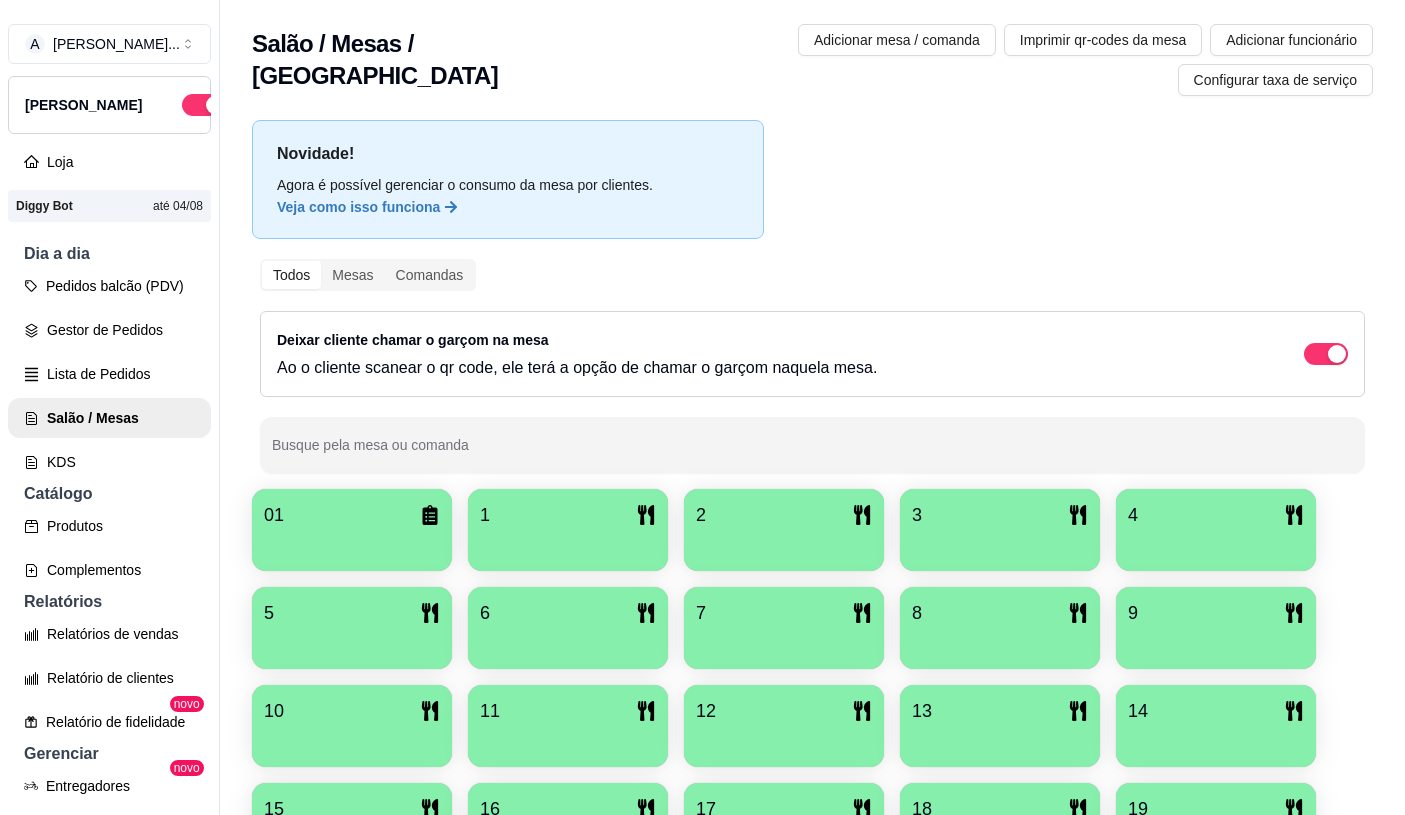 scroll, scrollTop: 0, scrollLeft: 0, axis: both 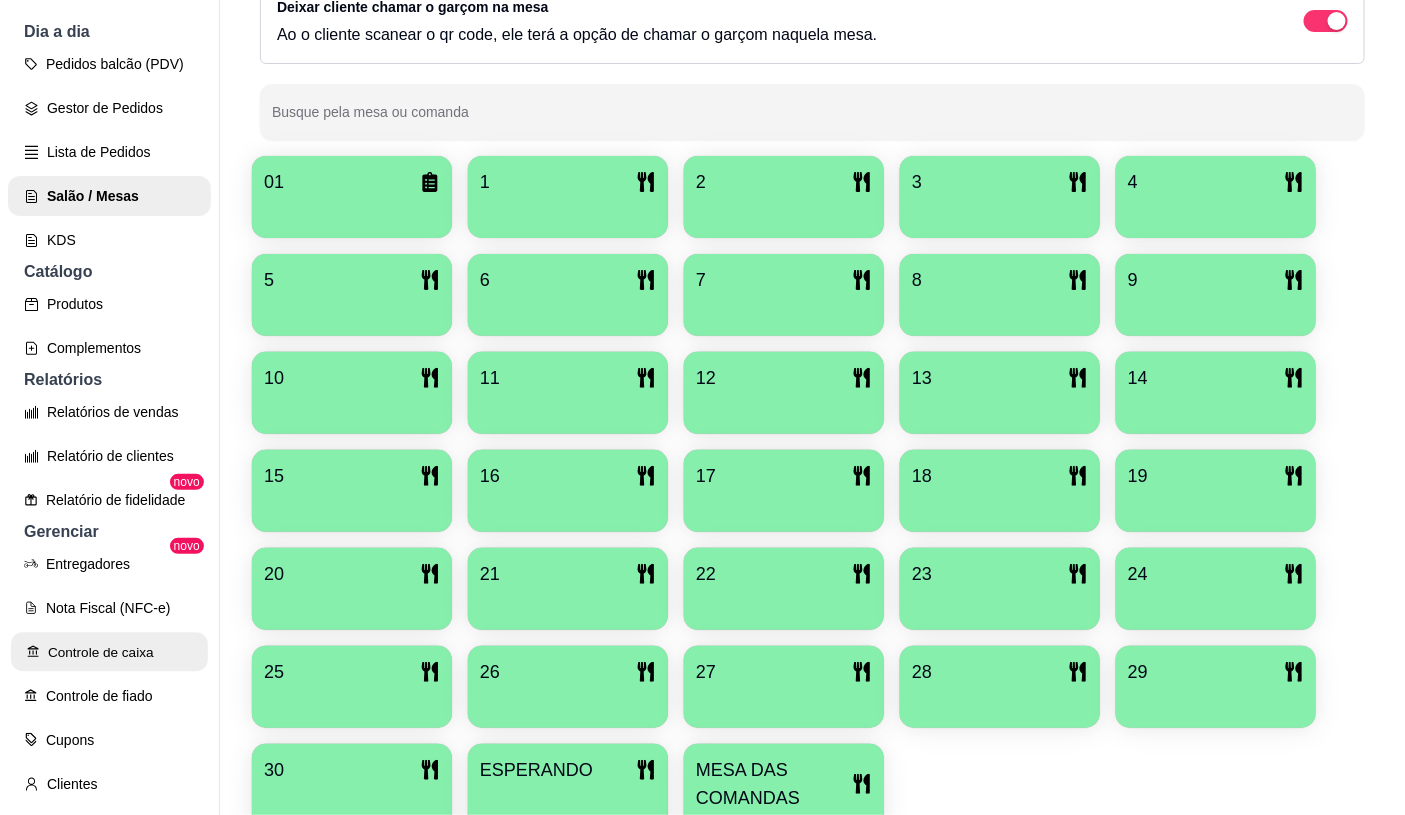 click on "Controle de caixa" at bounding box center [109, 652] 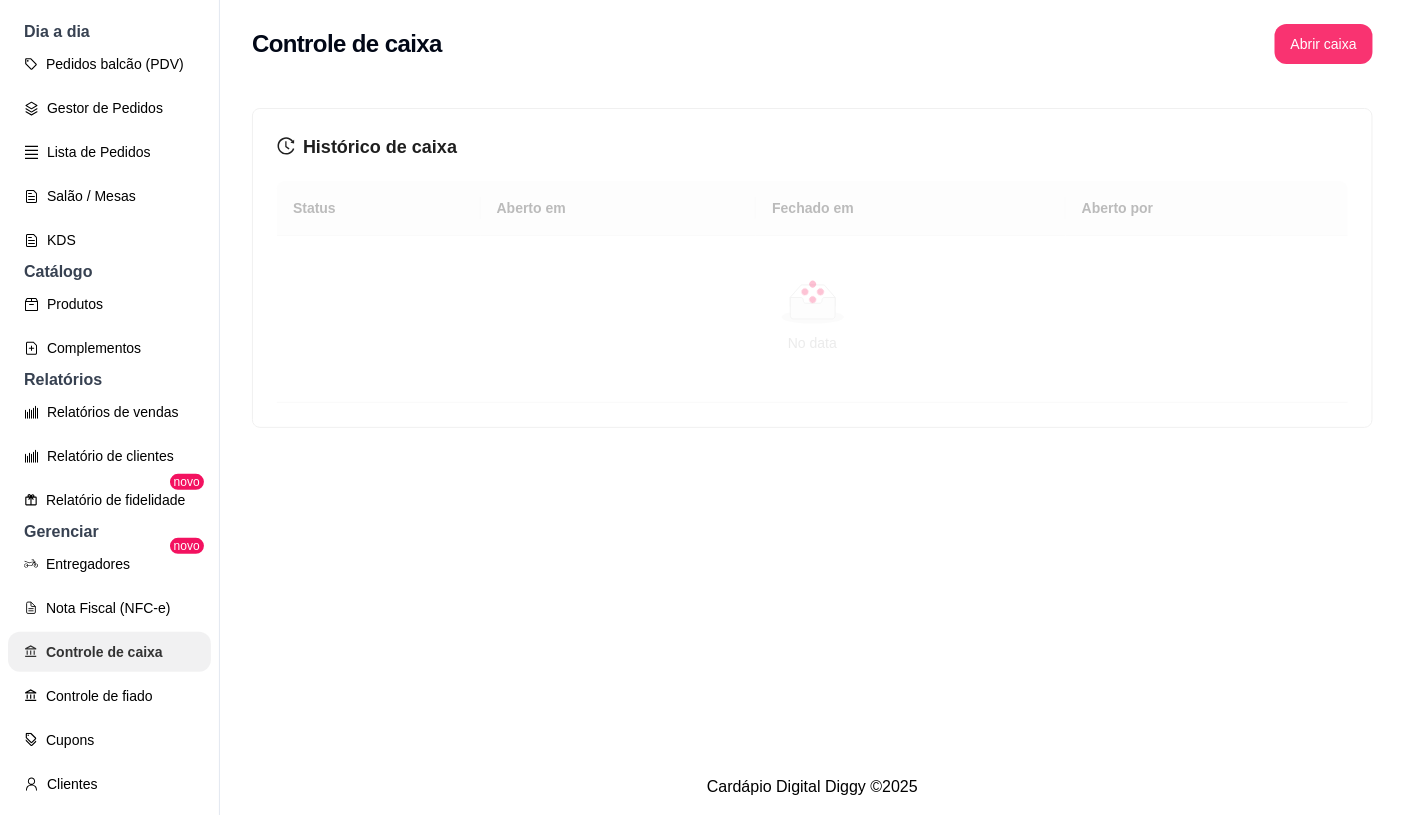 scroll, scrollTop: 0, scrollLeft: 0, axis: both 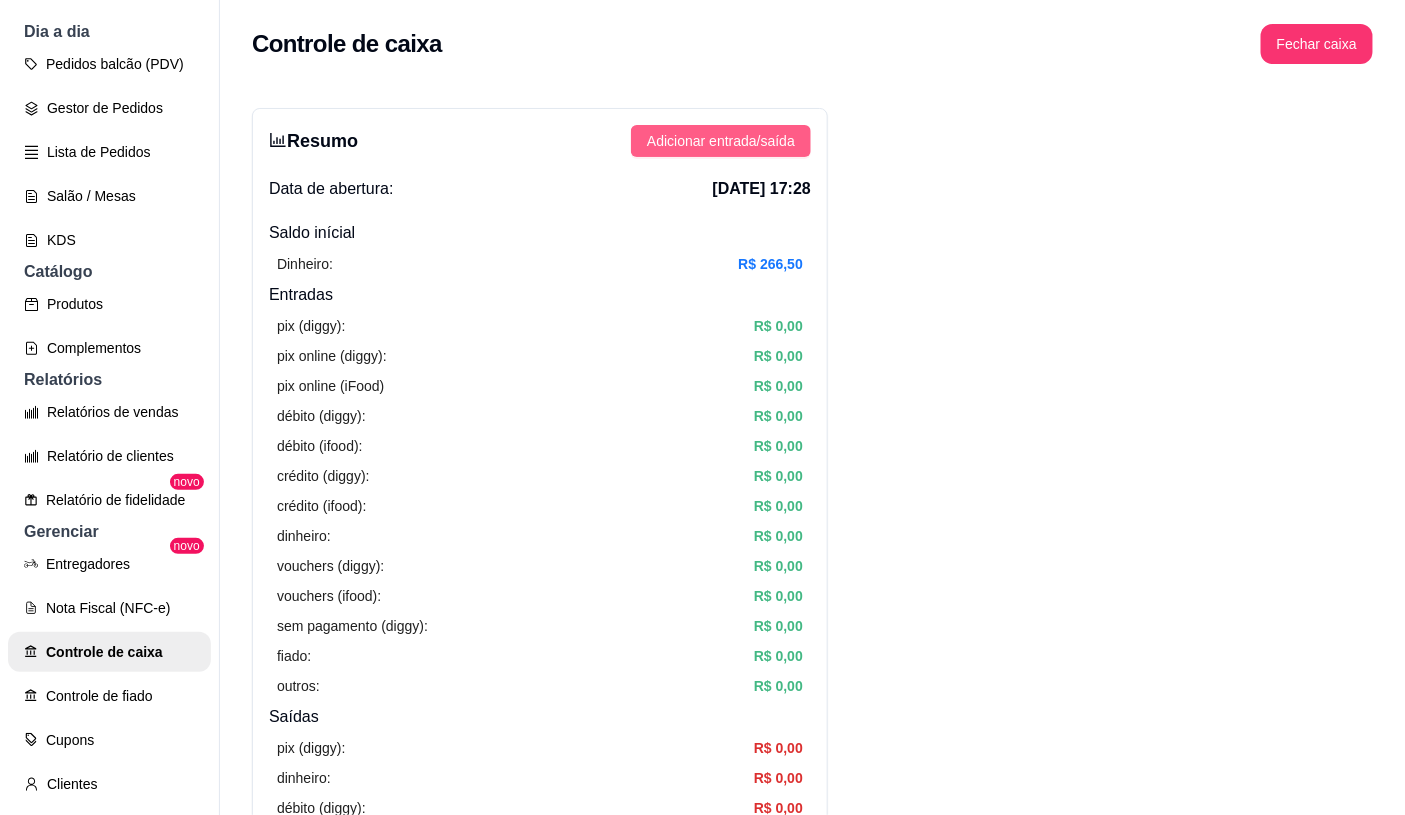 click on "Adicionar entrada/saída" at bounding box center (721, 141) 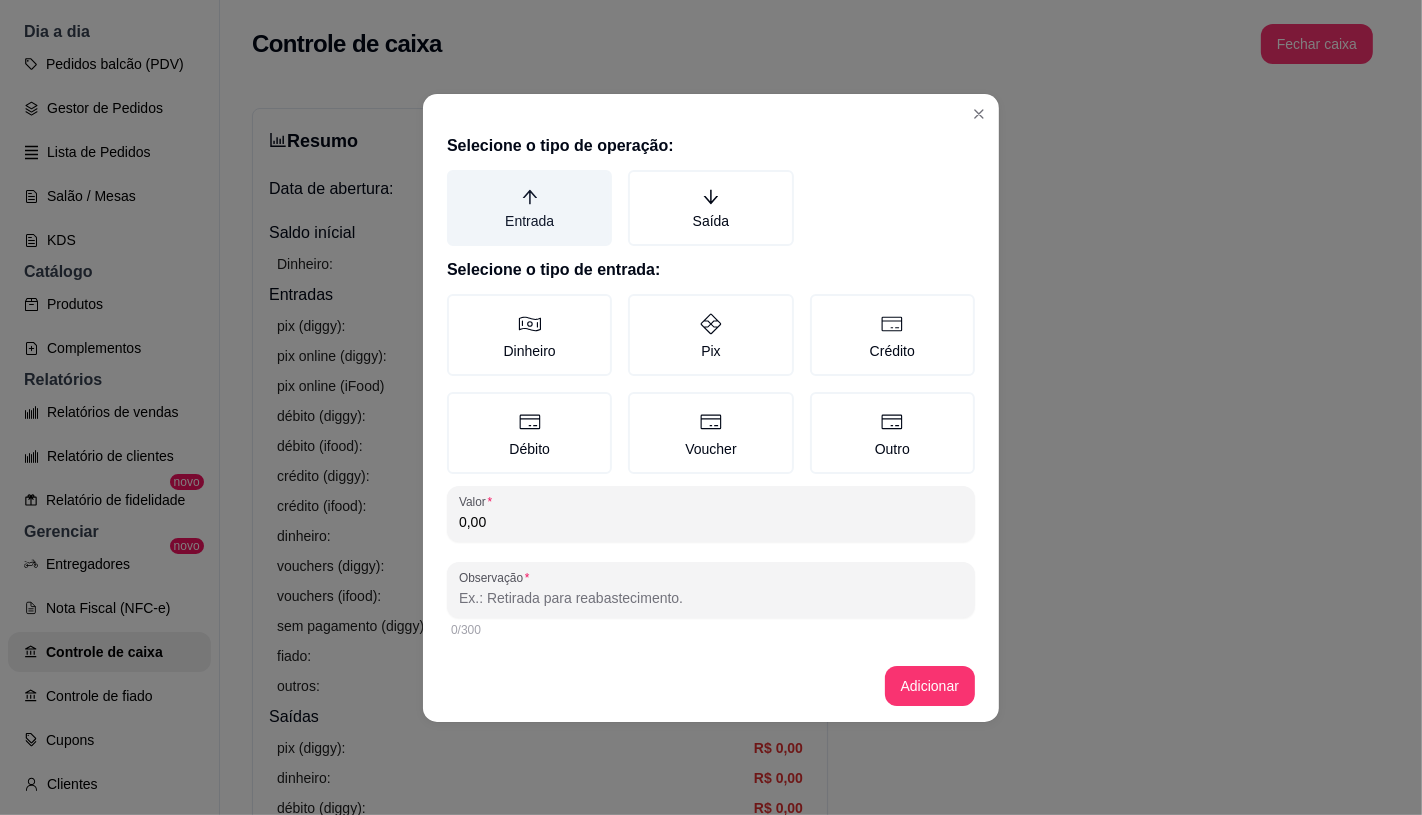 click on "Entrada" at bounding box center (529, 208) 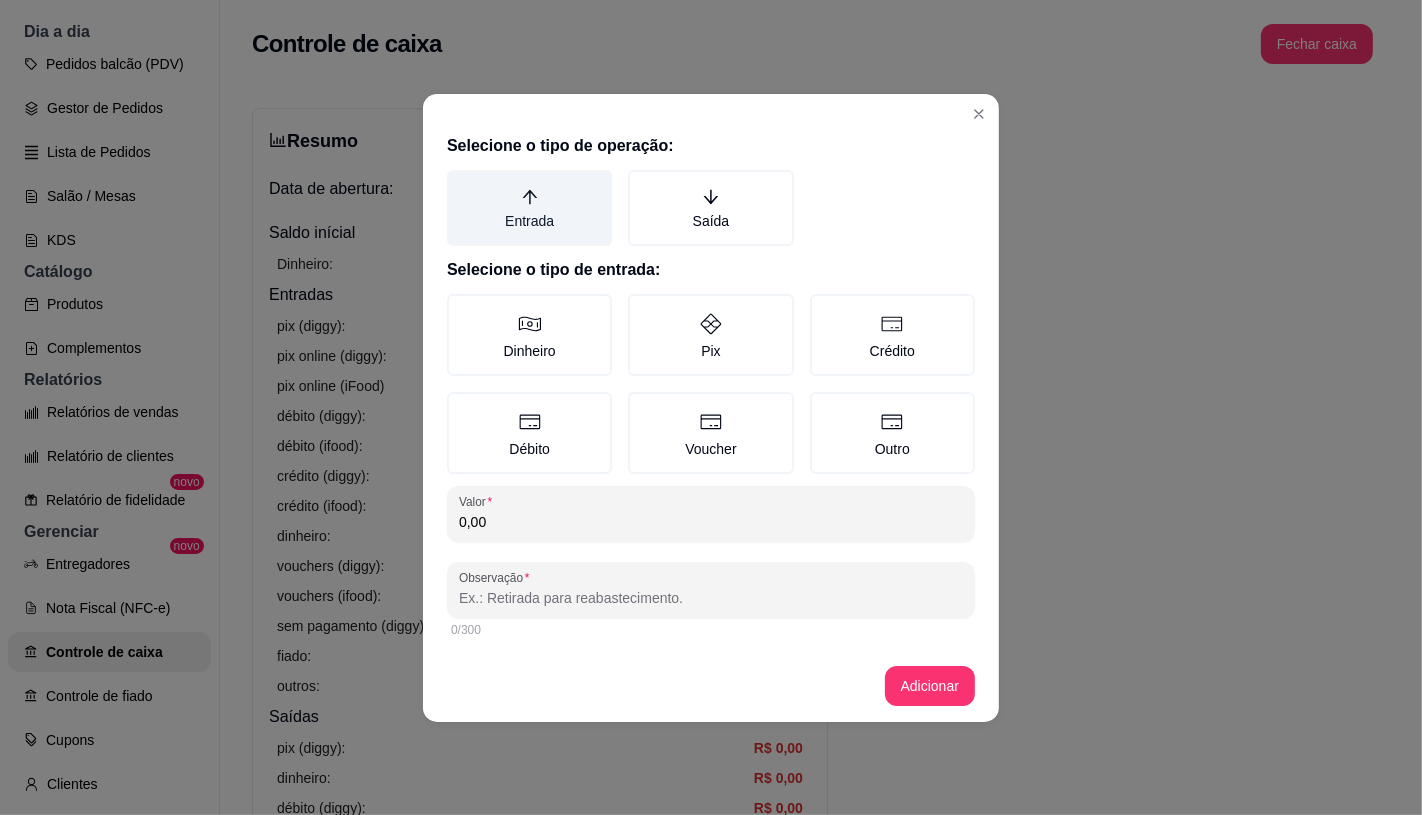 click on "Entrada" at bounding box center (454, 177) 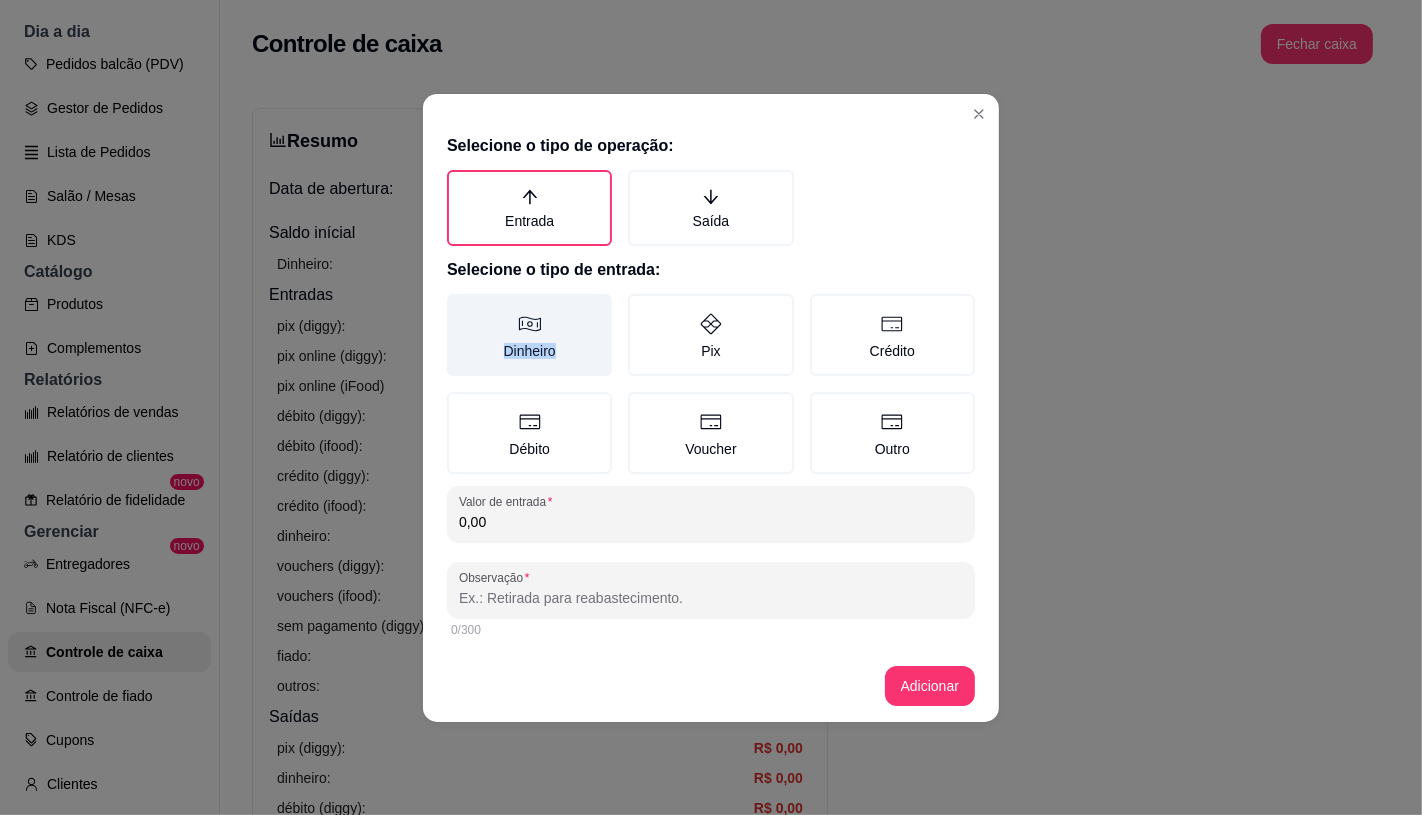 click on "Dinheiro" at bounding box center [529, 335] 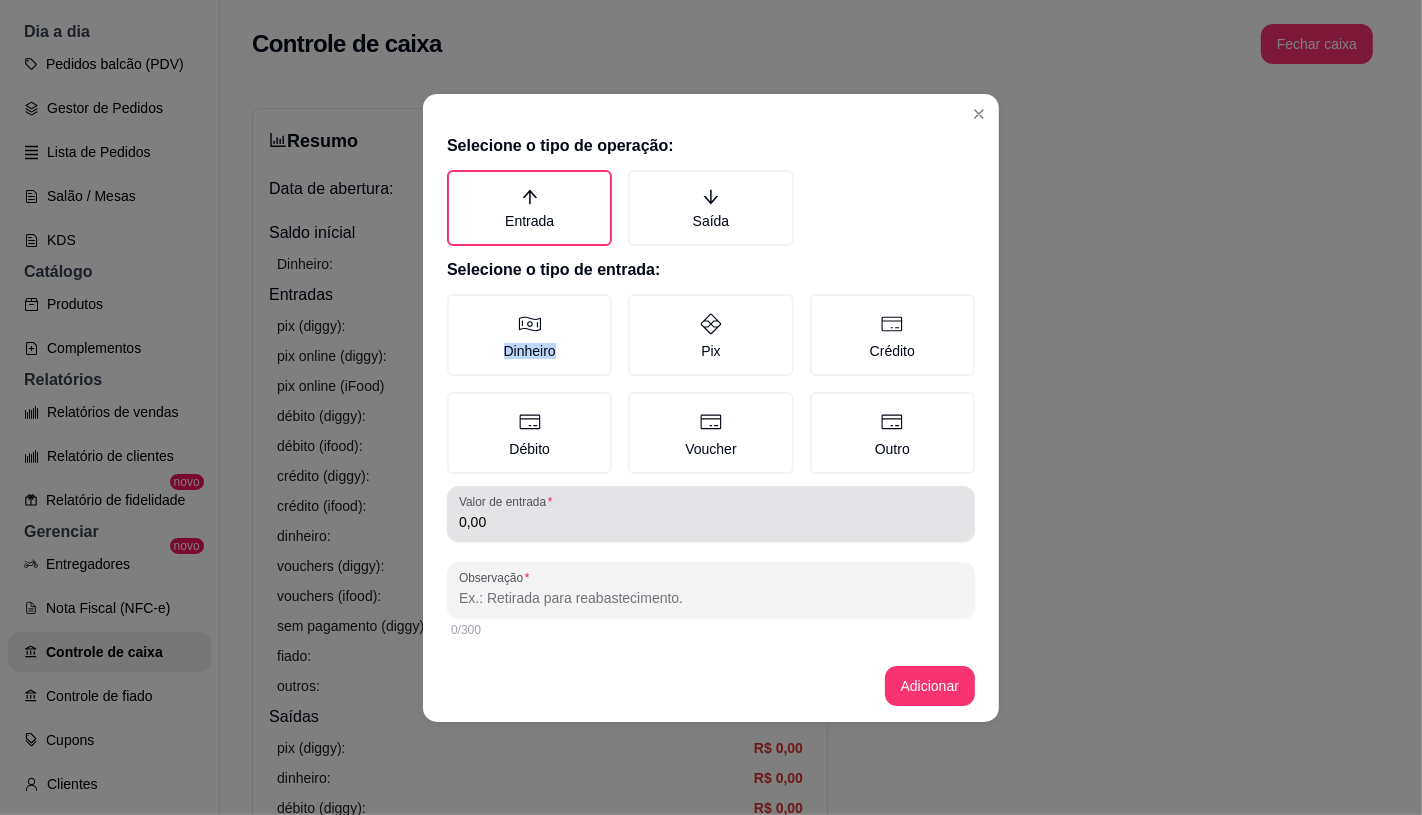 click on "0,00" at bounding box center [711, 522] 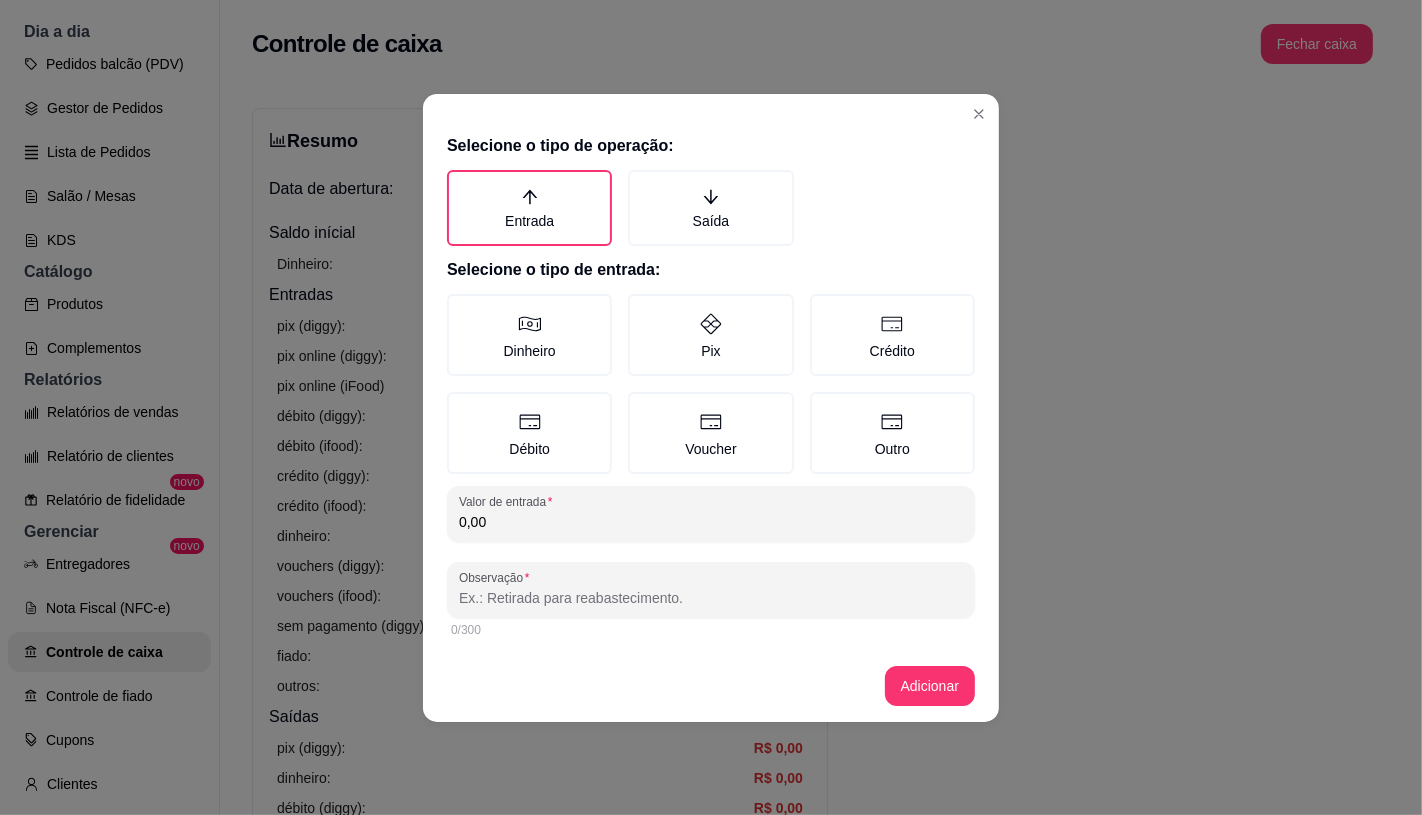 drag, startPoint x: 523, startPoint y: 385, endPoint x: 530, endPoint y: 364, distance: 22.135944 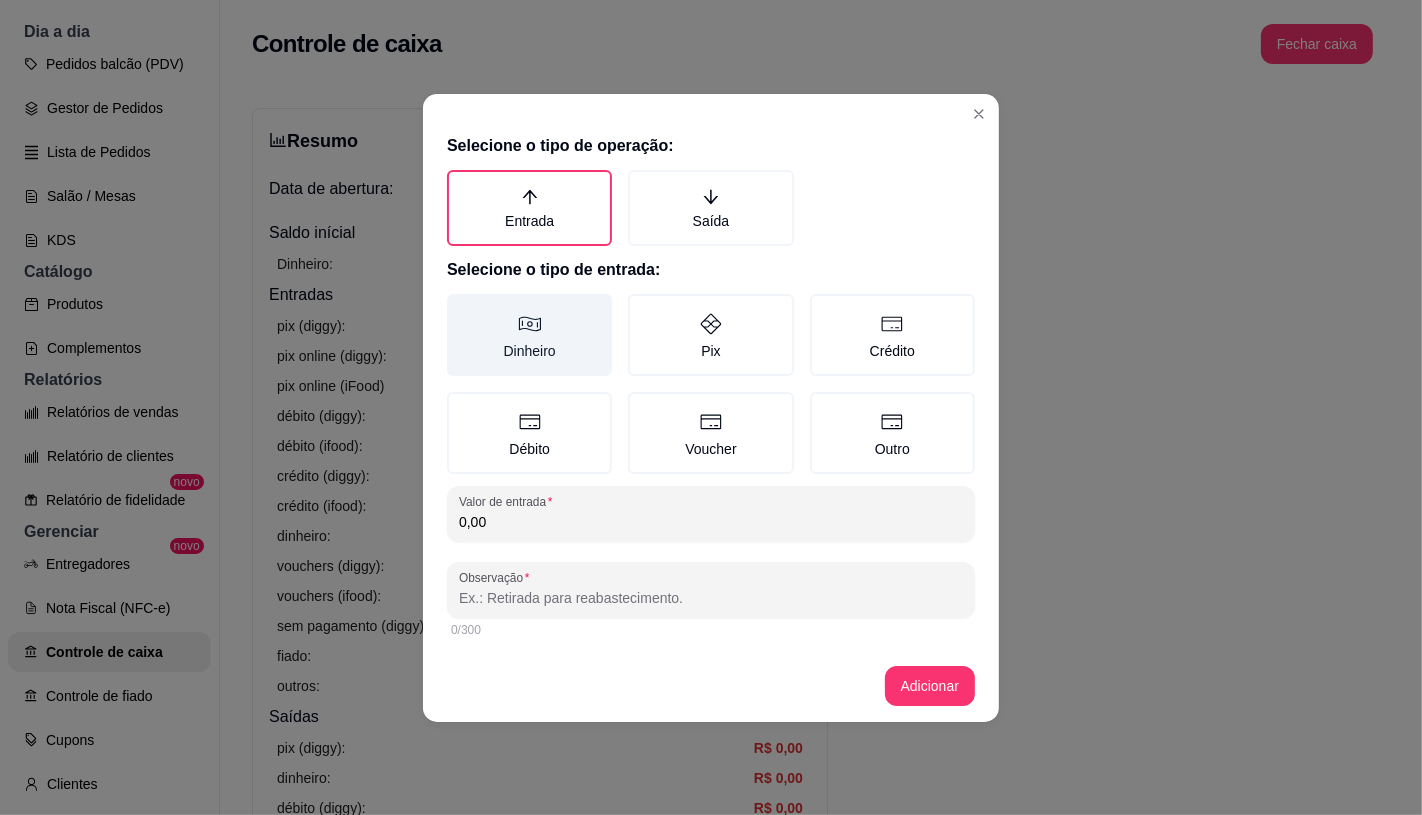 click on "Dinheiro" at bounding box center (529, 335) 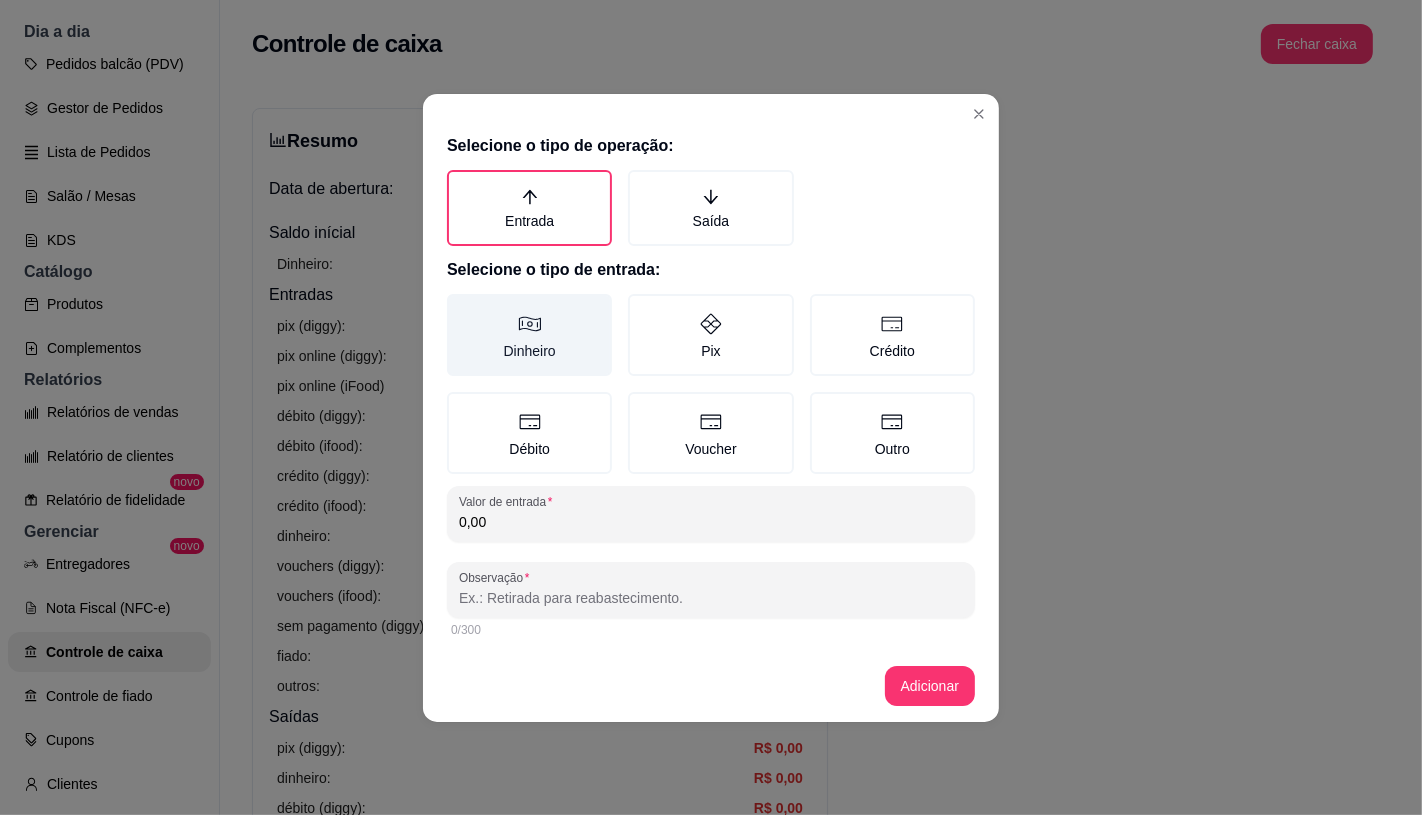 click on "Dinheiro" at bounding box center (454, 301) 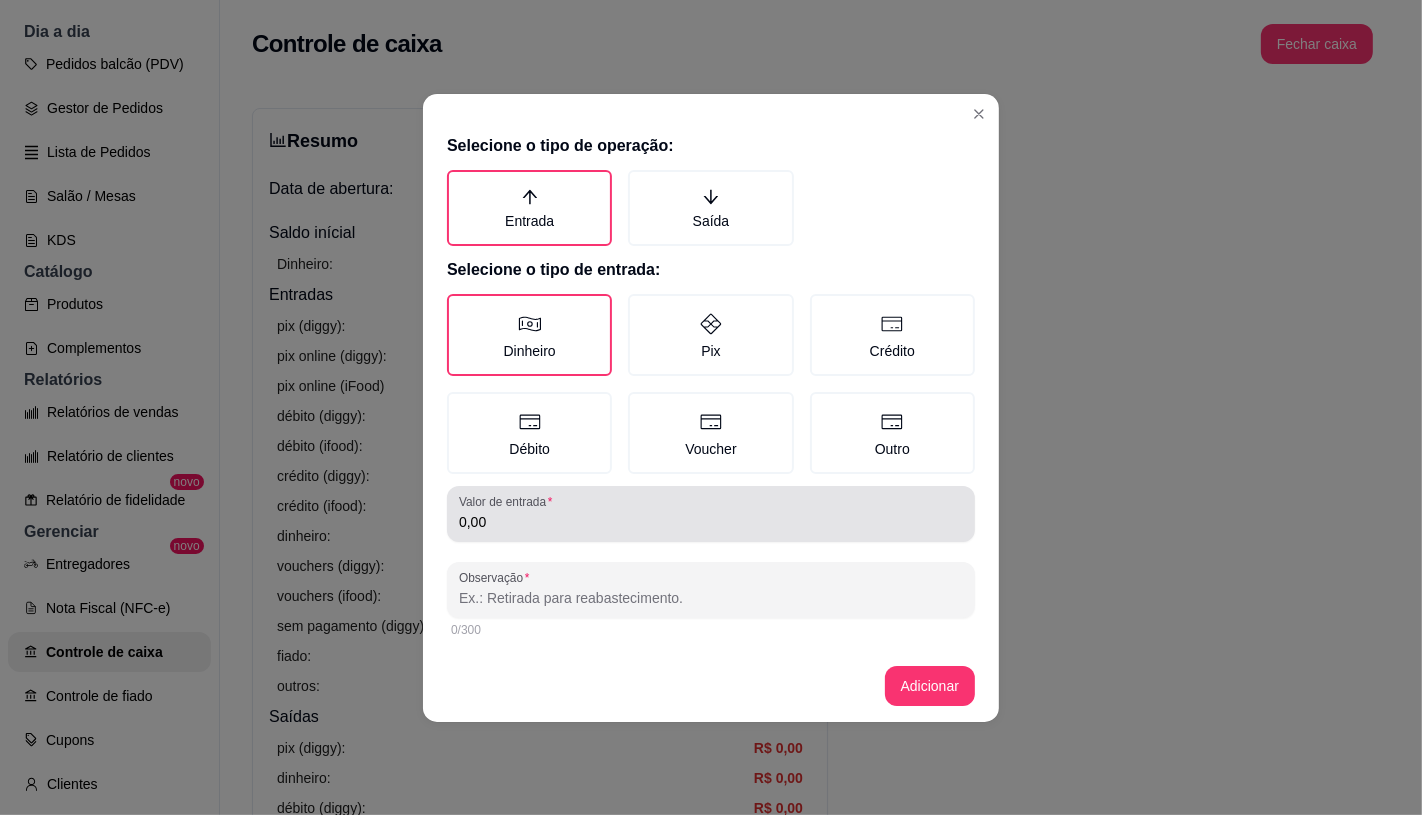 click on "0,00" at bounding box center [711, 522] 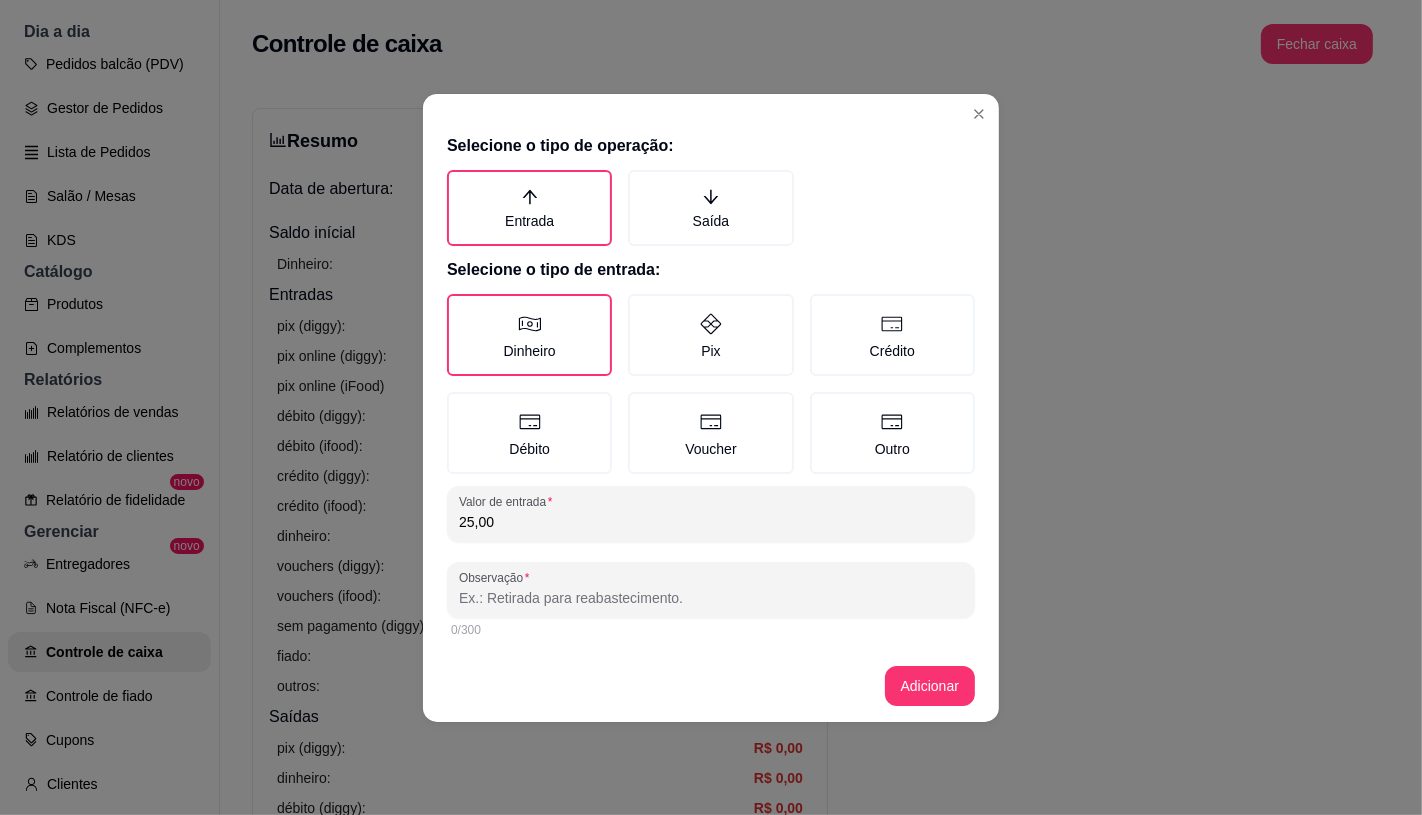 type on "25,00" 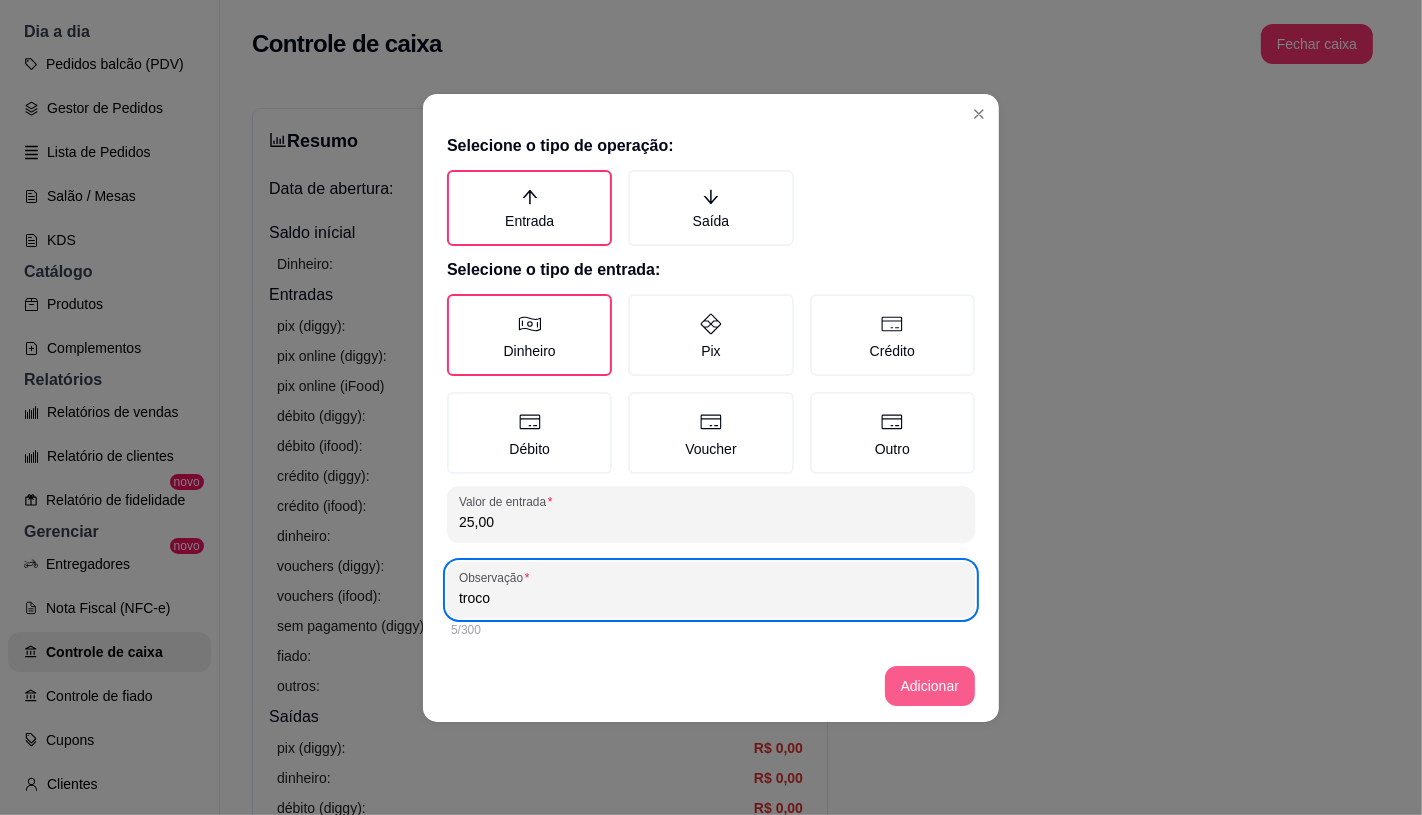 type on "troco" 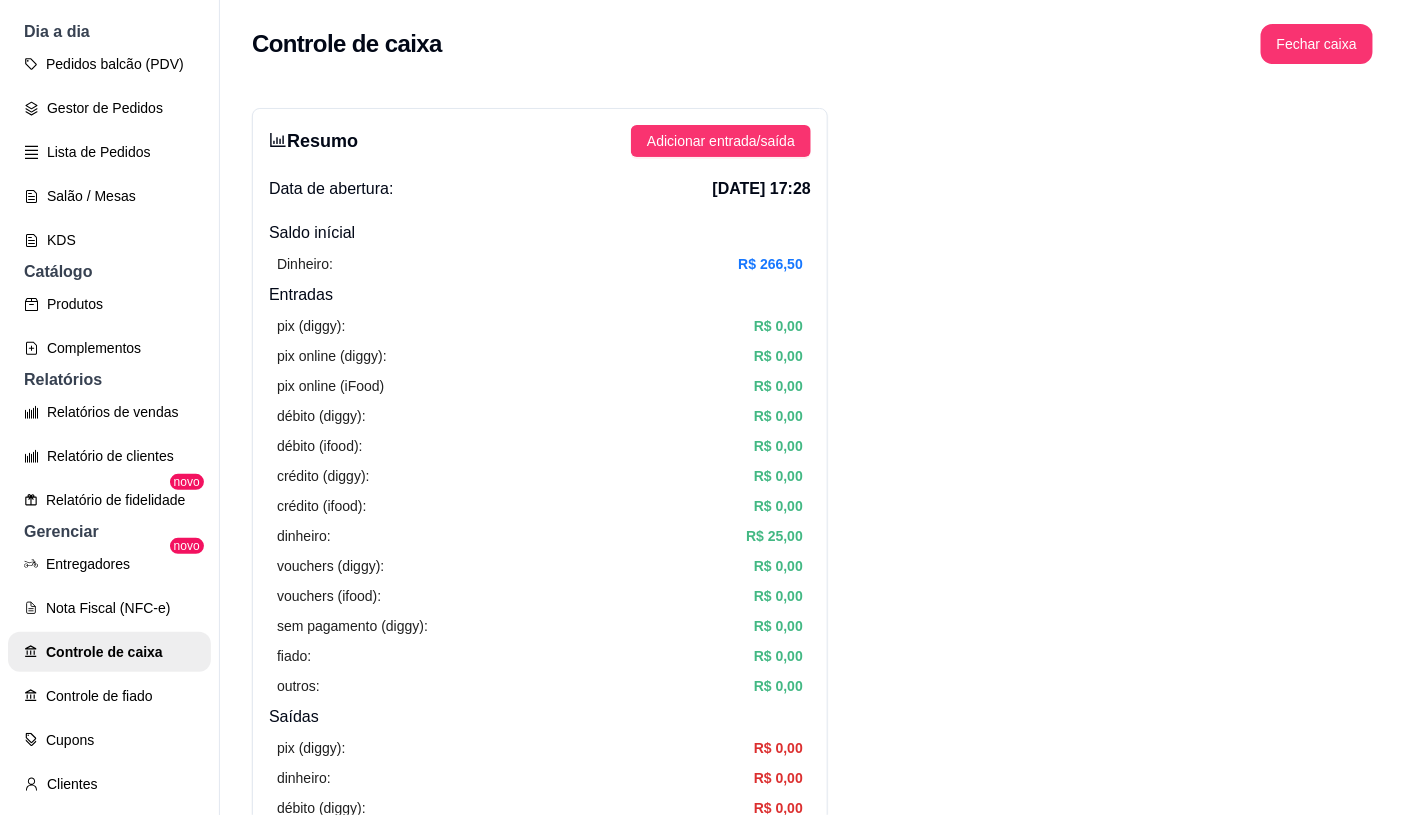 type 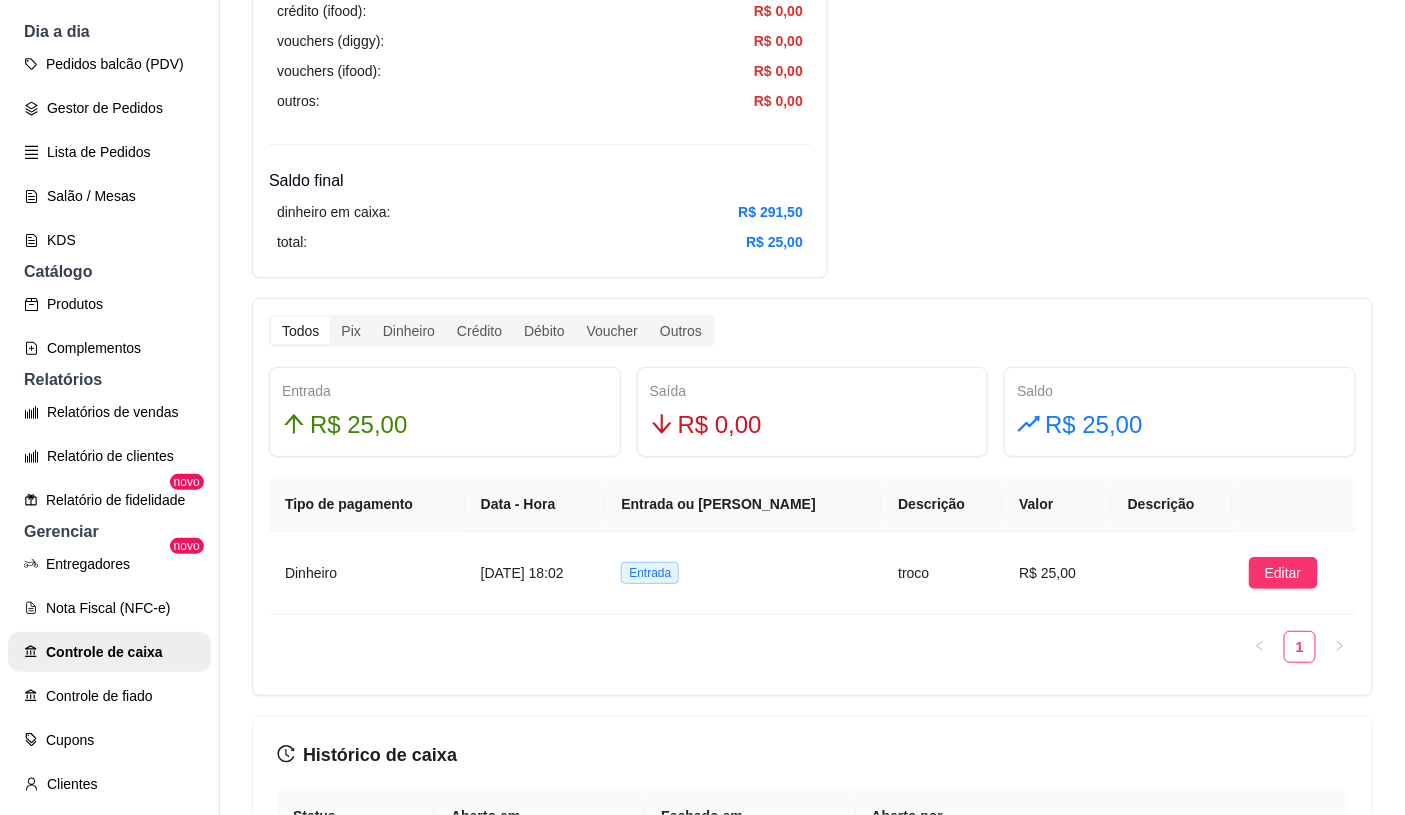 scroll, scrollTop: 1111, scrollLeft: 0, axis: vertical 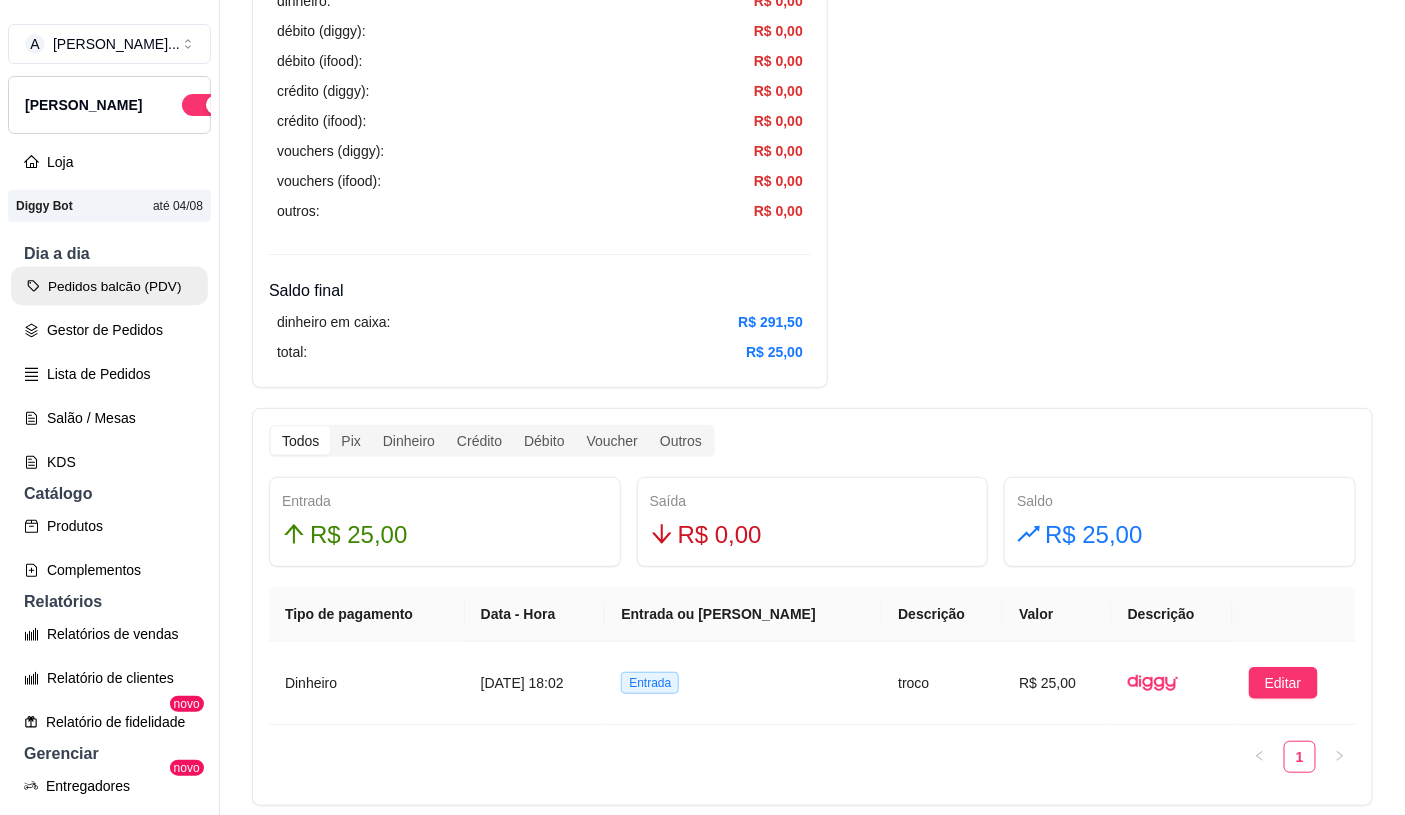 click on "Pedidos balcão (PDV)" at bounding box center (109, 286) 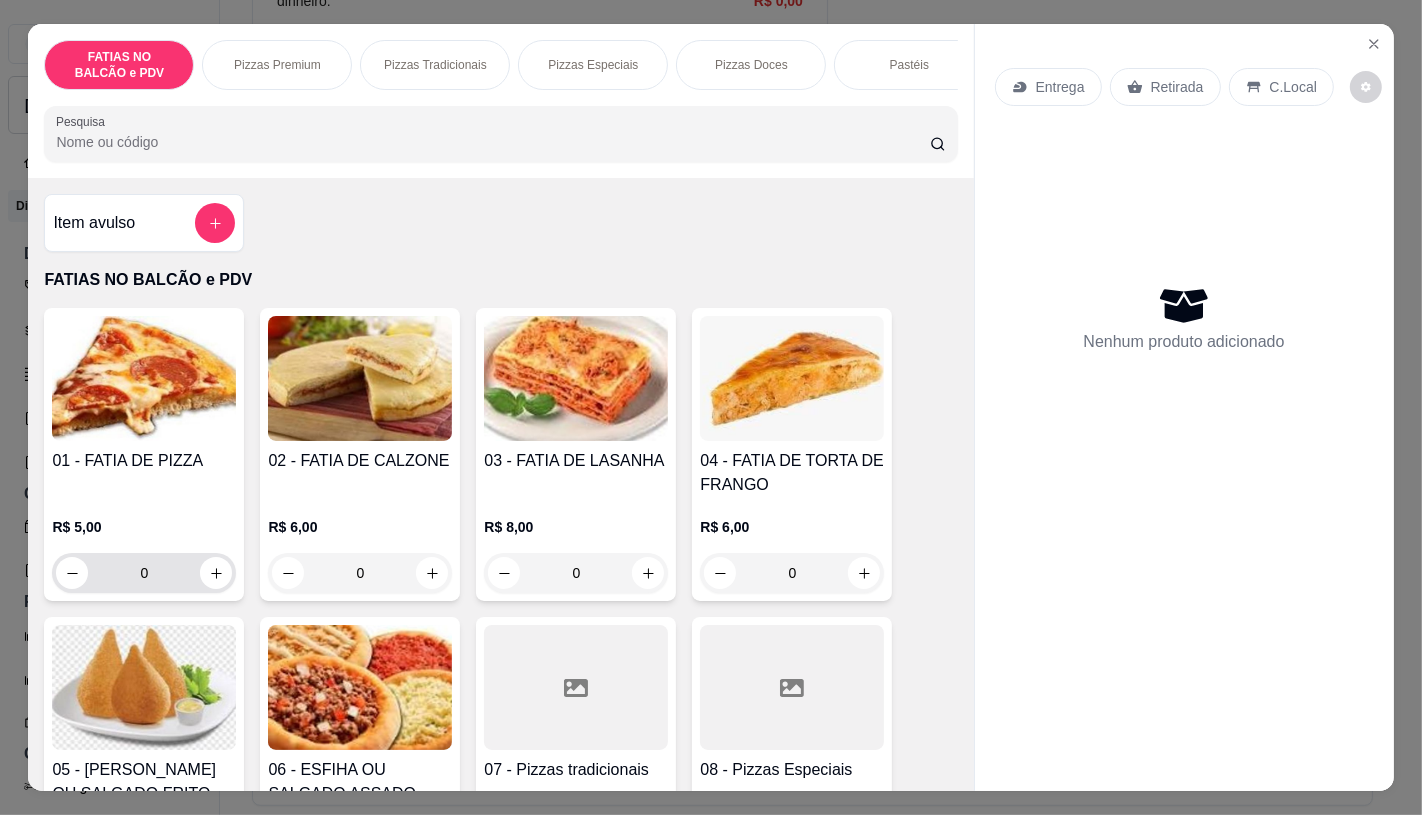 click on "0" at bounding box center (144, 573) 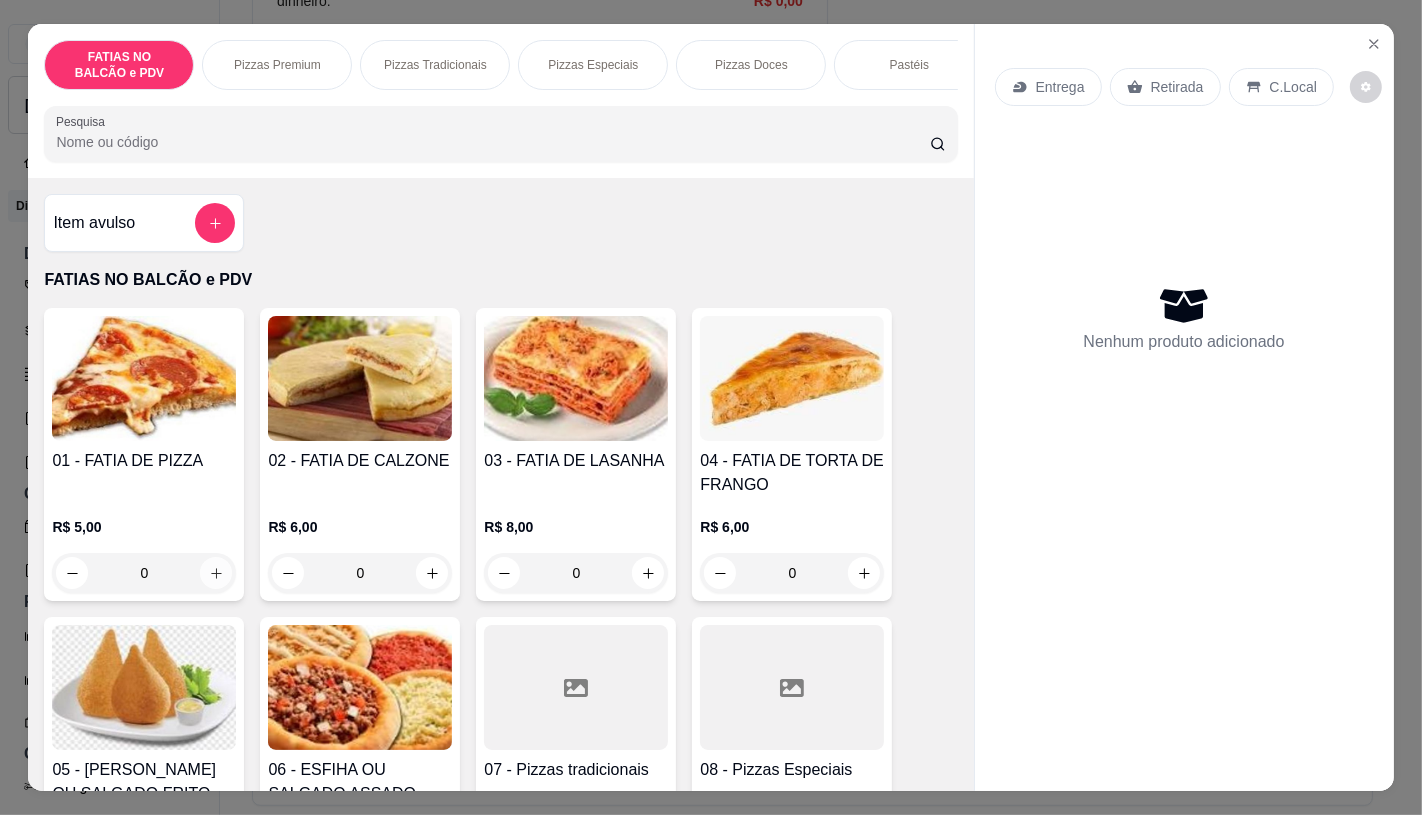 click at bounding box center (216, 573) 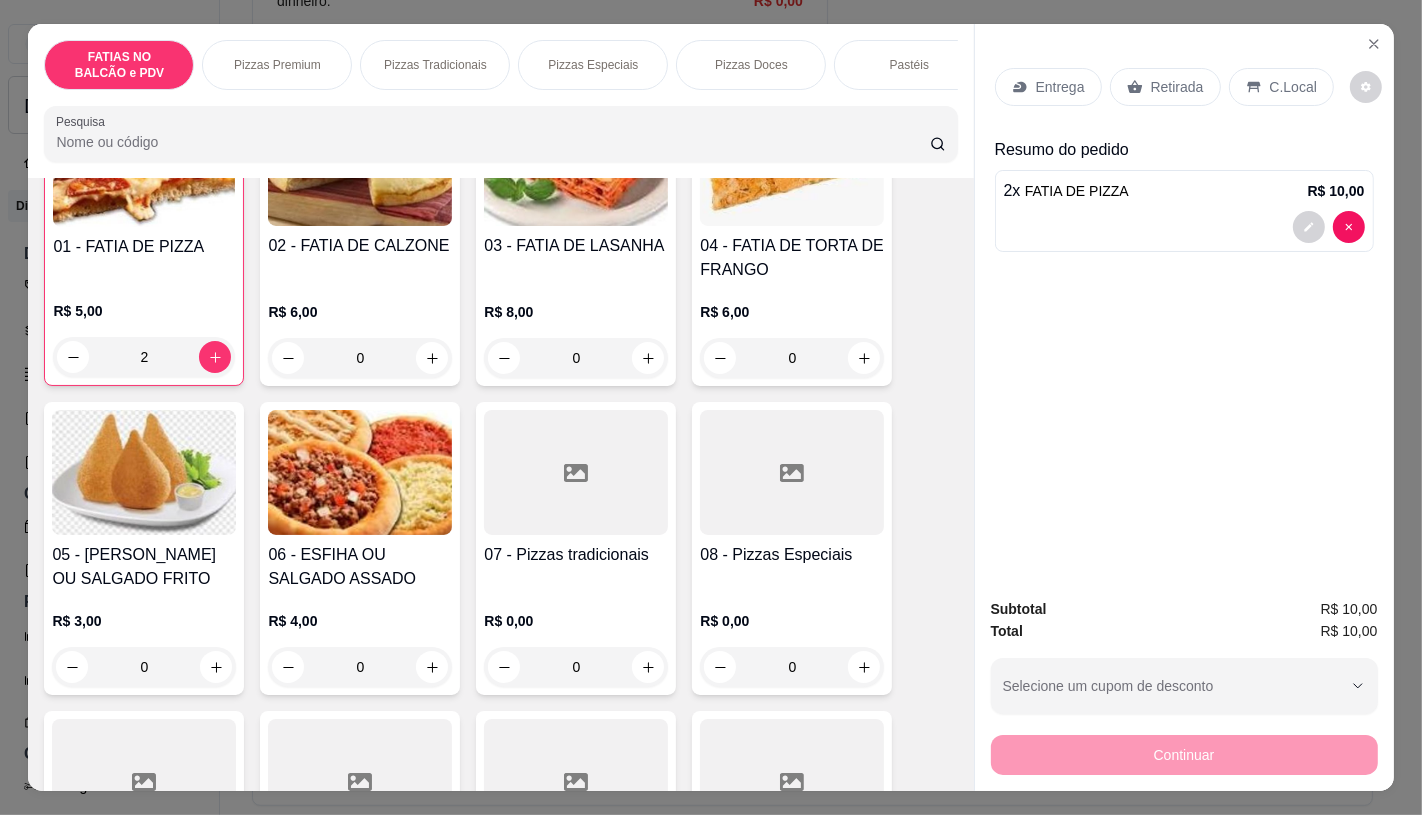 scroll, scrollTop: 222, scrollLeft: 0, axis: vertical 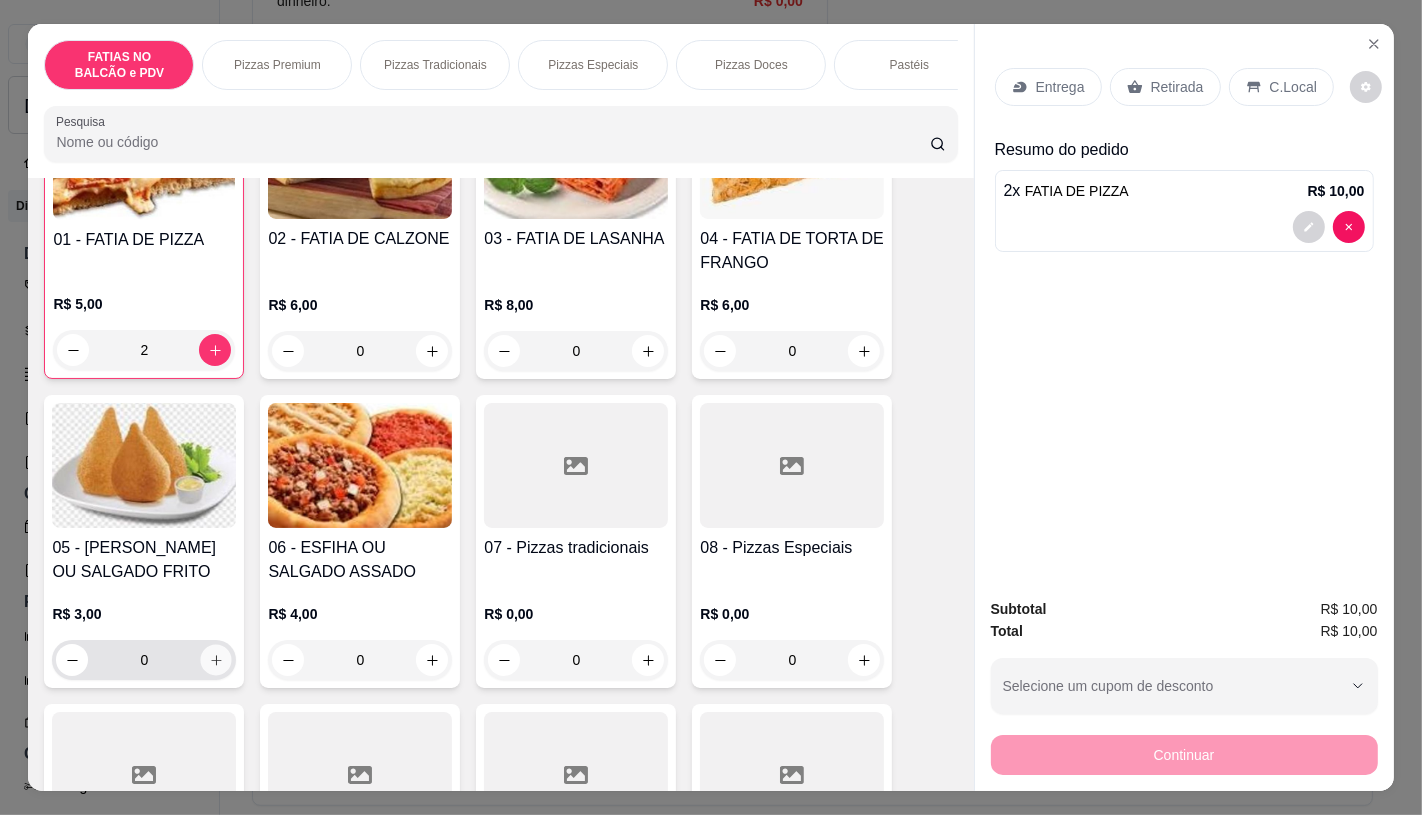 click 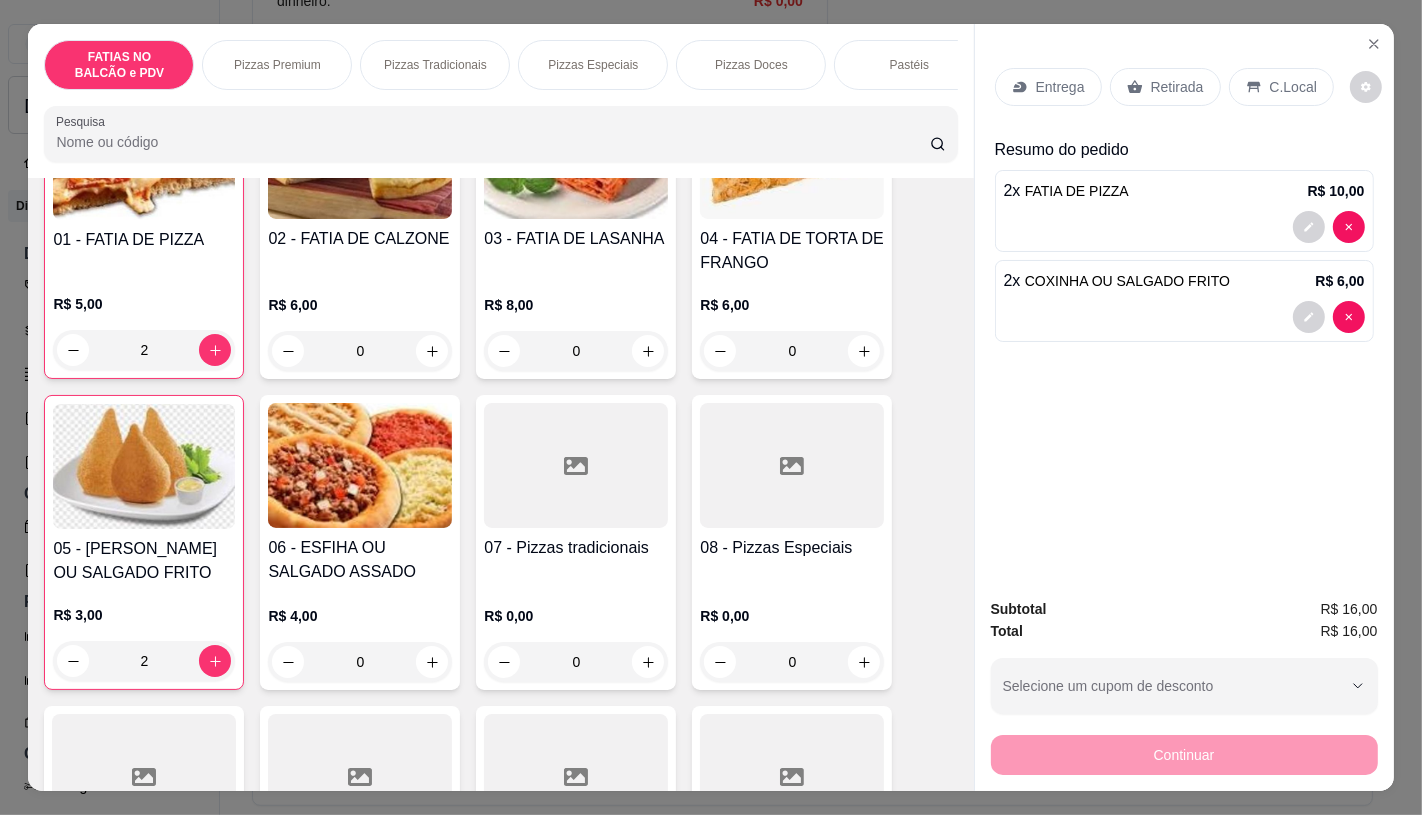 click 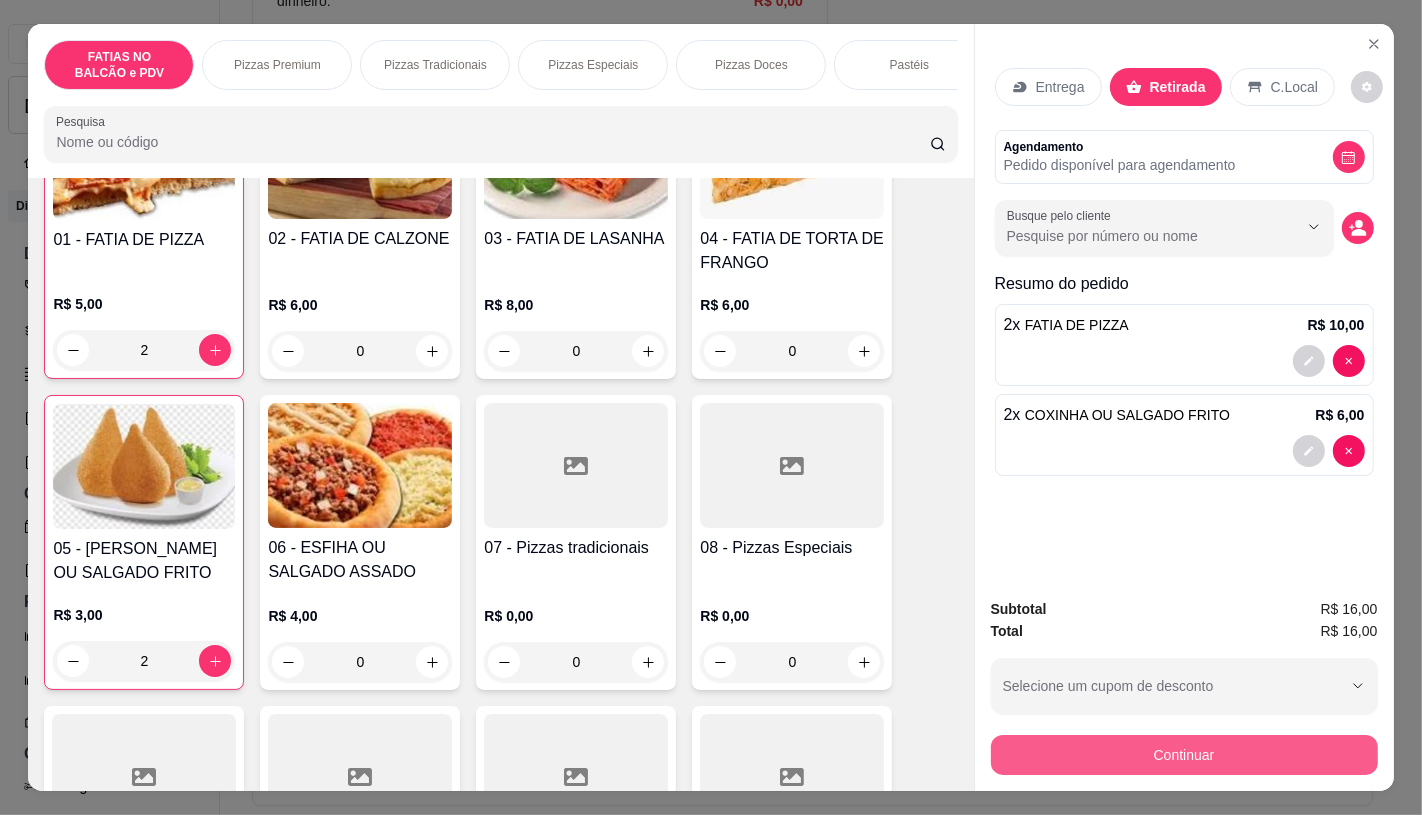 click on "Continuar" at bounding box center (1184, 755) 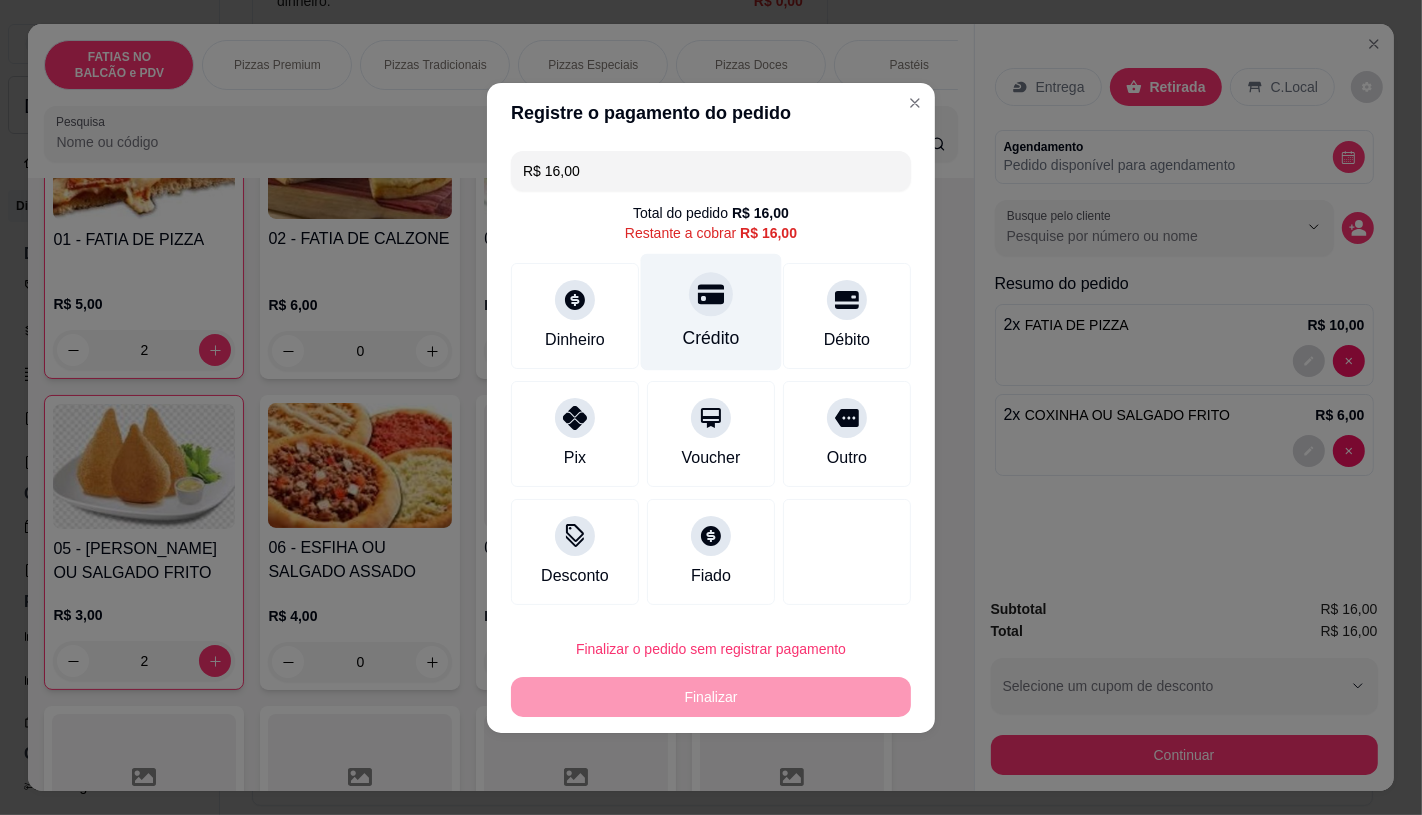 click on "Crédito" at bounding box center [711, 311] 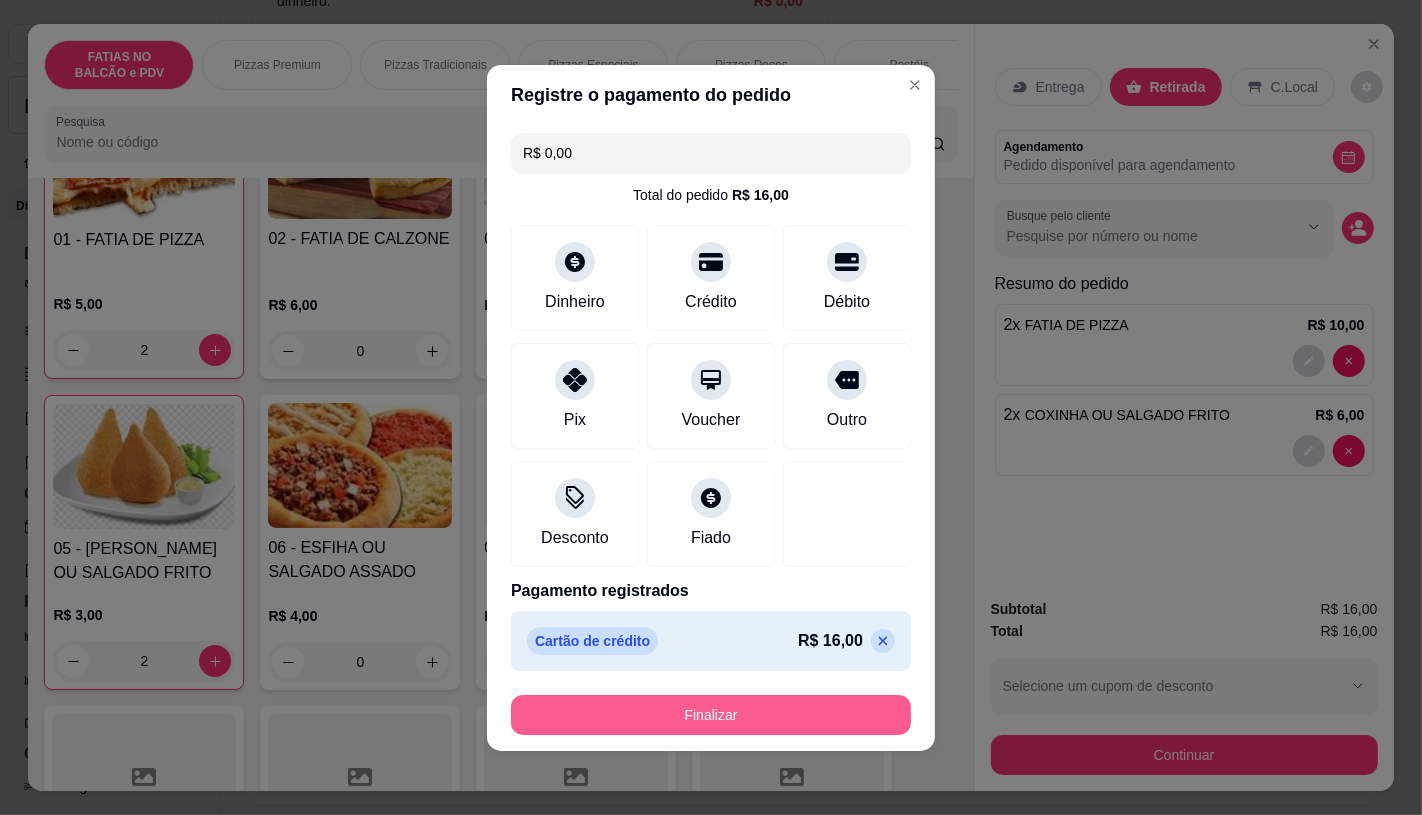 click on "Finalizar" at bounding box center (711, 715) 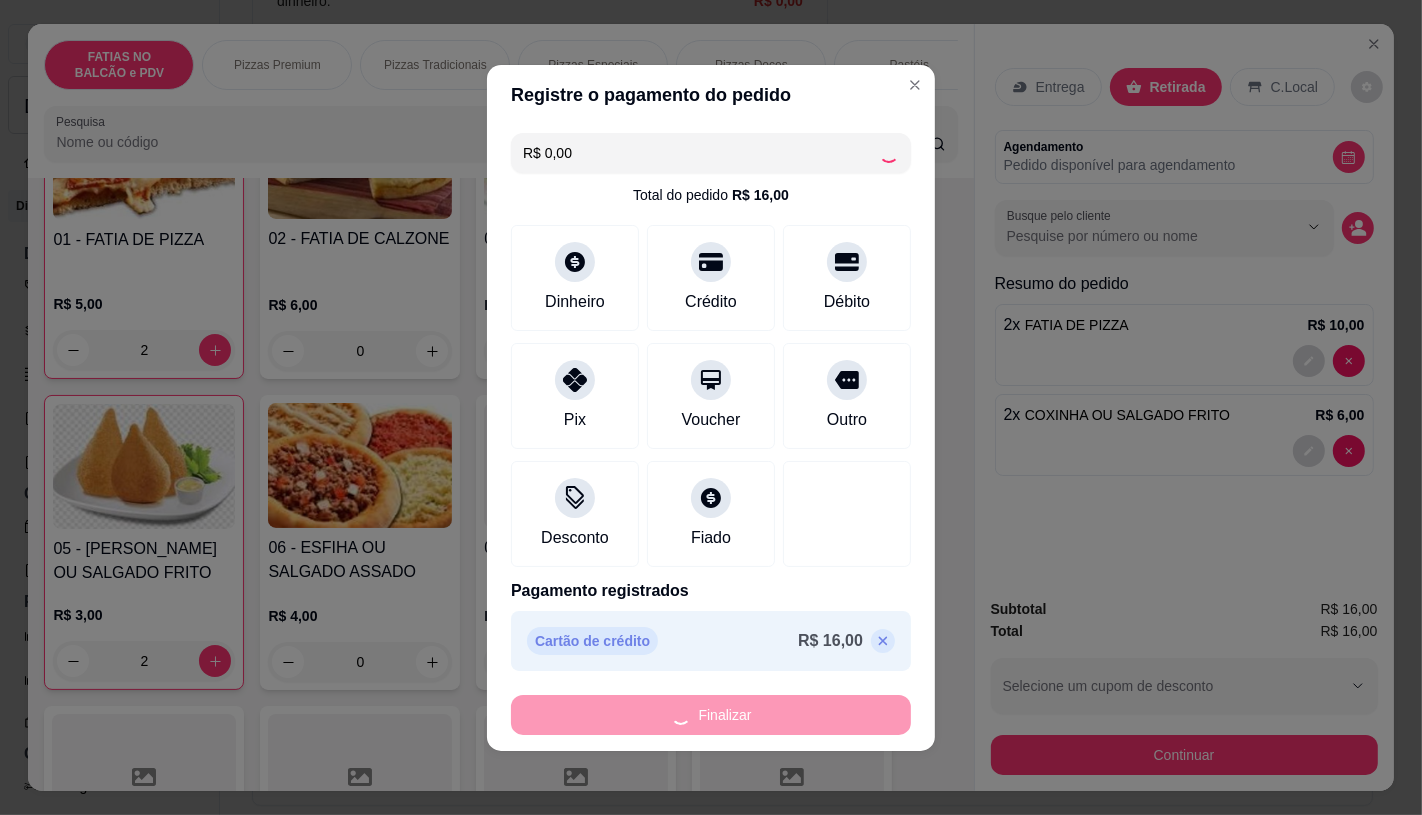 type on "0" 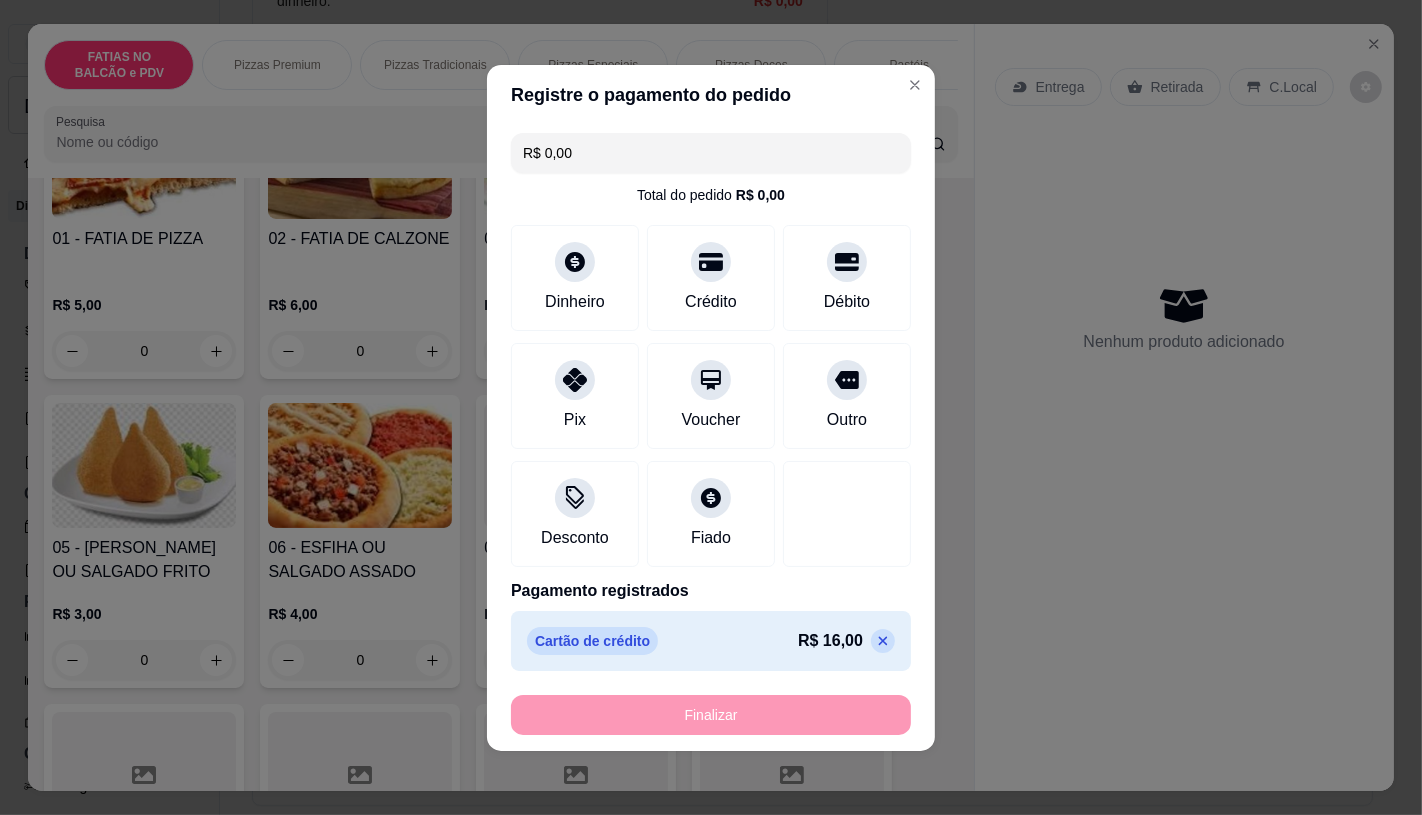 type on "-R$ 16,00" 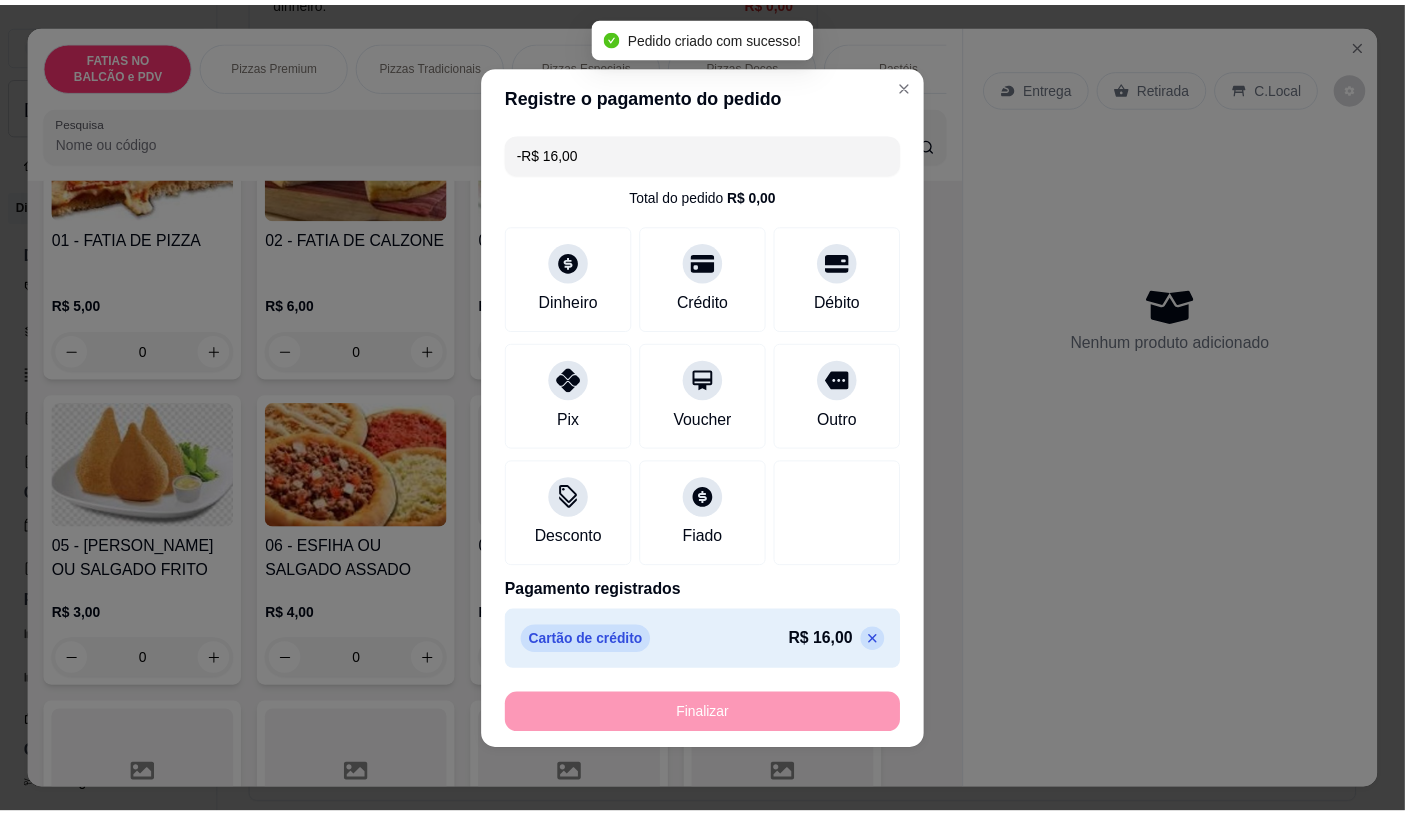 scroll, scrollTop: 221, scrollLeft: 0, axis: vertical 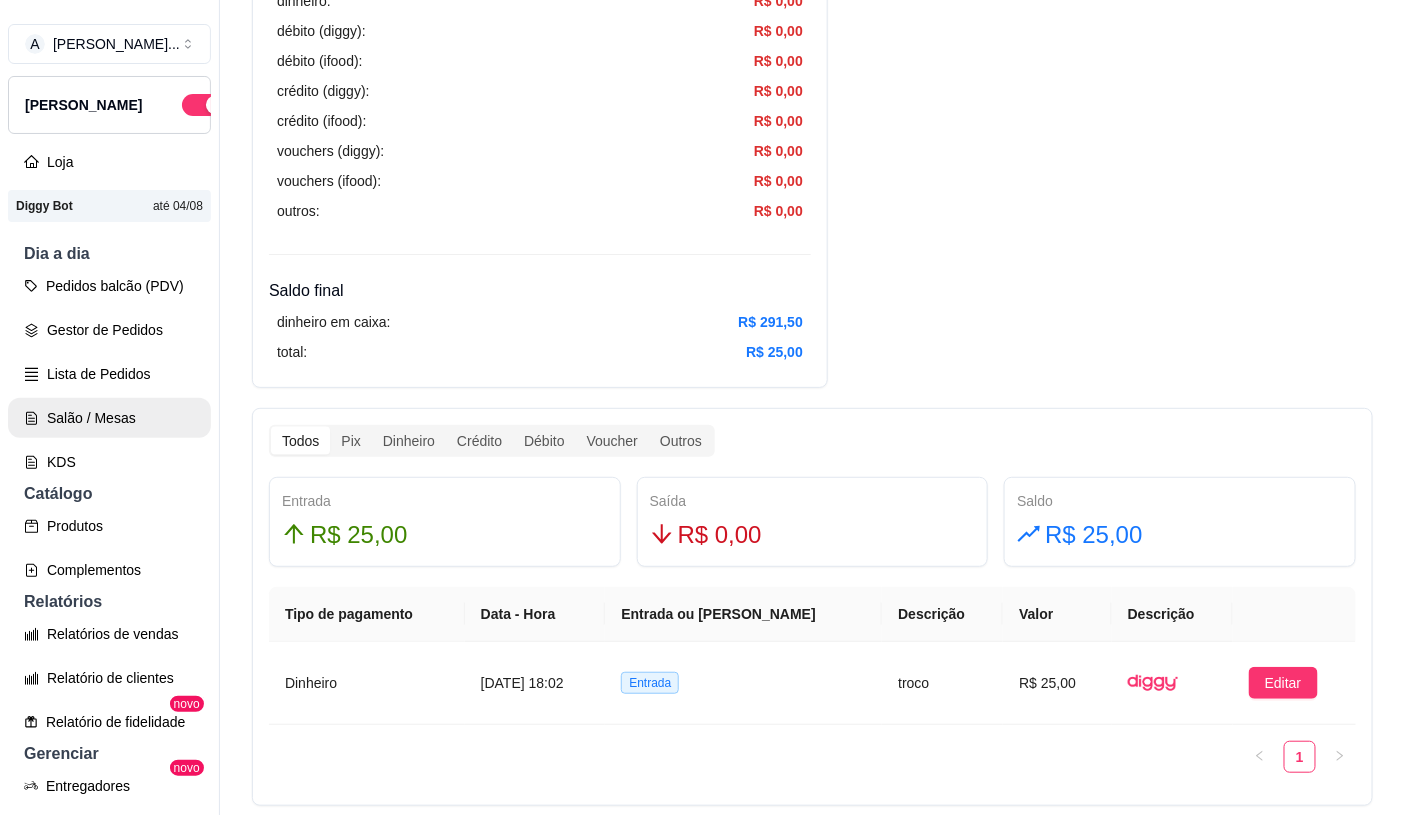 click on "Lista de Pedidos" at bounding box center (109, 374) 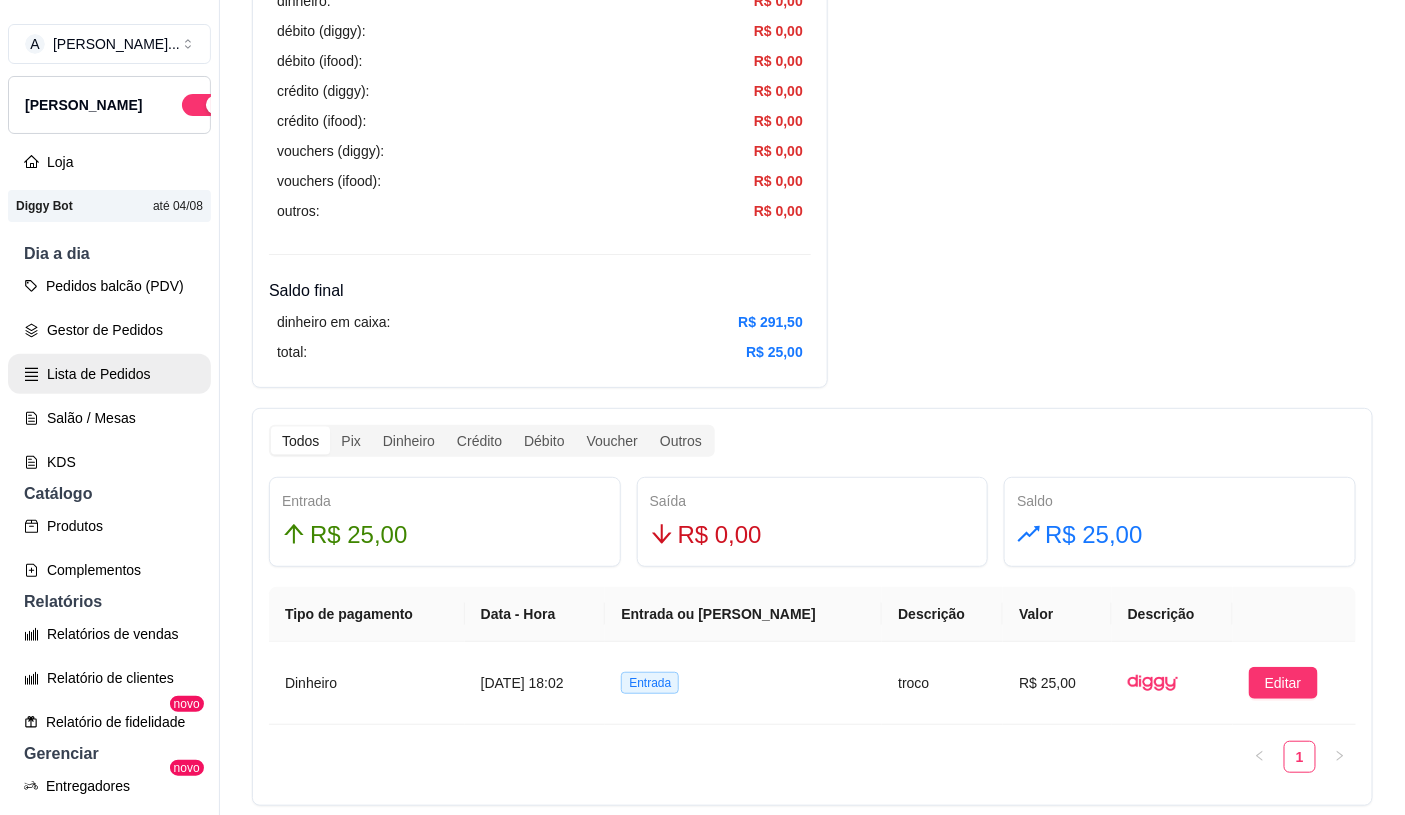 scroll, scrollTop: 0, scrollLeft: 0, axis: both 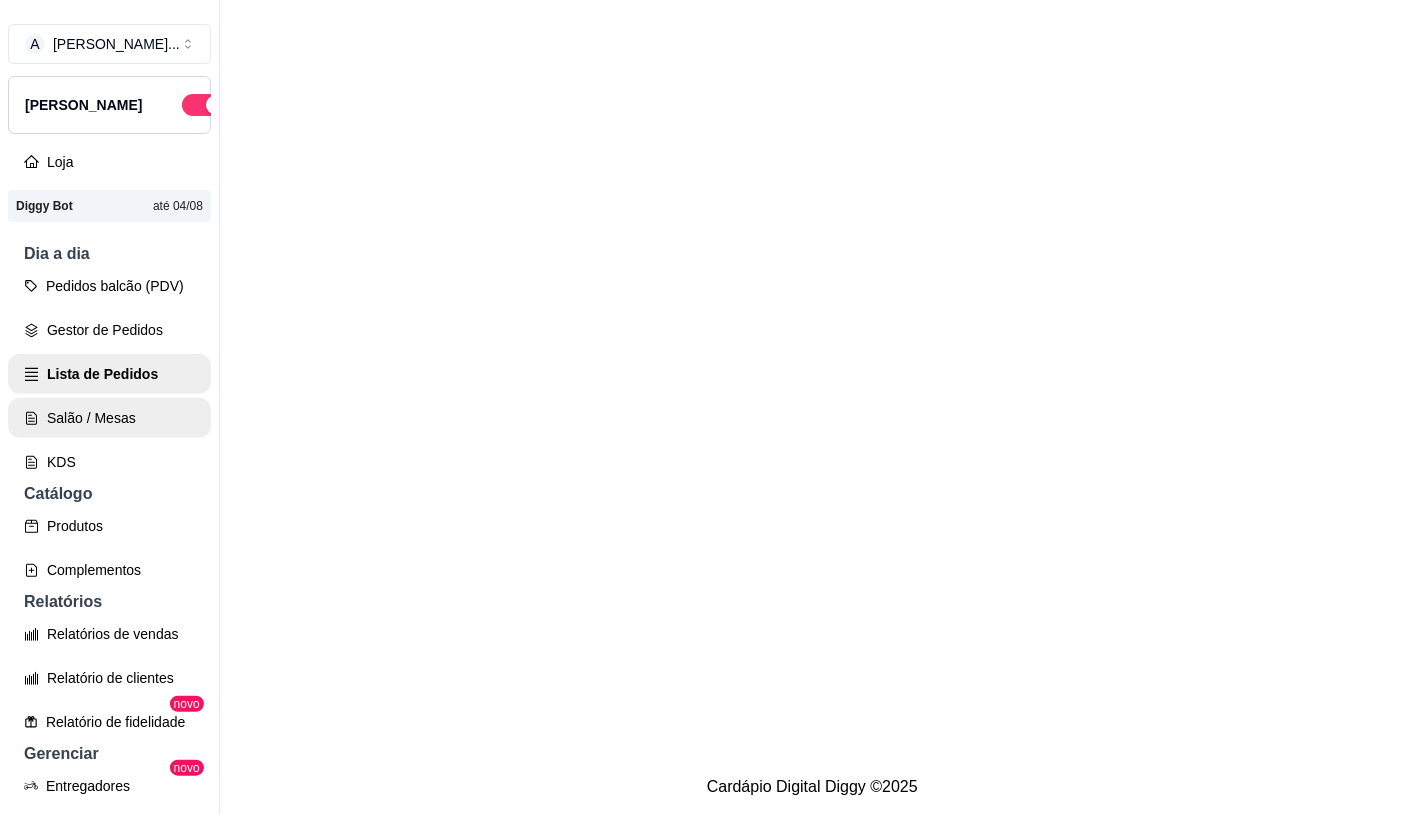 click on "Salão / Mesas" at bounding box center [109, 418] 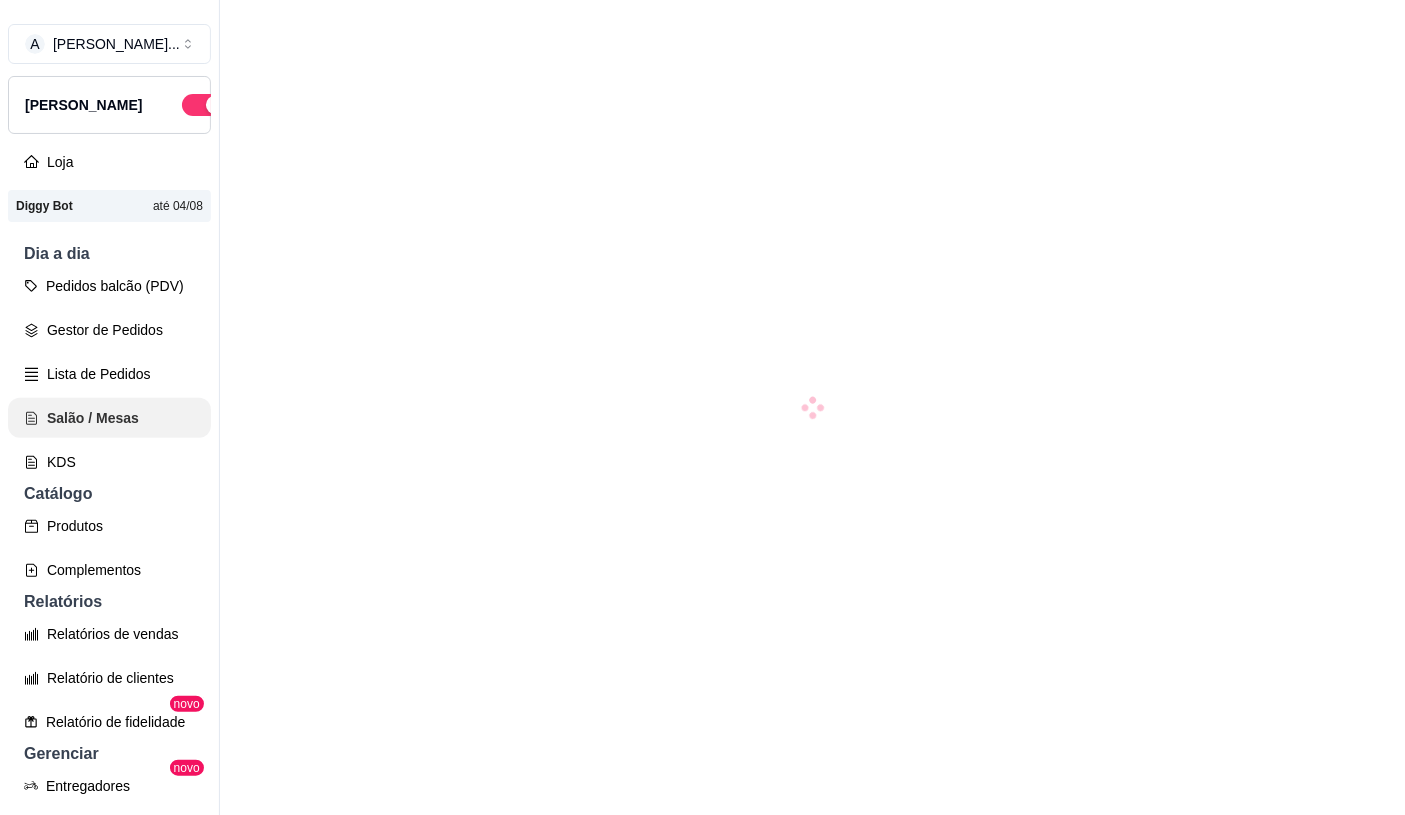 click on "Salão / Mesas" at bounding box center (109, 418) 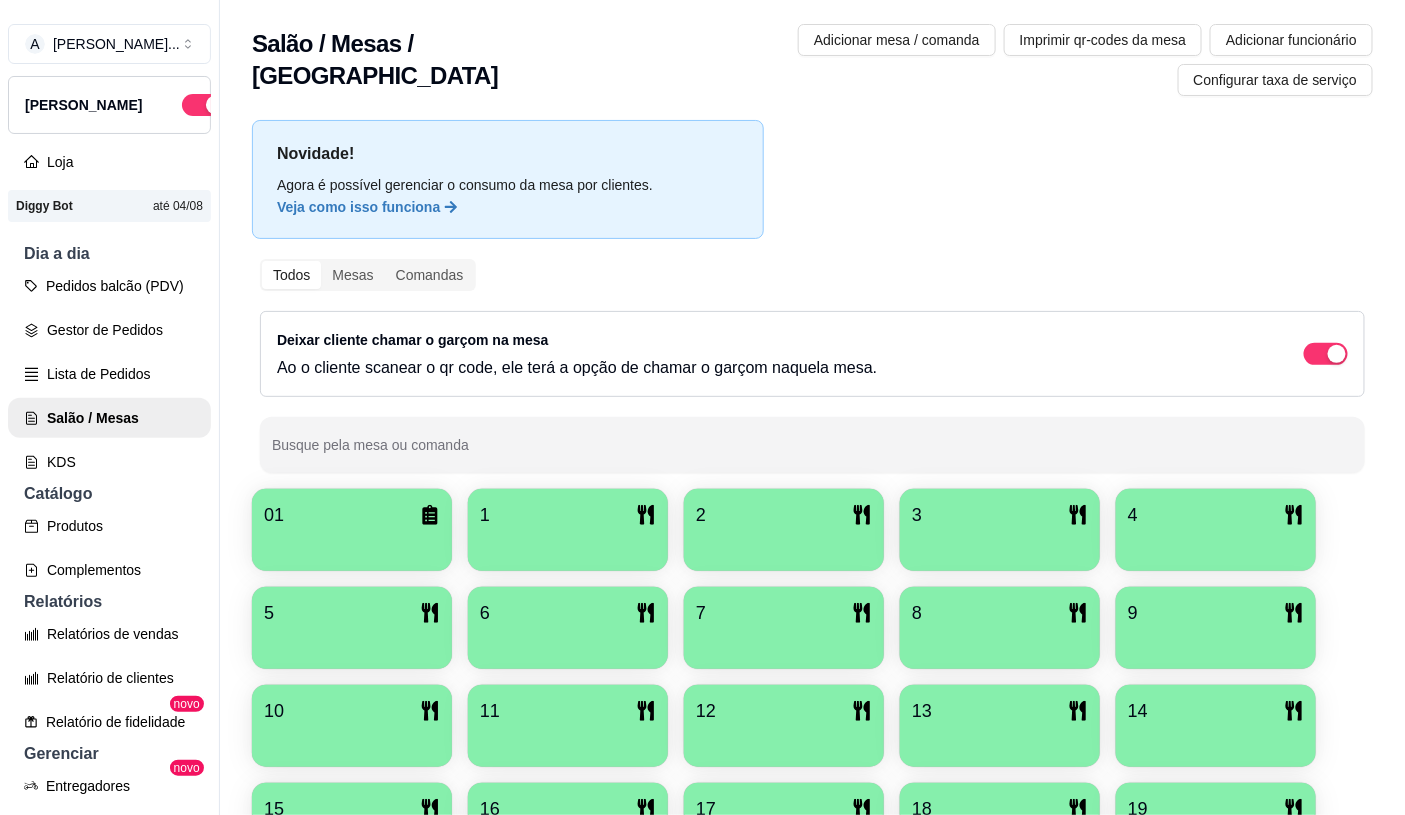 scroll, scrollTop: 428, scrollLeft: 0, axis: vertical 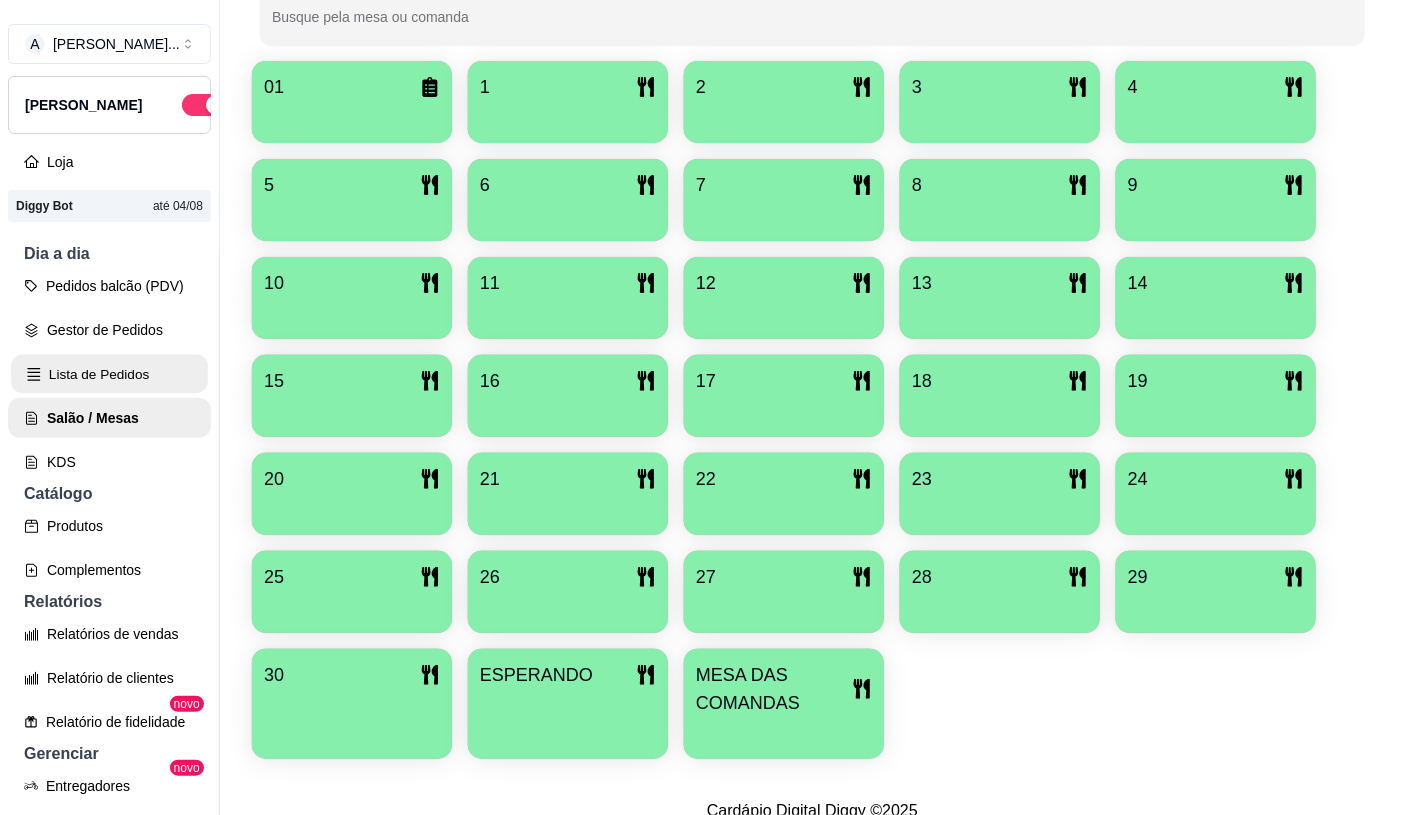 click on "Lista de Pedidos" at bounding box center (109, 374) 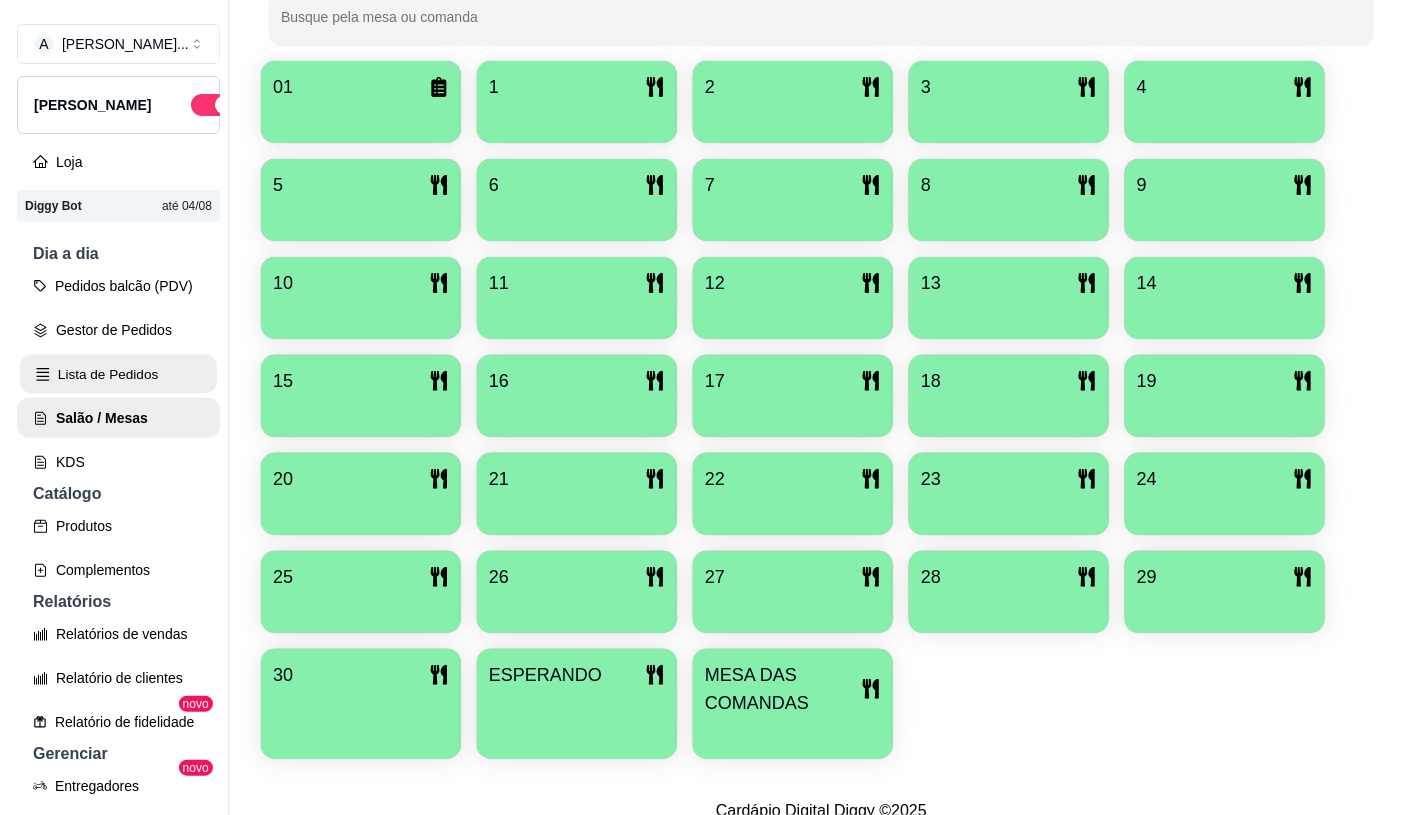 scroll, scrollTop: 0, scrollLeft: 0, axis: both 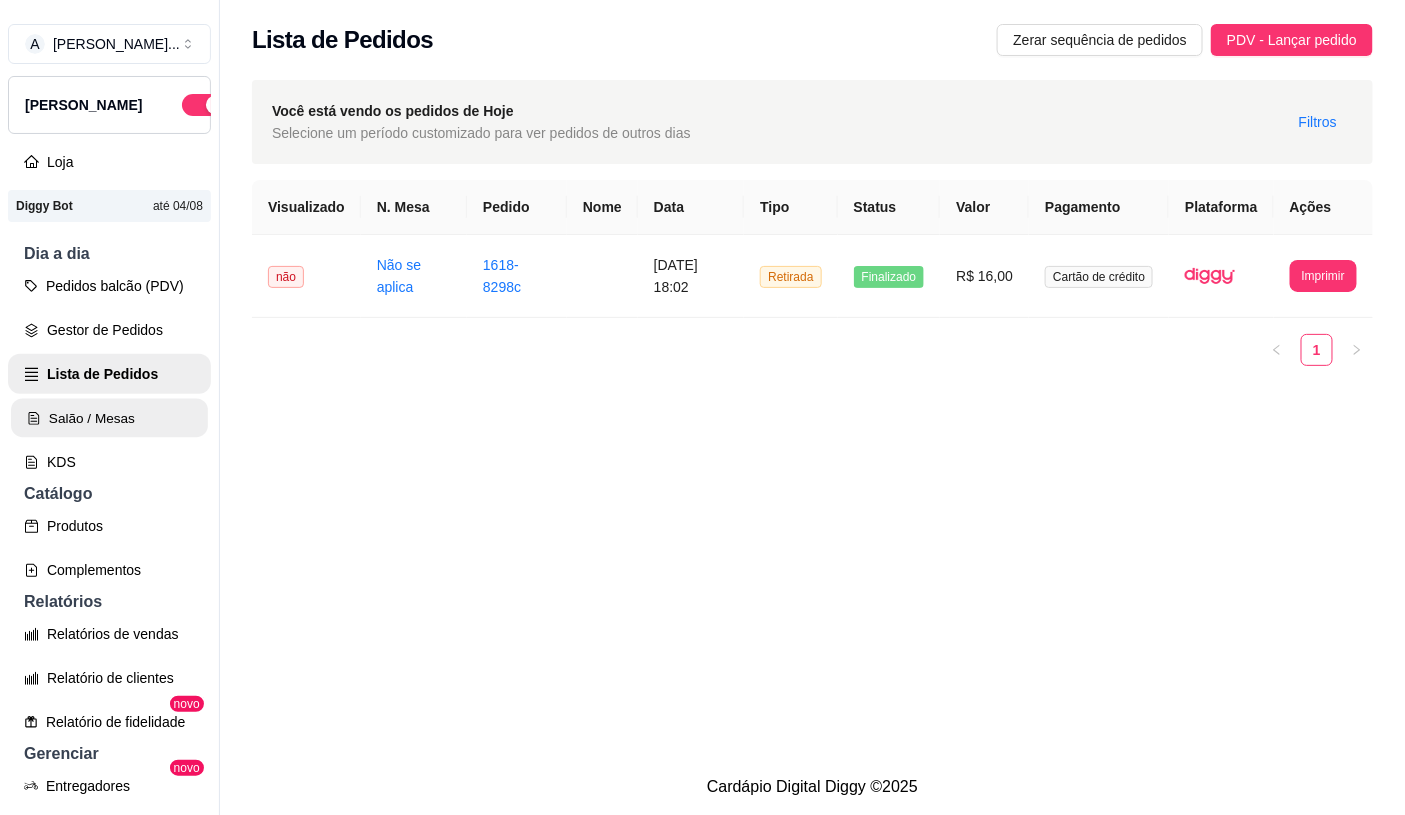 click on "Salão / Mesas" at bounding box center (109, 418) 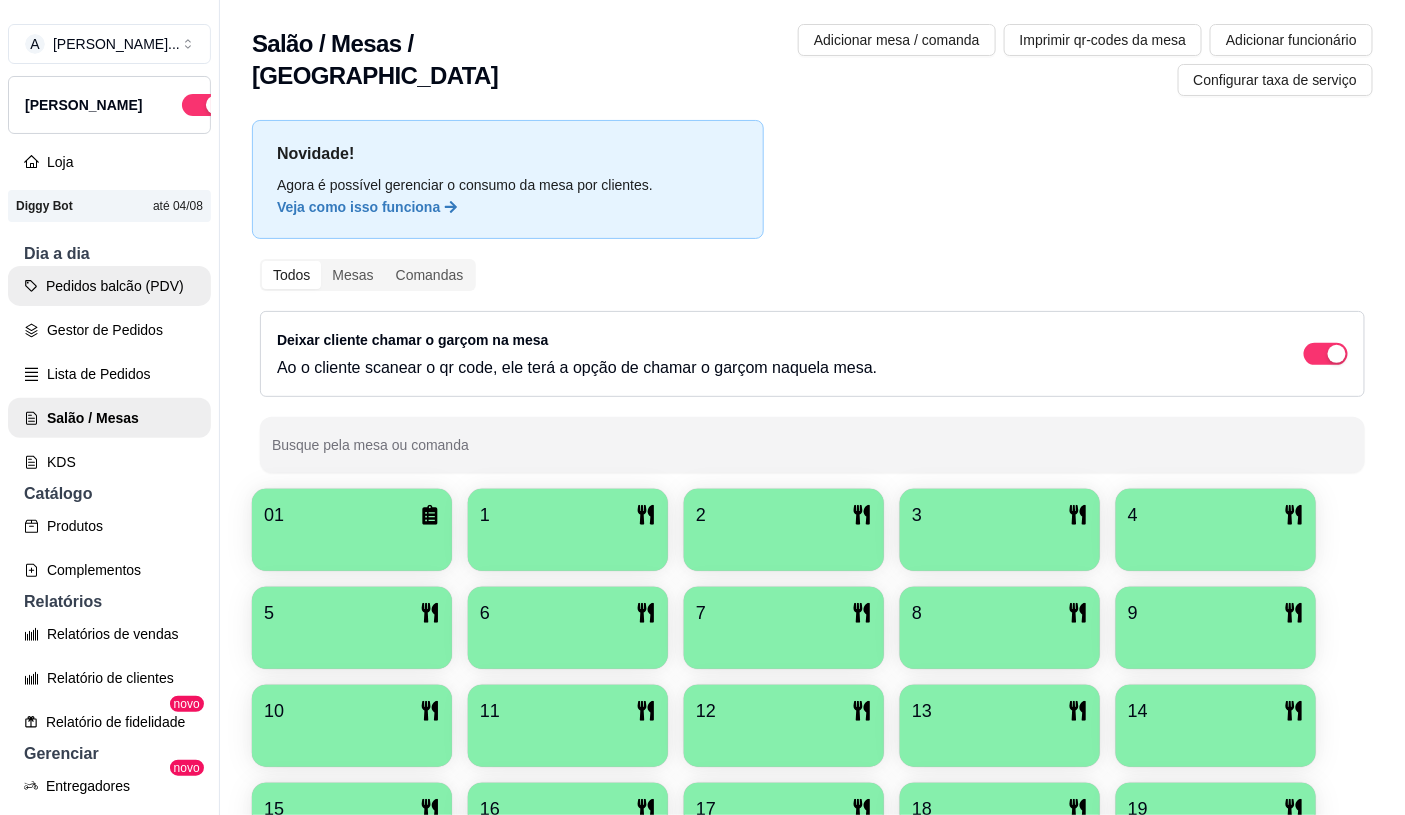 click on "Pedidos balcão (PDV)" at bounding box center (109, 286) 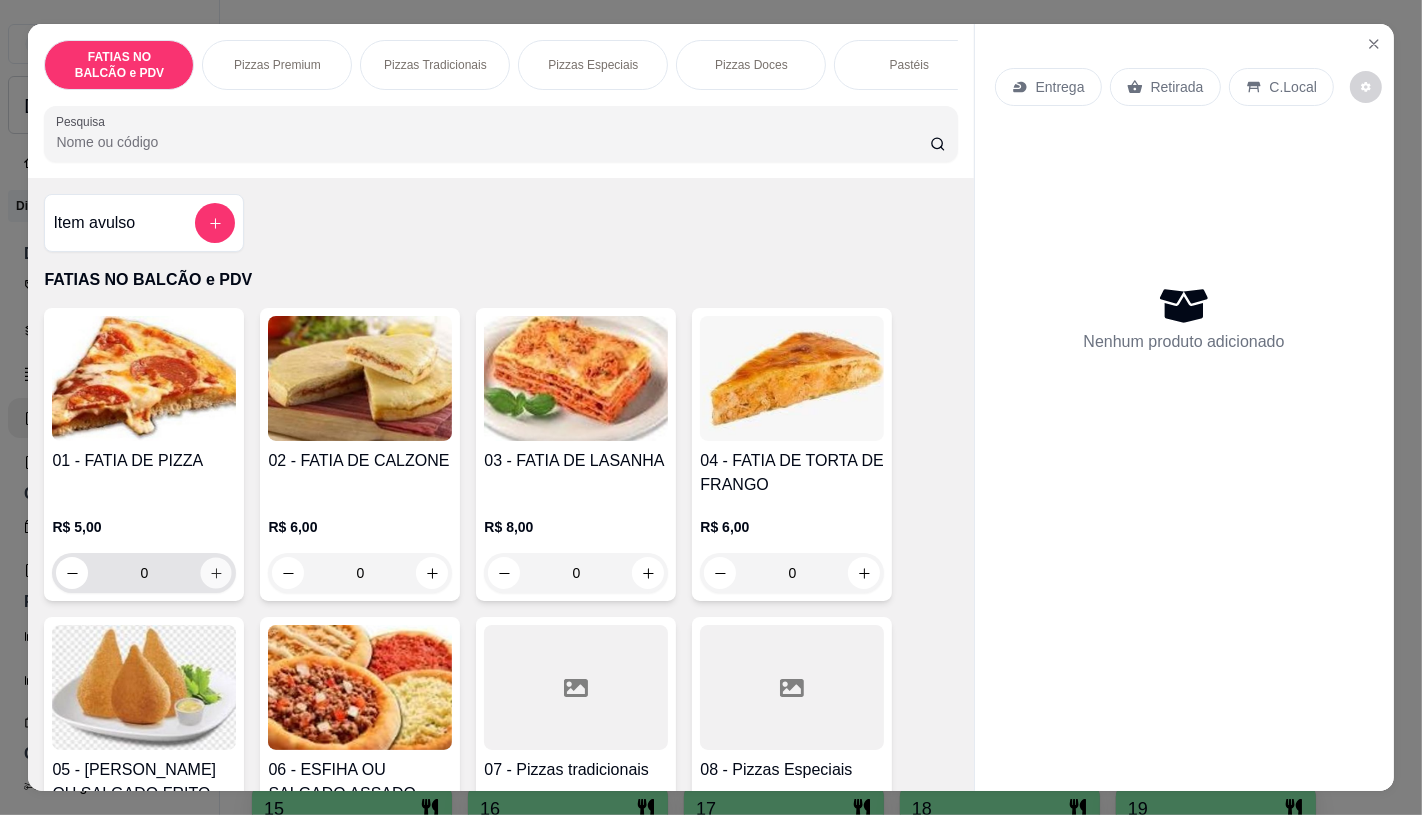 click 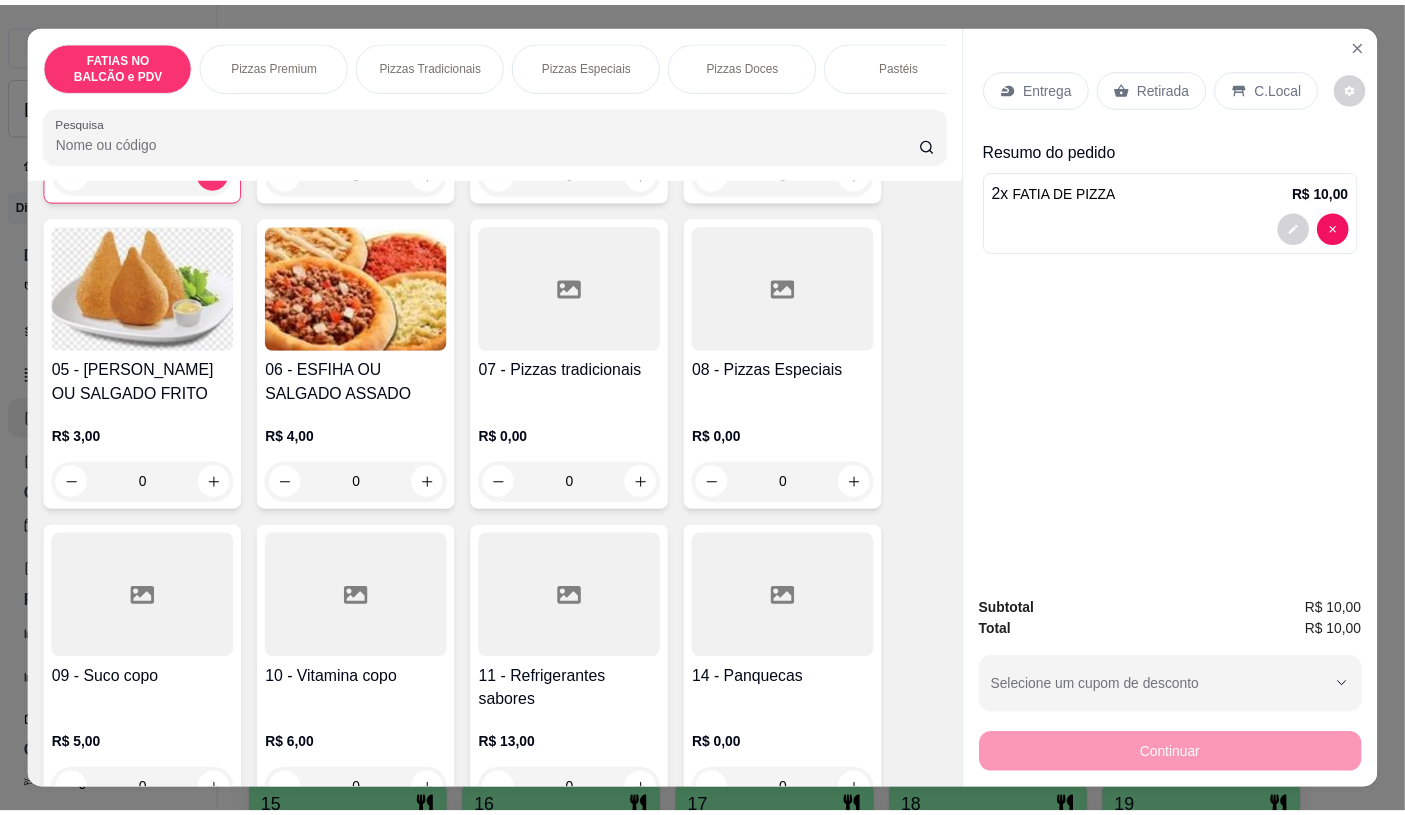 scroll, scrollTop: 444, scrollLeft: 0, axis: vertical 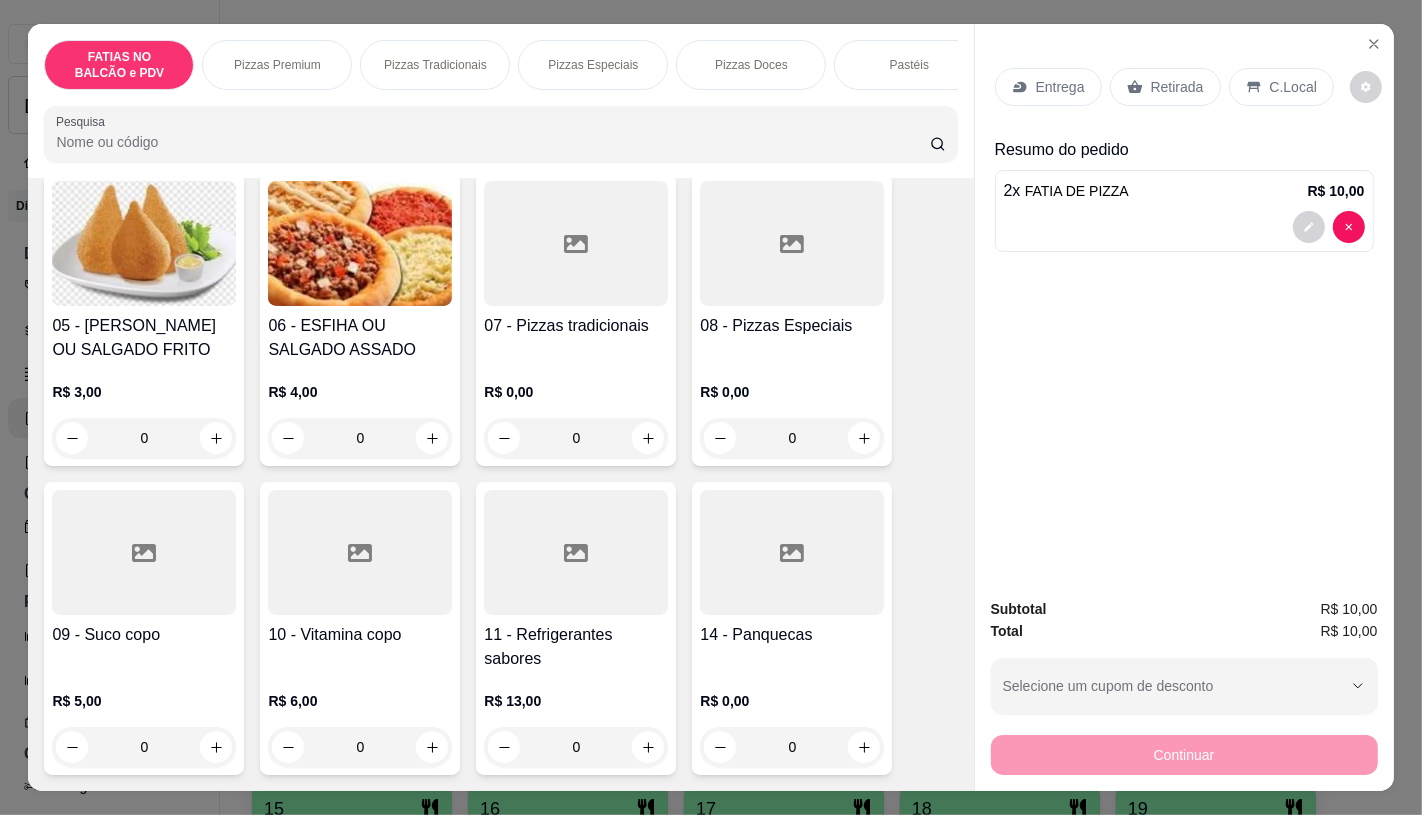 click at bounding box center (576, 552) 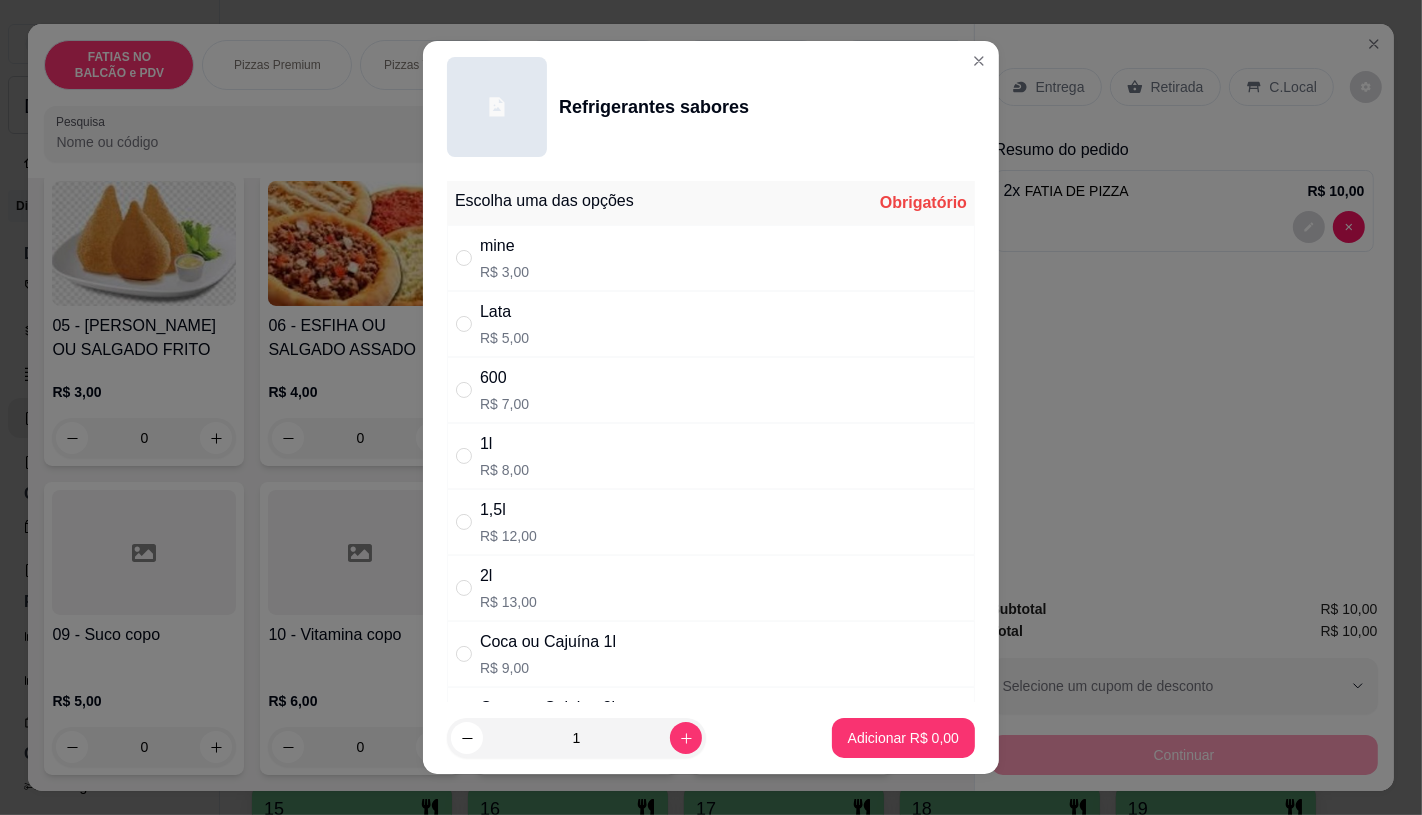 click on "R$ 3,00" at bounding box center [504, 272] 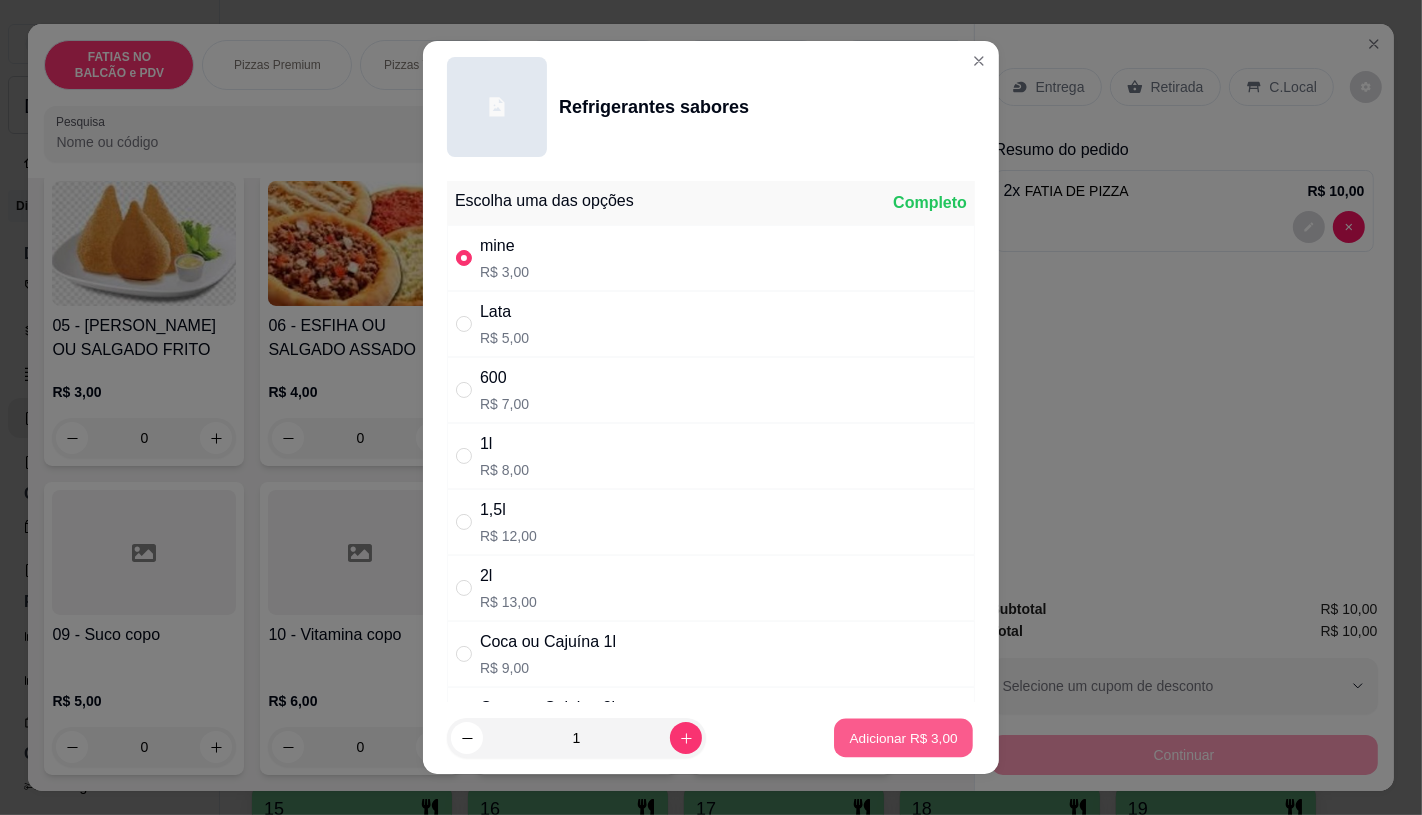 click on "Adicionar   R$ 3,00" at bounding box center (903, 738) 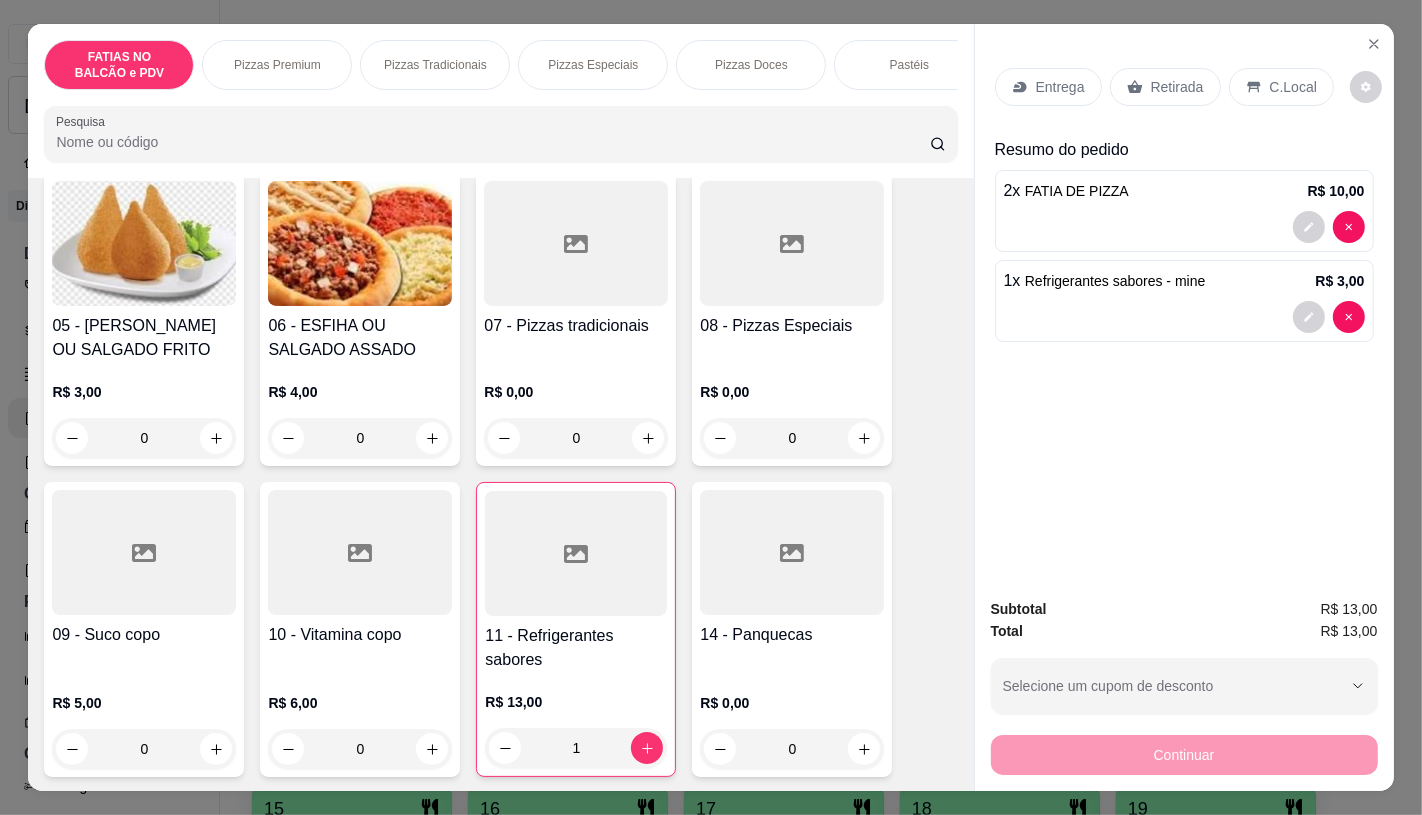 click on "Retirada" at bounding box center [1165, 87] 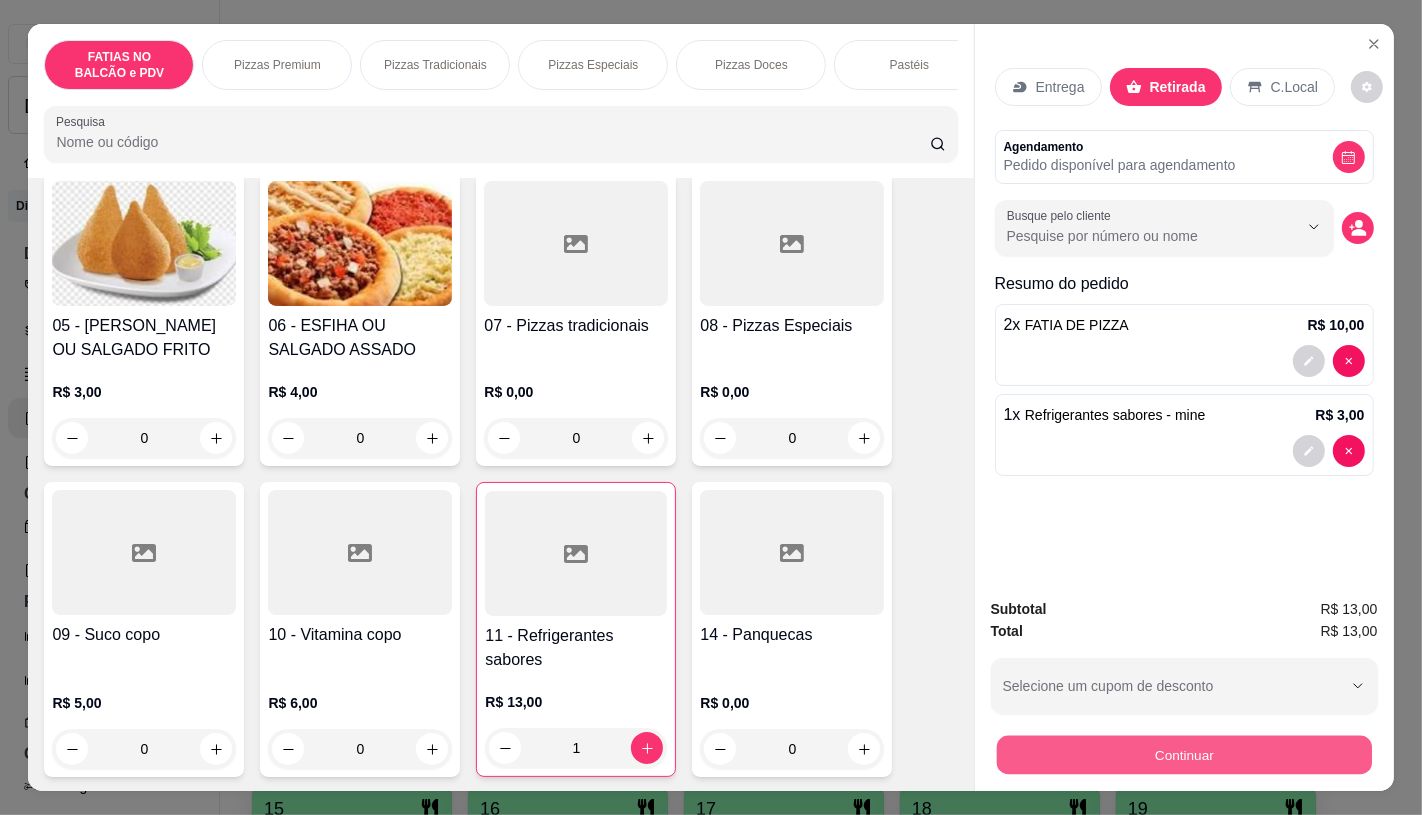 click on "Continuar" at bounding box center (1183, 754) 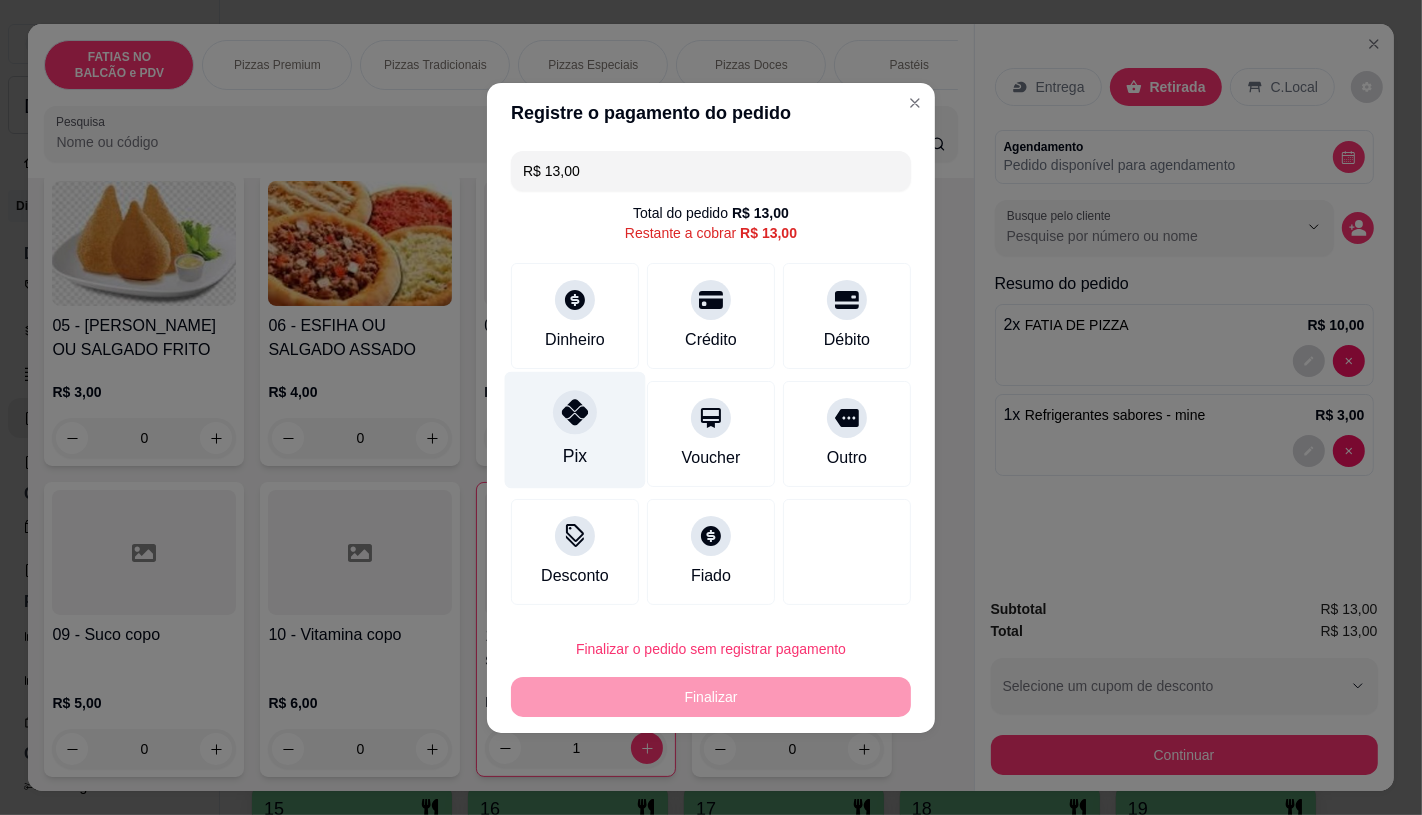 click at bounding box center [575, 412] 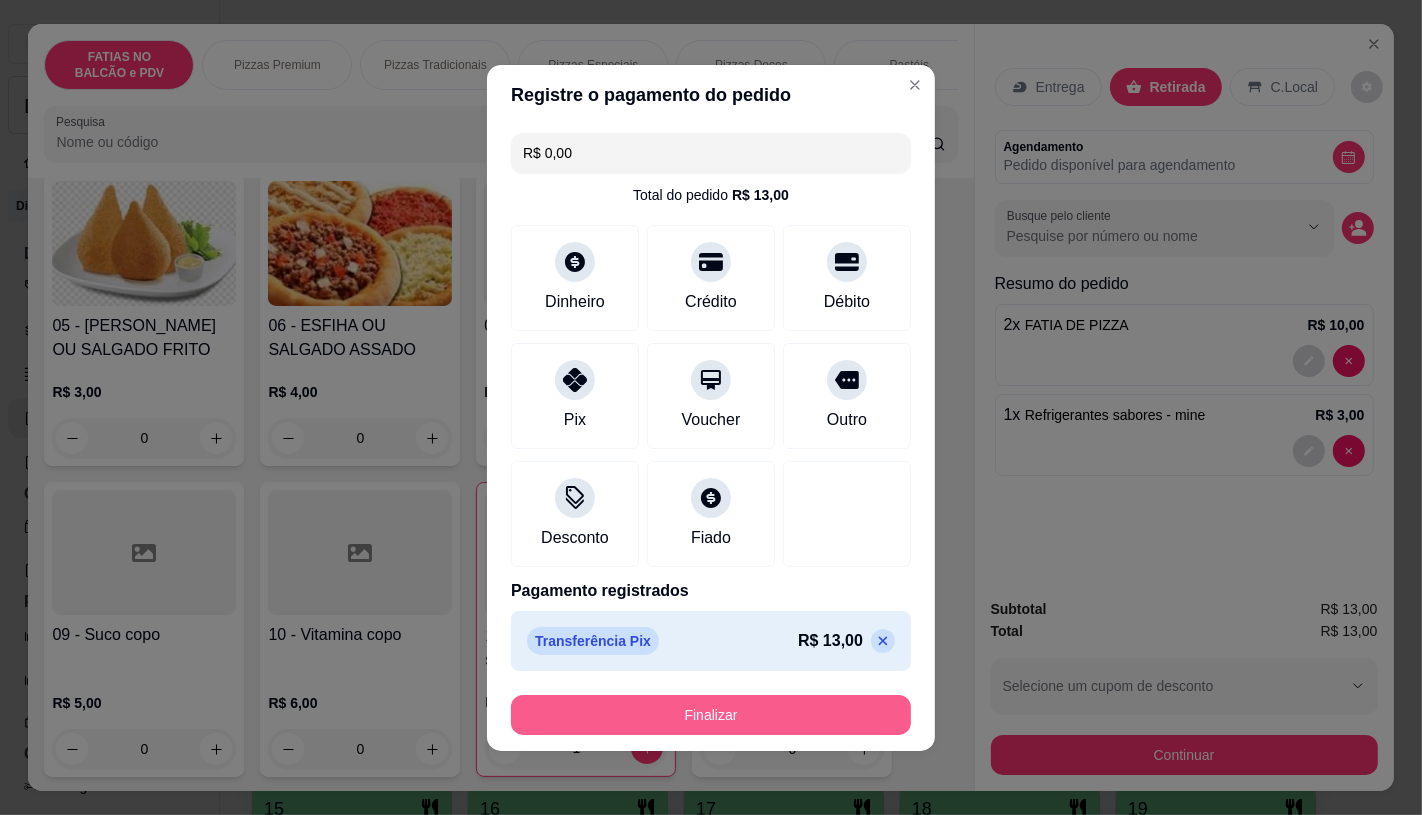 click on "Finalizar" at bounding box center [711, 715] 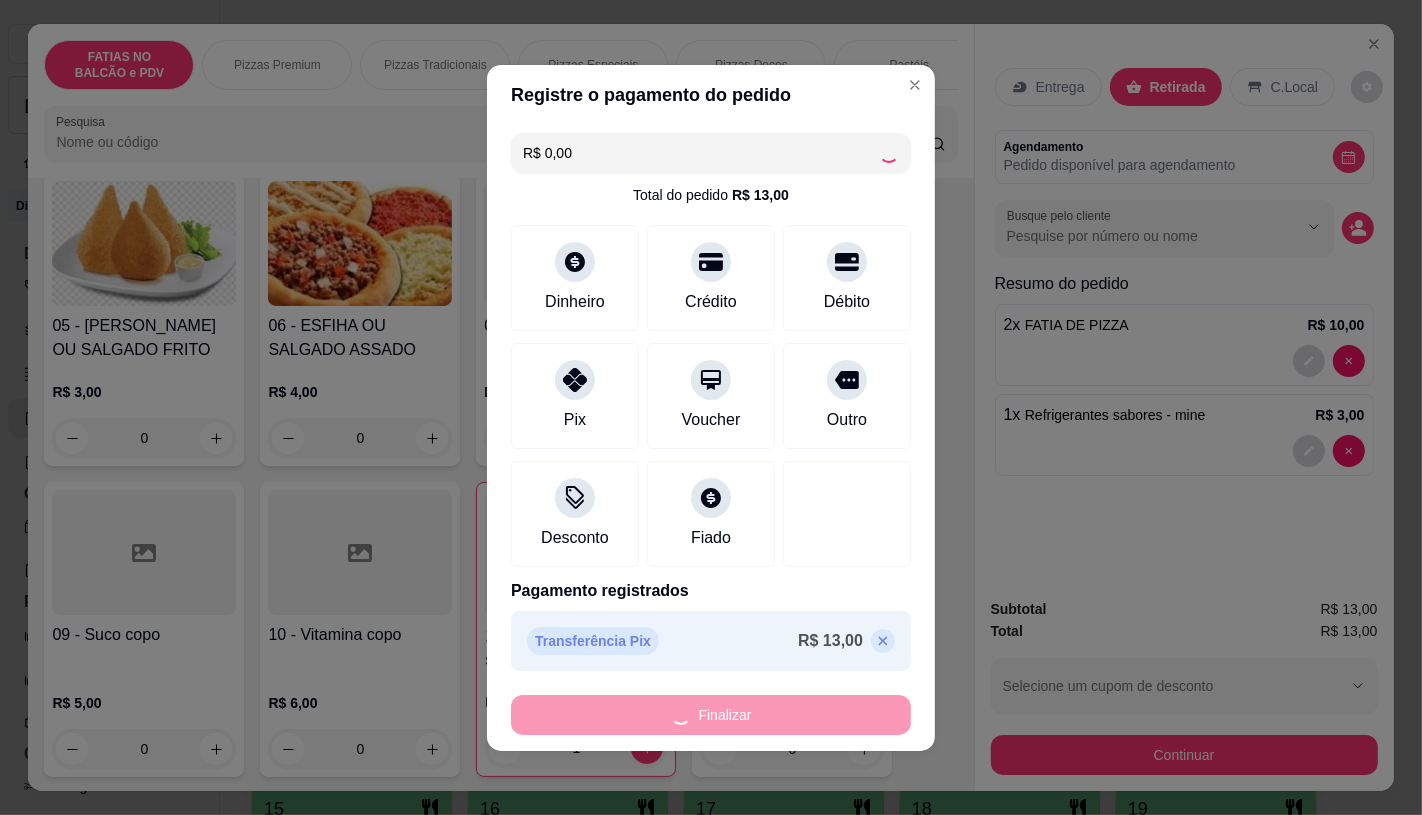 type on "0" 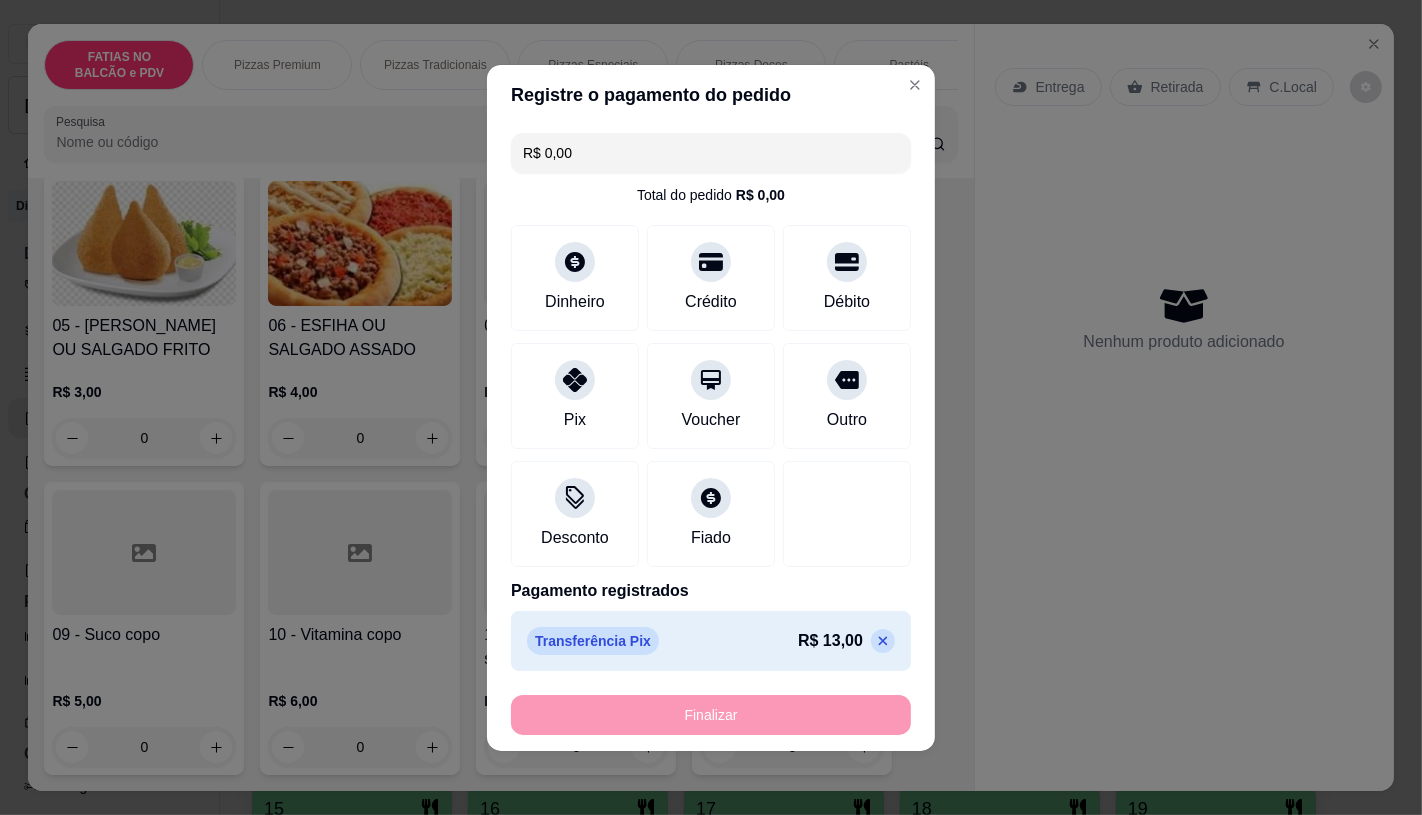 type on "-R$ 13,00" 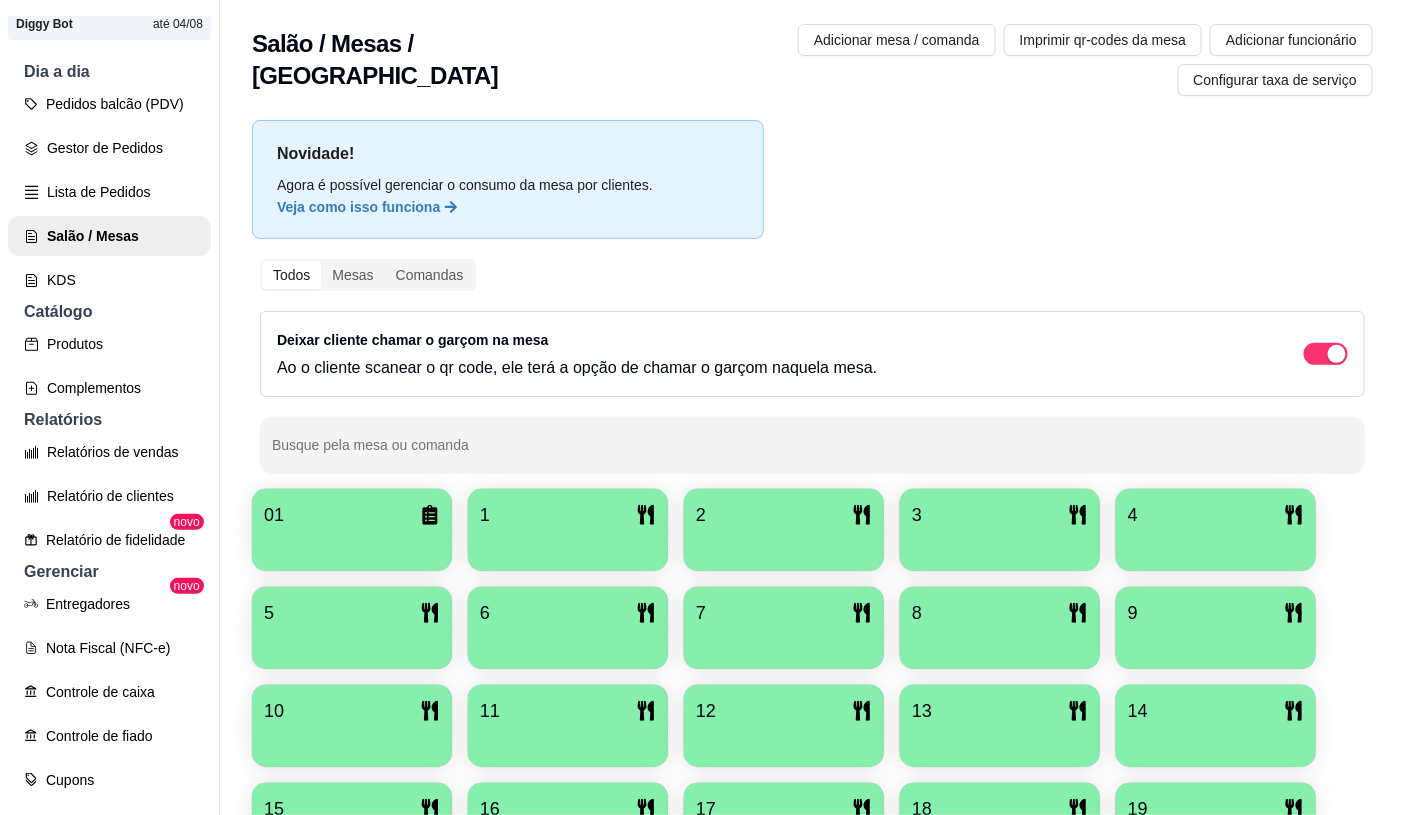 scroll, scrollTop: 333, scrollLeft: 0, axis: vertical 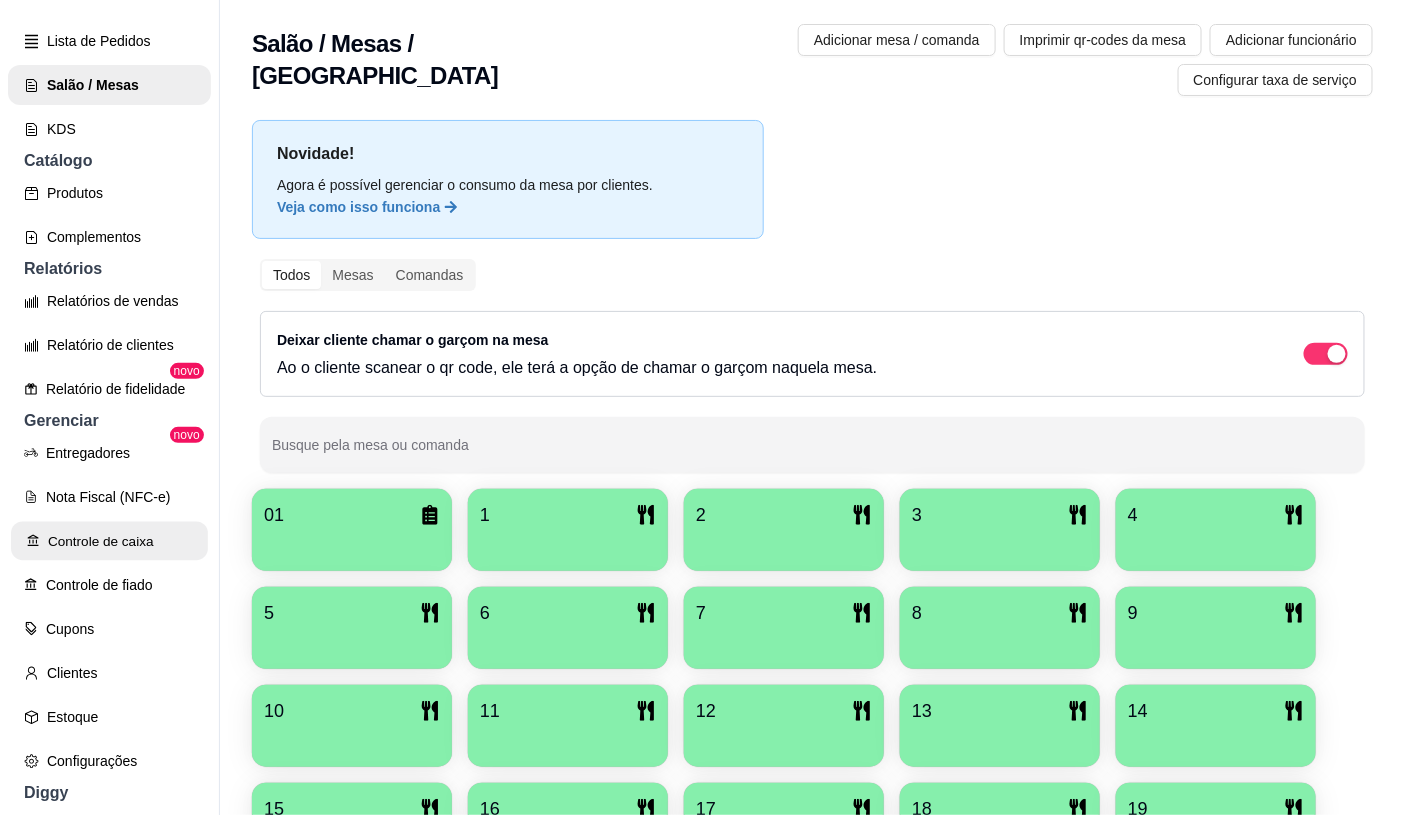 click on "Controle de caixa" at bounding box center [109, 541] 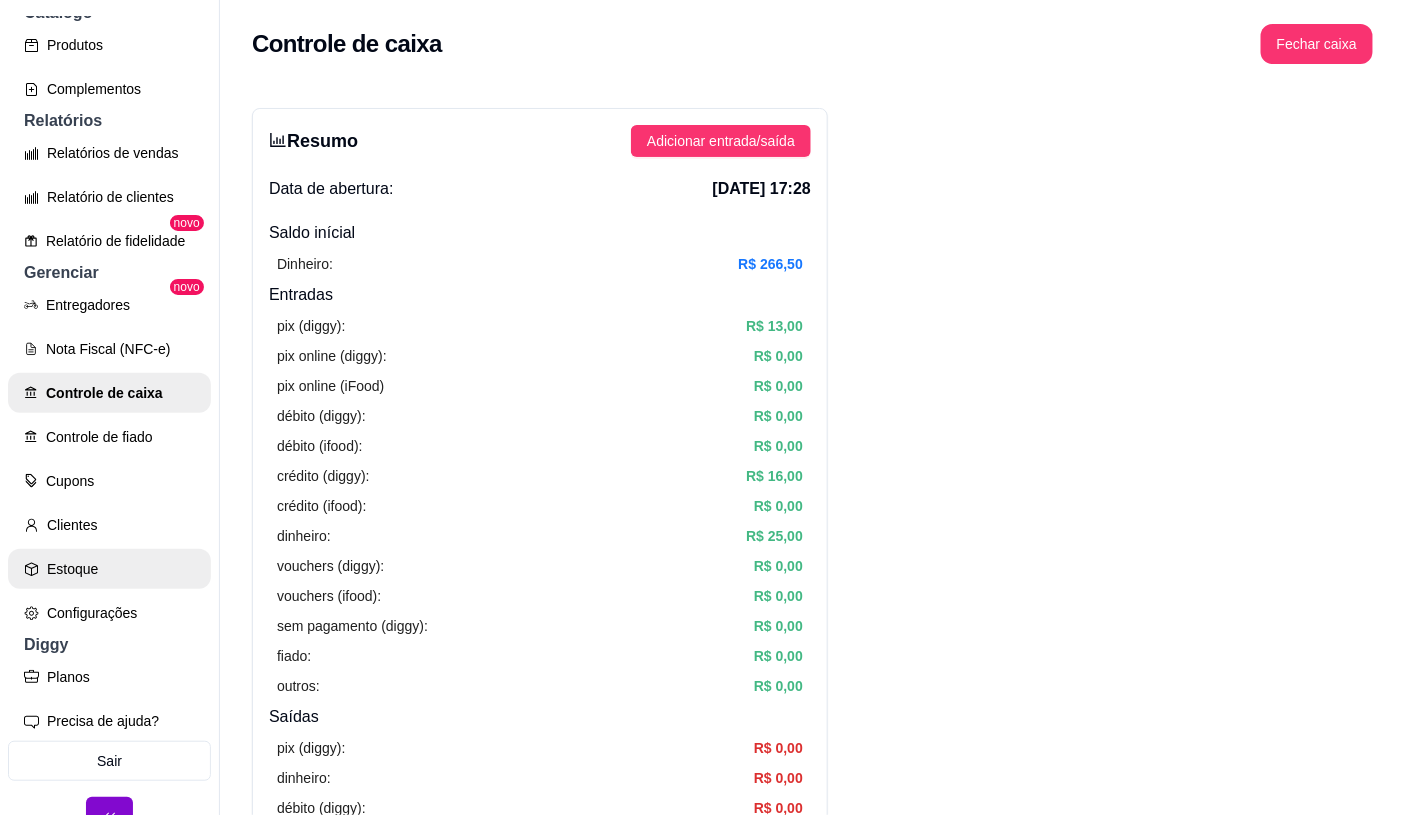 scroll, scrollTop: 510, scrollLeft: 0, axis: vertical 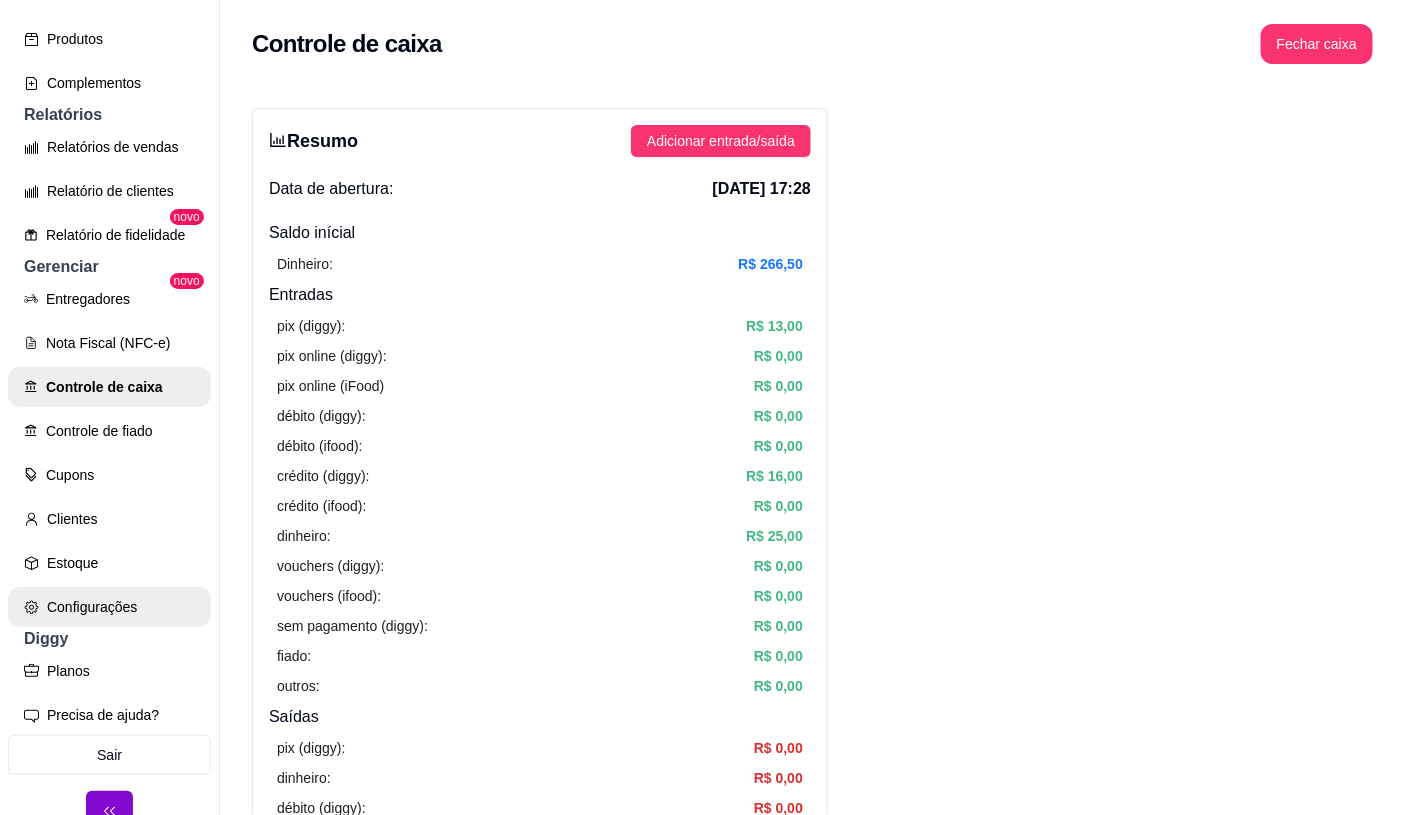 click on "Configurações" at bounding box center [109, 607] 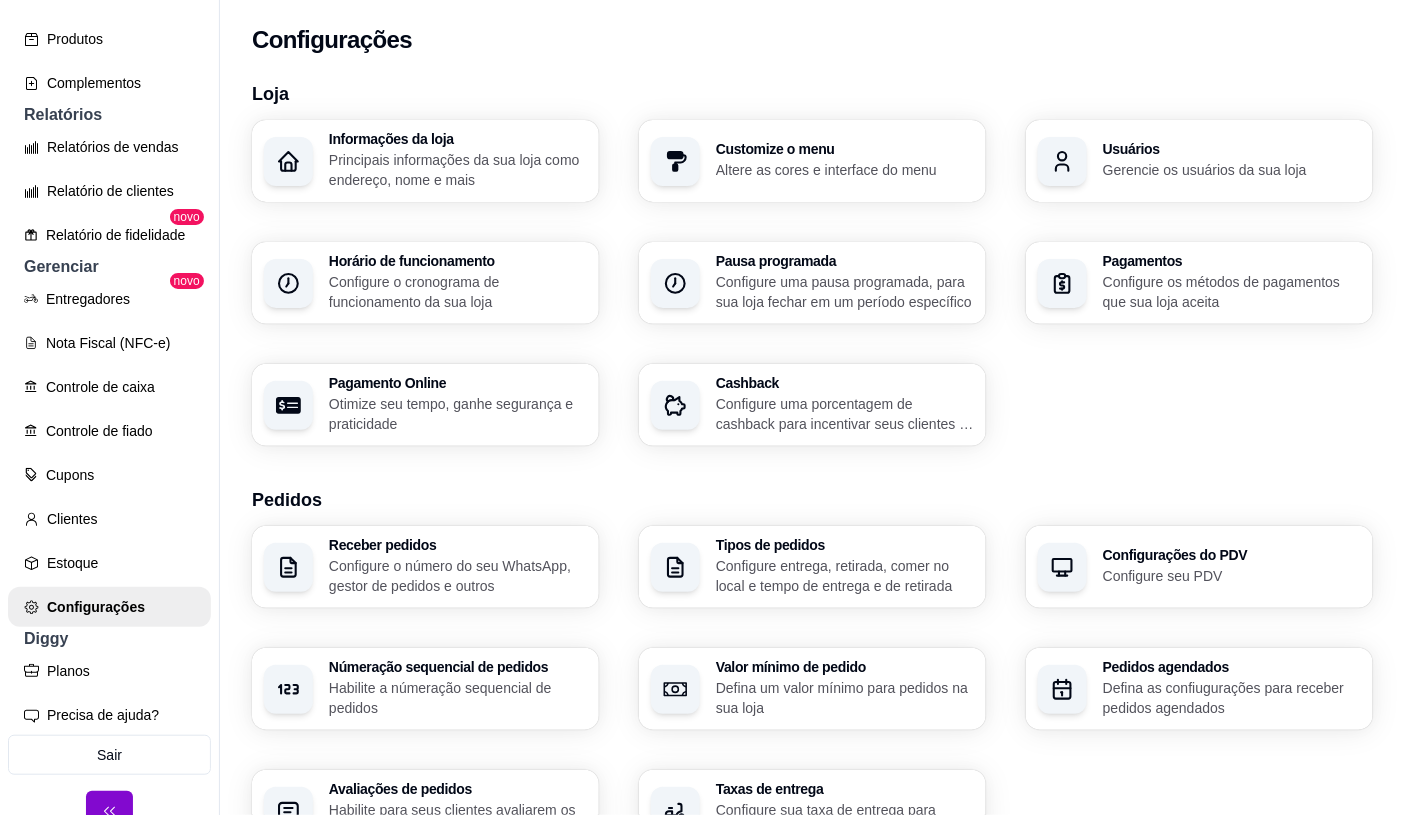 click on "Usuários" at bounding box center (1232, 149) 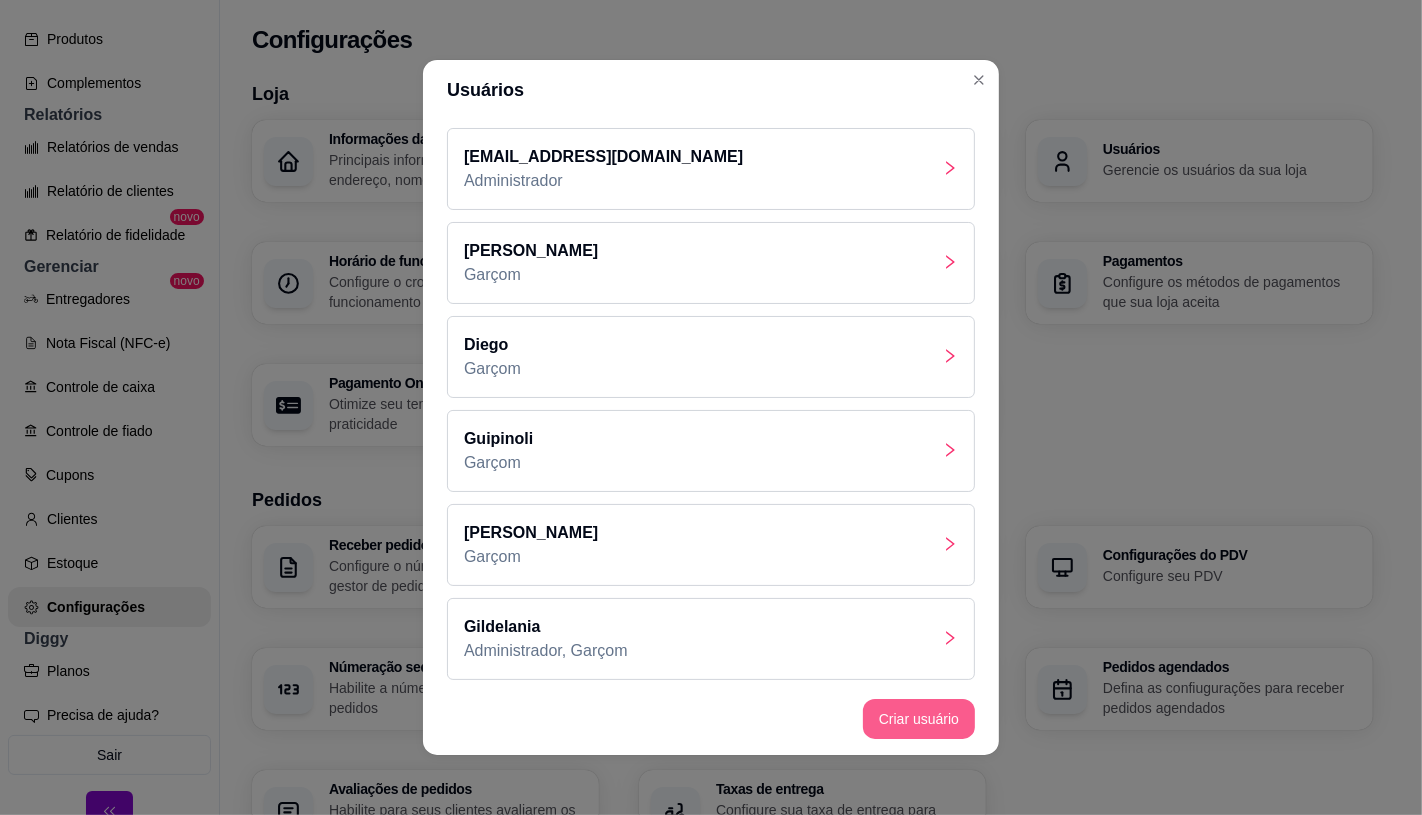 click on "Criar usuário" at bounding box center (919, 719) 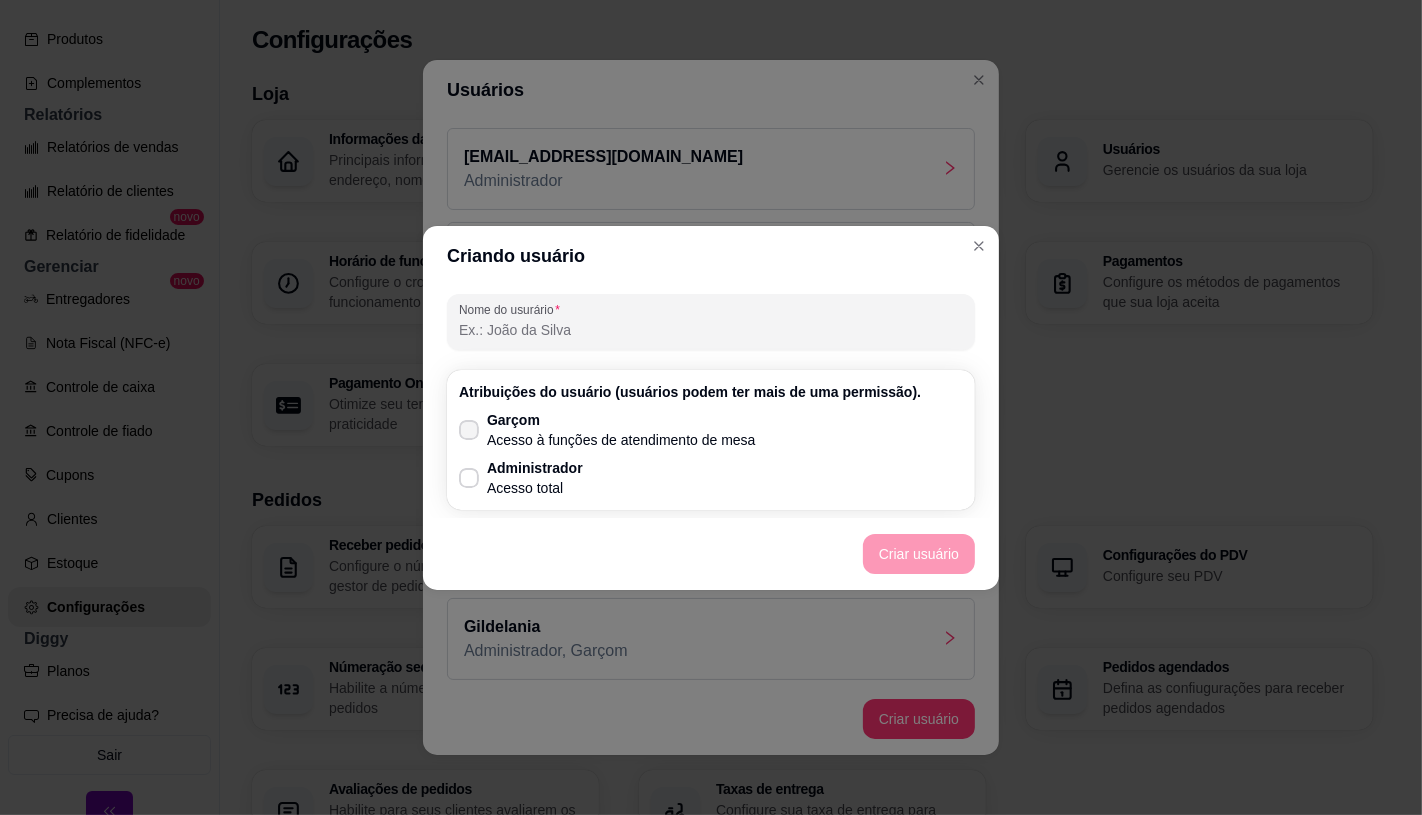 click on "Garçom Acesso à funções de atendimento de mesa" at bounding box center (607, 430) 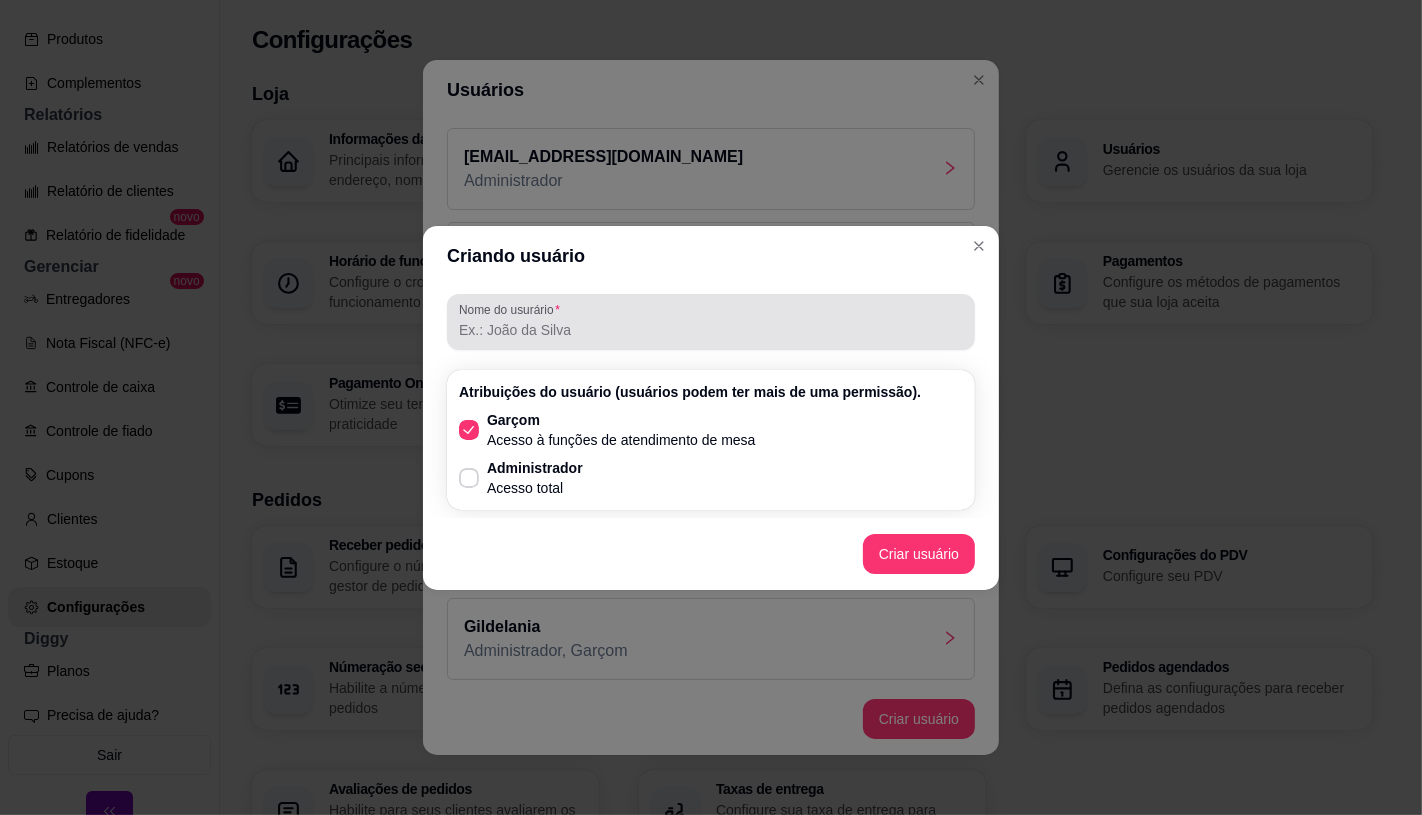 click on "Nome do usurário" at bounding box center (711, 330) 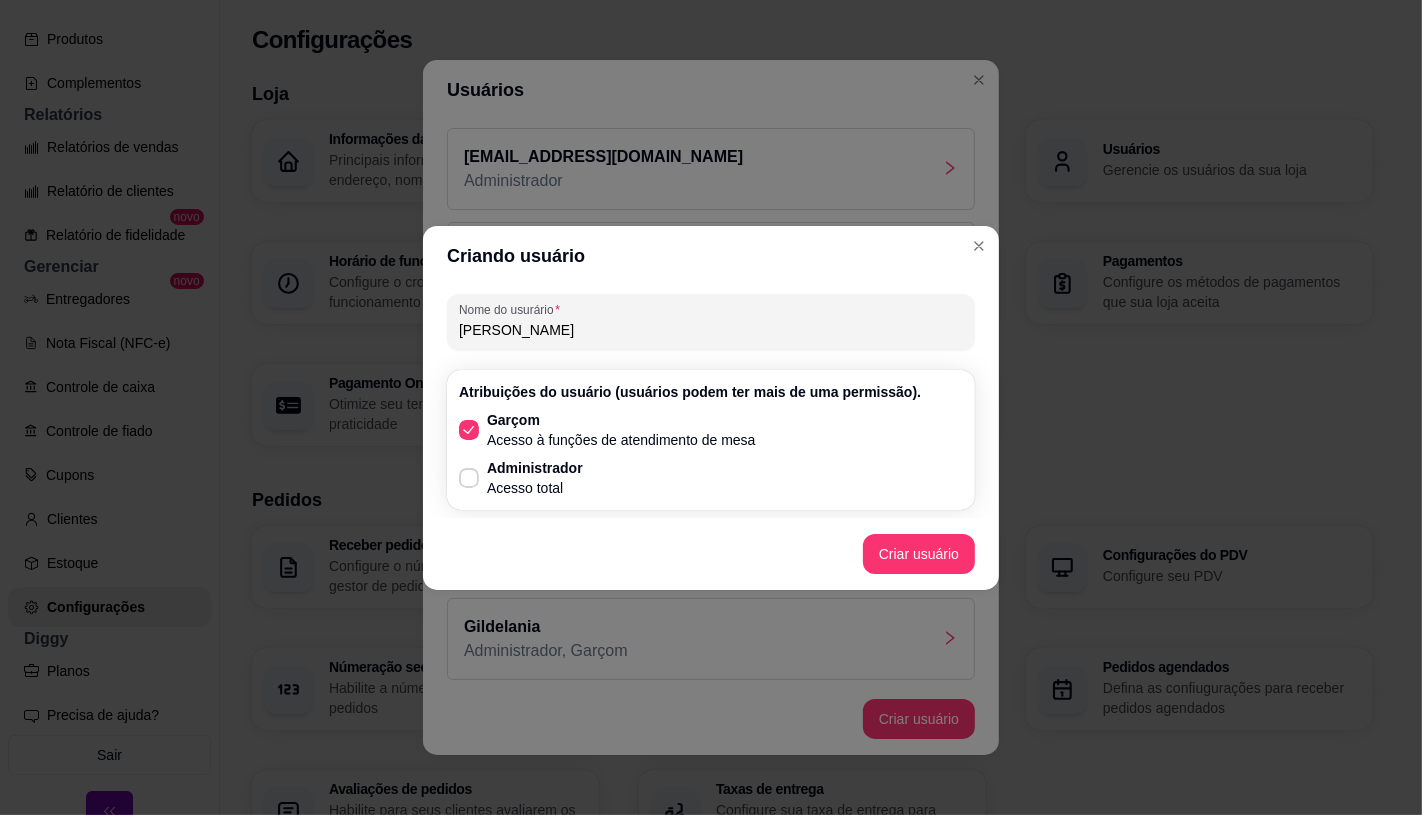 type on "[PERSON_NAME]" 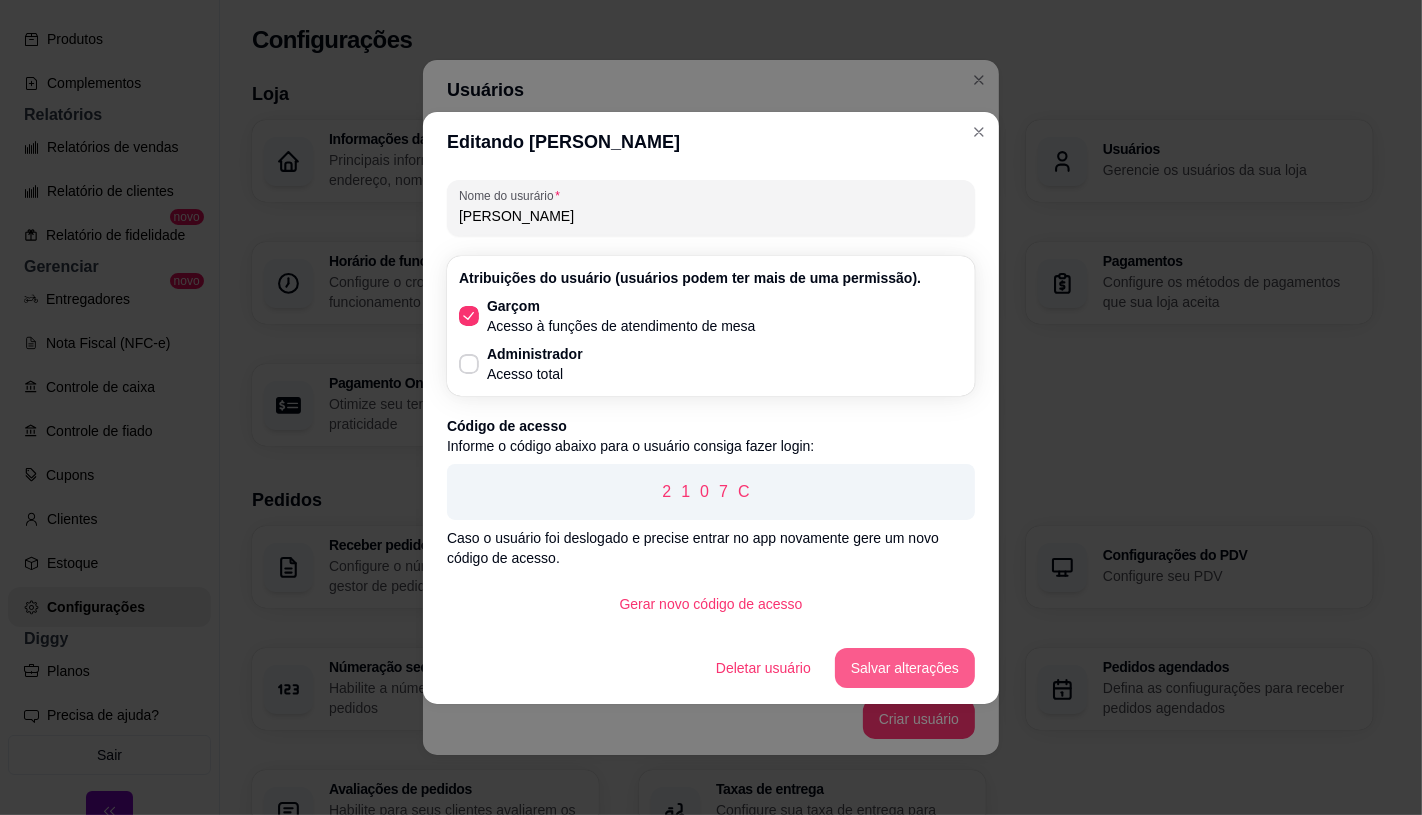 click on "Salvar alterações" at bounding box center (905, 668) 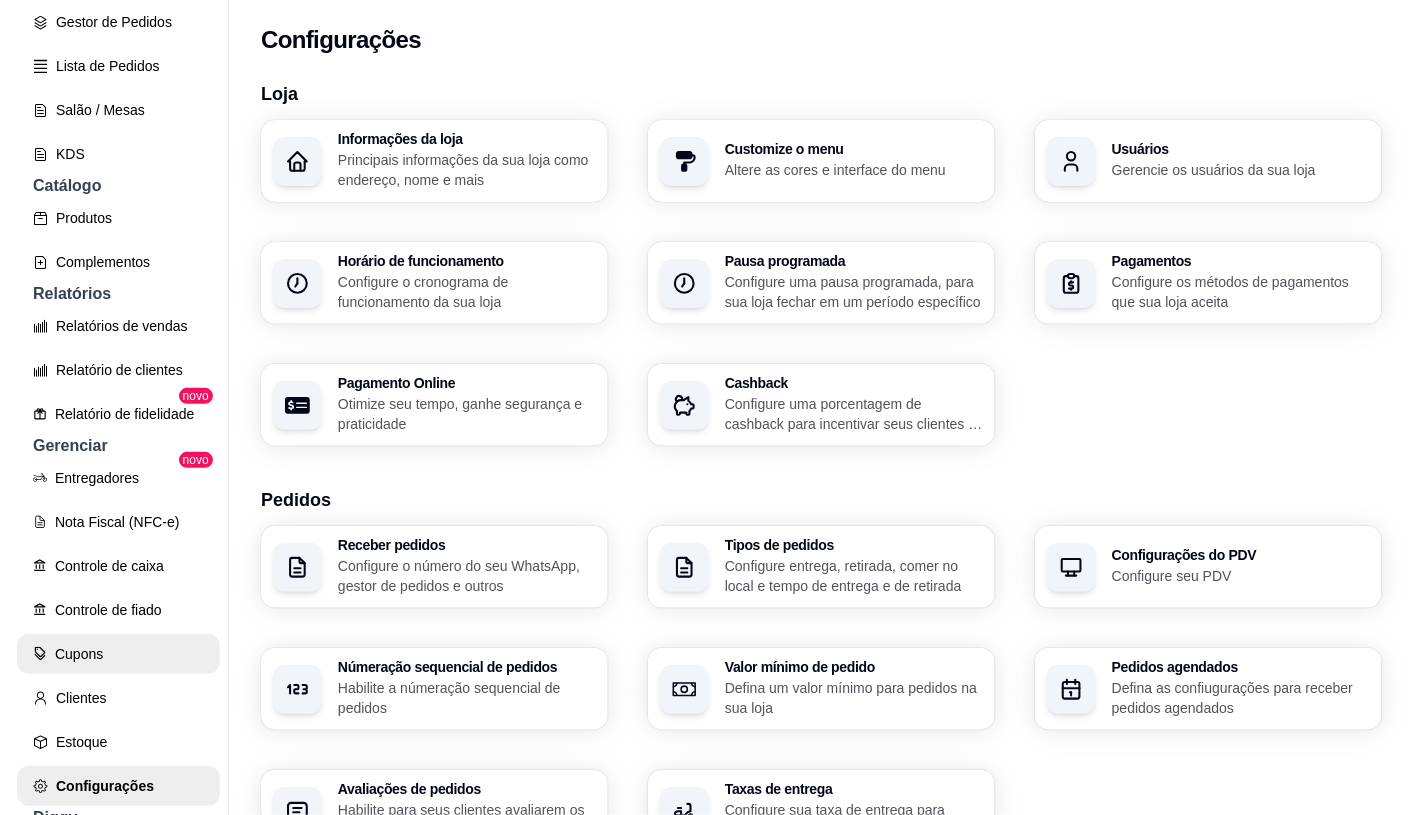 scroll, scrollTop: 176, scrollLeft: 0, axis: vertical 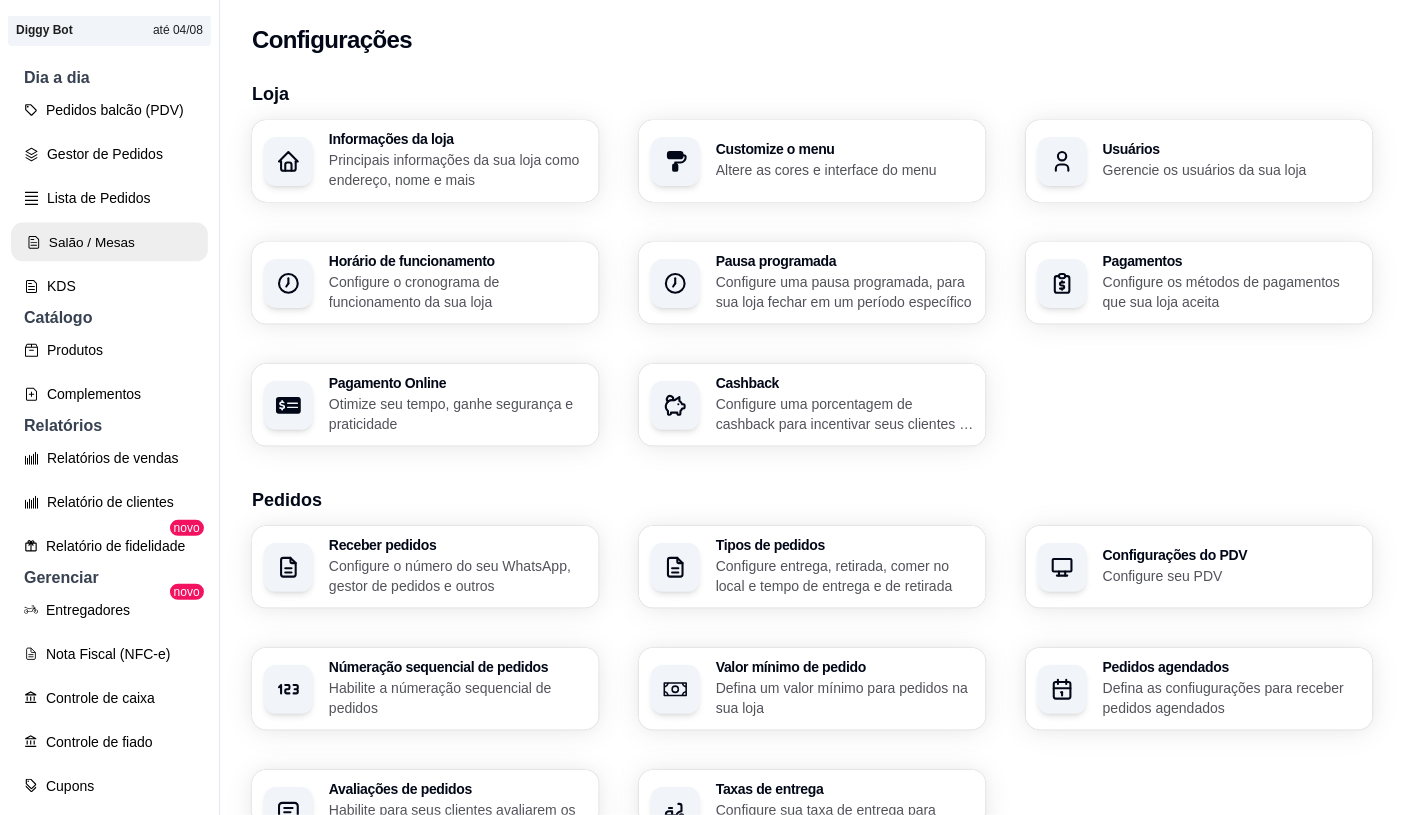 click on "Salão / Mesas" at bounding box center [109, 242] 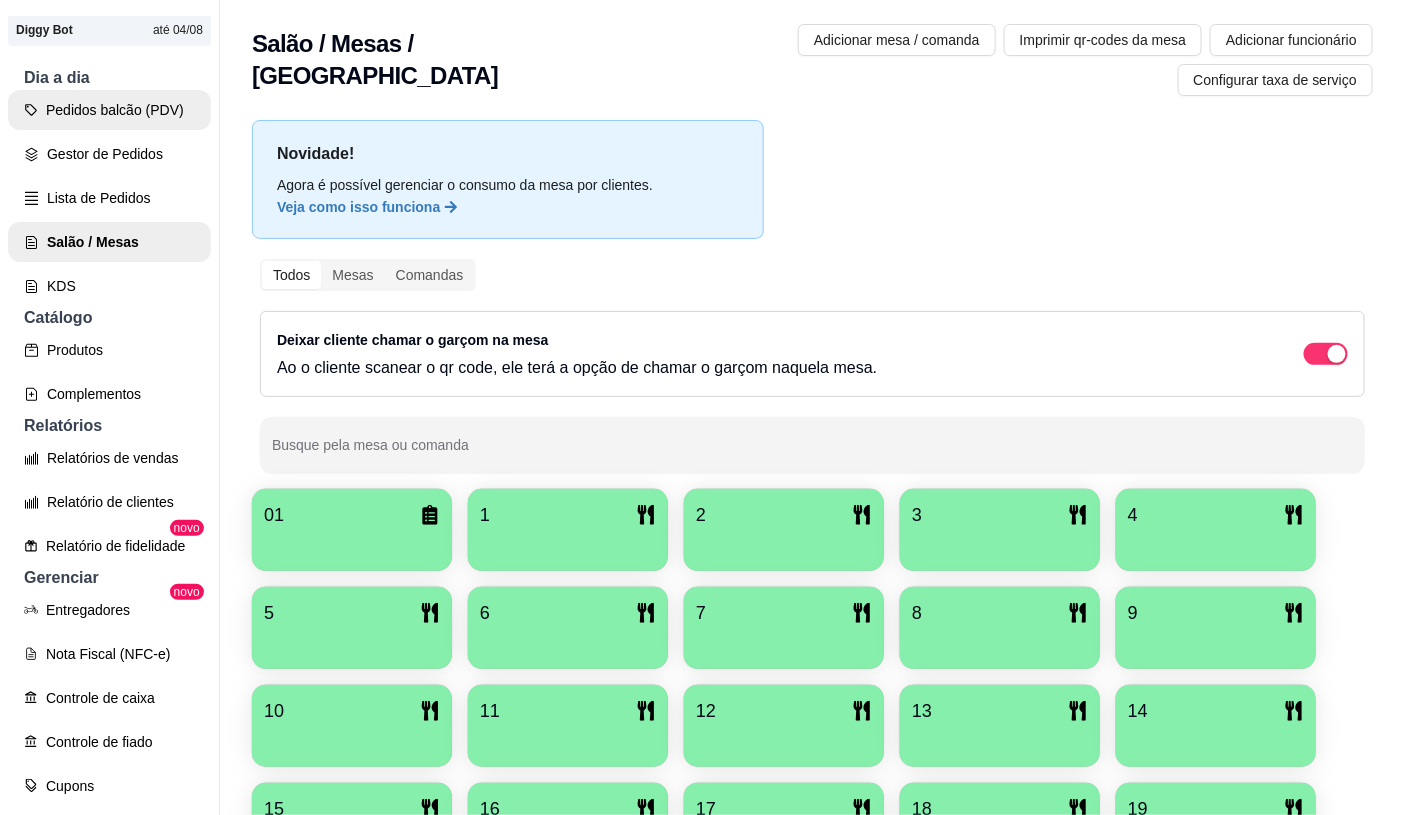 click on "Pedidos balcão (PDV)" at bounding box center [109, 110] 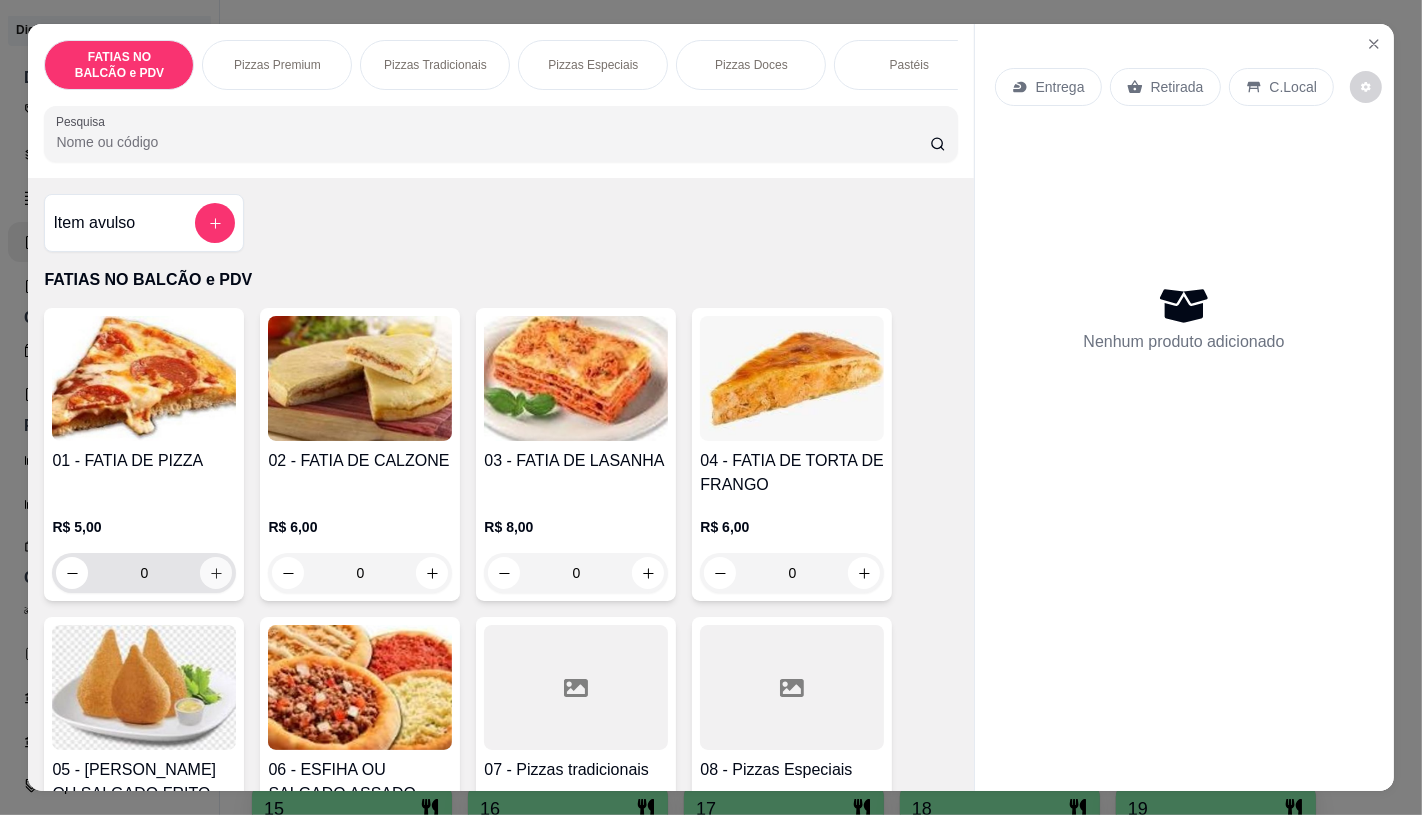 click at bounding box center [216, 573] 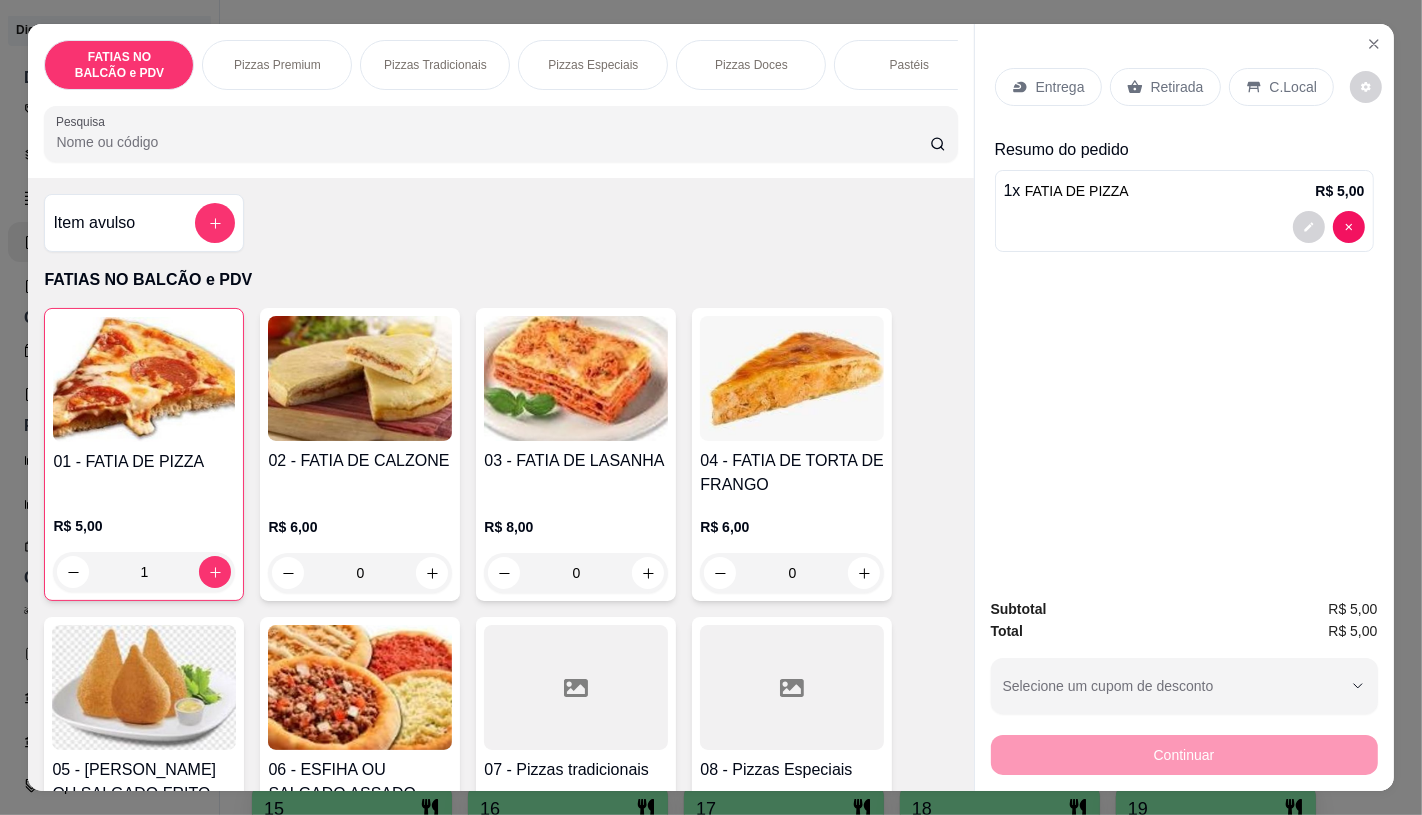 click on "Retirada" at bounding box center (1177, 87) 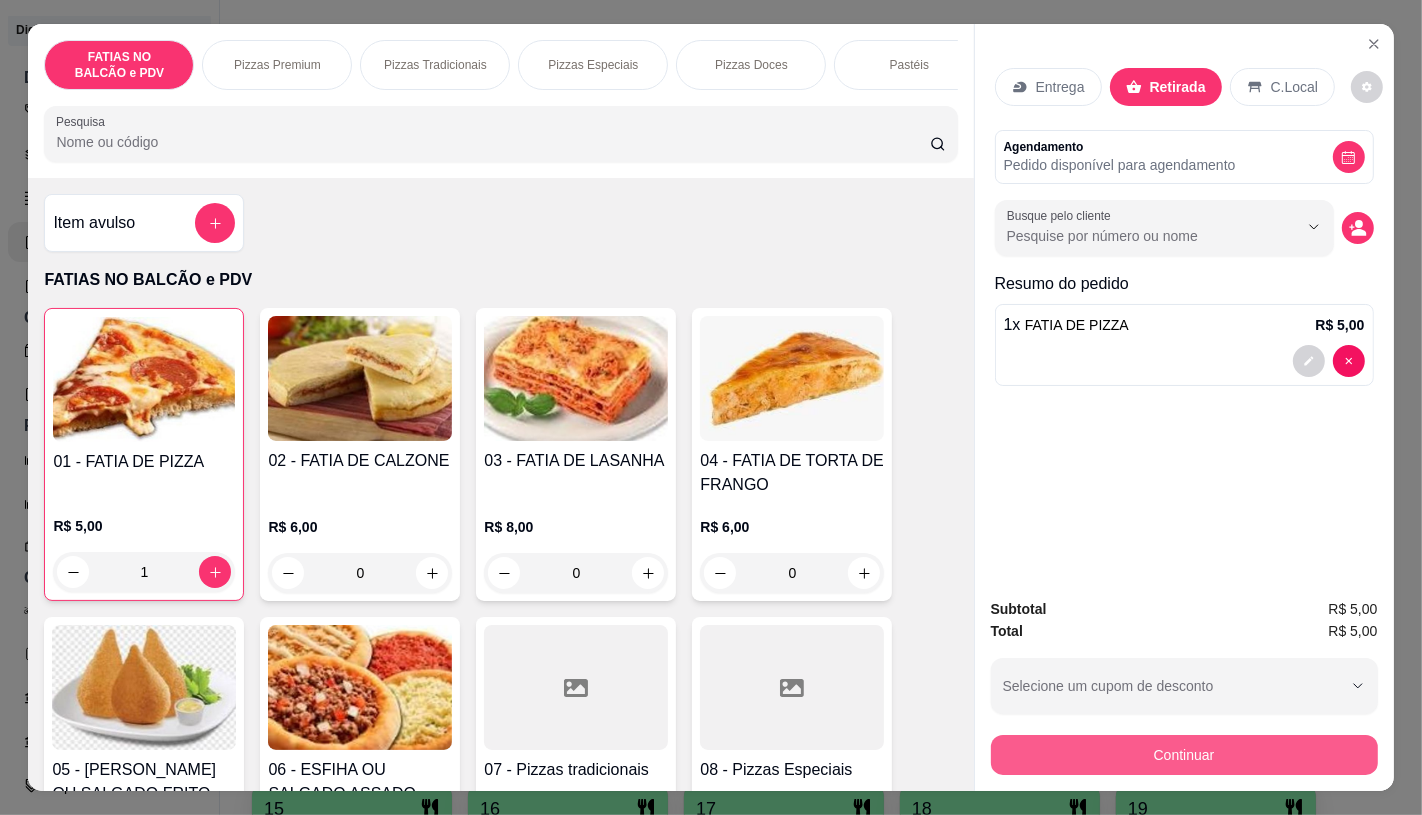 click on "Continuar" at bounding box center [1184, 755] 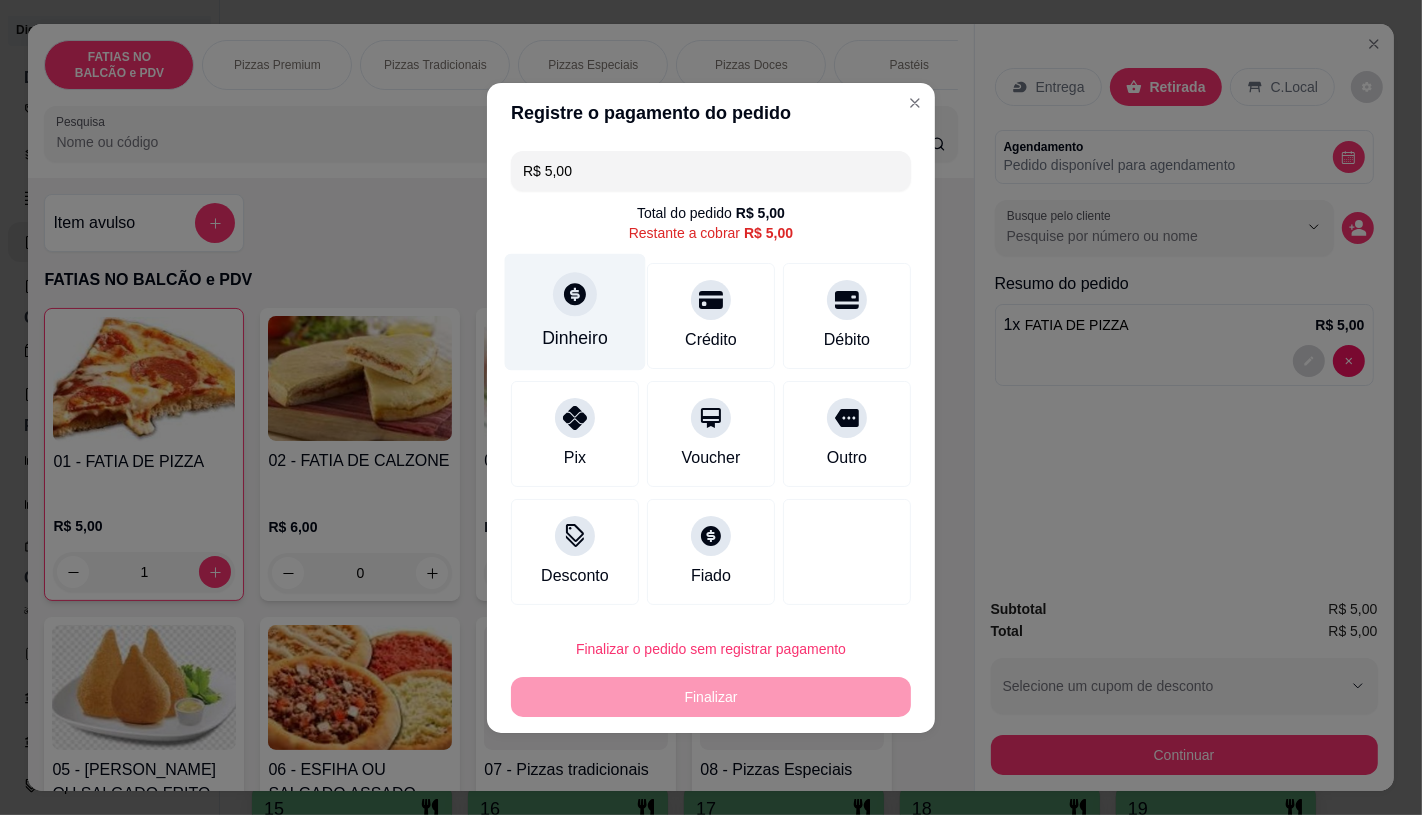 click on "Dinheiro" at bounding box center [575, 311] 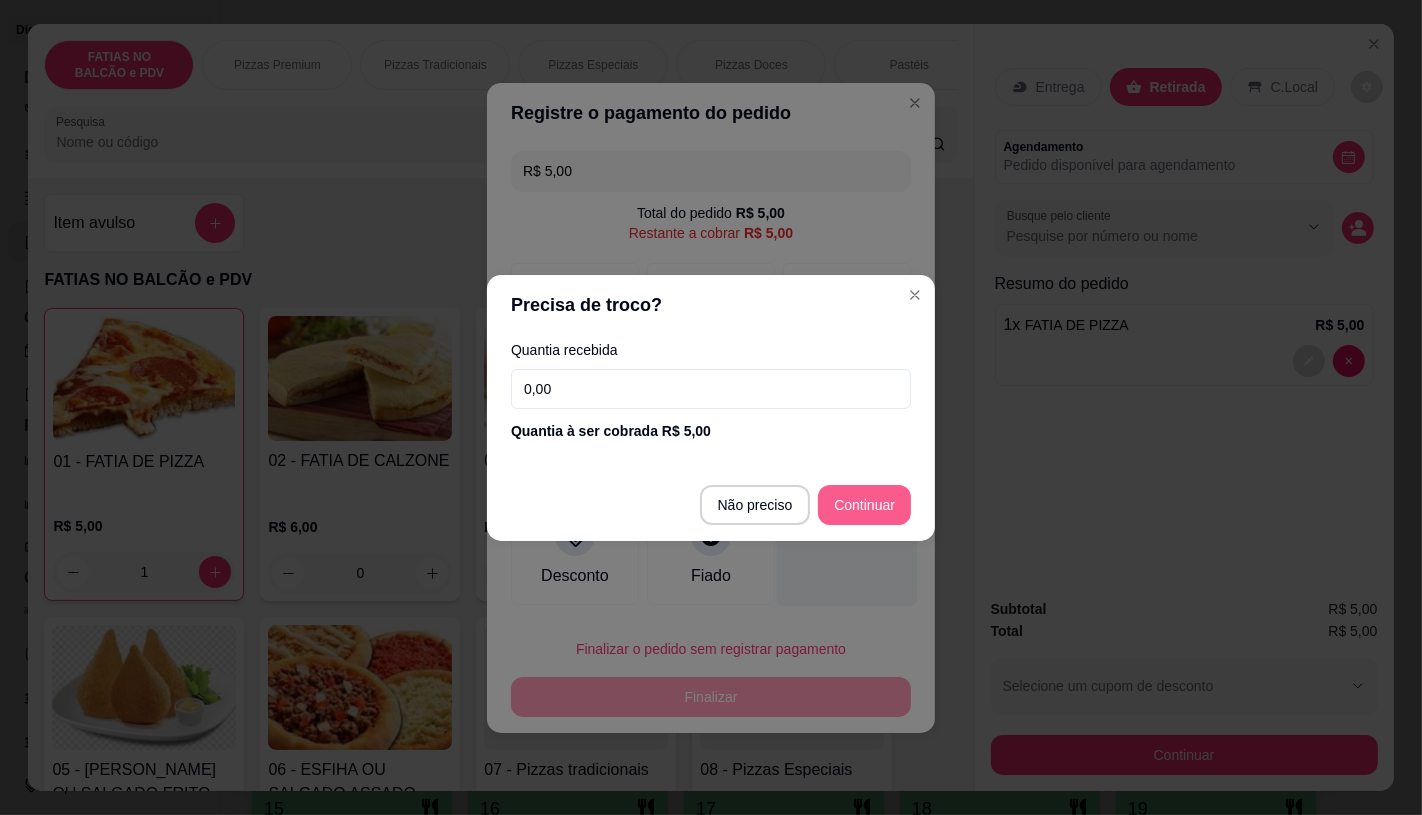 type on "R$ 0,00" 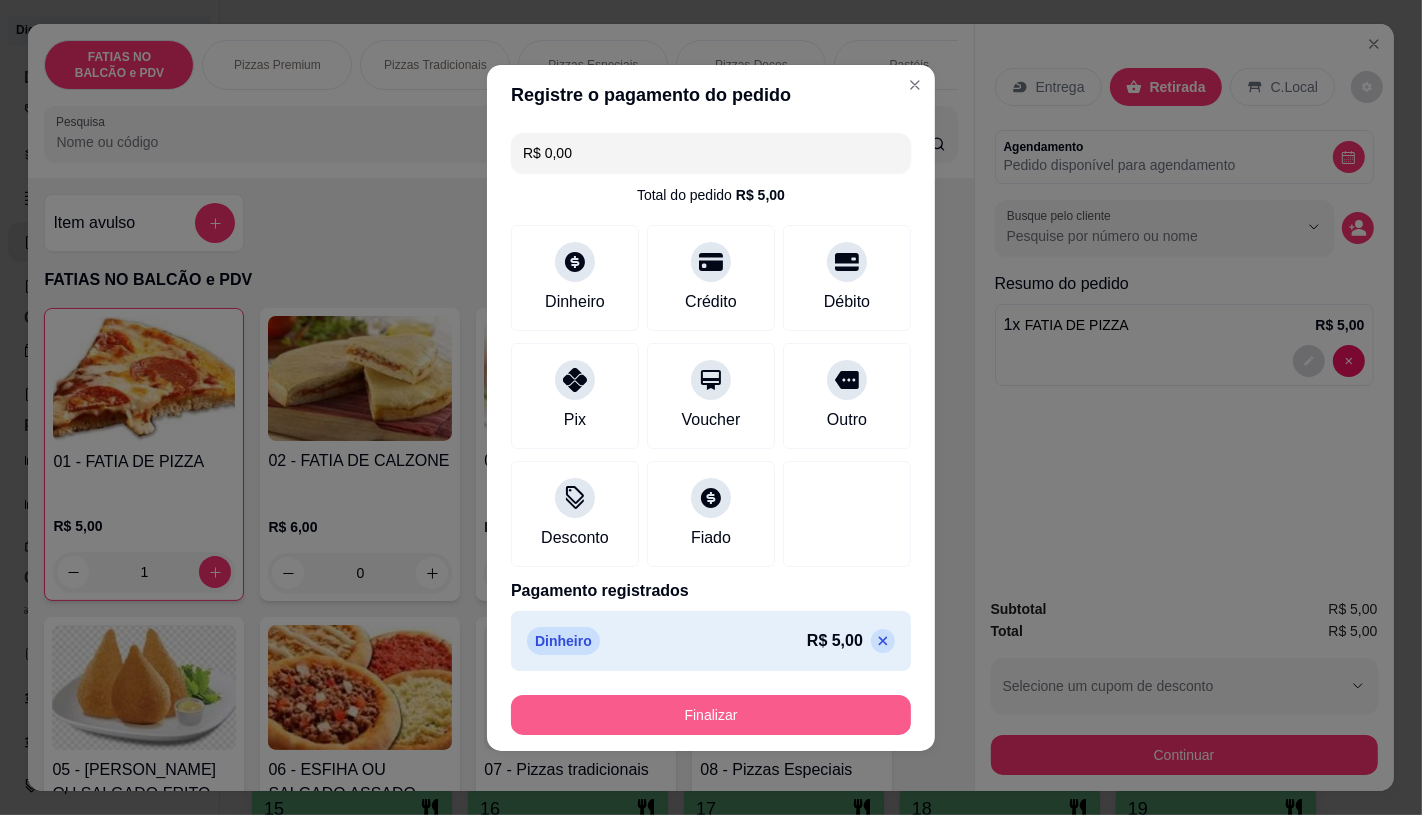 click on "Finalizar" at bounding box center [711, 715] 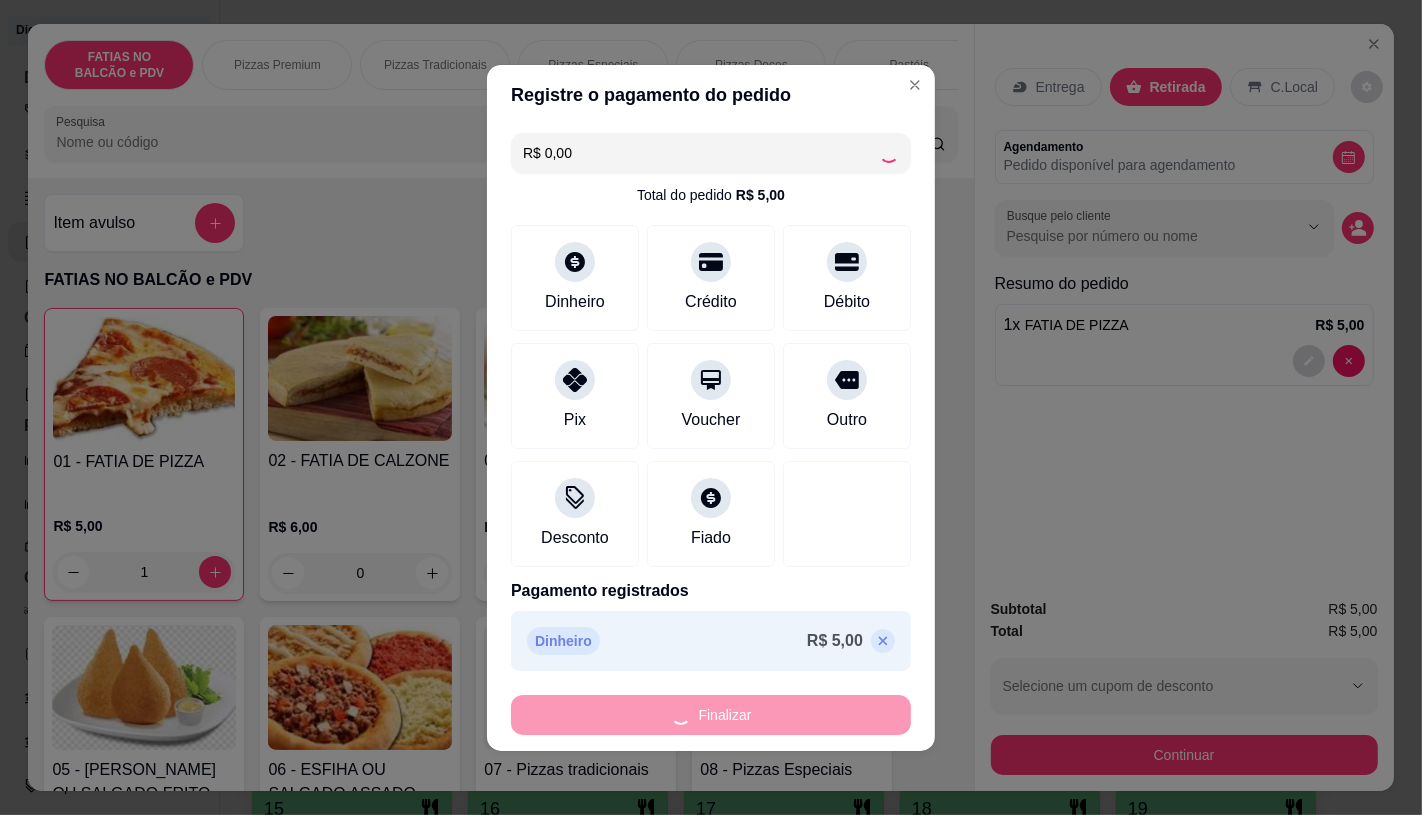 type on "0" 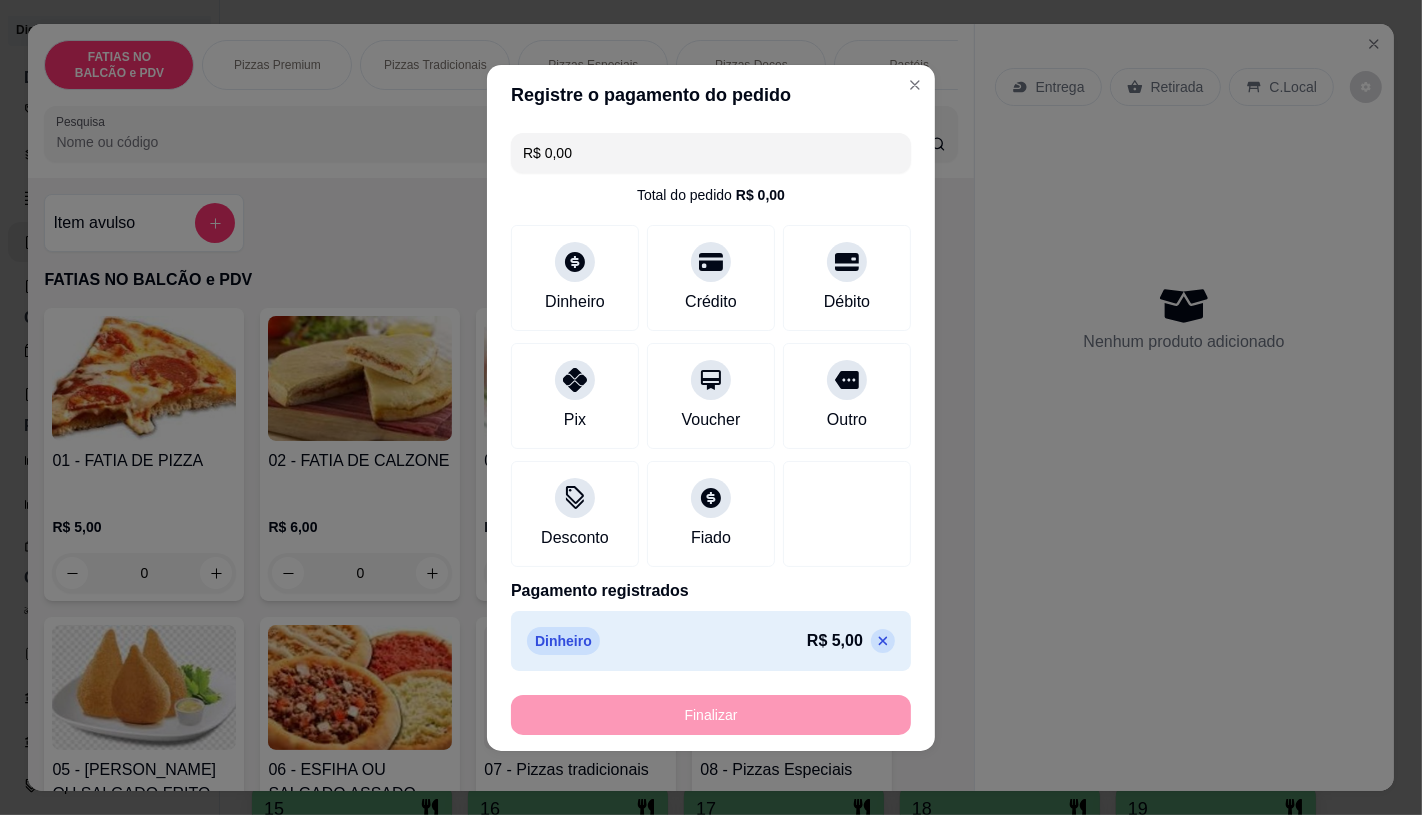 type on "-R$ 5,00" 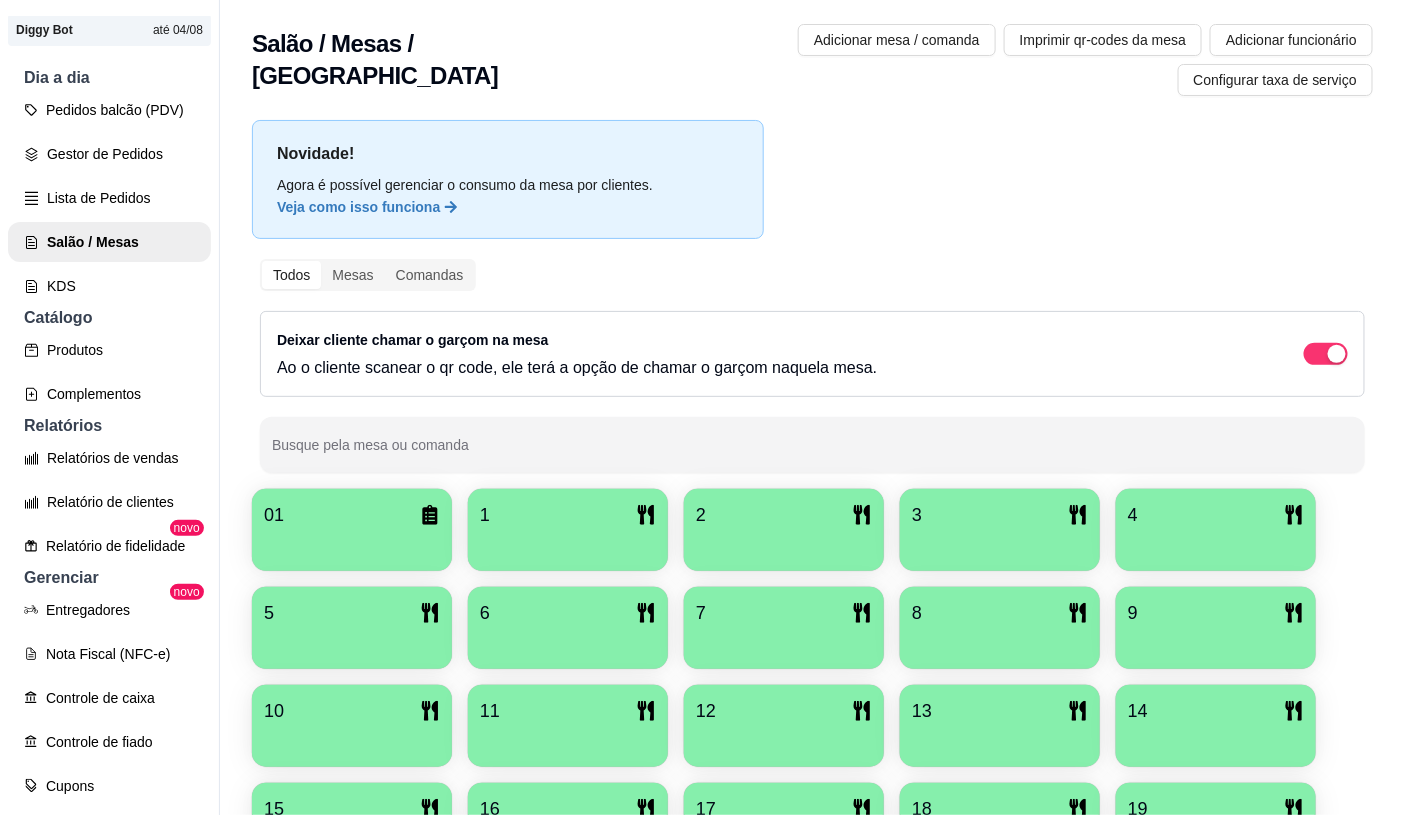 click on "01 1 2 3 4 5 6 7 8 9 10 11 12 13 14 15 16 17 18 19 20 21 22 23 24 25 26 27 28 29 30 ESPERANDO  MESA DAS COMANDAS" at bounding box center [812, 838] 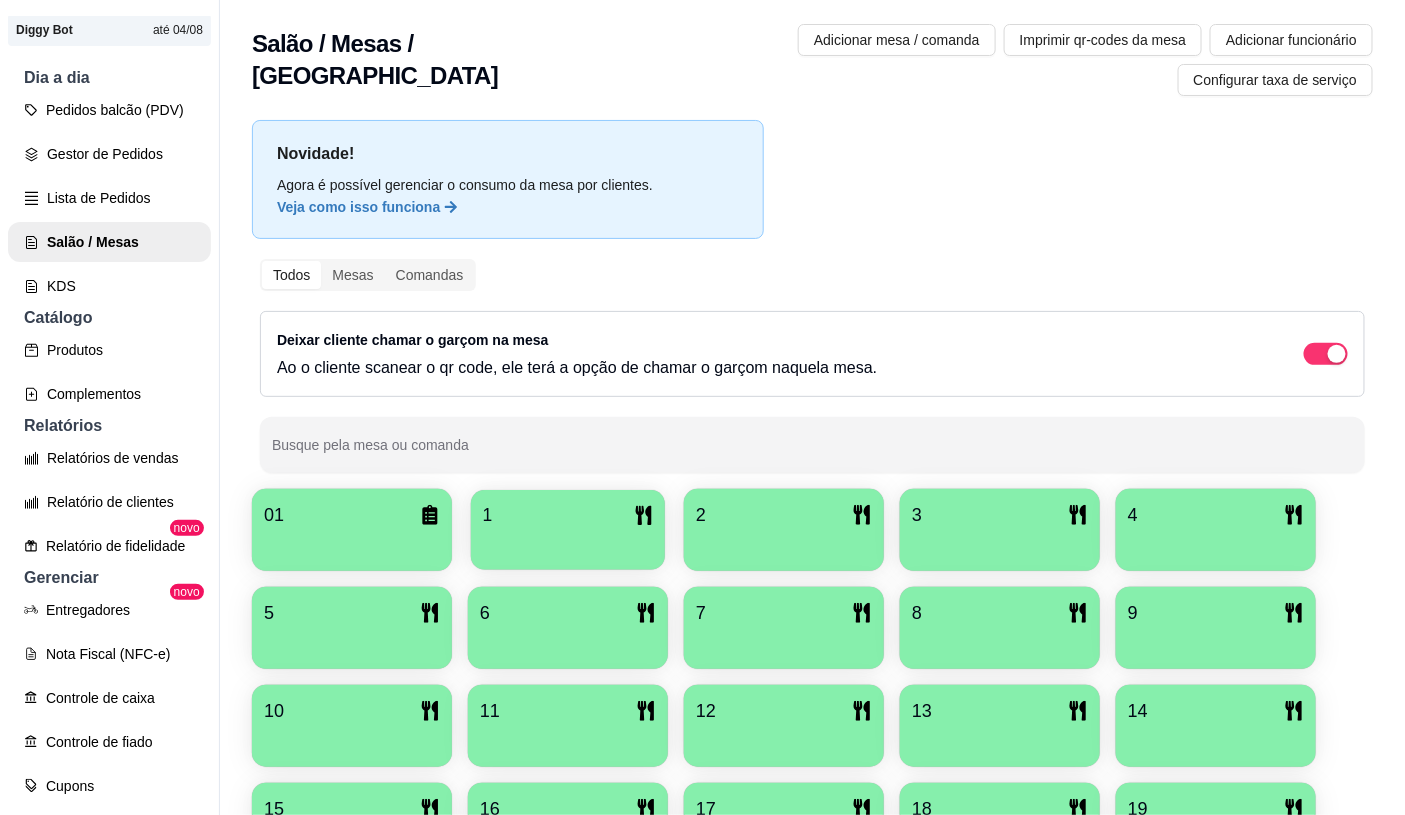 click at bounding box center [568, 543] 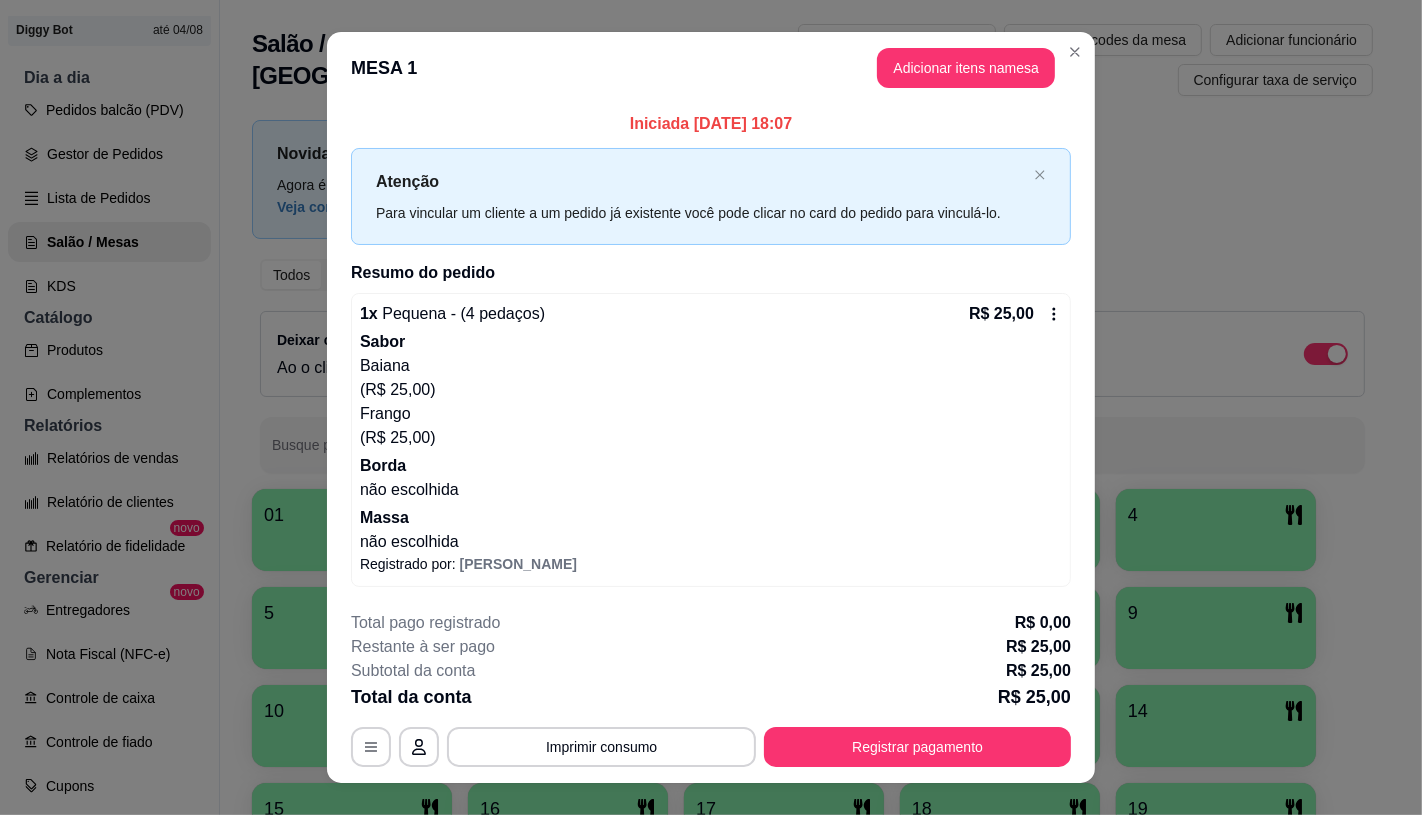 scroll, scrollTop: 32, scrollLeft: 0, axis: vertical 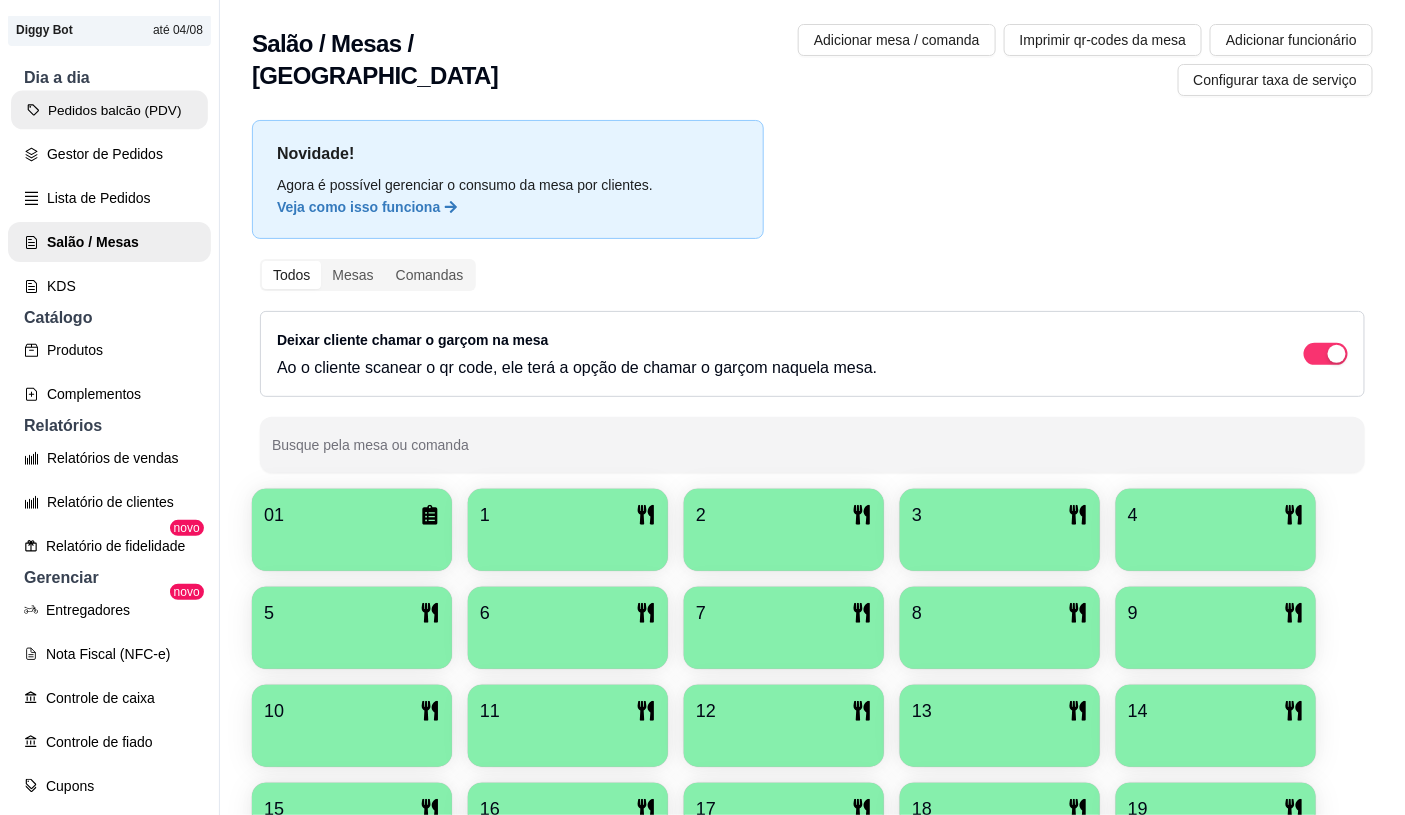 click on "Pedidos balcão (PDV)" at bounding box center (109, 110) 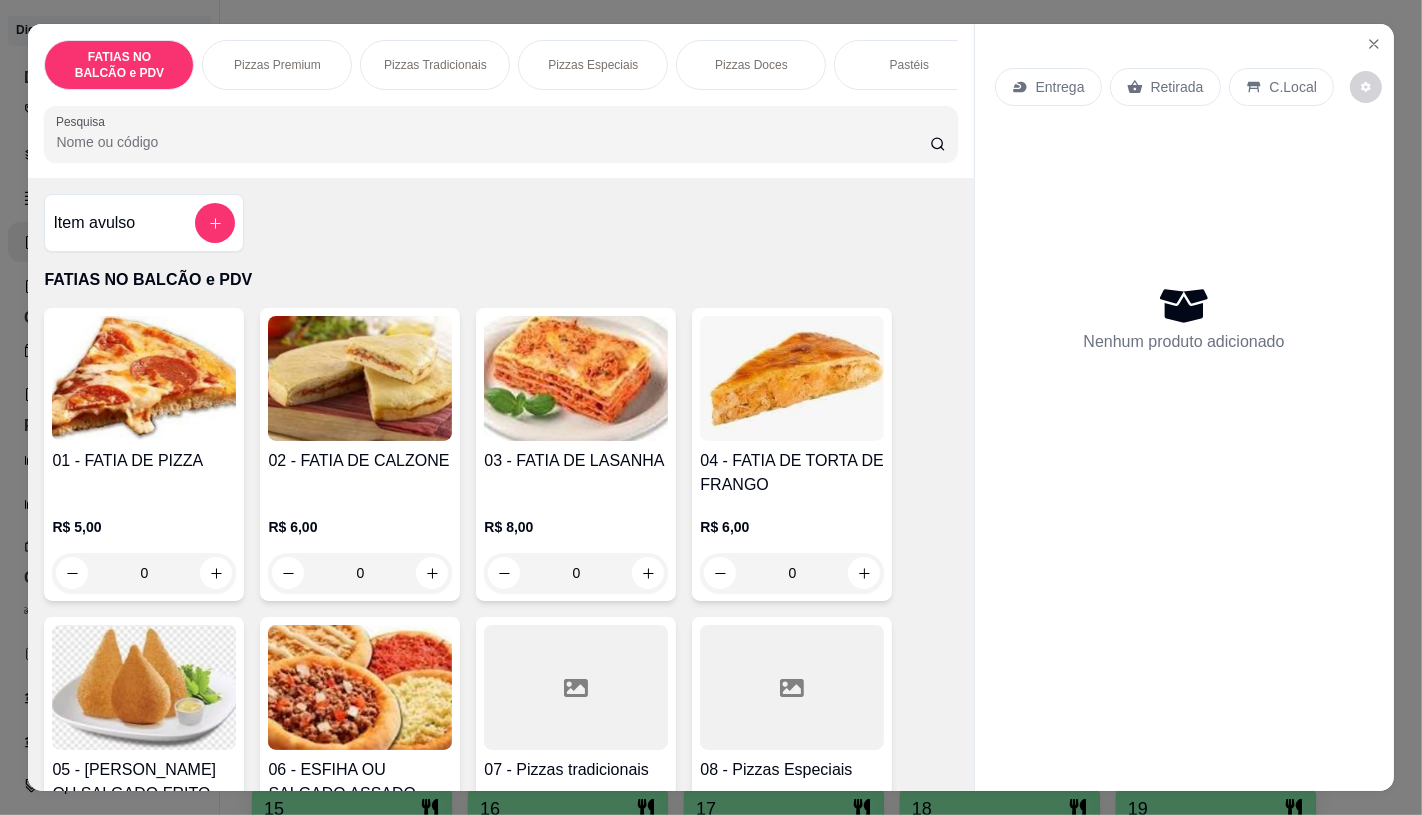 scroll, scrollTop: 222, scrollLeft: 0, axis: vertical 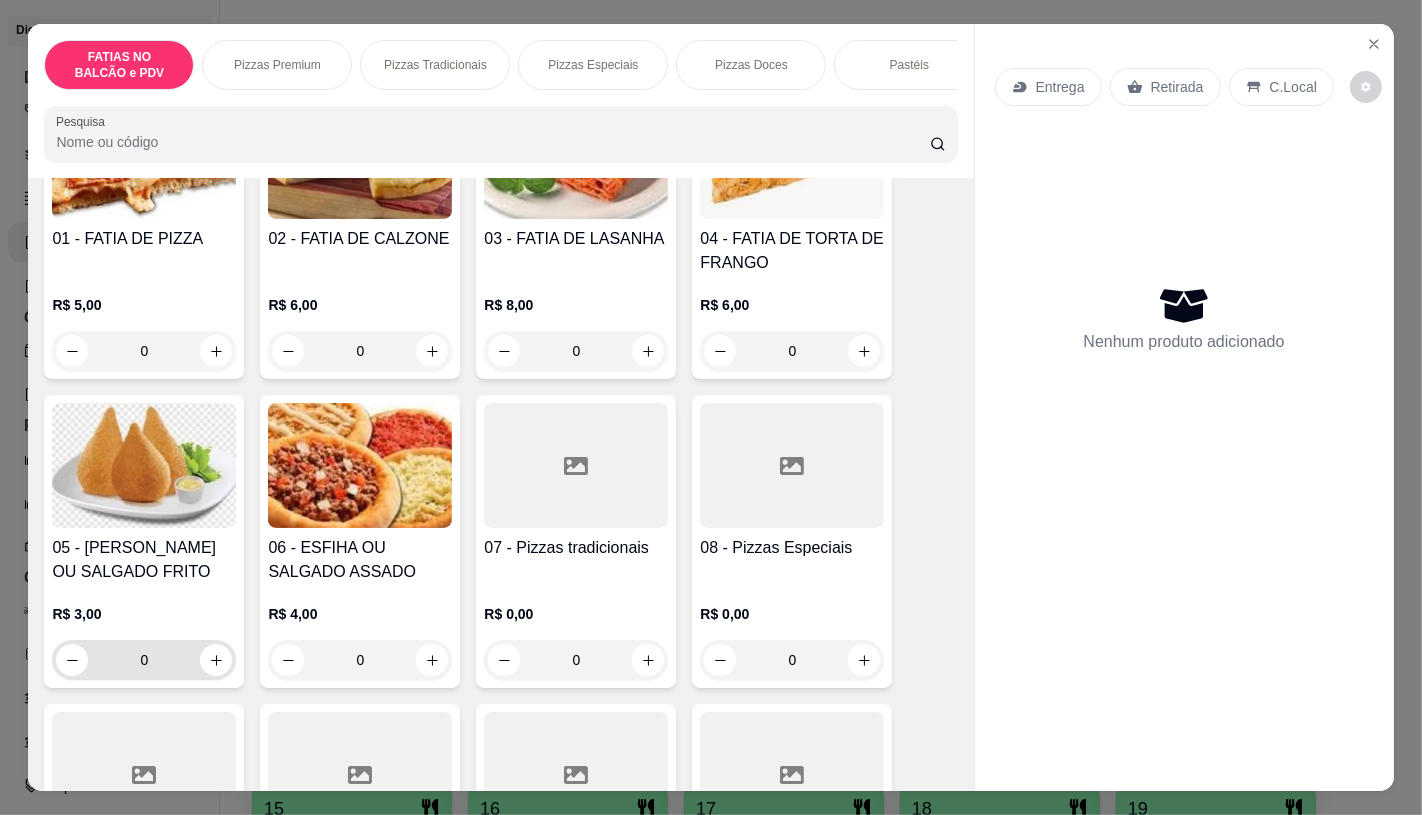 click on "0" at bounding box center (144, 660) 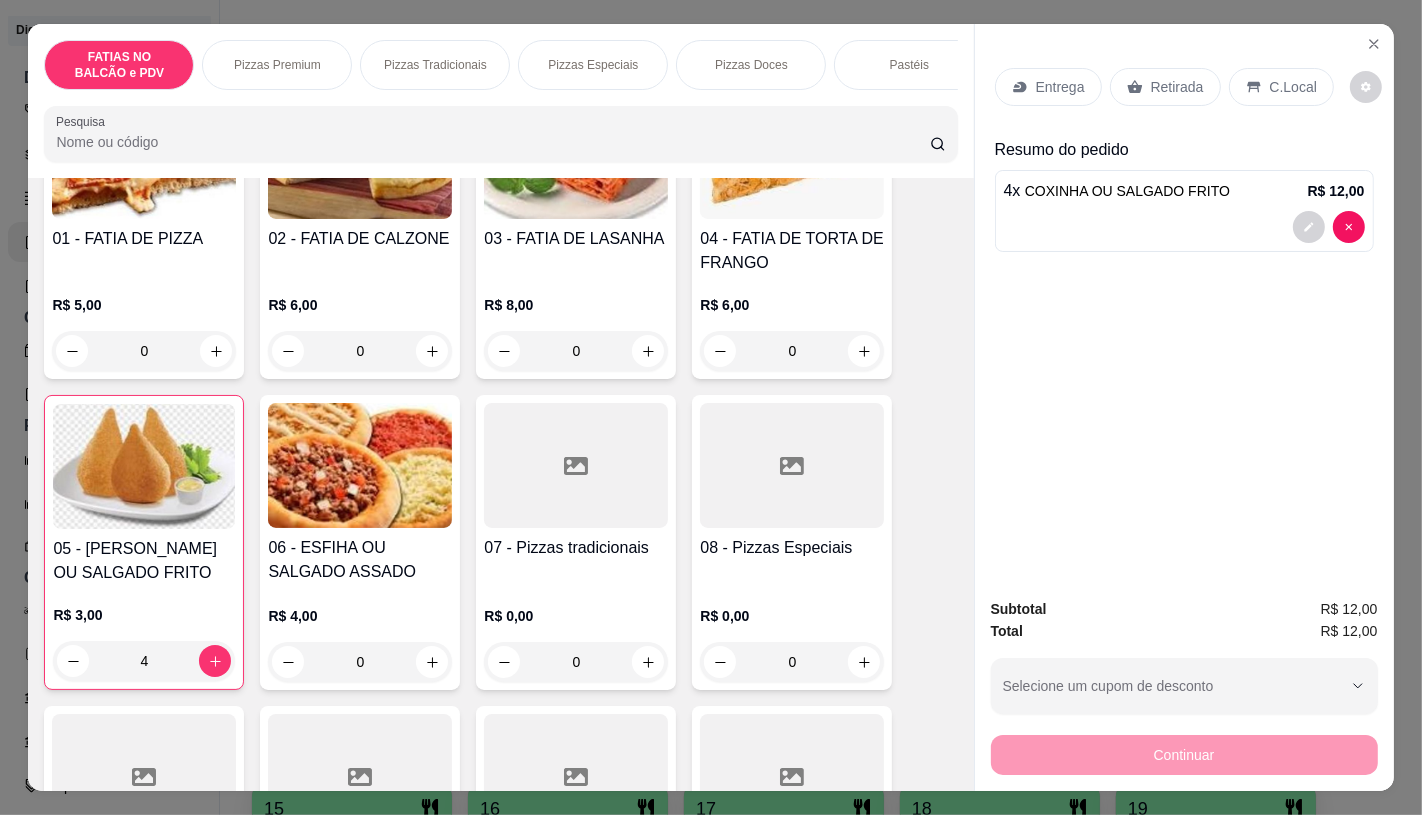 type on "4" 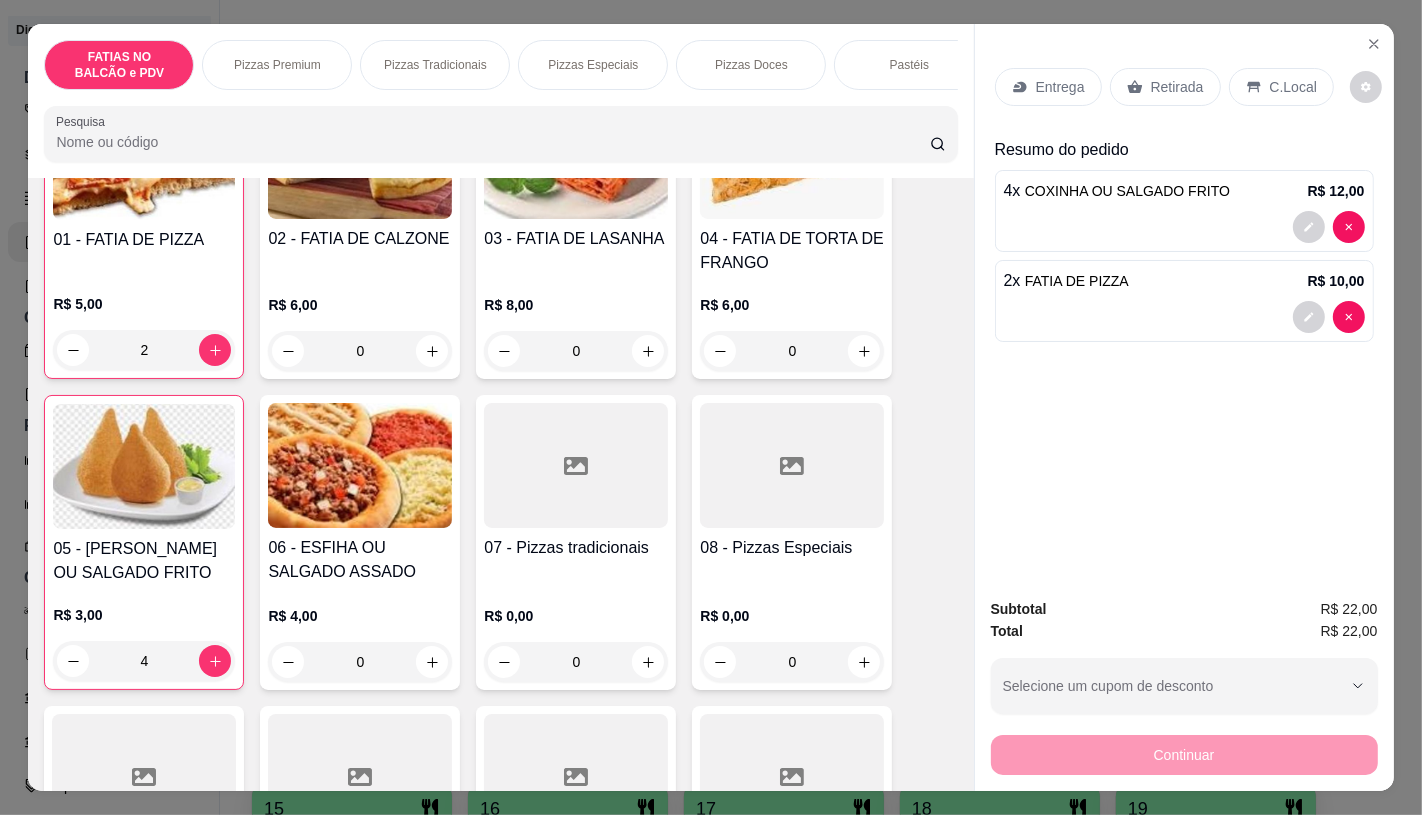 scroll, scrollTop: 223, scrollLeft: 0, axis: vertical 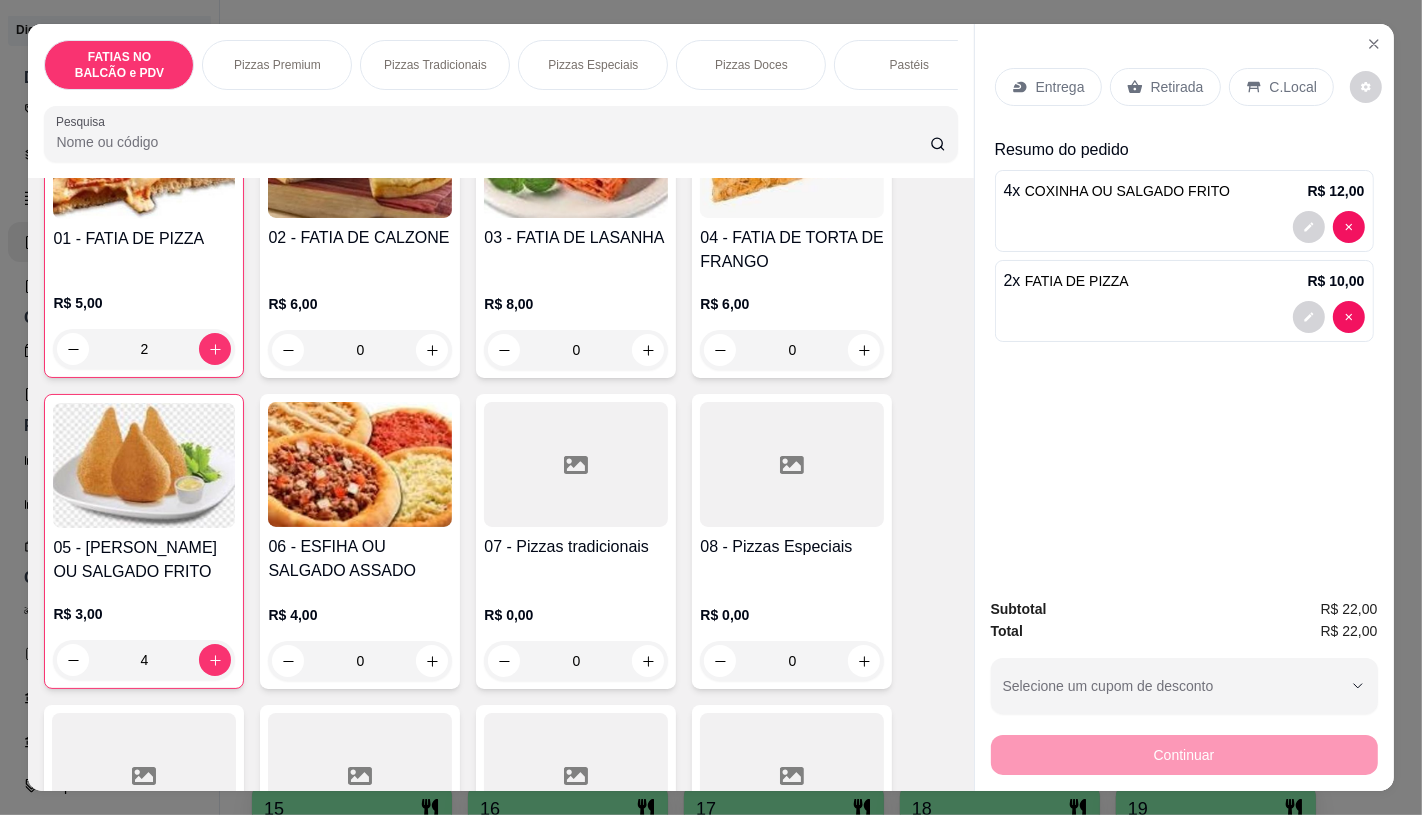 type on "2" 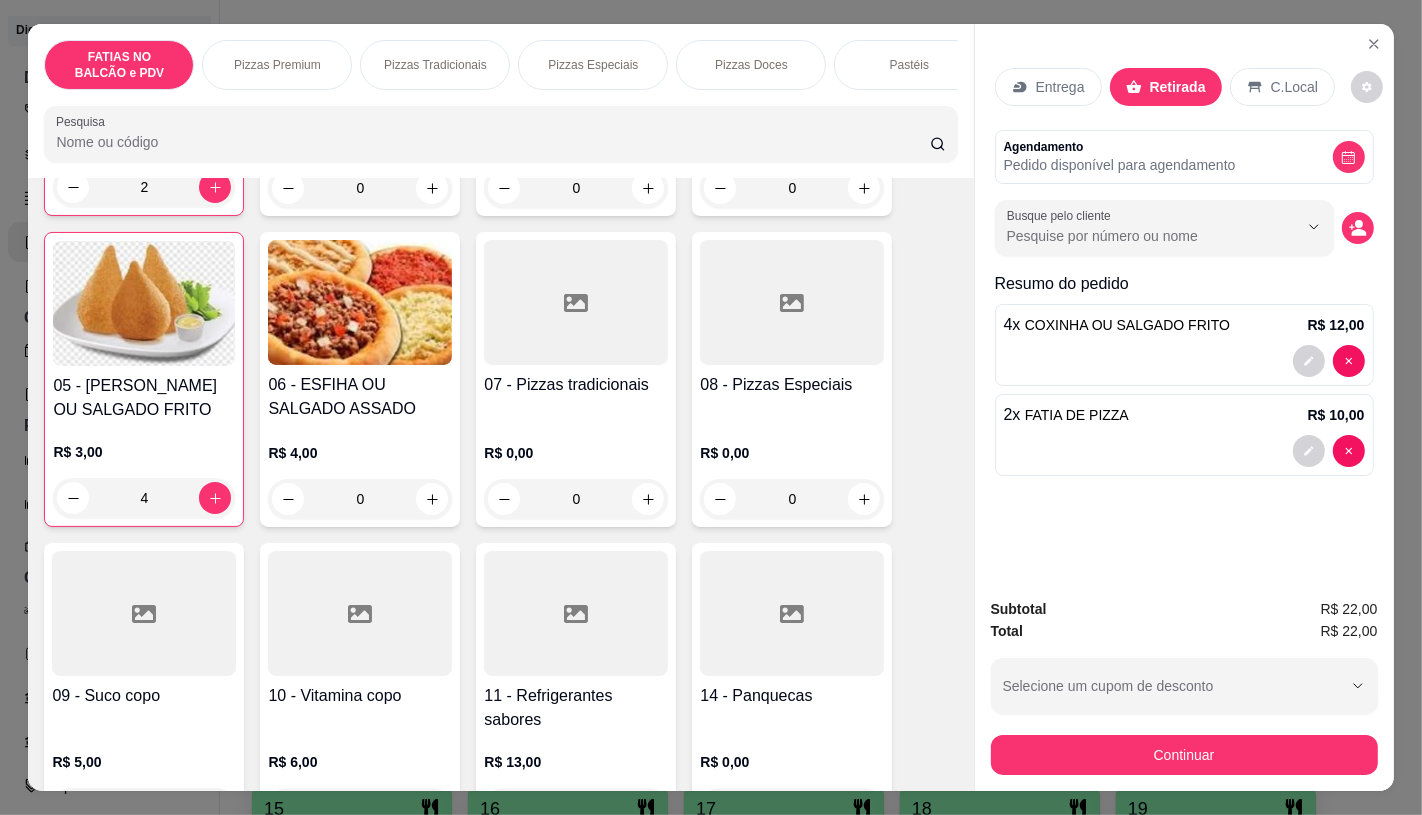 scroll, scrollTop: 445, scrollLeft: 0, axis: vertical 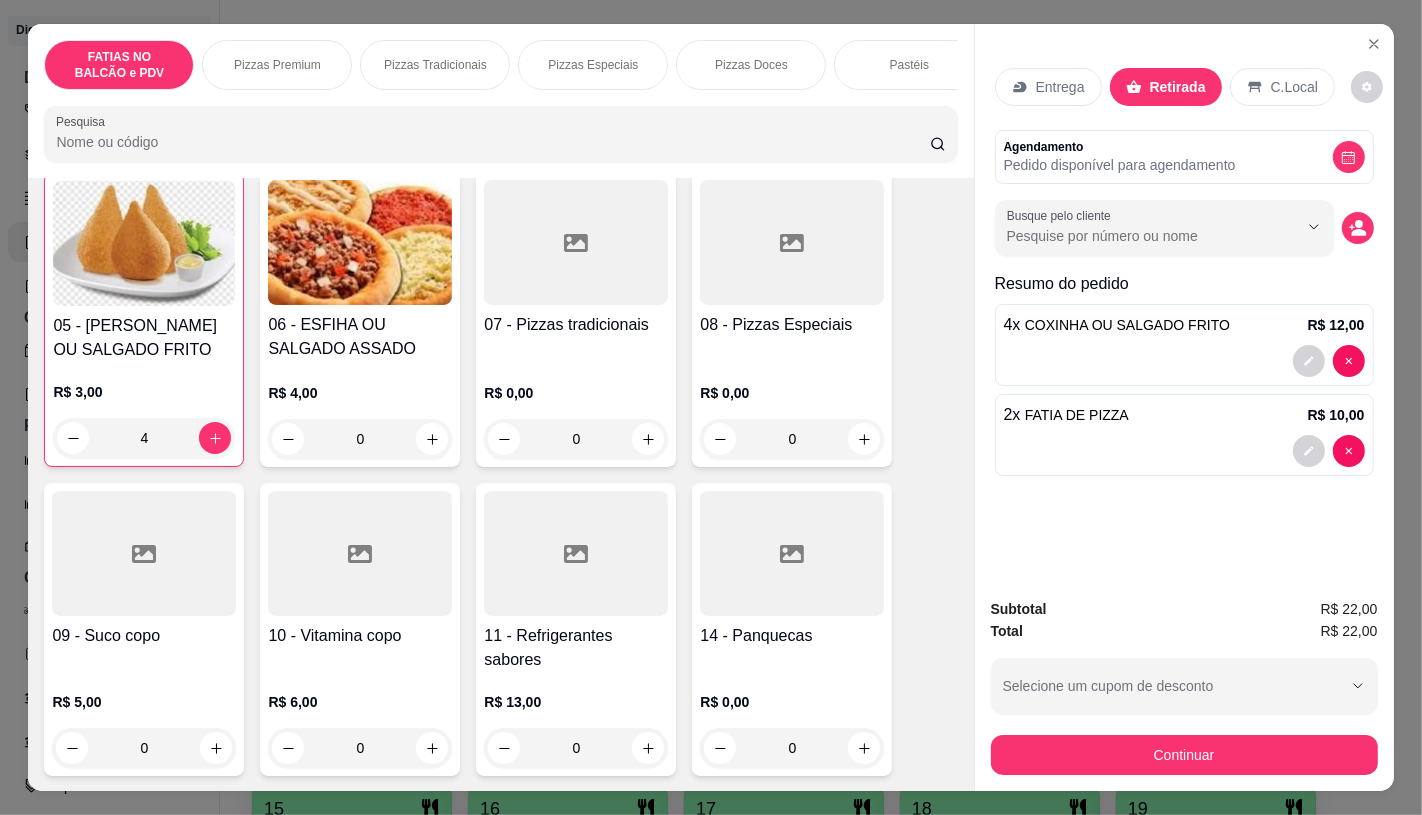 click at bounding box center (576, 553) 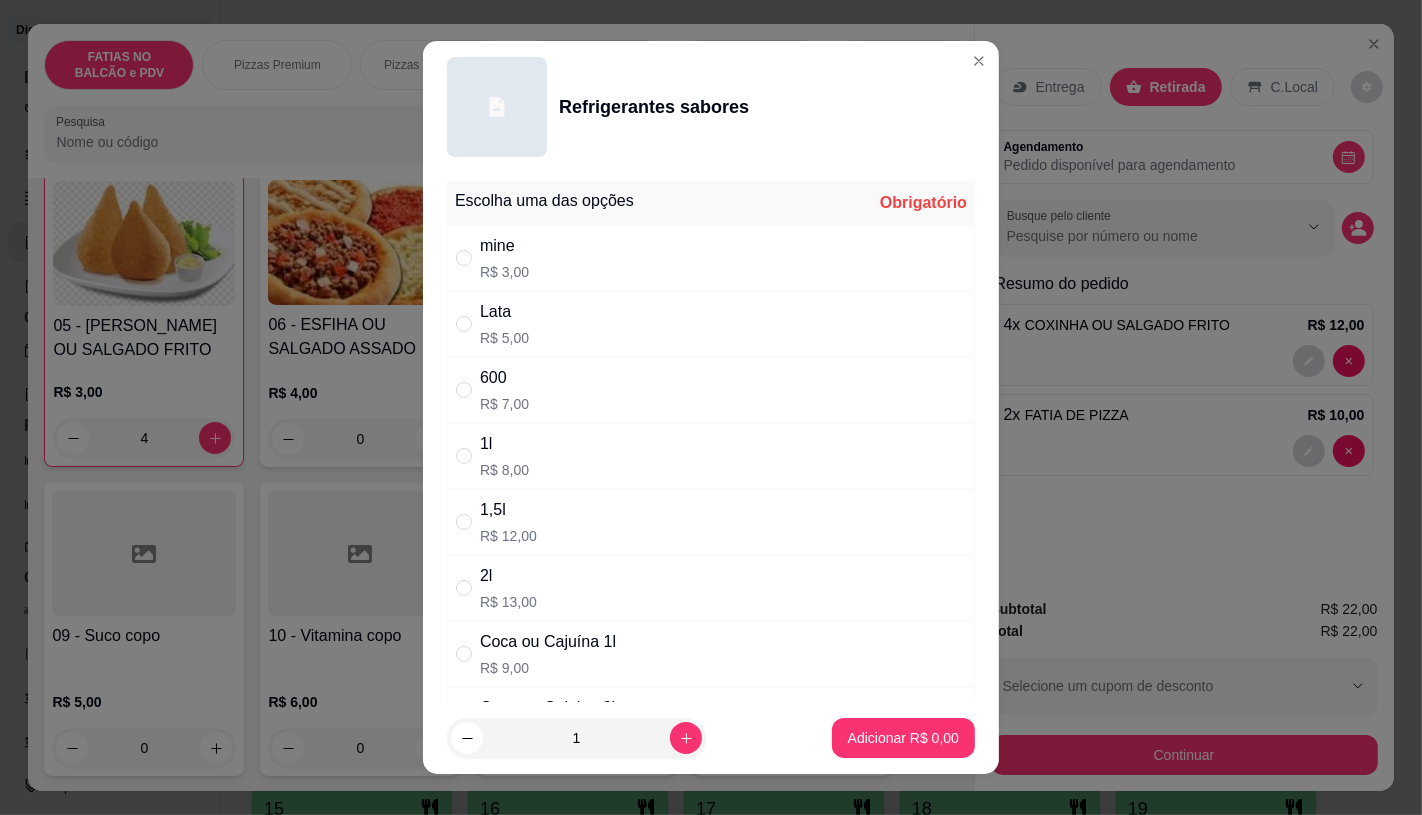 click on "mine R$ 3,00" at bounding box center (711, 258) 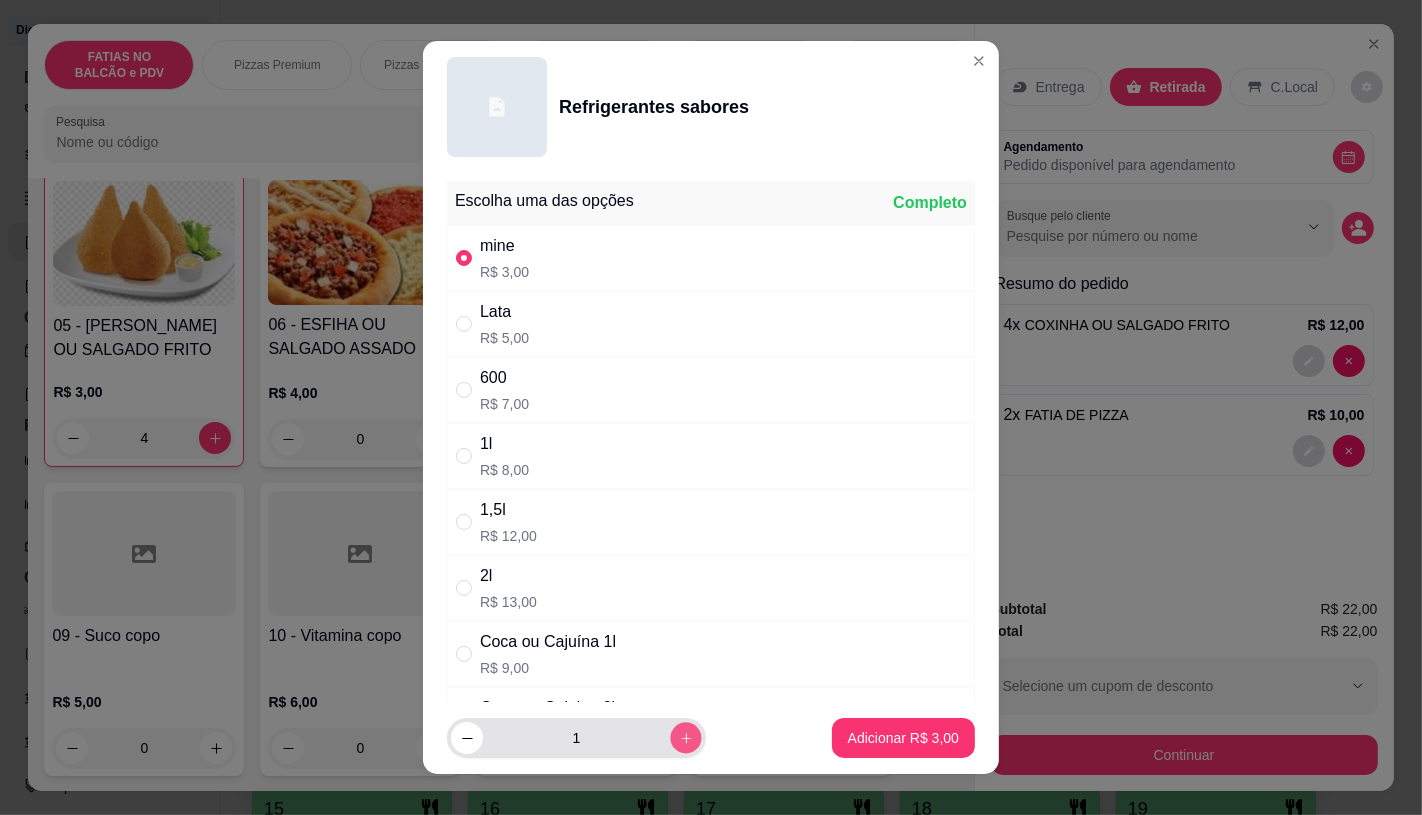 click 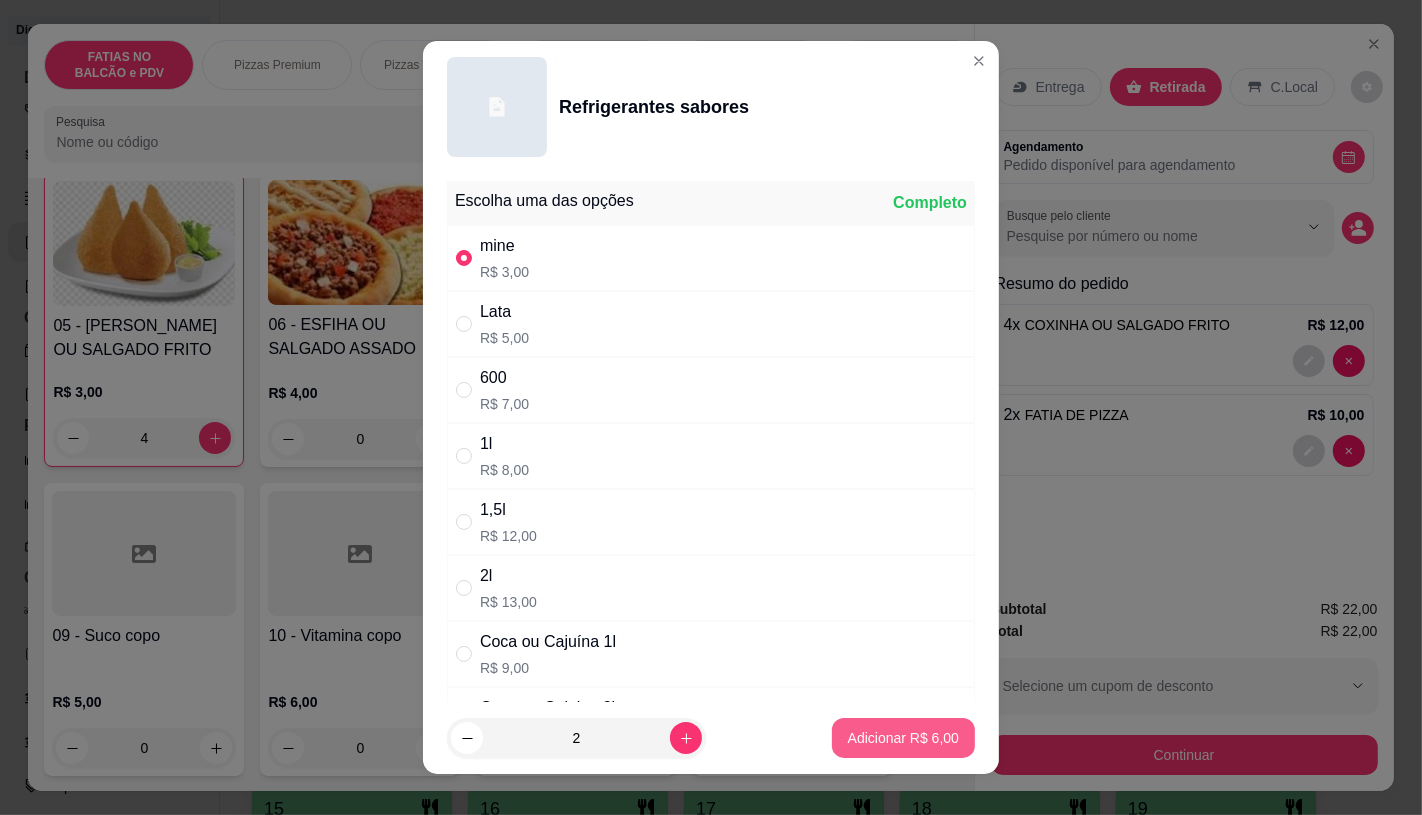 click on "Adicionar   R$ 6,00" at bounding box center (903, 738) 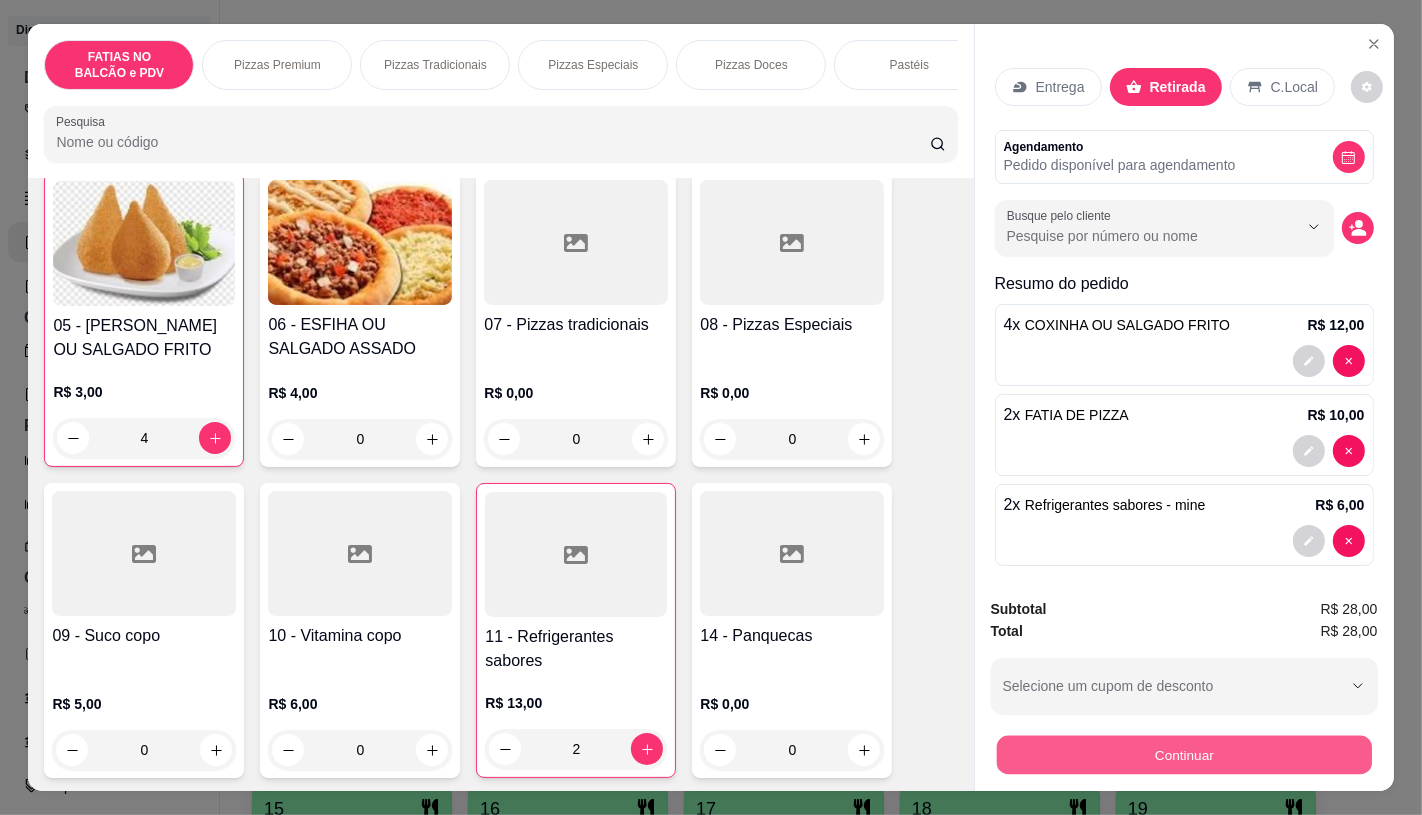 click on "Continuar" at bounding box center (1183, 754) 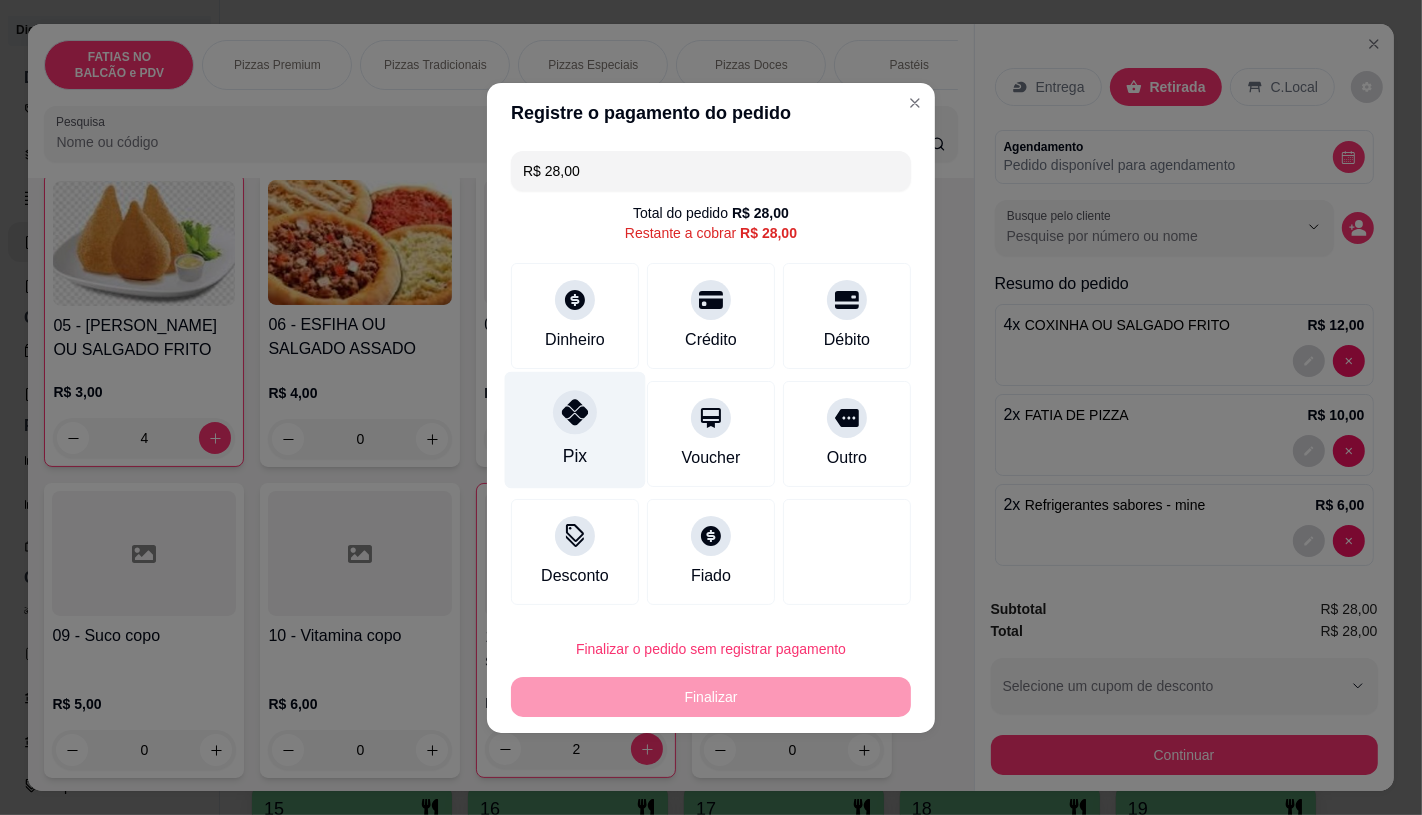 click on "Pix" at bounding box center [575, 429] 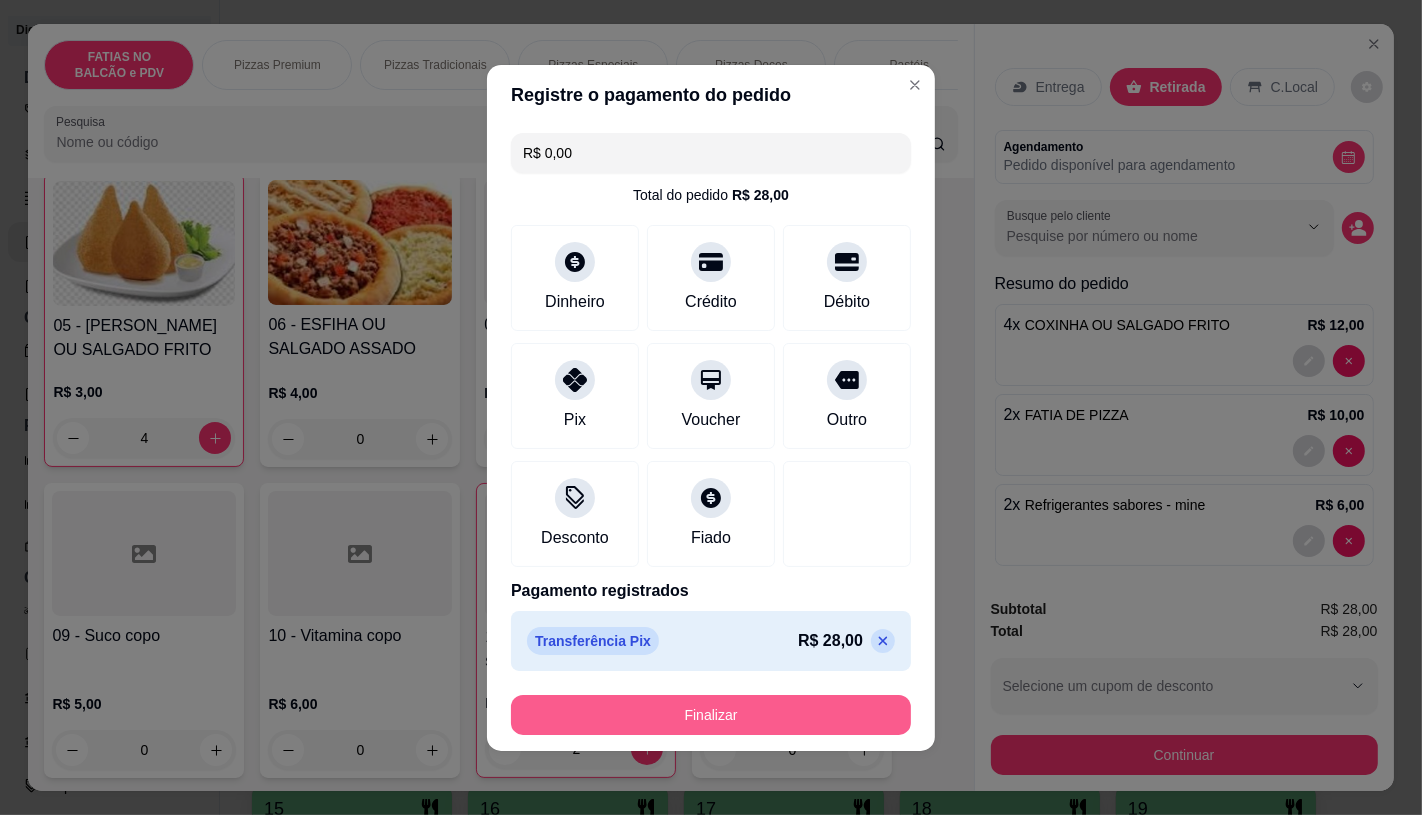 click on "Finalizar" at bounding box center (711, 715) 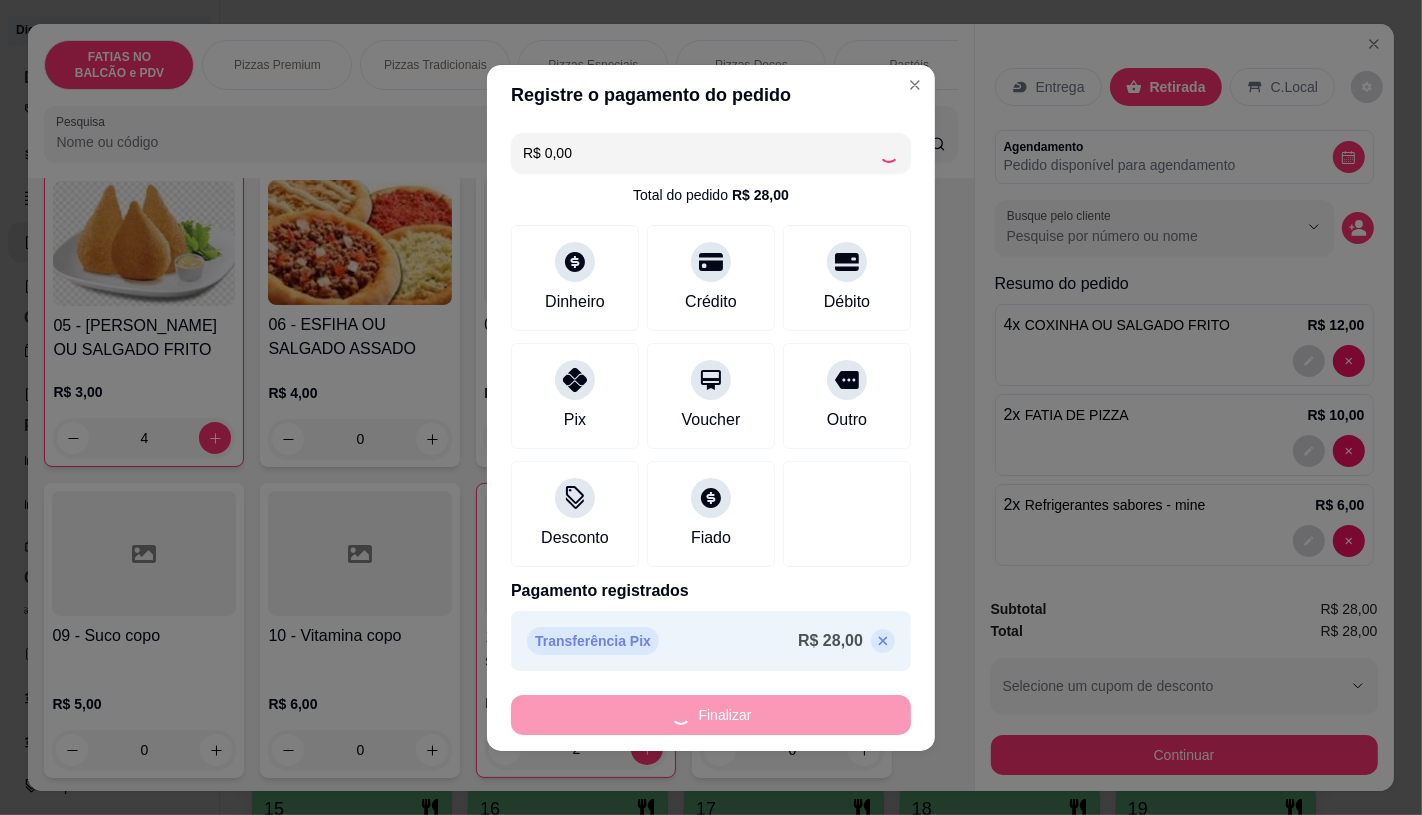 type on "0" 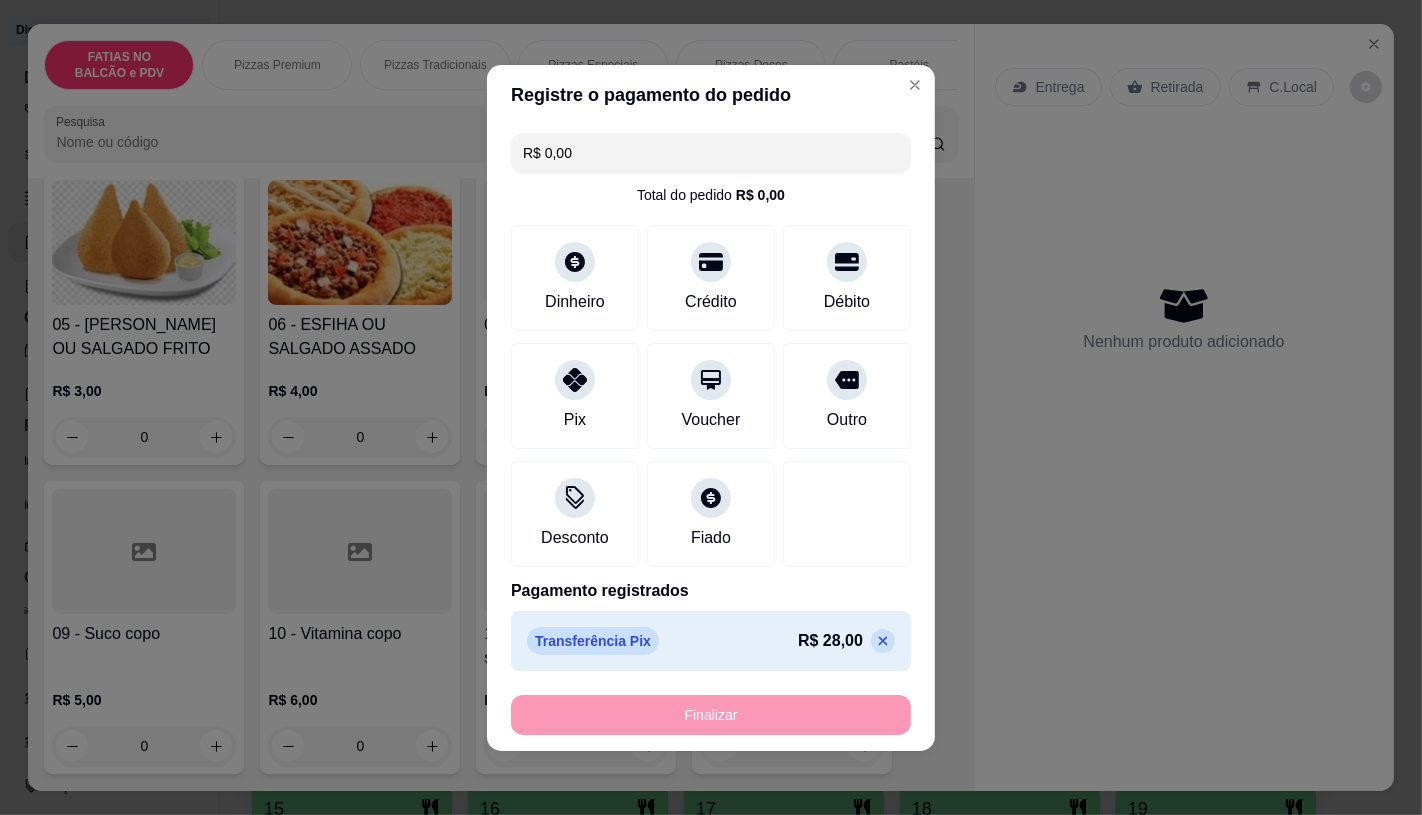 type on "-R$ 28,00" 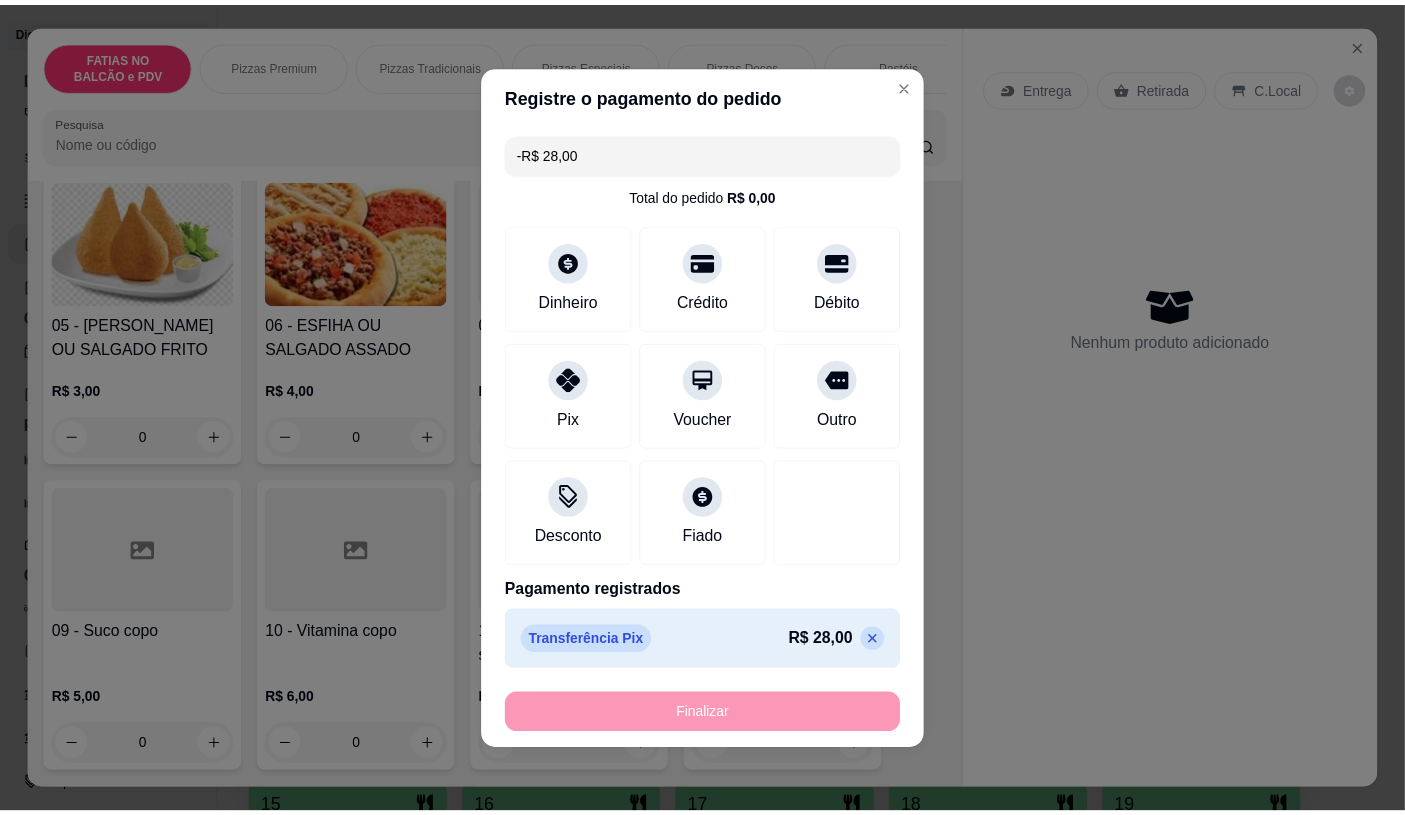 scroll, scrollTop: 444, scrollLeft: 0, axis: vertical 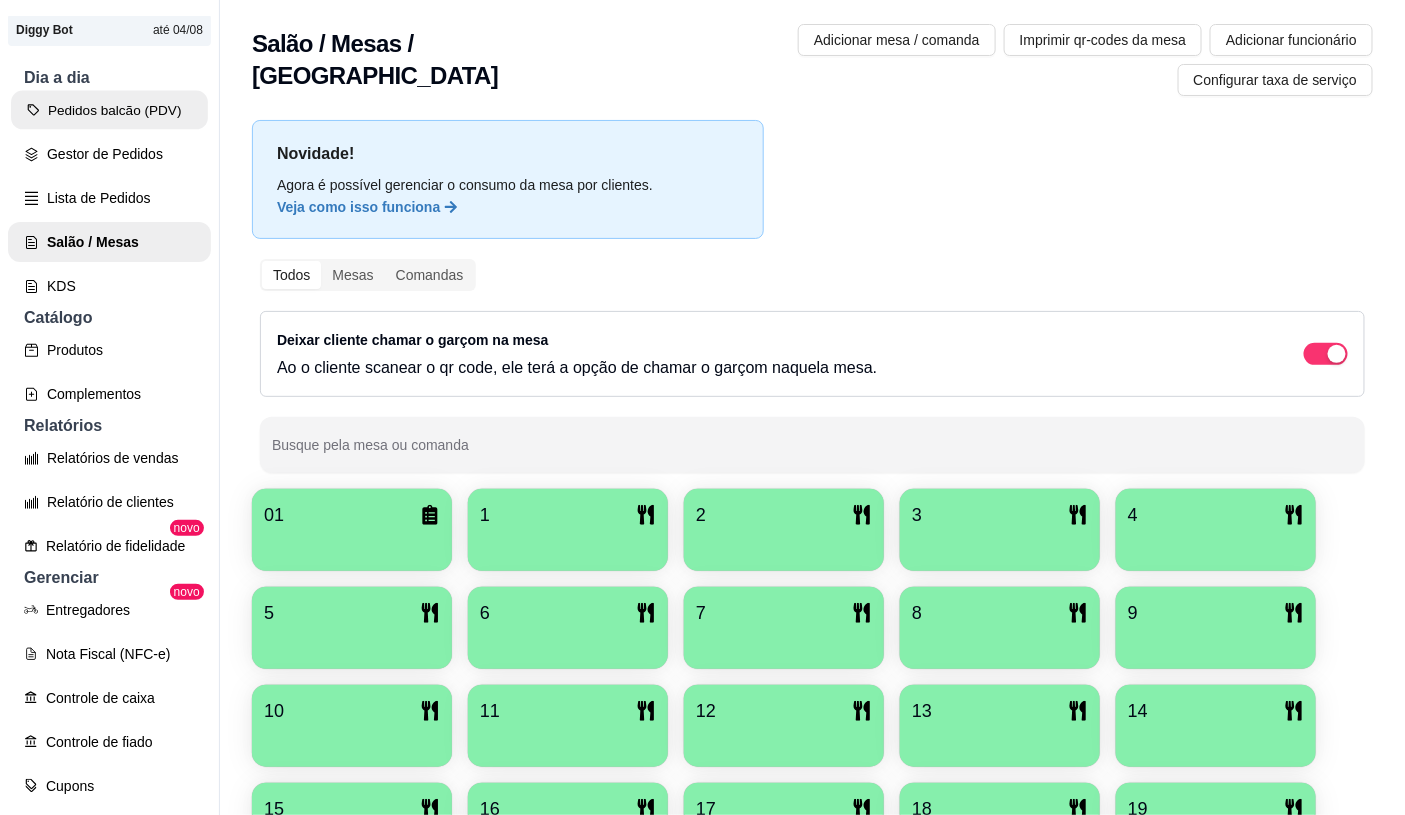 click on "Pedidos balcão (PDV)" at bounding box center (109, 110) 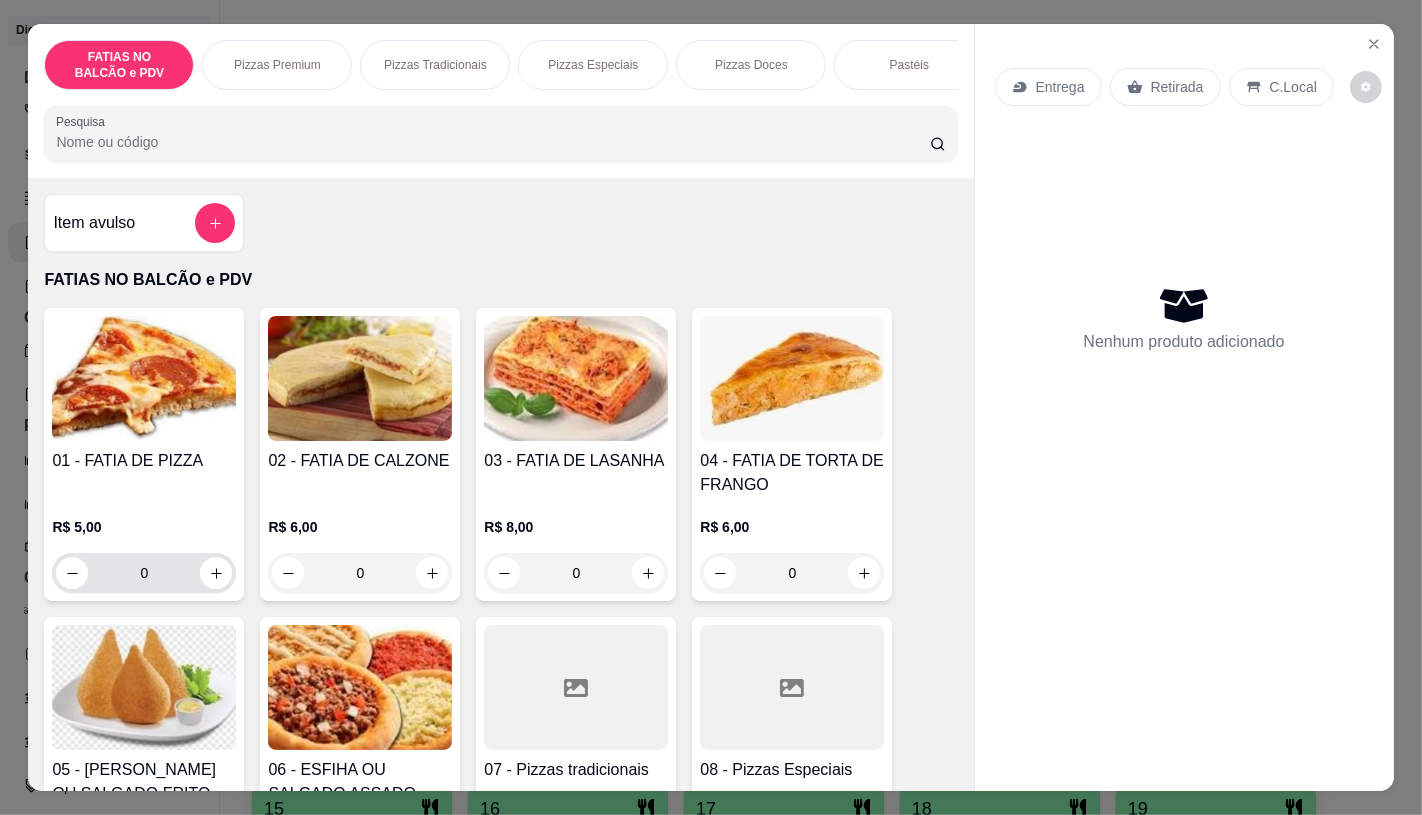 click on "0" at bounding box center (144, 573) 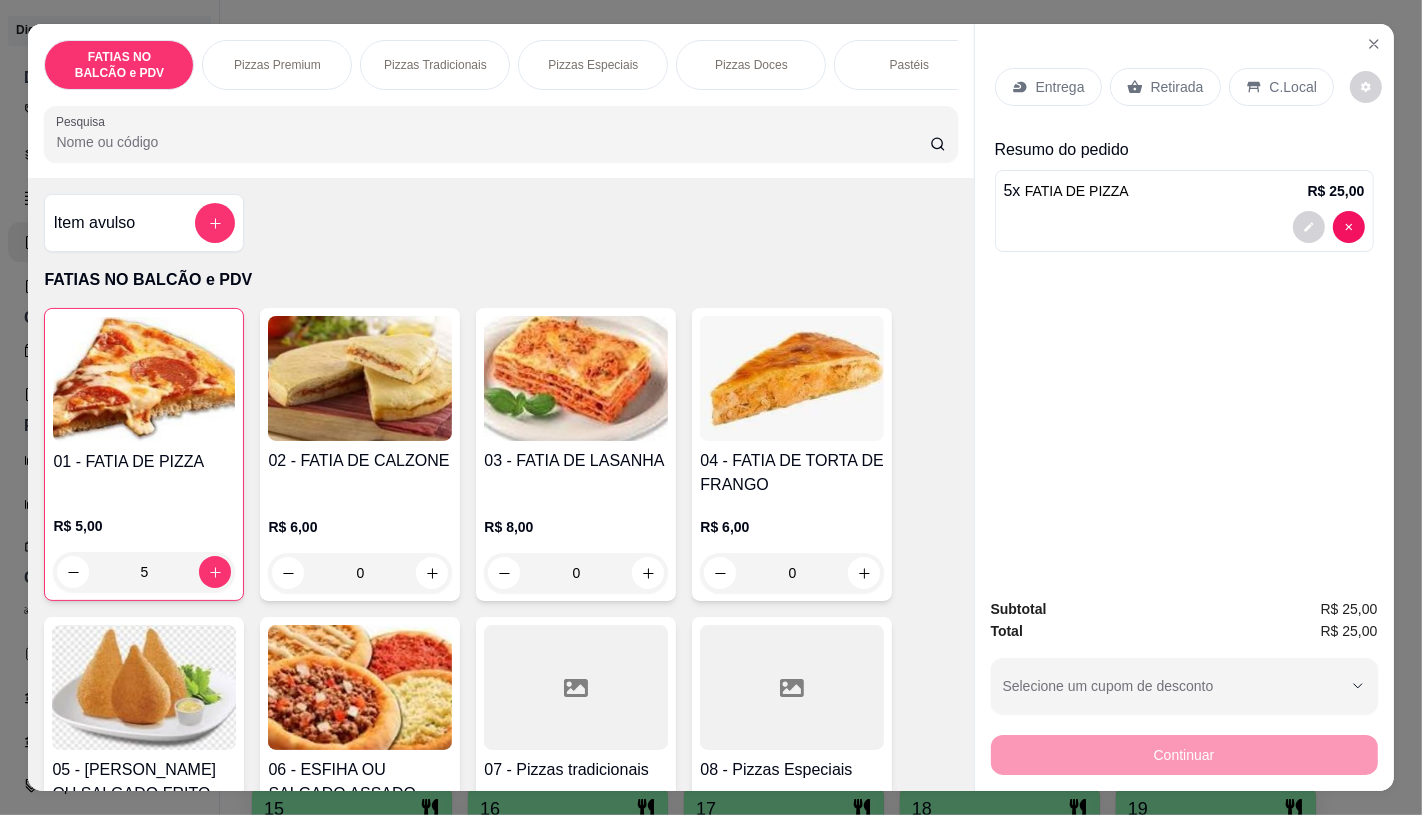 type on "5" 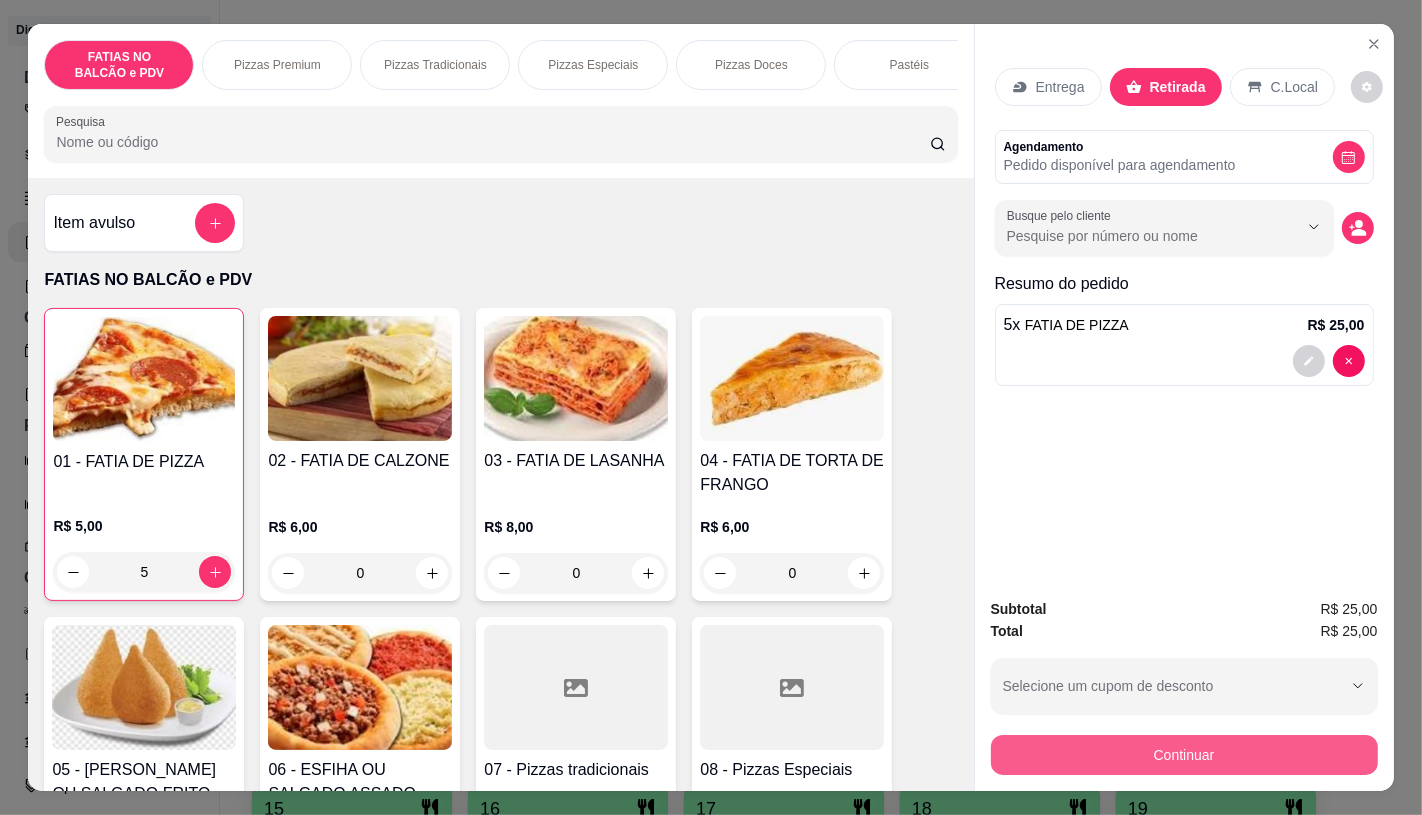 click on "Continuar" at bounding box center (1184, 755) 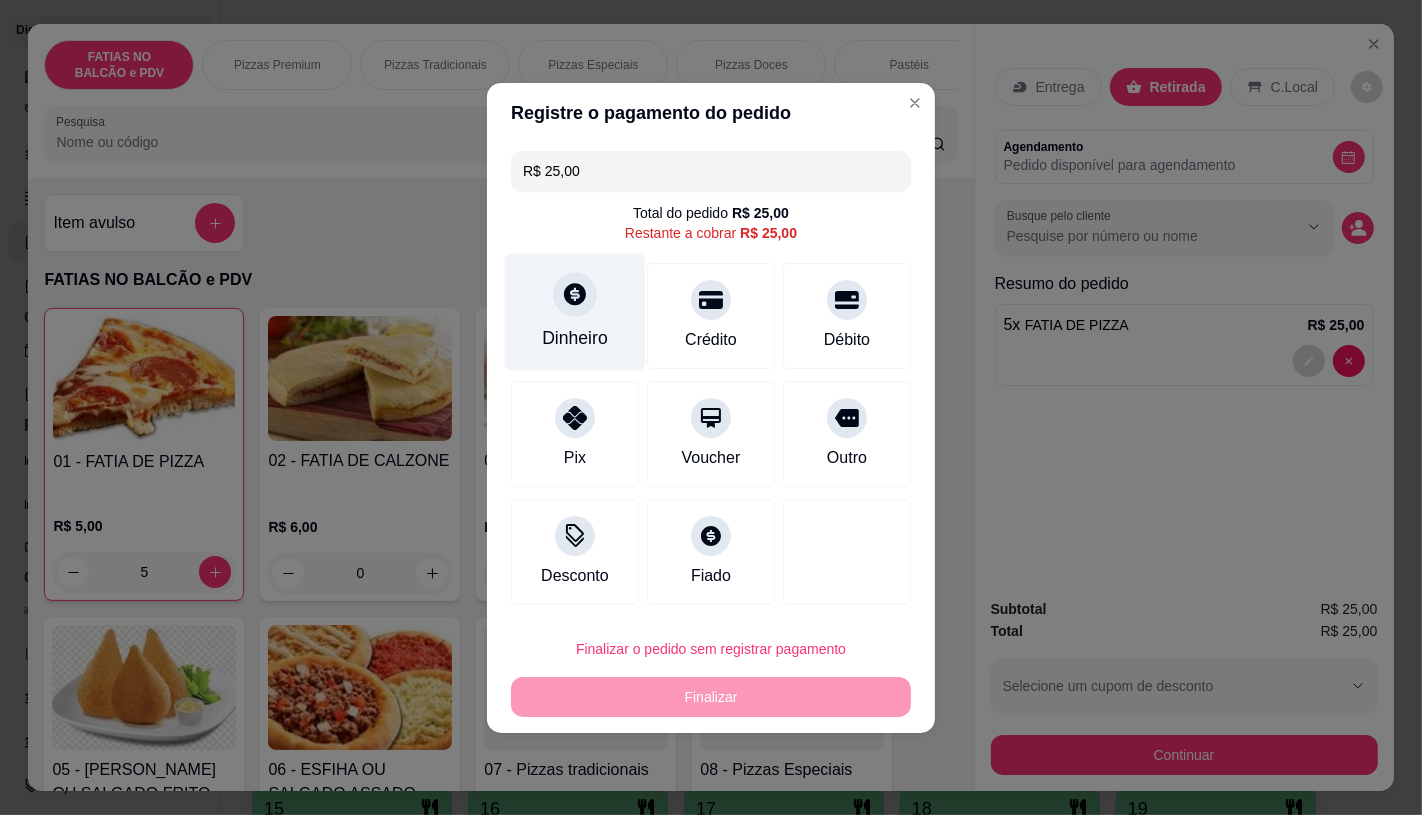 click at bounding box center (575, 294) 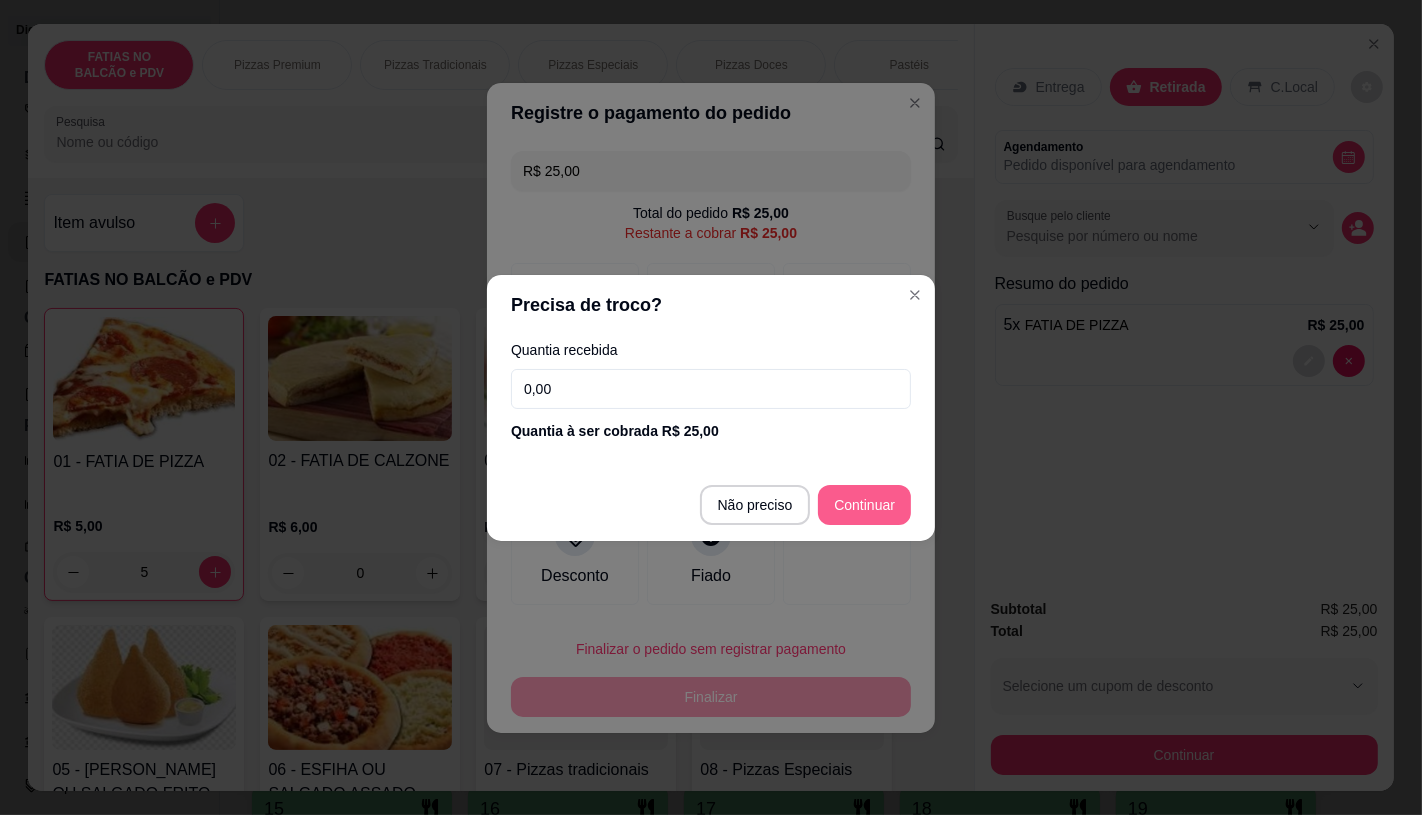 type on "R$ 0,00" 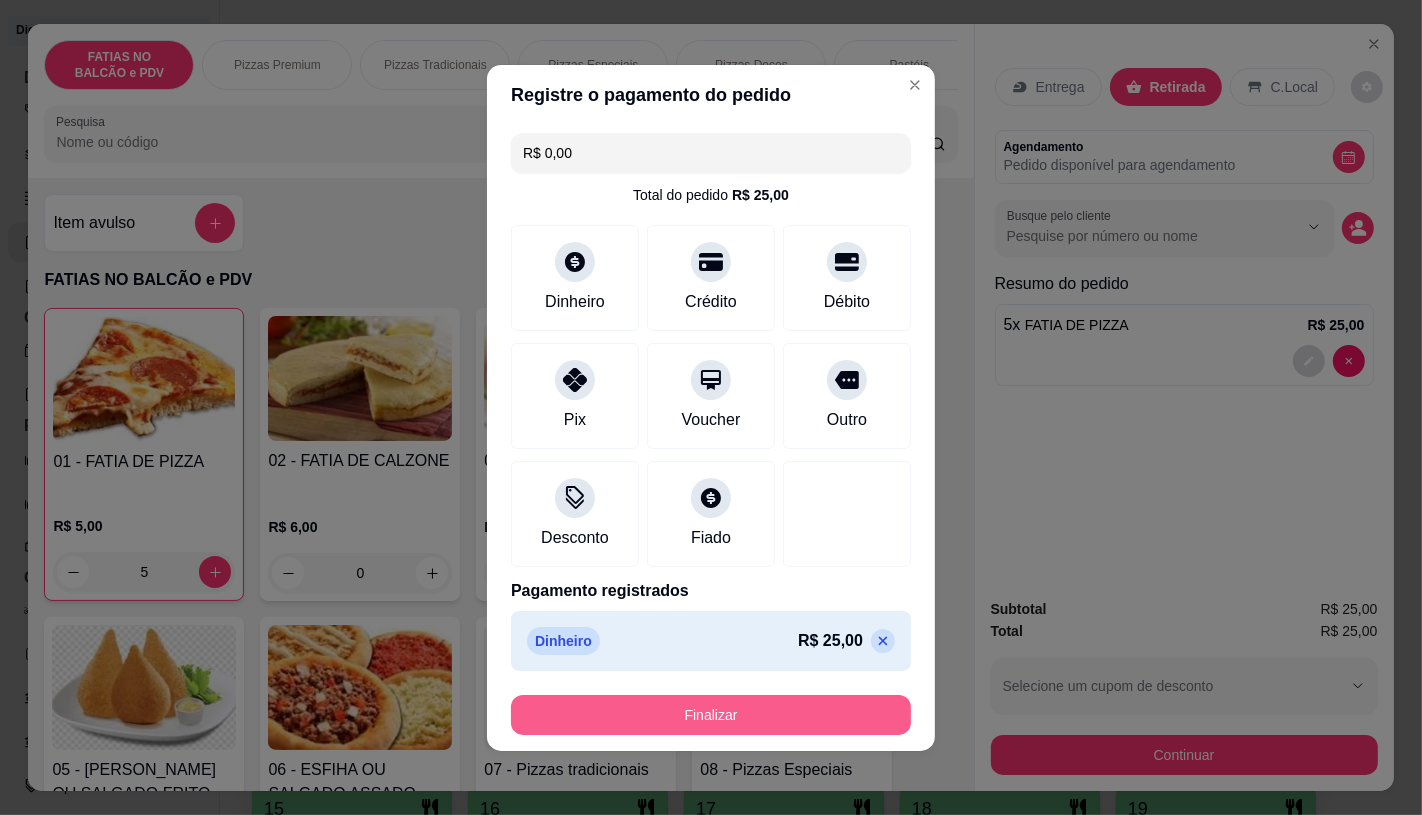 click on "Finalizar" at bounding box center (711, 715) 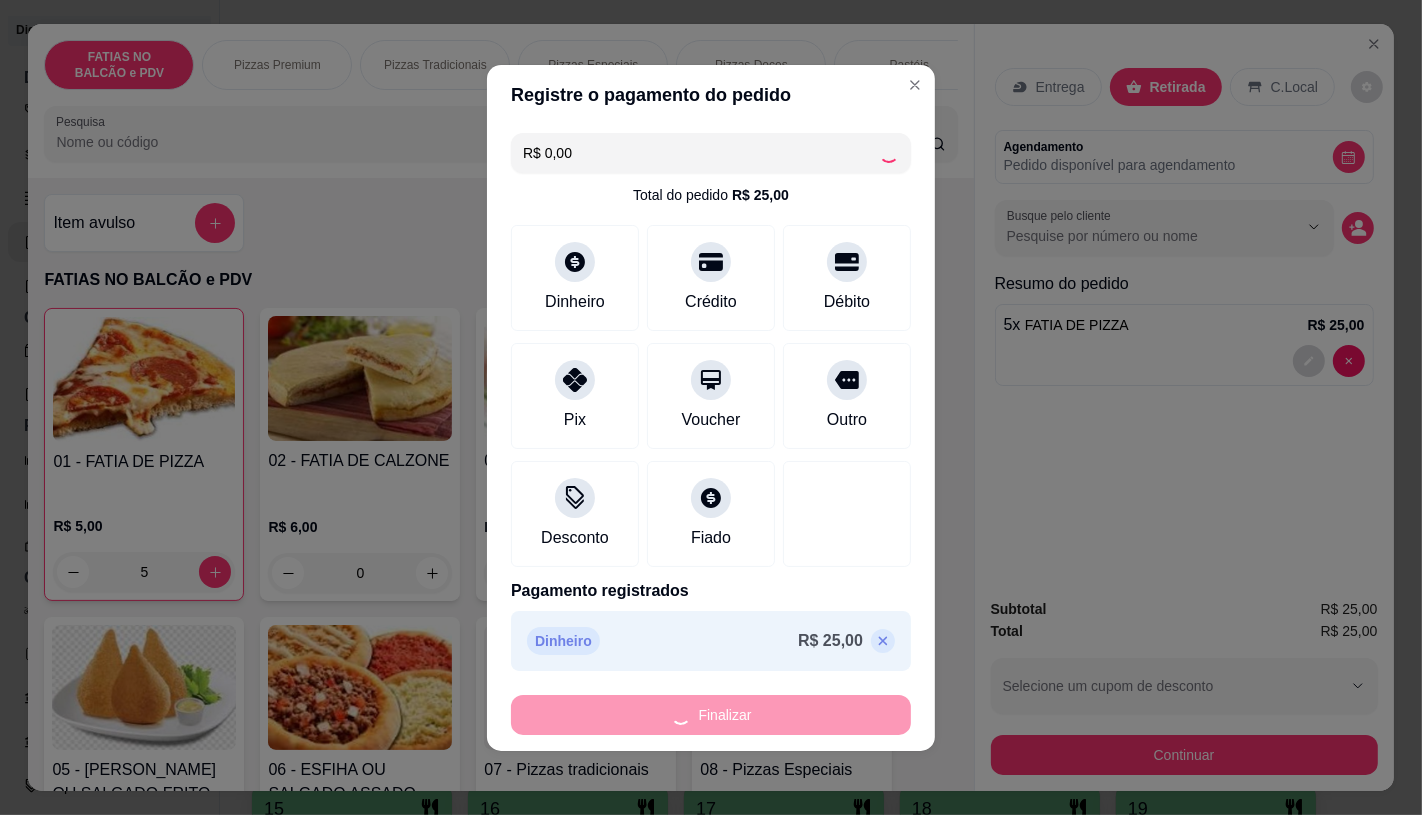 type on "0" 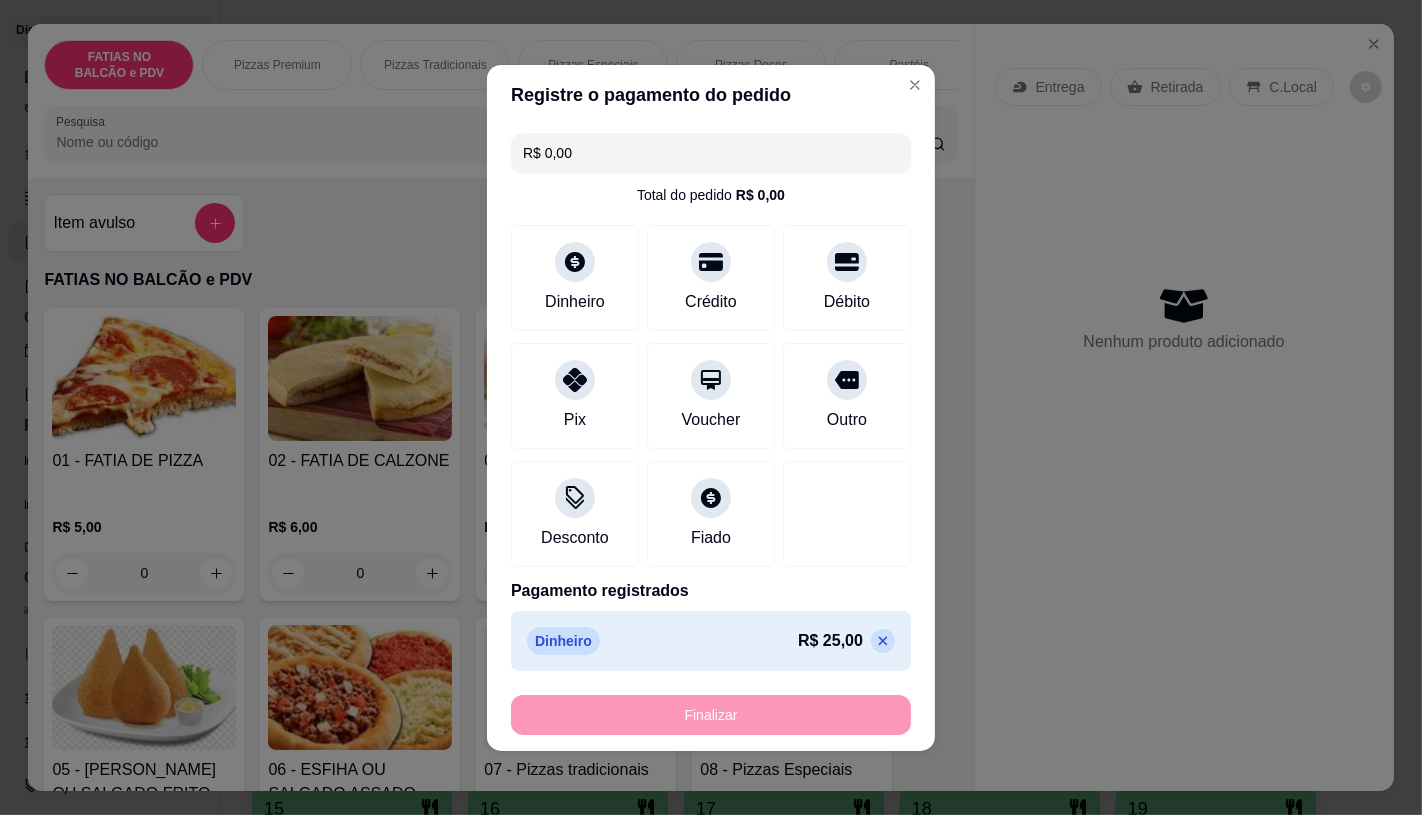 type on "-R$ 25,00" 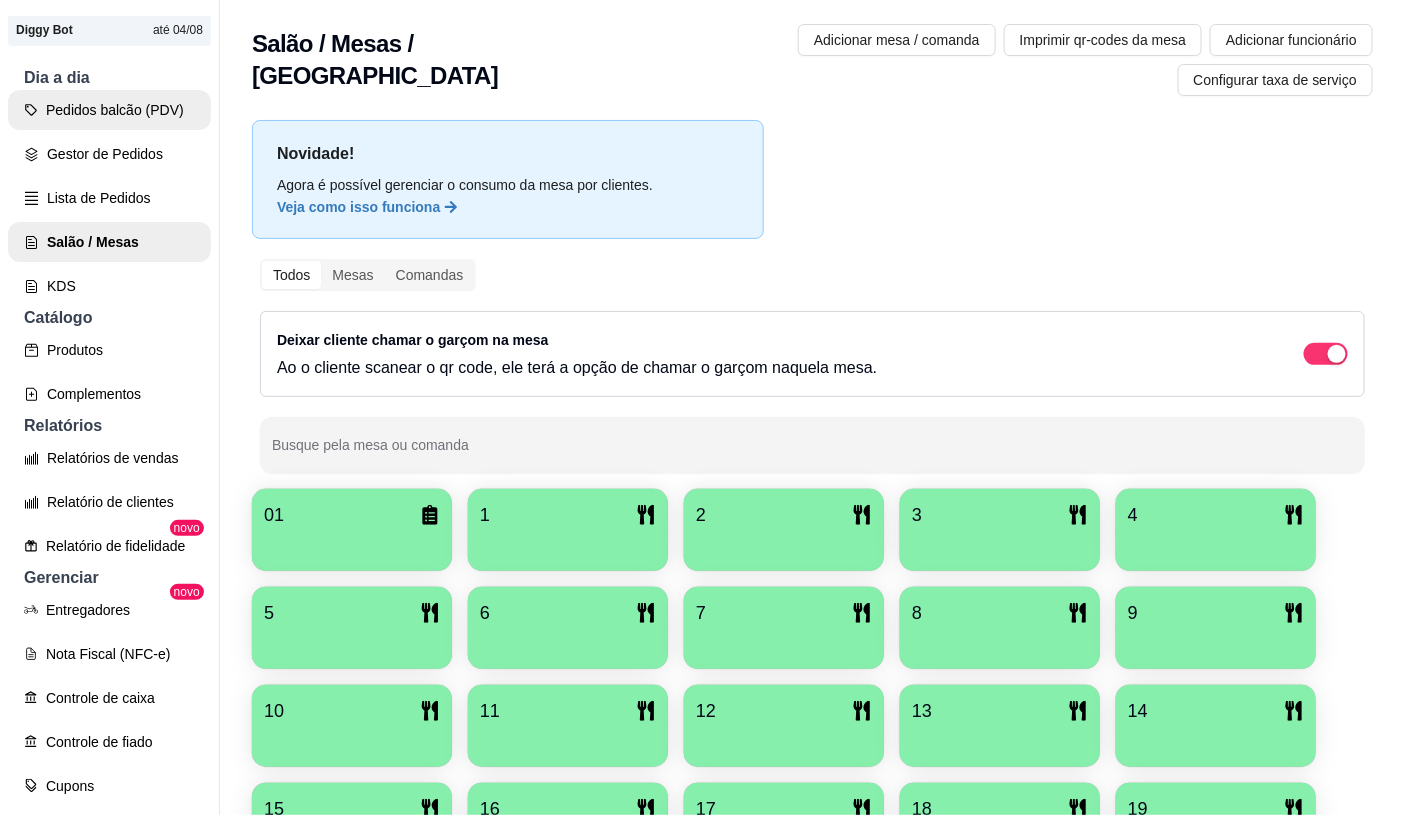 click on "Pedidos balcão (PDV)" at bounding box center (109, 110) 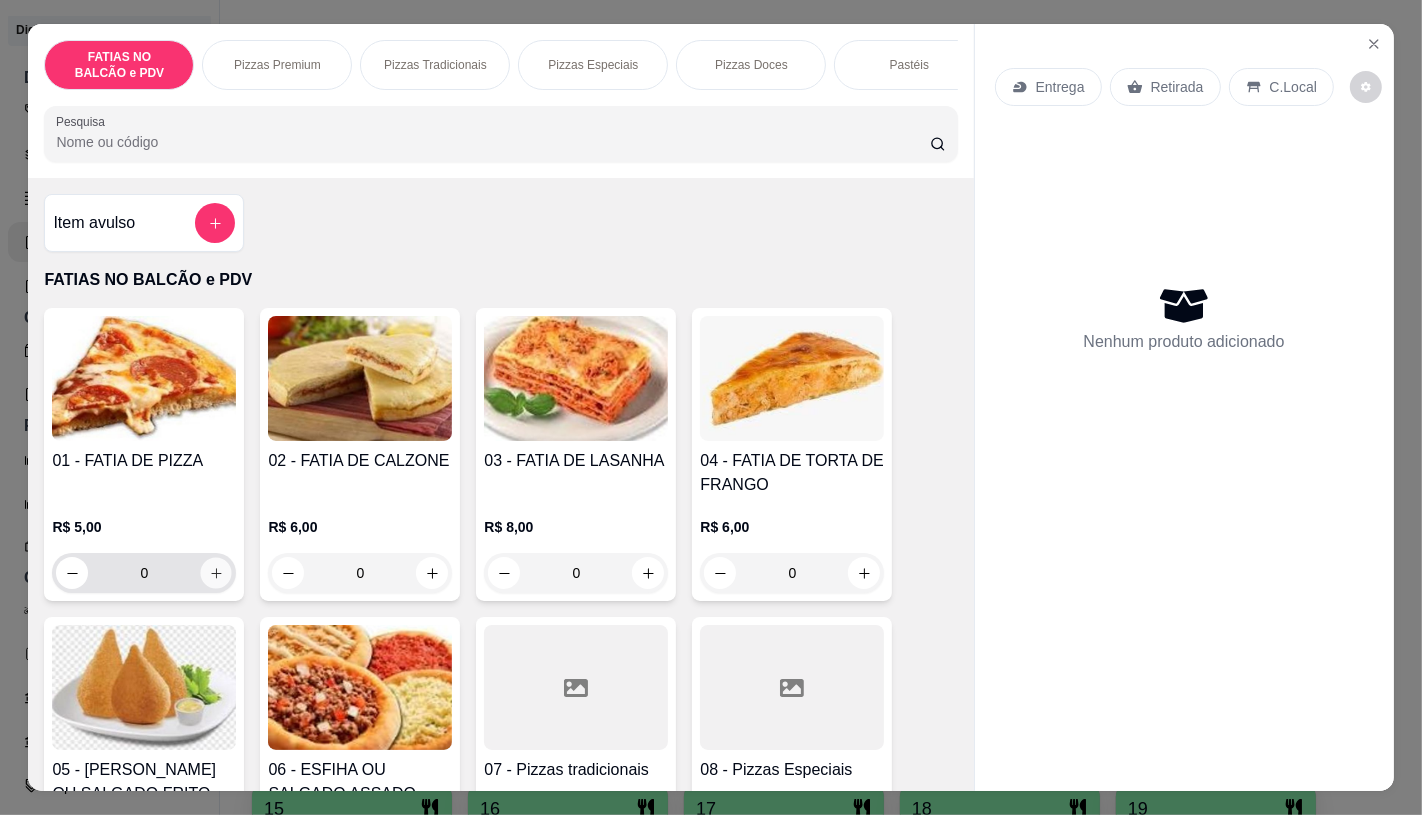 click 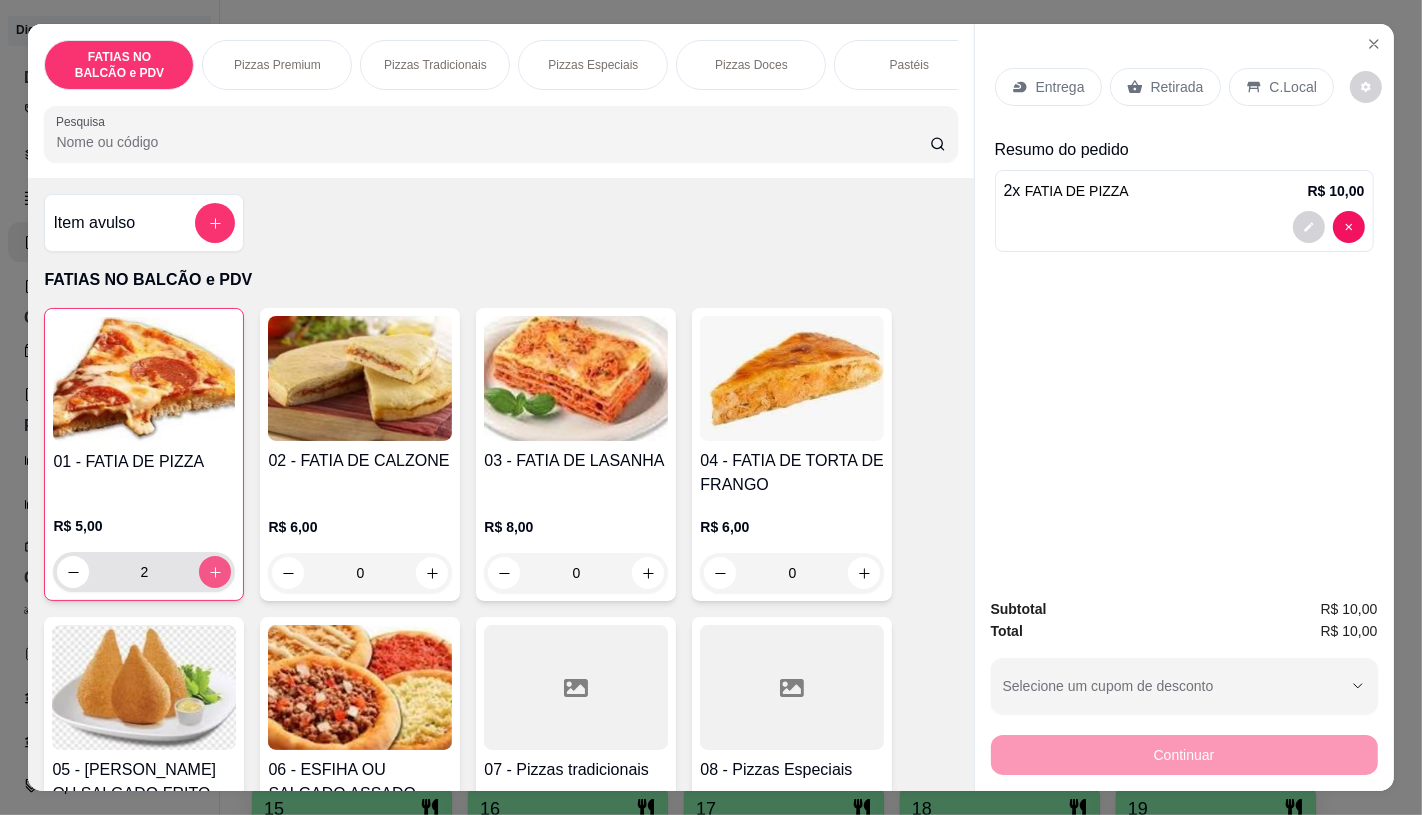 click 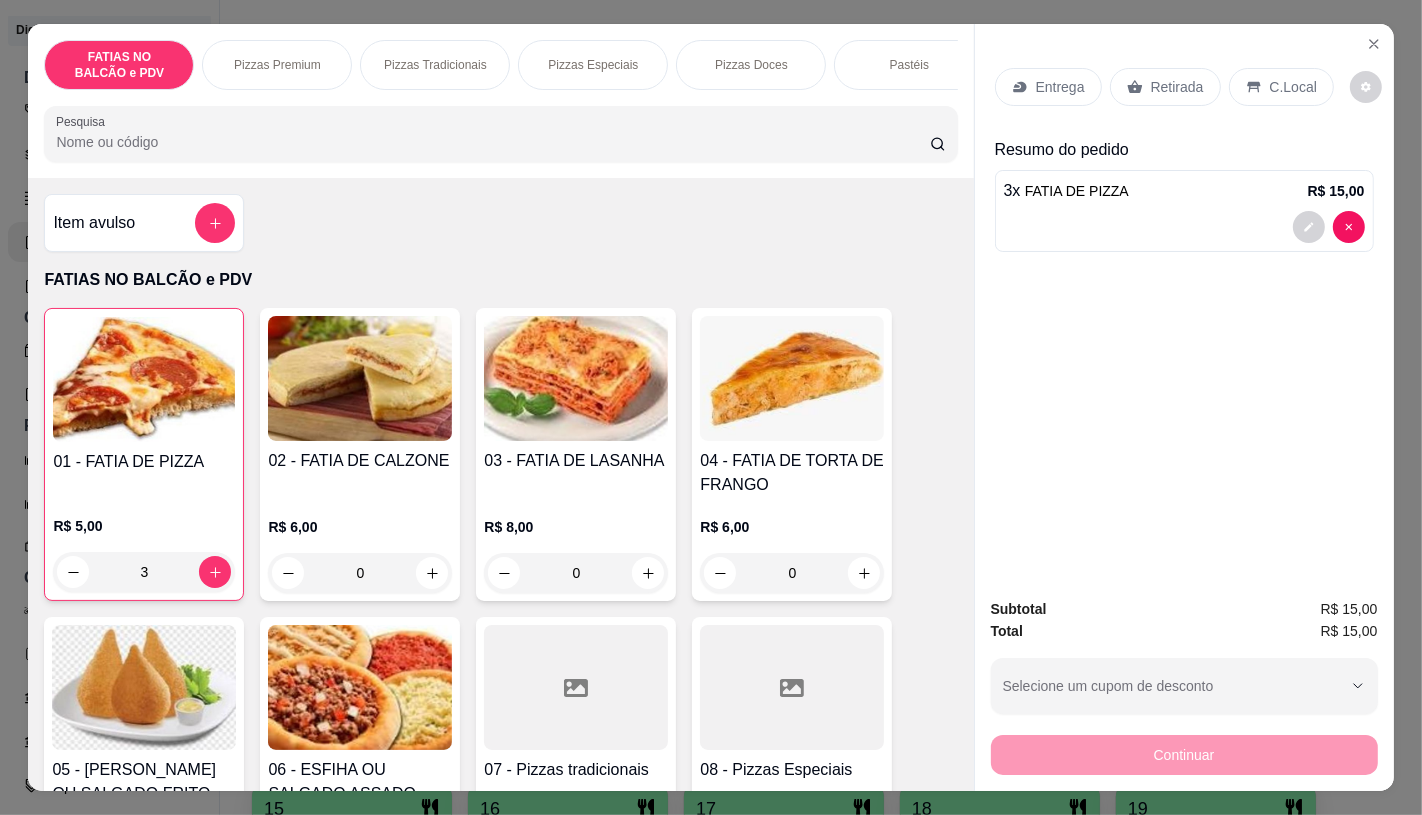 click on "Retirada" at bounding box center (1165, 87) 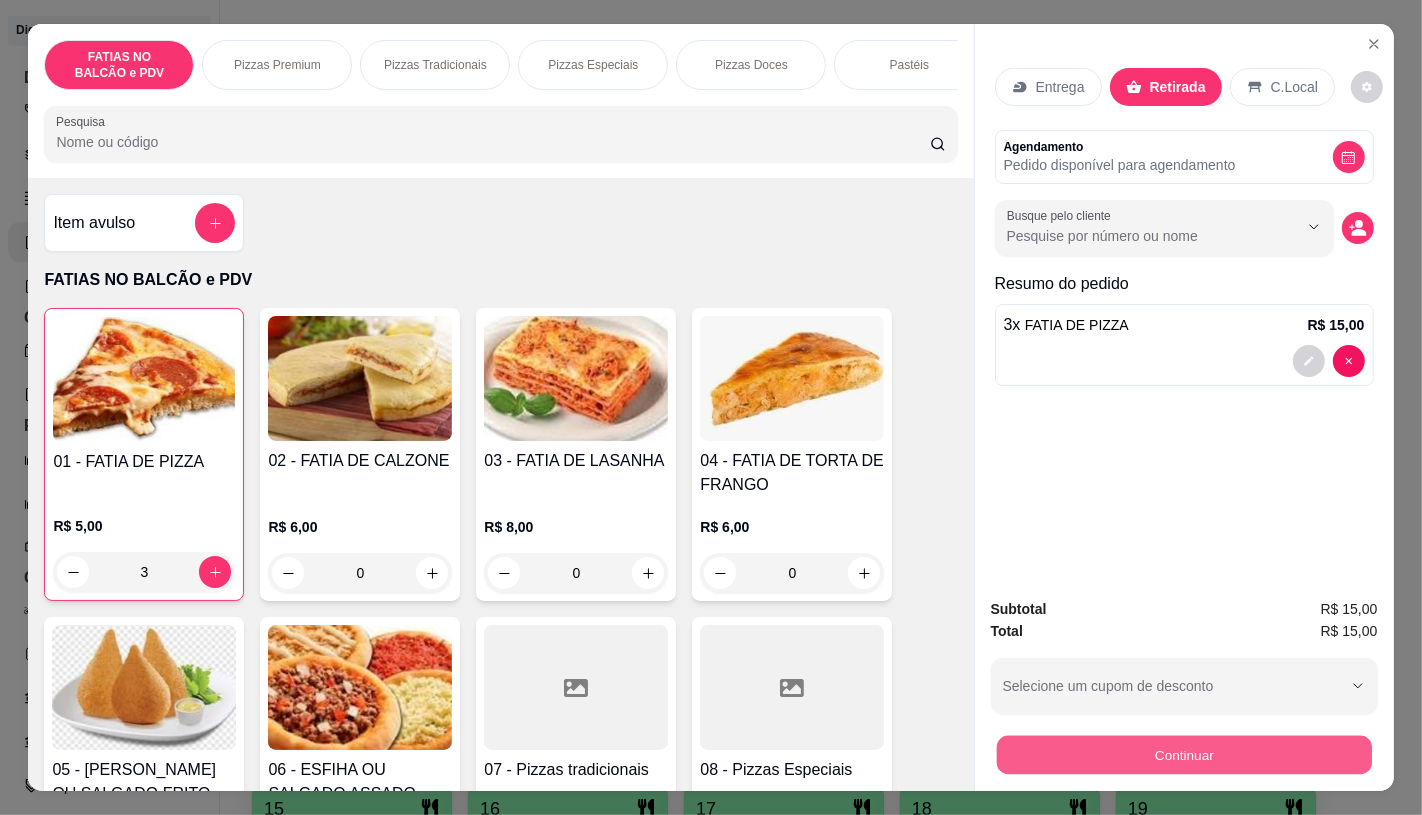 click on "Continuar" at bounding box center [1183, 754] 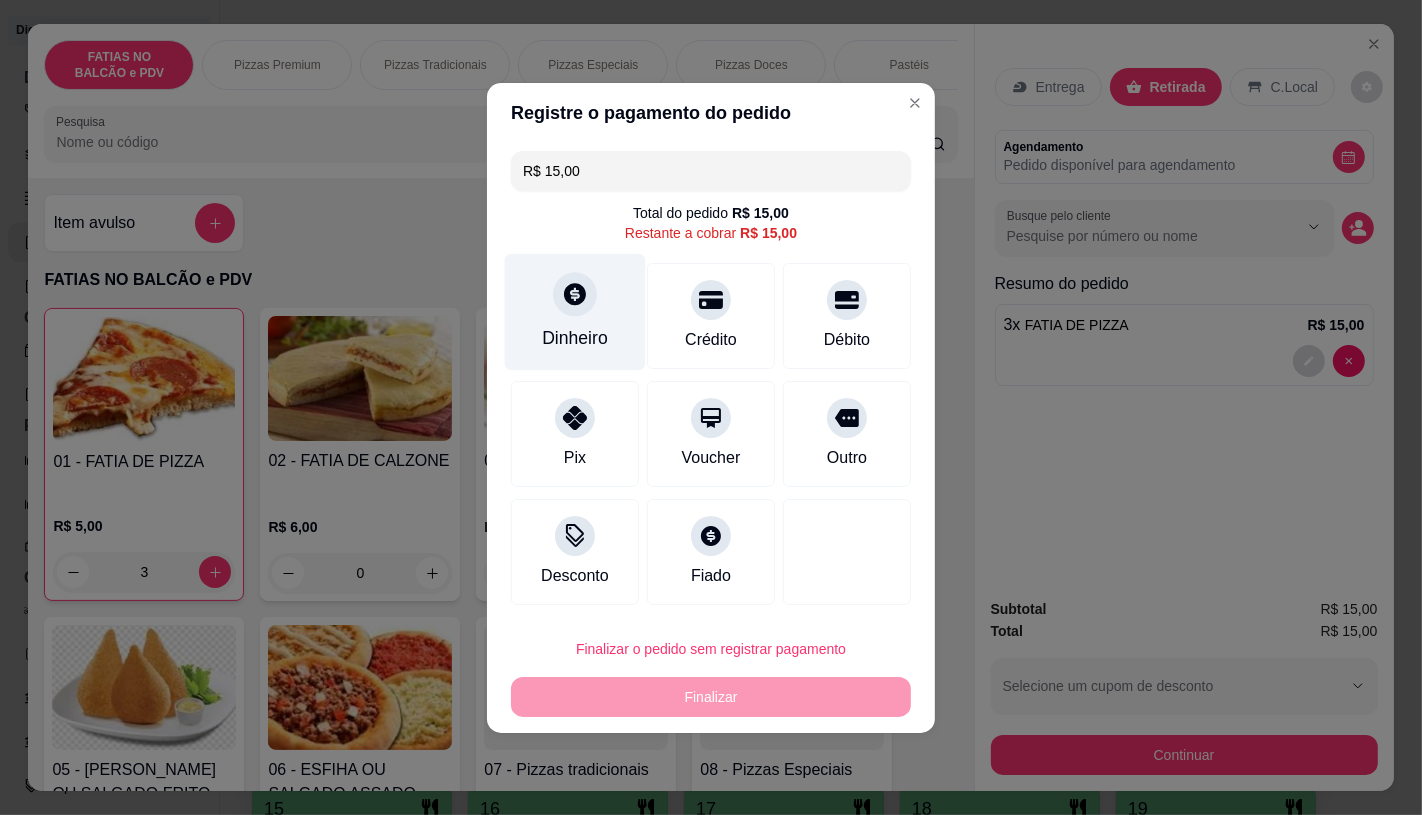 click on "Dinheiro" at bounding box center (575, 311) 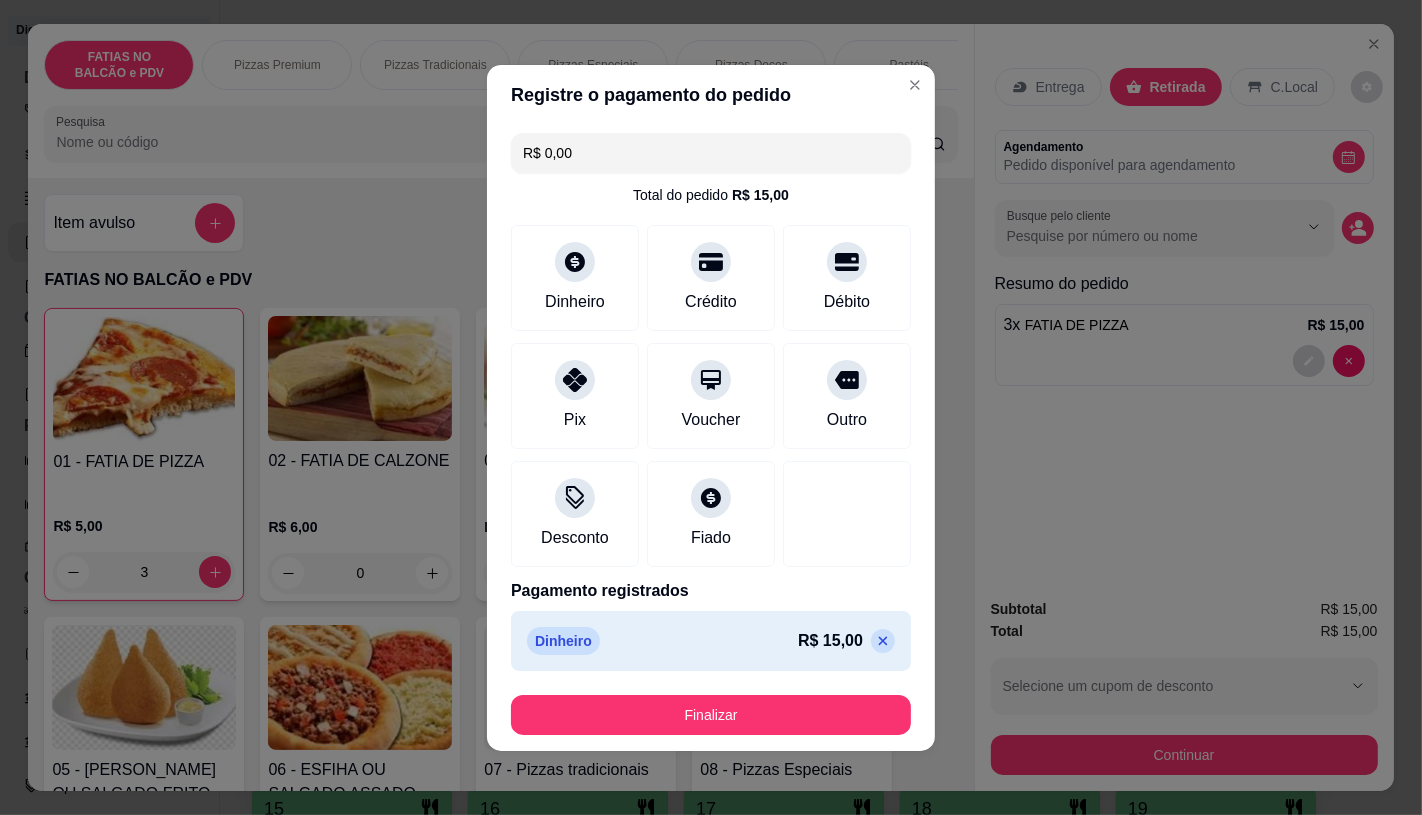 type on "R$ 0,00" 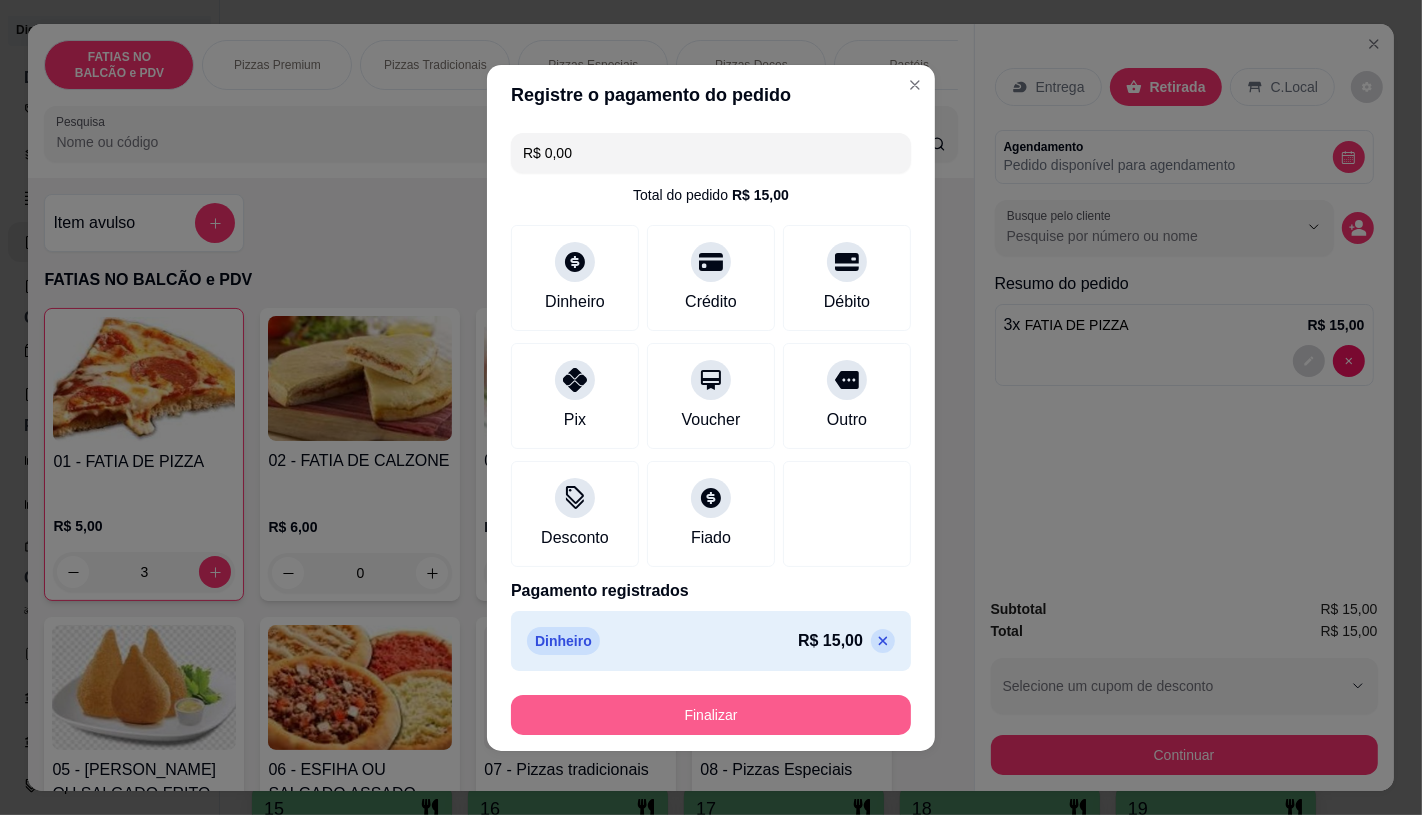 click on "Finalizar" at bounding box center [711, 715] 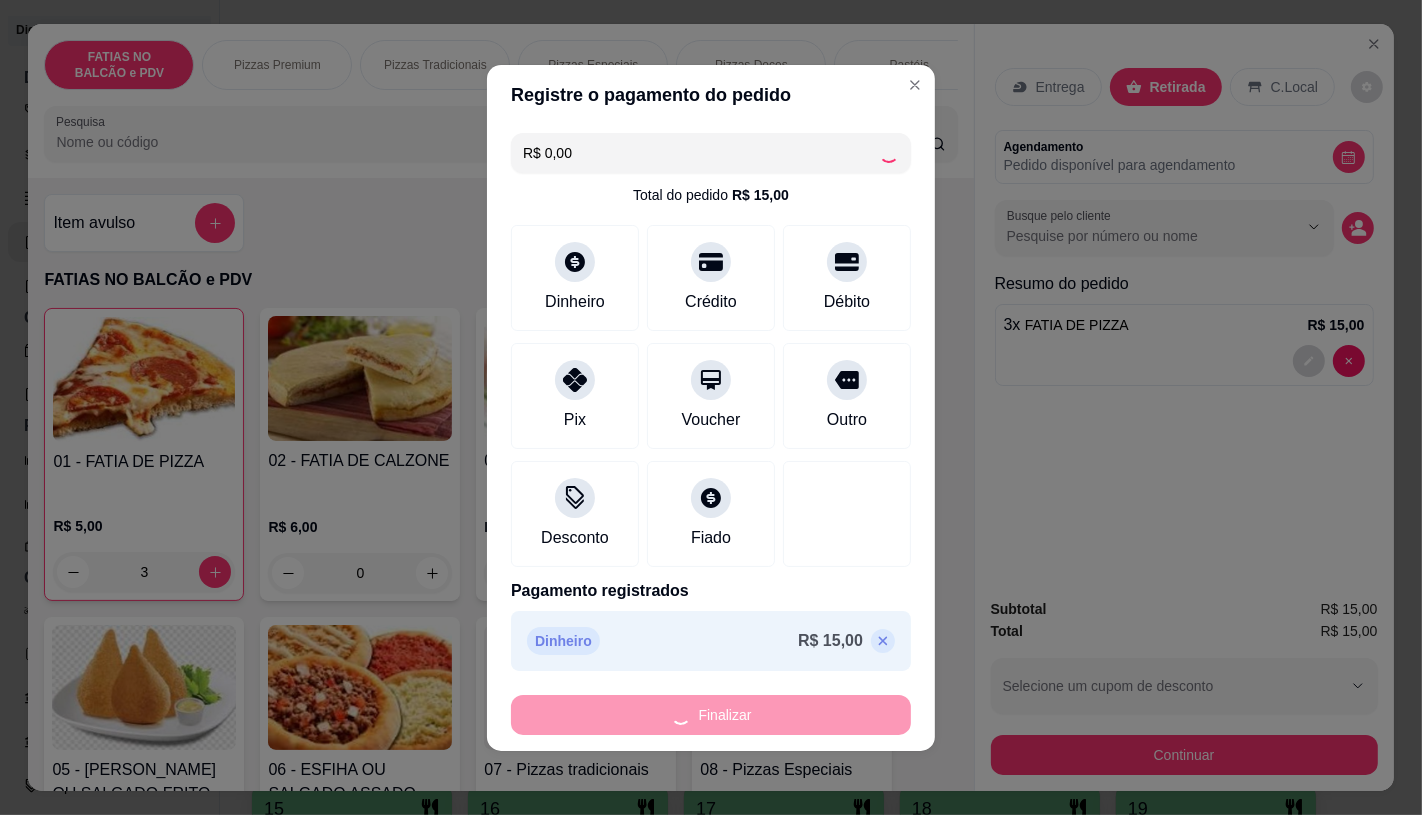 type on "0" 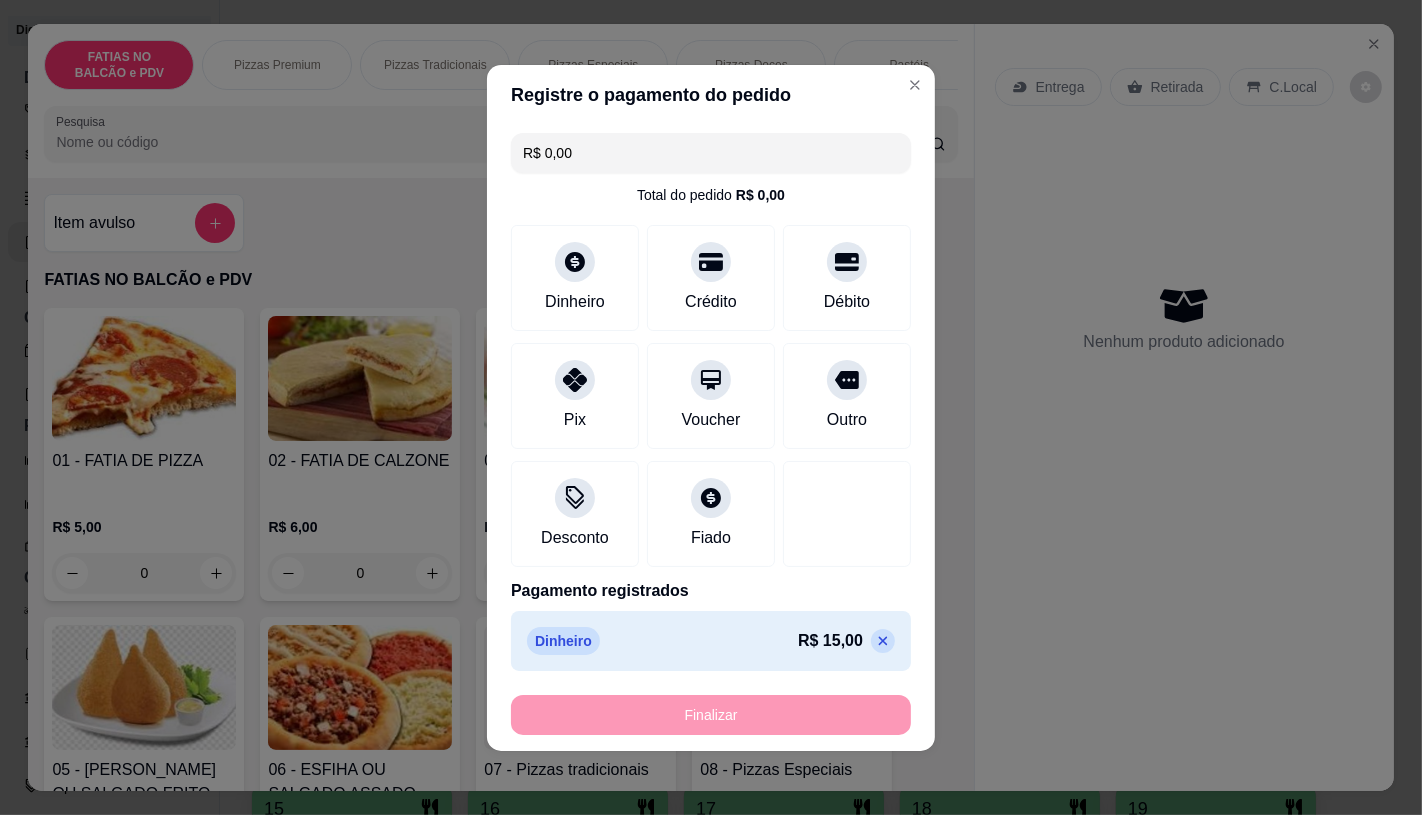 type on "-R$ 15,00" 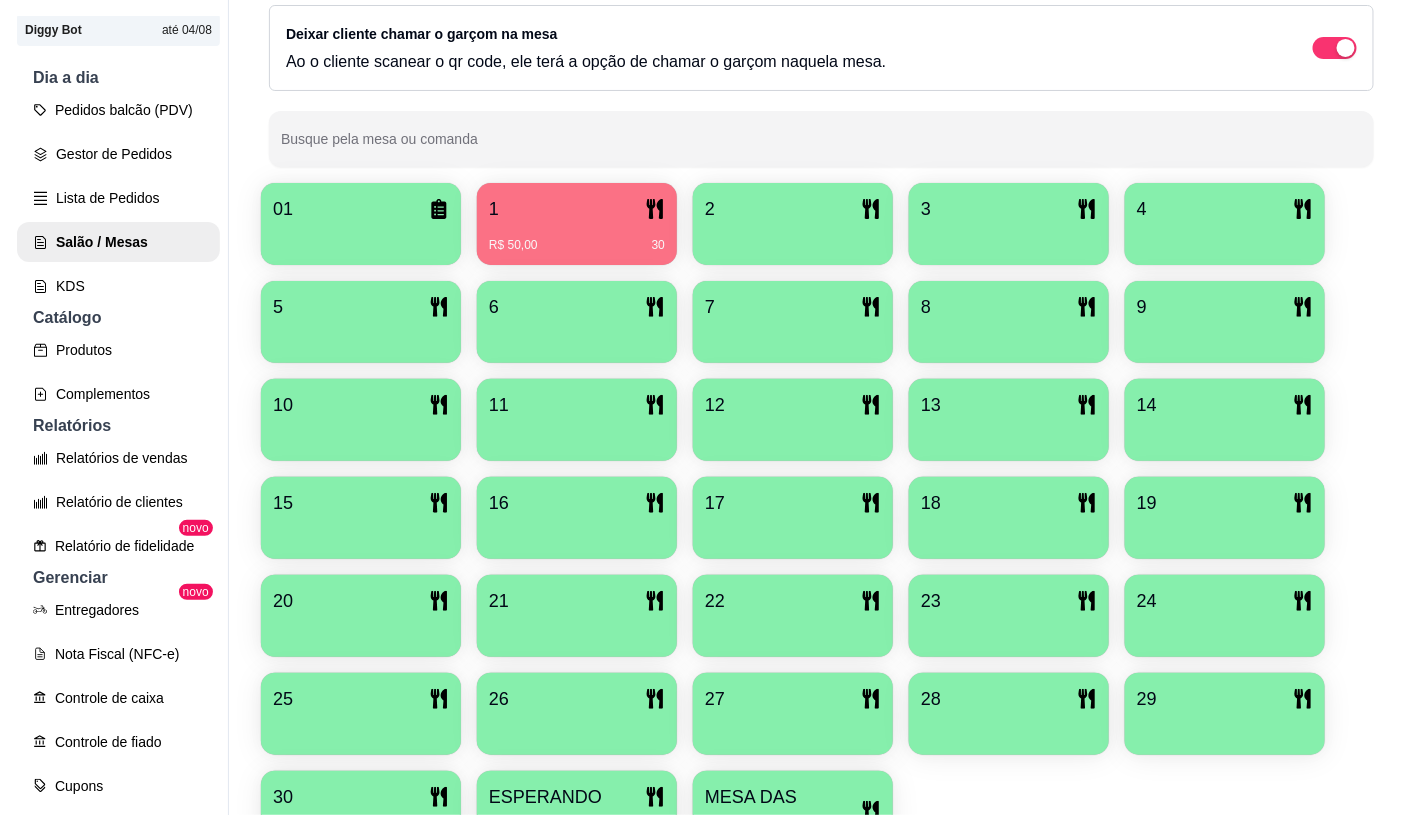 scroll, scrollTop: 333, scrollLeft: 0, axis: vertical 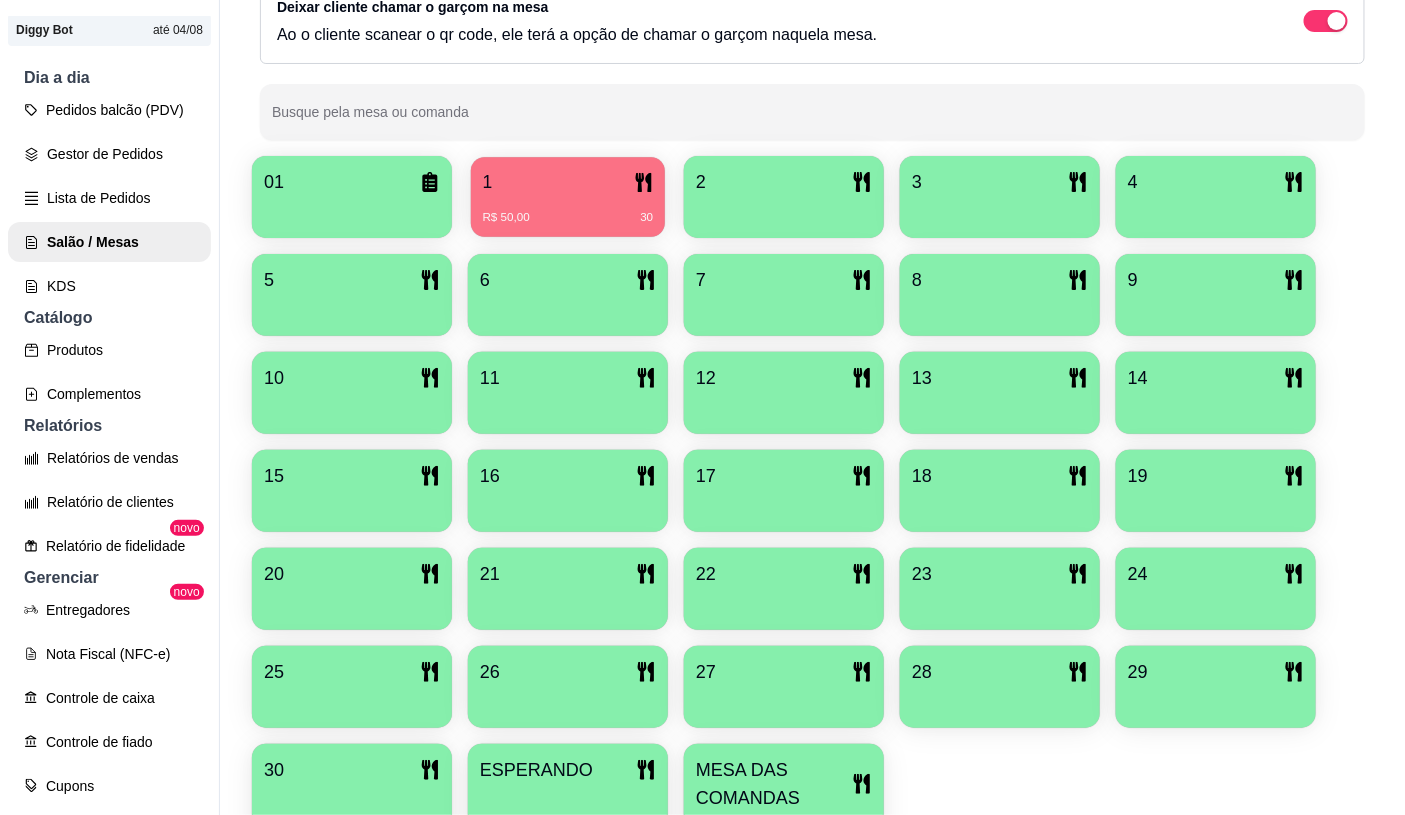 click on "R$ 50,00 30" at bounding box center [568, 210] 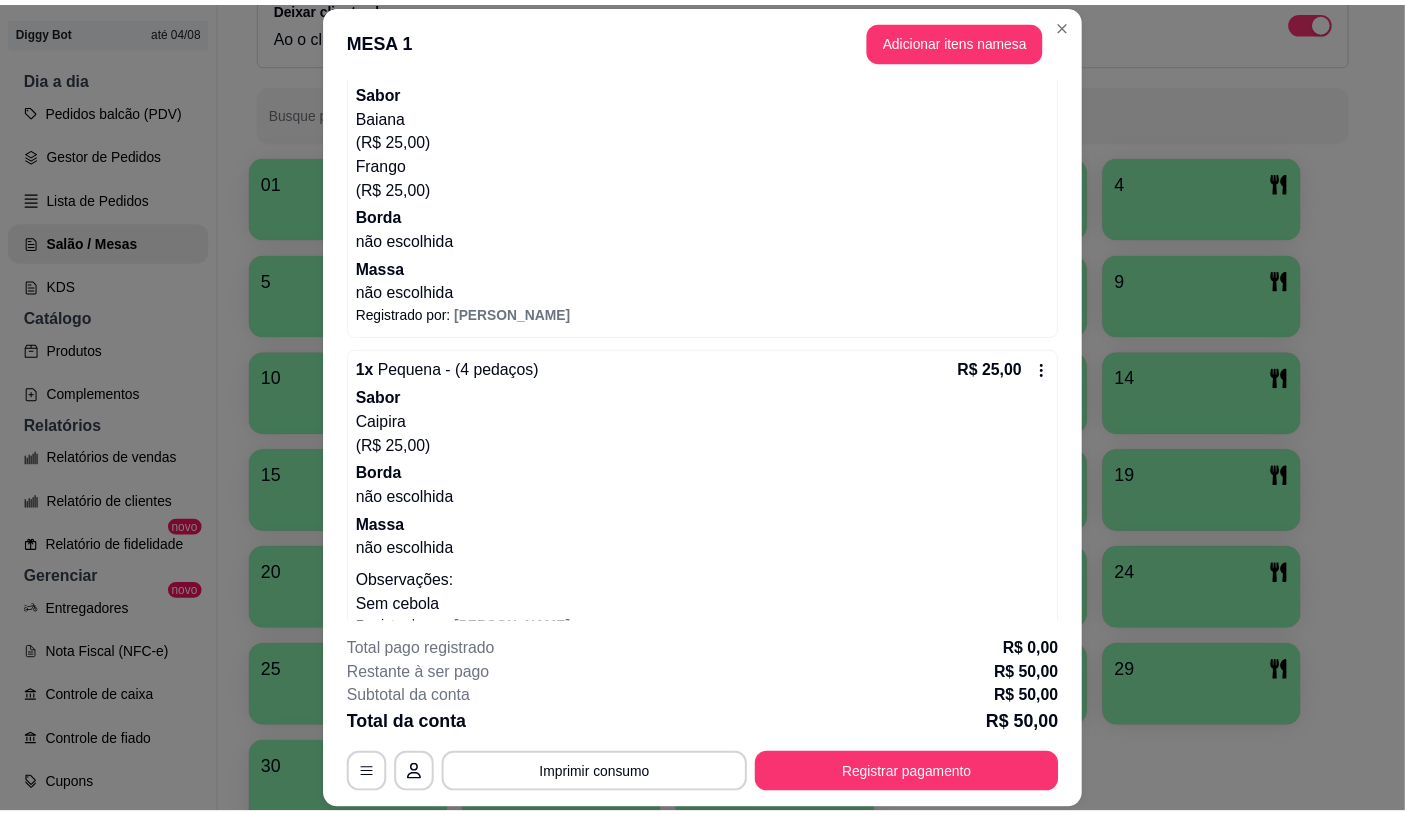 scroll, scrollTop: 257, scrollLeft: 0, axis: vertical 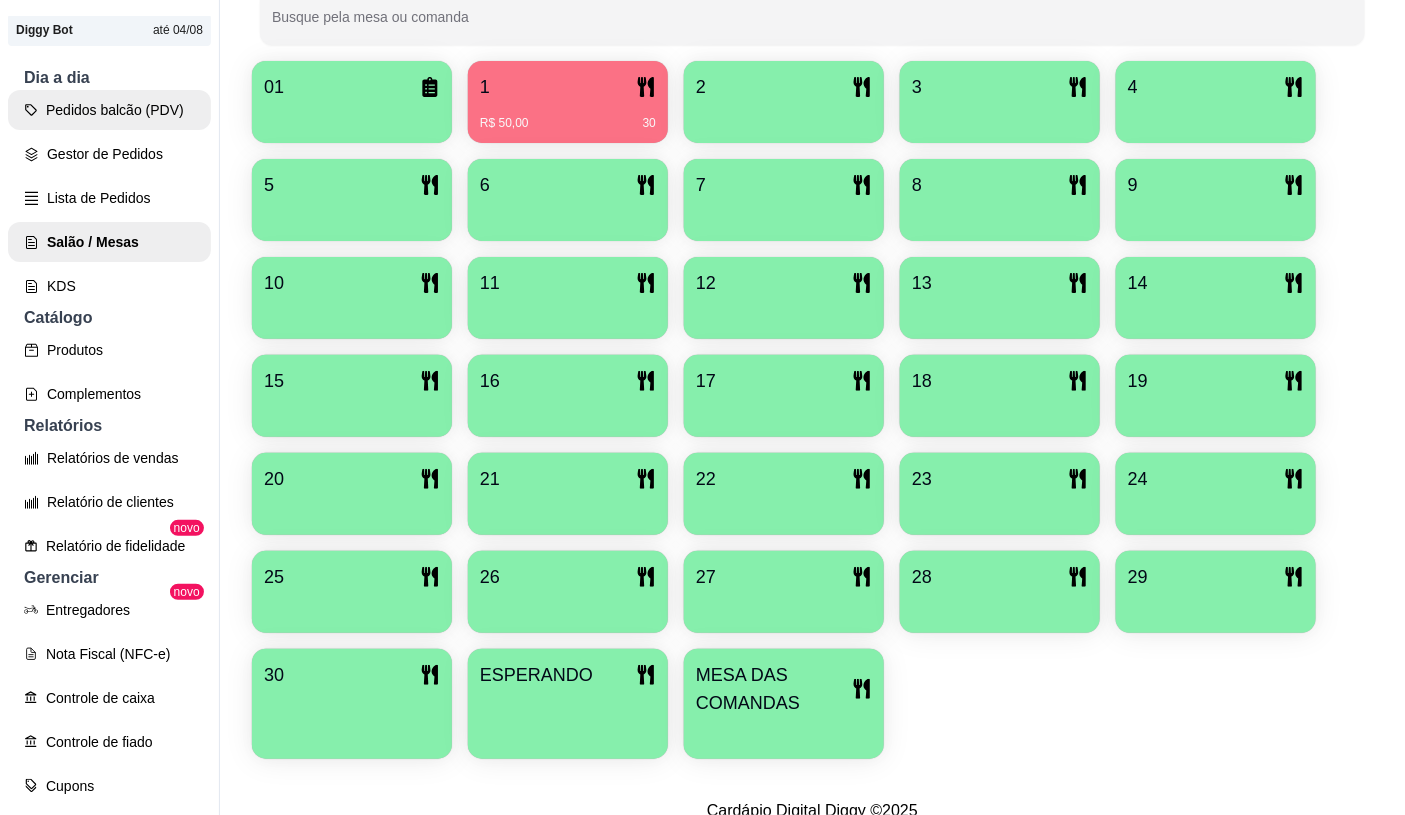 click on "Pedidos balcão (PDV)" at bounding box center (109, 110) 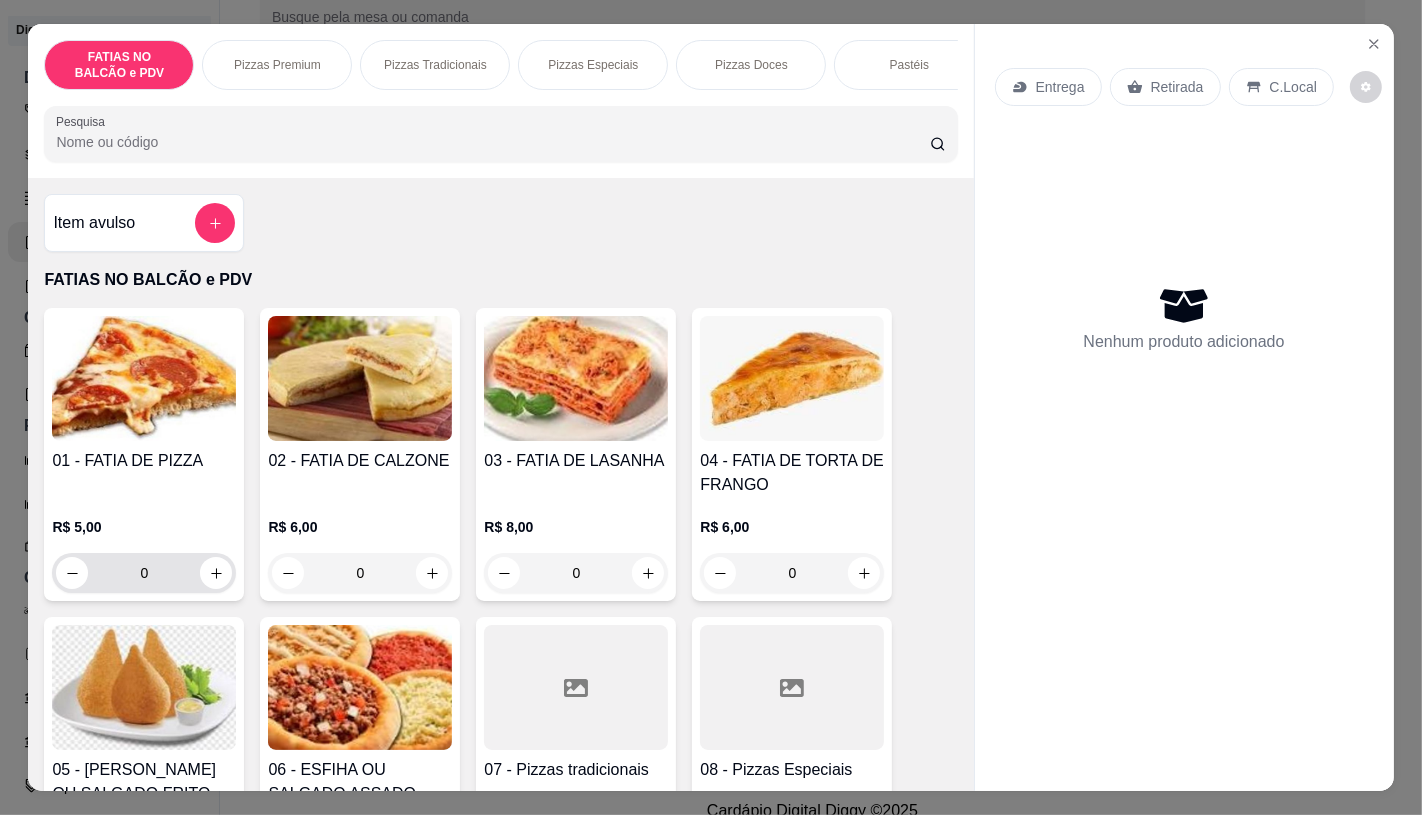 click on "R$ 5,00 0" at bounding box center [144, 545] 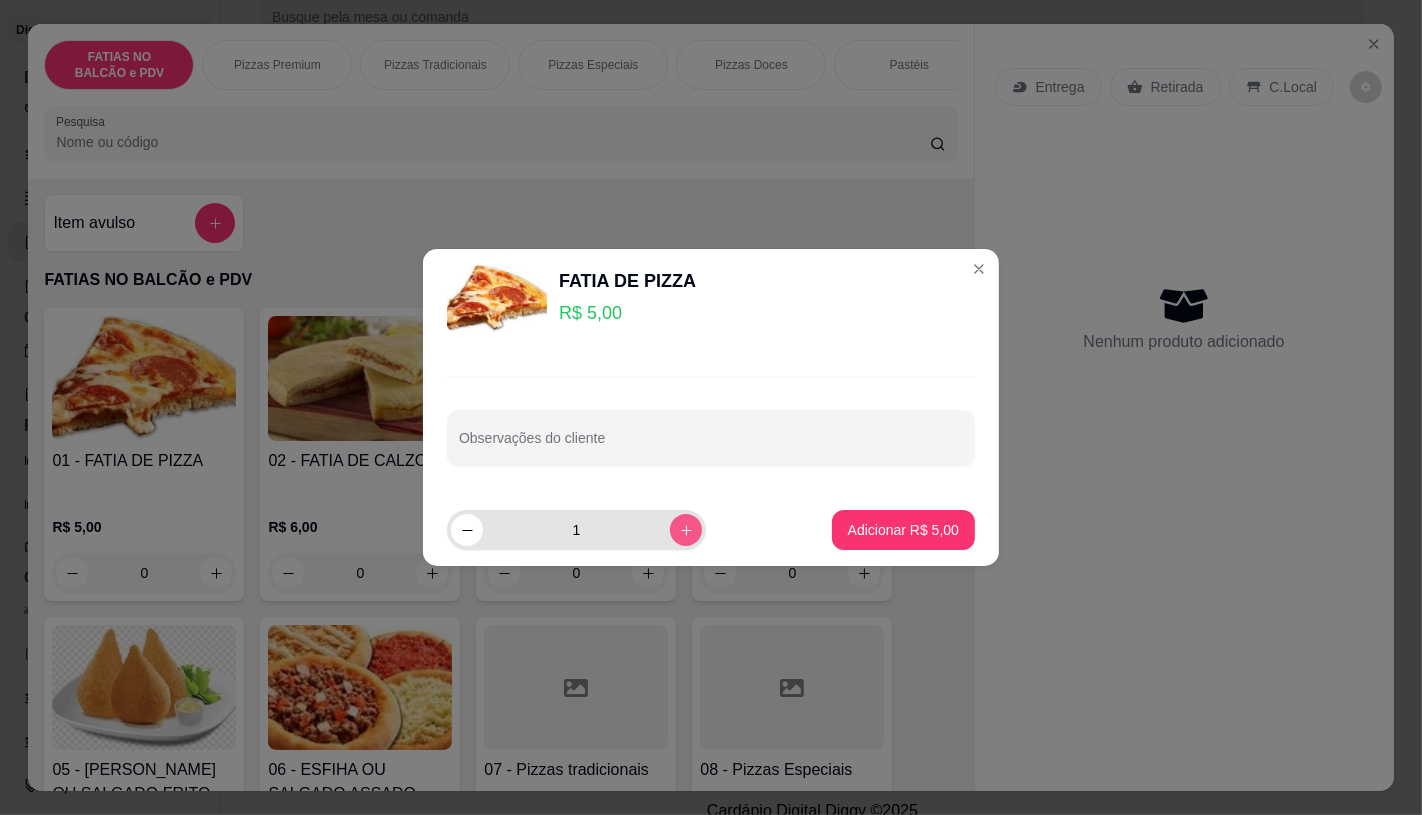 click at bounding box center (686, 530) 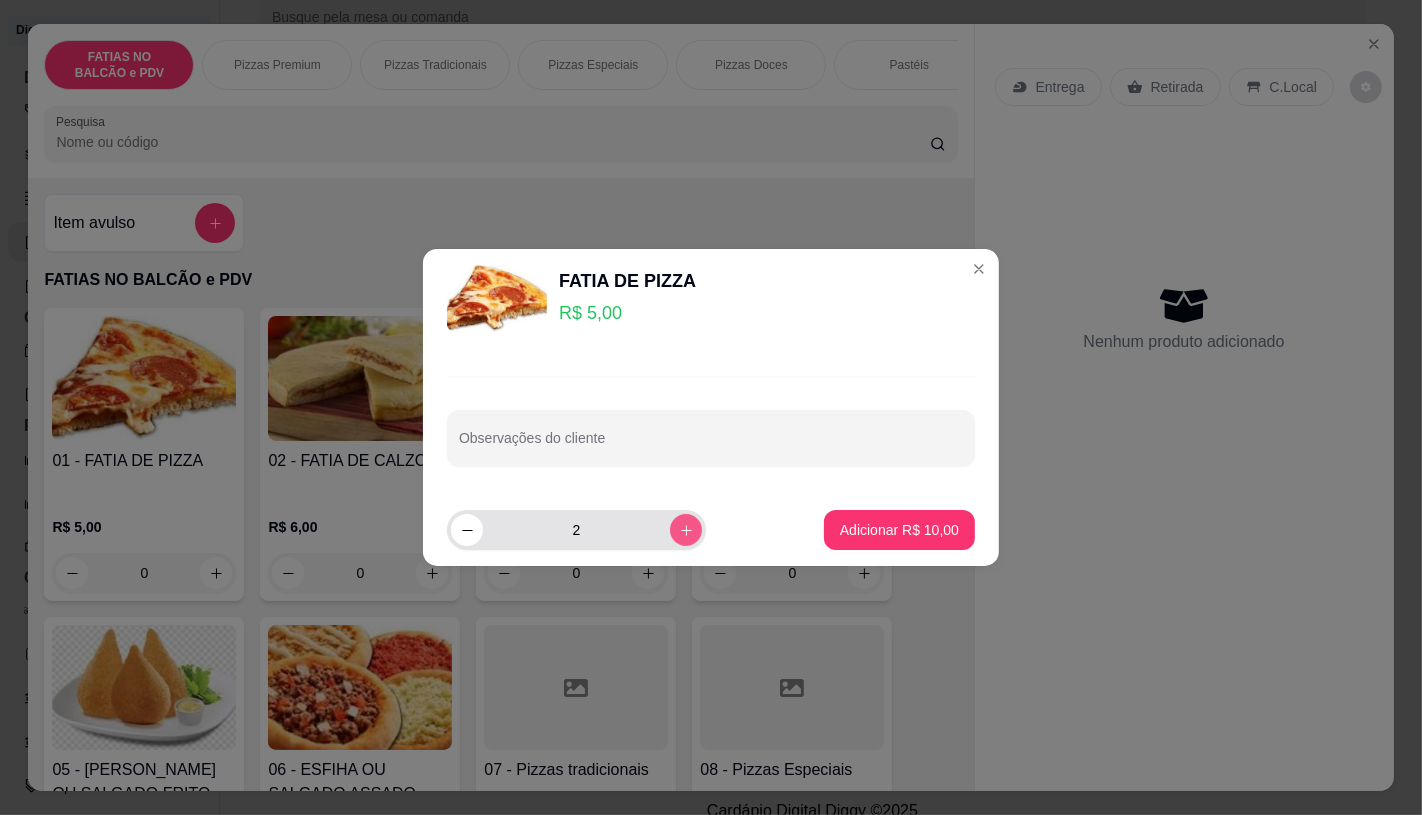 click at bounding box center [686, 530] 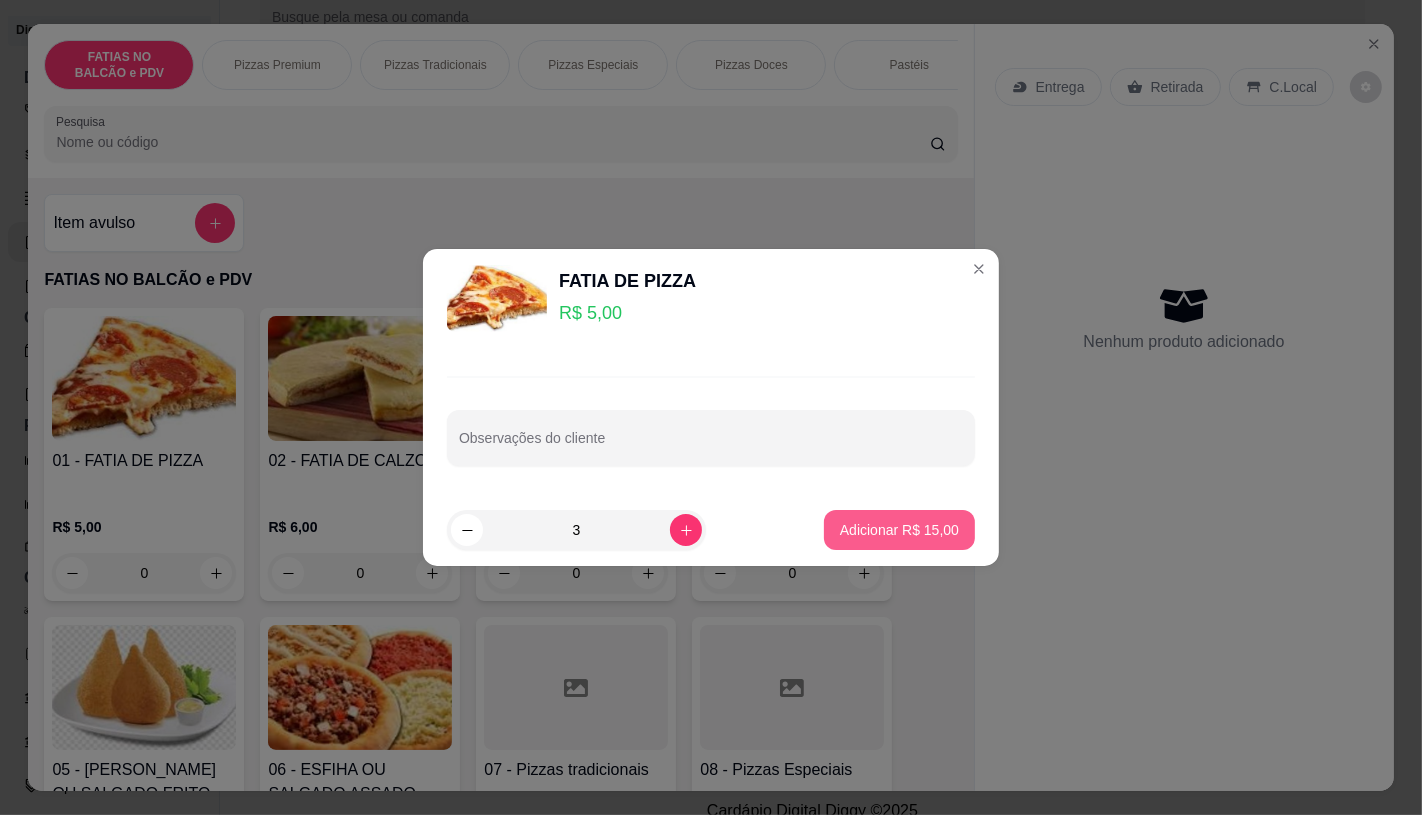 click on "Adicionar   R$ 15,00" at bounding box center [899, 530] 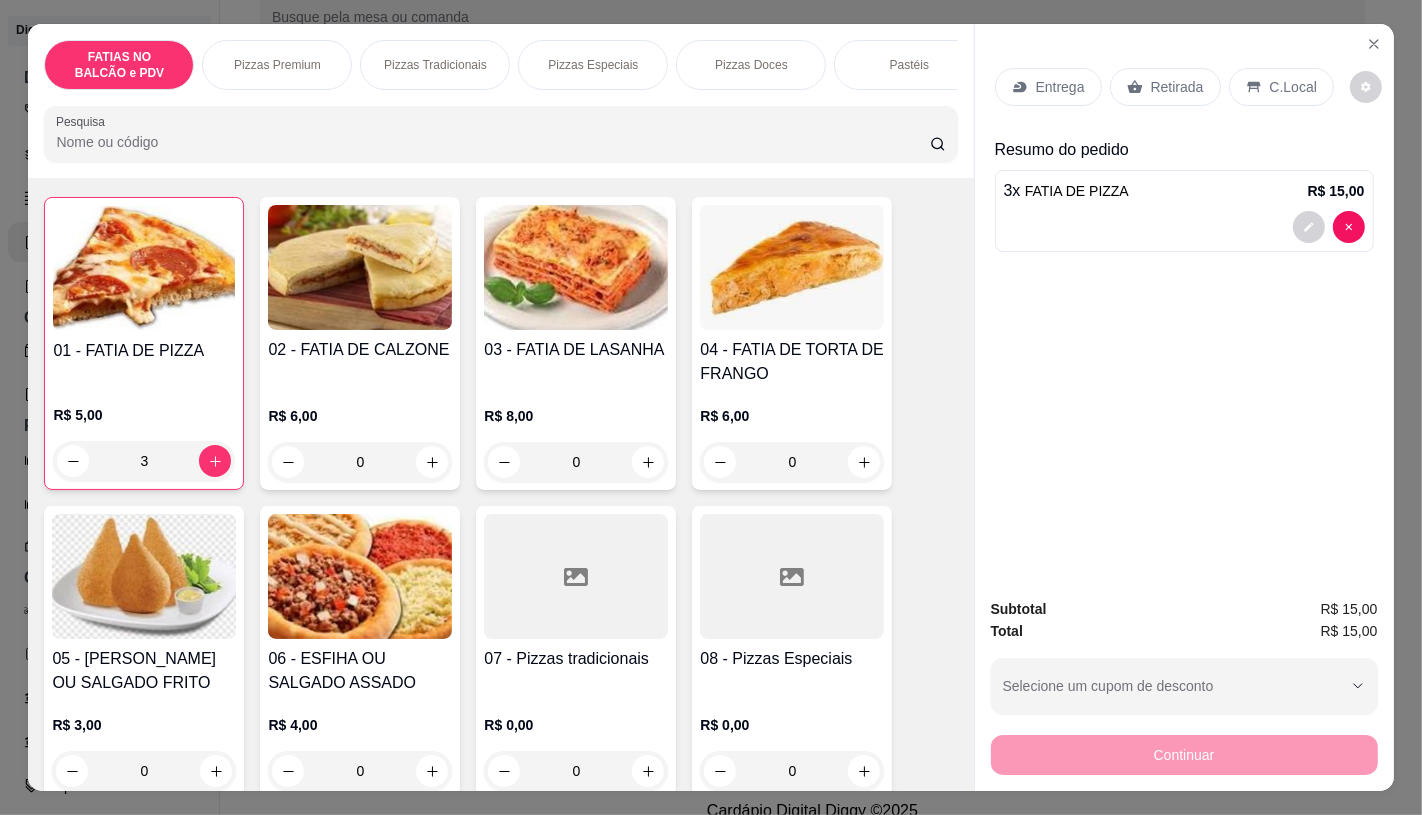 scroll, scrollTop: 222, scrollLeft: 0, axis: vertical 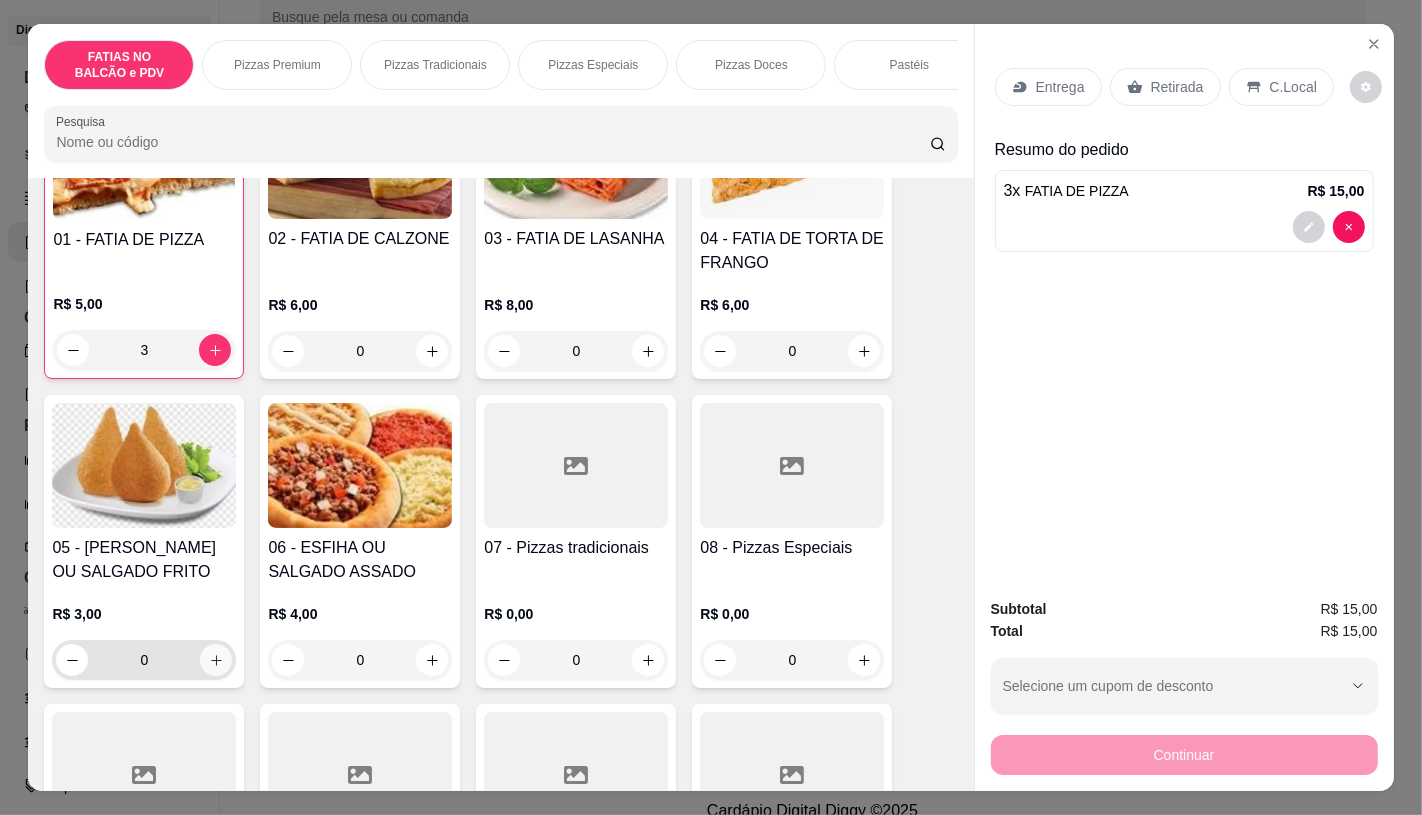 click 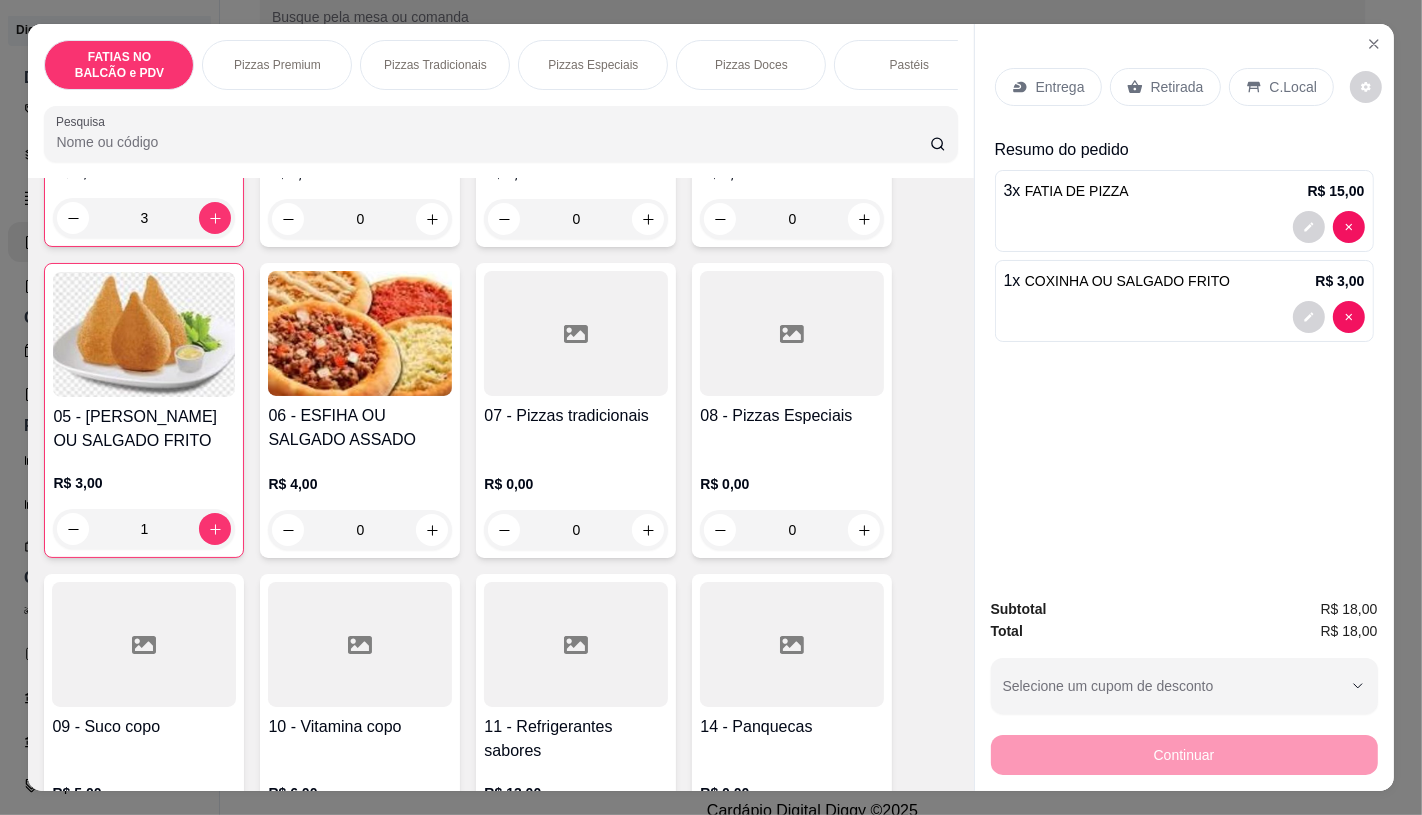 scroll, scrollTop: 444, scrollLeft: 0, axis: vertical 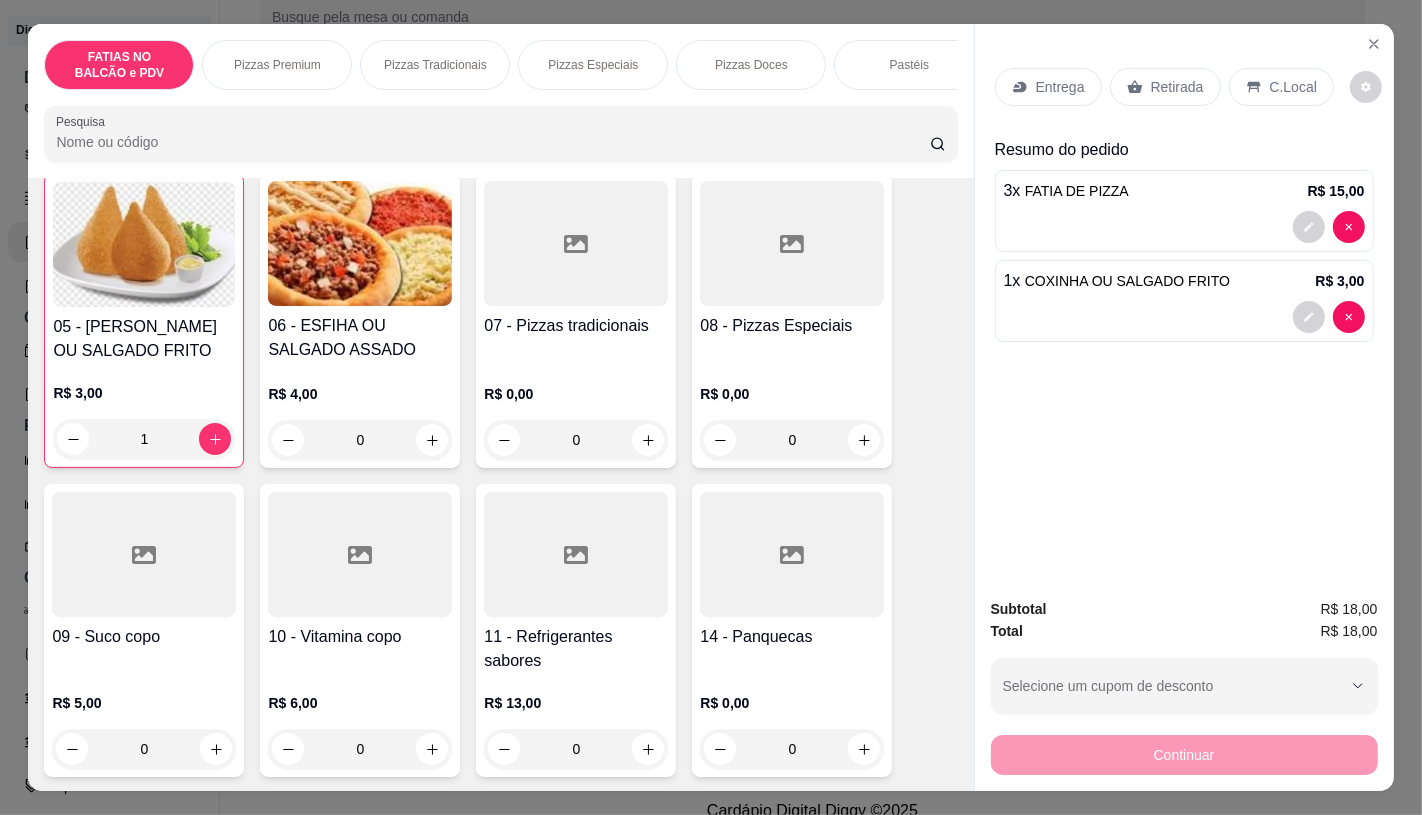 click on "11 - Refrigerantes sabores    R$ 13,00 0" at bounding box center (576, 630) 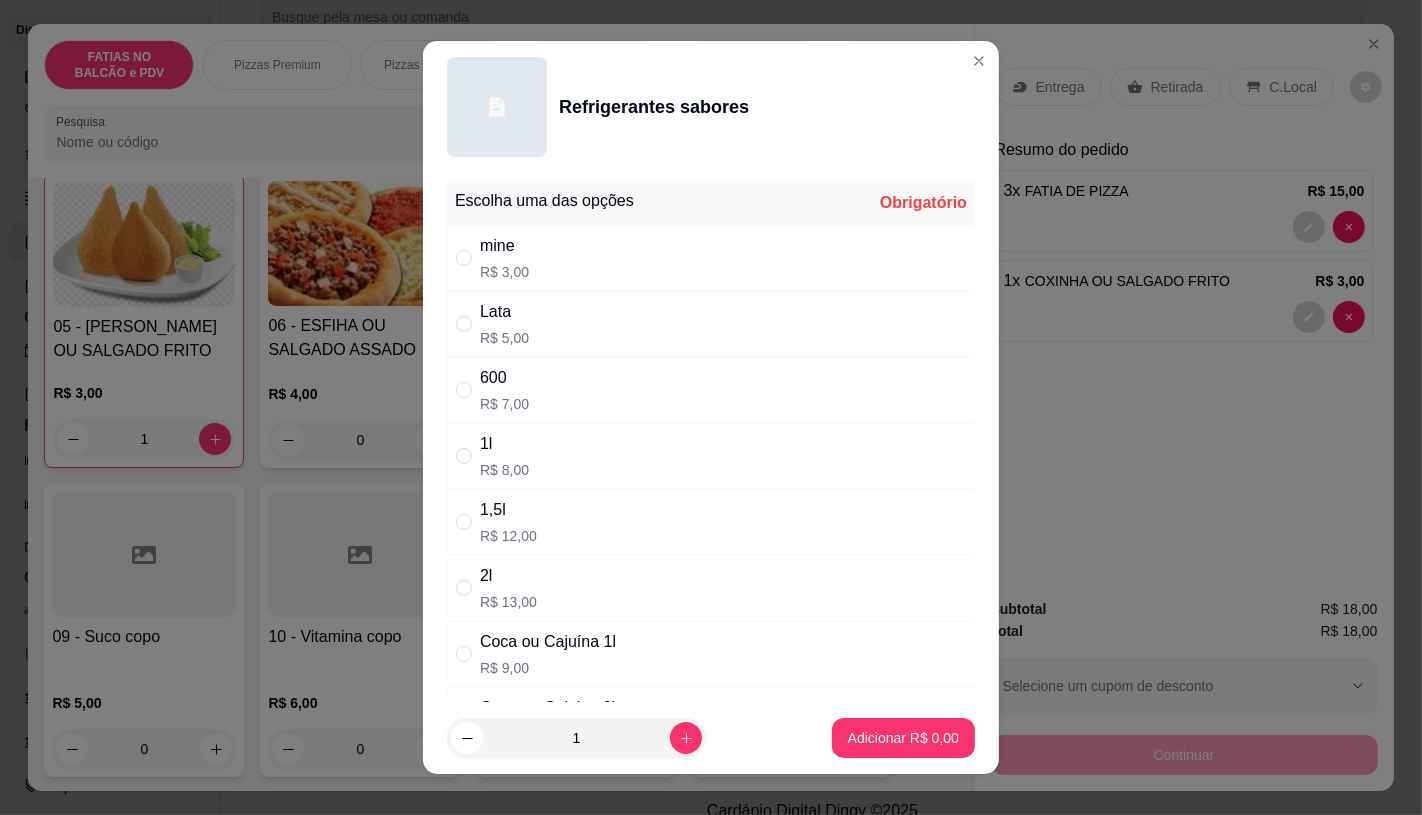 click on "600 R$ 7,00" at bounding box center (711, 390) 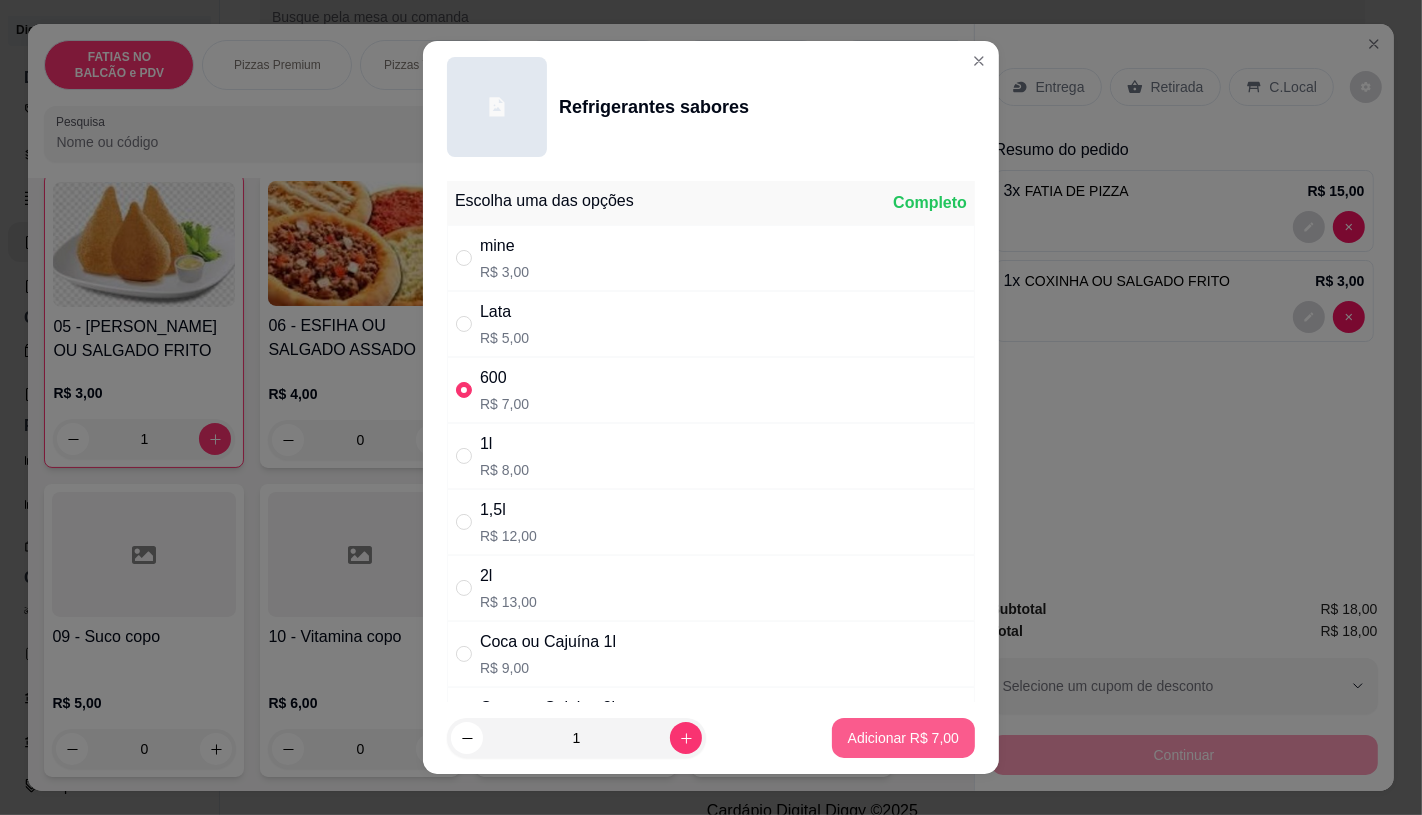 click on "Adicionar   R$ 7,00" at bounding box center (903, 738) 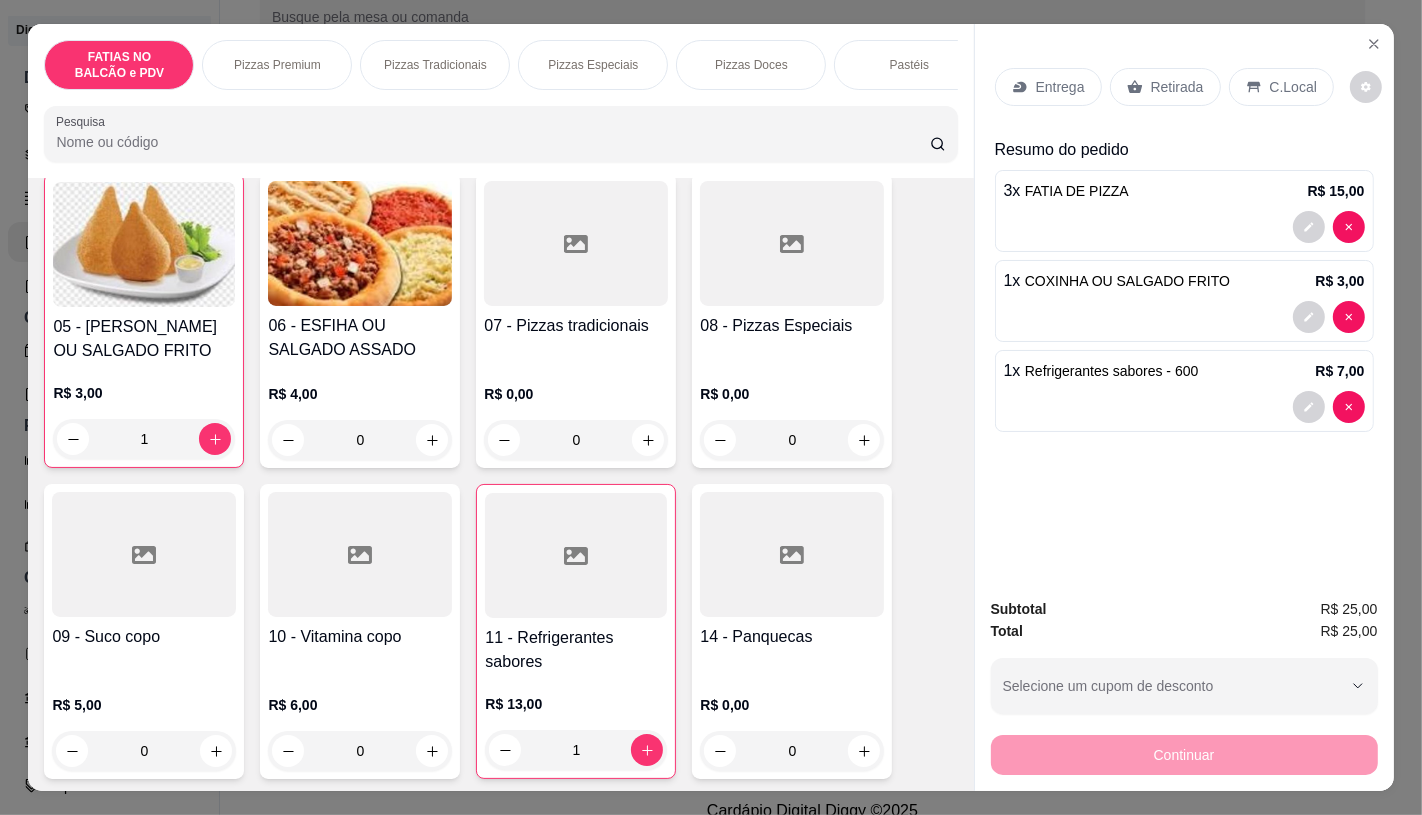 scroll, scrollTop: 0, scrollLeft: 0, axis: both 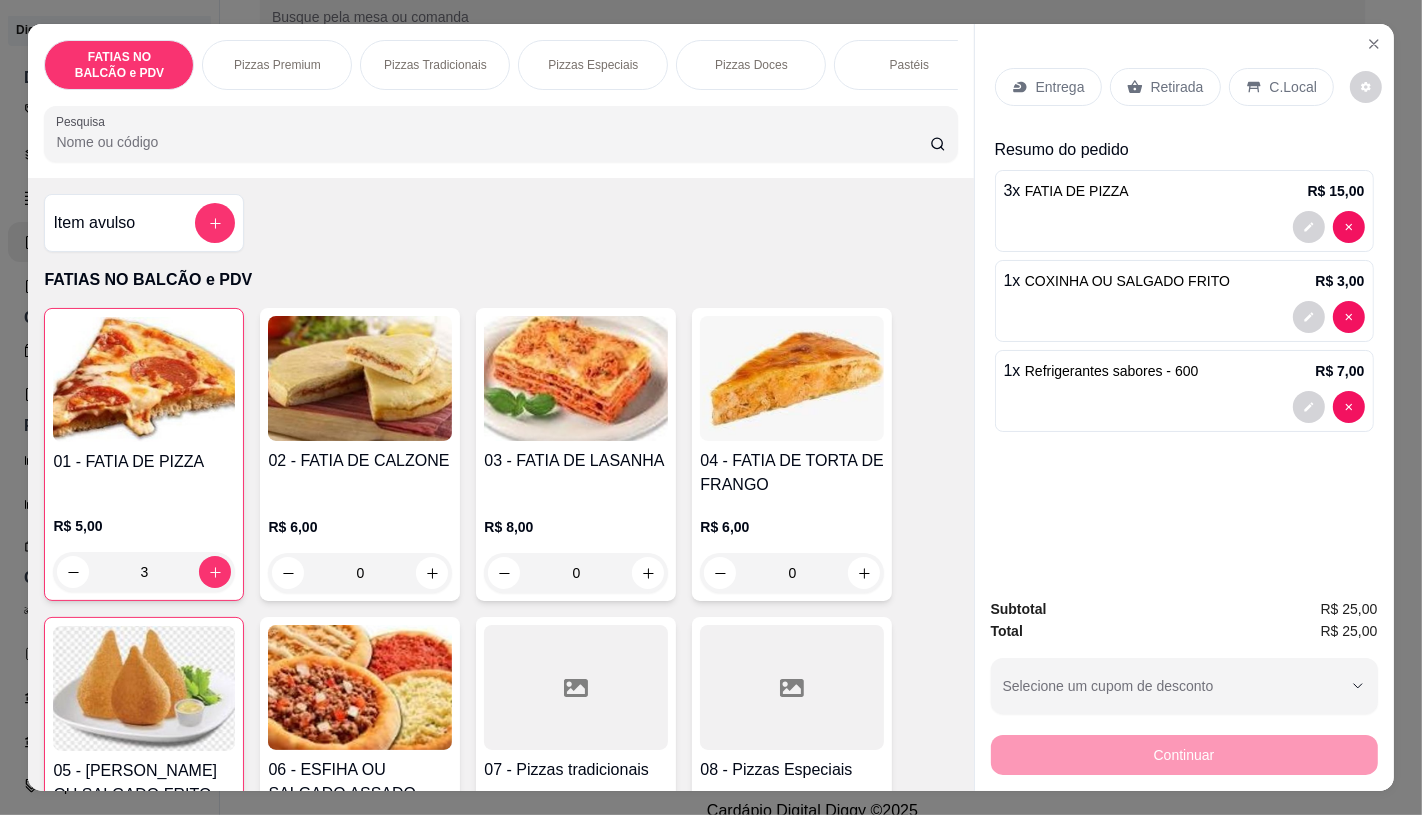 click on "Item avulso" at bounding box center (144, 223) 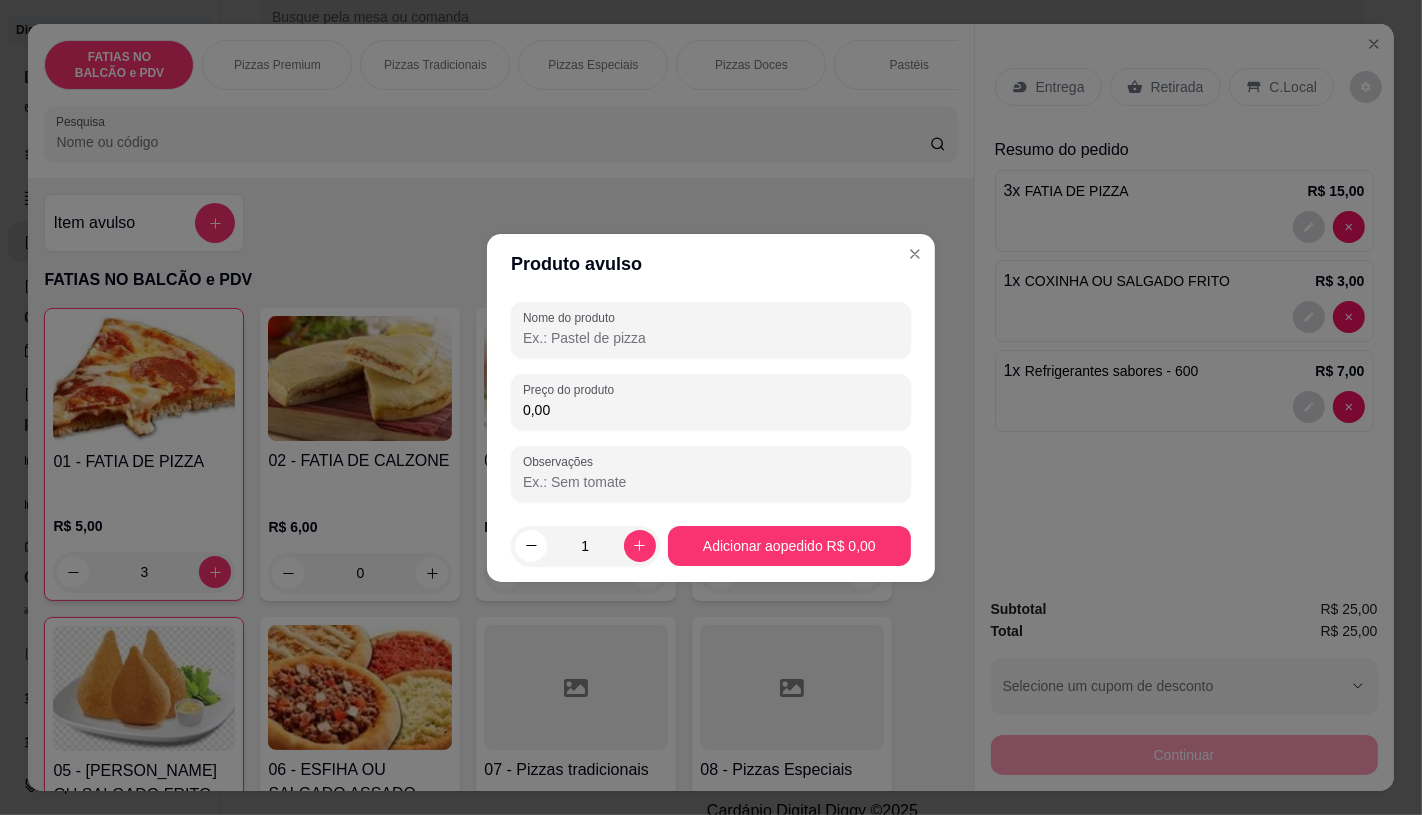click on "Nome do produto" at bounding box center (711, 338) 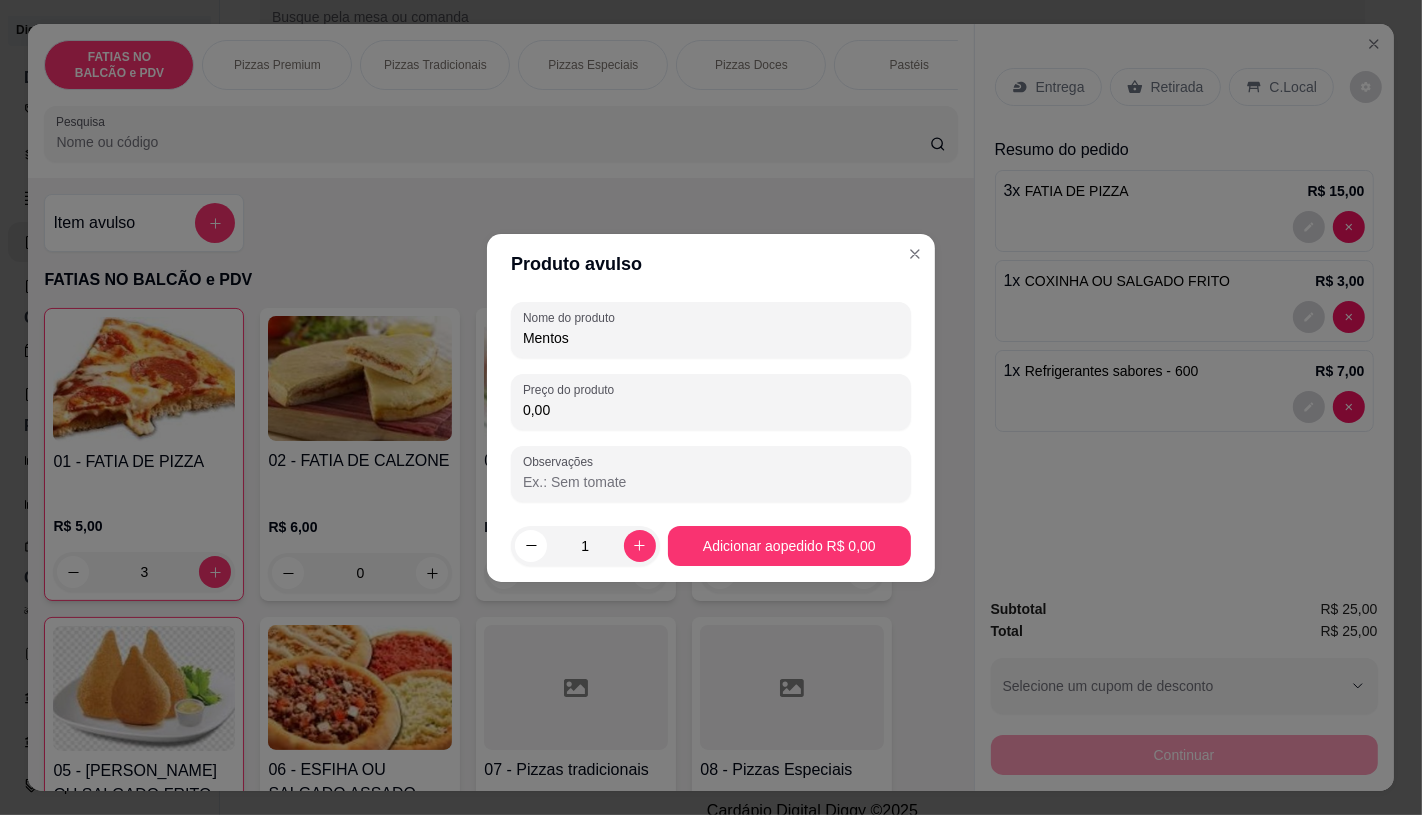 type on "Mentos" 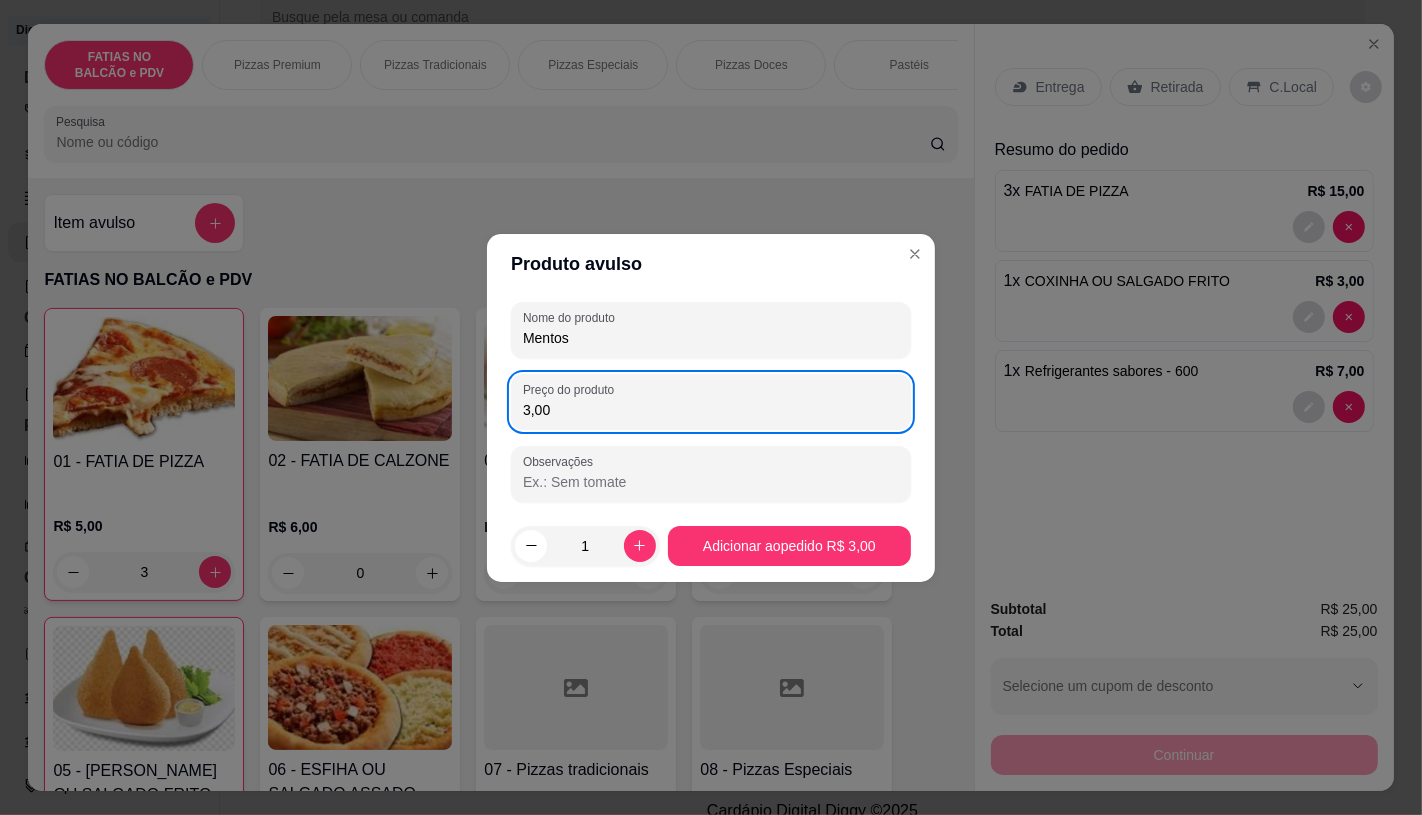 type on "3,00" 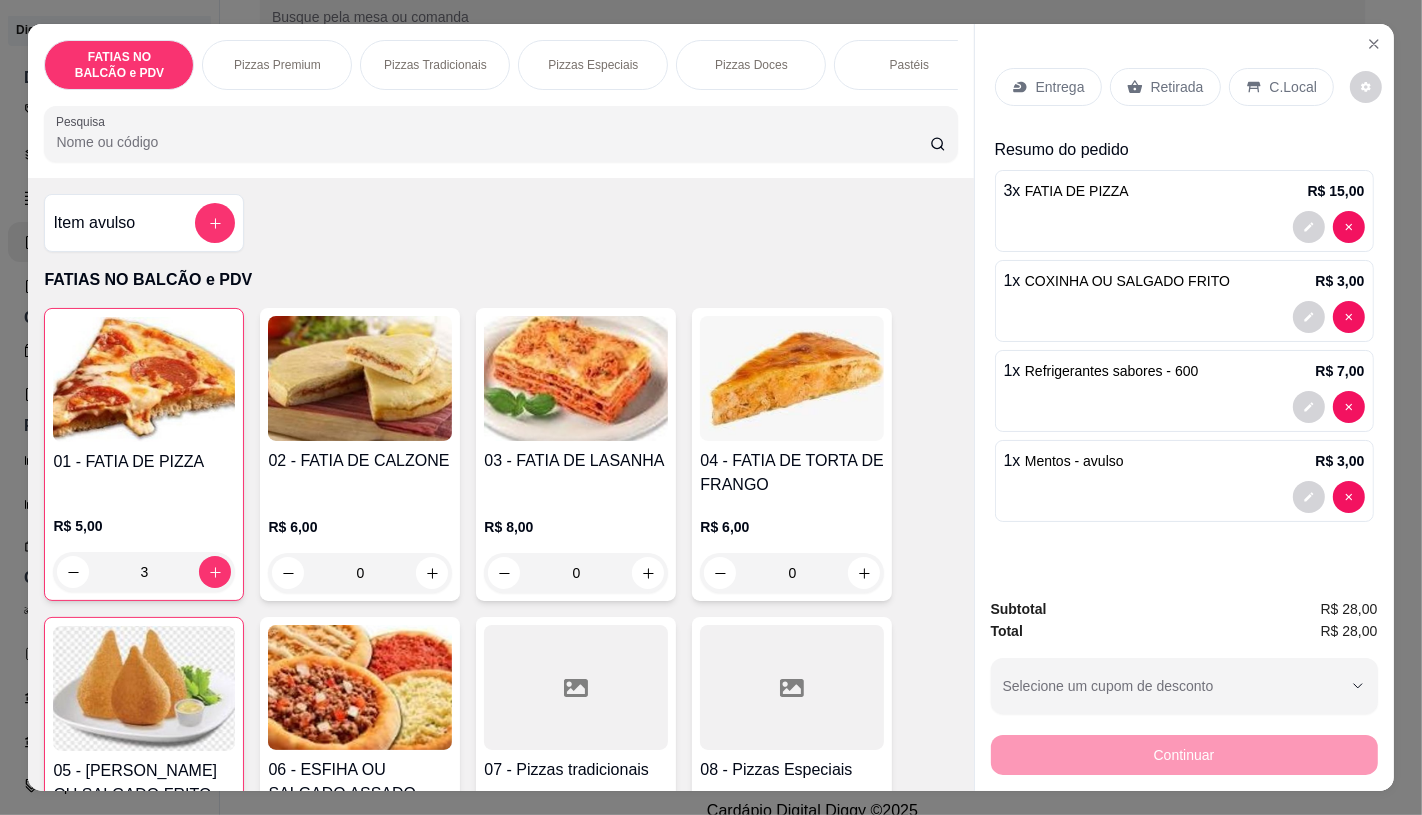 click on "Retirada" at bounding box center [1177, 87] 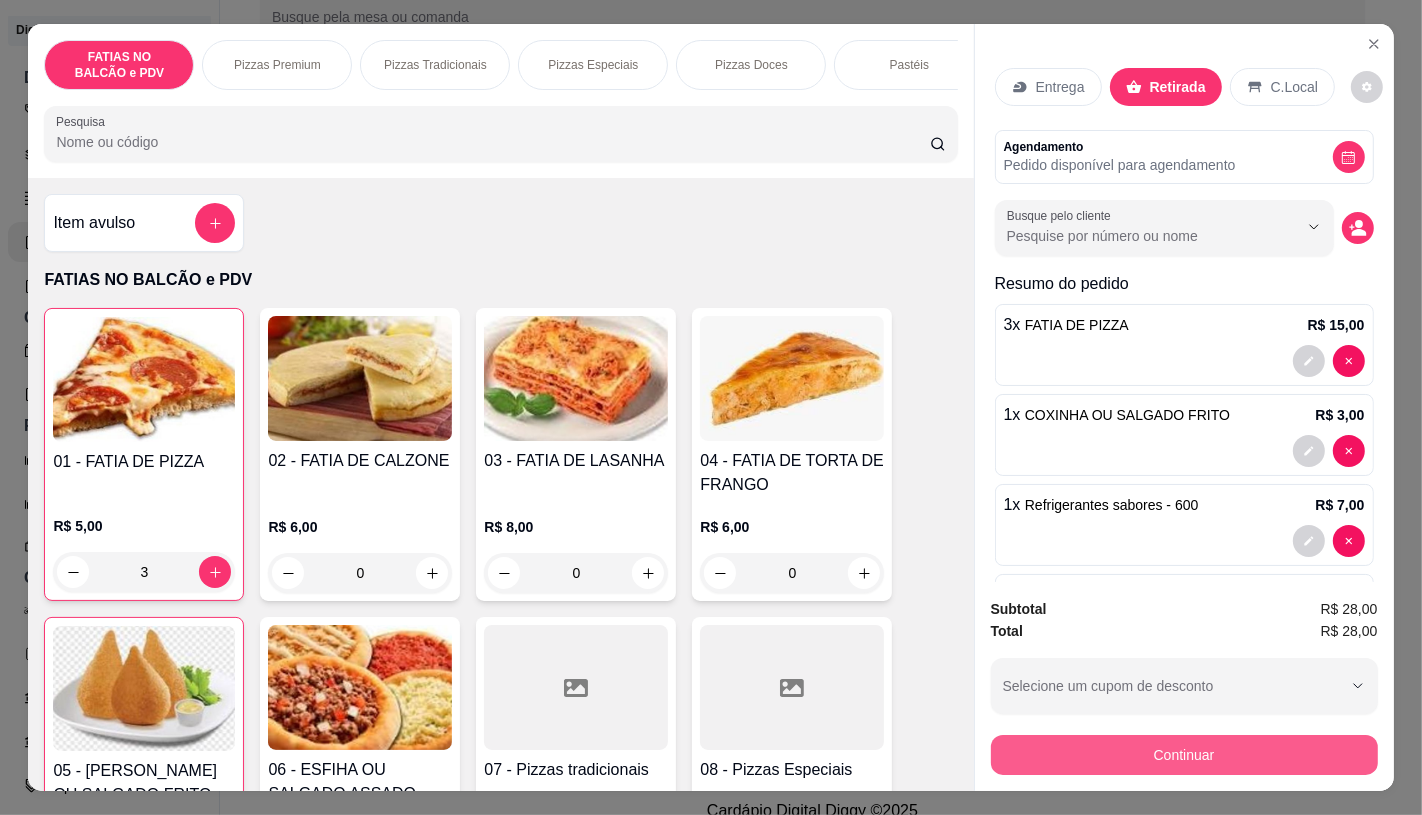 click on "Continuar" at bounding box center [1184, 755] 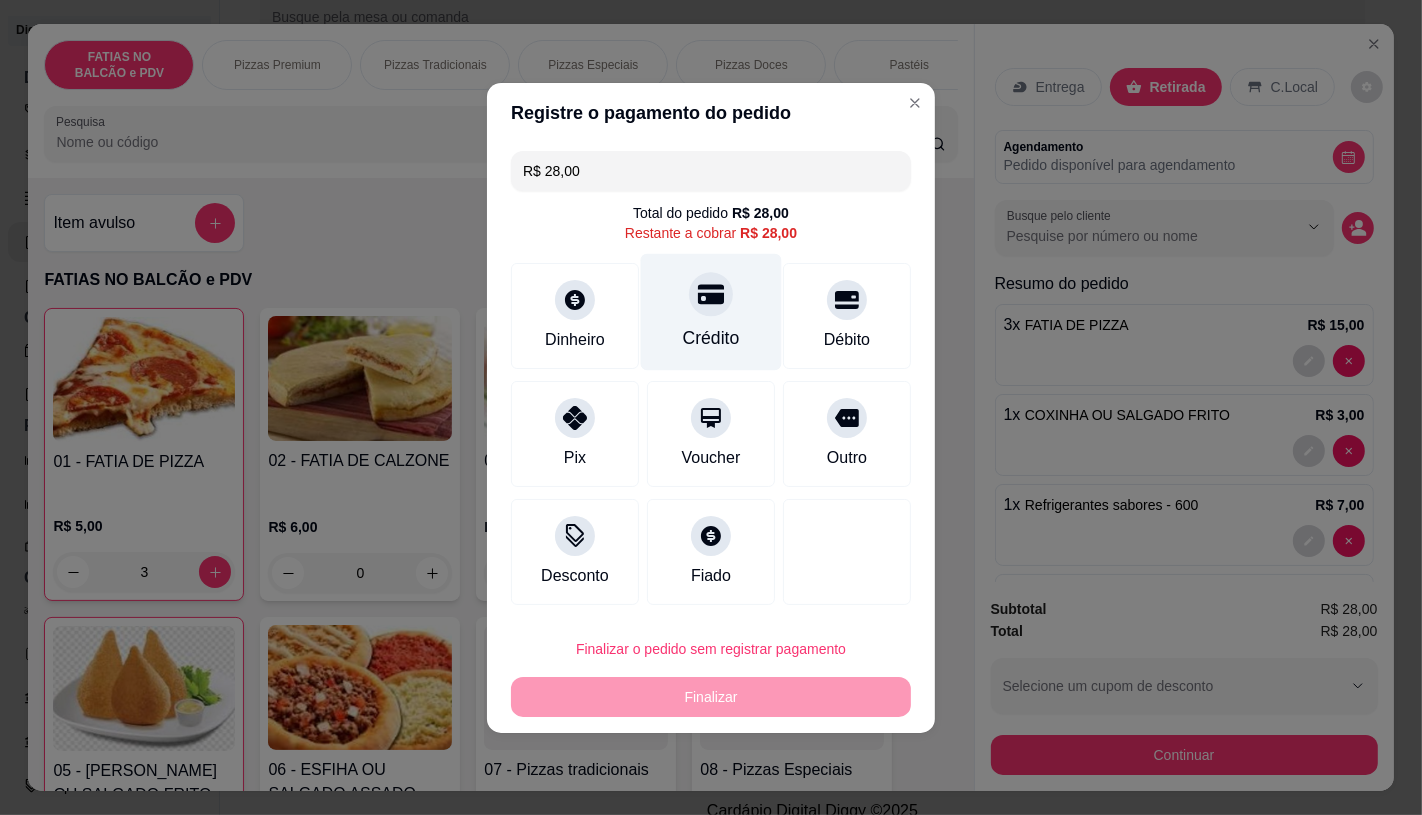 click 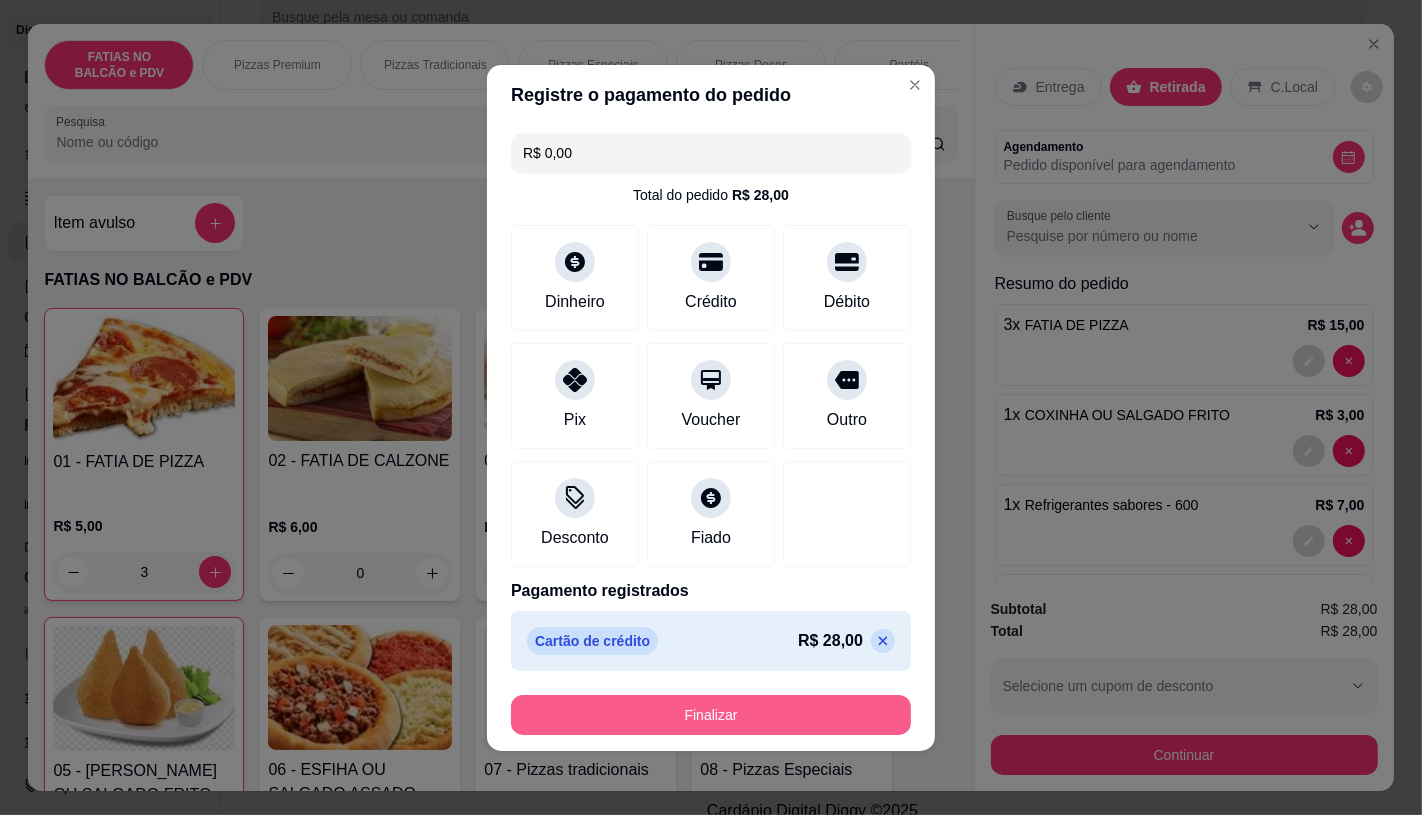 click on "Finalizar" at bounding box center (711, 715) 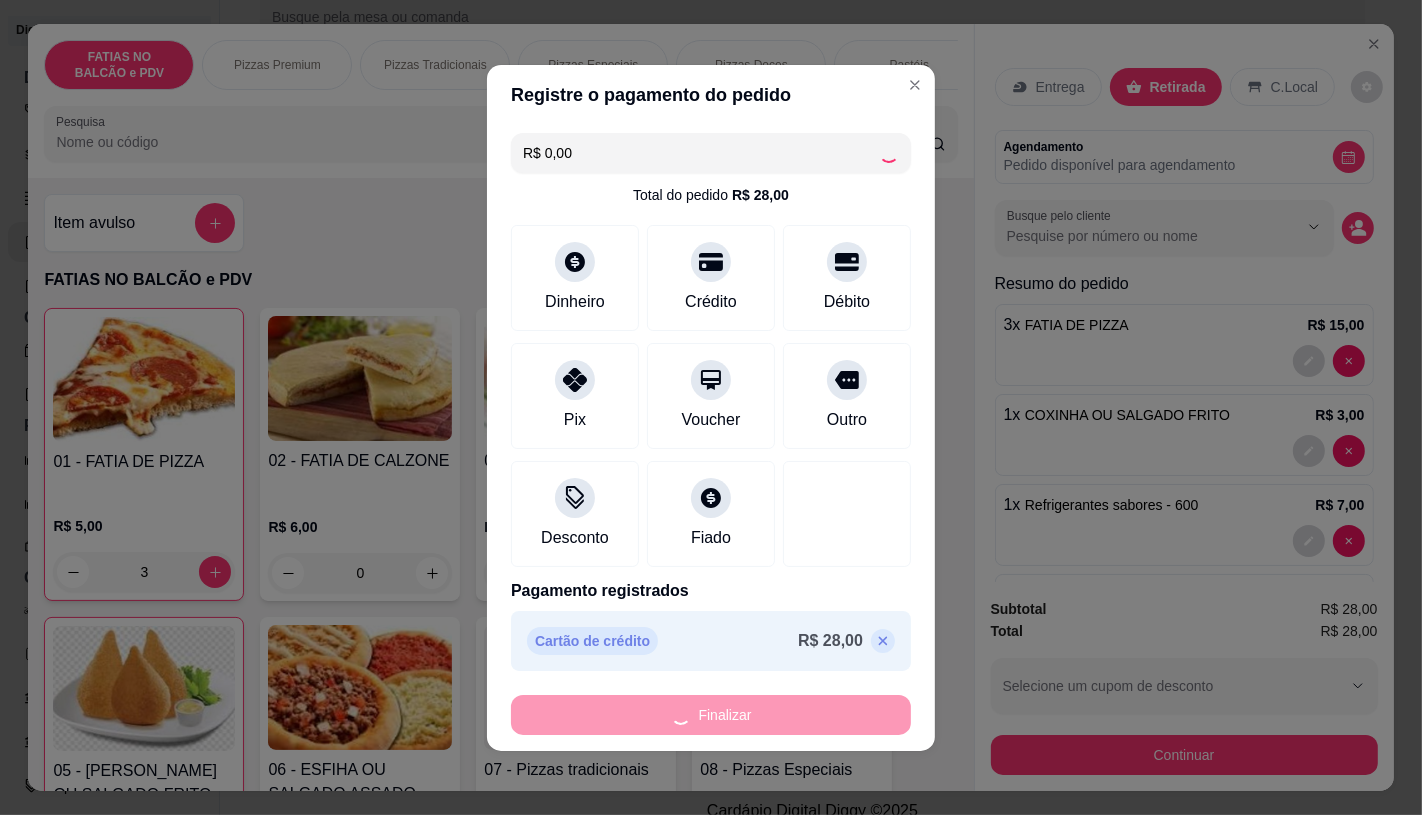 type on "0" 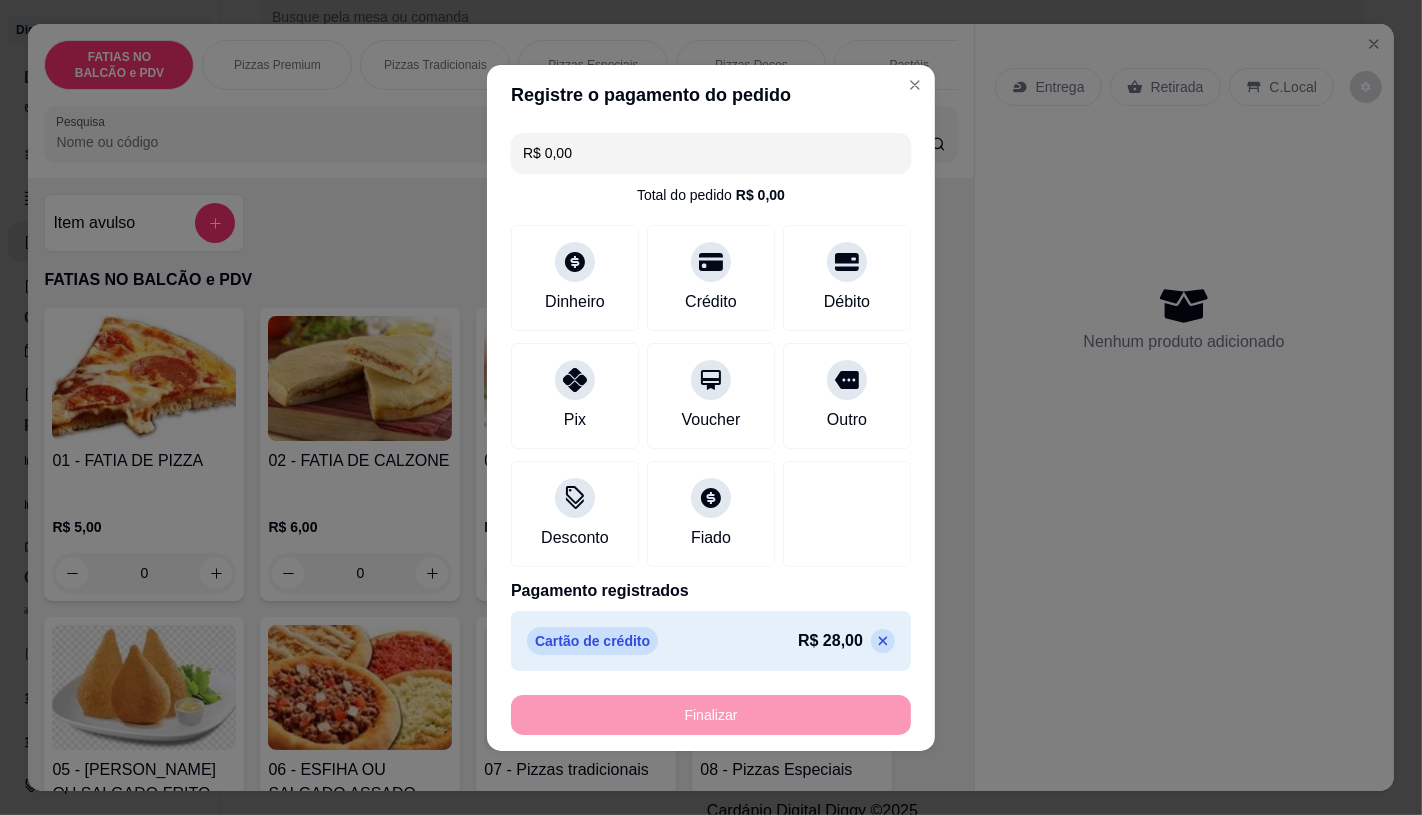 type on "-R$ 28,00" 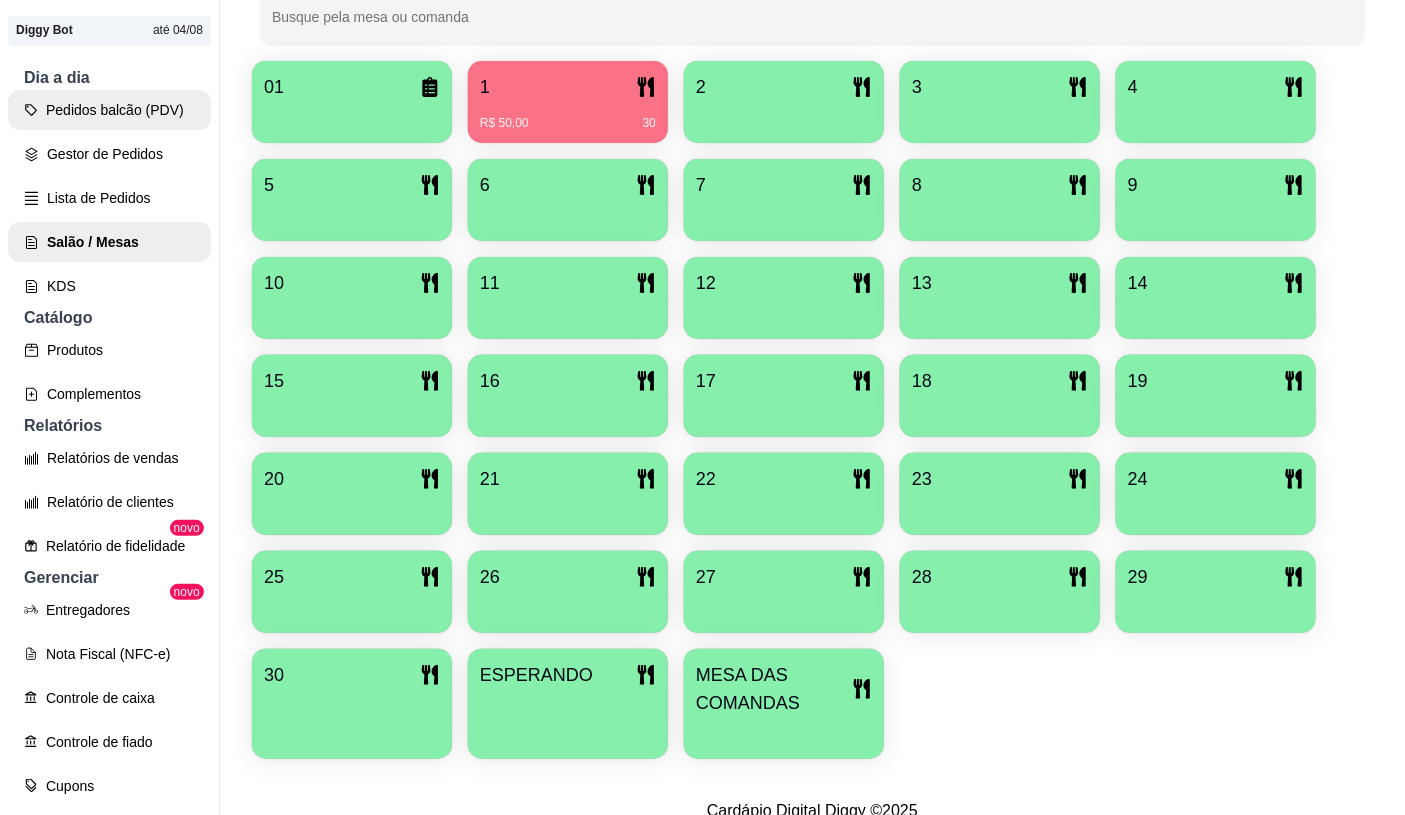 click on "Pedidos balcão (PDV)" at bounding box center [109, 110] 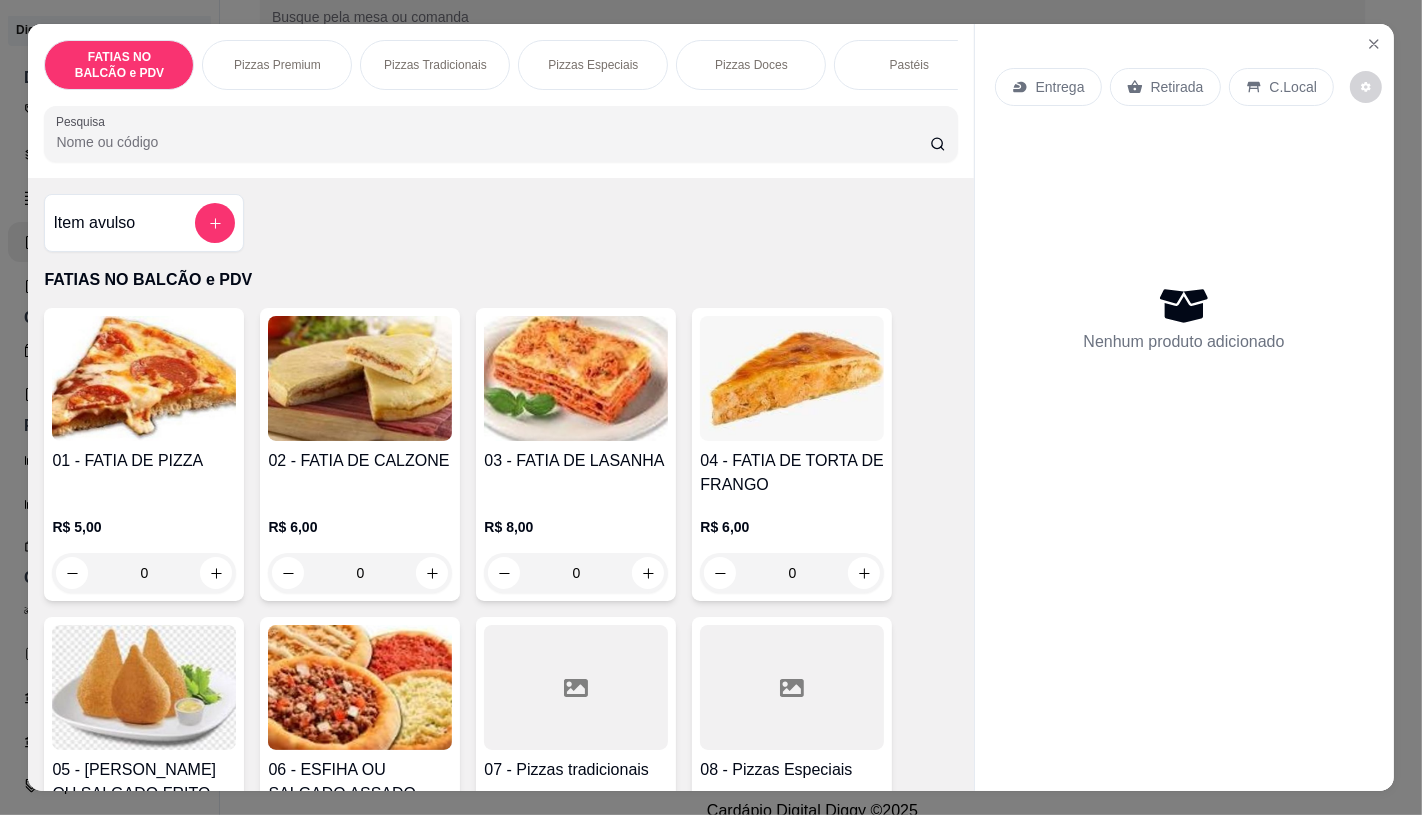 click on "0" at bounding box center (144, 573) 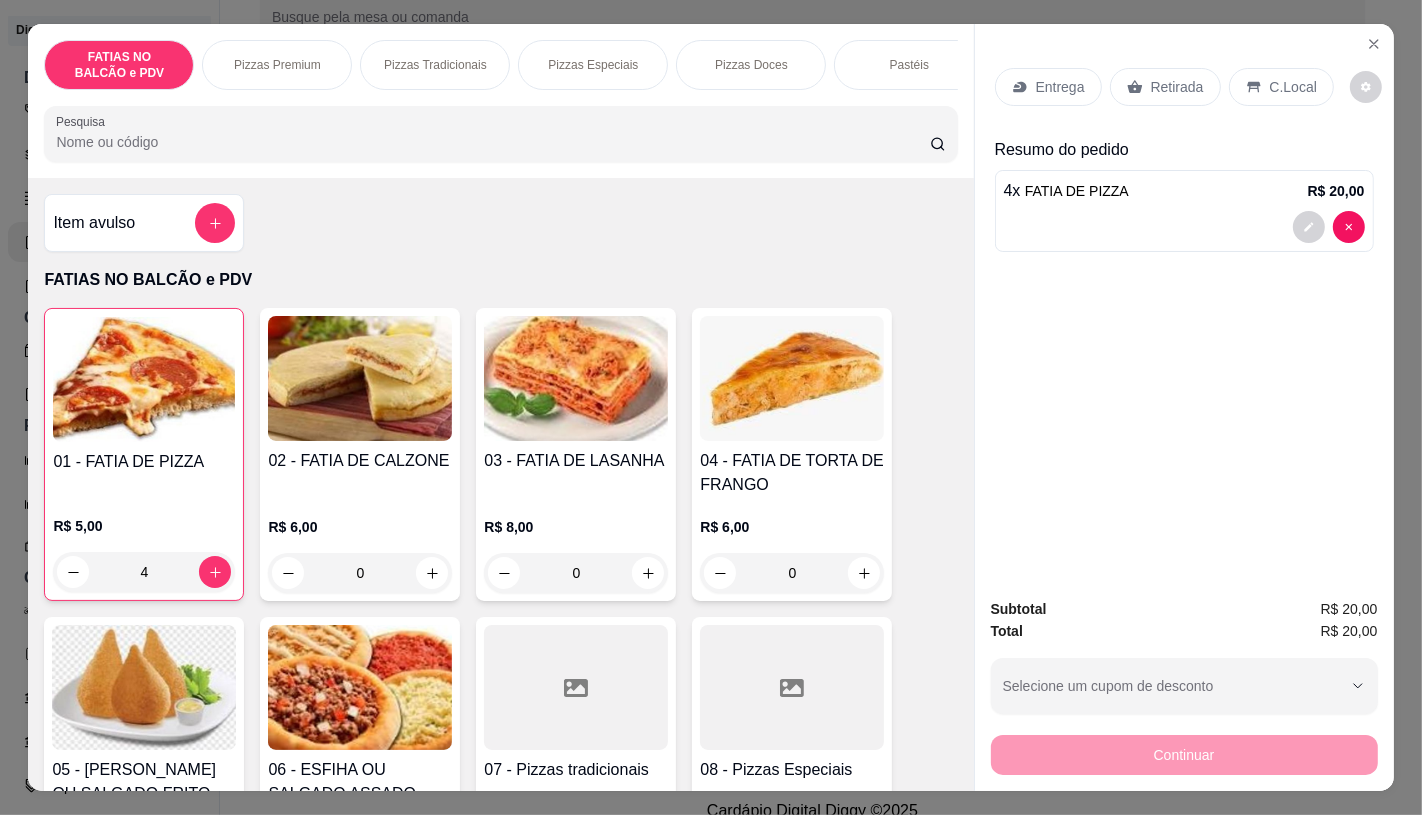 type on "4" 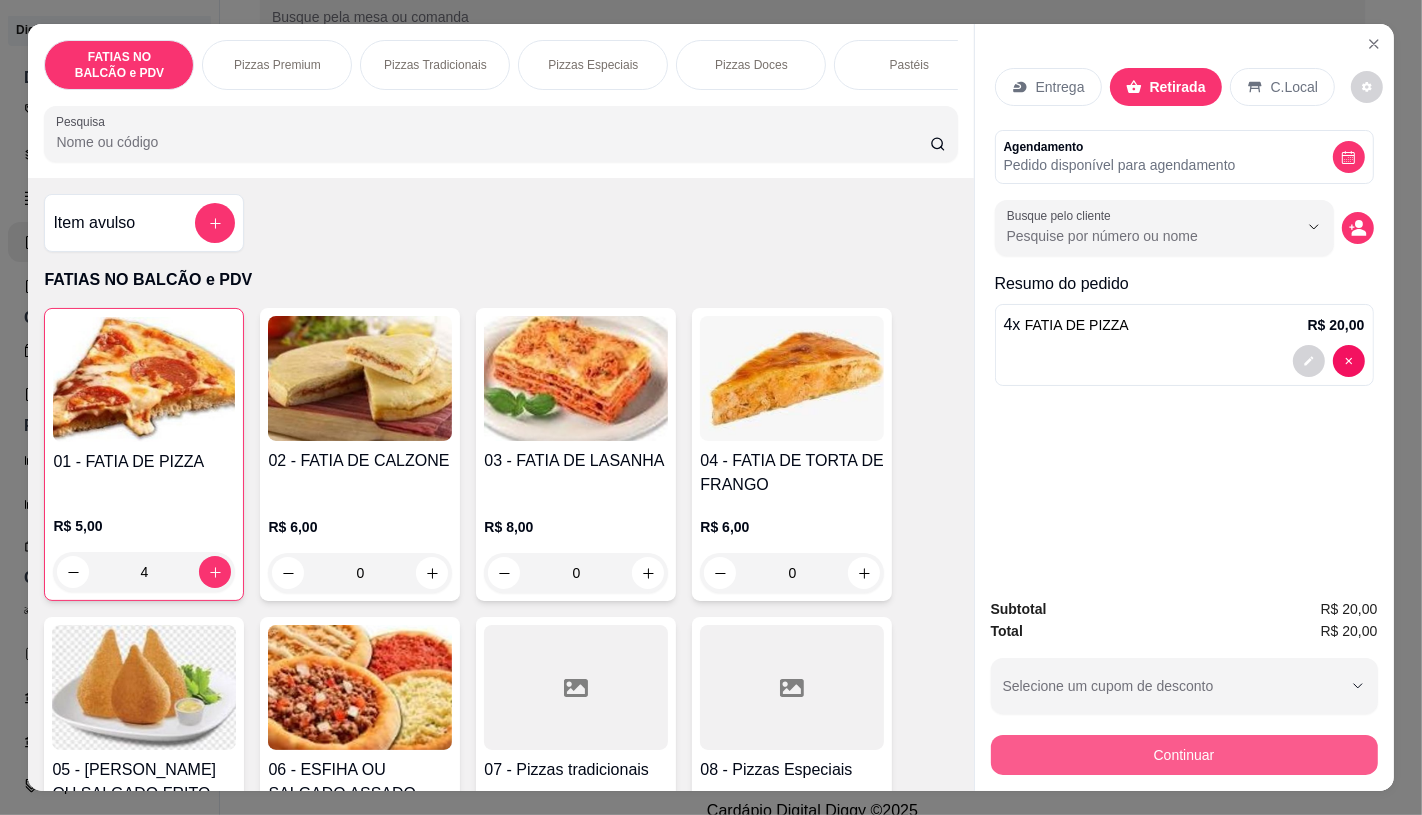 click on "Continuar" at bounding box center (1184, 755) 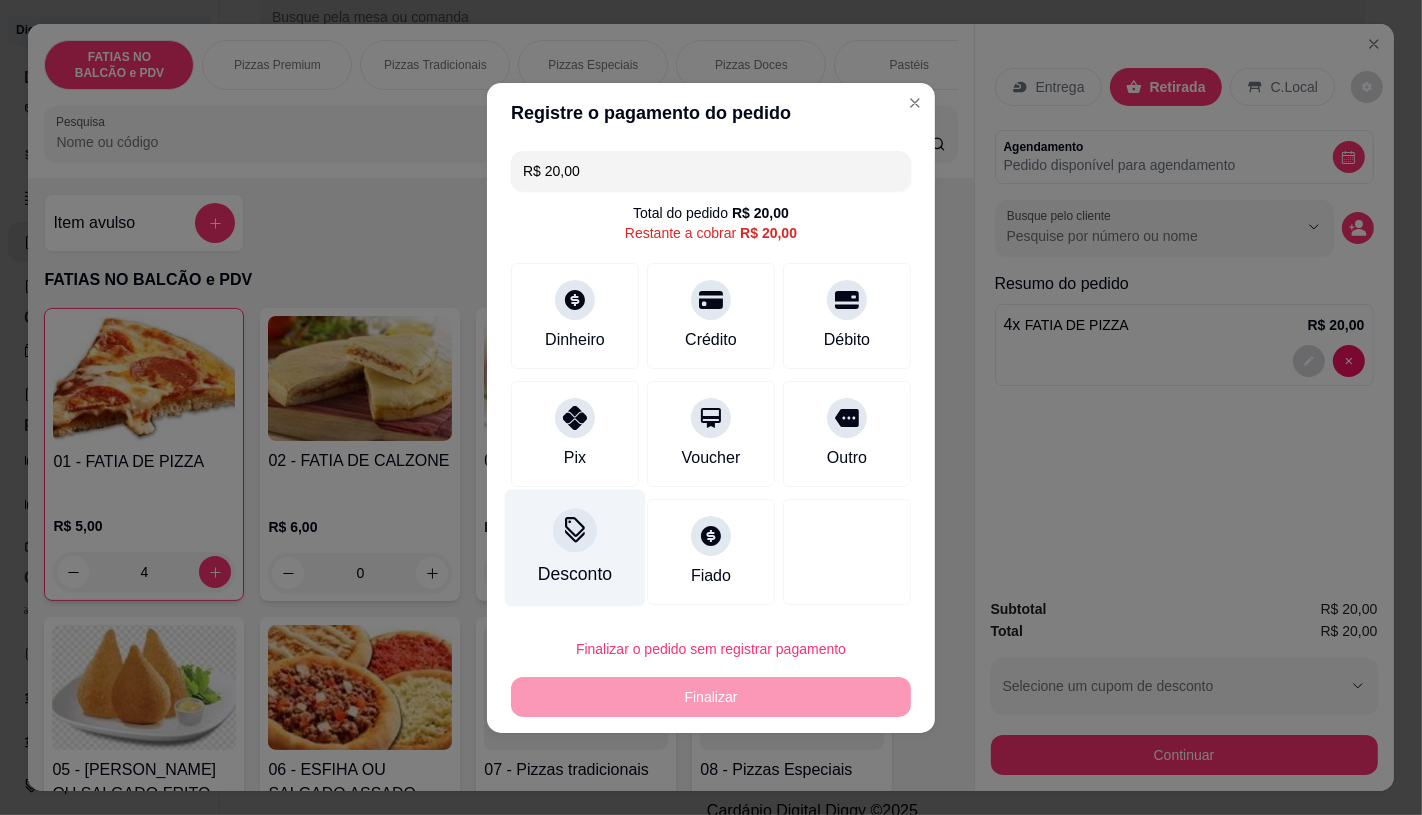 click on "Desconto" at bounding box center (575, 547) 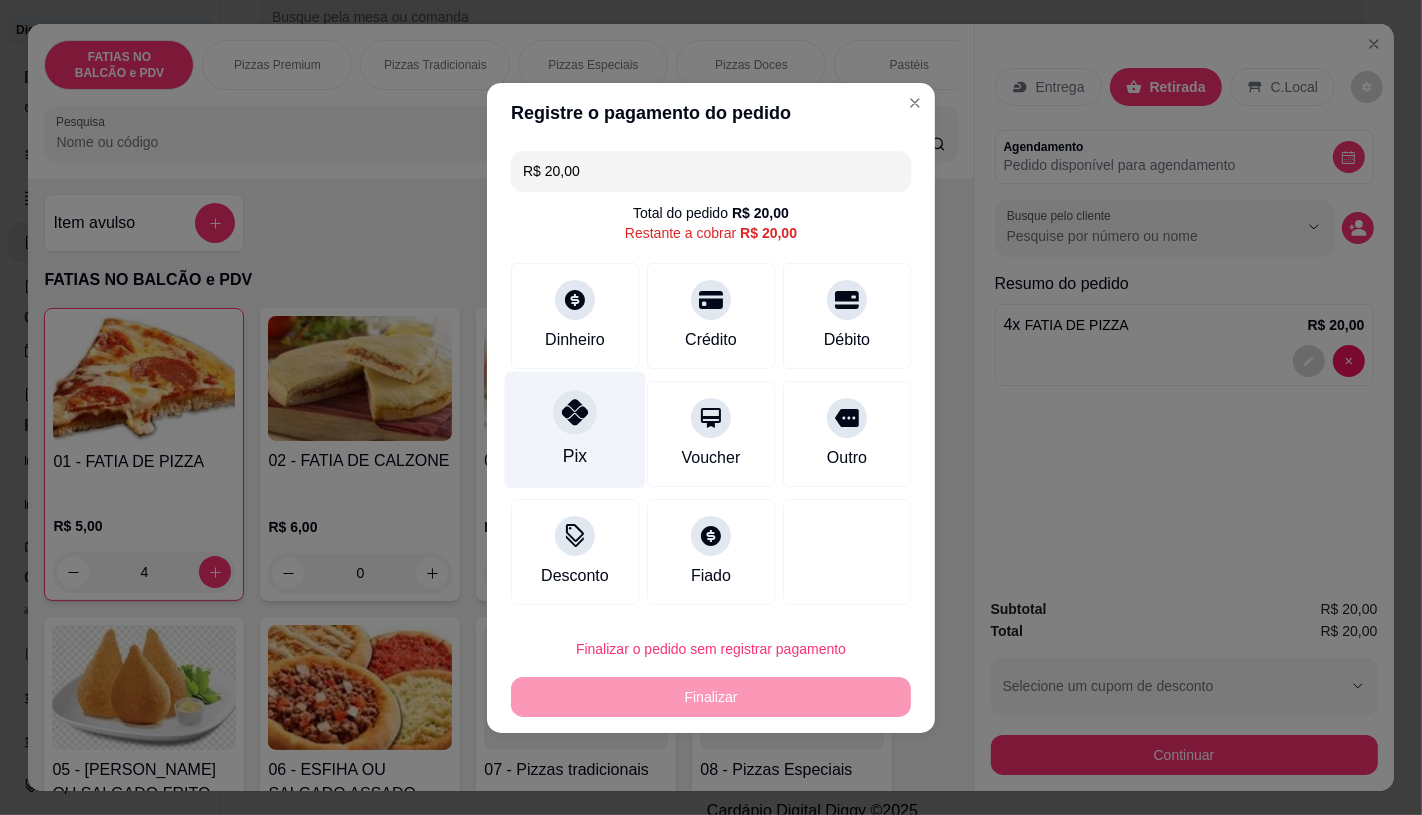 click 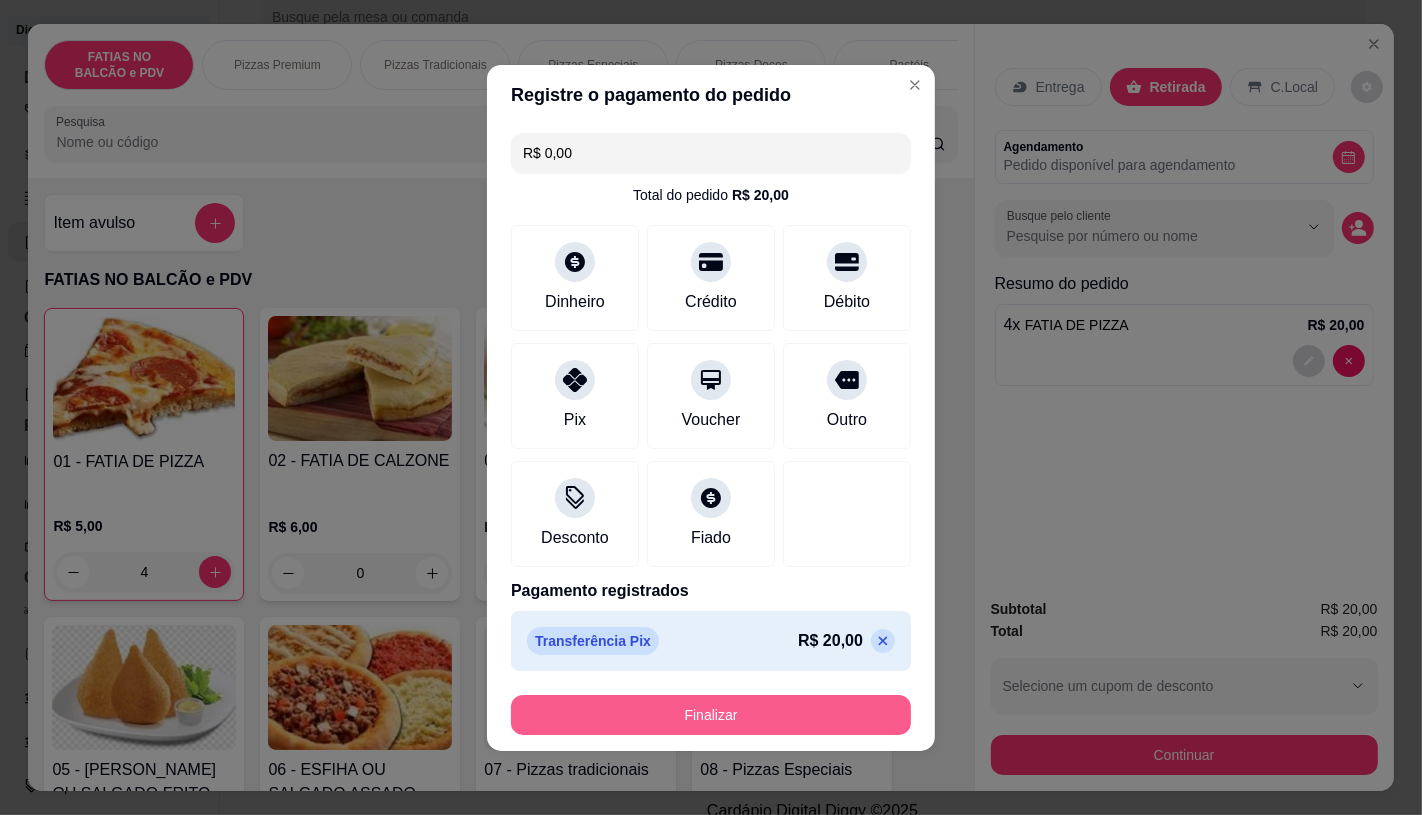 click on "Finalizar" at bounding box center (711, 715) 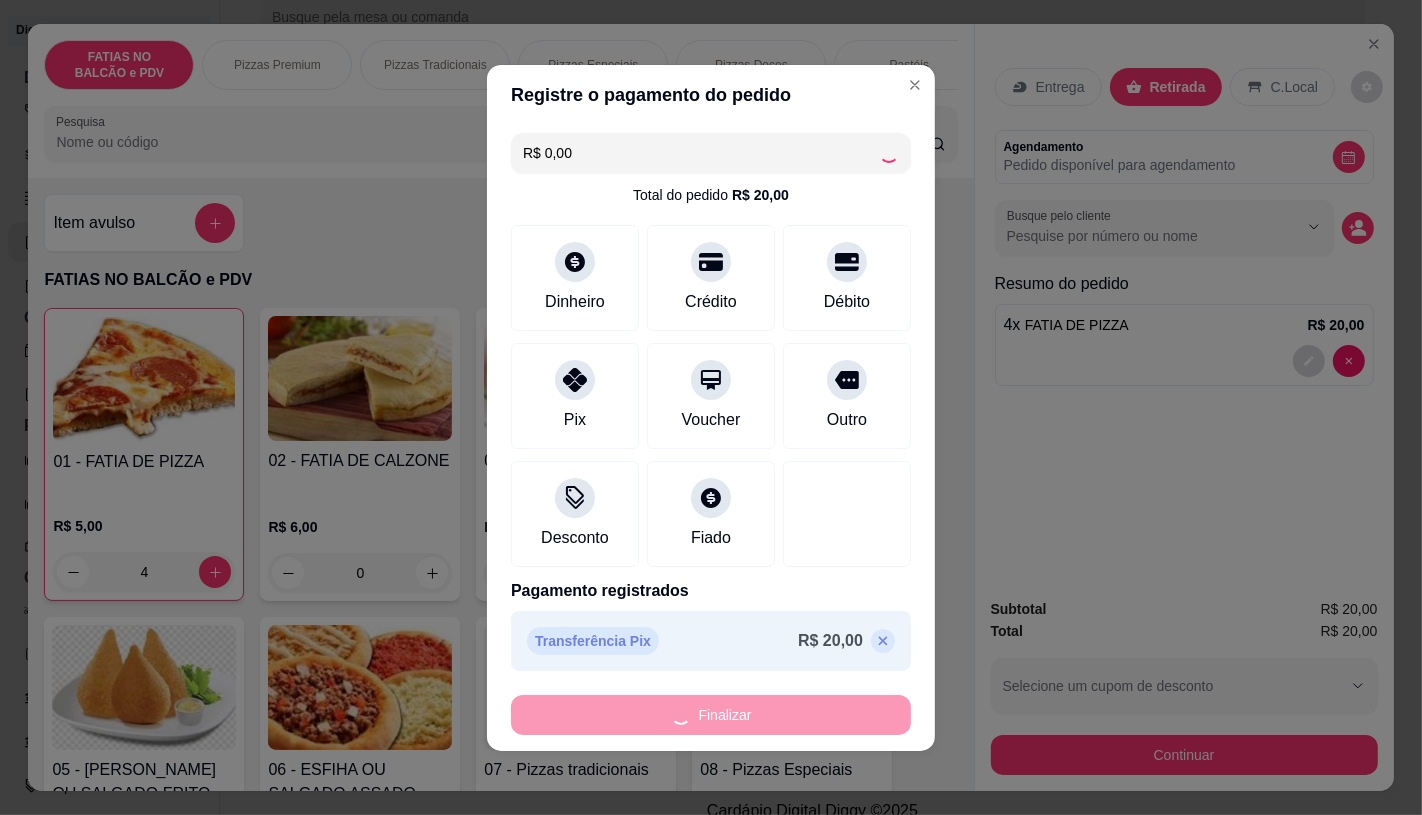 type on "0" 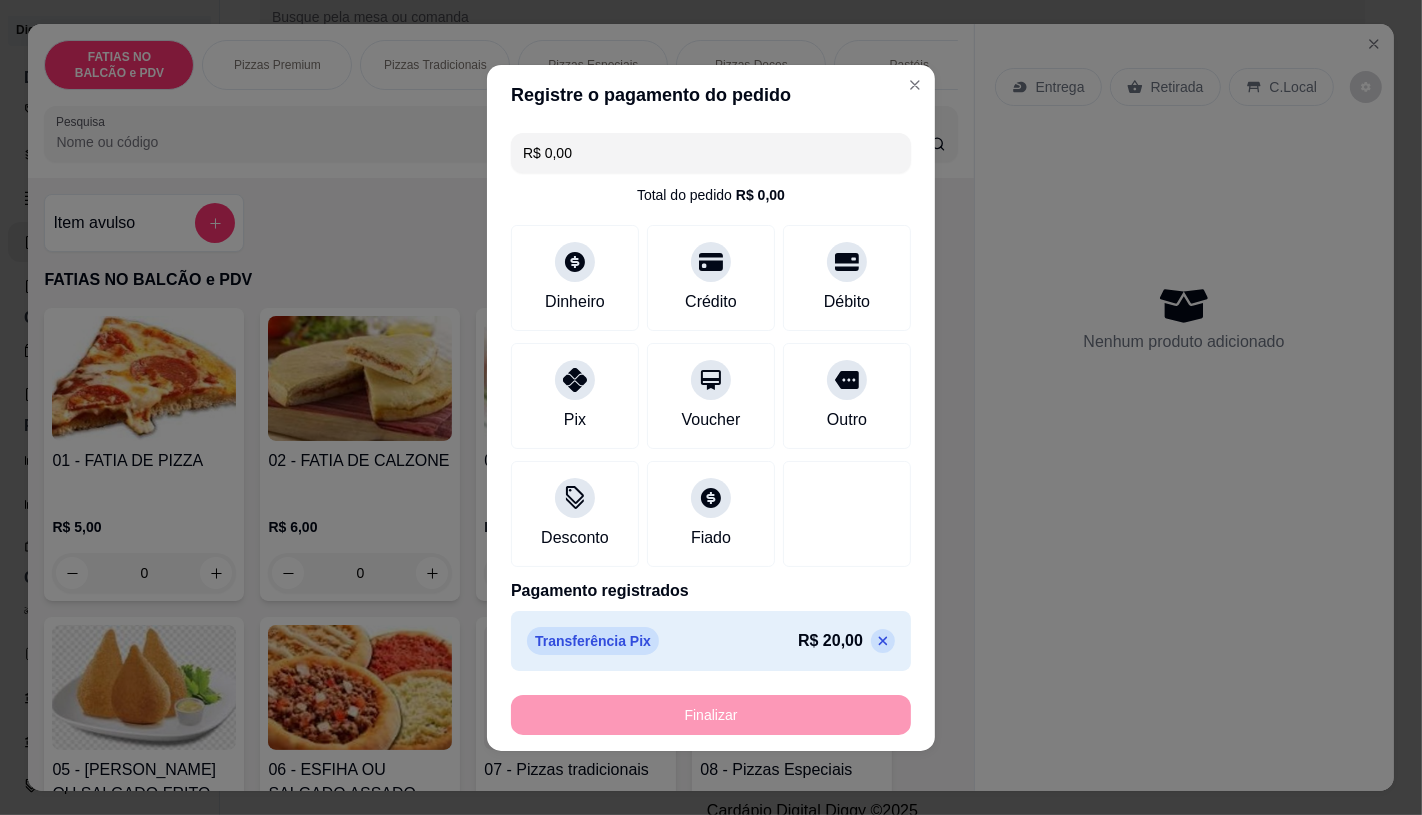 type on "-R$ 20,00" 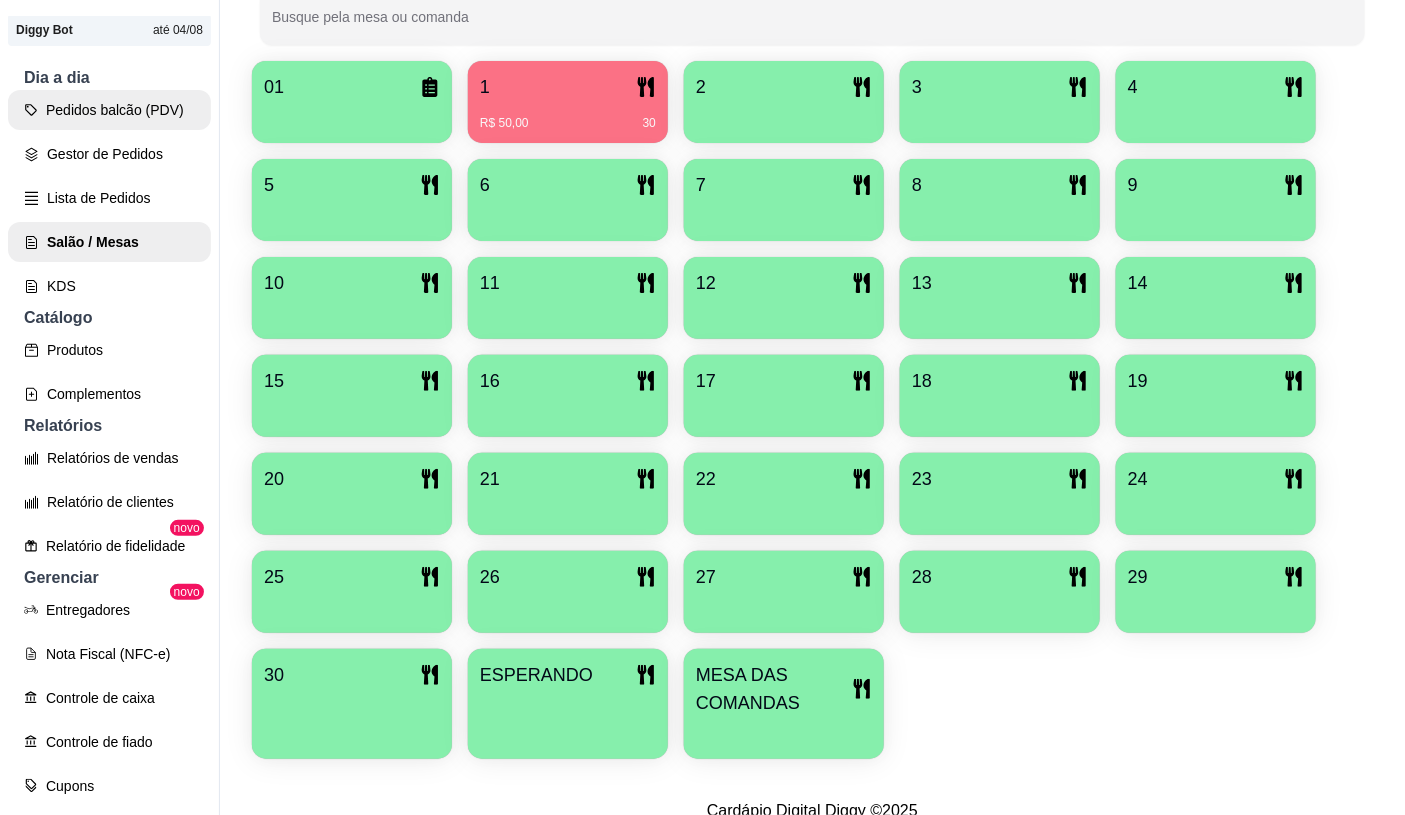 click on "Pedidos balcão (PDV)" at bounding box center (109, 110) 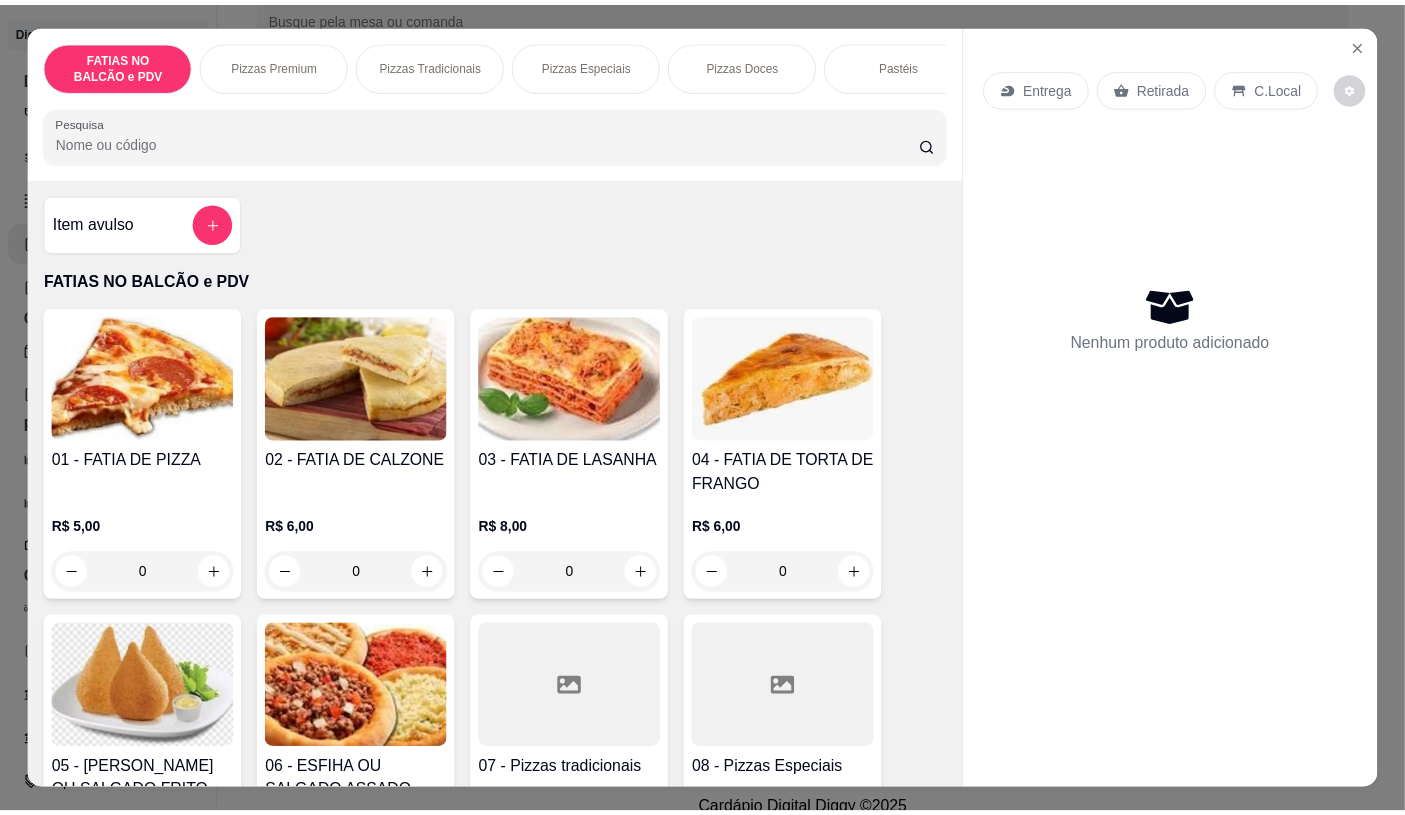 scroll, scrollTop: 222, scrollLeft: 0, axis: vertical 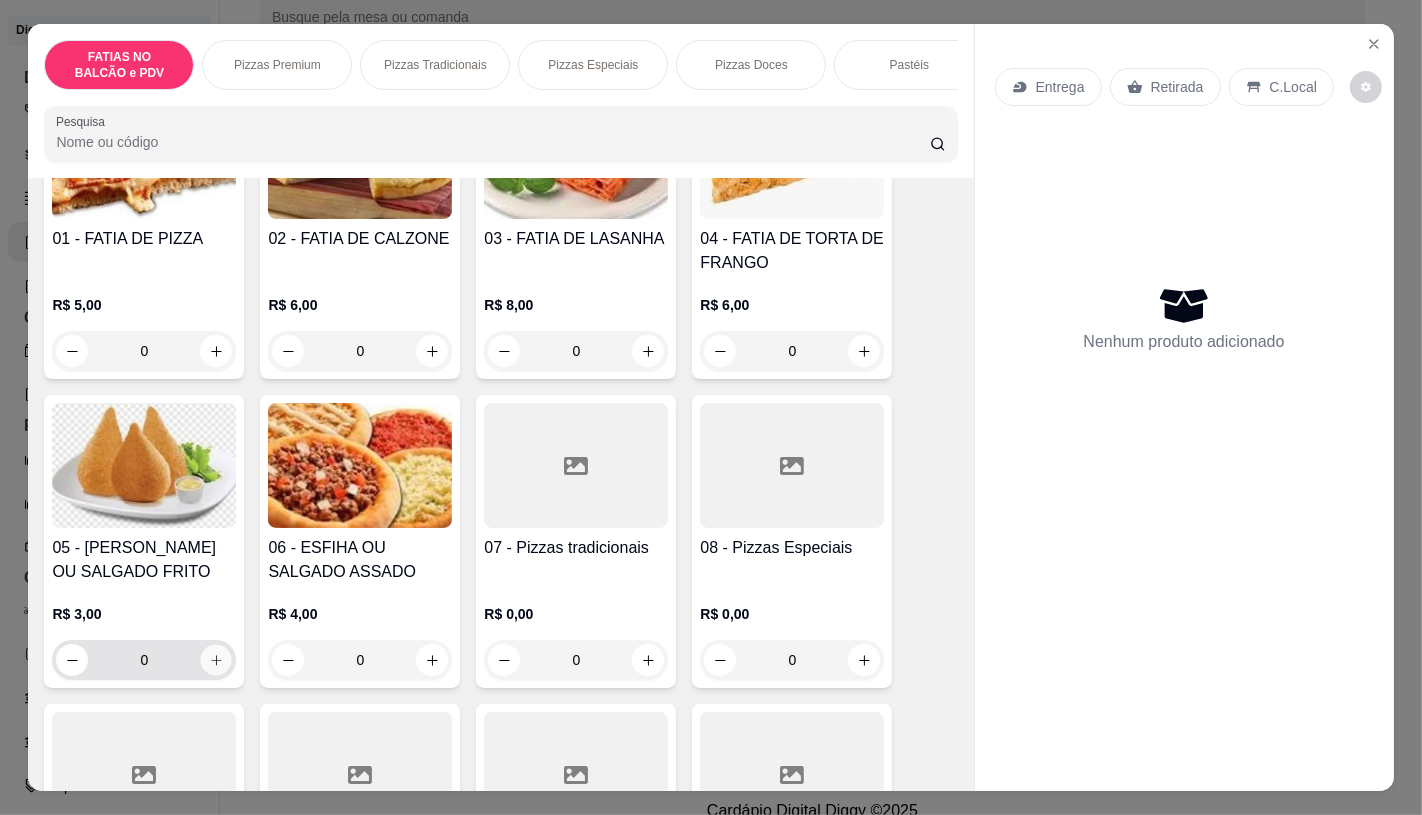 click 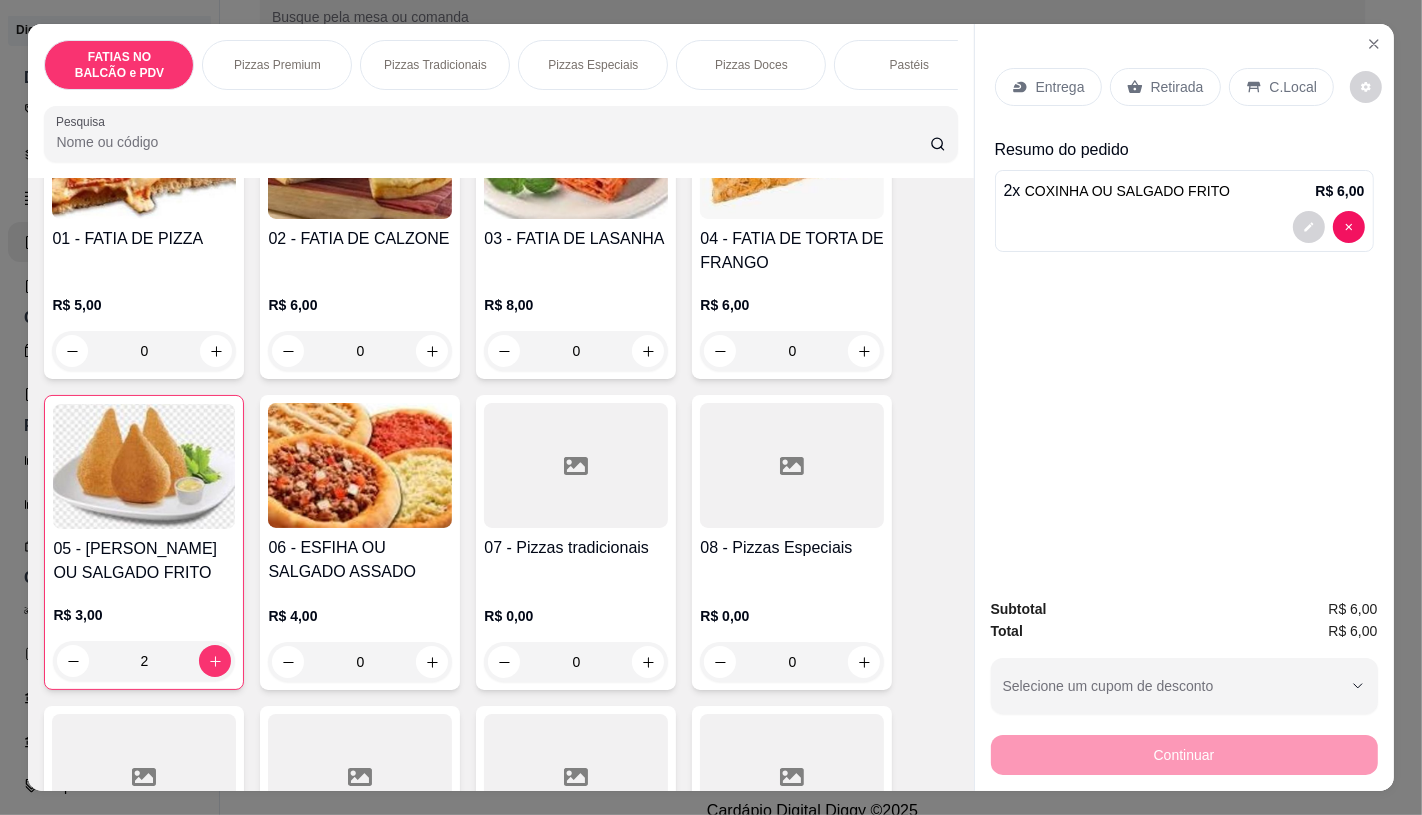 click on "Retirada" at bounding box center [1165, 87] 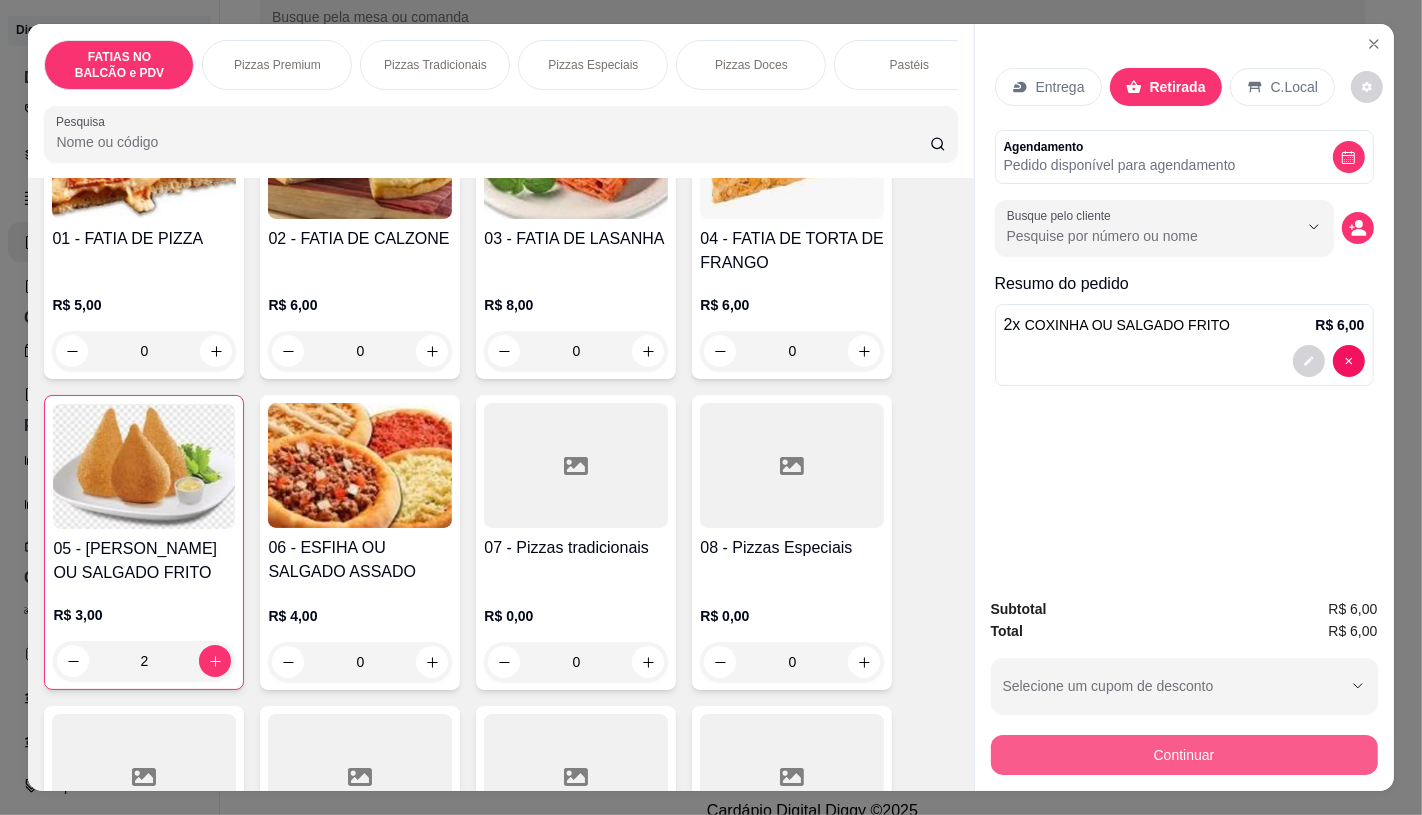 click on "Continuar" at bounding box center [1184, 755] 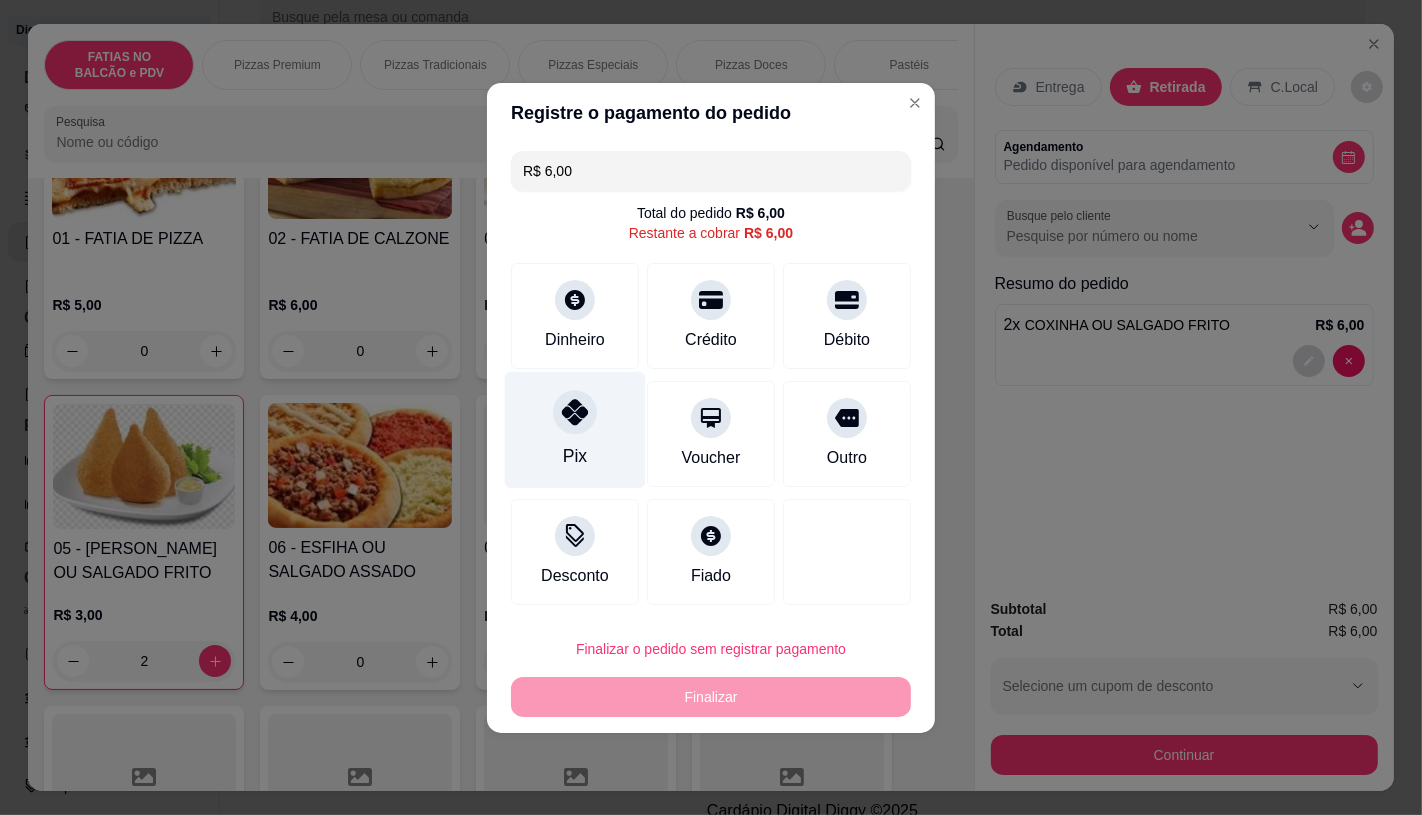 click on "Pix" at bounding box center (575, 429) 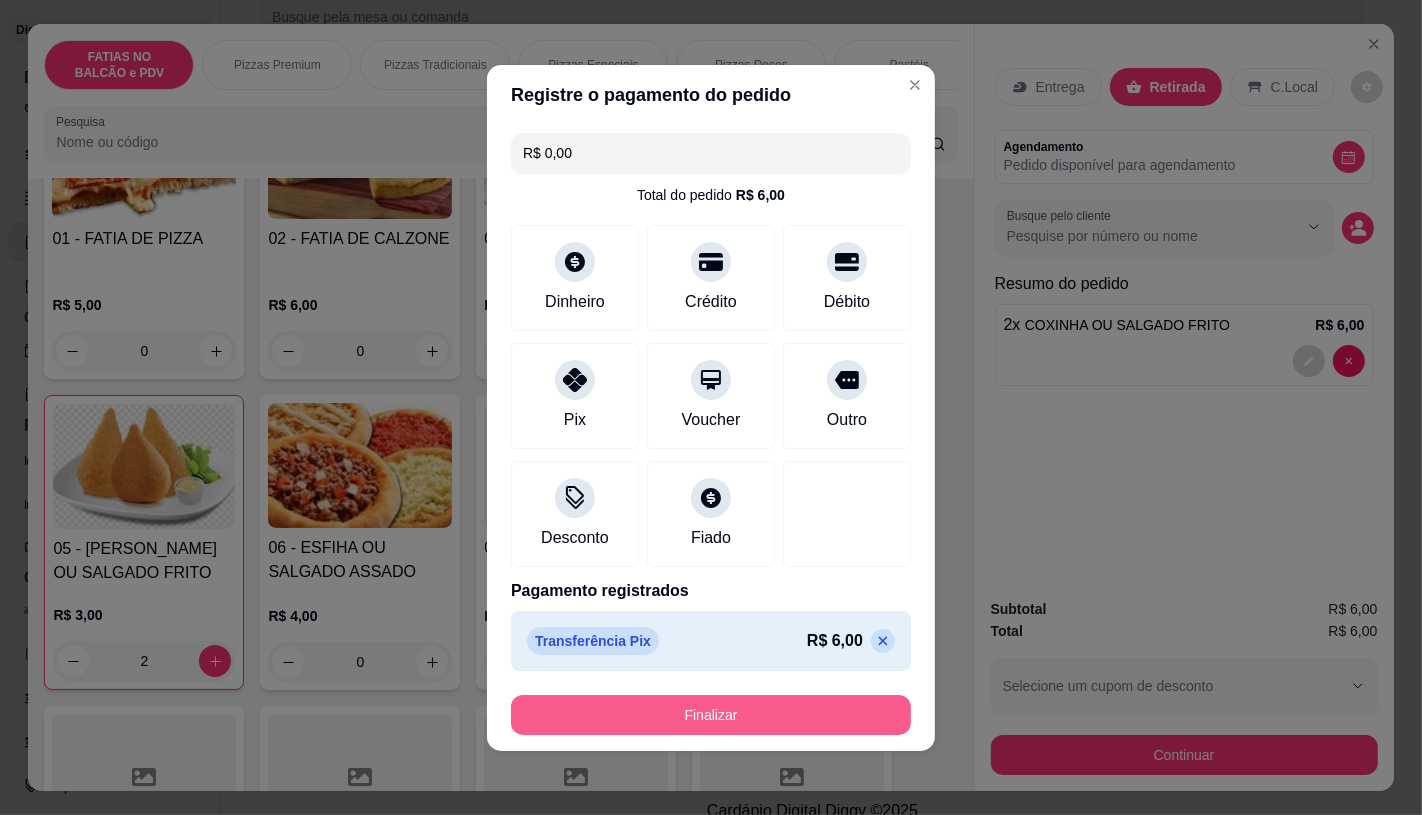 click on "Finalizar" at bounding box center [711, 715] 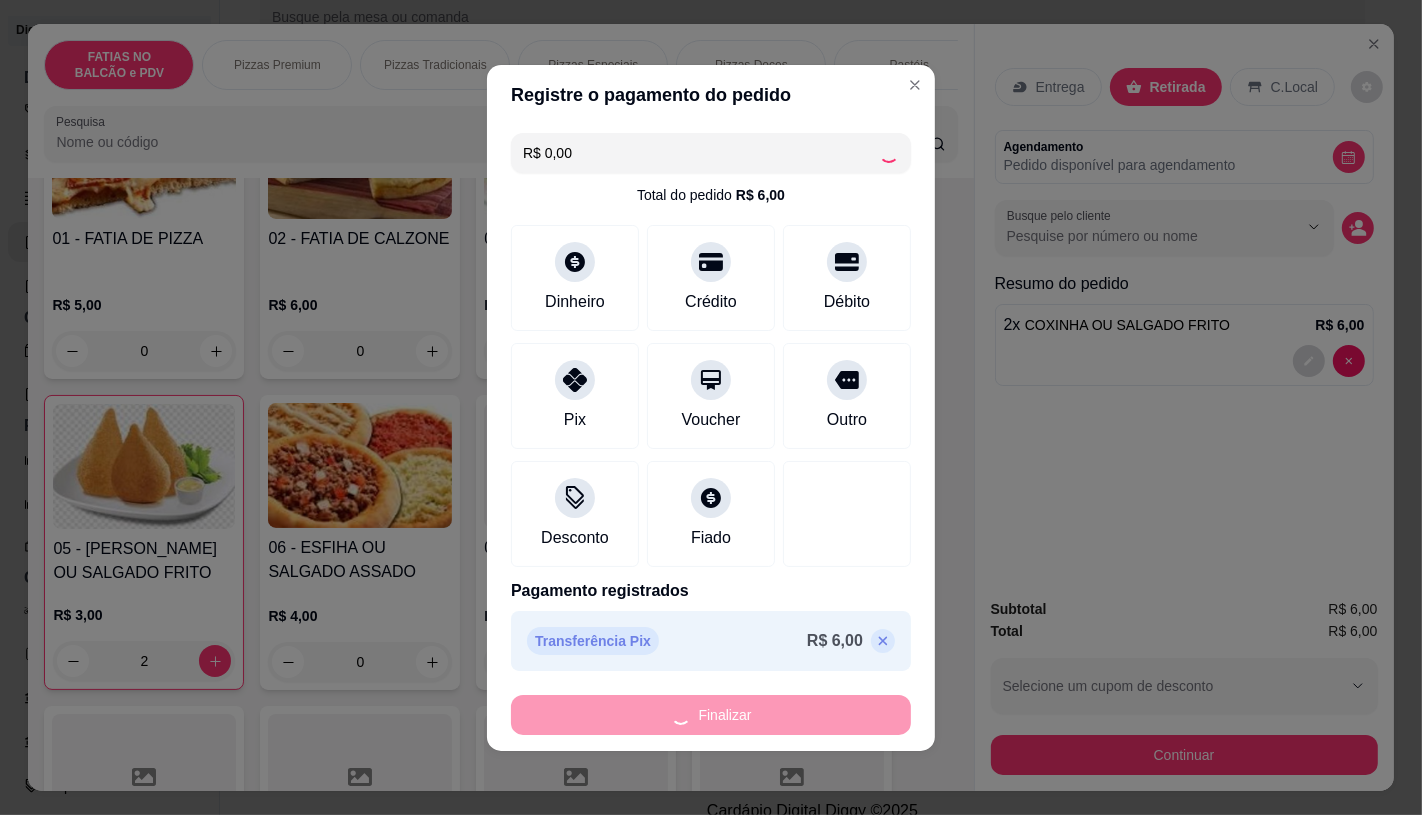 type on "0" 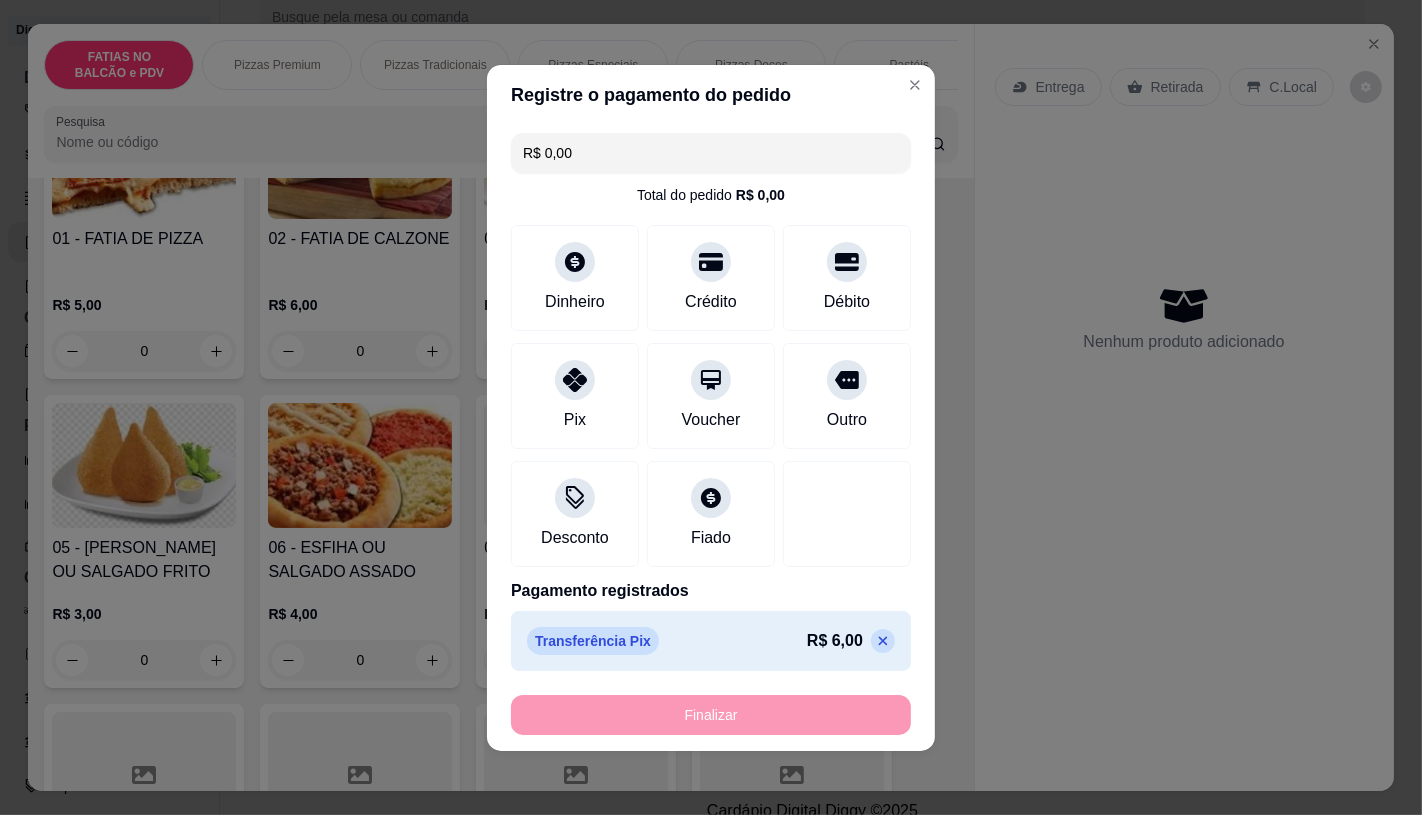 type on "-R$ 6,00" 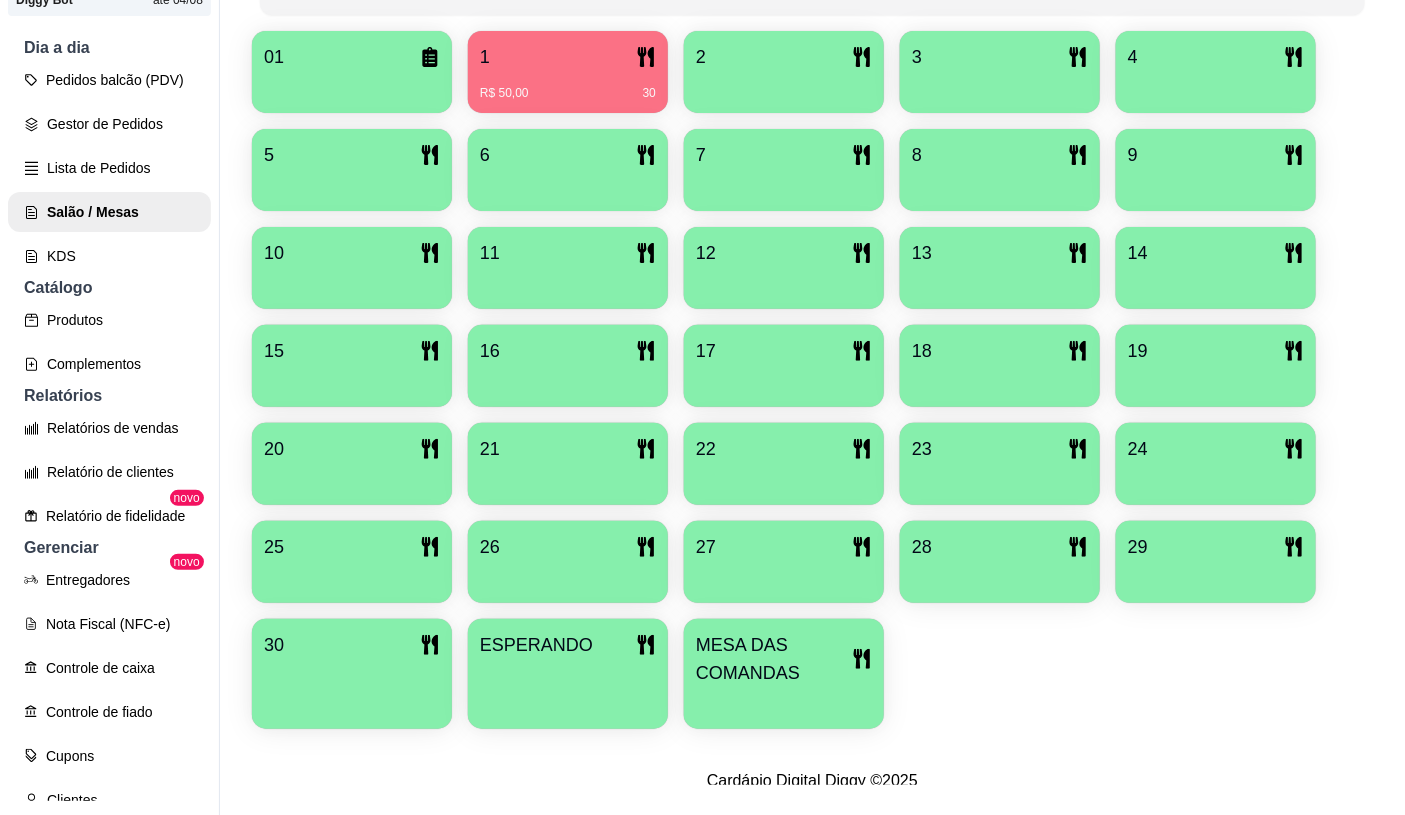scroll, scrollTop: 32, scrollLeft: 0, axis: vertical 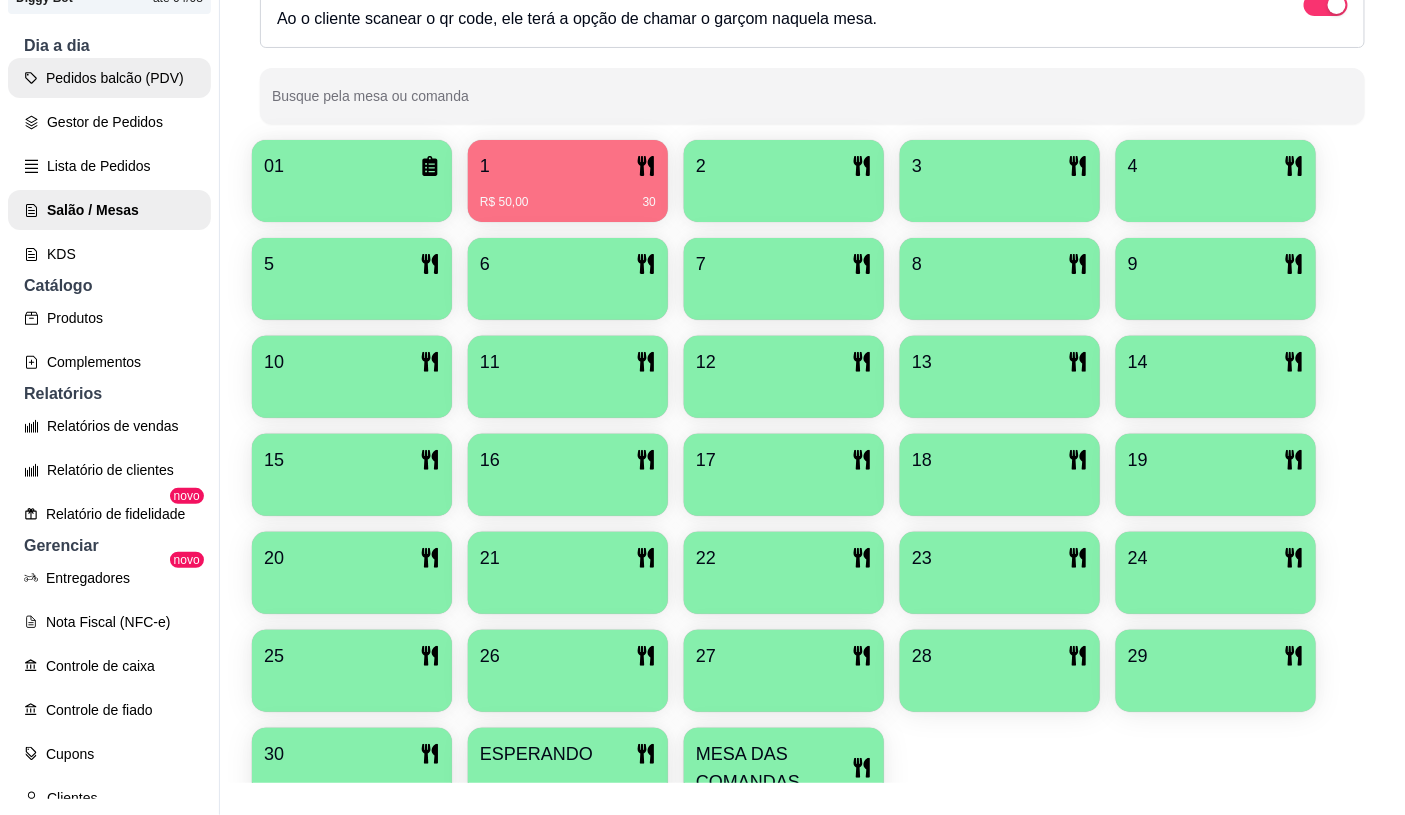 click on "Pedidos balcão (PDV)" at bounding box center (109, 78) 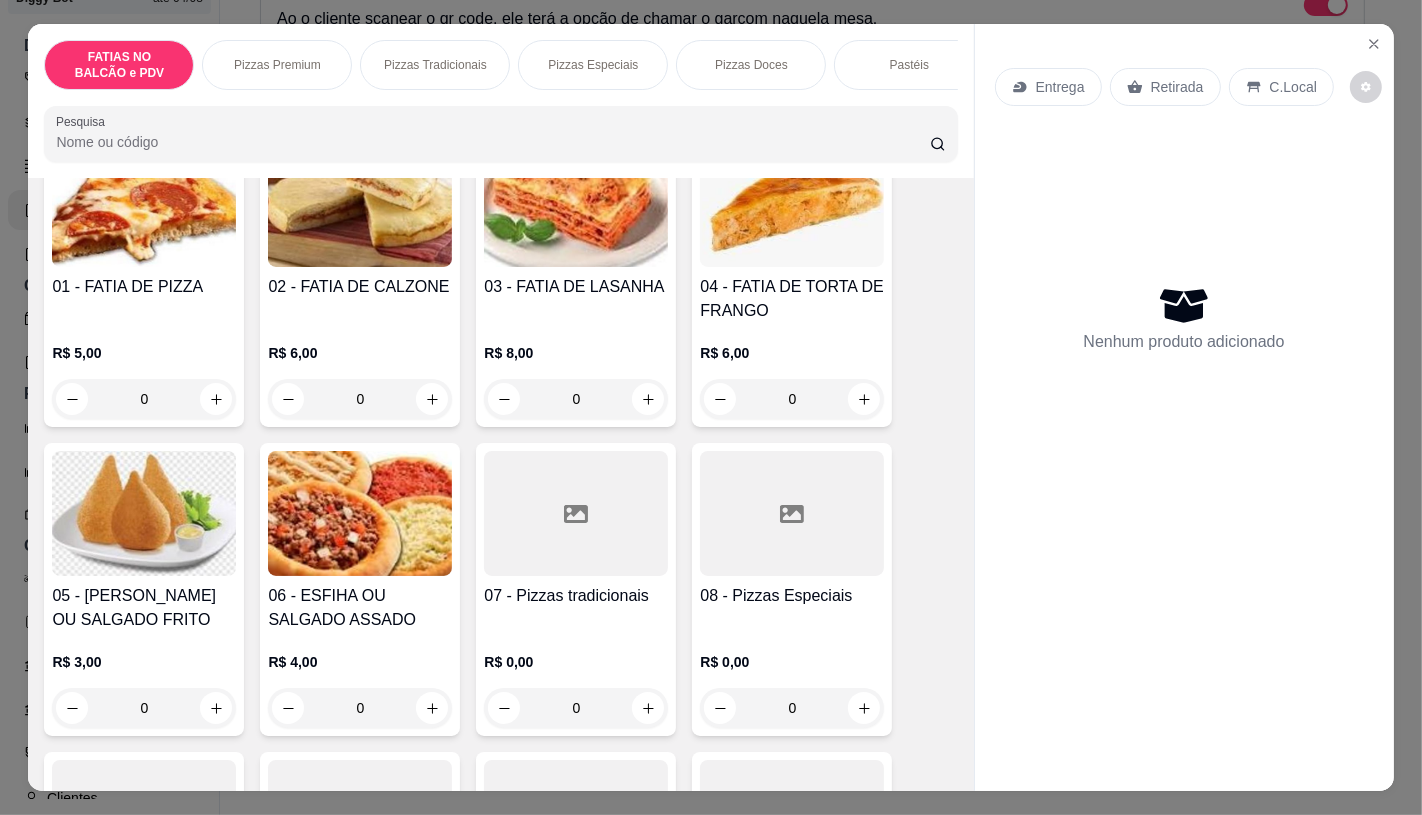 scroll, scrollTop: 222, scrollLeft: 0, axis: vertical 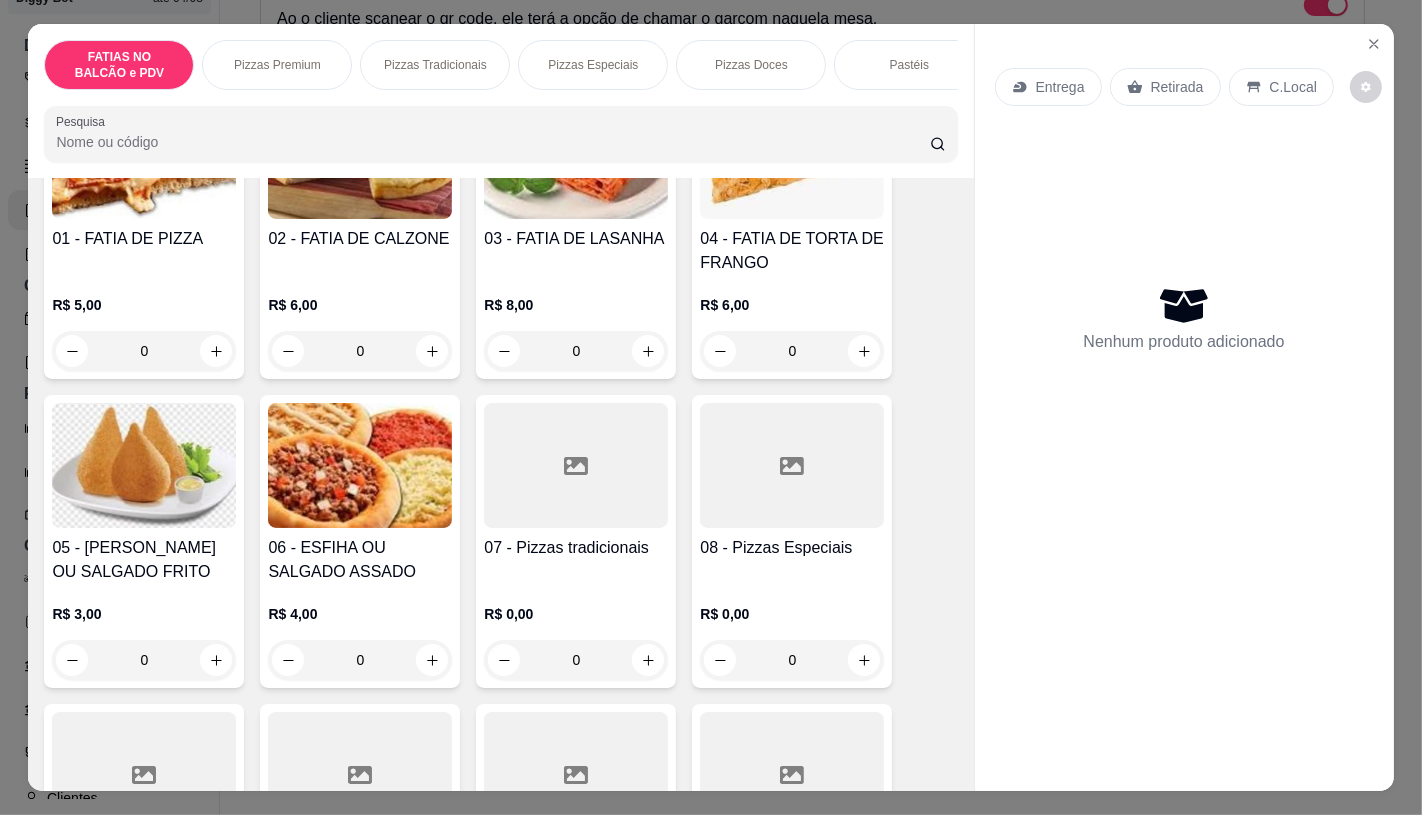 click on "07 - Pizzas tradicionais" at bounding box center [576, 548] 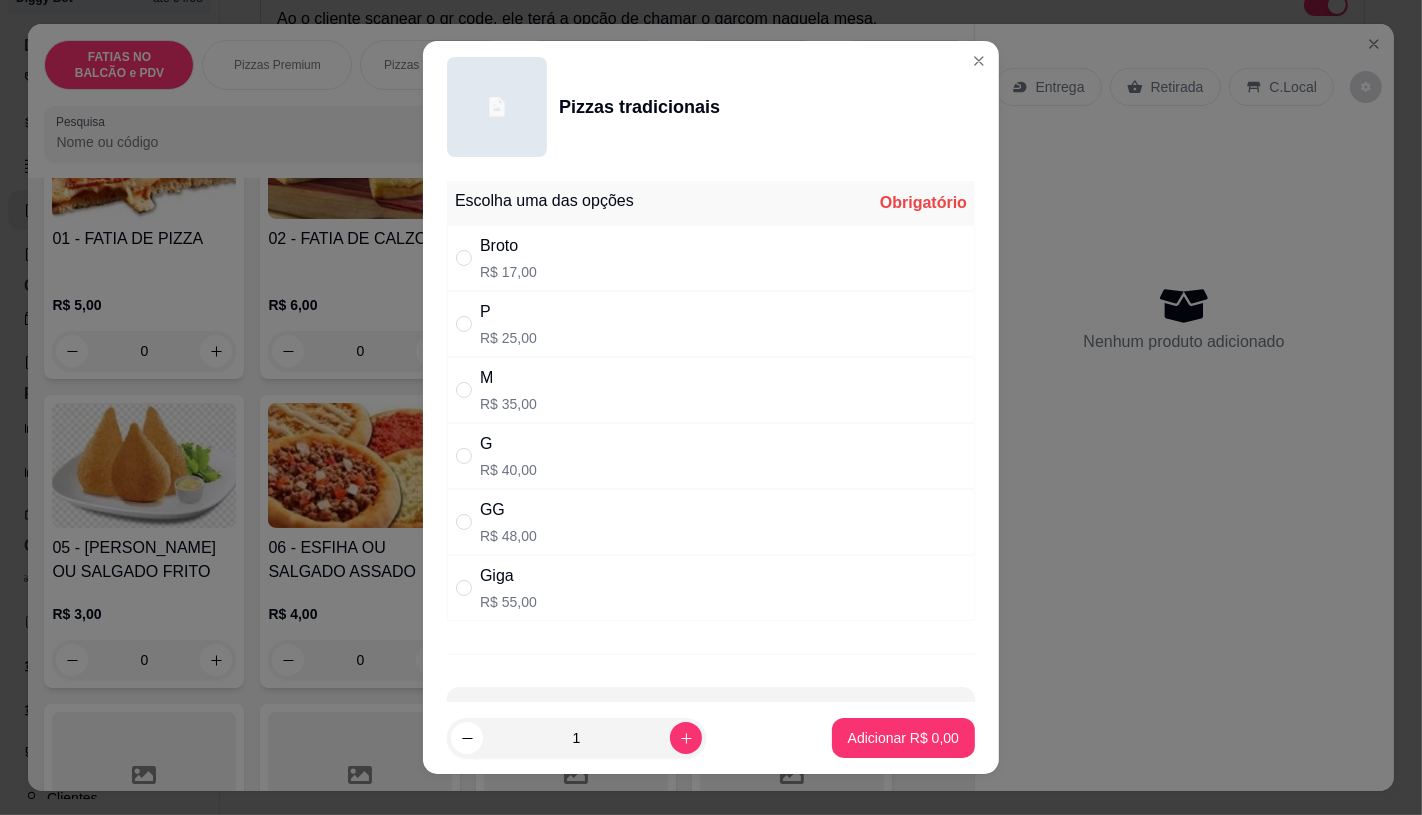 click on "M R$ 35,00" at bounding box center (711, 390) 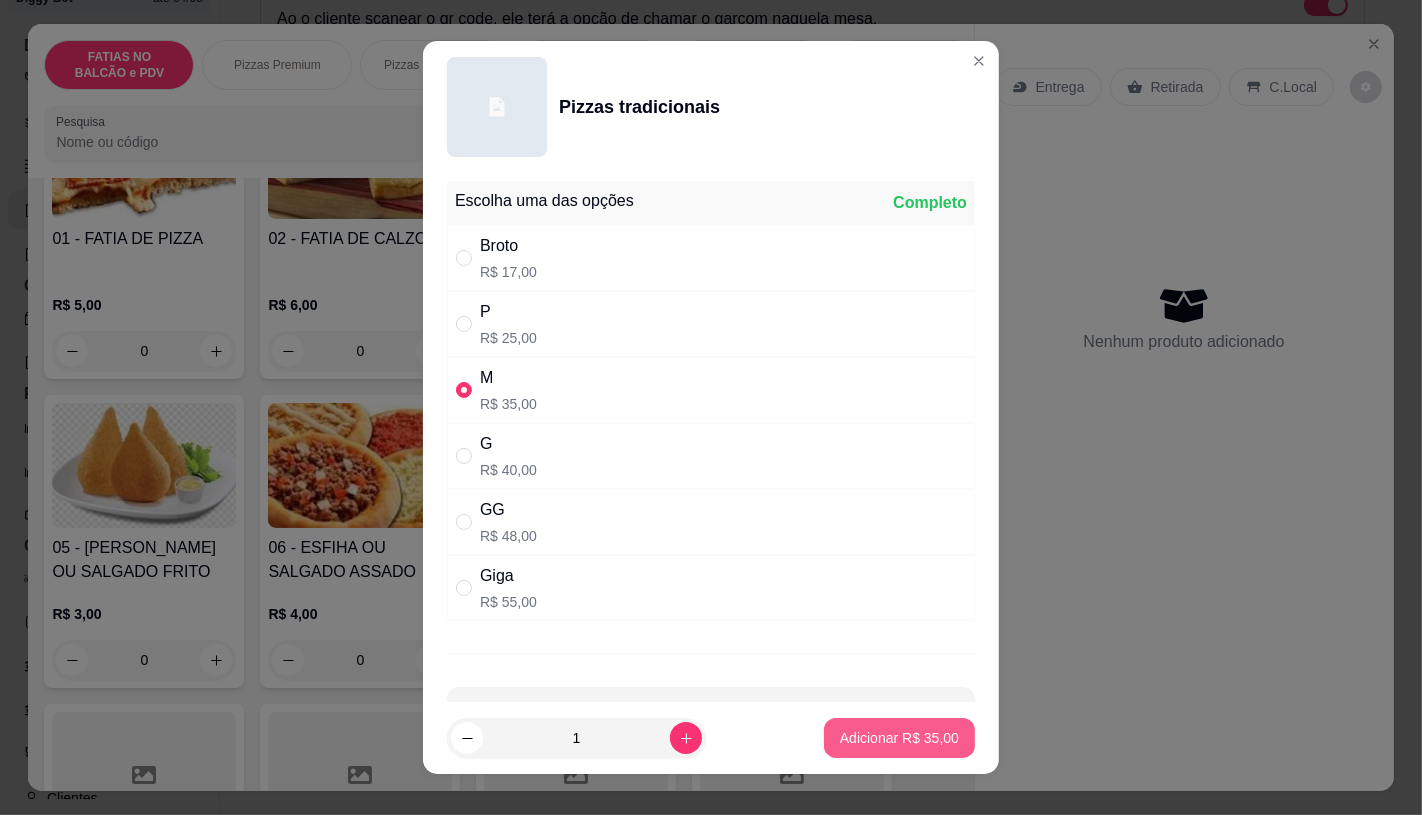 click on "Adicionar   R$ 35,00" at bounding box center [899, 738] 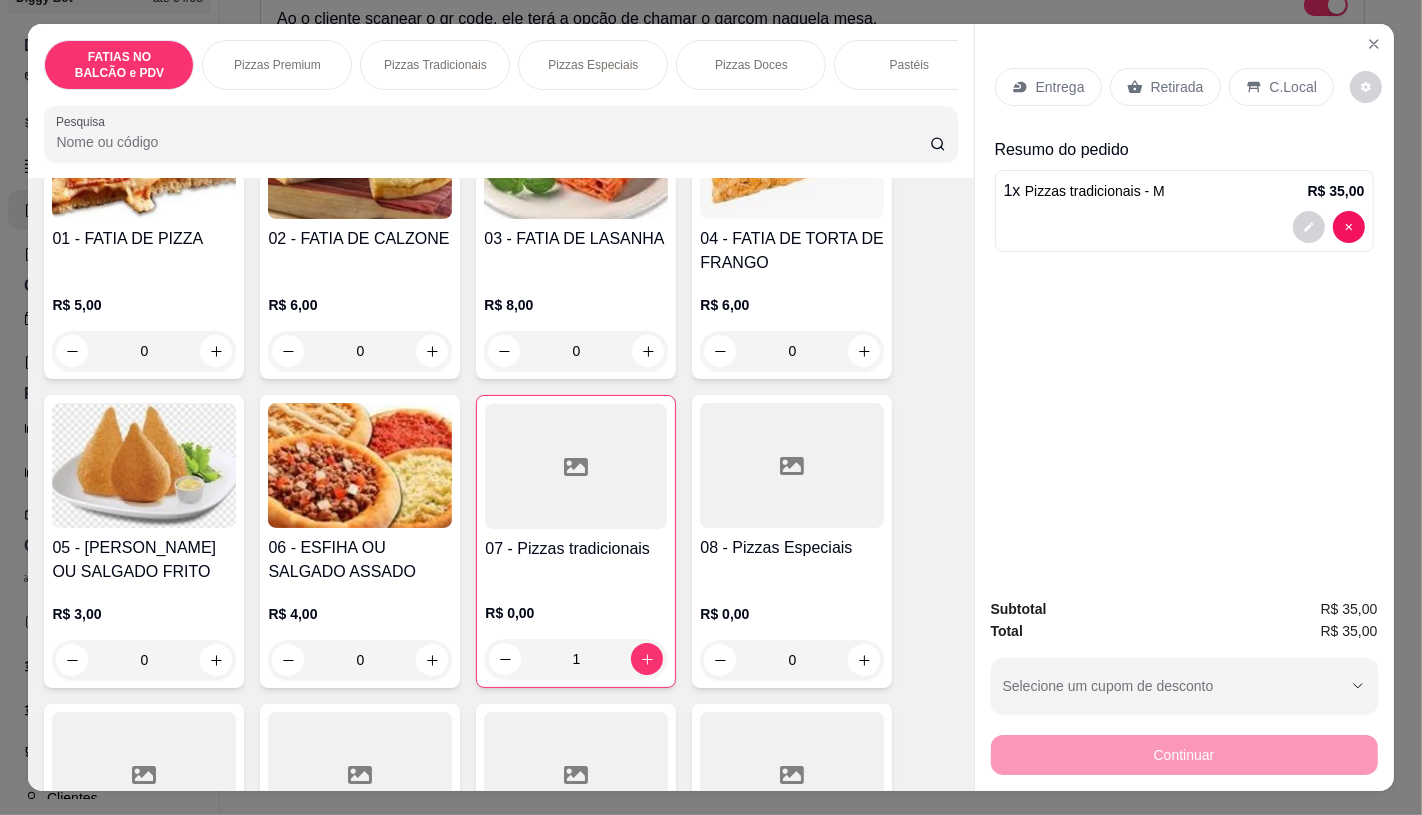 scroll, scrollTop: 444, scrollLeft: 0, axis: vertical 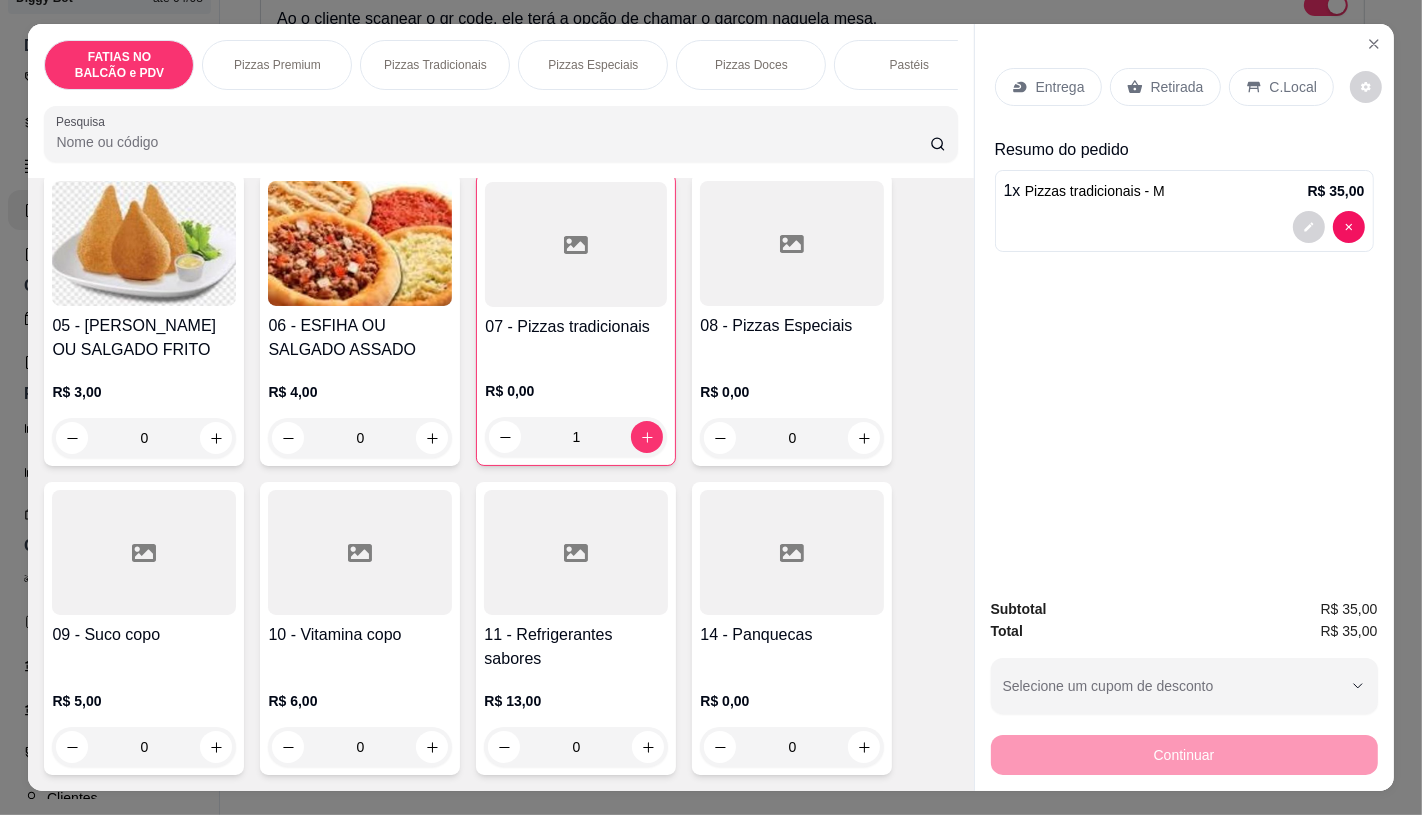 click at bounding box center (576, 552) 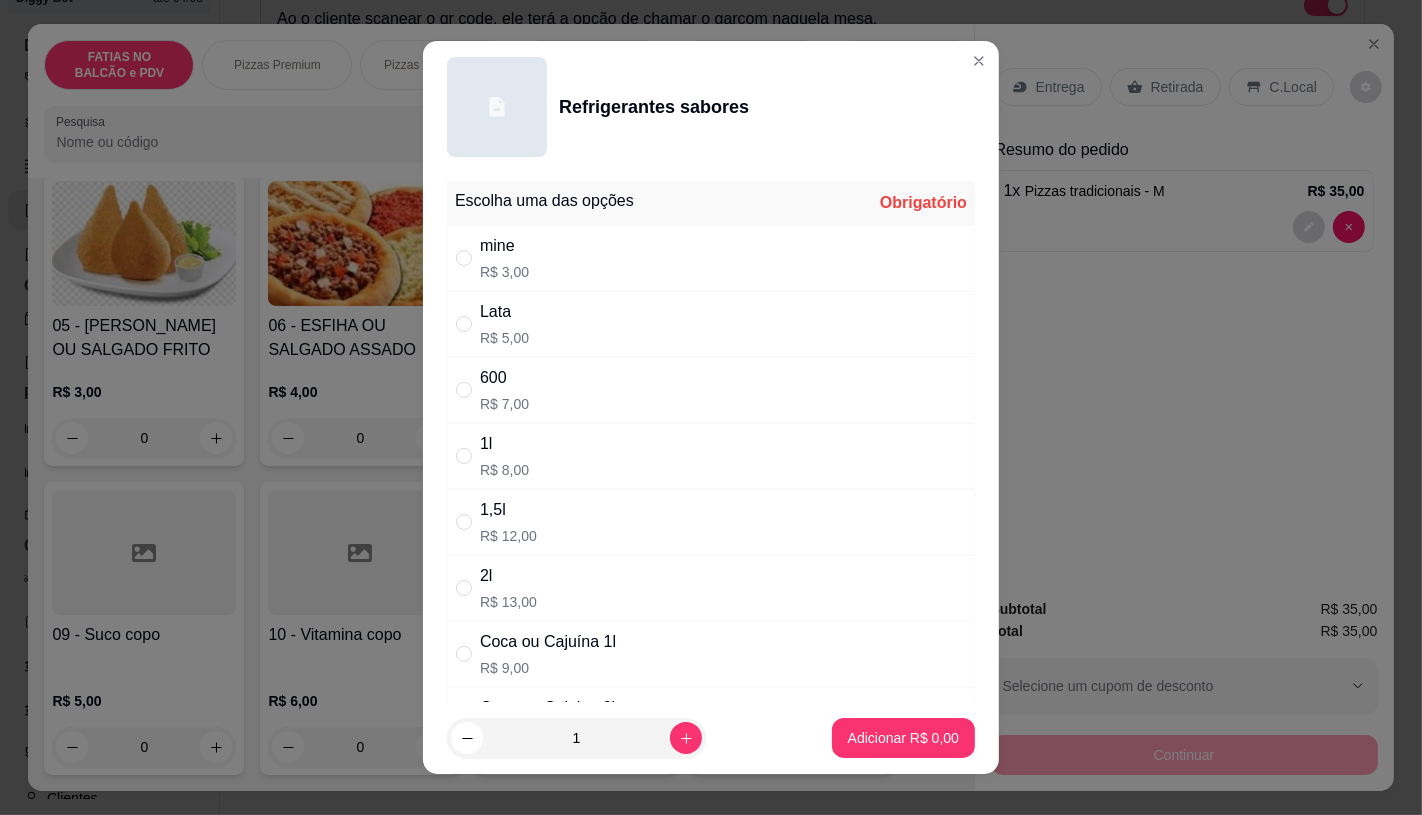 click on "R$ 8,00" at bounding box center [504, 470] 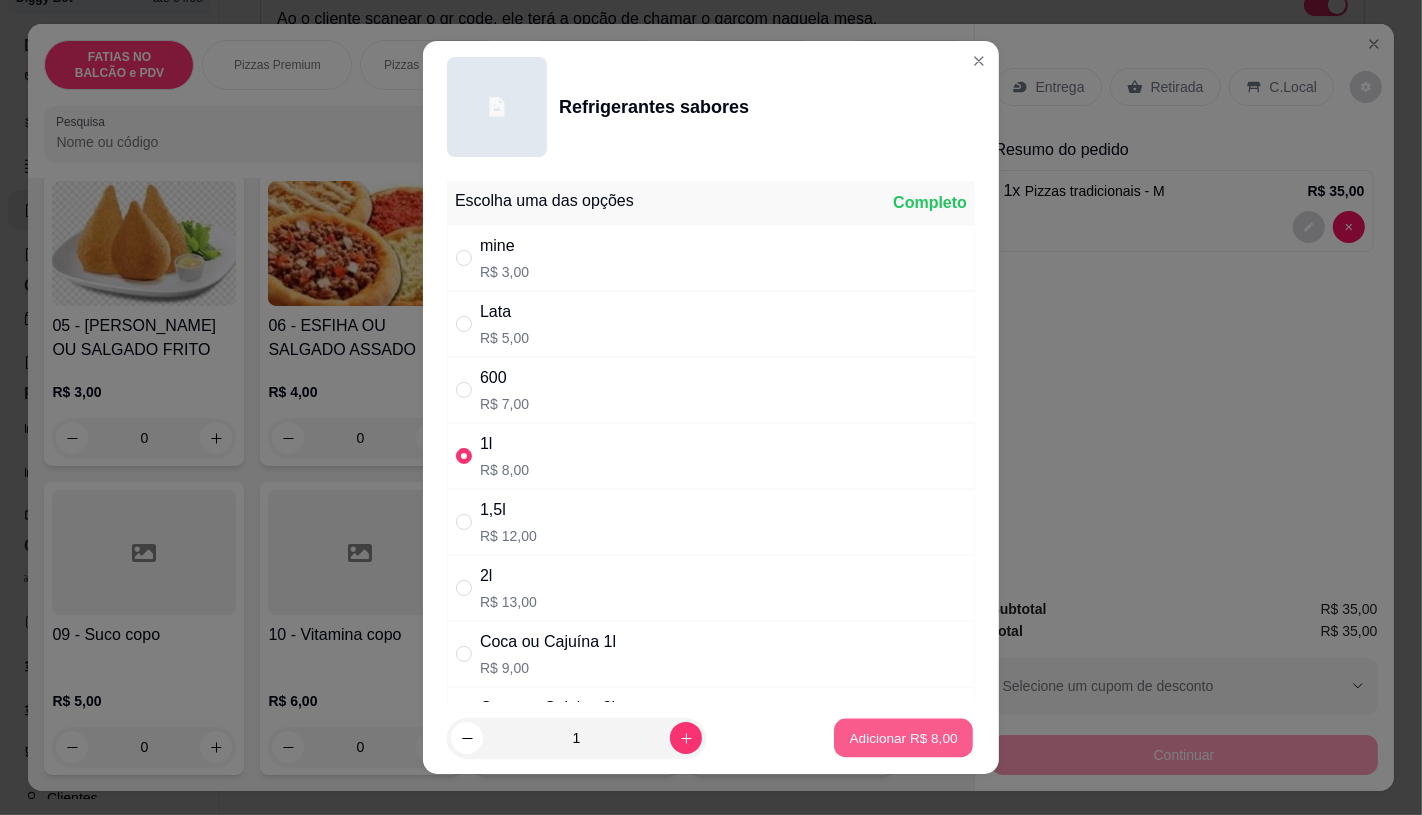 click on "Adicionar   R$ 8,00" at bounding box center (903, 738) 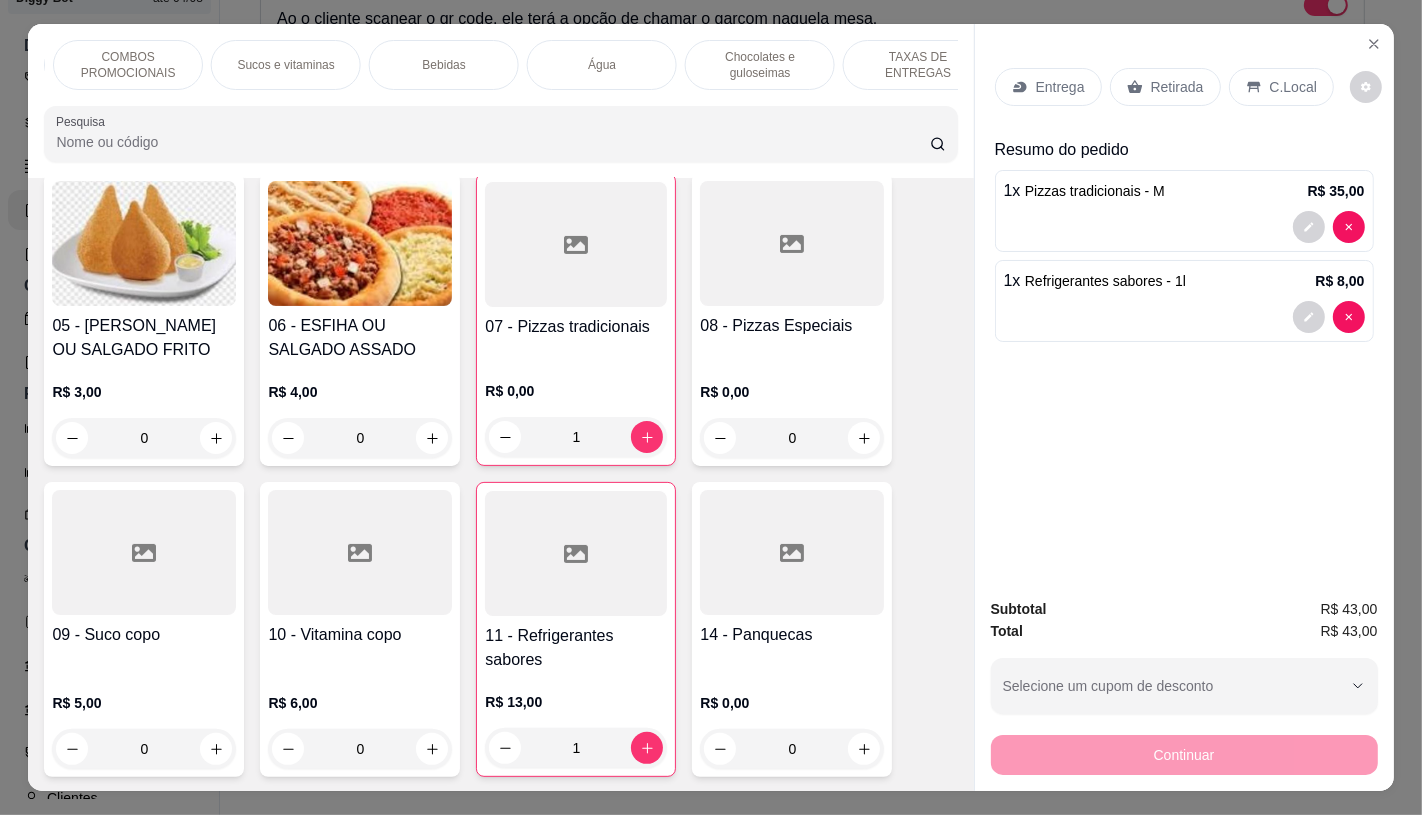scroll, scrollTop: 0, scrollLeft: 2050, axis: horizontal 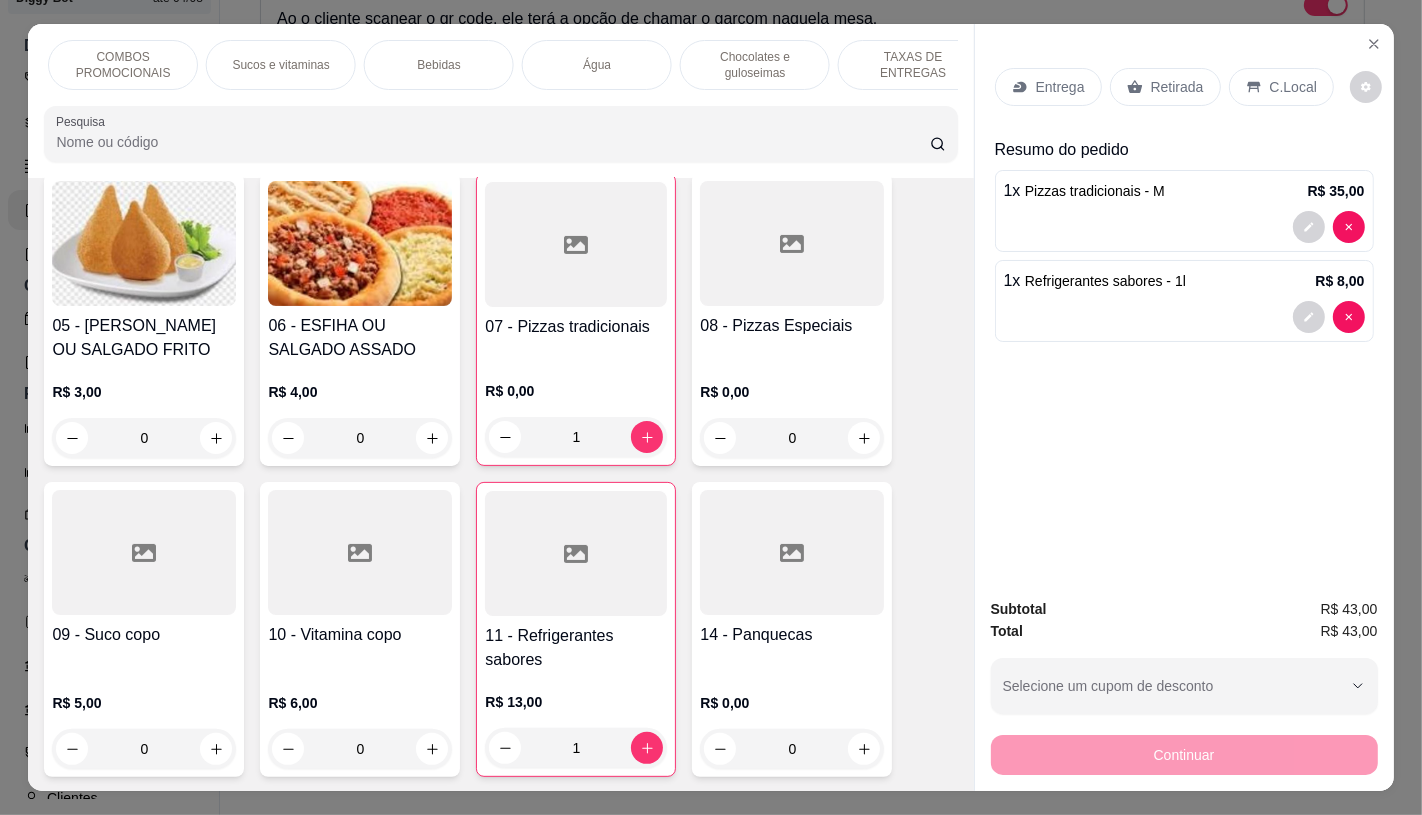click on "TAXAS DE ENTREGAS" at bounding box center (913, 65) 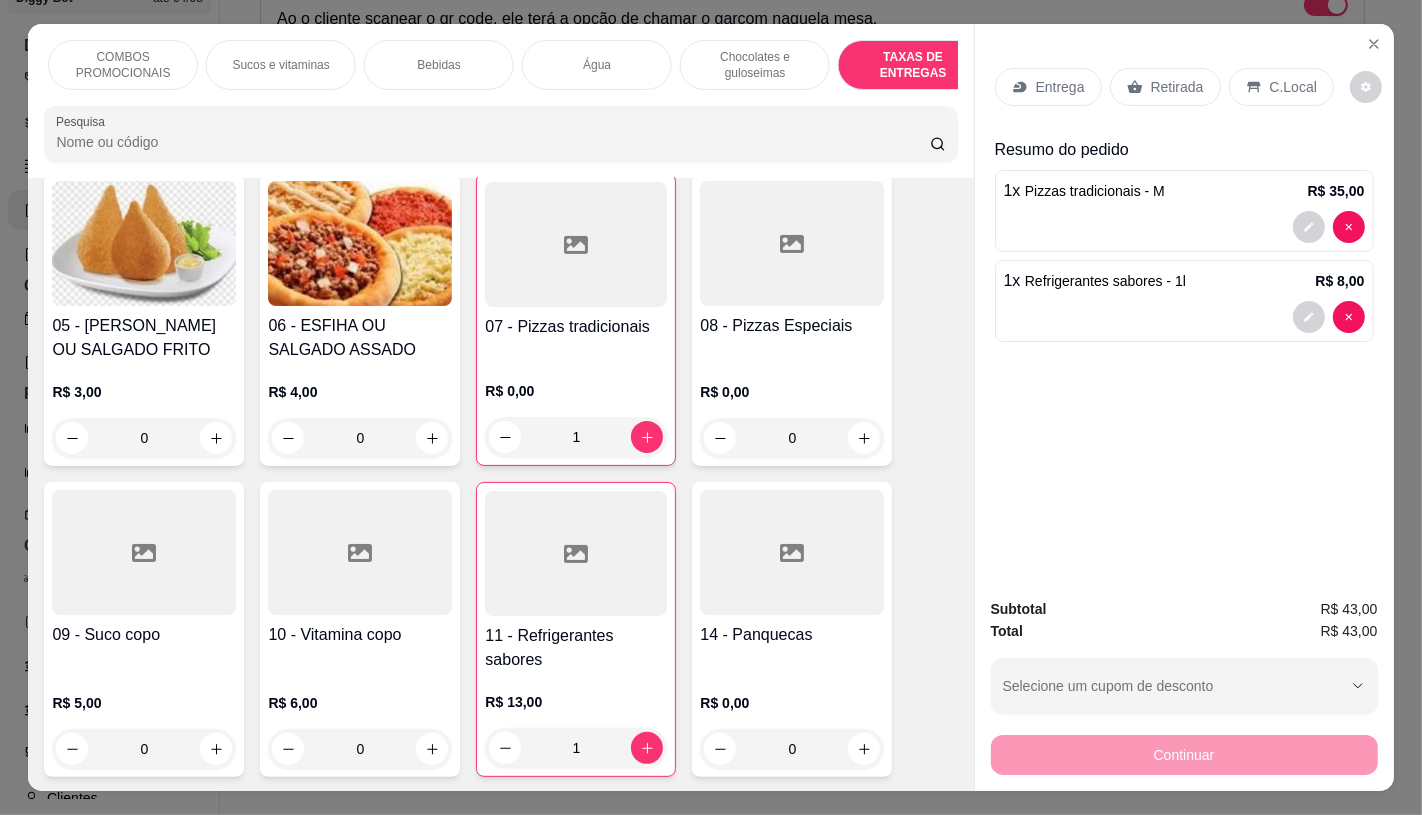 scroll, scrollTop: 13375, scrollLeft: 0, axis: vertical 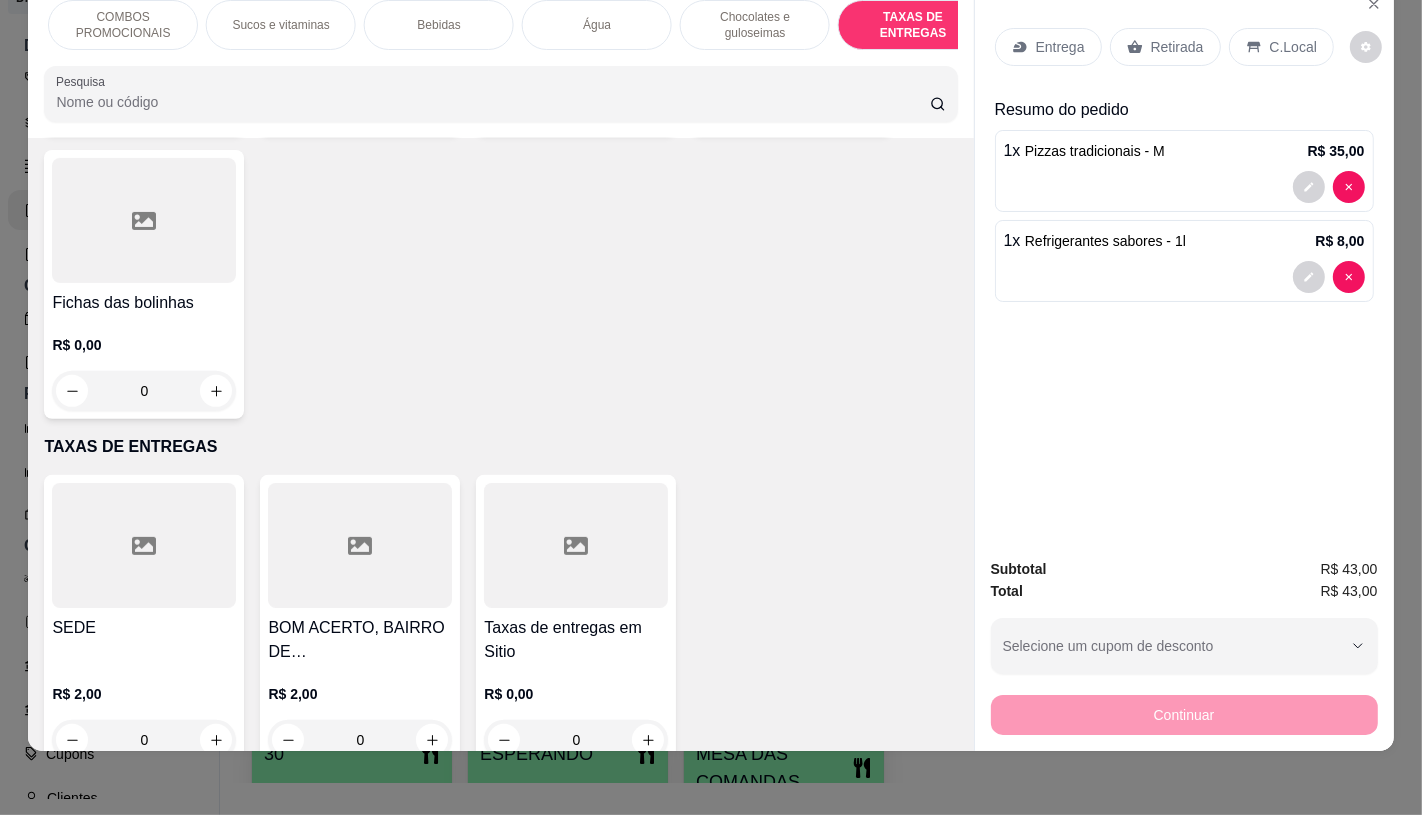 click on "Taxas de entregas em Sitio" at bounding box center [576, 640] 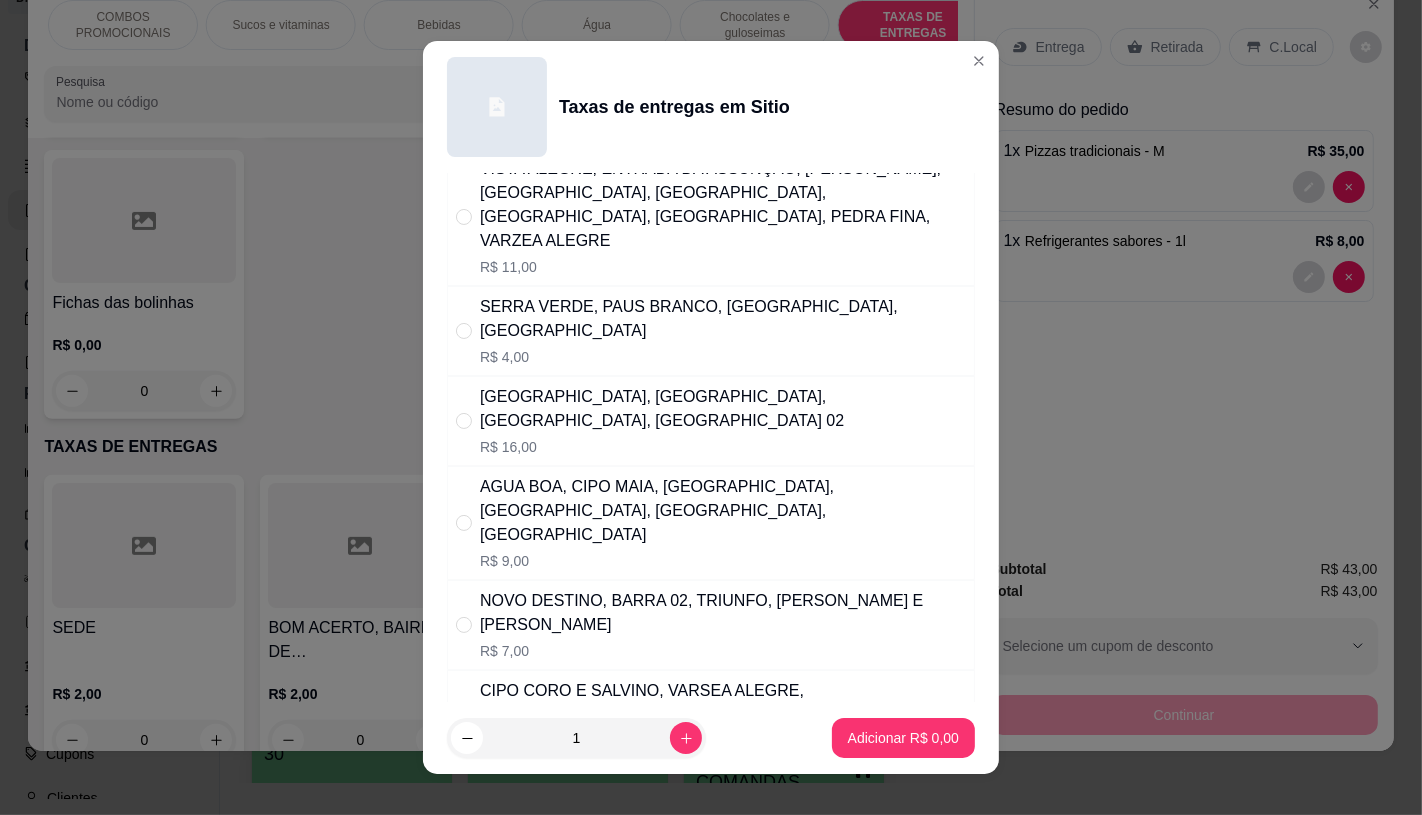 scroll, scrollTop: 222, scrollLeft: 0, axis: vertical 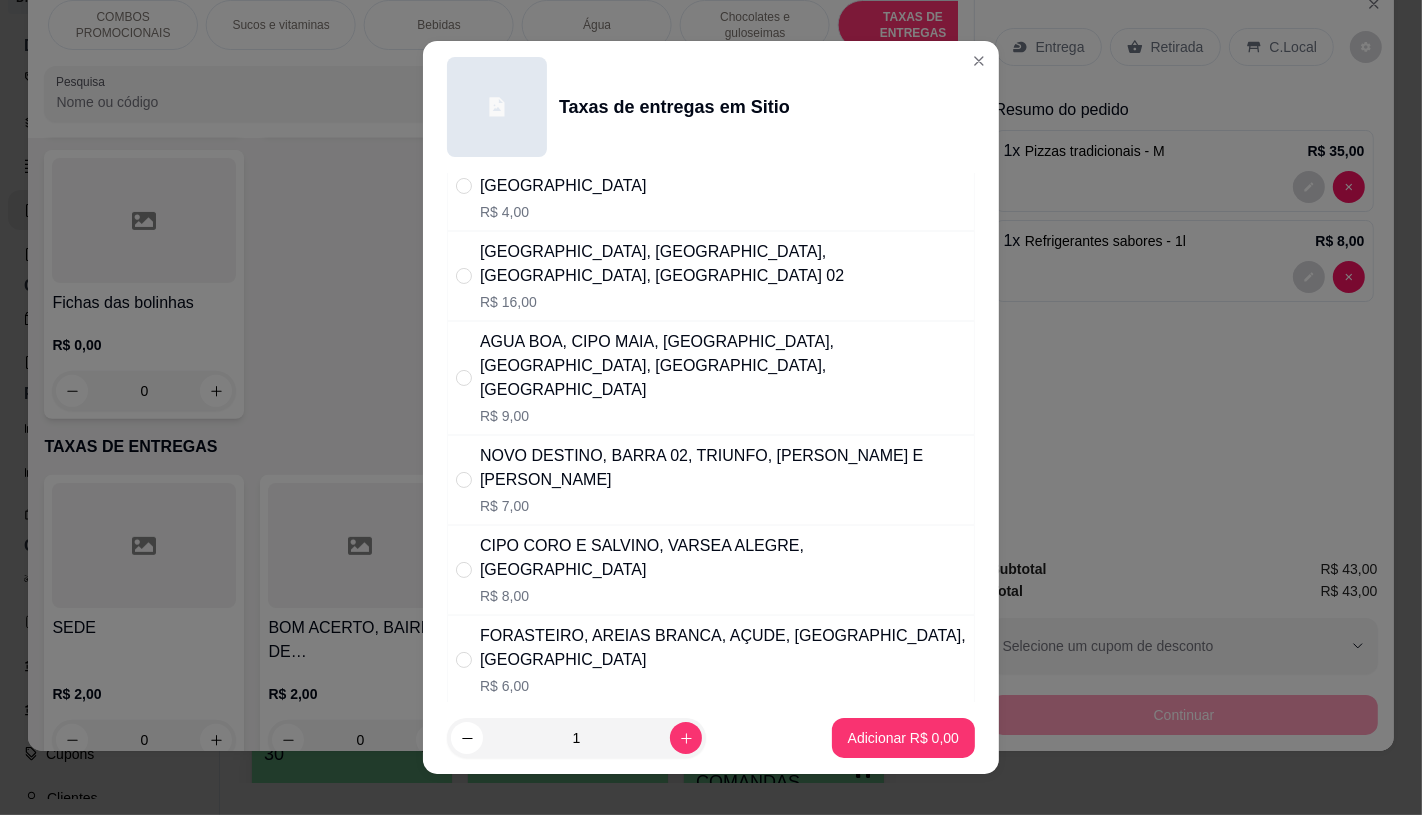 click on "R$ 7,00" at bounding box center [723, 506] 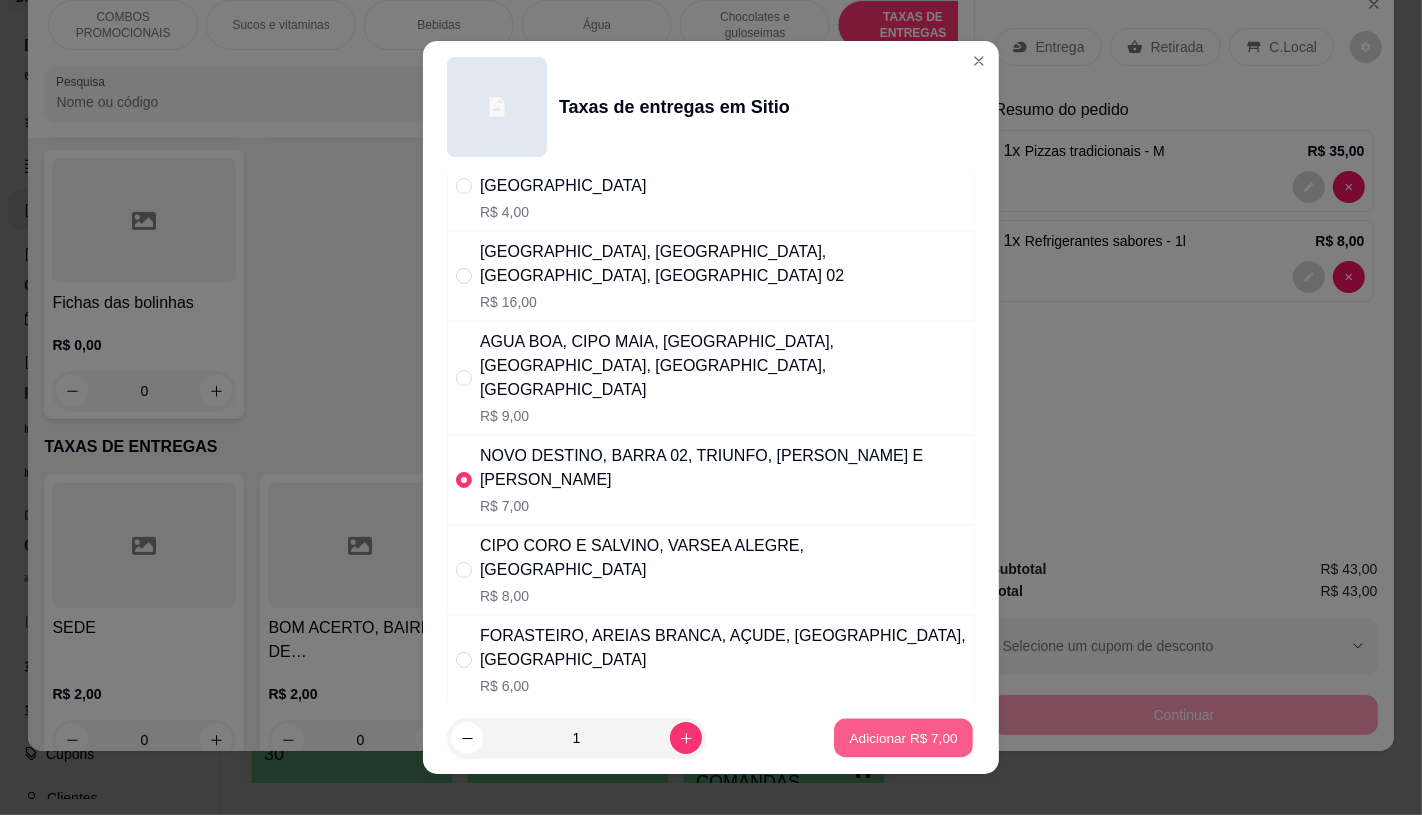 click on "Adicionar   R$ 7,00" at bounding box center [903, 738] 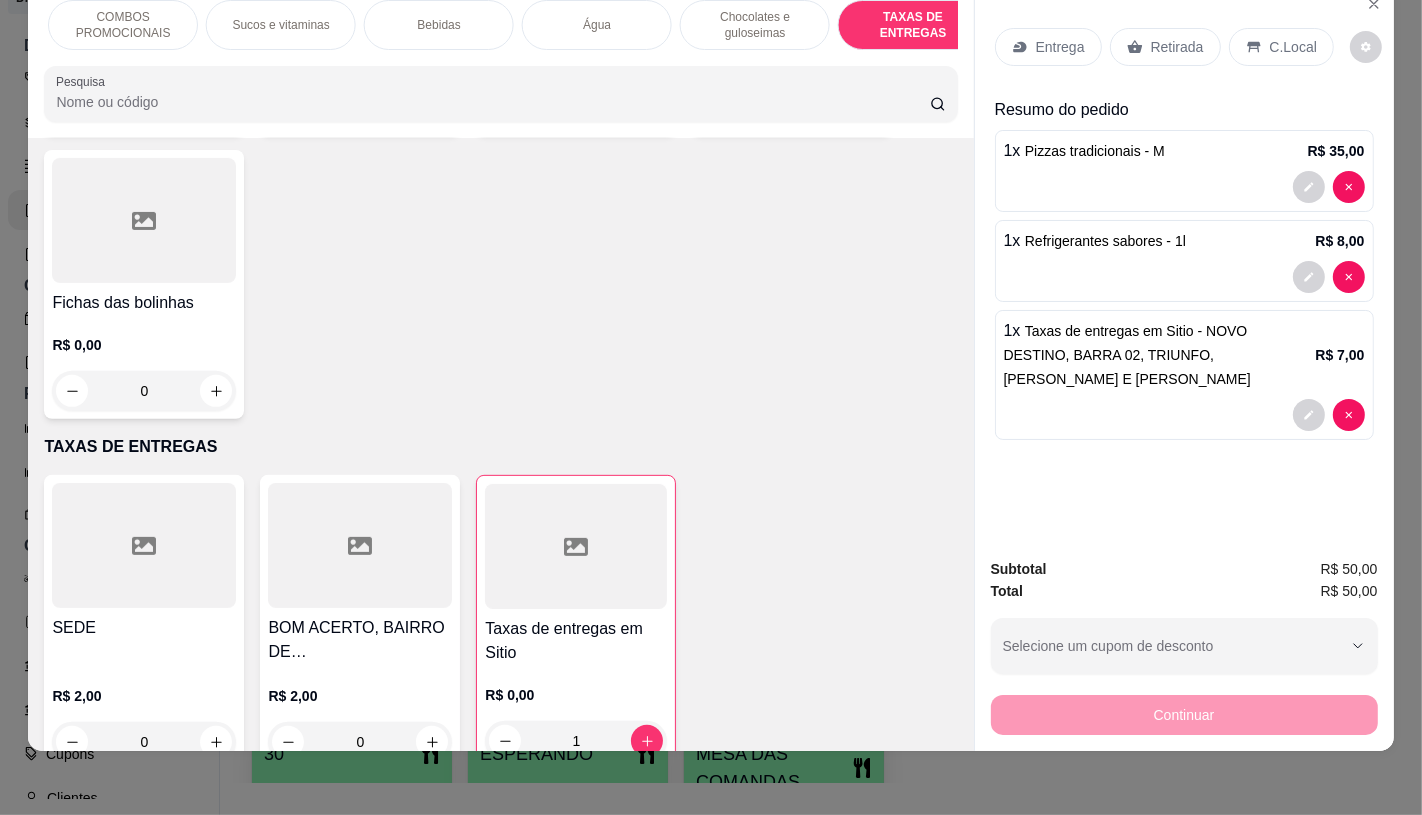 click on "Retirada" at bounding box center (1177, 47) 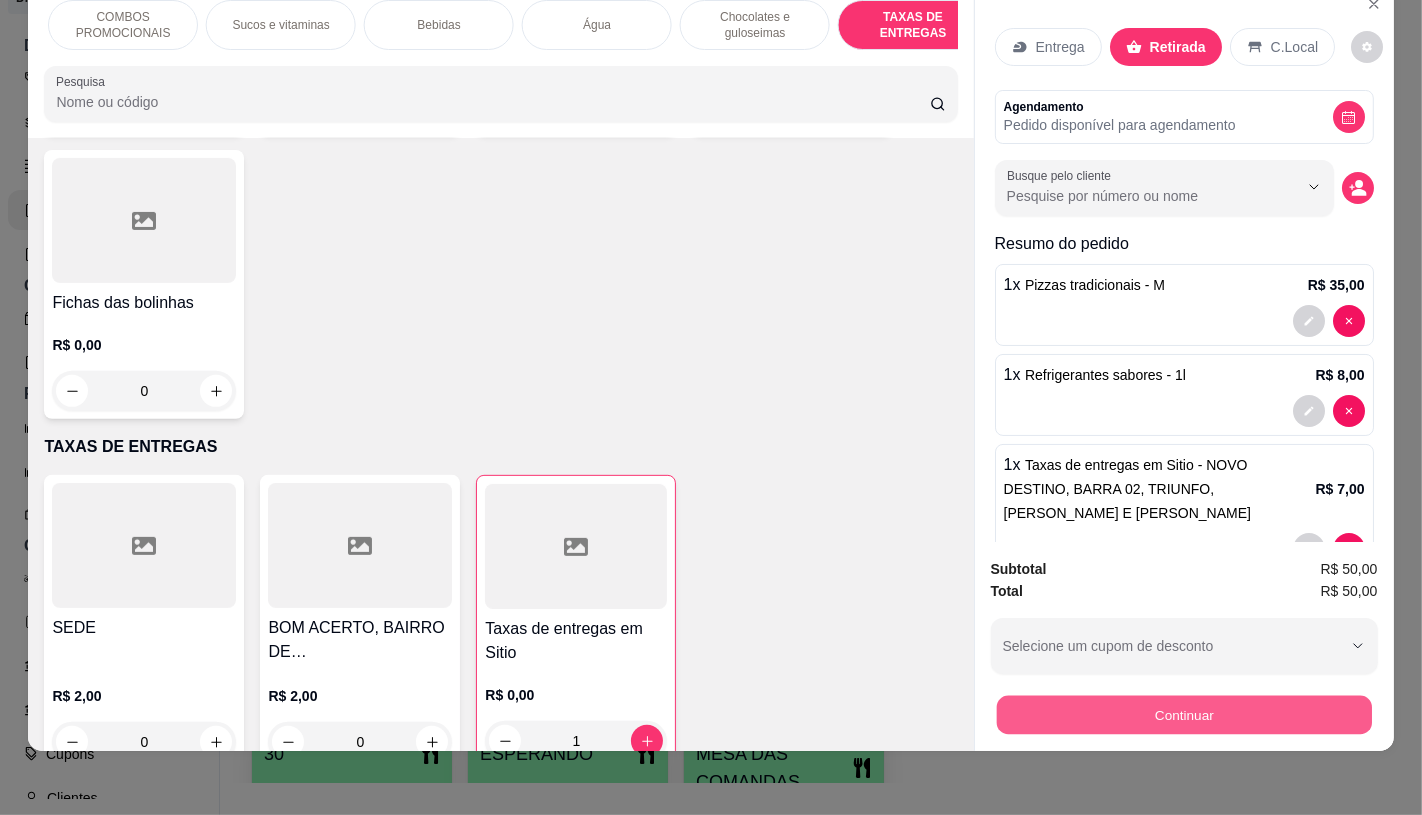click on "Continuar" at bounding box center (1183, 714) 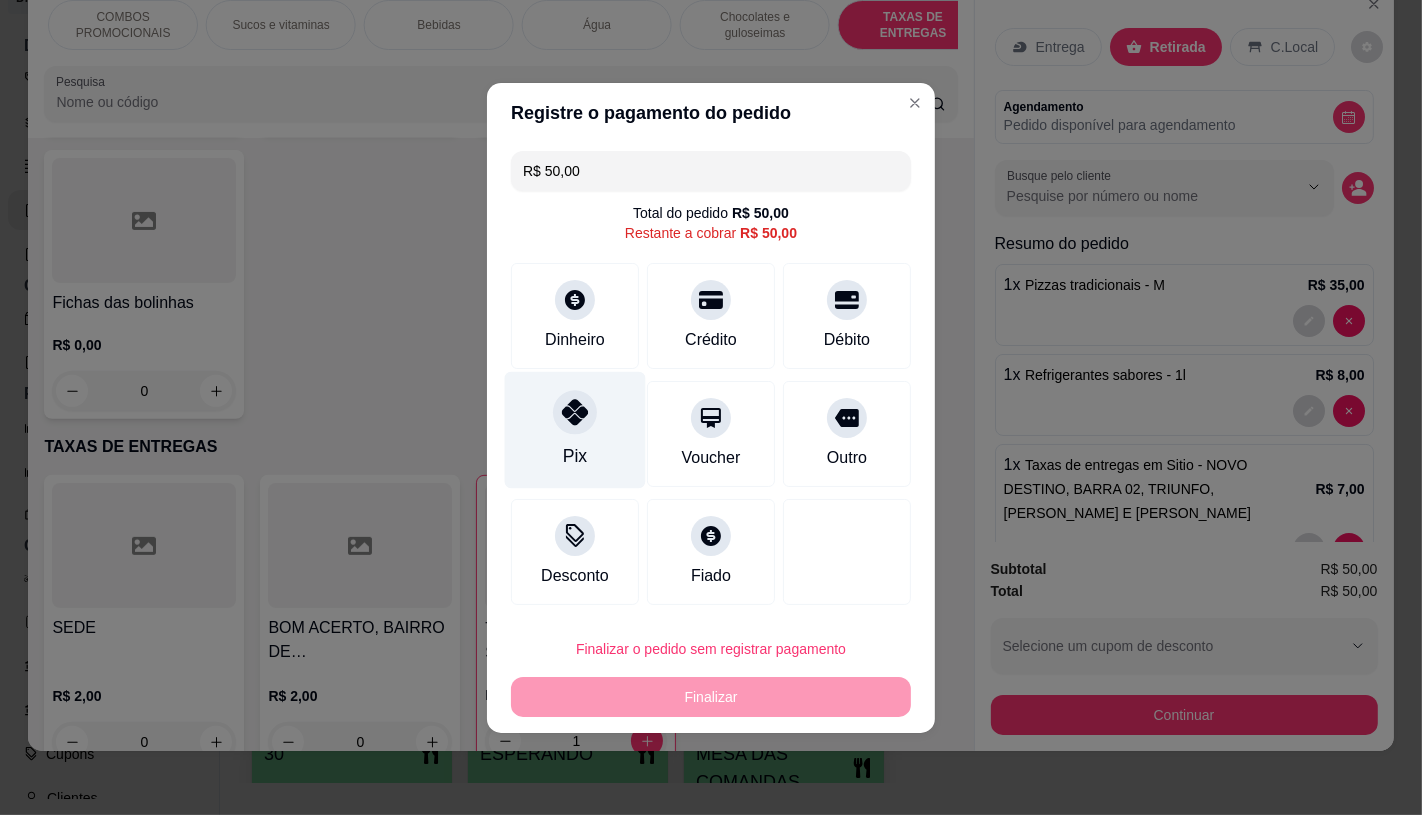 click 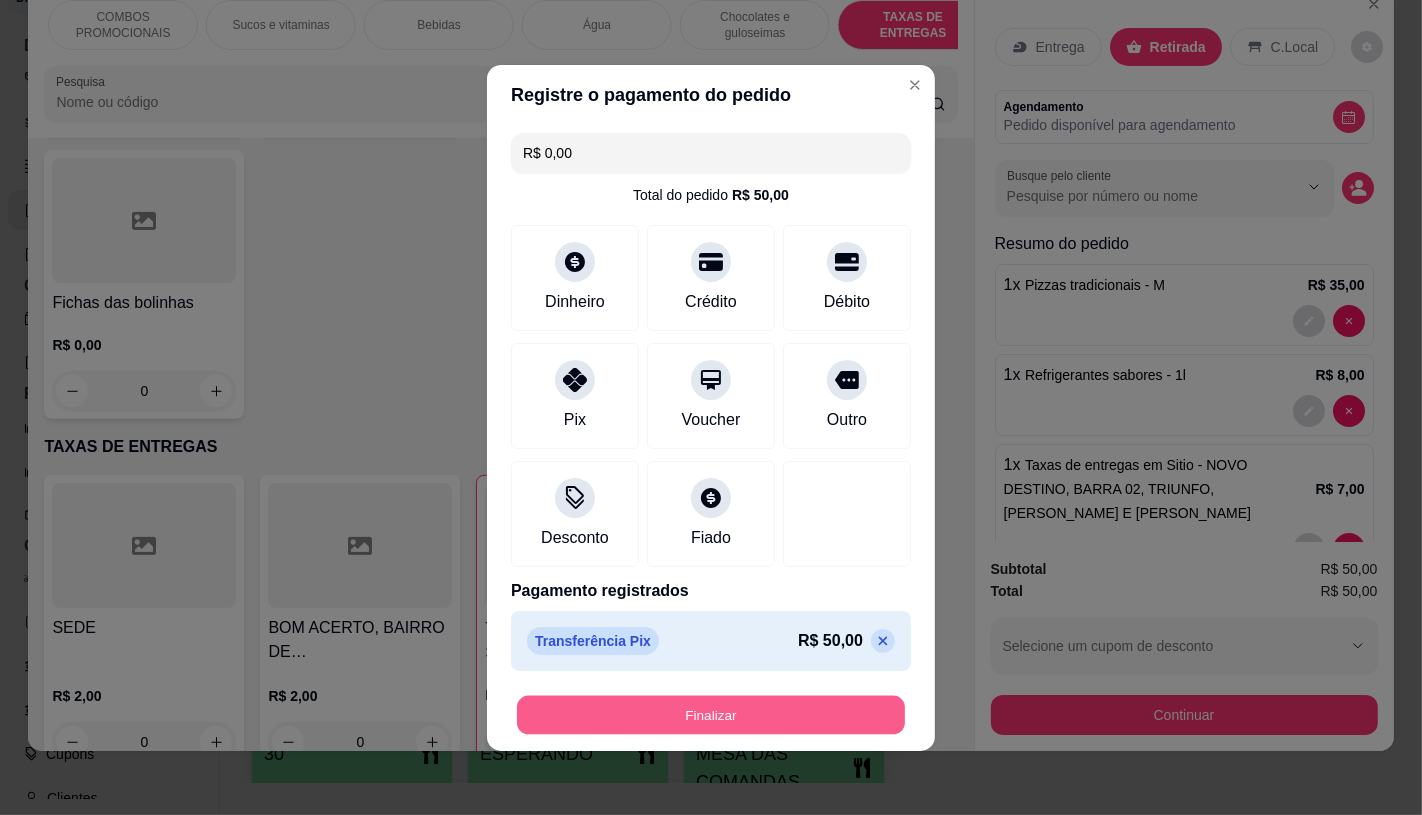 click on "Finalizar" at bounding box center [711, 714] 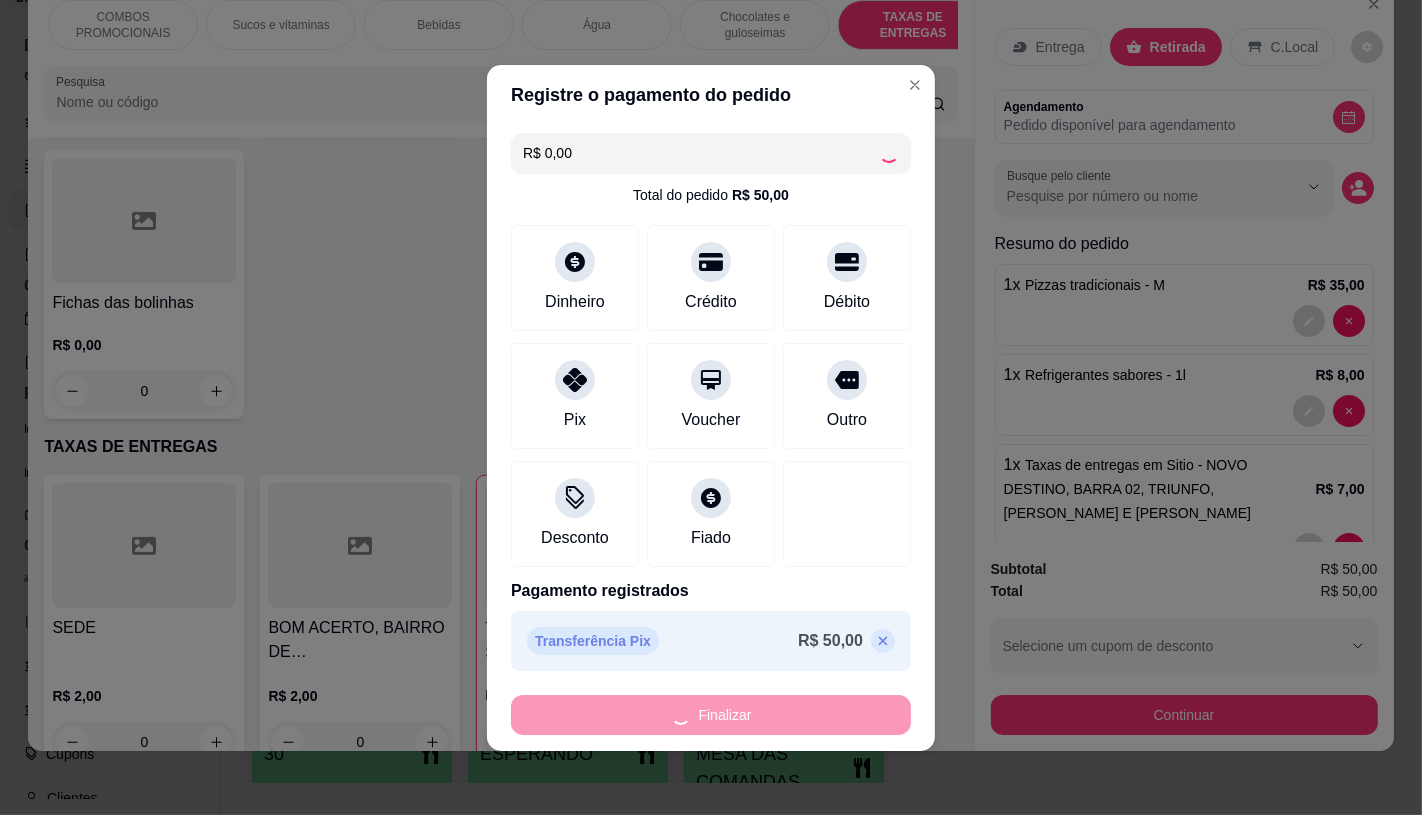 type on "0" 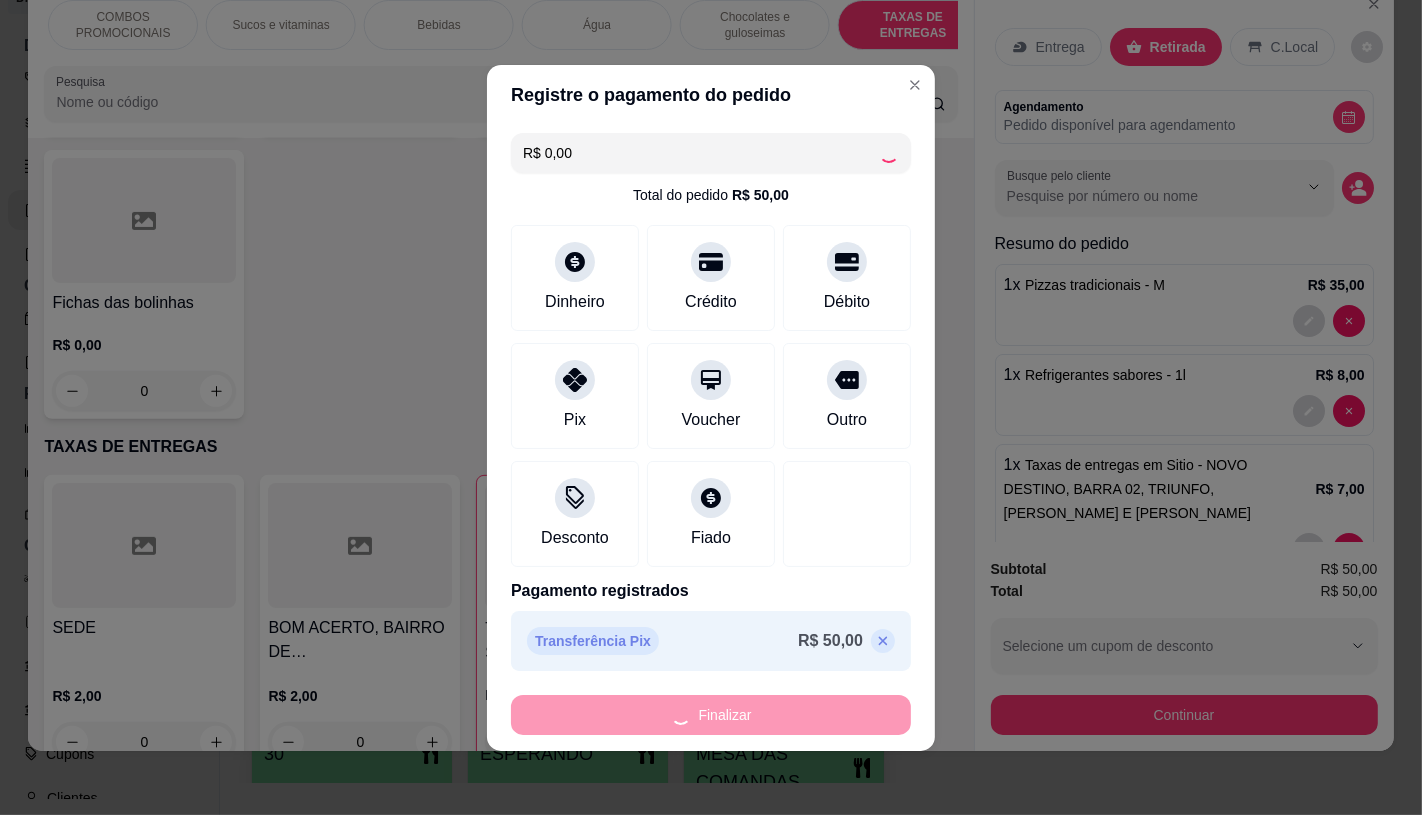 type on "0" 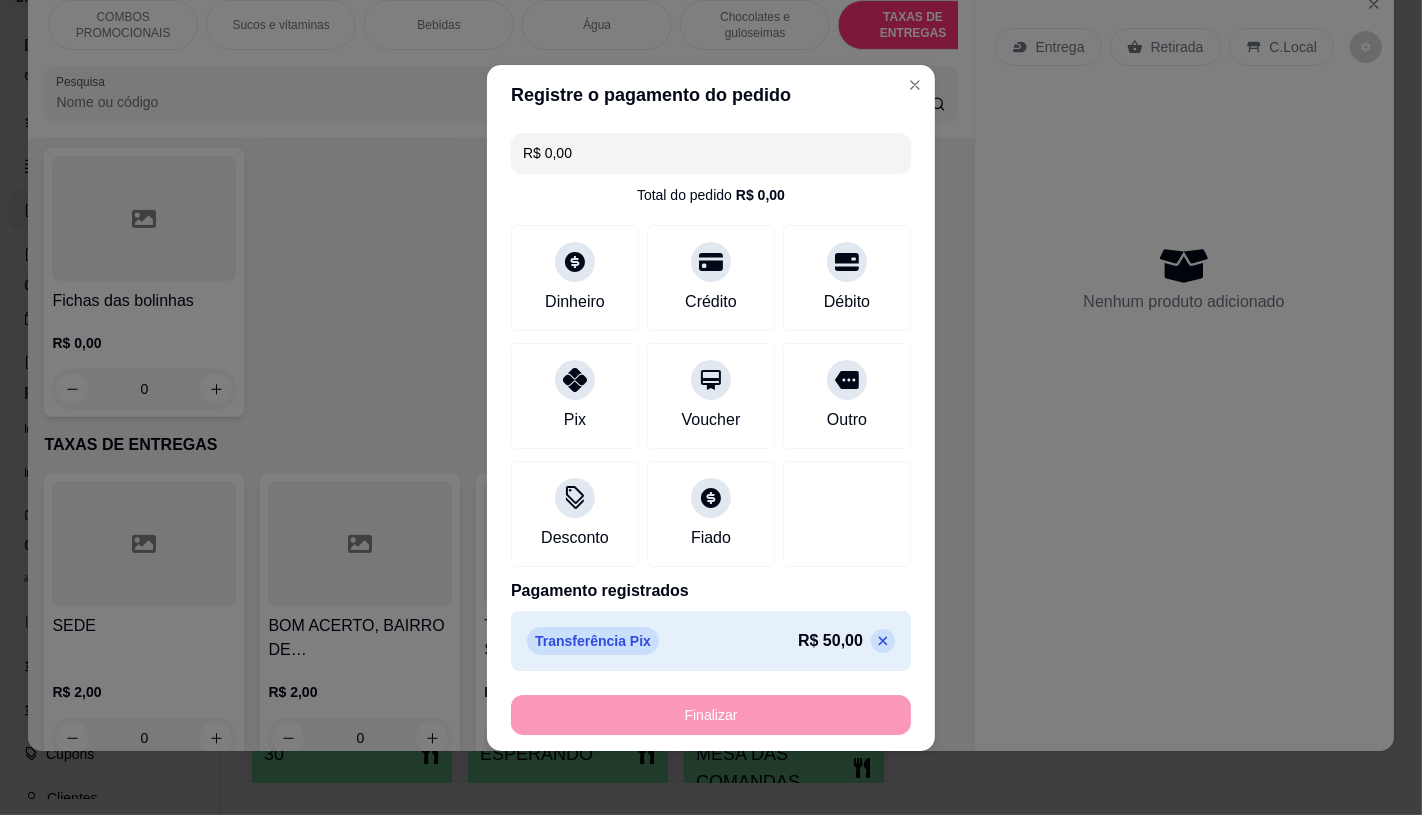 type on "-R$ 50,00" 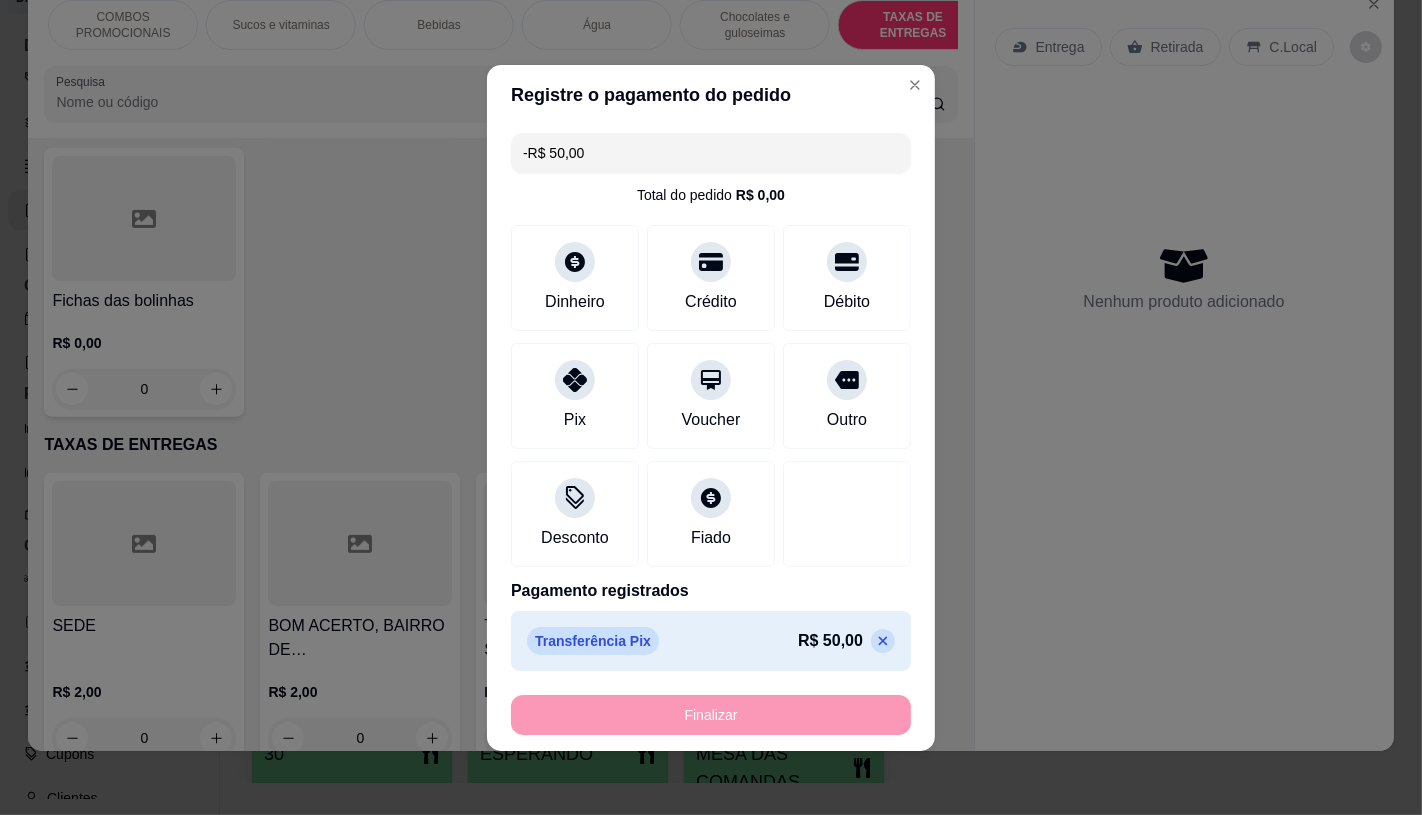 scroll, scrollTop: 13373, scrollLeft: 0, axis: vertical 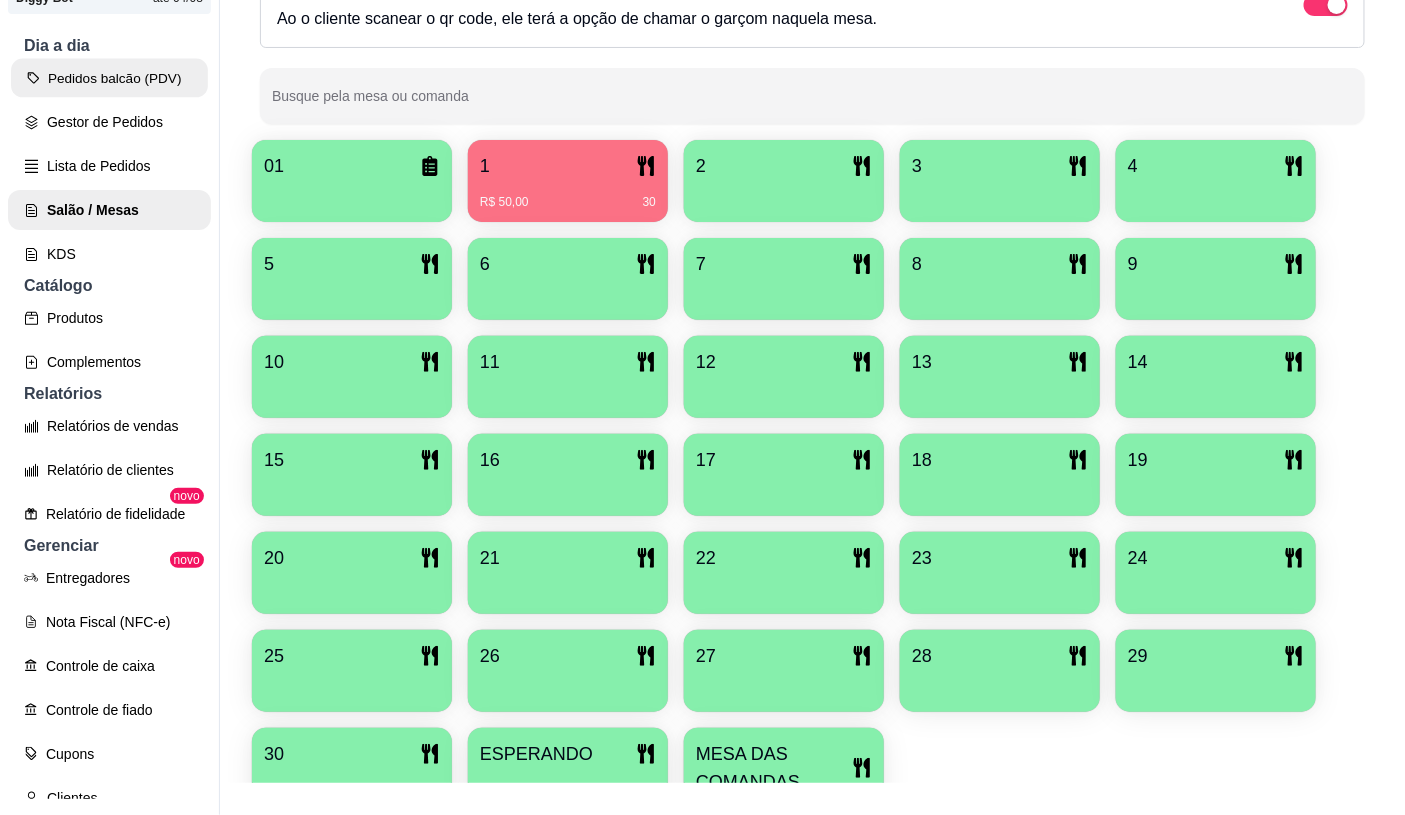 click on "Pedidos balcão (PDV)" at bounding box center [109, 78] 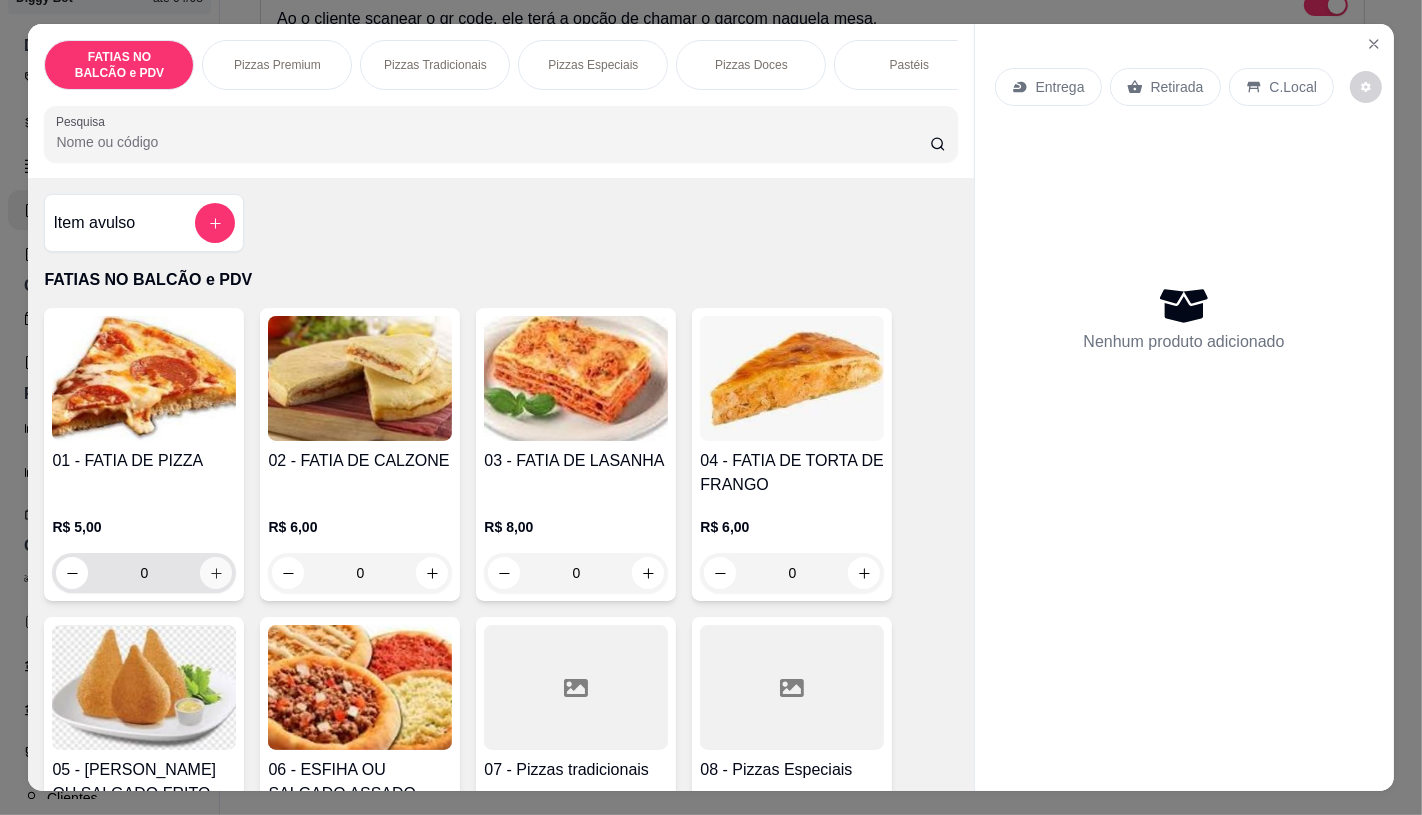 click 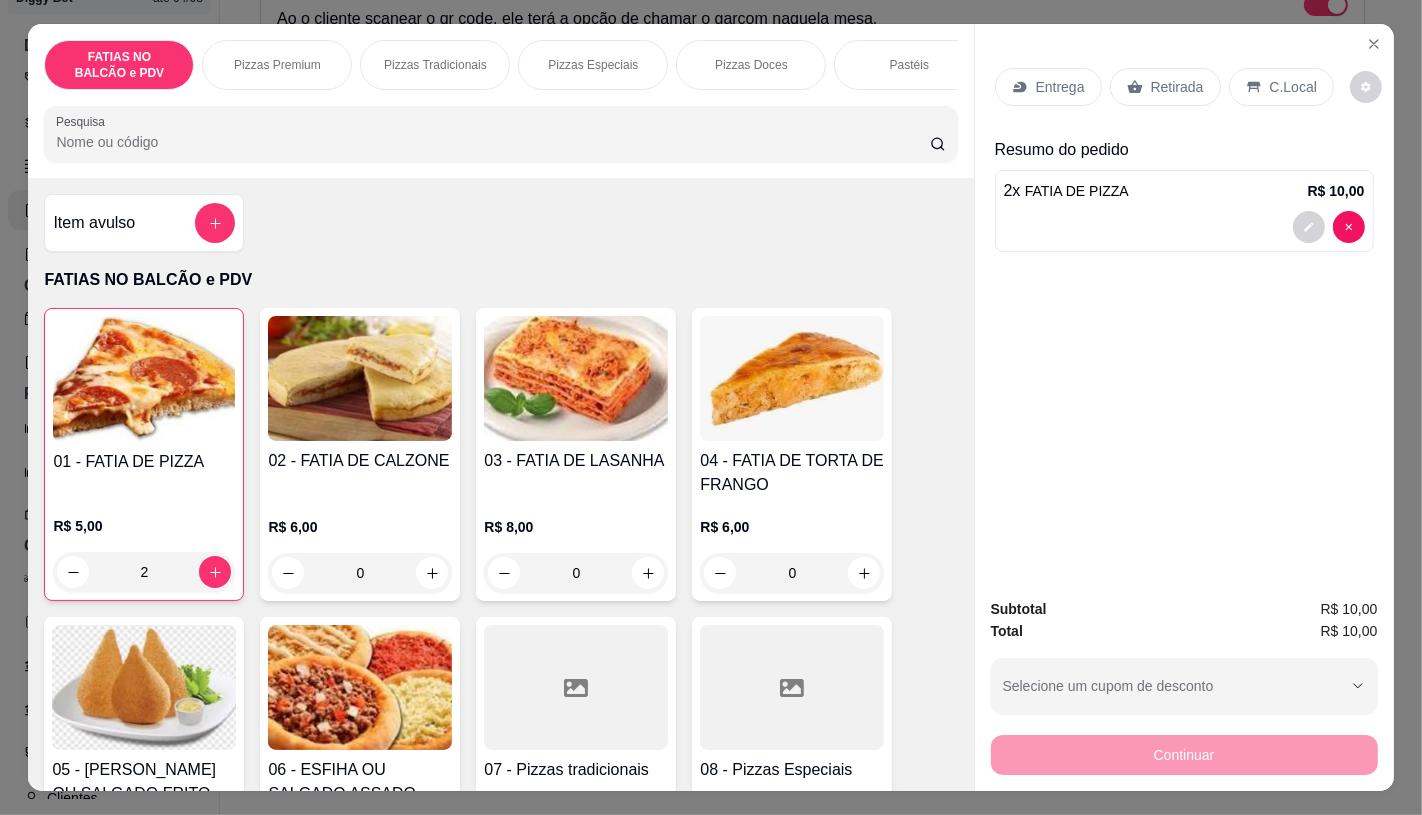 scroll, scrollTop: 0, scrollLeft: 2080, axis: horizontal 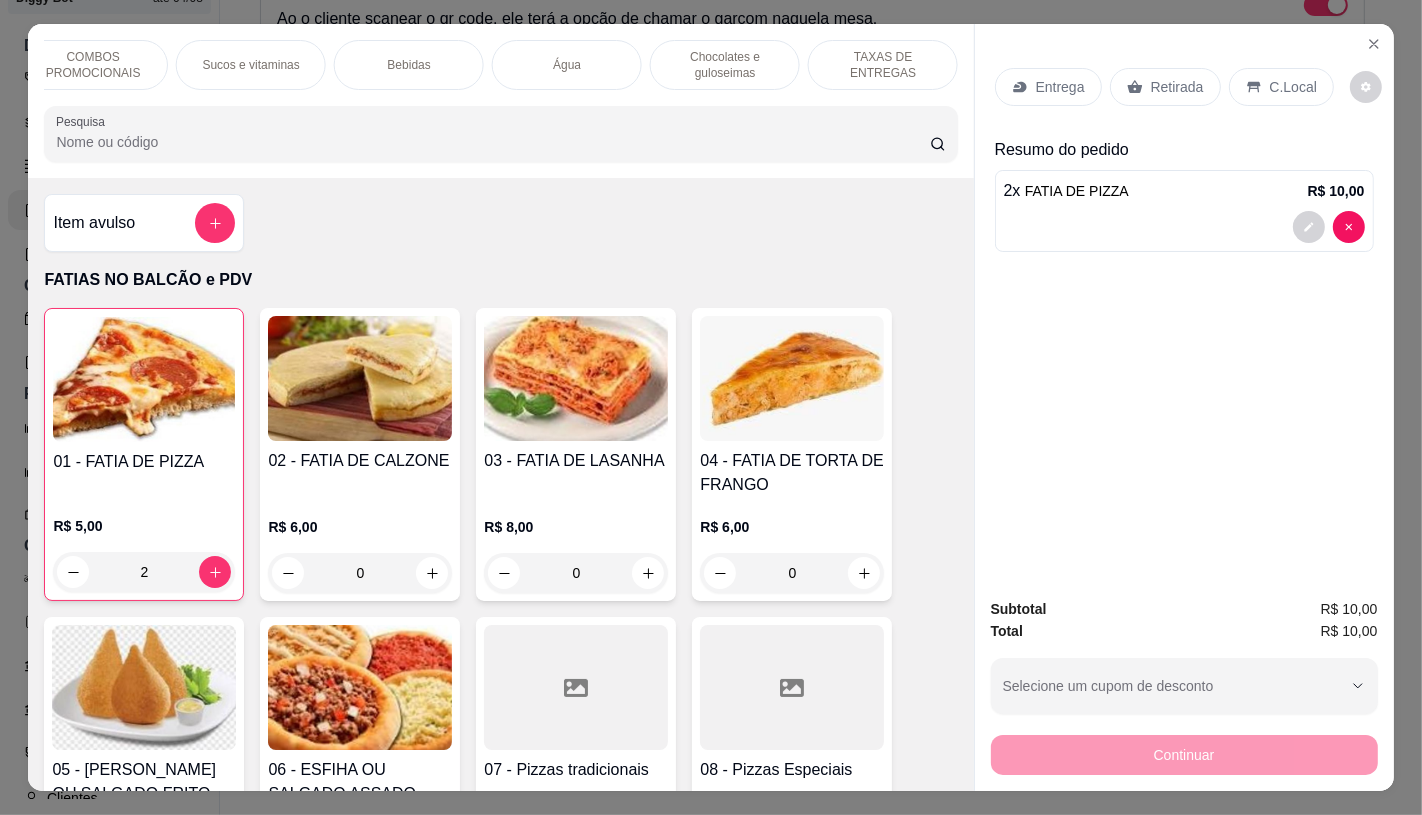 click on "TAXAS DE ENTREGAS" at bounding box center [883, 65] 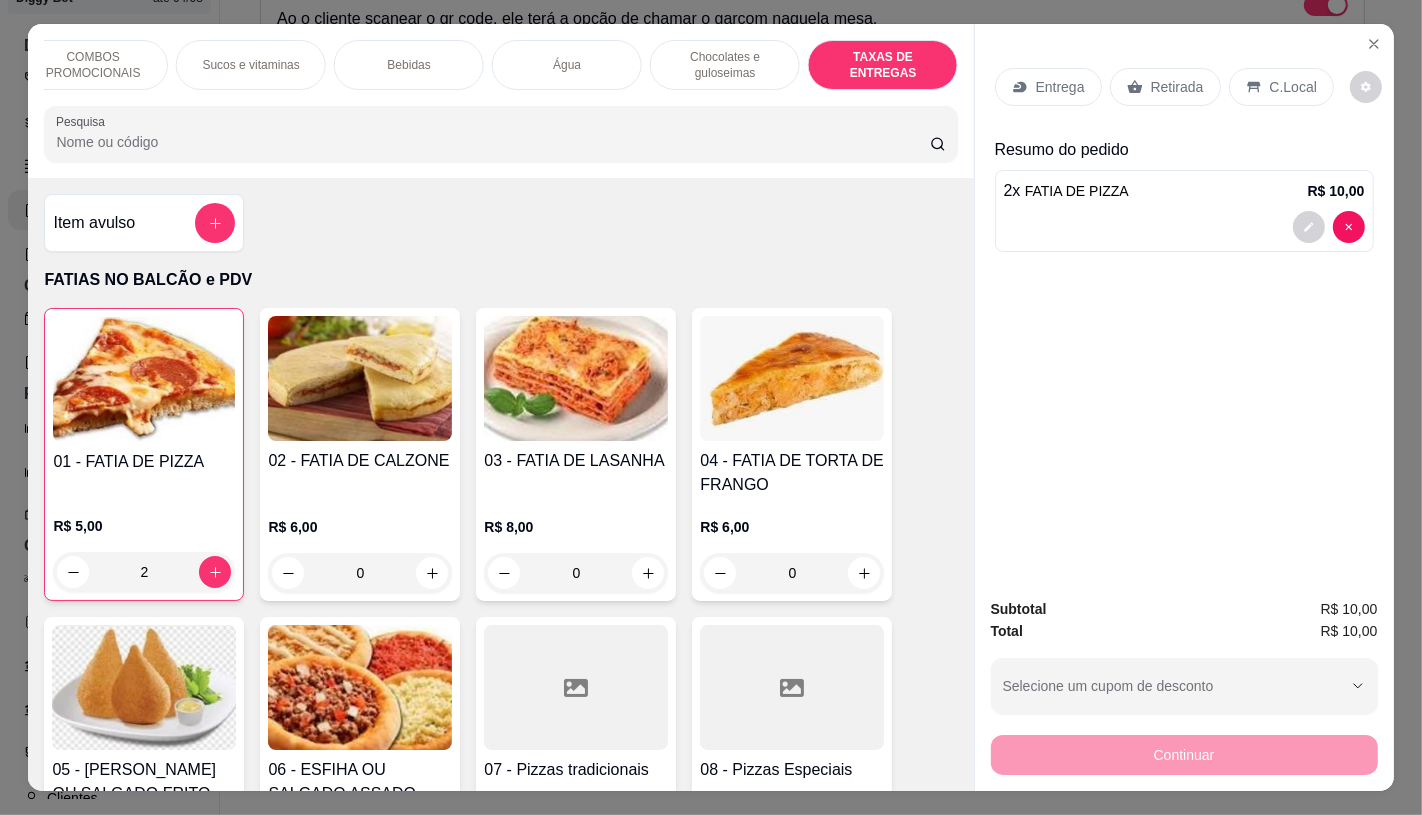 scroll, scrollTop: 13373, scrollLeft: 0, axis: vertical 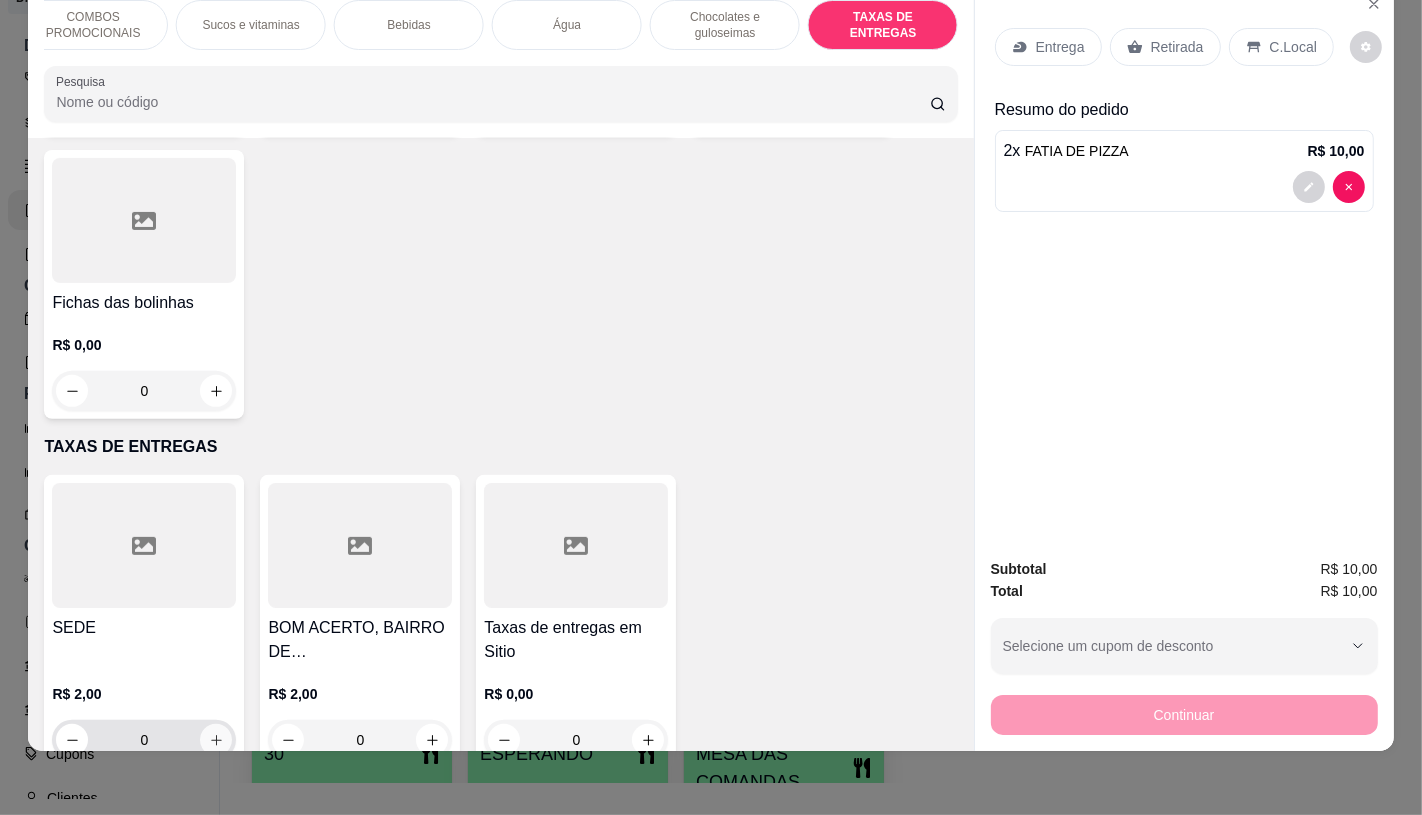 click 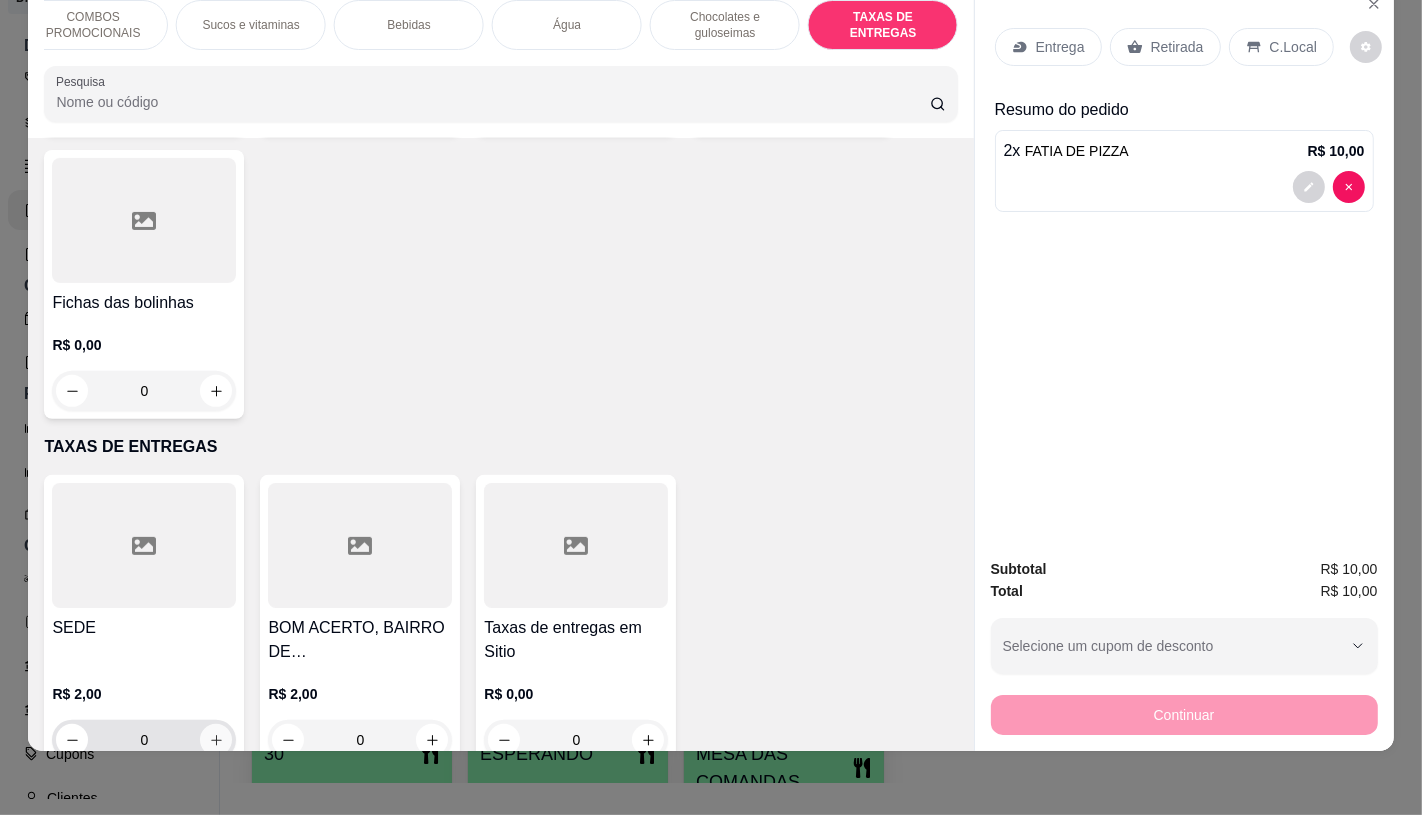 type on "1" 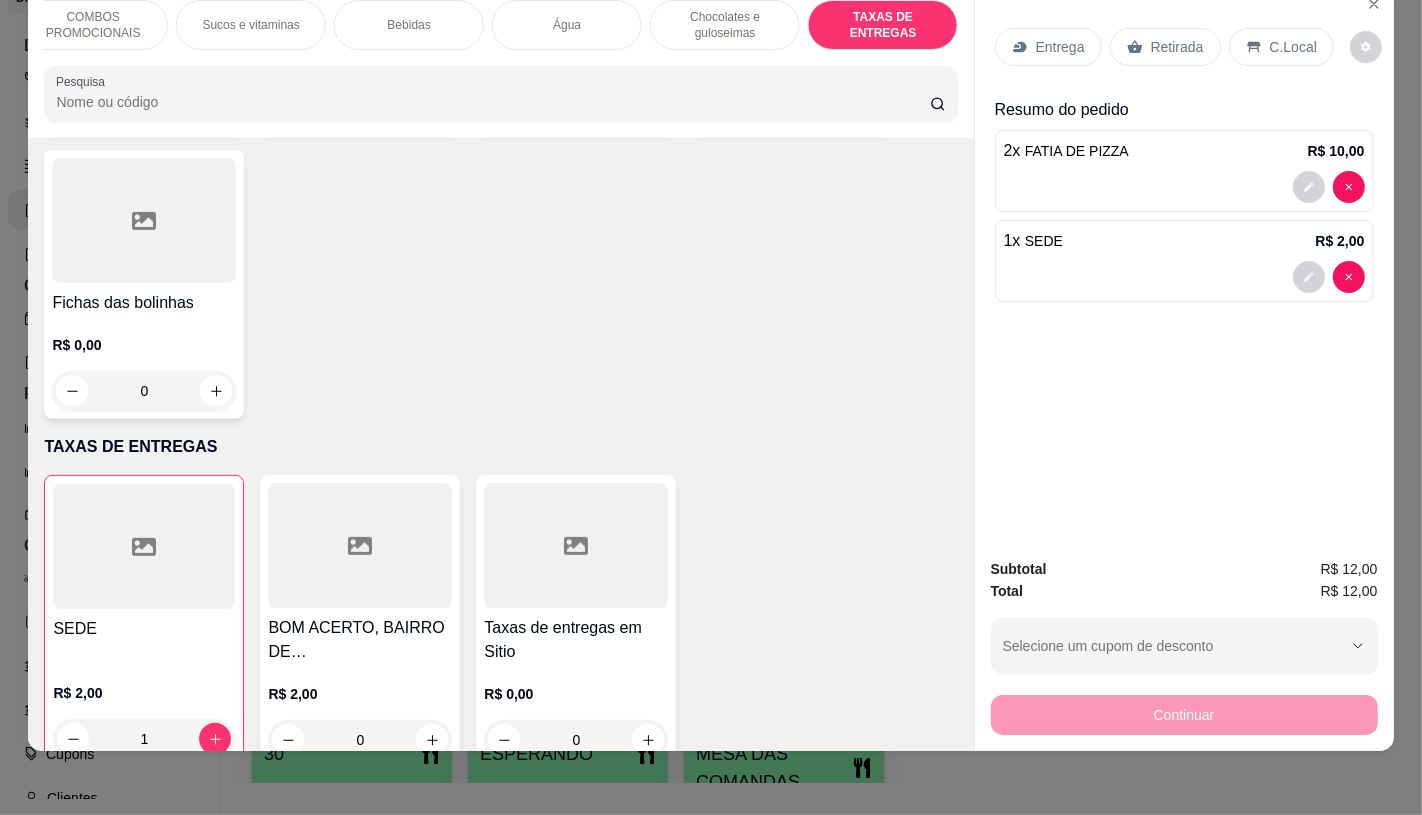 click on "Retirada" at bounding box center (1165, 47) 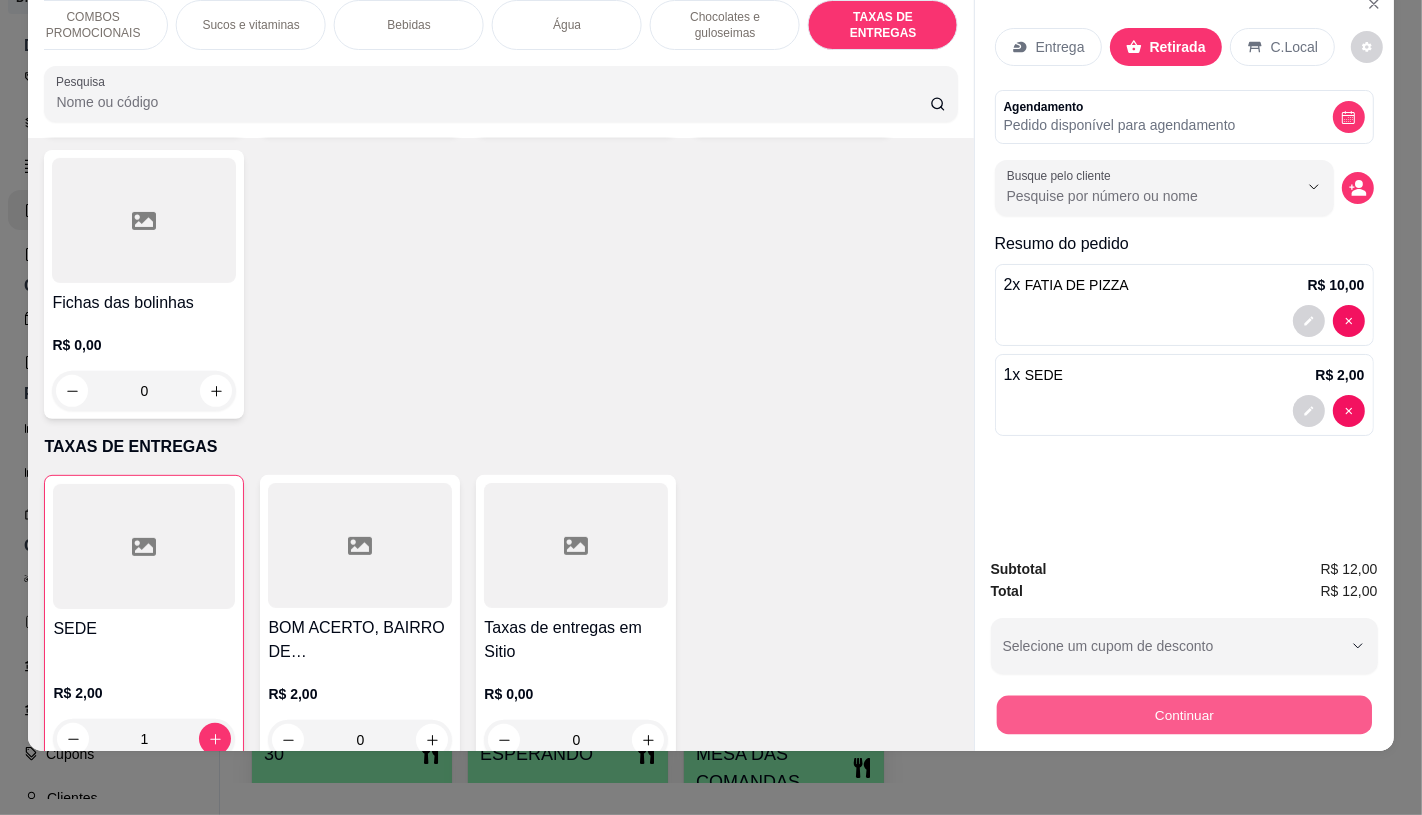 click on "Continuar" at bounding box center [1183, 714] 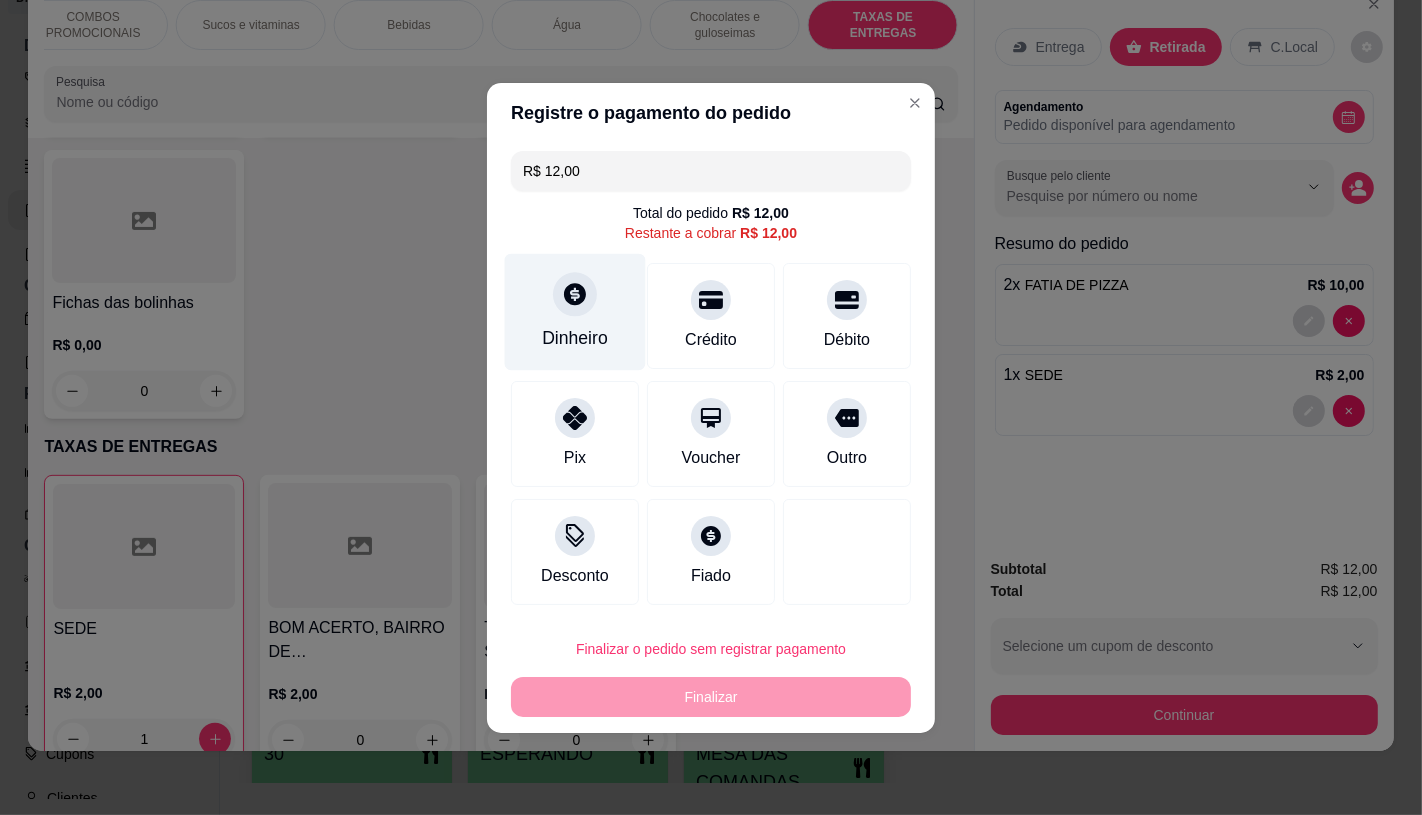 click on "Dinheiro" at bounding box center [575, 338] 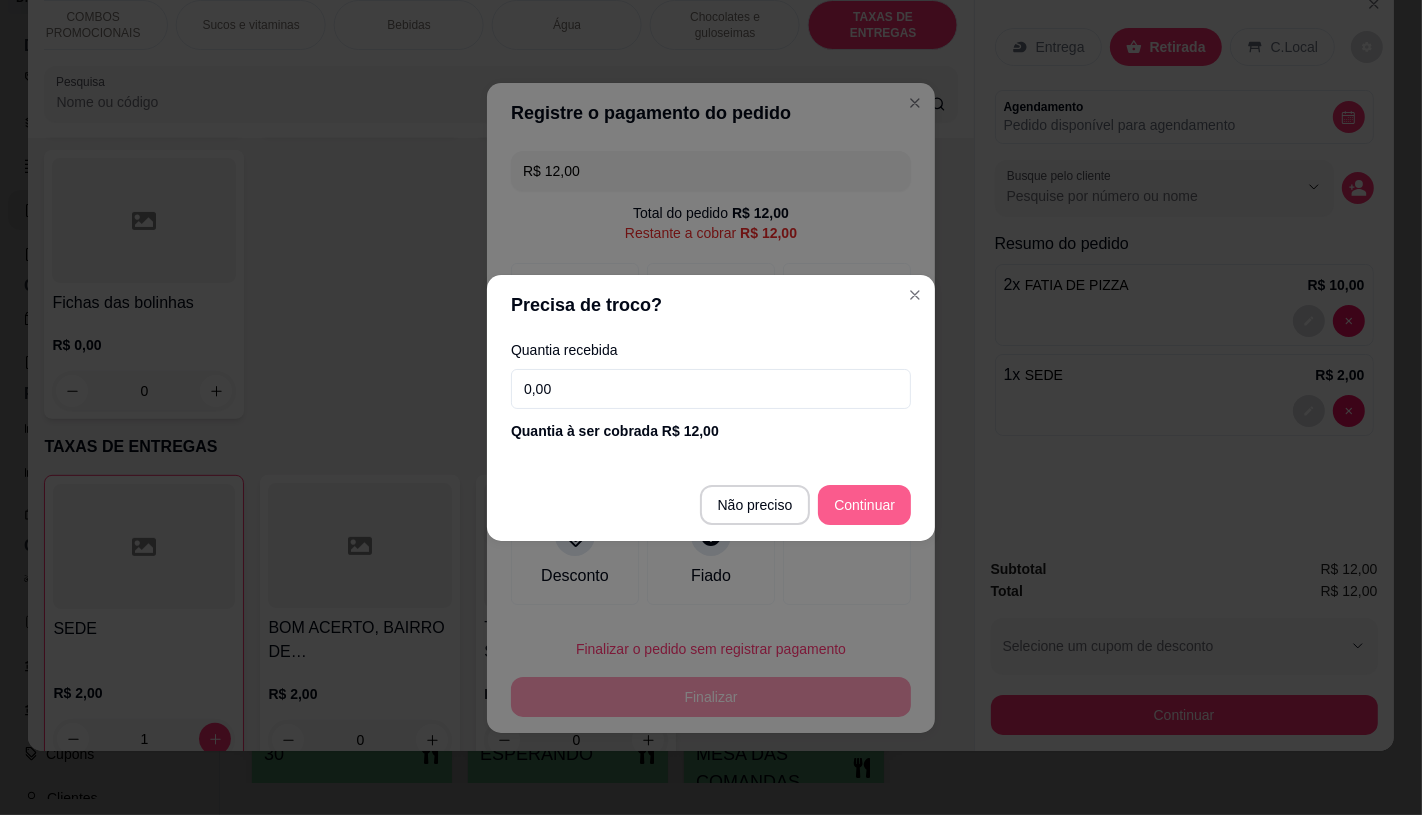 type on "R$ 0,00" 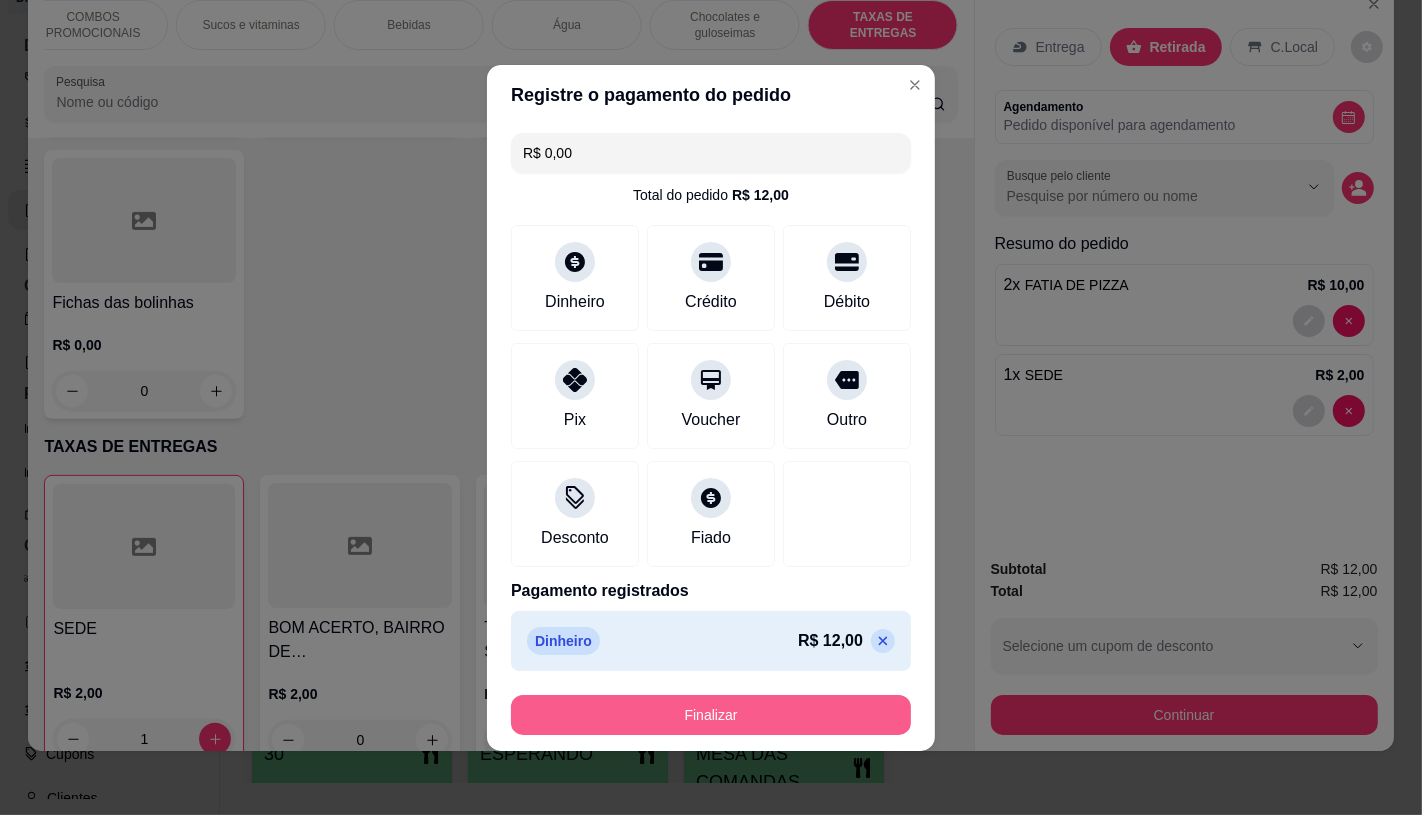 click on "Finalizar" at bounding box center (711, 715) 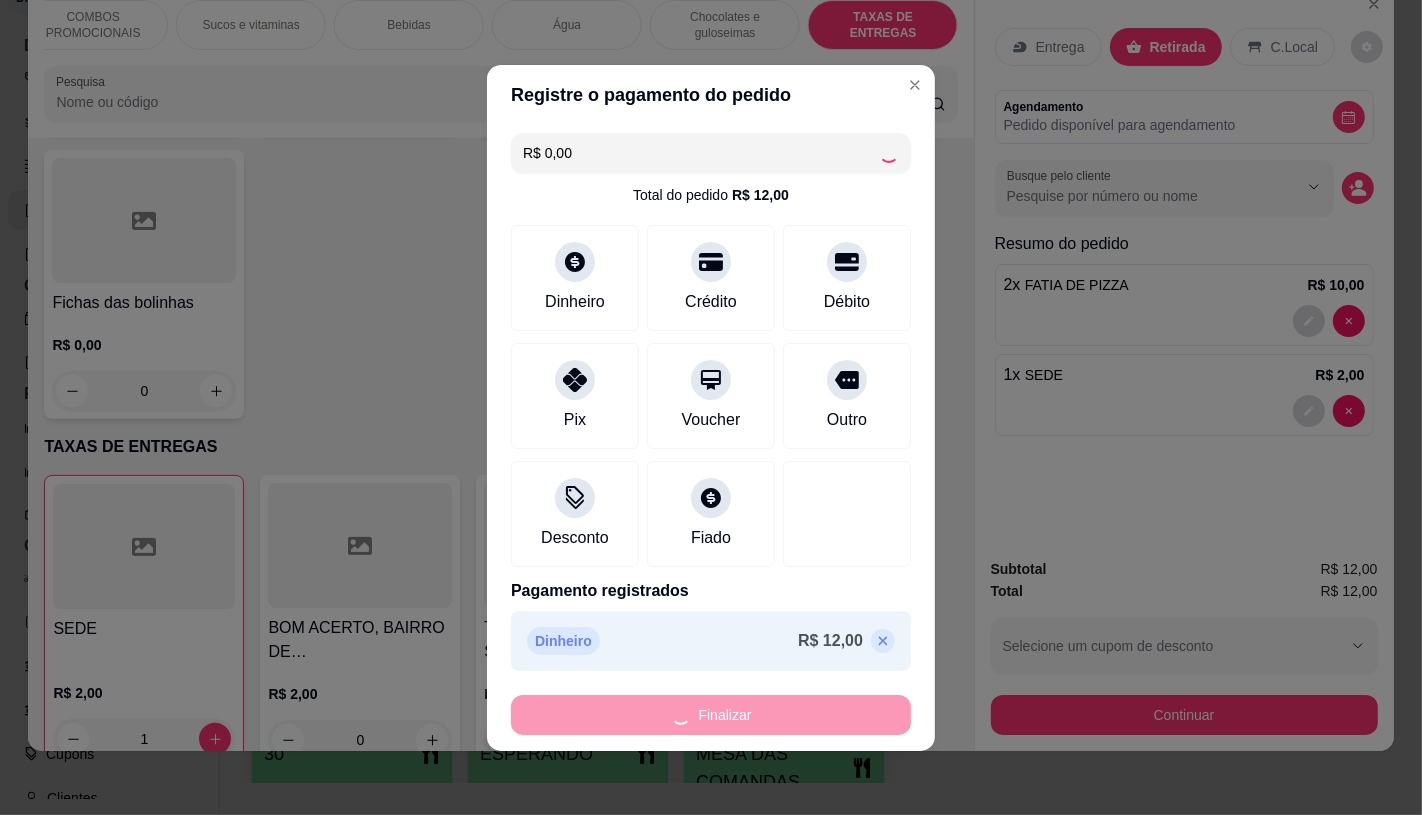 type on "0" 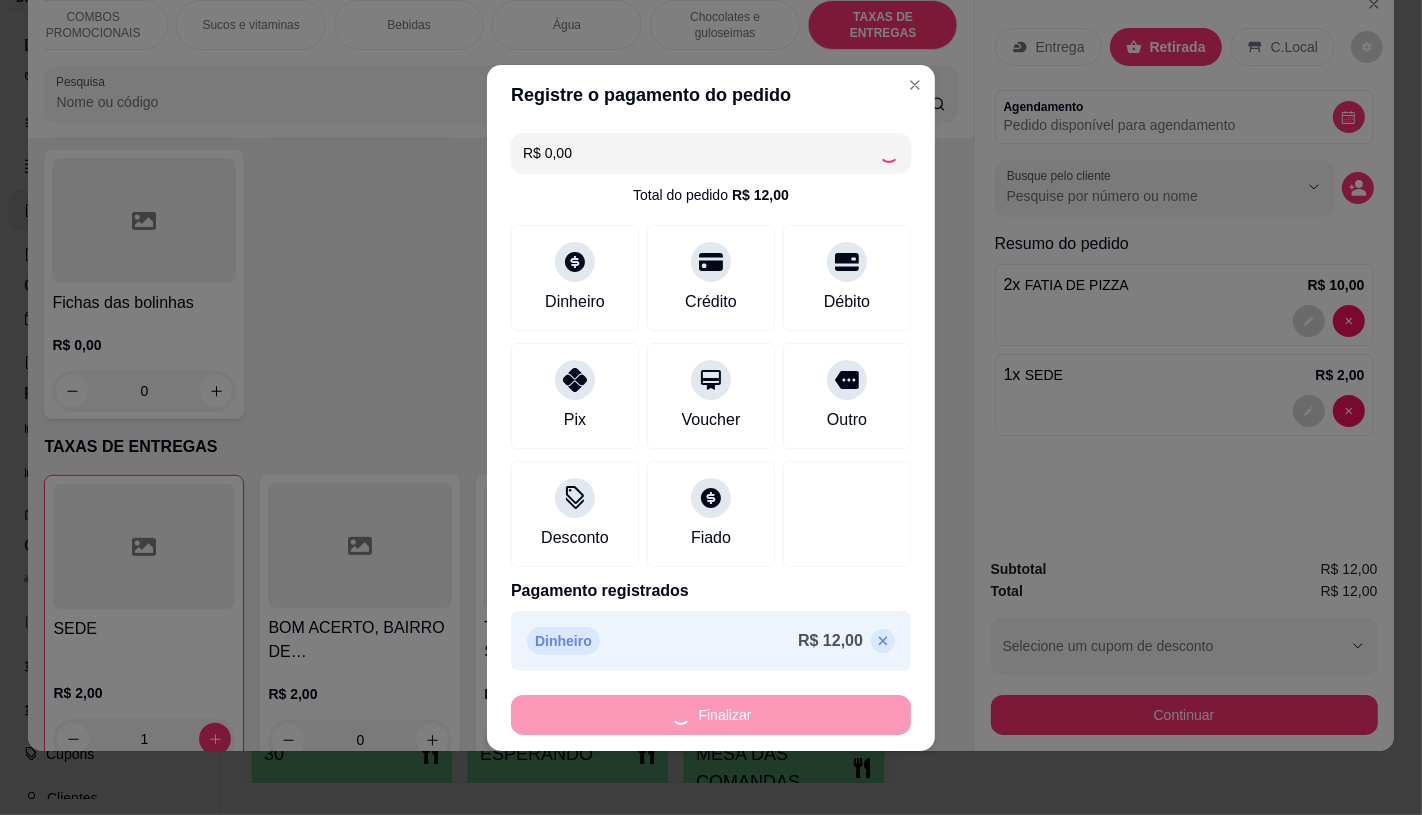 type on "0" 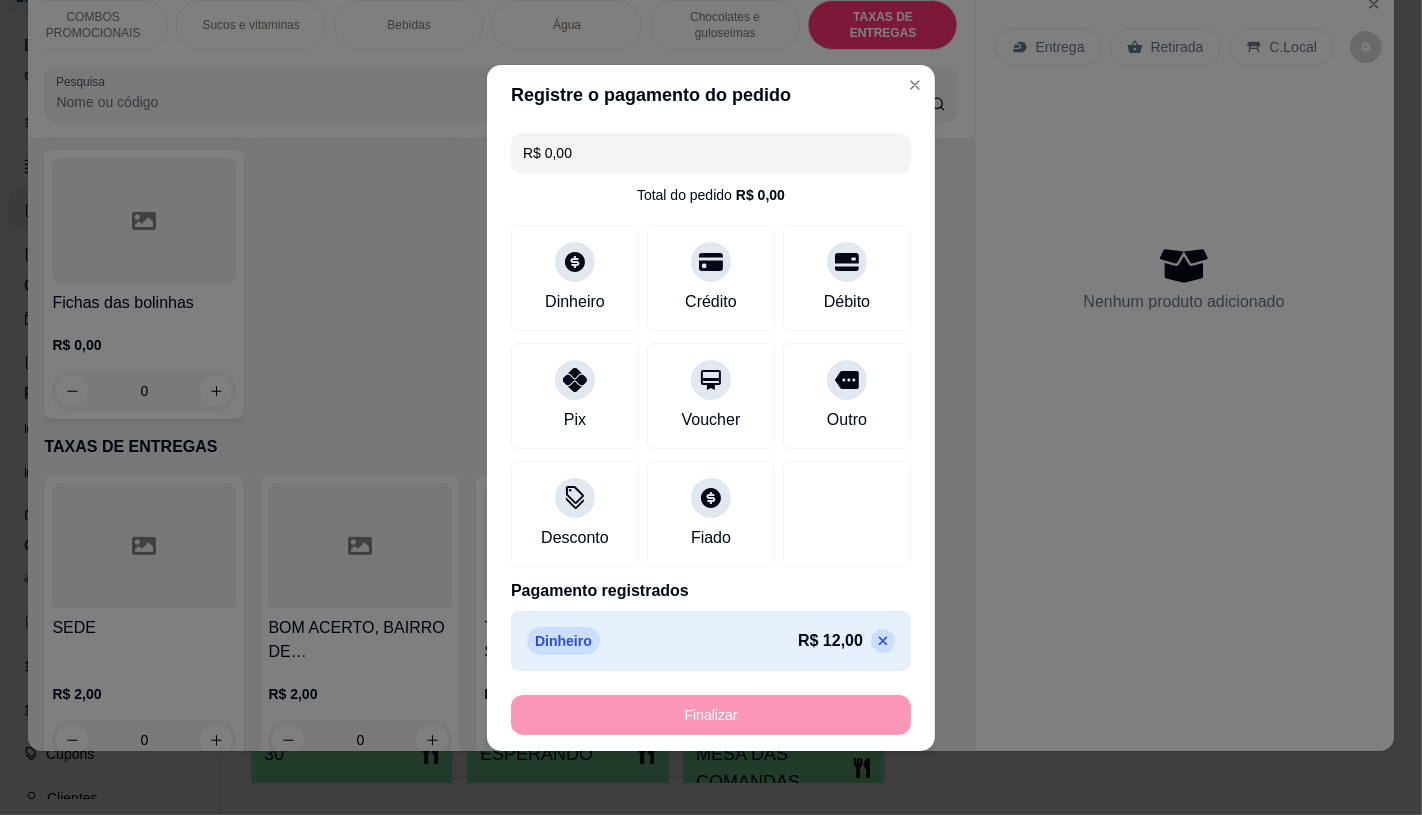 type on "-R$ 12,00" 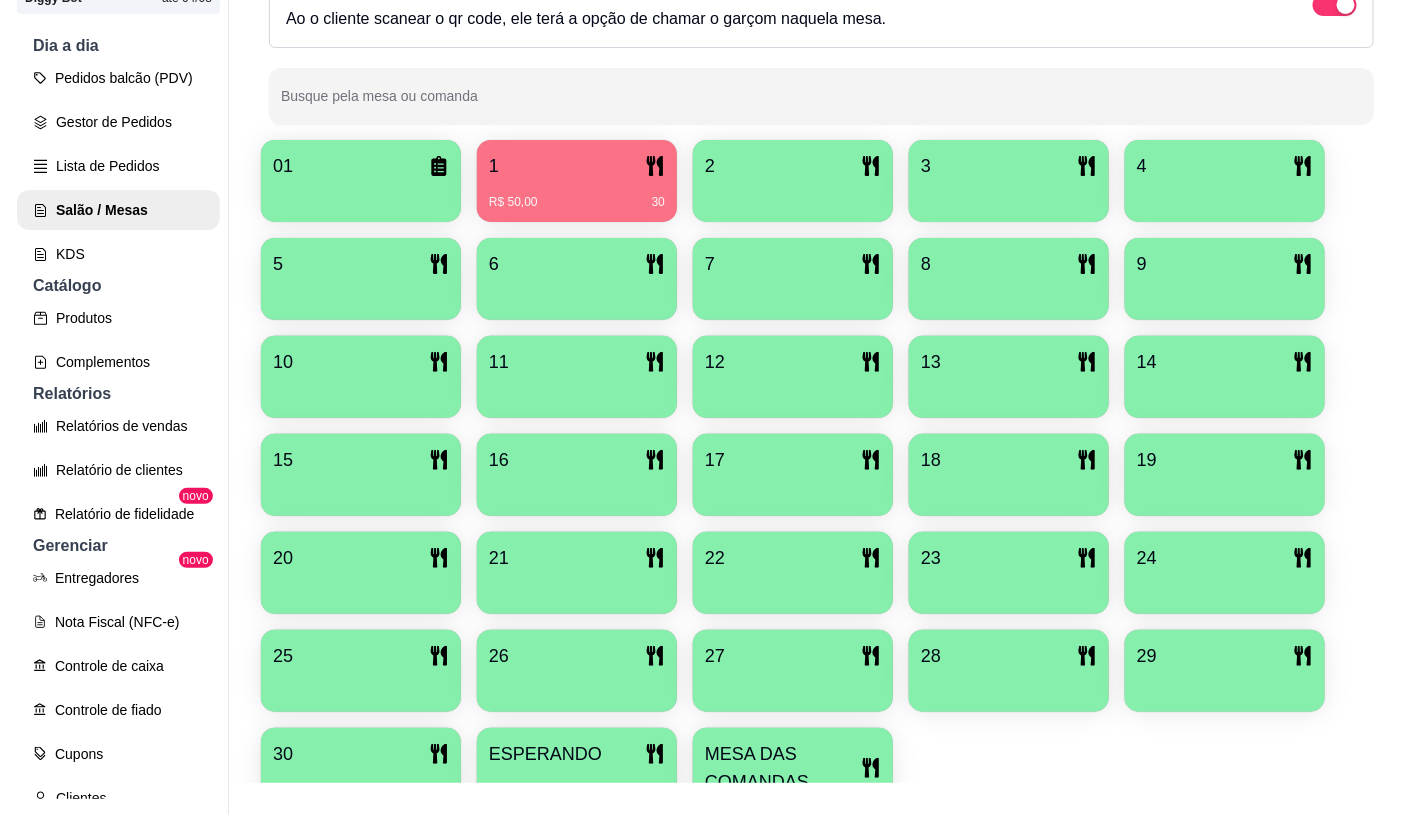 scroll, scrollTop: 206, scrollLeft: 0, axis: vertical 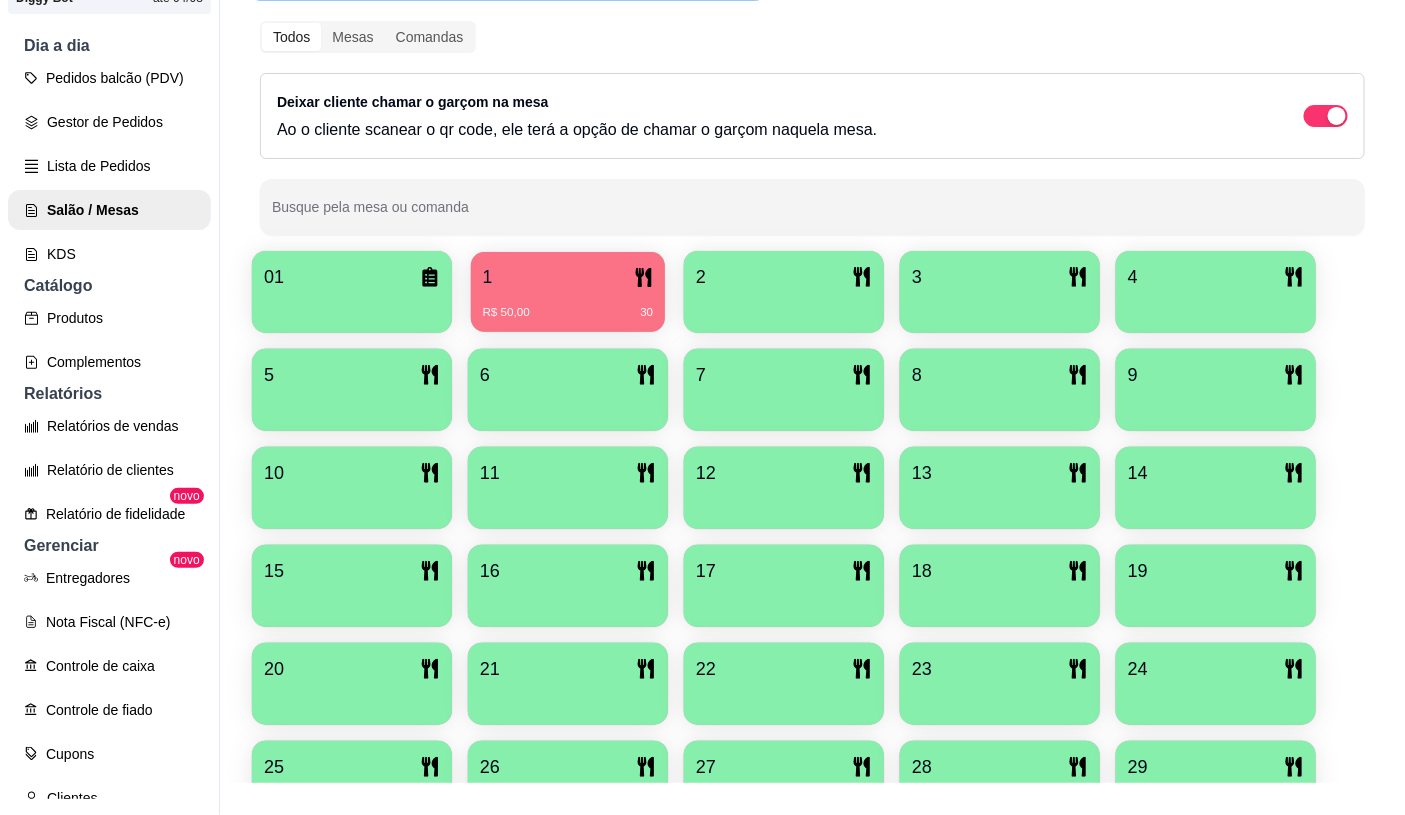 click on "1" at bounding box center (568, 277) 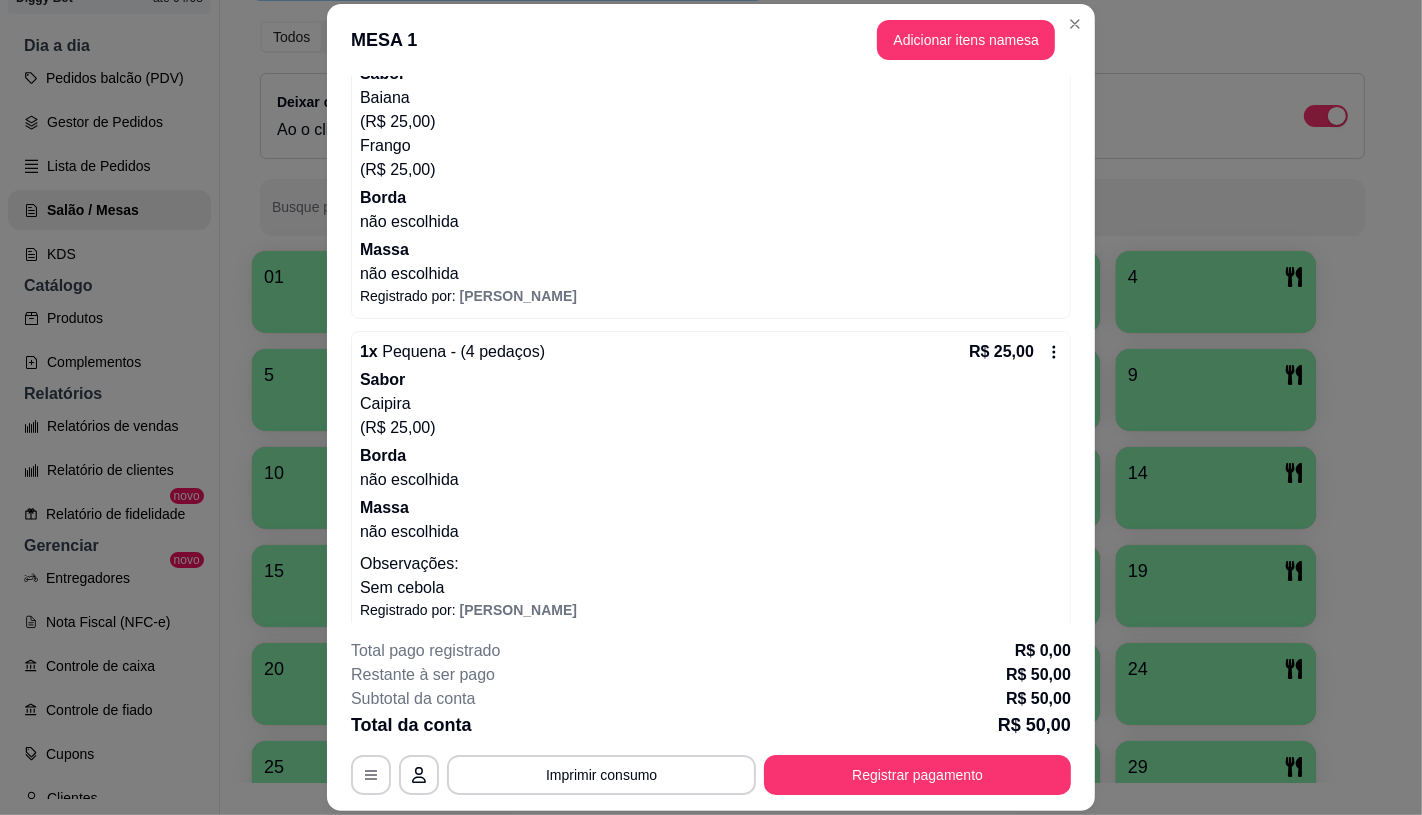 scroll, scrollTop: 257, scrollLeft: 0, axis: vertical 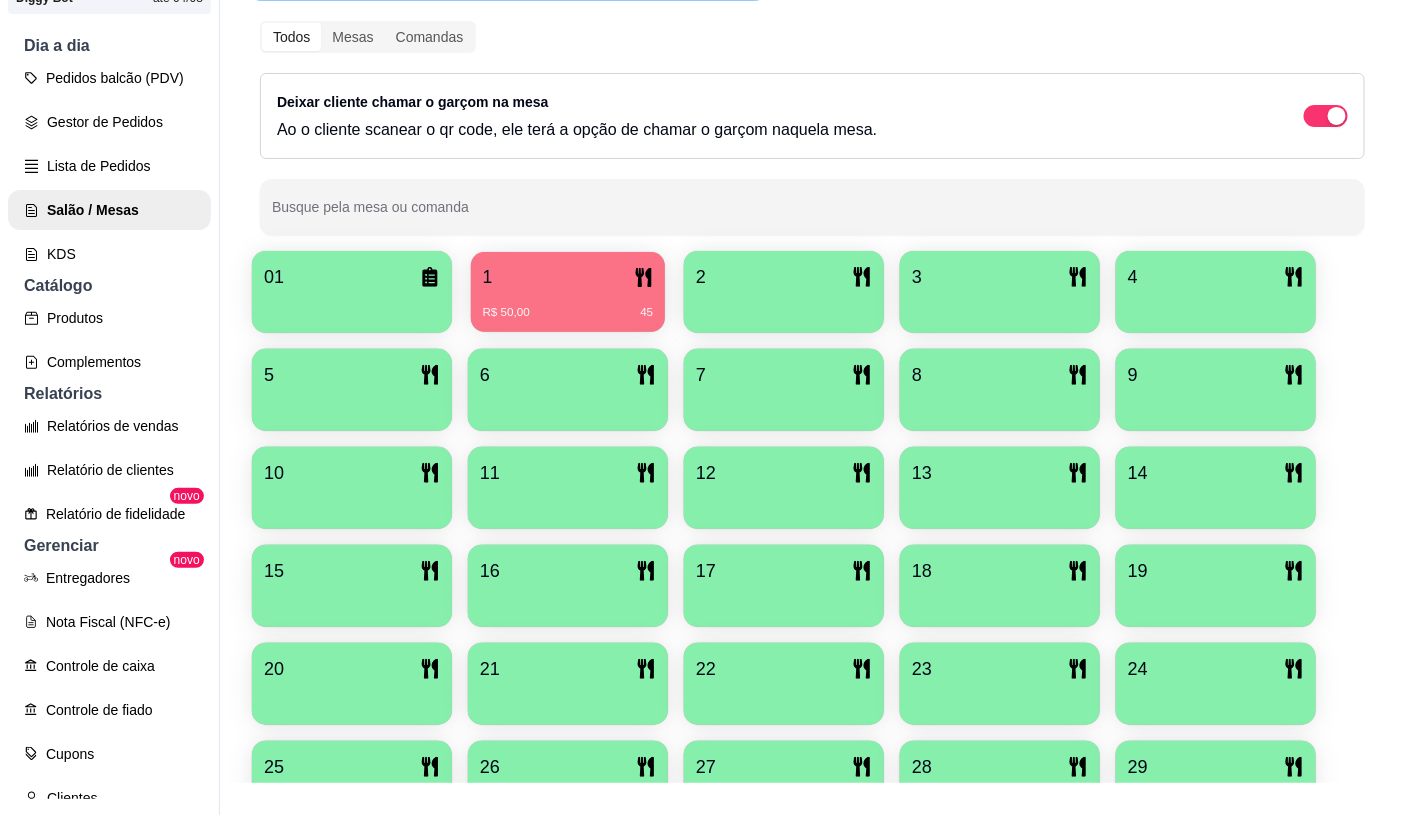 click on "1 R$ 50,00 45" at bounding box center (568, 292) 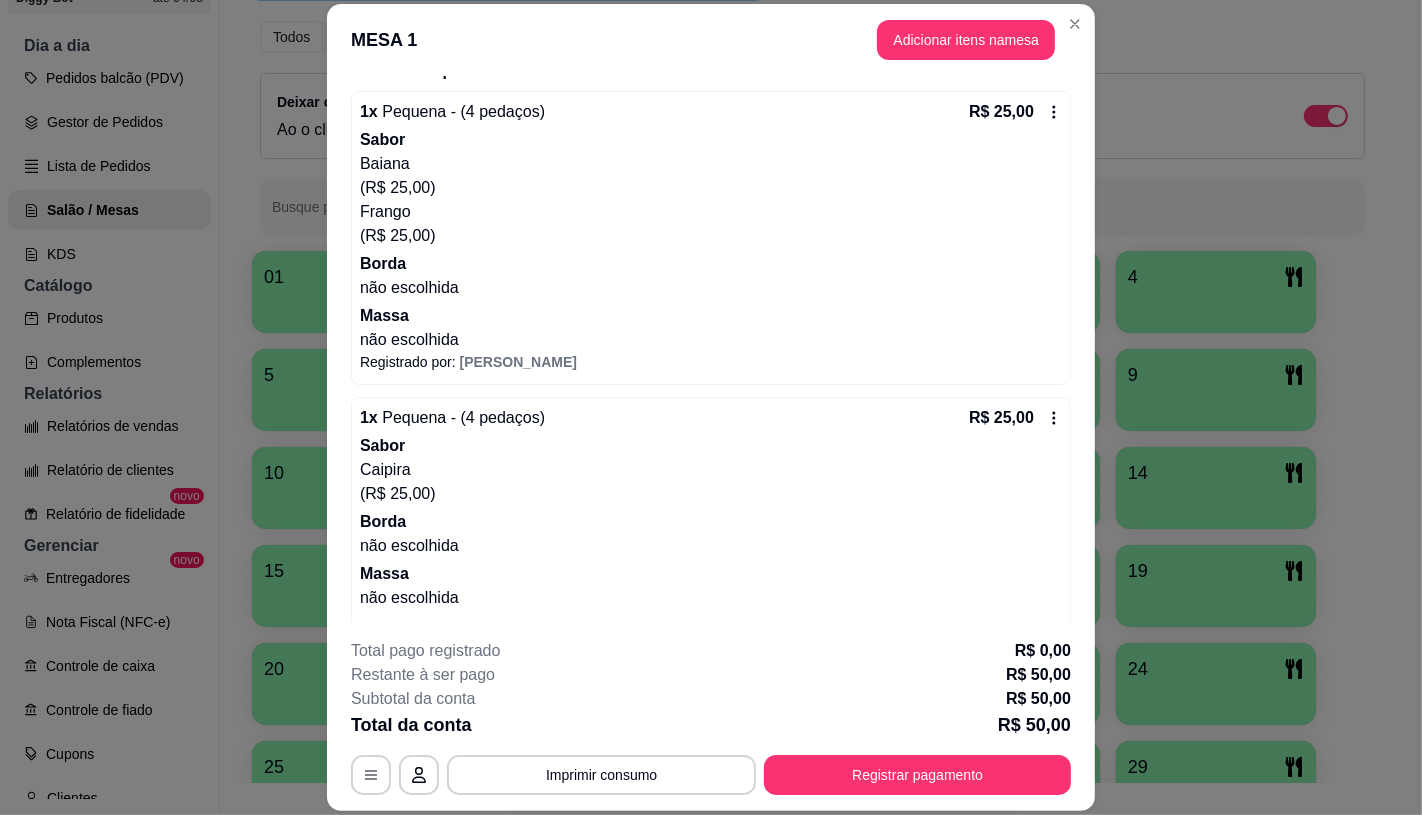 scroll, scrollTop: 147, scrollLeft: 0, axis: vertical 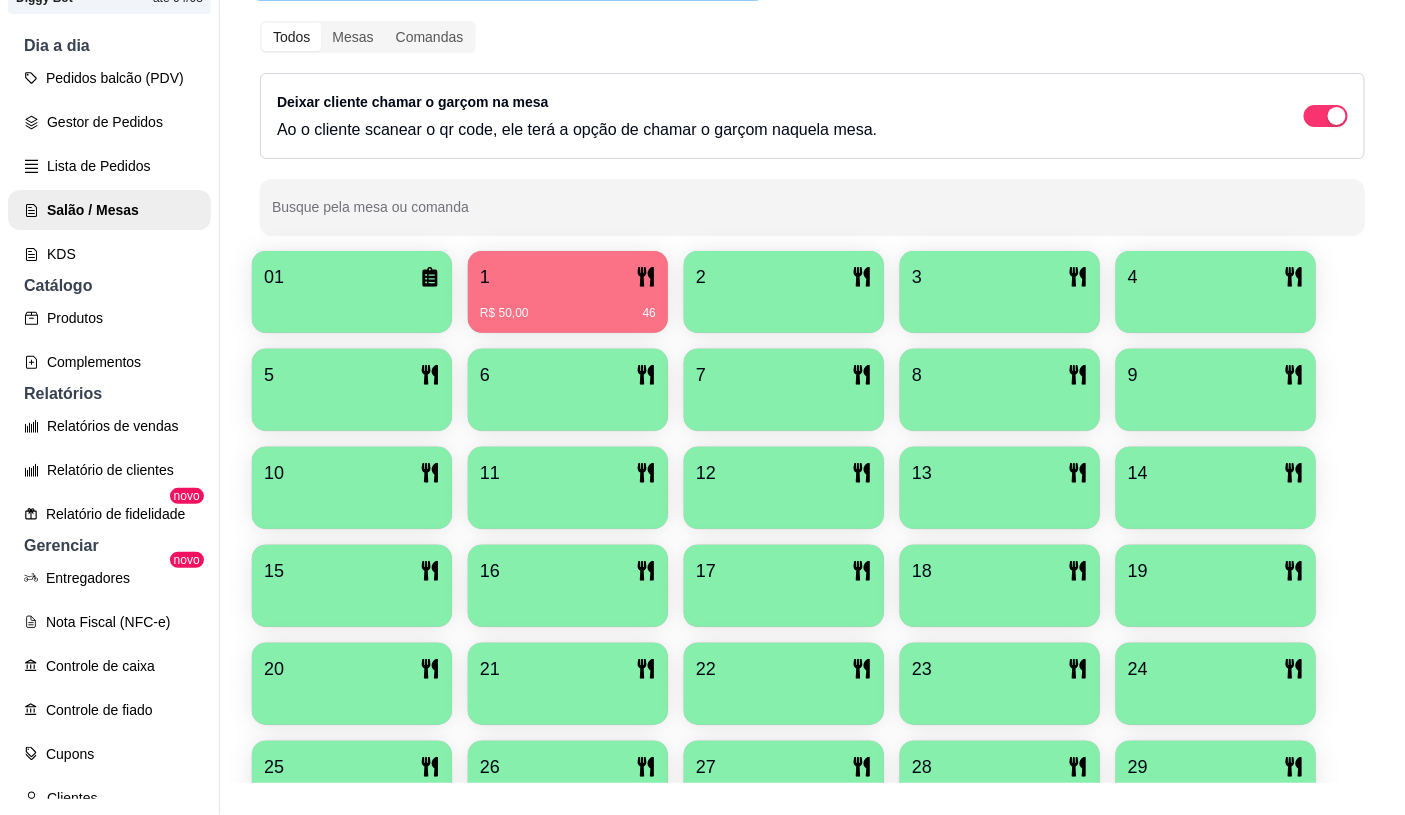 click on "2" at bounding box center [784, 277] 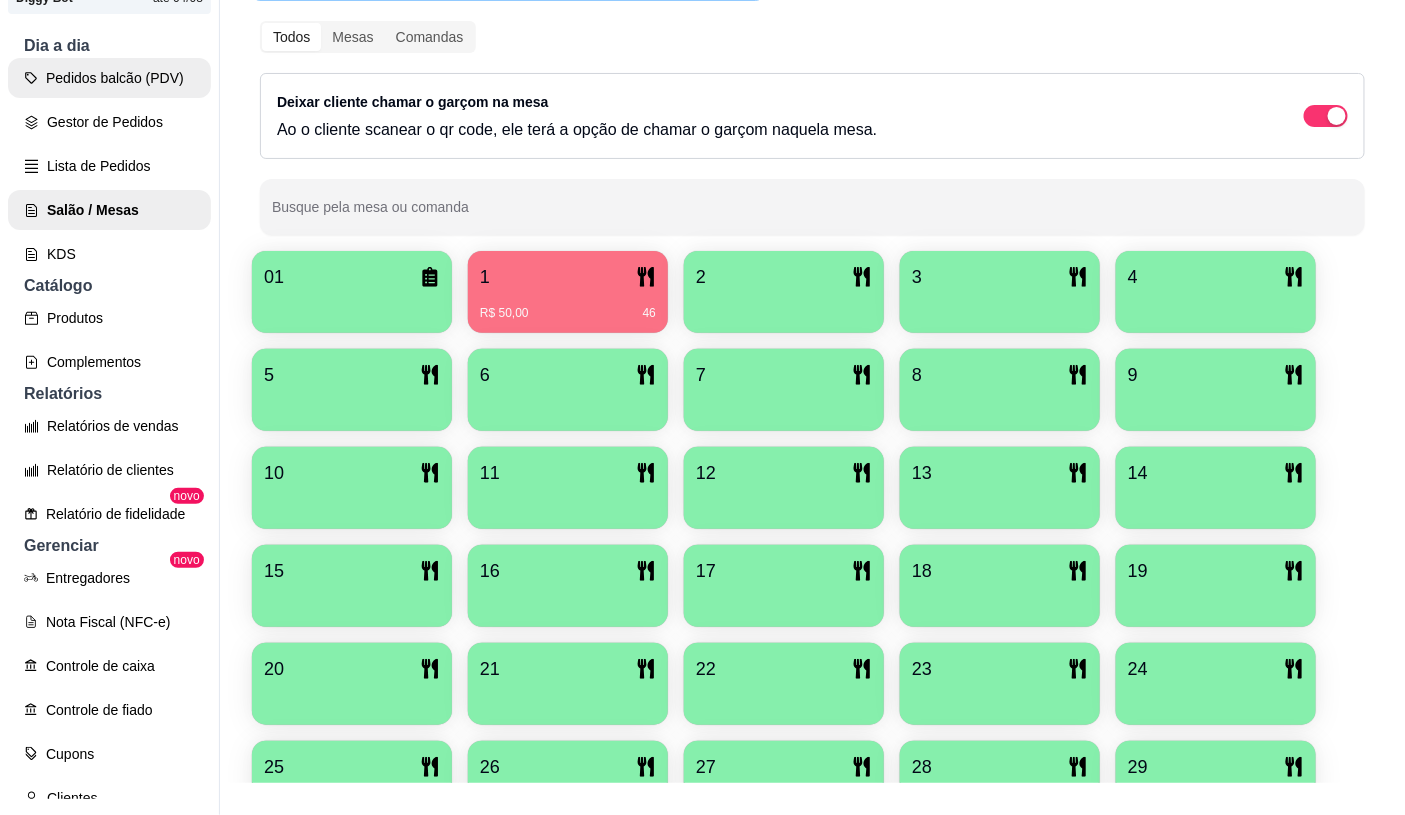 click on "Pedidos balcão (PDV)" at bounding box center (109, 78) 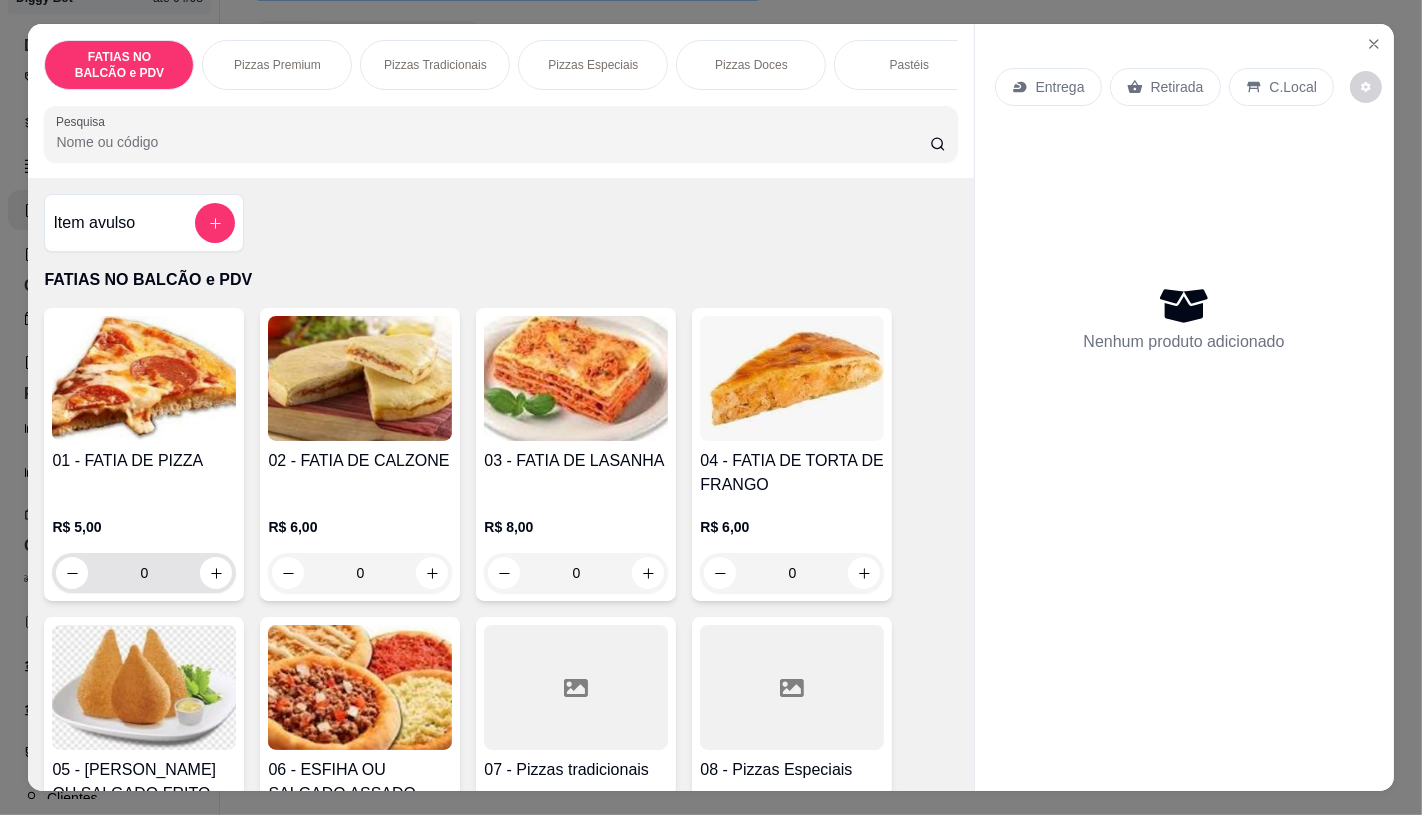 scroll, scrollTop: 333, scrollLeft: 0, axis: vertical 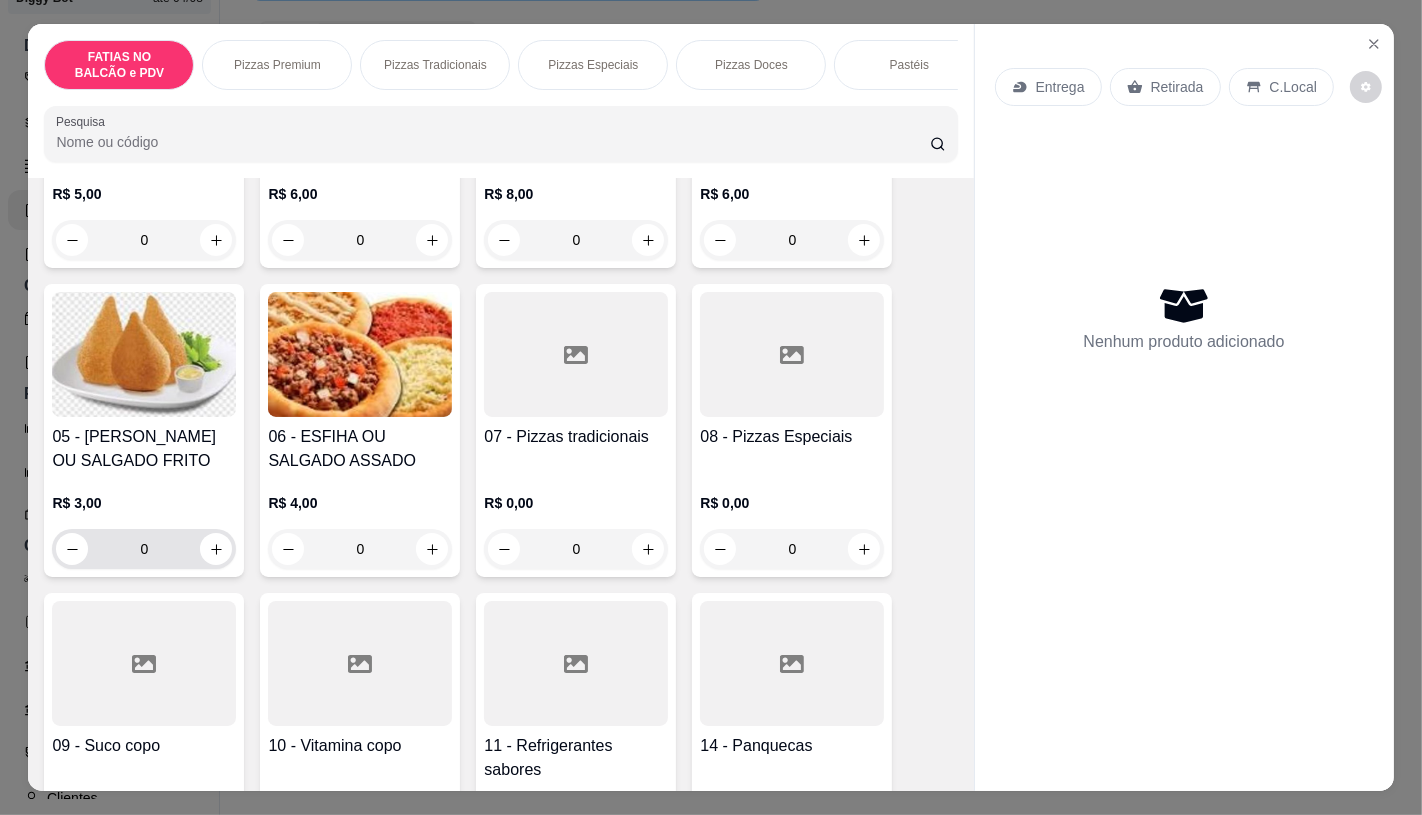 click on "0" at bounding box center (144, 549) 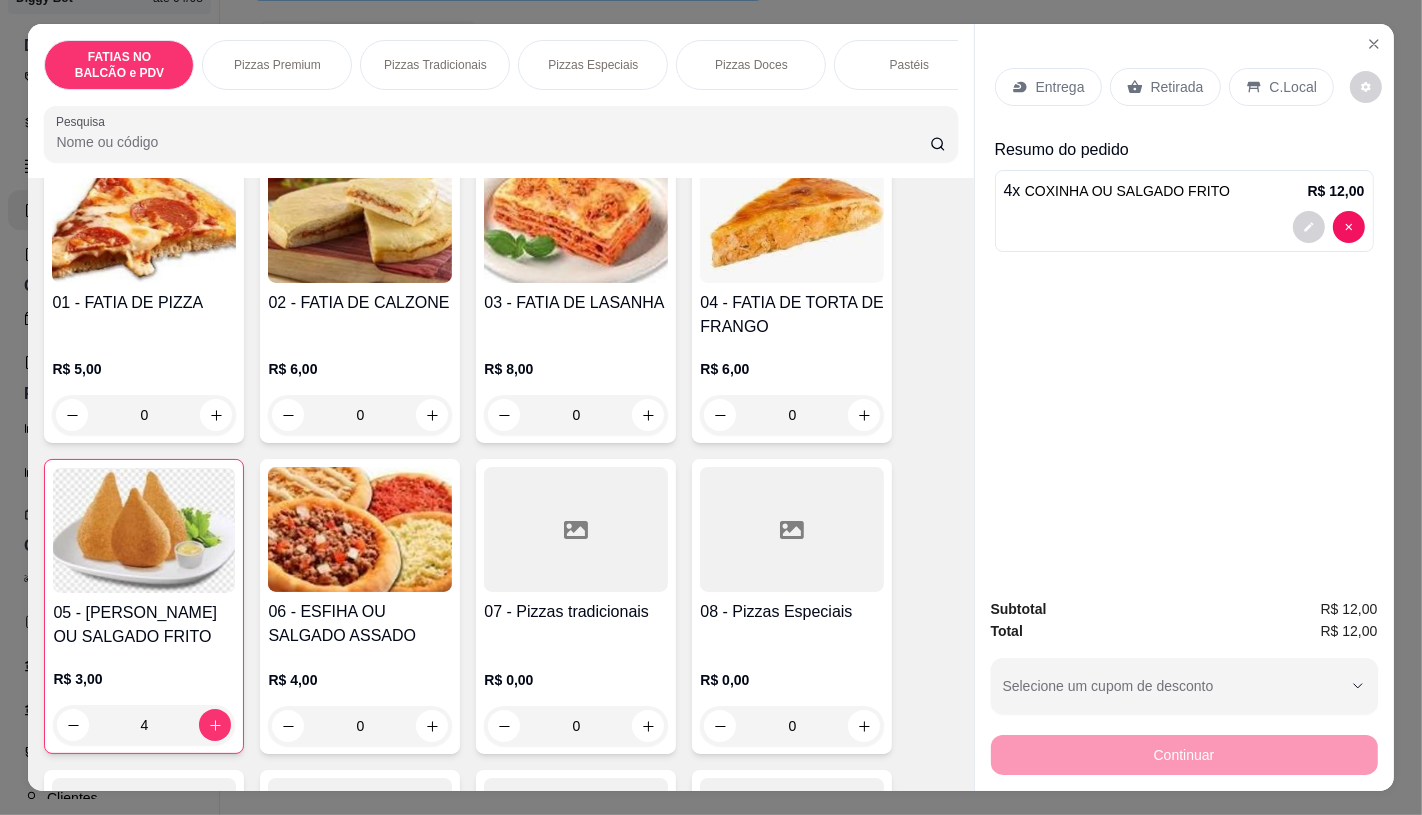 scroll, scrollTop: 111, scrollLeft: 0, axis: vertical 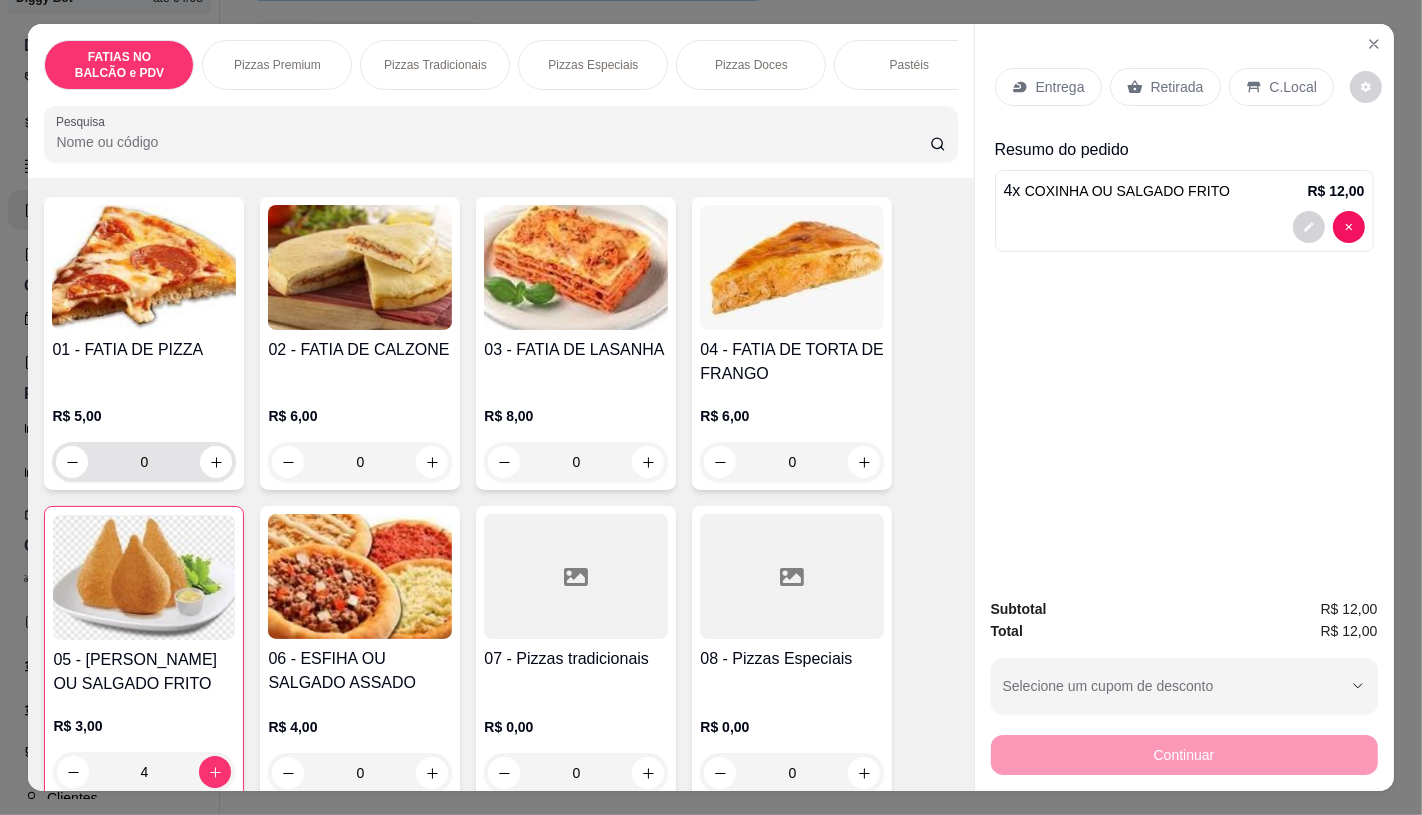 type on "4" 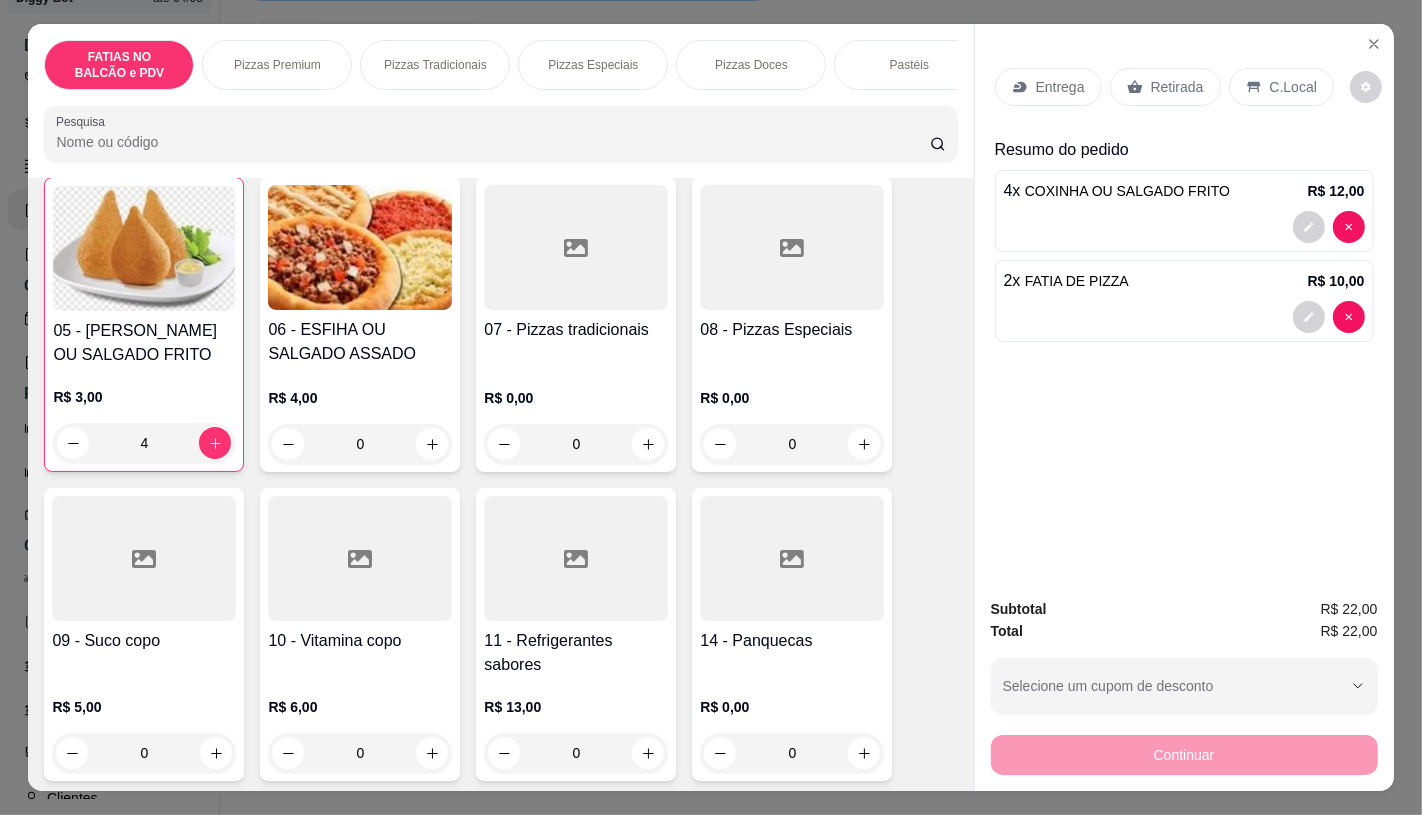 scroll, scrollTop: 555, scrollLeft: 0, axis: vertical 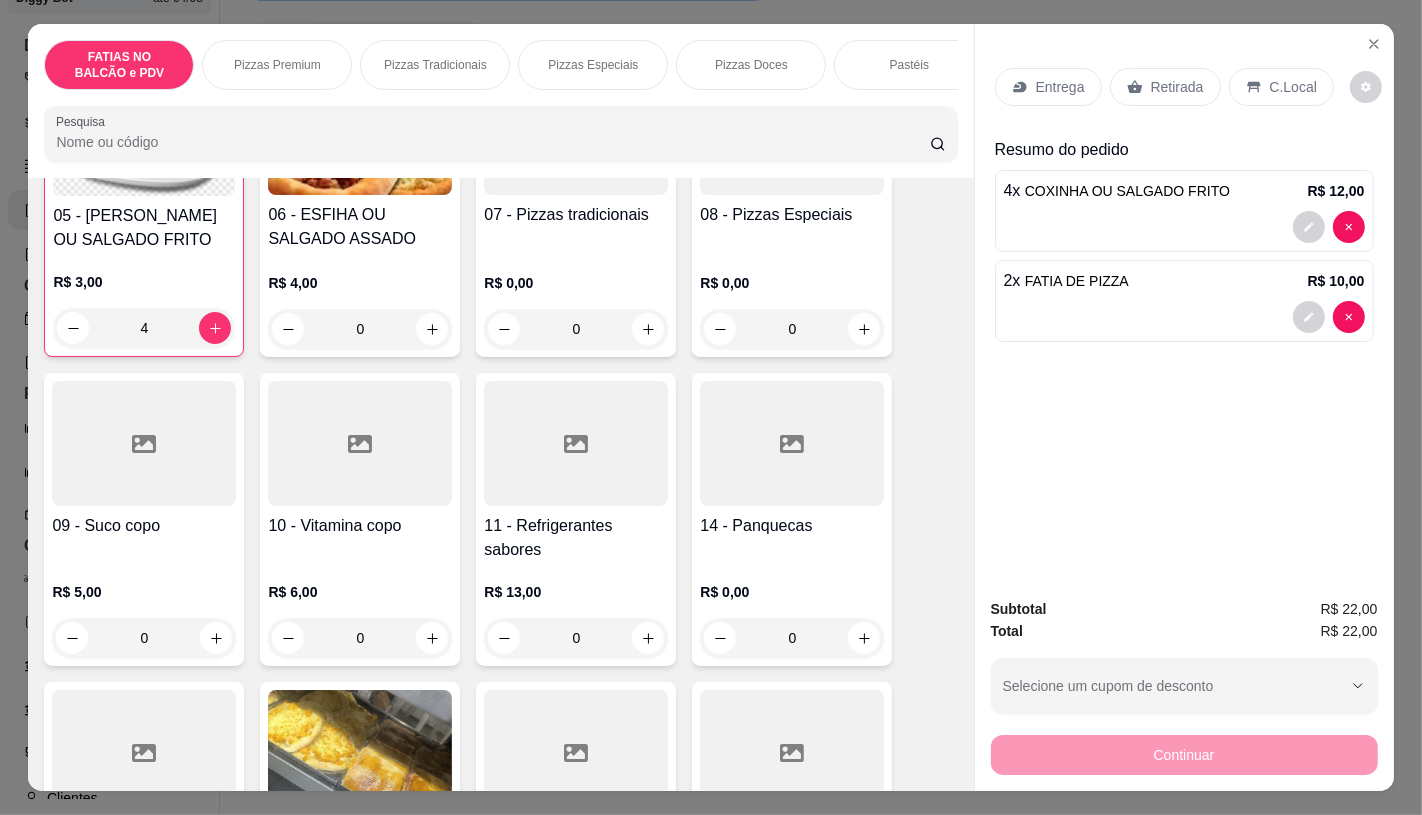type on "2" 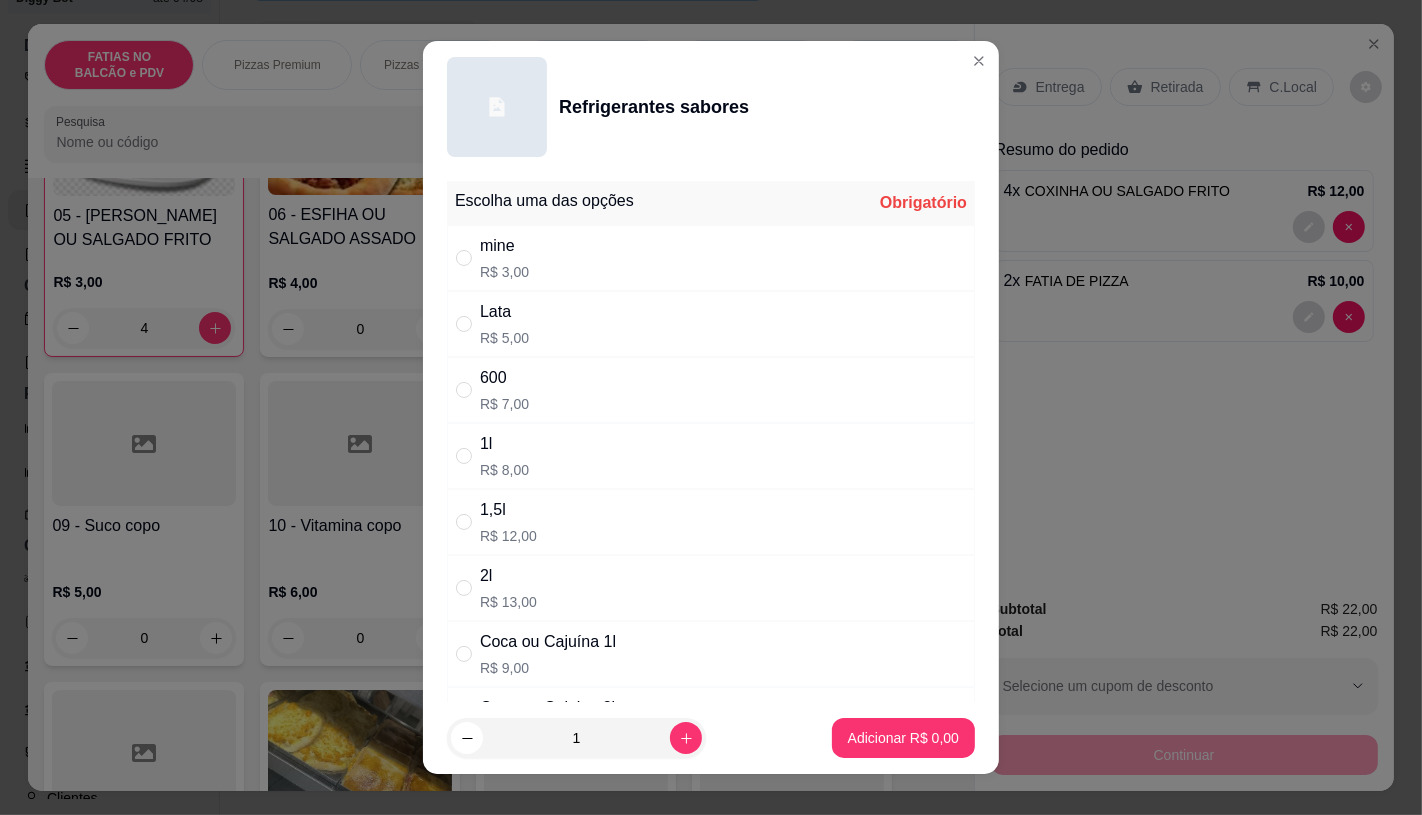 click on "Lata" at bounding box center (504, 312) 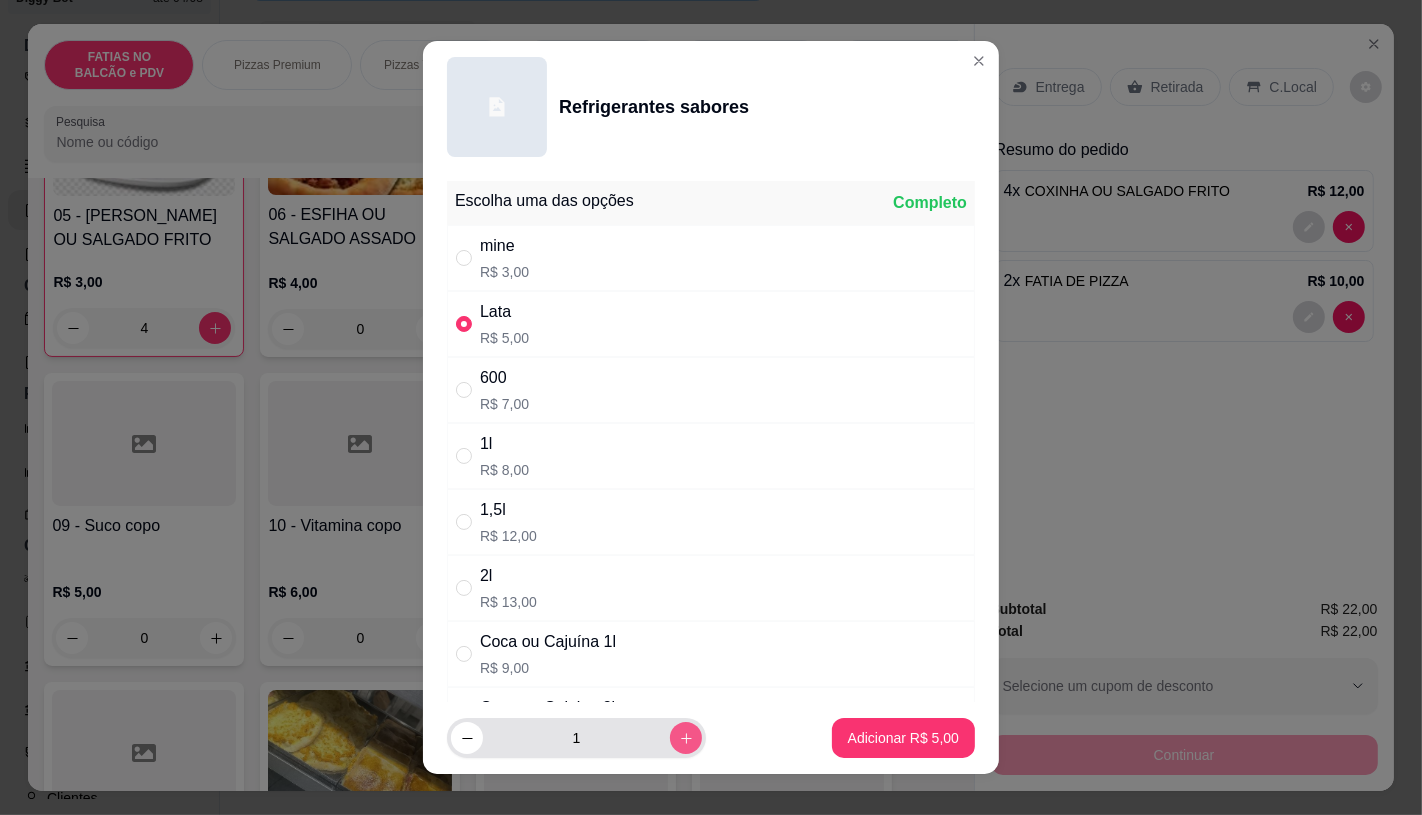 click 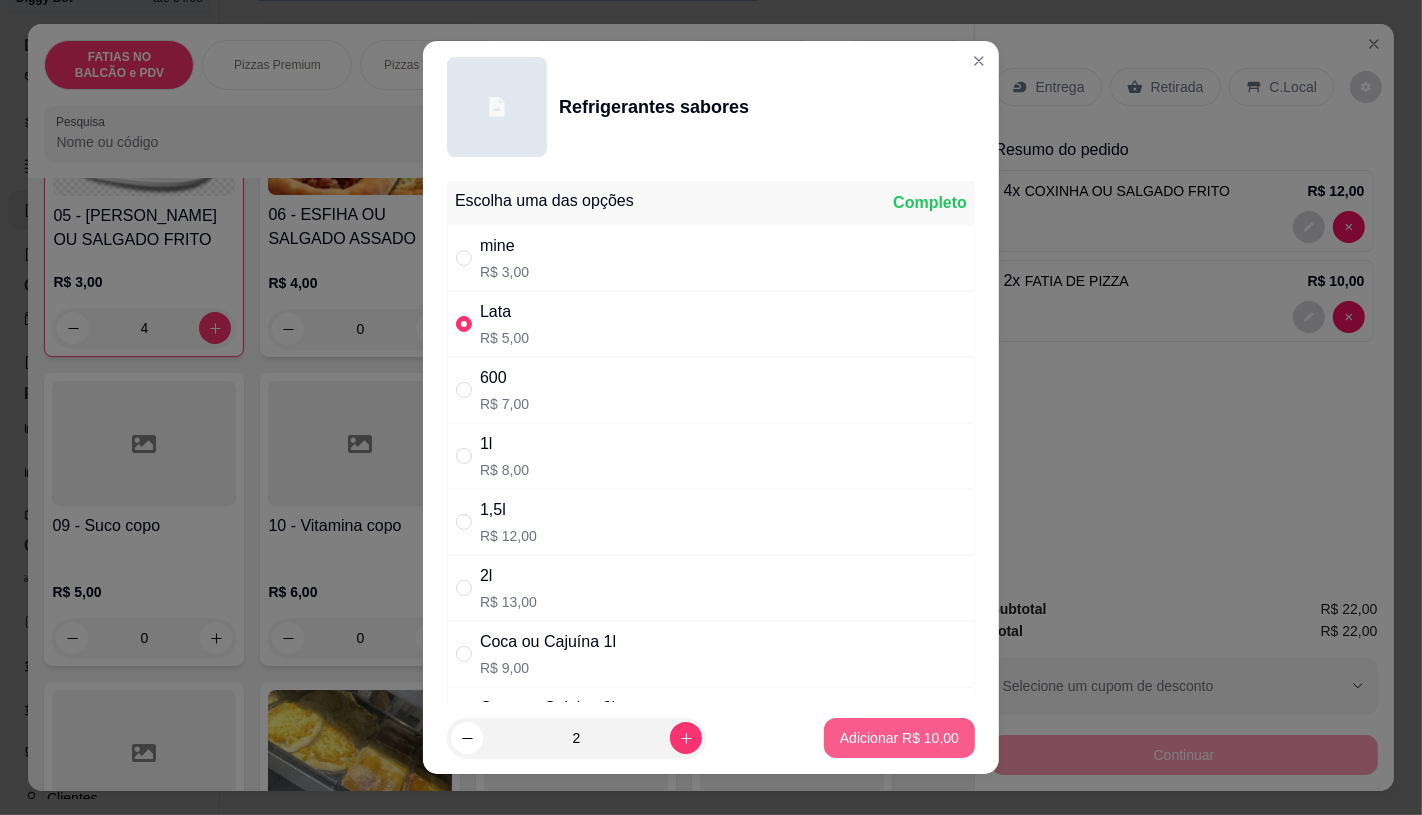 click on "Adicionar   R$ 10,00" at bounding box center (899, 738) 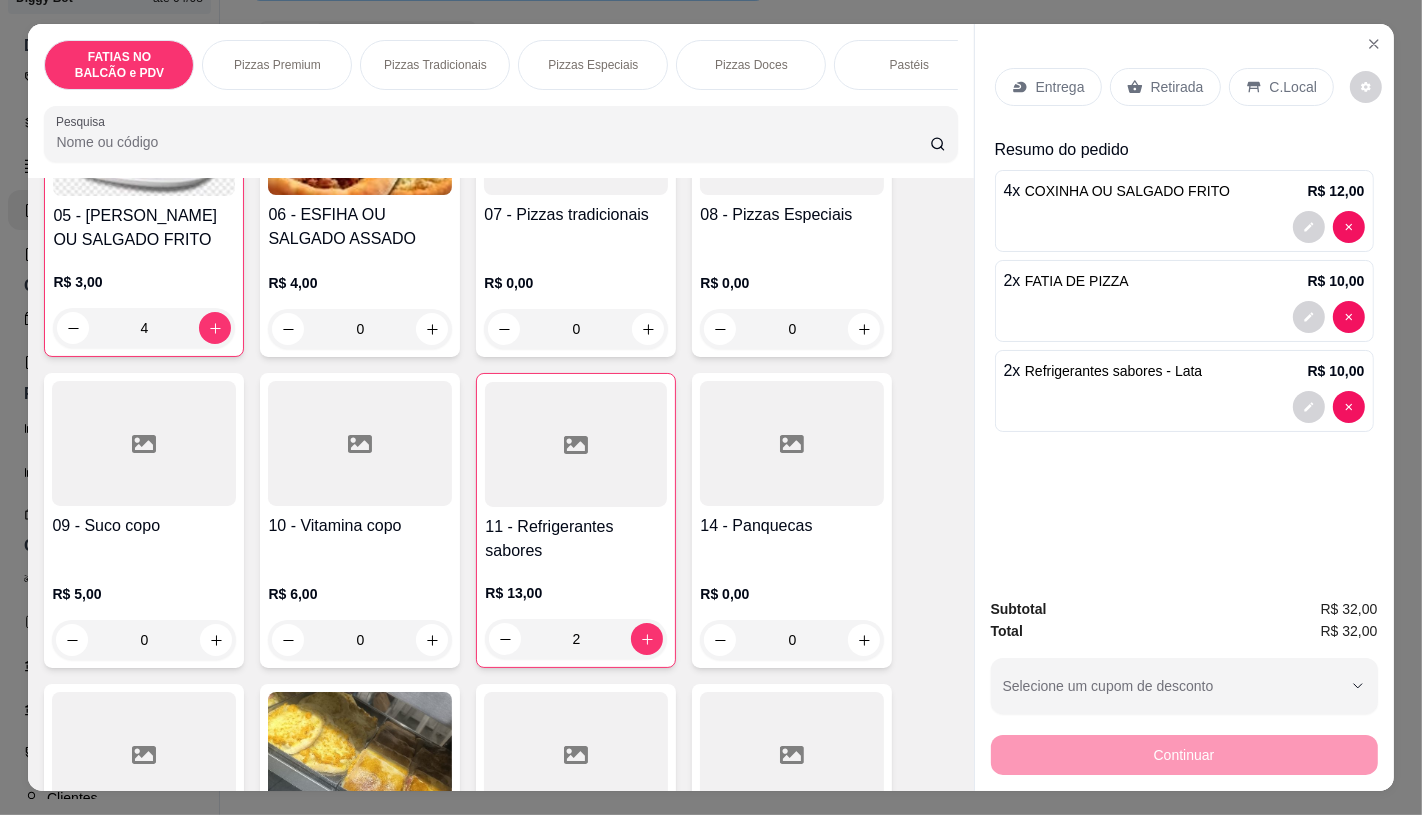 scroll, scrollTop: 0, scrollLeft: 2080, axis: horizontal 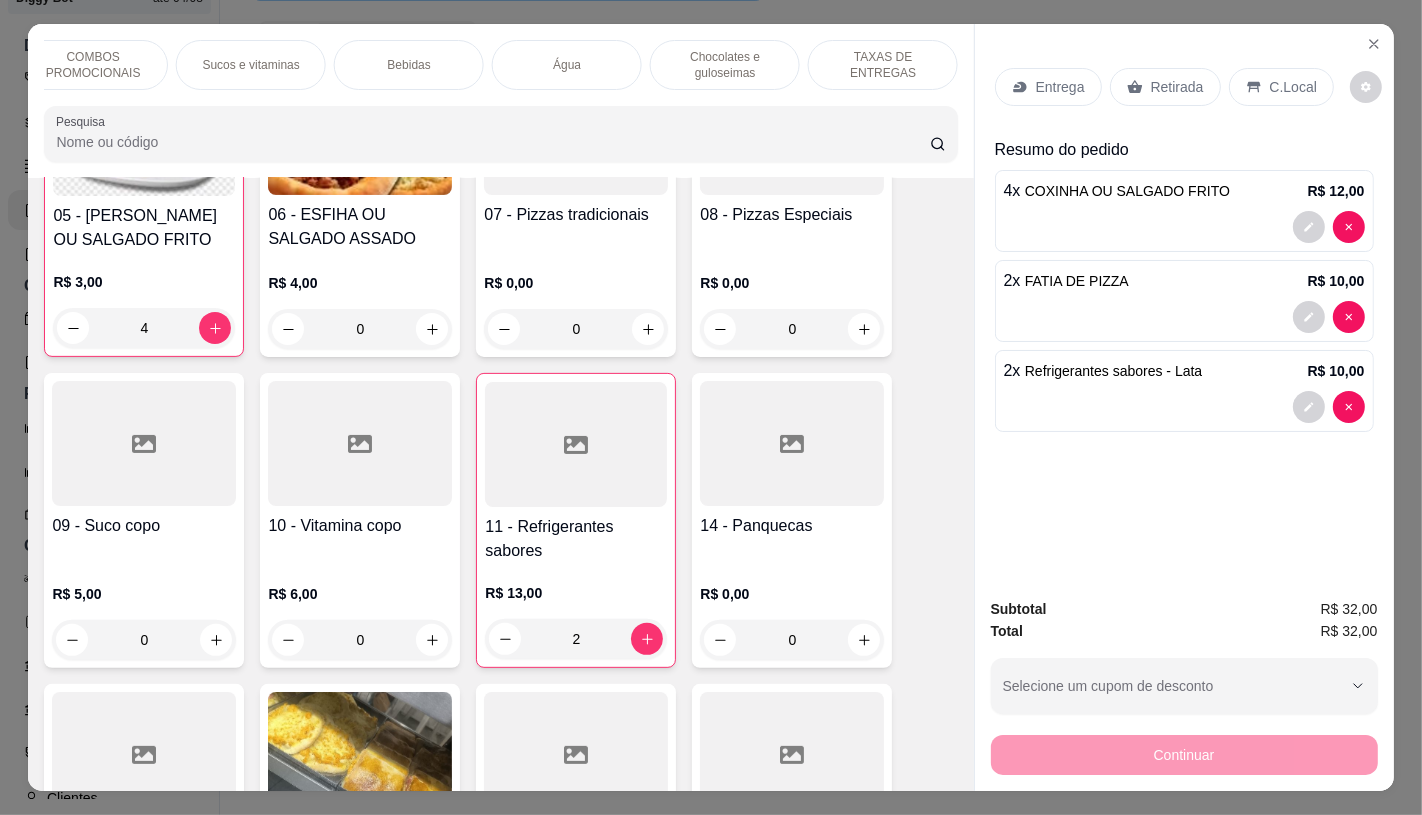 click on "Chocolates e guloseimas" at bounding box center (725, 65) 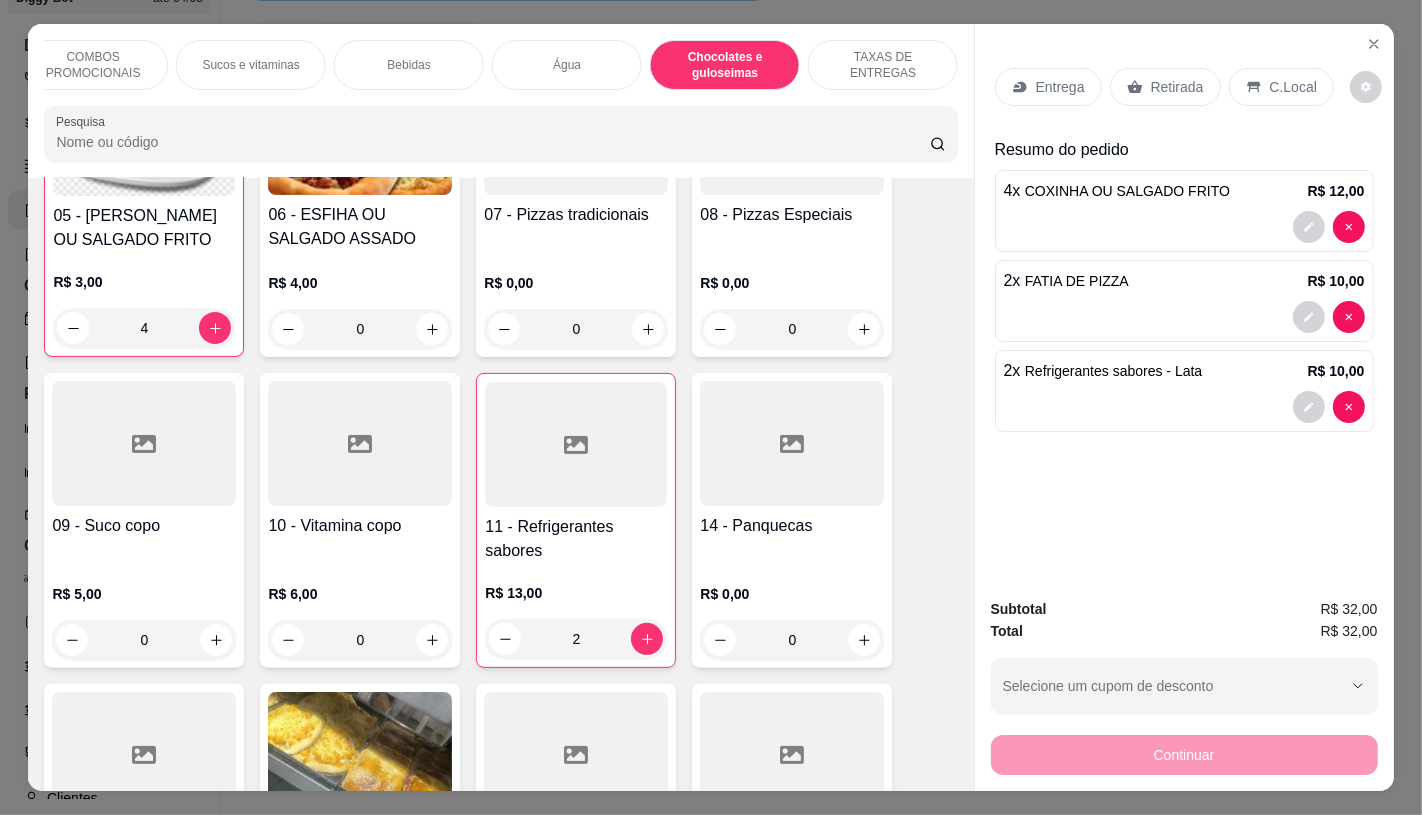 scroll, scrollTop: 13014, scrollLeft: 0, axis: vertical 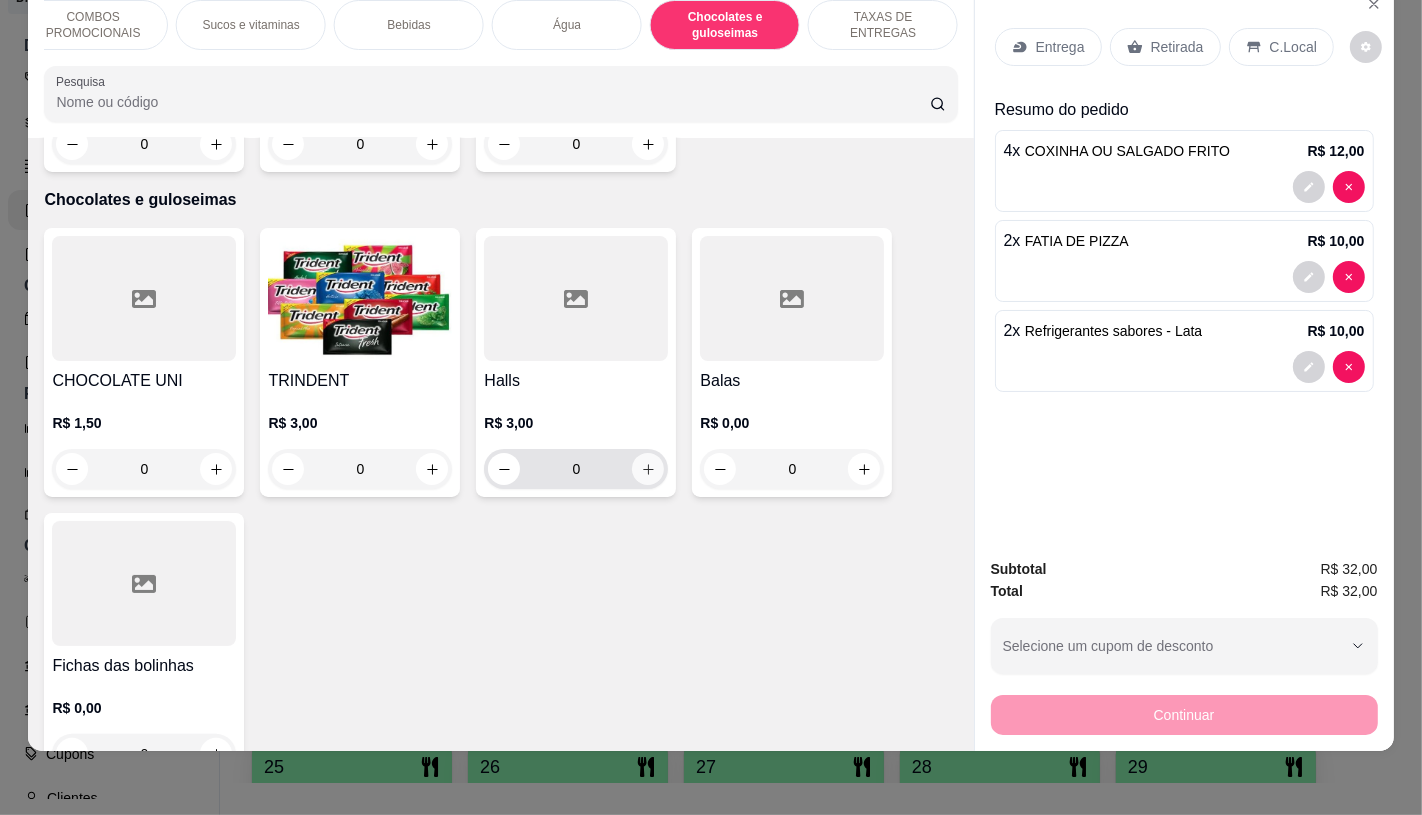 click 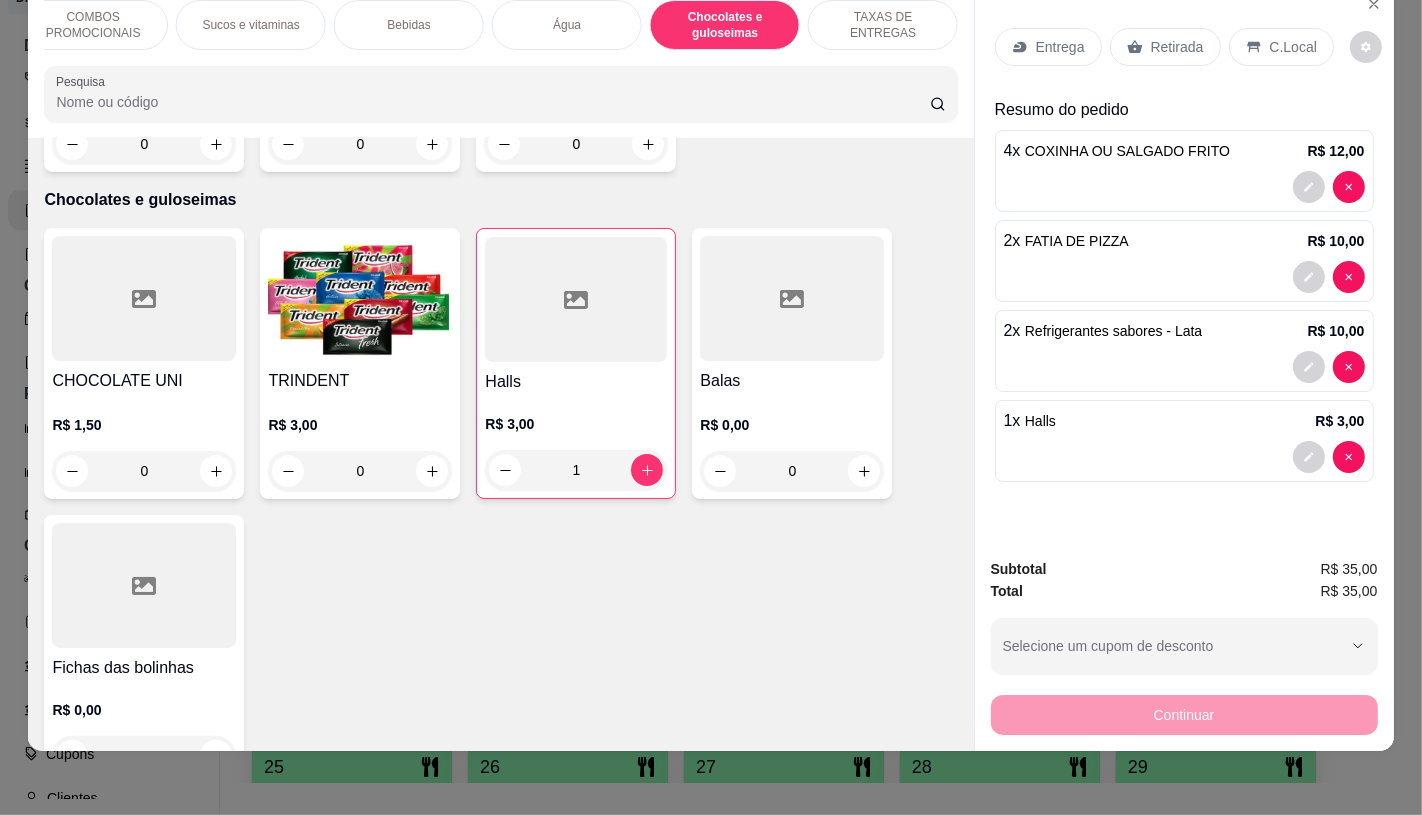 click on "Retirada" at bounding box center (1177, 47) 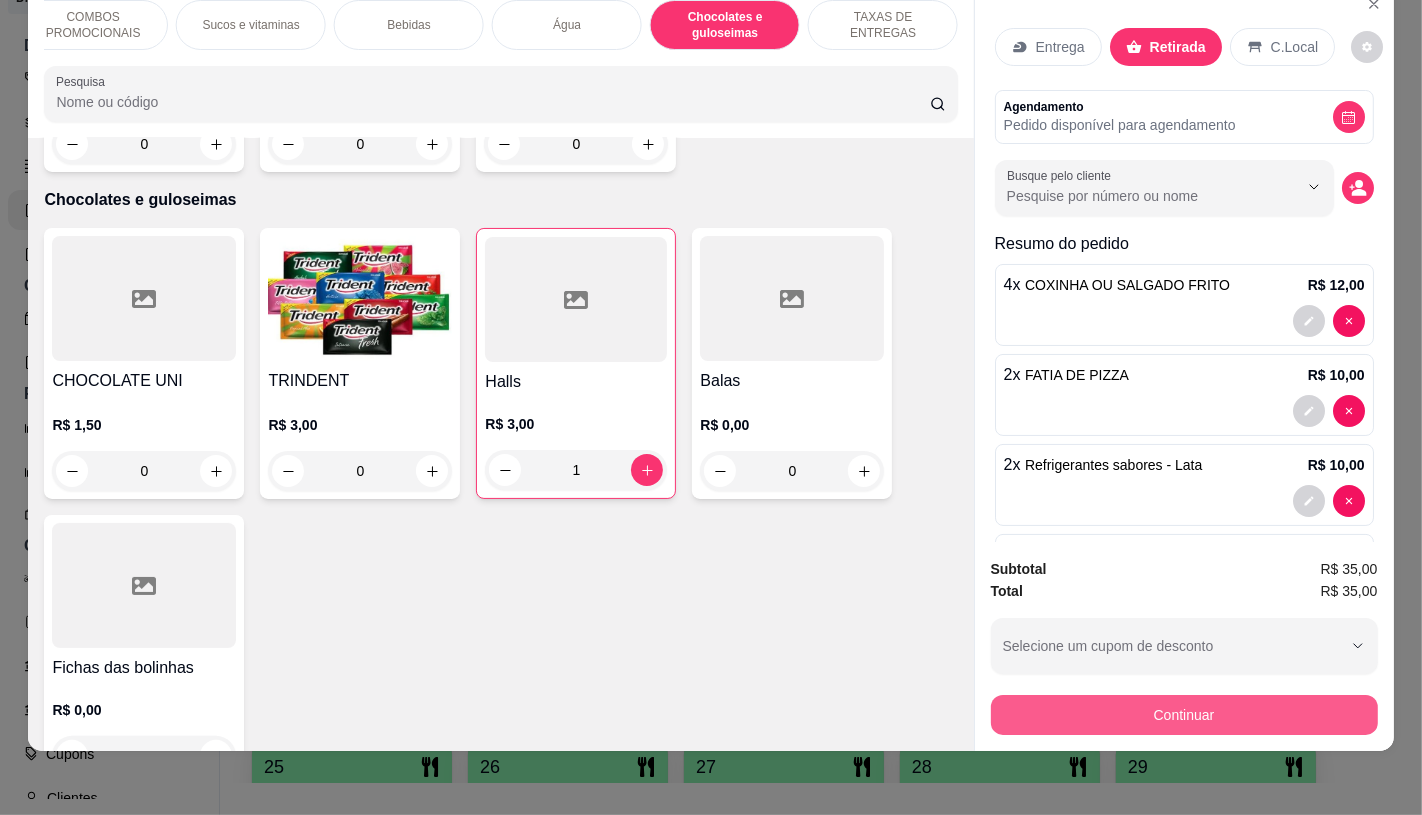 click on "Continuar" at bounding box center [1184, 715] 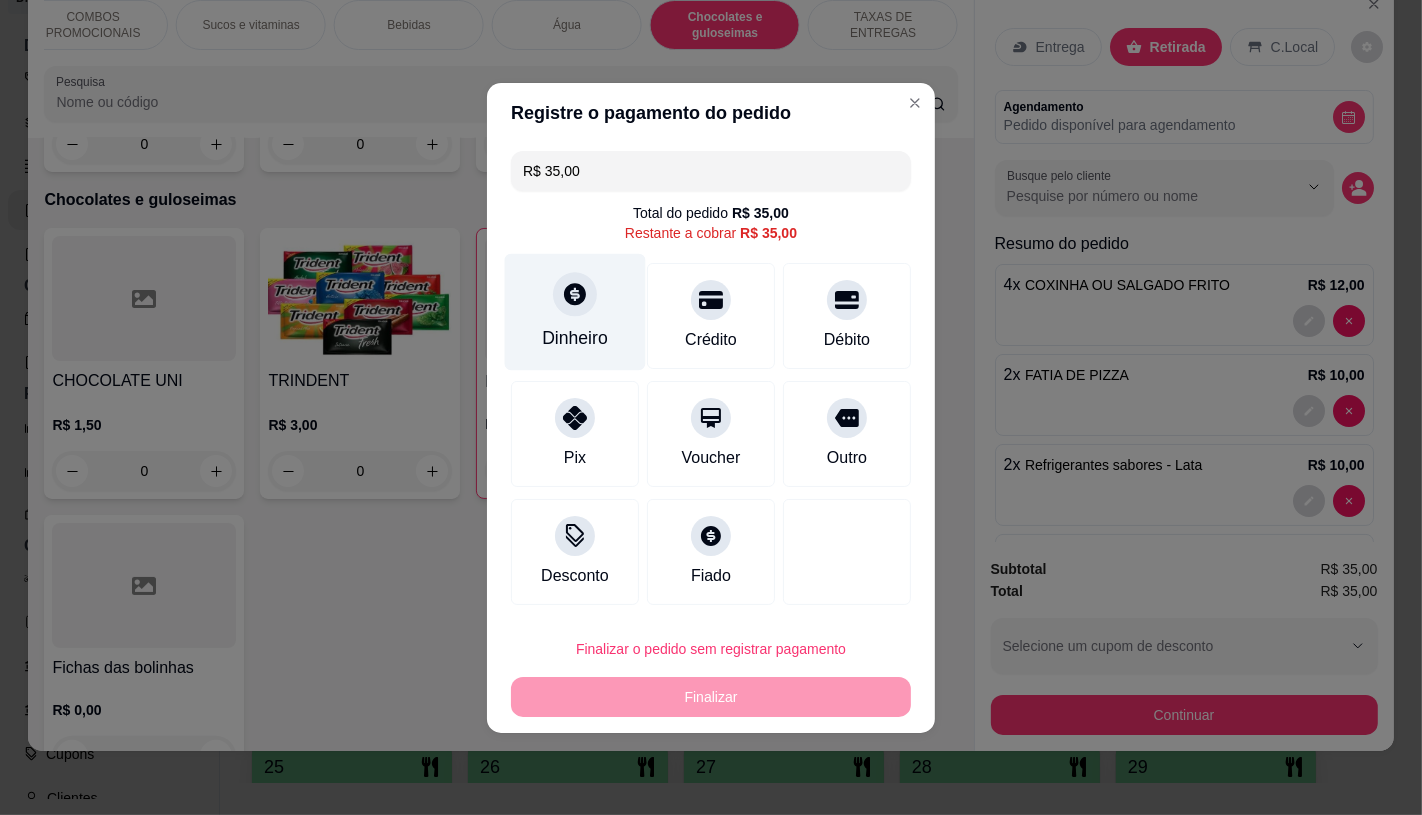 click on "Dinheiro" at bounding box center (575, 311) 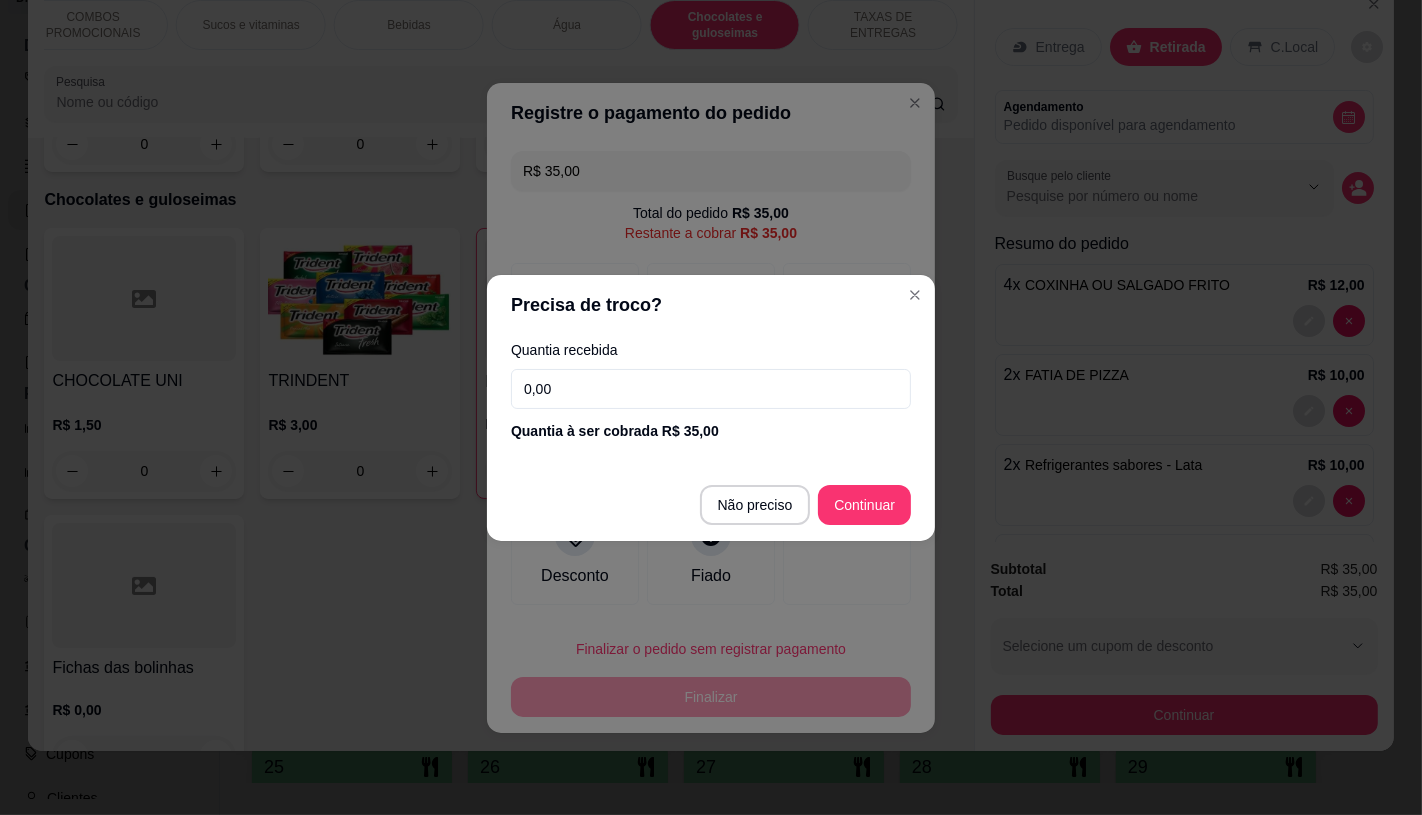 click on "Quantia recebida 0,00 Quantia à ser cobrada   R$ 35,00" at bounding box center (711, 392) 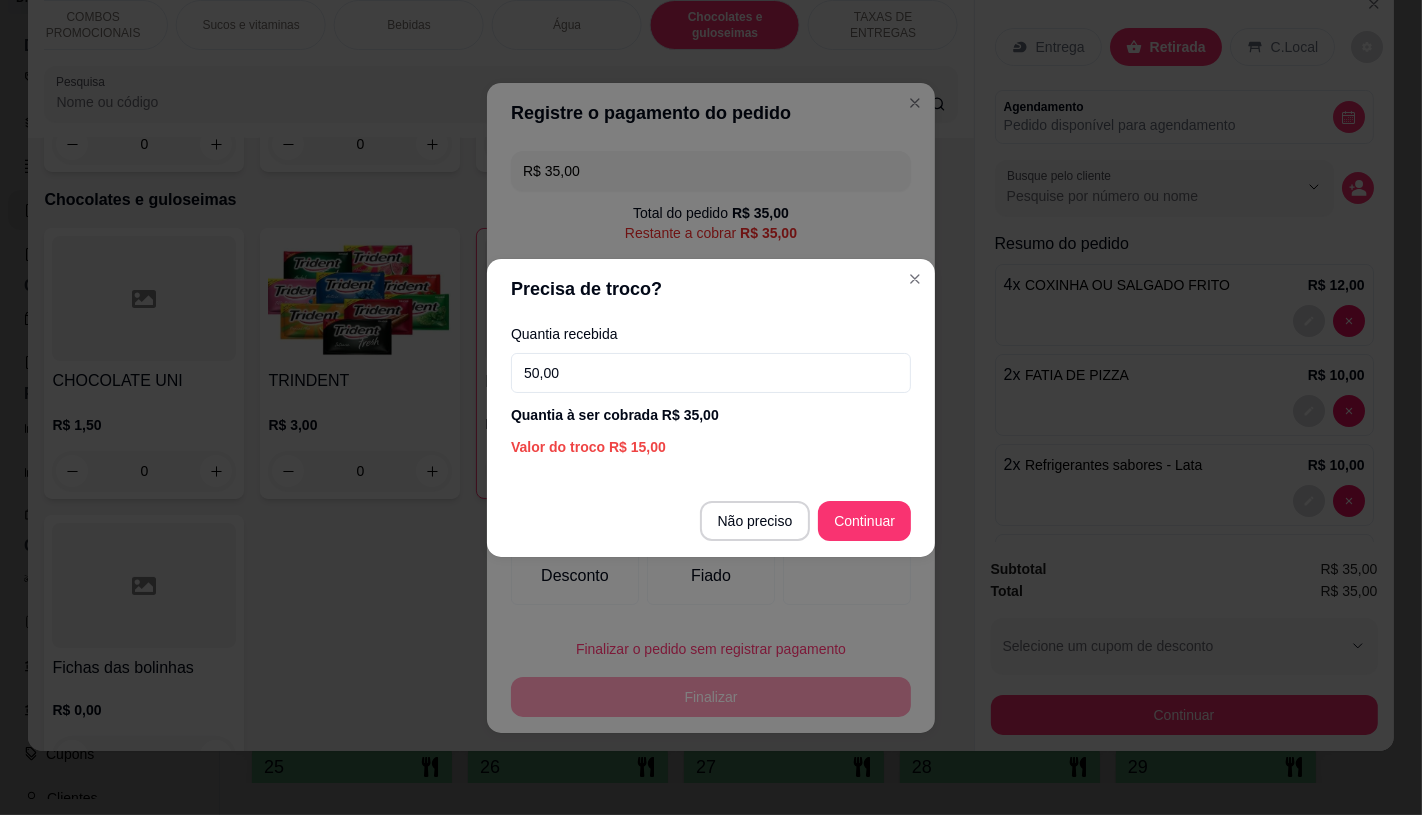type on "50,00" 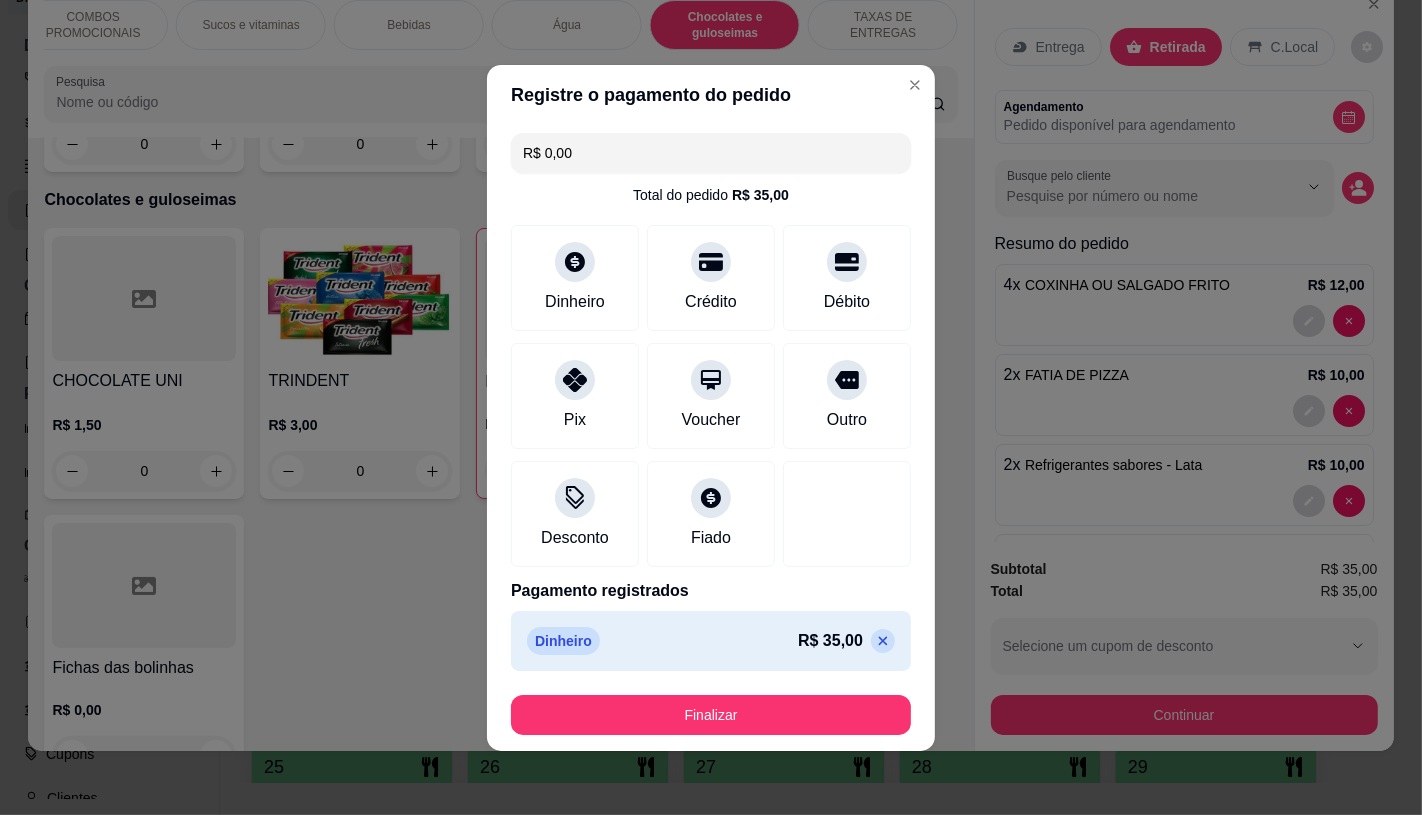 type on "R$ 0,00" 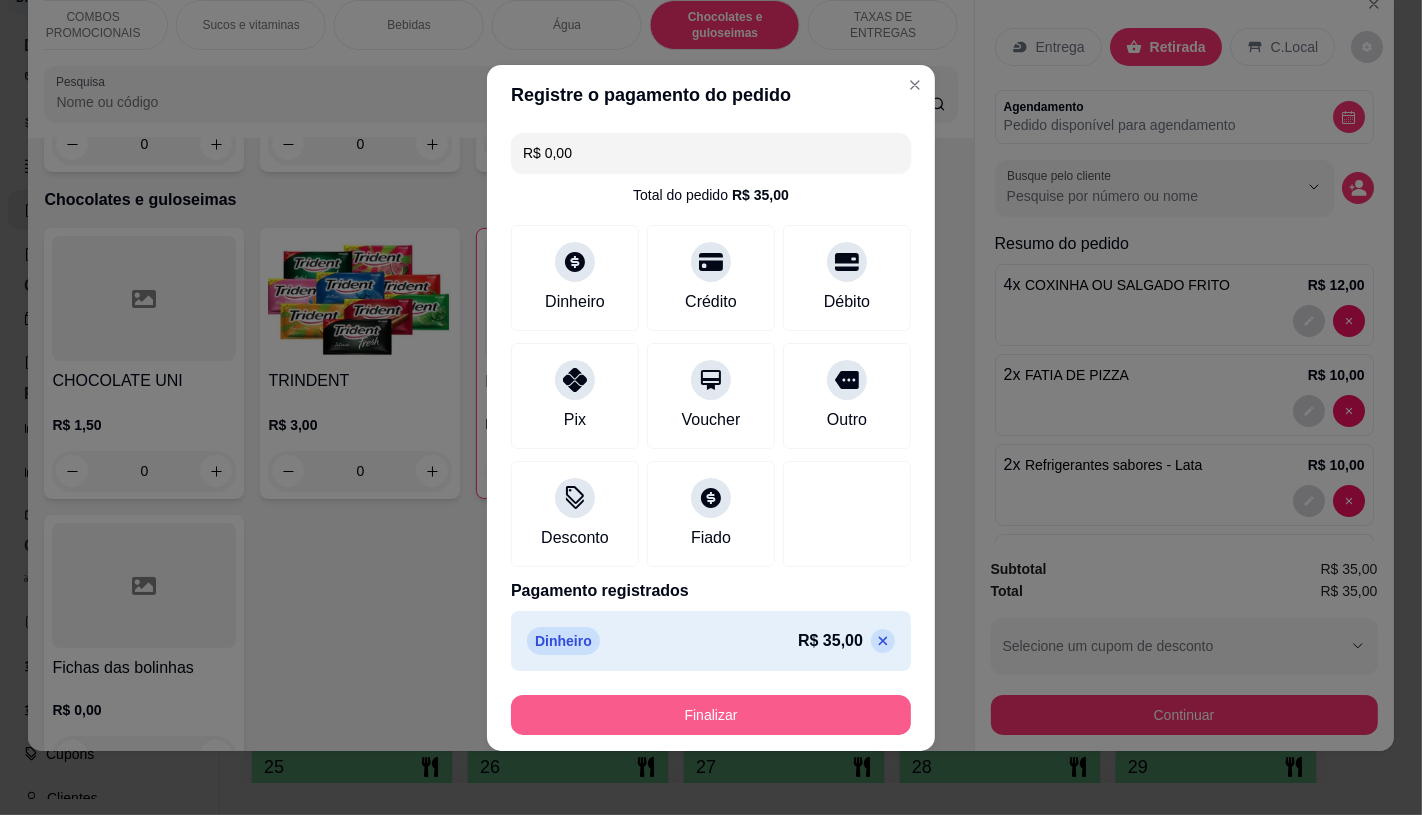 click on "Finalizar" at bounding box center [711, 715] 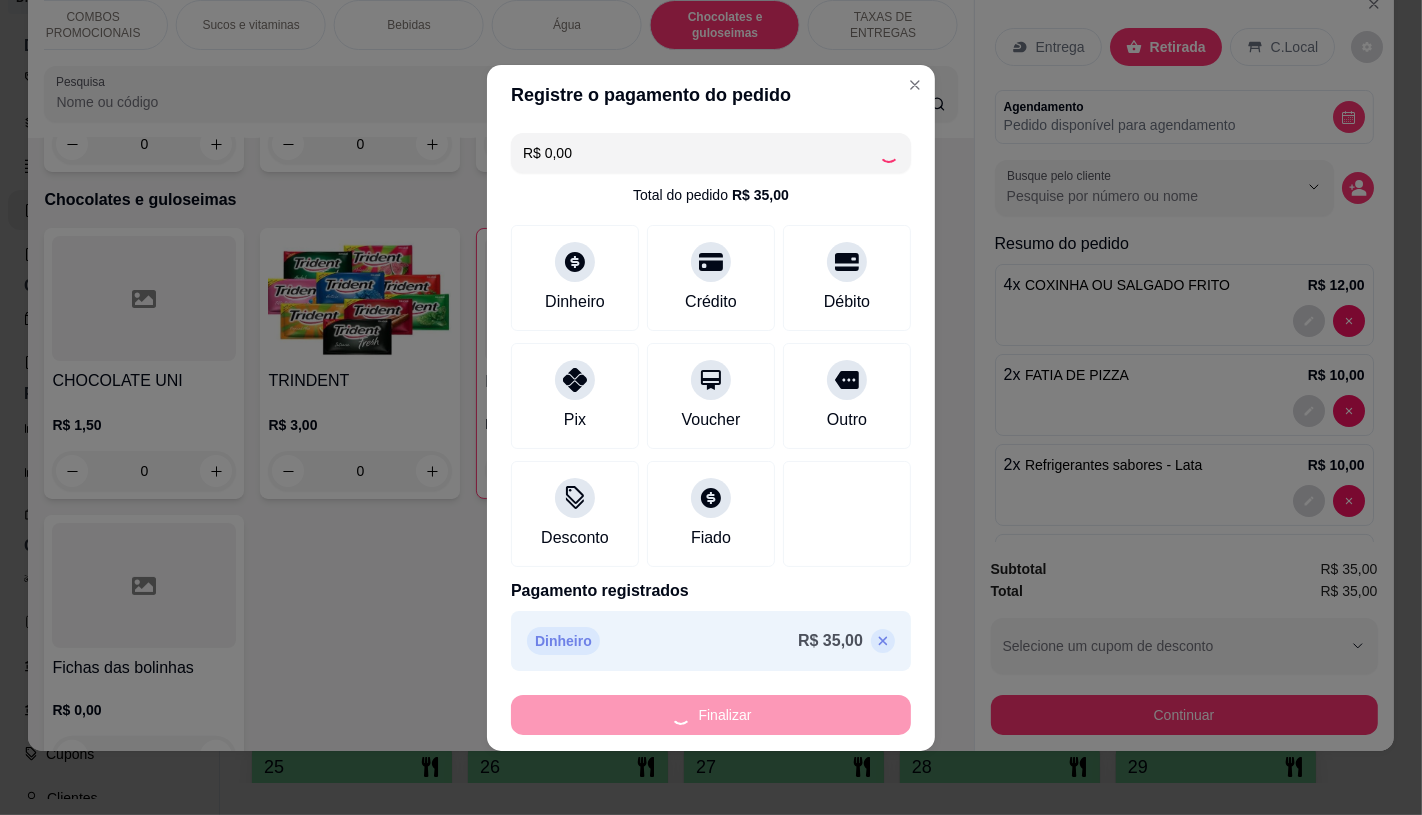 type on "0" 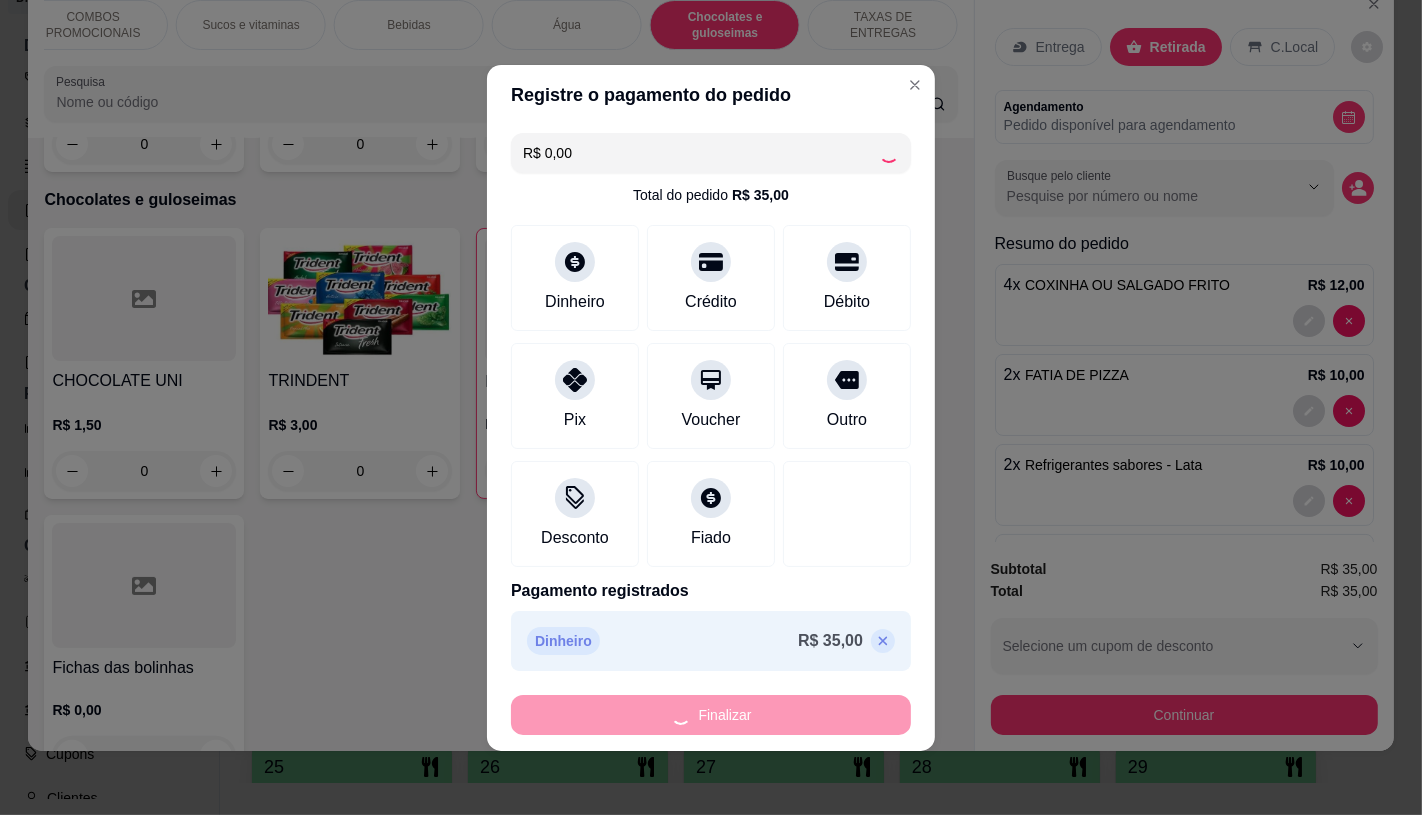 type on "0" 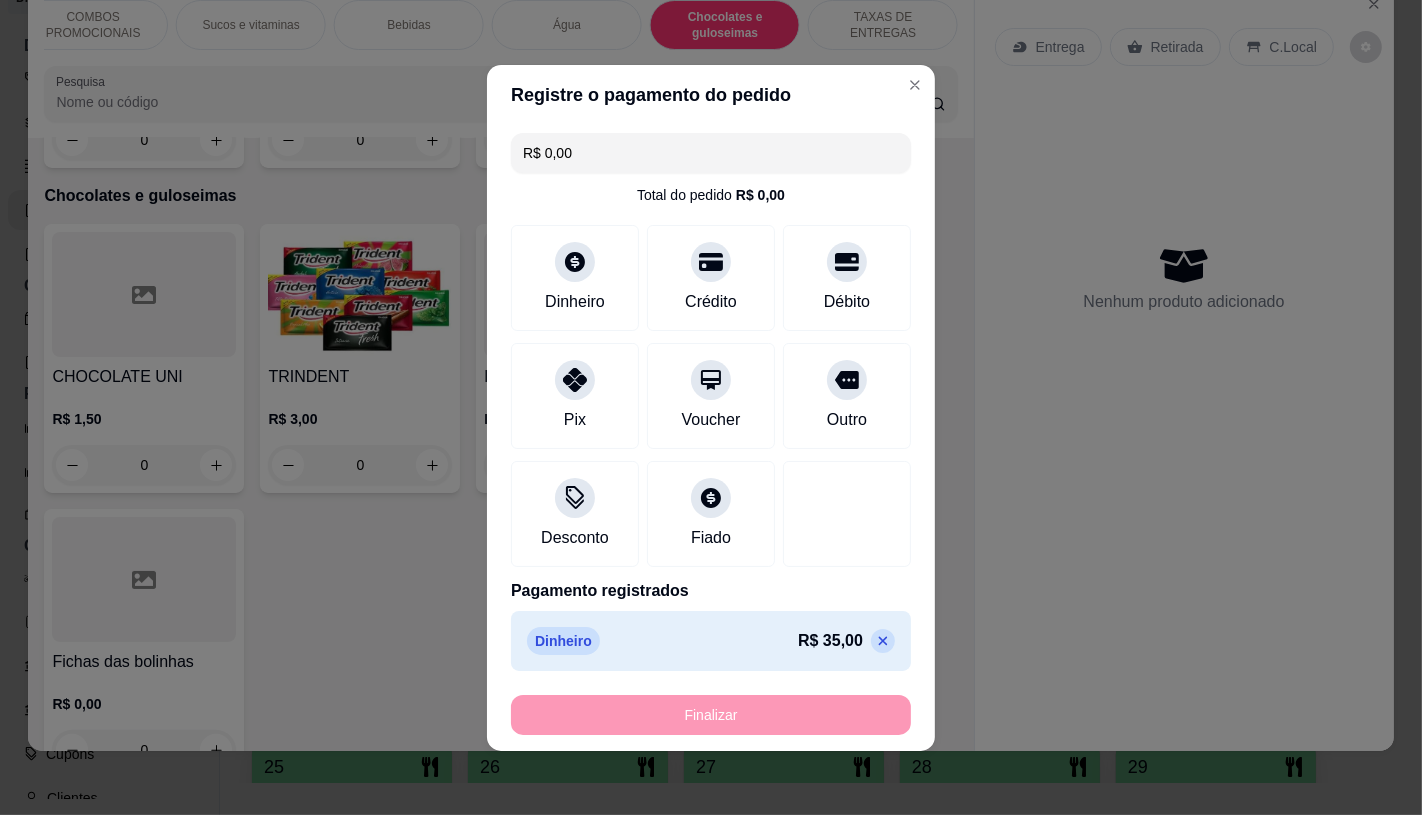 type on "-R$ 35,00" 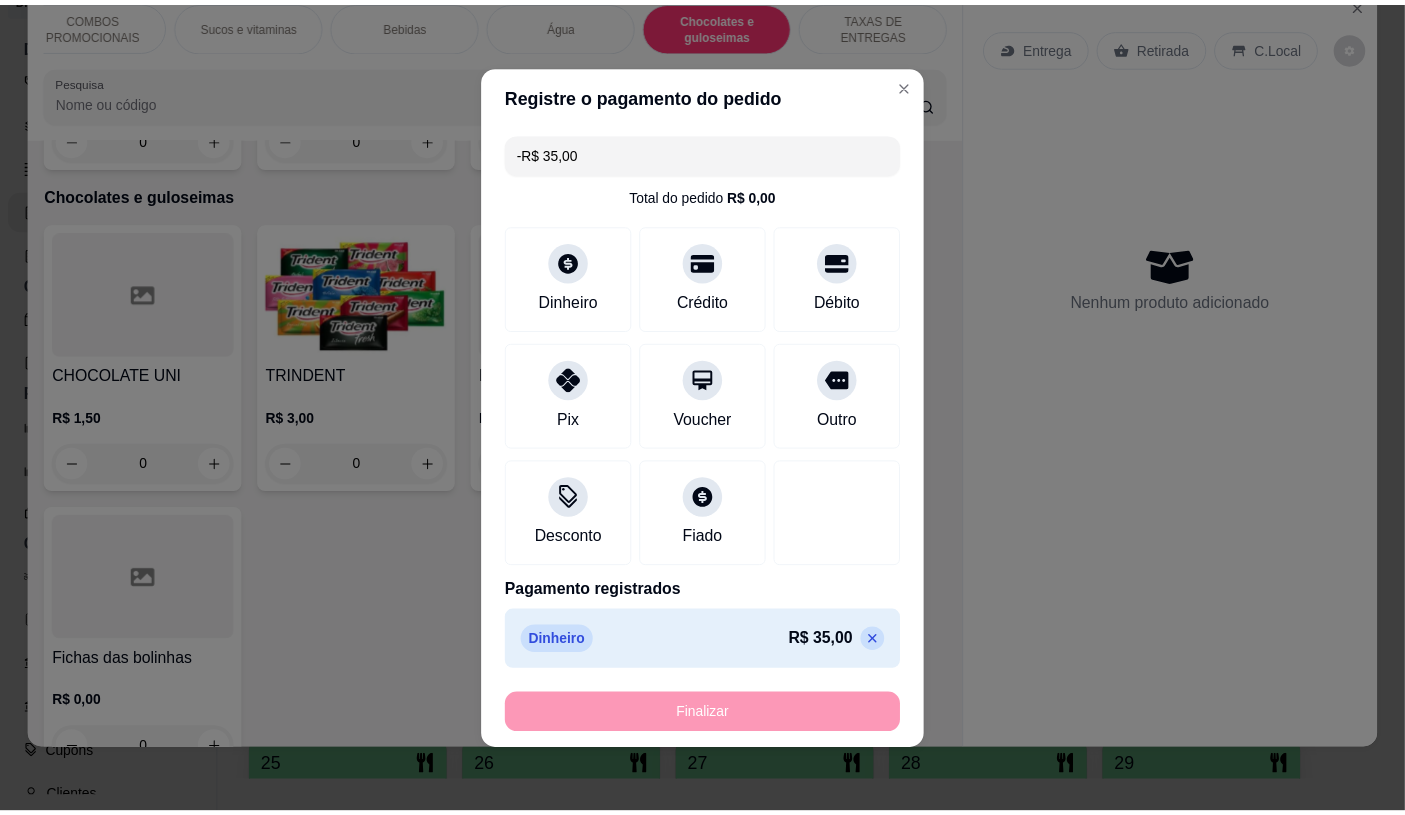 scroll, scrollTop: 13010, scrollLeft: 0, axis: vertical 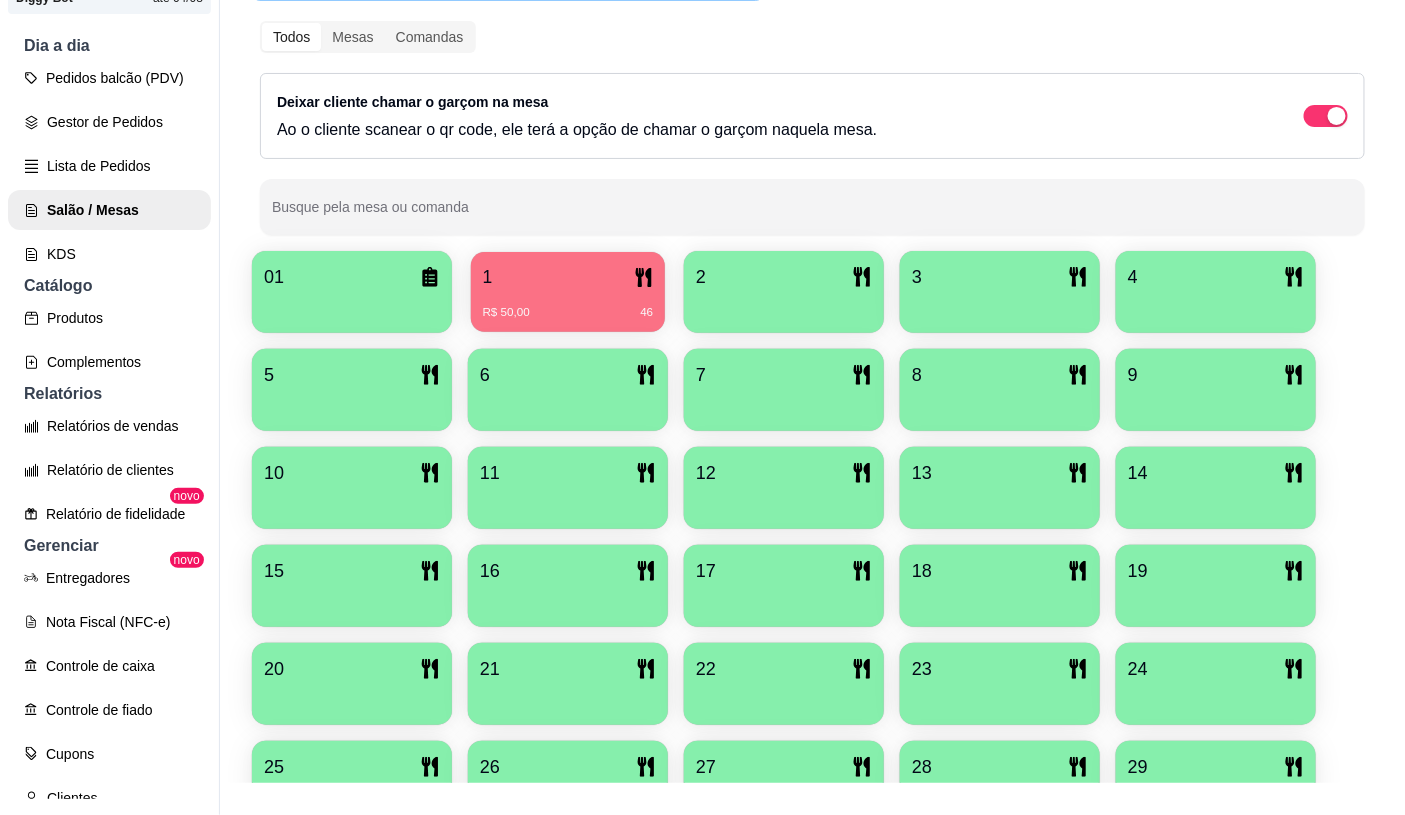click on "R$ 50,00 46" at bounding box center [568, 313] 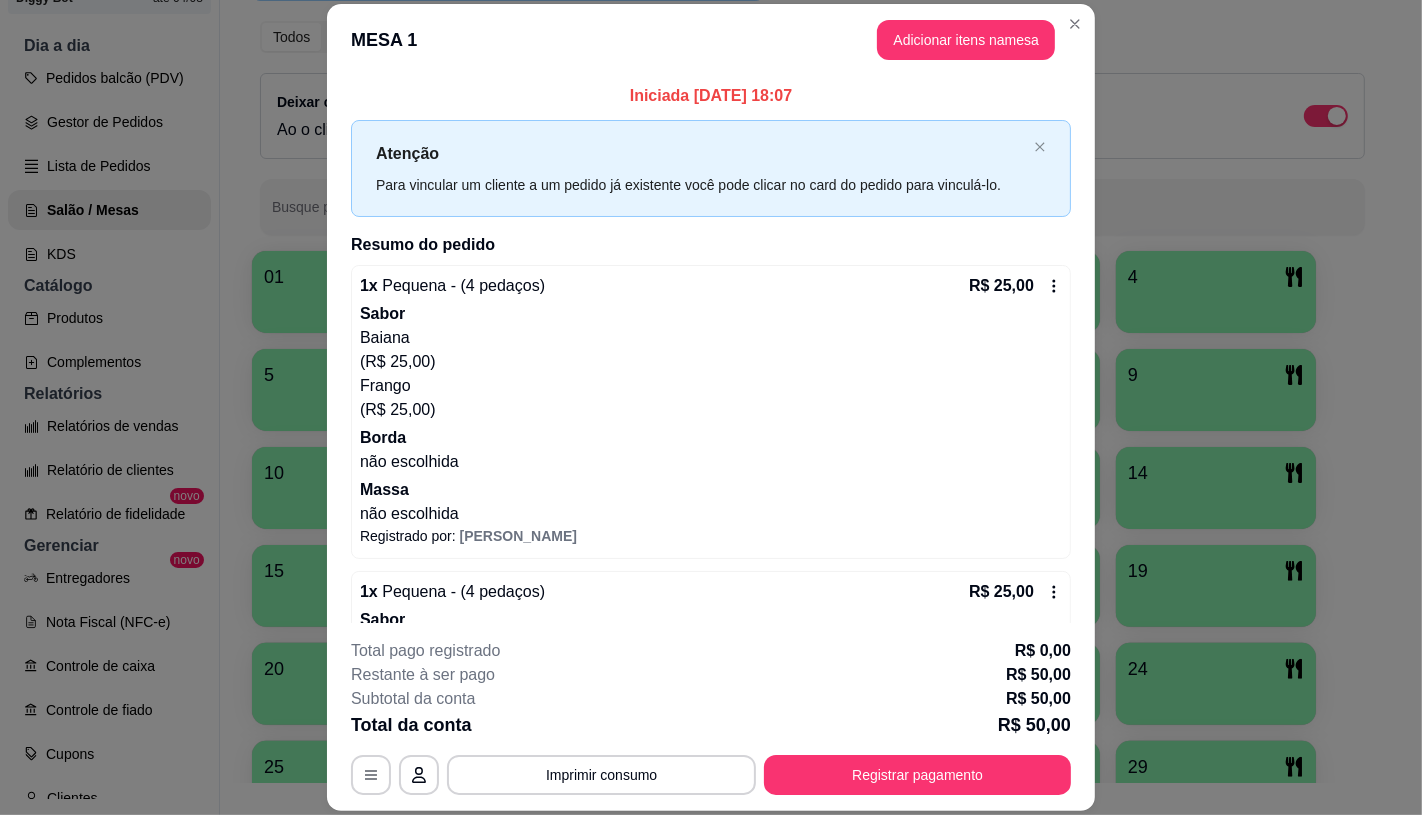click on "Baiana" at bounding box center (711, 338) 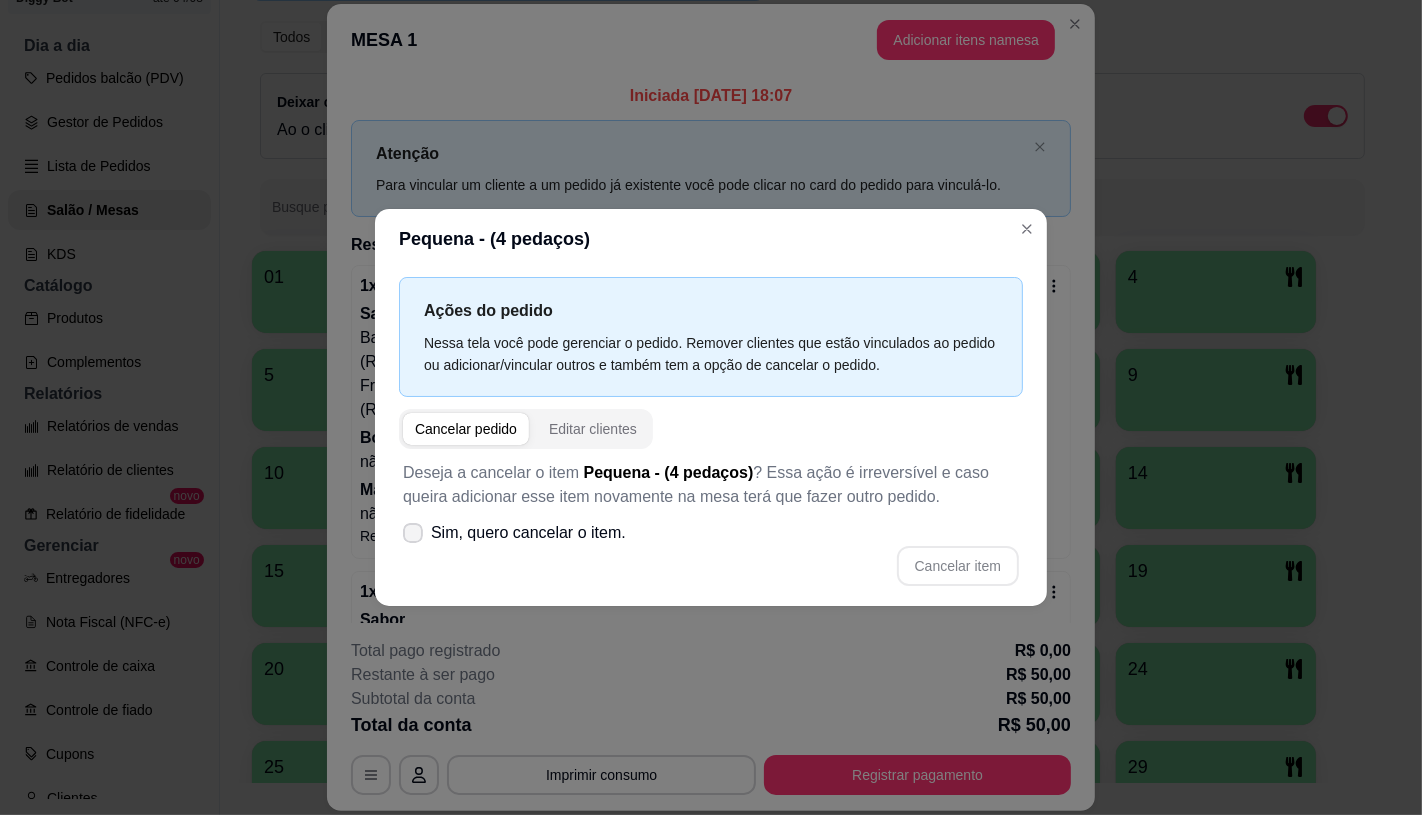 click 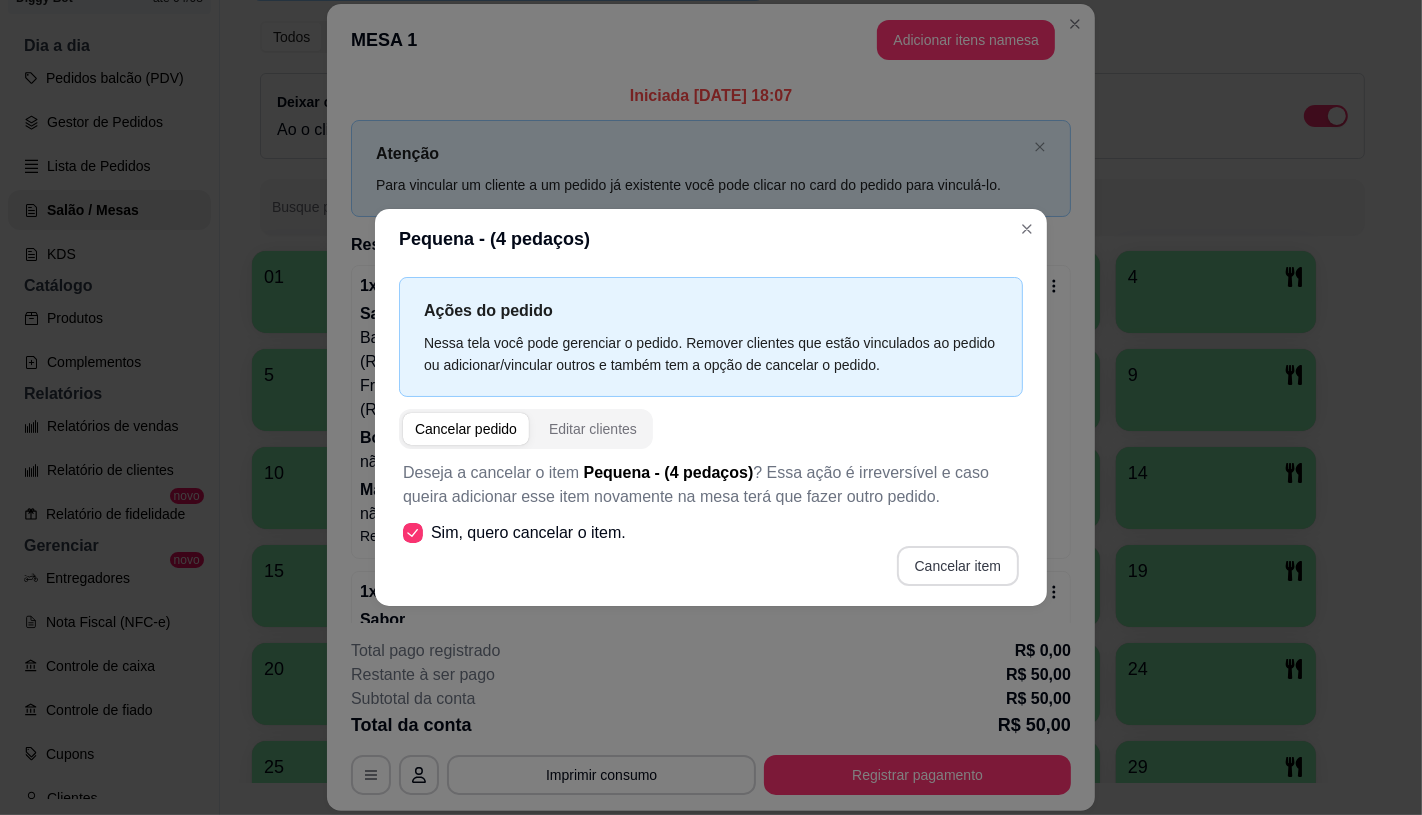 click on "Cancelar item" at bounding box center (958, 566) 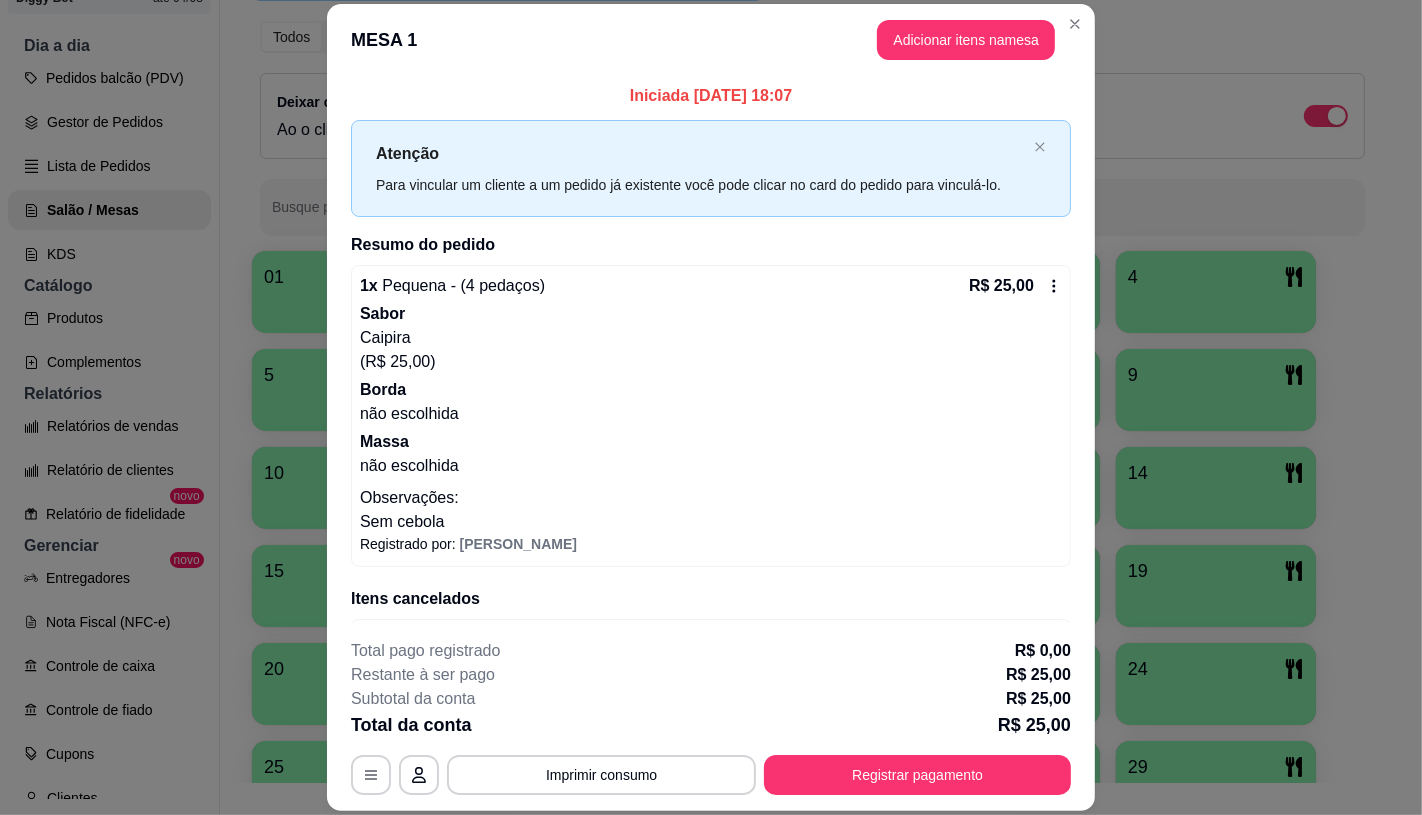 click on "não escolhida" at bounding box center (711, 414) 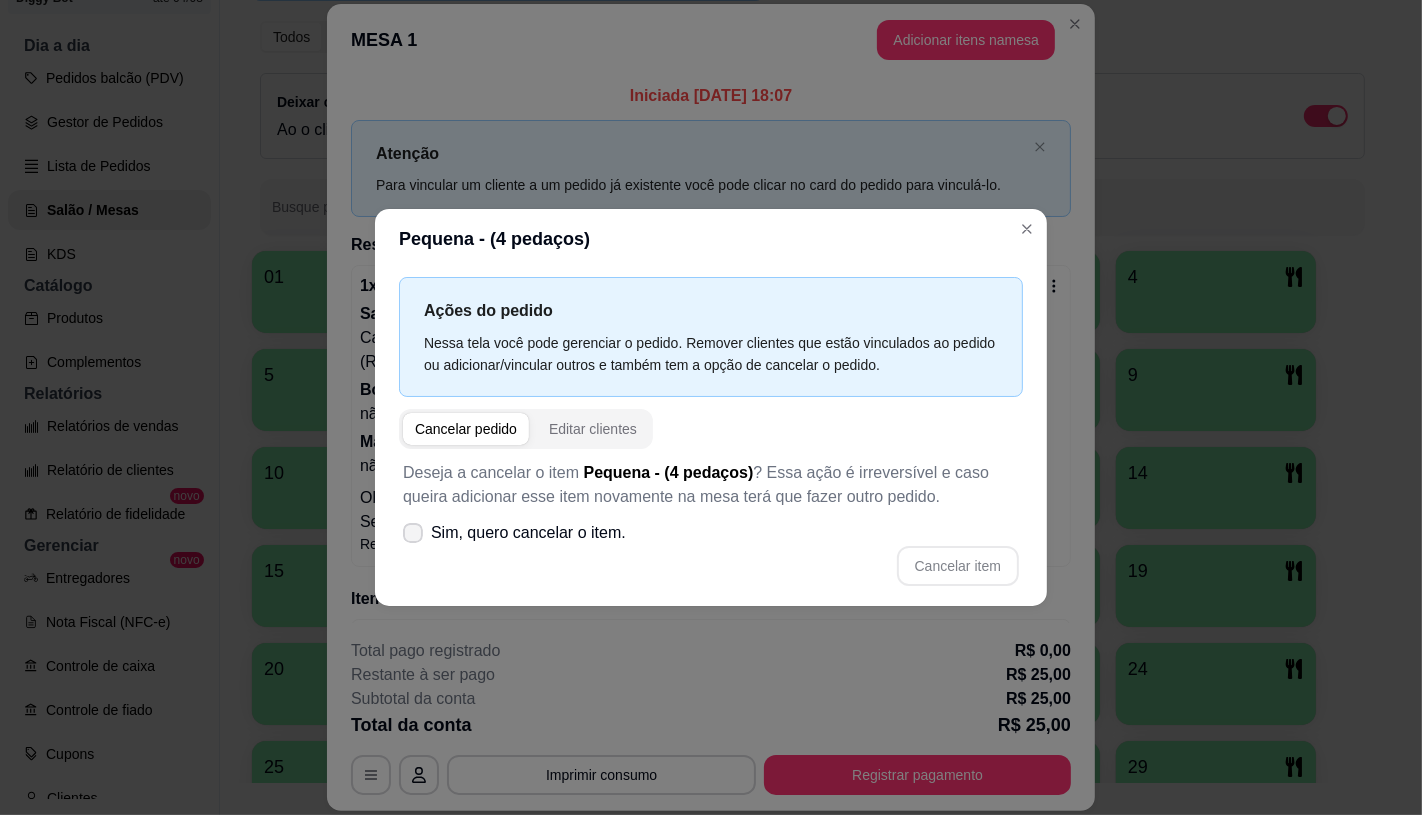 click on "Sim, quero cancelar o item." at bounding box center (528, 533) 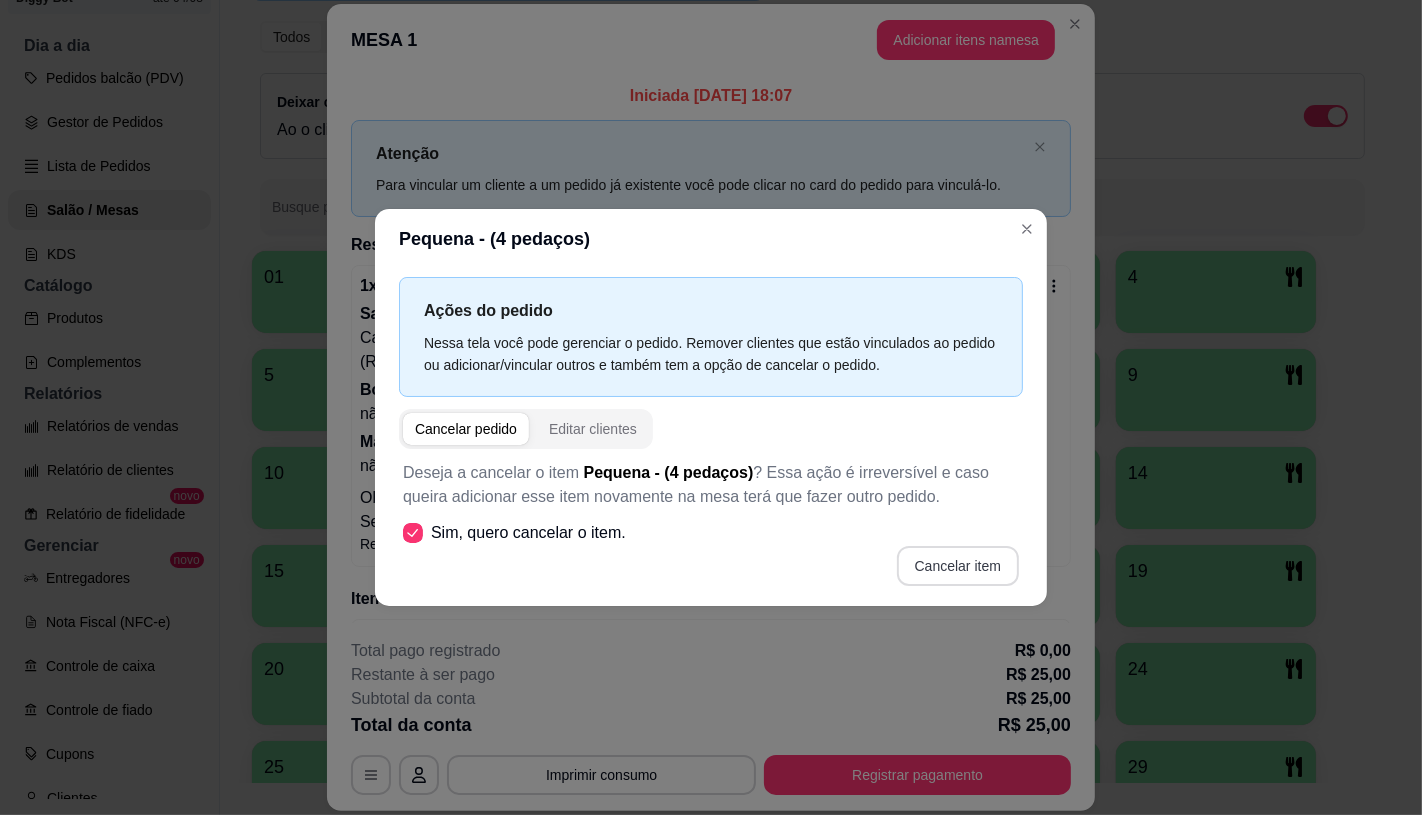 click on "Cancelar item" at bounding box center [958, 566] 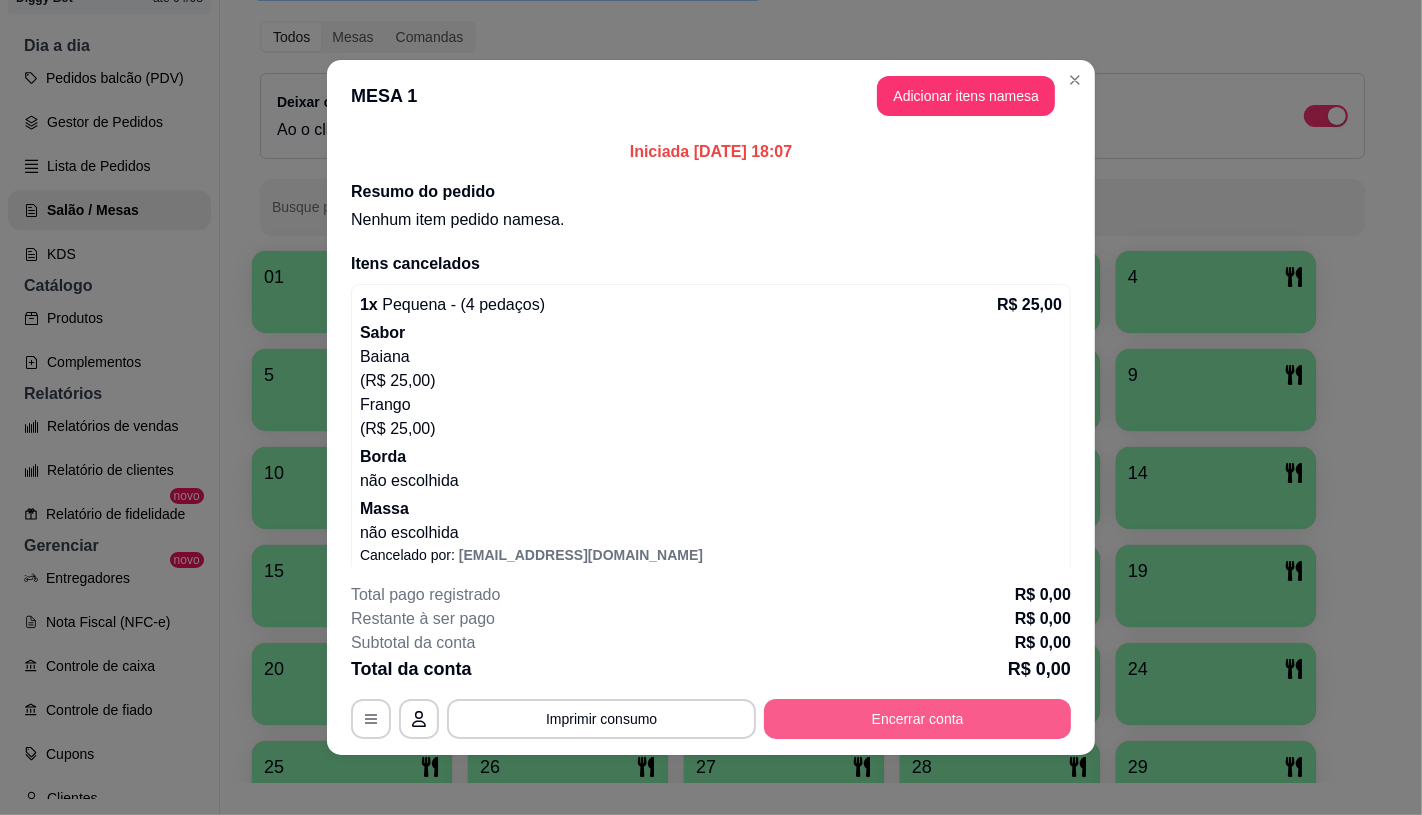 click on "Encerrar conta" at bounding box center (917, 719) 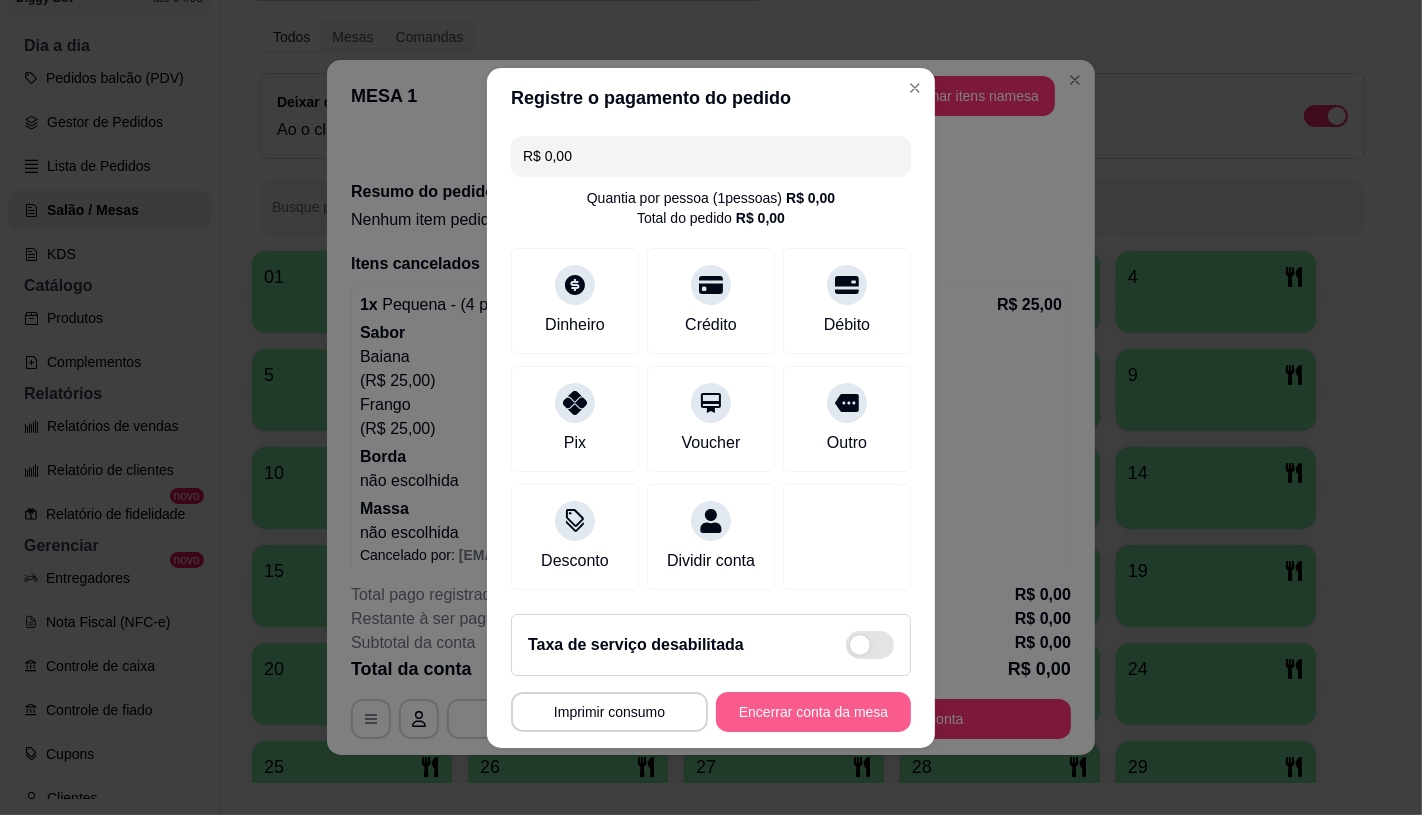 click on "Encerrar conta da mesa" at bounding box center [813, 712] 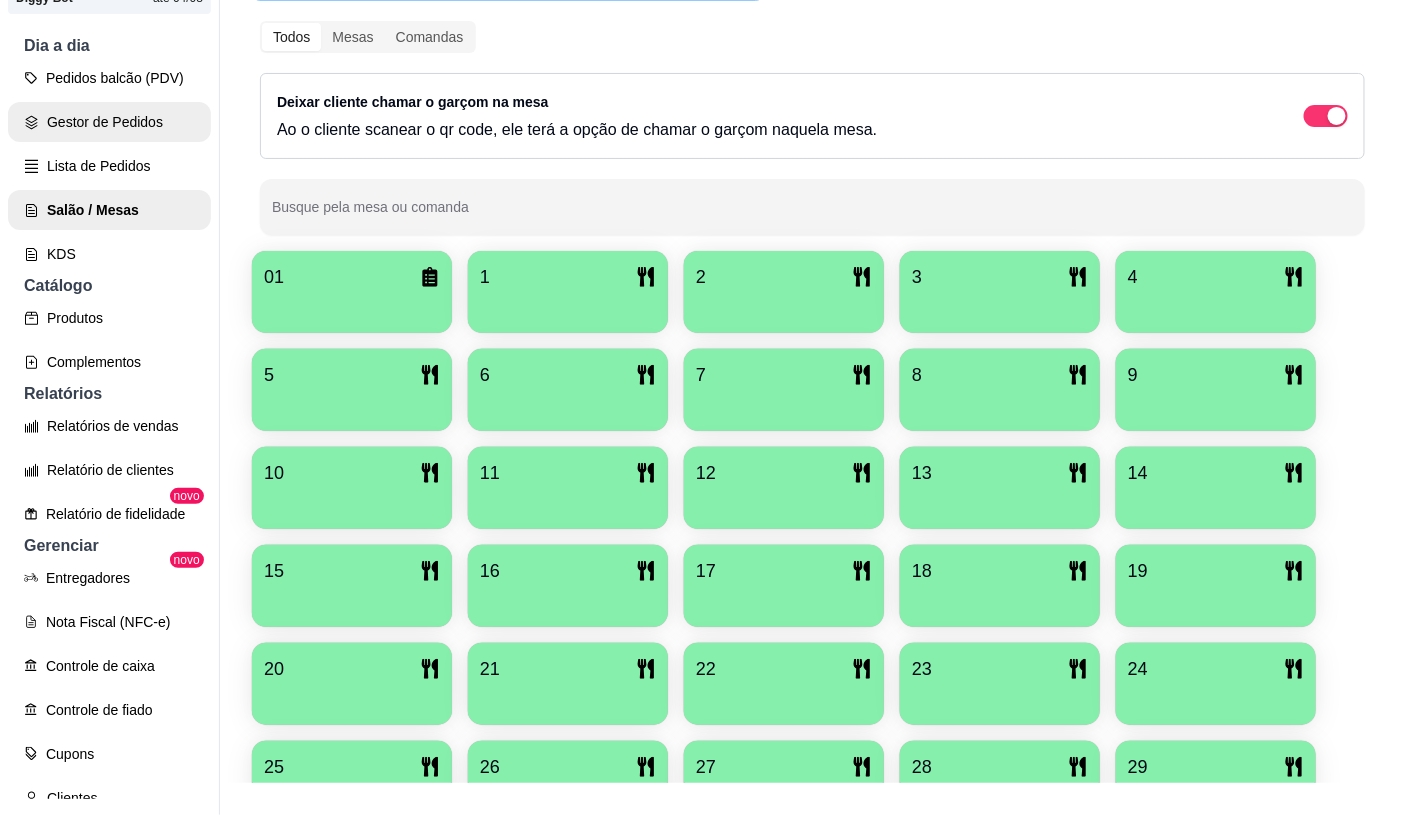 click on "Gestor de Pedidos" at bounding box center (109, 122) 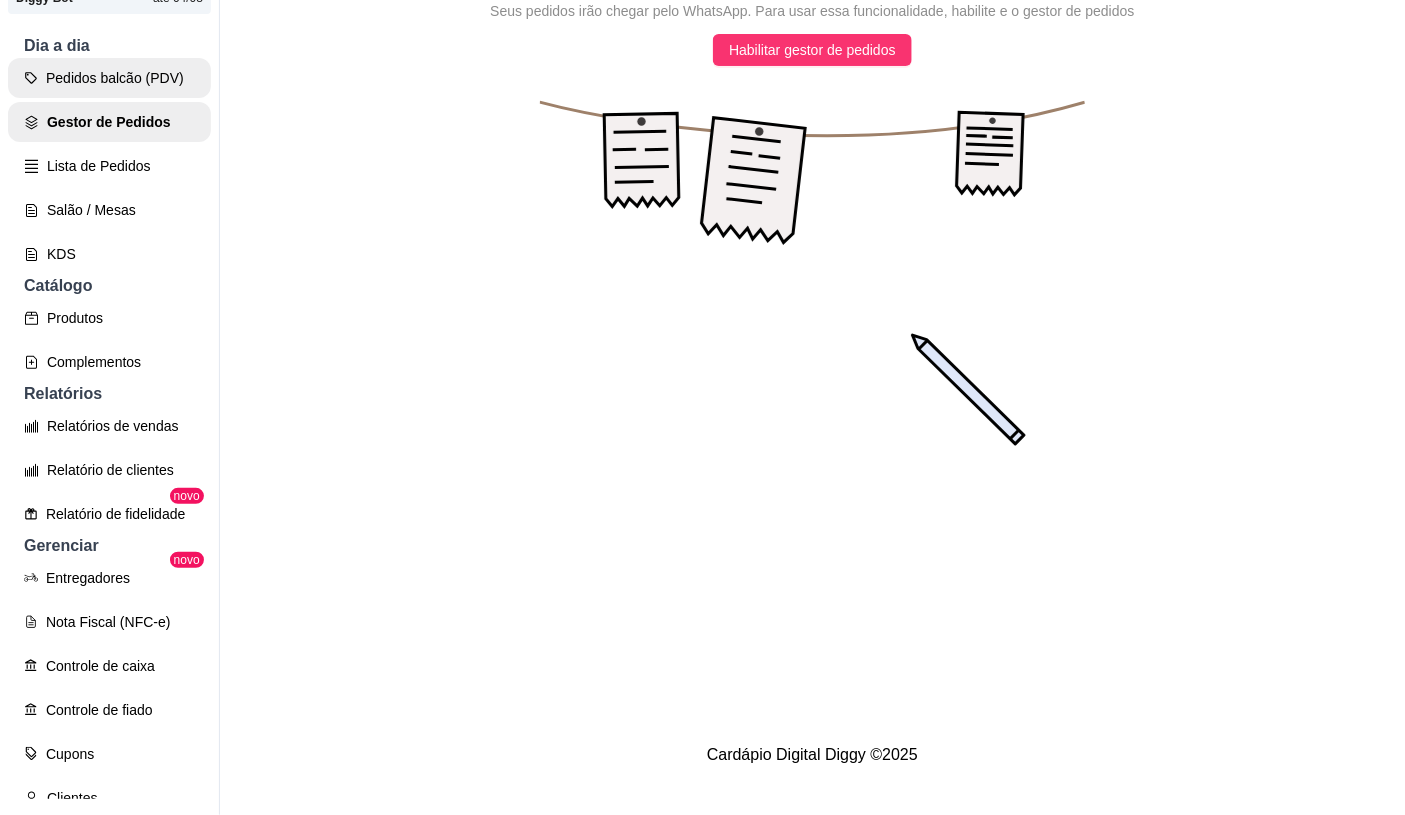 scroll, scrollTop: 0, scrollLeft: 0, axis: both 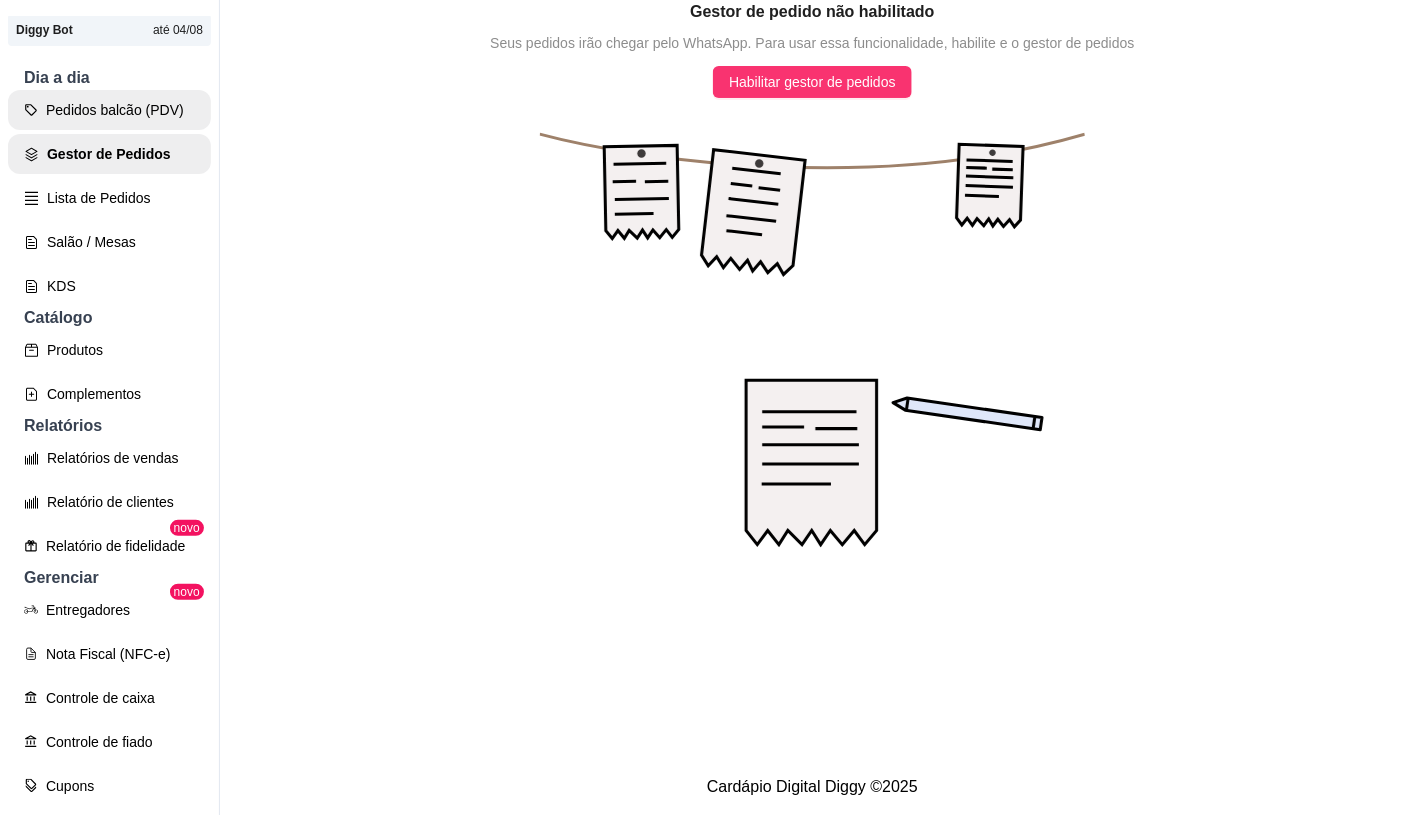 click on "Pedidos balcão (PDV)" at bounding box center [109, 110] 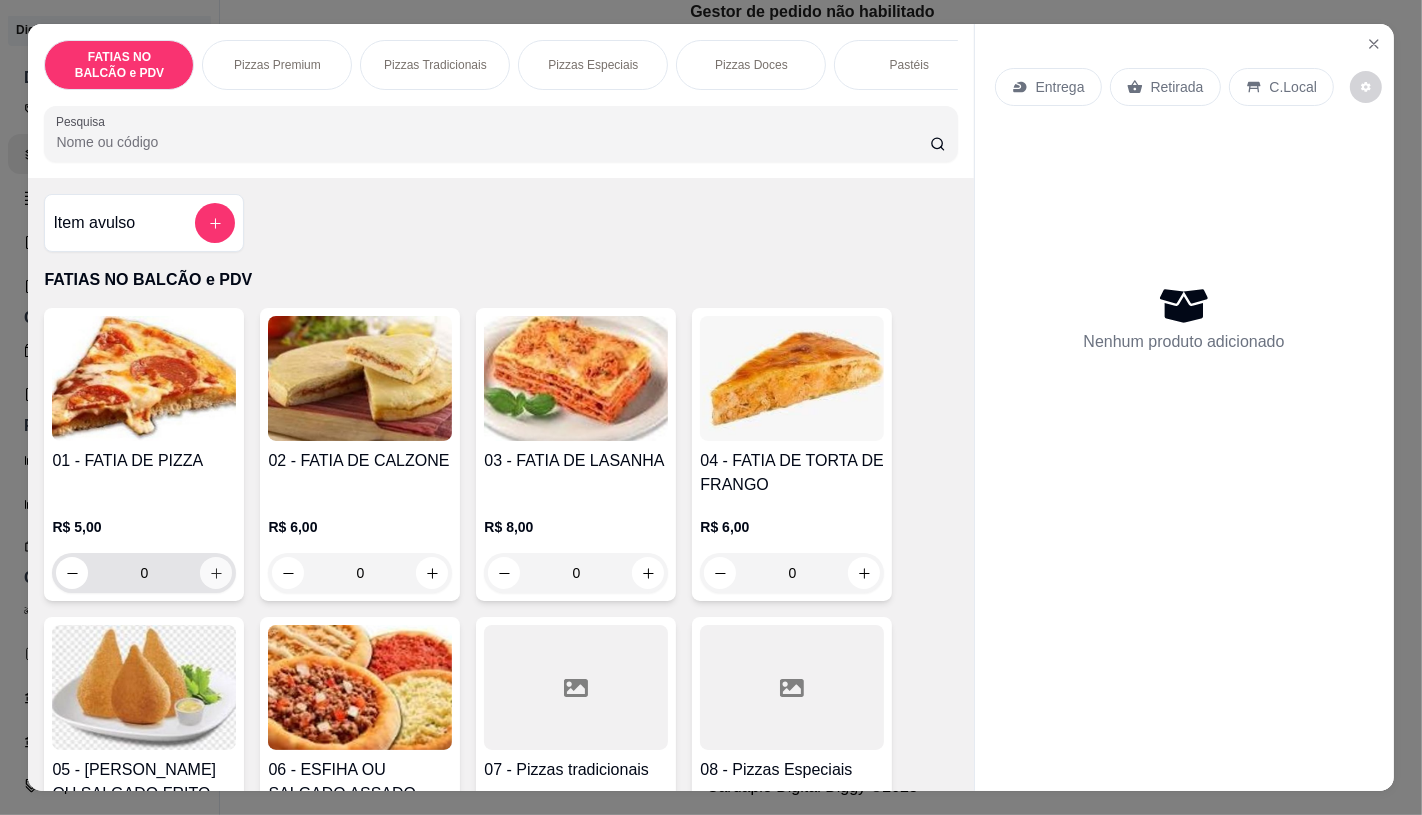 click 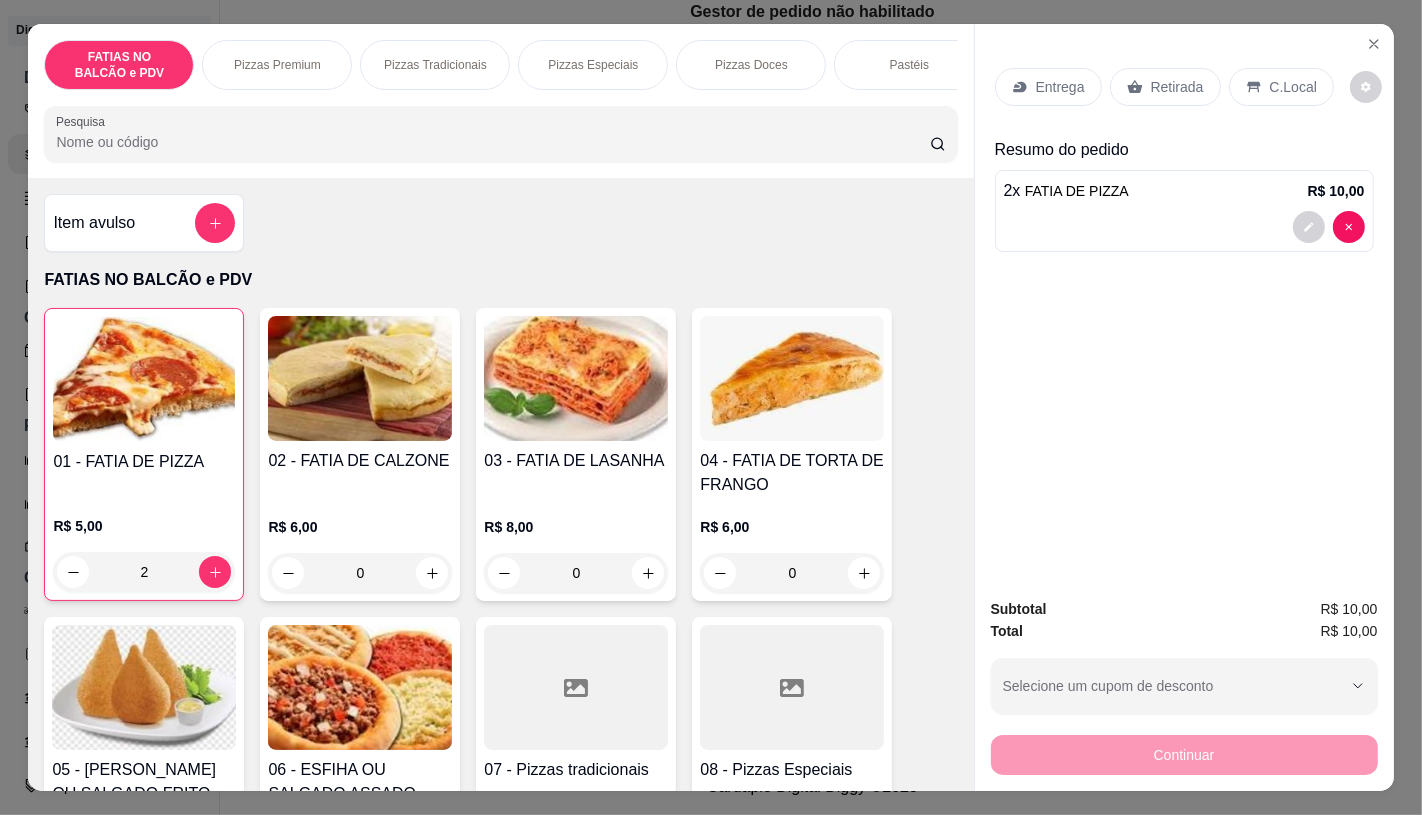 scroll, scrollTop: 333, scrollLeft: 0, axis: vertical 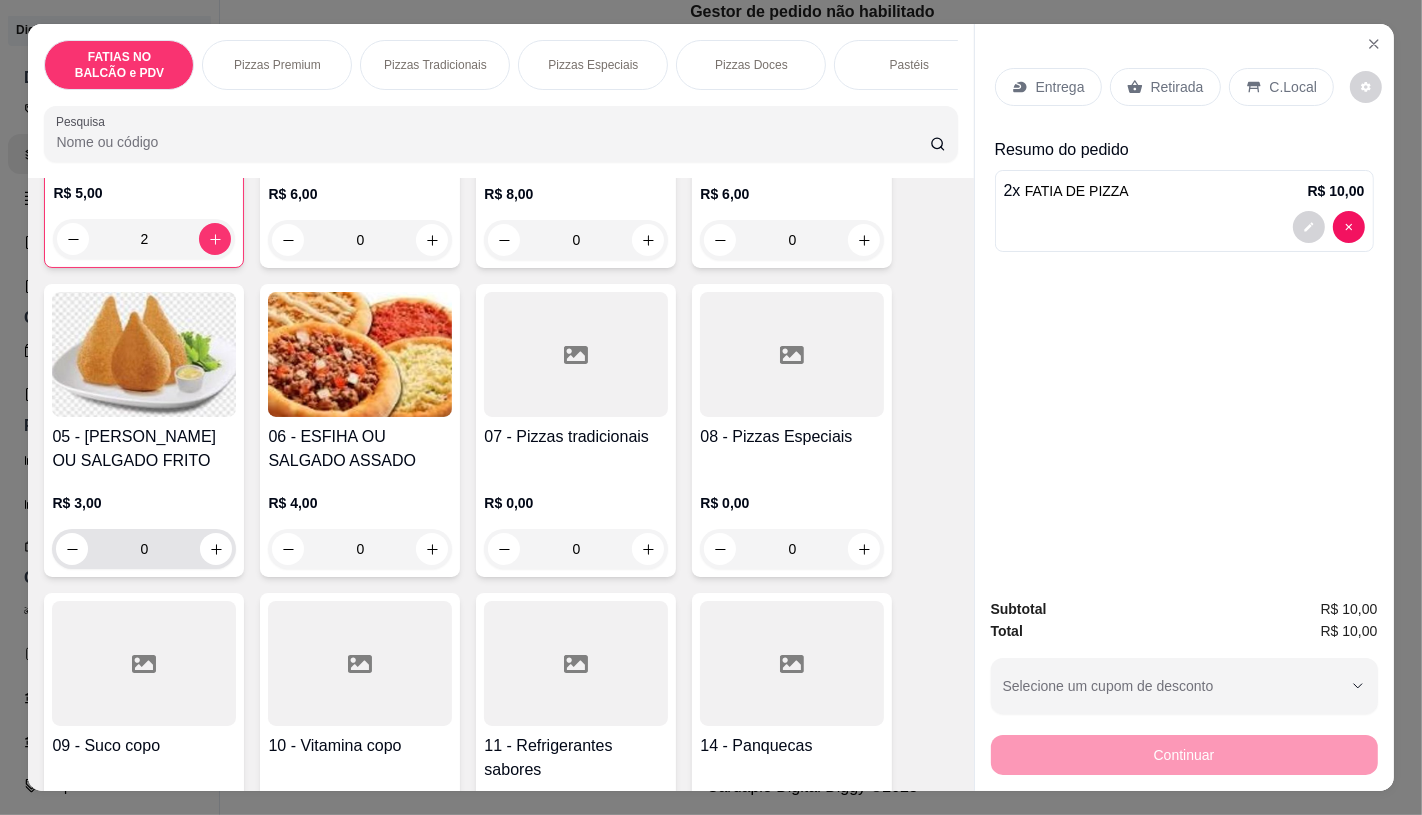 click on "0" at bounding box center [144, 549] 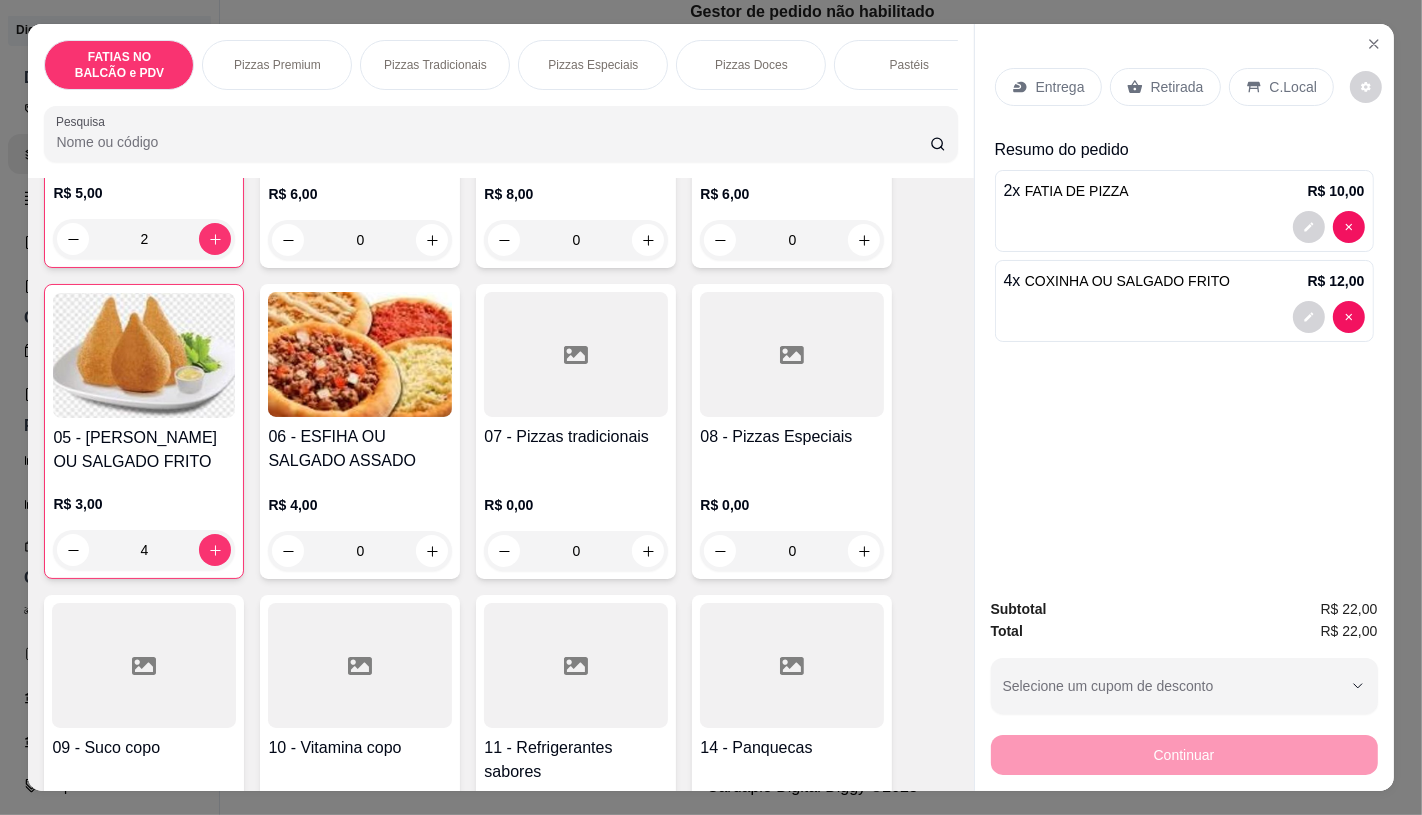 type on "4" 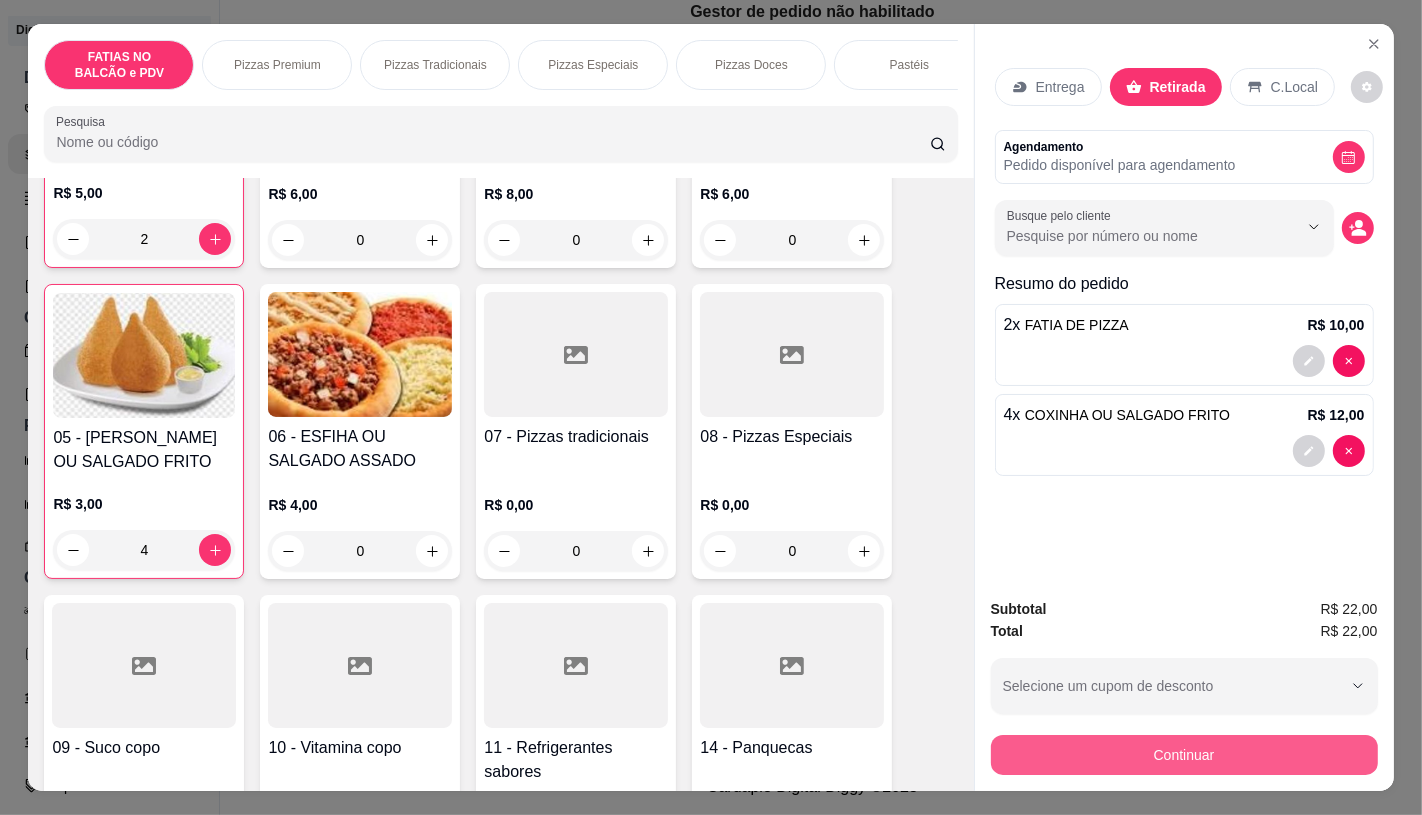 click on "Continuar" at bounding box center [1184, 755] 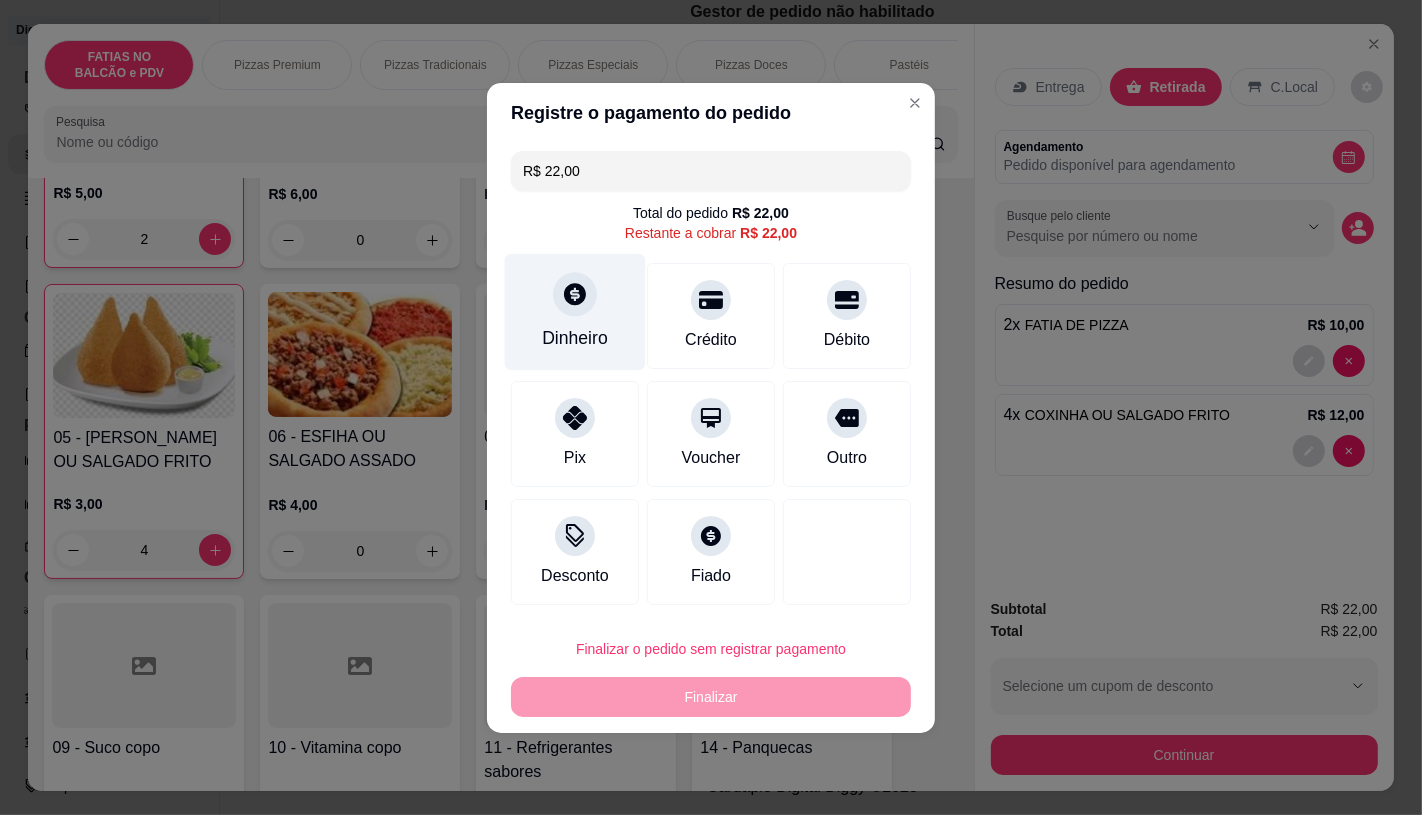 click on "Dinheiro" at bounding box center [575, 311] 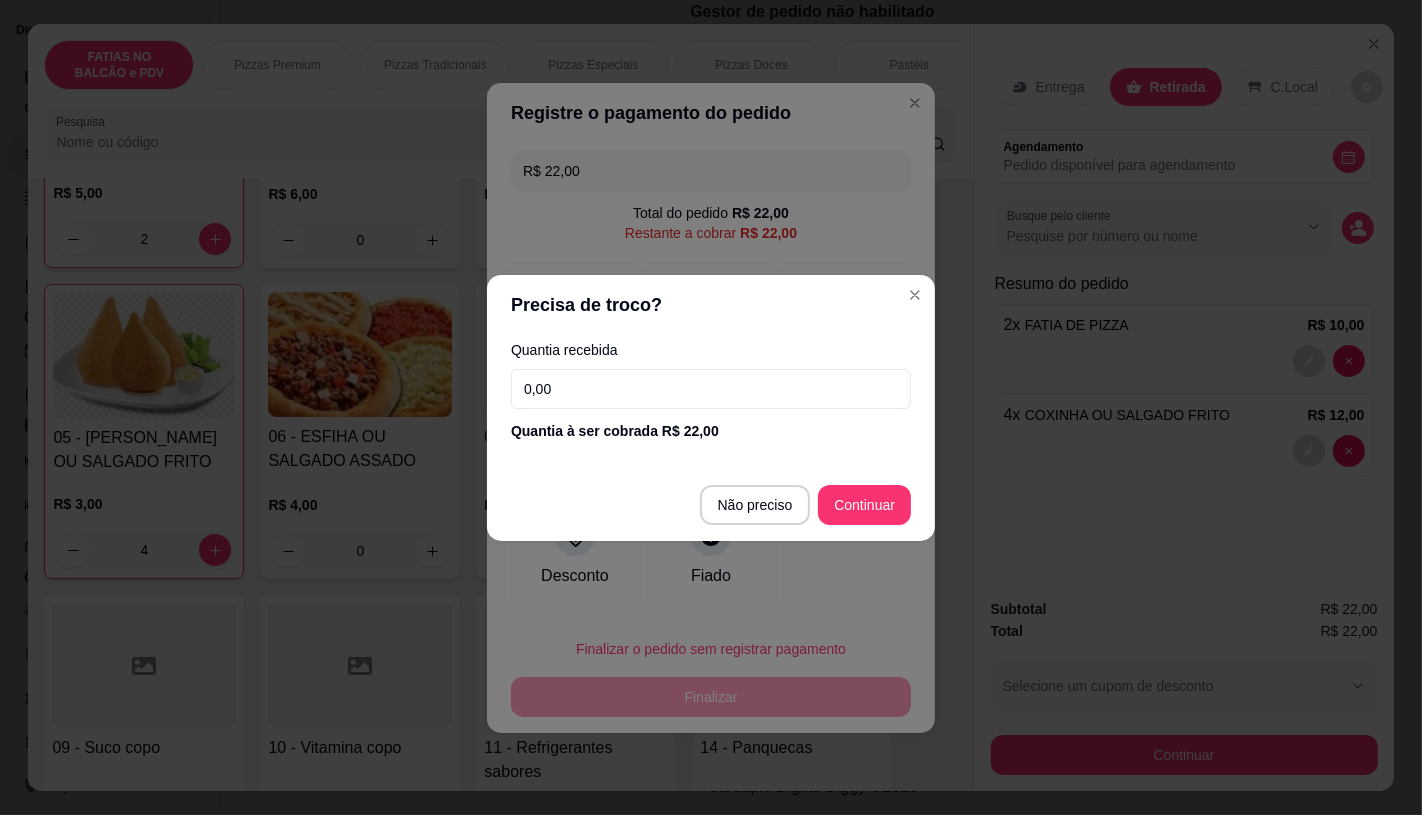 click on "0,00" at bounding box center [711, 389] 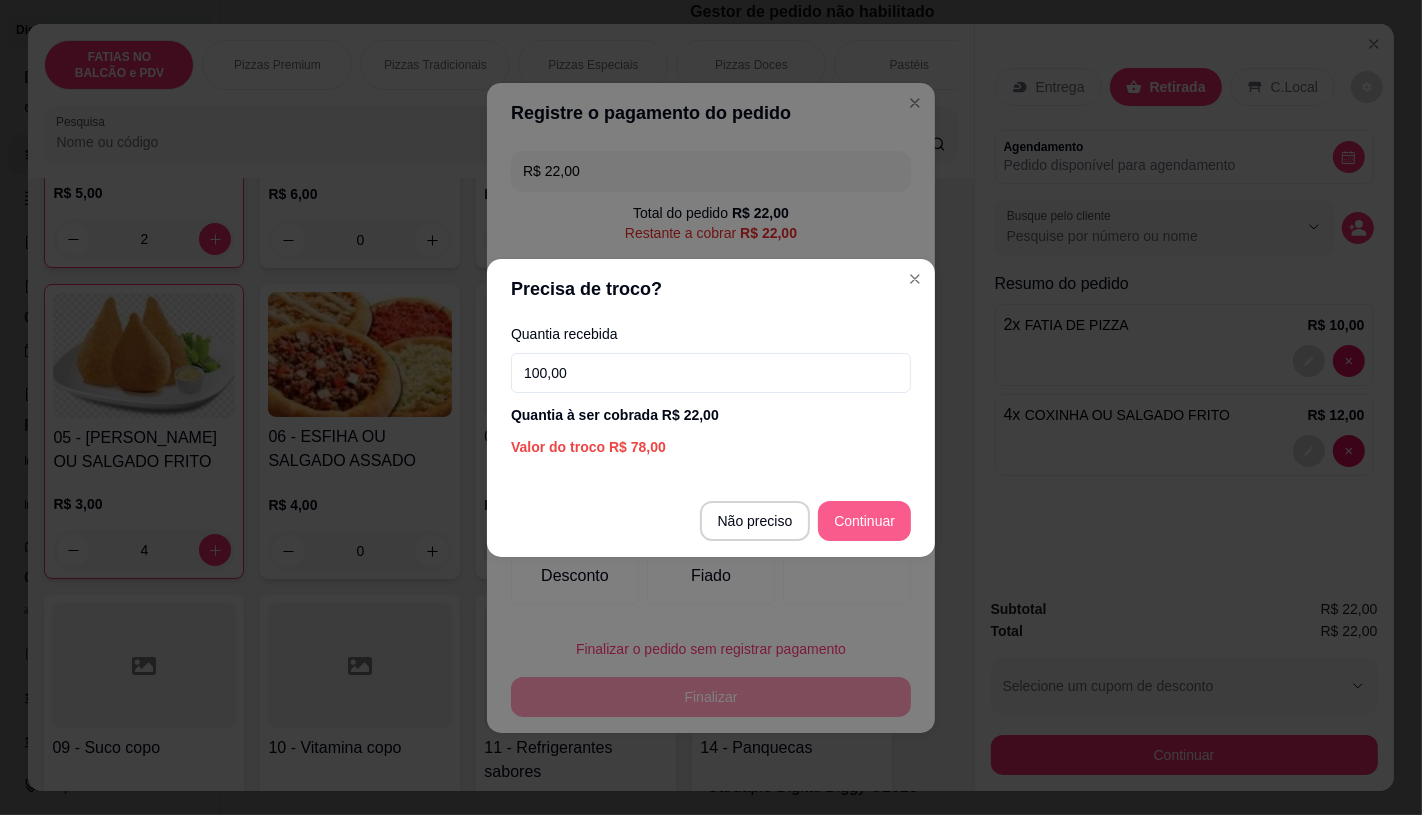 type on "100,00" 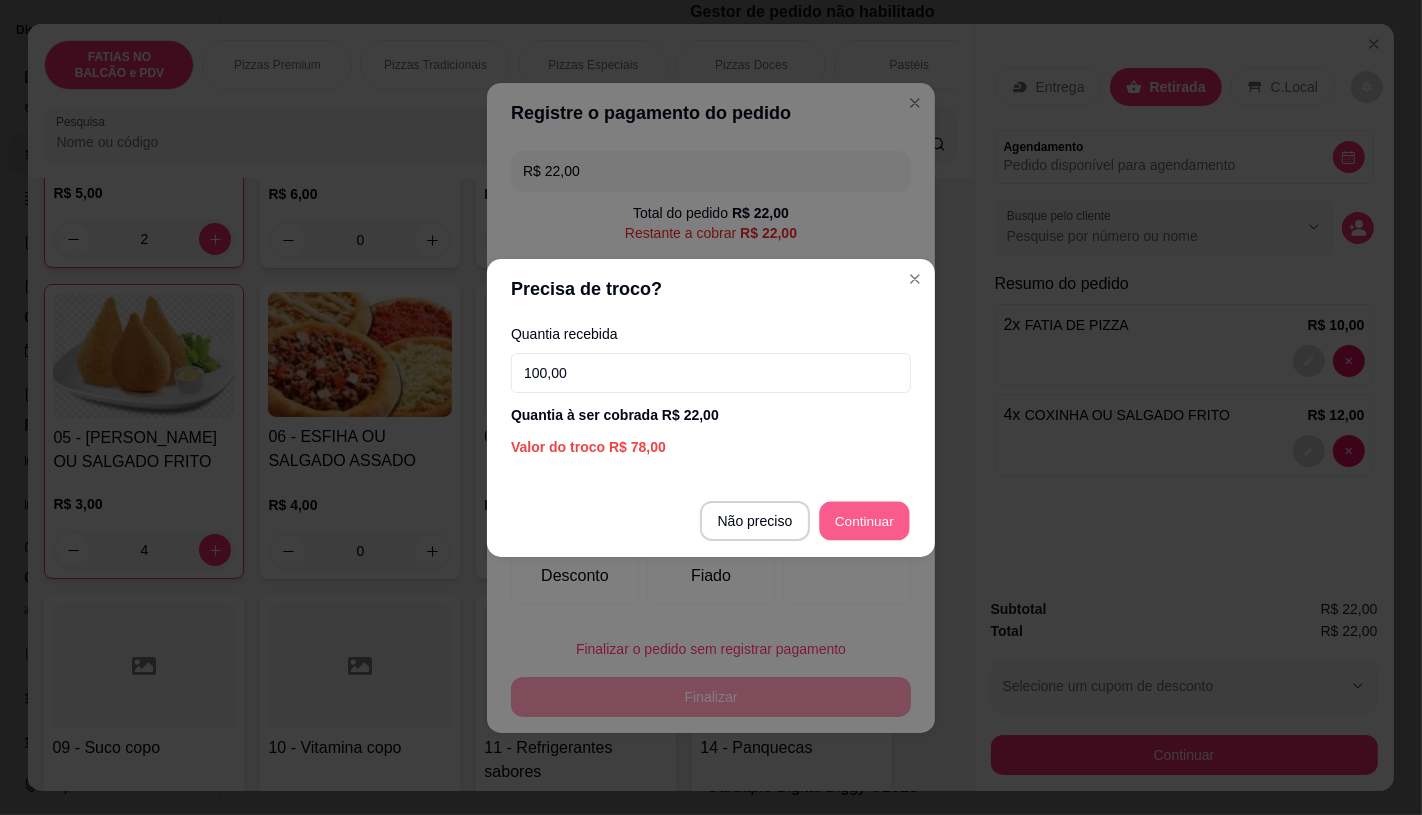 type on "R$ 0,00" 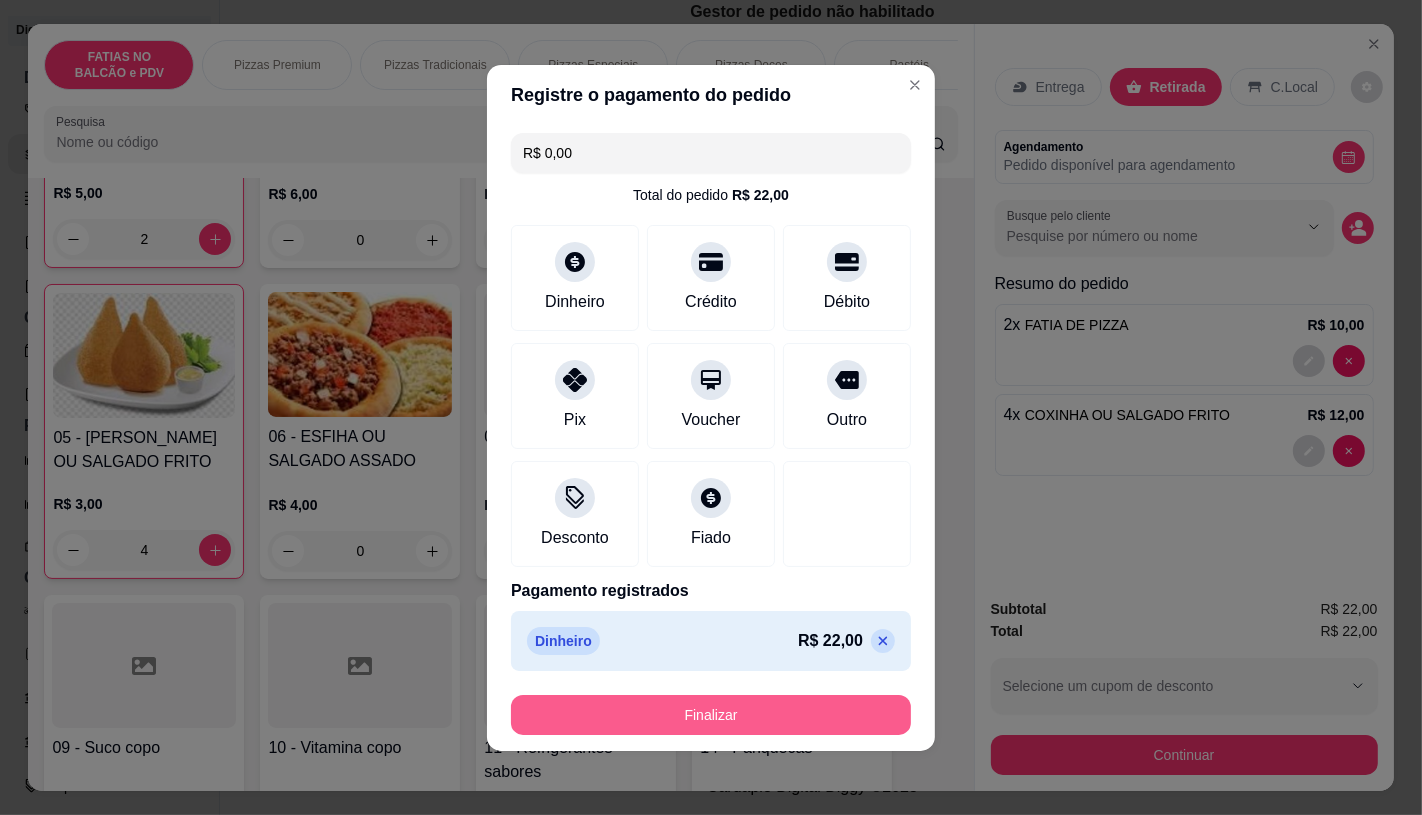 click on "Finalizar" at bounding box center (711, 715) 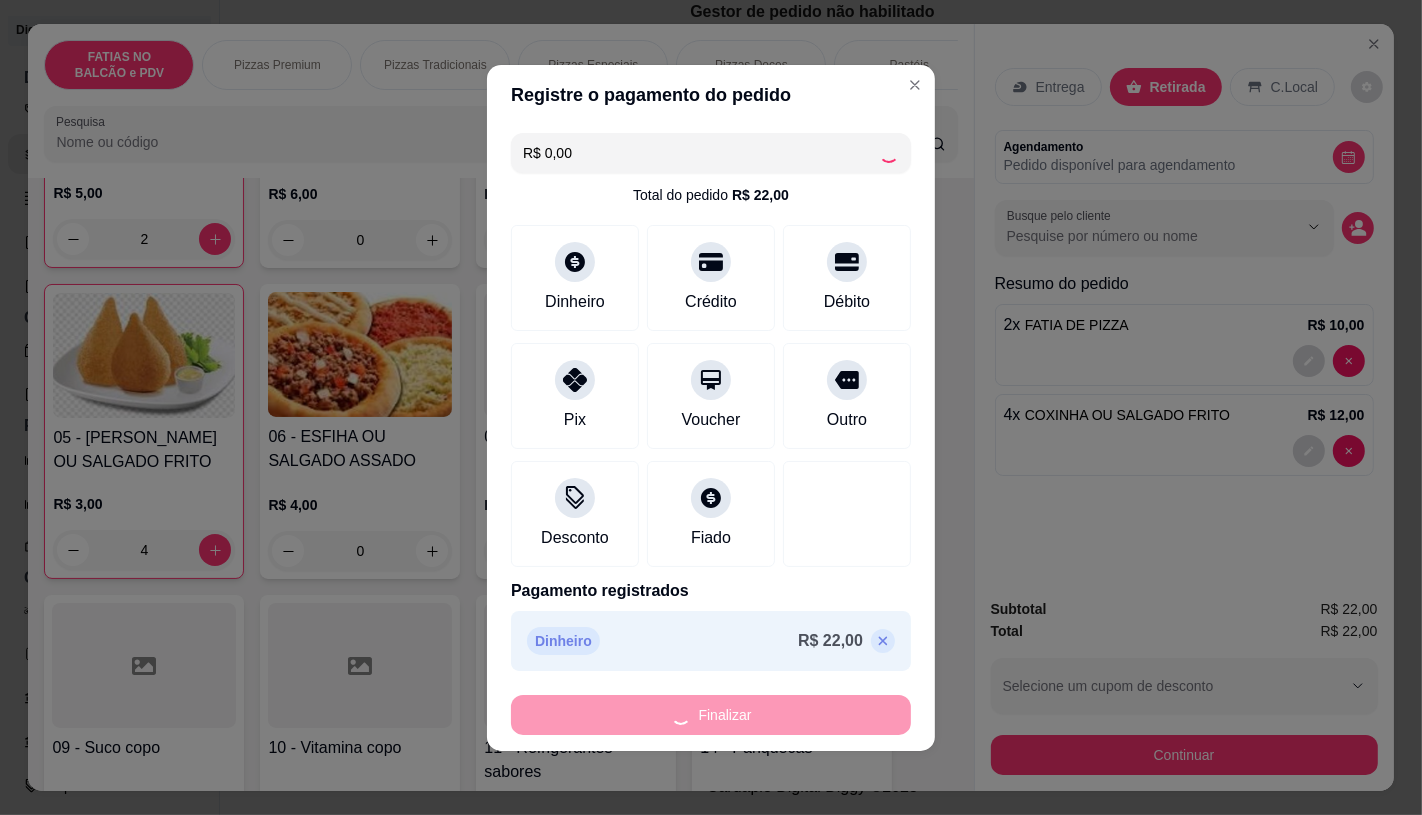 type on "0" 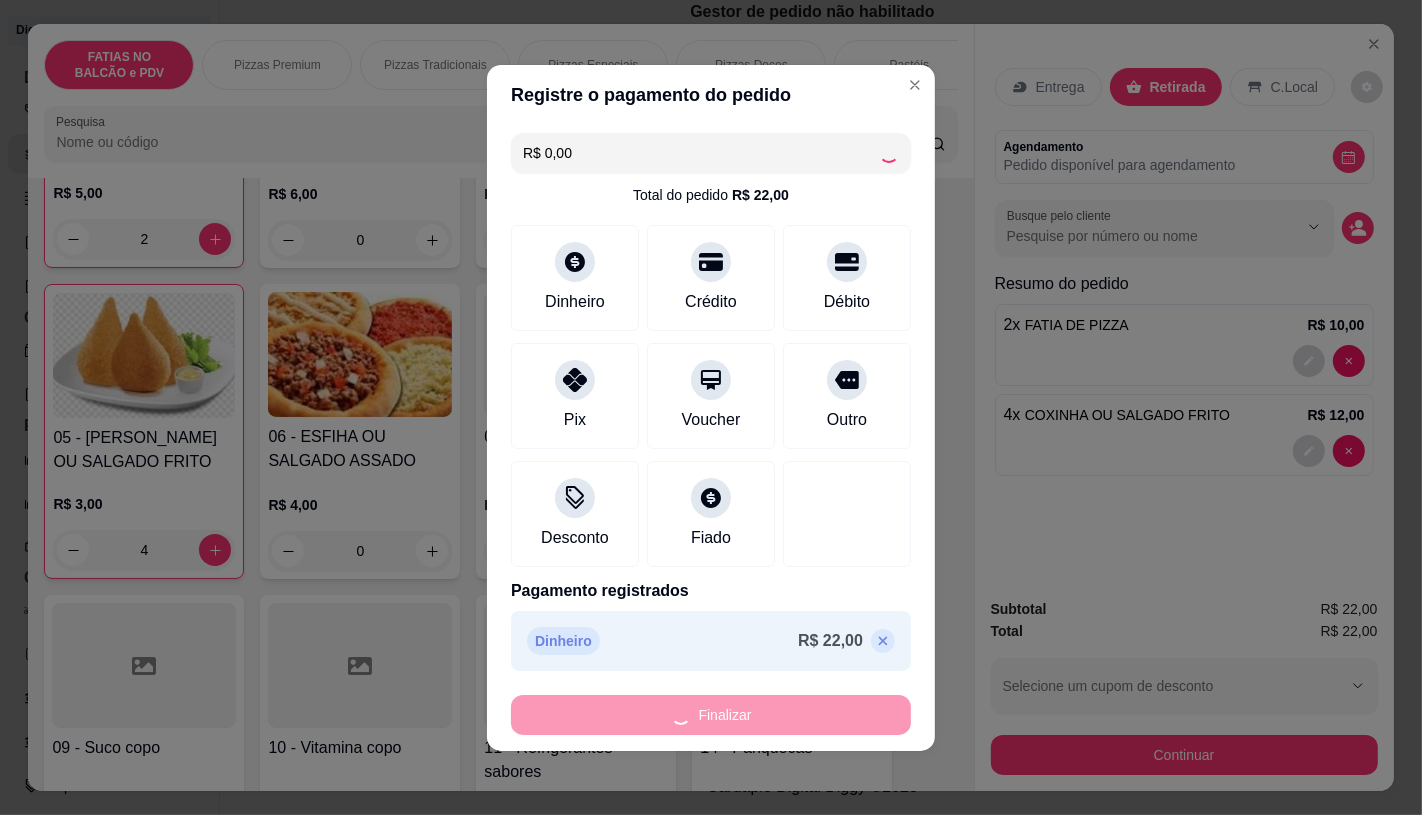 type on "0" 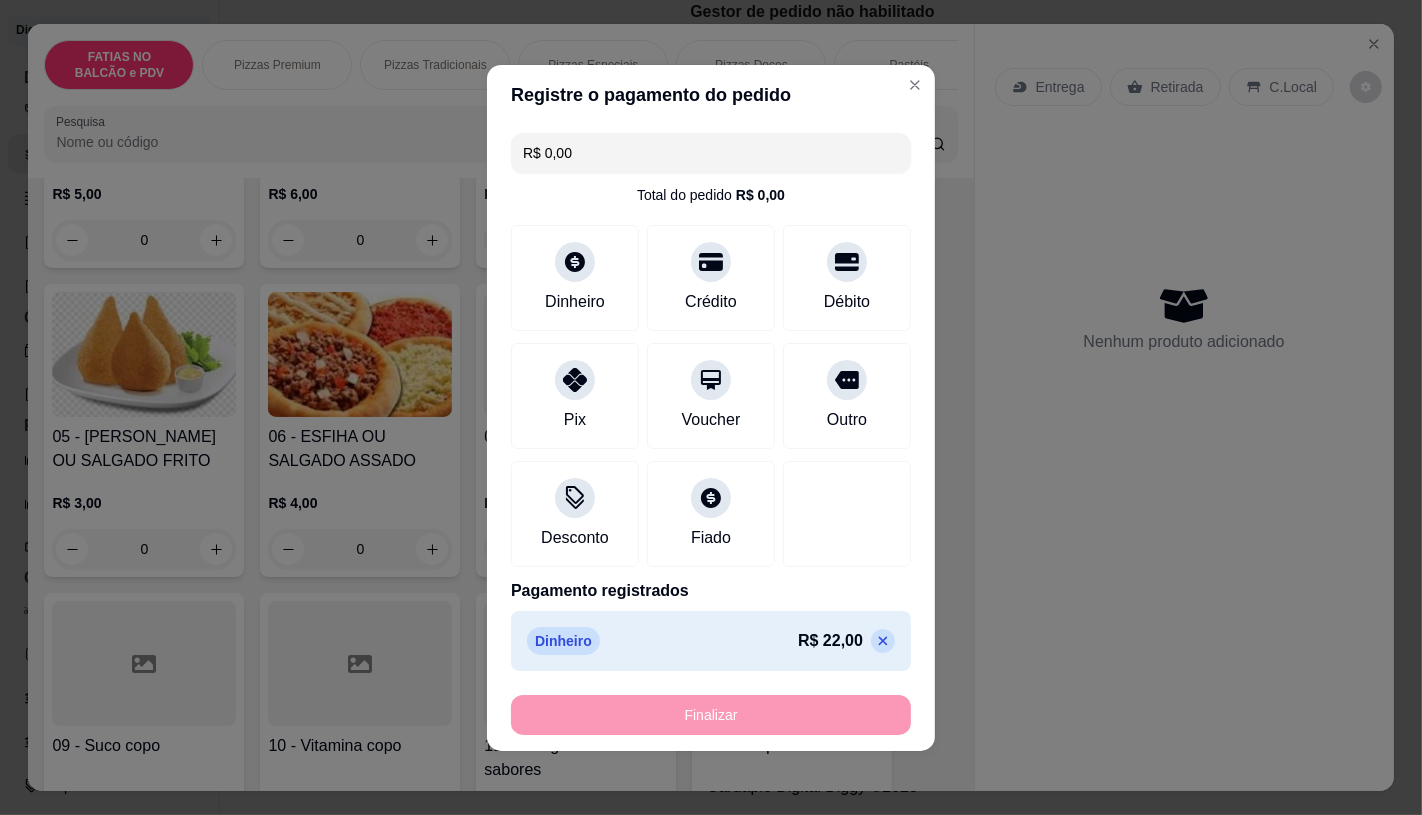 type on "-R$ 22,00" 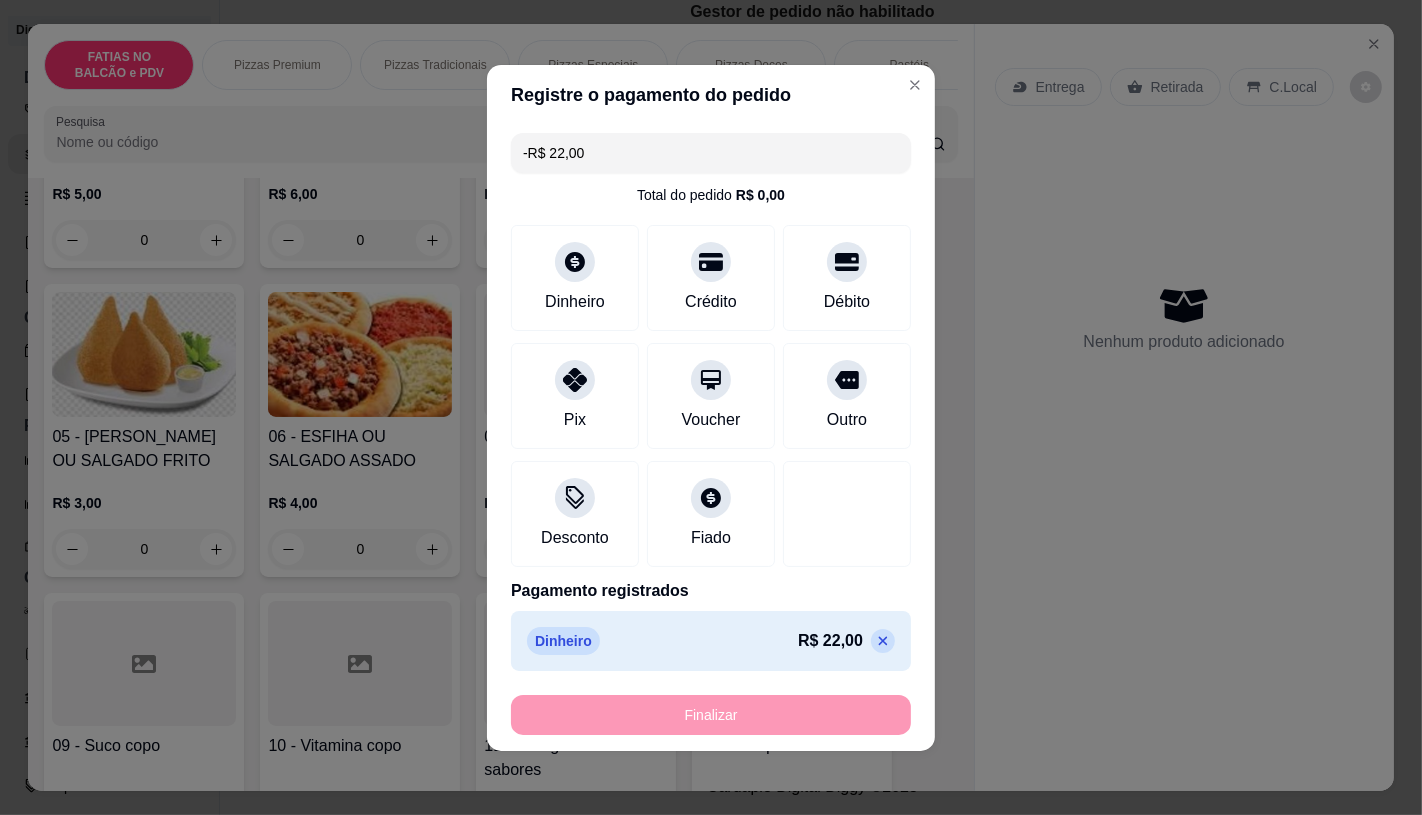 scroll, scrollTop: 334, scrollLeft: 0, axis: vertical 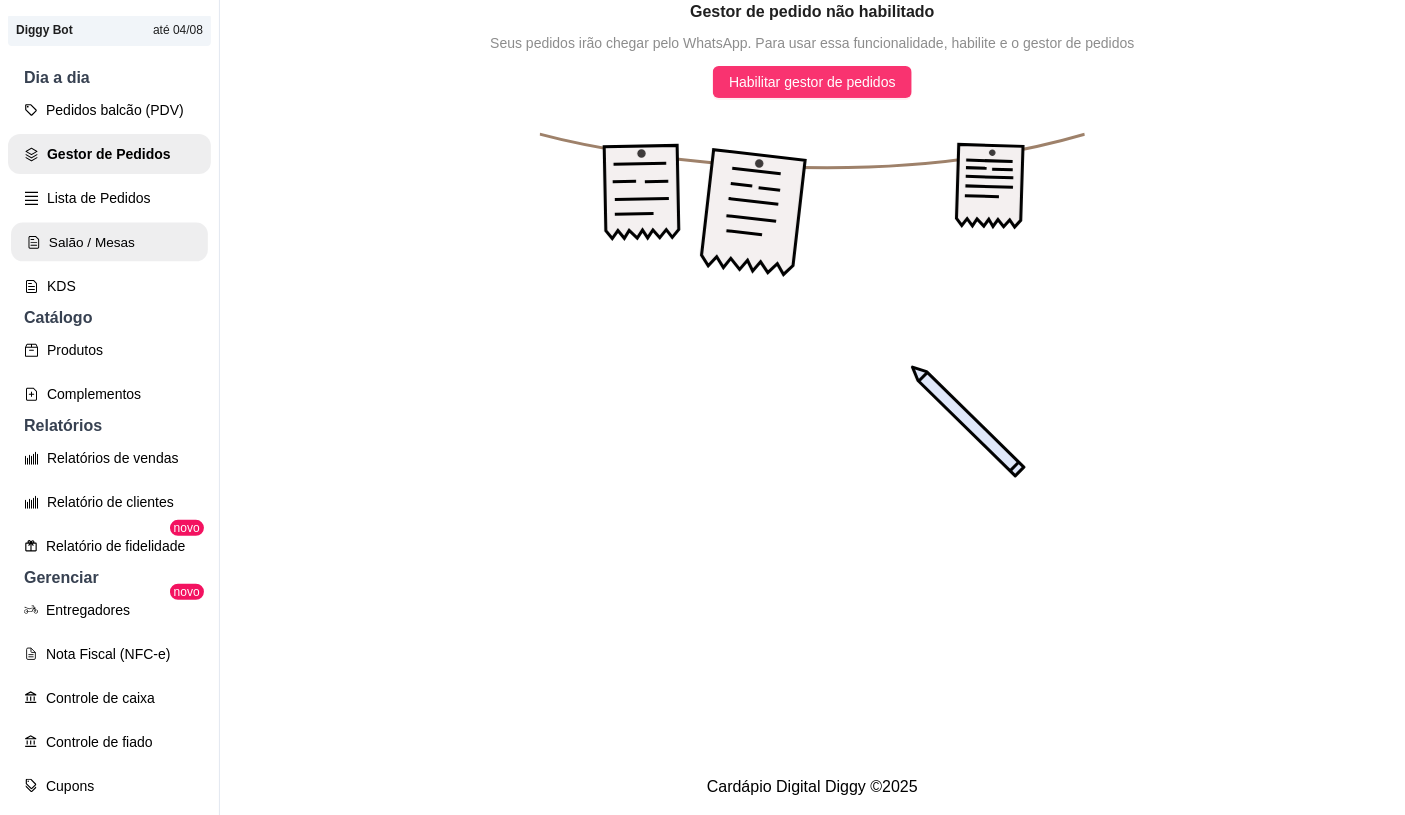 click on "Salão / Mesas" at bounding box center (109, 242) 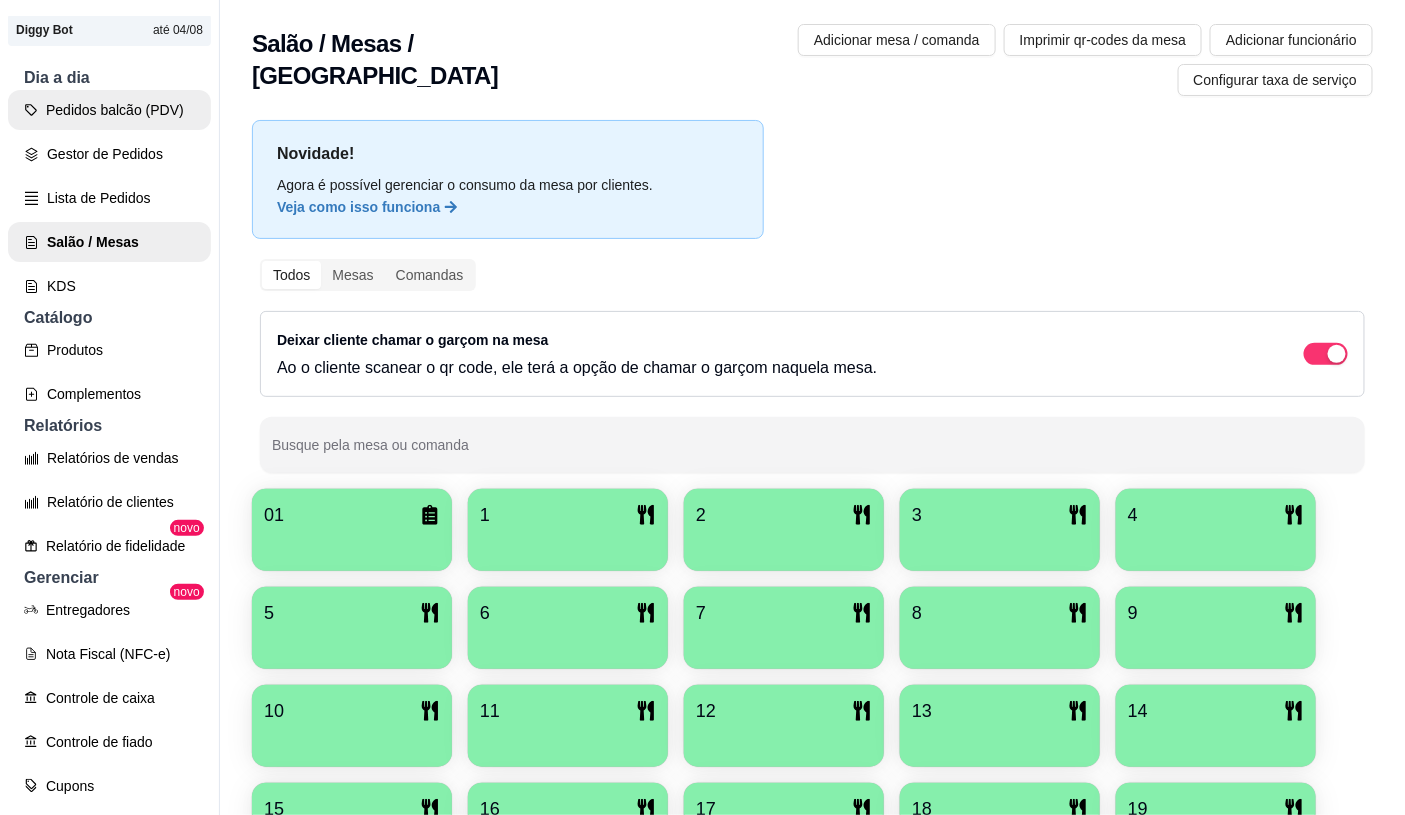 click on "Pedidos balcão (PDV)" at bounding box center [109, 110] 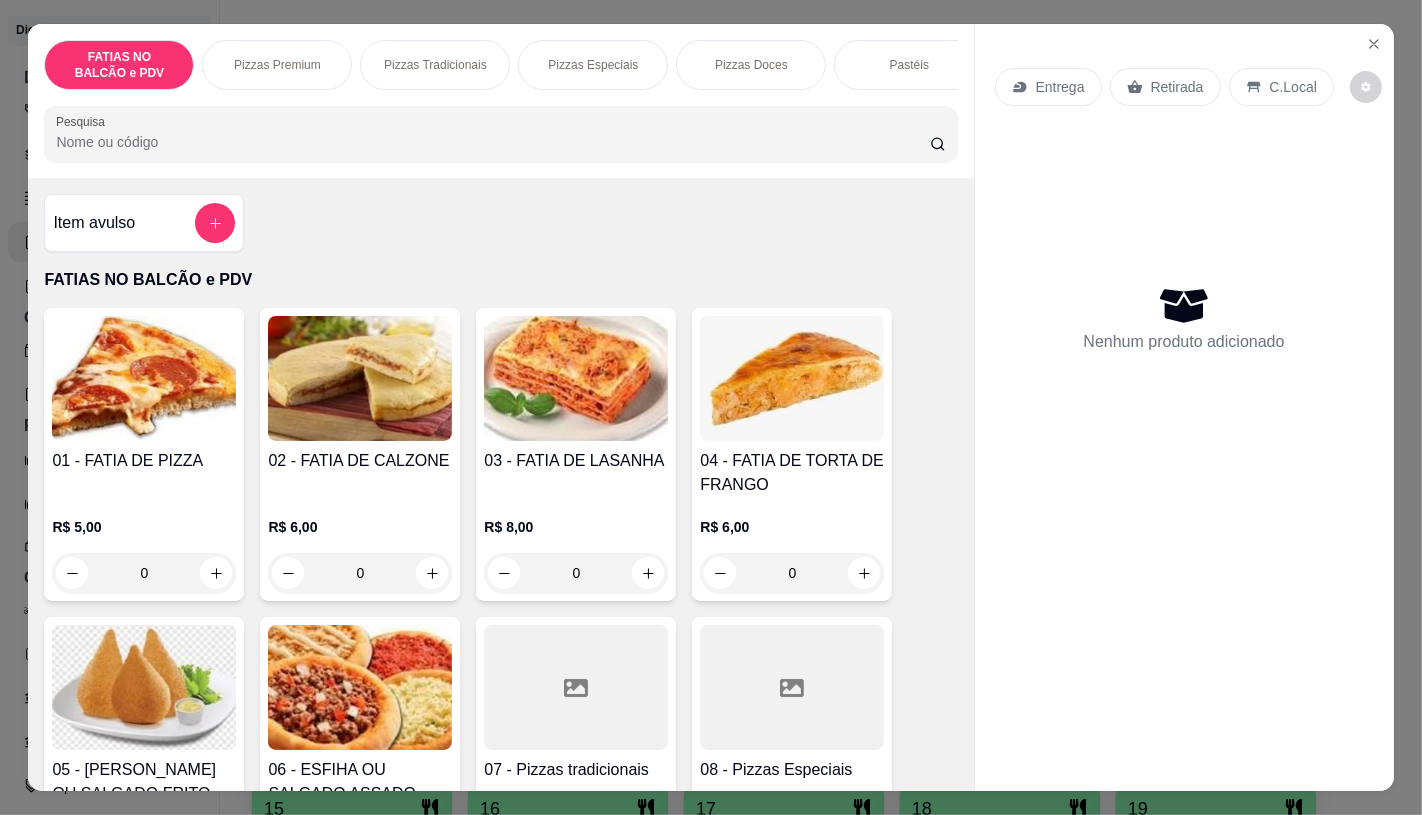 click on "0" at bounding box center (144, 573) 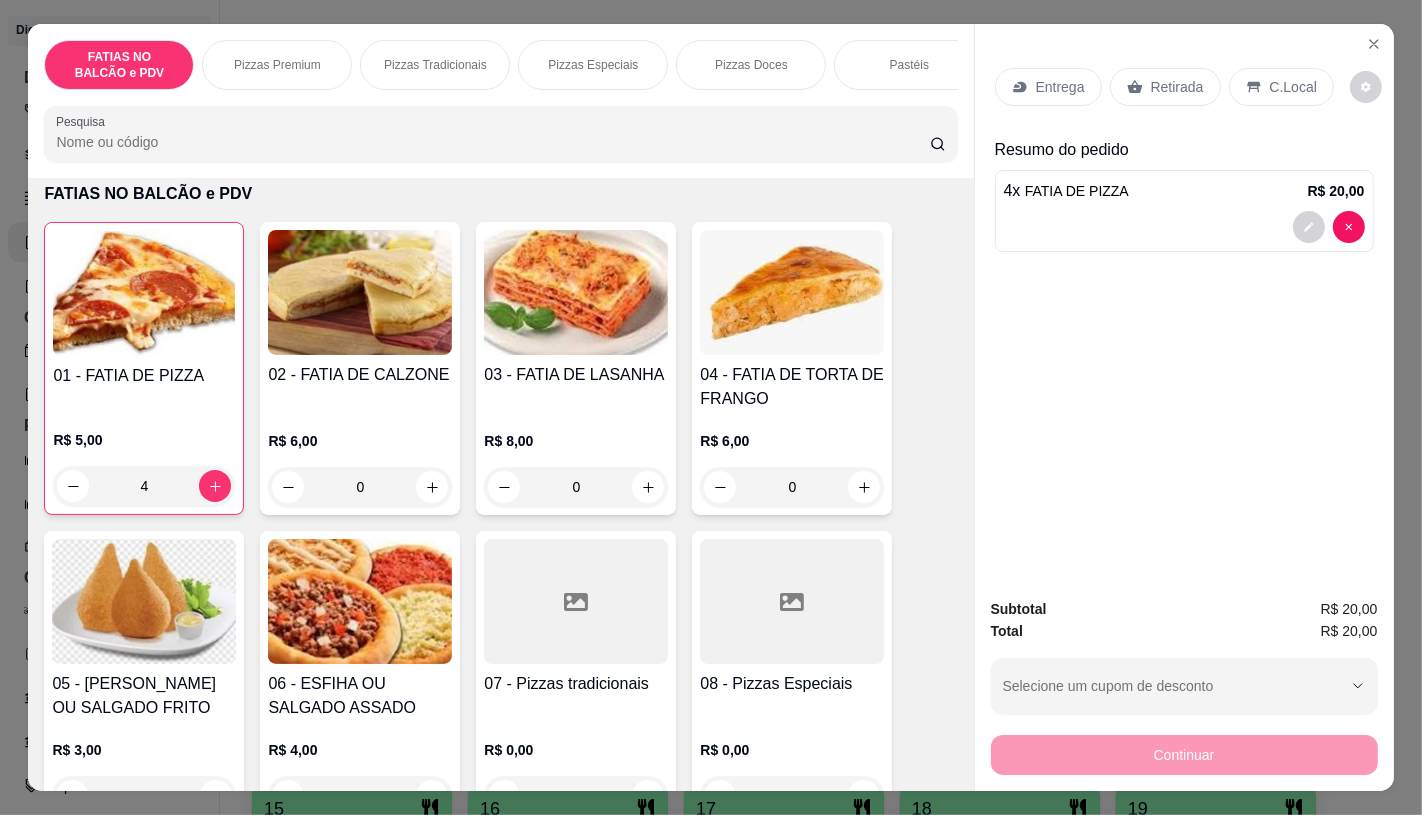 scroll, scrollTop: 111, scrollLeft: 0, axis: vertical 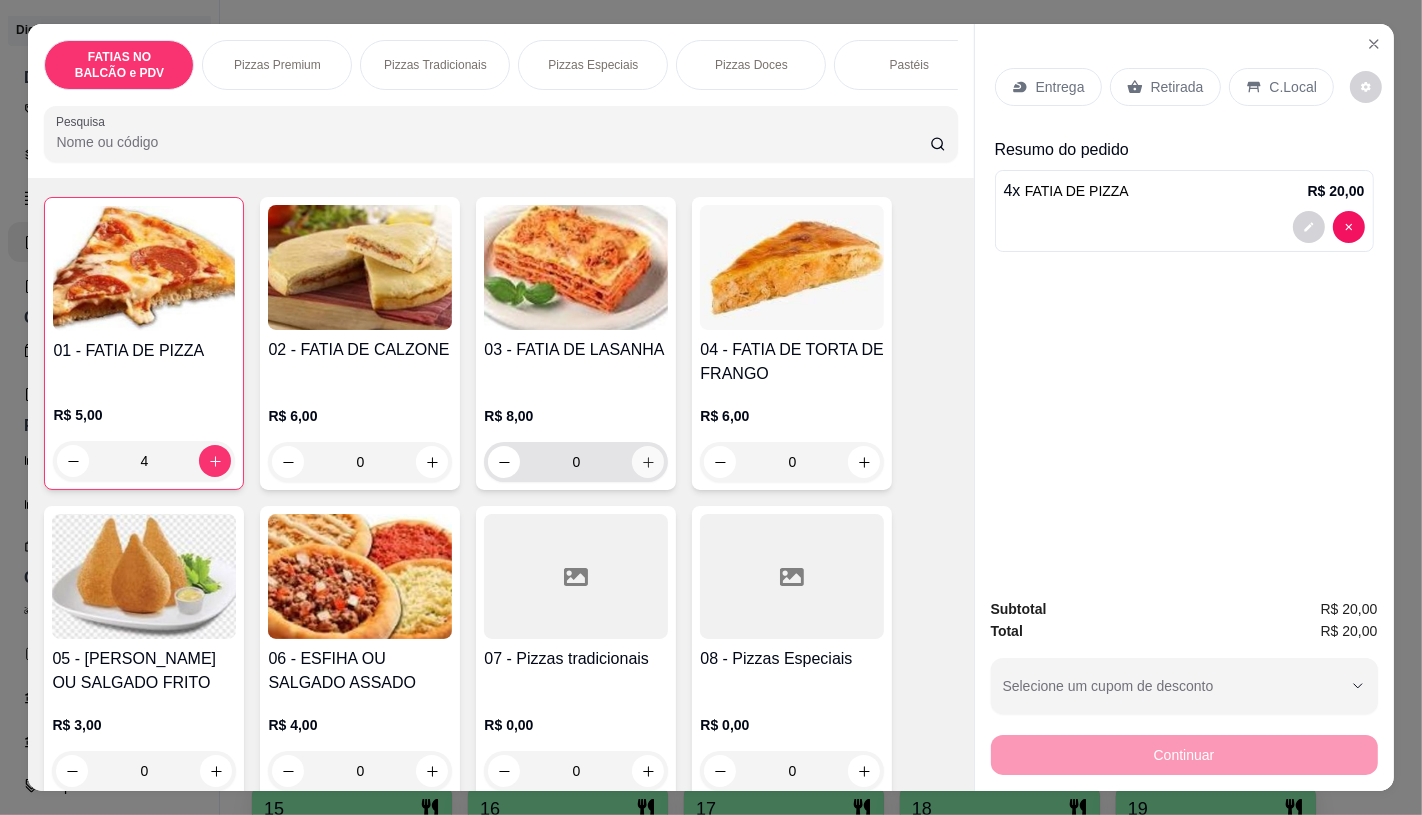 type on "4" 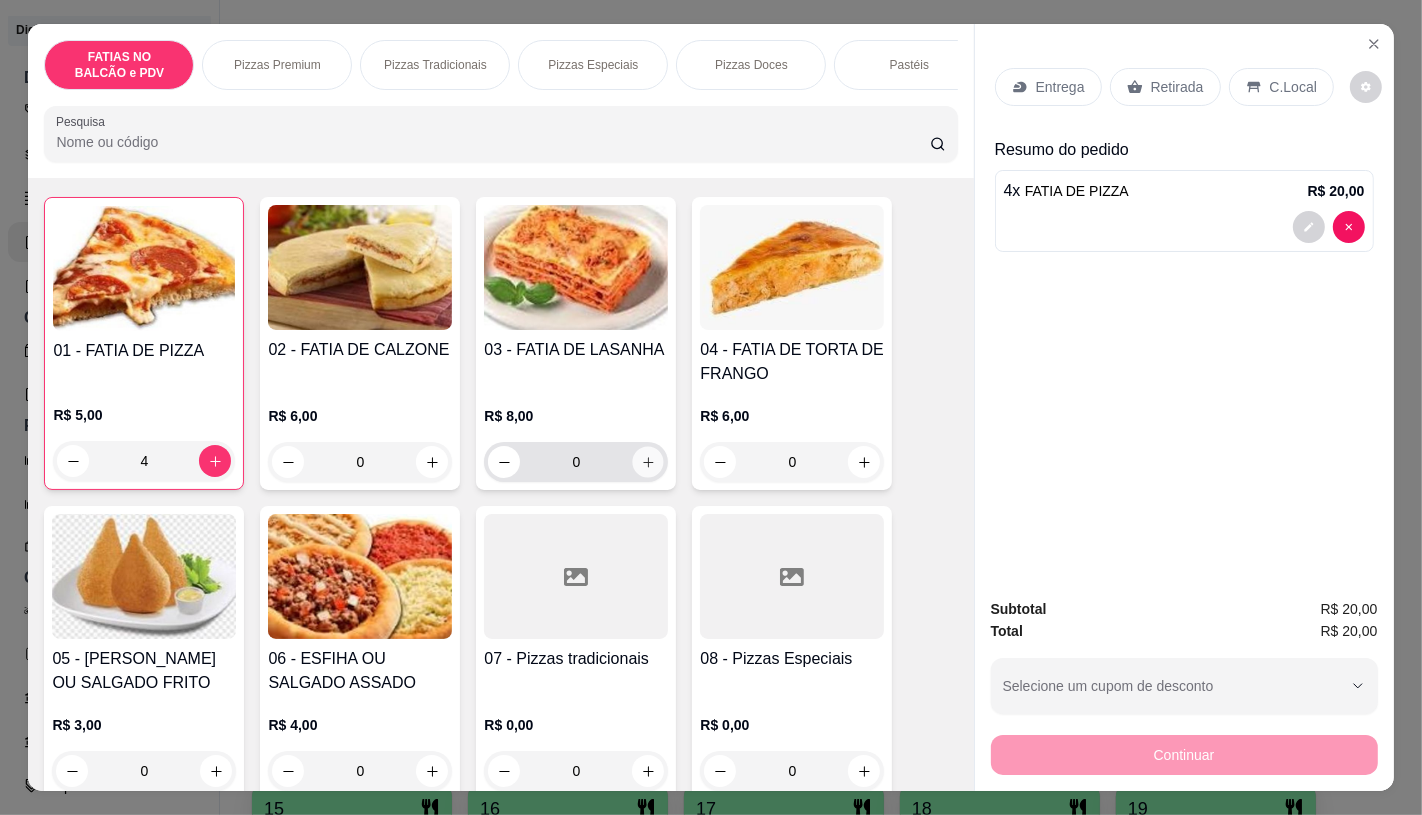 click 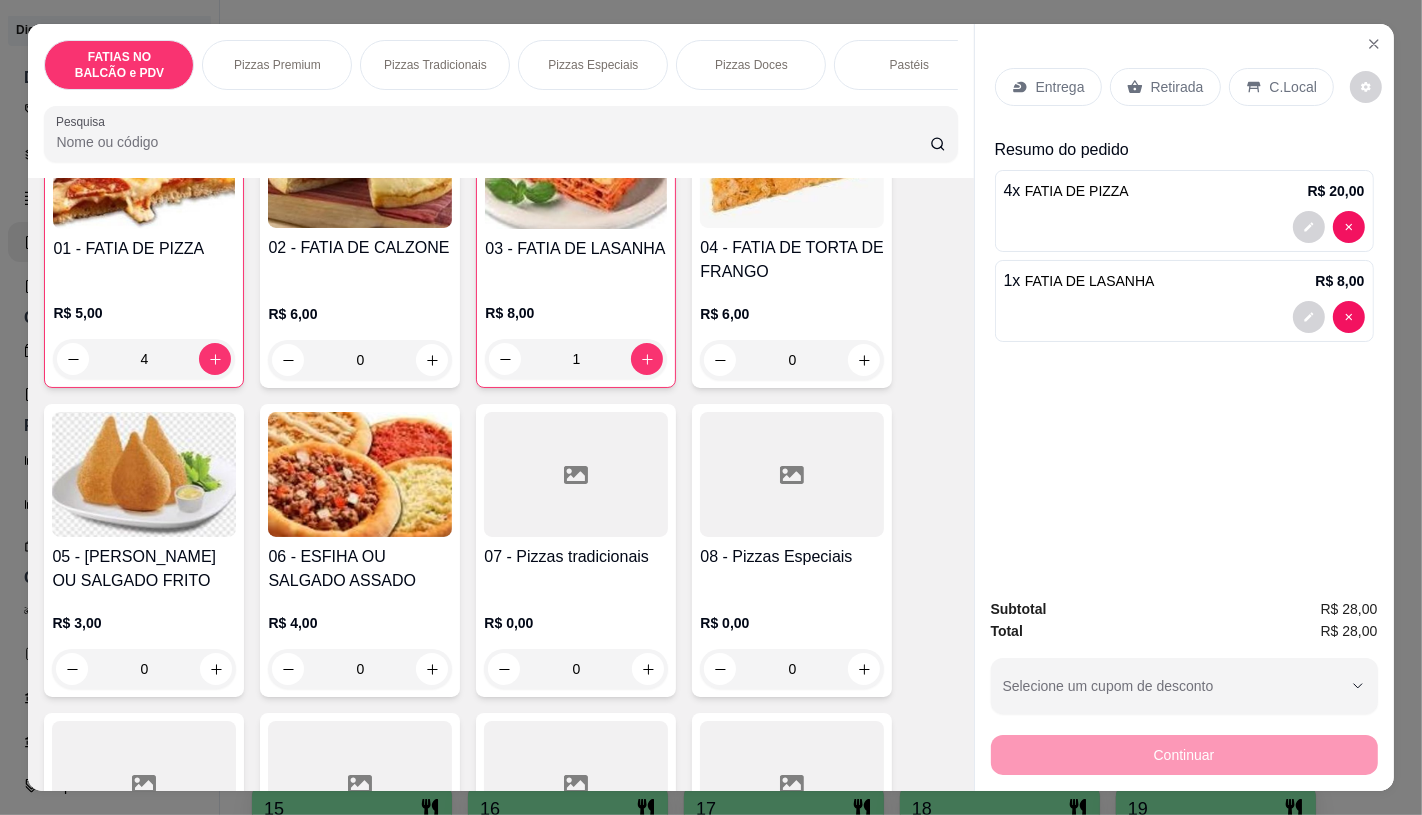 scroll, scrollTop: 333, scrollLeft: 0, axis: vertical 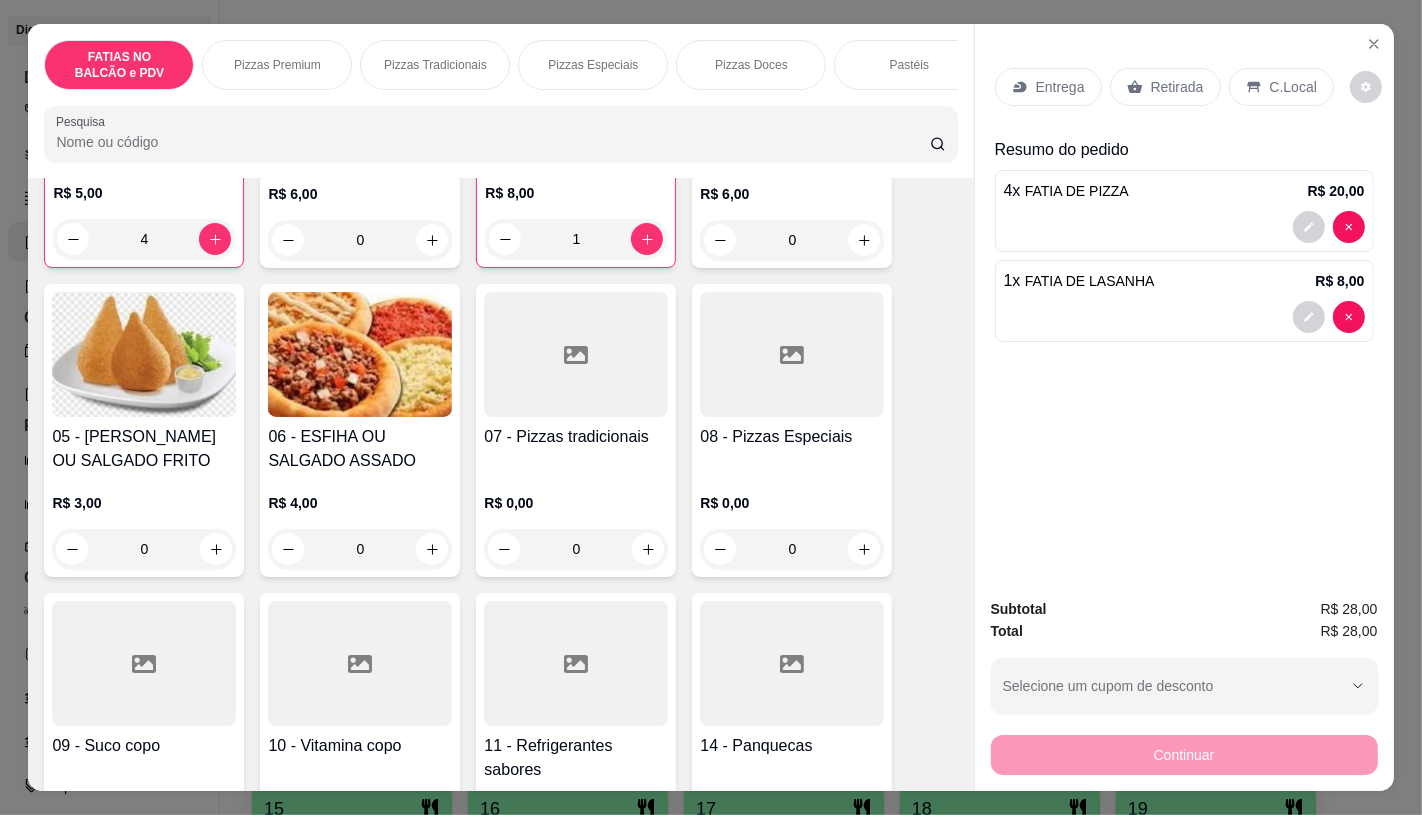 click at bounding box center (576, 663) 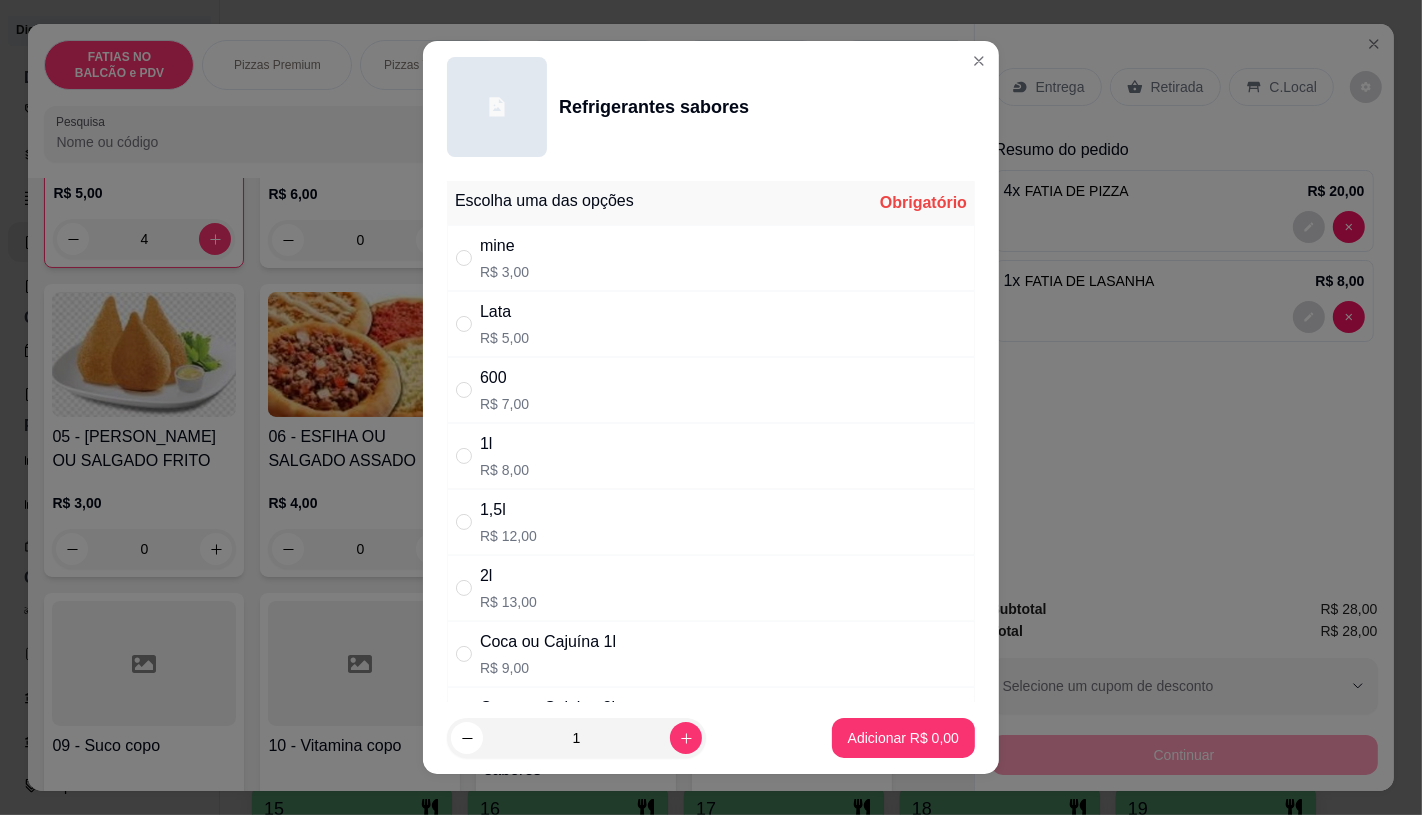 click on "Lata R$ 5,00" at bounding box center (711, 324) 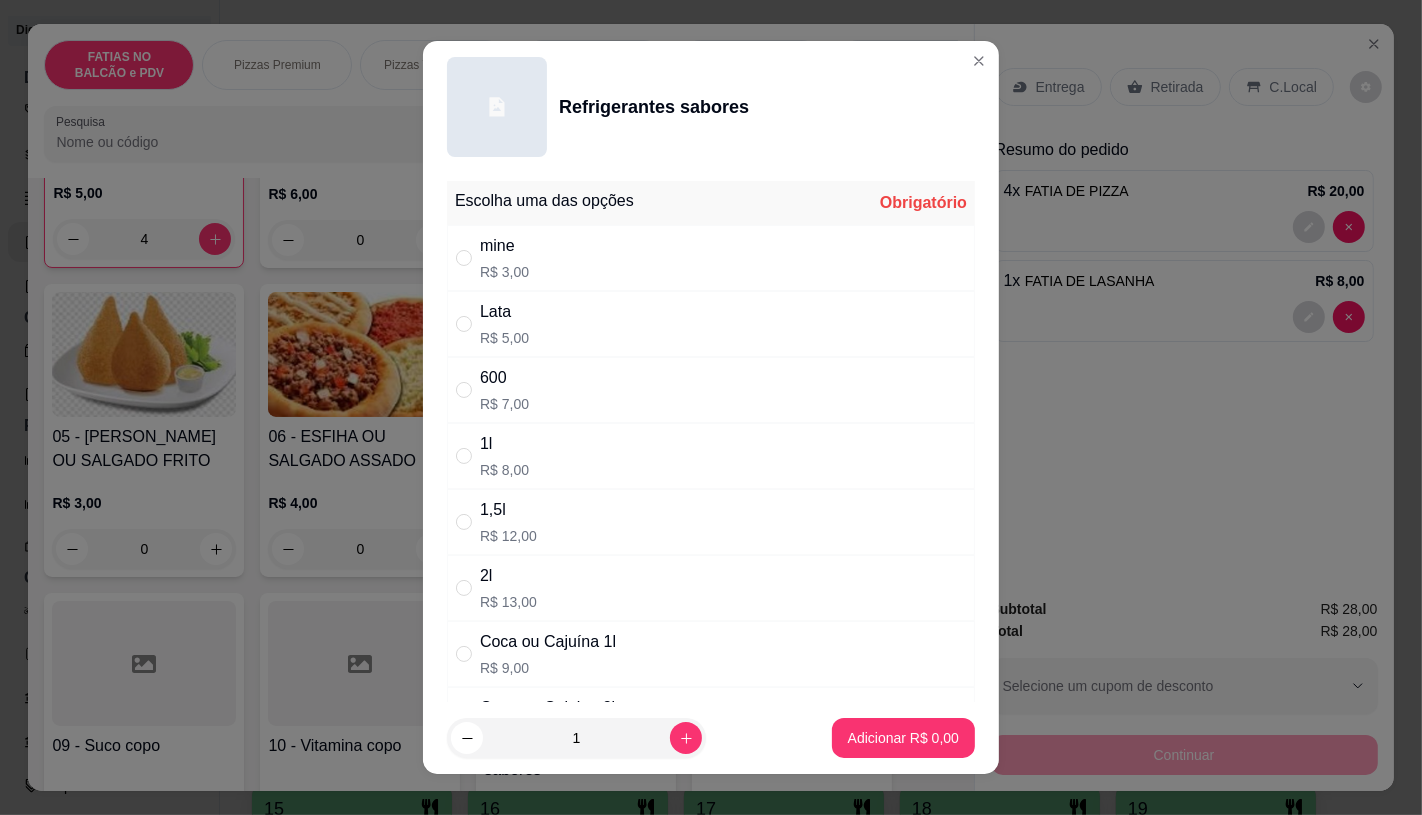 radio on "true" 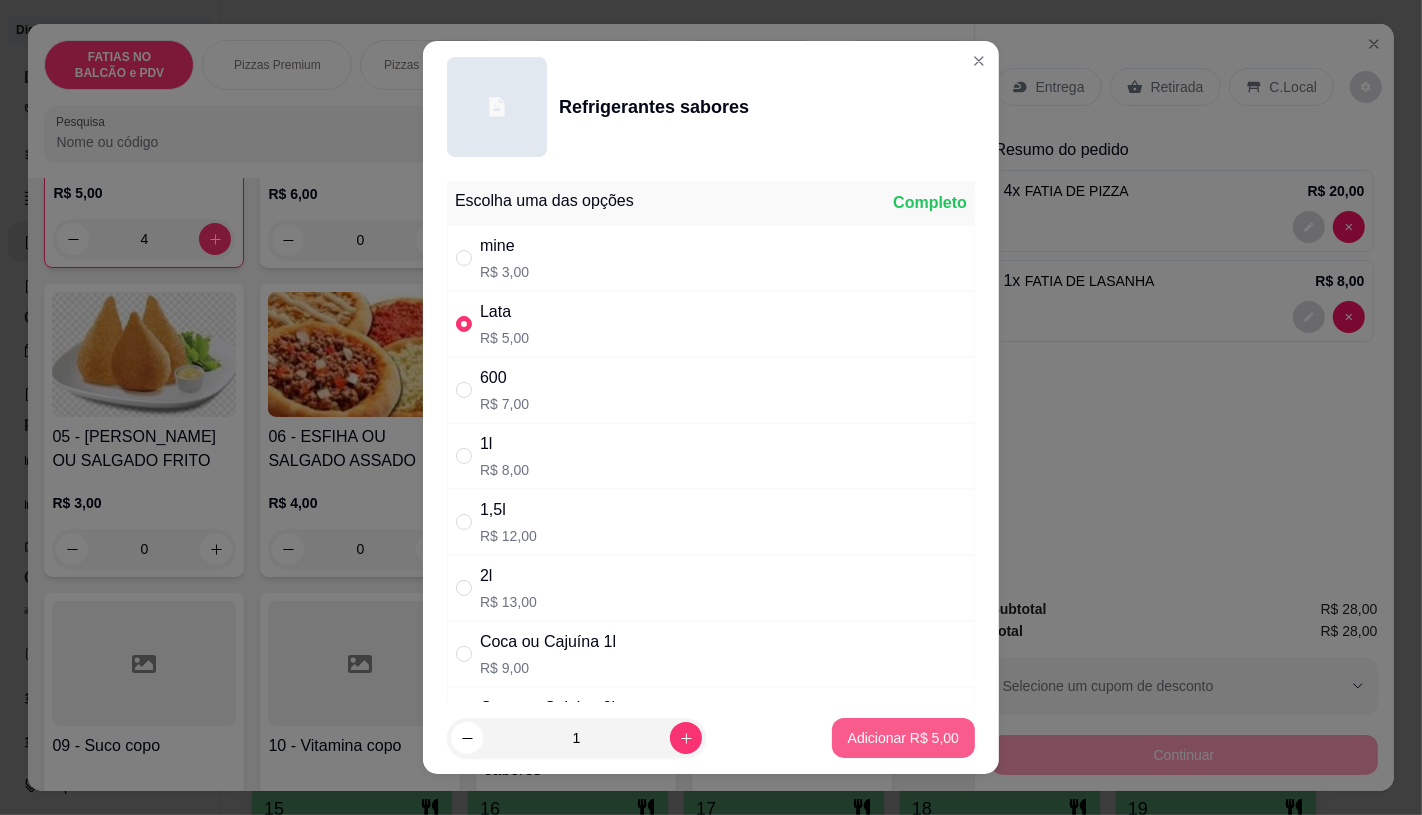 click on "Adicionar   R$ 5,00" at bounding box center (903, 738) 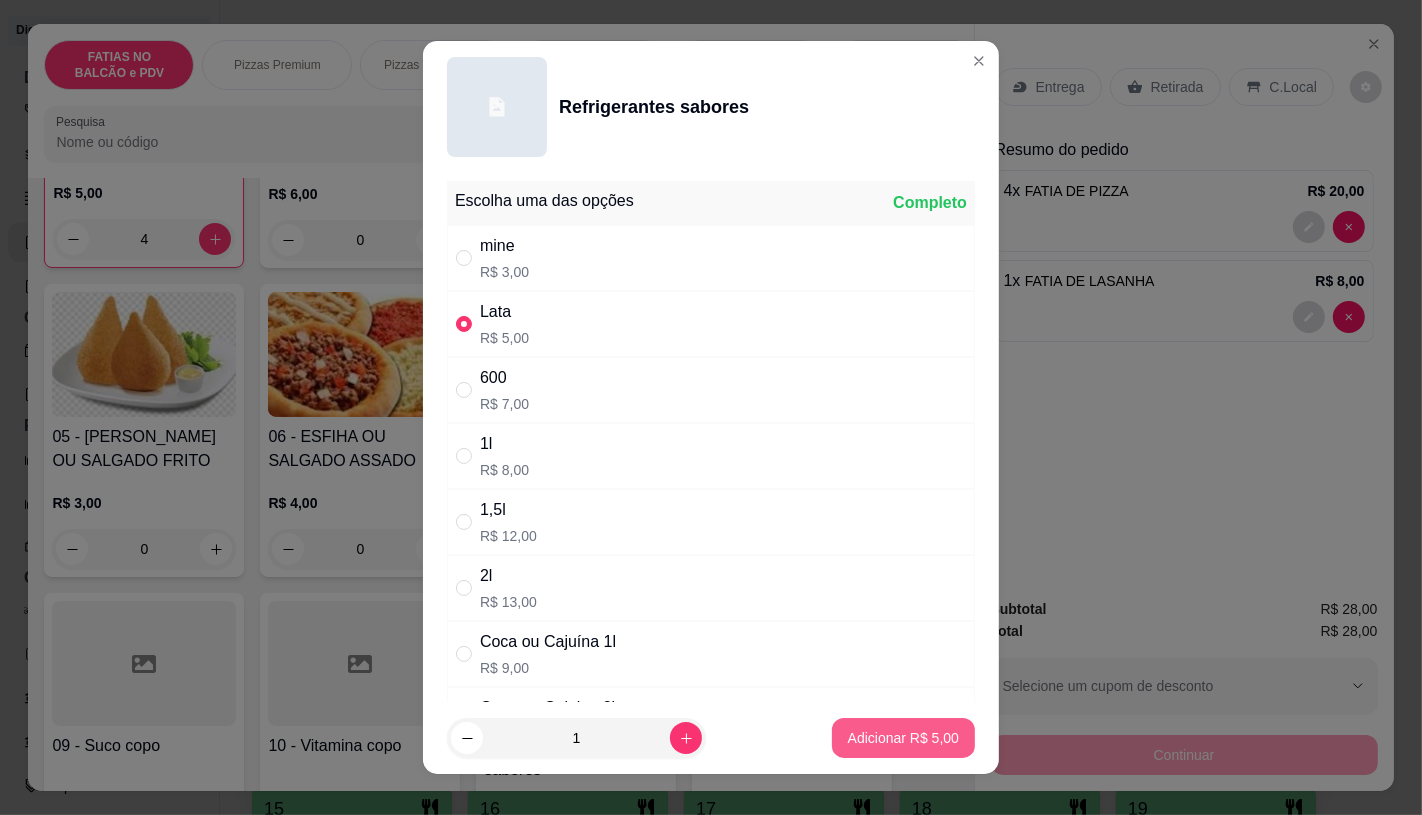 type on "1" 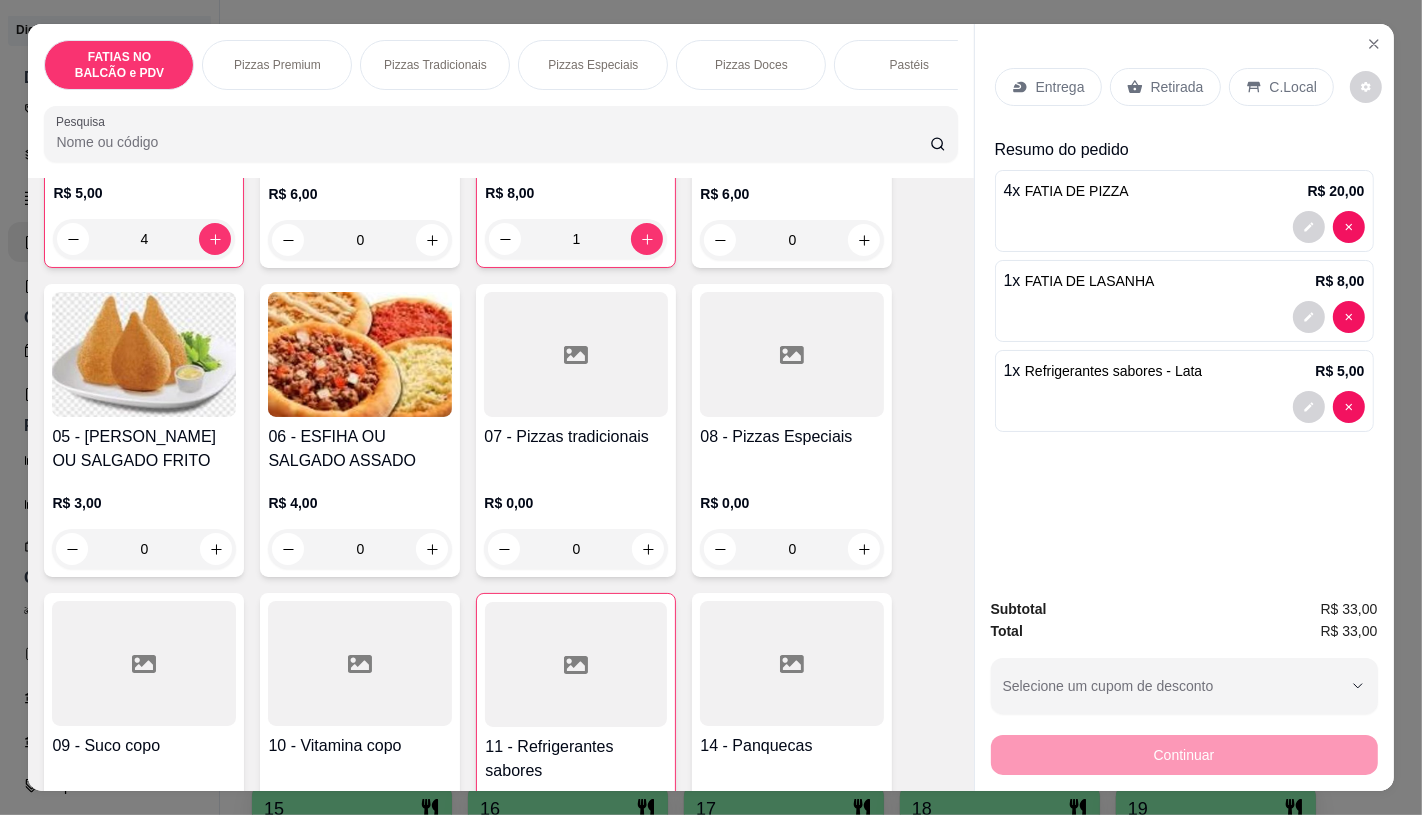 click on "Retirada" at bounding box center (1177, 87) 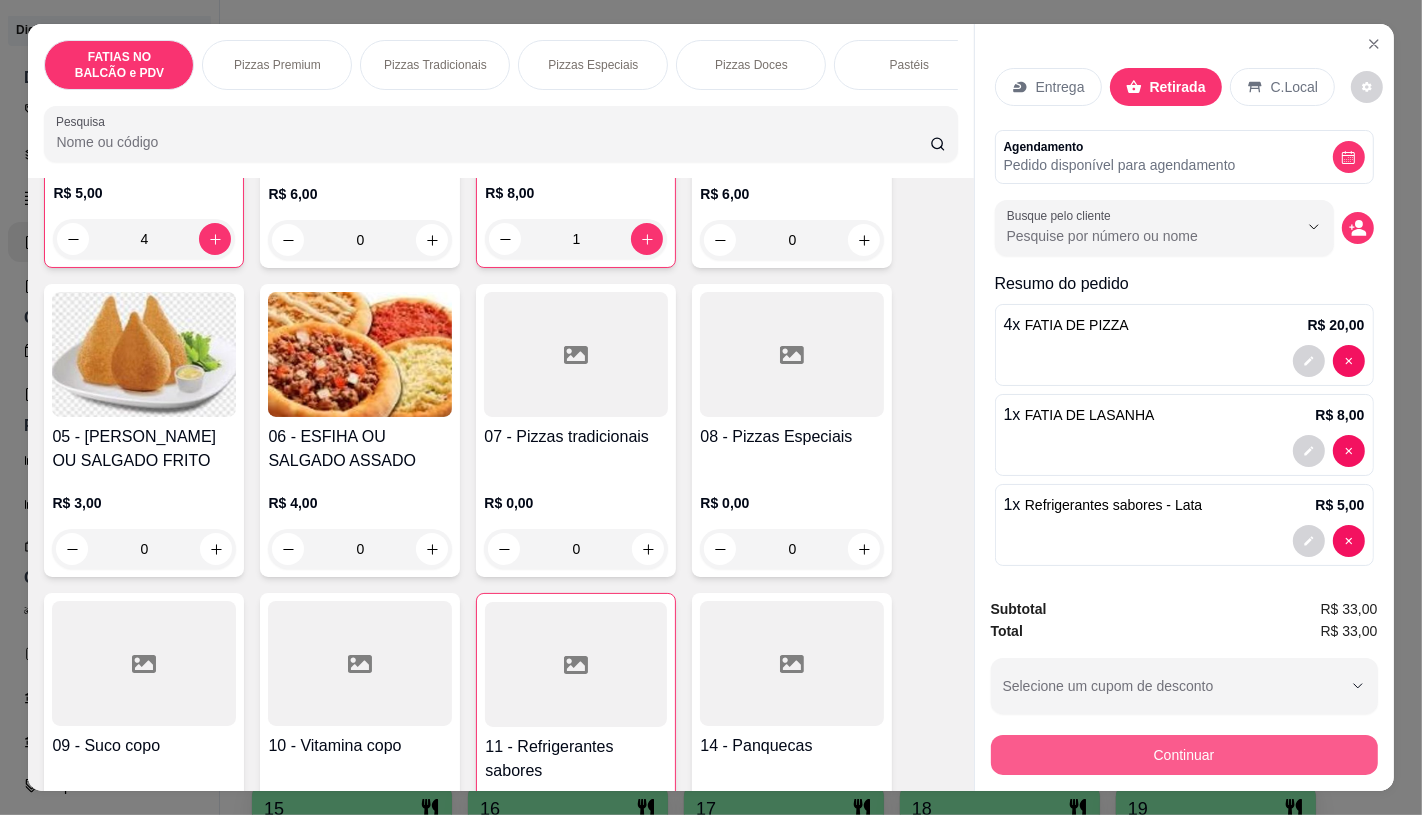 click on "Continuar" at bounding box center (1184, 755) 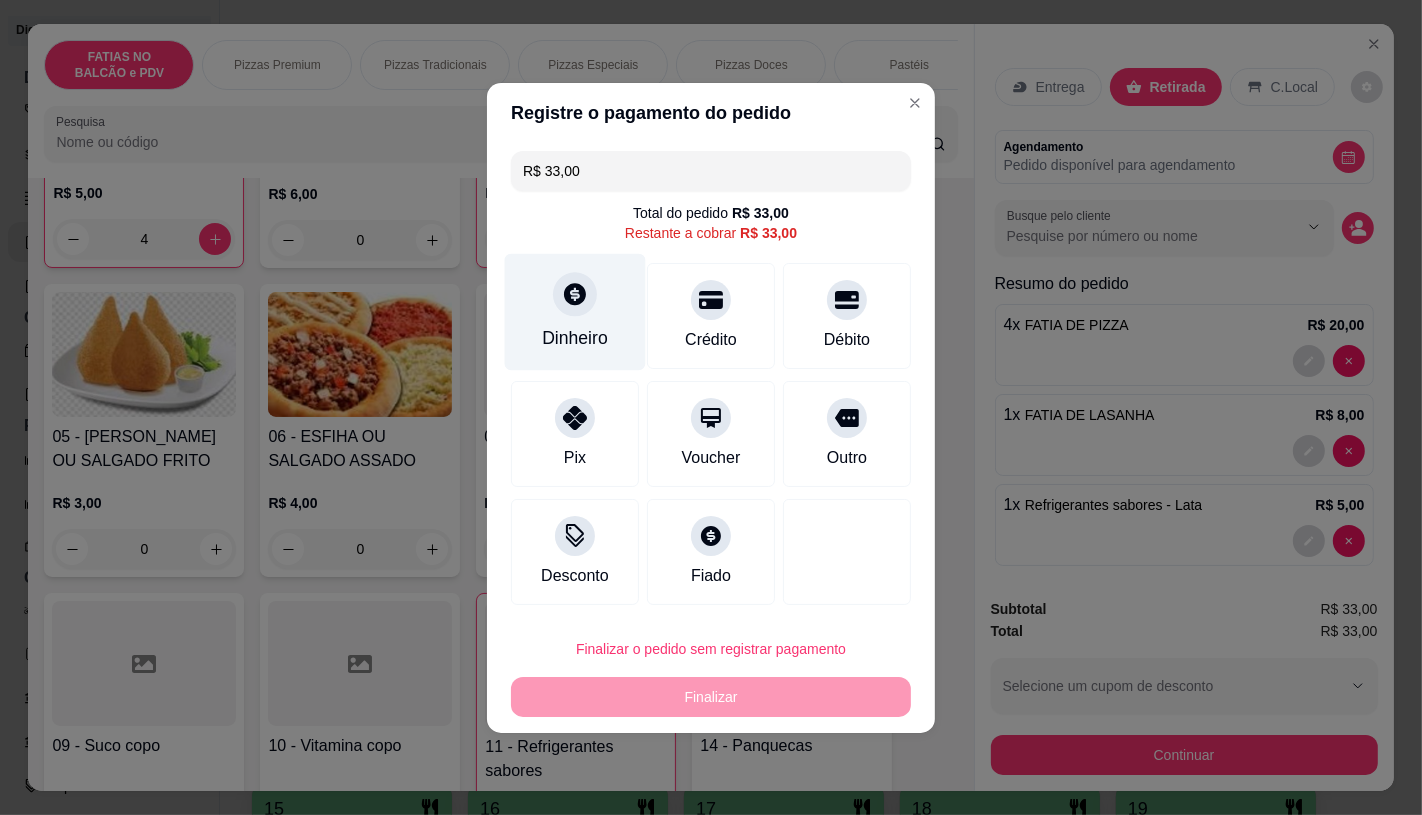 click at bounding box center [575, 294] 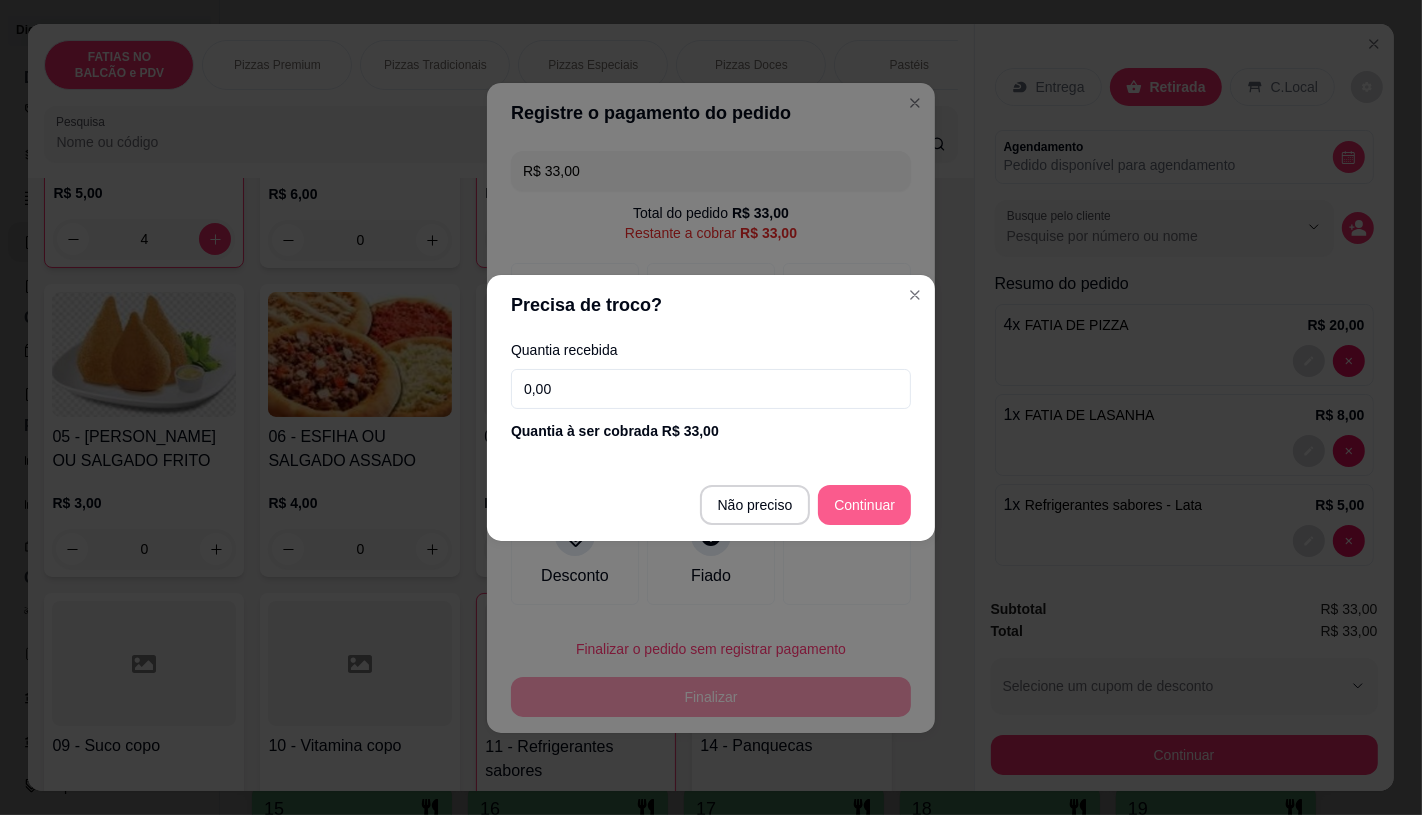 type on "R$ 0,00" 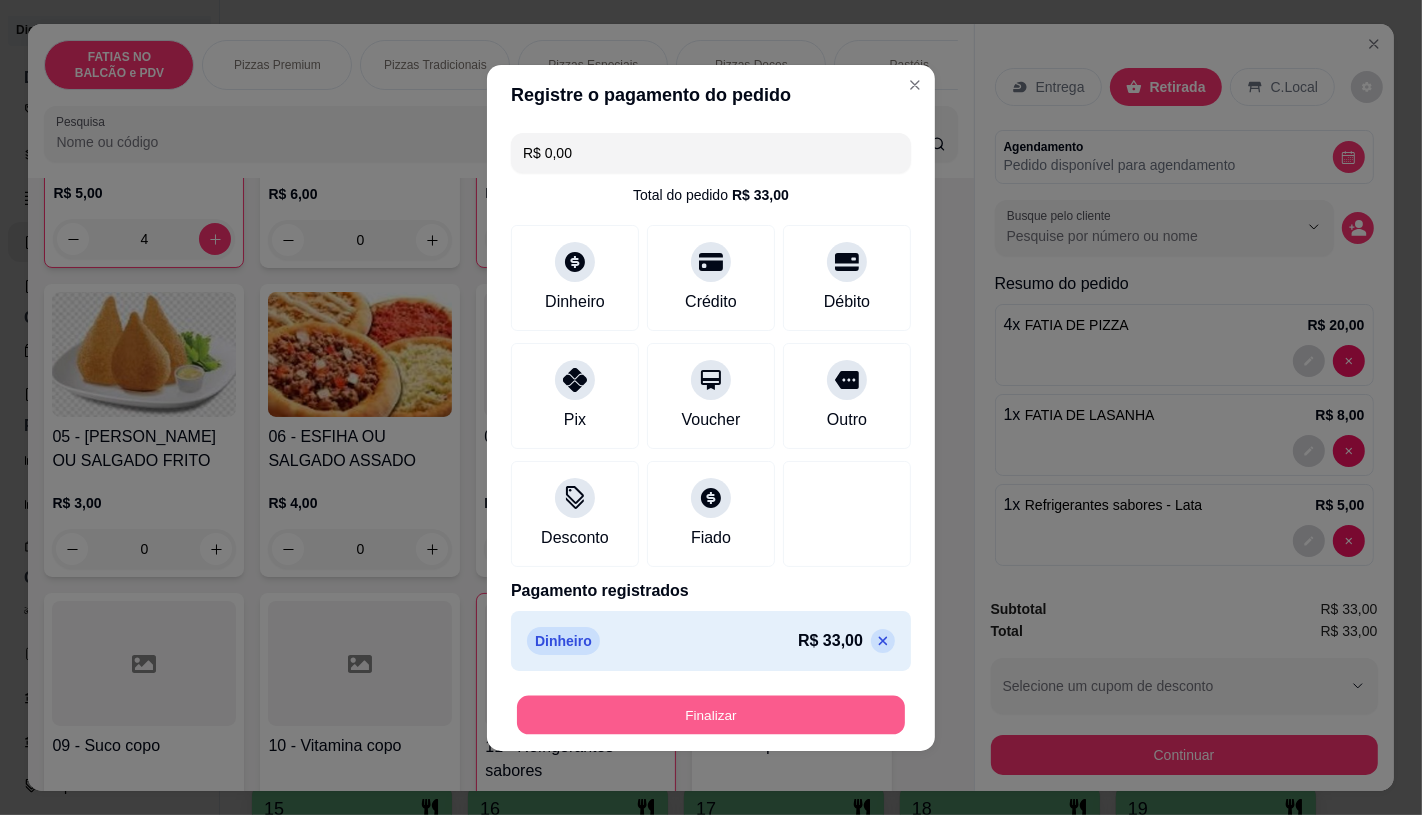 click on "Finalizar" at bounding box center (711, 714) 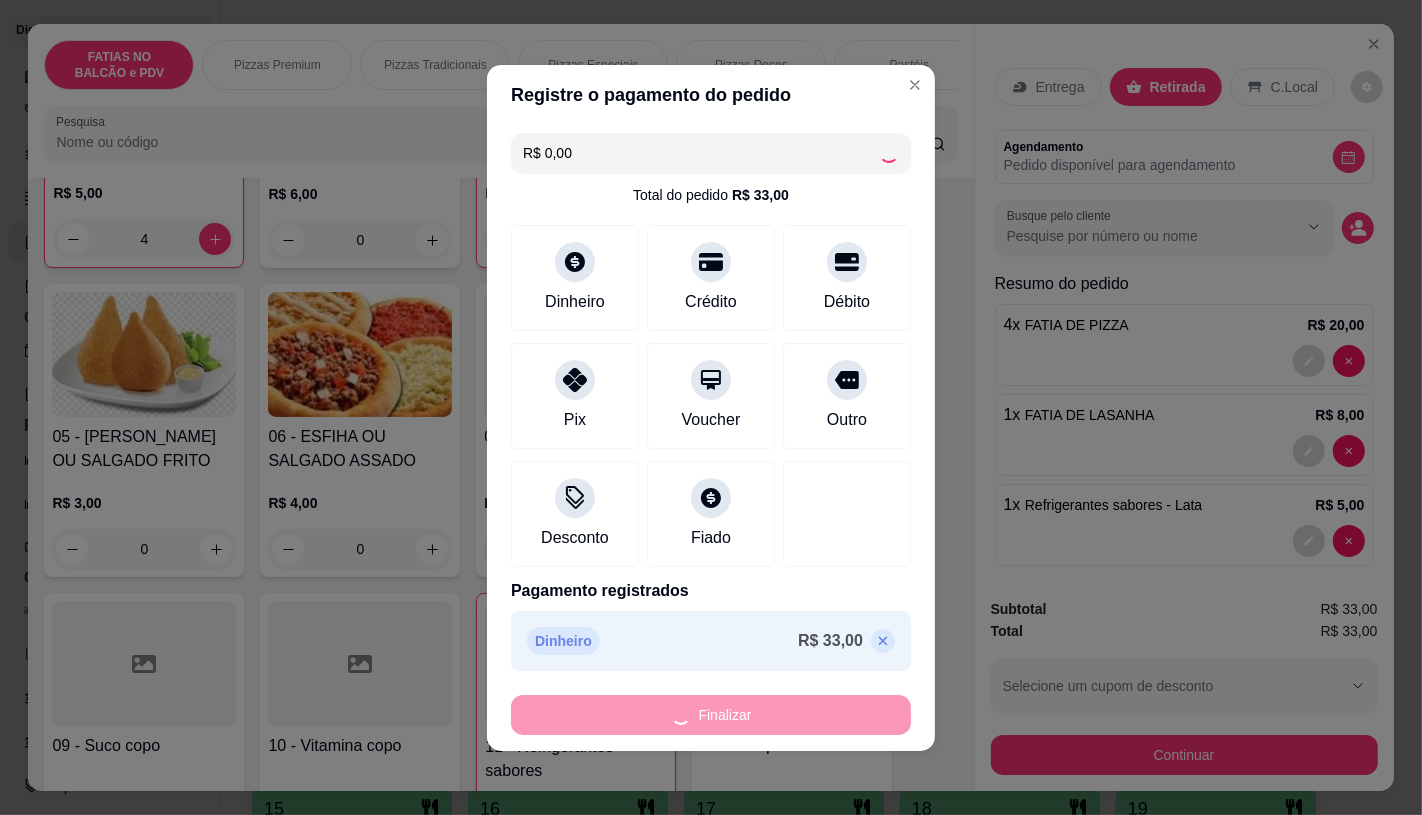 type on "0" 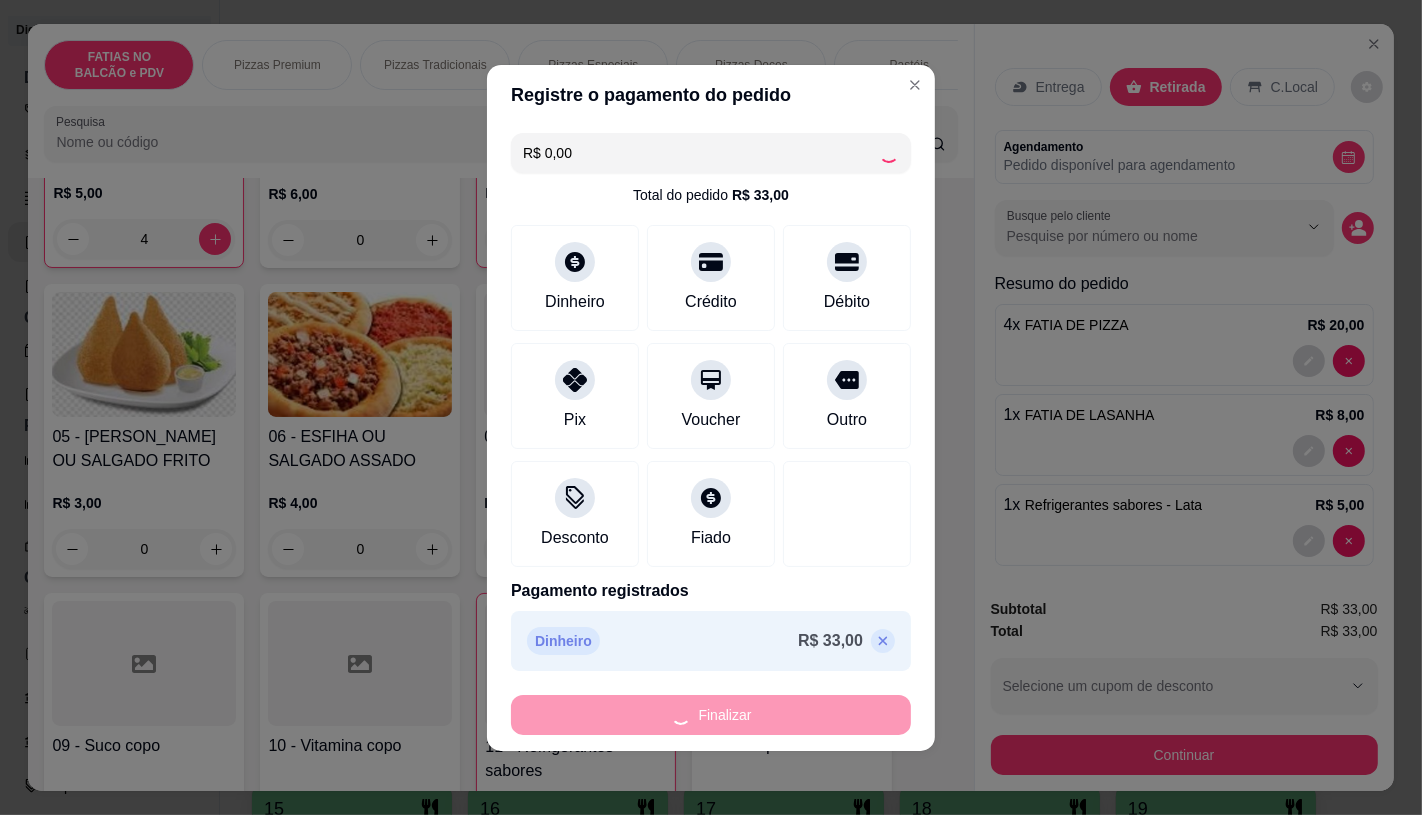 type on "0" 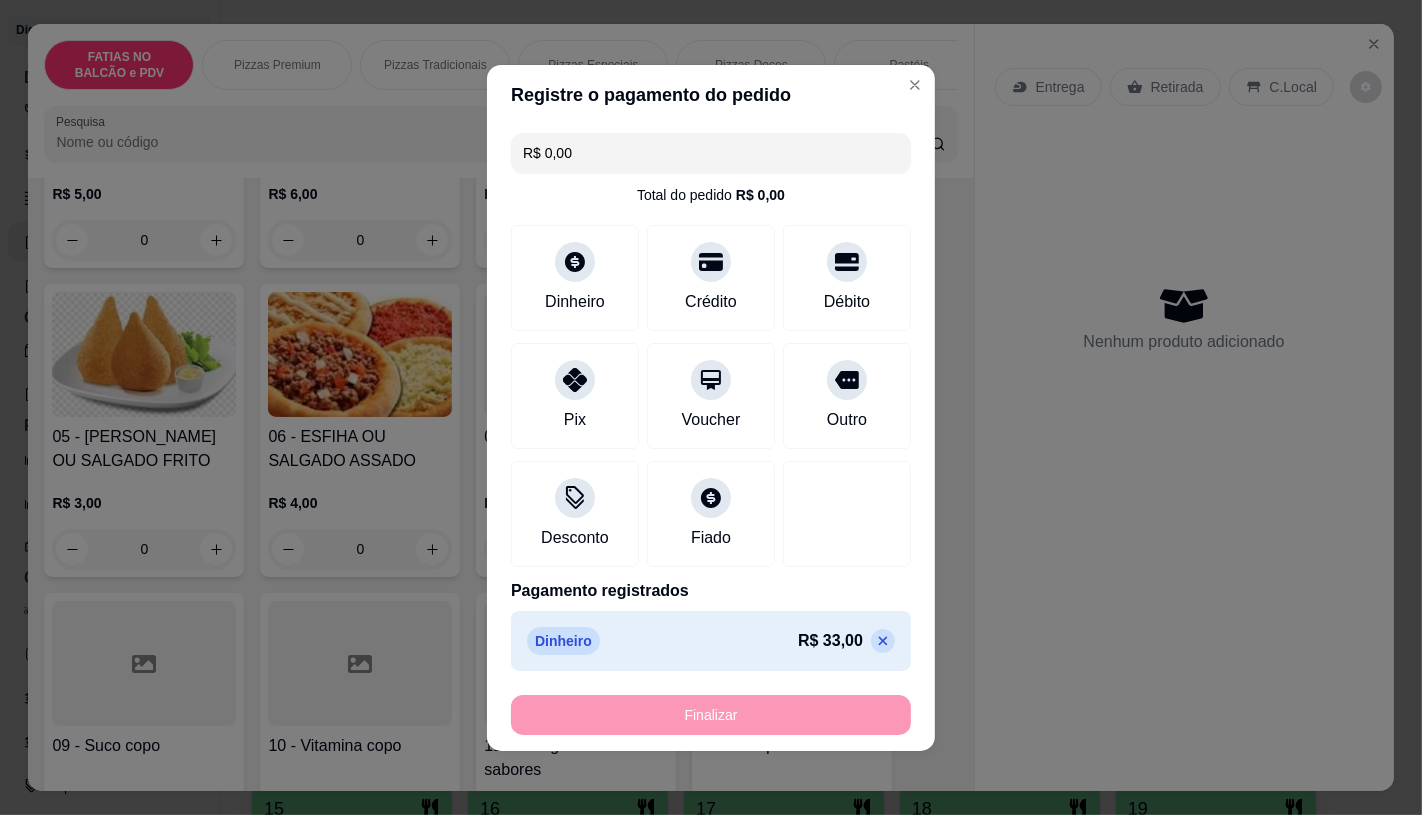 type on "-R$ 33,00" 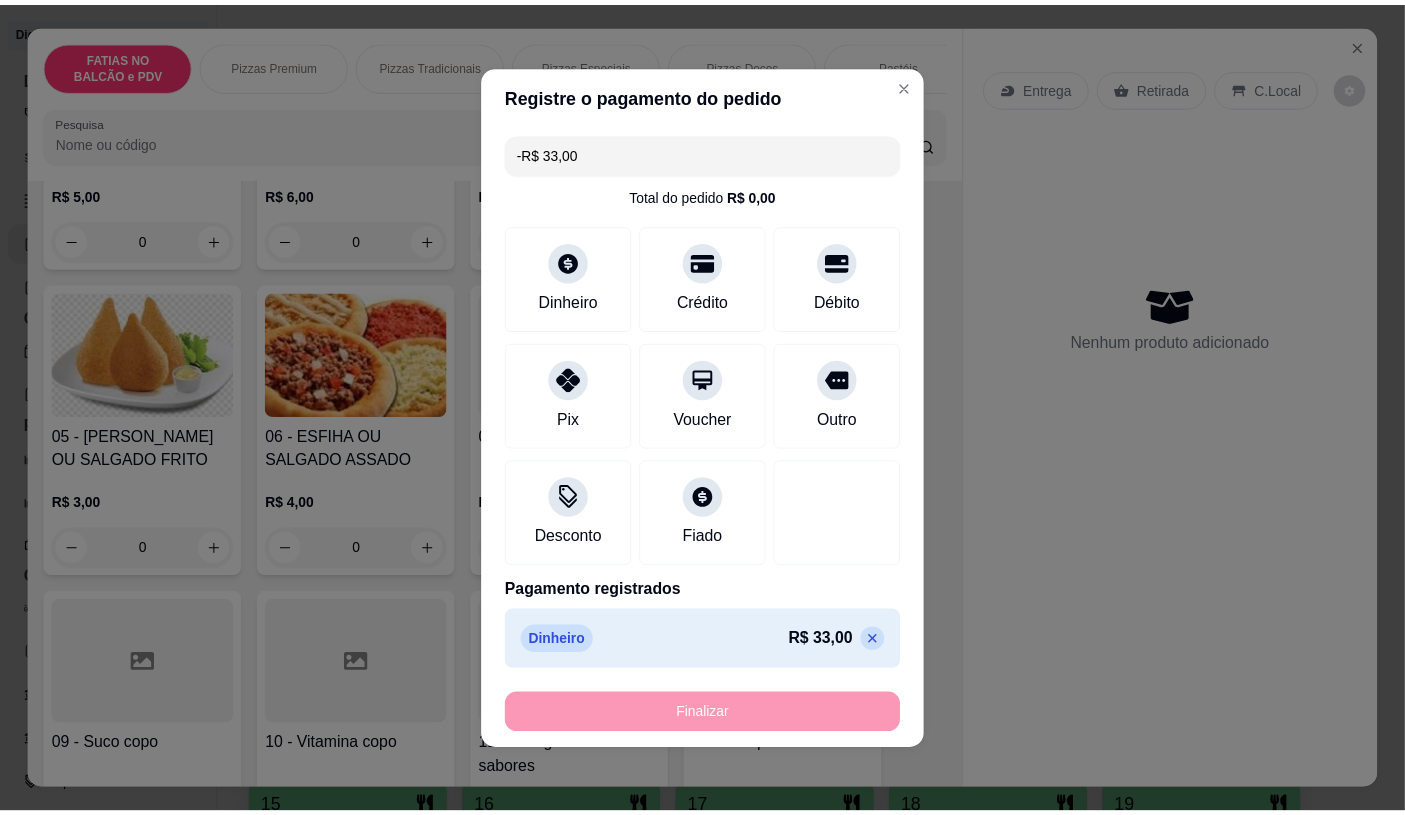 scroll, scrollTop: 334, scrollLeft: 0, axis: vertical 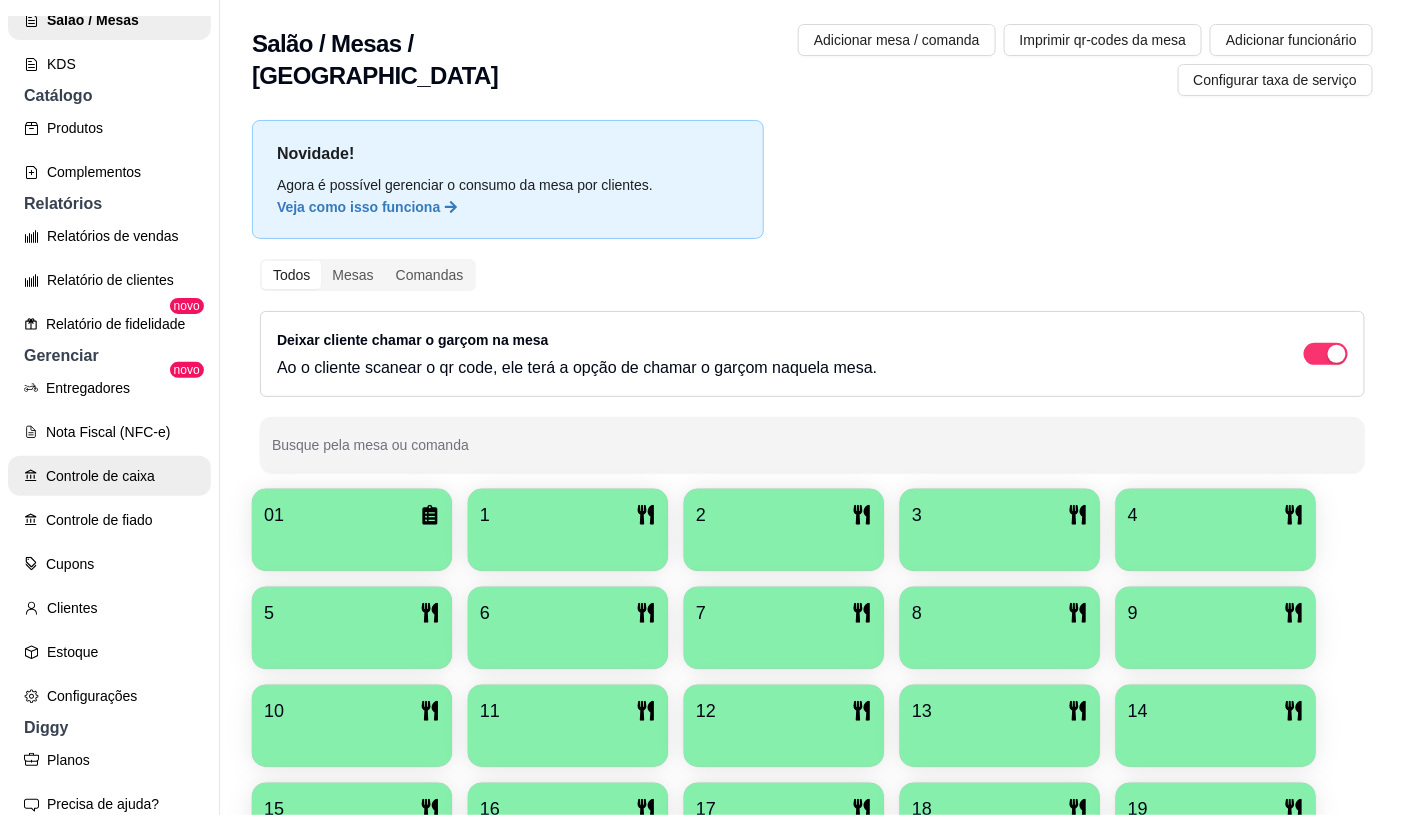click on "Controle de caixa" at bounding box center (109, 476) 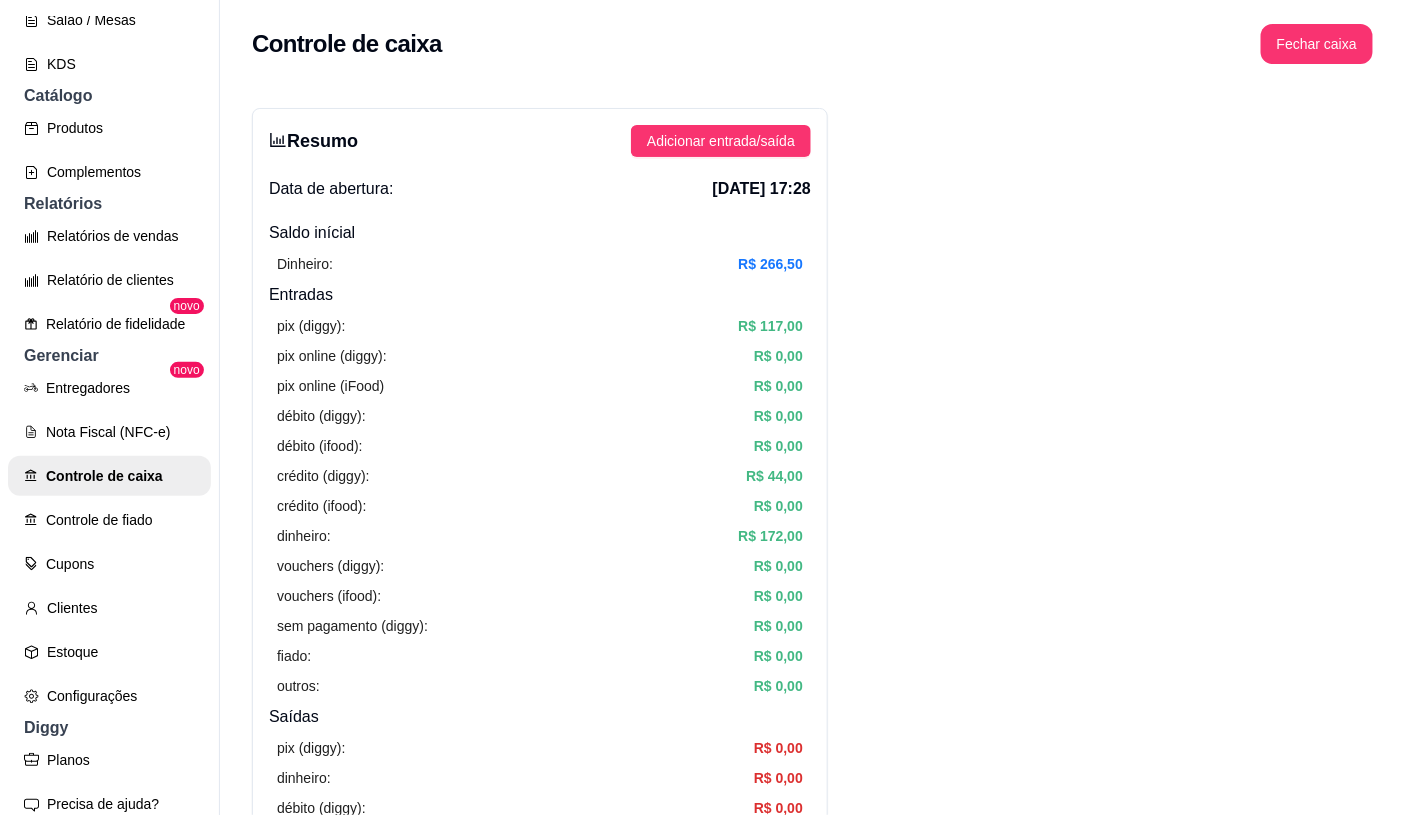 click on "Resumo Adicionar entrada/saída Data de abertura: [DATE] 17:28 Saldo inícial Dinheiro: R$ 266,50 Entradas pix (diggy): R$ 117,00 pix online (diggy): R$ 0,00 pix online (iFood) R$ 0,00 débito (diggy): R$ 0,00 débito (ifood): R$ 0,00 crédito (diggy): R$ 44,00 crédito (ifood): R$ 0,00 dinheiro: R$ 172,00 vouchers (diggy): R$ 0,00 vouchers (ifood): R$ 0,00 sem pagamento (diggy): R$ 0,00 fiado: R$ 0,00 outros: R$ 0,00 Saídas pix (diggy): R$ 0,00 dinheiro: R$ 0,00 débito (diggy): R$ 0,00 débito (ifood): R$ 0,00 crédito (diggy): R$ 0,00 crédito (ifood): R$ 0,00 vouchers (diggy): R$ 0,00 vouchers (ifood): R$ 0,00 outros: R$ 0,00 Saldo final dinheiro em caixa: R$ 438,50 total: R$ 333,00" at bounding box center [540, 636] 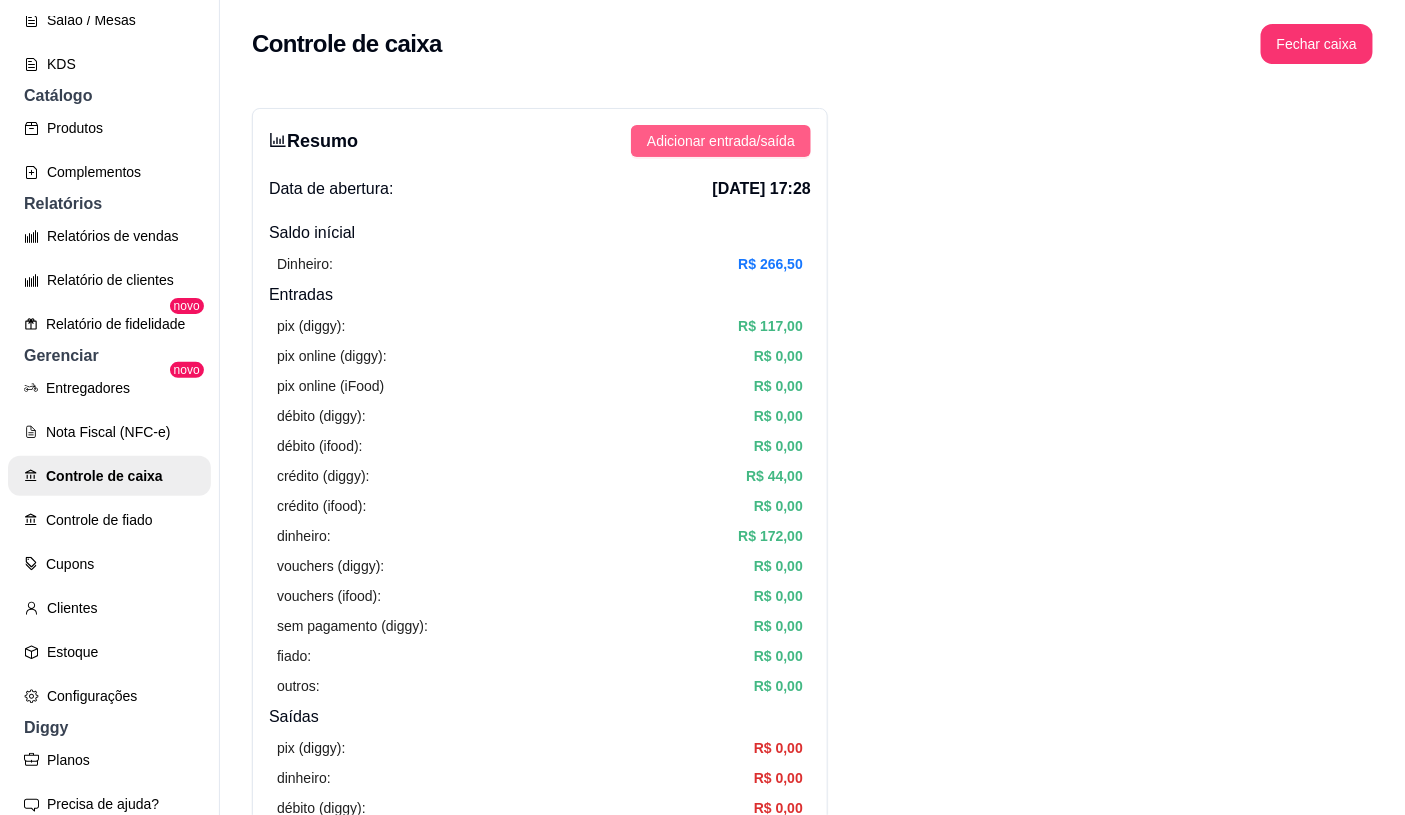 click on "Adicionar entrada/saída" at bounding box center [721, 141] 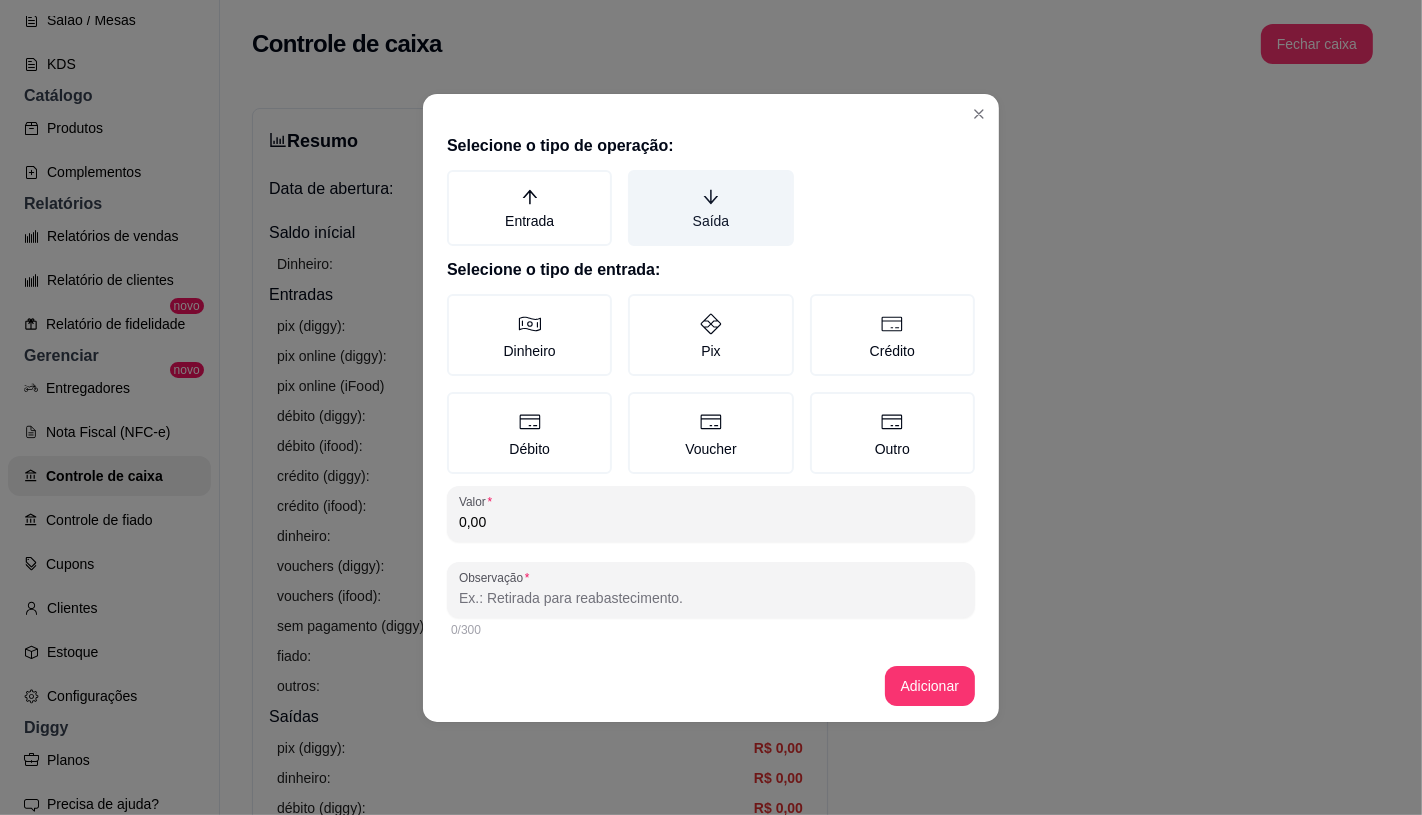click on "Saída" at bounding box center (710, 208) 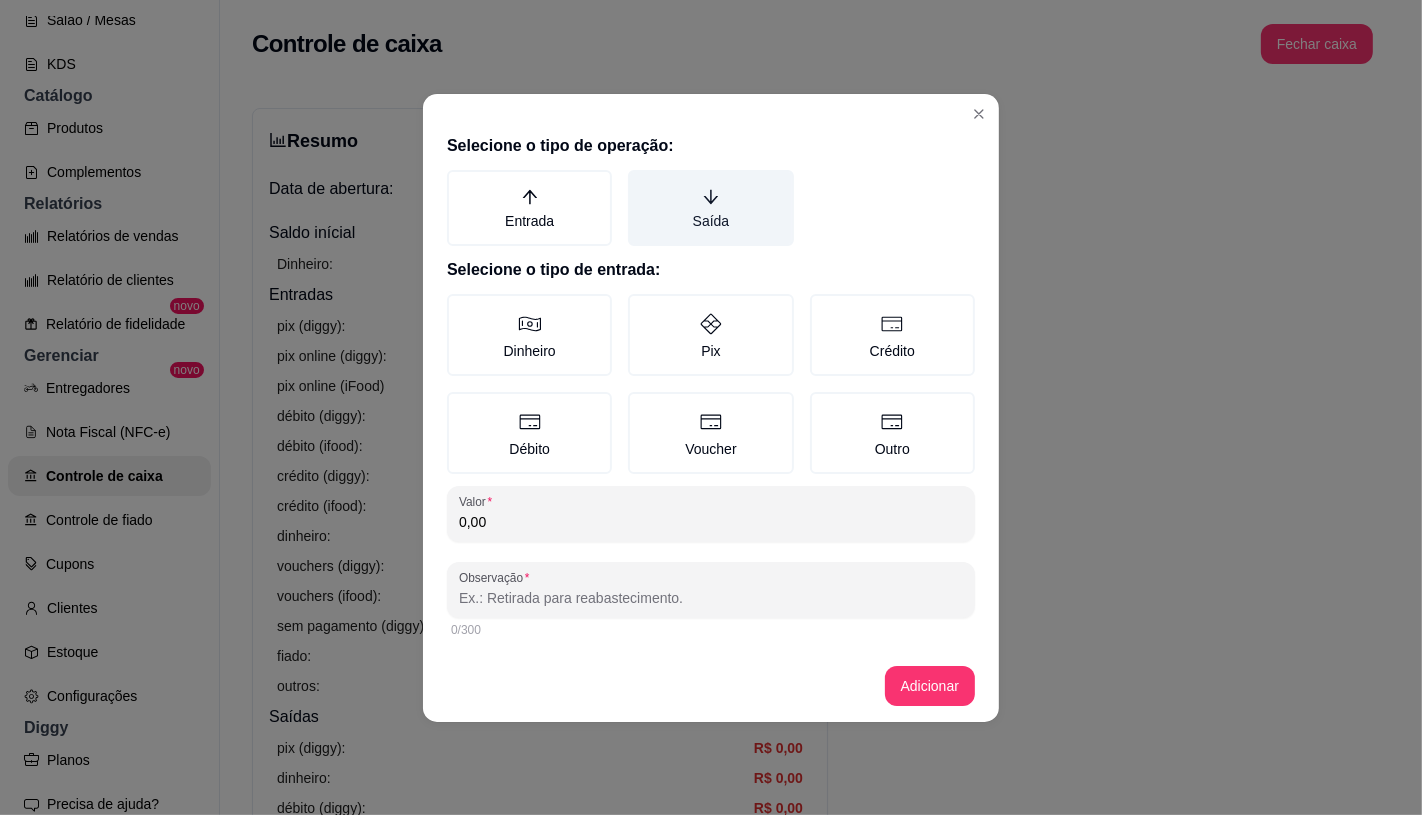 click on "Saída" at bounding box center [635, 177] 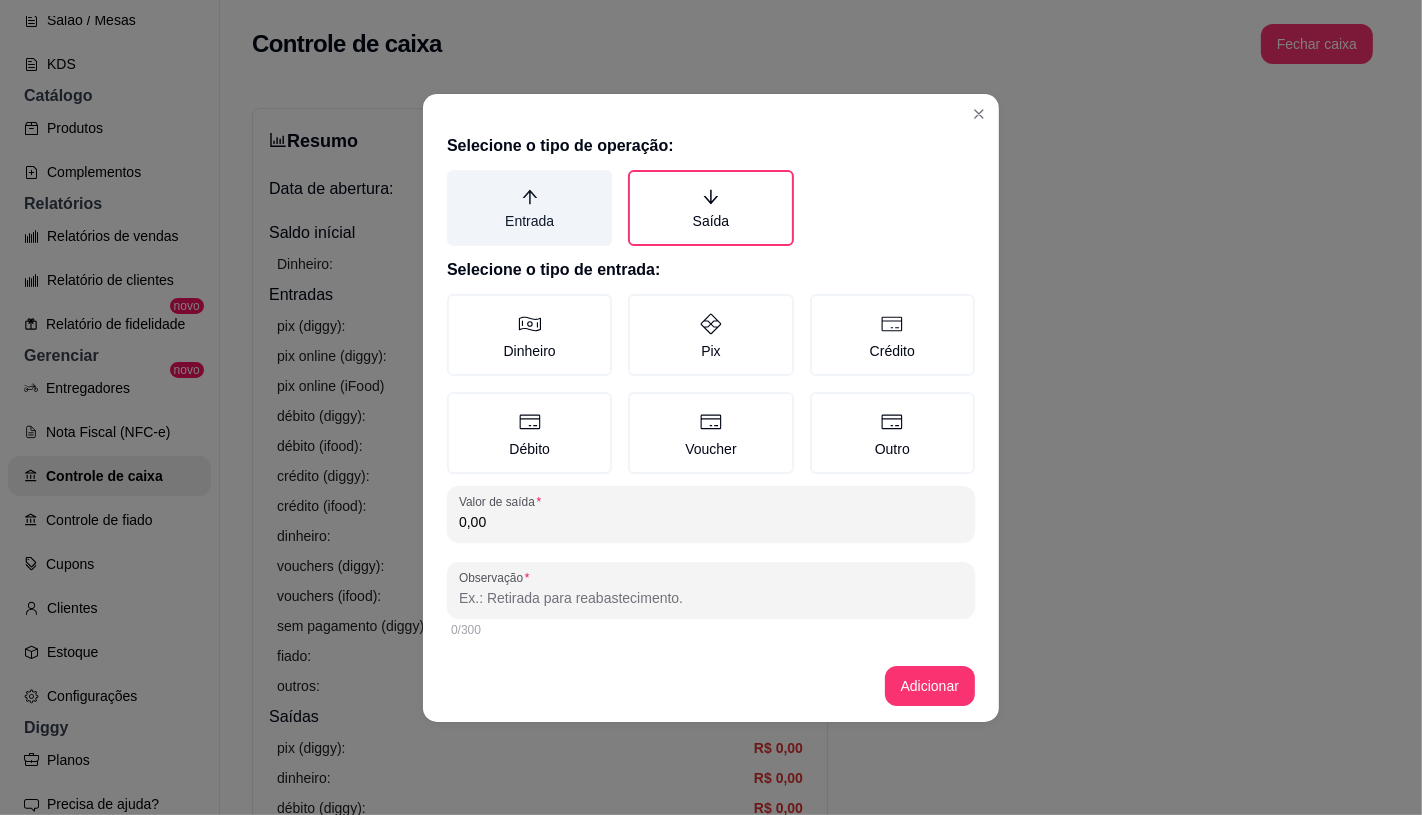 click on "Entrada" at bounding box center (529, 208) 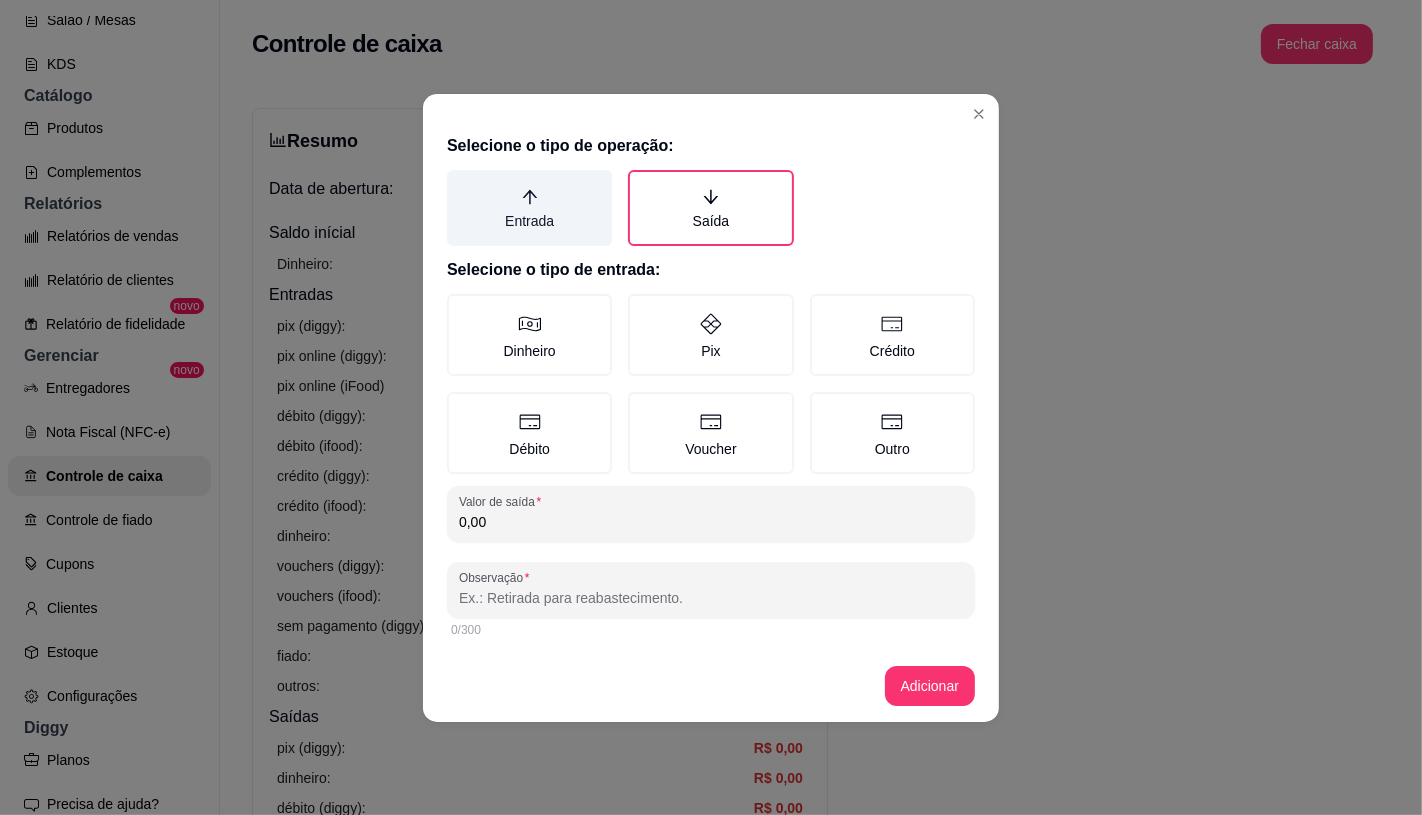 click on "Entrada" at bounding box center (454, 177) 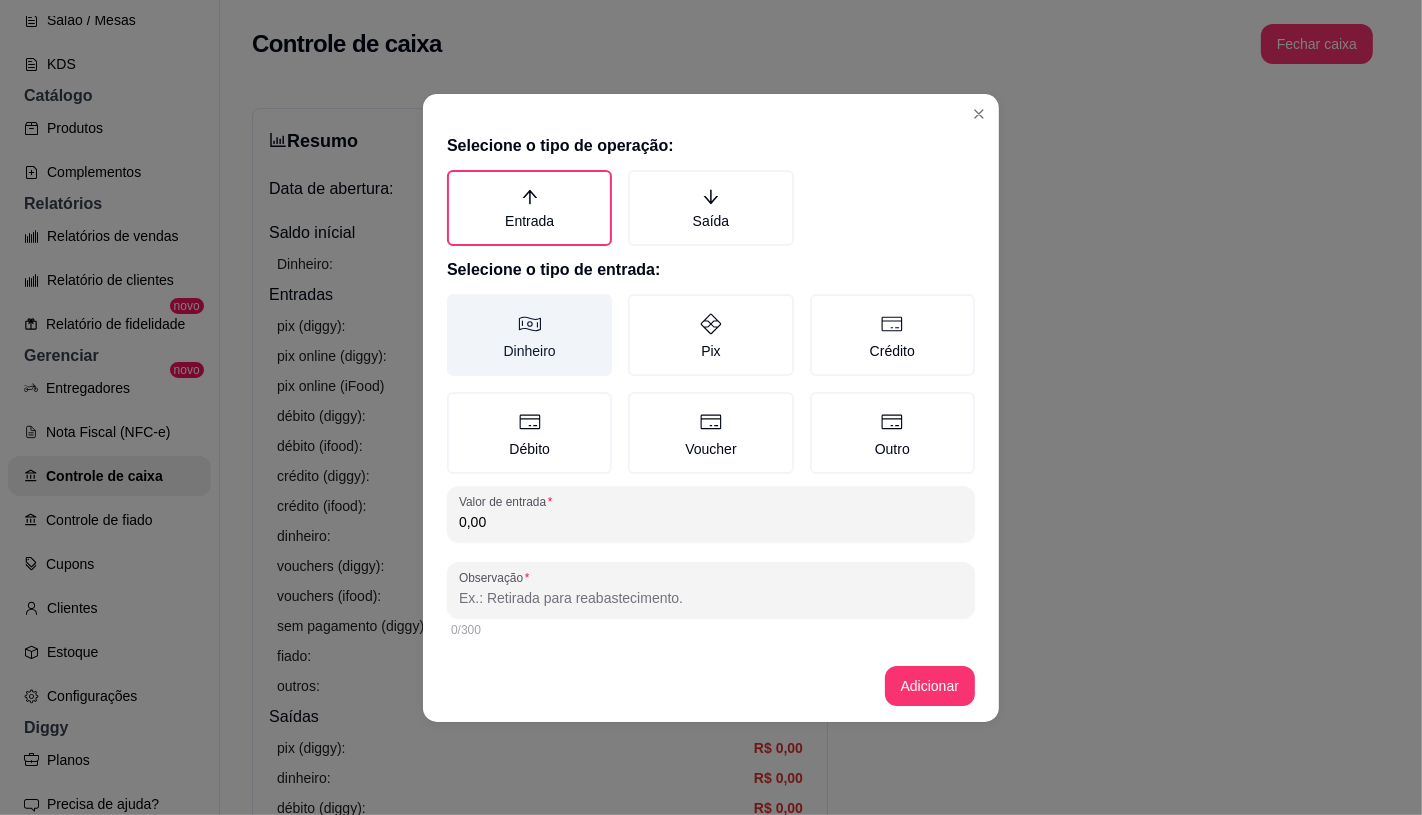 click on "Dinheiro" at bounding box center [529, 335] 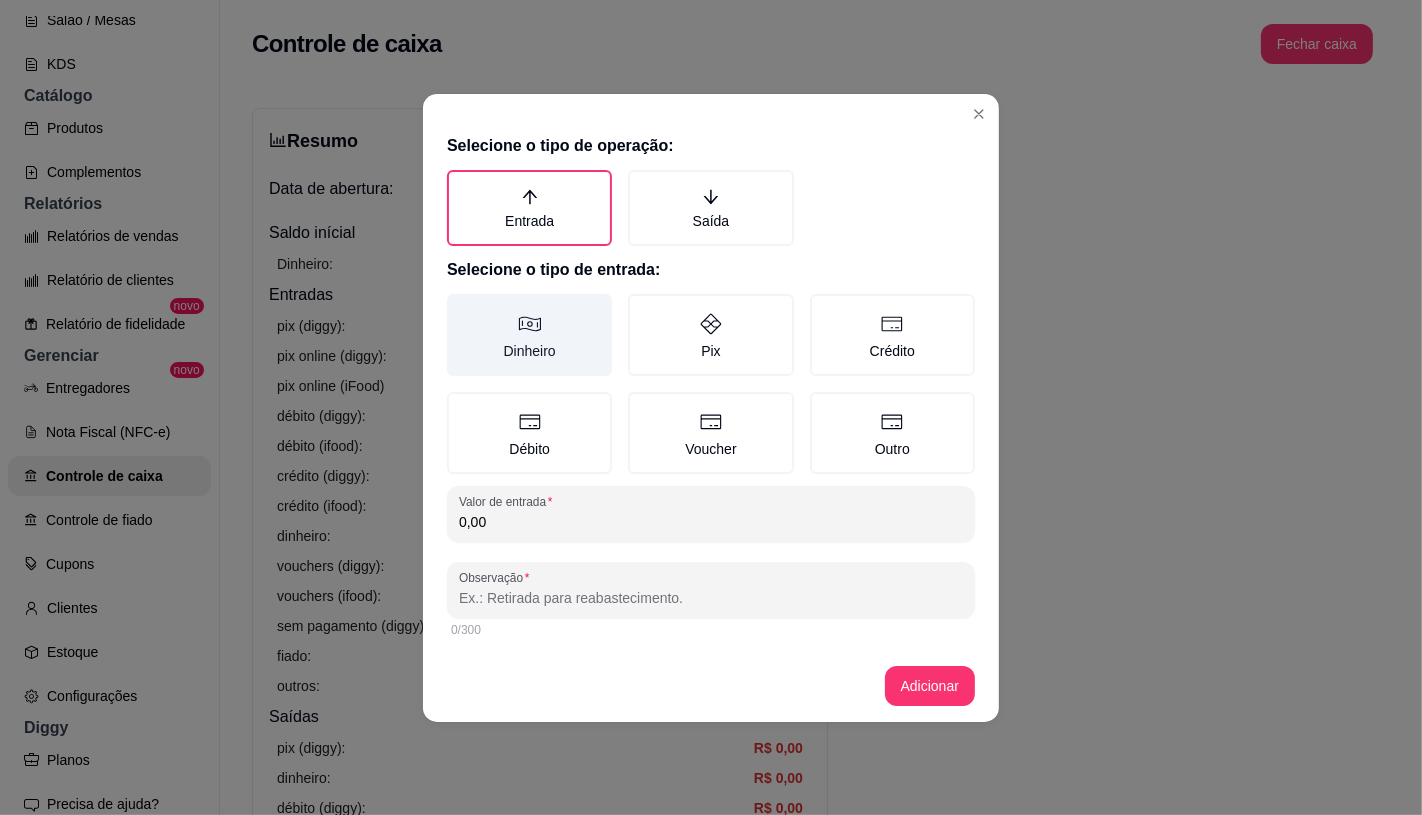 click on "Dinheiro" at bounding box center [454, 301] 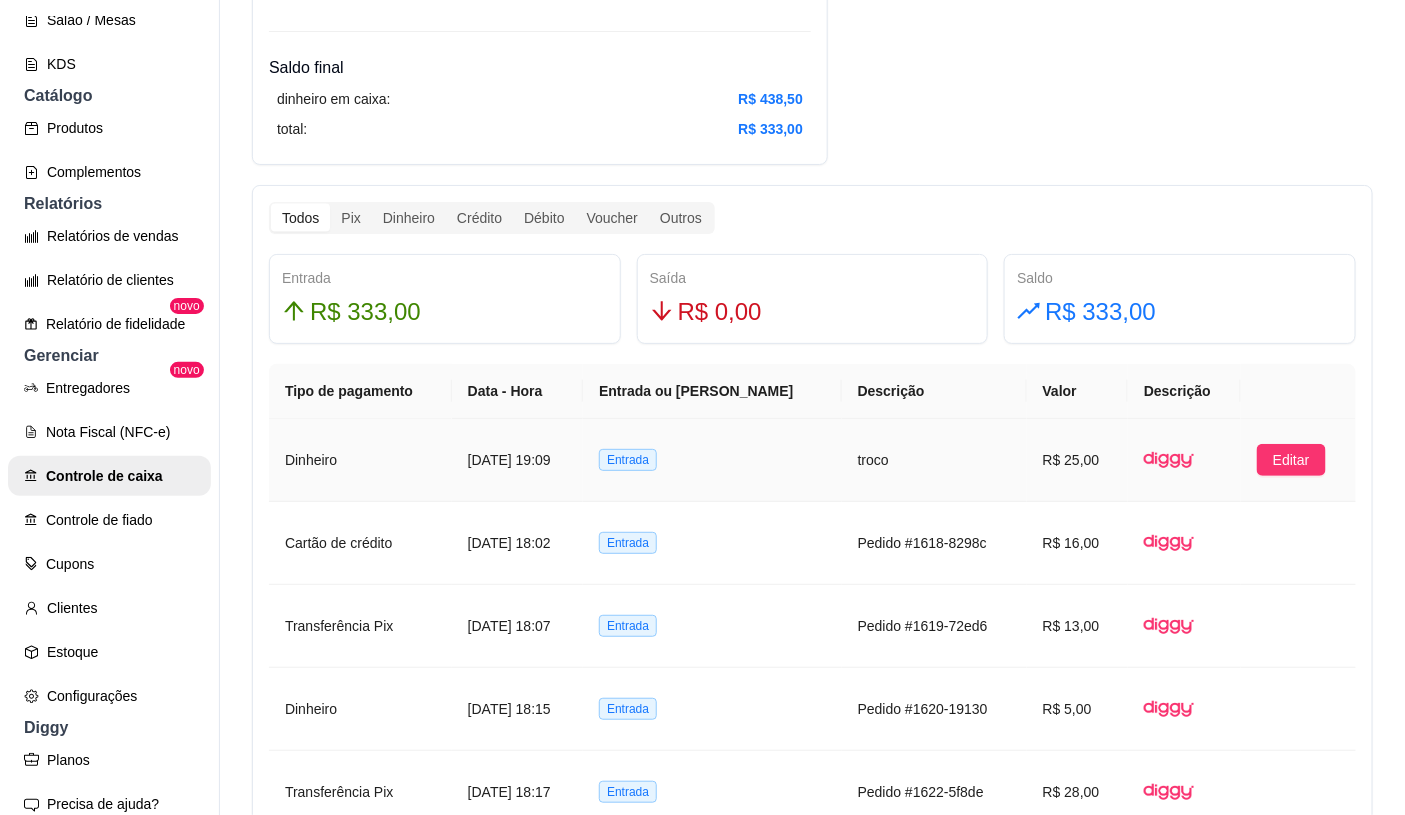 scroll, scrollTop: 1111, scrollLeft: 0, axis: vertical 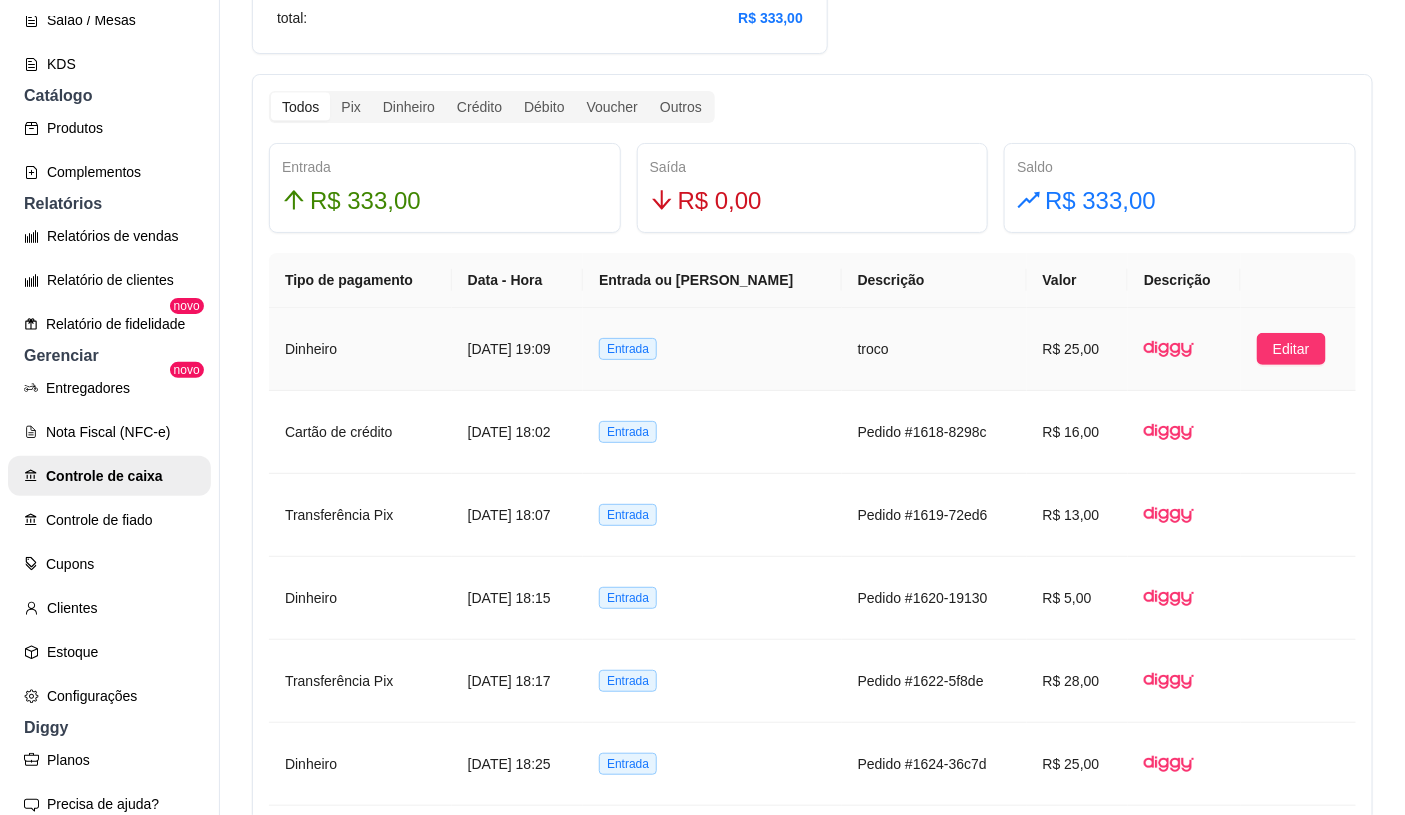 click on "R$ 25,00" at bounding box center (1077, 349) 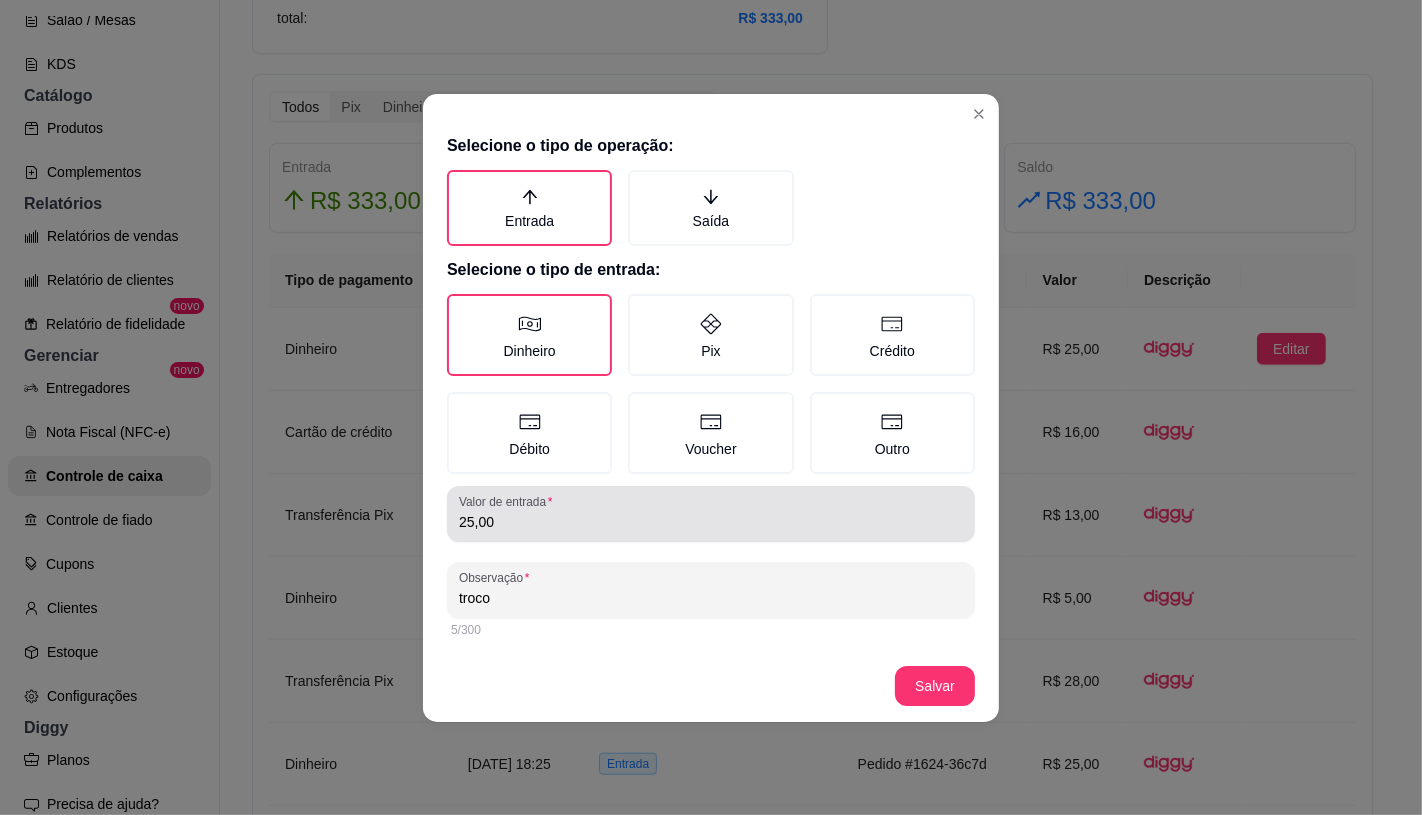 click on "25,00" at bounding box center [711, 522] 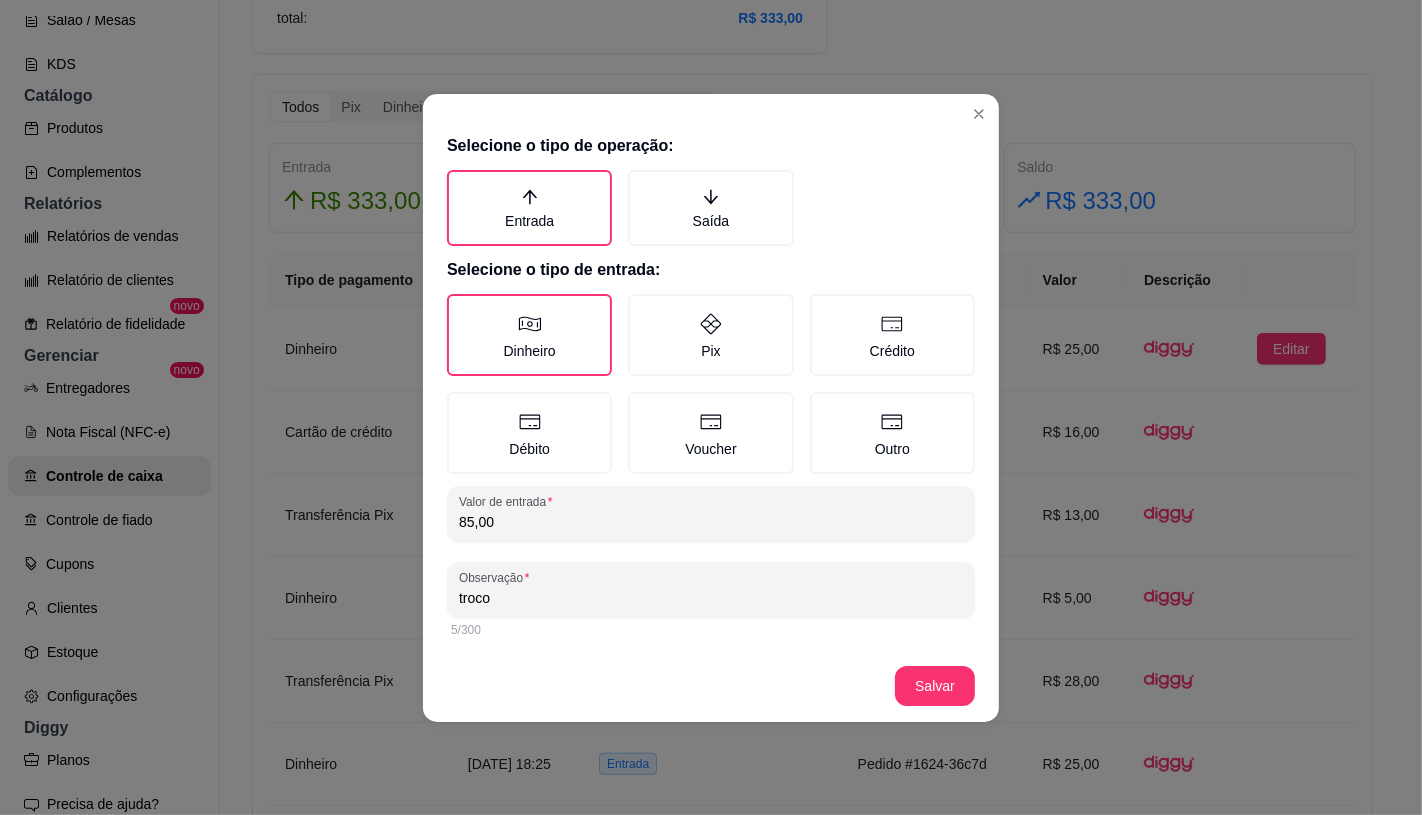 type on "85,00" 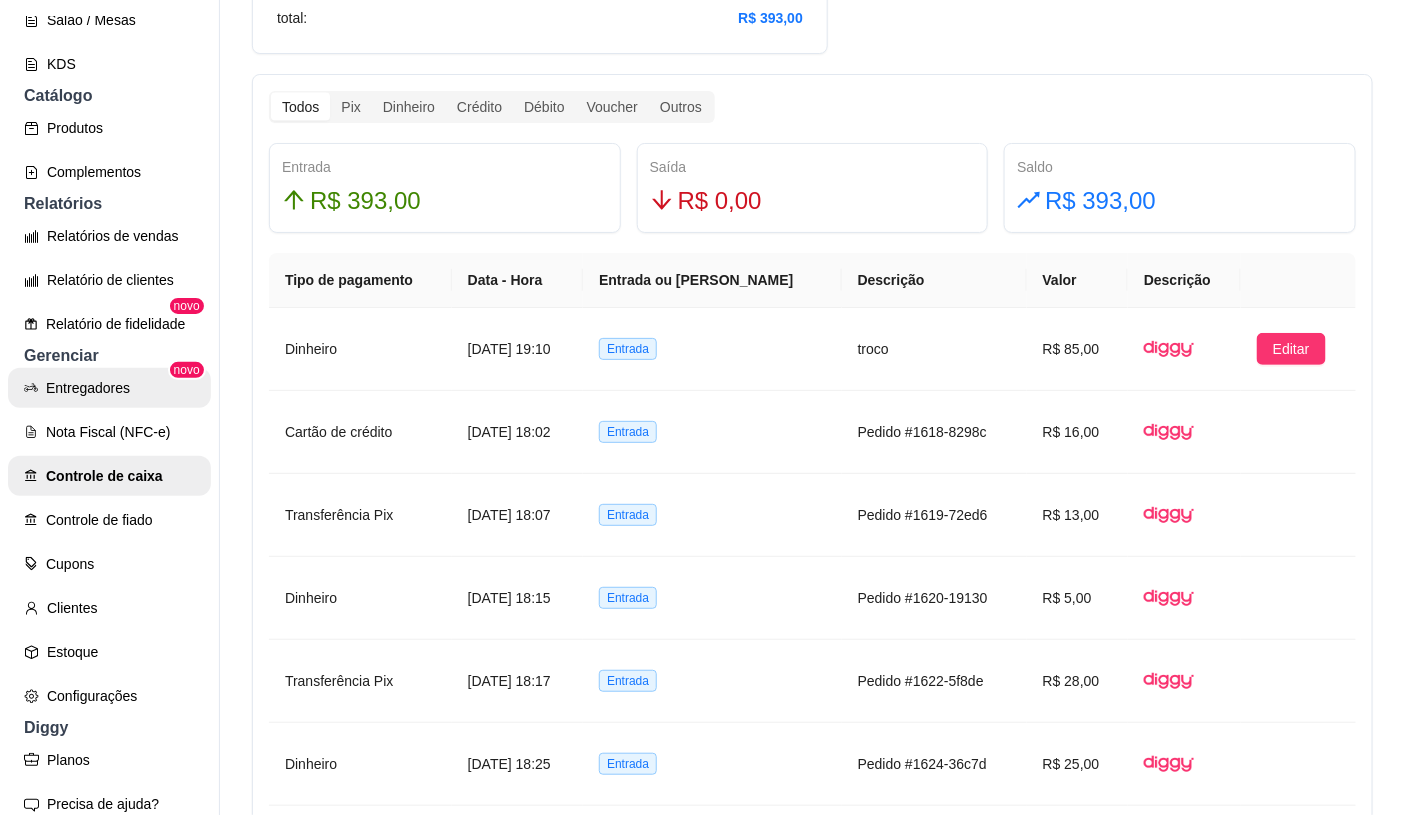 scroll, scrollTop: 0, scrollLeft: 0, axis: both 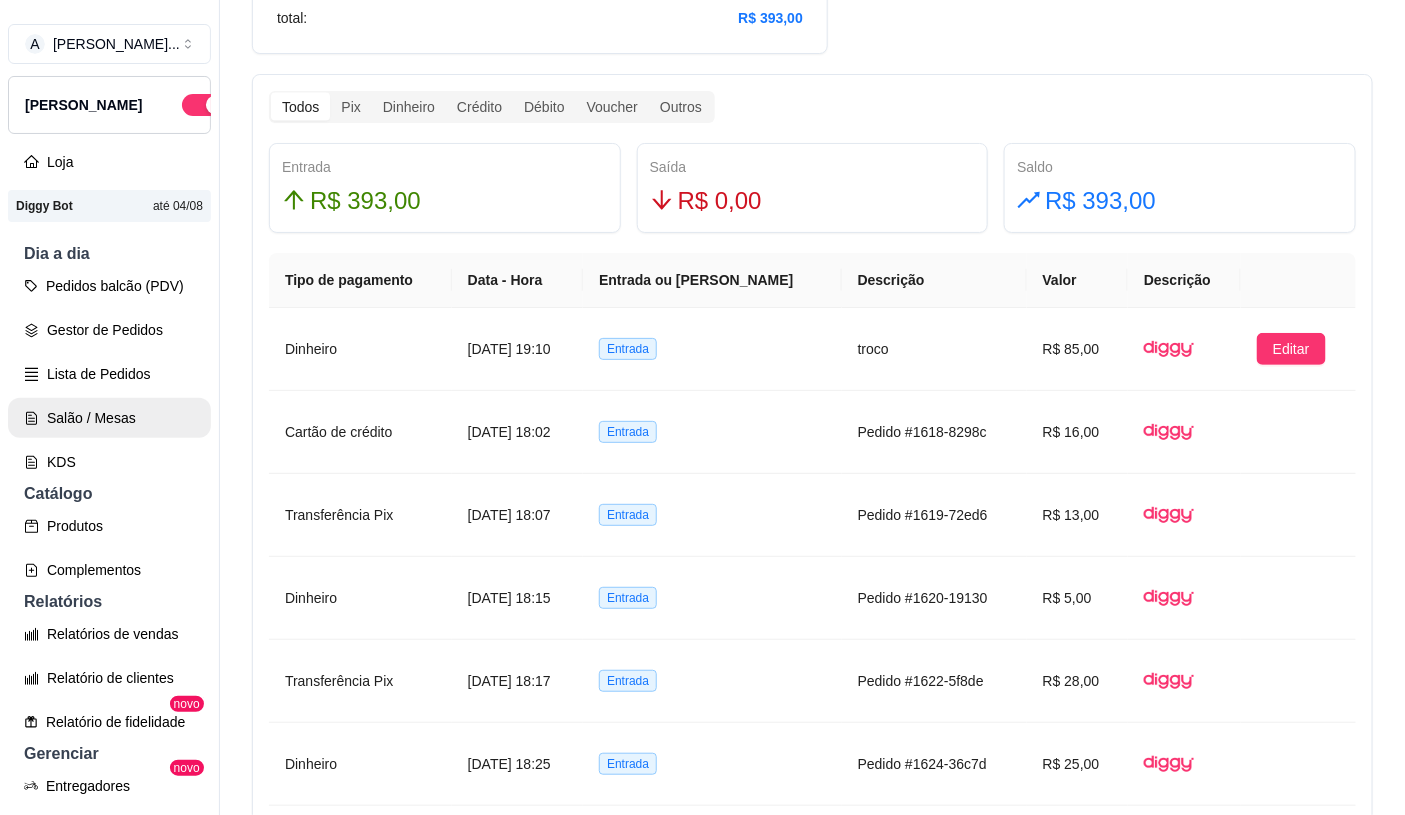 click on "Salão / Mesas" at bounding box center (109, 418) 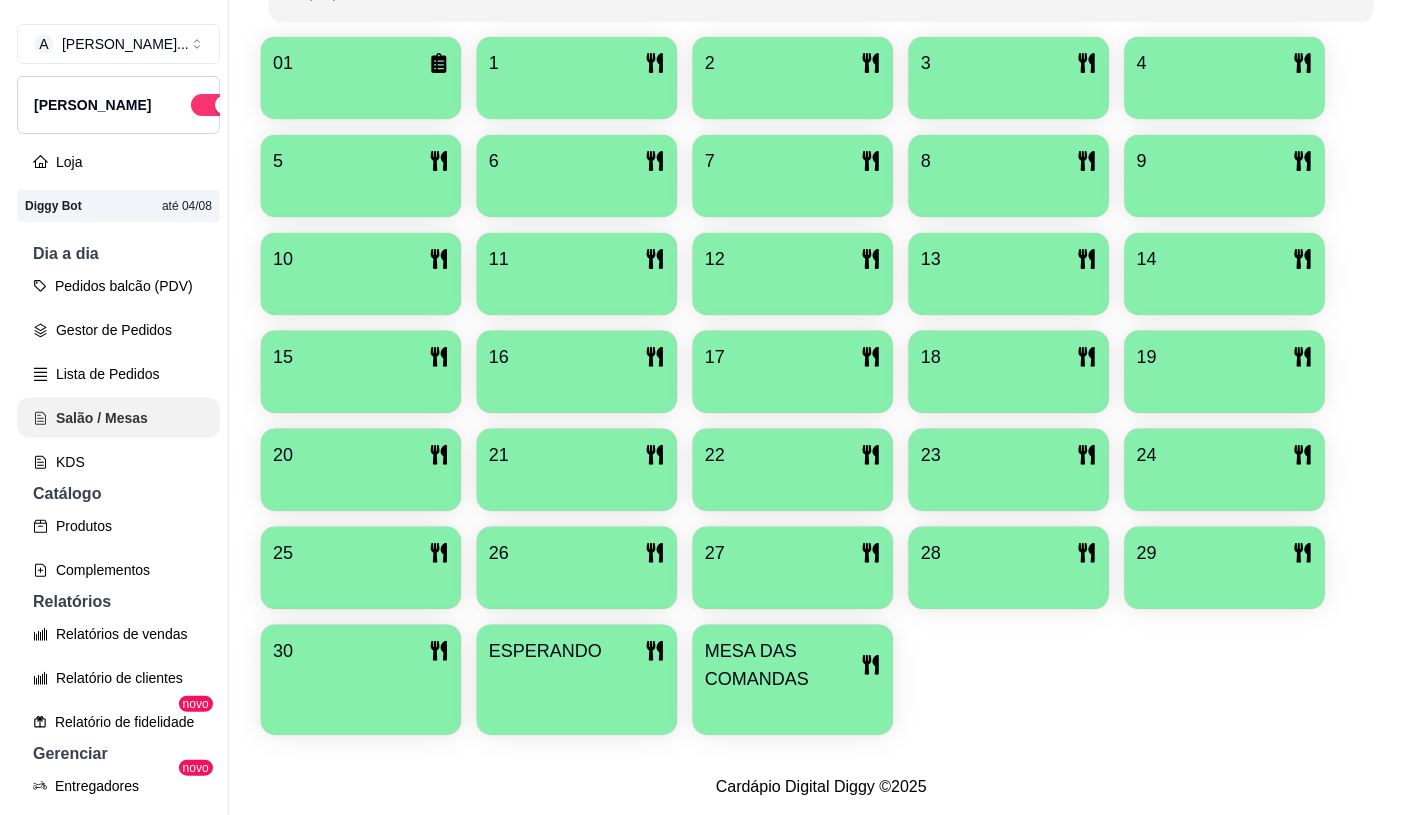 scroll, scrollTop: 0, scrollLeft: 0, axis: both 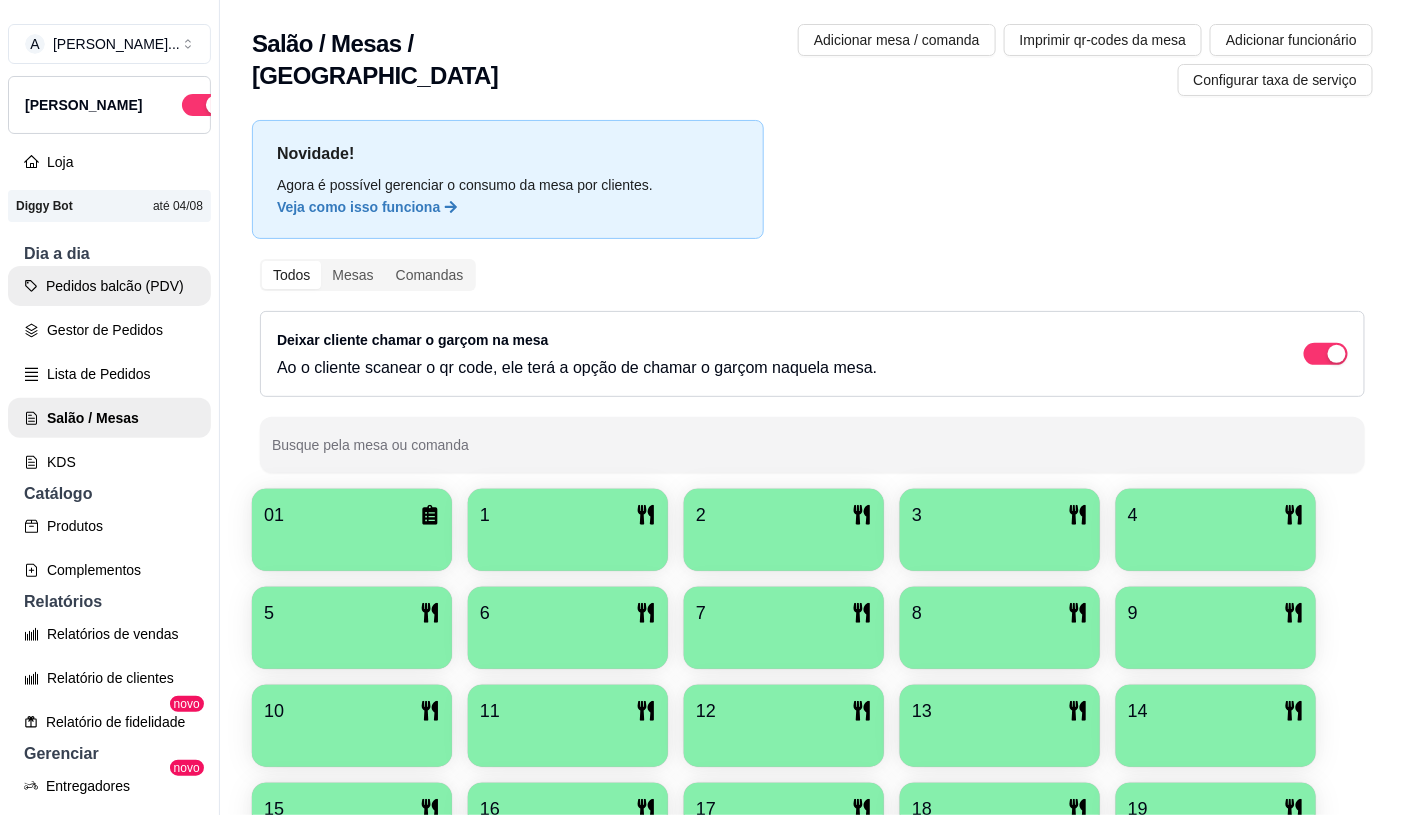 click on "Pedidos balcão (PDV)" at bounding box center (109, 286) 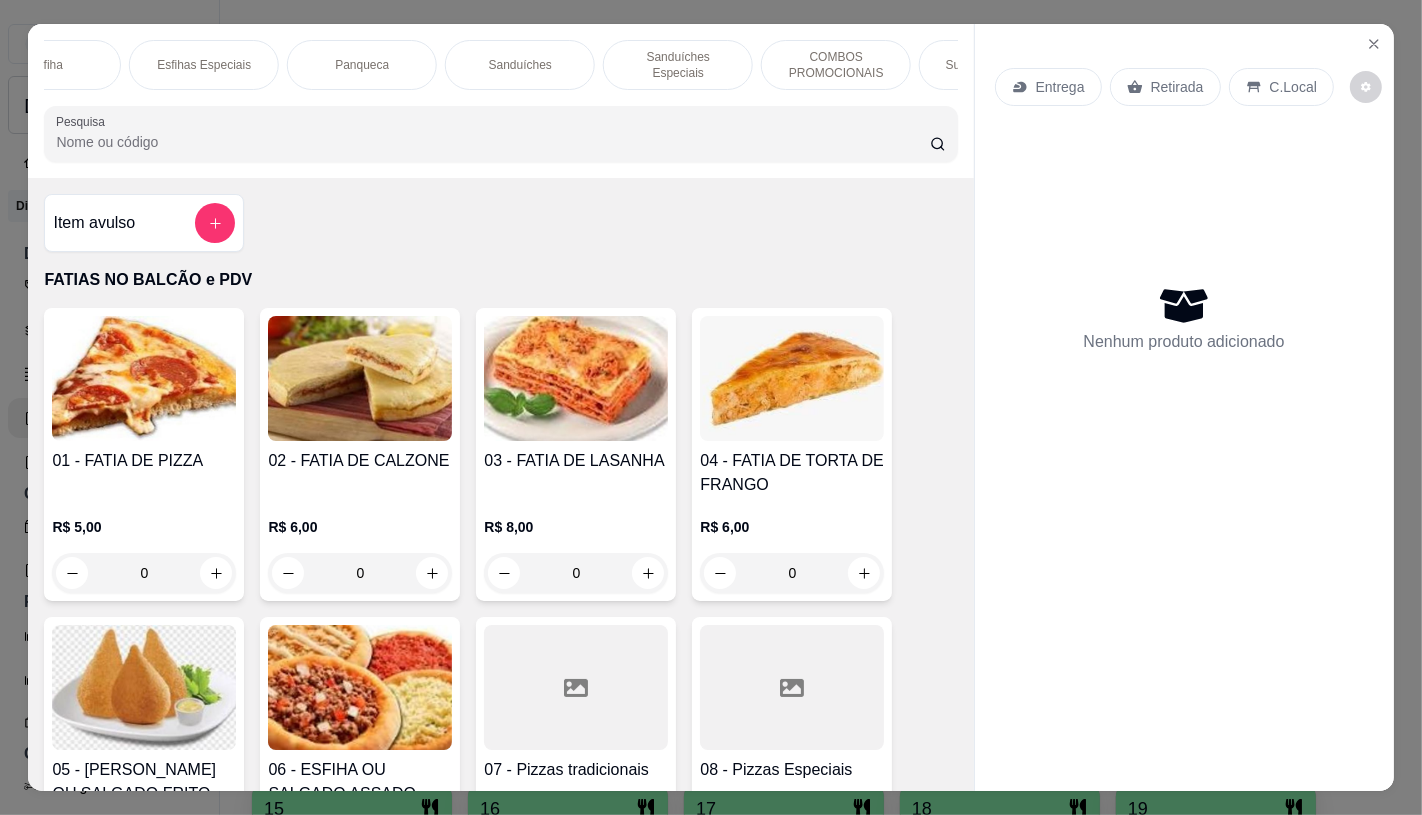 scroll, scrollTop: 0, scrollLeft: 1390, axis: horizontal 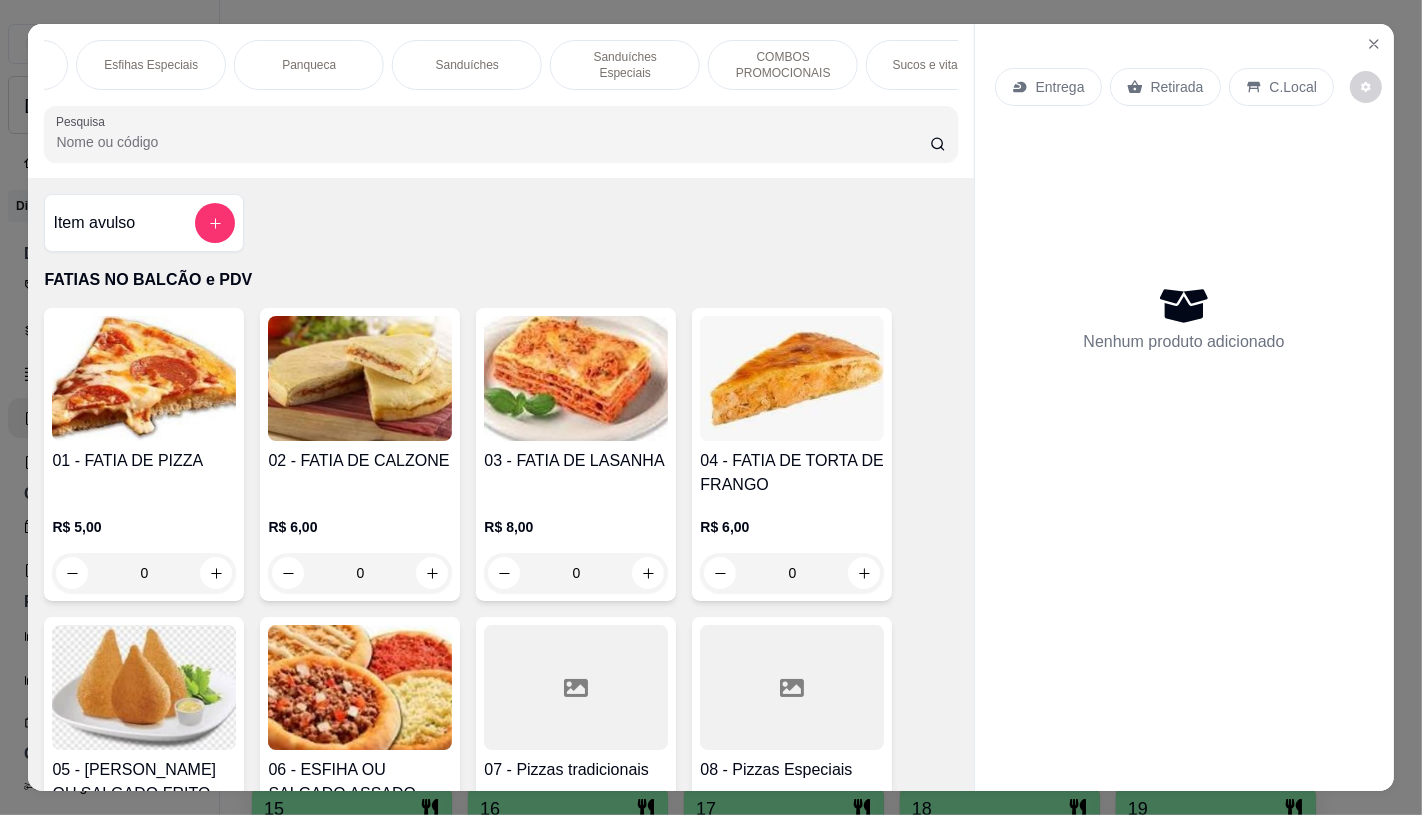 click on "Sanduíches" at bounding box center [467, 65] 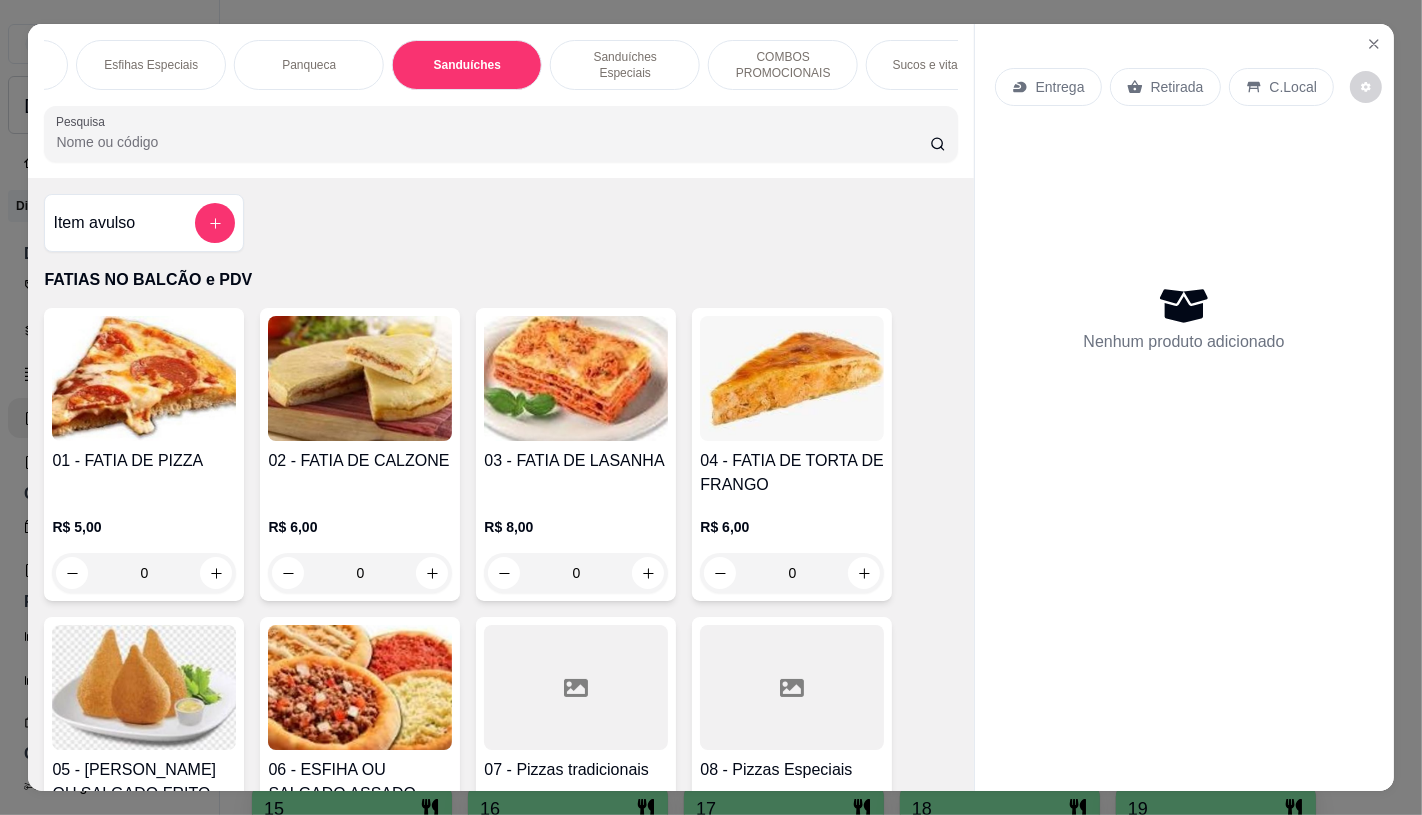 scroll, scrollTop: 8083, scrollLeft: 0, axis: vertical 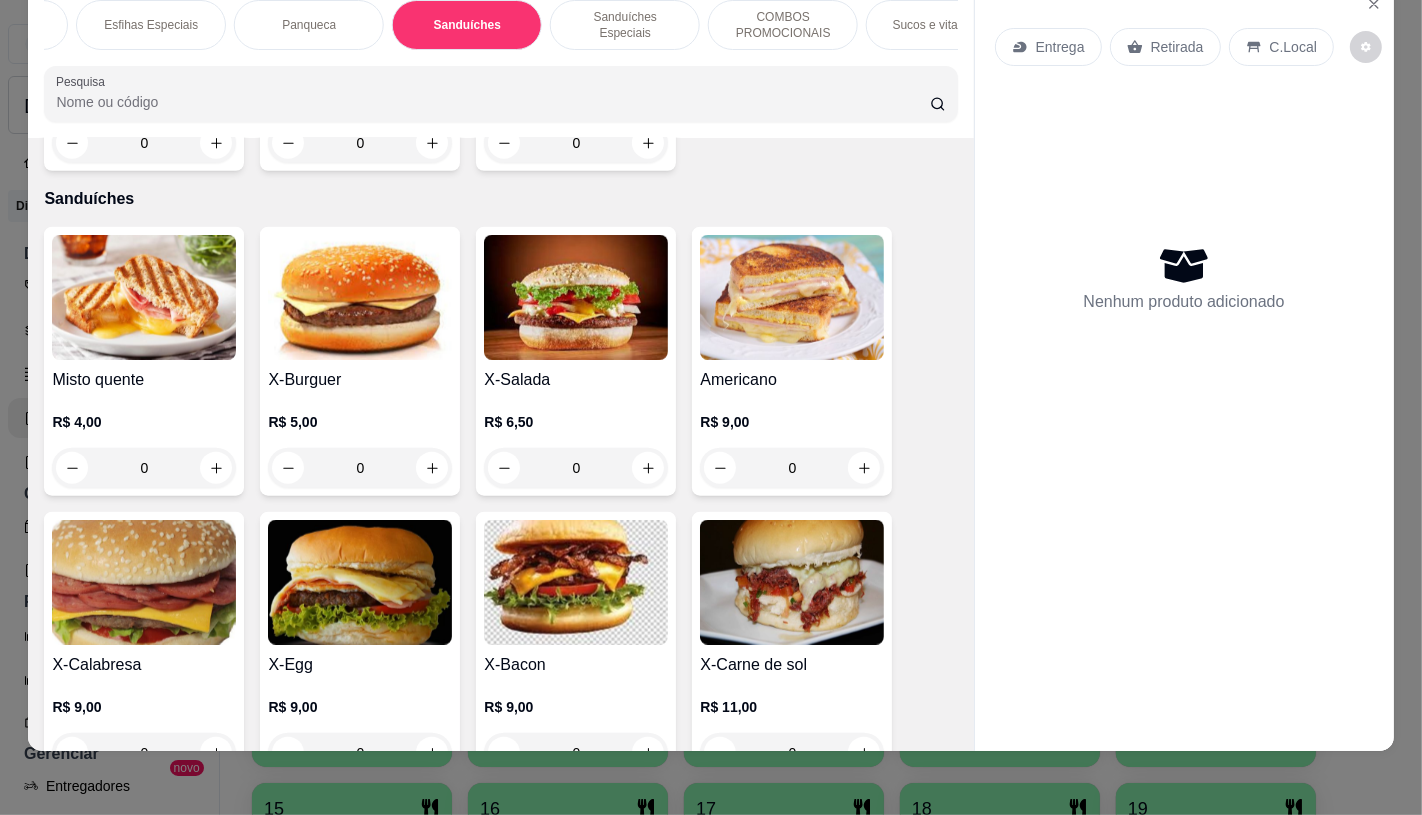 click at bounding box center (144, 297) 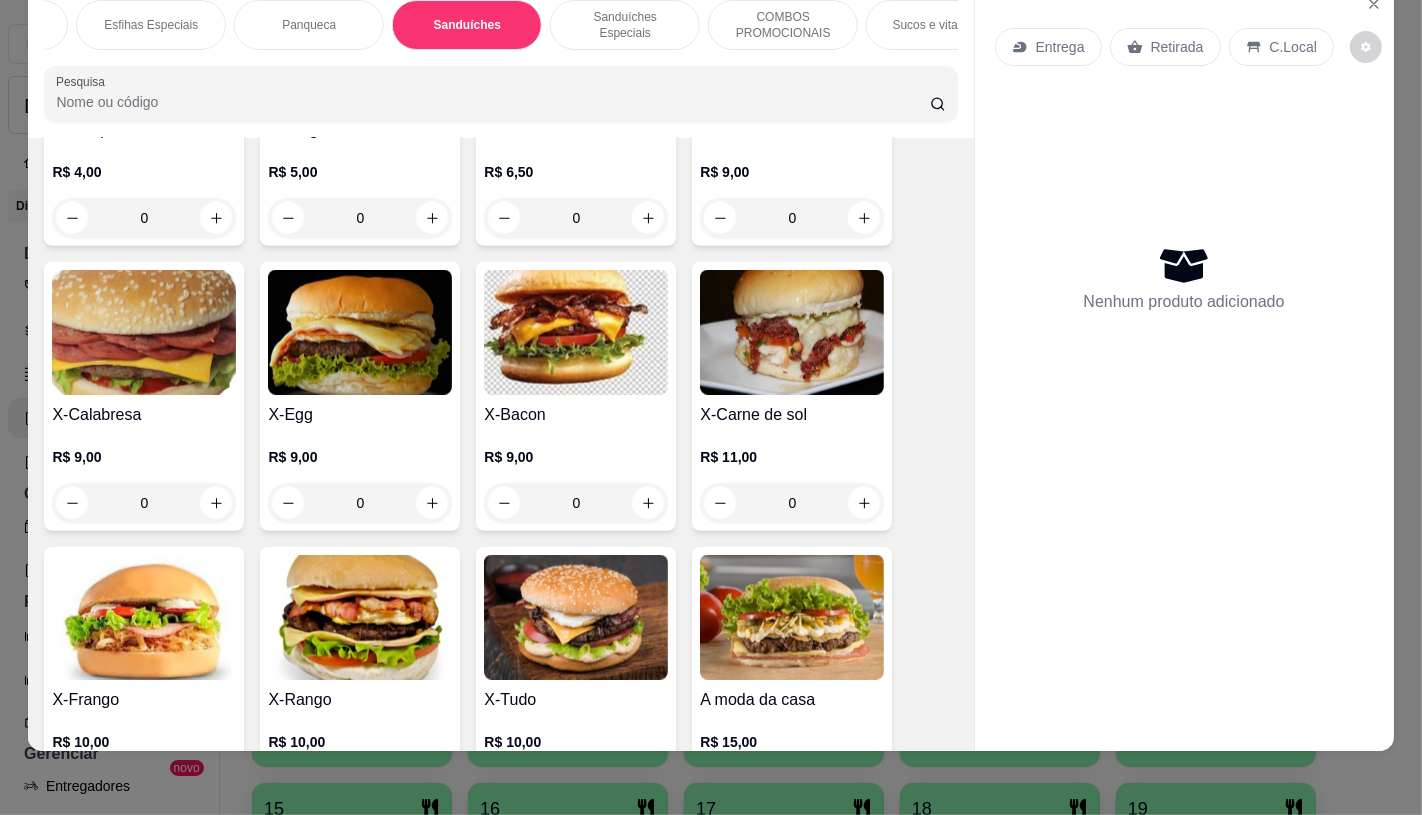 scroll, scrollTop: 8527, scrollLeft: 0, axis: vertical 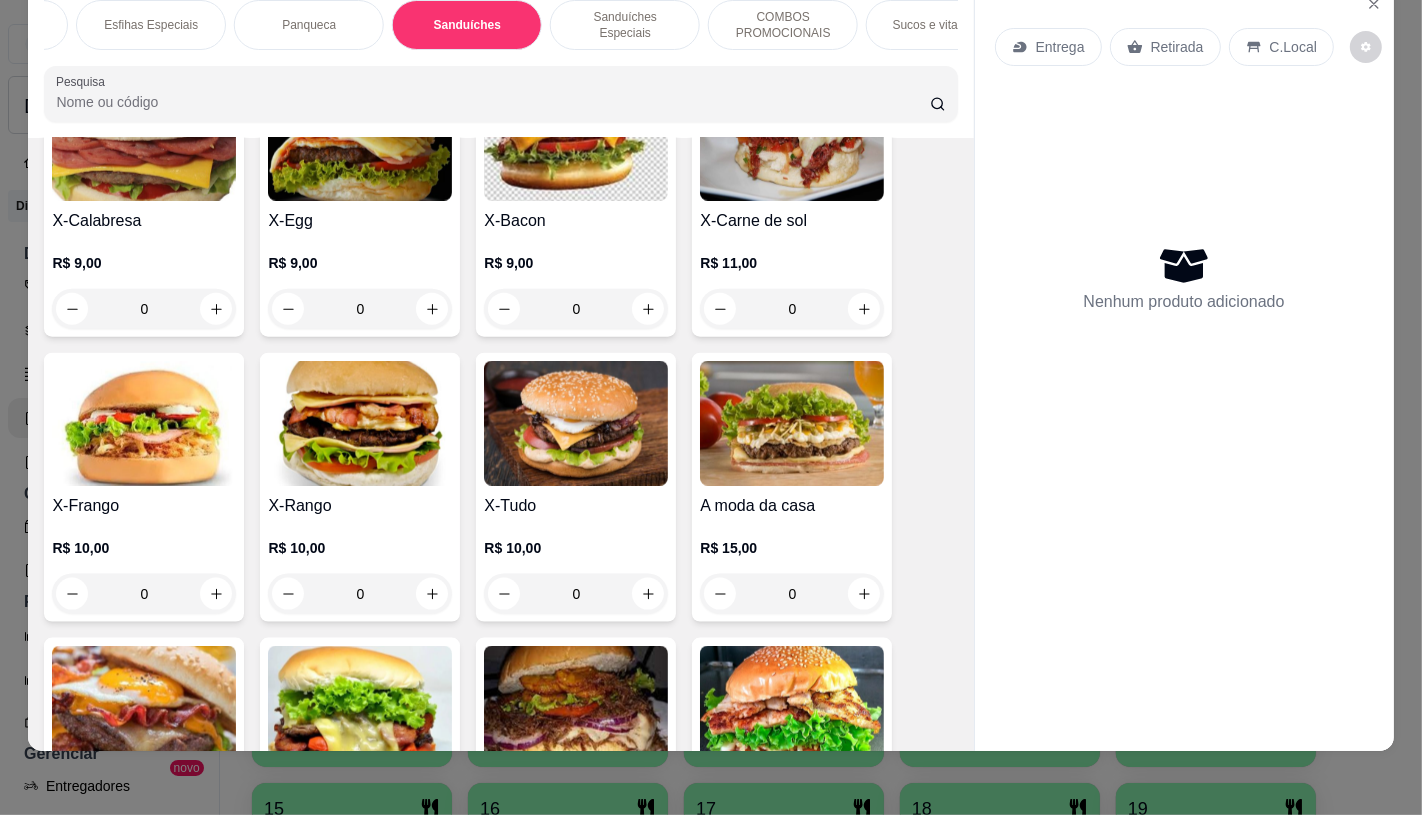 click at bounding box center [360, 423] 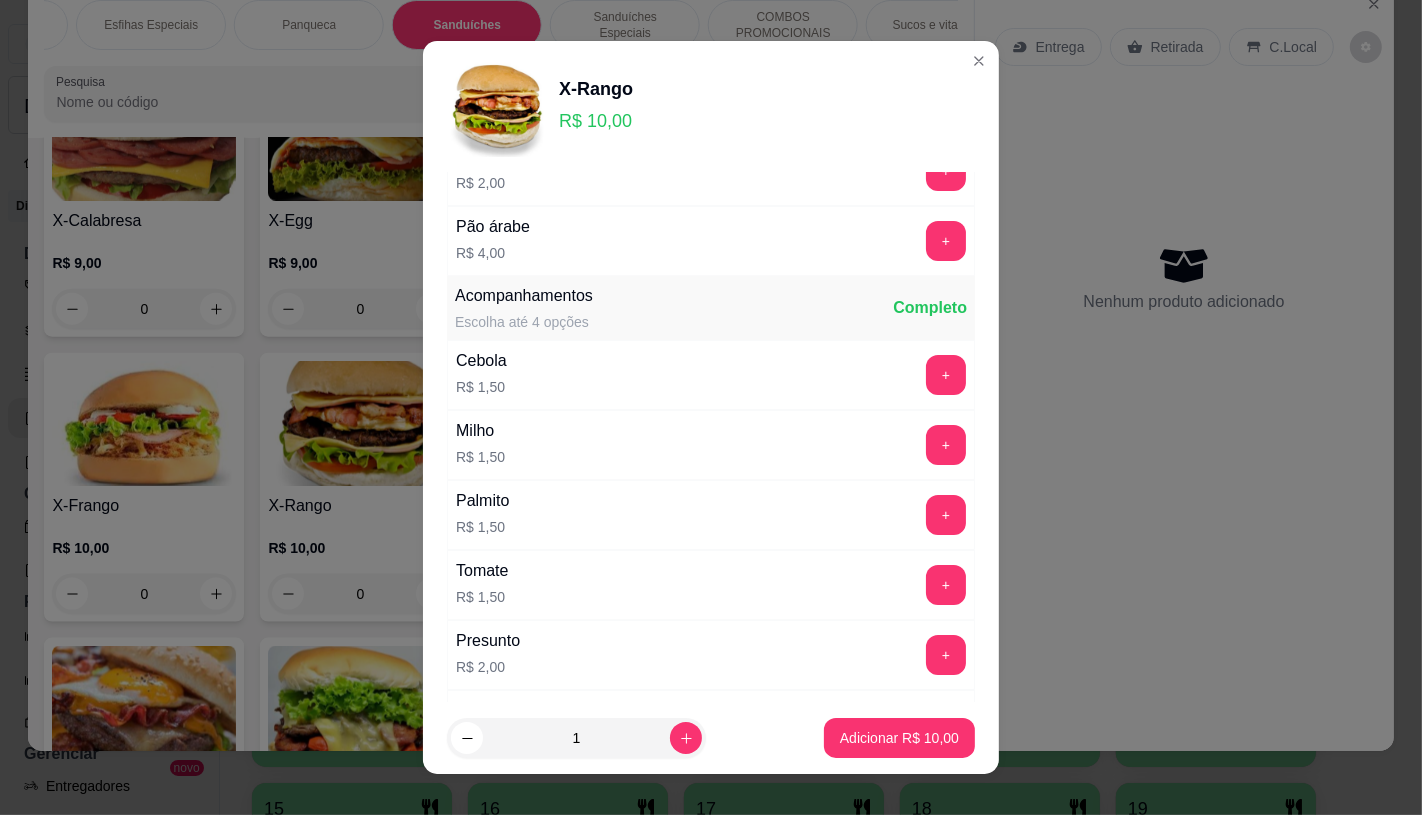 scroll, scrollTop: 222, scrollLeft: 0, axis: vertical 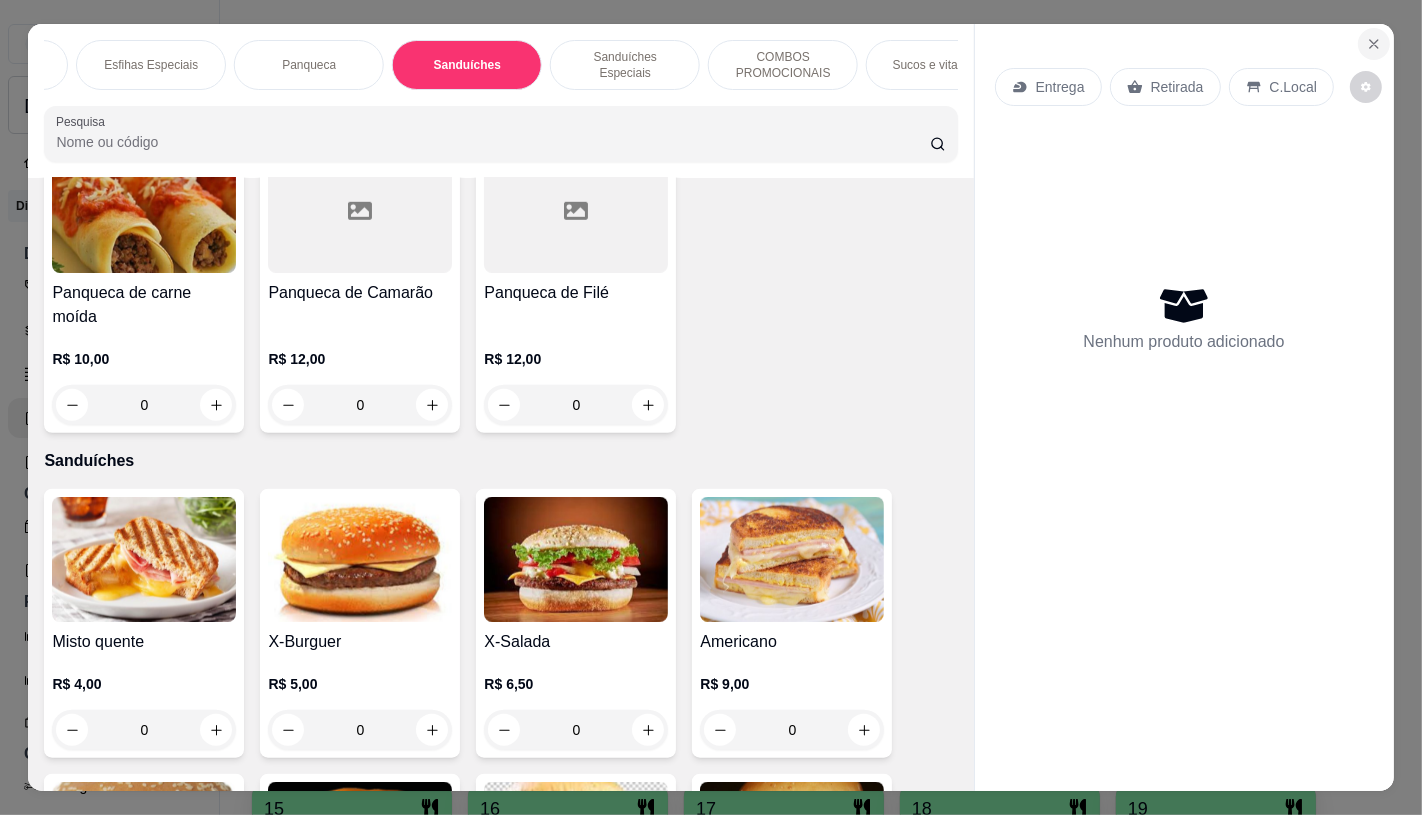 click at bounding box center [1374, 44] 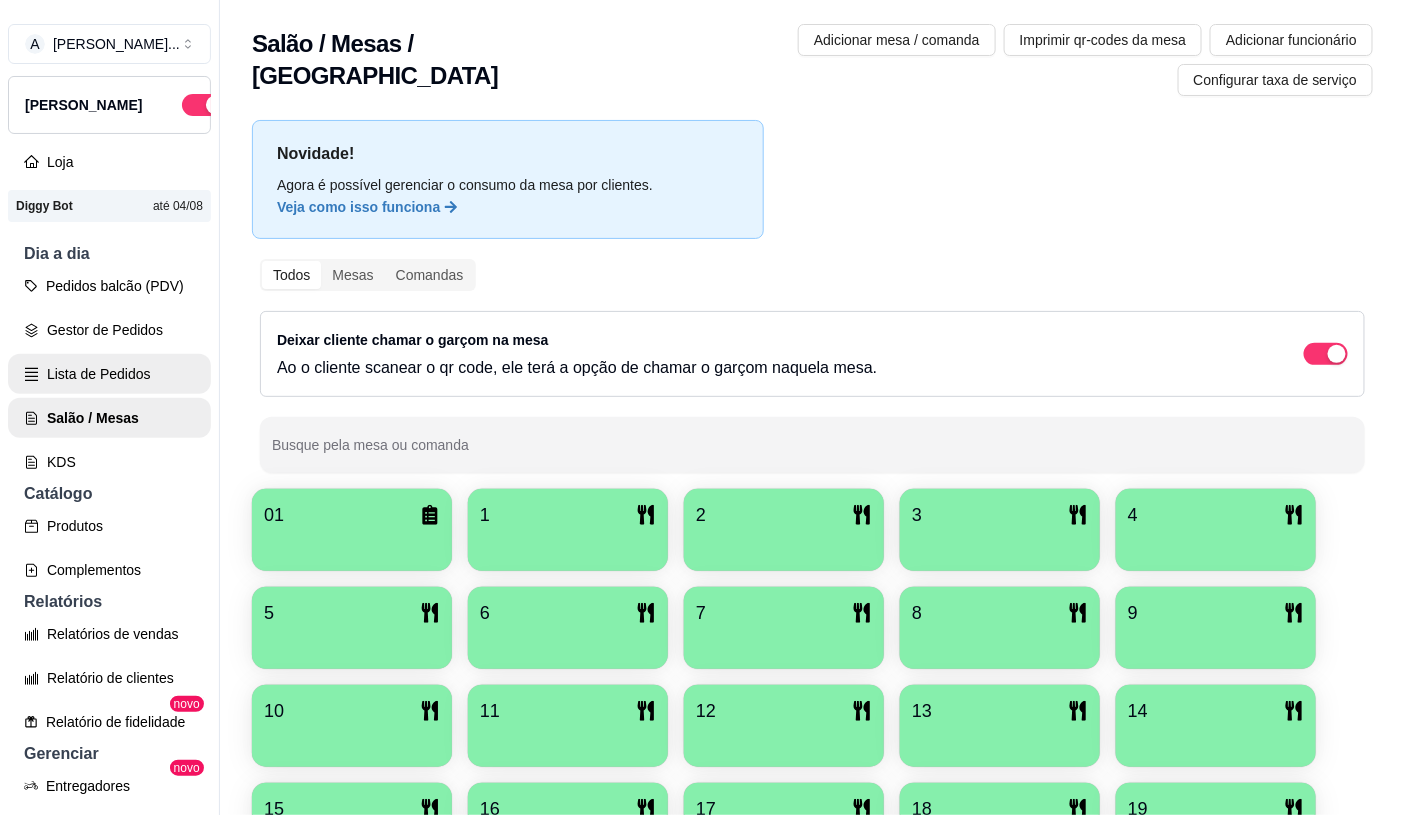 click on "Lista de Pedidos" at bounding box center (109, 374) 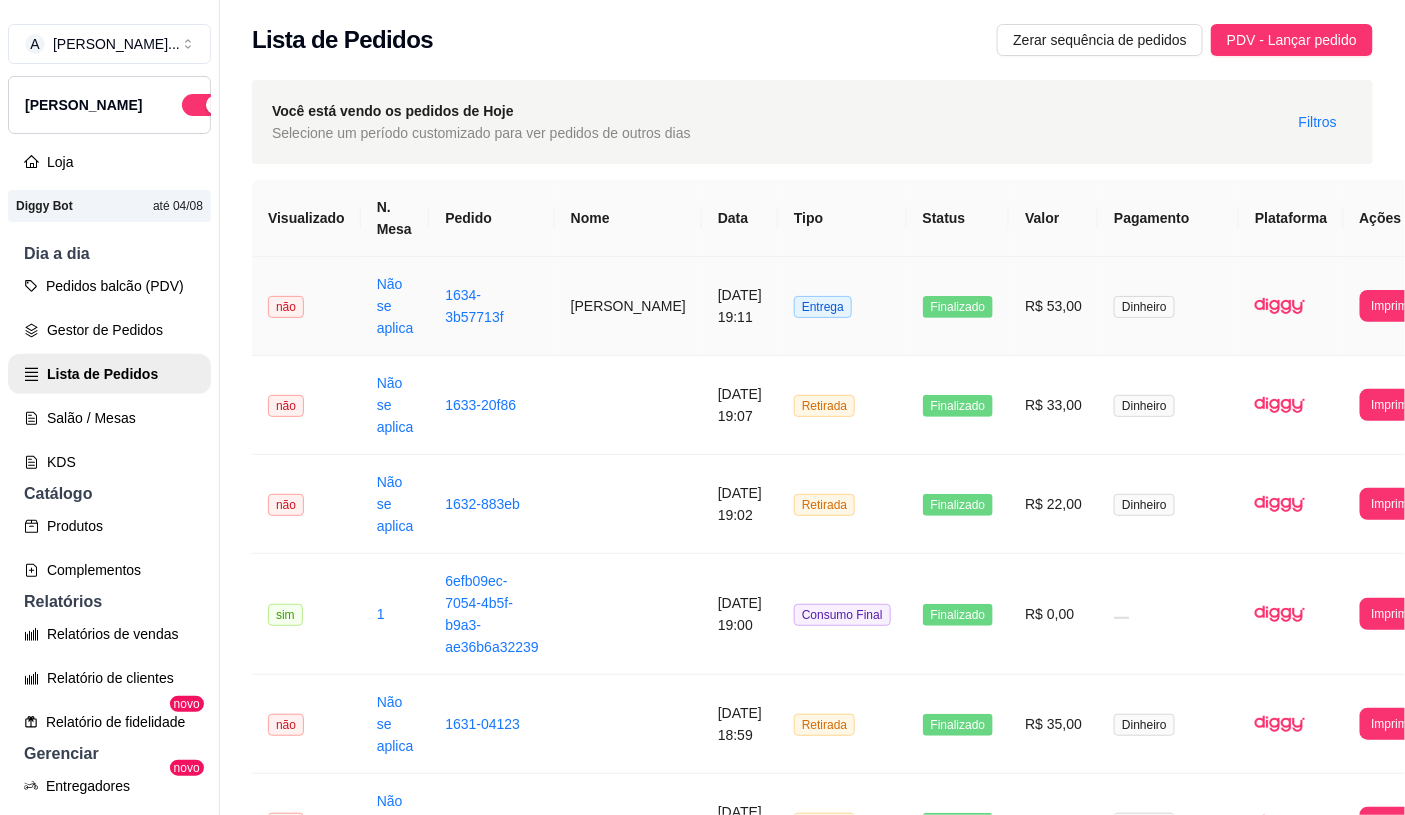 click on "[PERSON_NAME]" at bounding box center [628, 306] 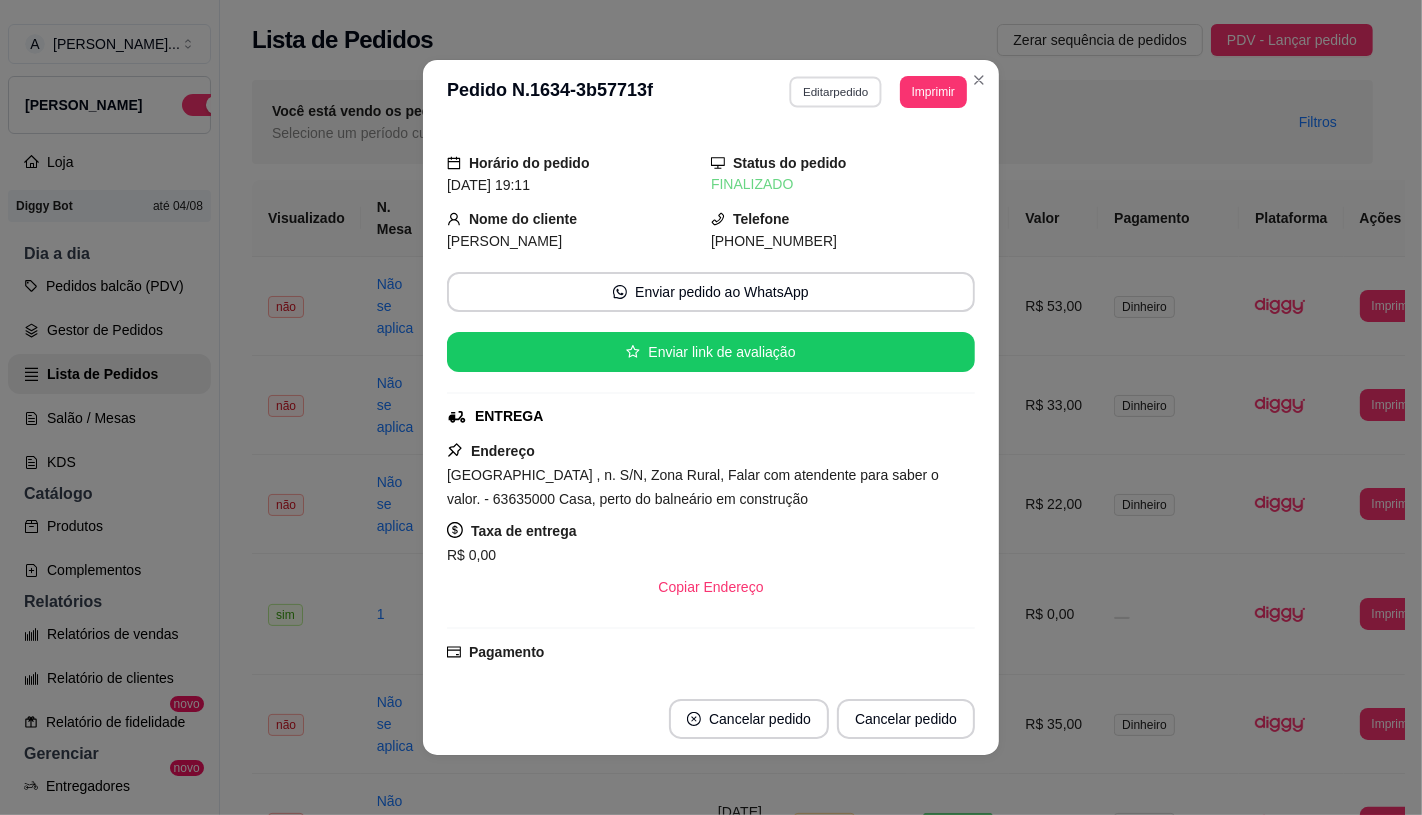 click on "Editar  pedido" at bounding box center [836, 91] 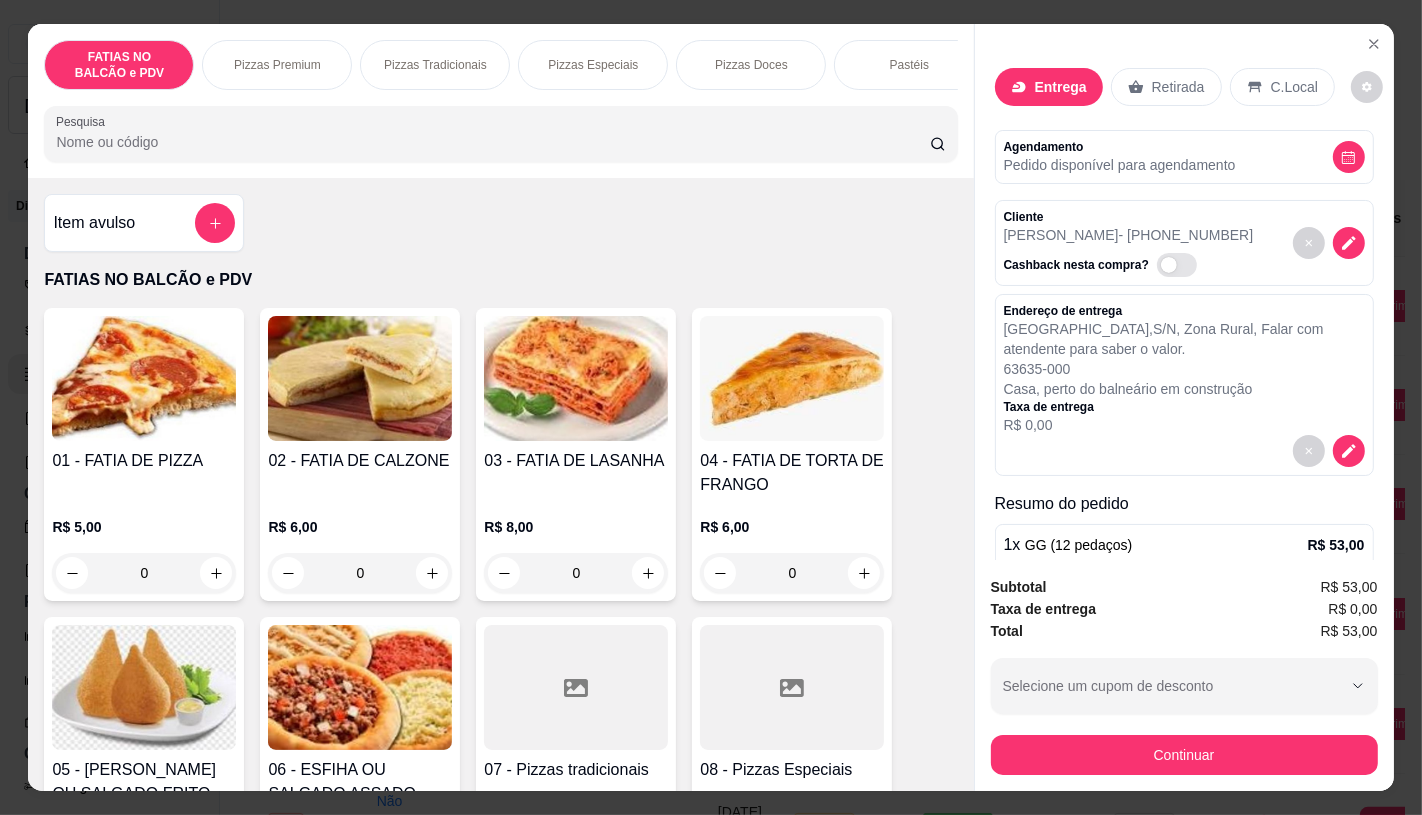 scroll, scrollTop: 0, scrollLeft: 2080, axis: horizontal 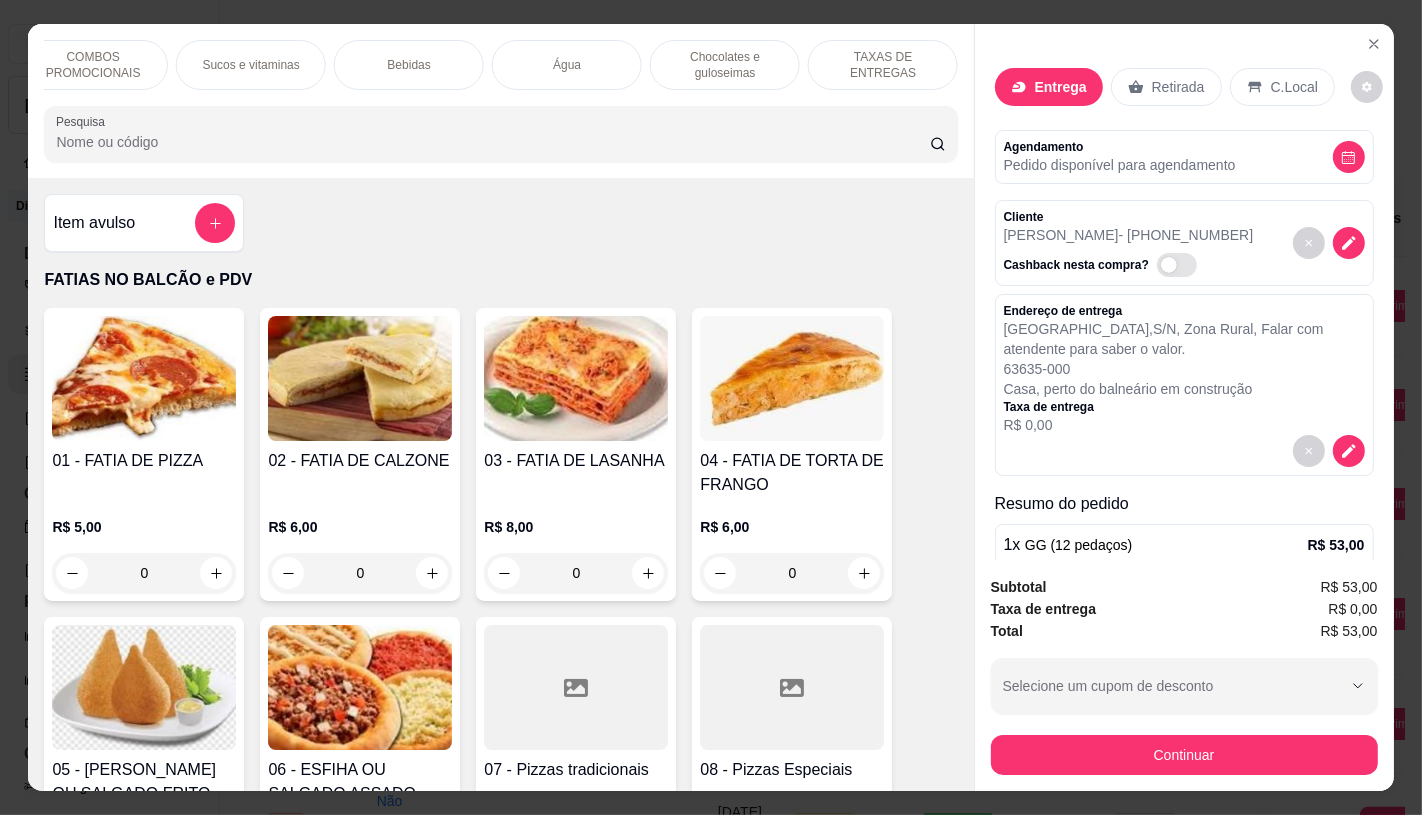 click on "TAXAS DE ENTREGAS" at bounding box center [883, 65] 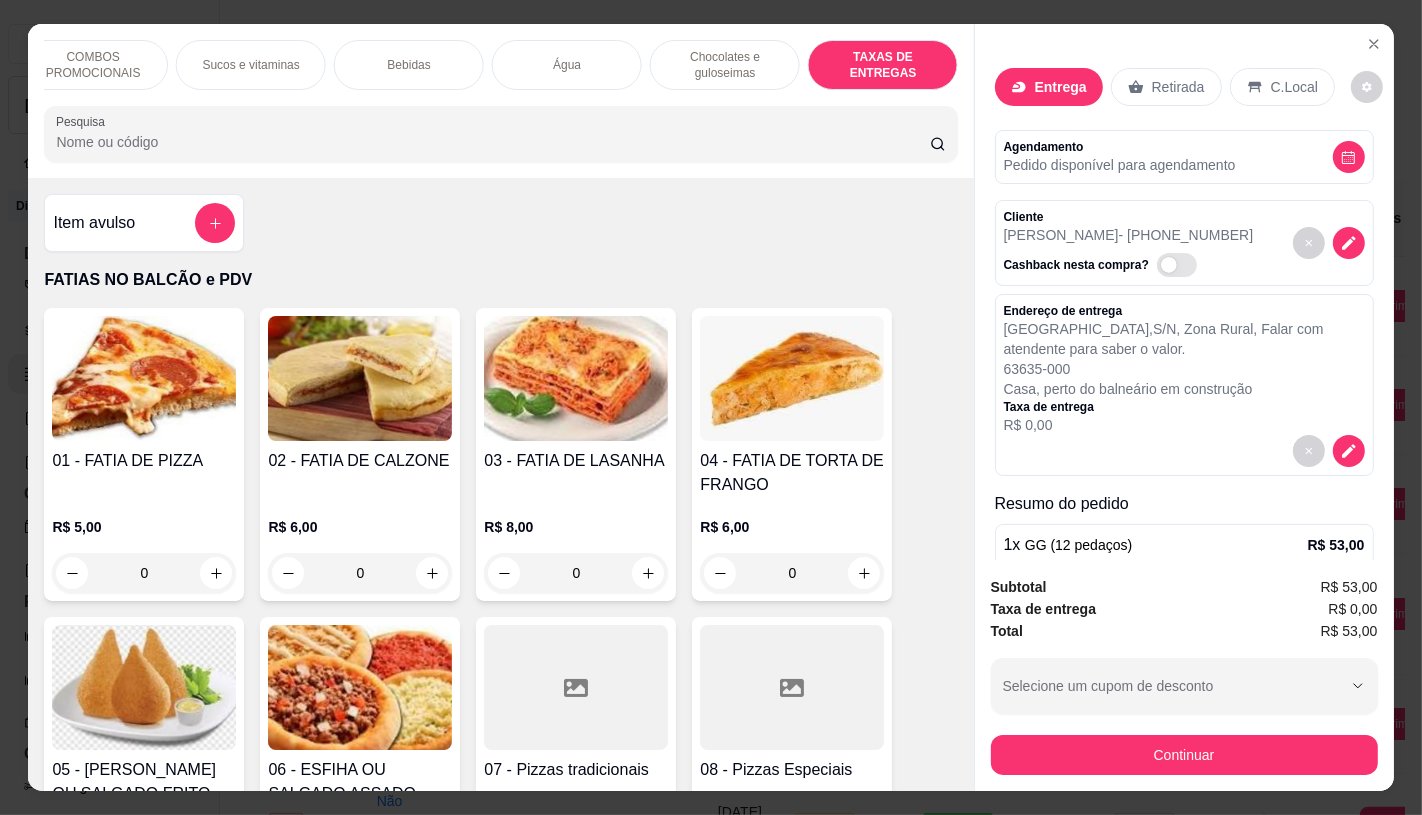 scroll, scrollTop: 13373, scrollLeft: 0, axis: vertical 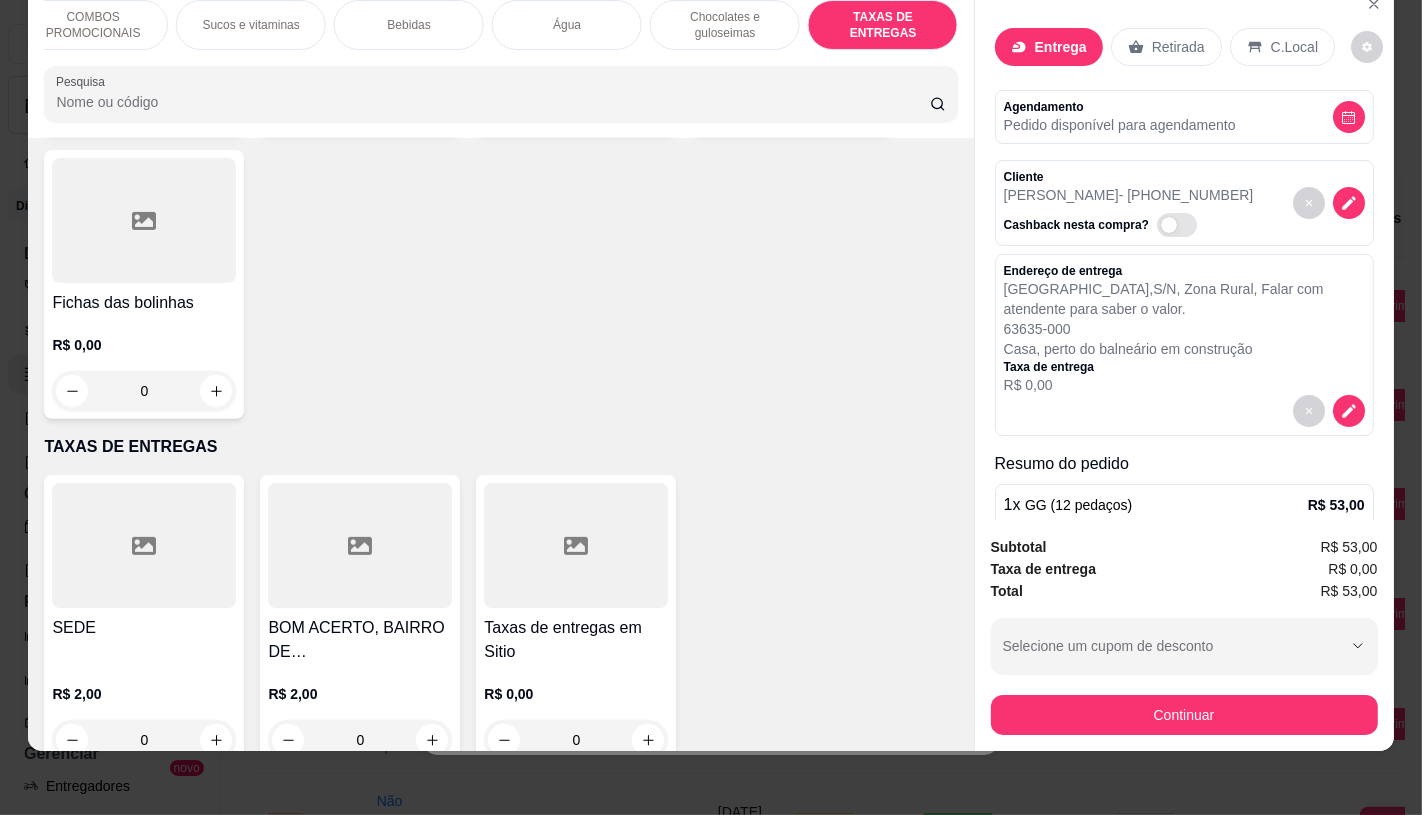 click at bounding box center [576, 545] 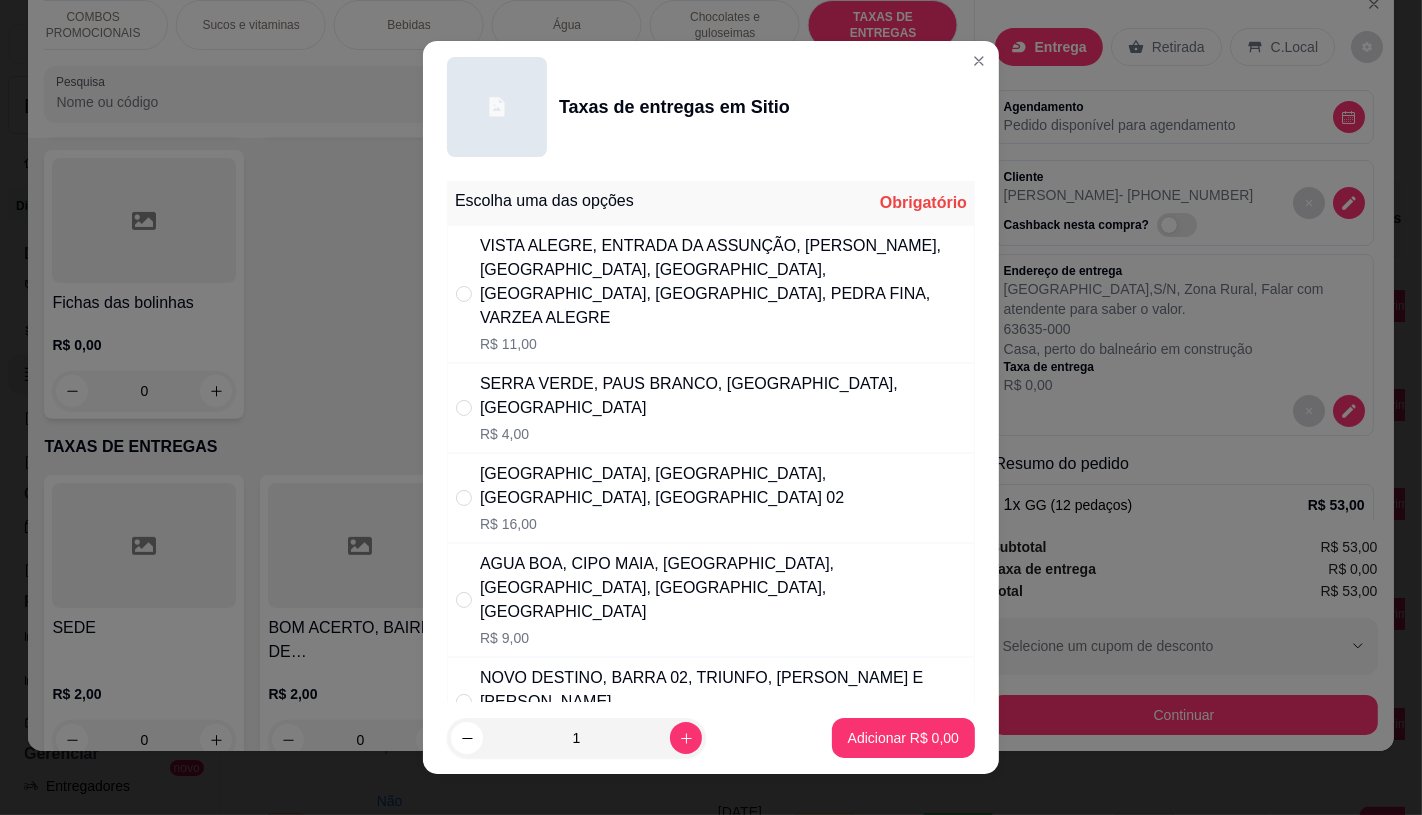 click on "AGUA BOA, CIPO MAIA, [GEOGRAPHIC_DATA], [GEOGRAPHIC_DATA], [GEOGRAPHIC_DATA], [GEOGRAPHIC_DATA]" at bounding box center [723, 588] 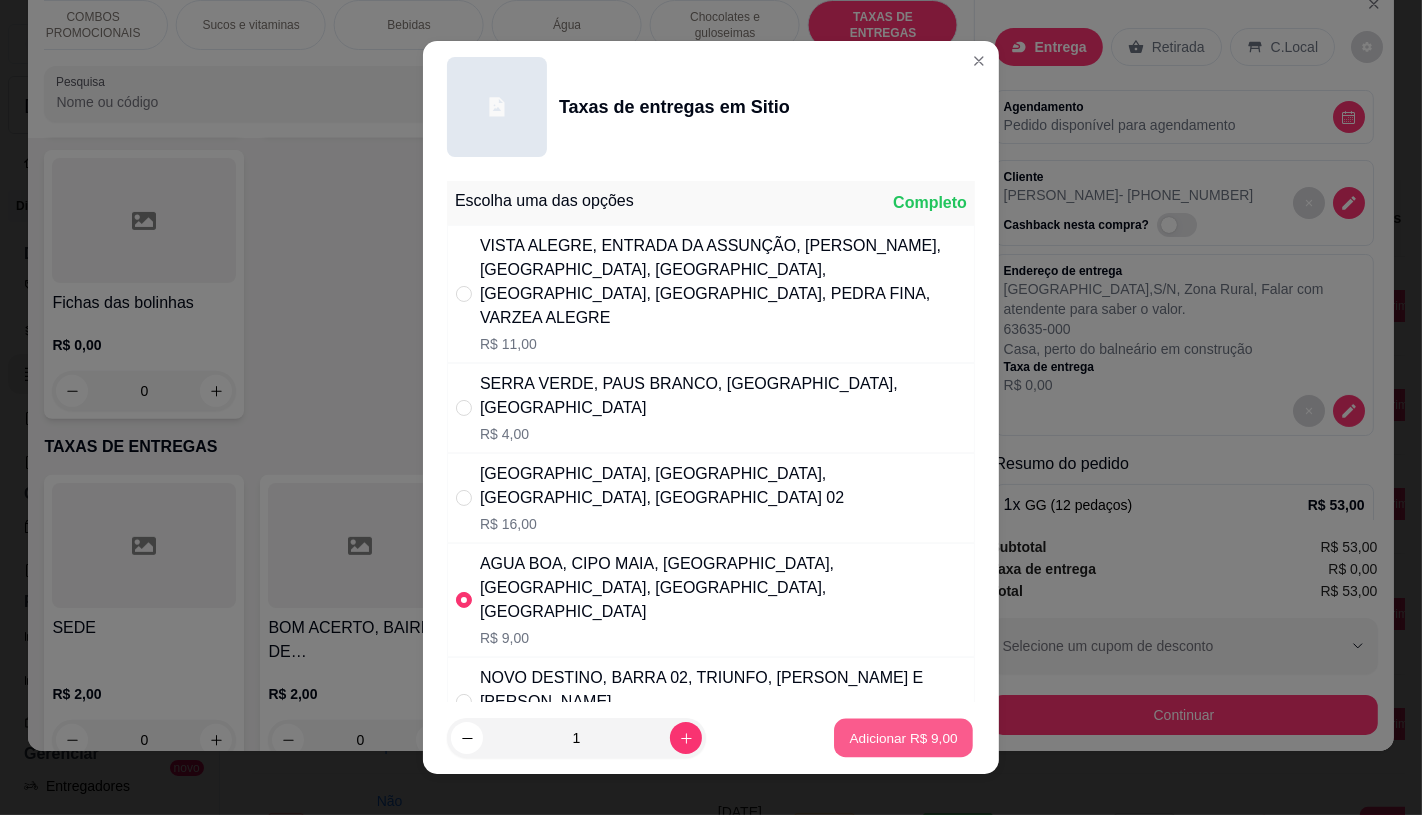 click on "Adicionar   R$ 9,00" at bounding box center [903, 738] 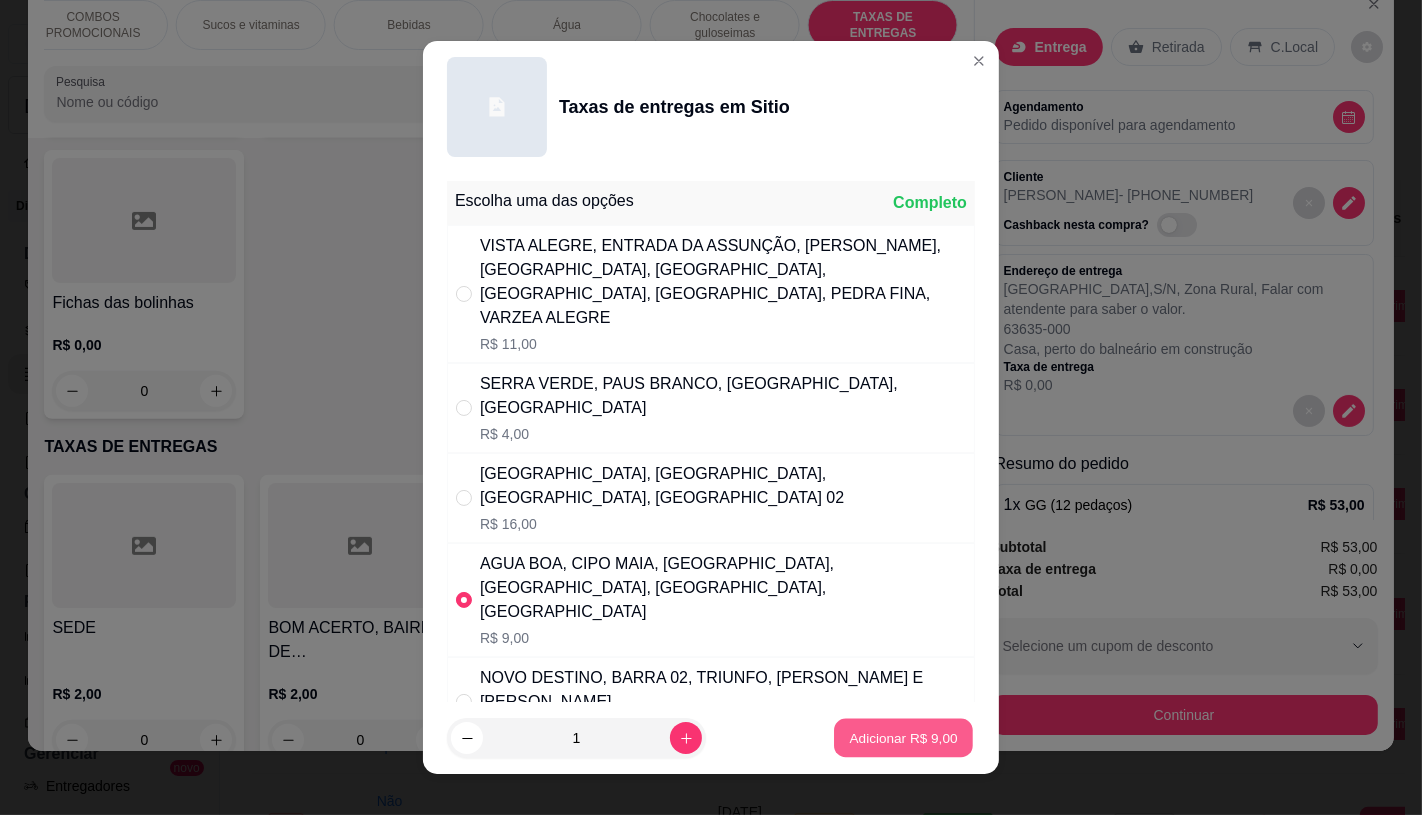 type on "1" 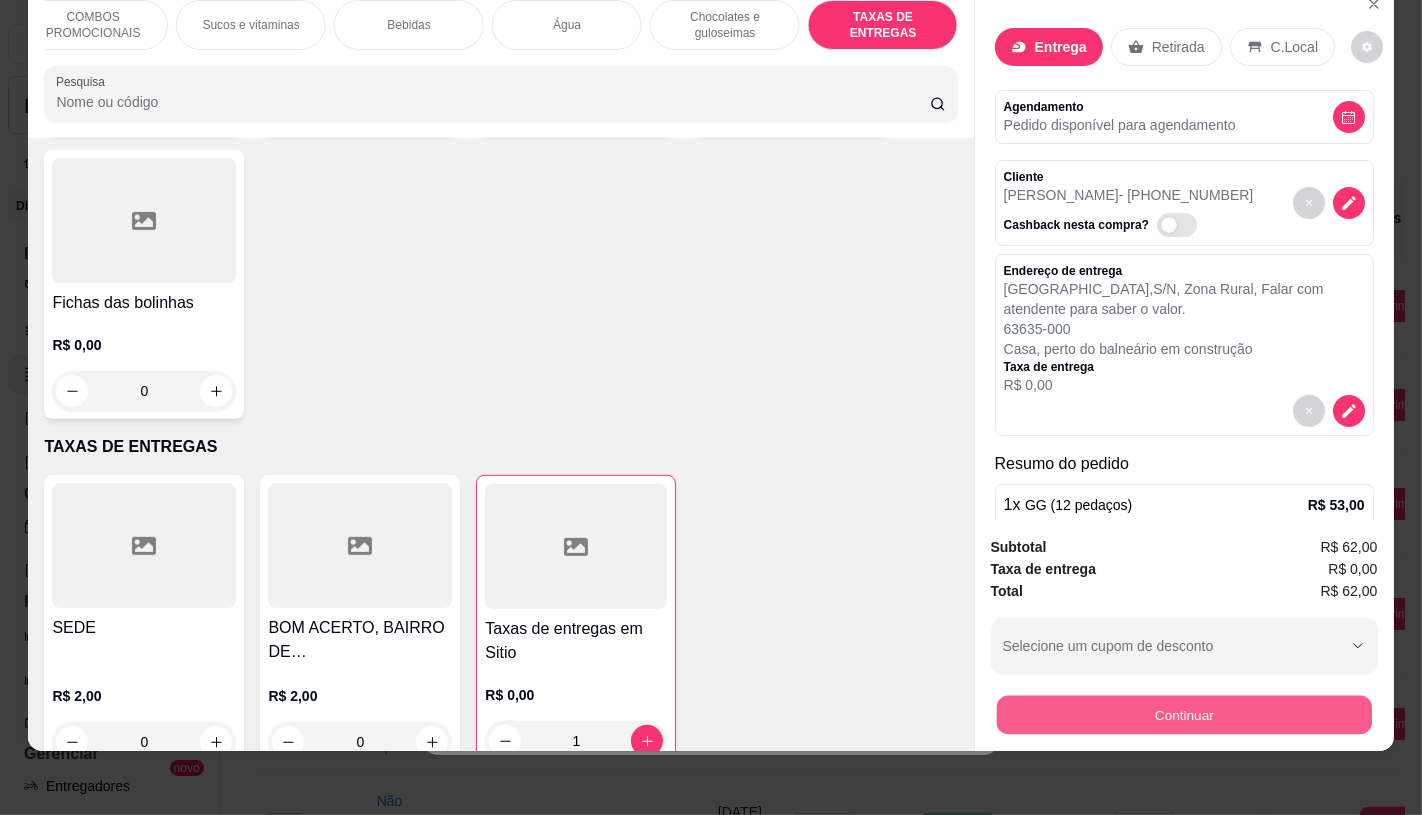 click on "Continuar" at bounding box center (1183, 714) 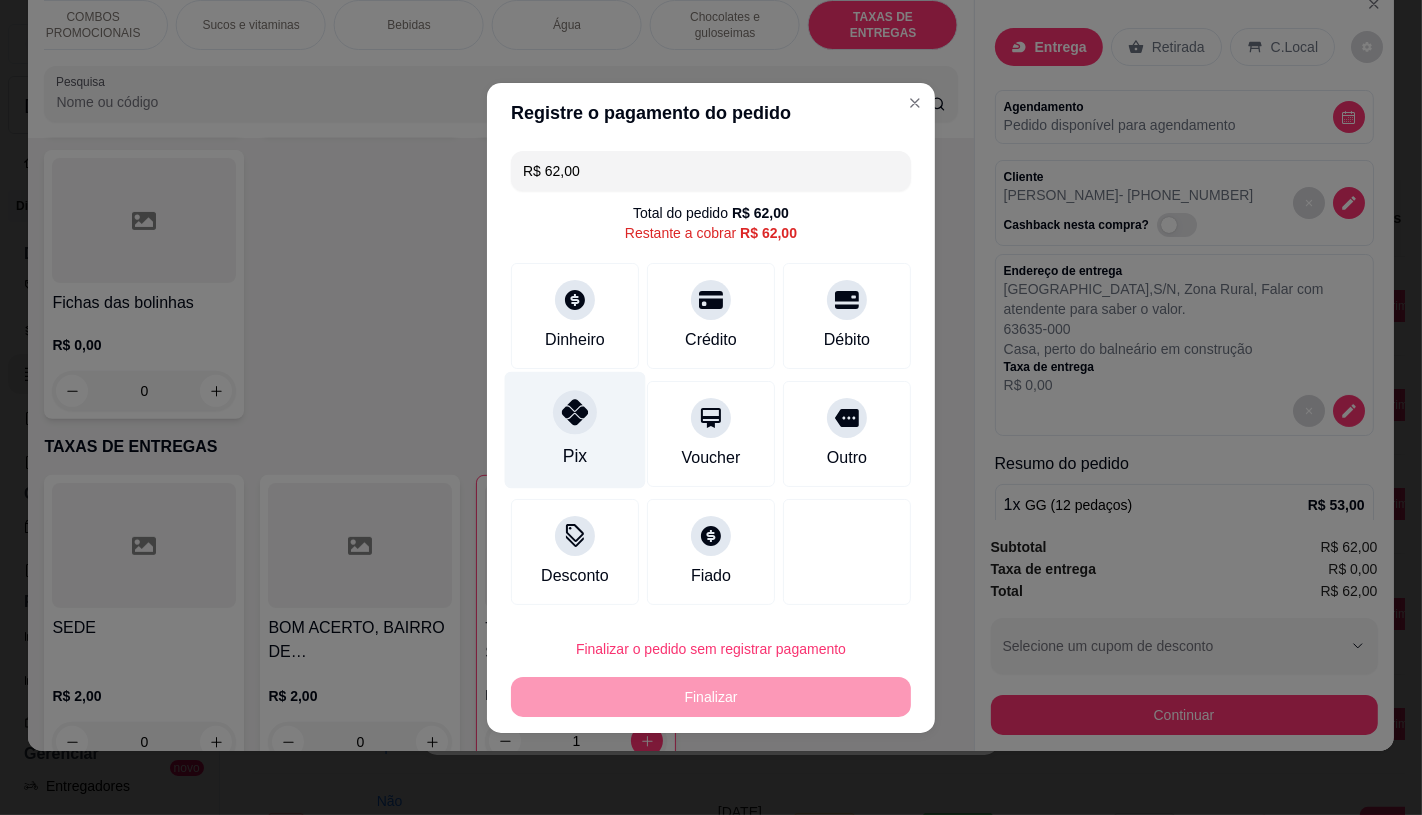 click 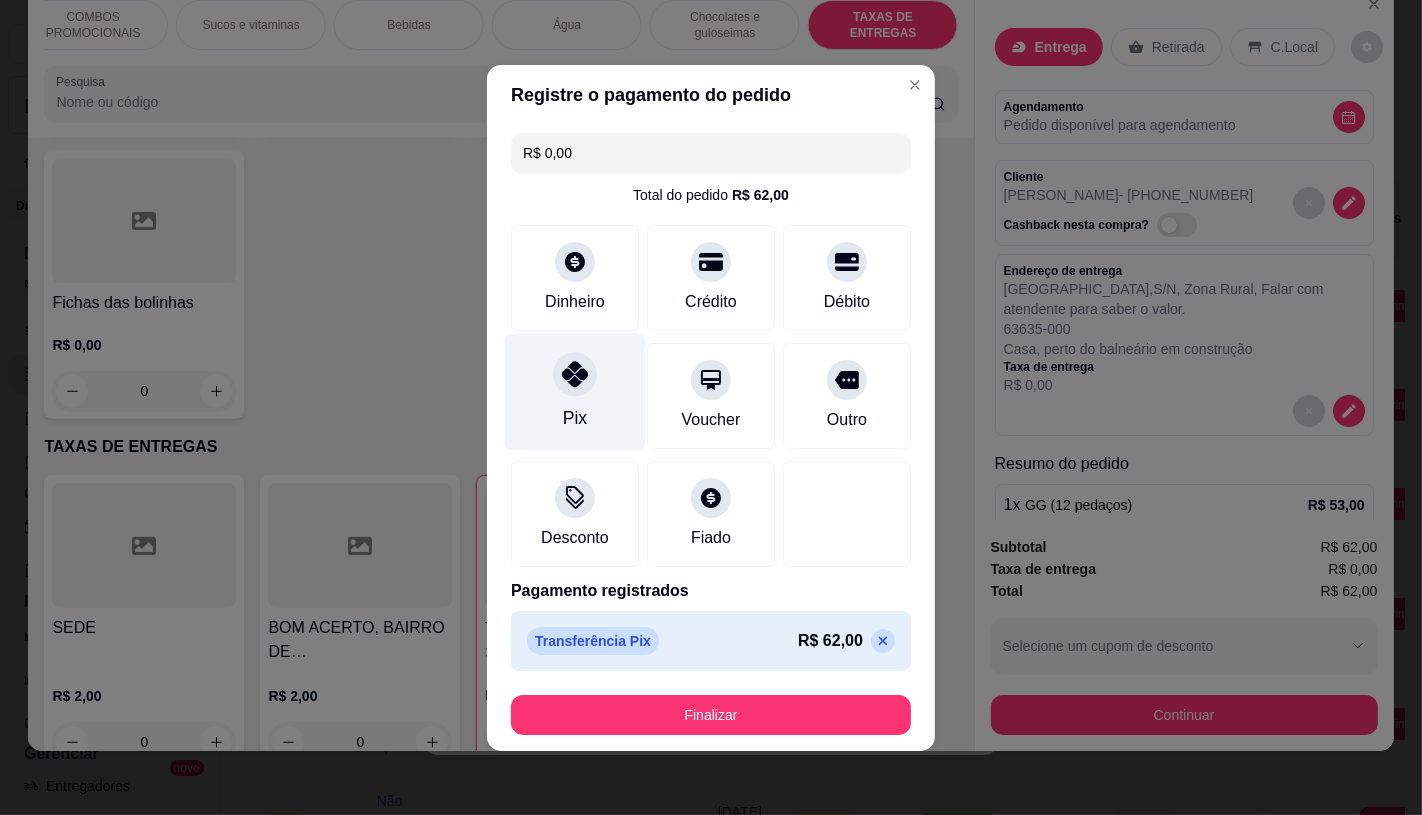 type on "R$ 0,00" 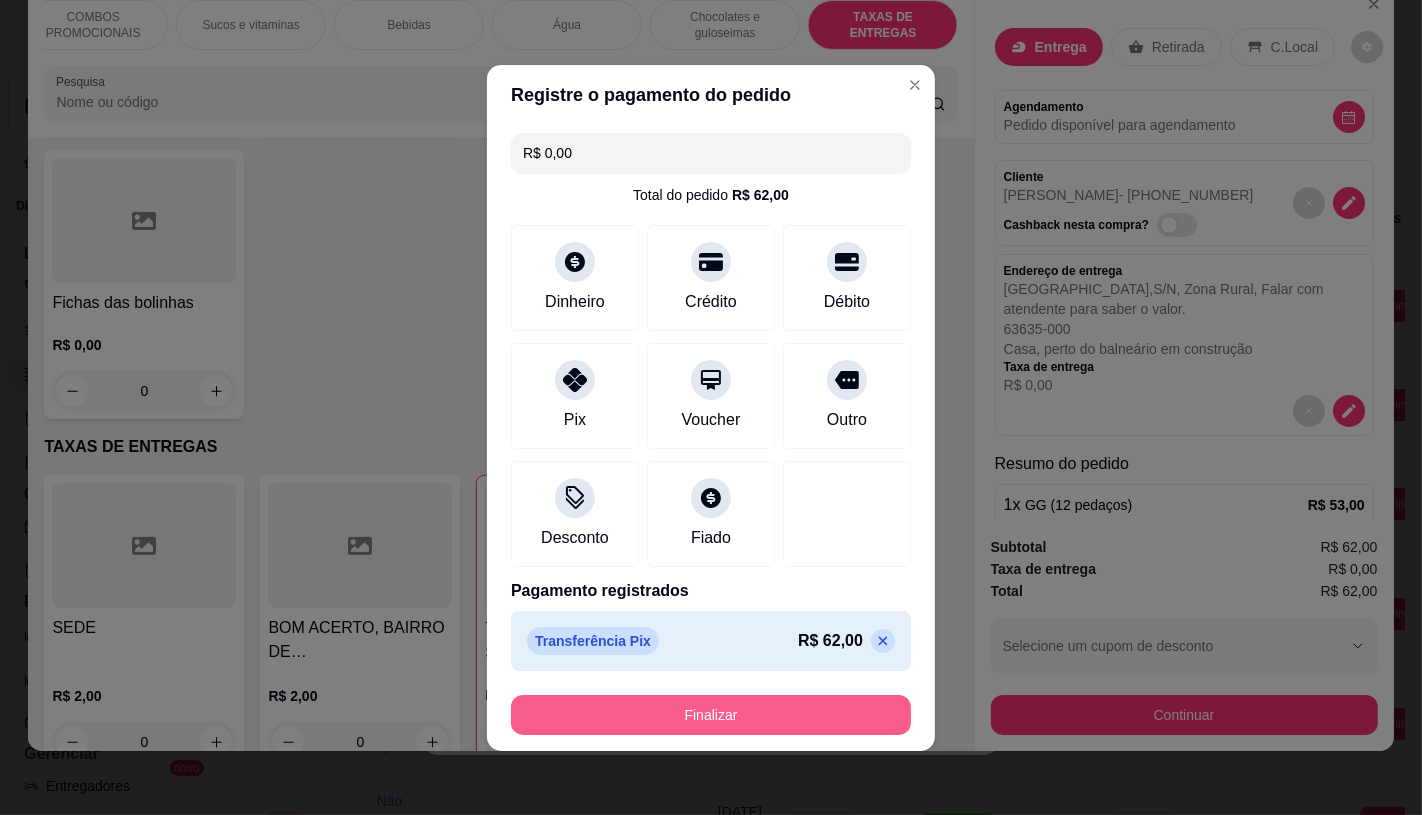 click on "Finalizar" at bounding box center (711, 715) 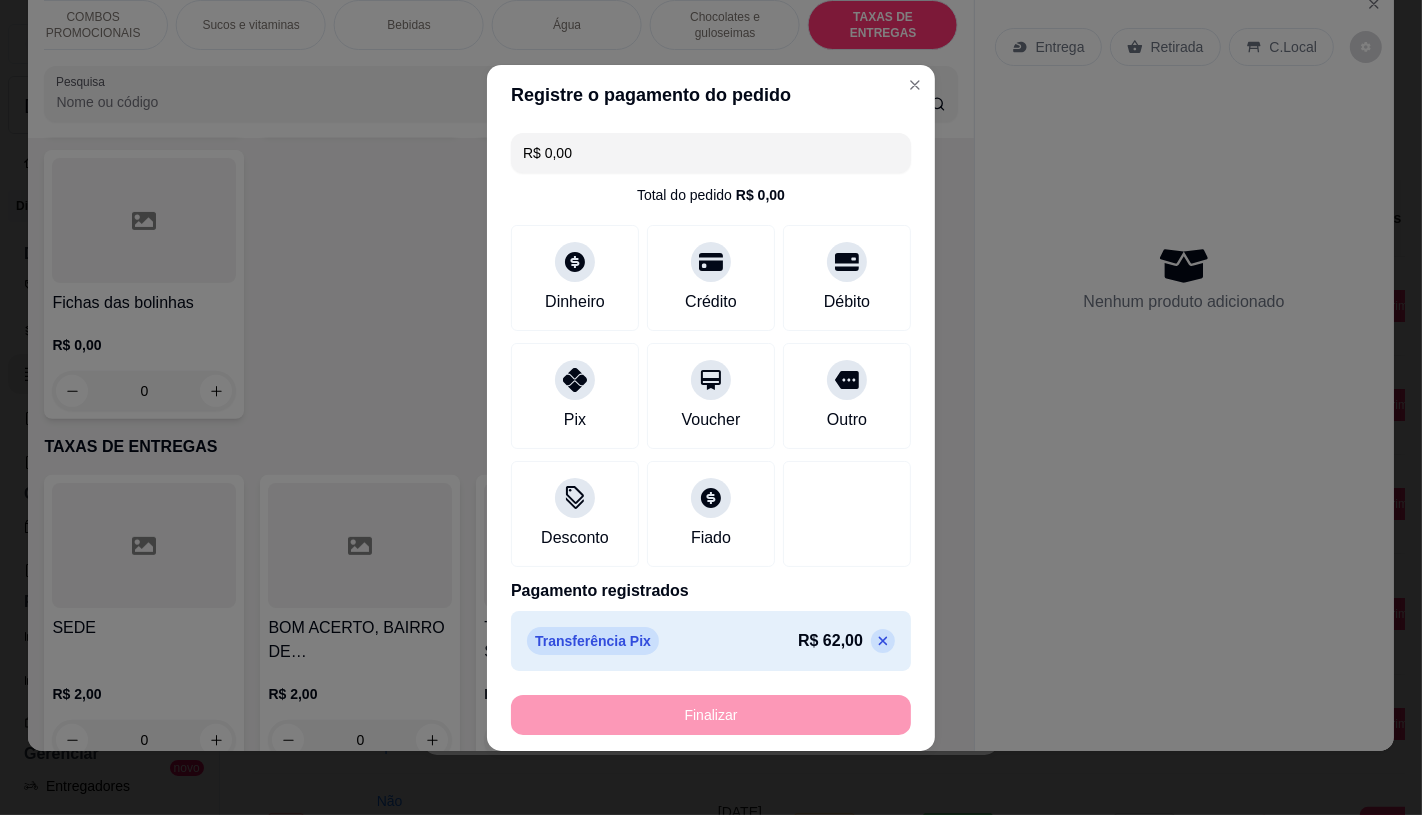 type on "0" 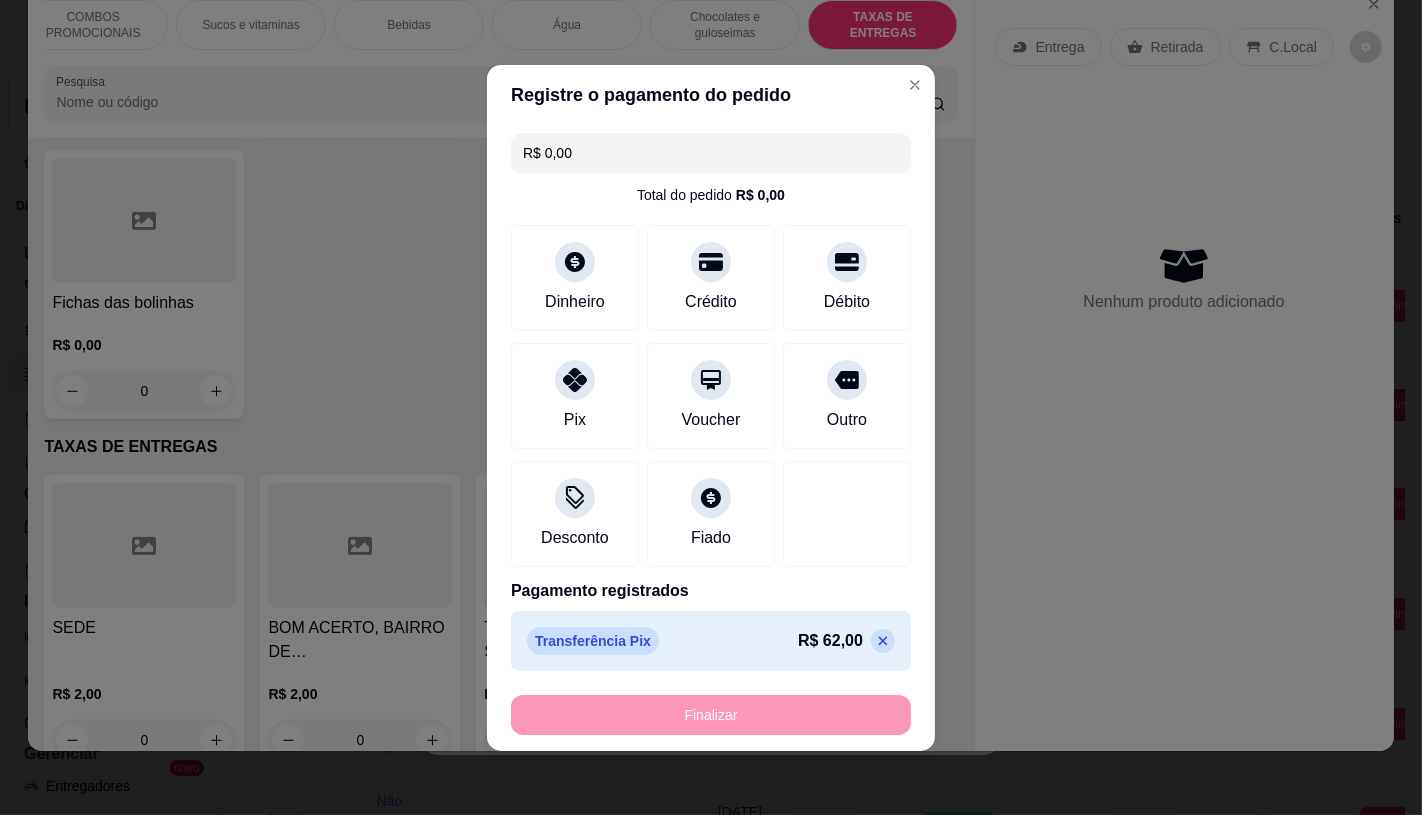 type on "-R$ 62,00" 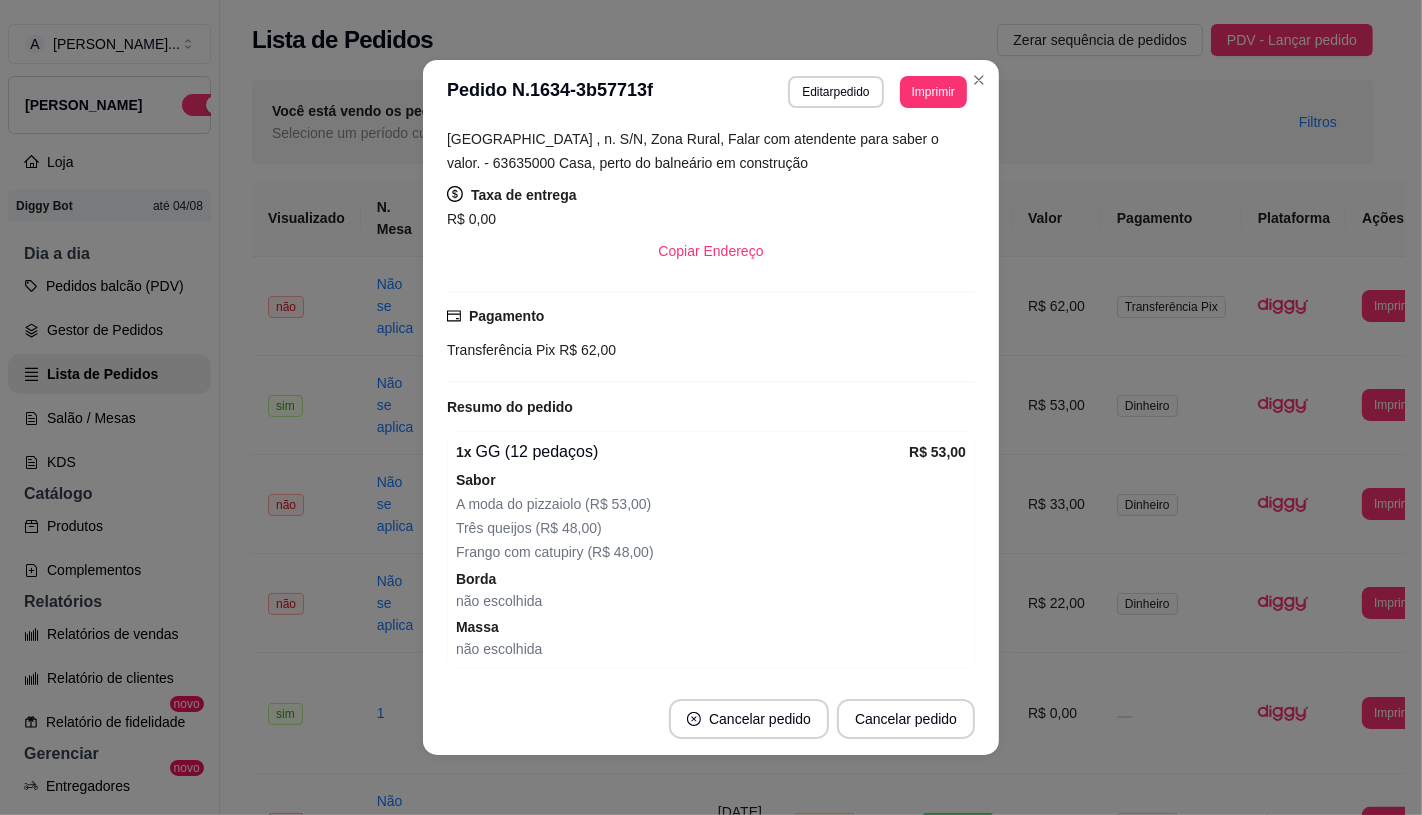 scroll, scrollTop: 333, scrollLeft: 0, axis: vertical 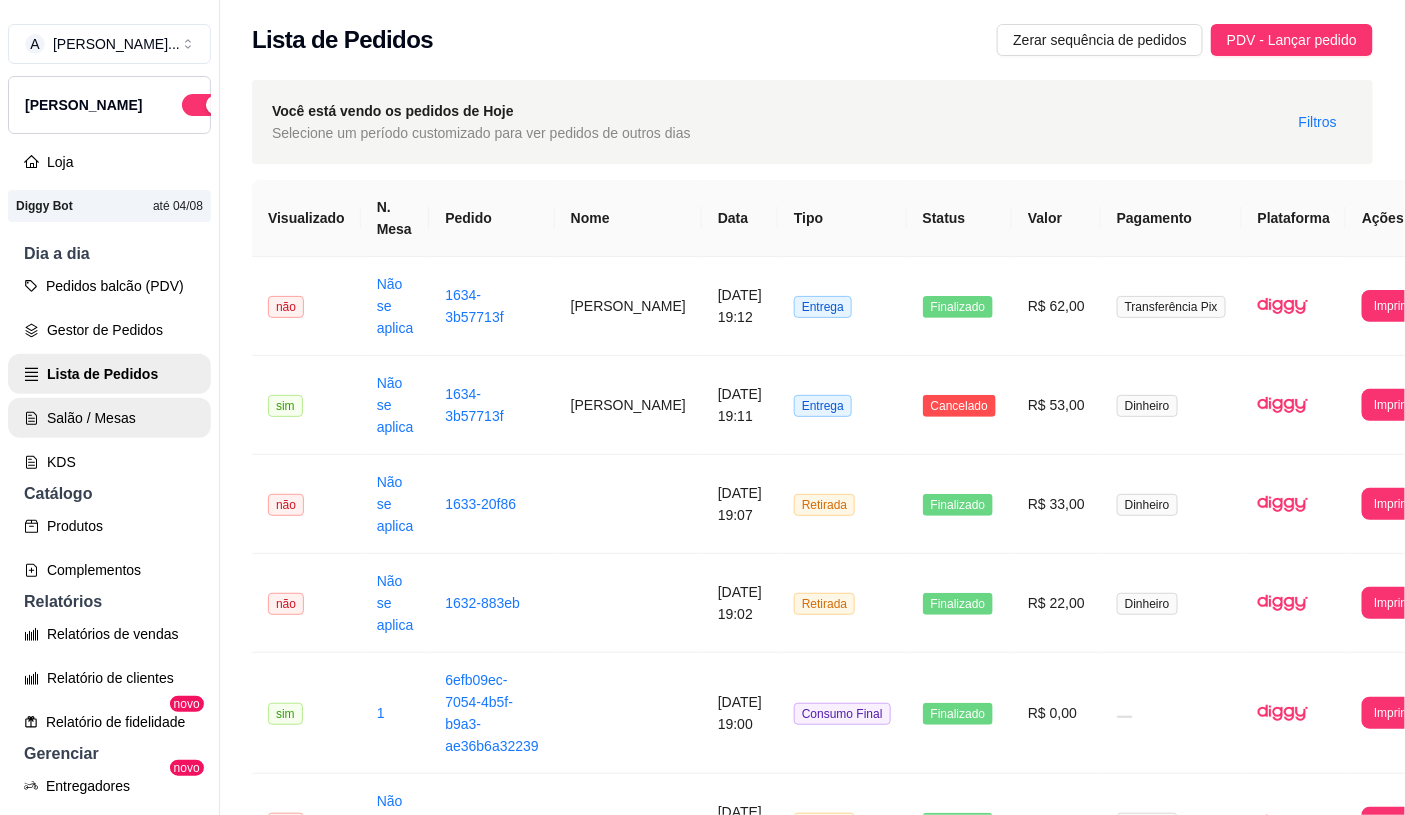 click on "Salão / Mesas" at bounding box center [109, 418] 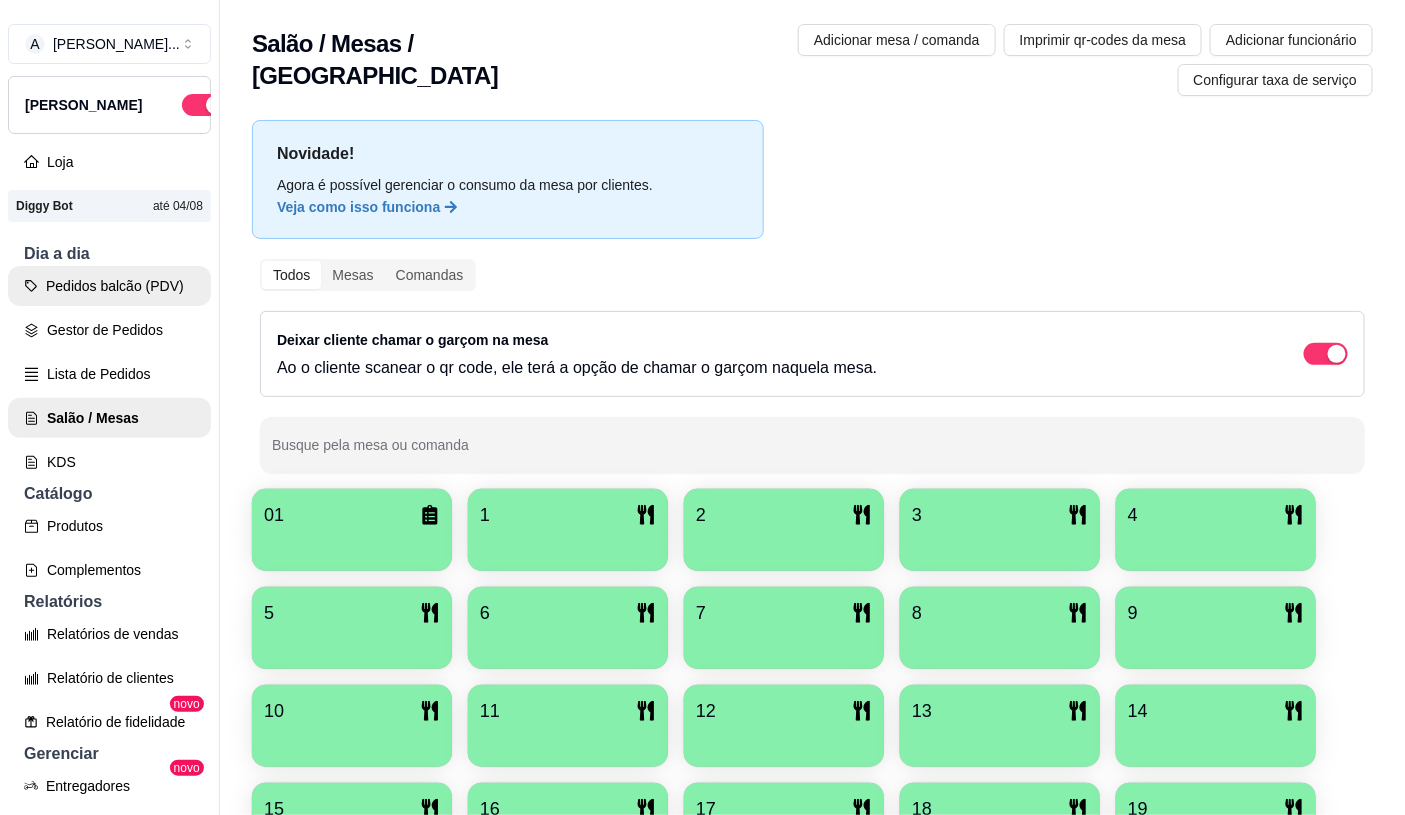 click on "Pedidos balcão (PDV)" at bounding box center [109, 286] 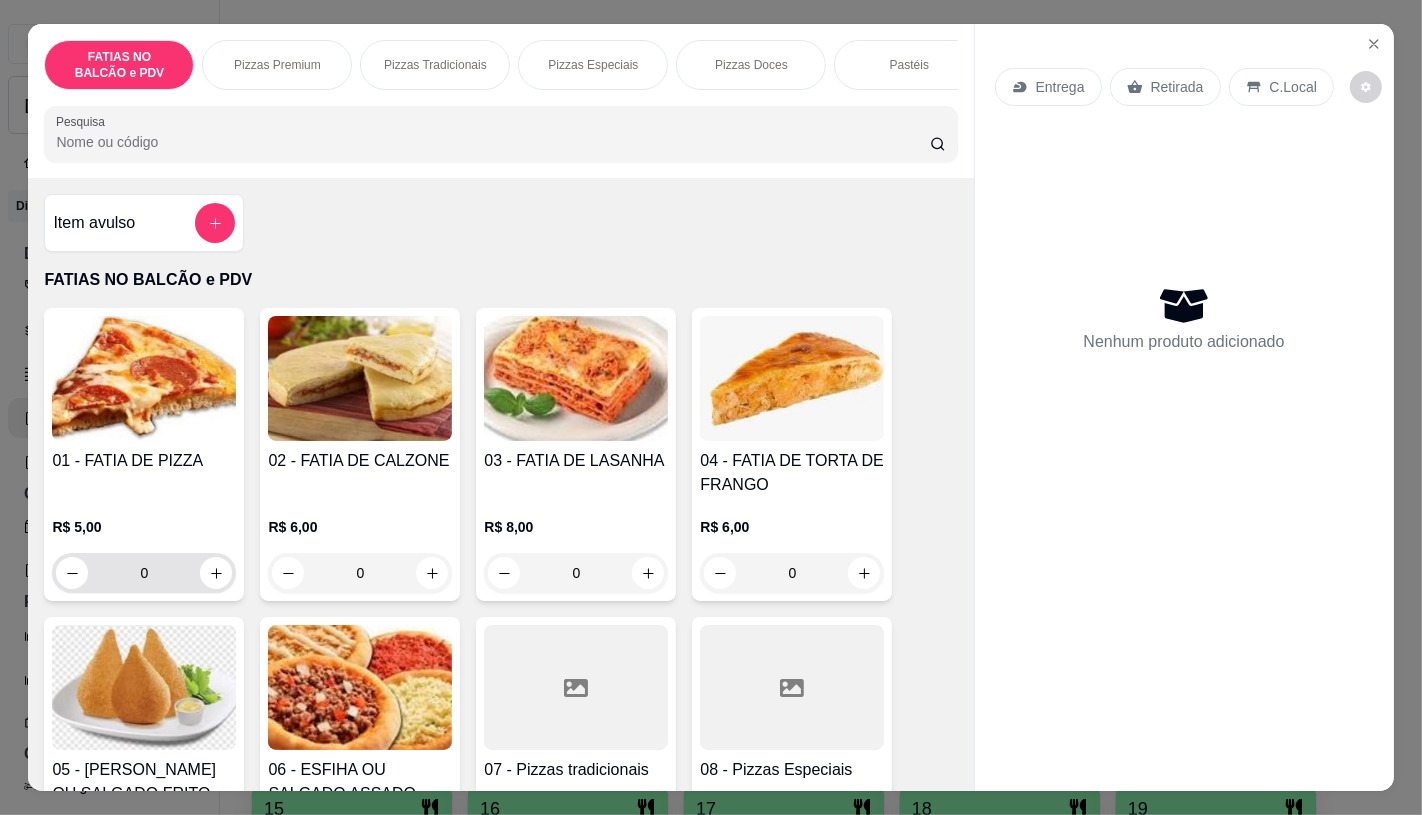 click on "0" at bounding box center (144, 573) 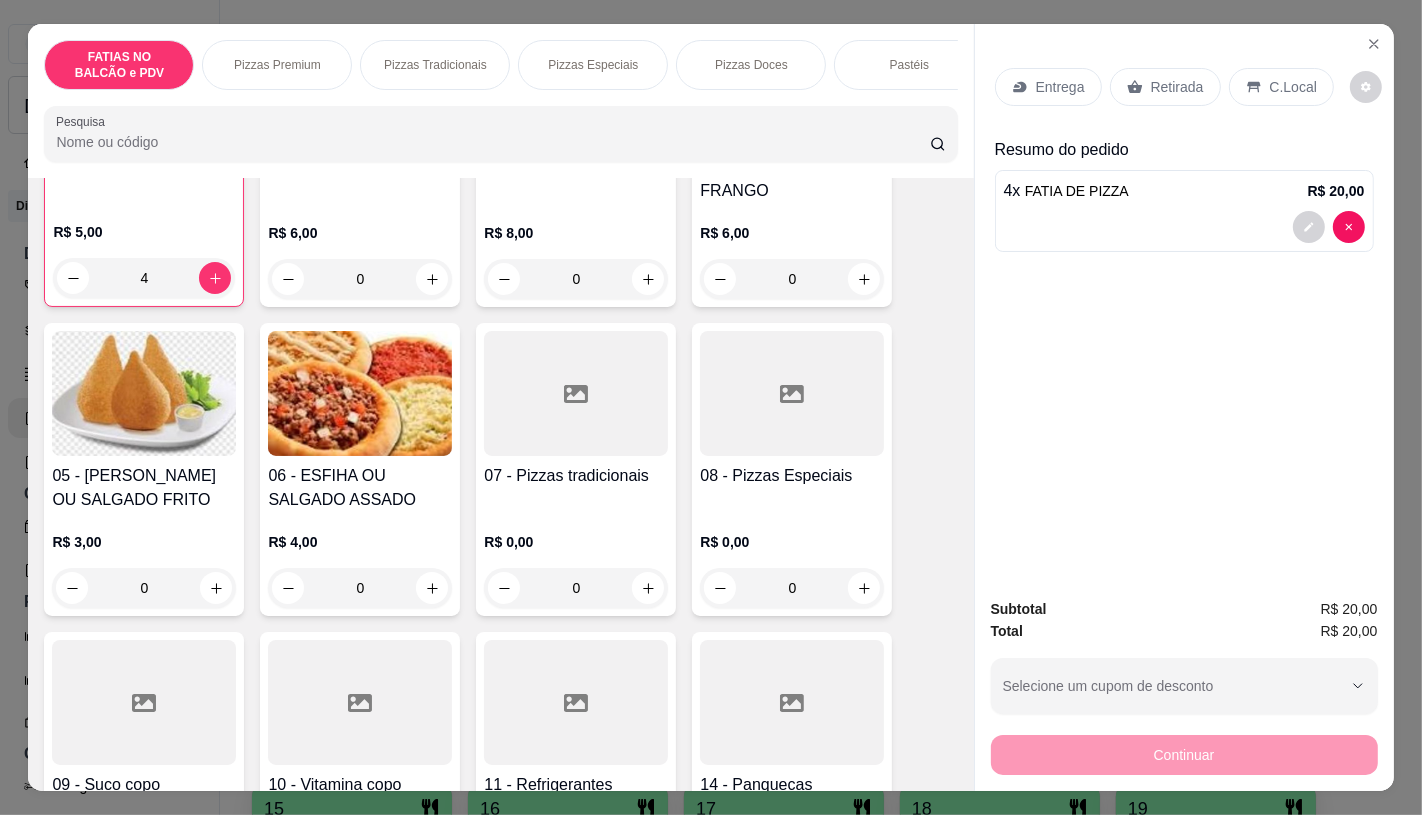 scroll, scrollTop: 333, scrollLeft: 0, axis: vertical 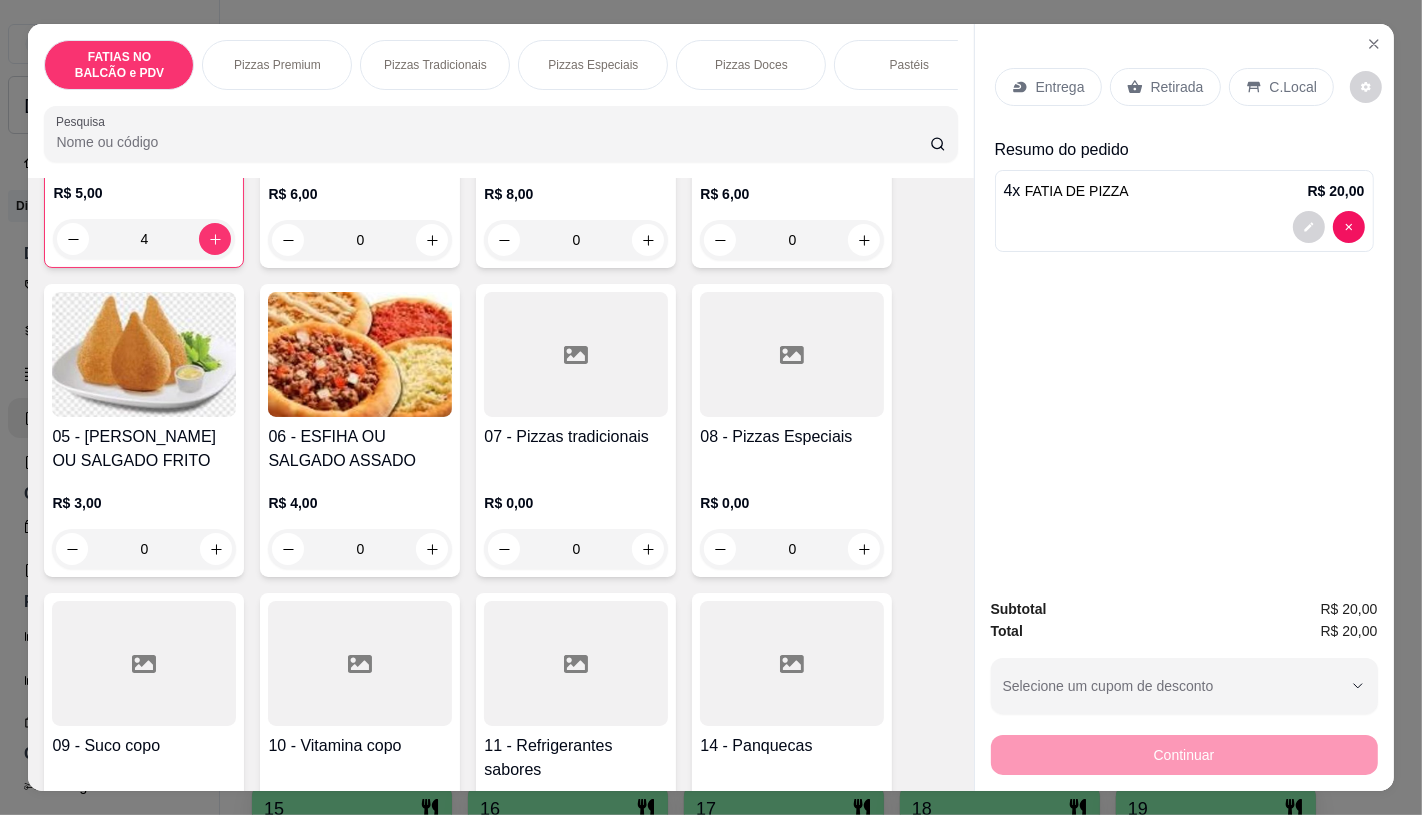 type on "4" 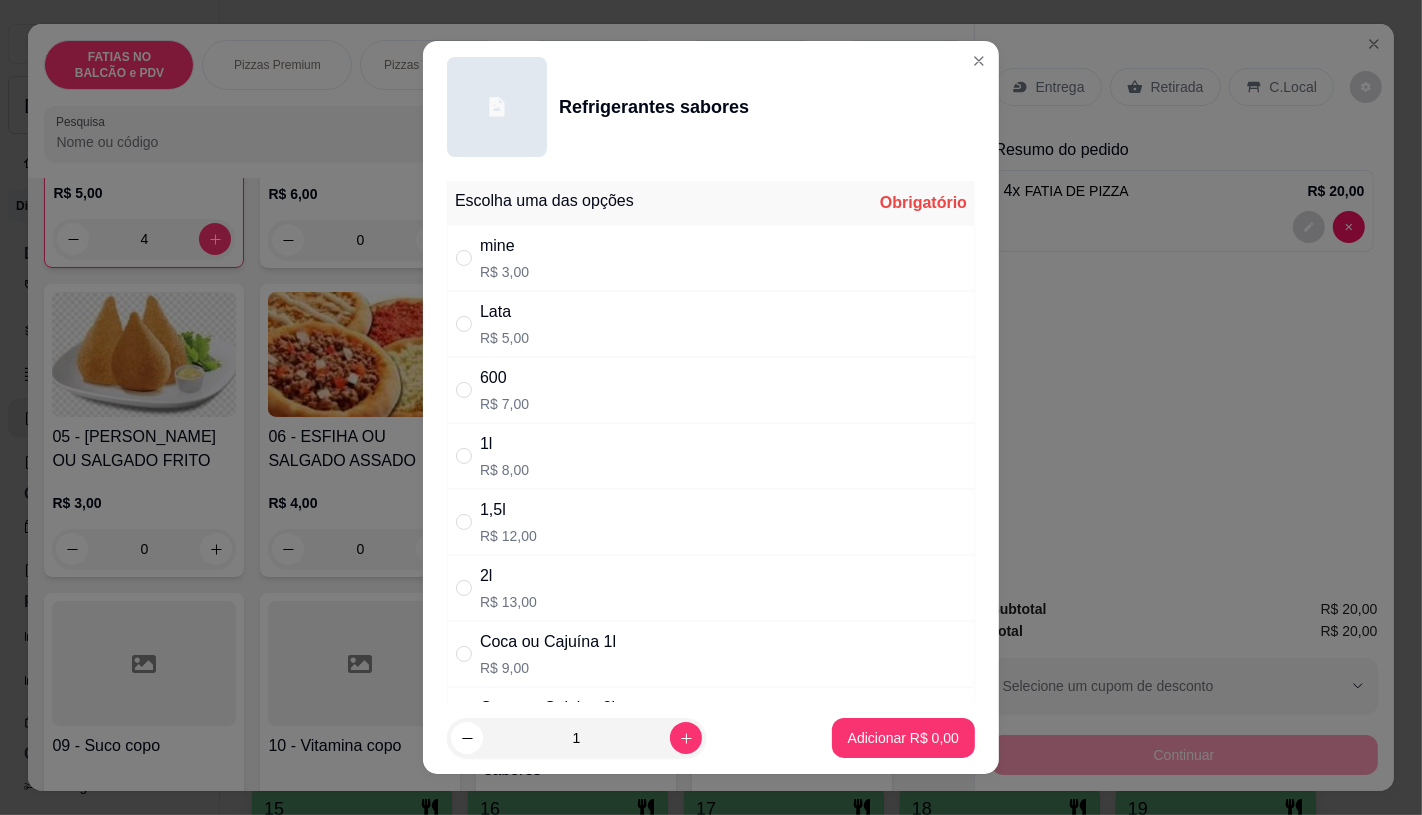 click on "1l R$ 8,00" at bounding box center (711, 456) 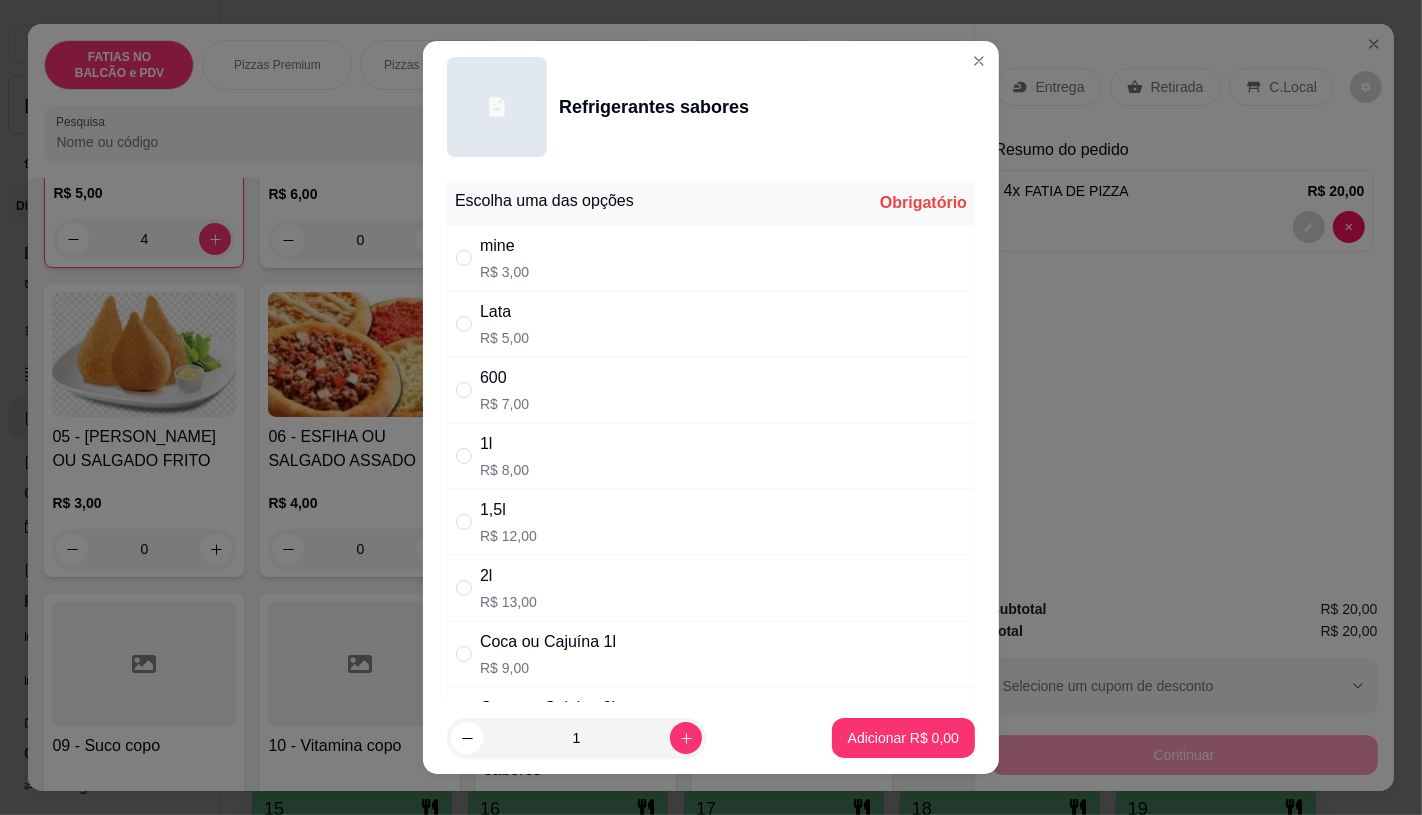 radio on "true" 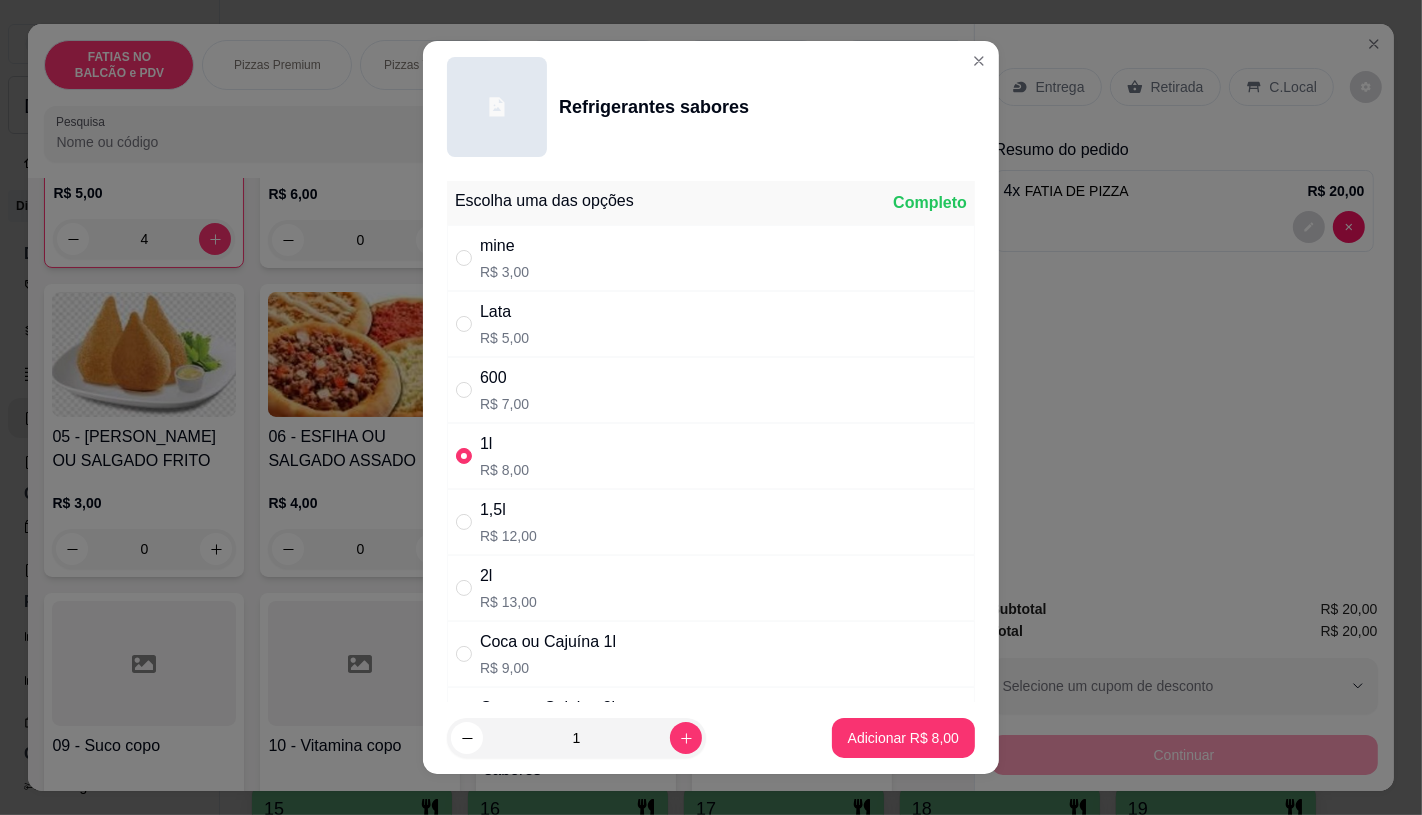 click on "1 Adicionar   R$ 8,00" at bounding box center (711, 738) 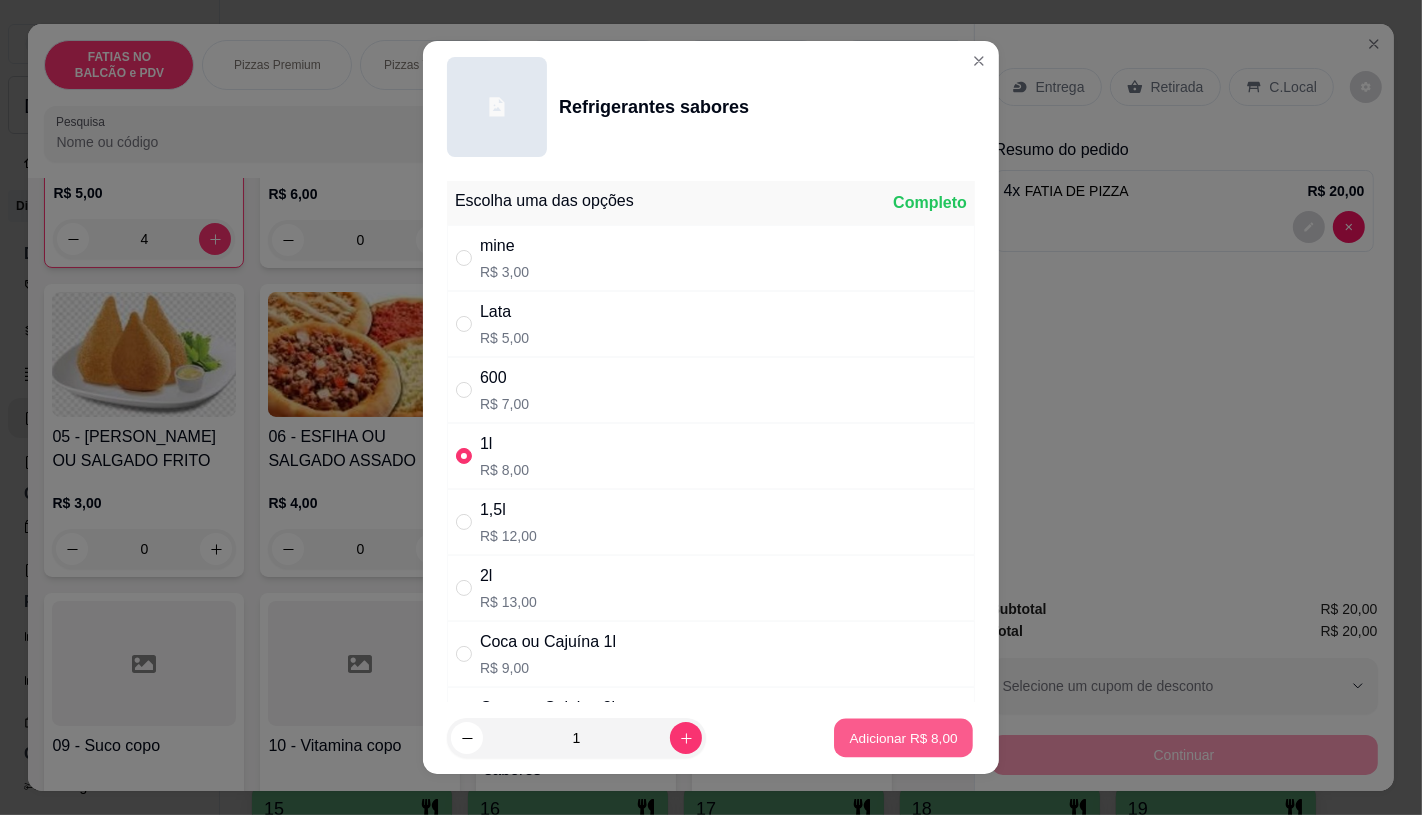 click on "Adicionar   R$ 8,00" at bounding box center [903, 738] 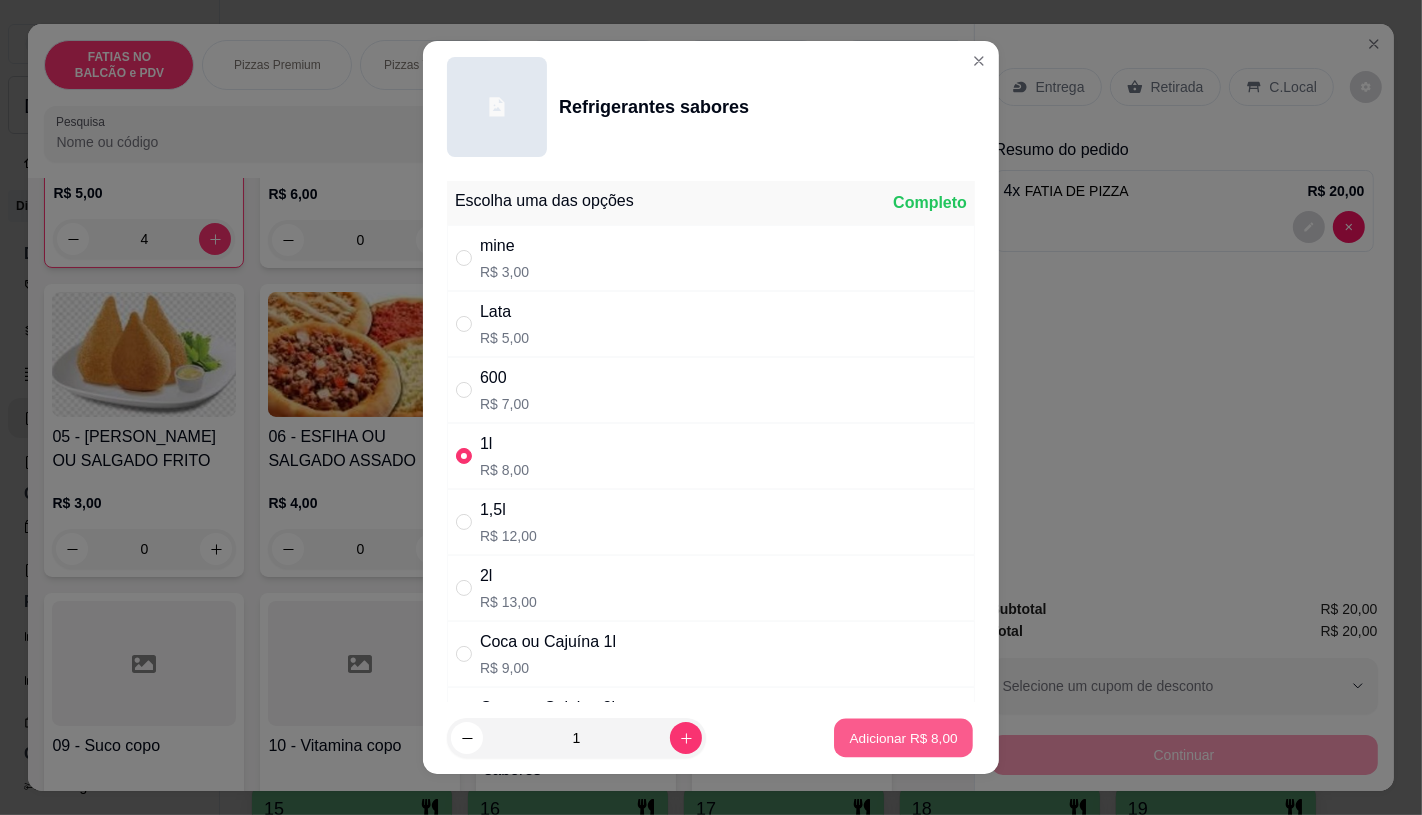 type on "1" 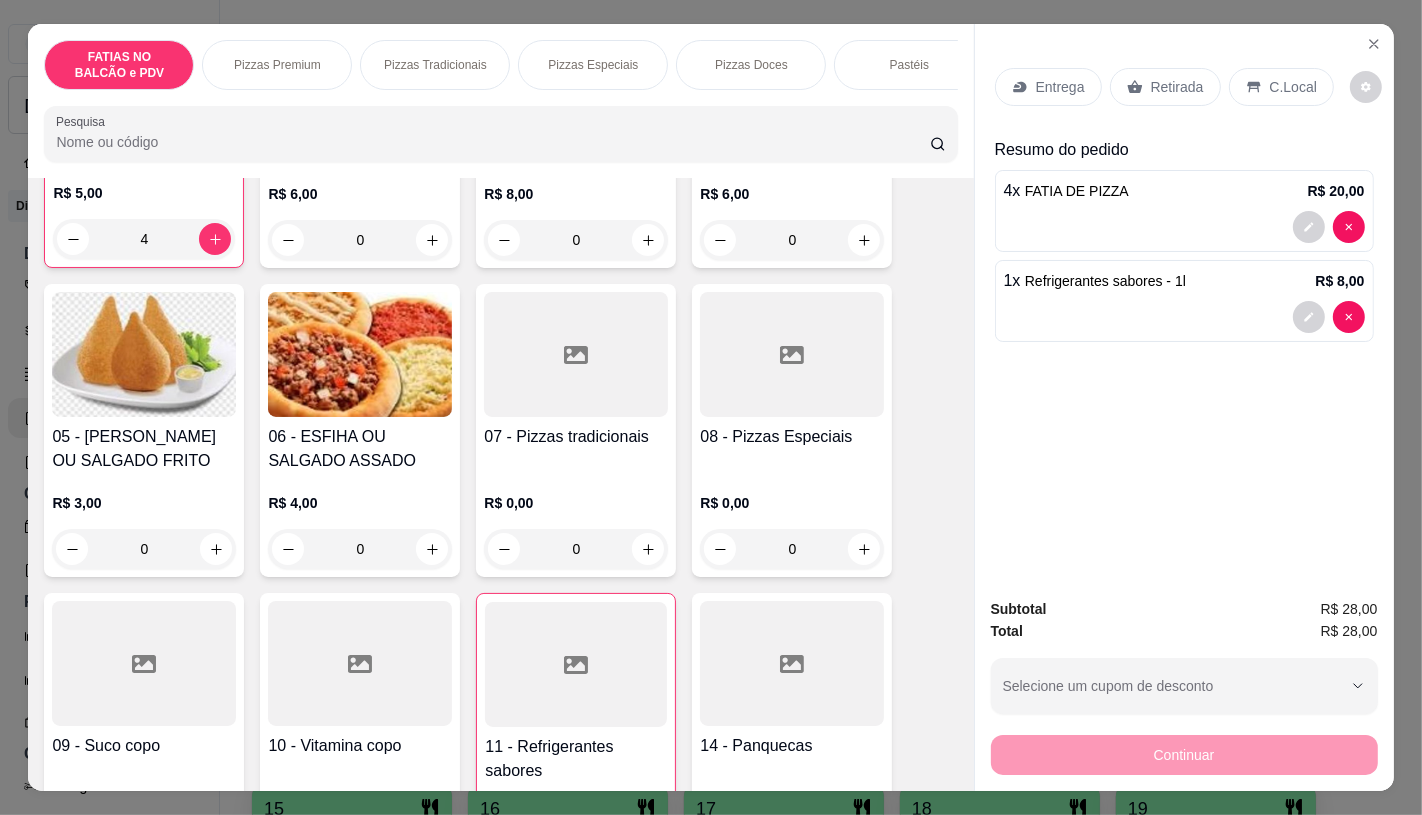 click on "Retirada" at bounding box center [1177, 87] 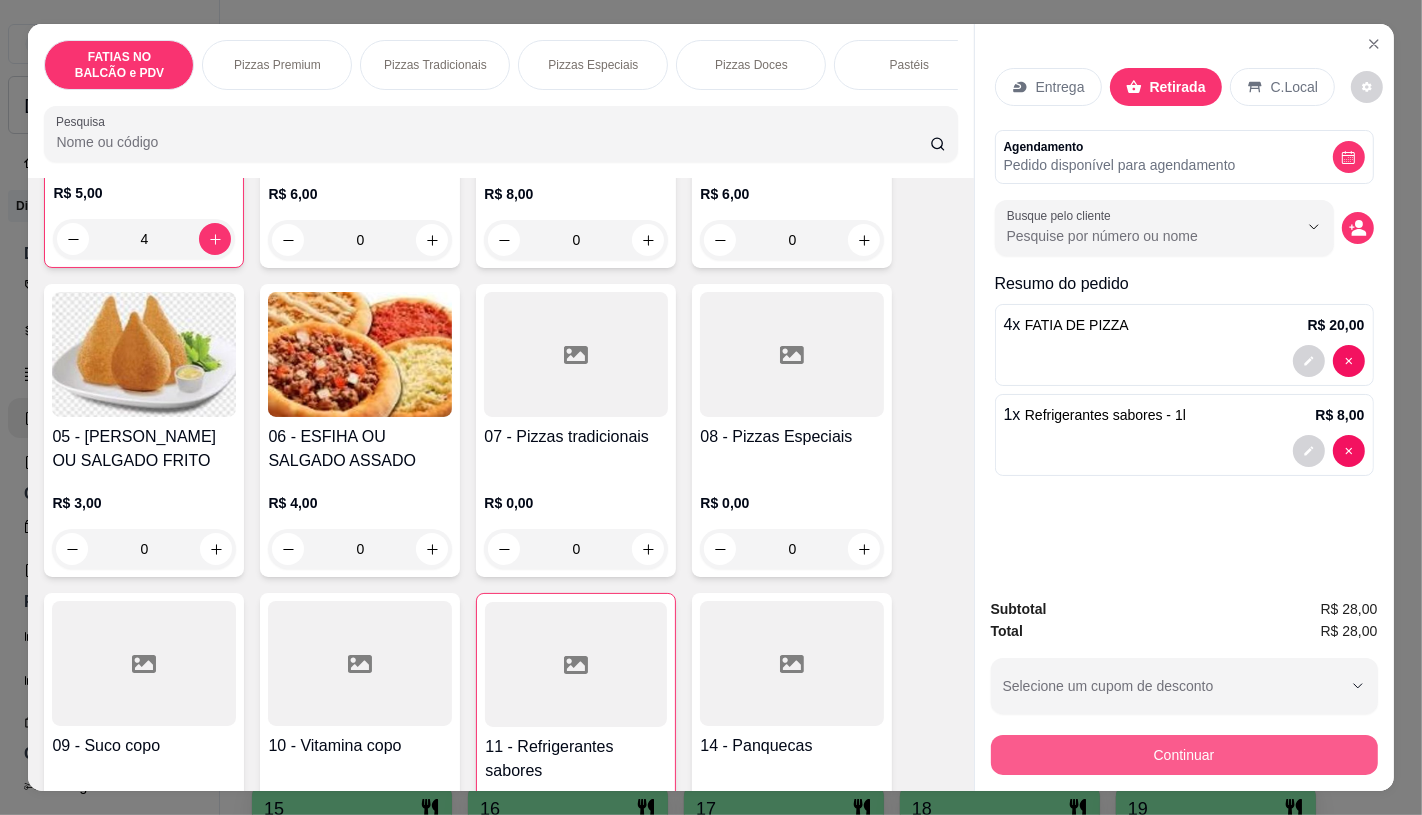 click on "Continuar" at bounding box center [1184, 755] 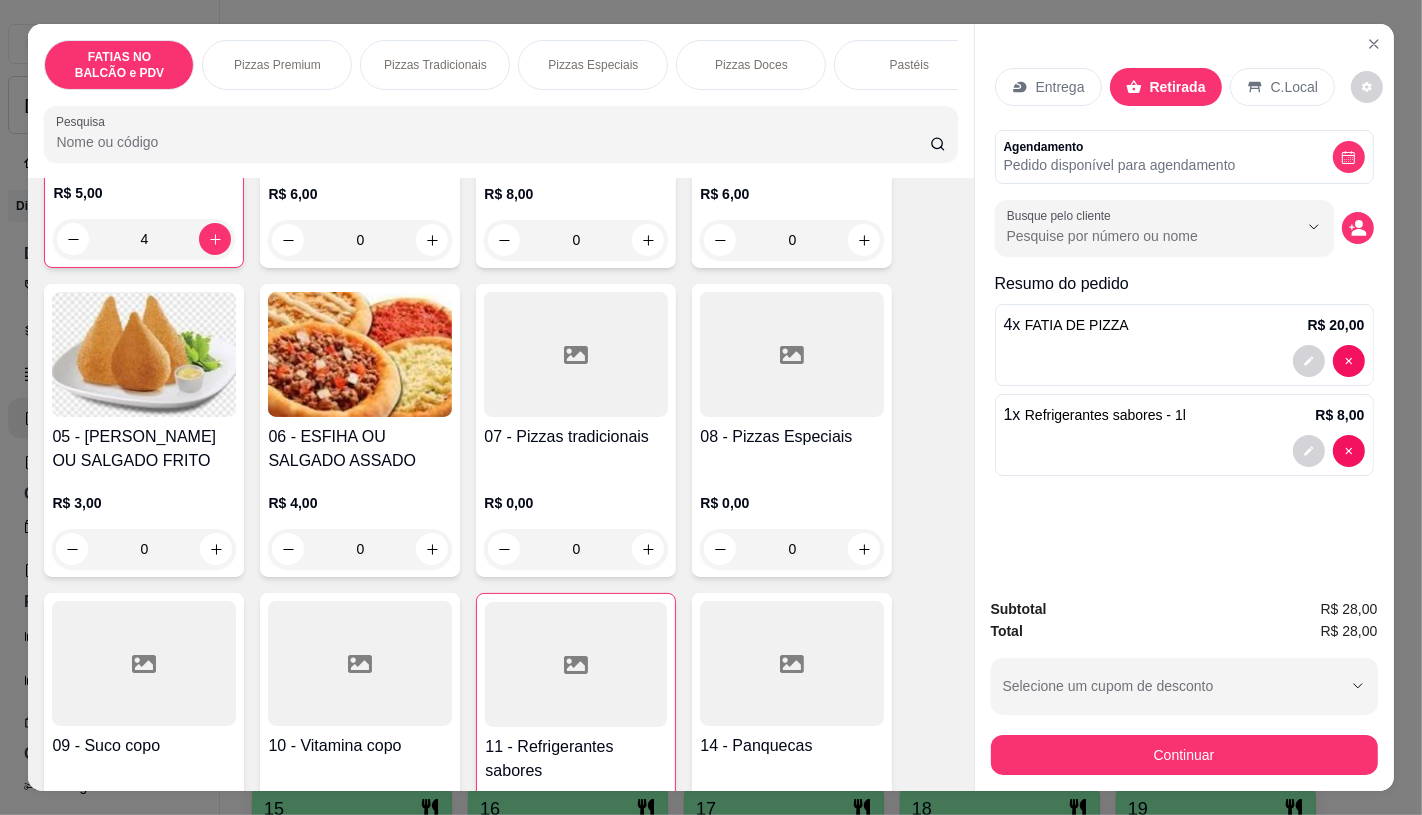 click at bounding box center [575, 294] 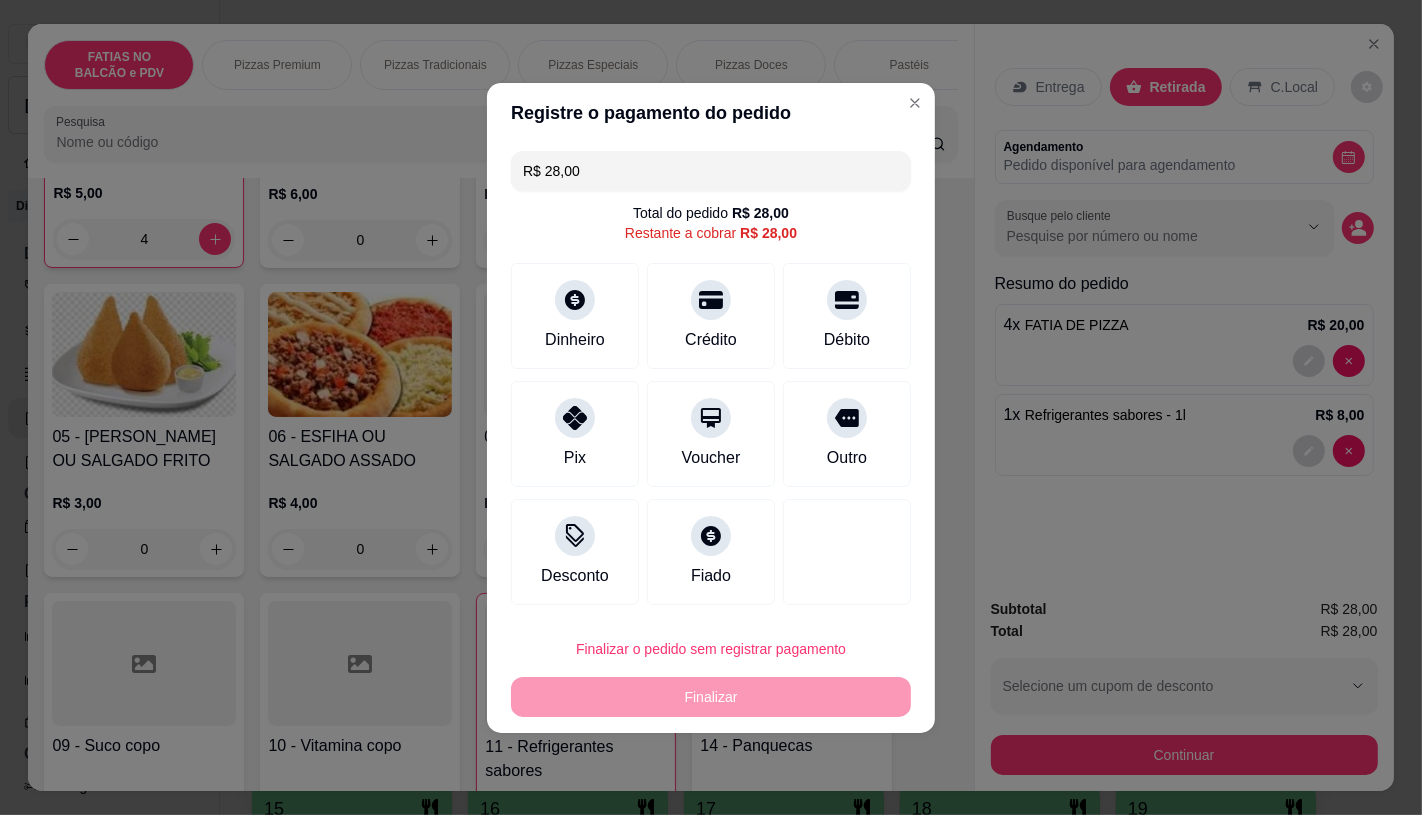 click on "Quantia à ser cobrada   R$ 28,00" at bounding box center (711, 431) 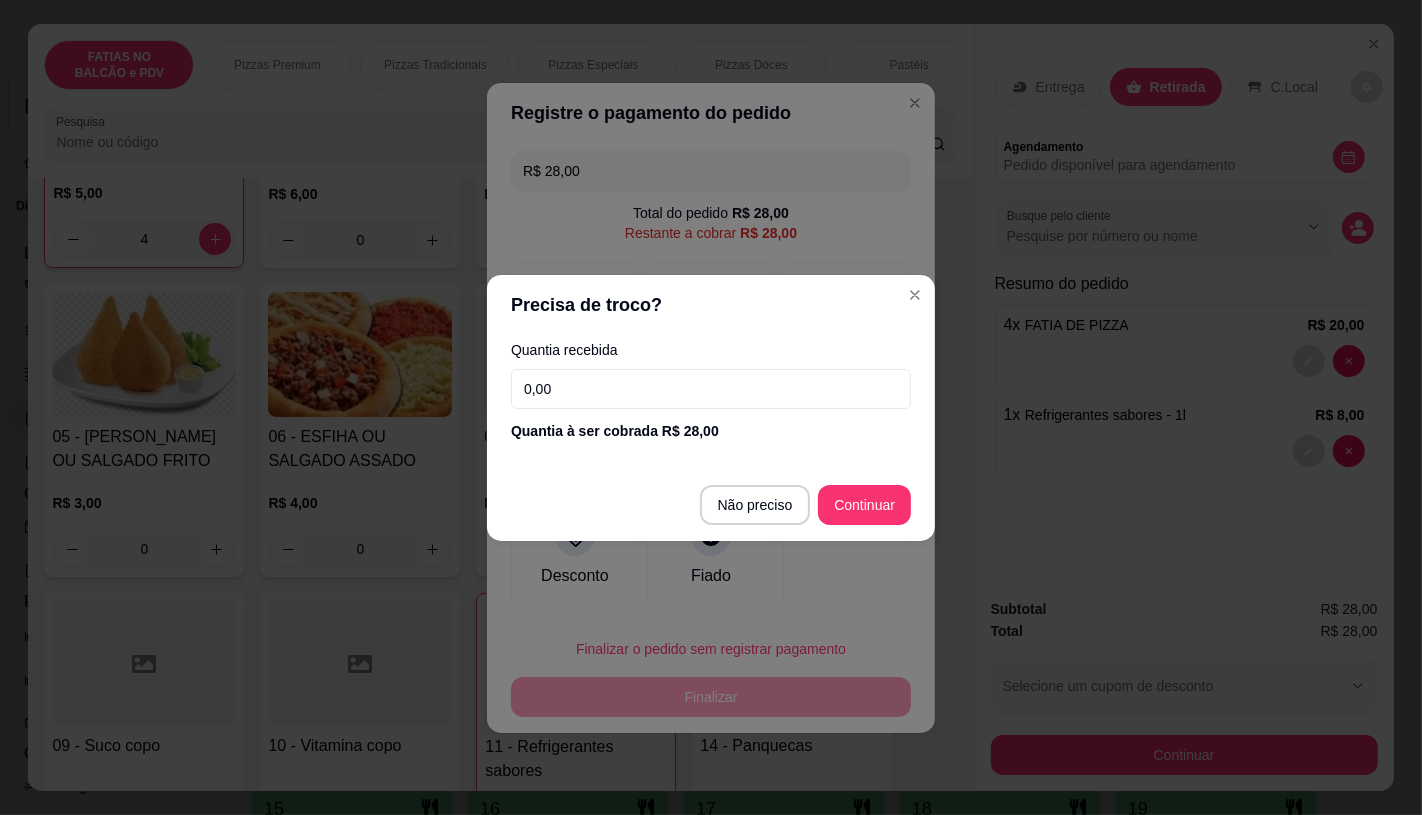 click on "0,00" at bounding box center [711, 389] 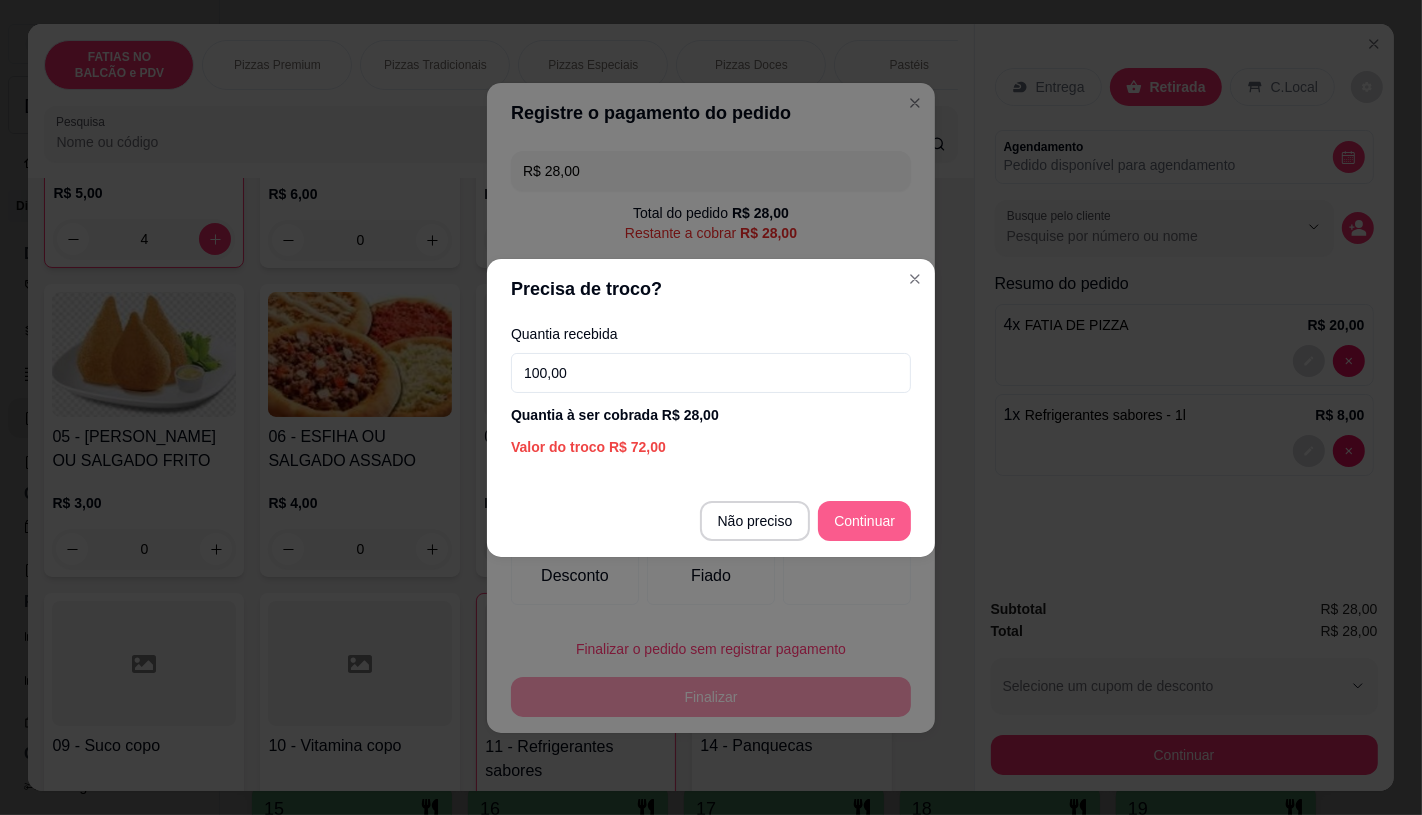 type on "100,00" 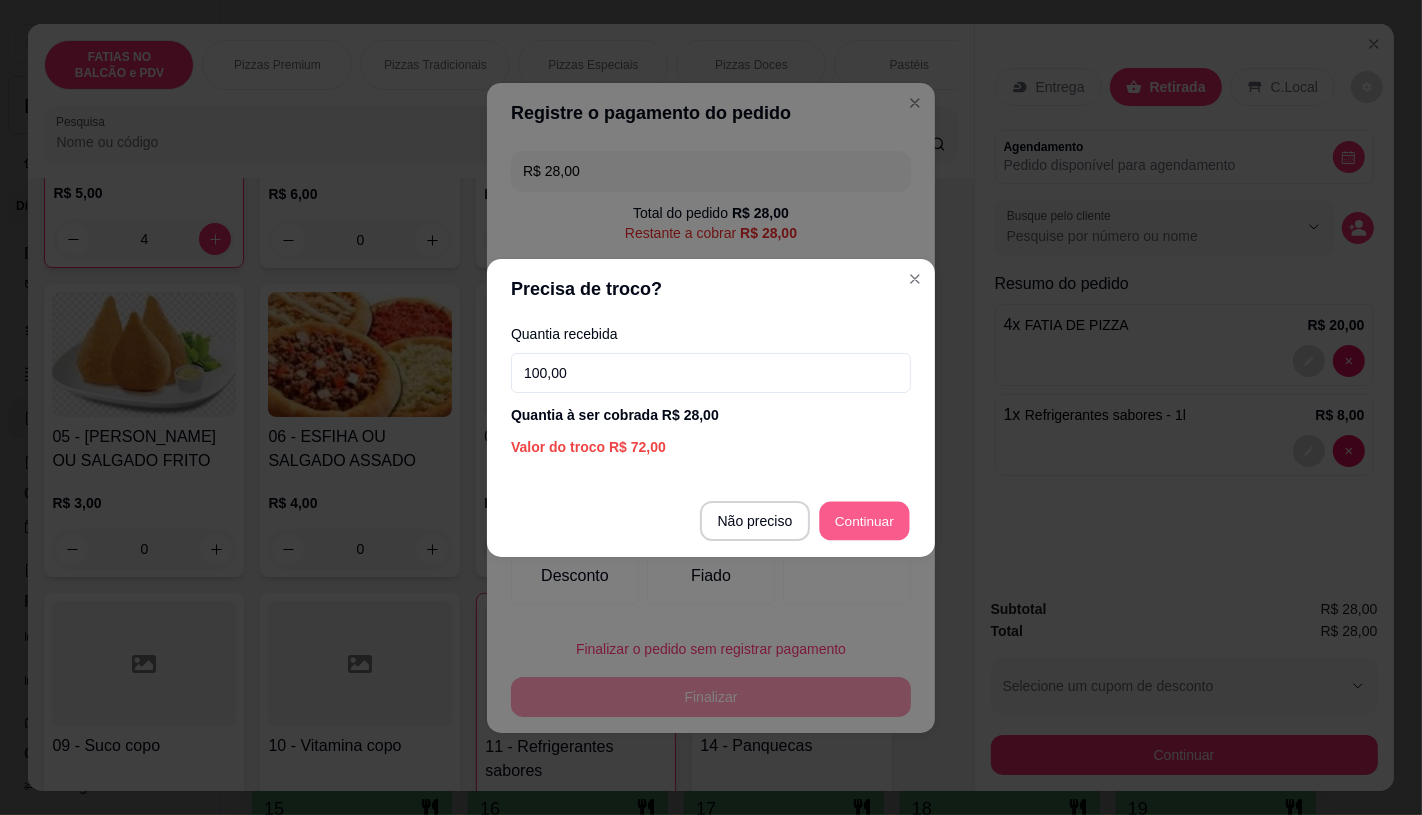type on "R$ 0,00" 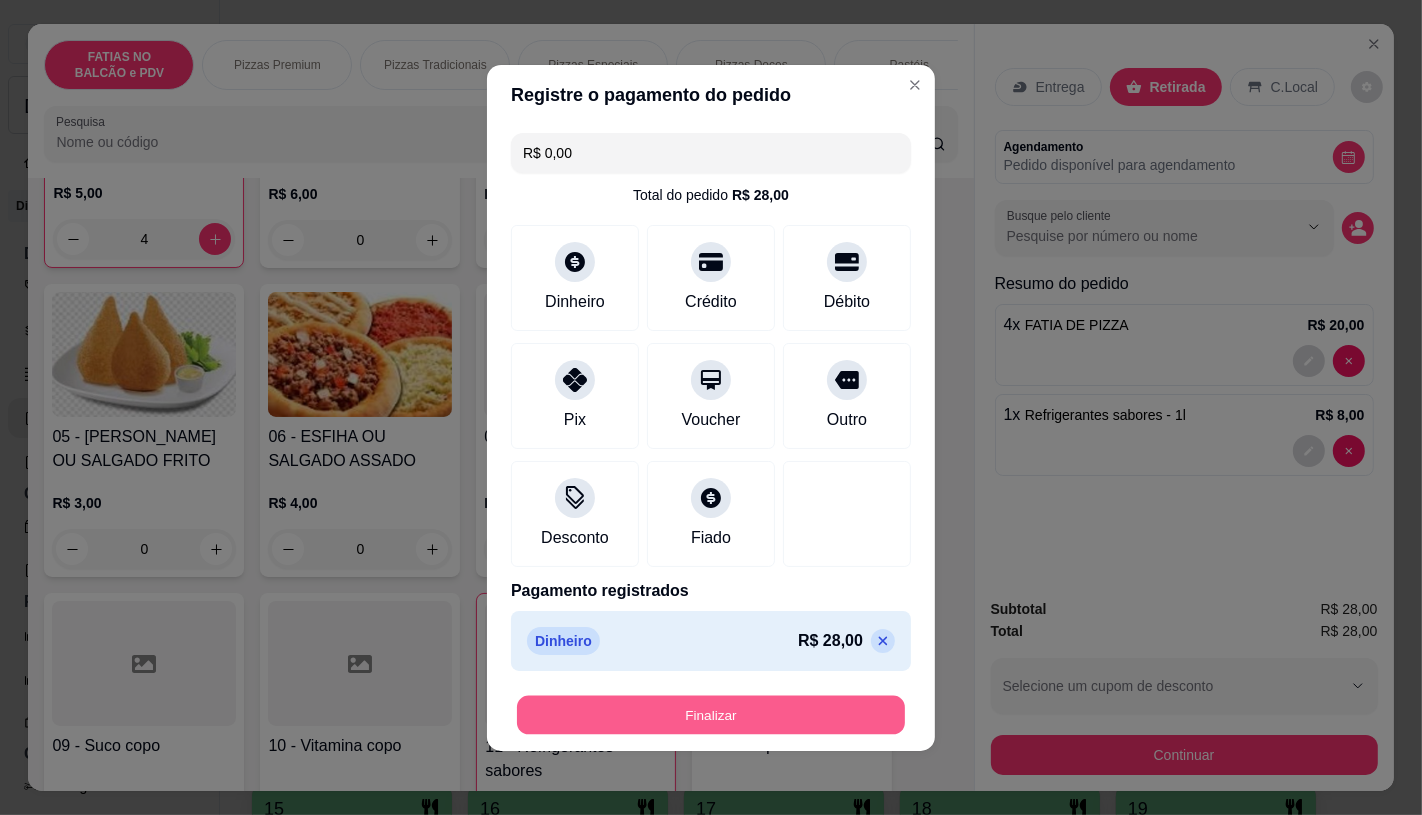 click on "Finalizar" at bounding box center [711, 714] 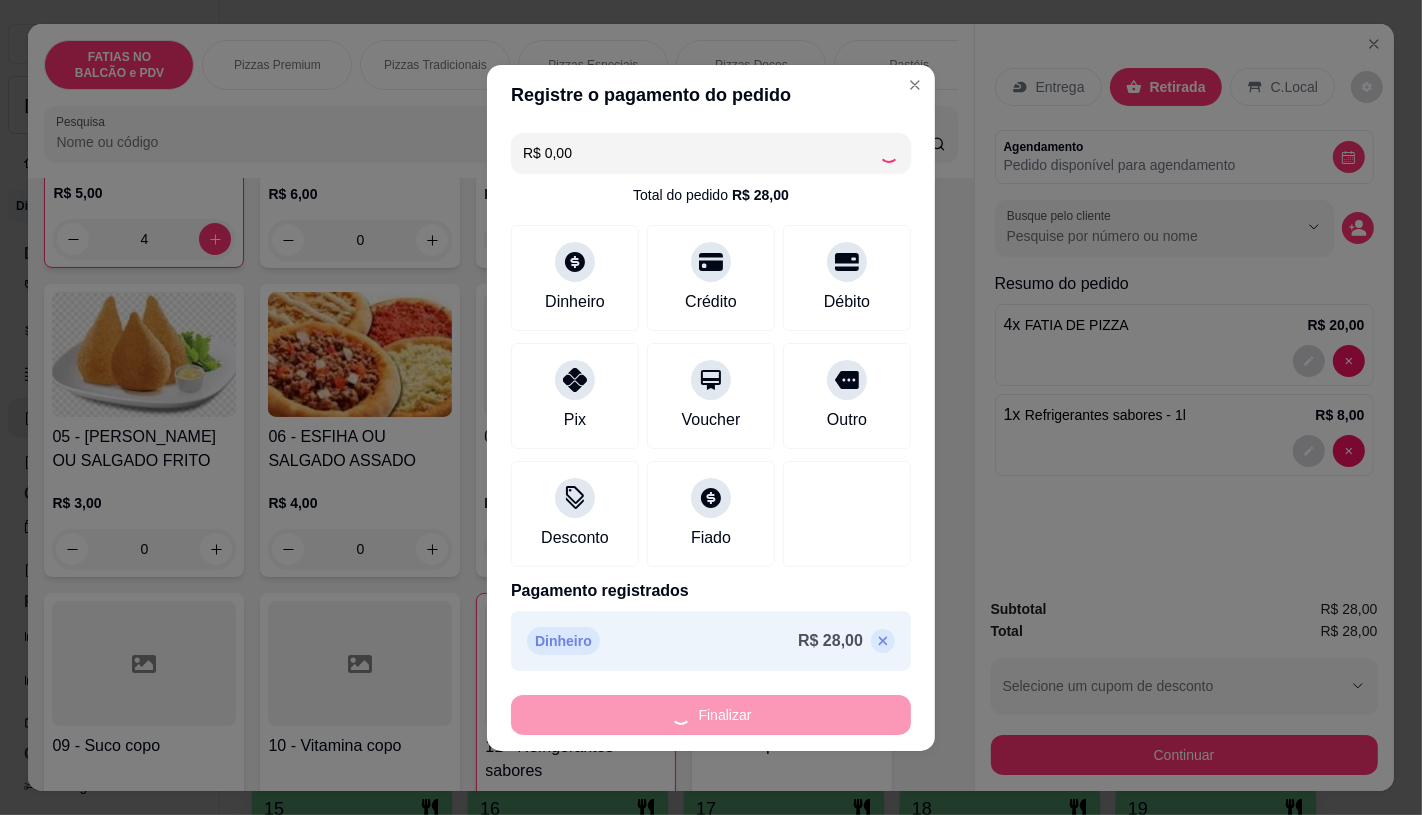 type on "0" 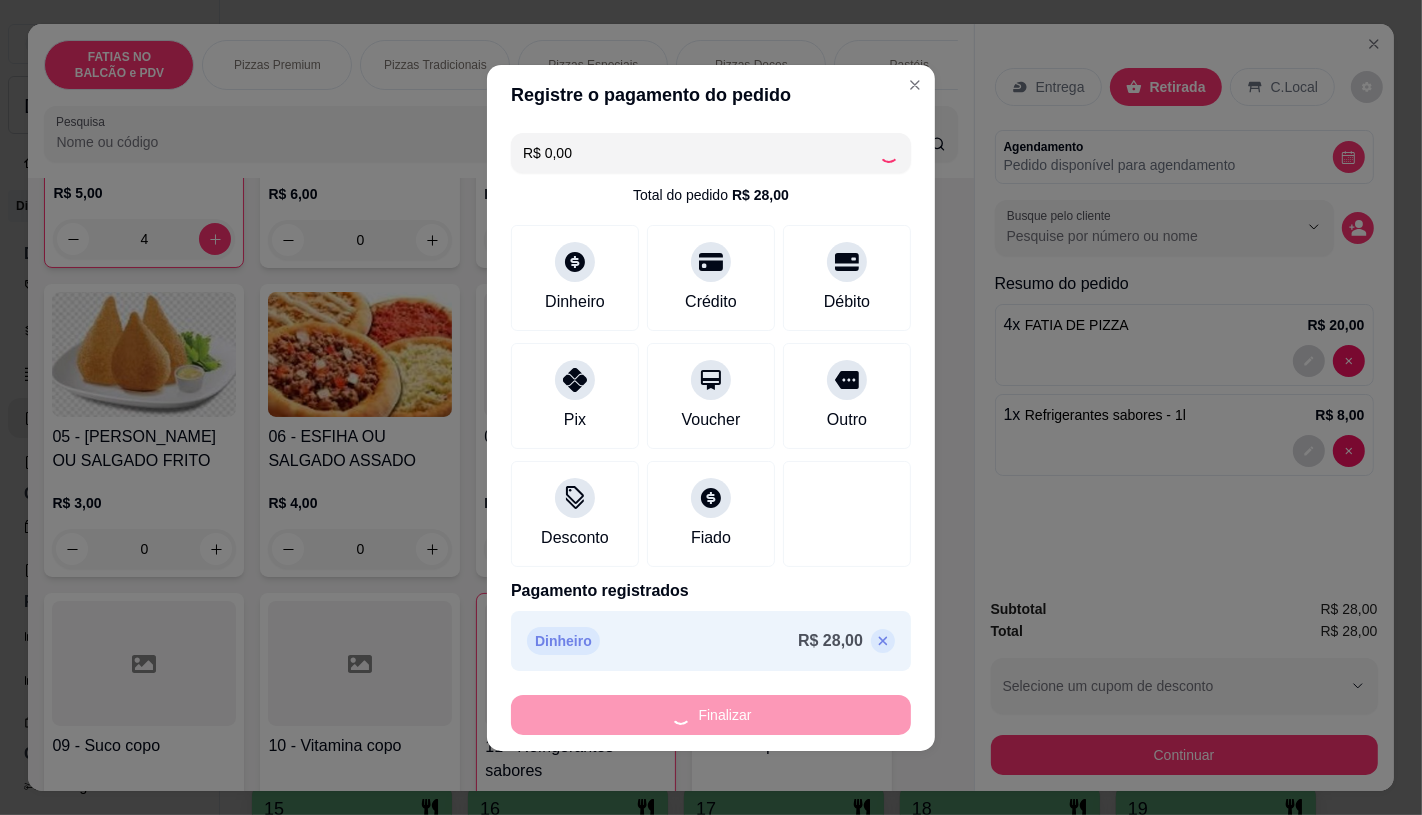 type on "0" 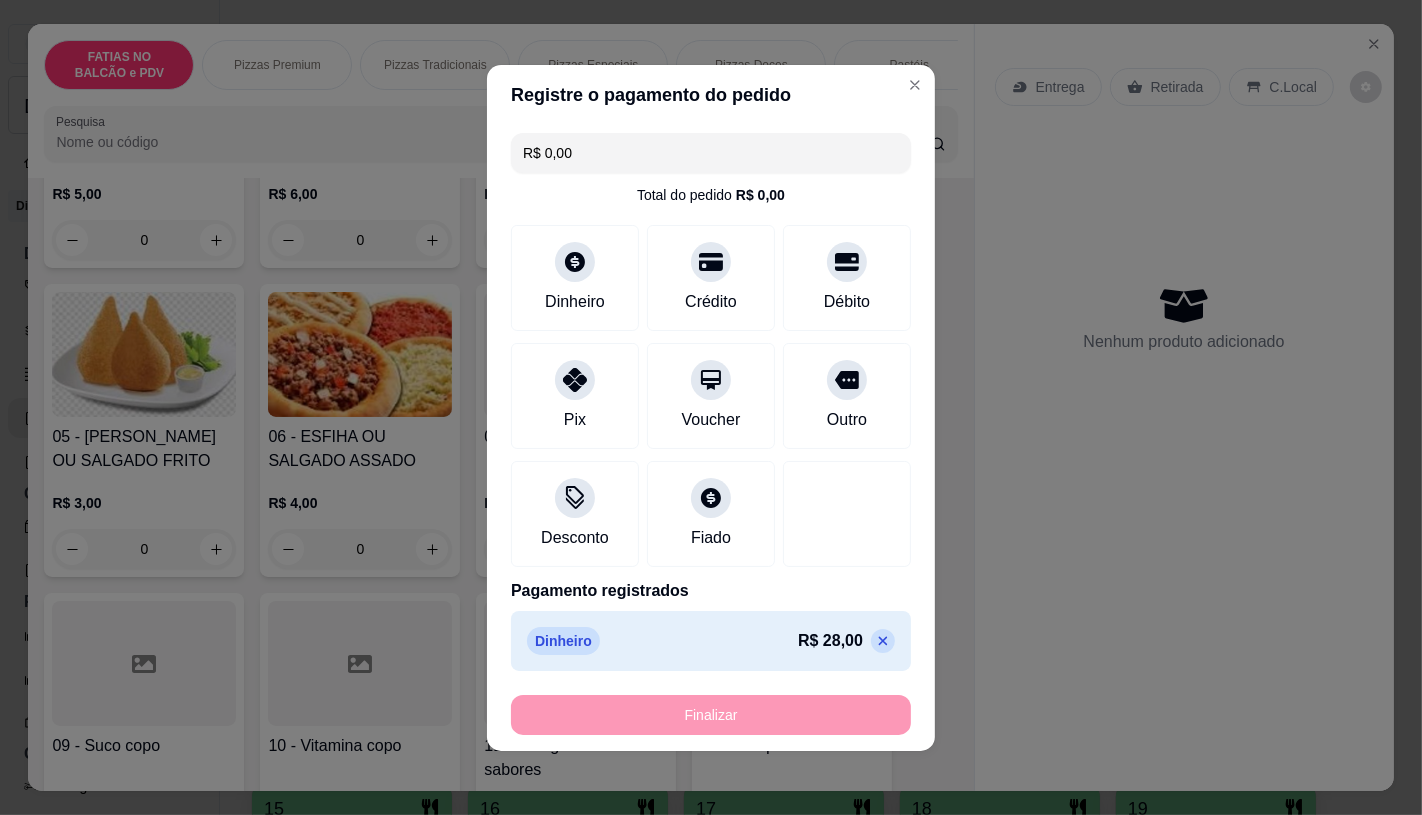 type on "-R$ 28,00" 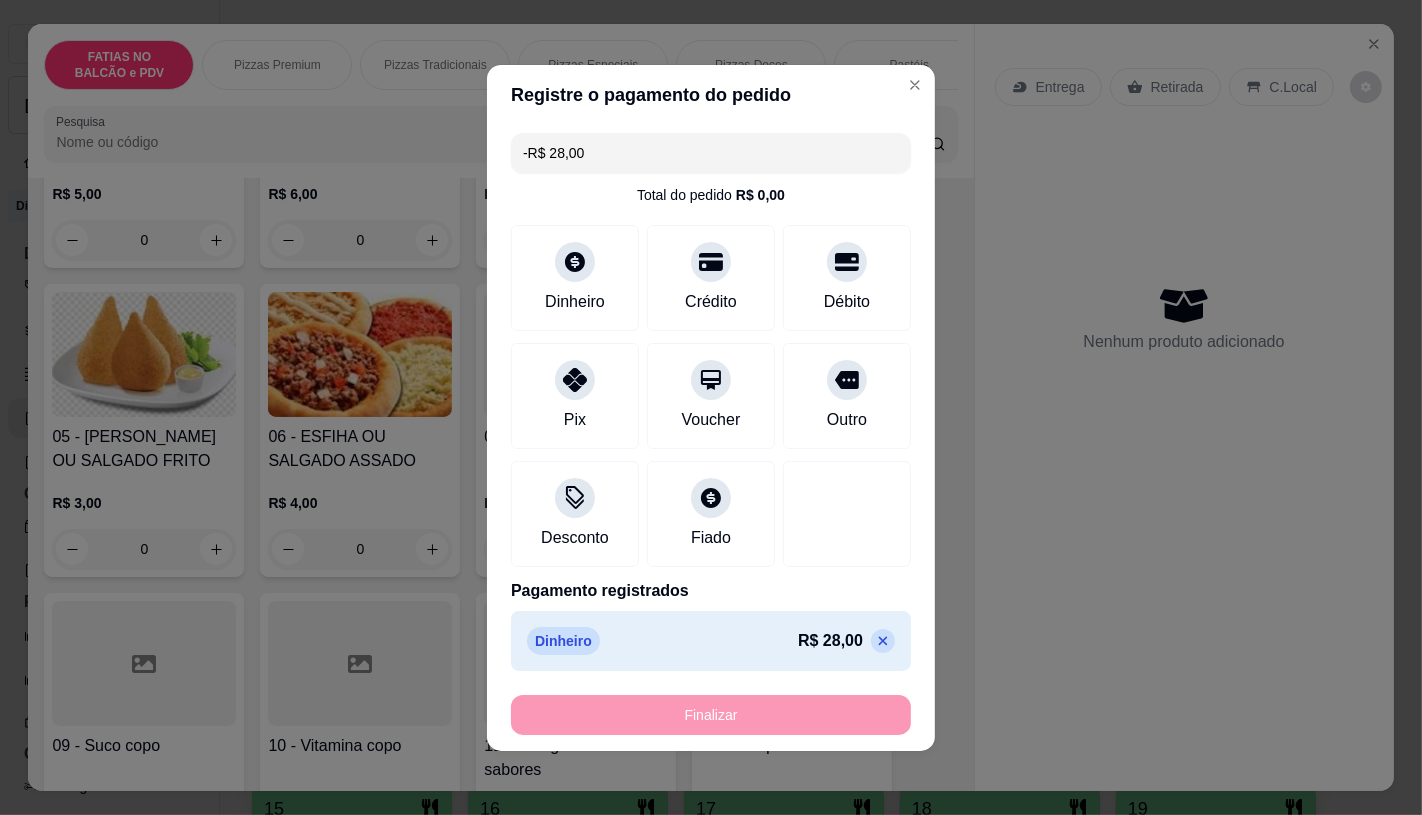 scroll, scrollTop: 334, scrollLeft: 0, axis: vertical 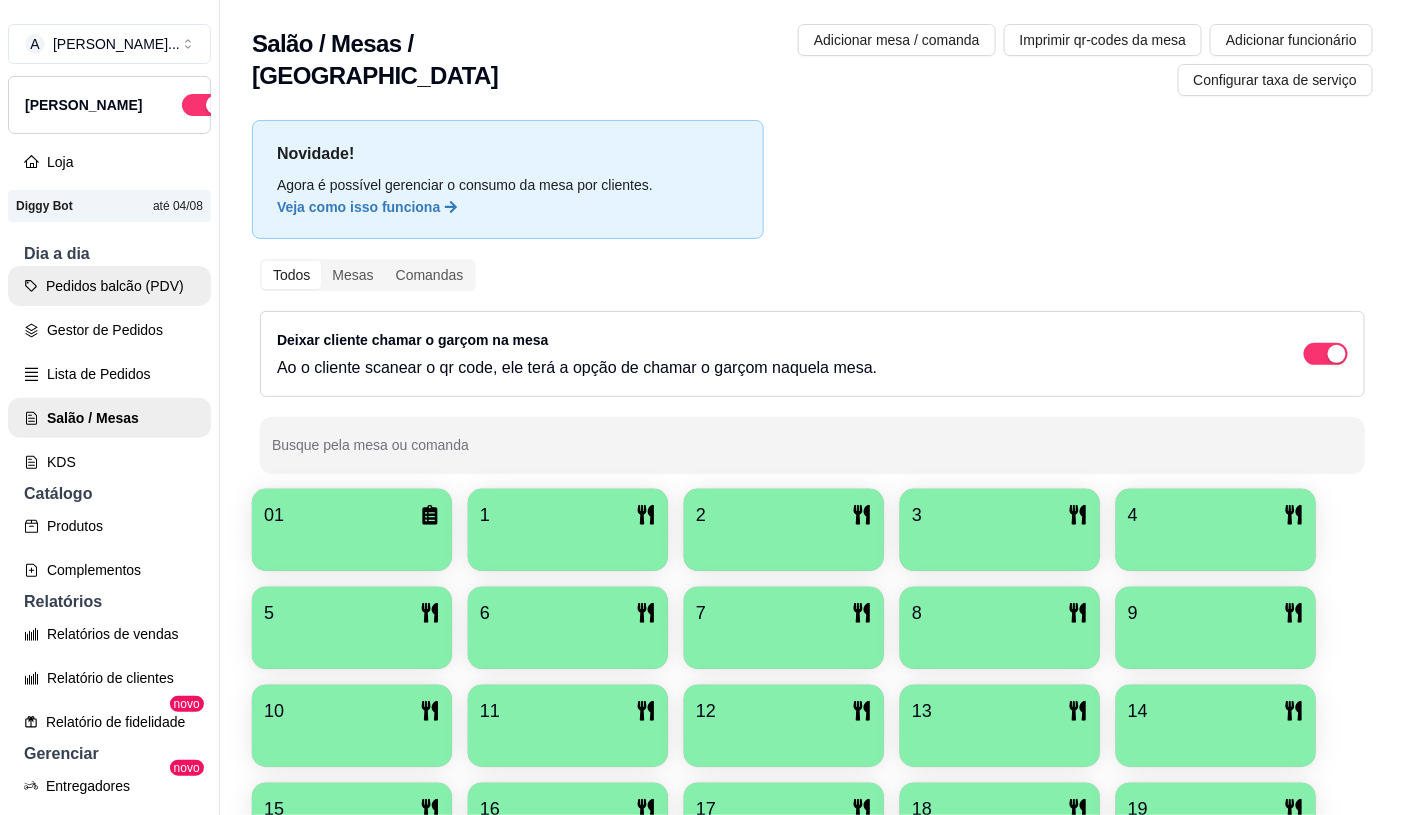 click on "Pedidos balcão (PDV)" at bounding box center (109, 286) 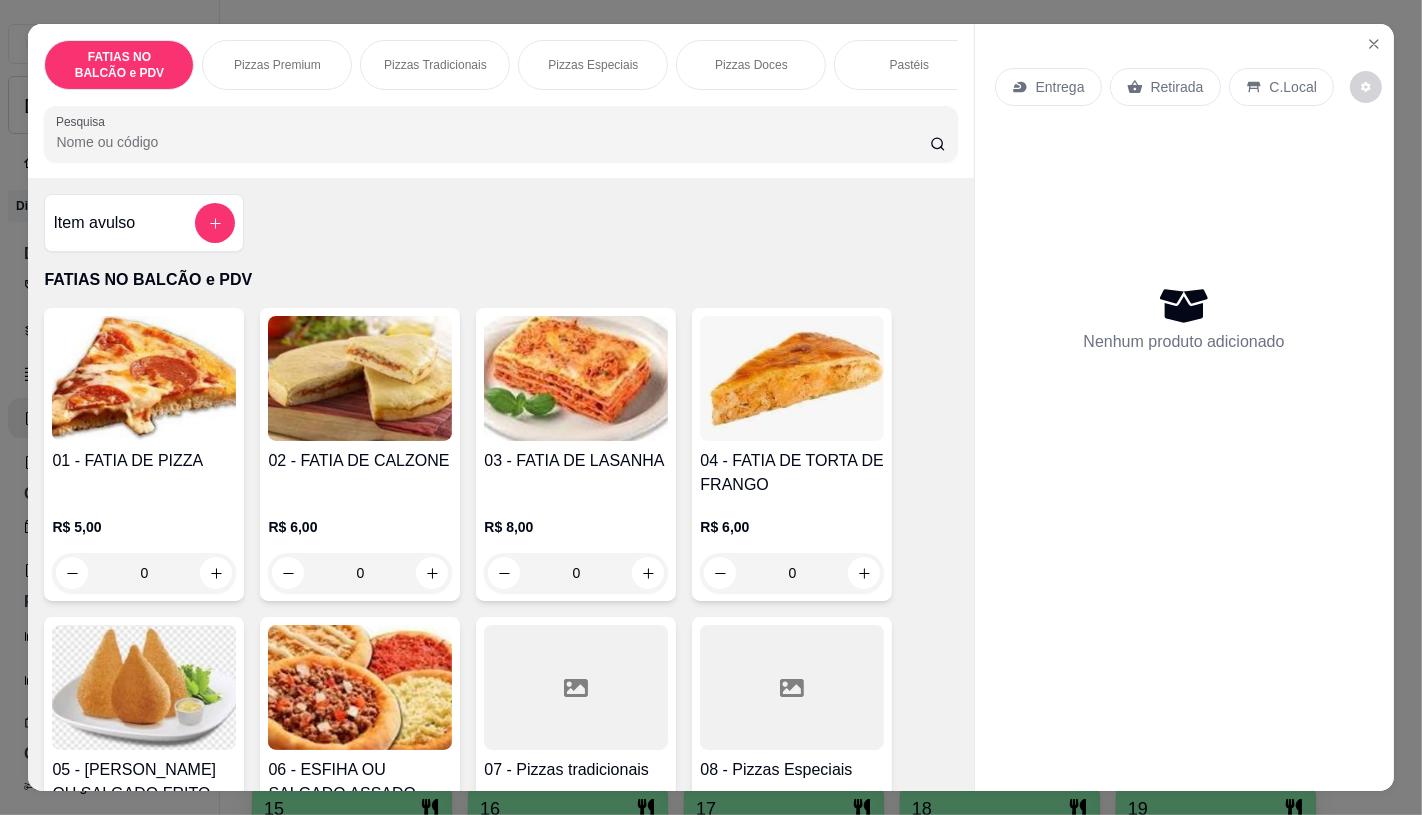 click on "Pastéis" at bounding box center (909, 65) 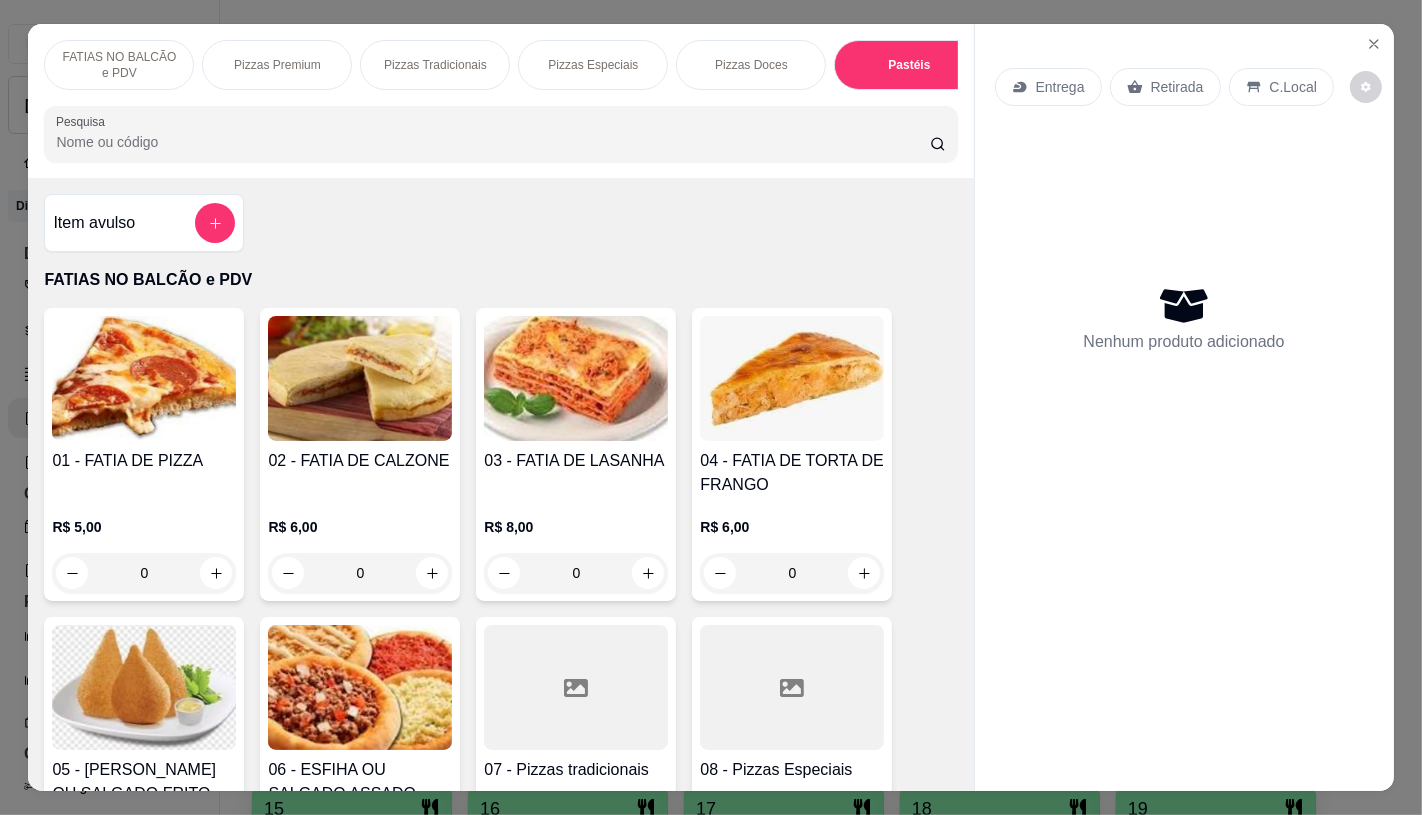scroll, scrollTop: 3971, scrollLeft: 0, axis: vertical 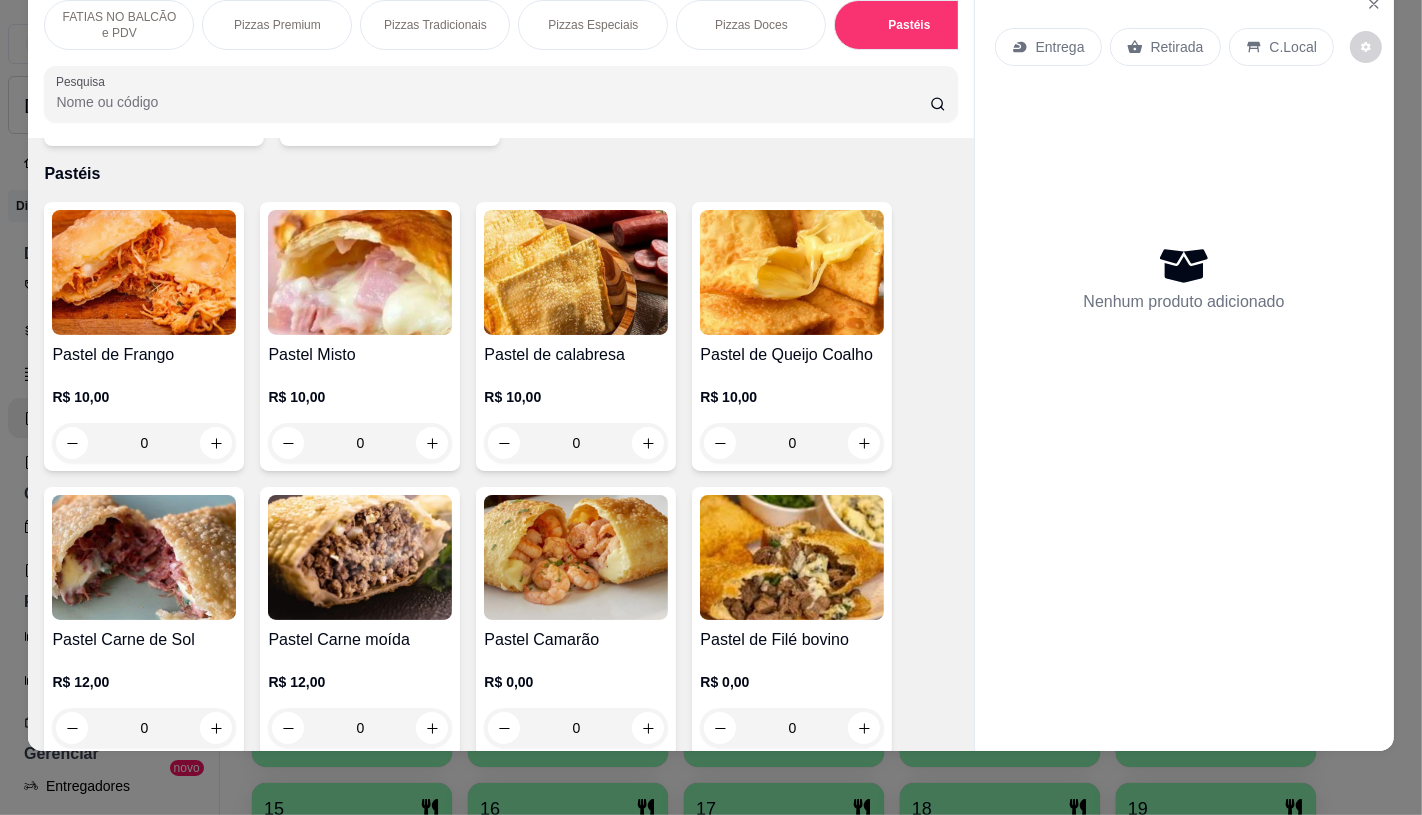 click on "Pastel de calabresa" at bounding box center [576, 355] 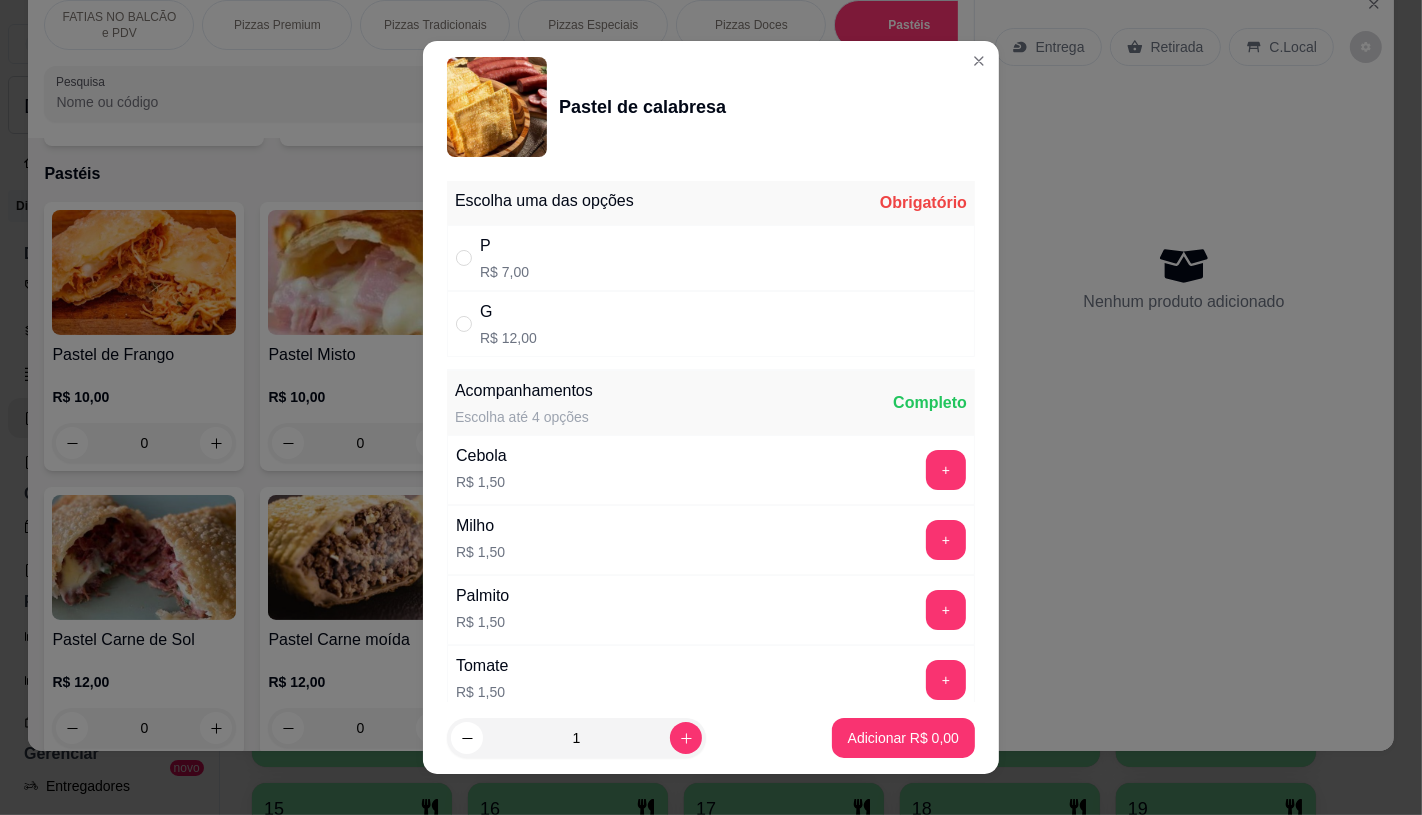 click on "G R$ 12,00" at bounding box center [711, 324] 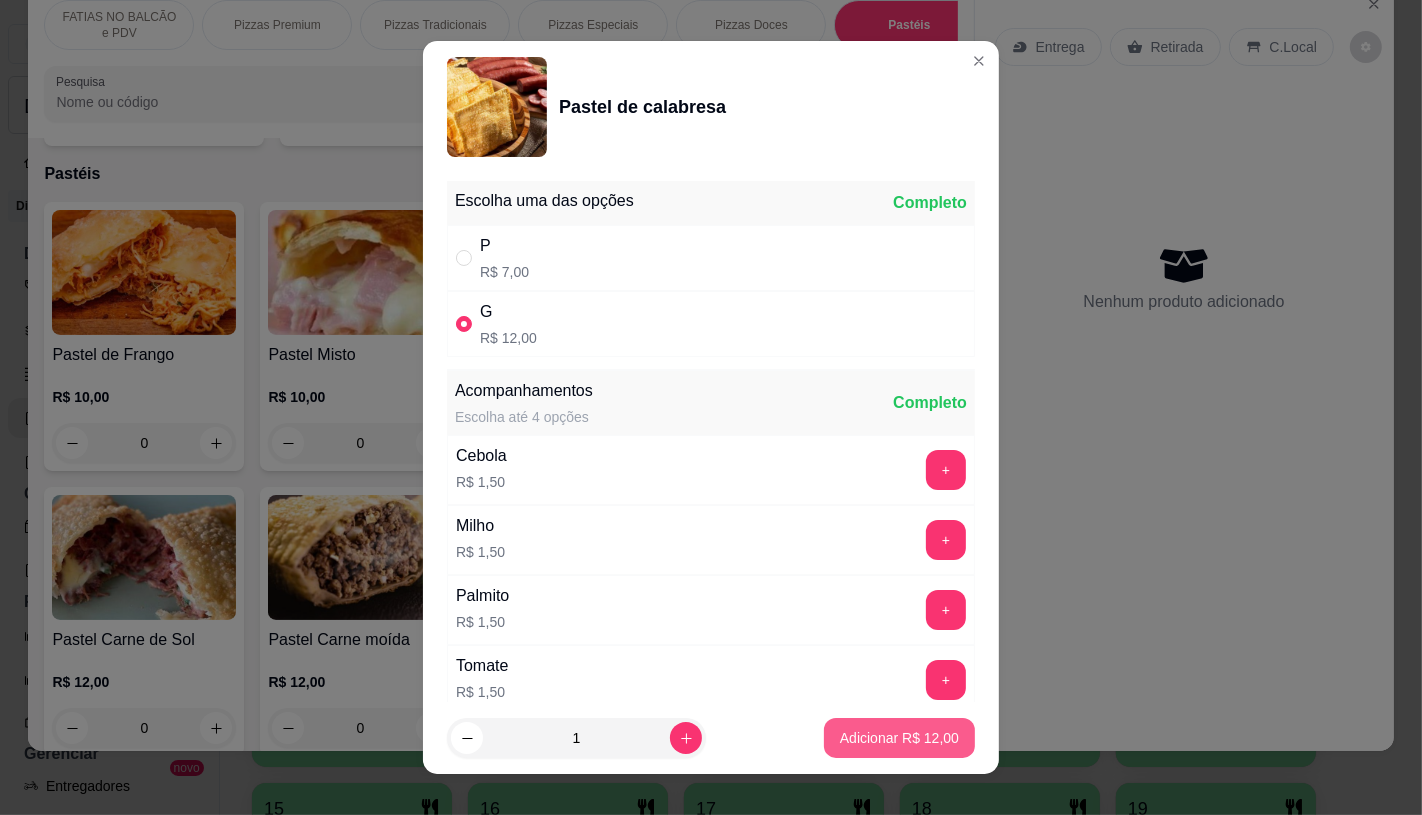 click on "Adicionar   R$ 12,00" at bounding box center [899, 738] 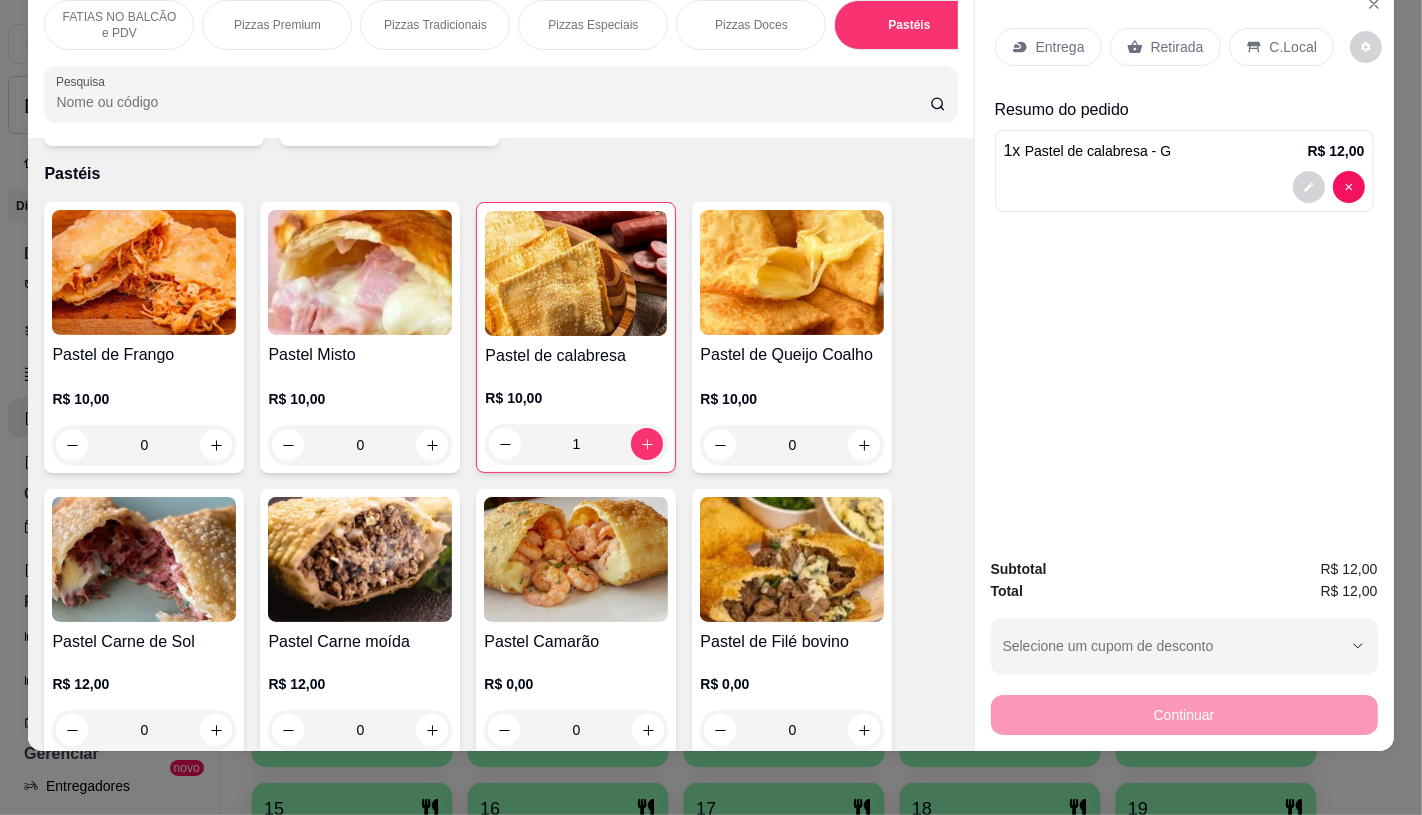 click on "Retirada" at bounding box center [1177, 47] 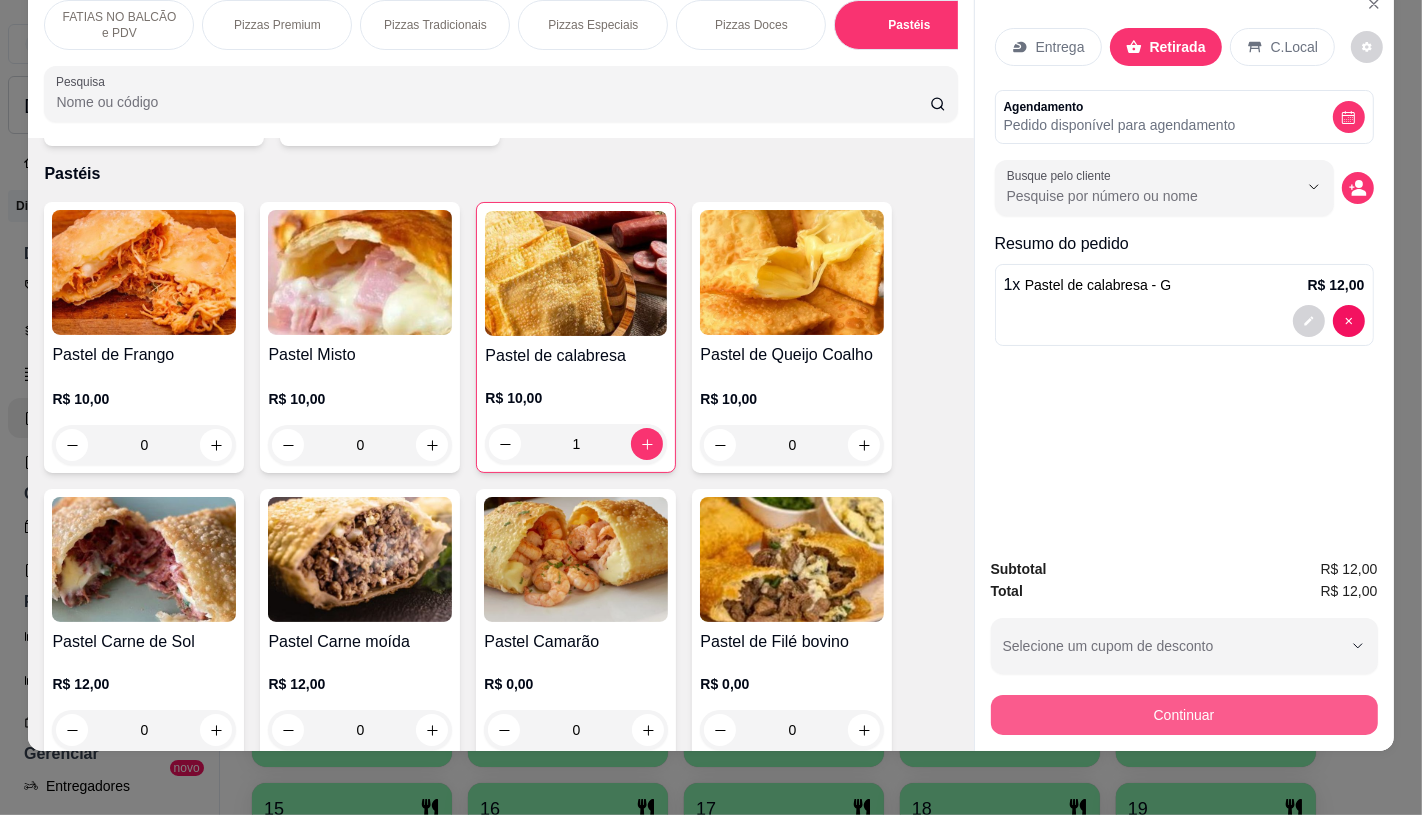 click on "Continuar" at bounding box center [1184, 712] 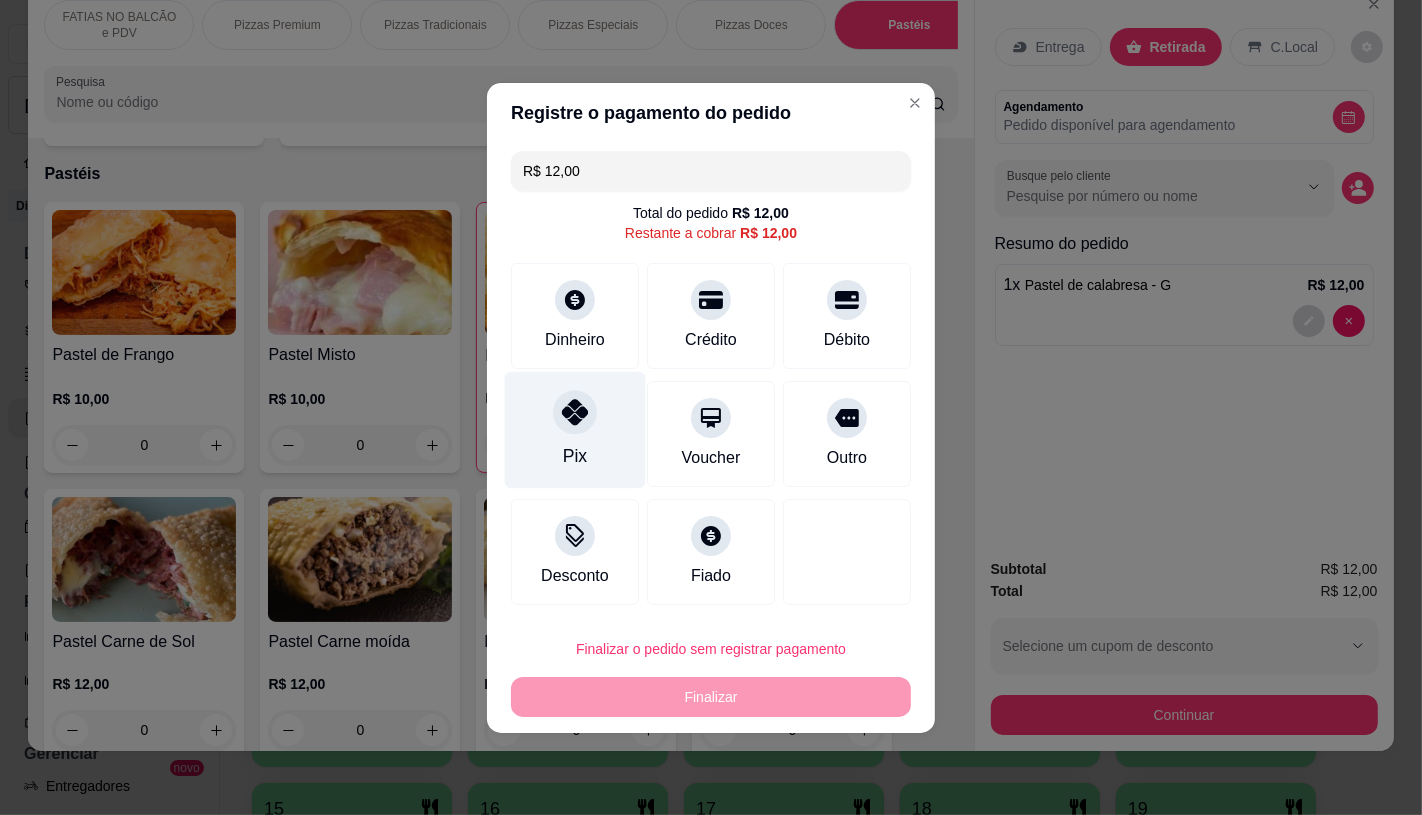 click at bounding box center (575, 412) 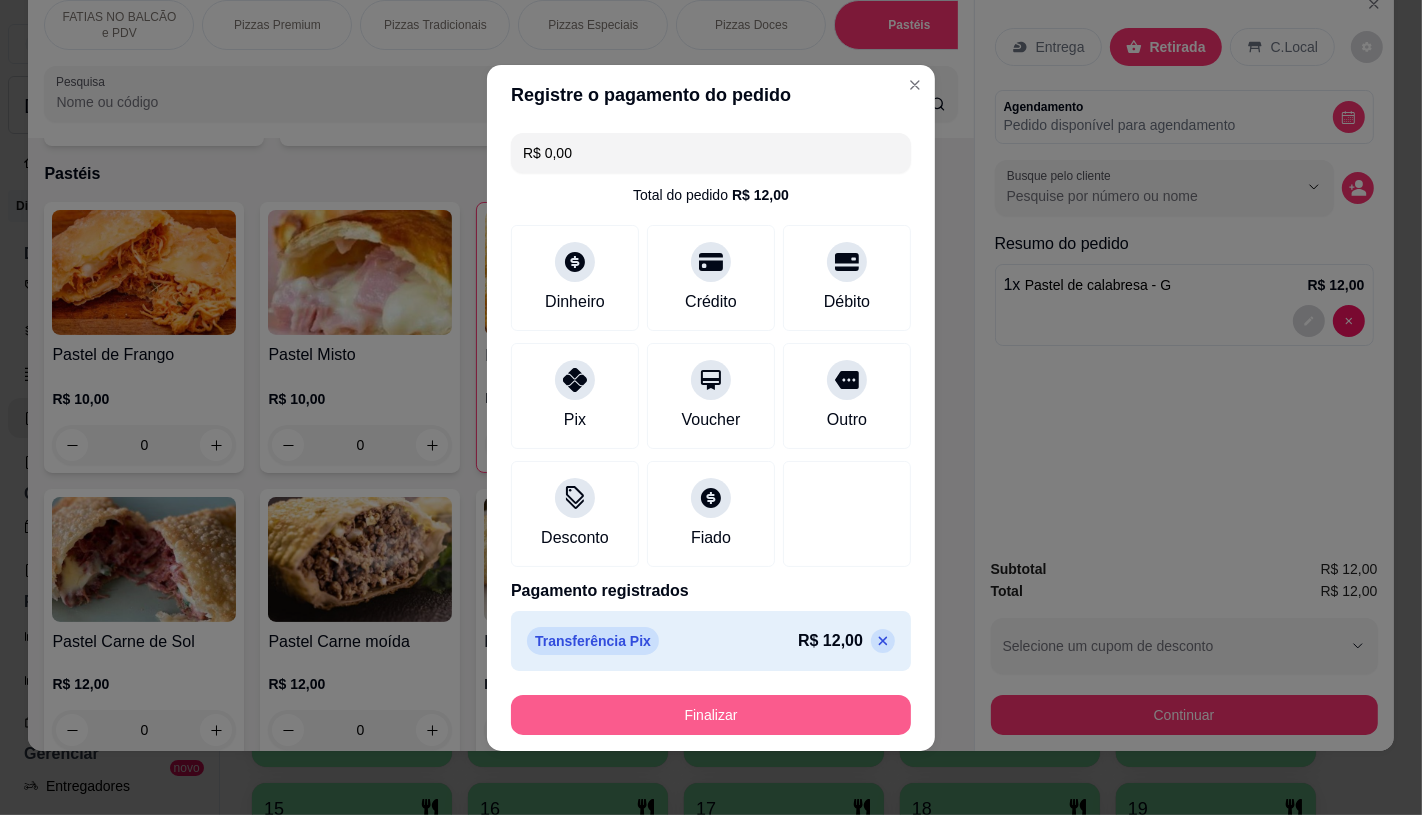 click on "Finalizar" at bounding box center [711, 715] 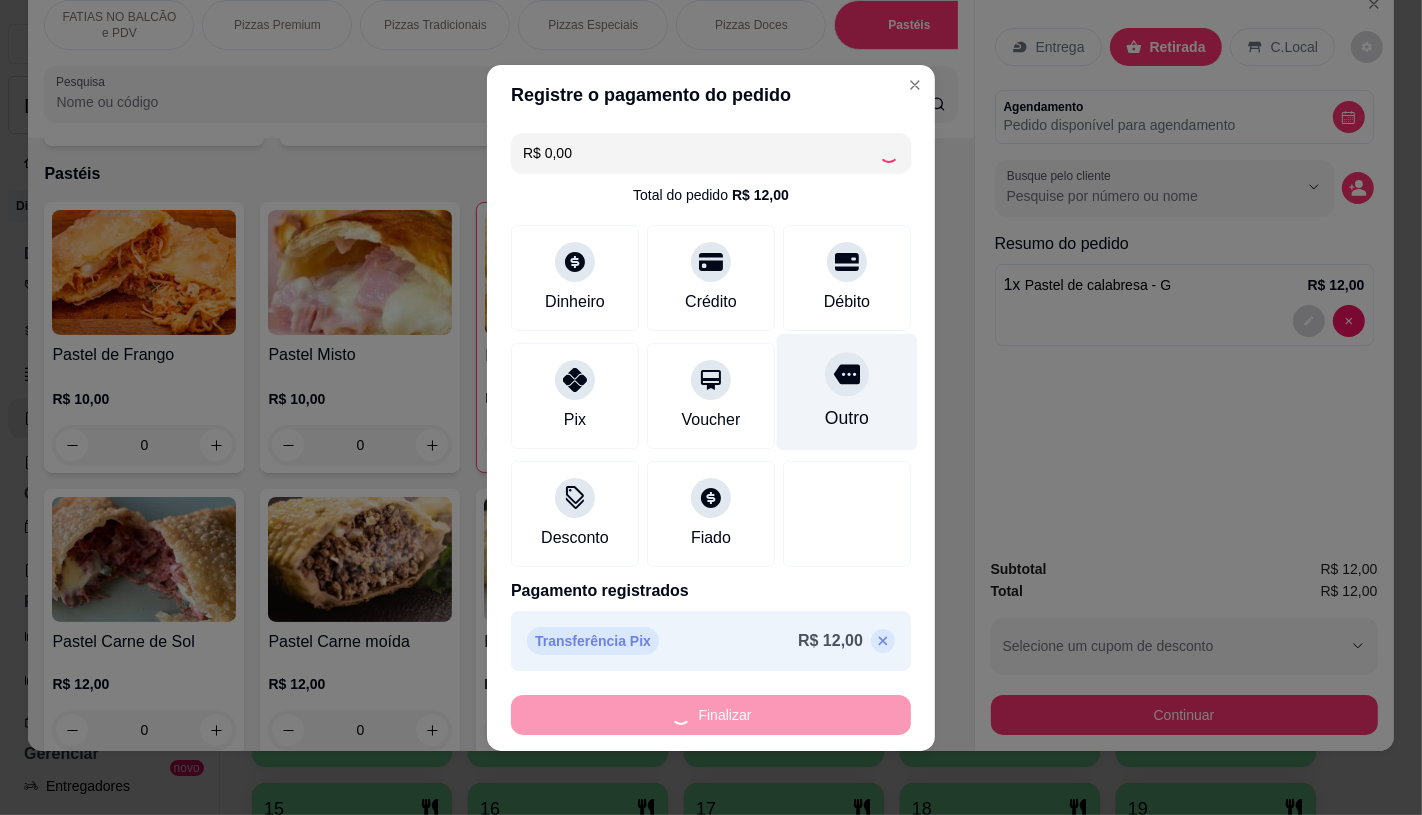 type on "0" 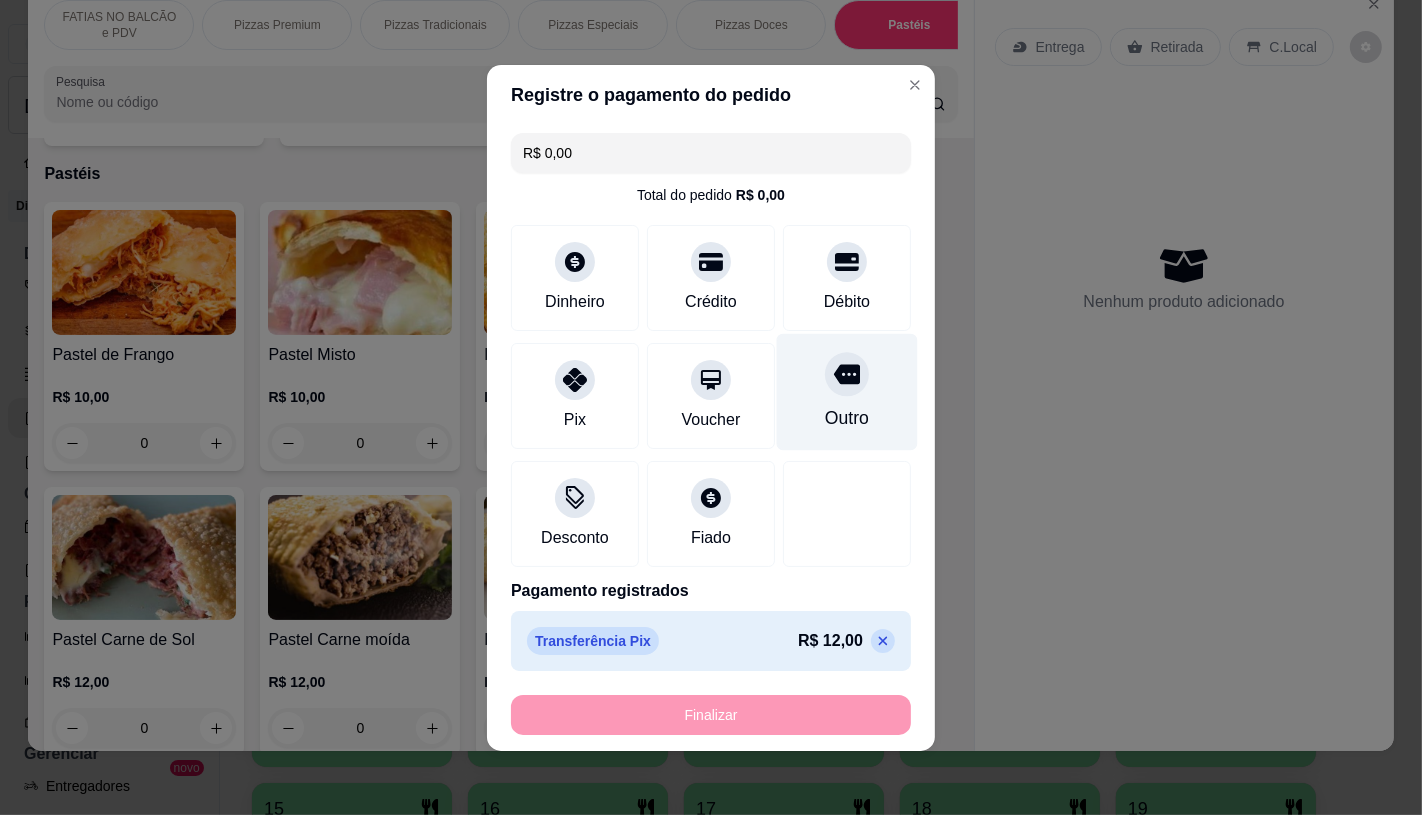 type on "-R$ 12,00" 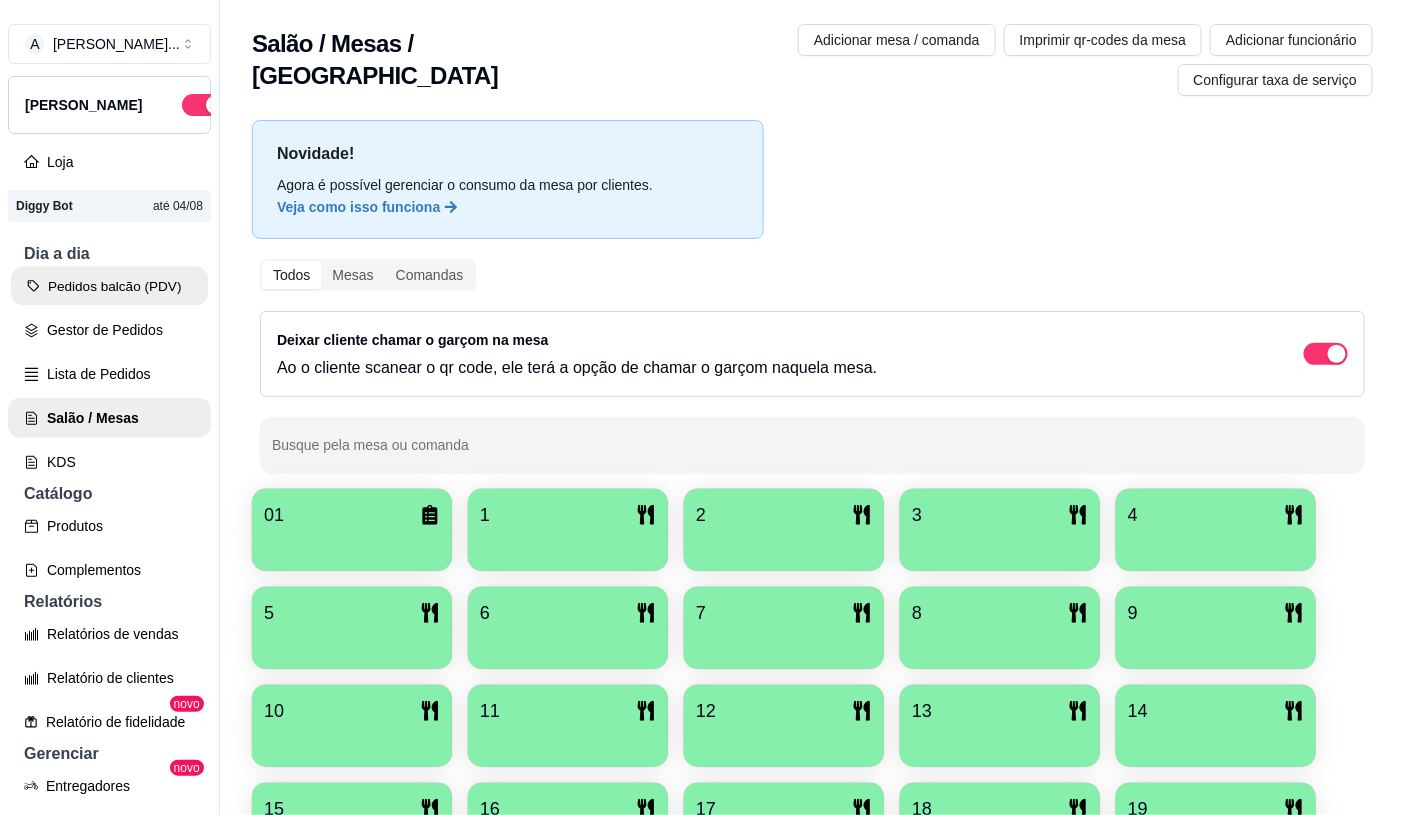 click on "Pedidos balcão (PDV)" at bounding box center (109, 286) 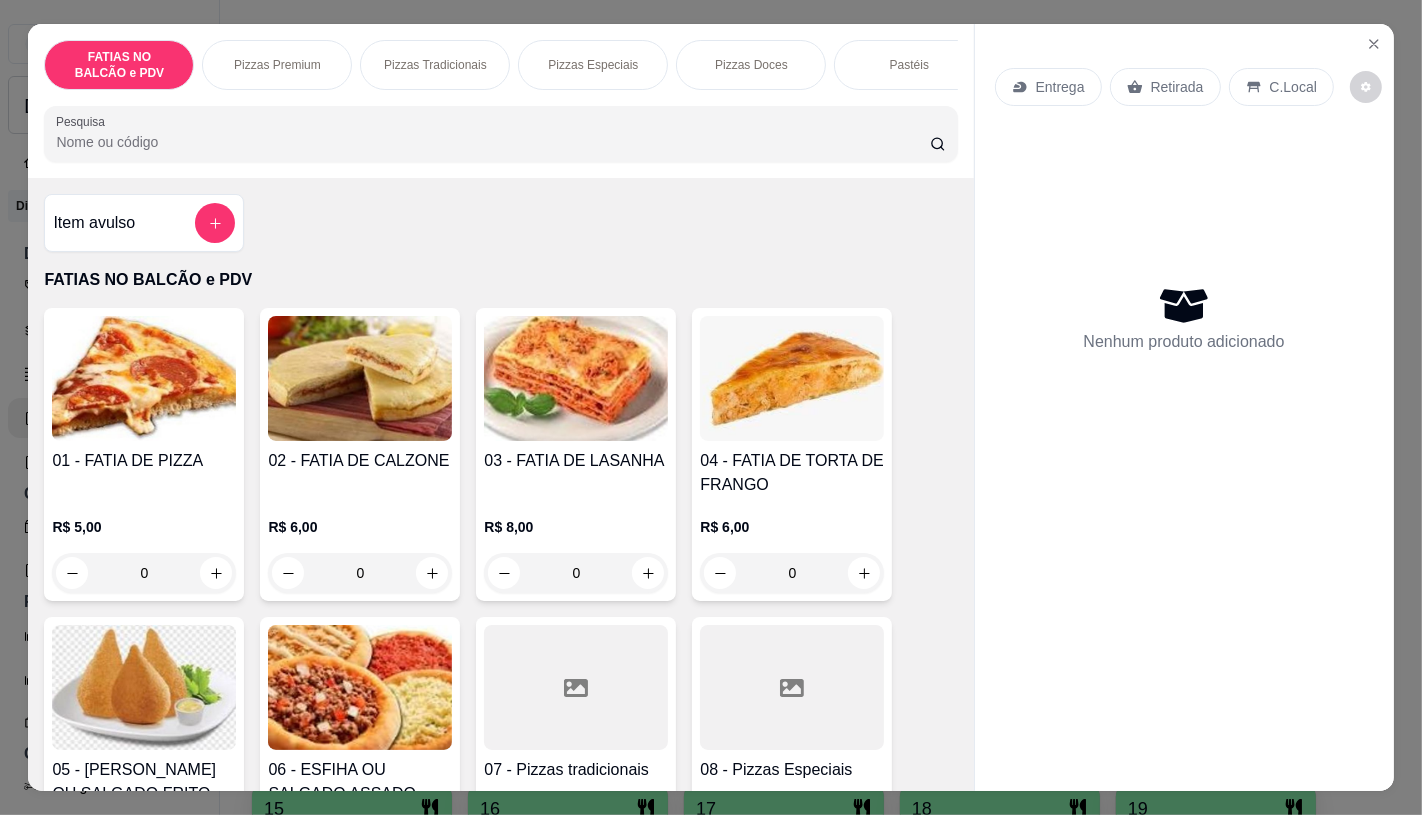 click at bounding box center (792, 687) 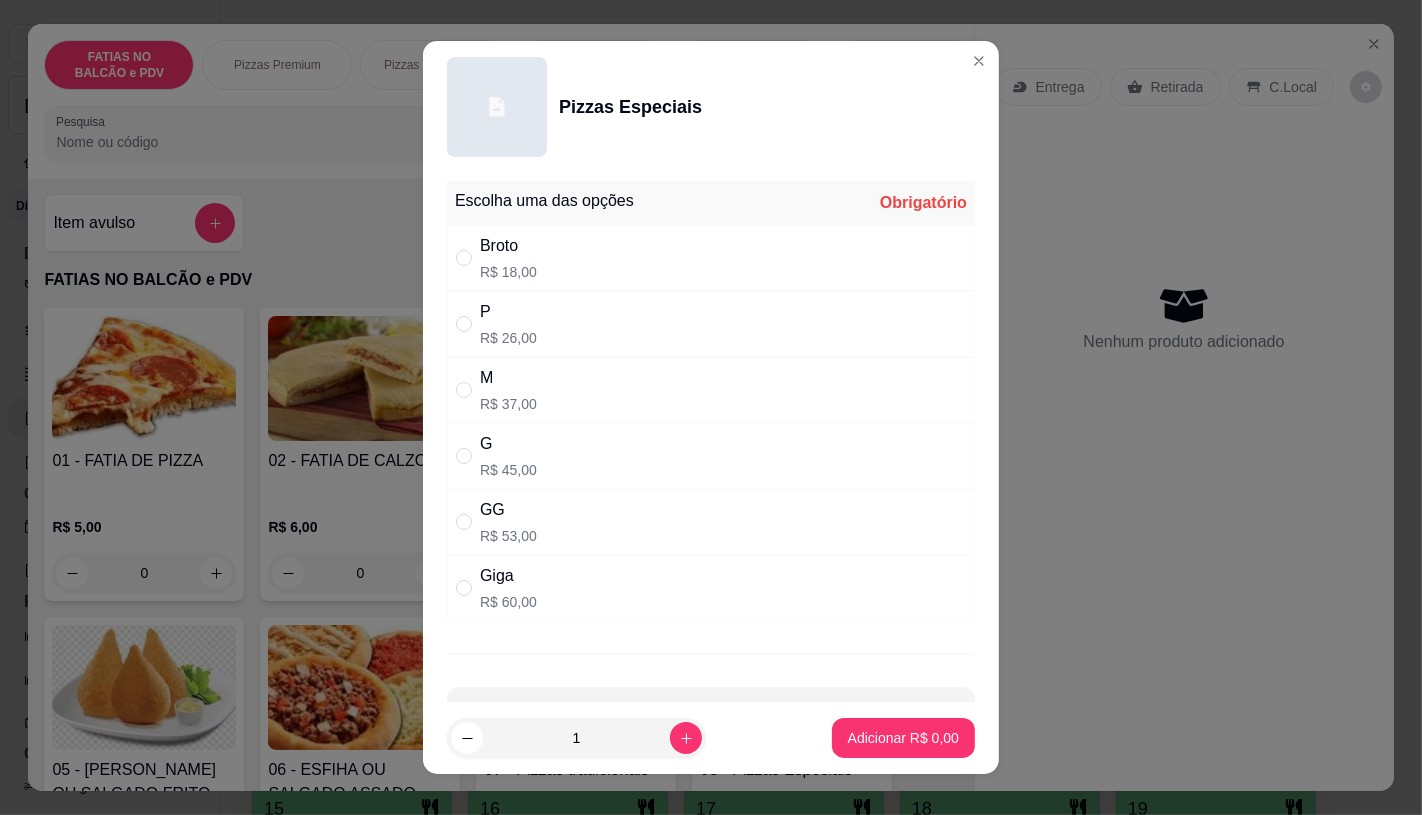 click on "Giga R$ 60,00" at bounding box center (711, 588) 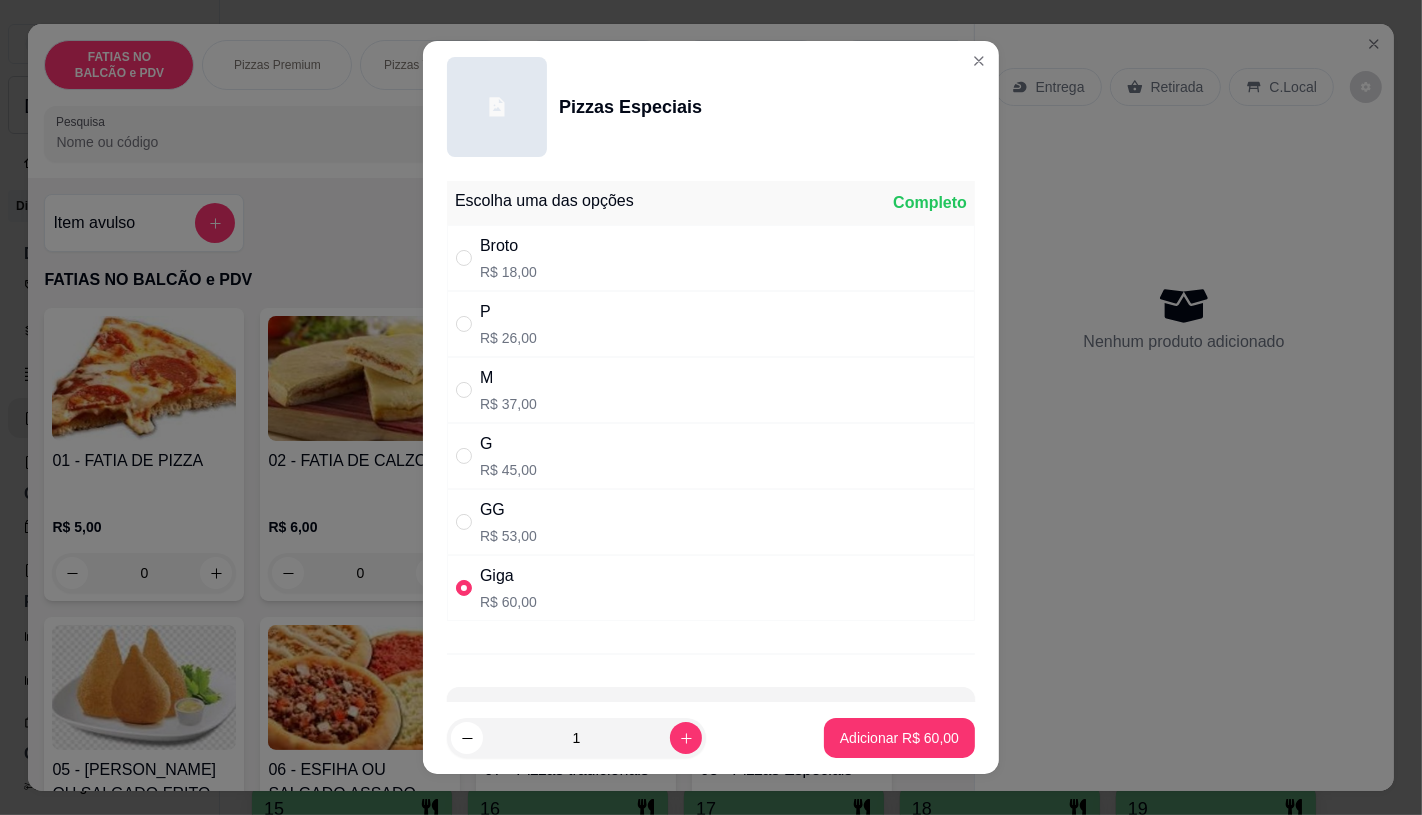 click on "1 Adicionar   R$ 60,00" at bounding box center (711, 738) 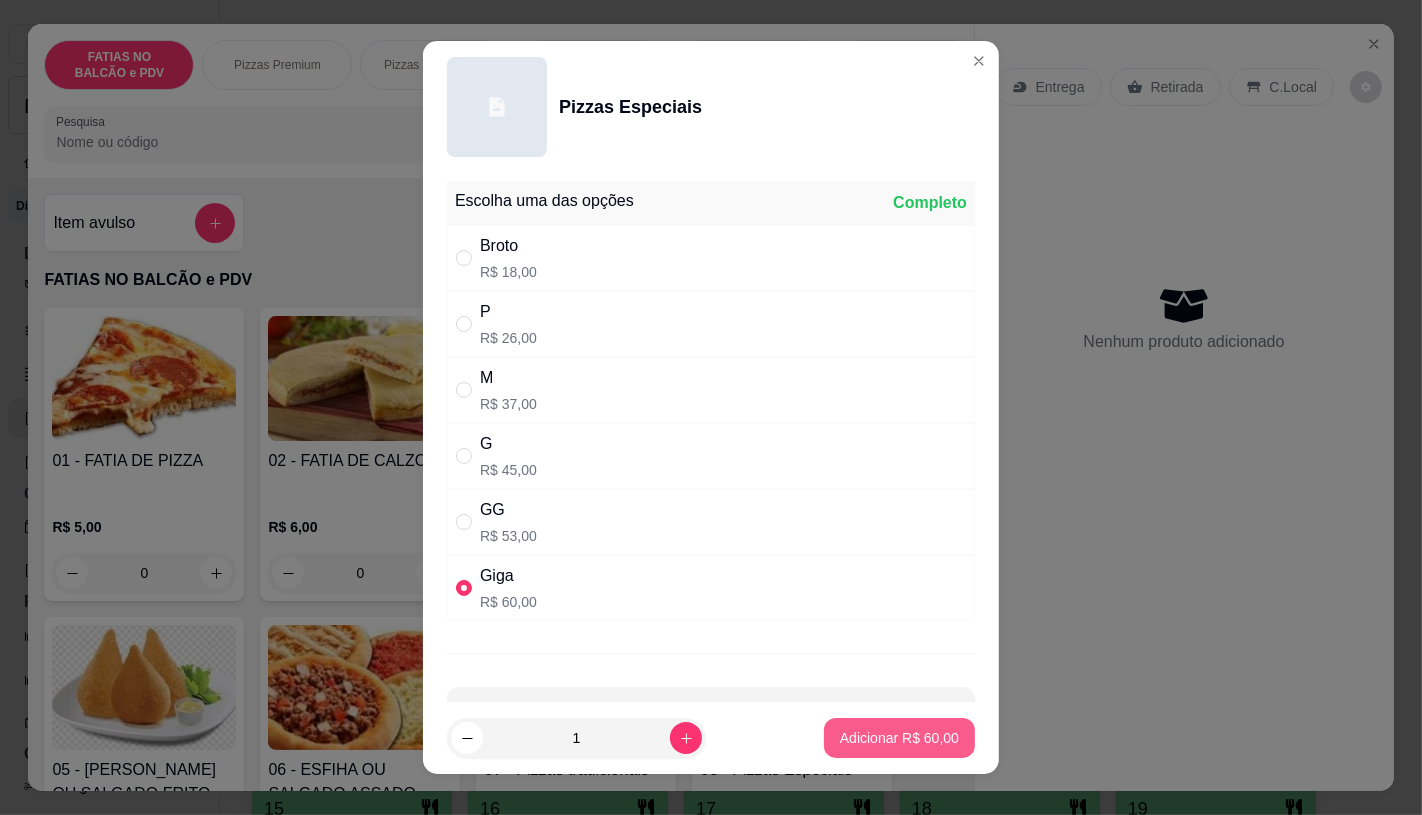 click on "Adicionar   R$ 60,00" at bounding box center (899, 738) 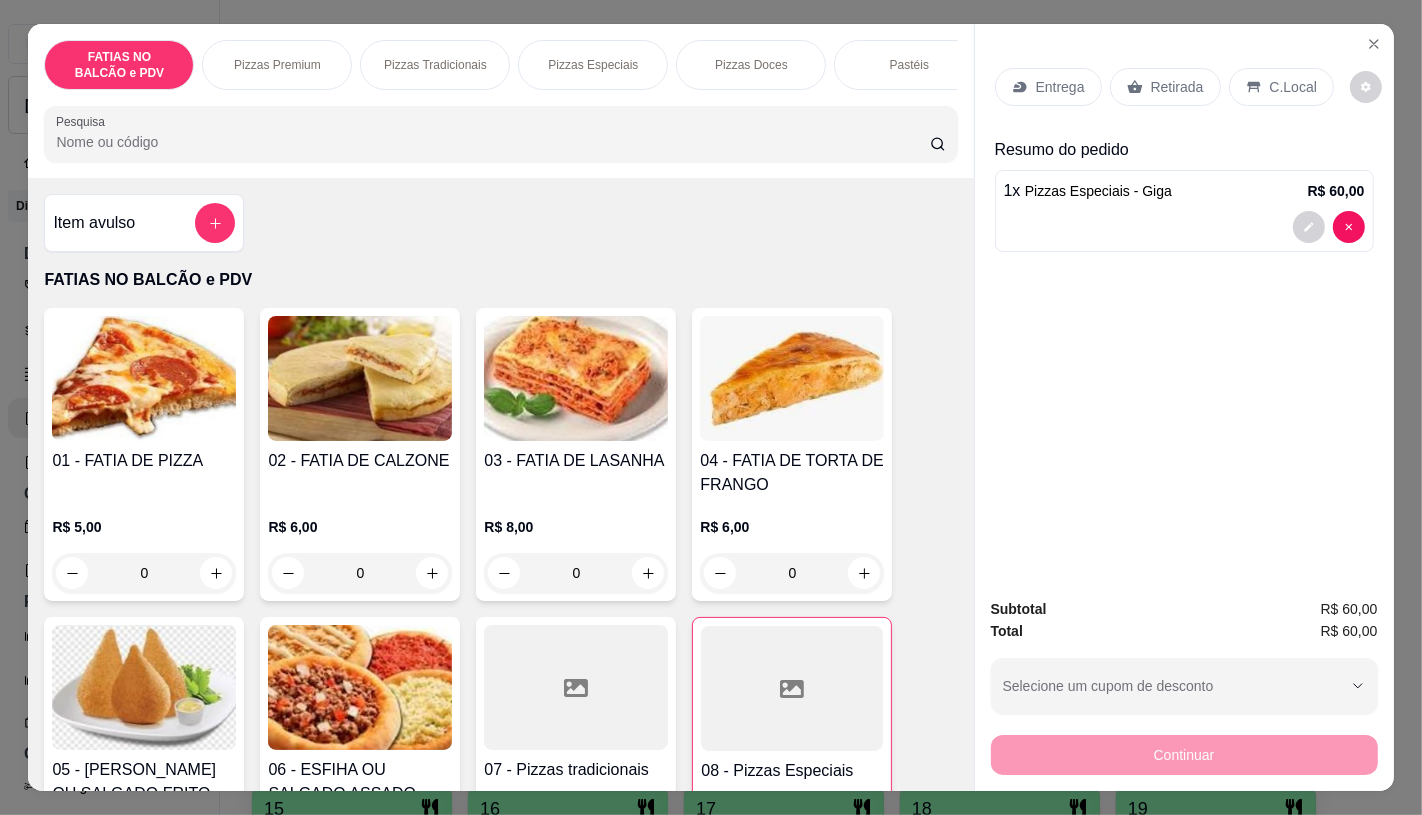 click on "Retirada" at bounding box center [1177, 87] 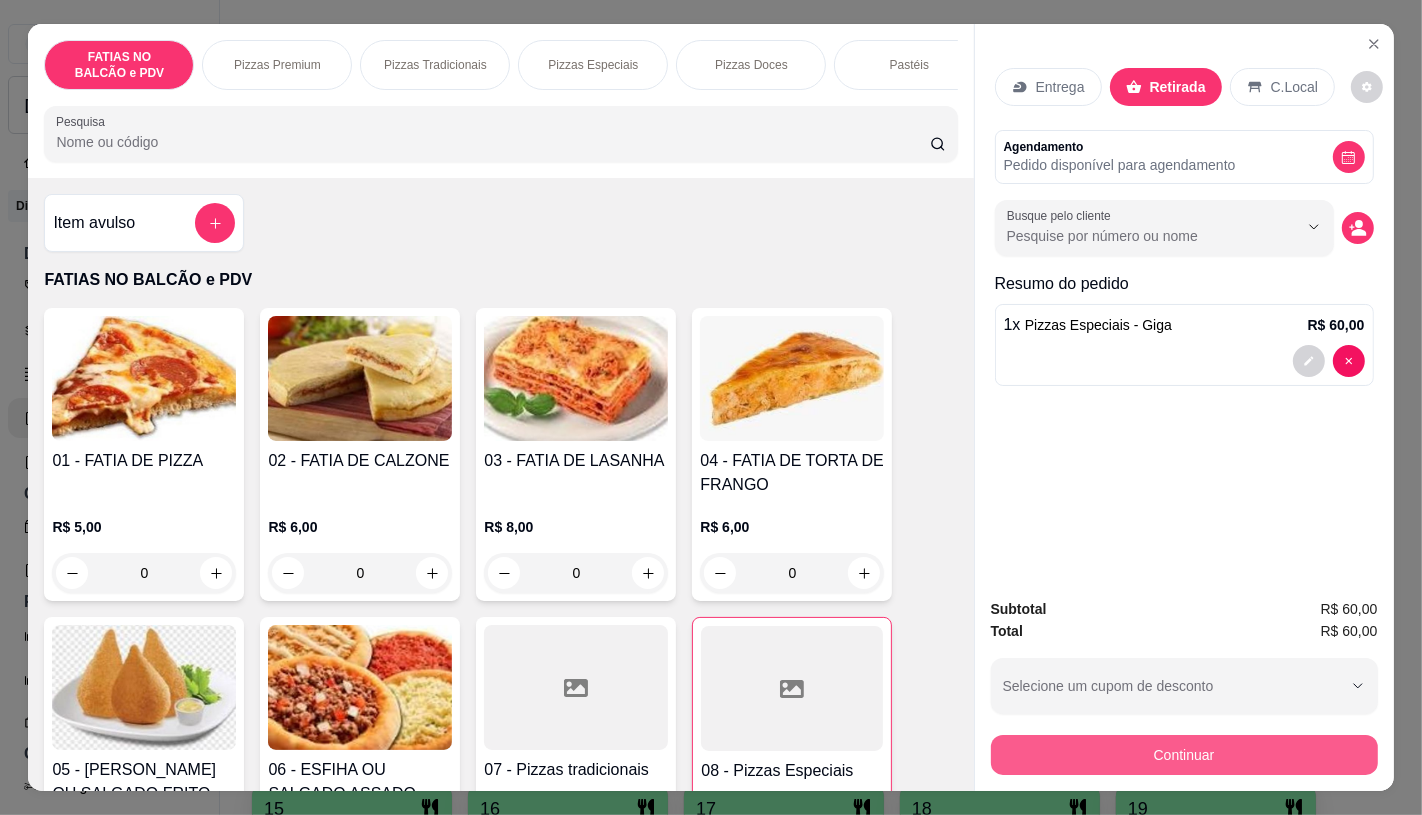 click on "Continuar" at bounding box center (1184, 755) 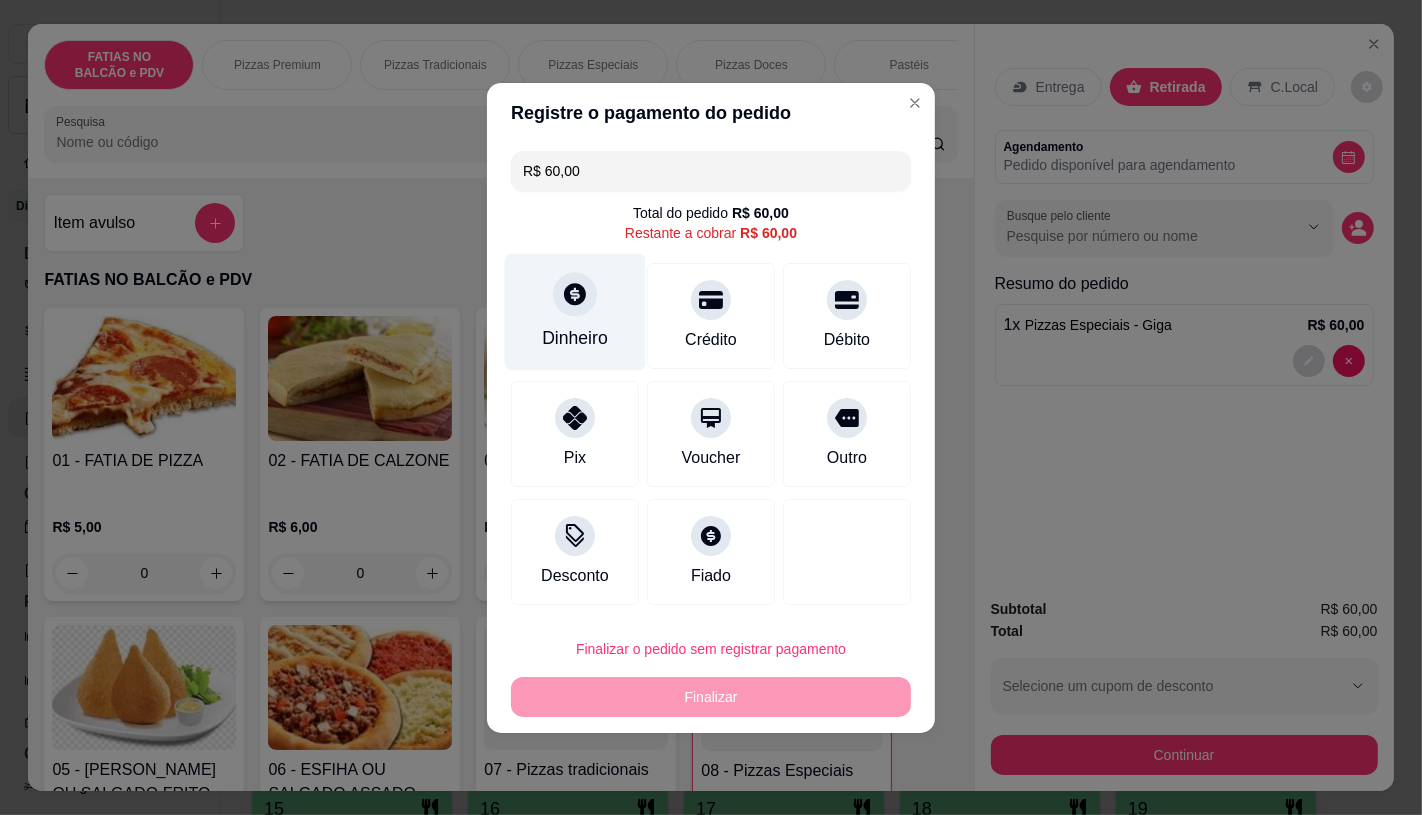 click on "Dinheiro" at bounding box center (575, 311) 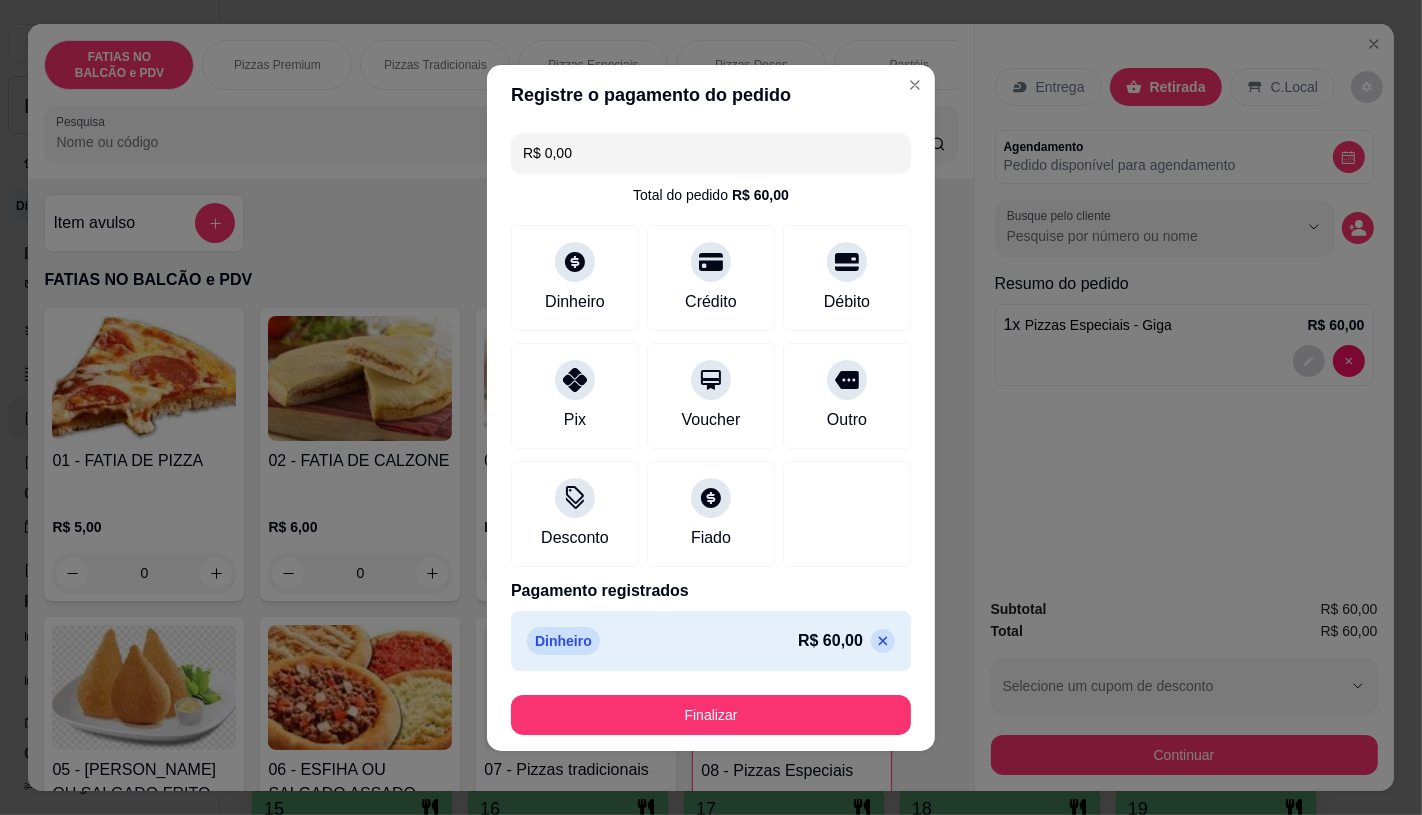 type on "R$ 0,00" 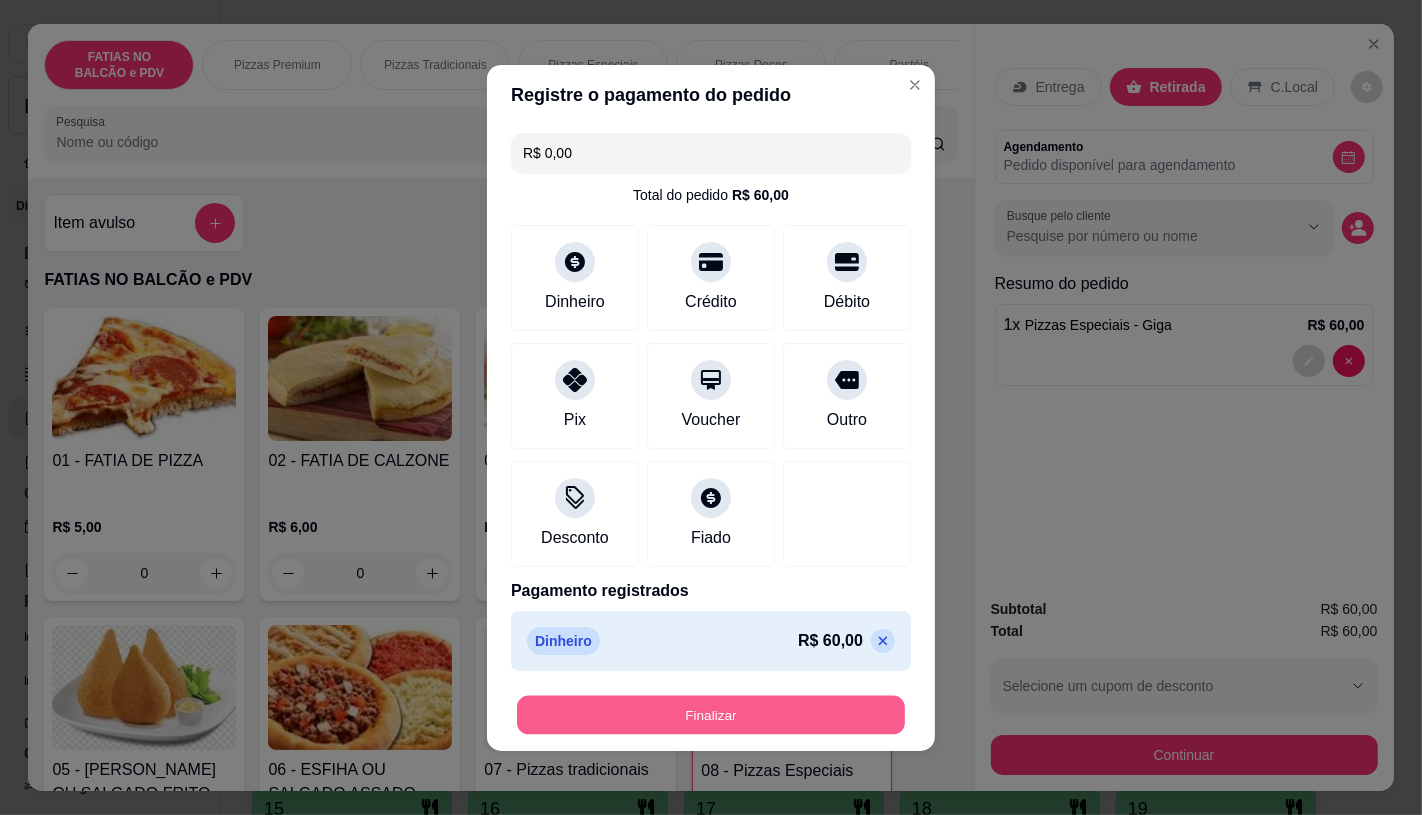 click on "Finalizar" at bounding box center [711, 714] 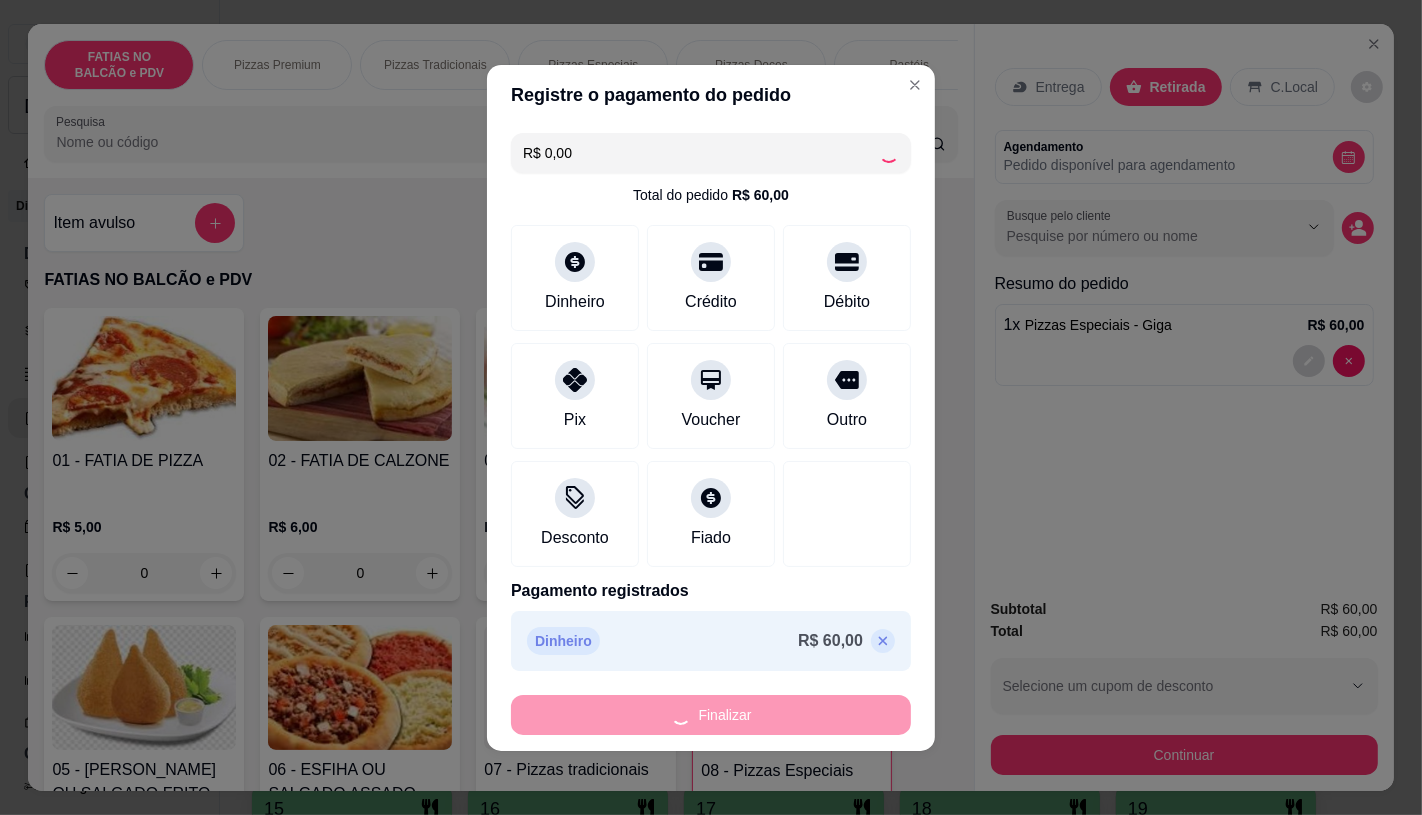 type on "0" 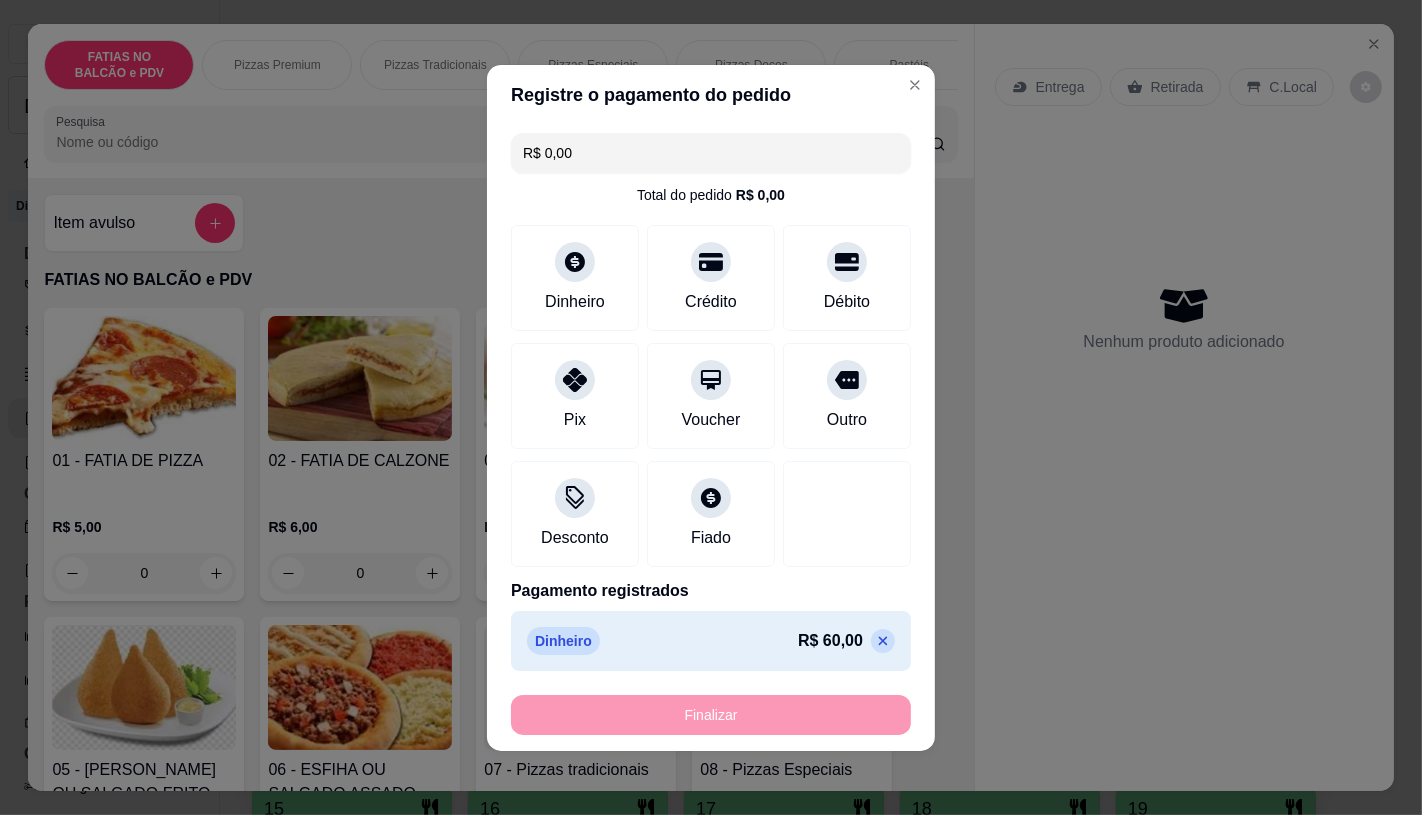 type on "-R$ 60,00" 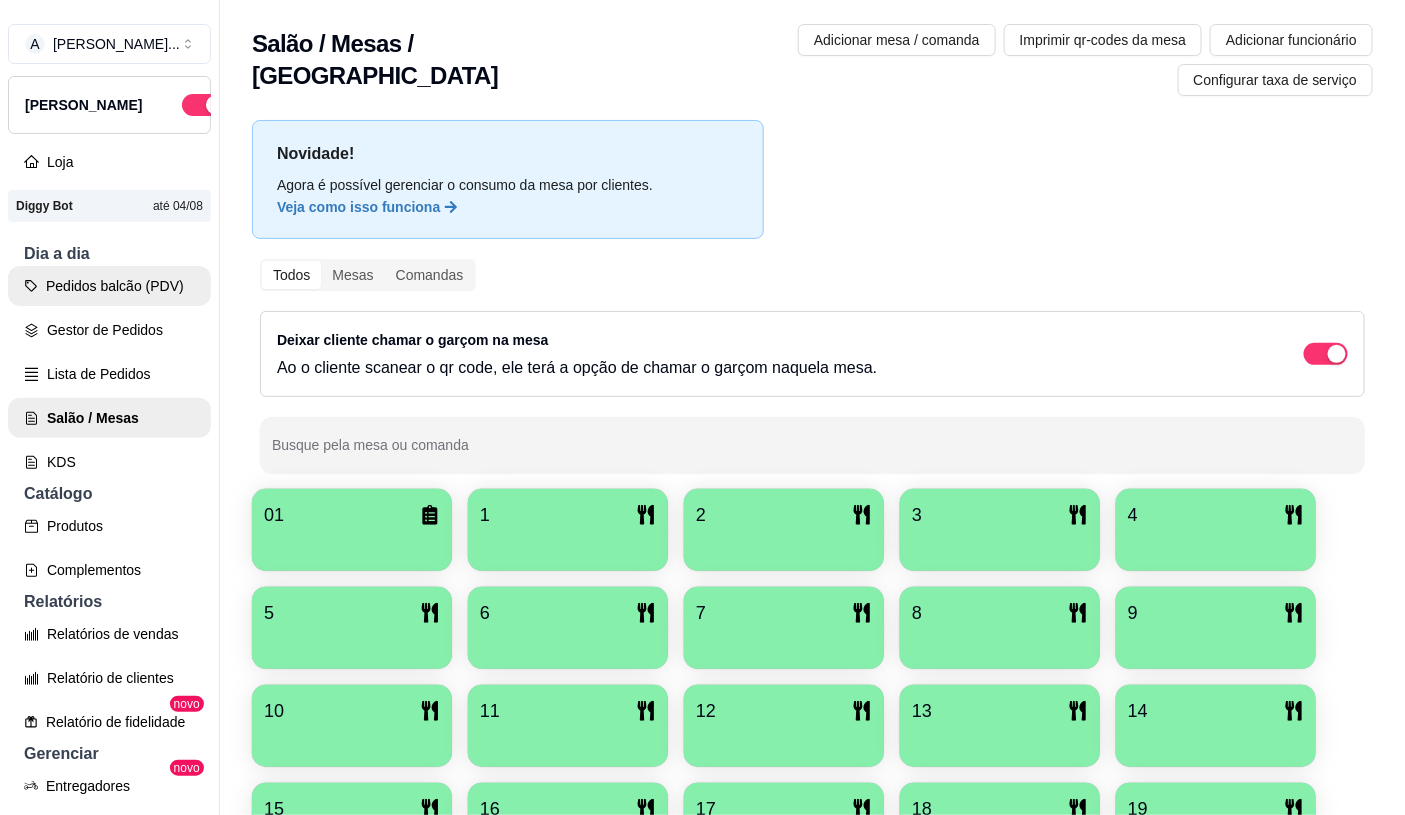 click on "Pedidos balcão (PDV)" at bounding box center (109, 286) 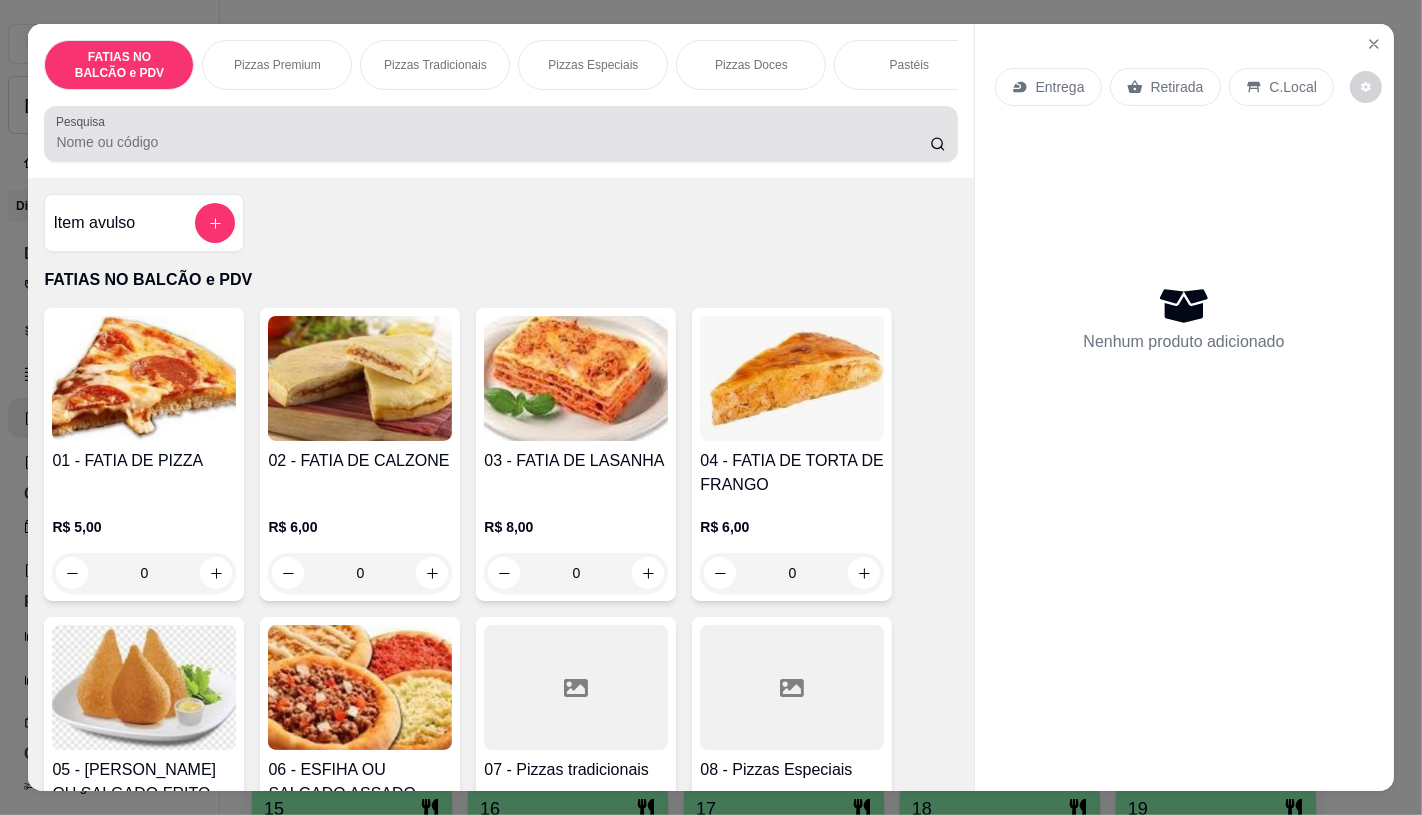 click on "Pesquisa" at bounding box center (500, 134) 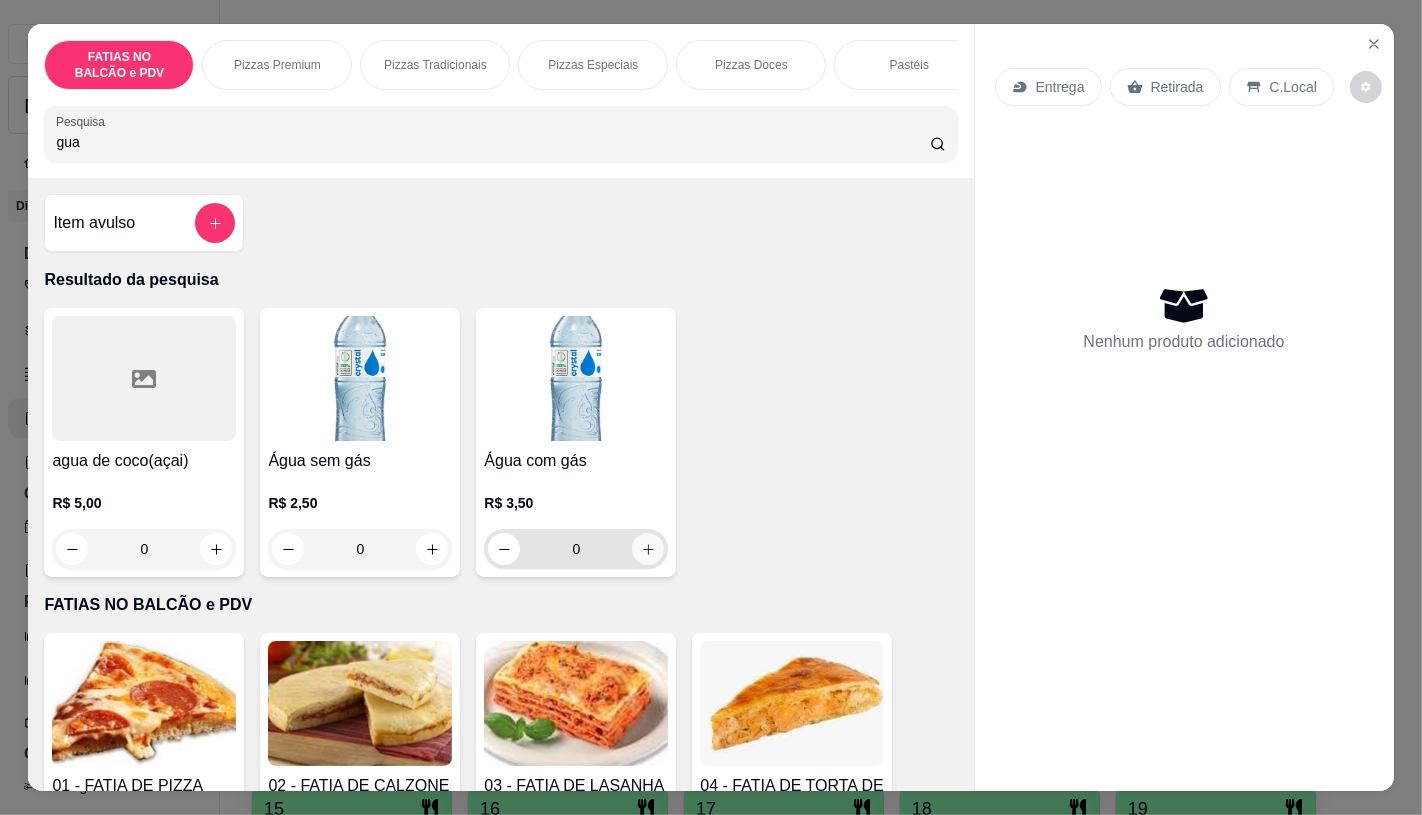 type on "gua" 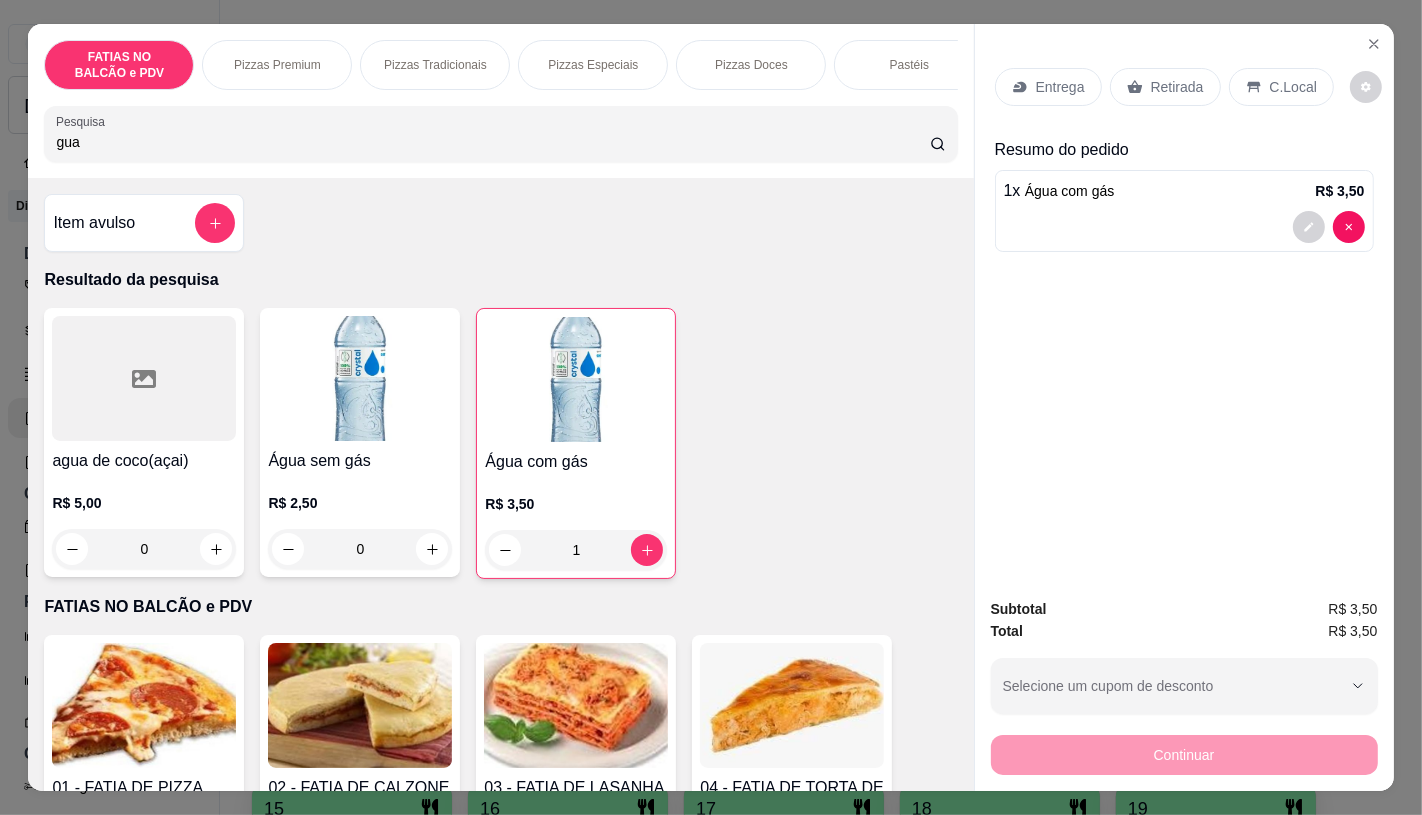click on "Retirada" at bounding box center (1177, 87) 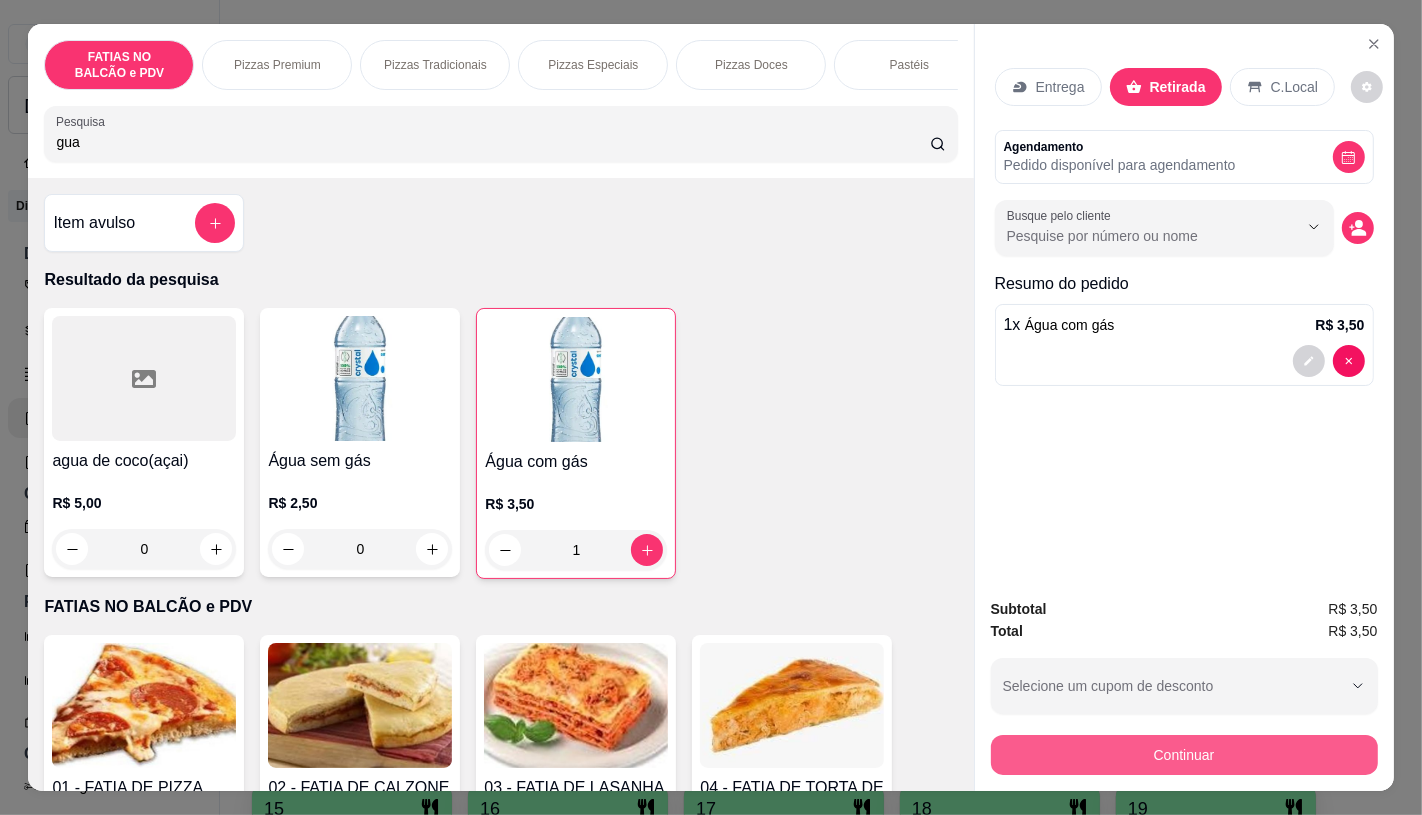 click on "Continuar" at bounding box center [1184, 755] 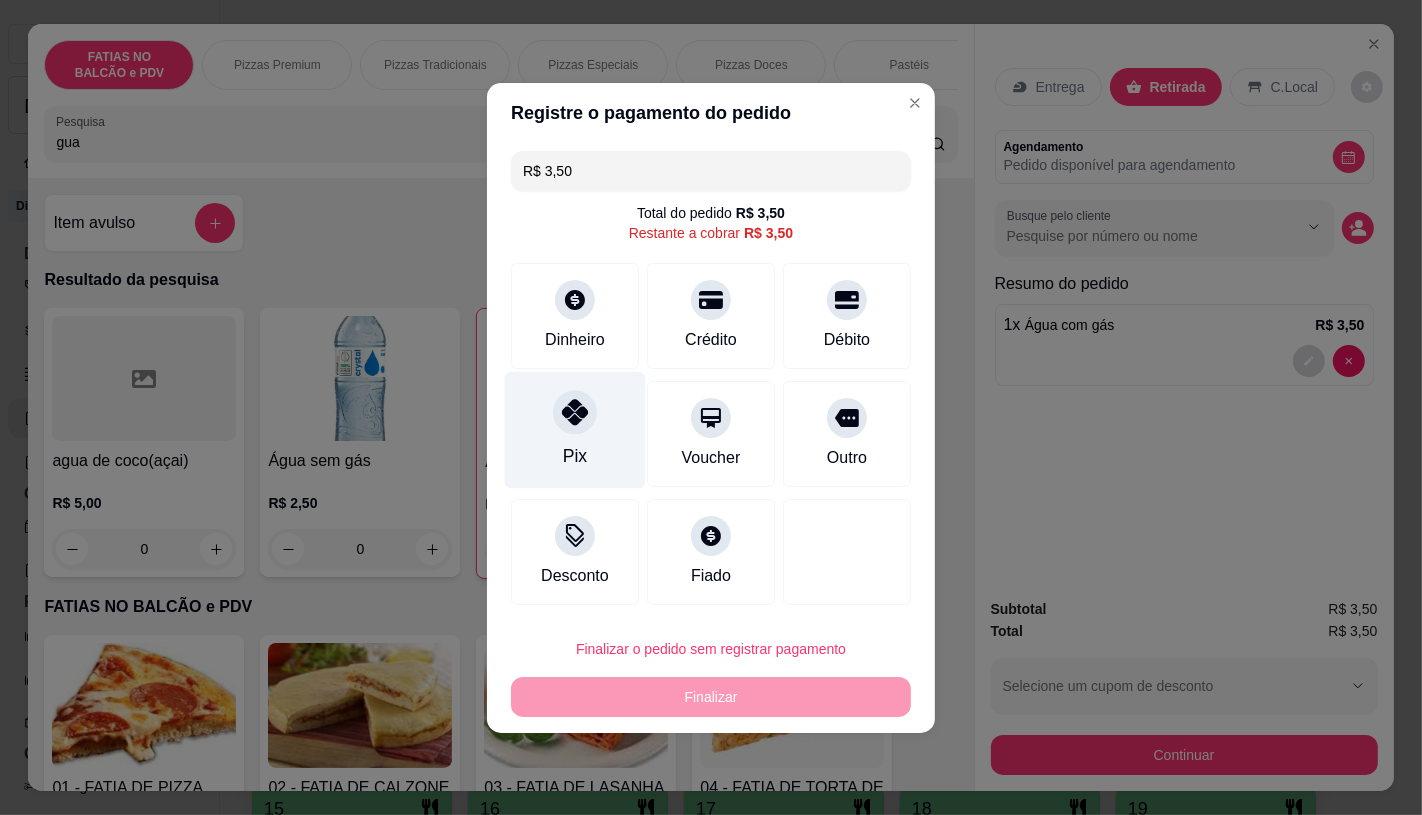 click on "Pix" at bounding box center (575, 429) 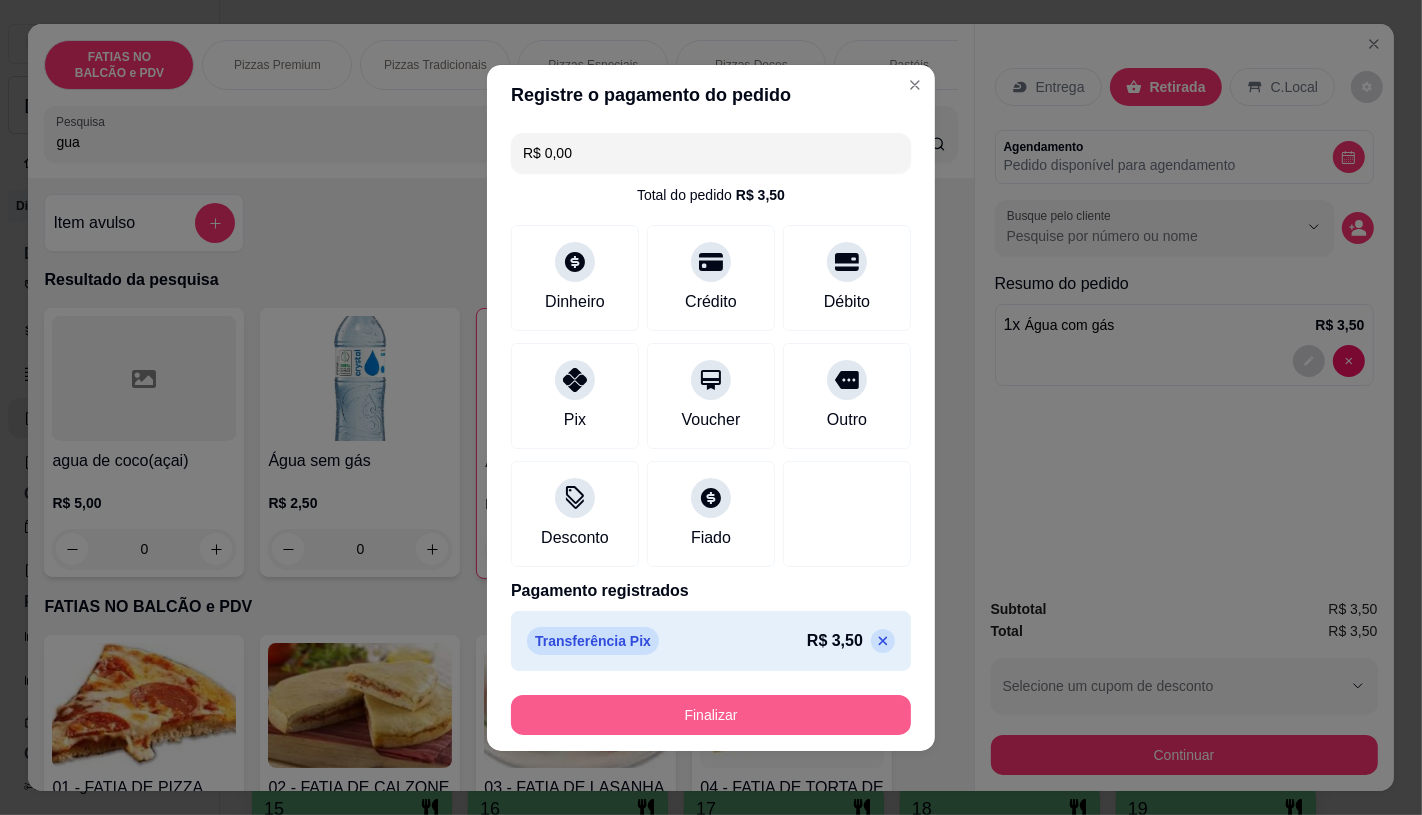 click on "Finalizar" at bounding box center (711, 715) 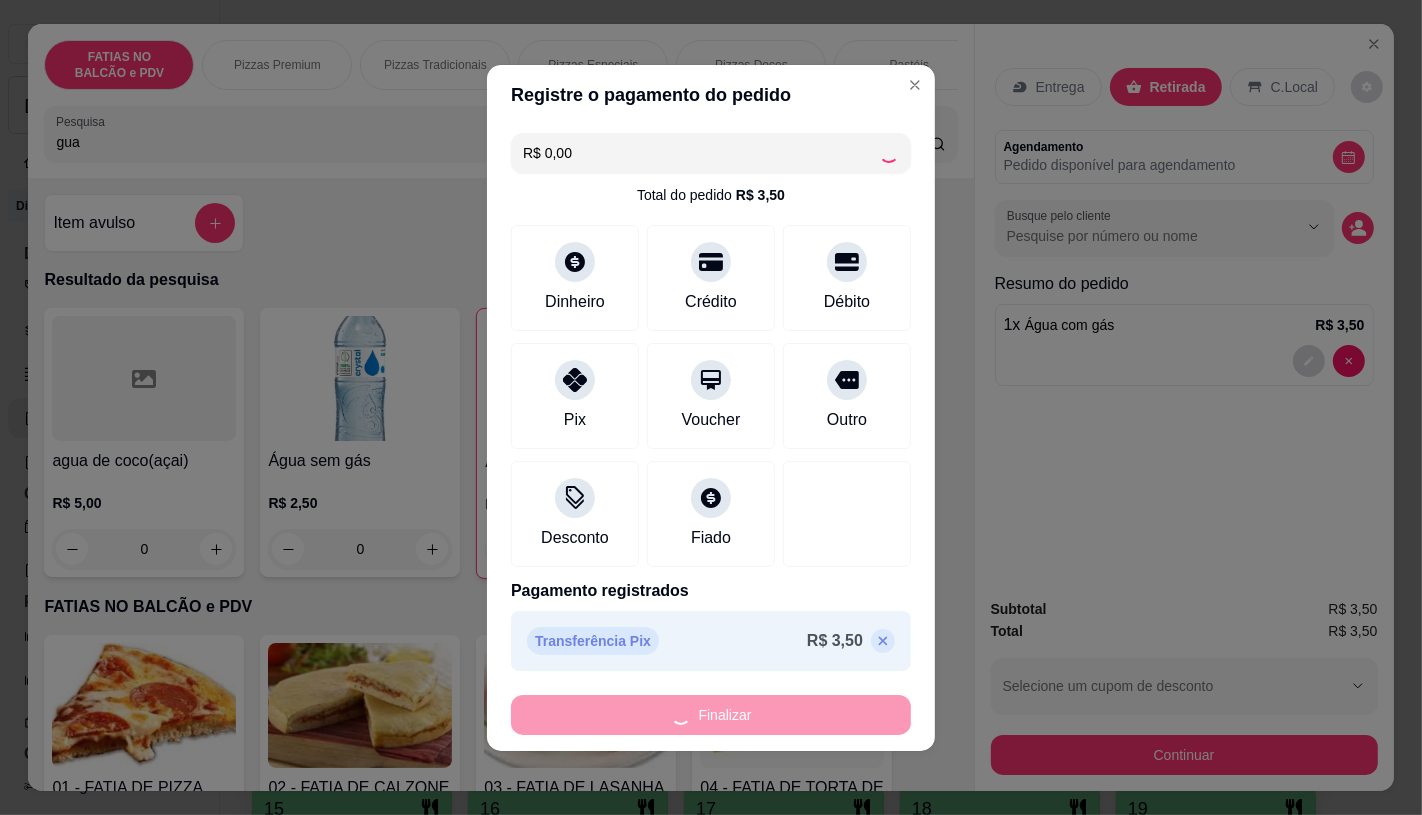 type on "0" 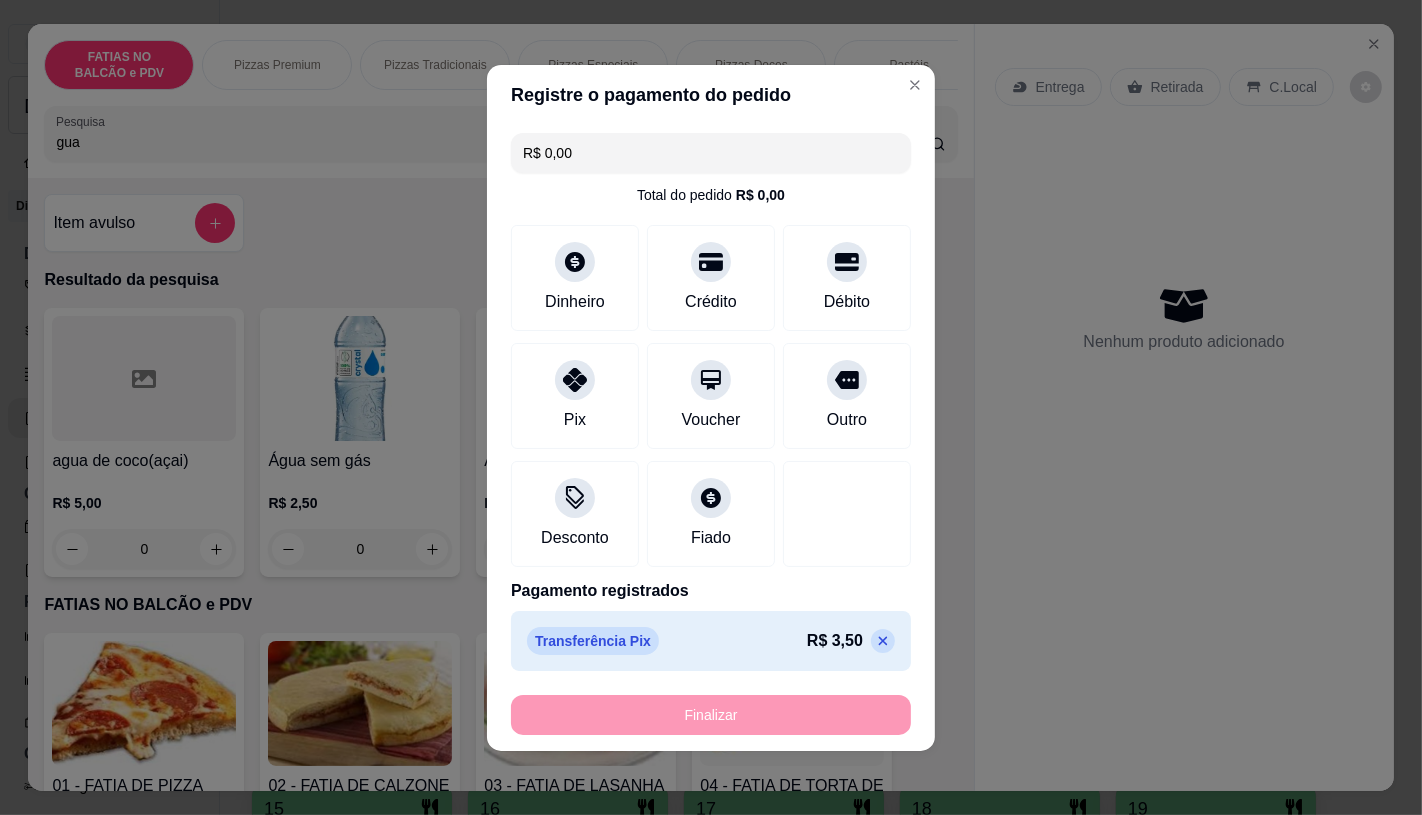 type on "-R$ 3,50" 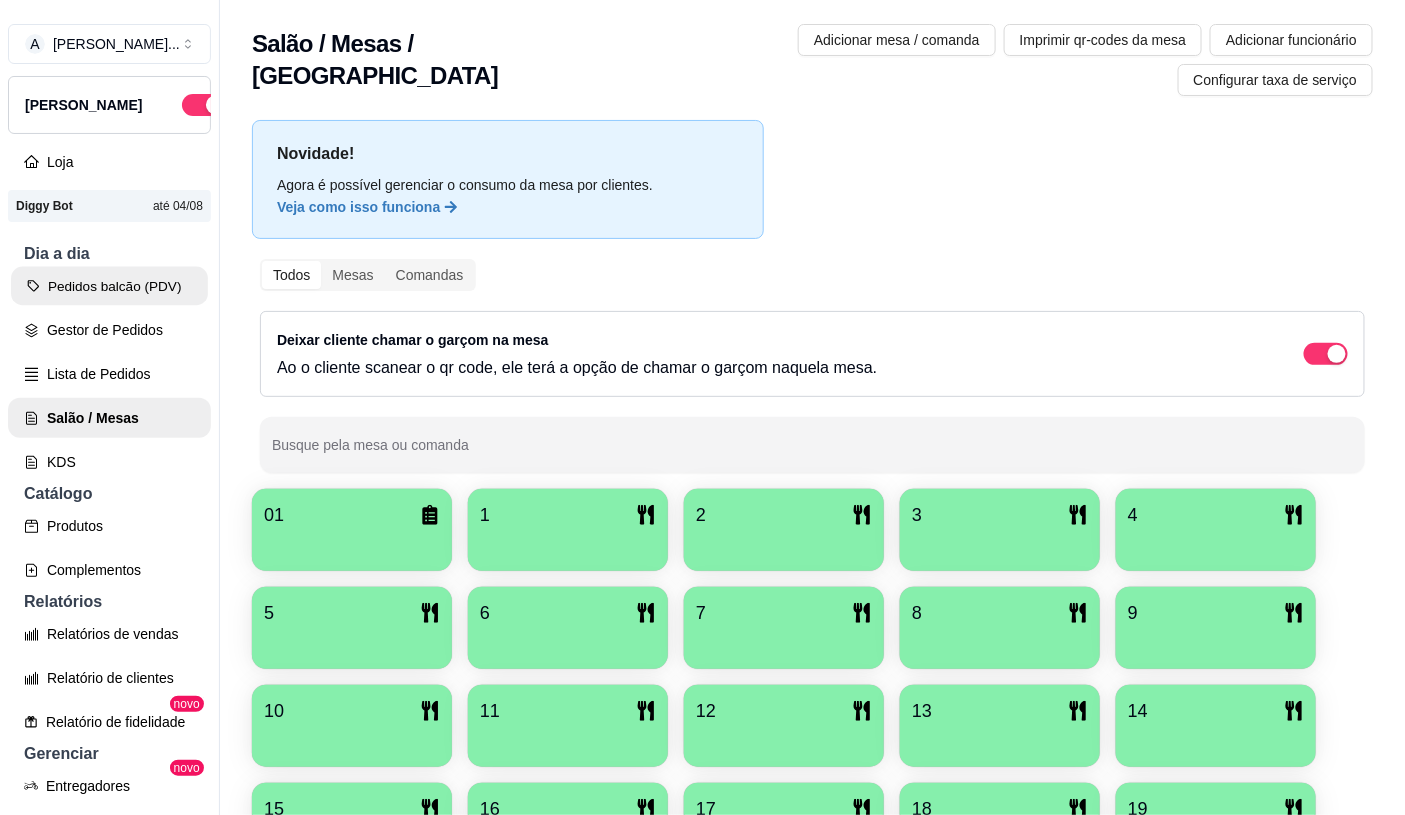 click on "Pedidos balcão (PDV)" at bounding box center [109, 286] 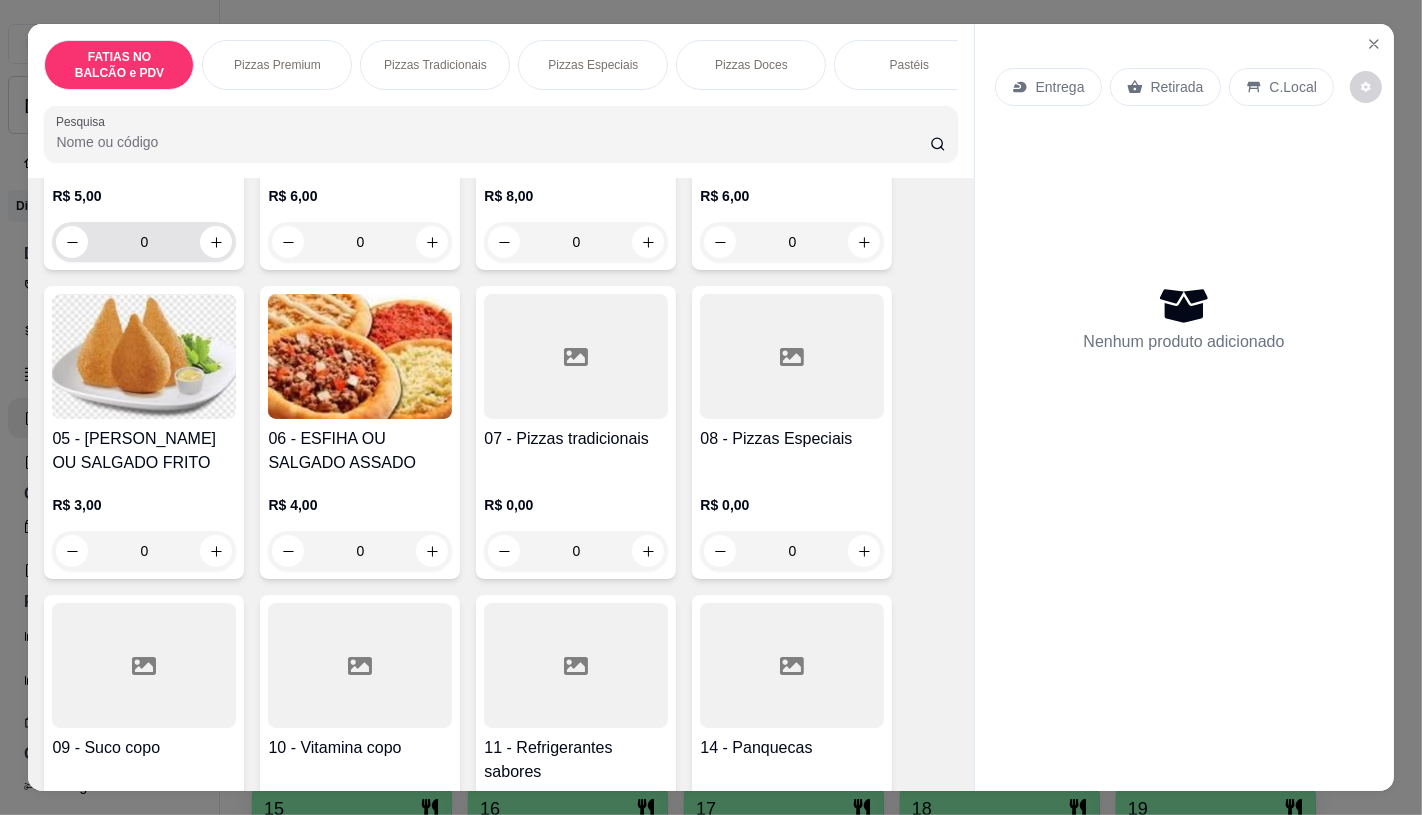 scroll, scrollTop: 333, scrollLeft: 0, axis: vertical 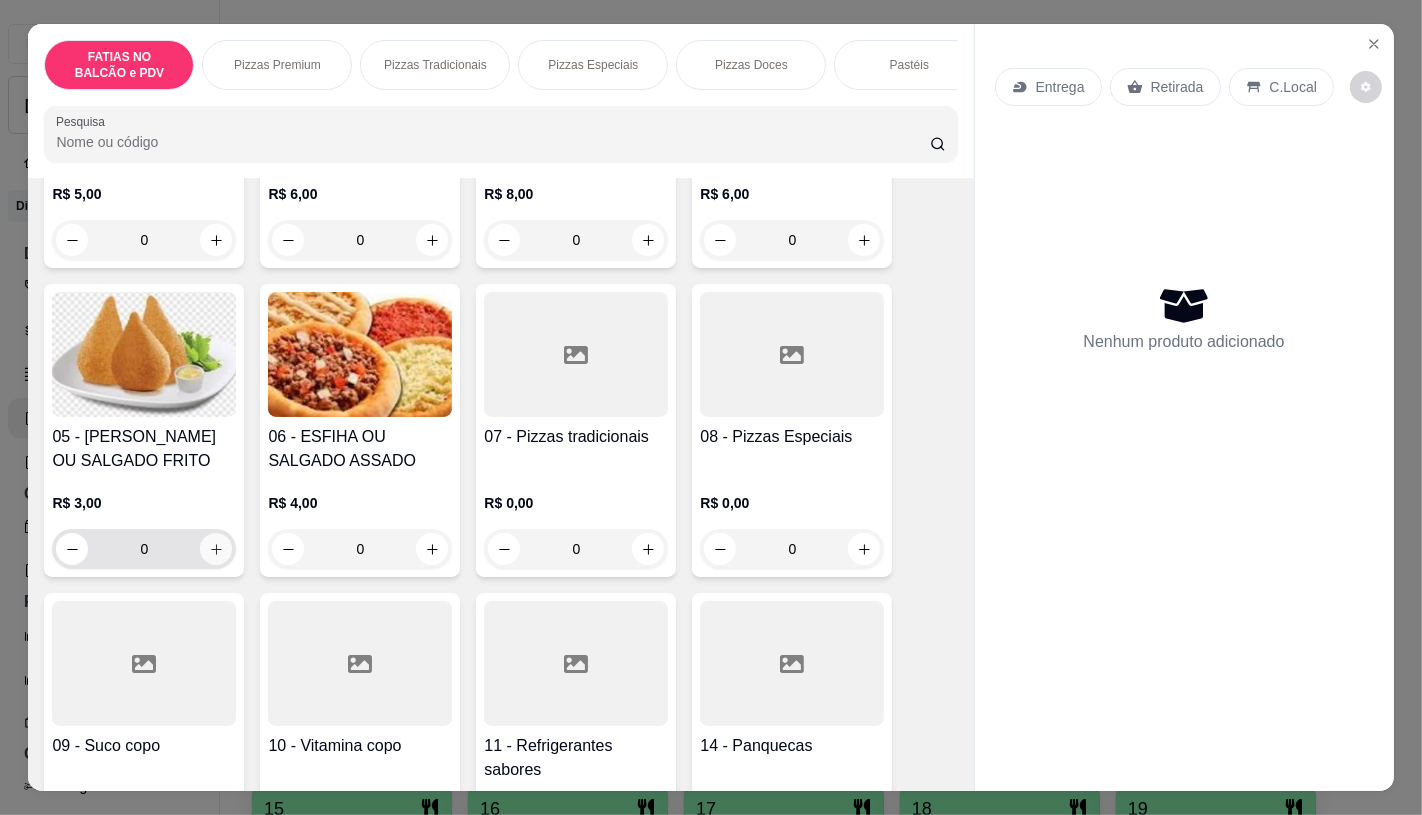 click 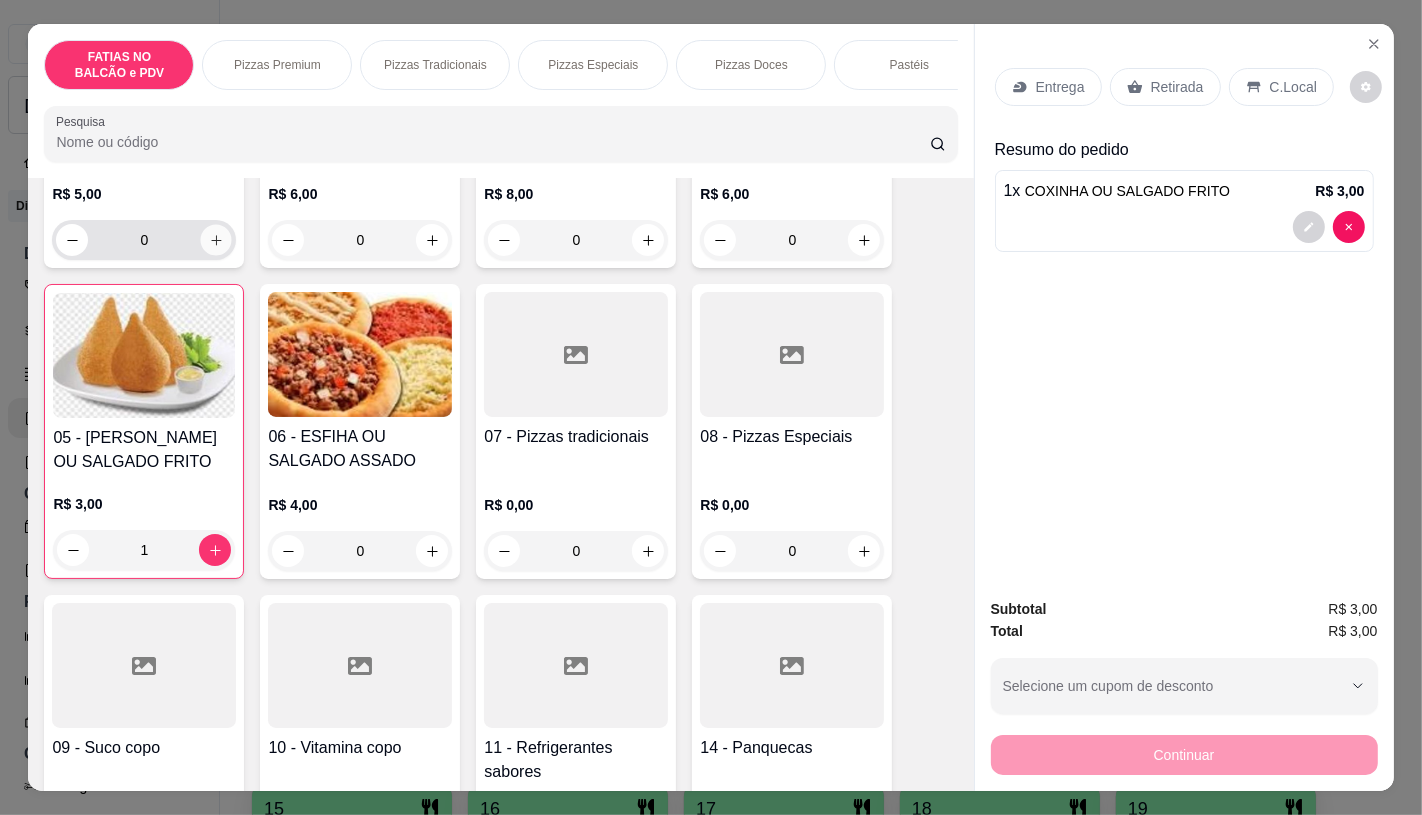 click at bounding box center [216, 240] 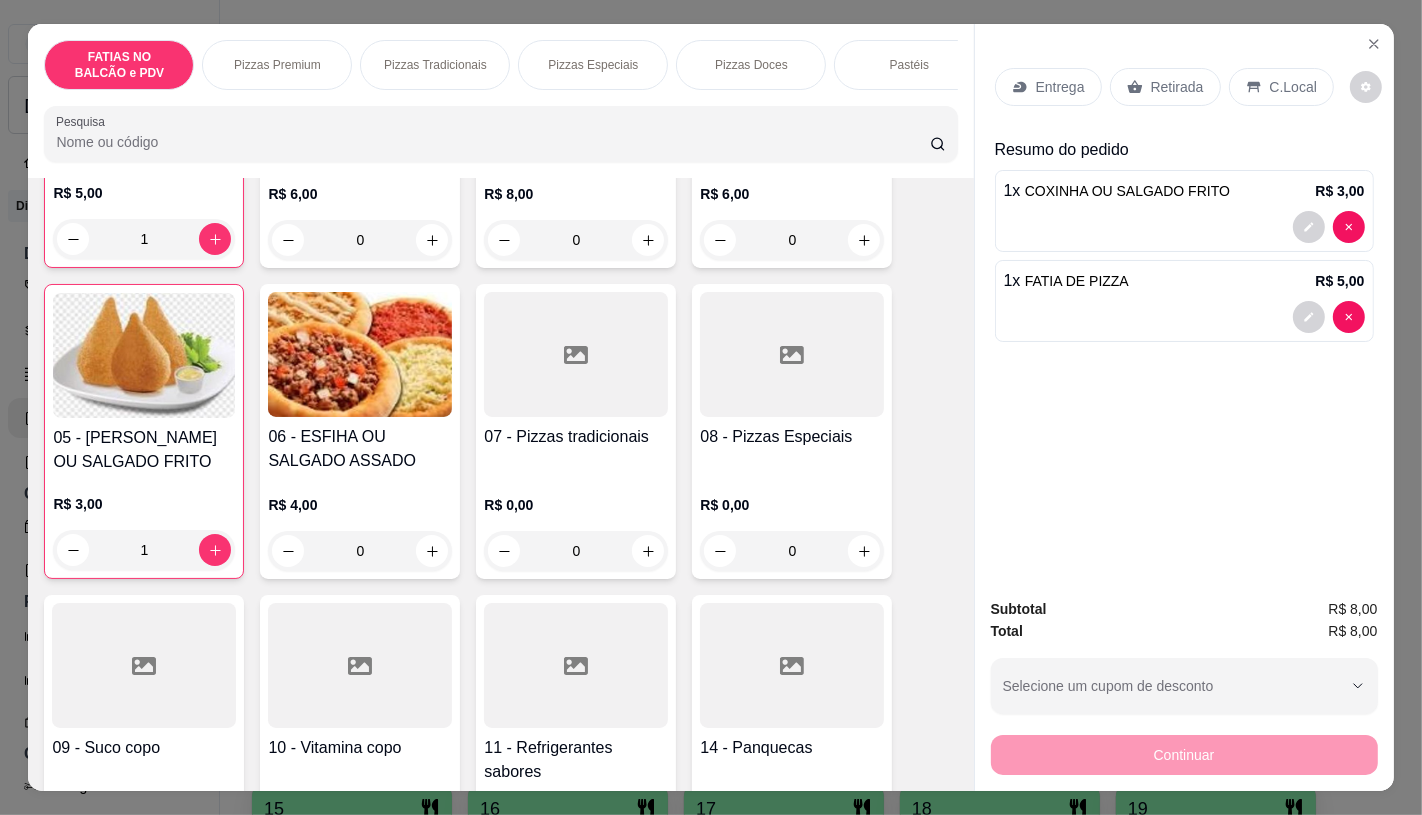 scroll, scrollTop: 332, scrollLeft: 0, axis: vertical 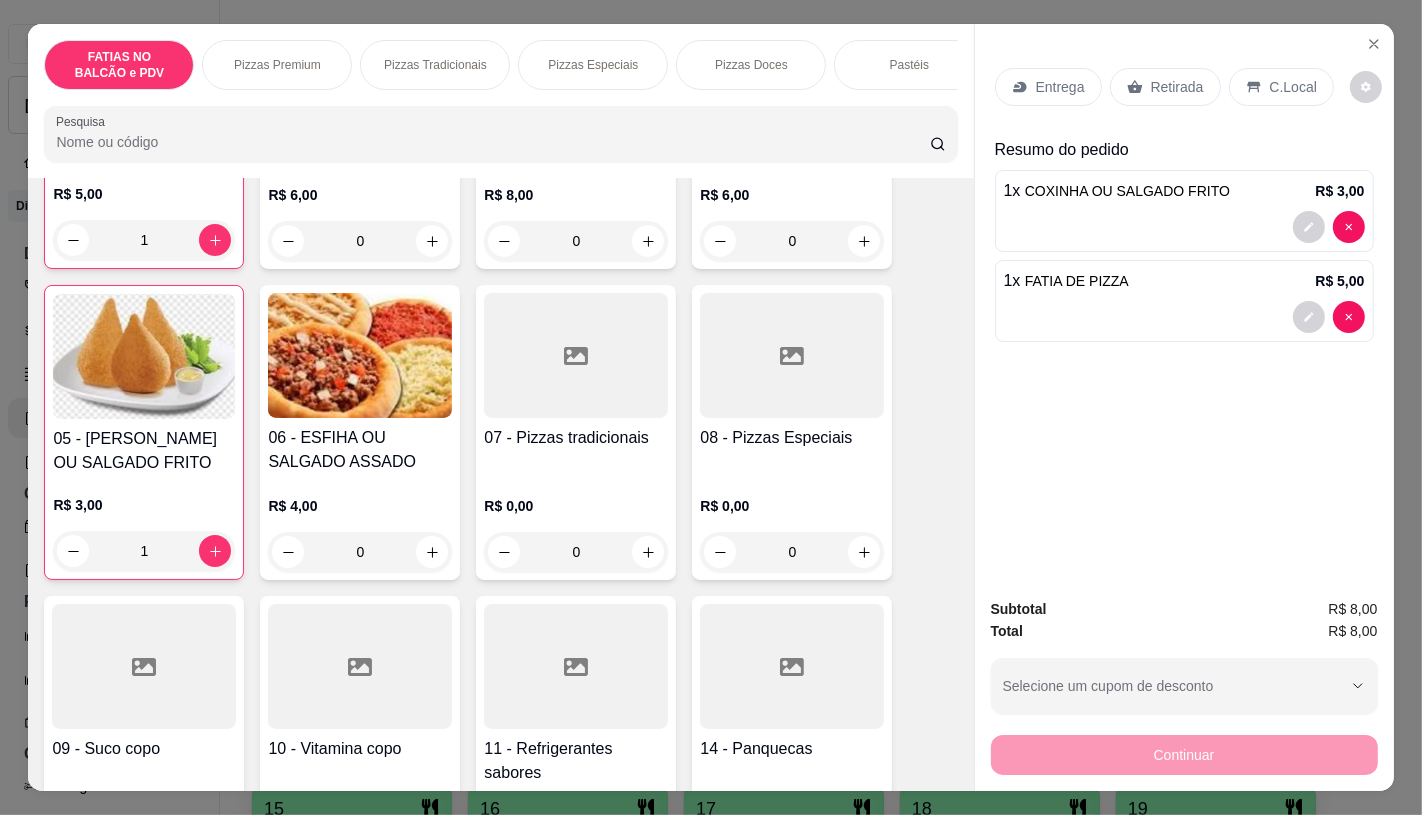 click at bounding box center [576, 666] 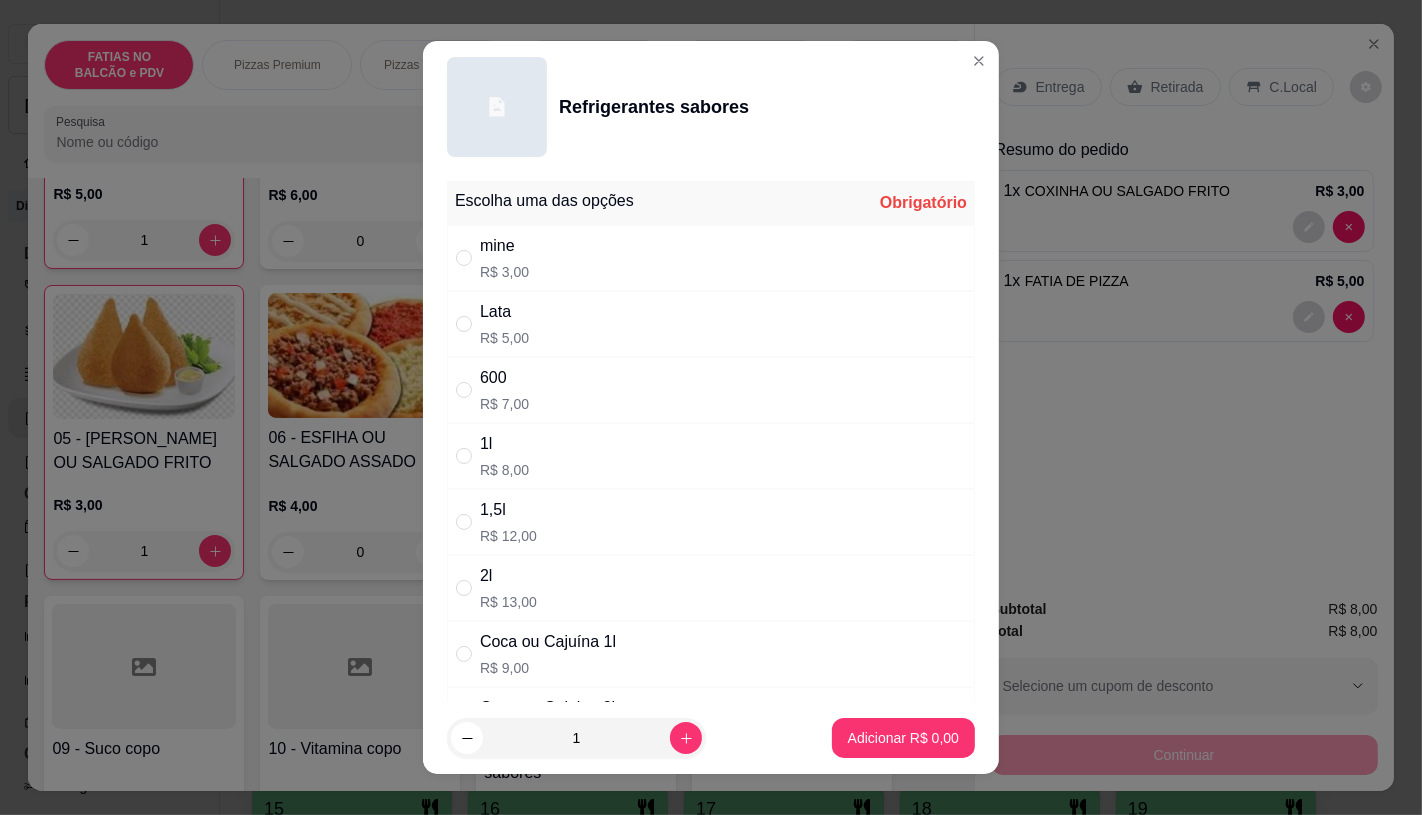 click on "mine R$ 3,00" at bounding box center [711, 258] 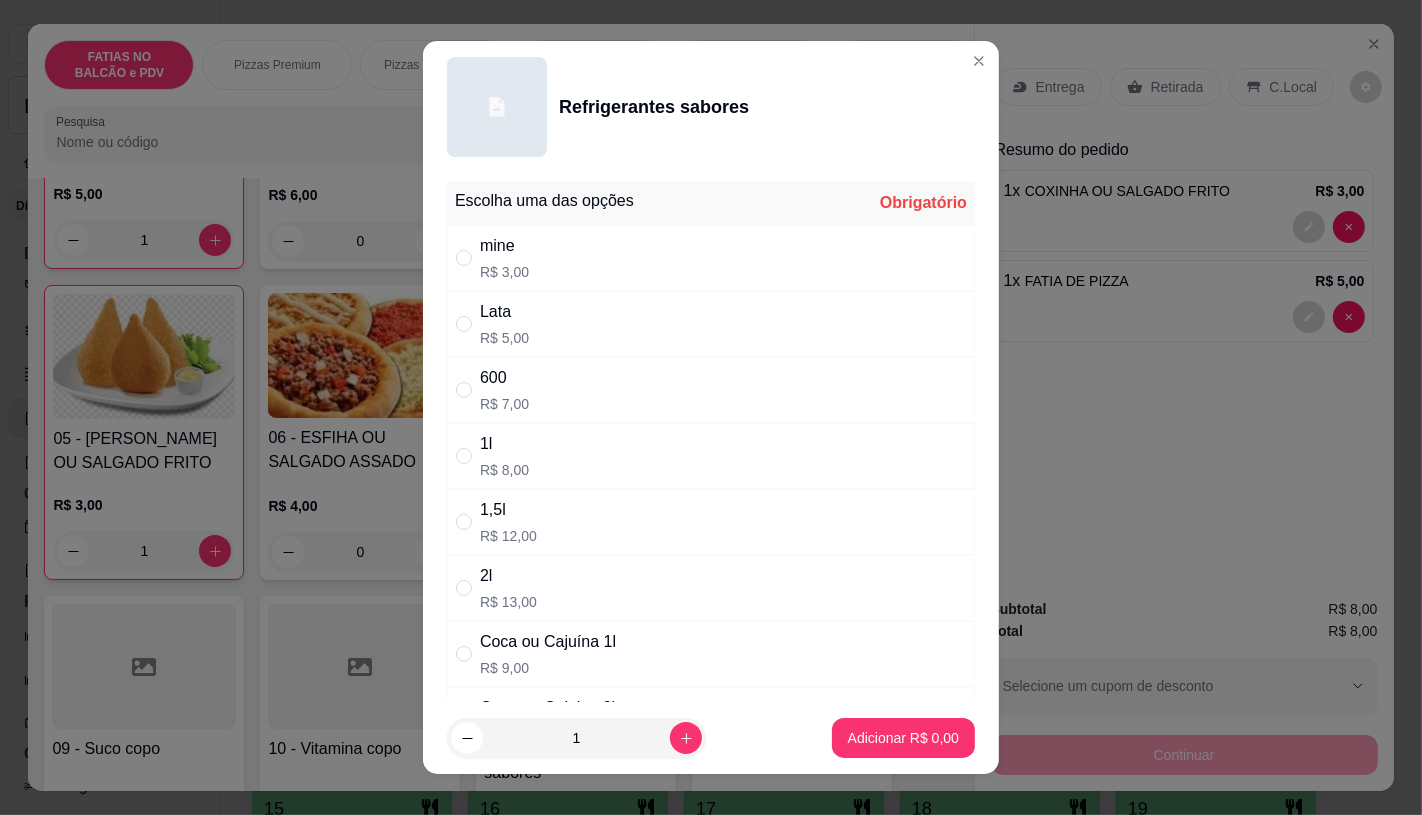 radio on "true" 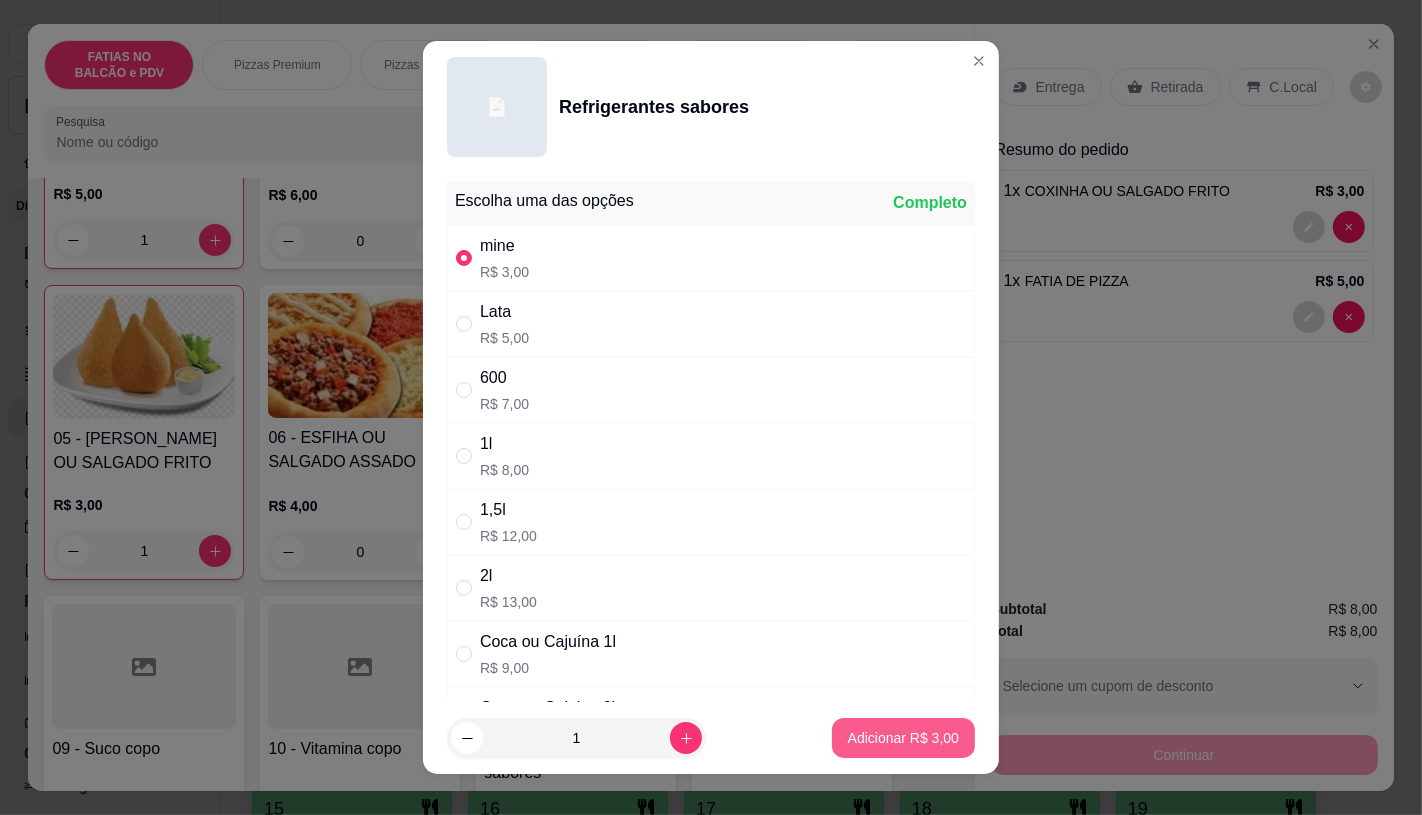 click on "Adicionar   R$ 3,00" at bounding box center (903, 738) 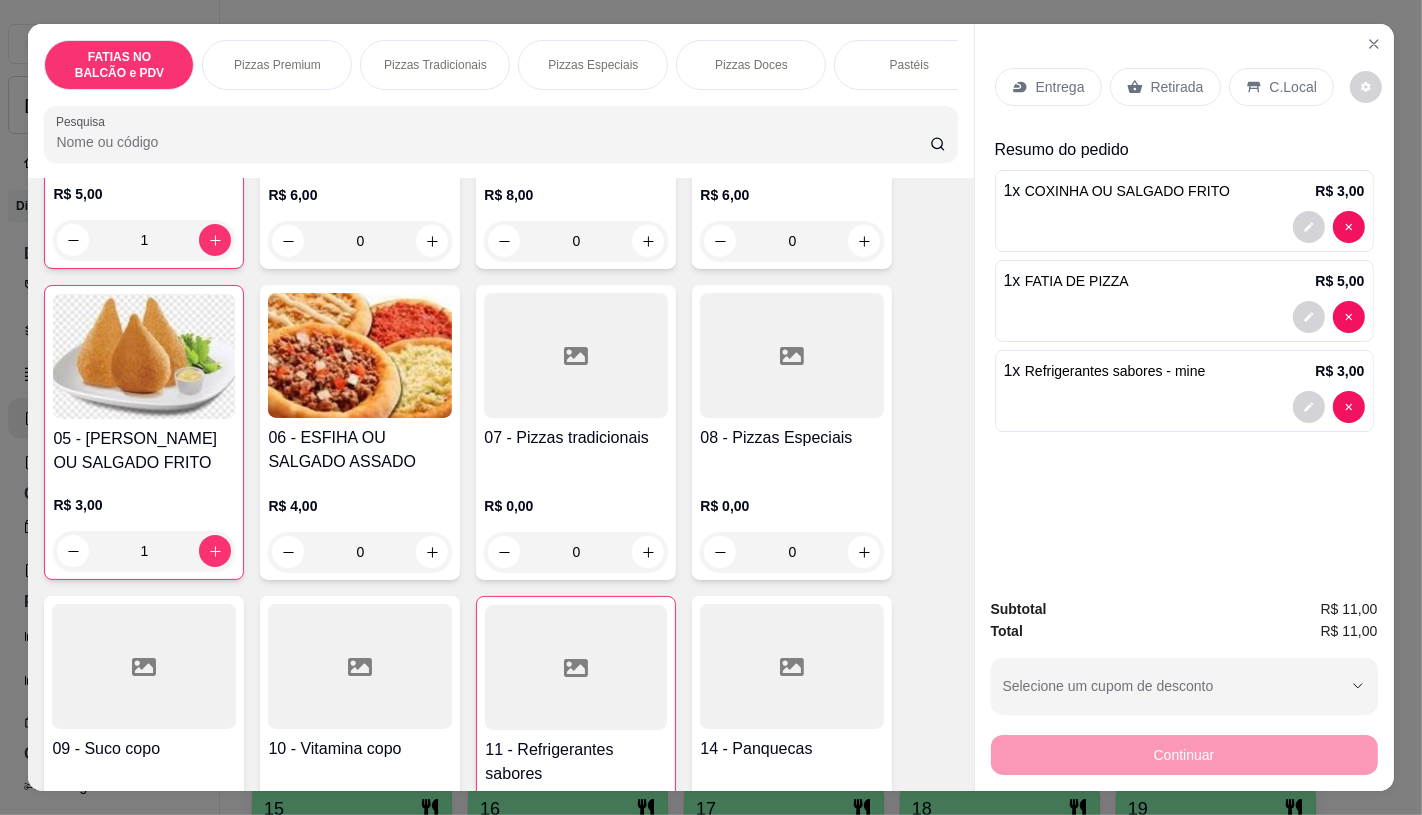 click on "Retirada" at bounding box center (1177, 87) 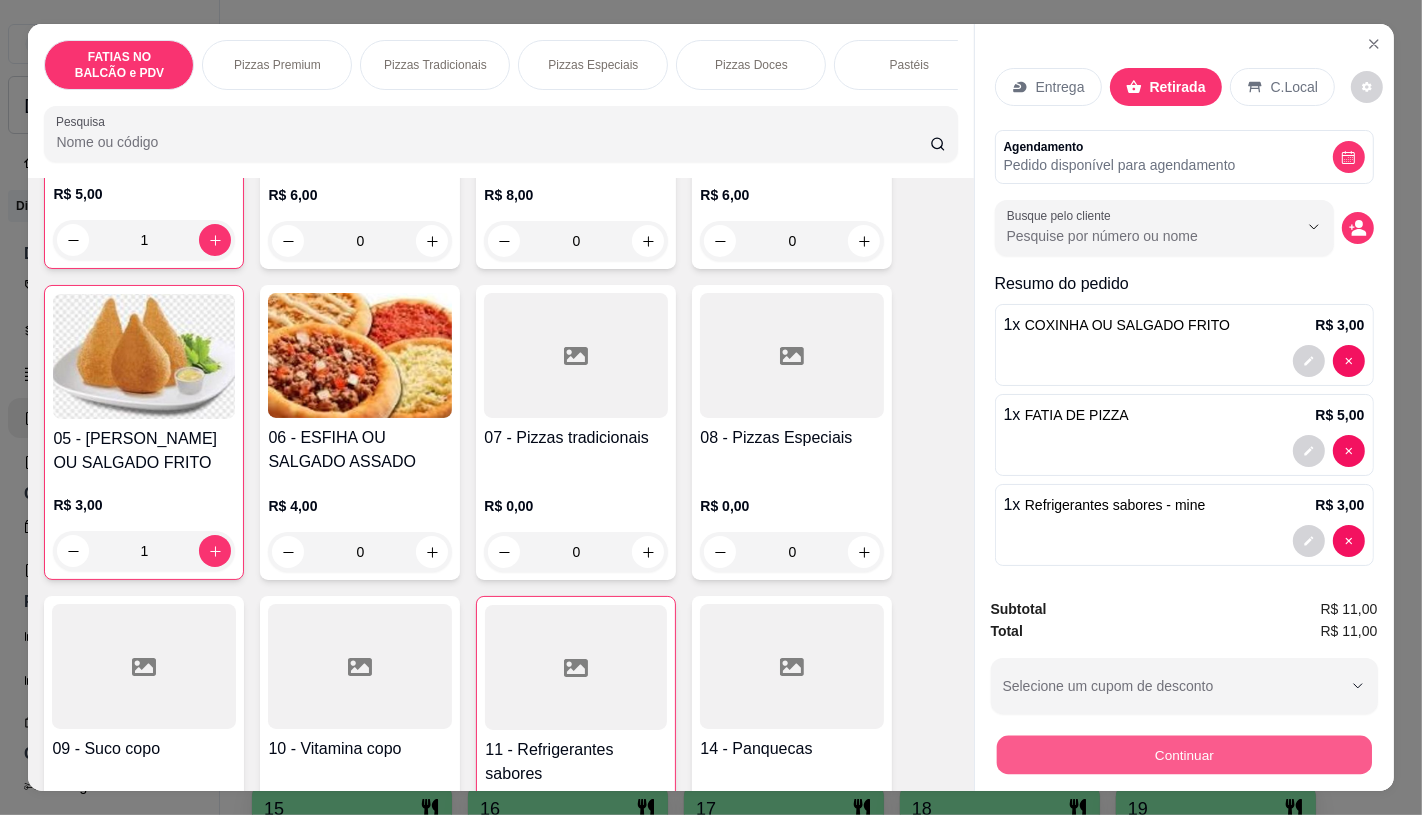 click on "Continuar" at bounding box center [1183, 754] 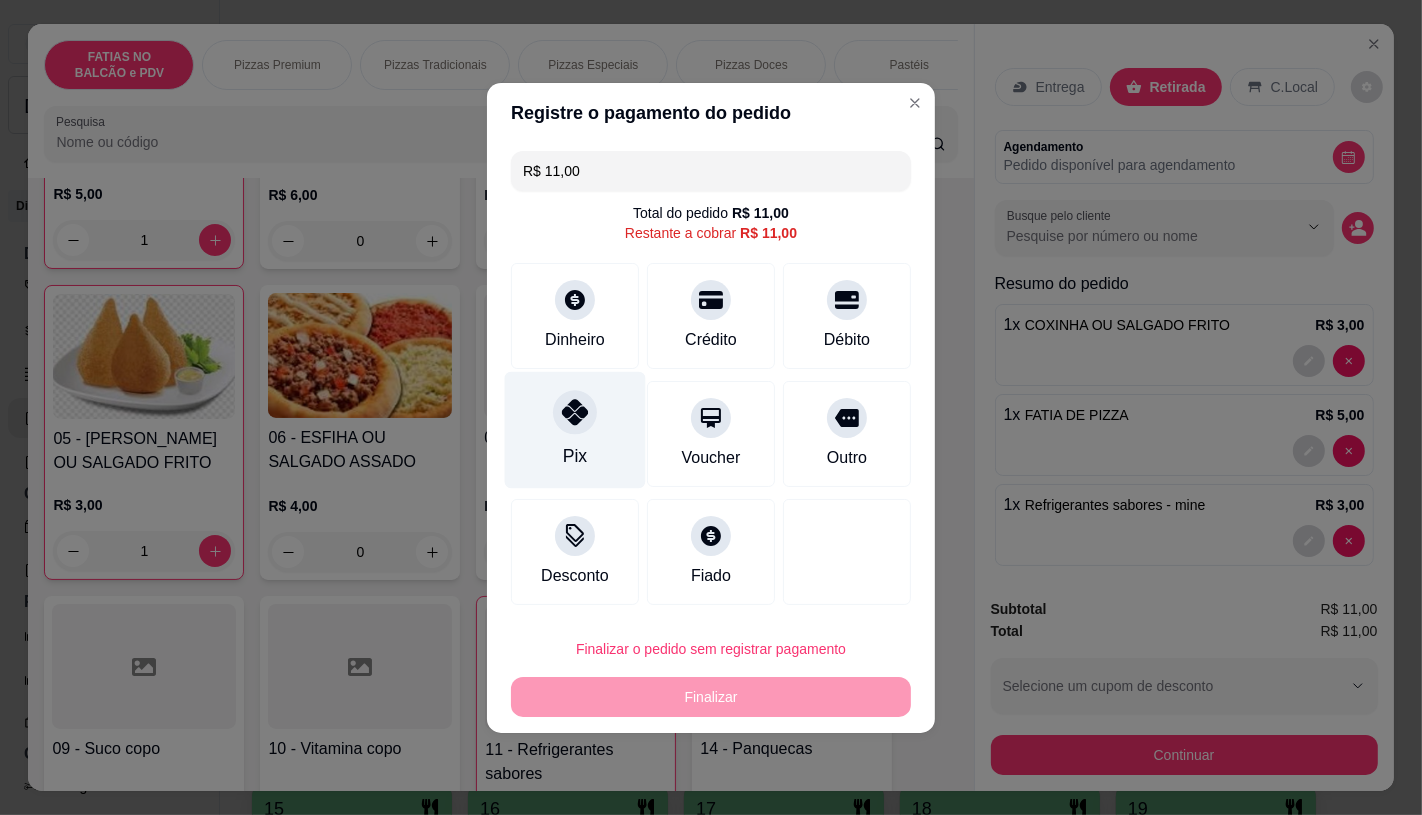 click at bounding box center [575, 412] 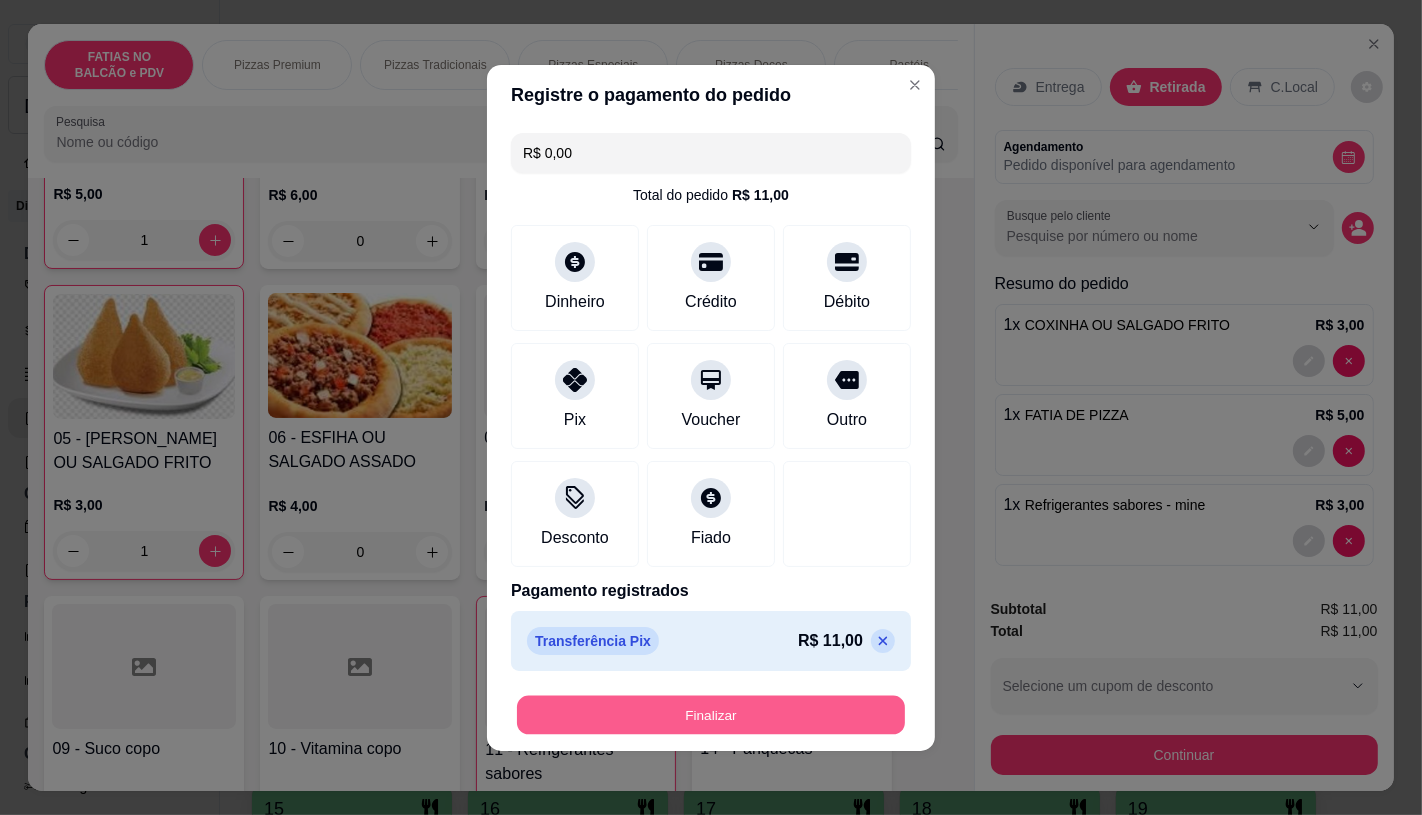 click on "Finalizar" at bounding box center (711, 714) 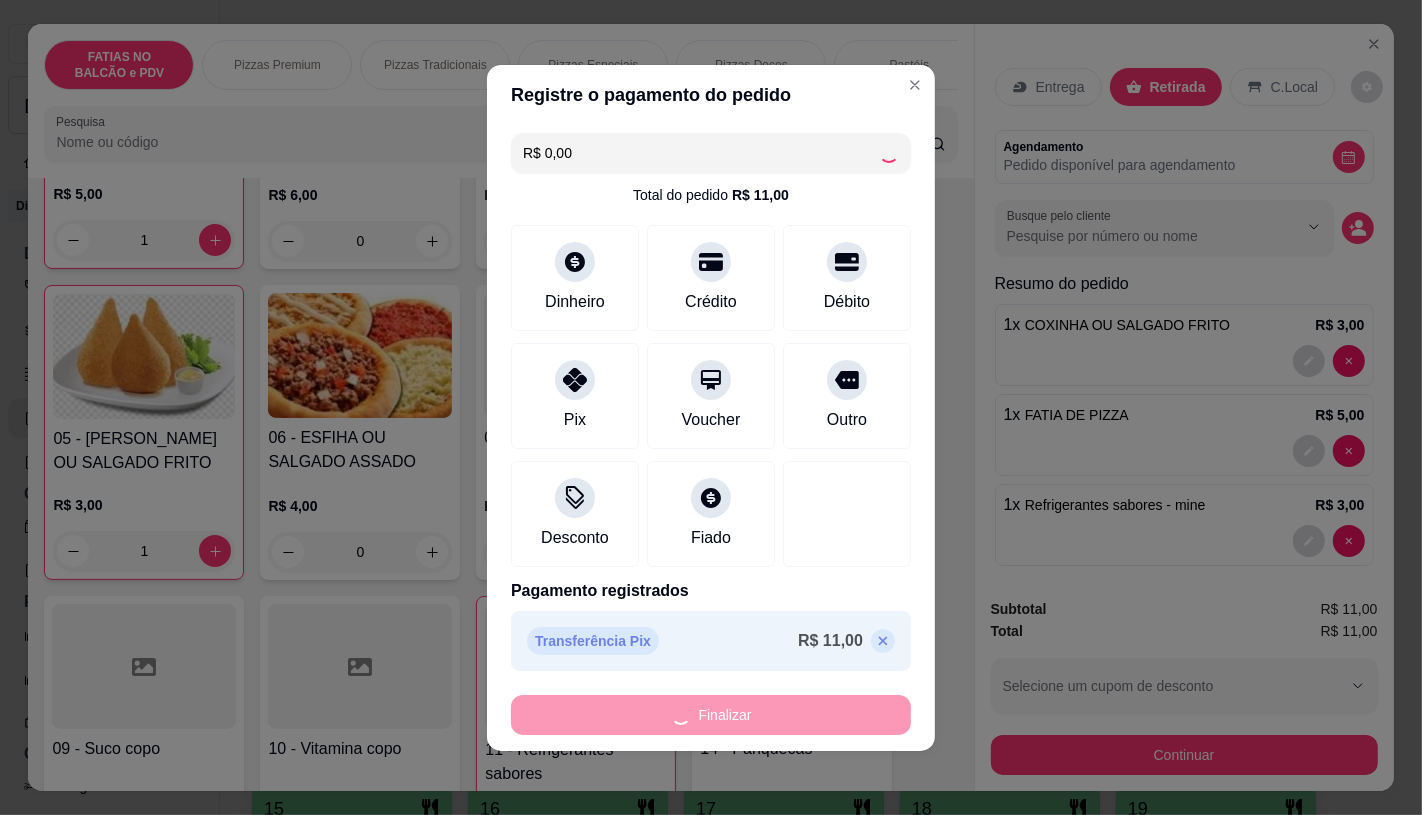 type on "0" 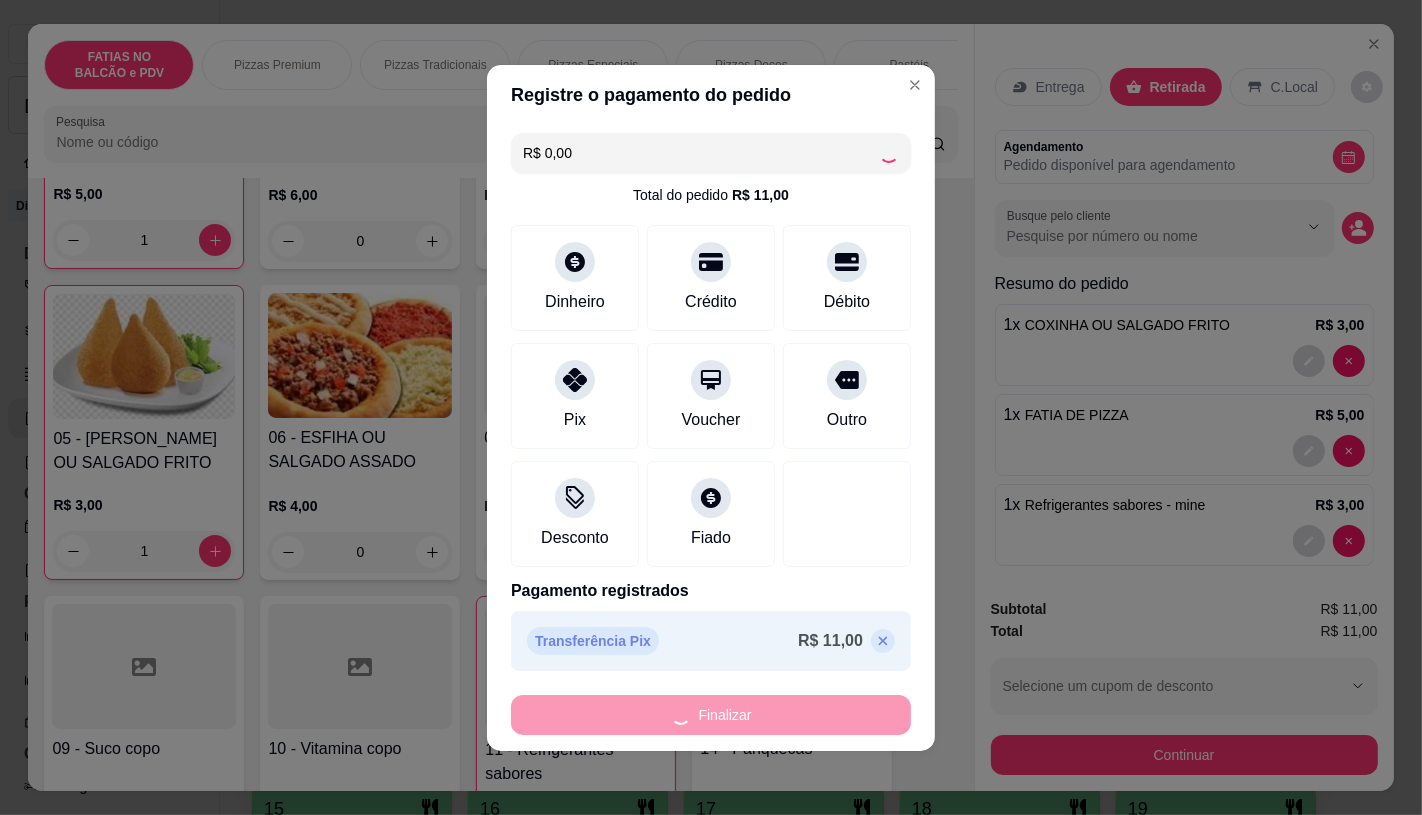 type on "0" 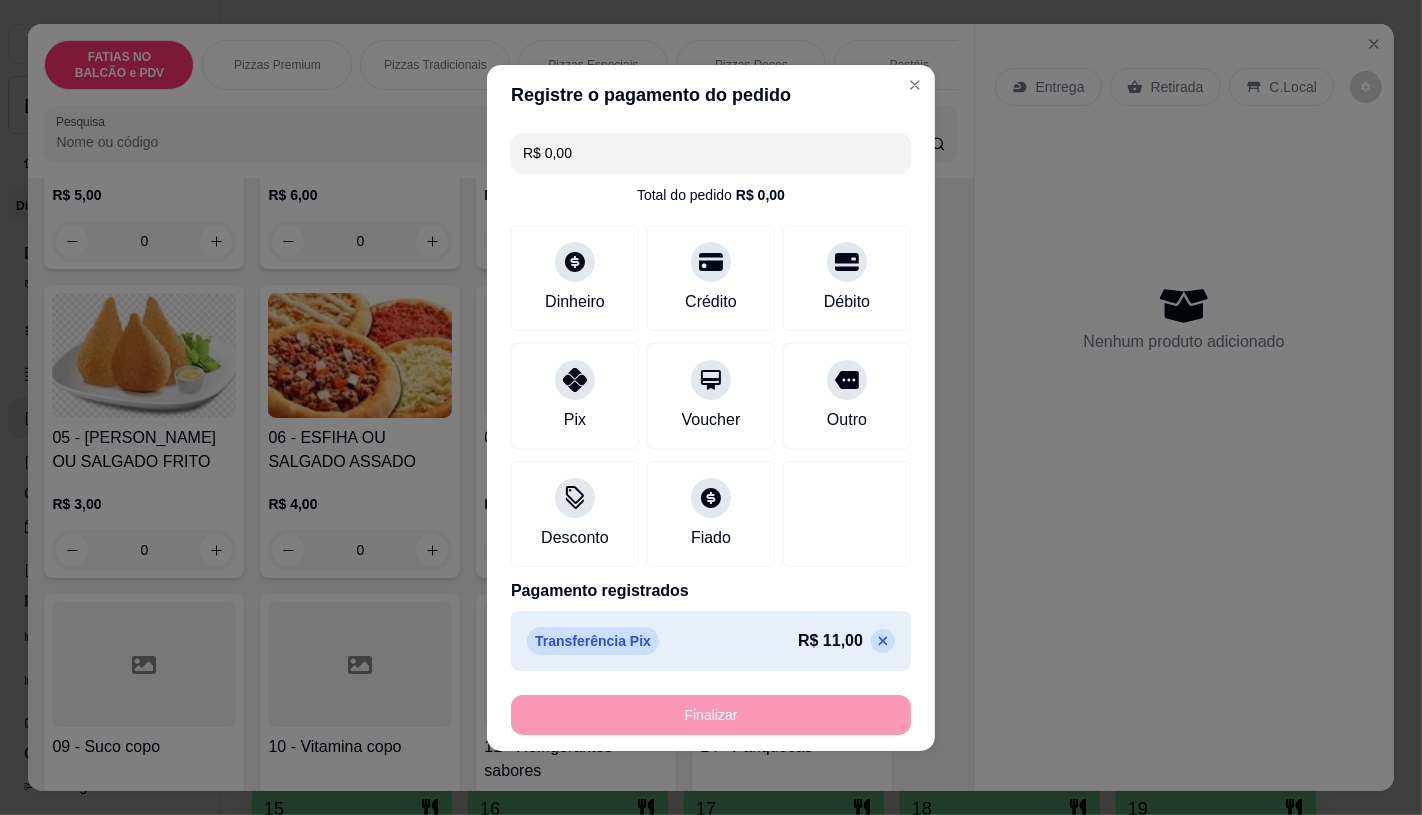 type on "-R$ 11,00" 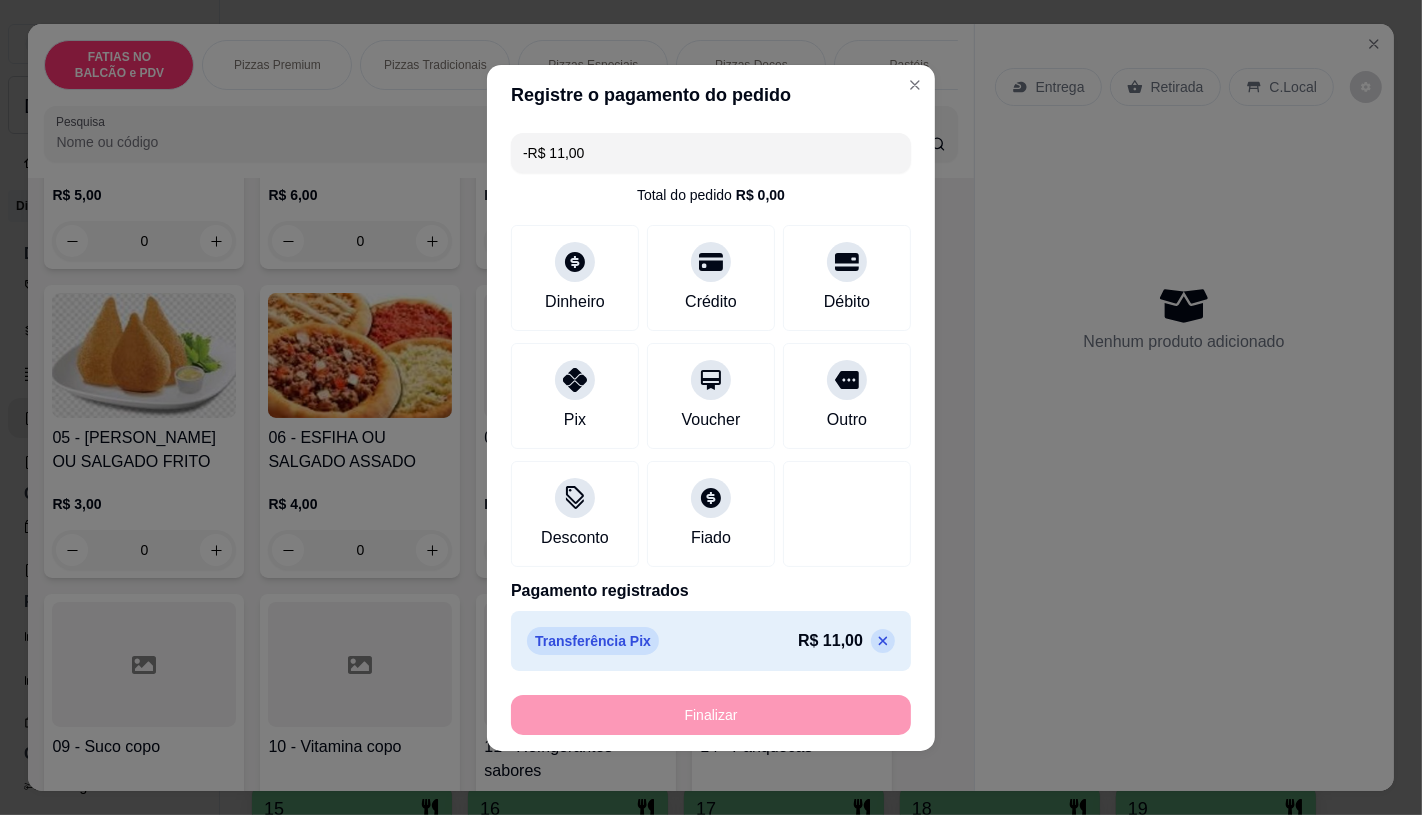 scroll, scrollTop: 333, scrollLeft: 0, axis: vertical 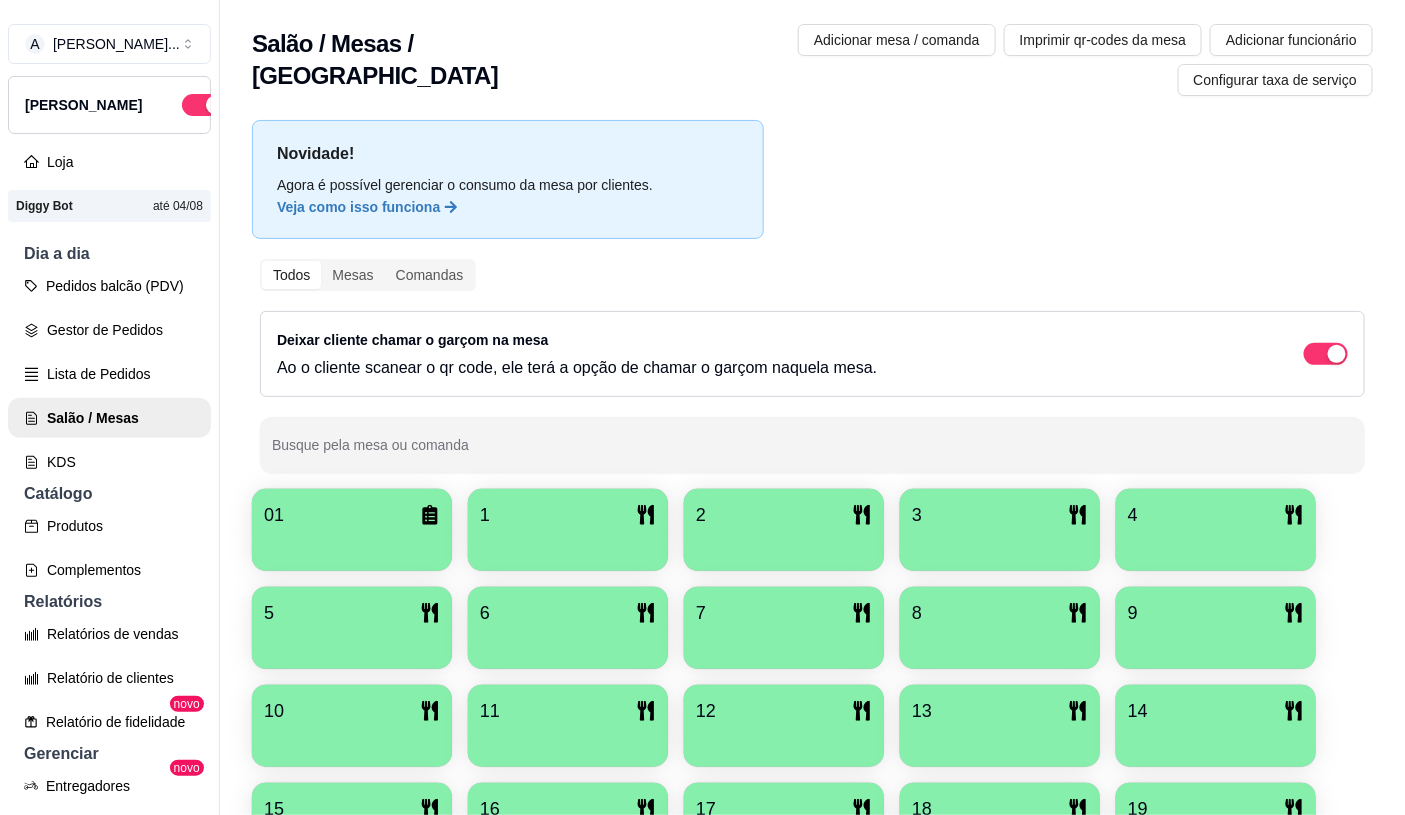 click at bounding box center [568, 544] 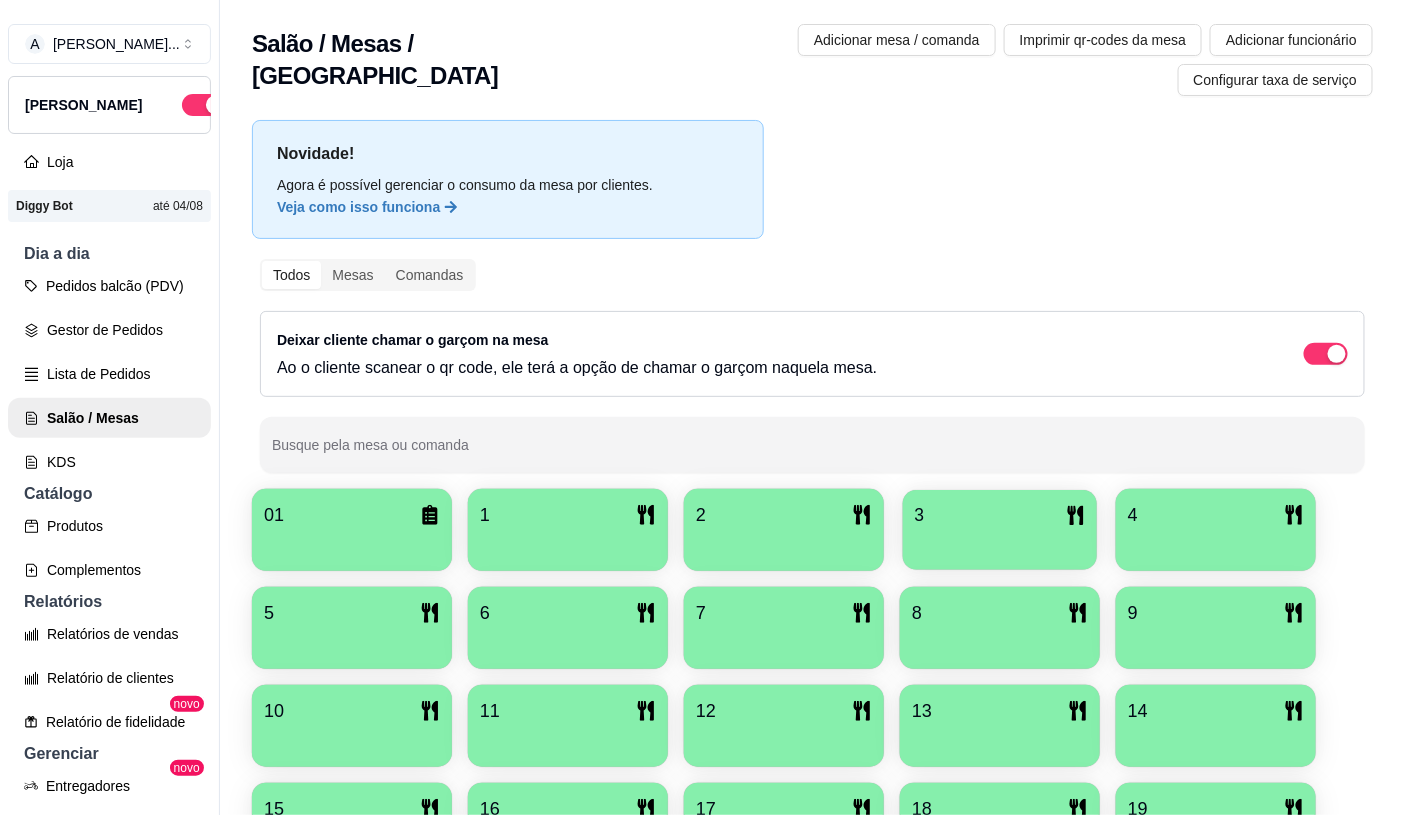click at bounding box center [1000, 543] 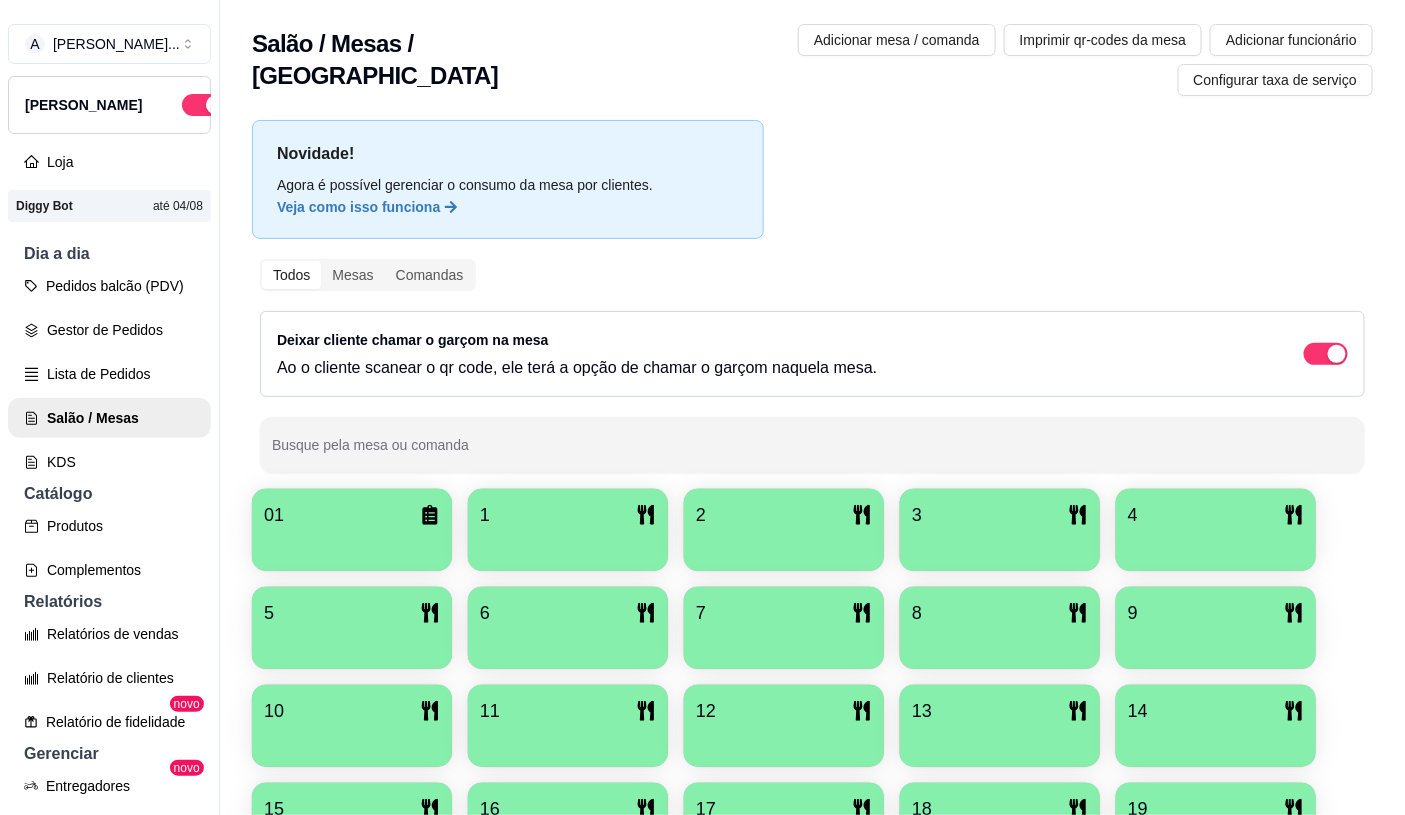 click on "4" at bounding box center [1216, 530] 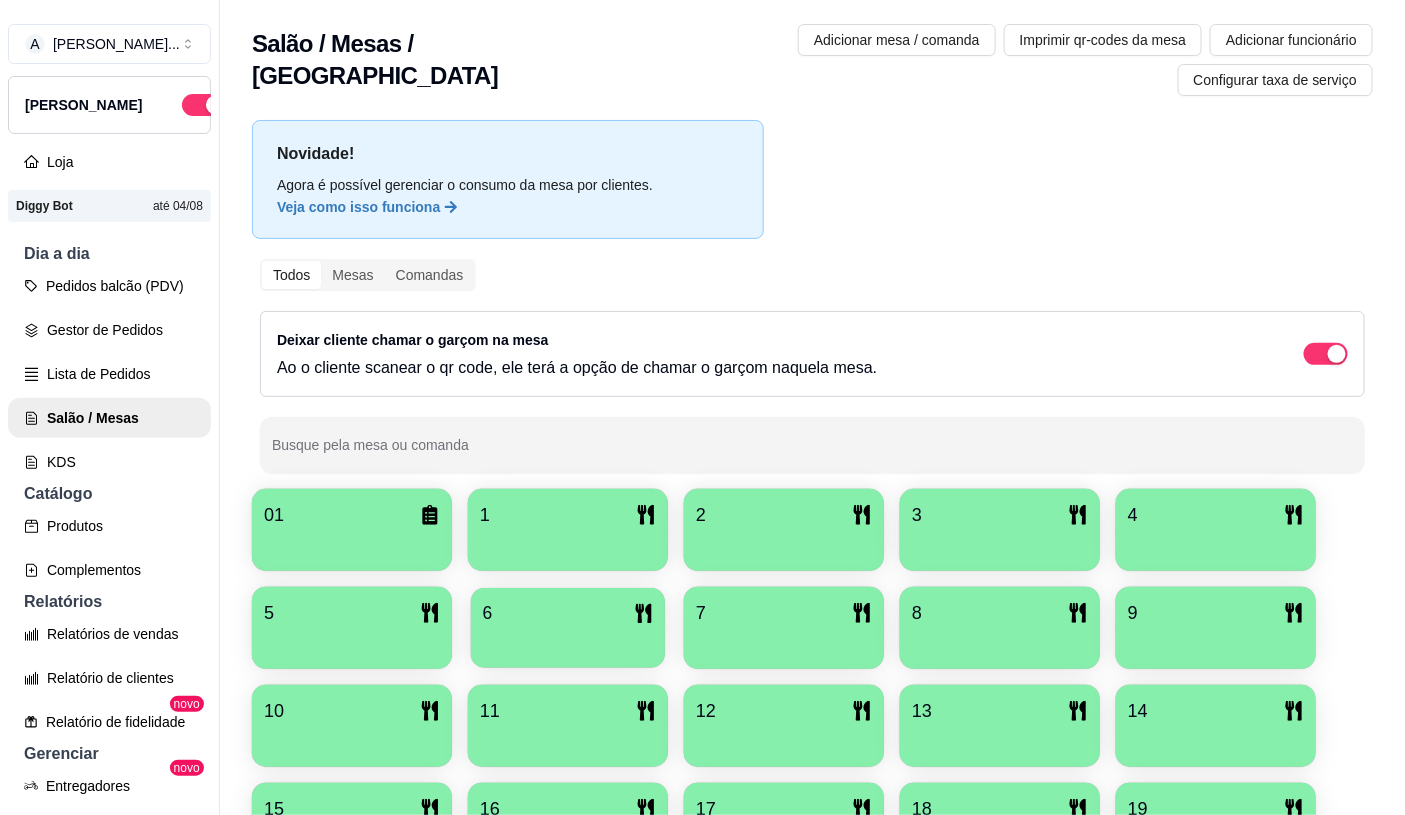 click at bounding box center [568, 641] 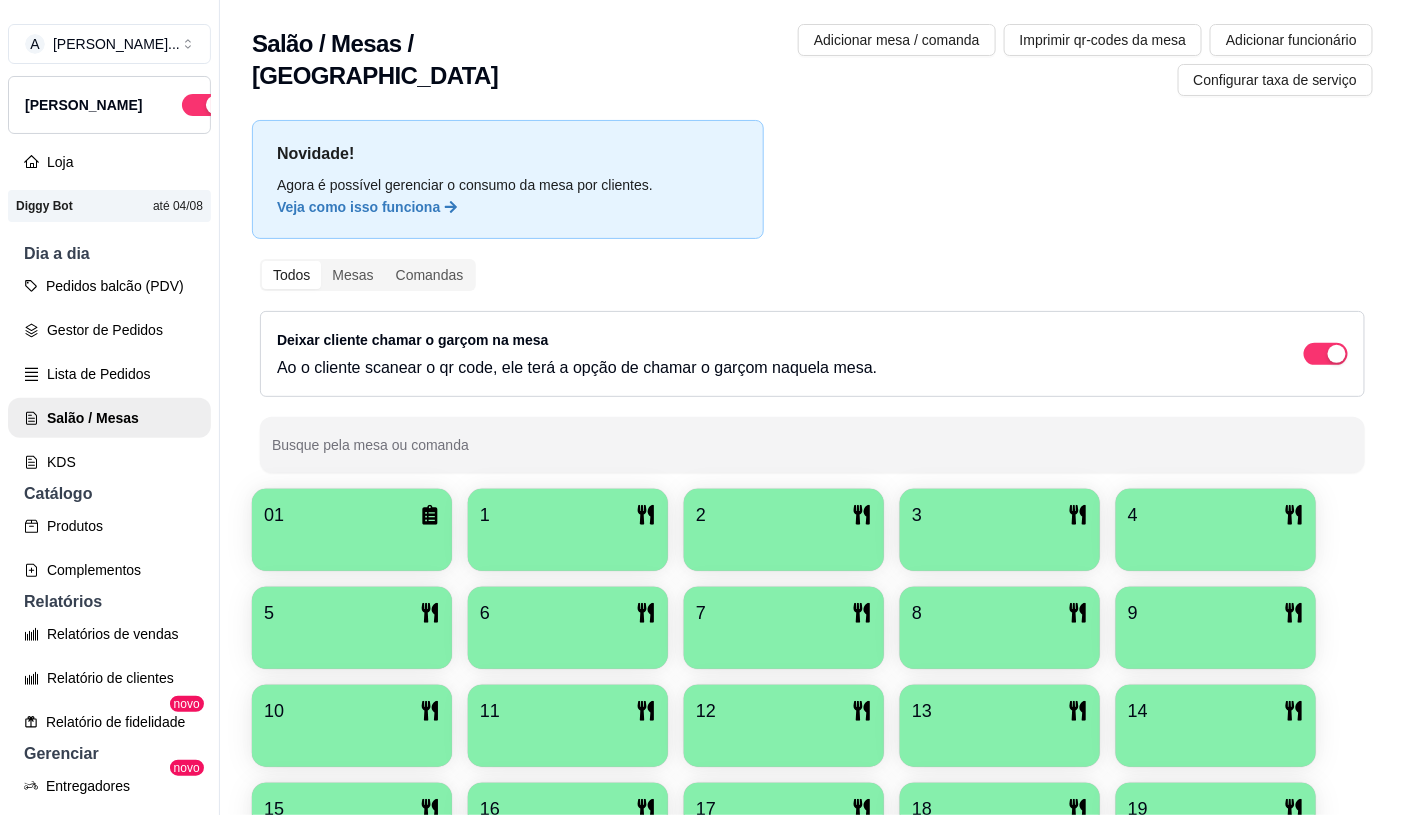 click at bounding box center (784, 642) 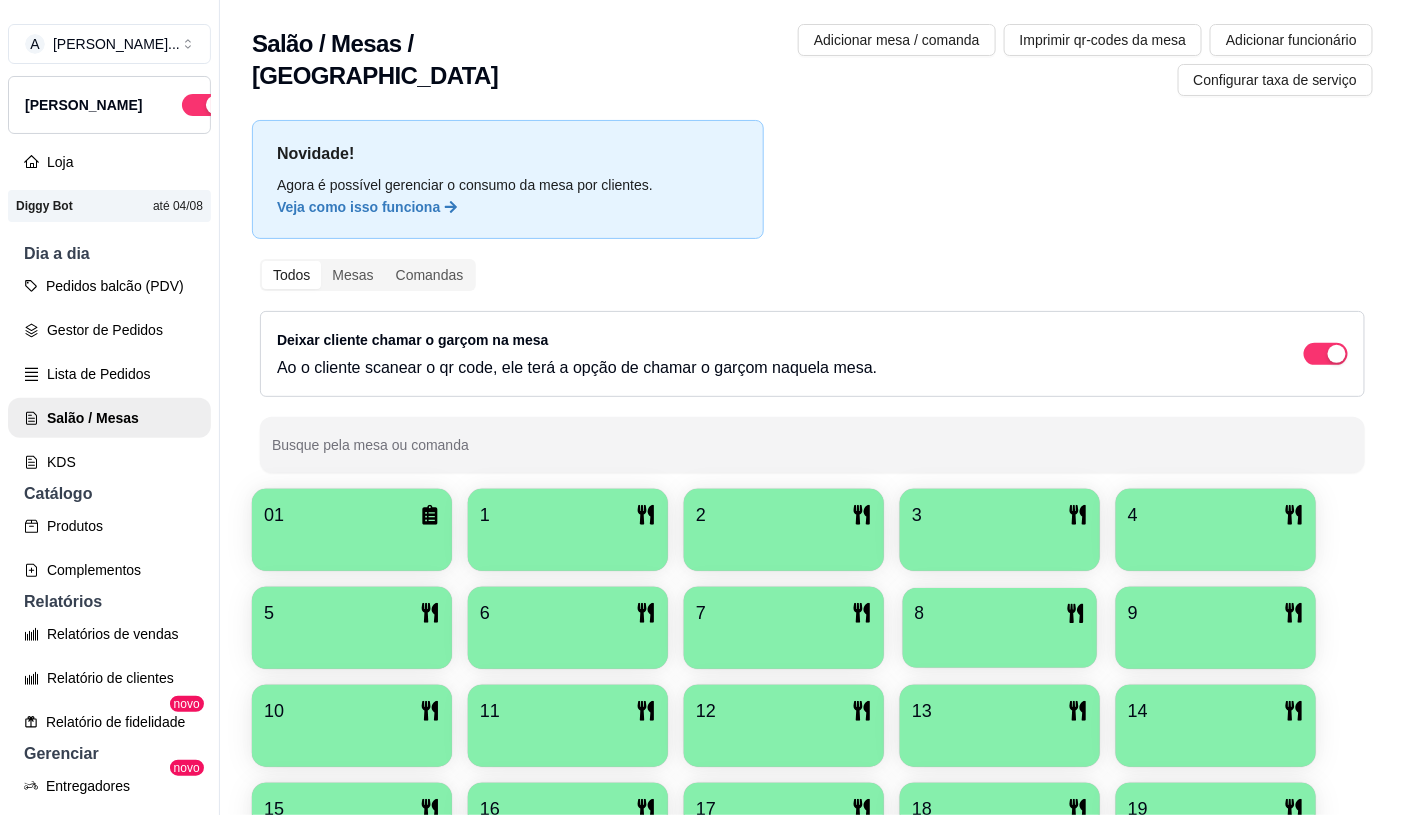 click at bounding box center [1000, 641] 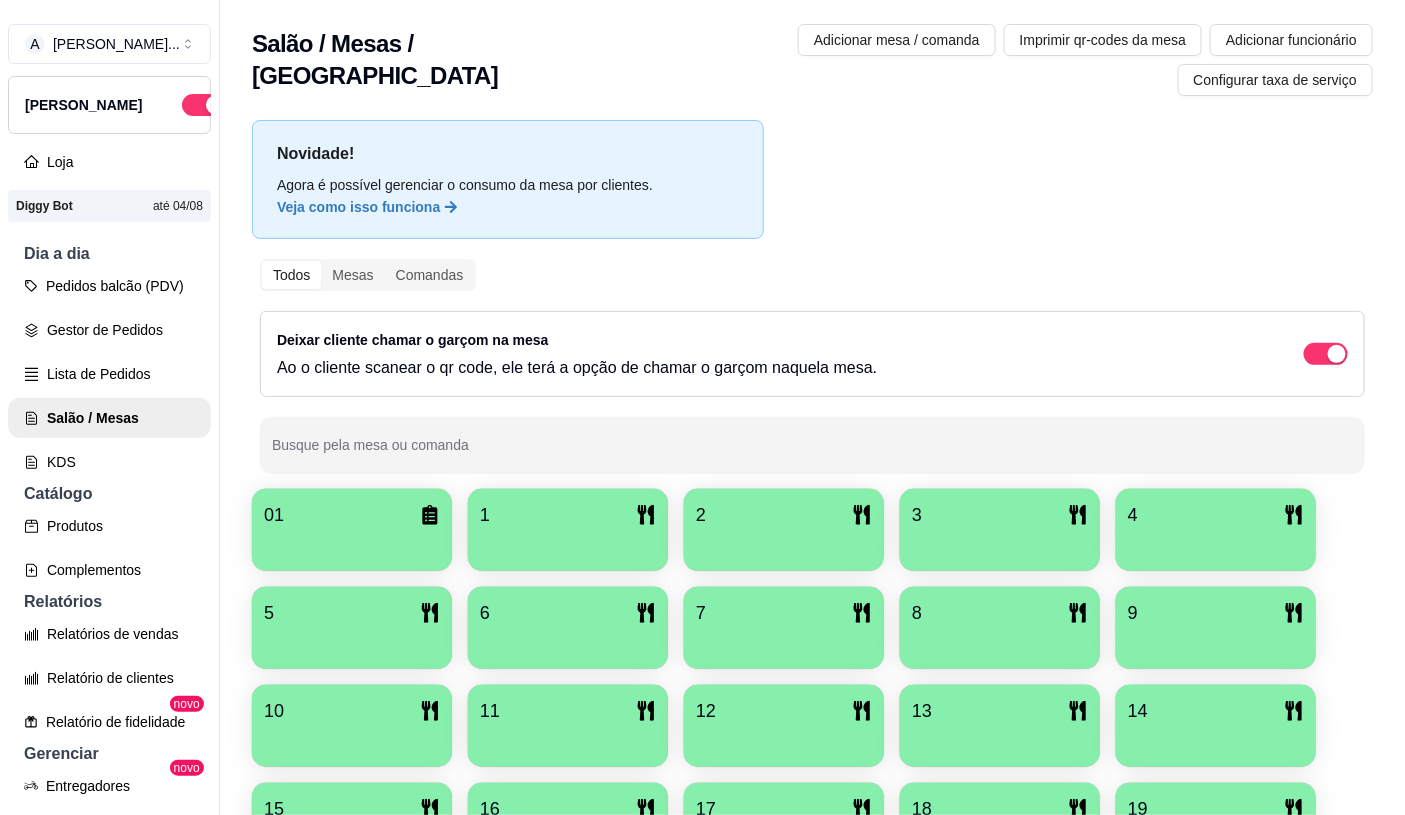 click at bounding box center (352, 740) 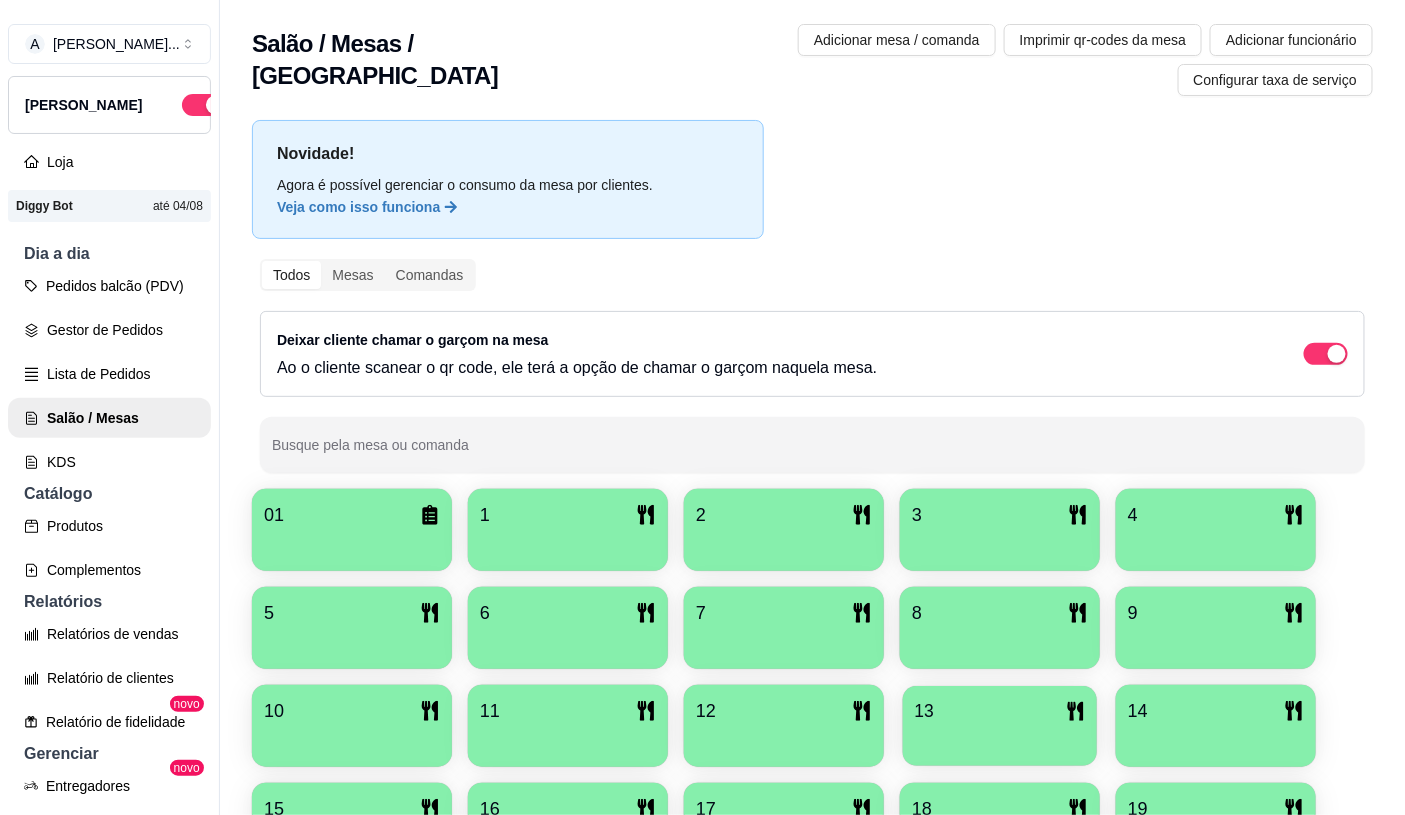 click on "13" at bounding box center (1000, 711) 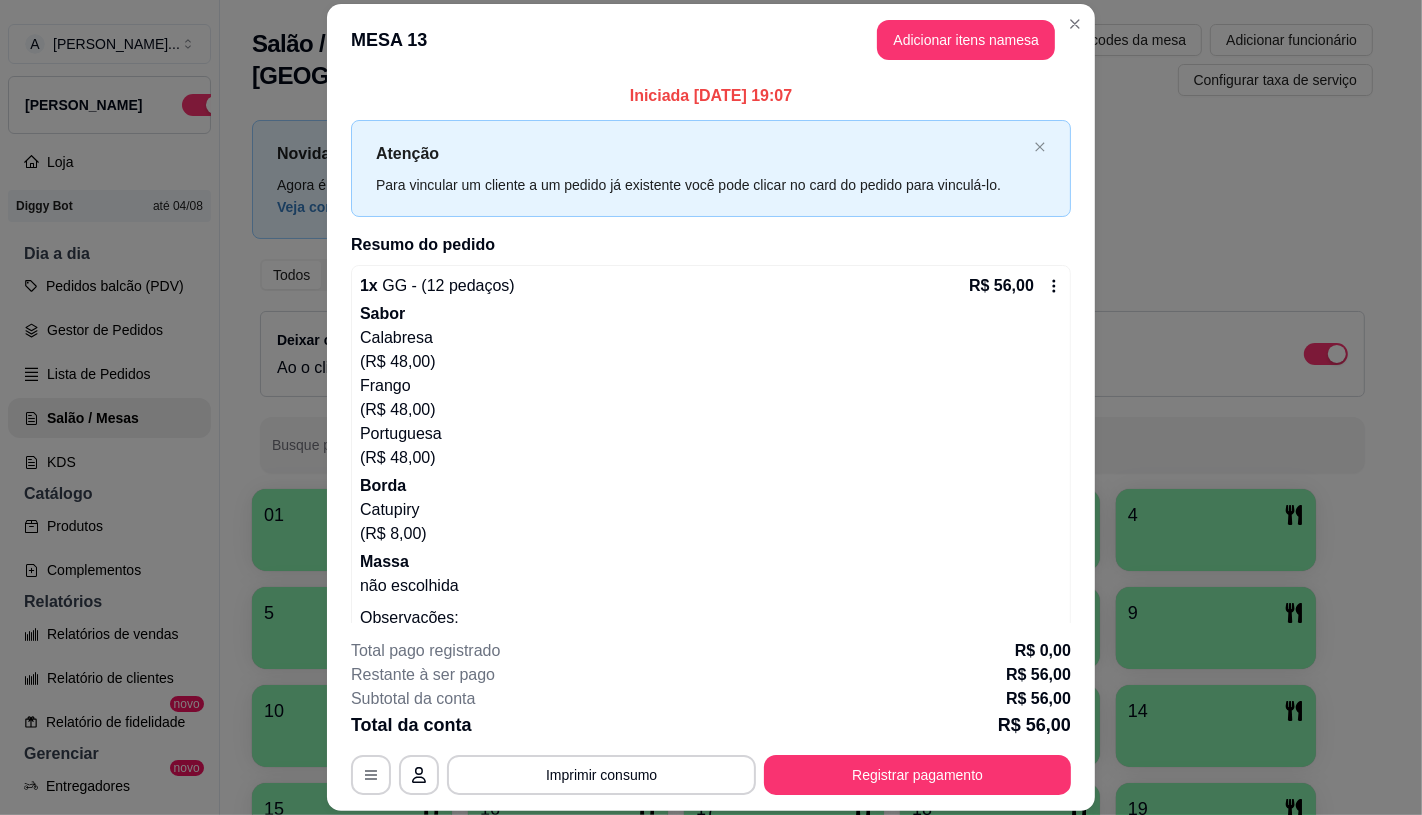 click on "Resumo do pedido" at bounding box center (711, 245) 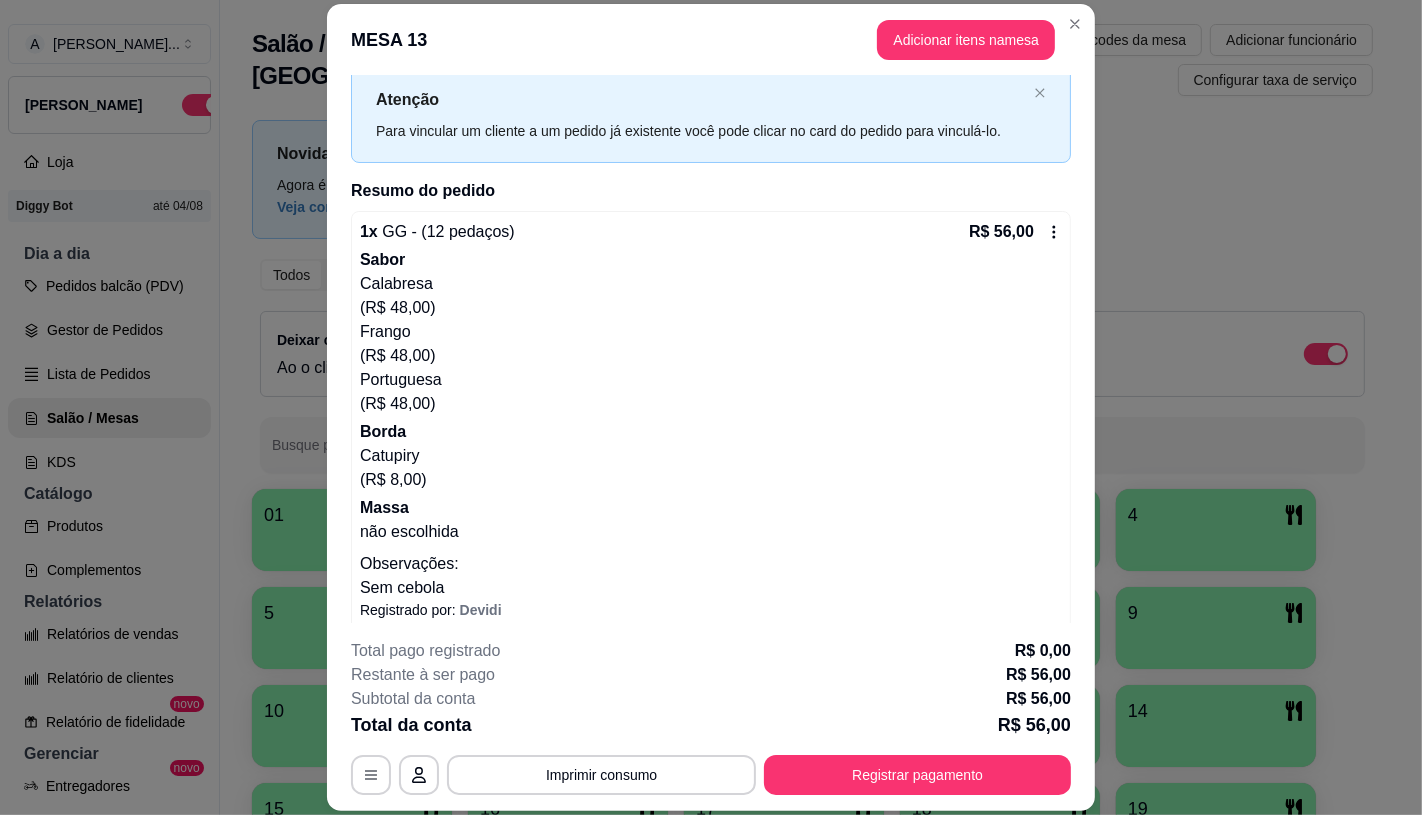 scroll, scrollTop: 72, scrollLeft: 0, axis: vertical 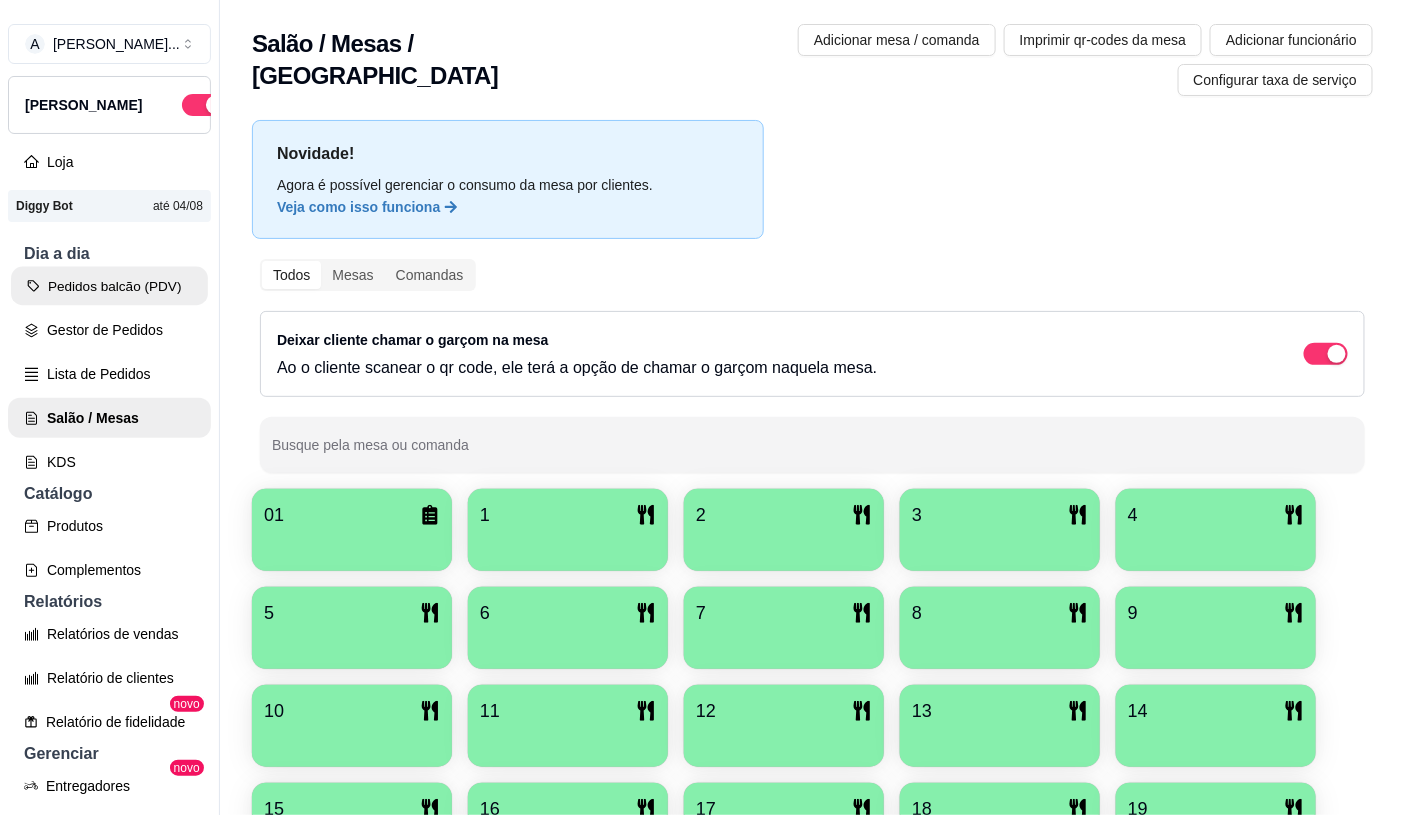 click on "Pedidos balcão (PDV)" at bounding box center (109, 286) 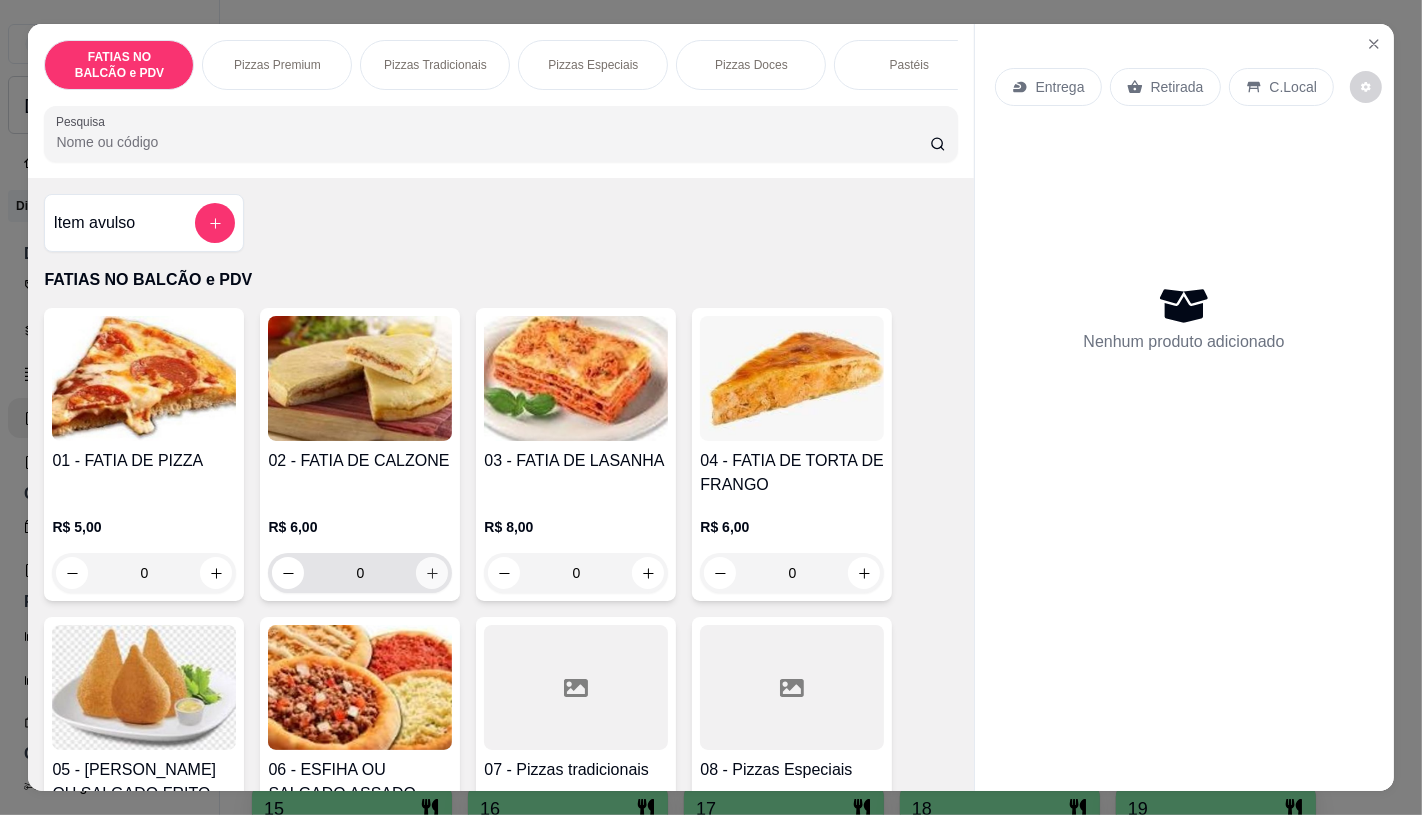 click at bounding box center (432, 573) 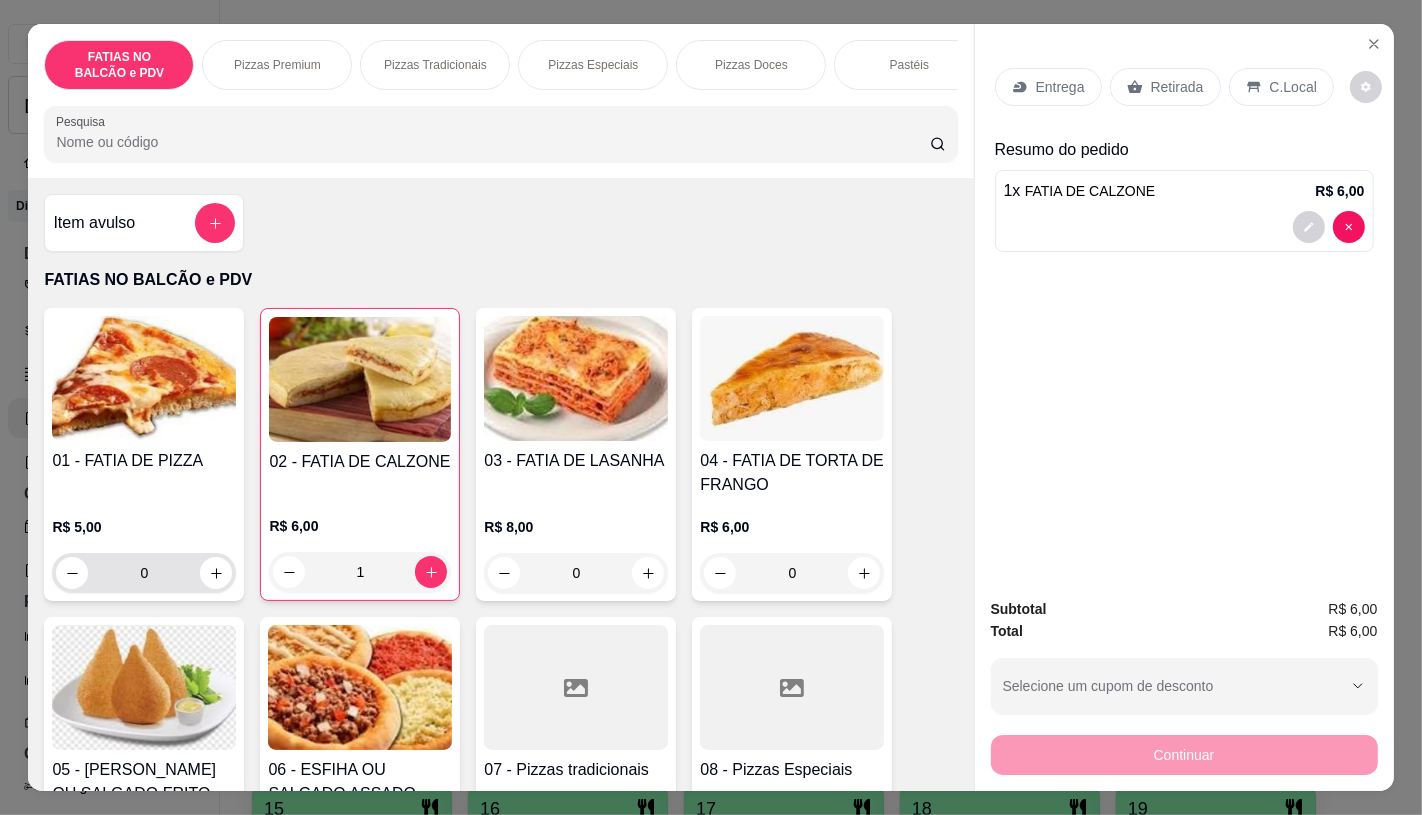 click on "0" at bounding box center (144, 573) 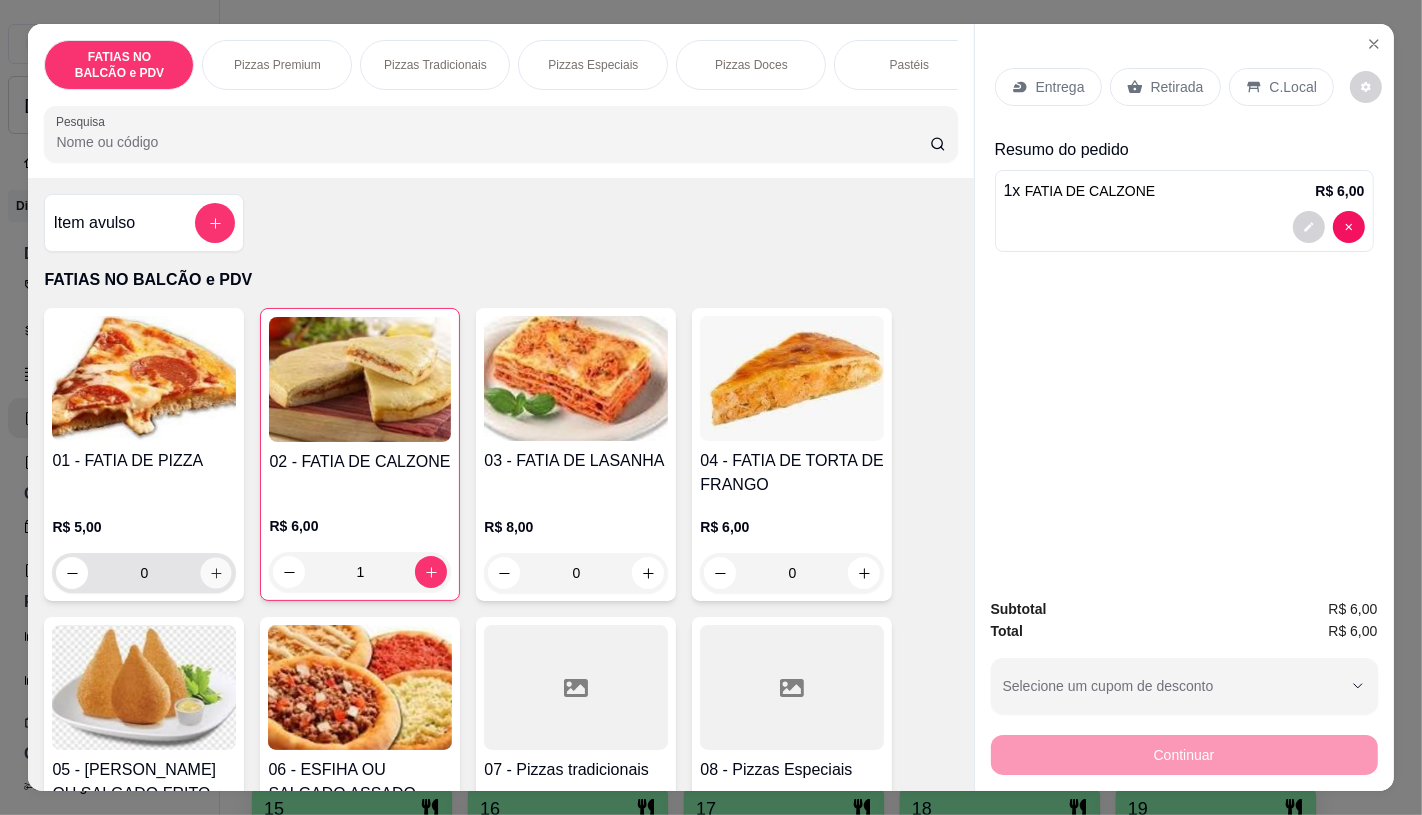 click 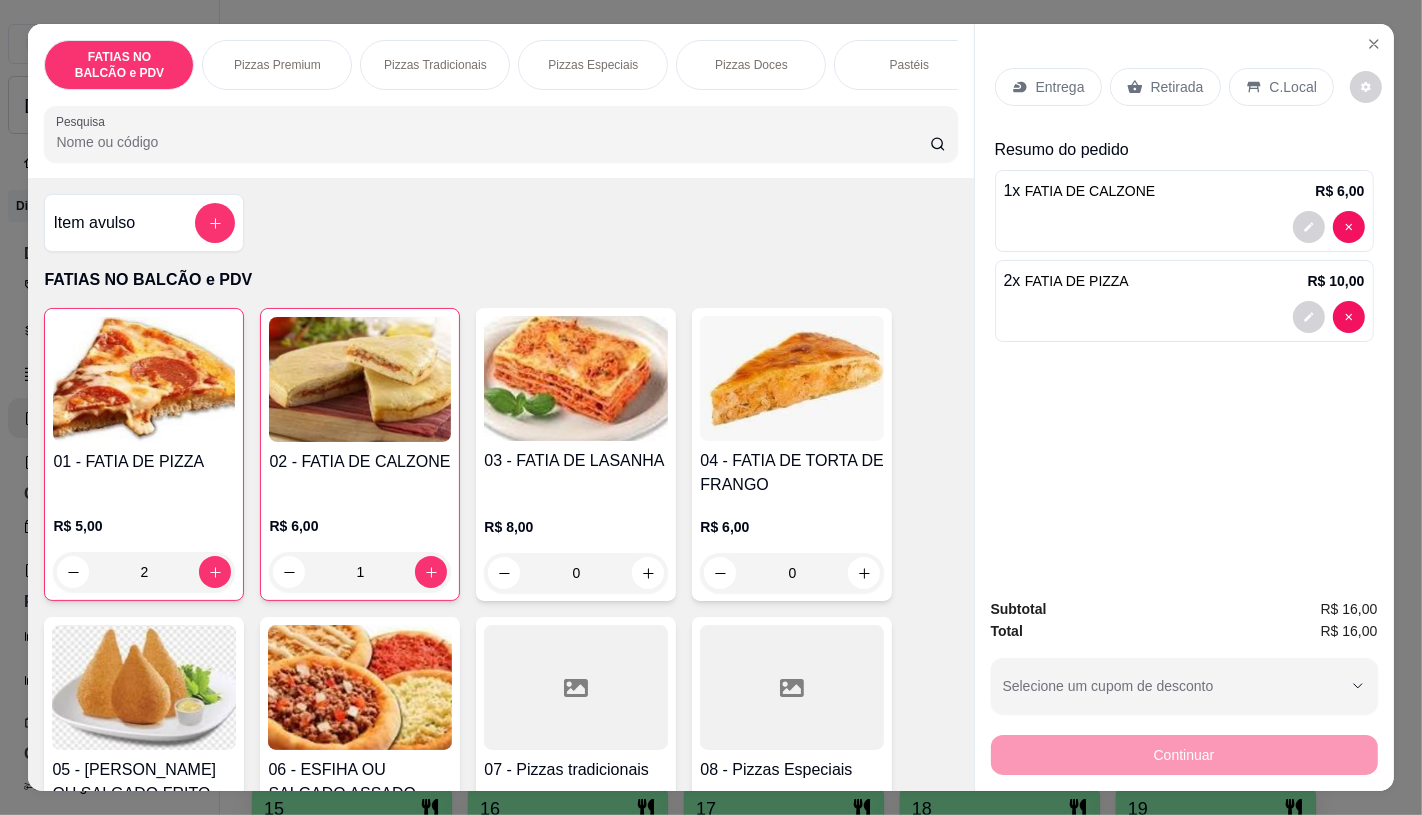 scroll, scrollTop: 444, scrollLeft: 0, axis: vertical 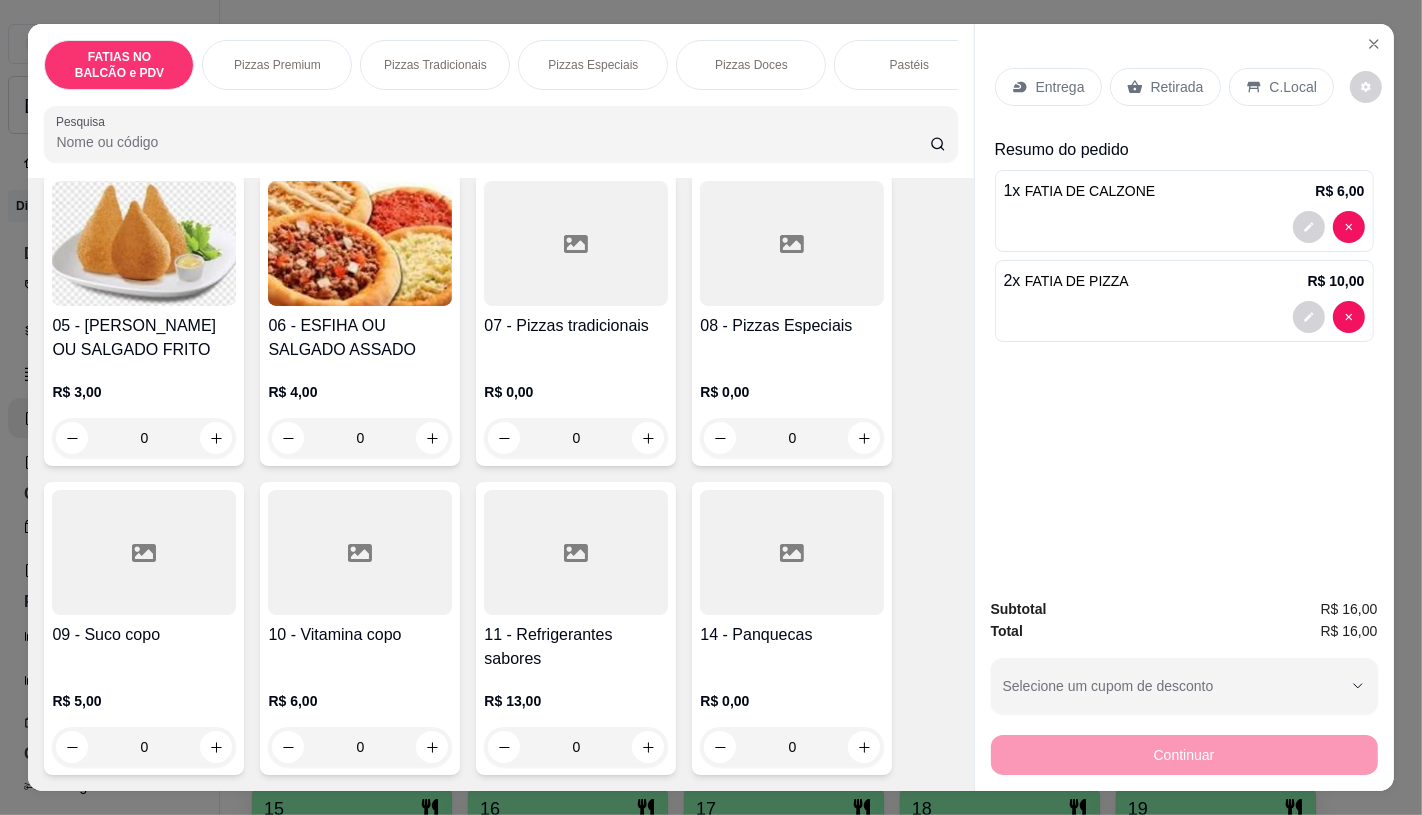 click on "11 - Refrigerantes sabores" at bounding box center (576, 647) 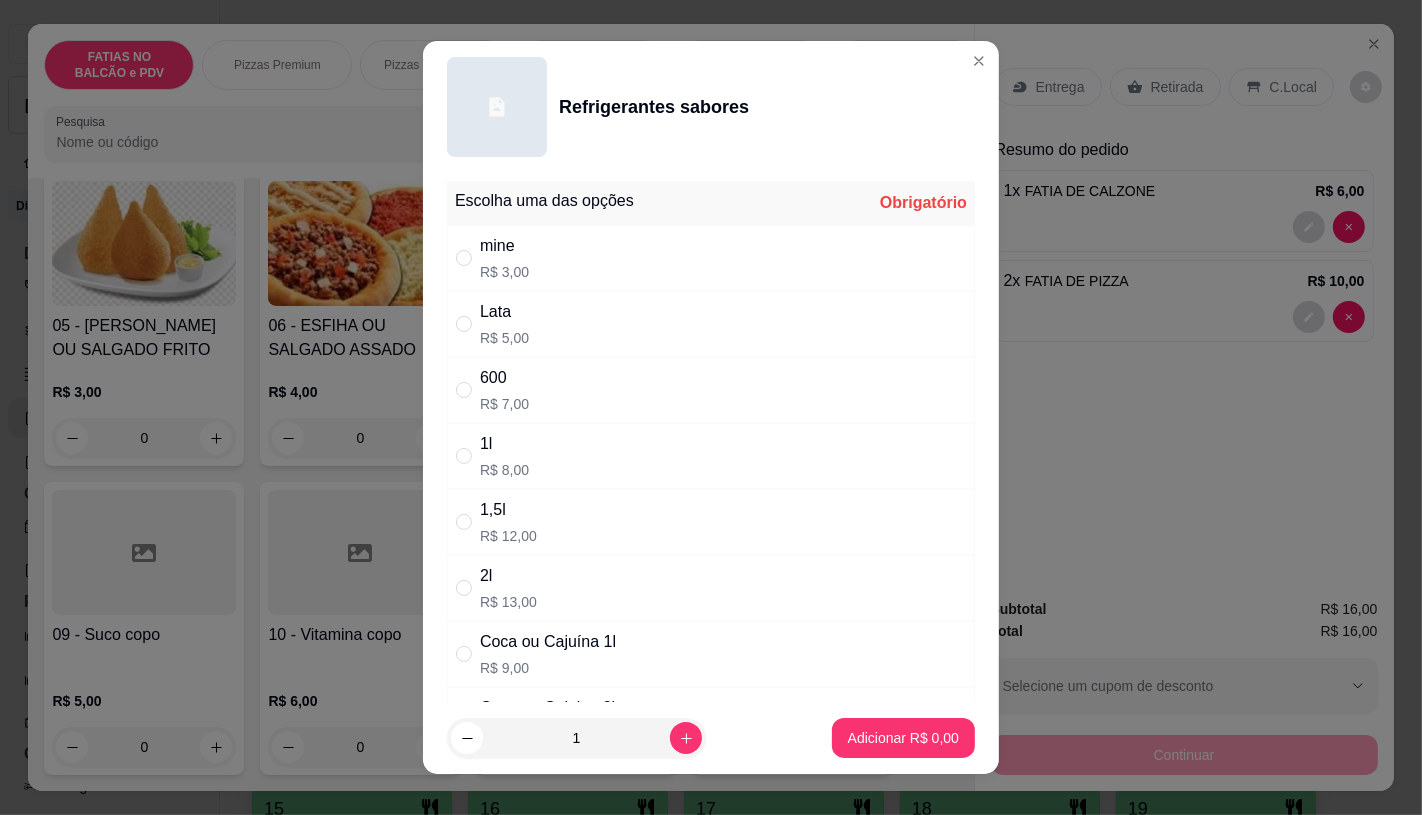click on "R$ 3,00" at bounding box center [504, 272] 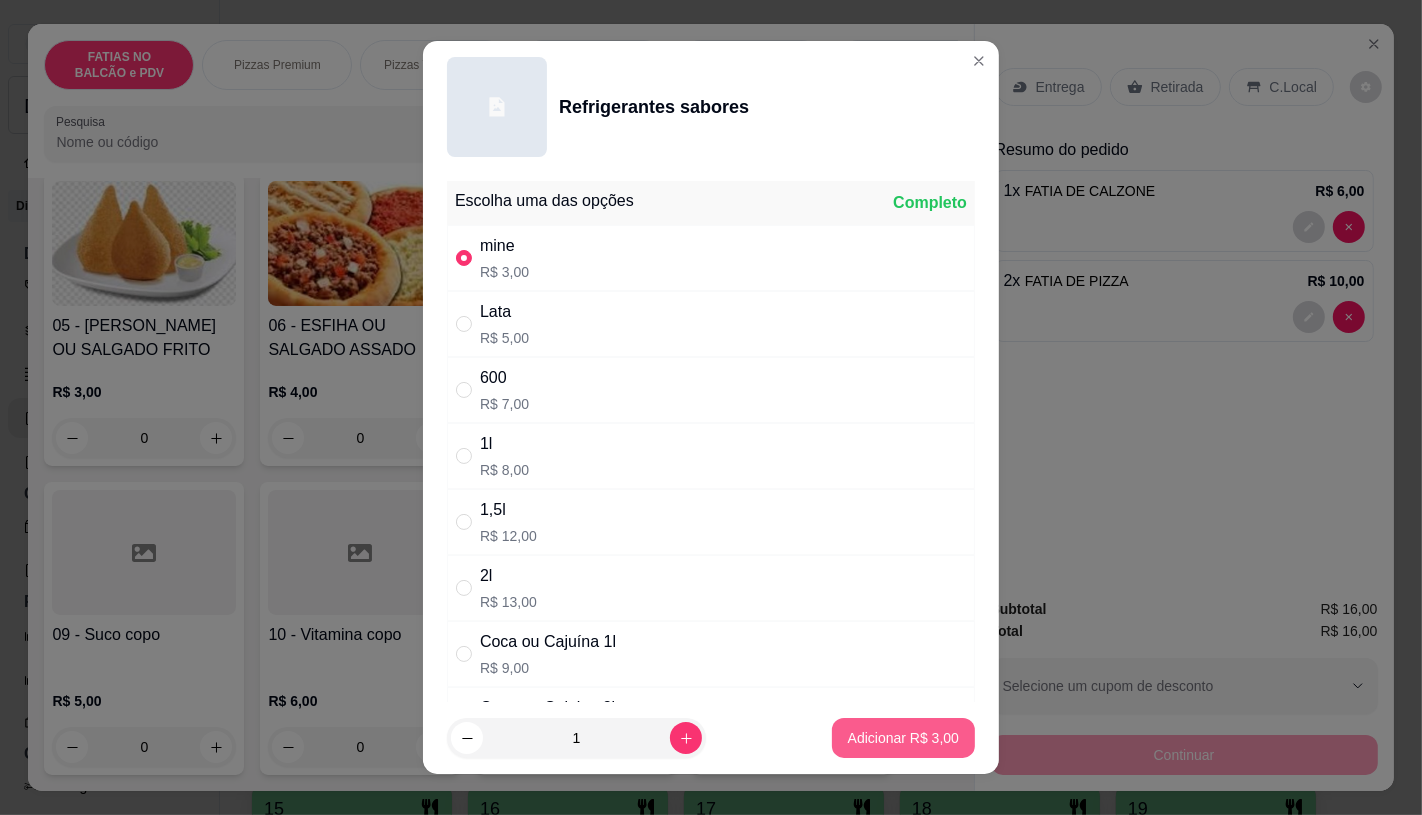 click on "Adicionar   R$ 3,00" at bounding box center [903, 738] 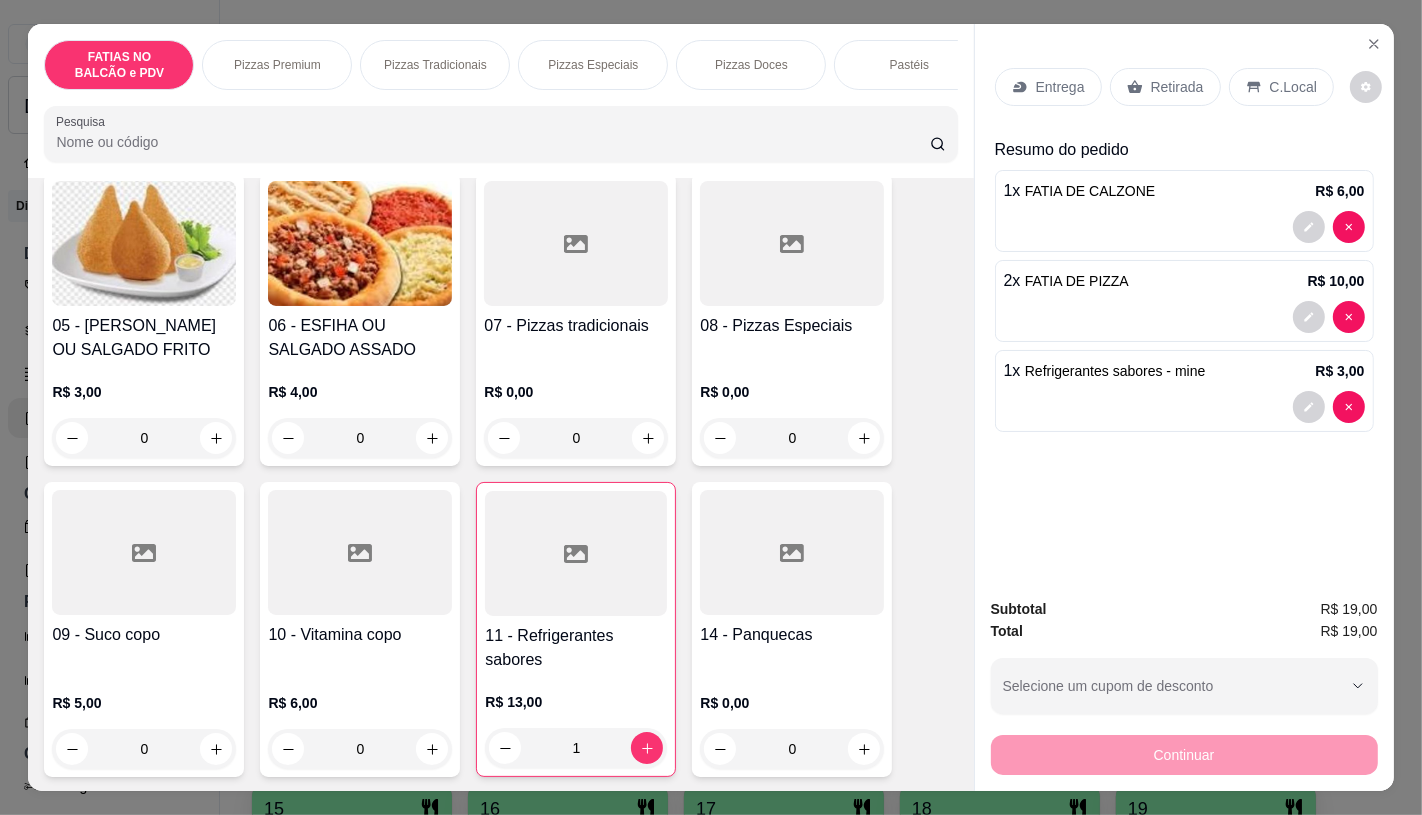 click on "11 - Refrigerantes sabores" at bounding box center (576, 648) 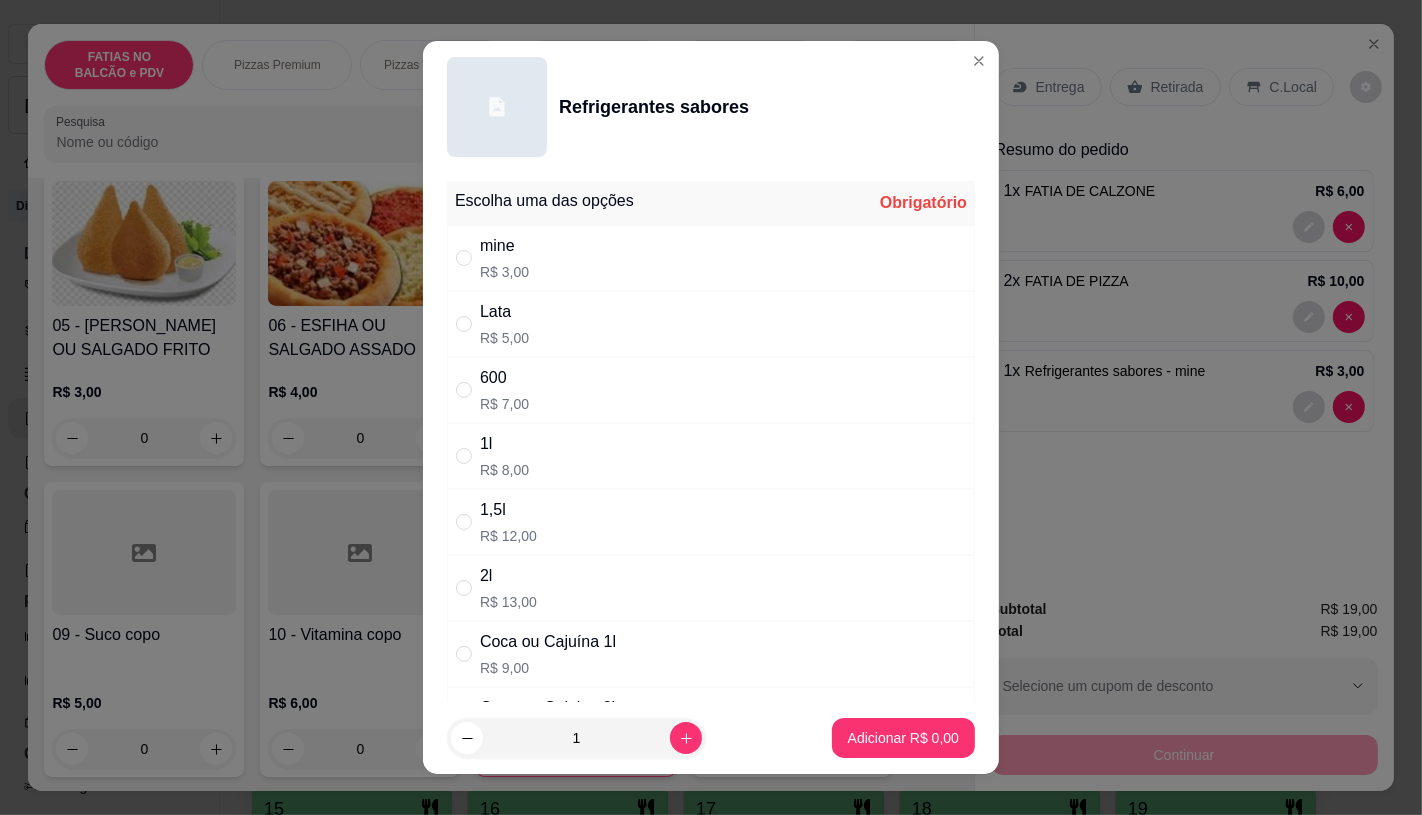 click on "Lata R$ 5,00" at bounding box center (711, 324) 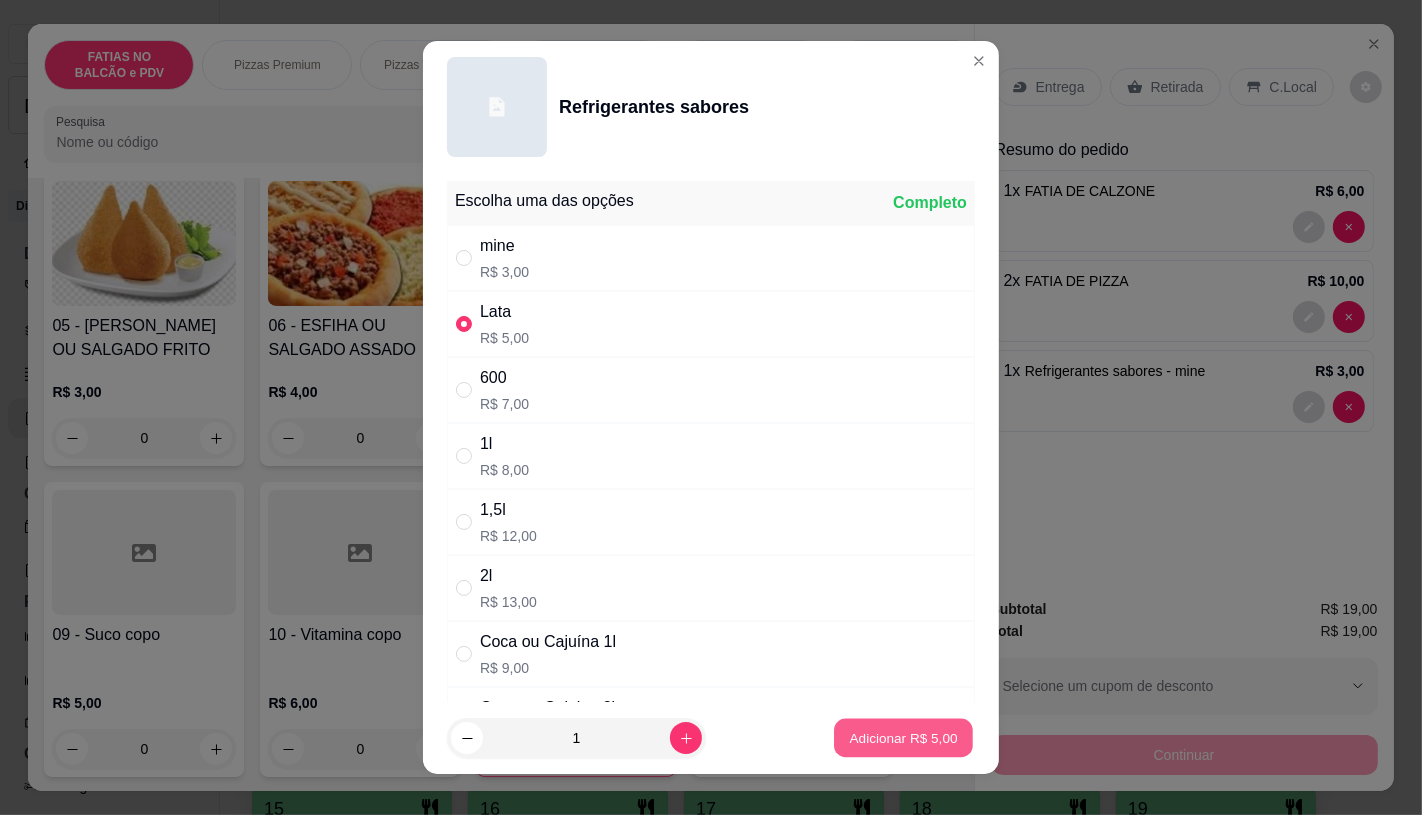 click on "Adicionar   R$ 5,00" at bounding box center (903, 738) 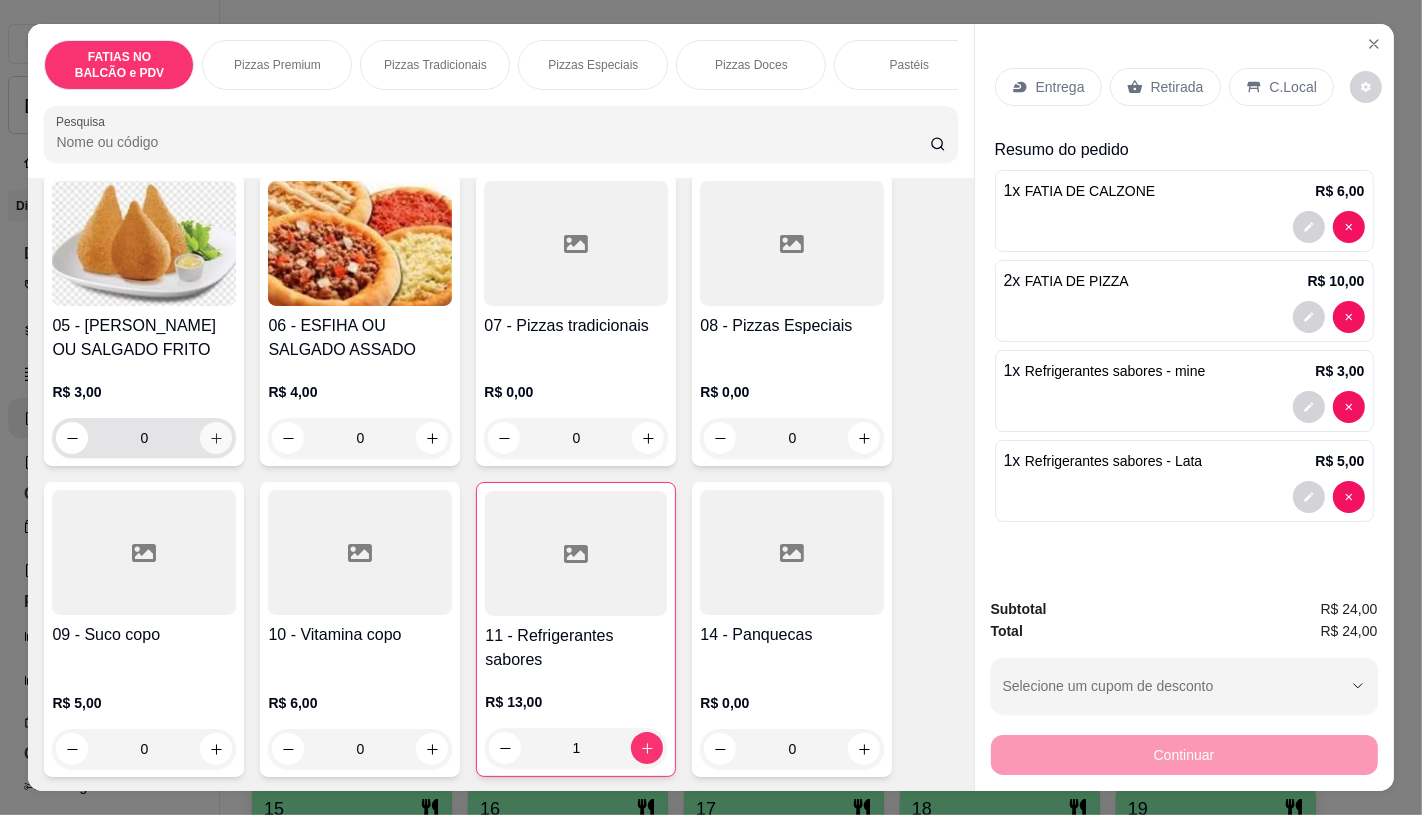 click 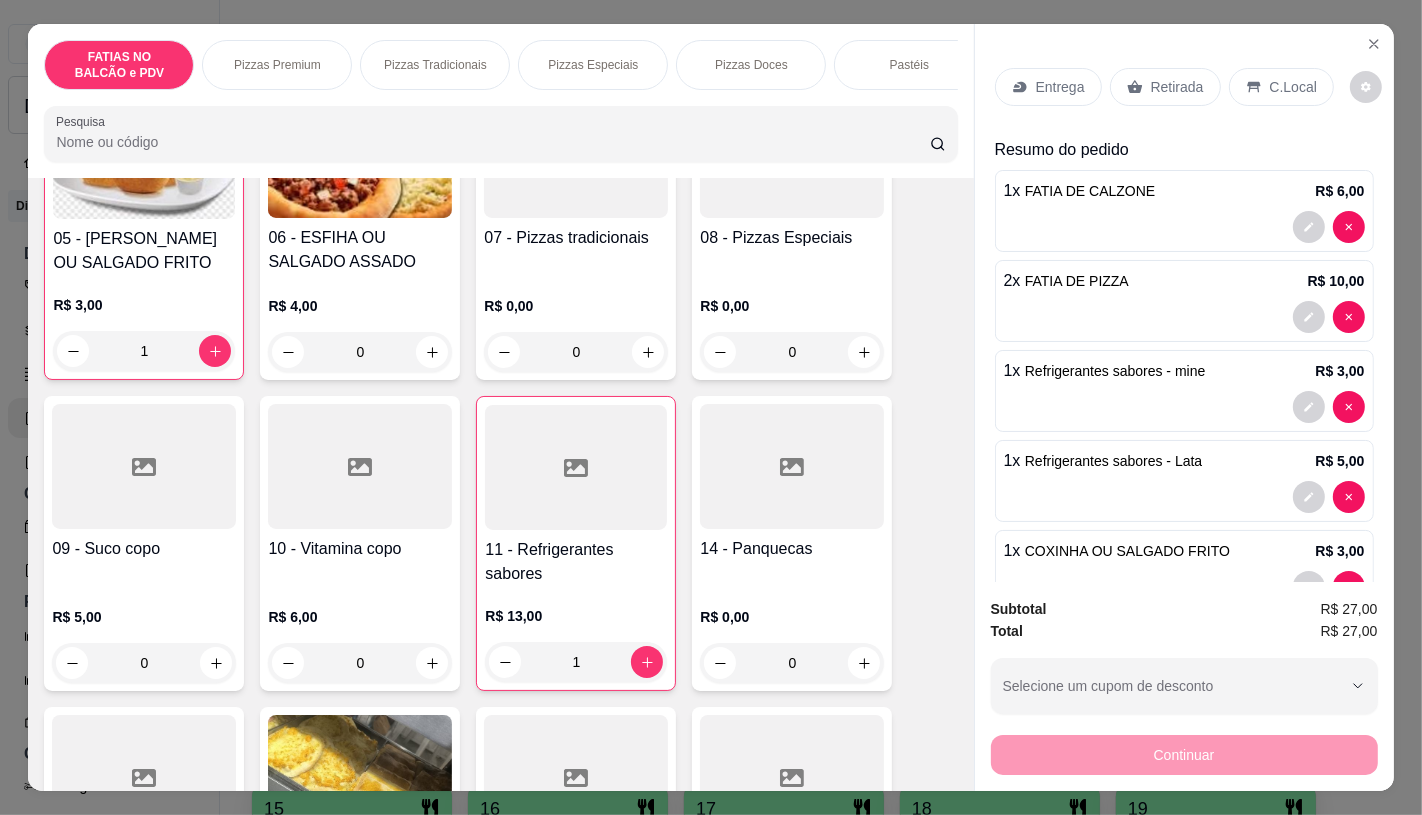 scroll, scrollTop: 556, scrollLeft: 0, axis: vertical 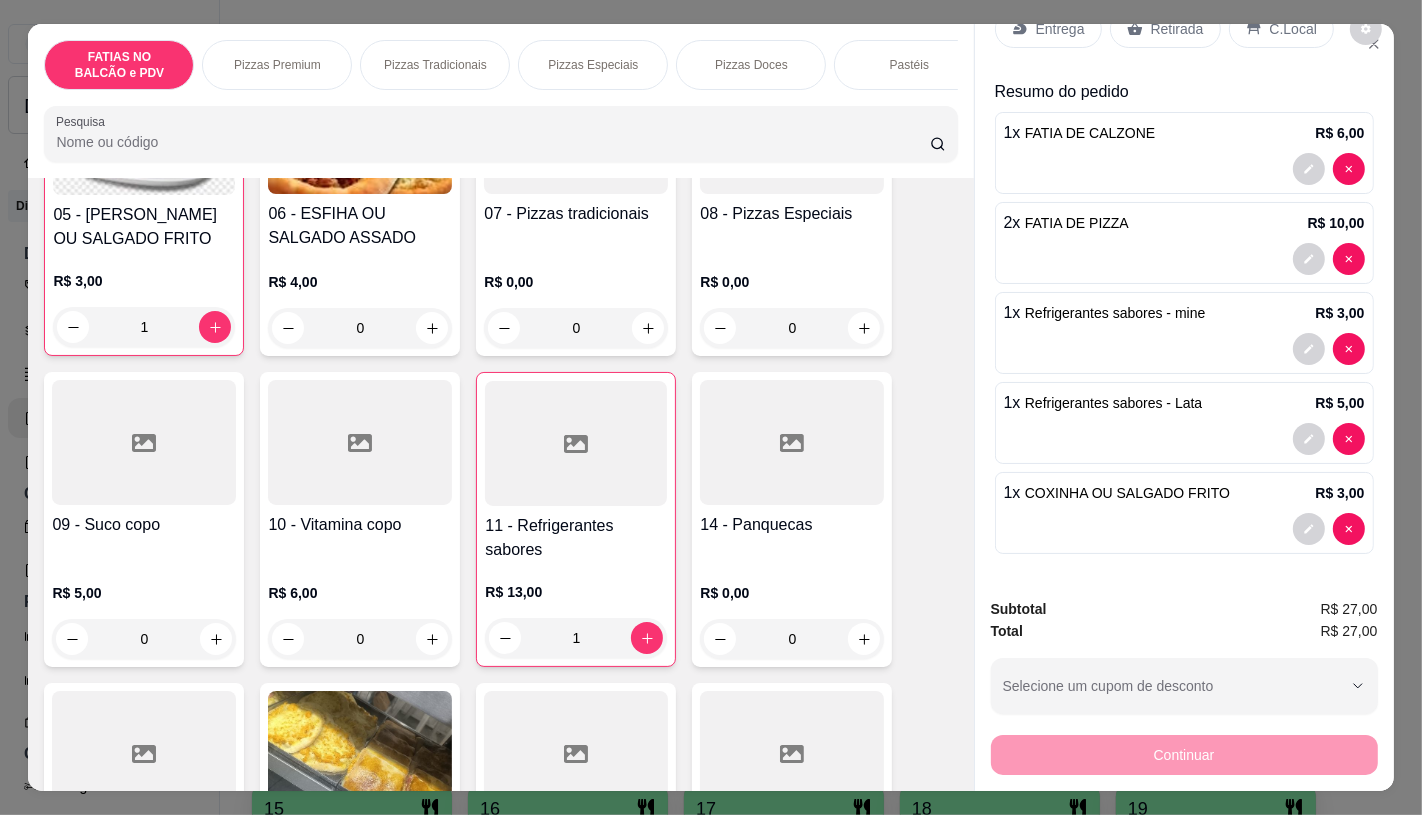 click on "Retirada" at bounding box center [1177, 29] 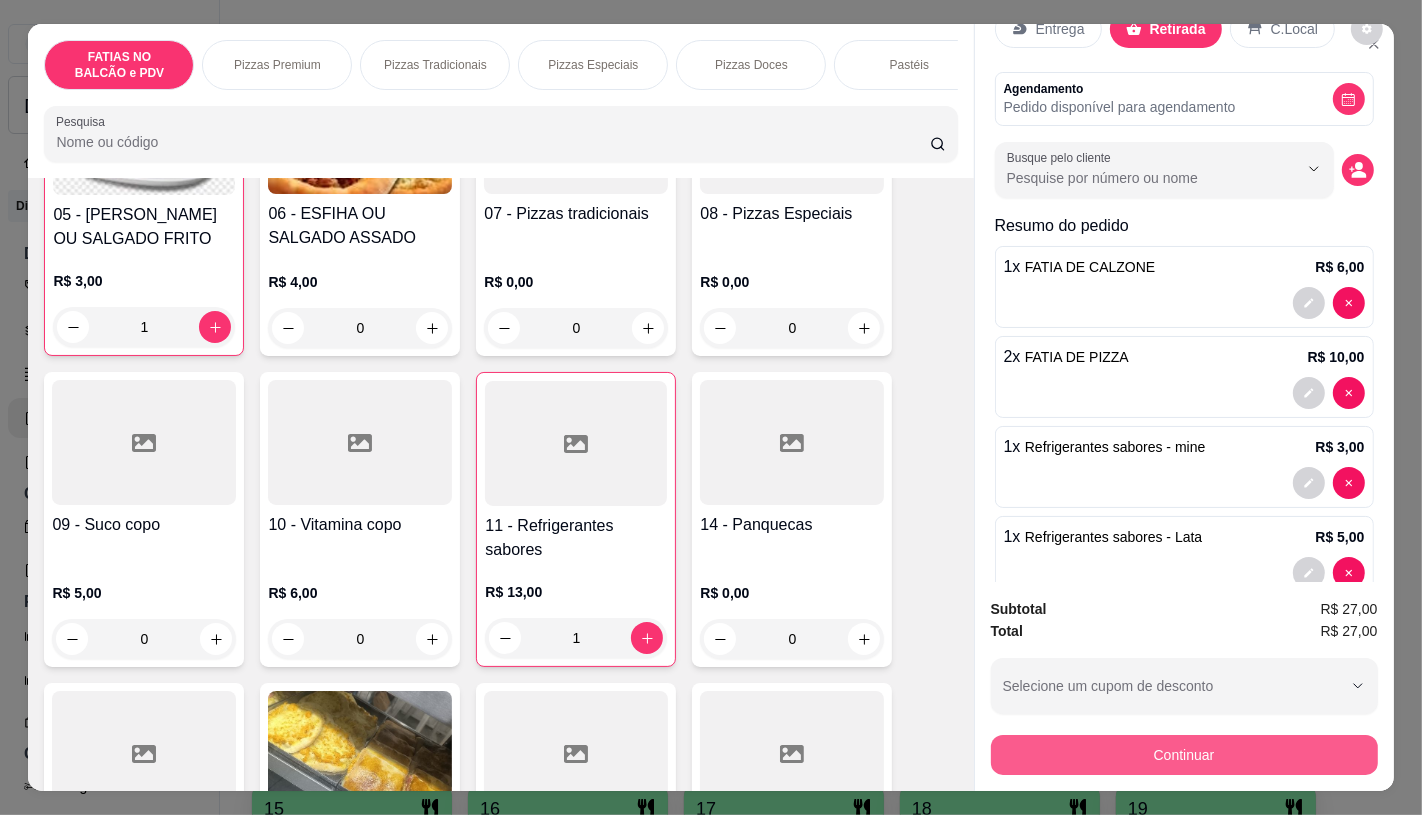 click on "Continuar" at bounding box center (1184, 755) 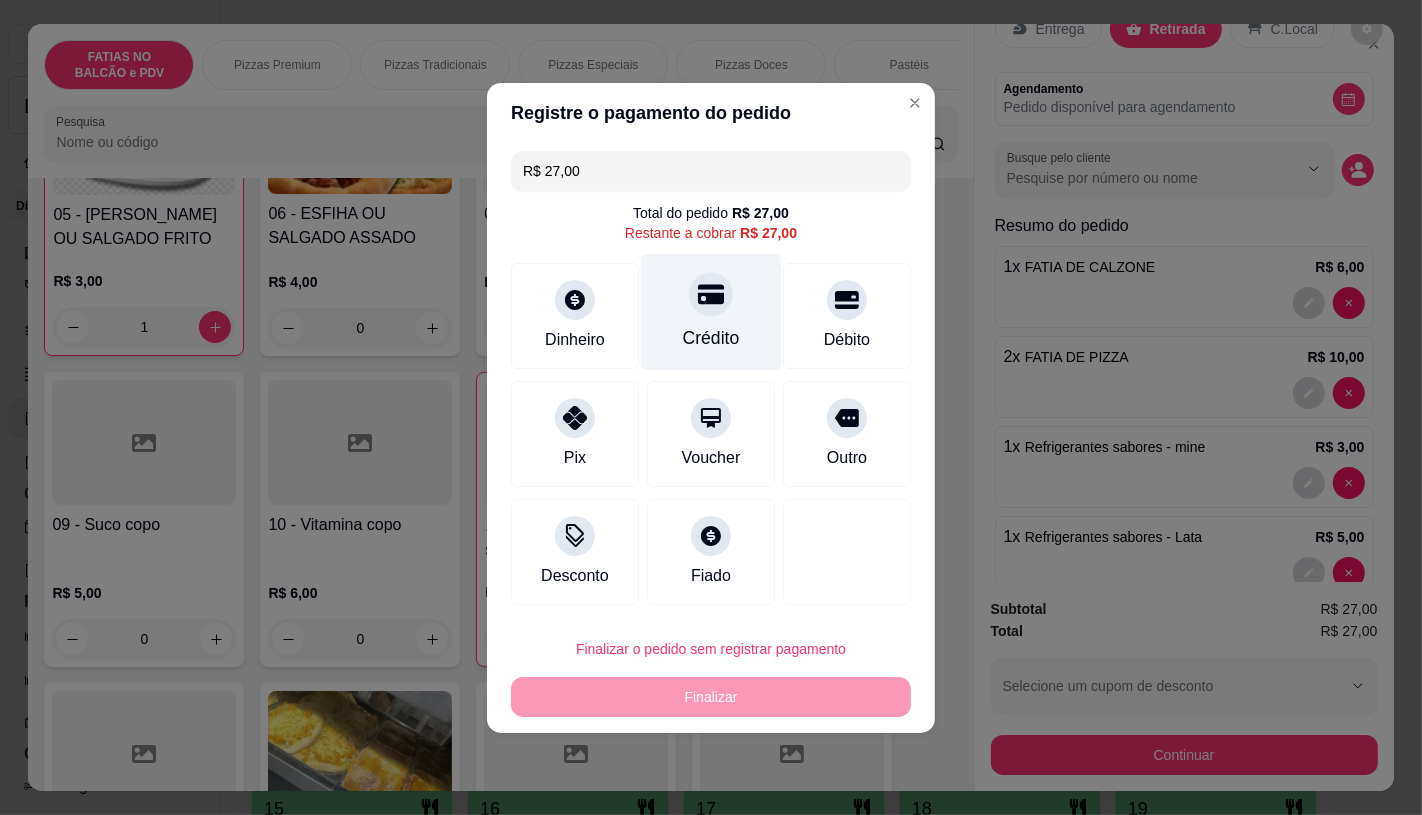 click at bounding box center (711, 294) 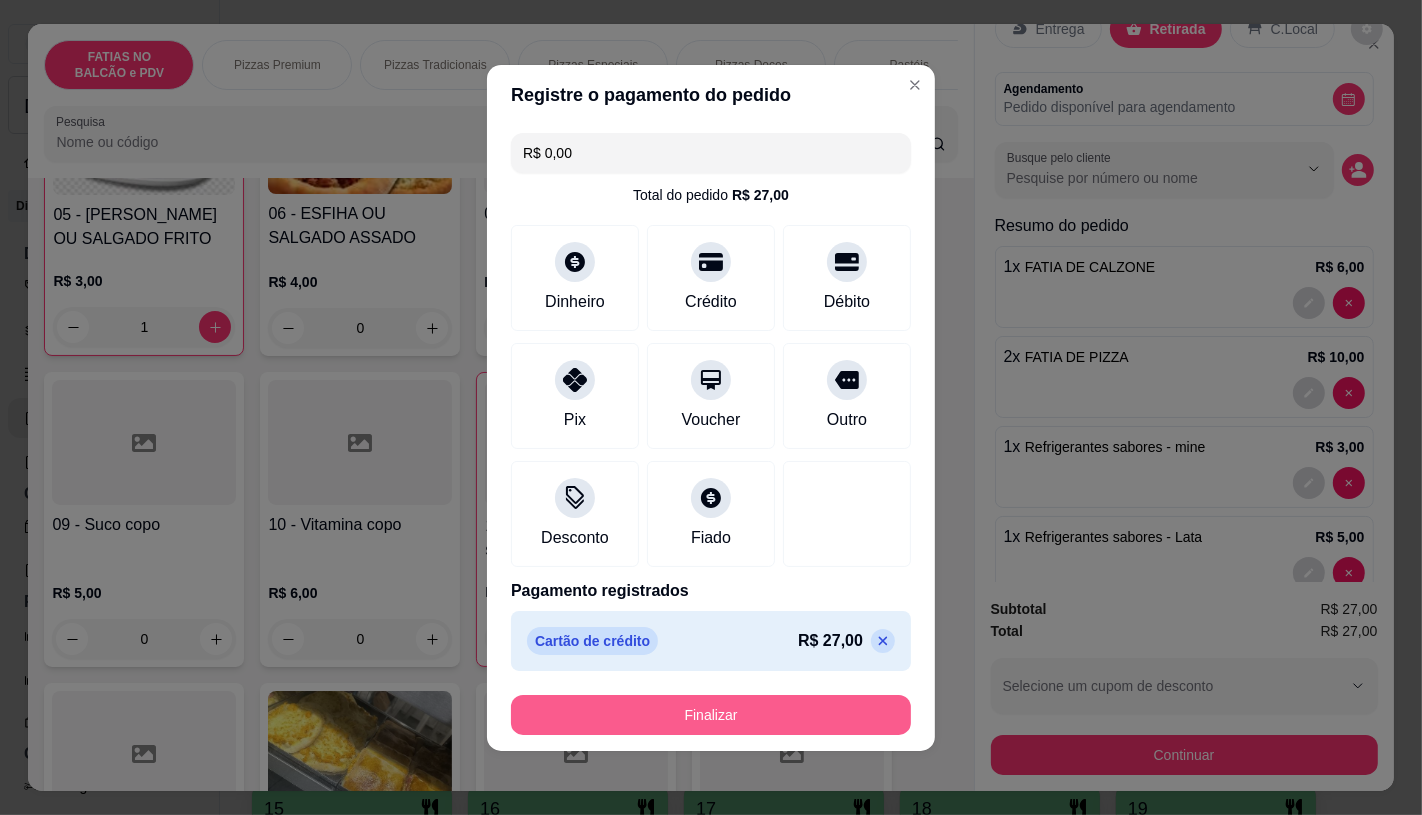 click on "Finalizar" at bounding box center [711, 715] 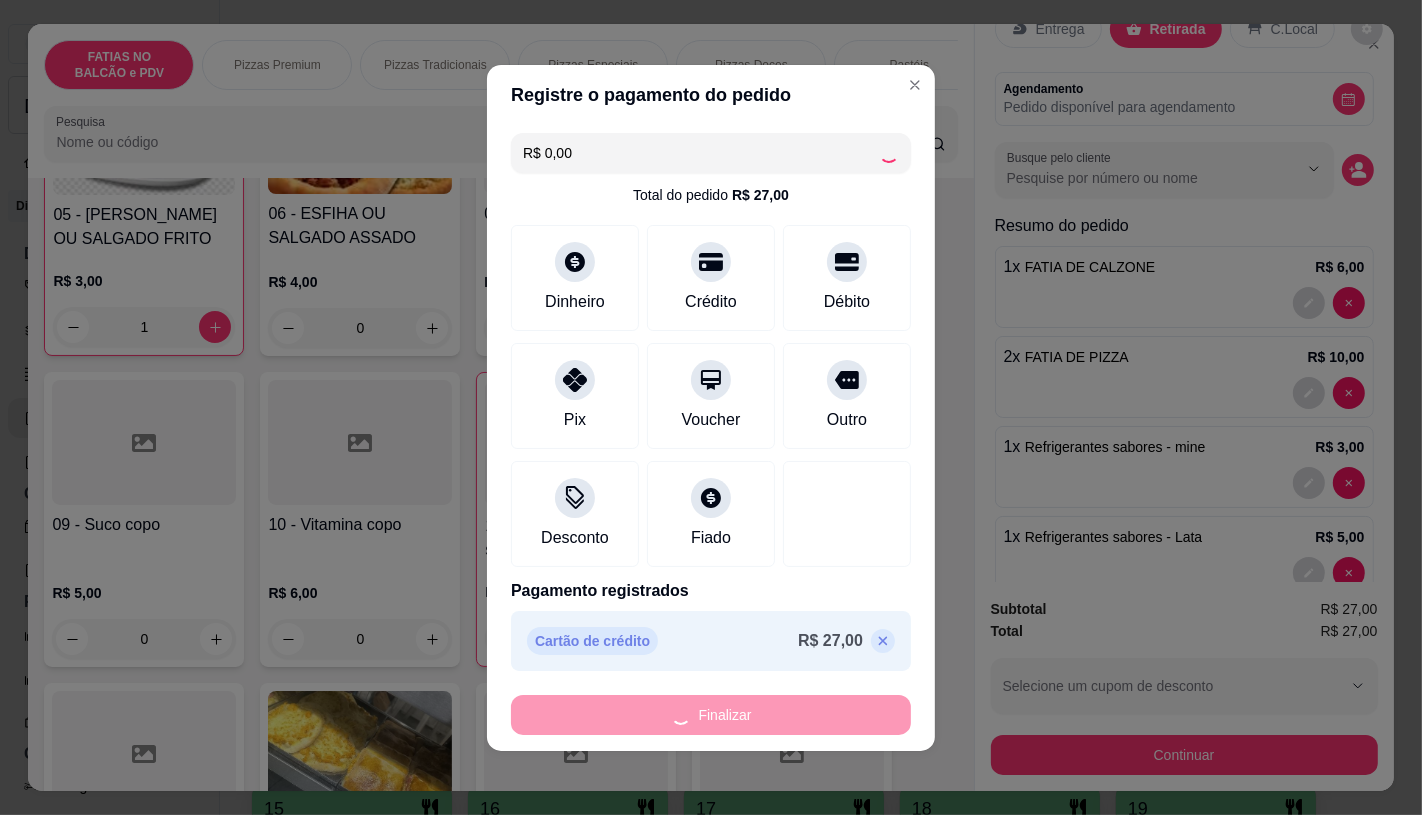 type on "0" 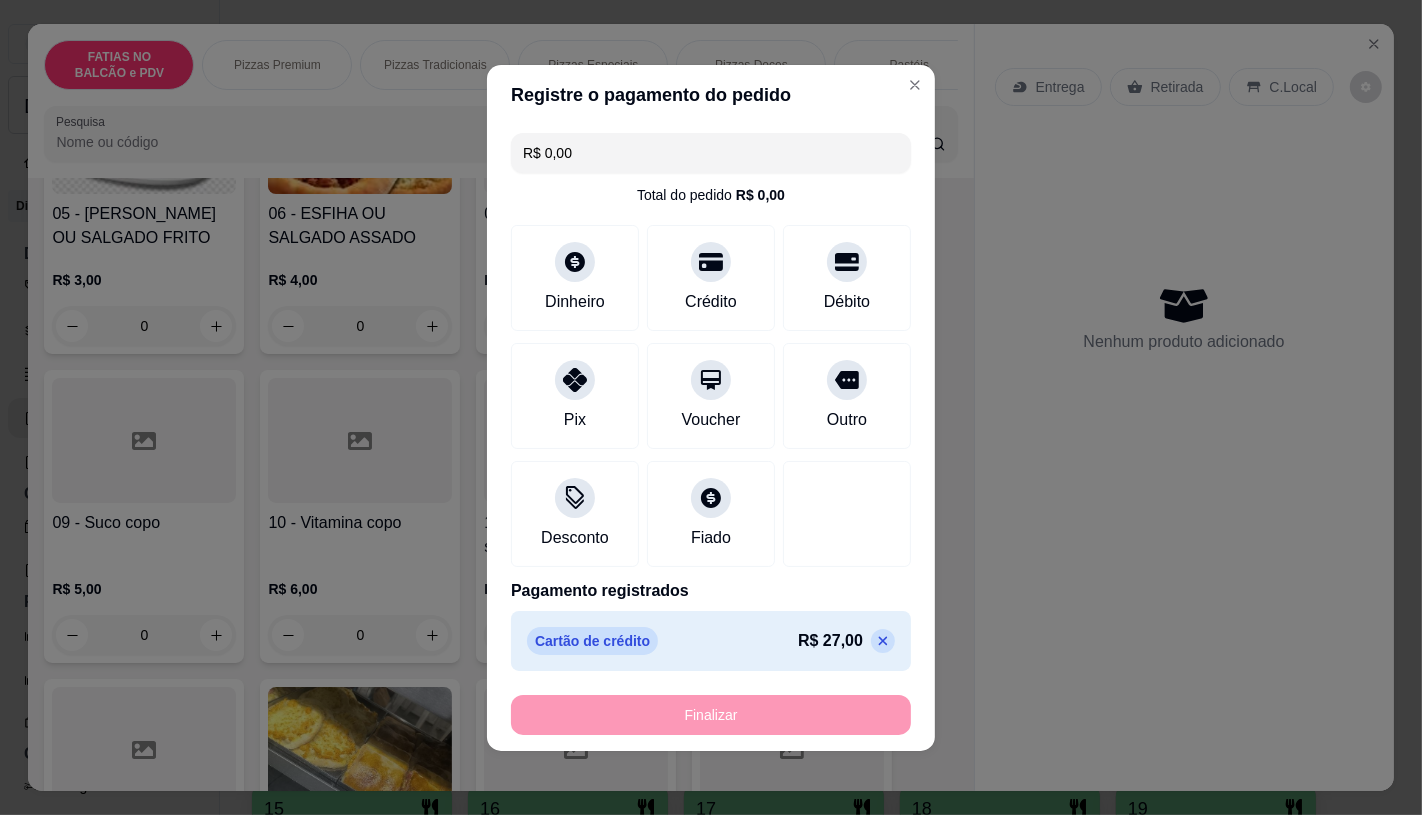 type on "-R$ 27,00" 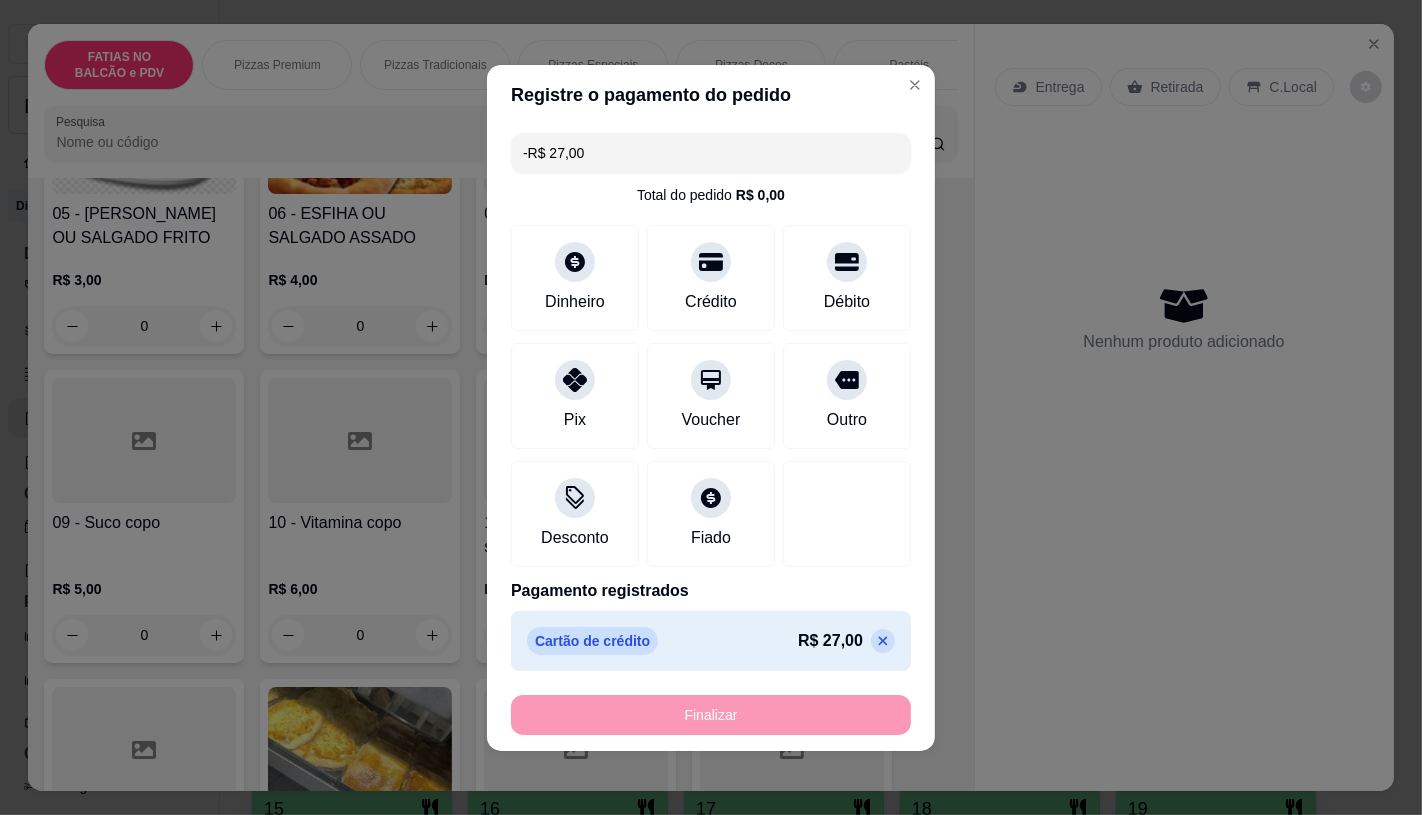scroll, scrollTop: 0, scrollLeft: 0, axis: both 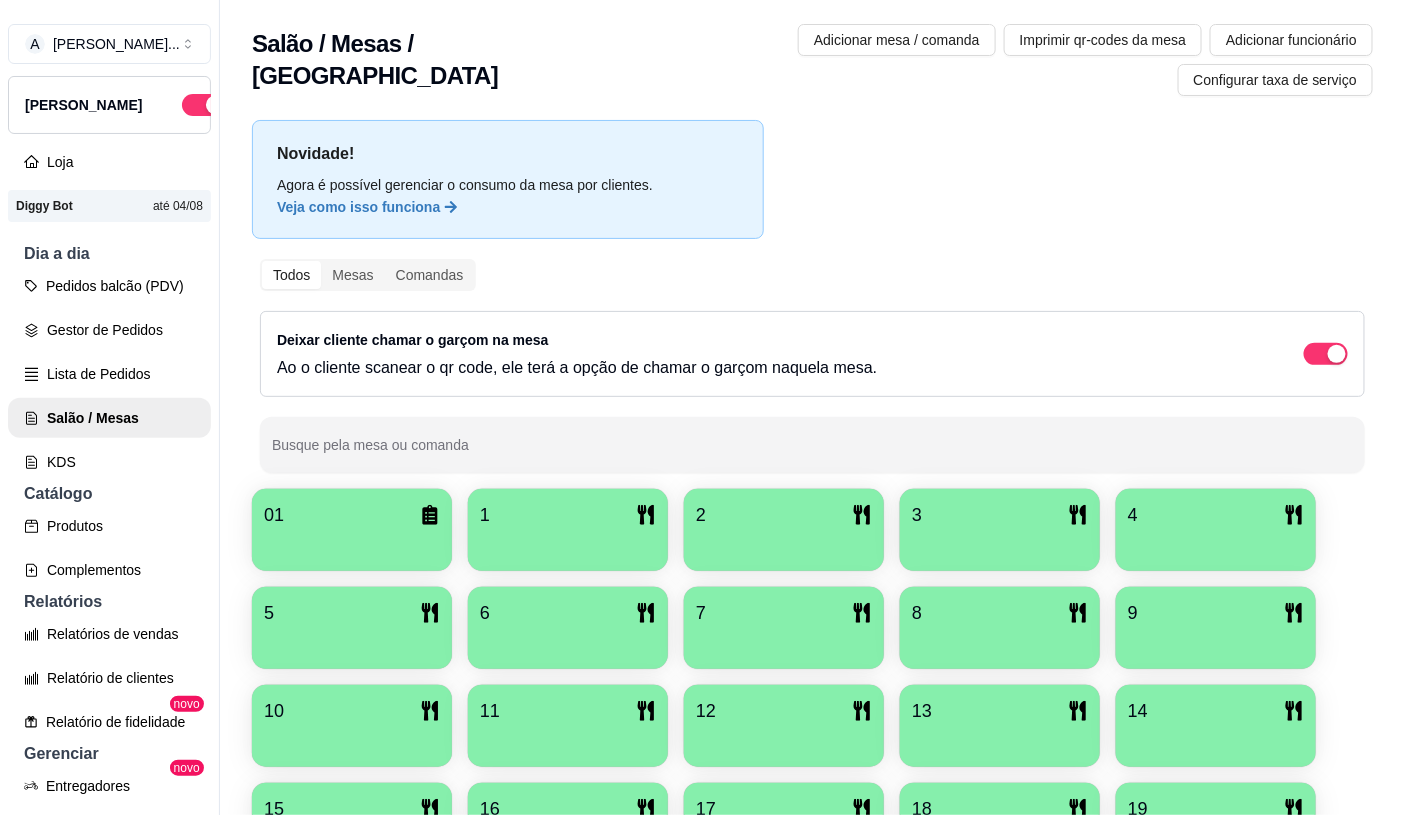 click at bounding box center [568, 544] 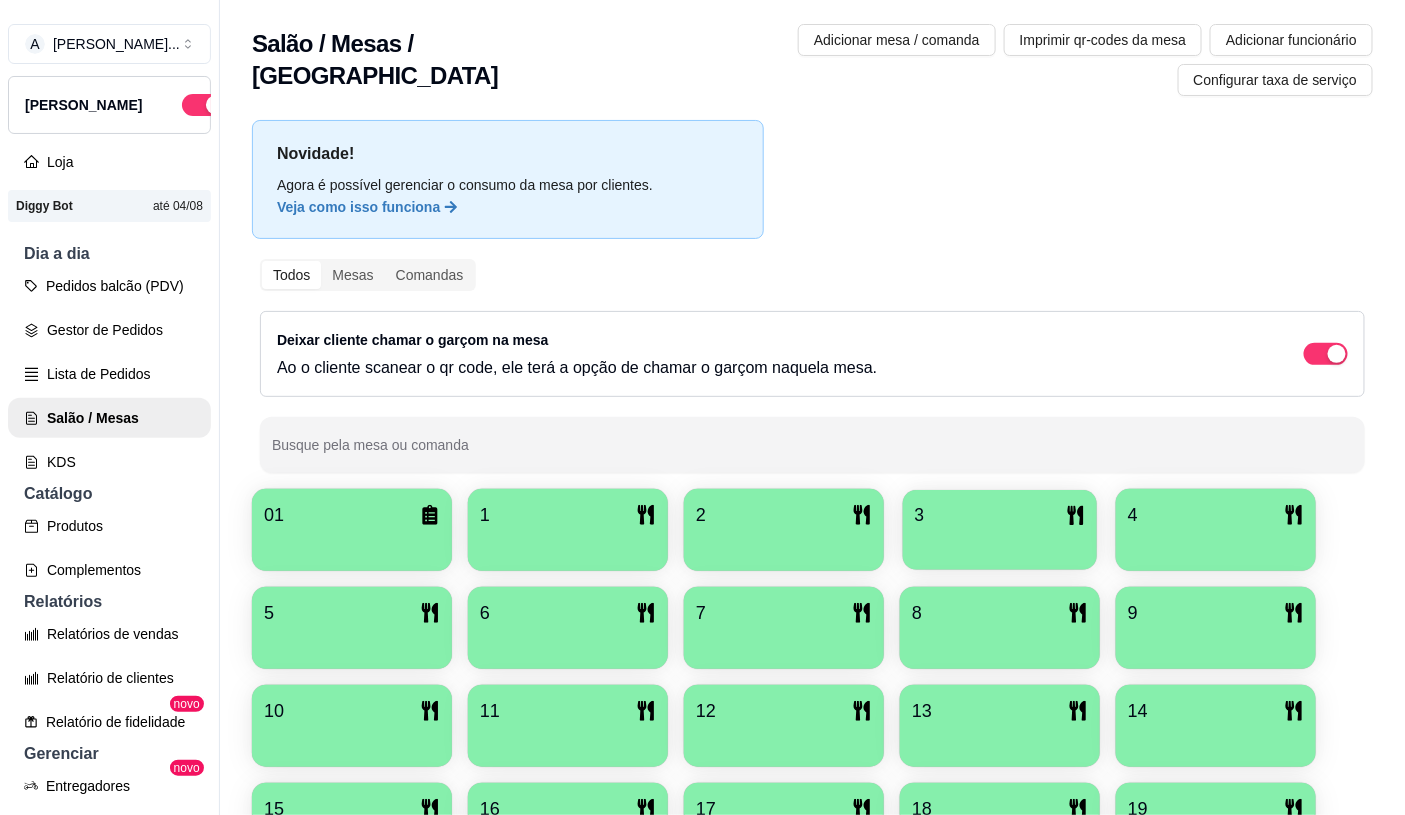 click on "3" at bounding box center [1000, 530] 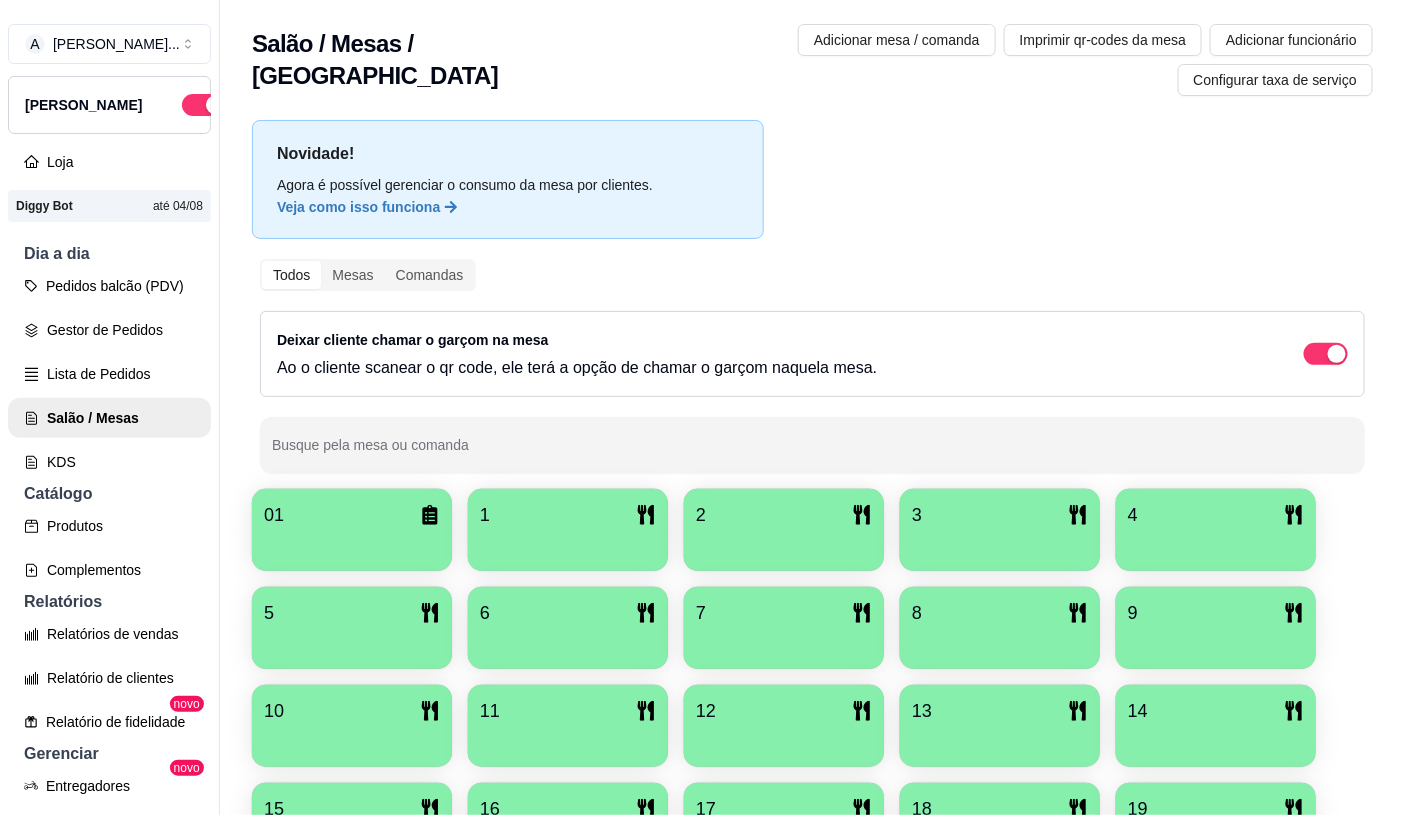 click at bounding box center (1216, 544) 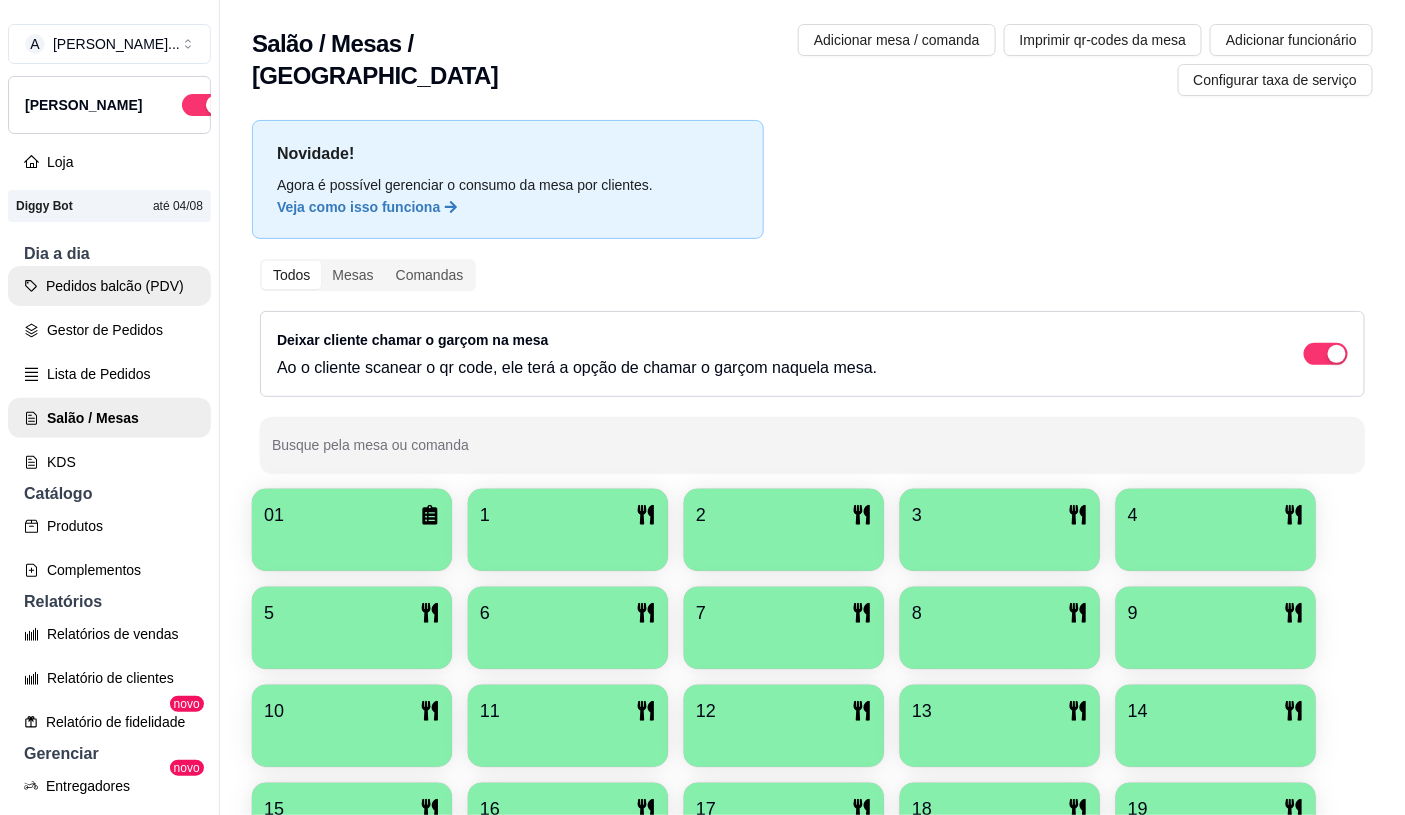 click on "Pedidos balcão (PDV)" at bounding box center [109, 286] 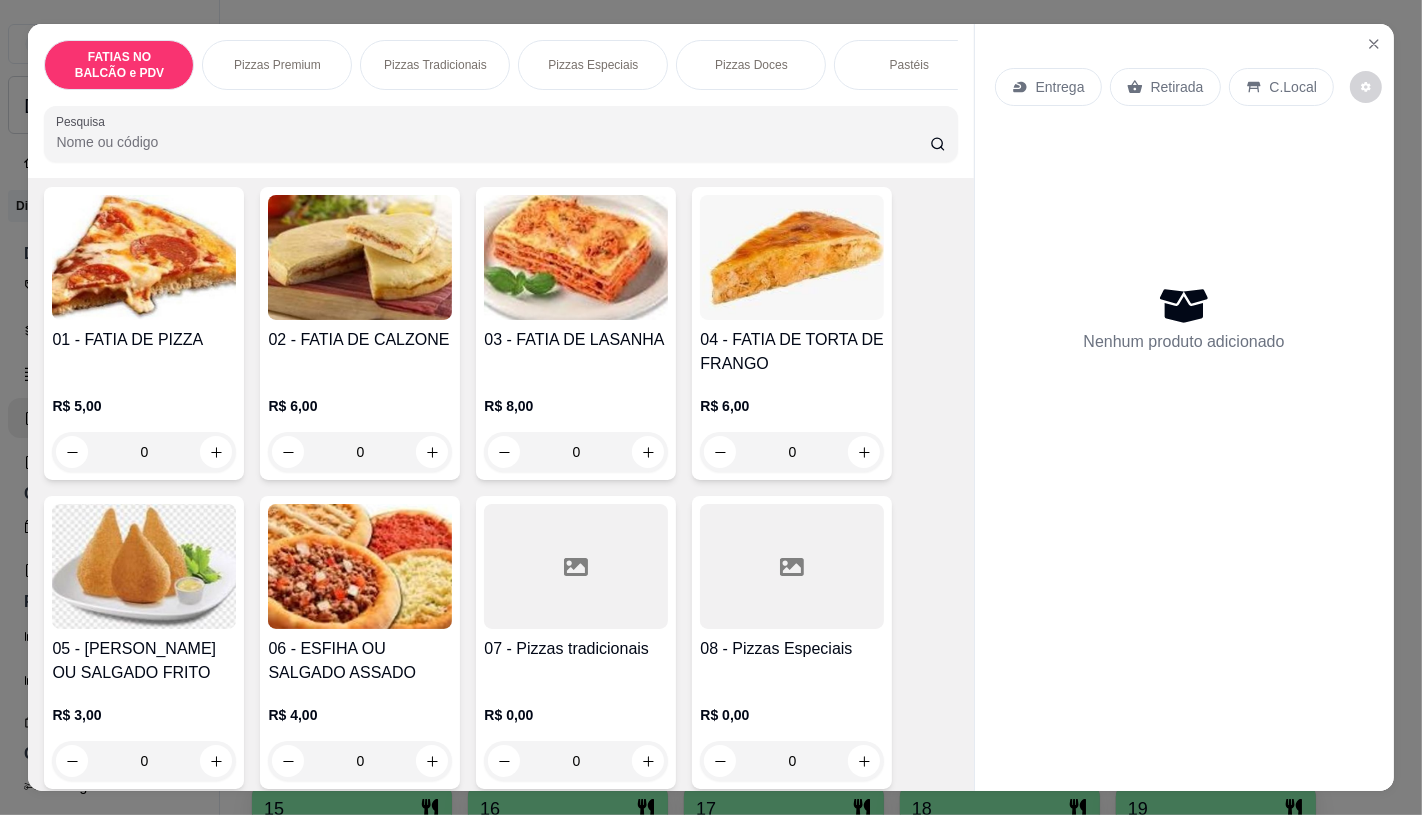 scroll, scrollTop: 222, scrollLeft: 0, axis: vertical 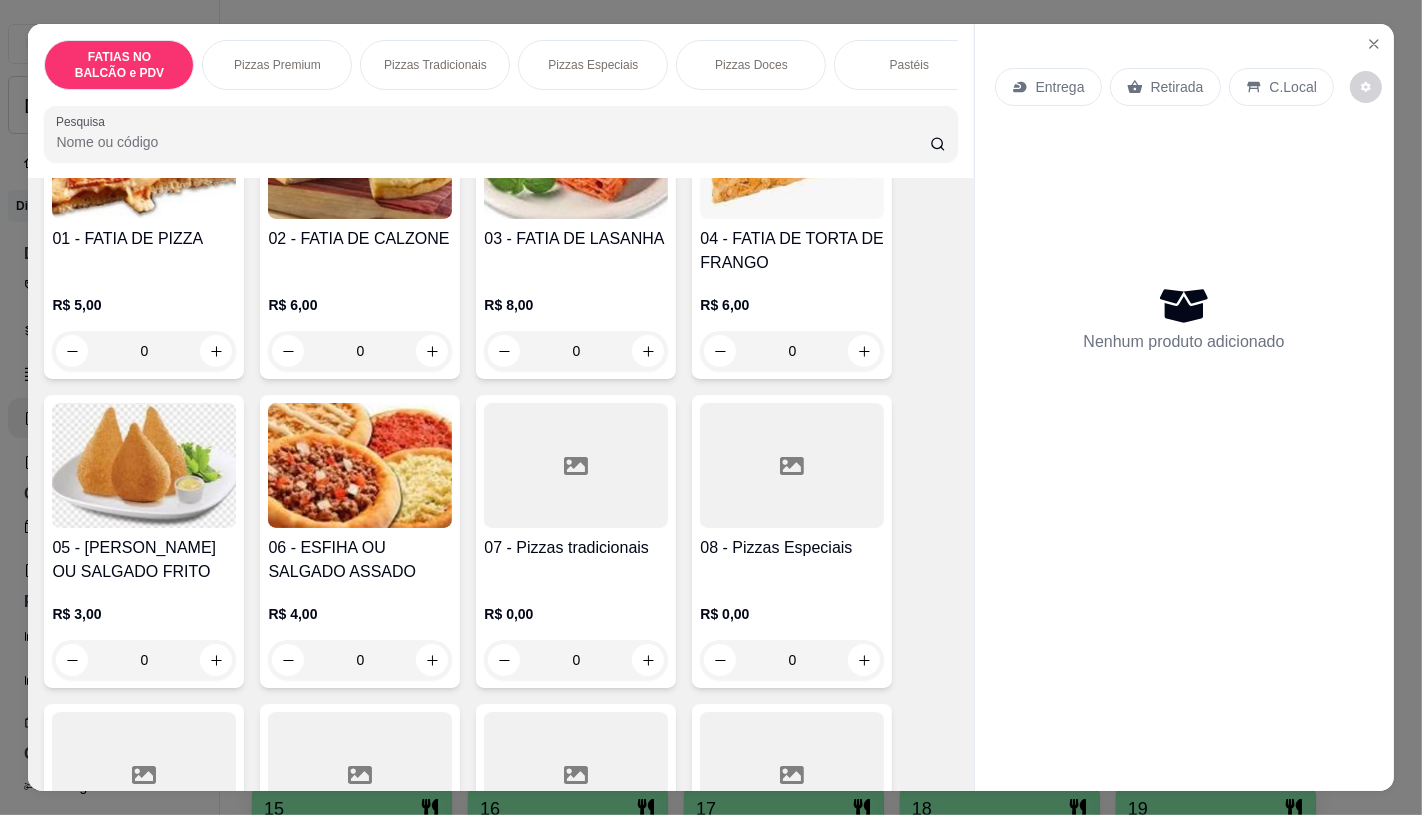 click on "0" at bounding box center (144, 351) 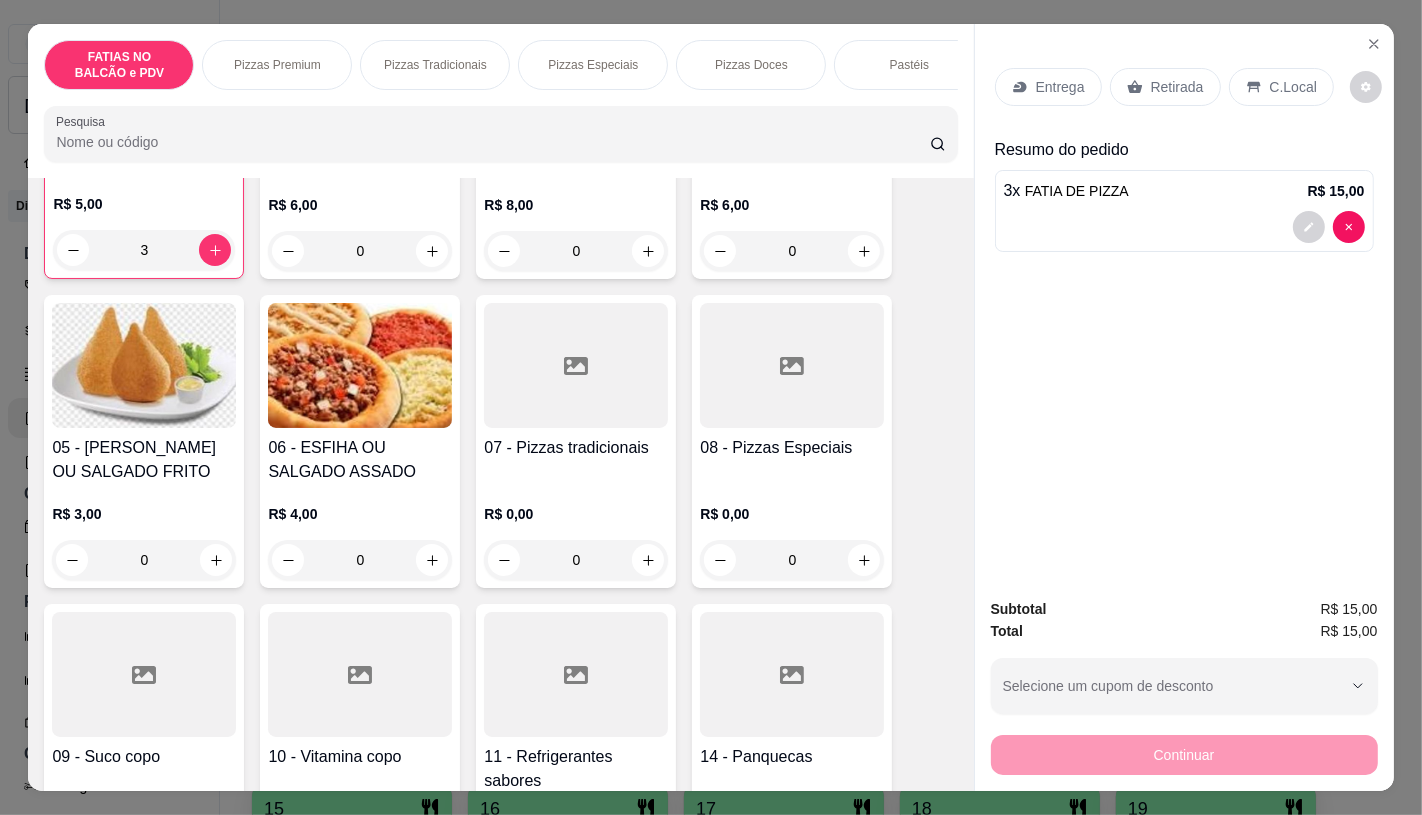 scroll, scrollTop: 445, scrollLeft: 0, axis: vertical 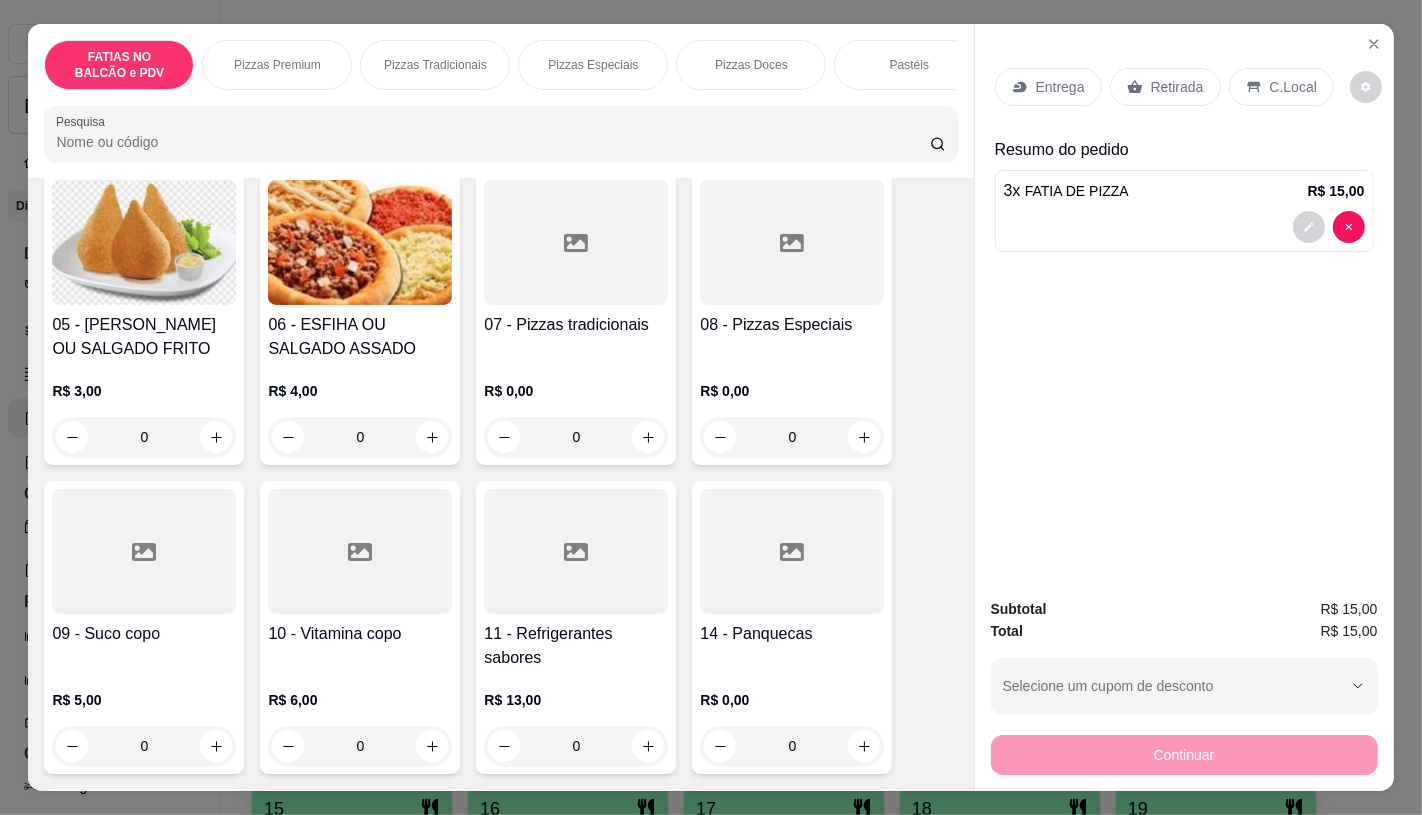 type on "3" 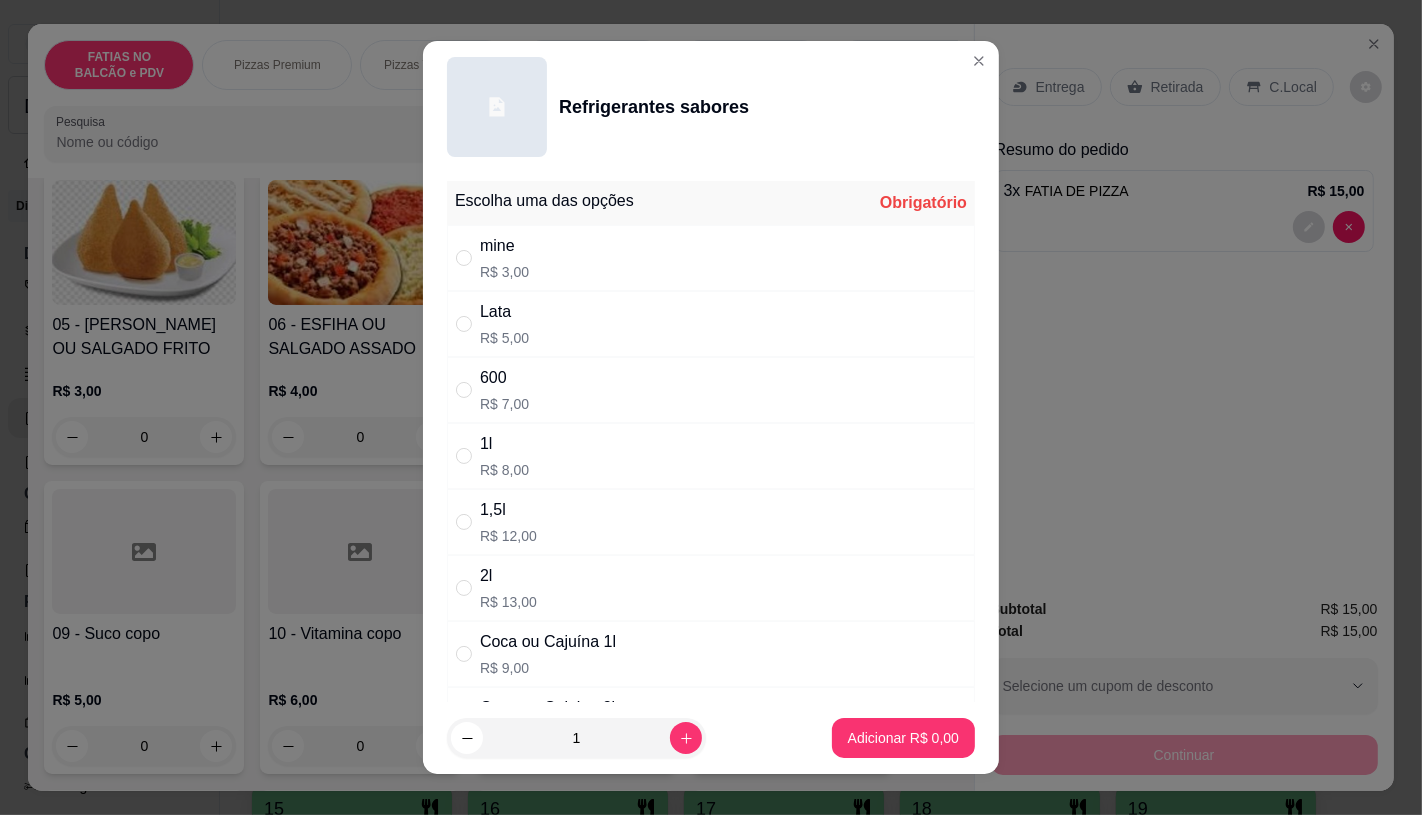 click on "R$ 5,00" at bounding box center [504, 338] 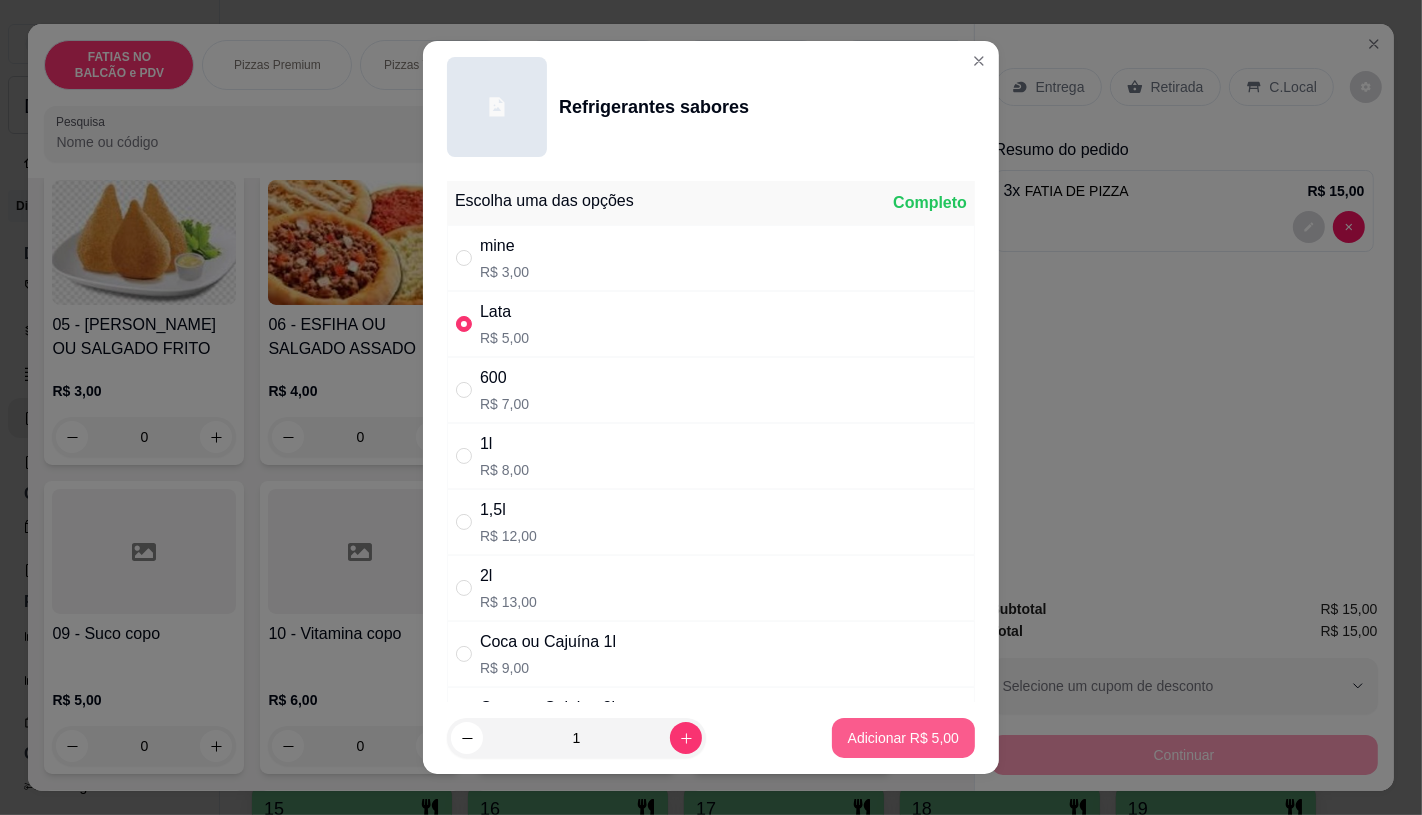 click on "Adicionar   R$ 5,00" at bounding box center [903, 738] 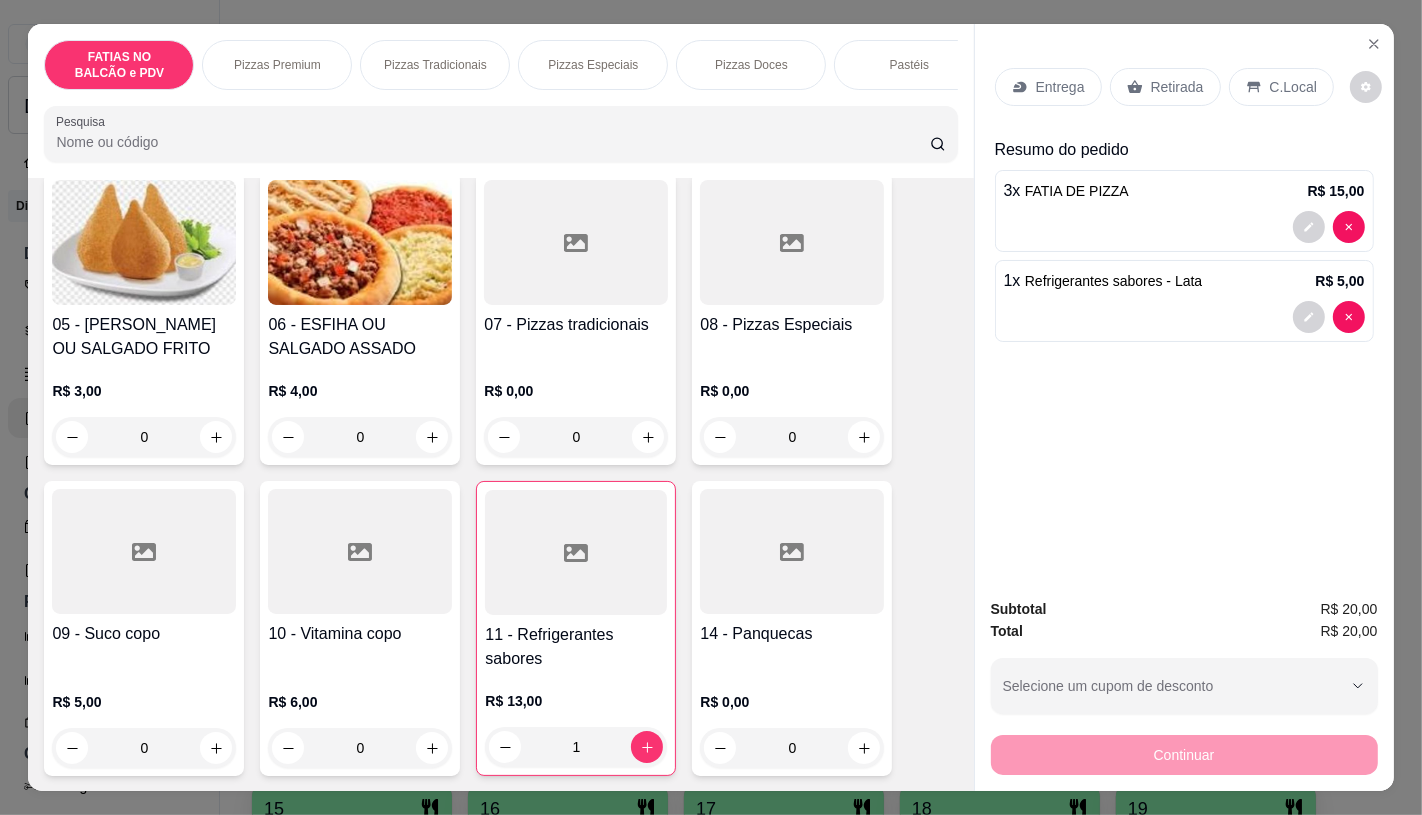 click on "Retirada" at bounding box center (1165, 87) 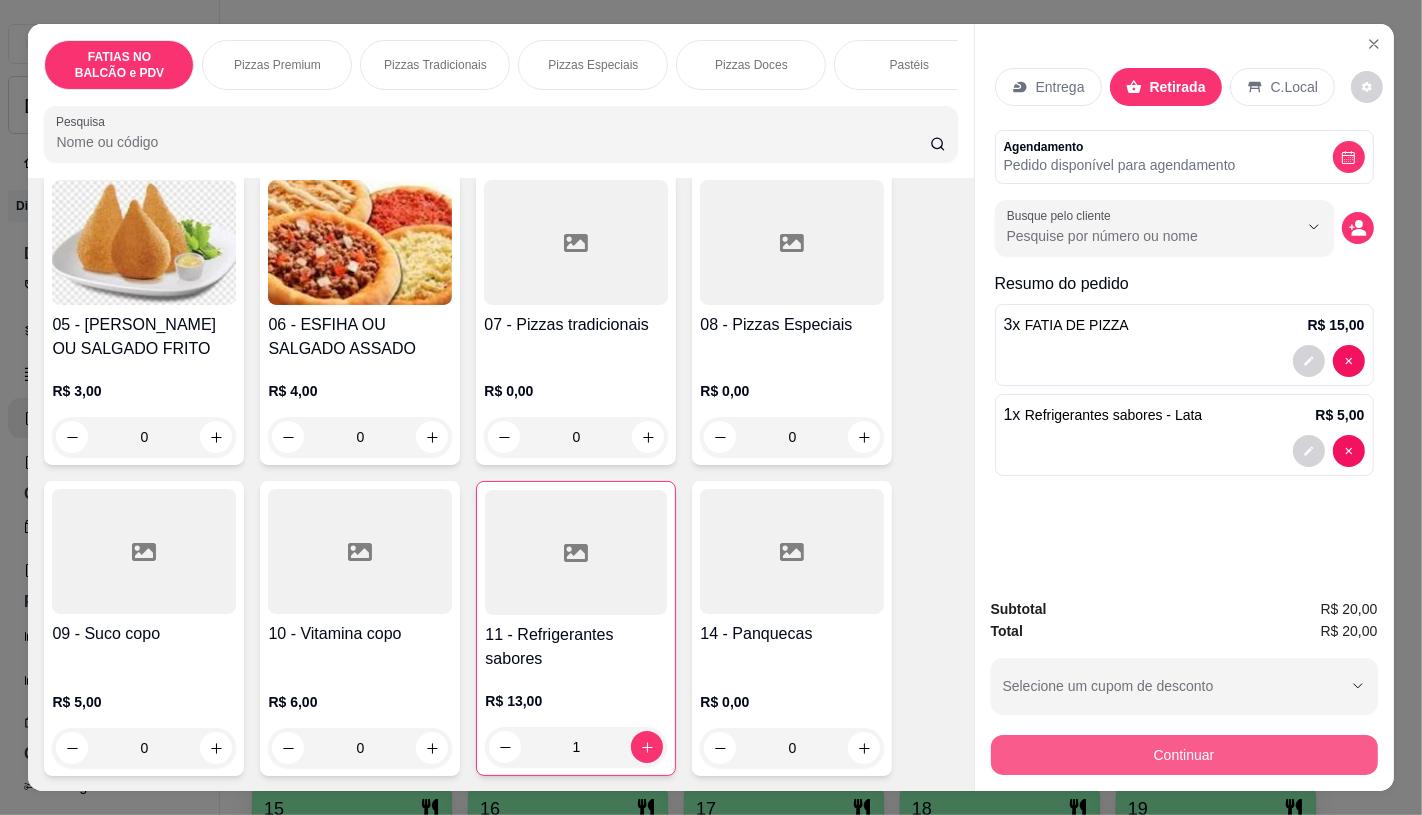 click on "Continuar" at bounding box center (1184, 755) 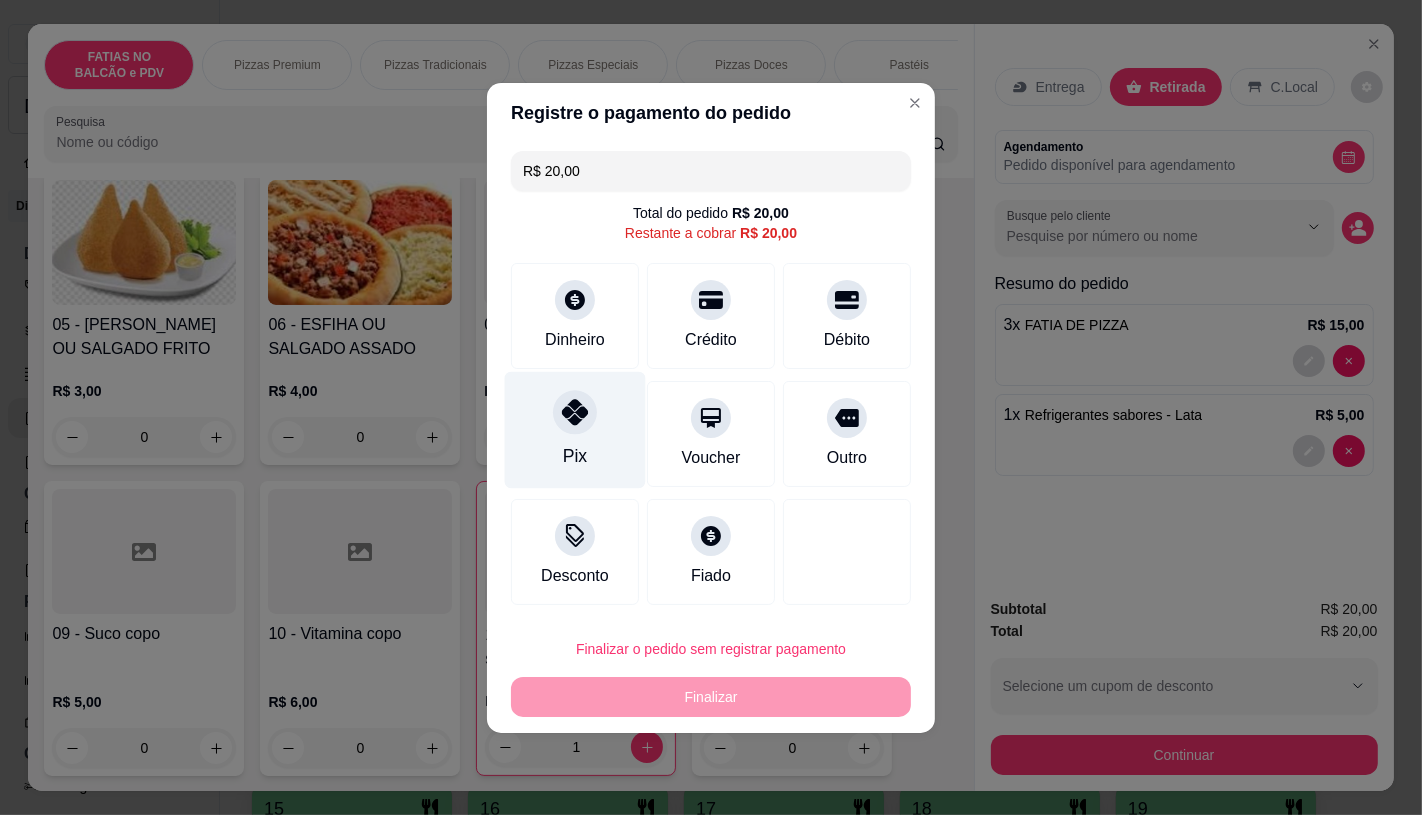 click on "Pix" at bounding box center [575, 429] 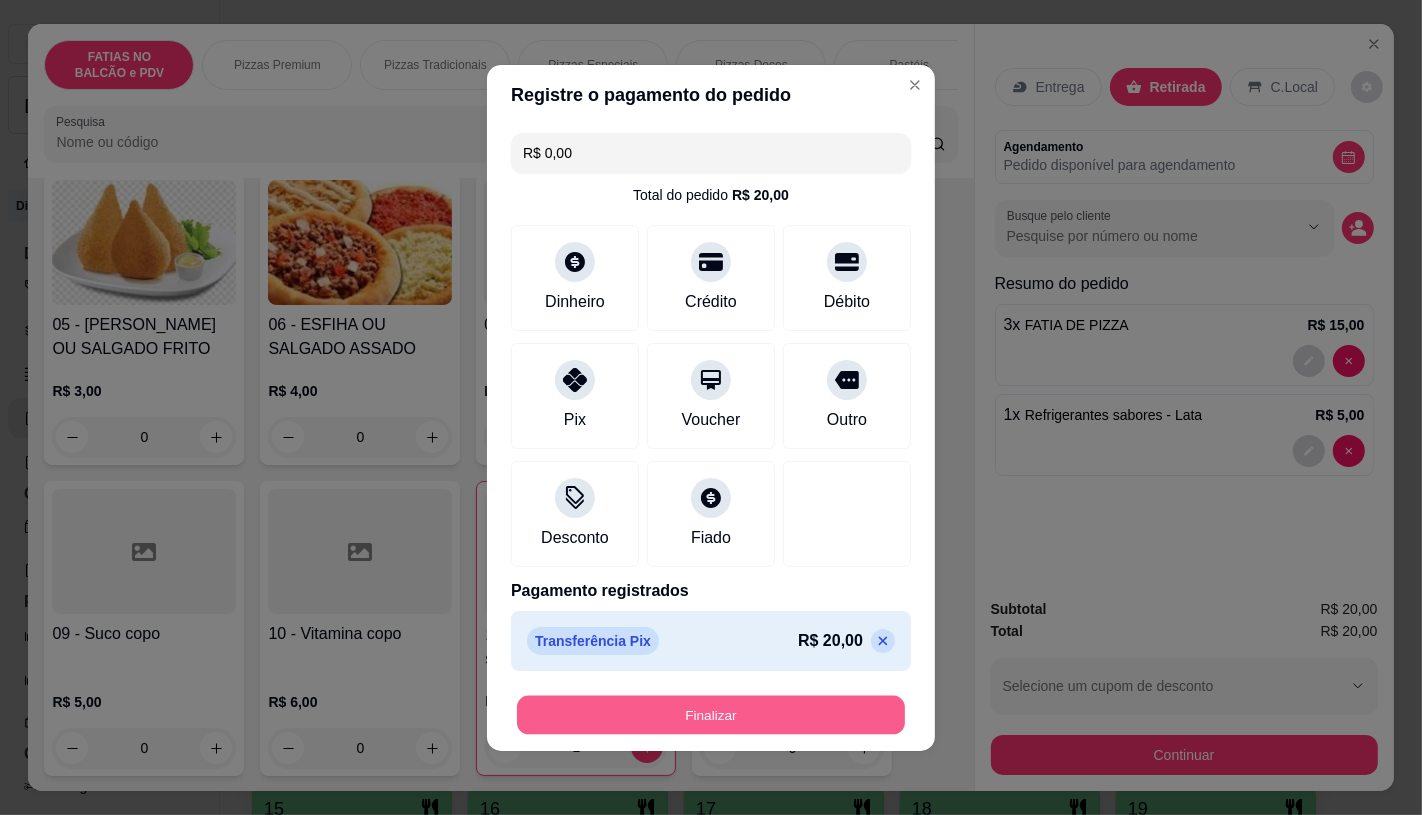click on "Finalizar" at bounding box center (711, 714) 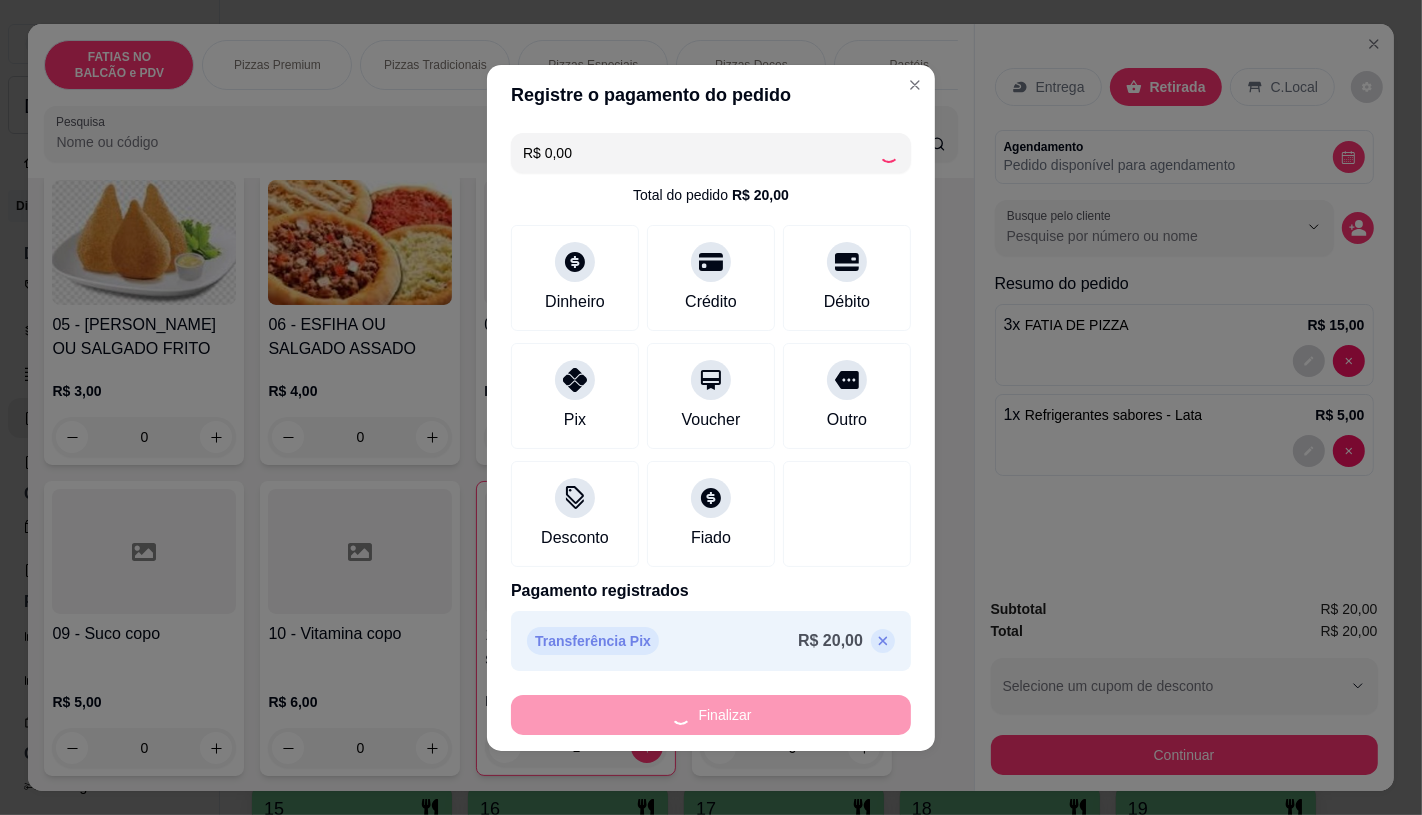 type on "0" 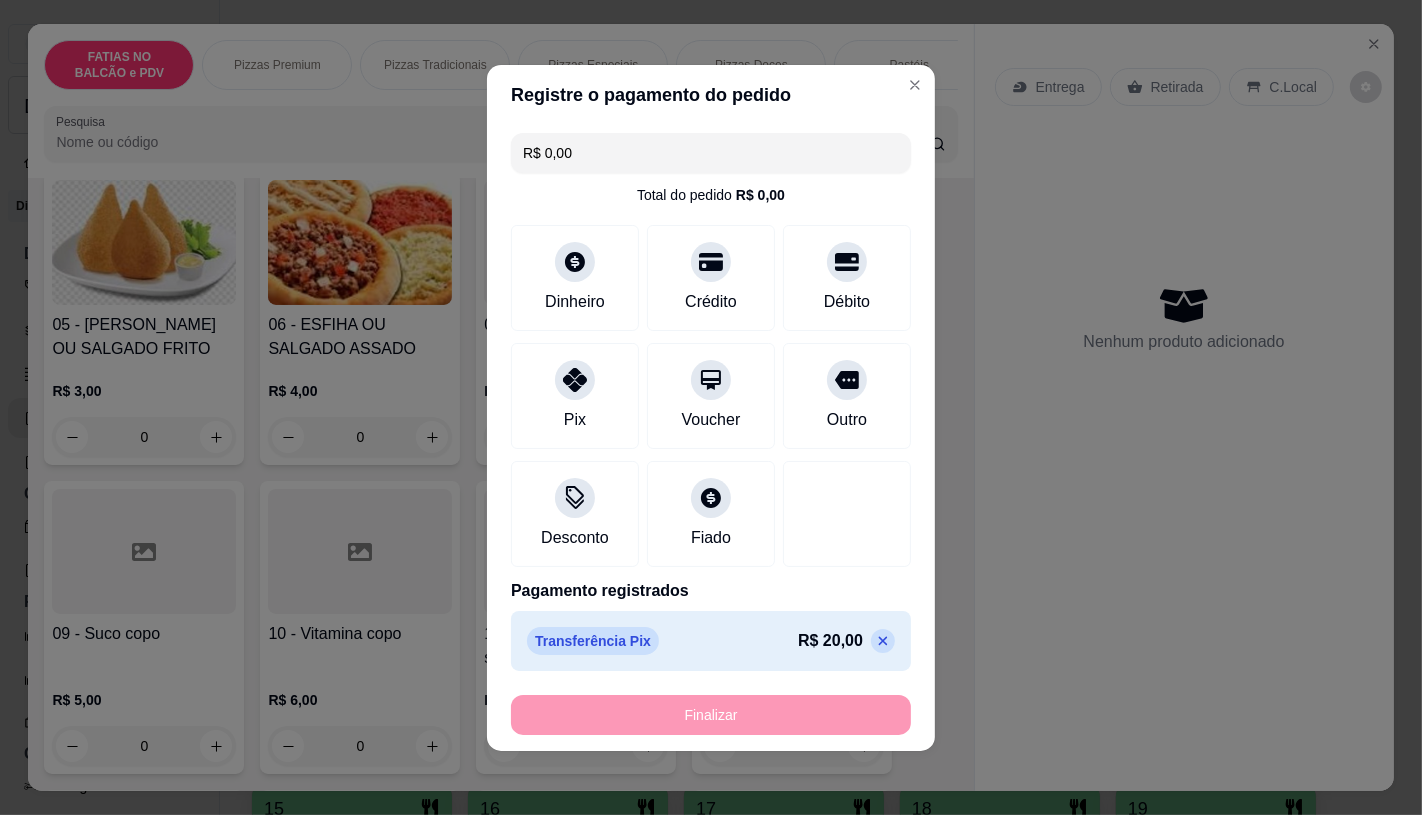 type on "-R$ 20,00" 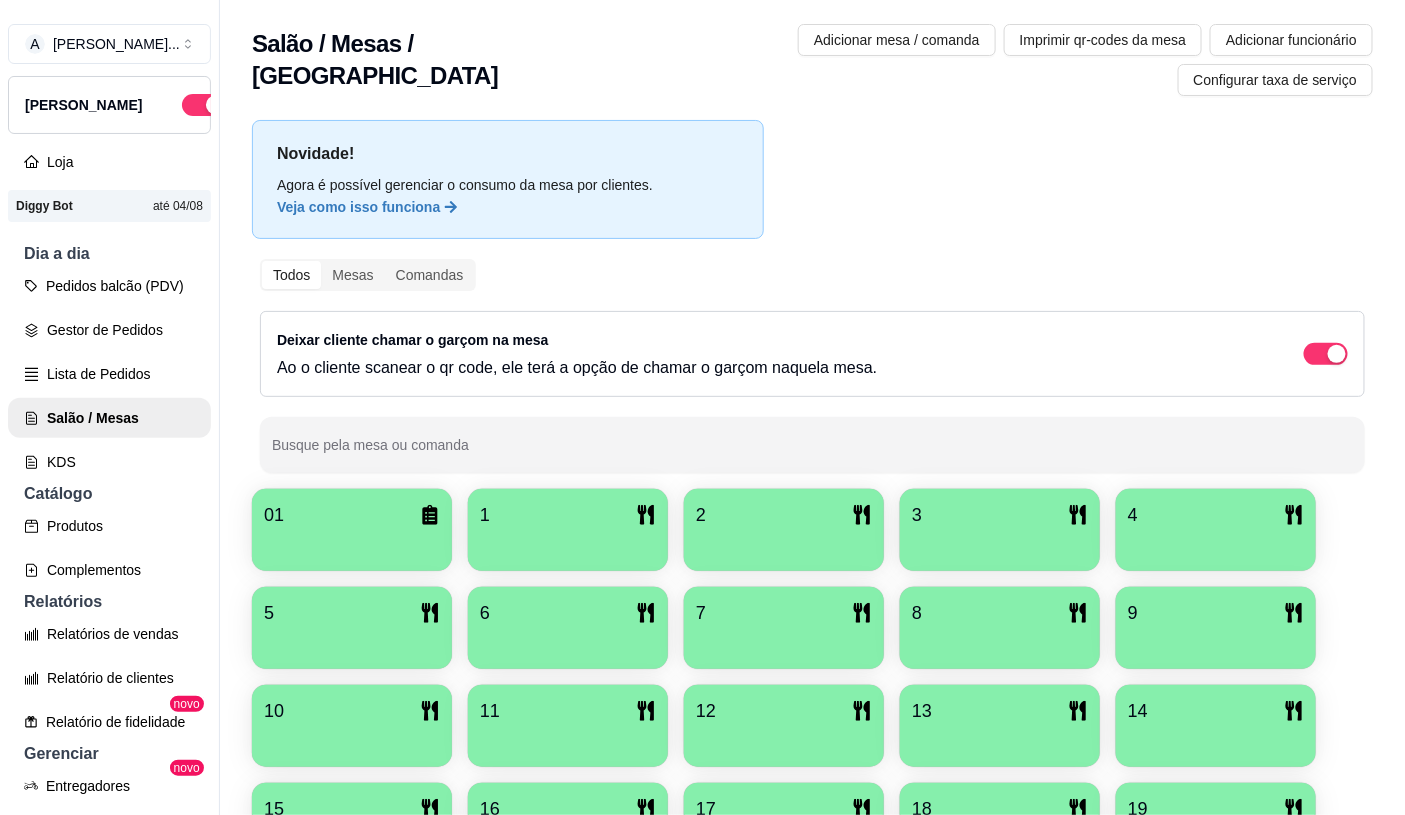 click on "6" at bounding box center [568, 613] 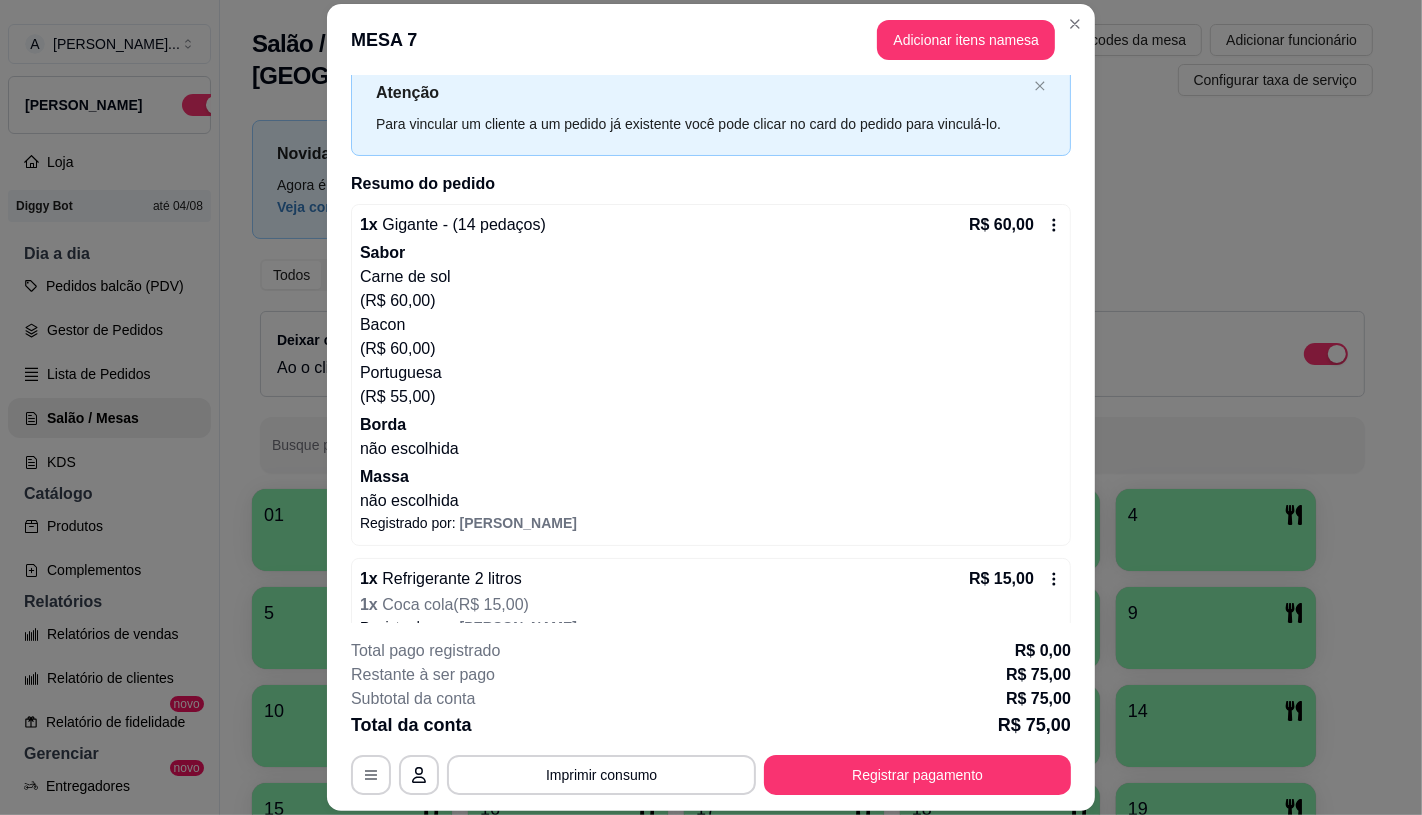 scroll, scrollTop: 95, scrollLeft: 0, axis: vertical 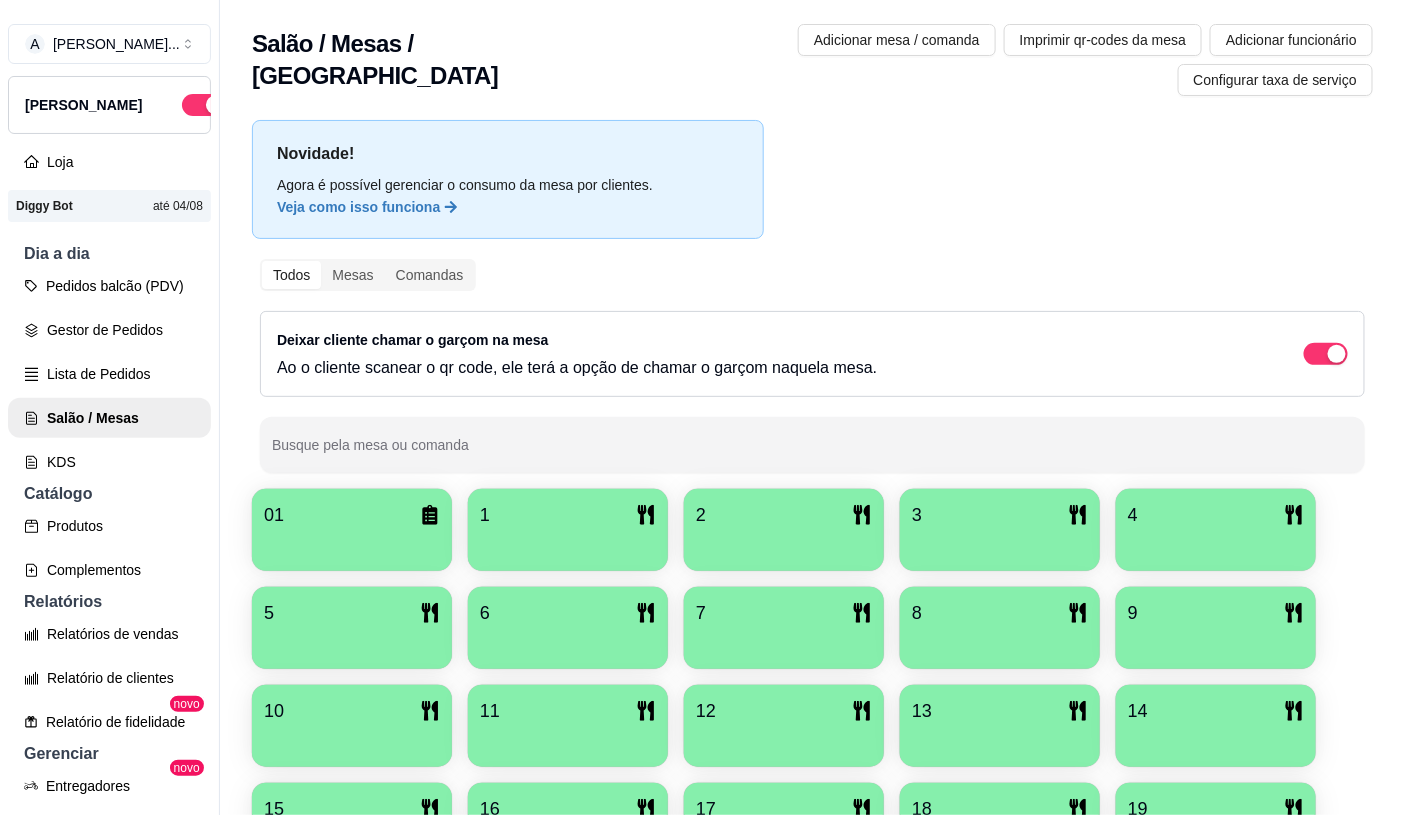click on "8" at bounding box center [1000, 613] 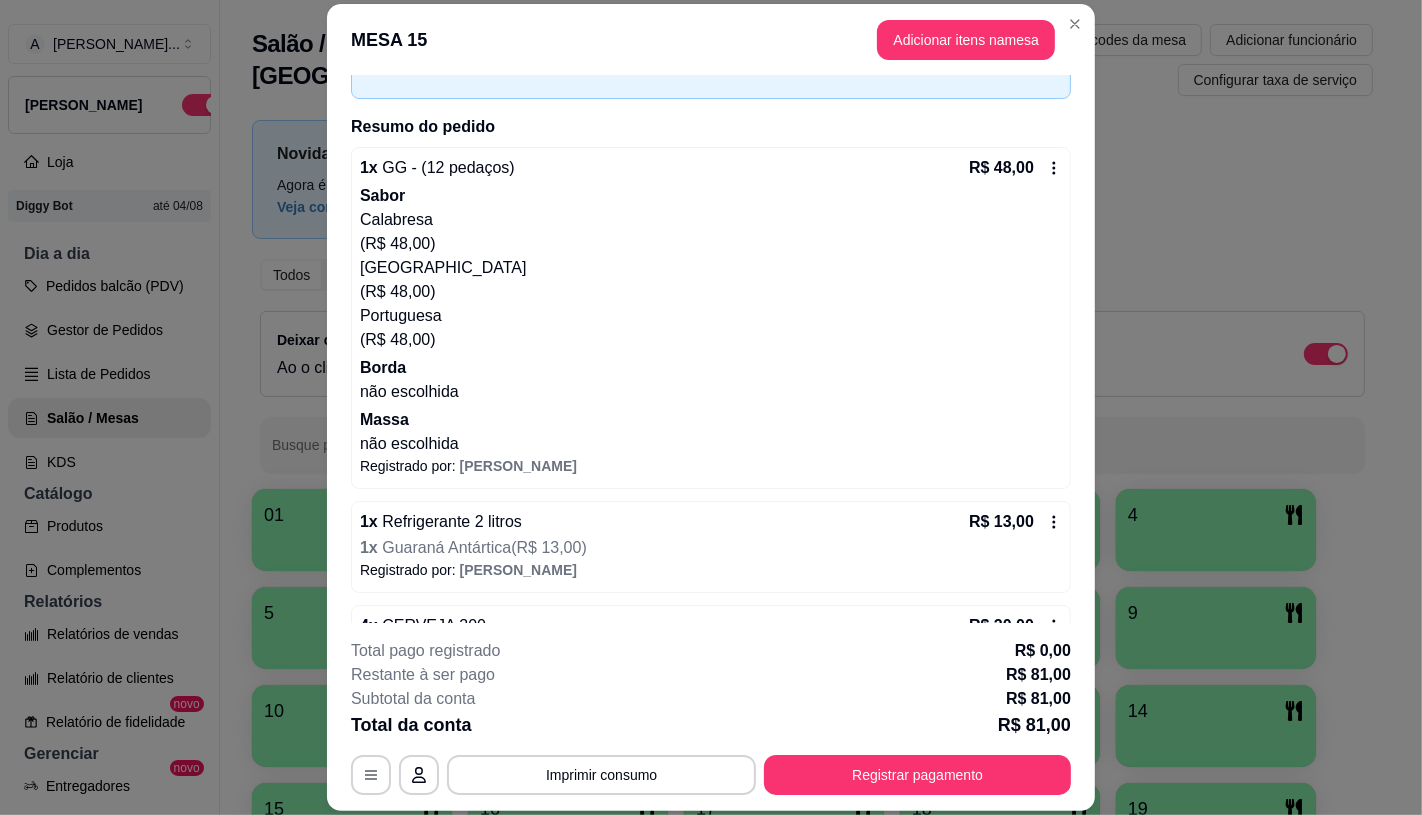 scroll, scrollTop: 174, scrollLeft: 0, axis: vertical 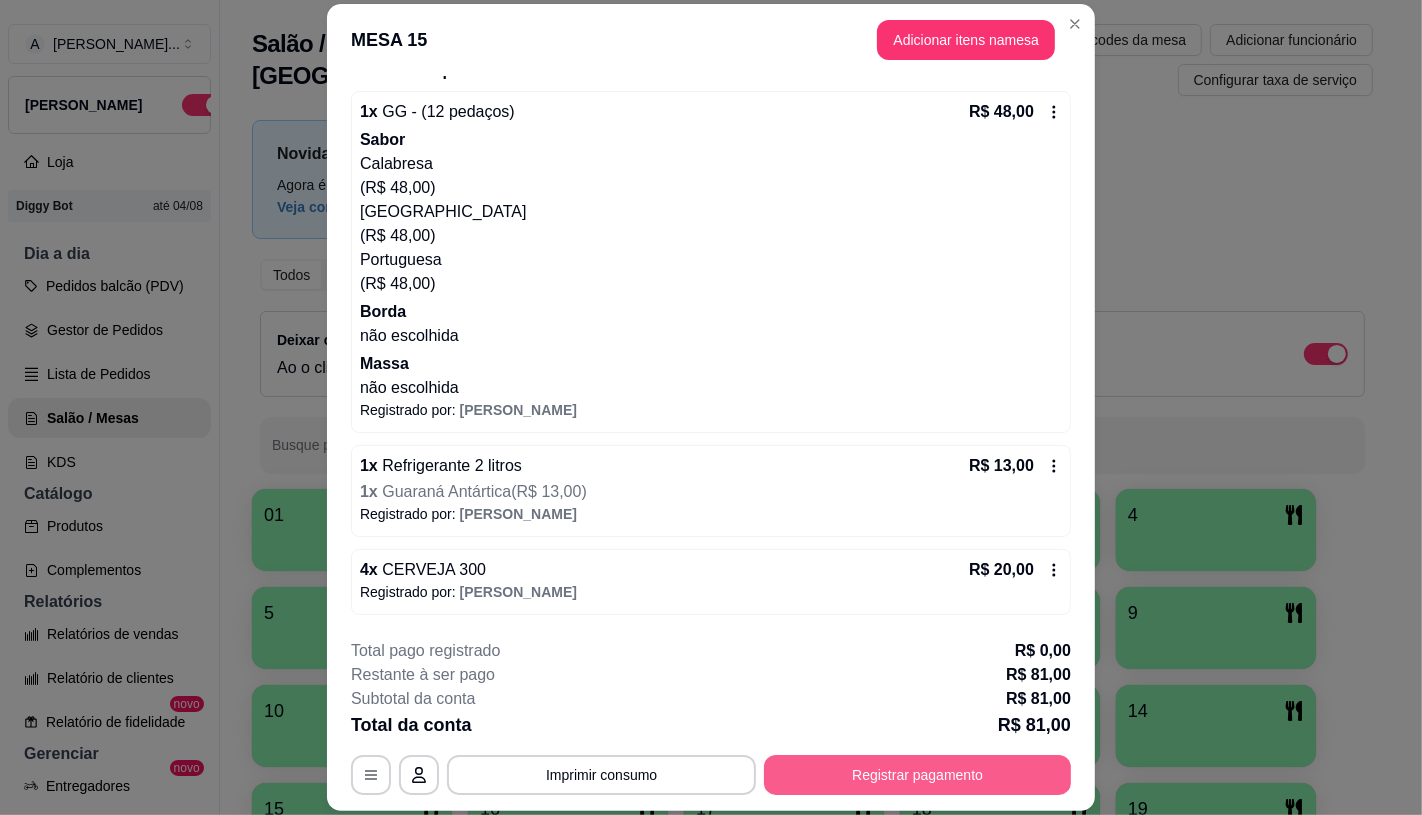 click on "Registrar pagamento" at bounding box center [917, 775] 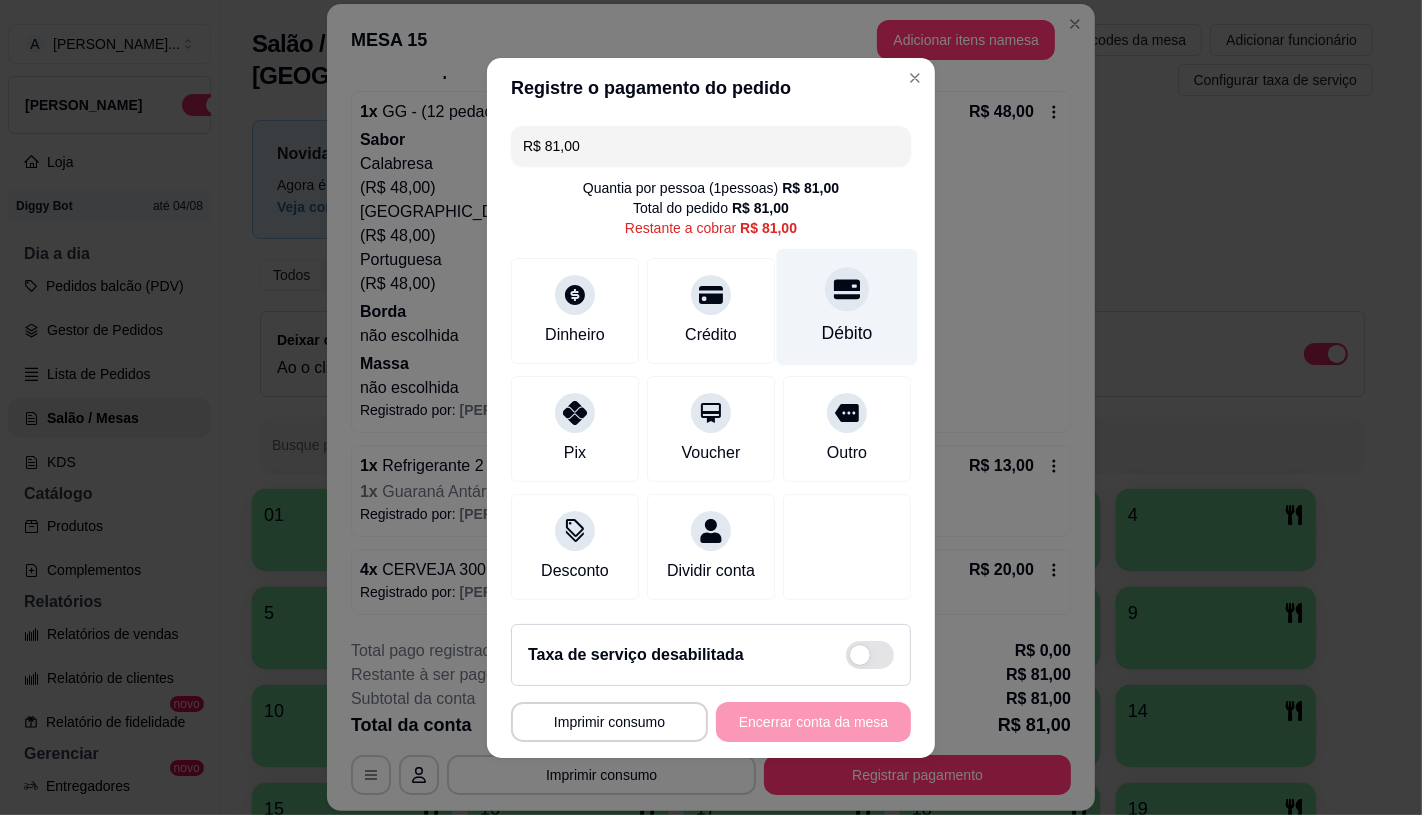 click on "Débito" at bounding box center (847, 333) 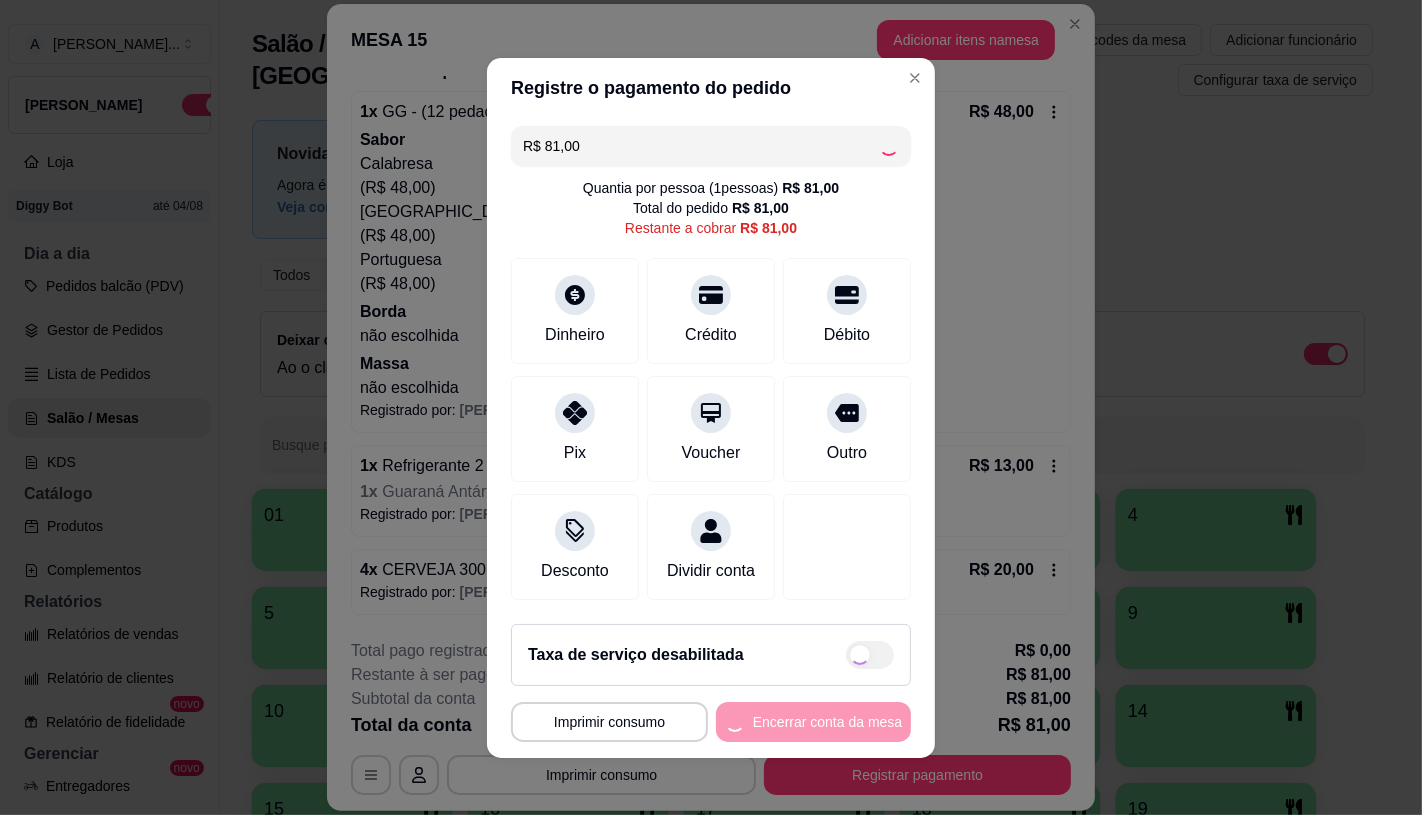 type on "R$ 0,00" 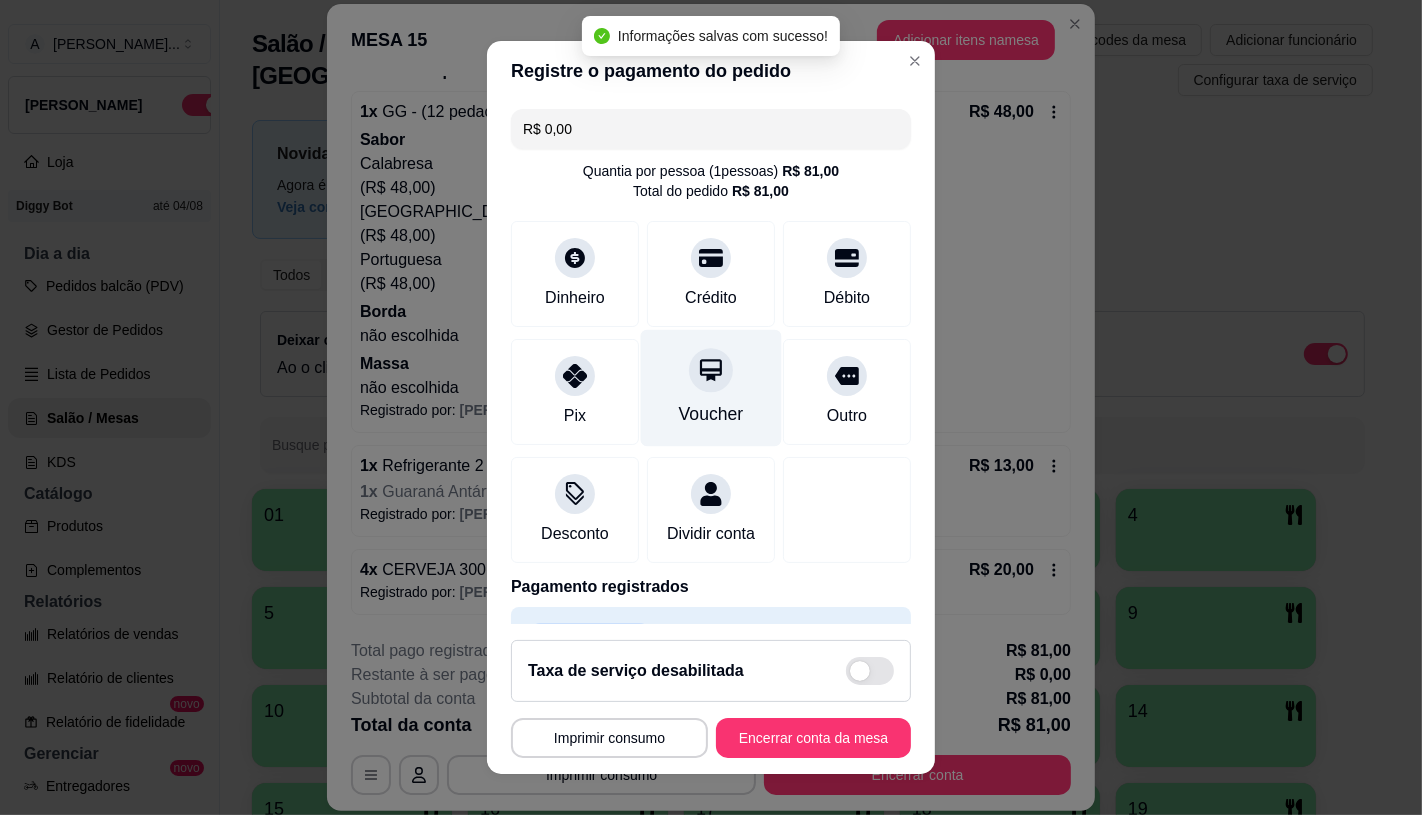 scroll, scrollTop: 74, scrollLeft: 0, axis: vertical 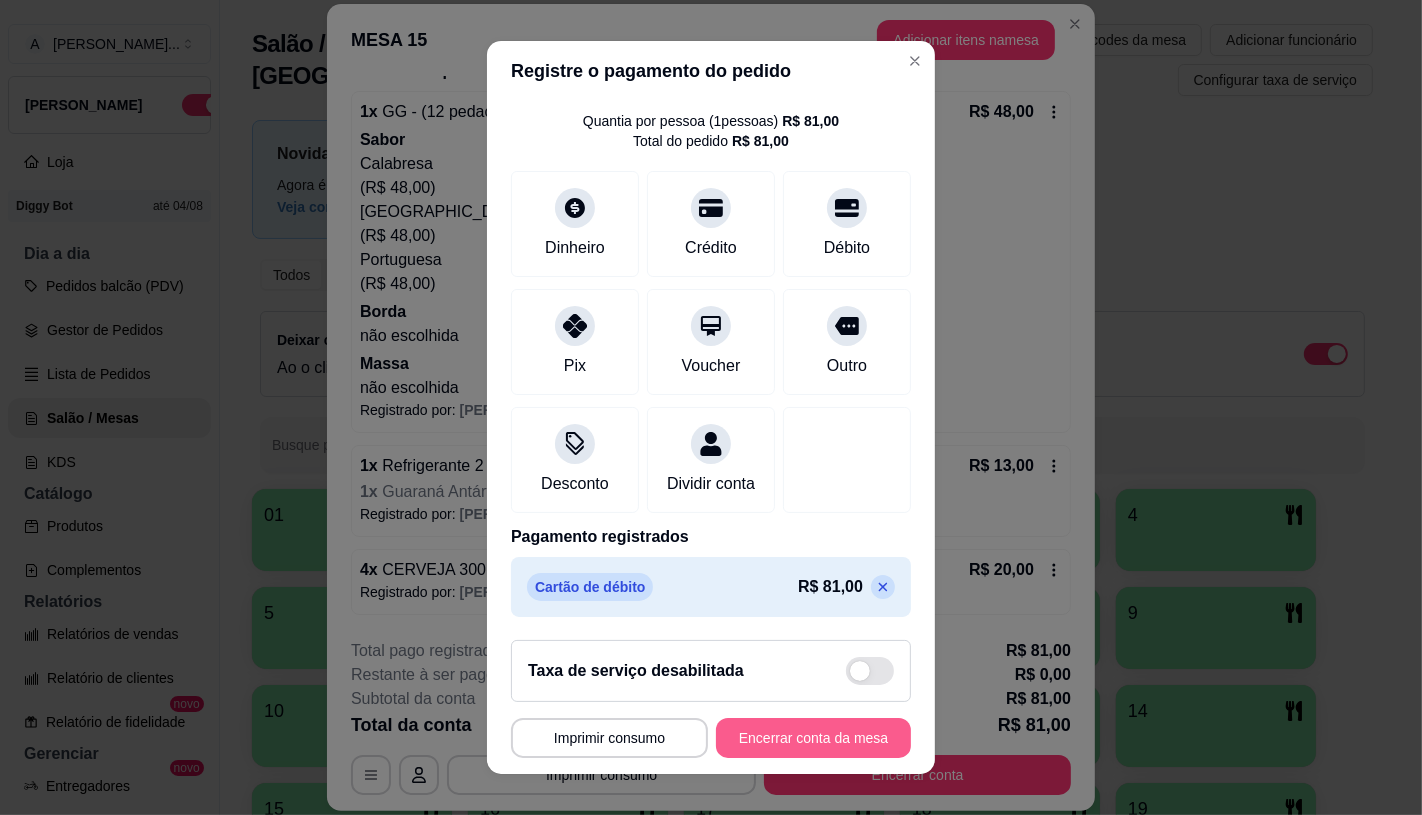click on "Encerrar conta da mesa" at bounding box center [813, 738] 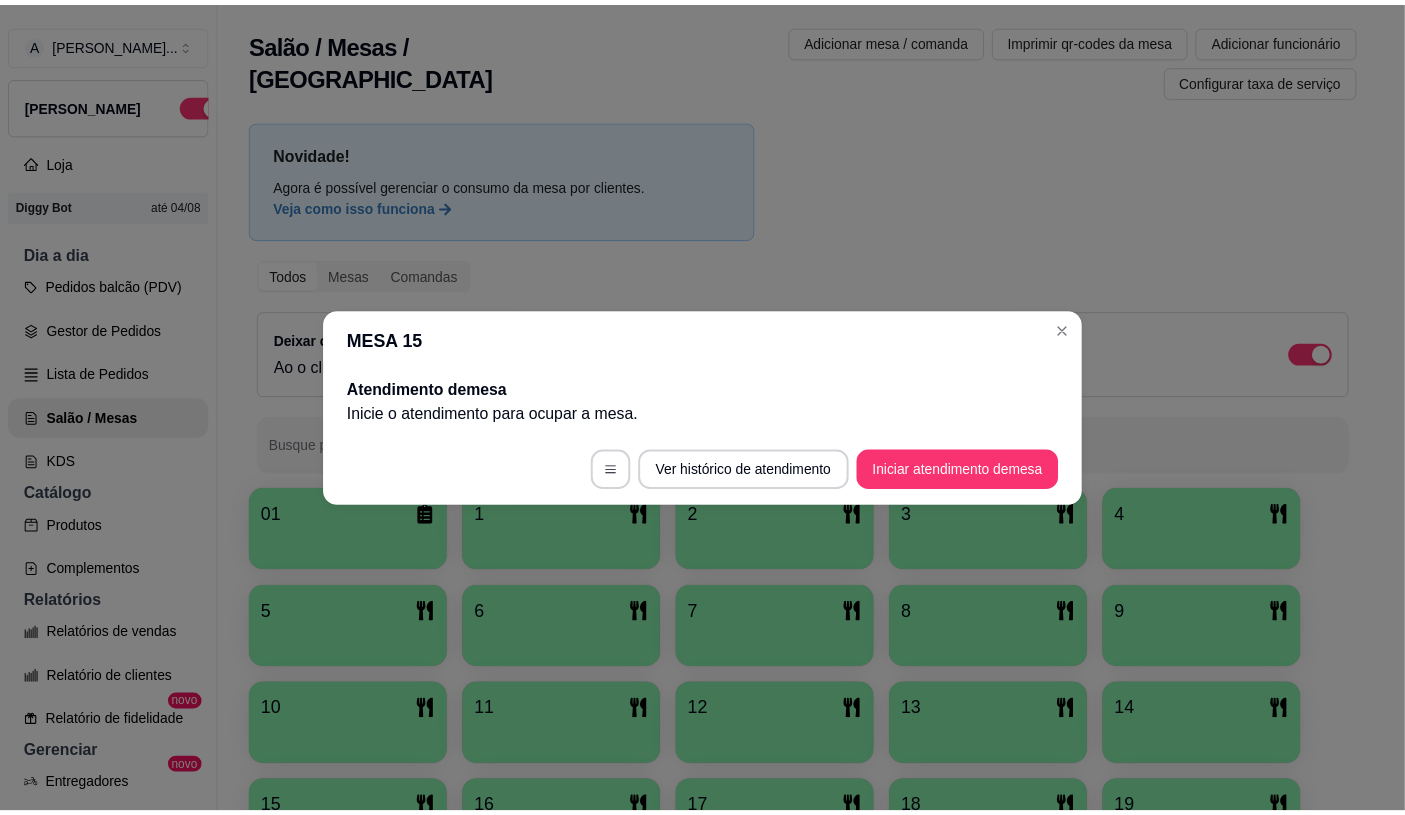 scroll, scrollTop: 0, scrollLeft: 0, axis: both 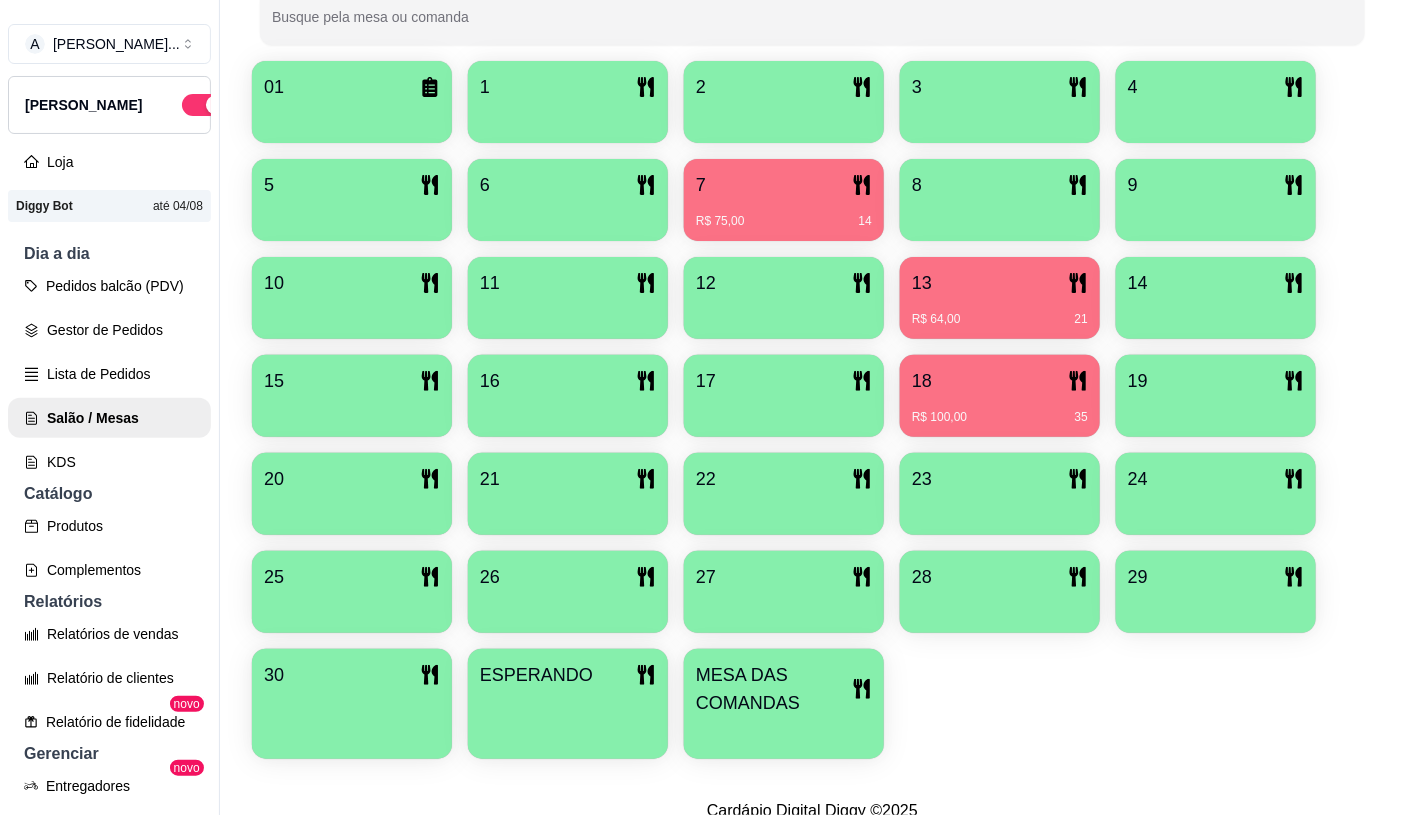 click on "MESA DAS COMANDAS" at bounding box center [774, 689] 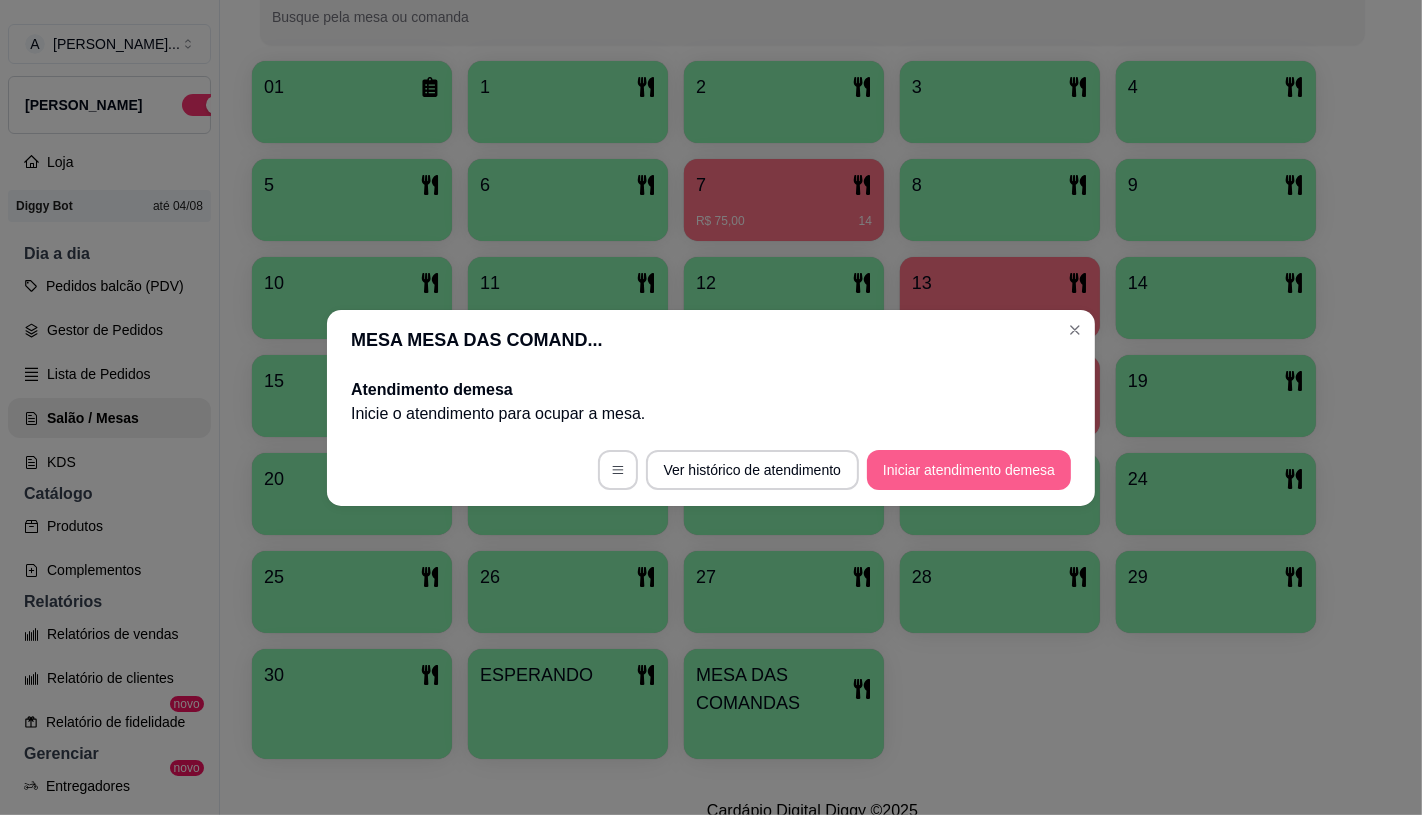 click on "Iniciar atendimento de  mesa" at bounding box center [969, 470] 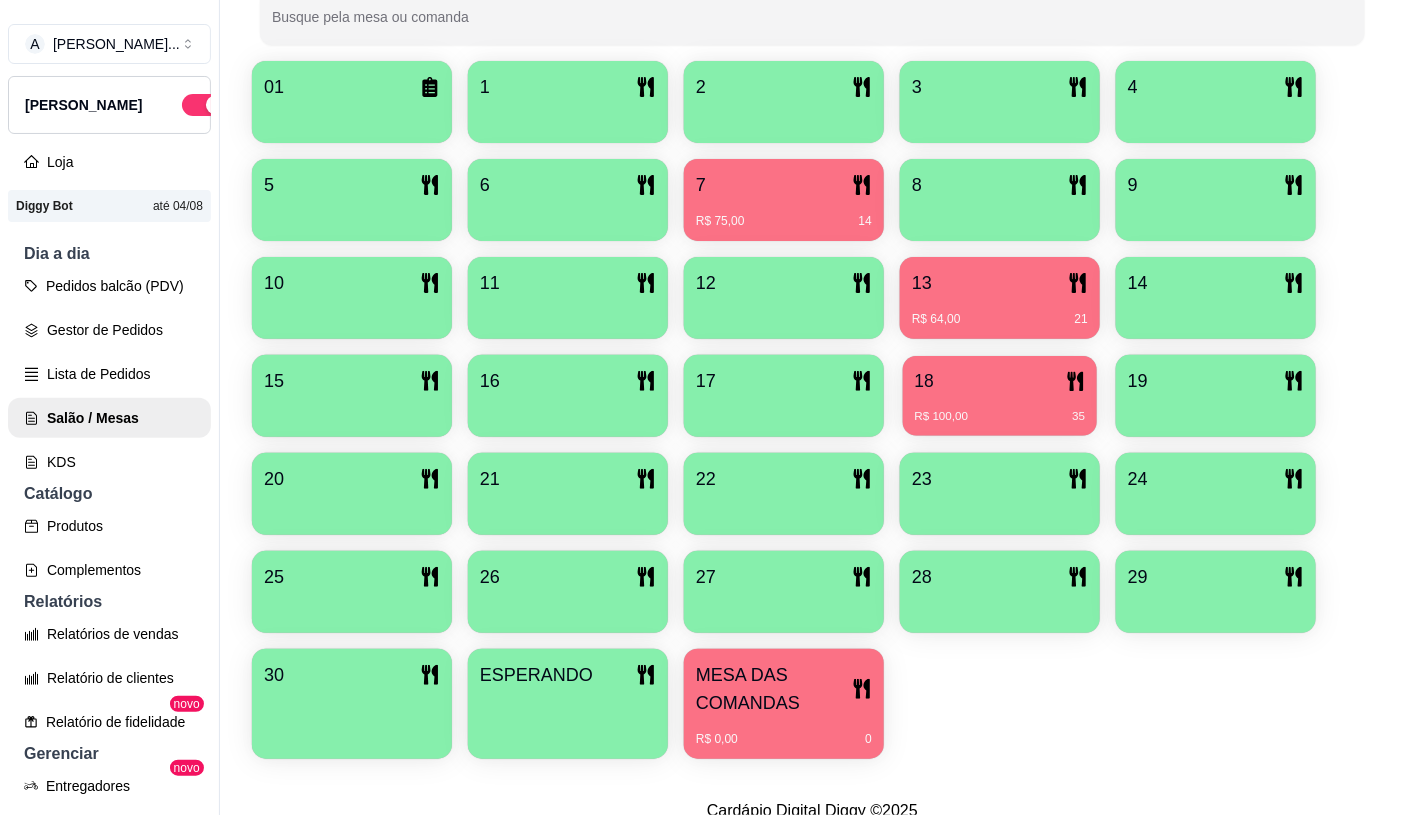 click on "18 R$ 100,00 35" at bounding box center (1000, 396) 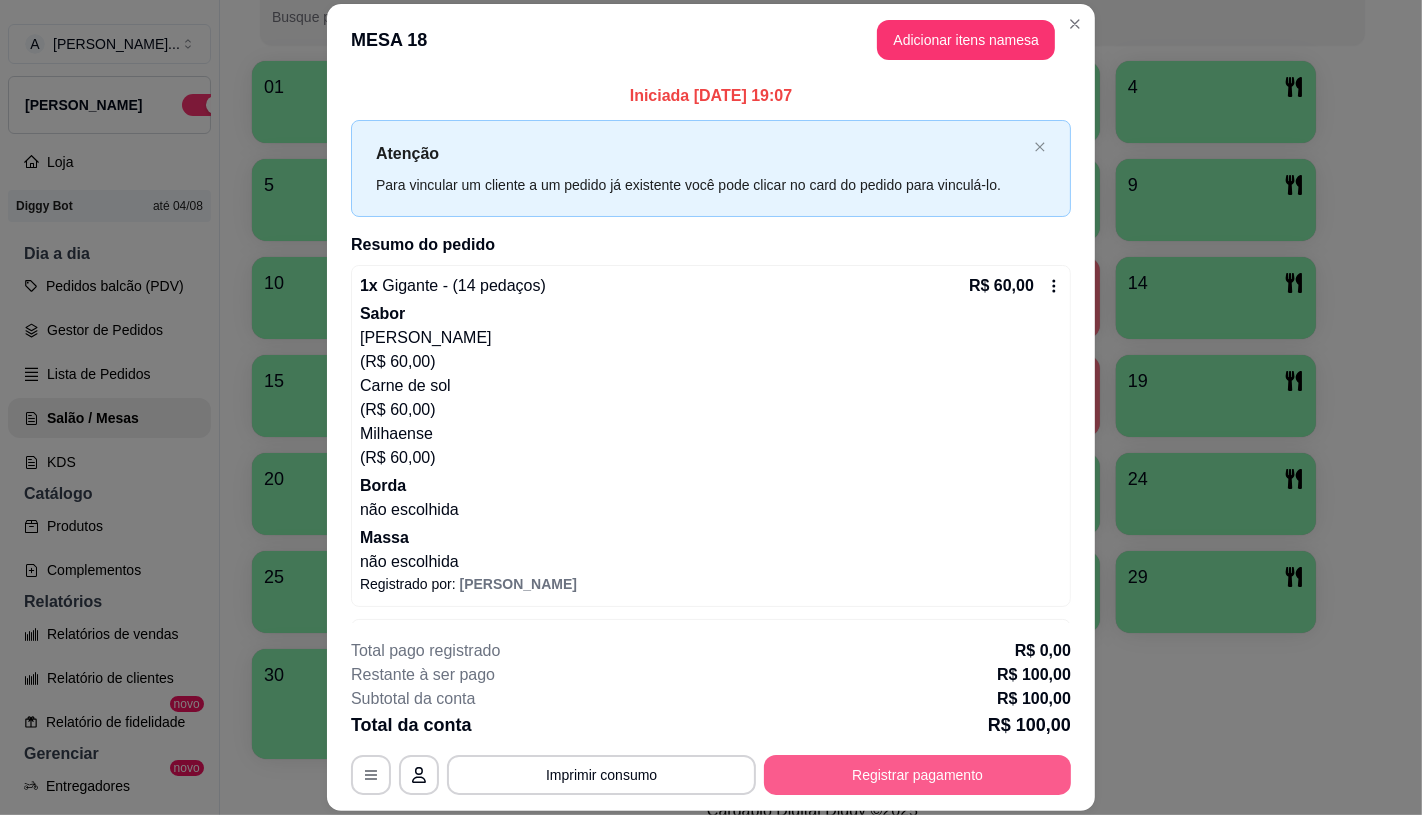 click on "Registrar pagamento" at bounding box center (917, 775) 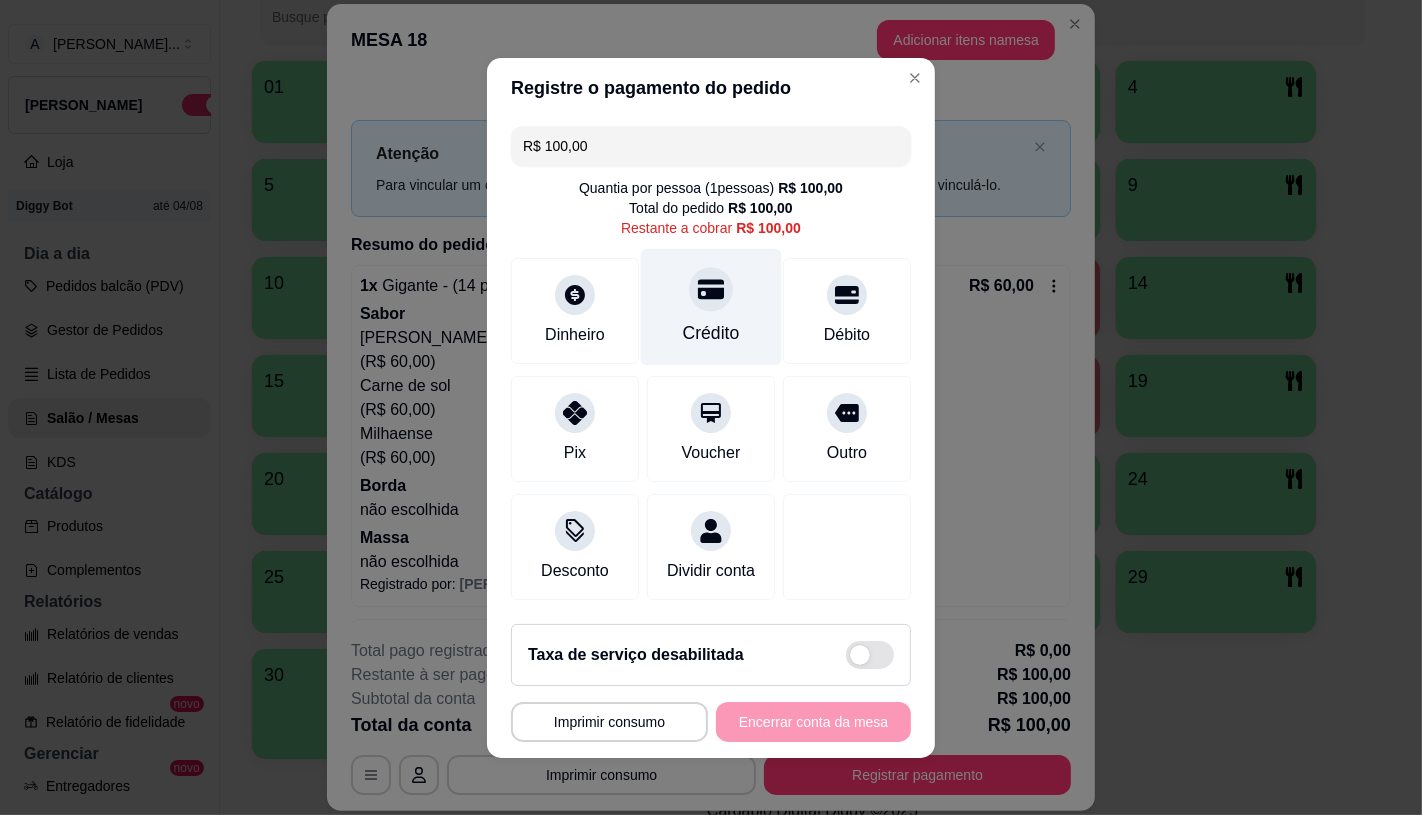 click on "Crédito" at bounding box center [711, 333] 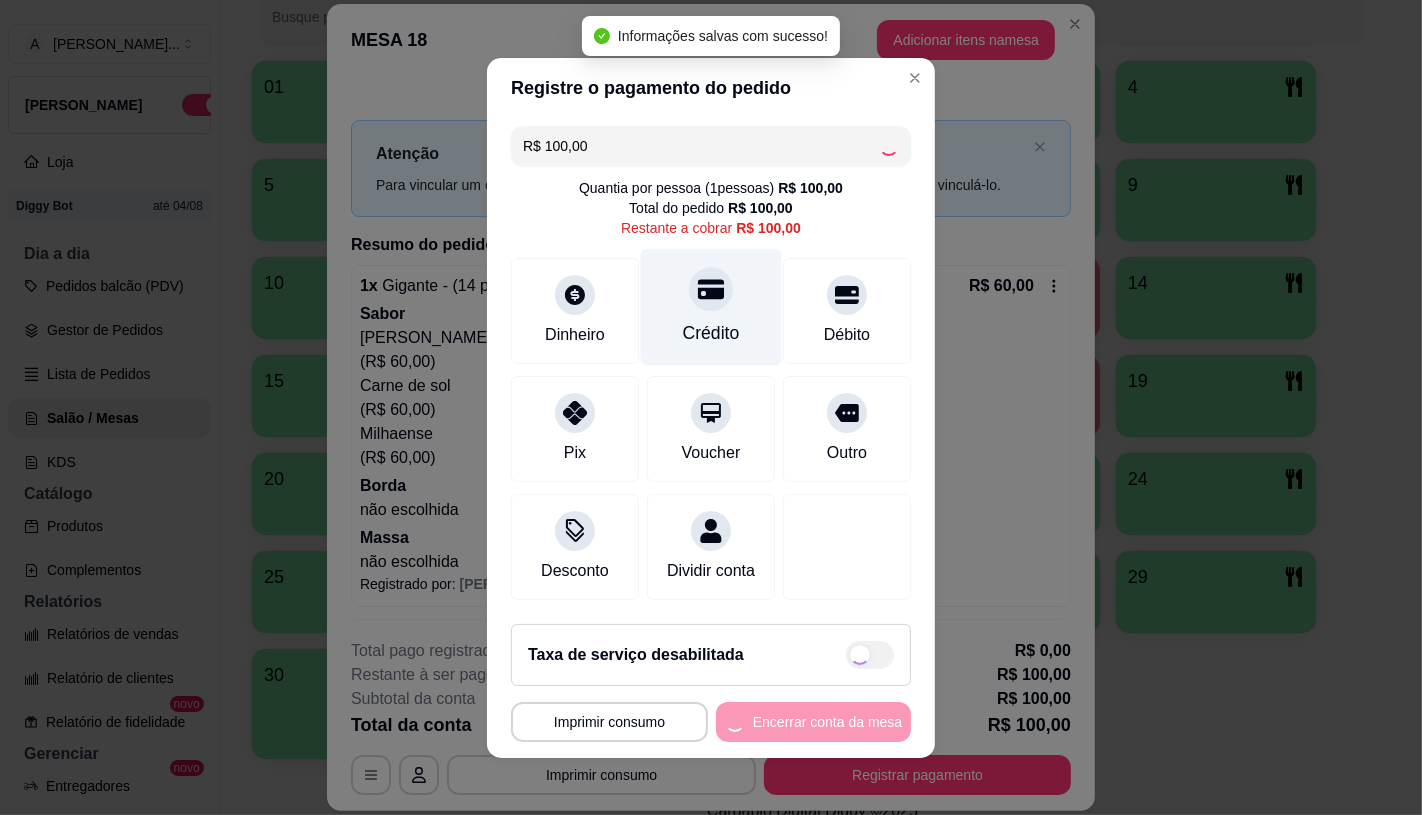 type on "R$ 0,00" 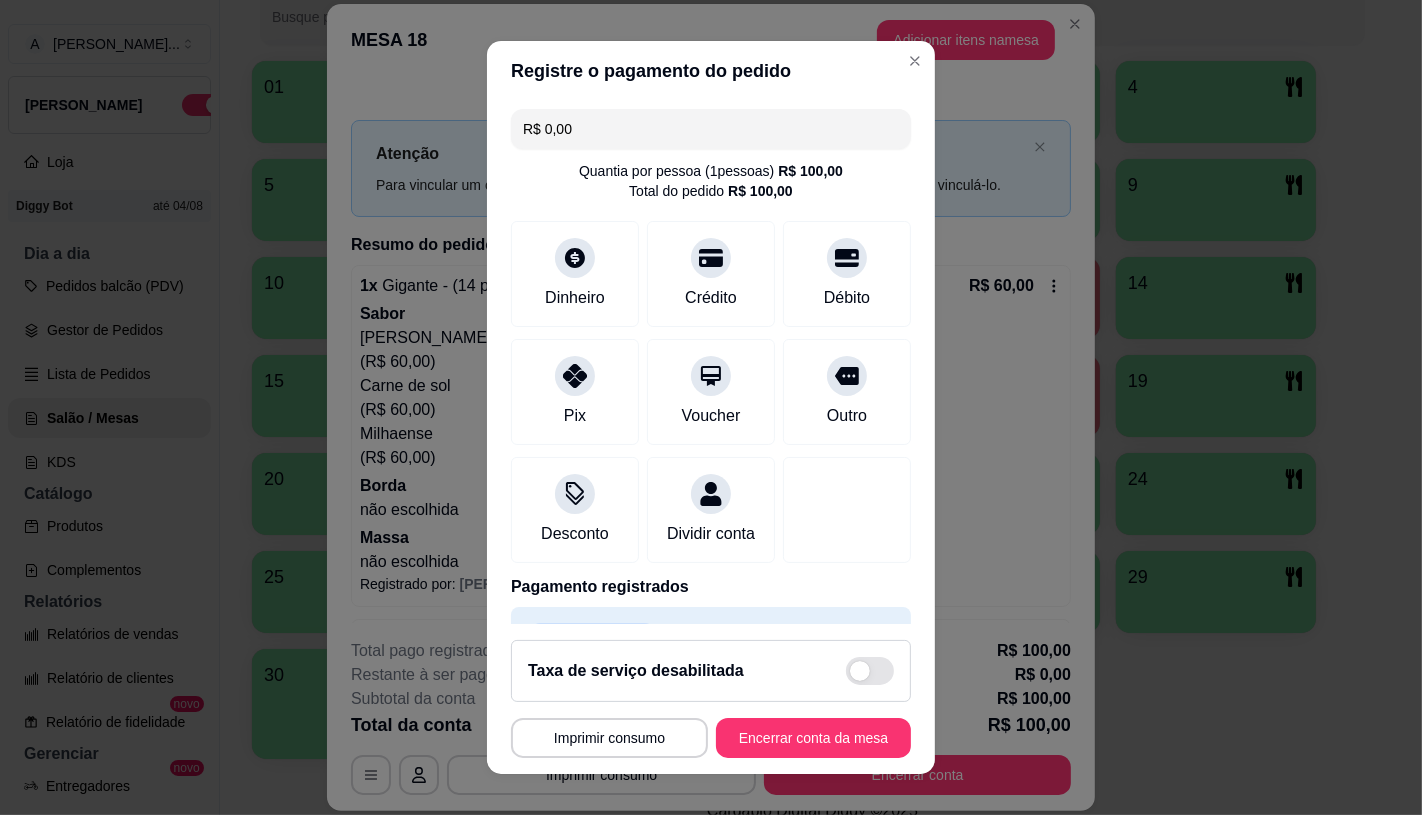 scroll, scrollTop: 74, scrollLeft: 0, axis: vertical 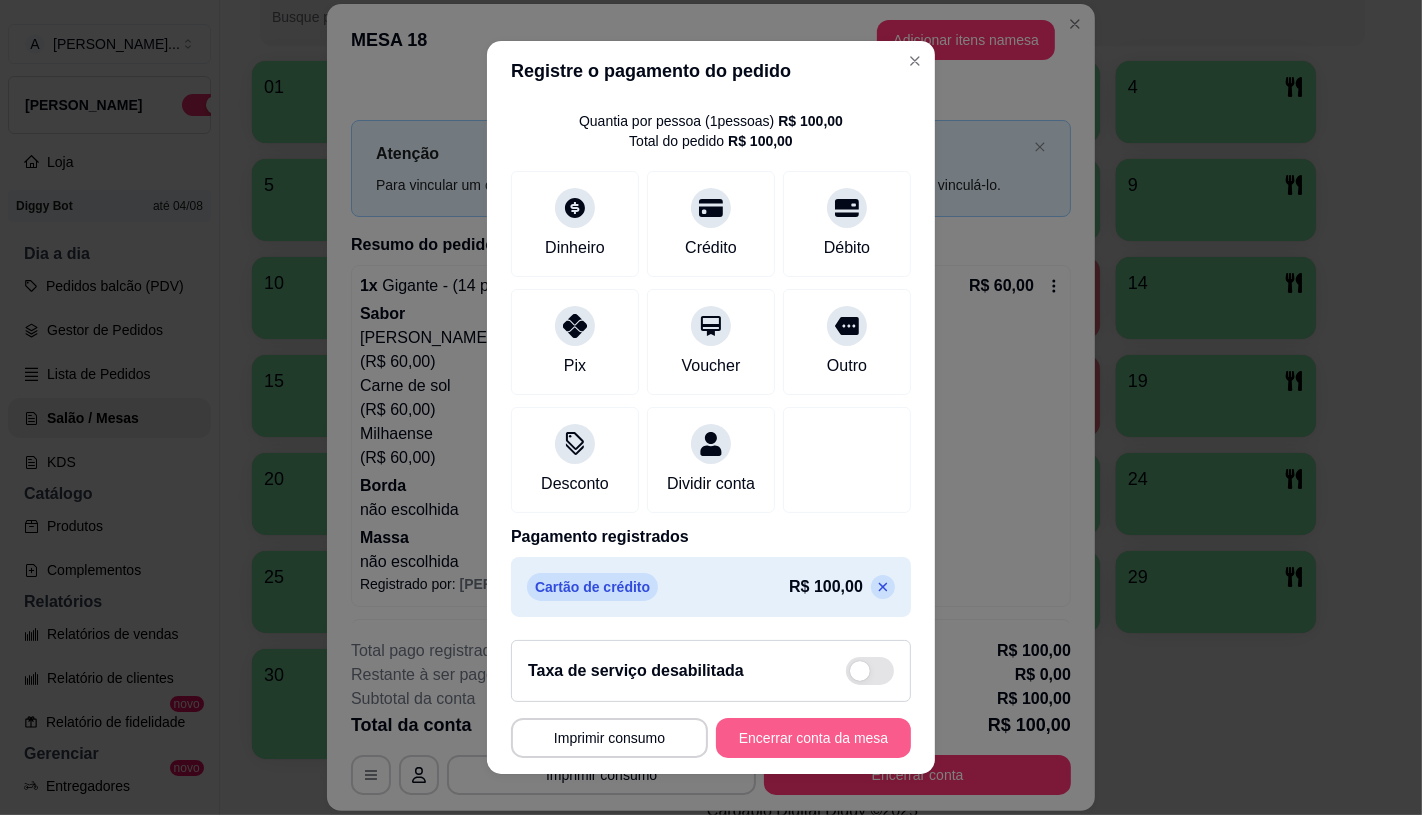 click on "Encerrar conta da mesa" at bounding box center (813, 738) 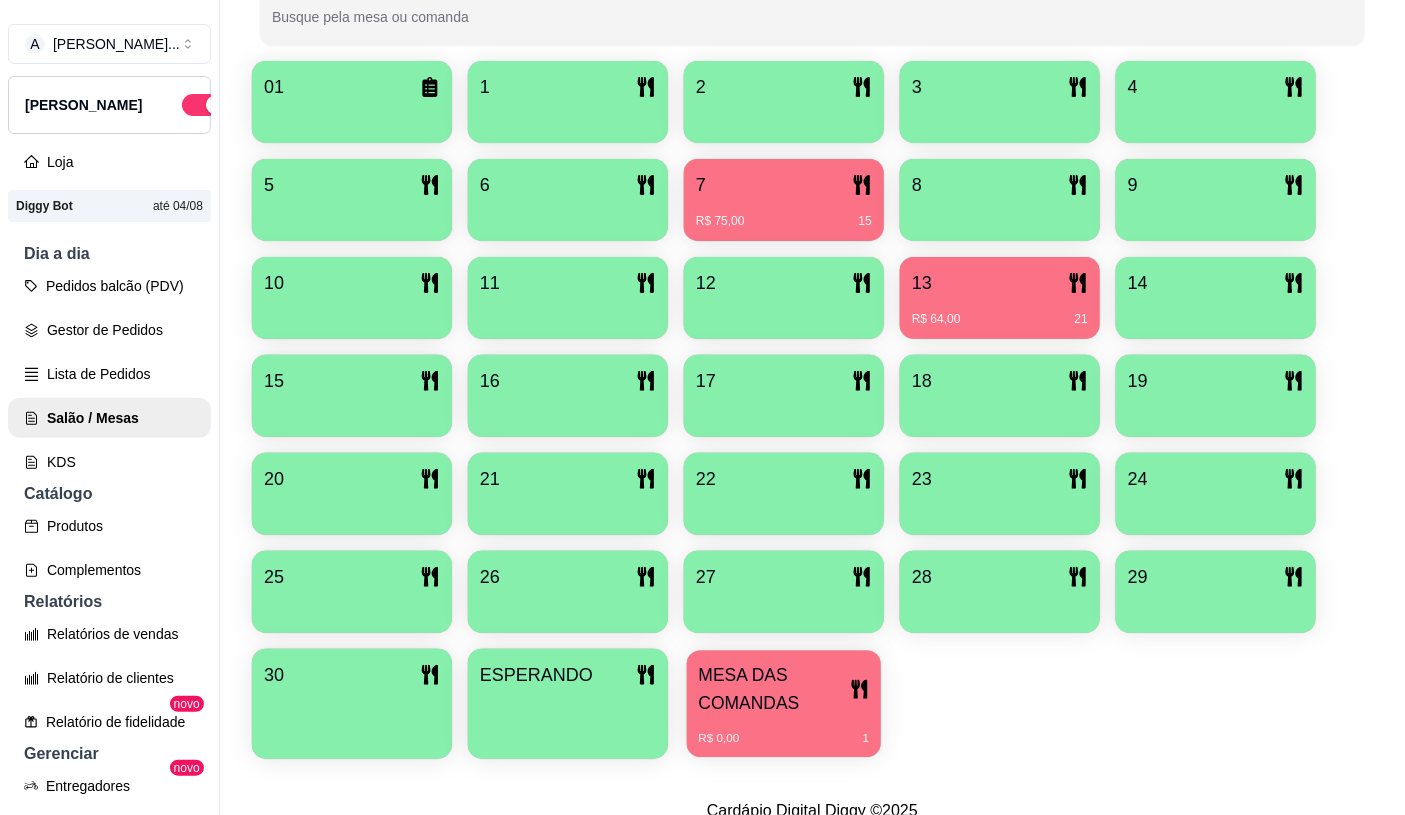 click on "MESA DAS COMANDAS" at bounding box center (774, 689) 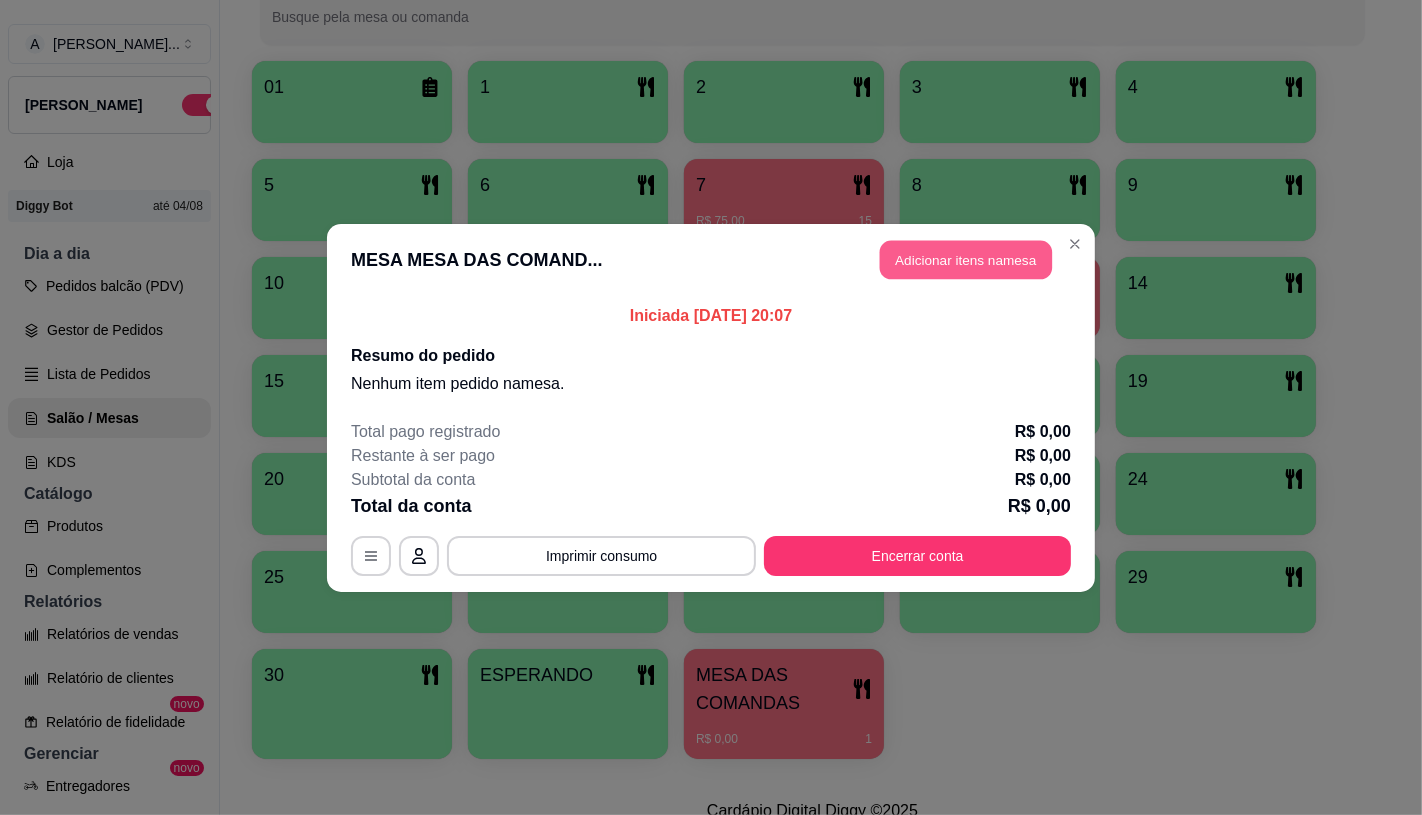 click on "Adicionar itens na  mesa" at bounding box center (966, 259) 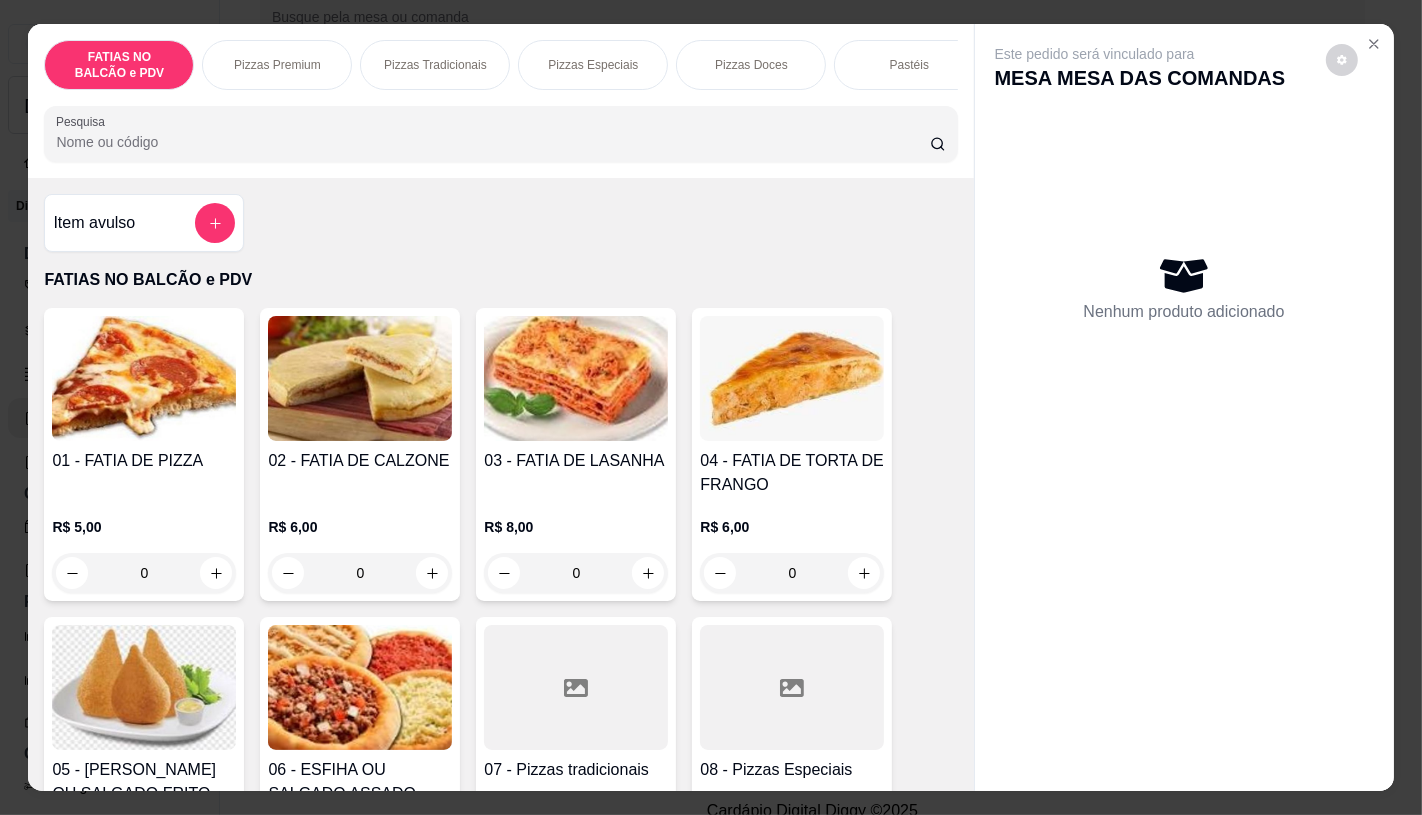 click on "Pizzas Especiais" at bounding box center [593, 65] 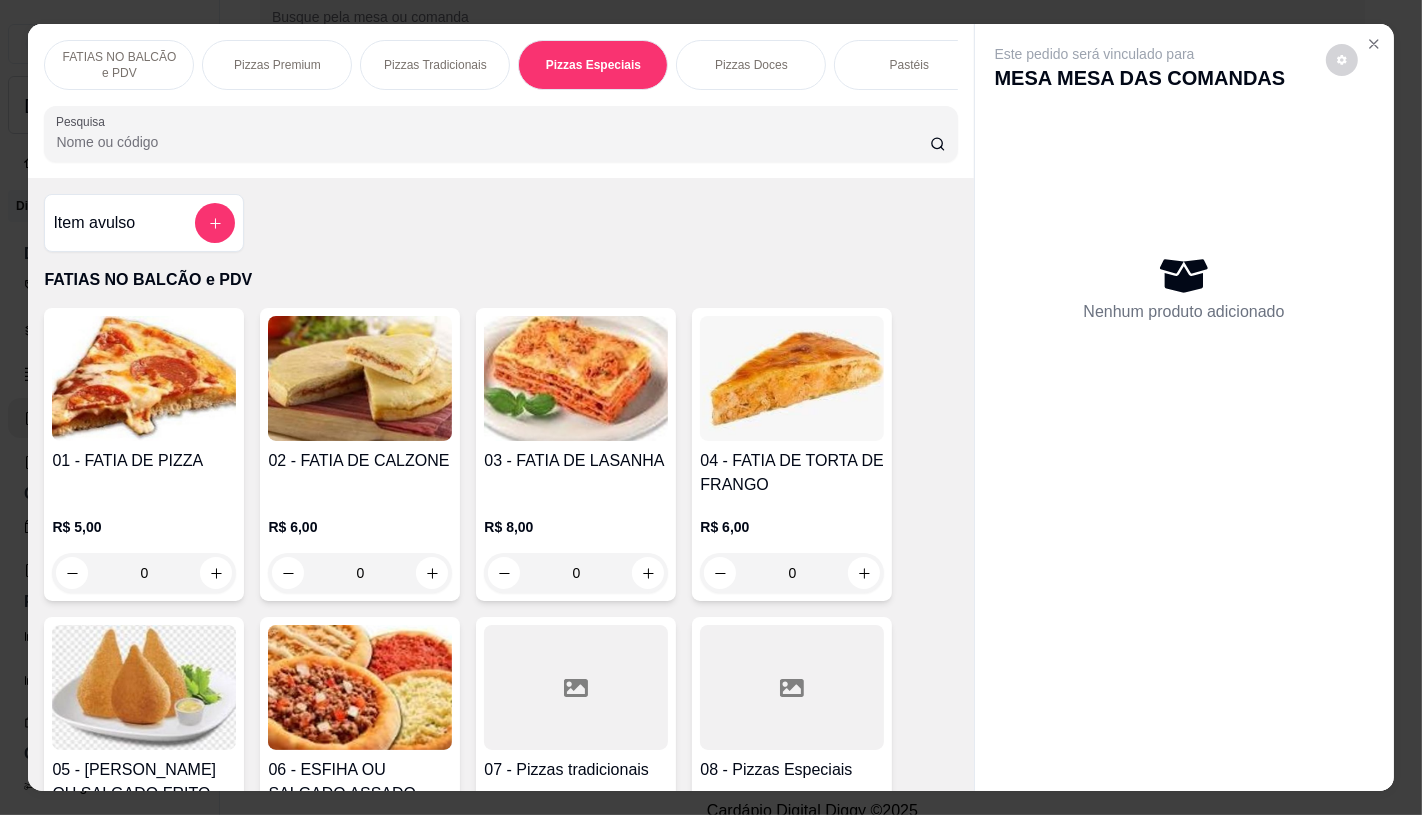 scroll, scrollTop: 2798, scrollLeft: 0, axis: vertical 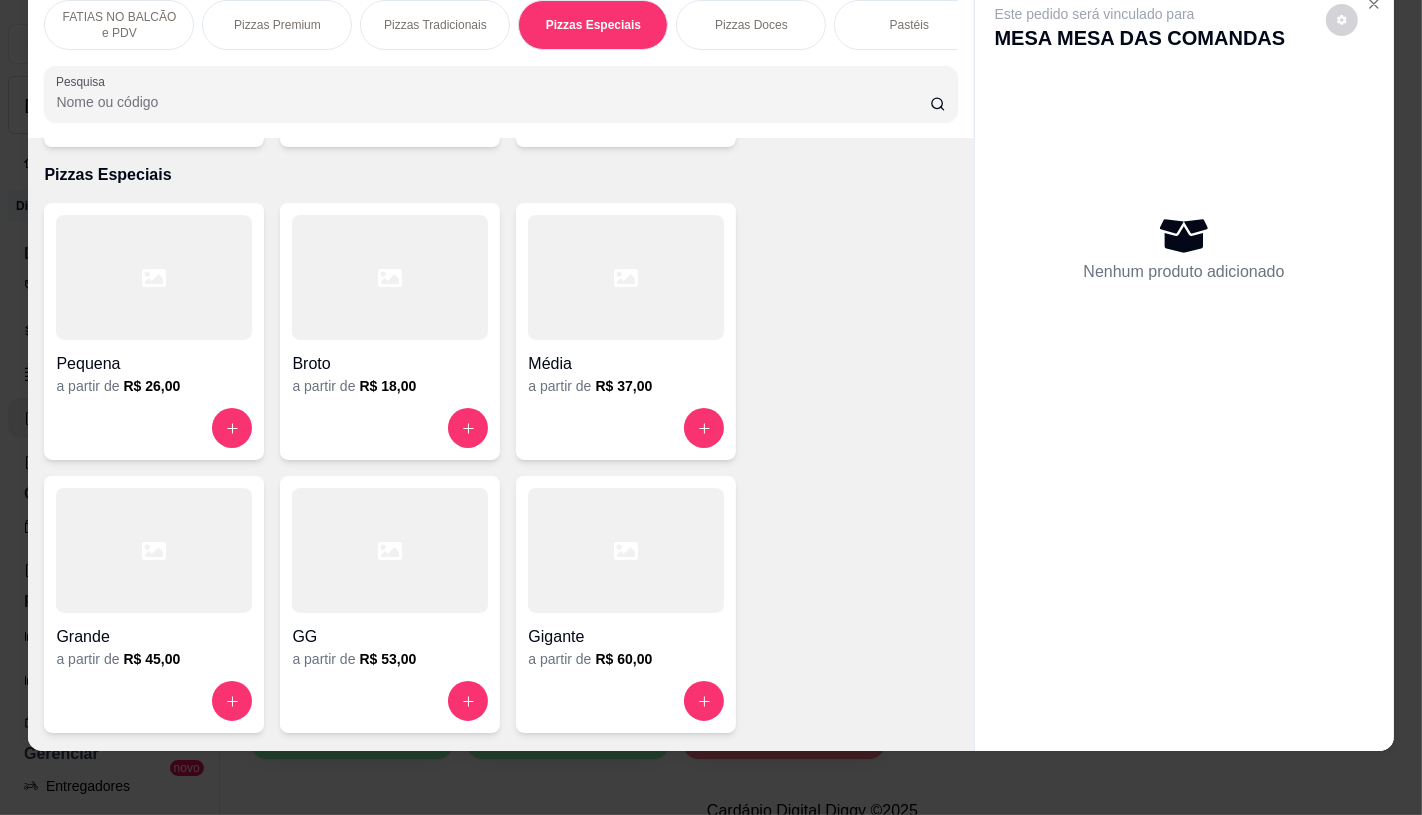 click at bounding box center [154, 550] 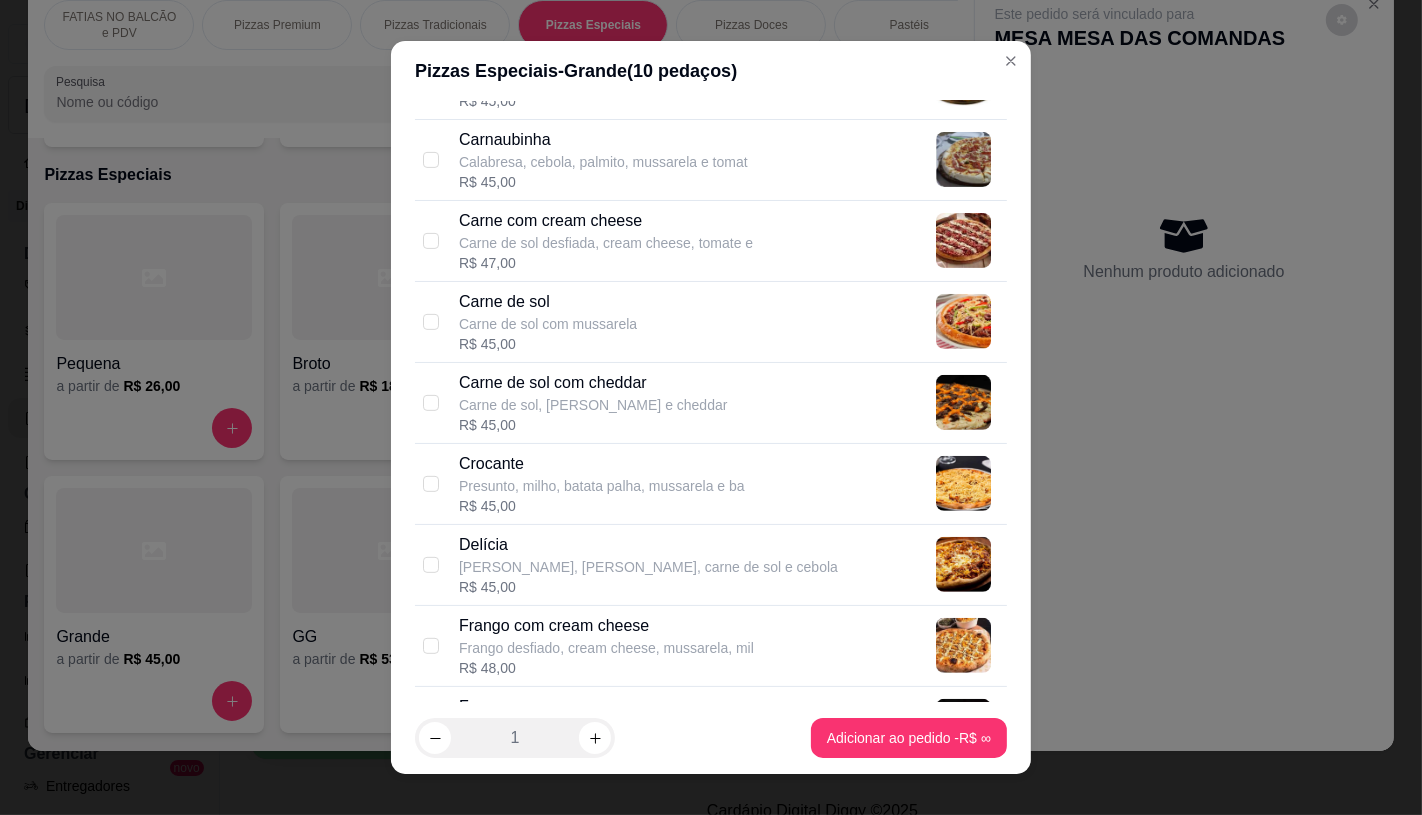 scroll, scrollTop: 888, scrollLeft: 0, axis: vertical 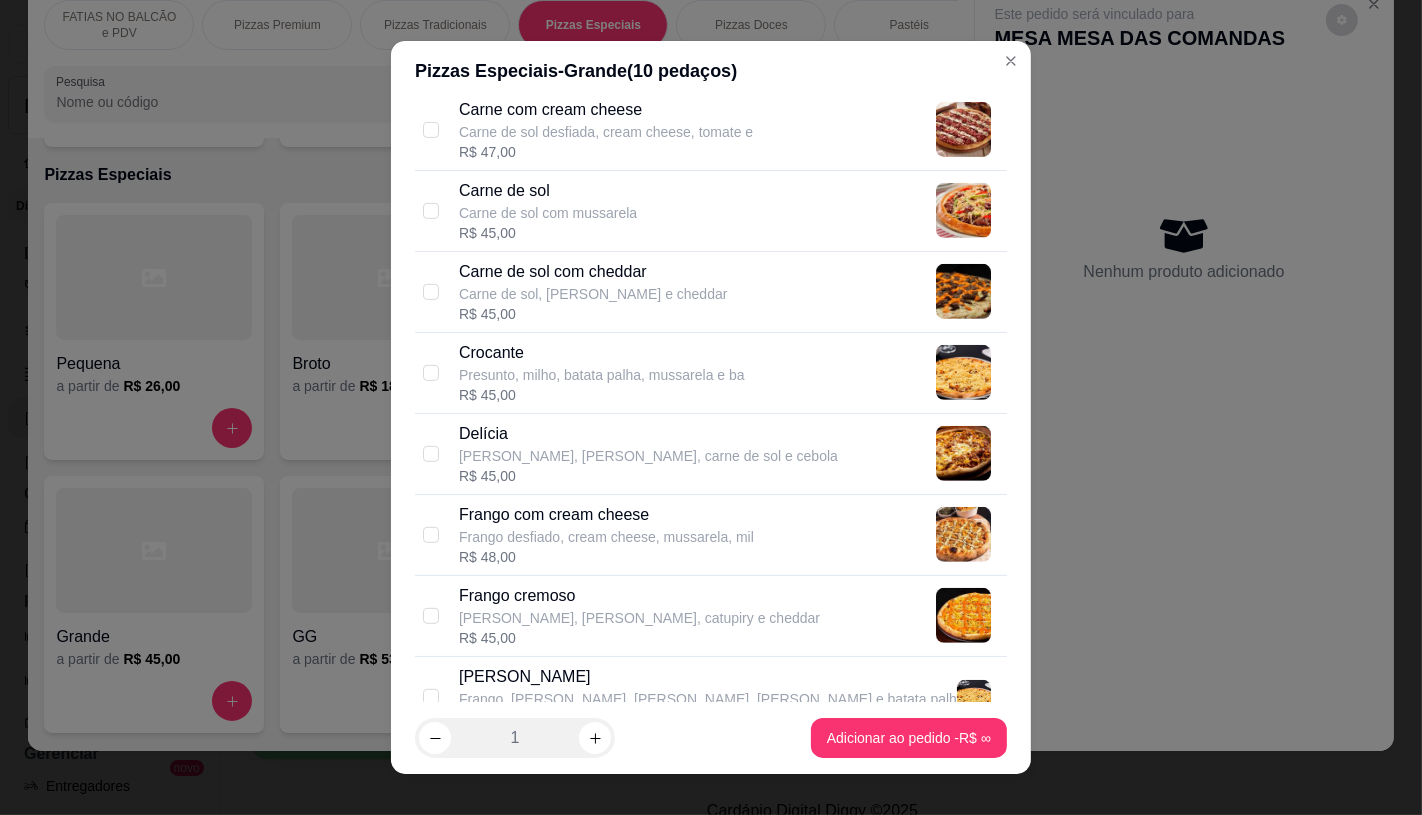 click on "R$ 48,00" at bounding box center (606, 557) 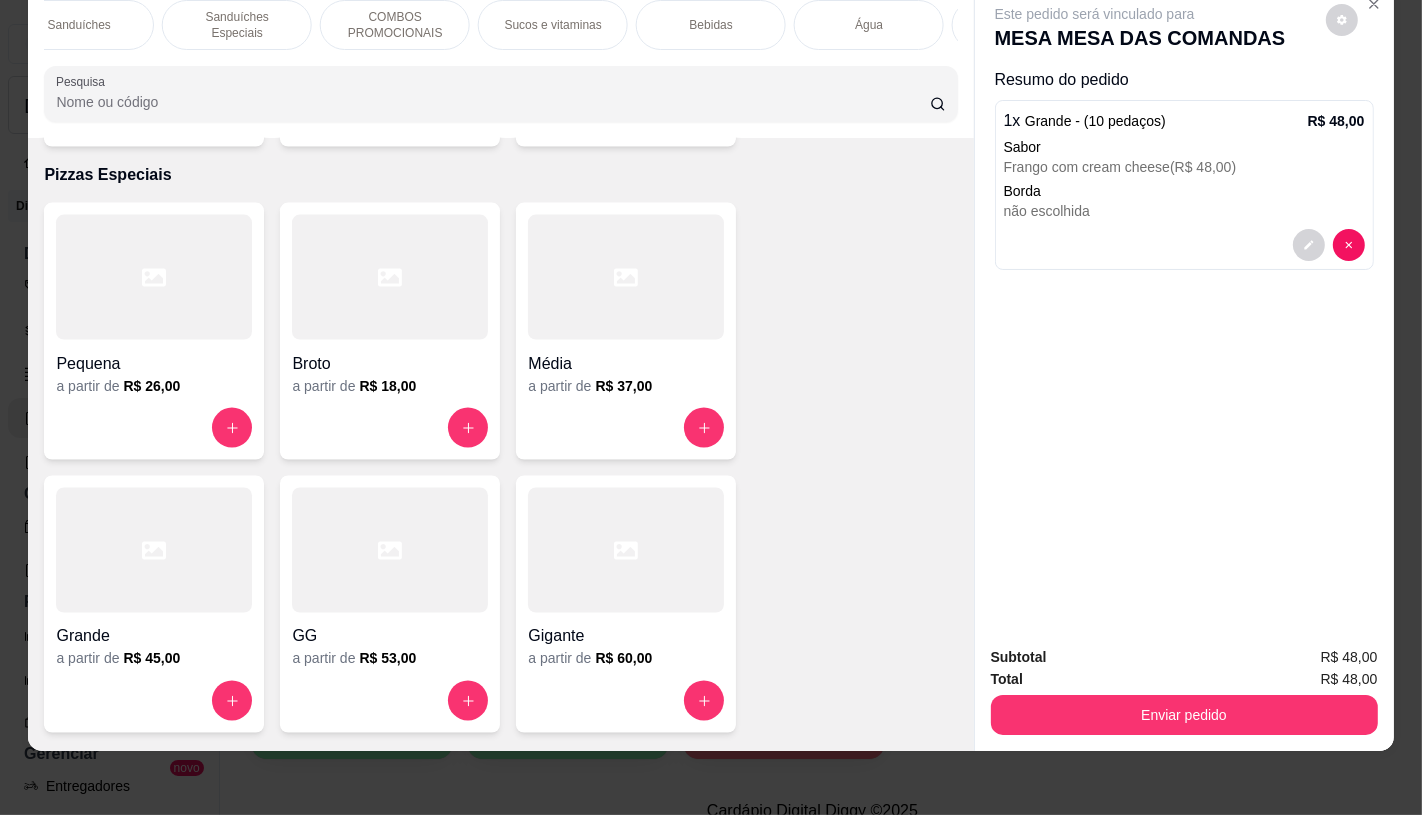 scroll, scrollTop: 0, scrollLeft: 1783, axis: horizontal 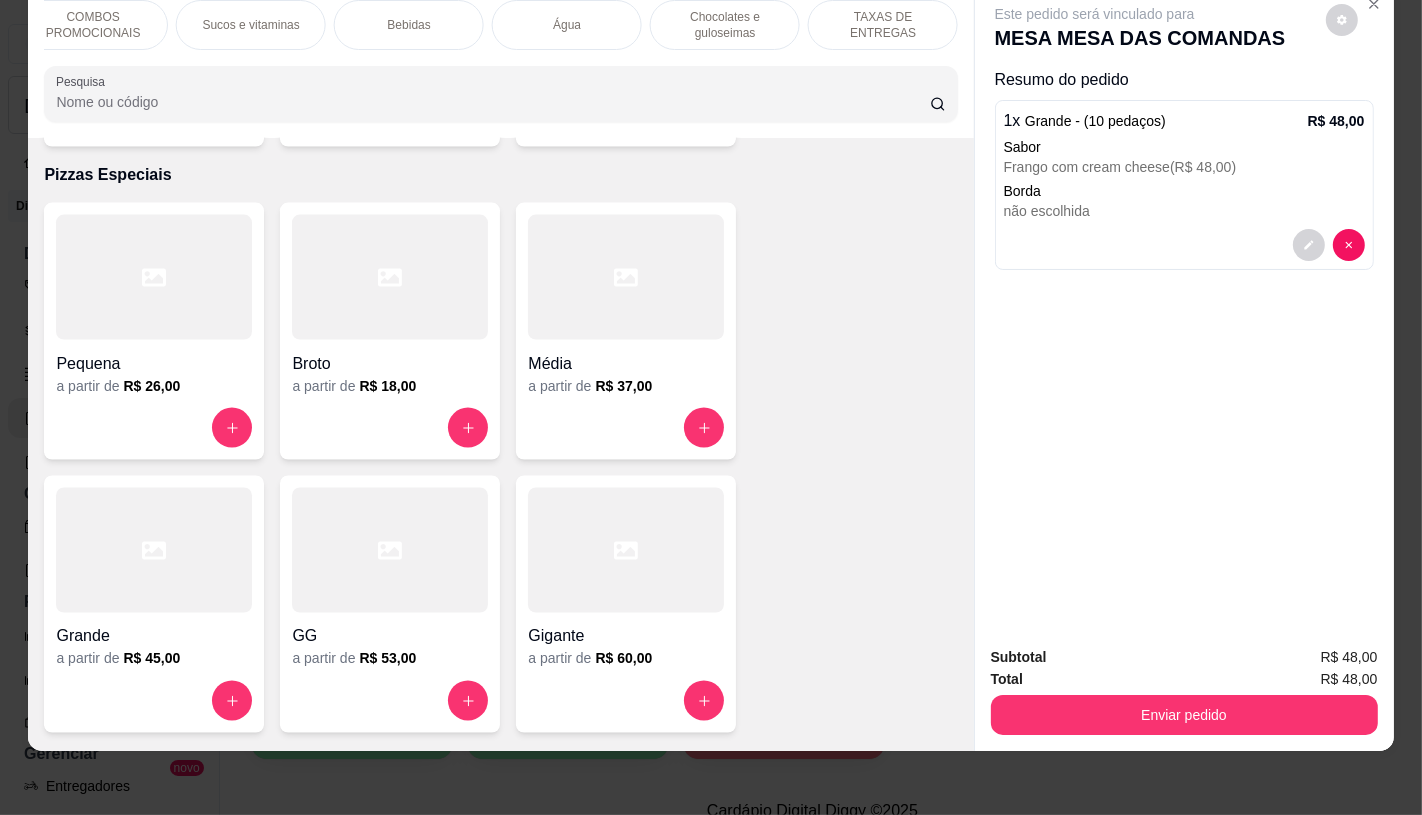 click on "TAXAS DE ENTREGAS" at bounding box center (883, 25) 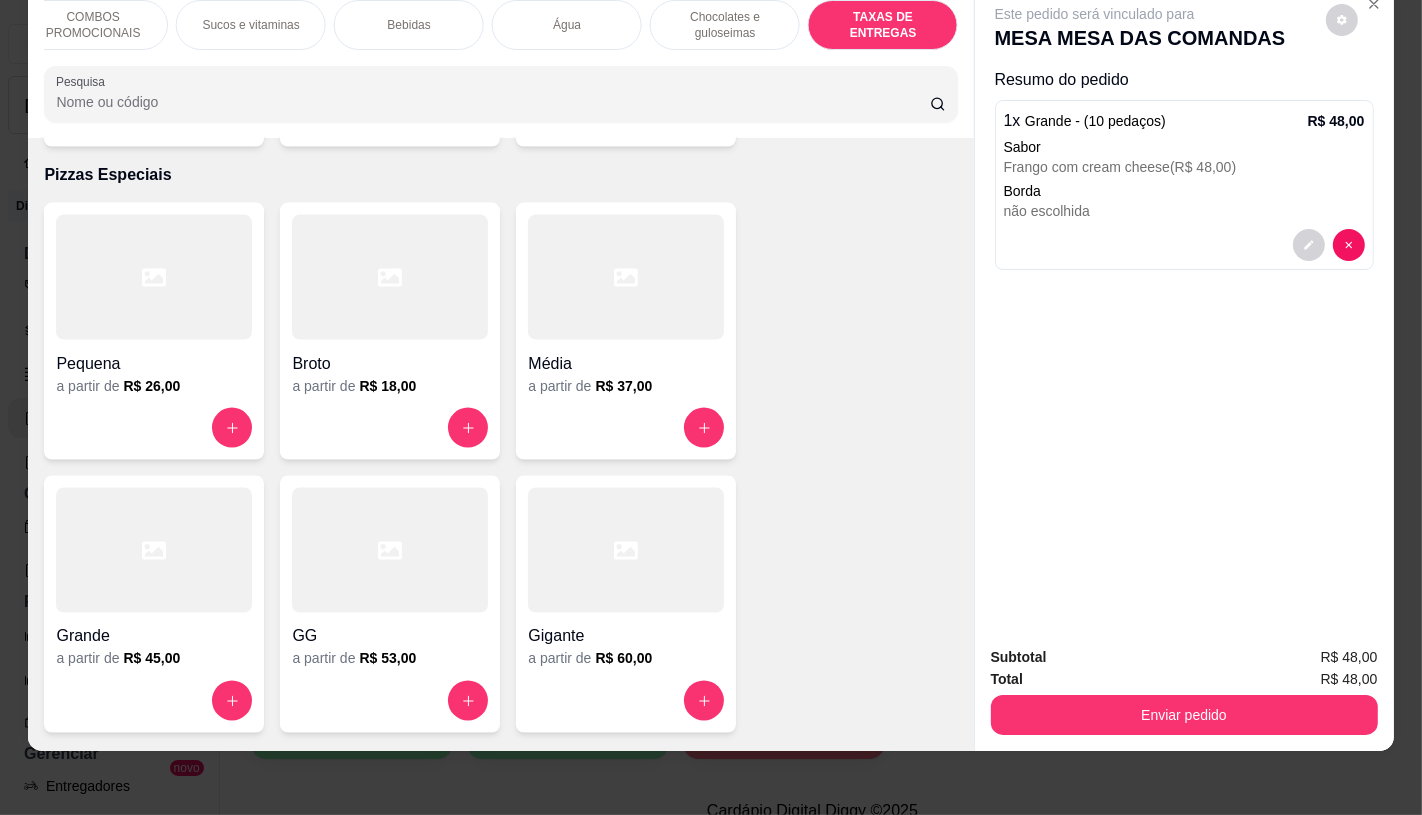 scroll, scrollTop: 13373, scrollLeft: 0, axis: vertical 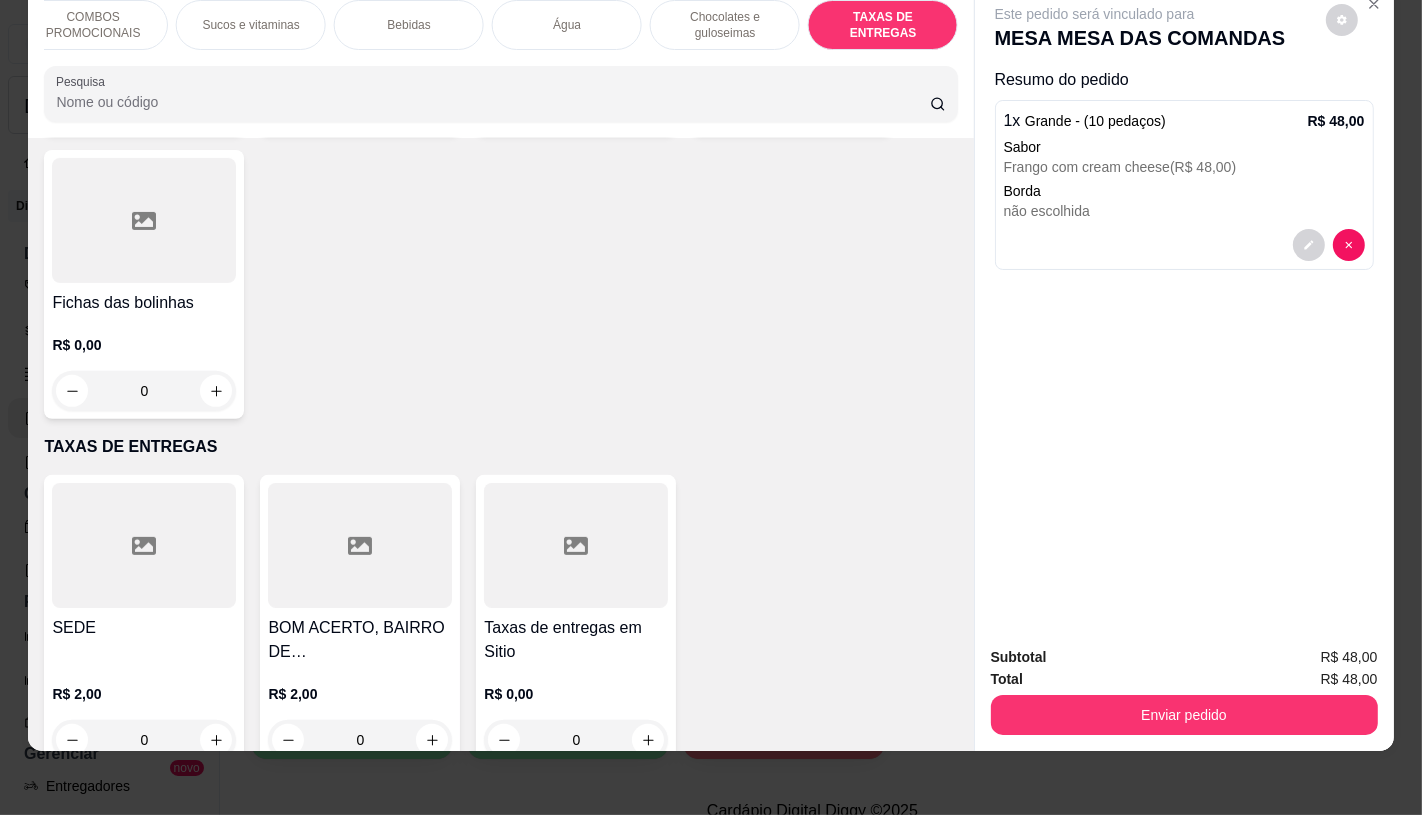 click on "Taxas de entregas em Sitio    R$ 0,00 0" at bounding box center (576, 621) 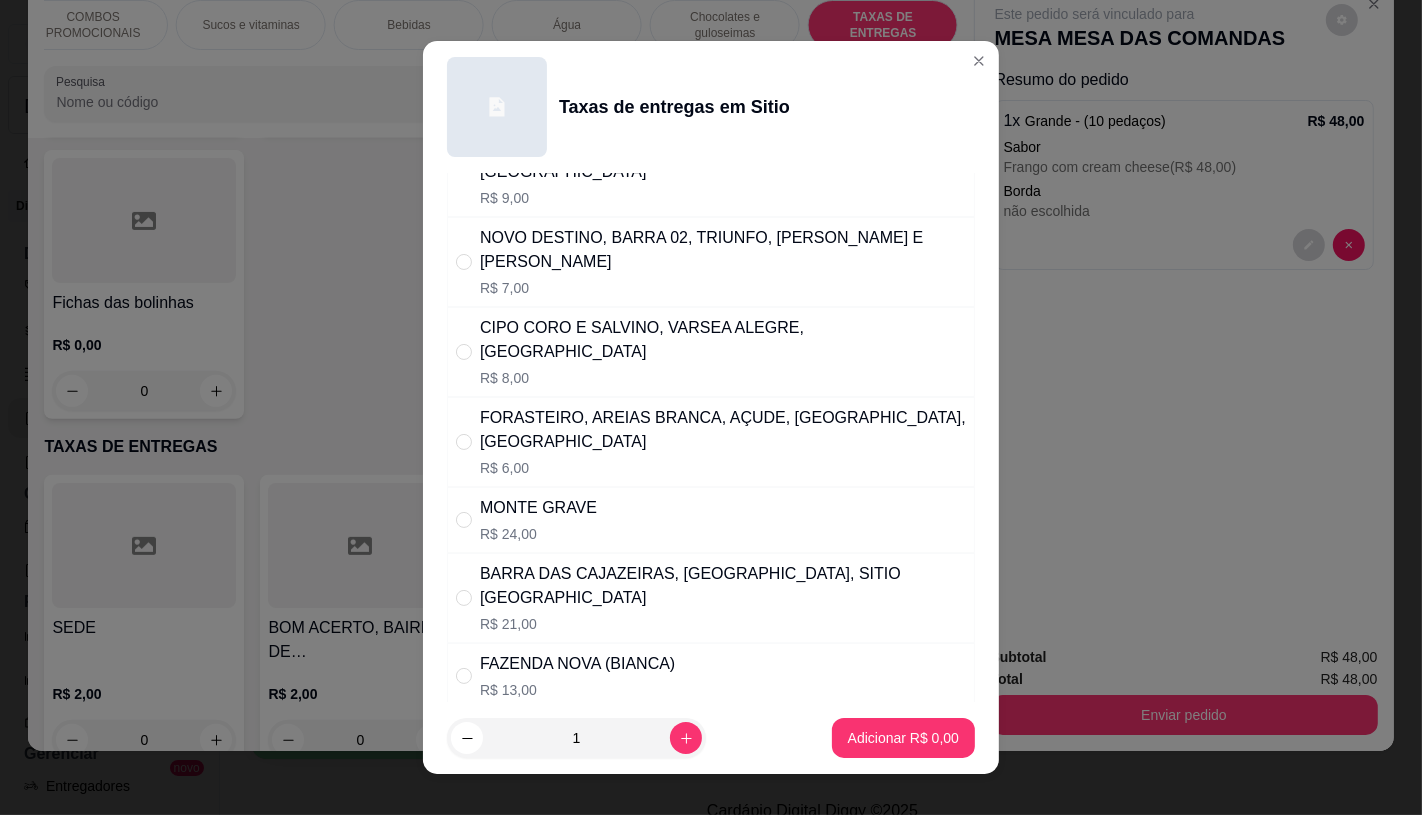 scroll, scrollTop: 444, scrollLeft: 0, axis: vertical 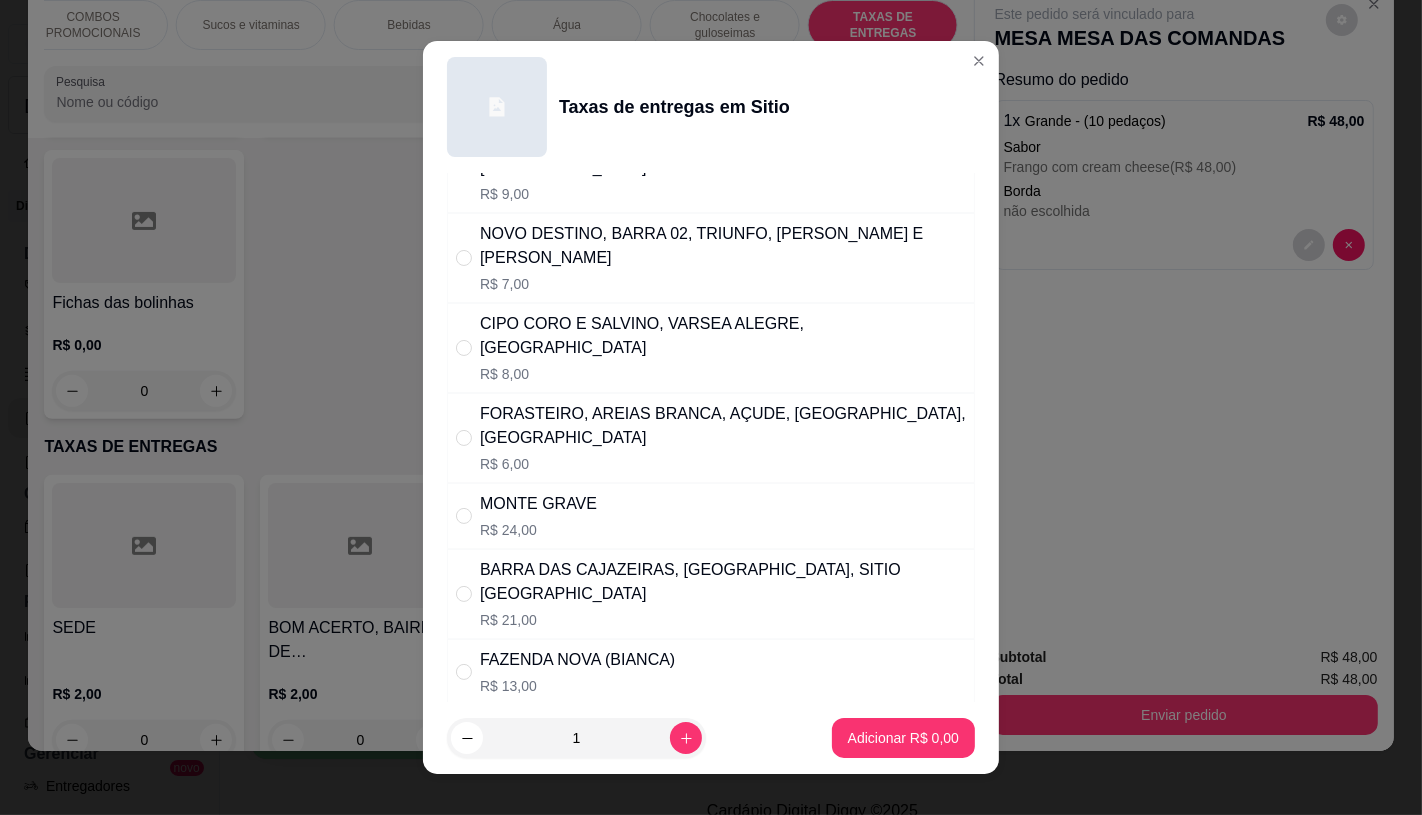 click on "[GEOGRAPHIC_DATA], MONTE SOMBRIO ANTES DA IGREJA" at bounding box center [709, 726] 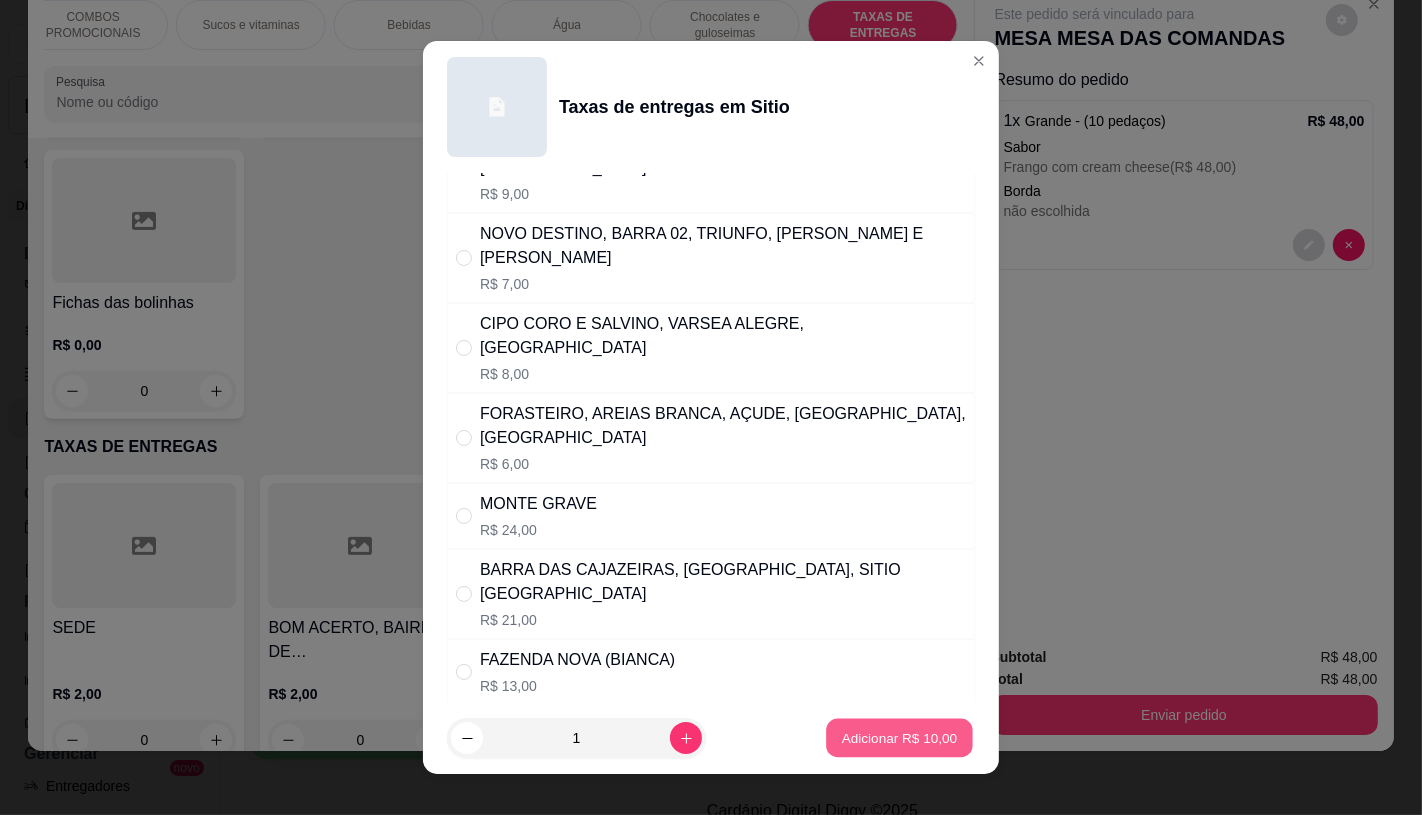 click on "Adicionar   R$ 10,00" at bounding box center (900, 738) 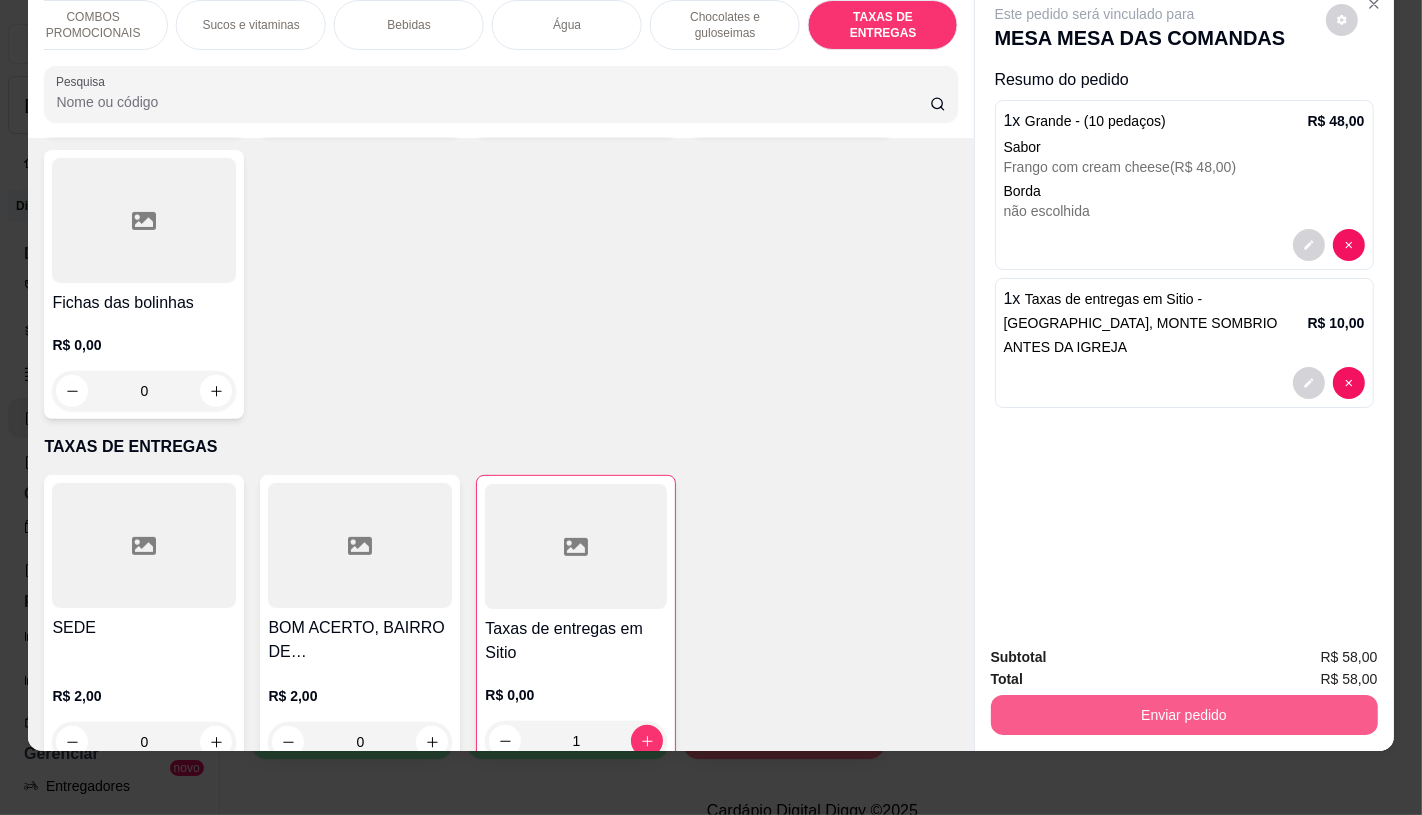 click on "Enviar pedido" at bounding box center [1184, 715] 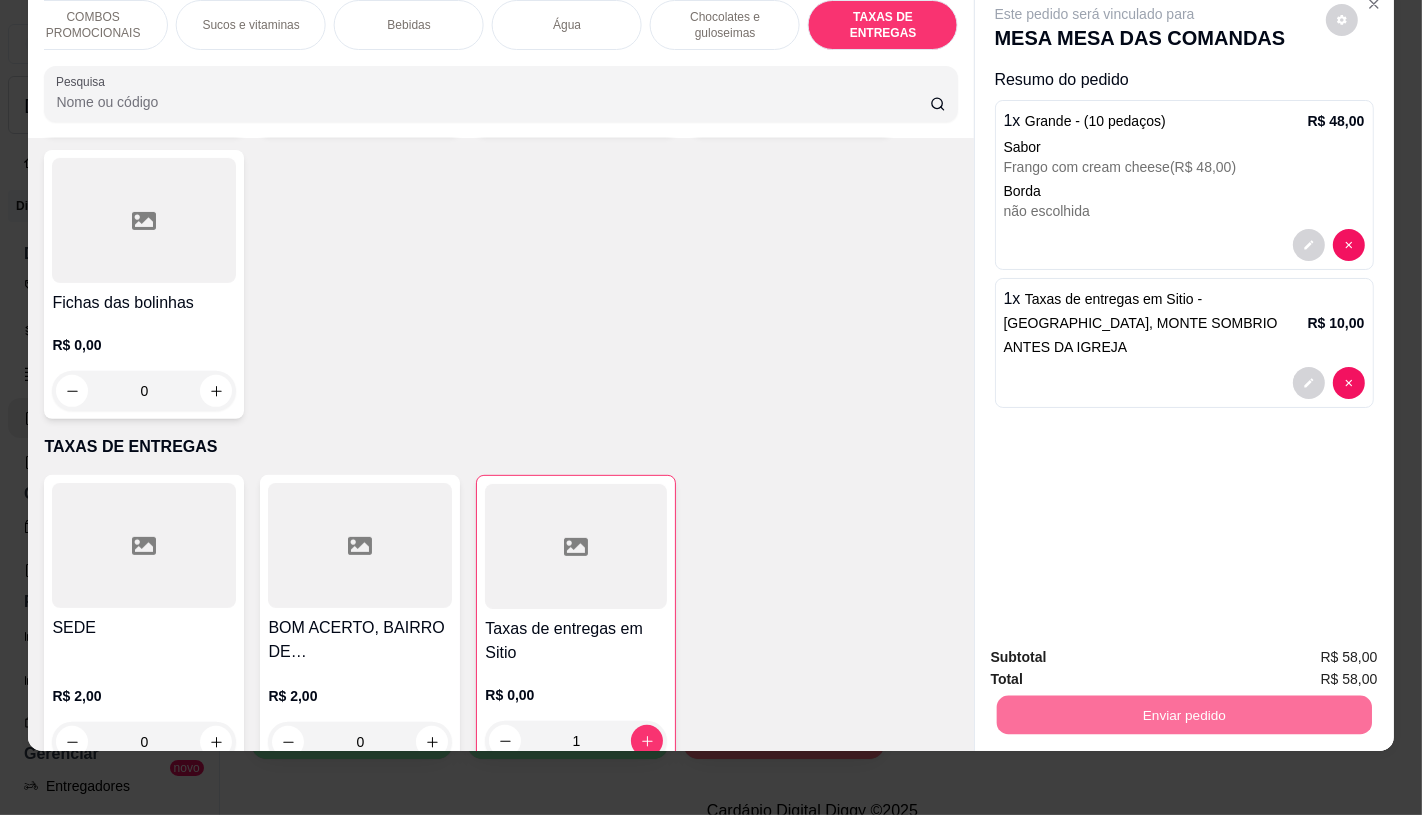 click on "Não registrar e enviar pedido" at bounding box center [1117, 650] 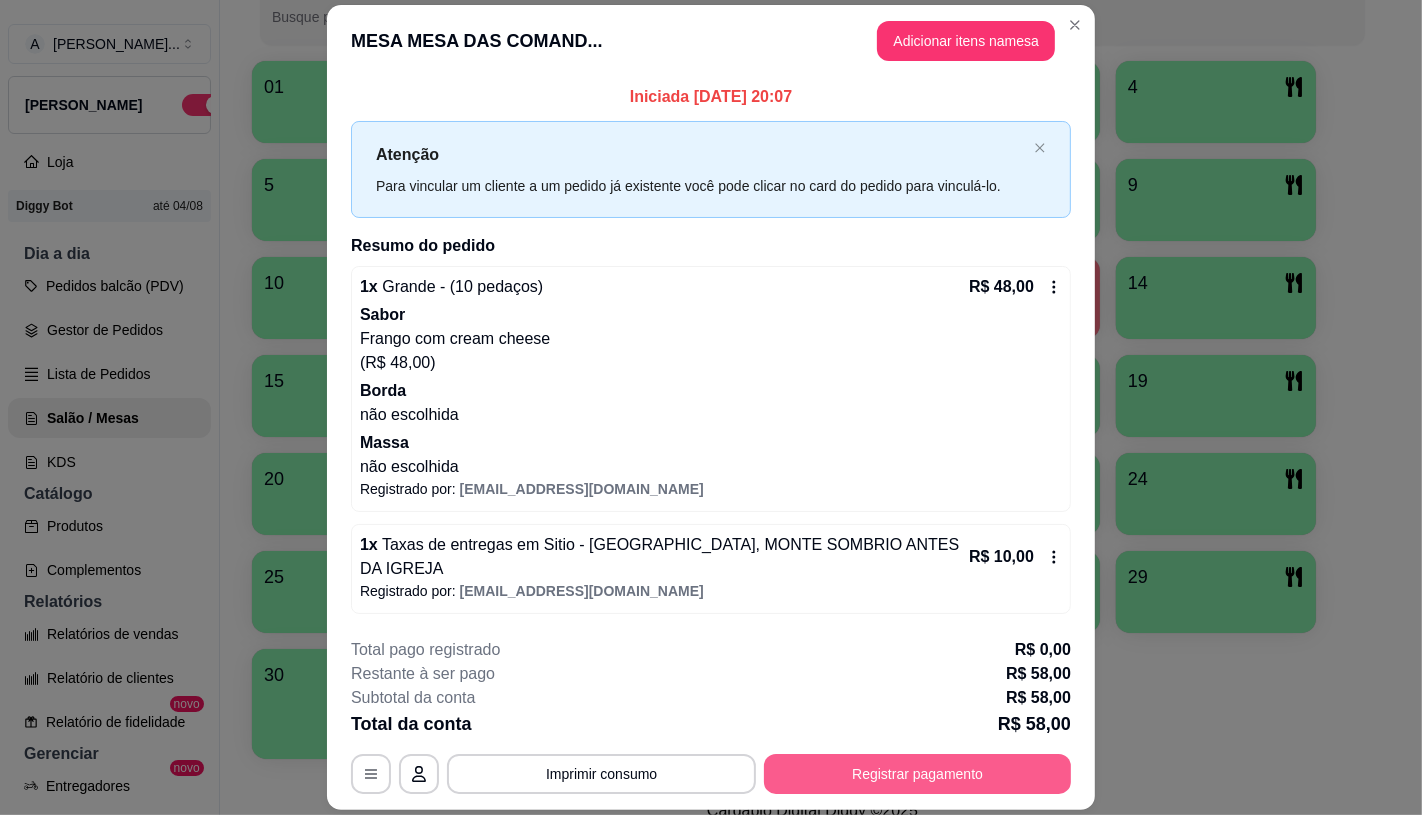 click on "Registrar pagamento" at bounding box center (917, 774) 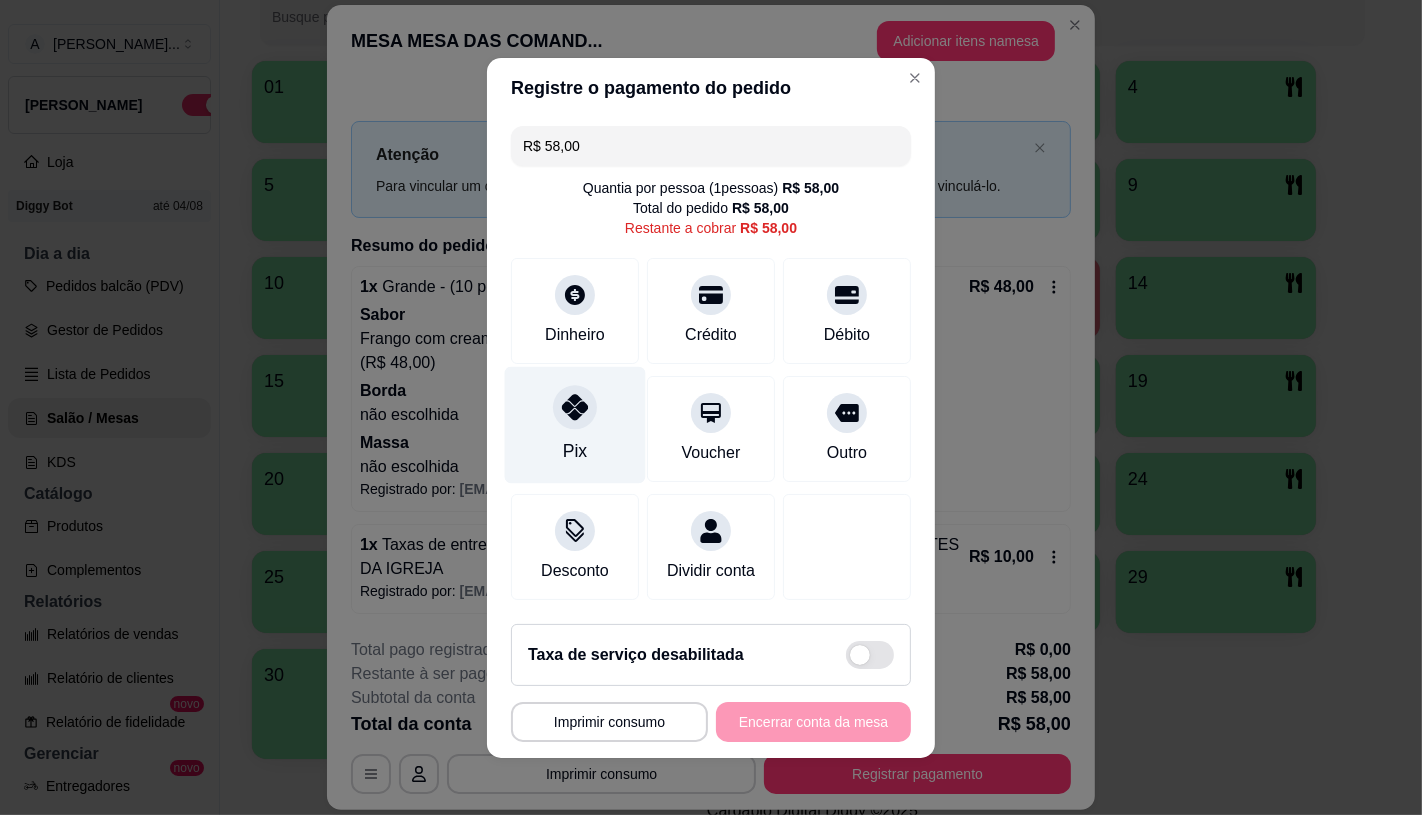 click on "Pix" at bounding box center [575, 424] 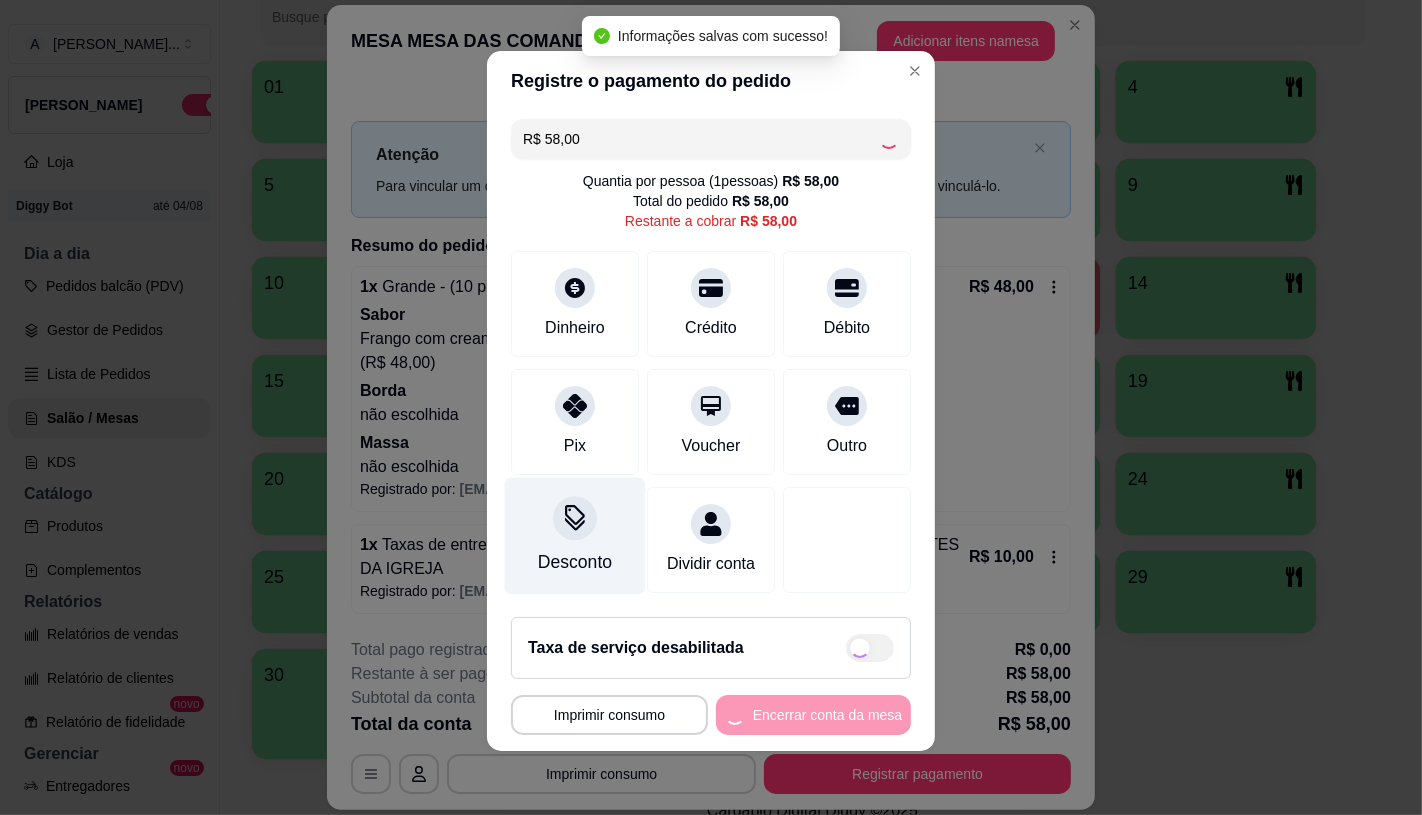 type on "R$ 0,00" 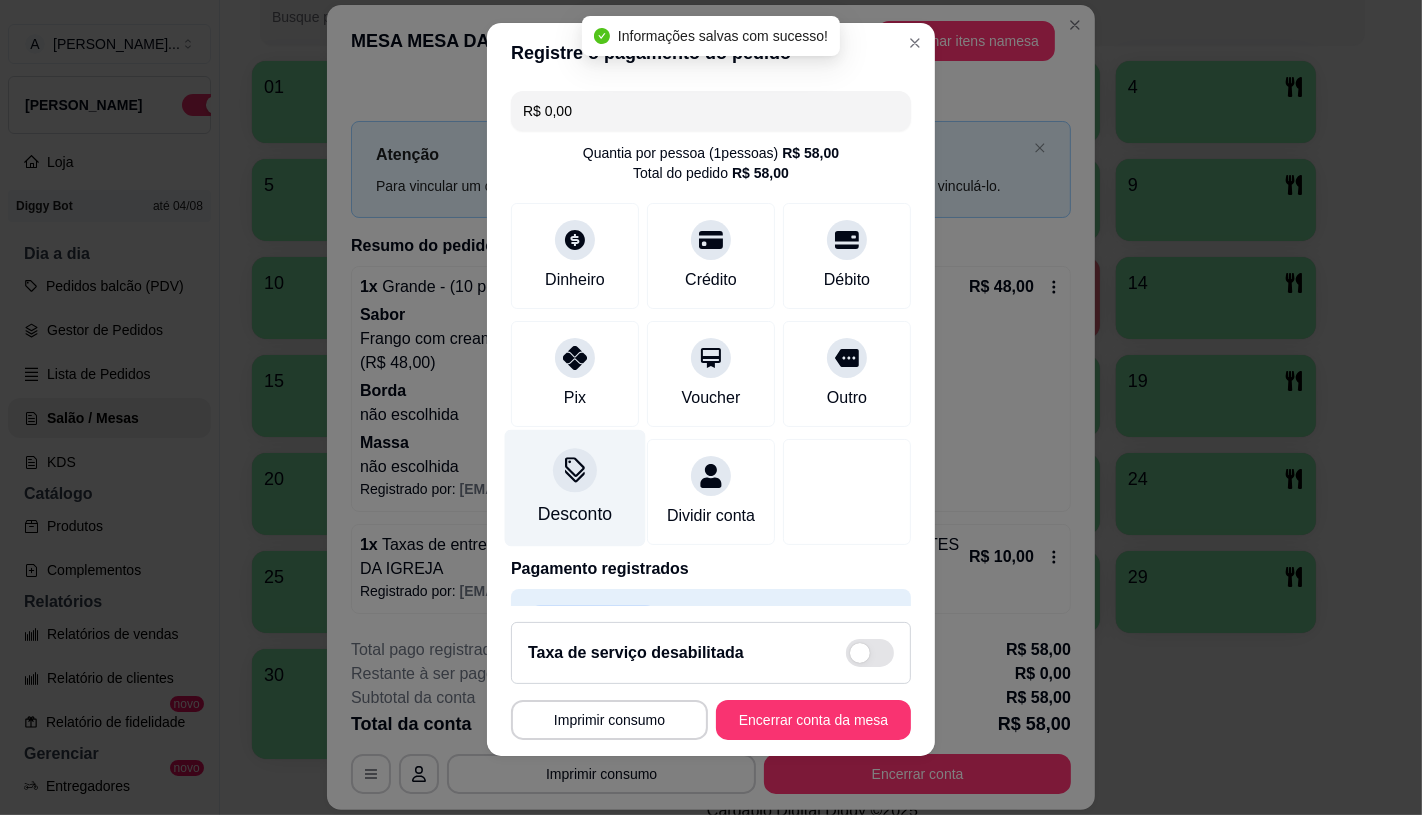 scroll, scrollTop: 14, scrollLeft: 0, axis: vertical 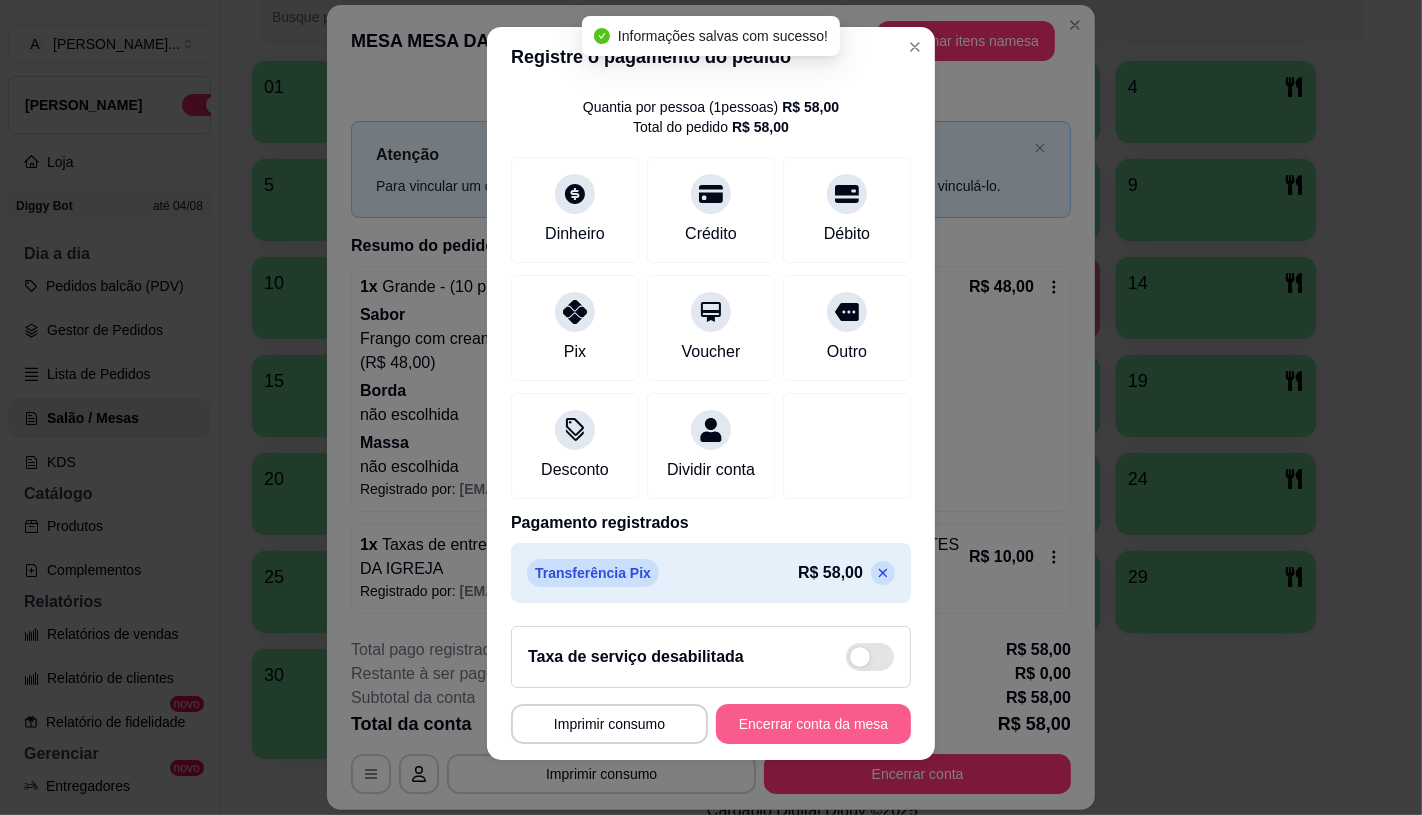 click on "Encerrar conta da mesa" at bounding box center (813, 724) 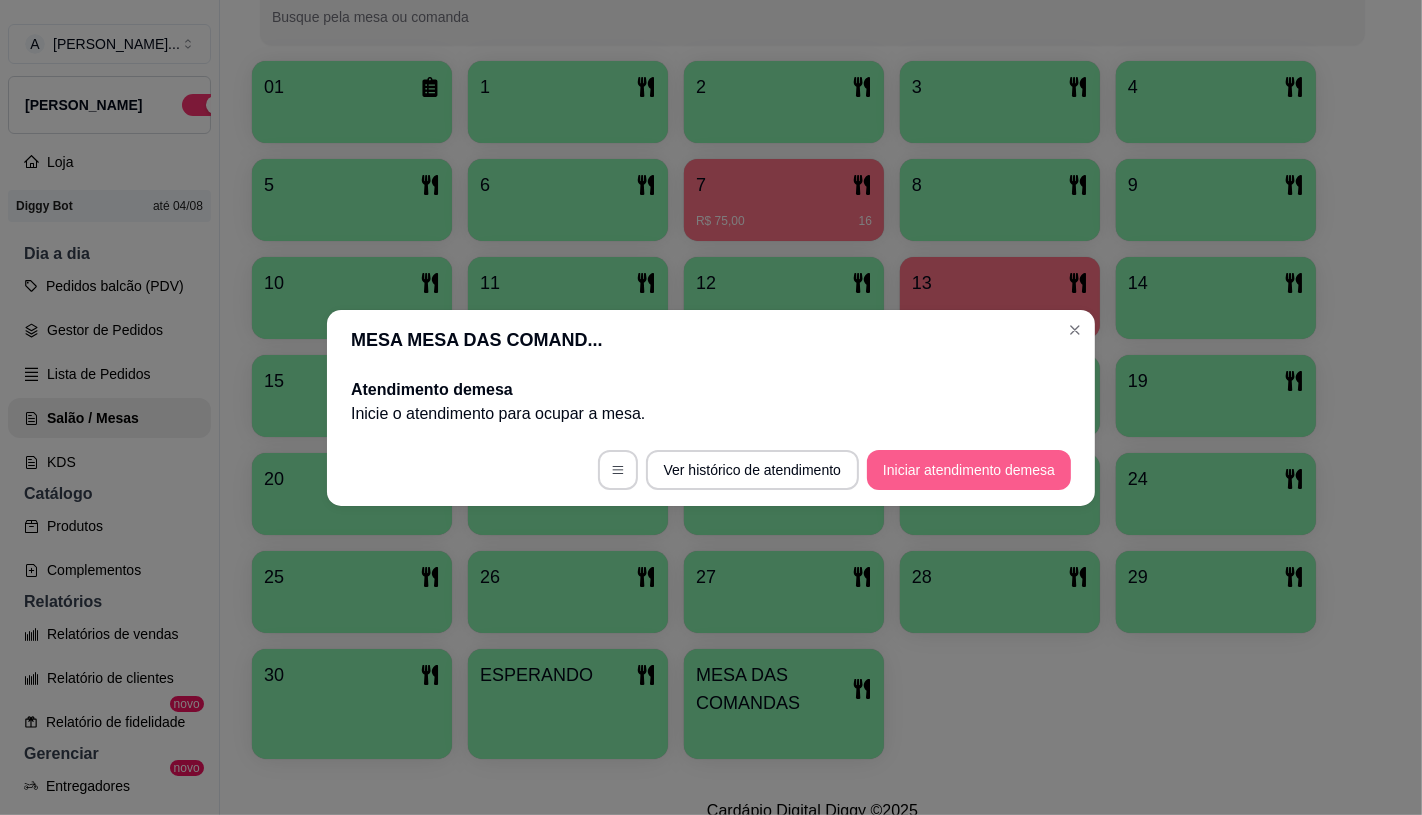 click on "Iniciar atendimento de  mesa" at bounding box center [969, 470] 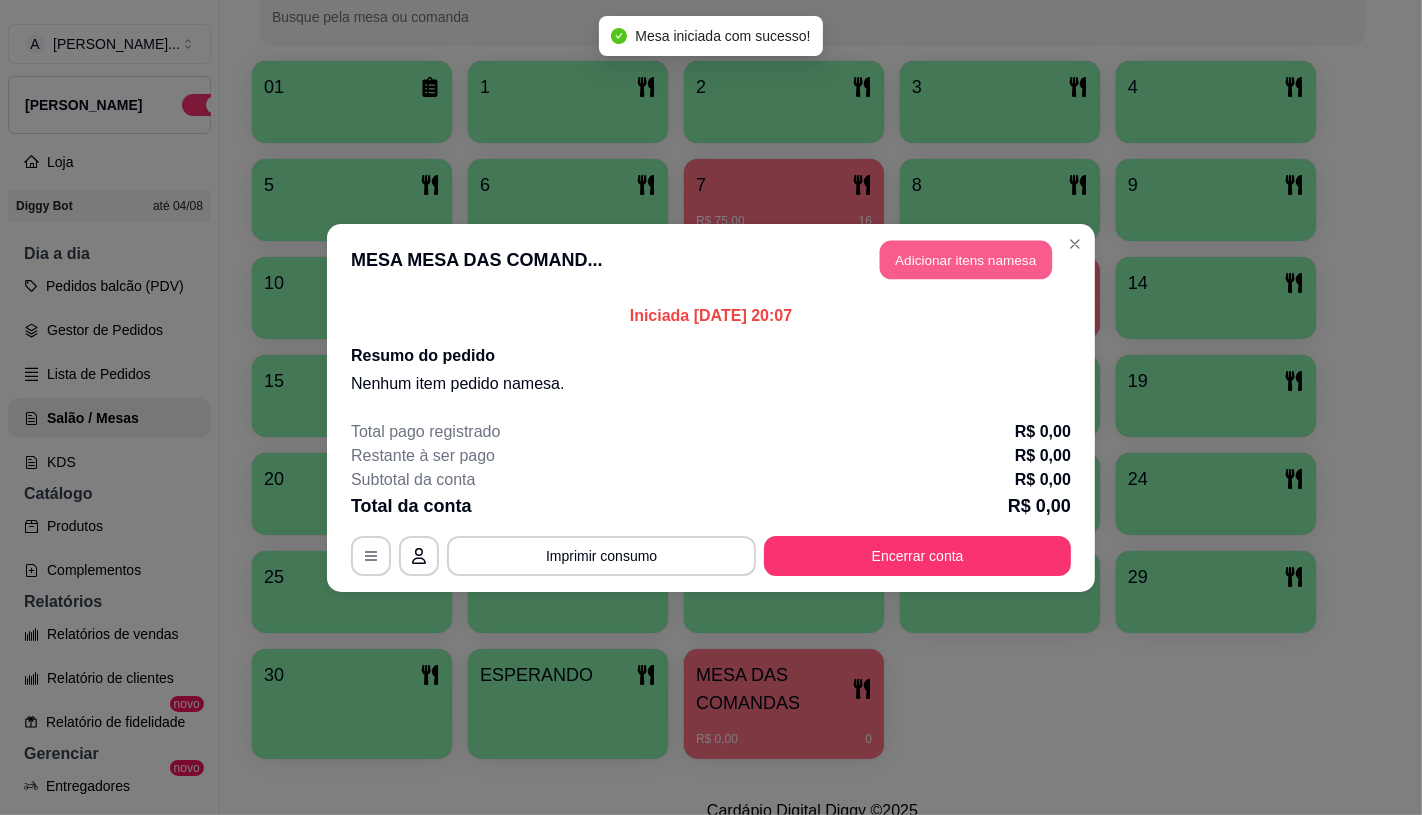 click on "Adicionar itens na  mesa" at bounding box center (966, 259) 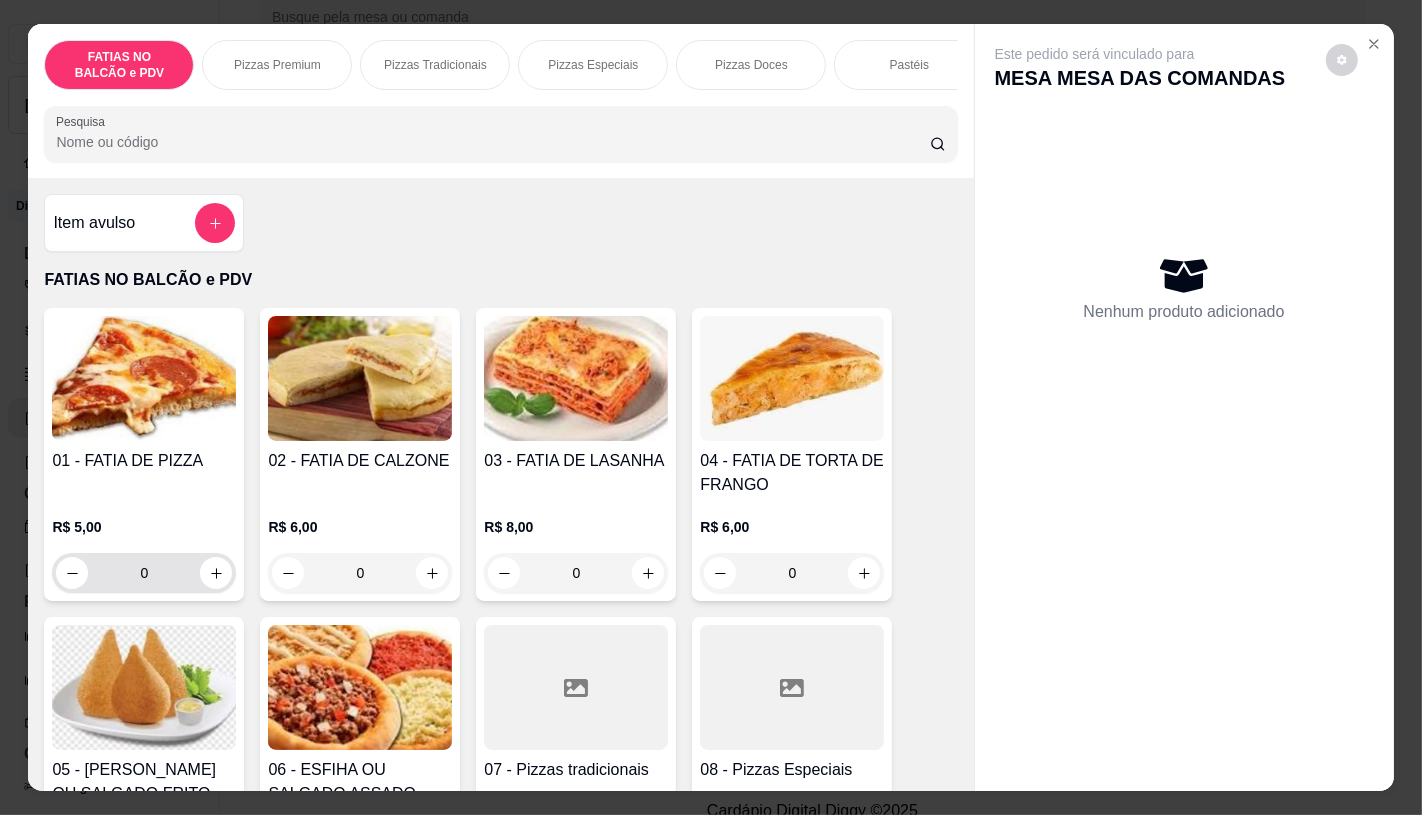 click on "0" at bounding box center [144, 573] 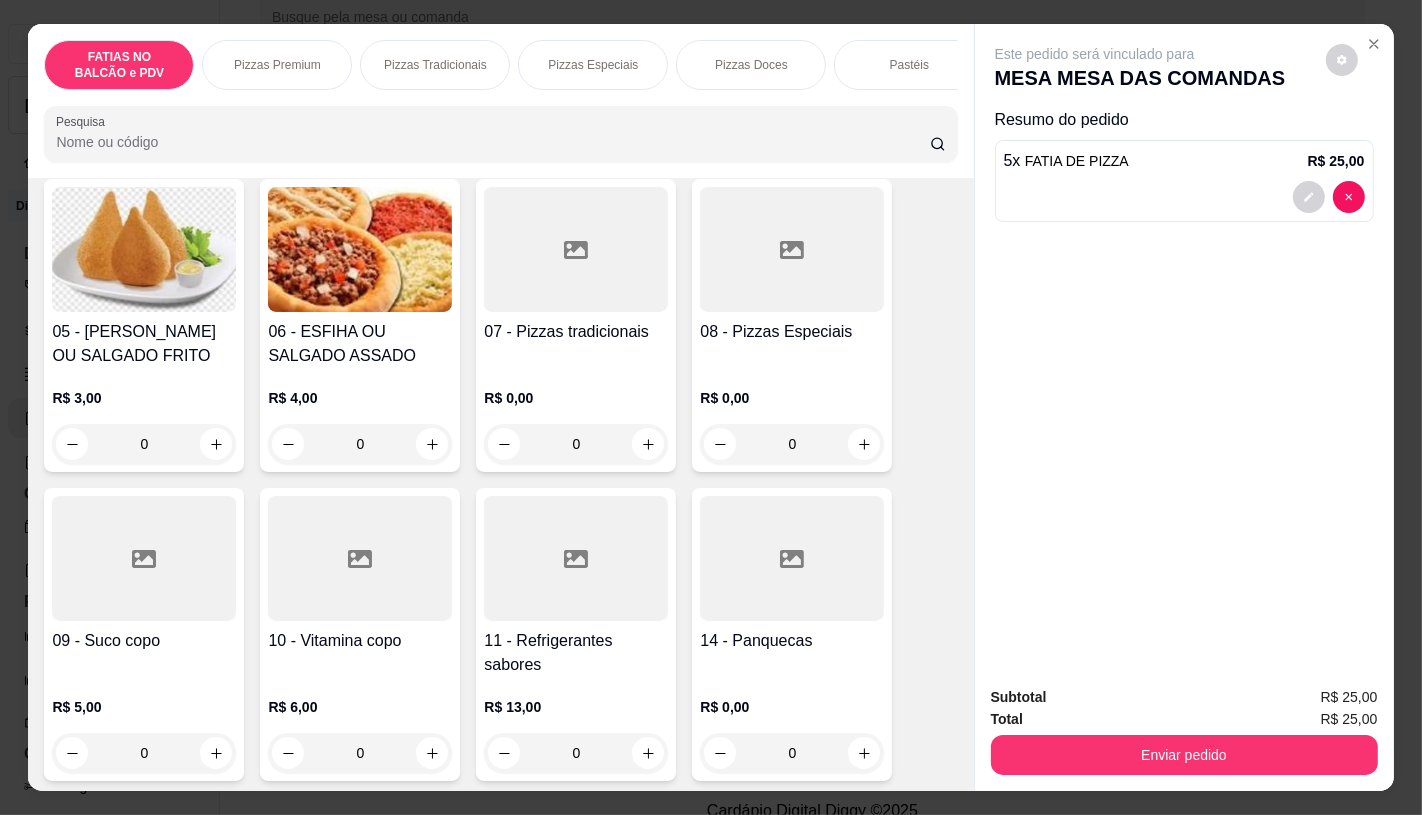 scroll, scrollTop: 444, scrollLeft: 0, axis: vertical 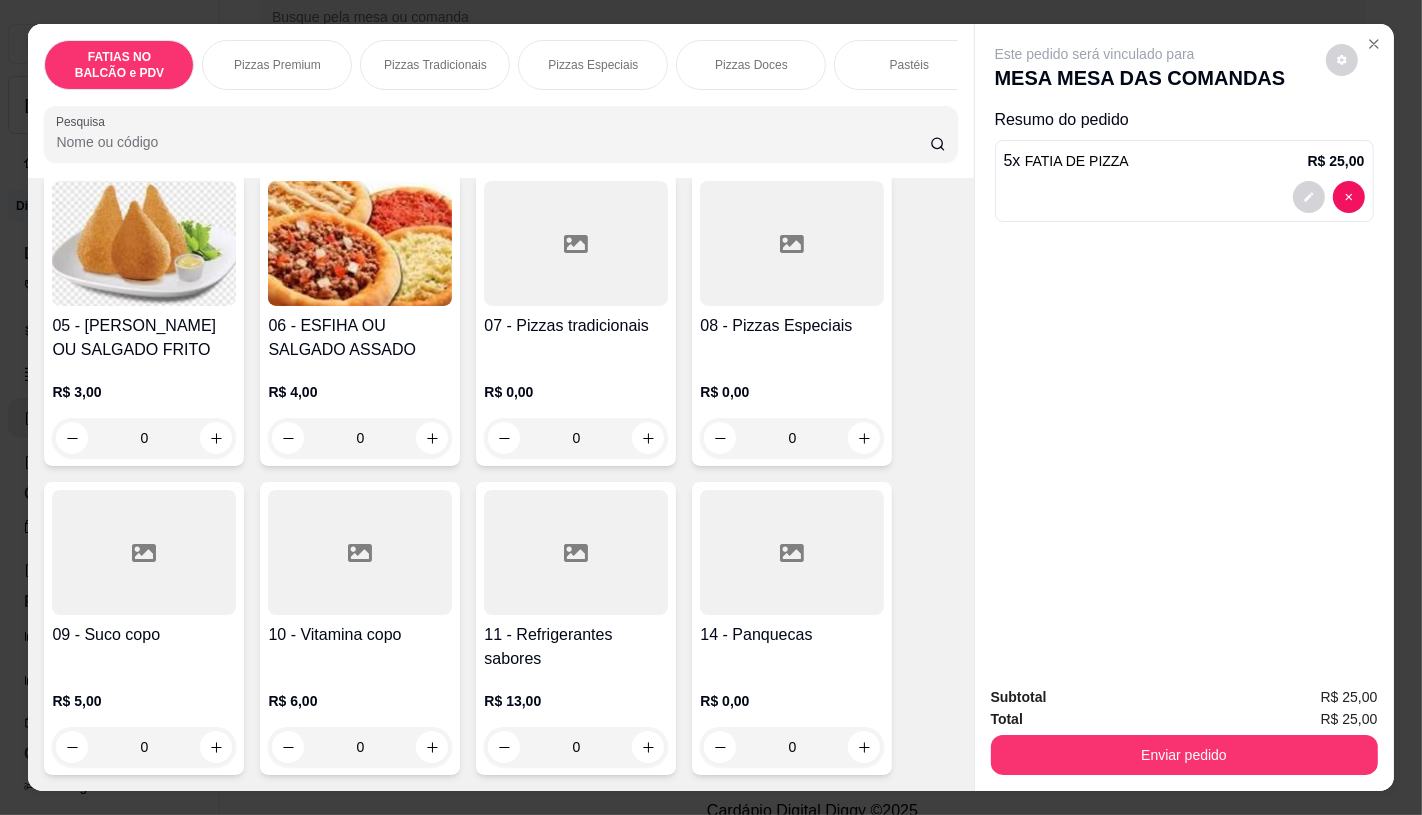 type on "5" 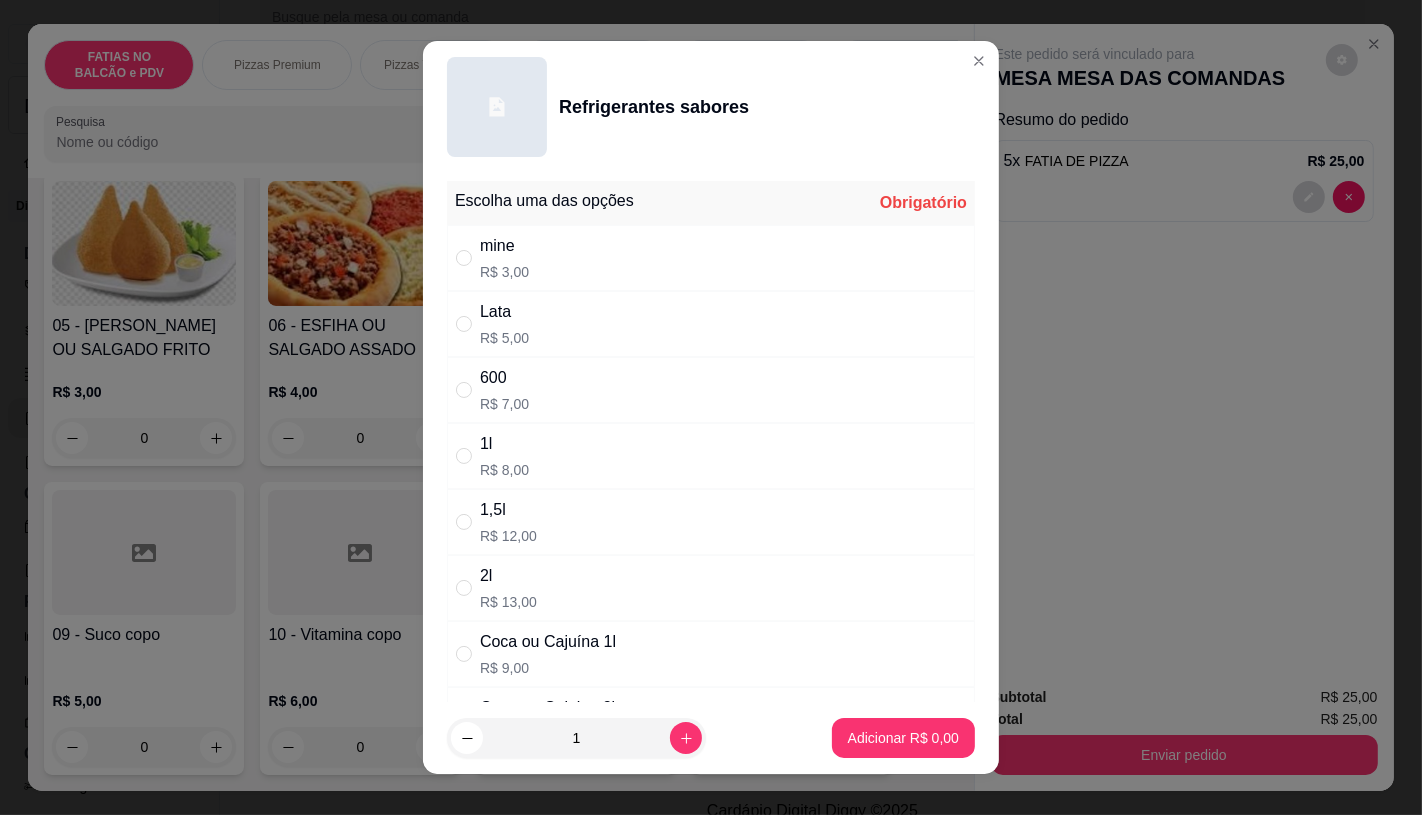 click on "R$ 3,00" at bounding box center (504, 272) 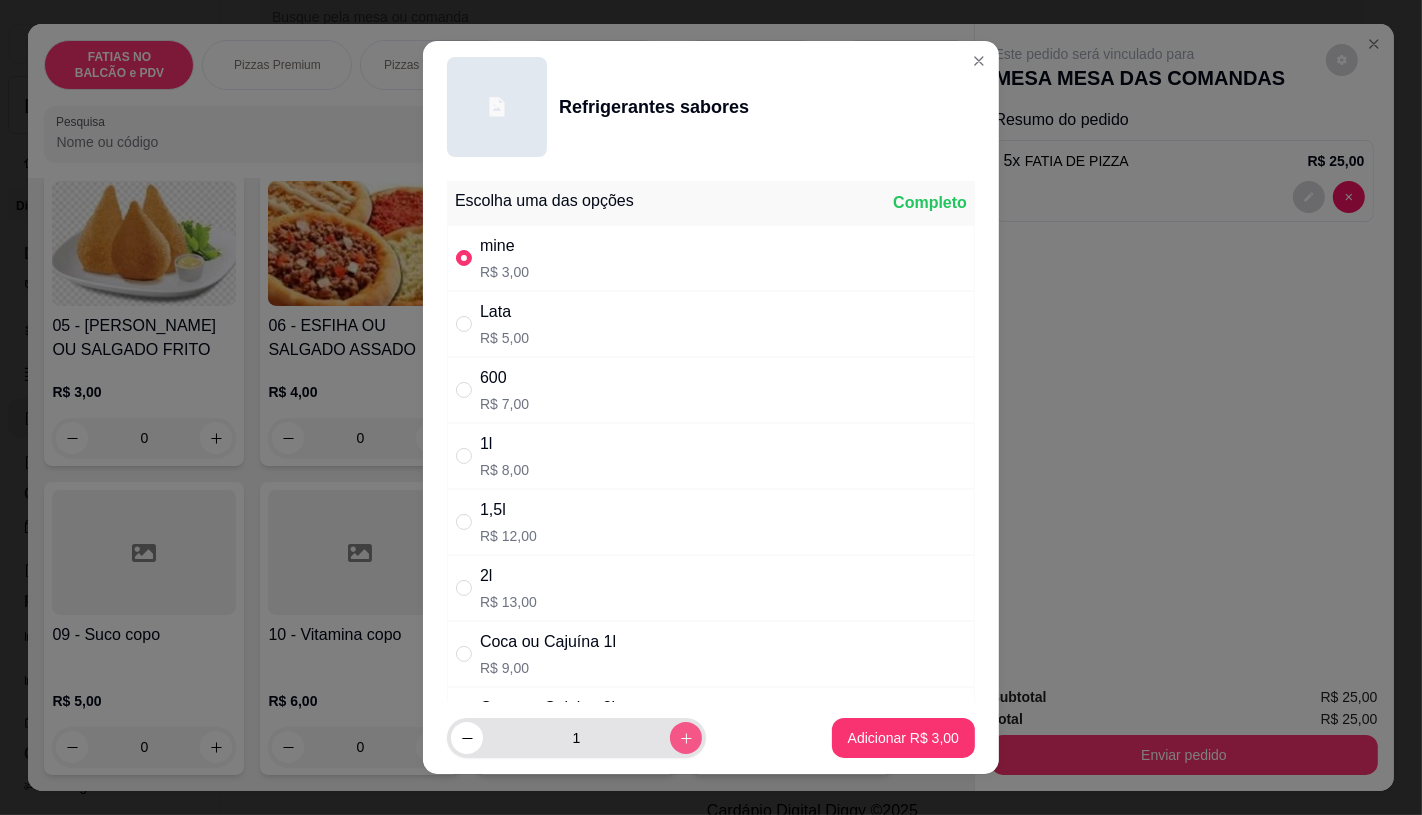 click 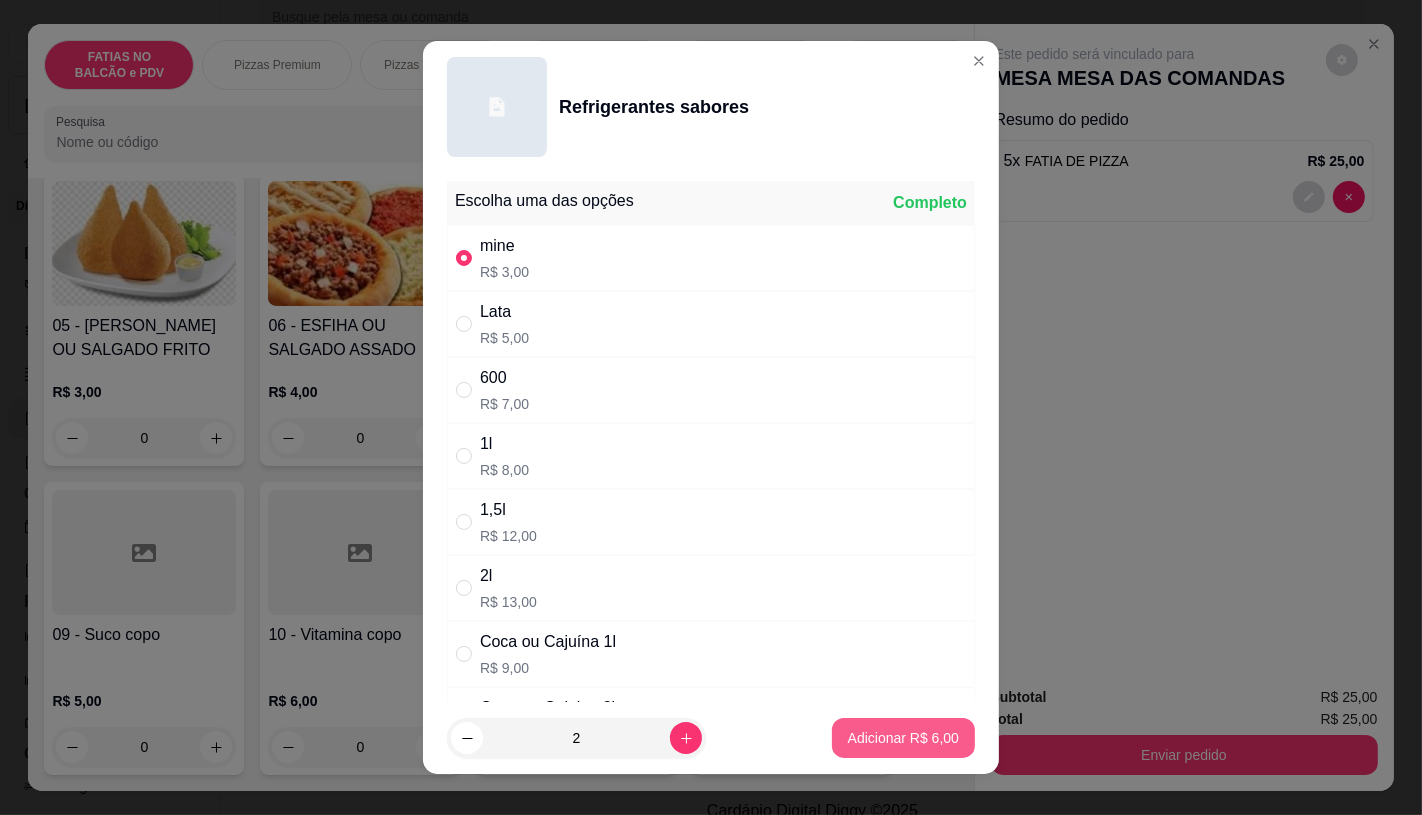 click on "Adicionar   R$ 6,00" at bounding box center [903, 738] 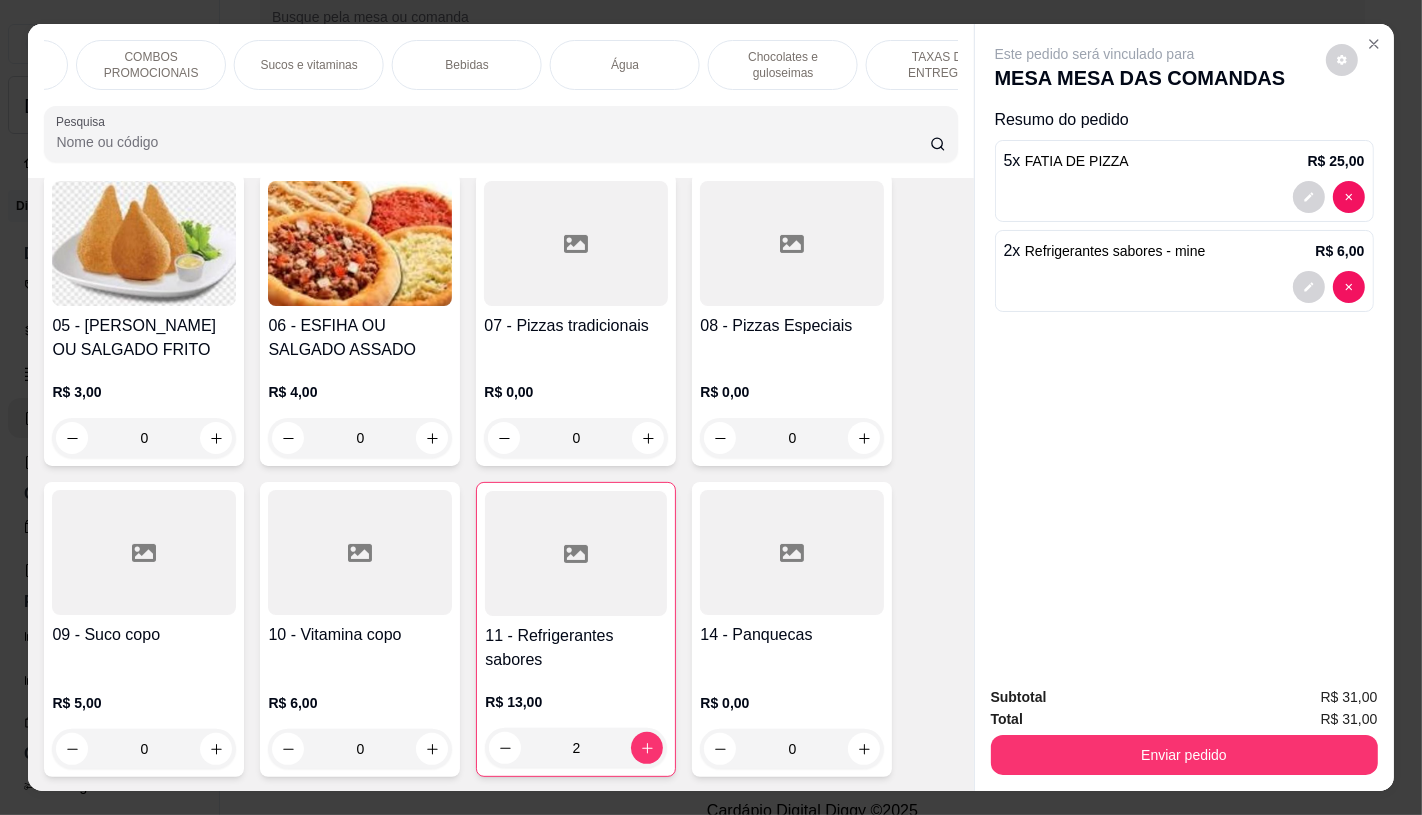 scroll, scrollTop: 0, scrollLeft: 2034, axis: horizontal 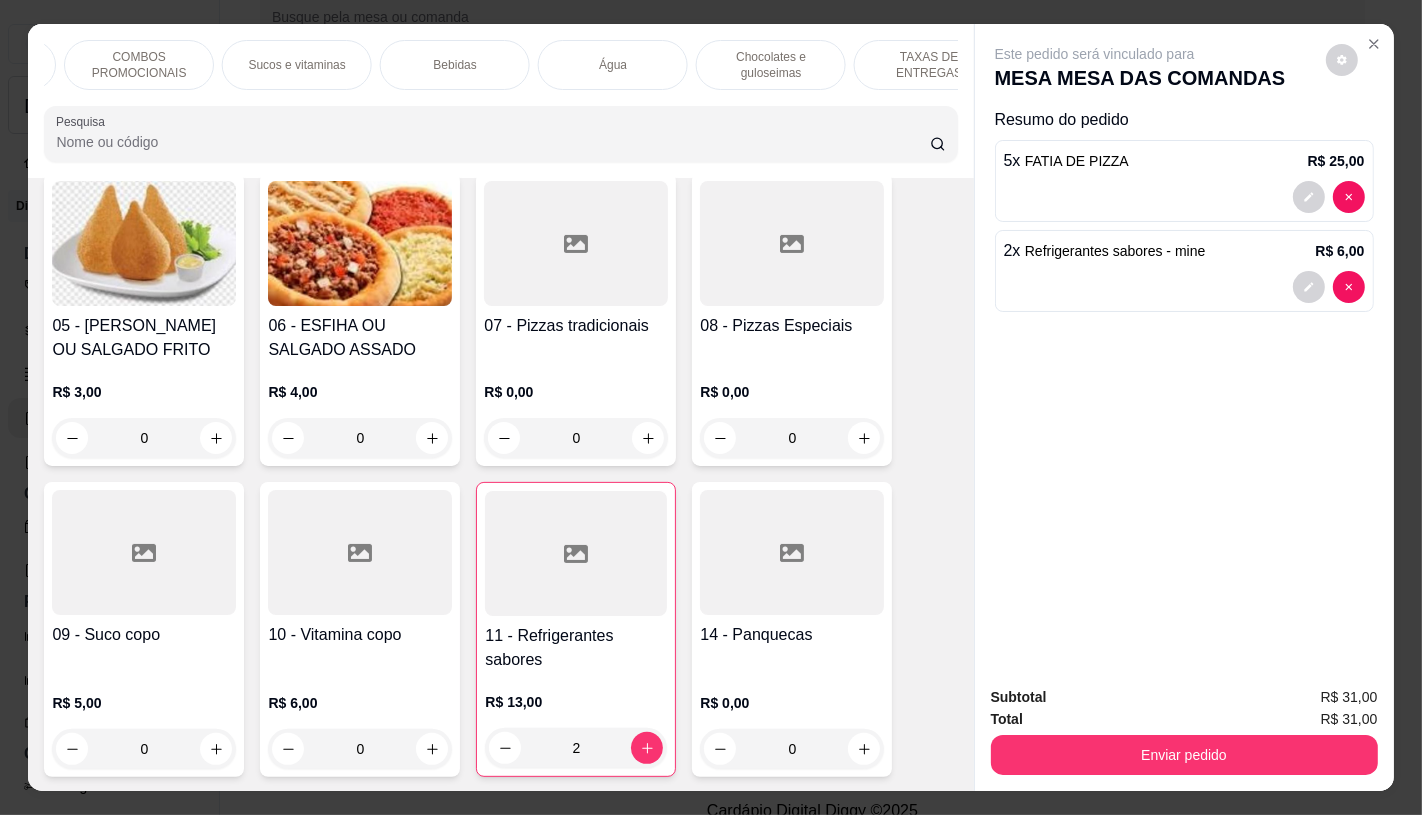 click on "TAXAS DE ENTREGAS" at bounding box center [929, 65] 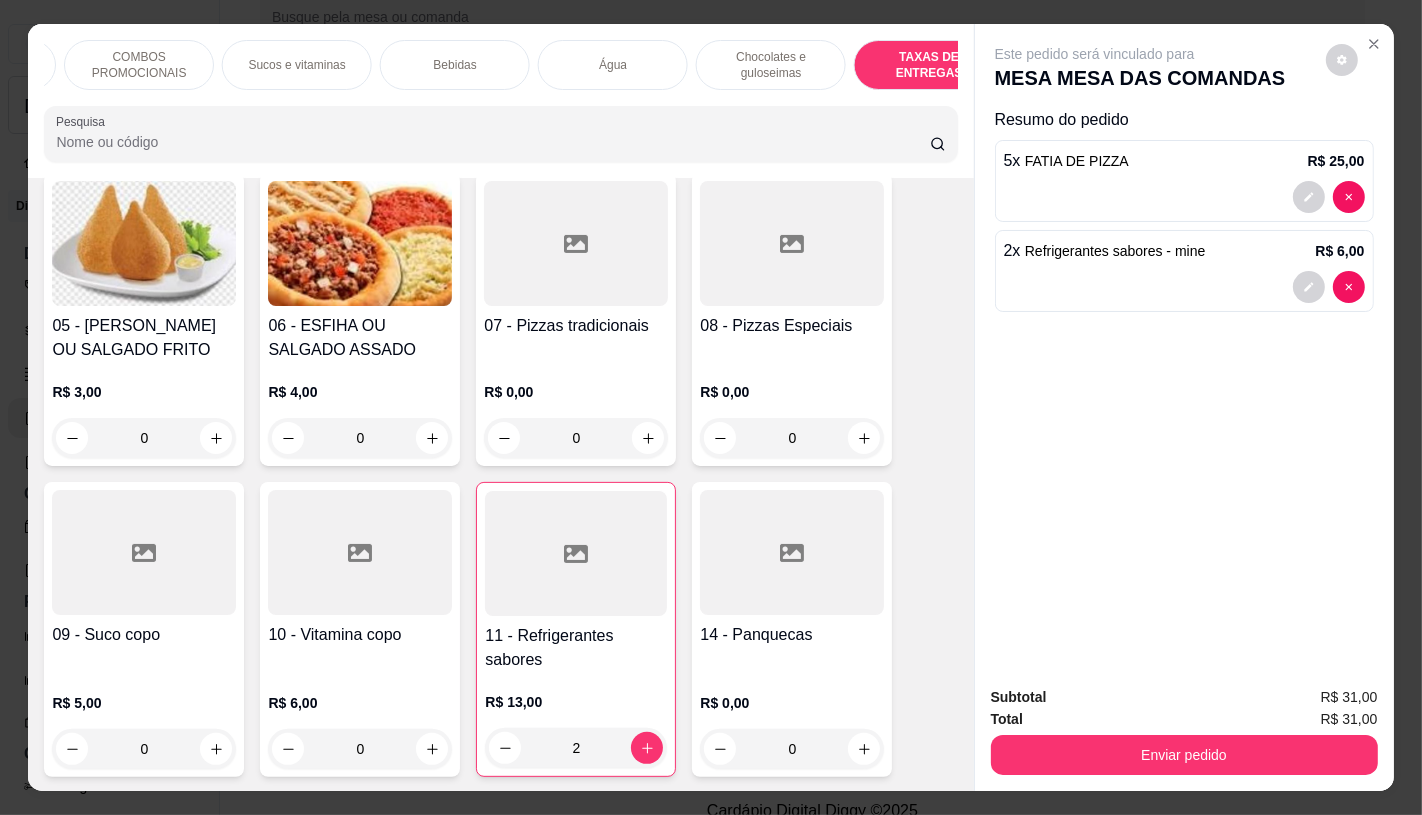 scroll, scrollTop: 13375, scrollLeft: 0, axis: vertical 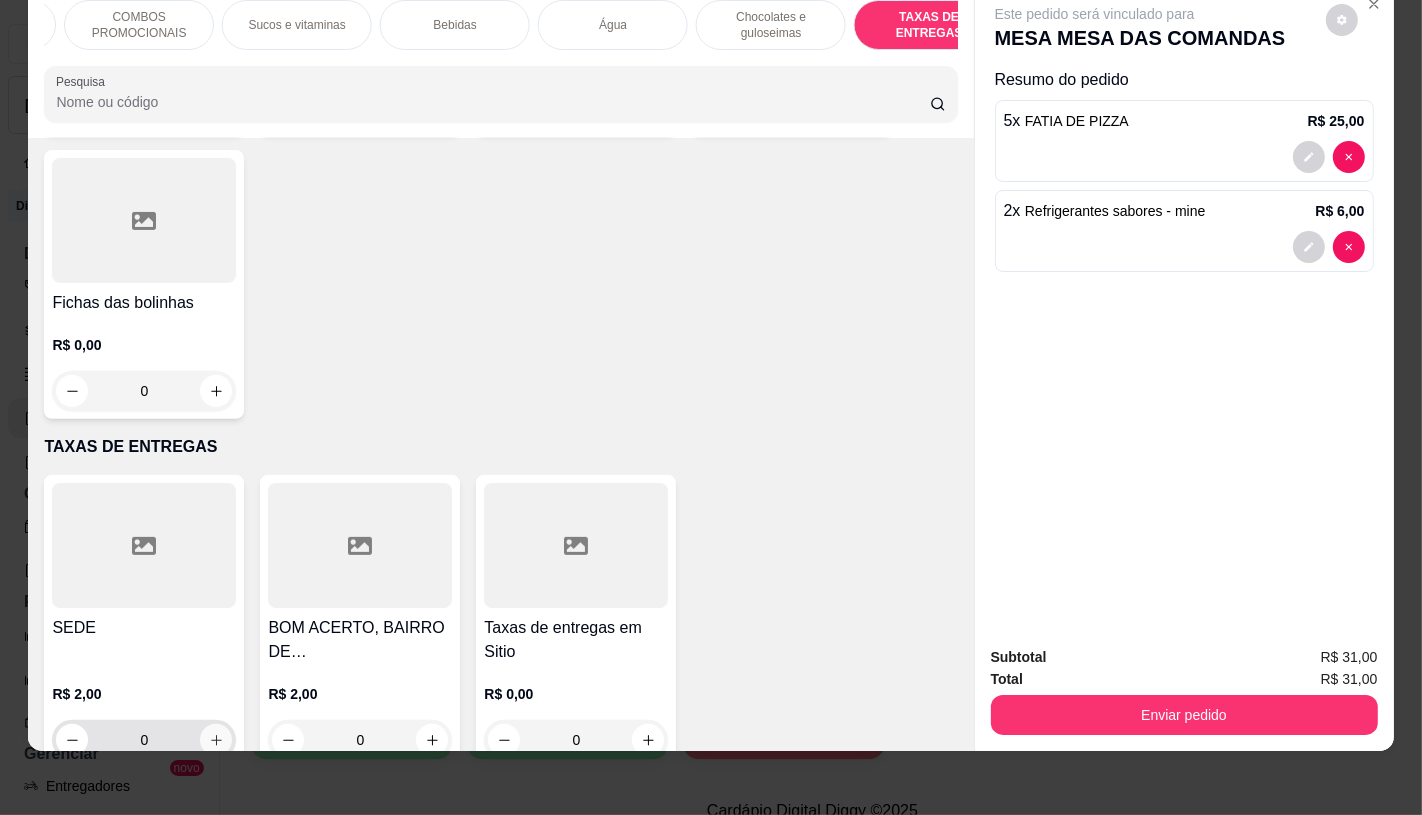 click at bounding box center [216, 740] 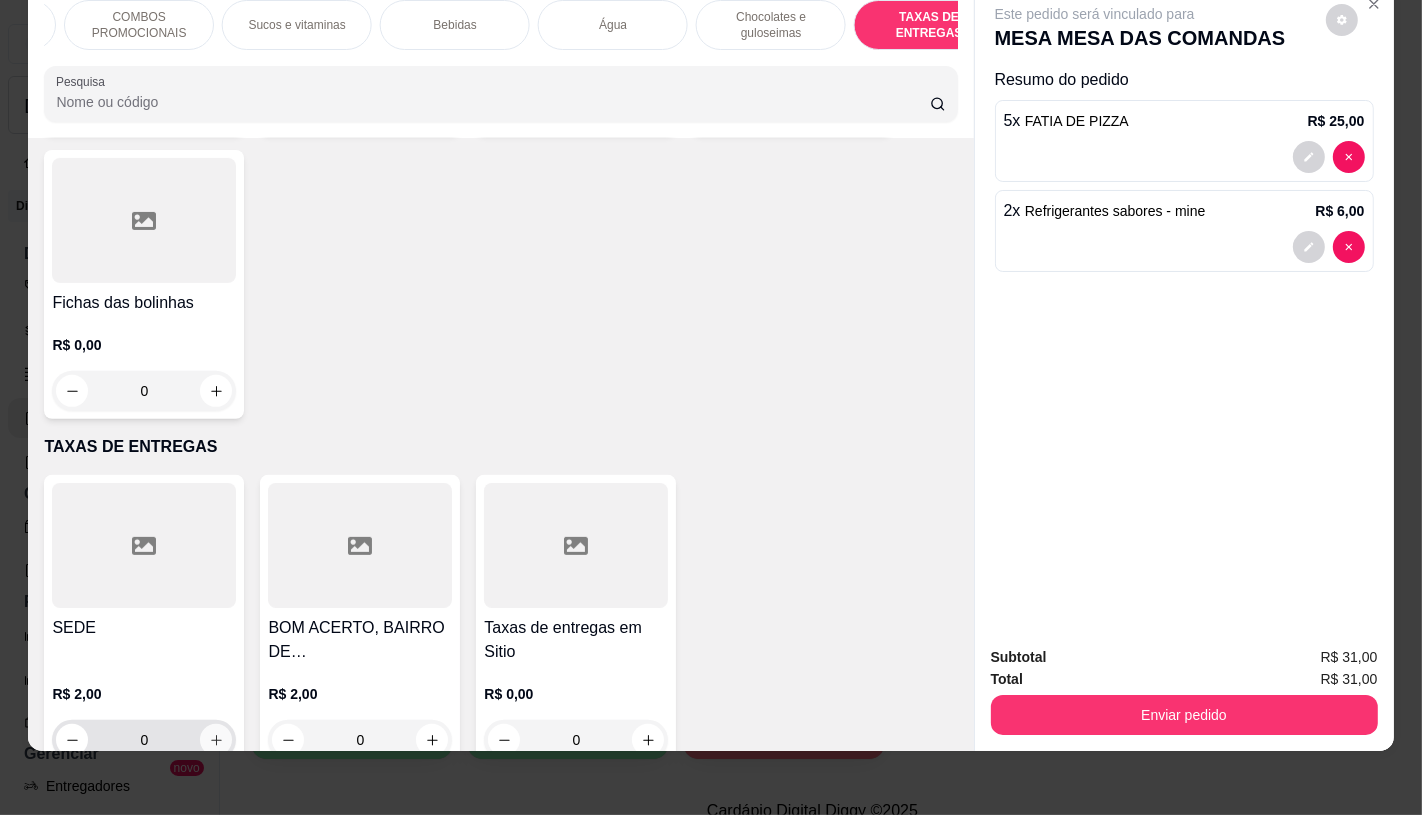 type on "1" 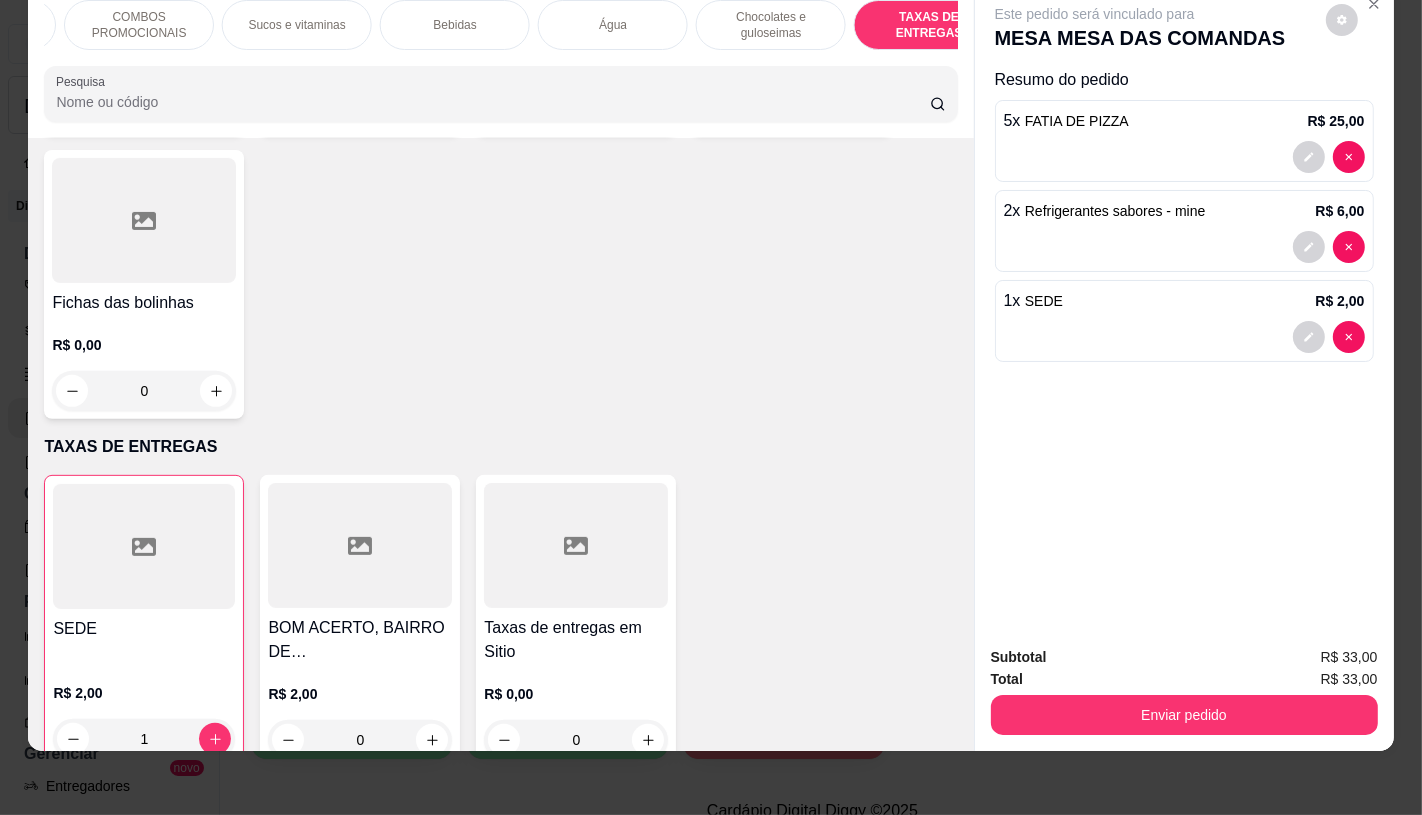 click on "Total R$ 33,00" at bounding box center [1184, 679] 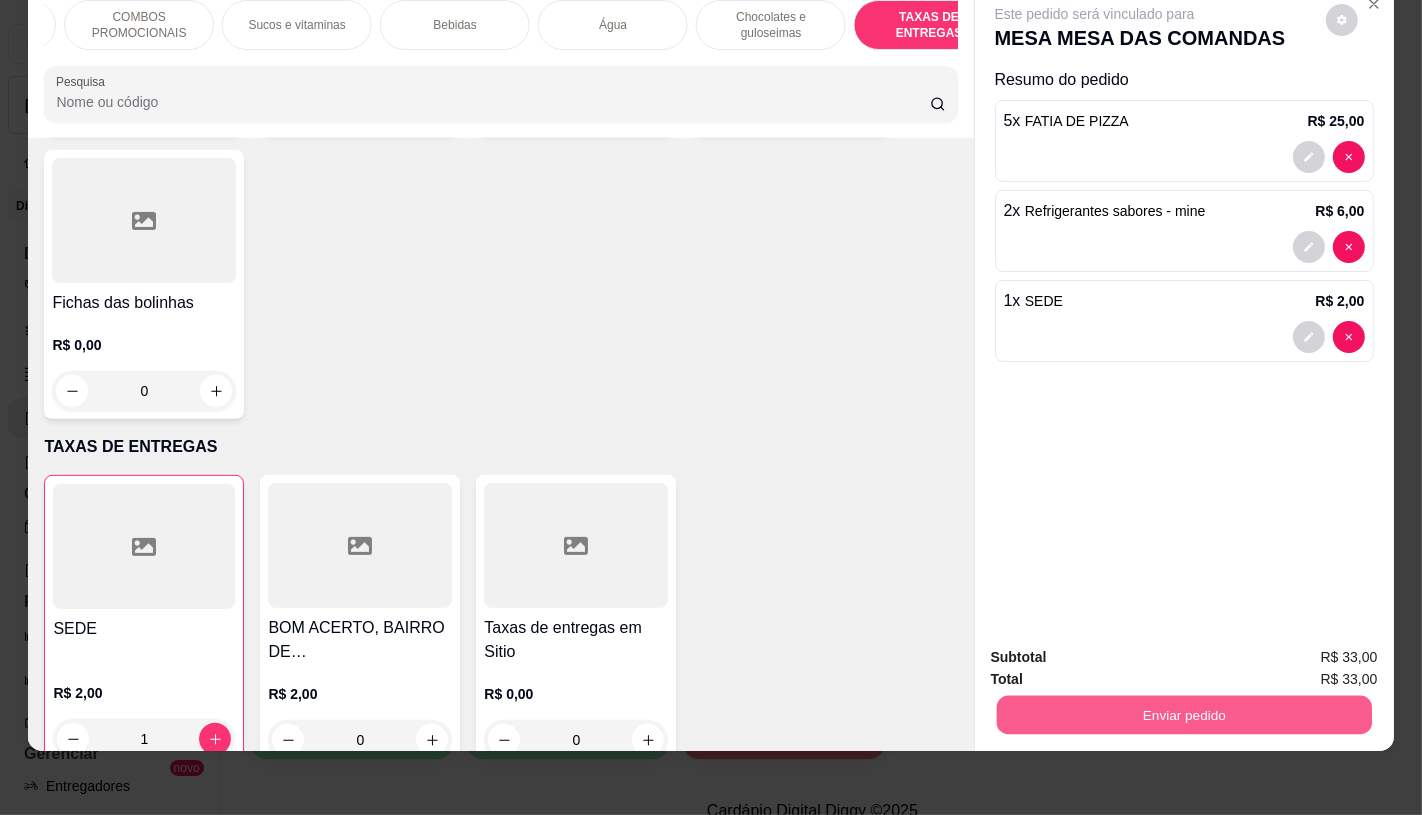 click on "Enviar pedido" at bounding box center (1183, 714) 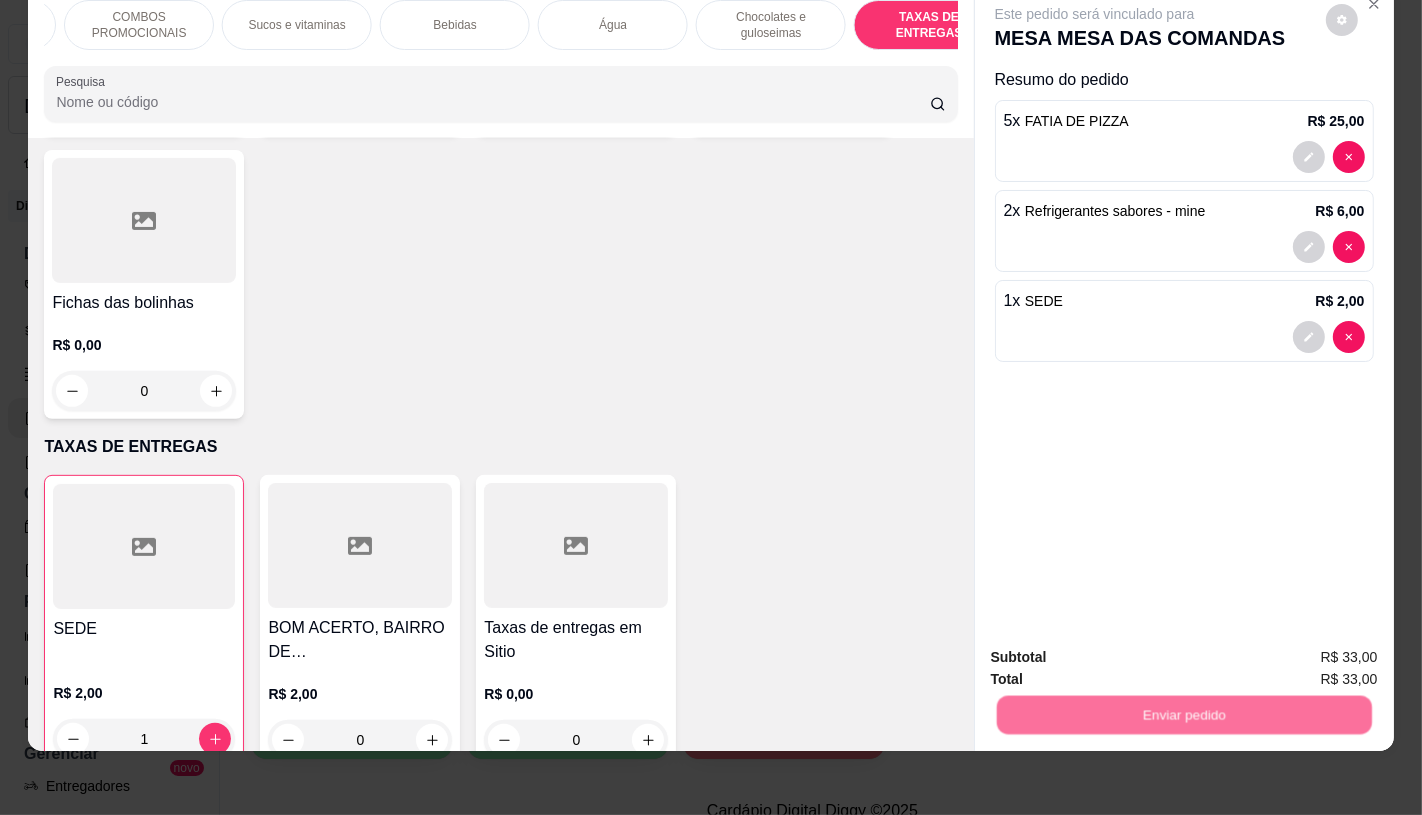 click on "Não registrar e enviar pedido" at bounding box center [1117, 649] 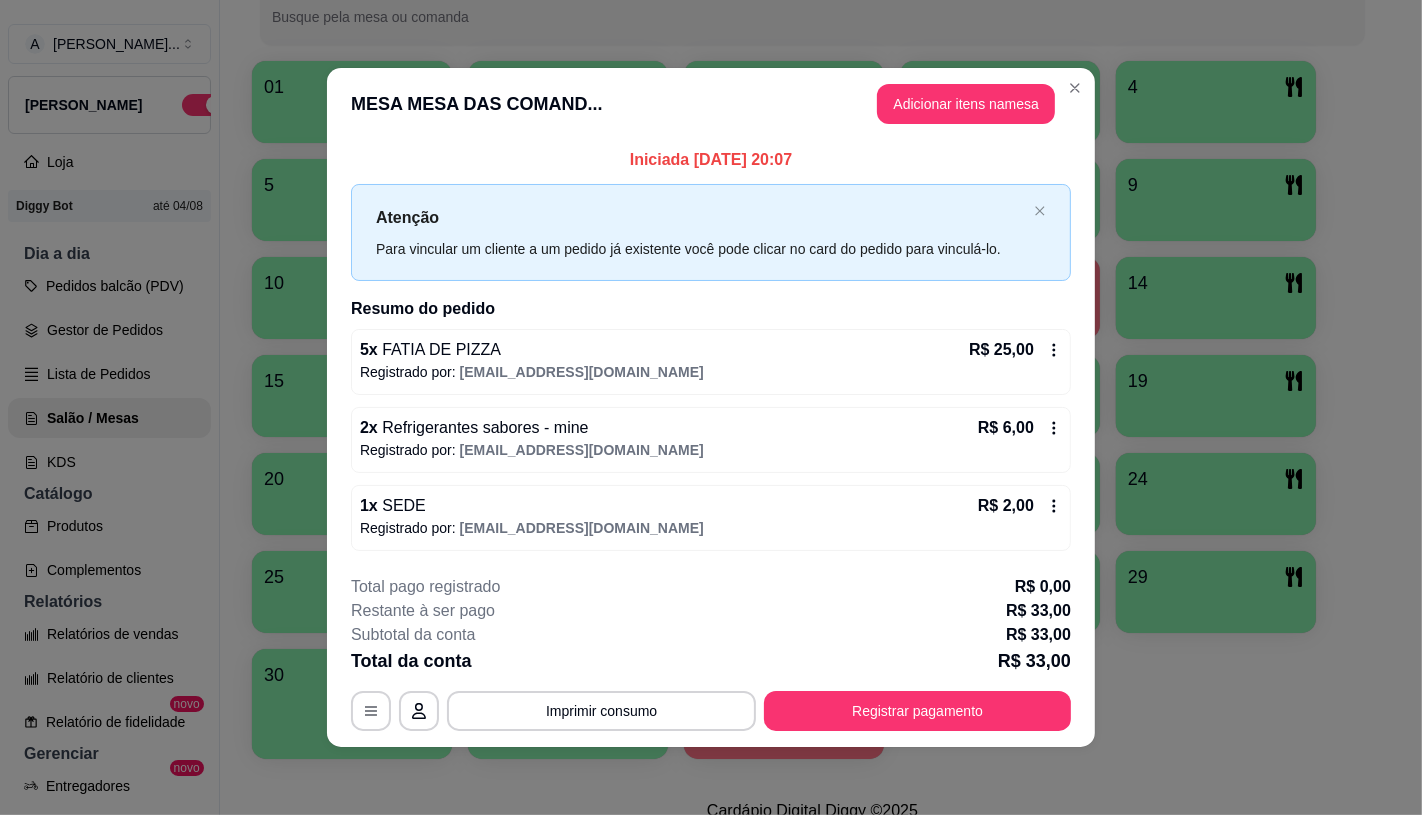 click on "Registrar pagamento" at bounding box center (917, 711) 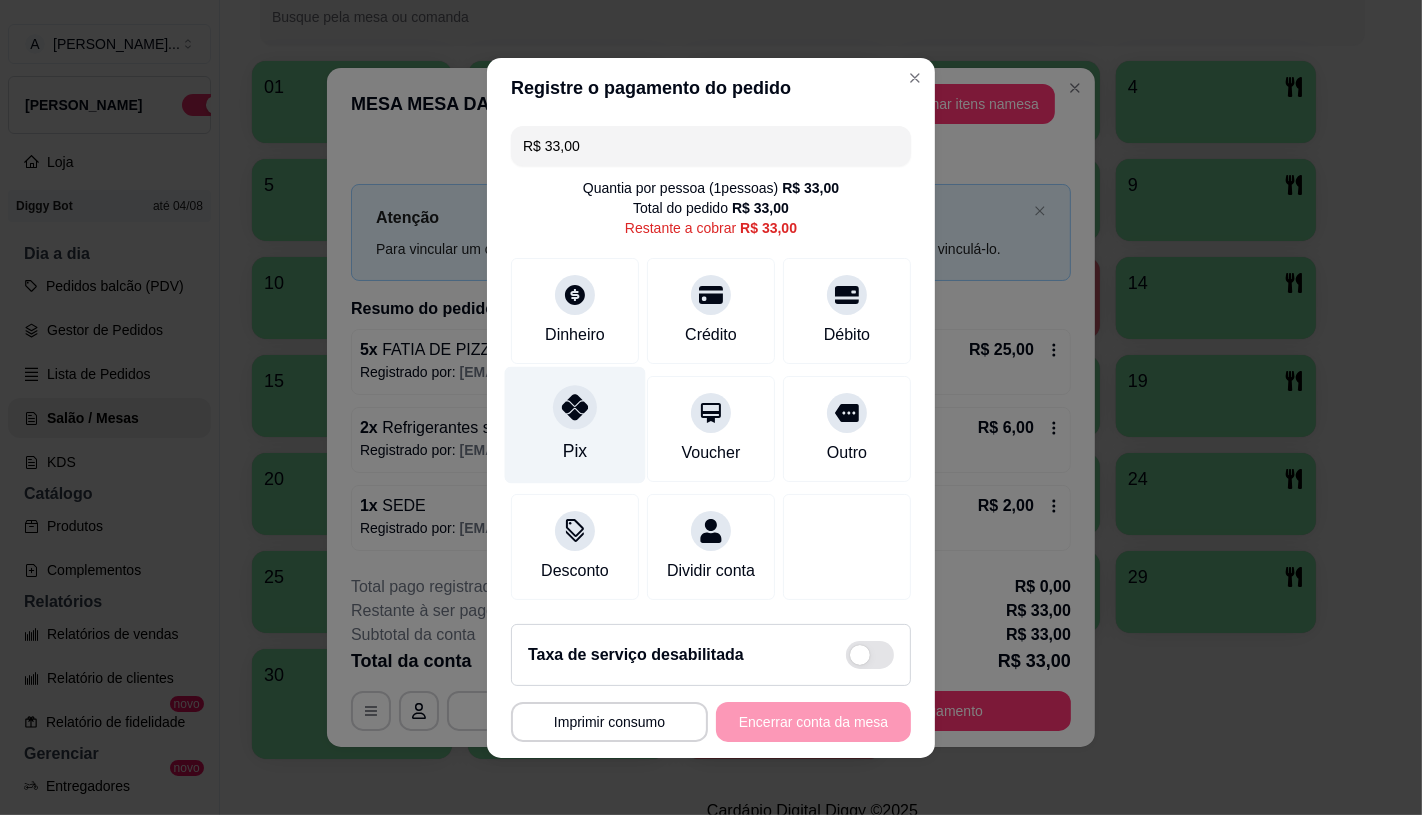 click on "Pix" at bounding box center [575, 424] 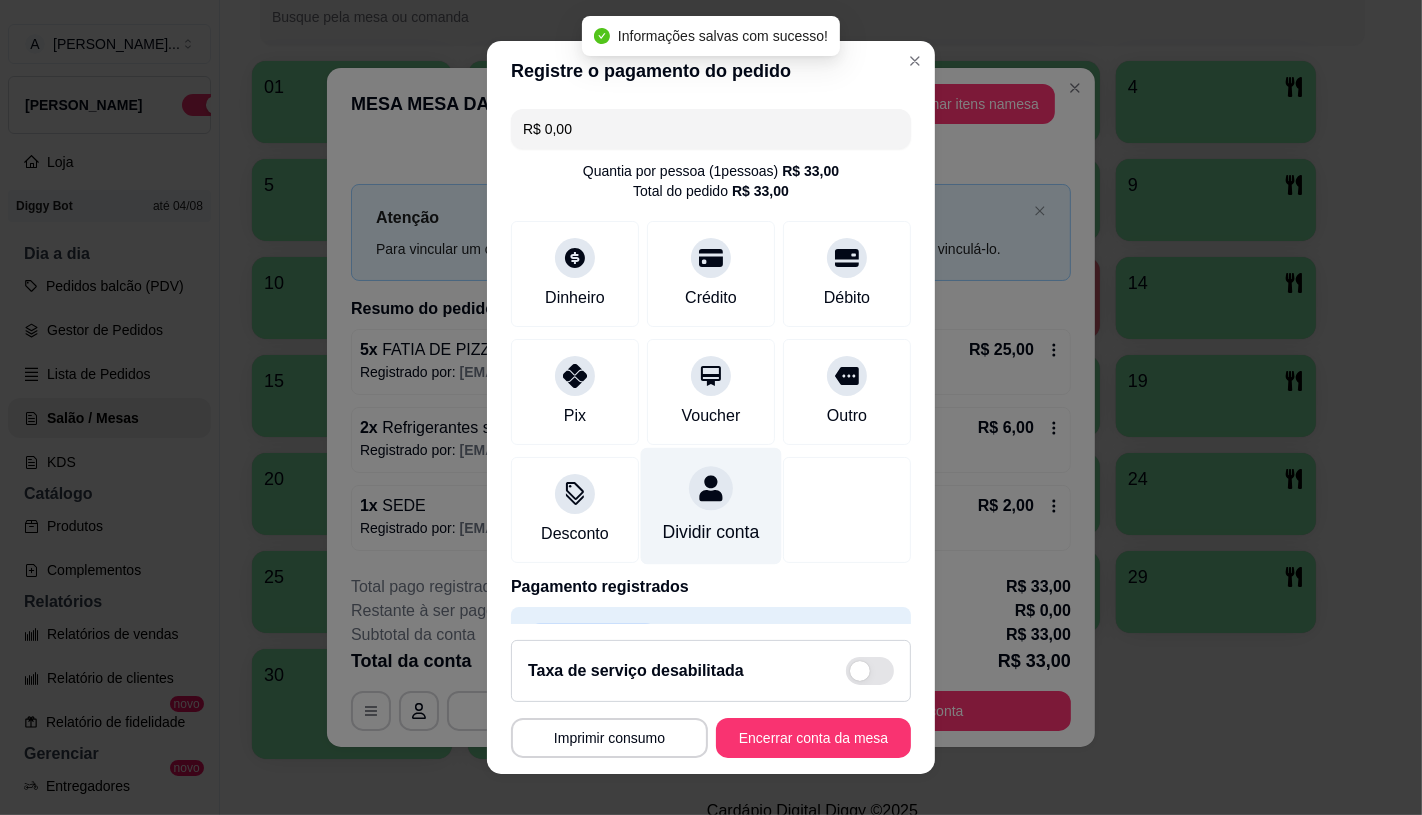 type on "R$ 0,00" 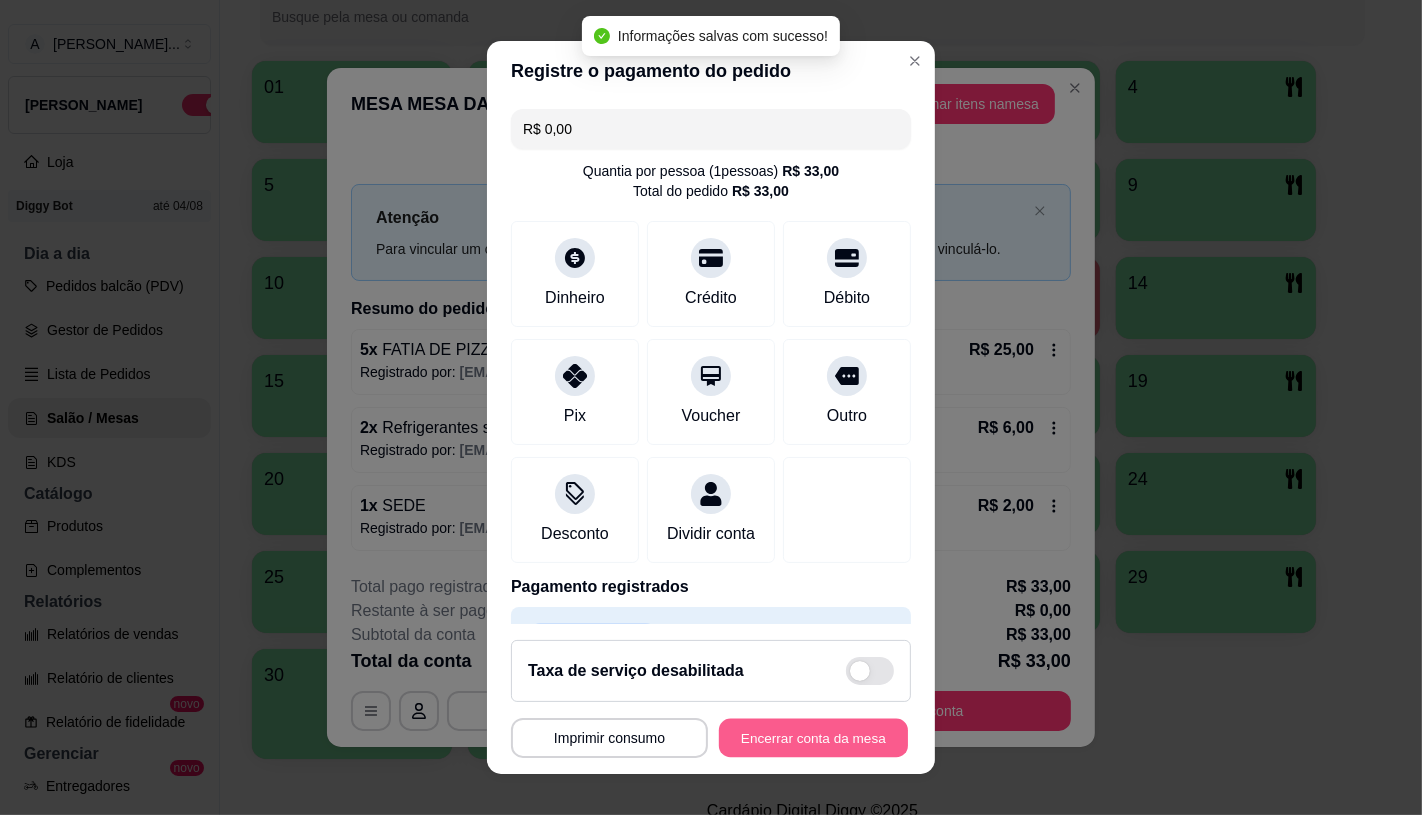 click on "Encerrar conta da mesa" at bounding box center [813, 738] 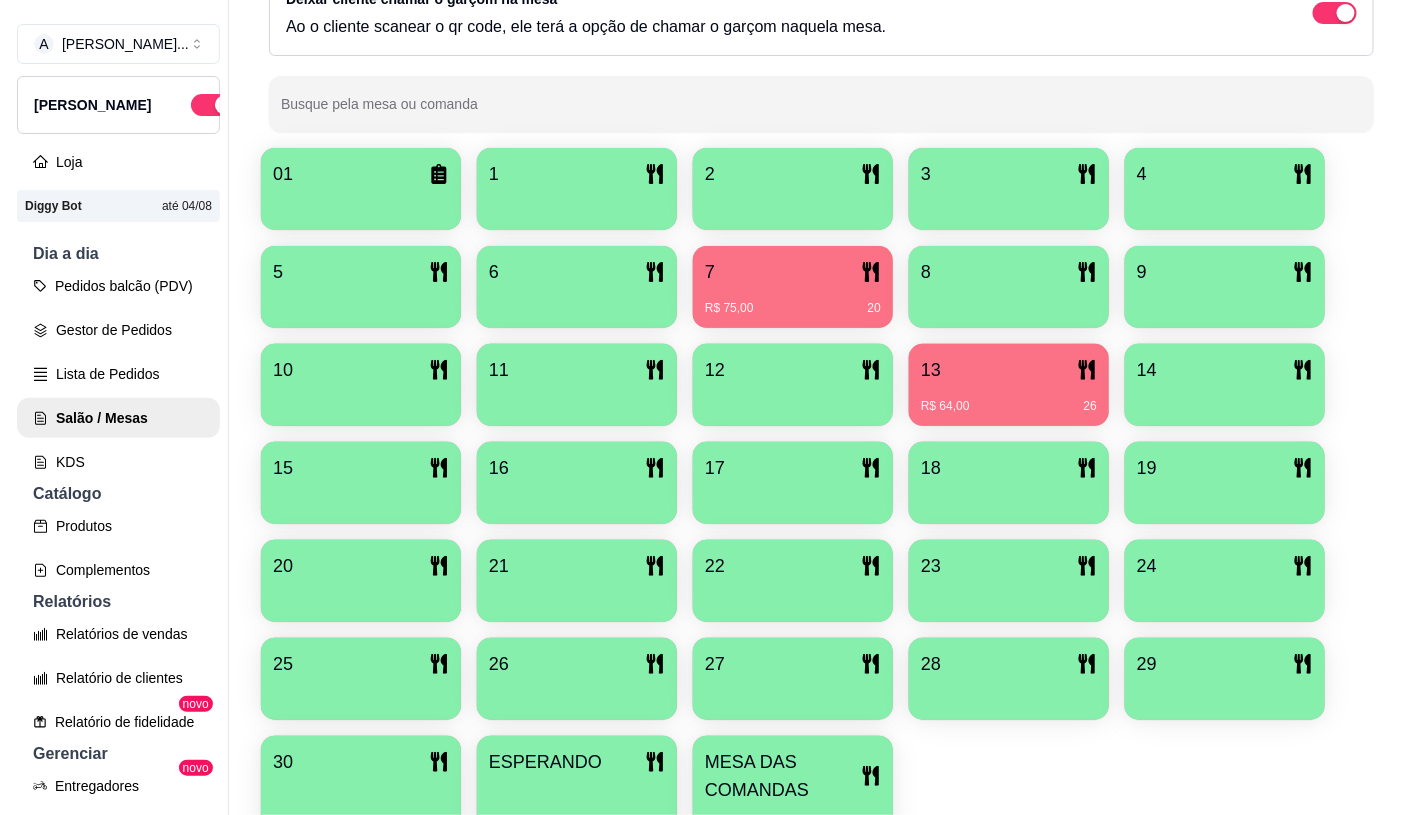 scroll, scrollTop: 317, scrollLeft: 0, axis: vertical 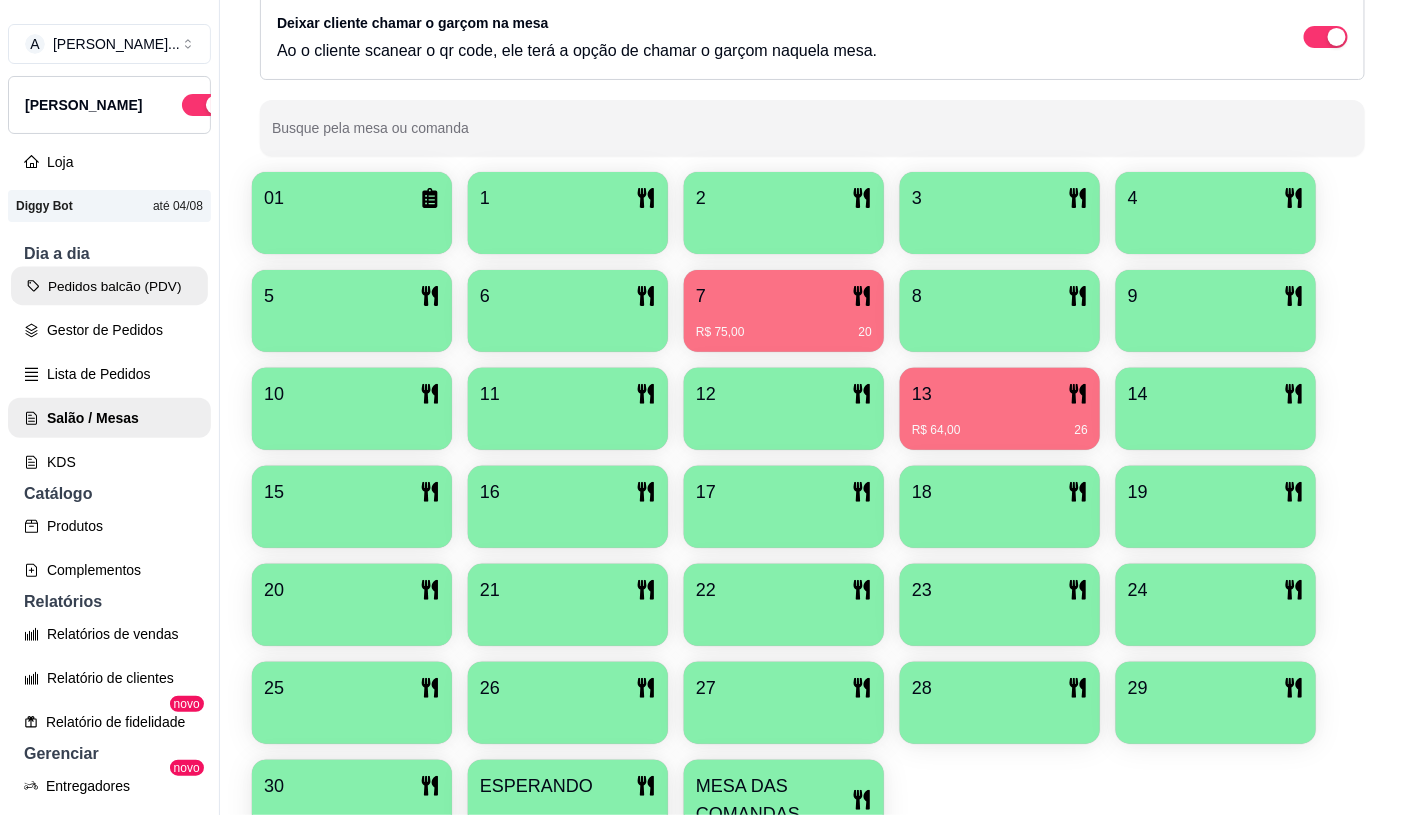 click on "Pedidos balcão (PDV)" at bounding box center [109, 286] 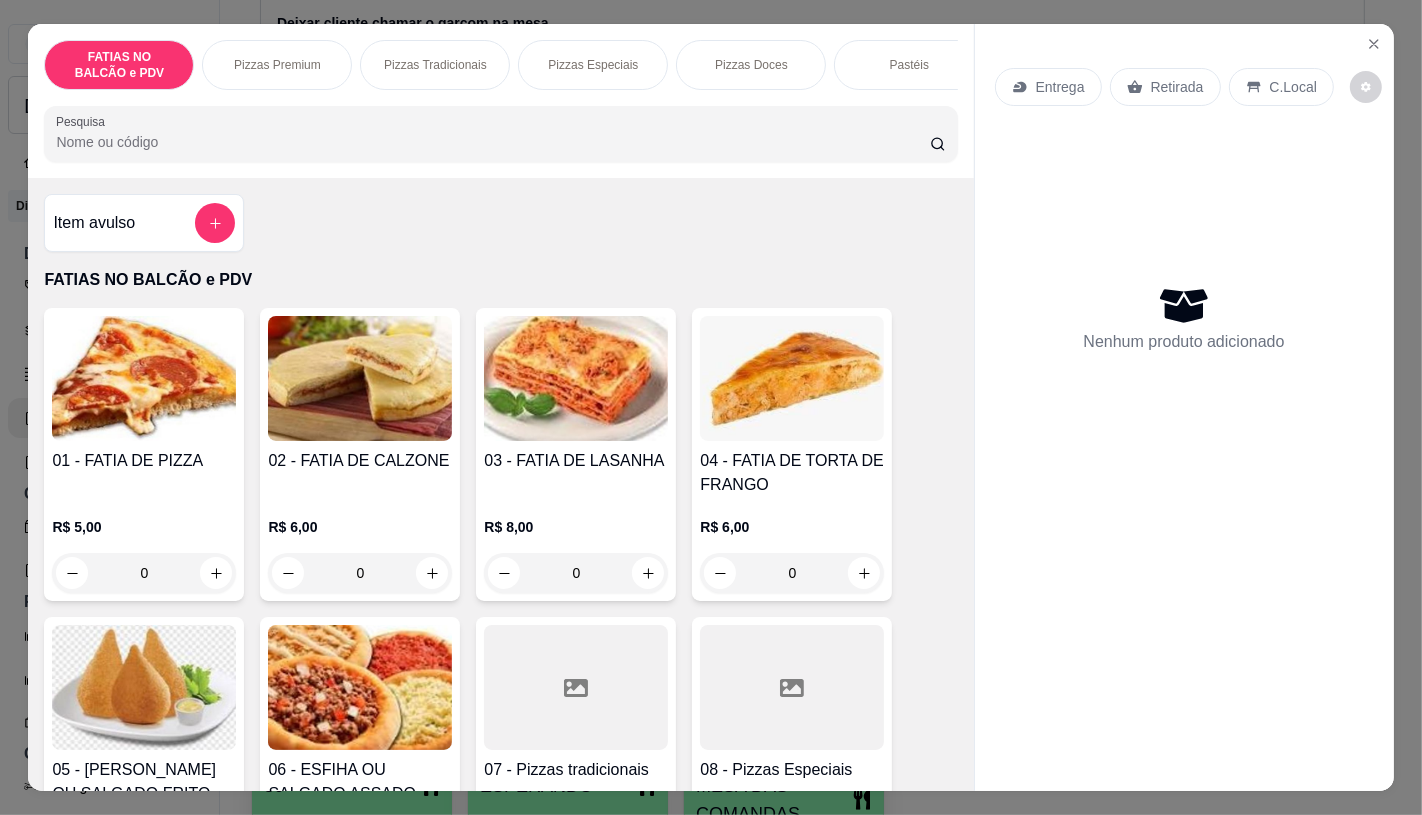click on "0" at bounding box center (144, 573) 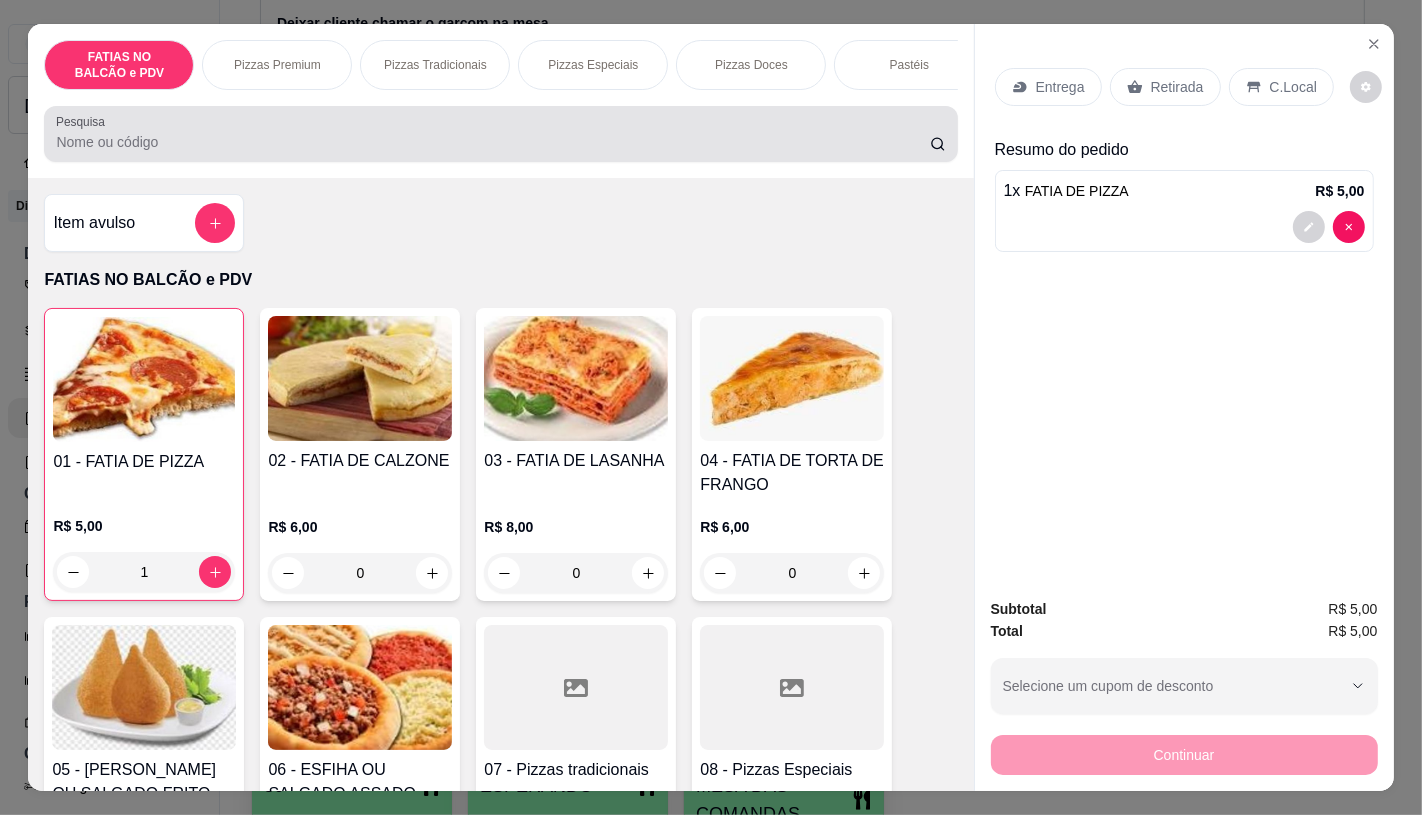 type on "1" 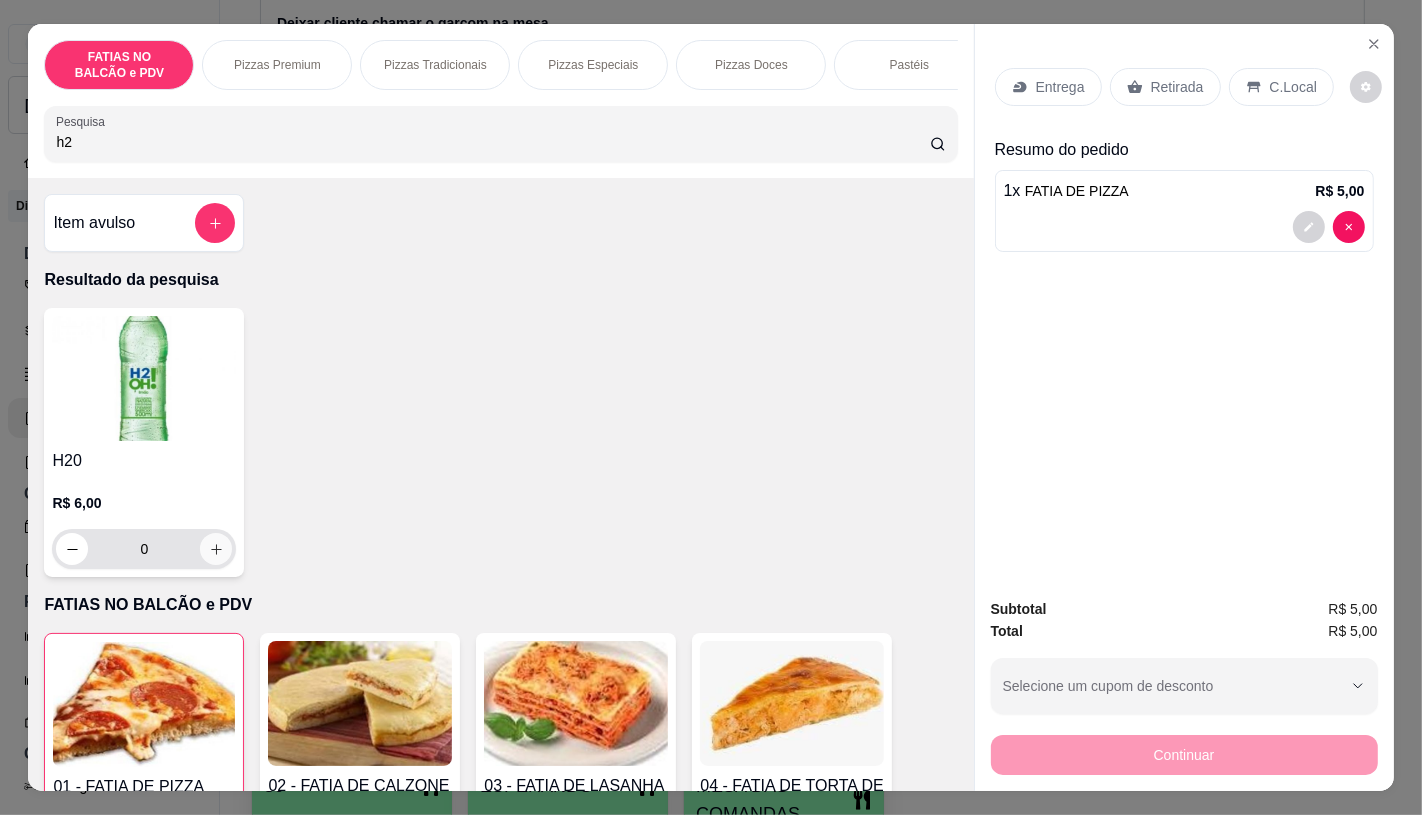 type on "h2" 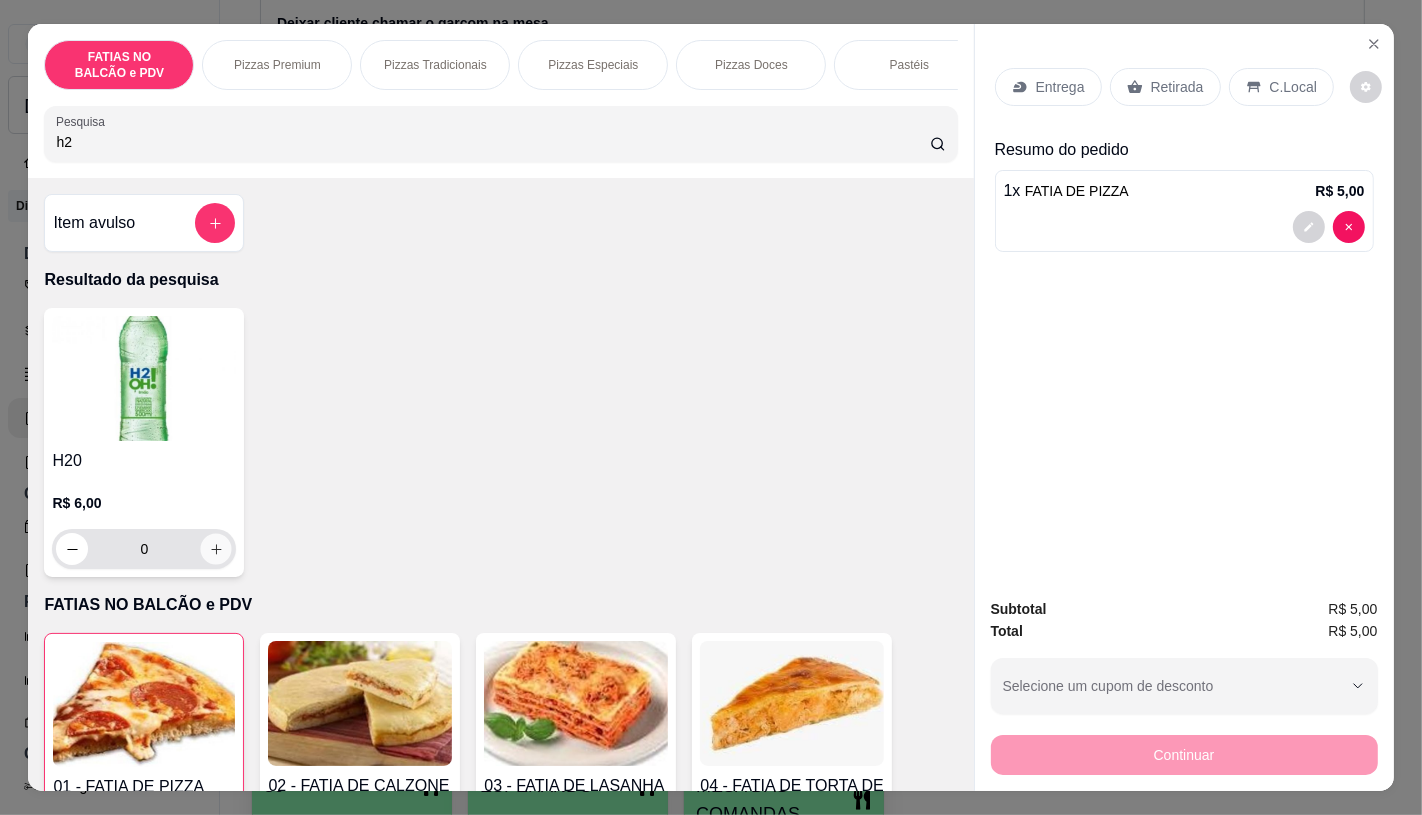 click 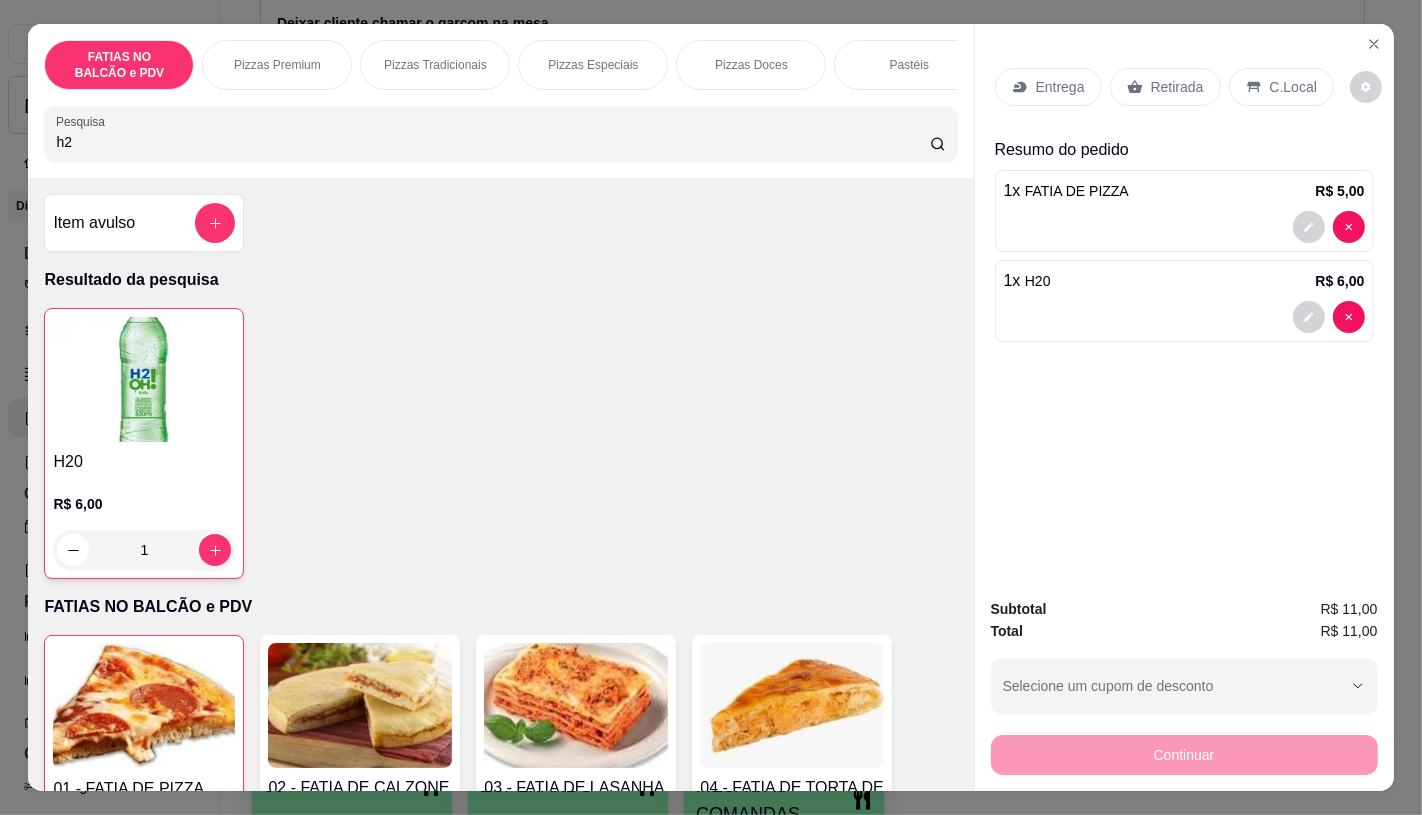 click on "Retirada" at bounding box center (1177, 87) 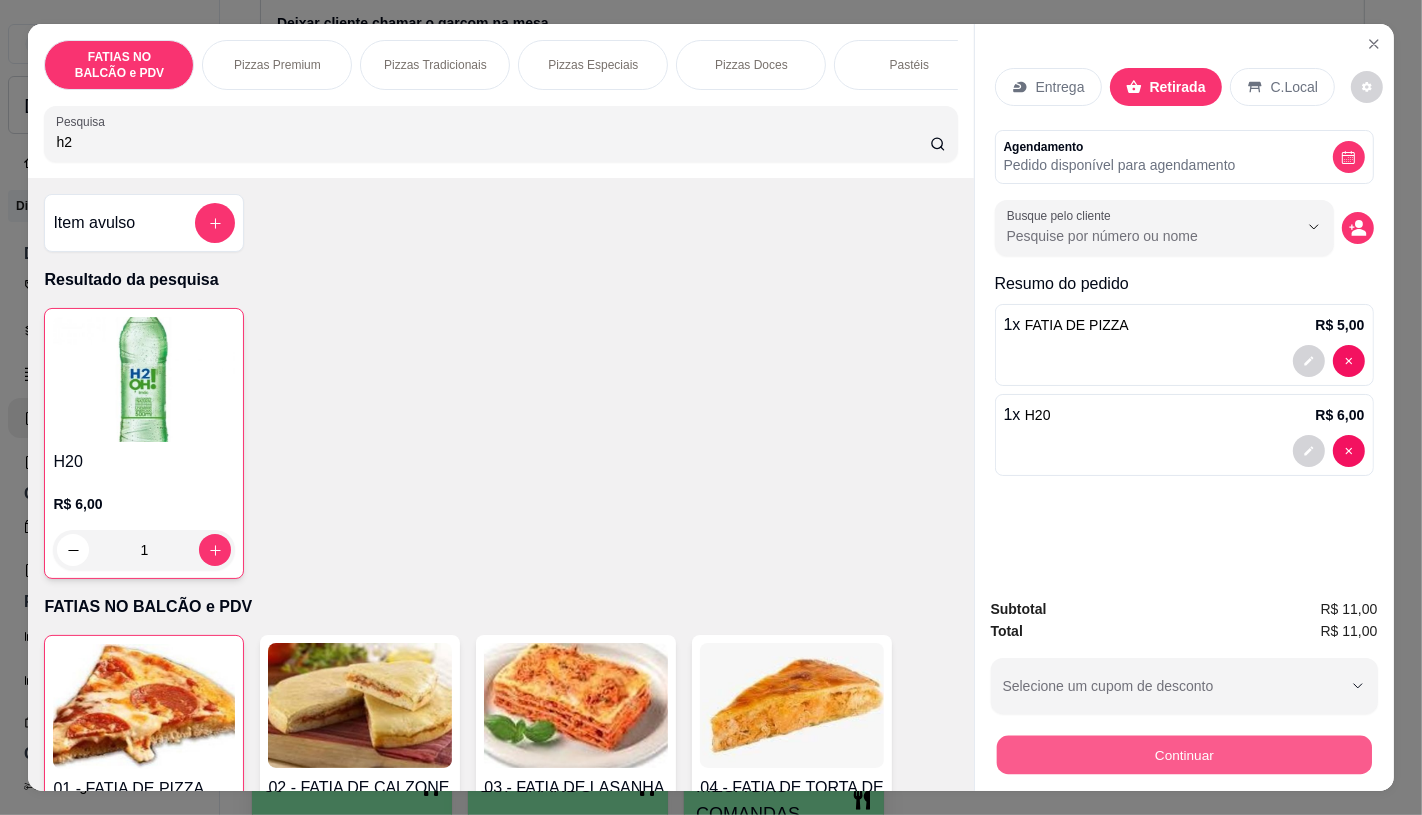 click on "Continuar" at bounding box center [1183, 754] 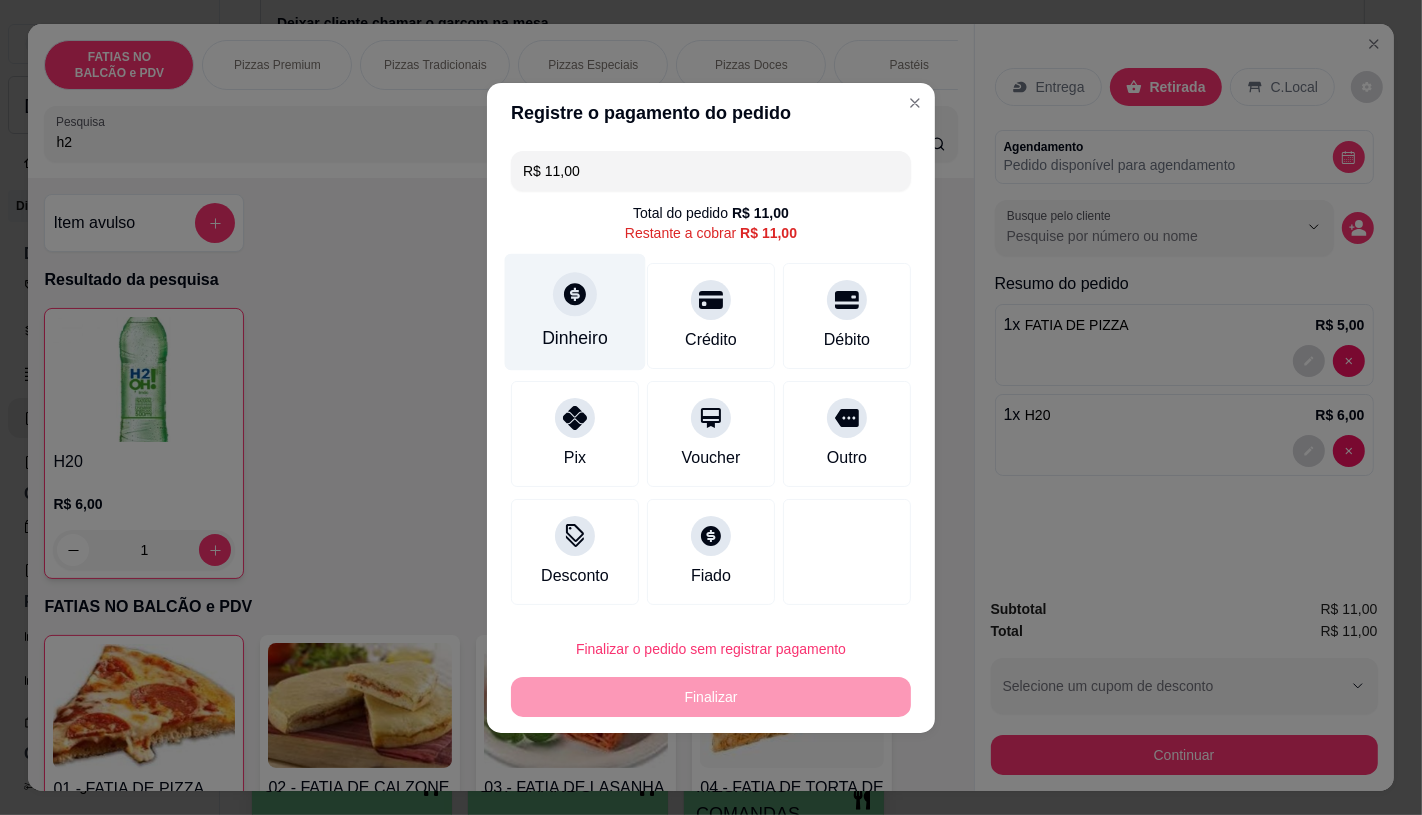 click 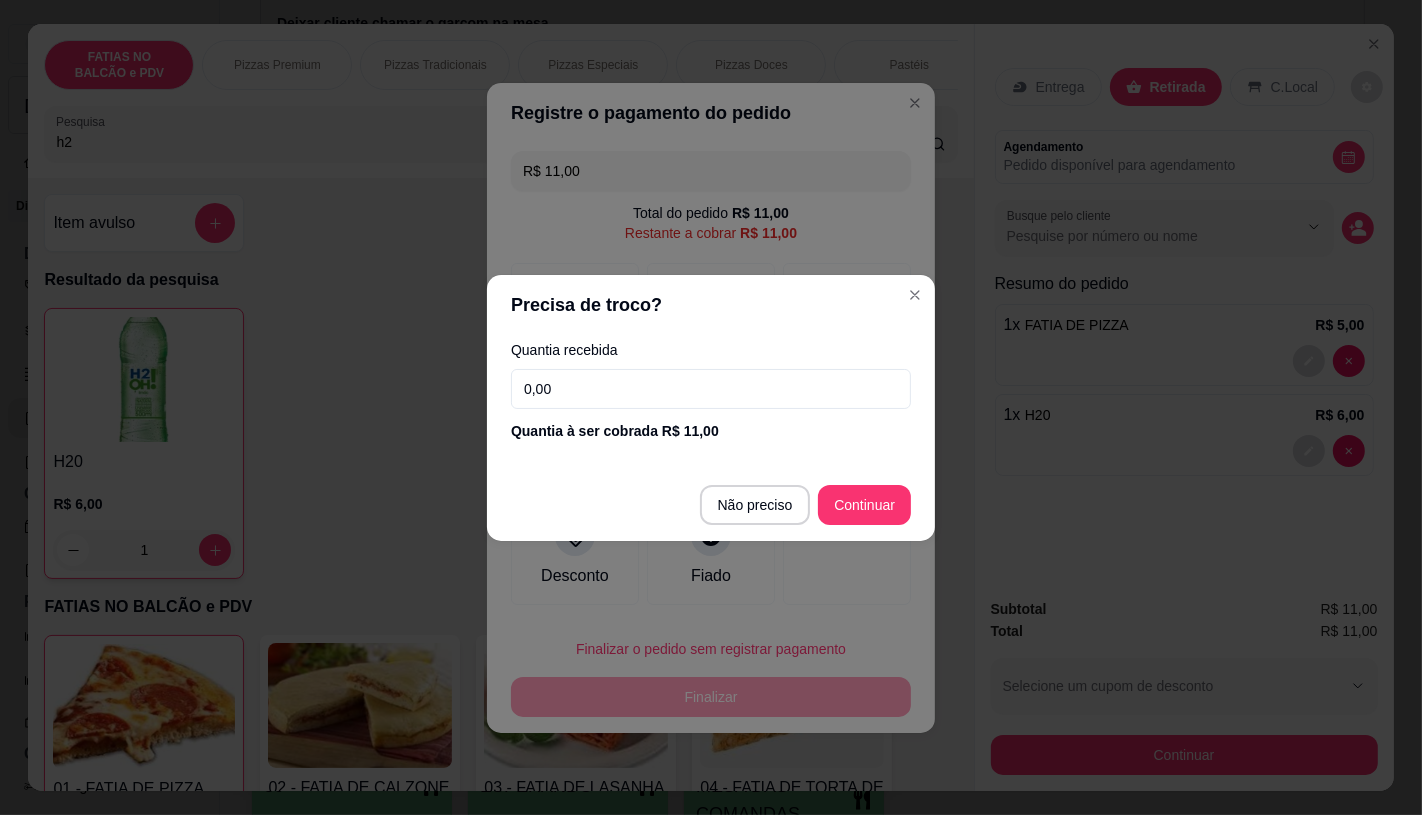 click on "0,00" at bounding box center [711, 389] 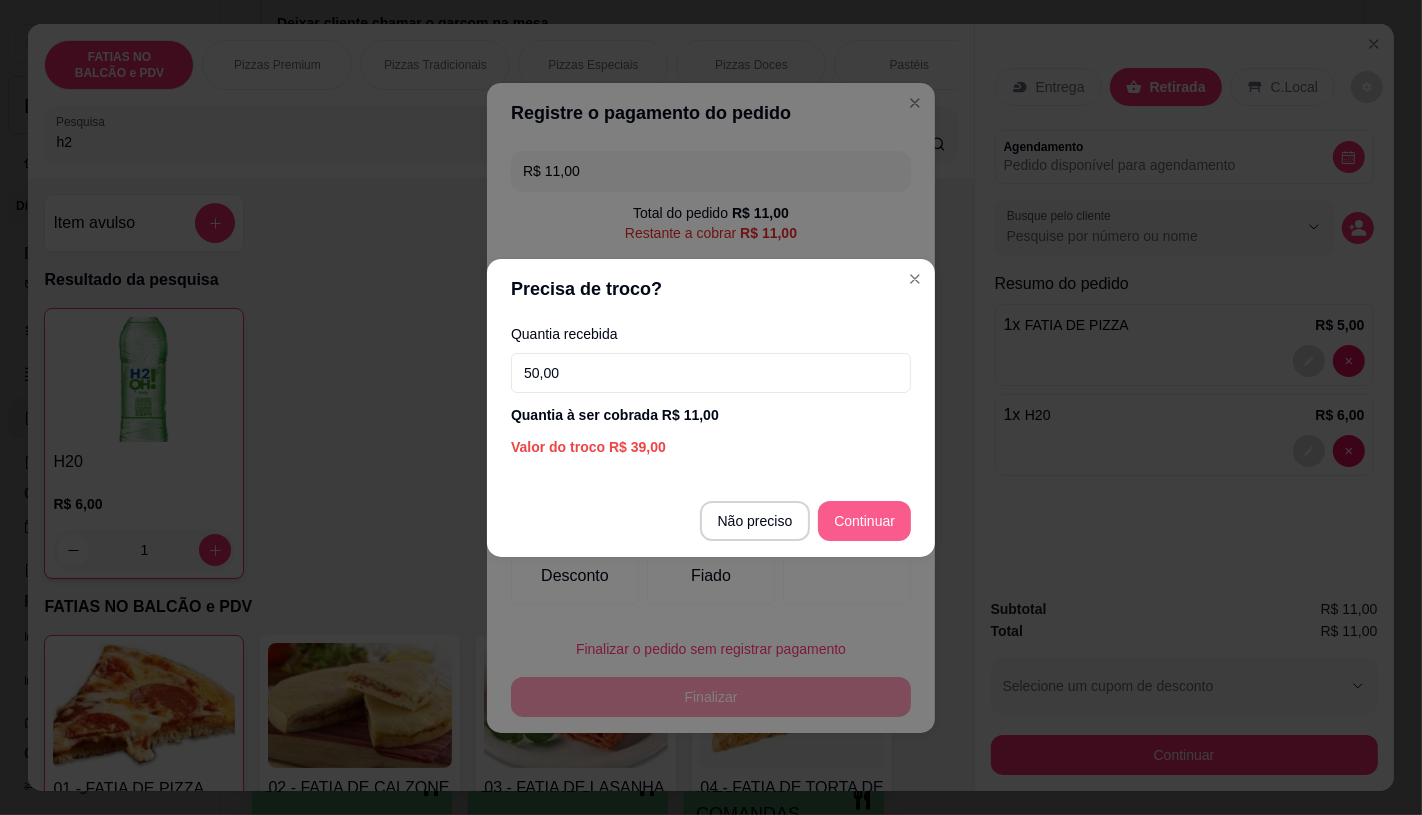 type on "50,00" 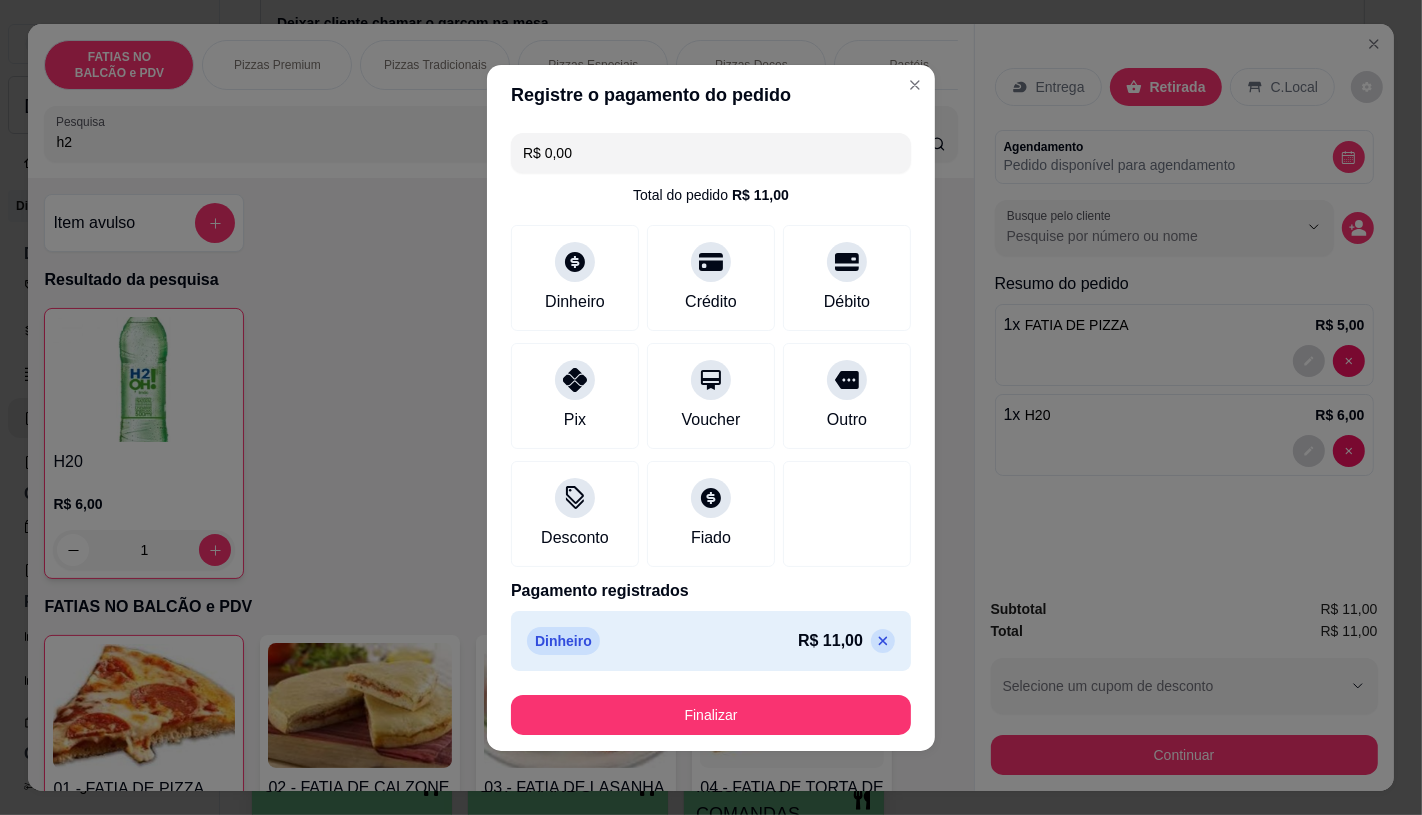 type on "R$ 0,00" 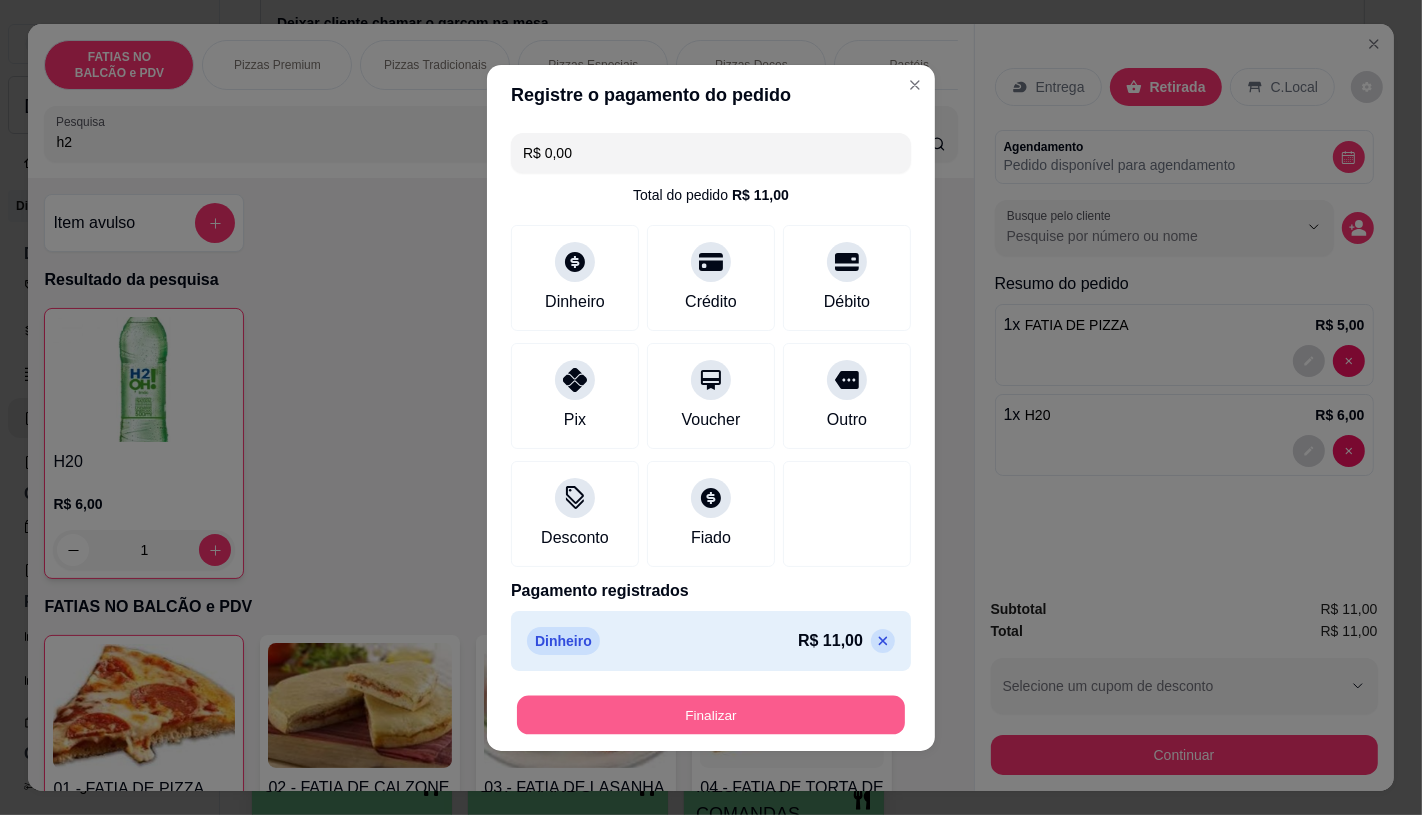 click on "Finalizar" at bounding box center [711, 714] 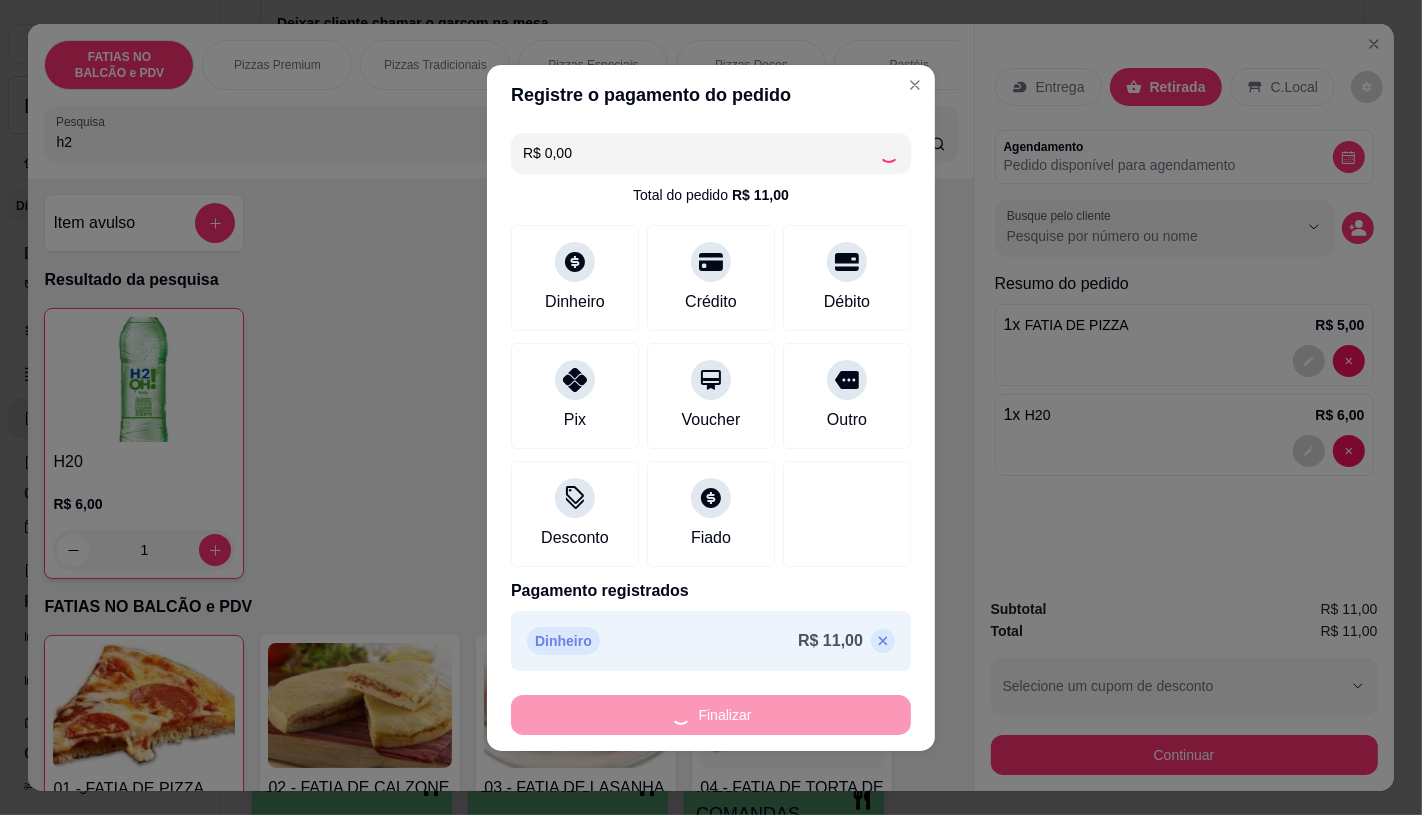 type on "0" 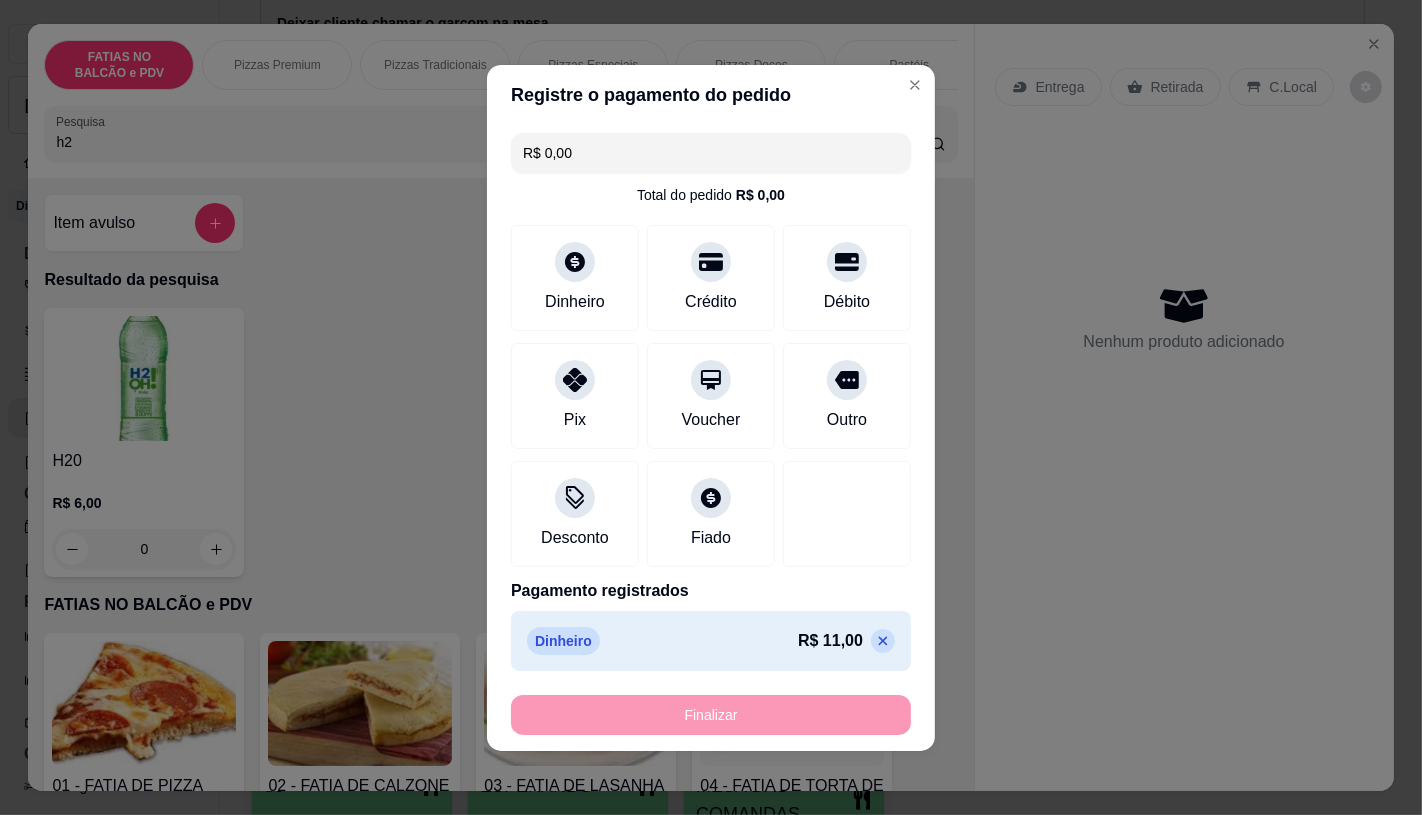 type on "-R$ 11,00" 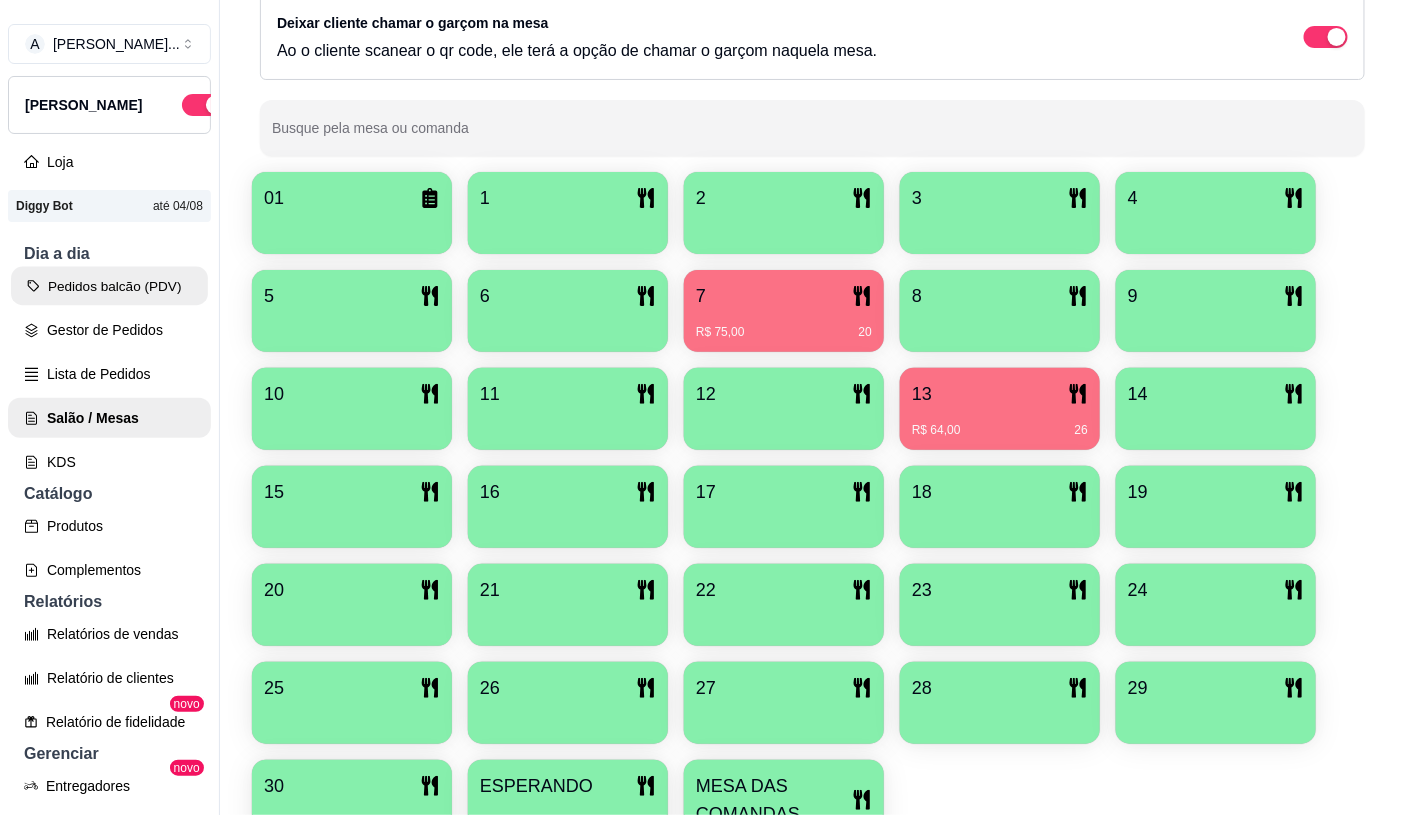 click on "Pedidos balcão (PDV)" at bounding box center (109, 286) 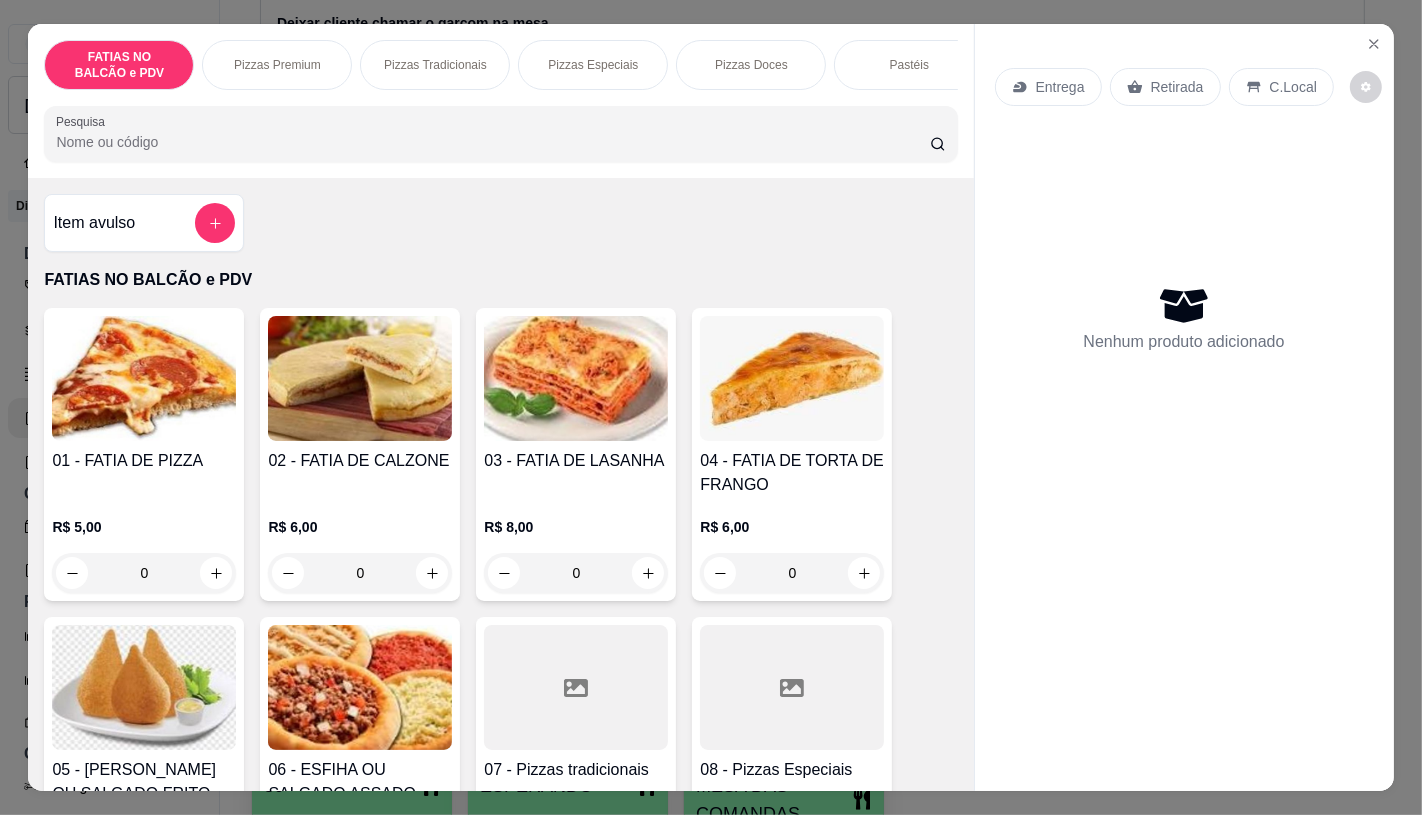 click on "0" at bounding box center (144, 573) 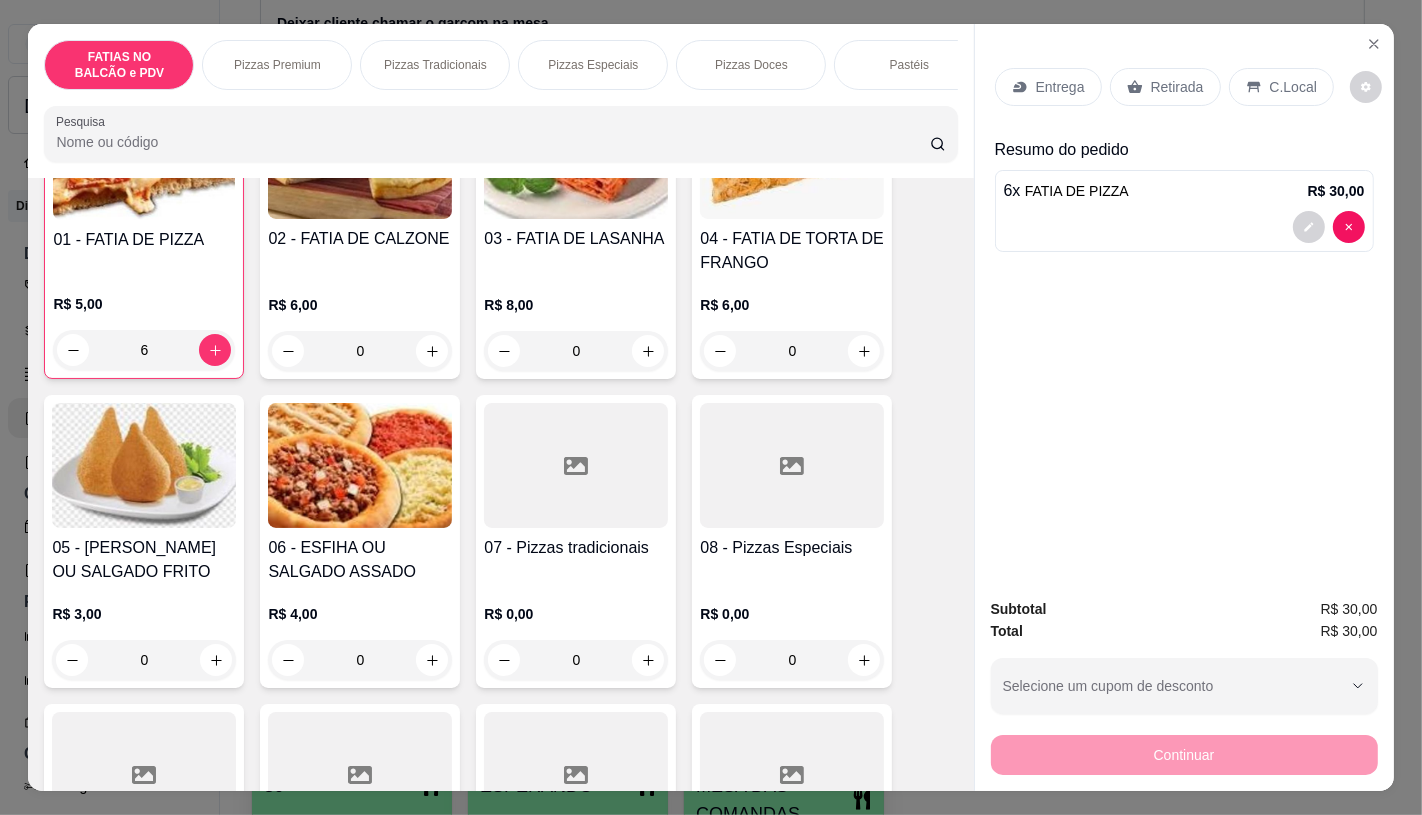 scroll, scrollTop: 333, scrollLeft: 0, axis: vertical 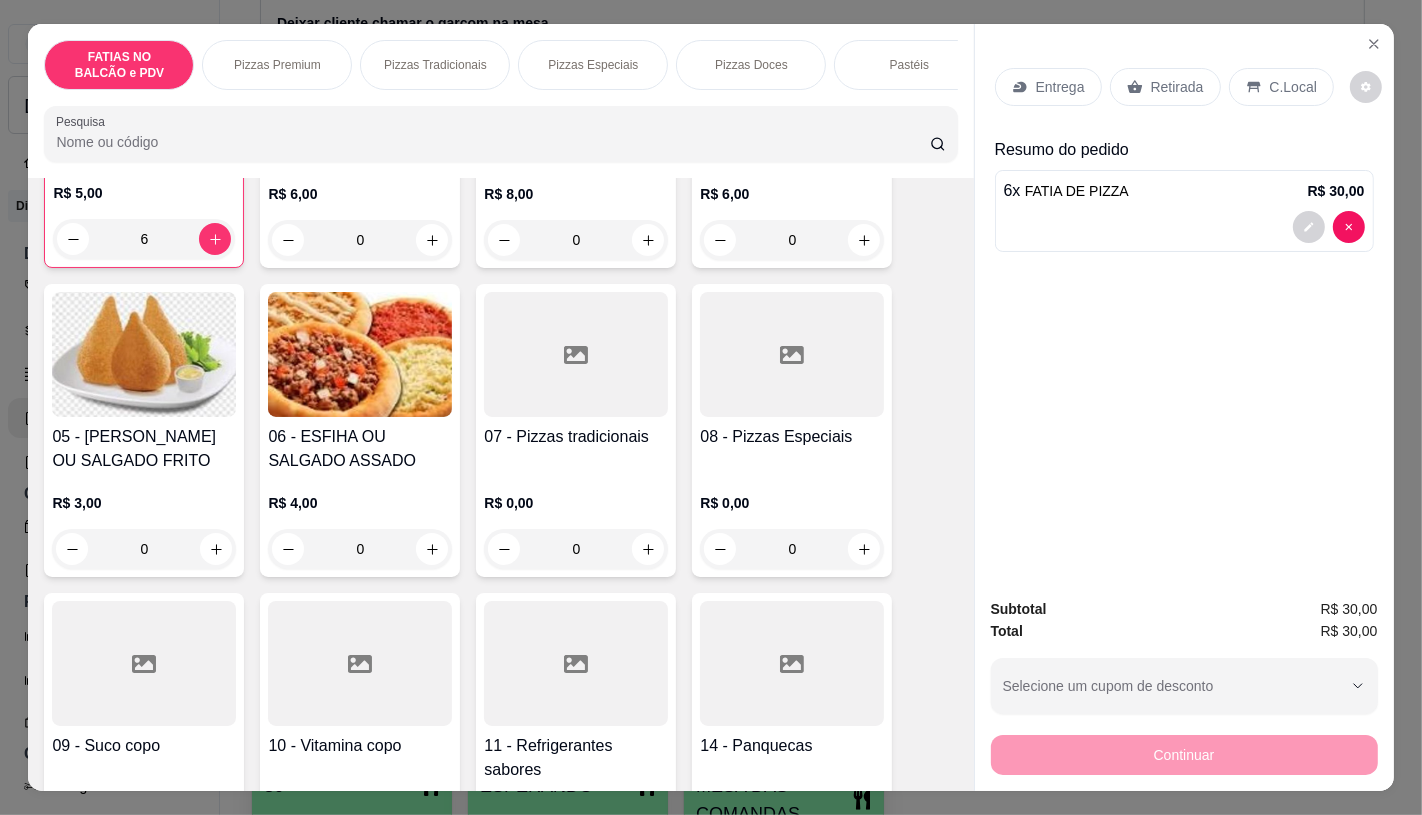 type on "6" 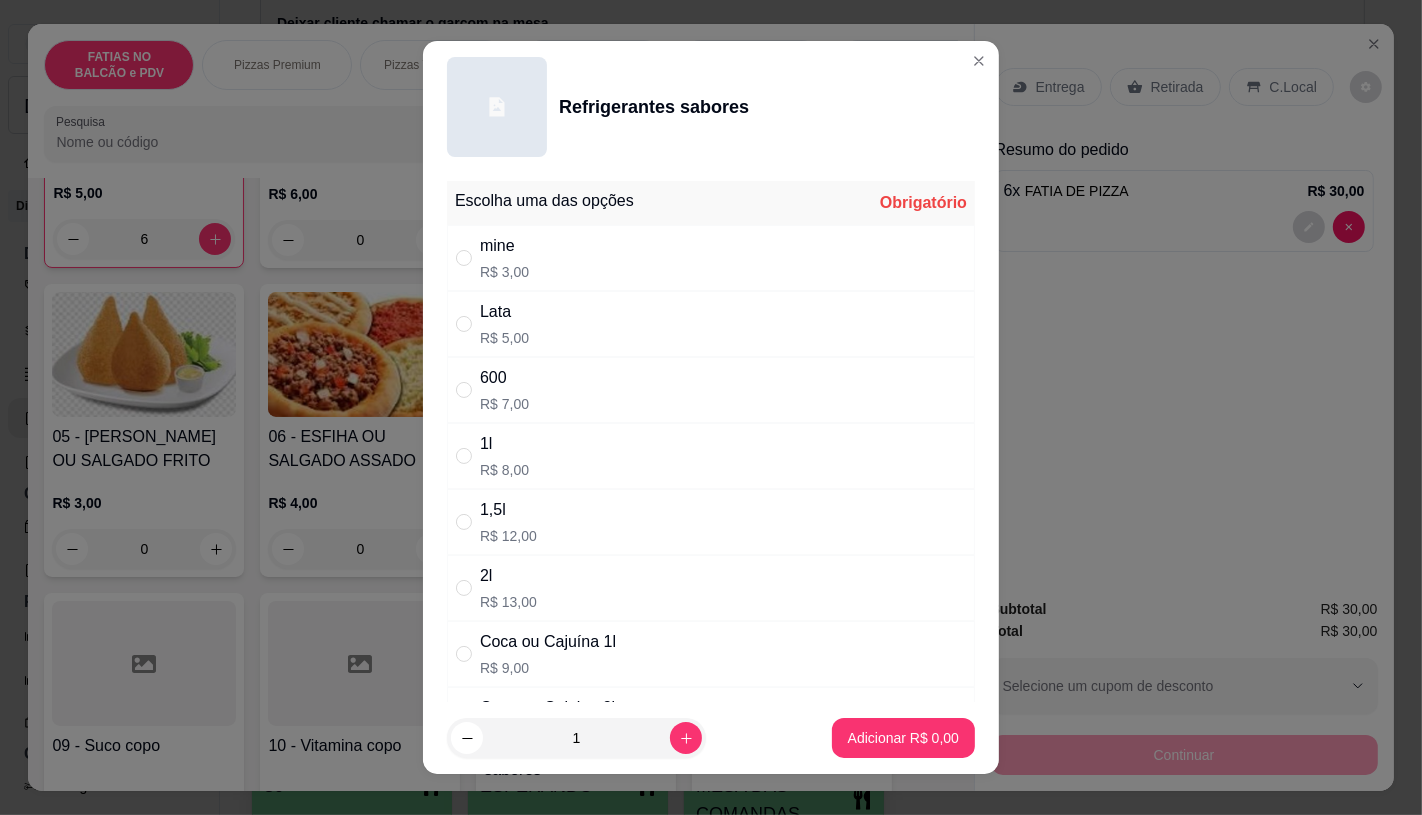 click on "600 R$ 7,00" at bounding box center (711, 390) 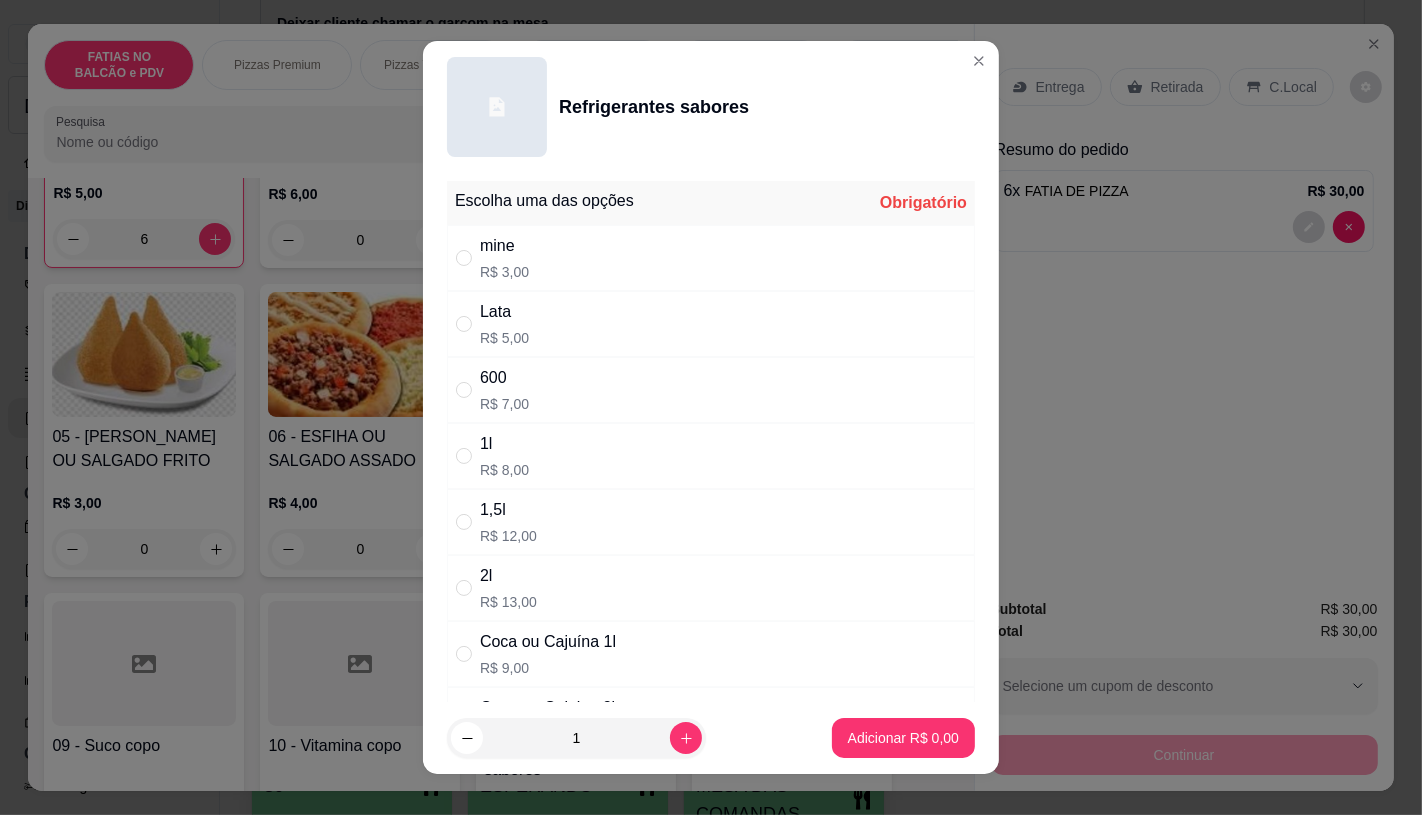 radio on "true" 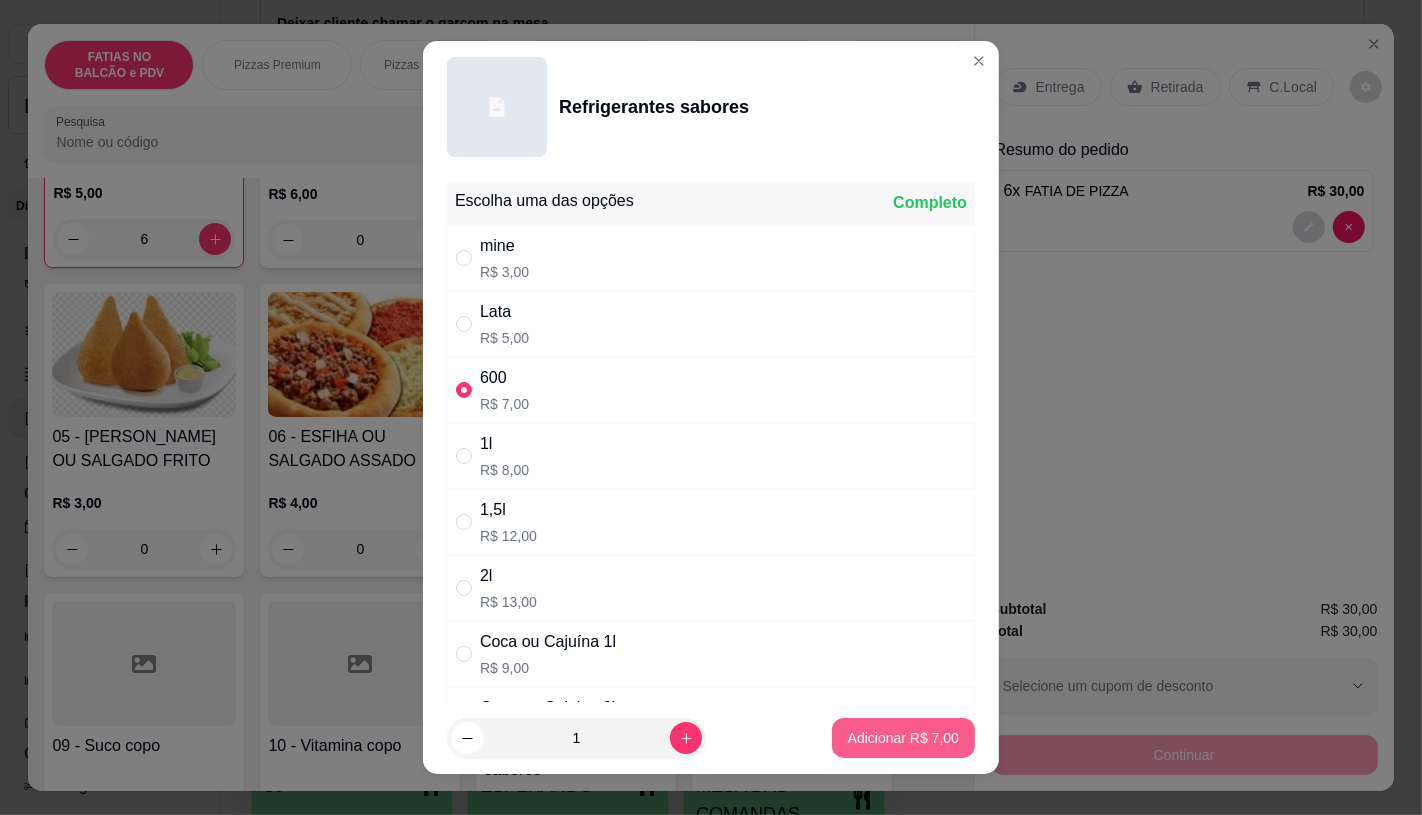 click on "Adicionar   R$ 7,00" at bounding box center (903, 738) 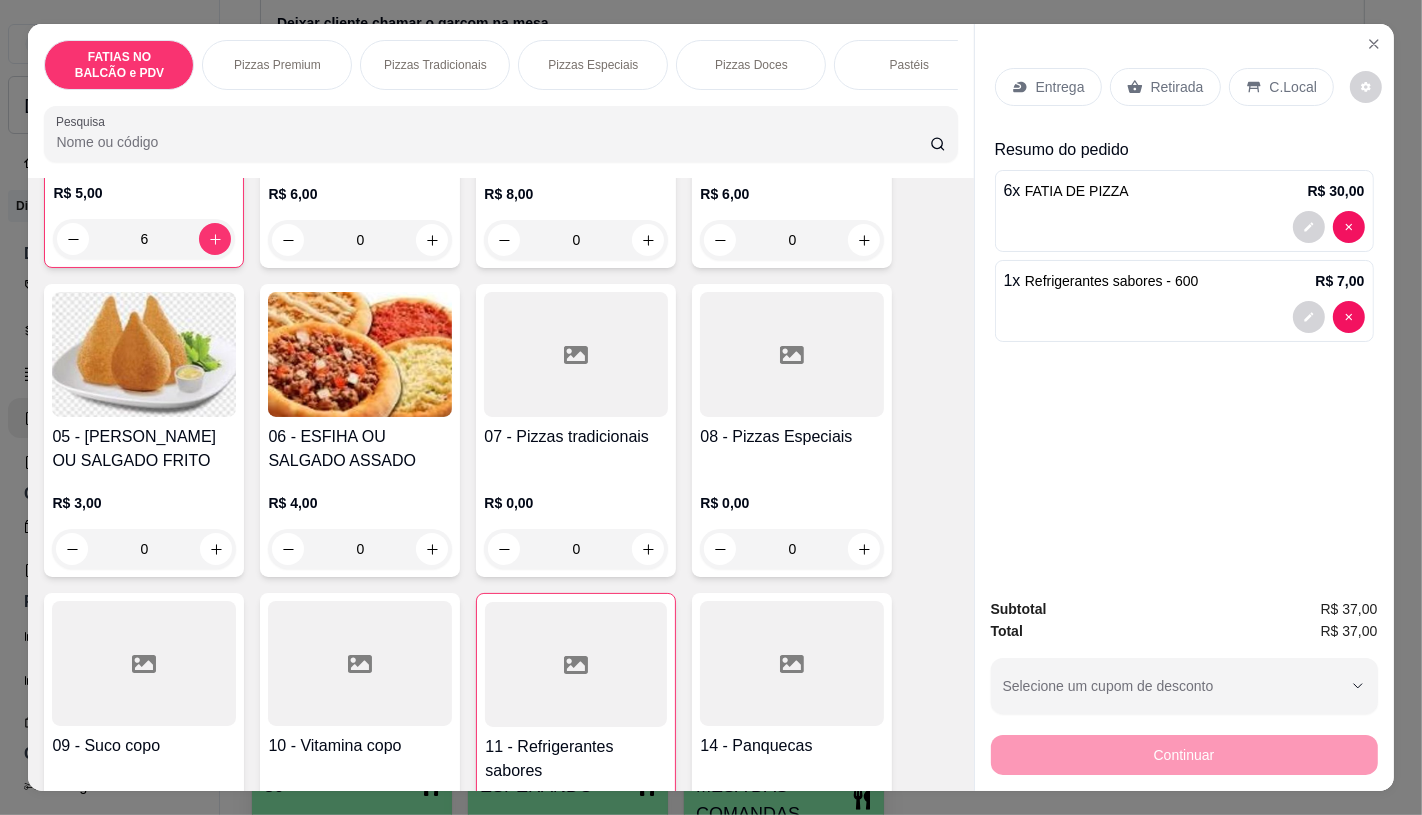 click on "Retirada" at bounding box center [1177, 87] 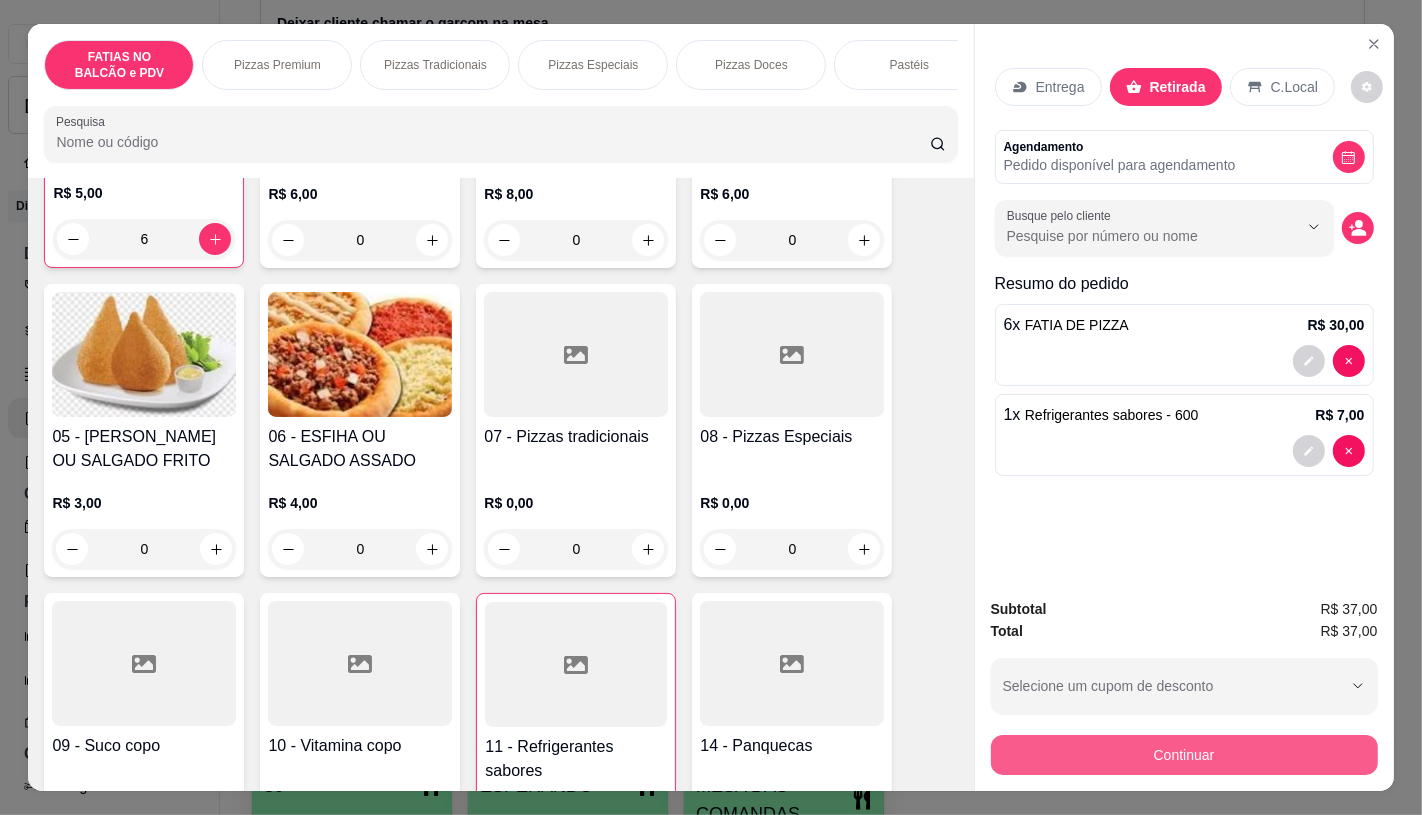 click on "Continuar" at bounding box center (1184, 755) 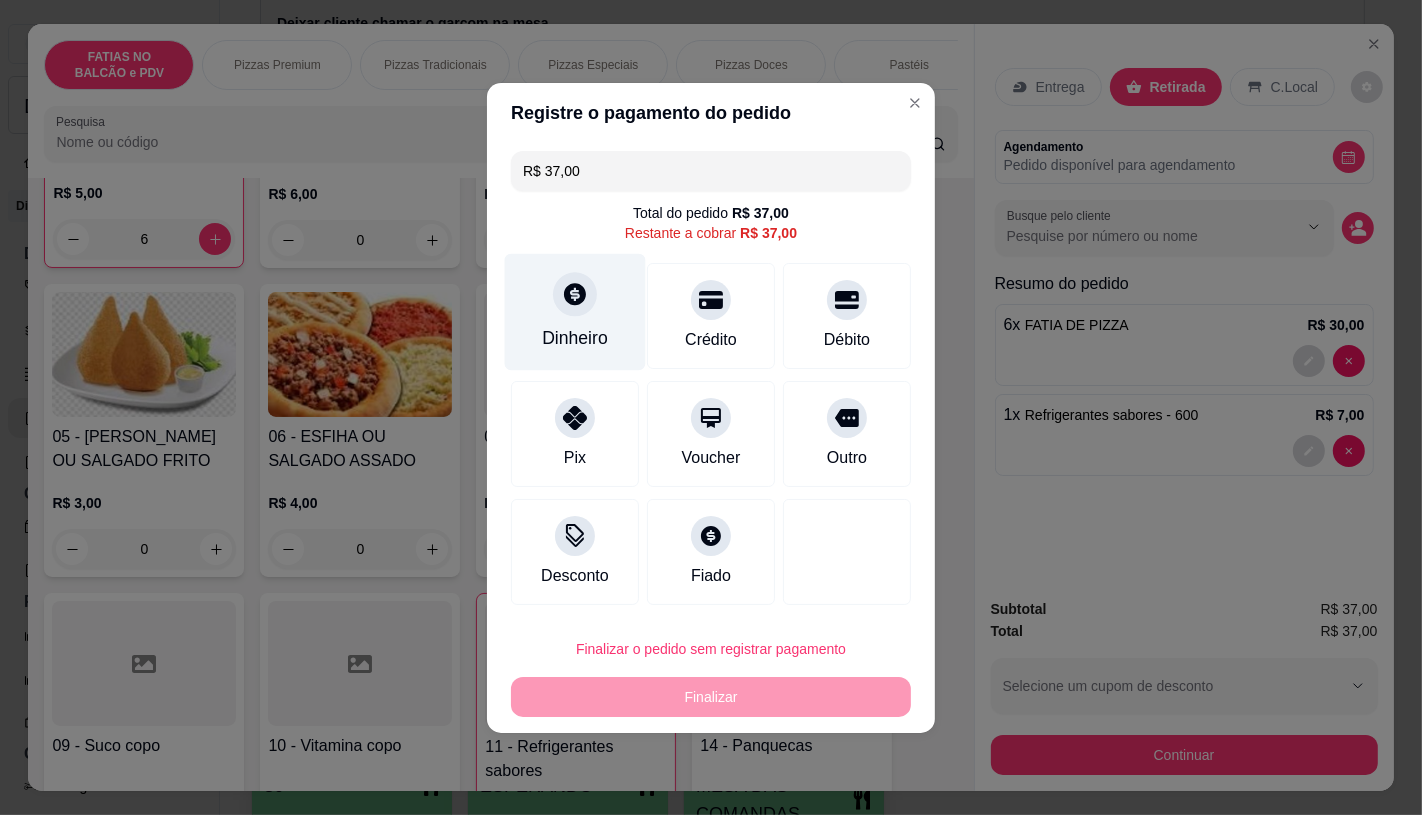 click on "Dinheiro" at bounding box center (575, 311) 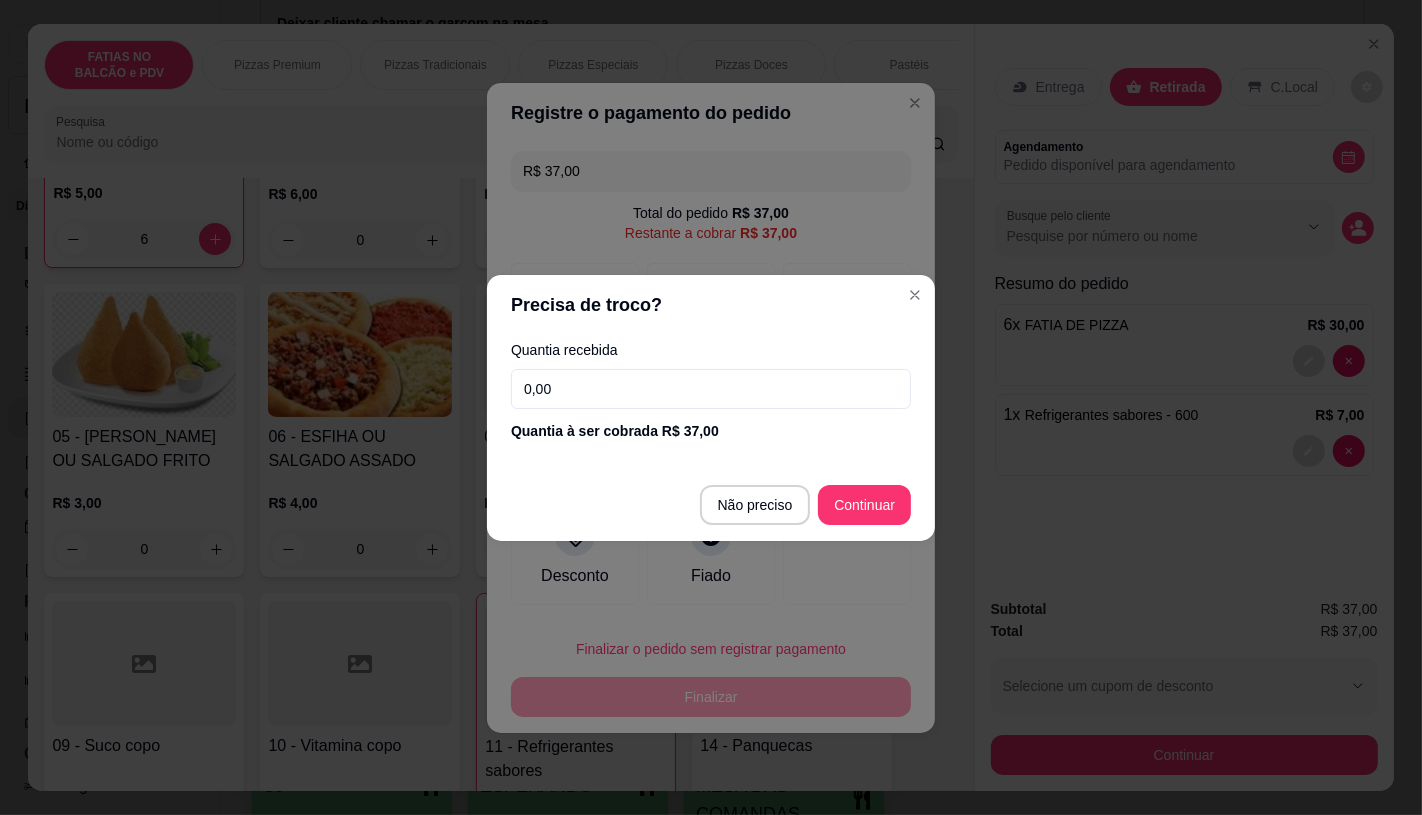 click on "0,00" at bounding box center [711, 389] 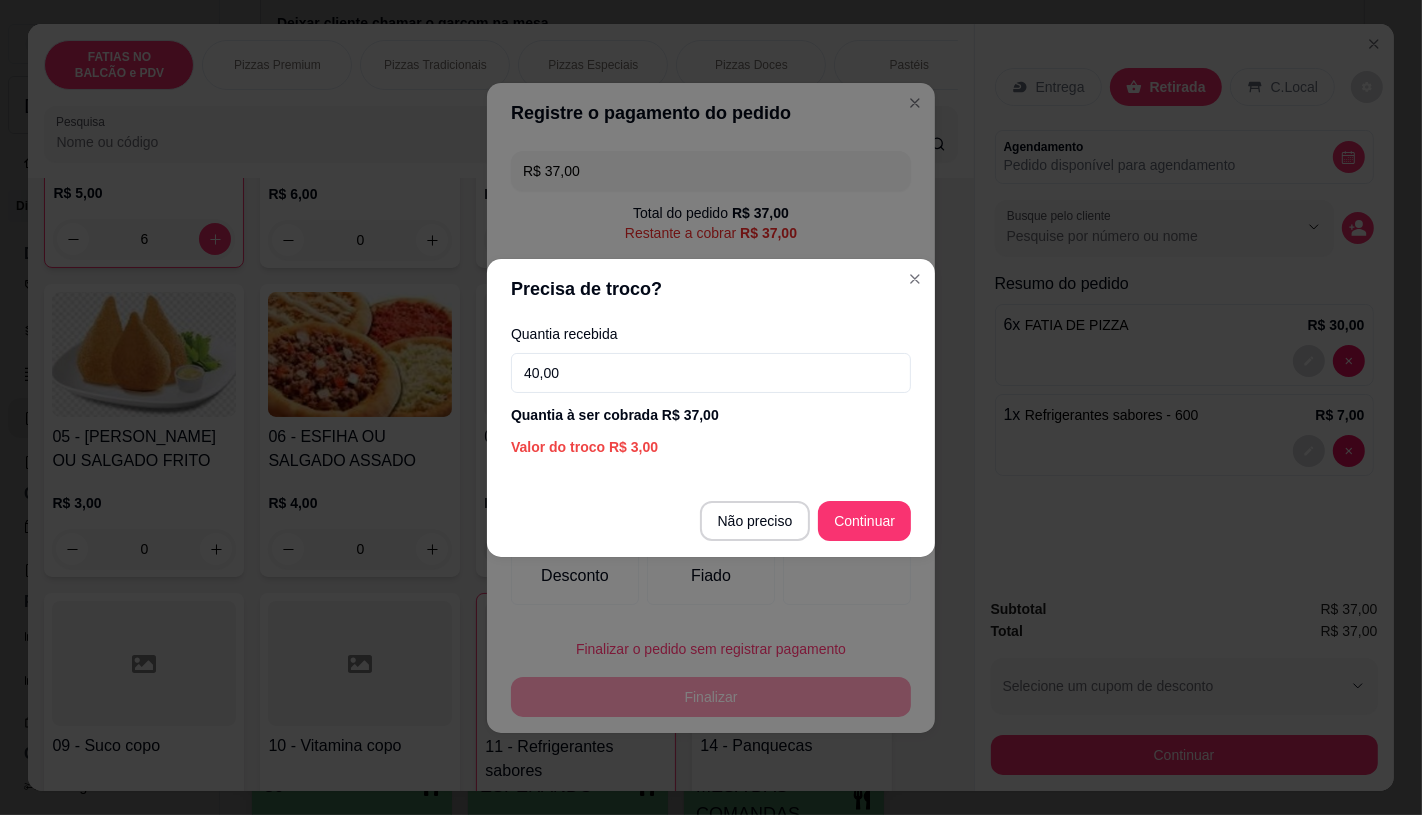 type on "40,00" 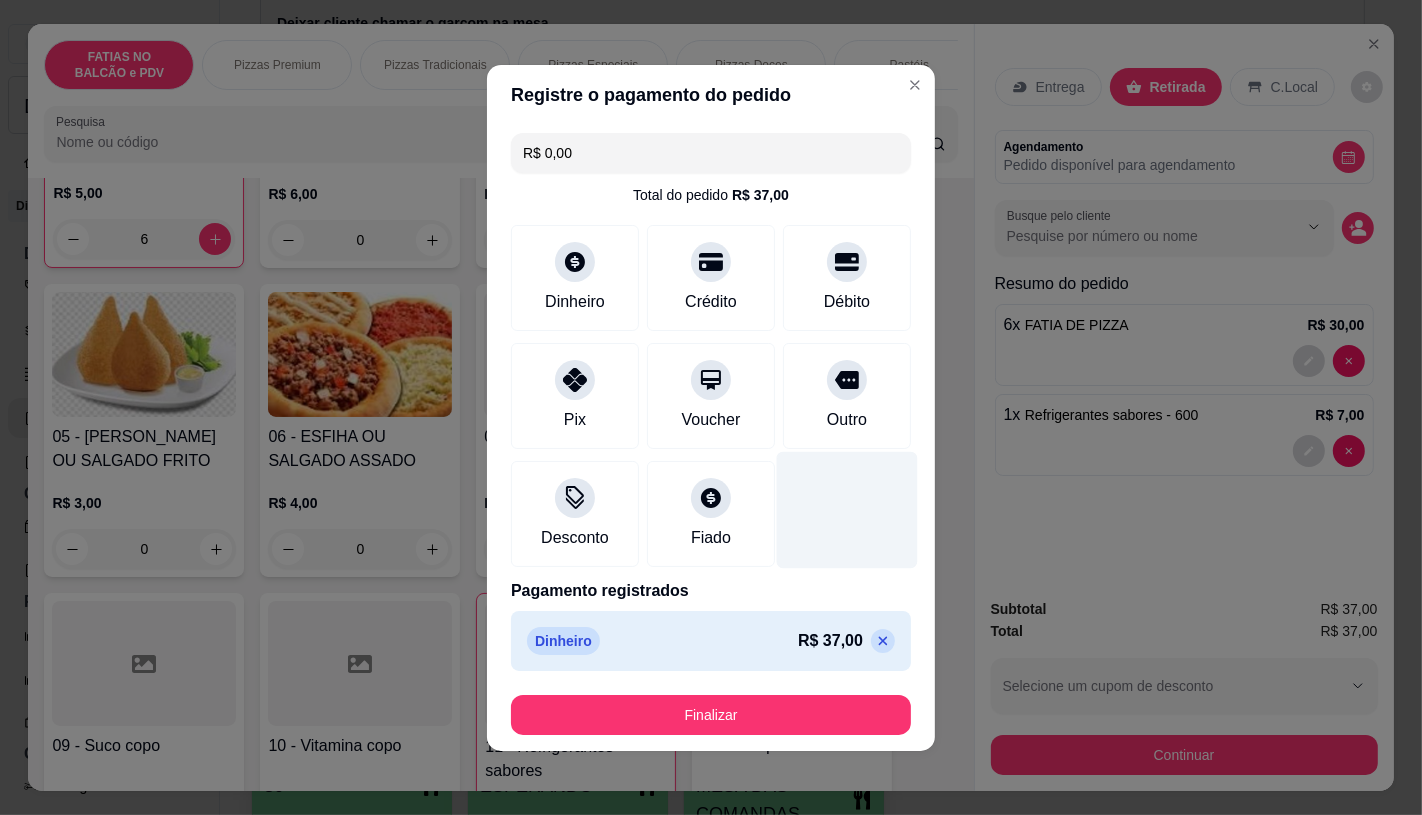 type on "R$ 0,00" 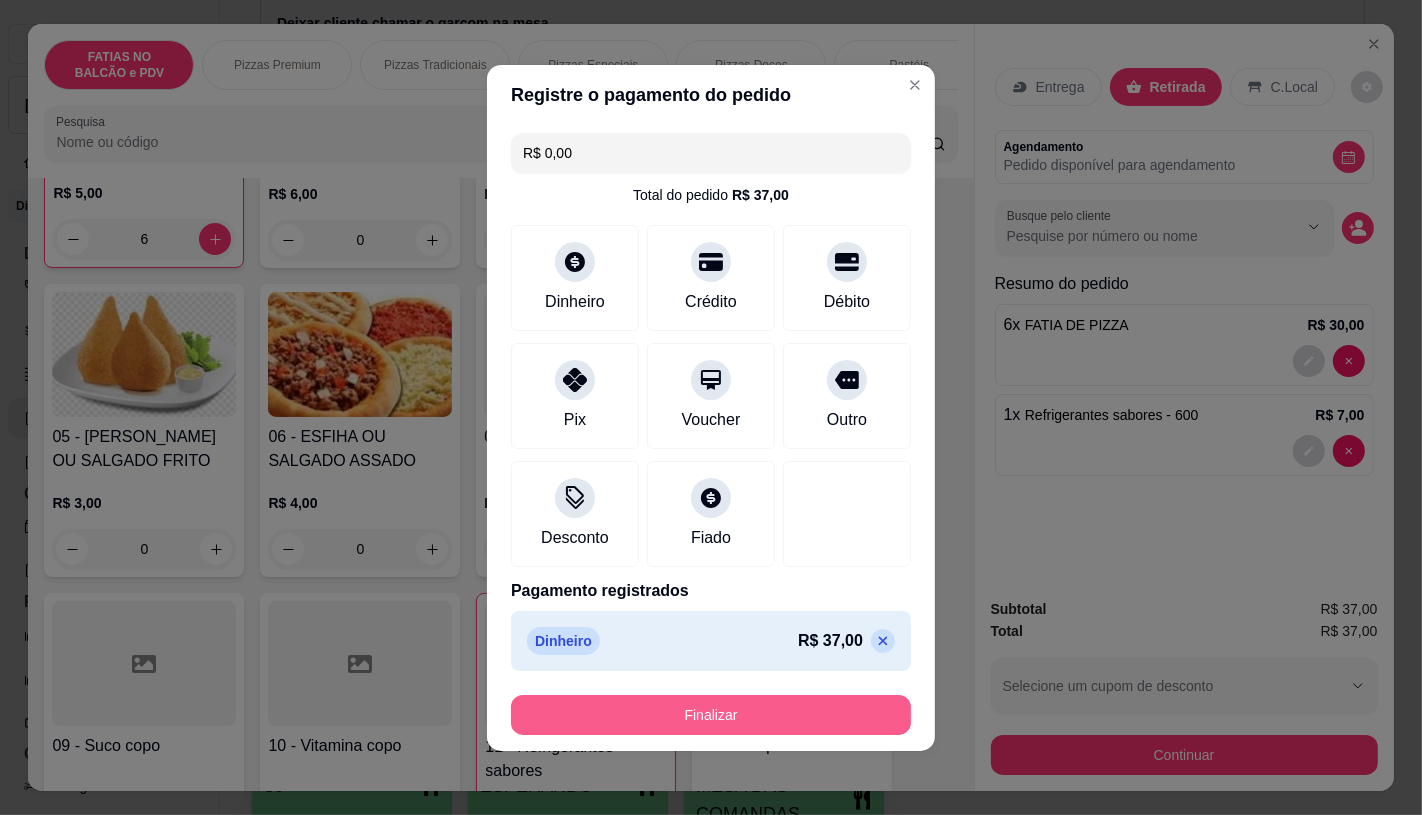 click on "Finalizar" at bounding box center (711, 715) 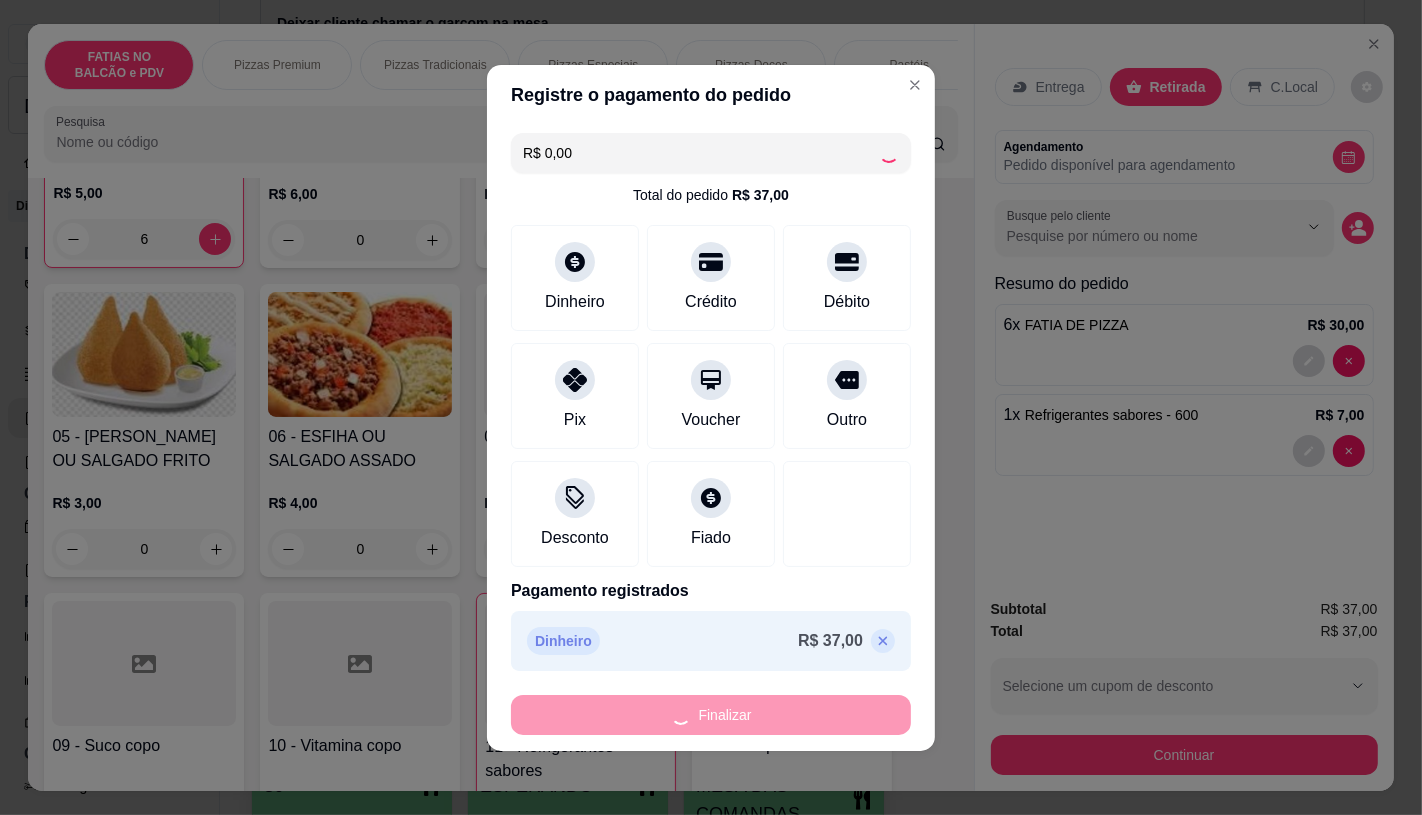 type on "0" 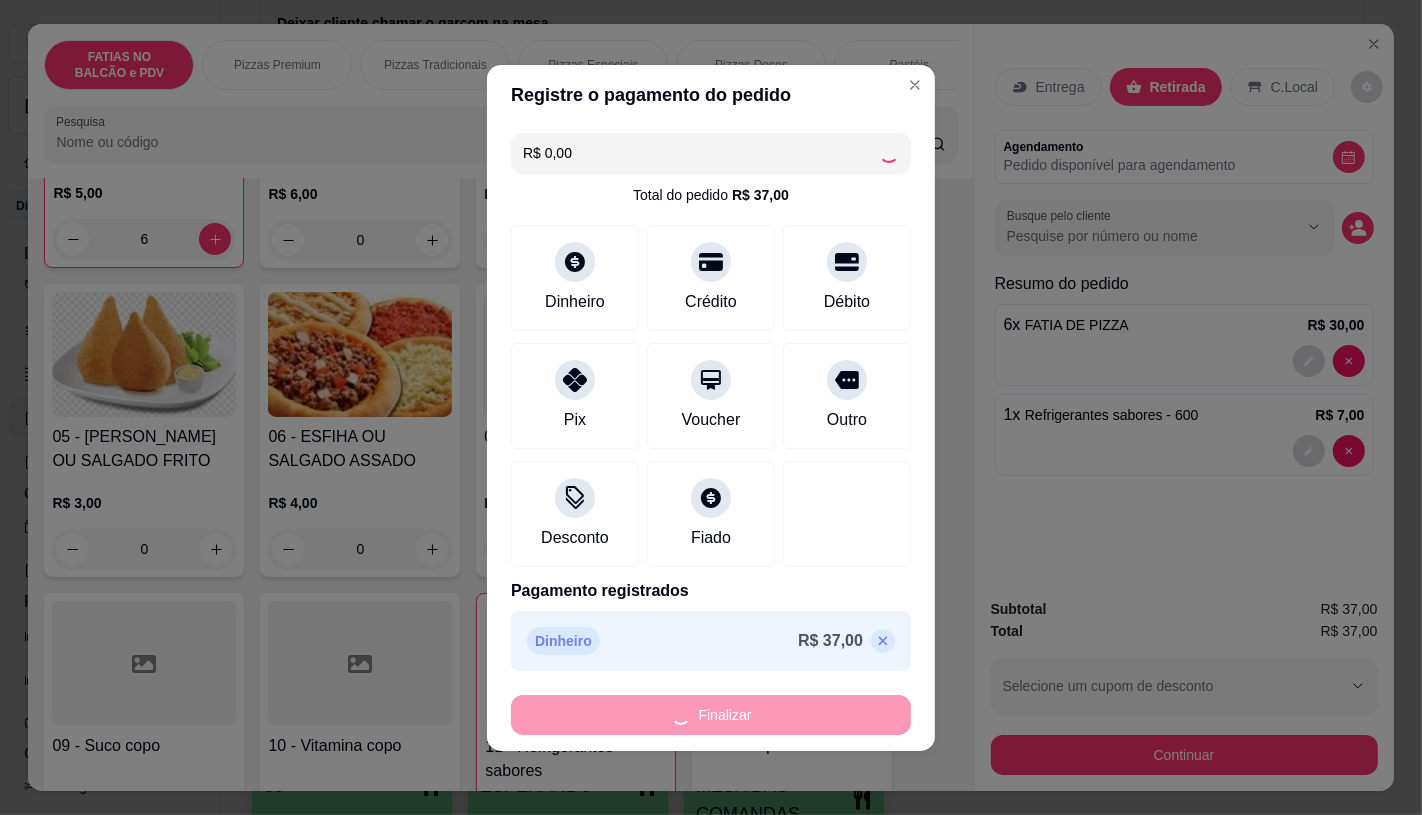 type on "0" 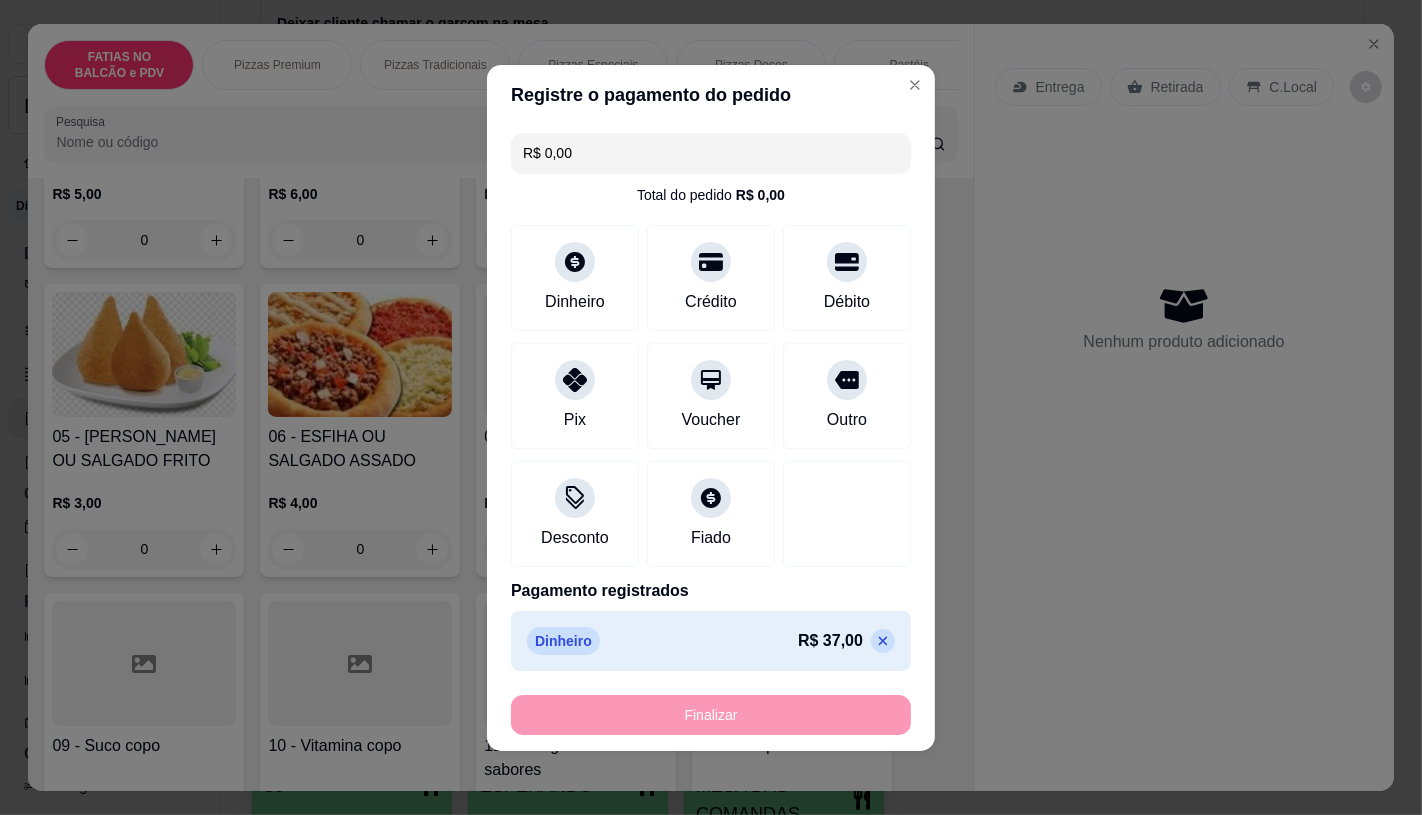 type on "-R$ 37,00" 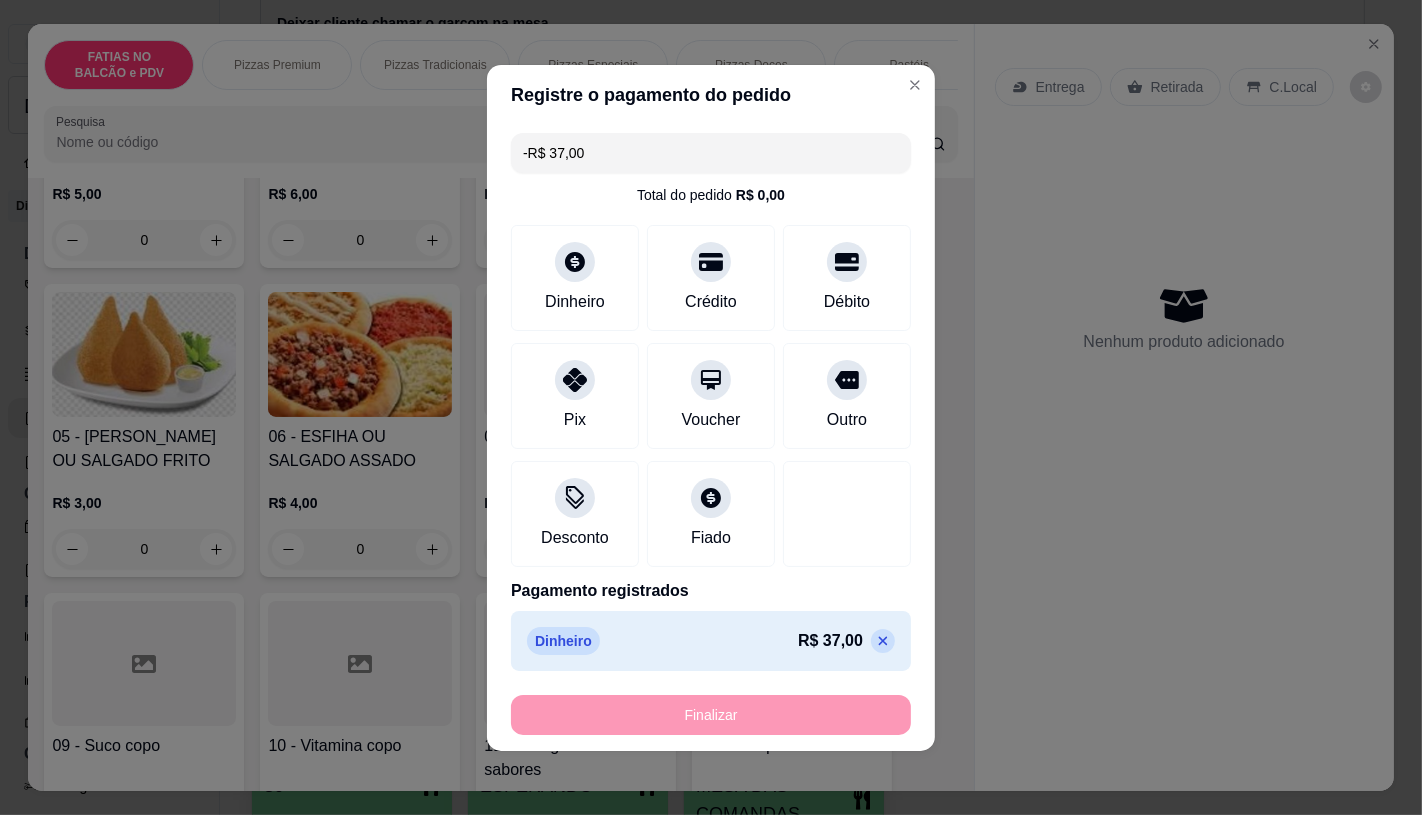 scroll, scrollTop: 334, scrollLeft: 0, axis: vertical 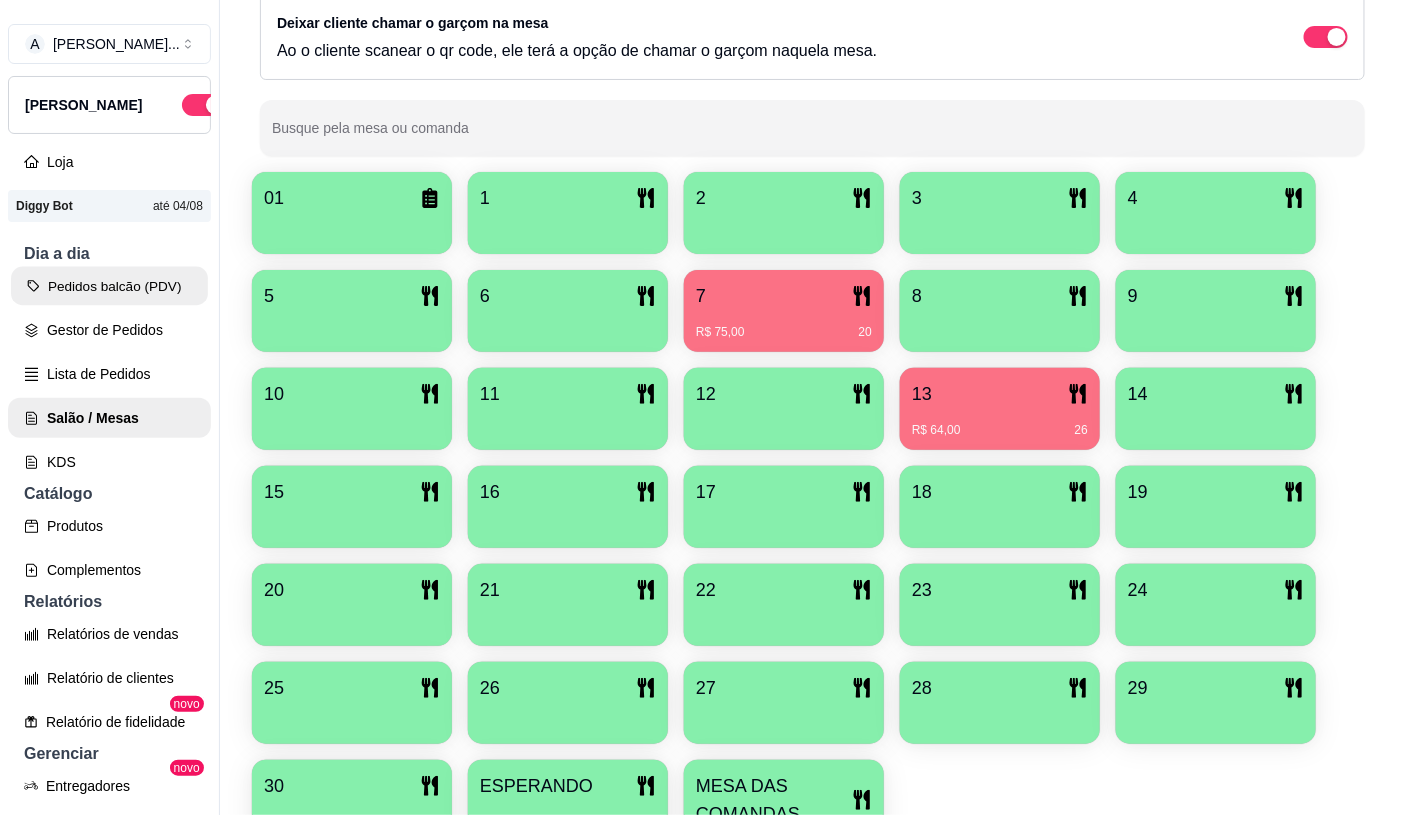 click on "Pedidos balcão (PDV)" at bounding box center (109, 286) 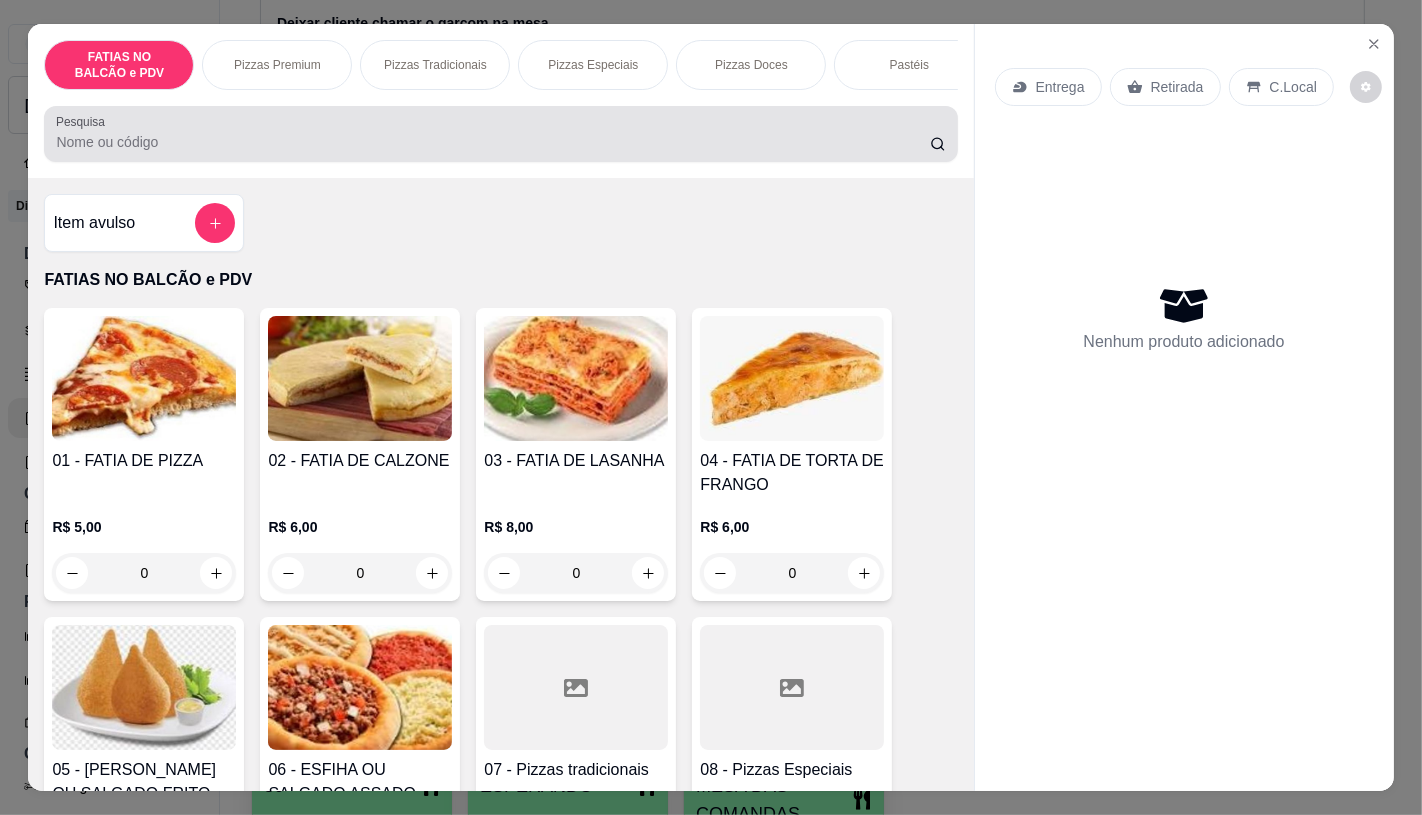 click on "Pesquisa" at bounding box center [492, 142] 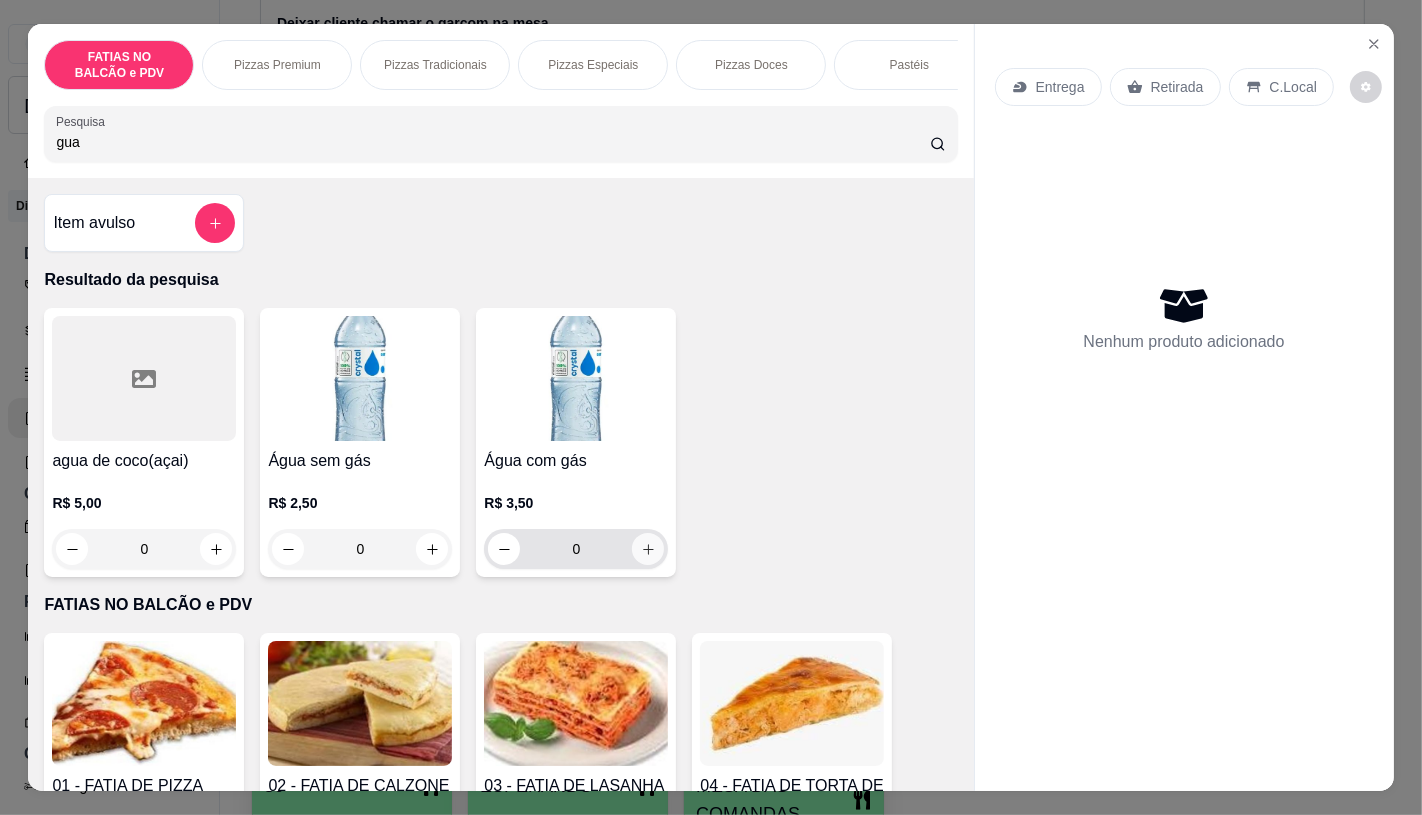 type on "gua" 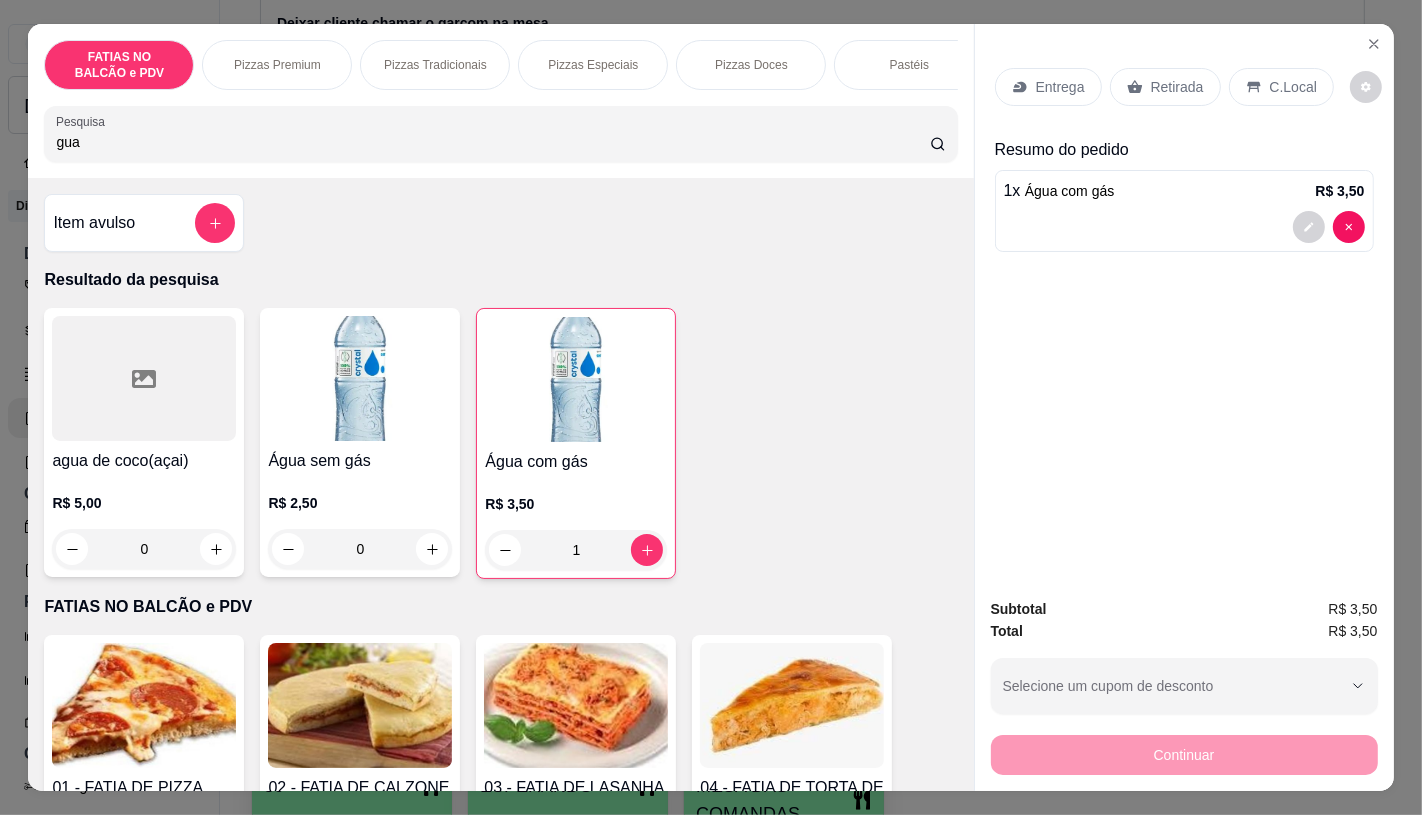 click on "Retirada" at bounding box center (1165, 87) 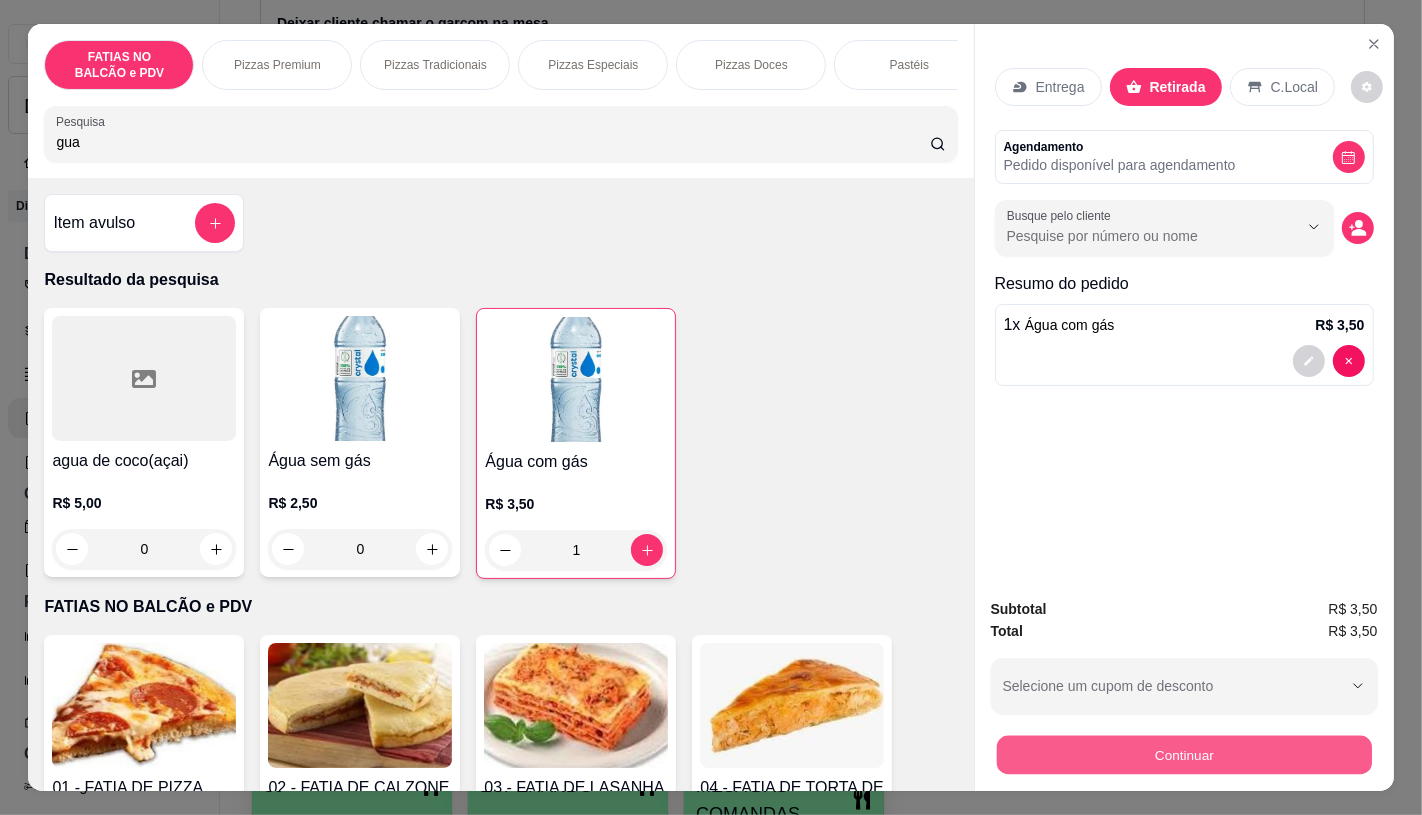 click on "Continuar" at bounding box center [1183, 754] 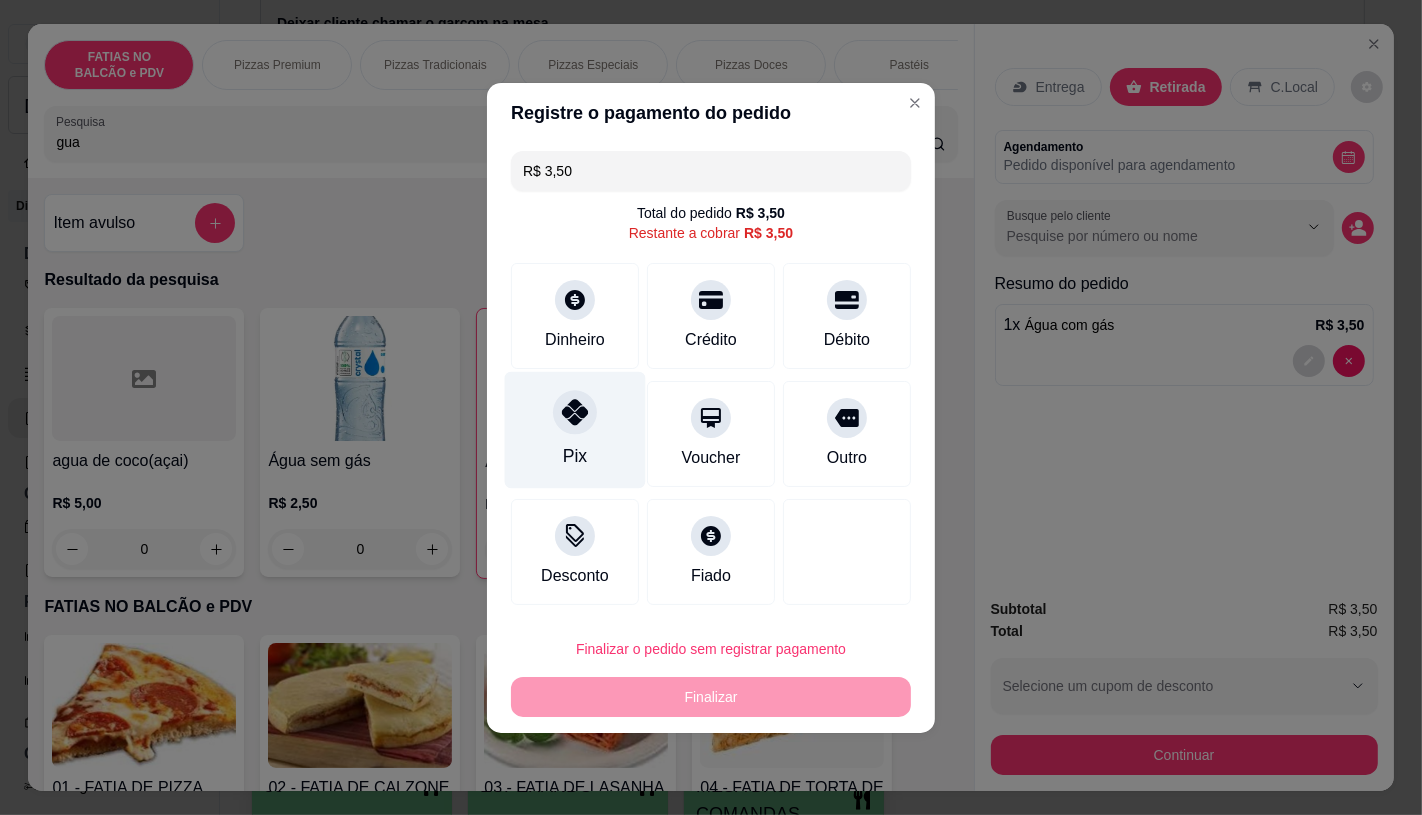 click on "Pix" at bounding box center (575, 429) 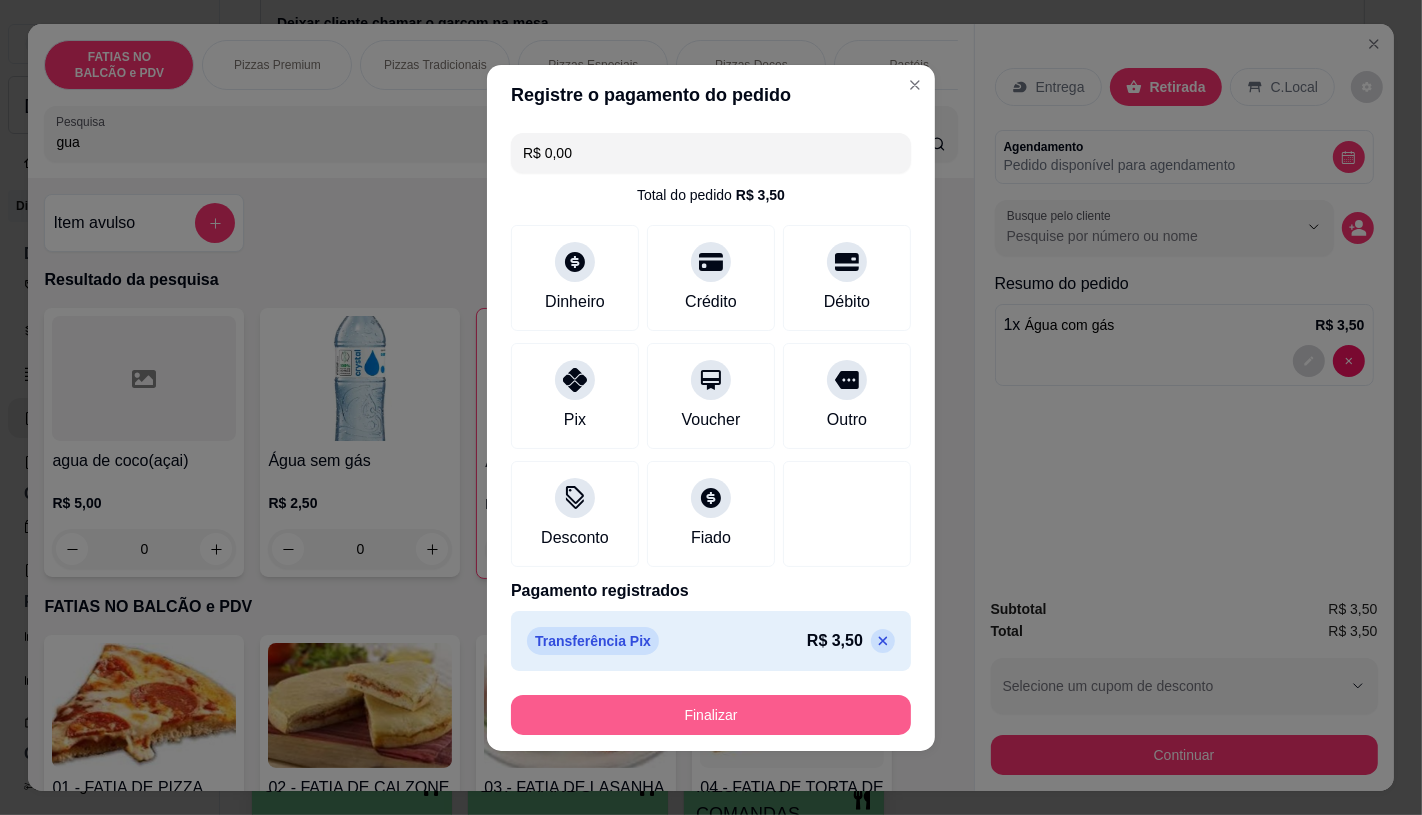 click on "Finalizar" at bounding box center [711, 715] 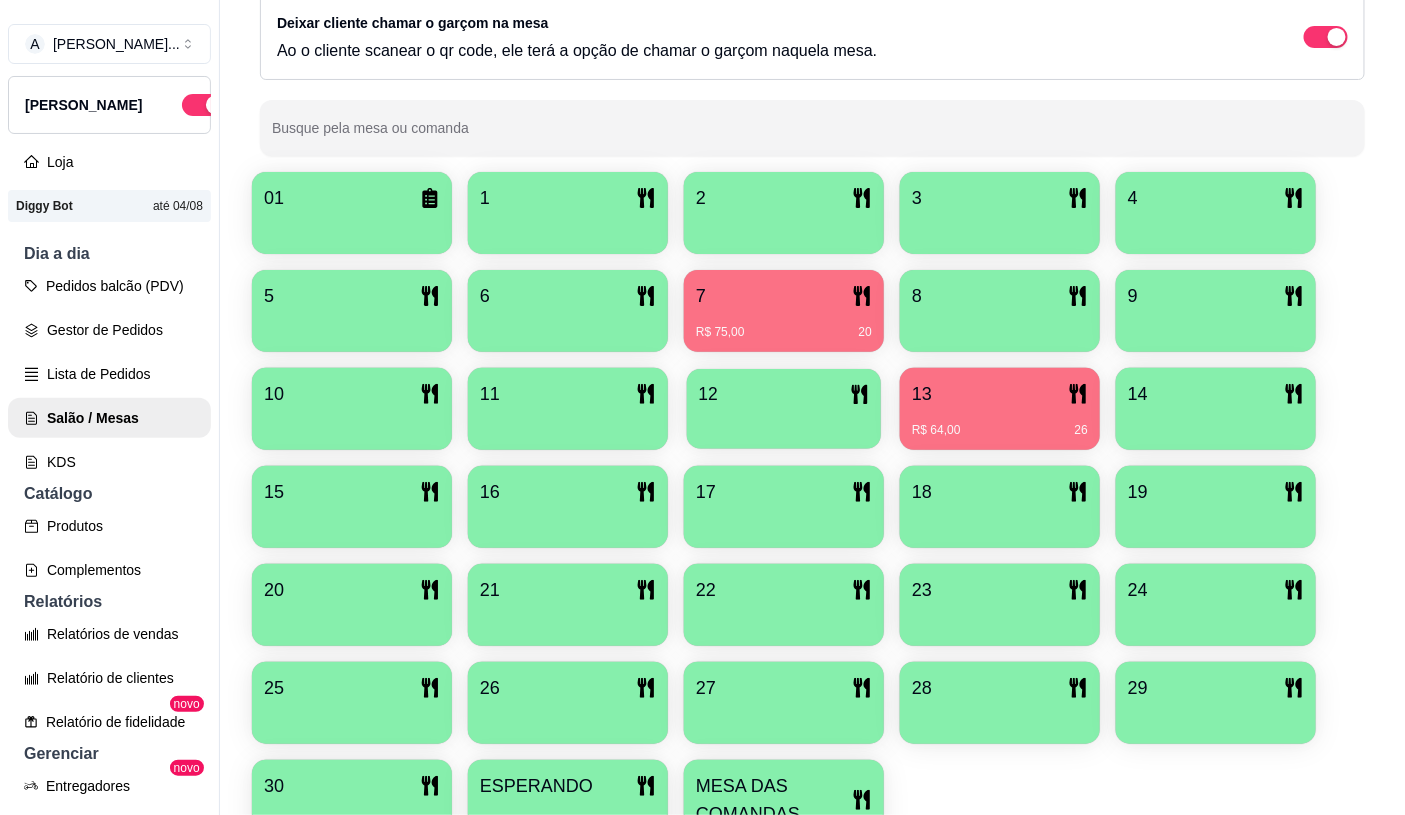click on "12" at bounding box center [784, 394] 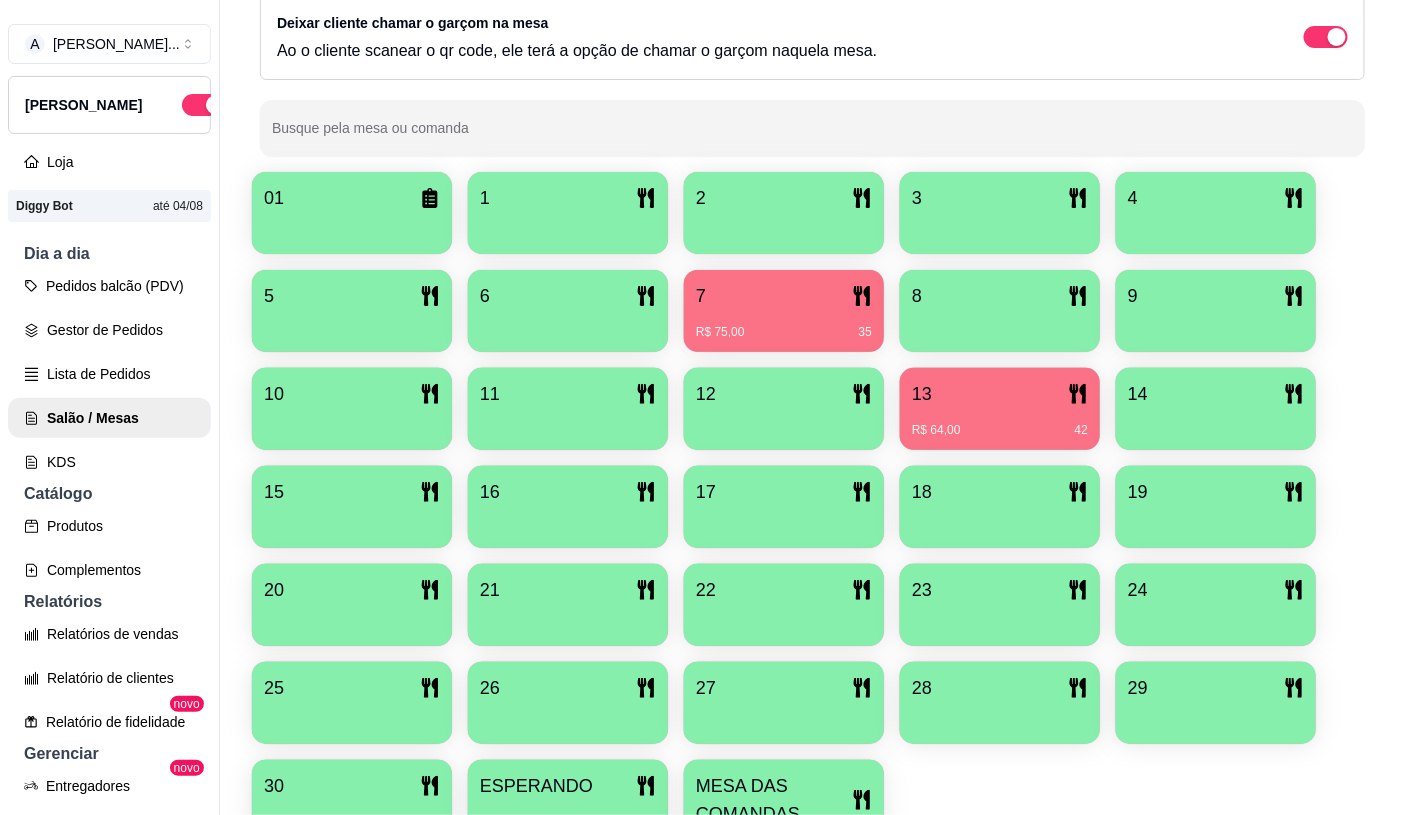 click on "R$ 64,00 42" at bounding box center (1000, 430) 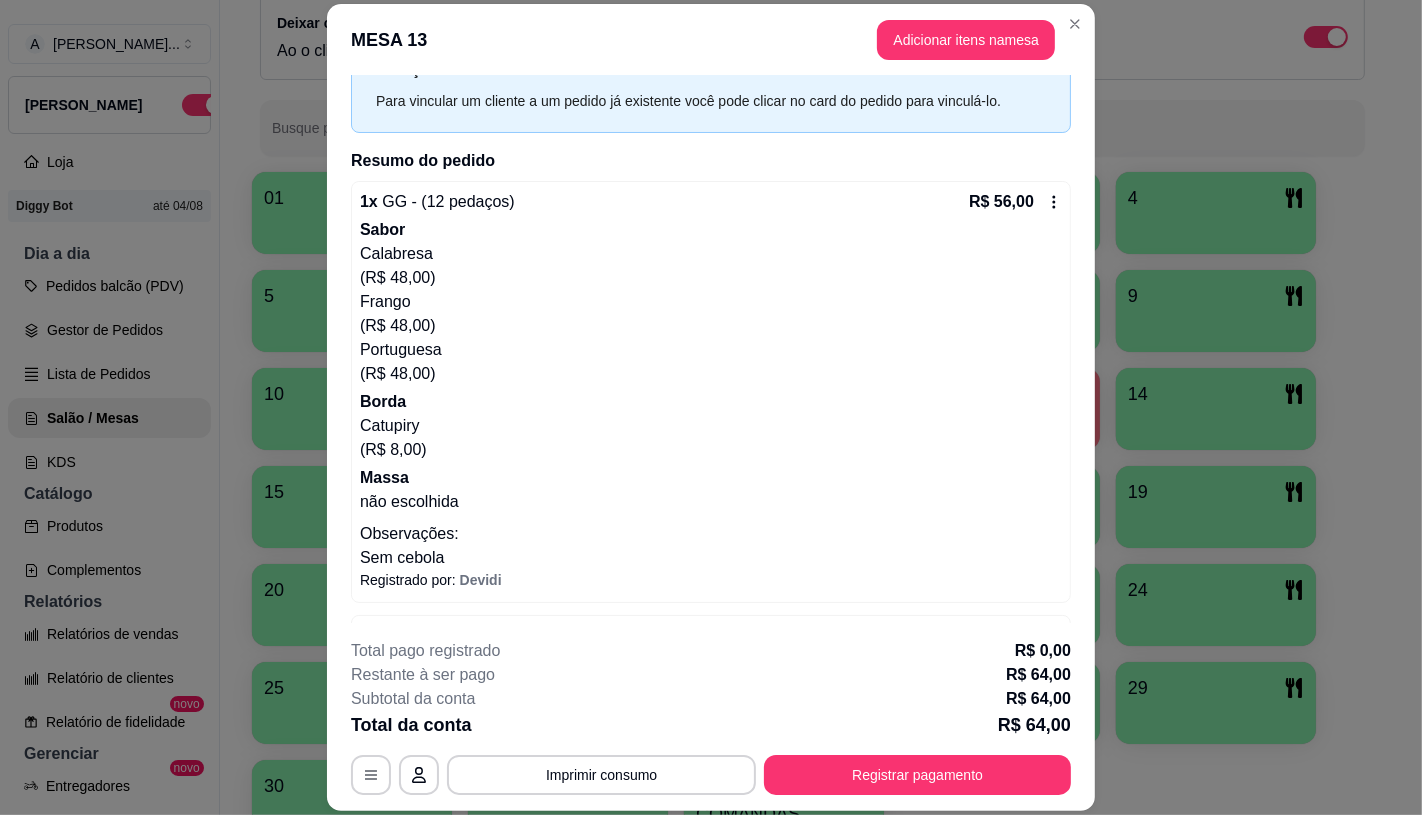 scroll, scrollTop: 175, scrollLeft: 0, axis: vertical 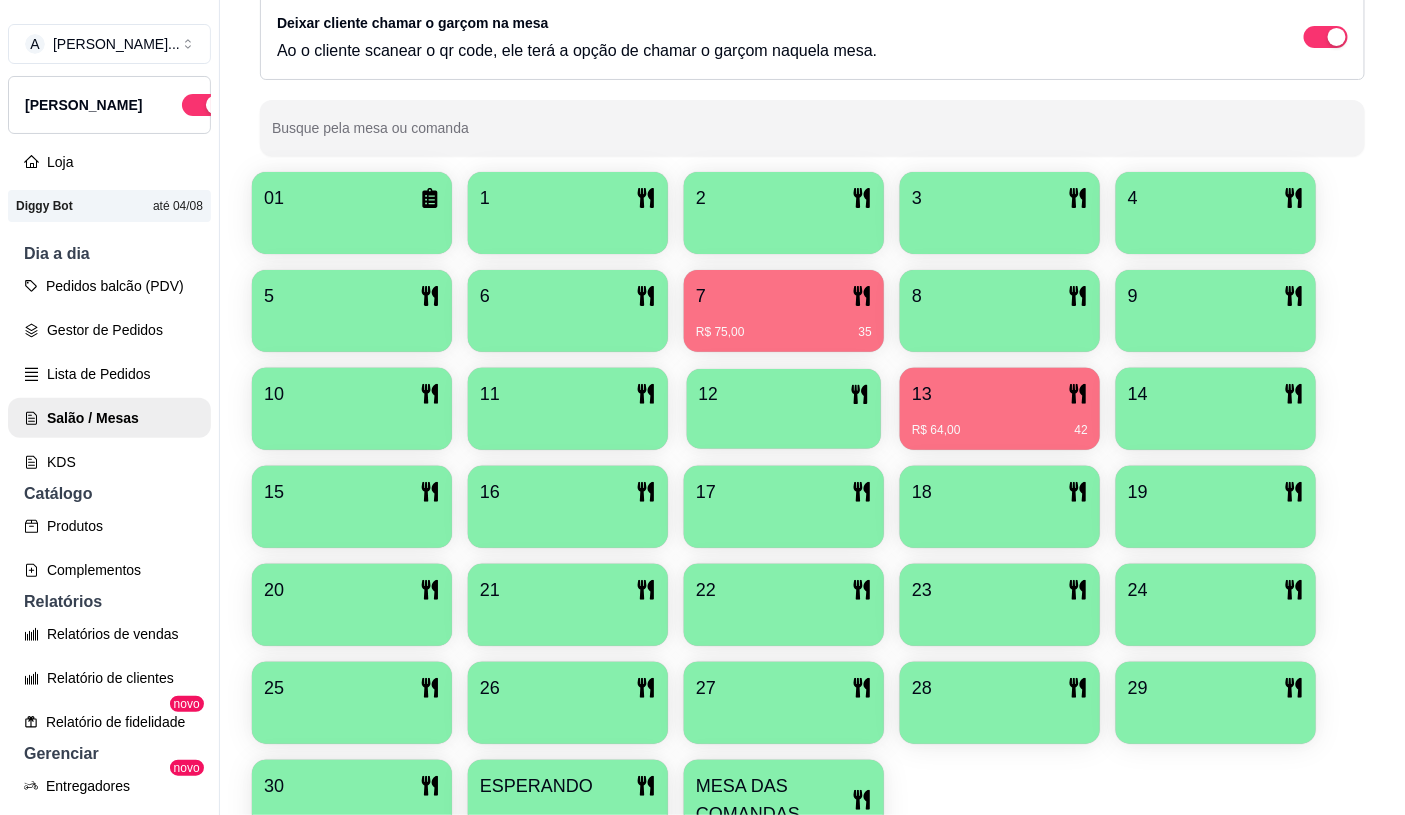 click on "12" at bounding box center [784, 394] 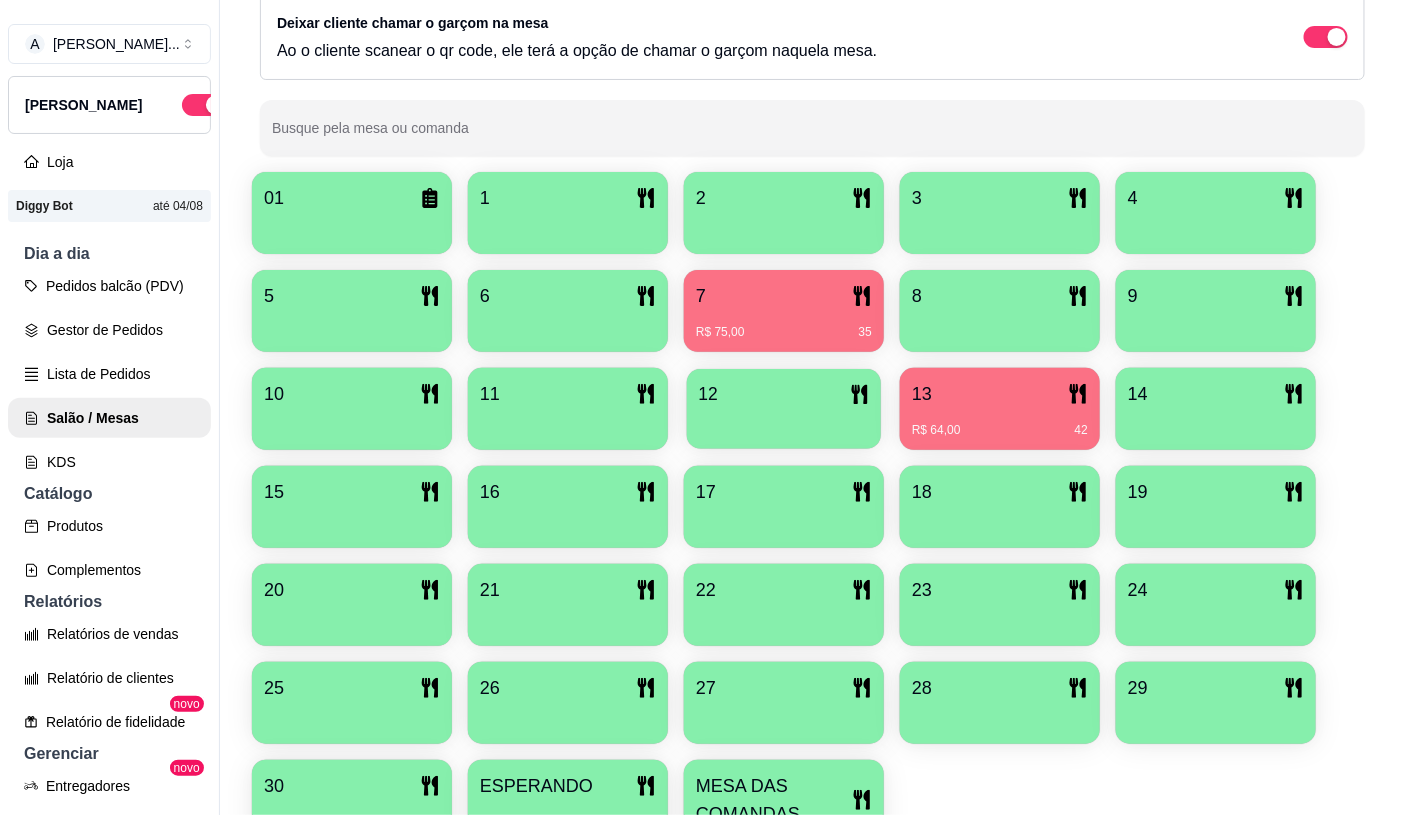 click at bounding box center (784, 422) 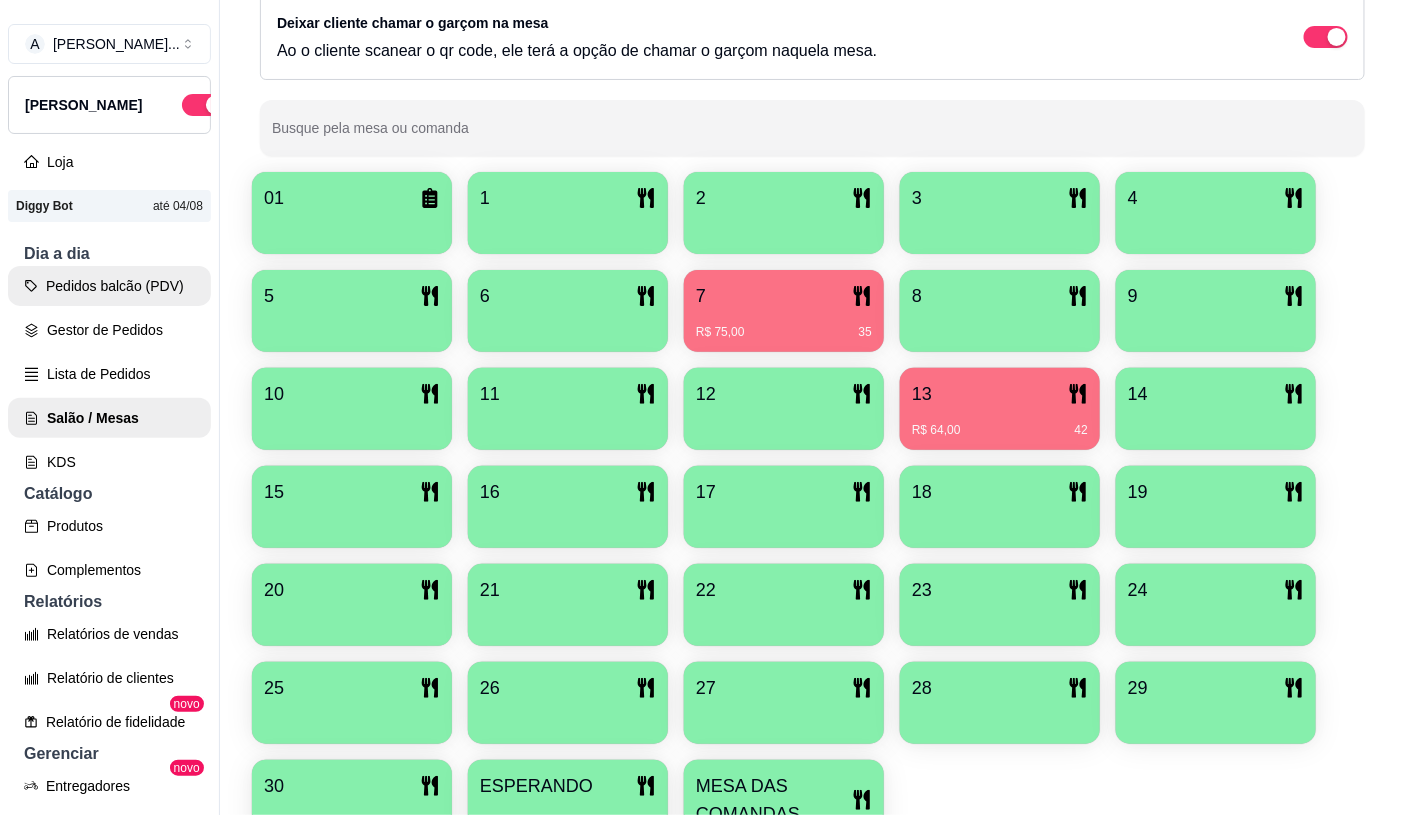 click on "Pedidos balcão (PDV)" at bounding box center (109, 286) 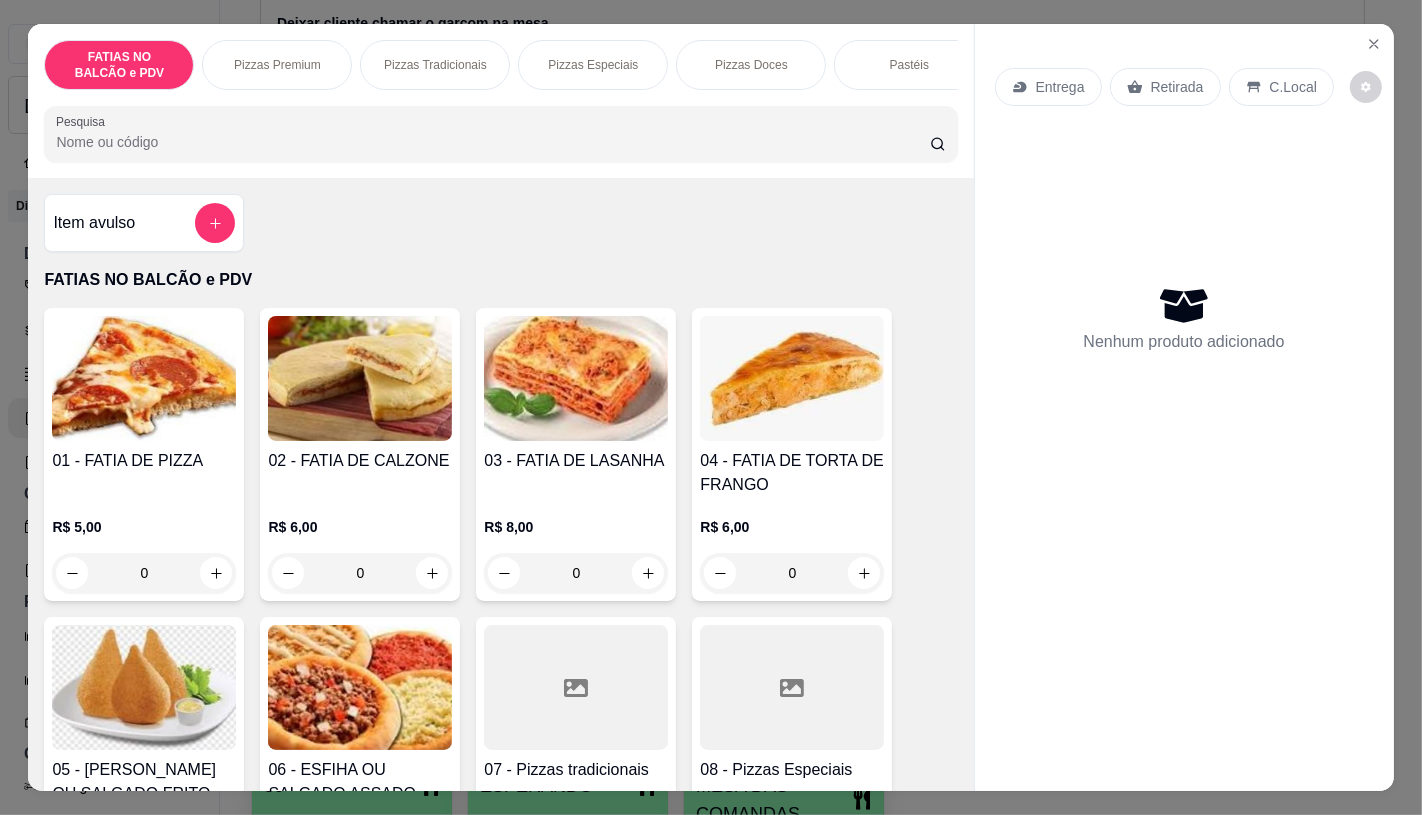 click on "0" at bounding box center (144, 573) 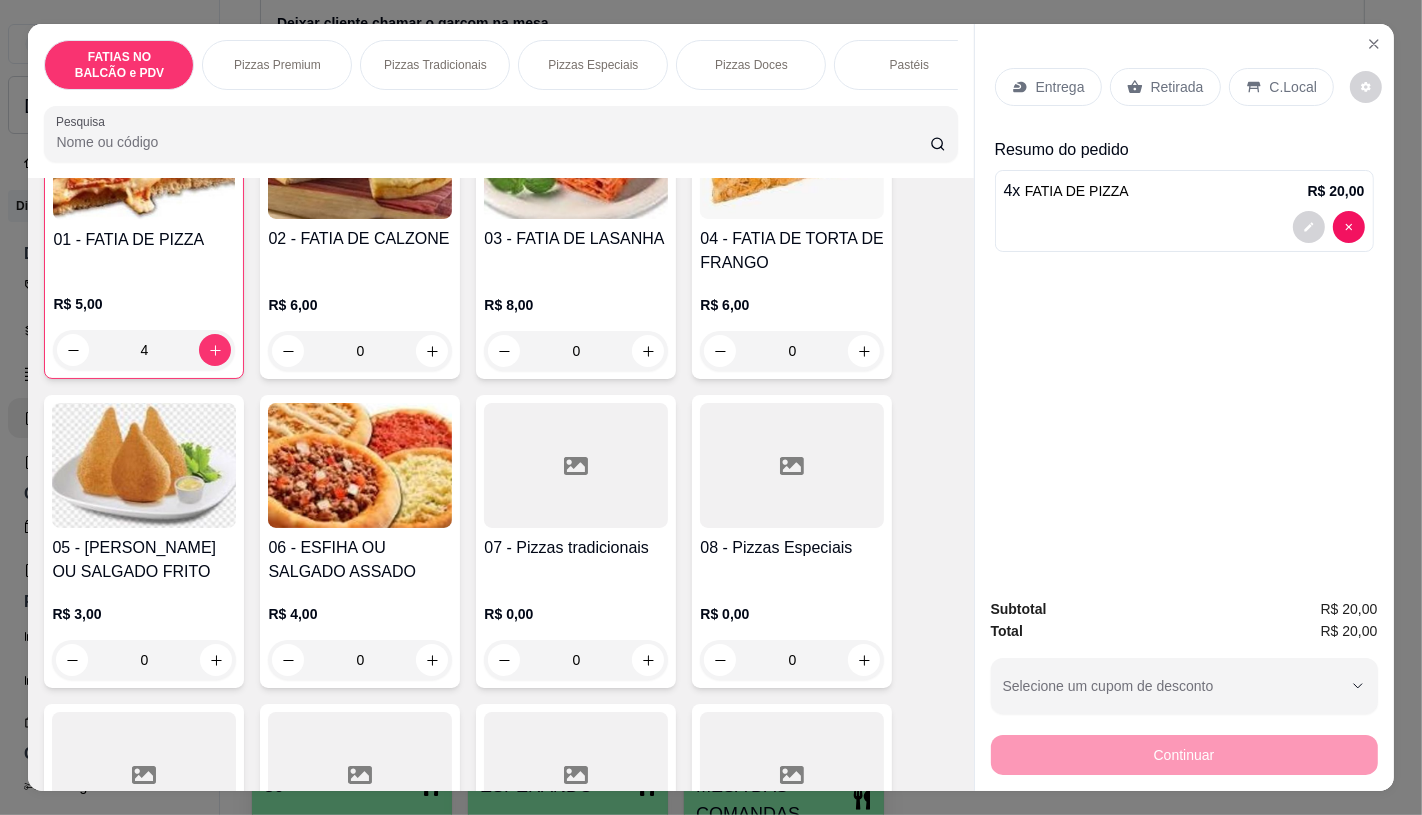 scroll, scrollTop: 333, scrollLeft: 0, axis: vertical 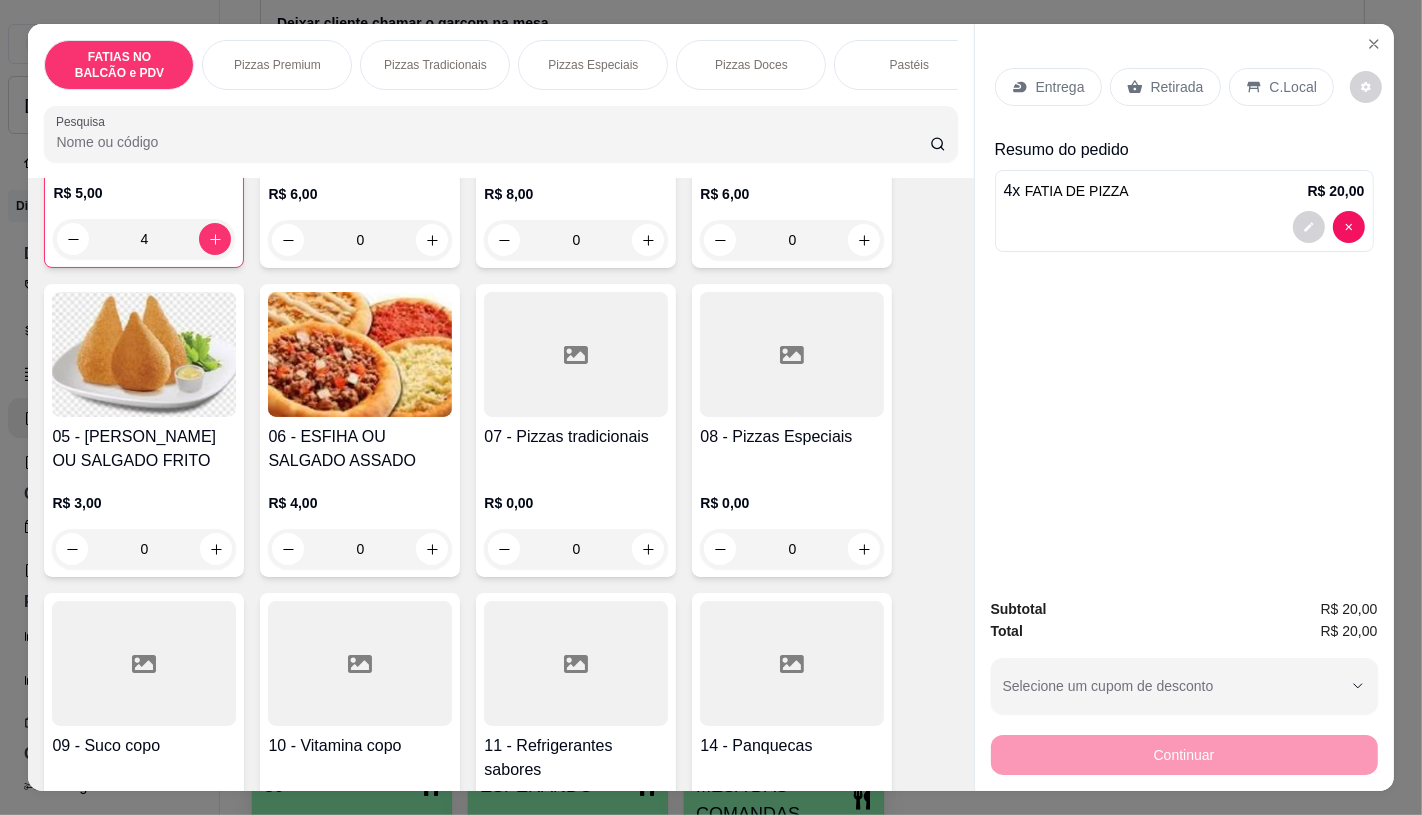 click at bounding box center [576, 663] 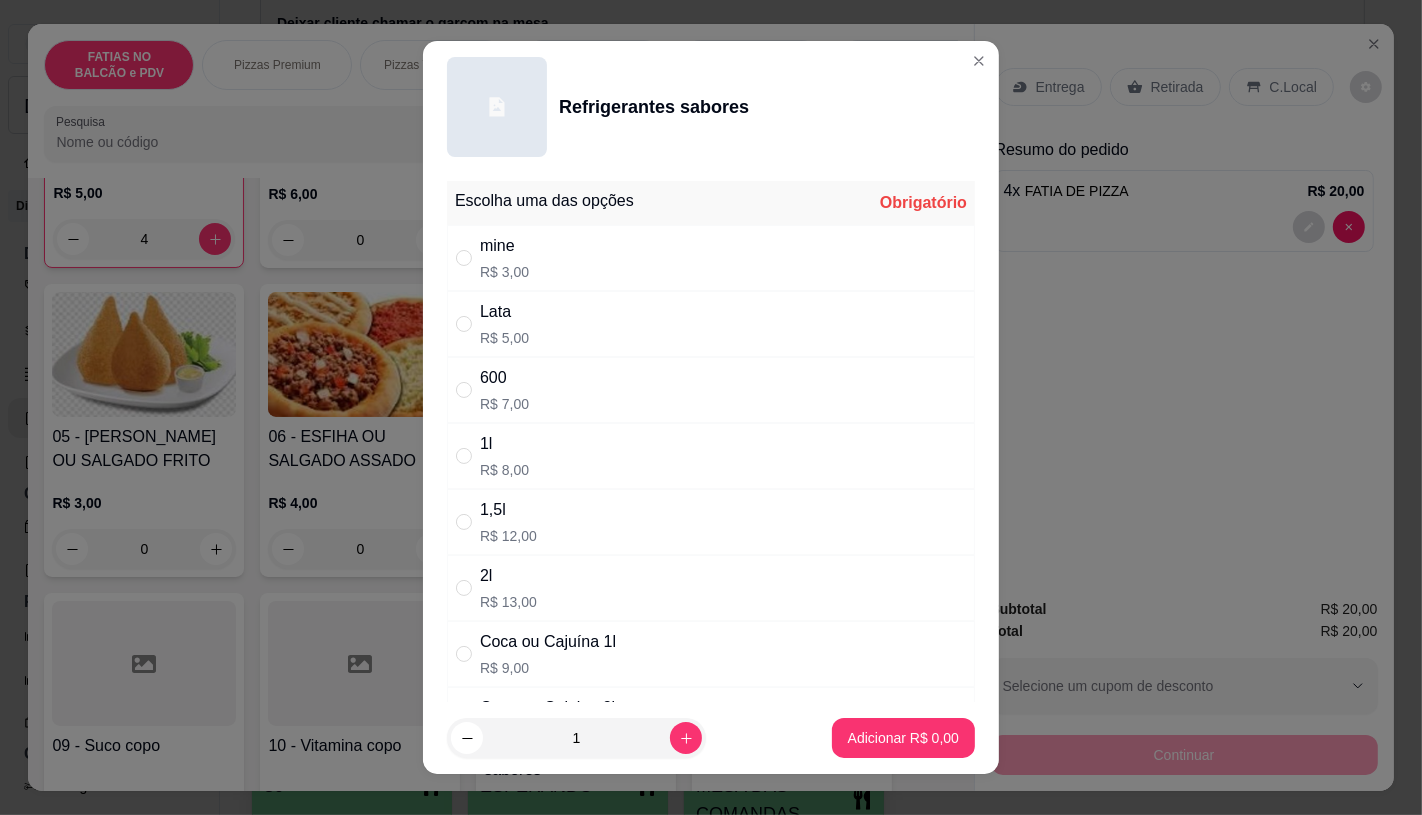 click on "600 R$ 7,00" at bounding box center [711, 390] 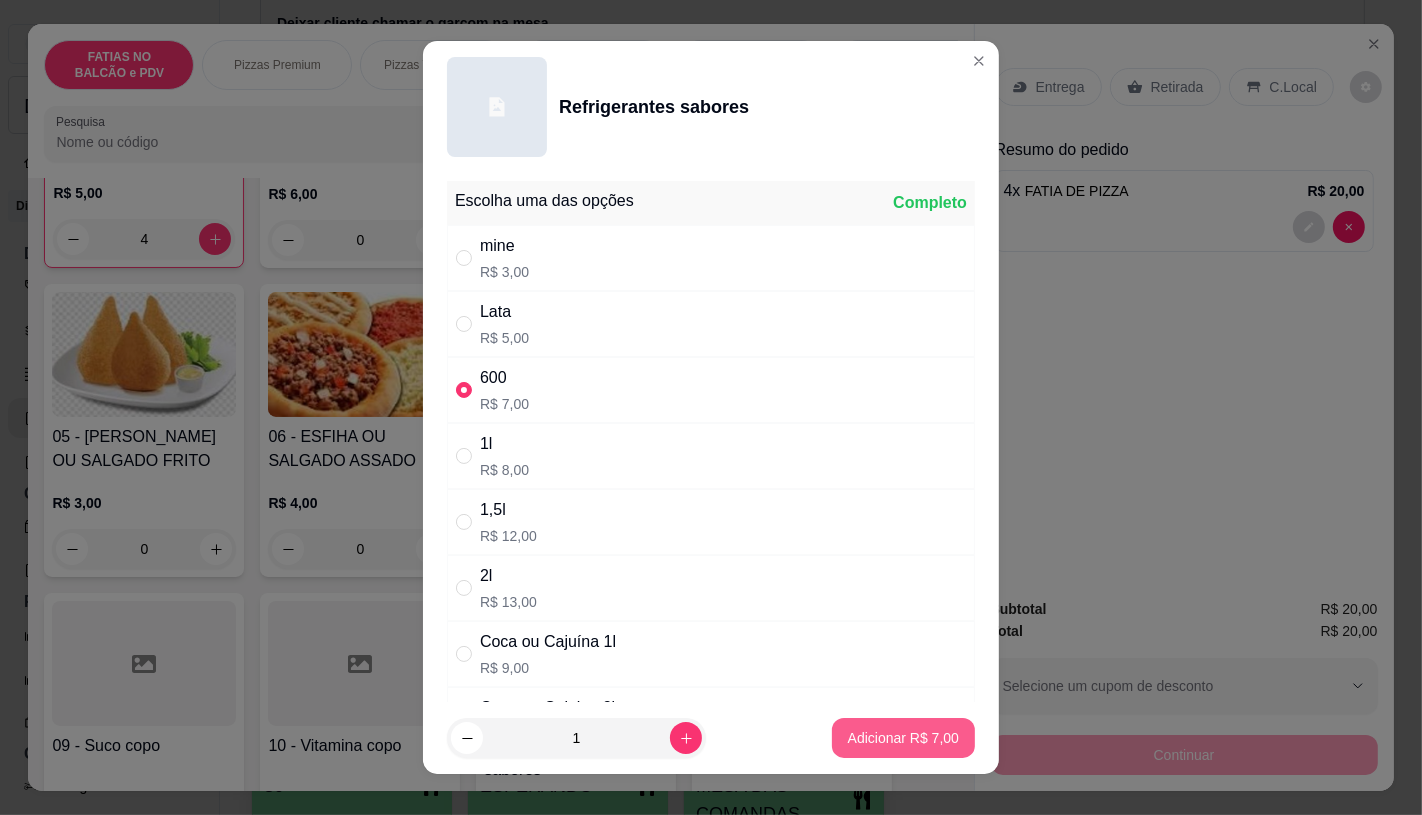 click on "Adicionar   R$ 7,00" at bounding box center (903, 738) 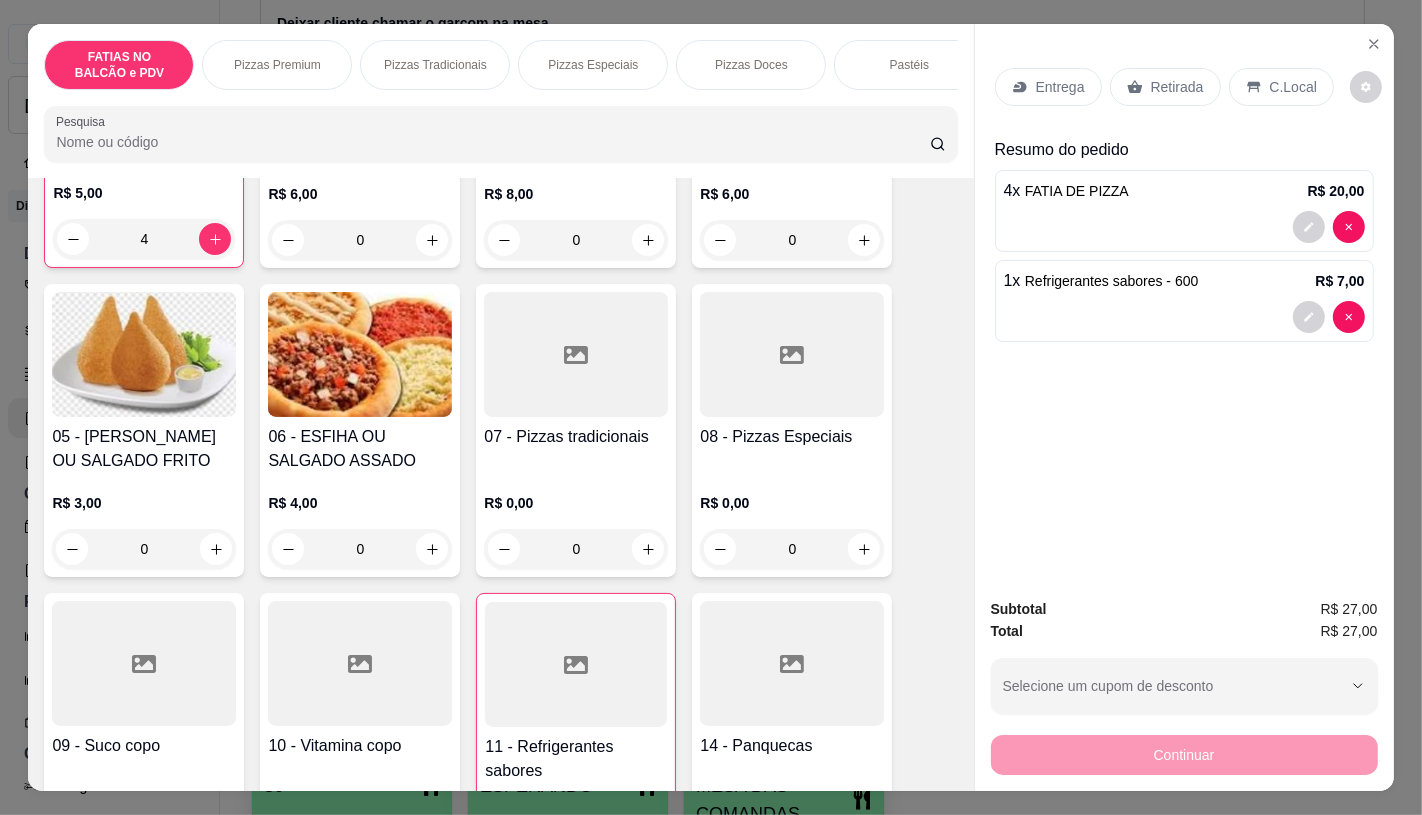click on "Retirada" at bounding box center (1165, 87) 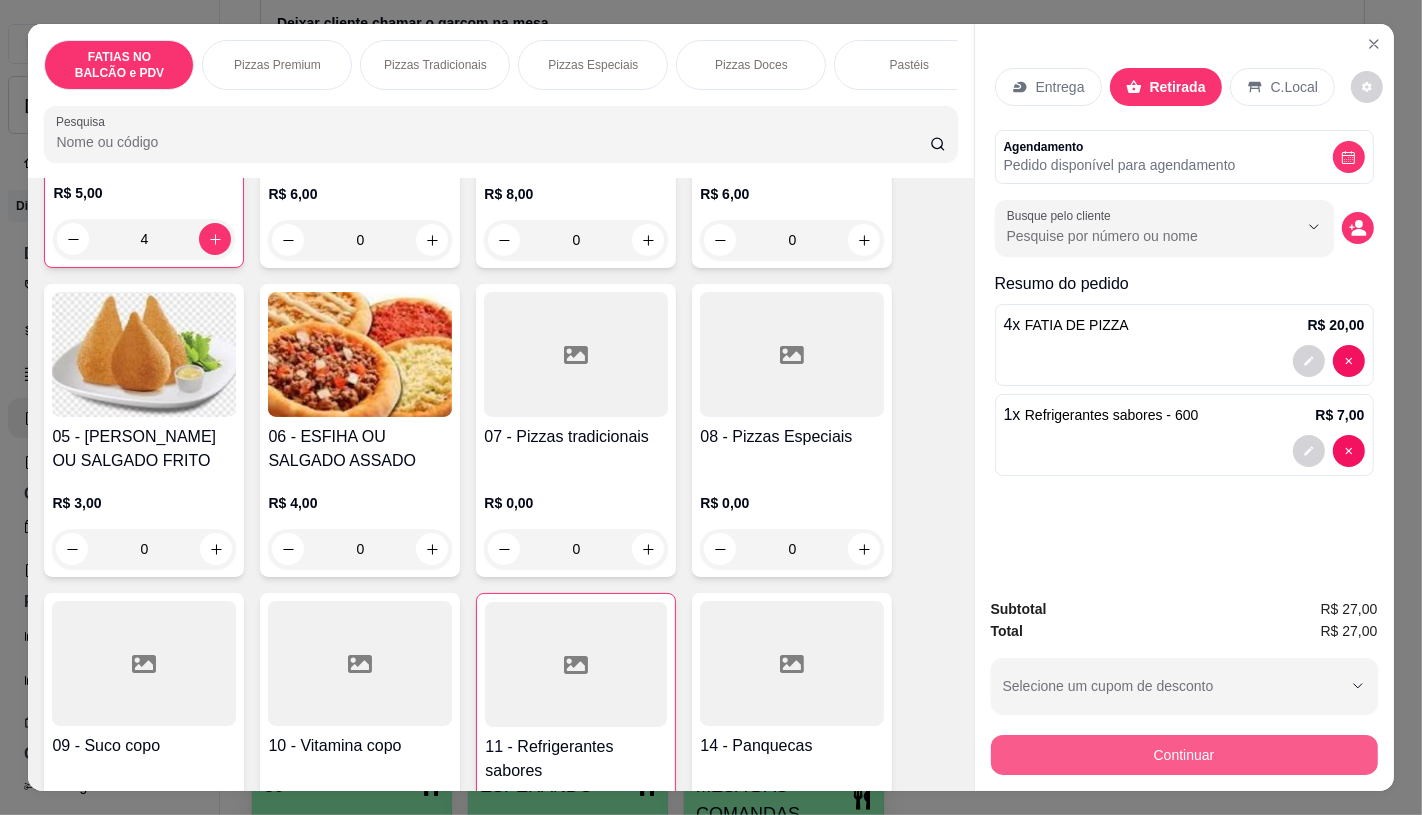 click on "Continuar" at bounding box center [1184, 755] 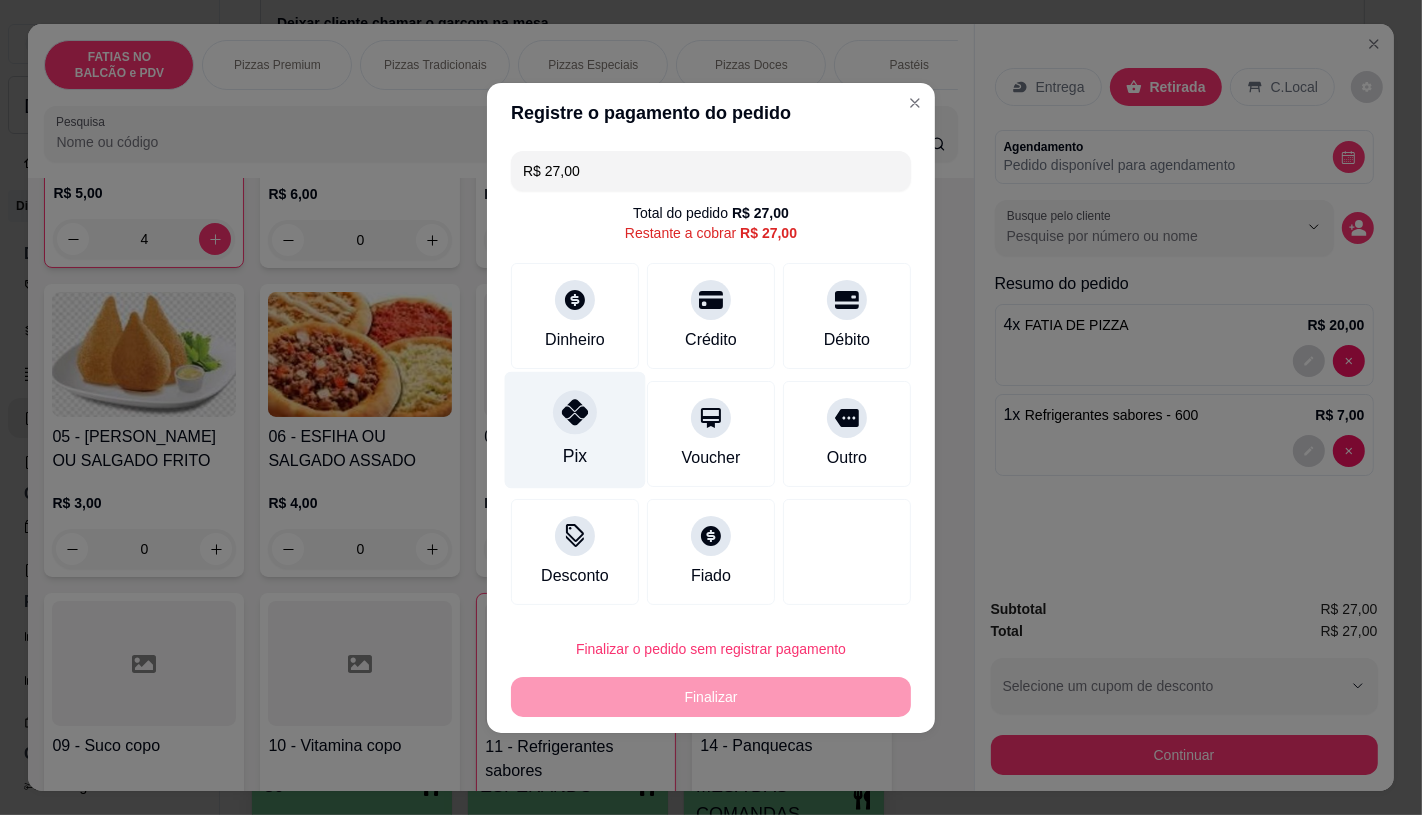 click 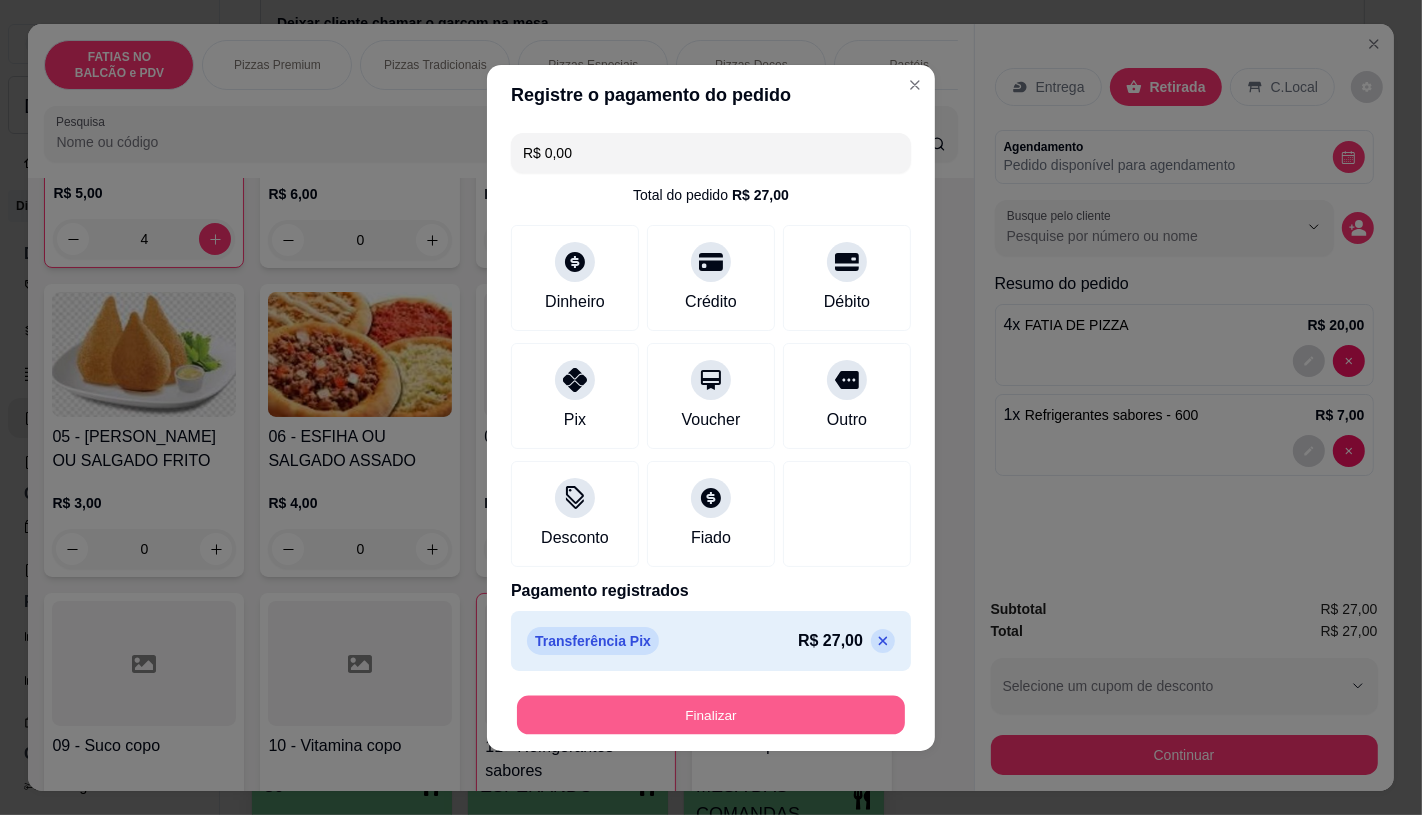 click on "Finalizar" at bounding box center [711, 714] 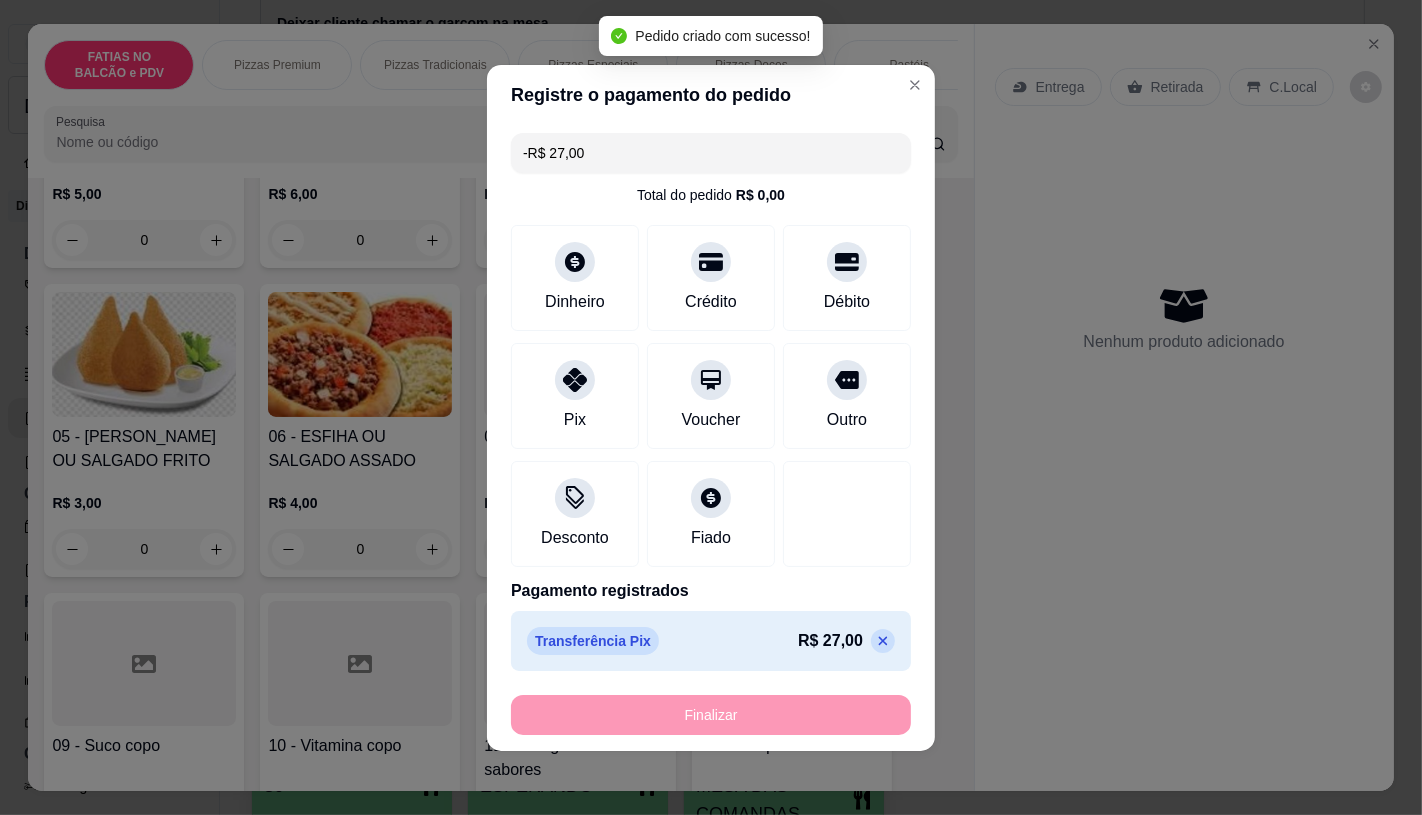 scroll, scrollTop: 334, scrollLeft: 0, axis: vertical 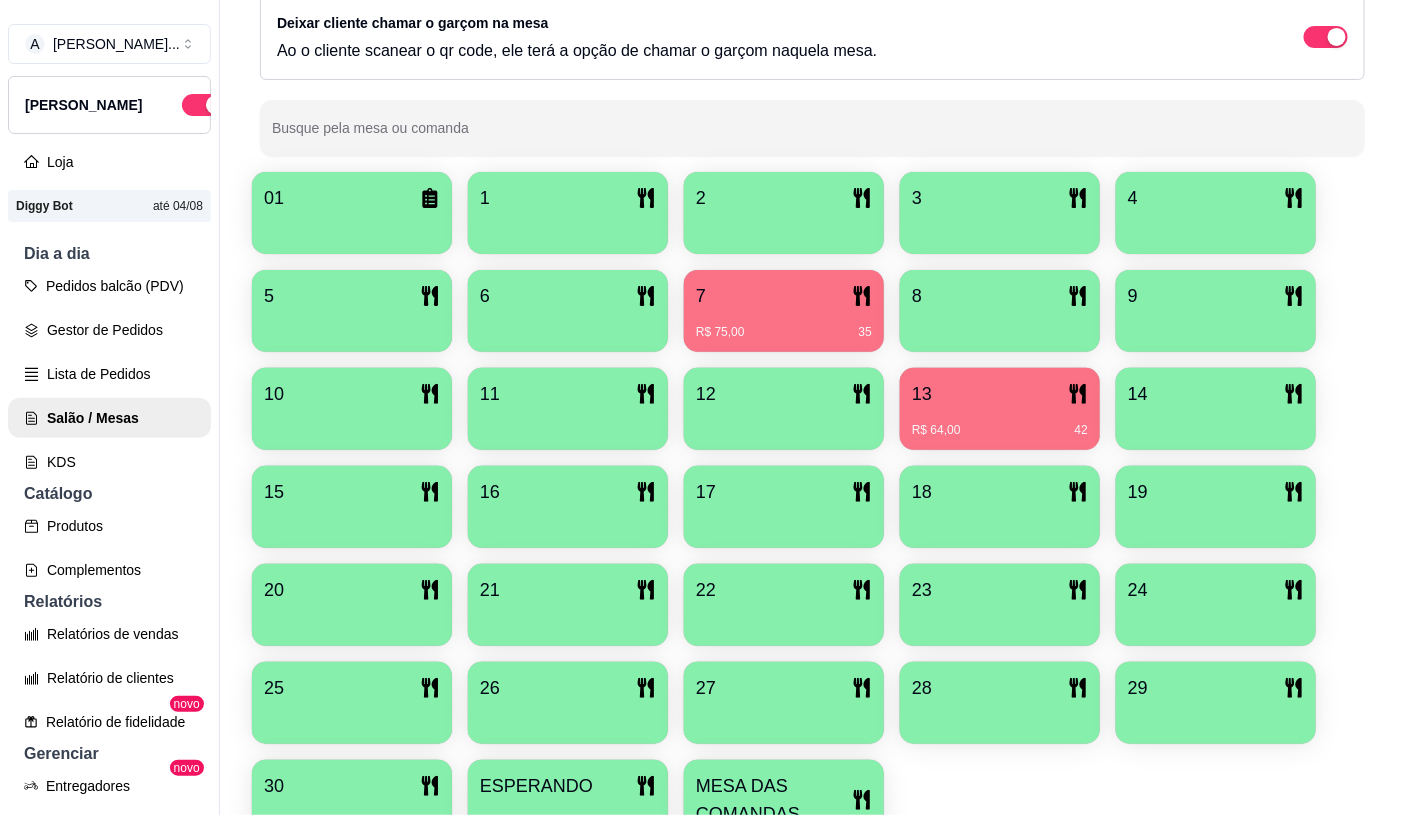 click on "R$ 64,00 42" at bounding box center (1000, 423) 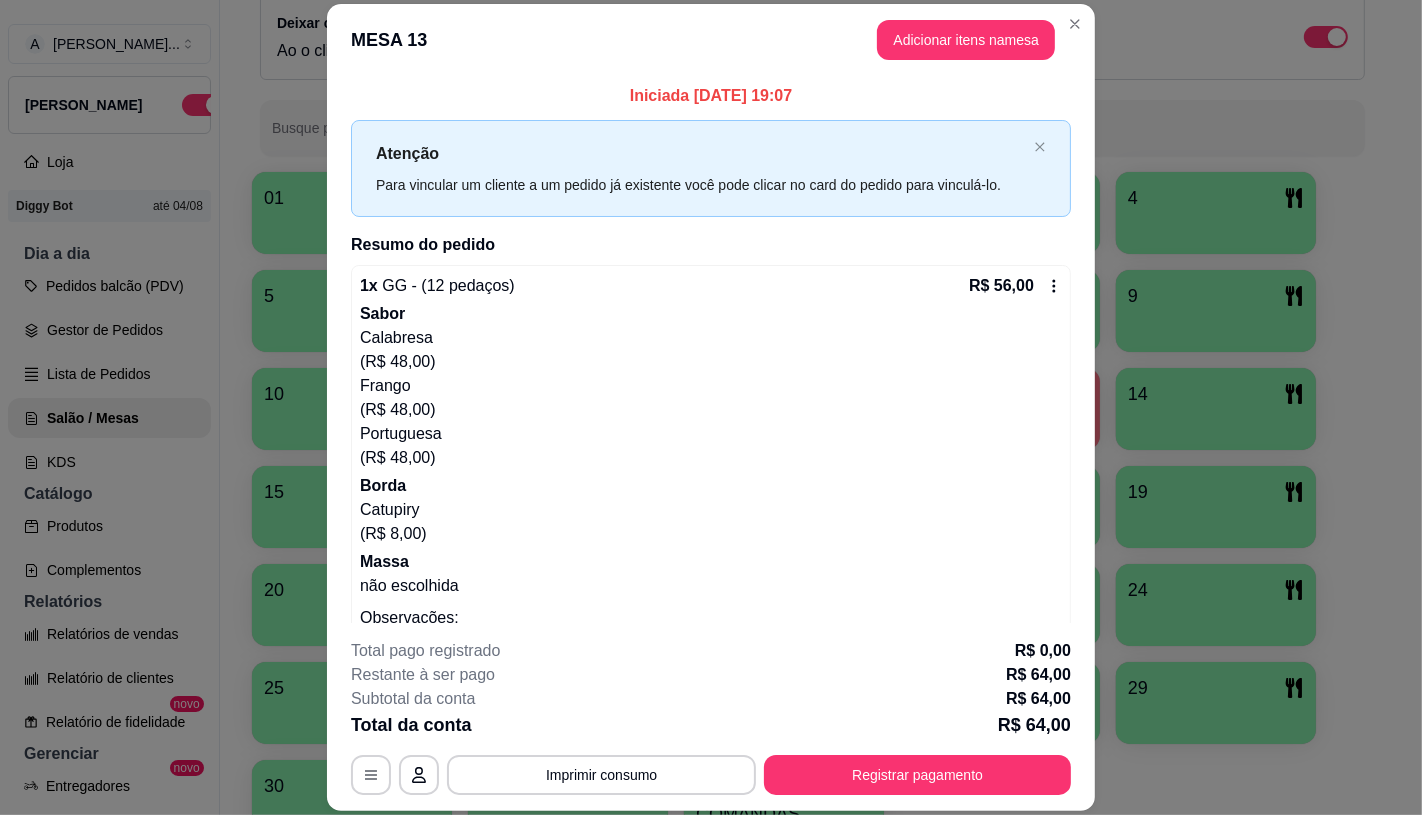 scroll, scrollTop: 175, scrollLeft: 0, axis: vertical 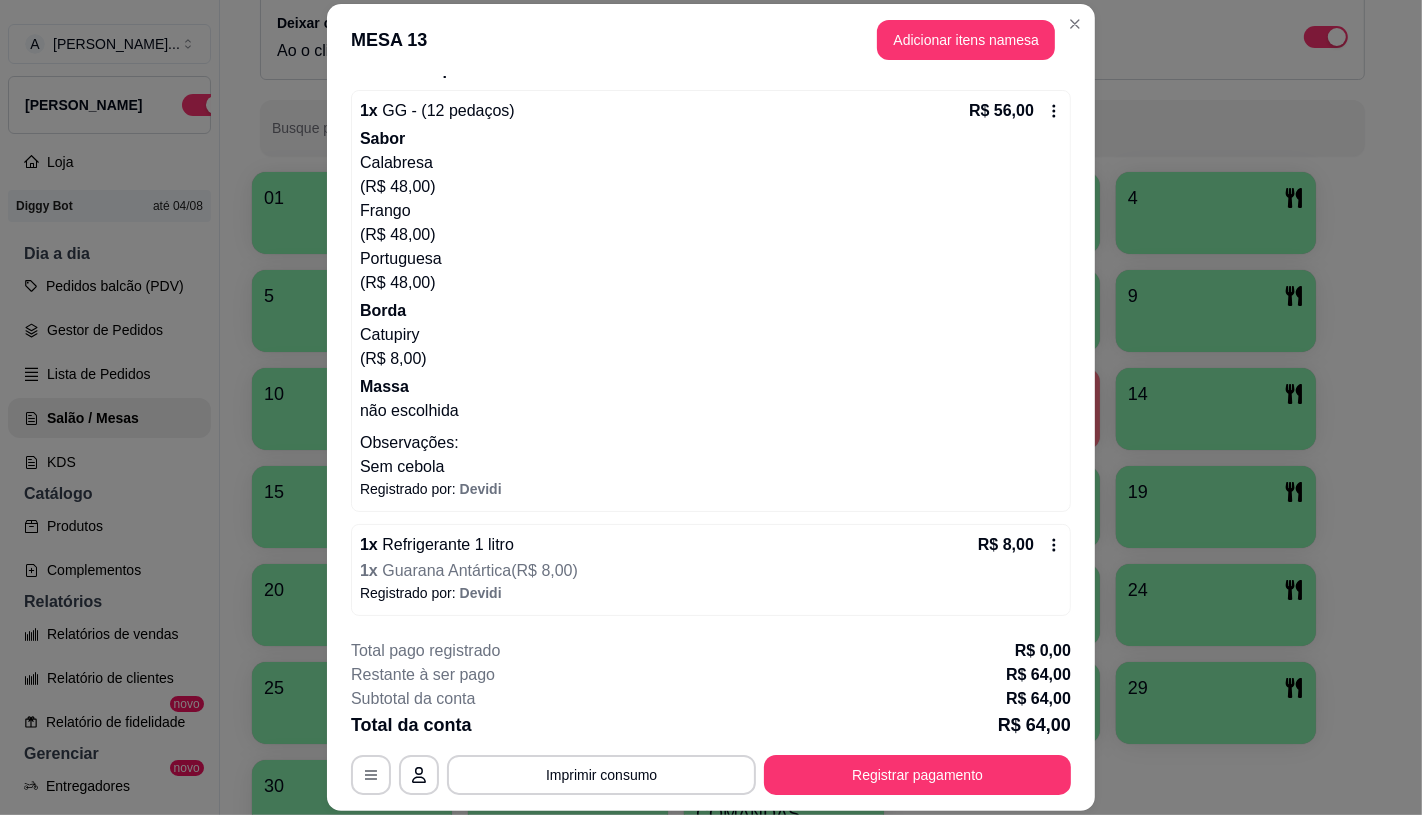 click on "**********" at bounding box center [711, 717] 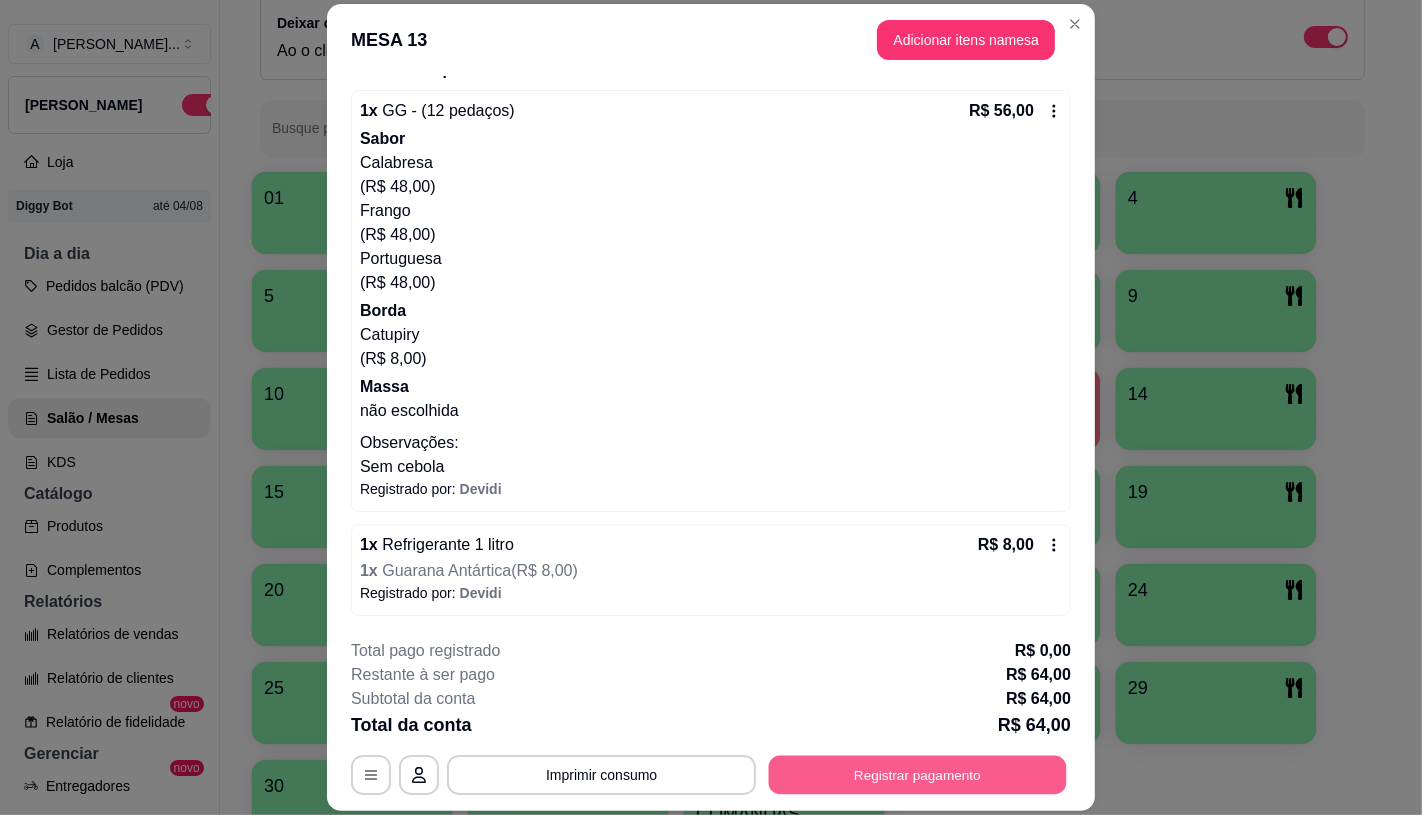 click on "Registrar pagamento" at bounding box center [918, 775] 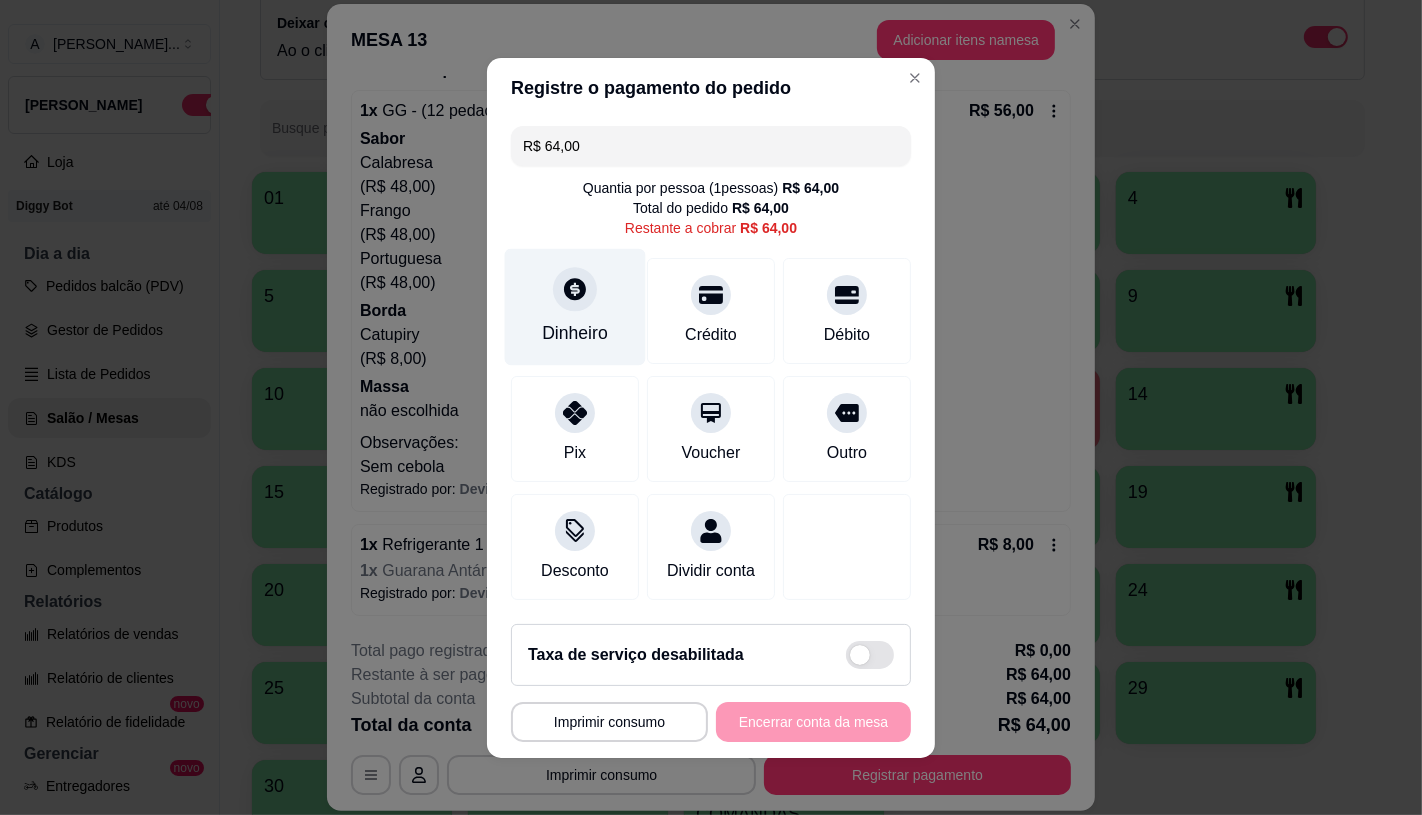 click on "Dinheiro" at bounding box center (575, 333) 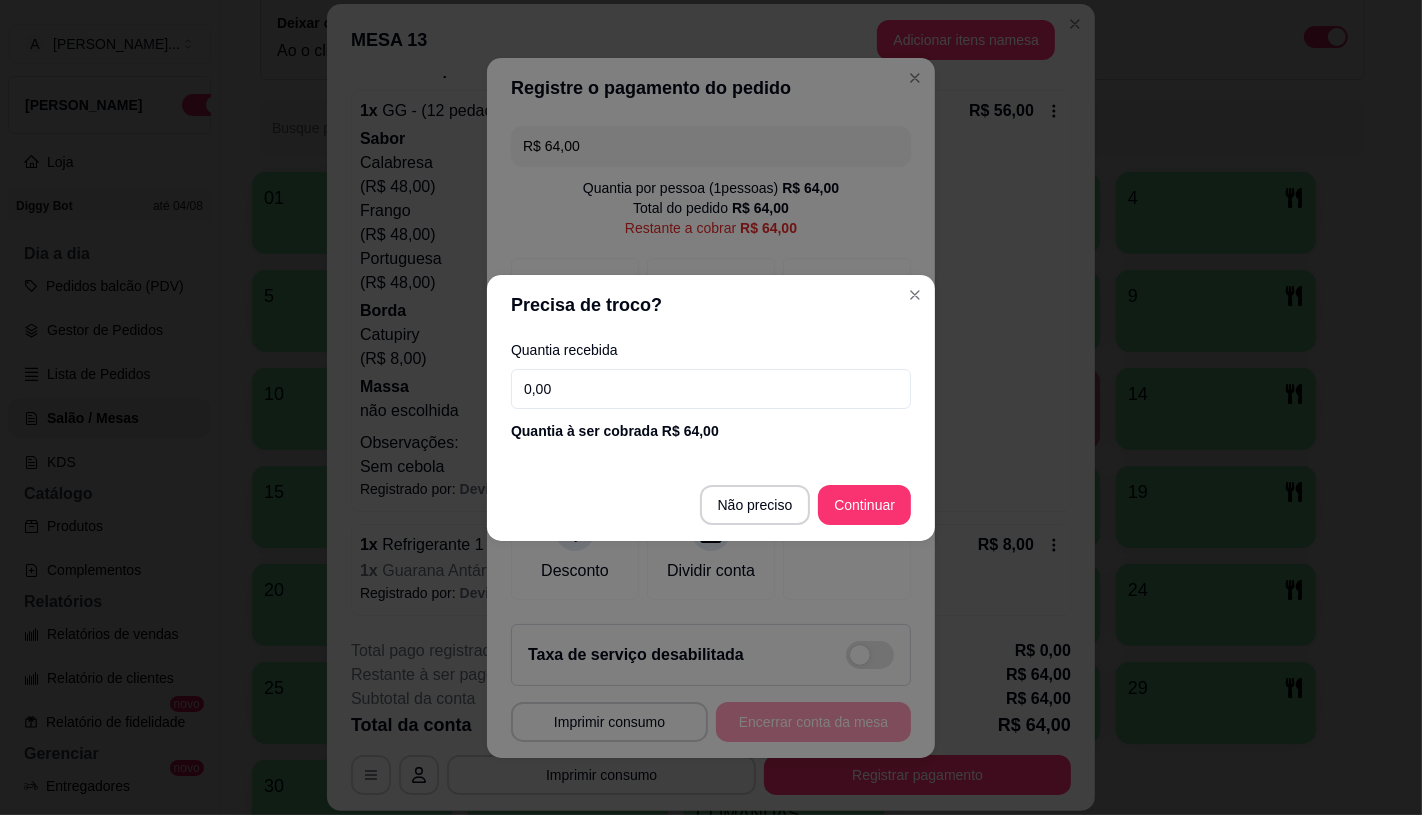 click on "0,00" at bounding box center [711, 389] 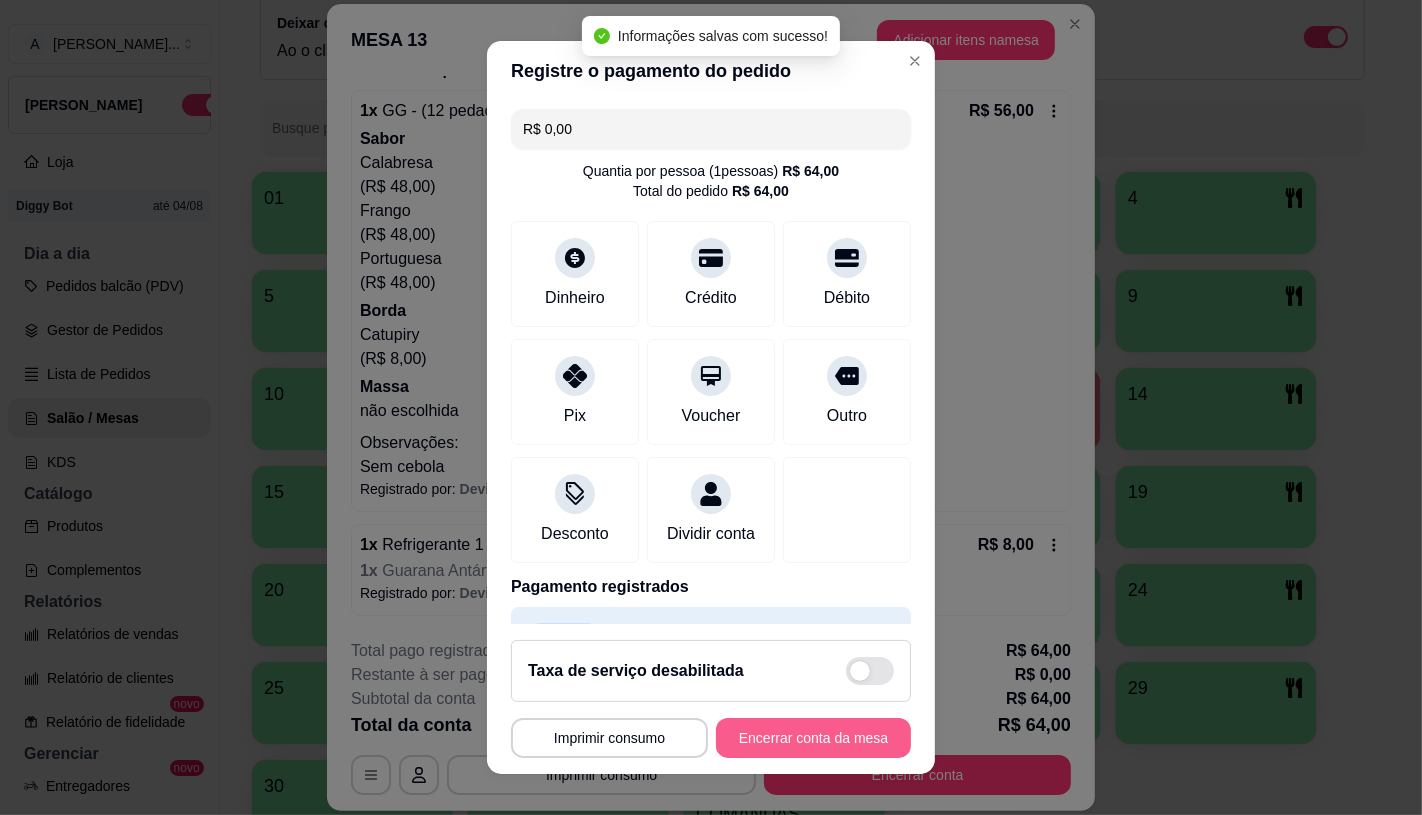click on "Encerrar conta da mesa" at bounding box center [813, 738] 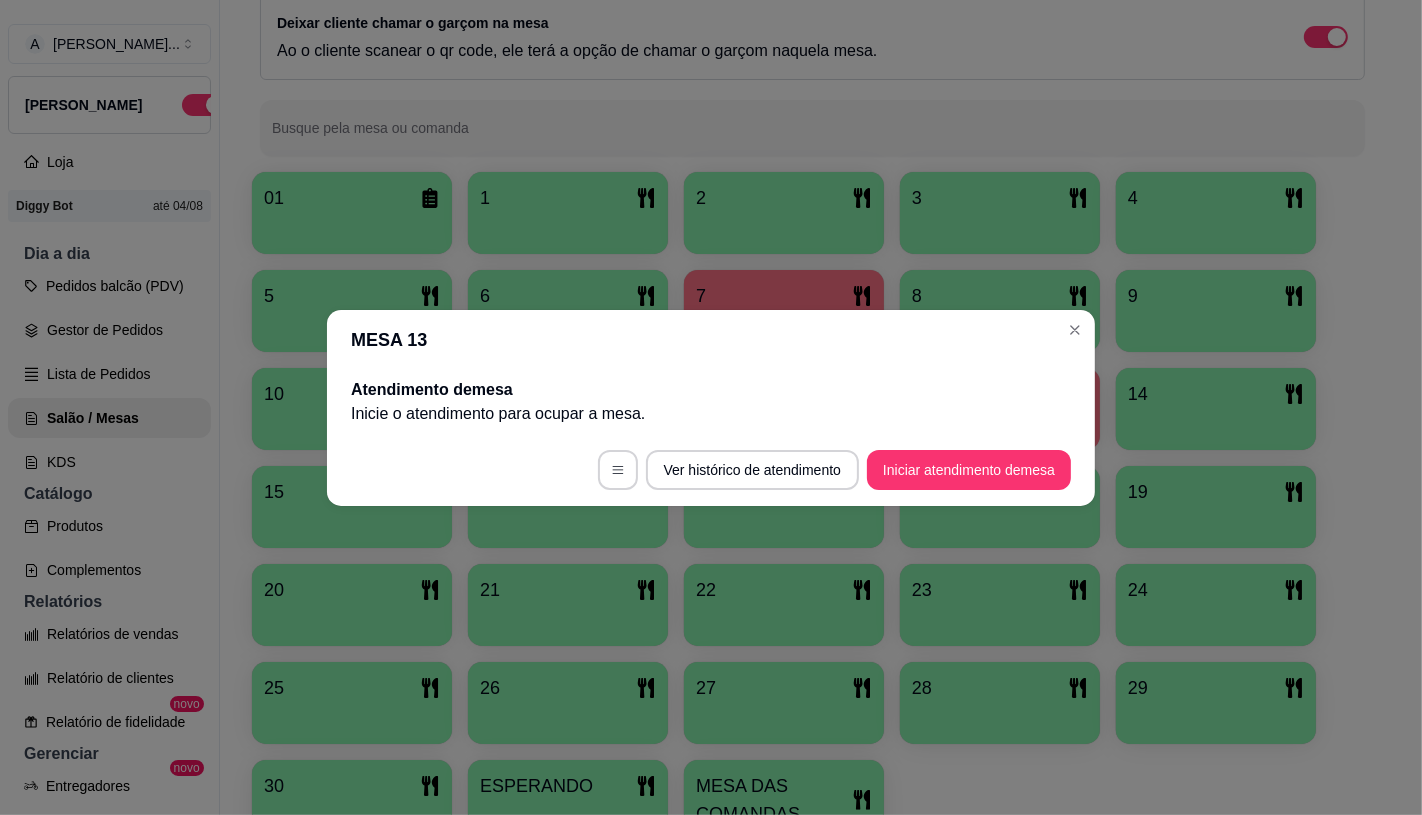 scroll, scrollTop: 0, scrollLeft: 0, axis: both 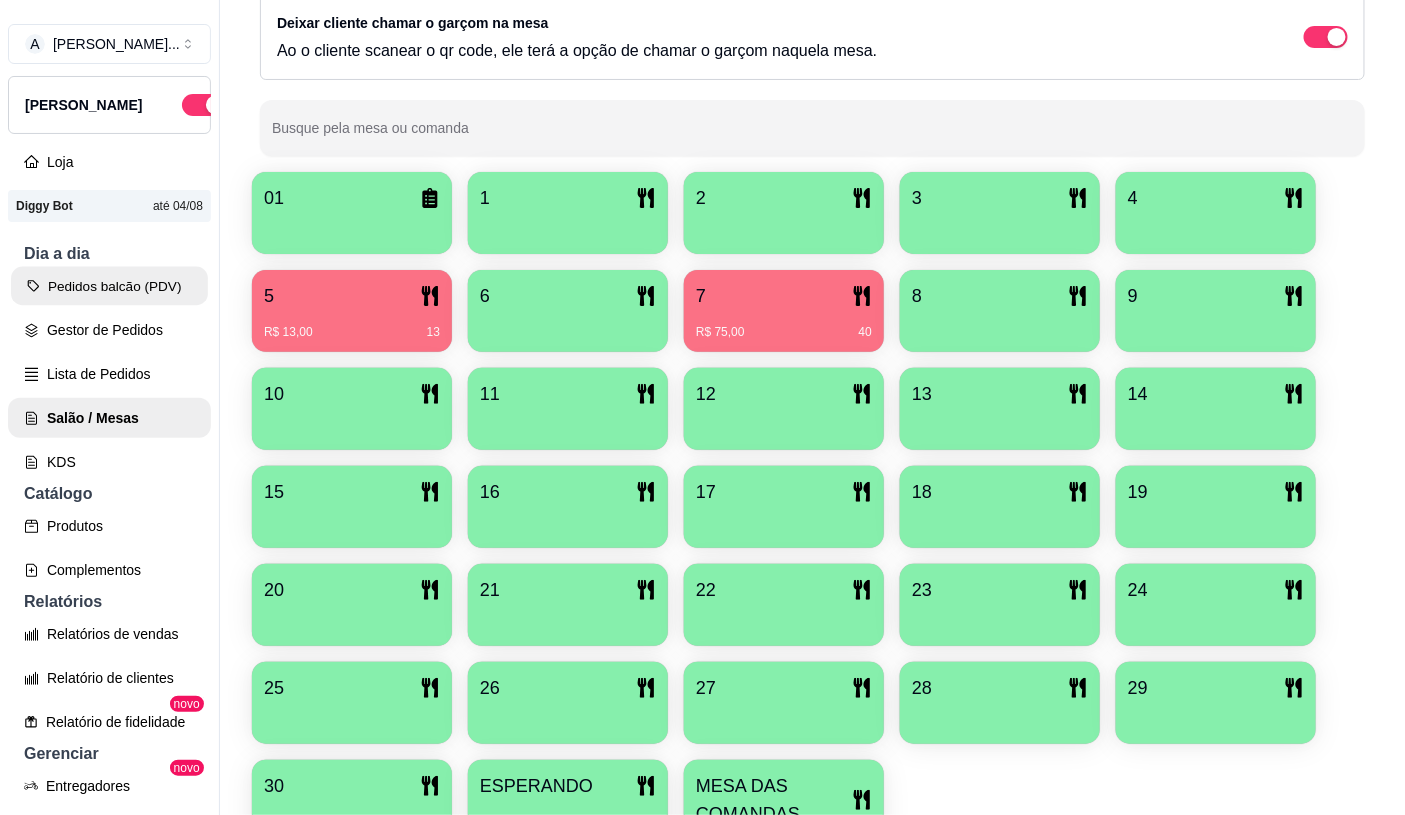 click on "Pedidos balcão (PDV)" at bounding box center (109, 286) 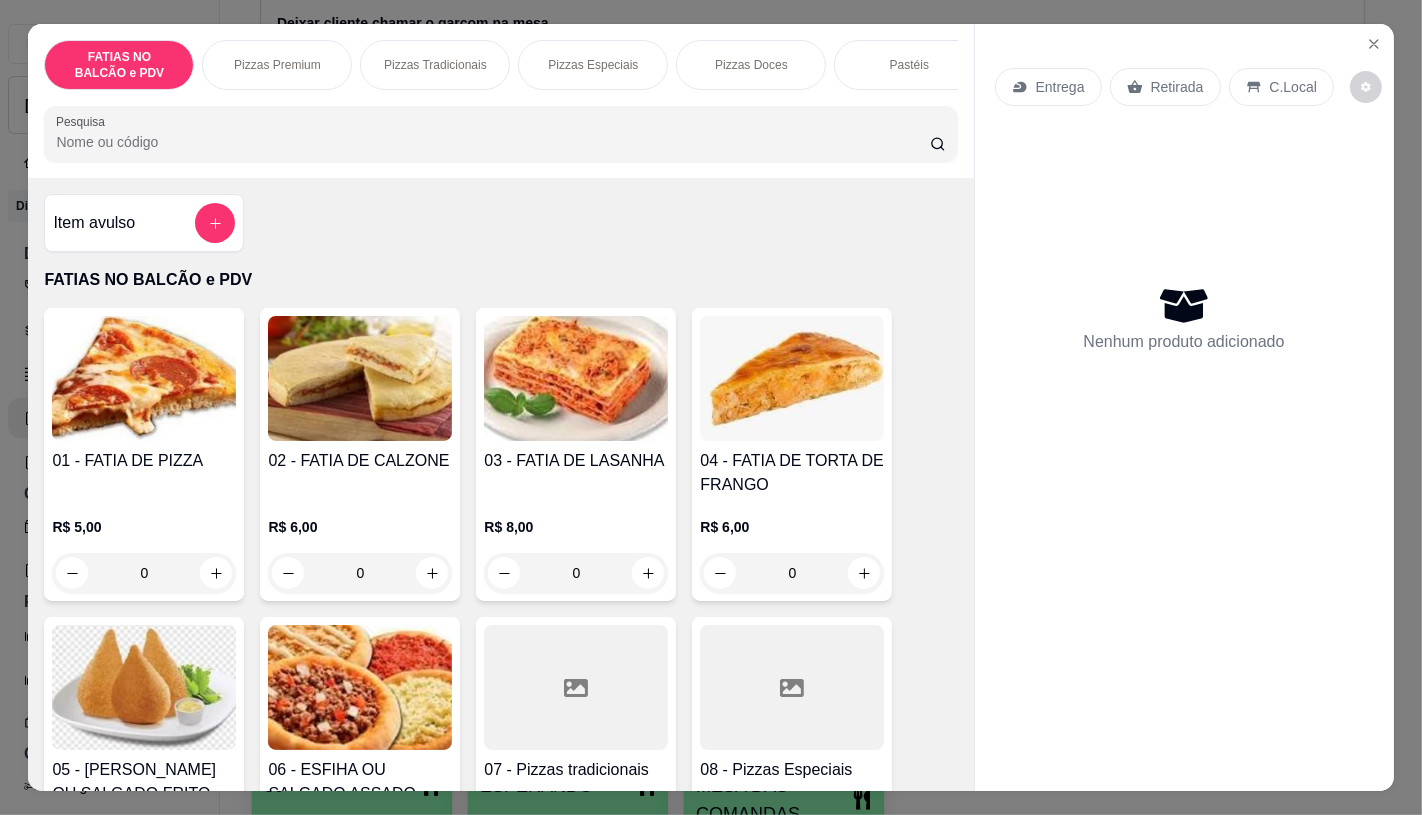click on "0" at bounding box center (144, 573) 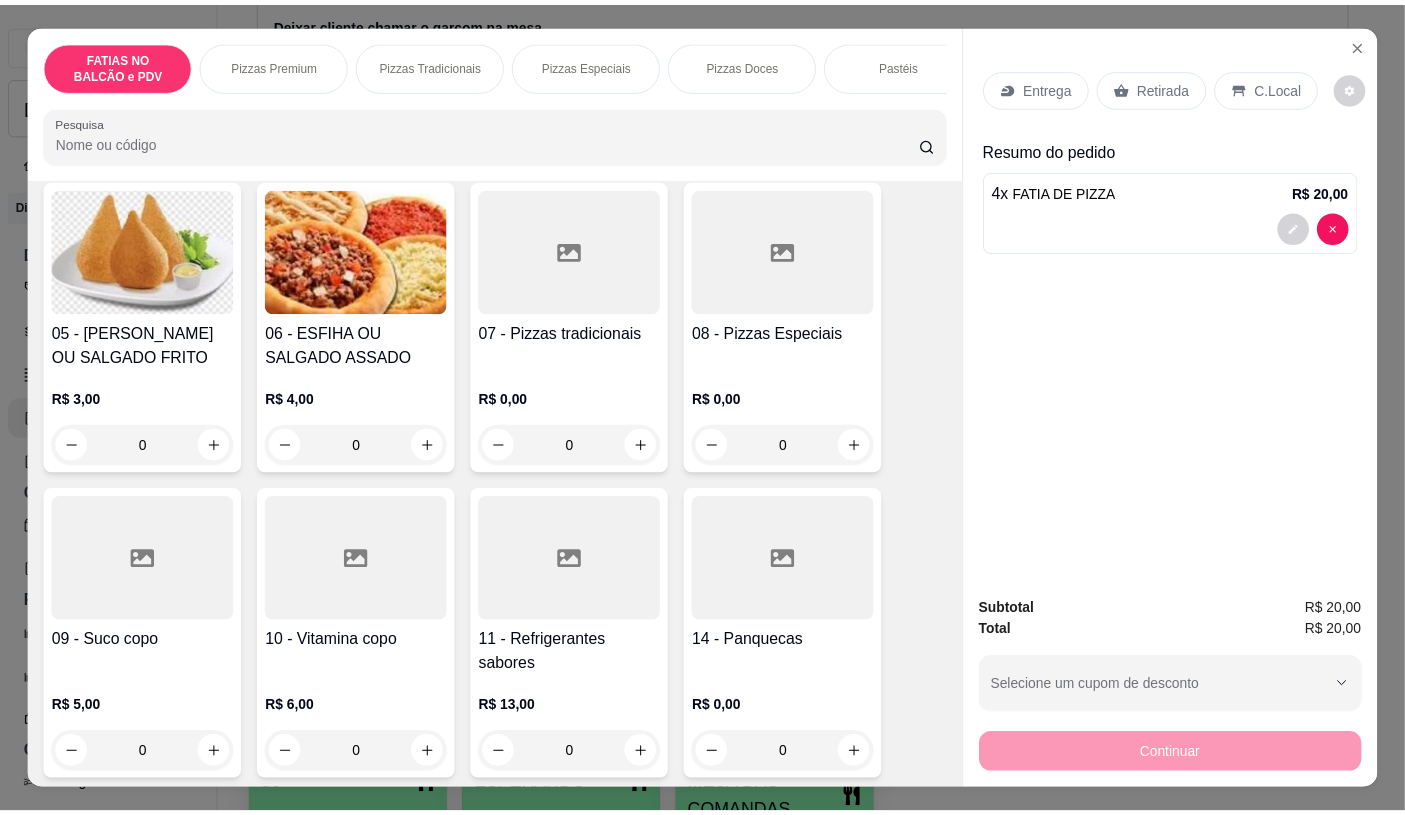 scroll, scrollTop: 444, scrollLeft: 0, axis: vertical 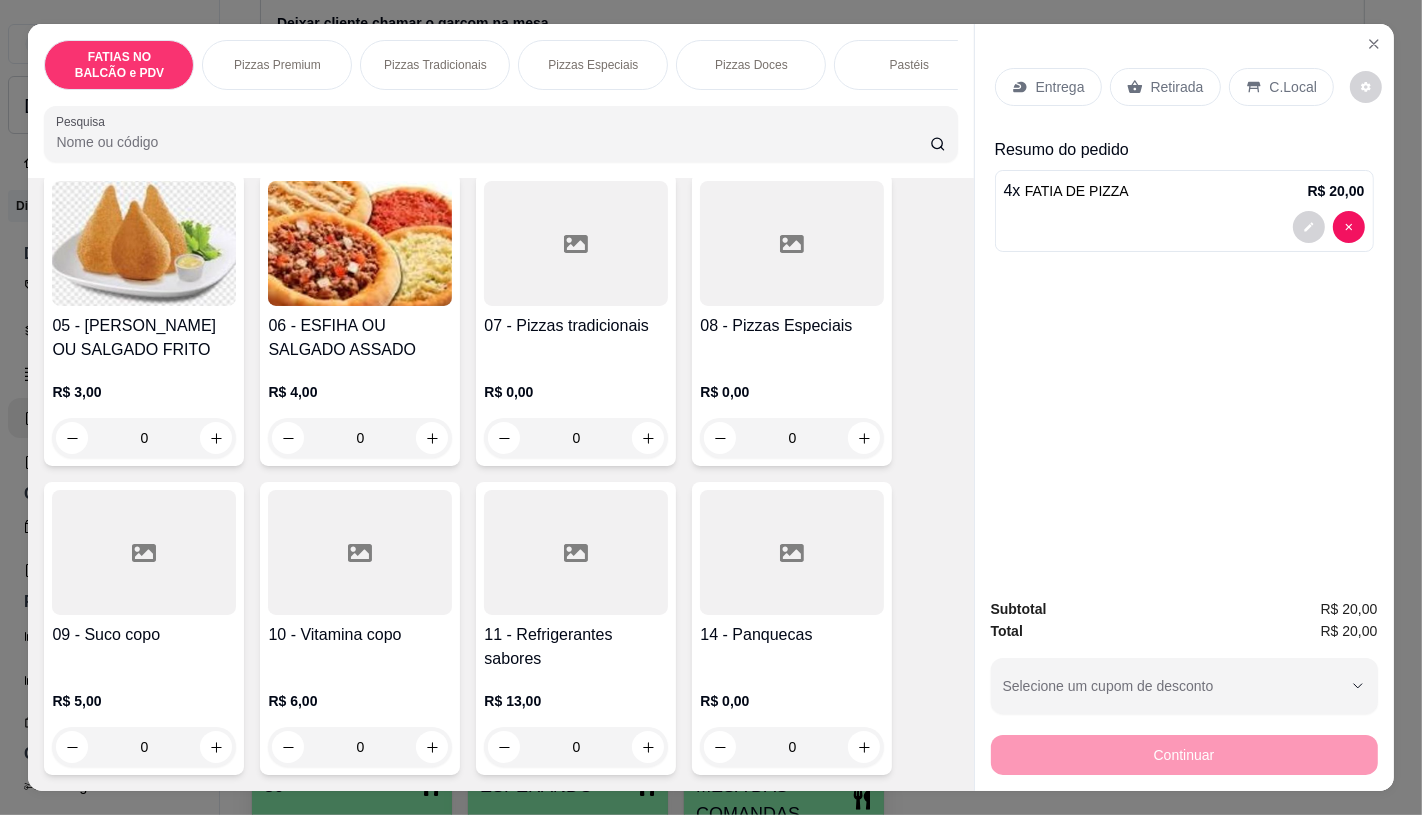 click at bounding box center (576, 552) 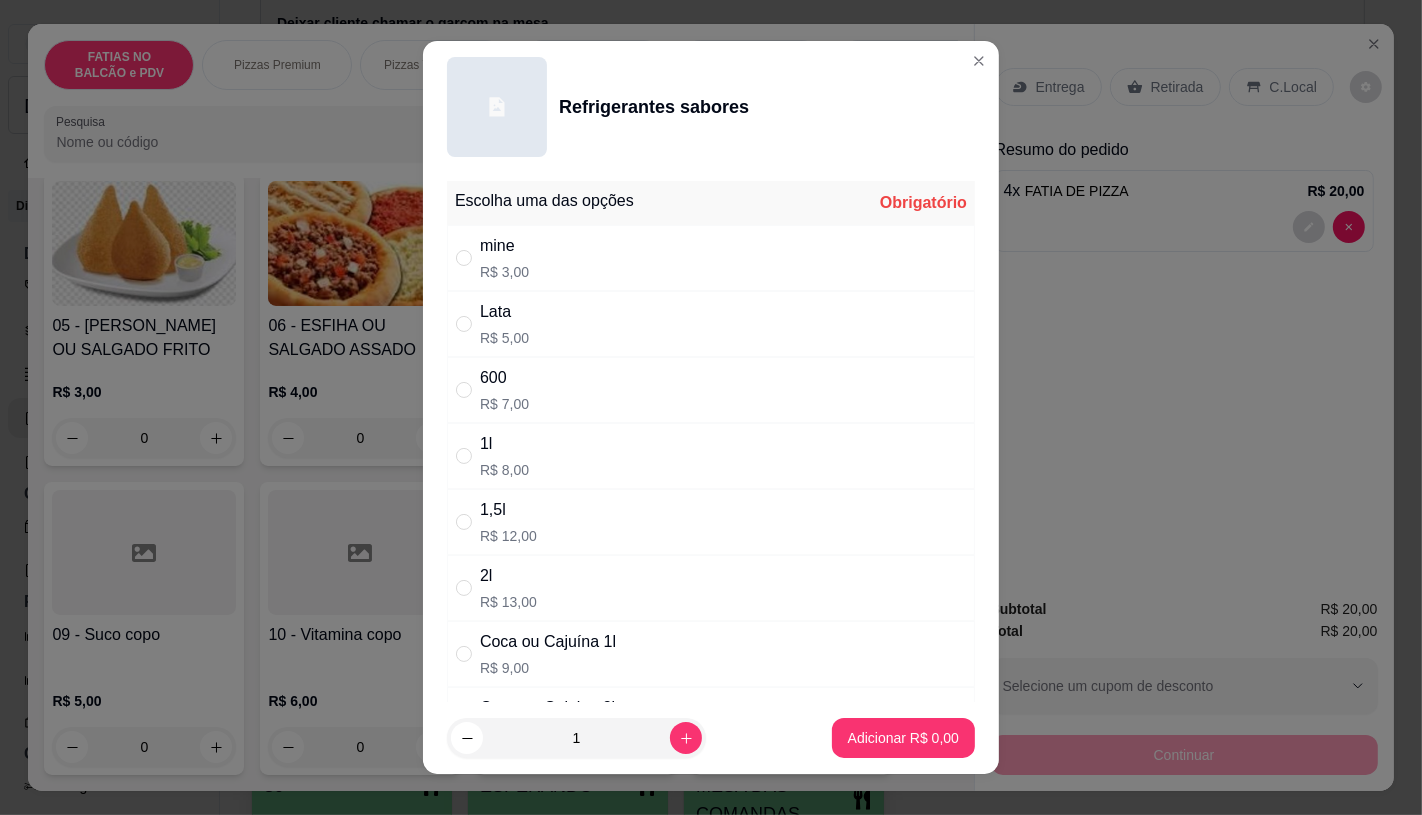 click on "600 R$ 7,00" at bounding box center [711, 390] 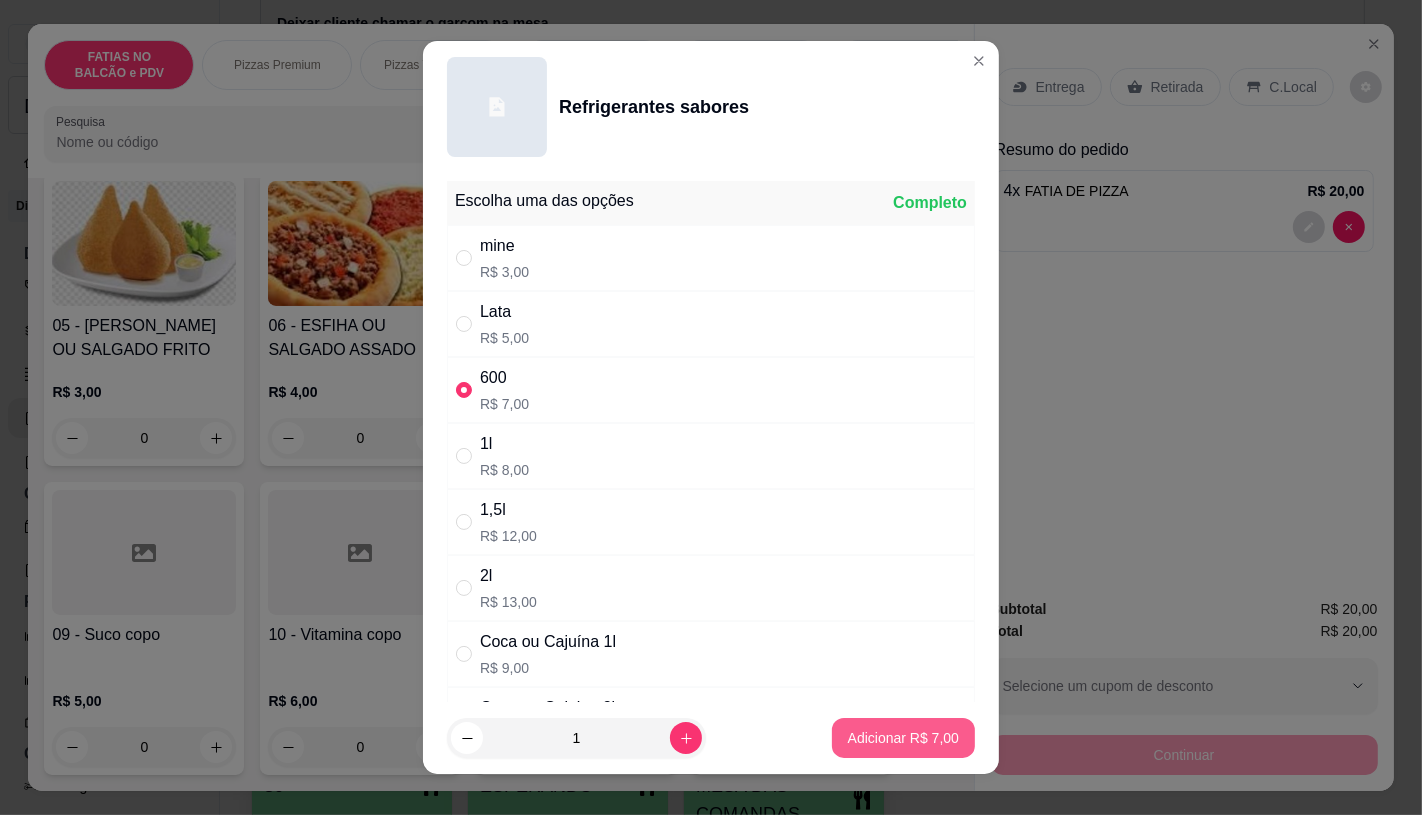 click on "Adicionar   R$ 7,00" at bounding box center (903, 738) 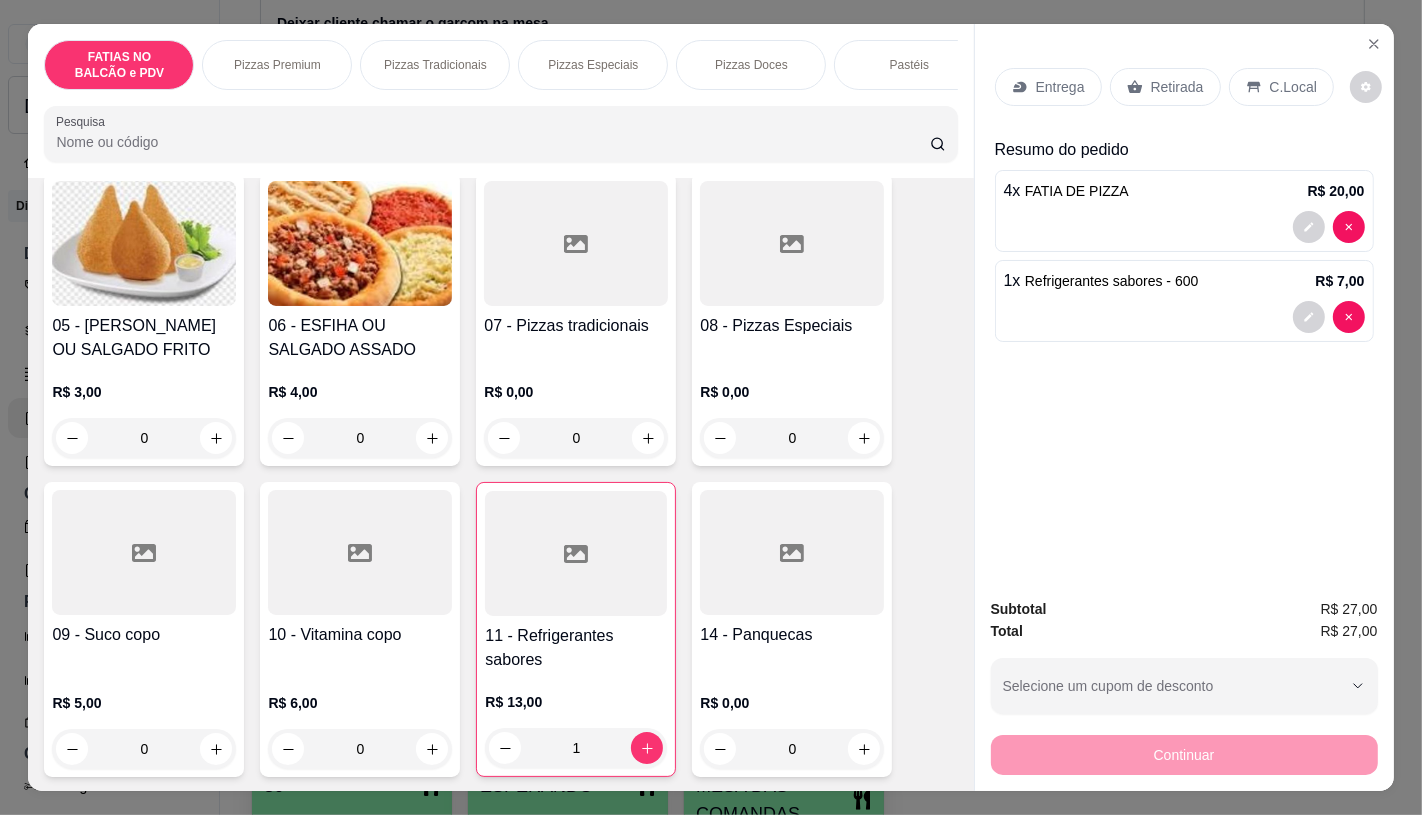 click on "Retirada" at bounding box center [1177, 87] 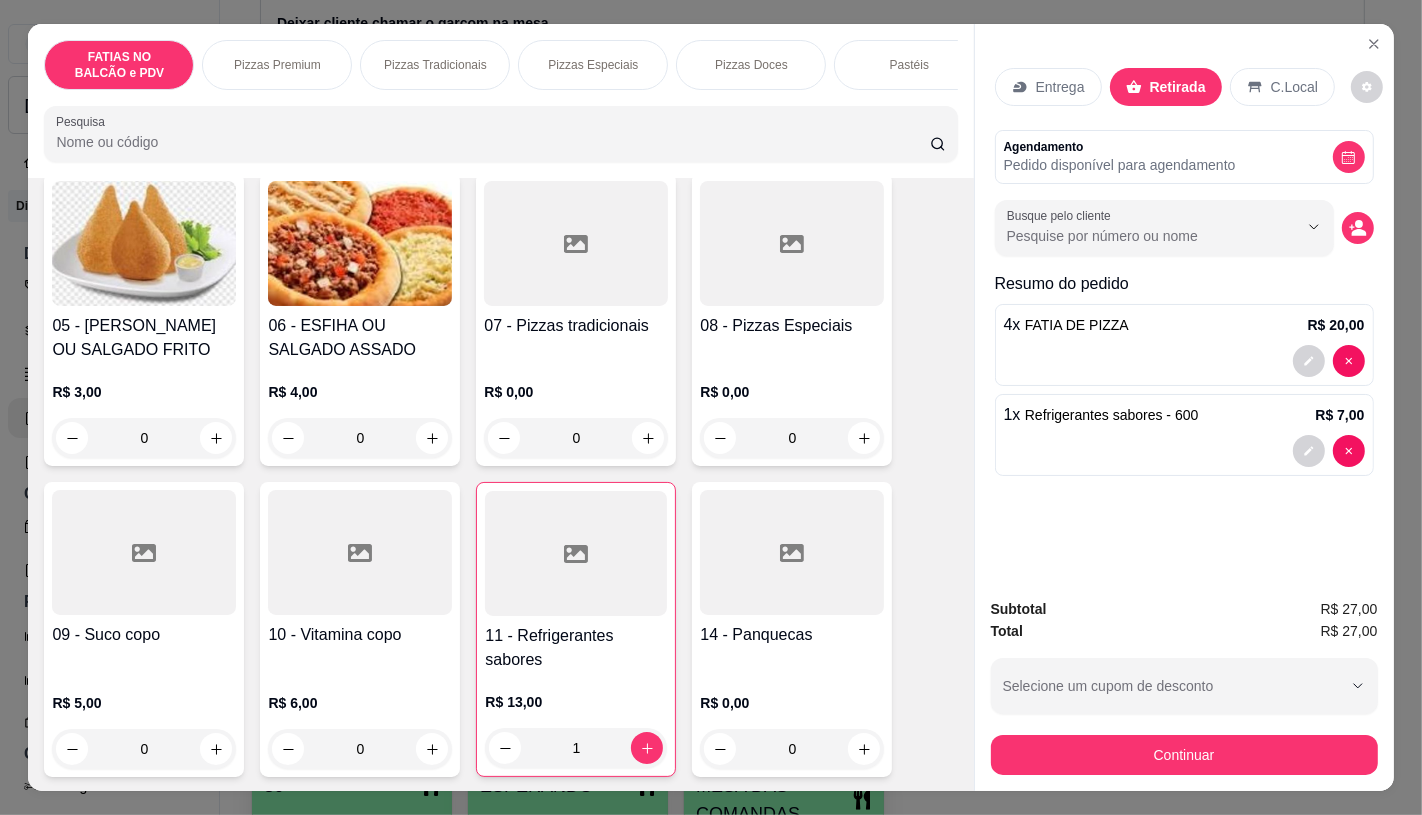 click on "Subtotal R$ 27,00 Total R$ 27,00 Selecione um cupom de desconto GANHEI5 Selecione um cupom de desconto Continuar" at bounding box center [1184, 686] 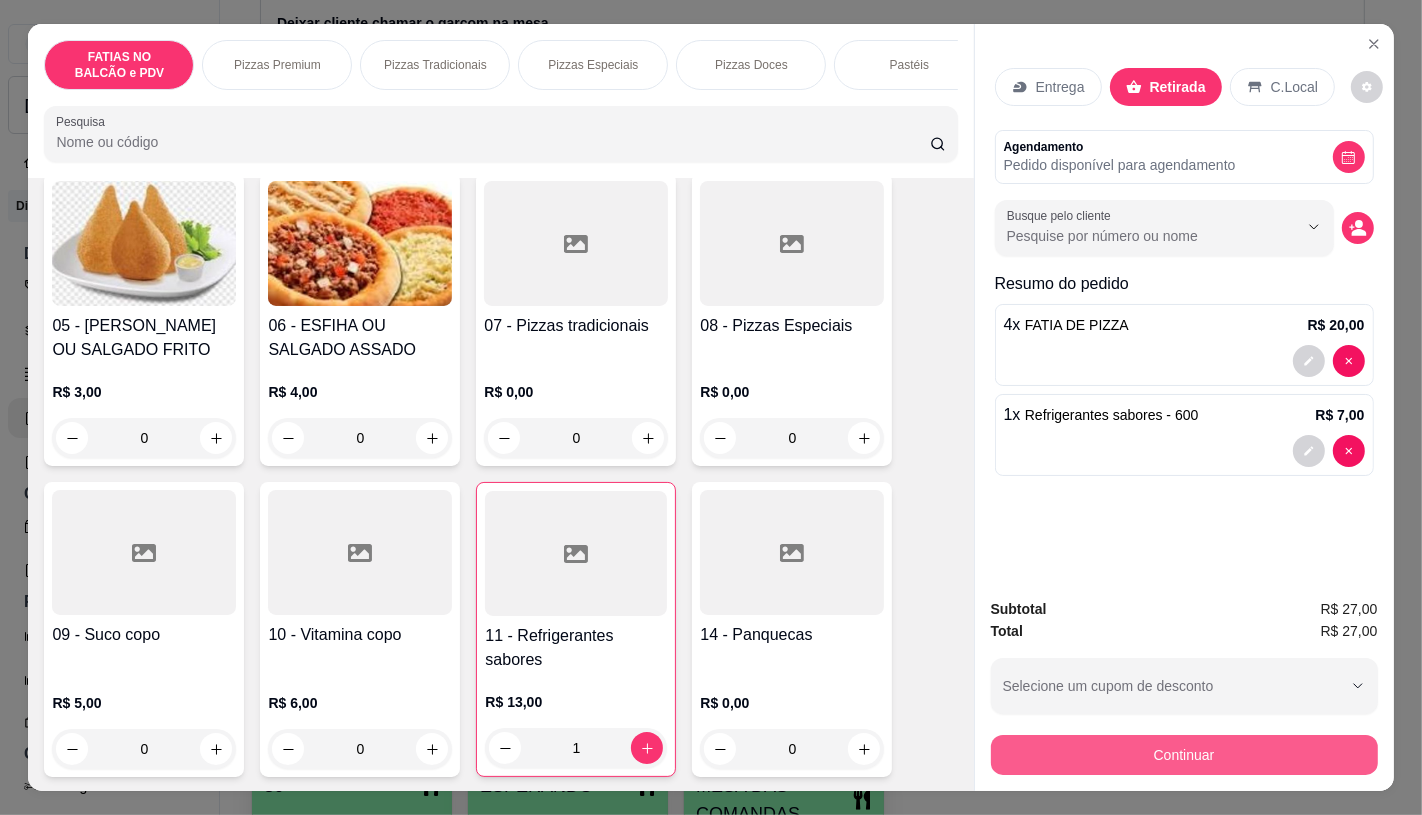 click on "Continuar" at bounding box center (1184, 755) 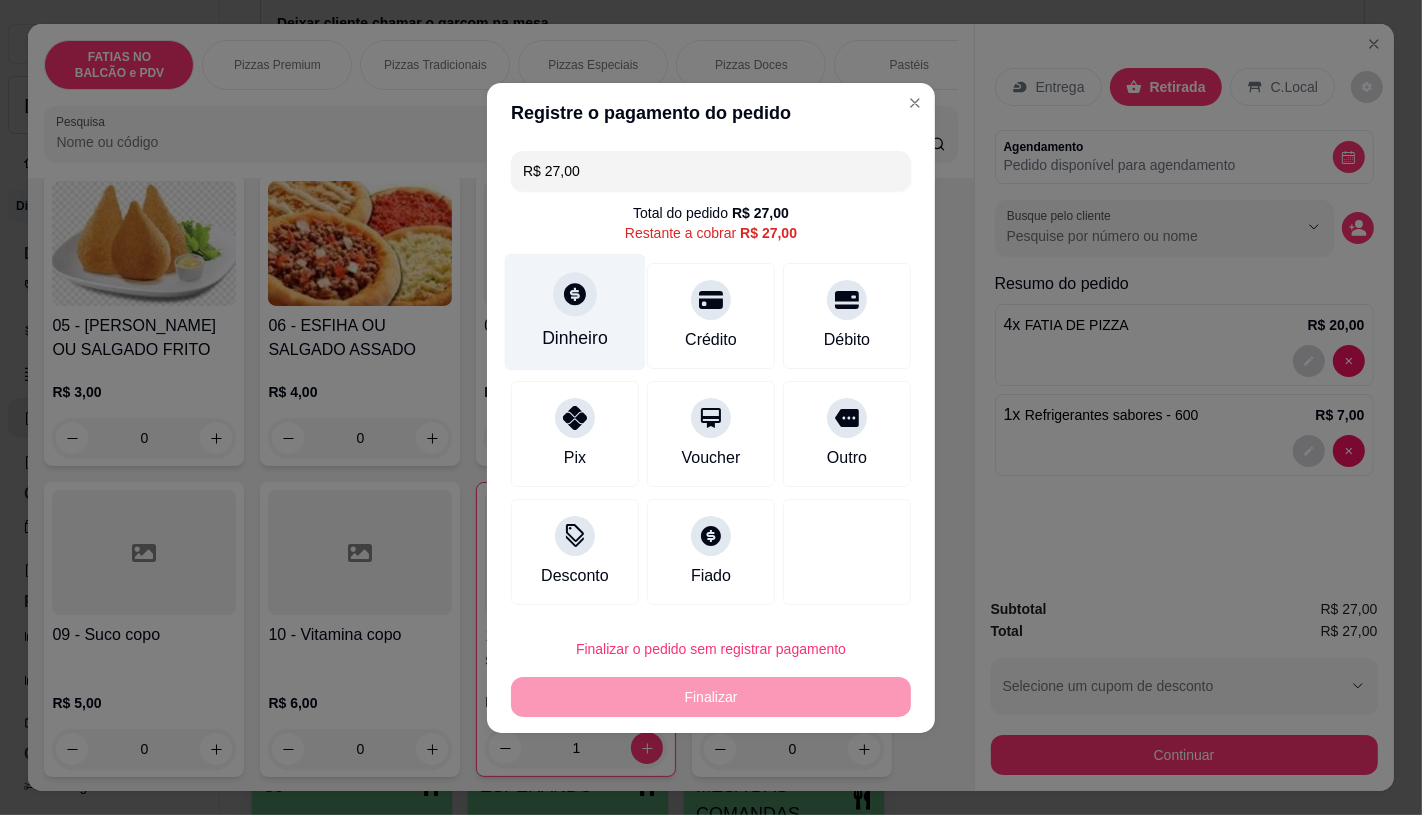 click 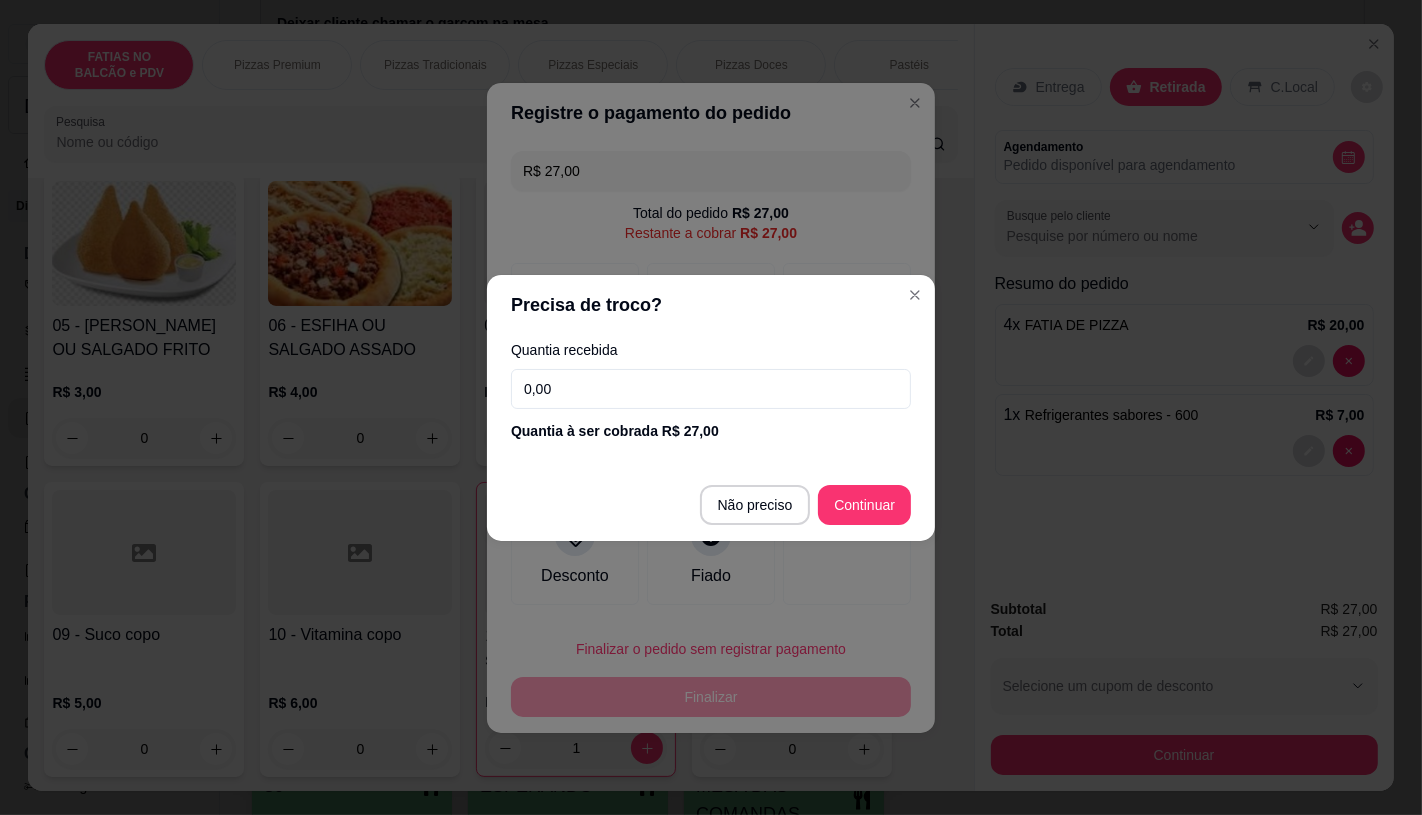 click on "0,00" at bounding box center [711, 389] 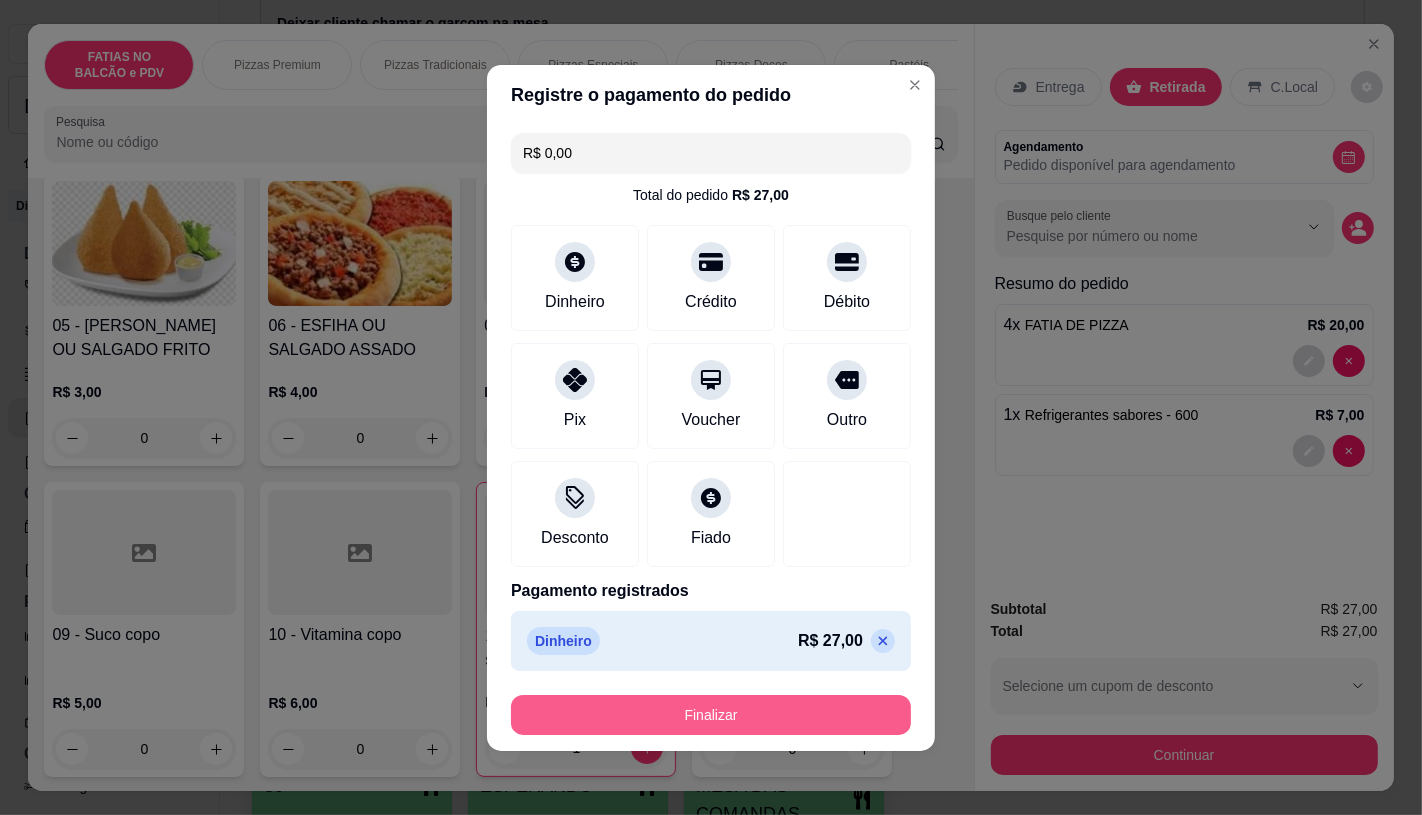 click on "Finalizar" at bounding box center (711, 715) 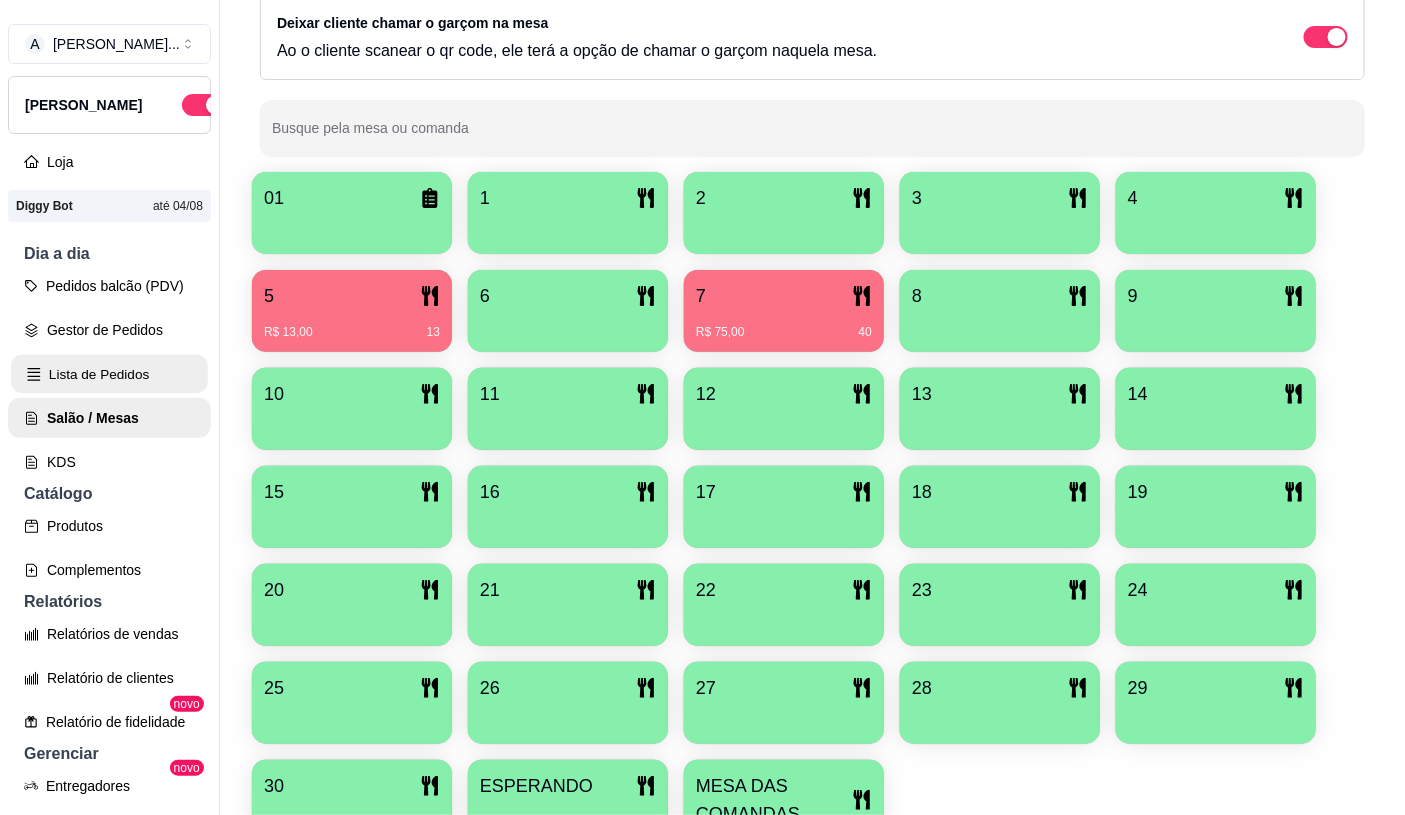 click on "Lista de Pedidos" at bounding box center (109, 374) 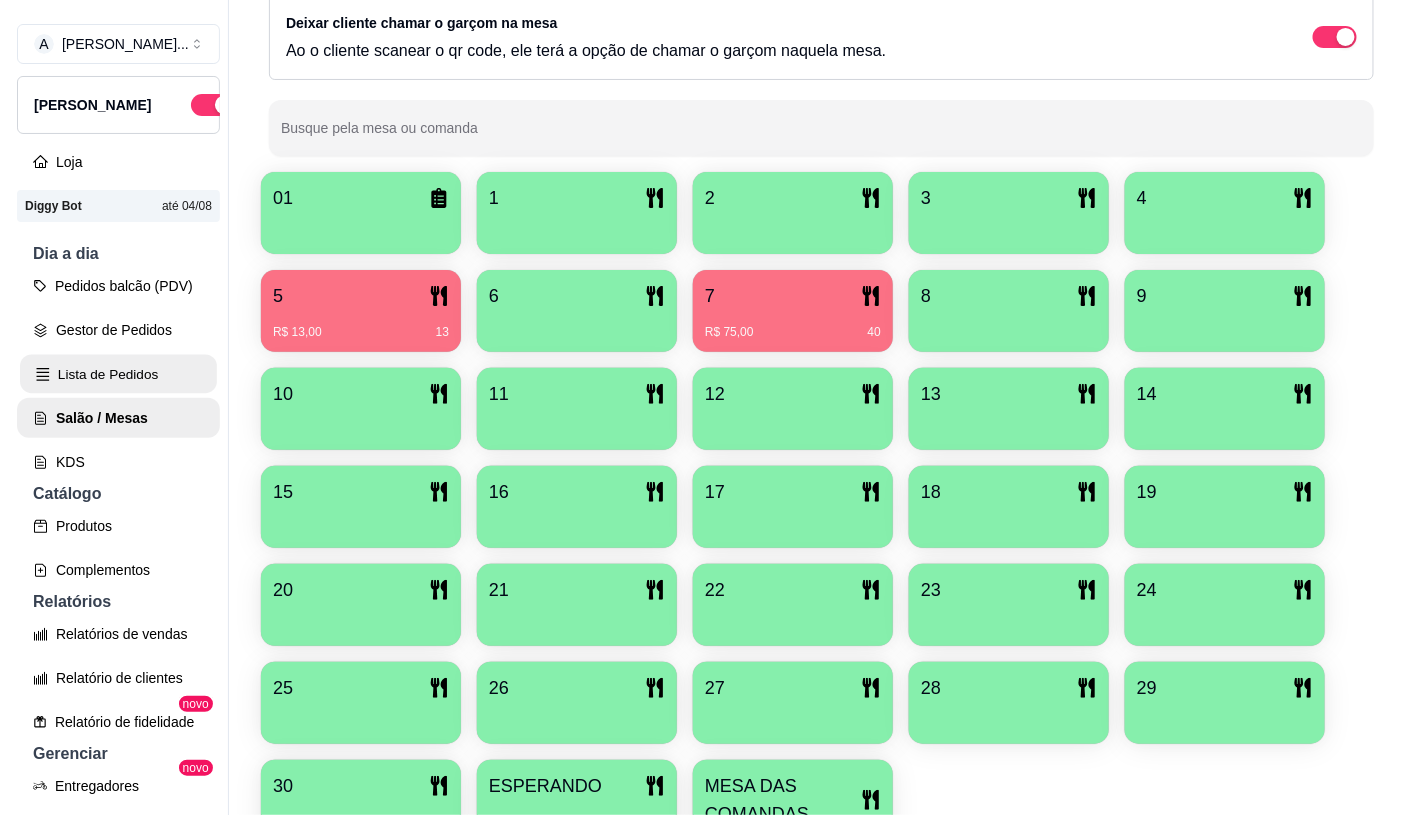 scroll, scrollTop: 0, scrollLeft: 0, axis: both 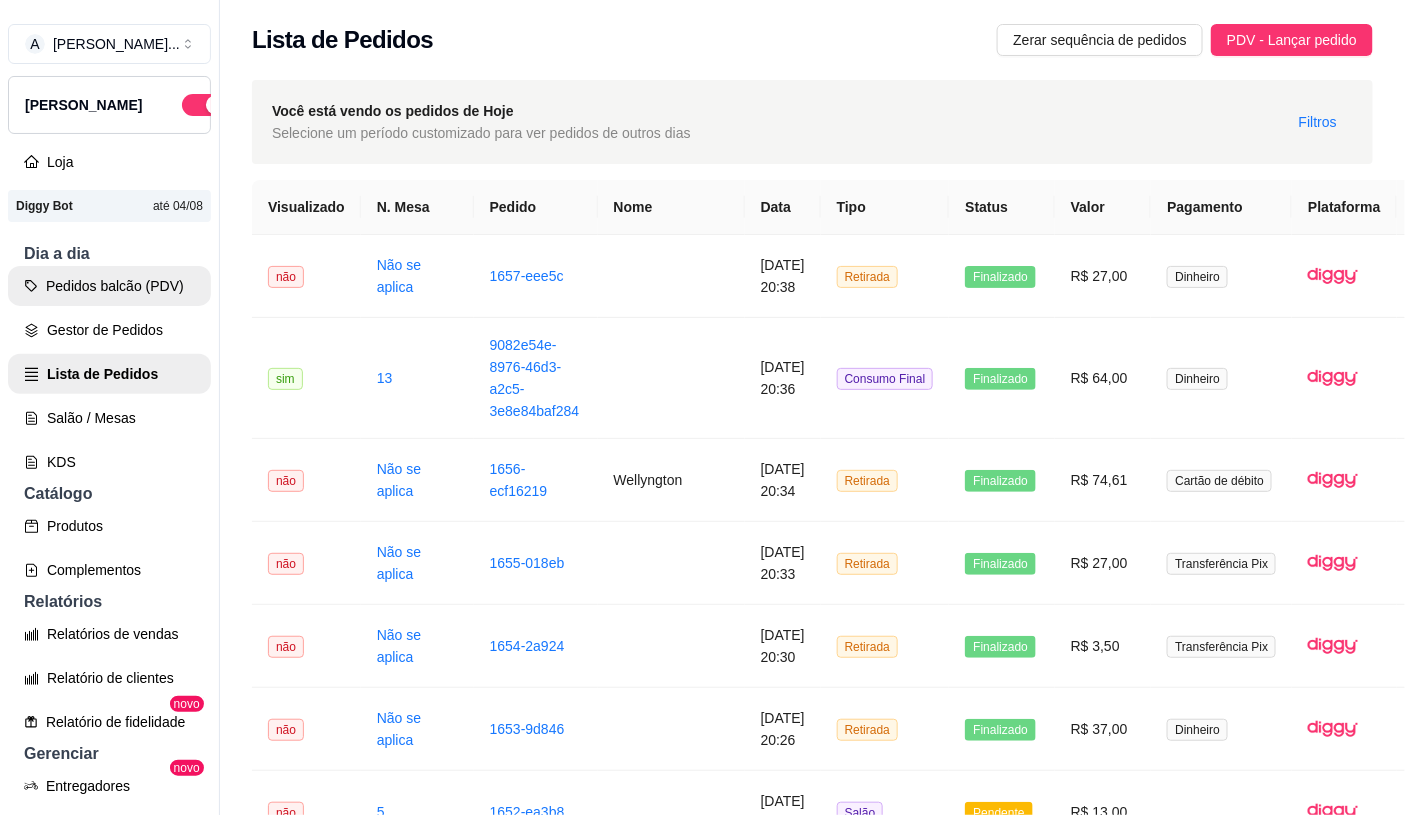 click on "Pedidos balcão (PDV)" at bounding box center [109, 286] 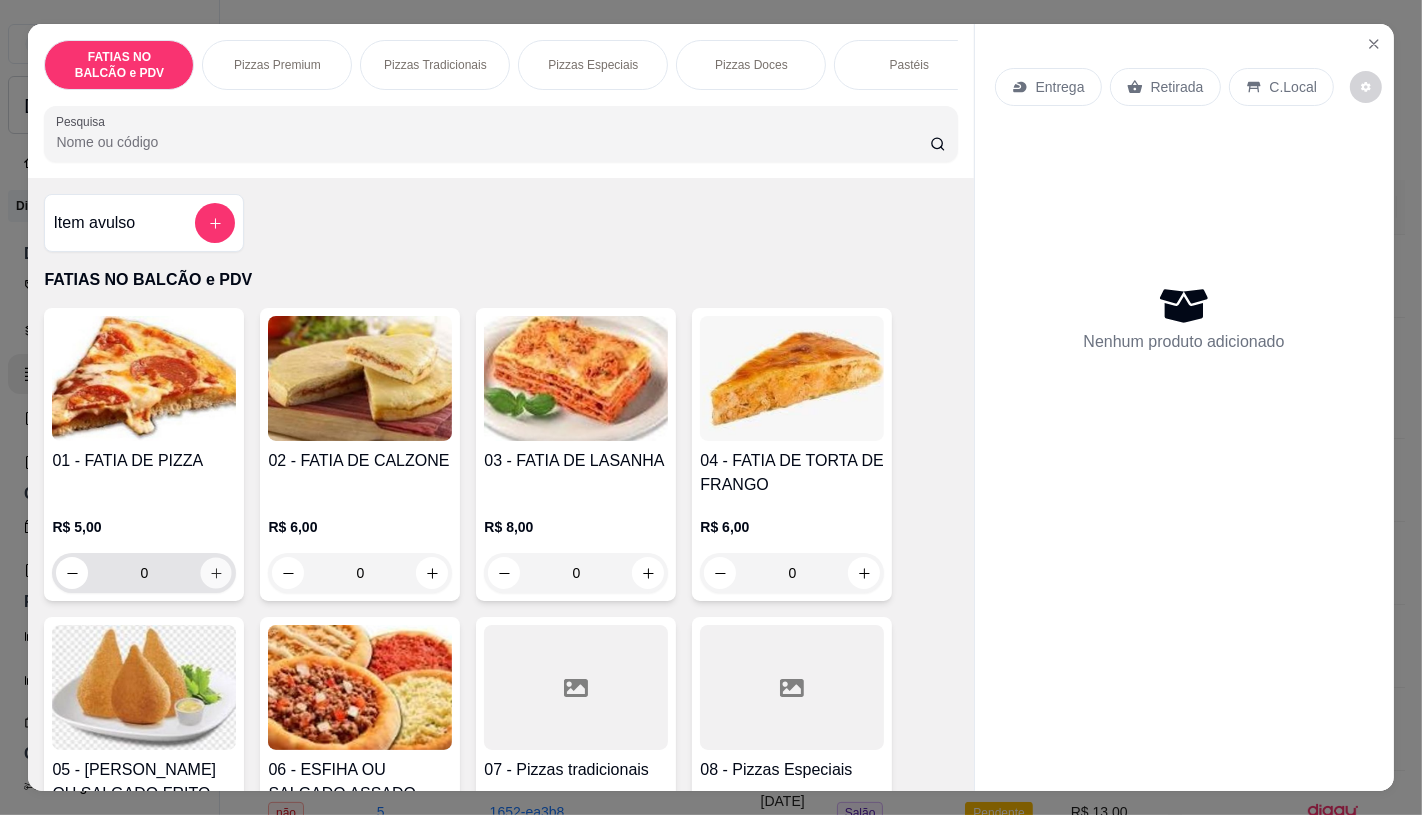 click 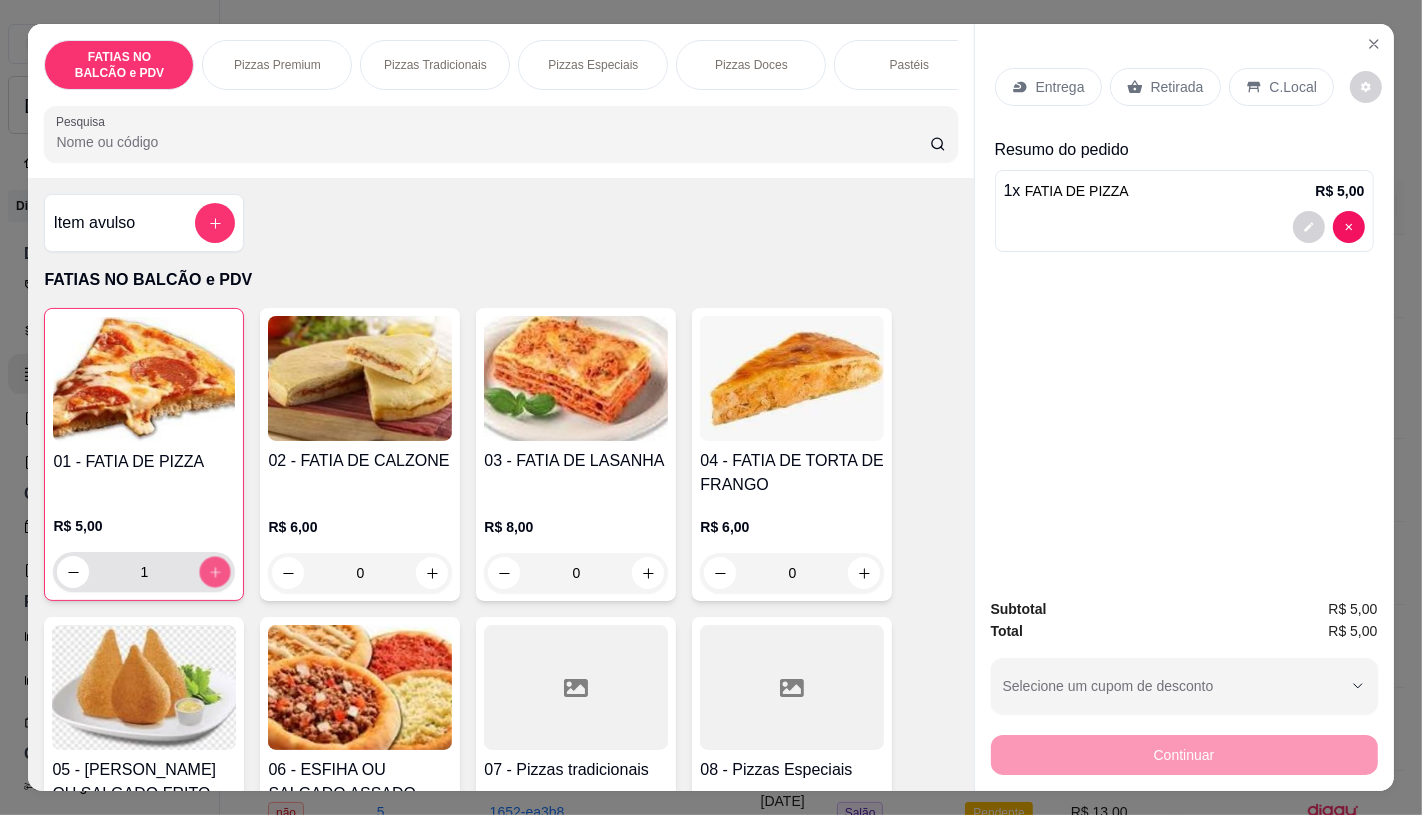 click 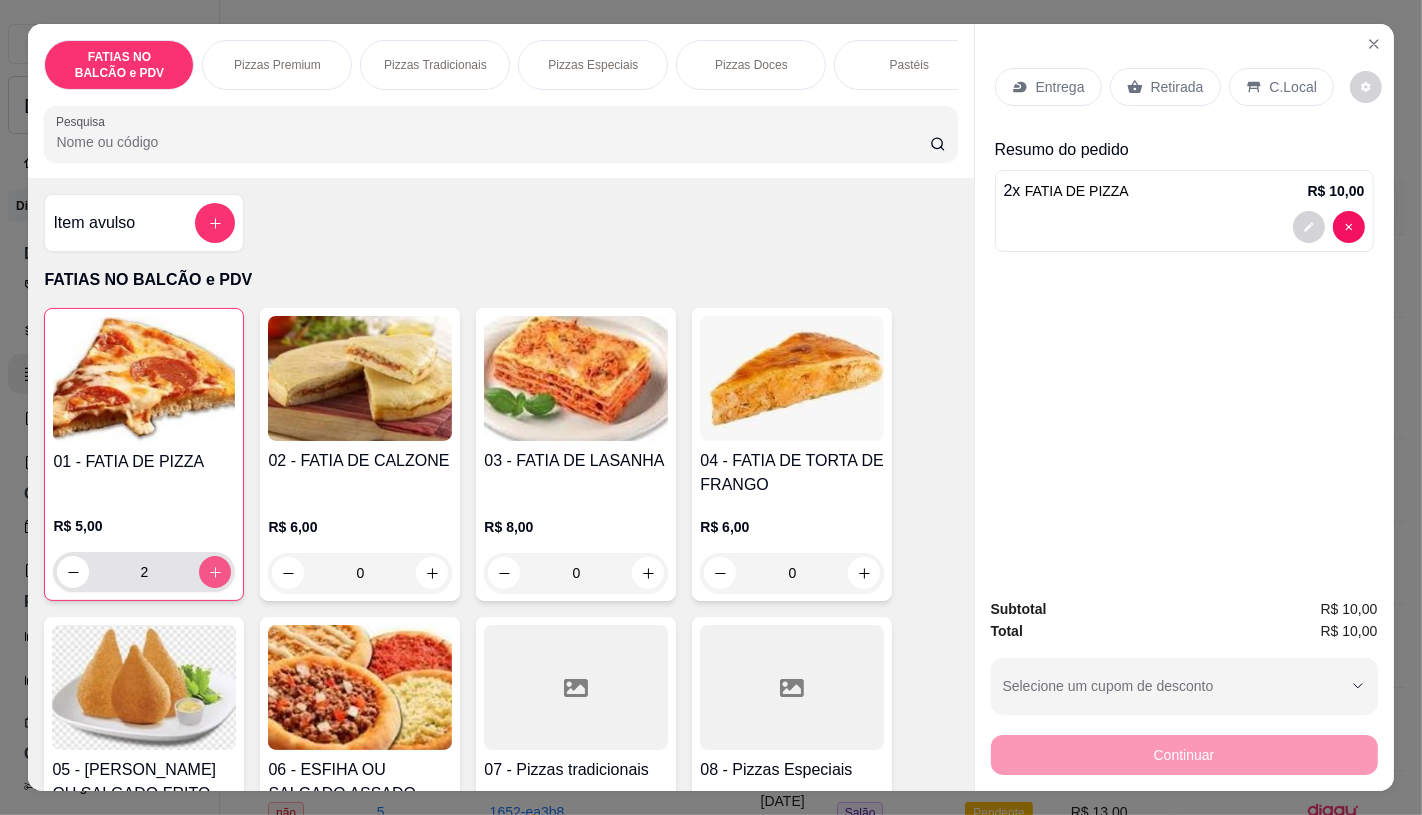click 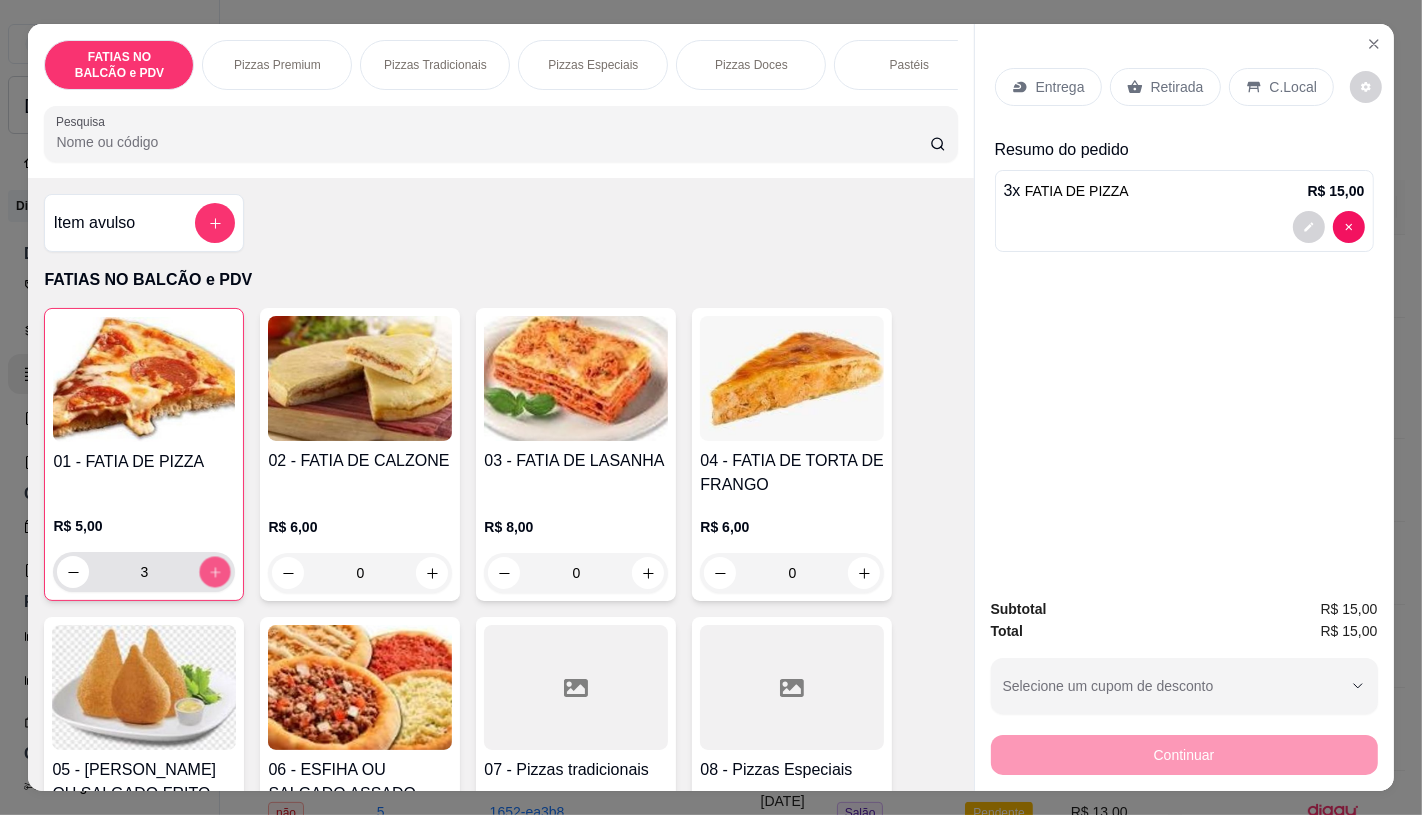 click 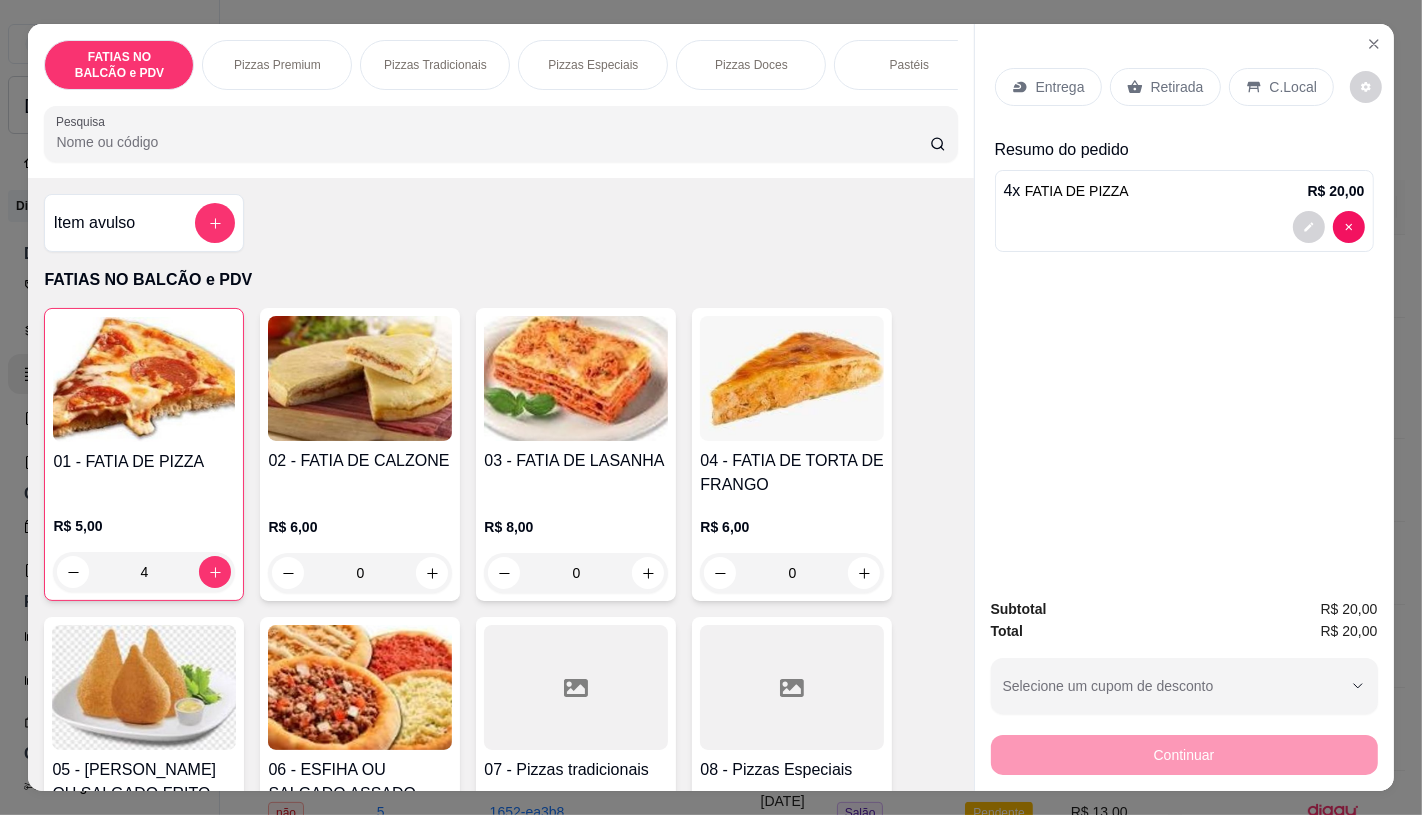 click on "Retirada" at bounding box center [1165, 87] 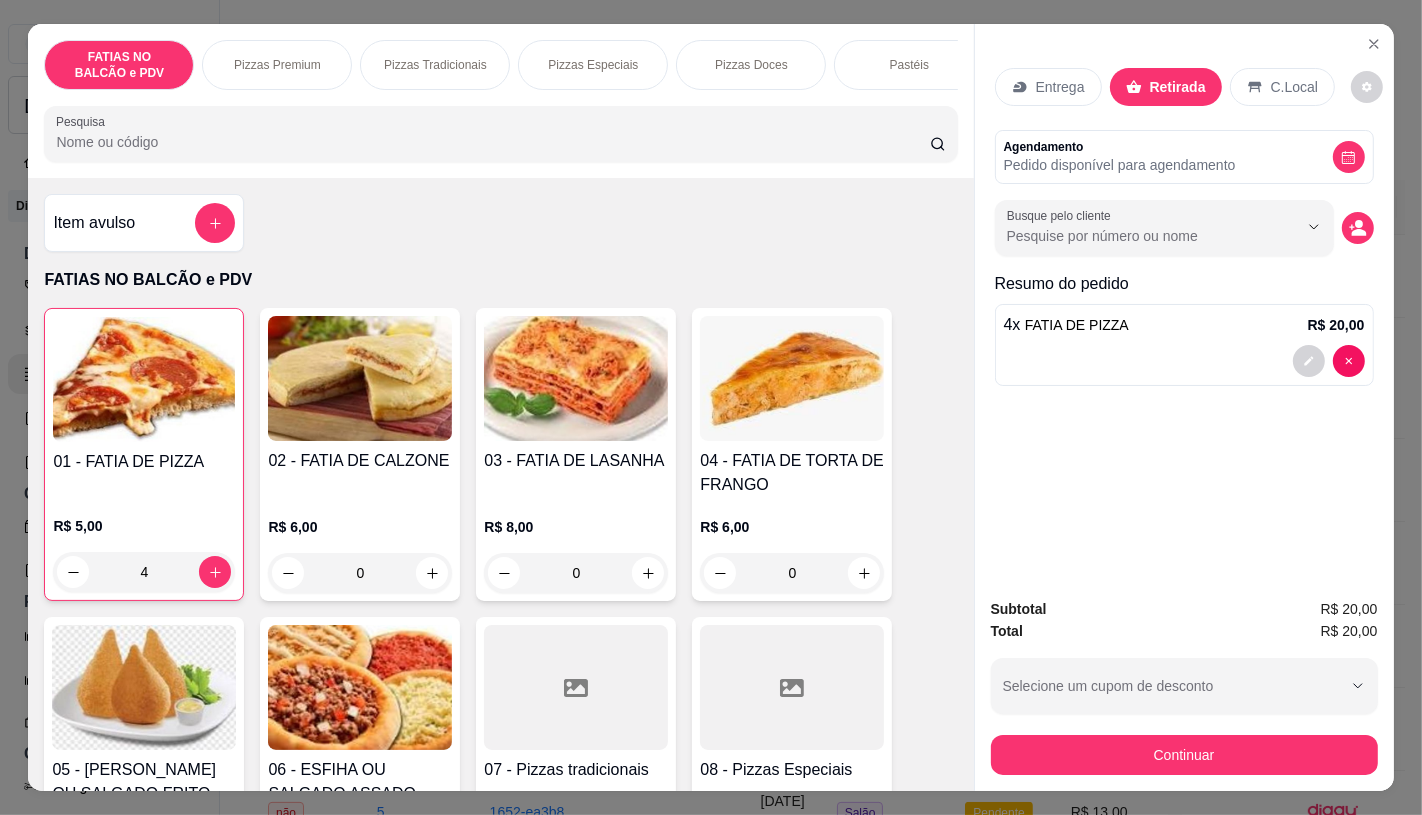 click on "Continuar" at bounding box center [1184, 752] 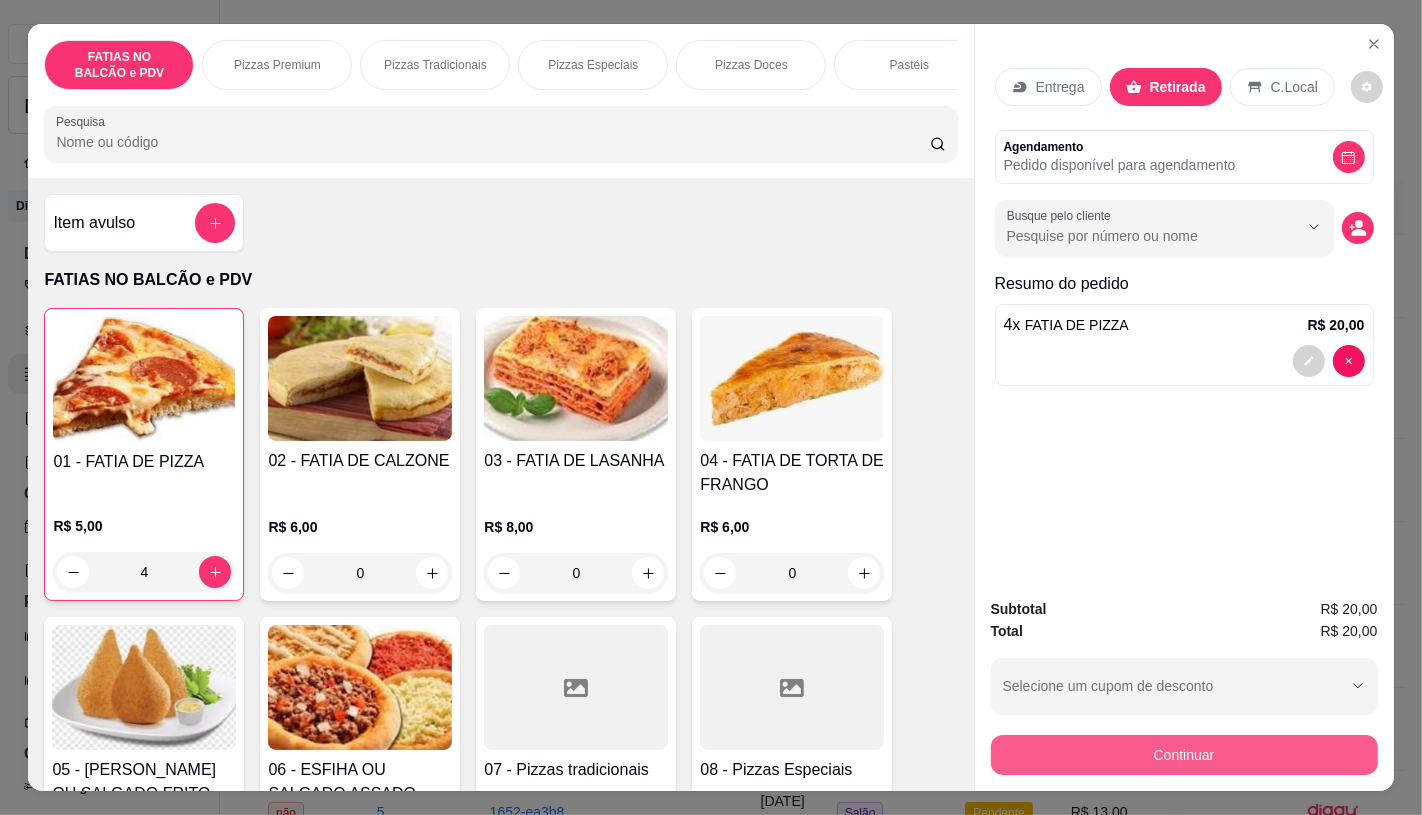 click on "Continuar" at bounding box center (1184, 755) 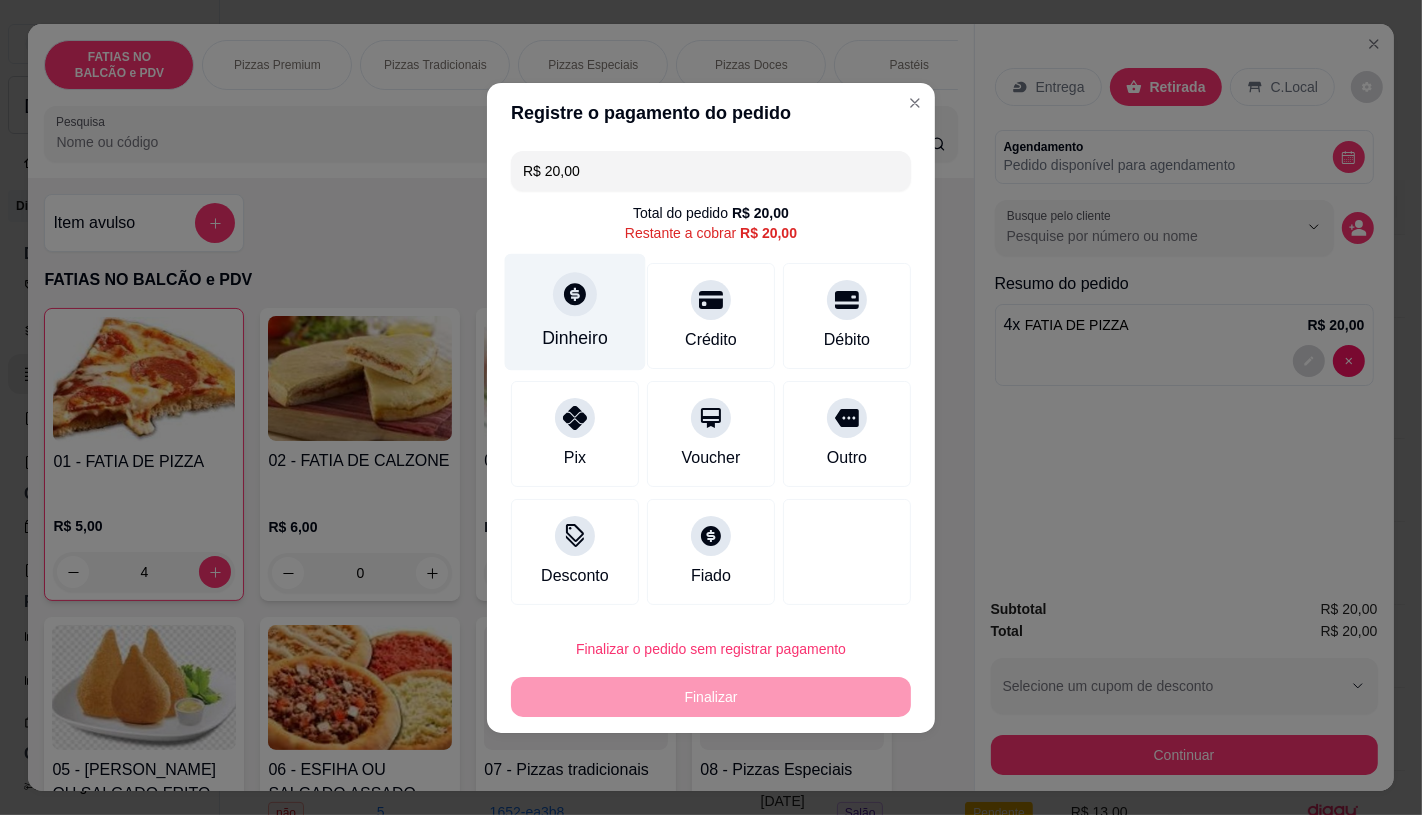 click on "Dinheiro" at bounding box center (575, 338) 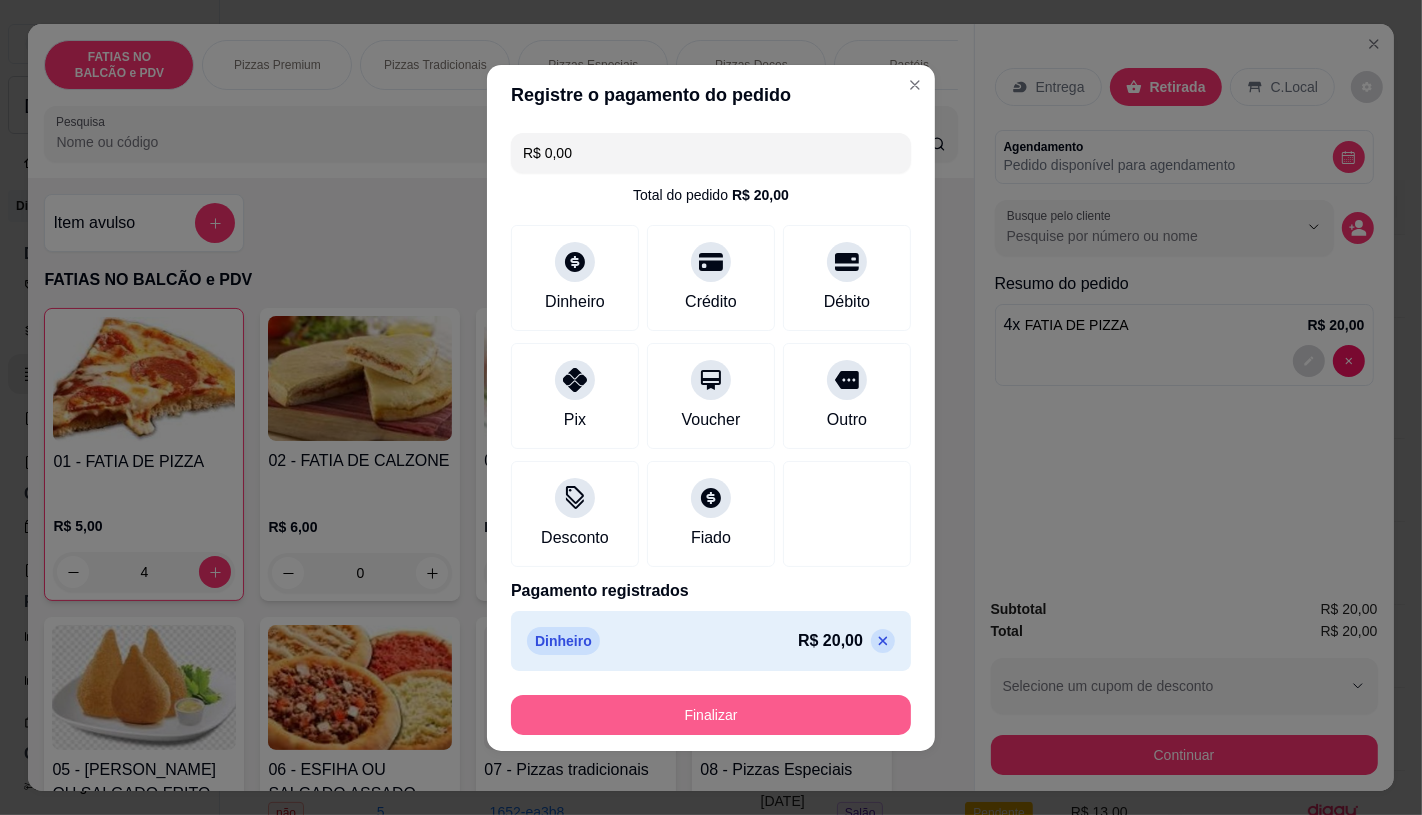 click on "Finalizar" at bounding box center (711, 715) 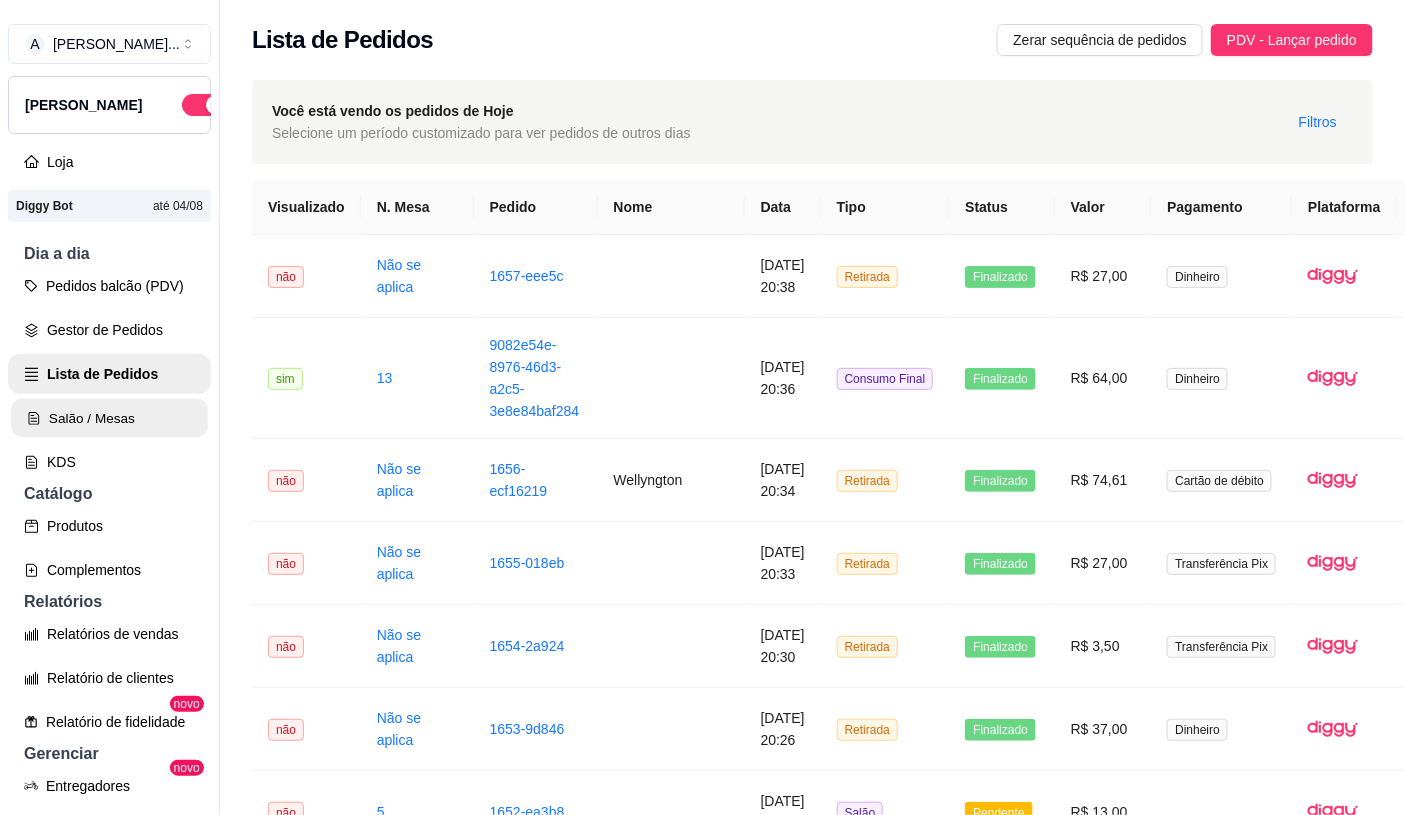 click on "Salão / Mesas" at bounding box center [109, 418] 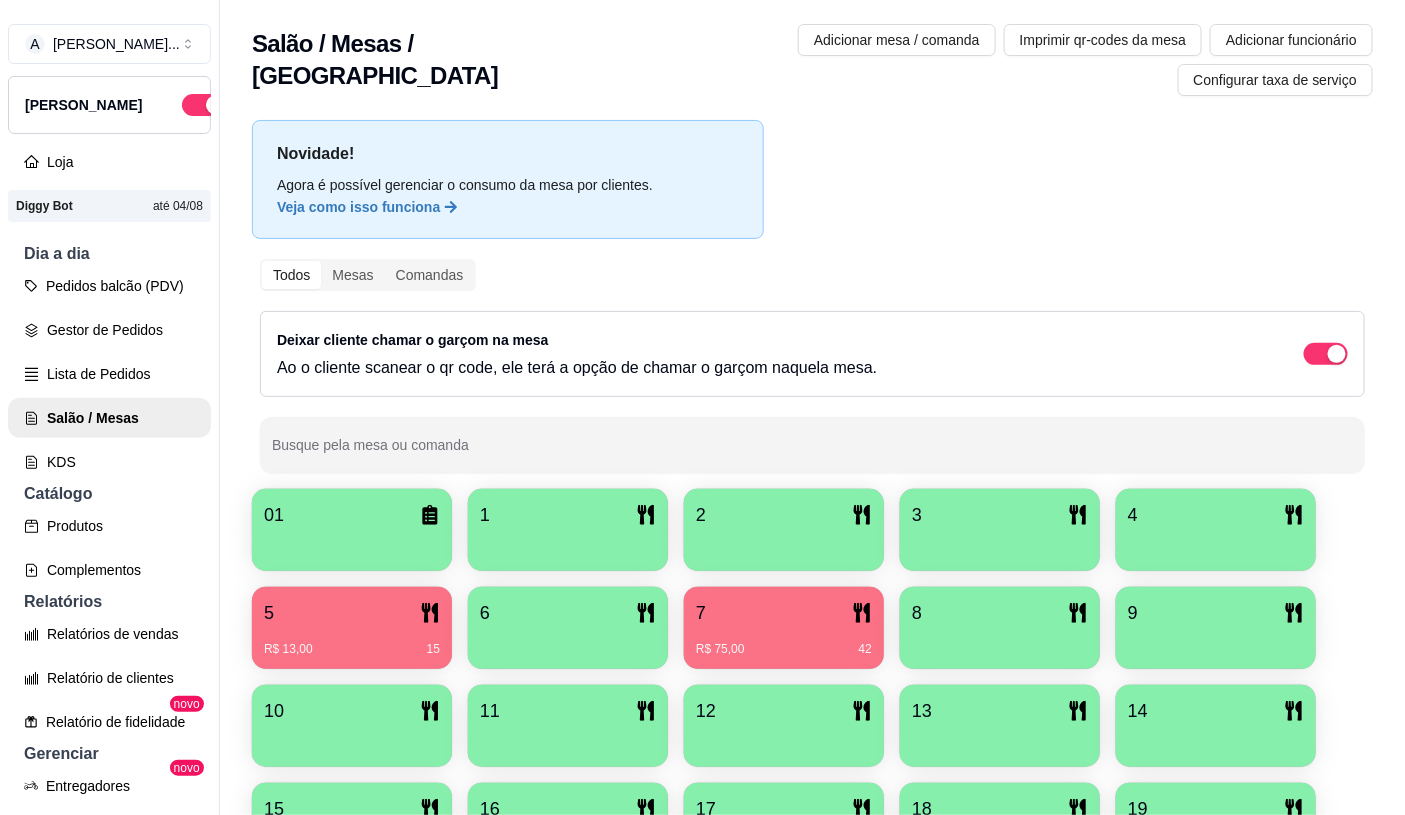 click on "R$ 75,00 42" at bounding box center [784, 649] 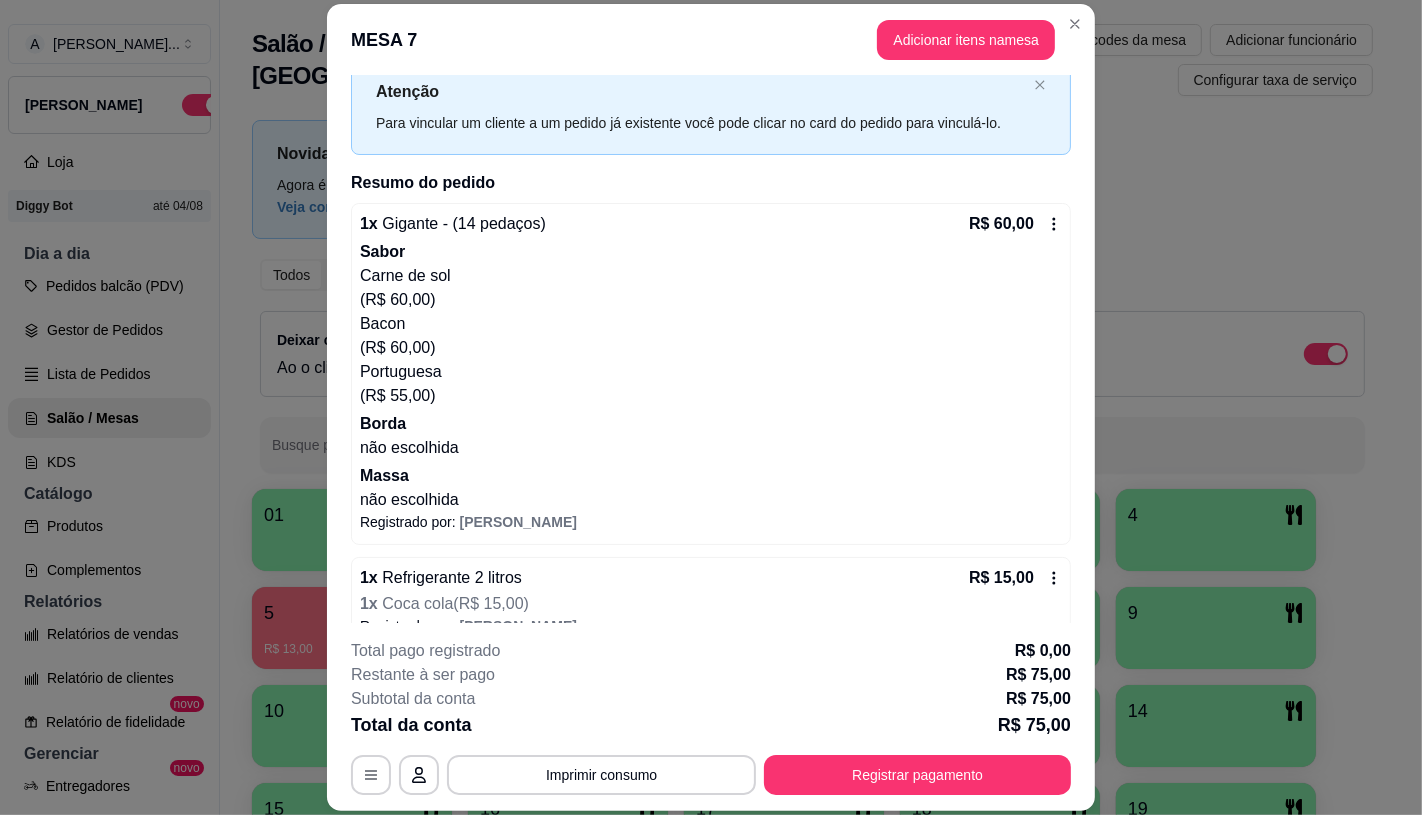 scroll, scrollTop: 95, scrollLeft: 0, axis: vertical 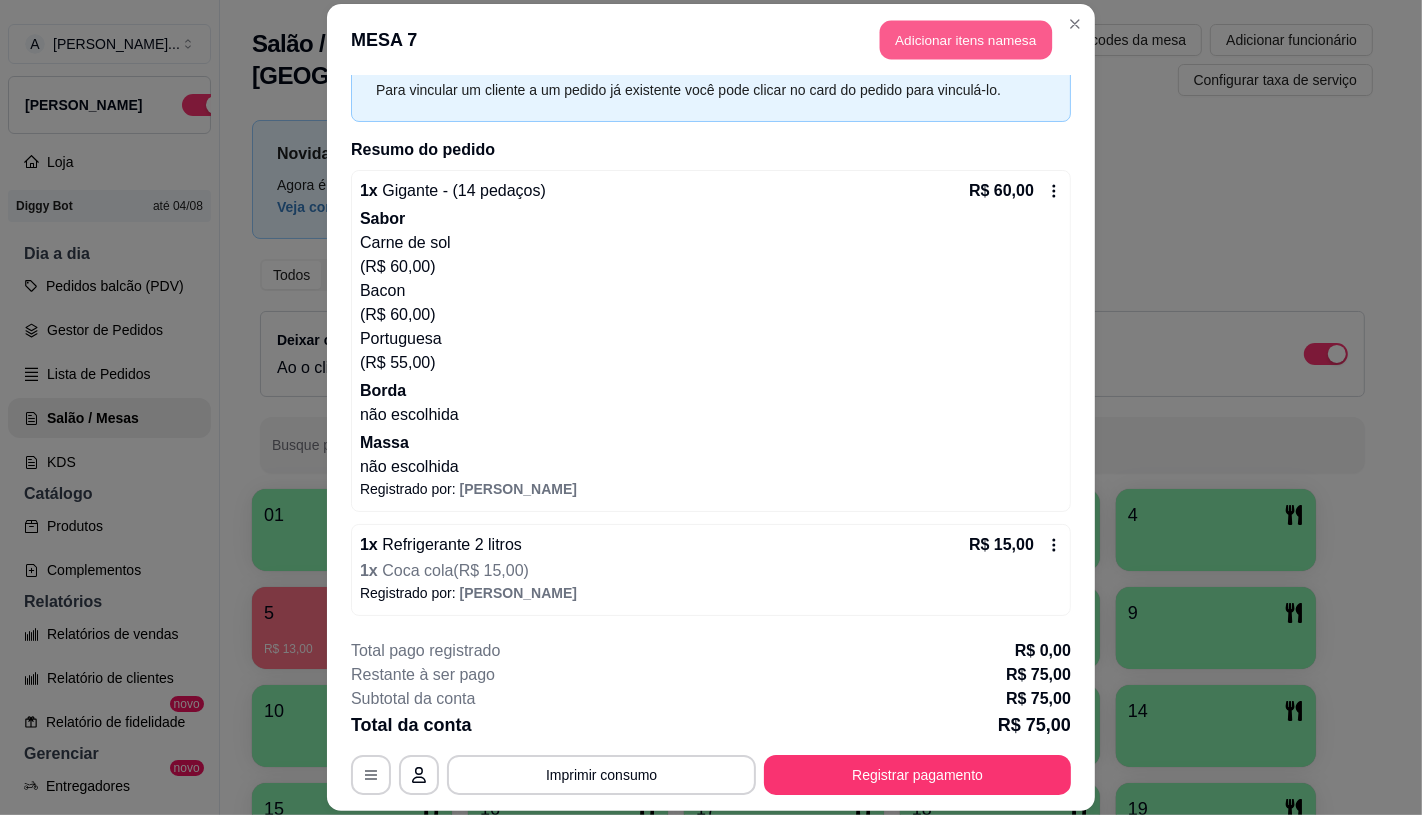 click on "Adicionar itens na  mesa" at bounding box center (966, 40) 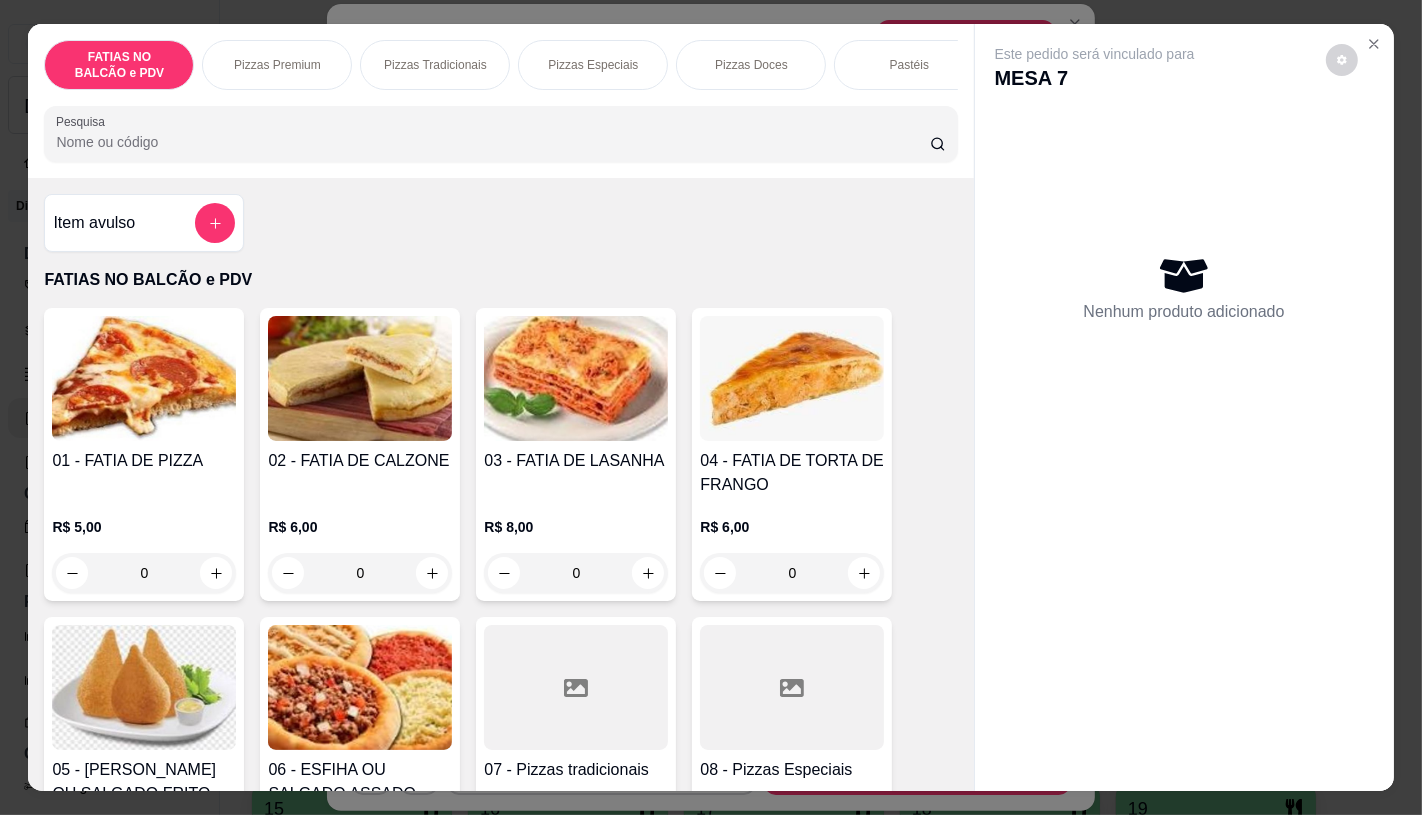 scroll, scrollTop: 222, scrollLeft: 0, axis: vertical 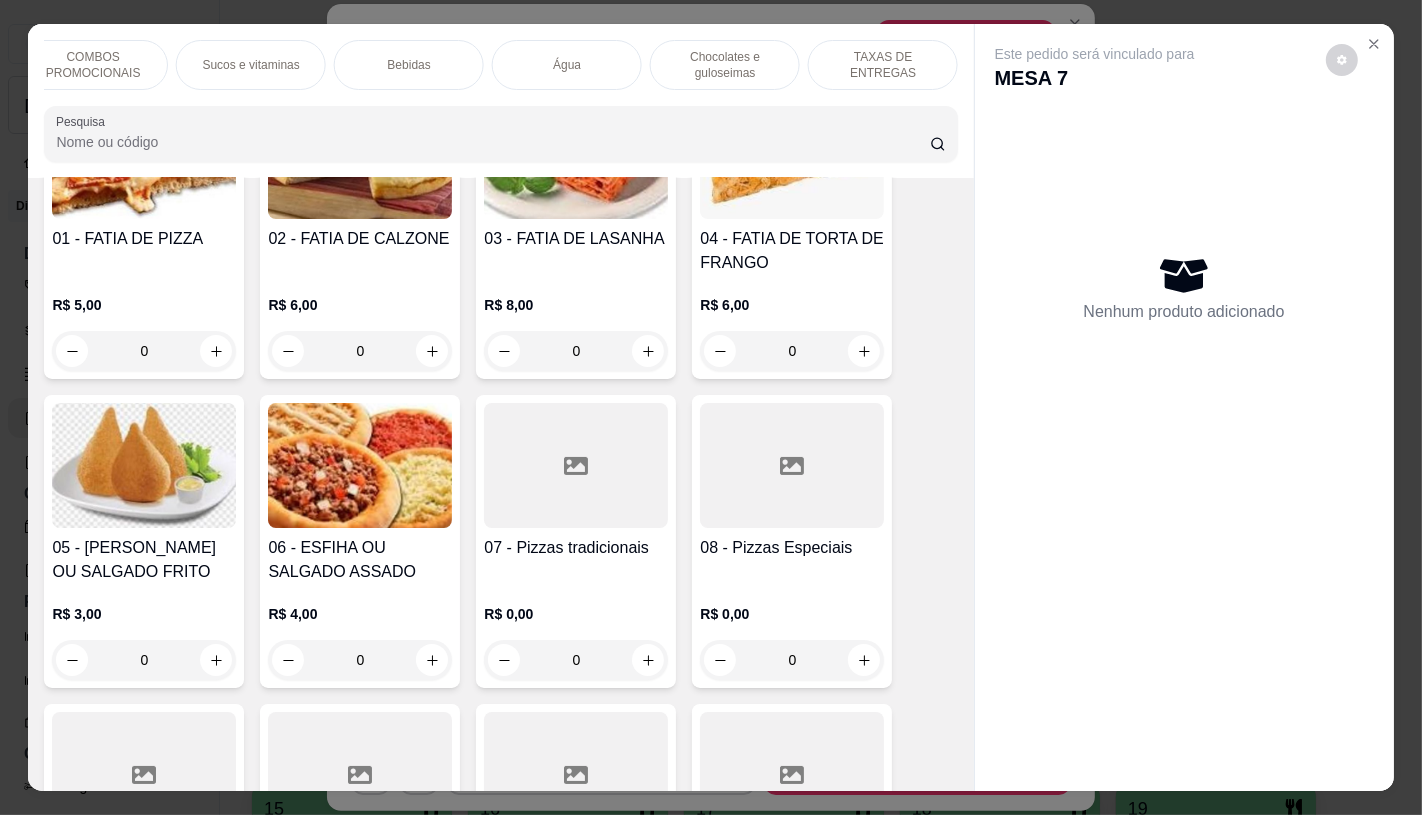 click on "Bebidas" at bounding box center (409, 65) 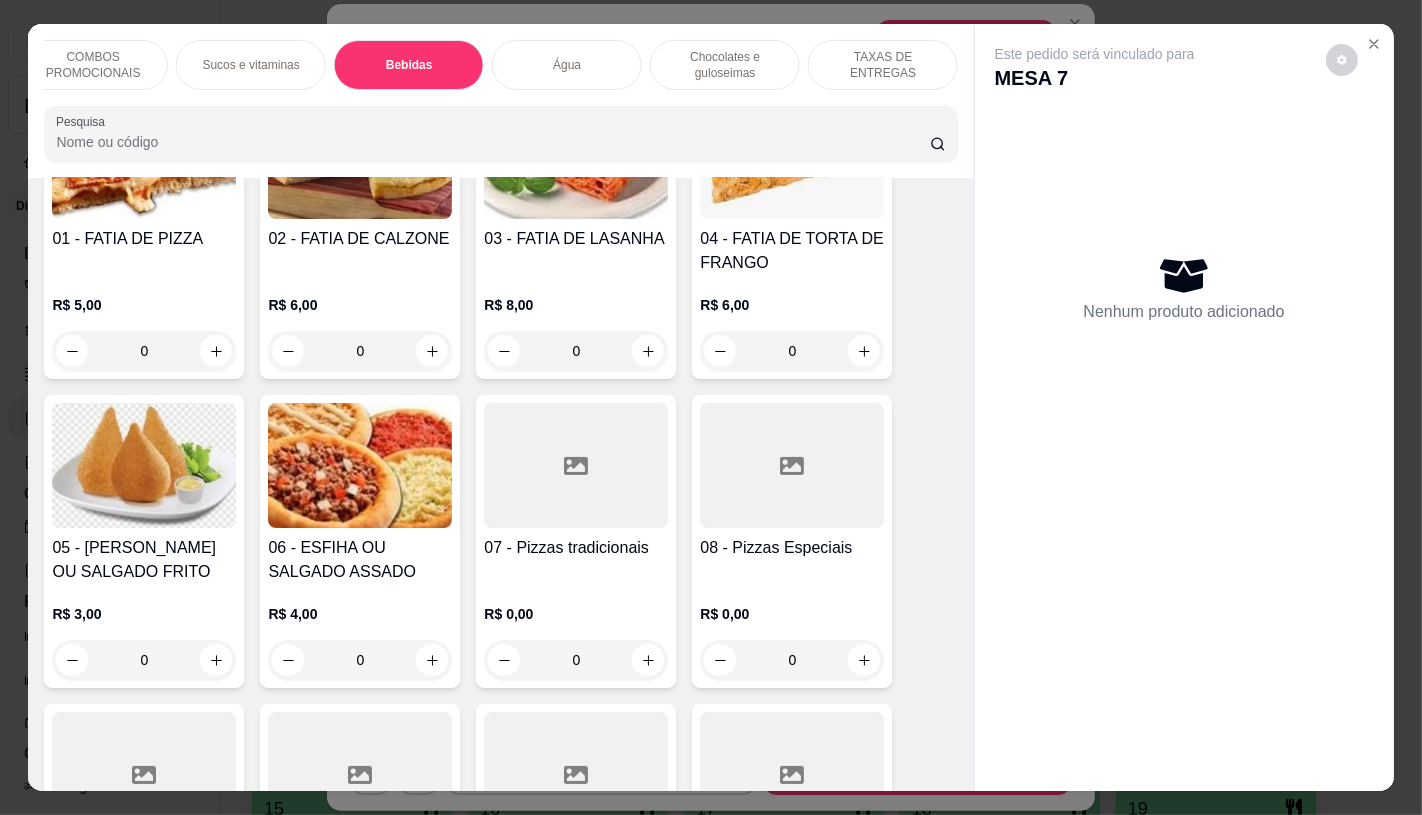 scroll, scrollTop: 11457, scrollLeft: 0, axis: vertical 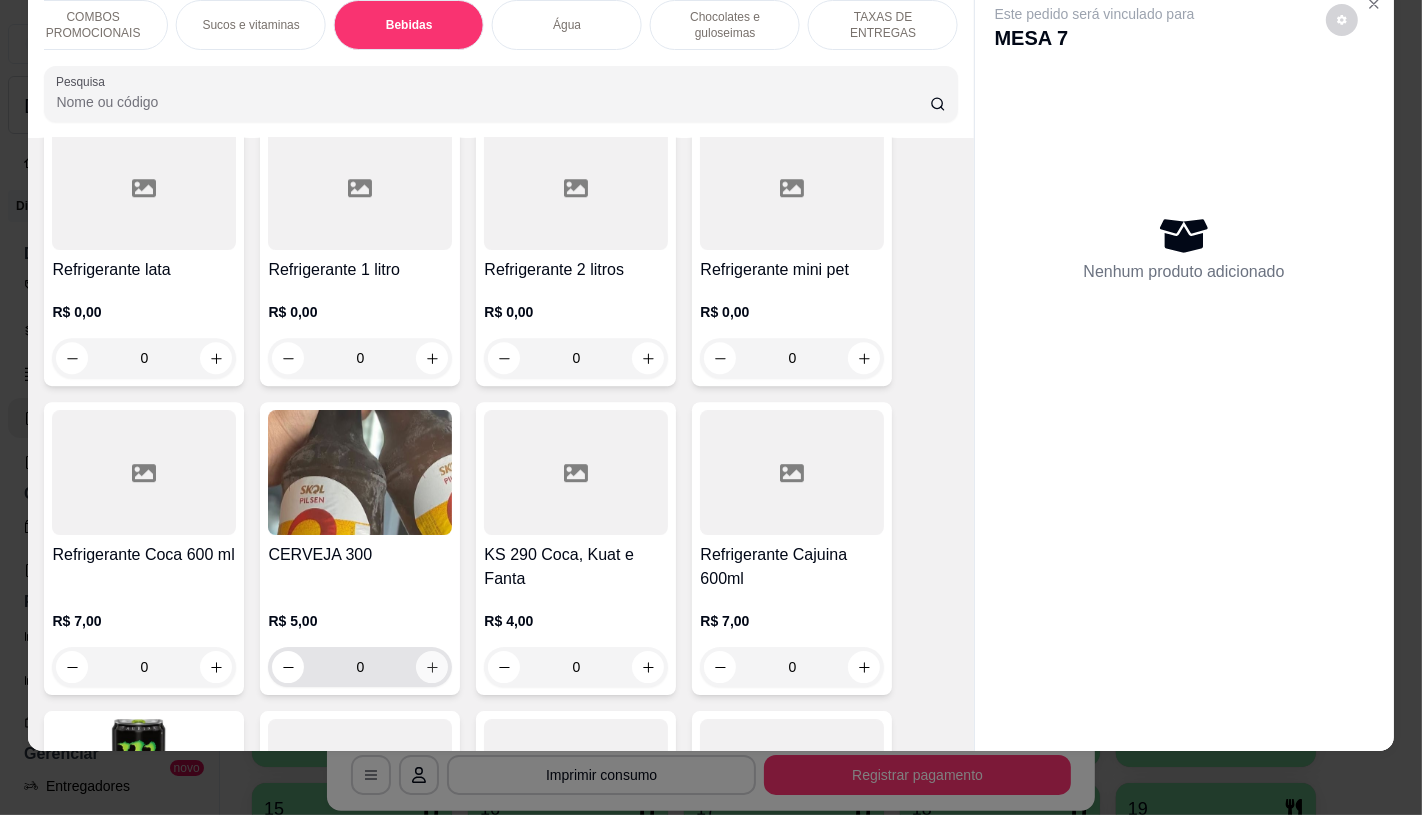 click 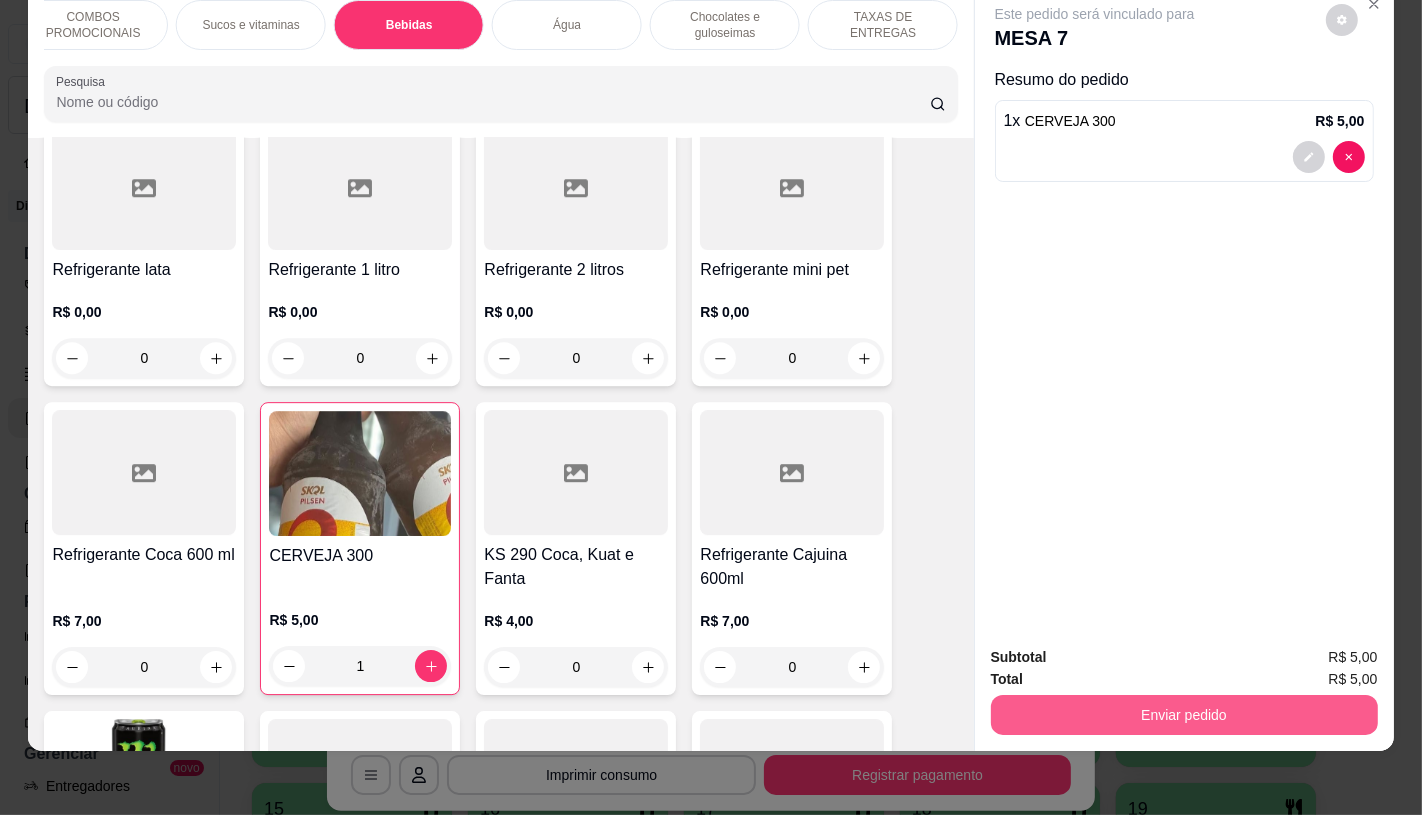 click on "Enviar pedido" at bounding box center [1184, 715] 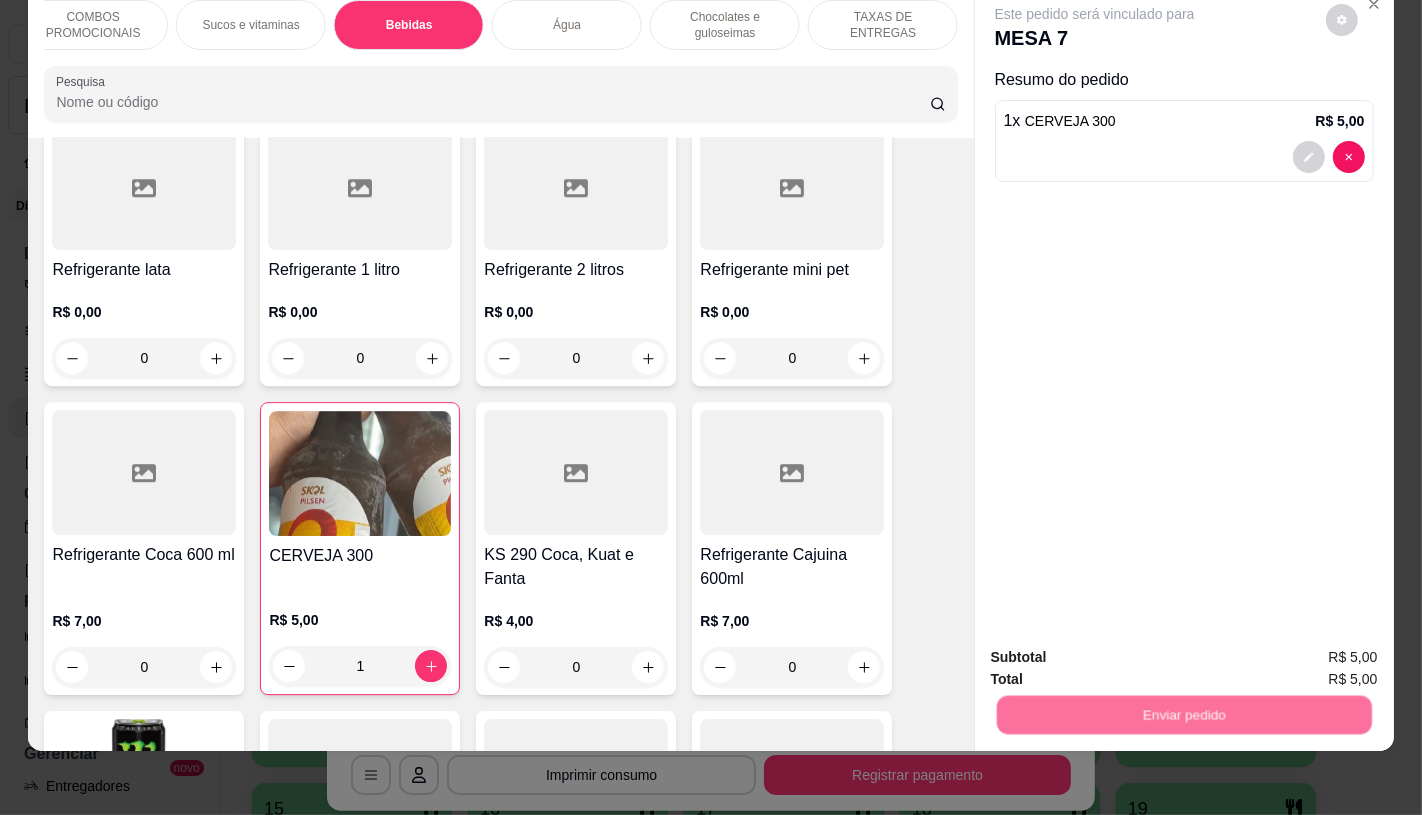 click on "Não registrar e enviar pedido" at bounding box center (1117, 650) 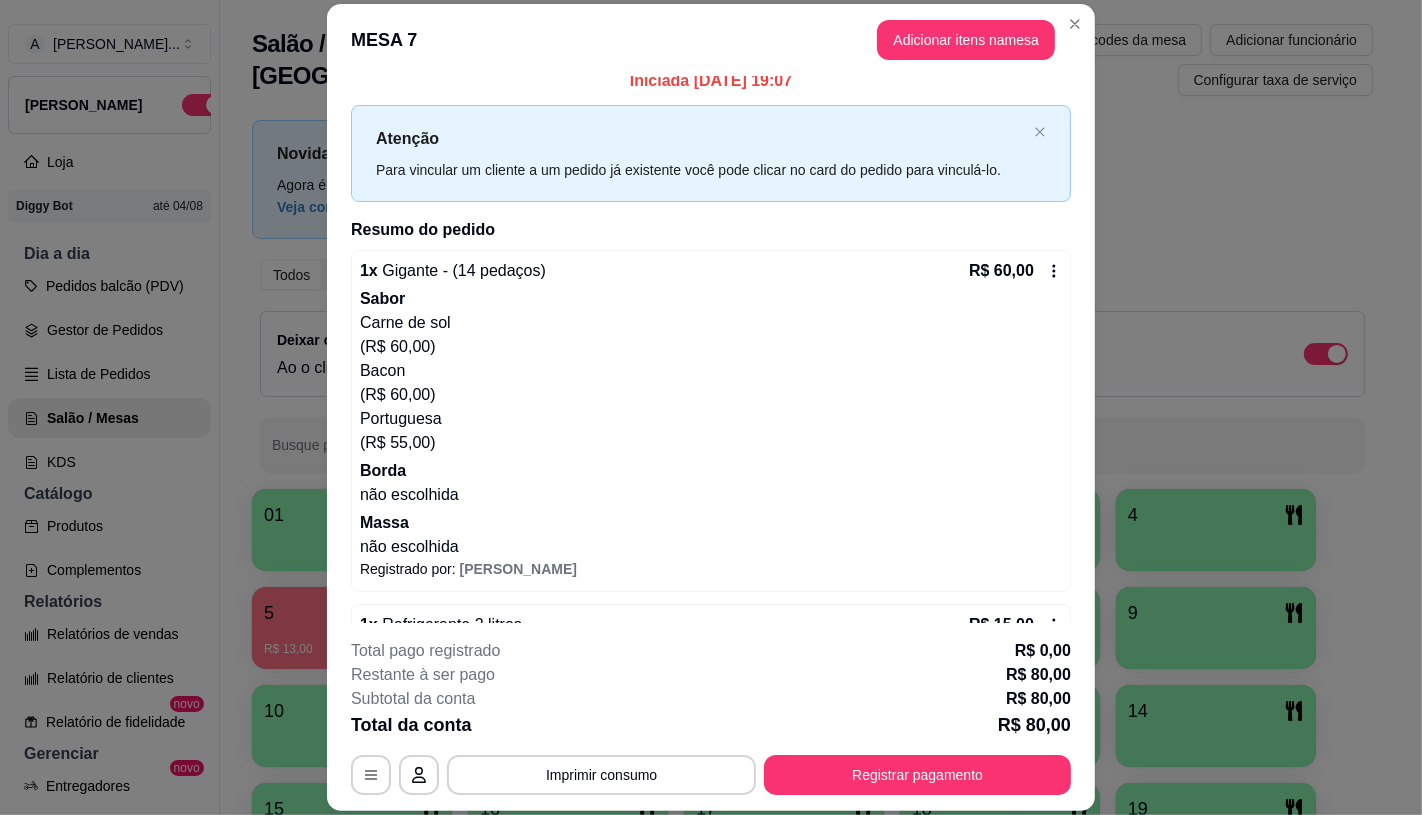 scroll, scrollTop: 0, scrollLeft: 0, axis: both 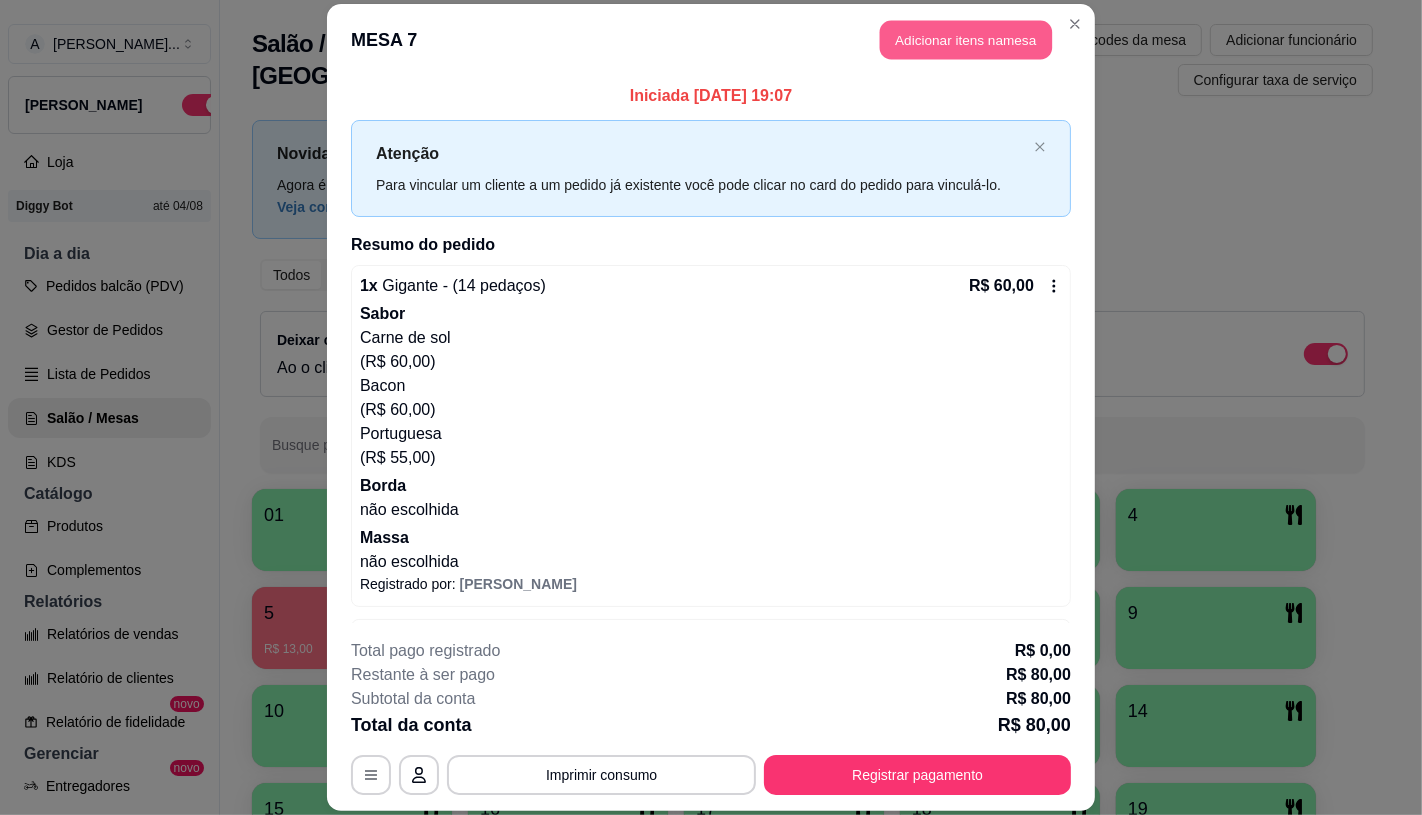 click on "Adicionar itens na  mesa" at bounding box center (966, 40) 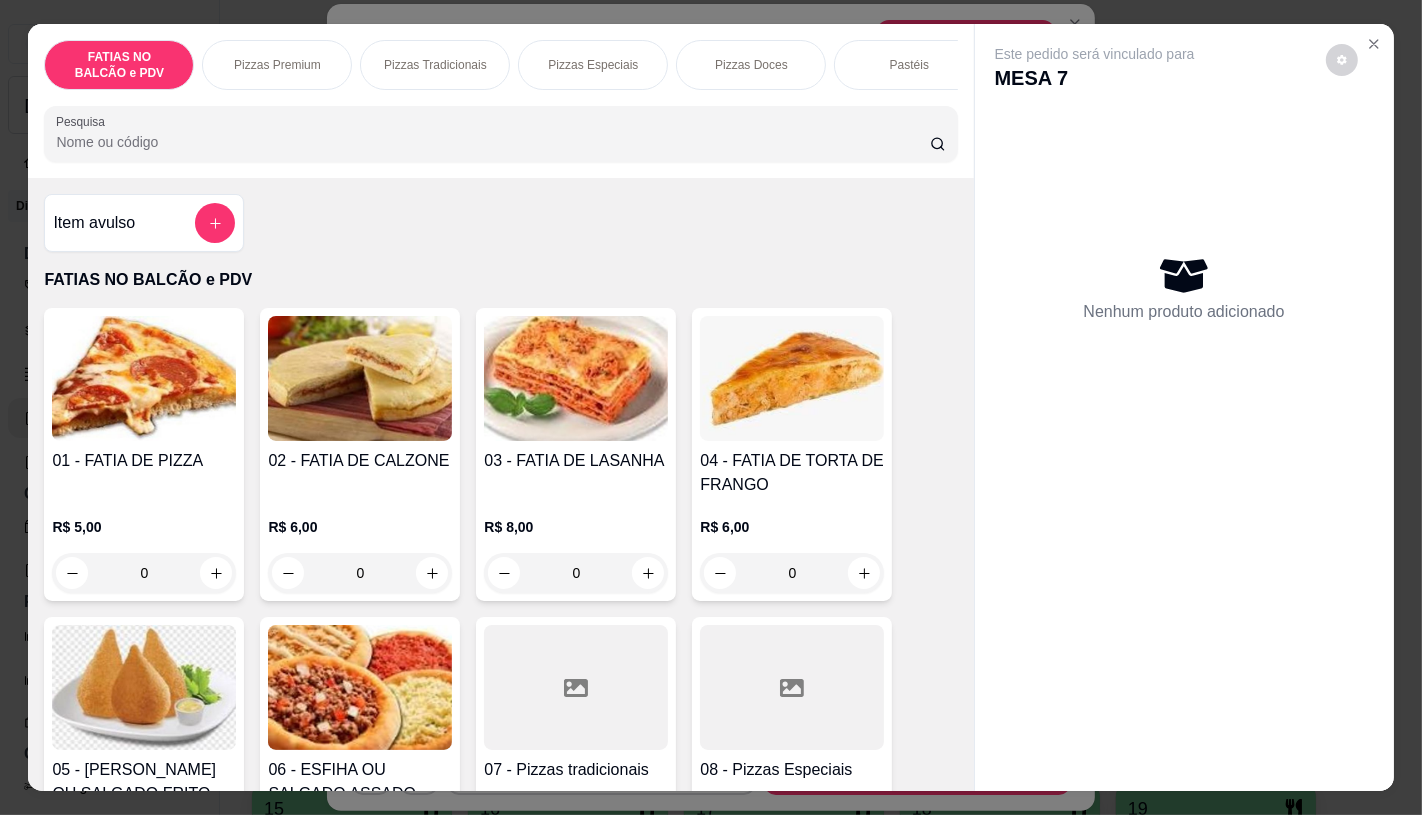 click on "0" at bounding box center [144, 573] 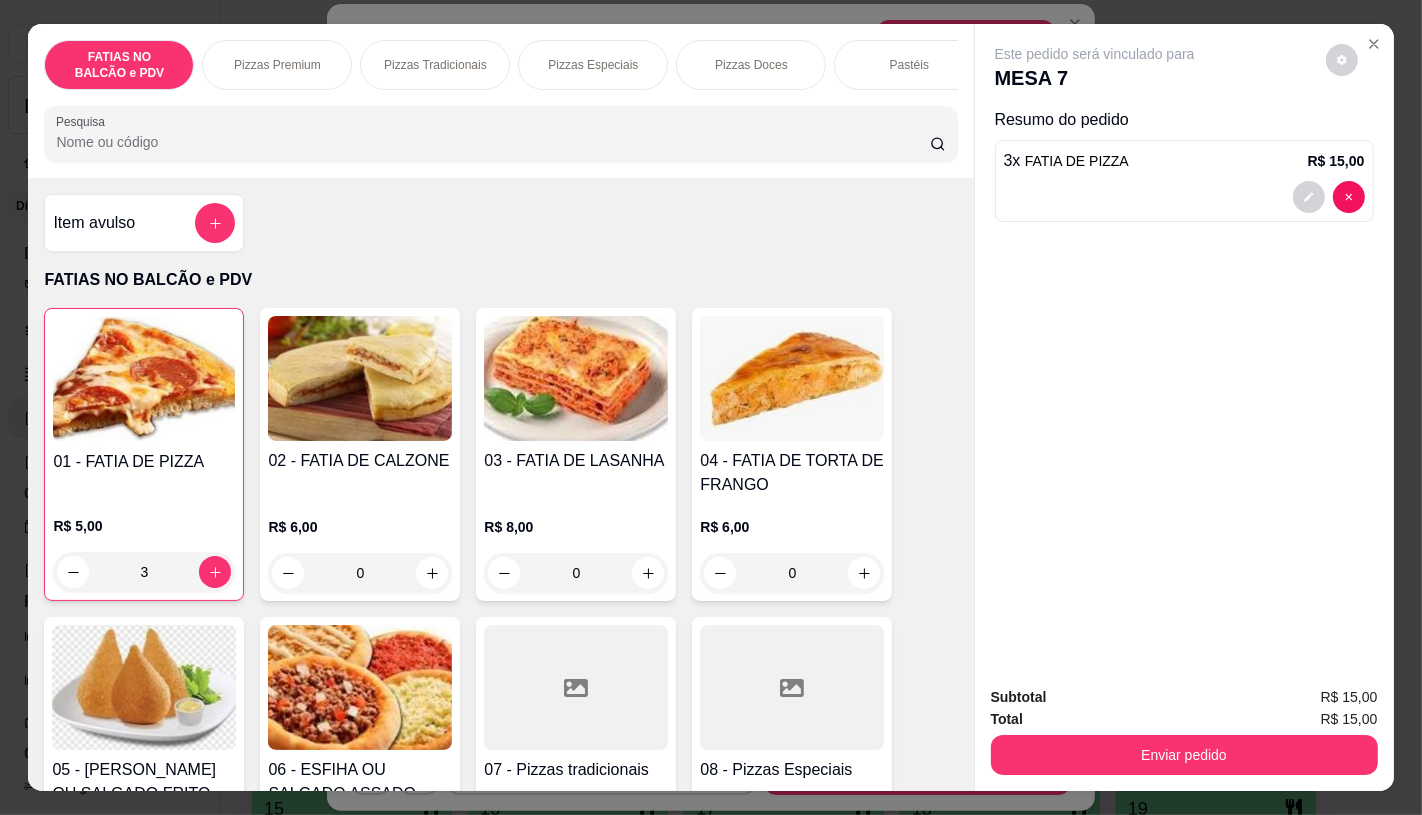 click on "0" at bounding box center [360, 573] 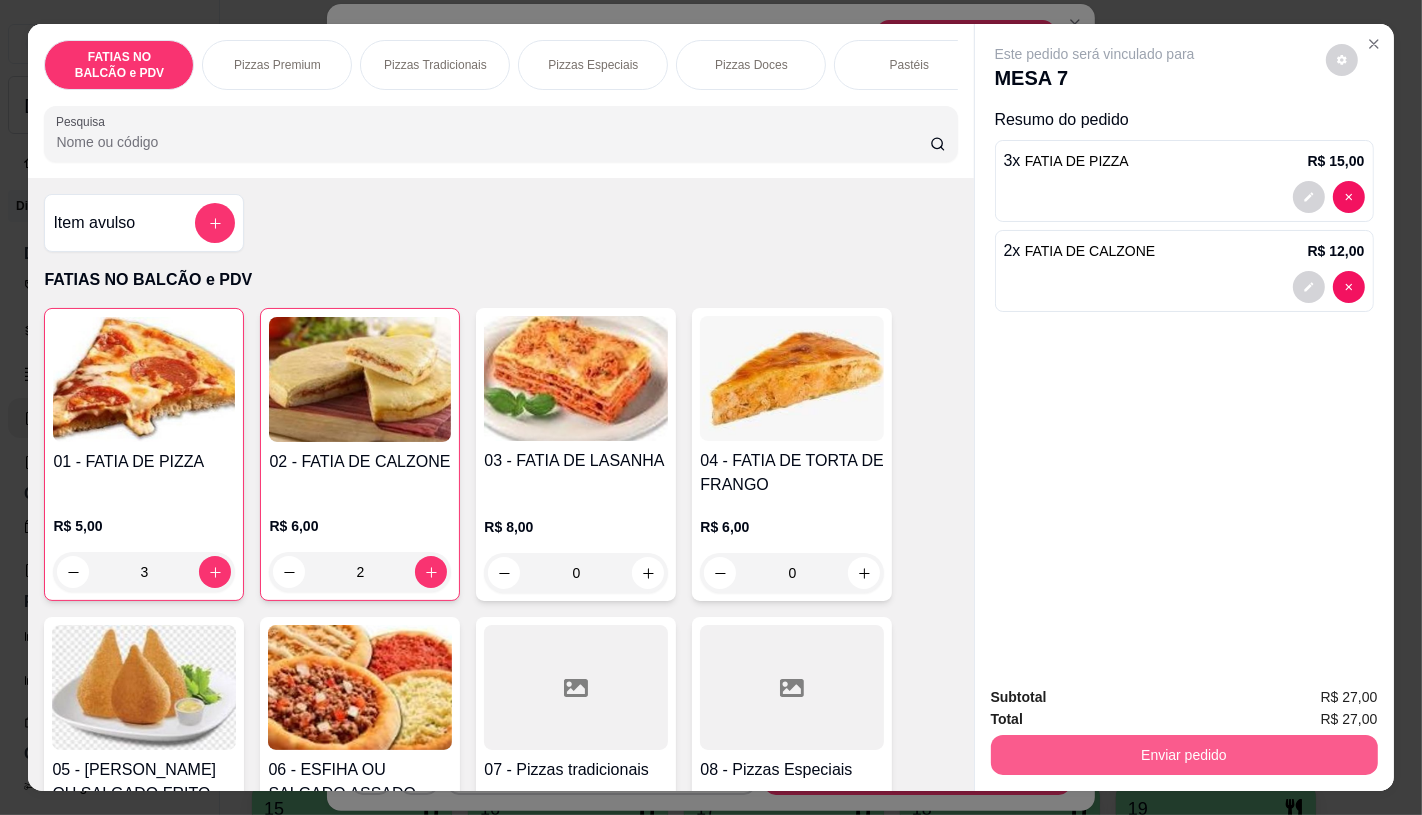 click on "Enviar pedido" at bounding box center (1184, 755) 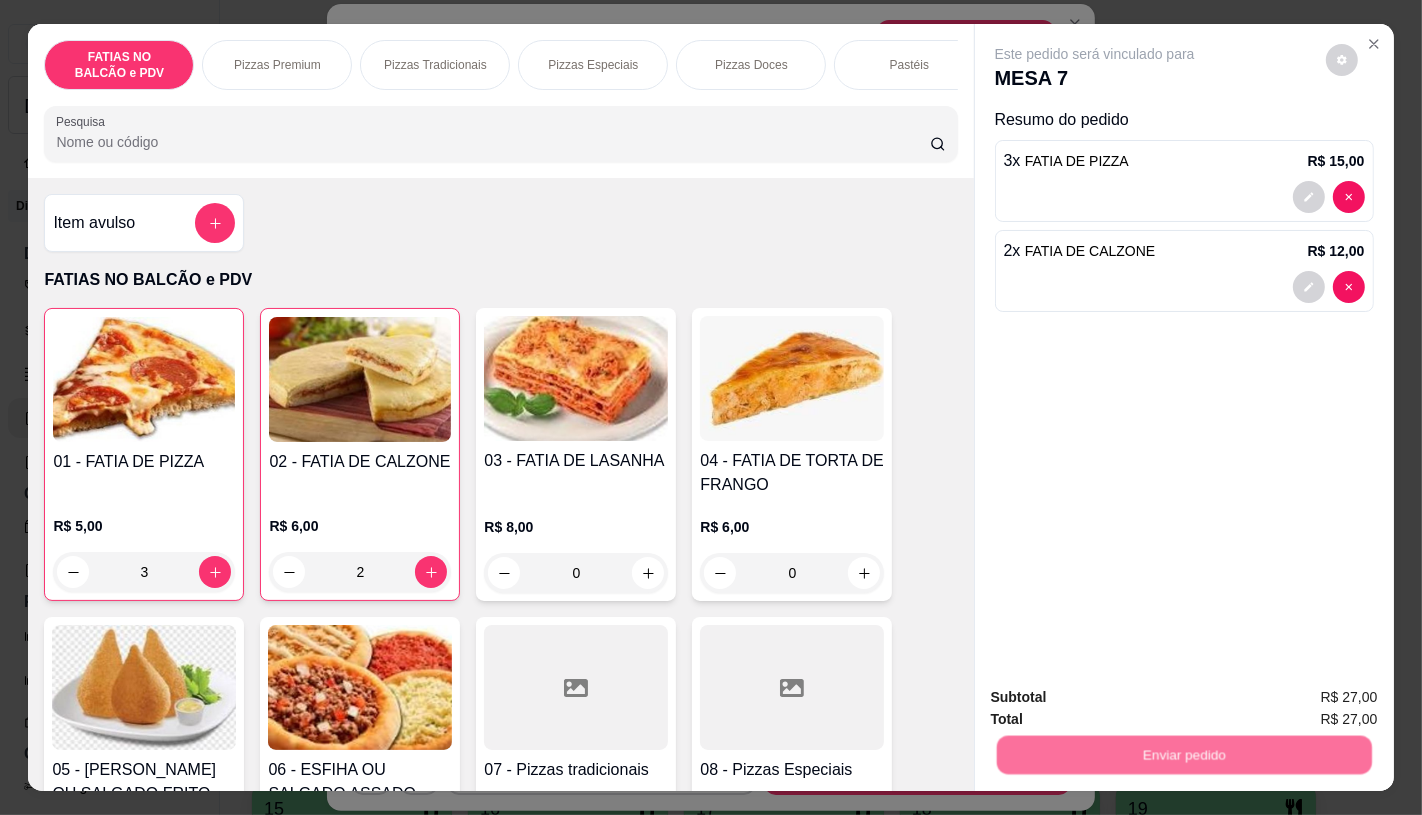 click on "Não registrar e enviar pedido" at bounding box center (1117, 698) 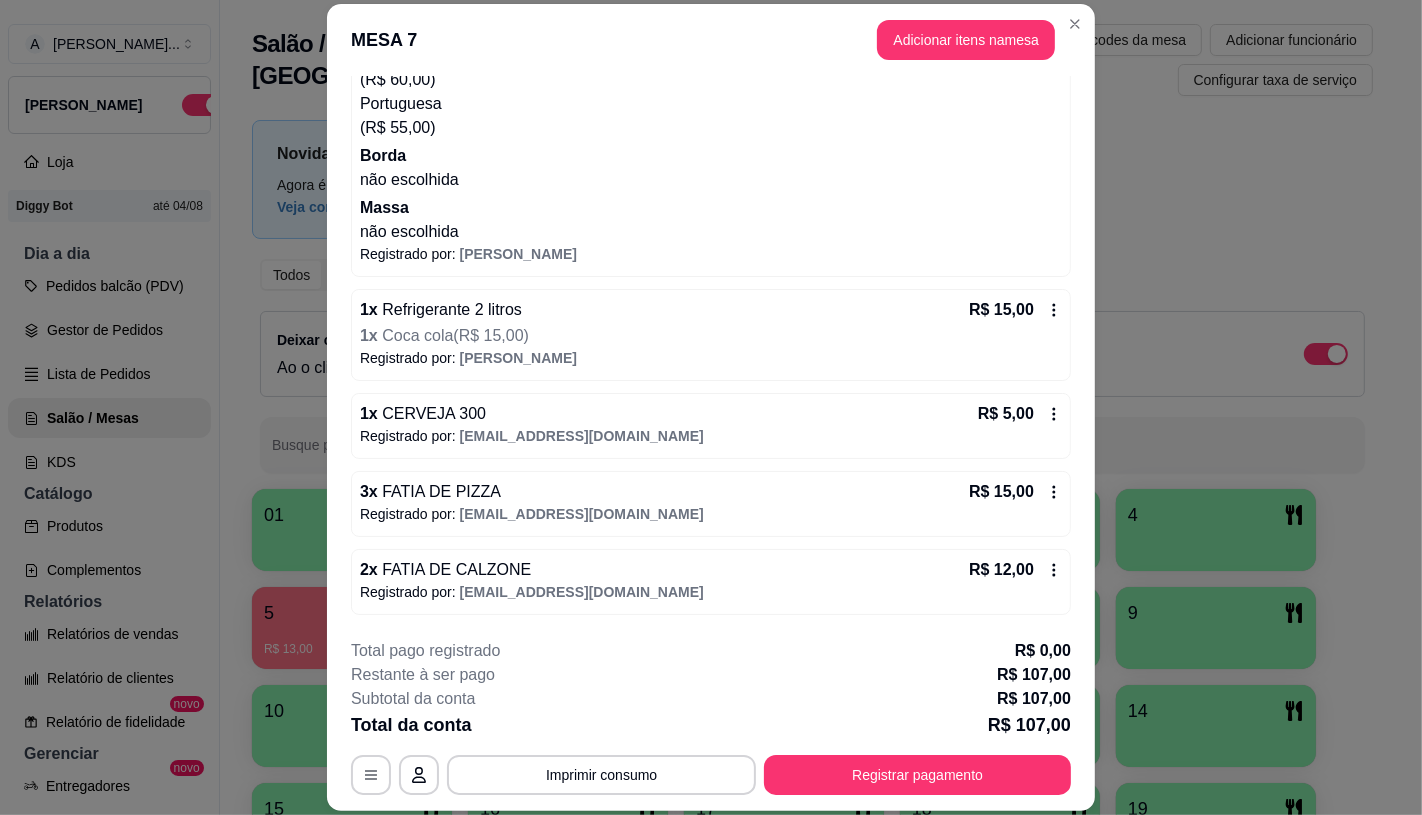 scroll, scrollTop: 331, scrollLeft: 0, axis: vertical 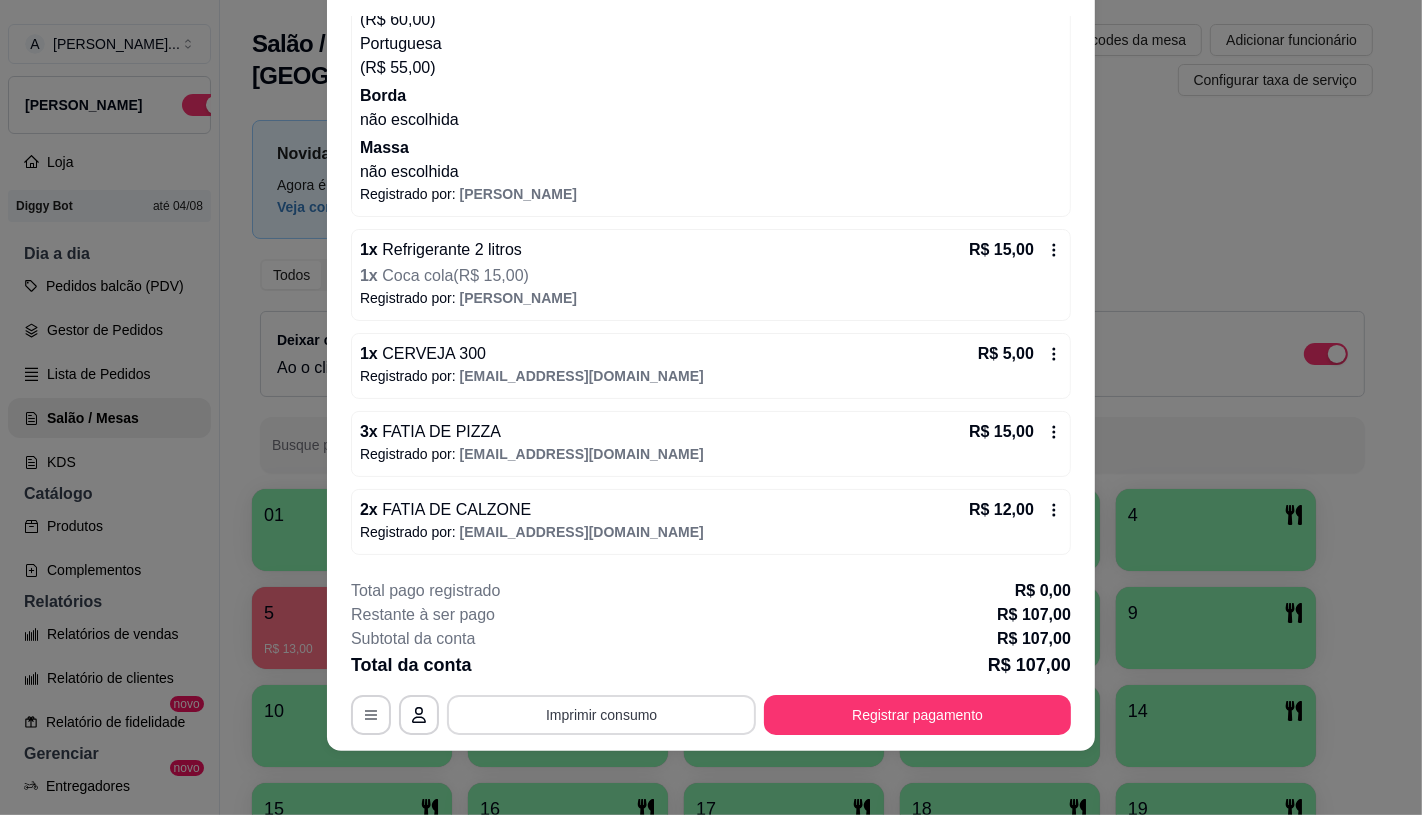 click on "Imprimir consumo" at bounding box center [601, 715] 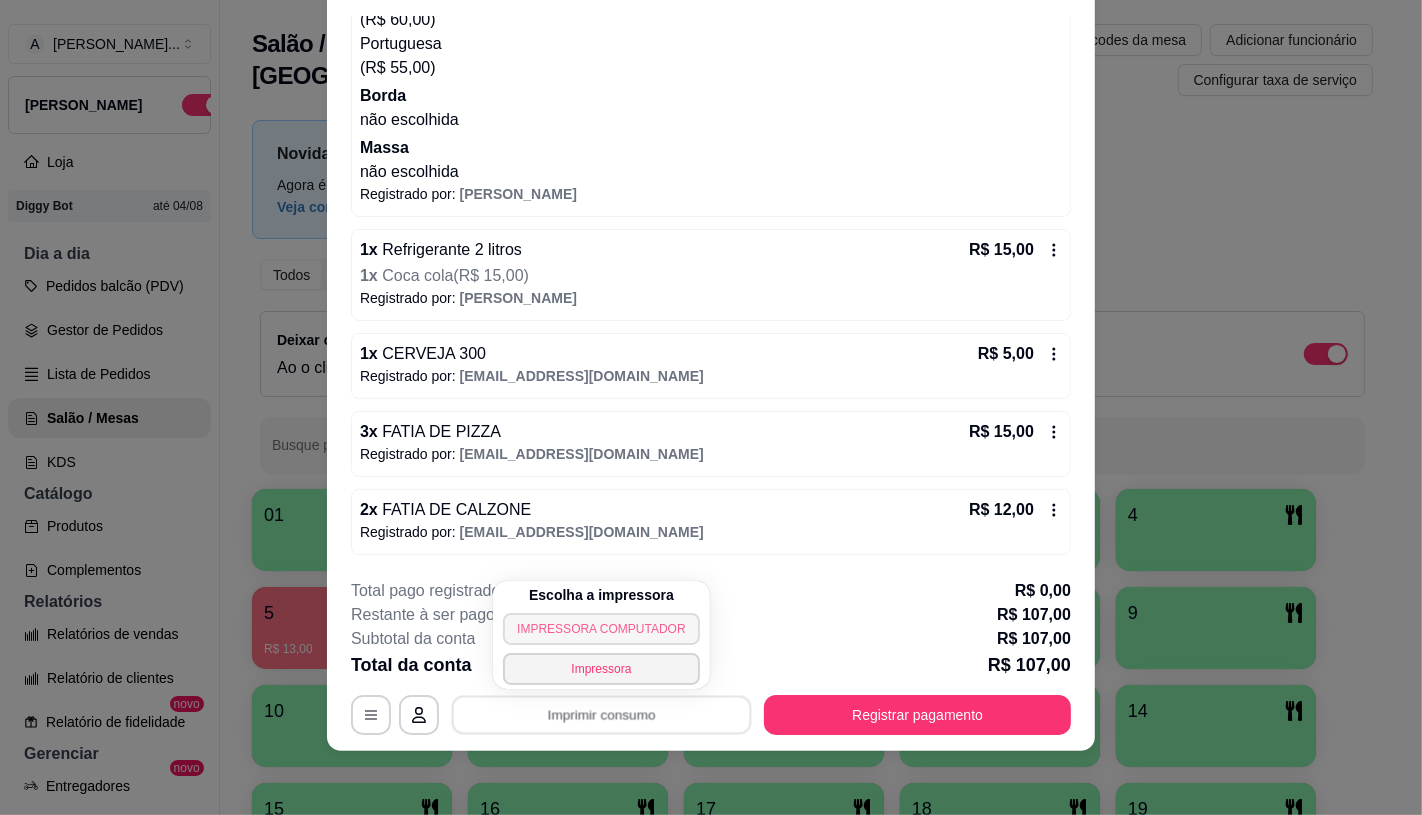 click on "IMPRESSORA COMPUTADOR" at bounding box center [601, 629] 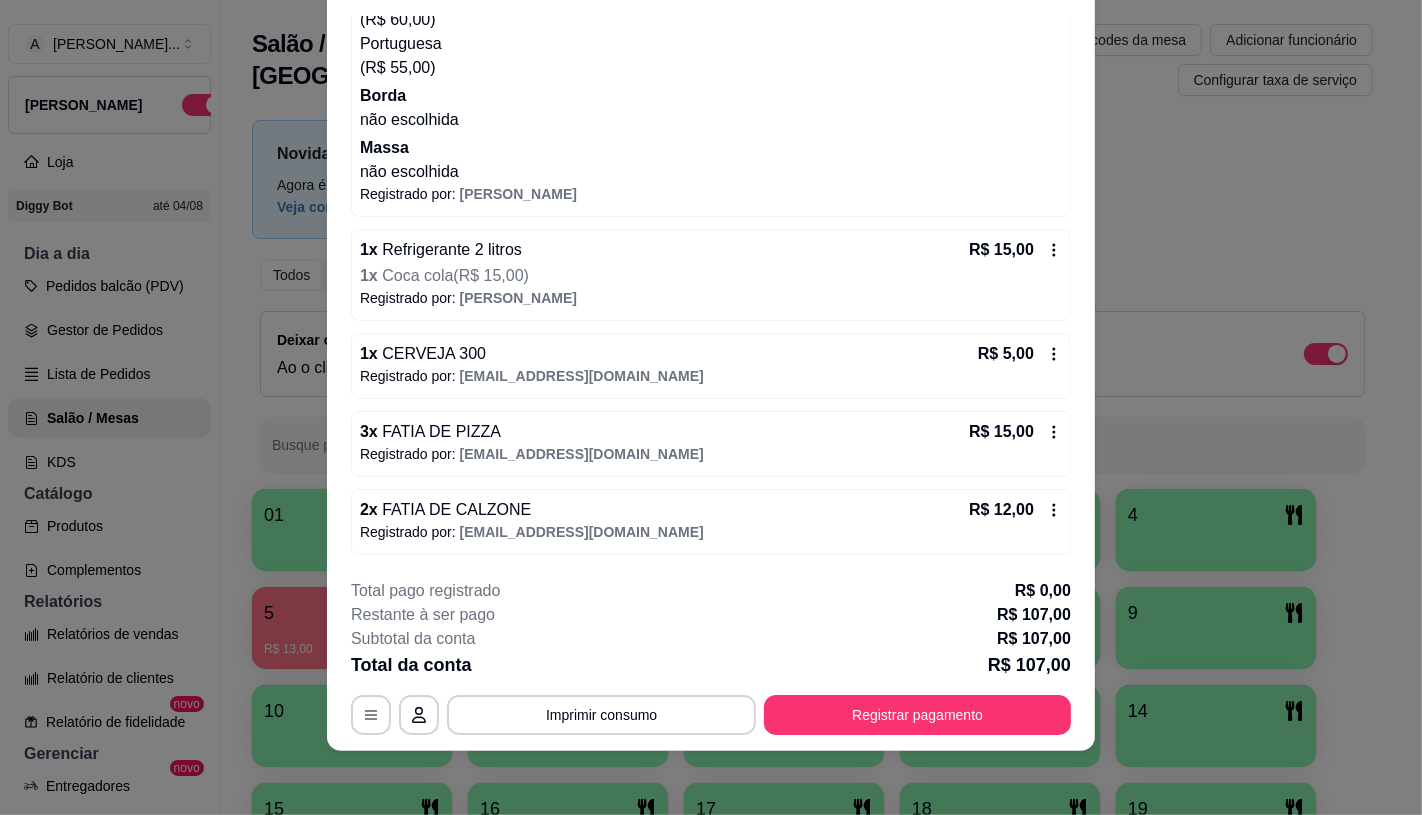 click on "**********" at bounding box center (711, 657) 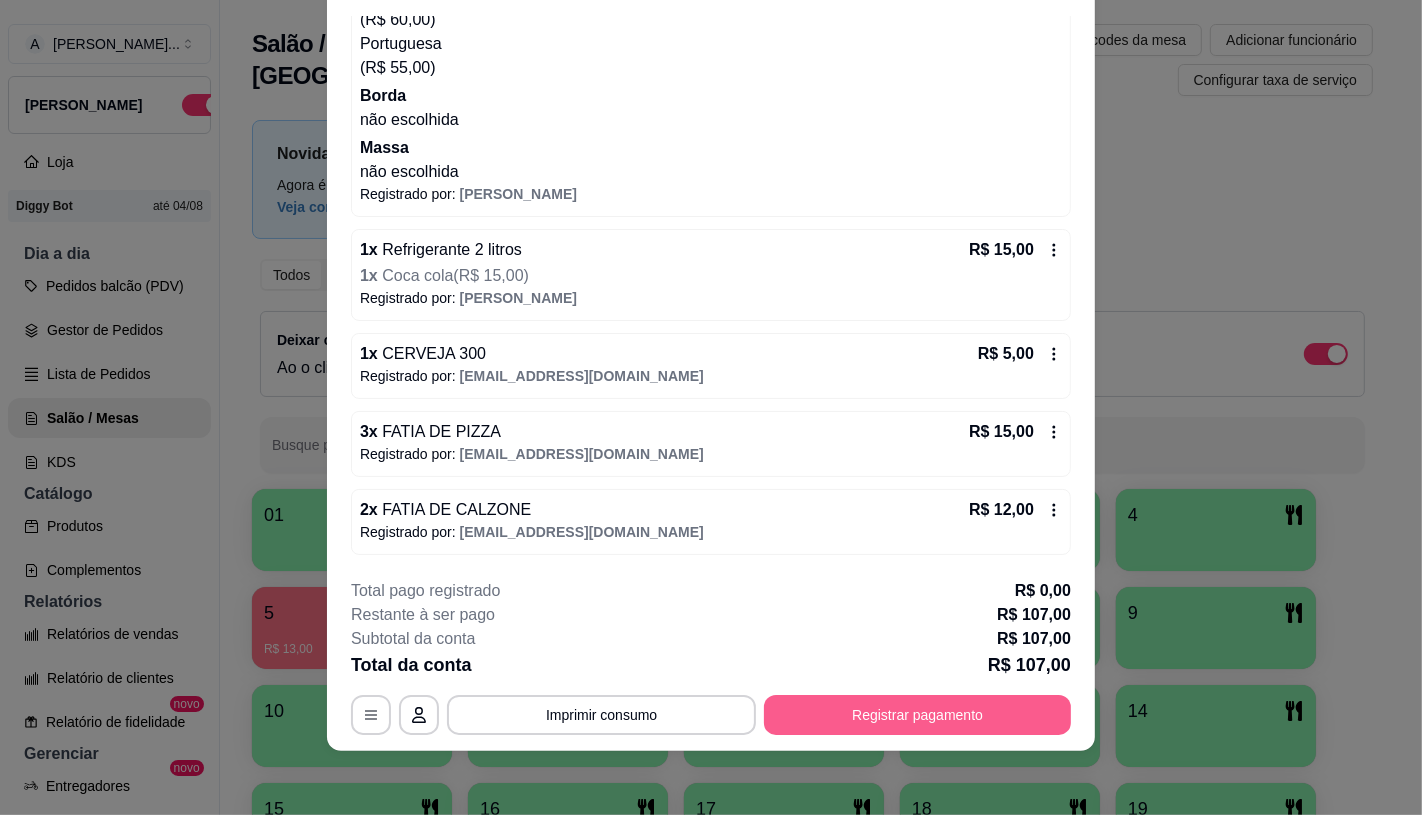 click on "Registrar pagamento" at bounding box center (917, 715) 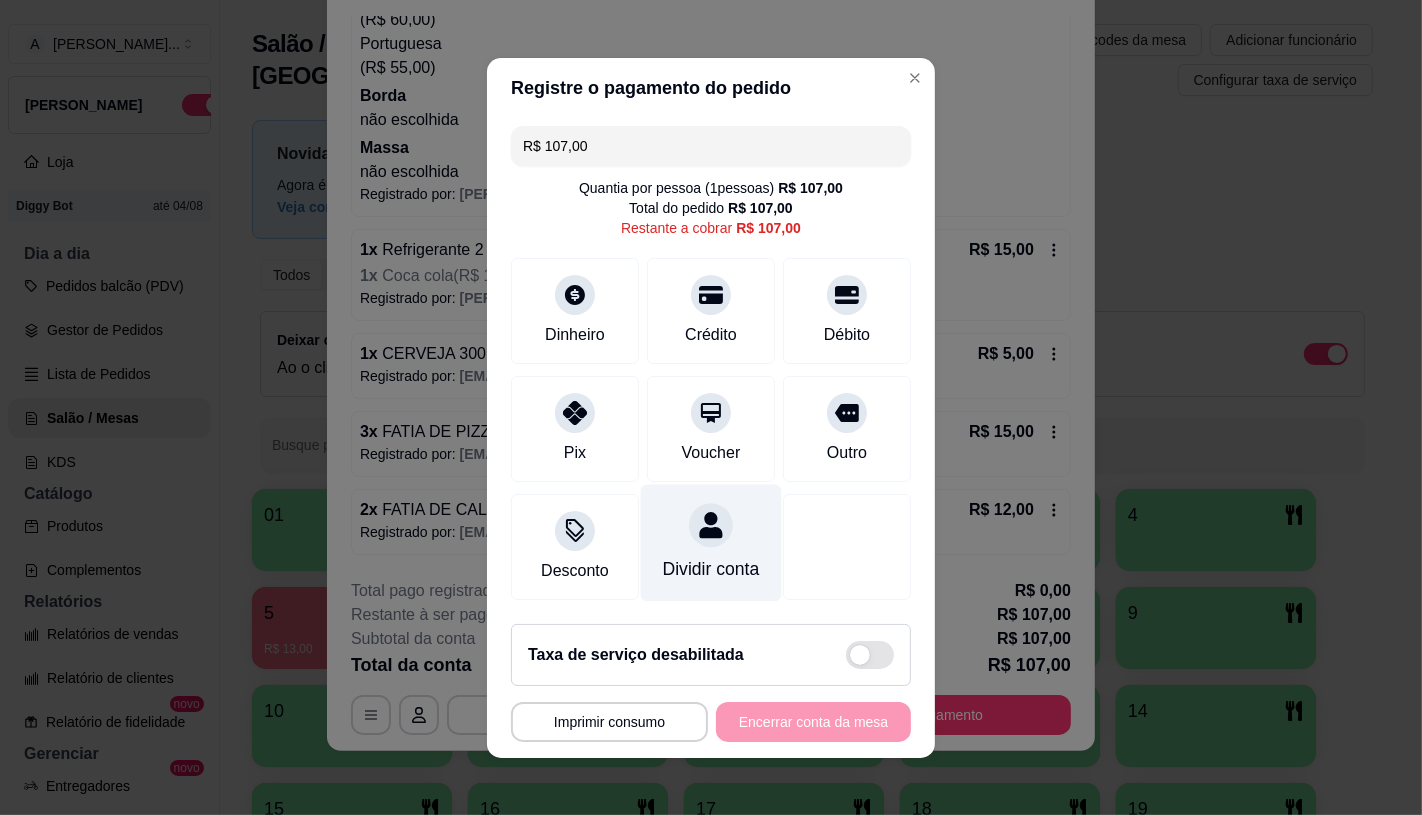 click 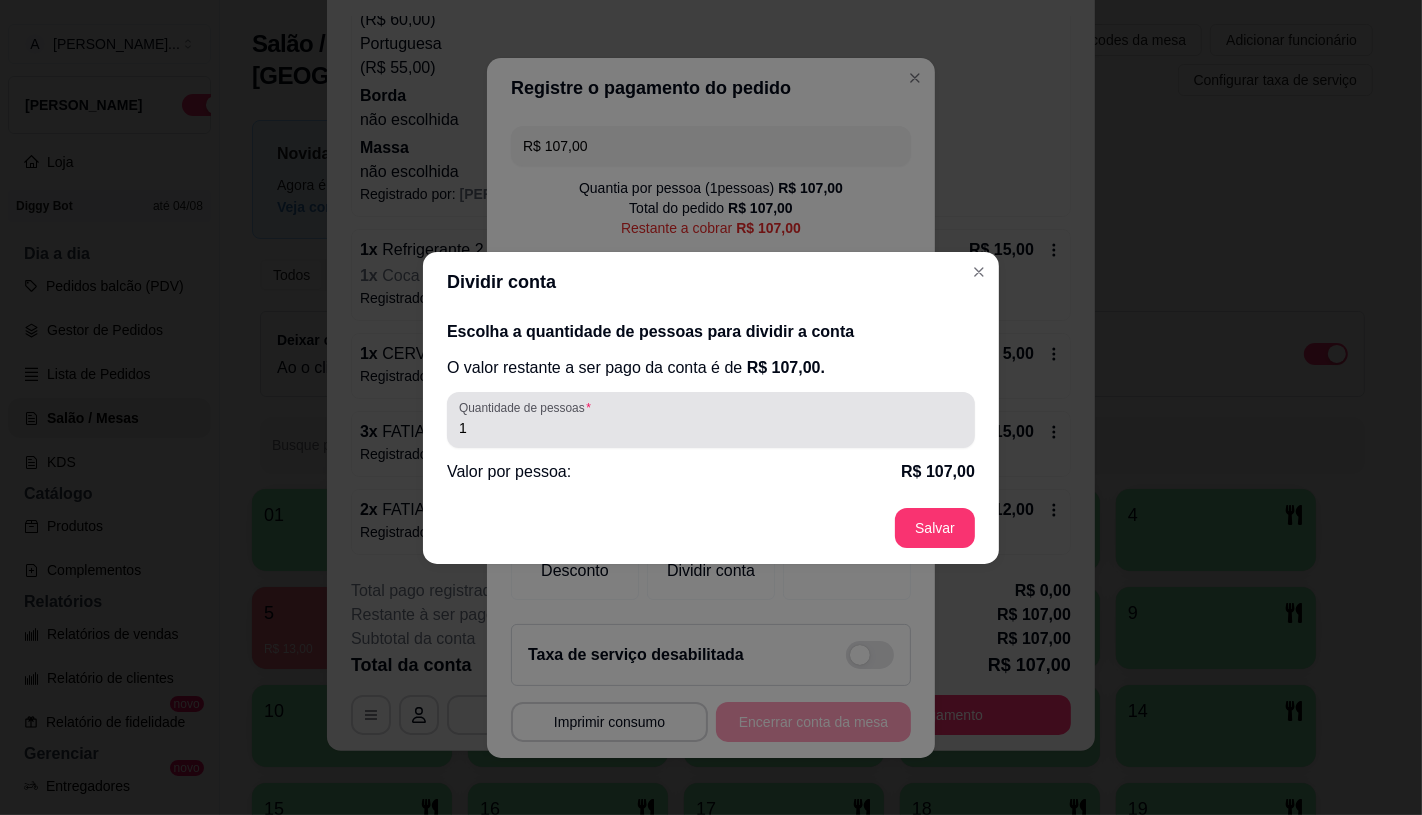 click on "Quantidade de pessoas" at bounding box center [528, 407] 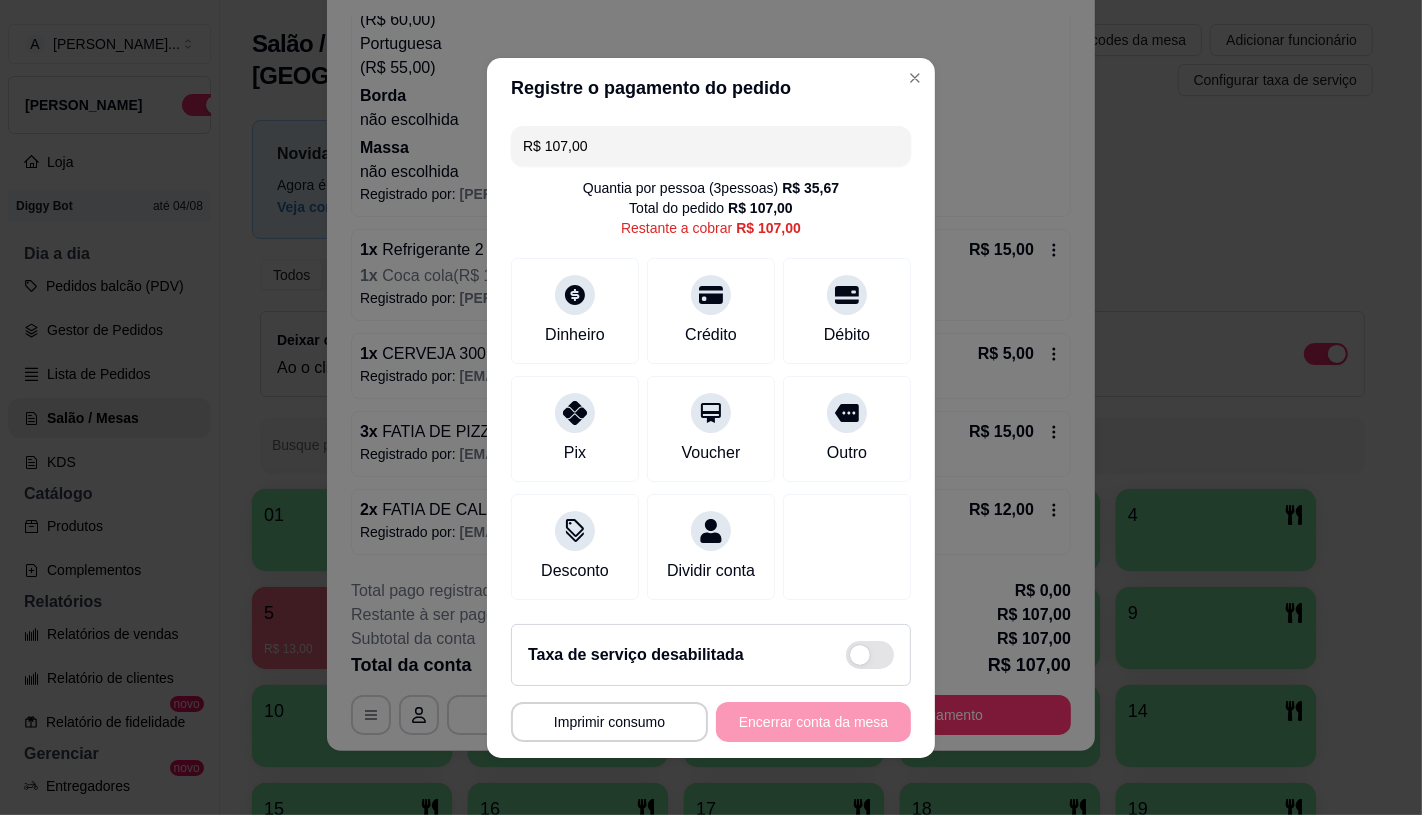 click on "R$ 107,00" at bounding box center [711, 146] 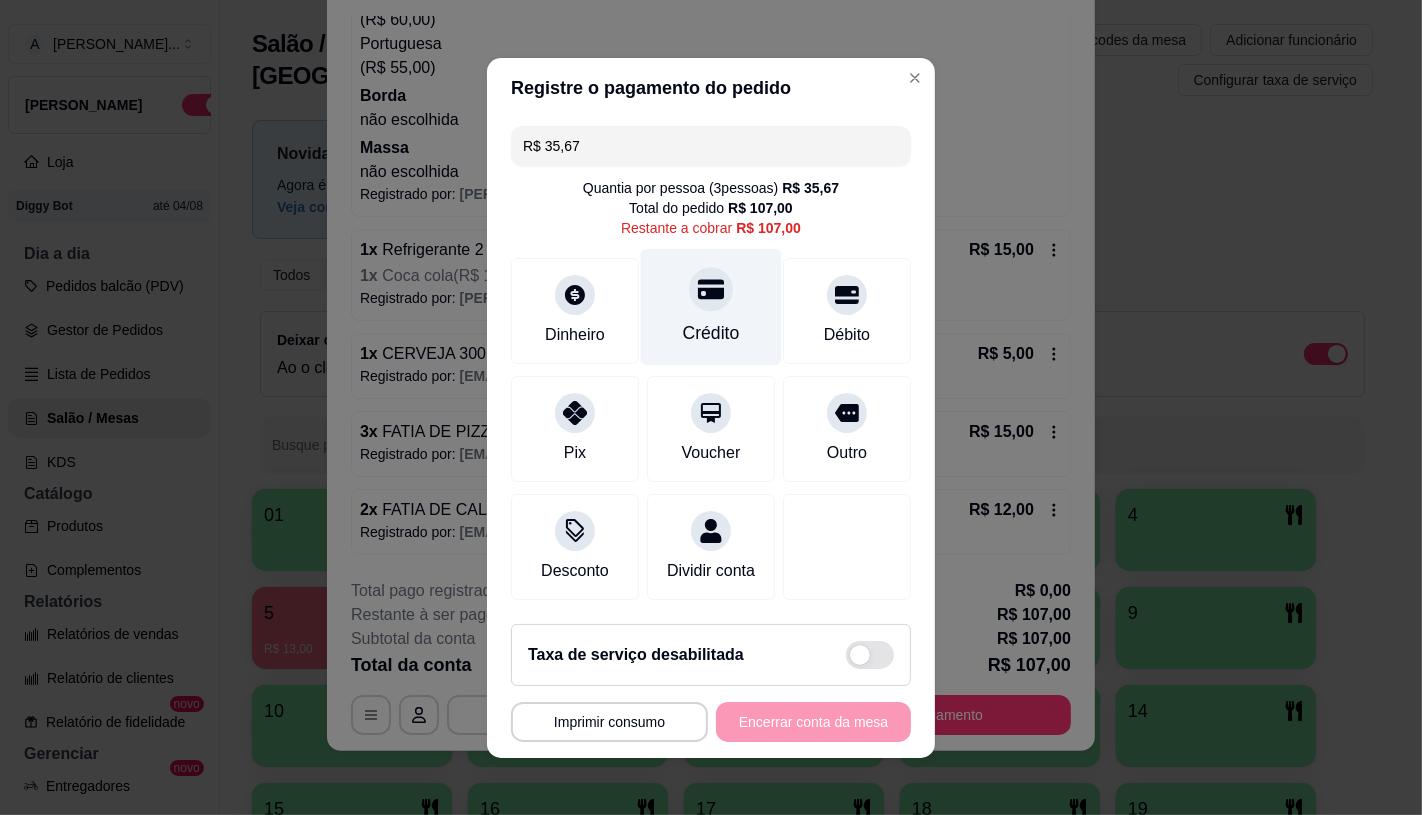 click on "Crédito" at bounding box center (711, 306) 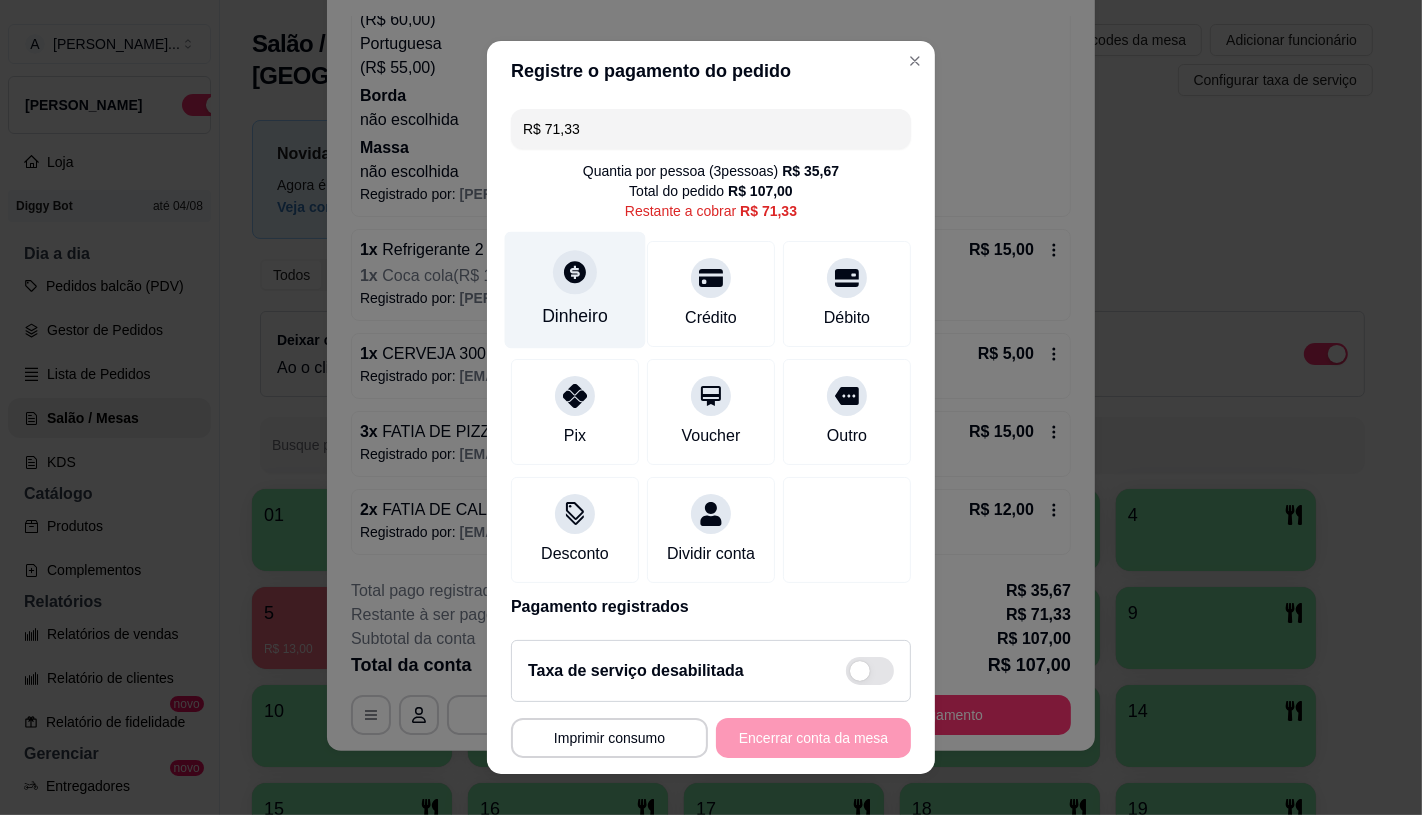 click on "Dinheiro" at bounding box center [575, 289] 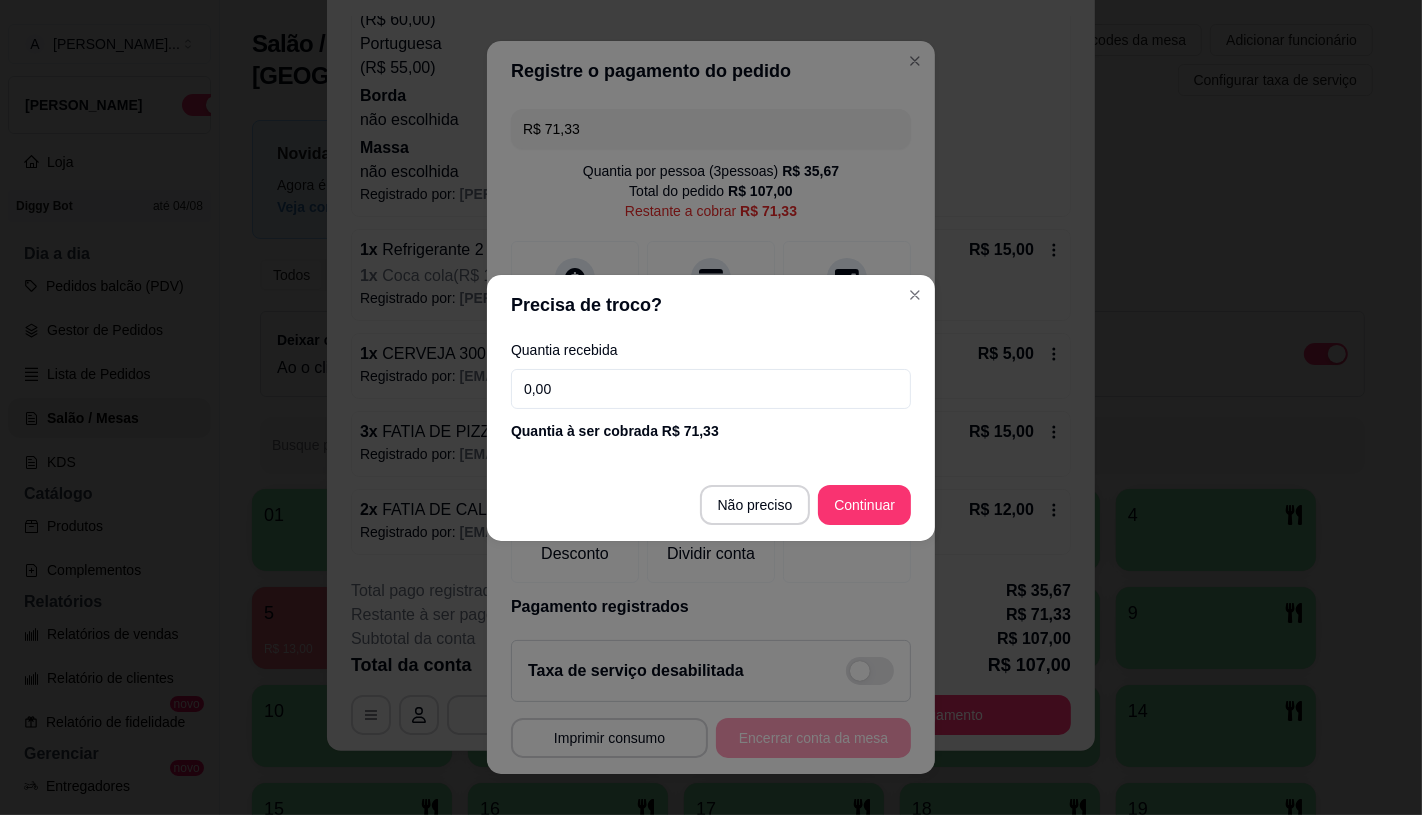 click on "0,00" at bounding box center [711, 389] 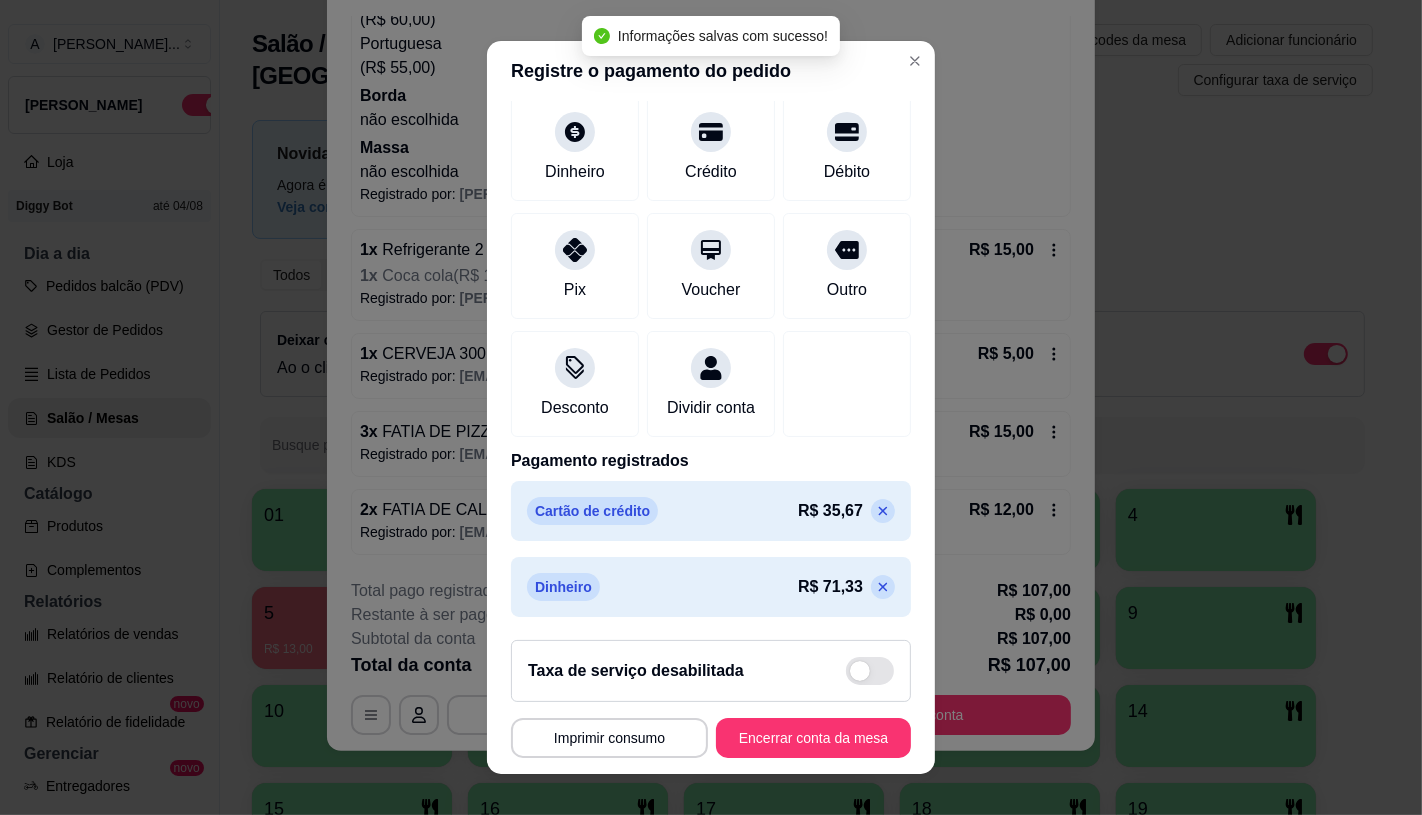 scroll, scrollTop: 151, scrollLeft: 0, axis: vertical 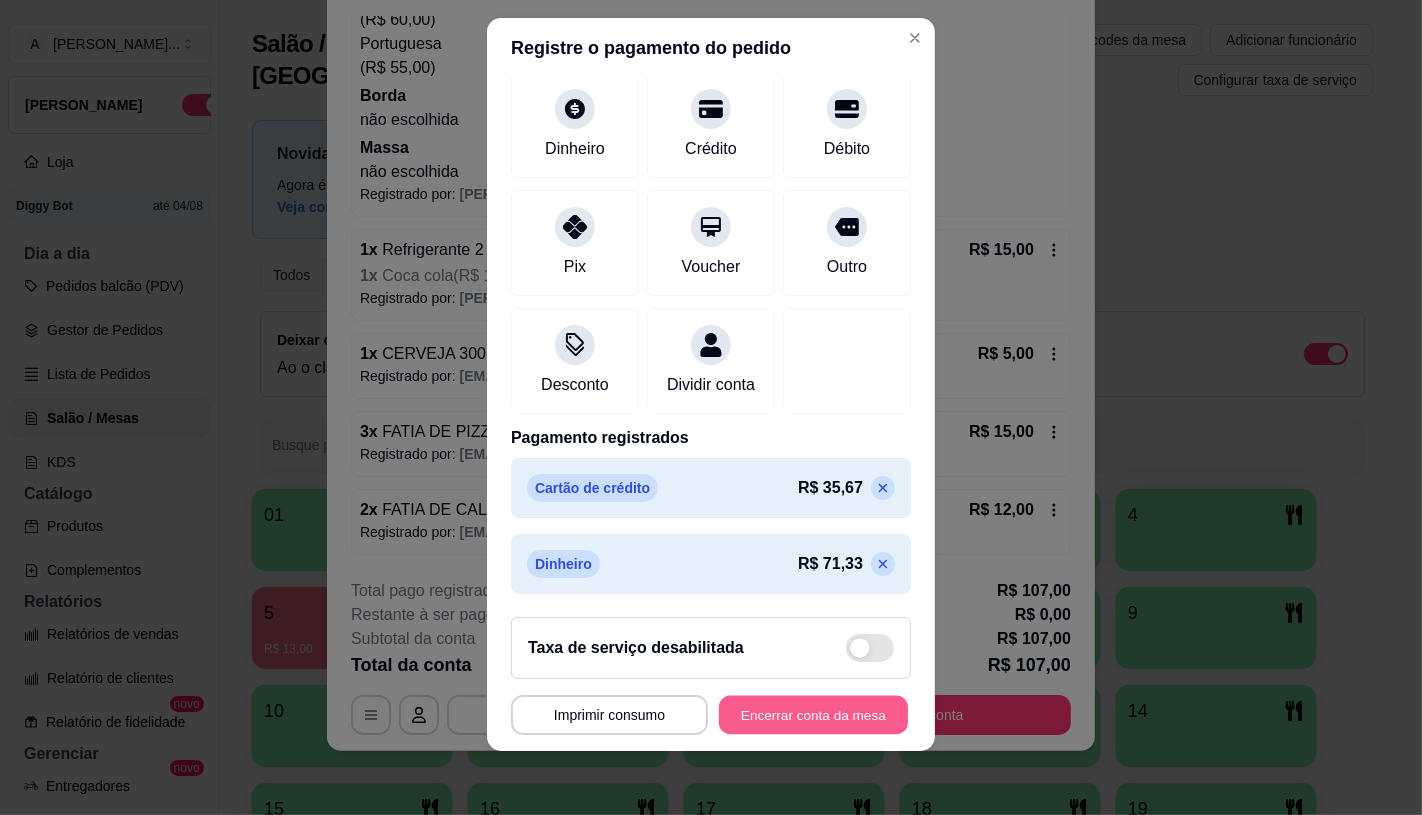 click on "Encerrar conta da mesa" at bounding box center [813, 715] 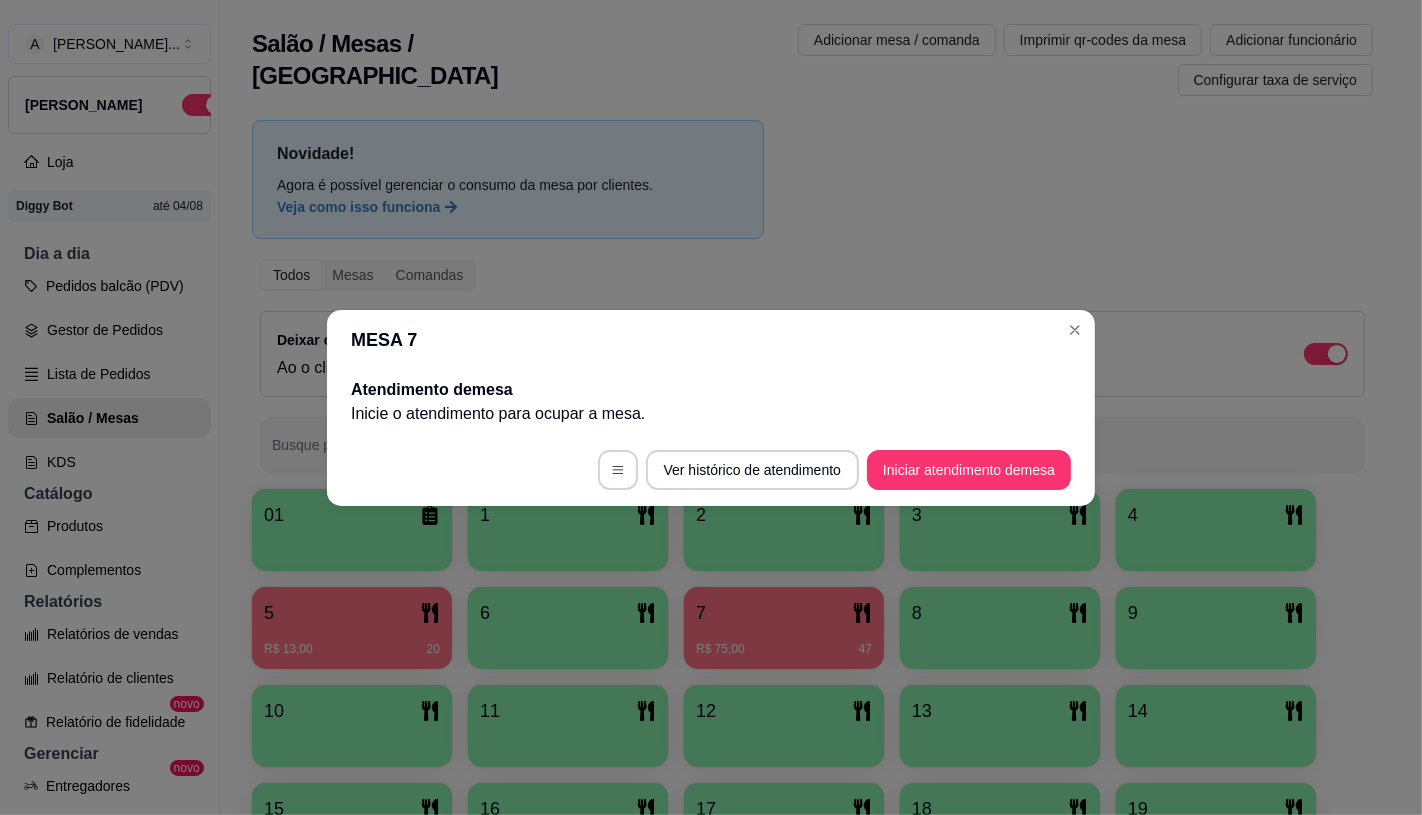 scroll, scrollTop: 0, scrollLeft: 0, axis: both 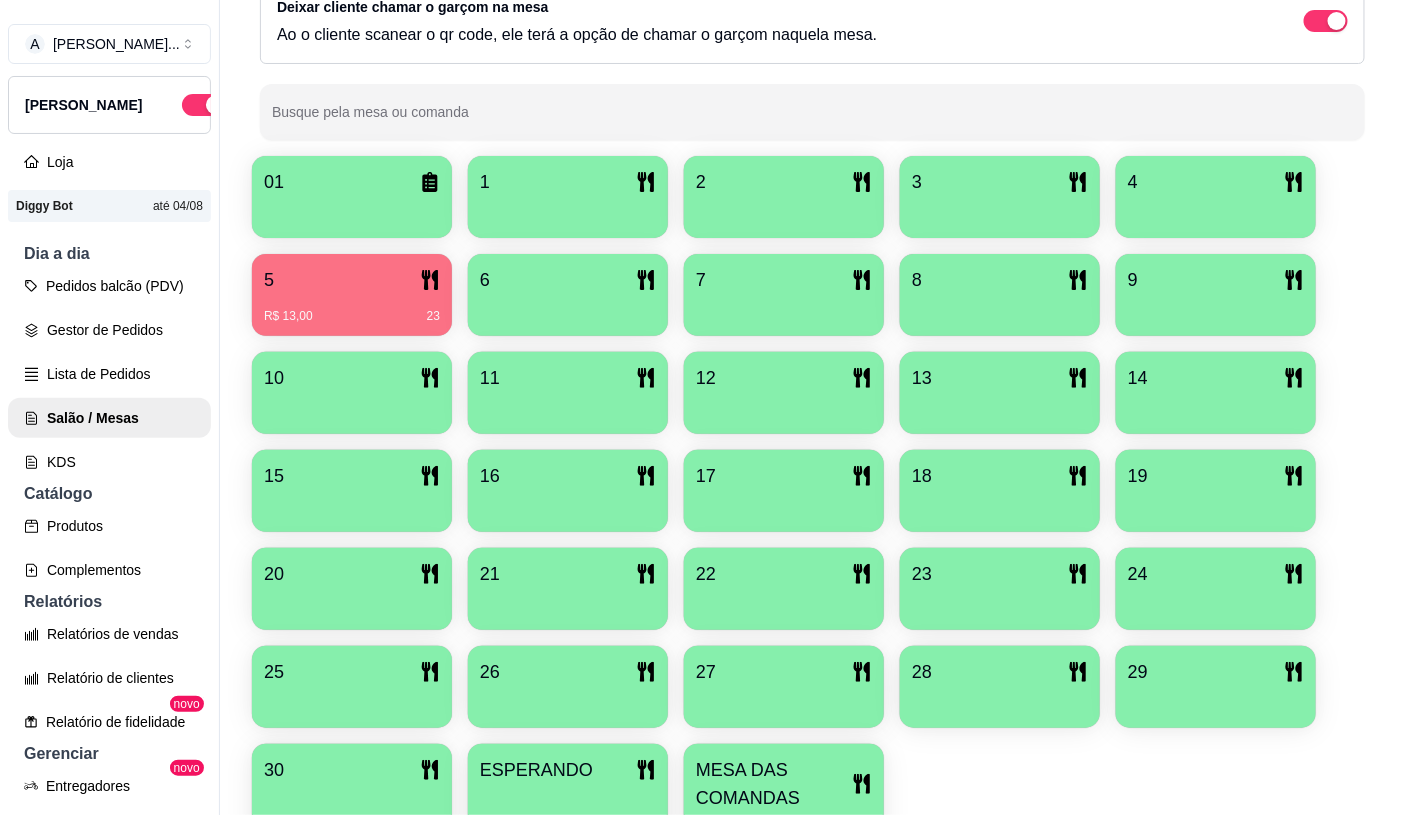 click on "MESA DAS COMANDAS" at bounding box center [774, 784] 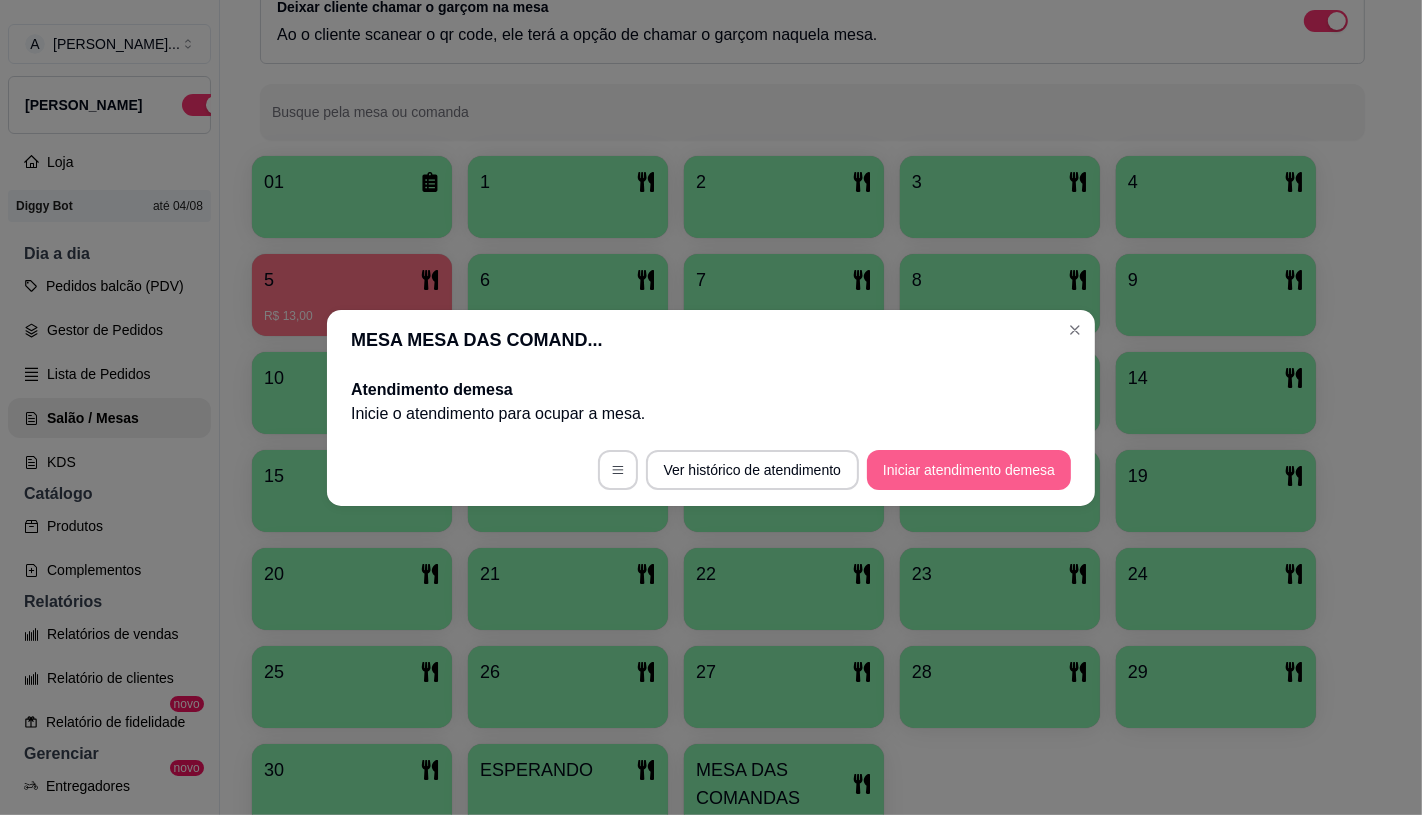 click on "Iniciar atendimento de  mesa" at bounding box center [969, 470] 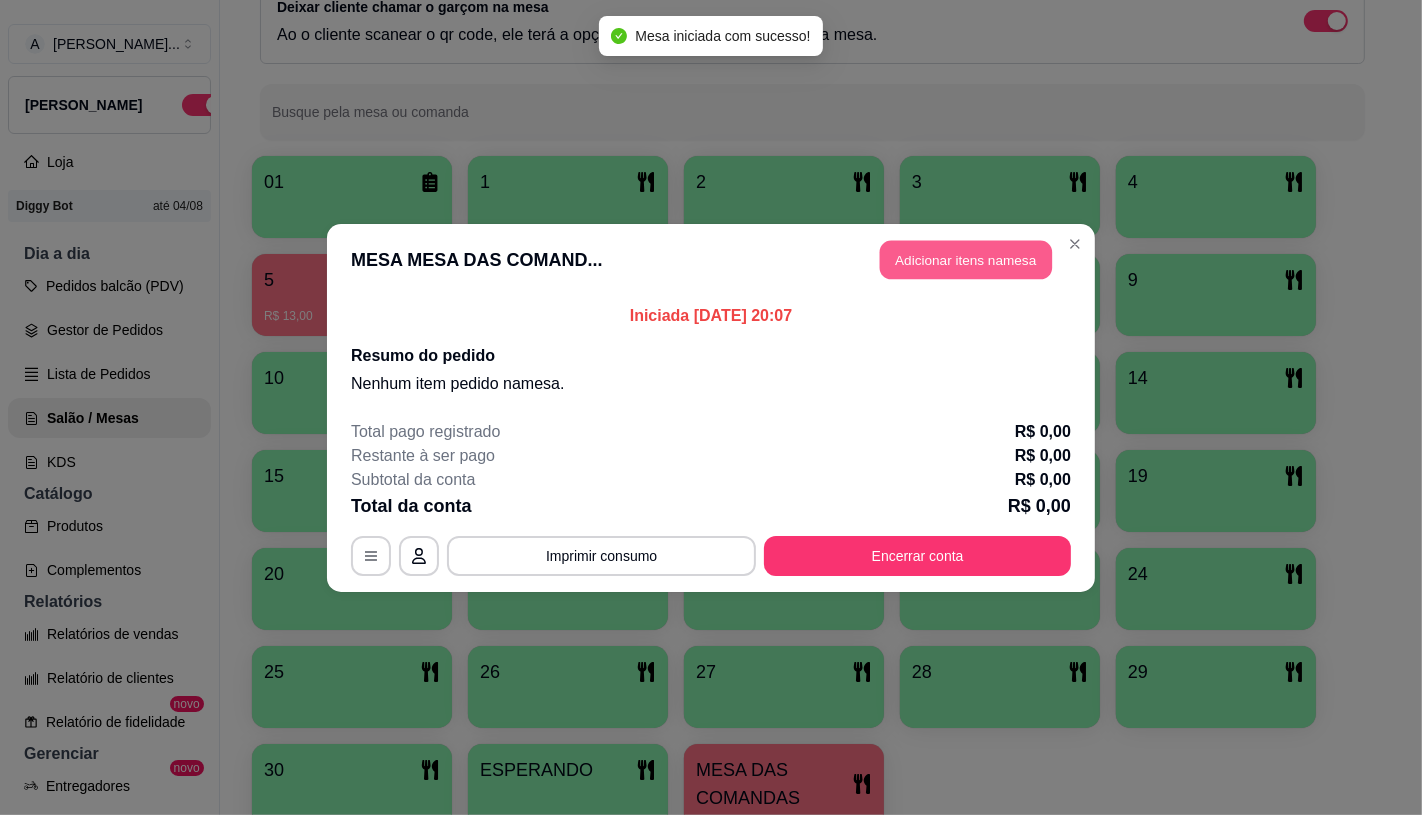 click on "Adicionar itens na  mesa" at bounding box center [966, 259] 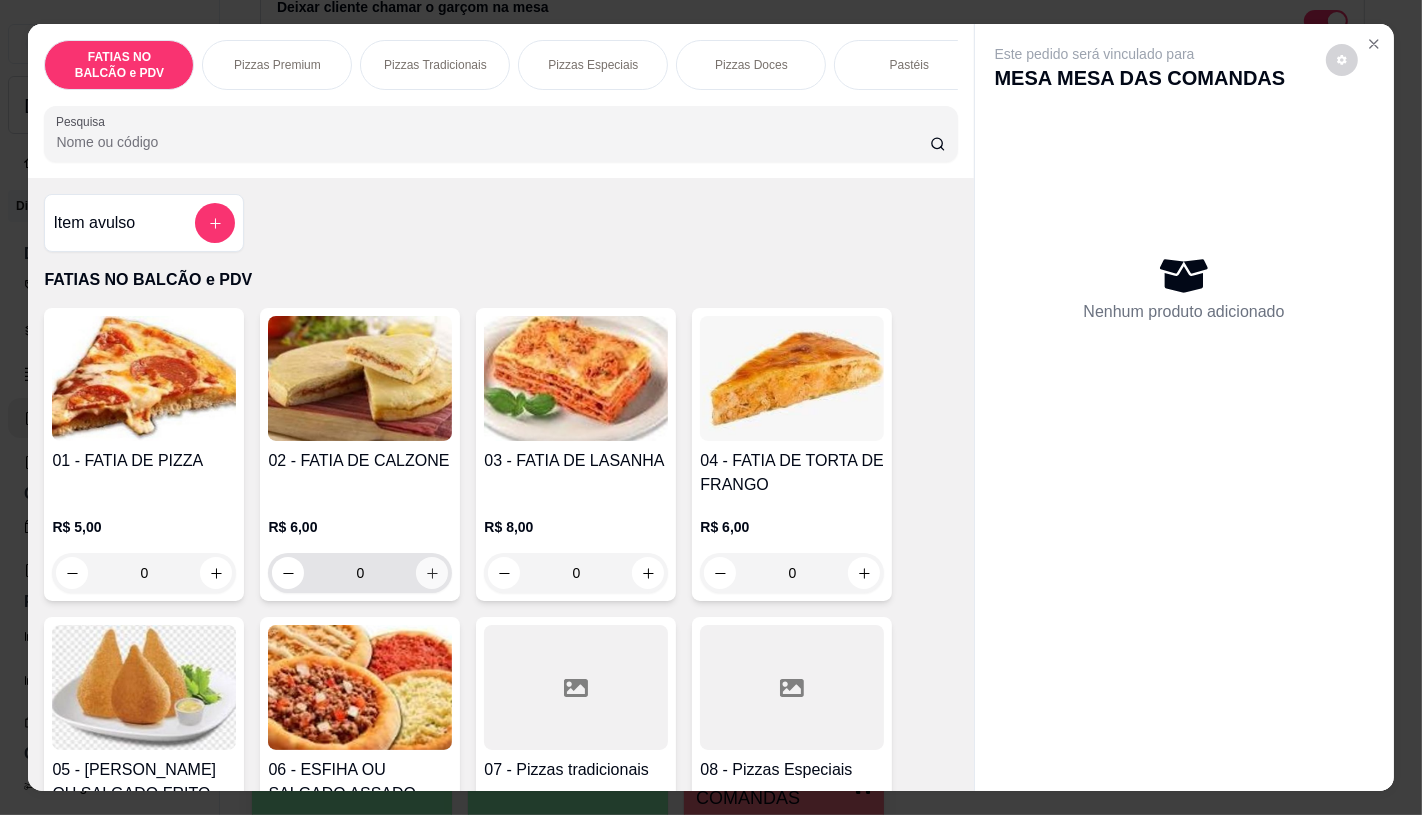click 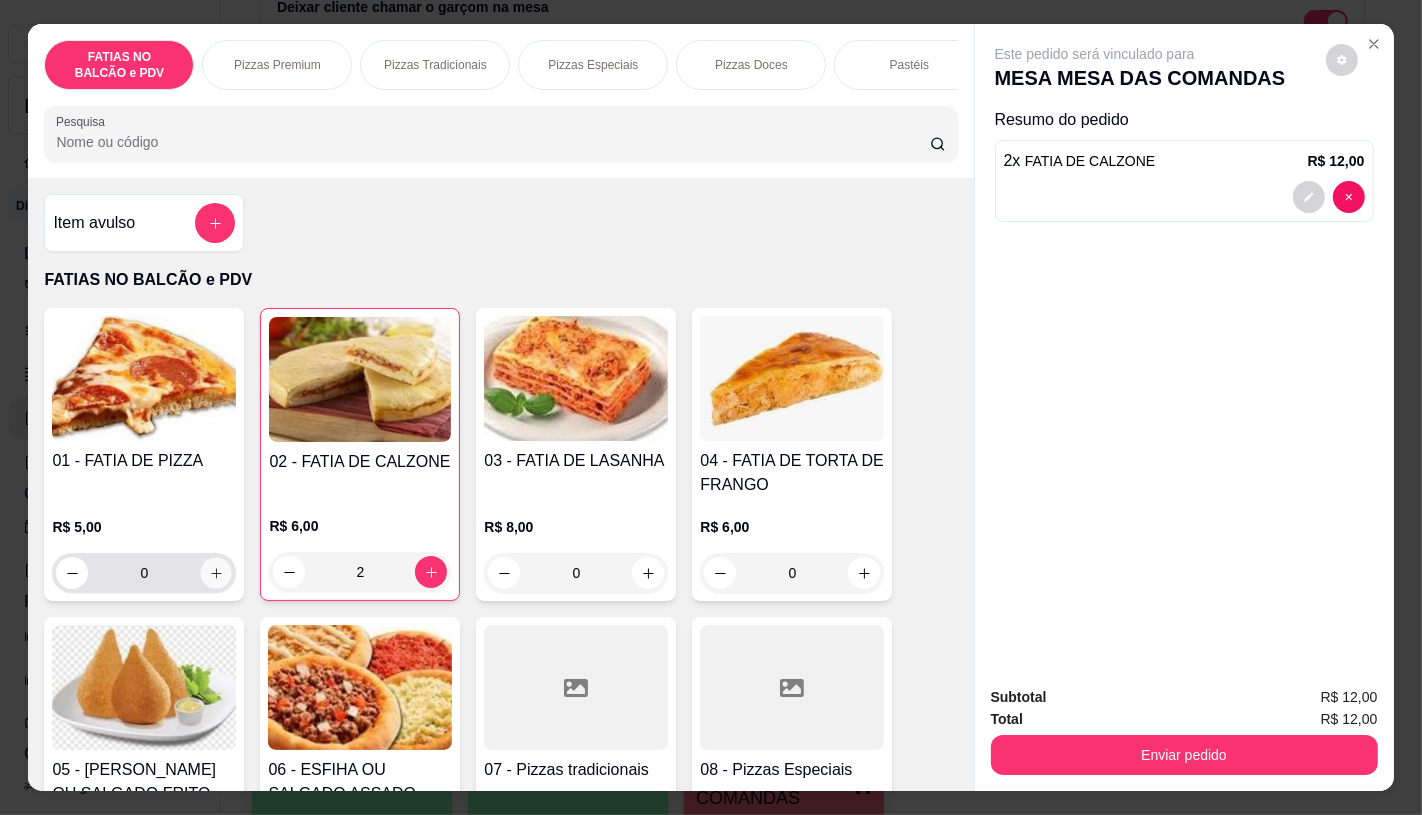 click 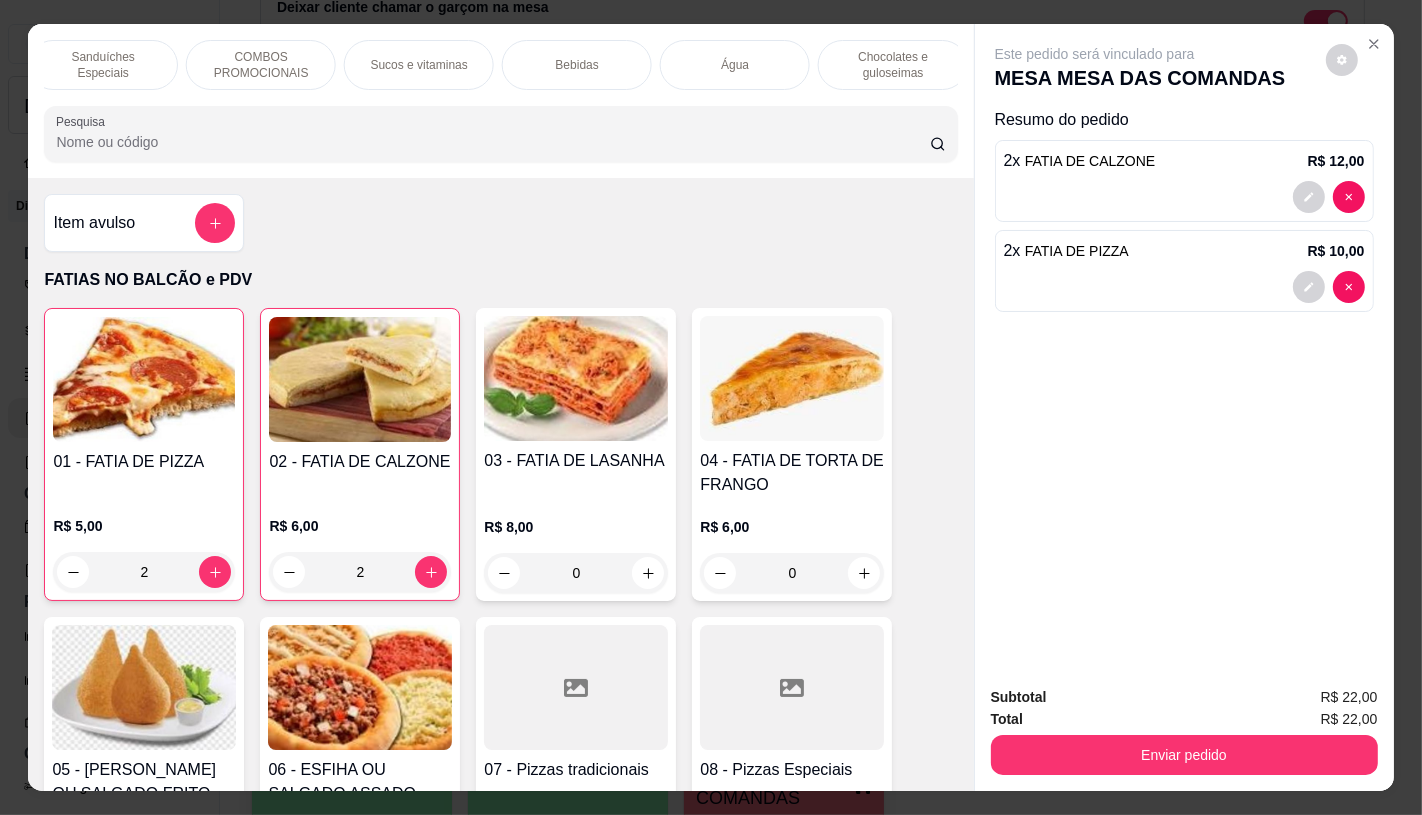 scroll, scrollTop: 0, scrollLeft: 2080, axis: horizontal 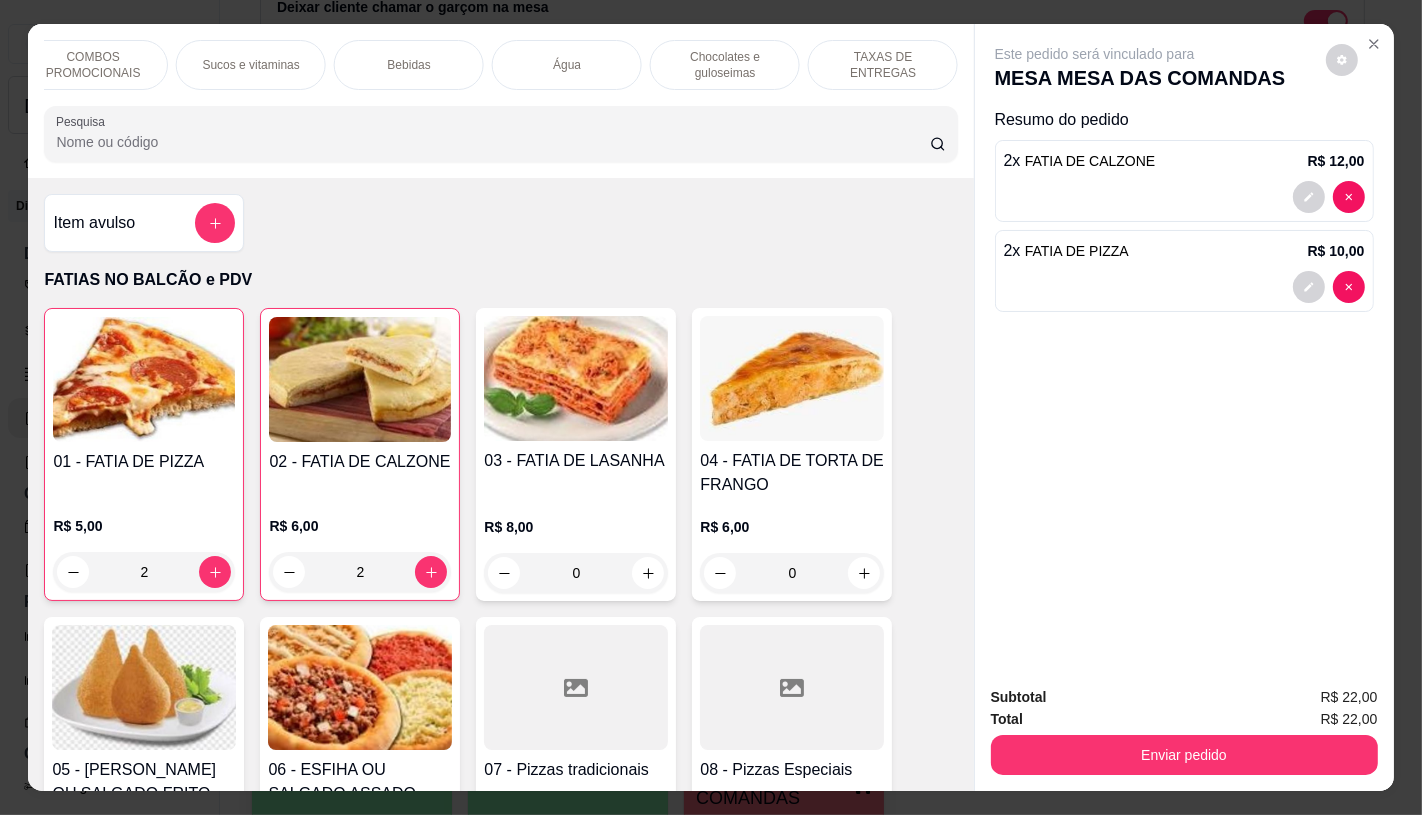 click on "TAXAS DE ENTREGAS" at bounding box center (883, 65) 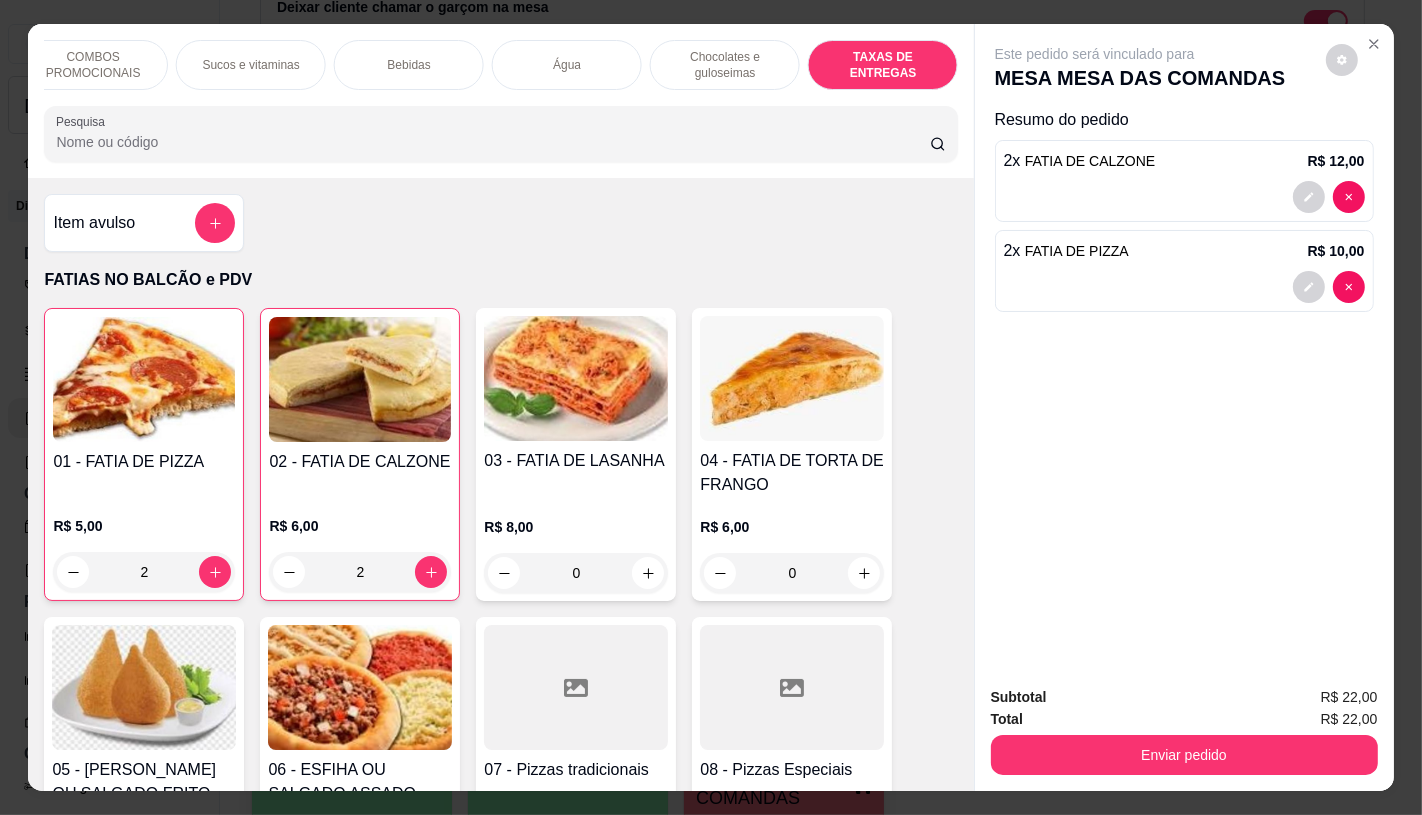 scroll, scrollTop: 13373, scrollLeft: 0, axis: vertical 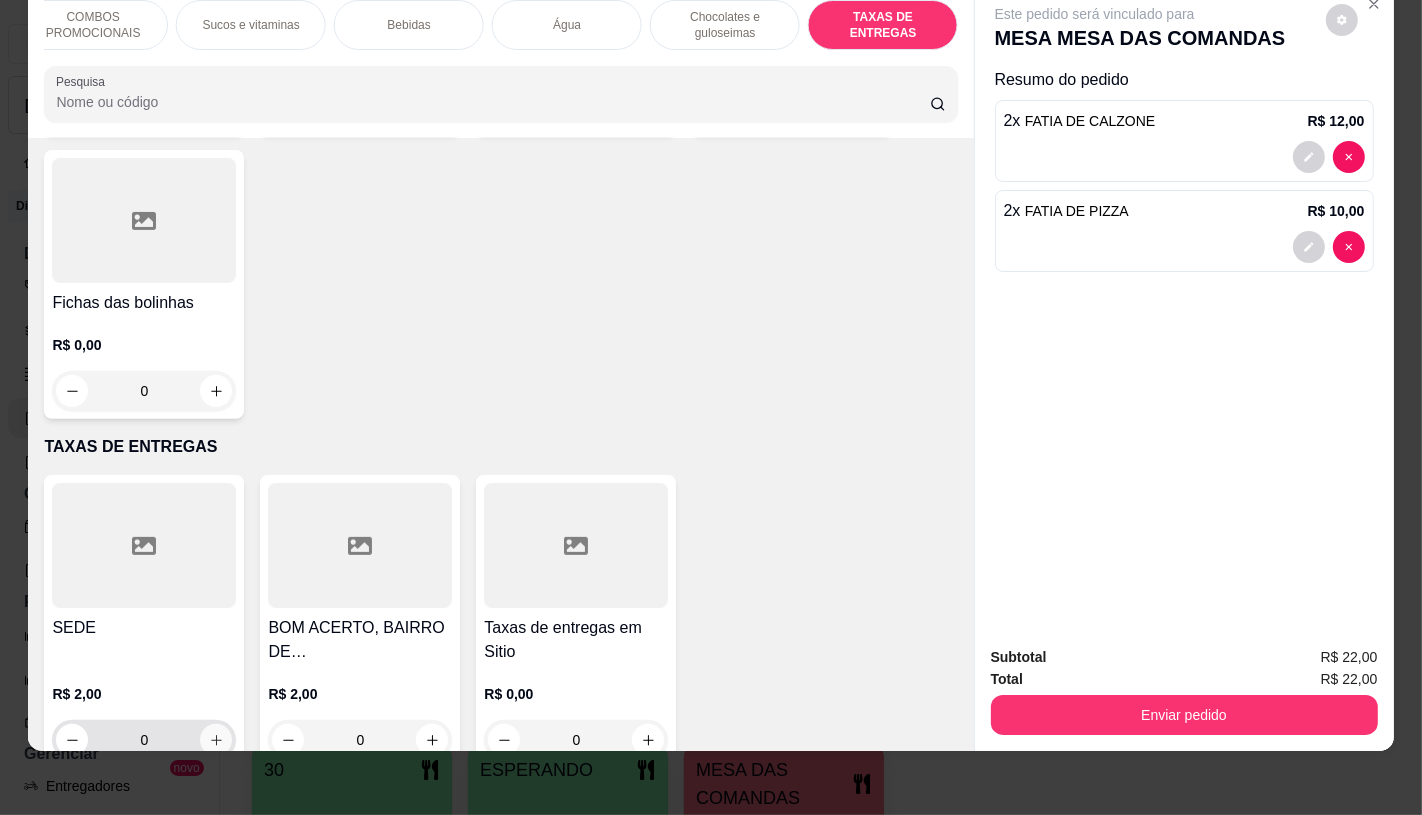 click 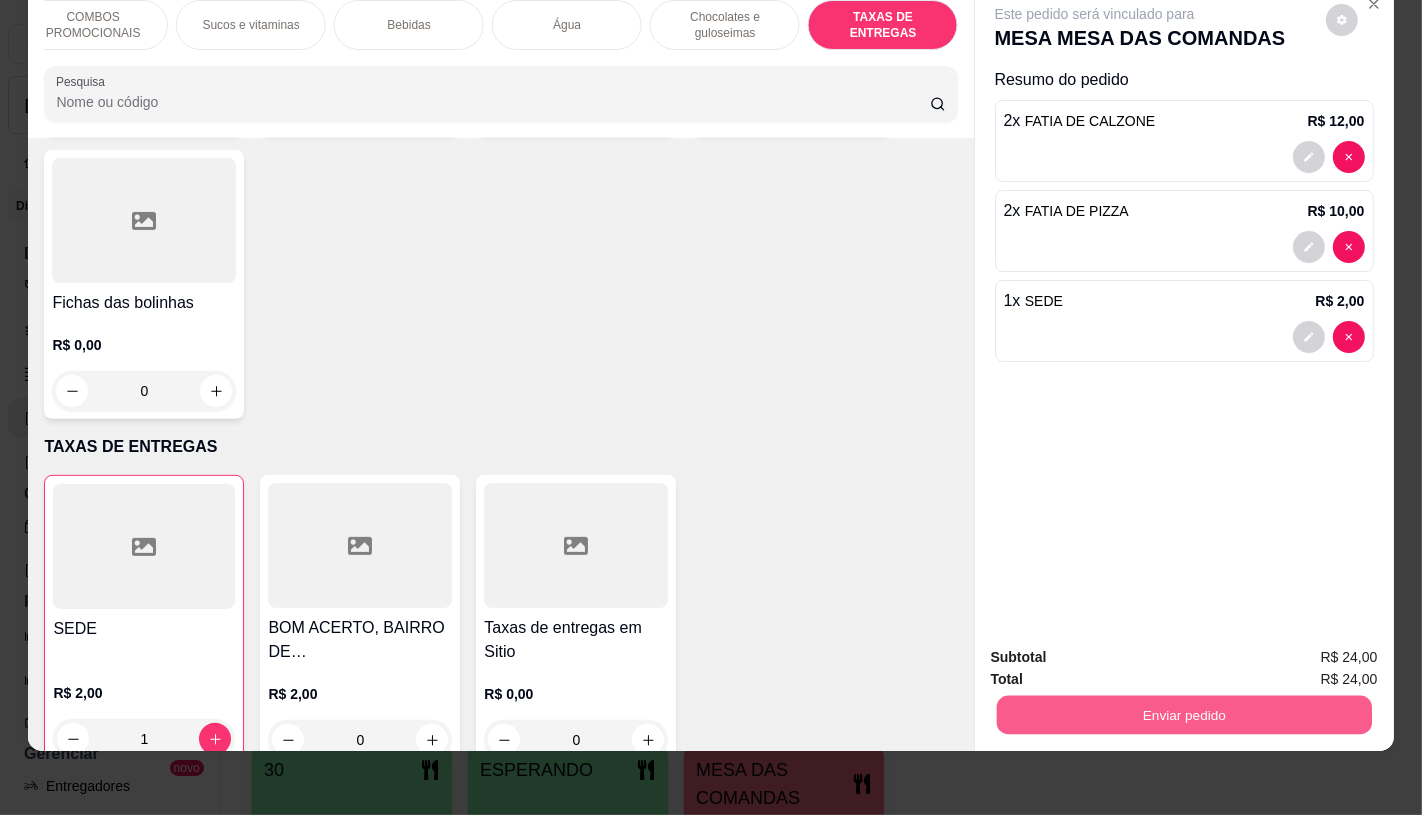 click on "Enviar pedido" at bounding box center [1183, 714] 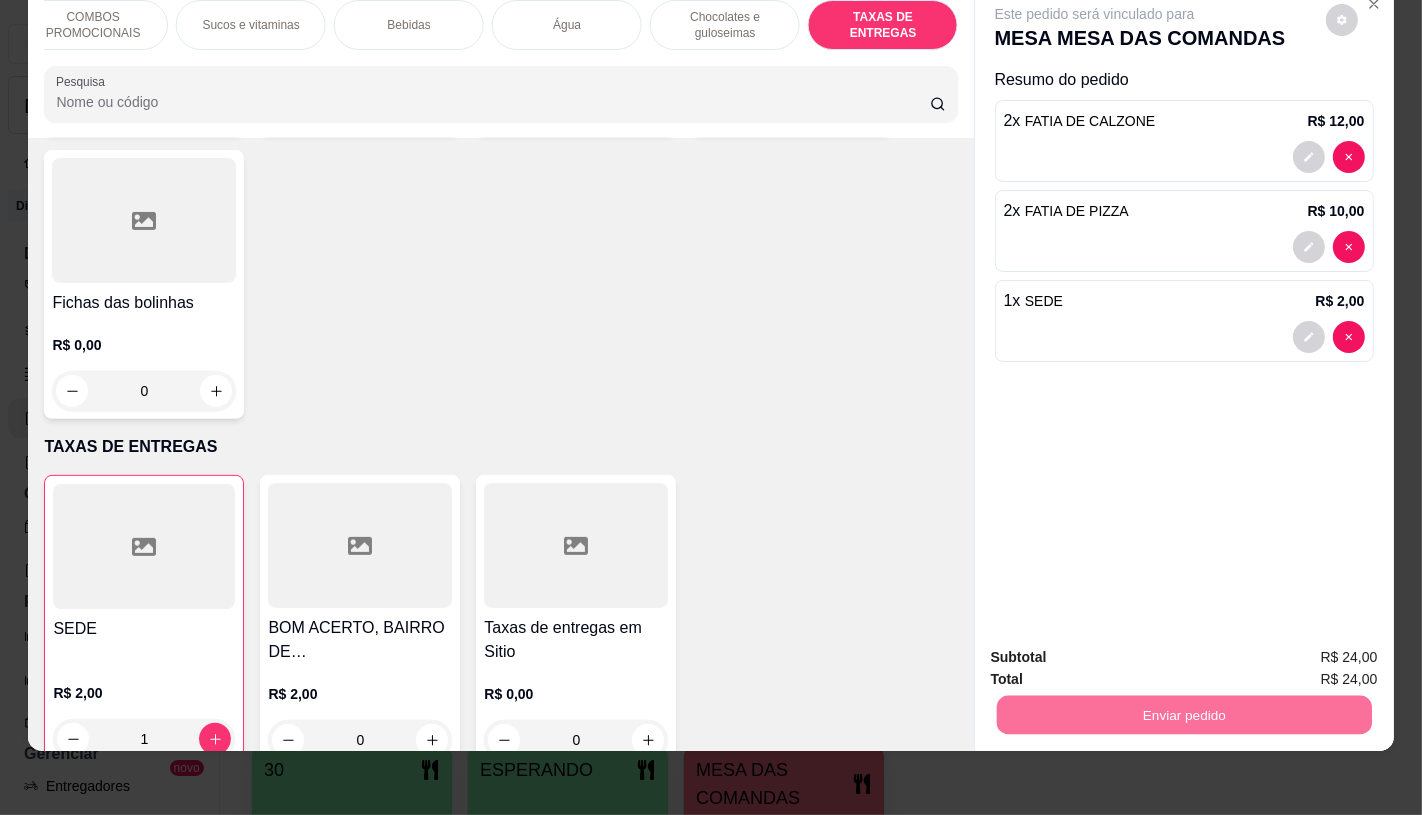 click on "Não registrar e enviar pedido" at bounding box center [1117, 650] 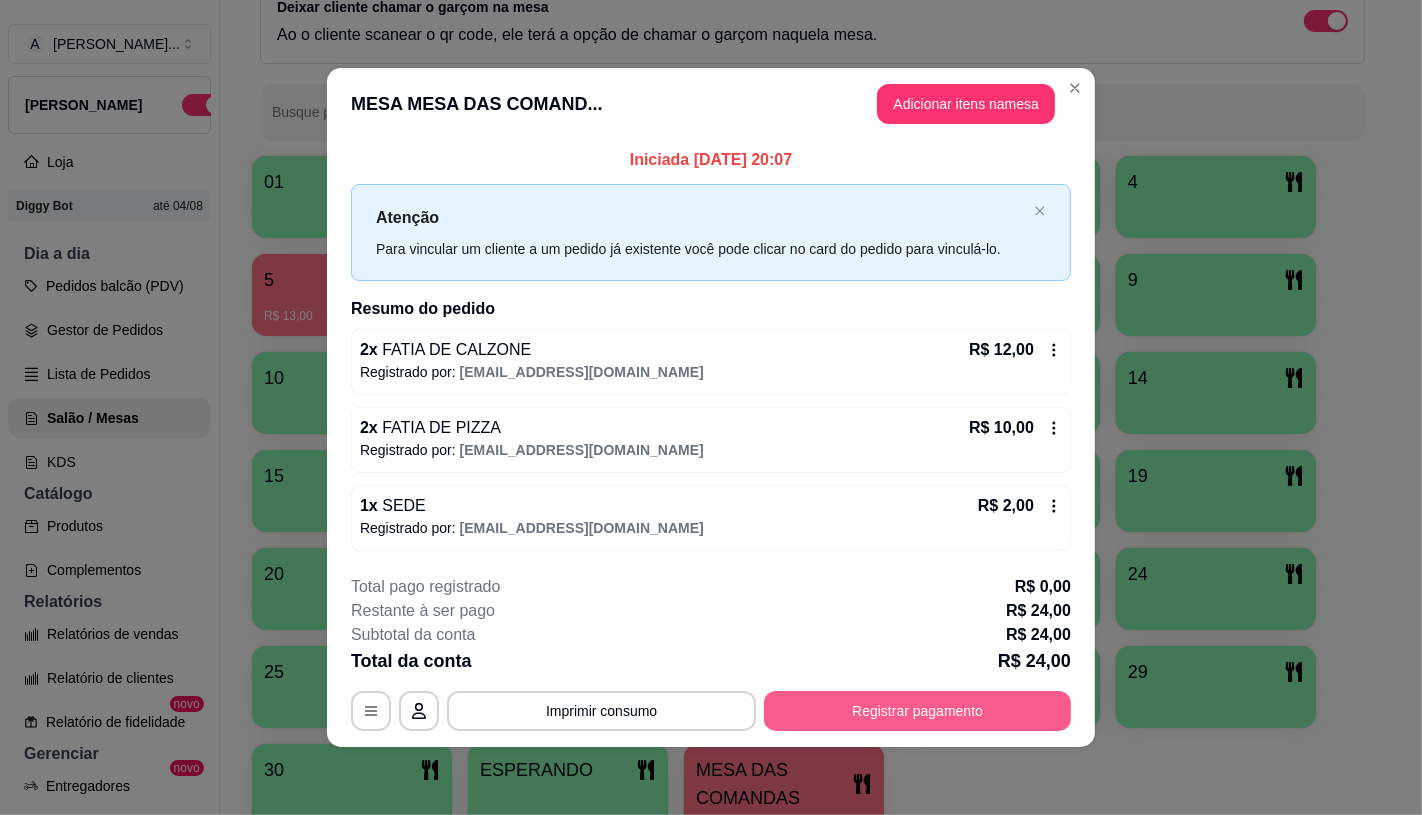click on "Registrar pagamento" at bounding box center [917, 711] 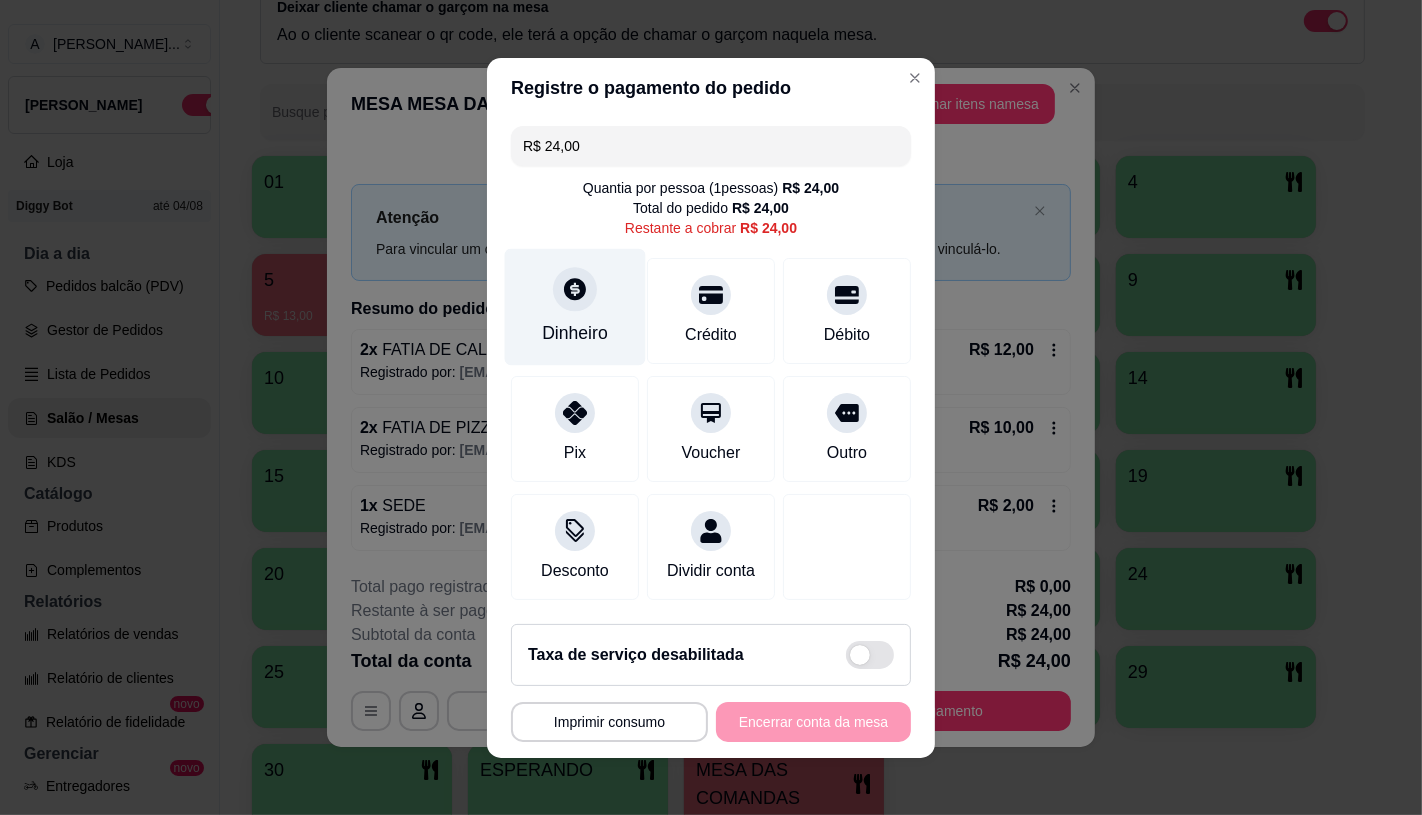 click on "Dinheiro" at bounding box center [575, 306] 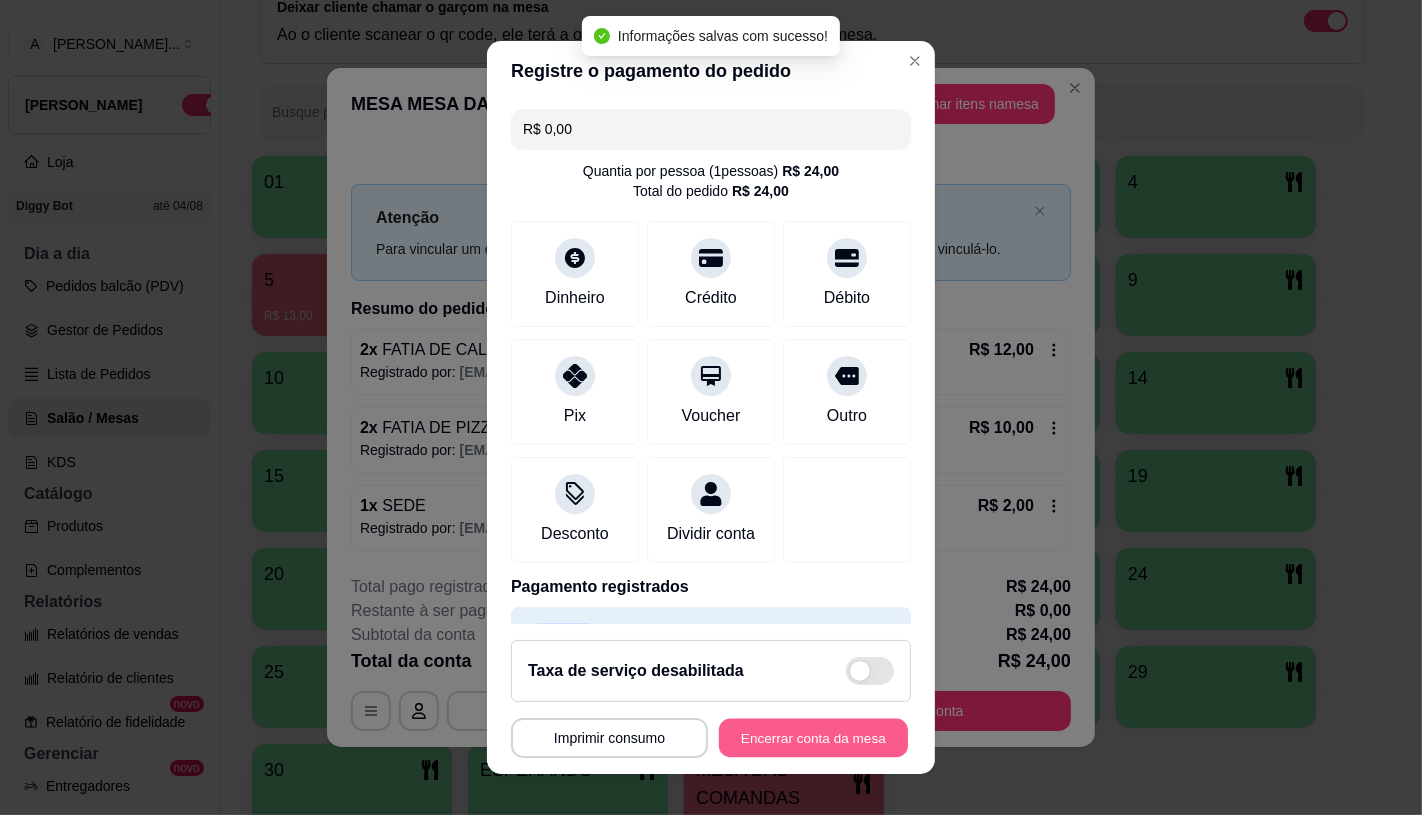 click on "Encerrar conta da mesa" at bounding box center [813, 738] 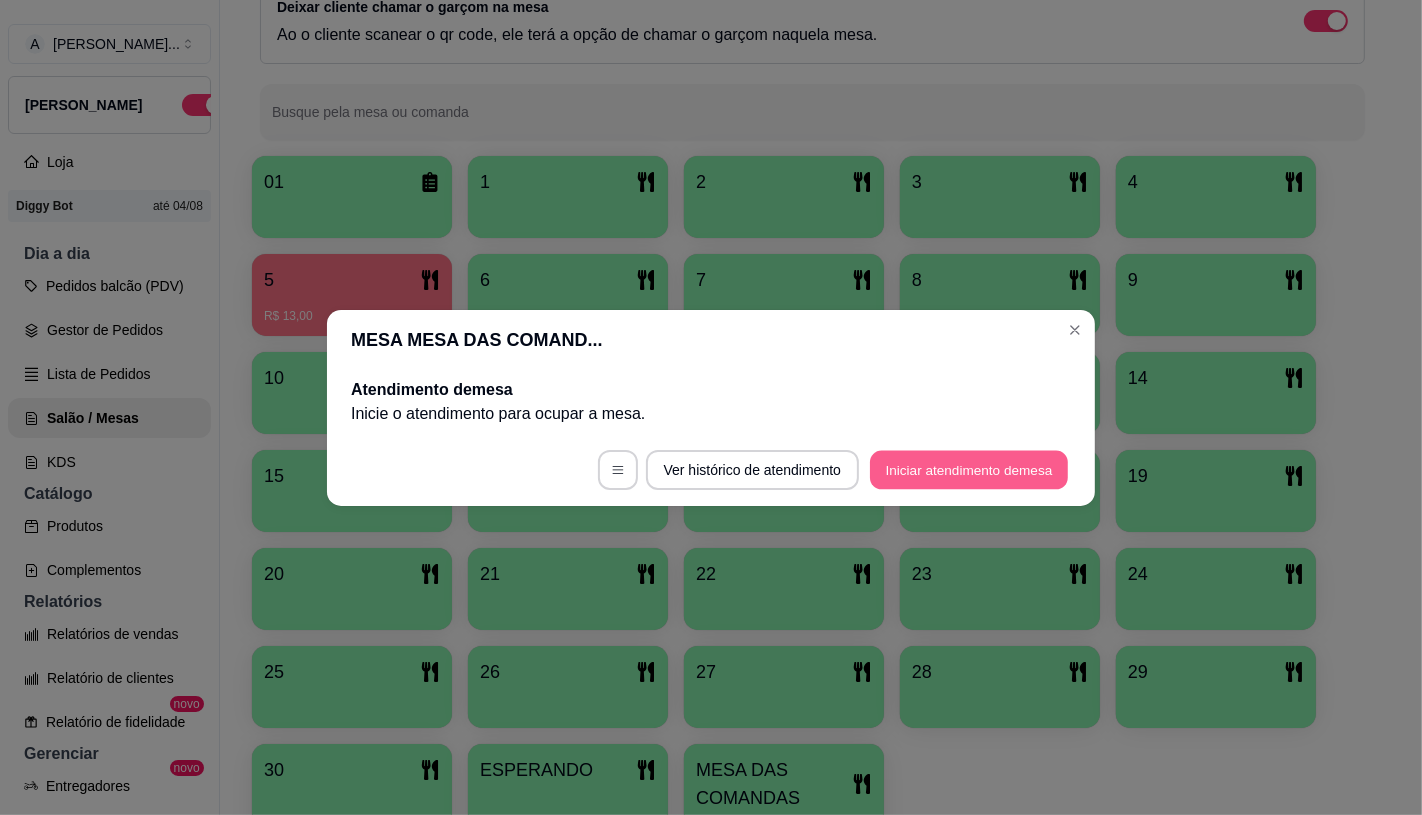 click on "Iniciar atendimento de  mesa" at bounding box center [969, 469] 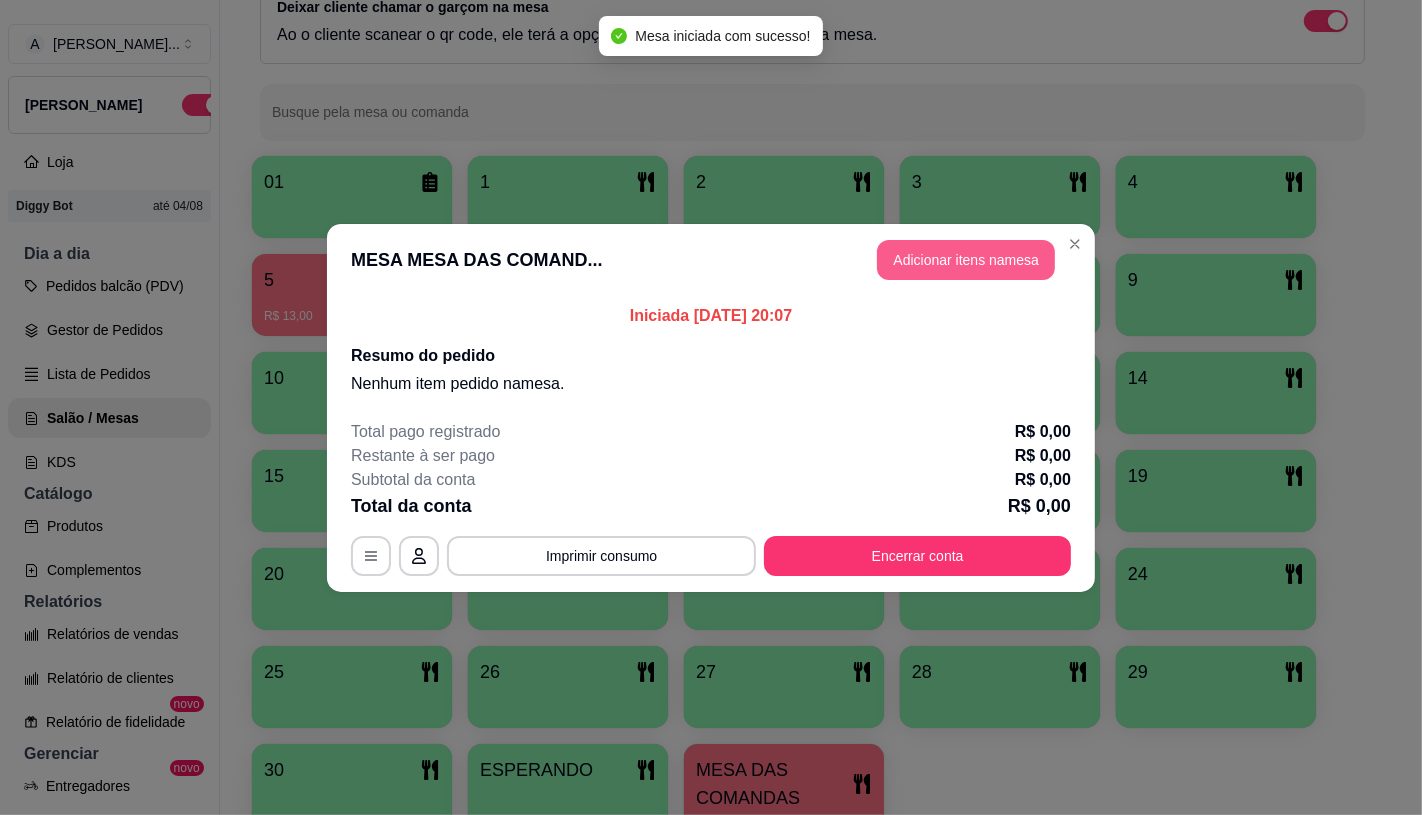 click on "Adicionar itens na  mesa" at bounding box center (966, 260) 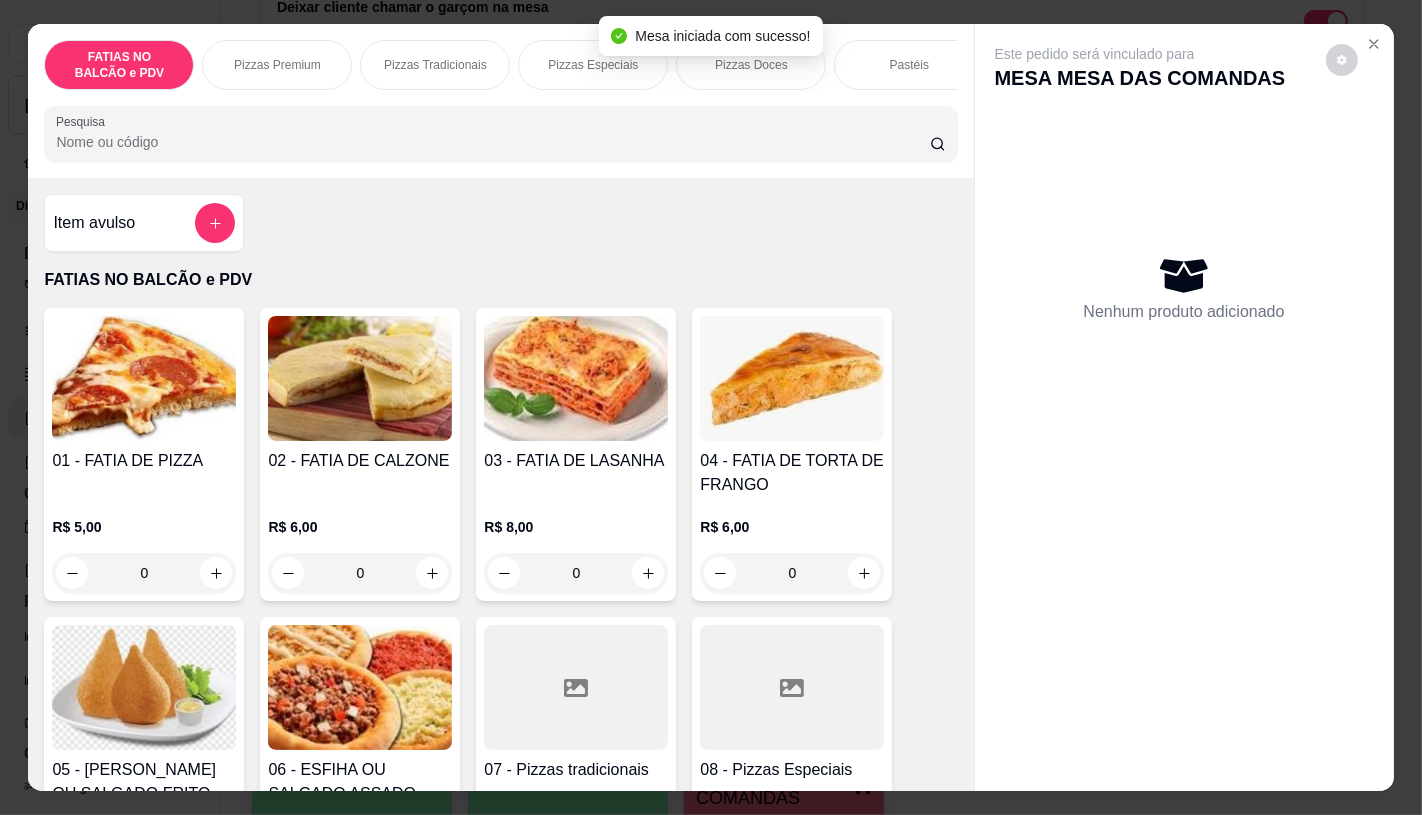 click on "Pastéis" at bounding box center [909, 65] 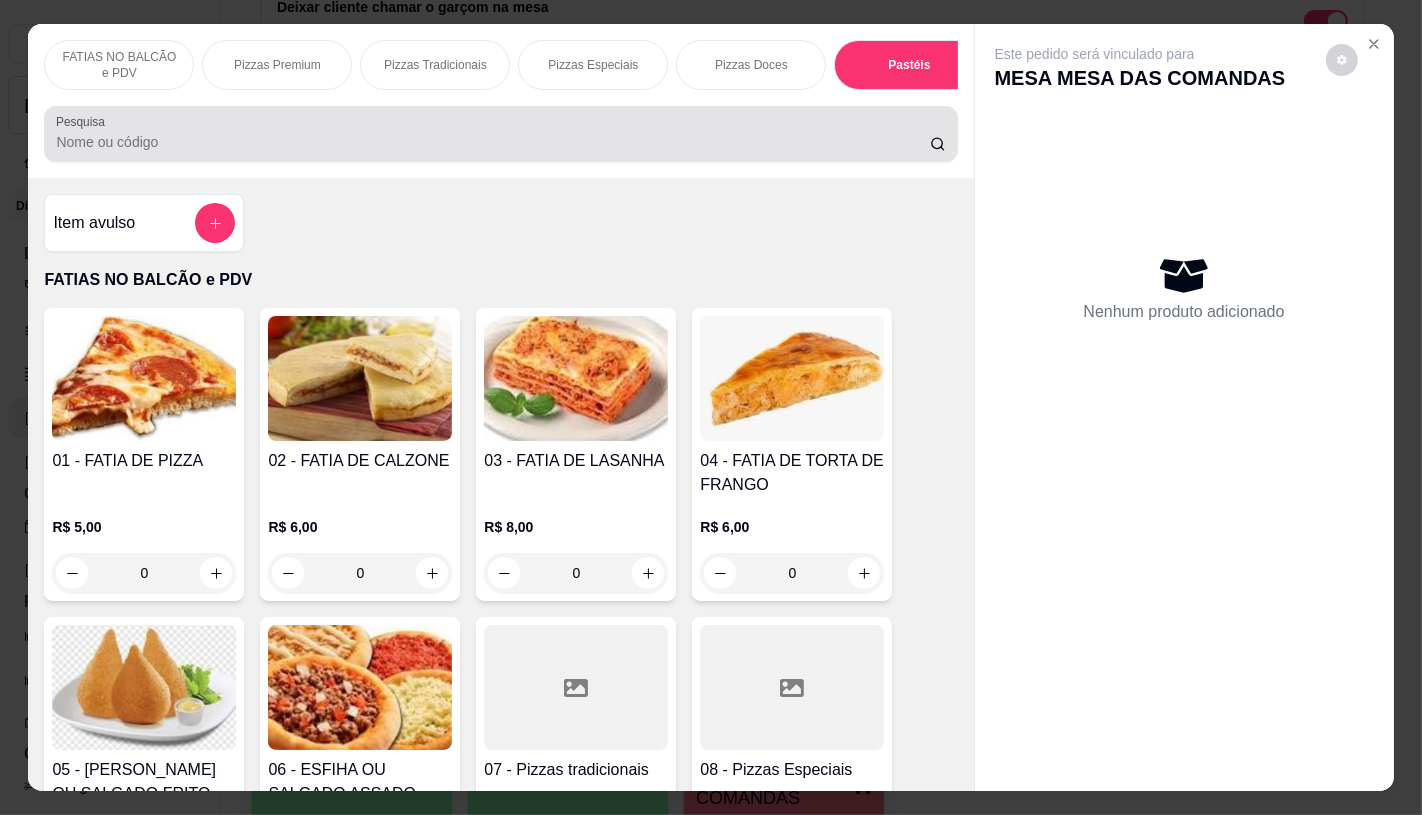 scroll, scrollTop: 3971, scrollLeft: 0, axis: vertical 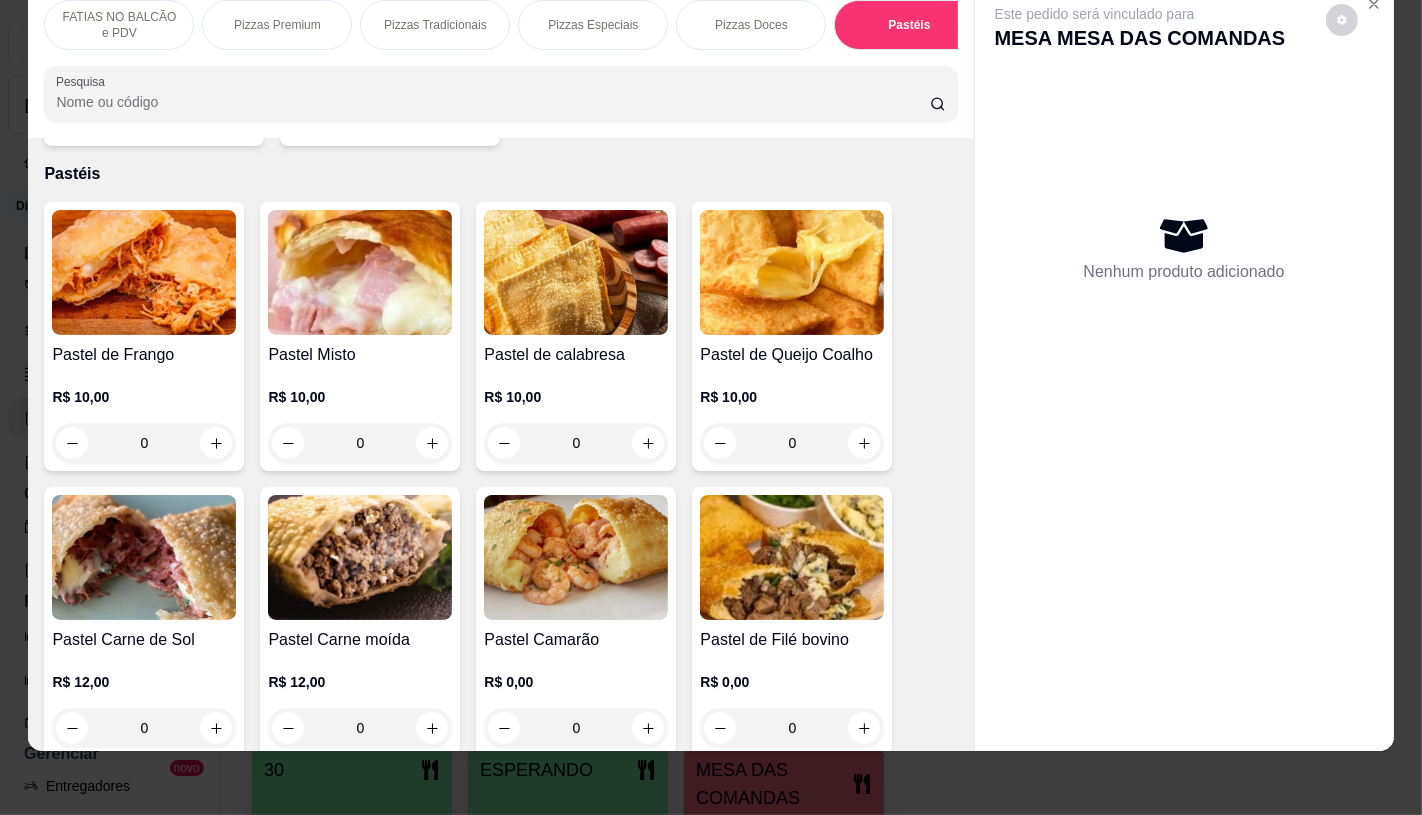click on "Pastel de Frango" at bounding box center (144, 355) 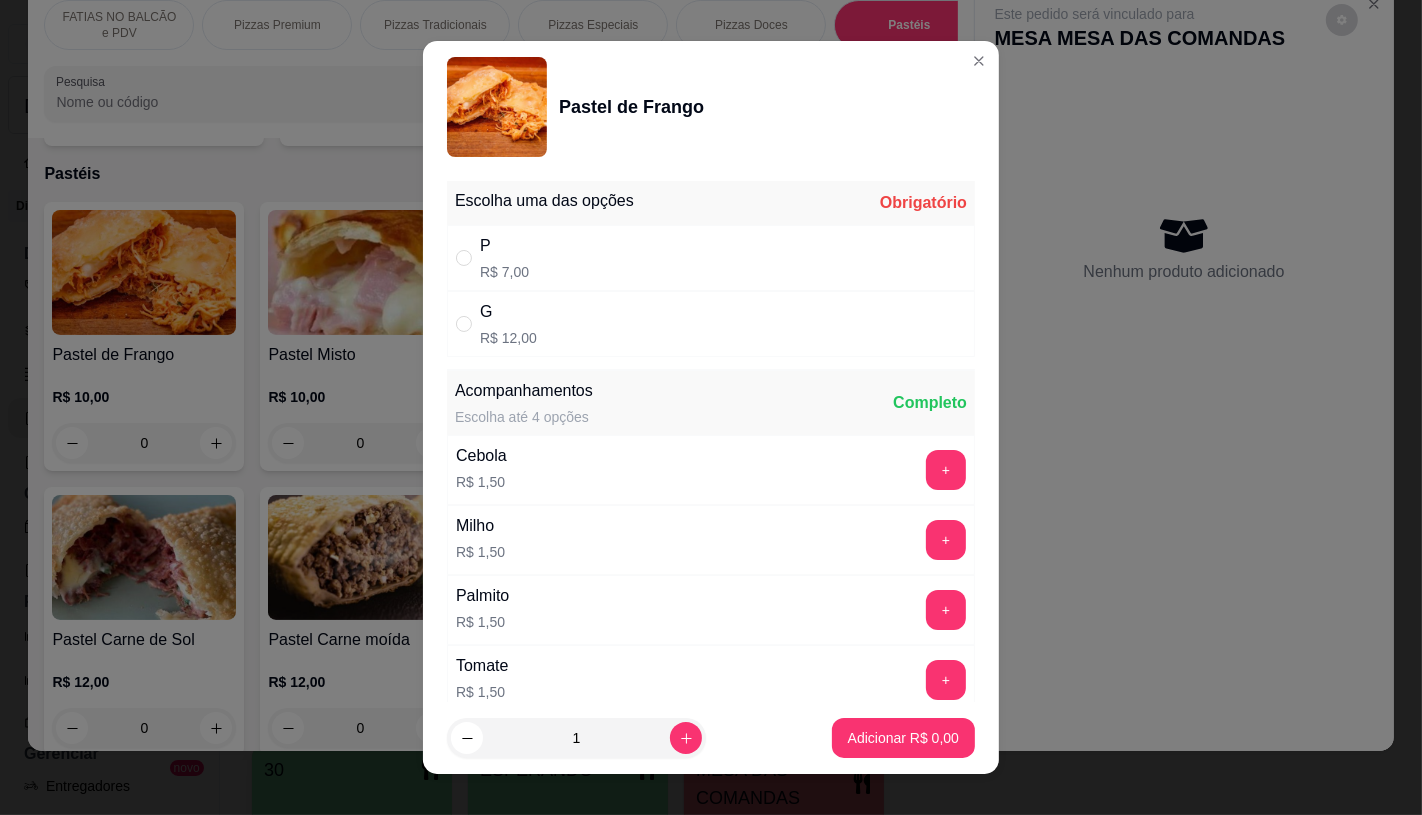 click on "G R$ 12,00" at bounding box center [711, 324] 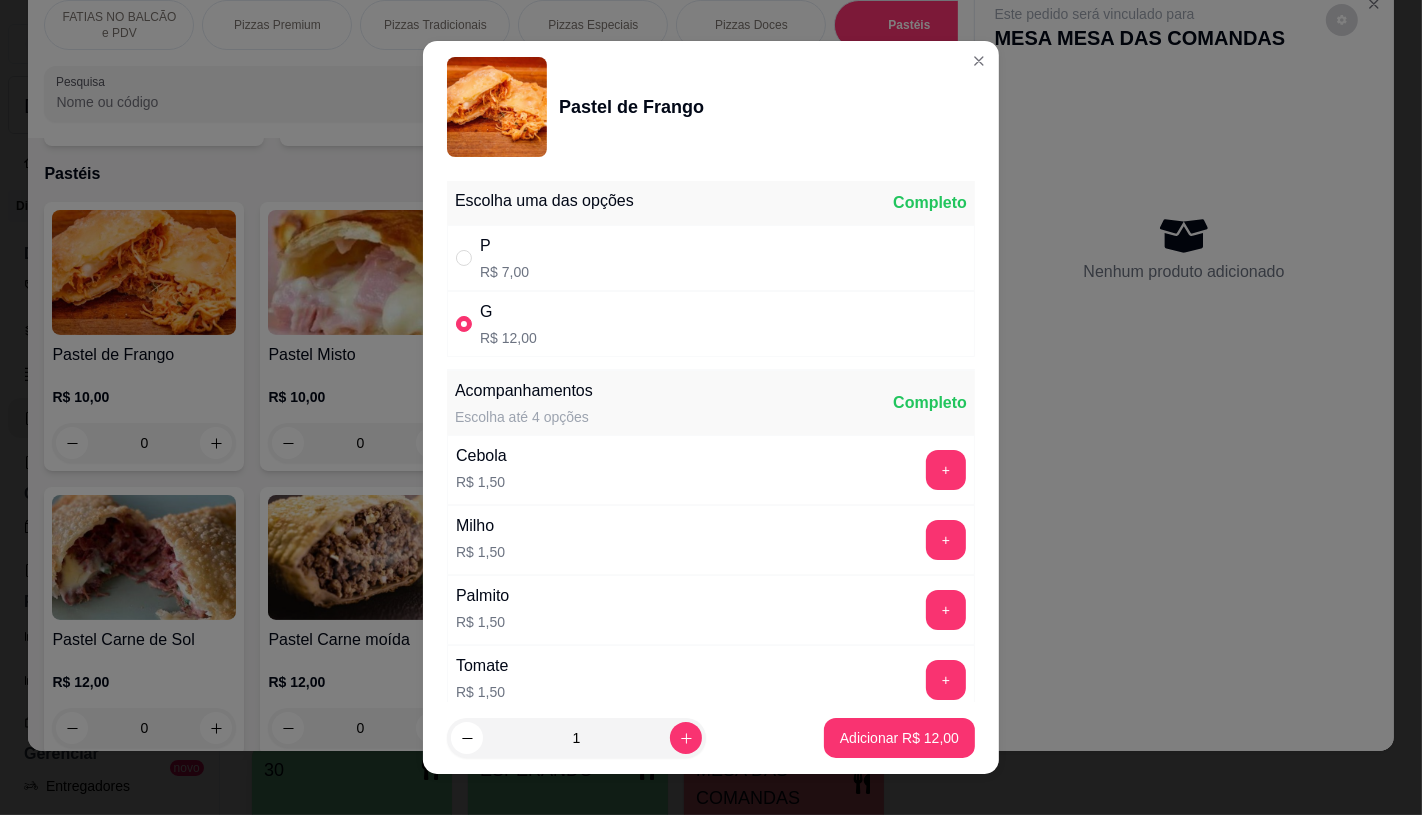 click on "P R$ 7,00" at bounding box center [711, 258] 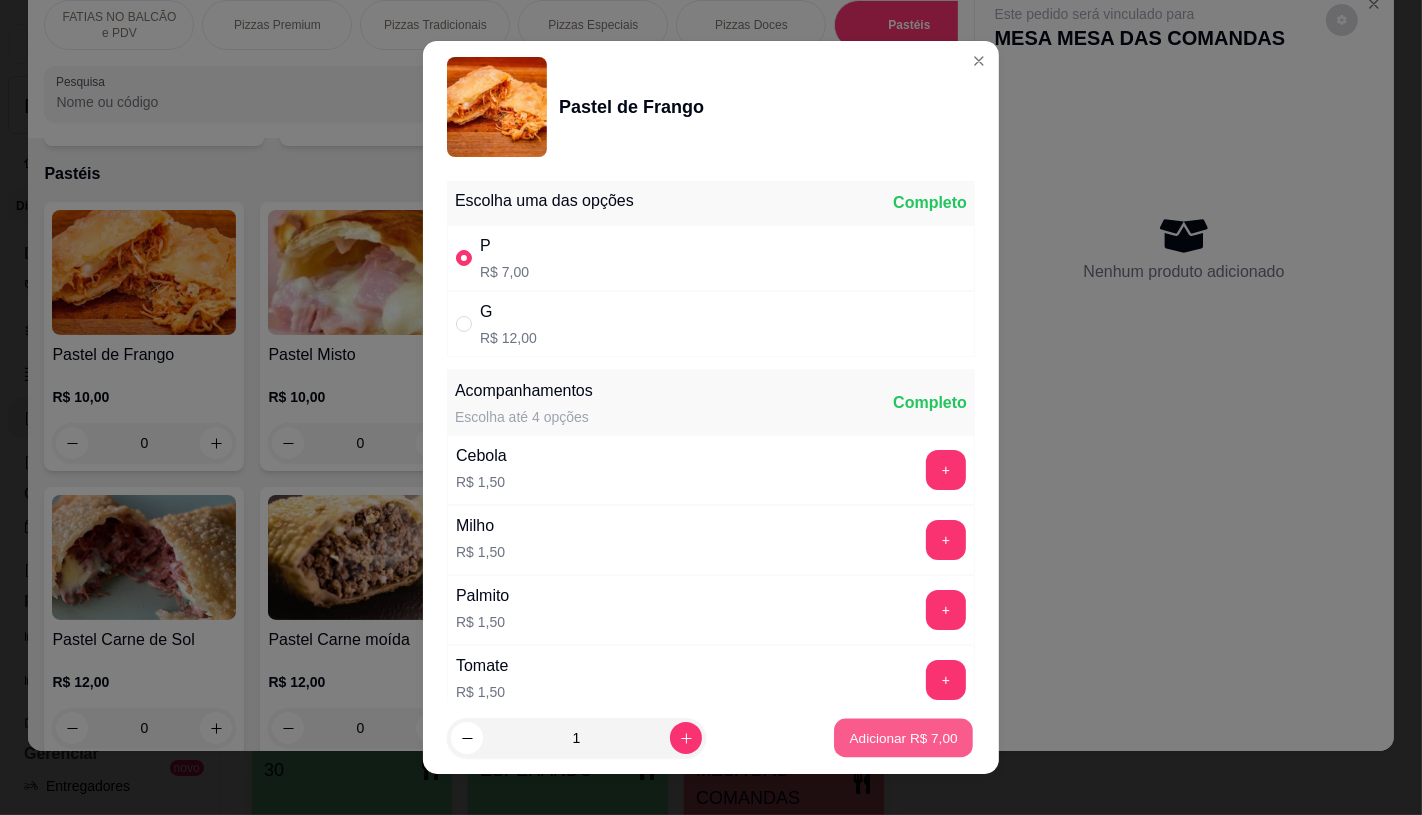 click on "Adicionar   R$ 7,00" at bounding box center [903, 738] 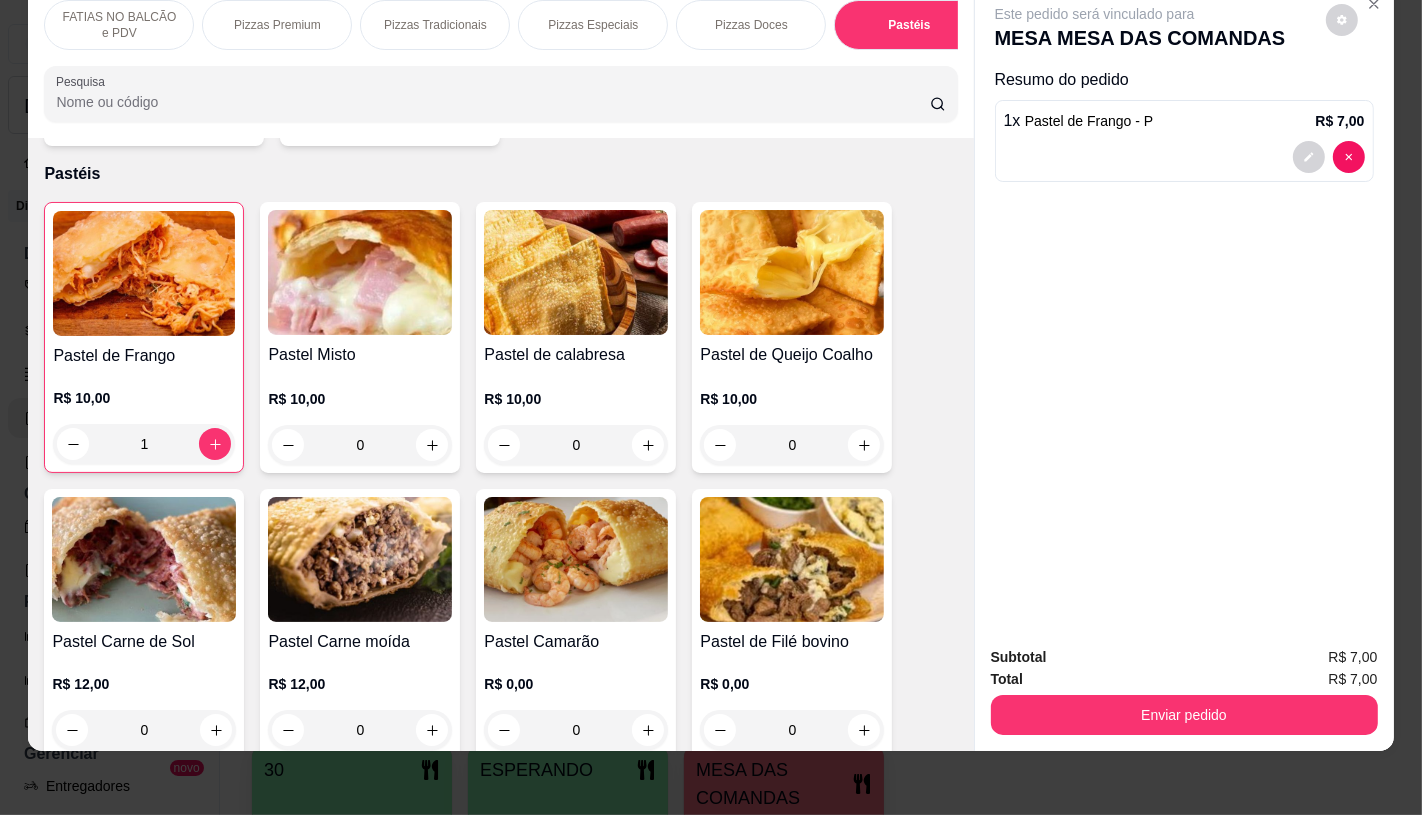 click at bounding box center (792, 272) 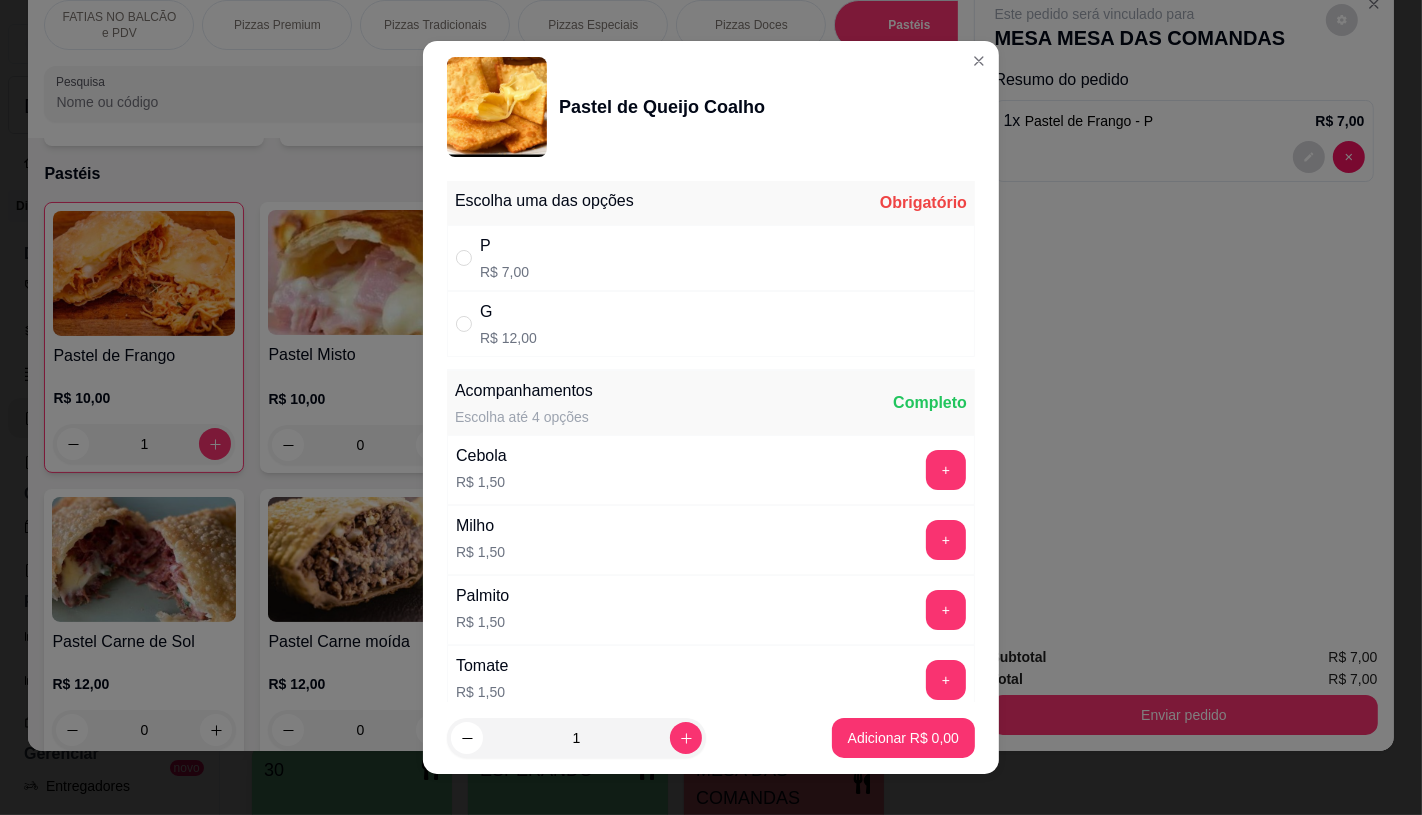click on "R$ 7,00" at bounding box center [504, 272] 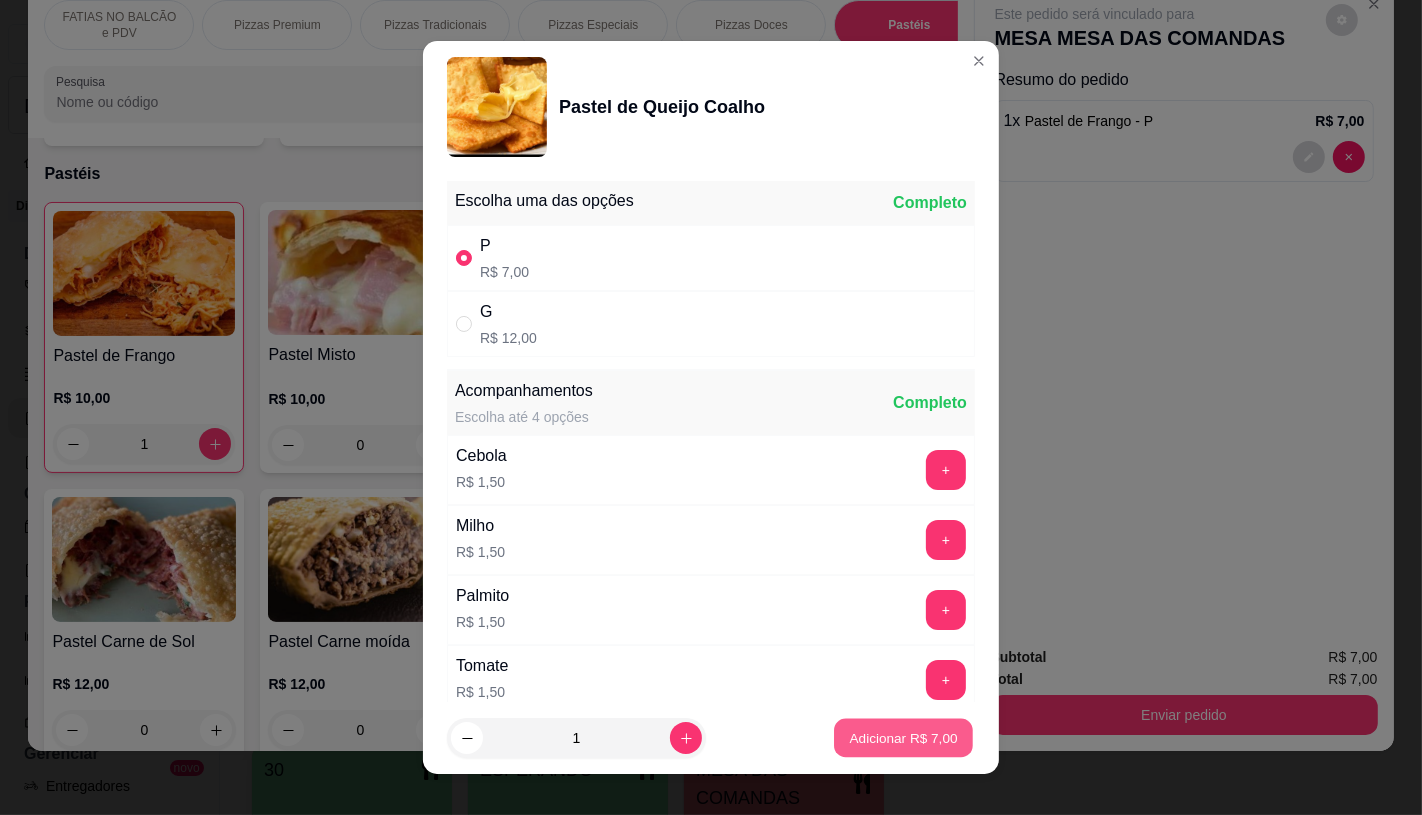 click on "Adicionar   R$ 7,00" at bounding box center (903, 738) 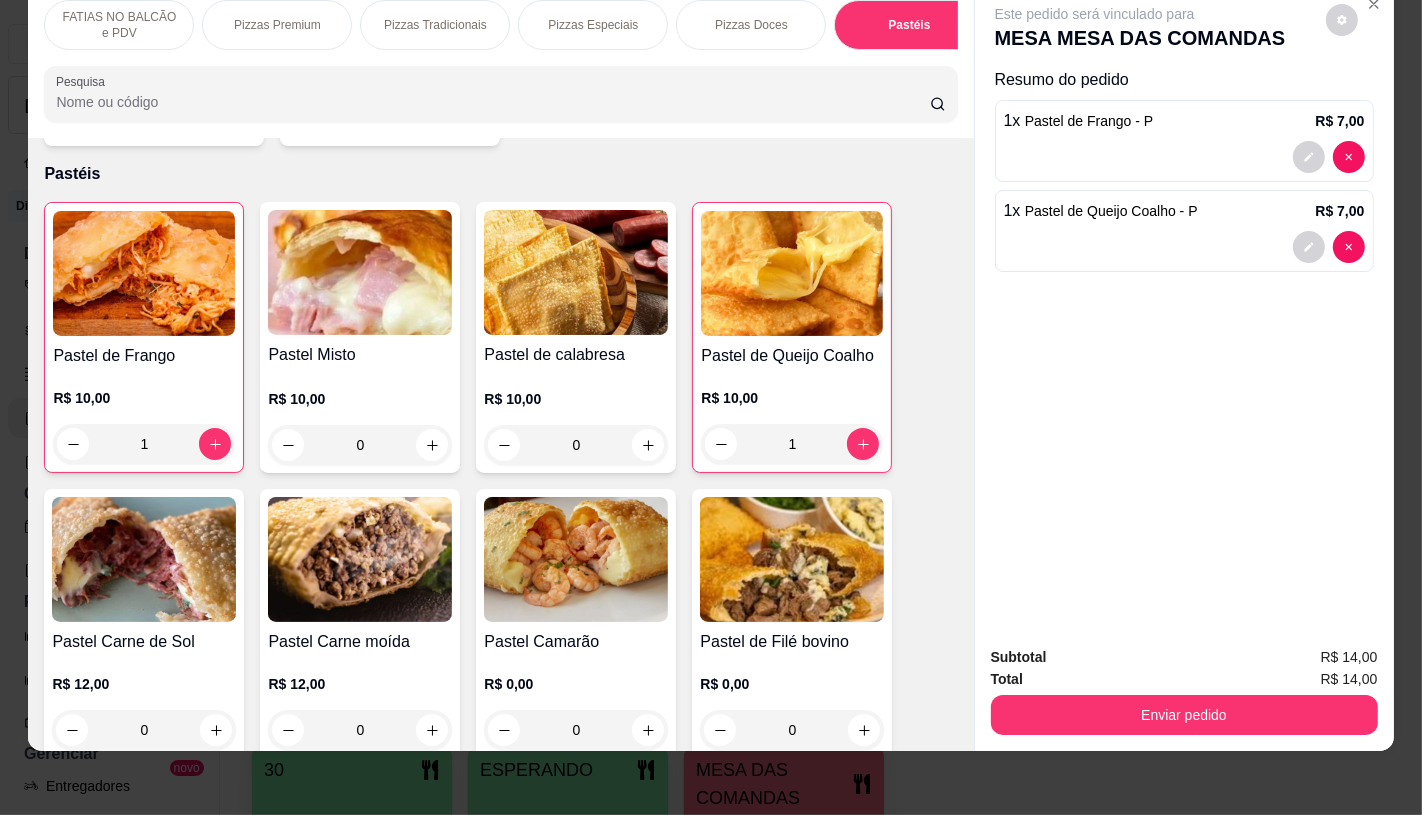 click at bounding box center [144, 559] 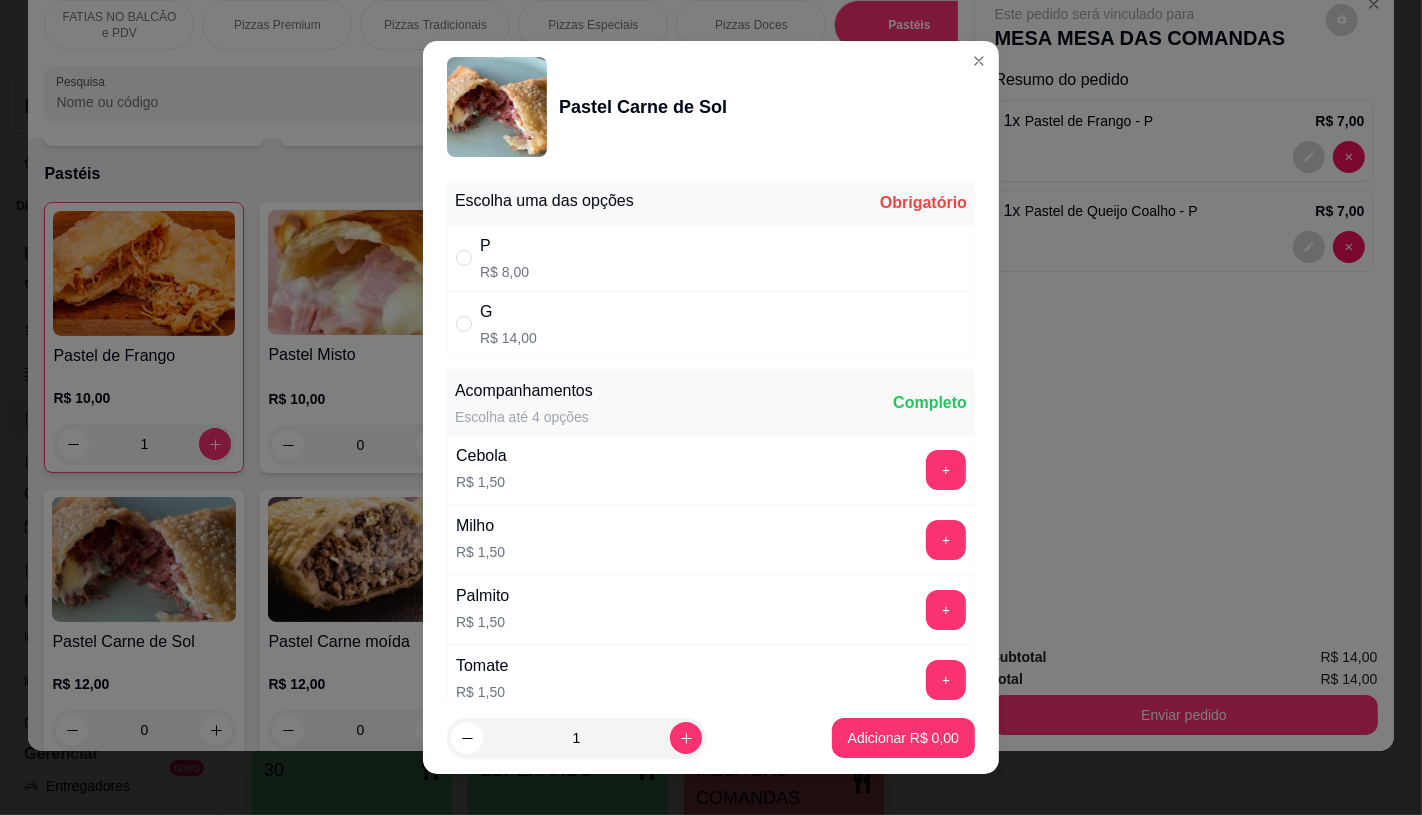 click on "G R$ 14,00" at bounding box center (711, 324) 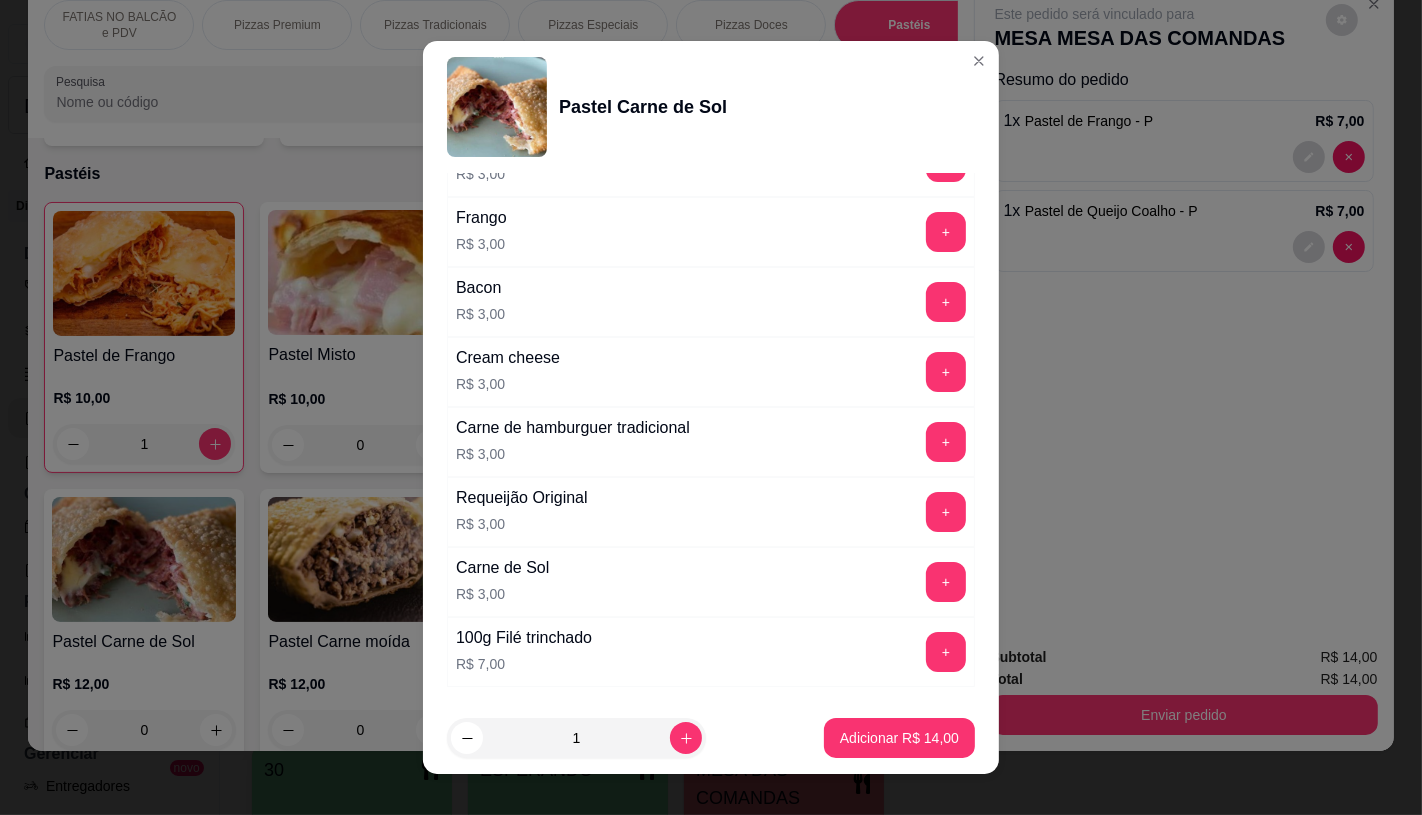 scroll, scrollTop: 1111, scrollLeft: 0, axis: vertical 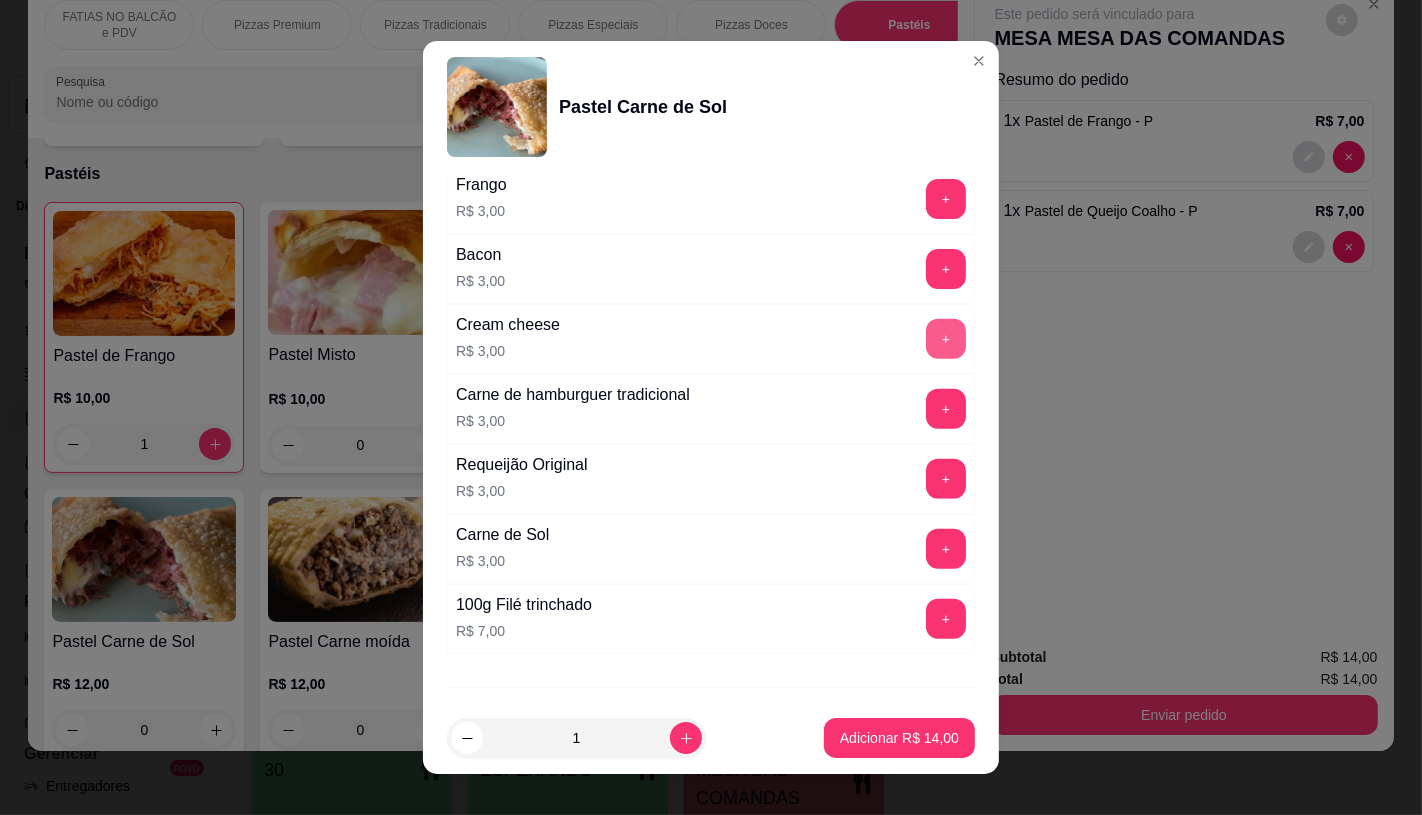 click on "+" at bounding box center [946, 339] 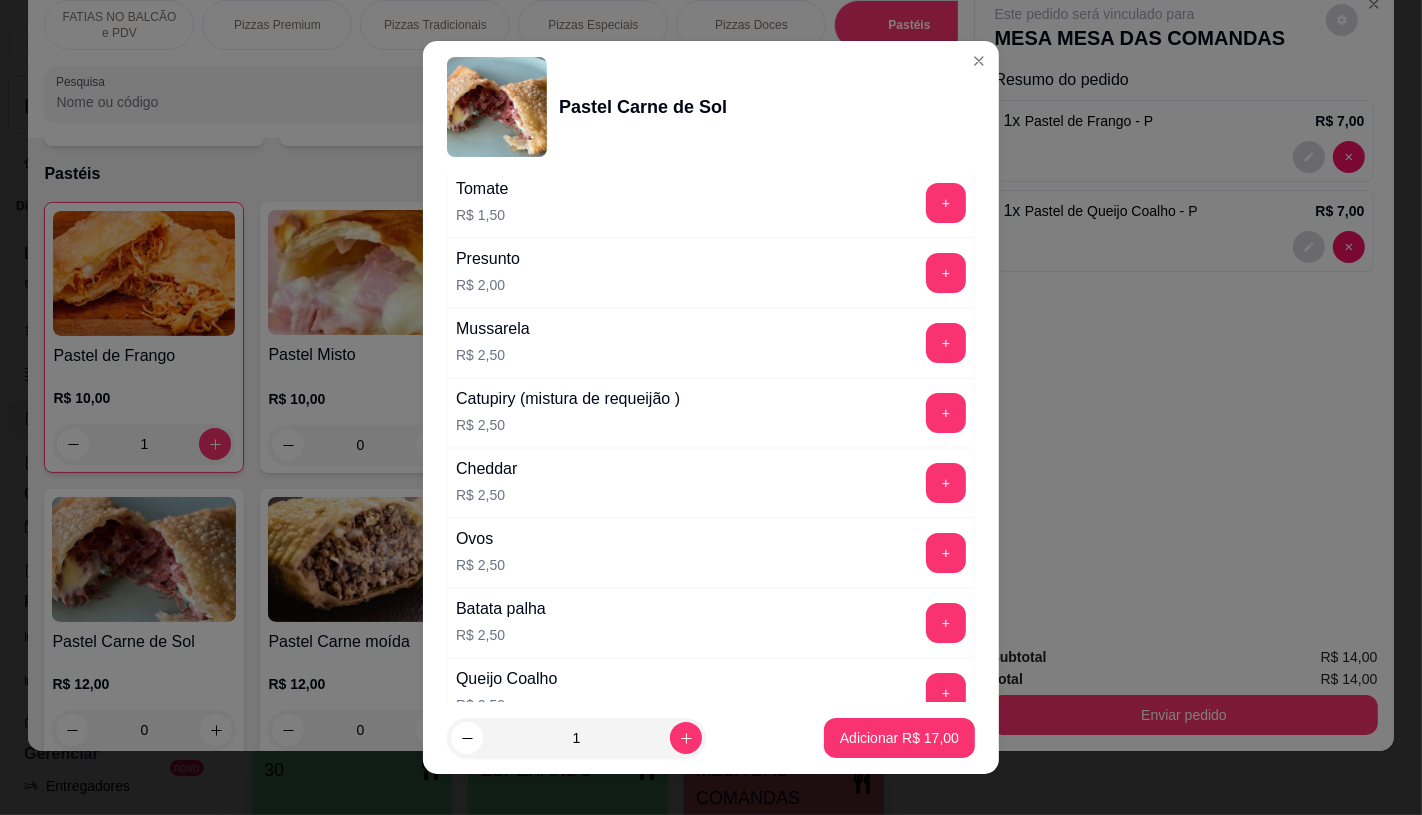scroll, scrollTop: 444, scrollLeft: 0, axis: vertical 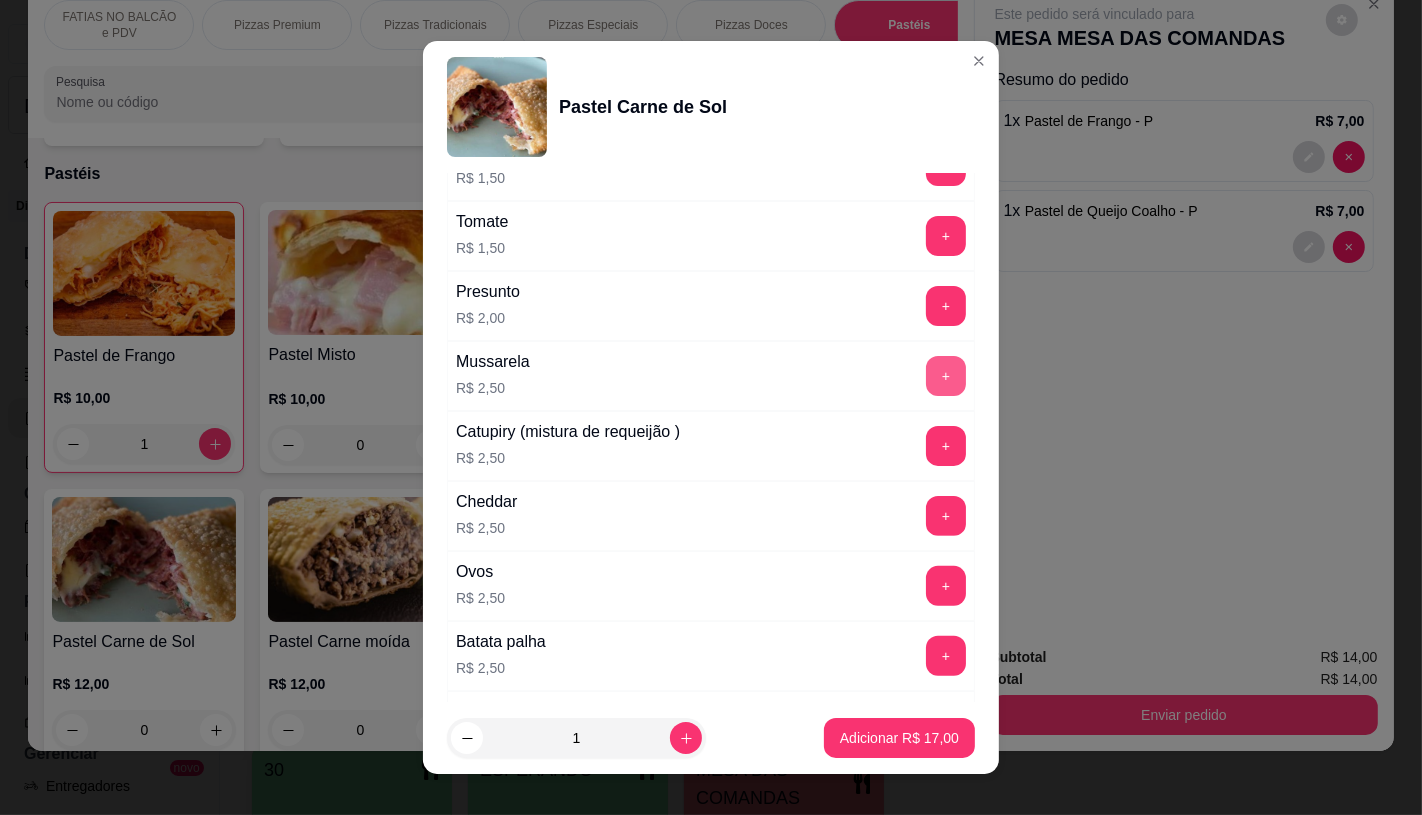 click on "+" at bounding box center [946, 376] 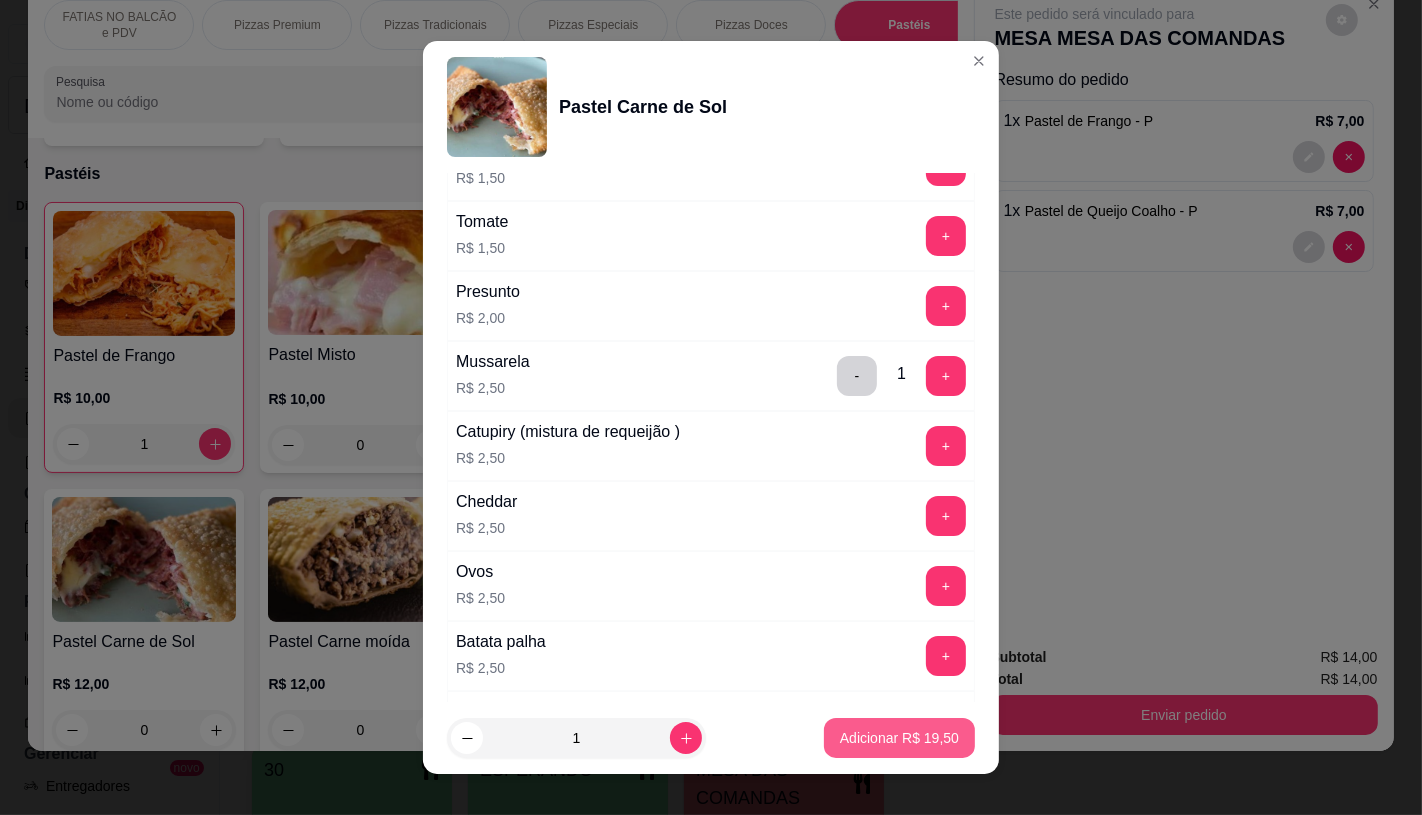 click on "Adicionar   R$ 19,50" at bounding box center (899, 738) 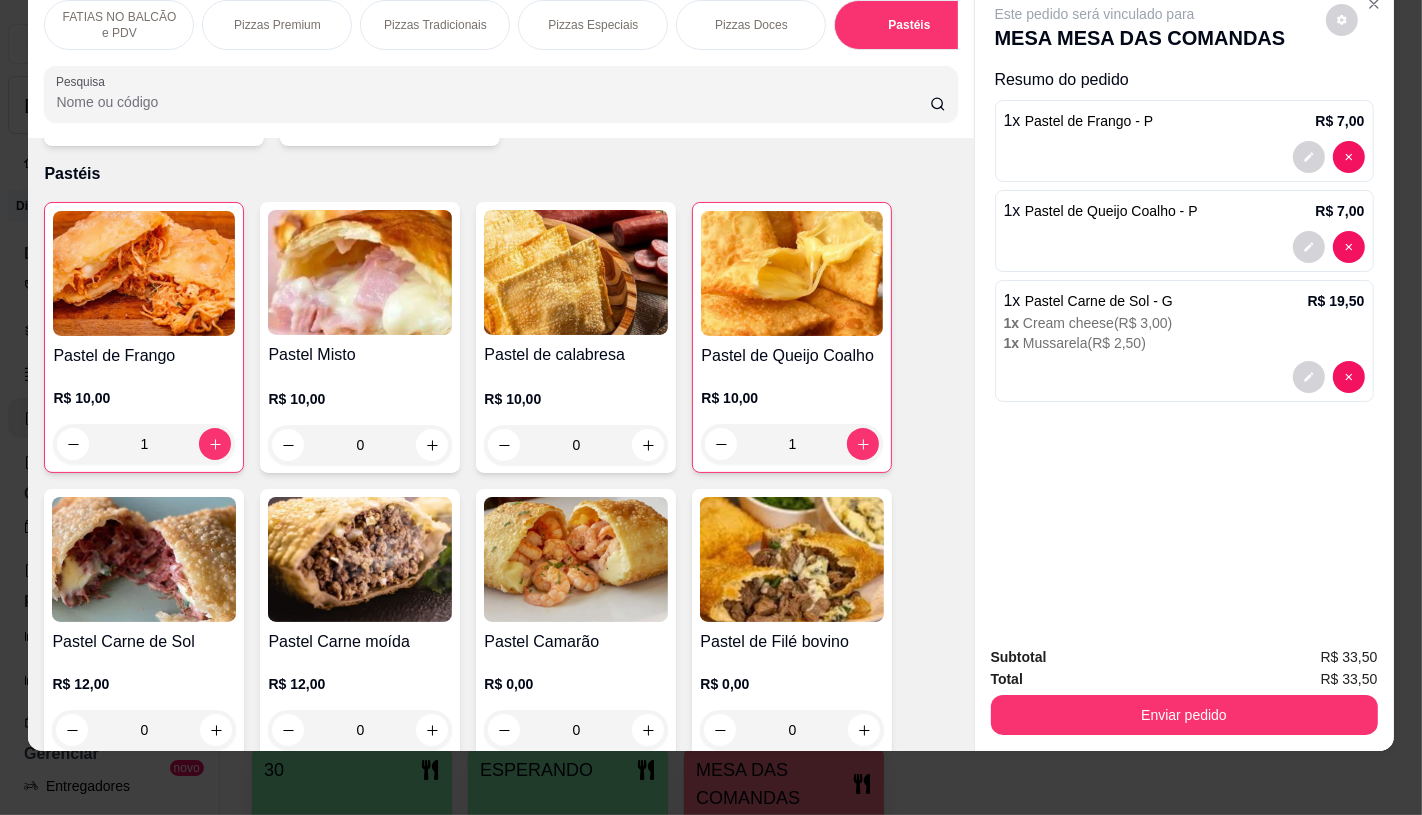 scroll, scrollTop: 0, scrollLeft: 2080, axis: horizontal 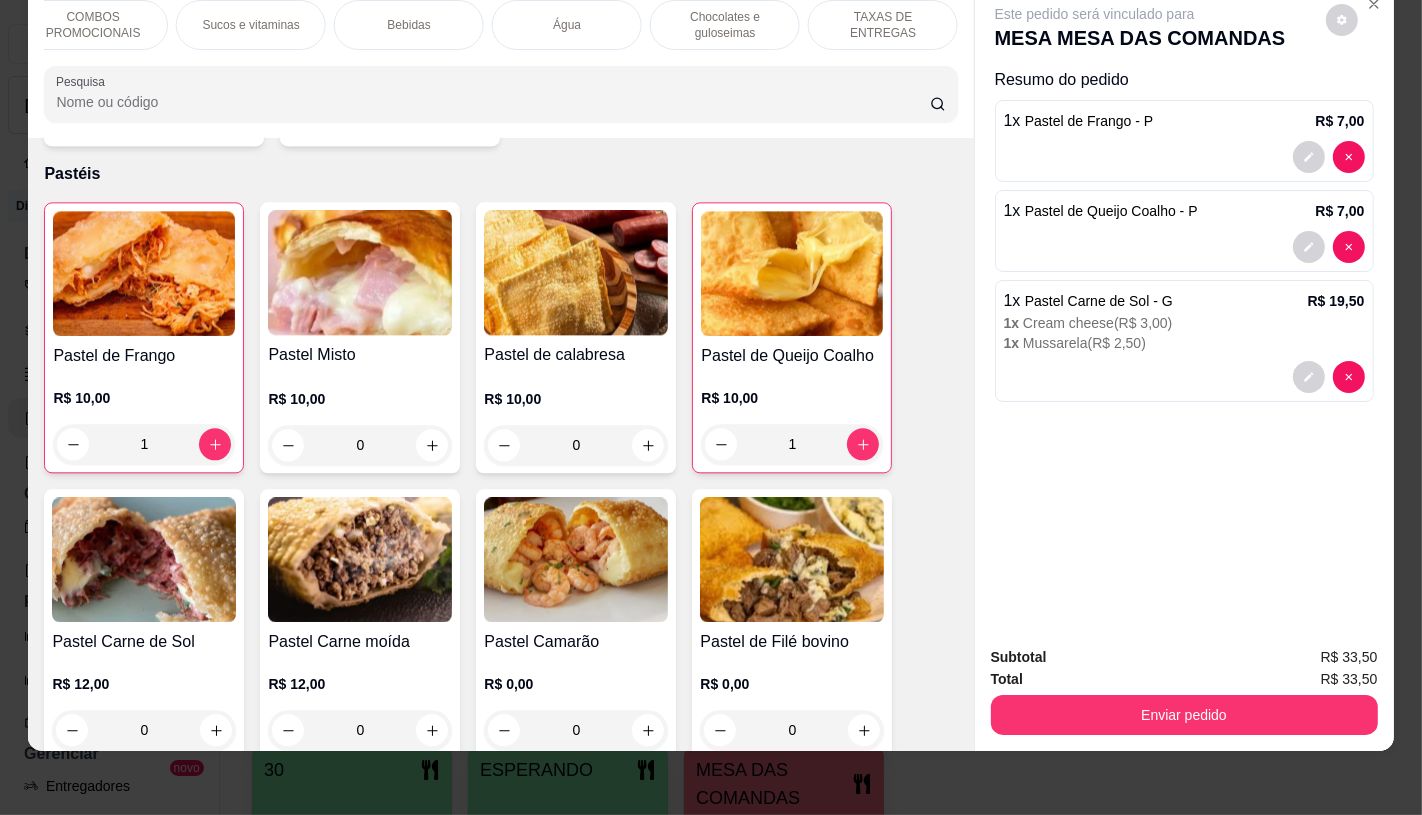 click on "TAXAS DE ENTREGAS" at bounding box center [883, 25] 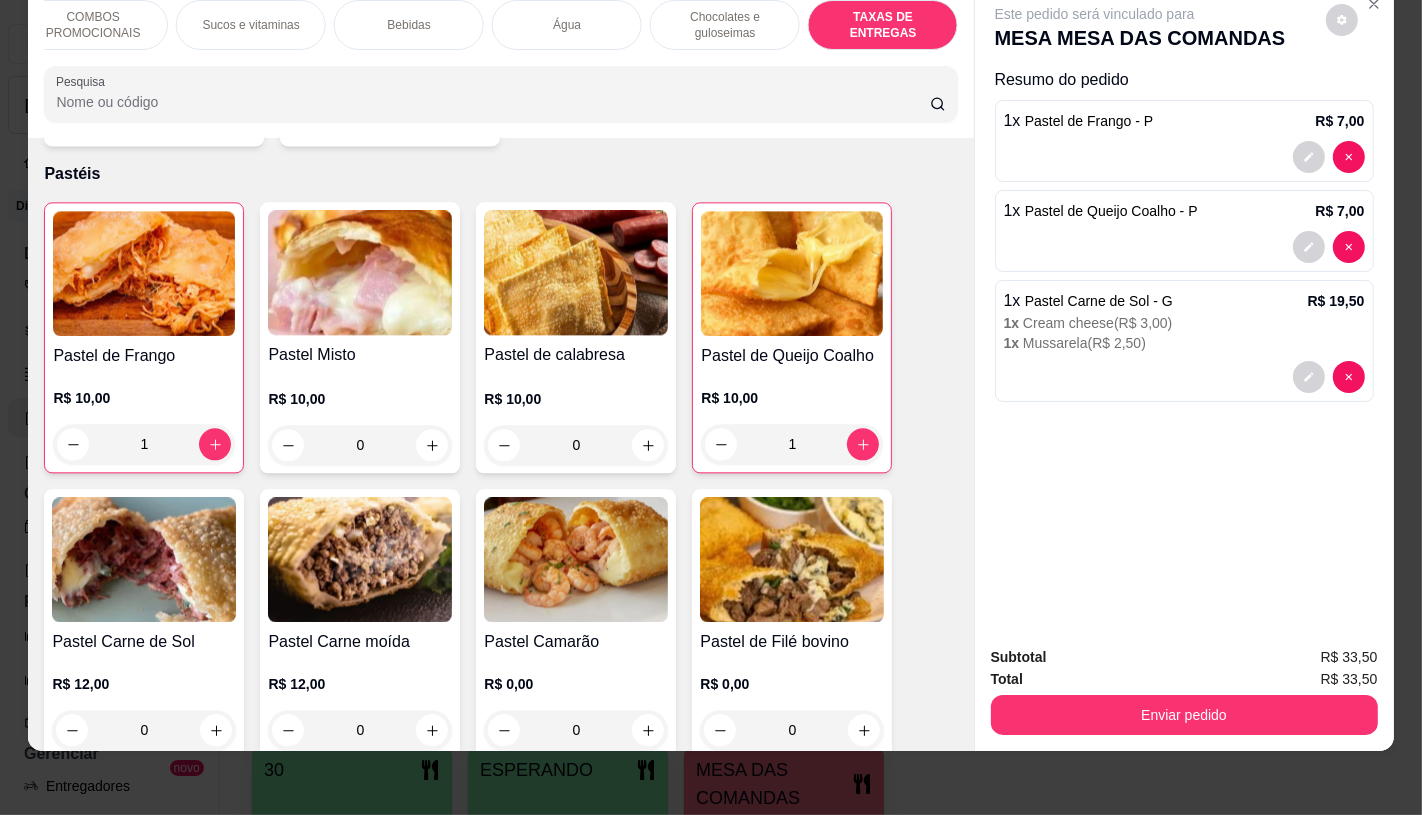 scroll, scrollTop: 13375, scrollLeft: 0, axis: vertical 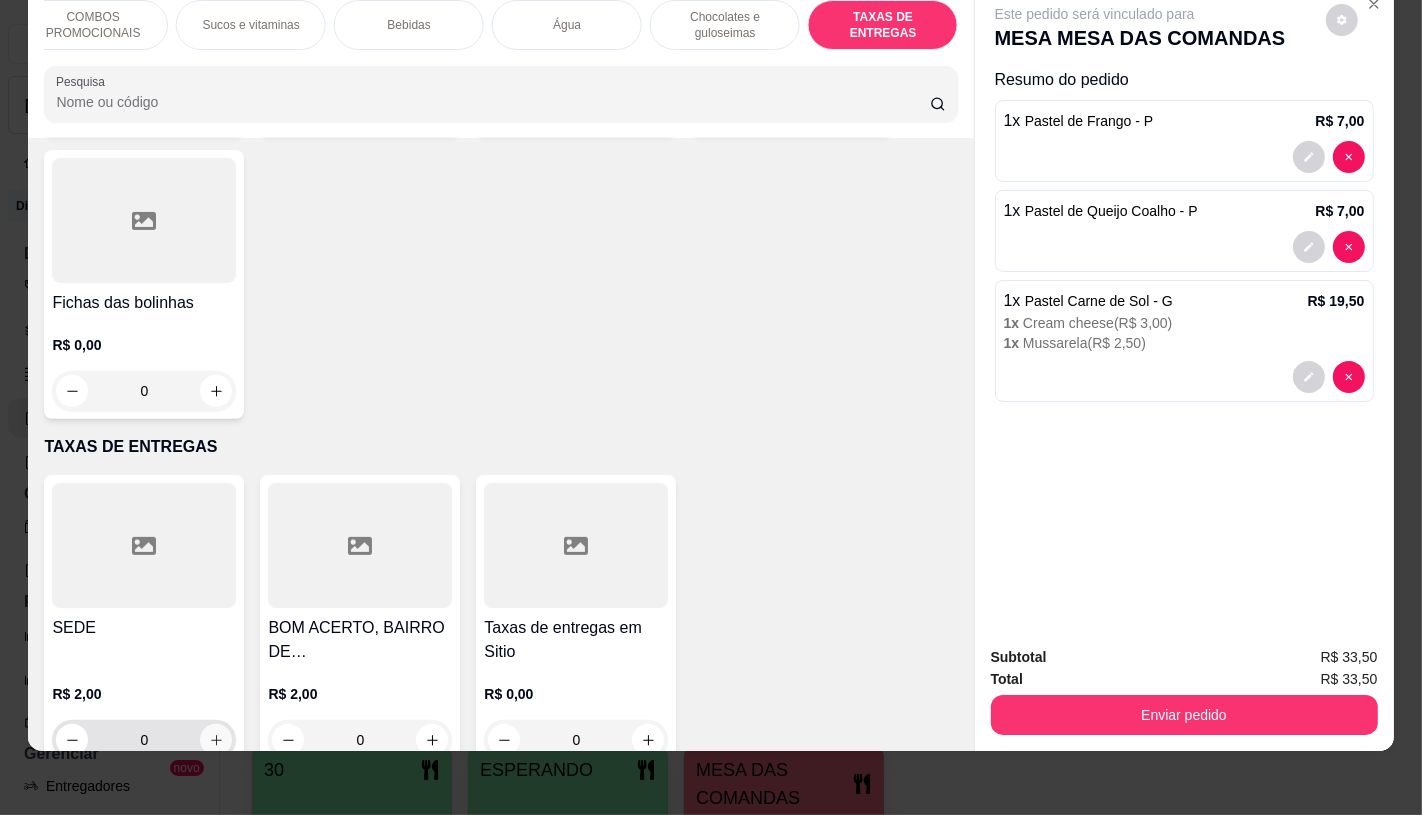 click at bounding box center [216, 740] 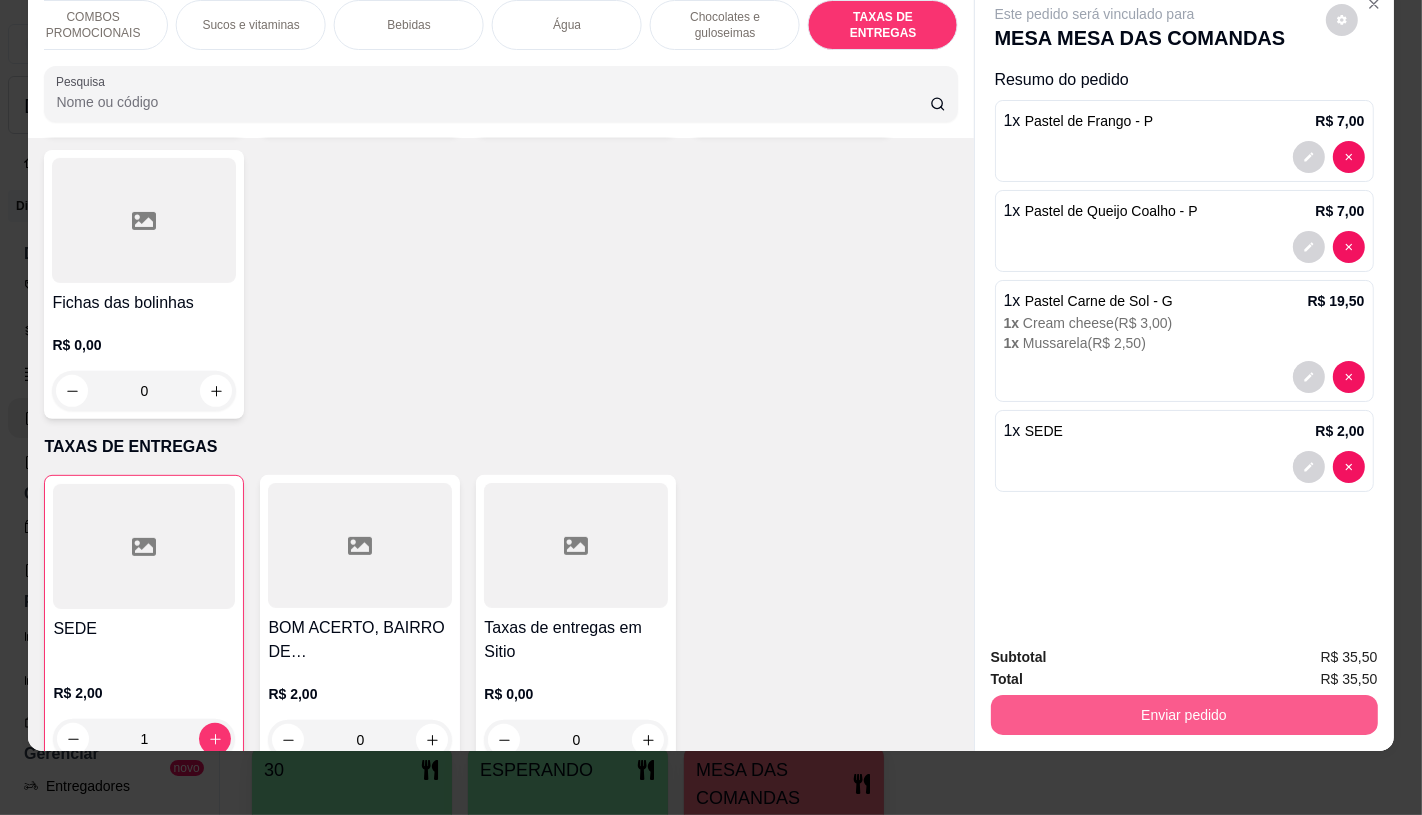 click on "Enviar pedido" at bounding box center [1184, 715] 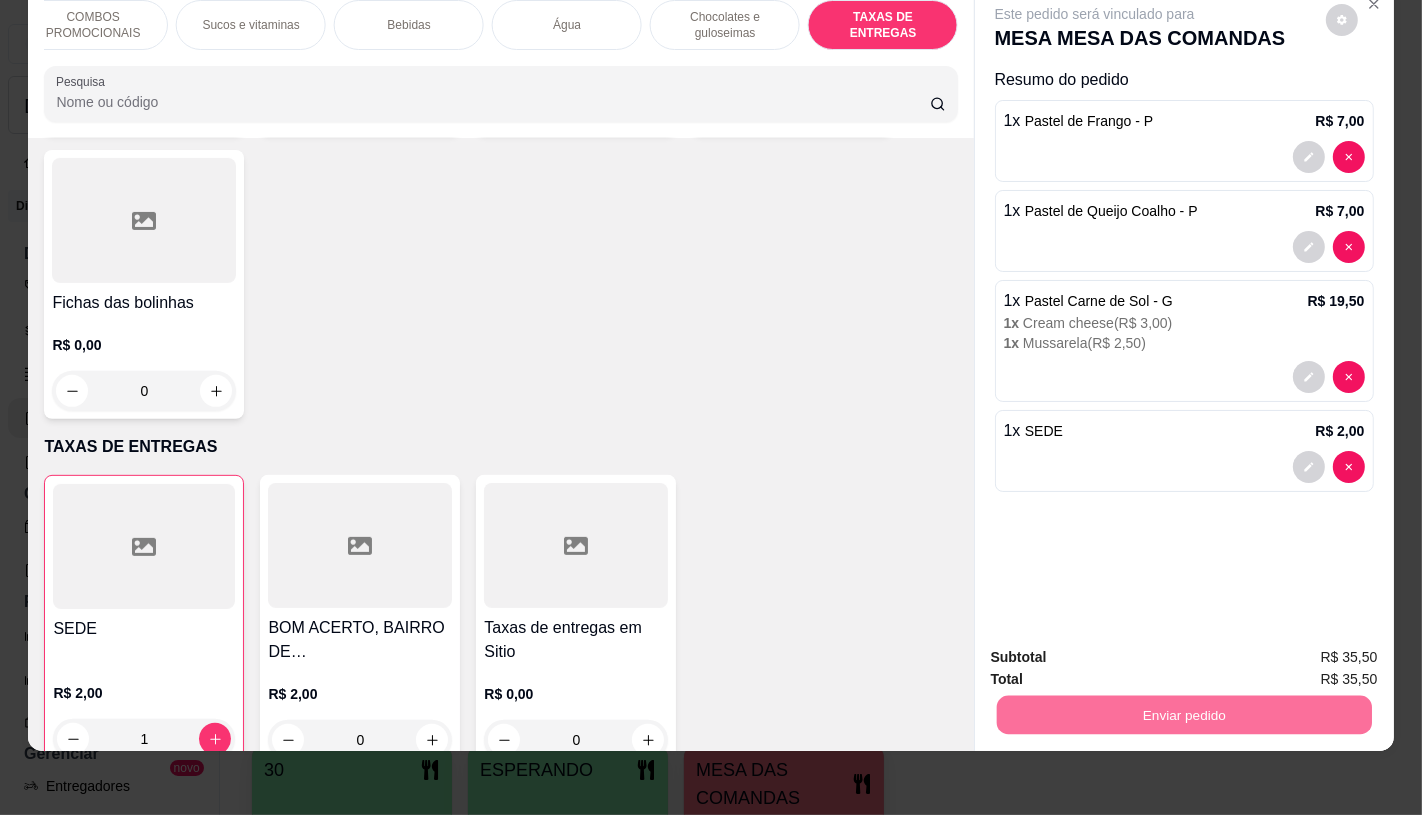 click on "Não registrar e enviar pedido" at bounding box center (1117, 650) 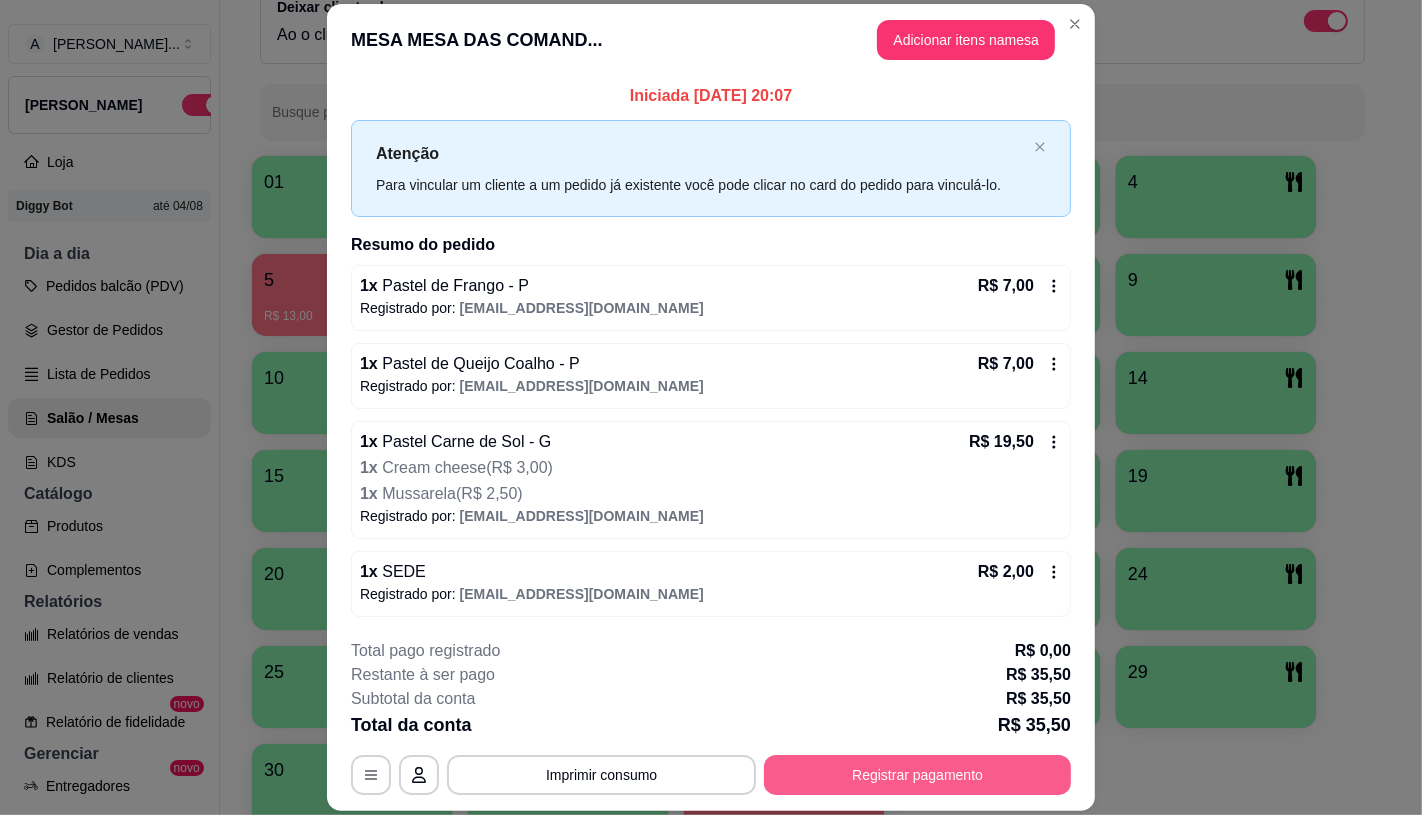 click on "Registrar pagamento" at bounding box center [917, 775] 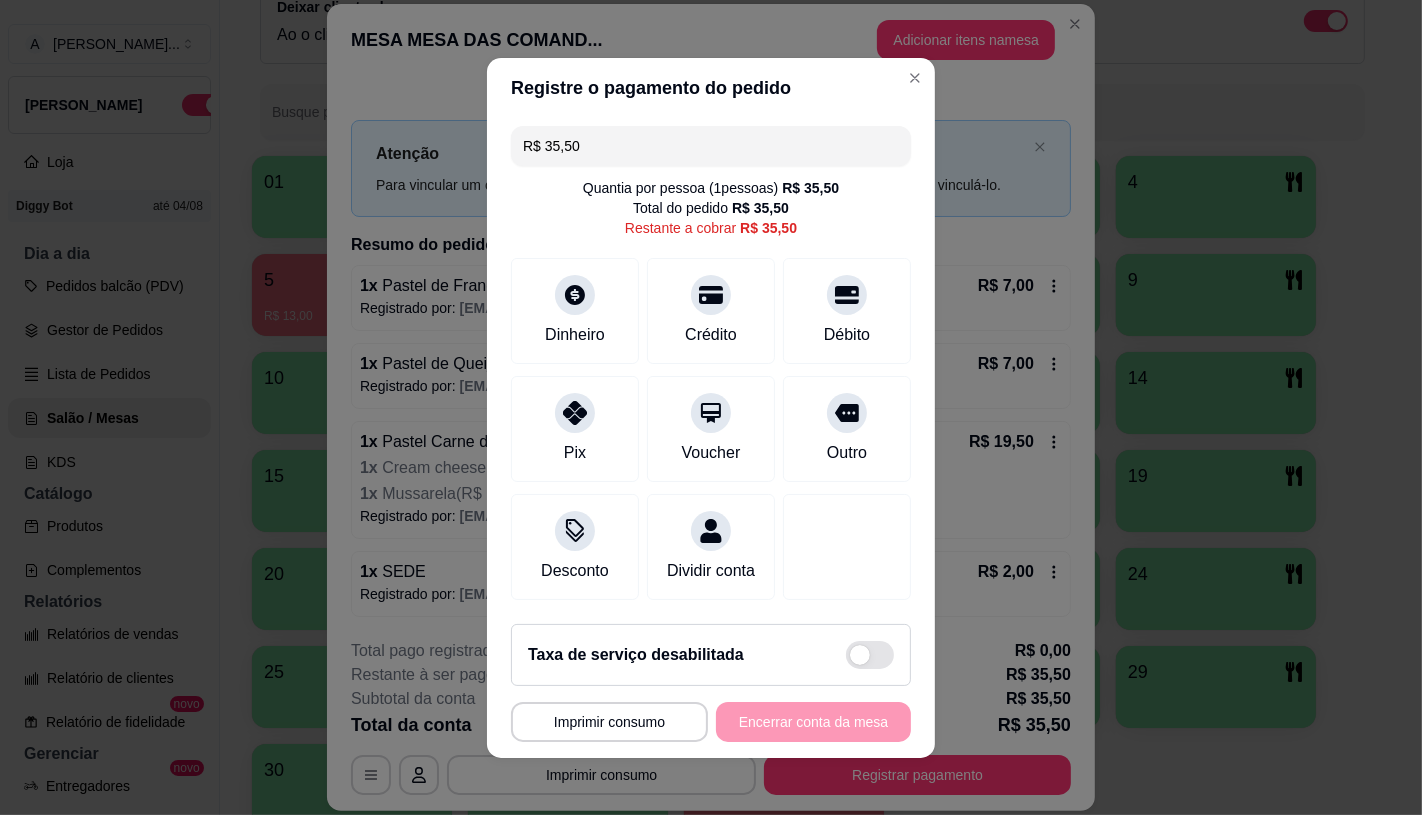 click on "R$ 35,50" at bounding box center [711, 146] 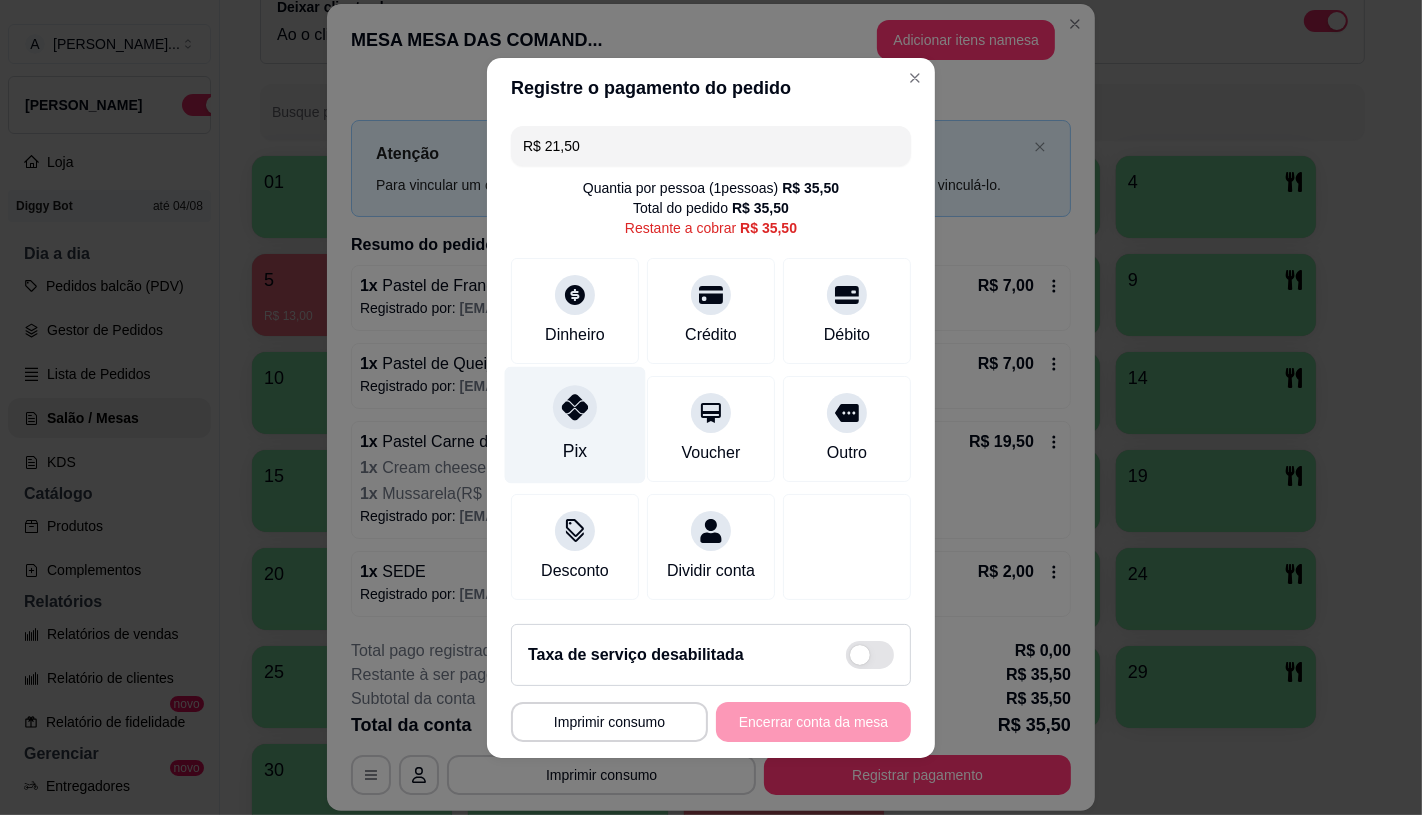 click on "Pix" at bounding box center (575, 424) 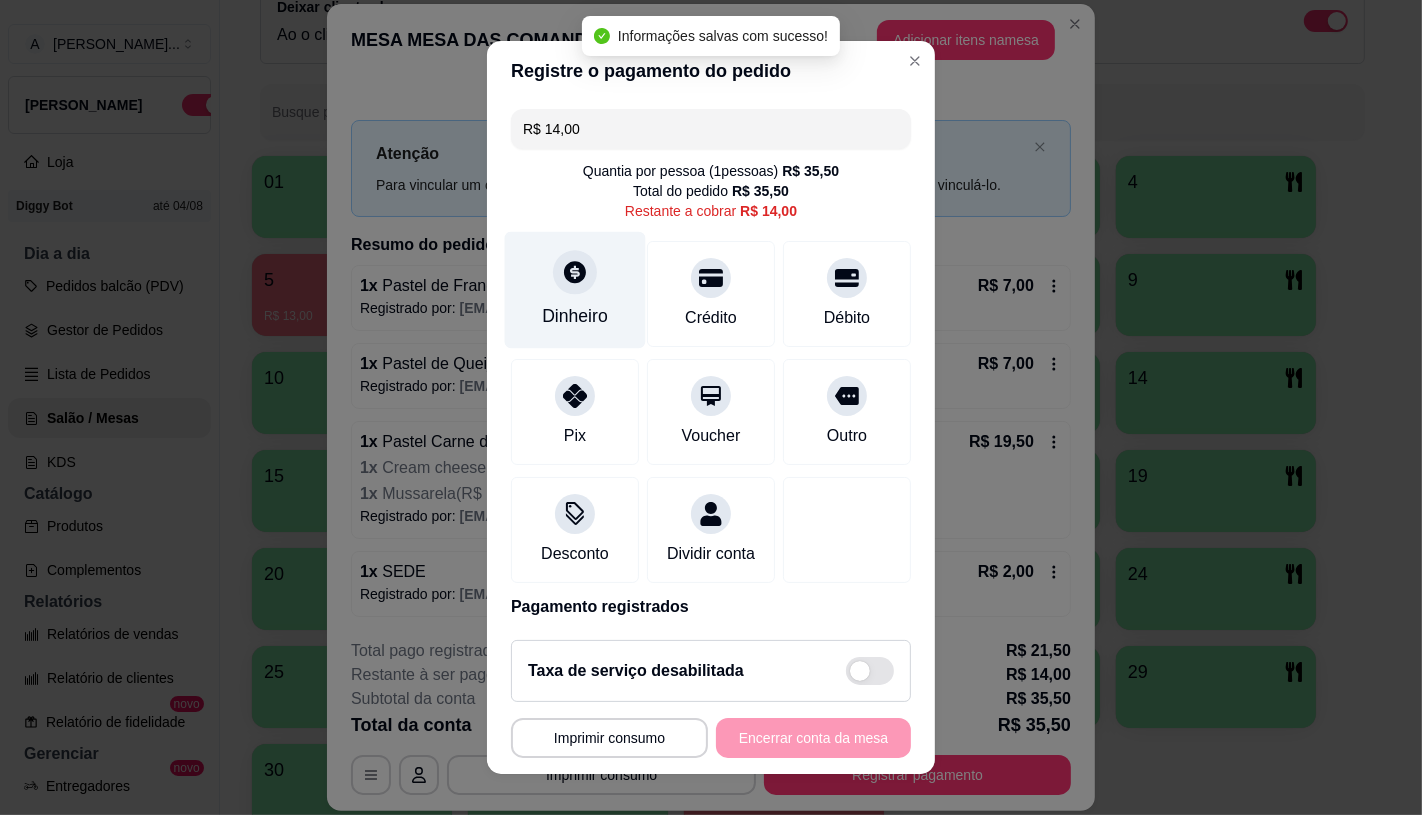 click on "Dinheiro" at bounding box center [575, 289] 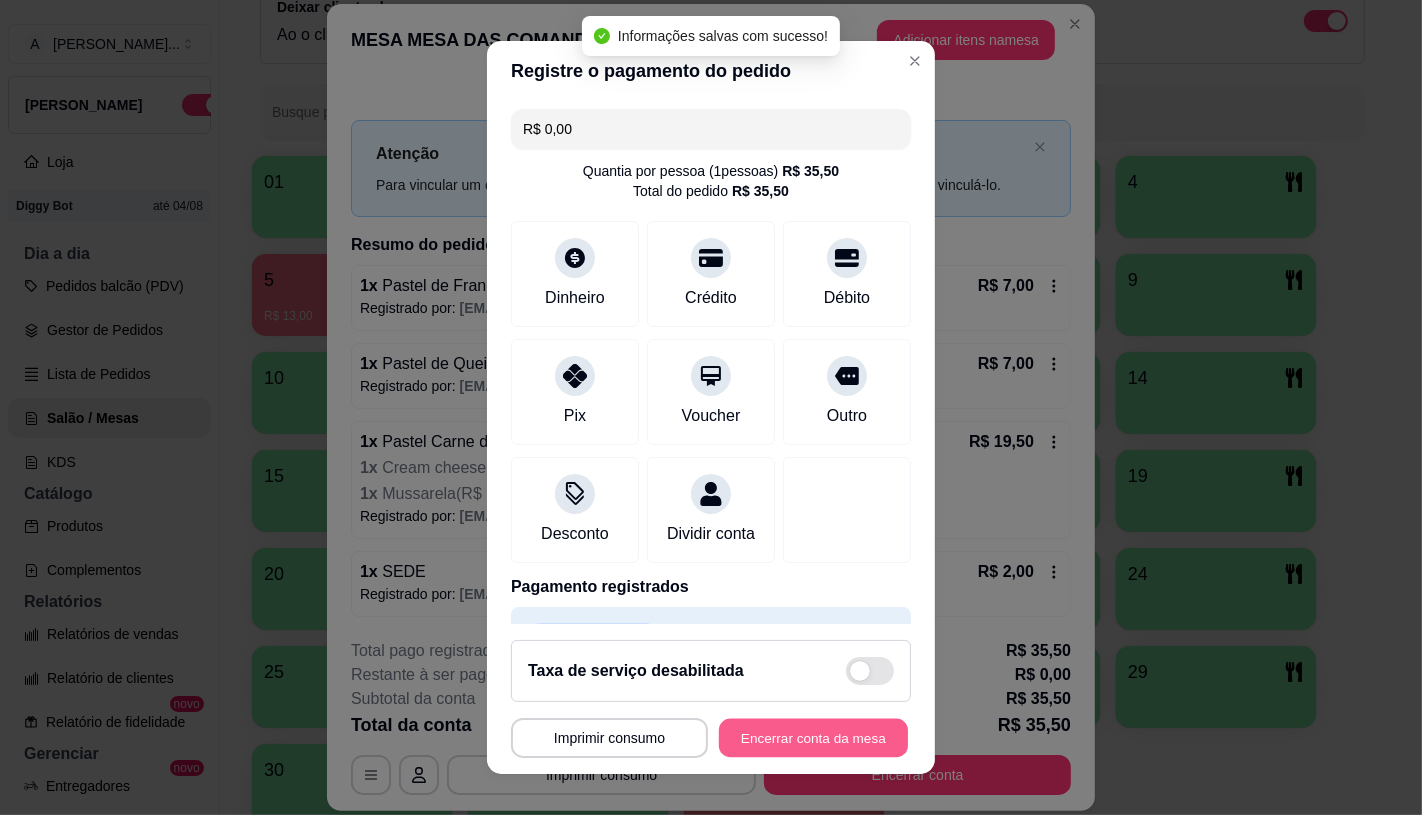 click on "Encerrar conta da mesa" at bounding box center [813, 738] 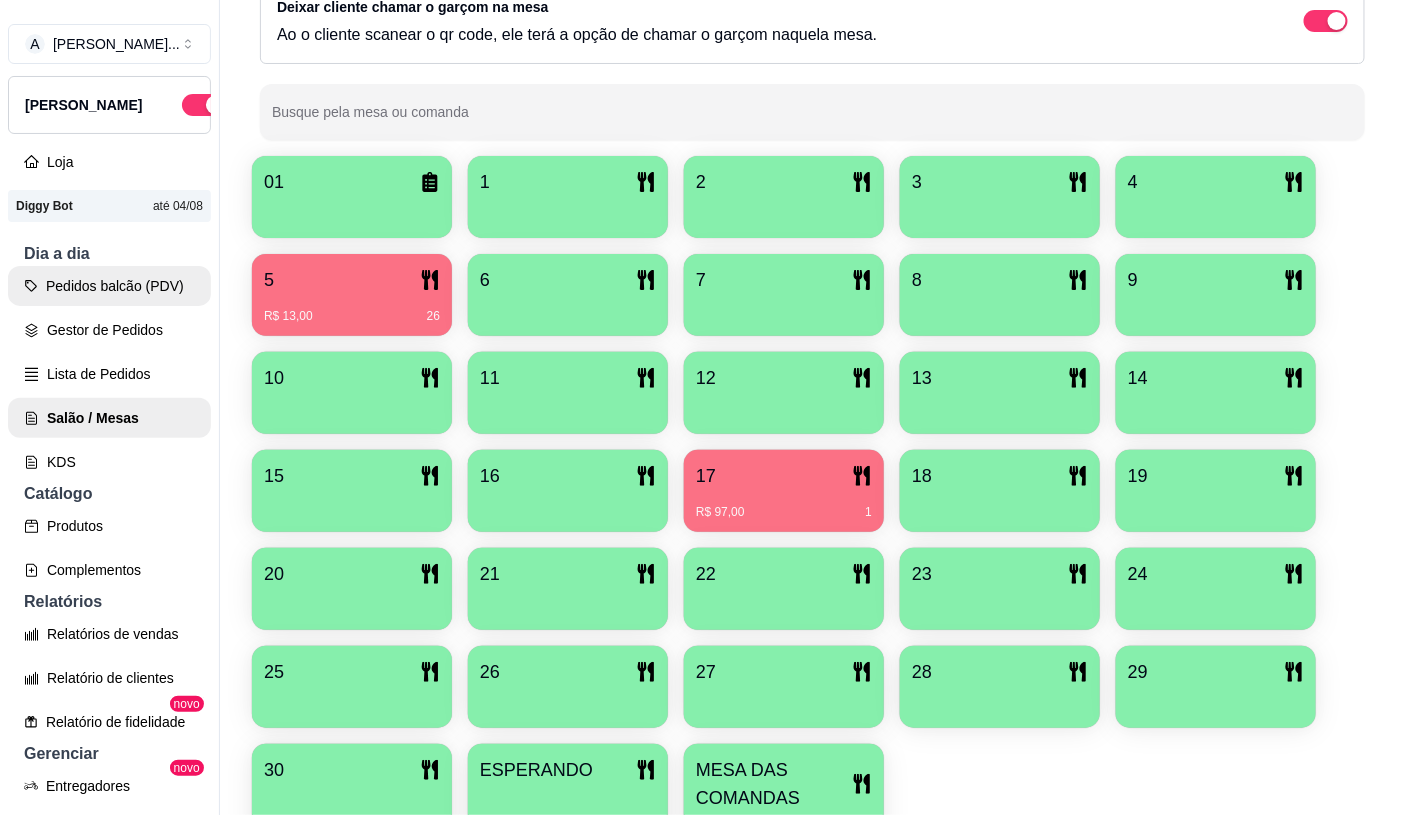 click on "Pedidos balcão (PDV)" at bounding box center (109, 286) 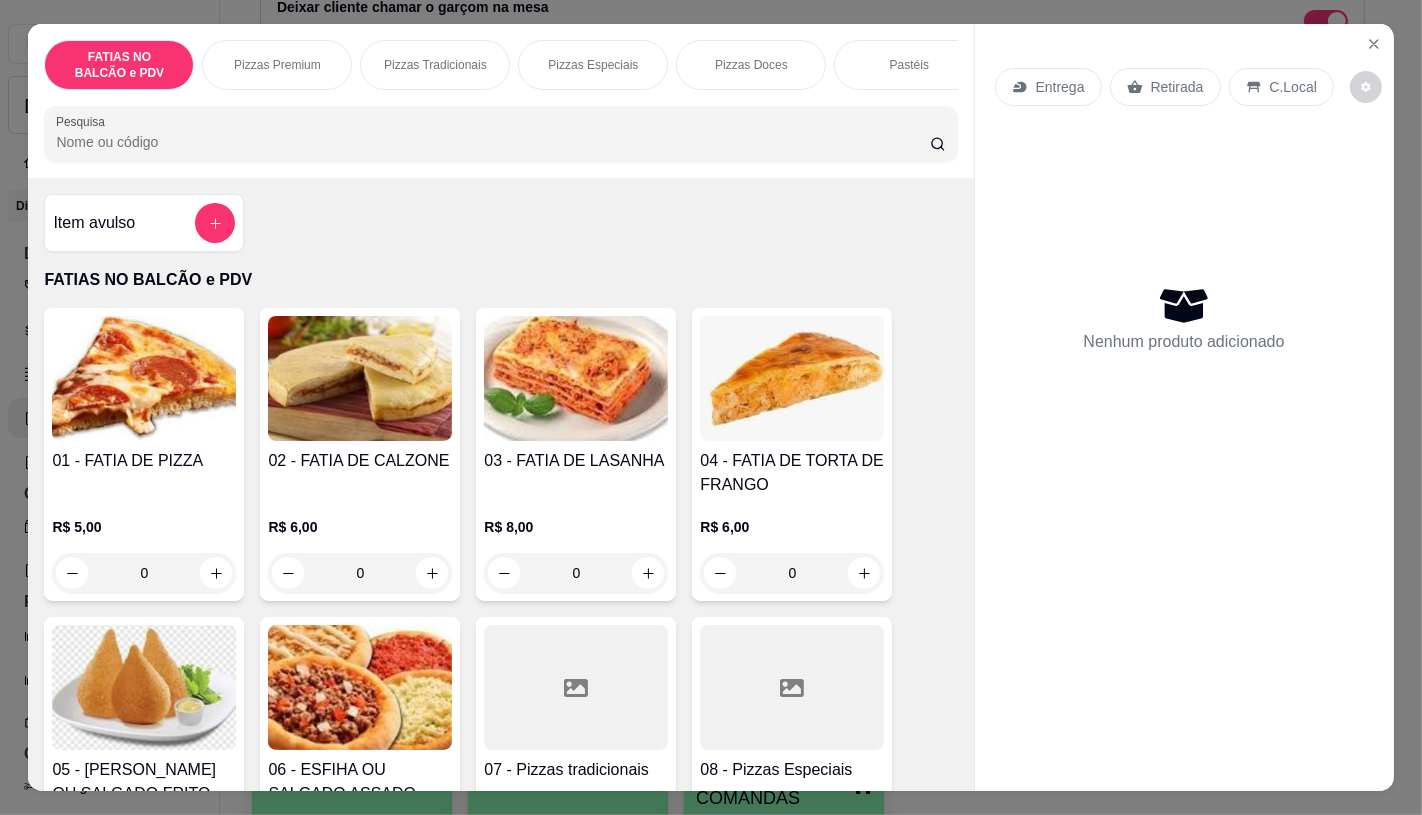 click on "0" at bounding box center (576, 573) 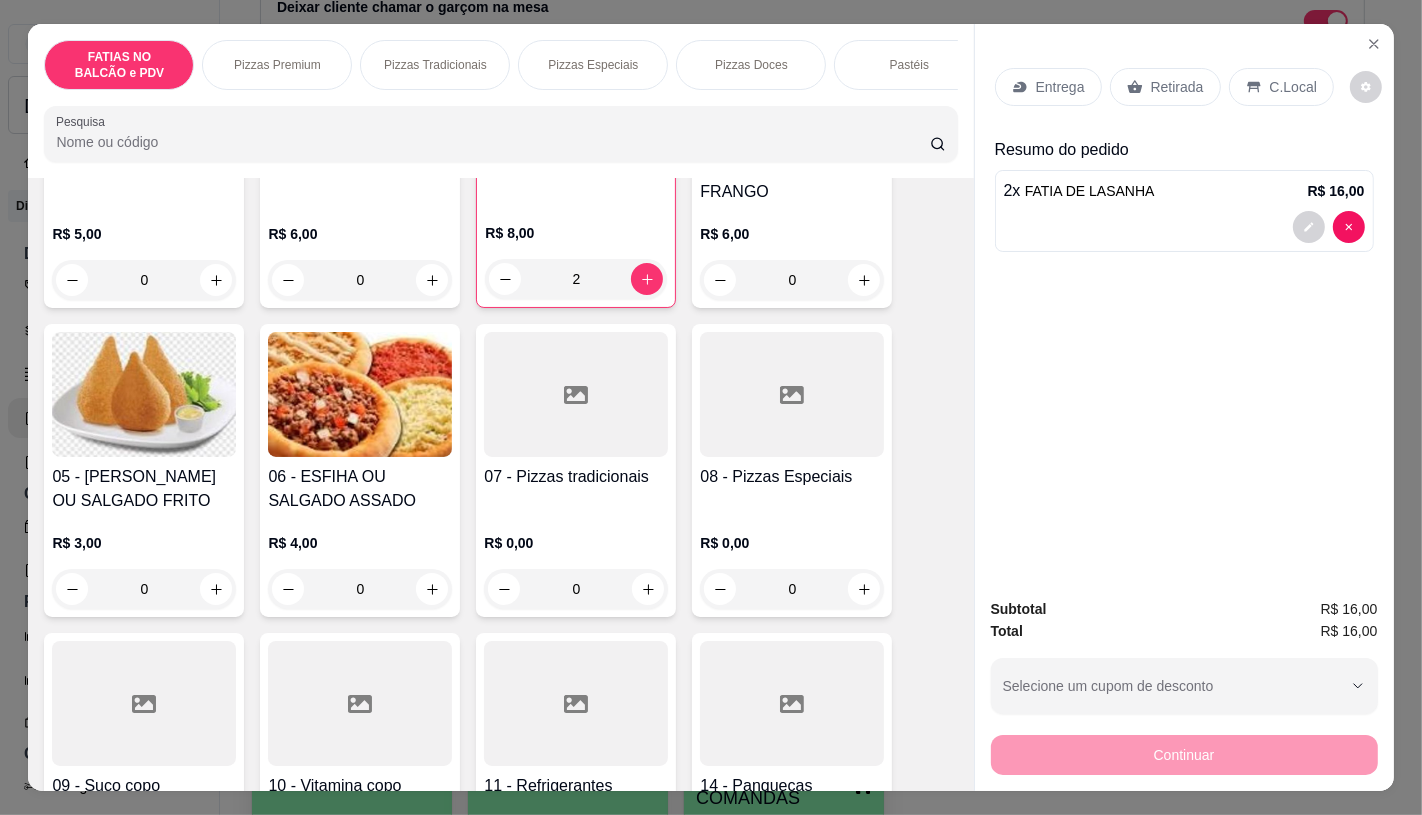 scroll, scrollTop: 333, scrollLeft: 0, axis: vertical 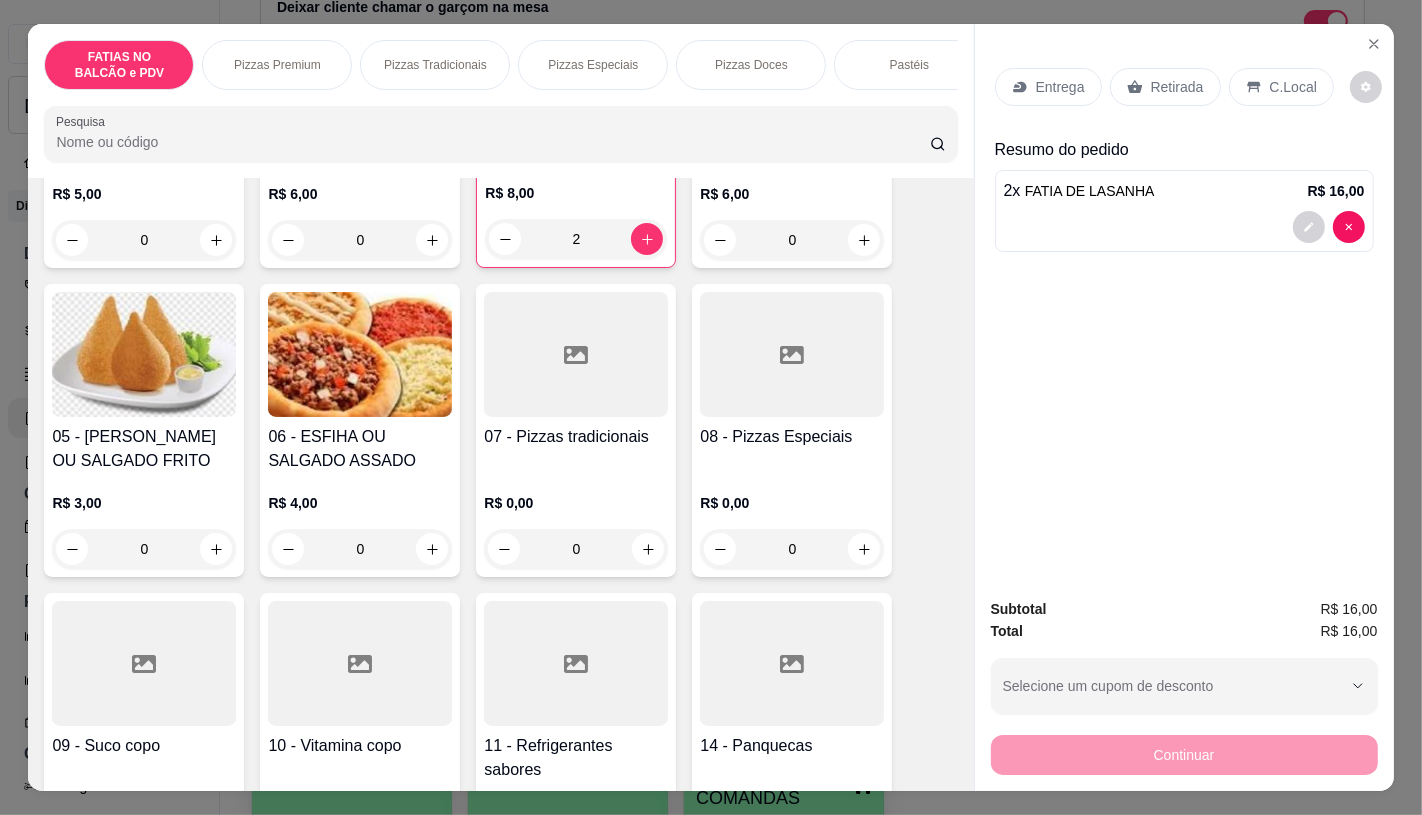 click 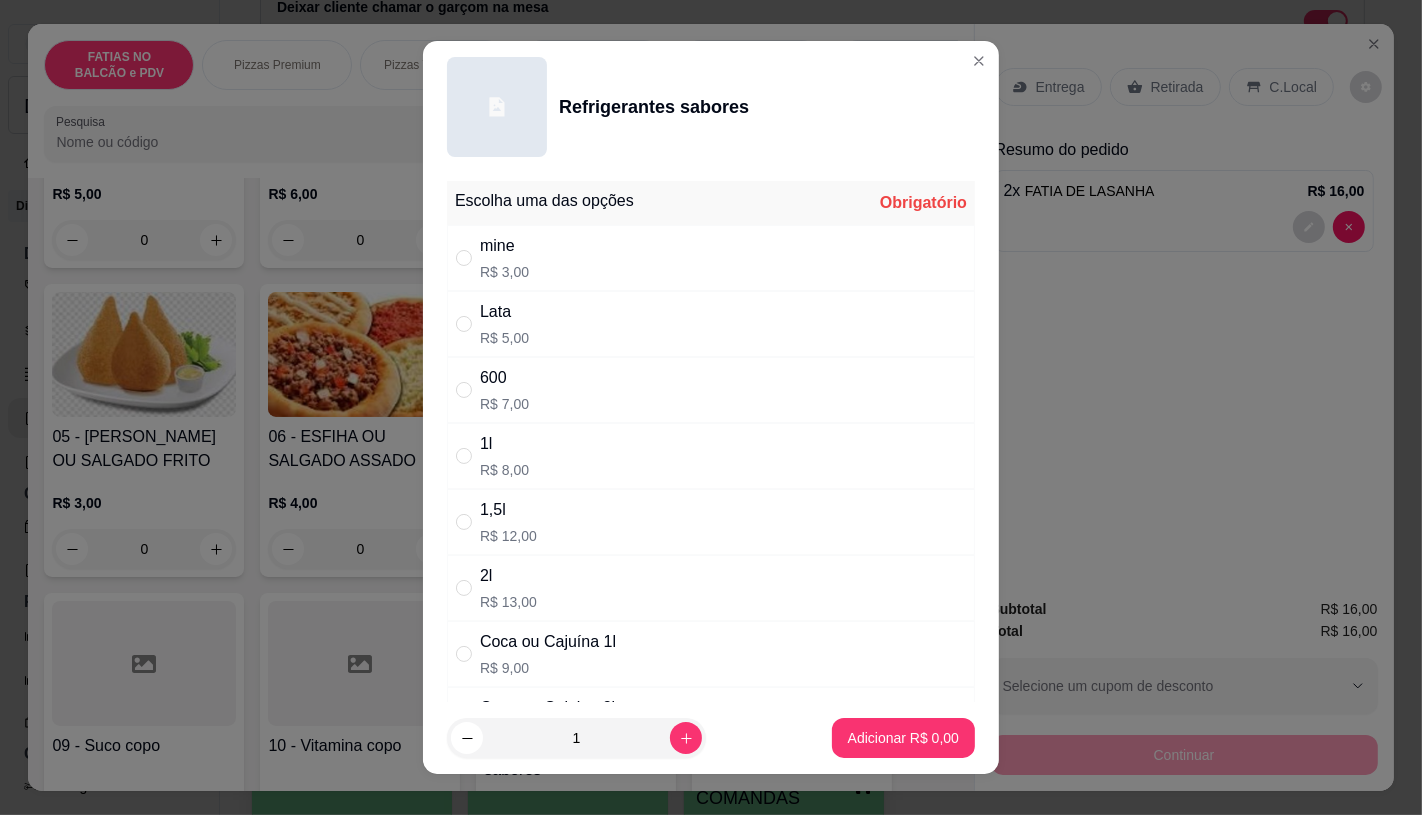 click on "1l R$ 8,00" at bounding box center (711, 456) 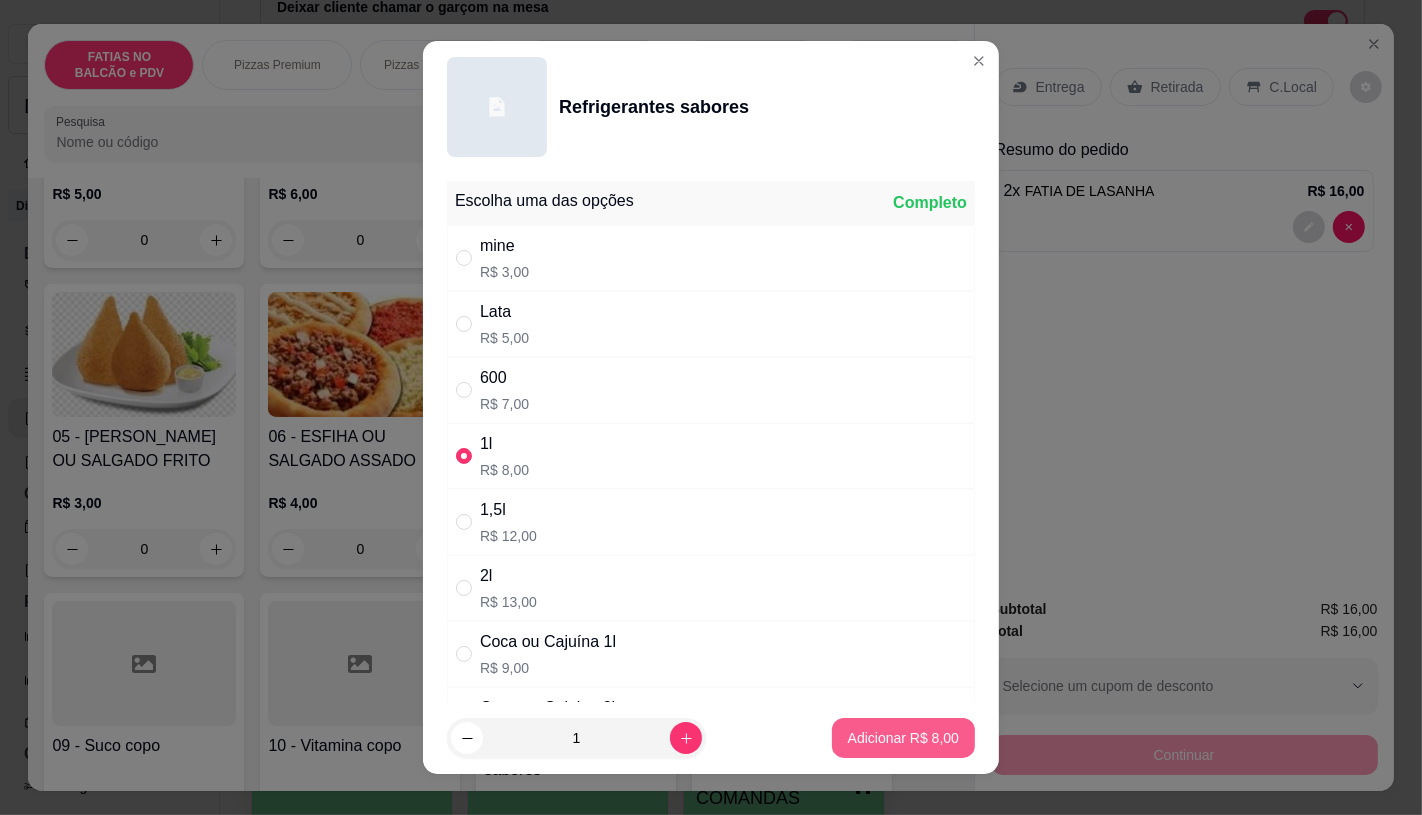 click on "Adicionar   R$ 8,00" at bounding box center [903, 738] 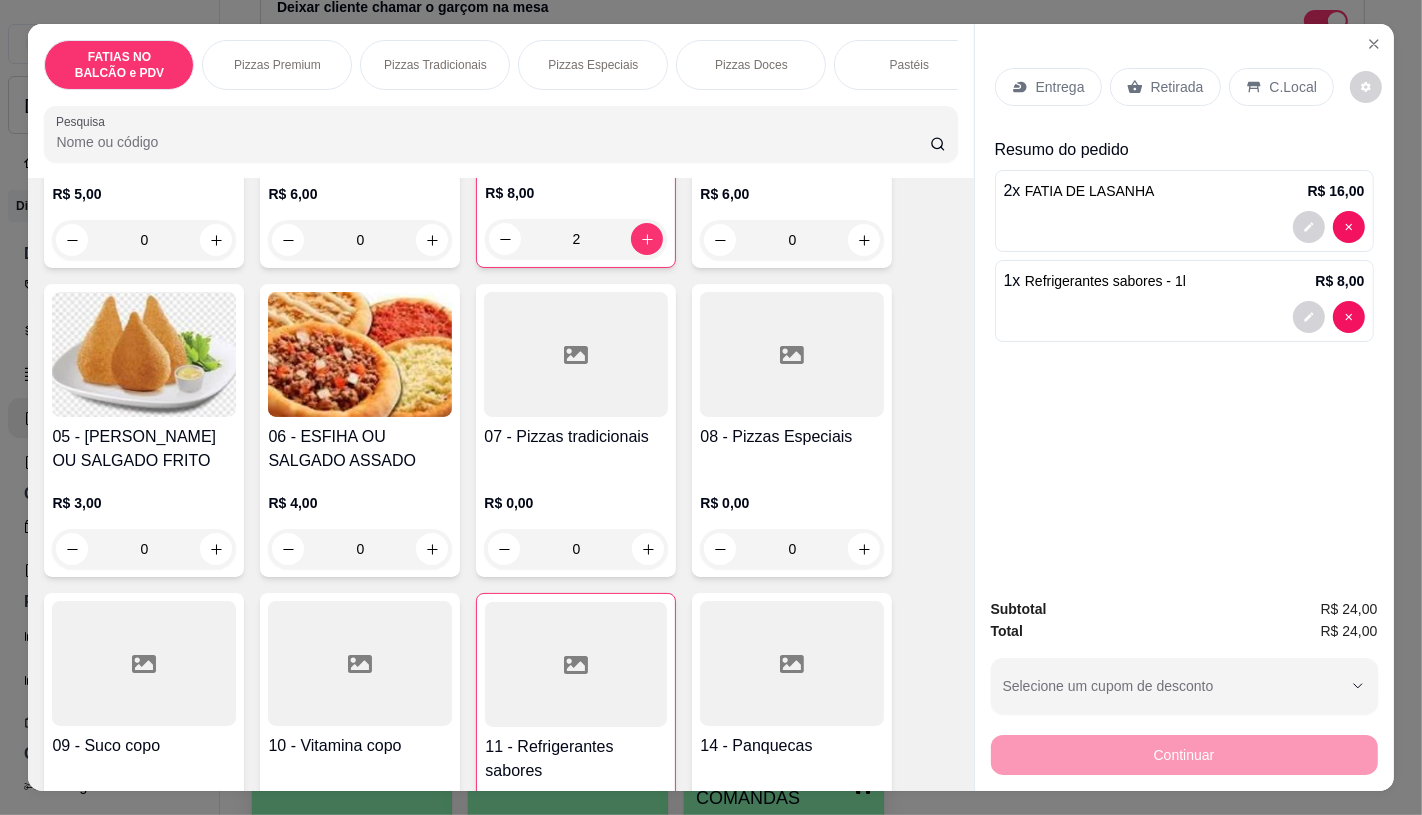 click on "Retirada" at bounding box center [1177, 87] 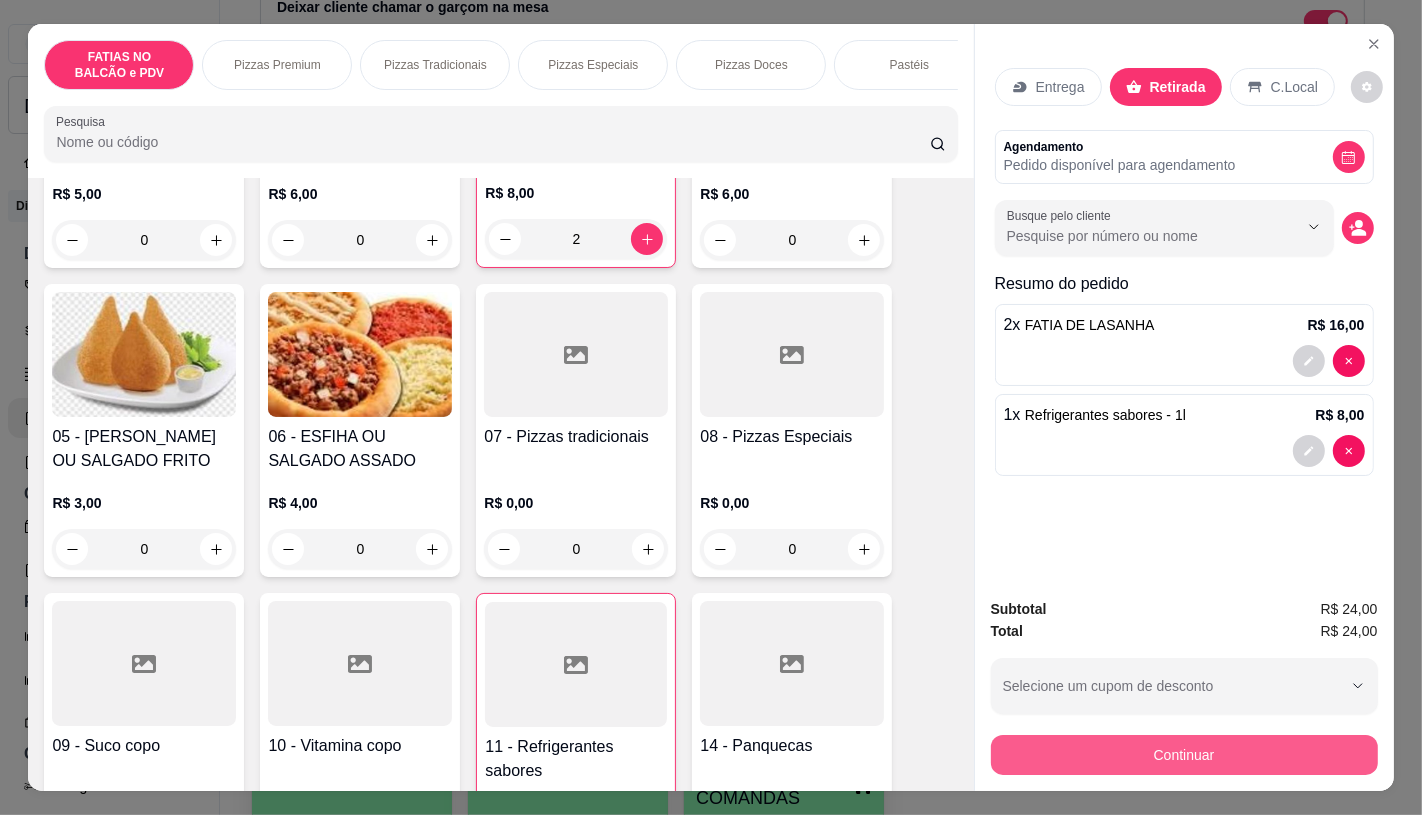 click on "Continuar" at bounding box center (1184, 755) 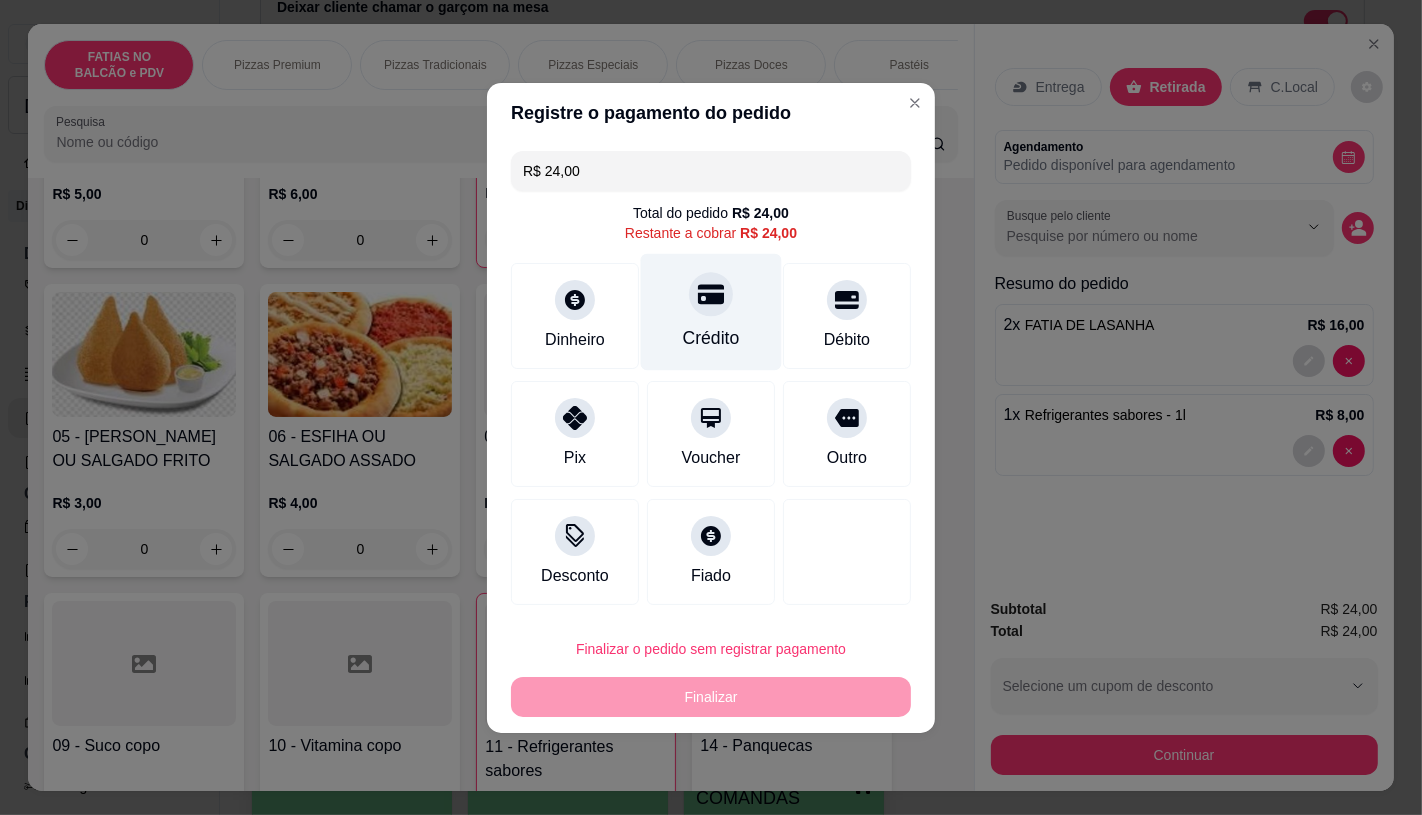 click on "Crédito" at bounding box center [711, 338] 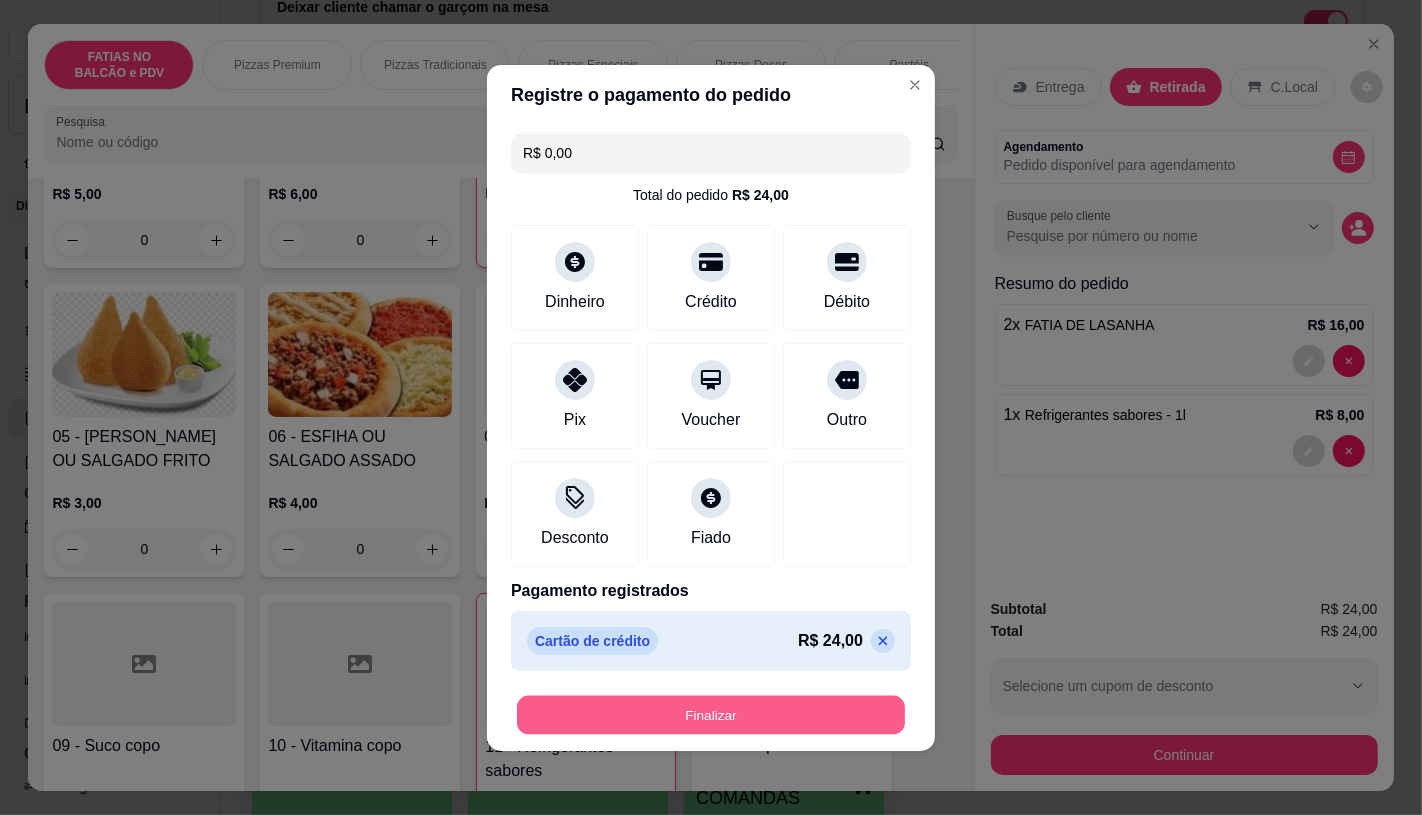 click on "Finalizar" at bounding box center [711, 714] 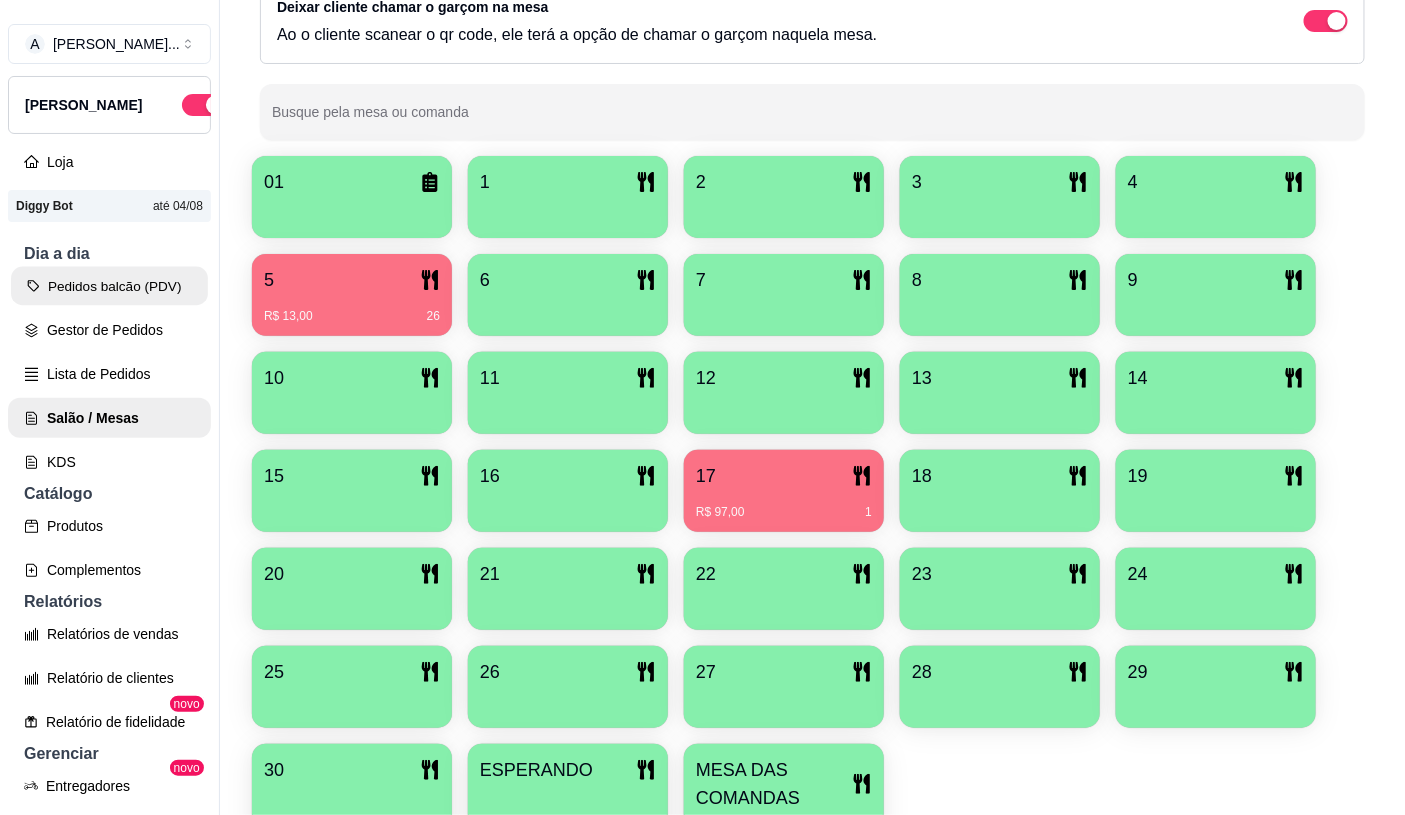 click on "Pedidos balcão (PDV)" at bounding box center (109, 286) 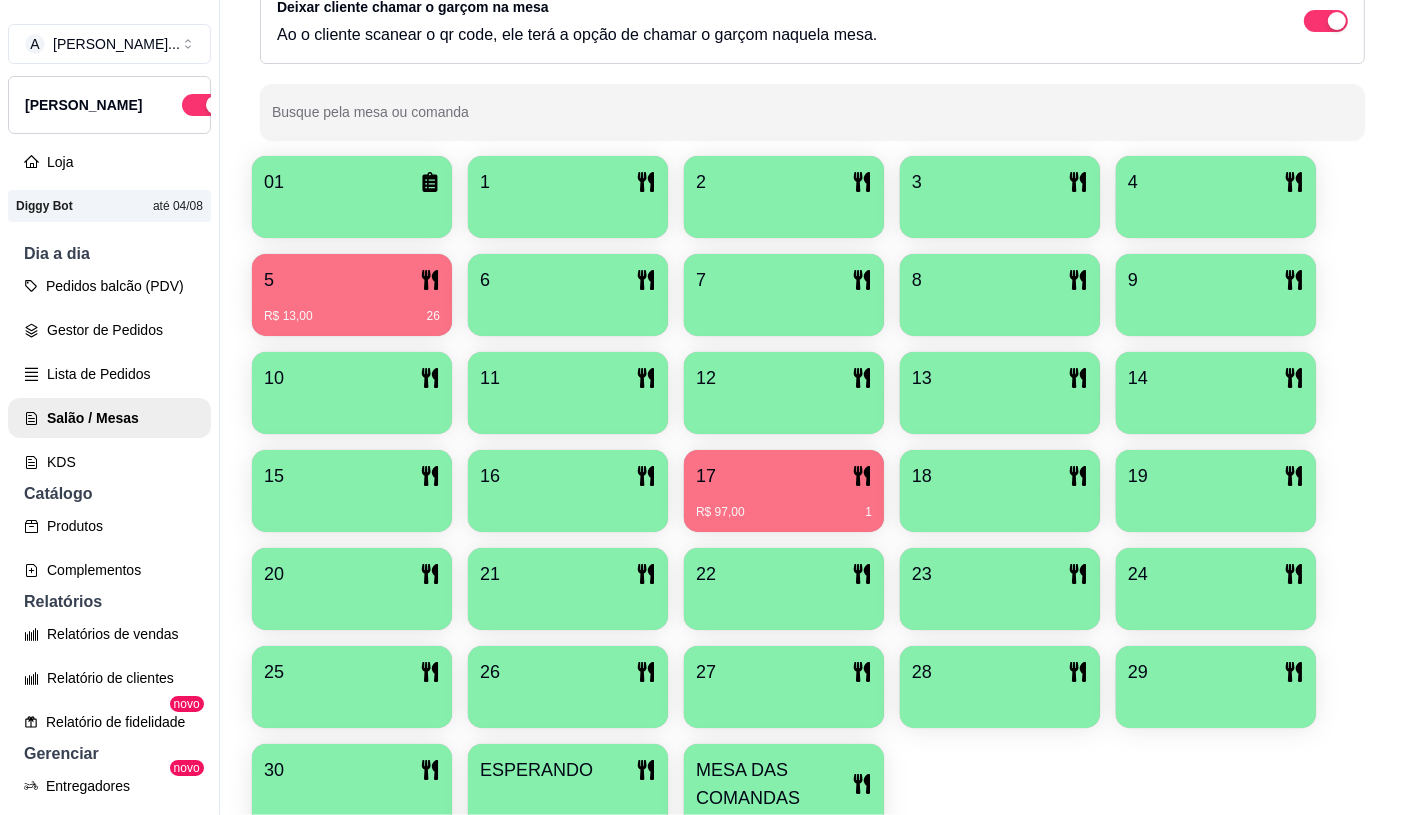 click on "0" at bounding box center (144, 573) 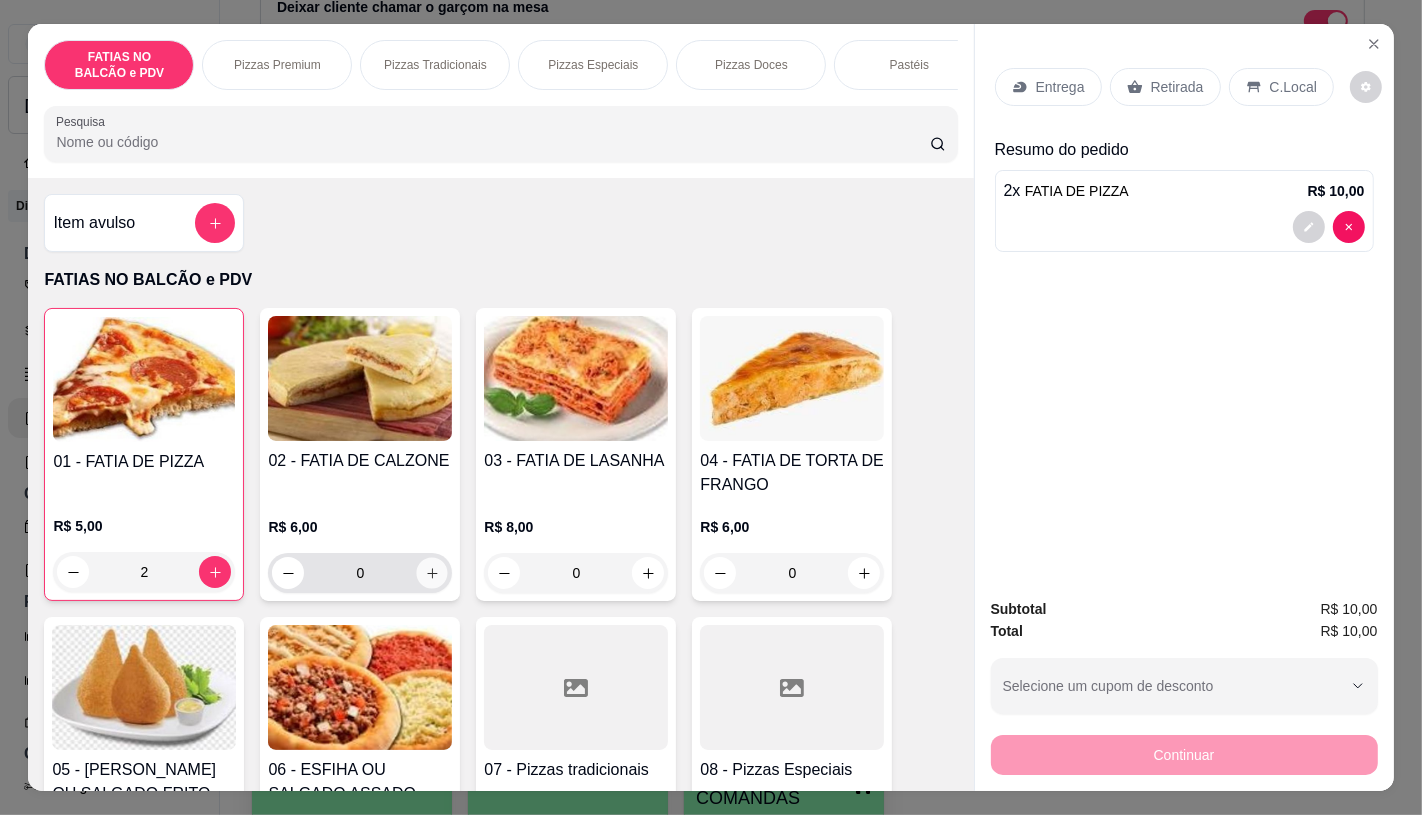 click 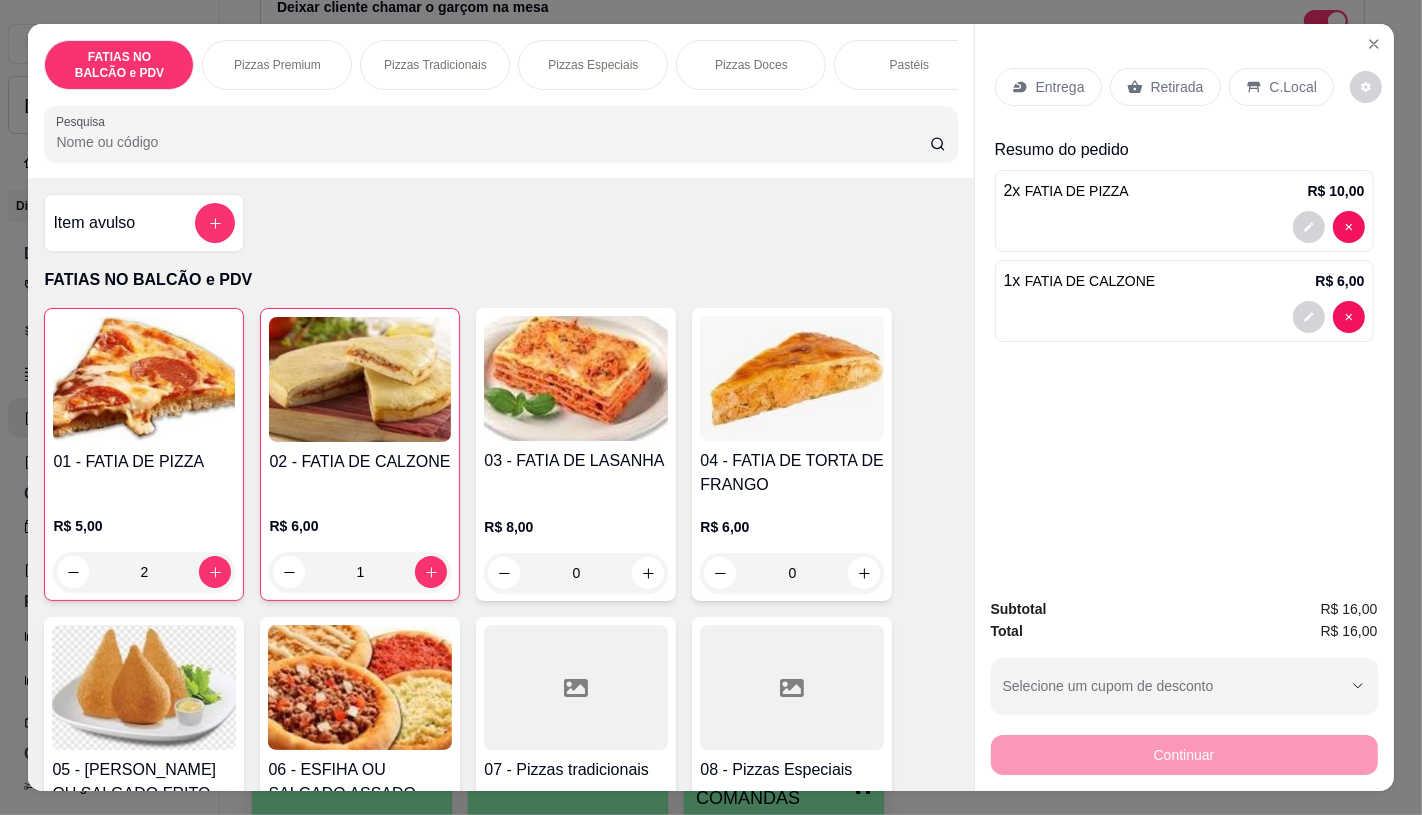 click on "Retirada" at bounding box center (1177, 87) 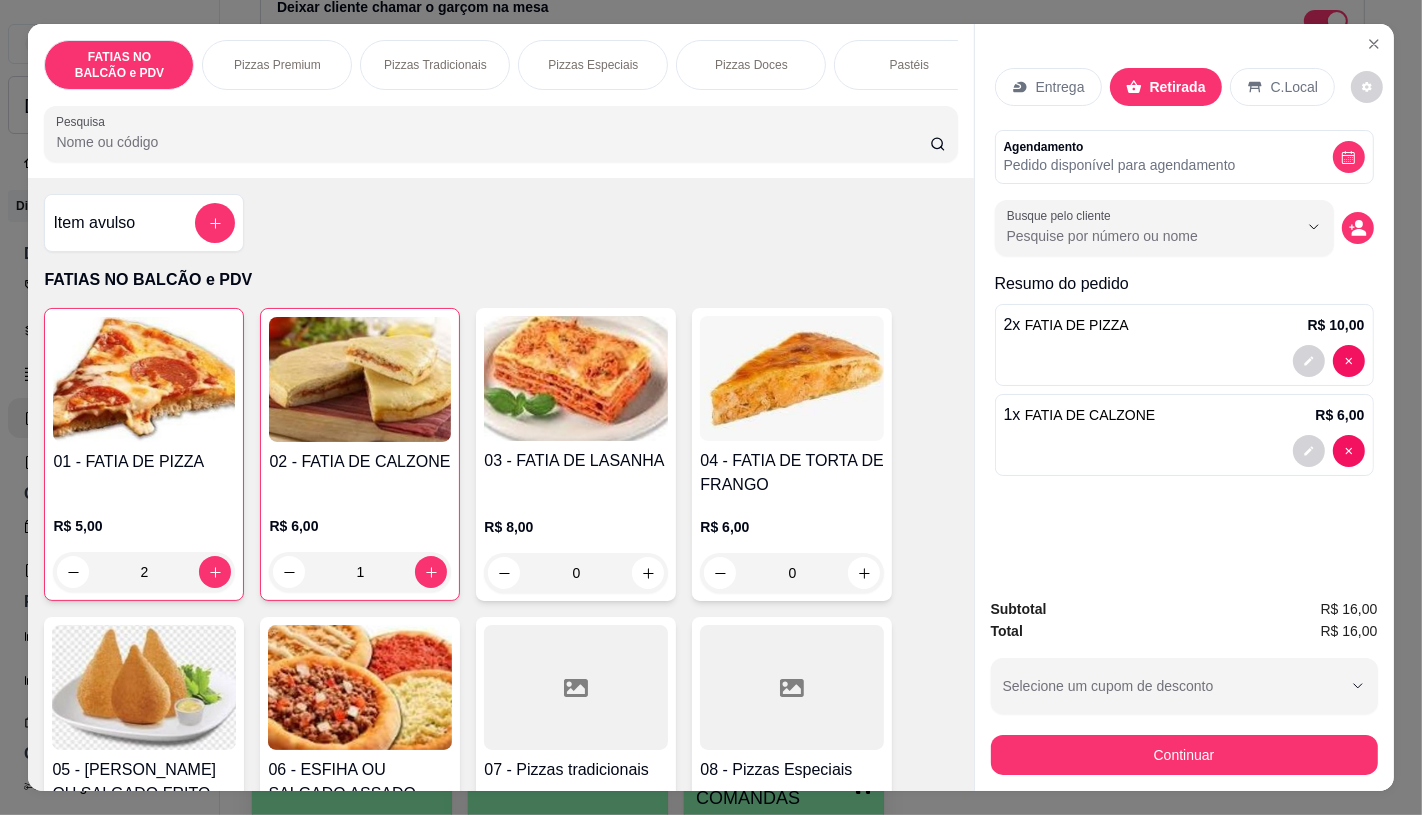 click on "Subtotal R$ 16,00 Total R$ 16,00 Selecione um cupom de desconto GANHEI5 Selecione um cupom de desconto Continuar" at bounding box center [1184, 686] 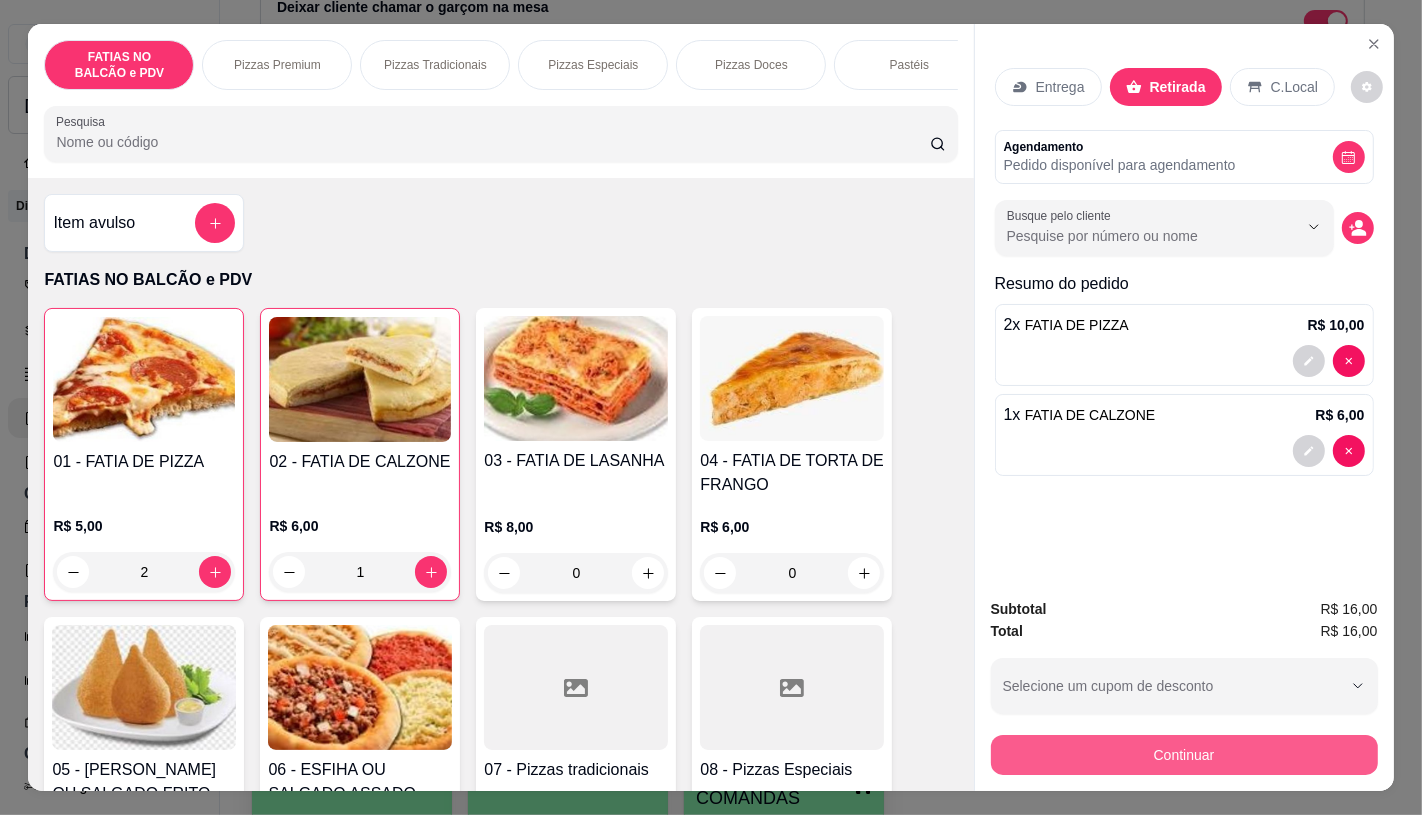 click on "Continuar" at bounding box center (1184, 755) 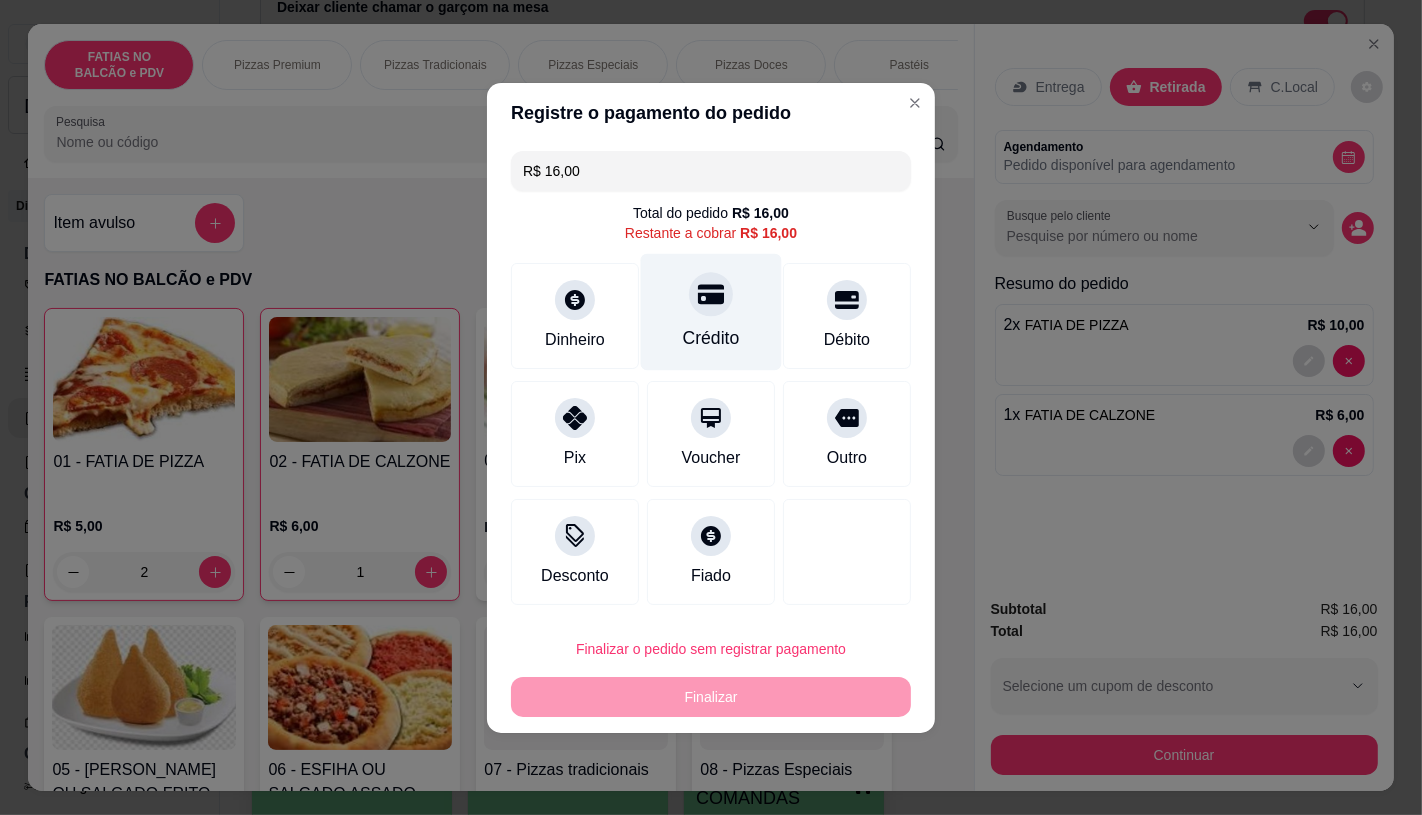 click on "Crédito" at bounding box center [711, 311] 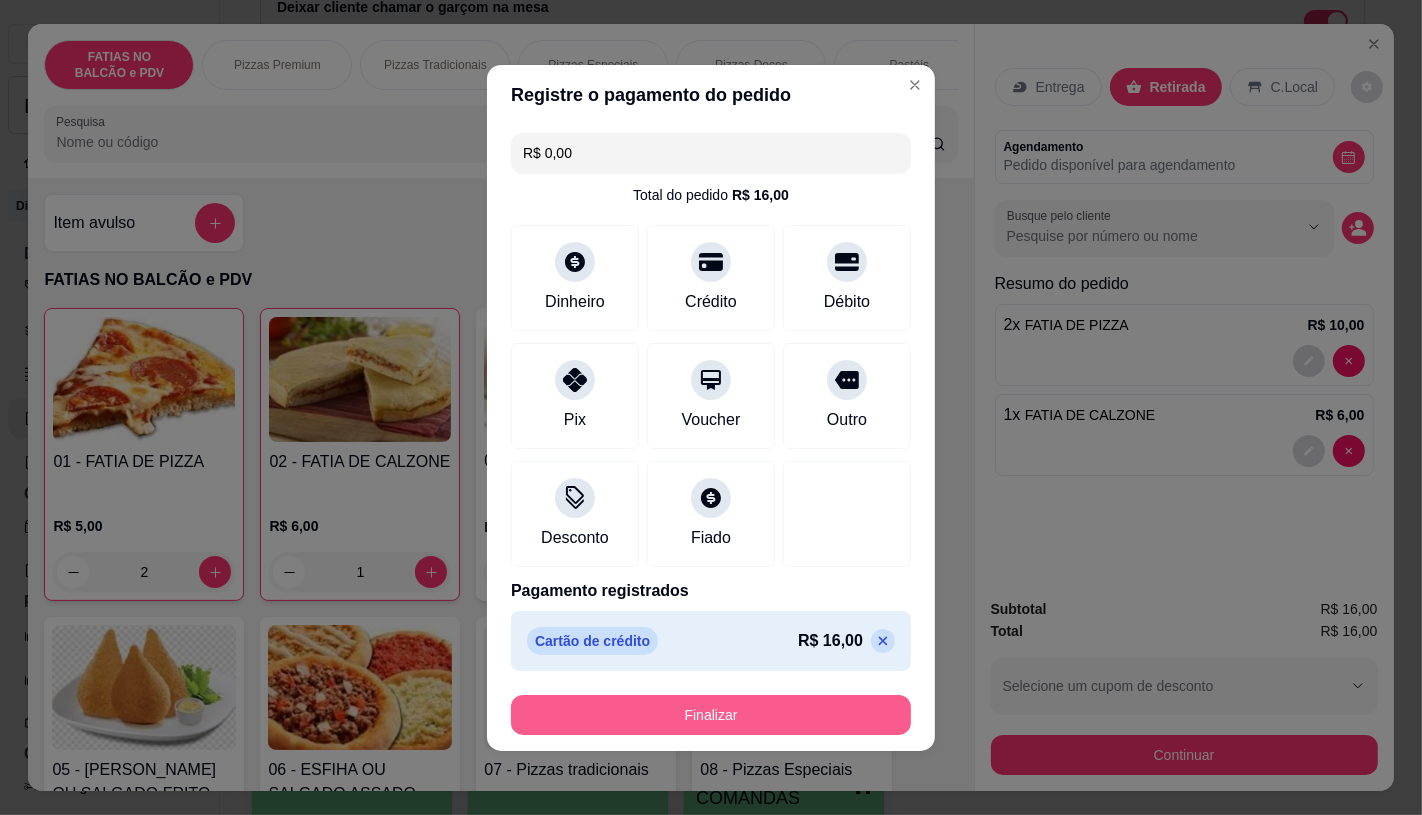 click on "Finalizar" at bounding box center (711, 715) 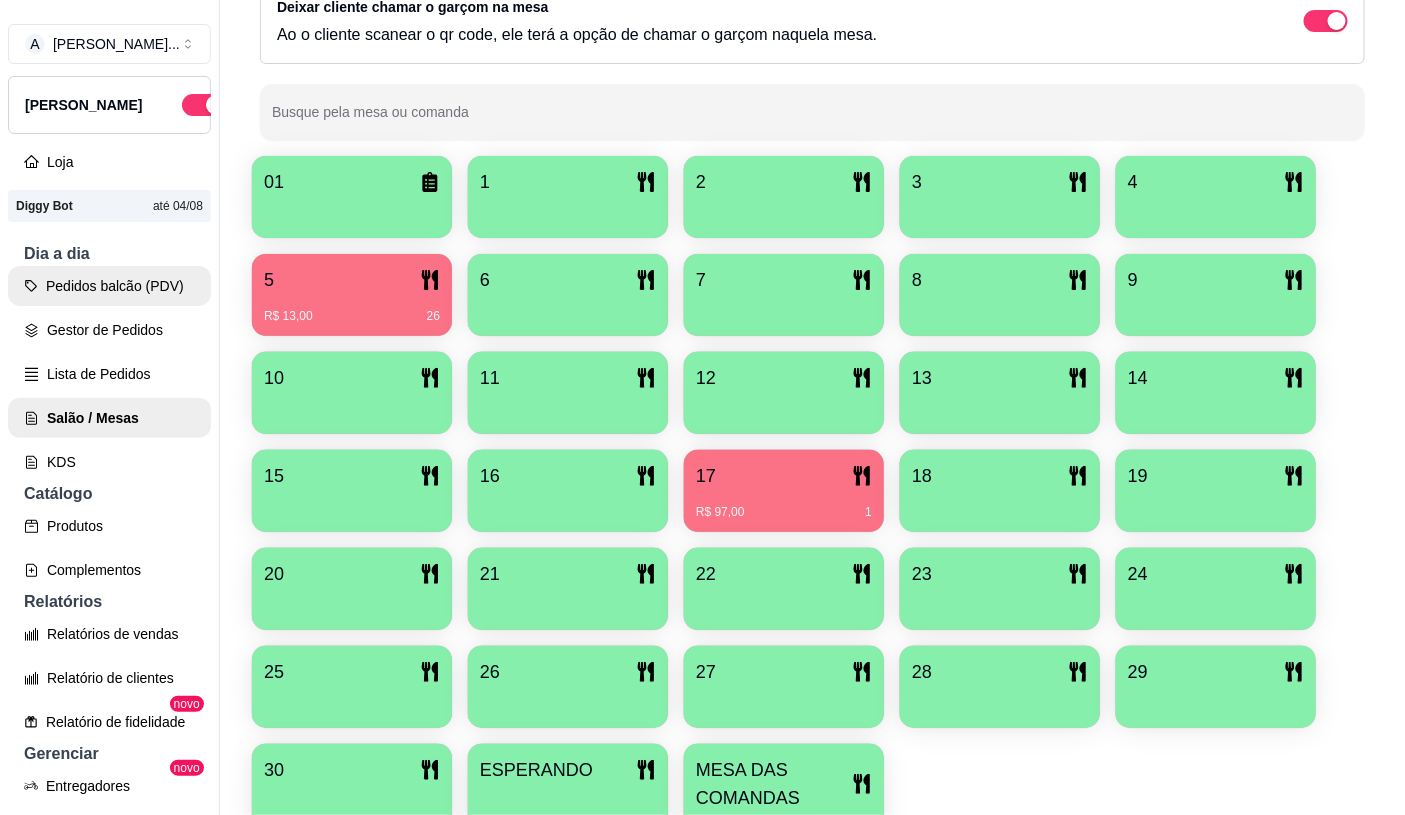 click on "Pedidos balcão (PDV)" at bounding box center [109, 286] 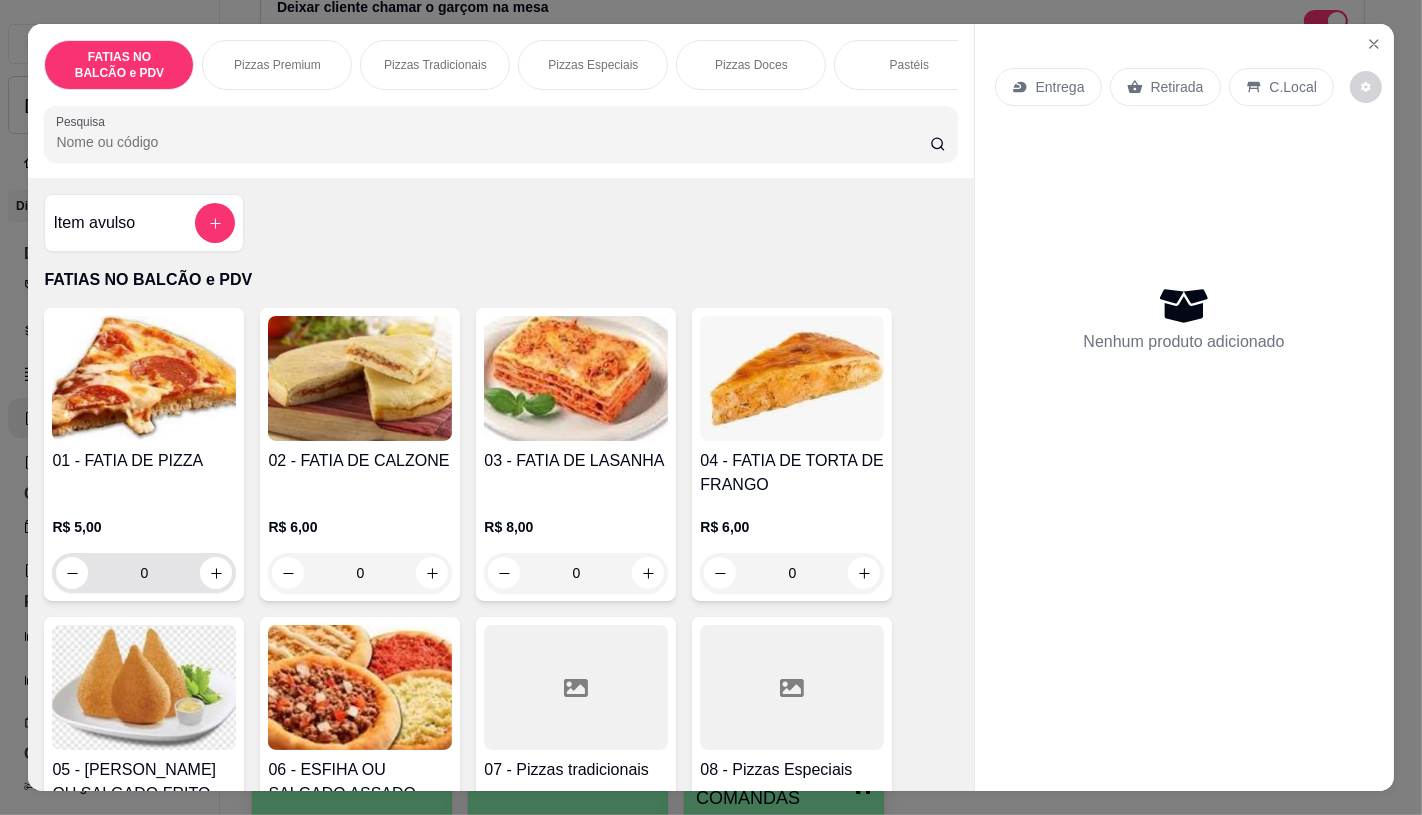click on "0" at bounding box center [144, 573] 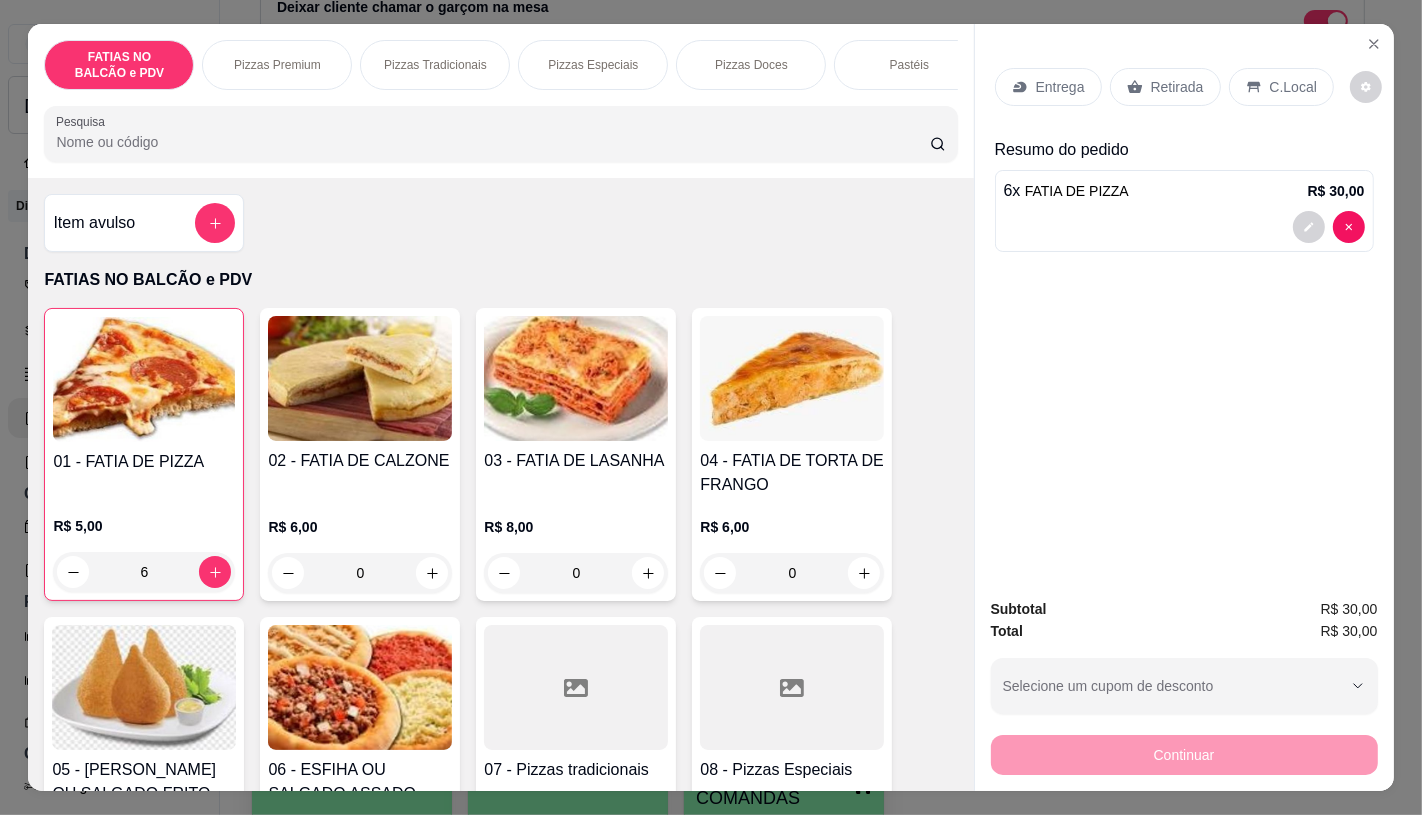click on "Retirada" at bounding box center (1177, 87) 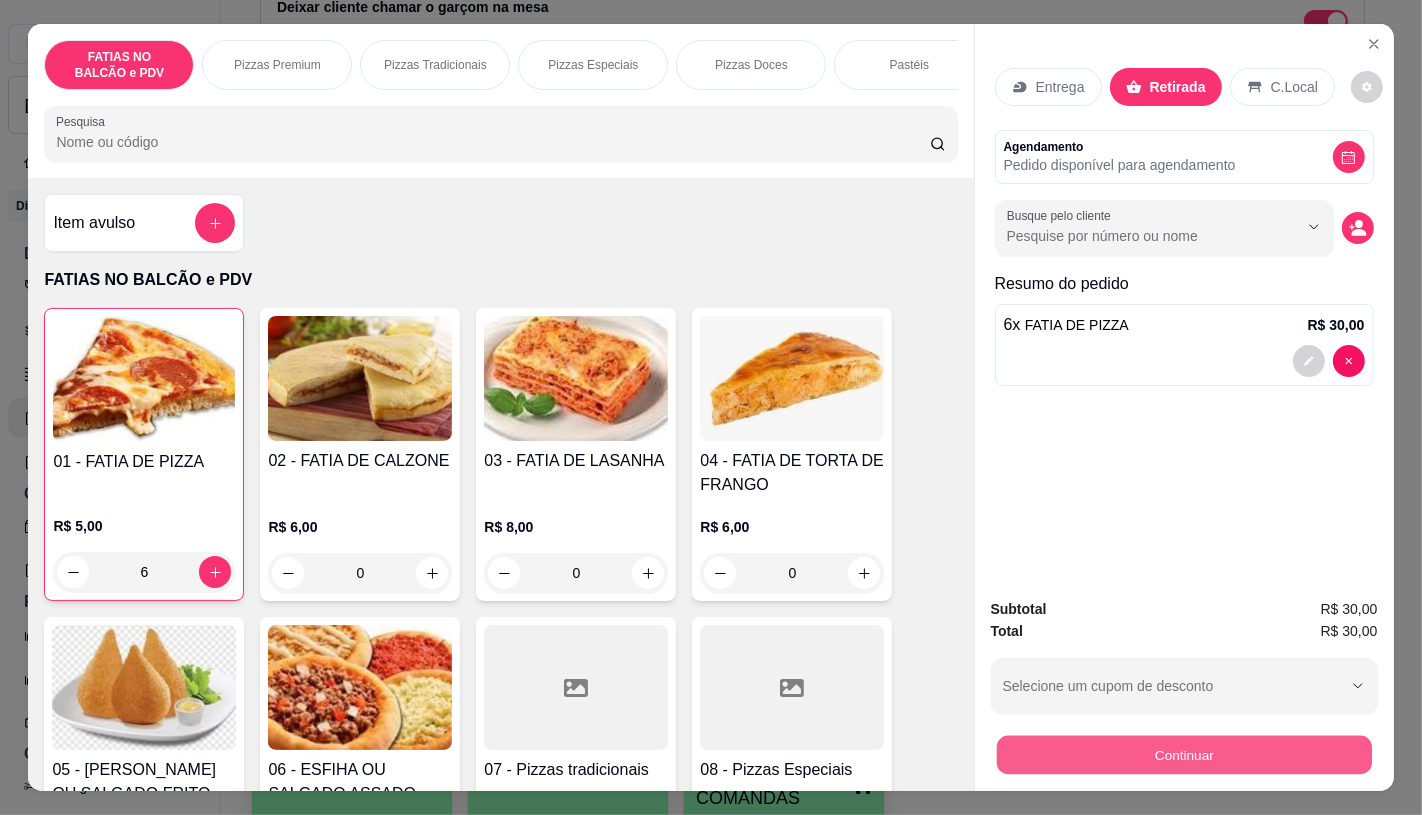 click on "Continuar" at bounding box center (1183, 754) 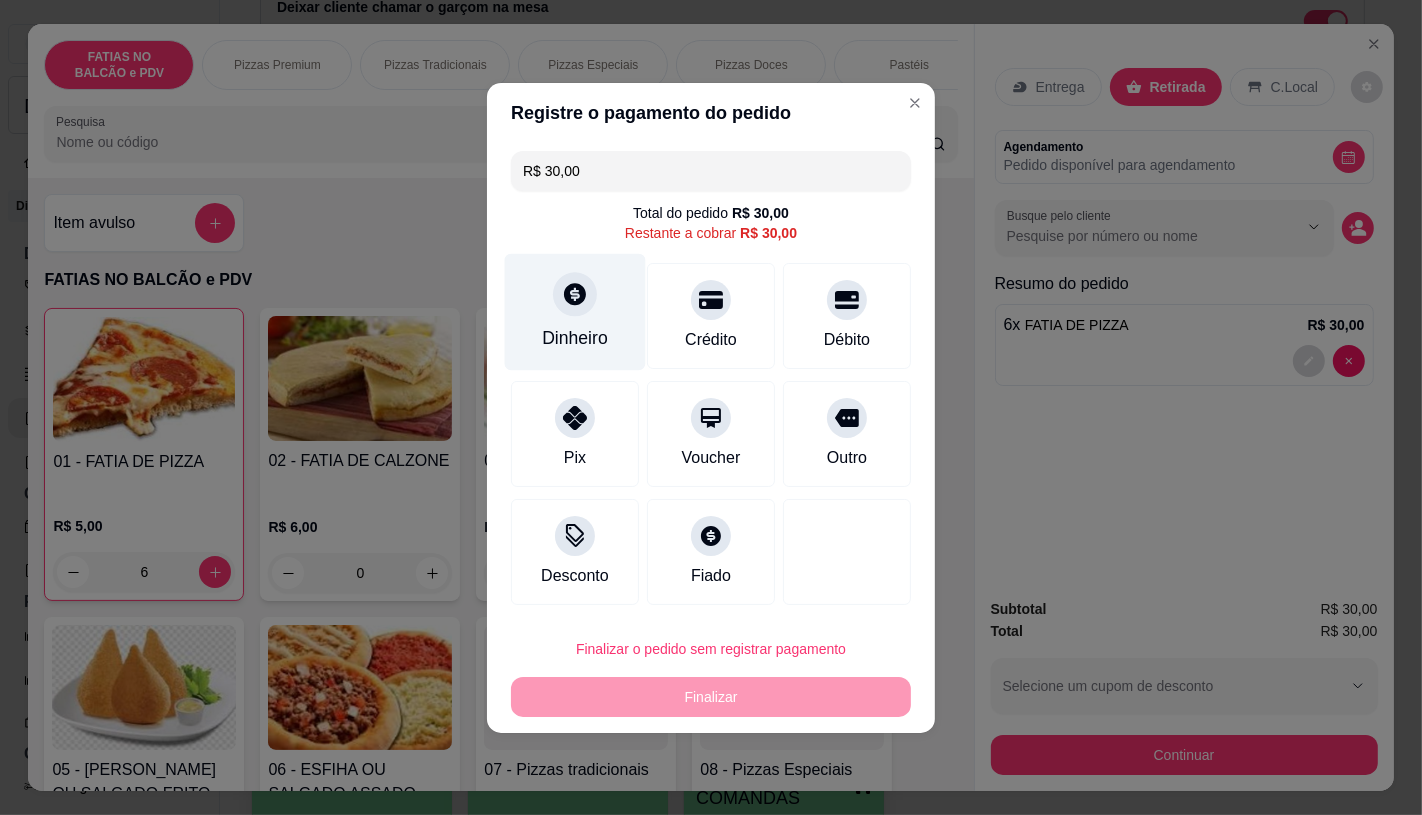 click on "Dinheiro" at bounding box center (575, 311) 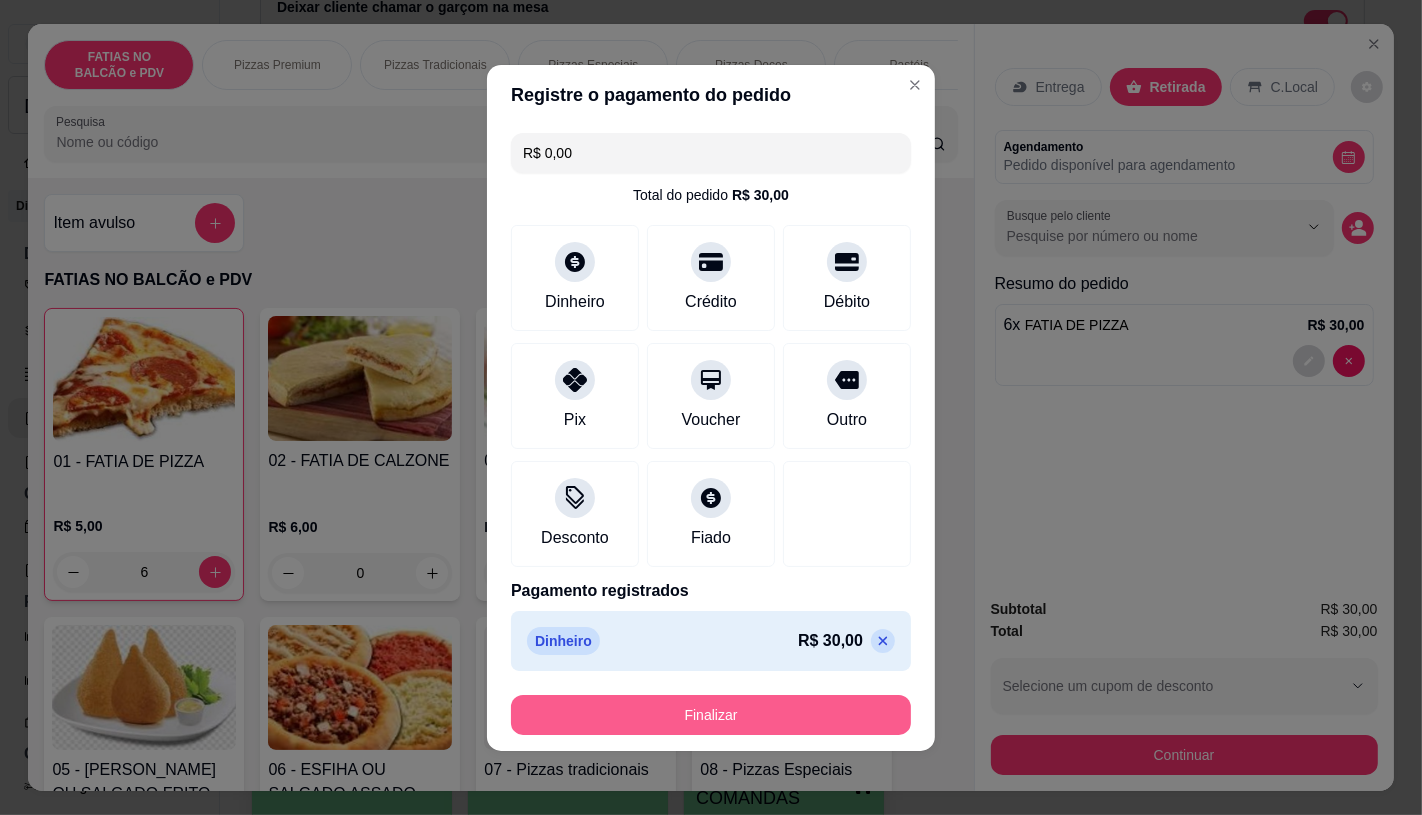 click on "Finalizar" at bounding box center (711, 715) 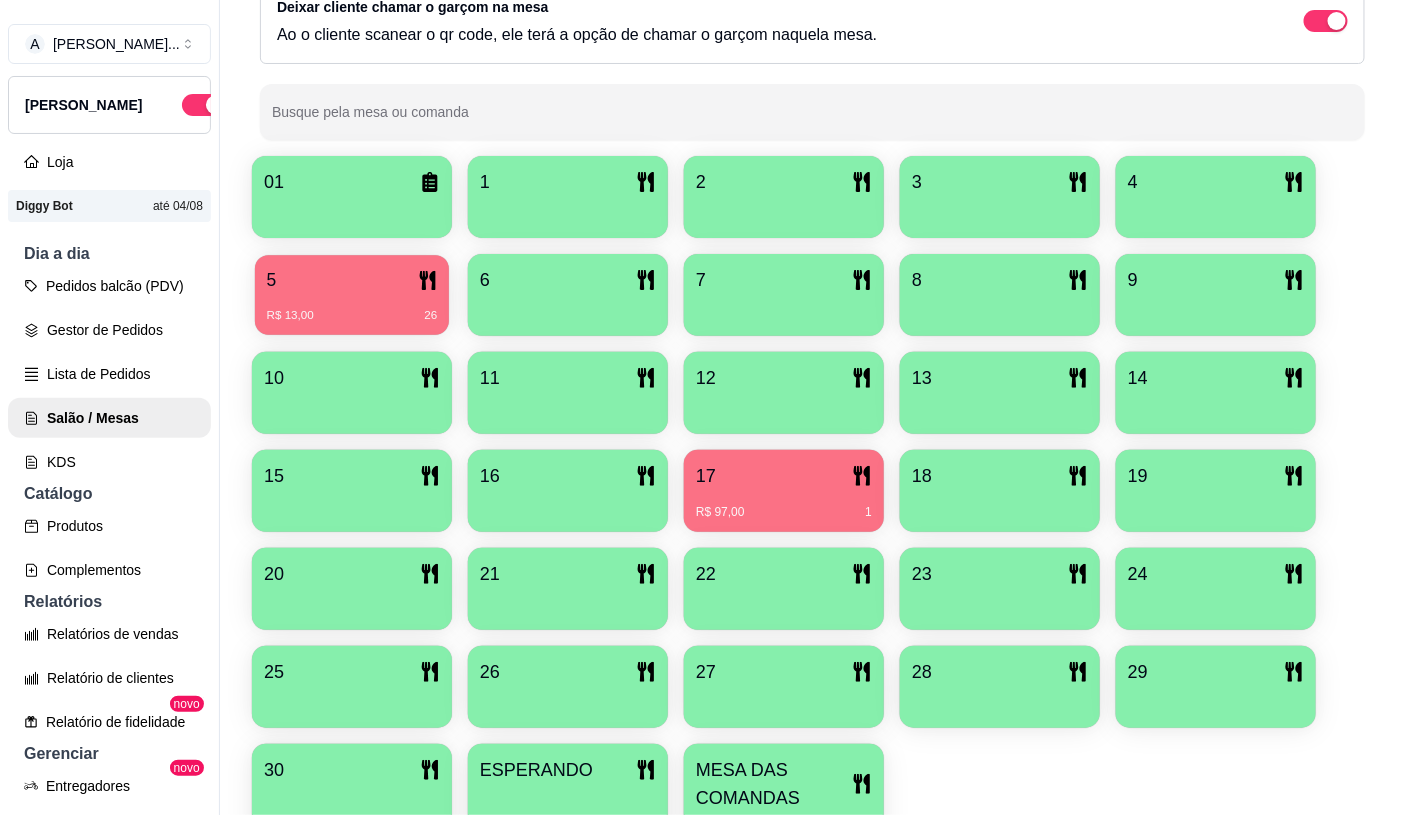 click on "R$ 13,00" at bounding box center [290, 316] 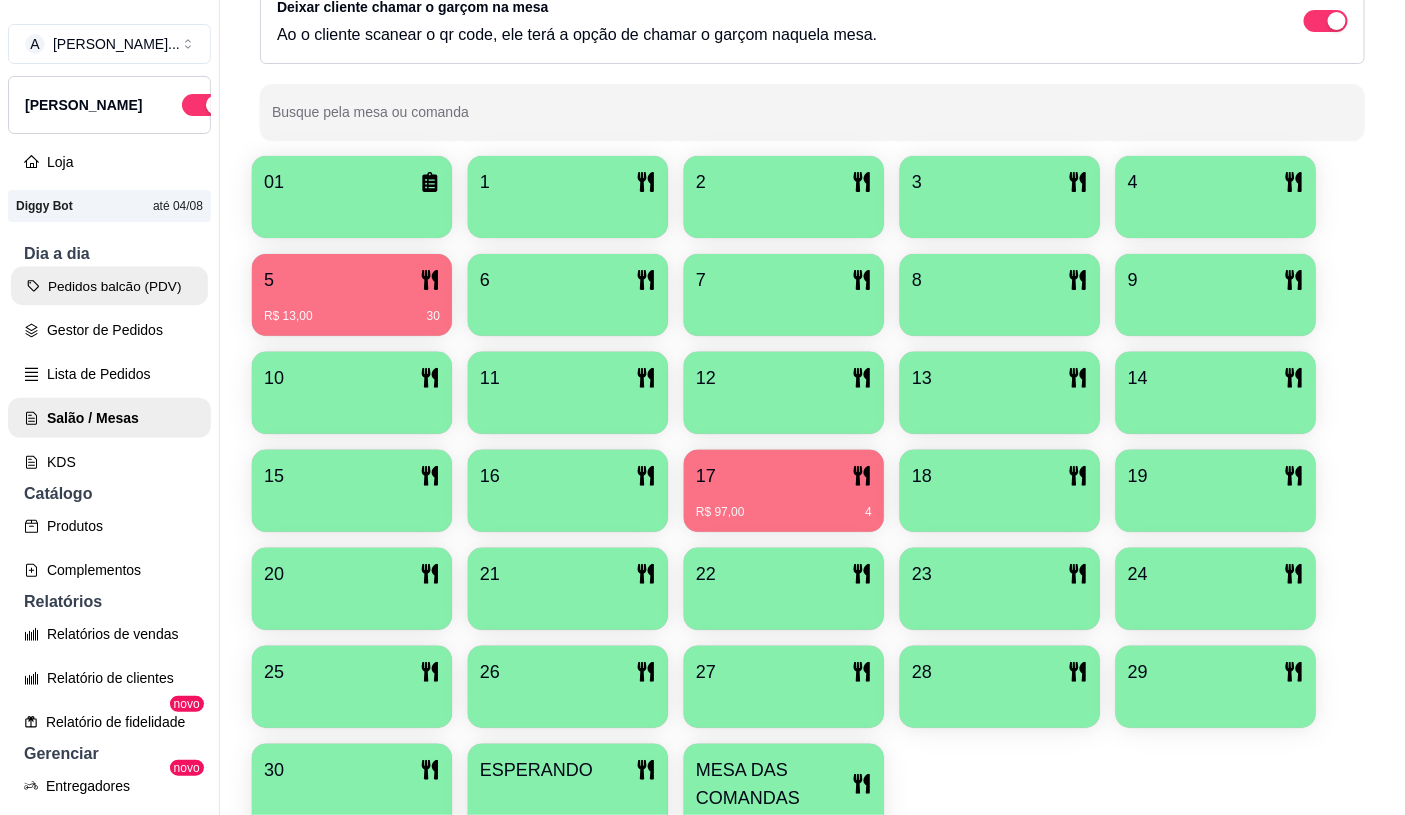 click on "Pedidos balcão (PDV)" at bounding box center [109, 286] 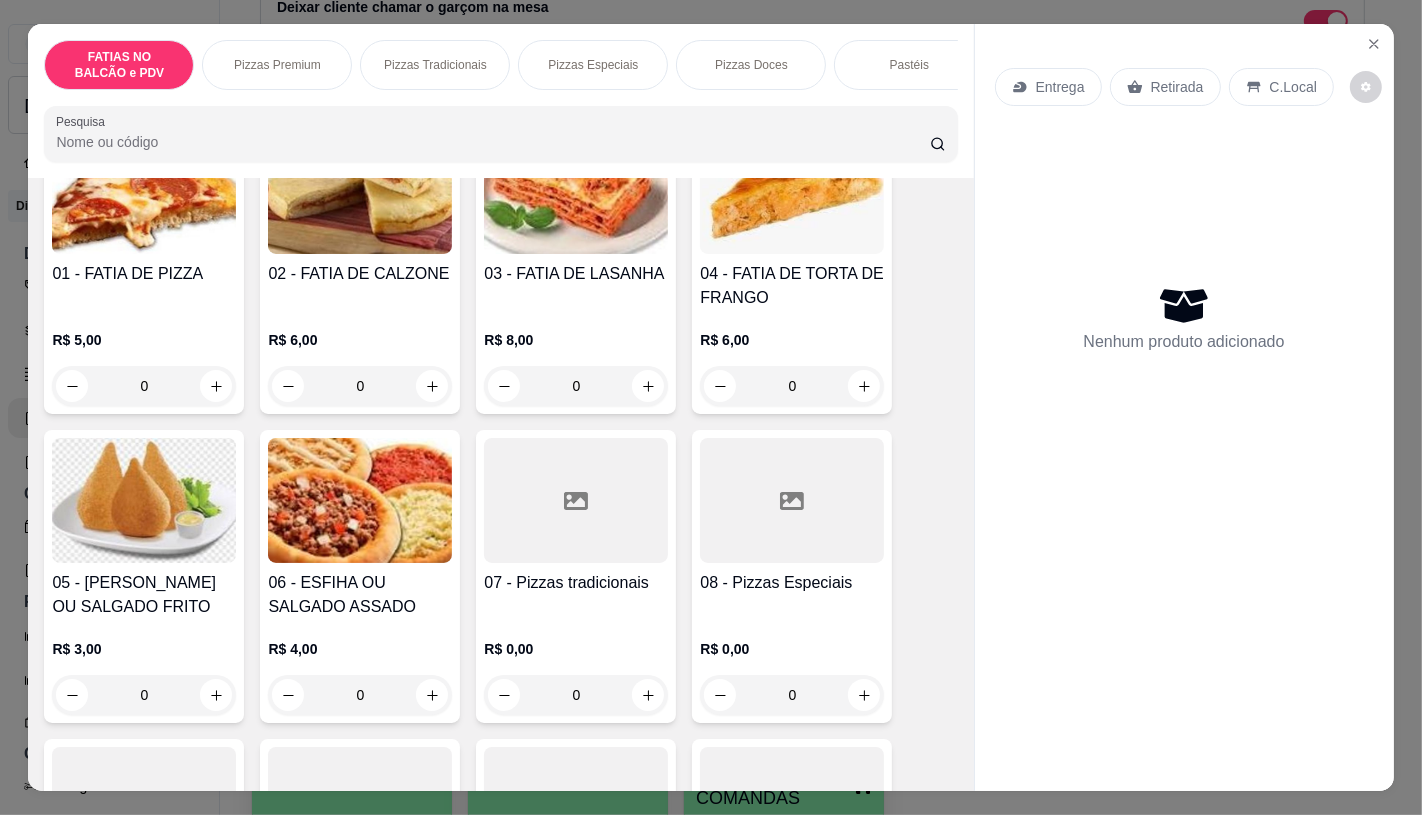 scroll, scrollTop: 222, scrollLeft: 0, axis: vertical 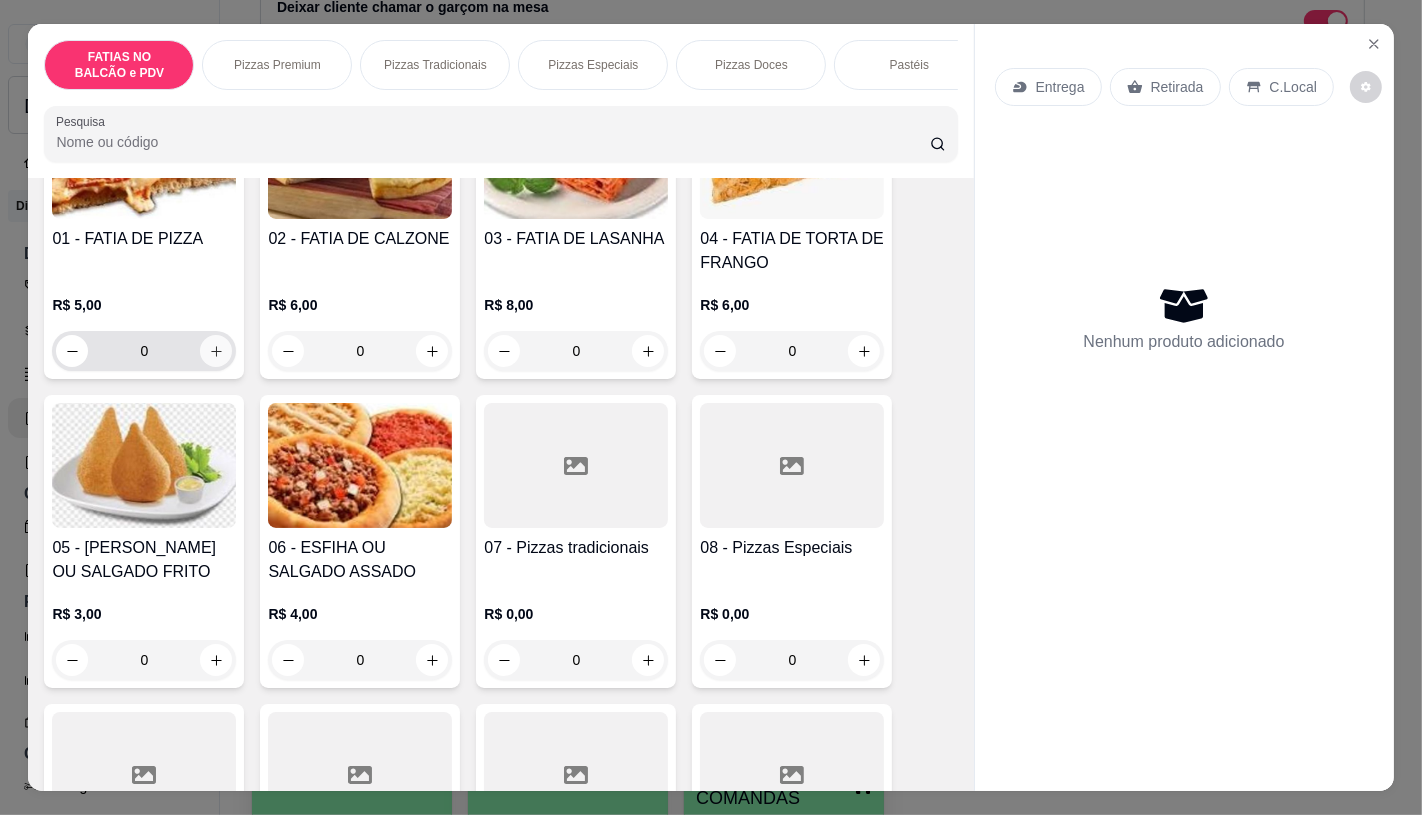 click at bounding box center [216, 351] 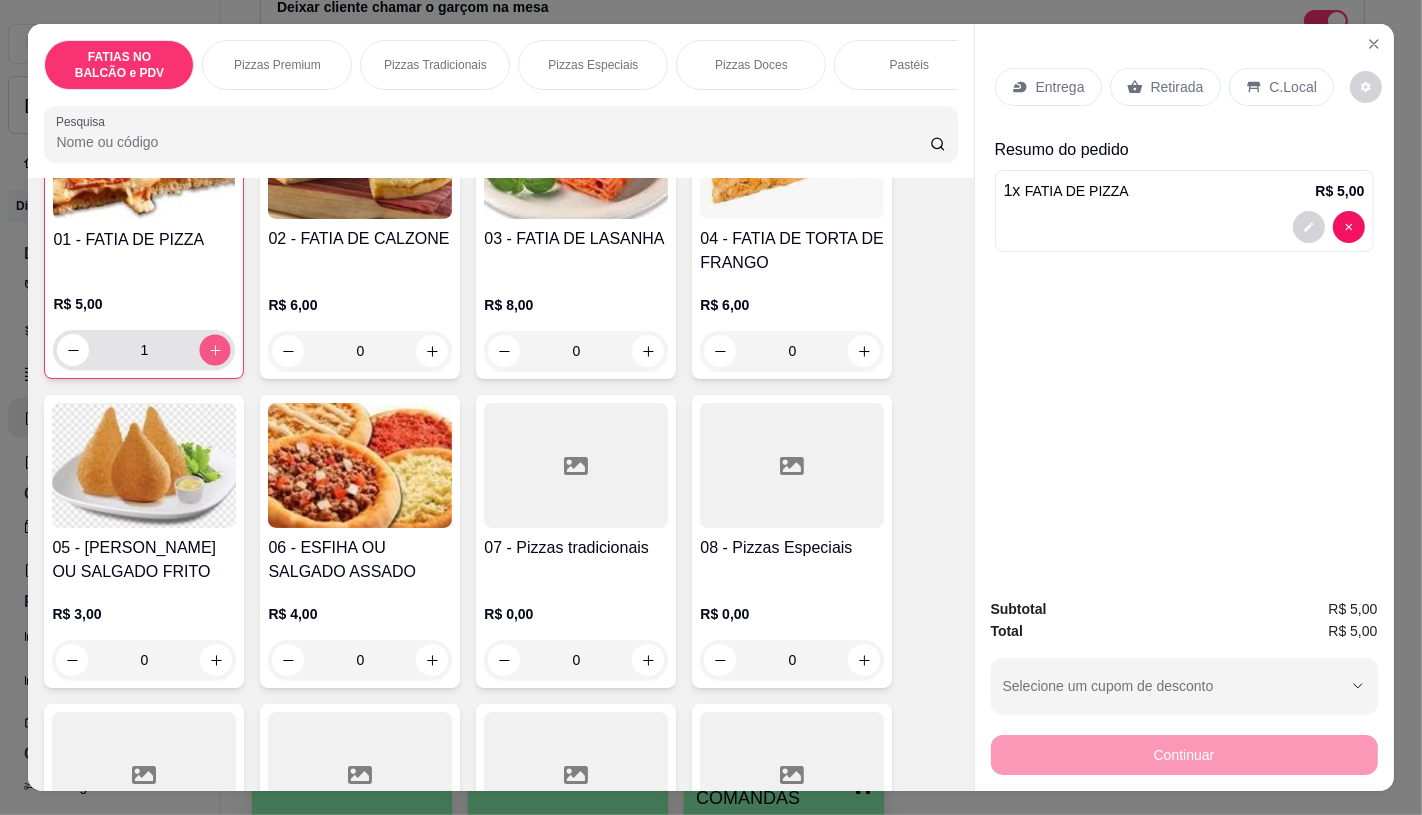 click at bounding box center (215, 350) 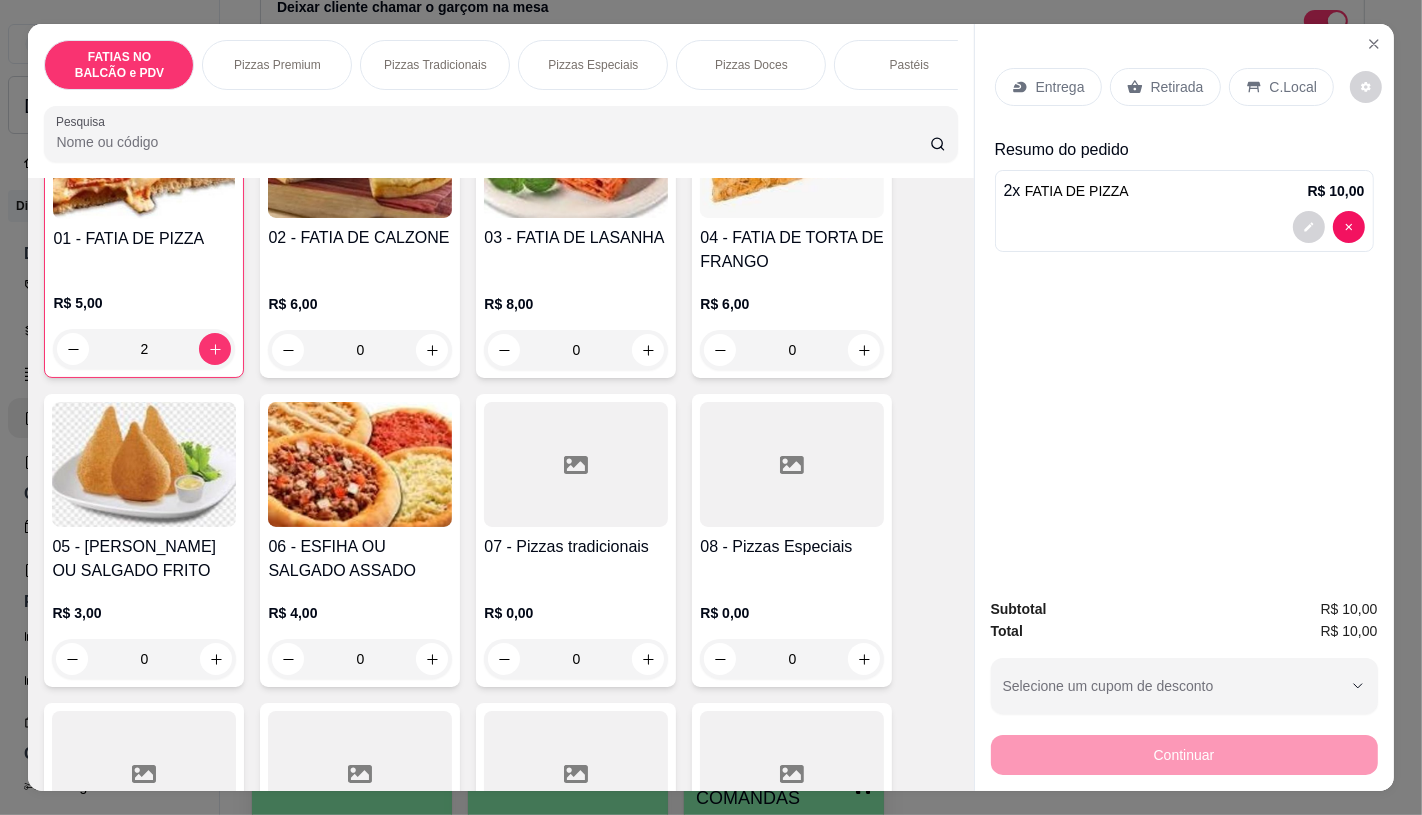 scroll, scrollTop: 445, scrollLeft: 0, axis: vertical 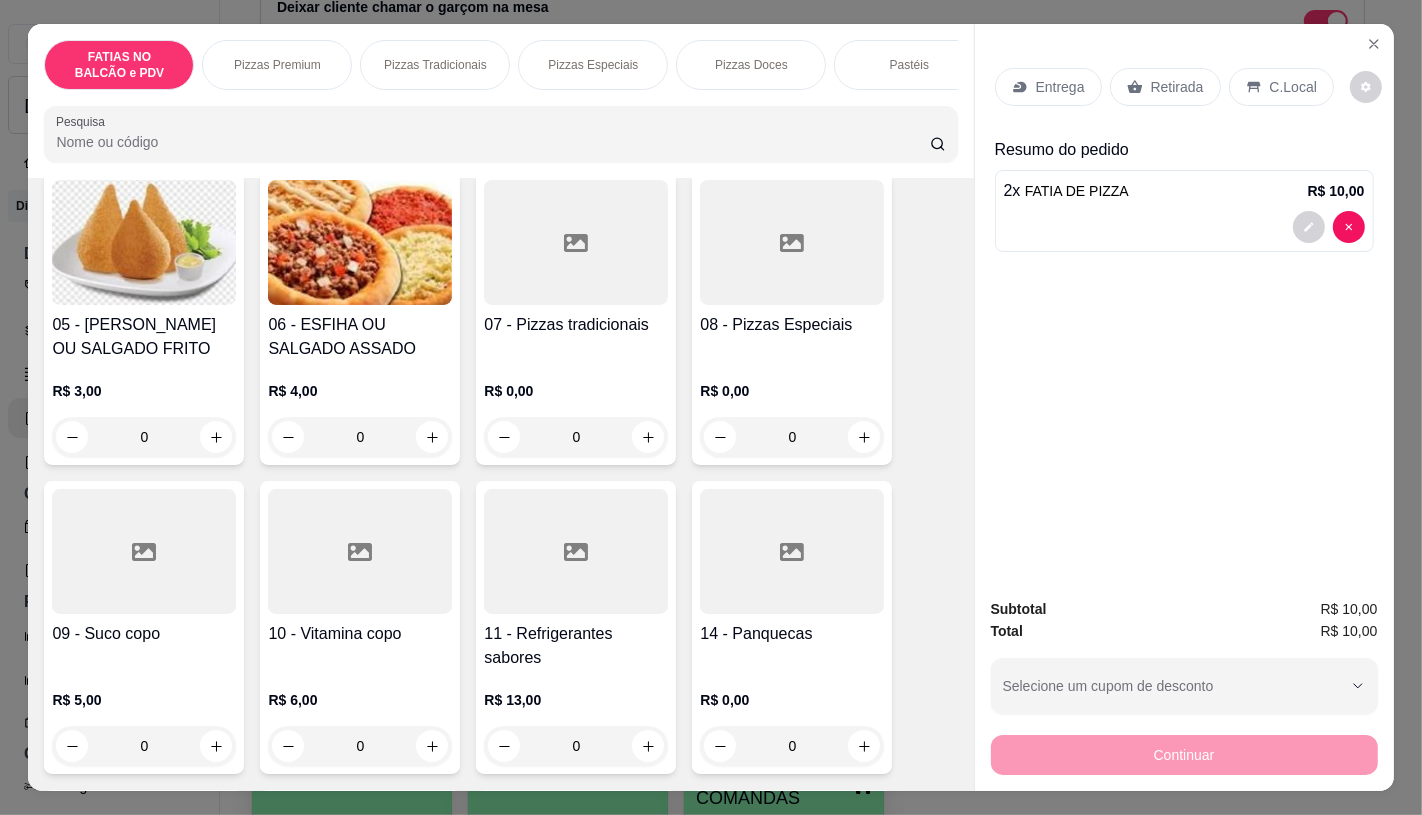 click at bounding box center (360, 551) 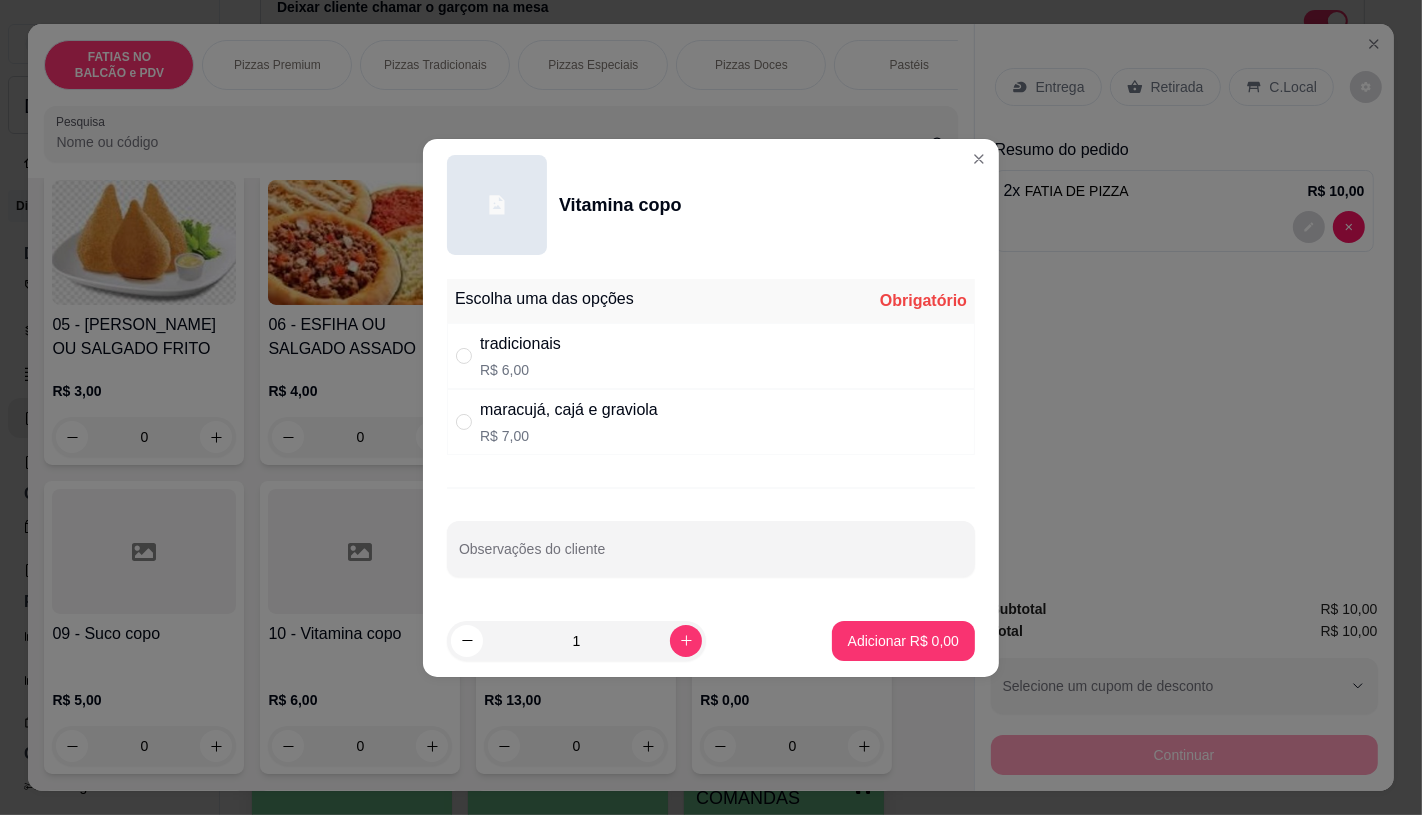 click on "R$ 7,00" at bounding box center [569, 436] 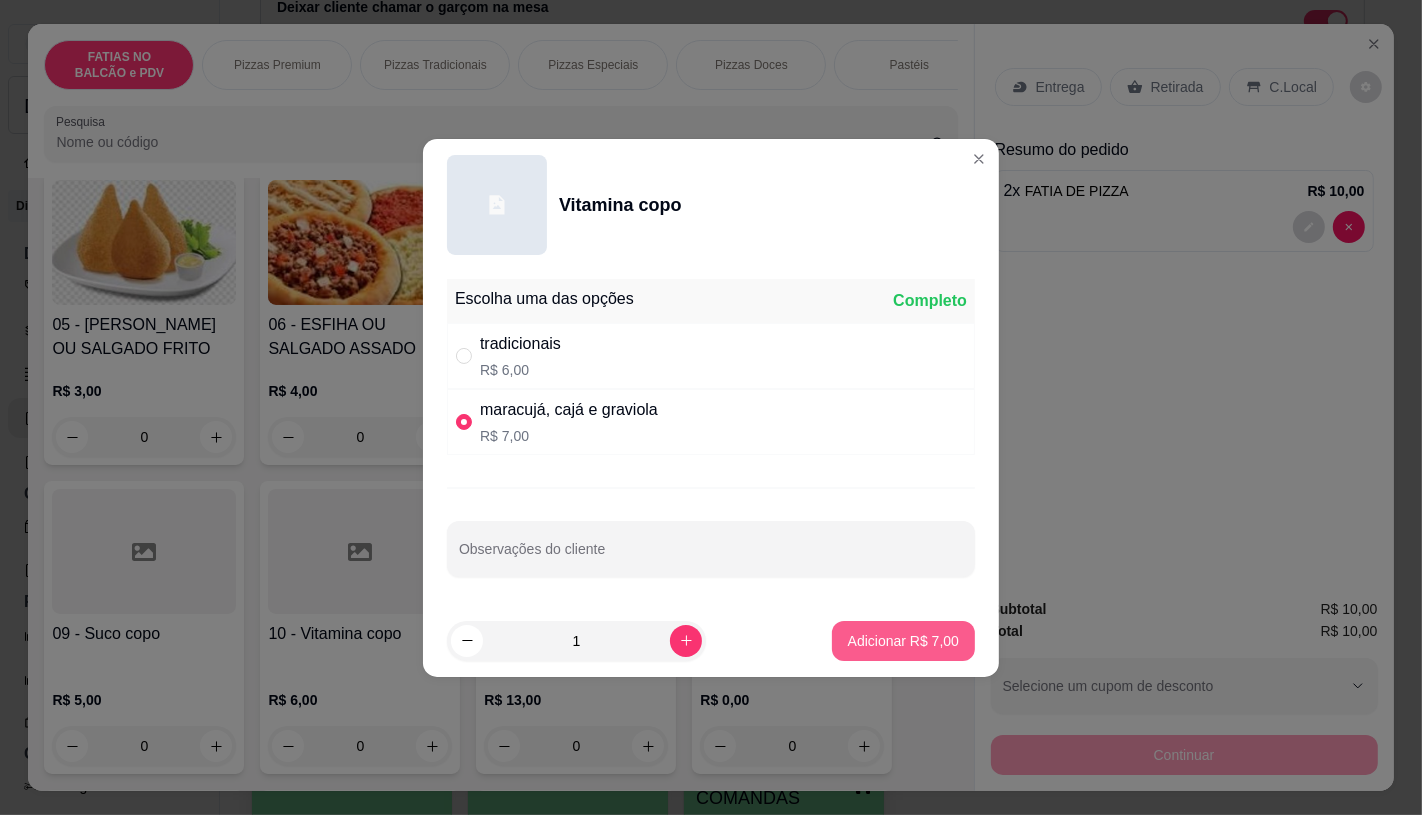 click on "Adicionar   R$ 7,00" at bounding box center [903, 641] 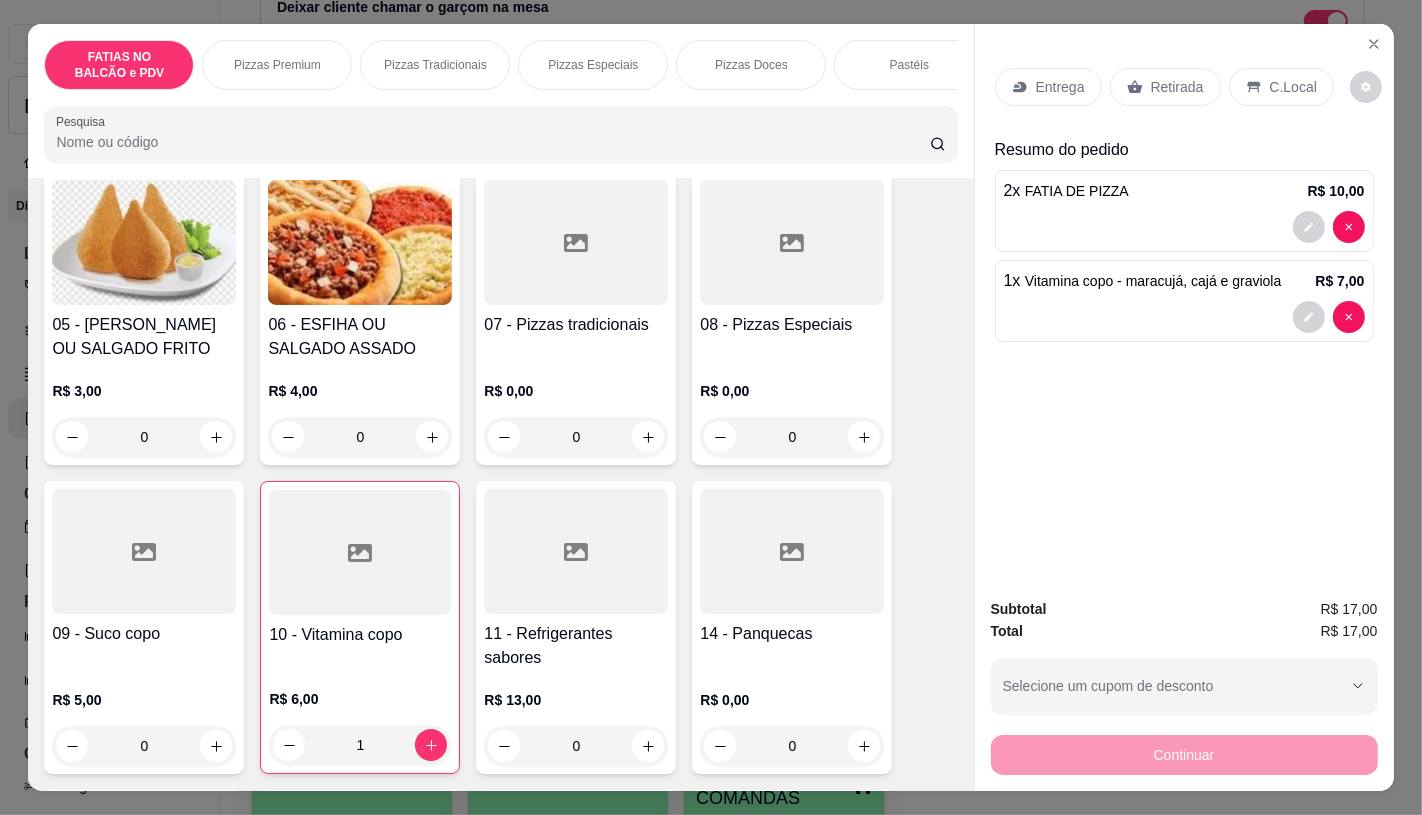 click at bounding box center (144, 551) 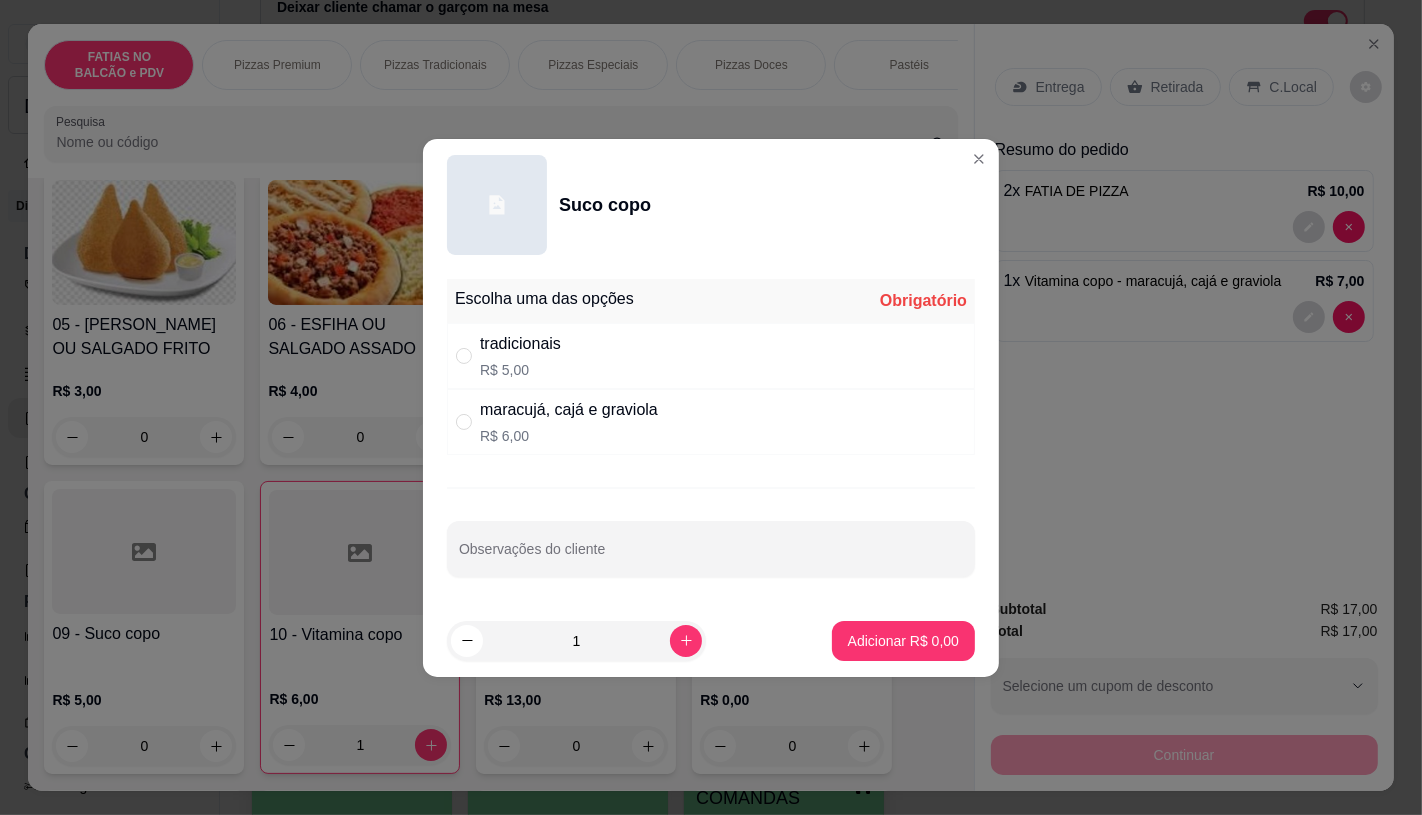 click on "maracujá, cajá e graviola R$ 6,00" at bounding box center (711, 422) 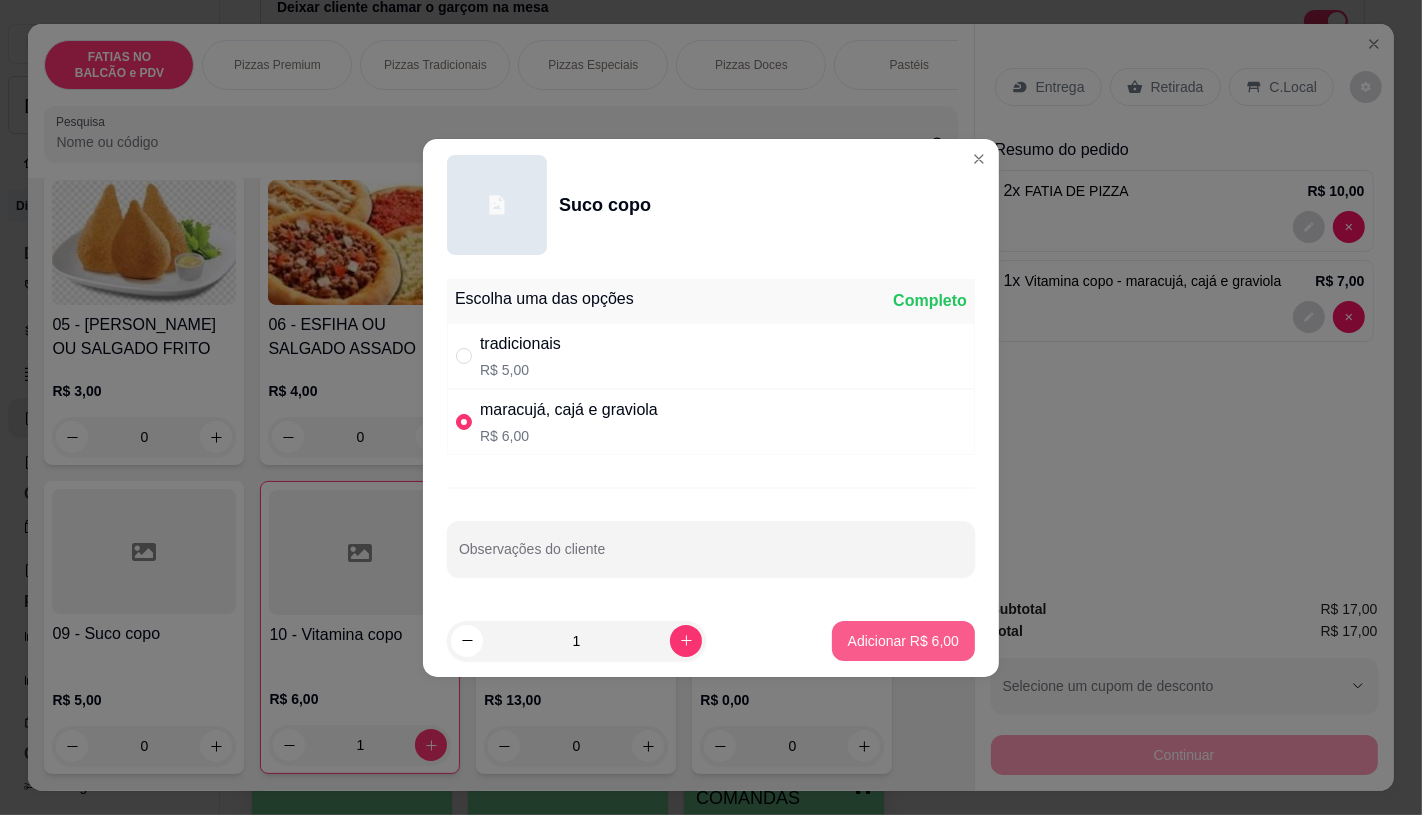 click on "Adicionar   R$ 6,00" at bounding box center (903, 641) 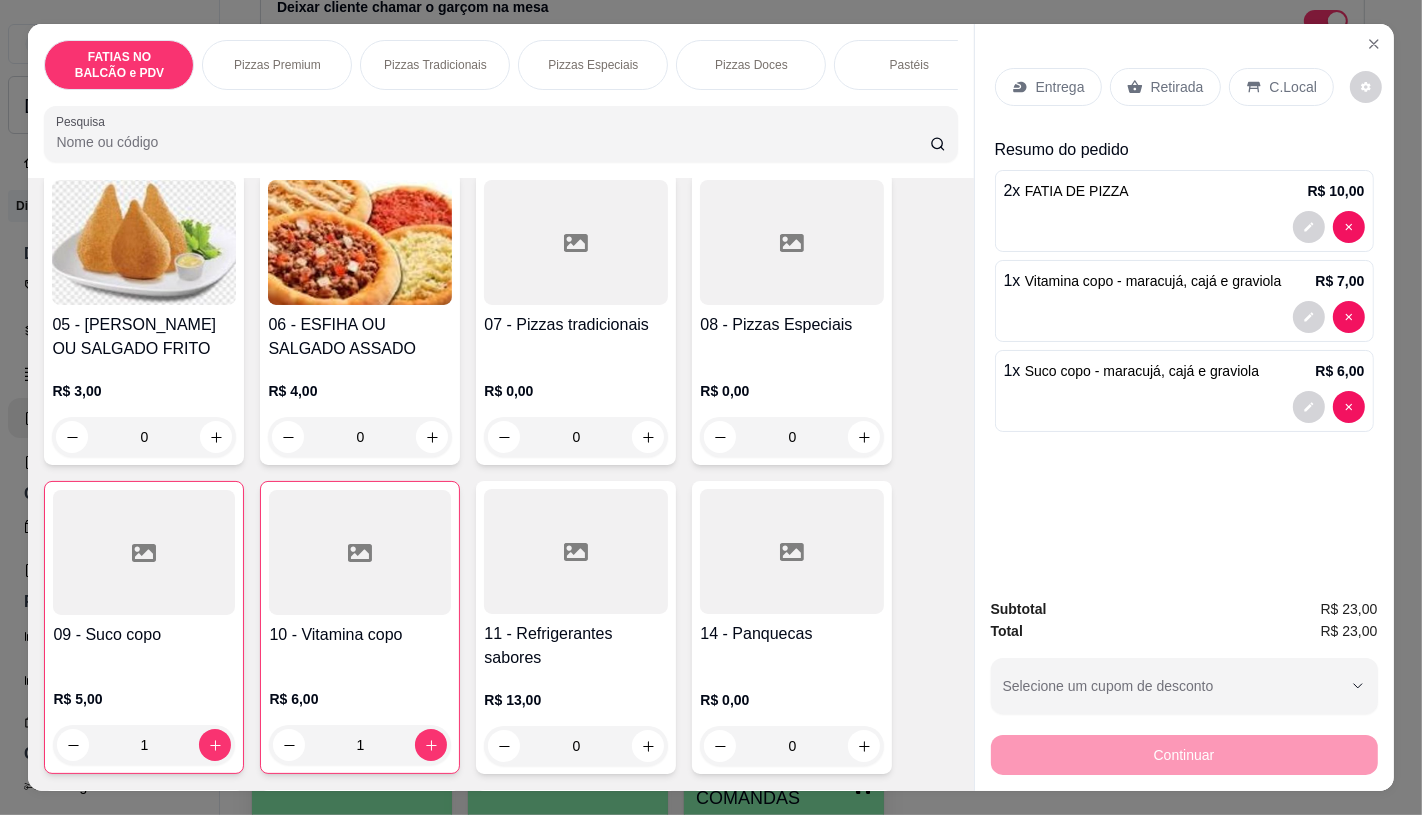 click on "Retirada" at bounding box center (1165, 87) 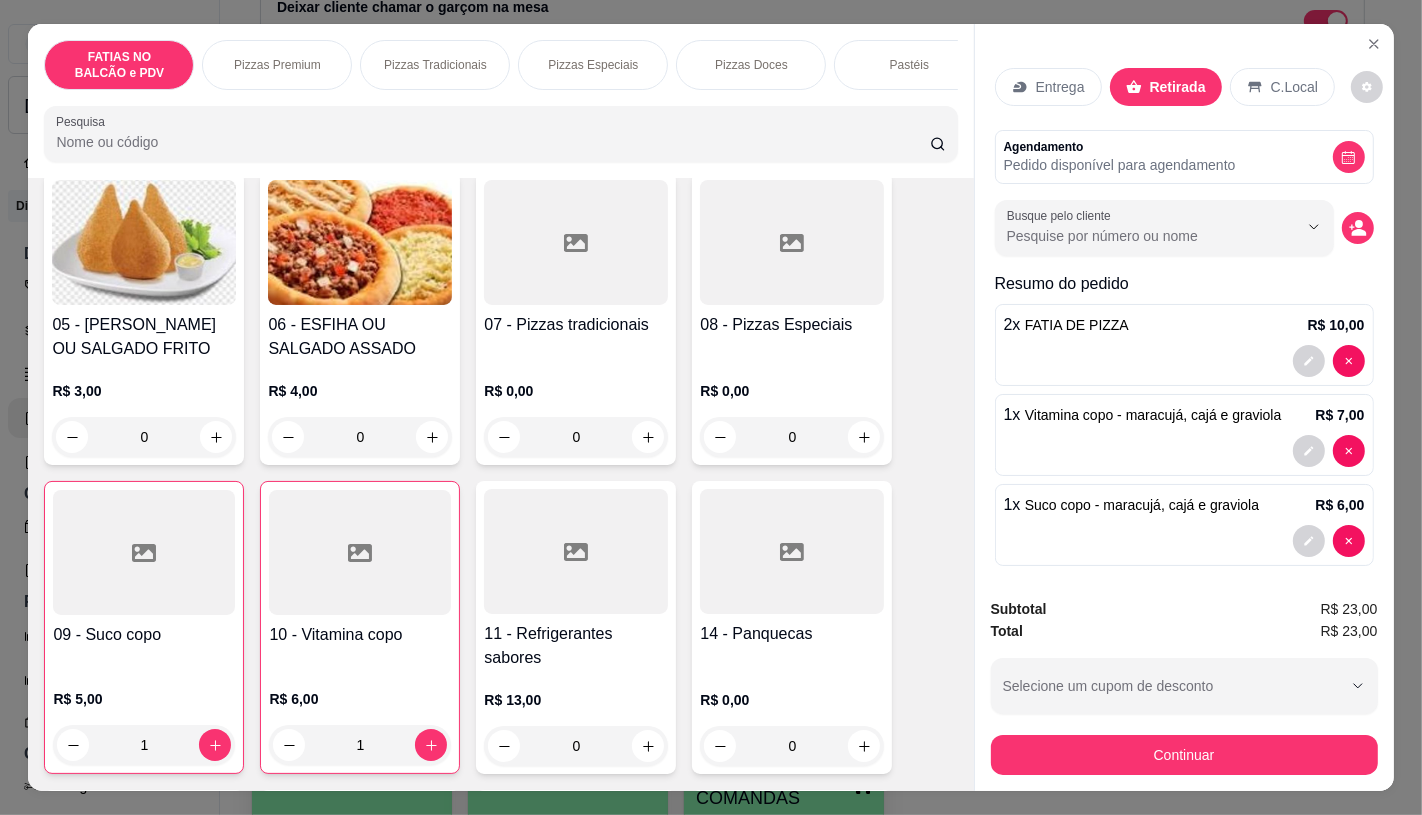 click on "Continuar" at bounding box center (1184, 752) 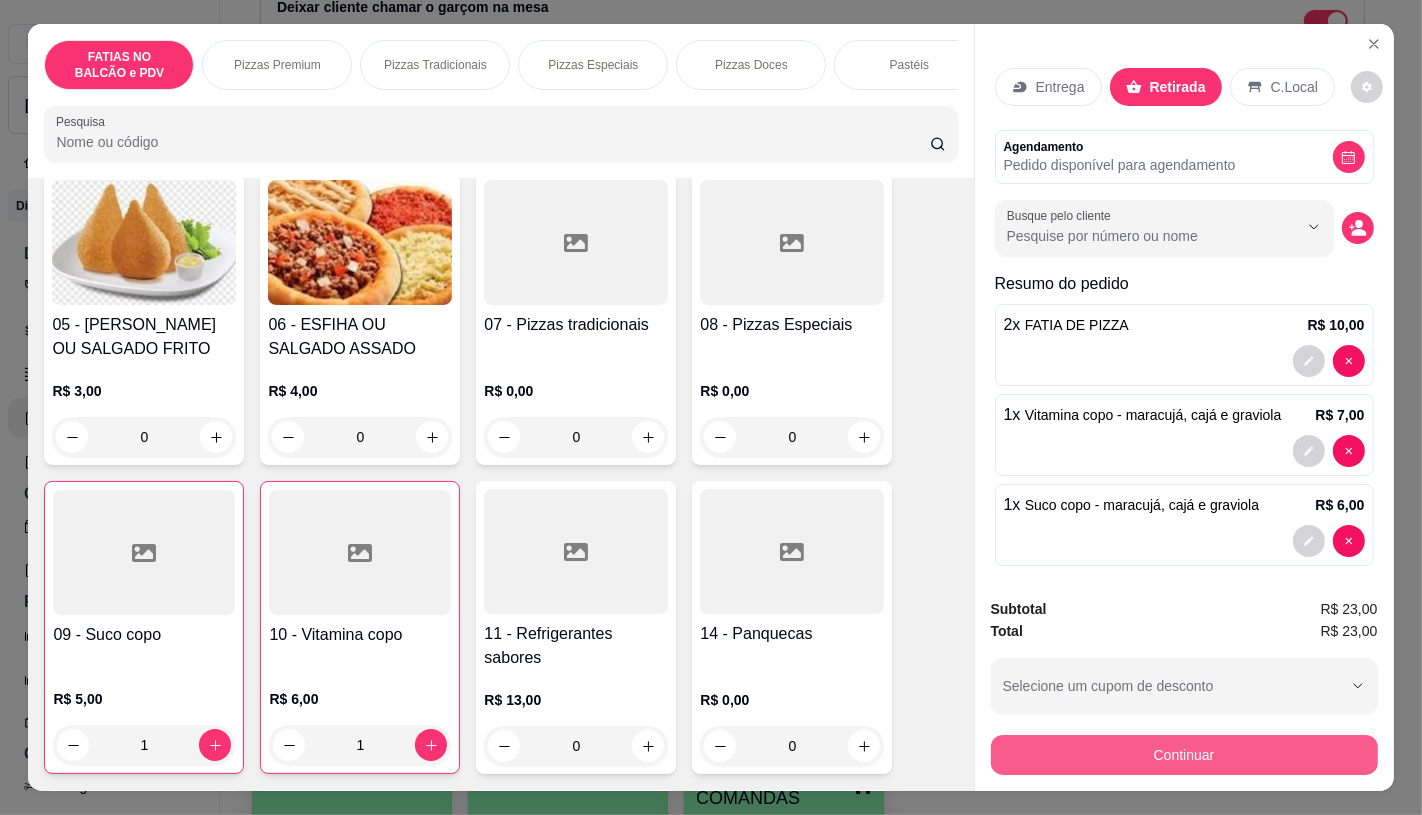 click on "Continuar" at bounding box center [1184, 755] 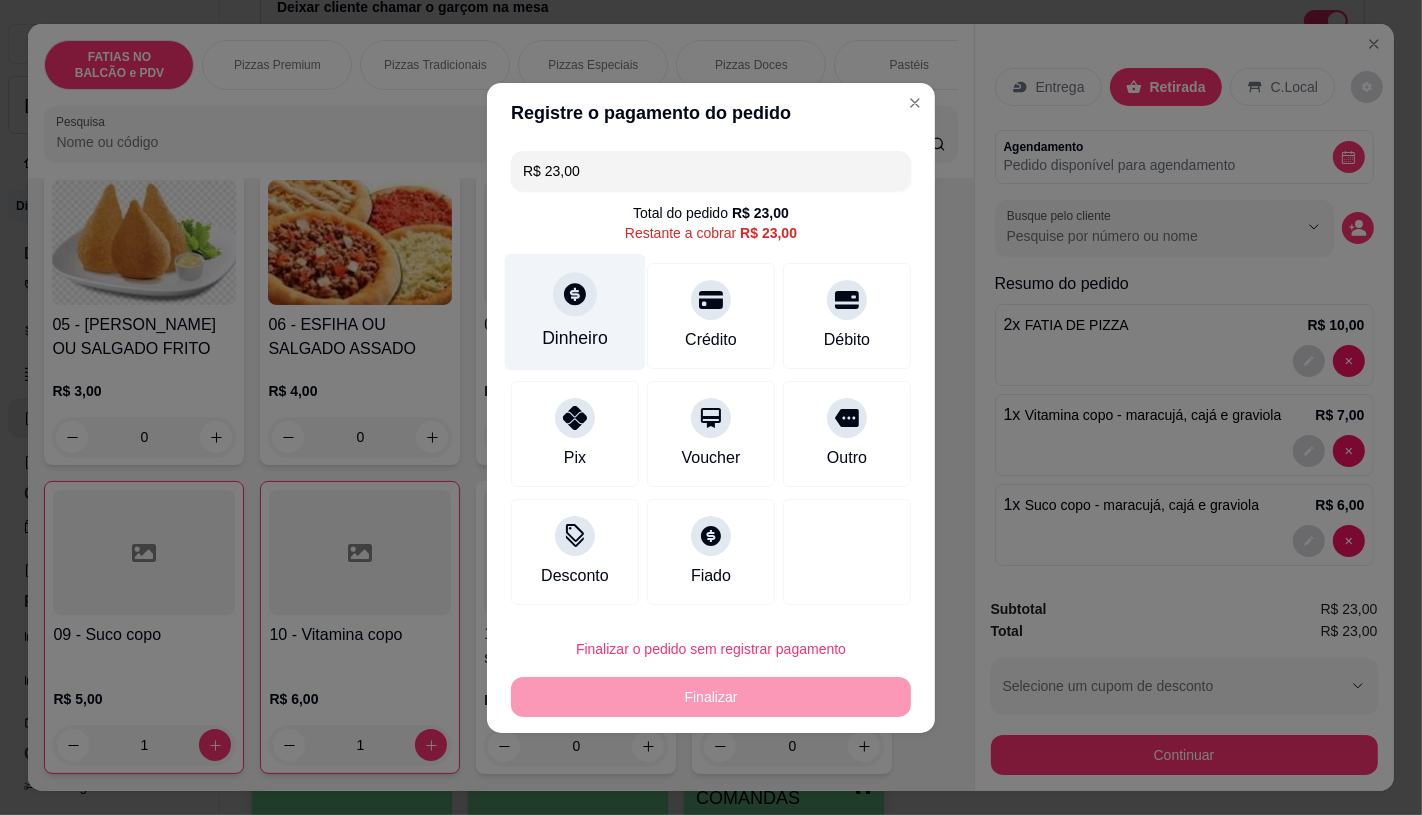 click 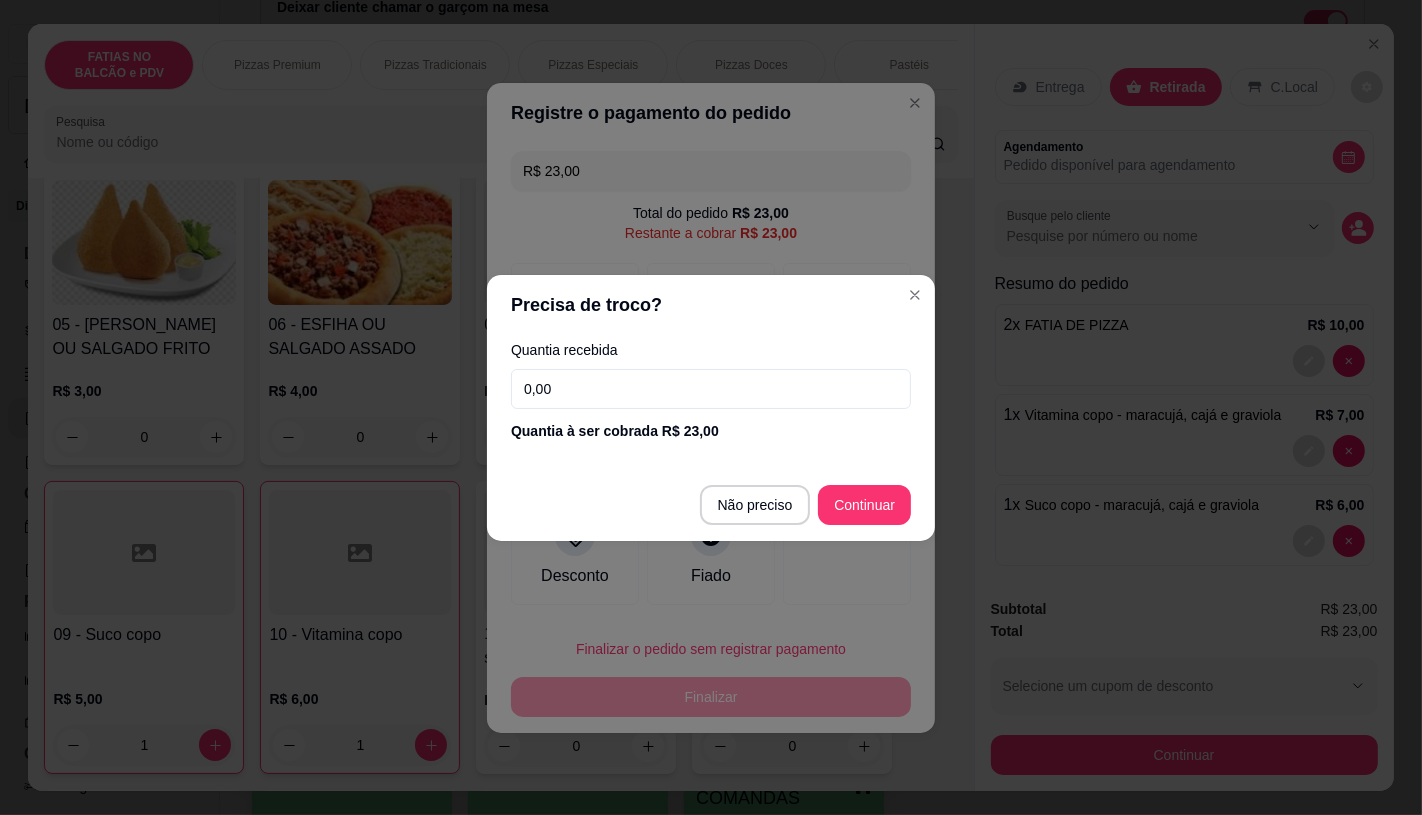 click on "0,00" at bounding box center [711, 389] 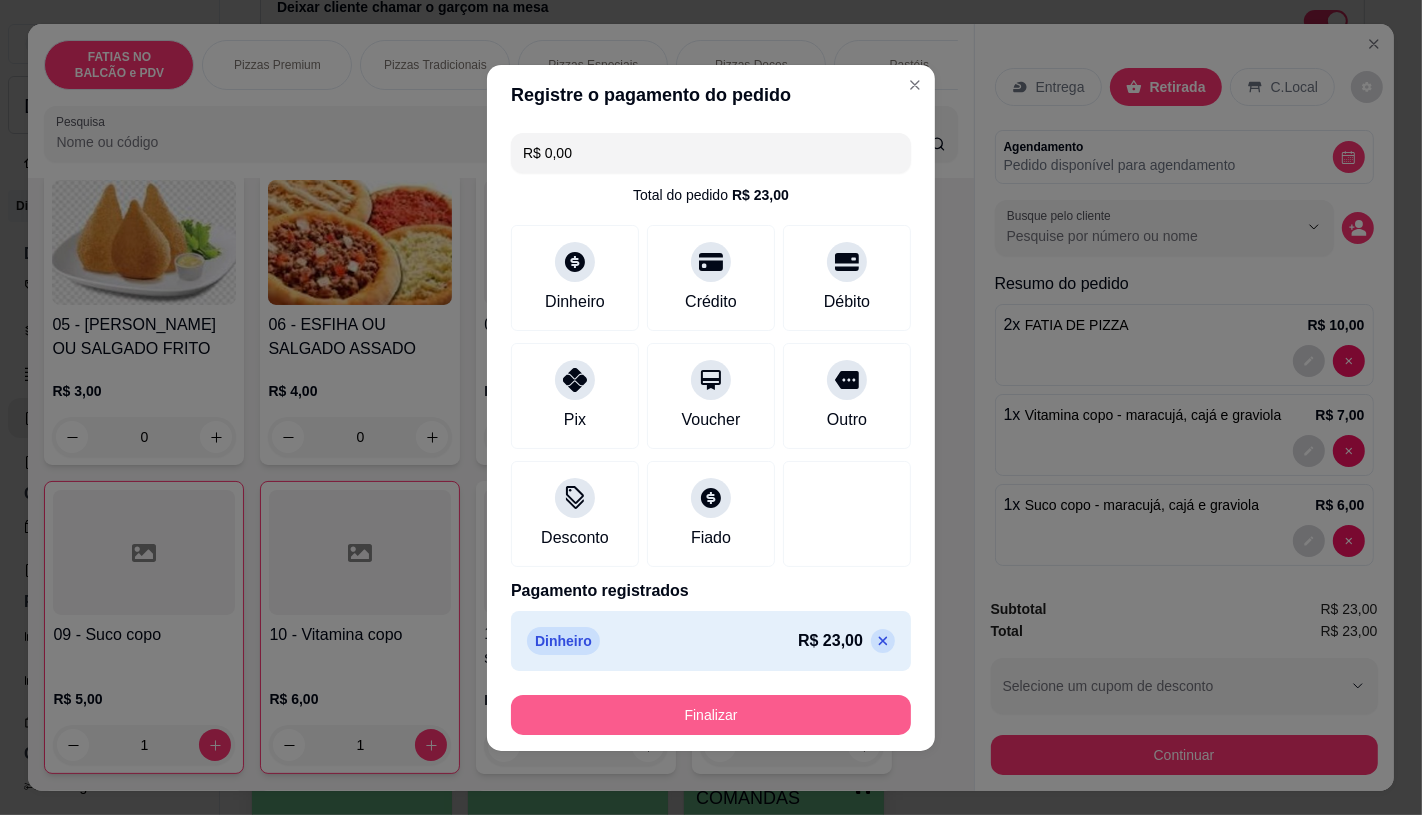 click on "Finalizar" at bounding box center [711, 715] 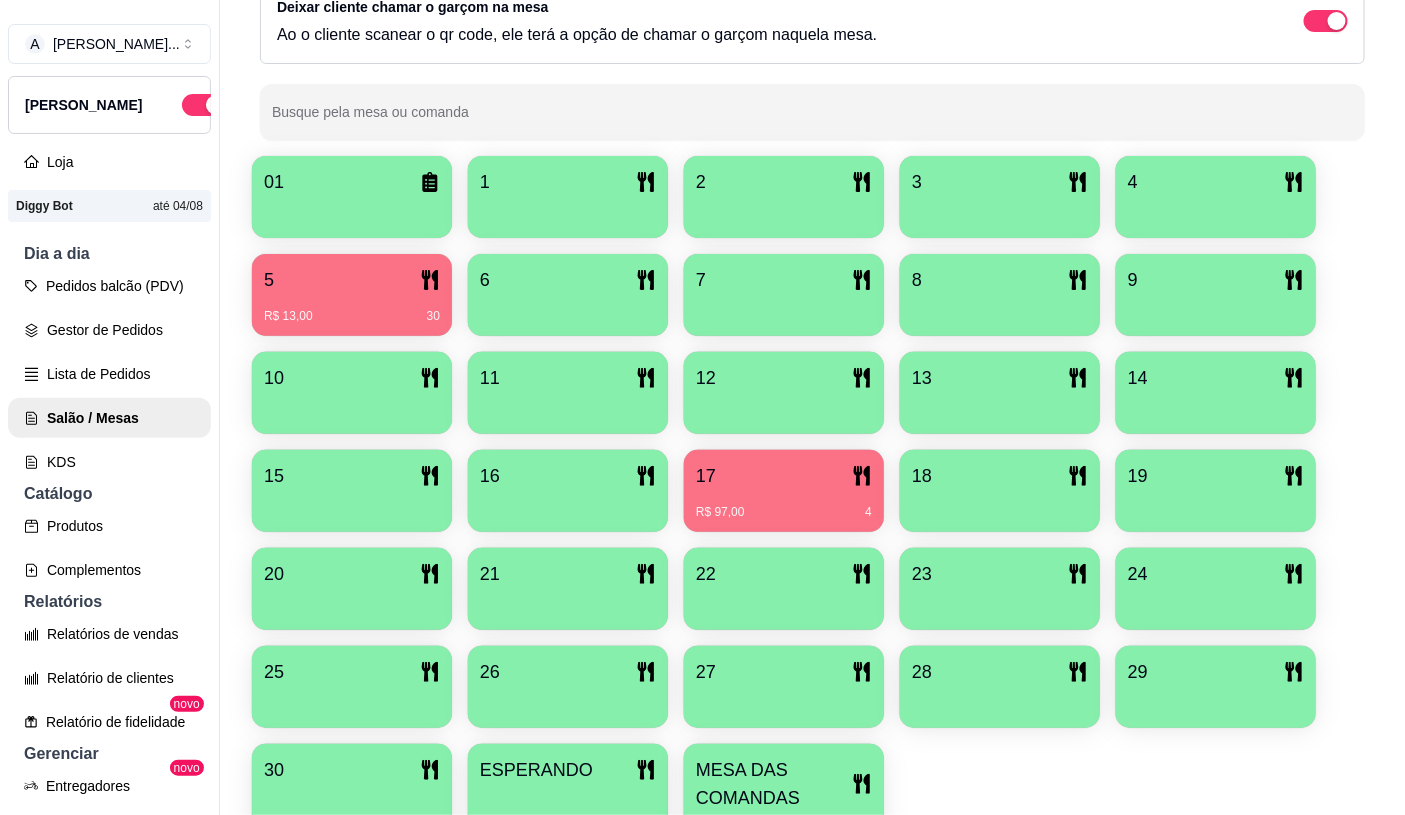 click on "R$ 97,00" at bounding box center (720, 512) 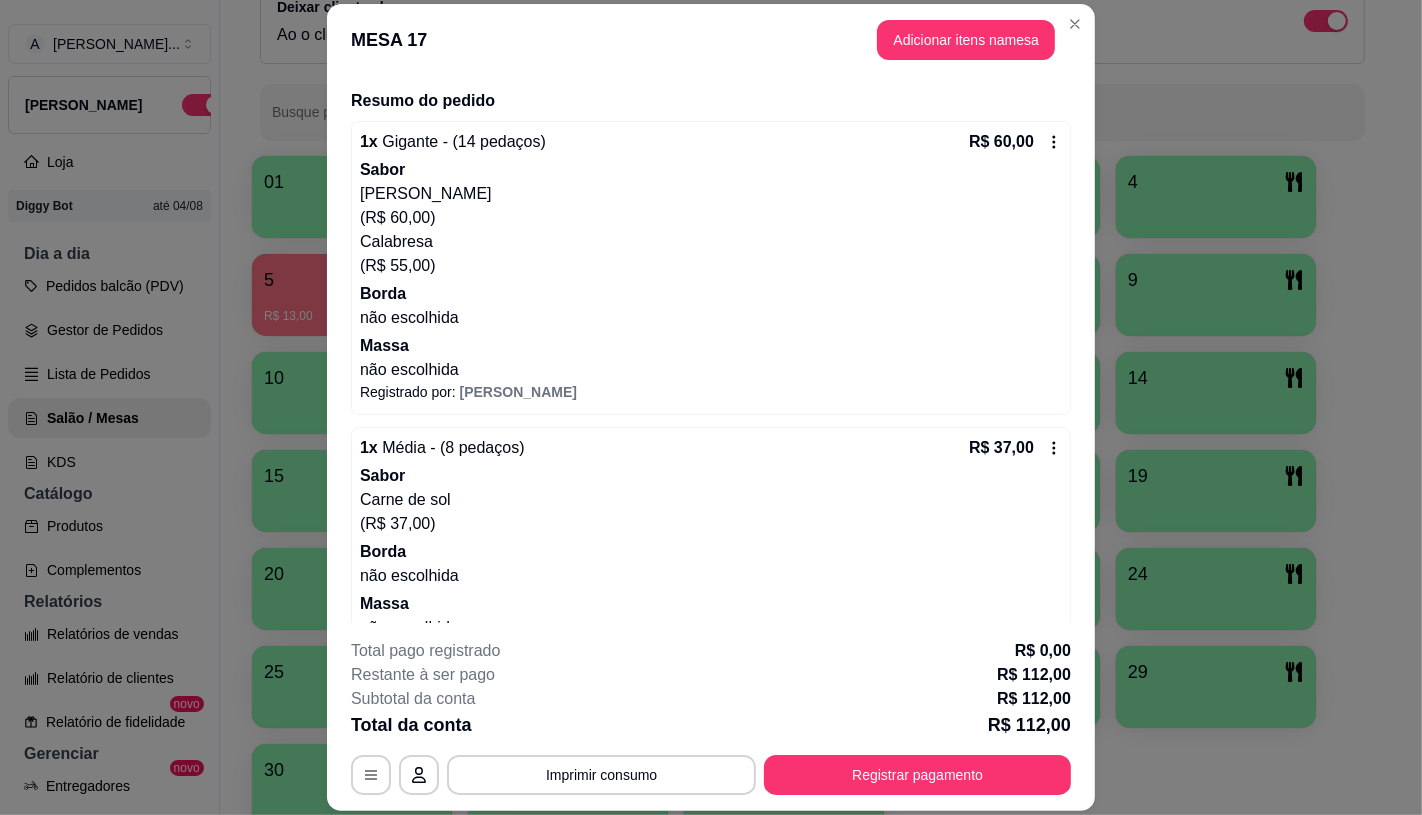 scroll, scrollTop: 306, scrollLeft: 0, axis: vertical 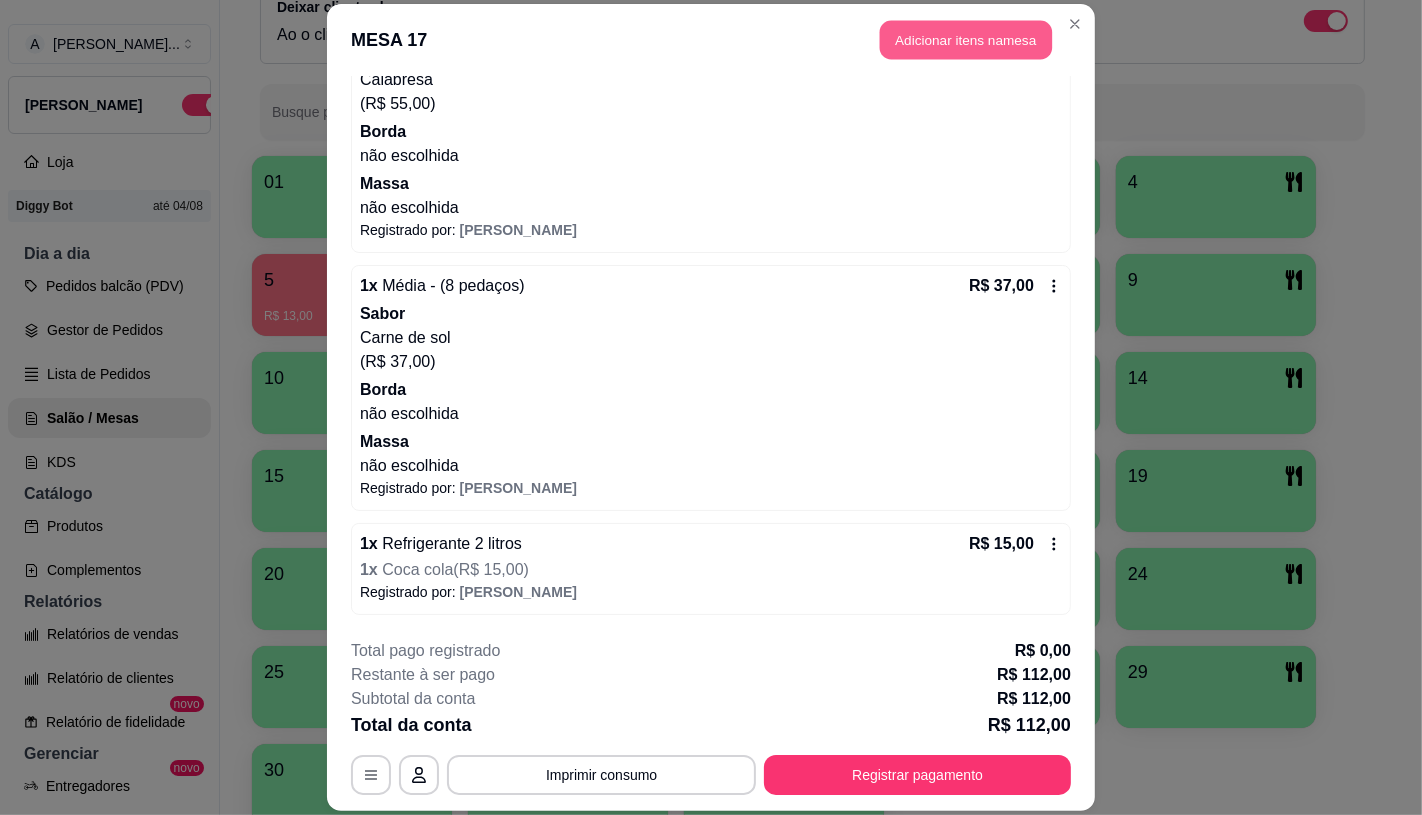click on "Adicionar itens na  mesa" at bounding box center (966, 40) 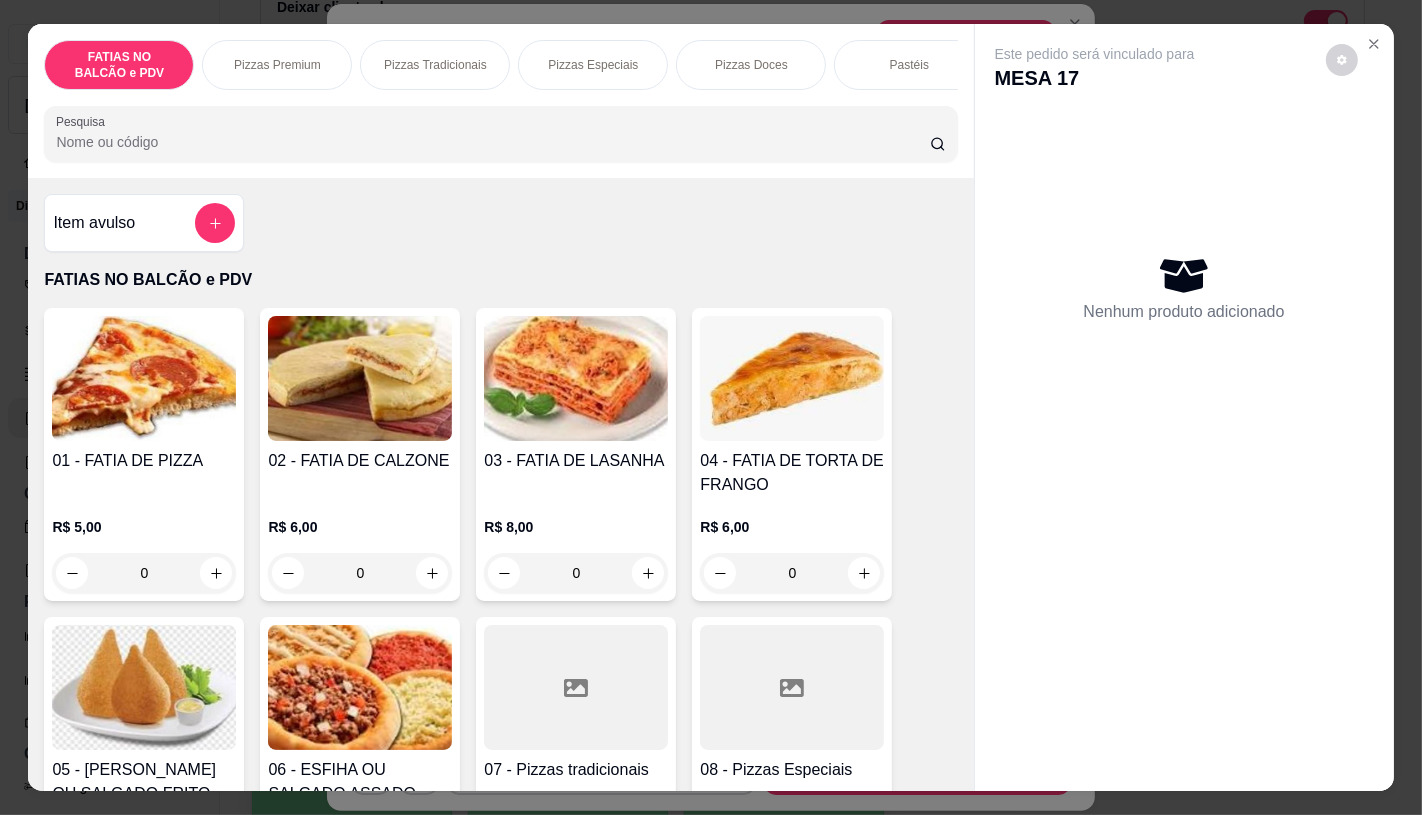 click on "Pesquisa" at bounding box center (492, 142) 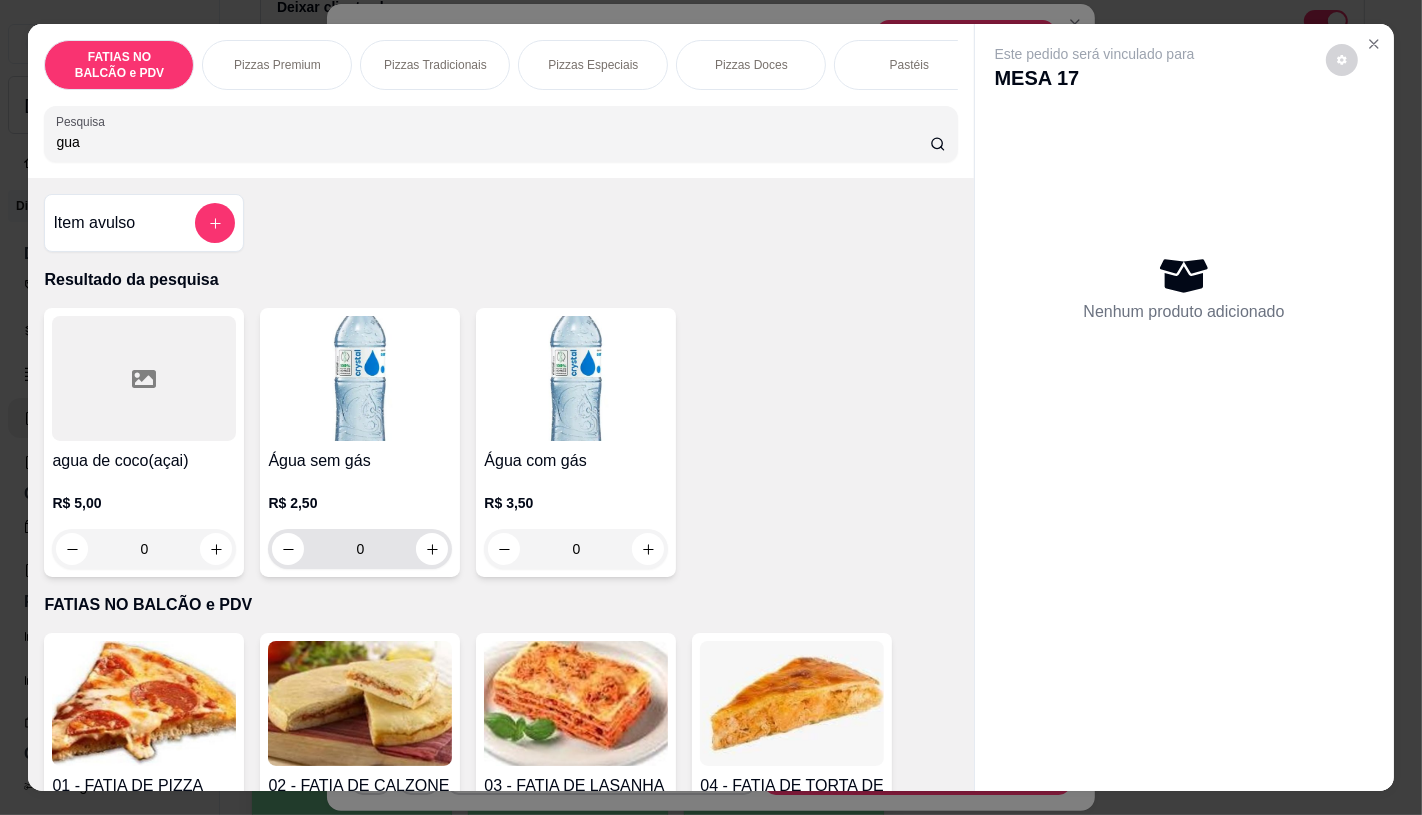 click at bounding box center (432, 549) 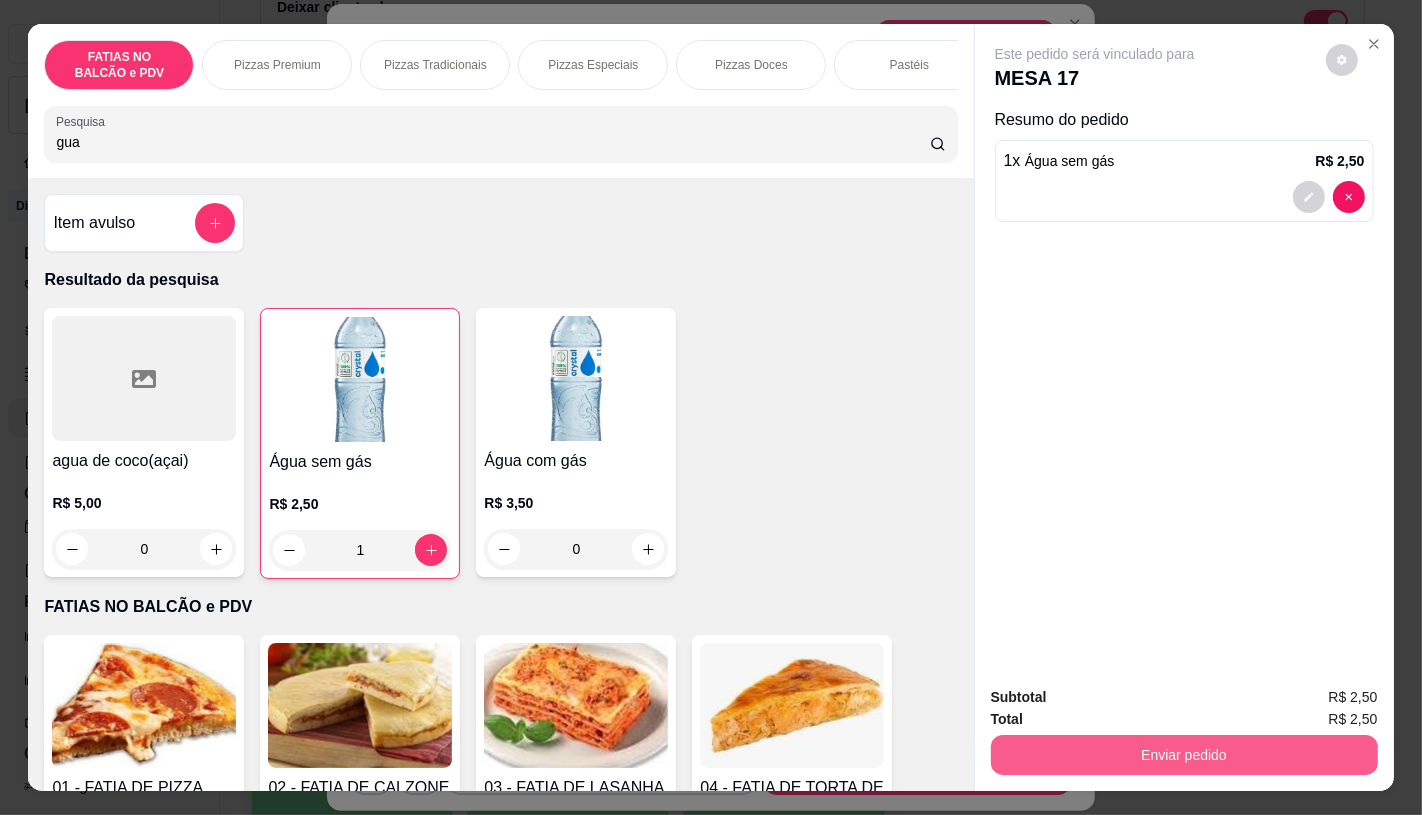 click on "Enviar pedido" at bounding box center [1184, 755] 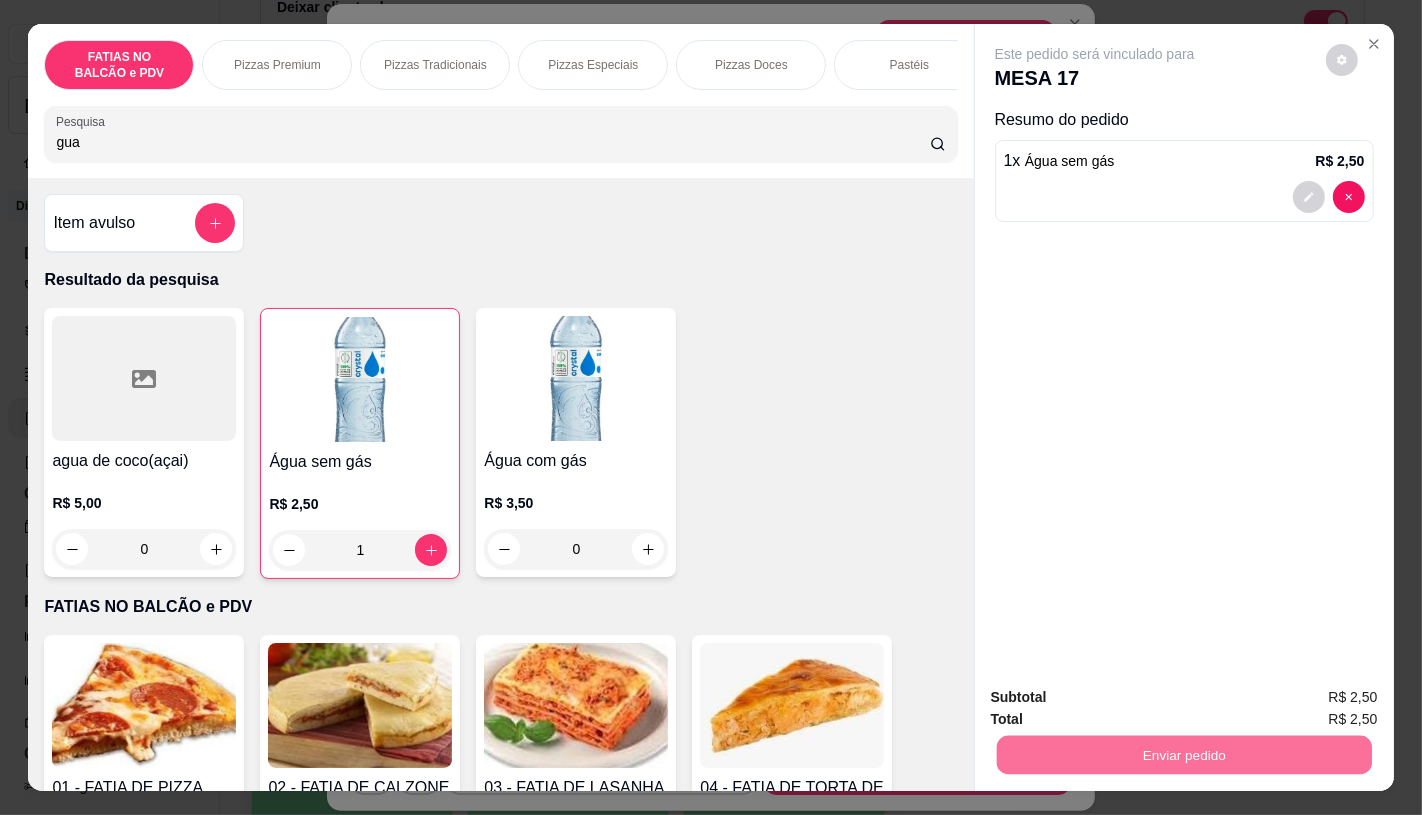 click on "Não registrar e enviar pedido" at bounding box center (1117, 697) 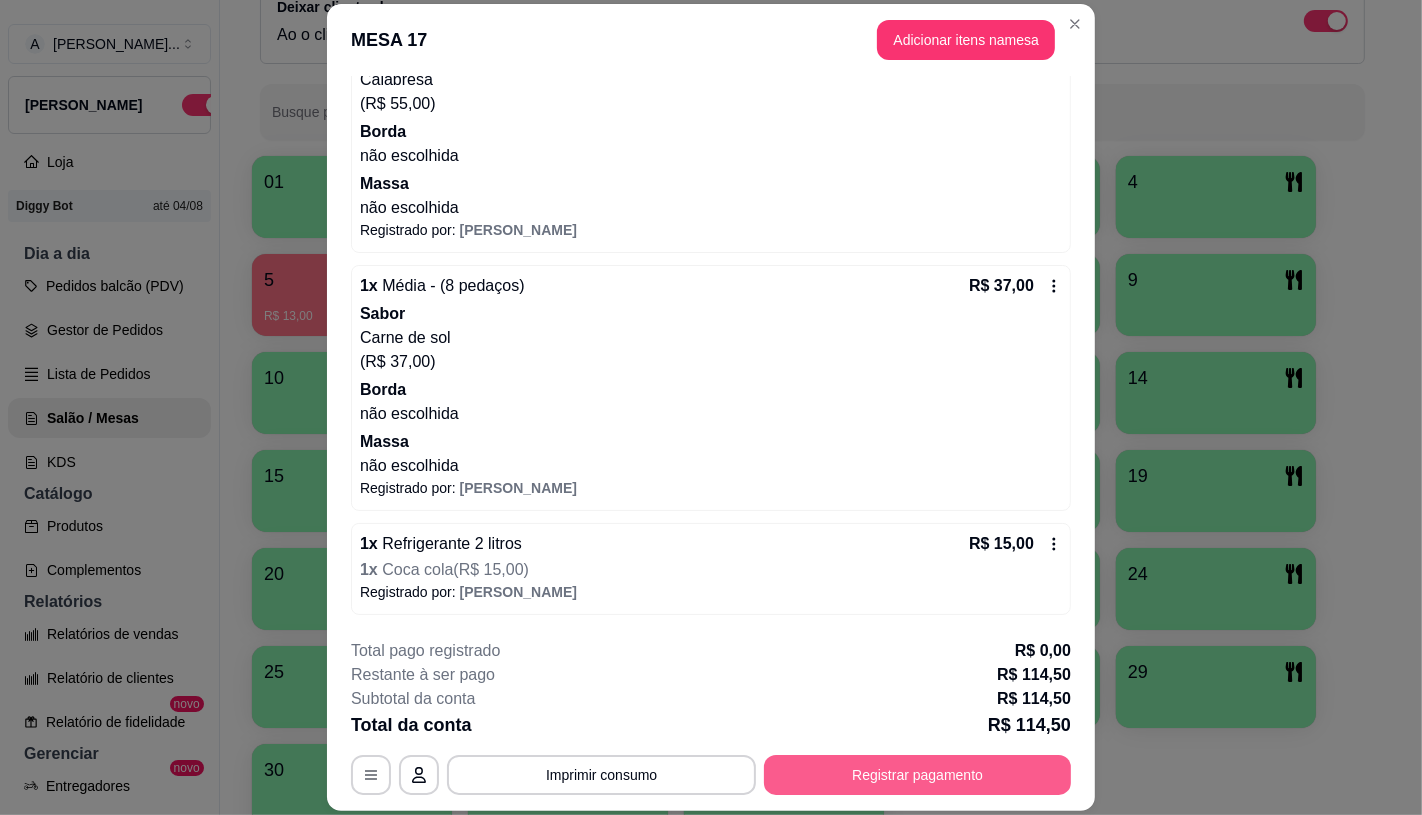 click on "Registrar pagamento" at bounding box center (917, 775) 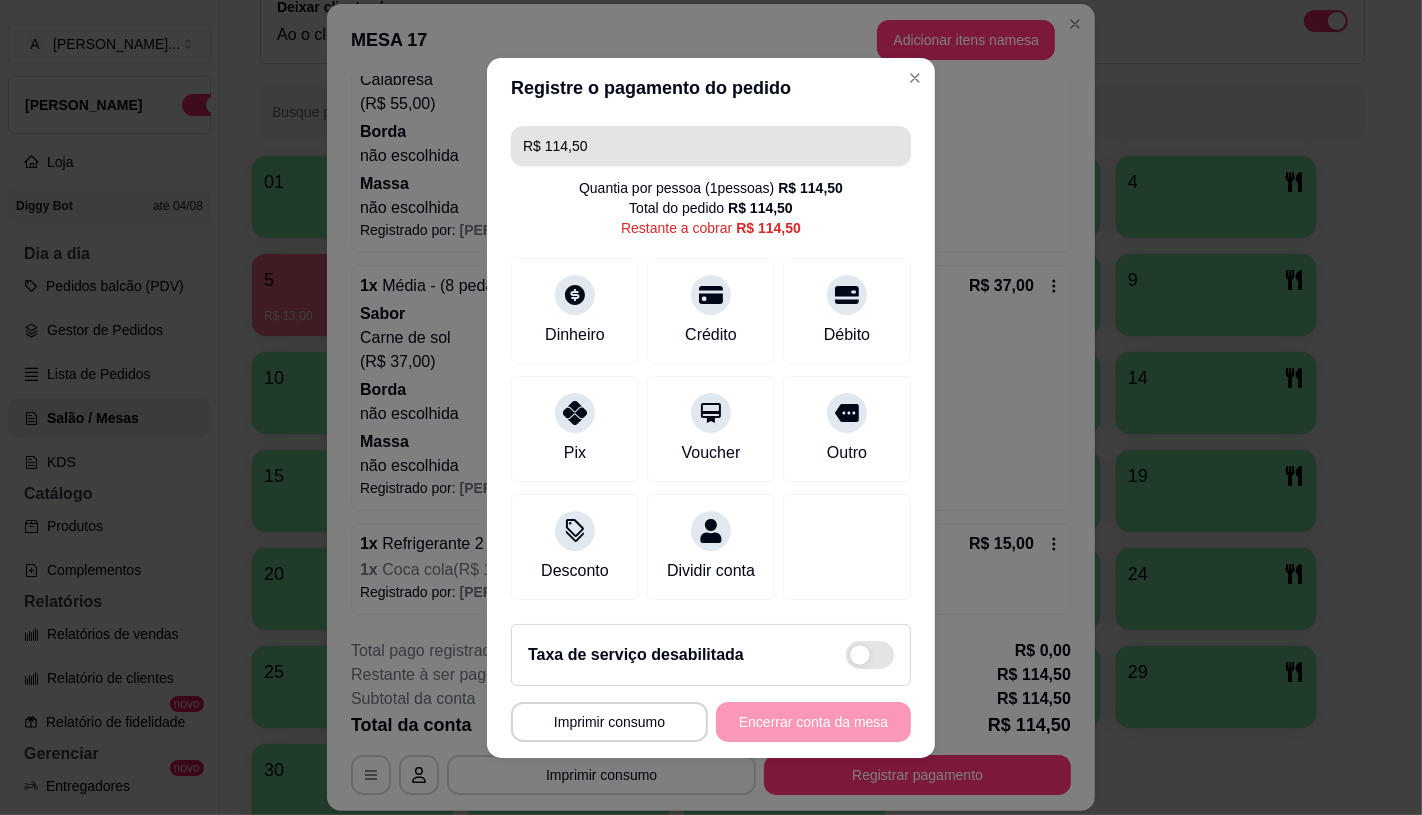 drag, startPoint x: 575, startPoint y: 151, endPoint x: 598, endPoint y: 141, distance: 25.079872 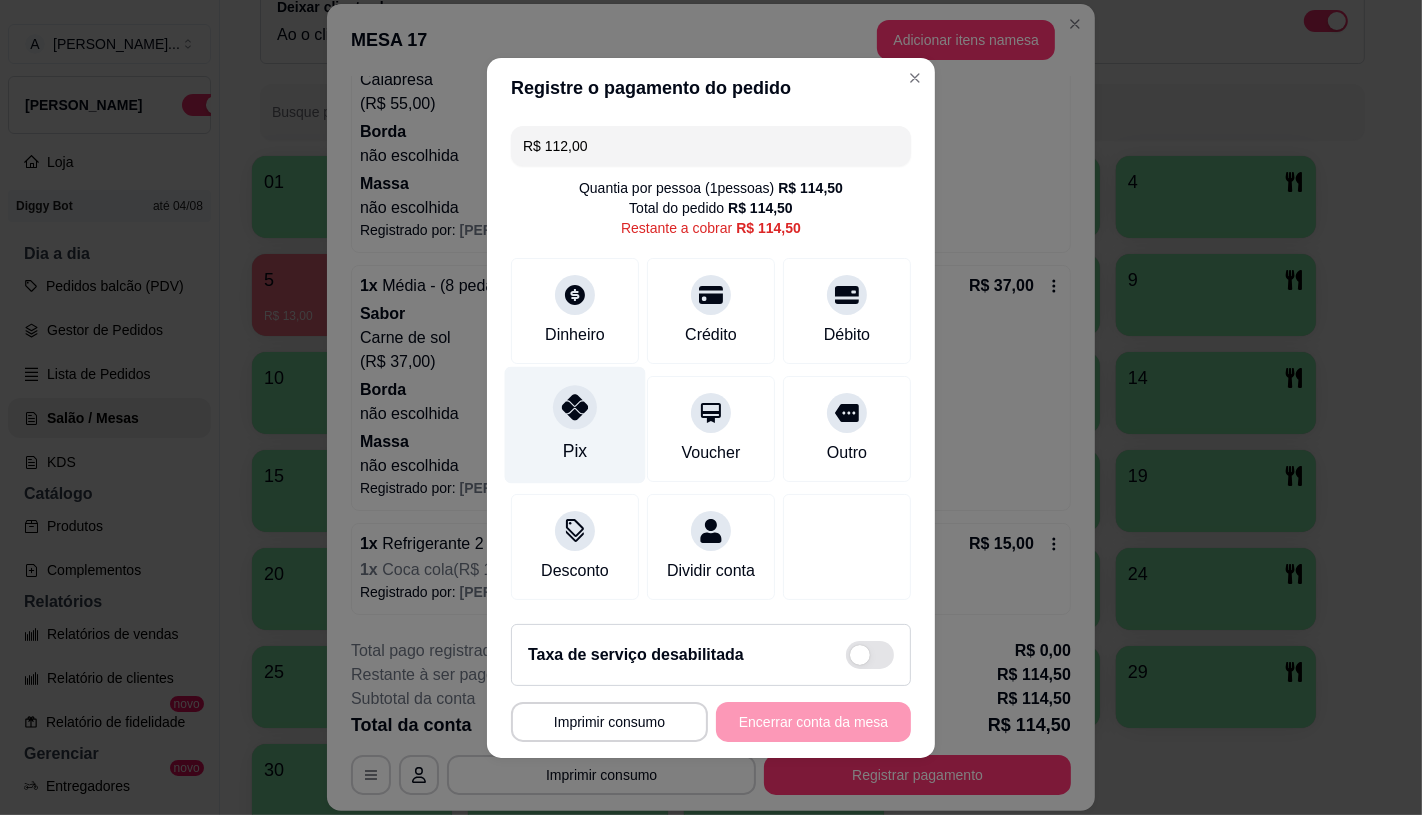 click at bounding box center (575, 407) 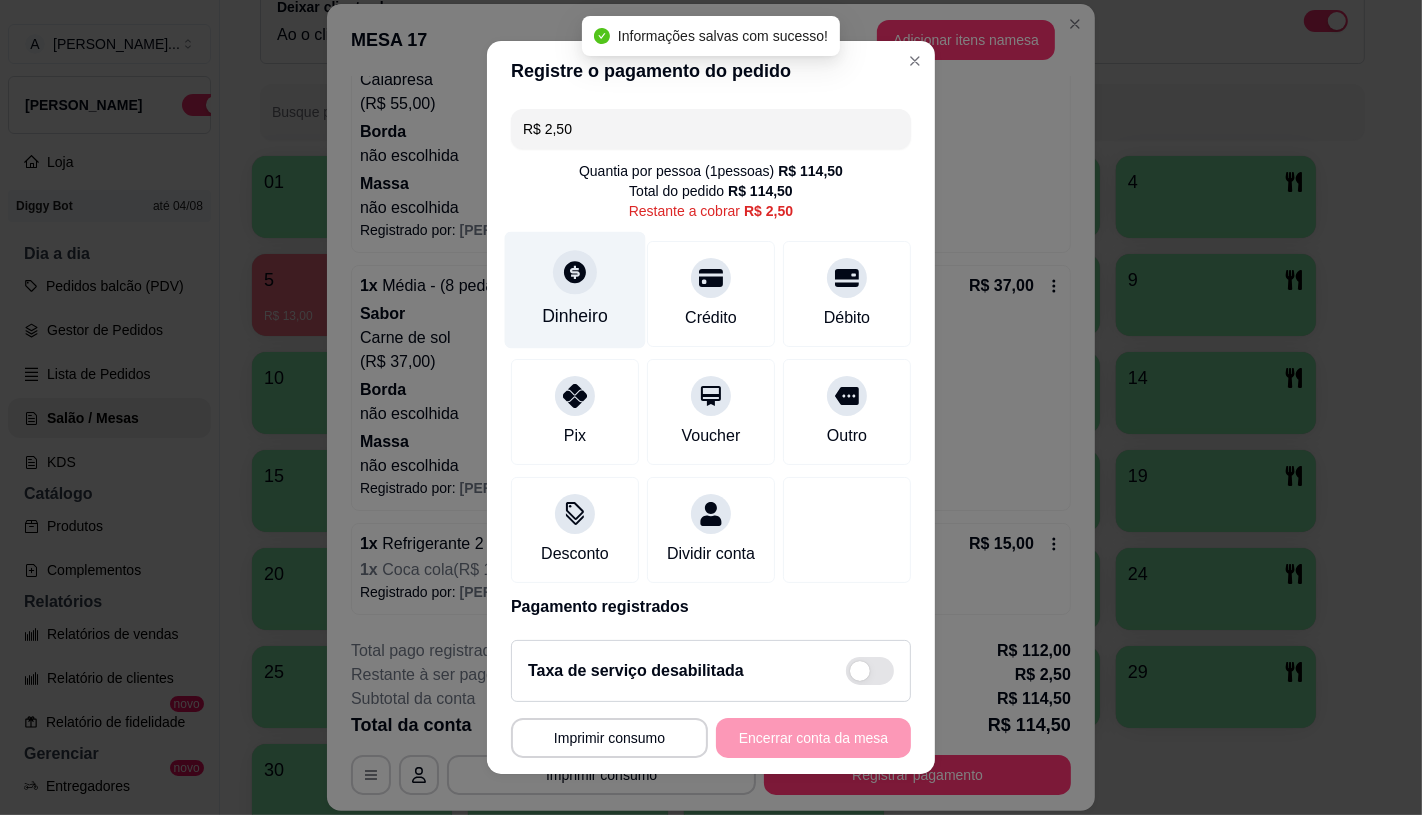 click 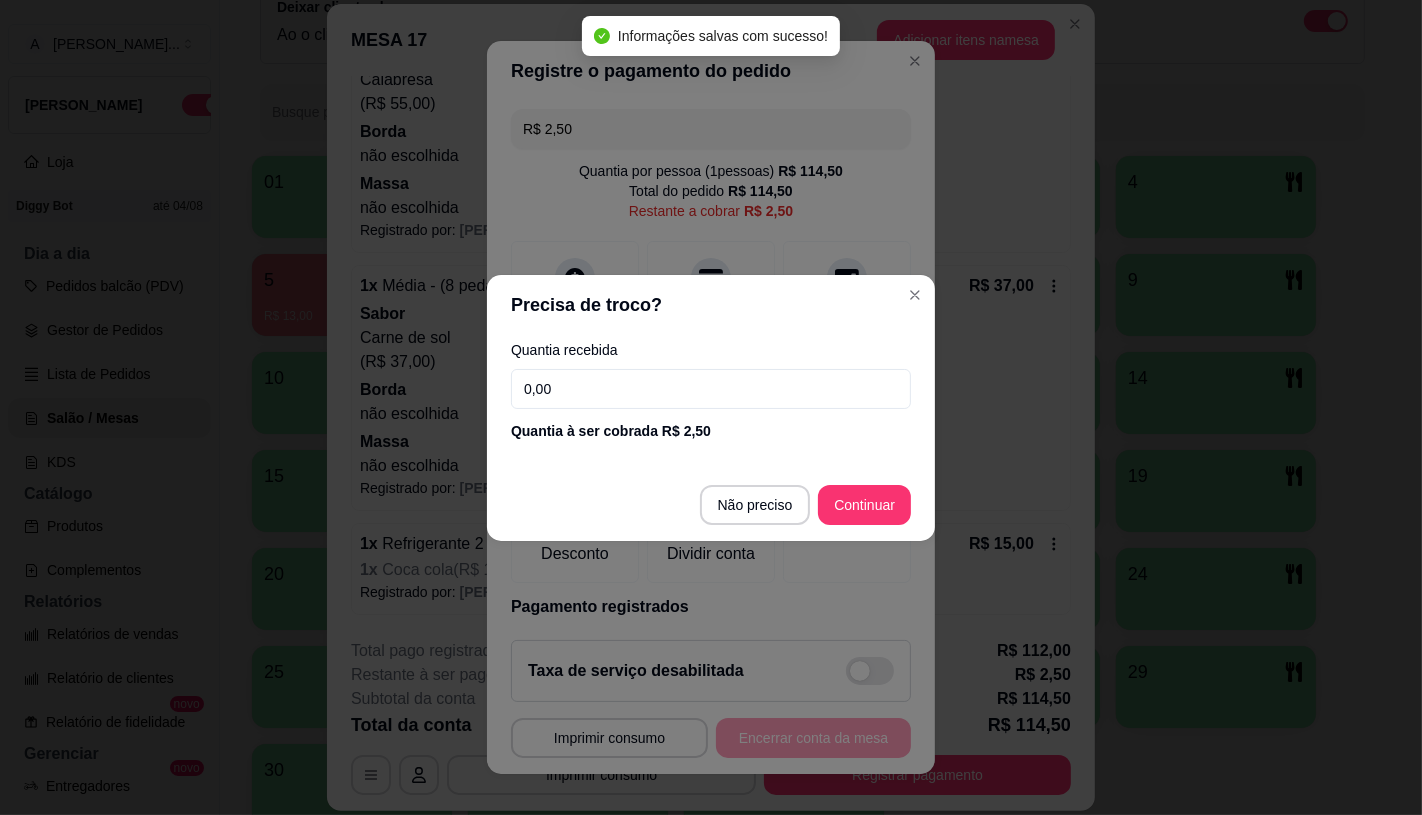 click on "0,00" at bounding box center (711, 389) 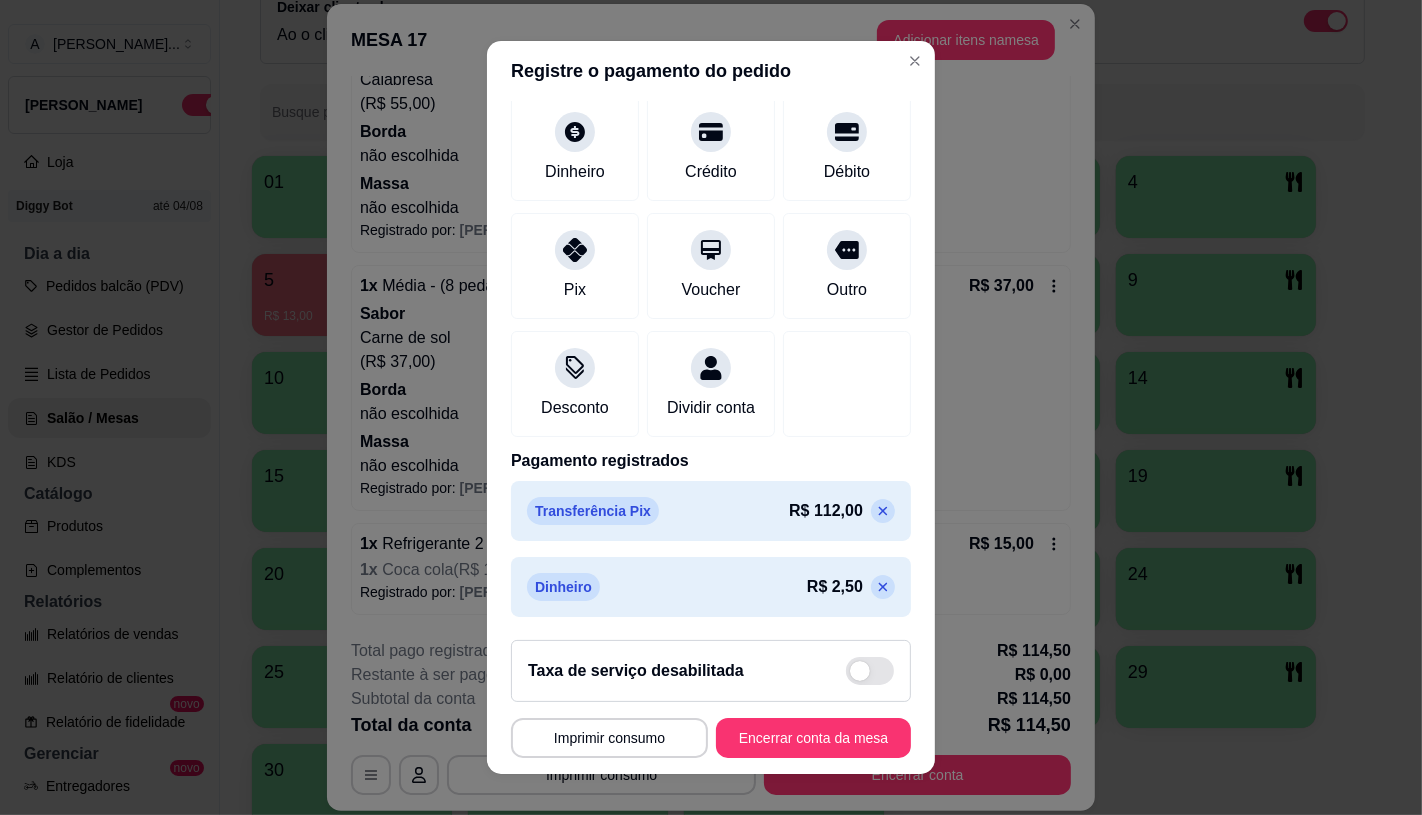 scroll, scrollTop: 151, scrollLeft: 0, axis: vertical 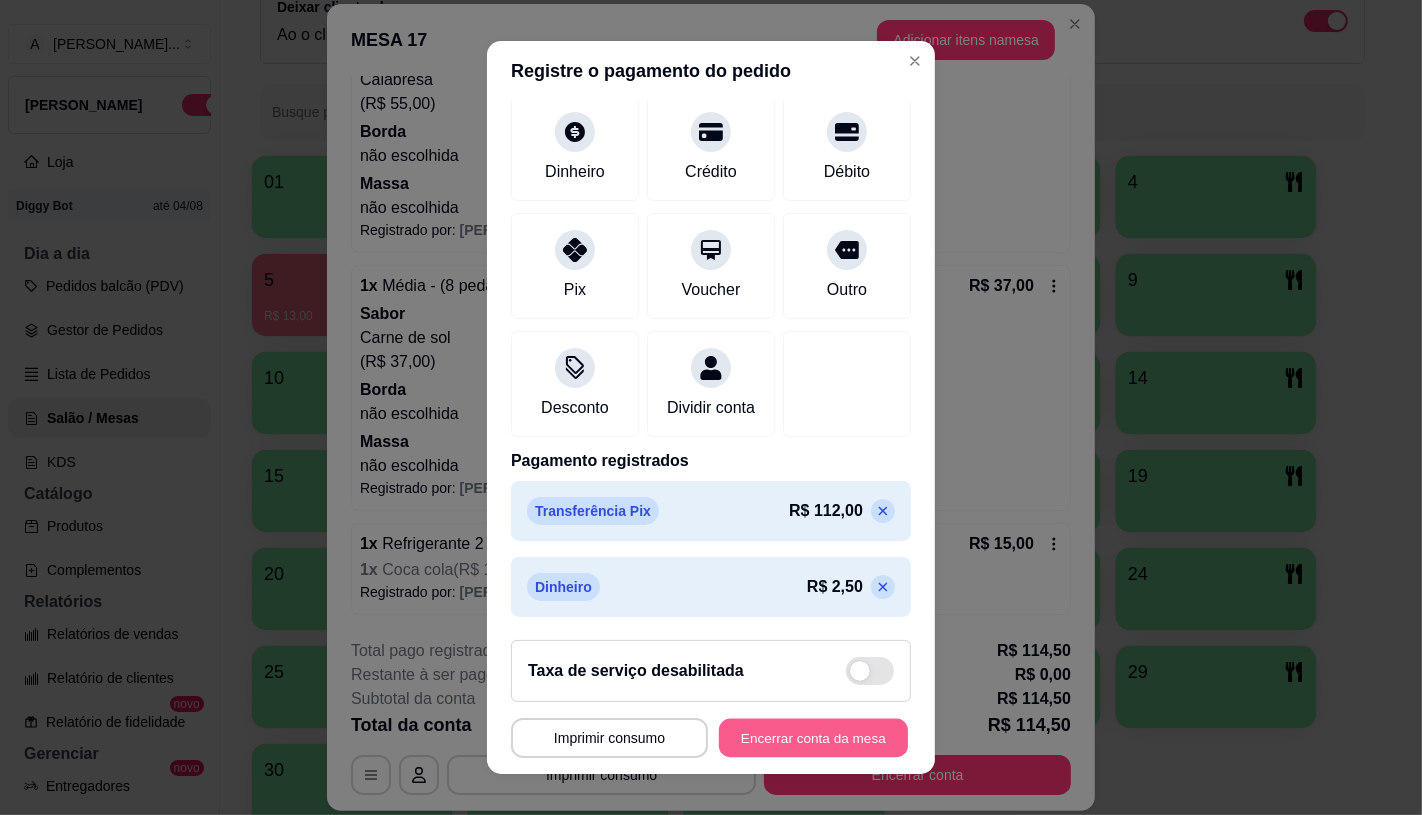click on "Encerrar conta da mesa" at bounding box center [813, 738] 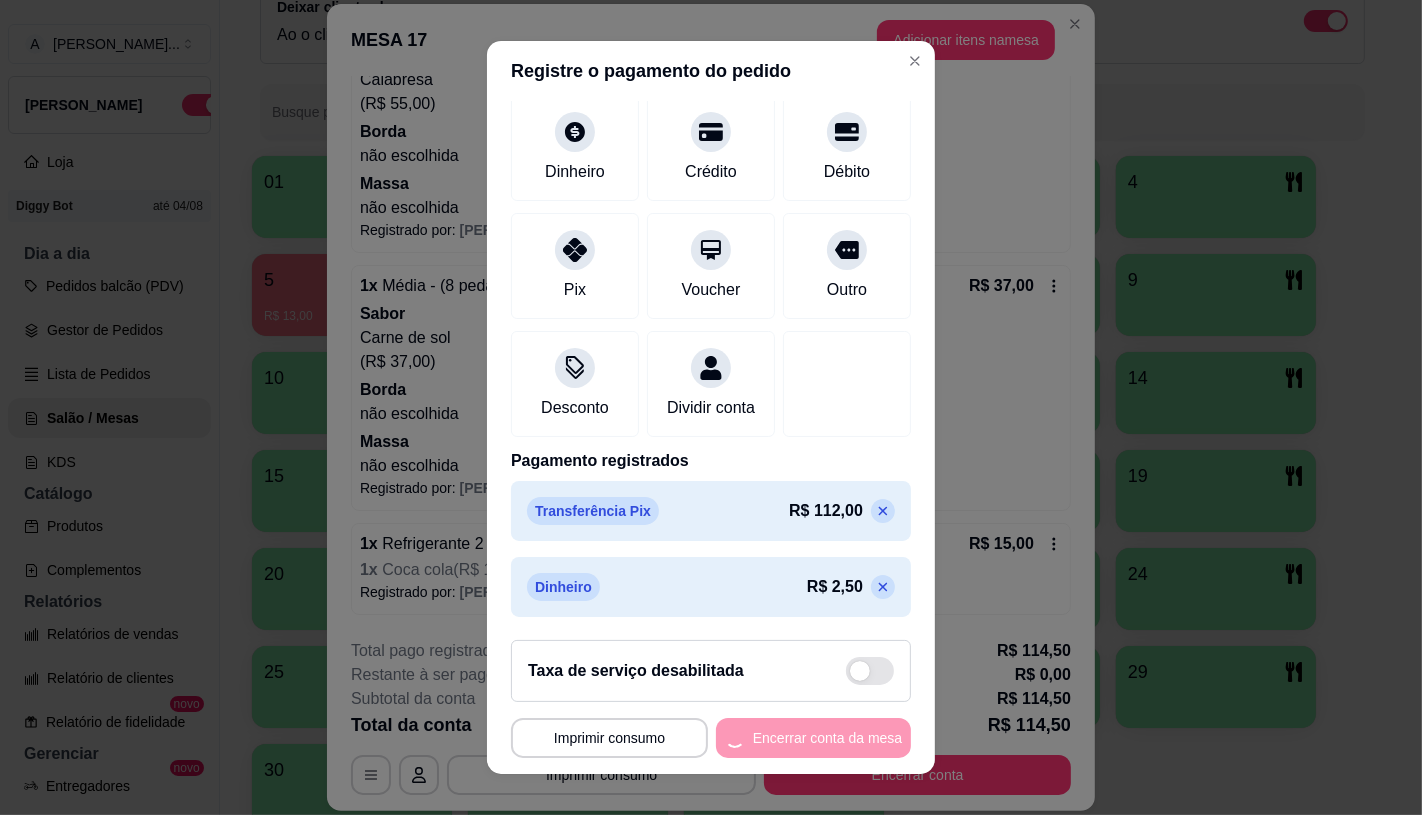 scroll, scrollTop: 0, scrollLeft: 0, axis: both 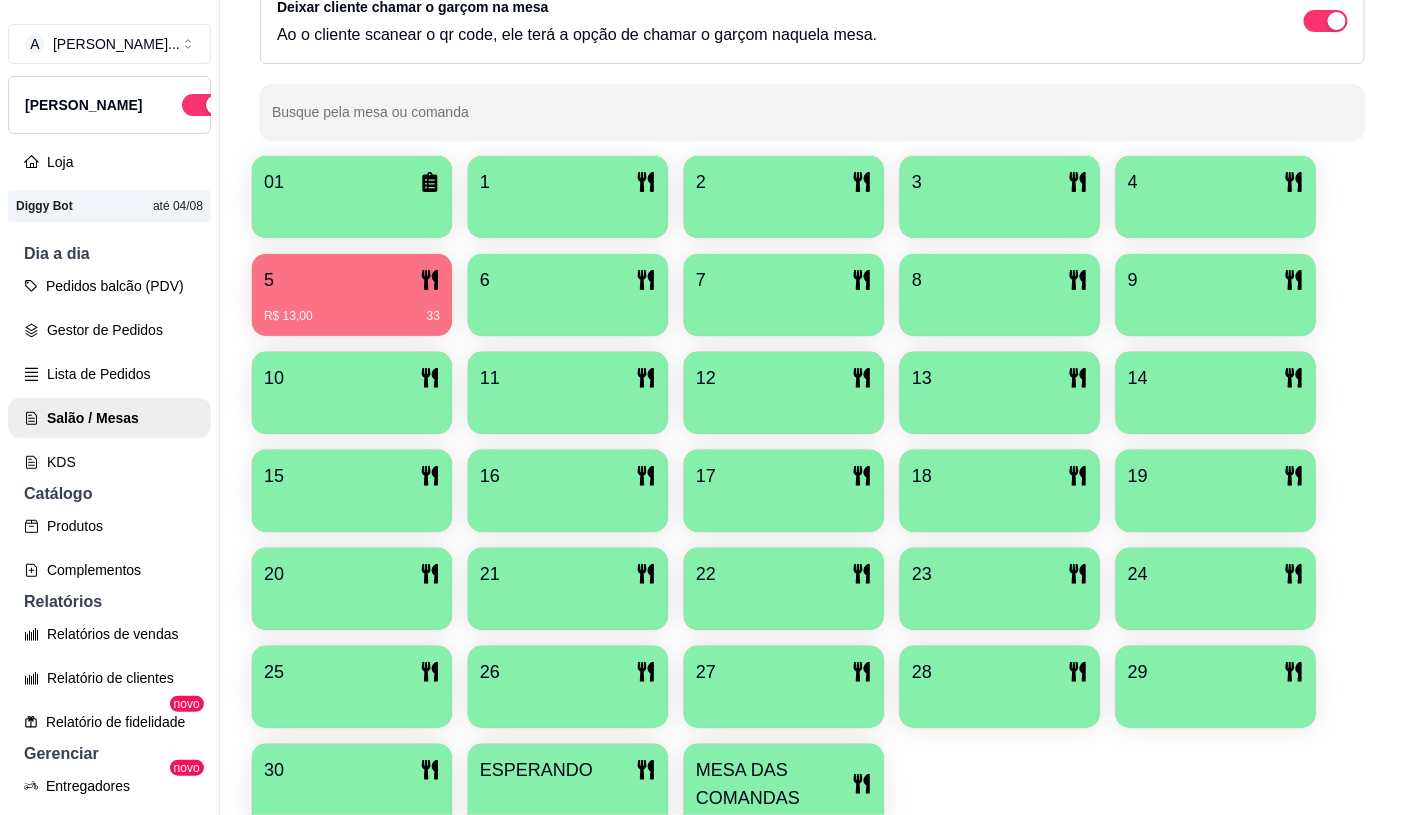 click on "MESA DAS COMANDAS" at bounding box center [774, 784] 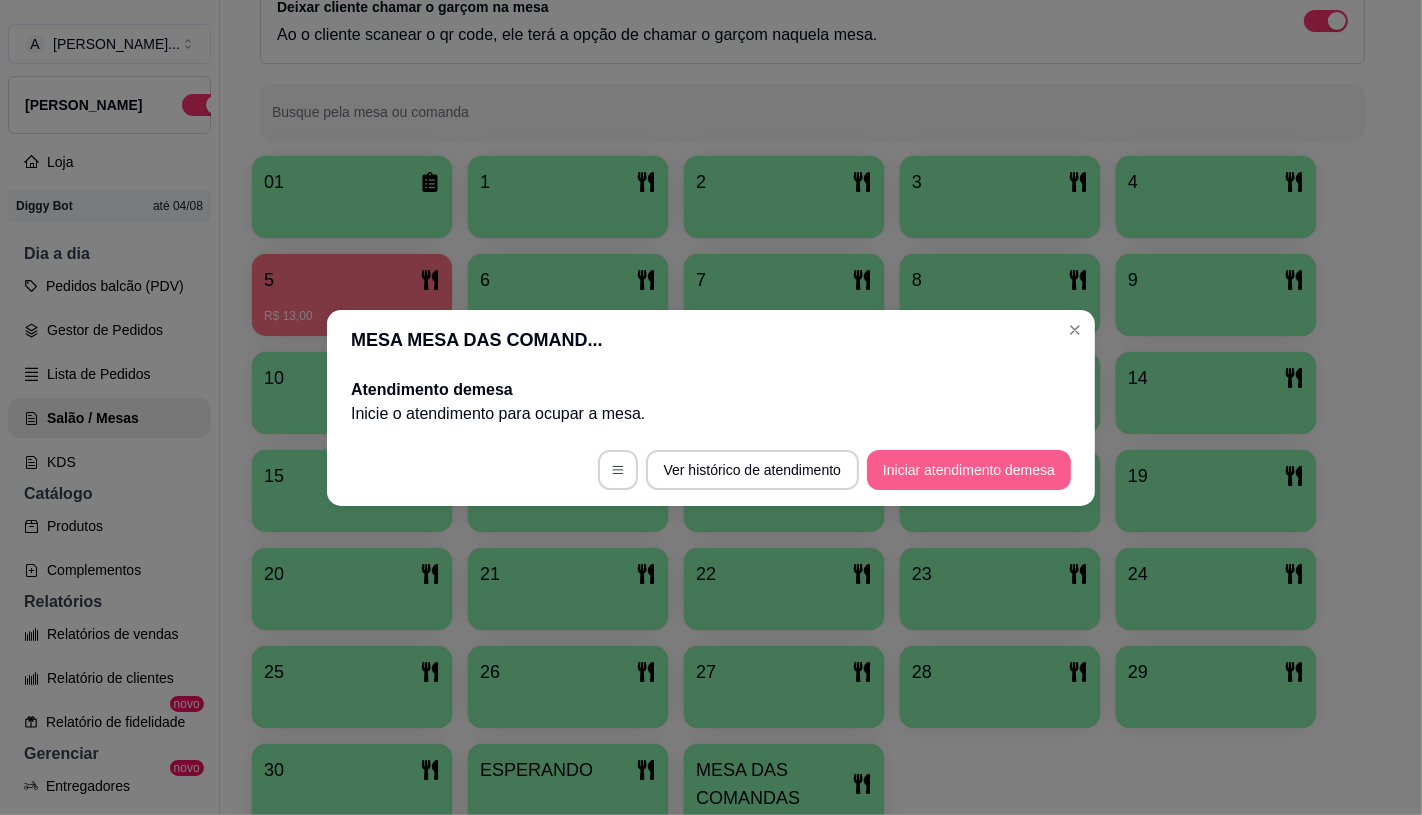 click on "Iniciar atendimento de  mesa" at bounding box center (969, 470) 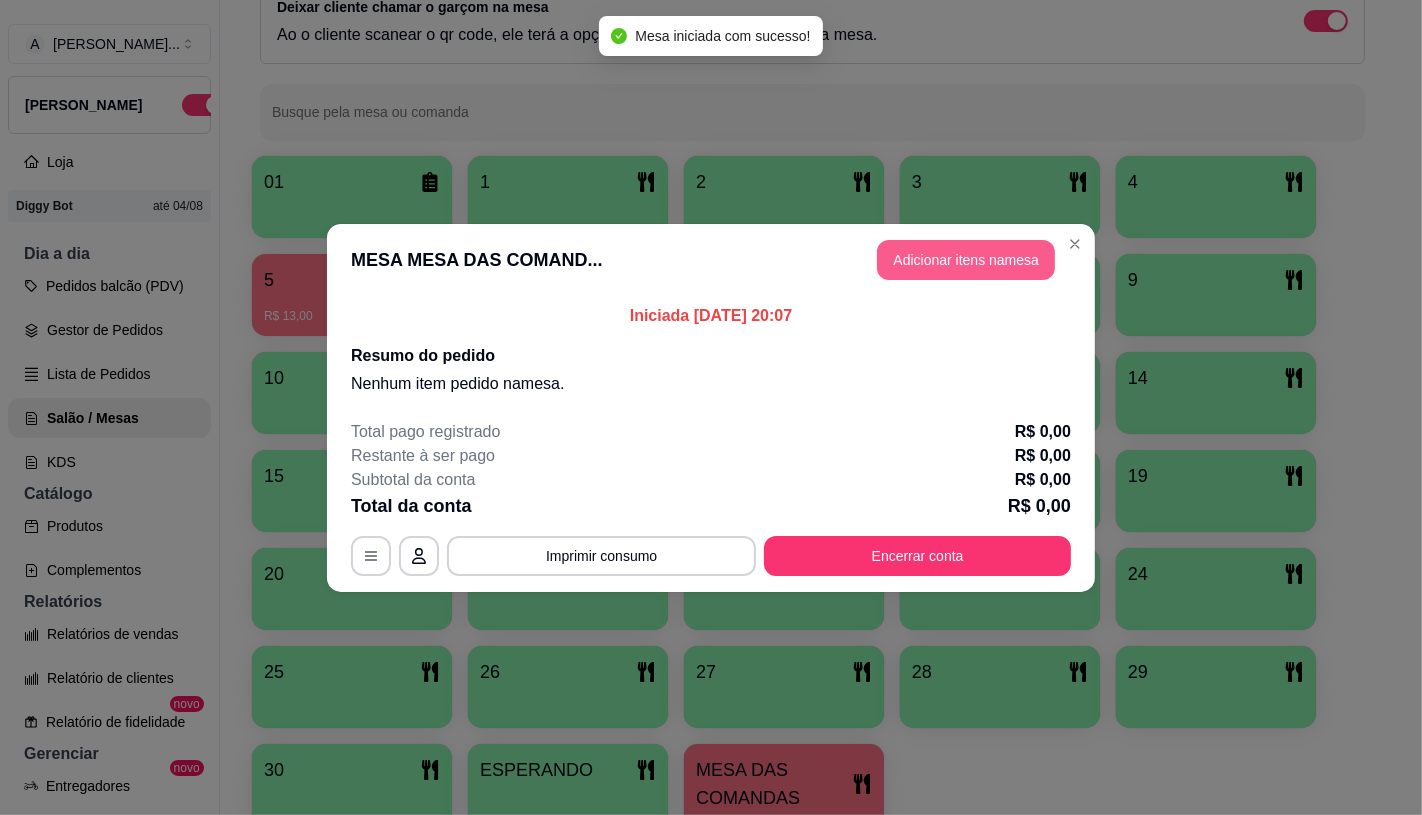 click on "Adicionar itens na  mesa" at bounding box center [966, 260] 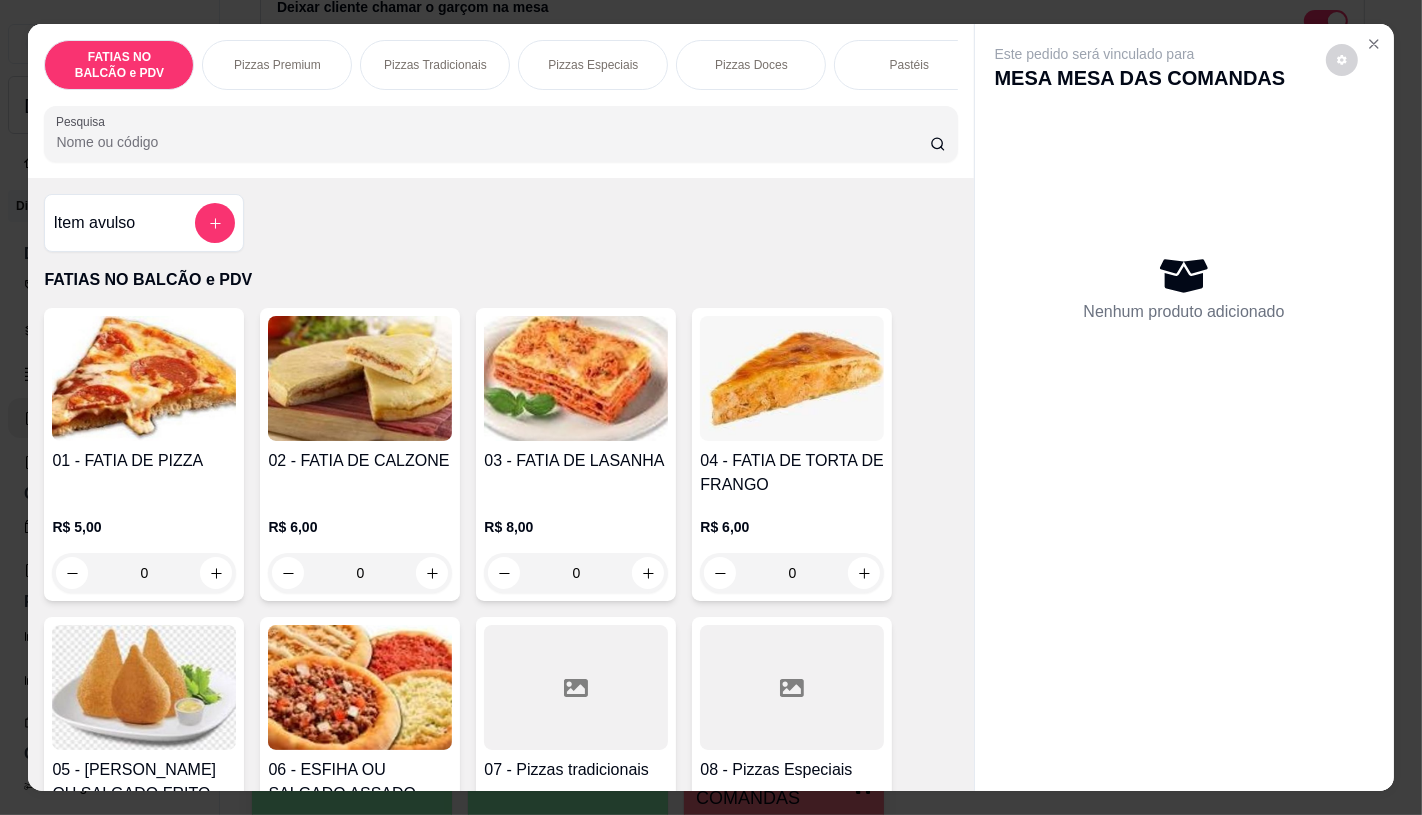 click at bounding box center [792, 687] 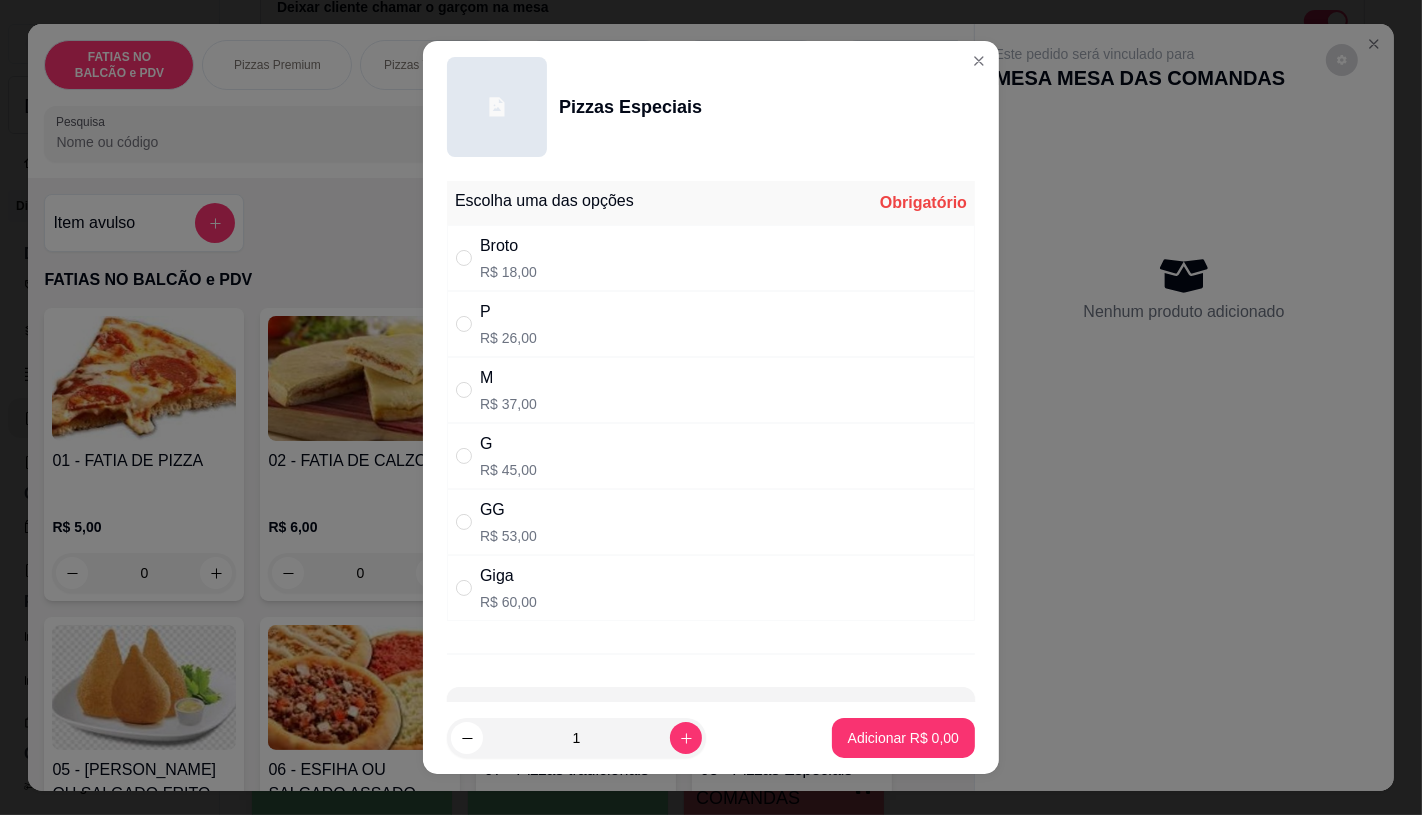 click on "GG" at bounding box center (508, 510) 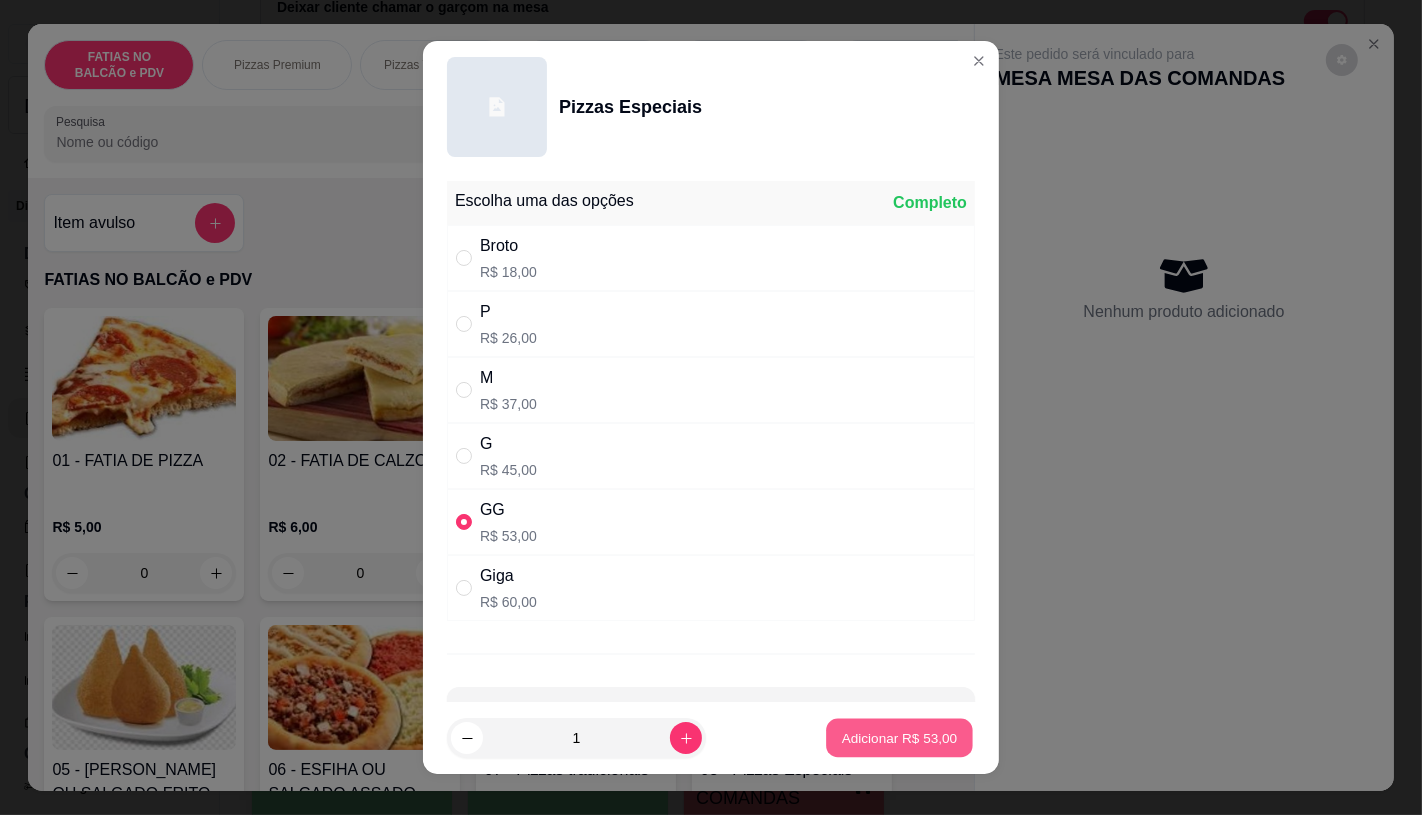 click on "Adicionar   R$ 53,00" at bounding box center [900, 738] 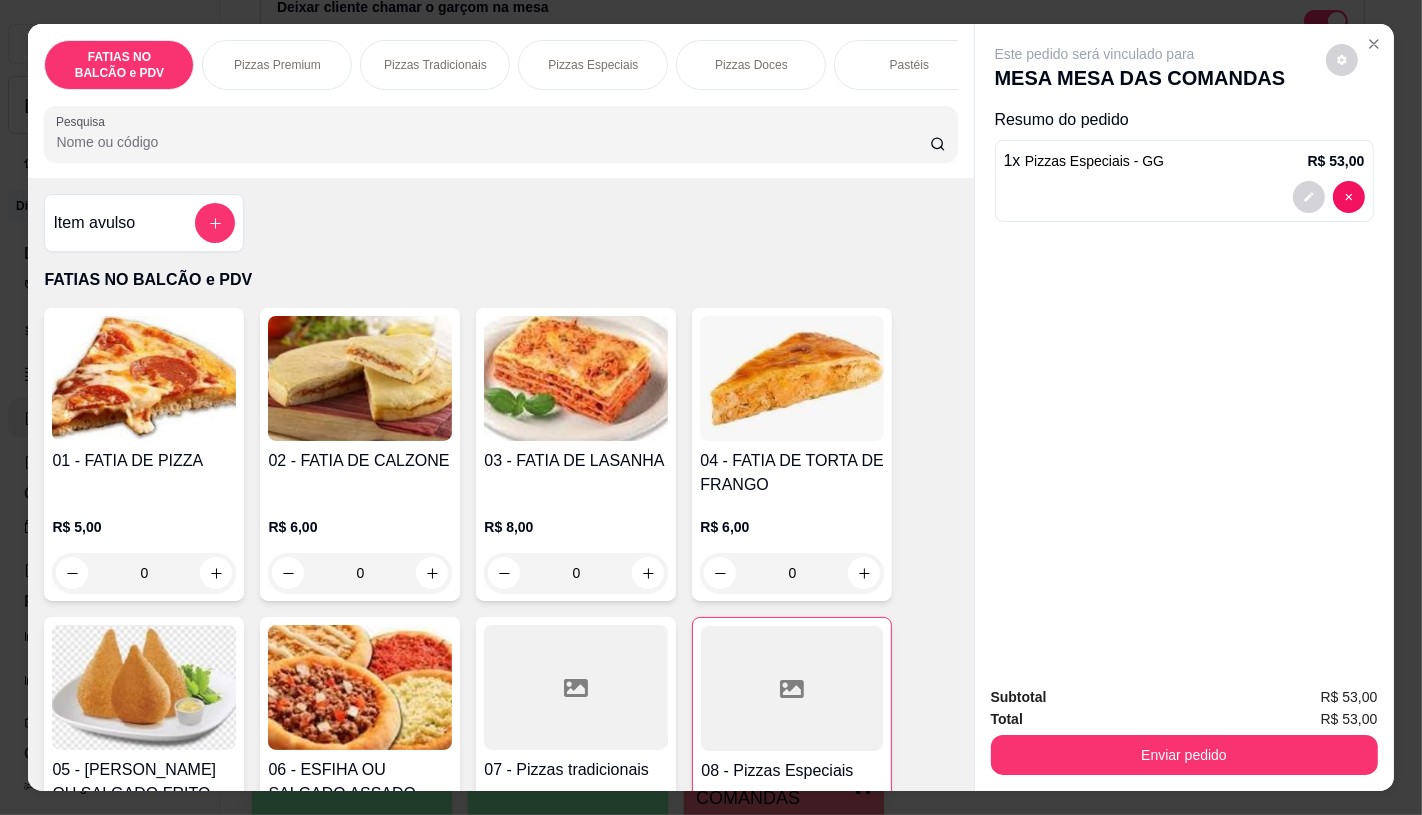 scroll, scrollTop: 0, scrollLeft: 2080, axis: horizontal 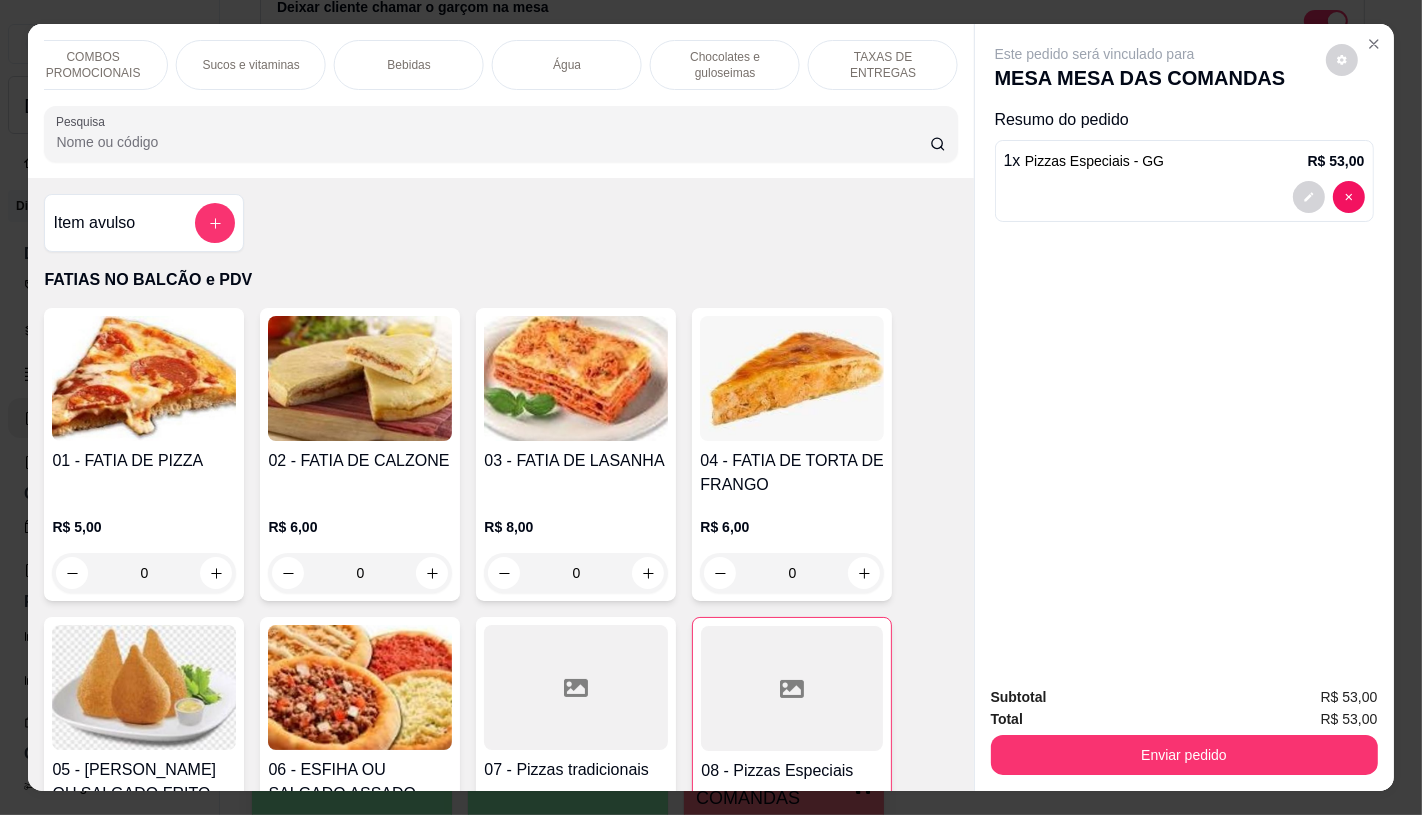 click on "TAXAS DE ENTREGAS" at bounding box center (883, 65) 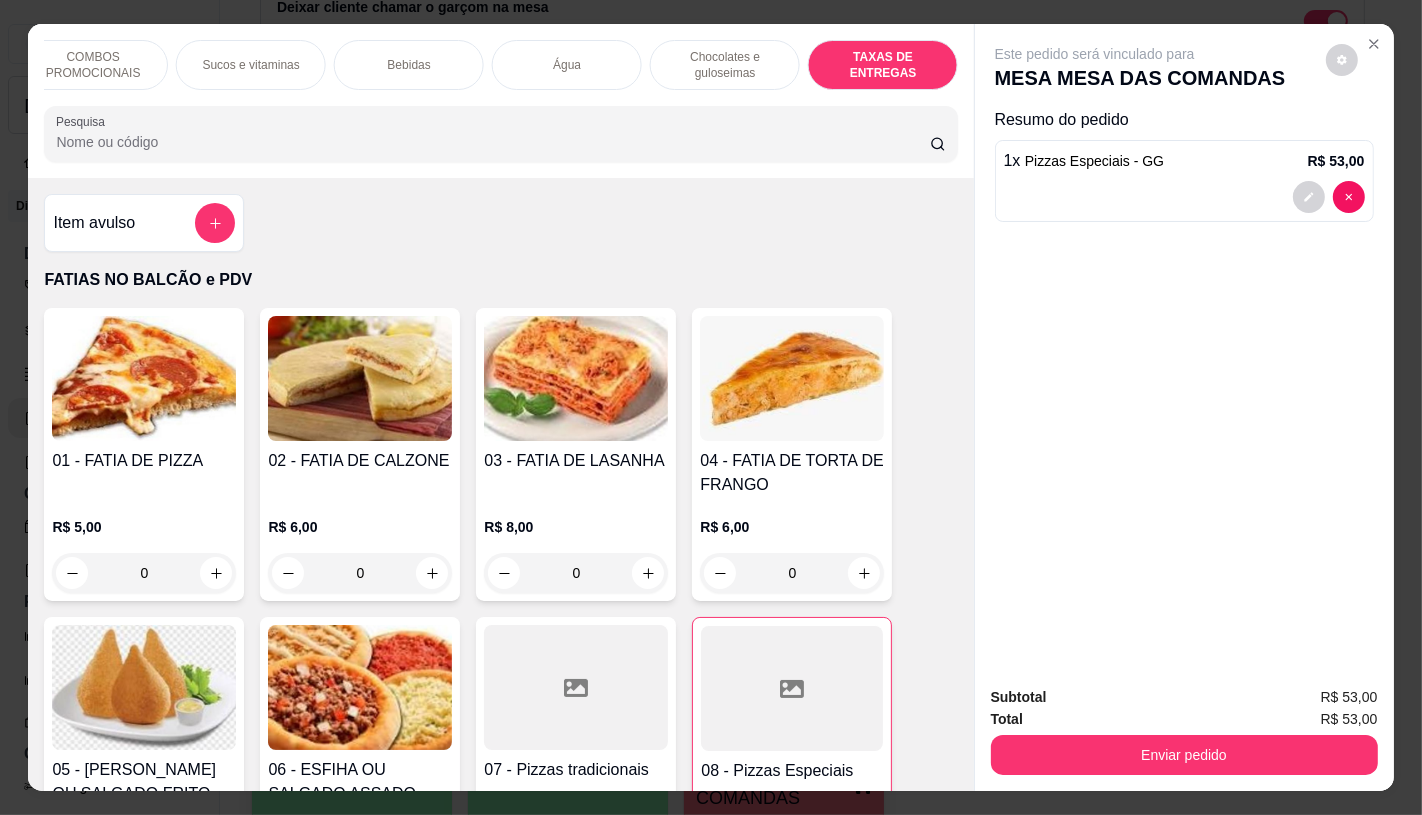 scroll, scrollTop: 13373, scrollLeft: 0, axis: vertical 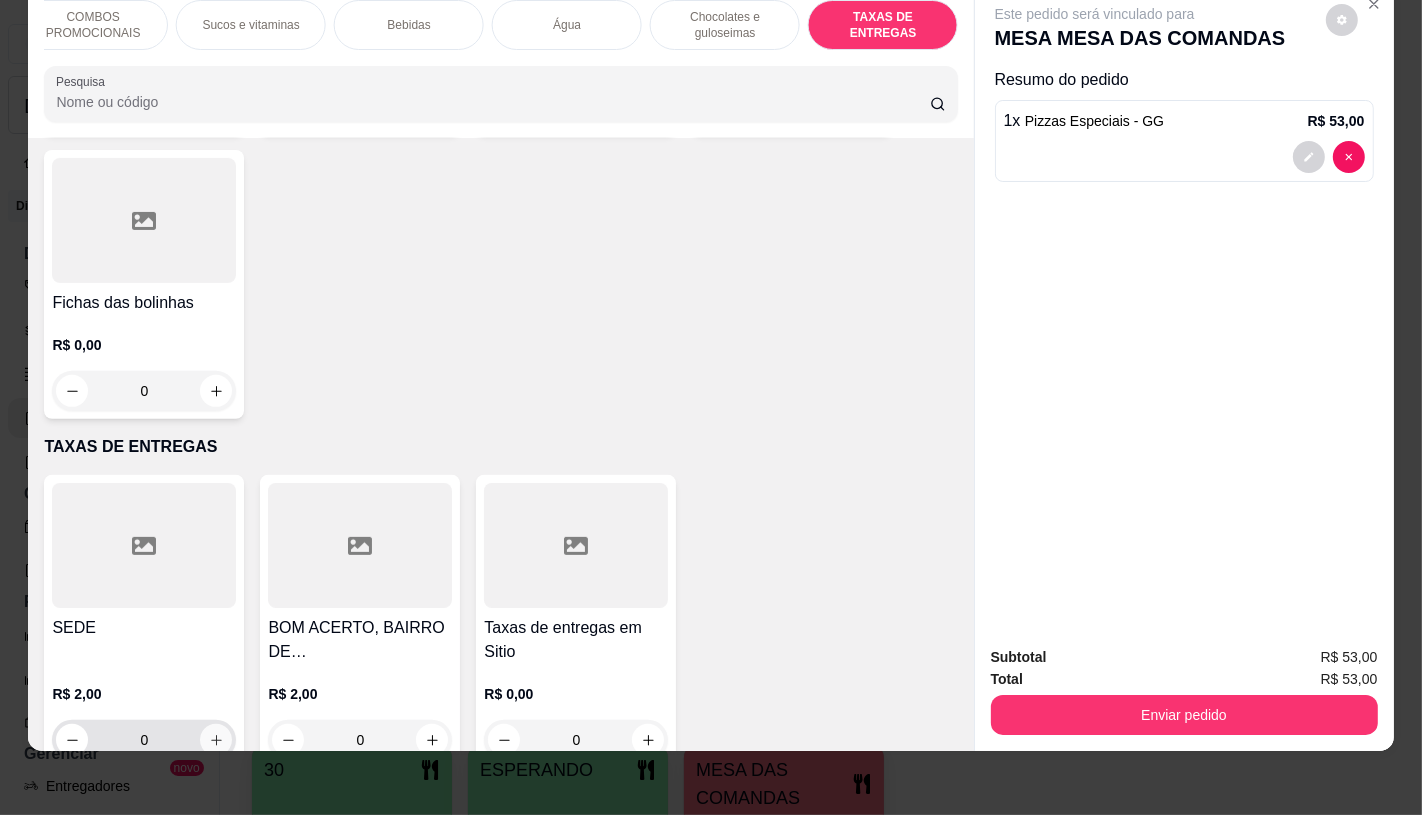 click 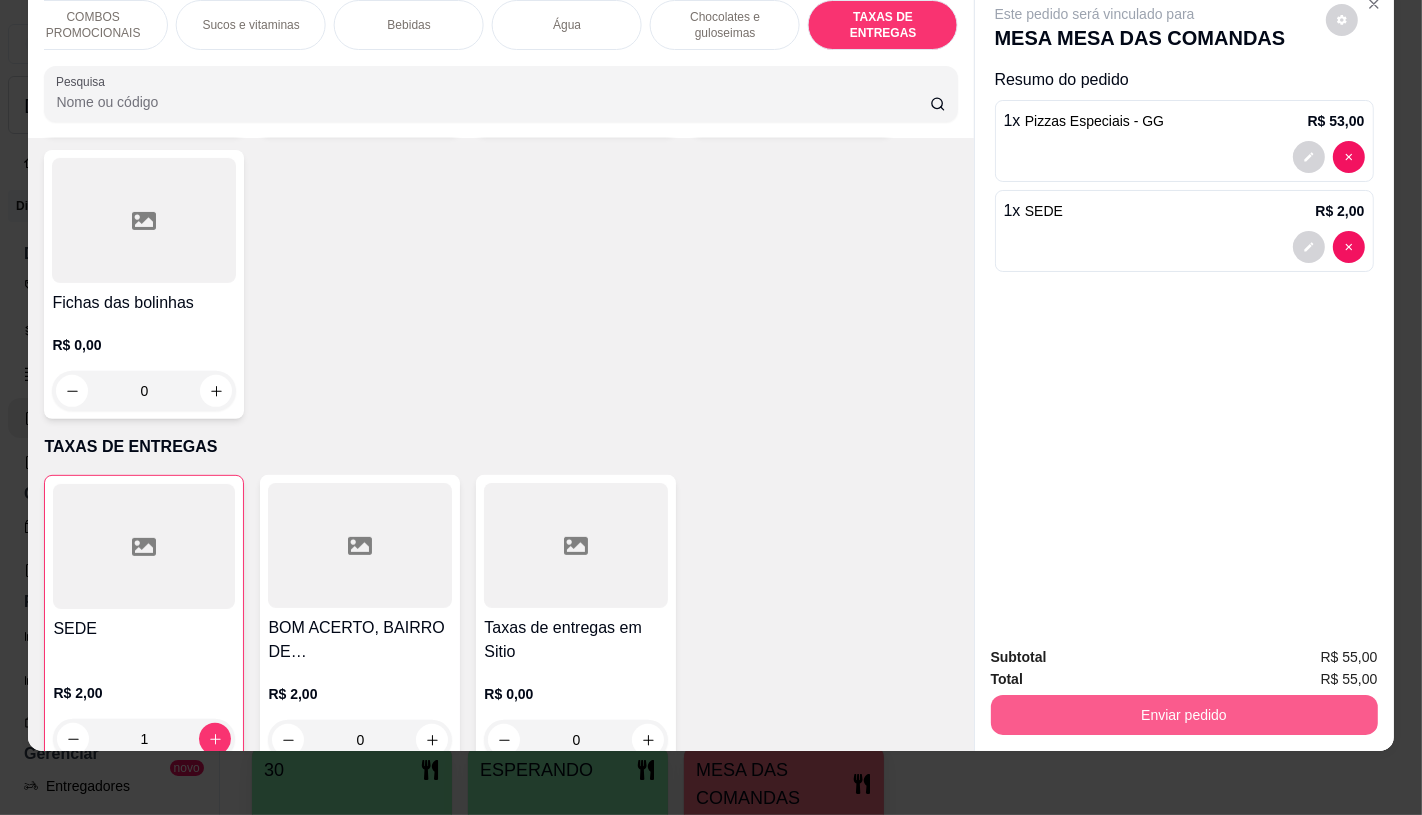 click on "Enviar pedido" at bounding box center (1184, 715) 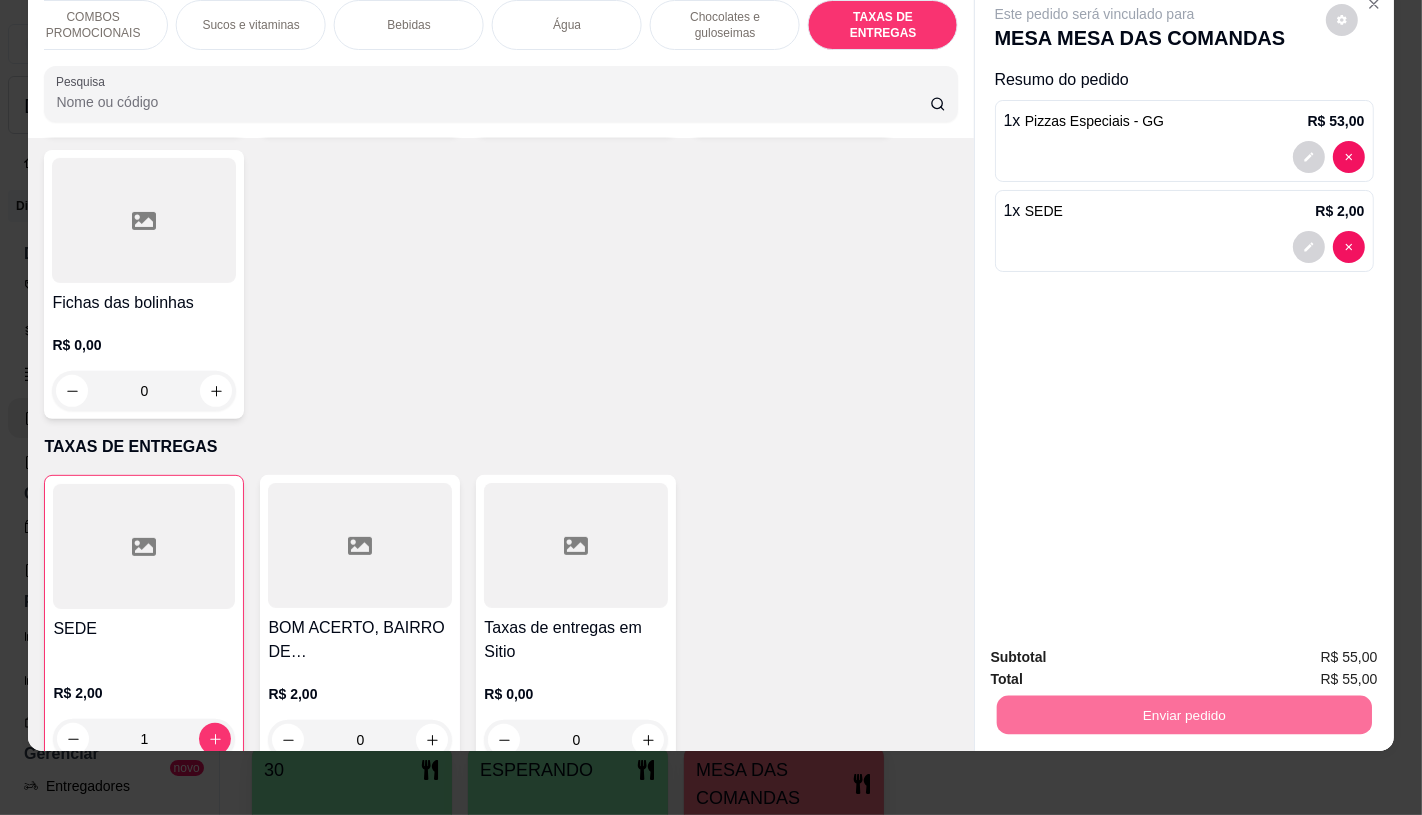 click on "Não registrar e enviar pedido" at bounding box center [1117, 650] 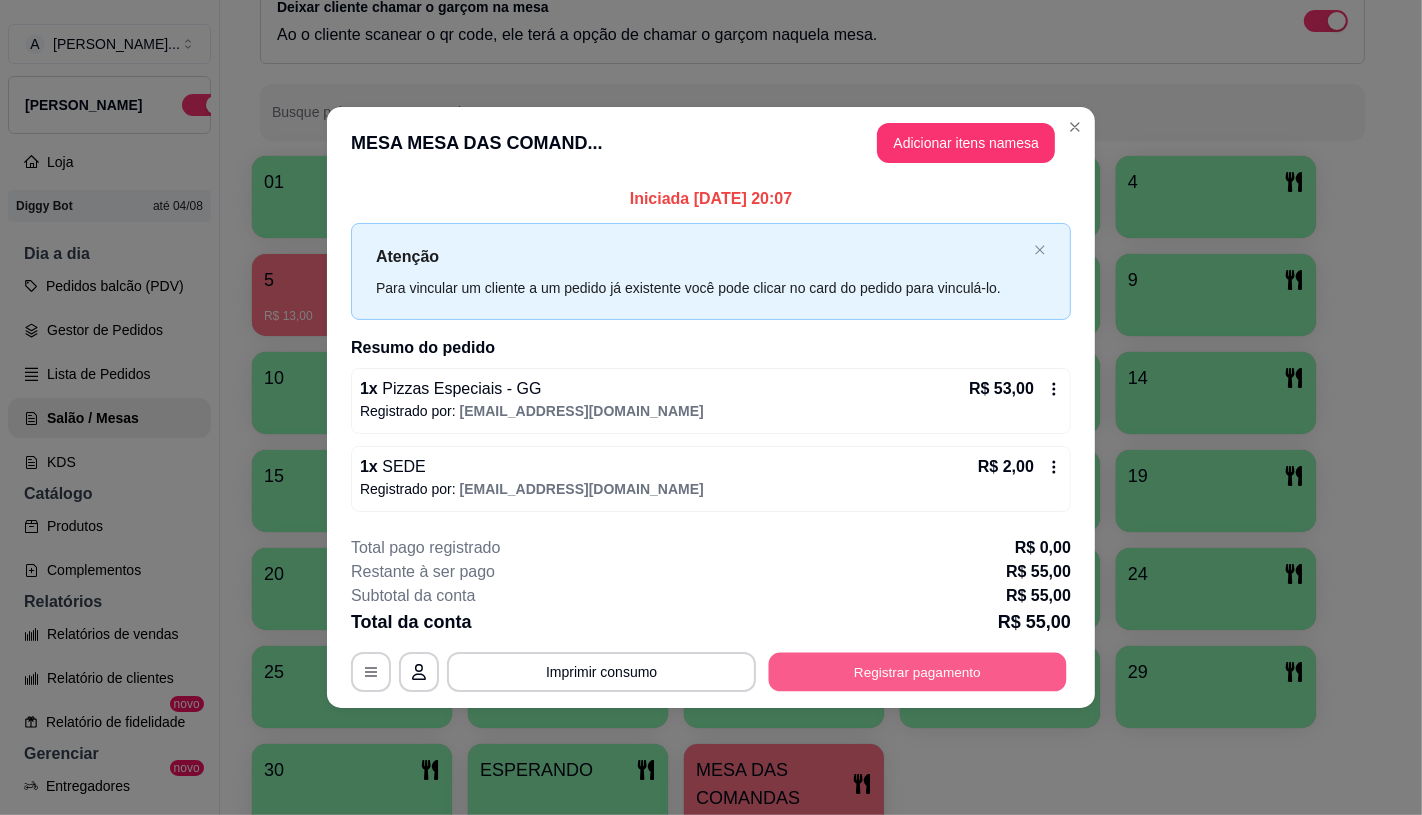 click on "Registrar pagamento" at bounding box center (918, 672) 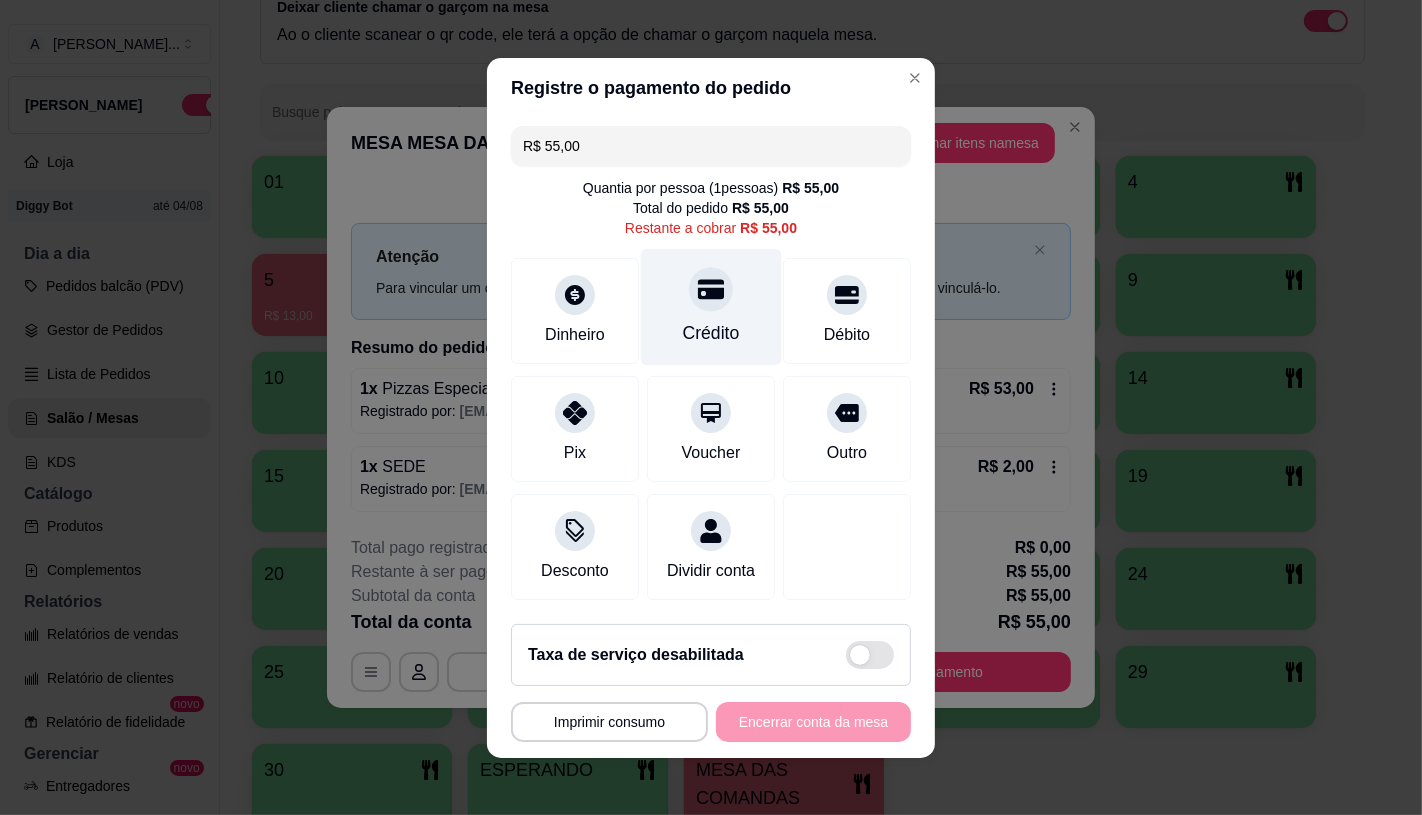 click on "Crédito" at bounding box center (711, 333) 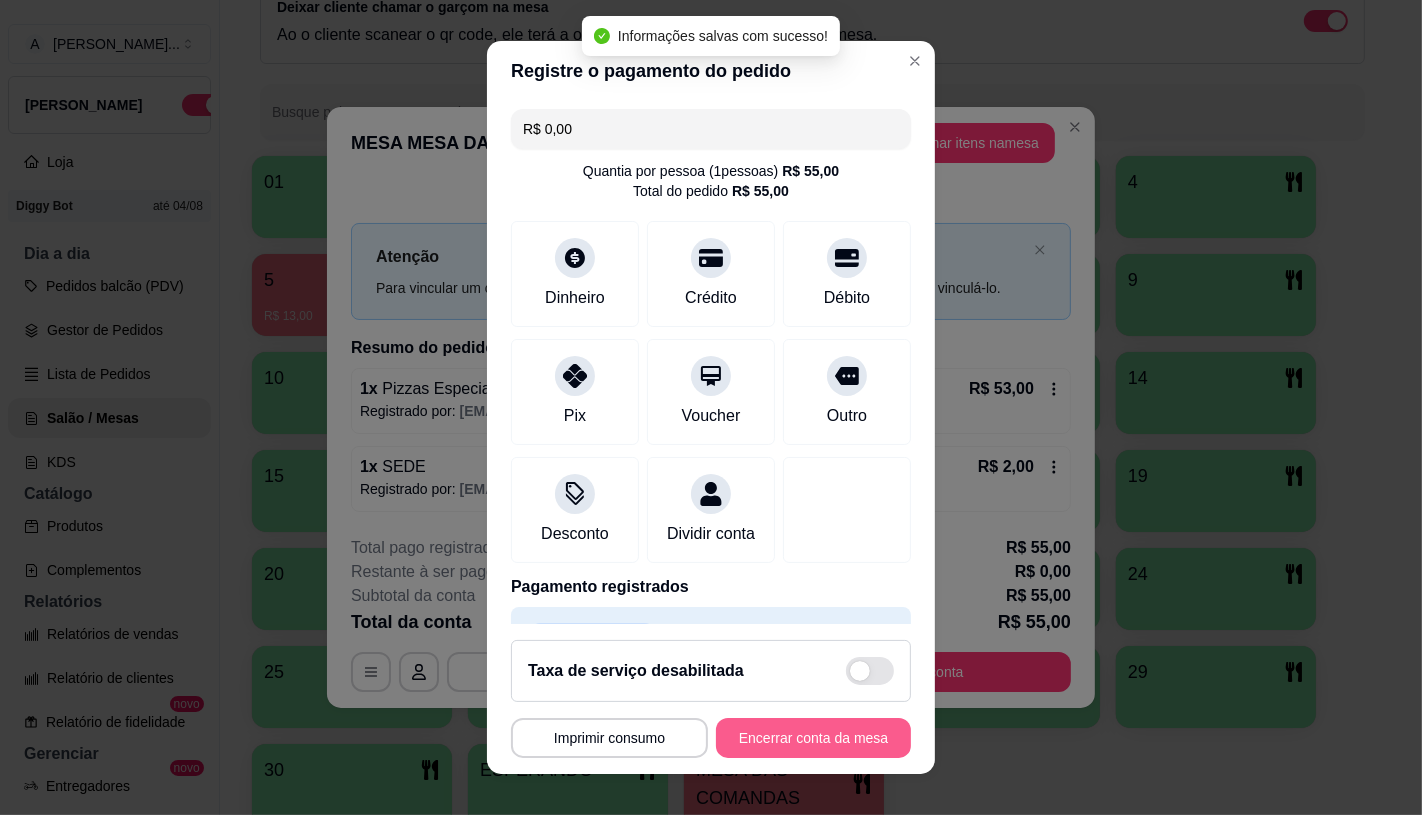 click on "Encerrar conta da mesa" at bounding box center (813, 738) 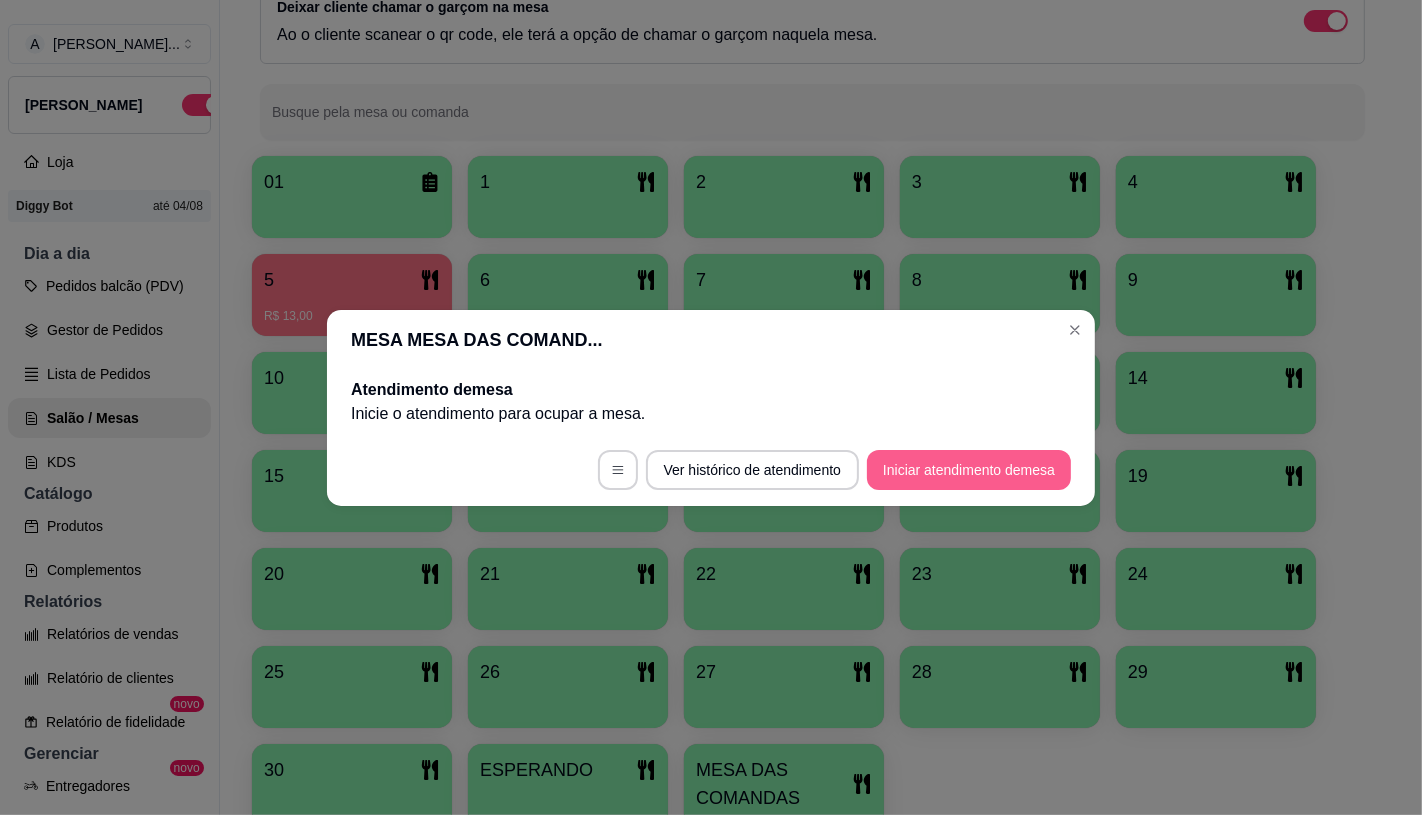 click on "Iniciar atendimento de  mesa" at bounding box center (969, 470) 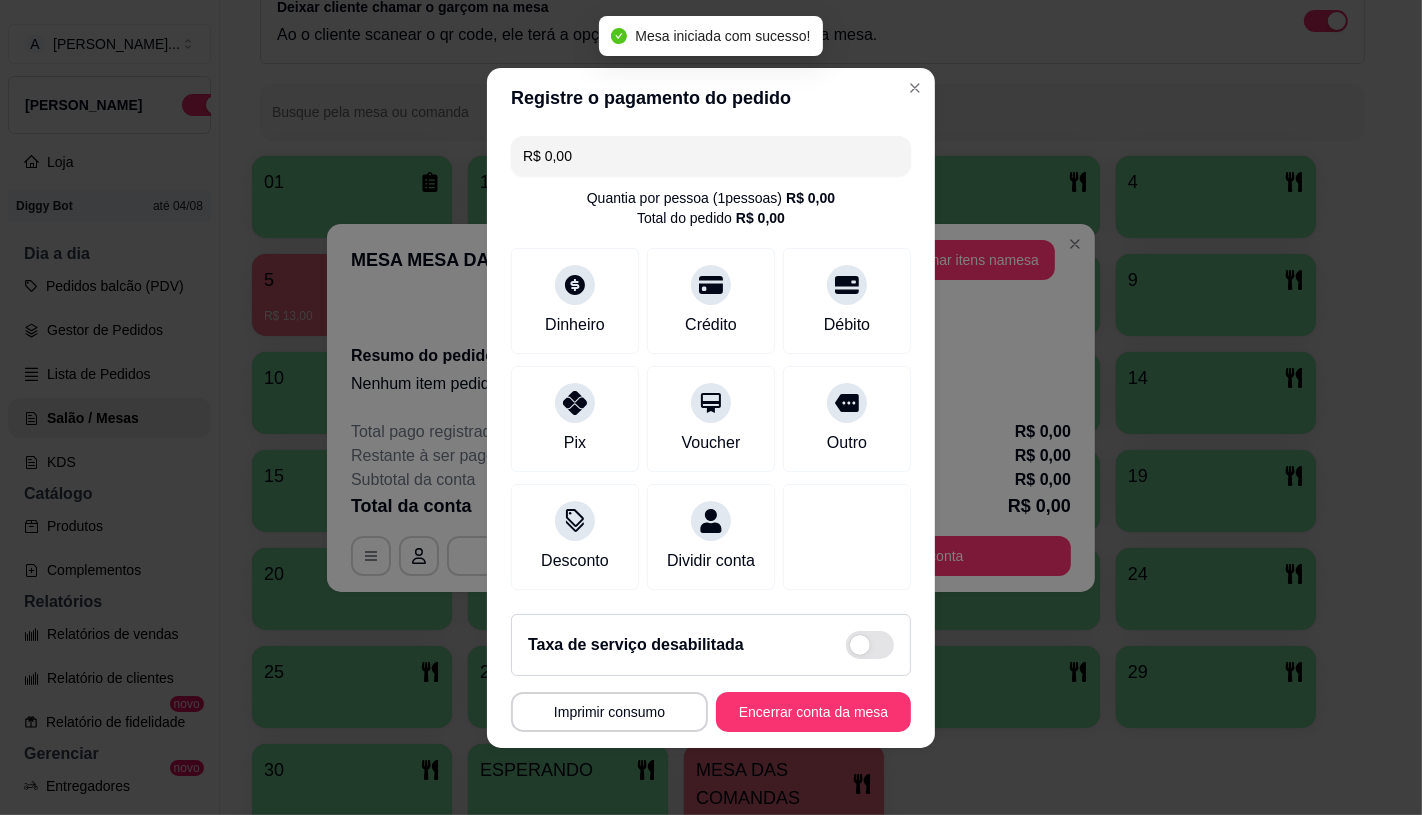 click on "Adicionar itens na  mesa" at bounding box center [966, 260] 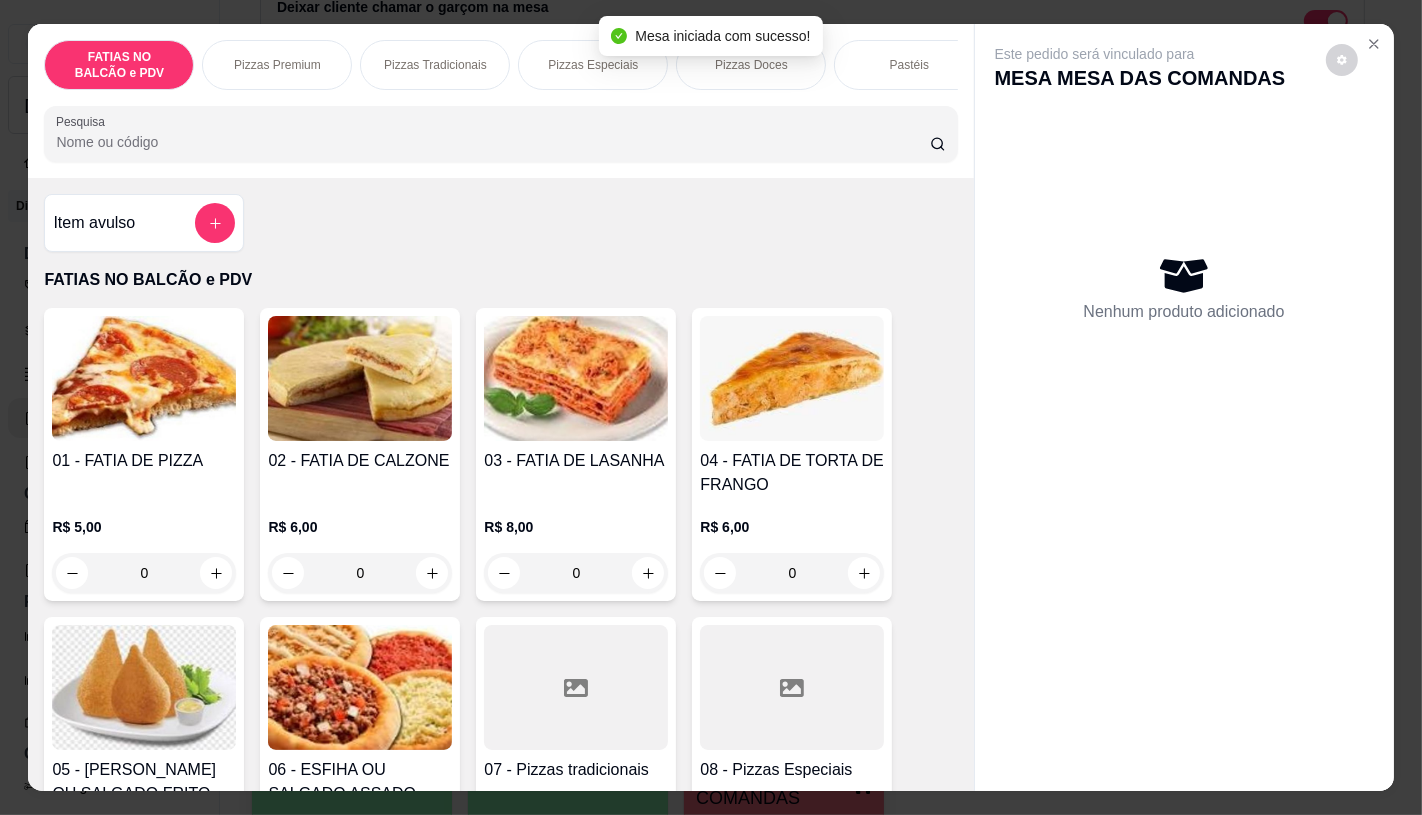 click on "Pizzas Premium" at bounding box center [277, 65] 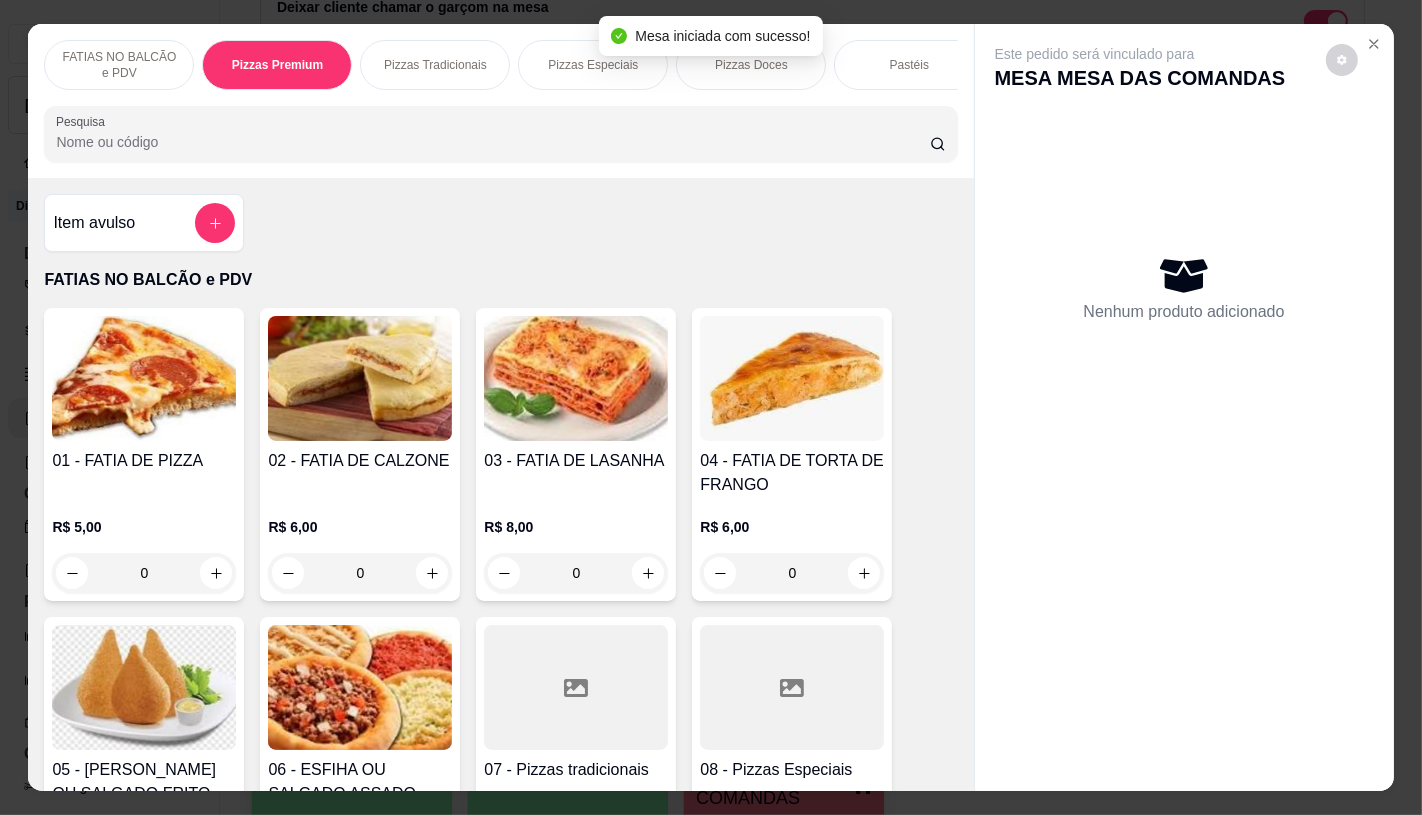 scroll, scrollTop: 1626, scrollLeft: 0, axis: vertical 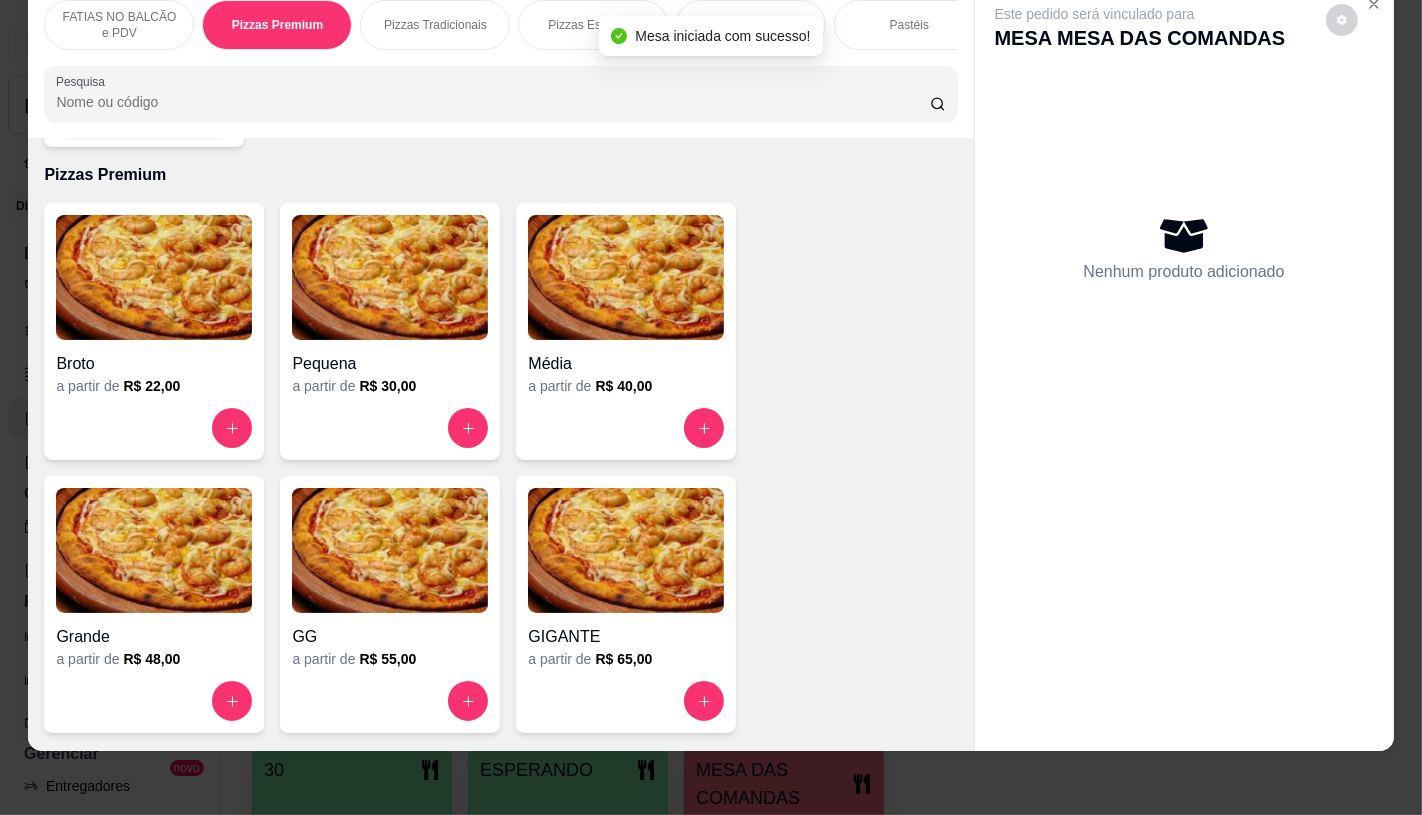 click on "Pizzas Especiais" at bounding box center [593, 25] 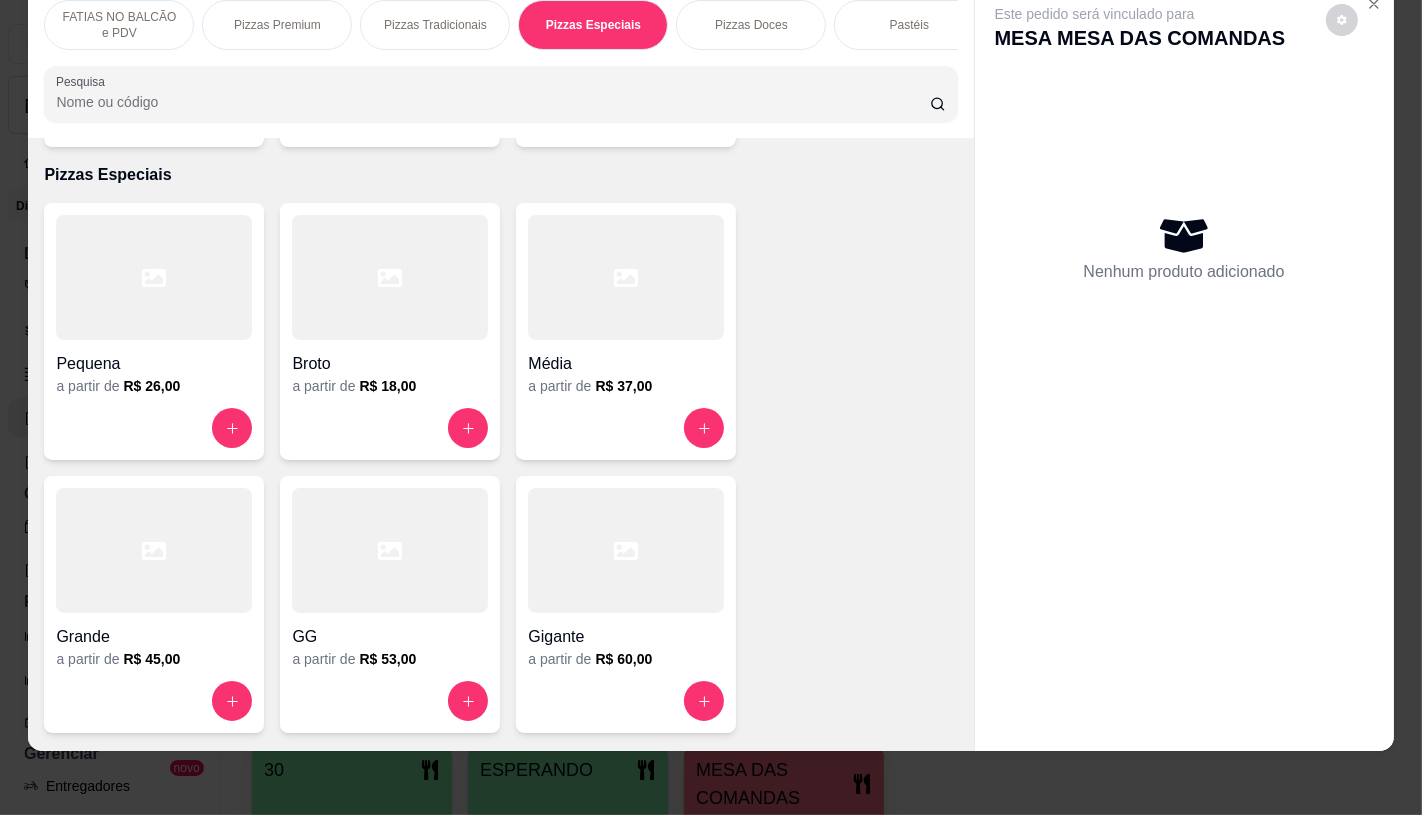 scroll, scrollTop: 3021, scrollLeft: 0, axis: vertical 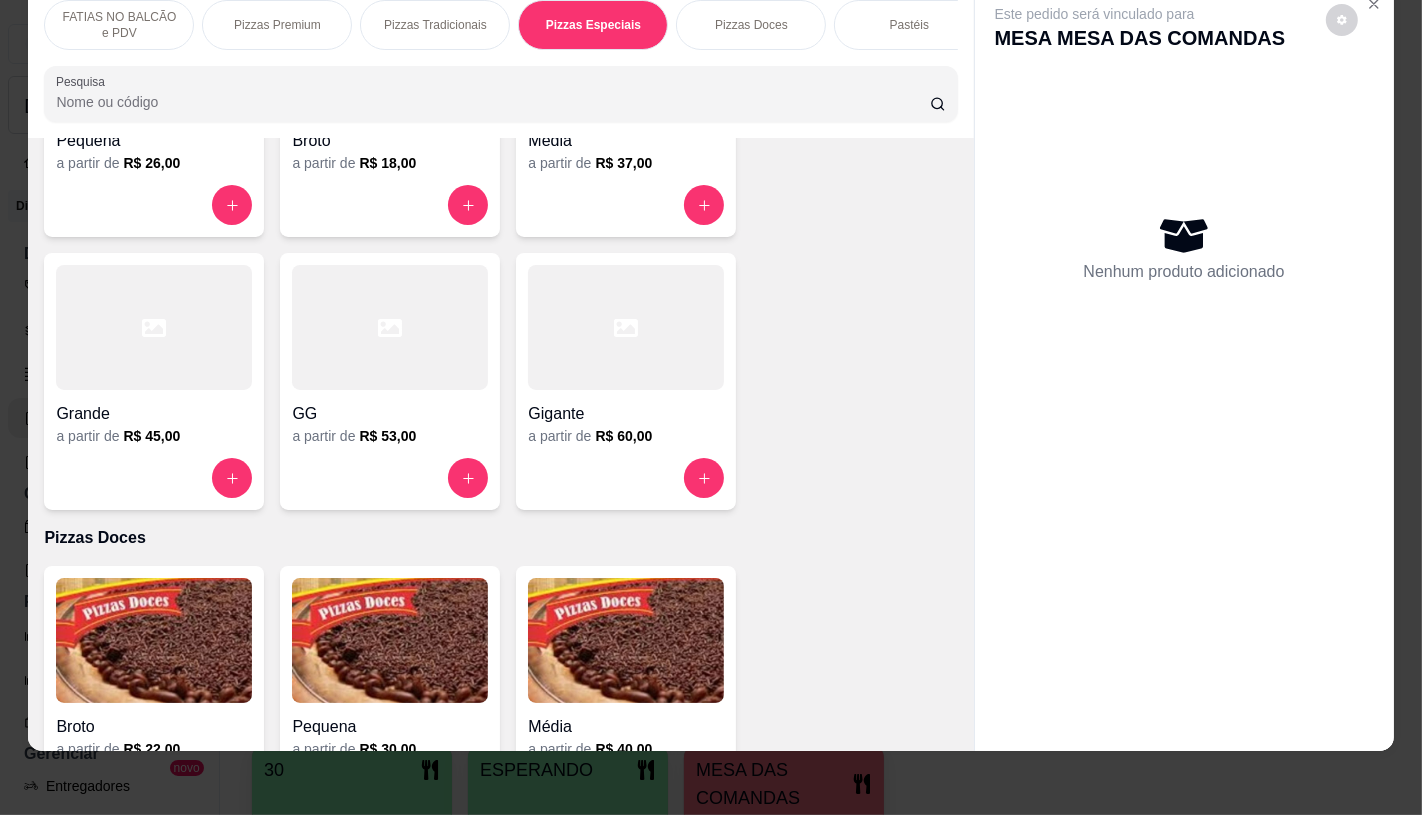 click on "Grande" at bounding box center (154, 414) 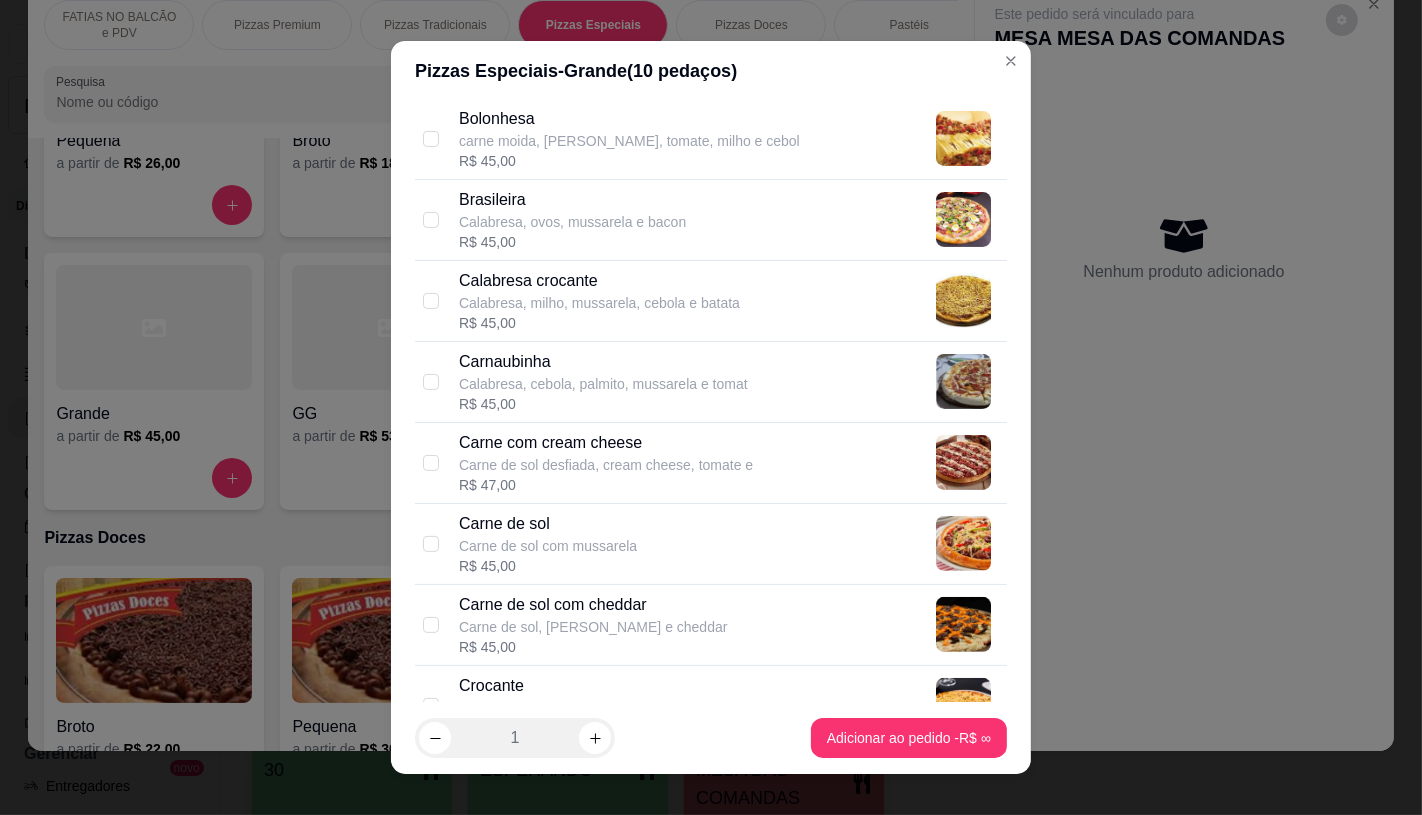 scroll, scrollTop: 777, scrollLeft: 0, axis: vertical 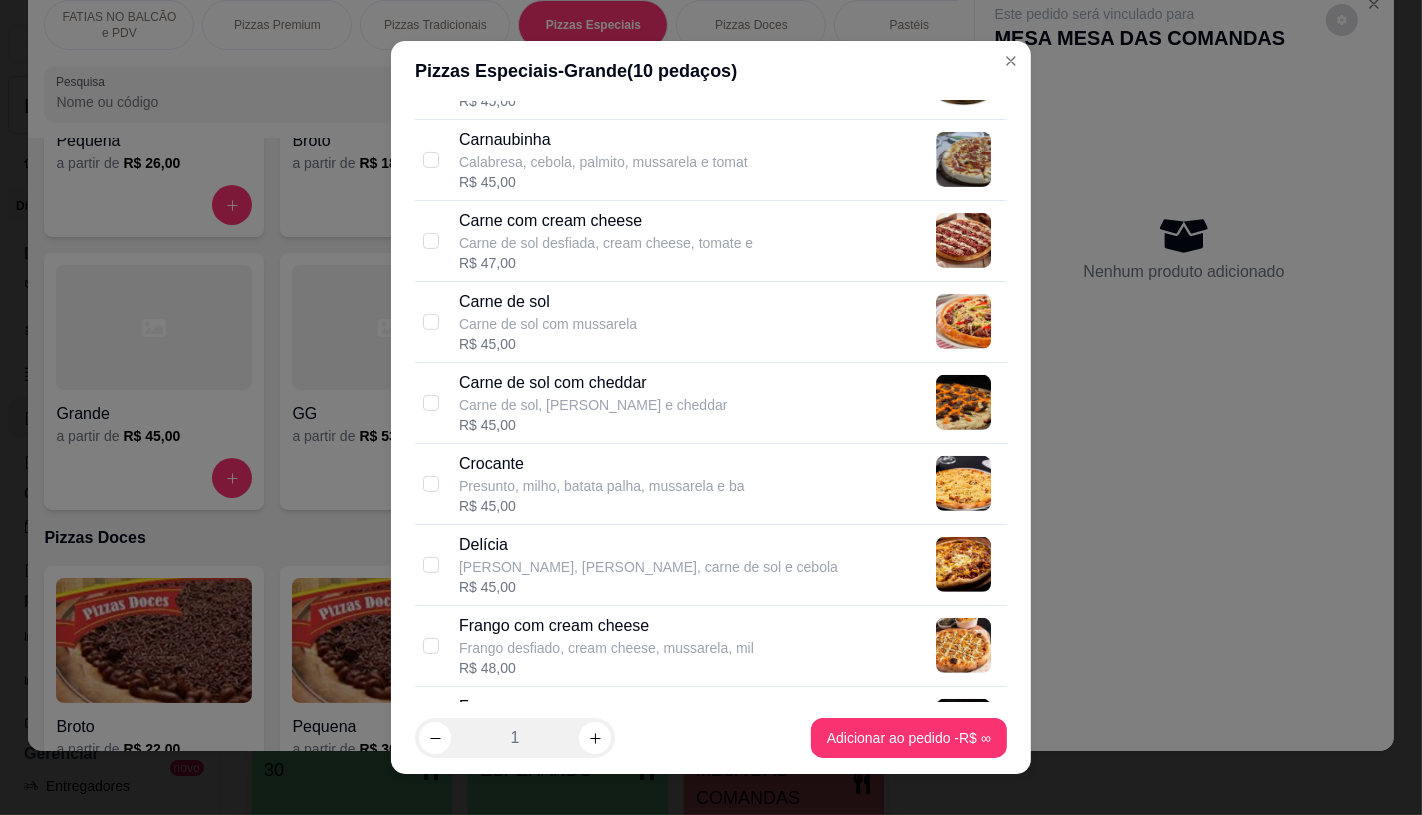 click on "Frango com cream cheese" at bounding box center [606, 626] 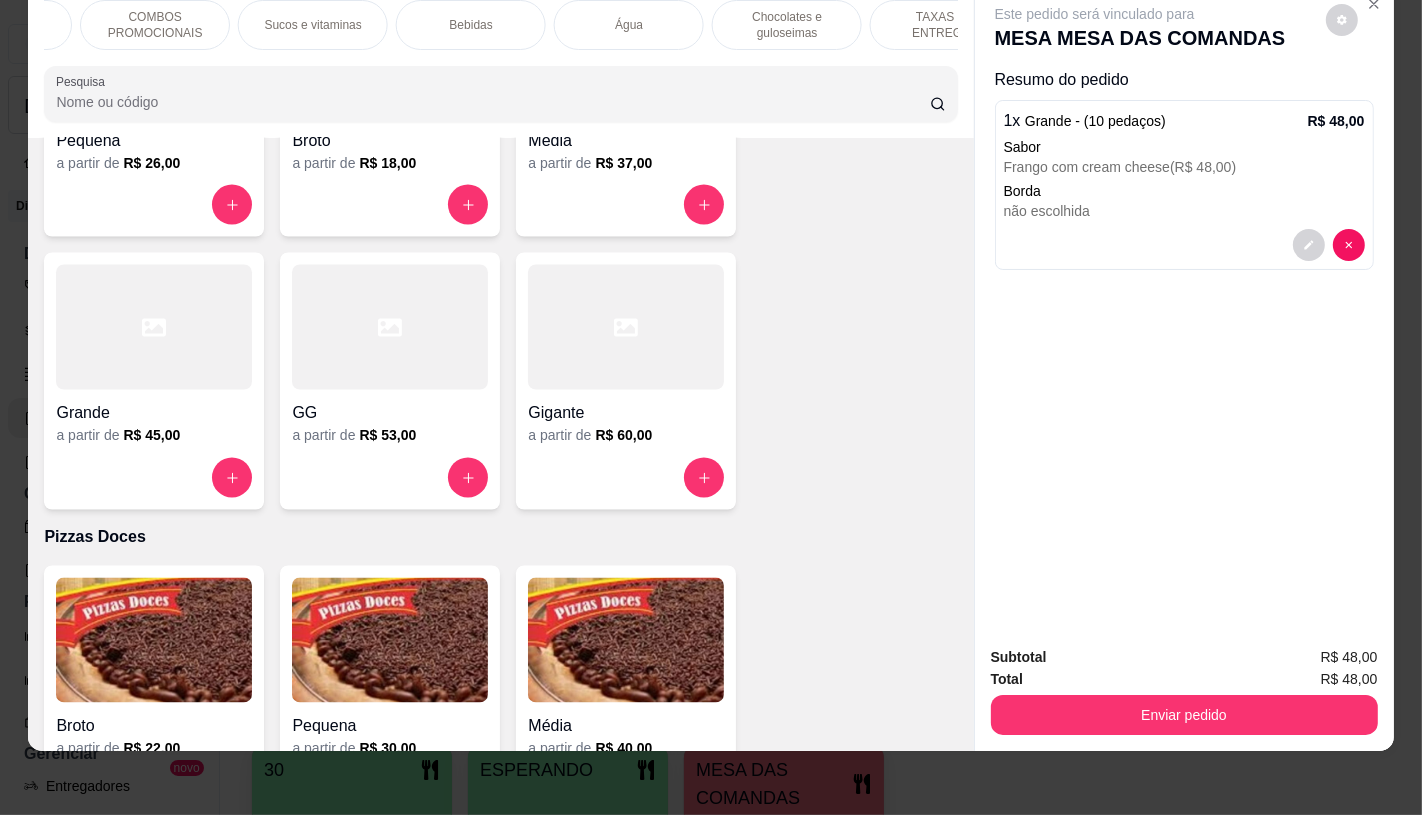 scroll, scrollTop: 0, scrollLeft: 2042, axis: horizontal 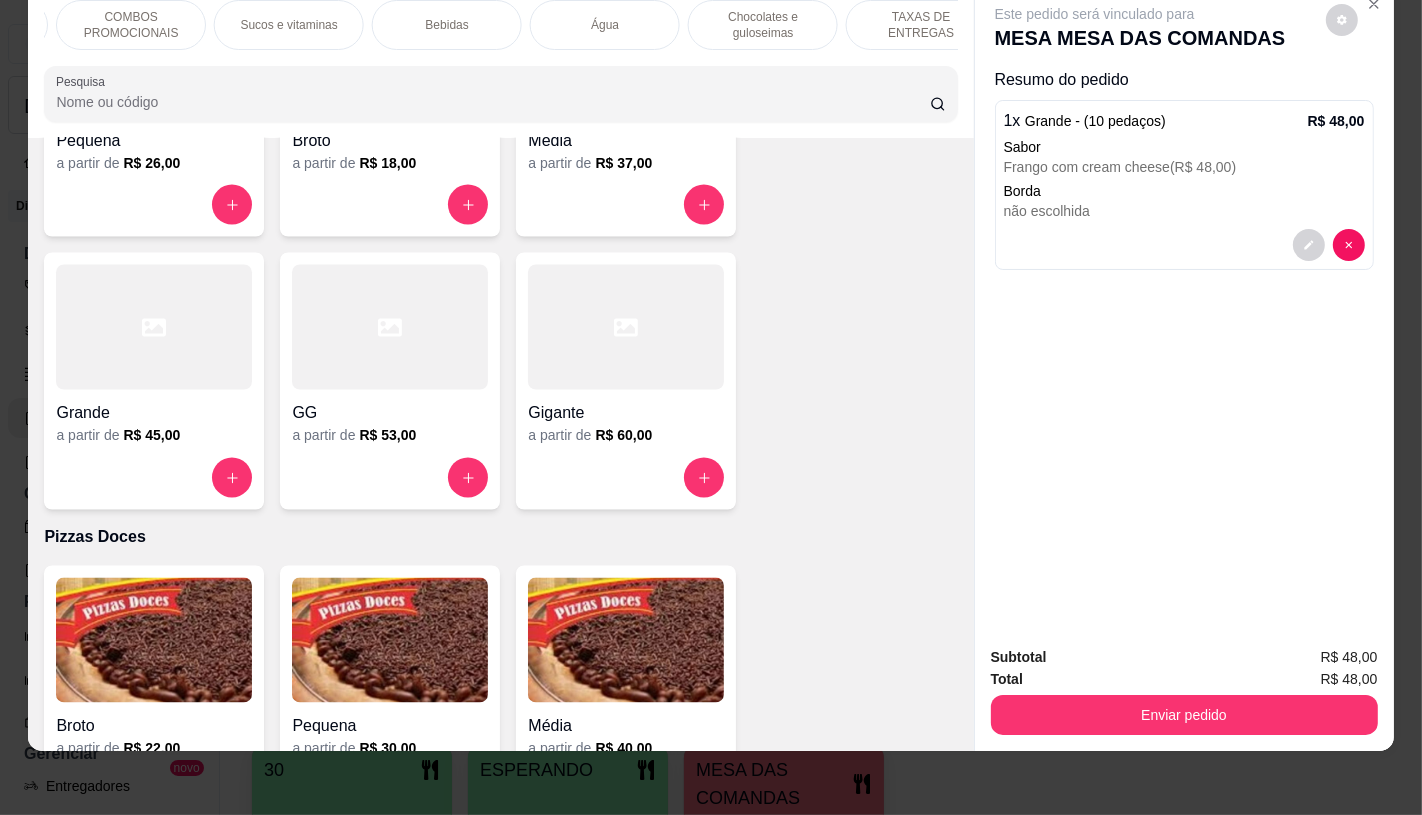 click on "TAXAS DE ENTREGAS" at bounding box center [921, 25] 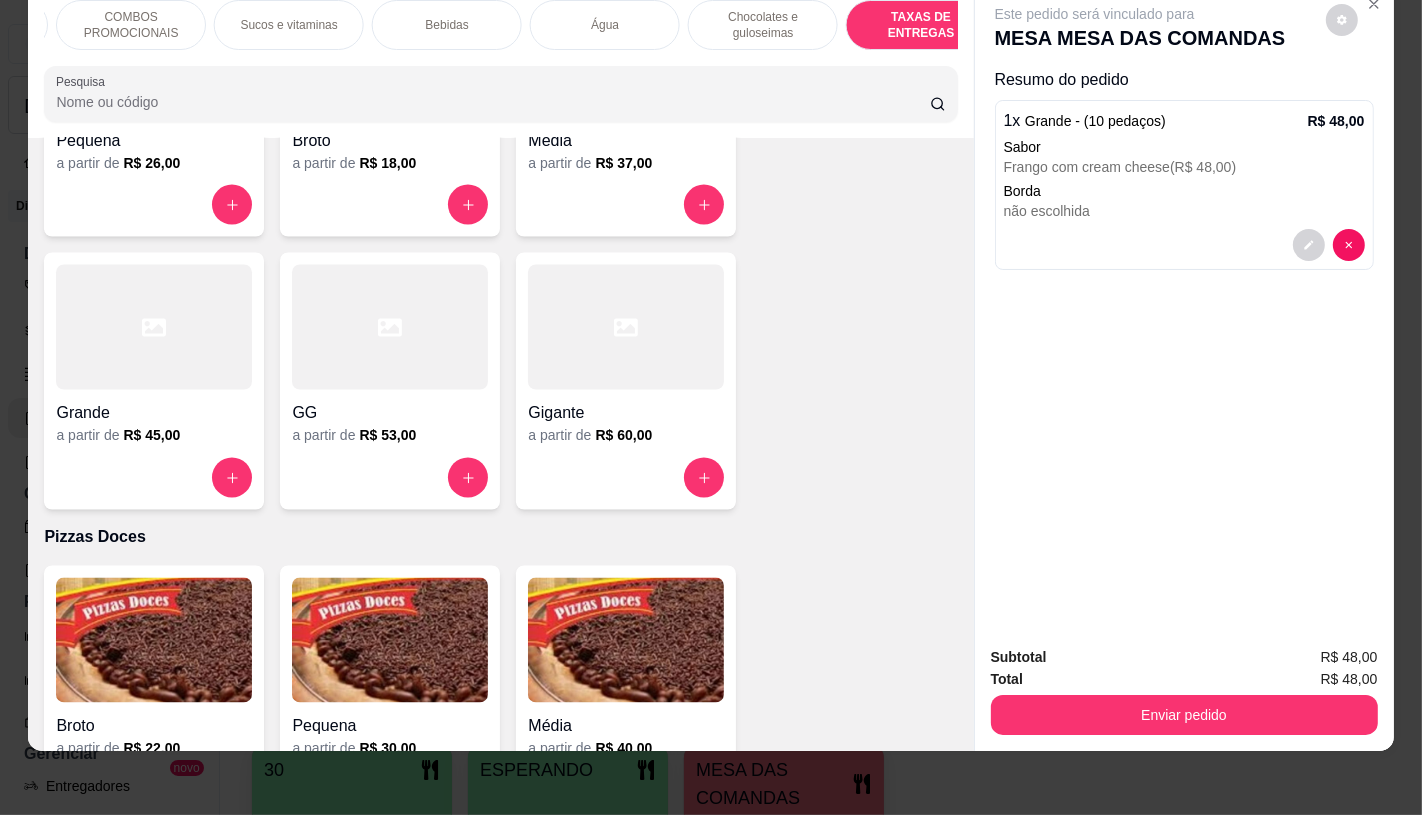 scroll, scrollTop: 13373, scrollLeft: 0, axis: vertical 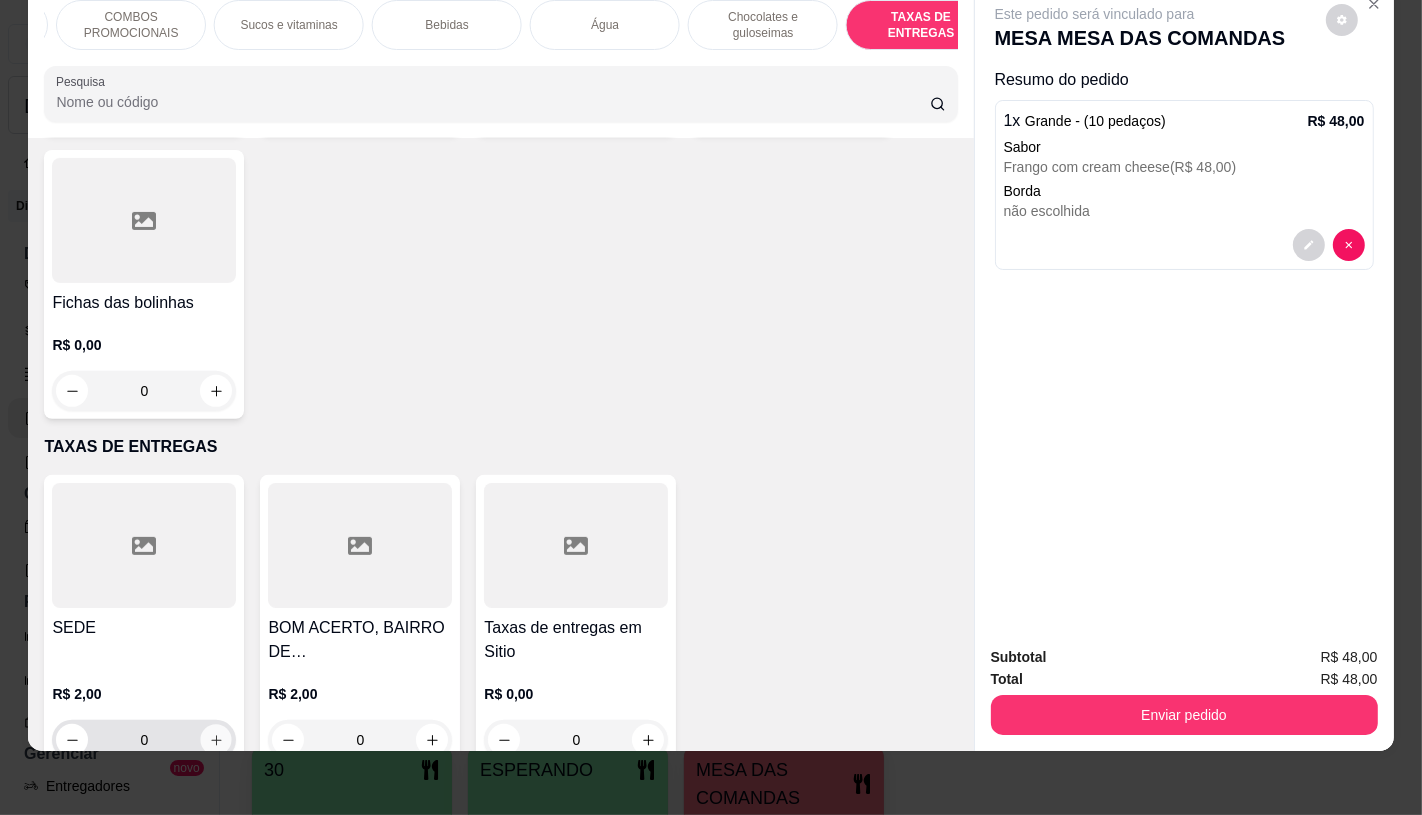 click at bounding box center [216, 740] 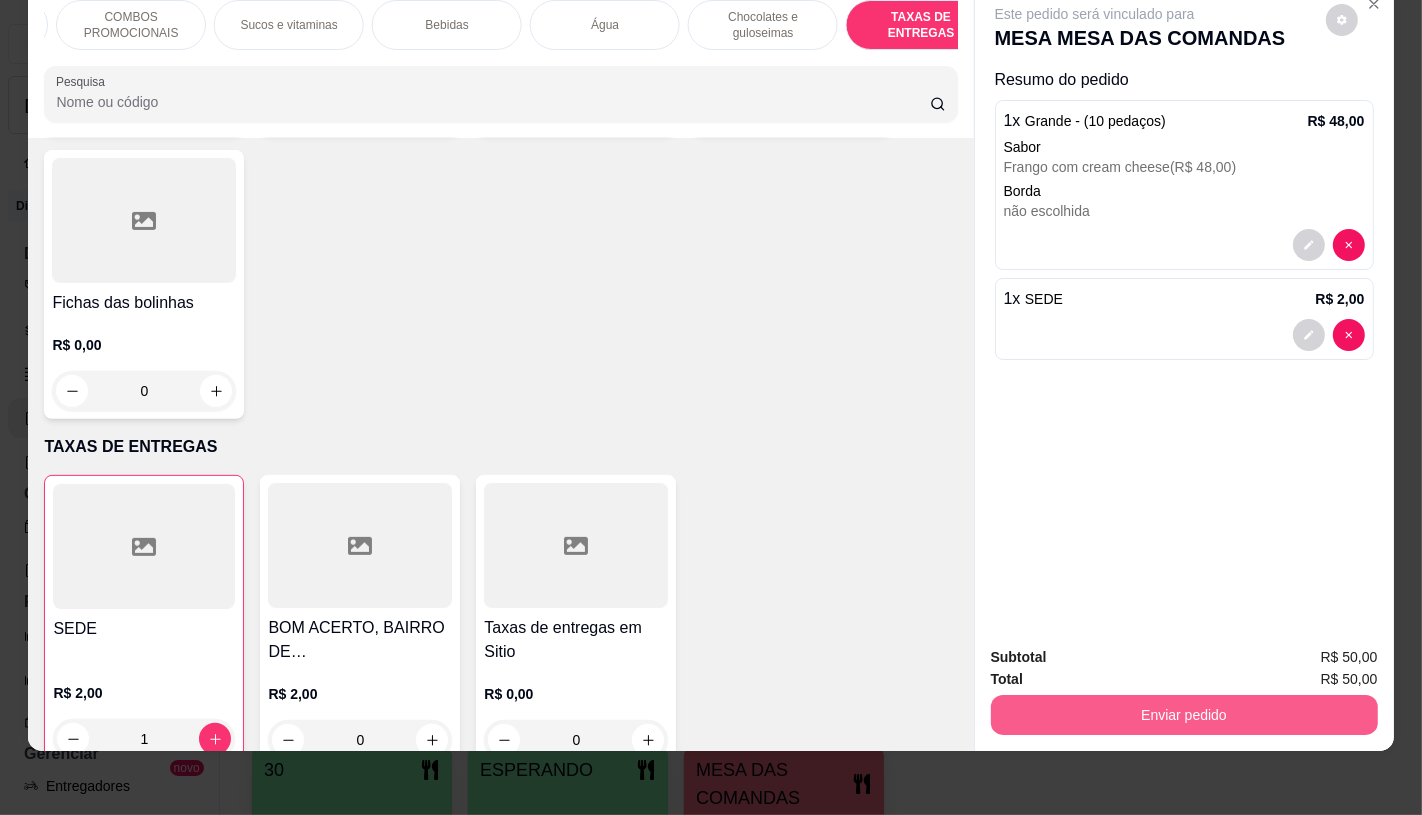 click on "Enviar pedido" at bounding box center (1184, 715) 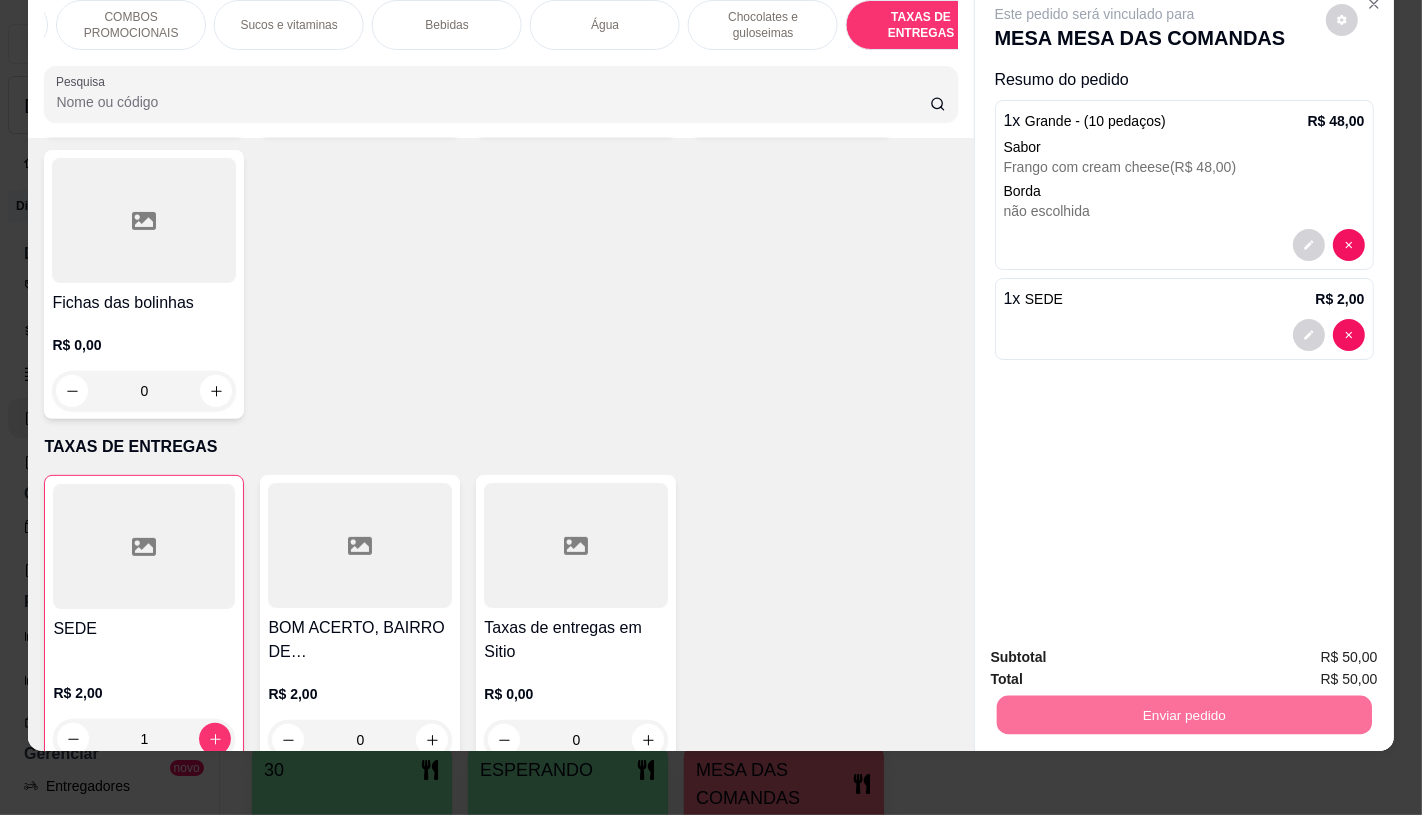 click on "Não registrar e enviar pedido" at bounding box center [1117, 649] 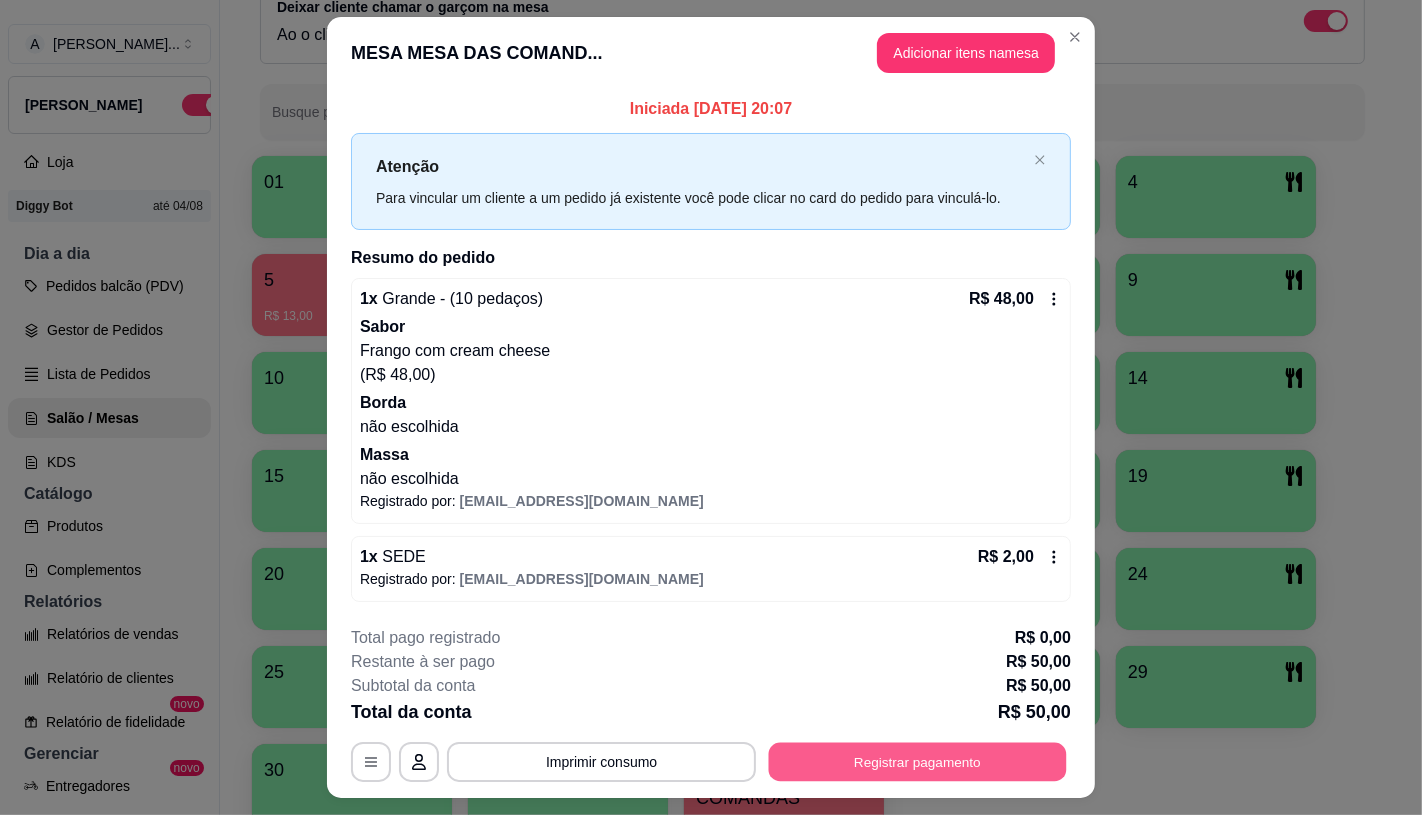 click on "Registrar pagamento" at bounding box center (918, 762) 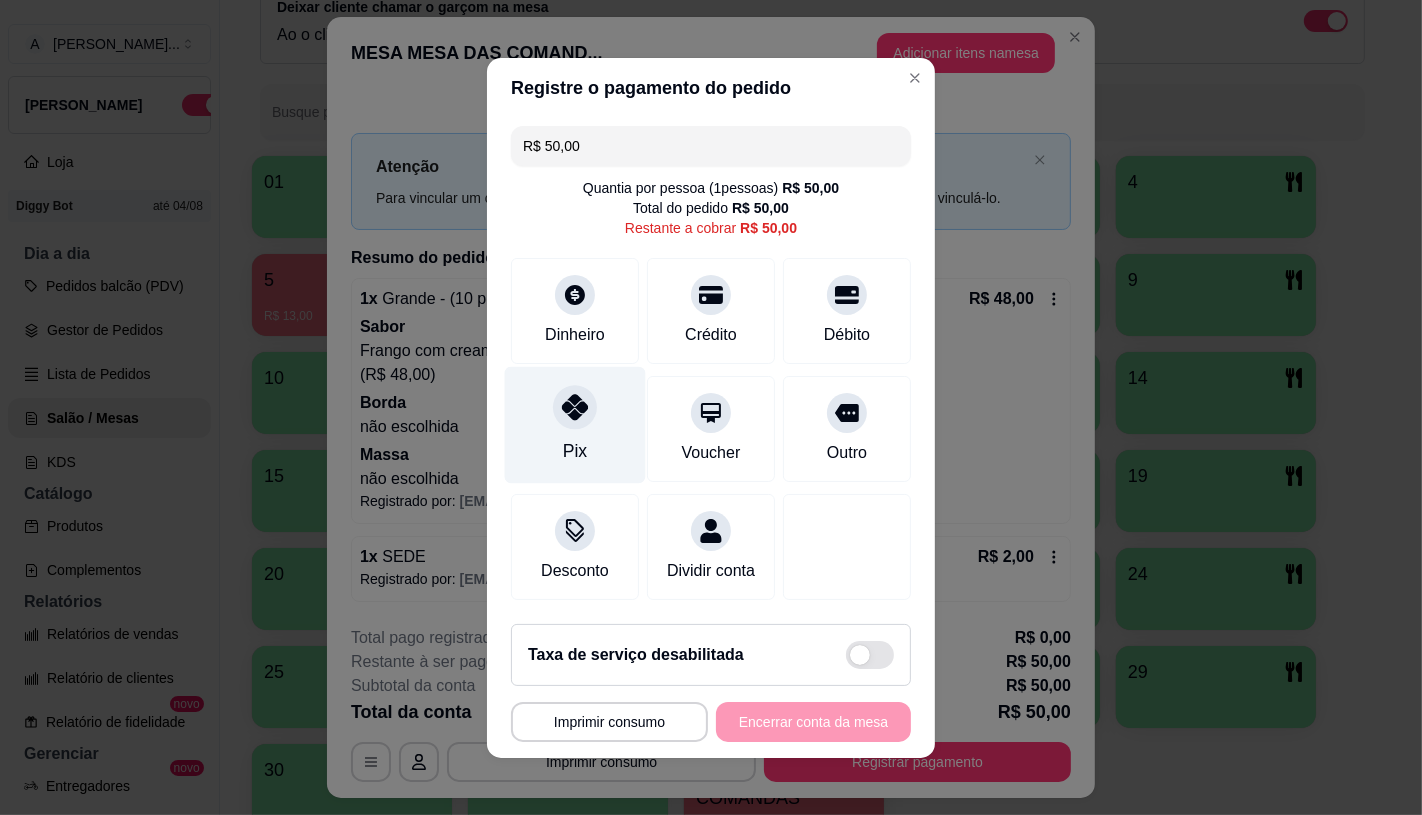 click on "Pix" at bounding box center [575, 424] 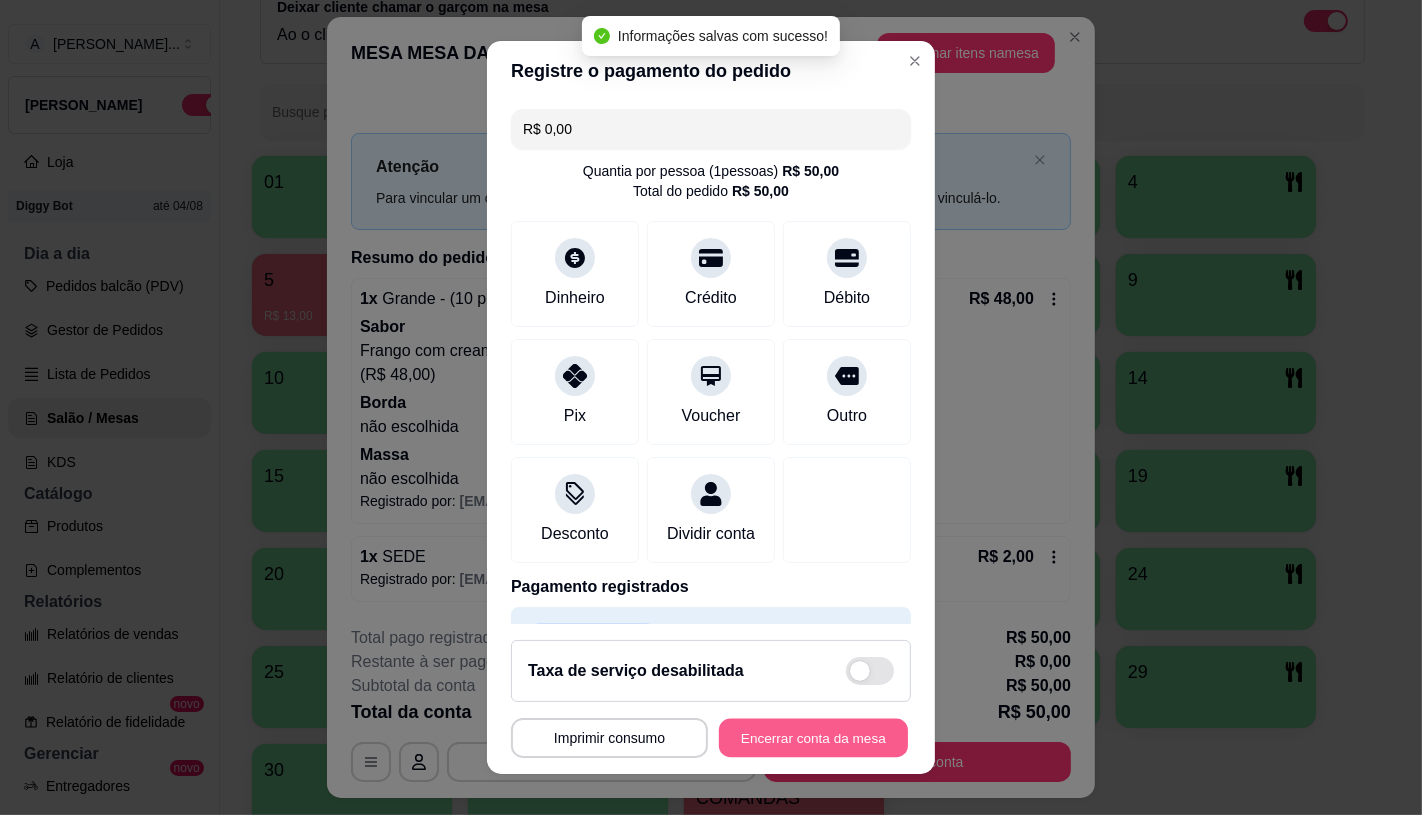 click on "Encerrar conta da mesa" at bounding box center (813, 738) 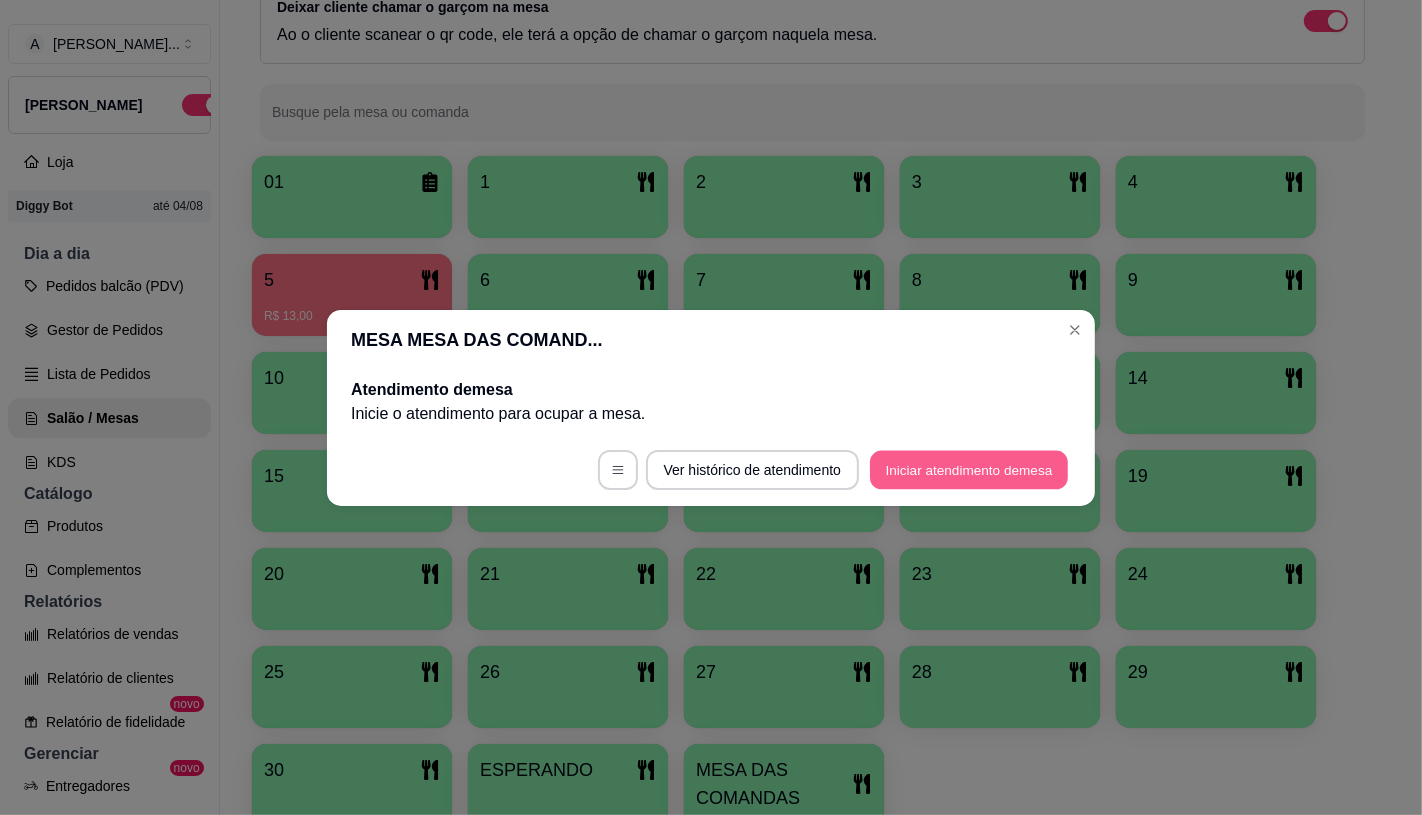 click on "Iniciar atendimento de  mesa" at bounding box center (969, 469) 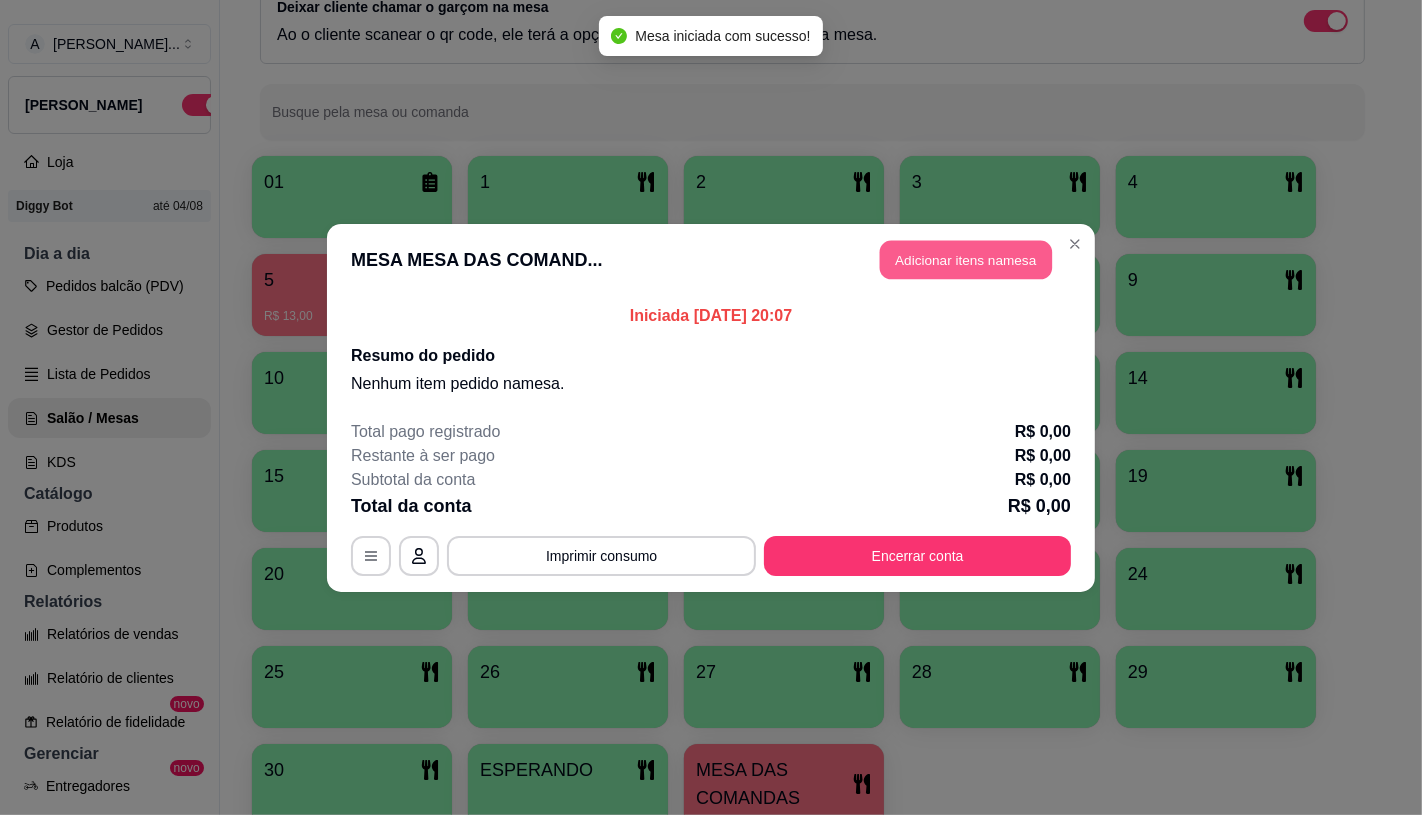click on "Adicionar itens na  mesa" at bounding box center (966, 259) 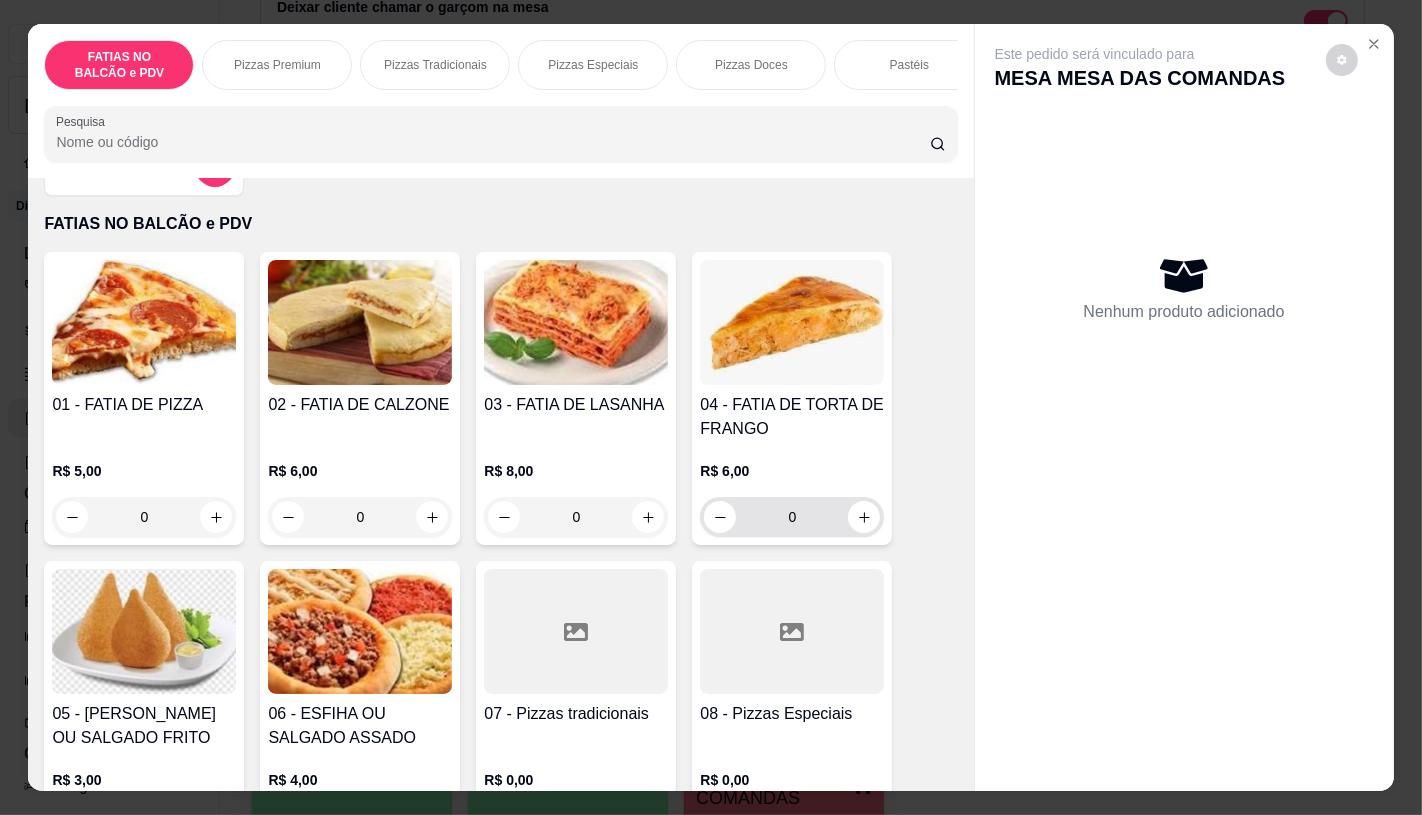 scroll, scrollTop: 111, scrollLeft: 0, axis: vertical 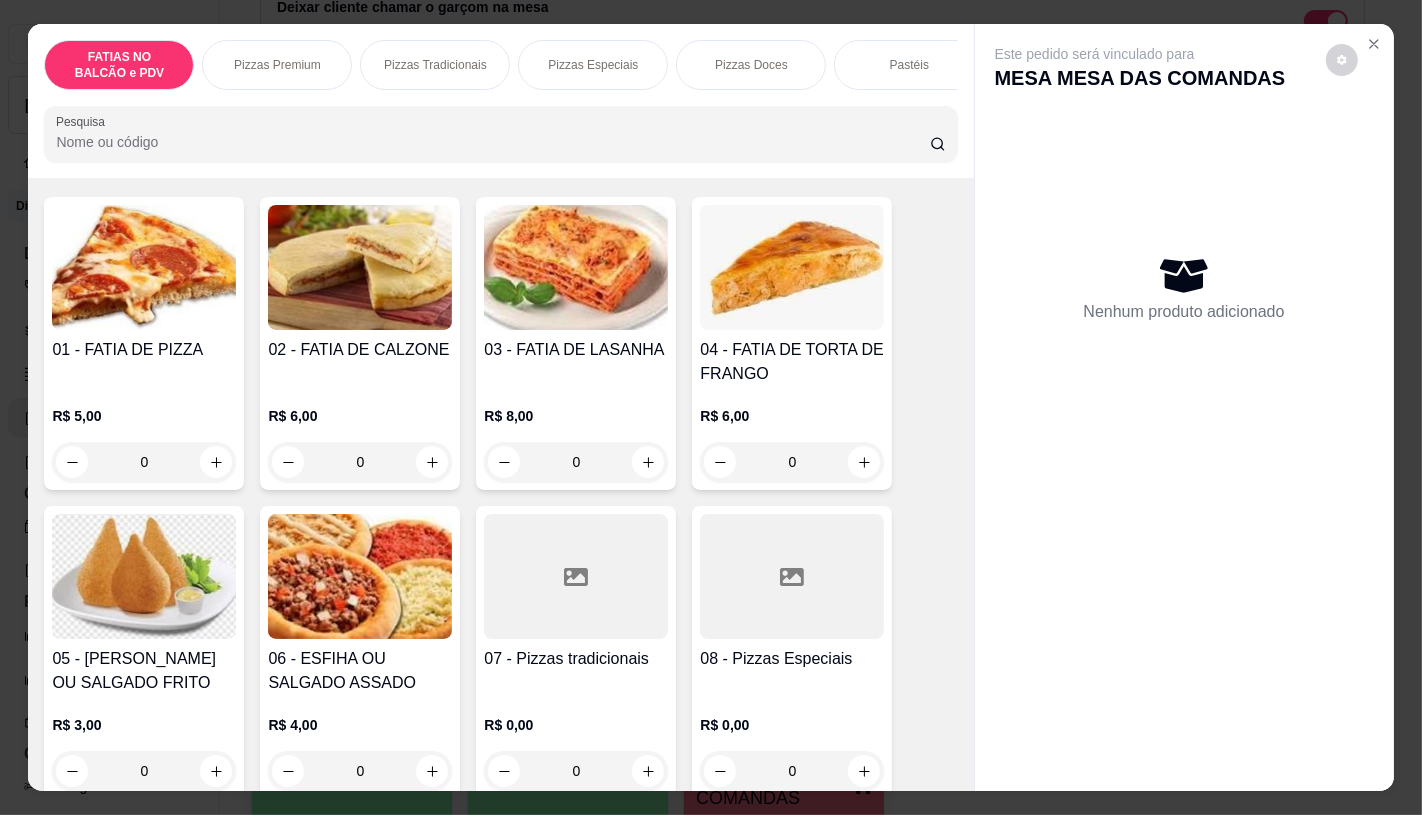 click at bounding box center [792, 576] 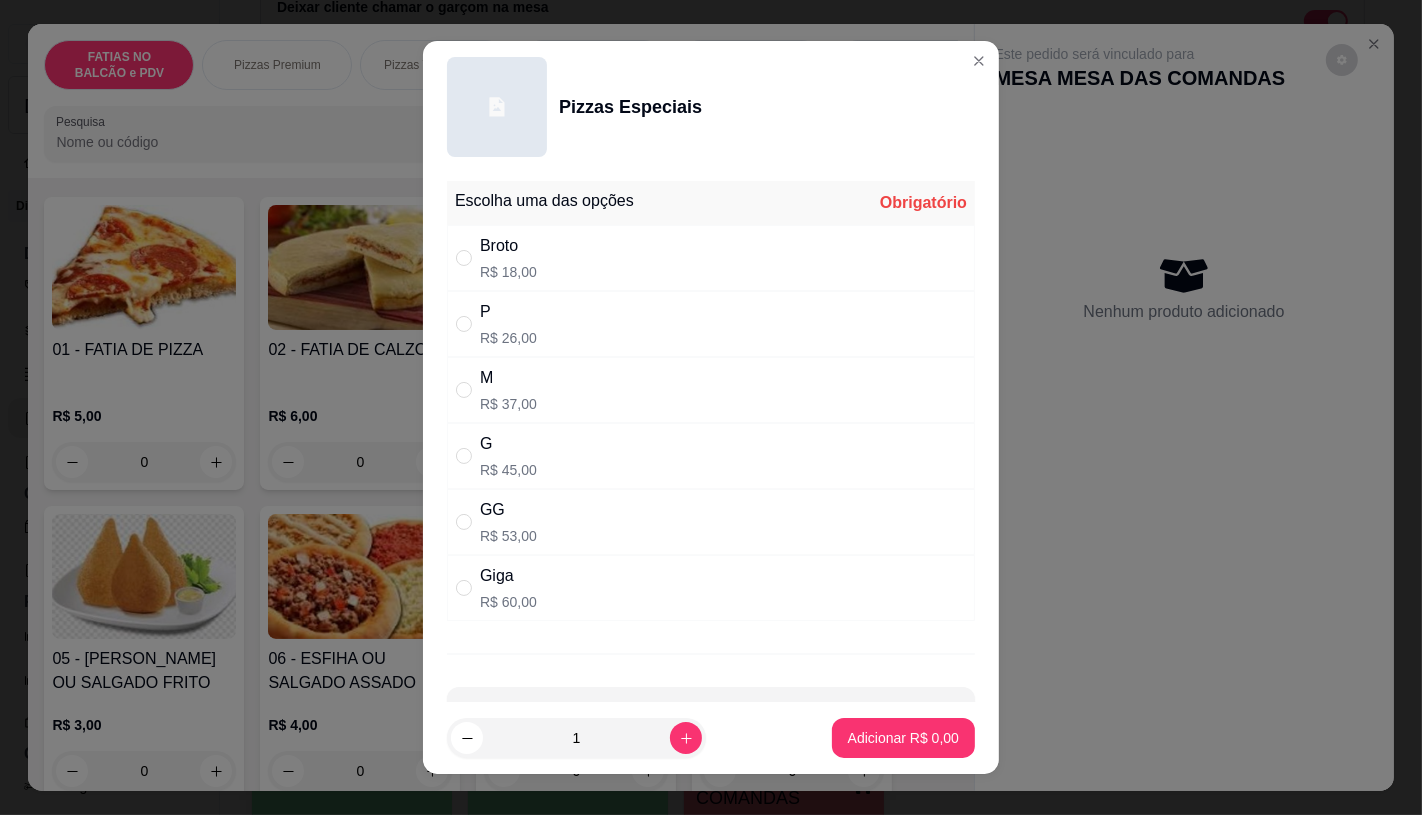 click on "R$ 45,00" at bounding box center [508, 470] 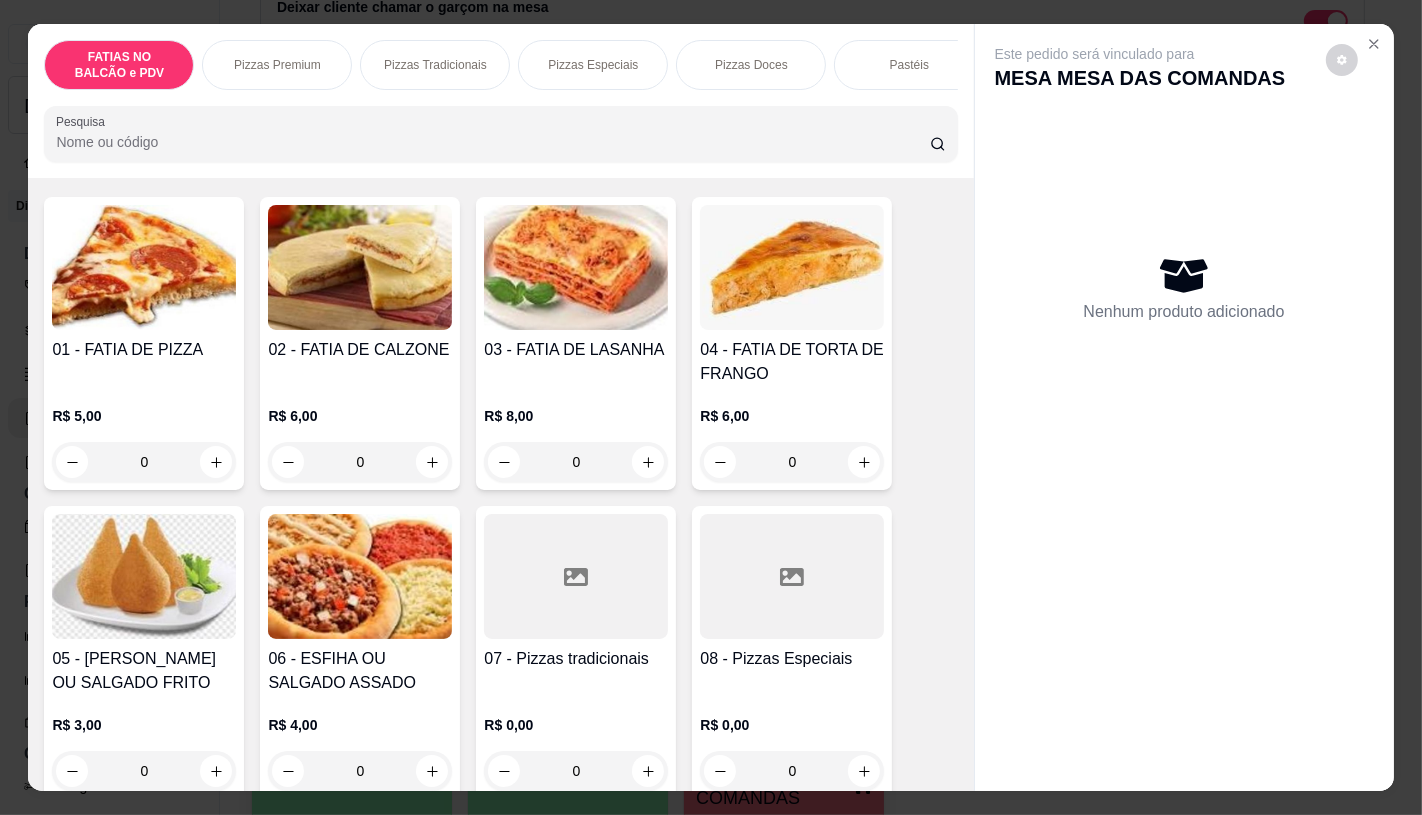 click on "Pizzas Especiais" at bounding box center [593, 65] 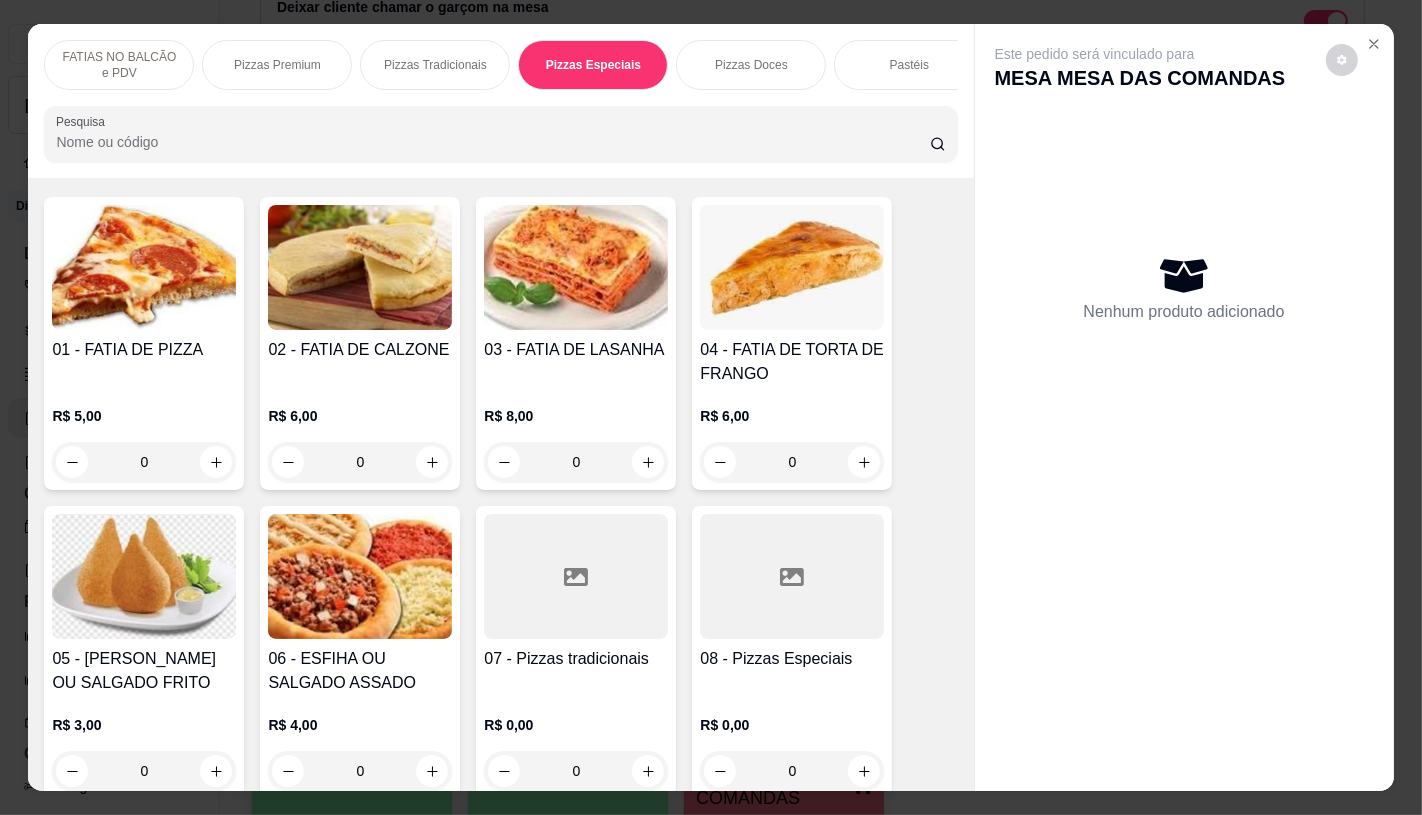 scroll, scrollTop: 2798, scrollLeft: 0, axis: vertical 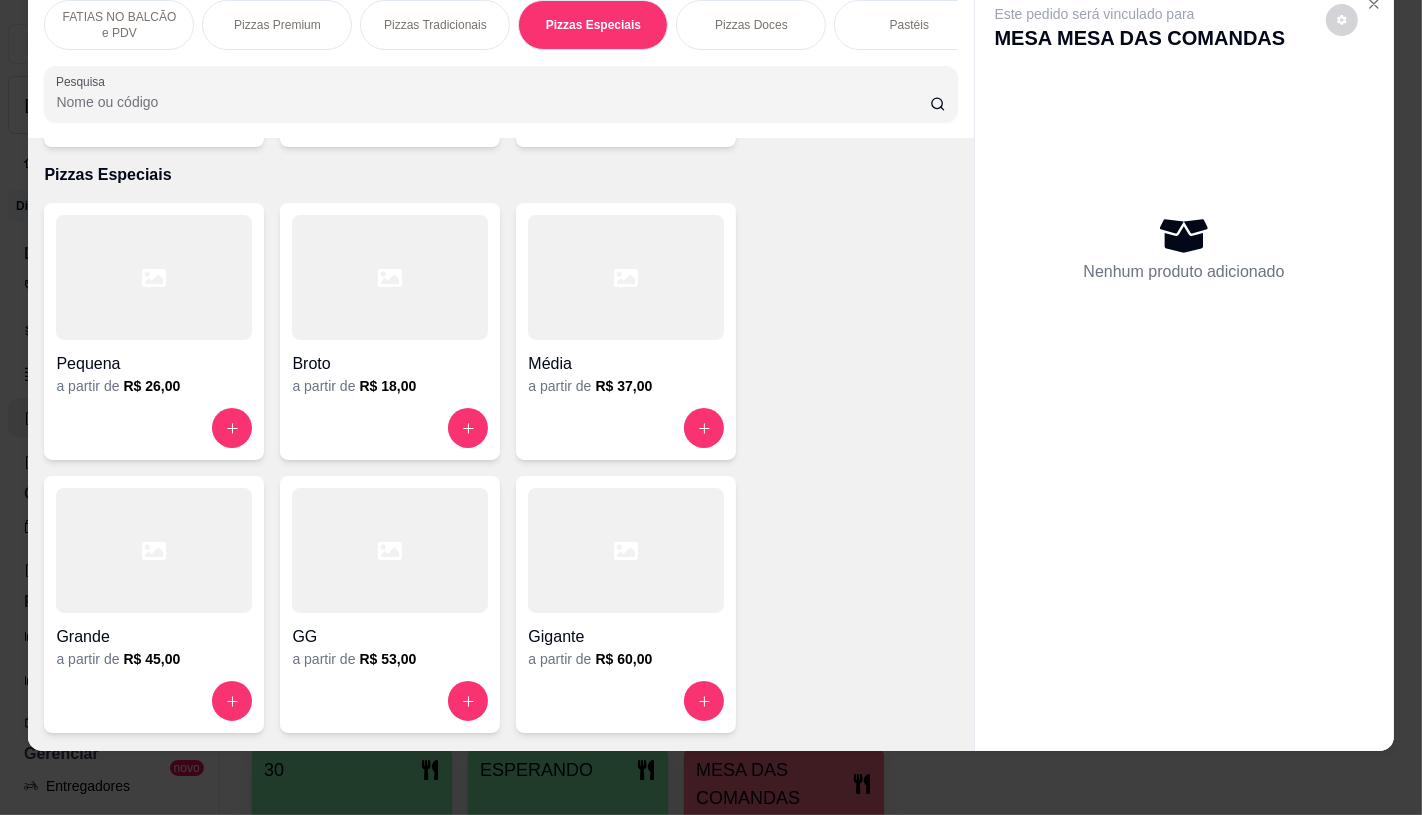 click on "Grande" at bounding box center [154, 637] 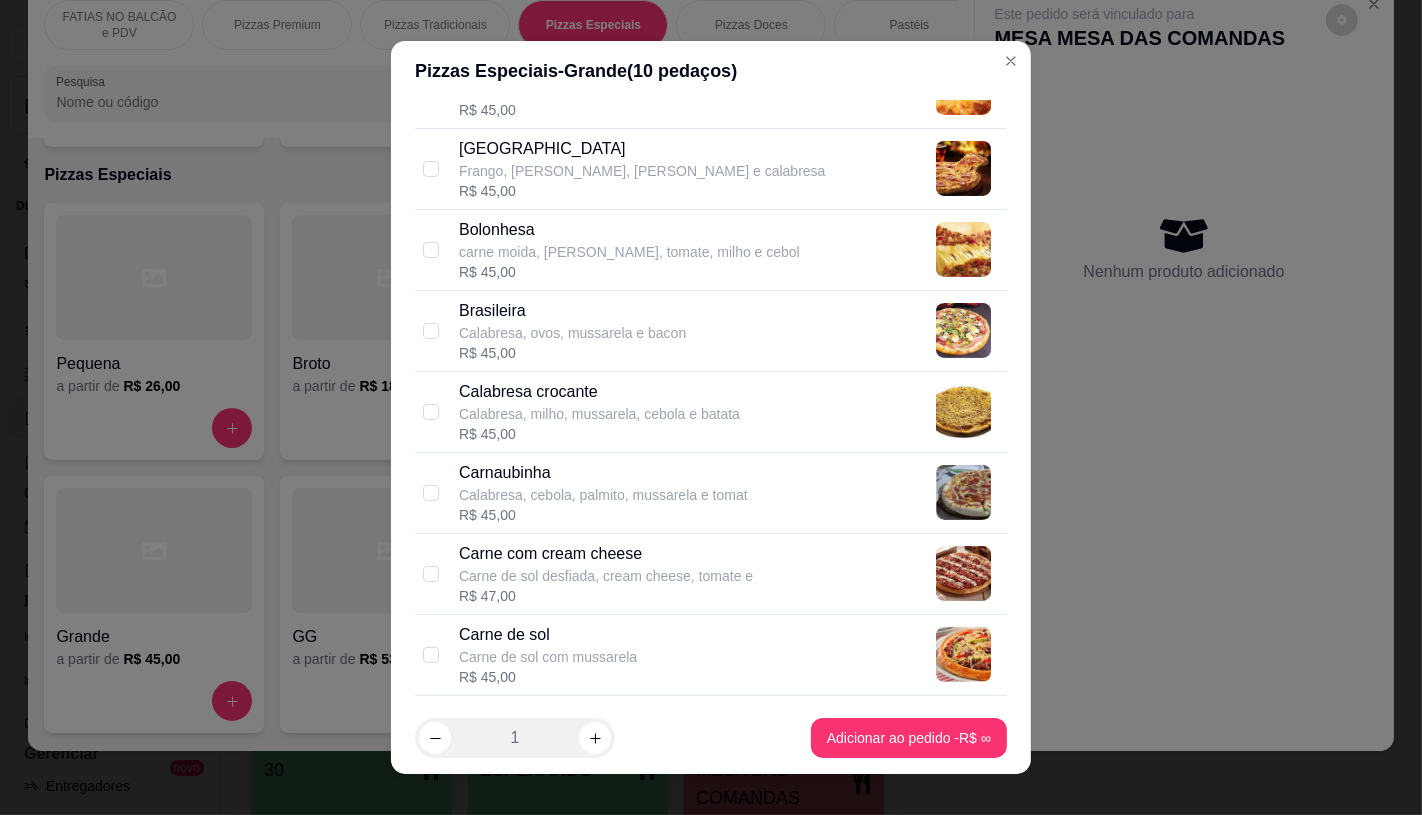 scroll, scrollTop: 666, scrollLeft: 0, axis: vertical 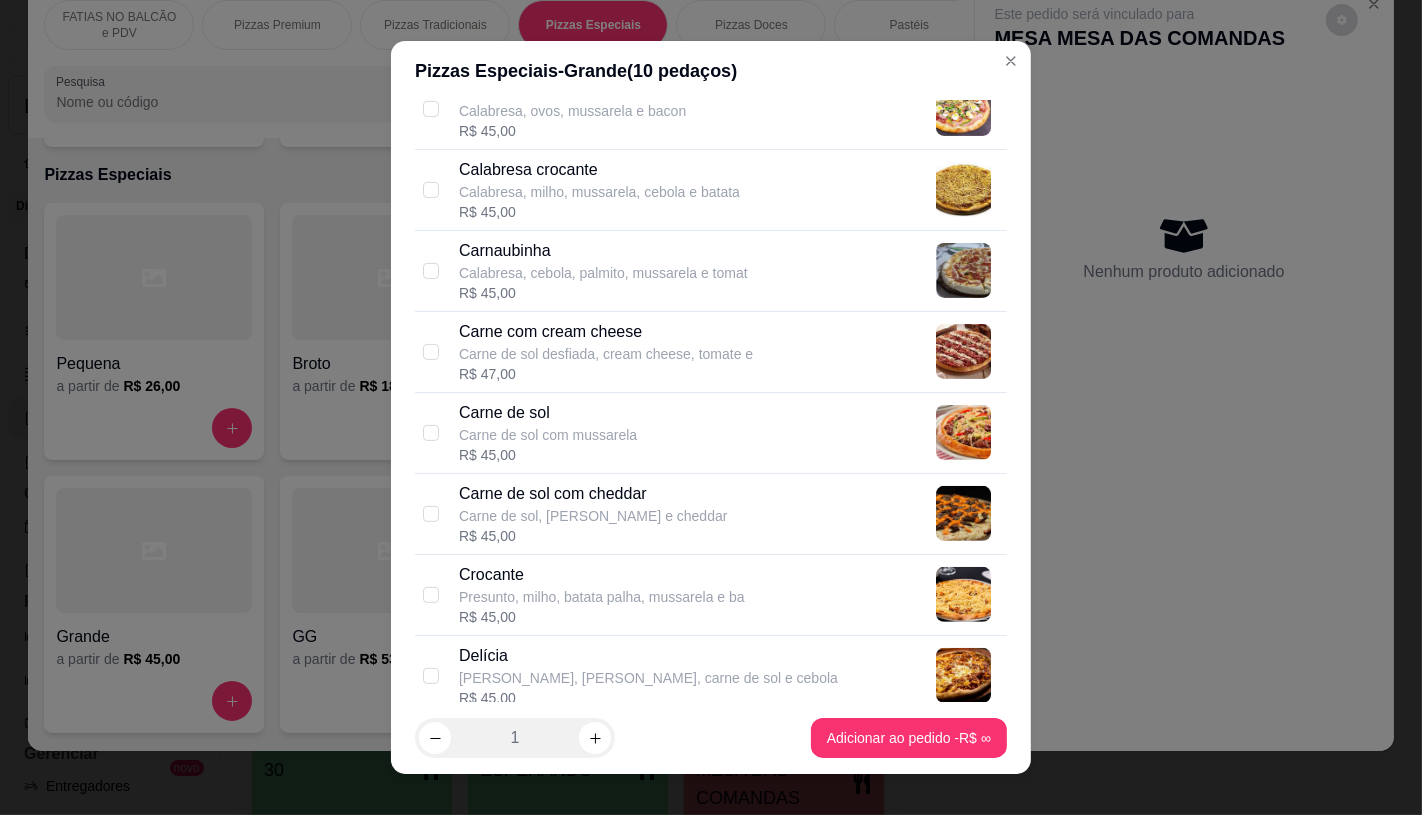 click on "Carne de sol com mussarela" at bounding box center [548, 435] 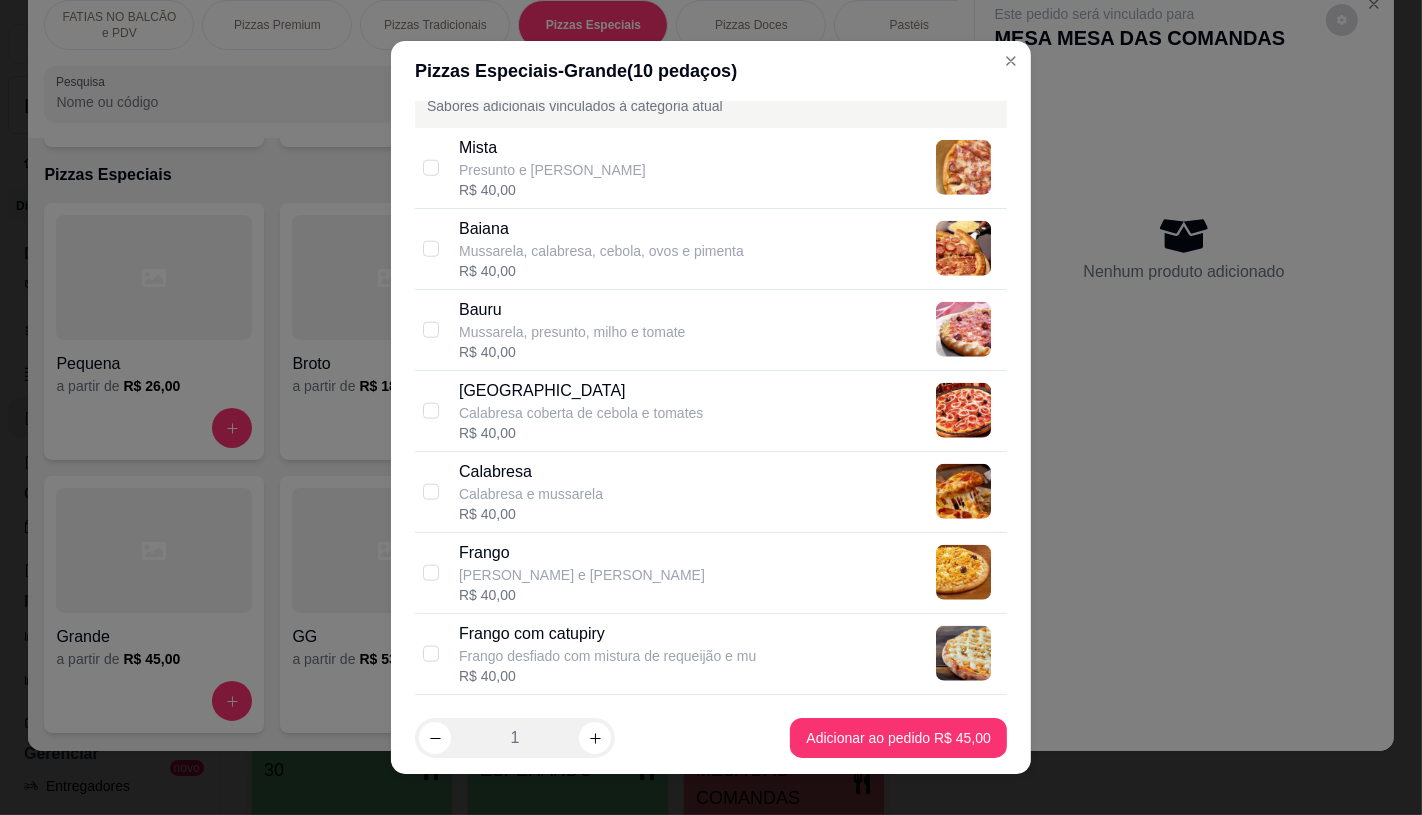 scroll, scrollTop: 2000, scrollLeft: 0, axis: vertical 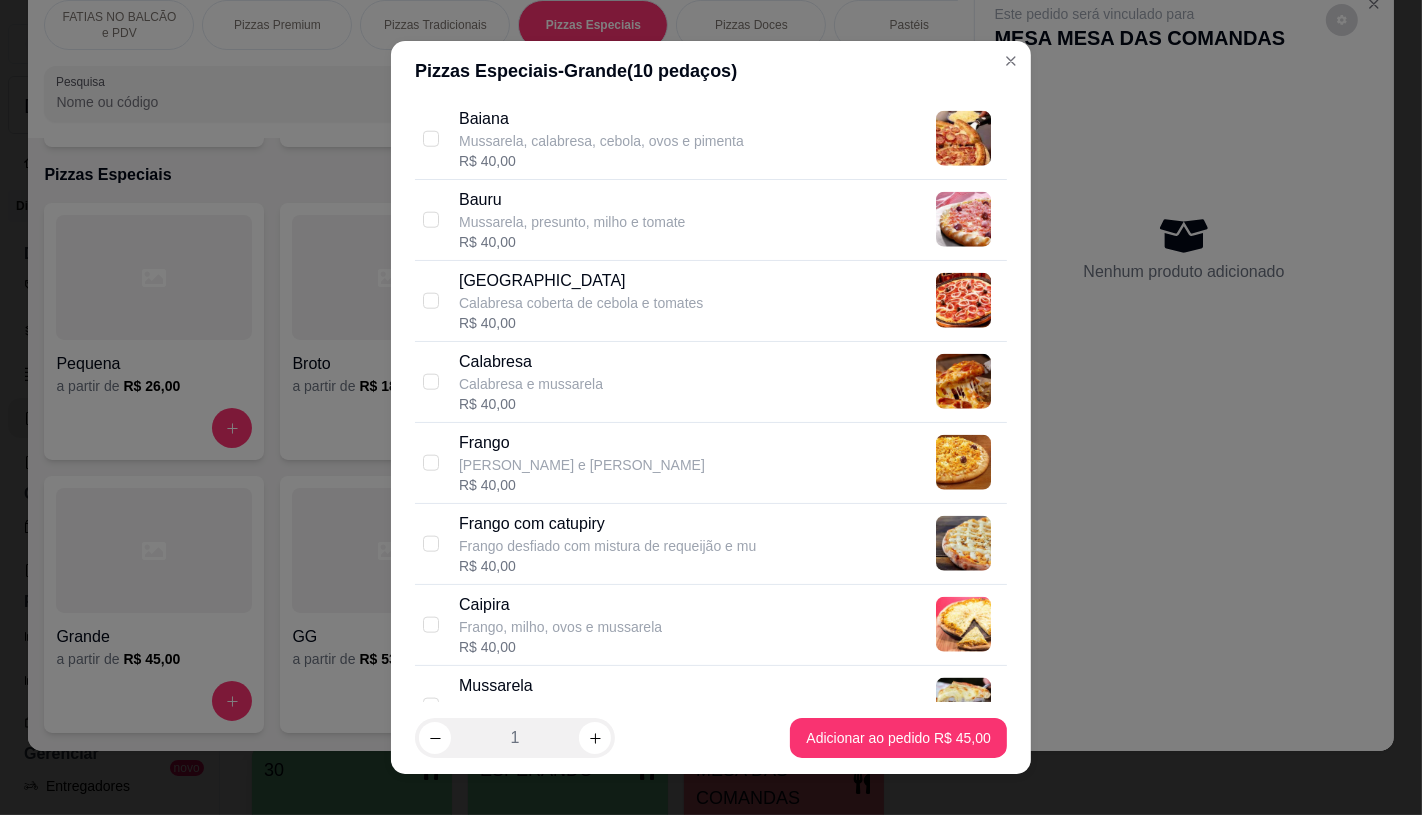 click on "Frango desfiado com mistura de requeijão e mu" at bounding box center (607, 546) 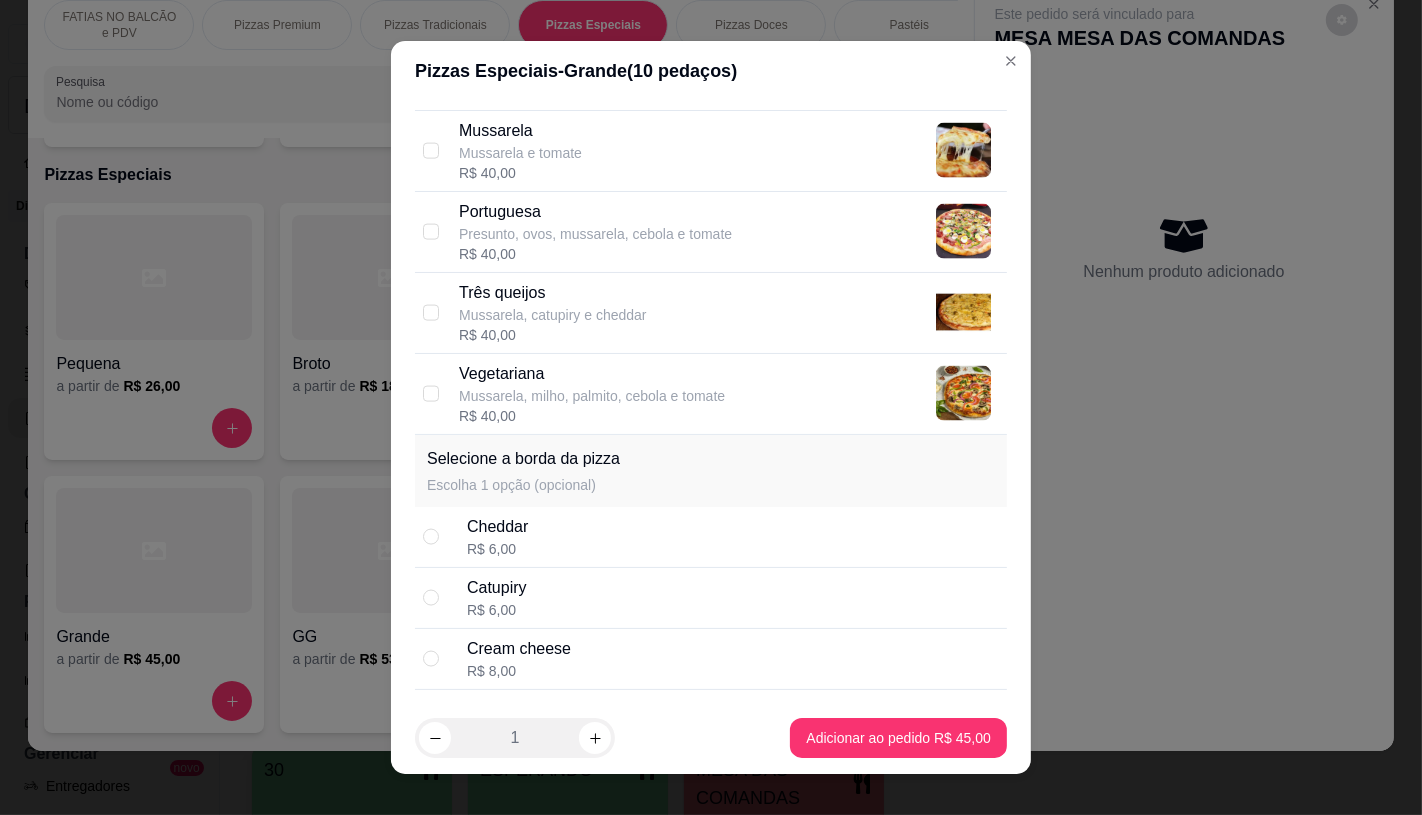 scroll, scrollTop: 2222, scrollLeft: 0, axis: vertical 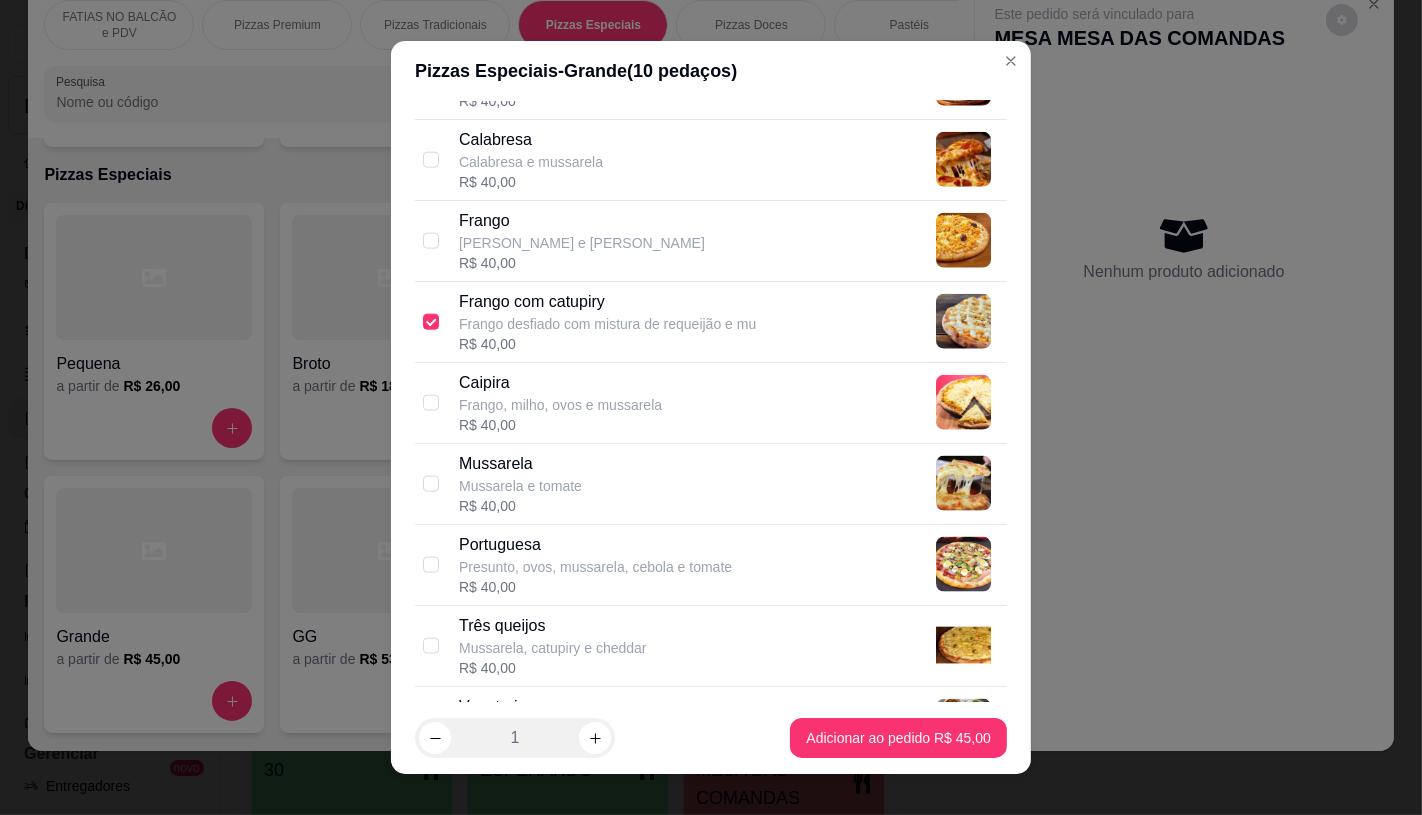 click on "Presunto, ovos, mussarela, cebola e tomate" at bounding box center [595, 567] 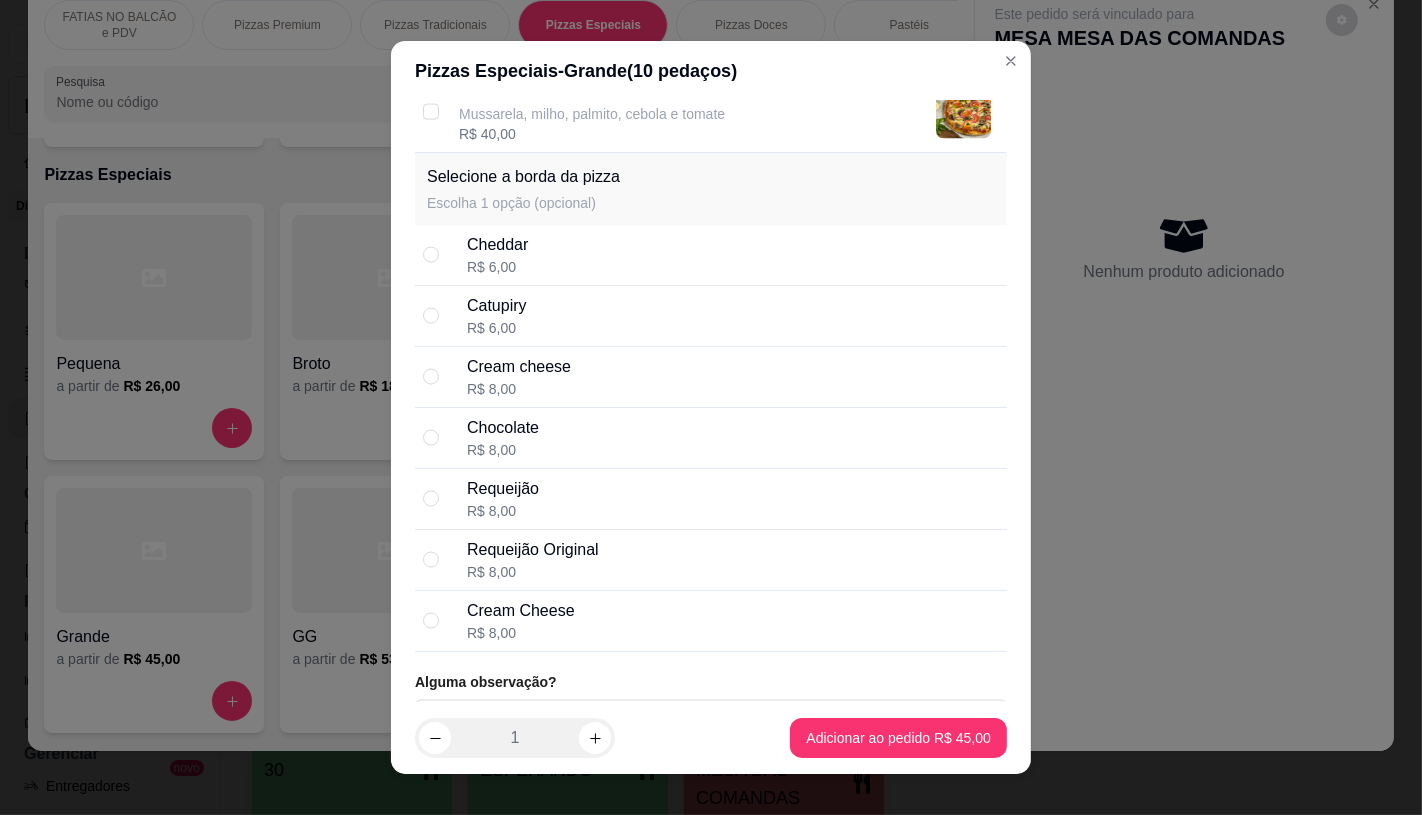 scroll, scrollTop: 2877, scrollLeft: 0, axis: vertical 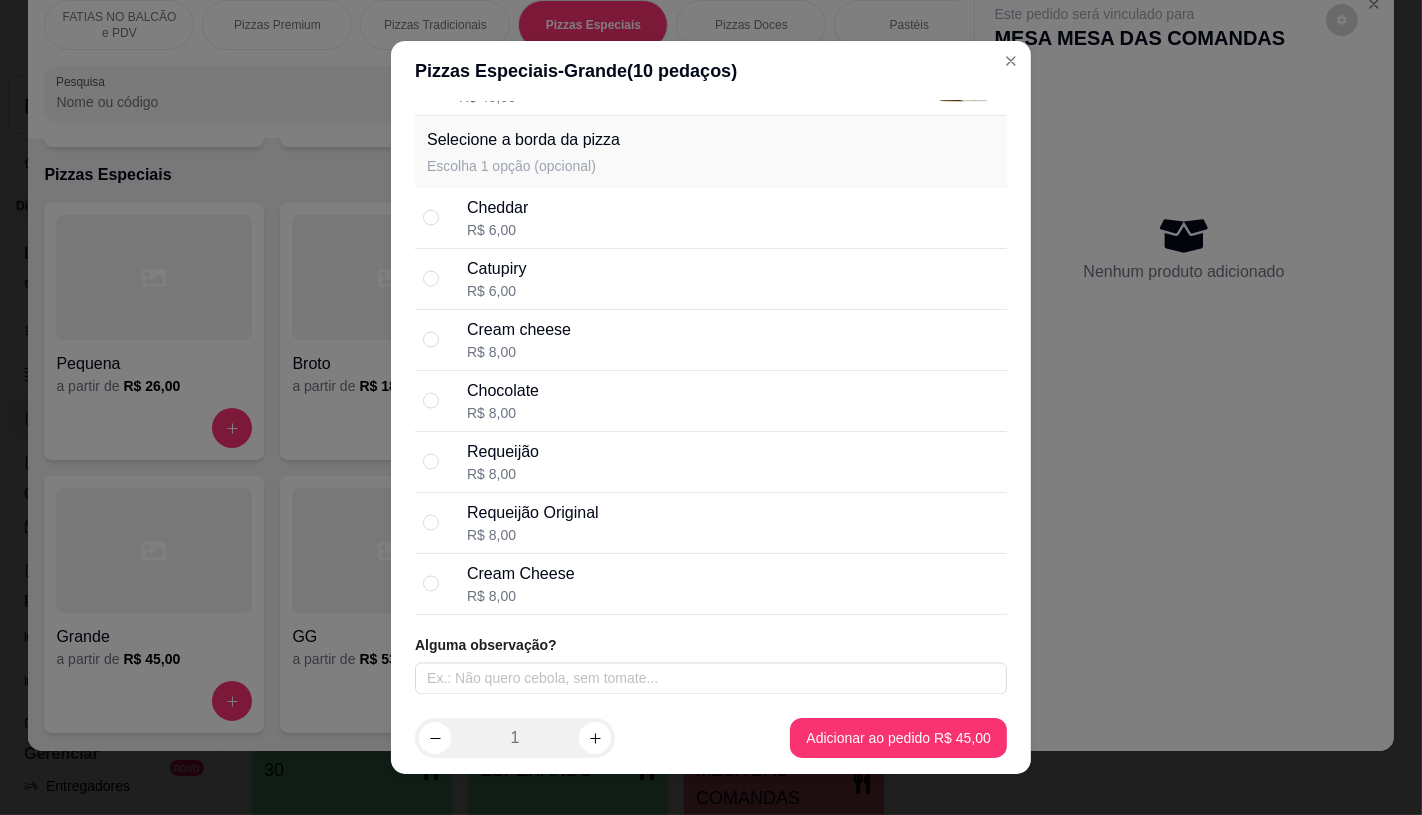 click on "Cheddar R$ 6,00" at bounding box center (711, 218) 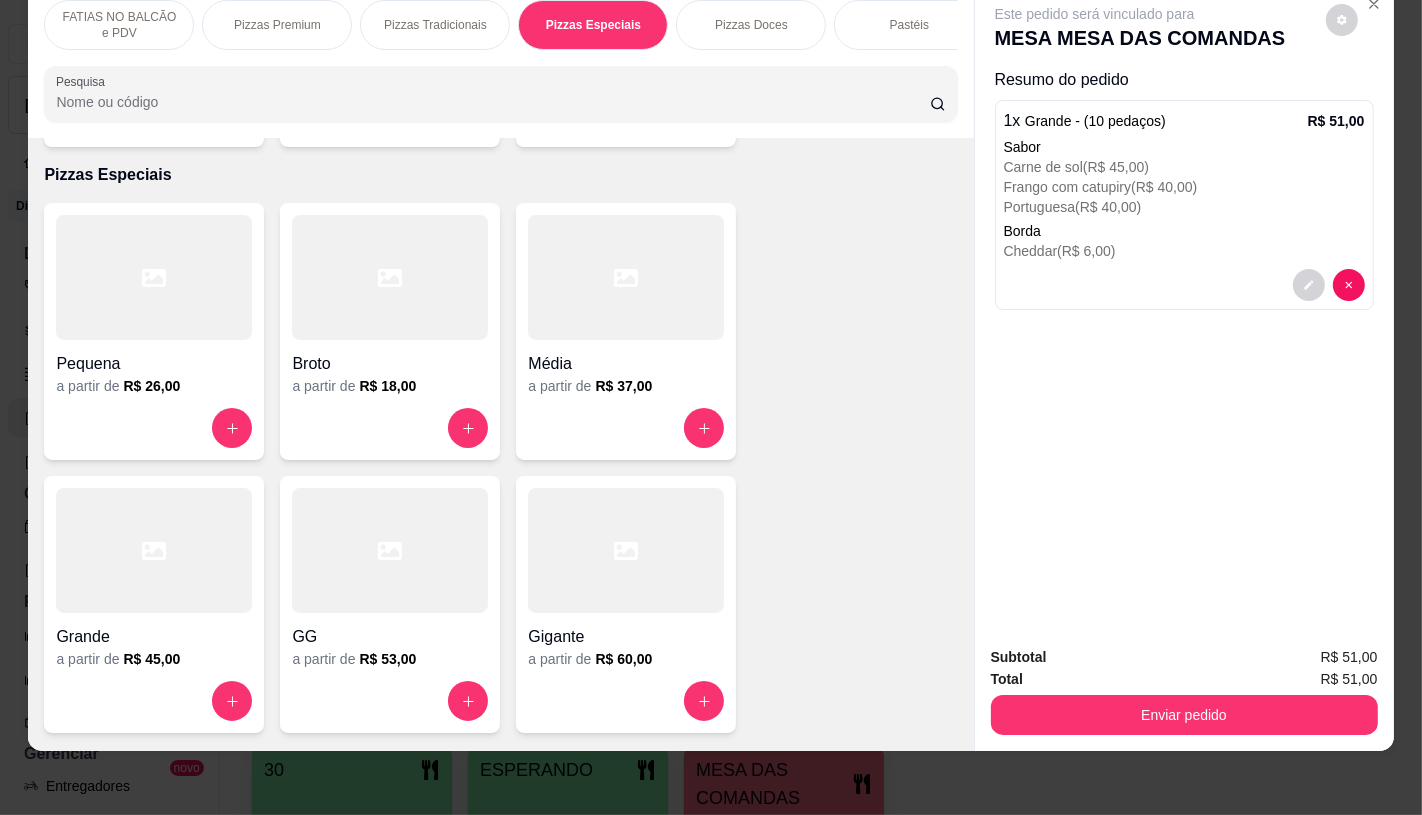scroll, scrollTop: 0, scrollLeft: 2080, axis: horizontal 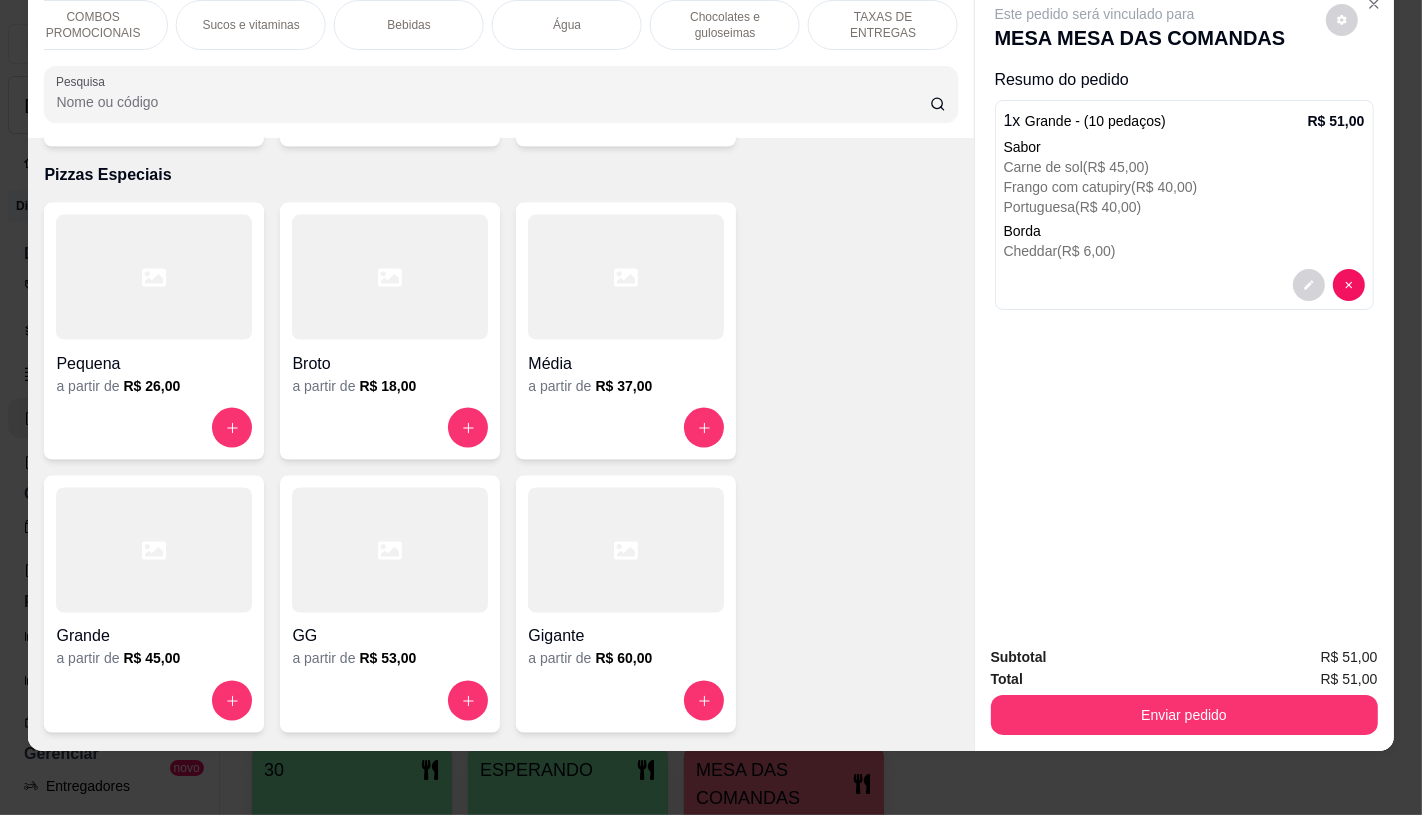 click on "TAXAS DE ENTREGAS" at bounding box center (883, 25) 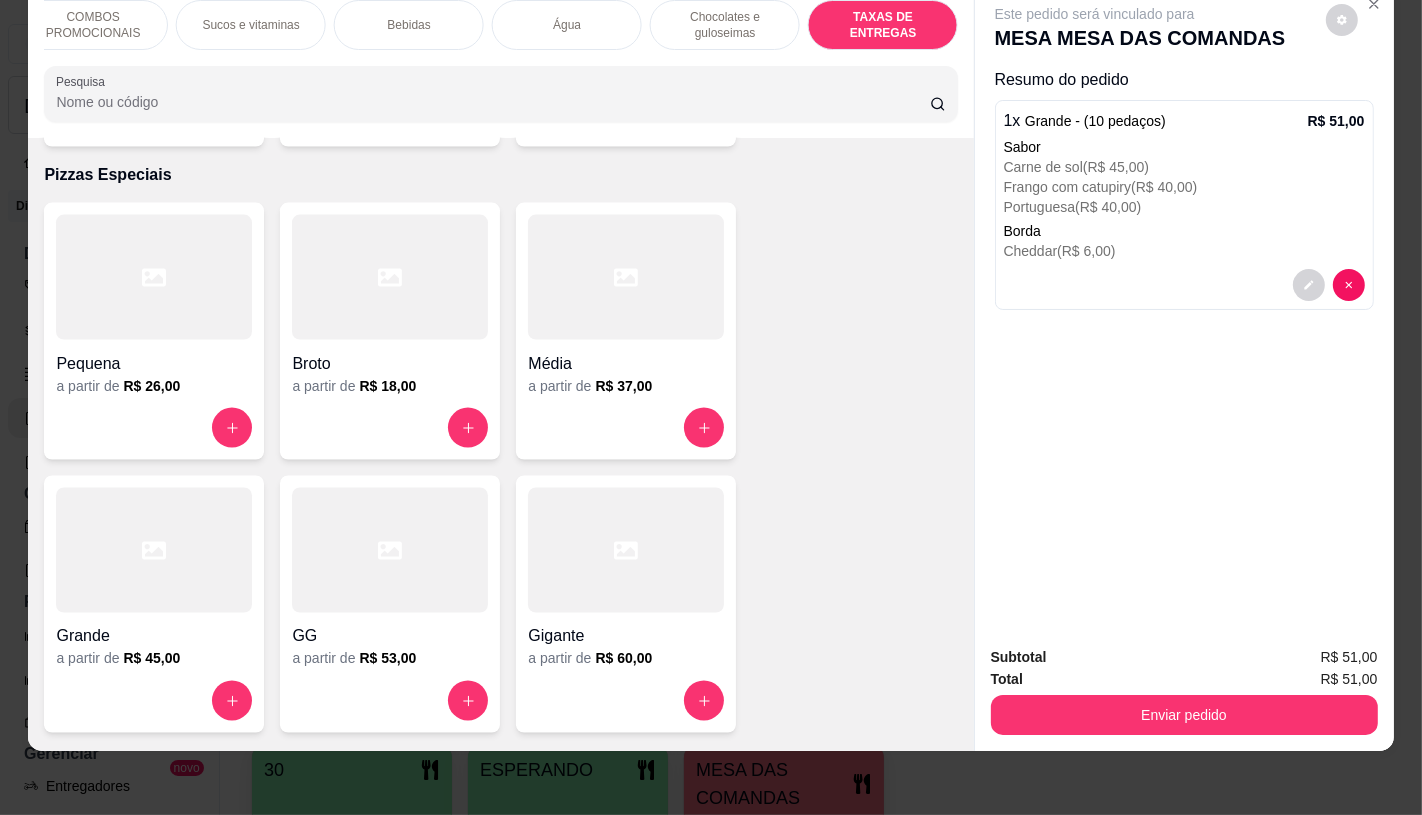 scroll, scrollTop: 13373, scrollLeft: 0, axis: vertical 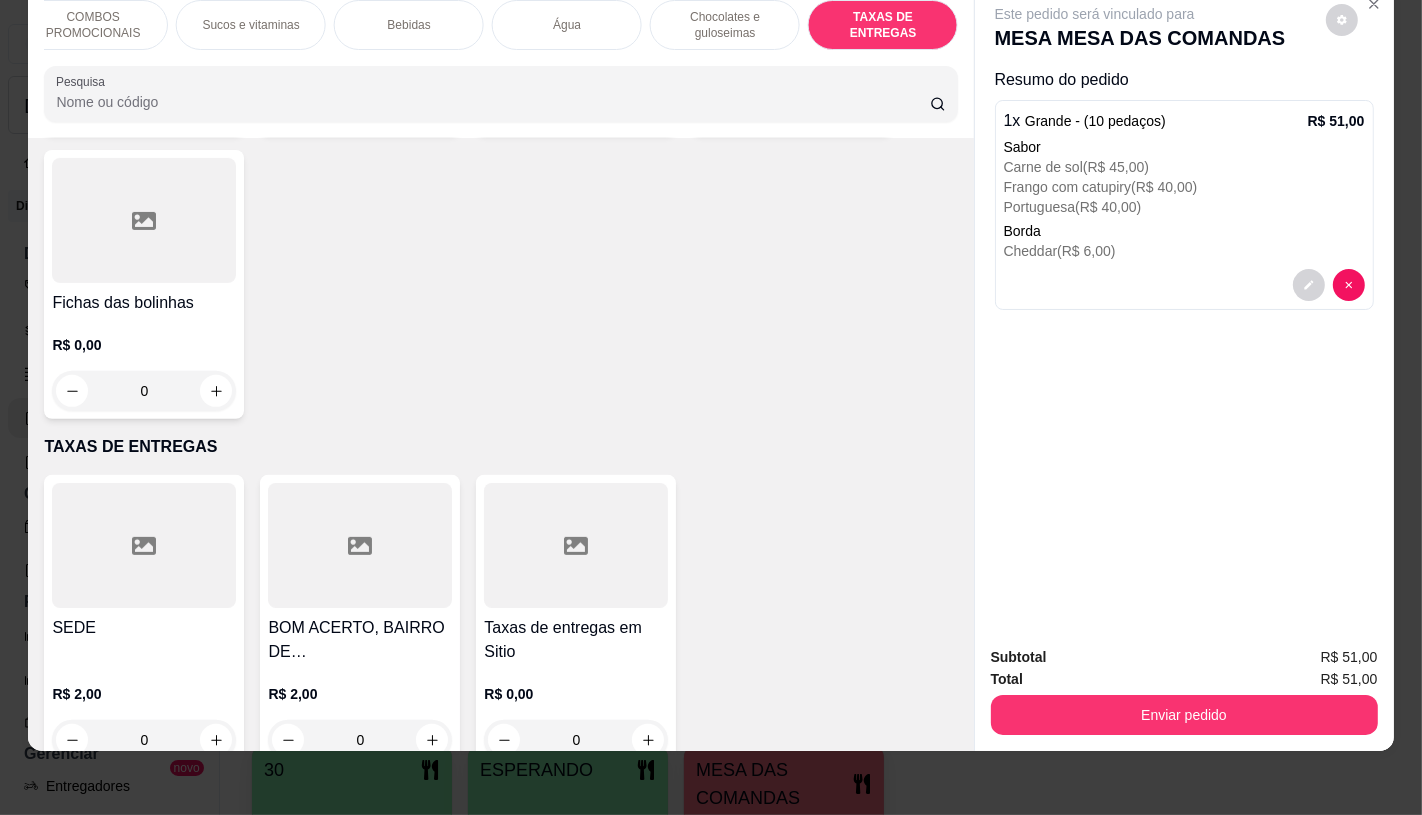 click on "Taxas de entregas em Sitio" at bounding box center (576, 640) 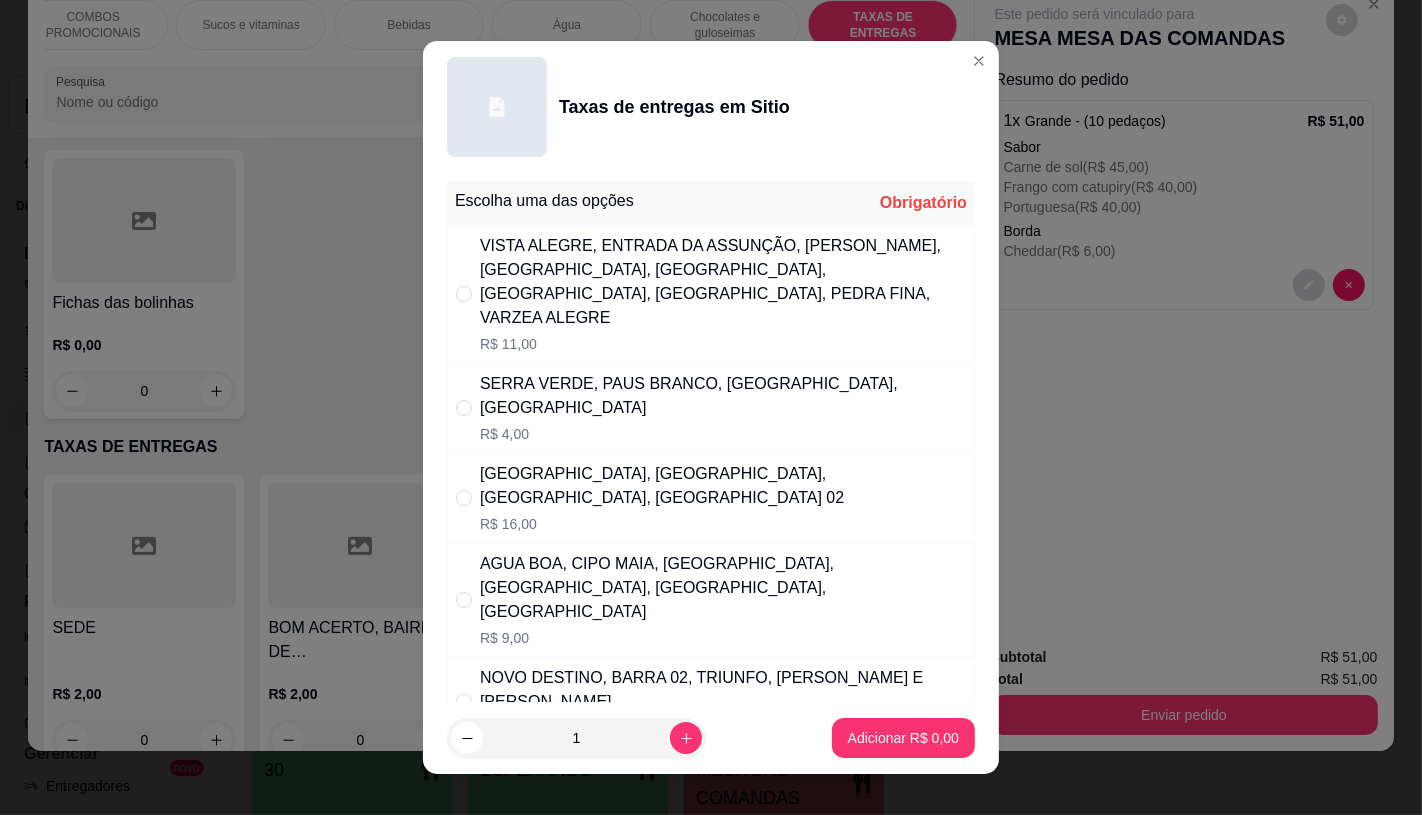 click on "NOVO DESTINO, BARRA 02, TRIUNFO, [PERSON_NAME] E [PERSON_NAME]" at bounding box center [723, 690] 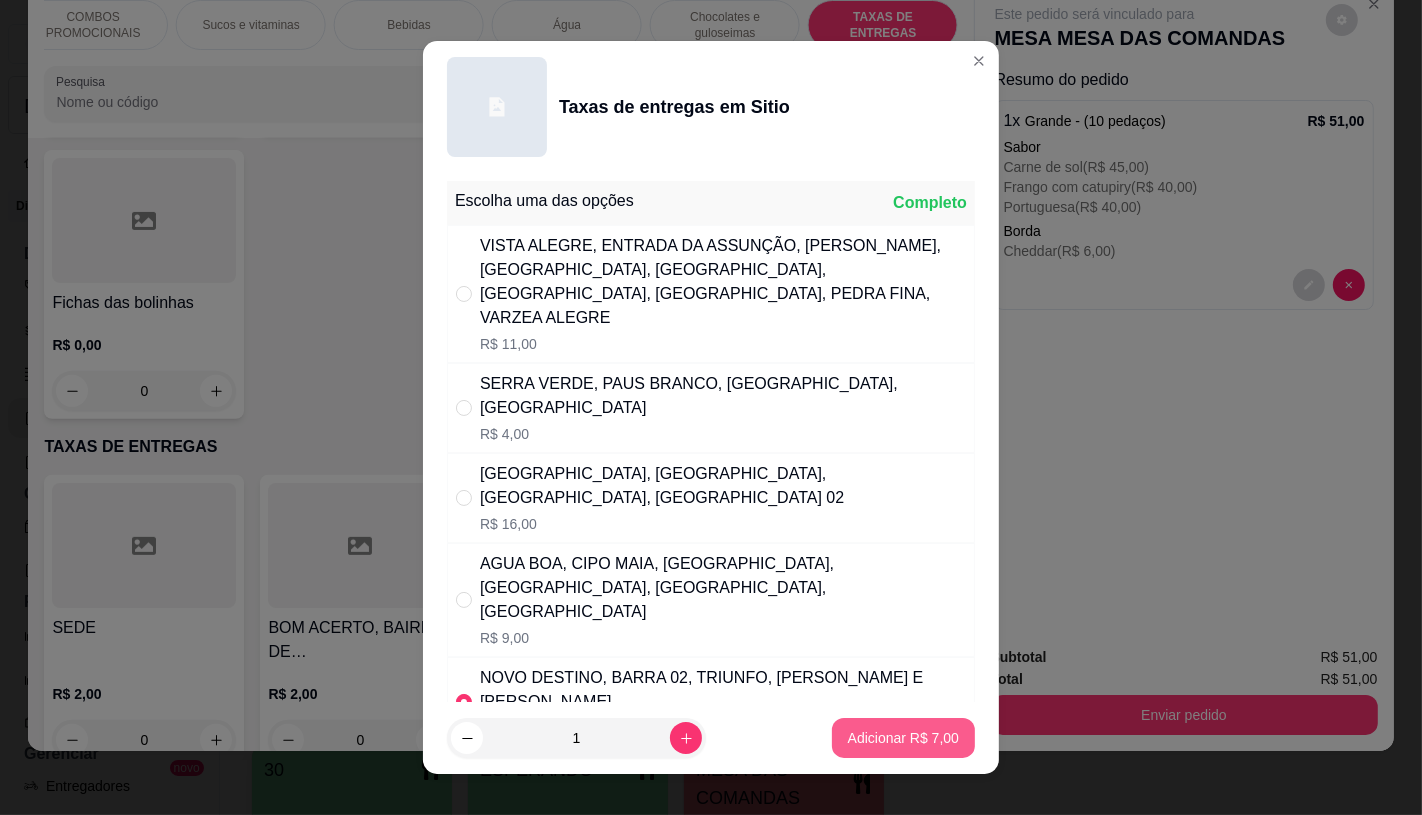 click on "Adicionar   R$ 7,00" at bounding box center [903, 738] 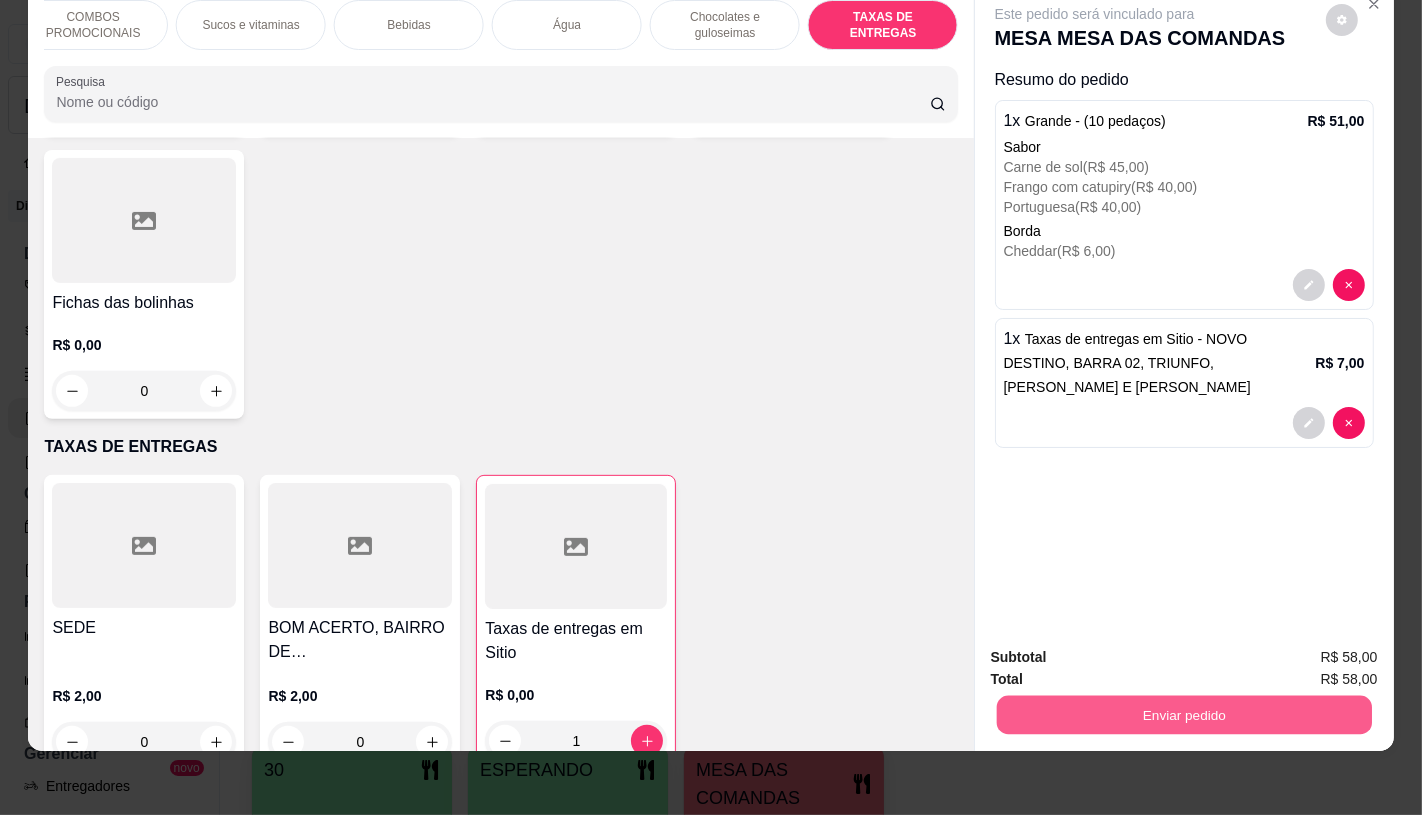 click on "Enviar pedido" at bounding box center [1183, 714] 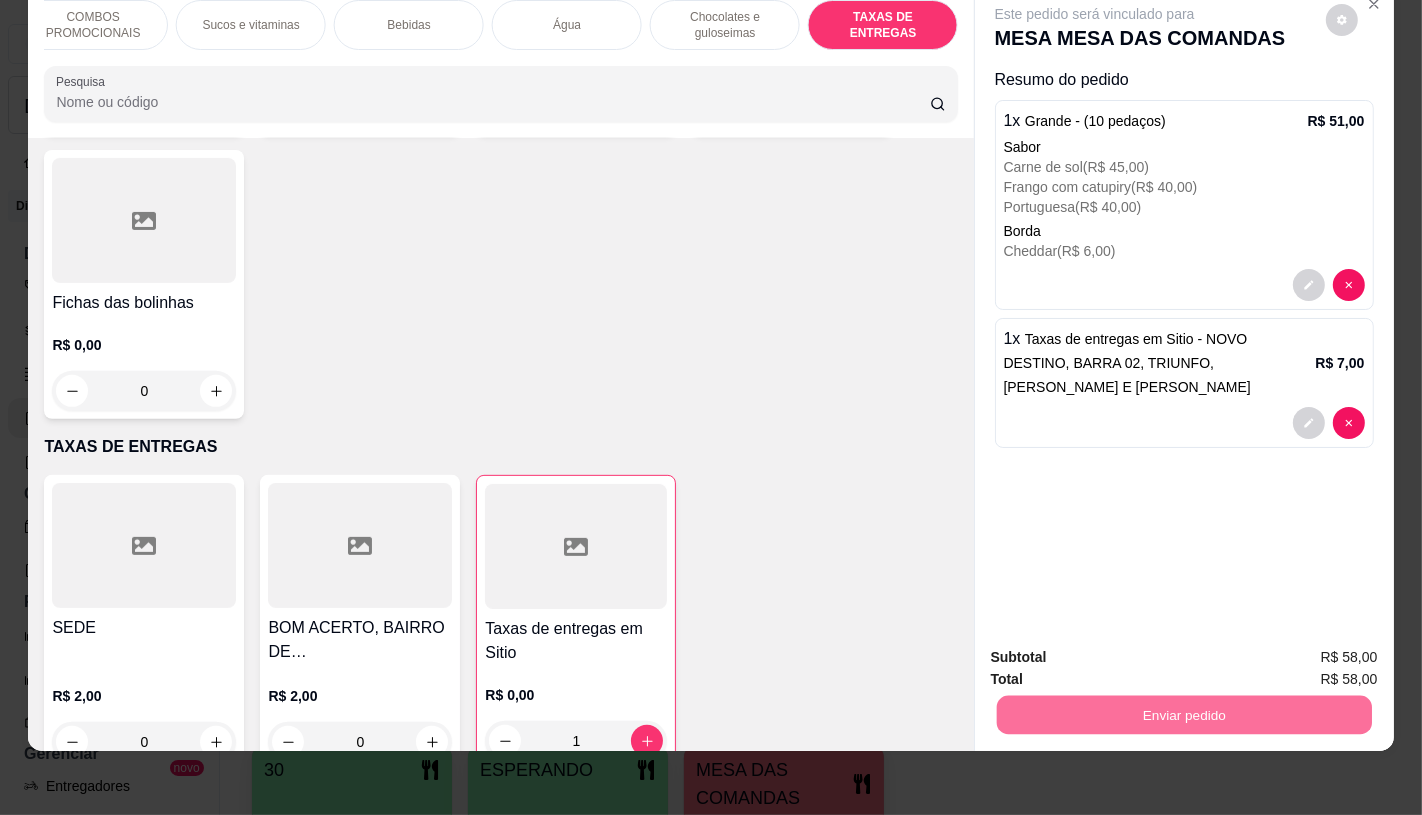 click on "Não registrar e enviar pedido" at bounding box center (1117, 650) 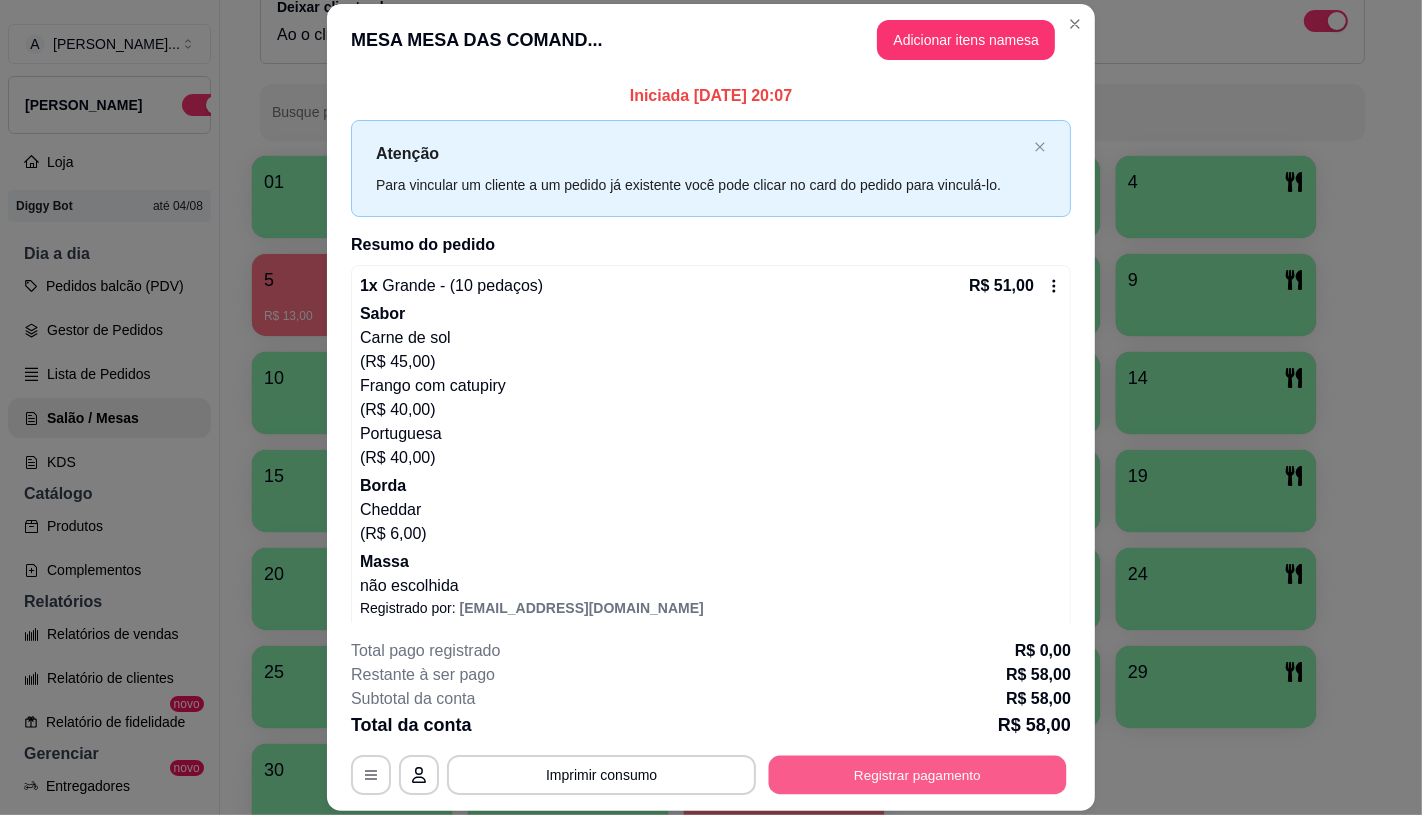 click on "Registrar pagamento" at bounding box center [918, 775] 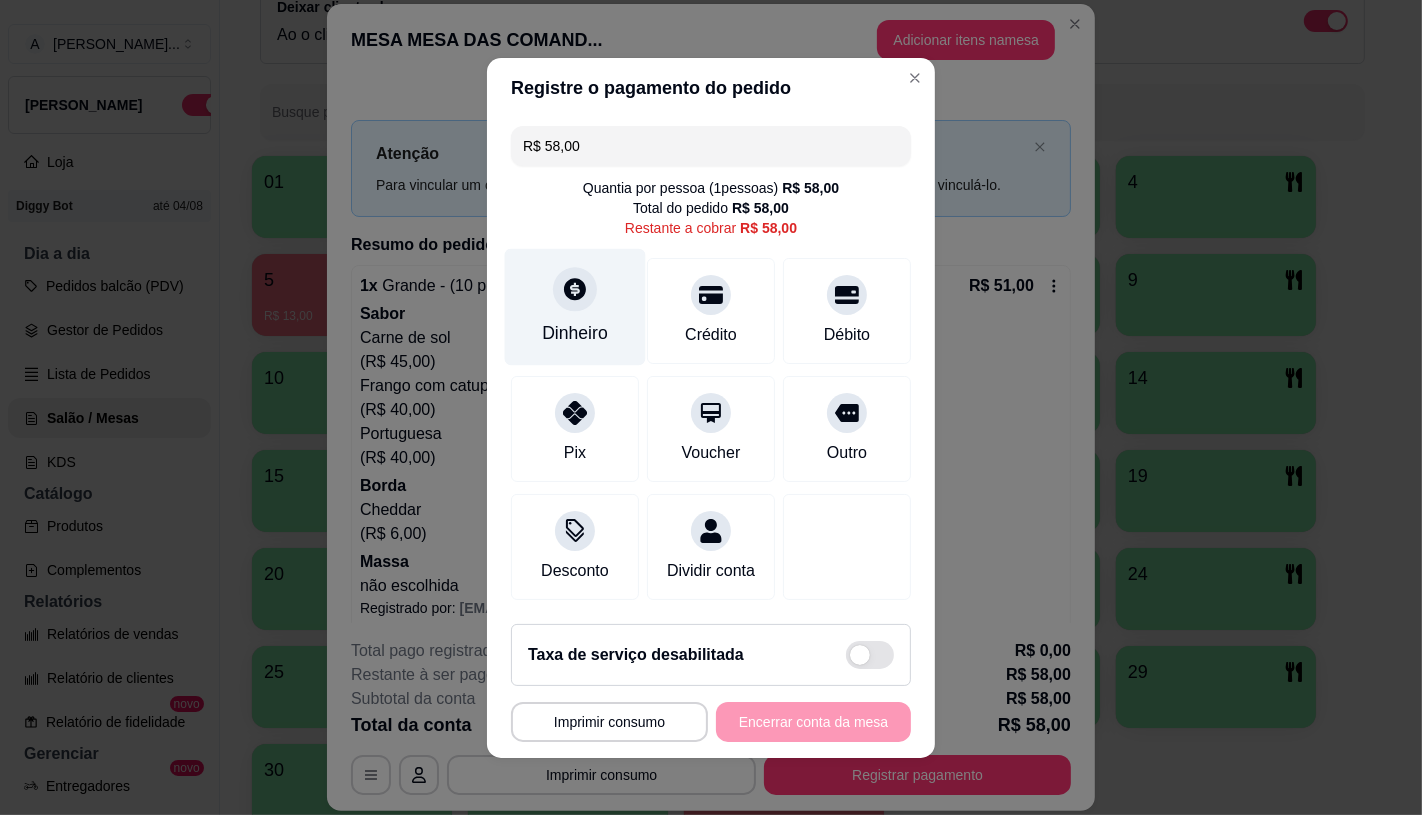 click on "Dinheiro" at bounding box center [575, 333] 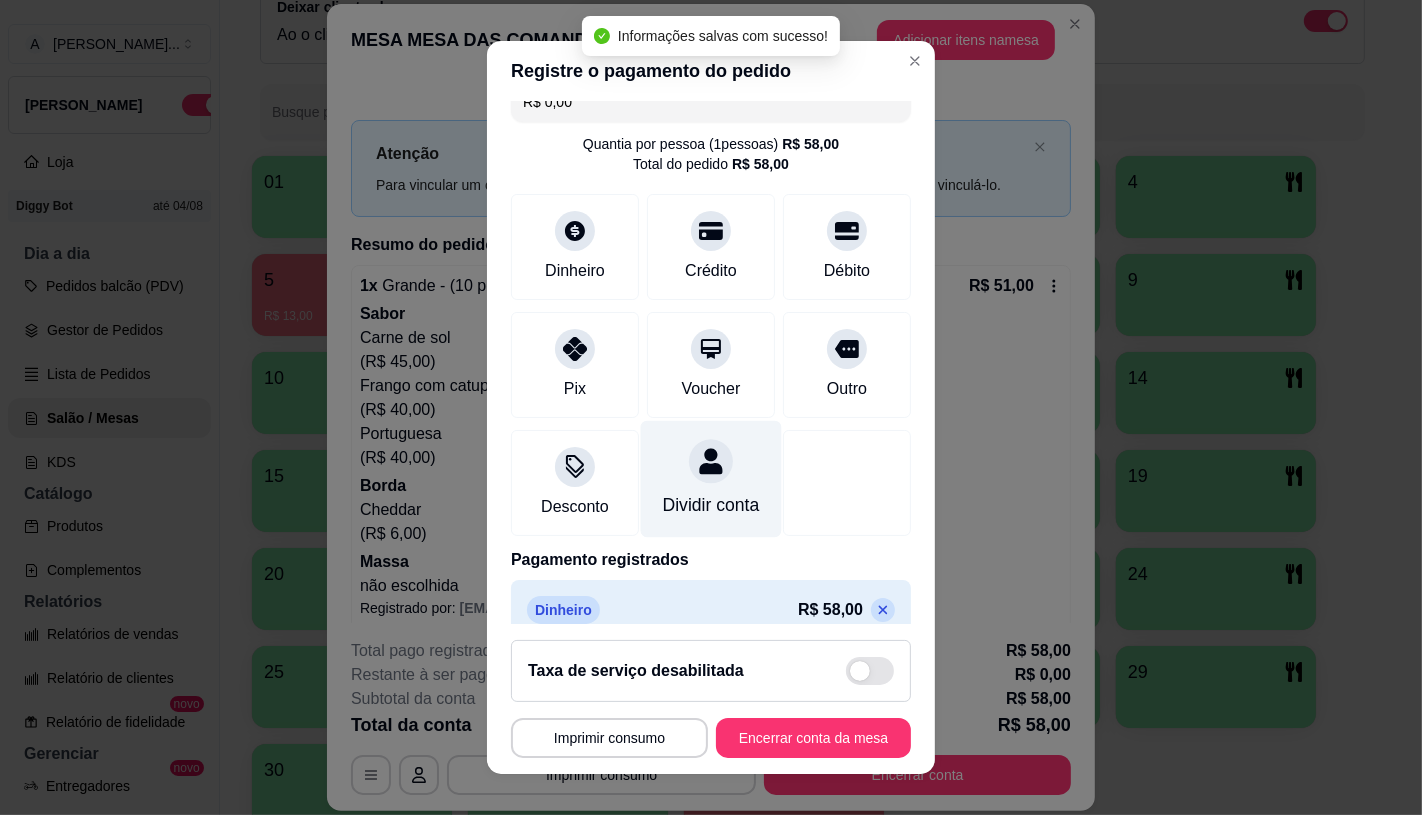 scroll, scrollTop: 74, scrollLeft: 0, axis: vertical 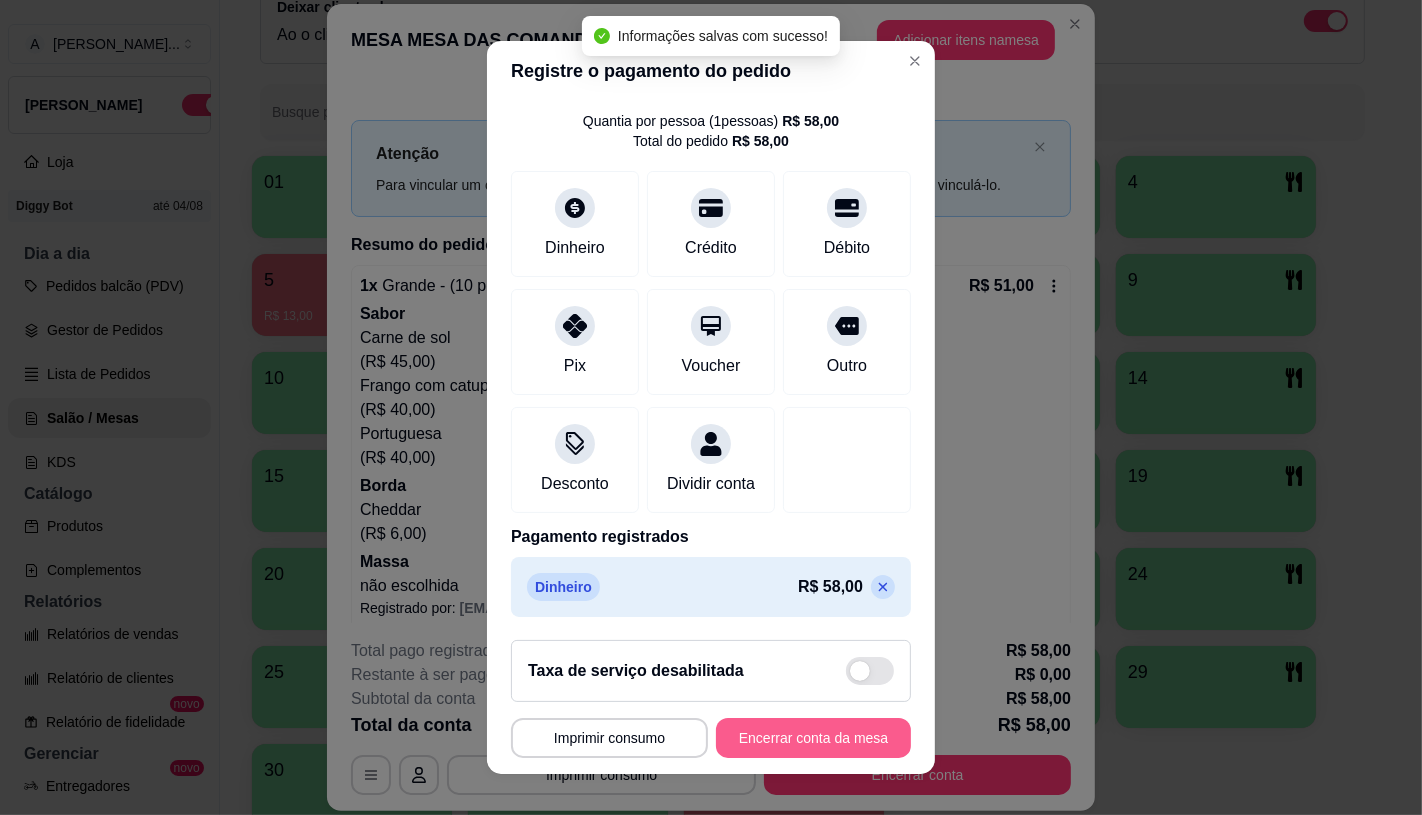 click on "Encerrar conta da mesa" at bounding box center (813, 738) 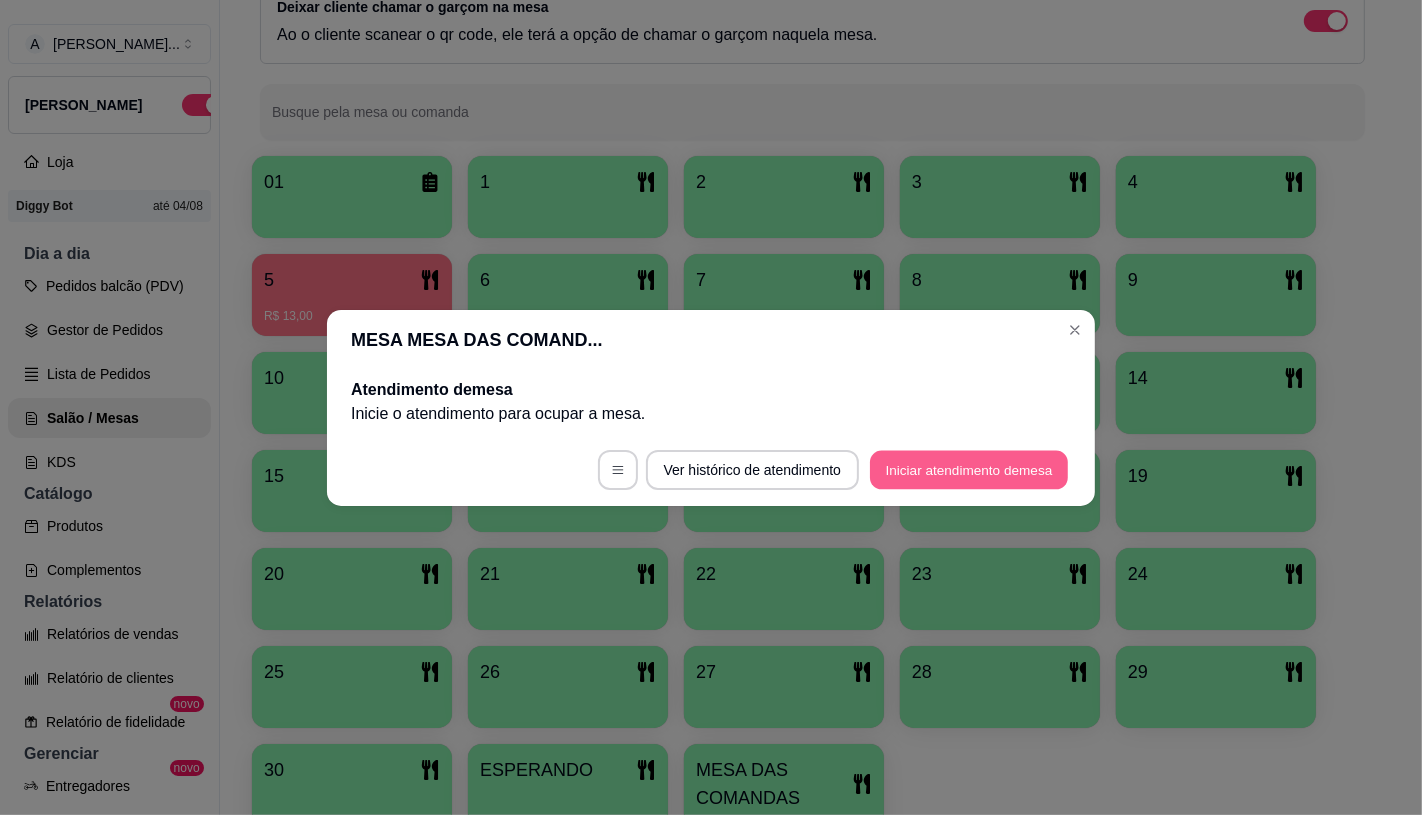 click on "Iniciar atendimento de  mesa" at bounding box center [969, 469] 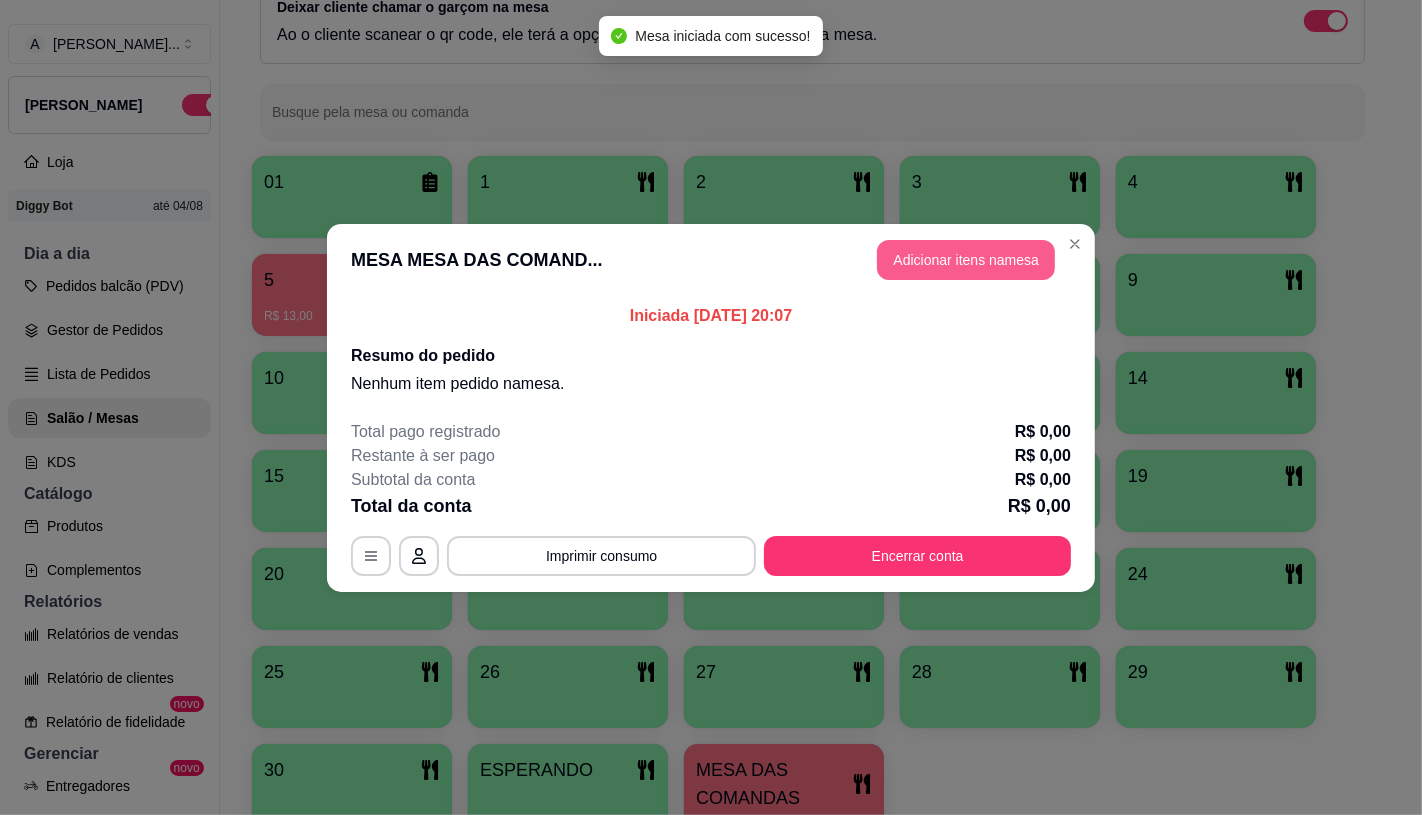 click on "Adicionar itens na  mesa" at bounding box center [966, 260] 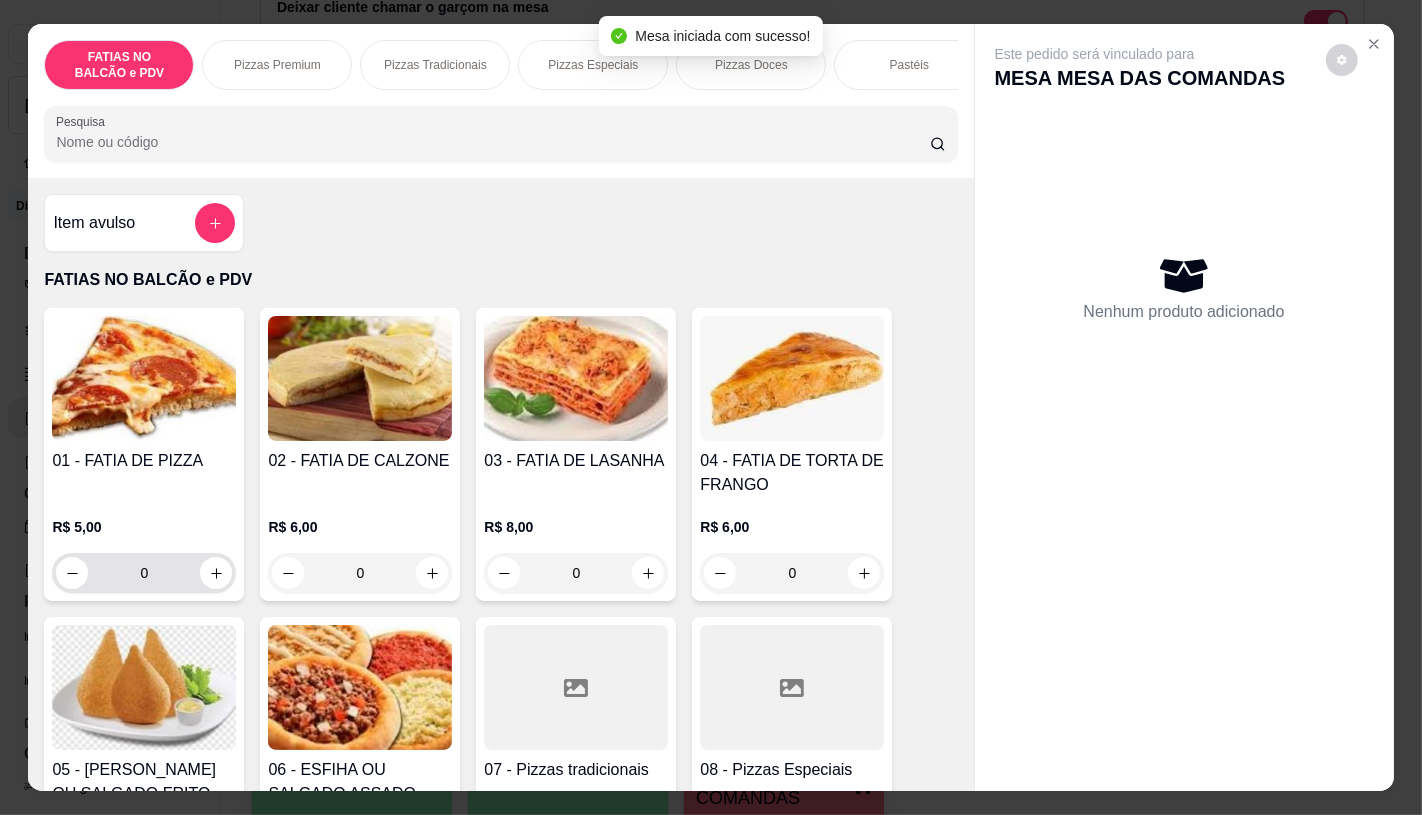 click on "0" at bounding box center (144, 573) 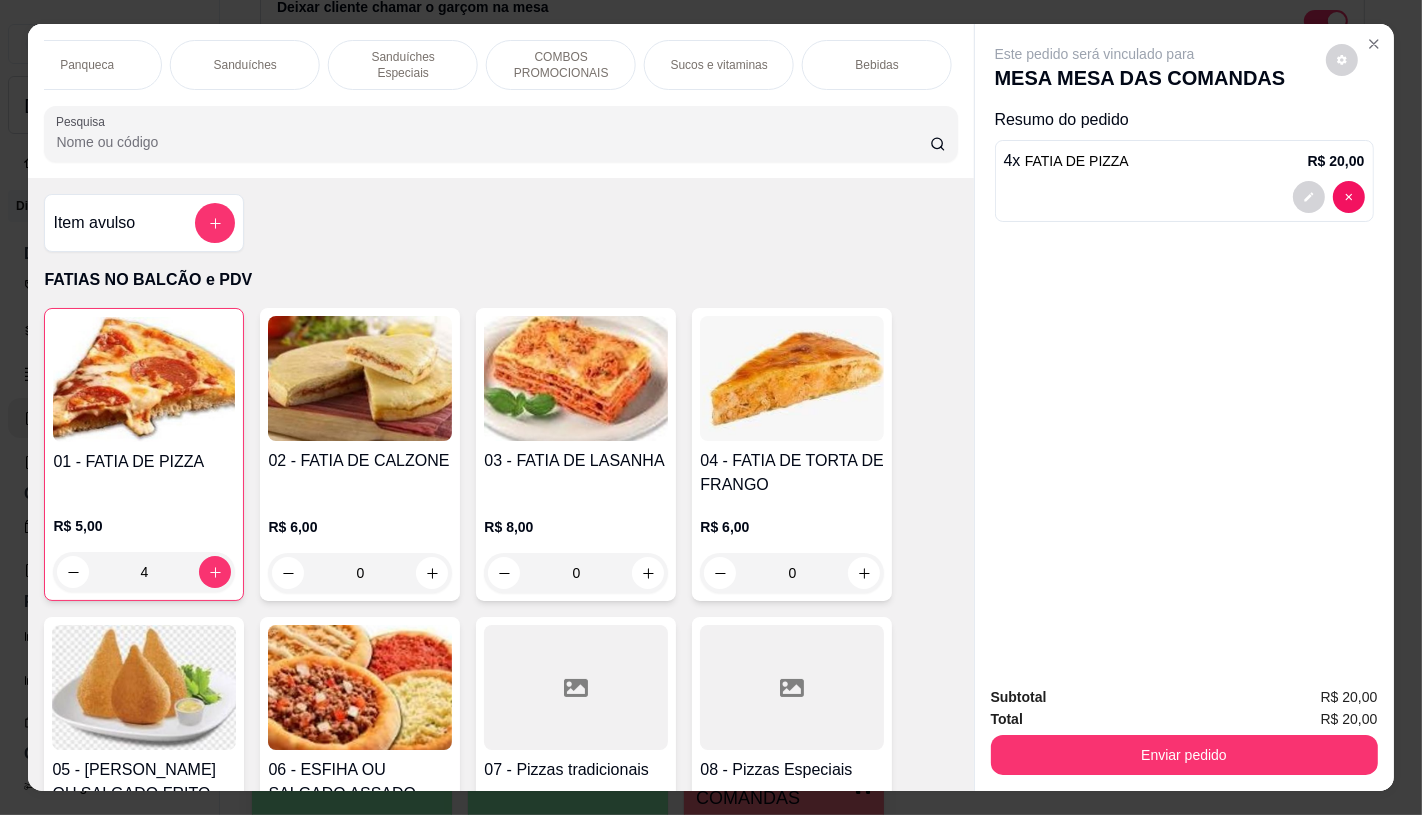 scroll, scrollTop: 0, scrollLeft: 2080, axis: horizontal 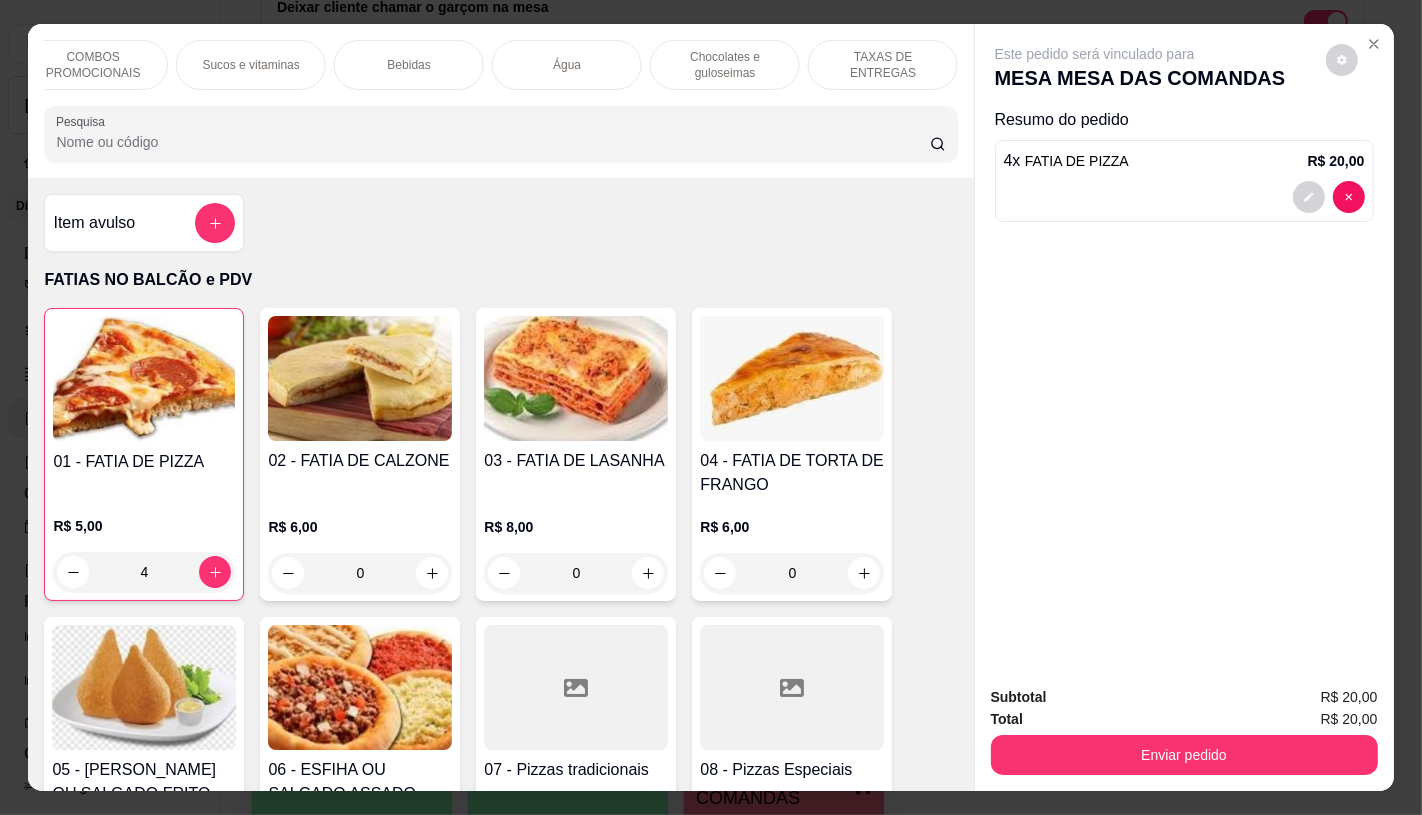 click on "TAXAS DE ENTREGAS" at bounding box center (883, 65) 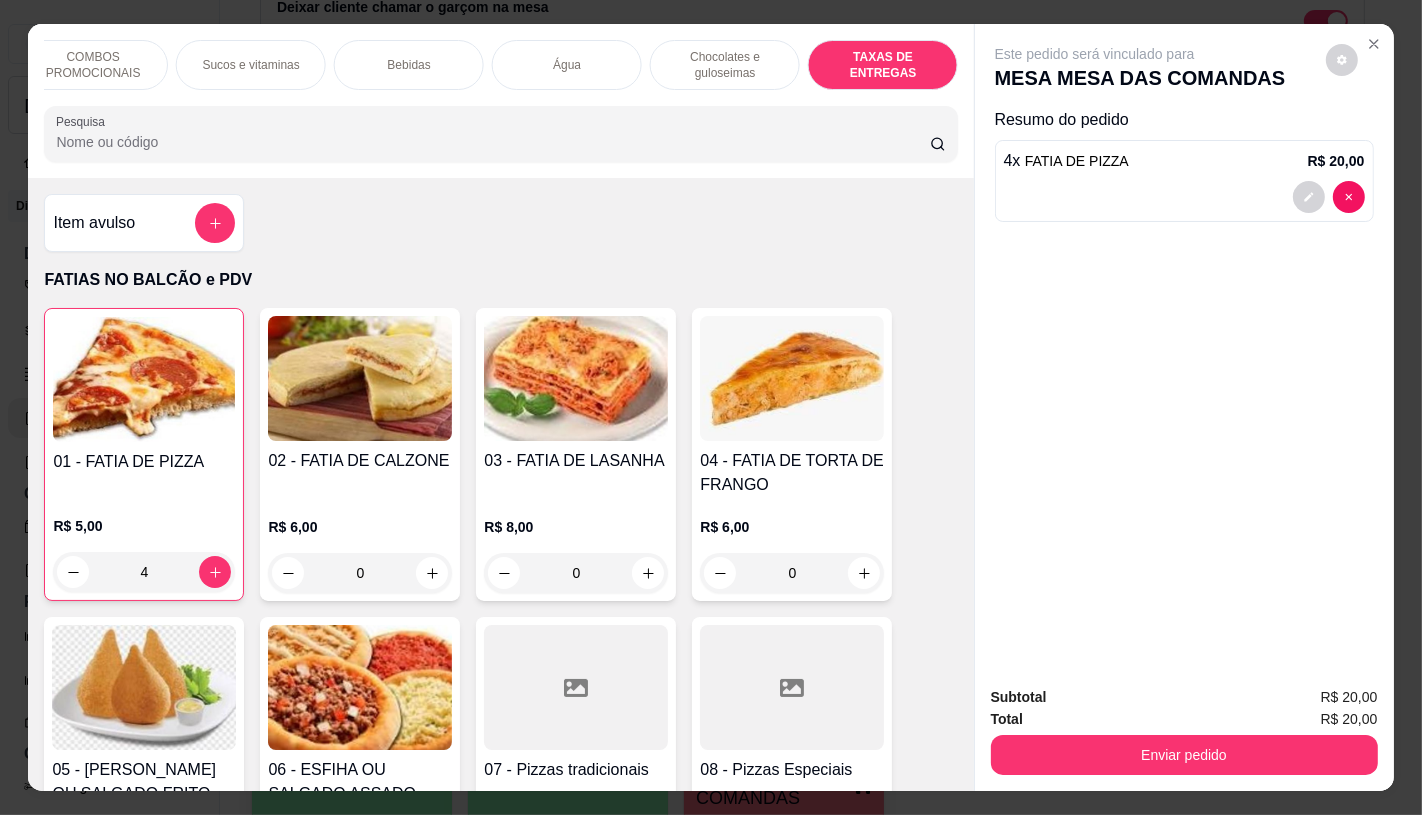 scroll, scrollTop: 13373, scrollLeft: 0, axis: vertical 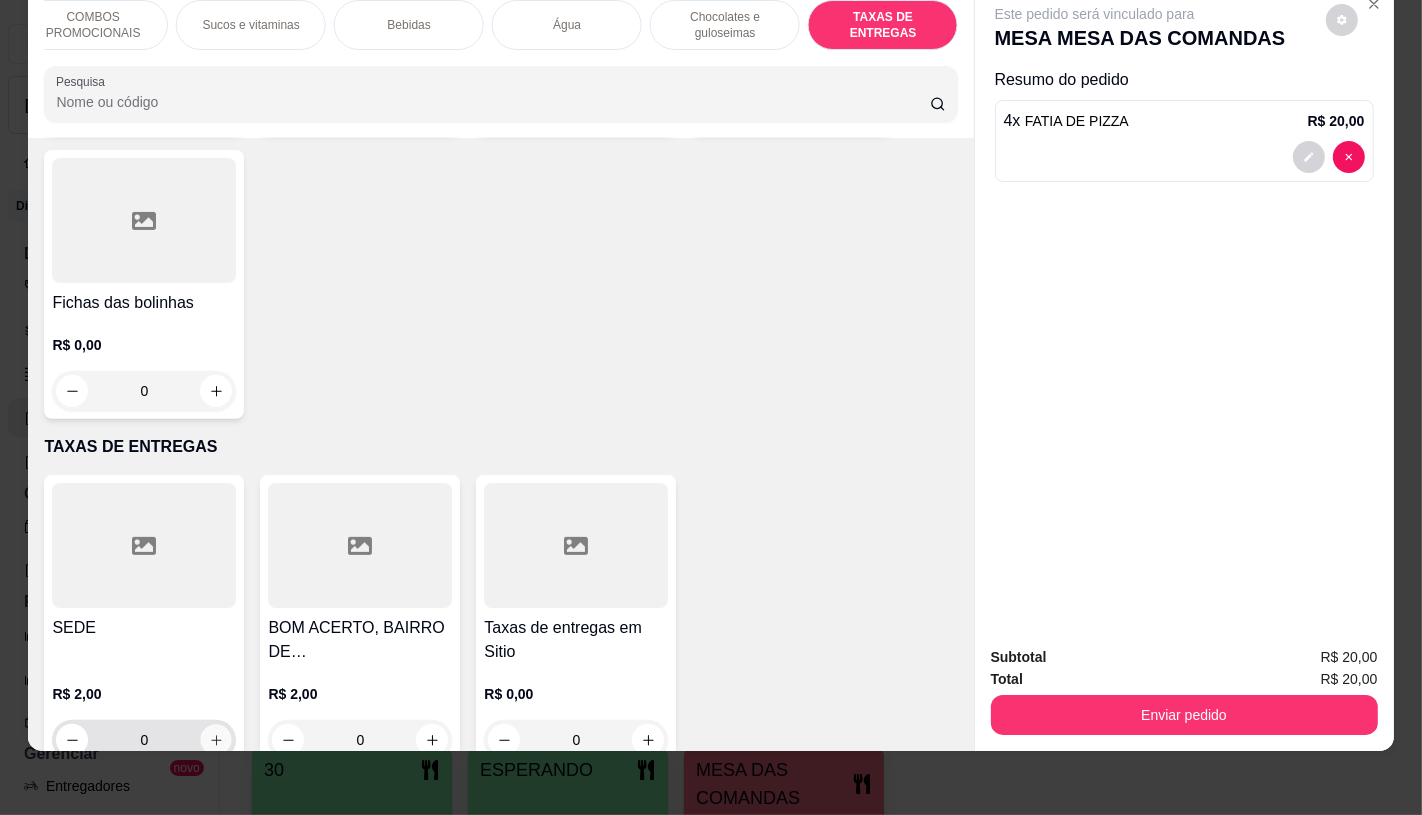 click at bounding box center (216, 740) 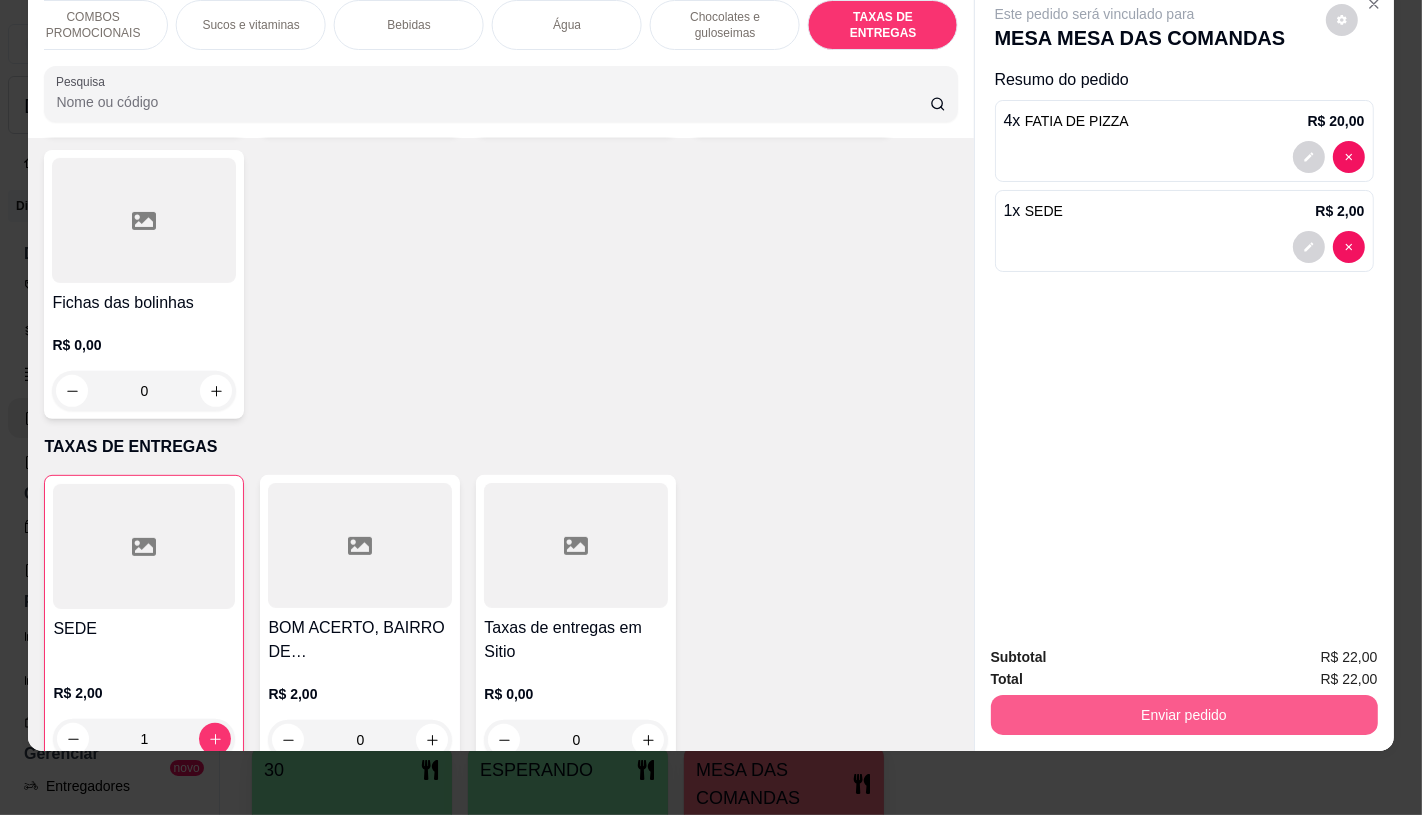click on "Enviar pedido" at bounding box center [1184, 715] 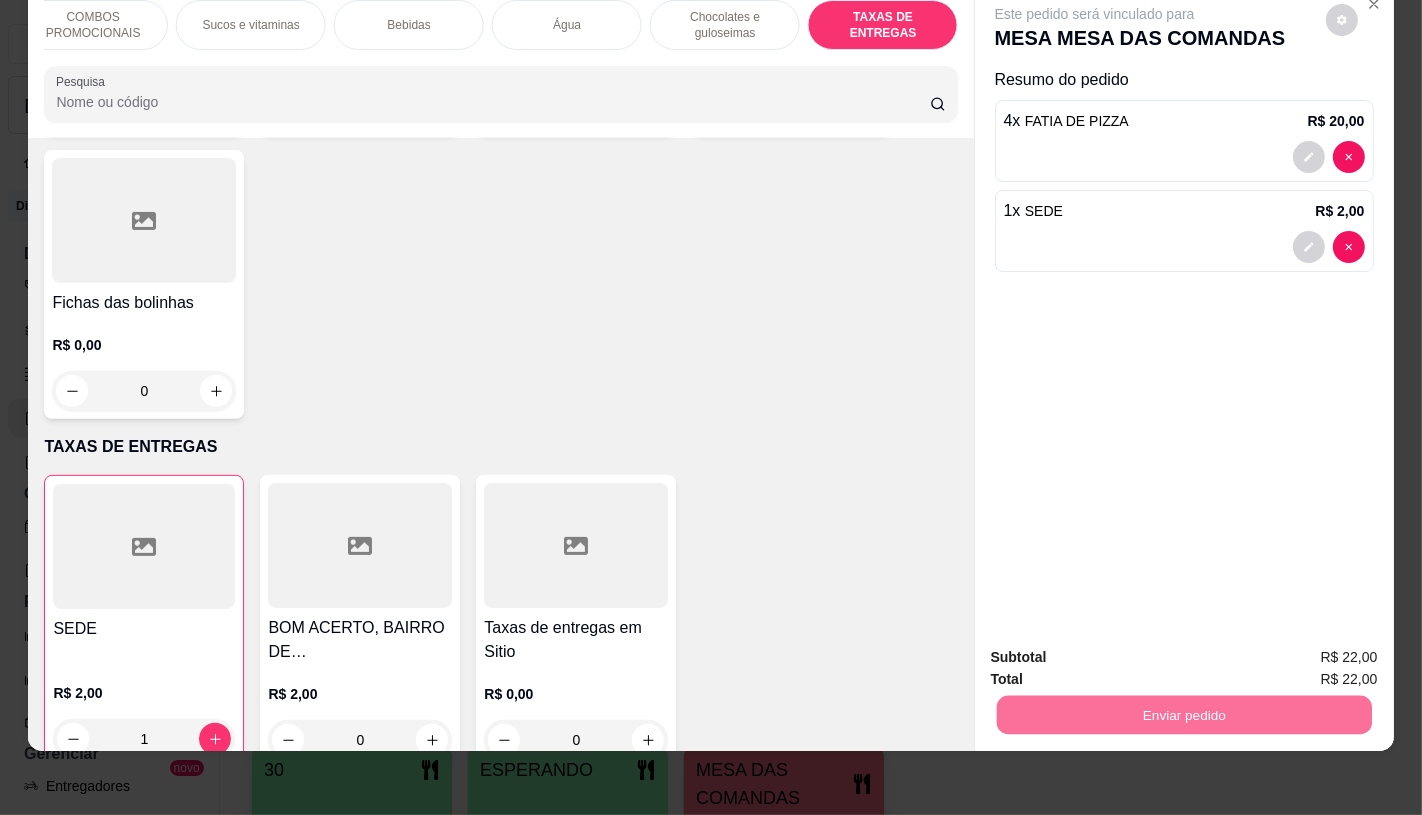 click on "Não registrar e enviar pedido" at bounding box center [1117, 649] 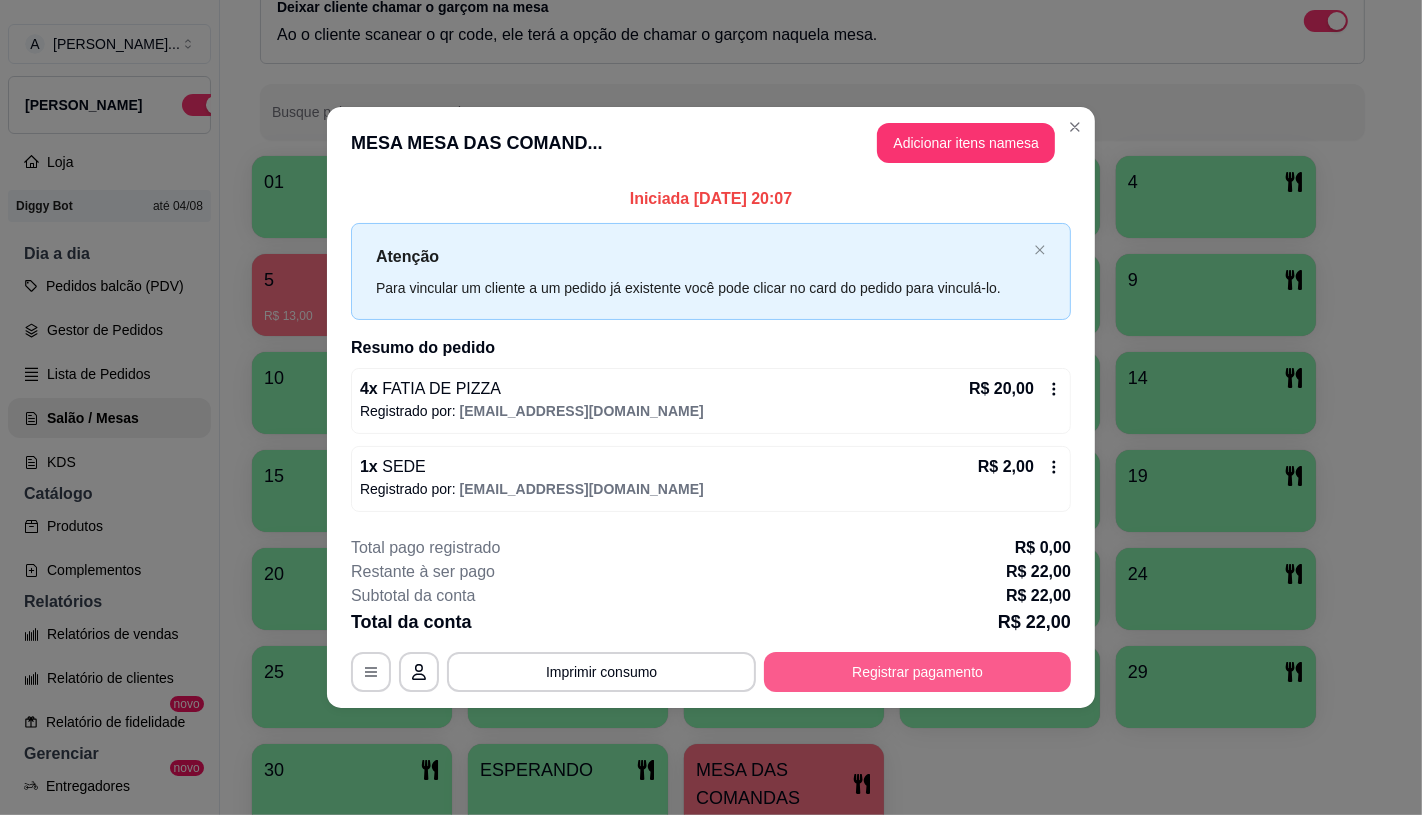 click on "Registrar pagamento" at bounding box center (917, 672) 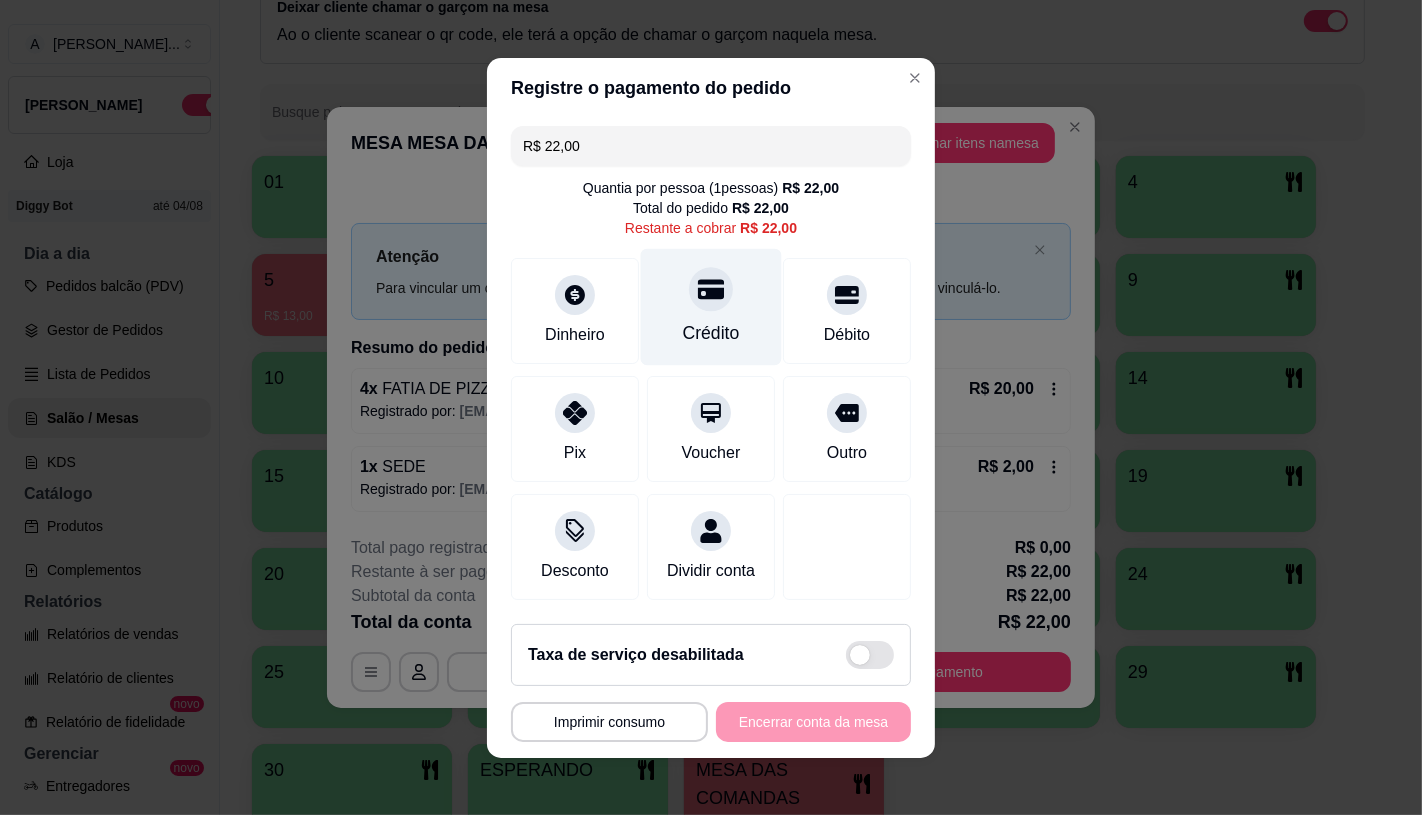 click on "Crédito" at bounding box center (711, 306) 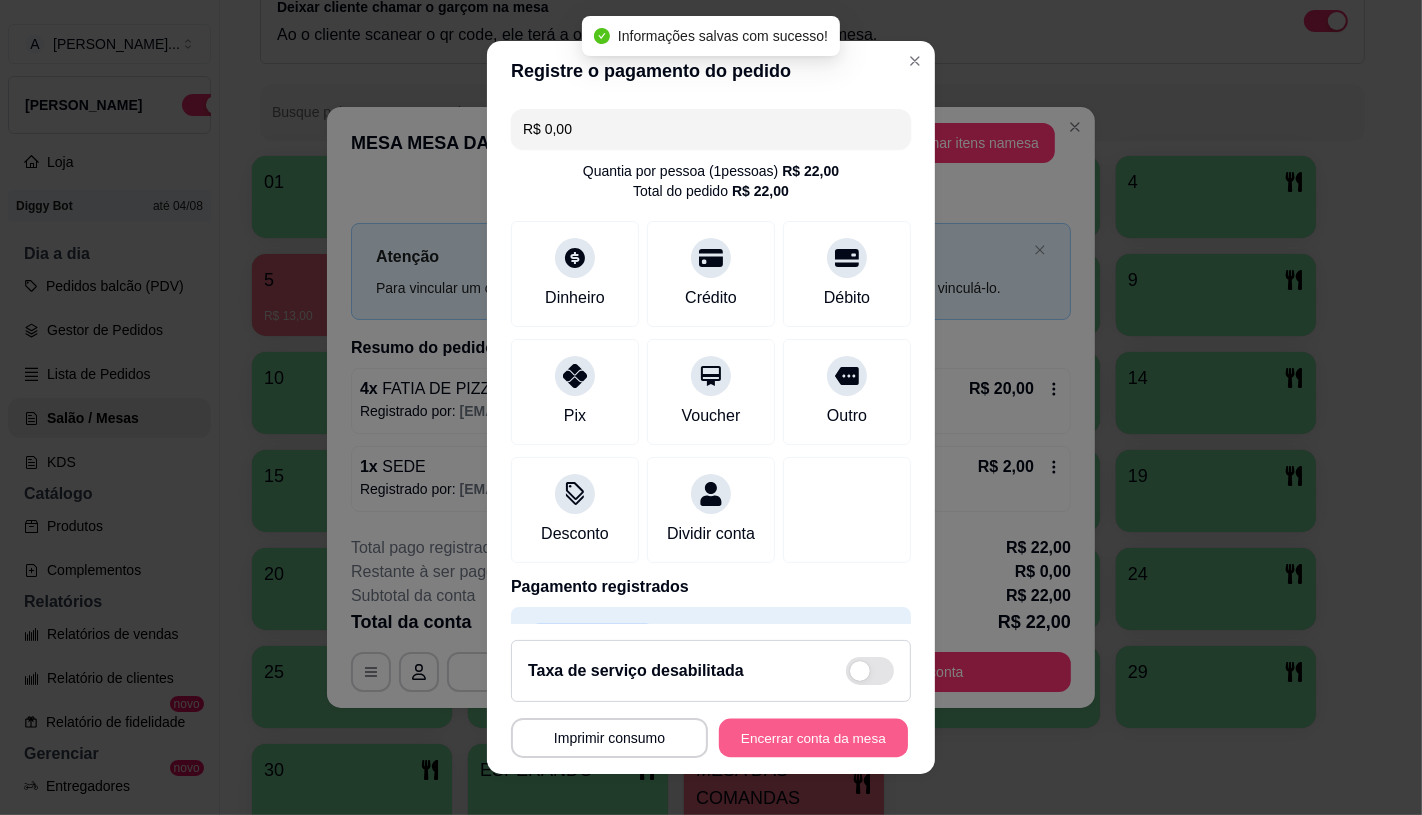 click on "Encerrar conta da mesa" at bounding box center [813, 738] 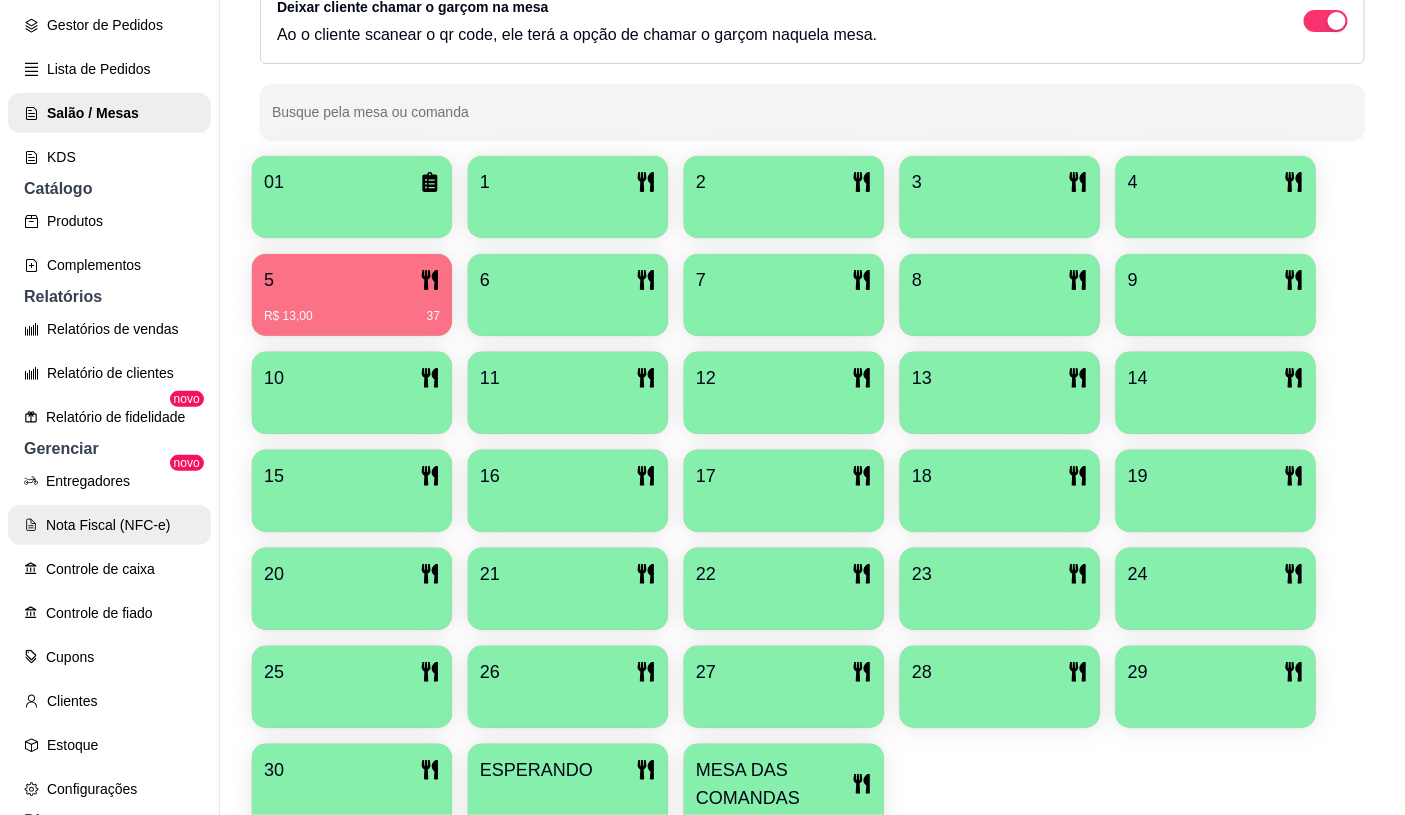 scroll, scrollTop: 333, scrollLeft: 0, axis: vertical 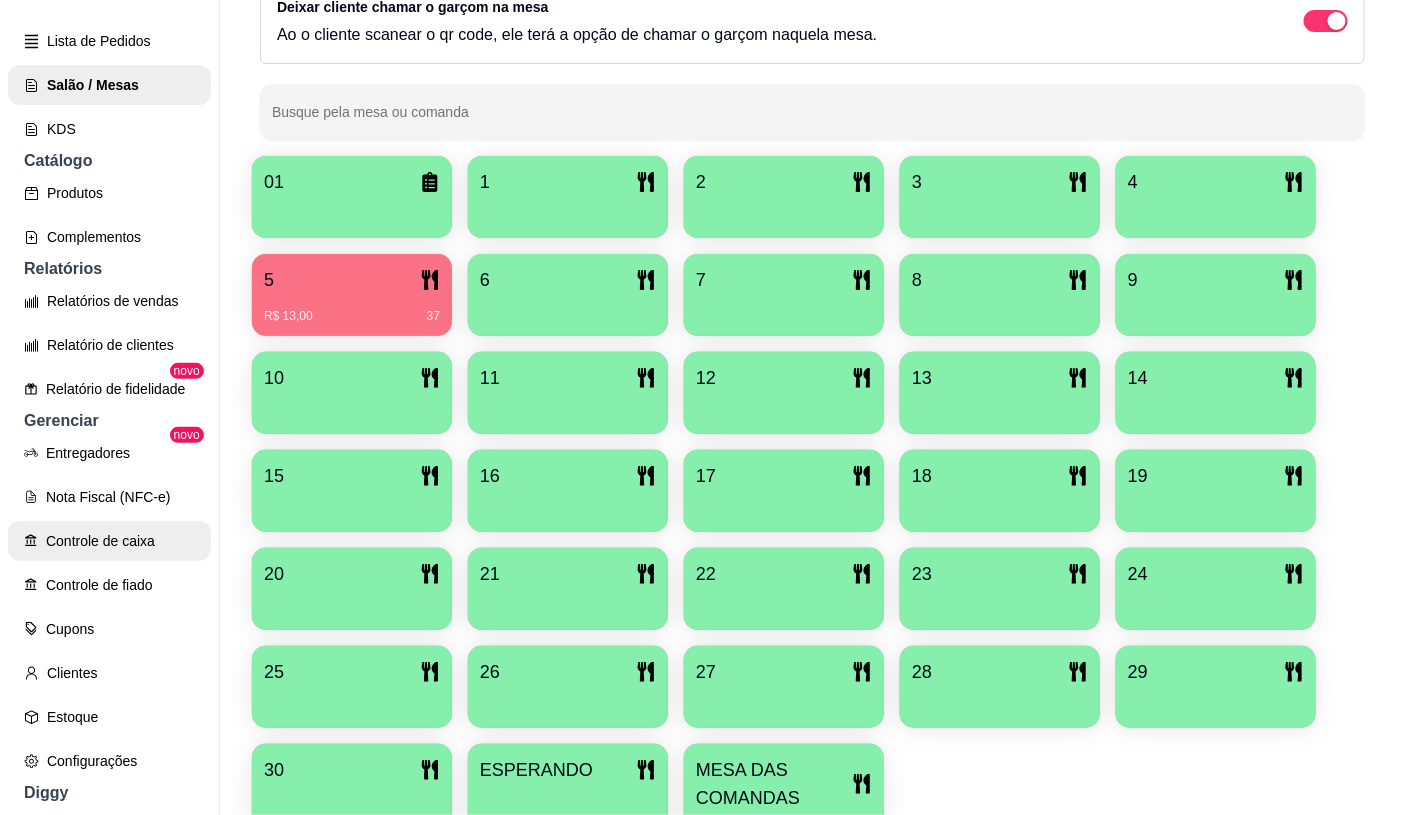click on "Controle de caixa" at bounding box center (109, 541) 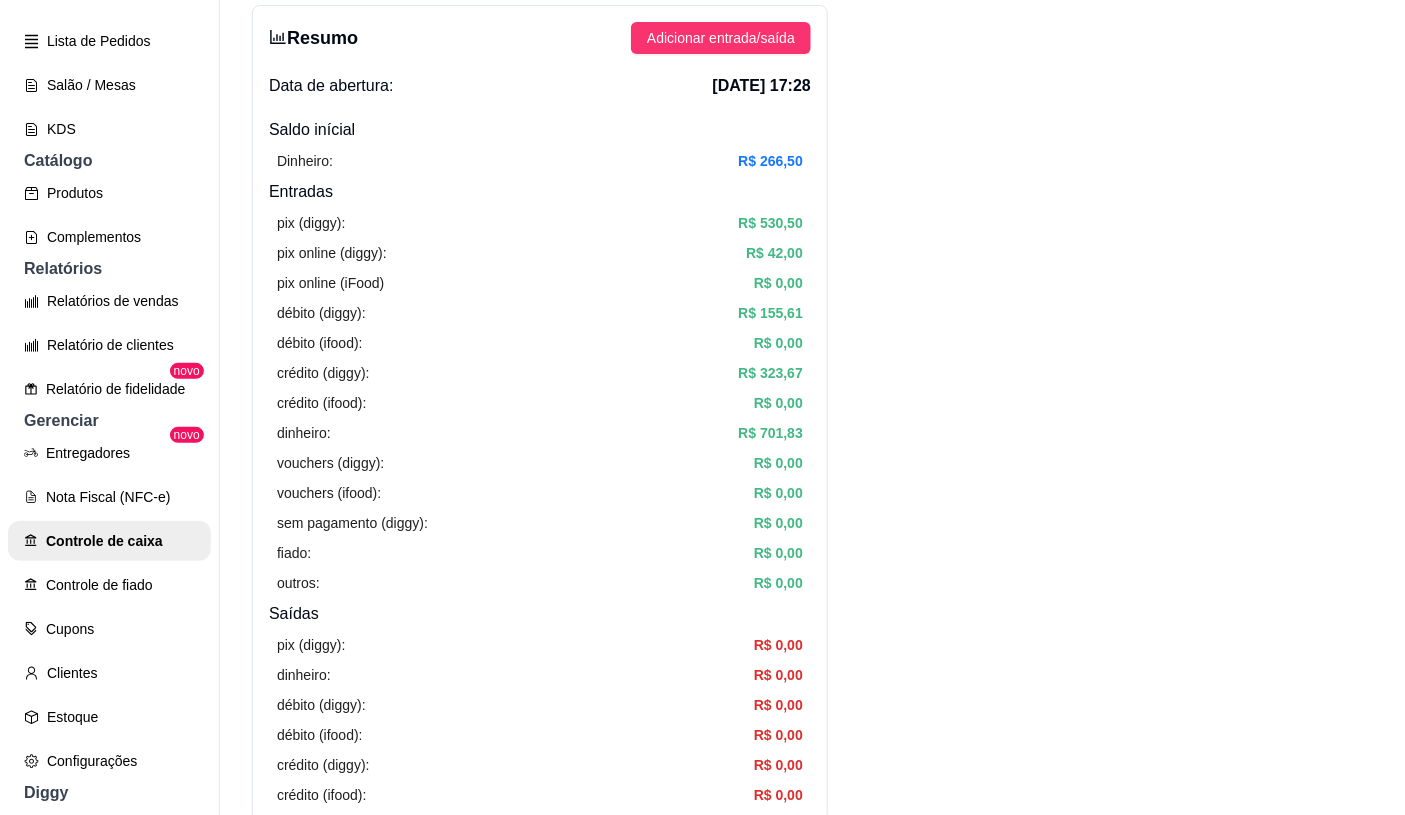 scroll, scrollTop: 0, scrollLeft: 0, axis: both 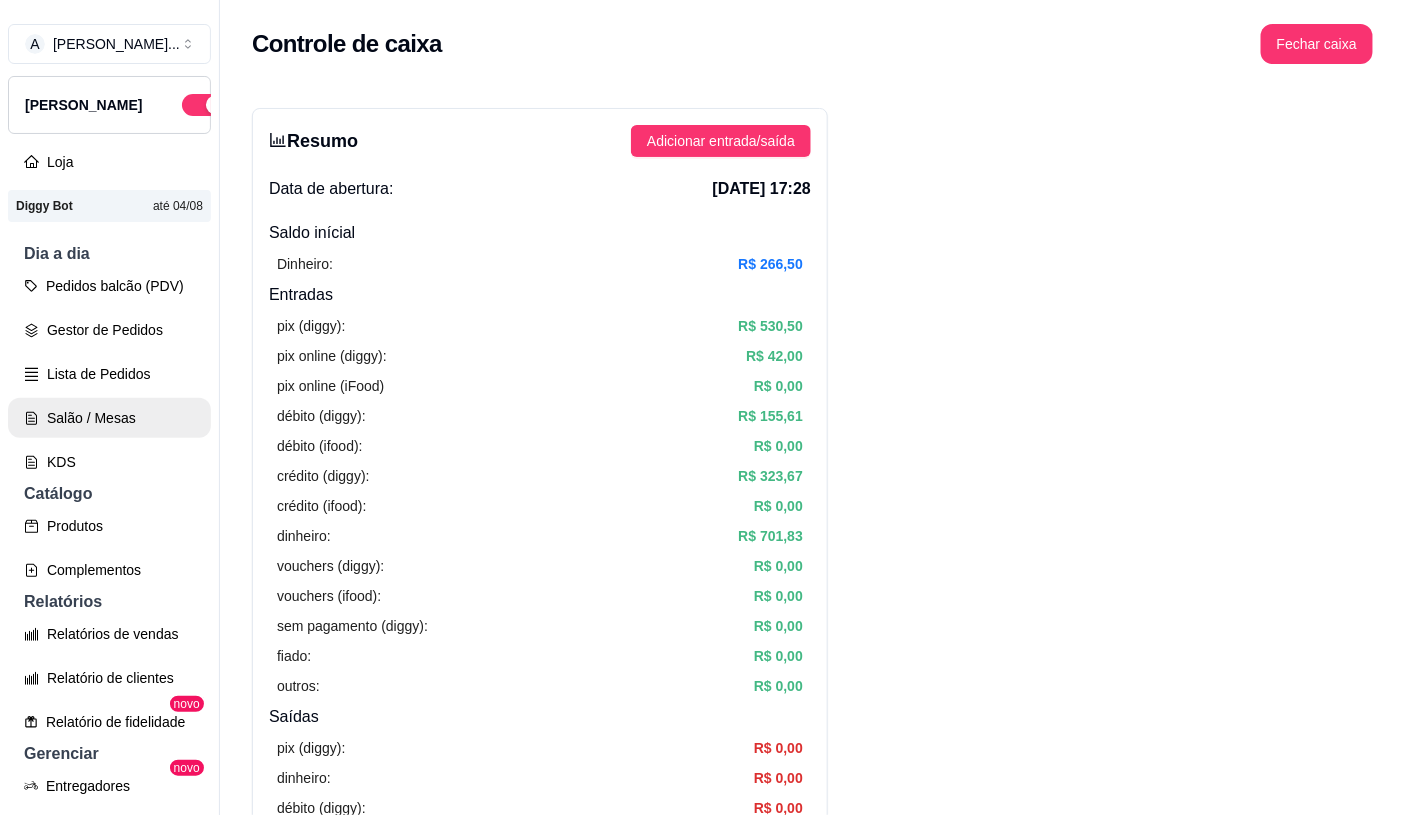 click on "Salão / Mesas" at bounding box center [109, 418] 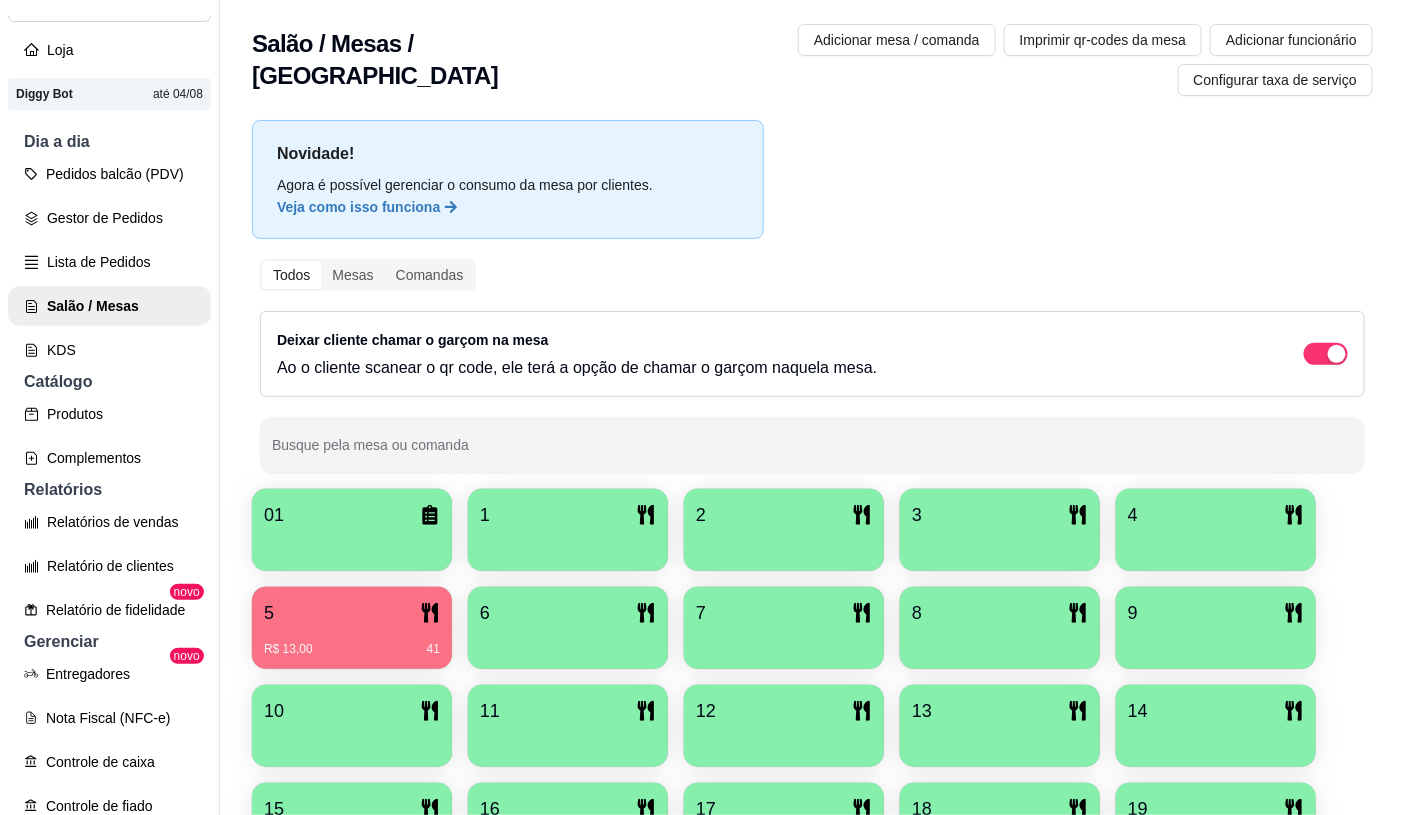 scroll, scrollTop: 222, scrollLeft: 0, axis: vertical 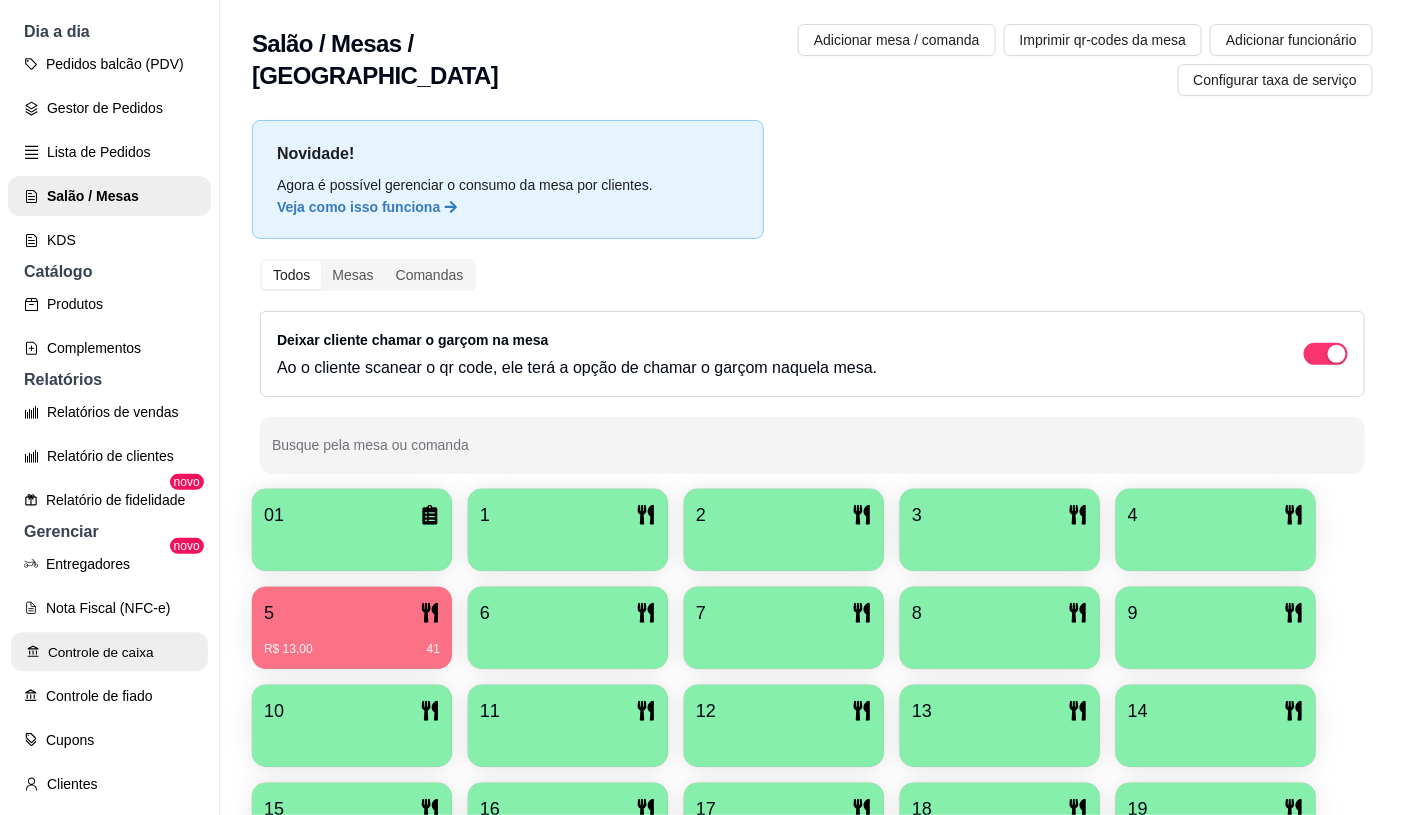 click on "Controle de caixa" at bounding box center [109, 652] 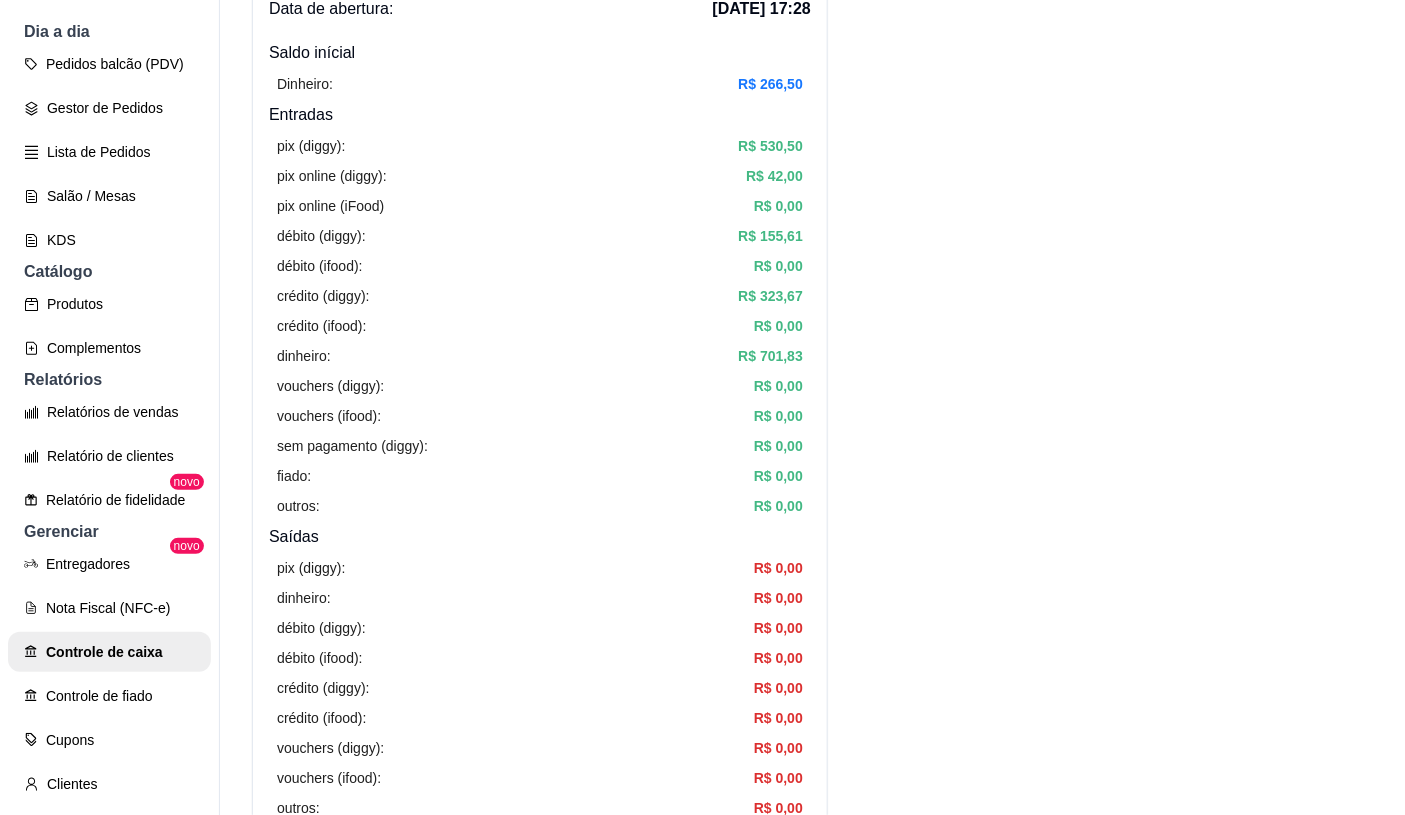scroll, scrollTop: 444, scrollLeft: 0, axis: vertical 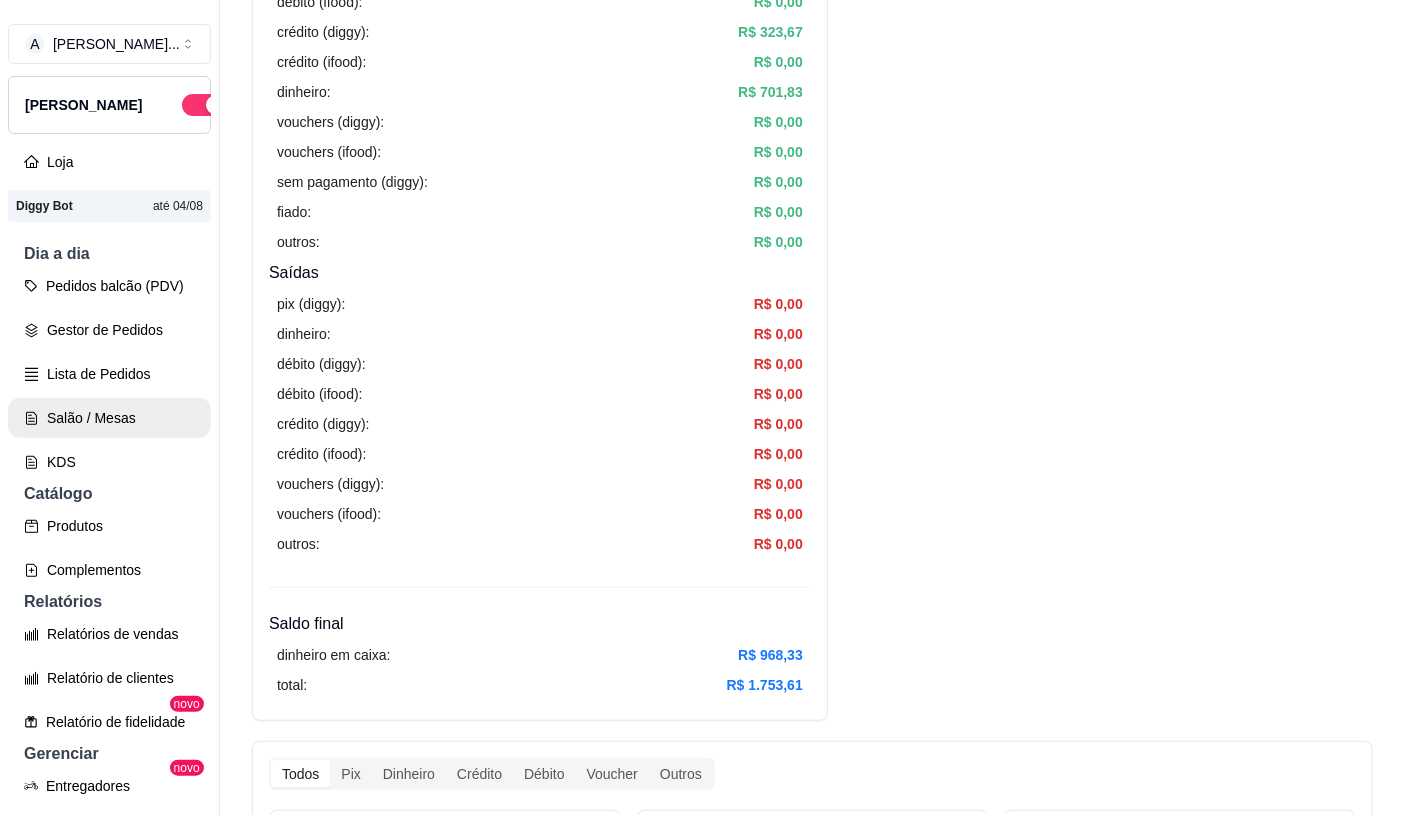 click on "Salão / Mesas" at bounding box center (109, 418) 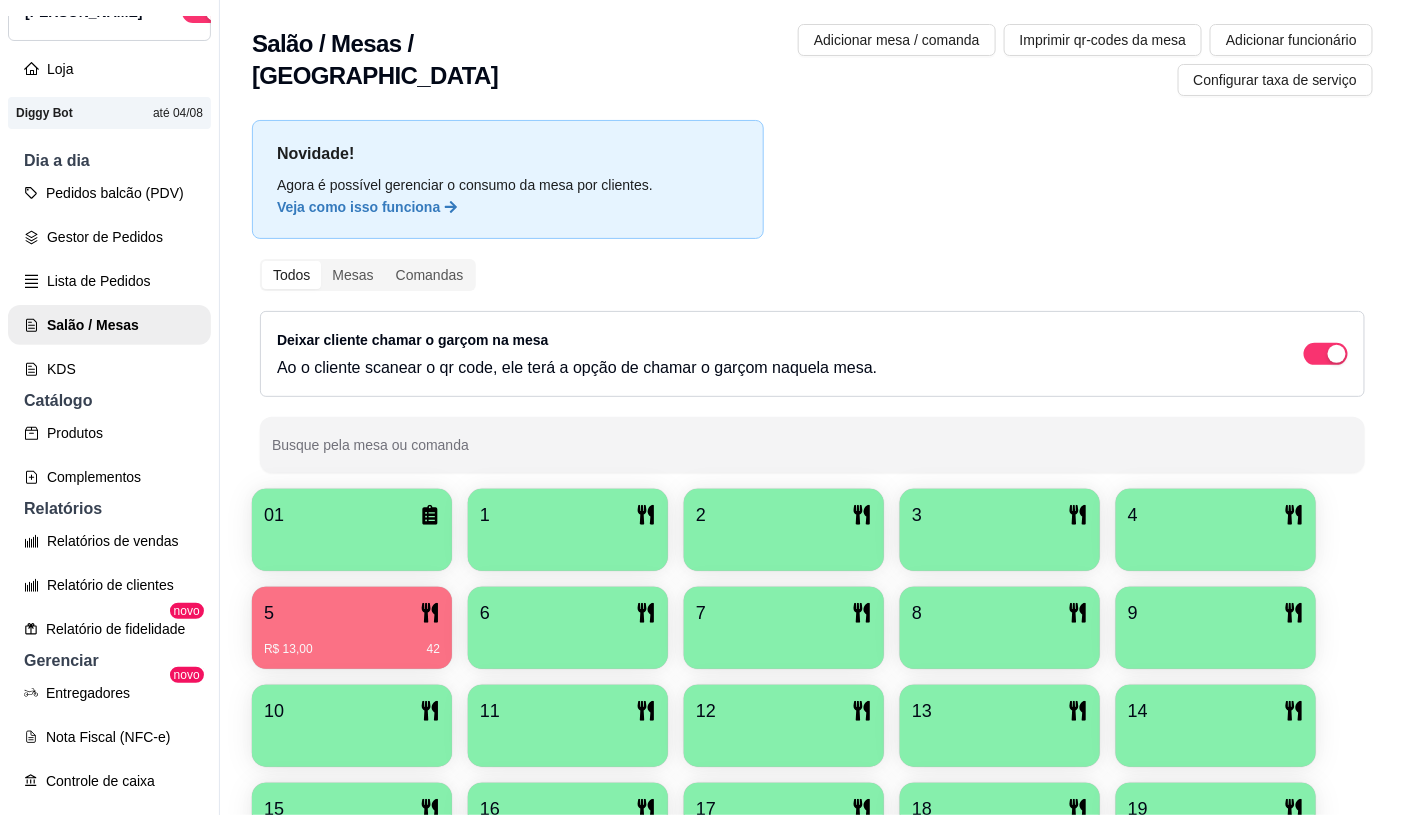 scroll, scrollTop: 222, scrollLeft: 0, axis: vertical 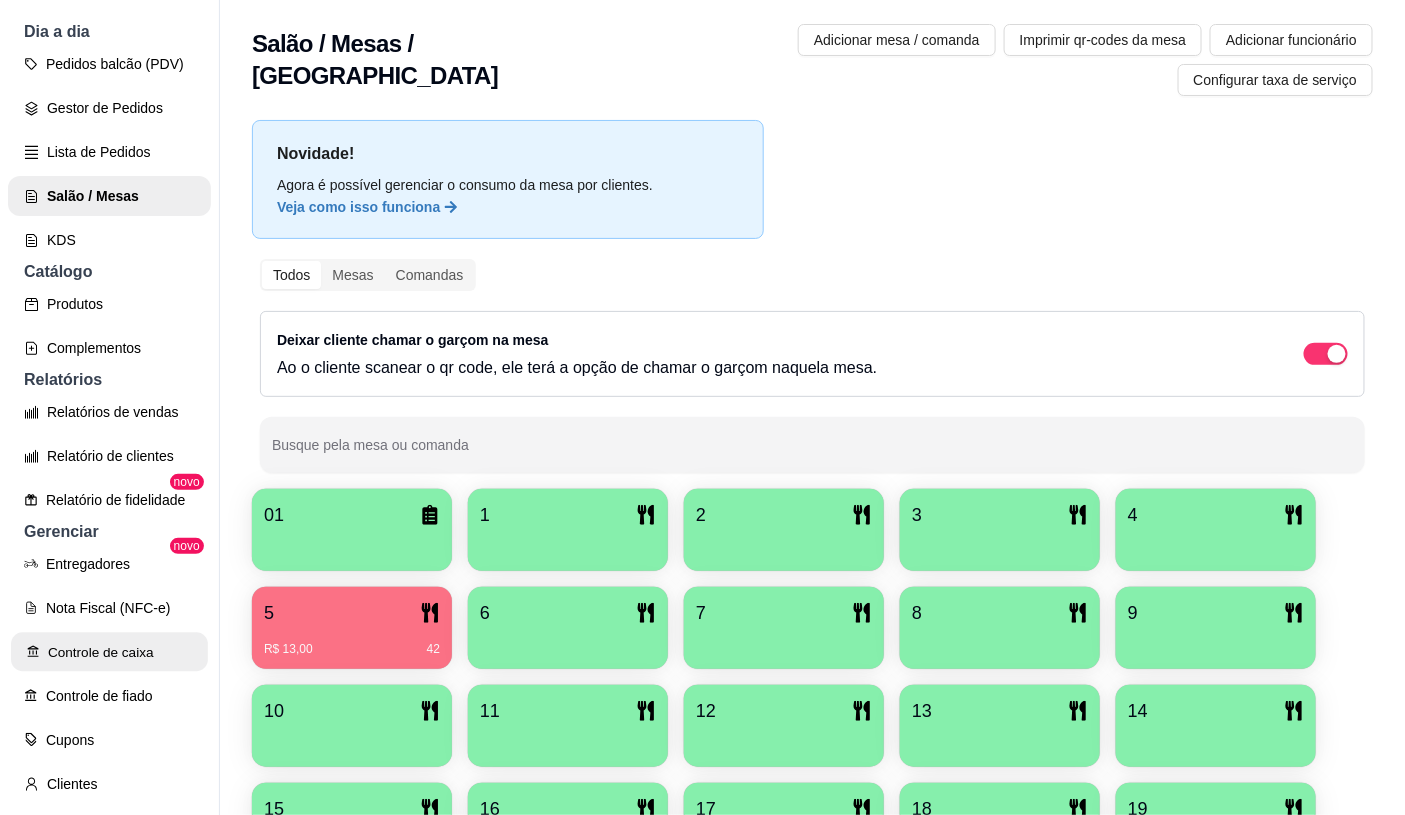click on "Controle de caixa" at bounding box center (109, 652) 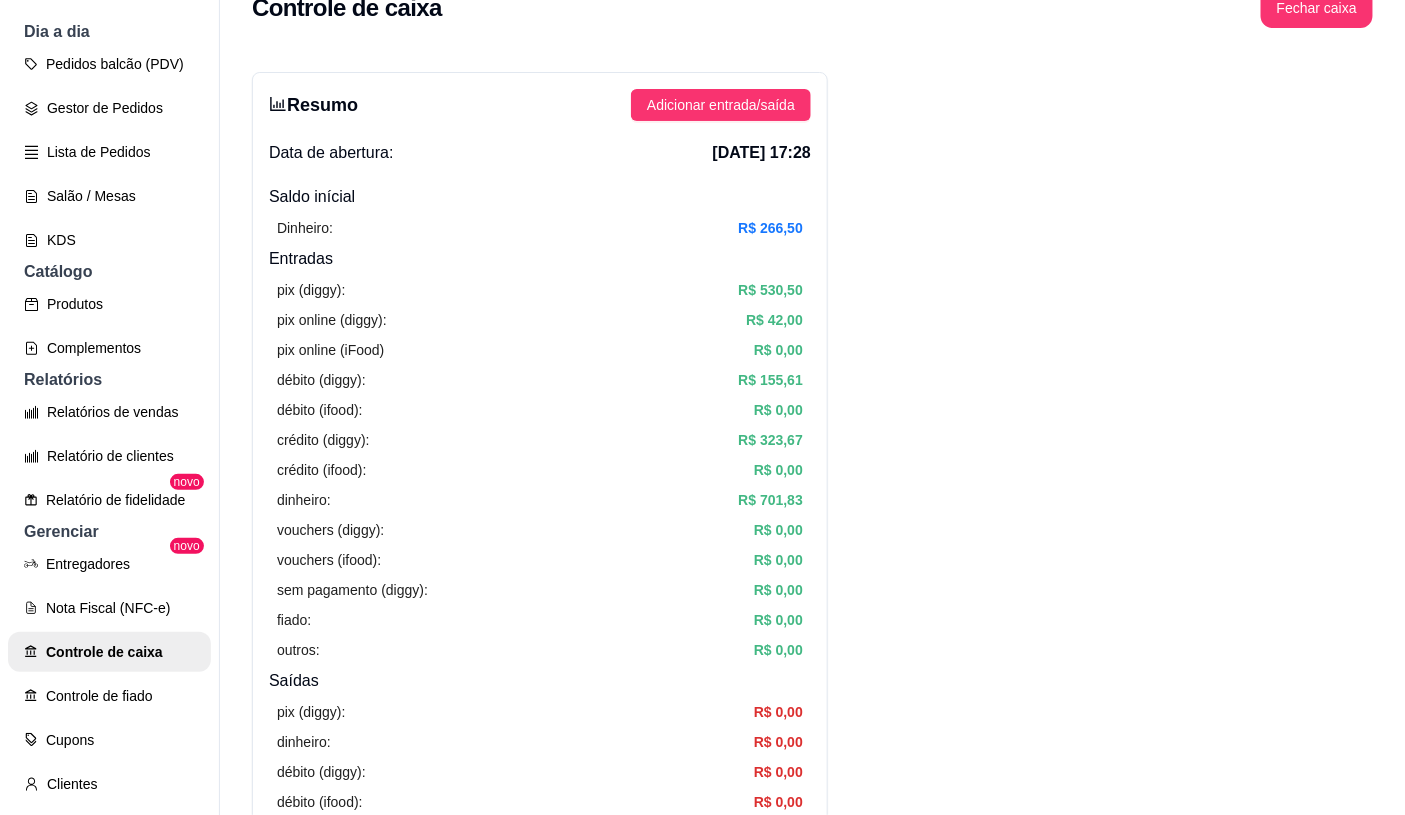 scroll, scrollTop: 0, scrollLeft: 0, axis: both 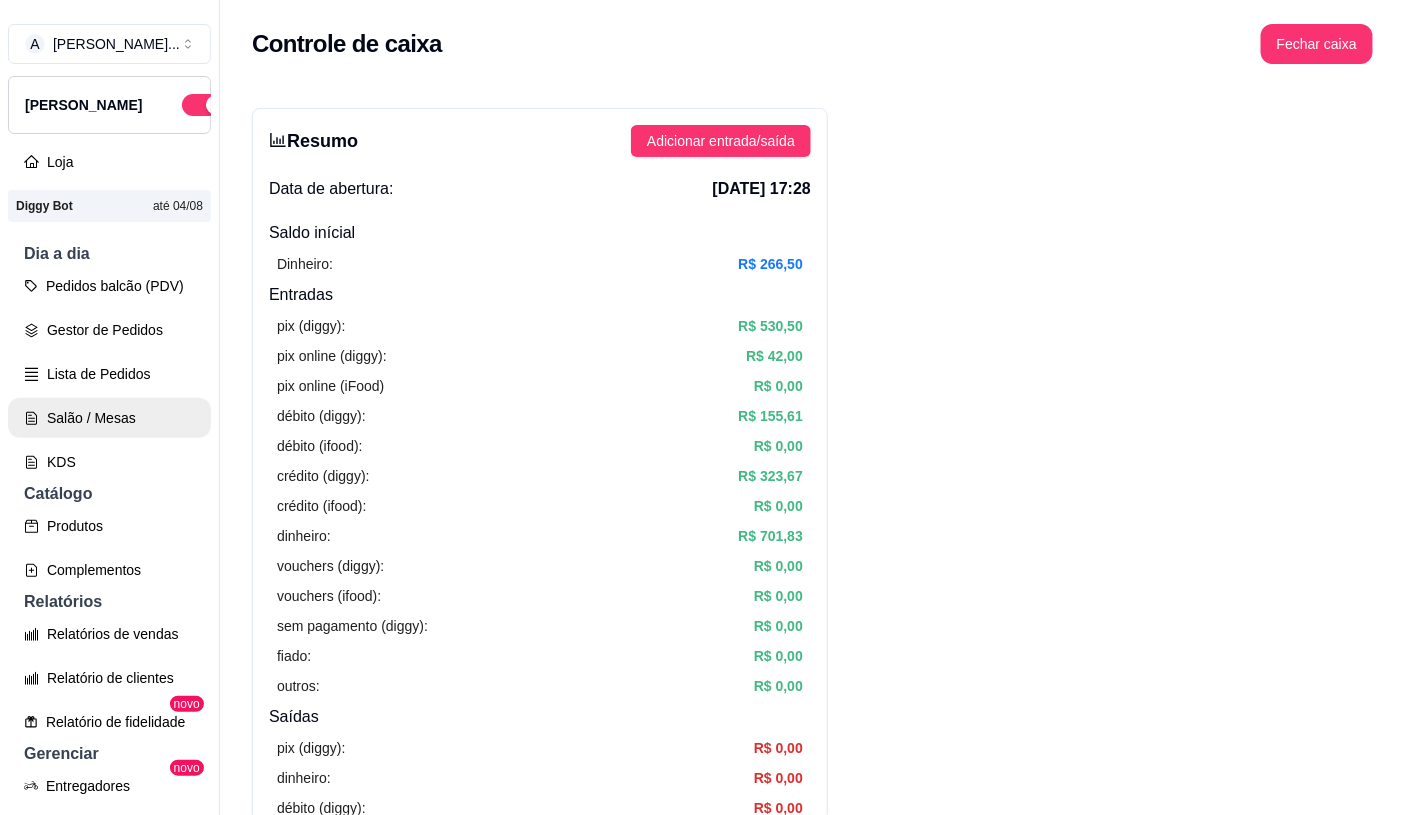 click on "Salão / Mesas" at bounding box center (109, 418) 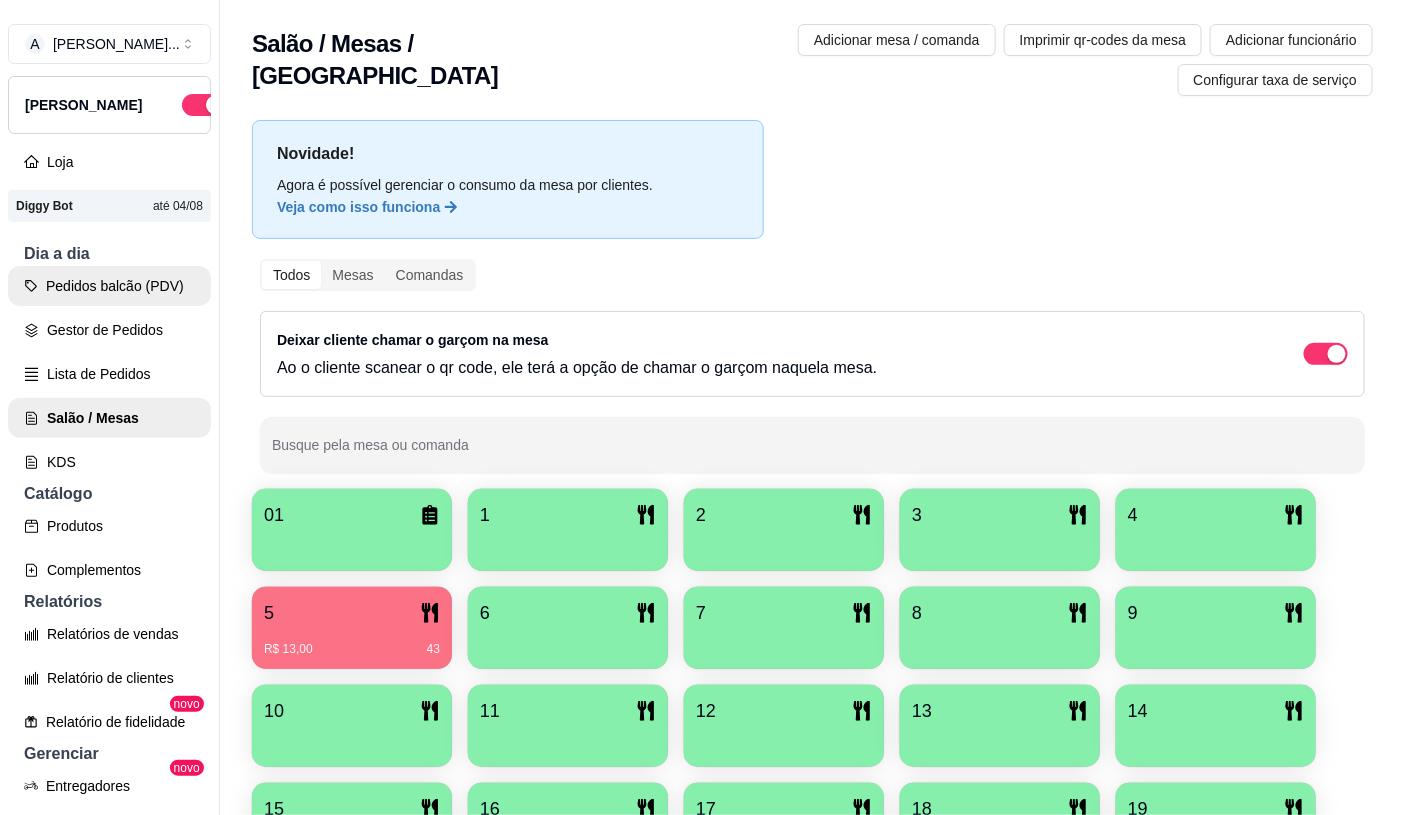 click on "Pedidos balcão (PDV)" at bounding box center (109, 286) 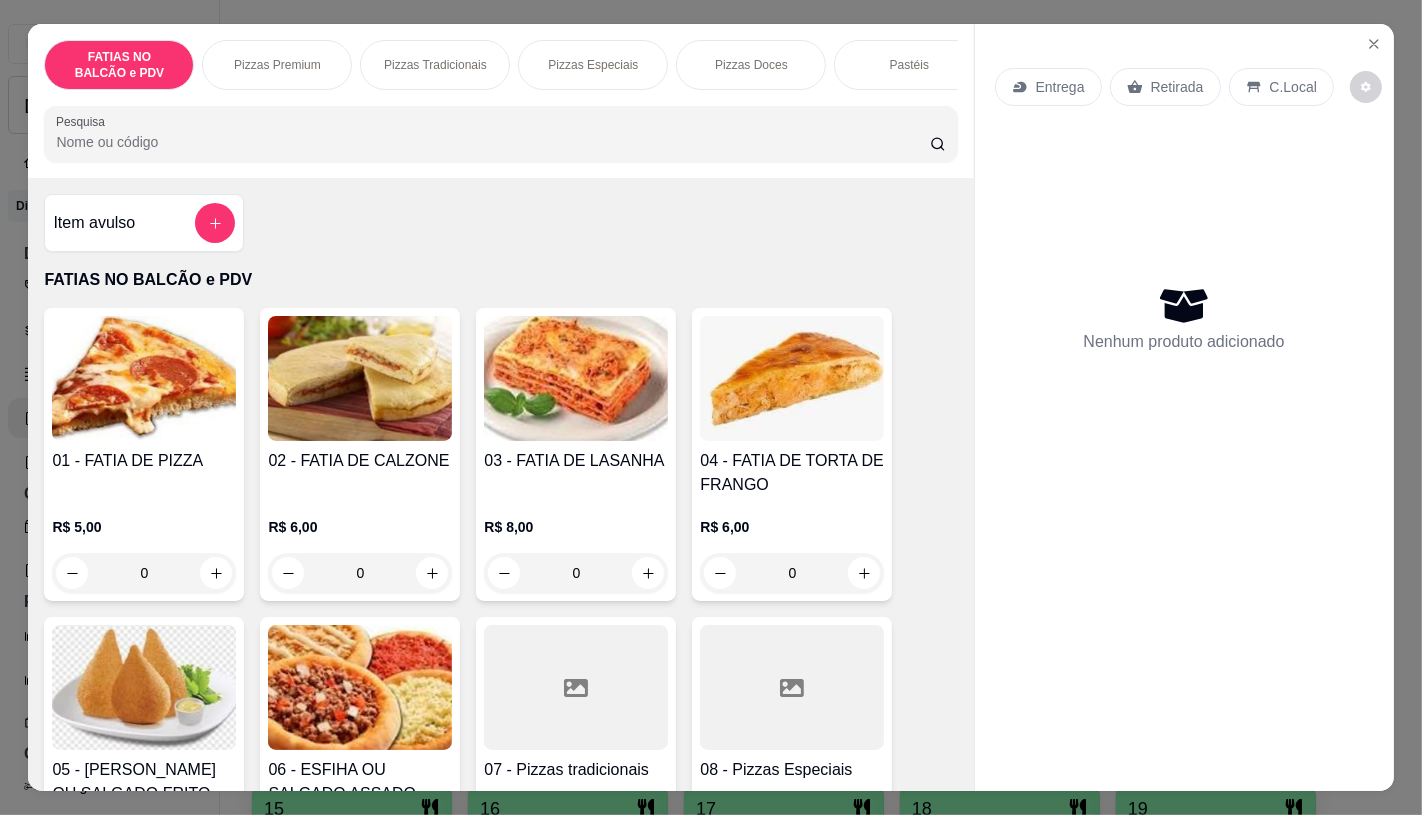 click on "0" at bounding box center [144, 573] 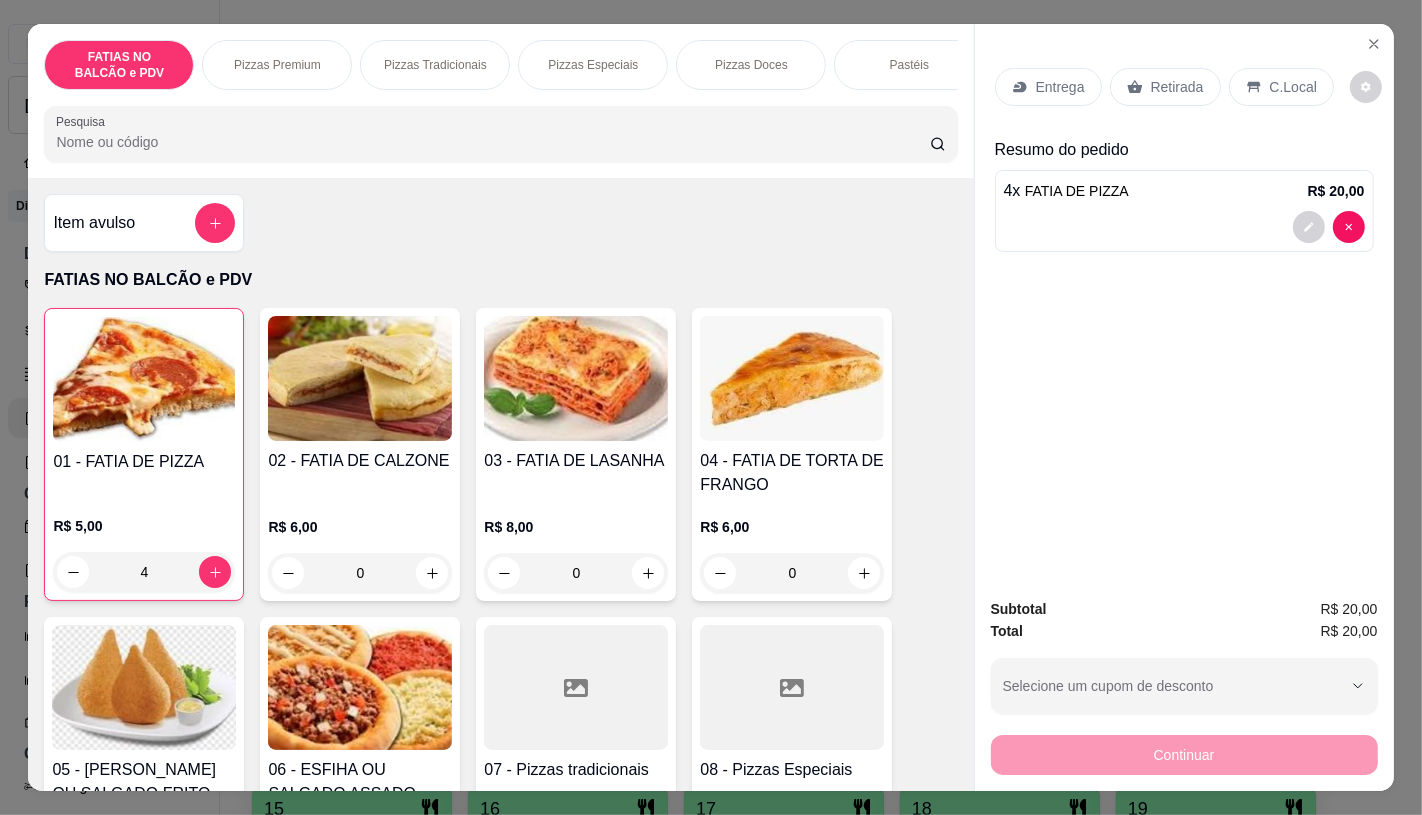 click on "Retirada" at bounding box center [1165, 87] 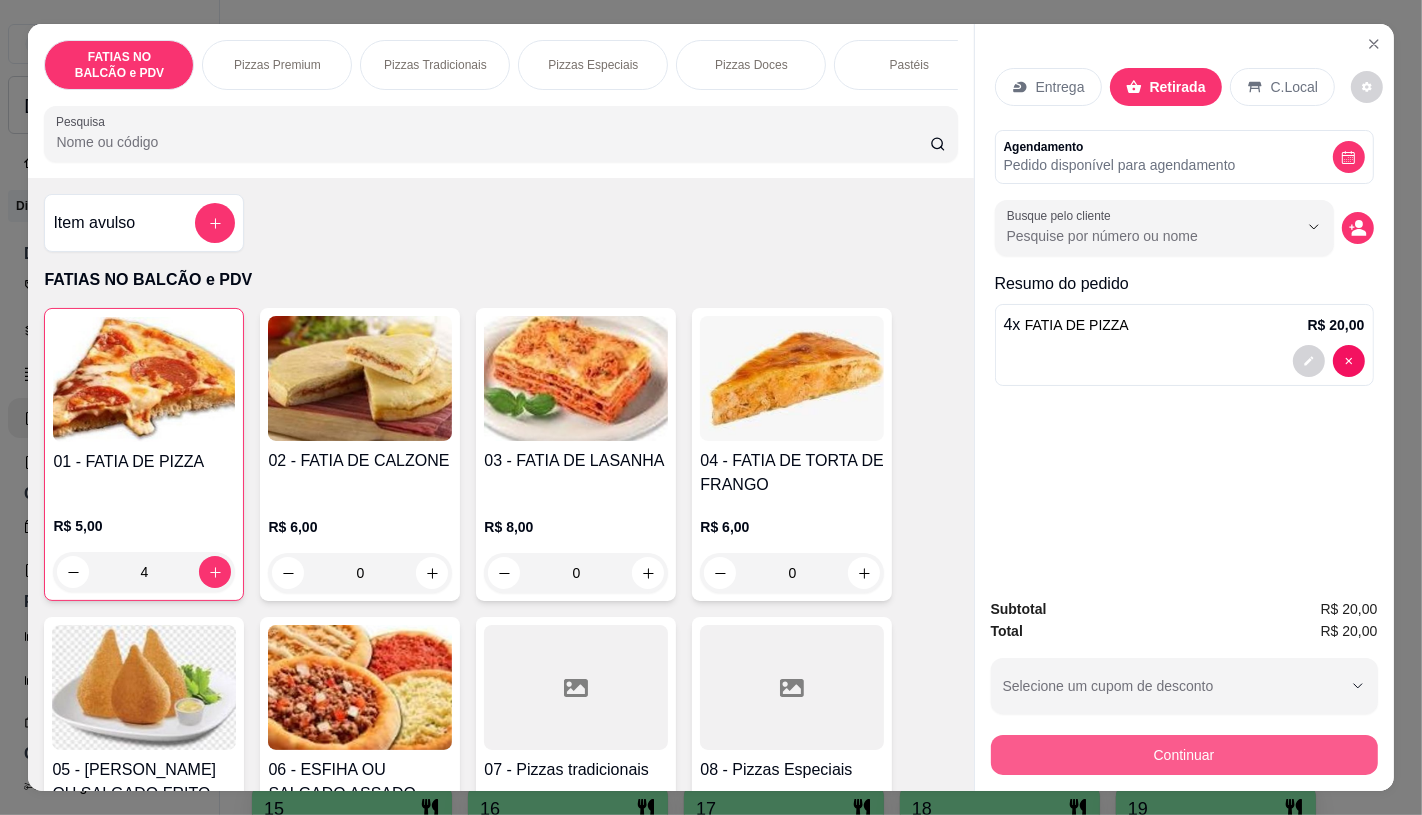 click on "Continuar" at bounding box center (1184, 755) 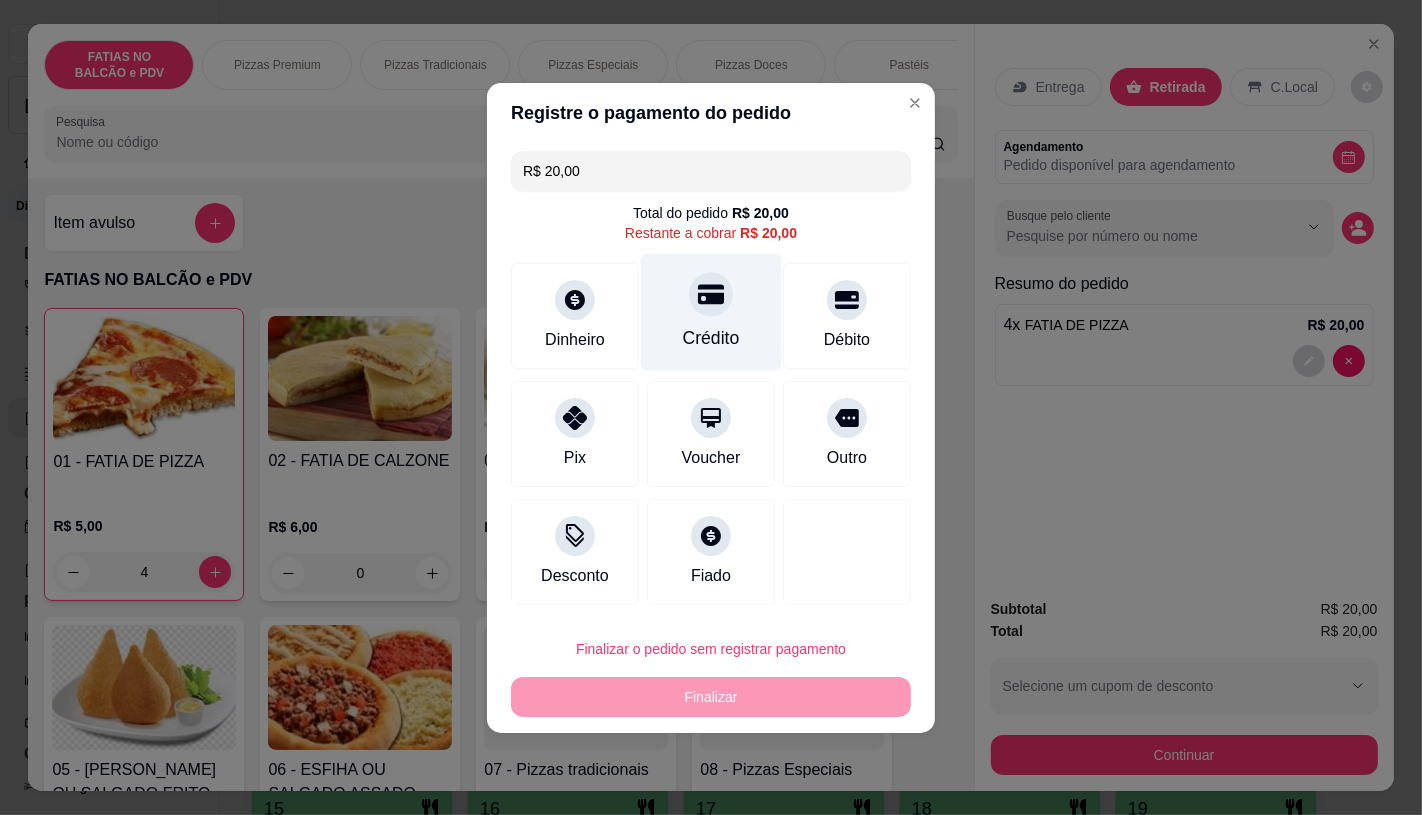 click on "Crédito" at bounding box center [711, 311] 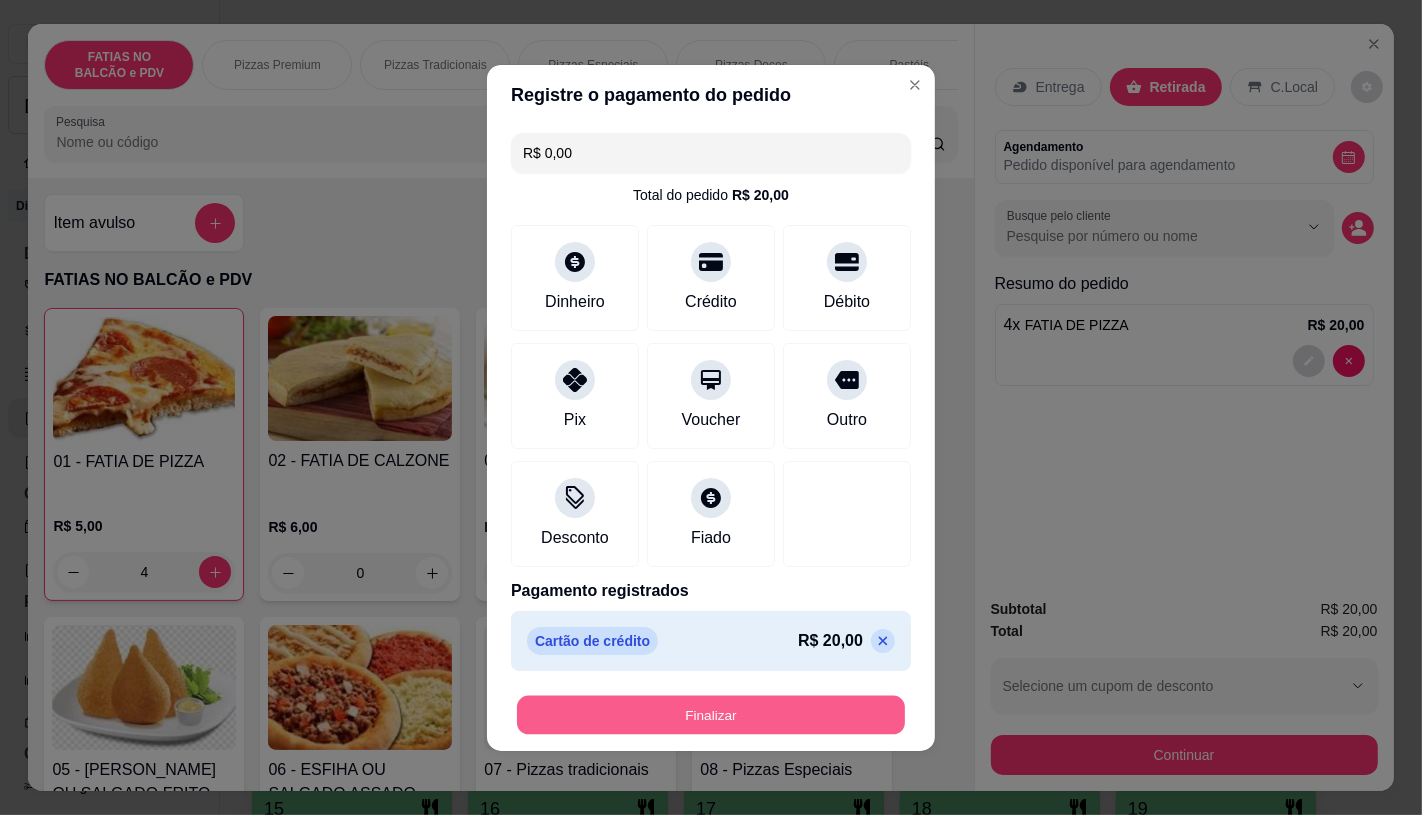 click on "Finalizar" at bounding box center (711, 714) 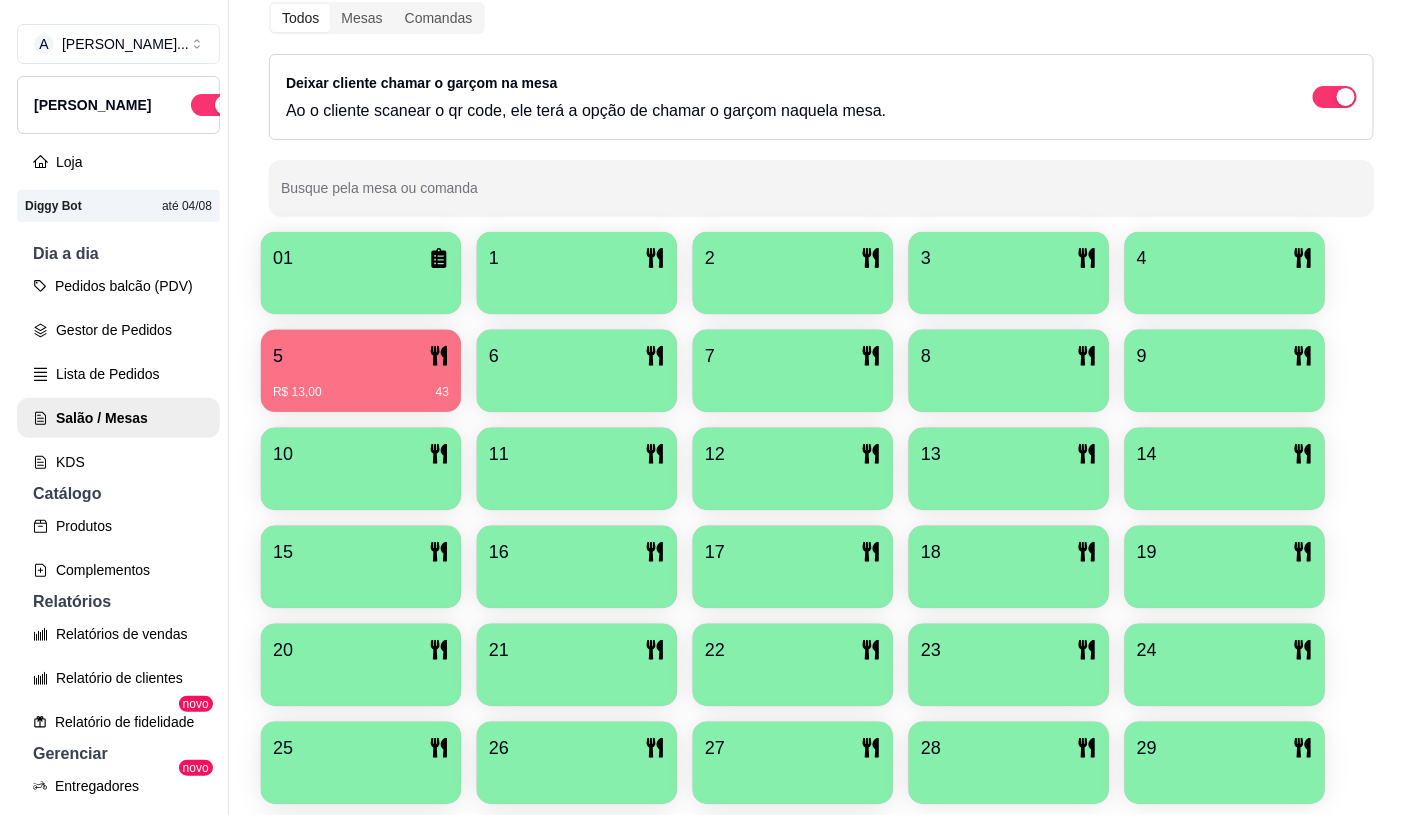 scroll, scrollTop: 333, scrollLeft: 0, axis: vertical 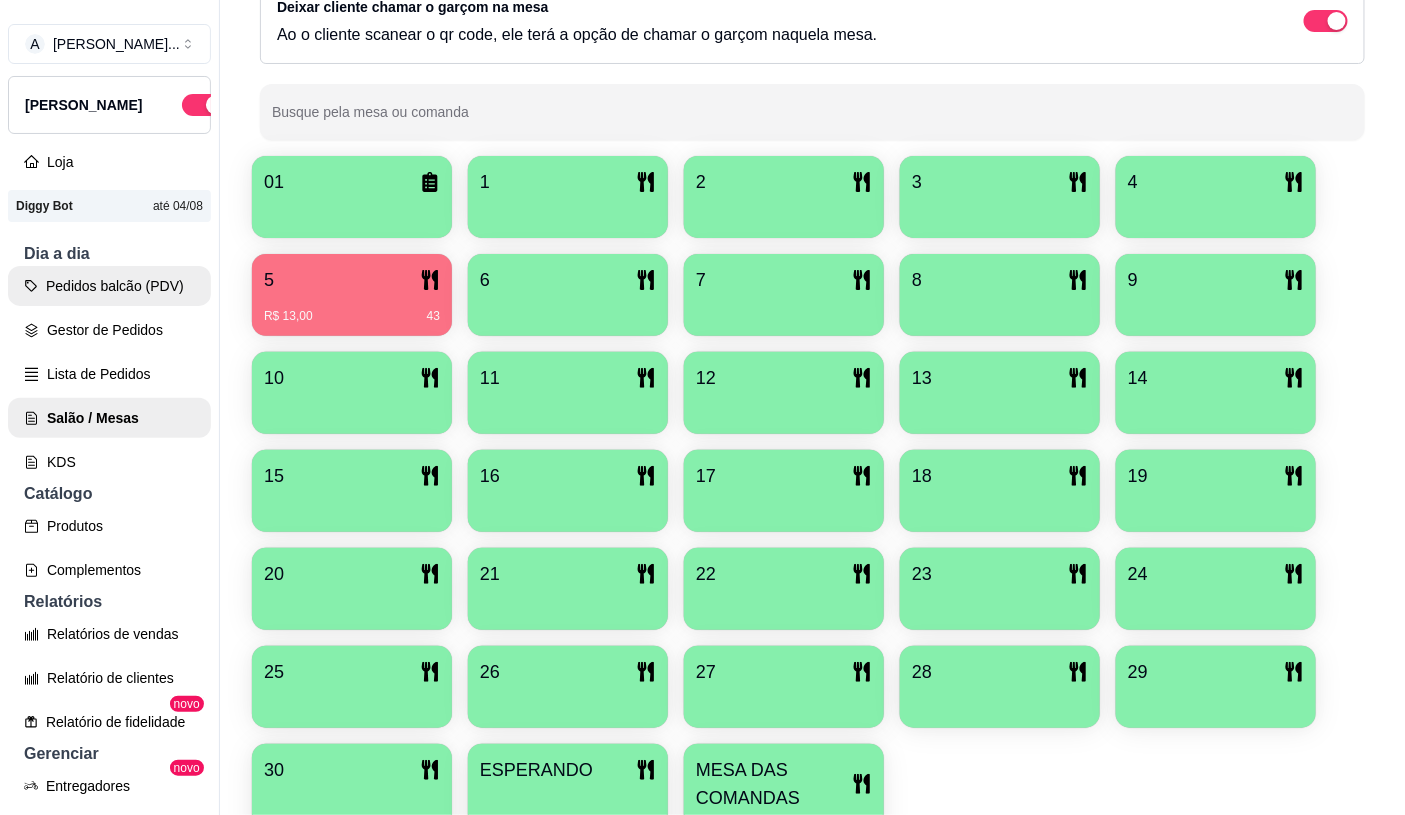 click on "Pedidos balcão (PDV)" at bounding box center [109, 286] 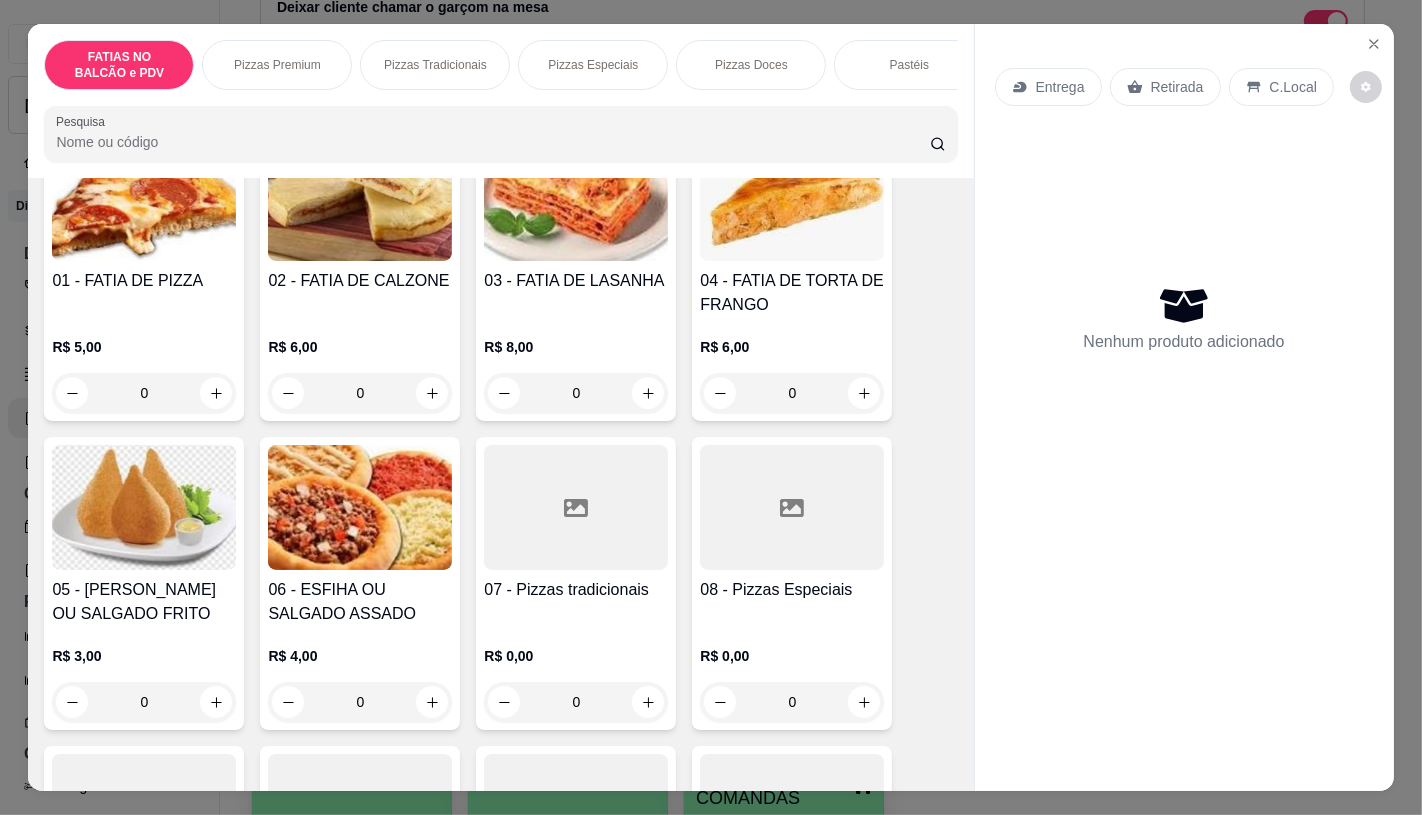scroll, scrollTop: 222, scrollLeft: 0, axis: vertical 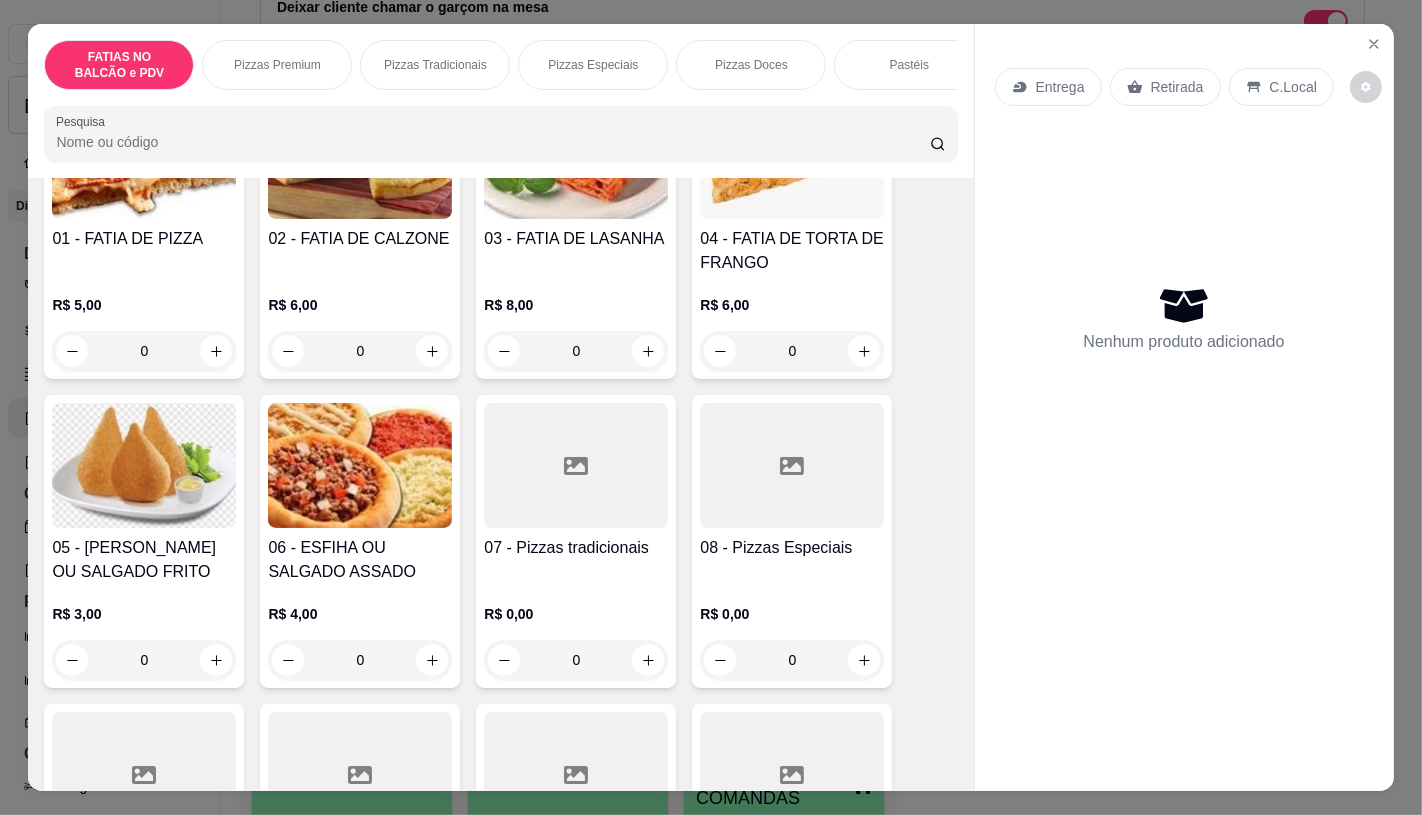 click on "0" at bounding box center [144, 351] 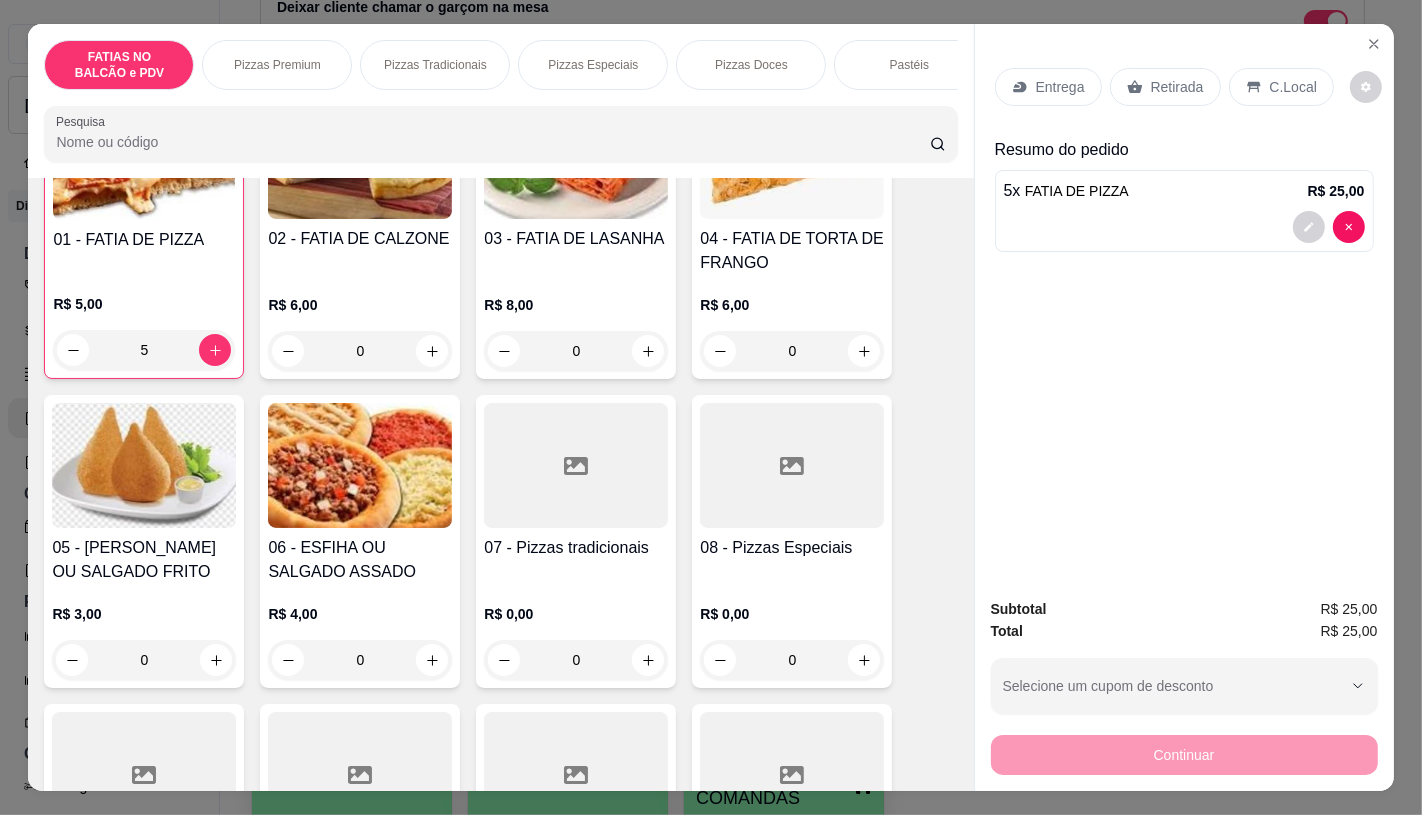 scroll, scrollTop: 223, scrollLeft: 0, axis: vertical 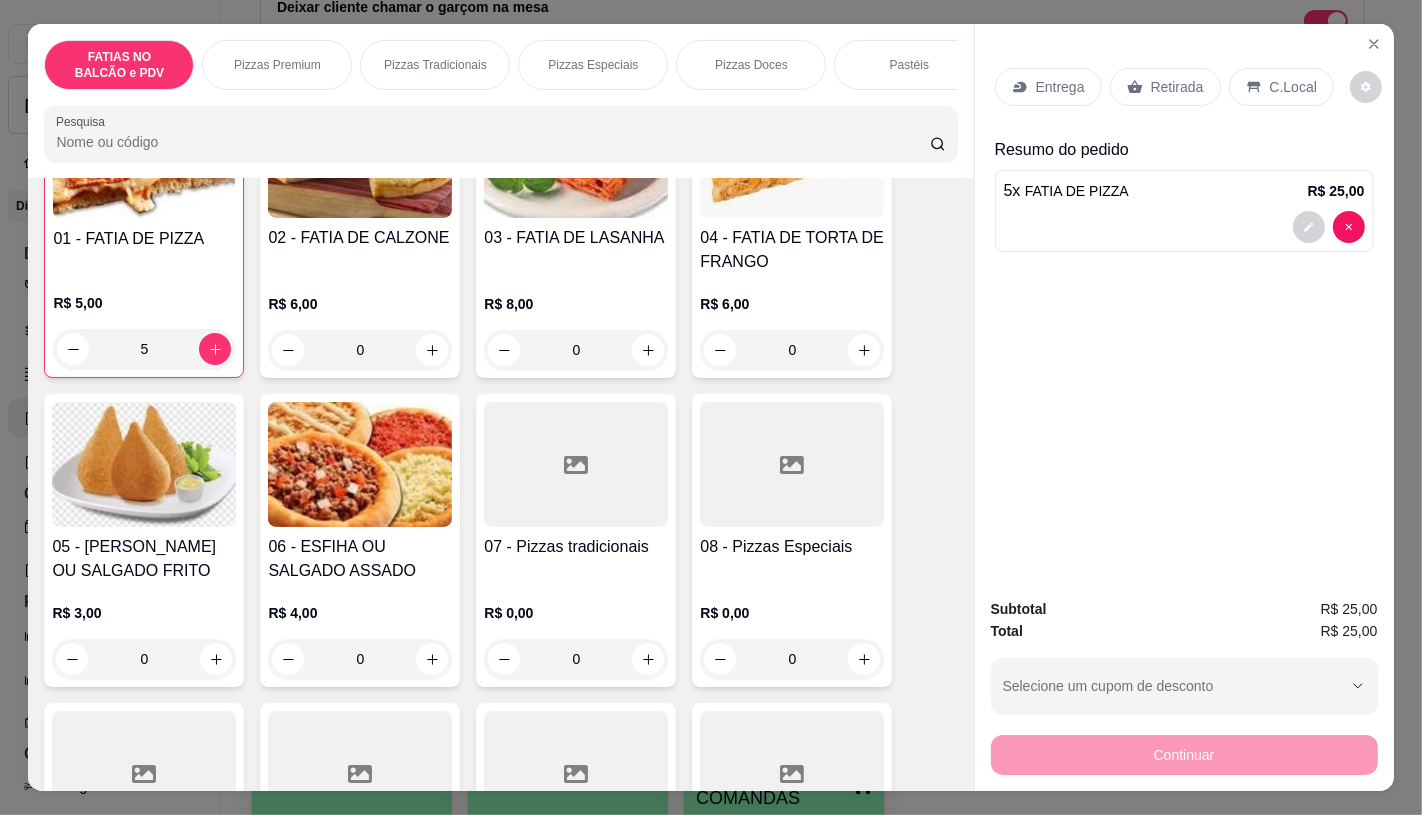 click on "Retirada" at bounding box center (1177, 87) 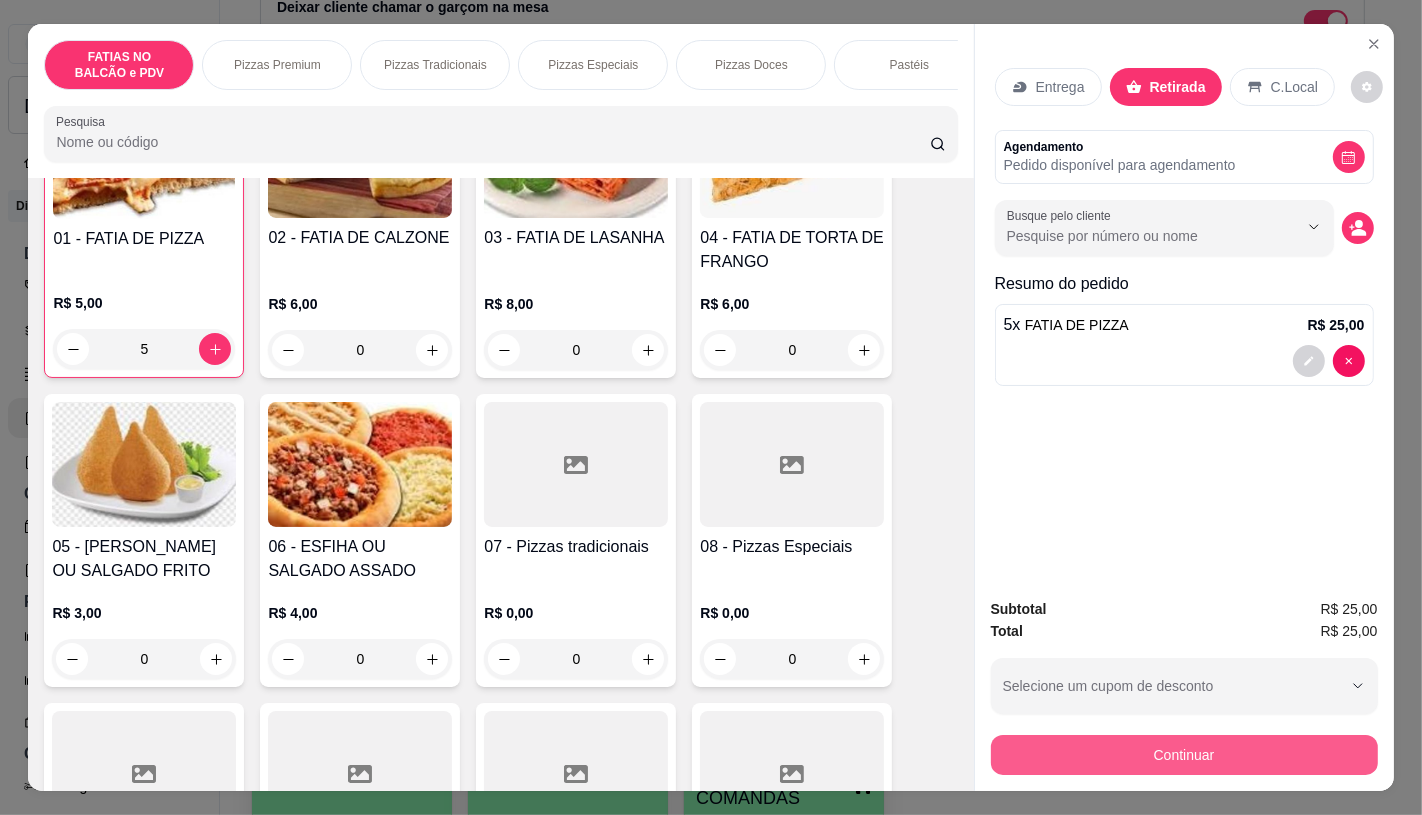 click on "Continuar" at bounding box center (1184, 755) 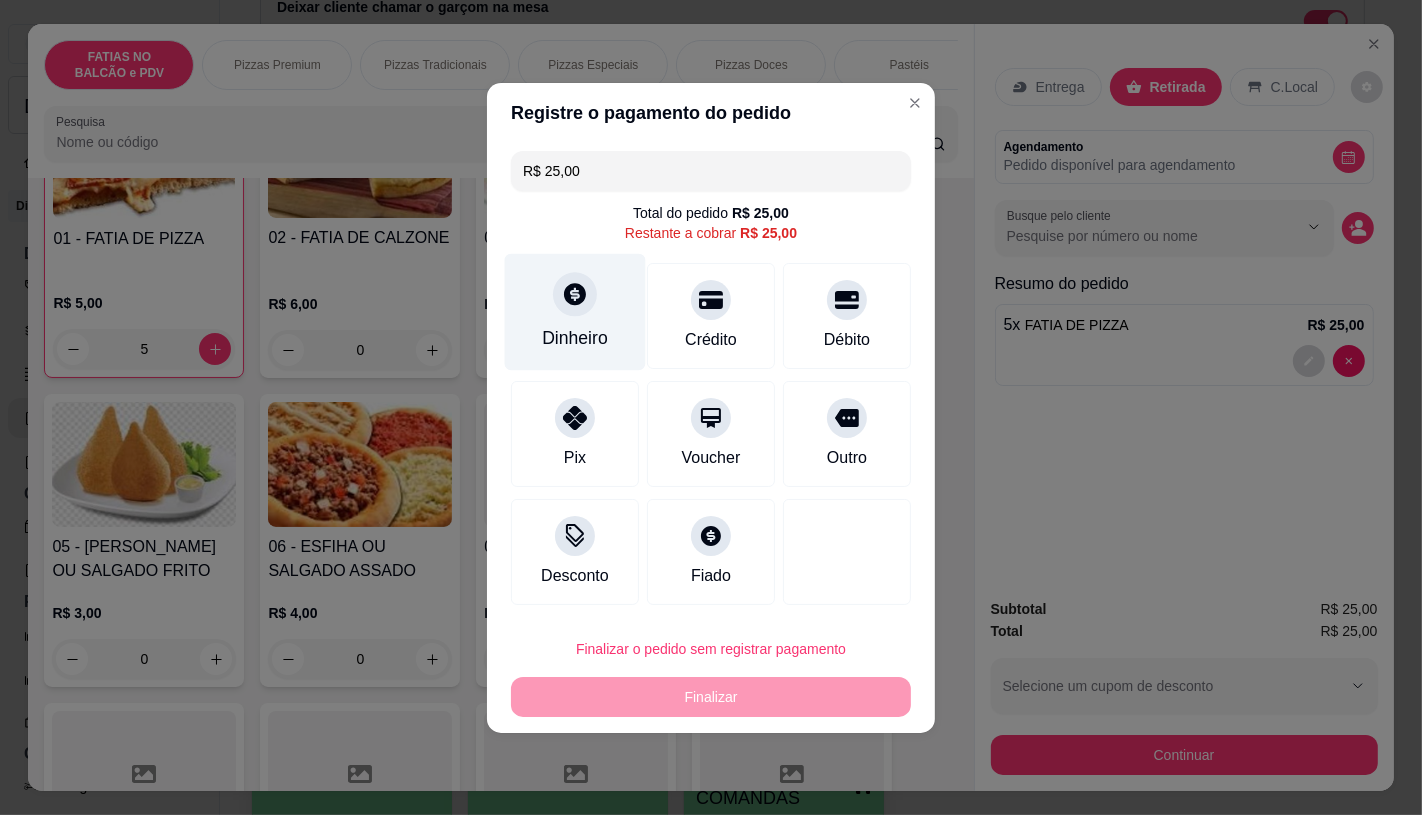 click at bounding box center [575, 294] 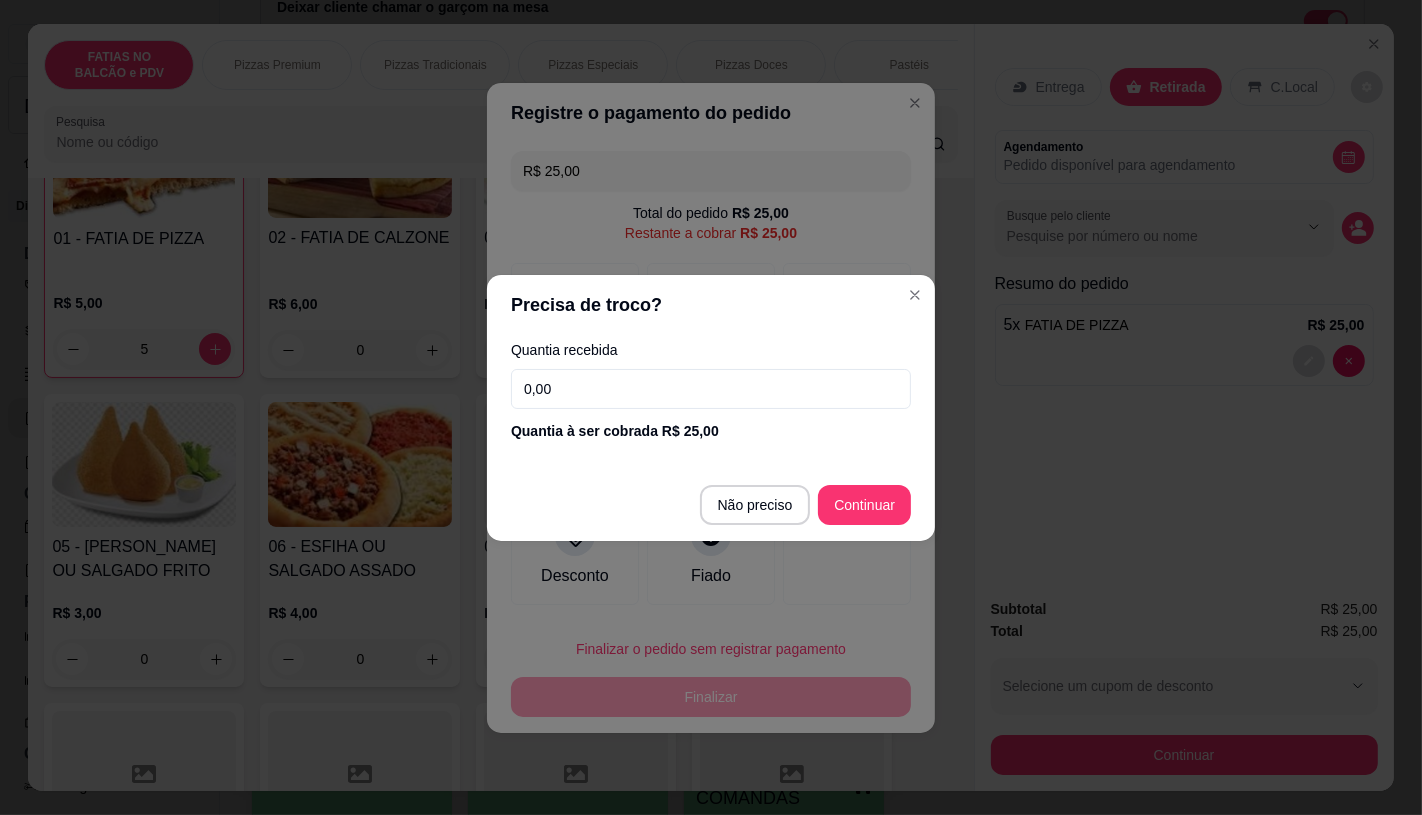 click on "0,00" at bounding box center (711, 389) 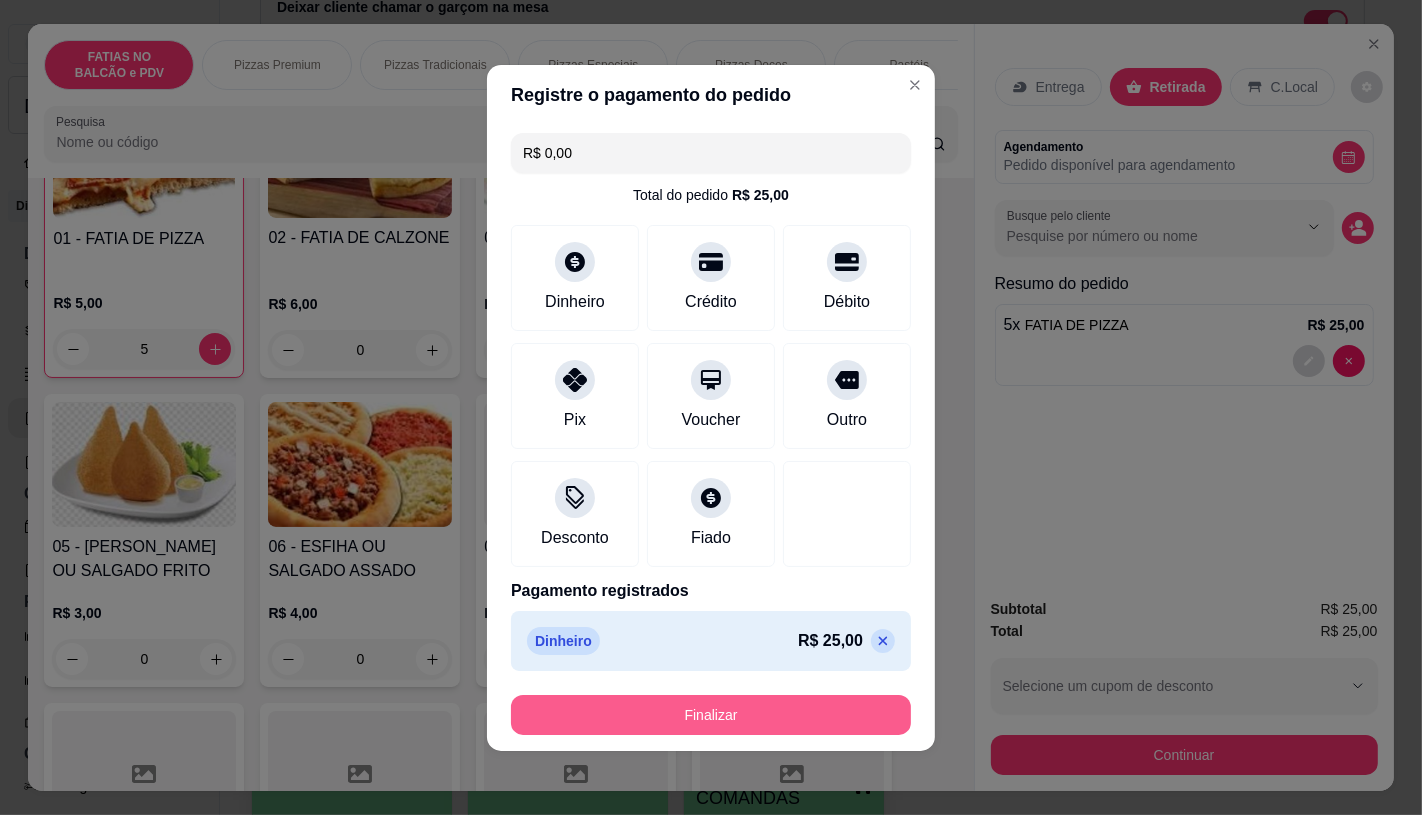 click on "Finalizar" at bounding box center [711, 715] 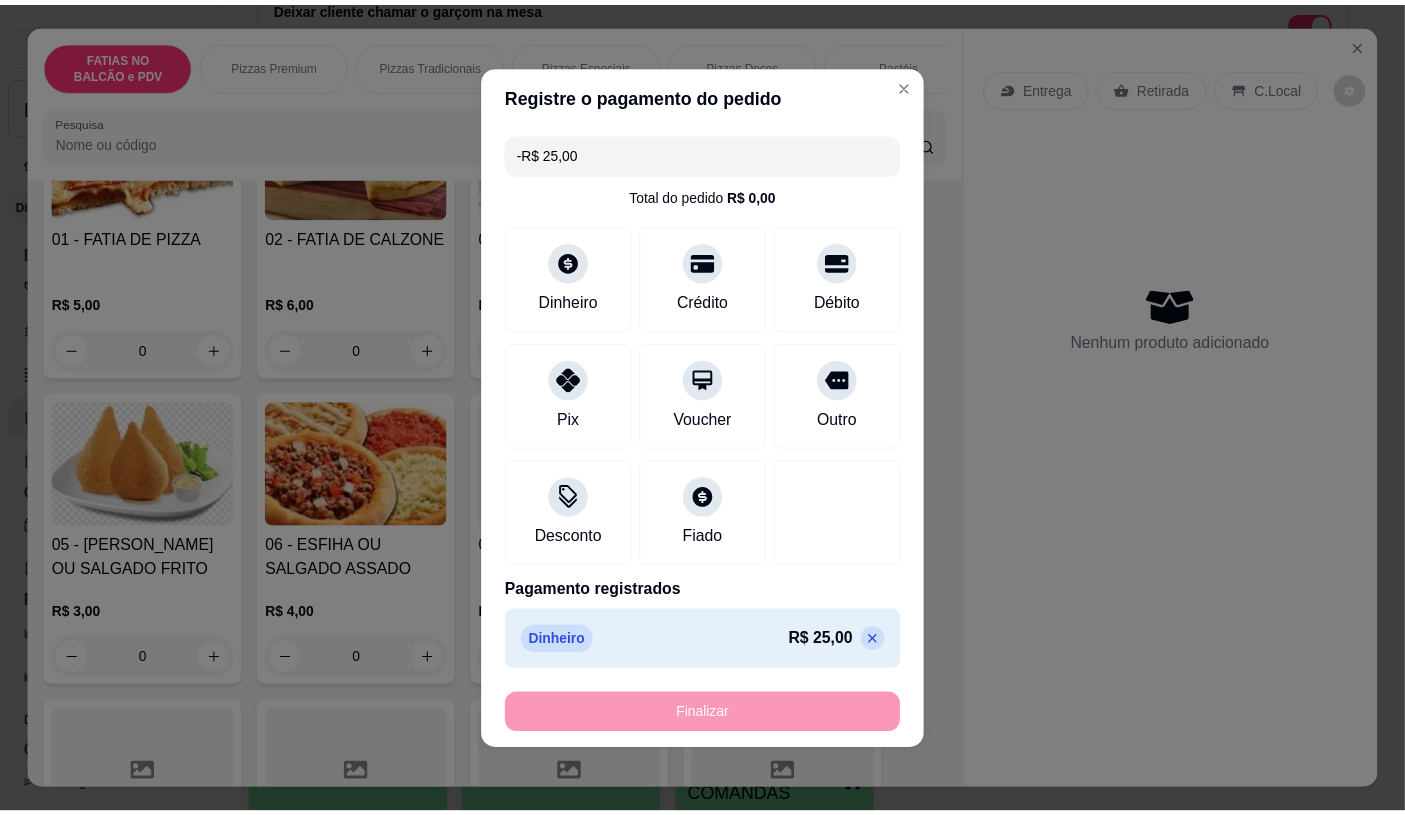 scroll, scrollTop: 222, scrollLeft: 0, axis: vertical 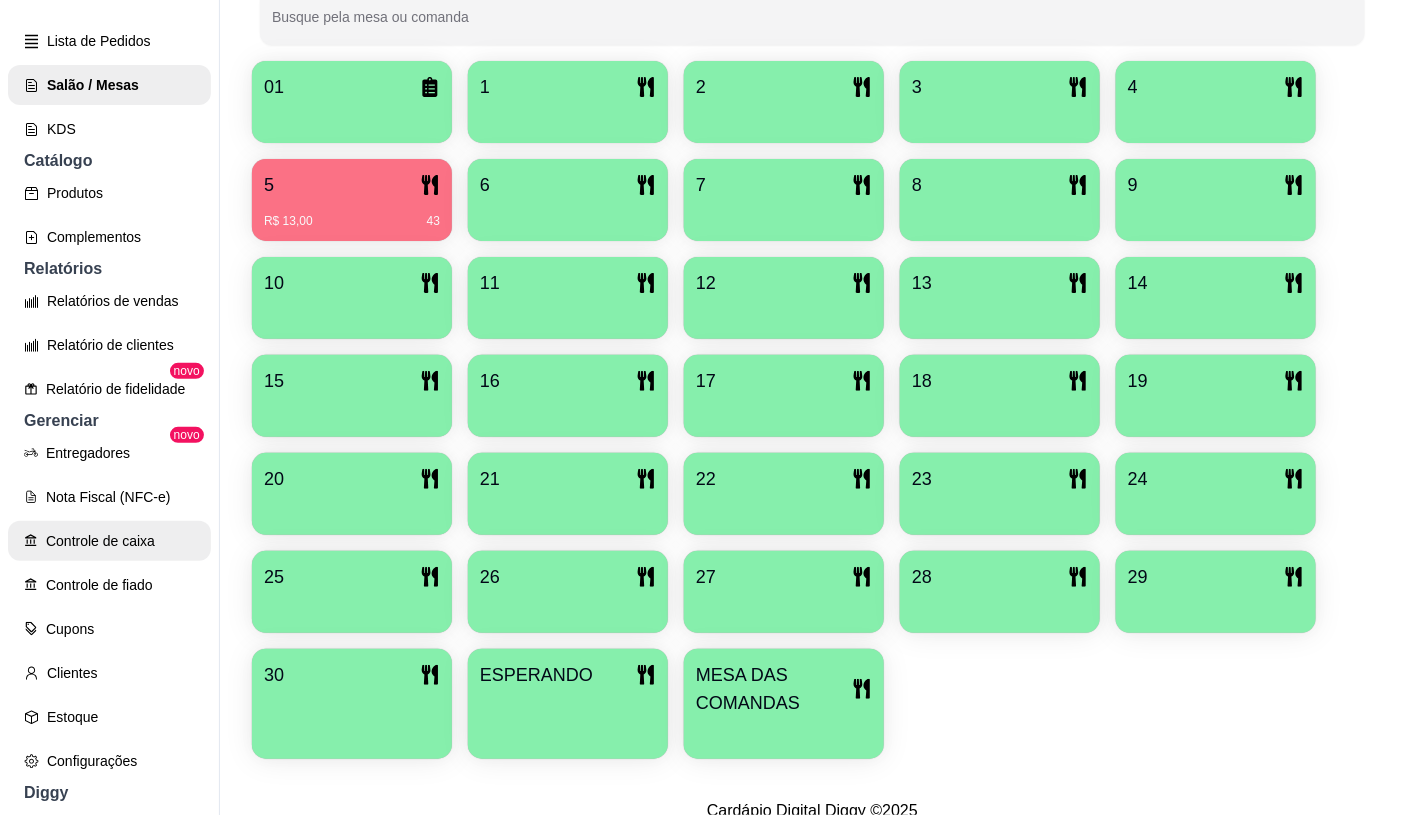 click on "Controle de caixa" at bounding box center (109, 541) 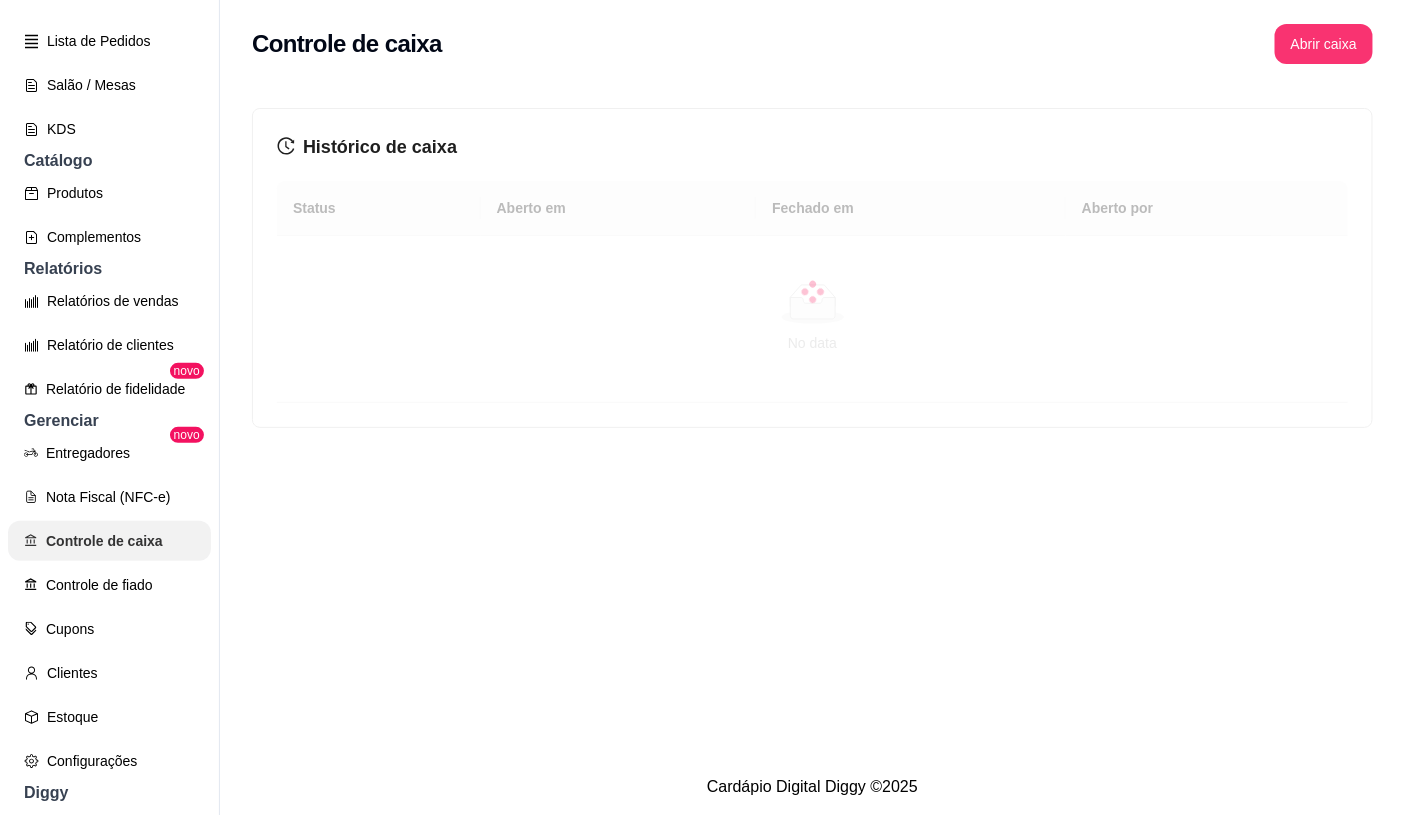 scroll, scrollTop: 0, scrollLeft: 0, axis: both 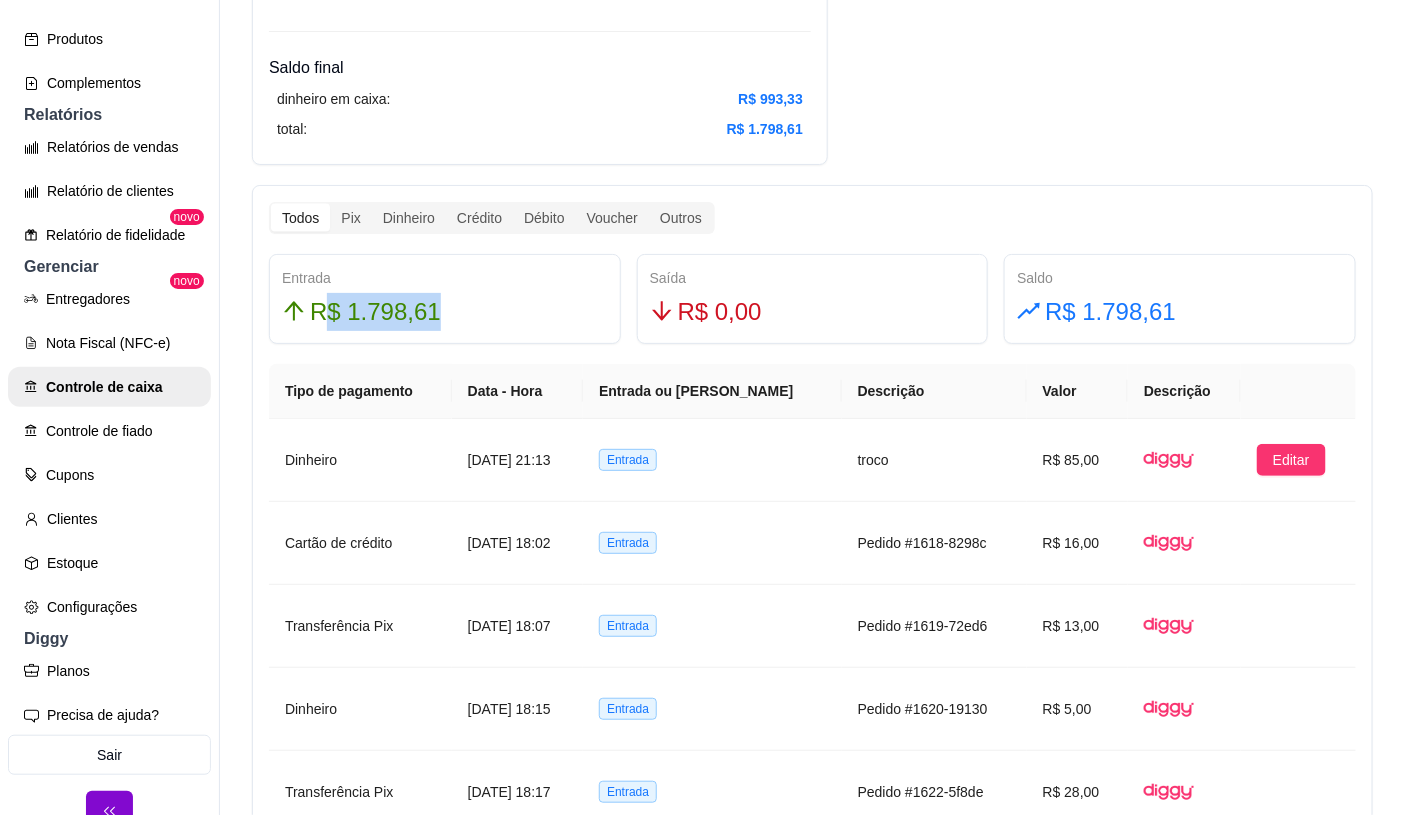 drag, startPoint x: 441, startPoint y: 296, endPoint x: 326, endPoint y: 318, distance: 117.08544 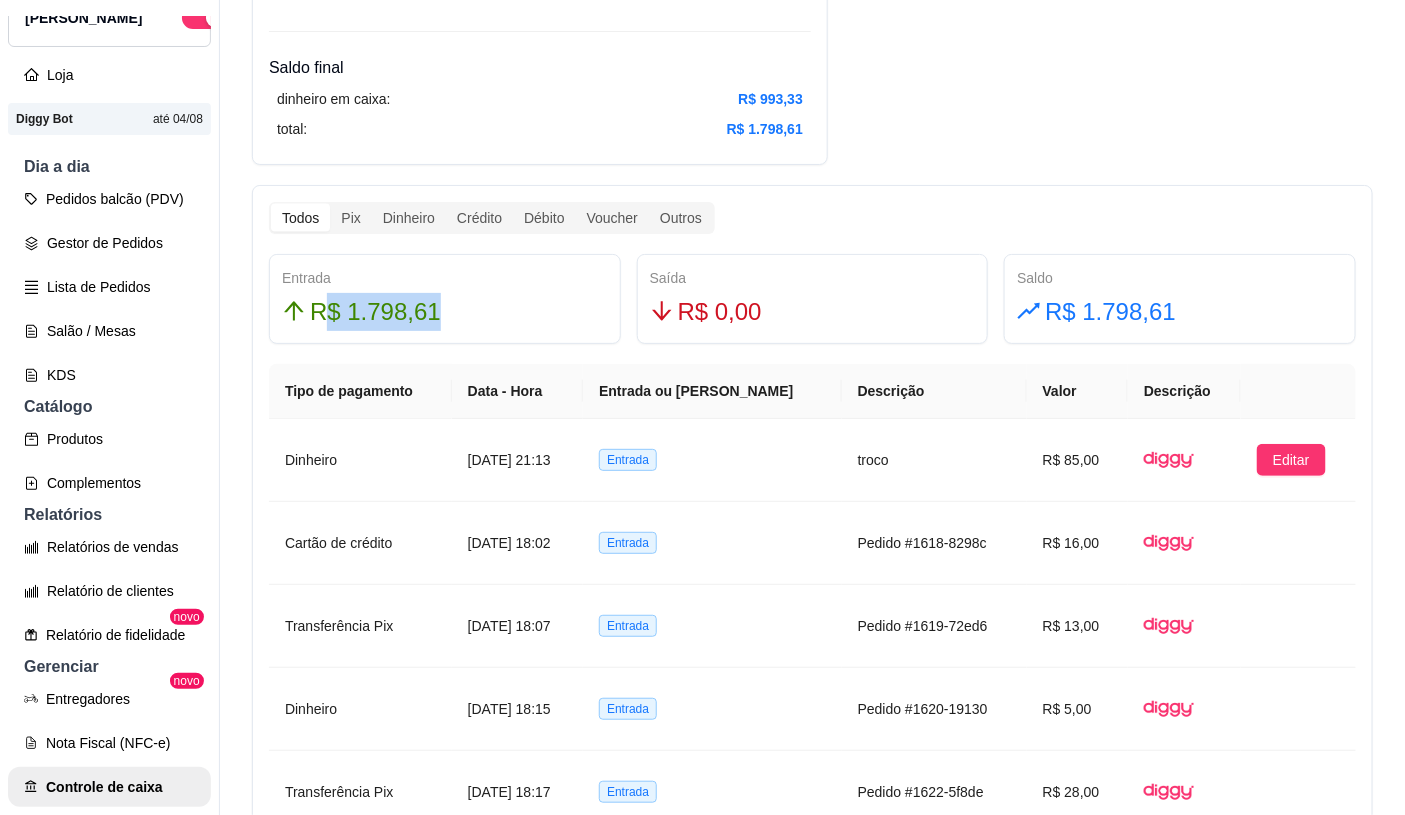 scroll, scrollTop: 0, scrollLeft: 0, axis: both 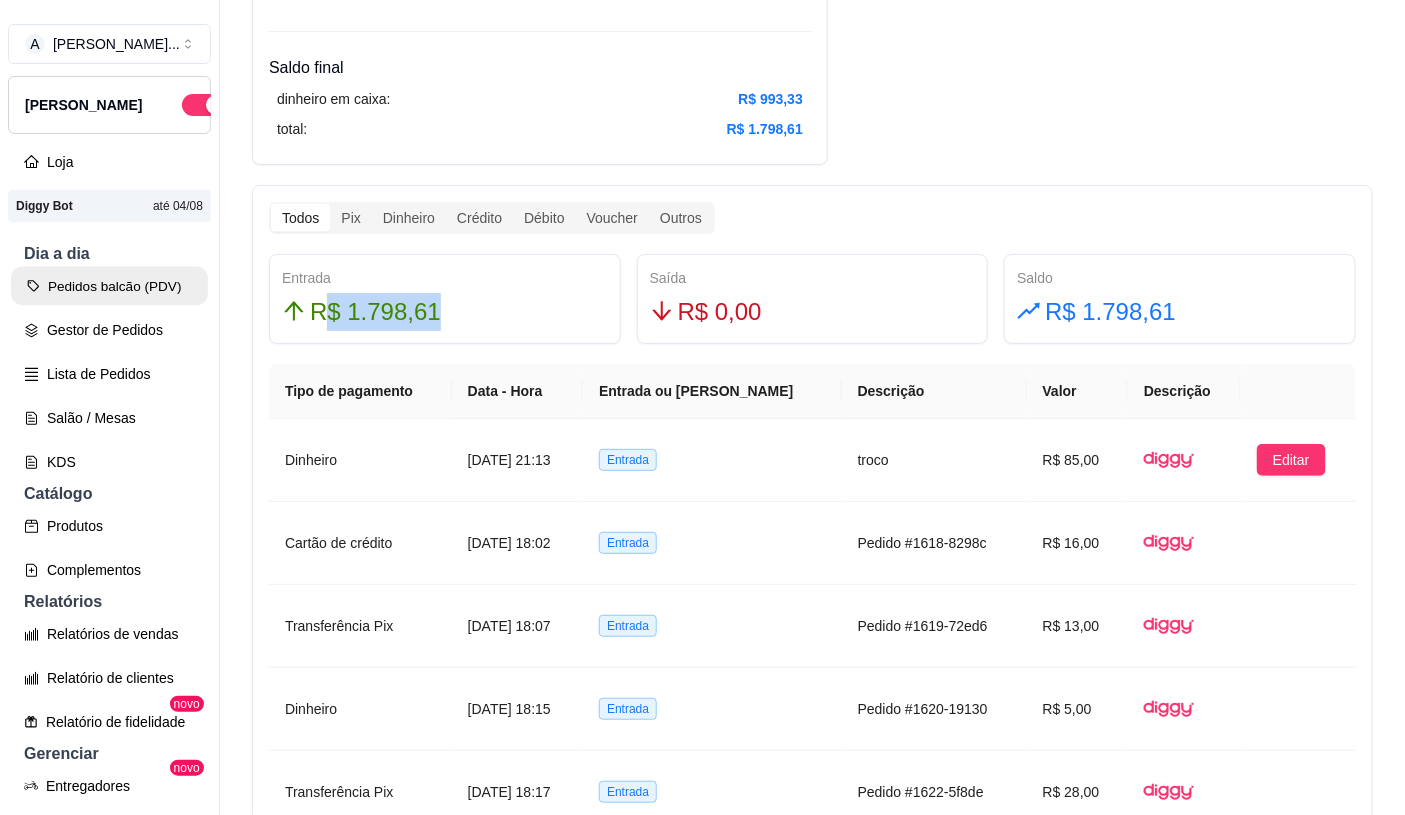 click on "Pedidos balcão (PDV)" at bounding box center (109, 286) 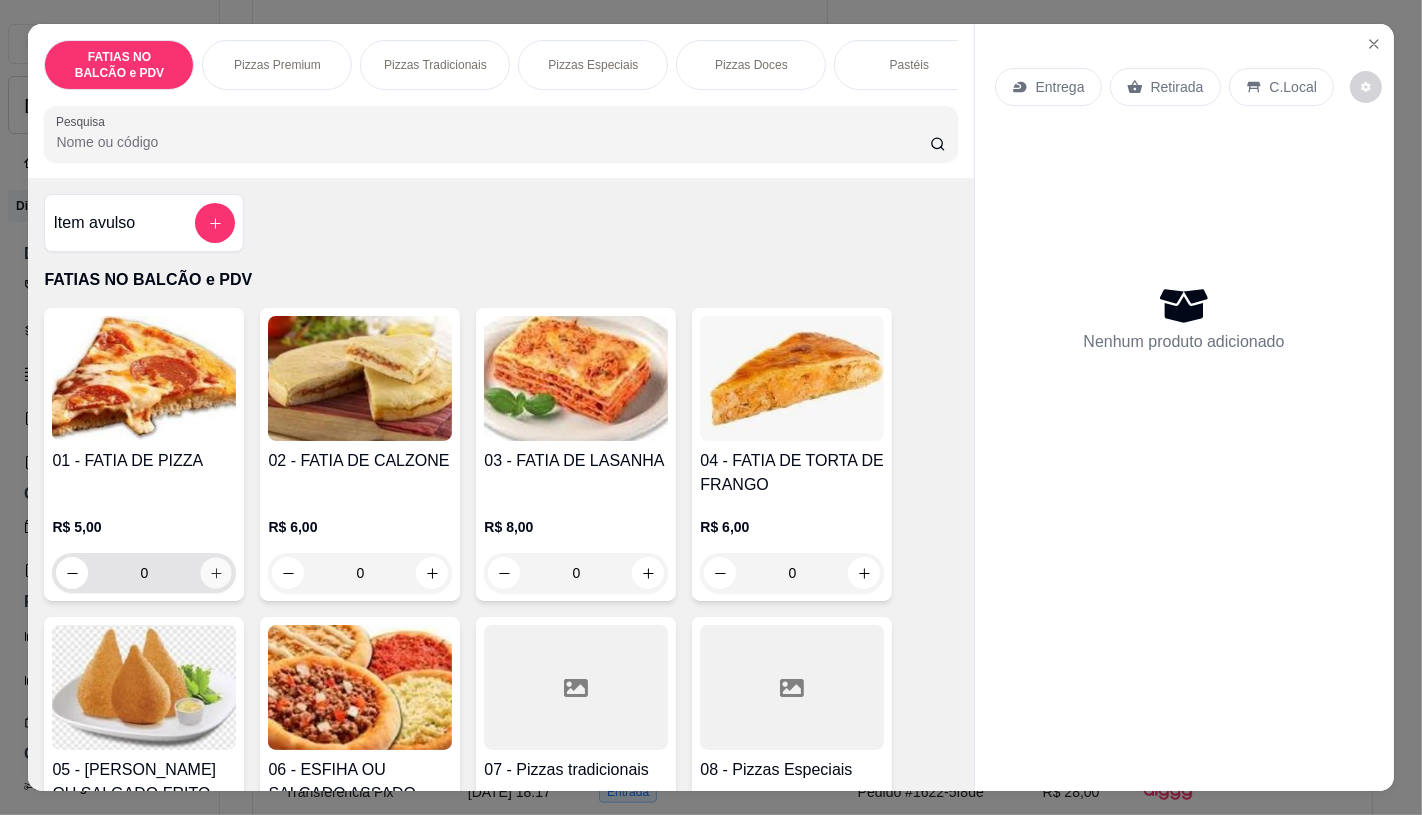 click at bounding box center (216, 573) 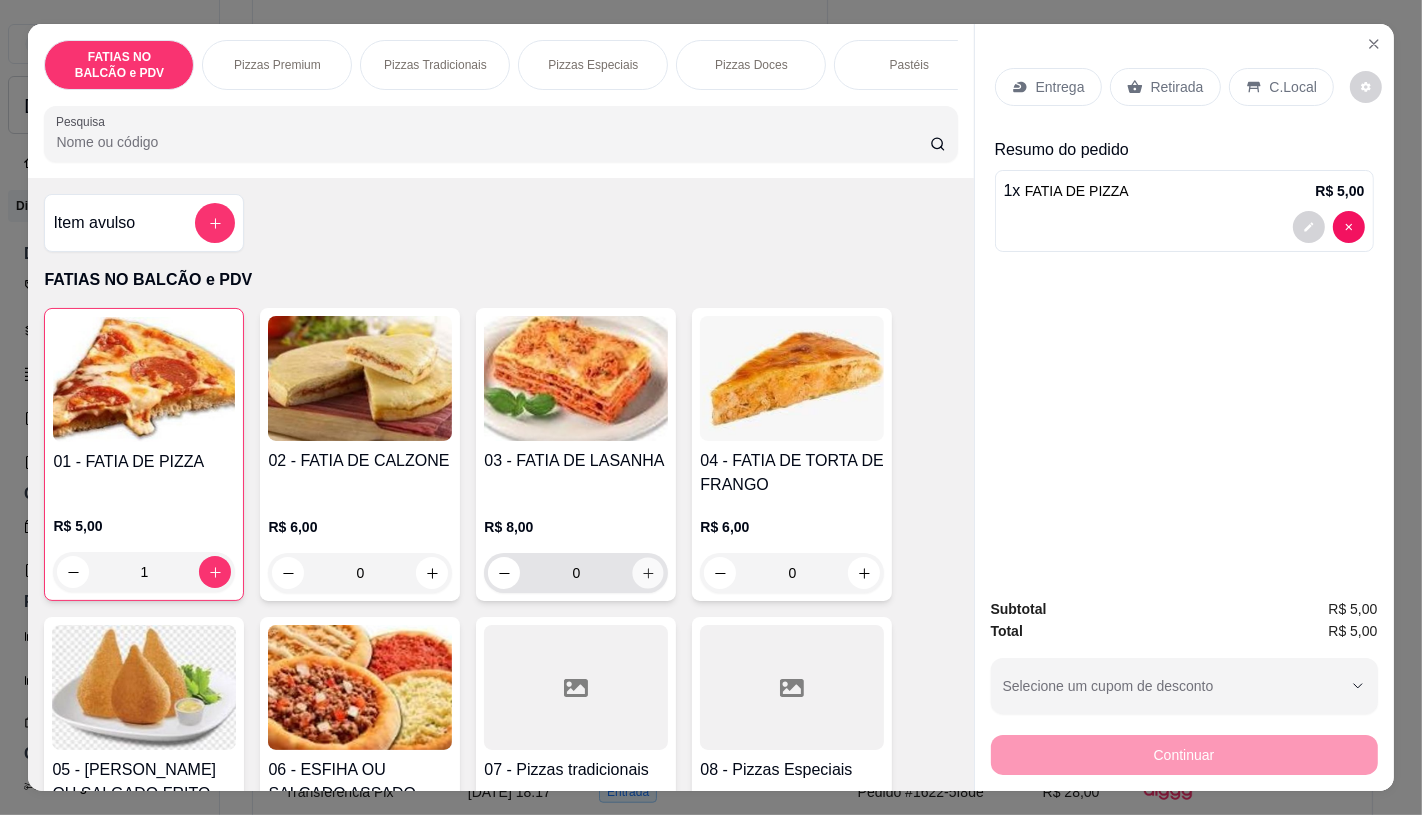click 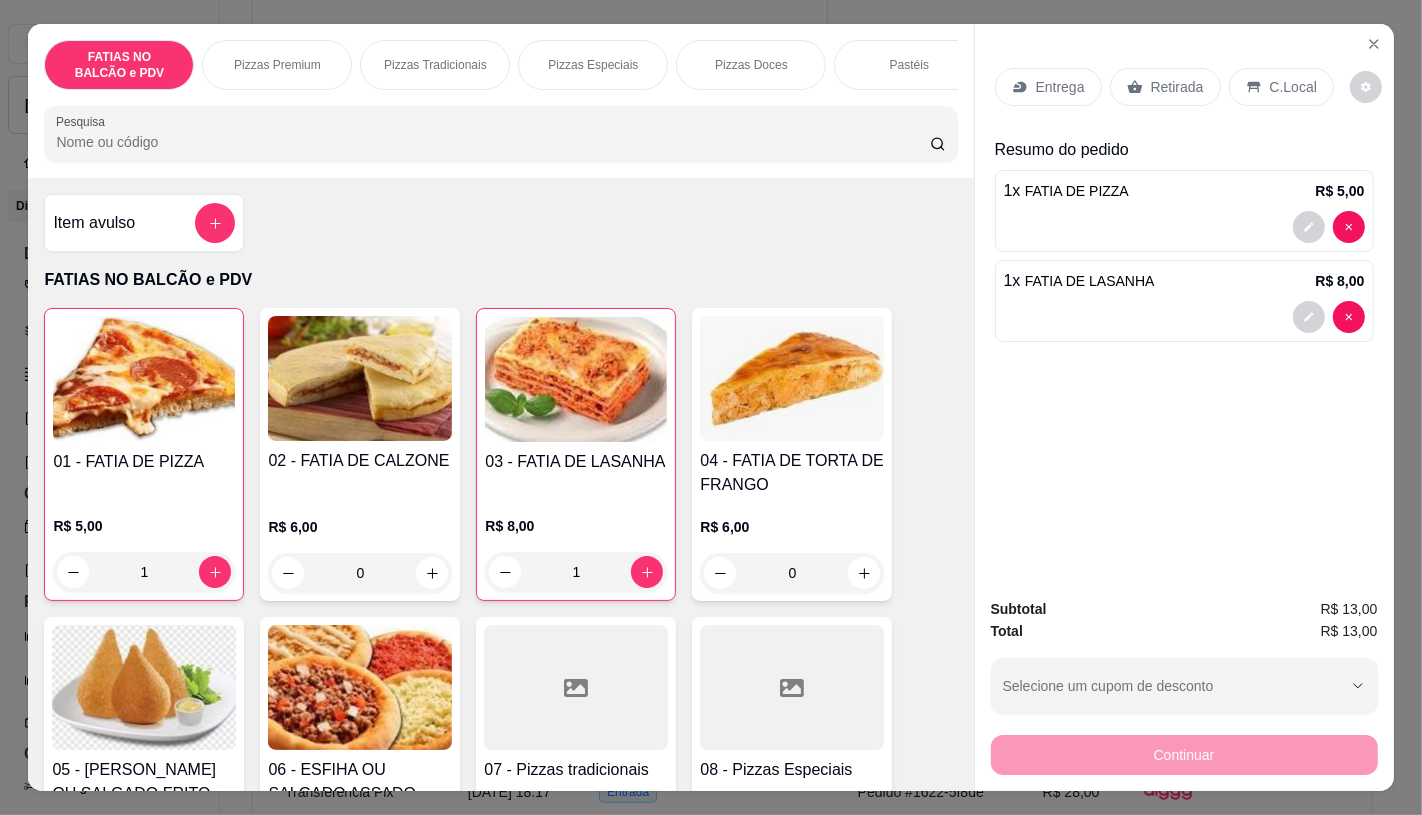 click on "Retirada" at bounding box center [1177, 87] 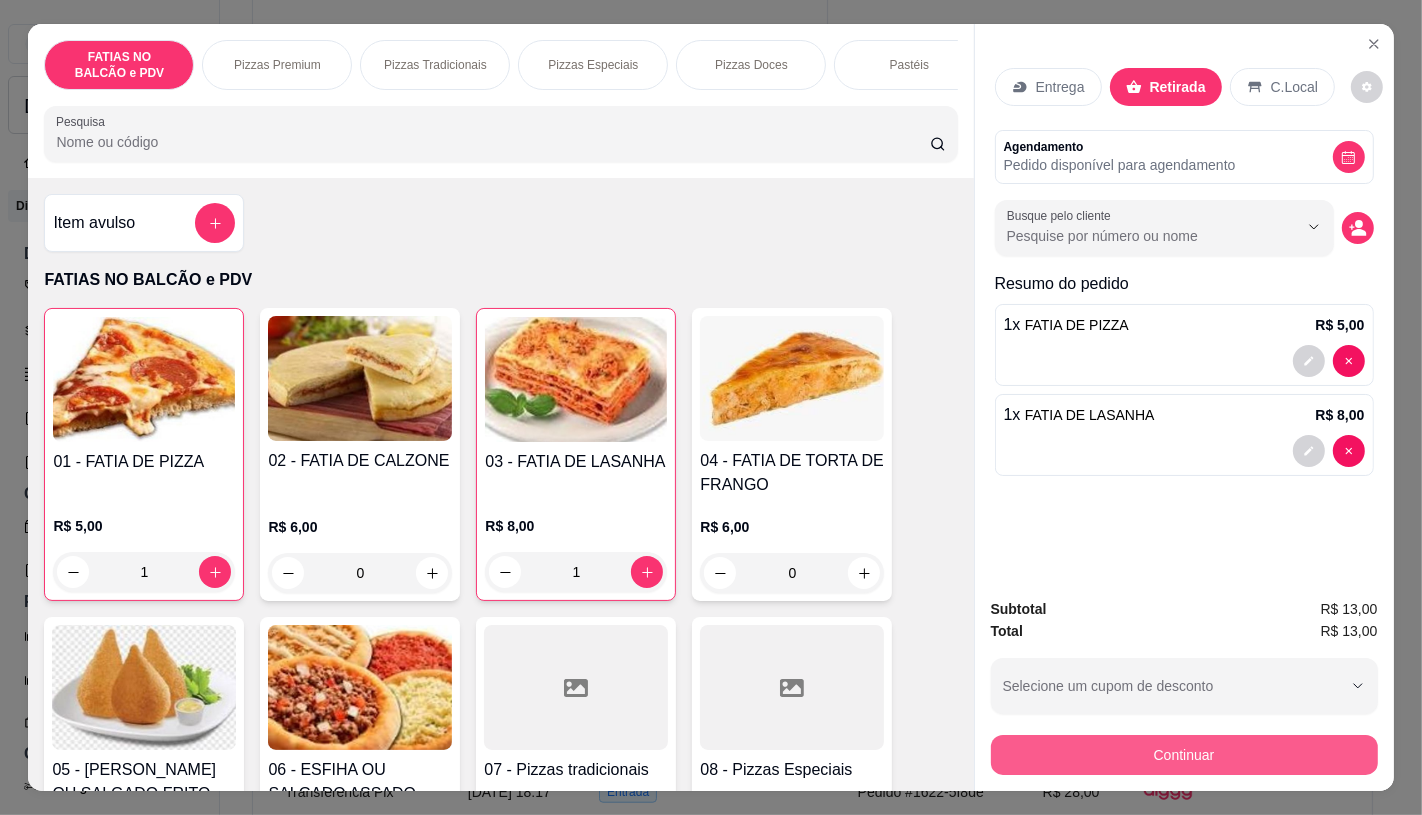 click on "Continuar" at bounding box center [1184, 755] 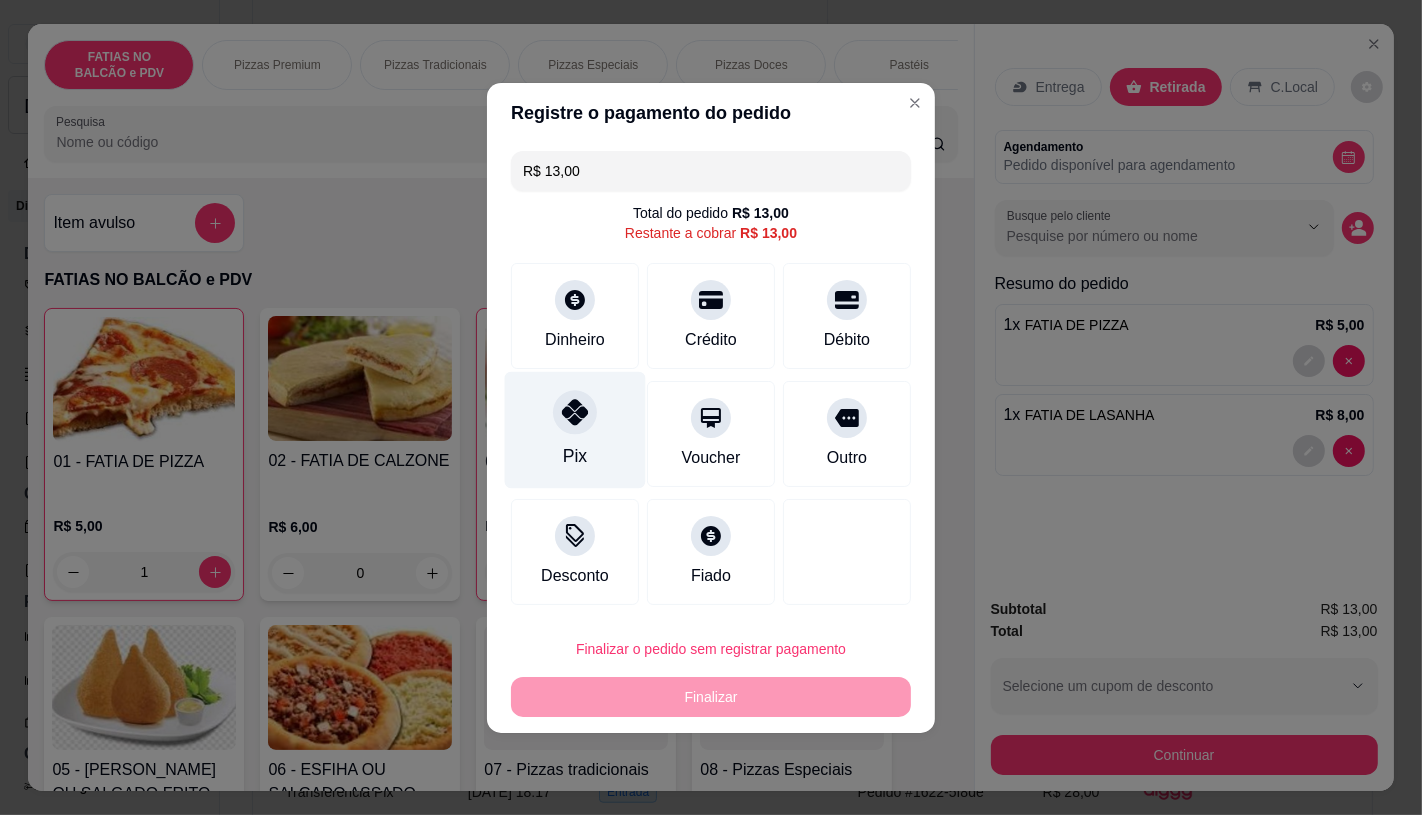 click 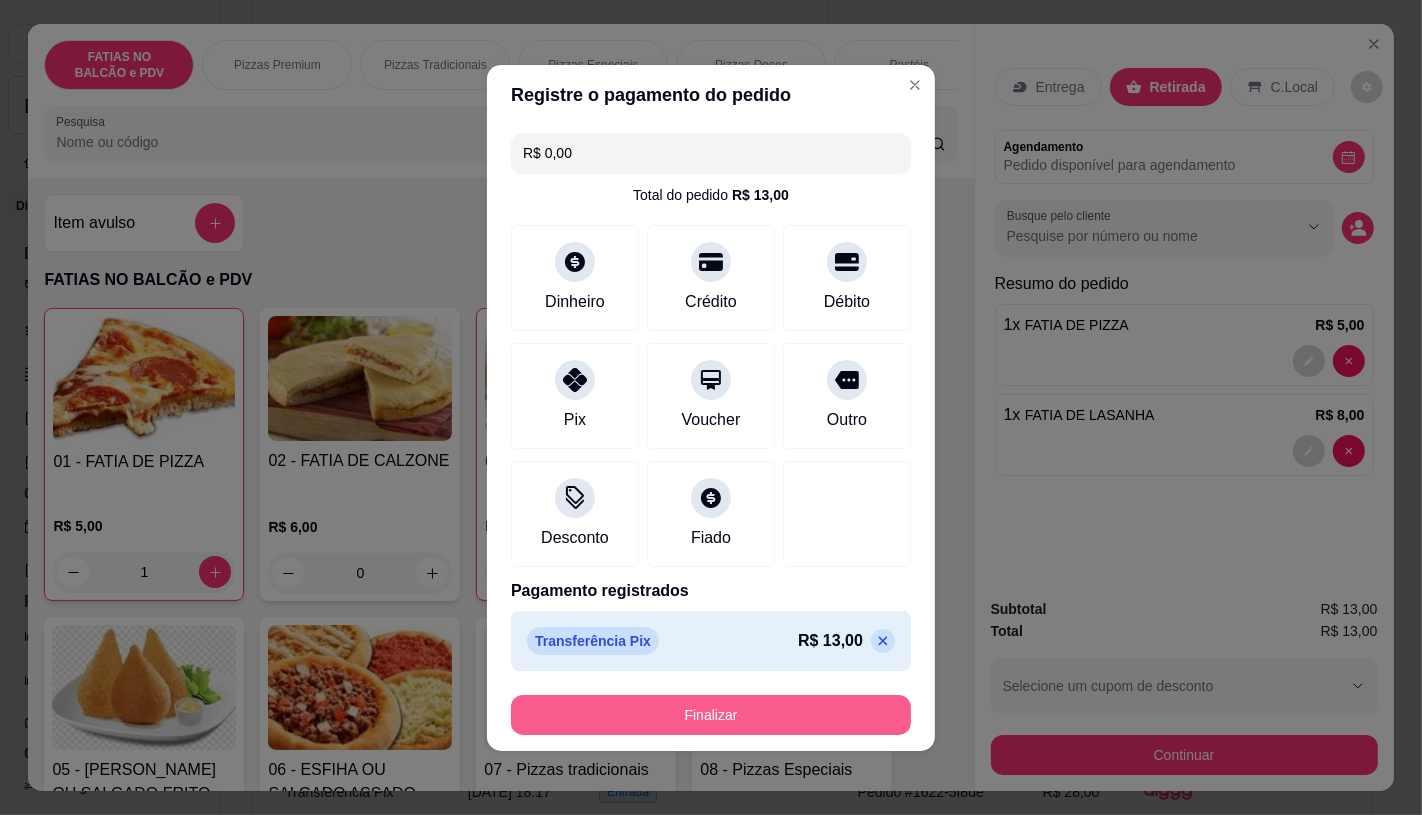 click on "Finalizar" at bounding box center [711, 715] 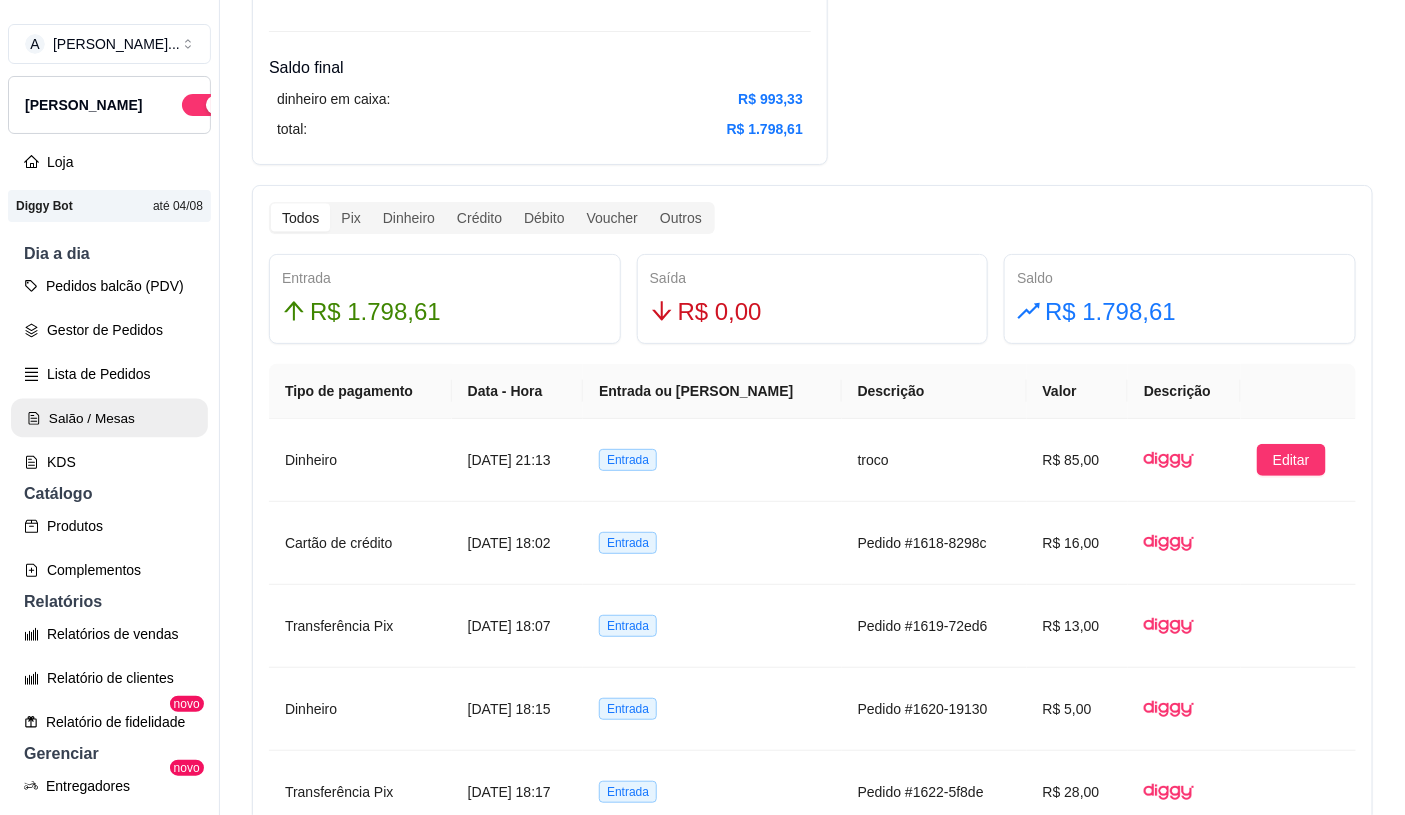 click on "Salão / Mesas" at bounding box center [109, 418] 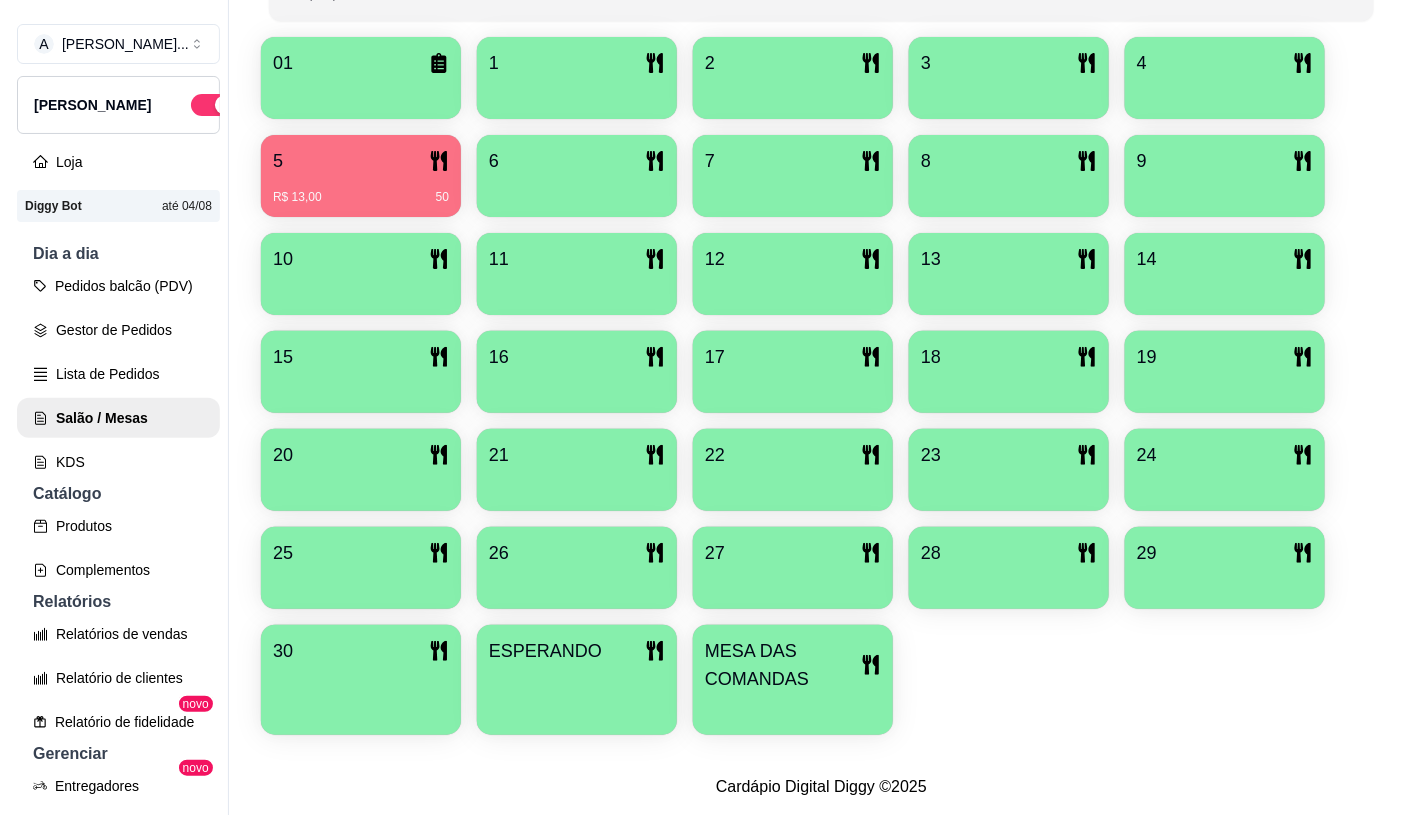 scroll, scrollTop: 0, scrollLeft: 0, axis: both 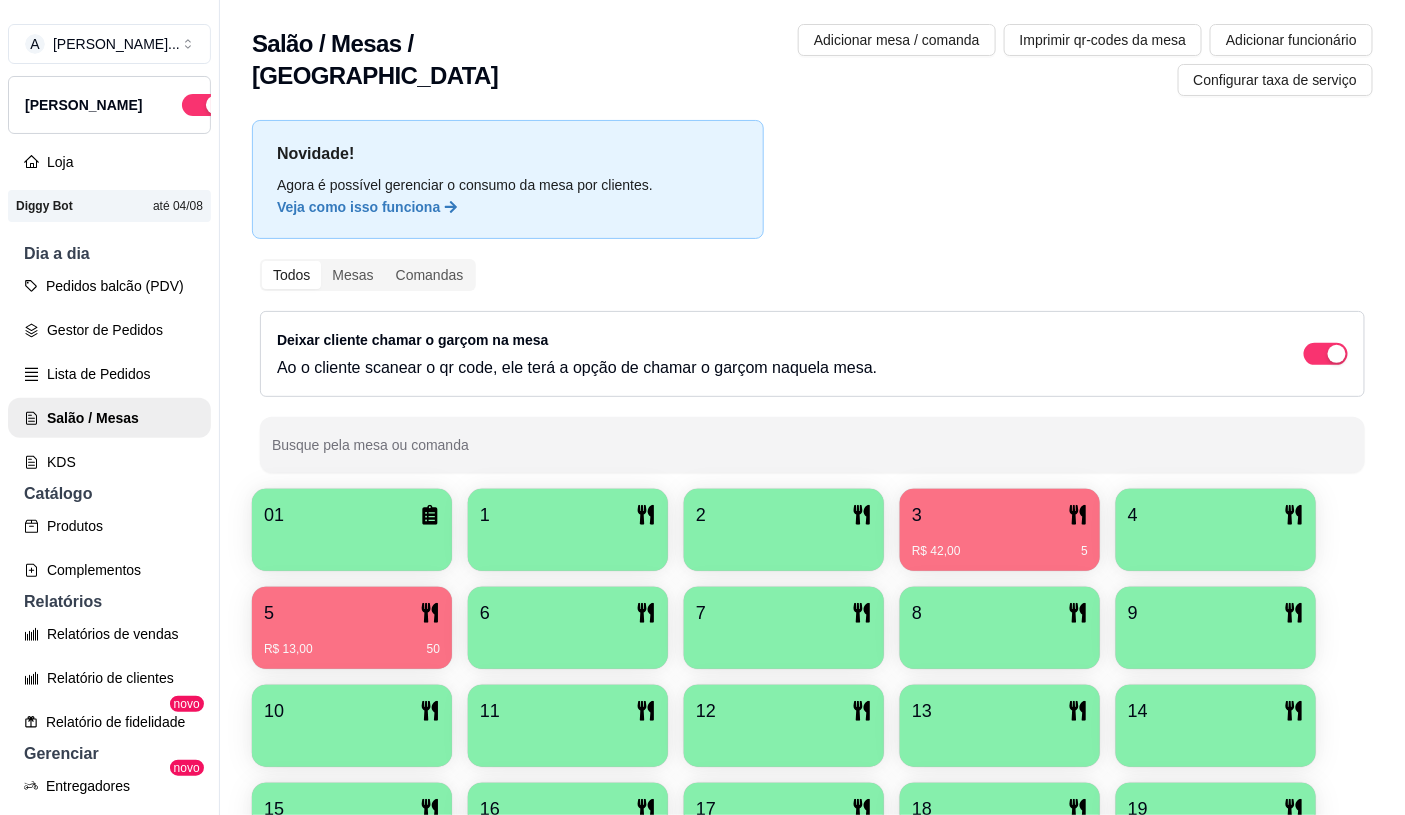 click at bounding box center (352, 740) 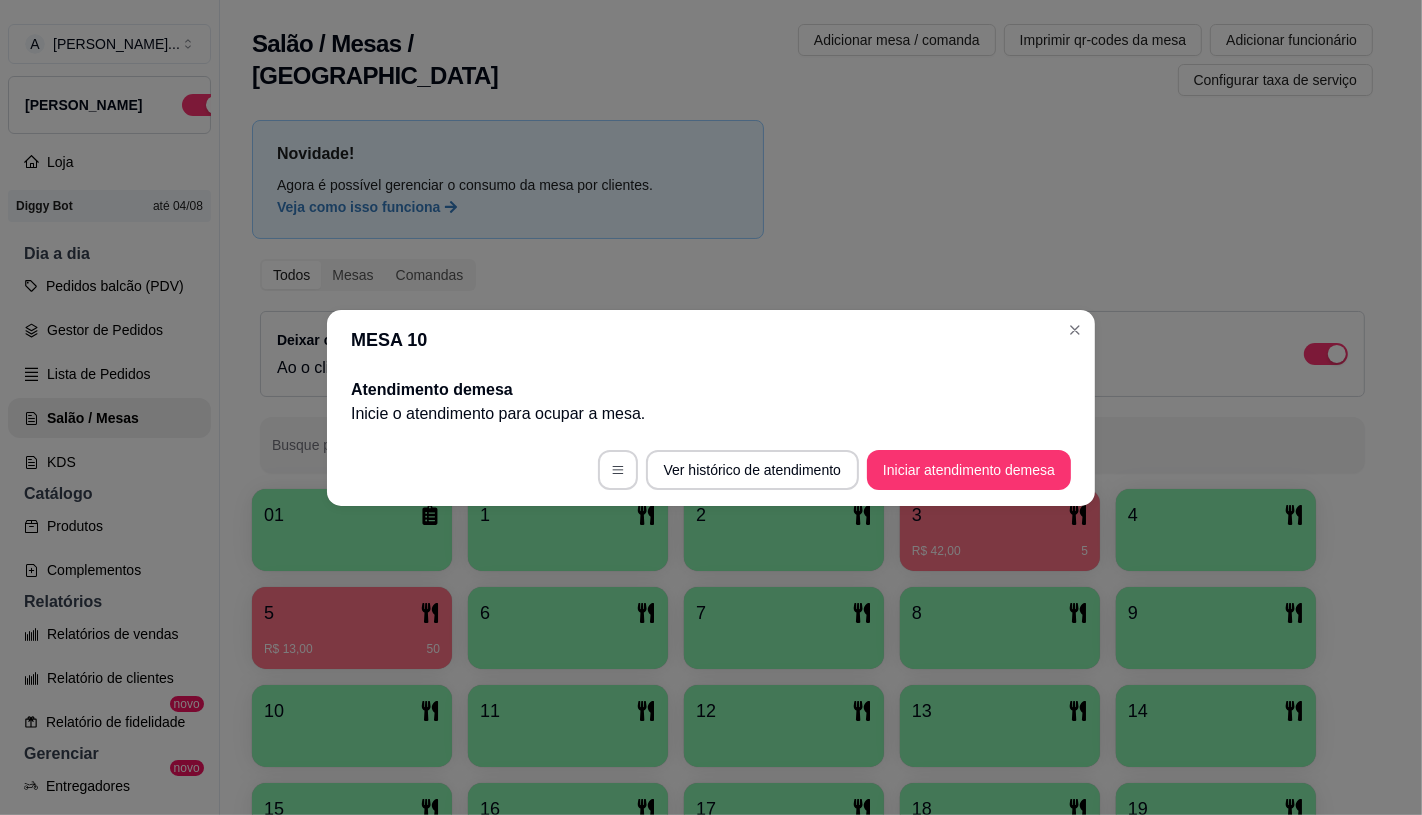 click on "MESA 10" at bounding box center [711, 340] 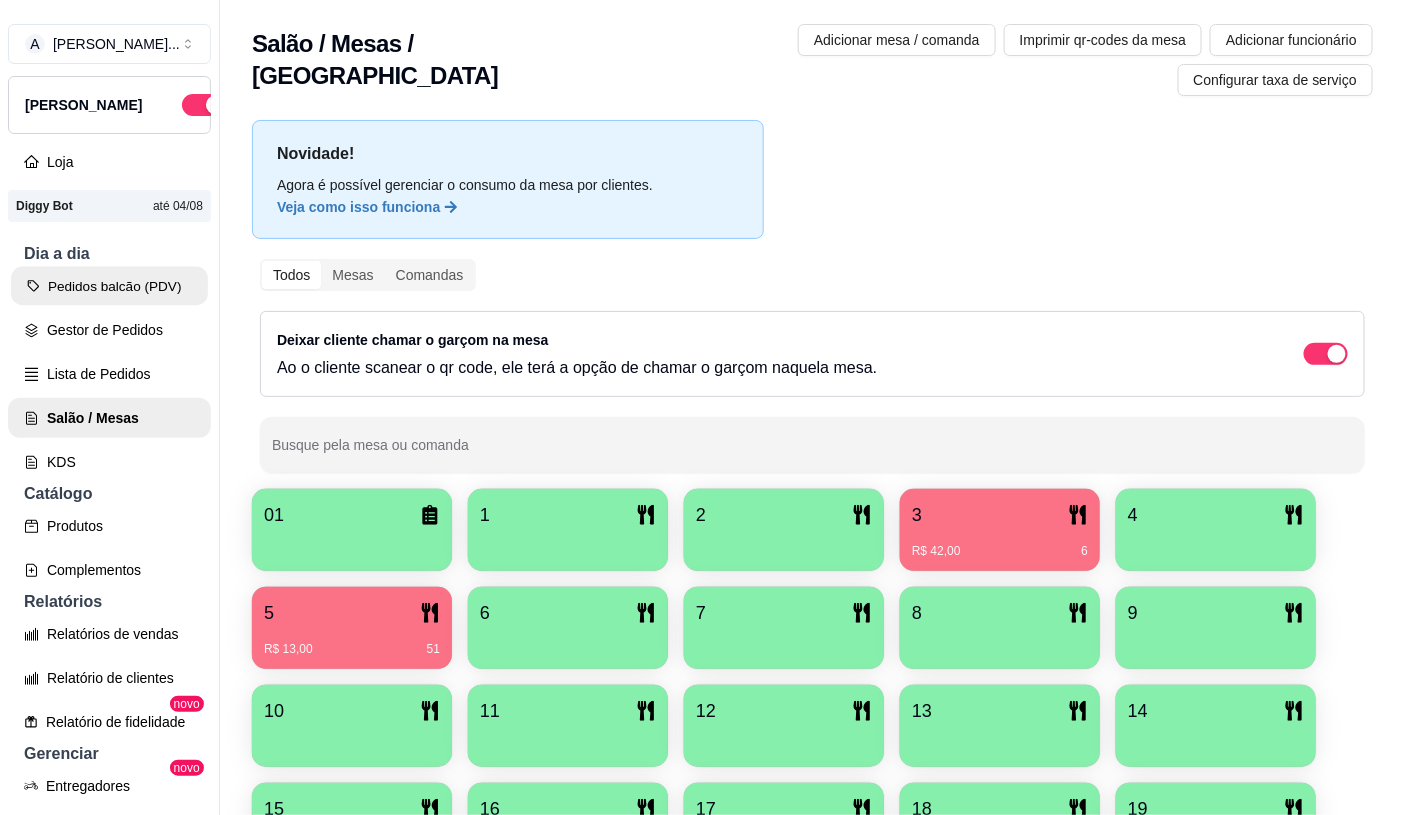 click on "Pedidos balcão (PDV)" at bounding box center [109, 286] 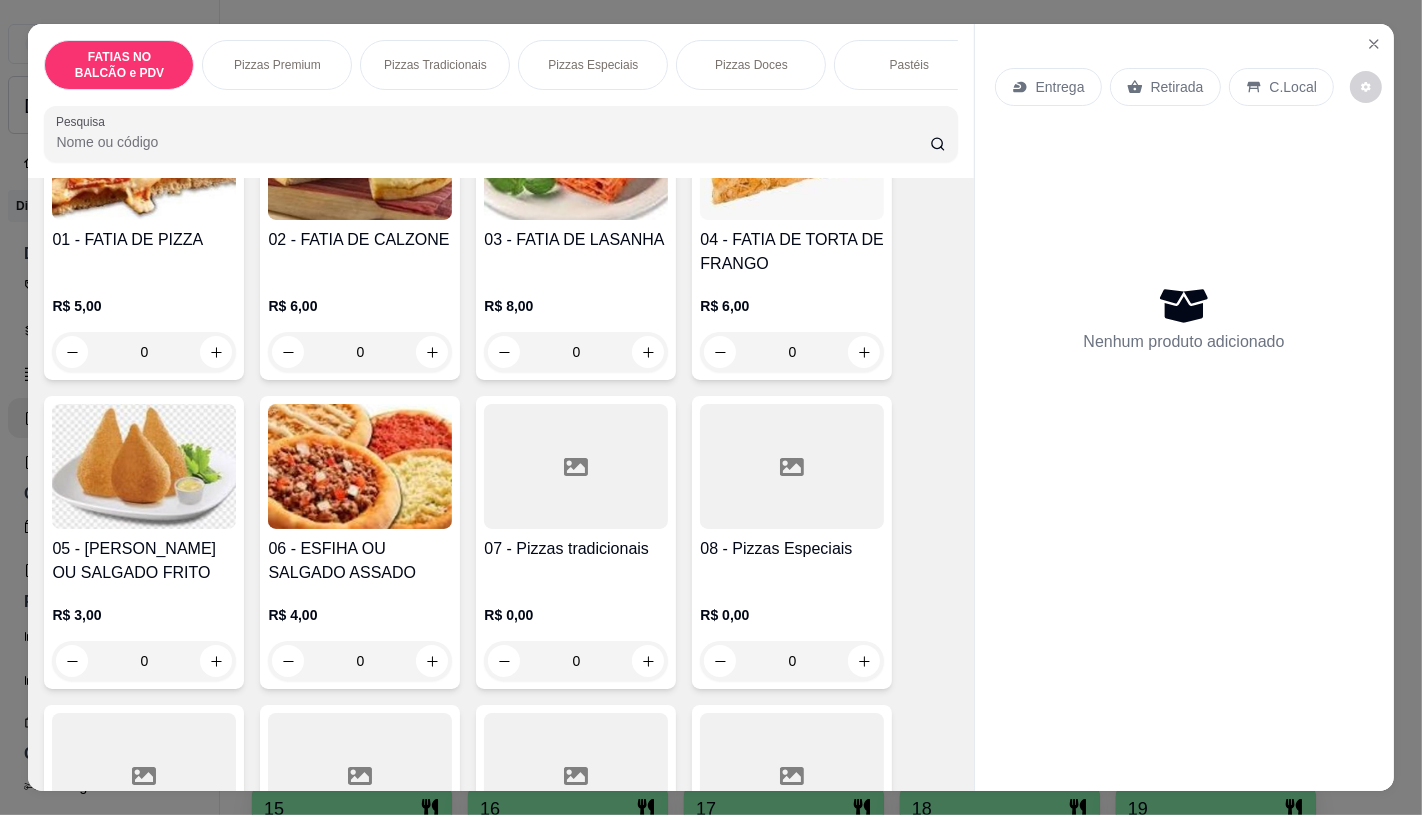 scroll, scrollTop: 222, scrollLeft: 0, axis: vertical 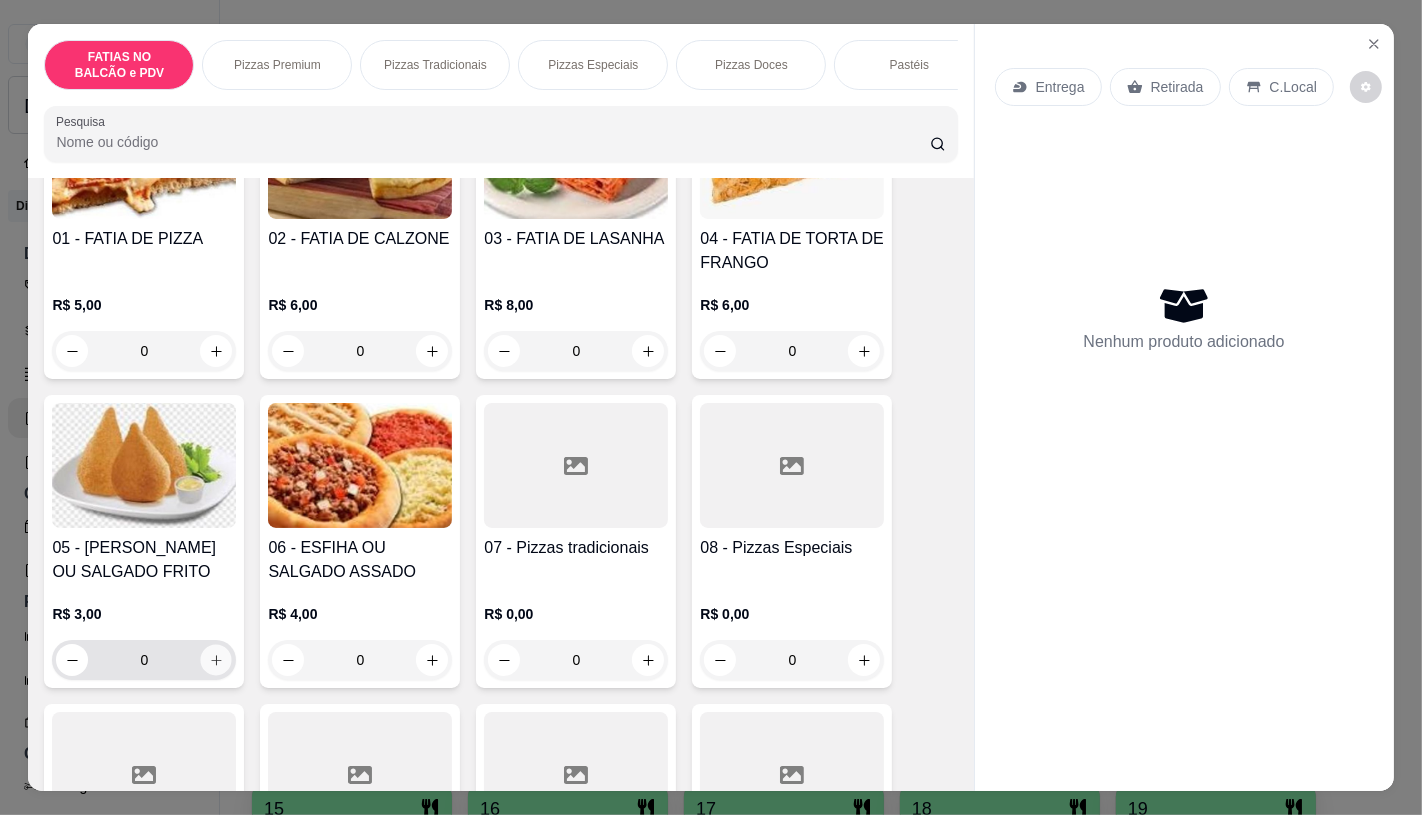 click at bounding box center [216, 660] 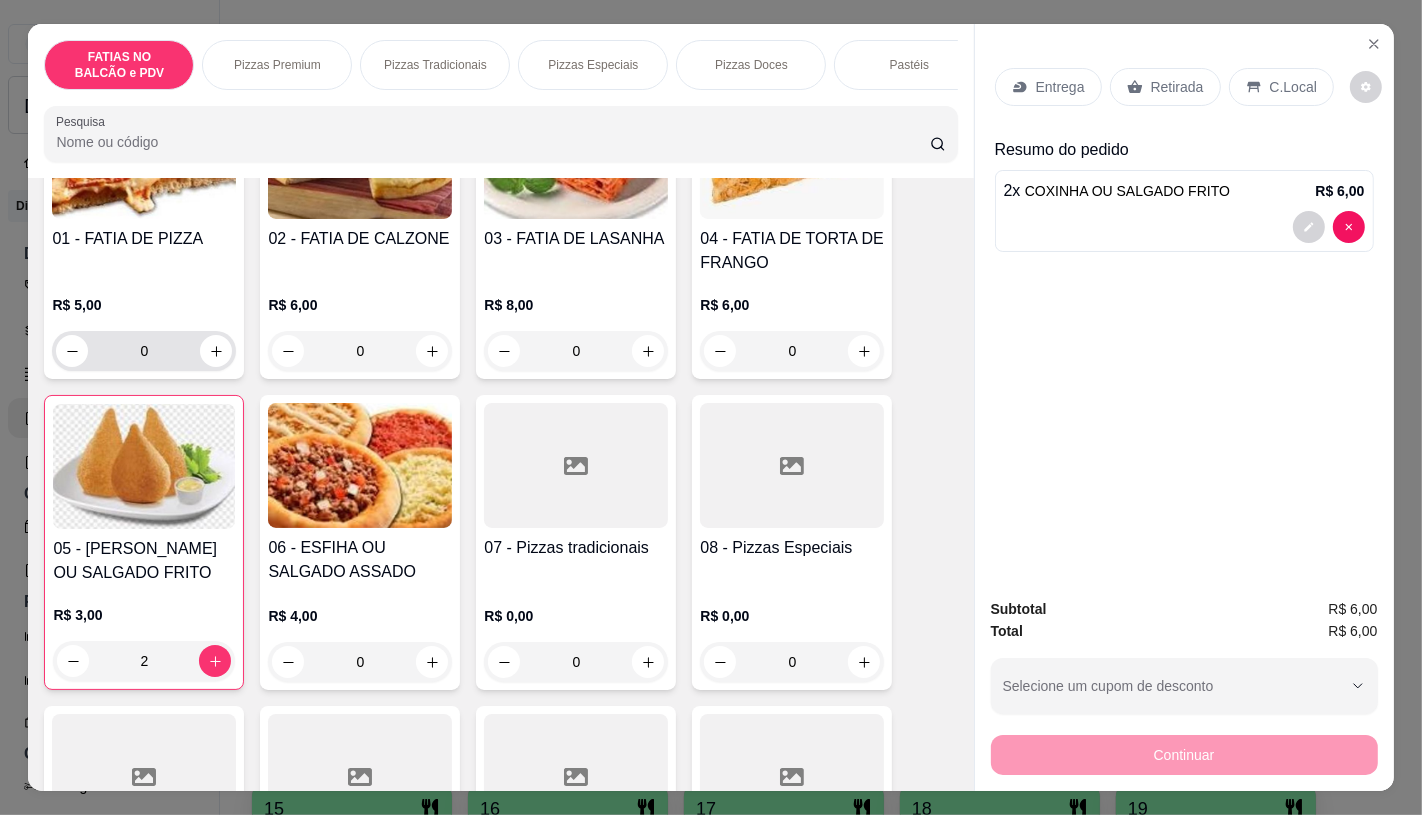 click on "0" at bounding box center (144, 351) 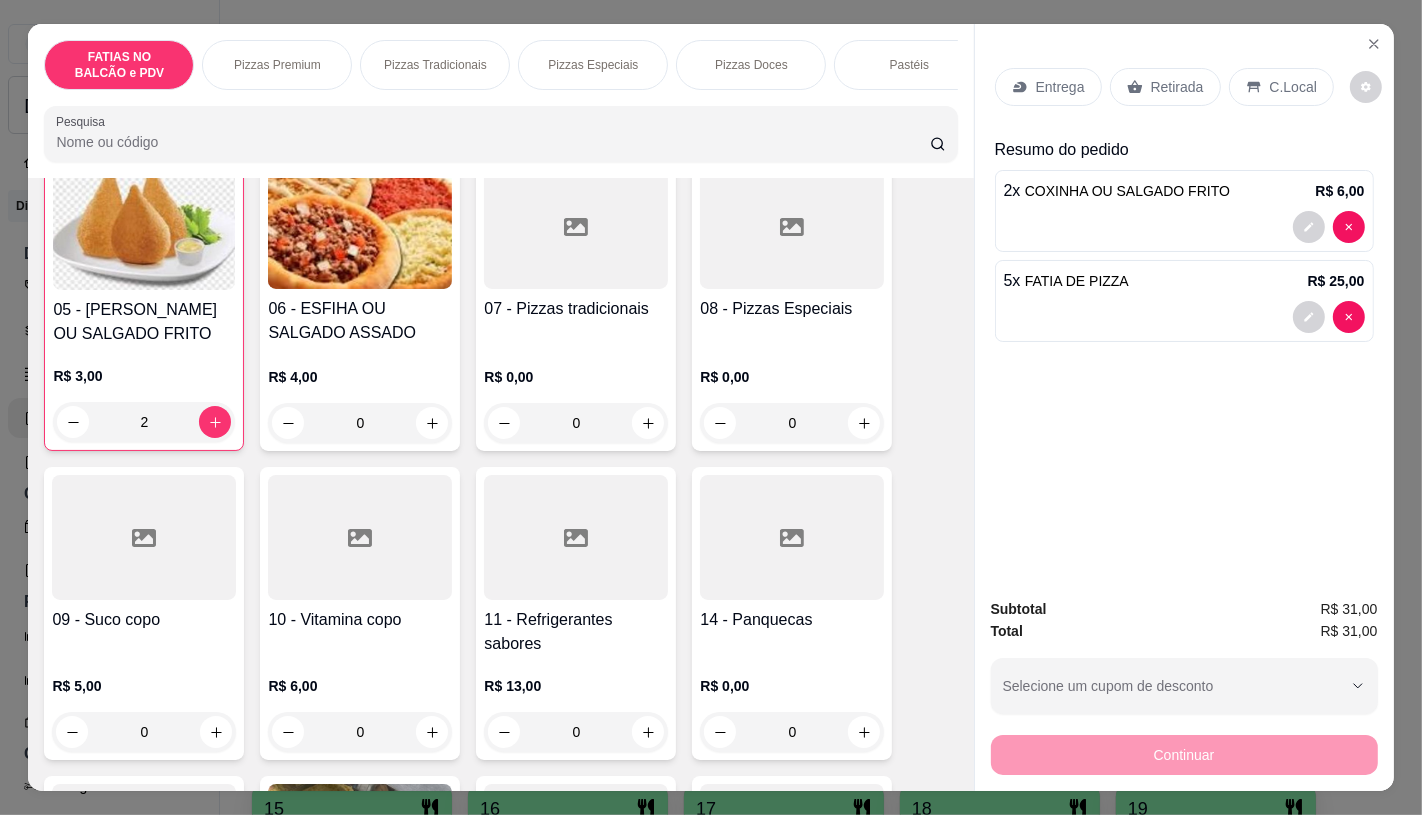 scroll, scrollTop: 556, scrollLeft: 0, axis: vertical 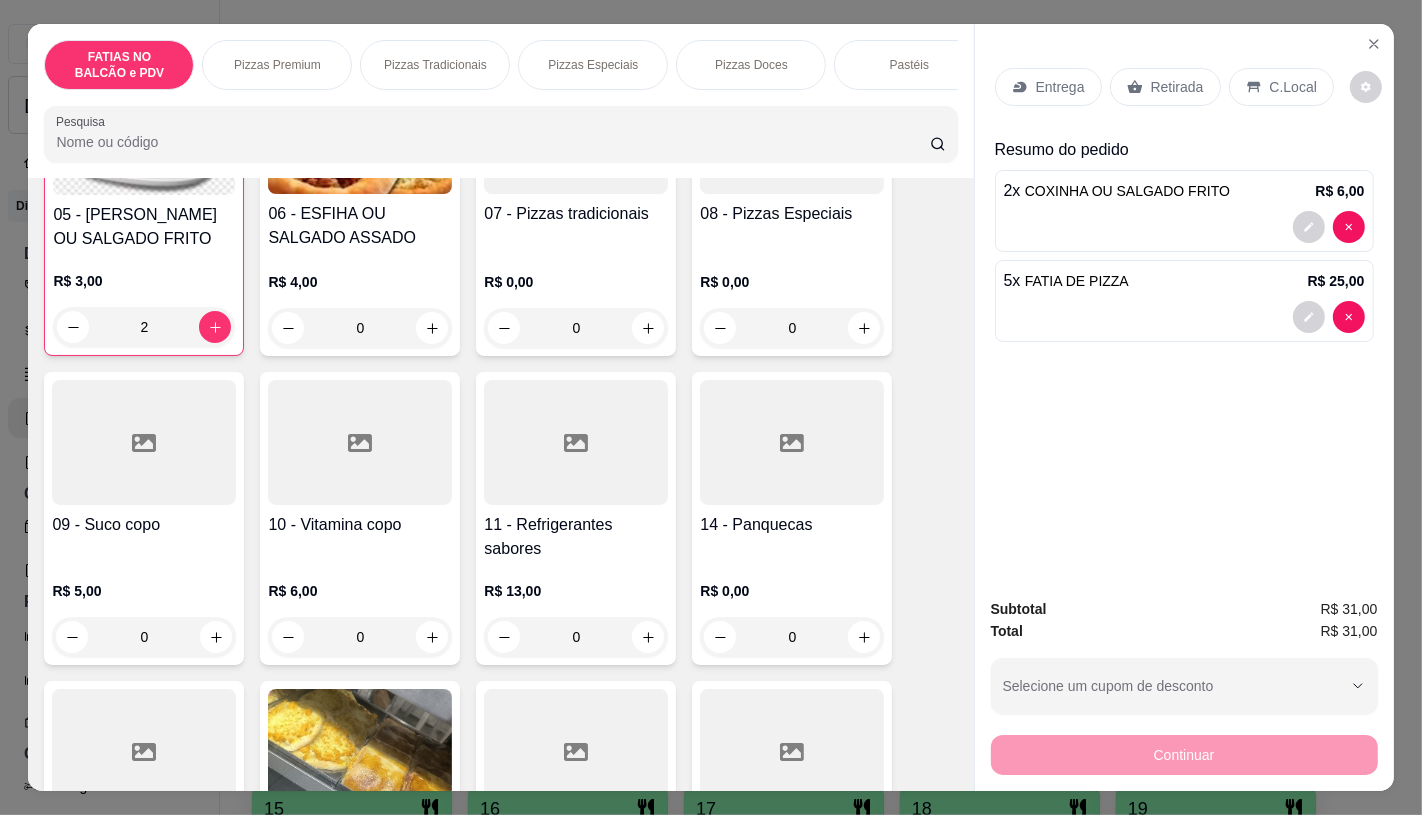 click on "11 - Refrigerantes sabores" at bounding box center (576, 537) 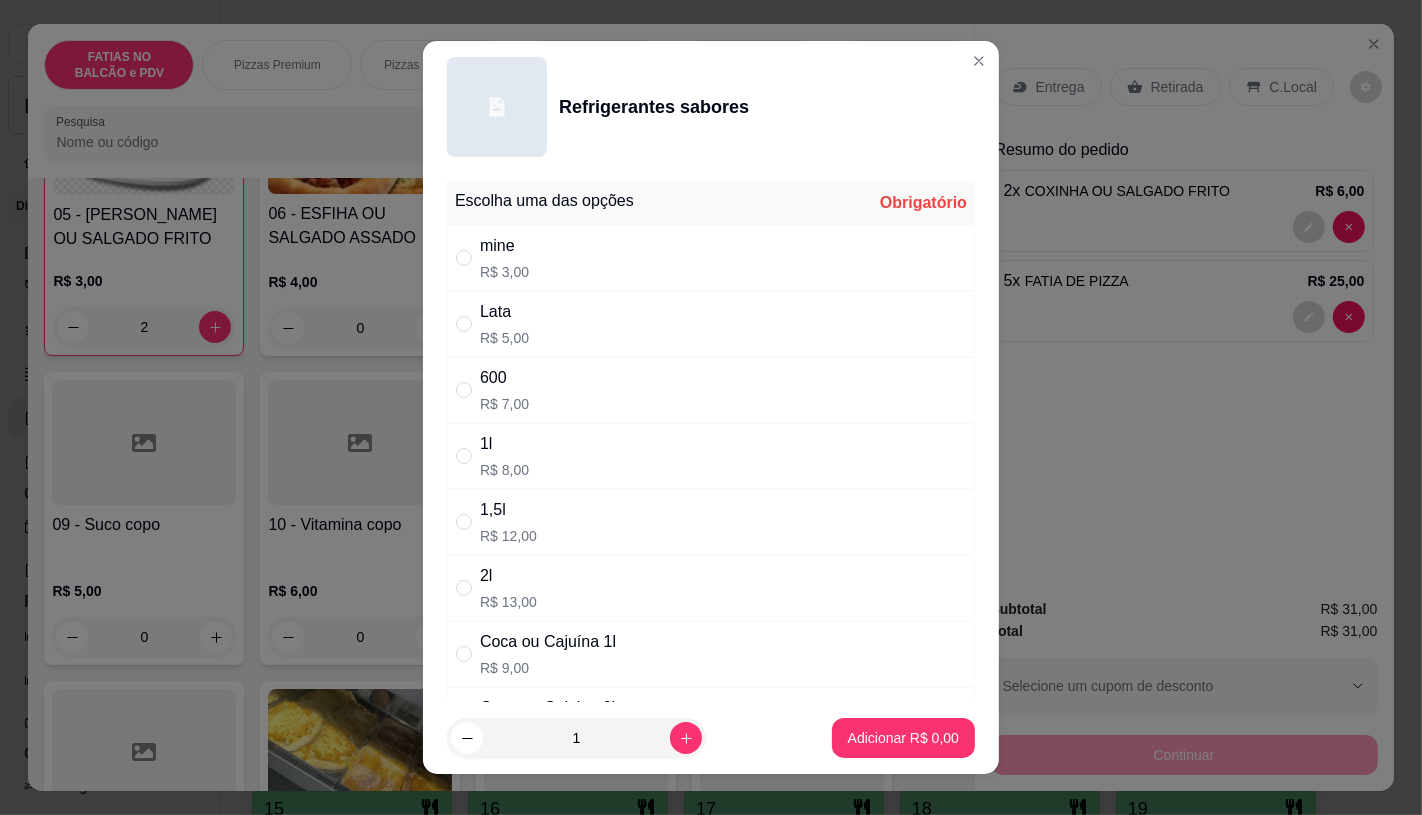 click on "Coca ou Cajuína 1l" at bounding box center (548, 642) 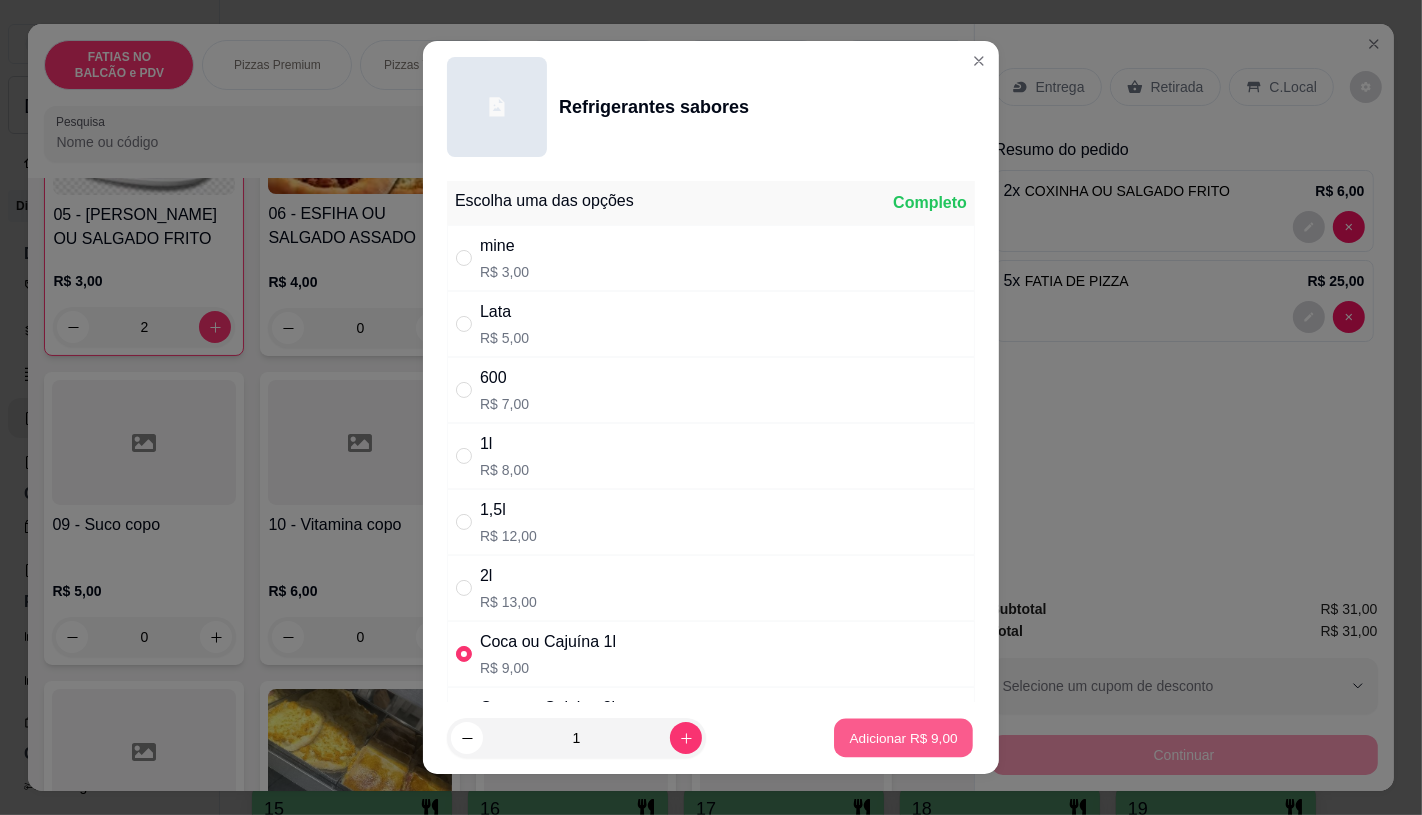 click on "Adicionar   R$ 9,00" at bounding box center [903, 738] 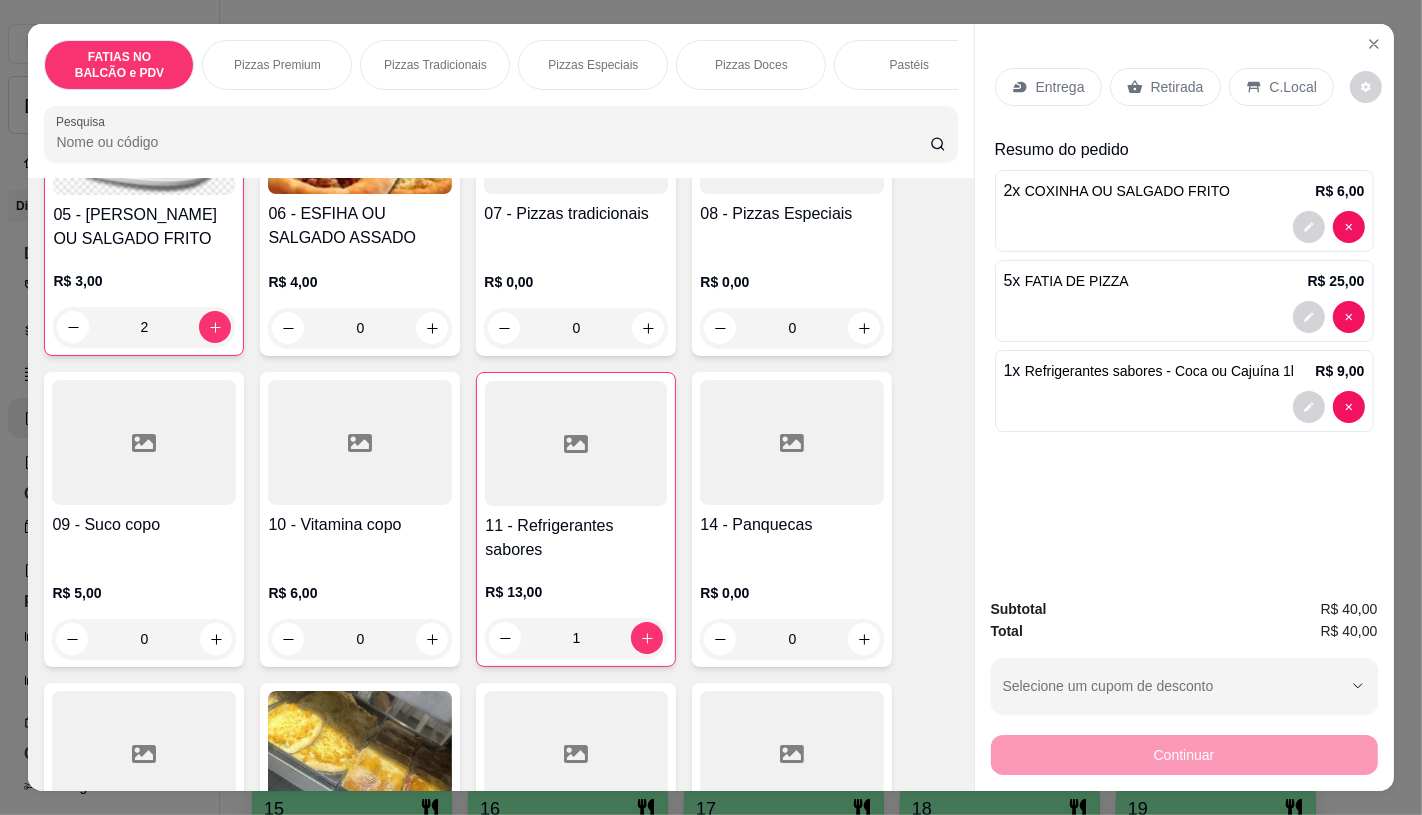 click on "Retirada" at bounding box center [1177, 87] 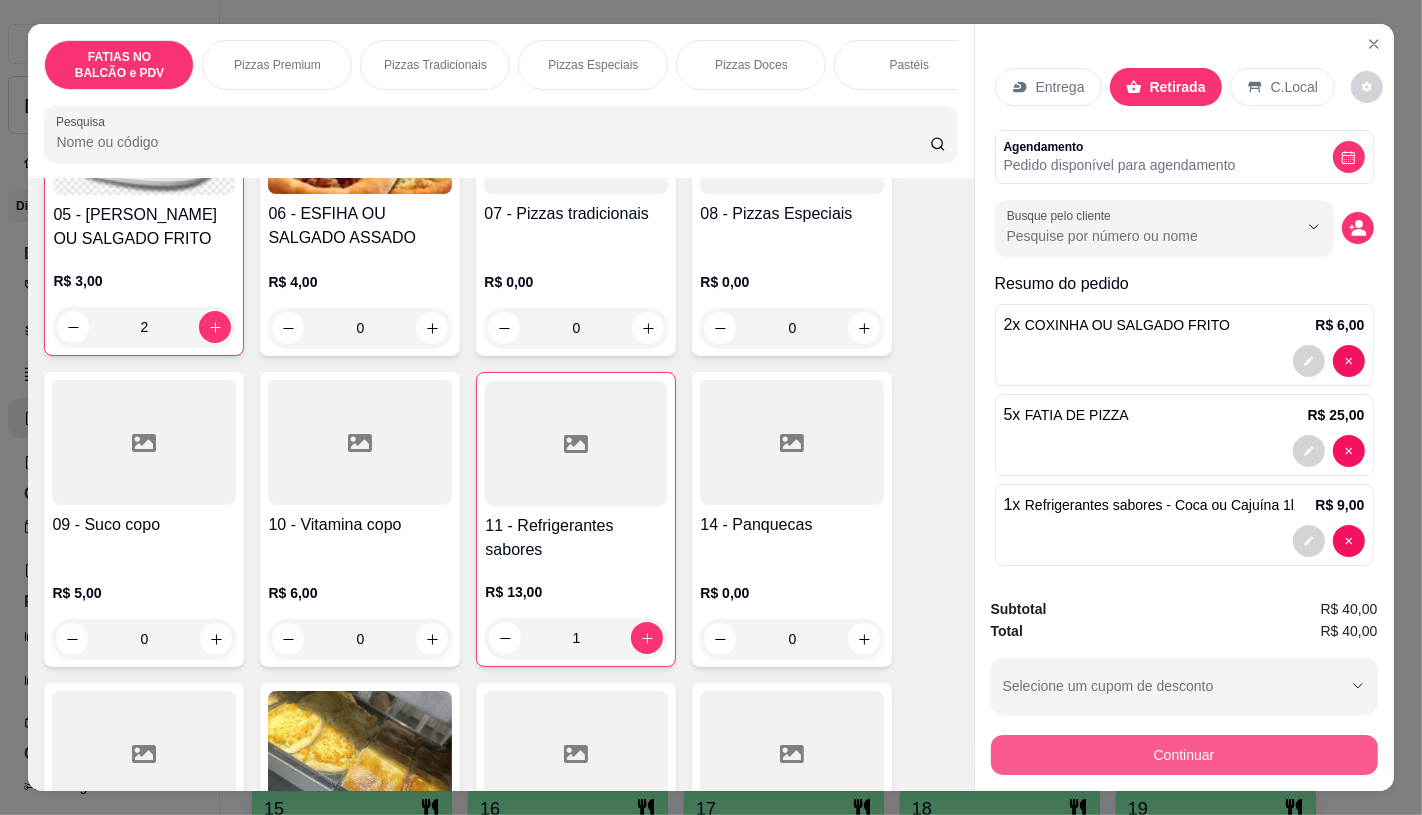 click on "Continuar" at bounding box center [1184, 755] 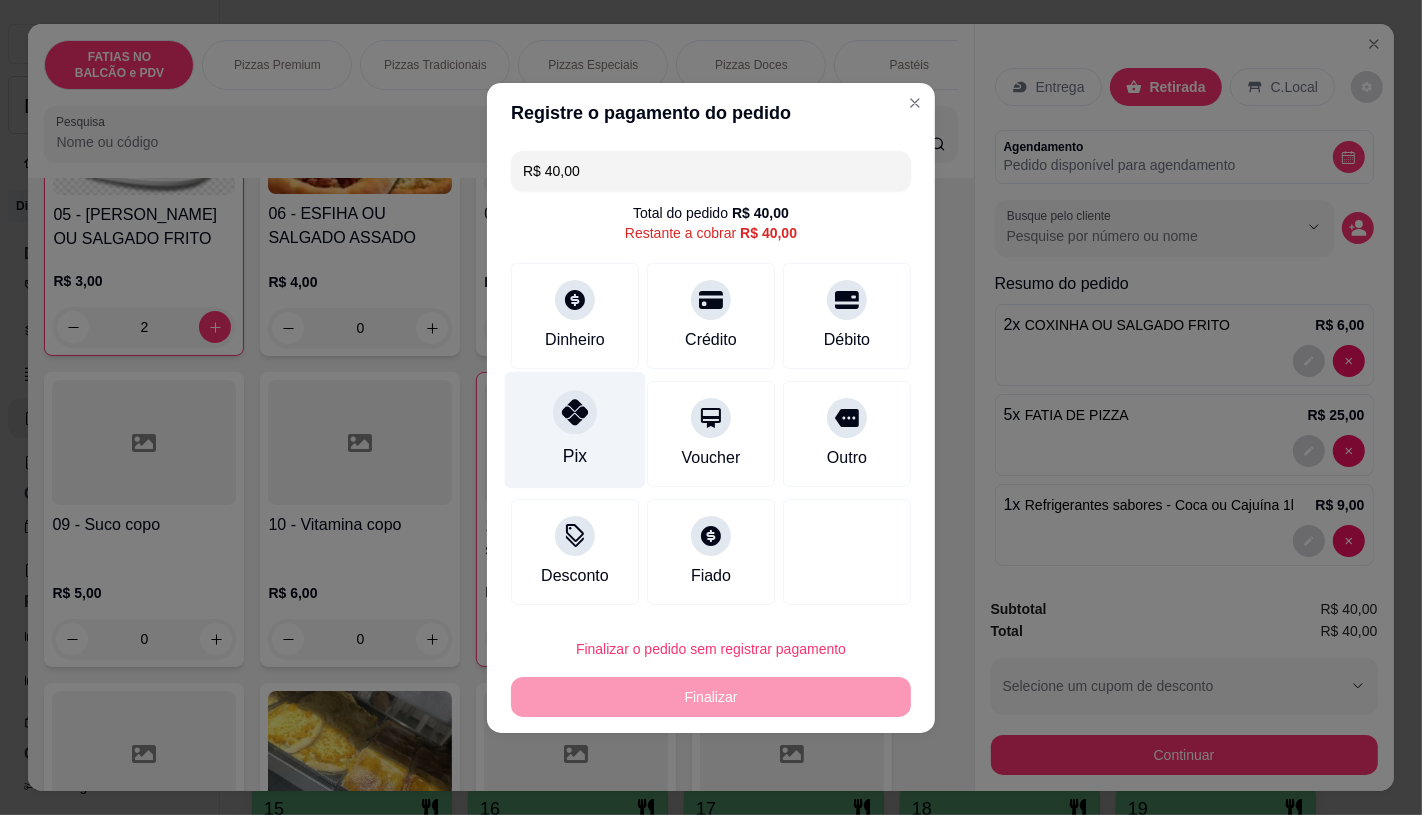 click on "Pix" at bounding box center [575, 429] 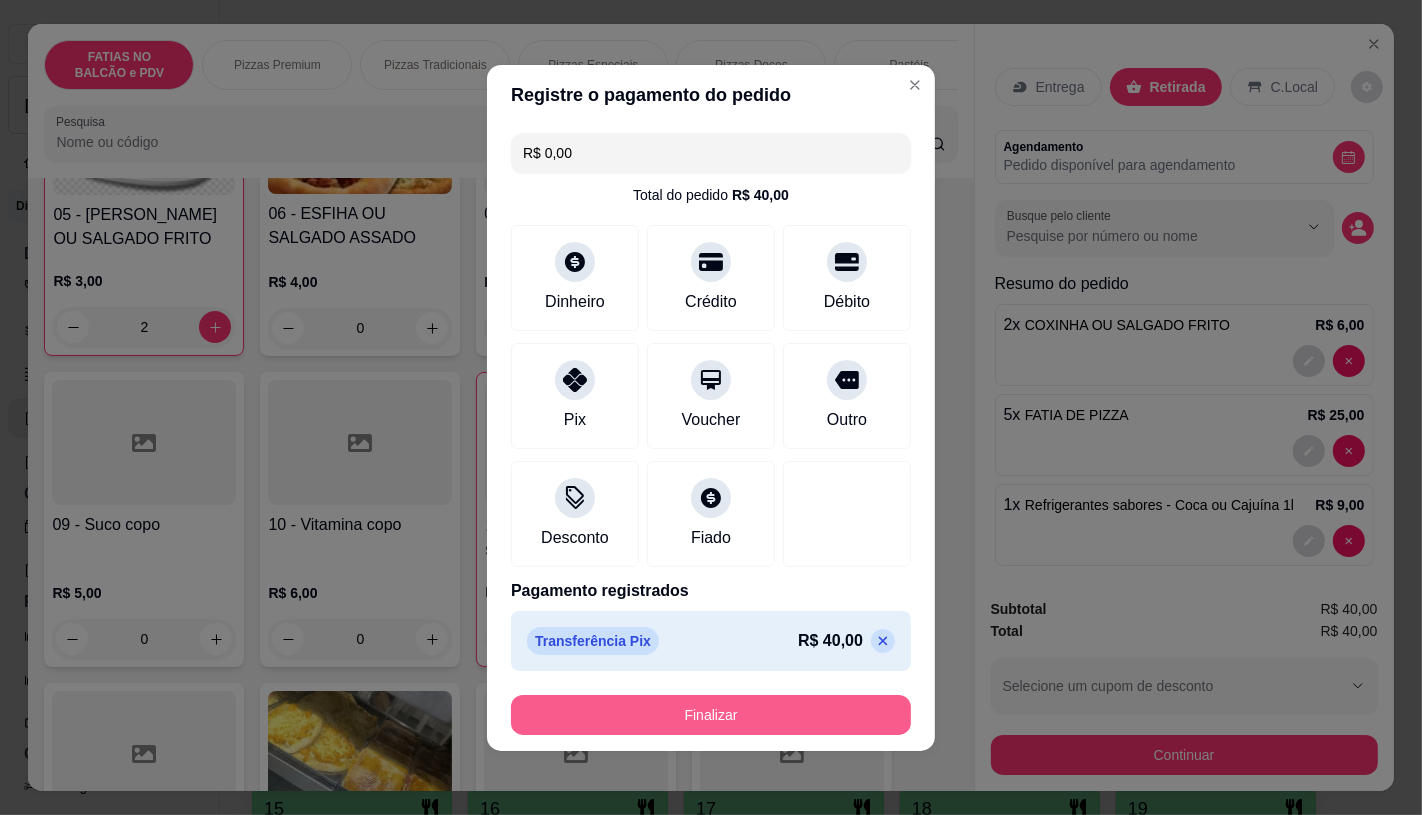 click on "Finalizar" at bounding box center (711, 715) 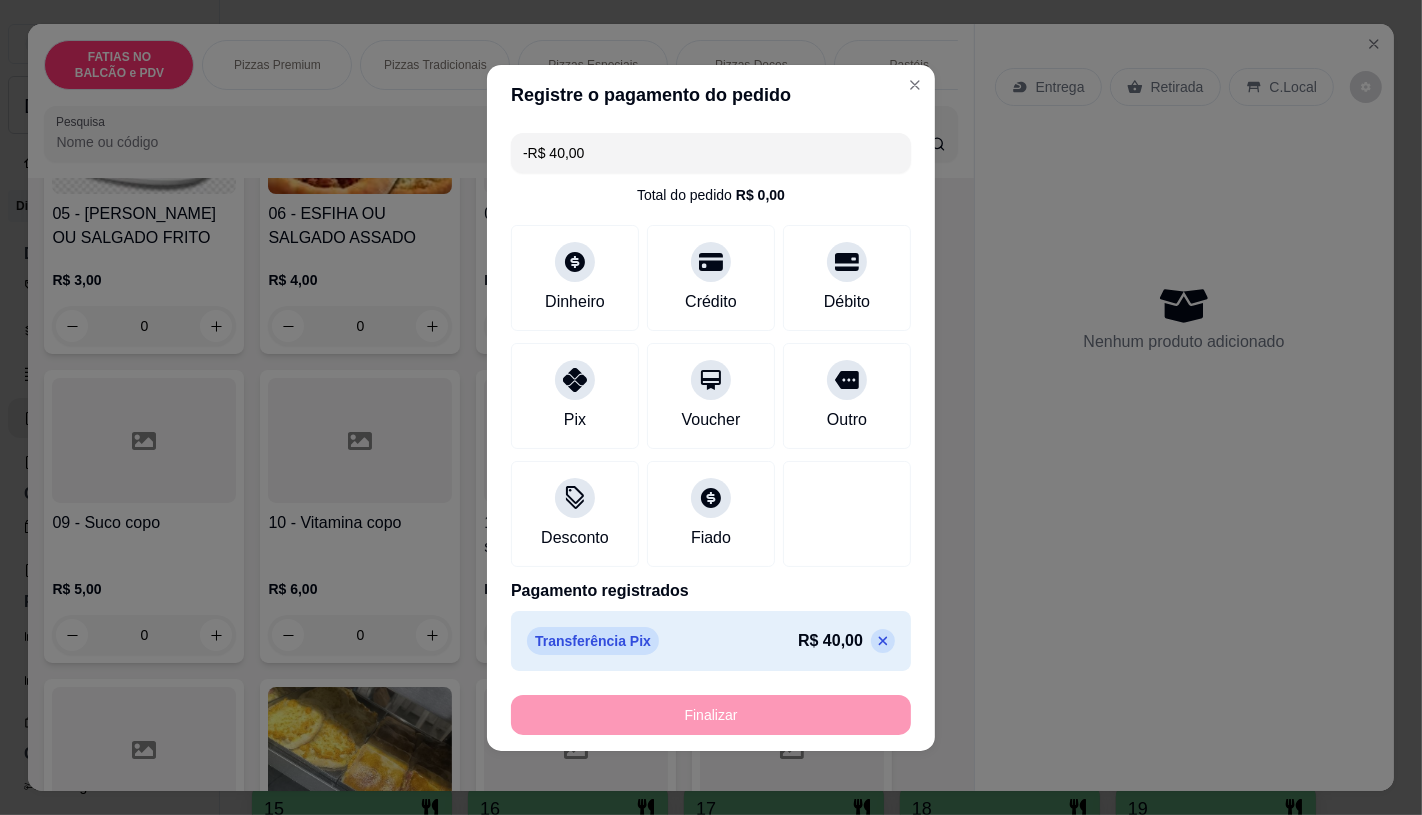 scroll, scrollTop: 555, scrollLeft: 0, axis: vertical 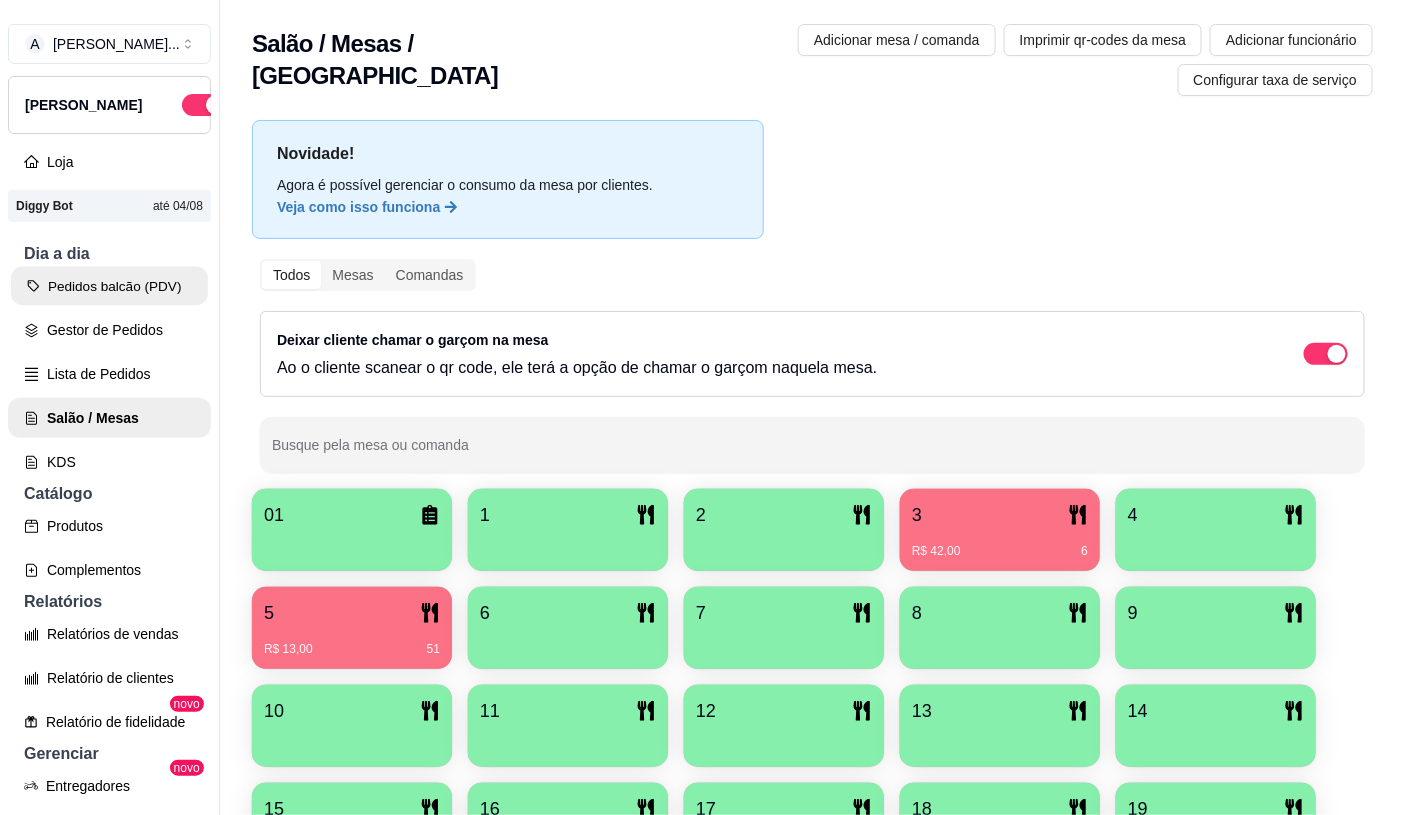 click on "Pedidos balcão (PDV)" at bounding box center (109, 286) 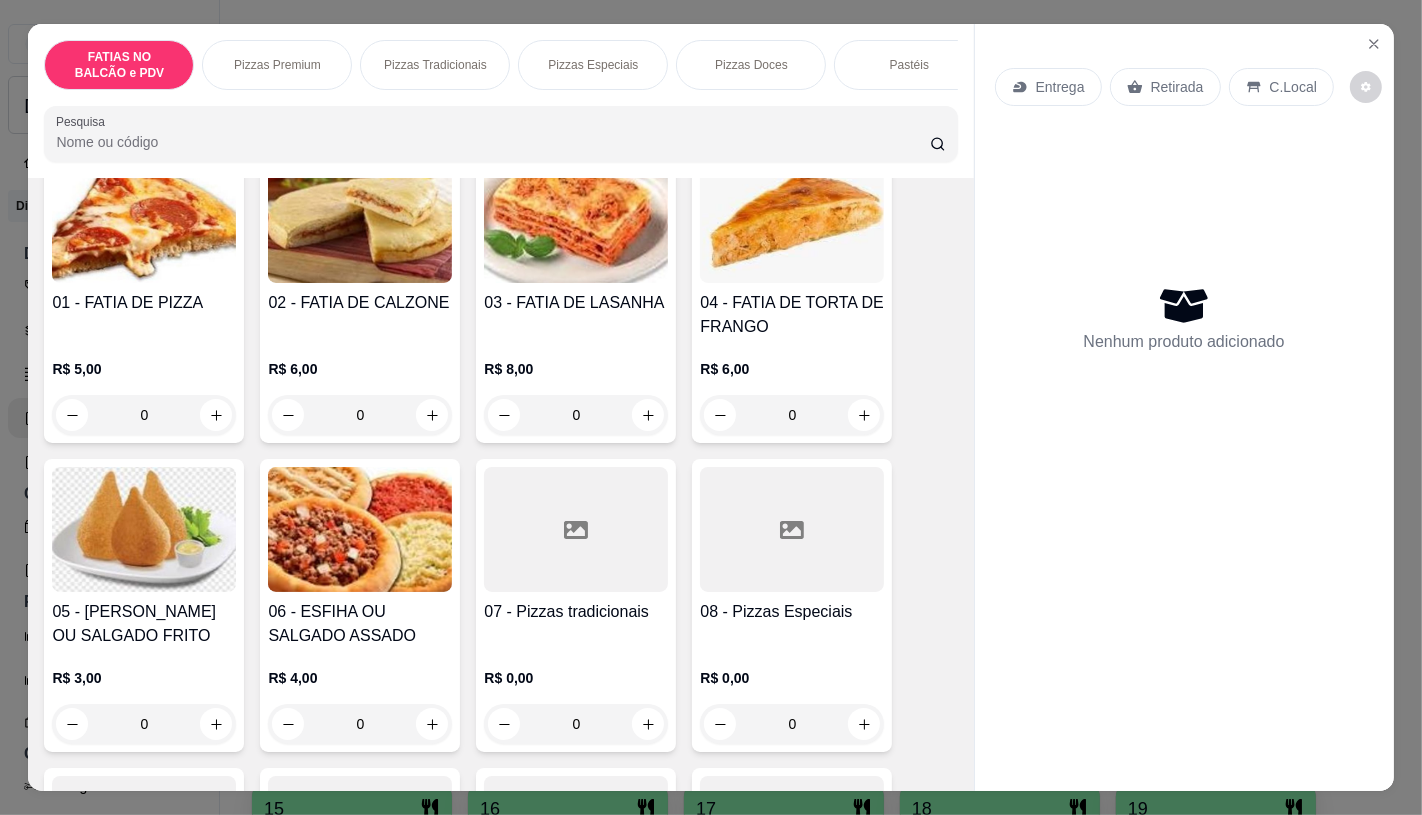 scroll, scrollTop: 222, scrollLeft: 0, axis: vertical 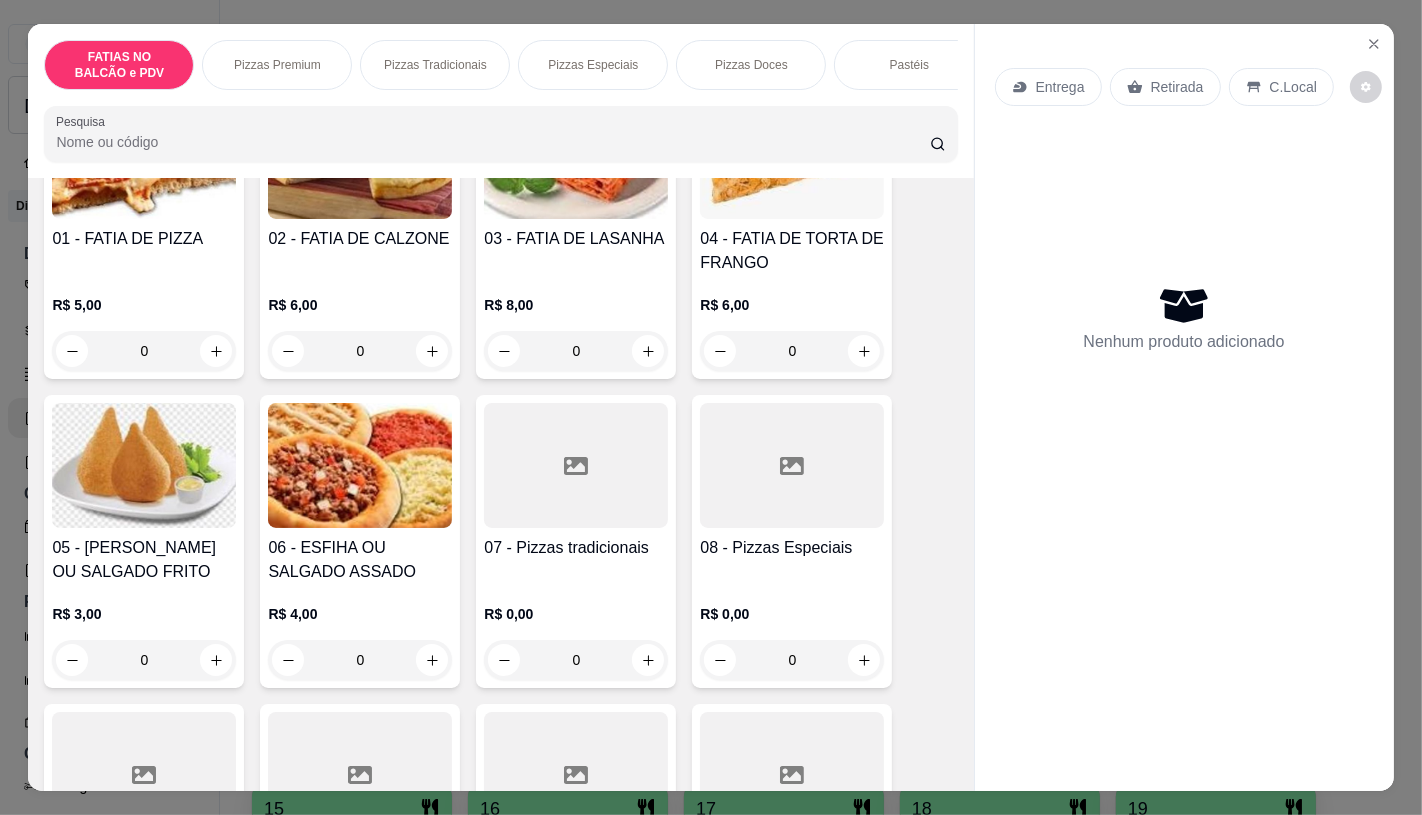 click at bounding box center [792, 465] 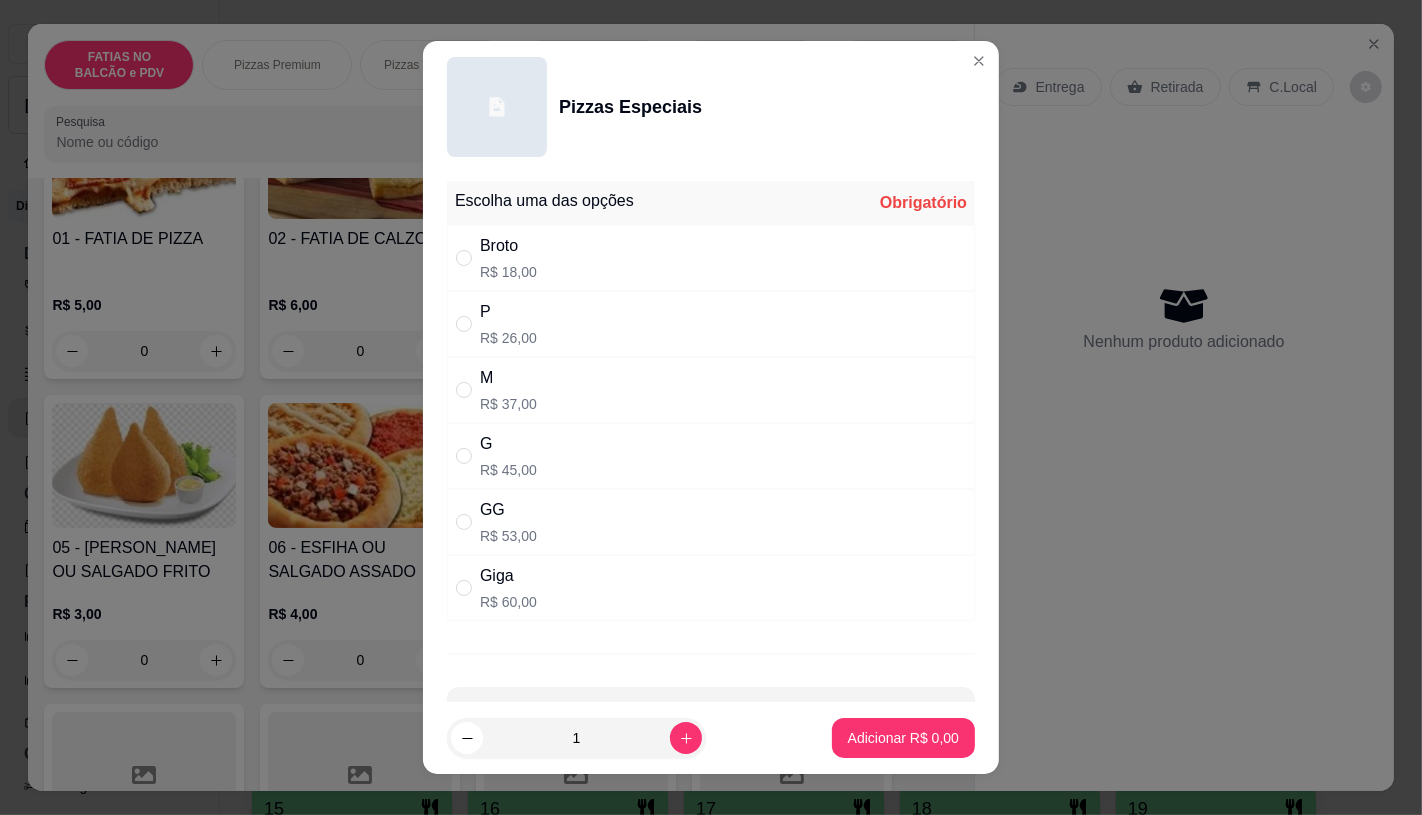 click on "P R$ 26,00" at bounding box center [711, 324] 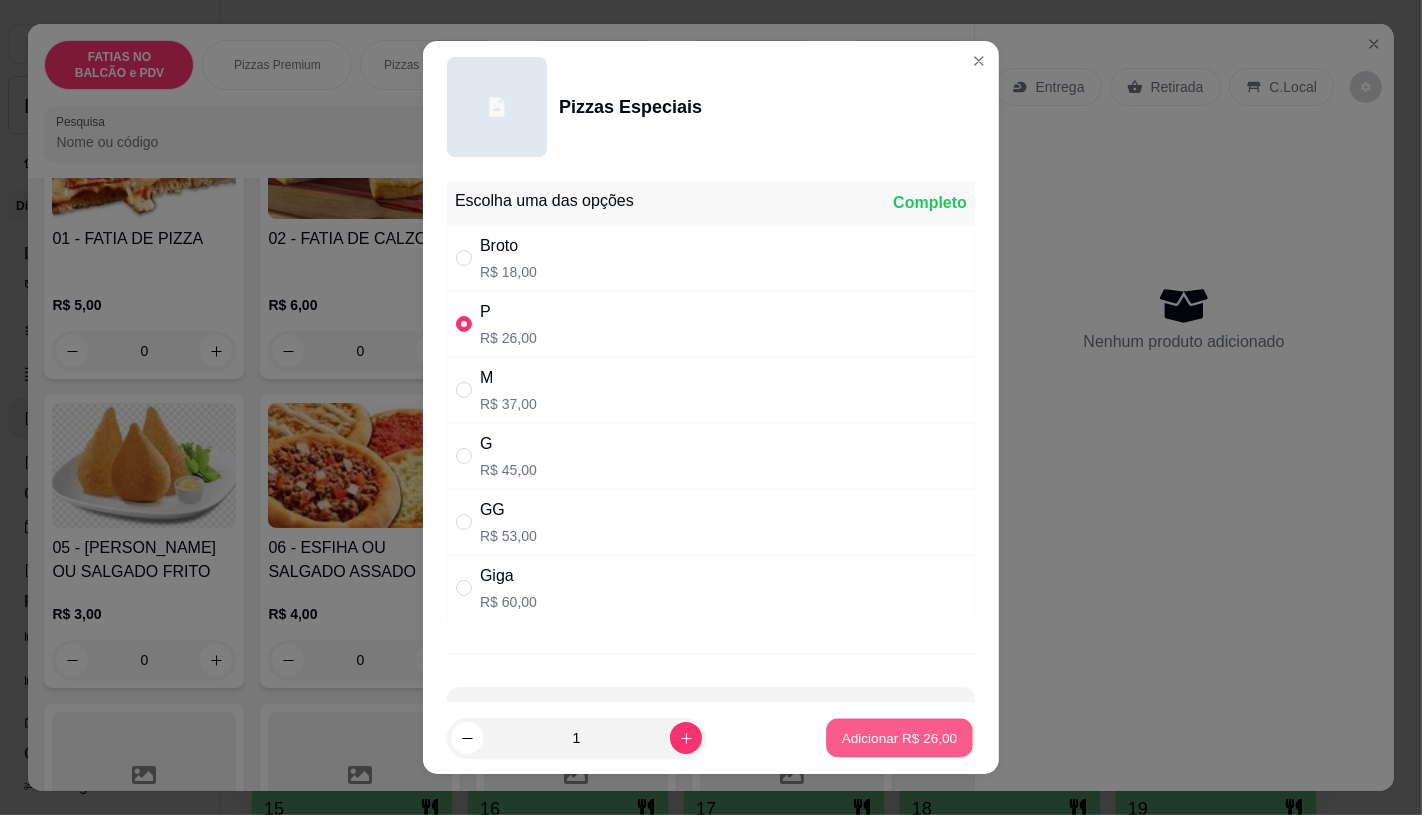 click on "Adicionar   R$ 26,00" at bounding box center (900, 738) 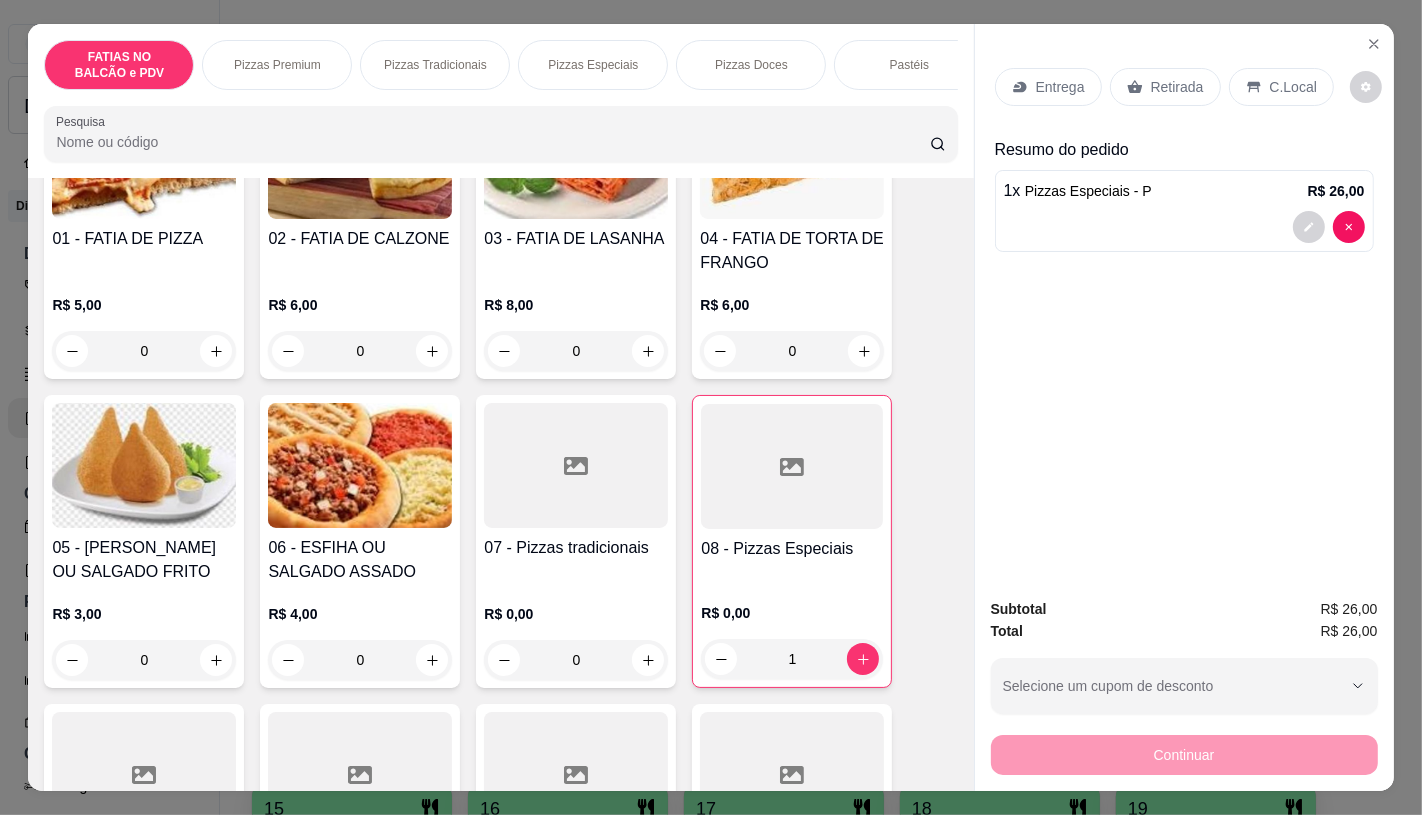 click 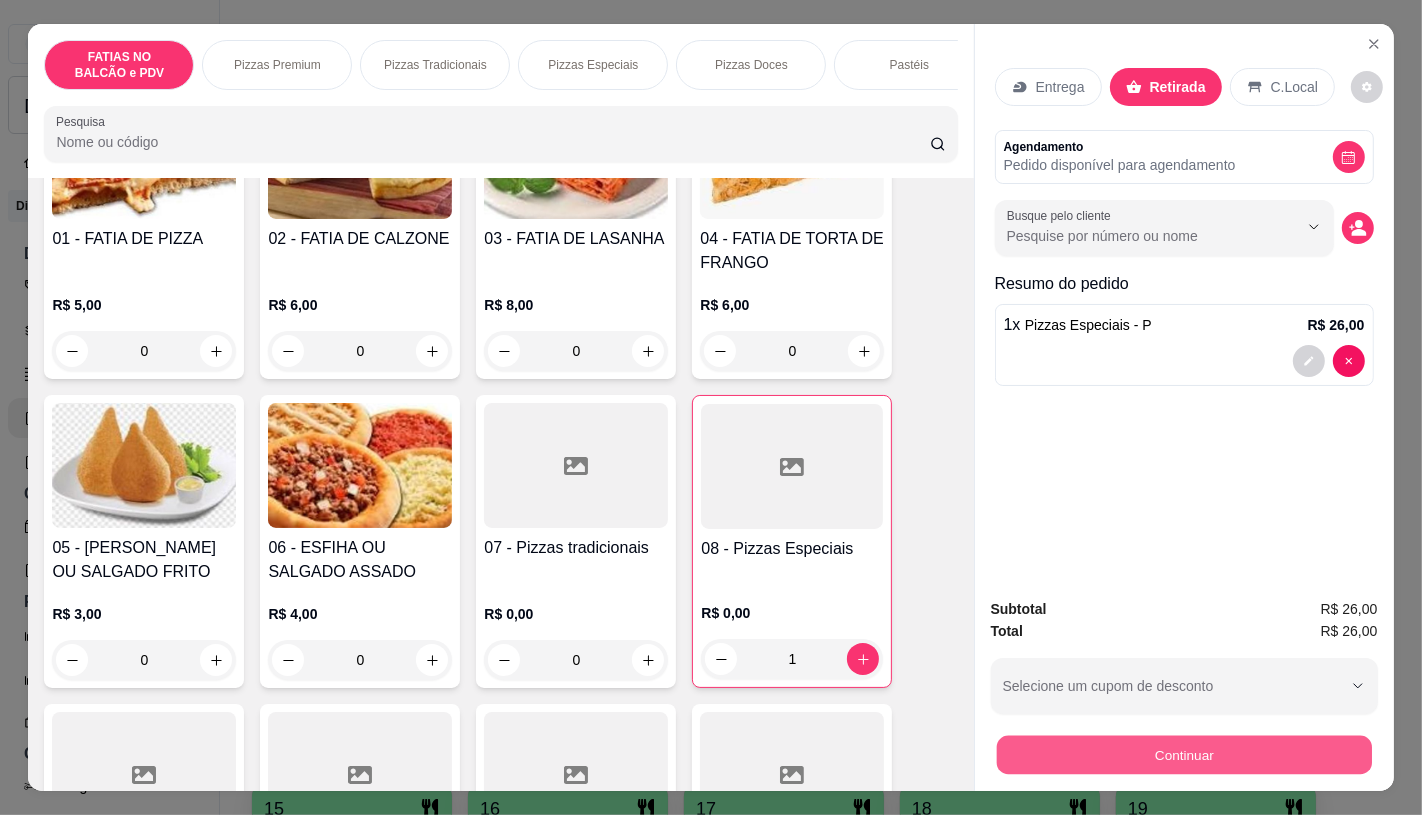 click on "Continuar" at bounding box center [1183, 754] 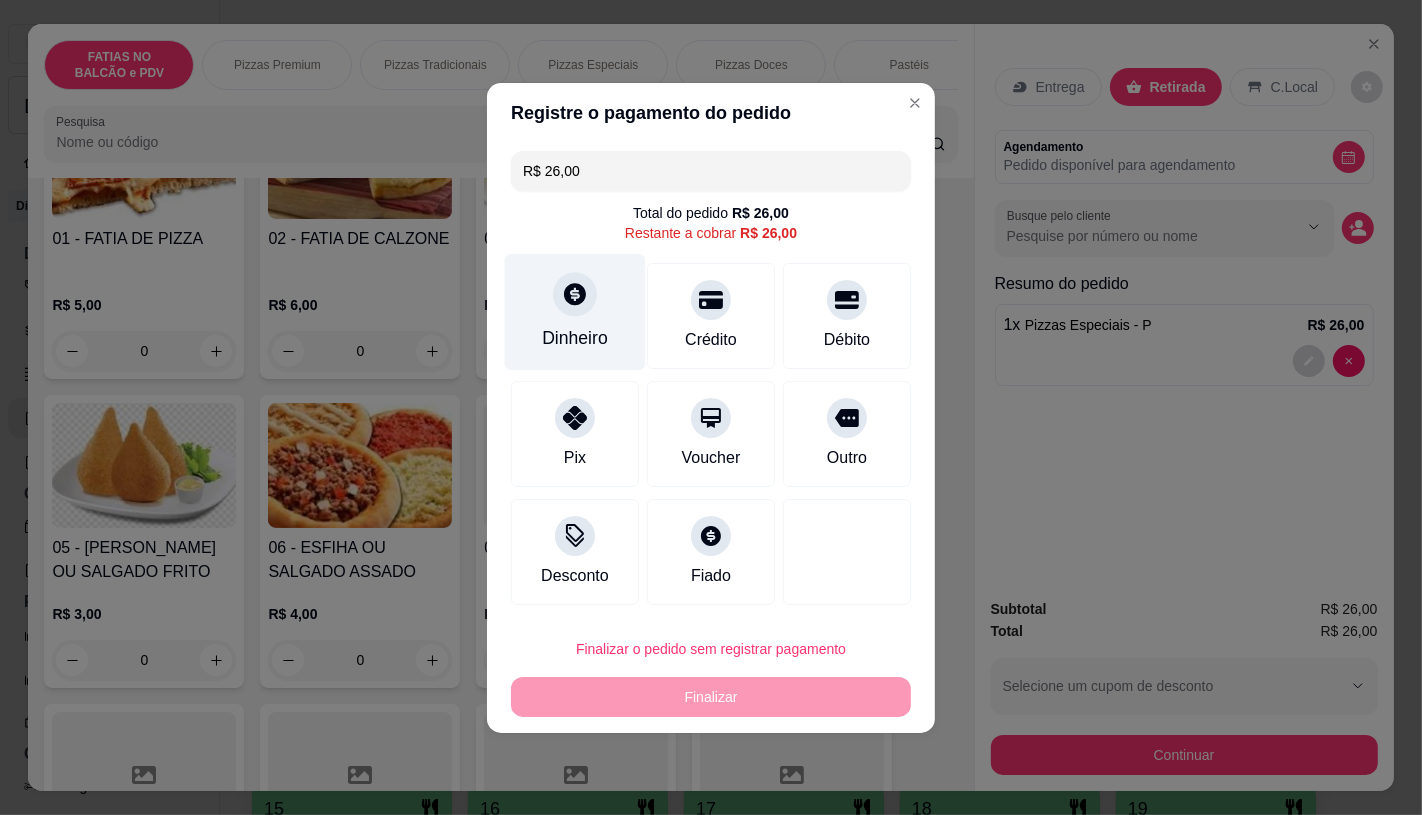 click on "Dinheiro" at bounding box center (575, 311) 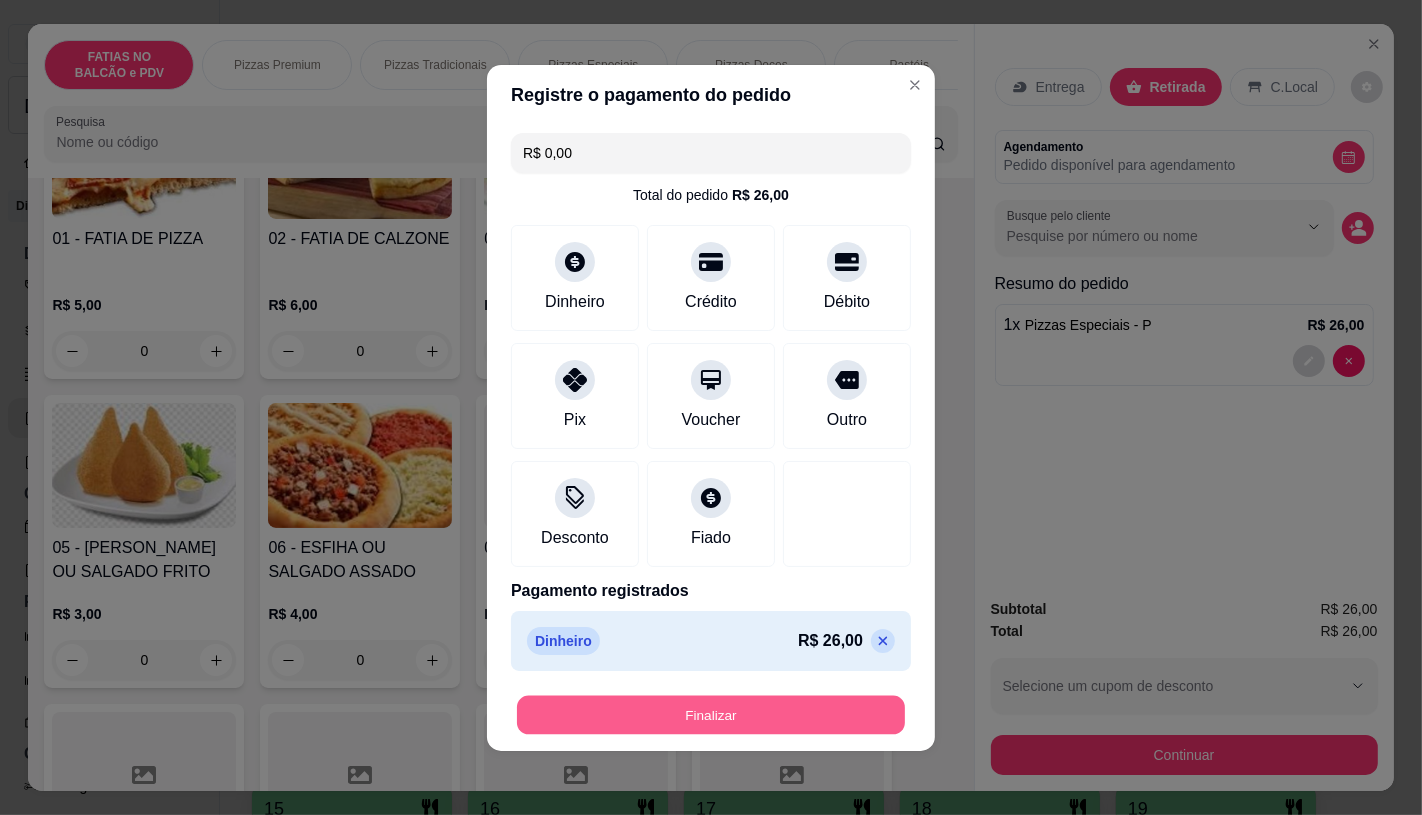 click on "Finalizar" at bounding box center (711, 714) 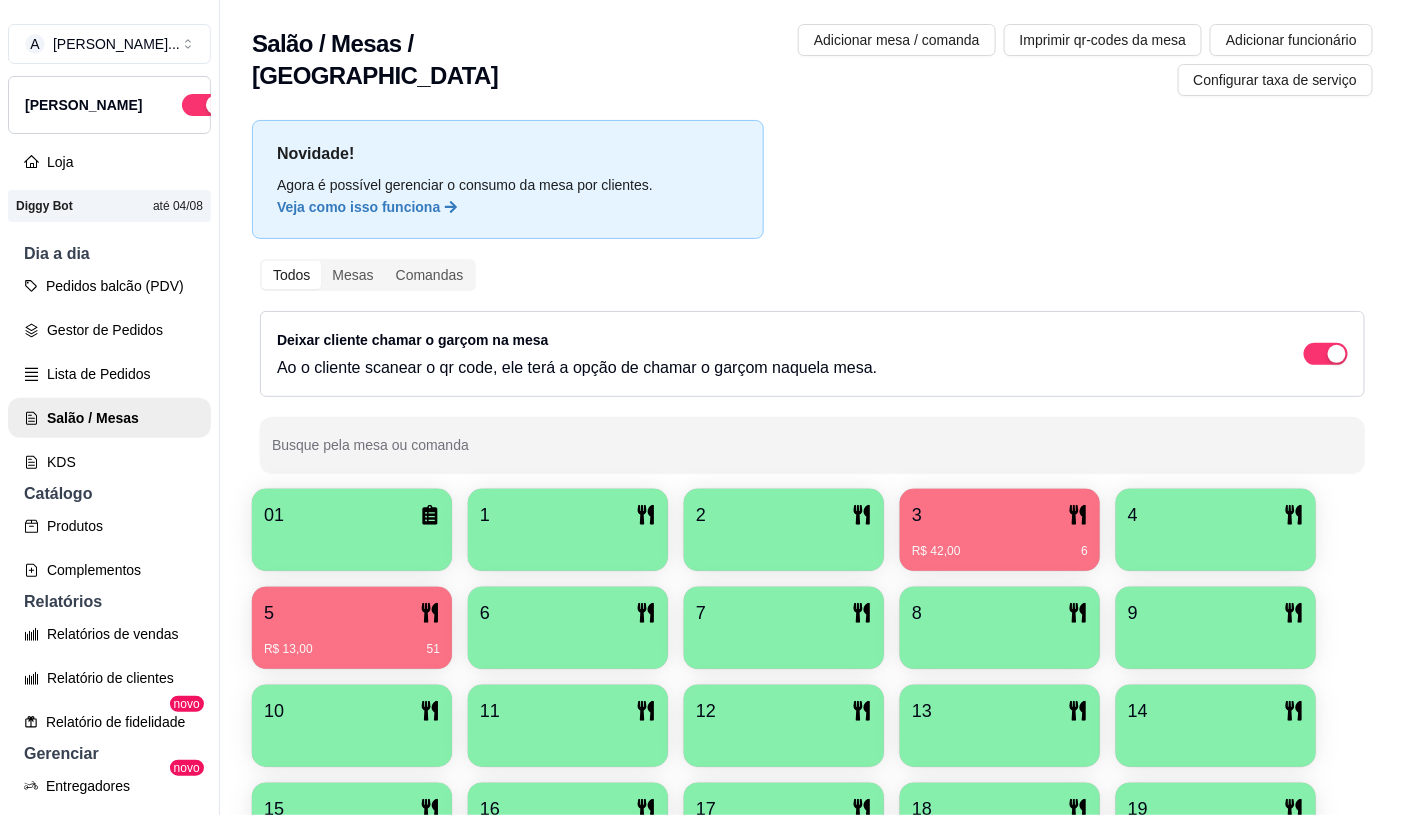 click on "R$ 42,00 6" at bounding box center [1000, 544] 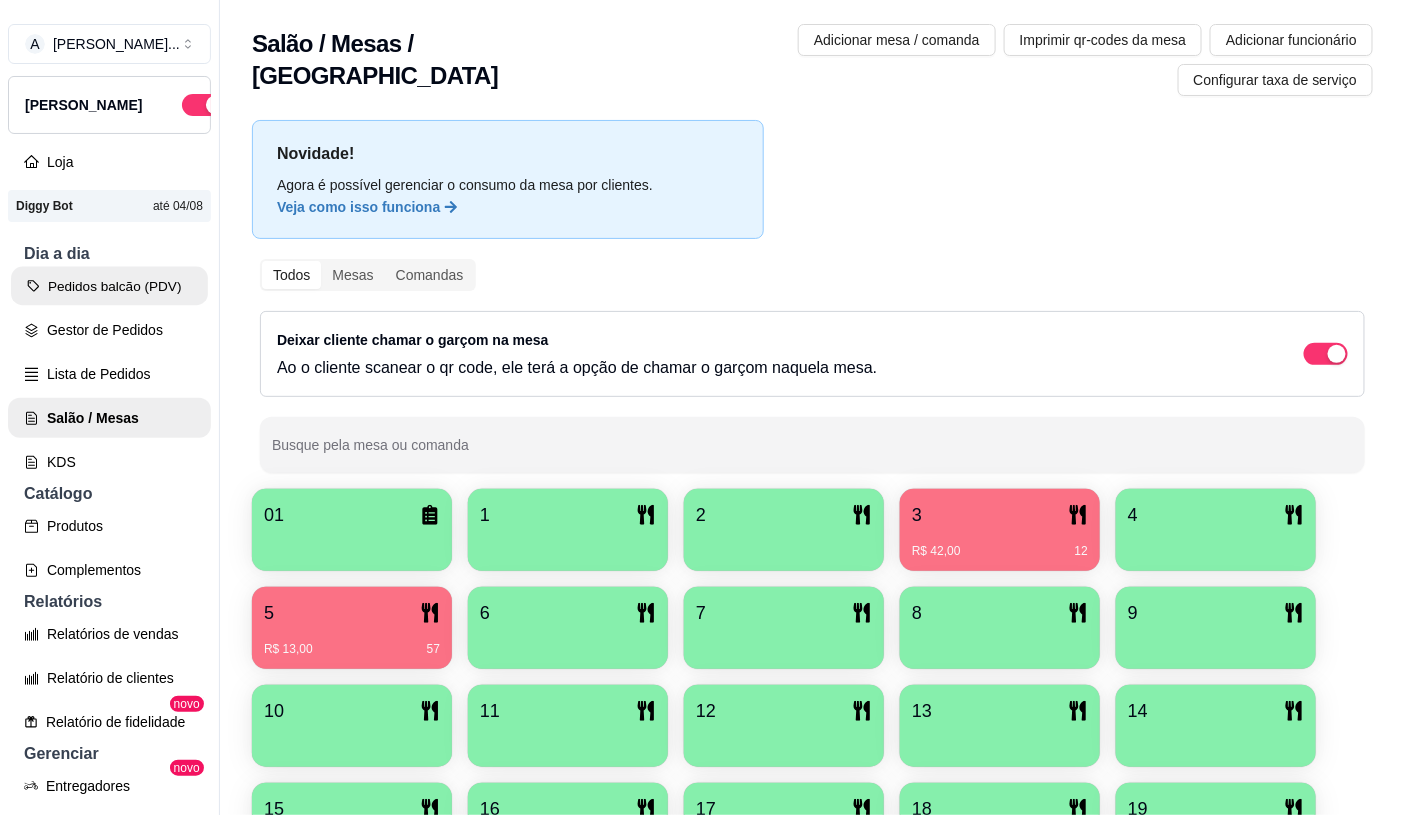 click on "Pedidos balcão (PDV)" at bounding box center [109, 286] 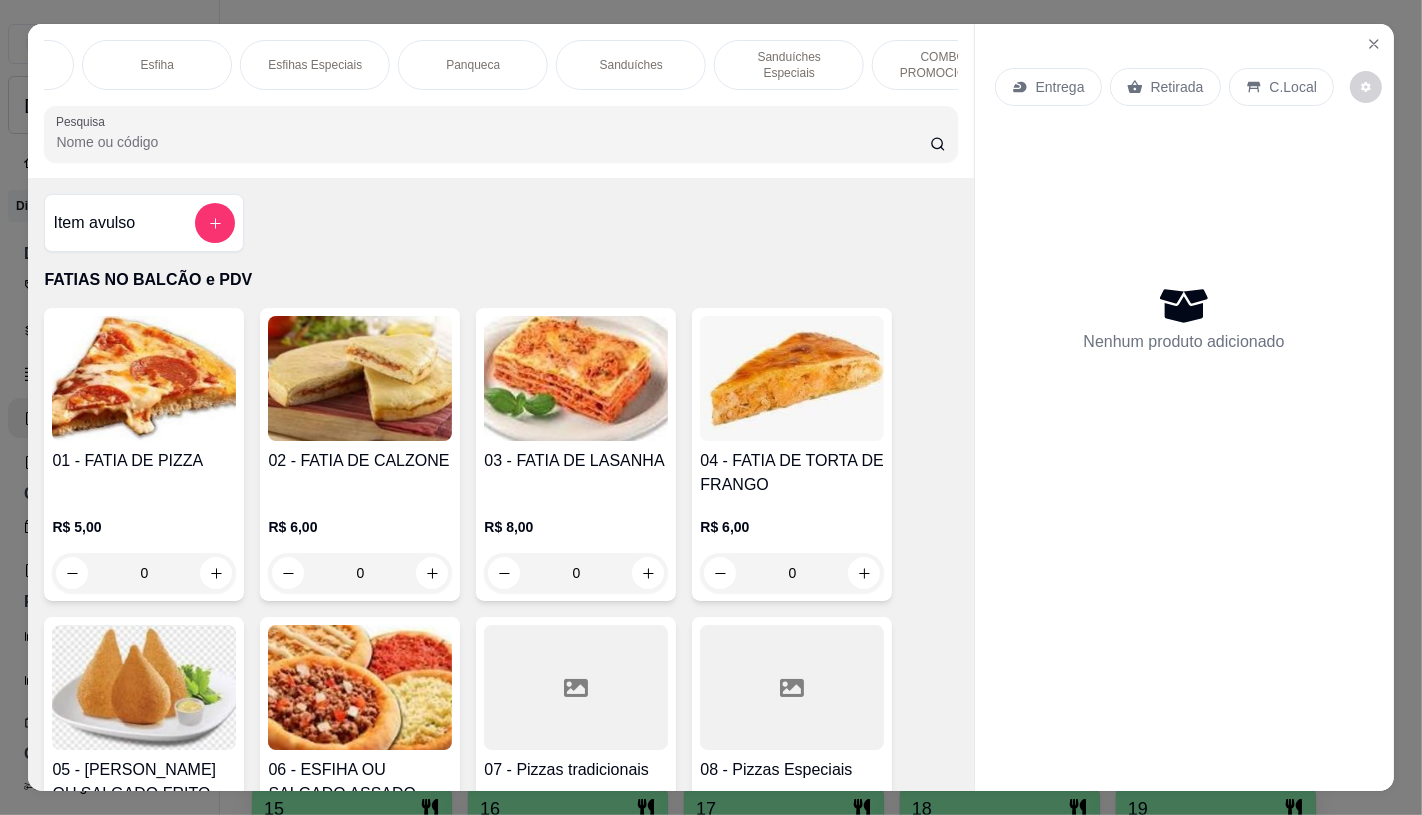 scroll, scrollTop: 0, scrollLeft: 2080, axis: horizontal 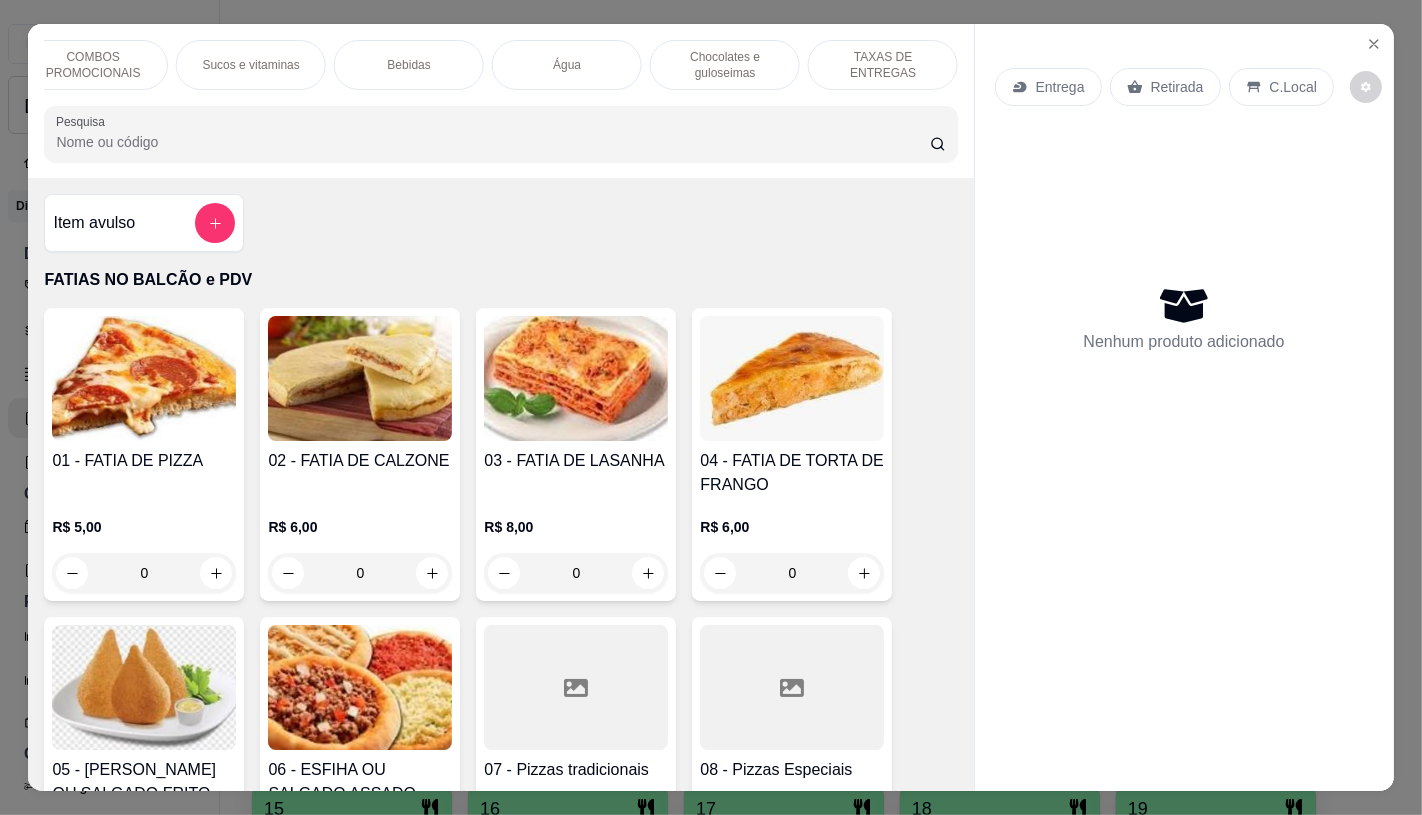 click on "Chocolates e guloseimas" at bounding box center (725, 65) 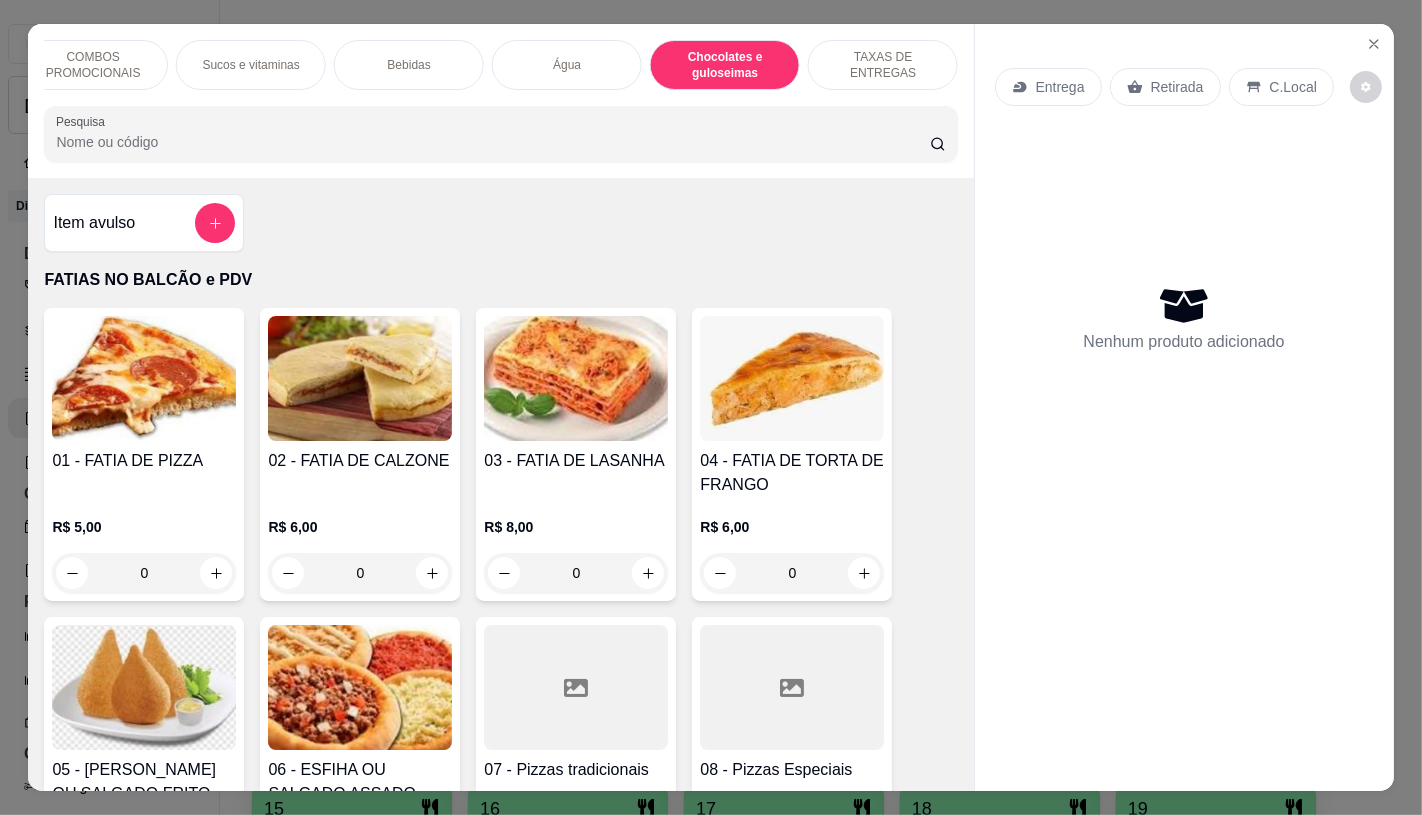 scroll, scrollTop: 13010, scrollLeft: 0, axis: vertical 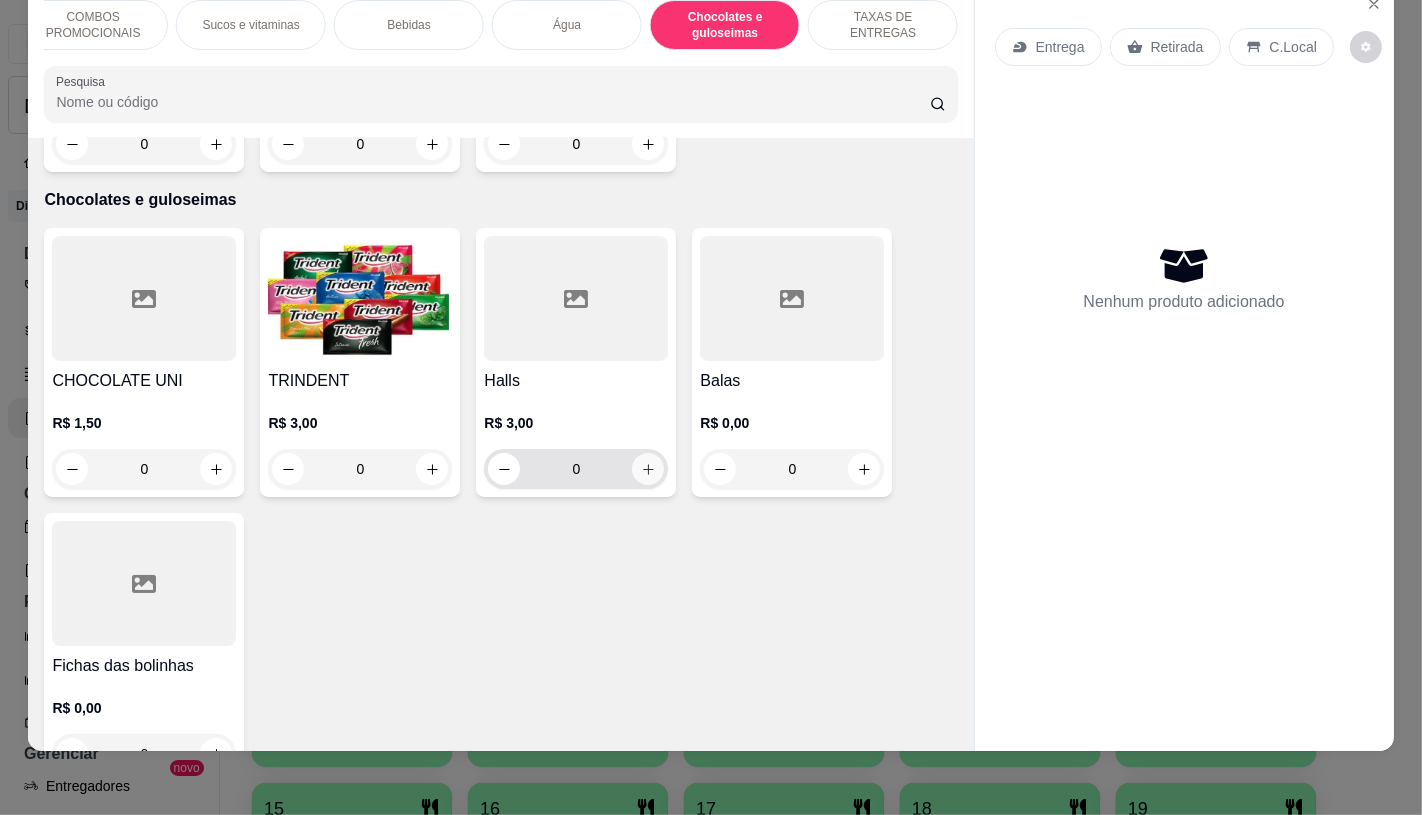 click 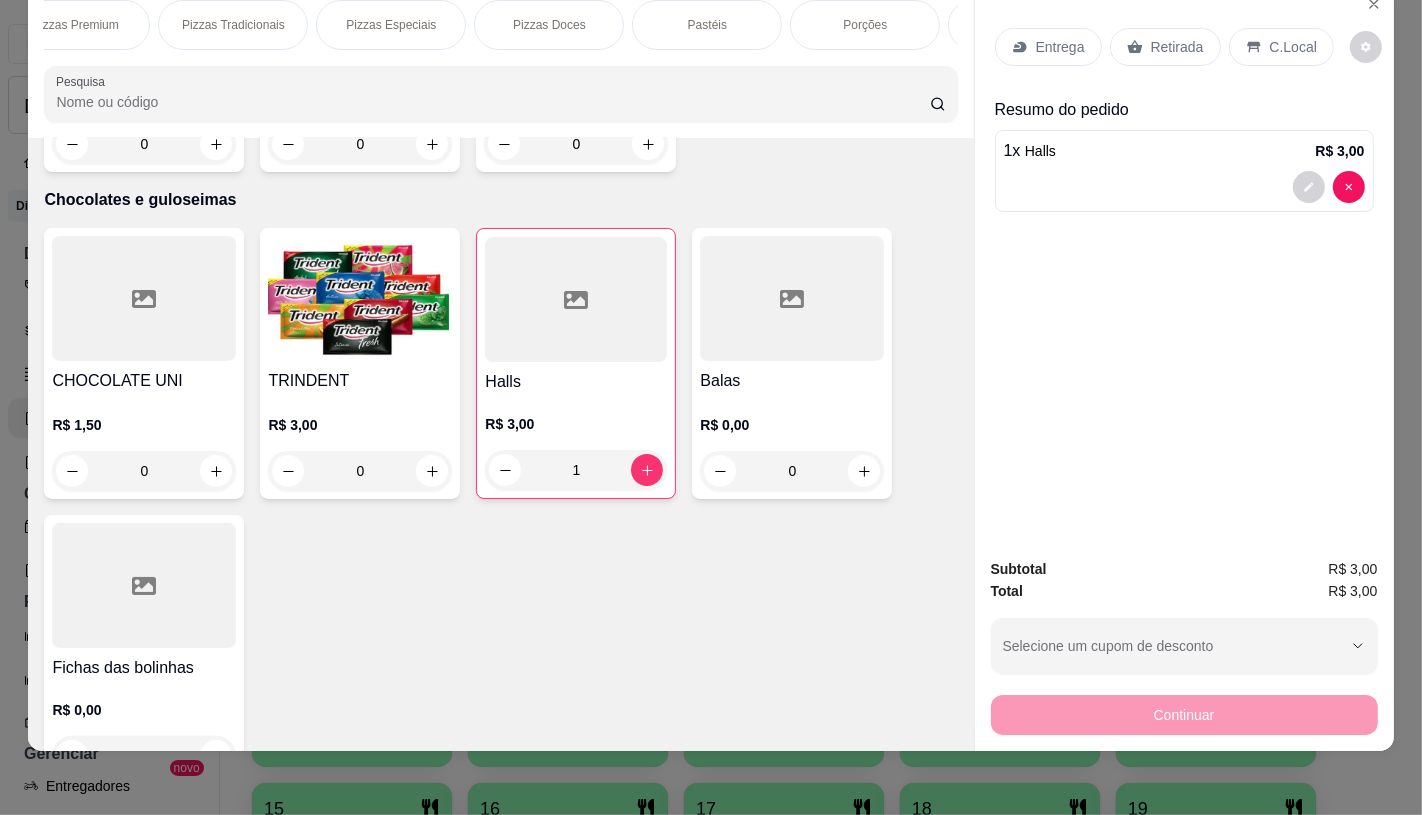 scroll, scrollTop: 0, scrollLeft: 133, axis: horizontal 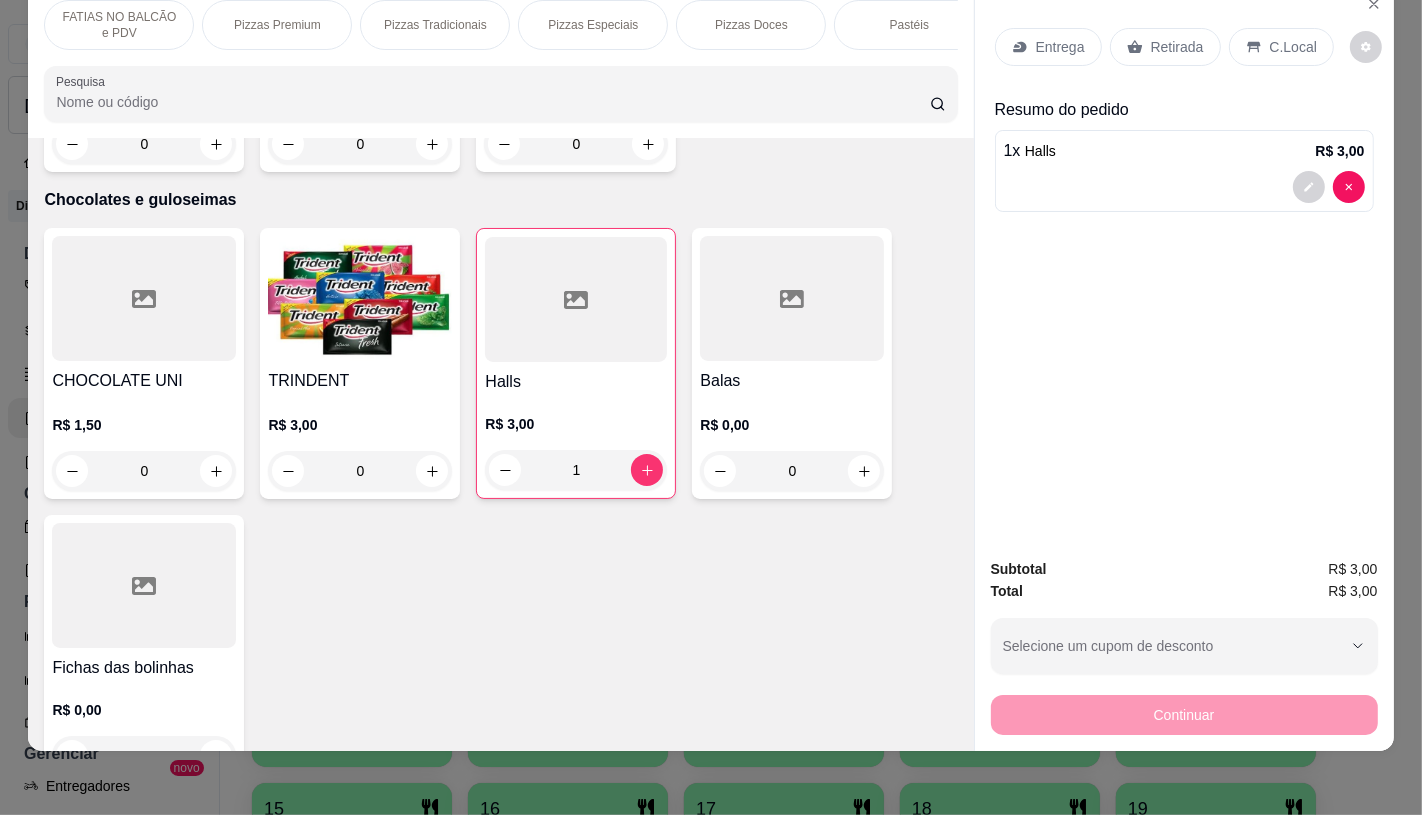 click on "FATIAS NO BALCÃO e PDV" at bounding box center (119, 25) 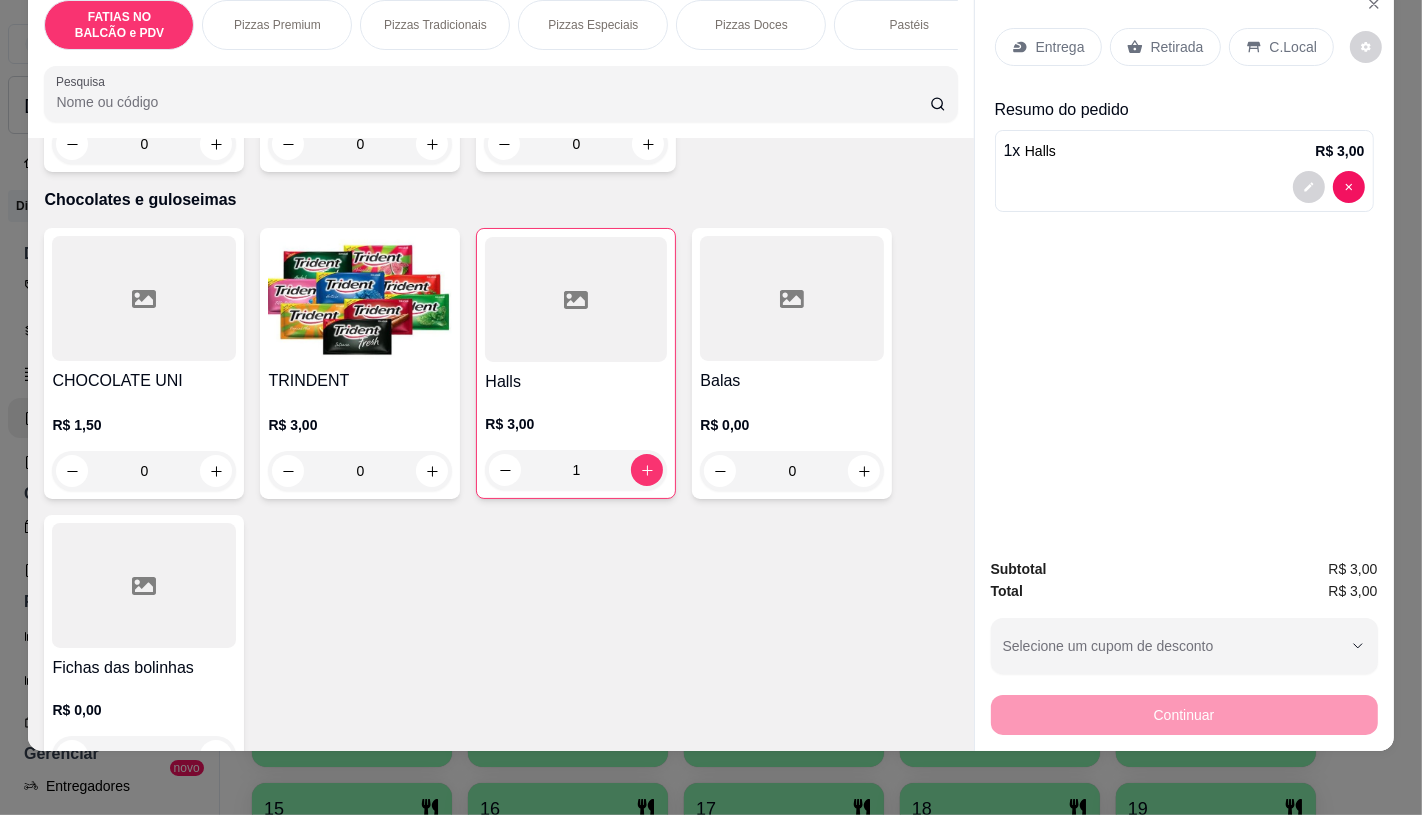 scroll, scrollTop: 90, scrollLeft: 0, axis: vertical 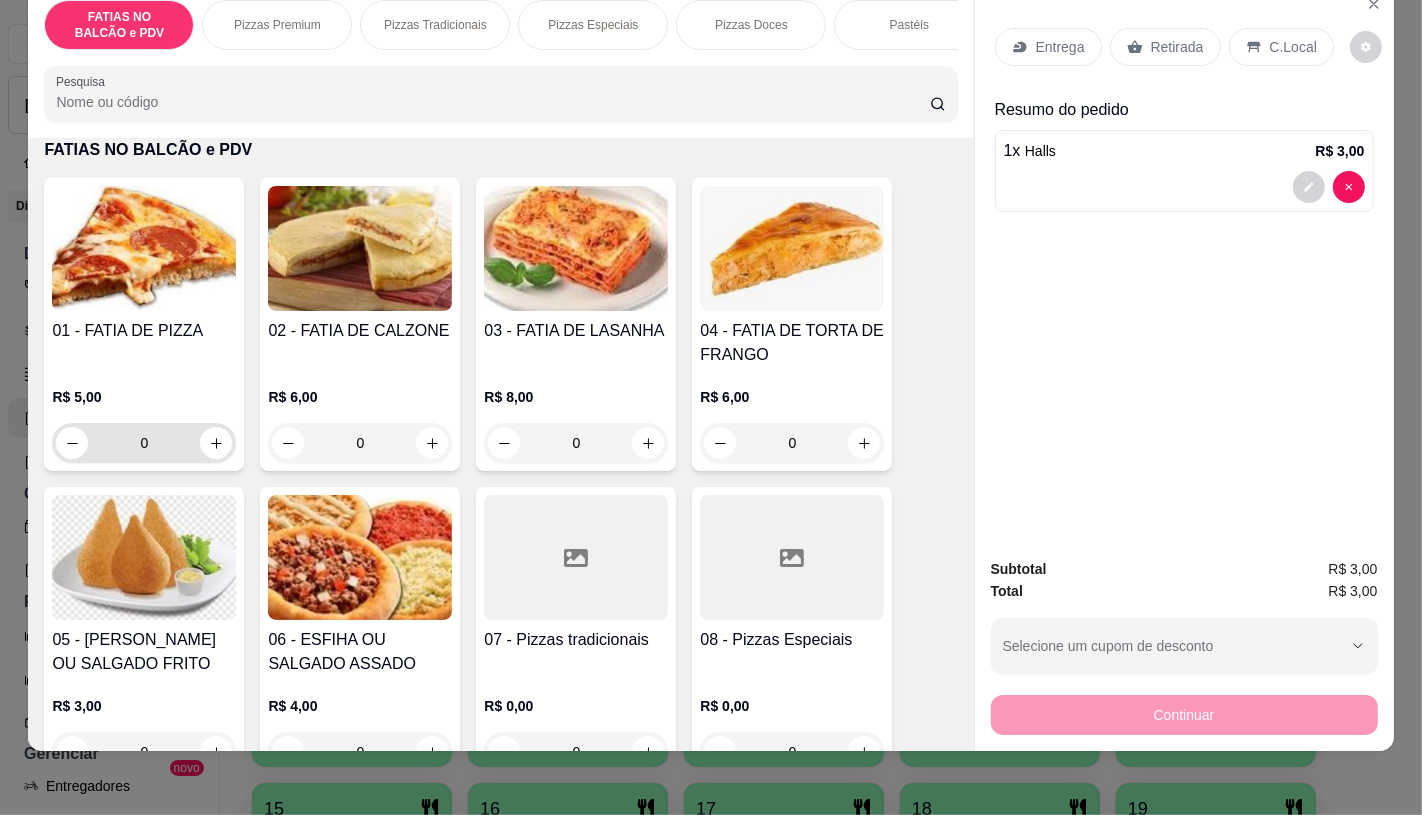 click on "0" at bounding box center [144, 443] 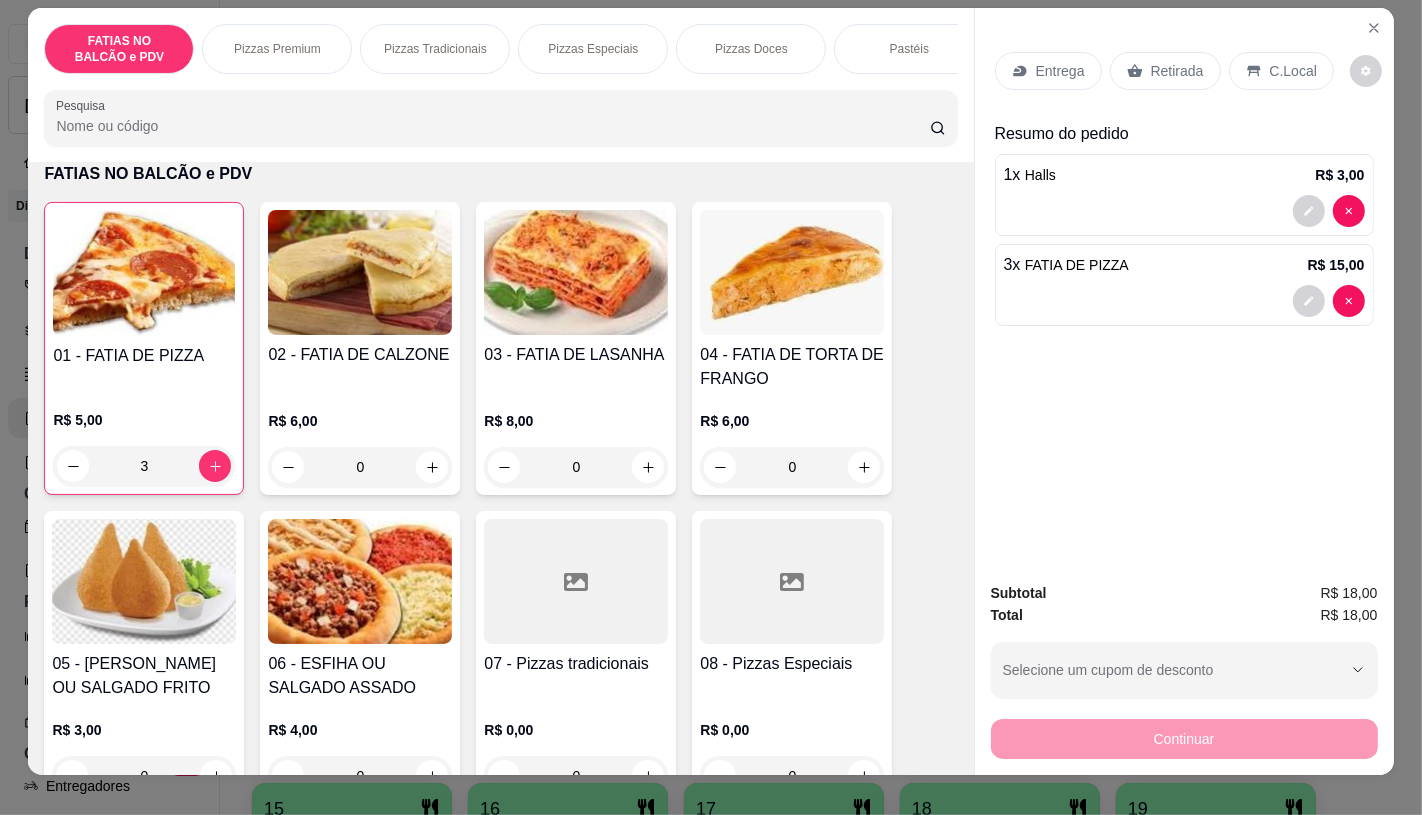 scroll, scrollTop: 0, scrollLeft: 0, axis: both 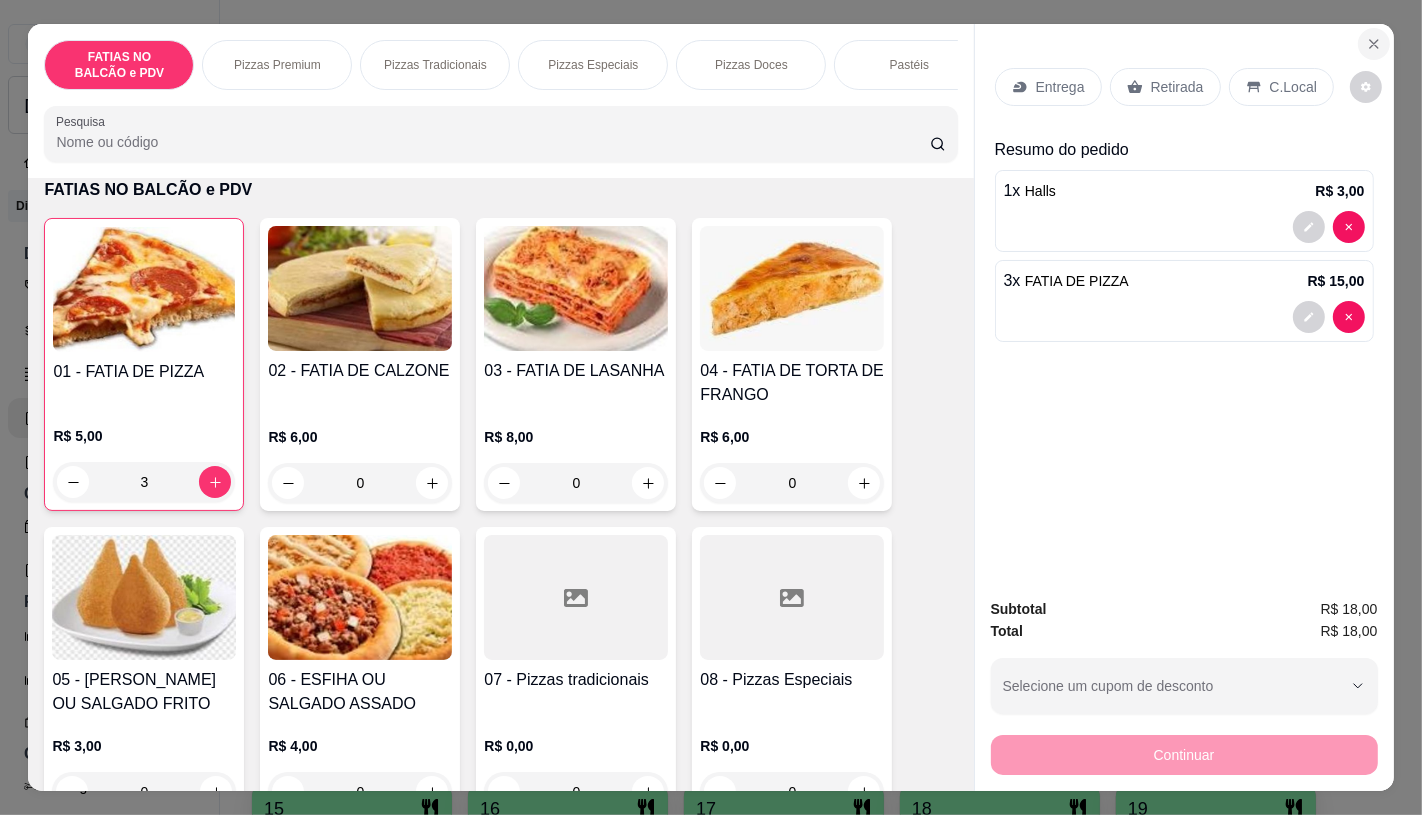 click at bounding box center (1374, 44) 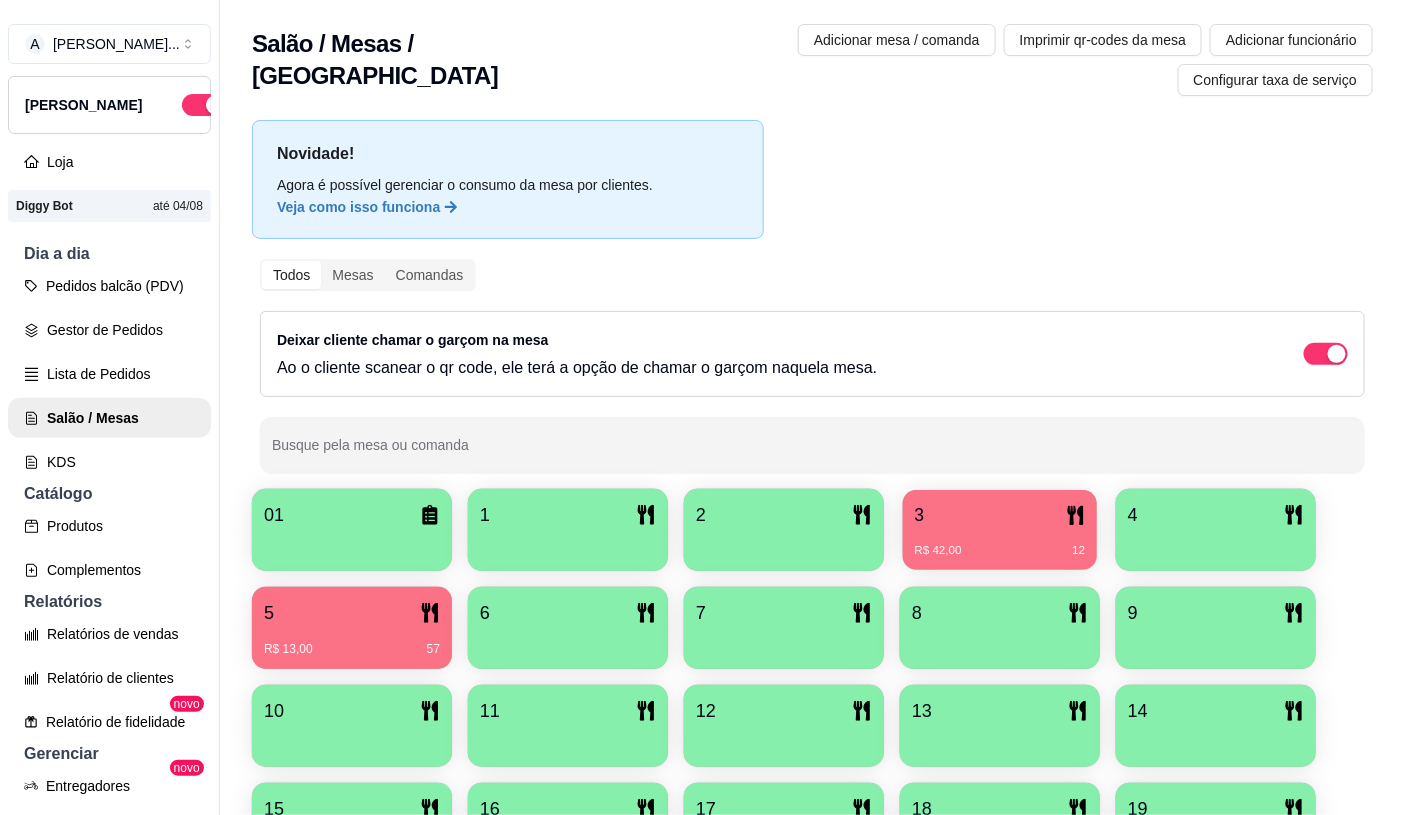 click on "3 R$ 42,00 12" at bounding box center (1000, 530) 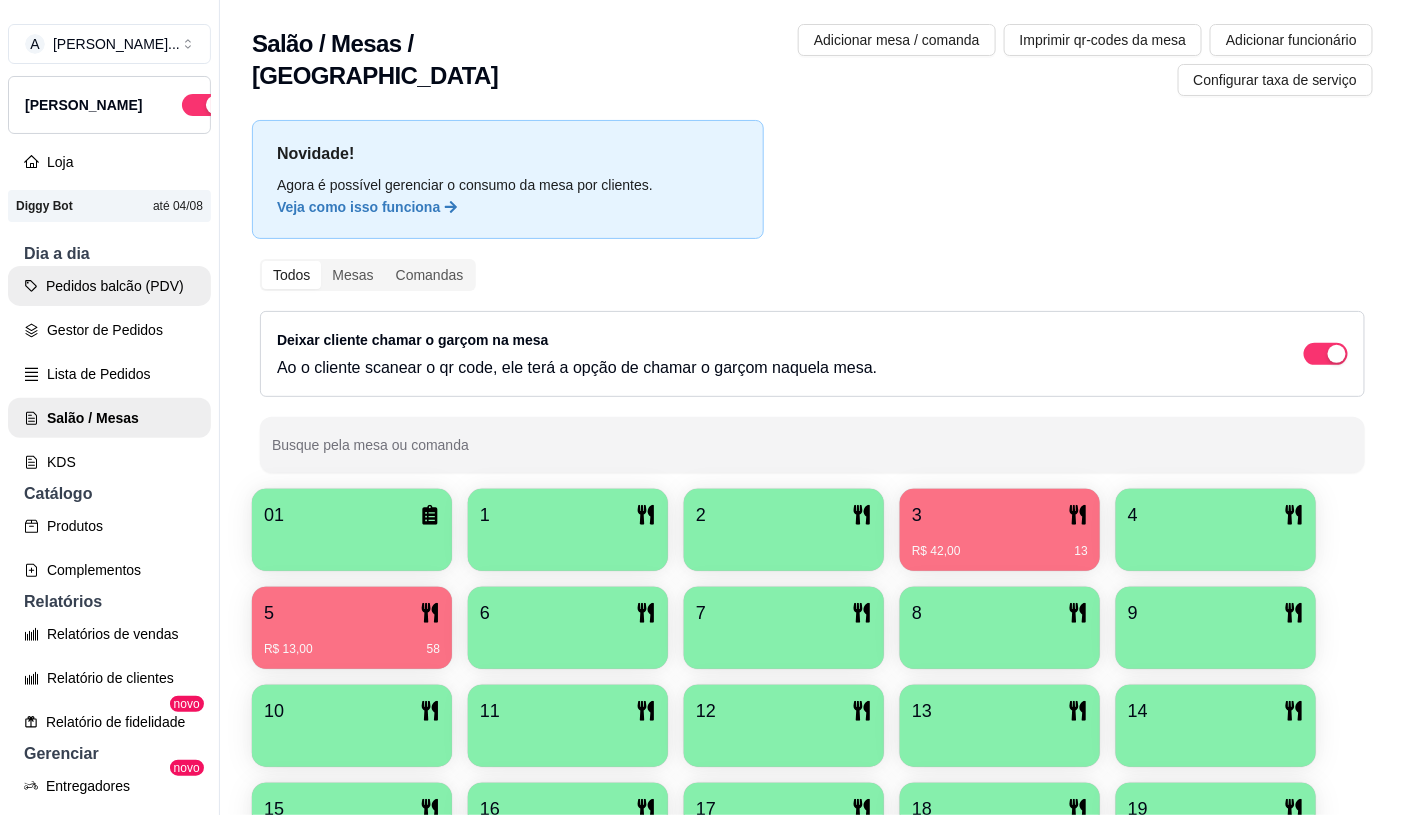 click on "Pedidos balcão (PDV)" at bounding box center (109, 286) 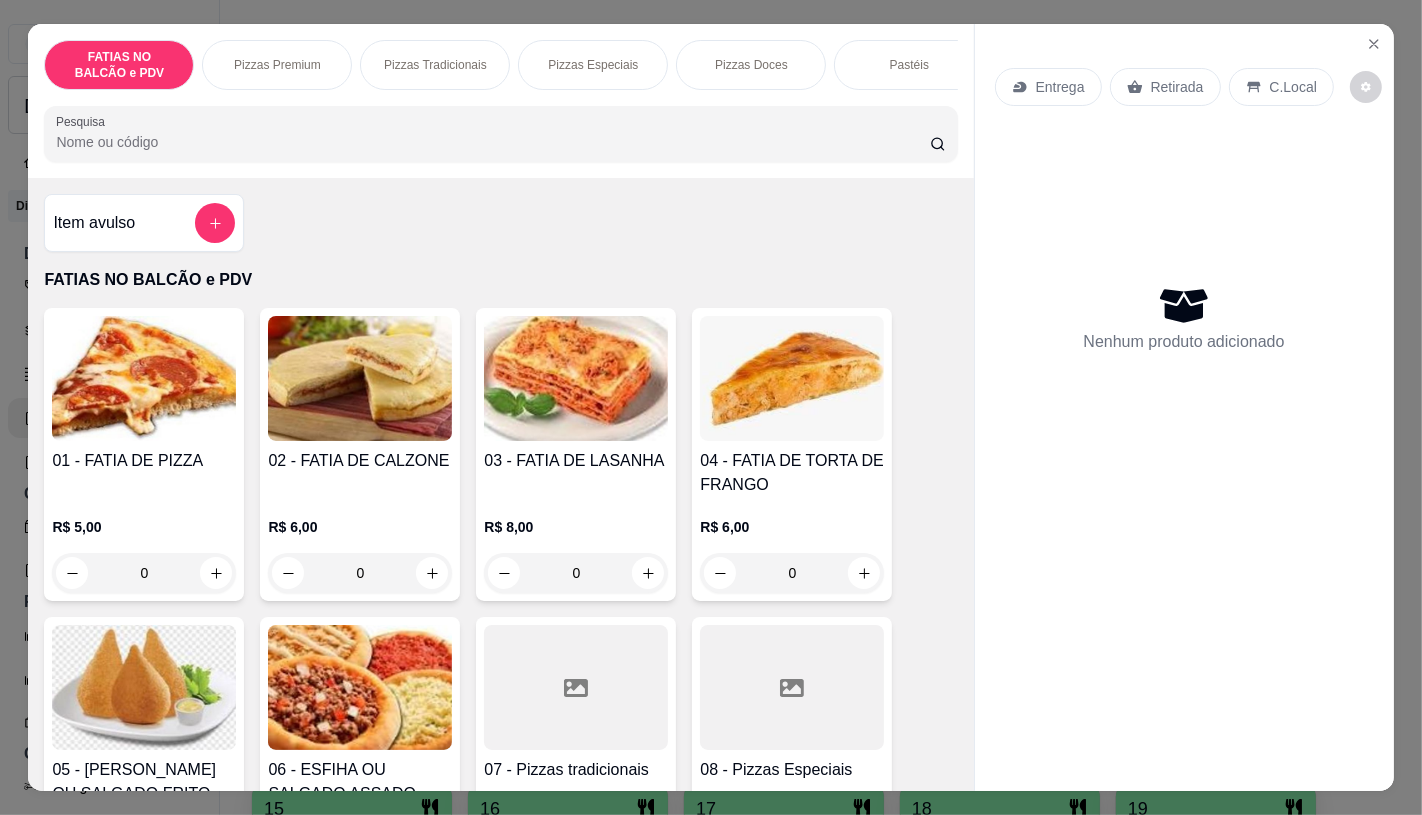 click on "0" at bounding box center [144, 573] 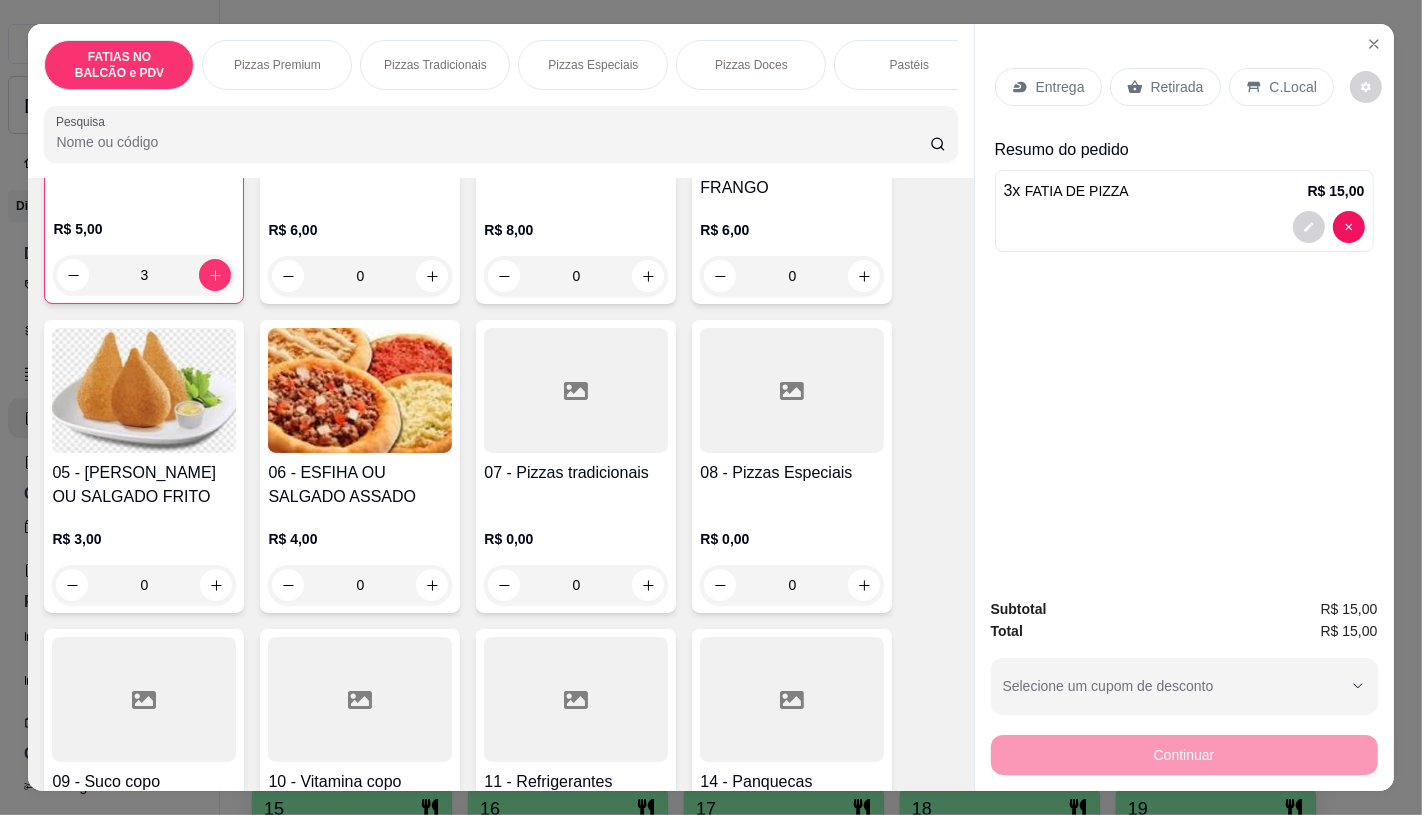 scroll, scrollTop: 333, scrollLeft: 0, axis: vertical 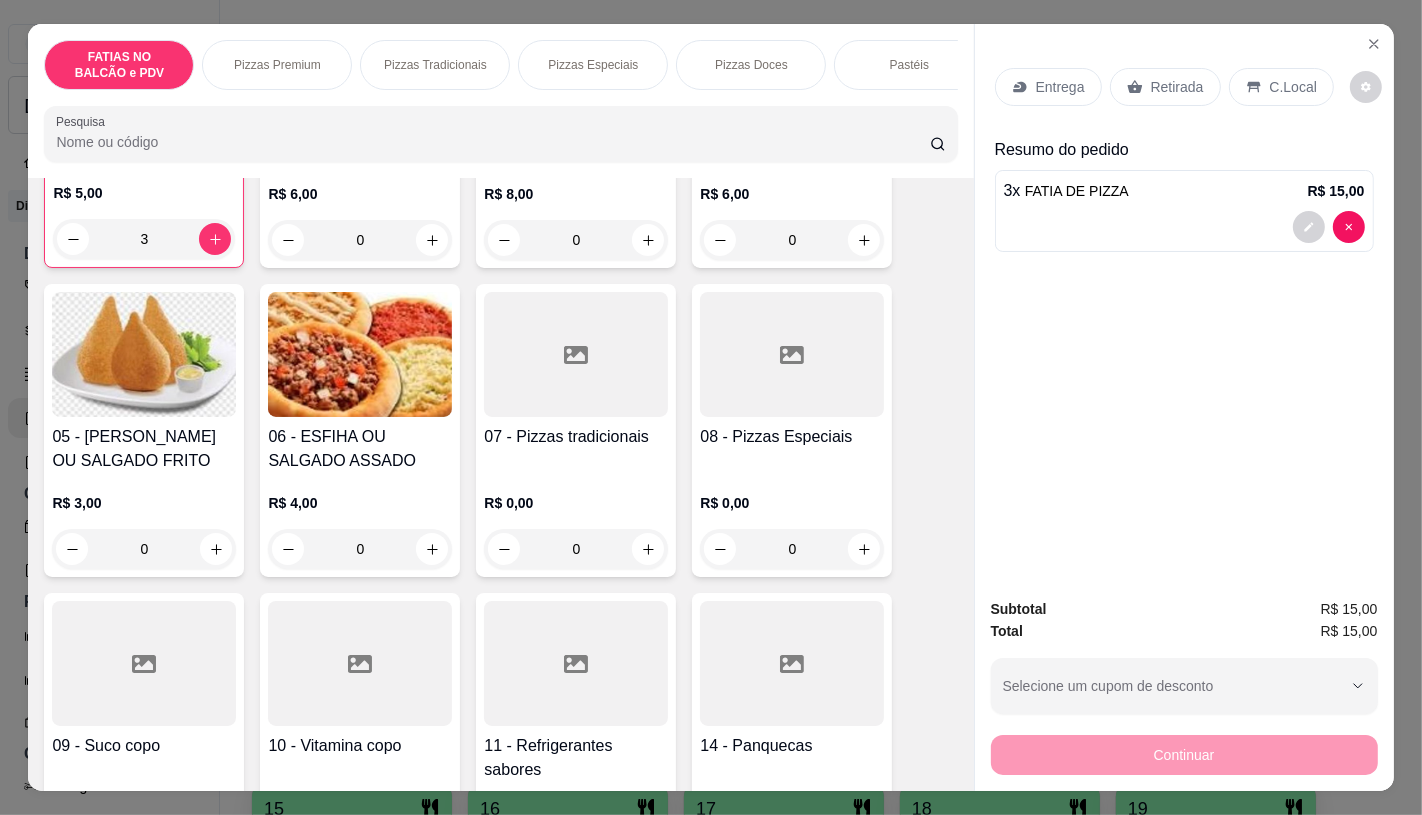 click 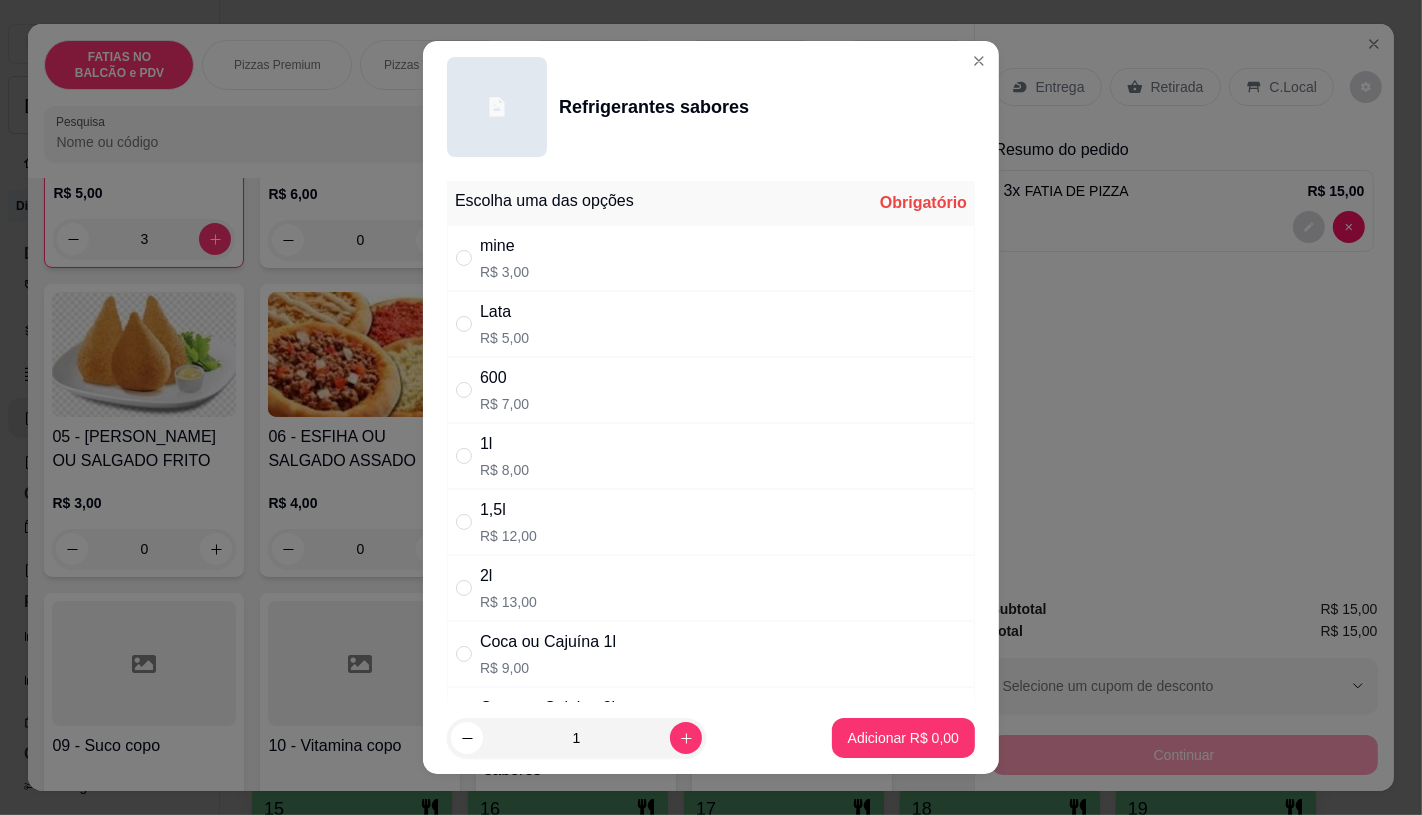 click on "Lata" at bounding box center [504, 312] 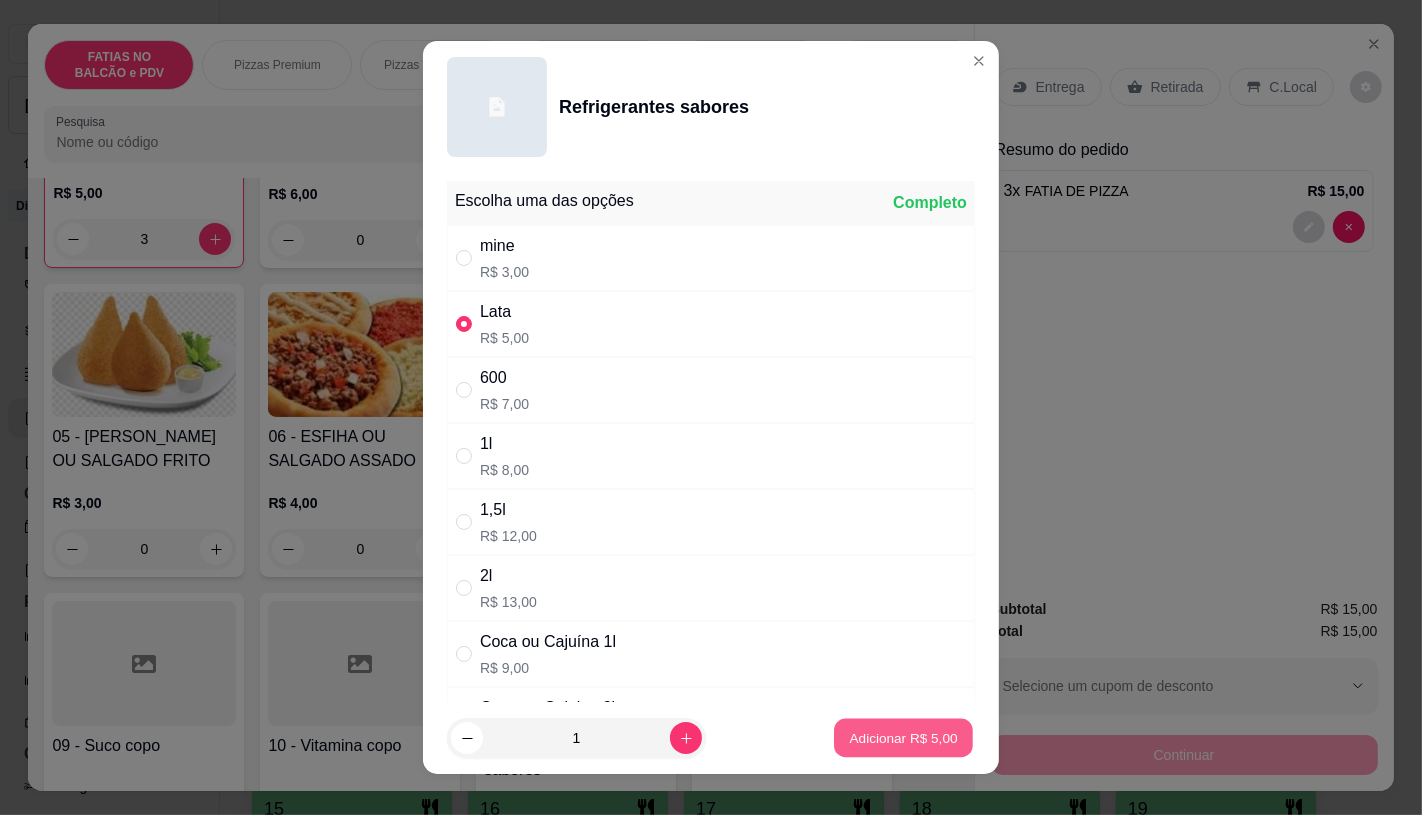 click on "Adicionar   R$ 5,00" at bounding box center [903, 738] 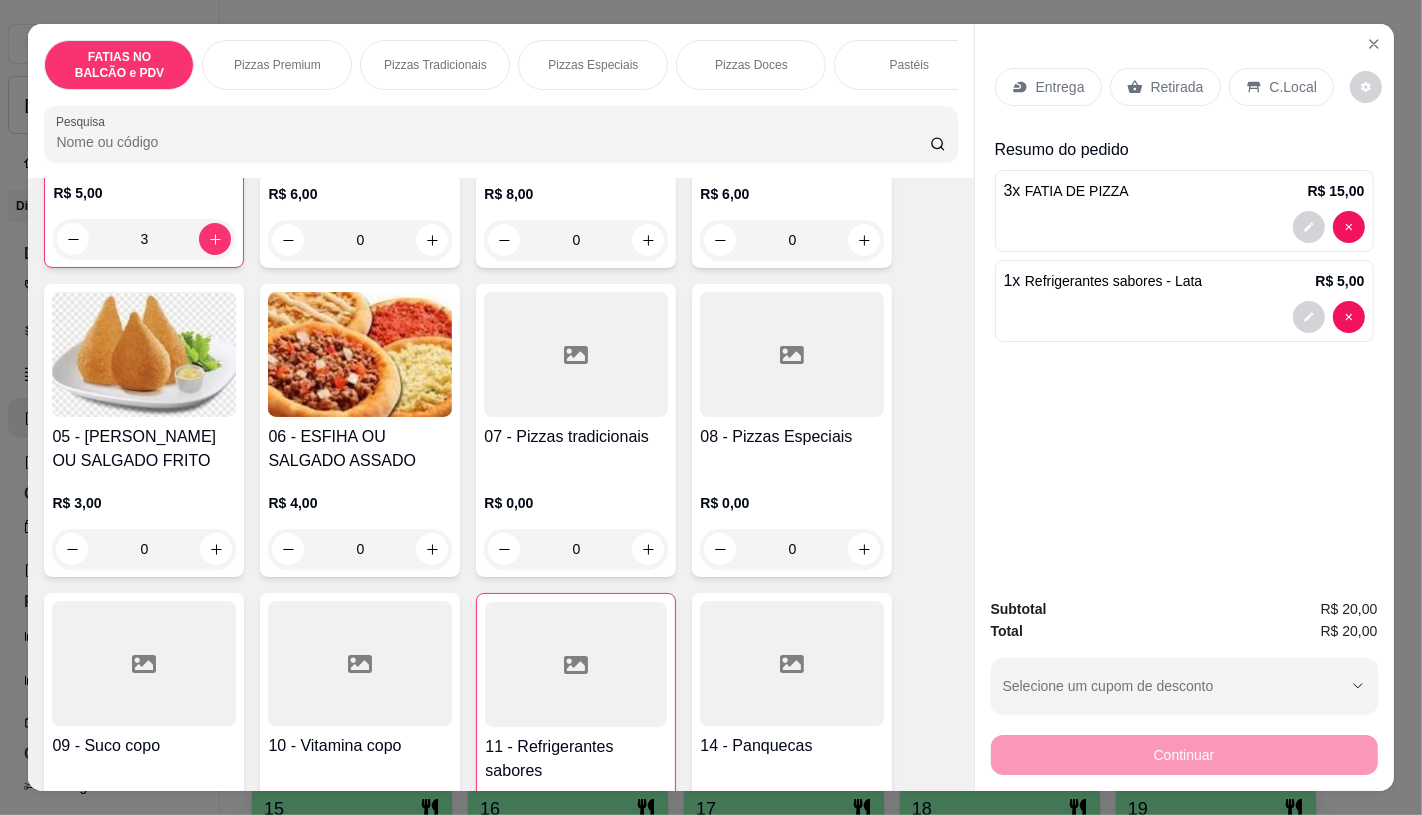 scroll, scrollTop: 0, scrollLeft: 2080, axis: horizontal 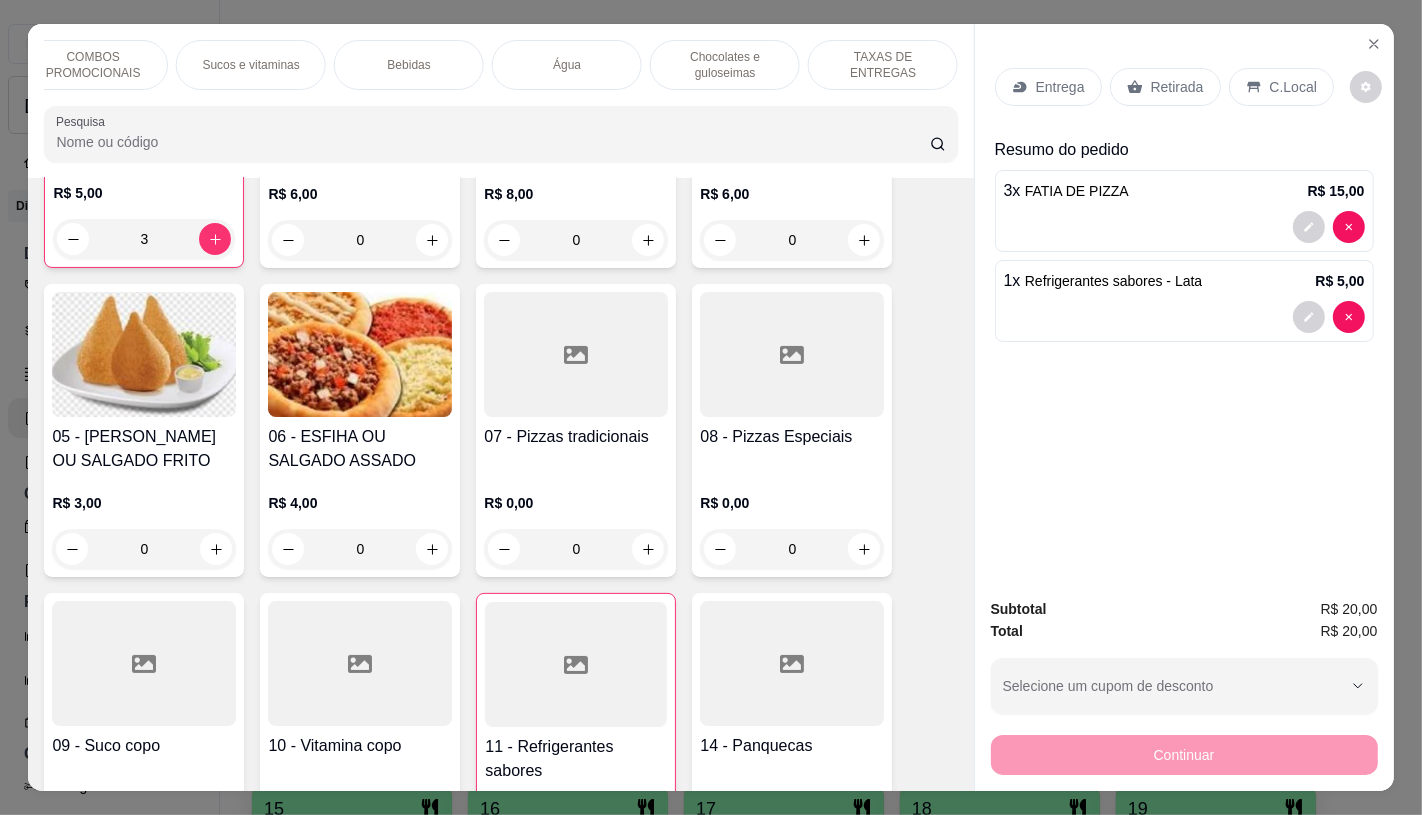 click on "Chocolates e guloseimas" at bounding box center (725, 65) 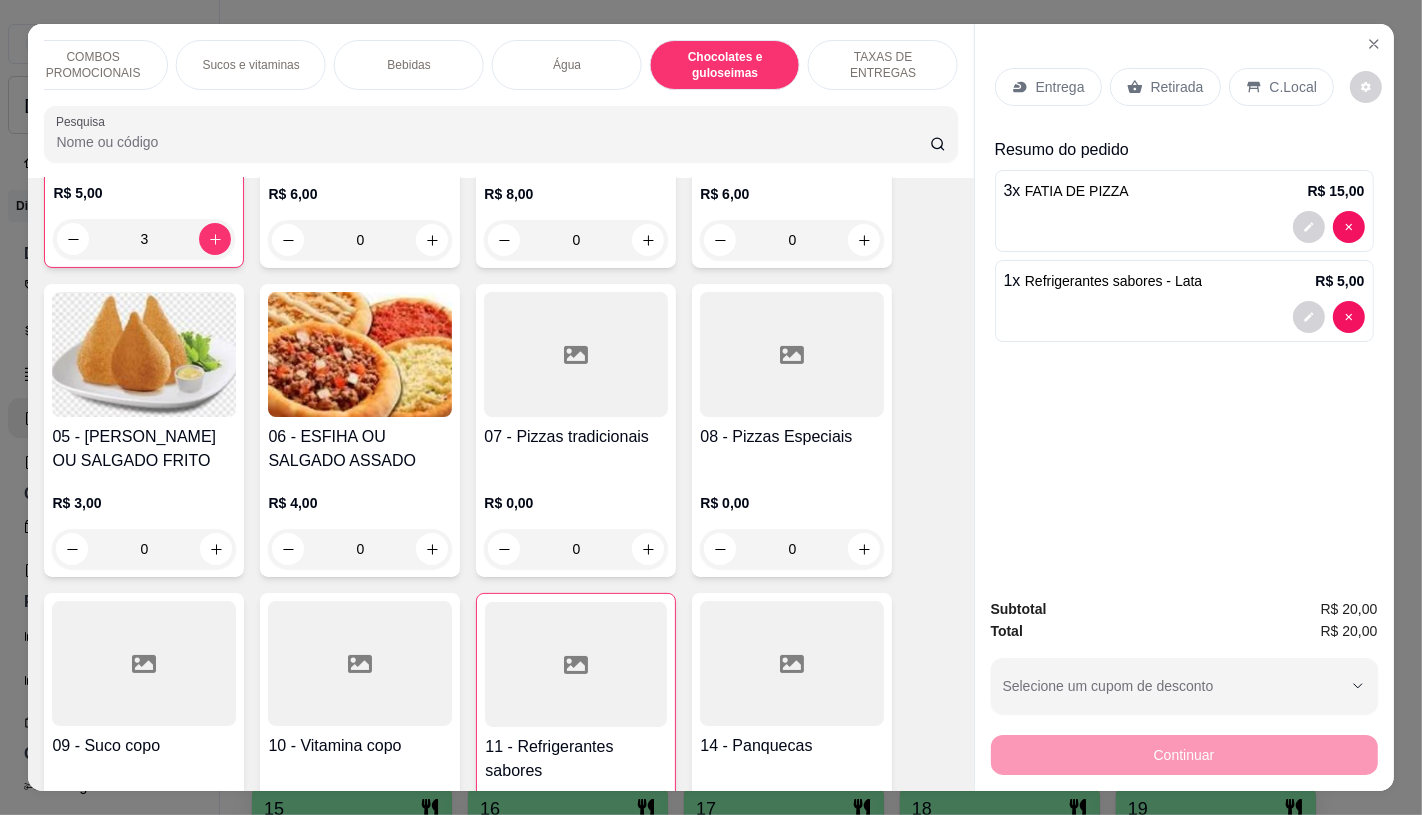 scroll, scrollTop: 13012, scrollLeft: 0, axis: vertical 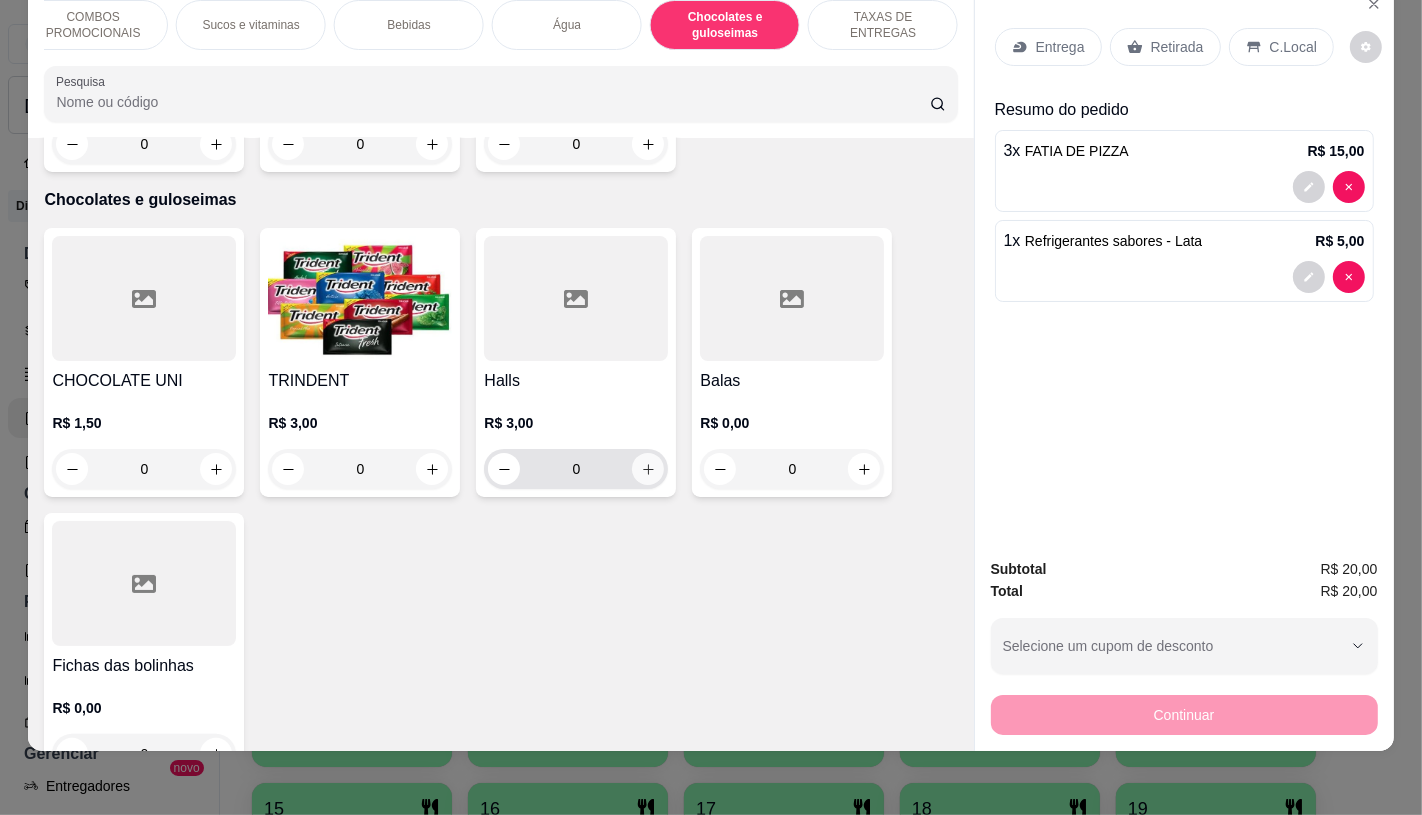 click 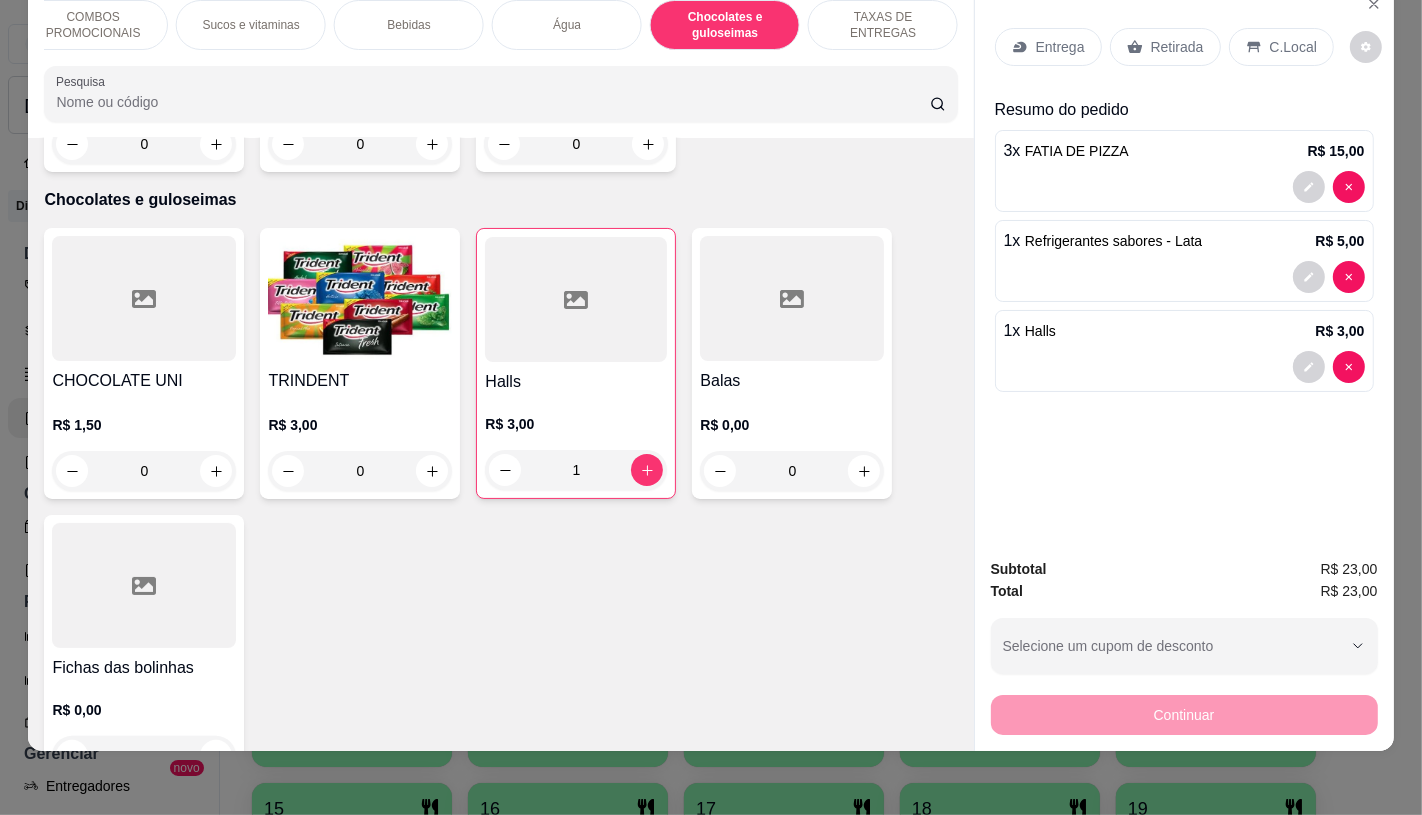 click on "Retirada" at bounding box center [1165, 47] 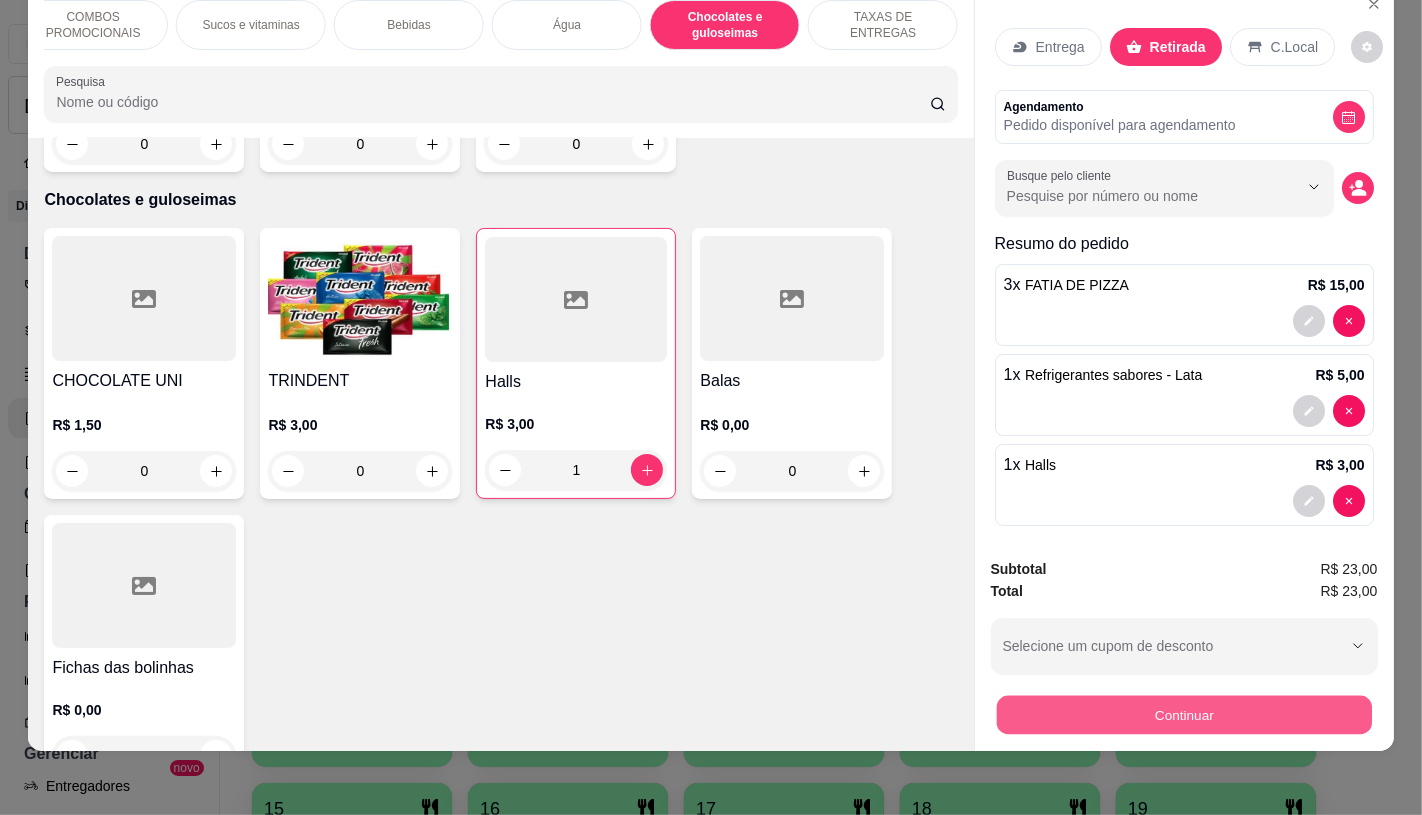 click on "Continuar" at bounding box center (1183, 714) 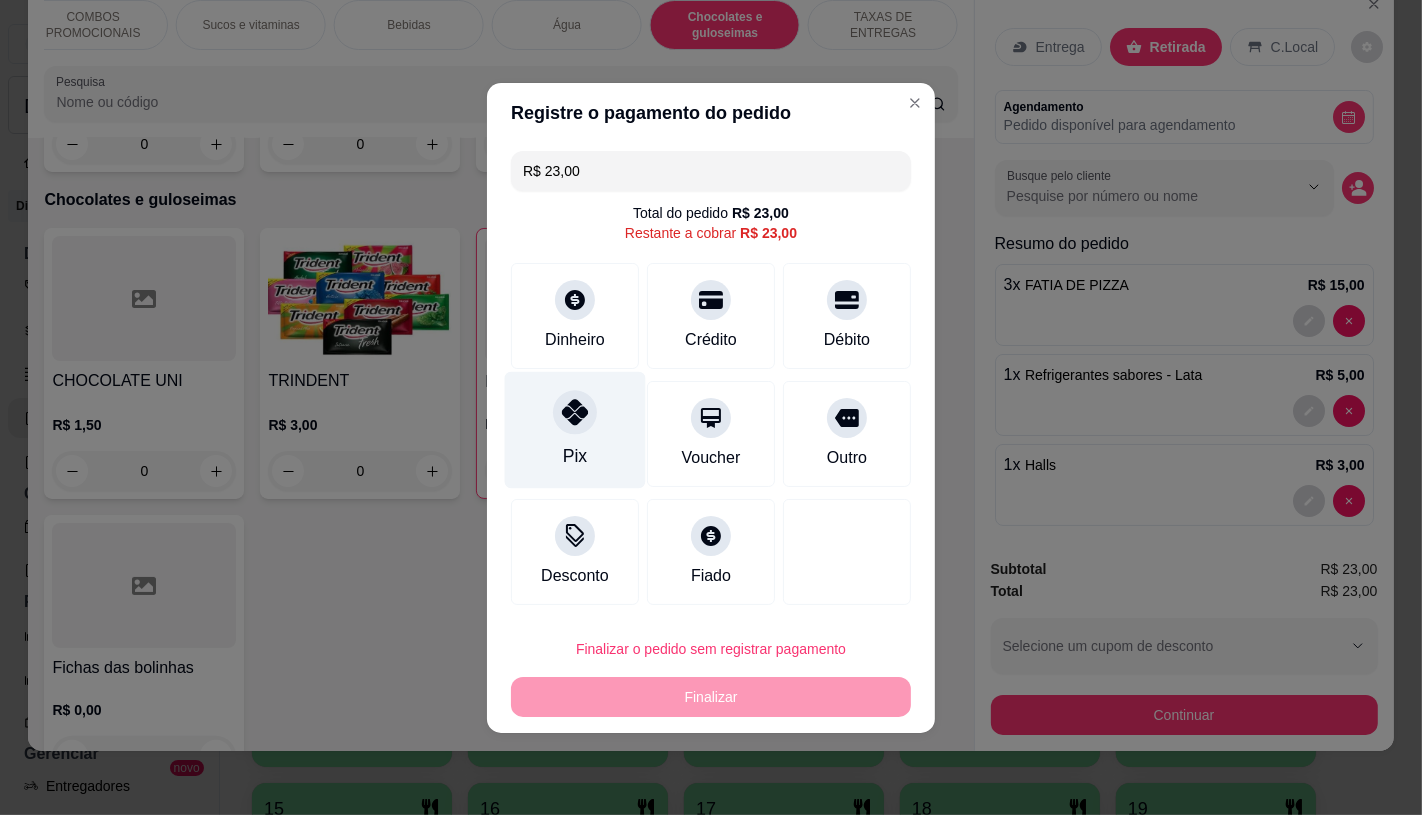 click on "Pix" at bounding box center (575, 429) 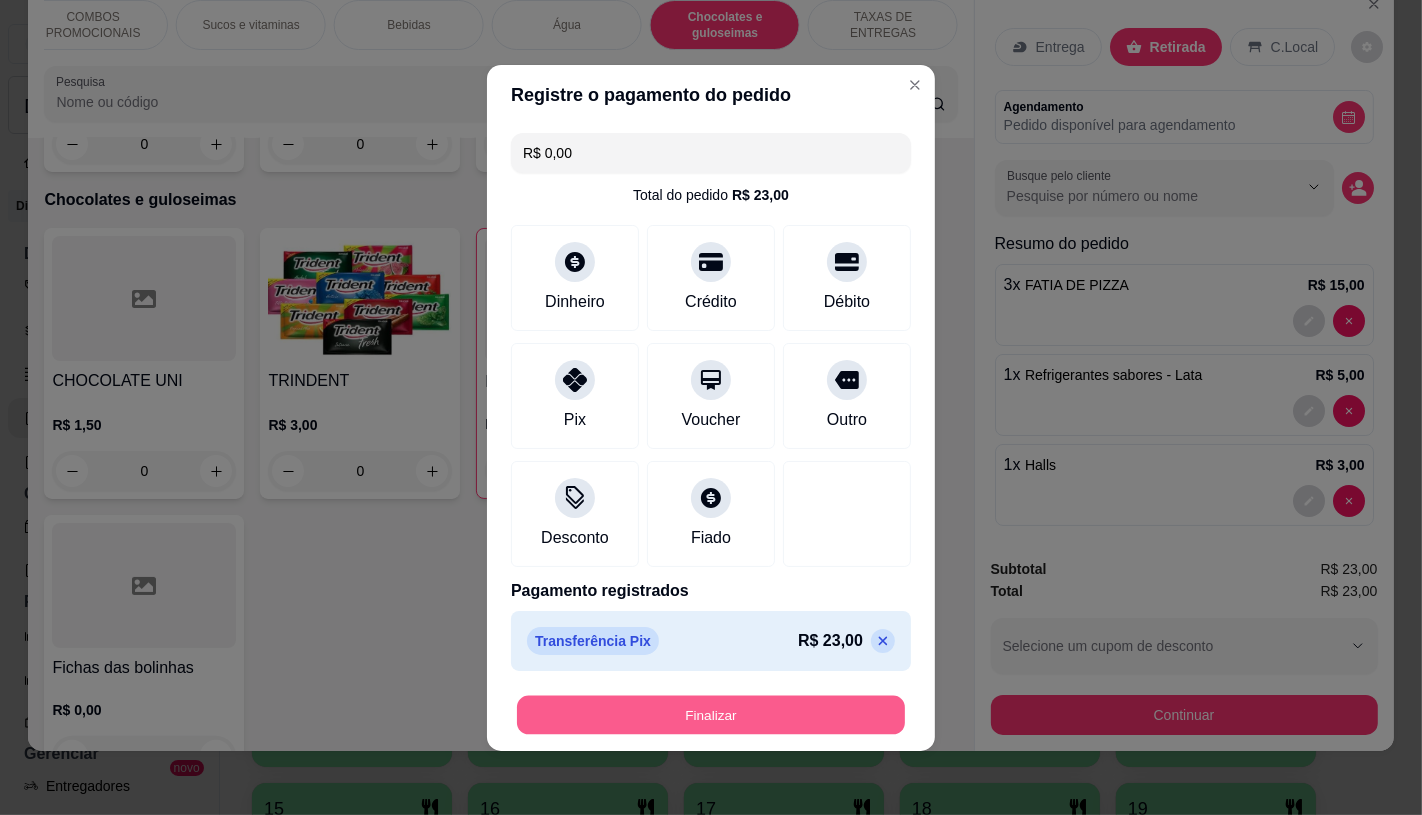 click on "Finalizar" at bounding box center (711, 714) 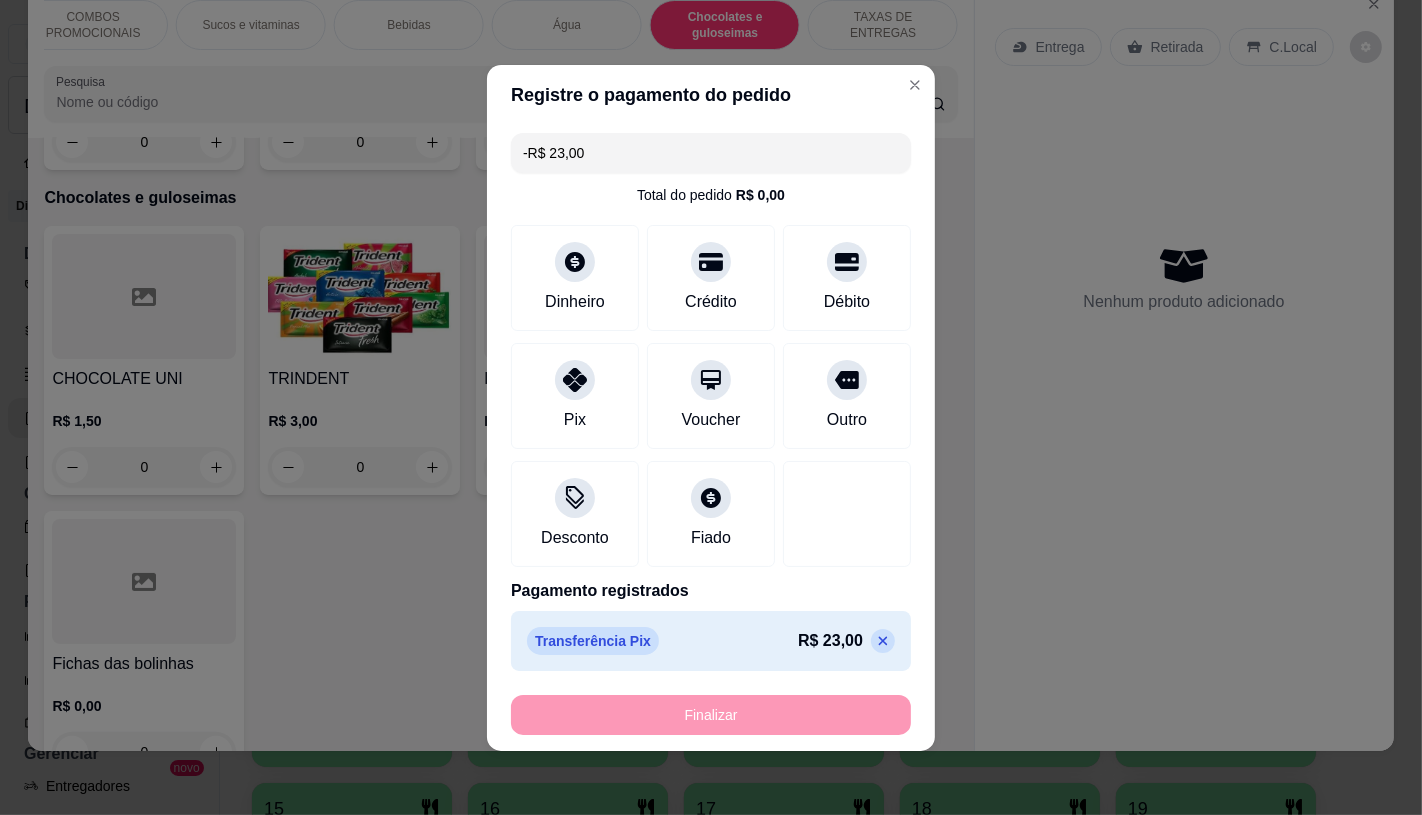 scroll, scrollTop: 13010, scrollLeft: 0, axis: vertical 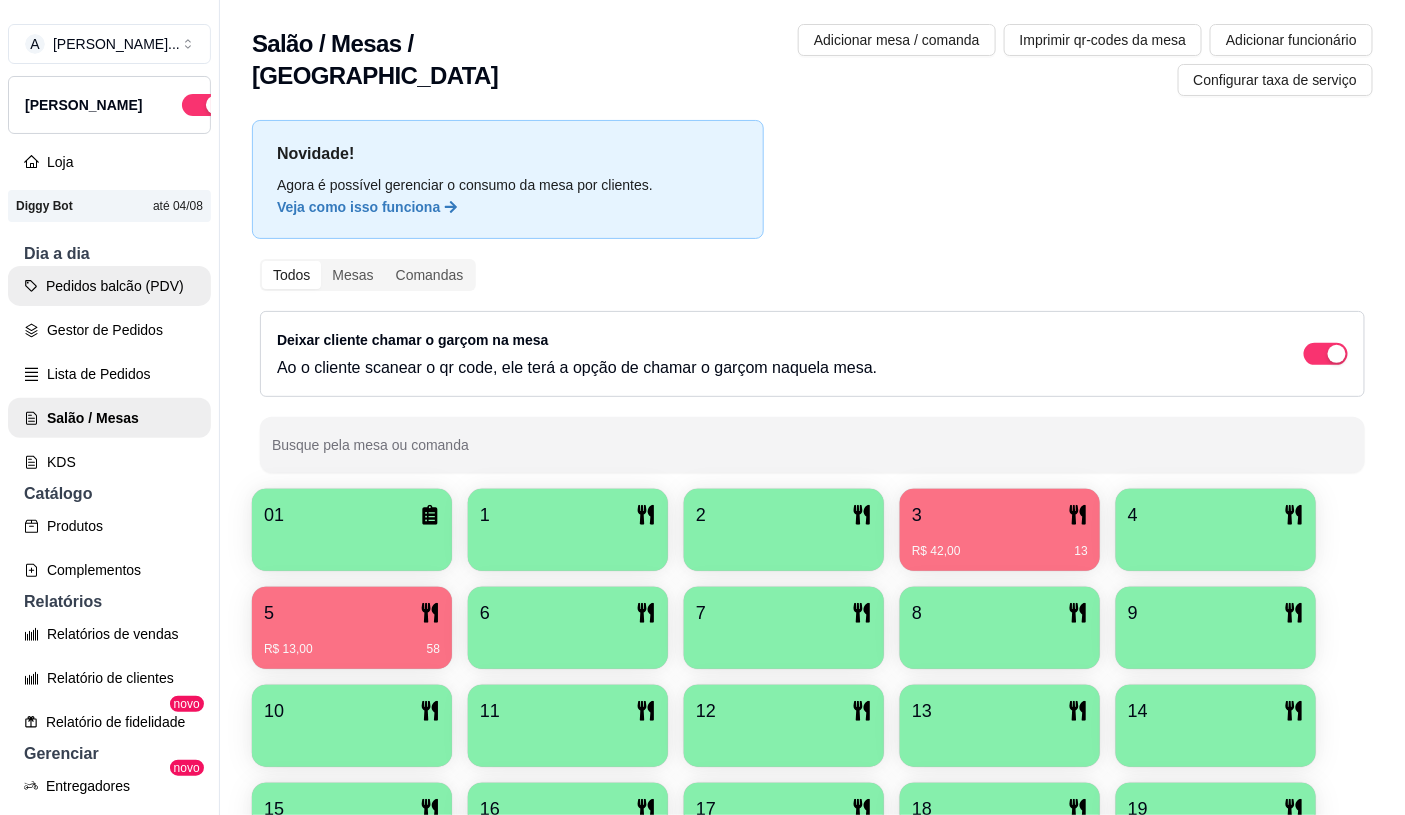 click on "Pedidos balcão (PDV)" at bounding box center [109, 286] 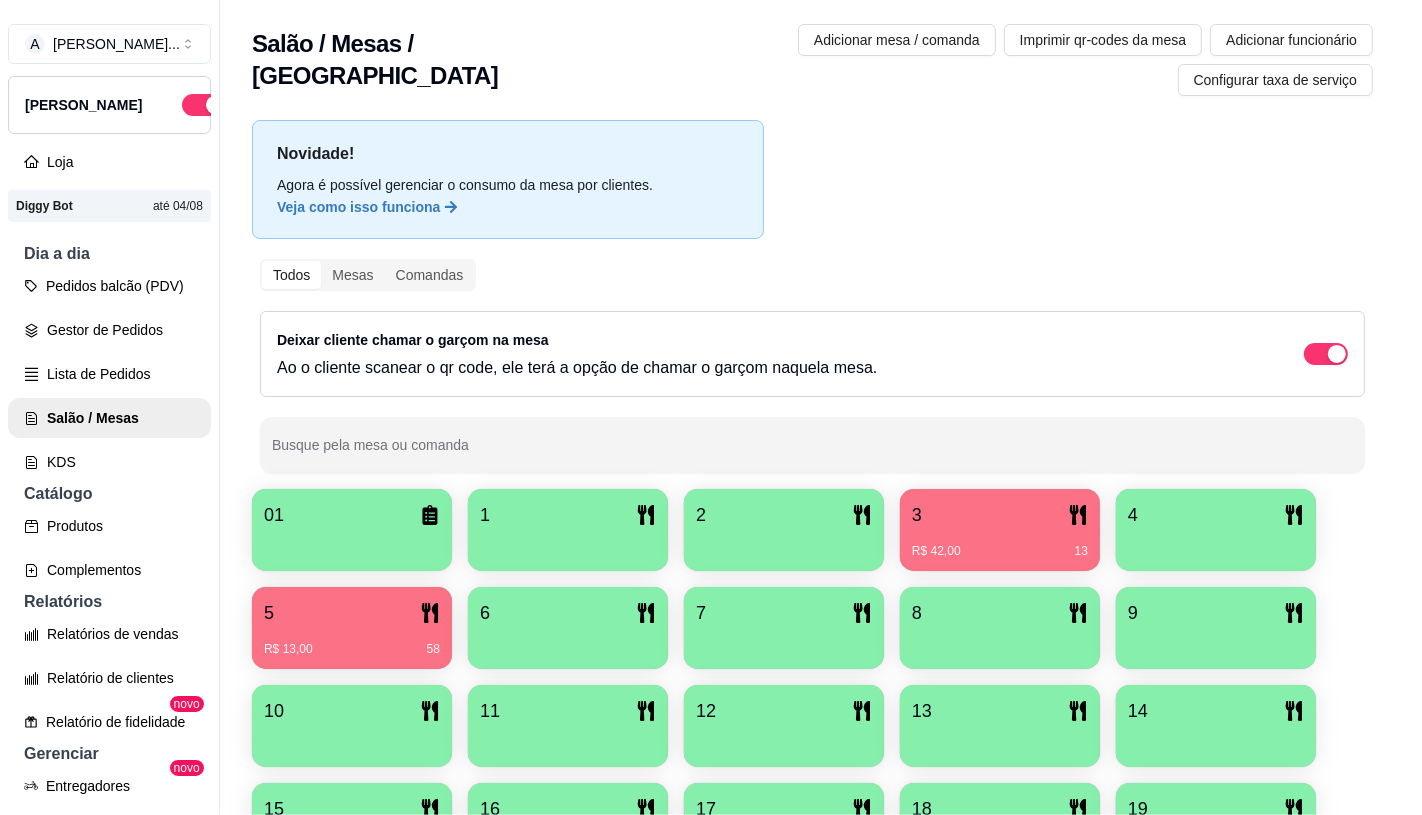 click on "0" at bounding box center (144, 573) 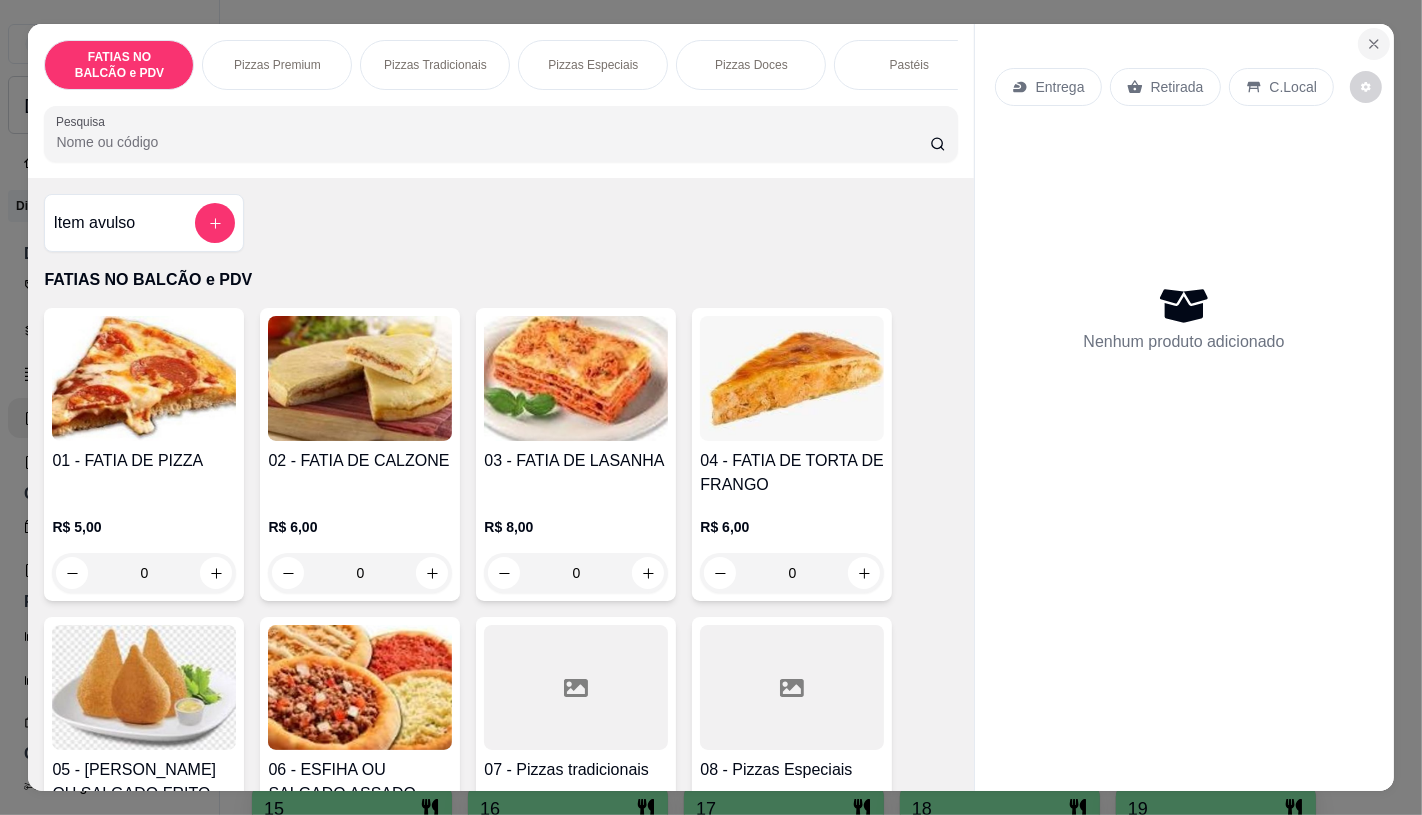 click 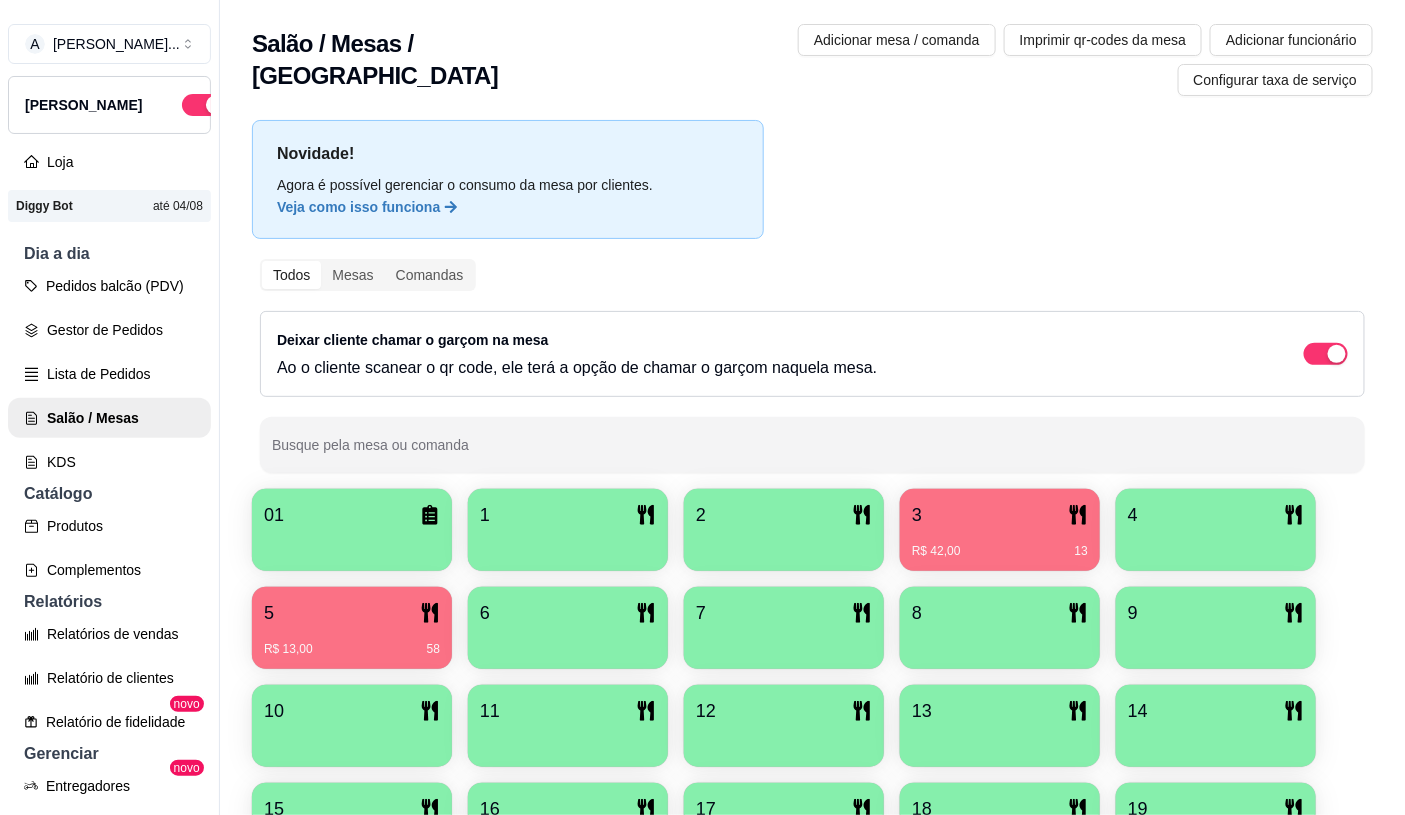 click on "3" at bounding box center (1000, 515) 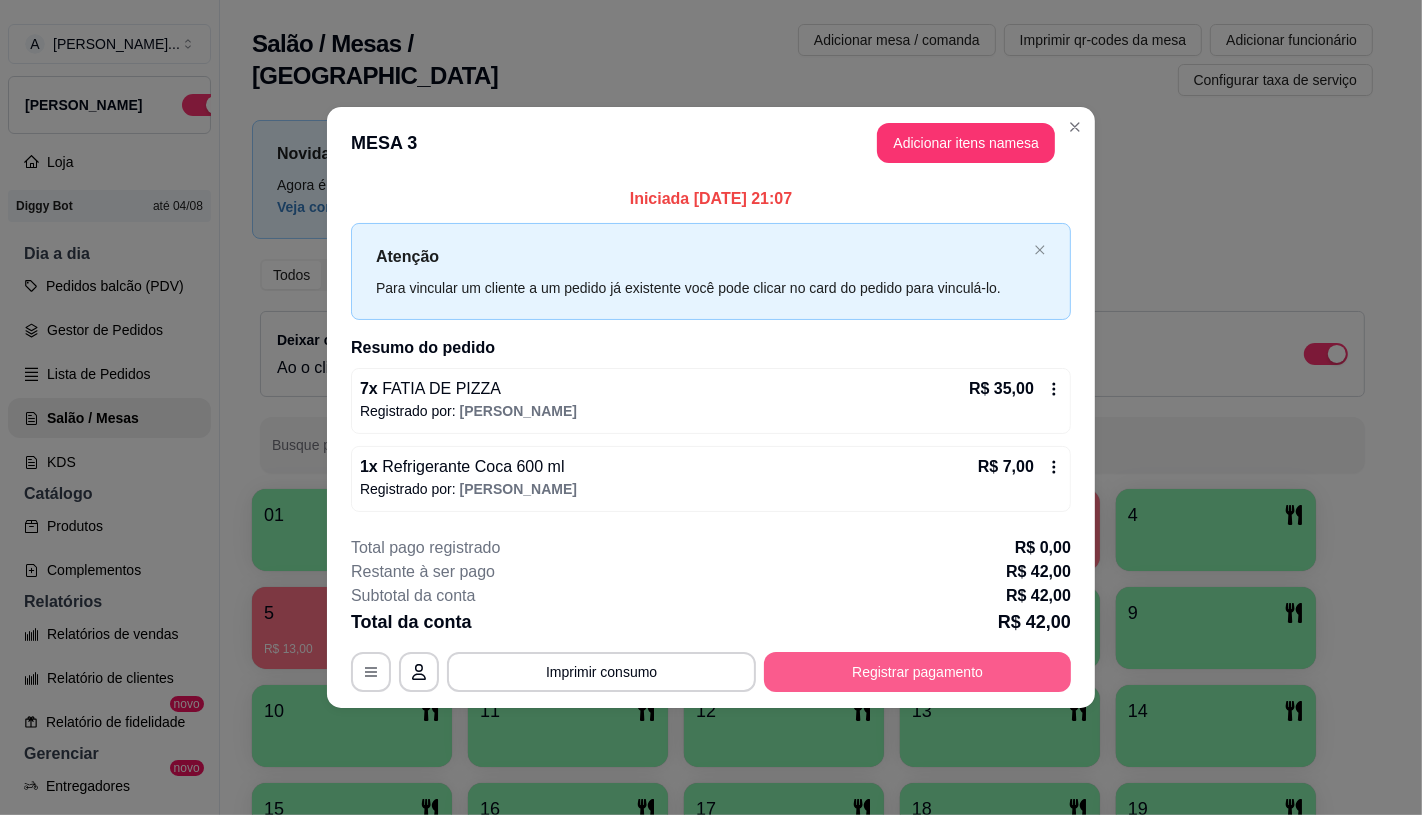 click on "Registrar pagamento" at bounding box center [917, 672] 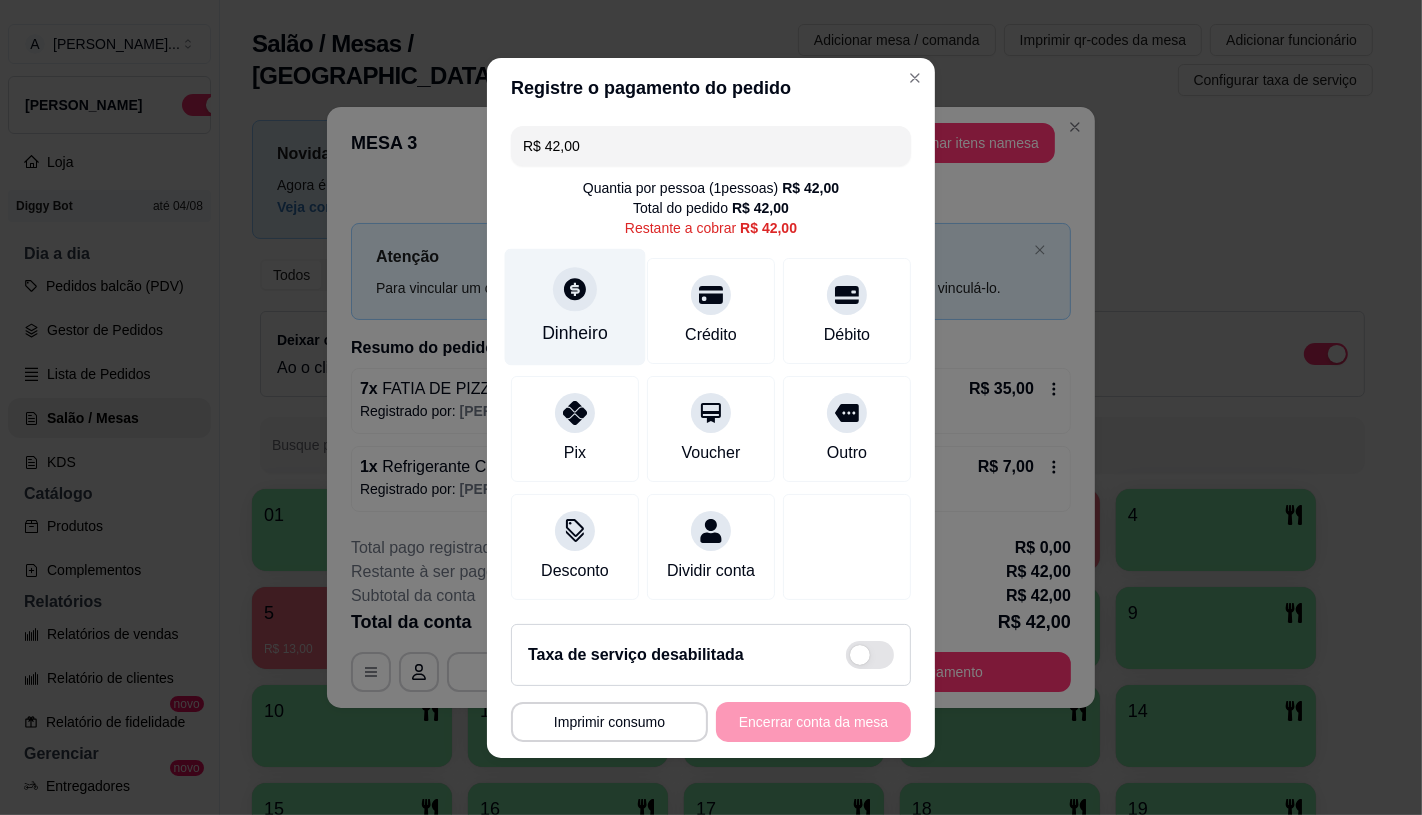 click on "Dinheiro" at bounding box center (575, 333) 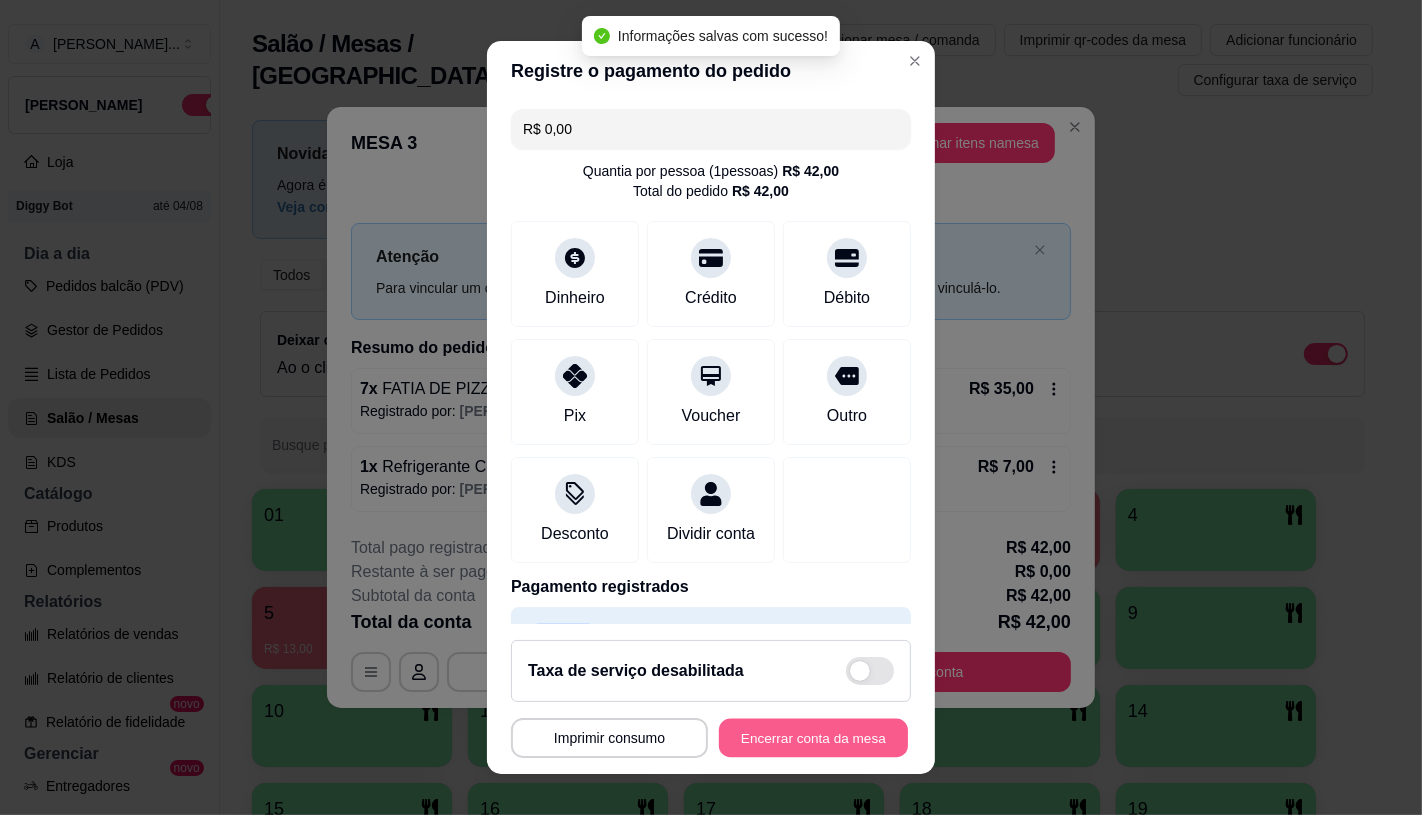 click on "Encerrar conta da mesa" at bounding box center [813, 738] 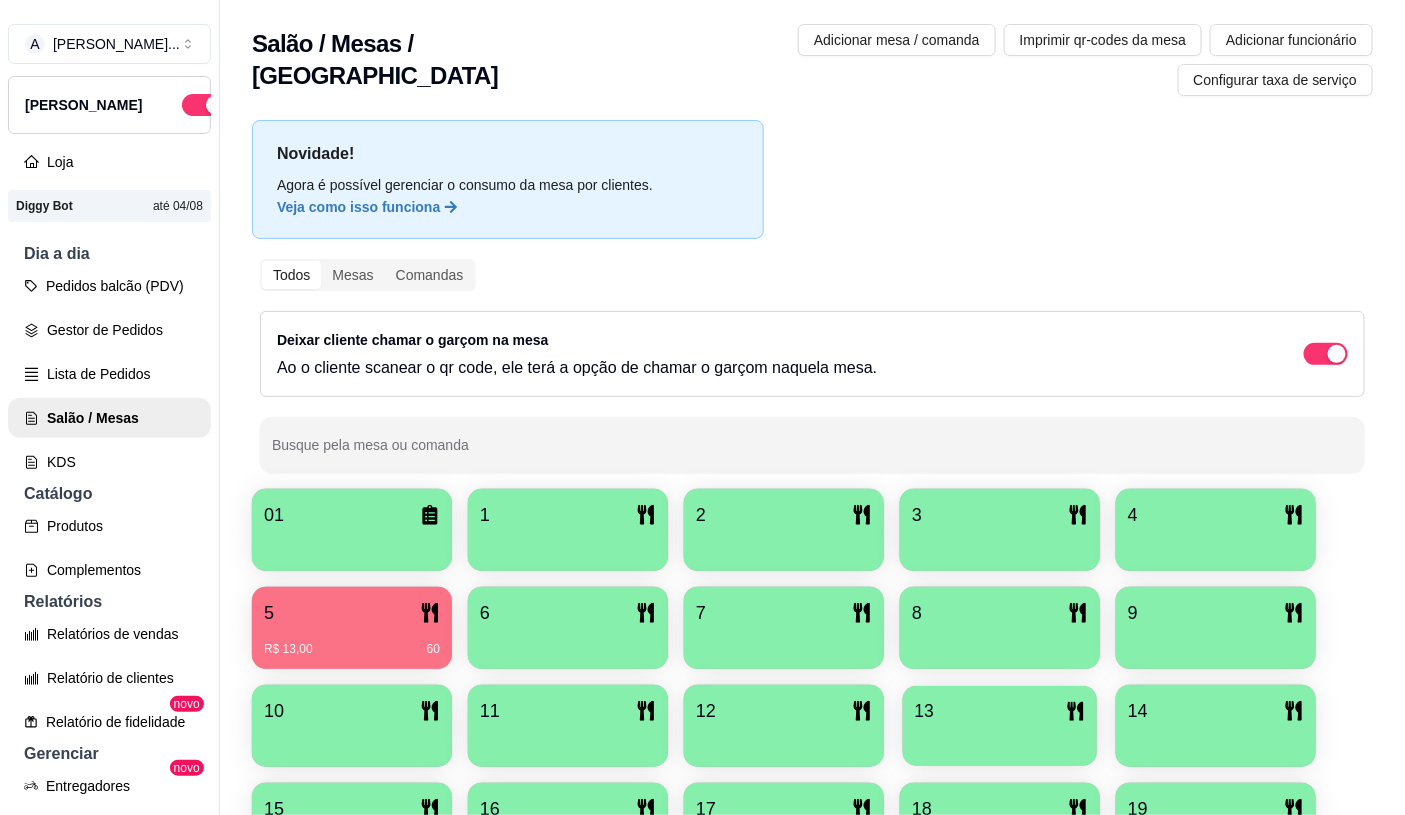 click on "13" at bounding box center (1000, 711) 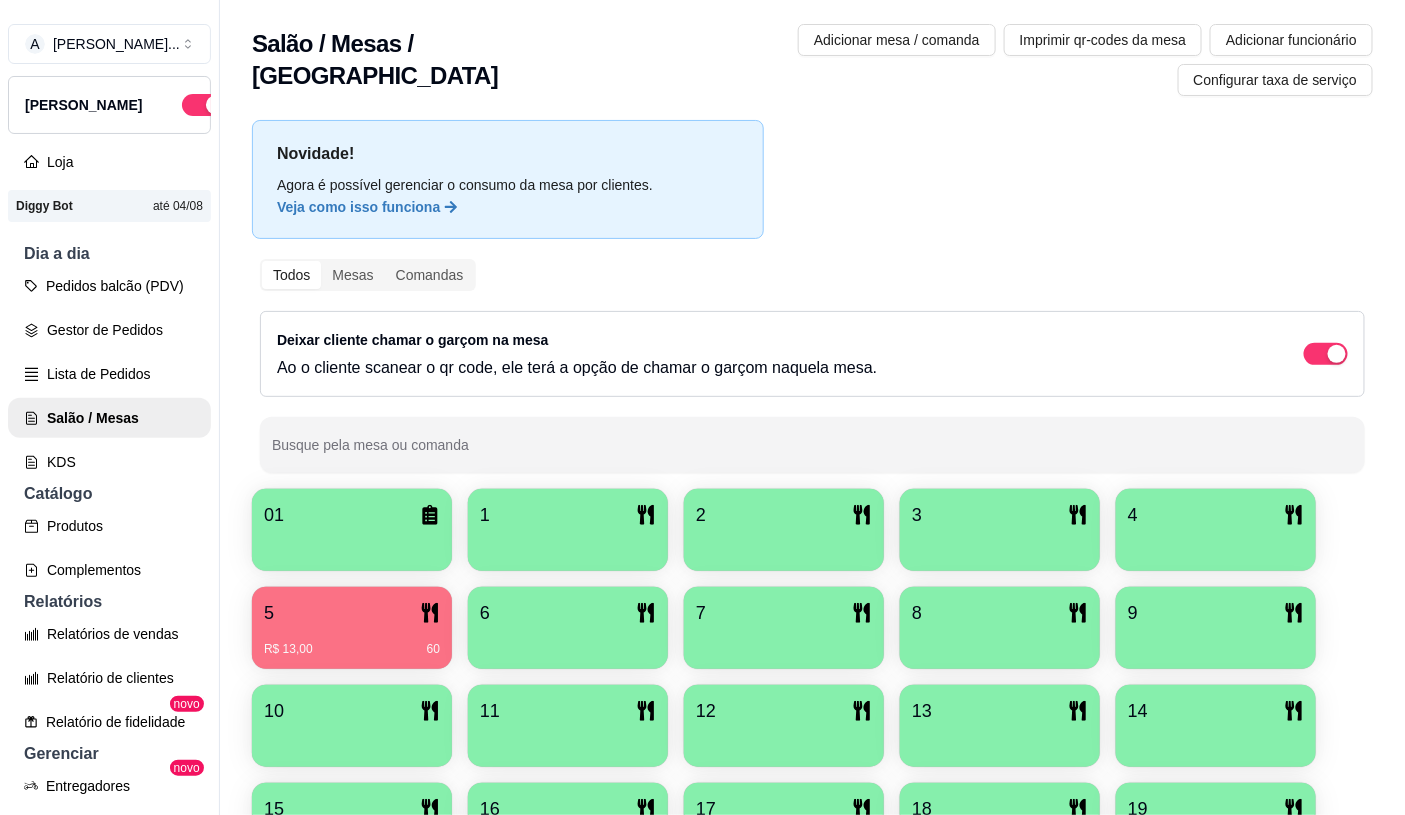 click on "Dia a dia" at bounding box center [109, 254] 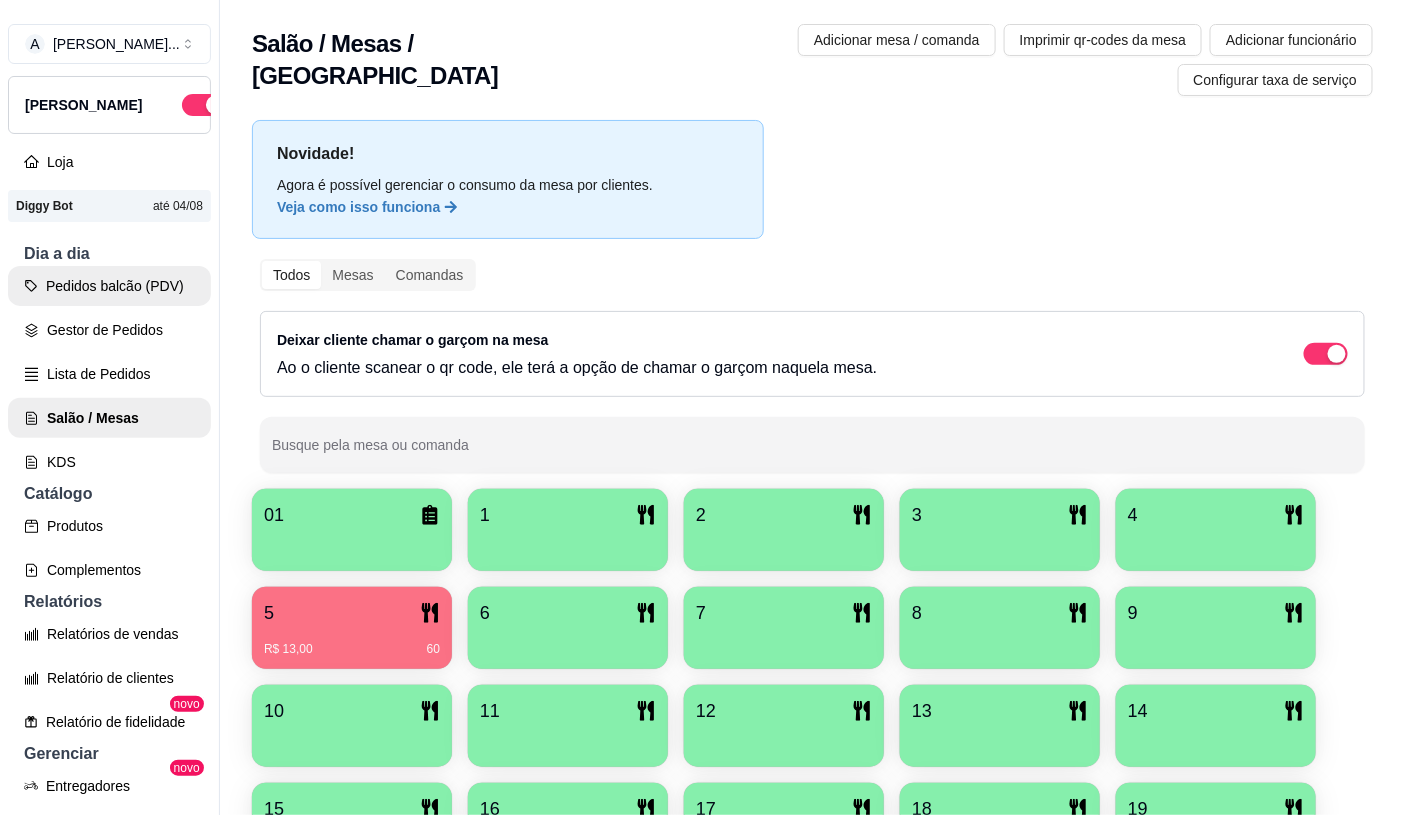 click on "Pedidos balcão (PDV)" at bounding box center [109, 286] 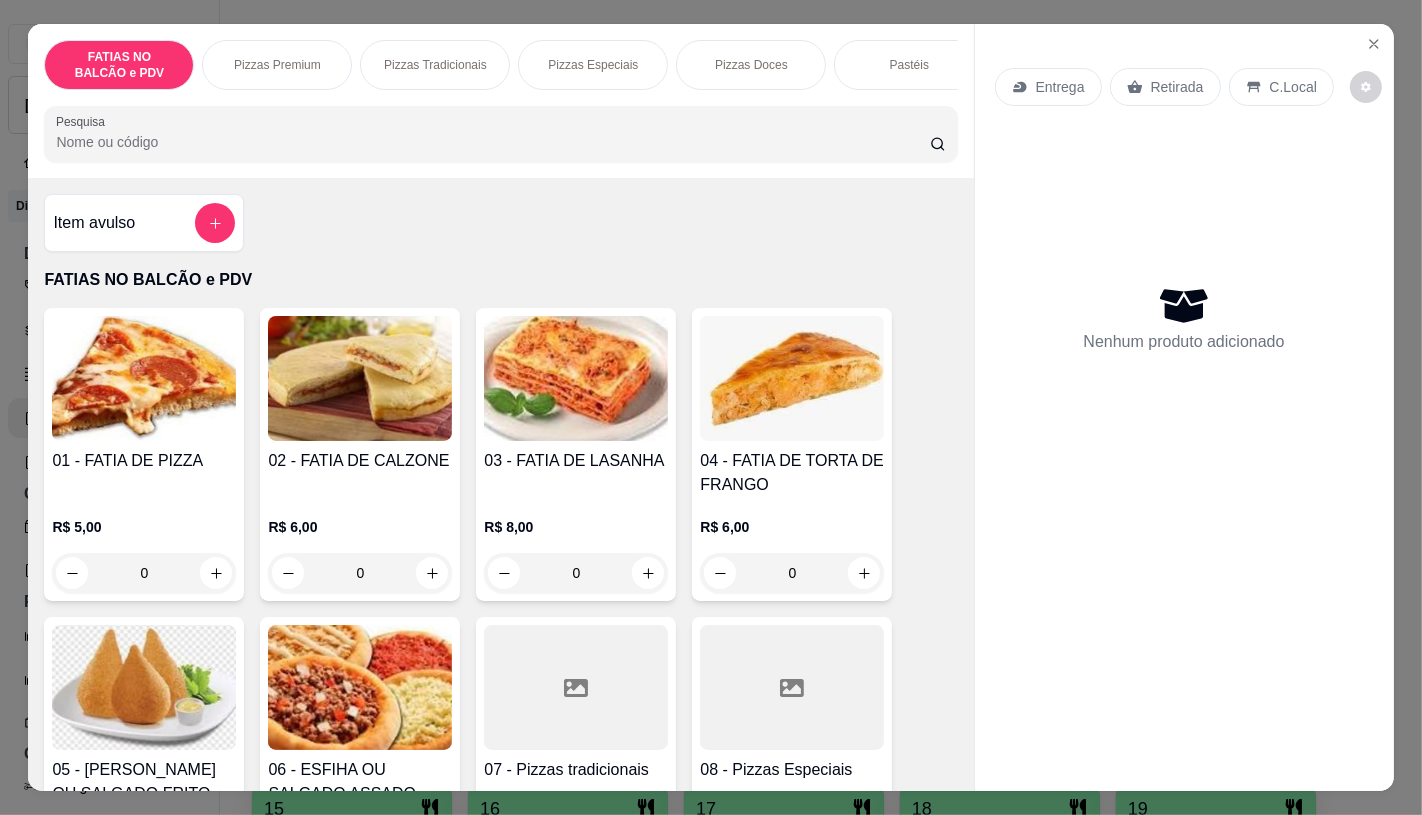 click on "0" at bounding box center (144, 573) 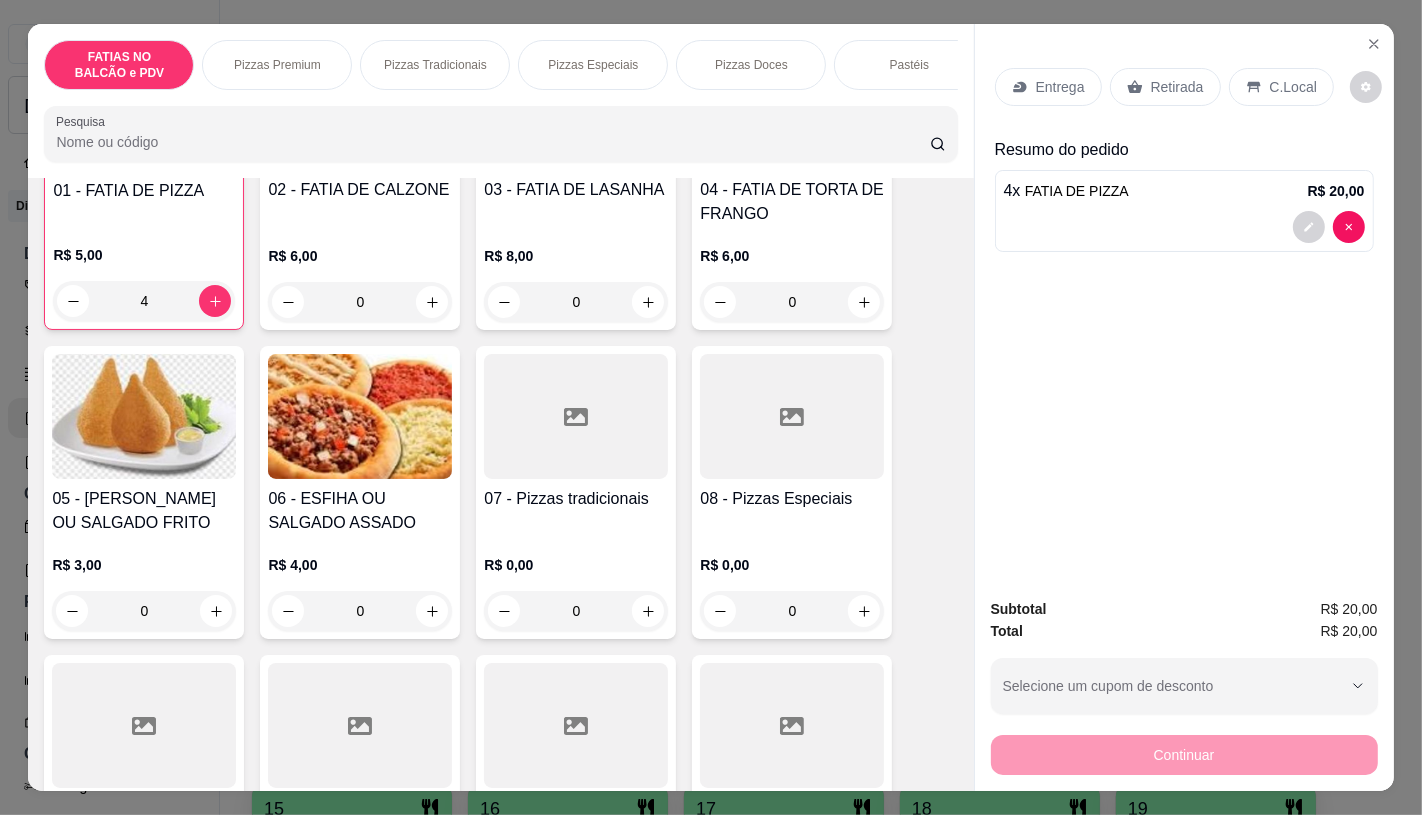scroll, scrollTop: 333, scrollLeft: 0, axis: vertical 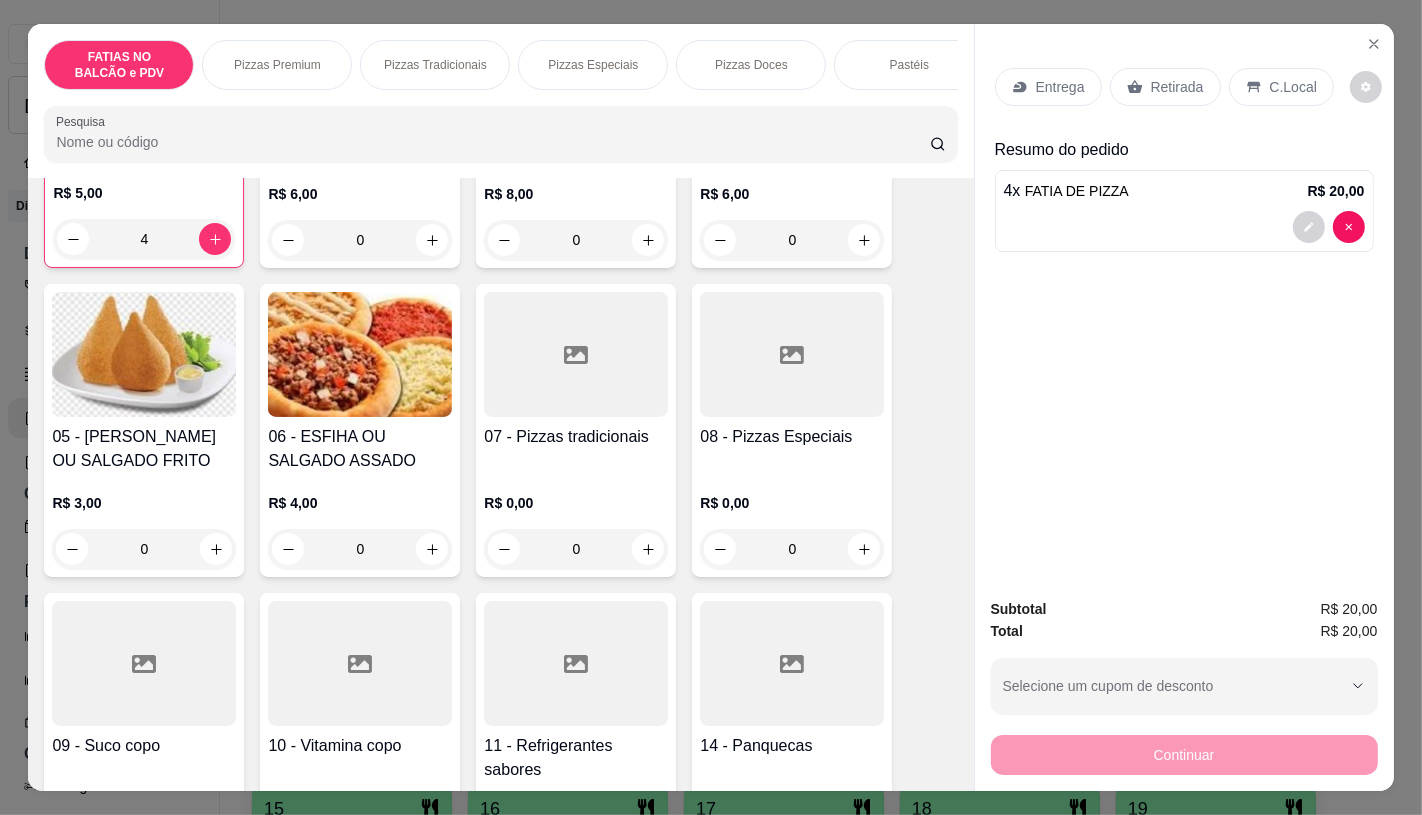 click at bounding box center [576, 663] 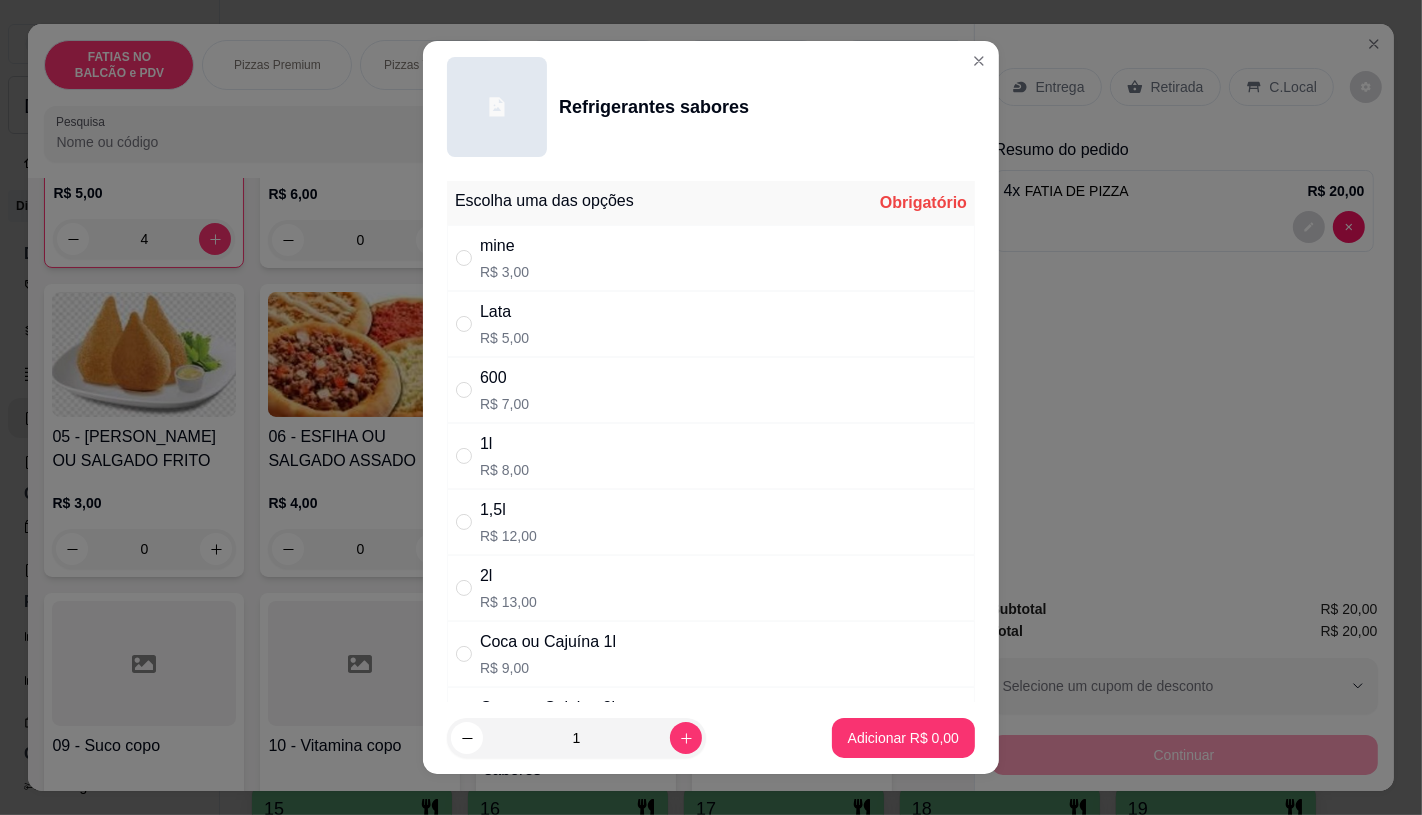 click on "R$ 5,00" at bounding box center [504, 338] 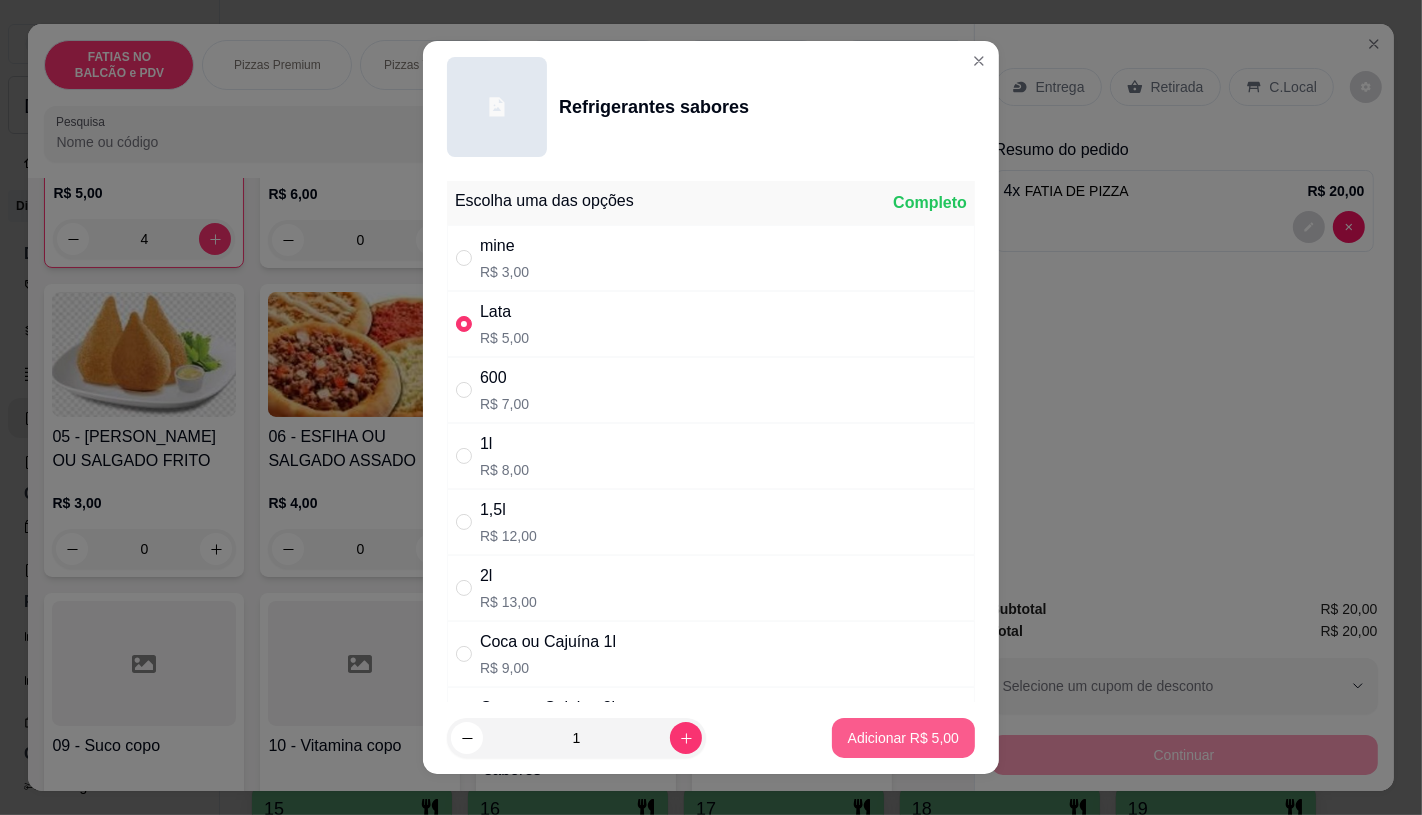 click on "Adicionar   R$ 5,00" at bounding box center [903, 738] 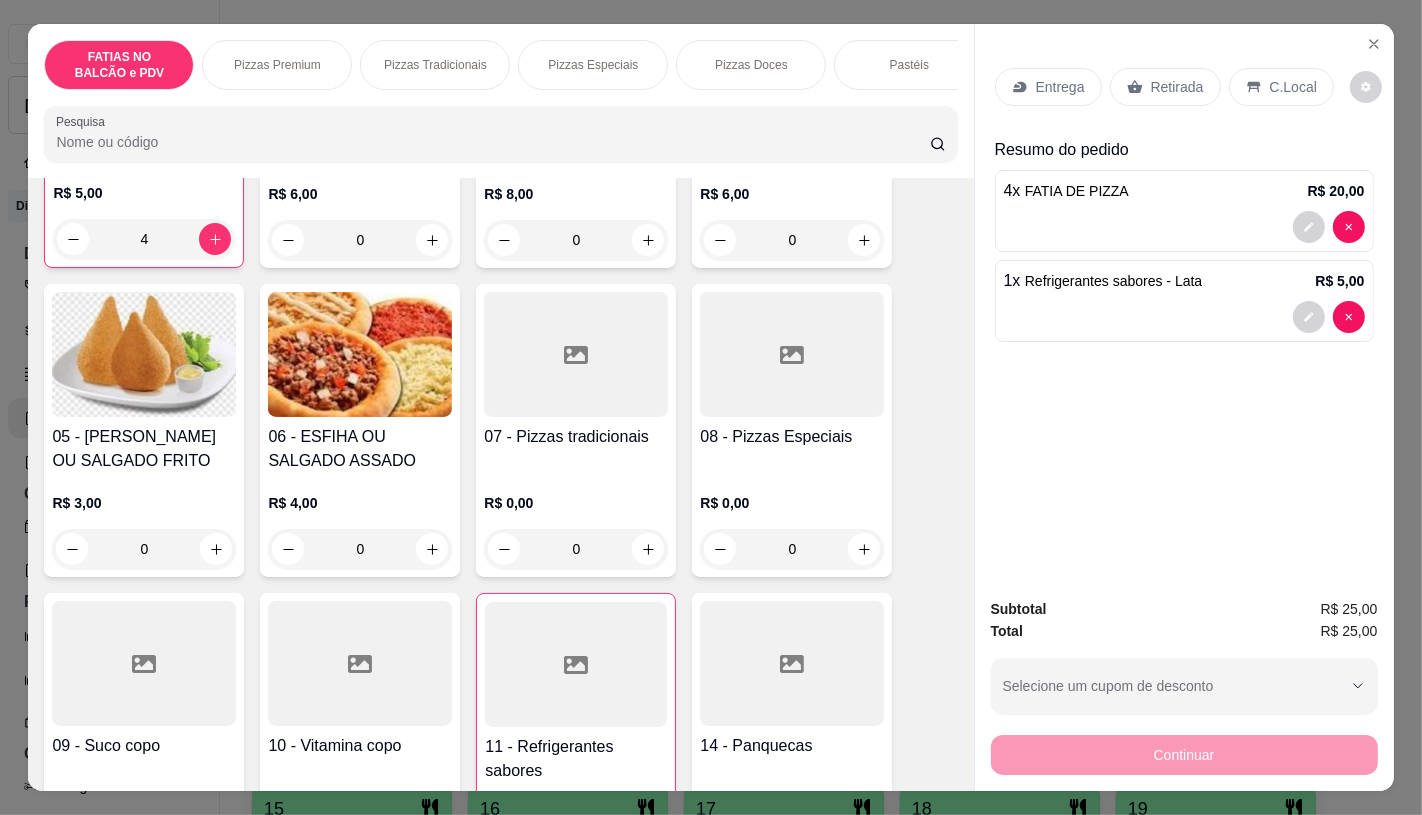 click on "Retirada" at bounding box center [1177, 87] 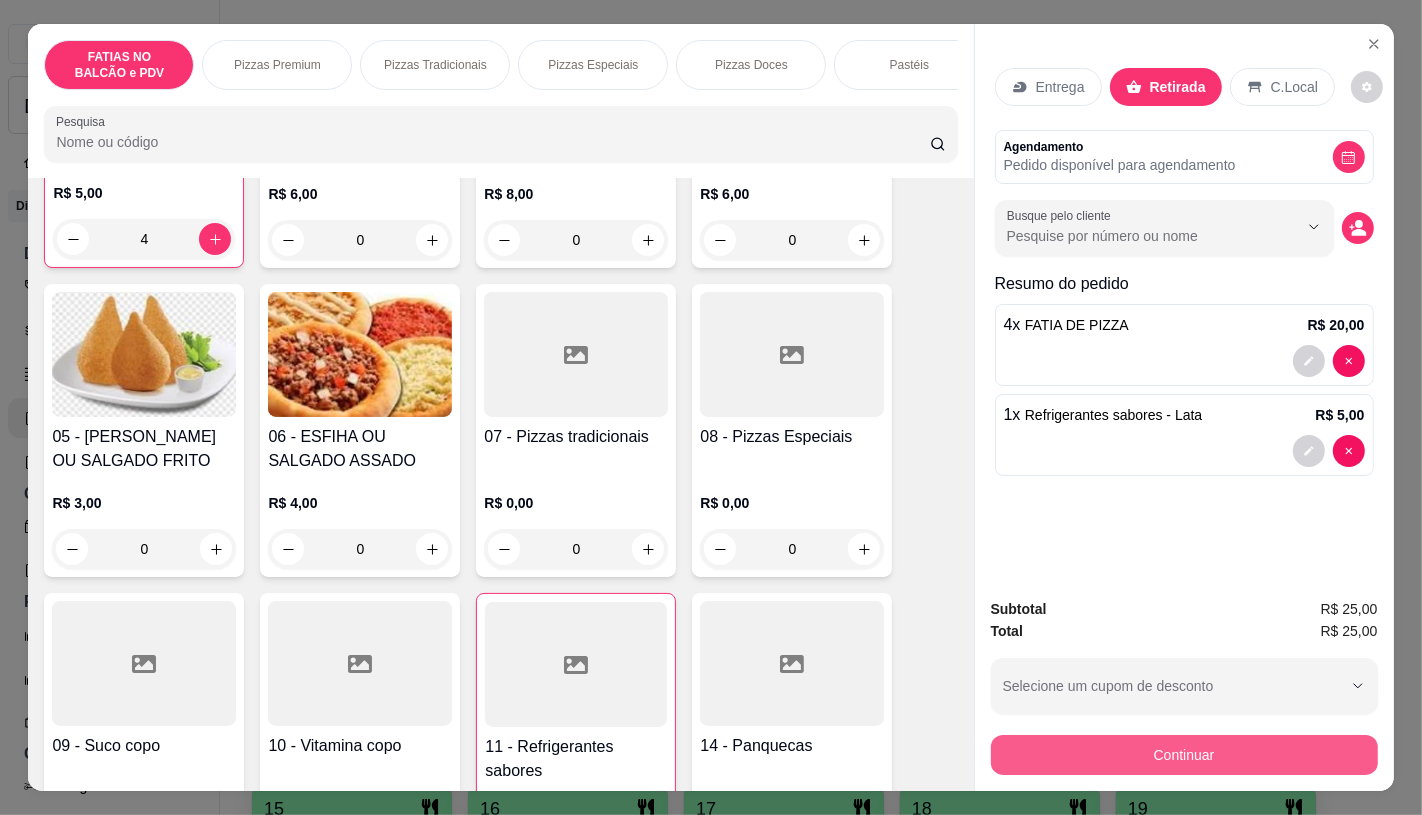 click on "Continuar" at bounding box center (1184, 755) 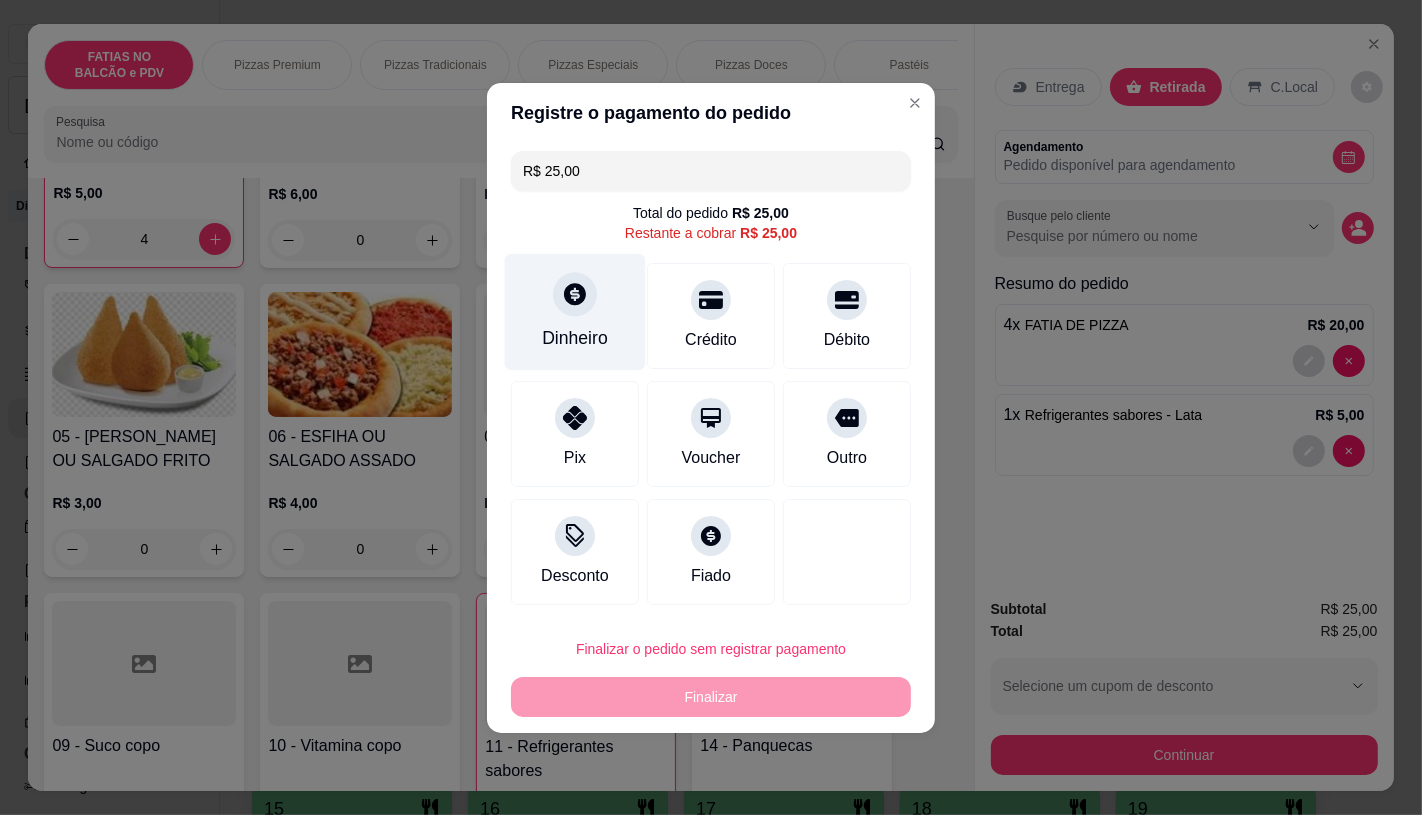 click on "Dinheiro" at bounding box center [575, 338] 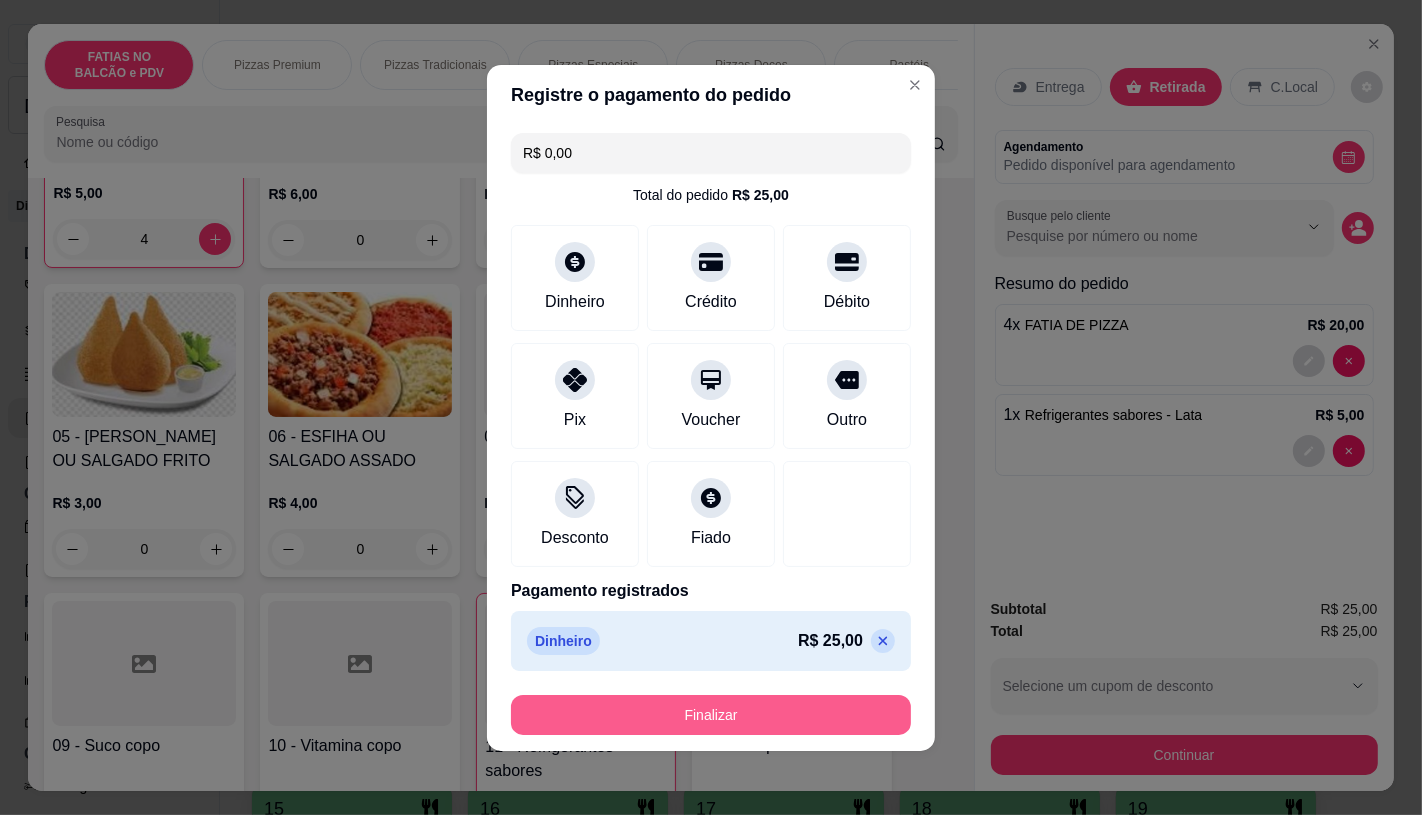click on "Finalizar" at bounding box center [711, 715] 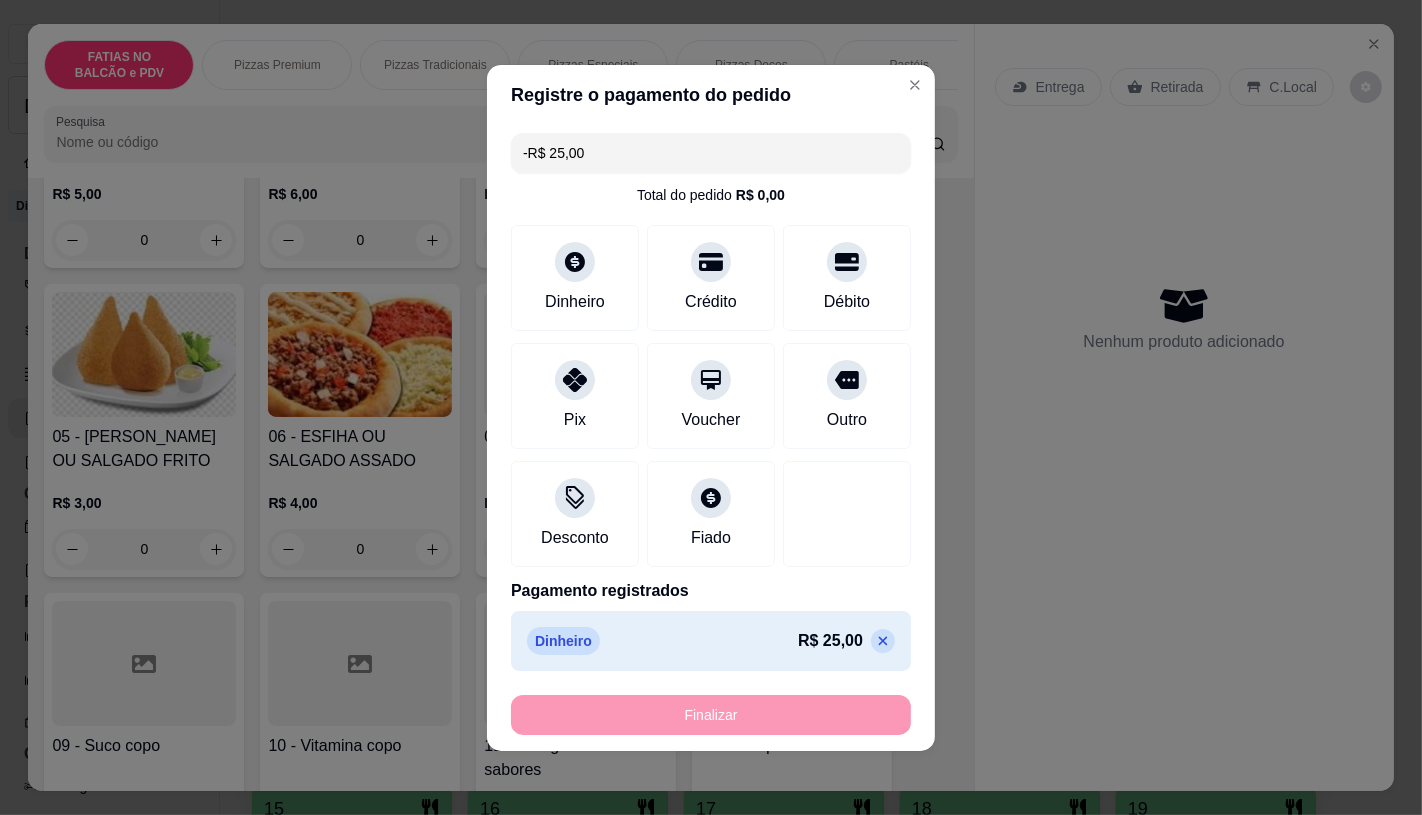 scroll, scrollTop: 334, scrollLeft: 0, axis: vertical 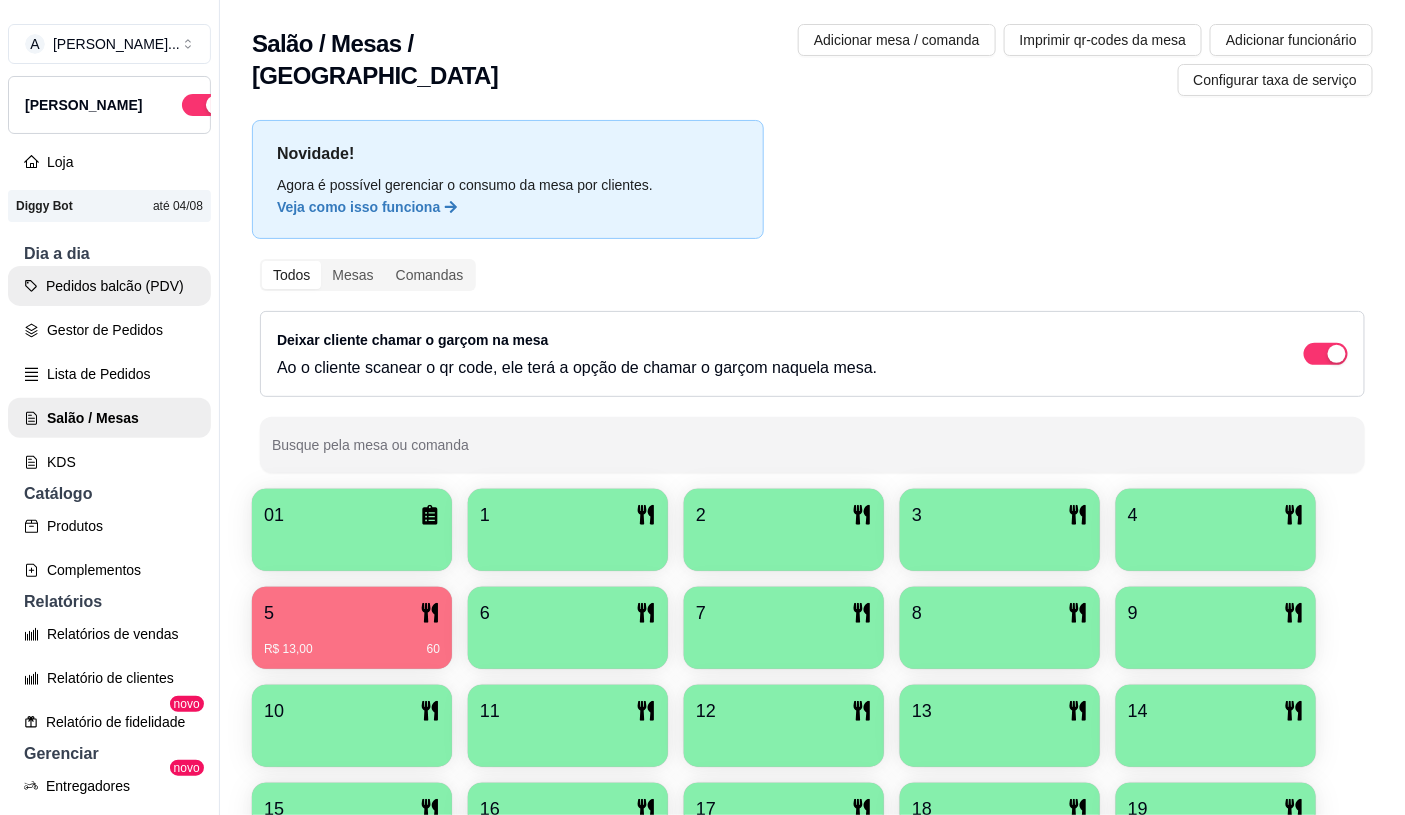 click on "Pedidos balcão (PDV)" at bounding box center (109, 286) 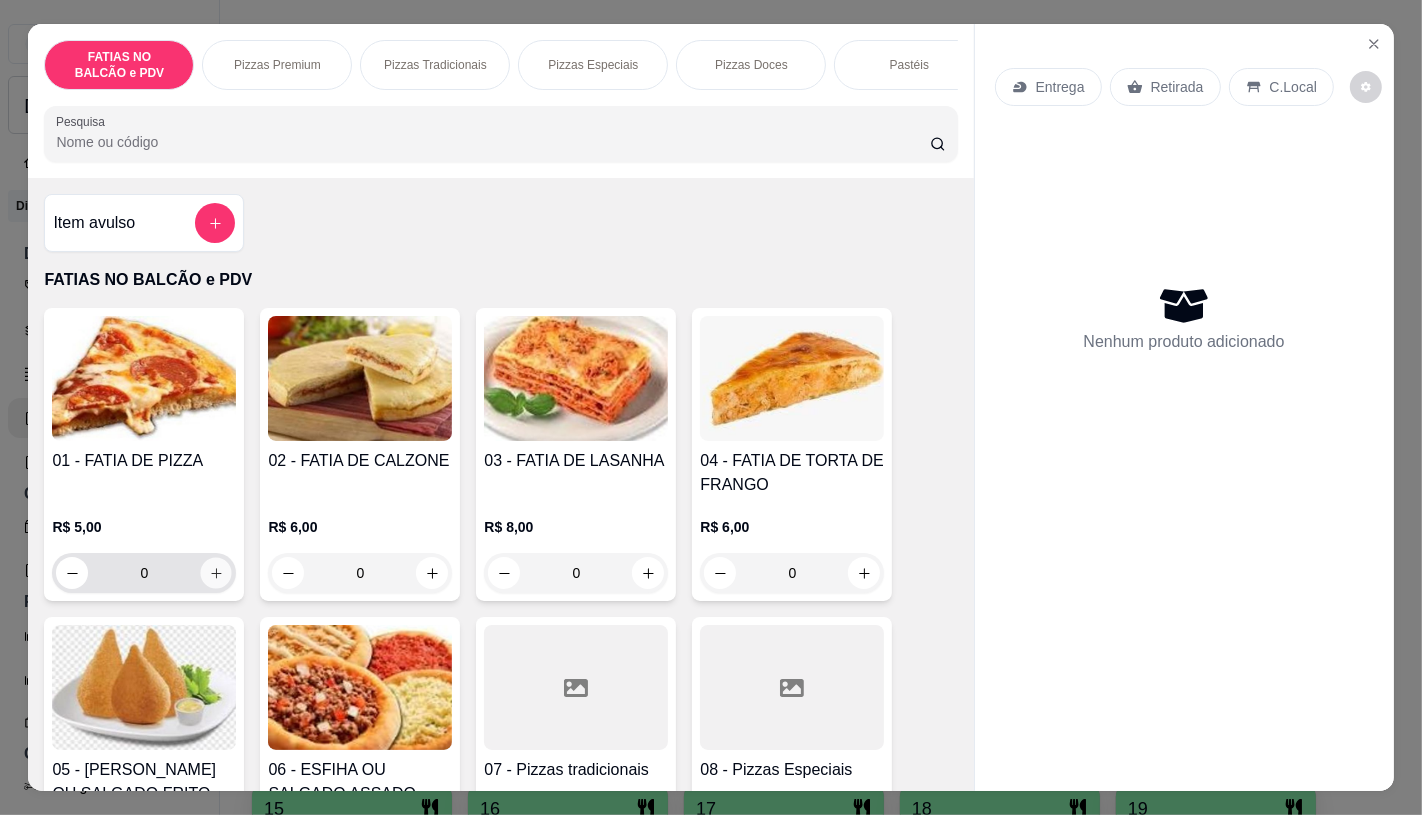 click 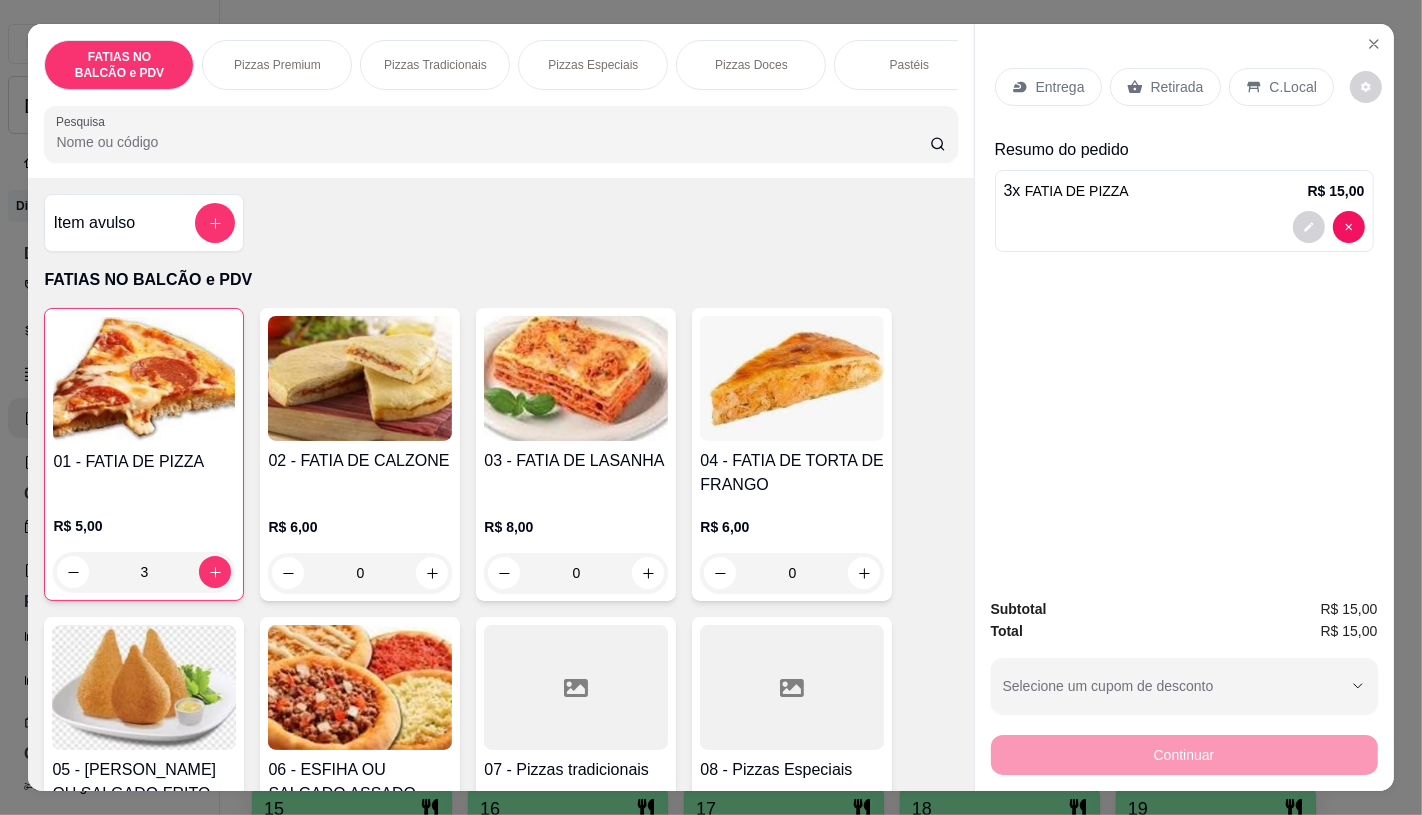 click on "Retirada" at bounding box center [1177, 87] 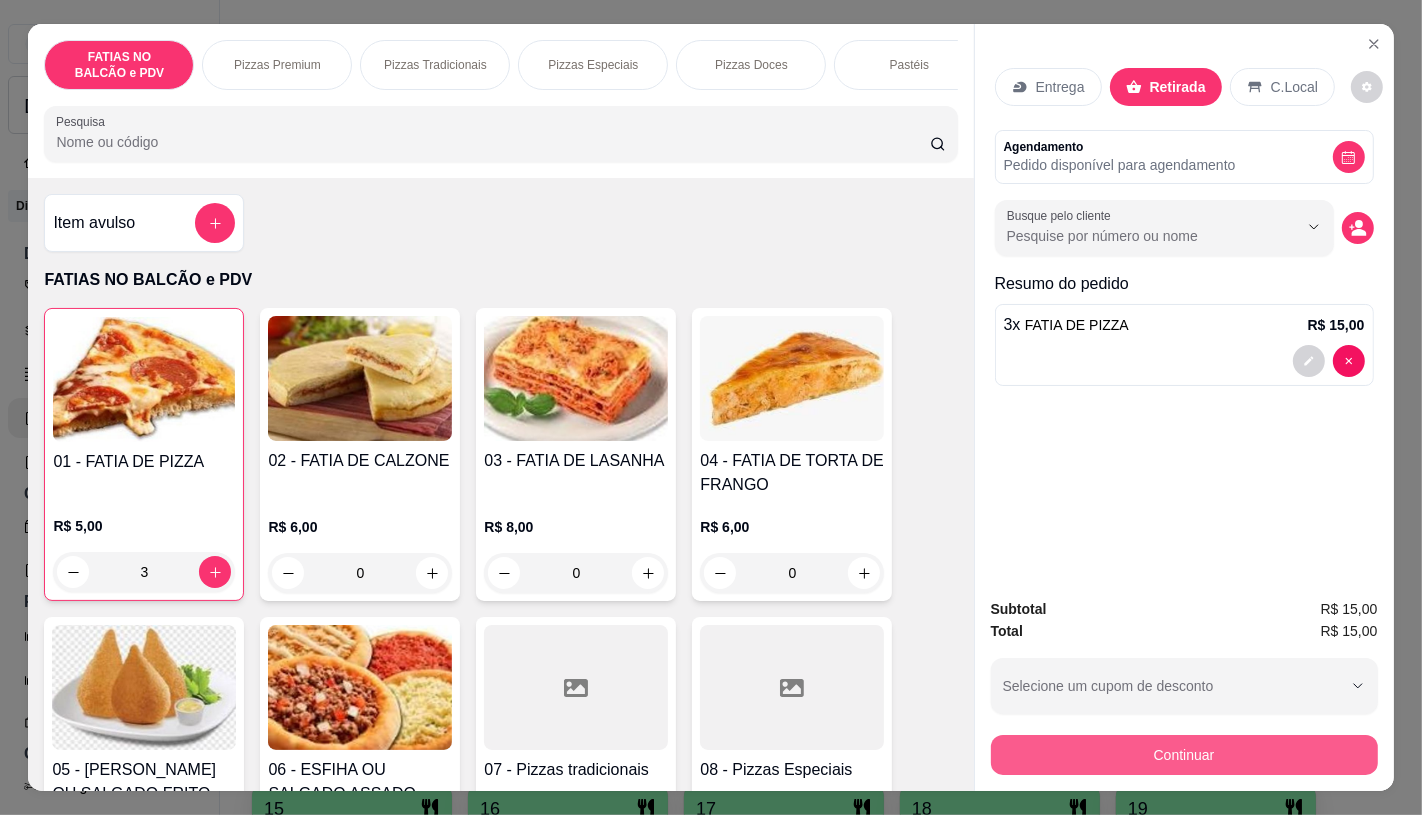click on "Continuar" at bounding box center (1184, 755) 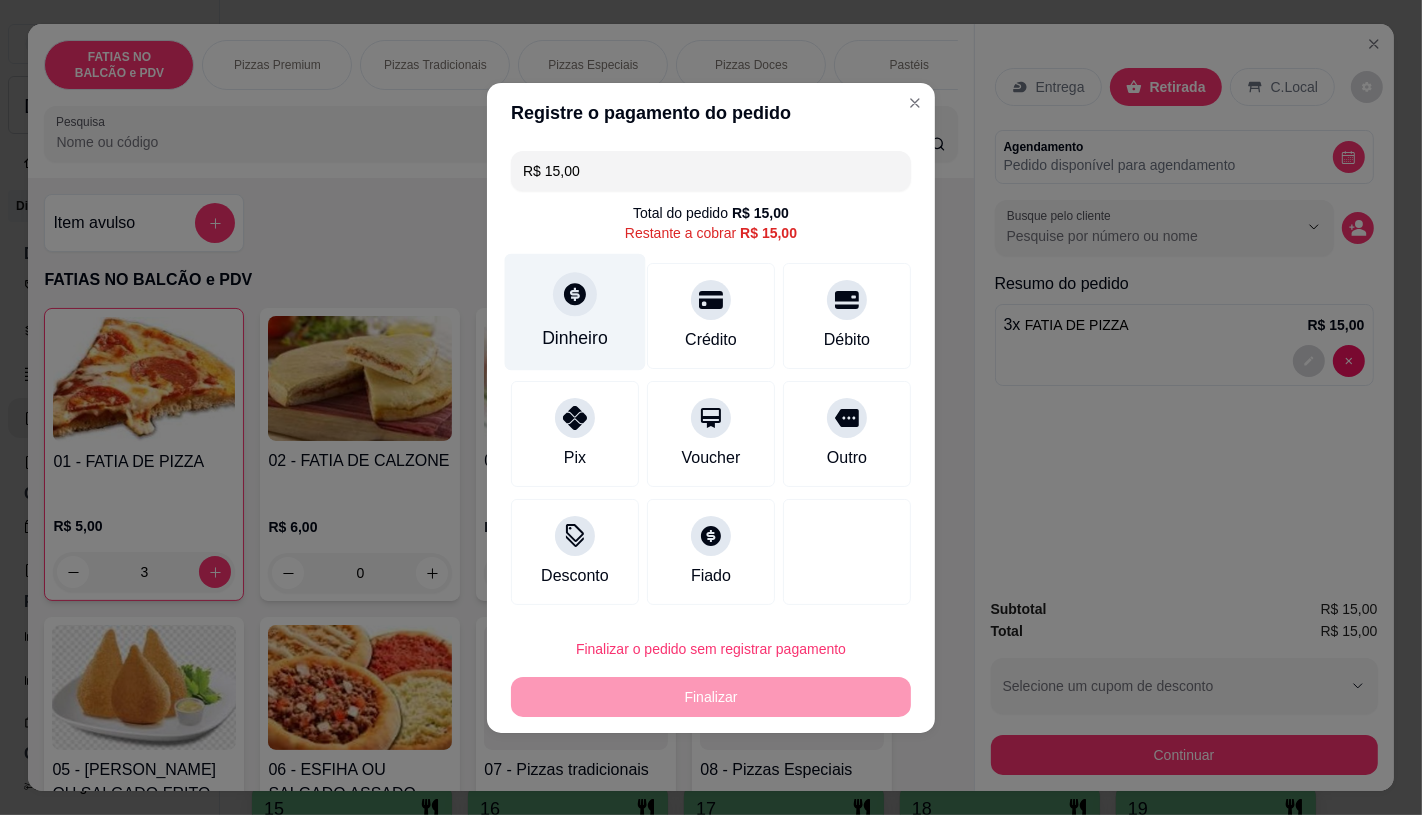 click on "Dinheiro" at bounding box center (575, 338) 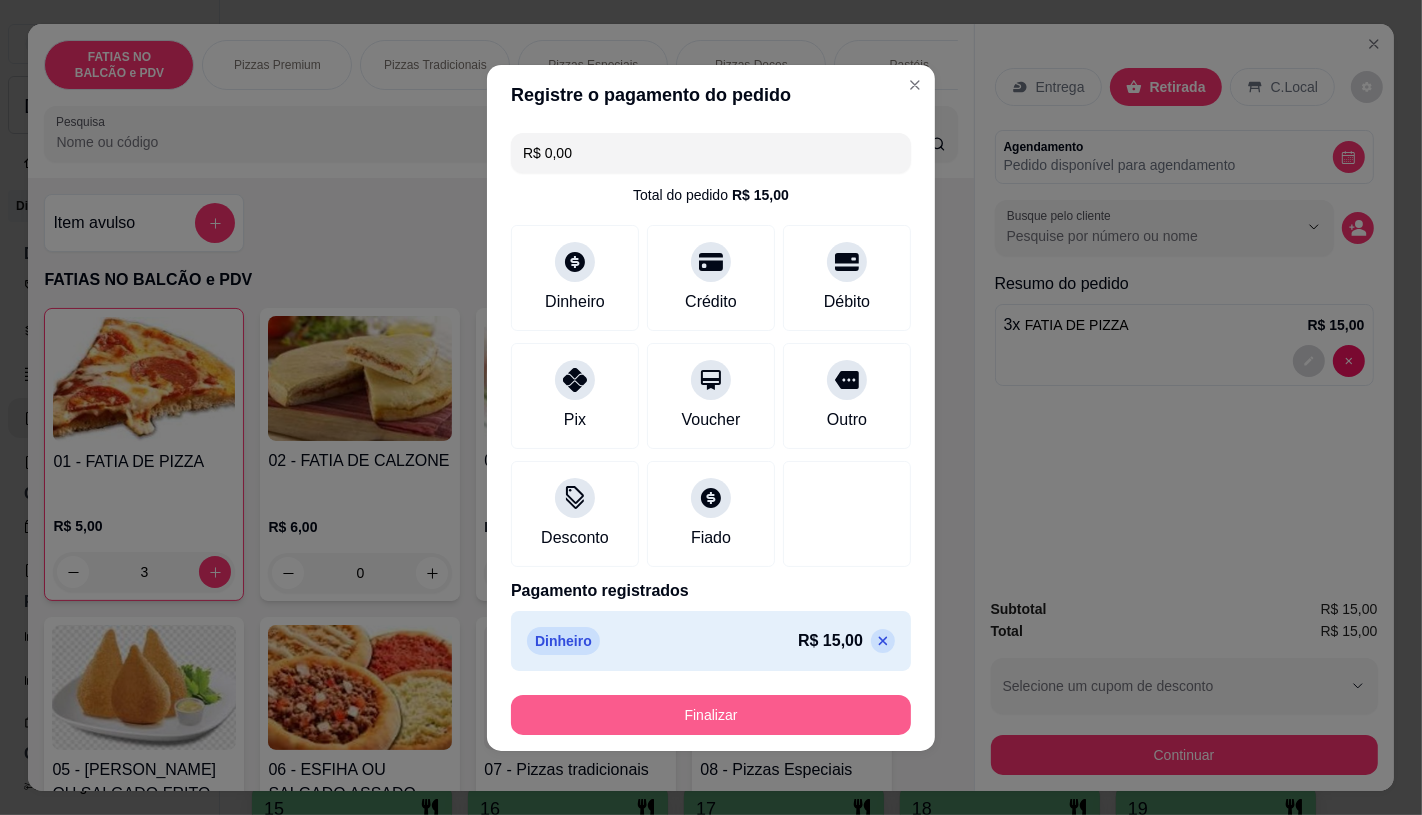 click on "Finalizar" at bounding box center (711, 715) 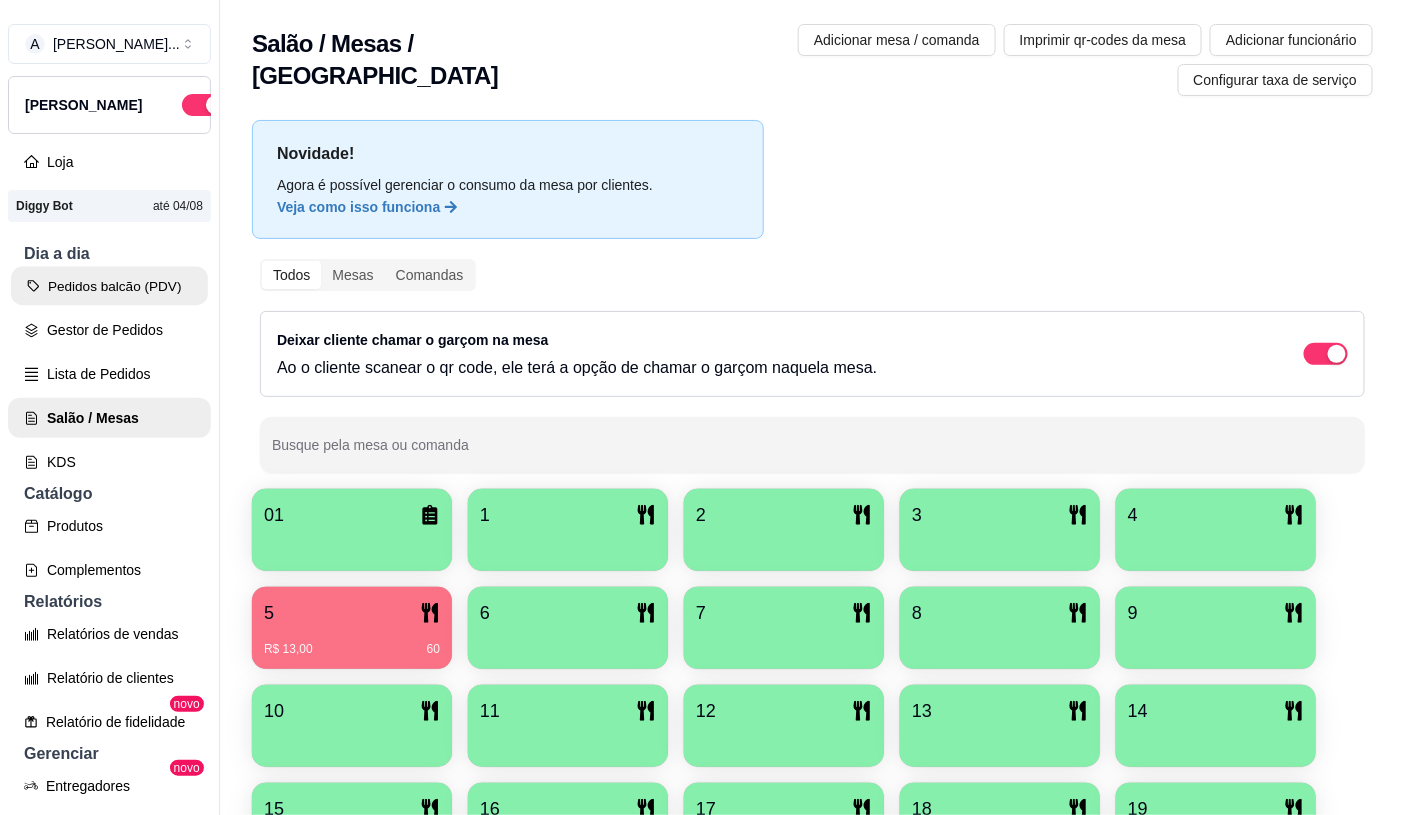 click on "Pedidos balcão (PDV)" at bounding box center (109, 286) 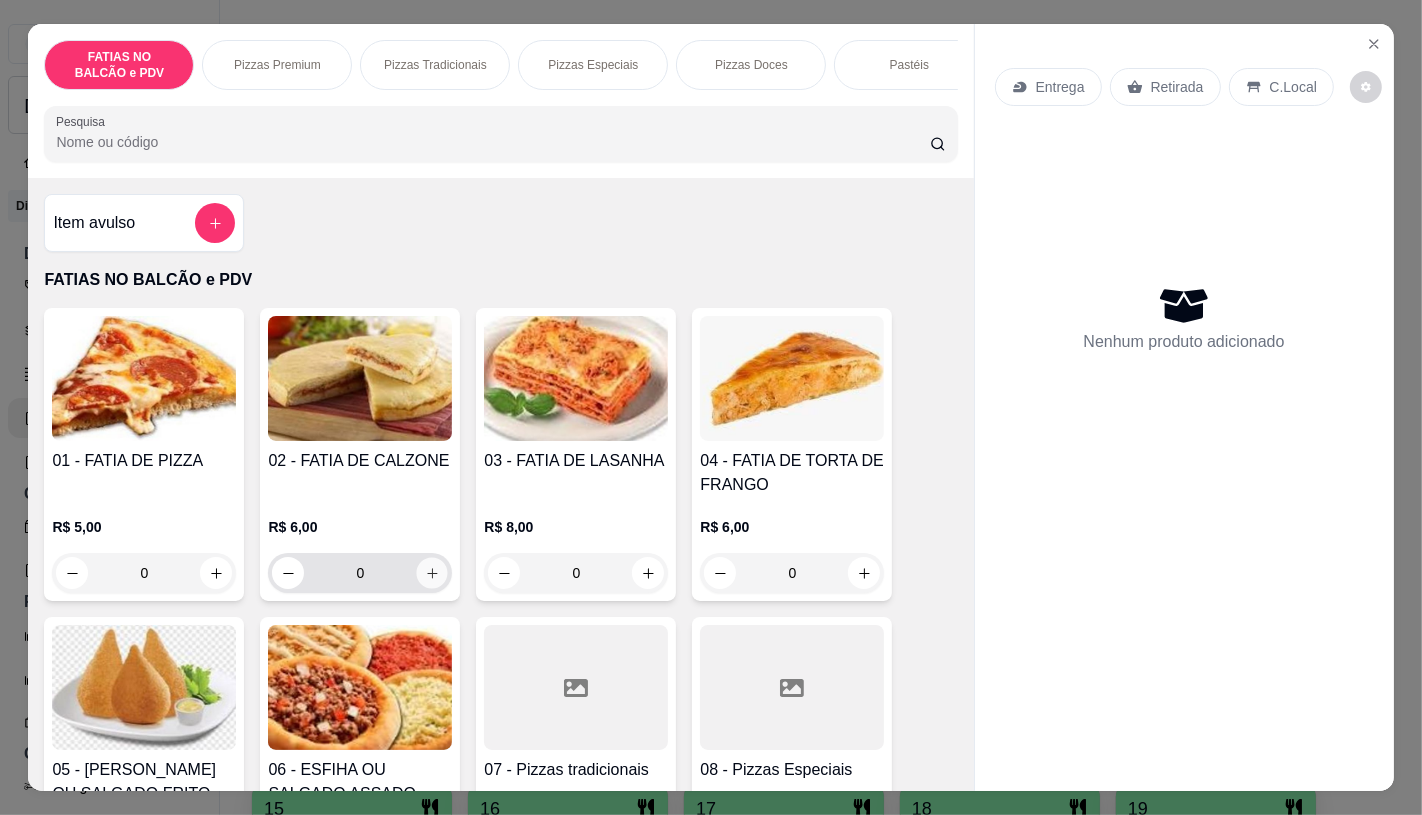 click at bounding box center [432, 573] 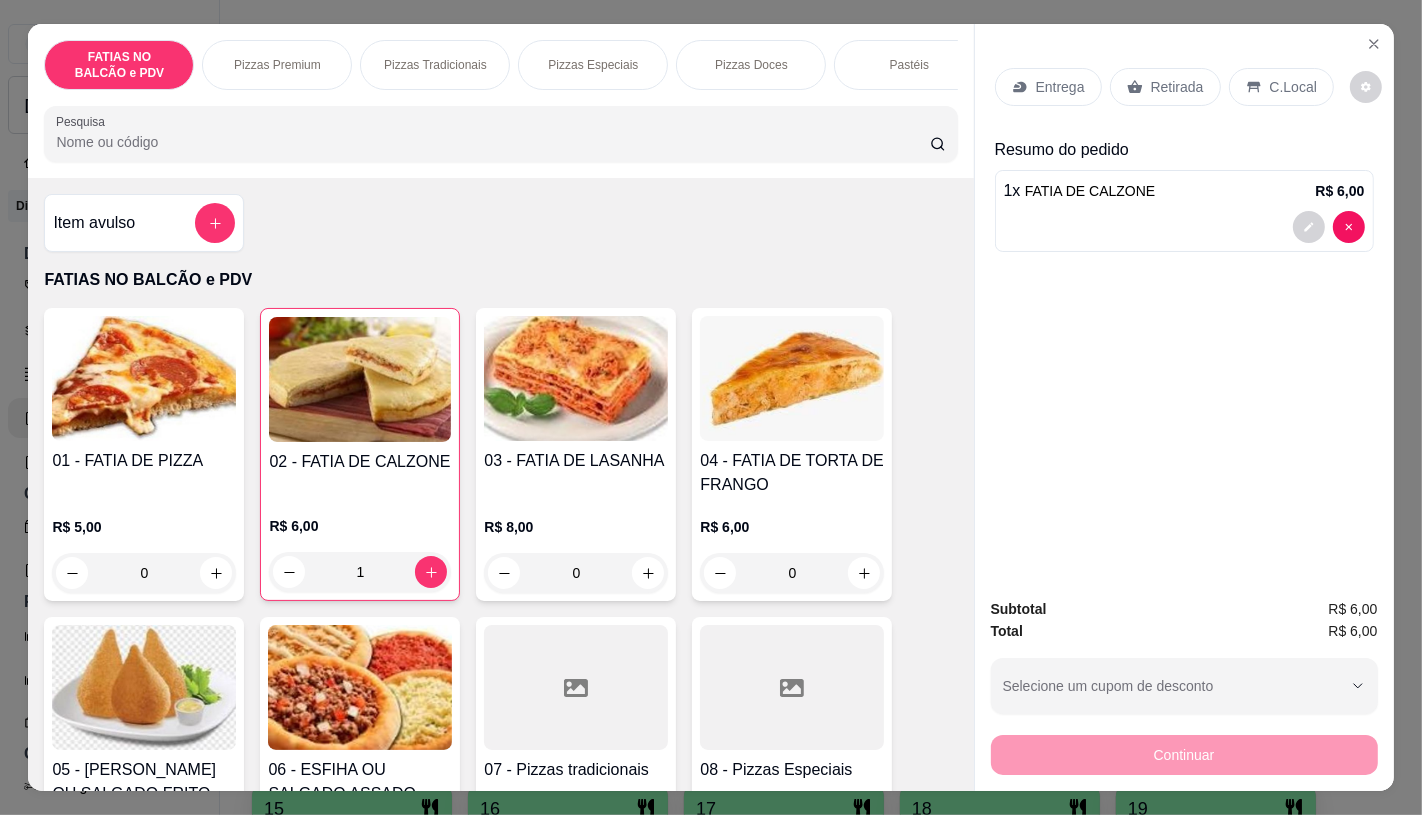 click on "Retirada" at bounding box center (1177, 87) 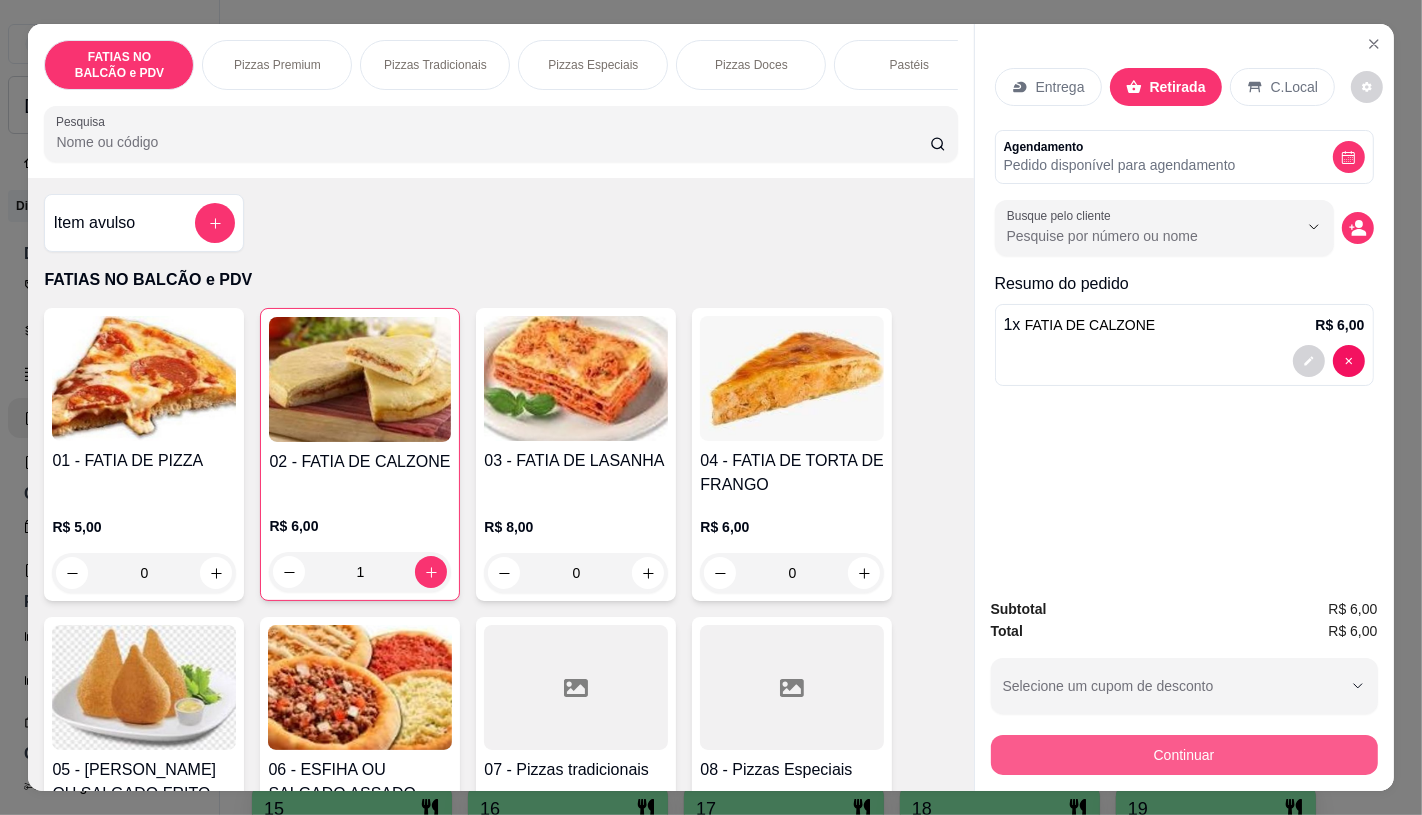 click on "Continuar" at bounding box center (1184, 755) 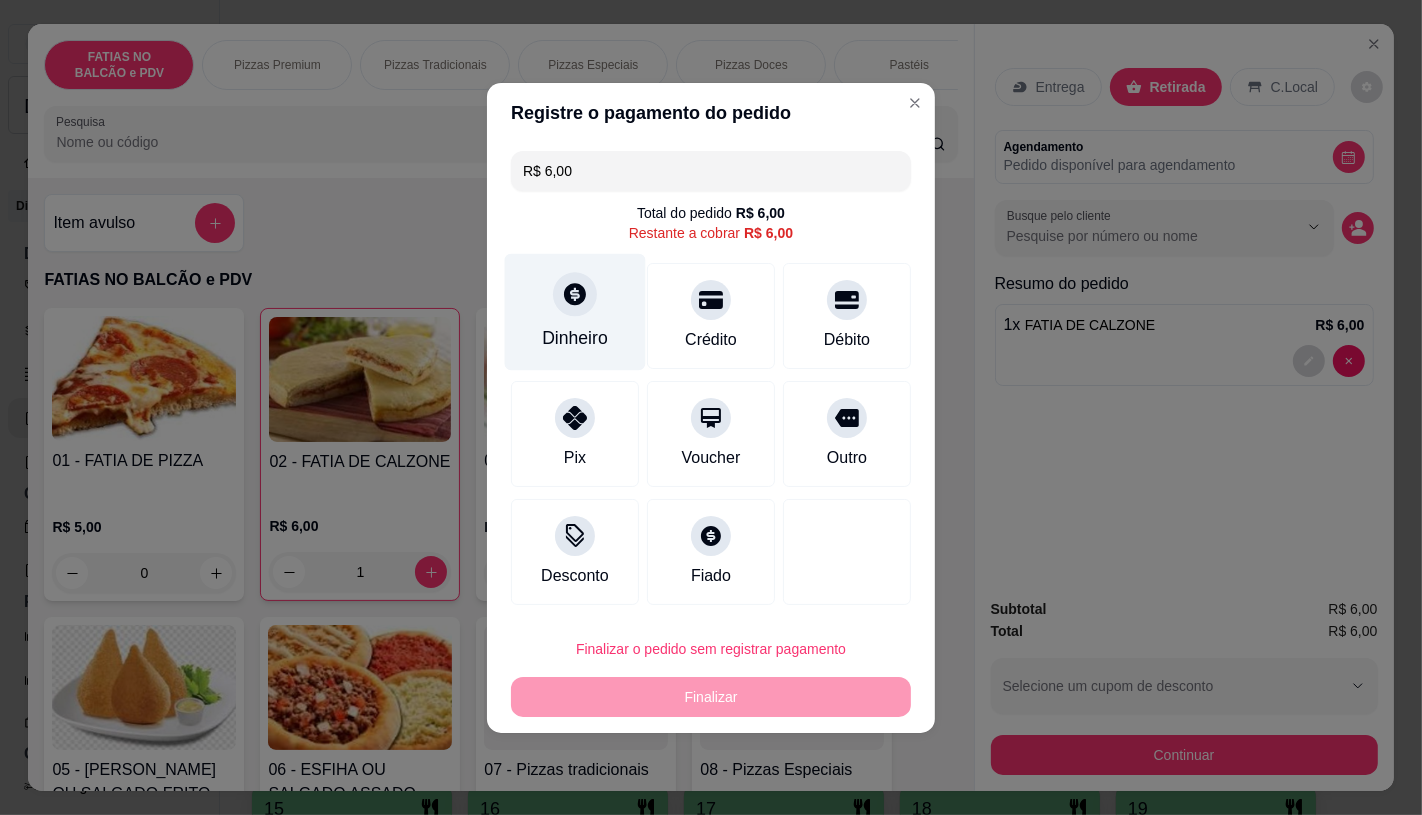 click at bounding box center [575, 294] 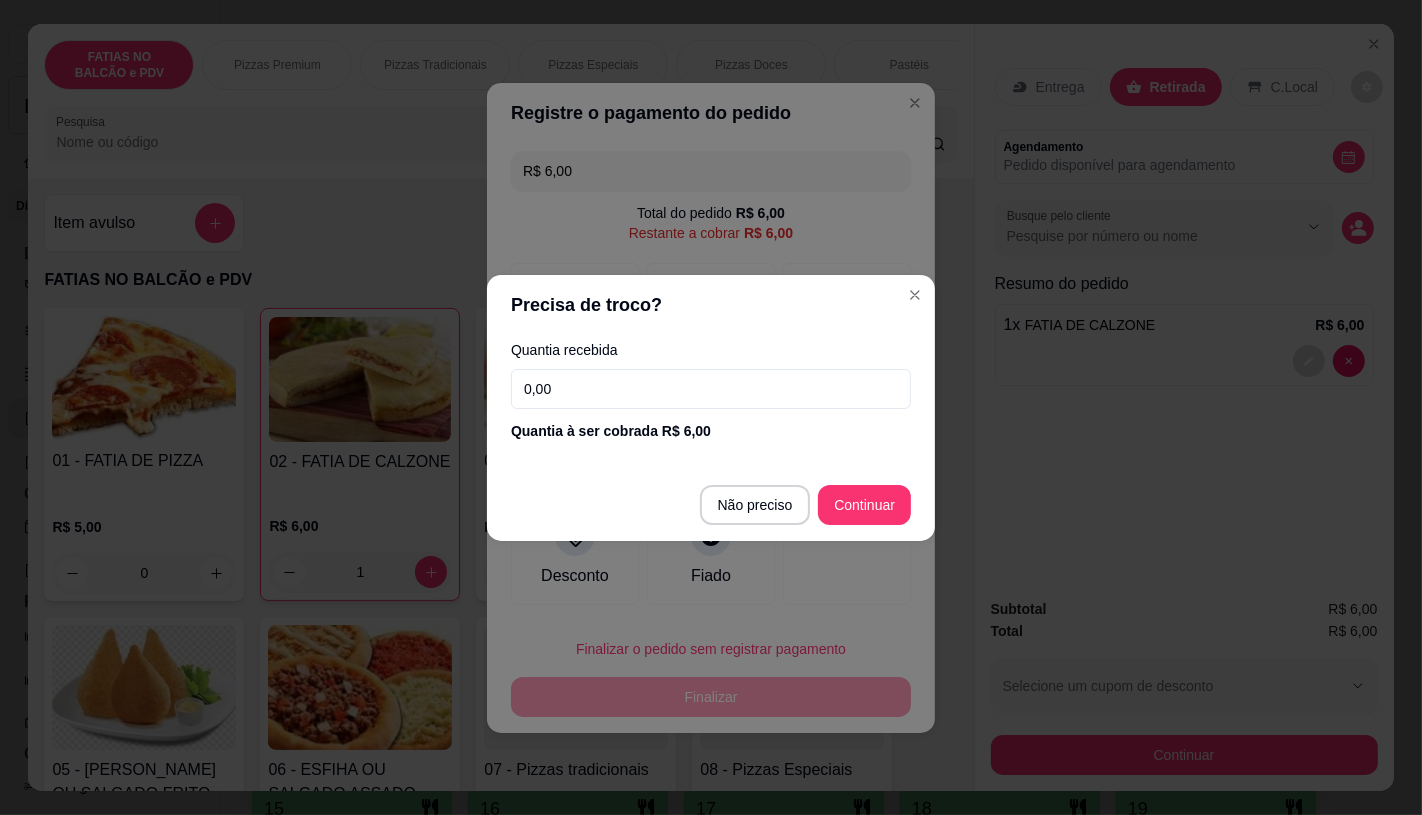 click on "0,00" at bounding box center [711, 389] 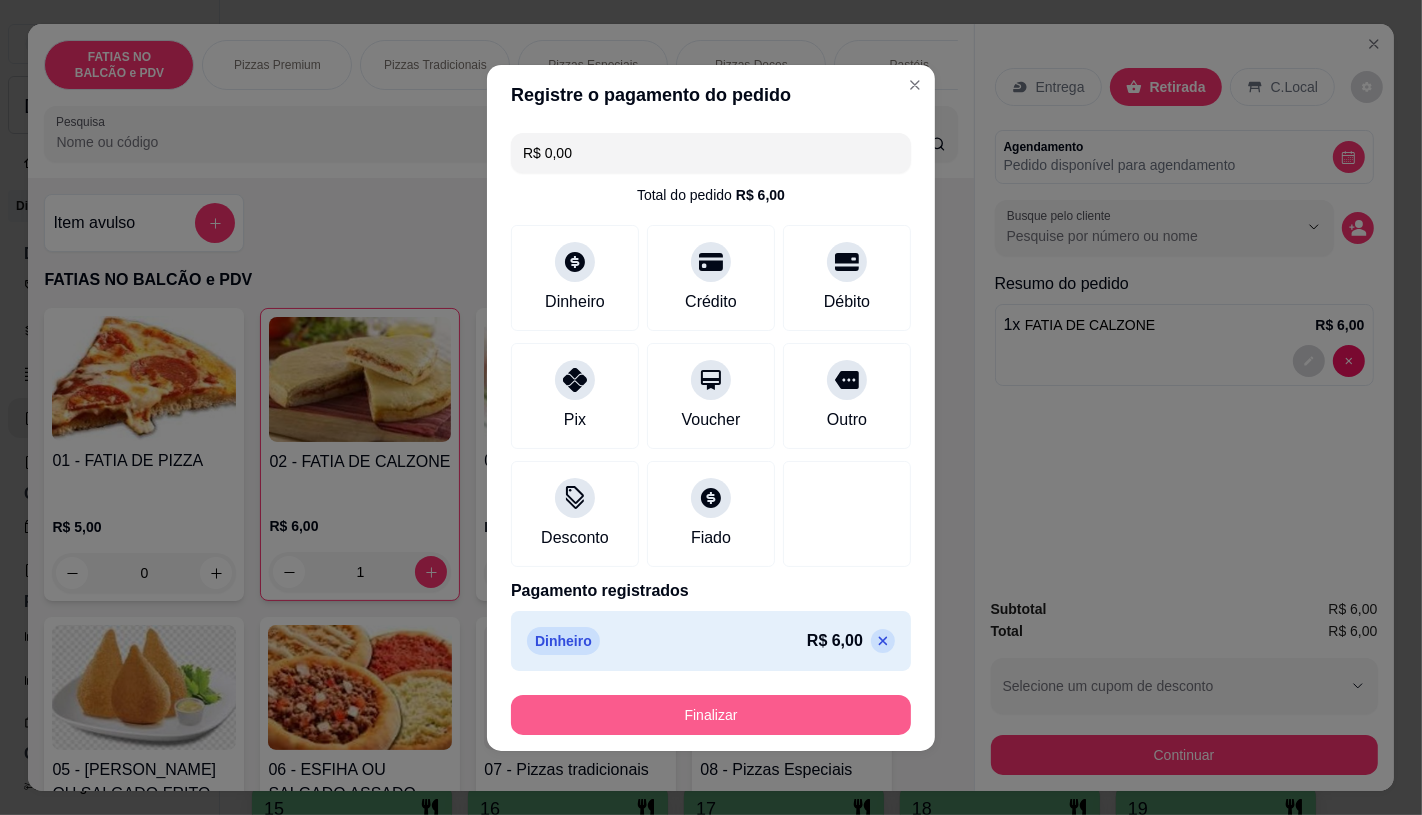 click on "Finalizar" at bounding box center [711, 715] 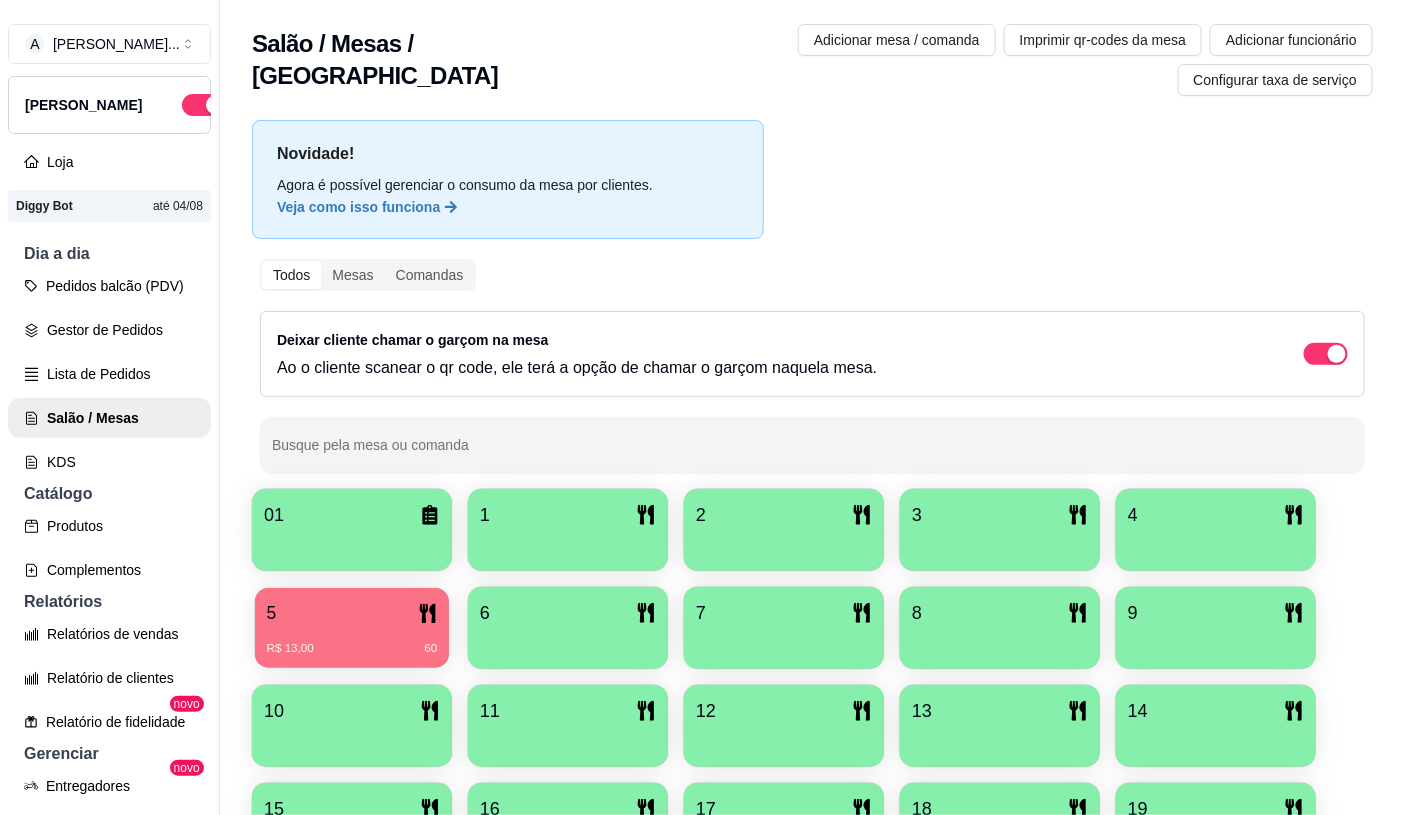 click on "R$ 13,00 60" at bounding box center [352, 641] 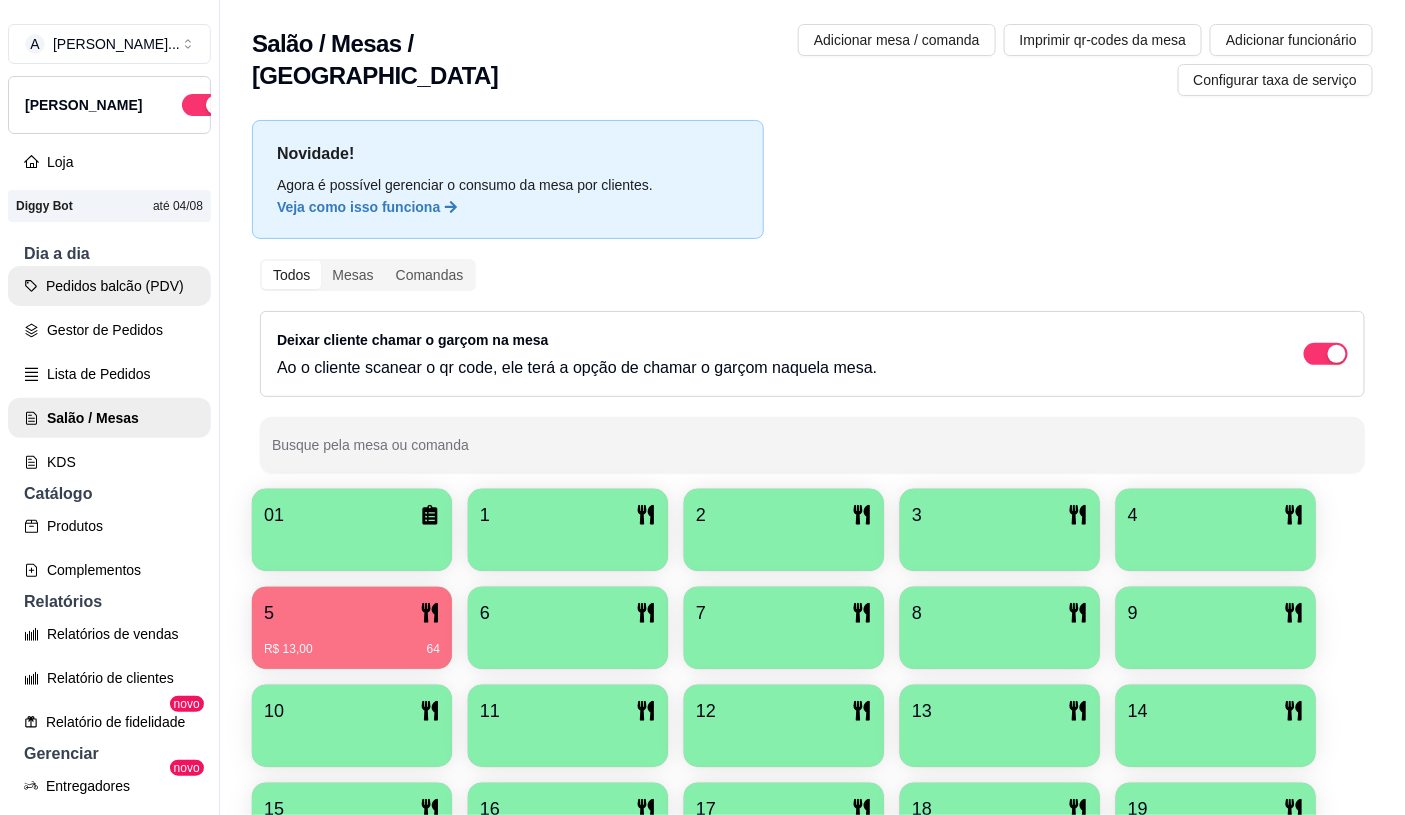 click on "Pedidos balcão (PDV)" at bounding box center (109, 286) 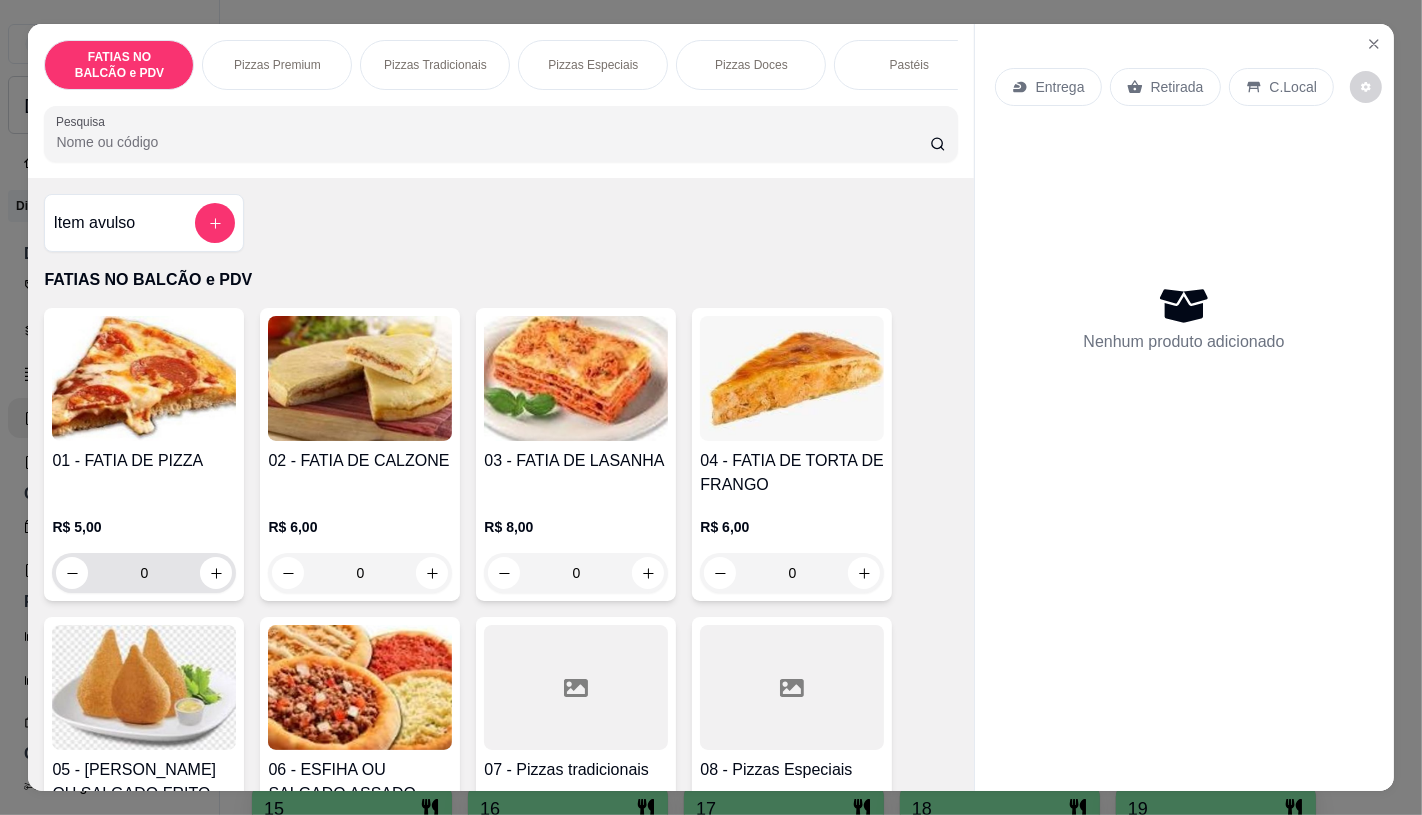 click on "0" at bounding box center (144, 573) 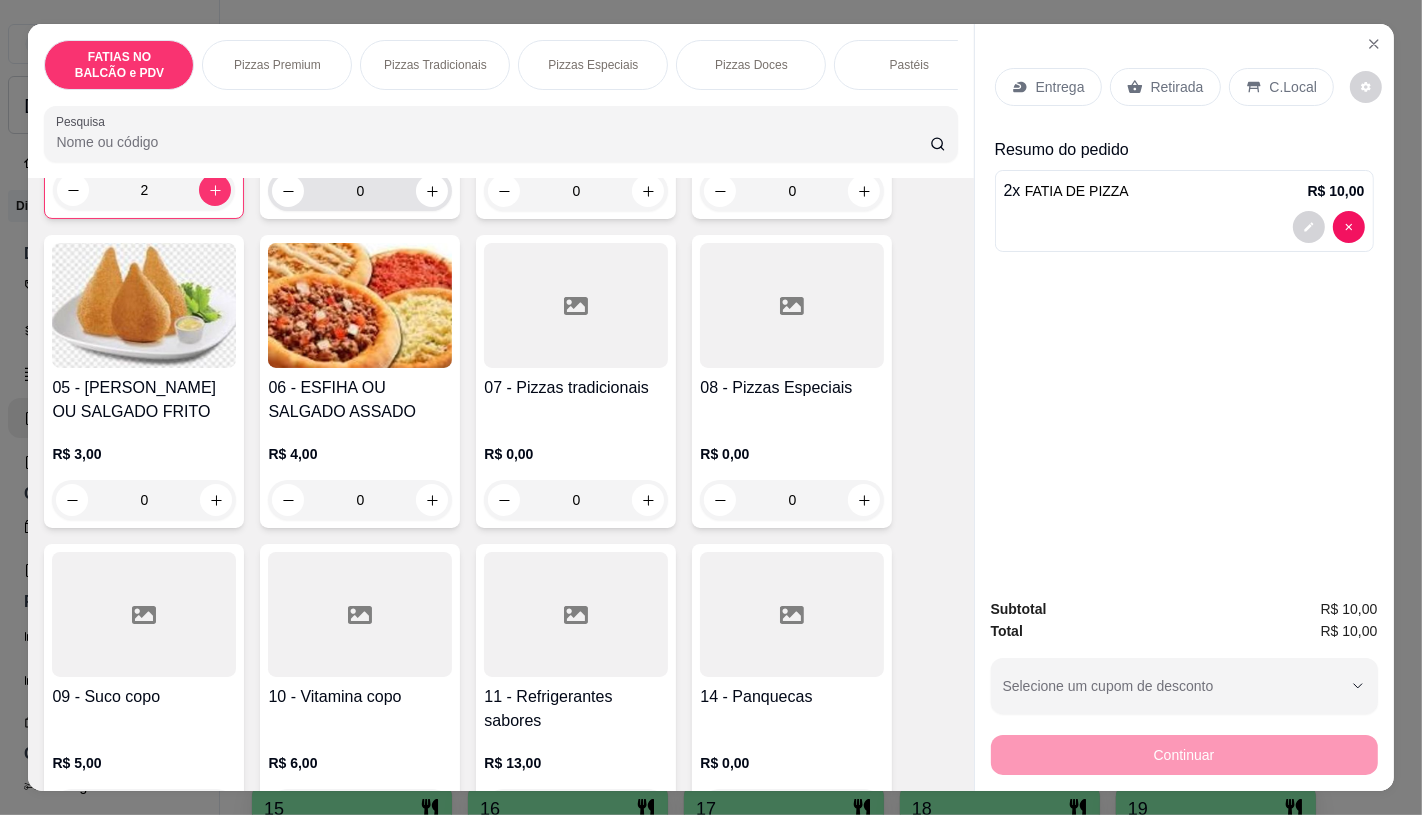 scroll, scrollTop: 444, scrollLeft: 0, axis: vertical 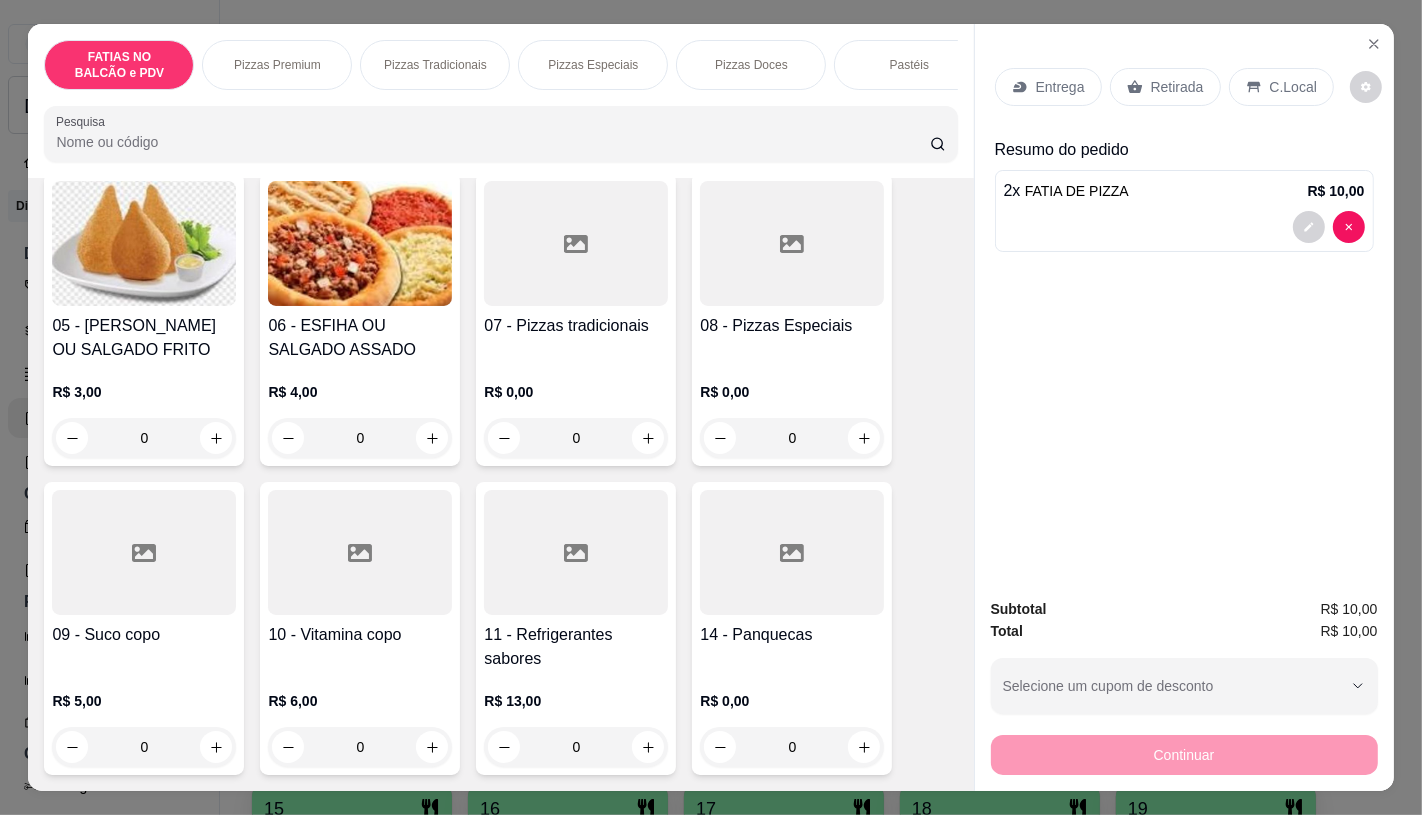 click on "09 - Suco copo    R$ 5,00 0" at bounding box center (144, 628) 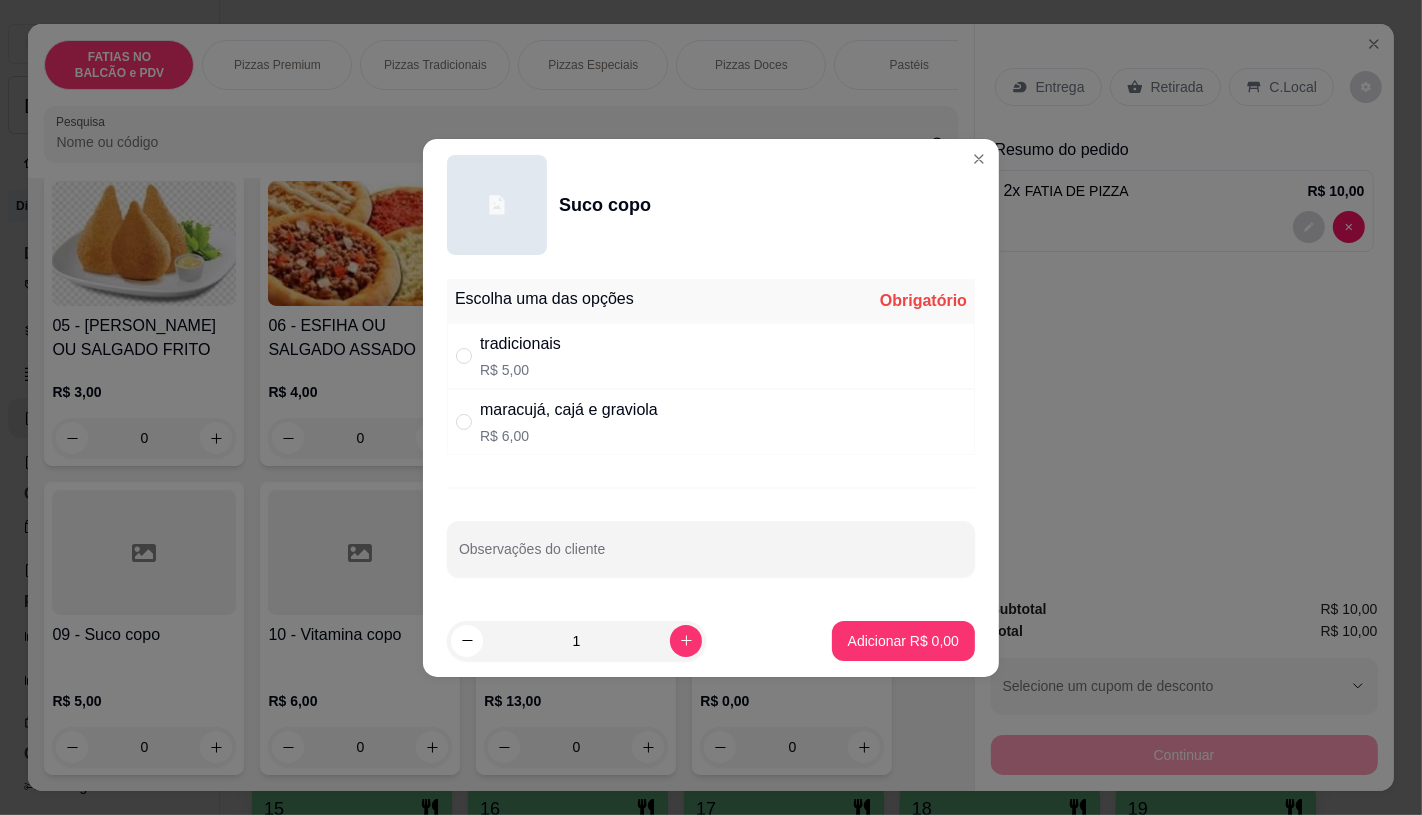 click on "maracujá, cajá e graviola" at bounding box center (569, 410) 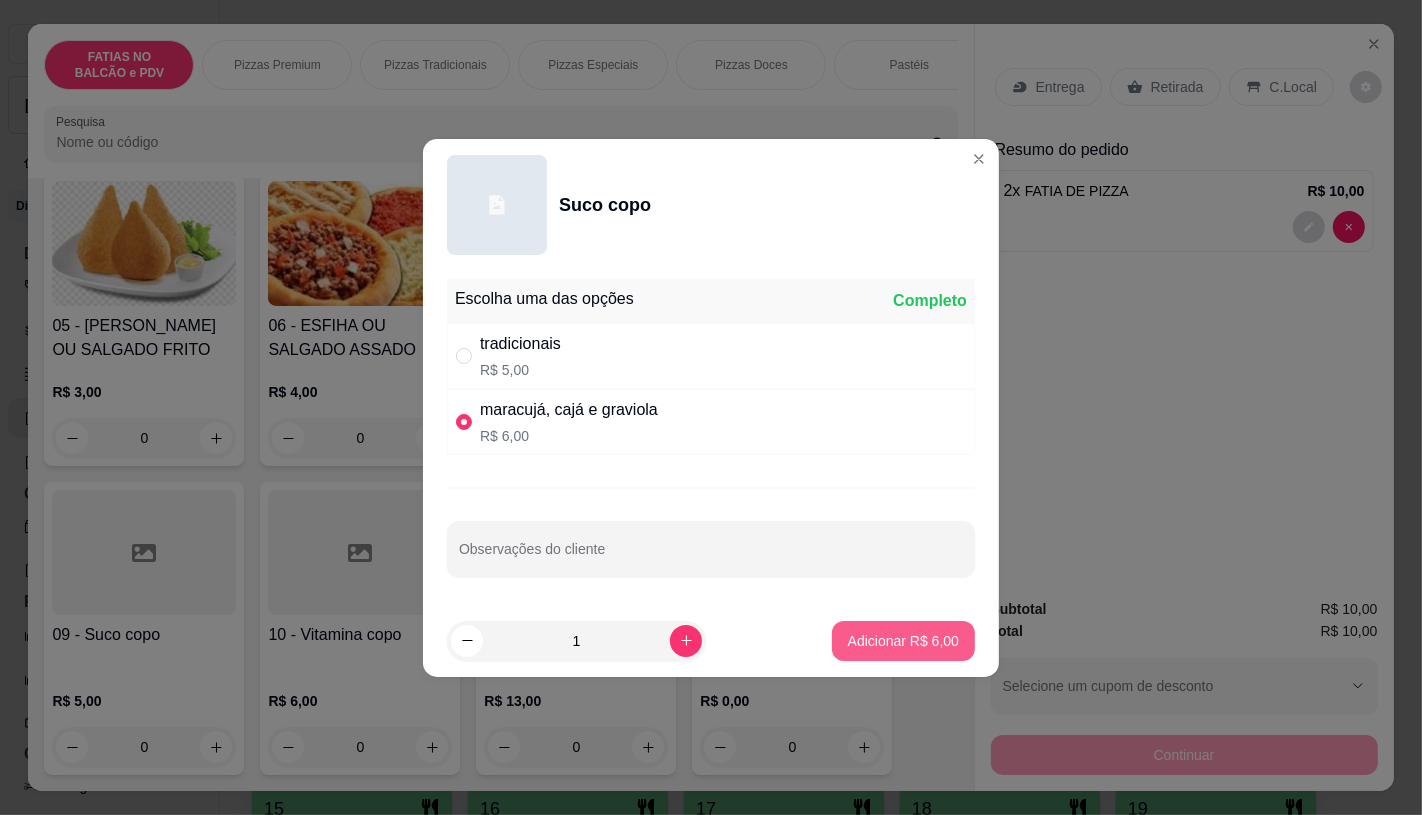 click on "Adicionar   R$ 6,00" at bounding box center [903, 641] 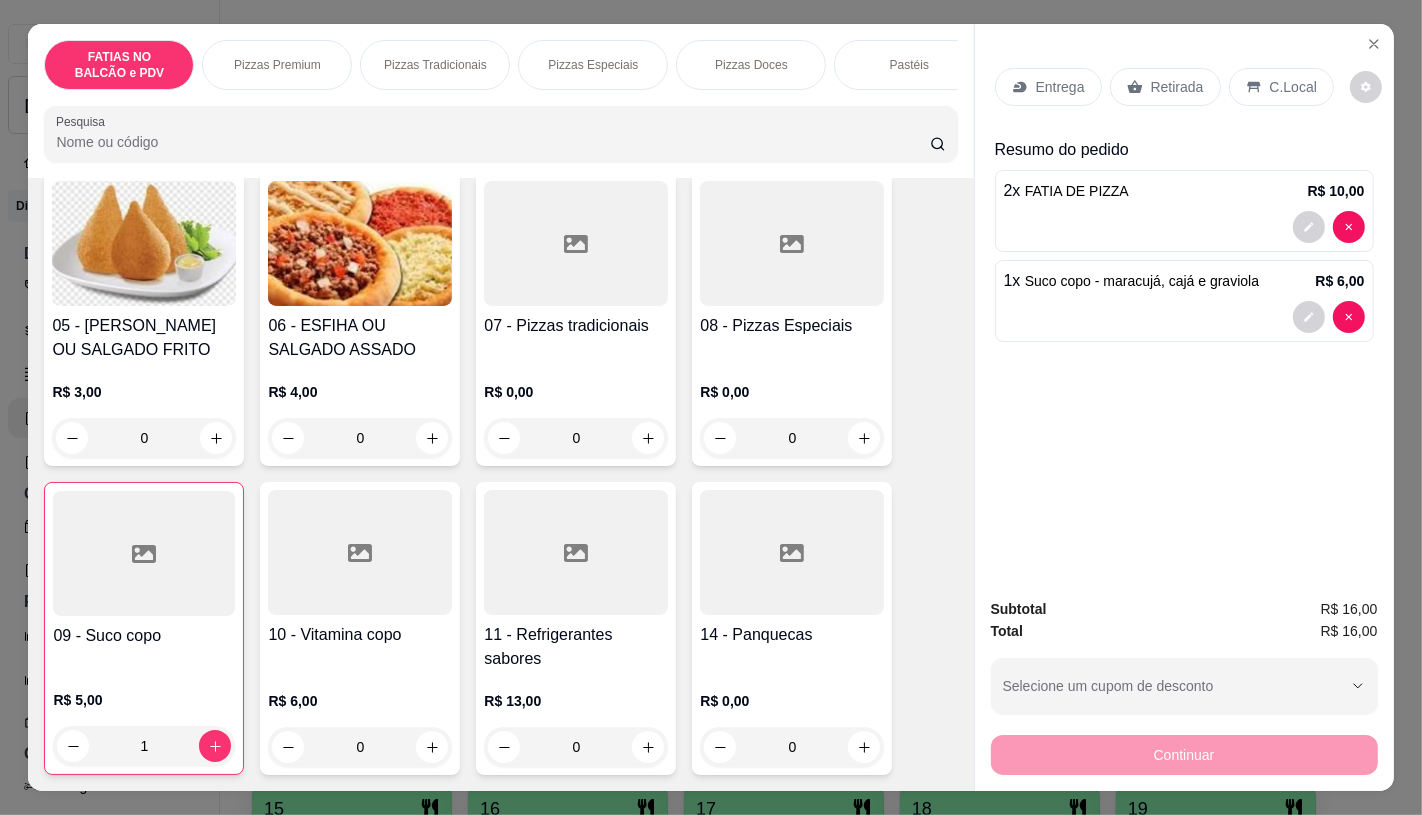 click 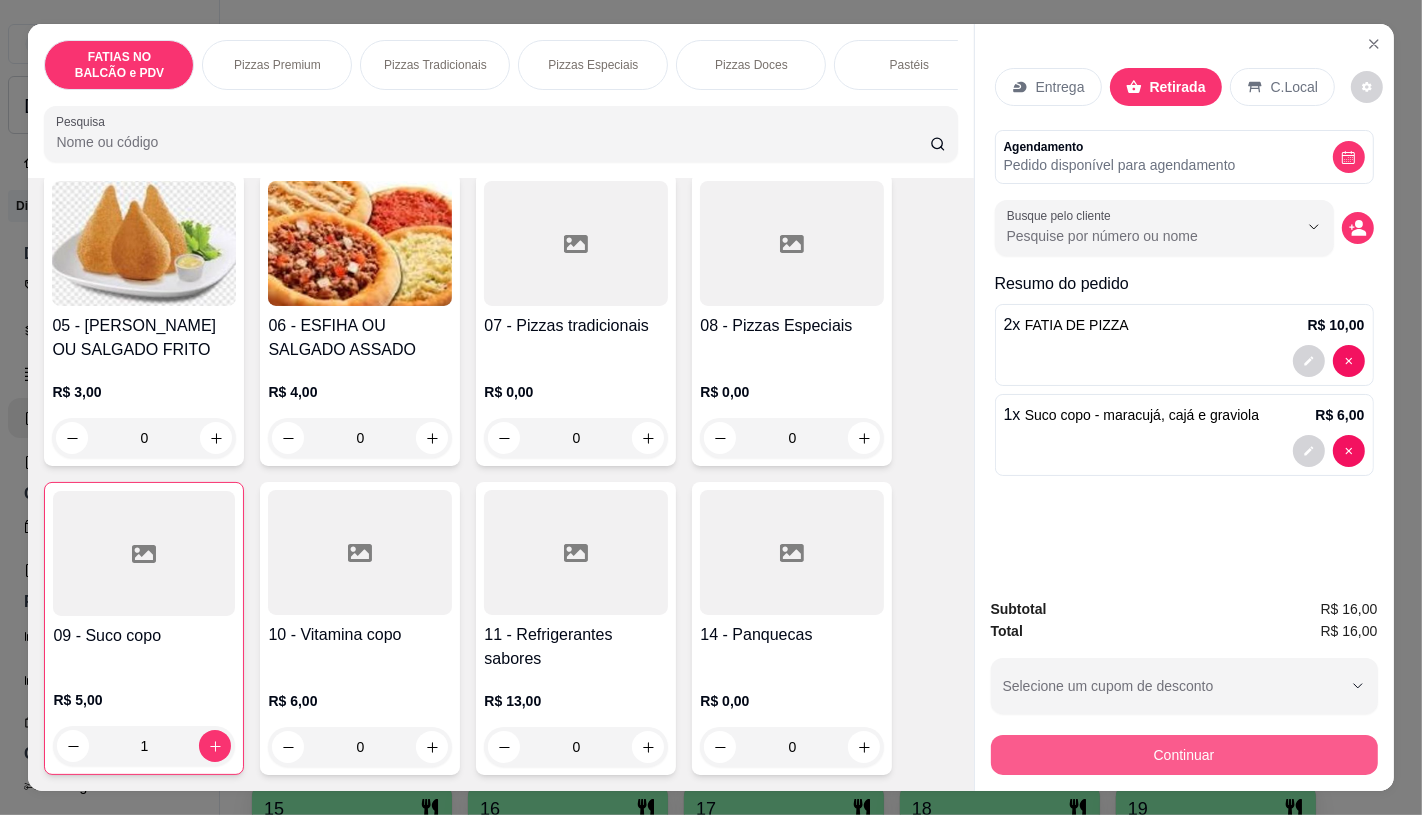 click on "Continuar" at bounding box center (1184, 755) 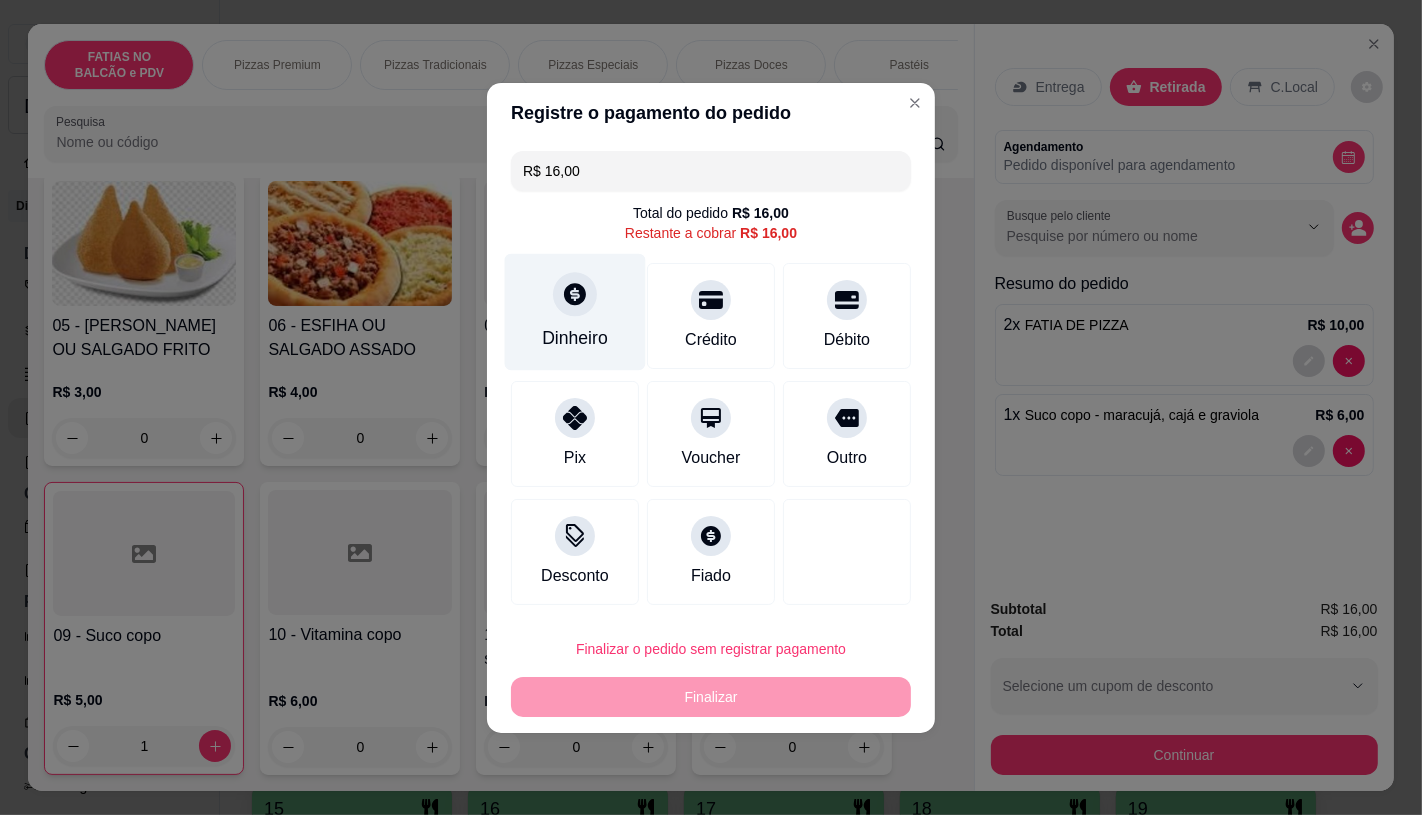 click on "Dinheiro" at bounding box center [575, 338] 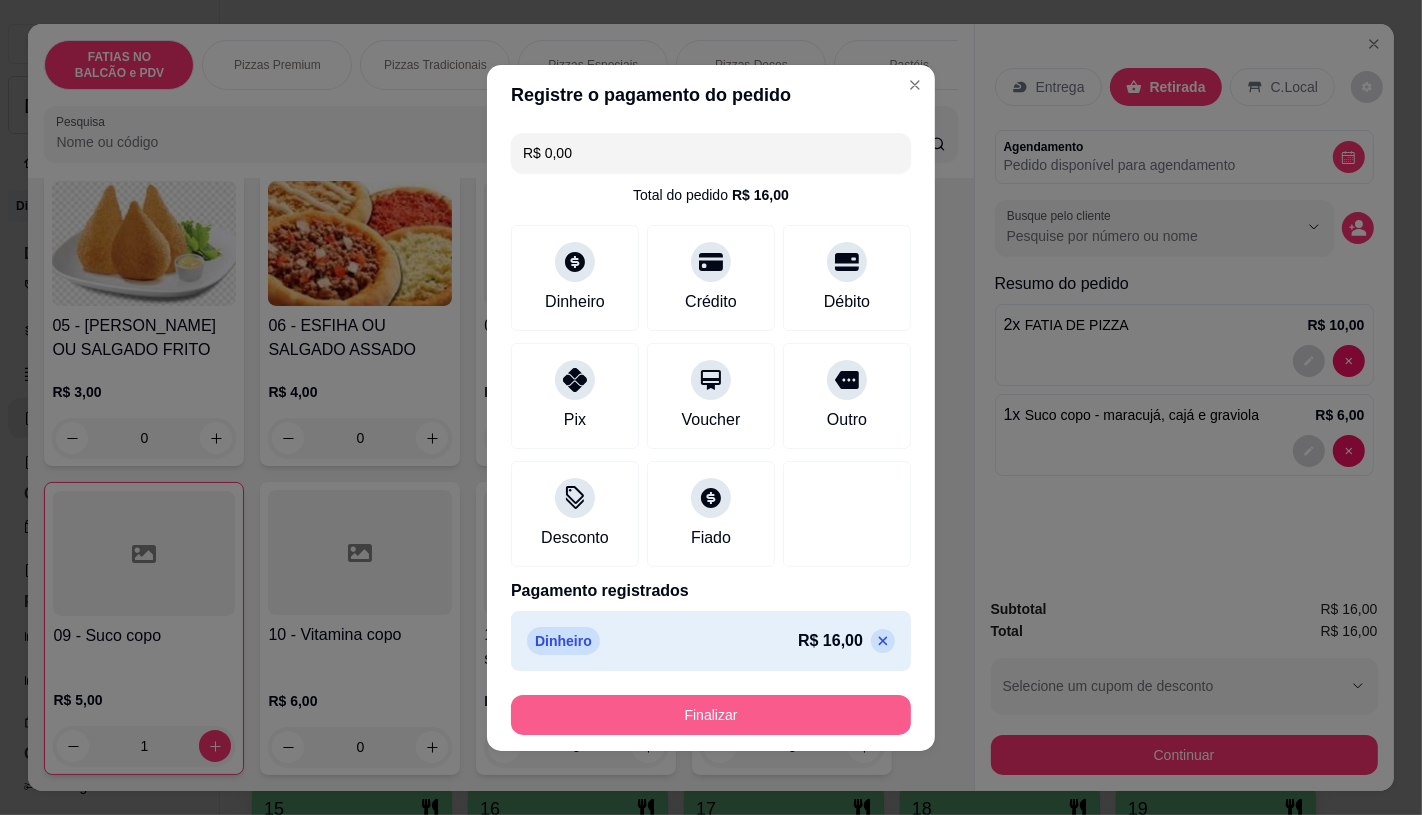 click on "Finalizar" at bounding box center [711, 715] 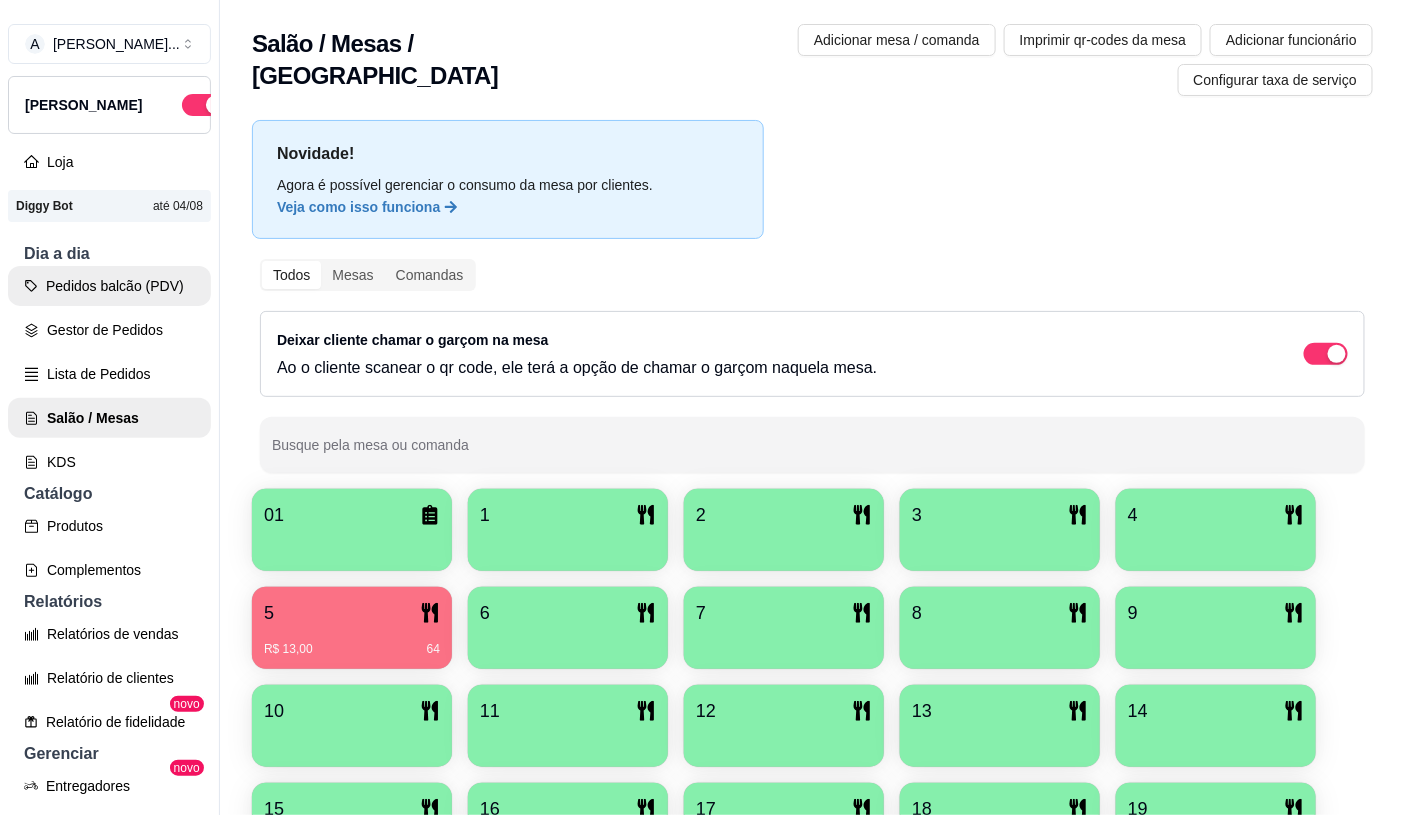 click on "Pedidos balcão (PDV)" at bounding box center (109, 286) 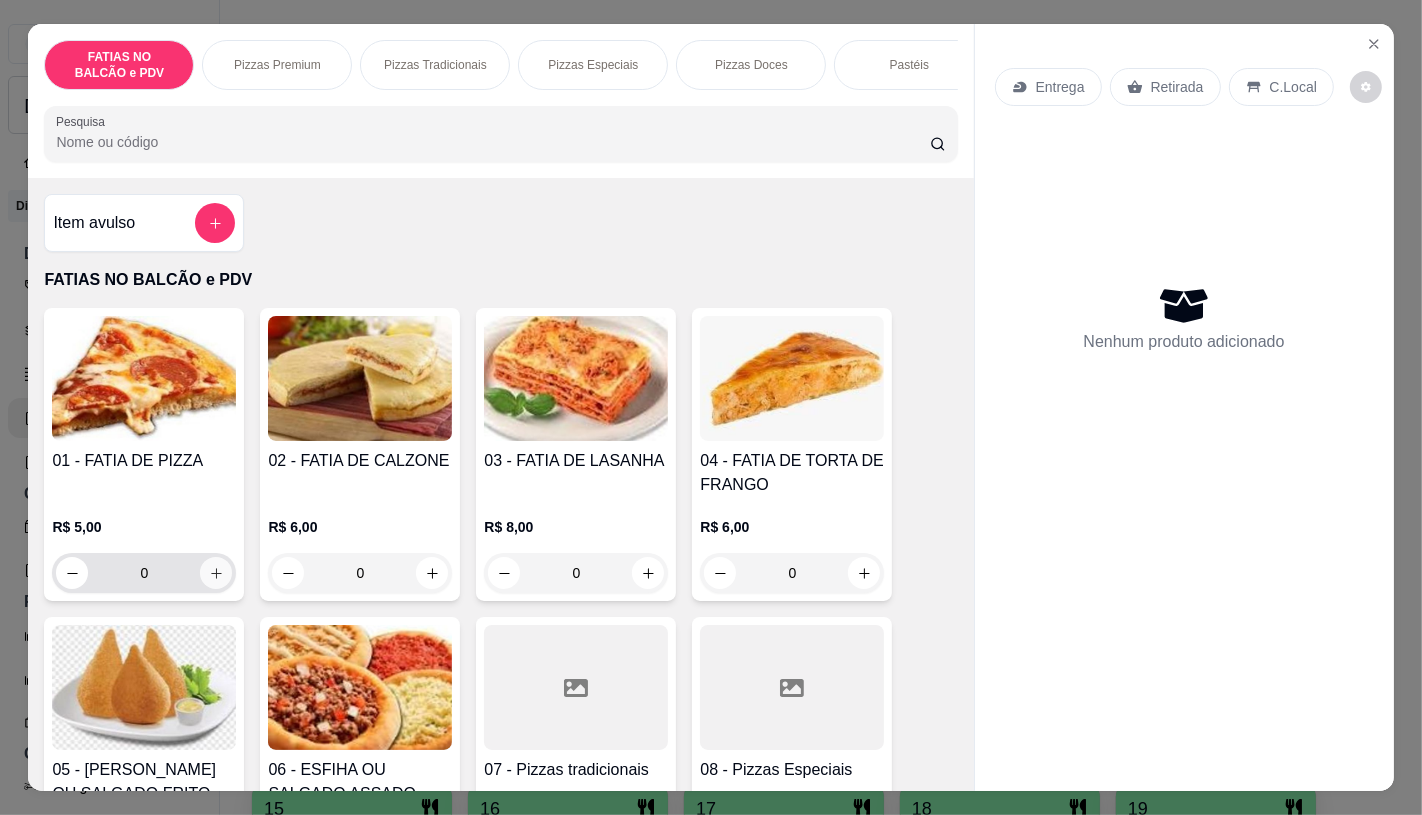 click at bounding box center [216, 573] 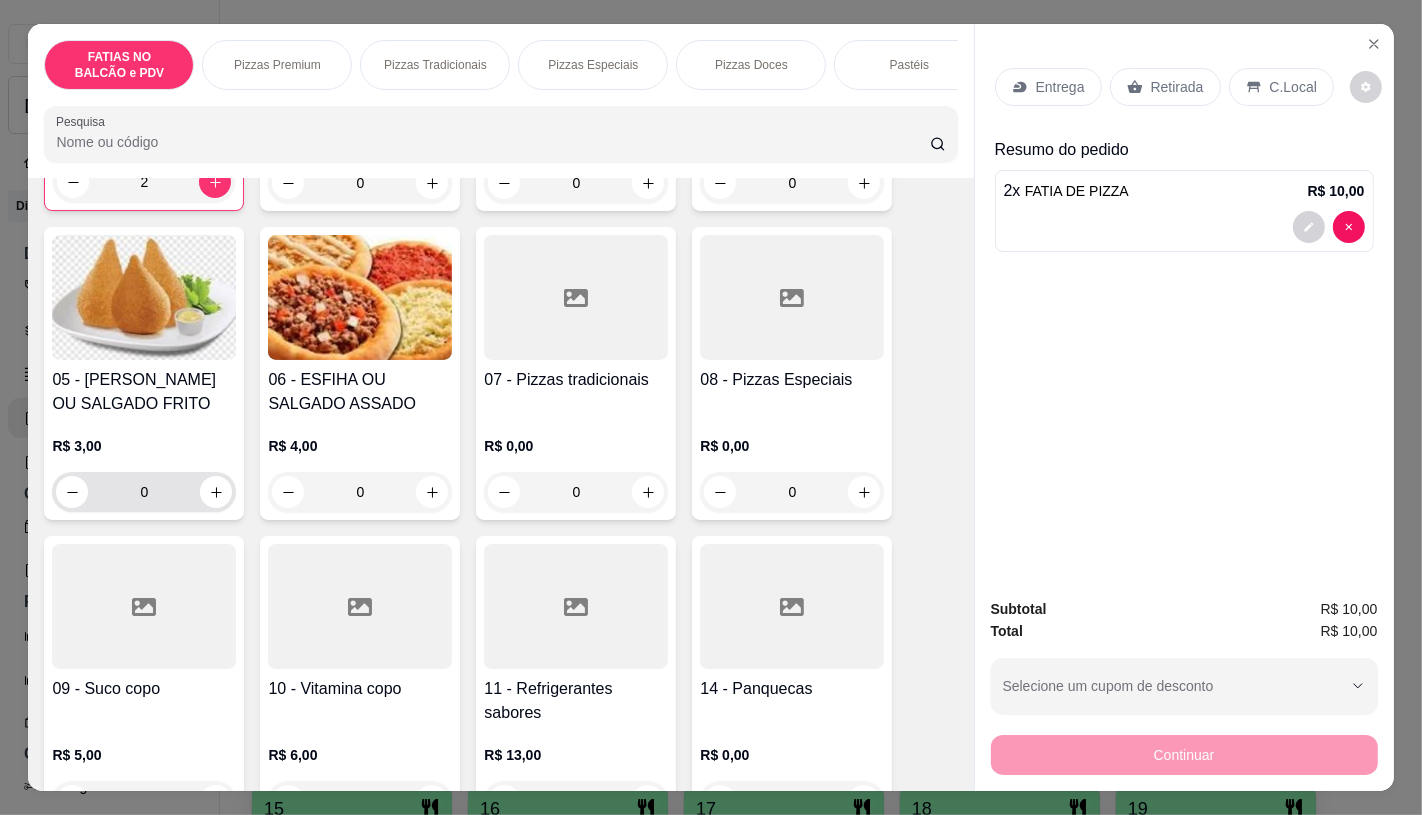 scroll, scrollTop: 444, scrollLeft: 0, axis: vertical 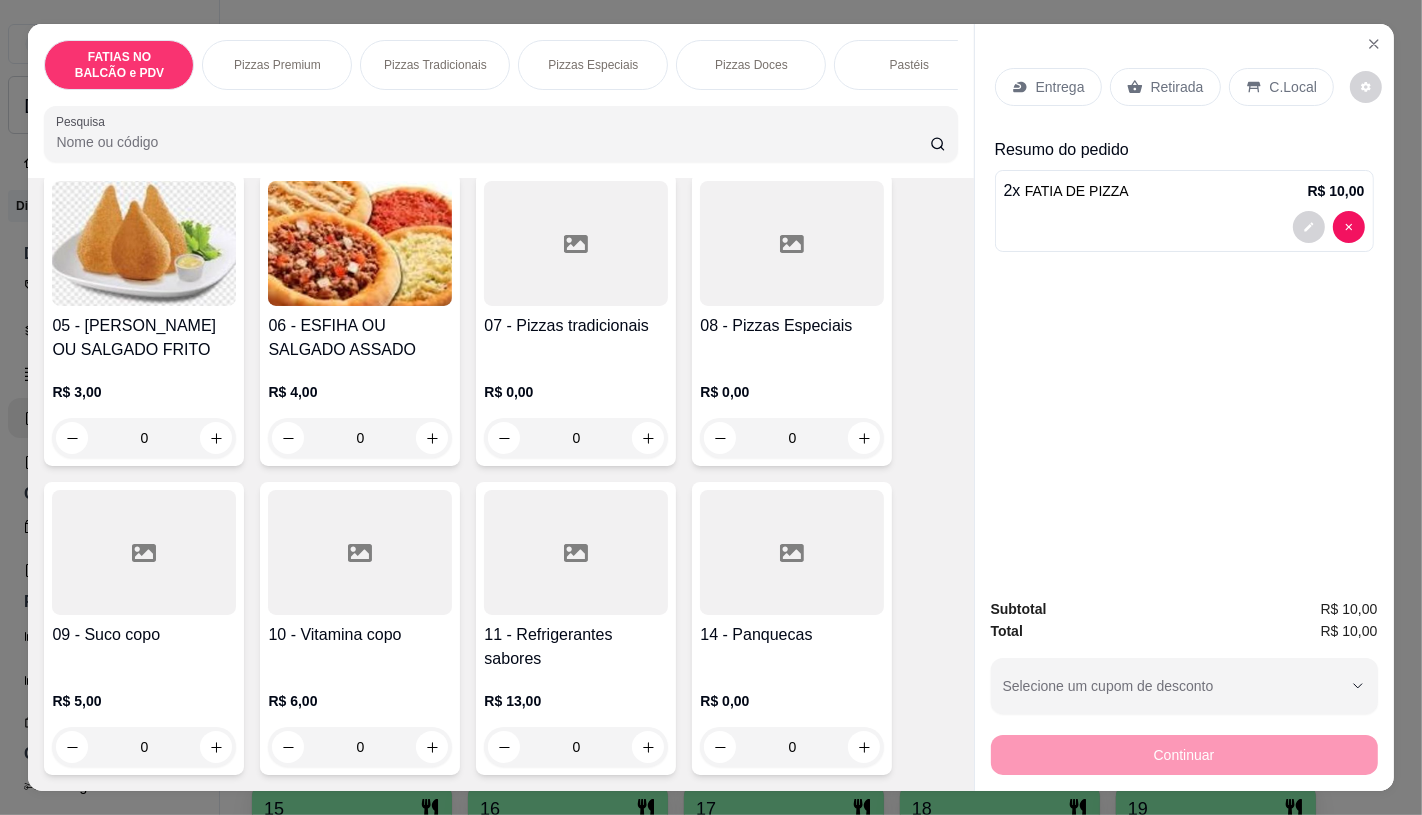 click at bounding box center (144, 552) 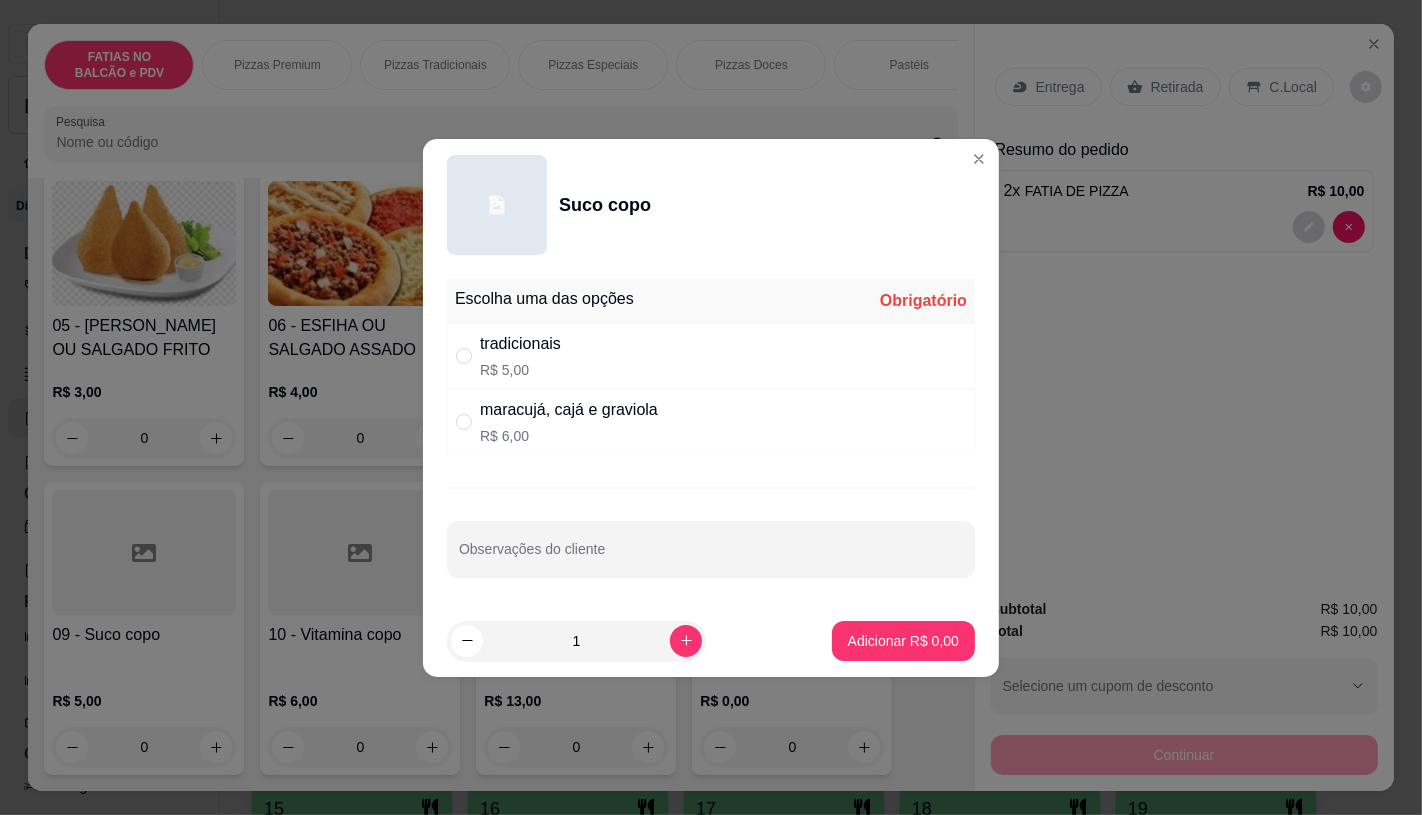 click on "maracujá, cajá e graviola R$ 6,00" at bounding box center (711, 422) 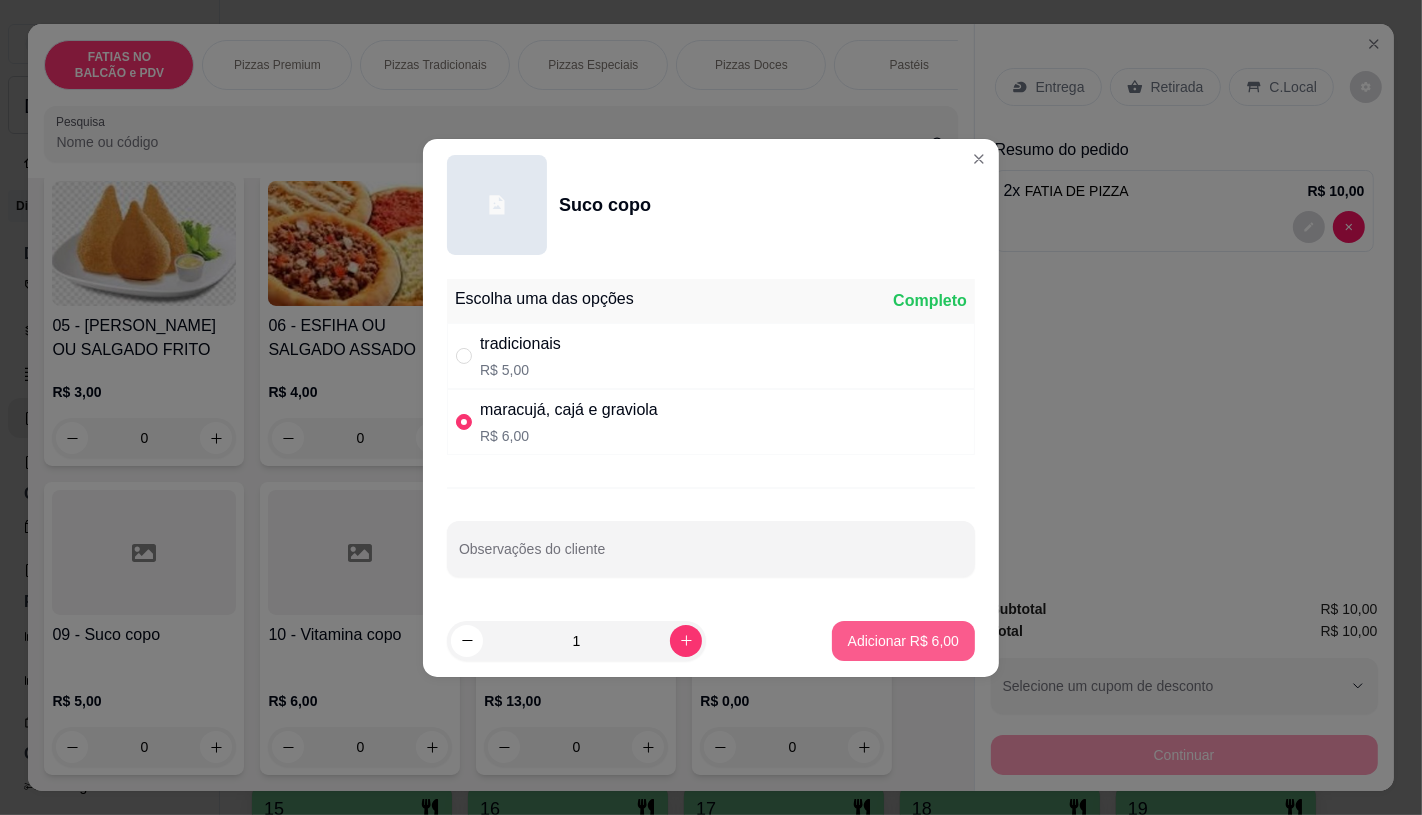 click on "Adicionar   R$ 6,00" at bounding box center (903, 641) 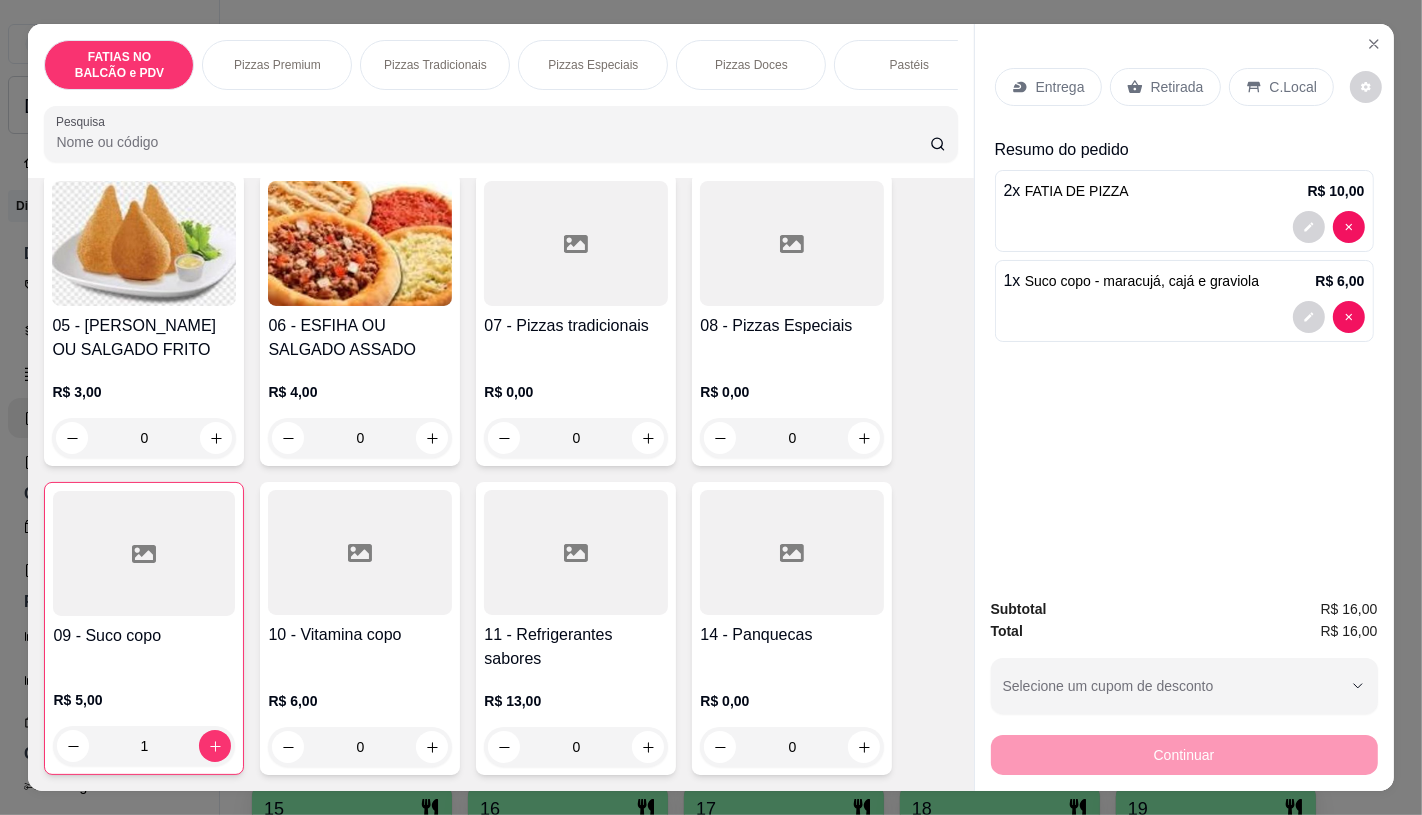click on "Retirada" at bounding box center (1165, 87) 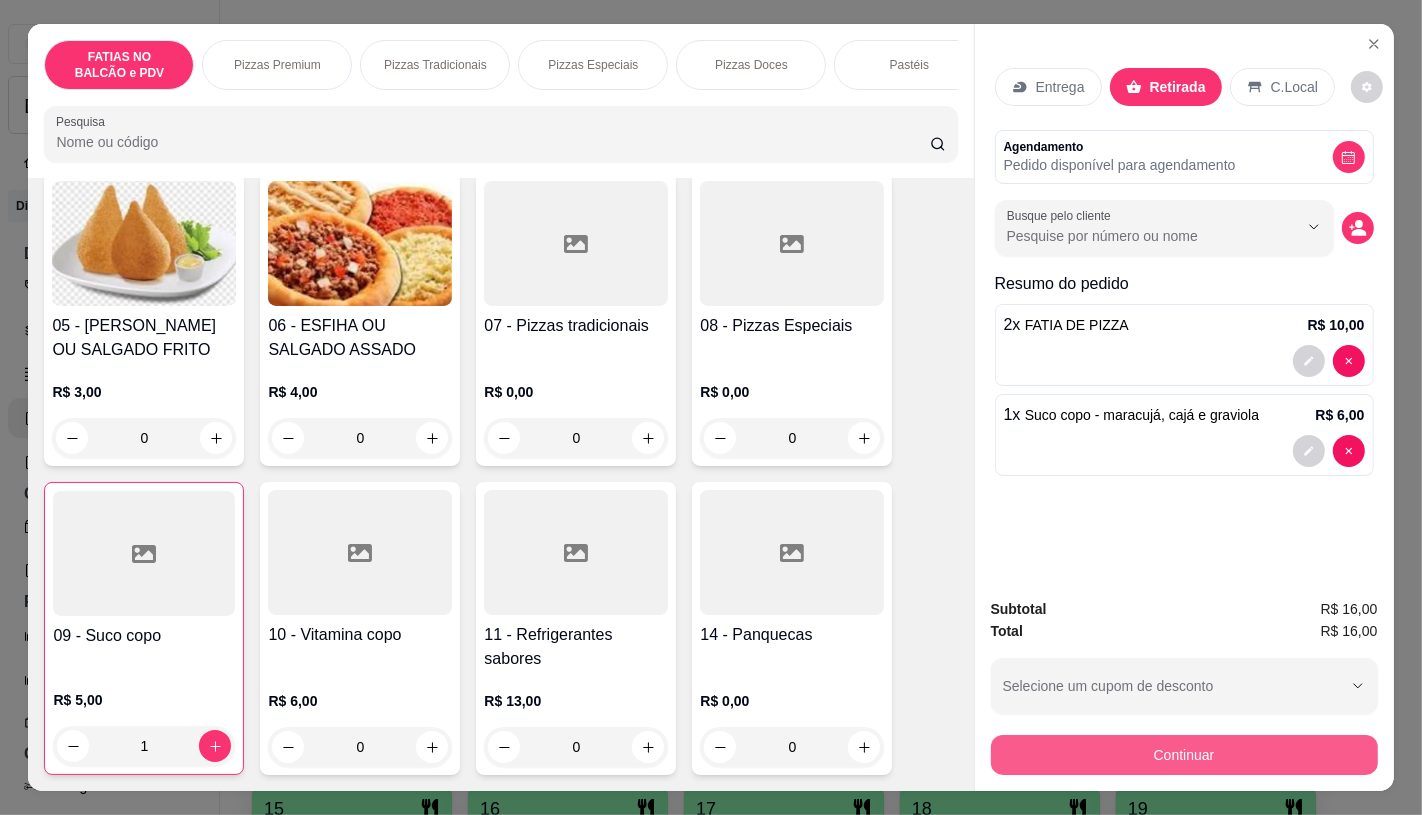 click on "Continuar" at bounding box center (1184, 752) 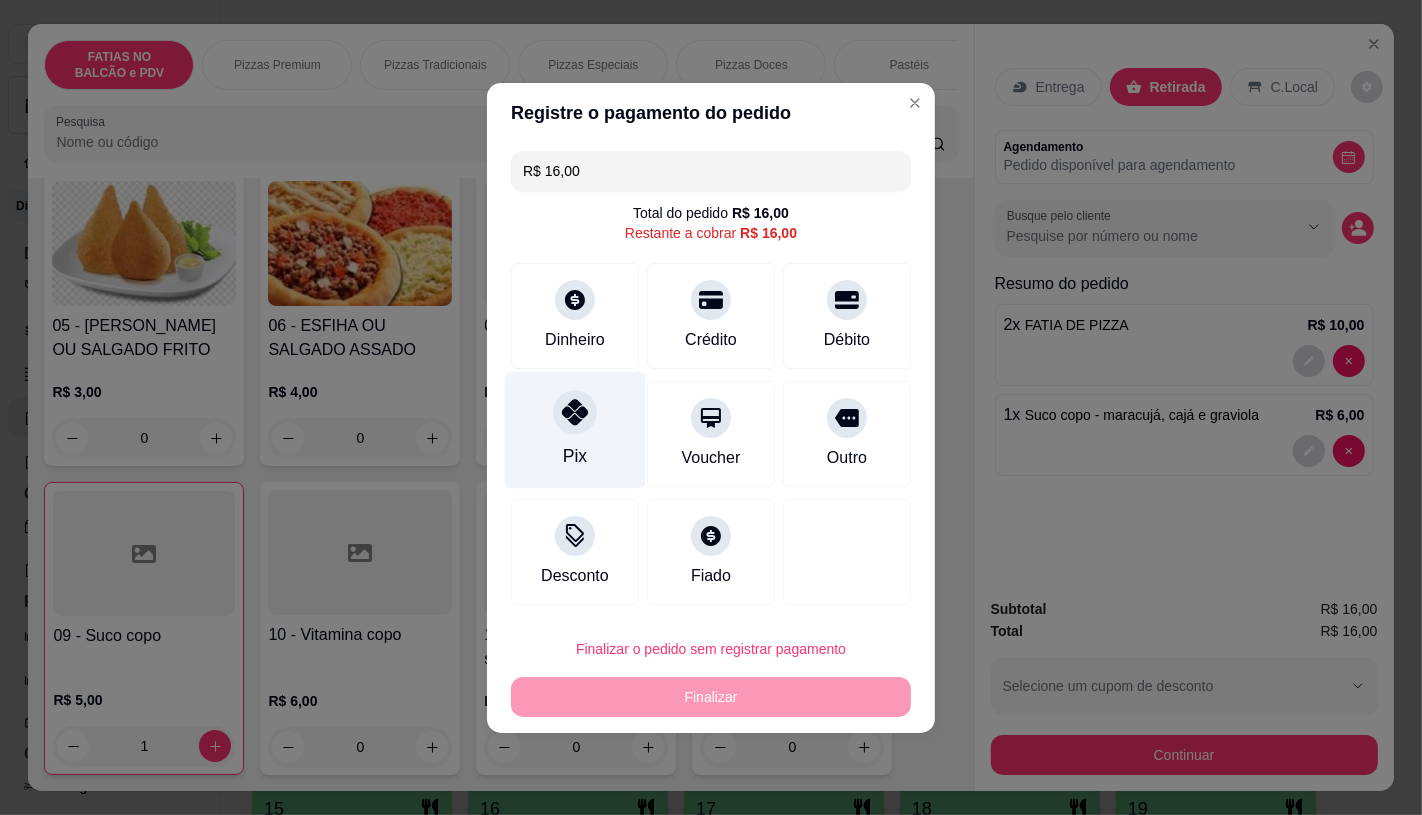 click on "Pix" at bounding box center [575, 429] 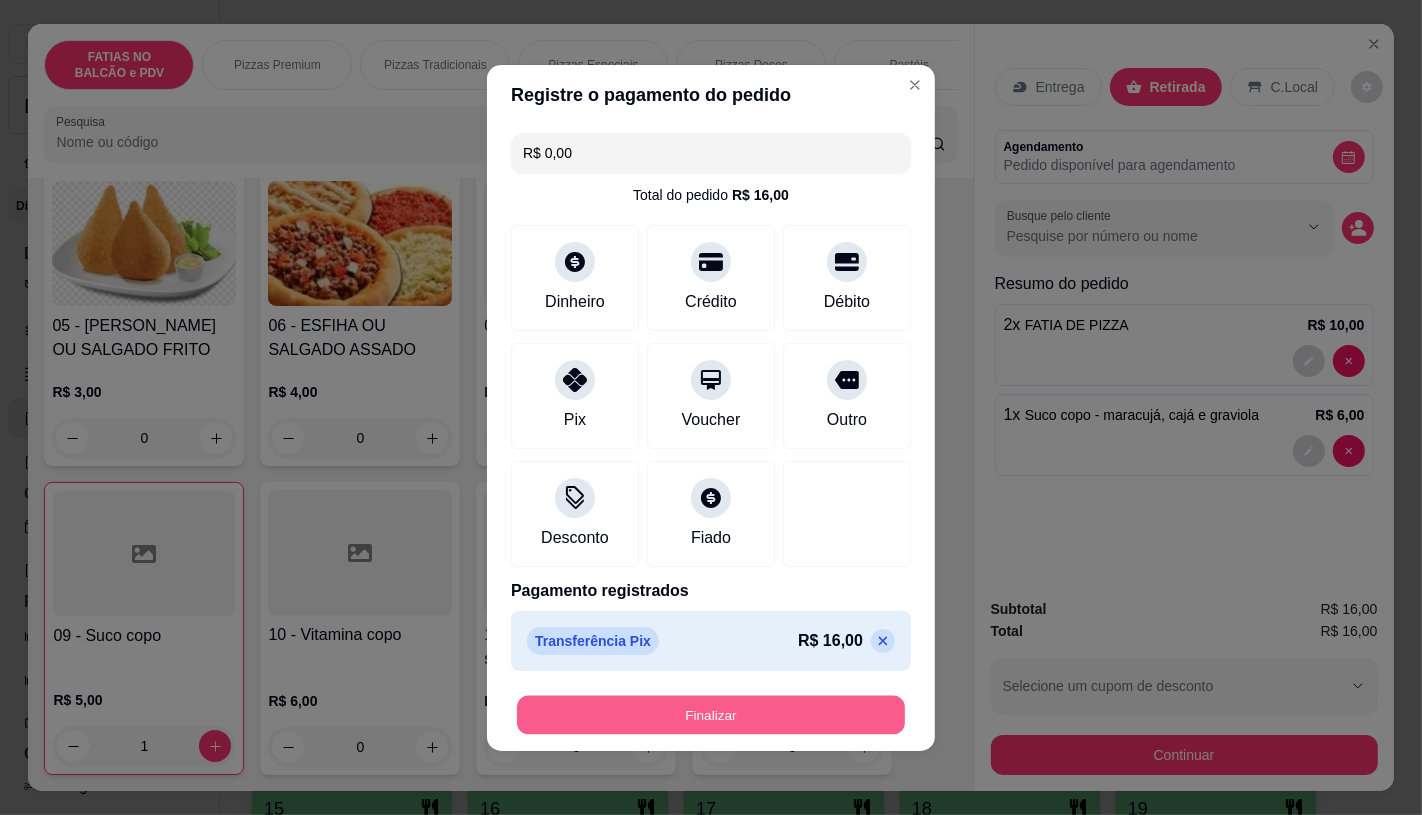 click on "Finalizar" at bounding box center (711, 714) 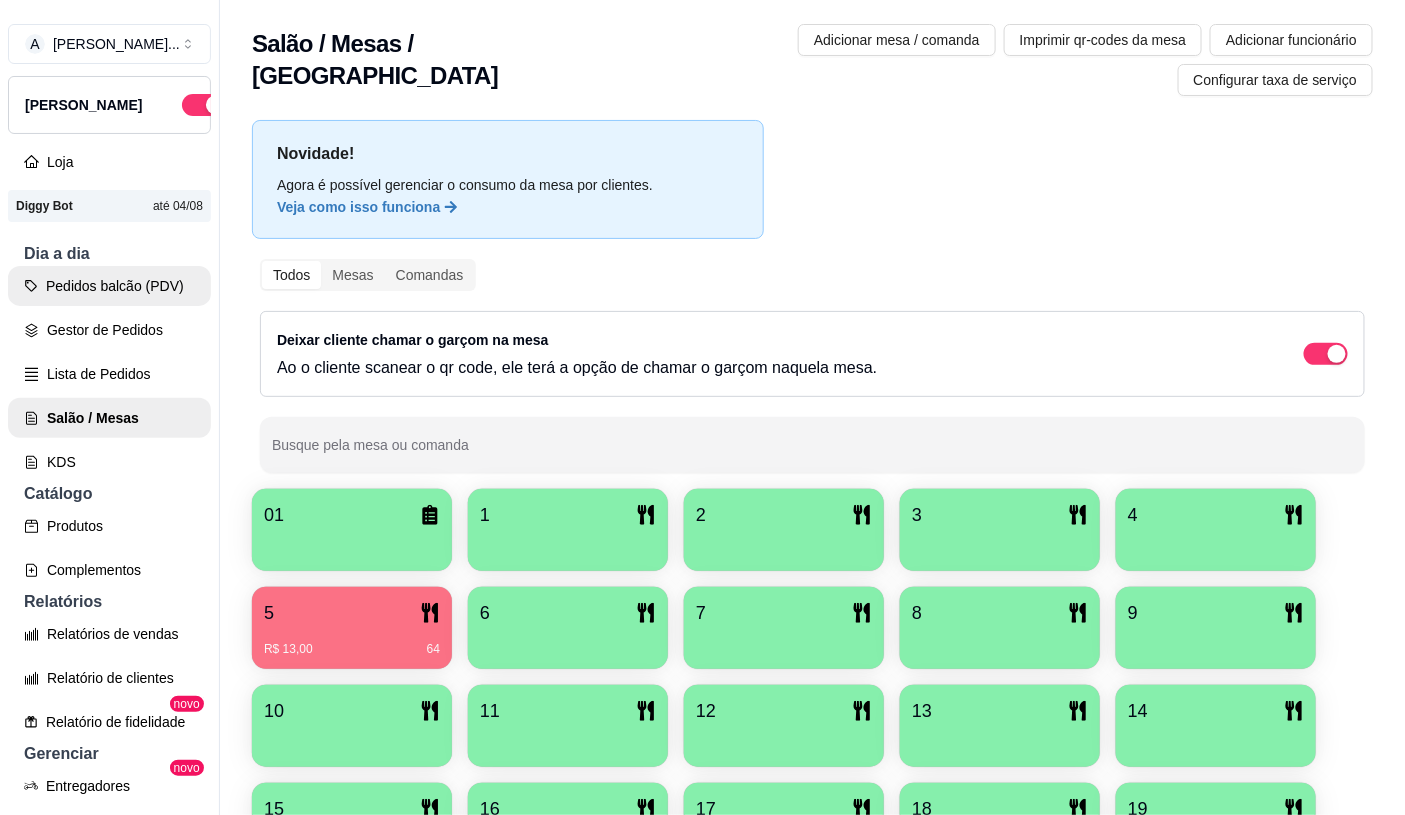 click on "Pedidos balcão (PDV)" at bounding box center (109, 286) 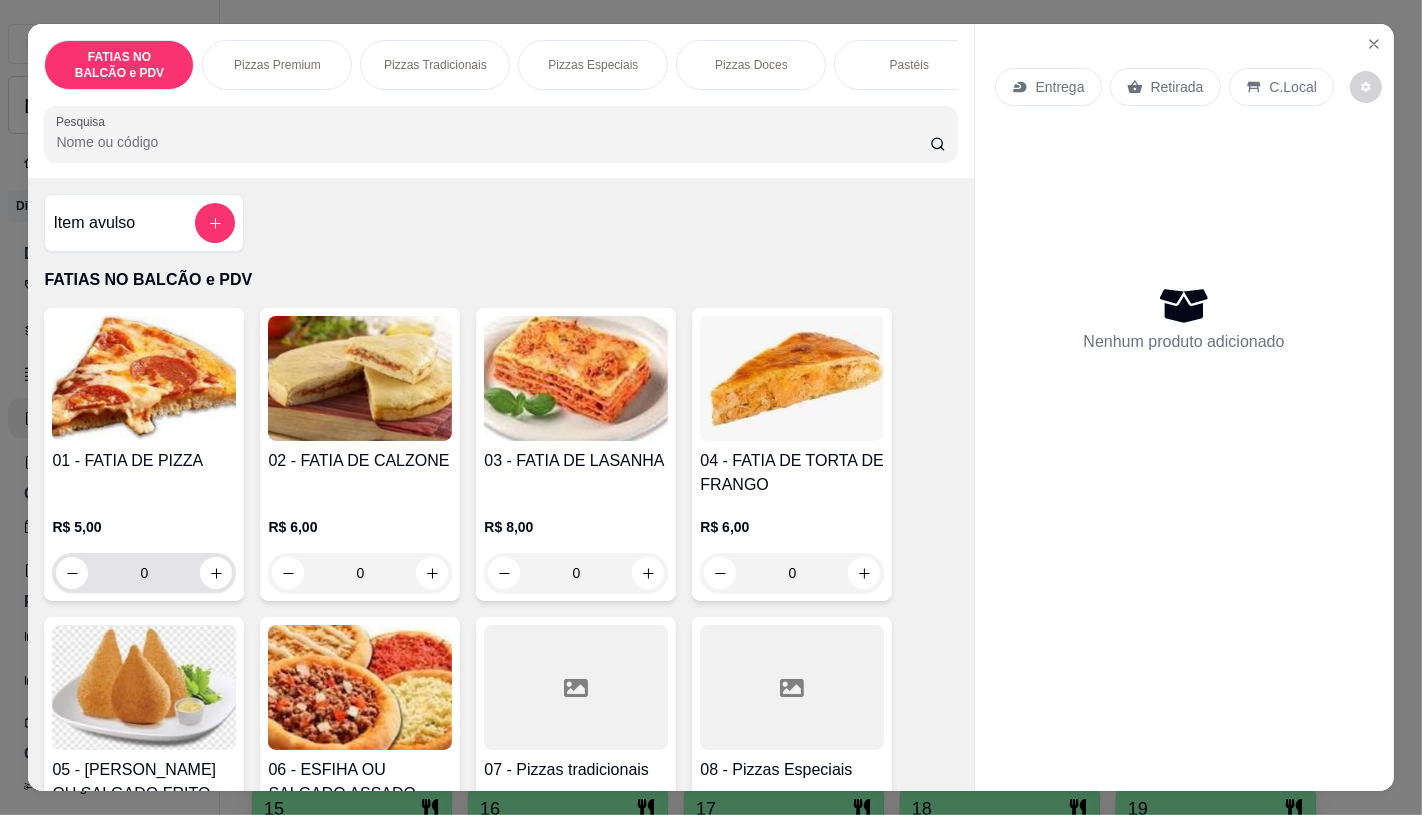 click on "0" at bounding box center [144, 573] 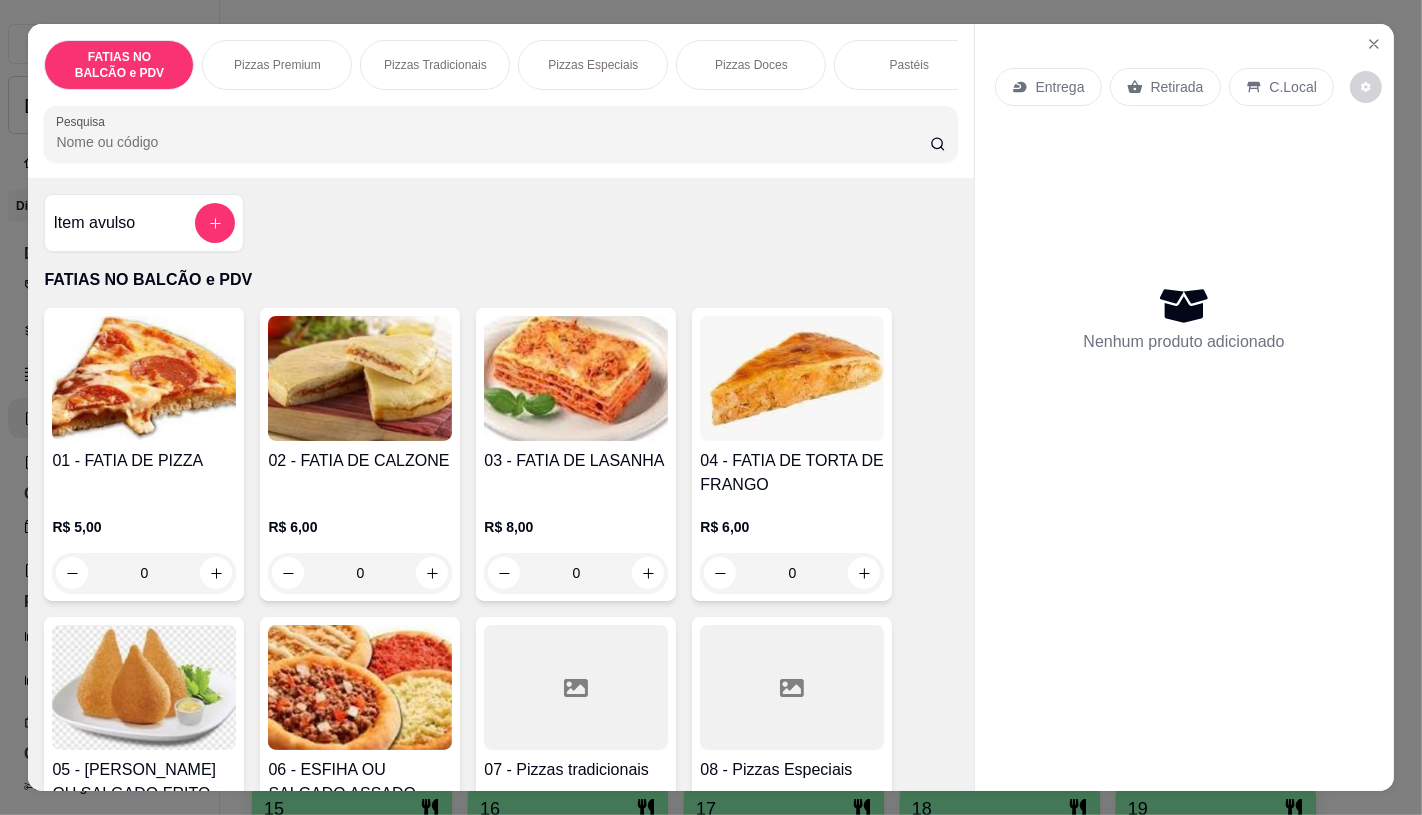 click on "0" at bounding box center (144, 573) 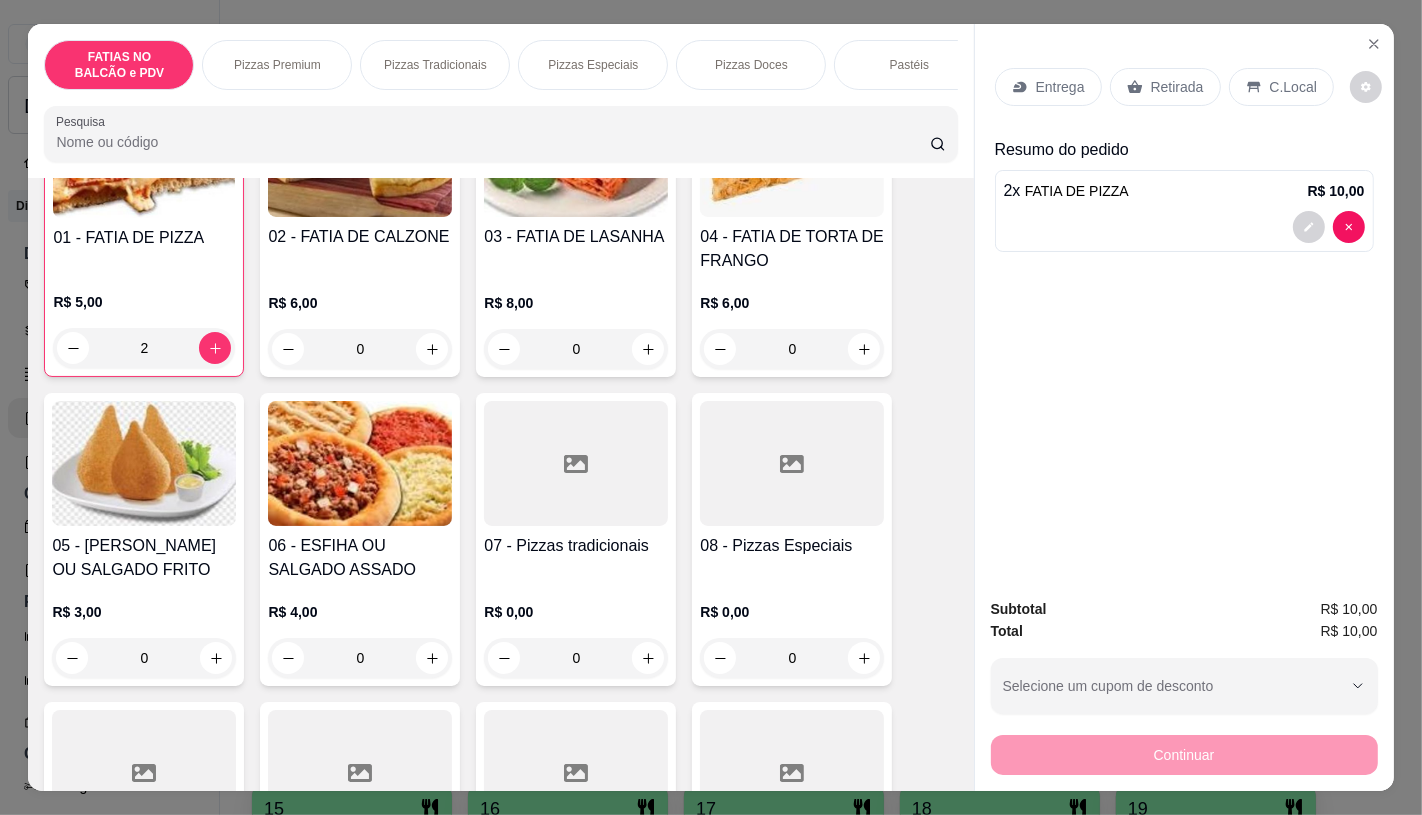 scroll, scrollTop: 333, scrollLeft: 0, axis: vertical 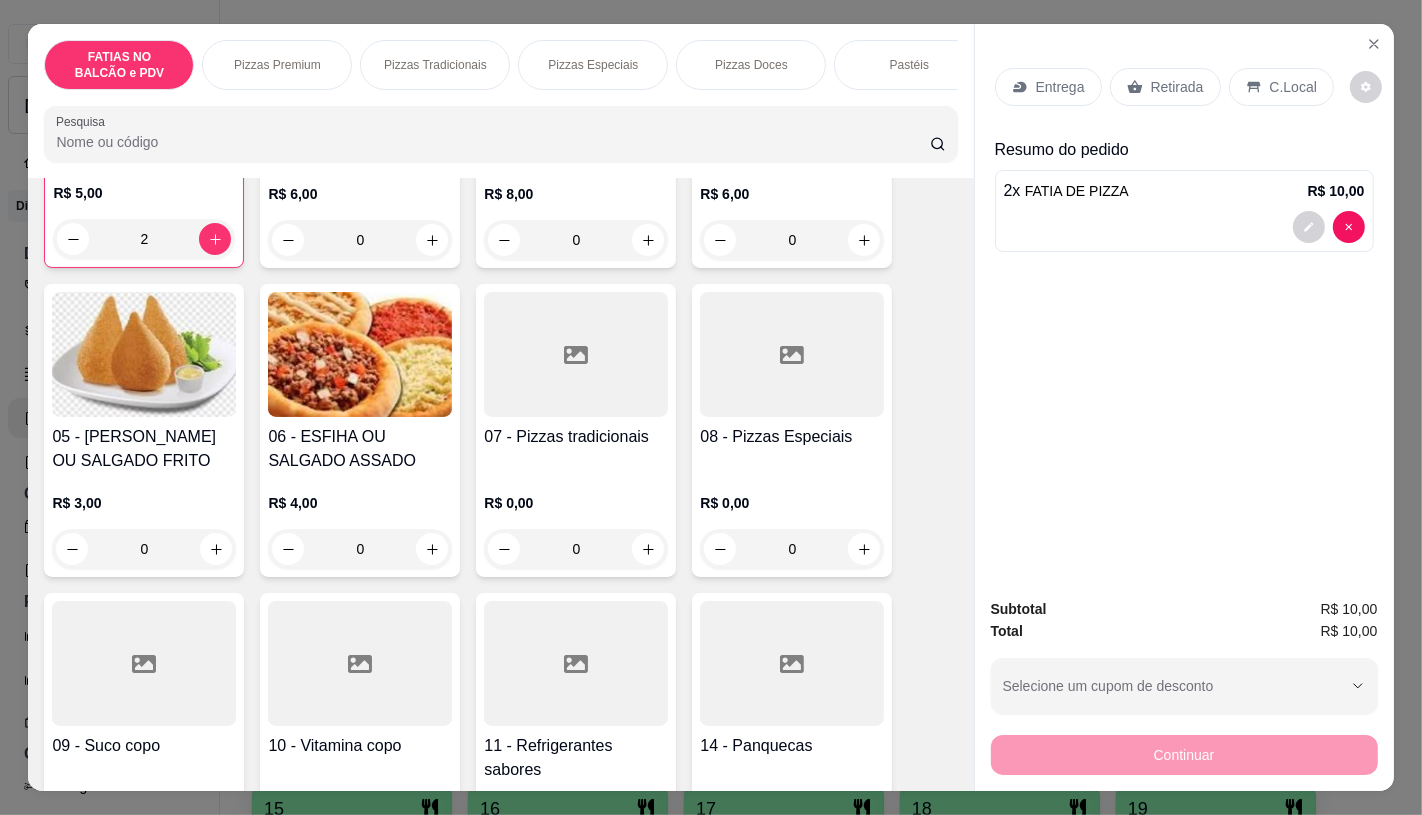 click at bounding box center (144, 663) 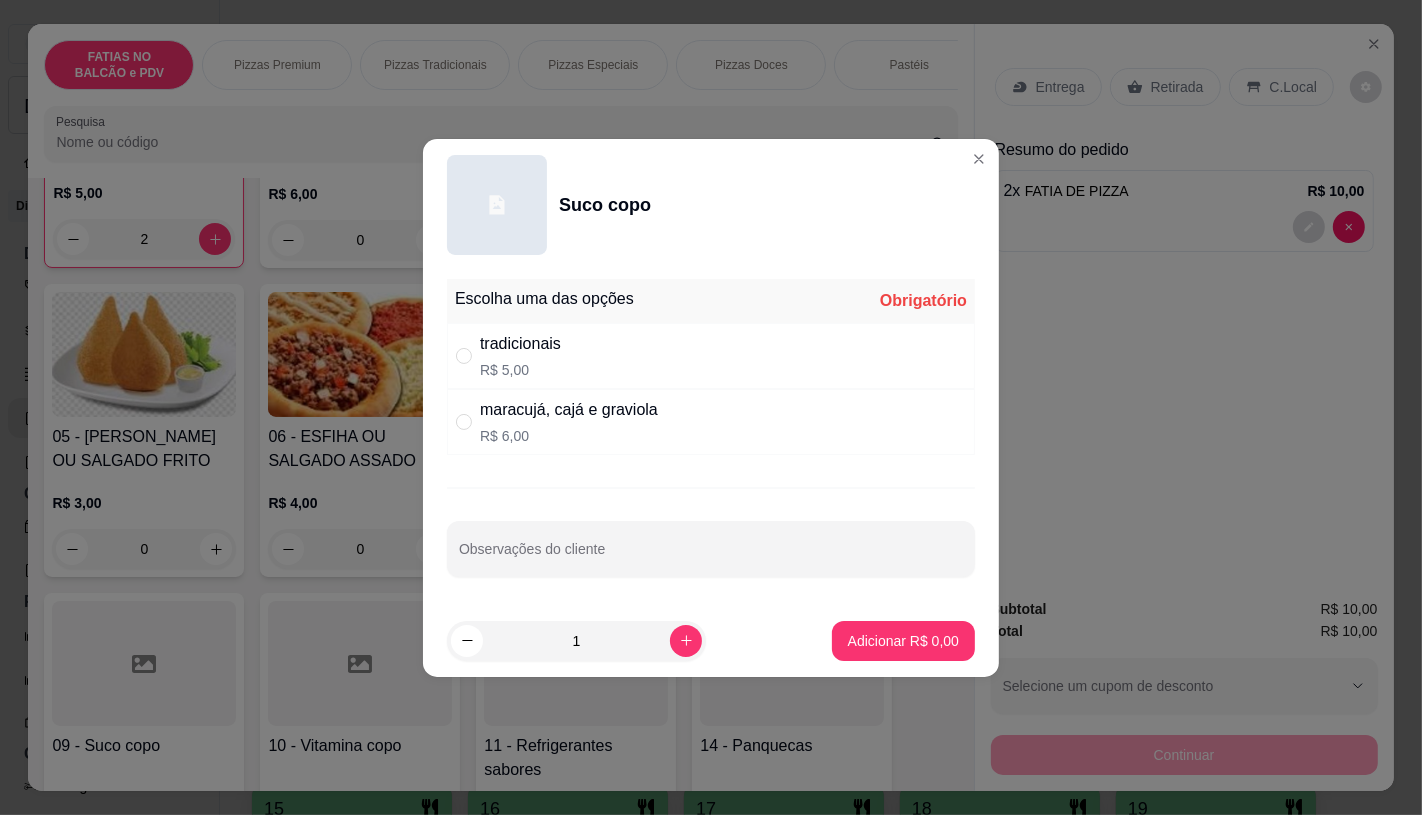 click on "tradicionais R$ 5,00" at bounding box center (520, 356) 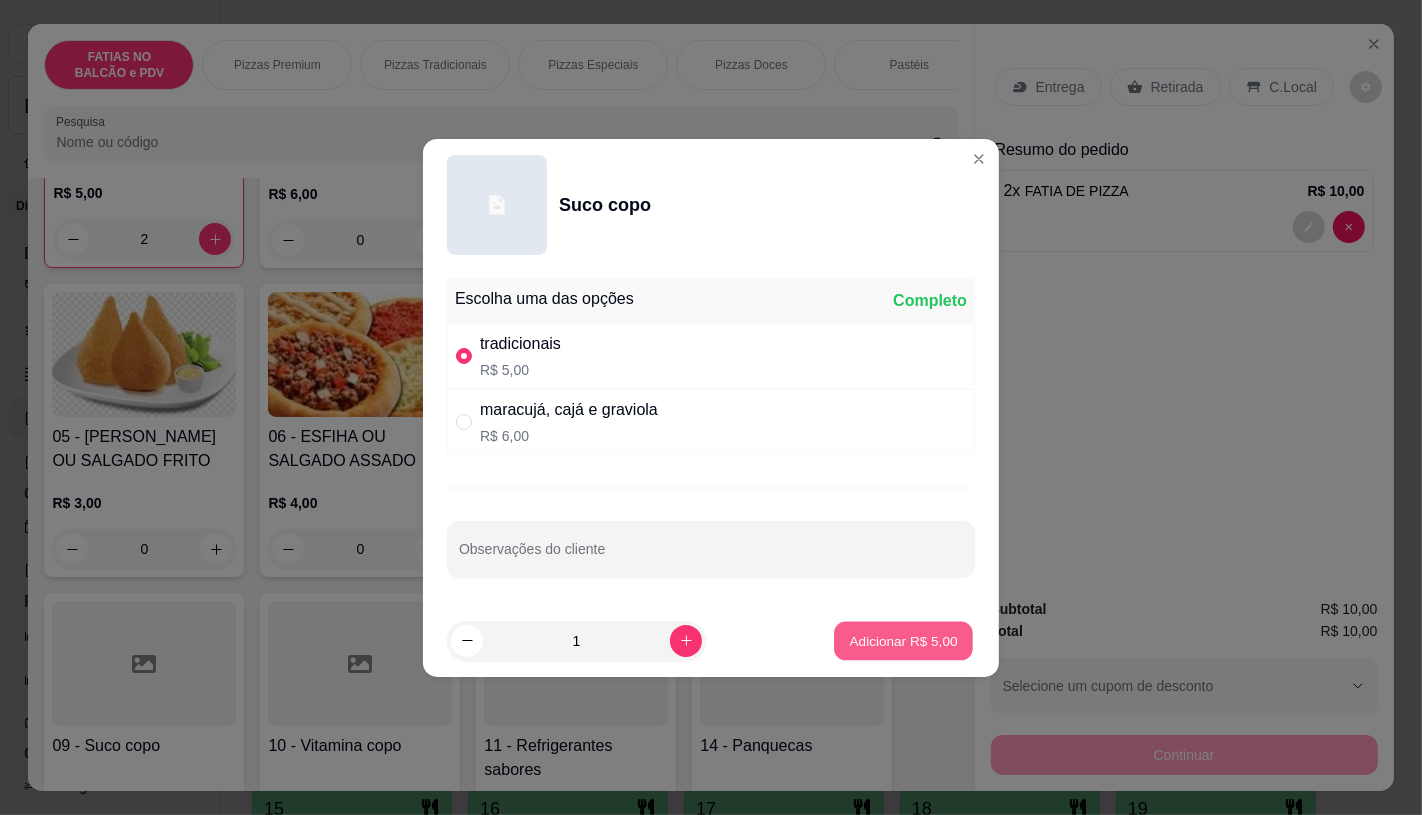 click on "Adicionar   R$ 5,00" at bounding box center [903, 640] 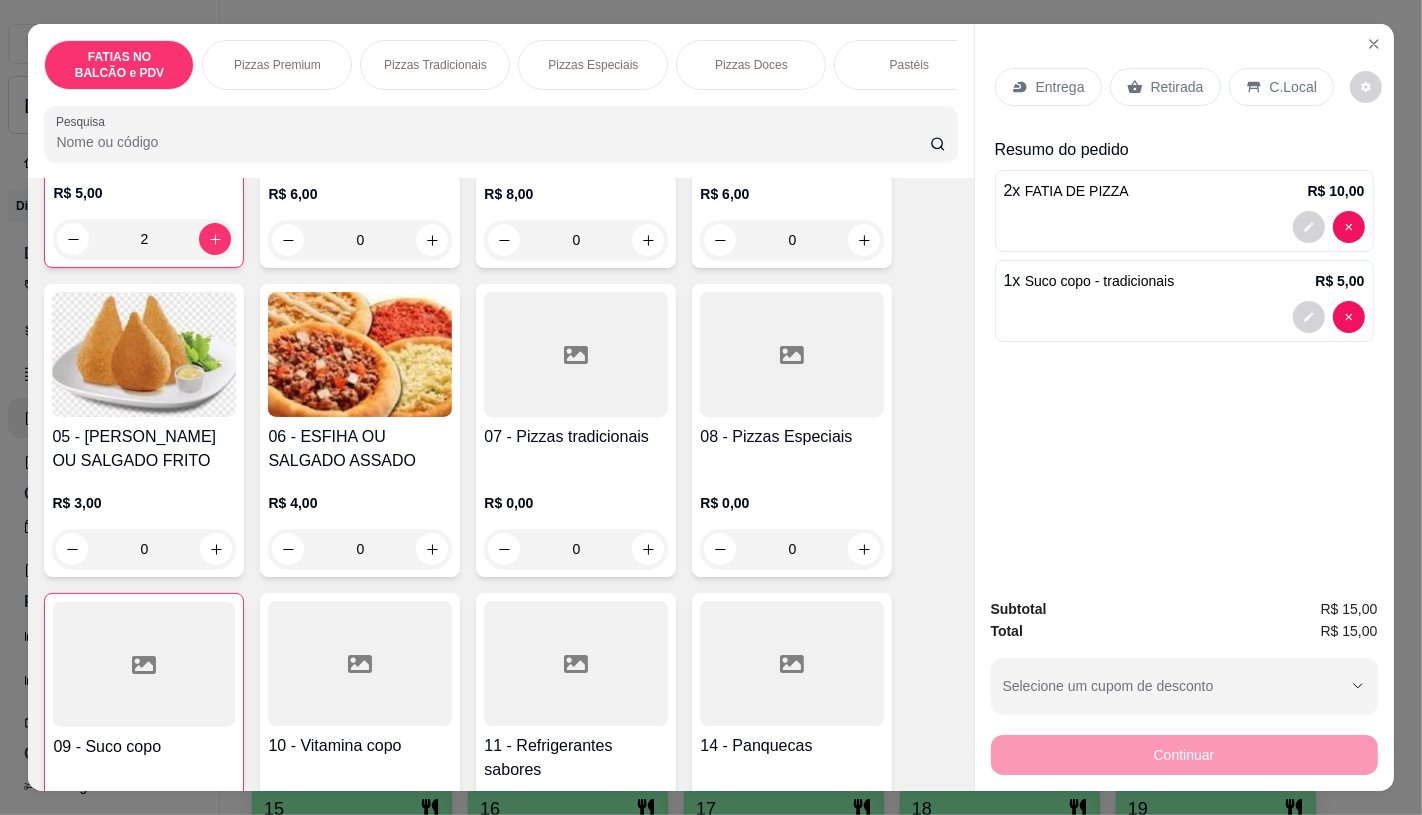 click on "Retirada" at bounding box center (1177, 87) 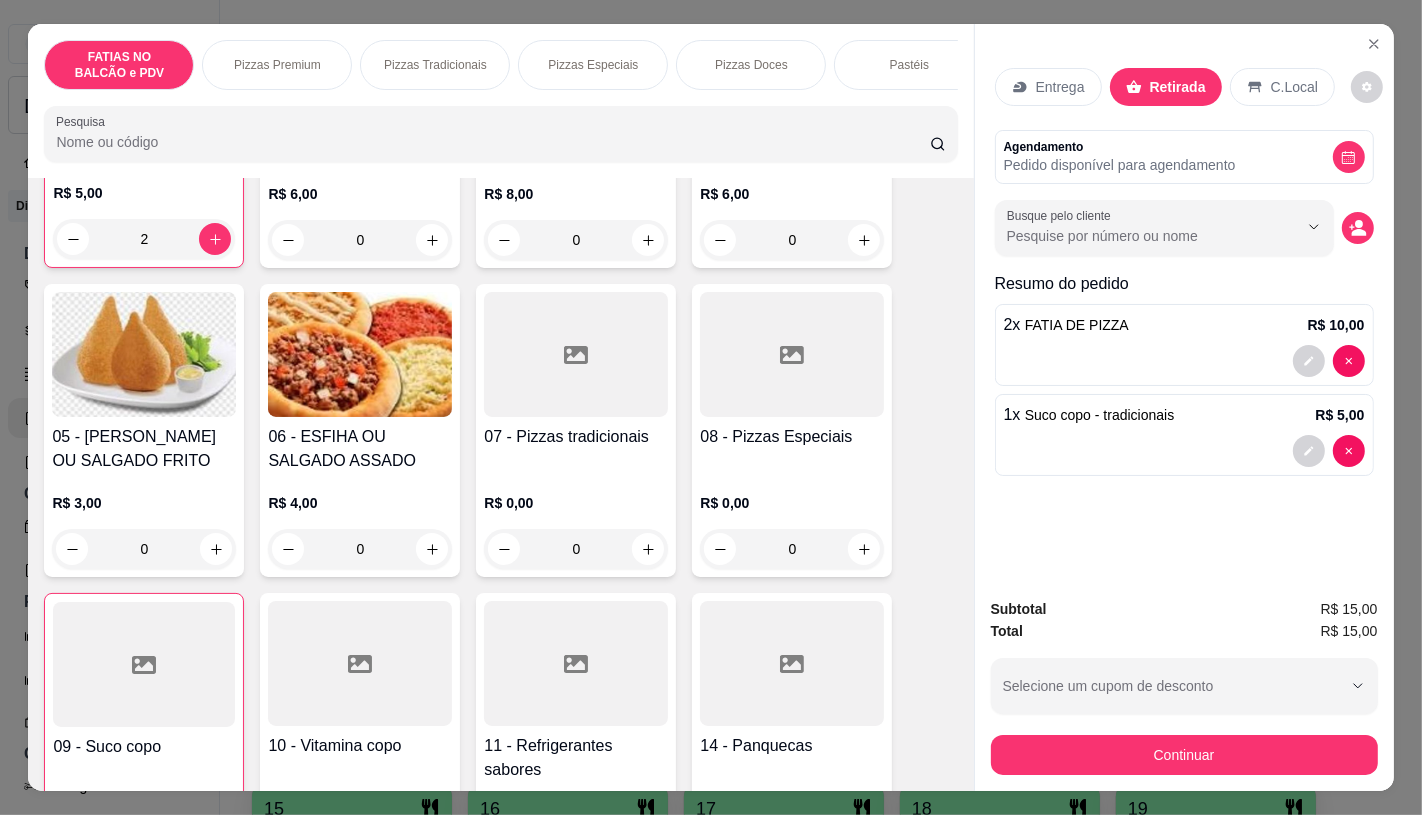 click on "Subtotal R$ 15,00 Total R$ 15,00 Selecione um cupom de desconto GANHEI5 Selecione um cupom de desconto Continuar" at bounding box center [1184, 686] 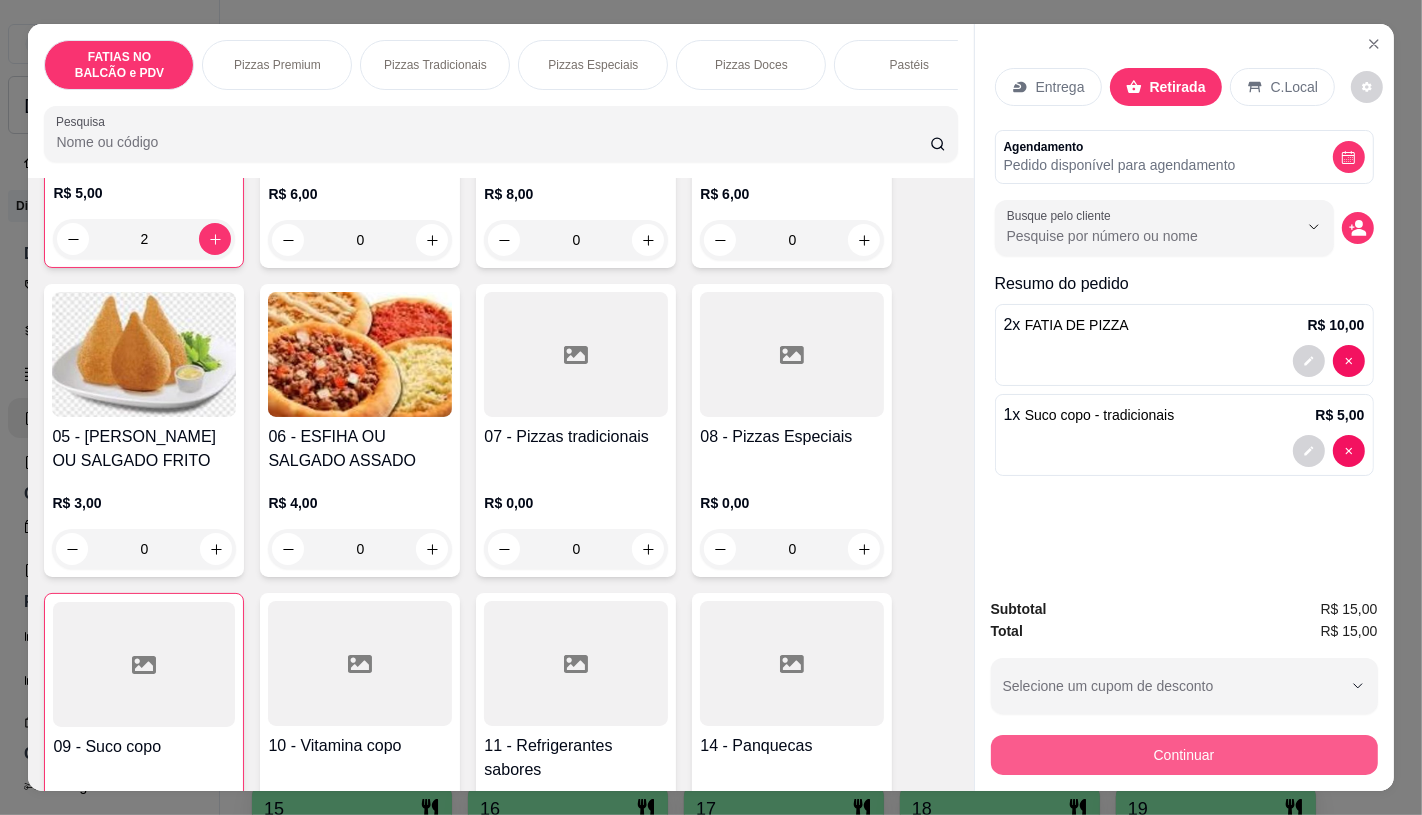 click on "Continuar" at bounding box center (1184, 755) 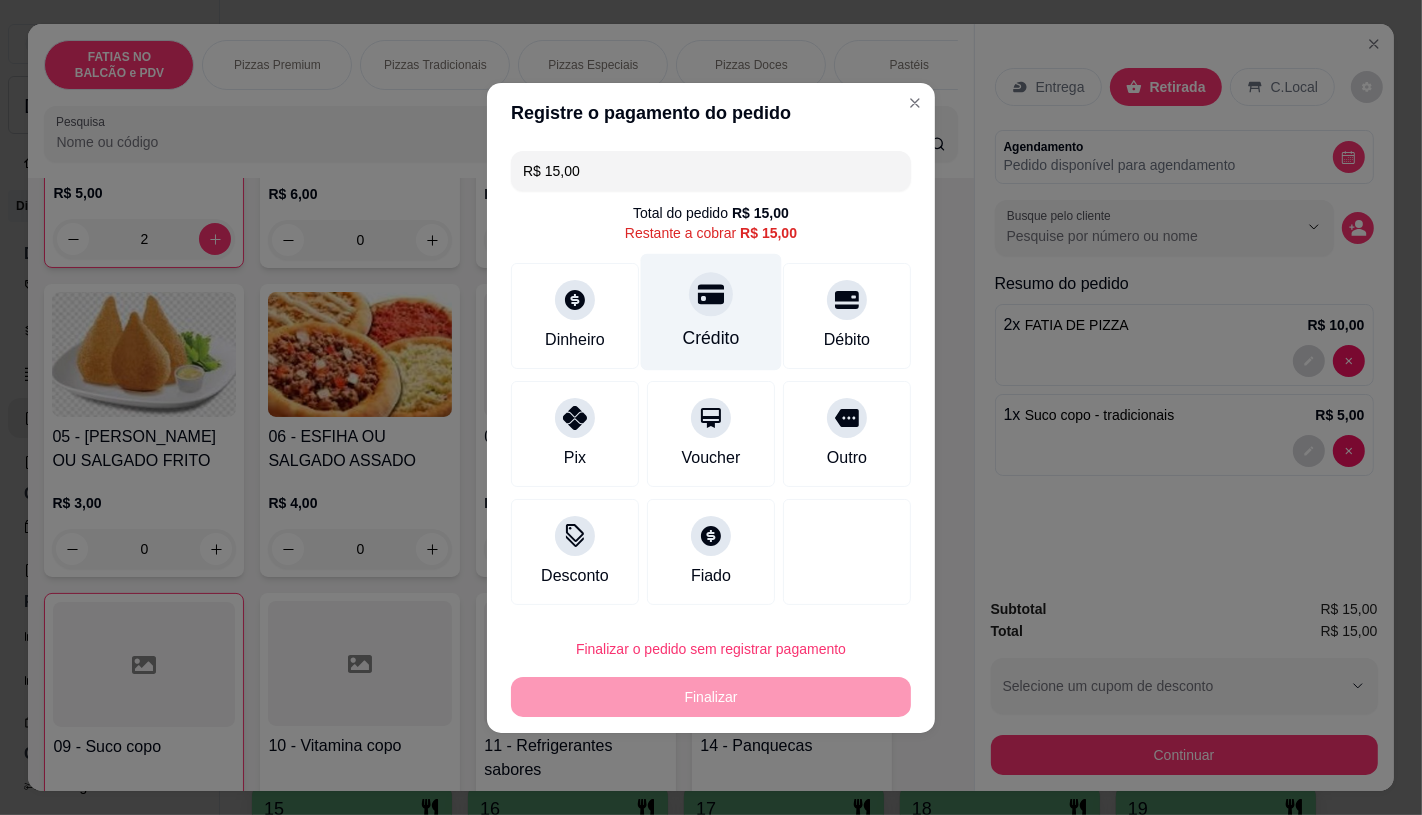 click on "Crédito" at bounding box center [711, 311] 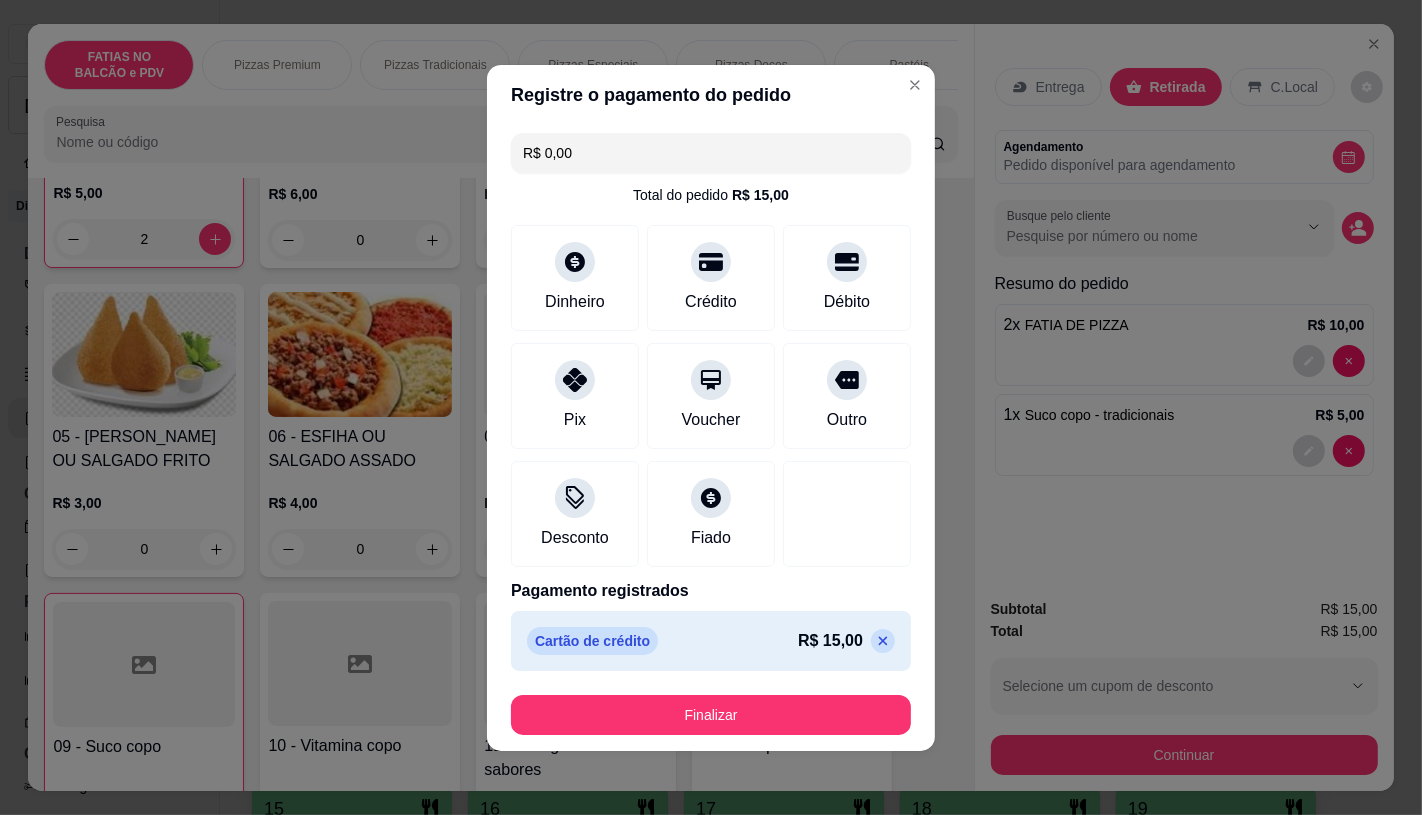 click on "Finalizar" at bounding box center (711, 715) 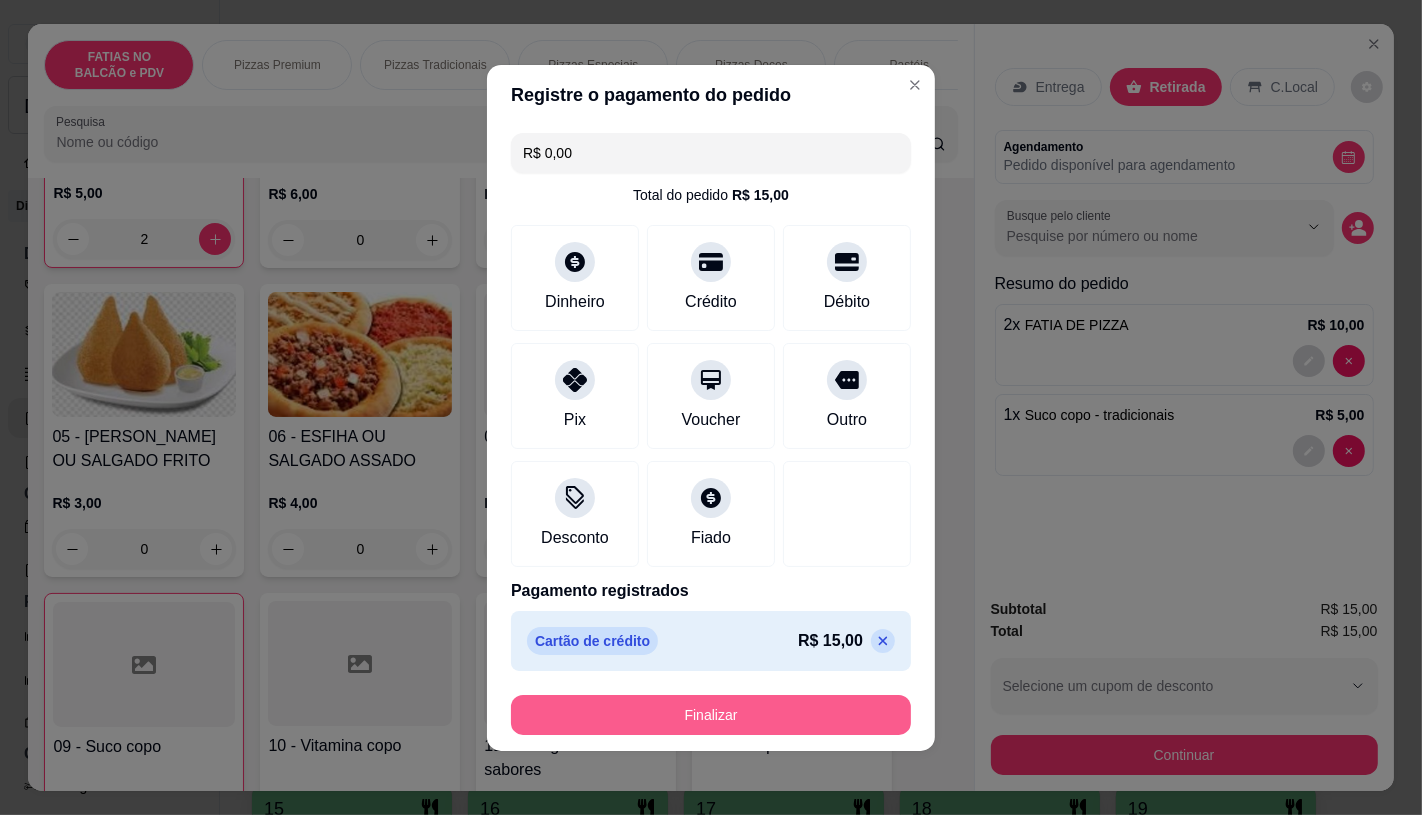 click on "Finalizar" at bounding box center (711, 715) 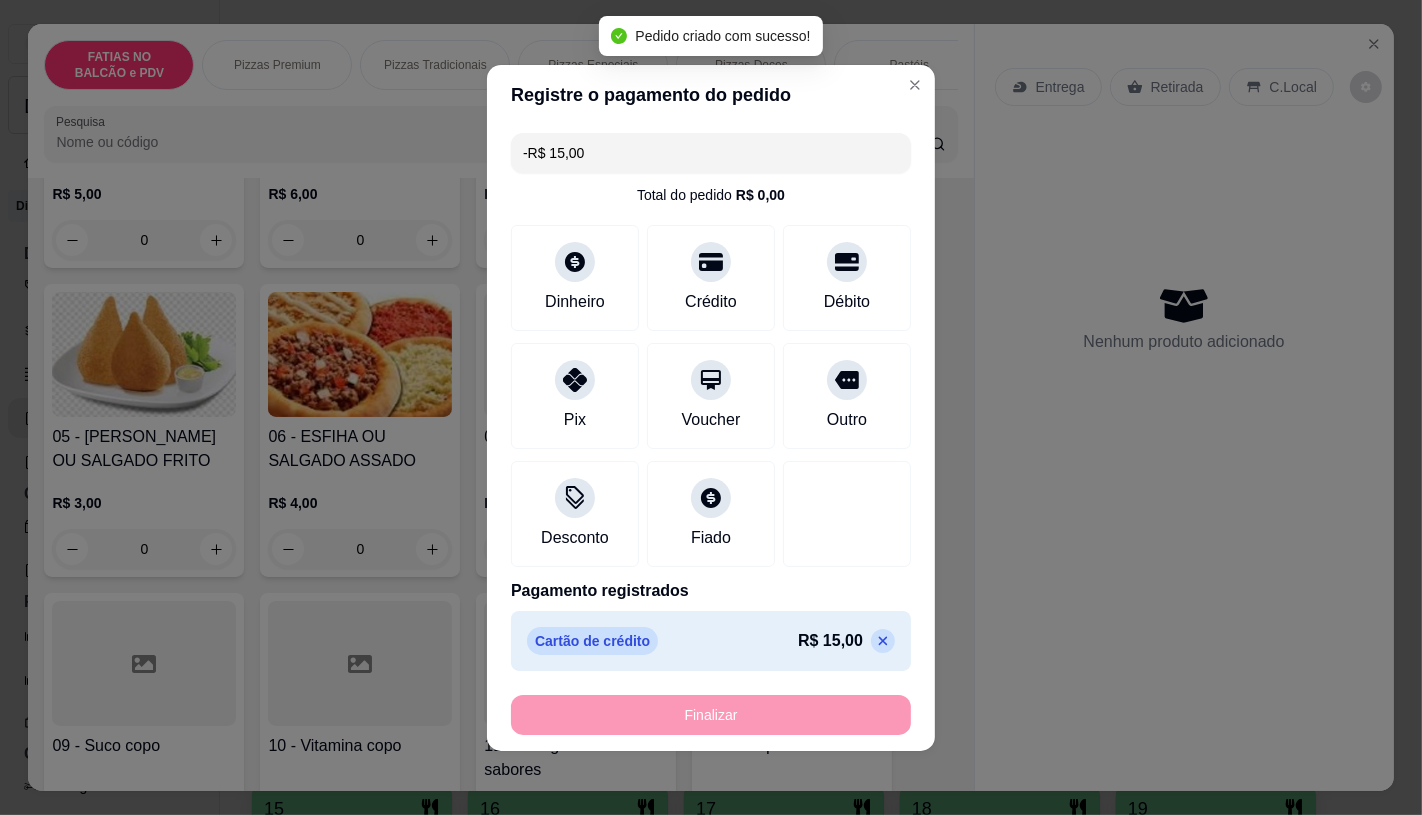 scroll, scrollTop: 334, scrollLeft: 0, axis: vertical 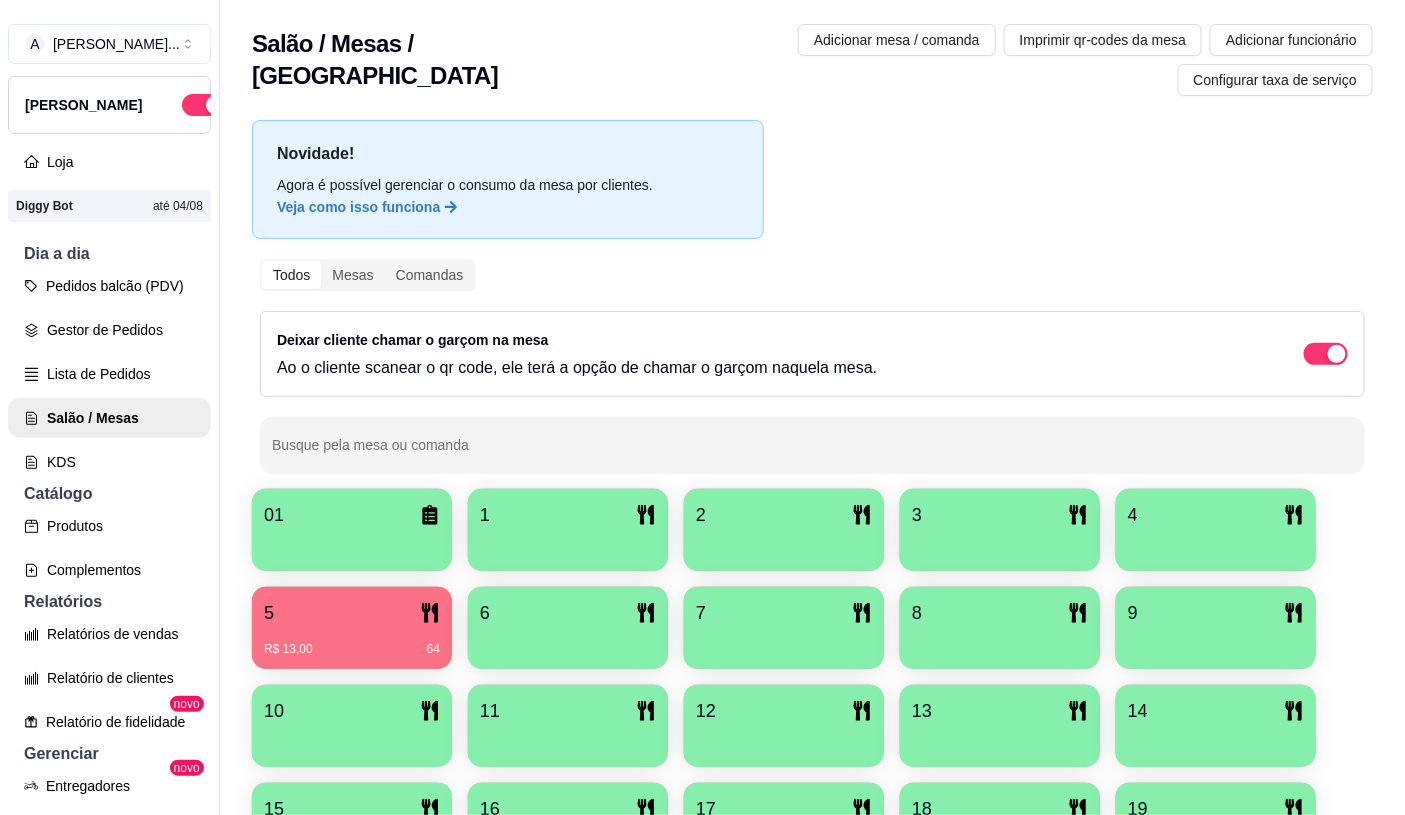 click on "01 1 2 3 4 5 R$ 13,00 64 6 7 8 9 10 11 12 13 14 15 16 17 18 19 20 21 22 23 24 25 26 27 28 29 30 ESPERANDO  MESA DAS COMANDAS" at bounding box center (812, 838) 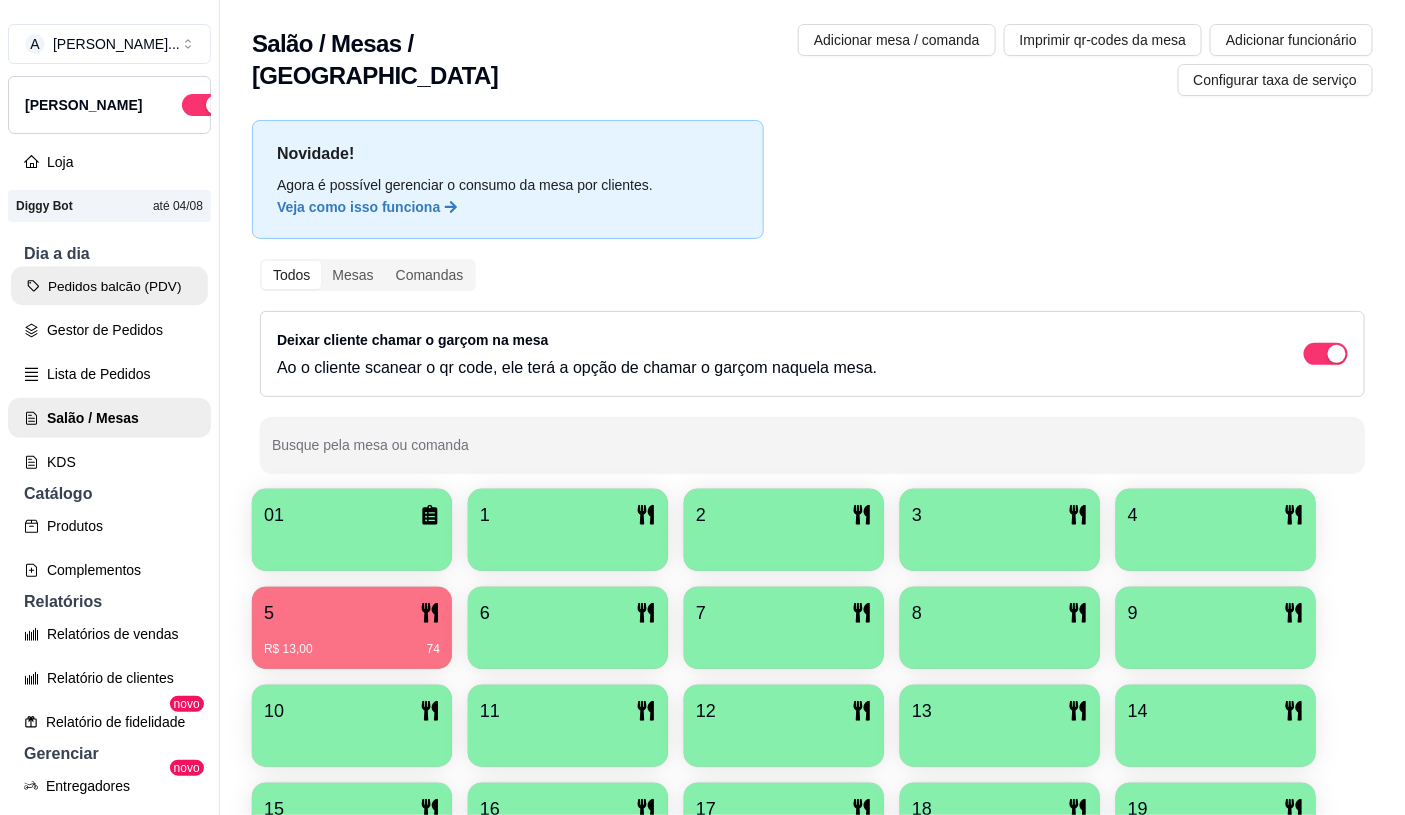 click on "Pedidos balcão (PDV)" at bounding box center [109, 286] 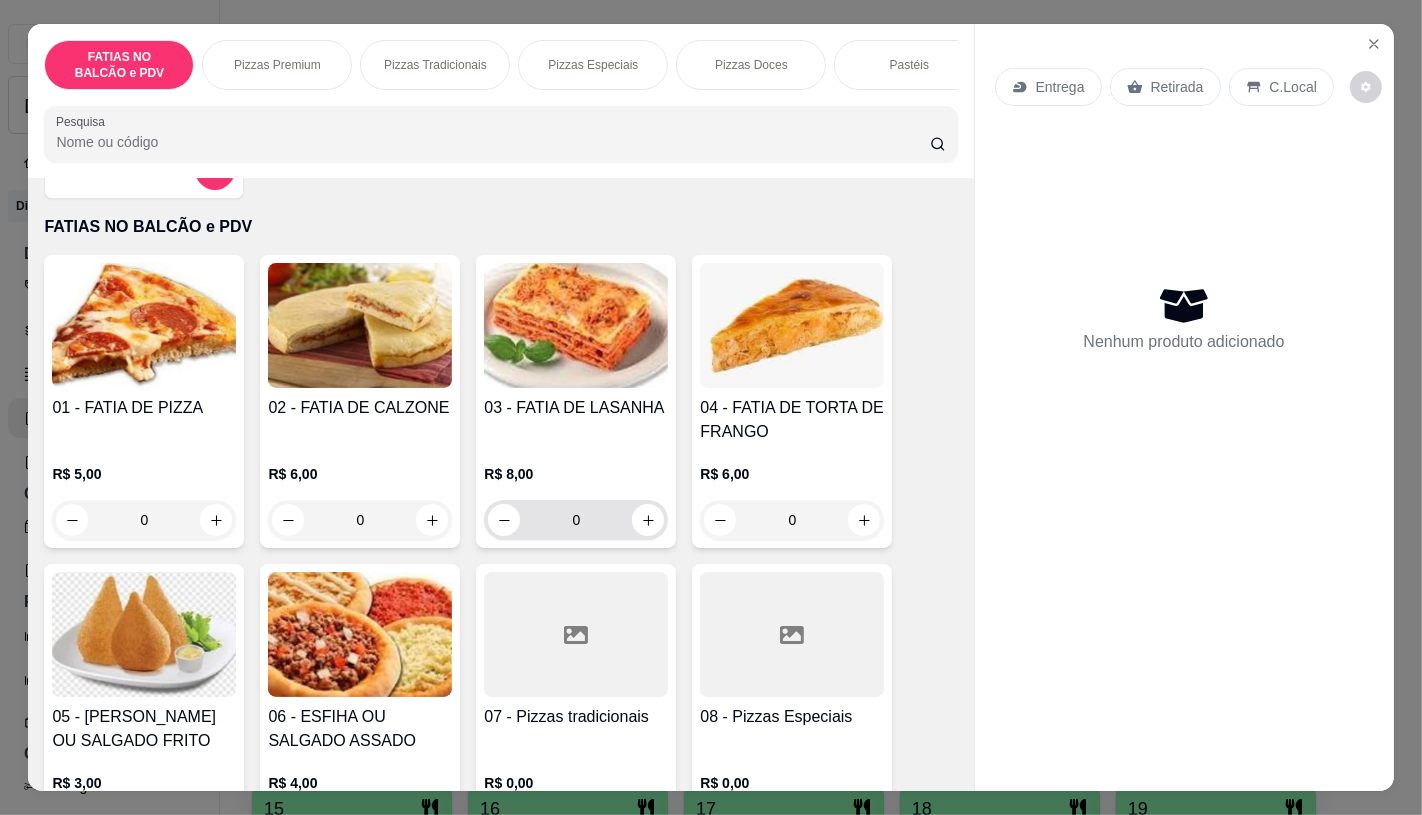 scroll, scrollTop: 111, scrollLeft: 0, axis: vertical 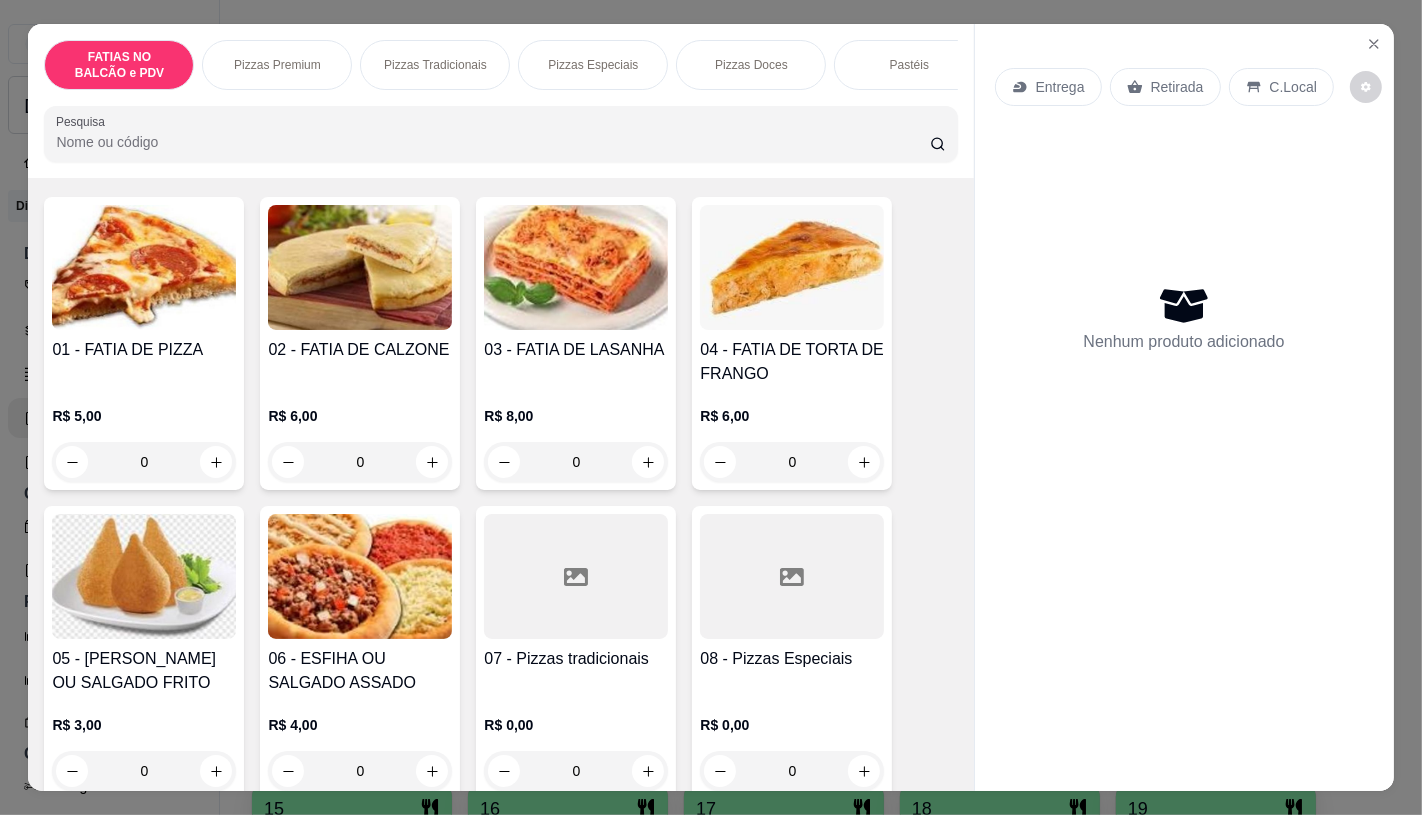 click at bounding box center (792, 576) 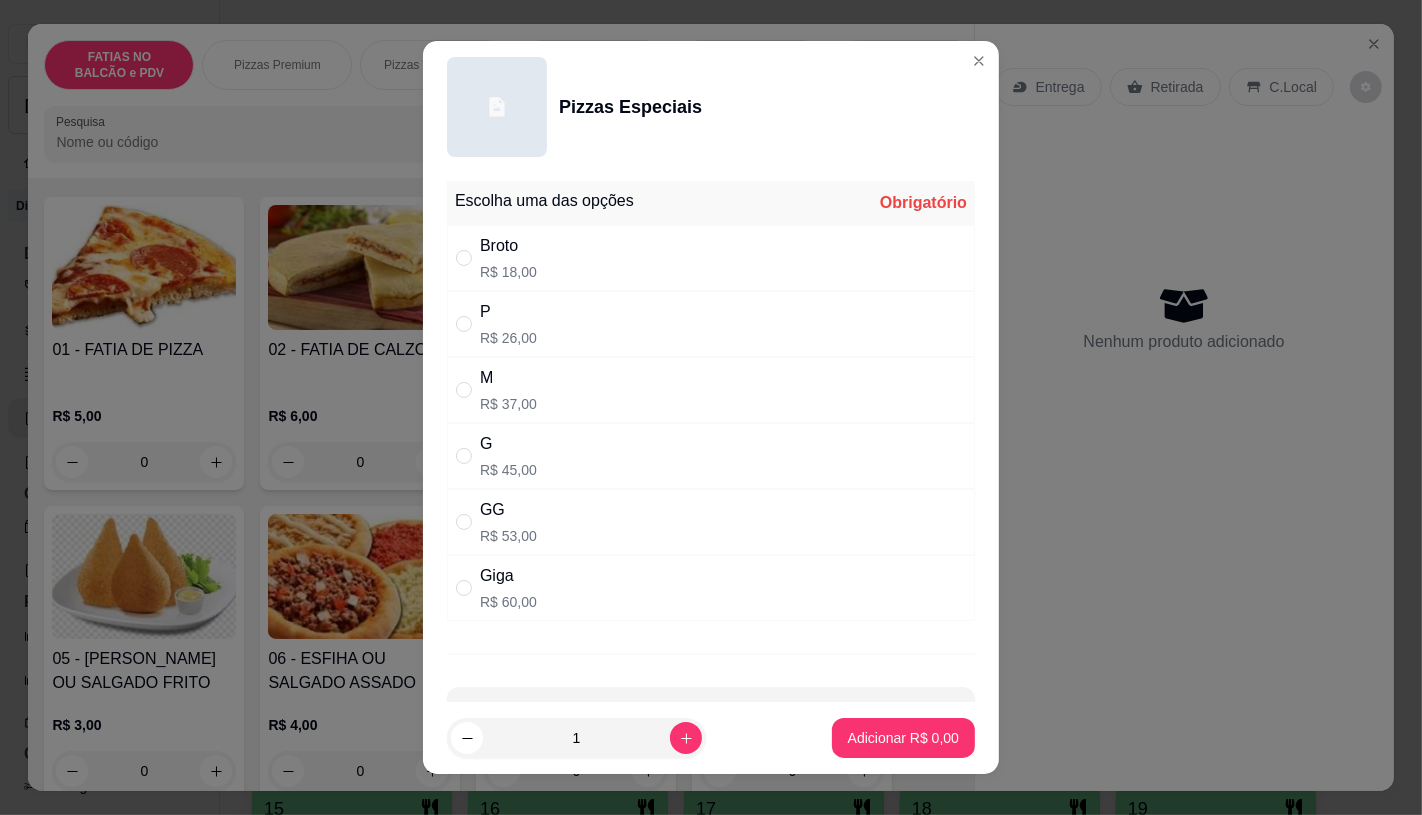 click on "Giga" at bounding box center [508, 576] 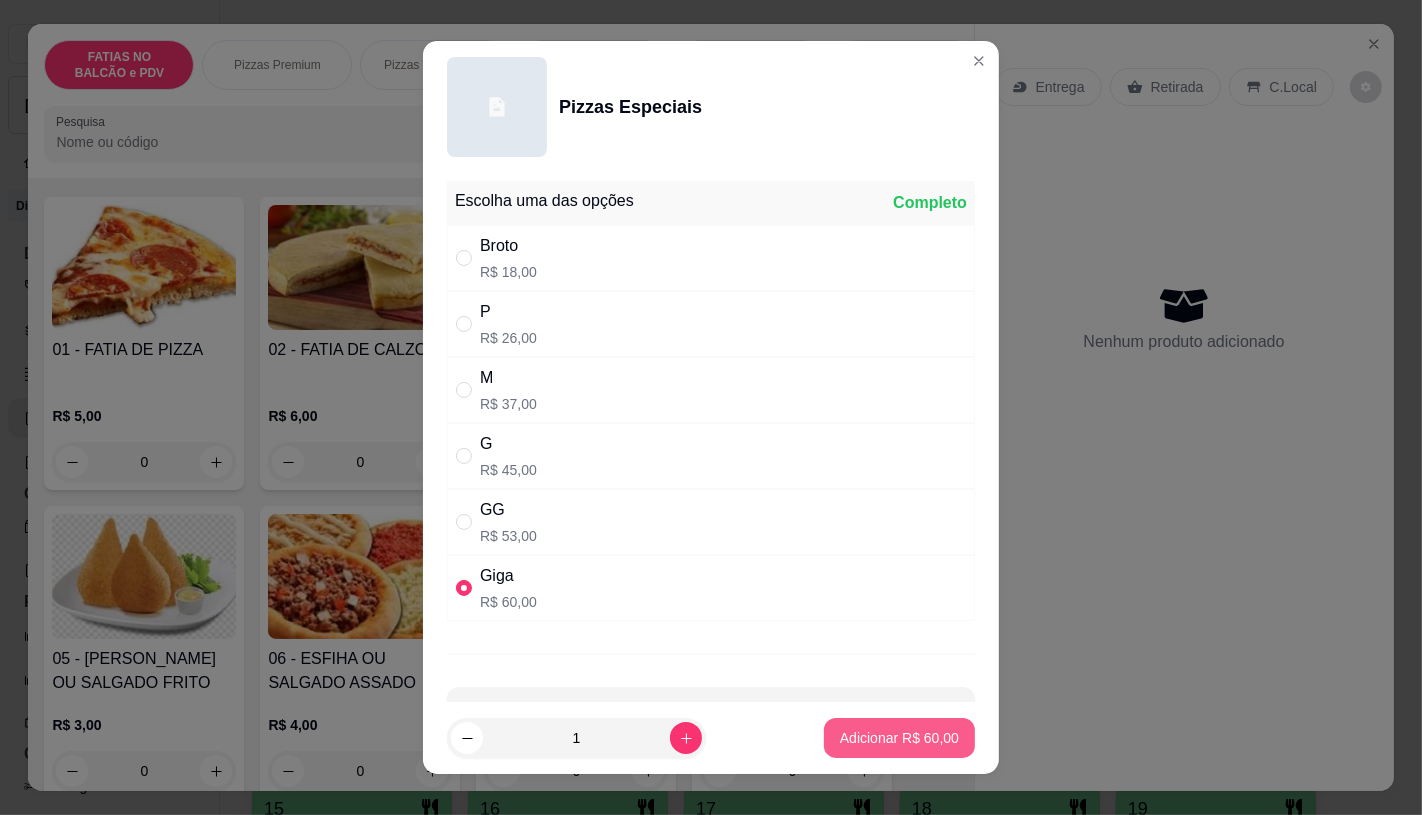 click on "Adicionar   R$ 60,00" at bounding box center [899, 738] 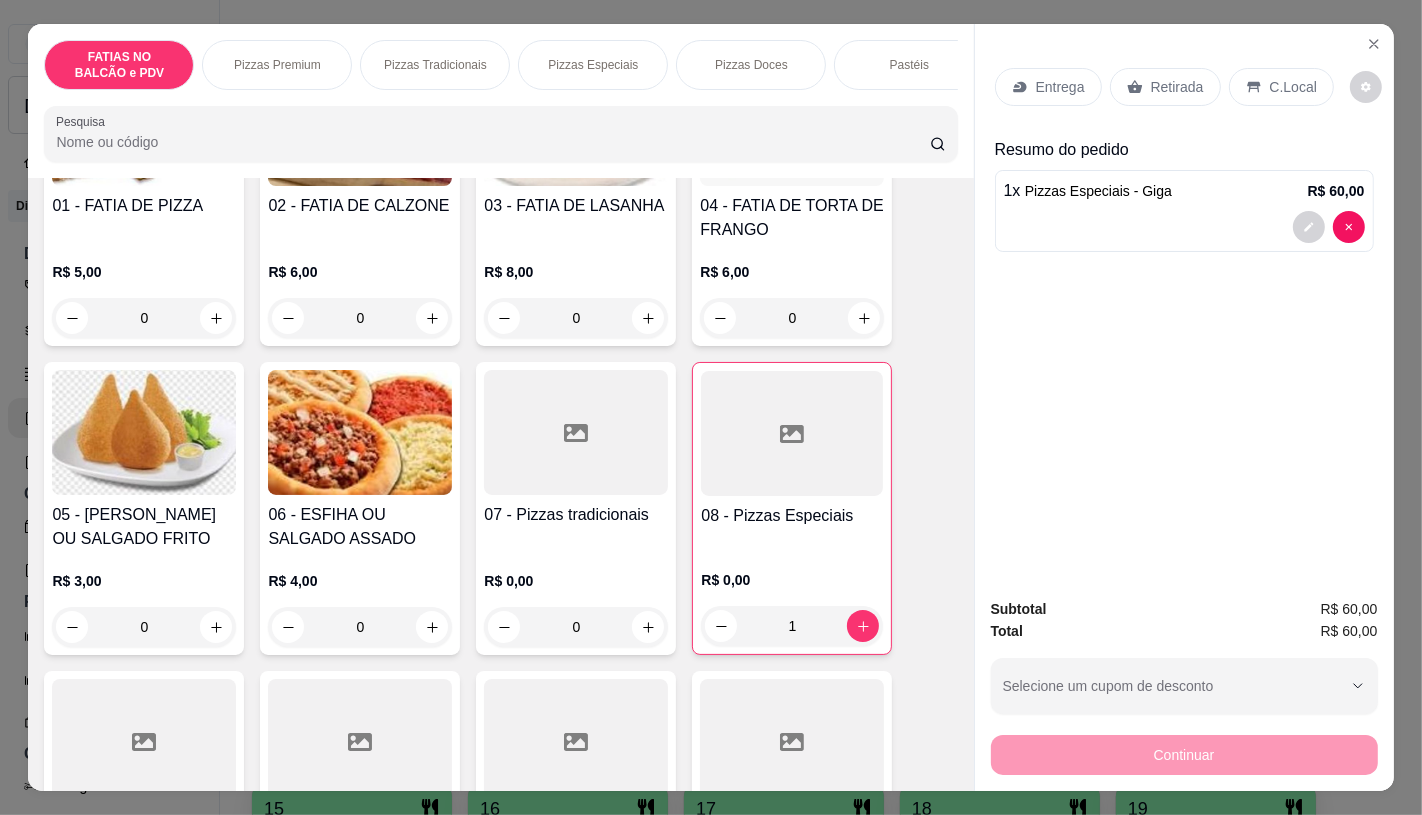 scroll, scrollTop: 444, scrollLeft: 0, axis: vertical 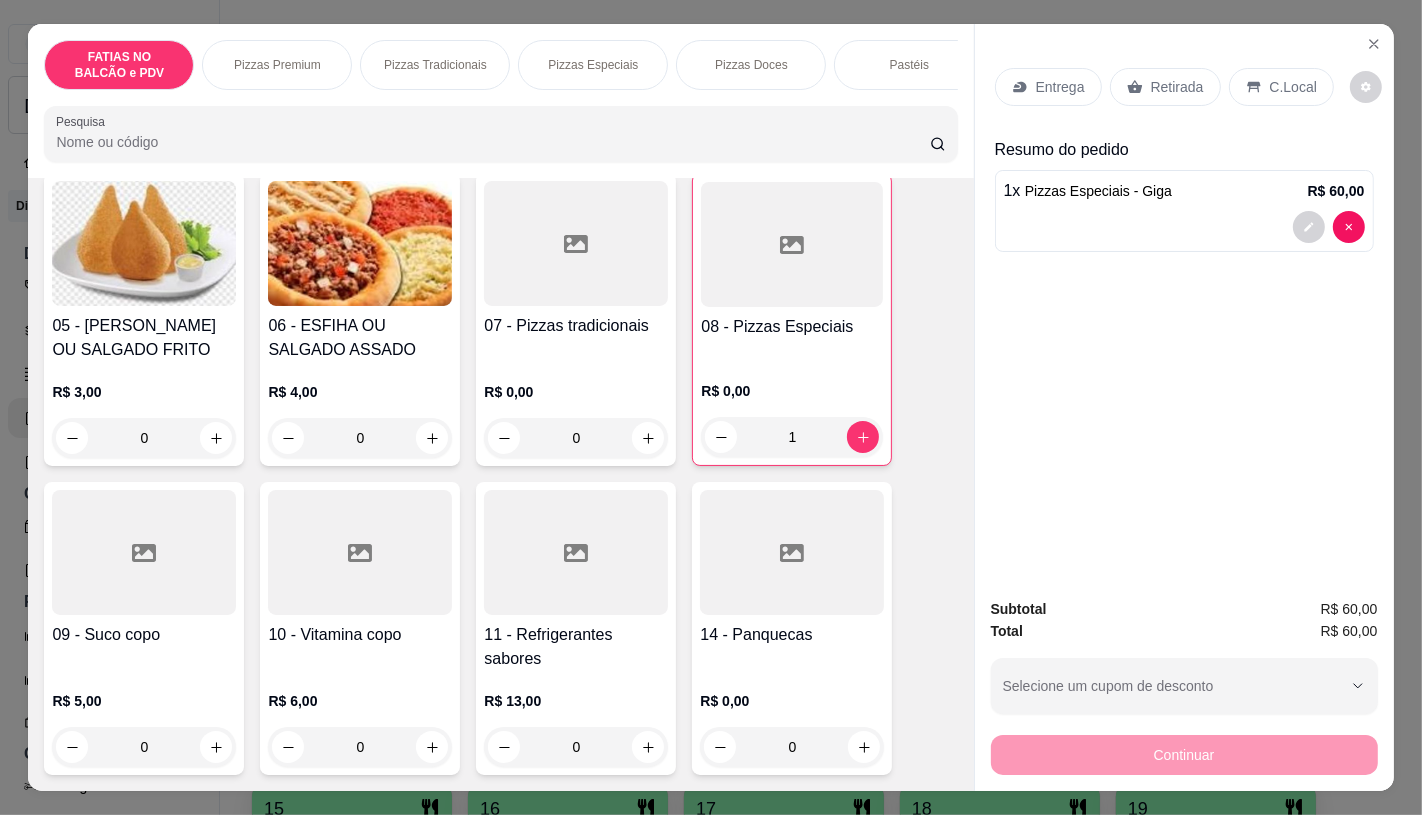 click on "11 - Refrigerantes sabores" at bounding box center (576, 647) 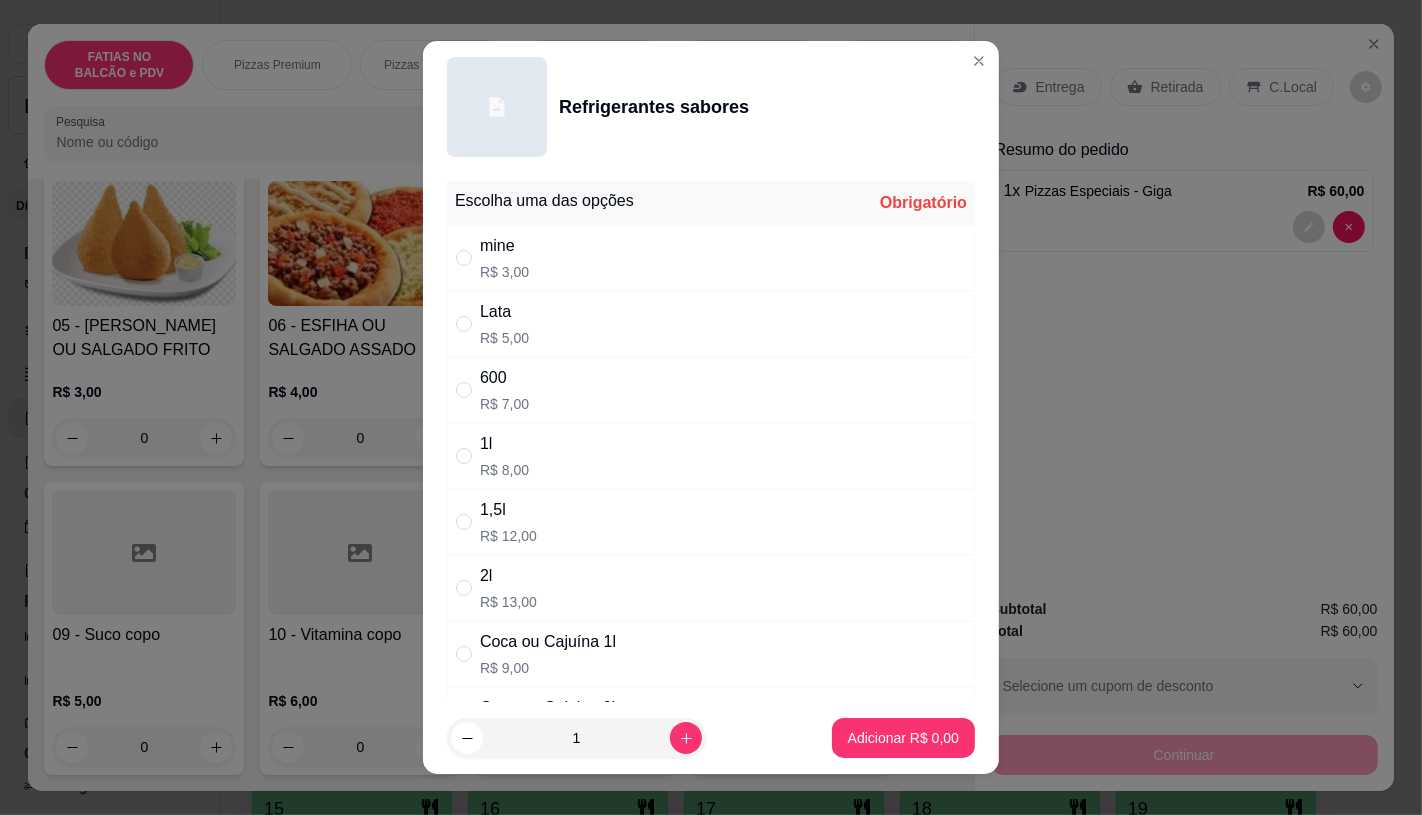 scroll, scrollTop: 111, scrollLeft: 0, axis: vertical 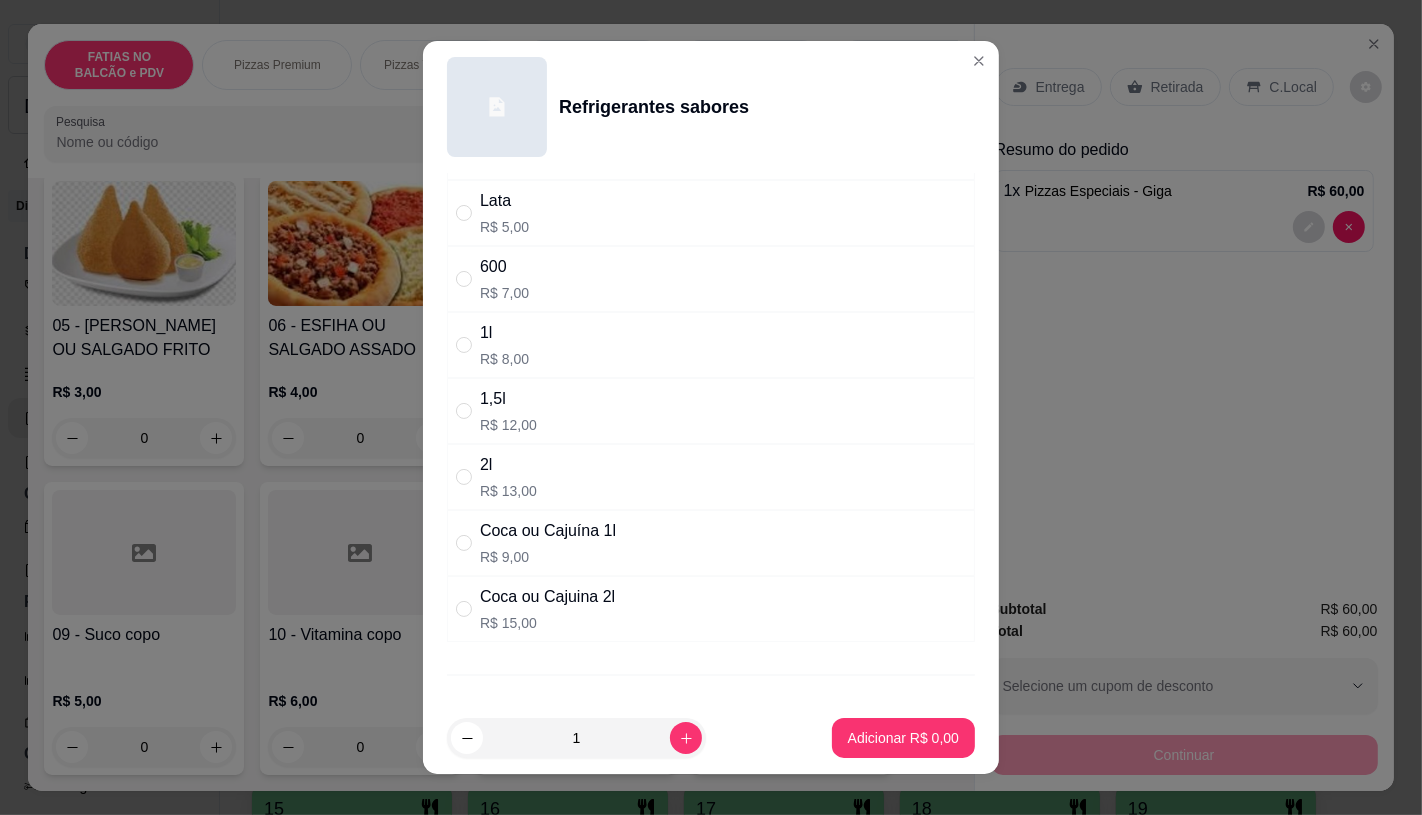 click on "Coca ou Cajuina 2l" at bounding box center [547, 597] 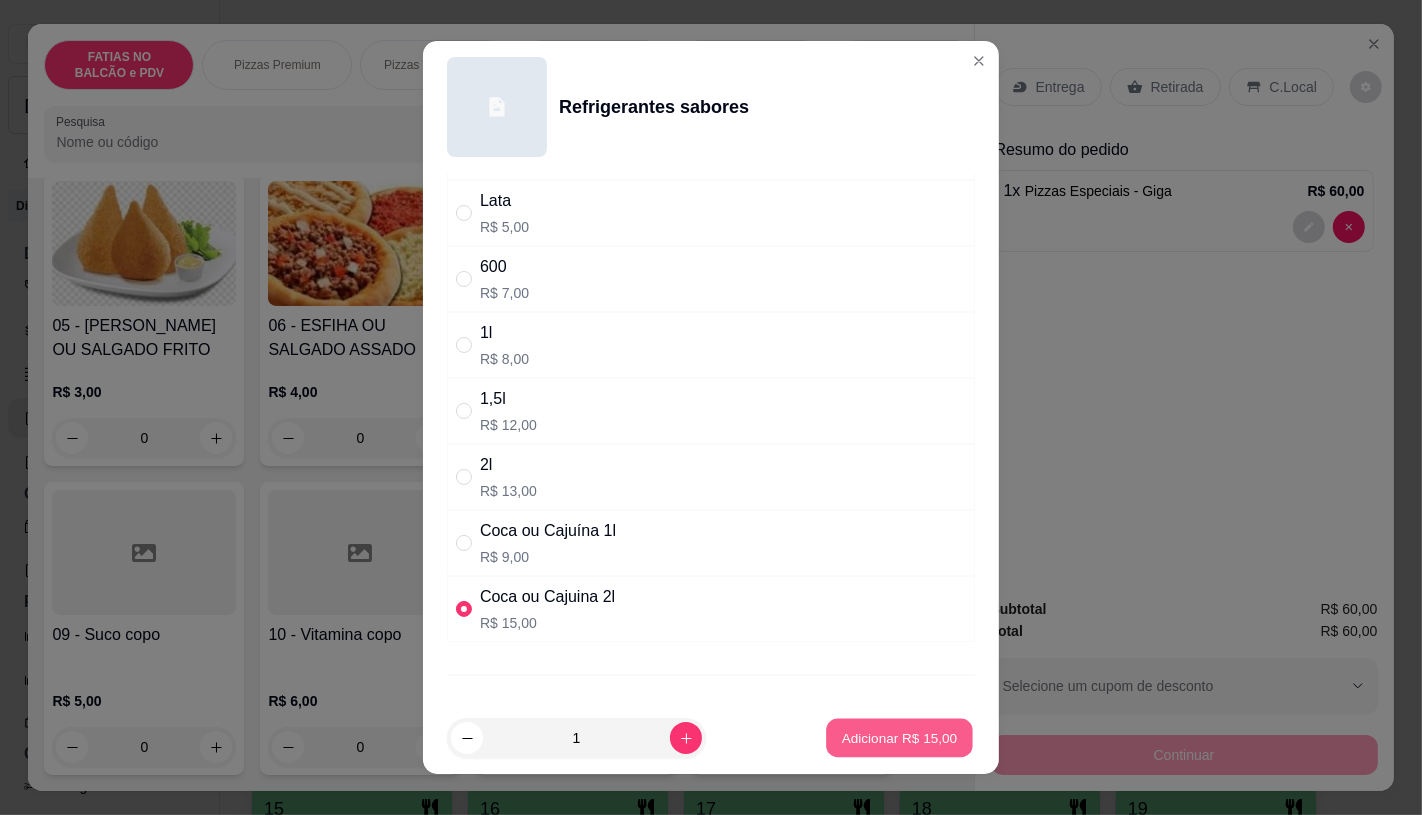 click on "Adicionar   R$ 15,00" at bounding box center [899, 738] 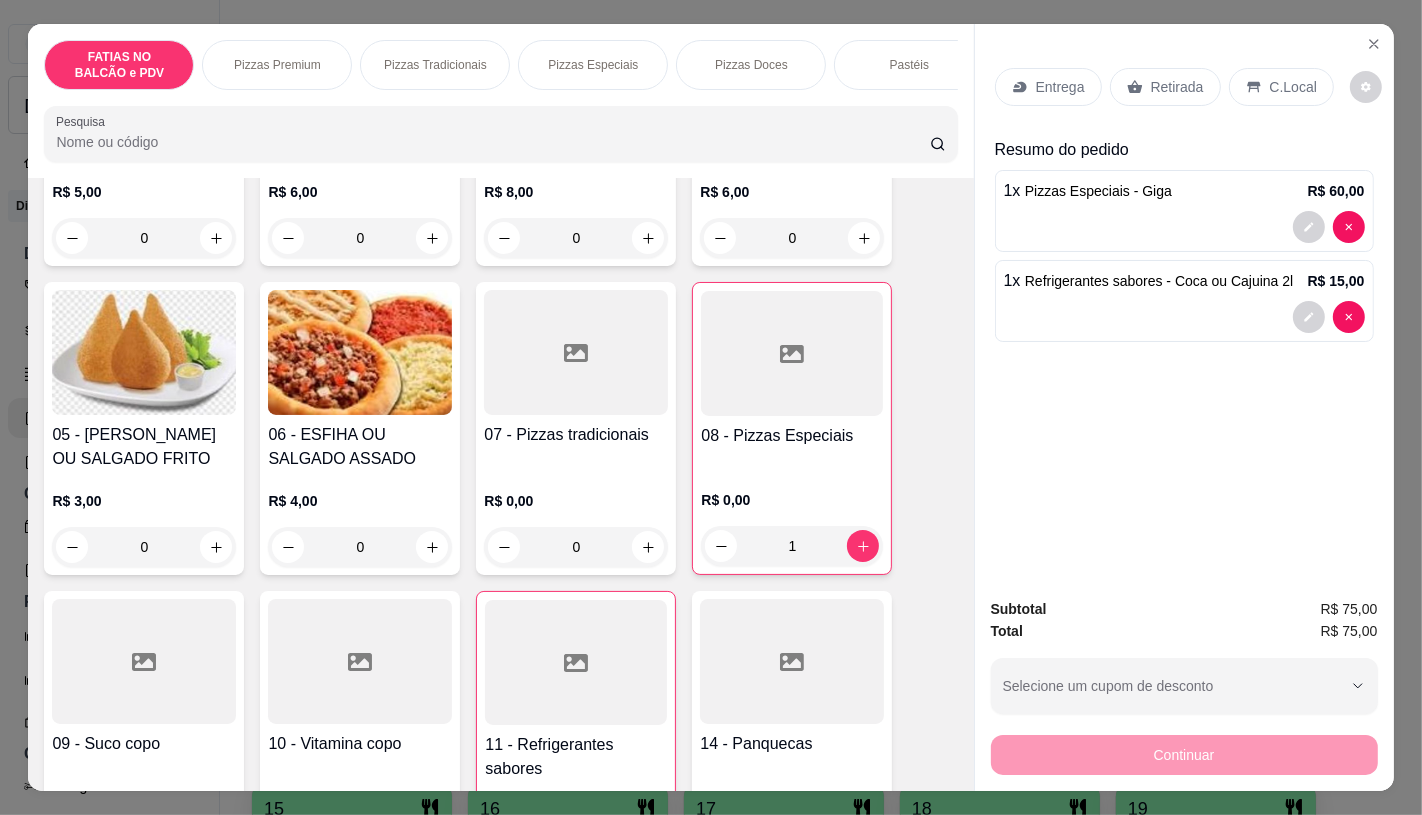 scroll, scrollTop: 333, scrollLeft: 0, axis: vertical 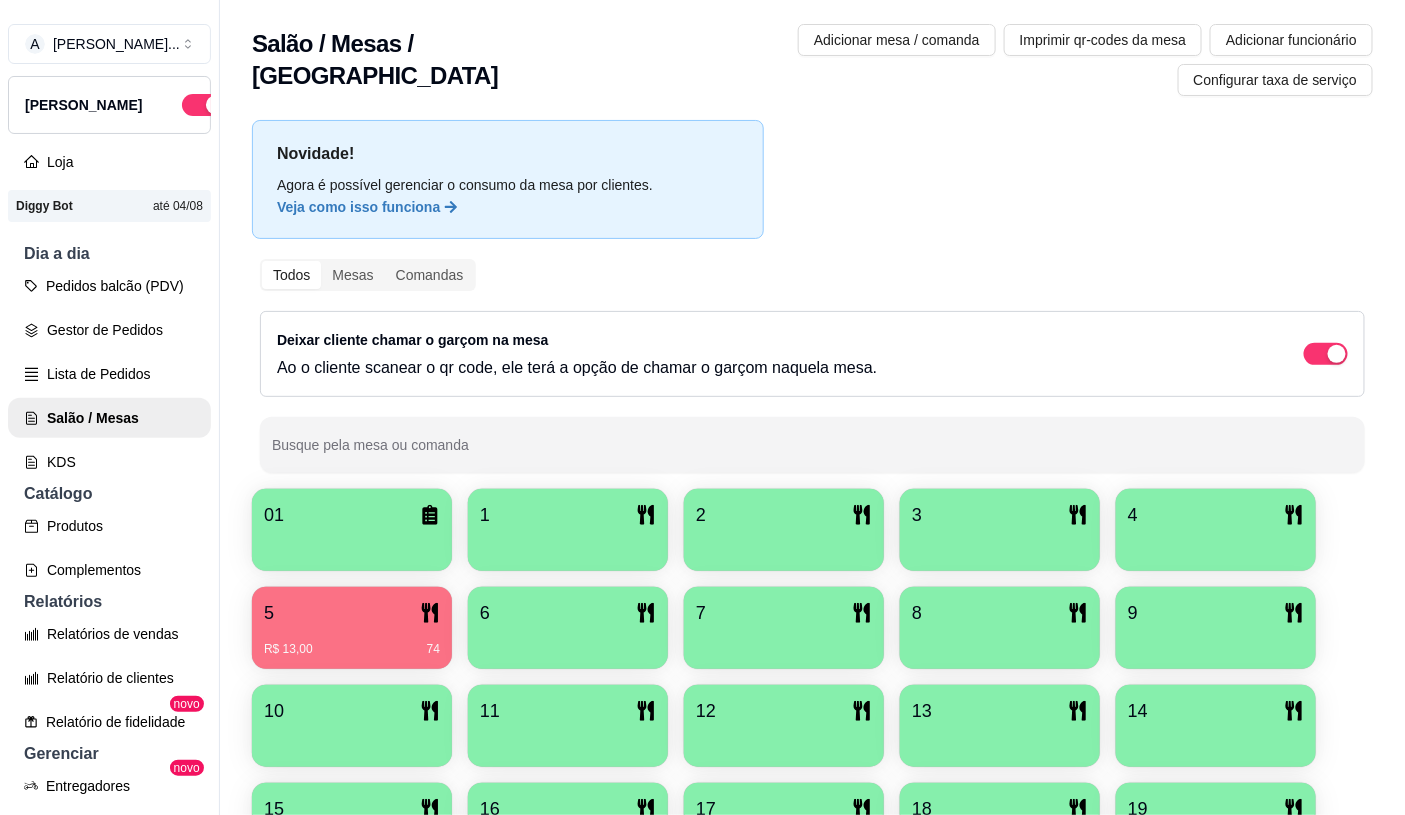 click on "Pedidos balcão (PDV) Gestor de Pedidos Lista de Pedidos Salão / Mesas KDS" at bounding box center (109, 374) 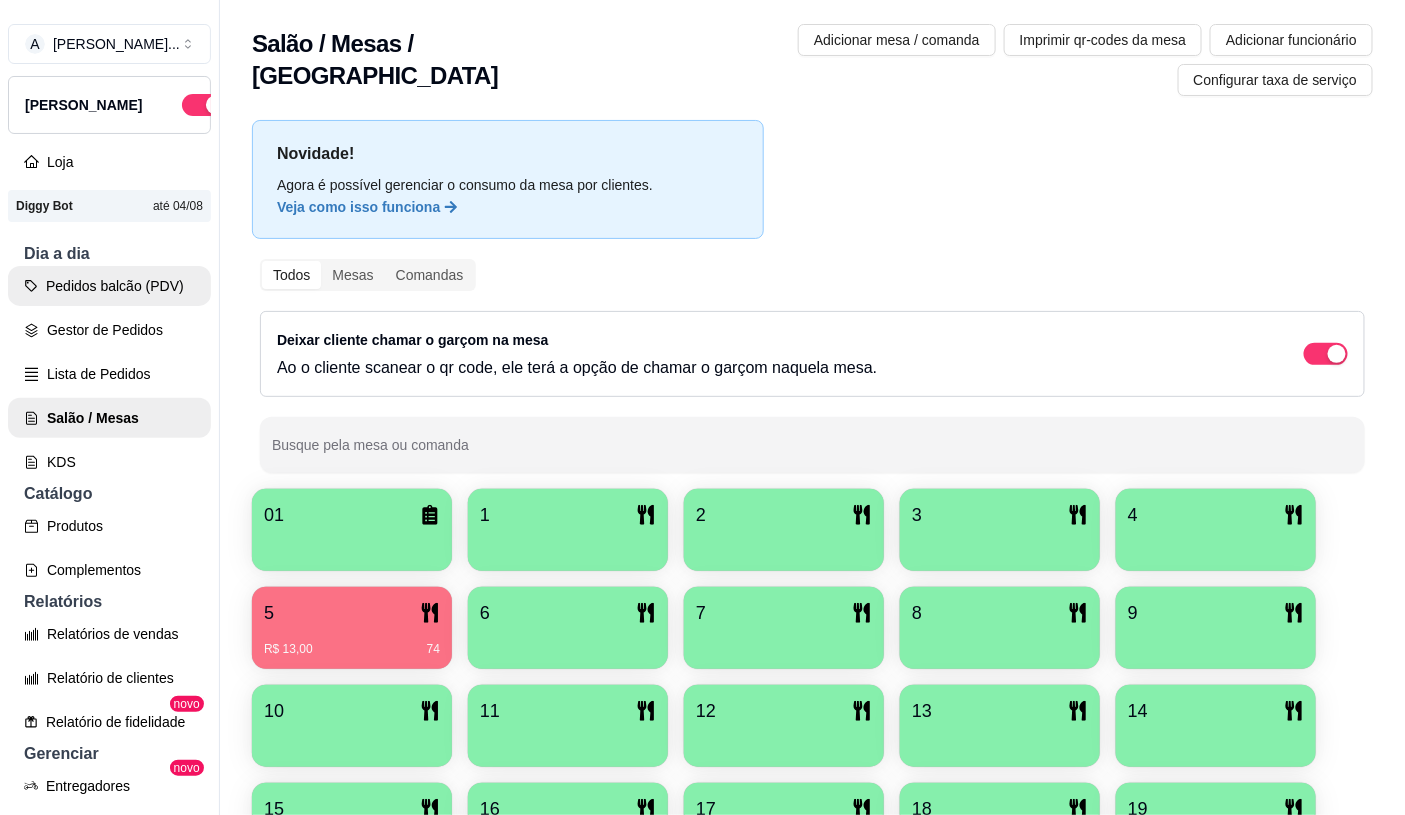 click on "Pedidos balcão (PDV)" at bounding box center (109, 286) 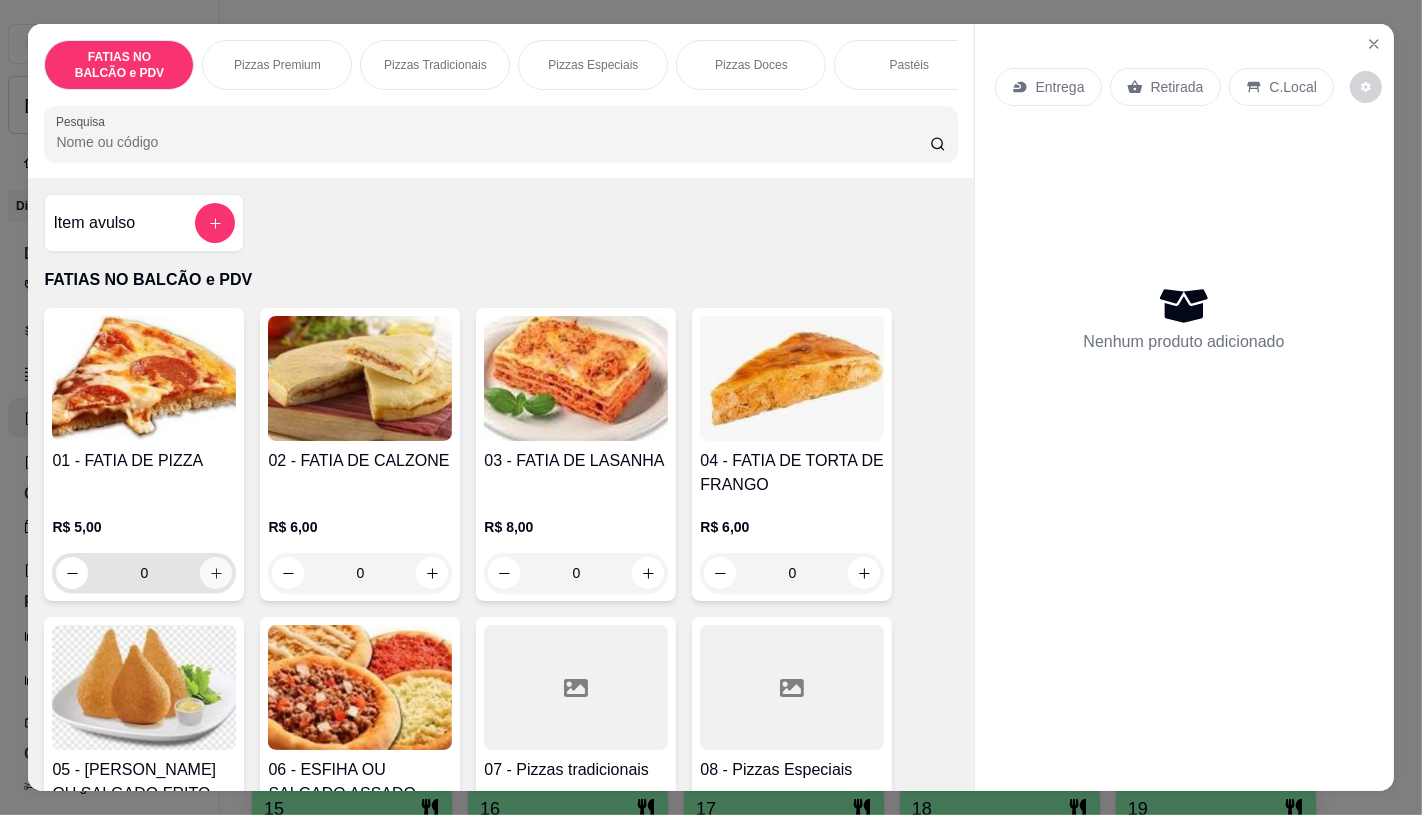 click at bounding box center (216, 573) 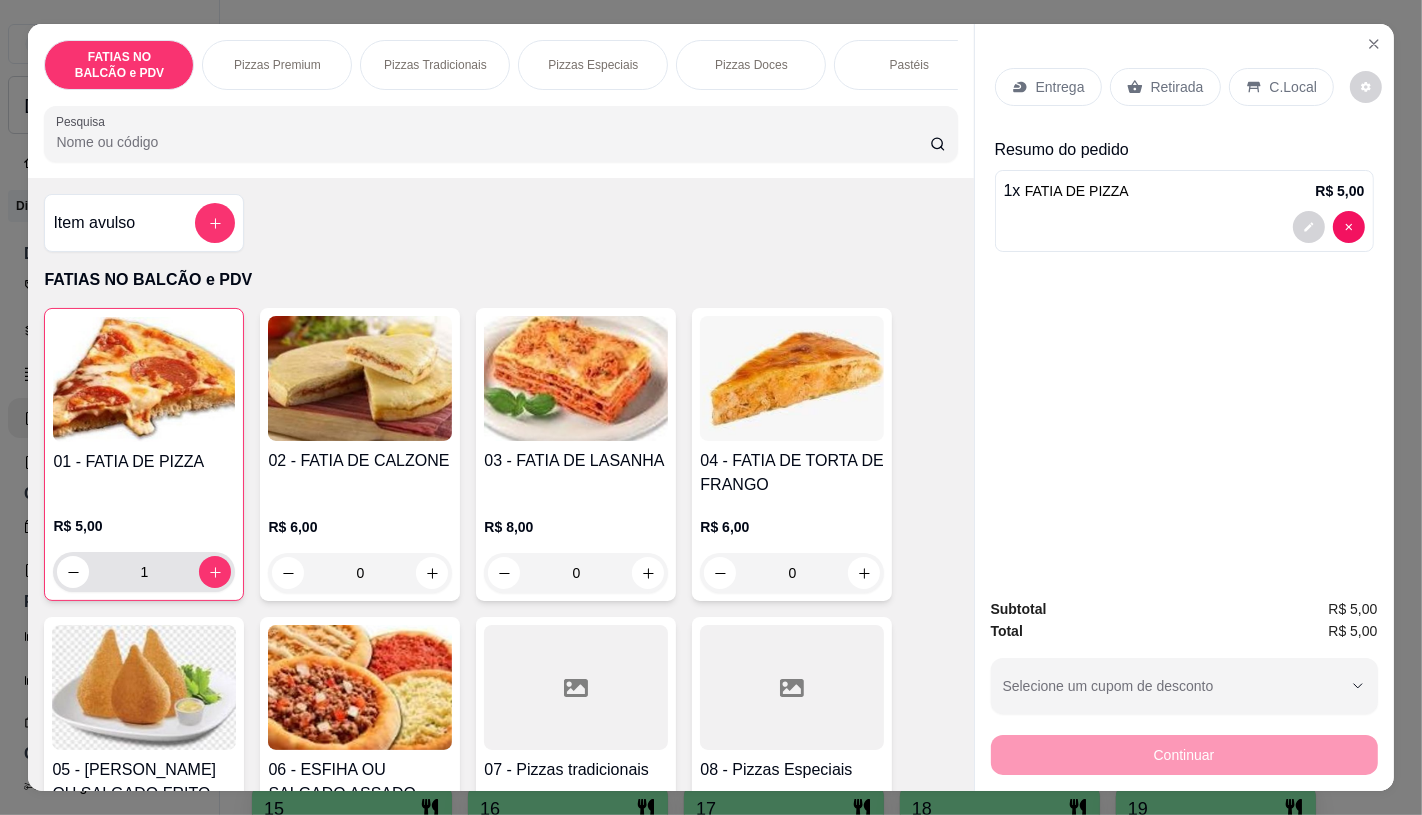 click 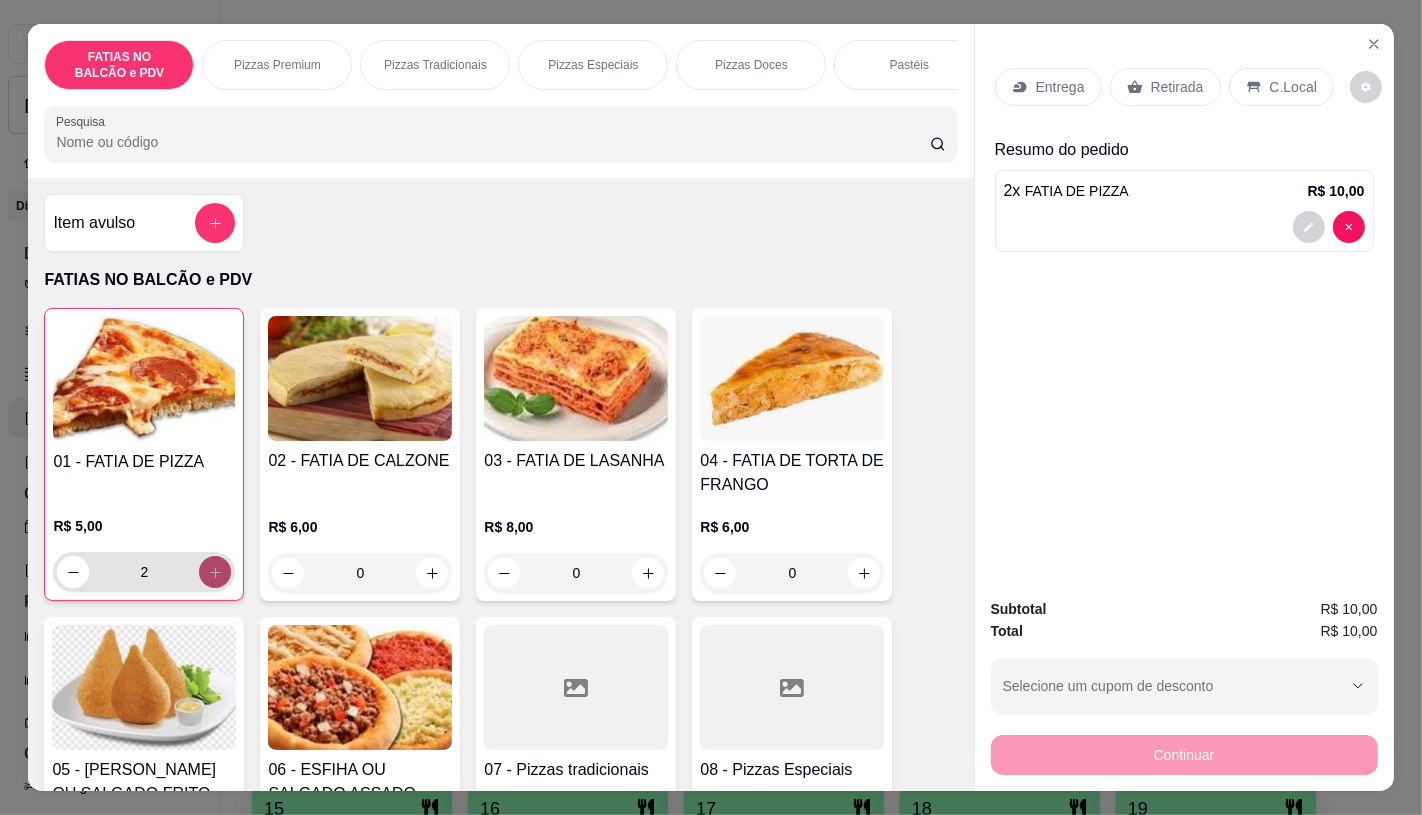 scroll, scrollTop: 333, scrollLeft: 0, axis: vertical 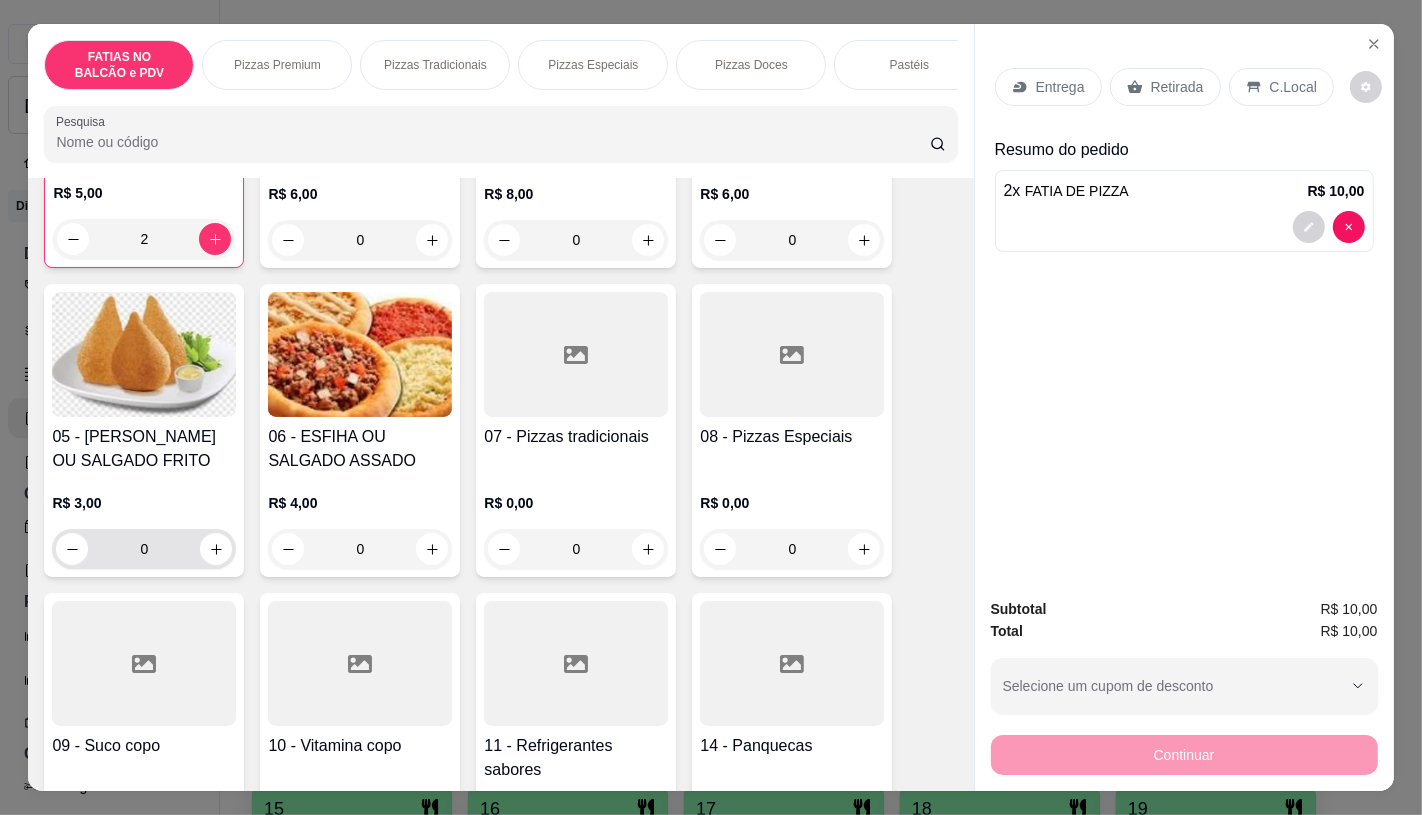 click on "0" at bounding box center (144, 549) 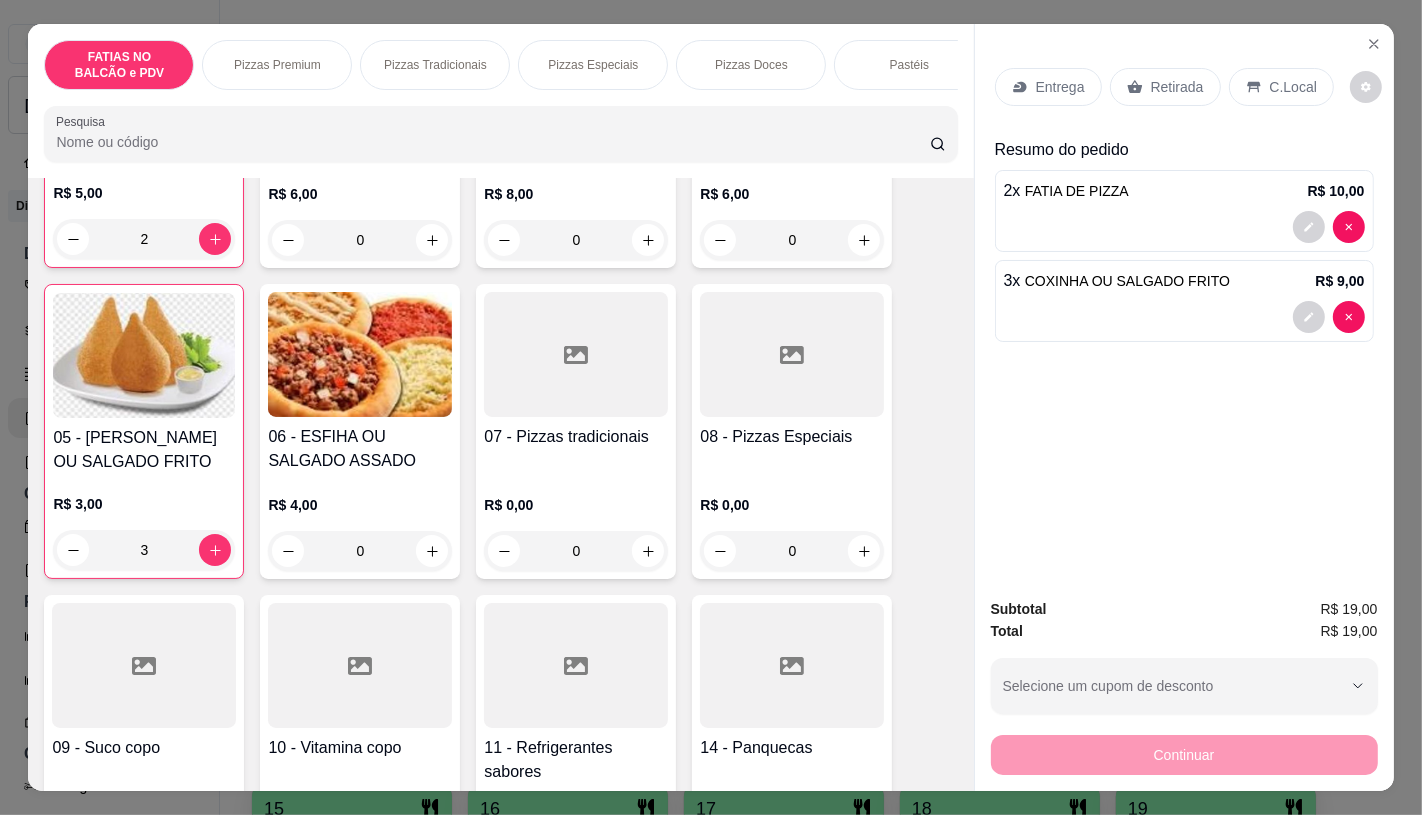 type on "3" 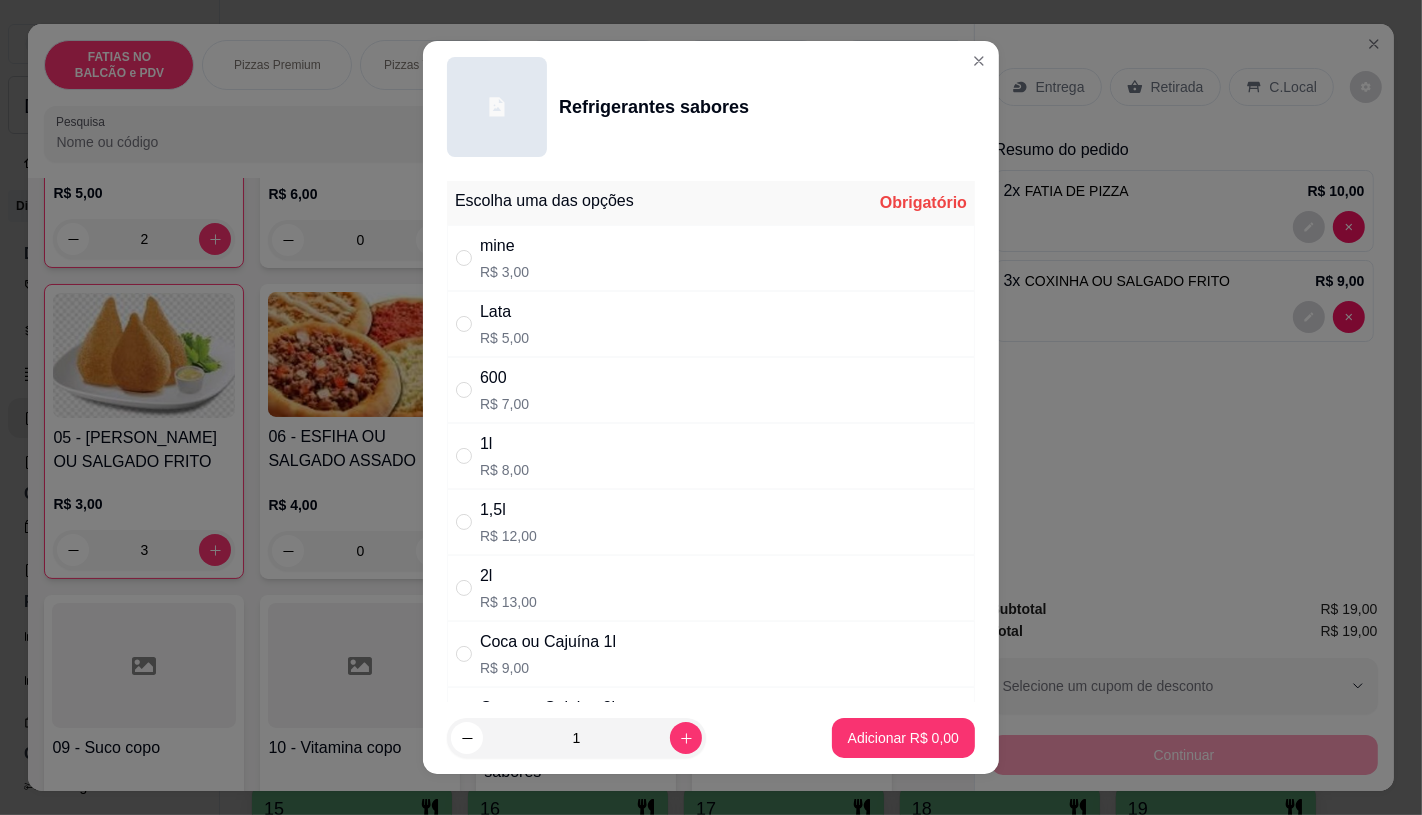 click on "Lata R$ 5,00" at bounding box center (711, 324) 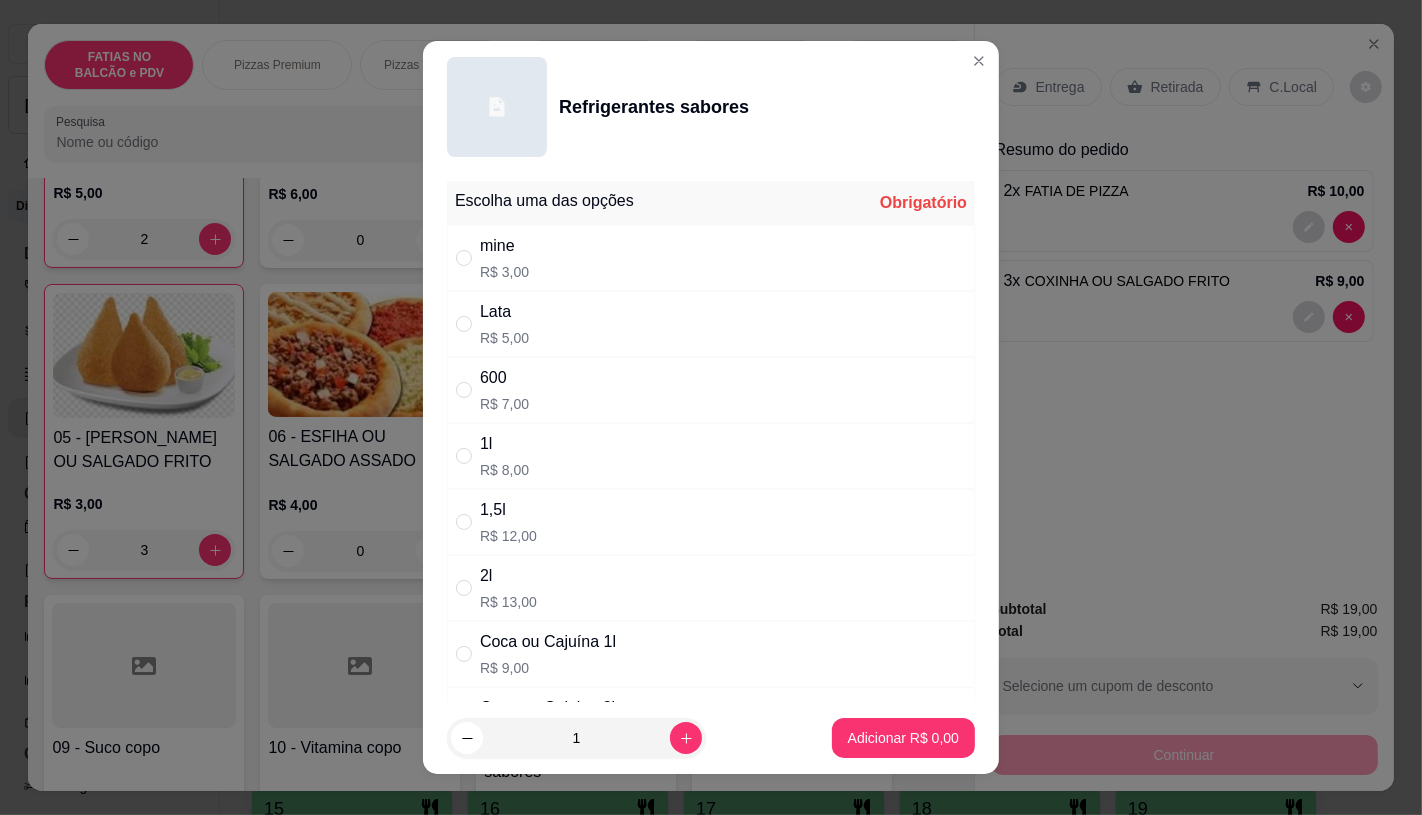 radio on "true" 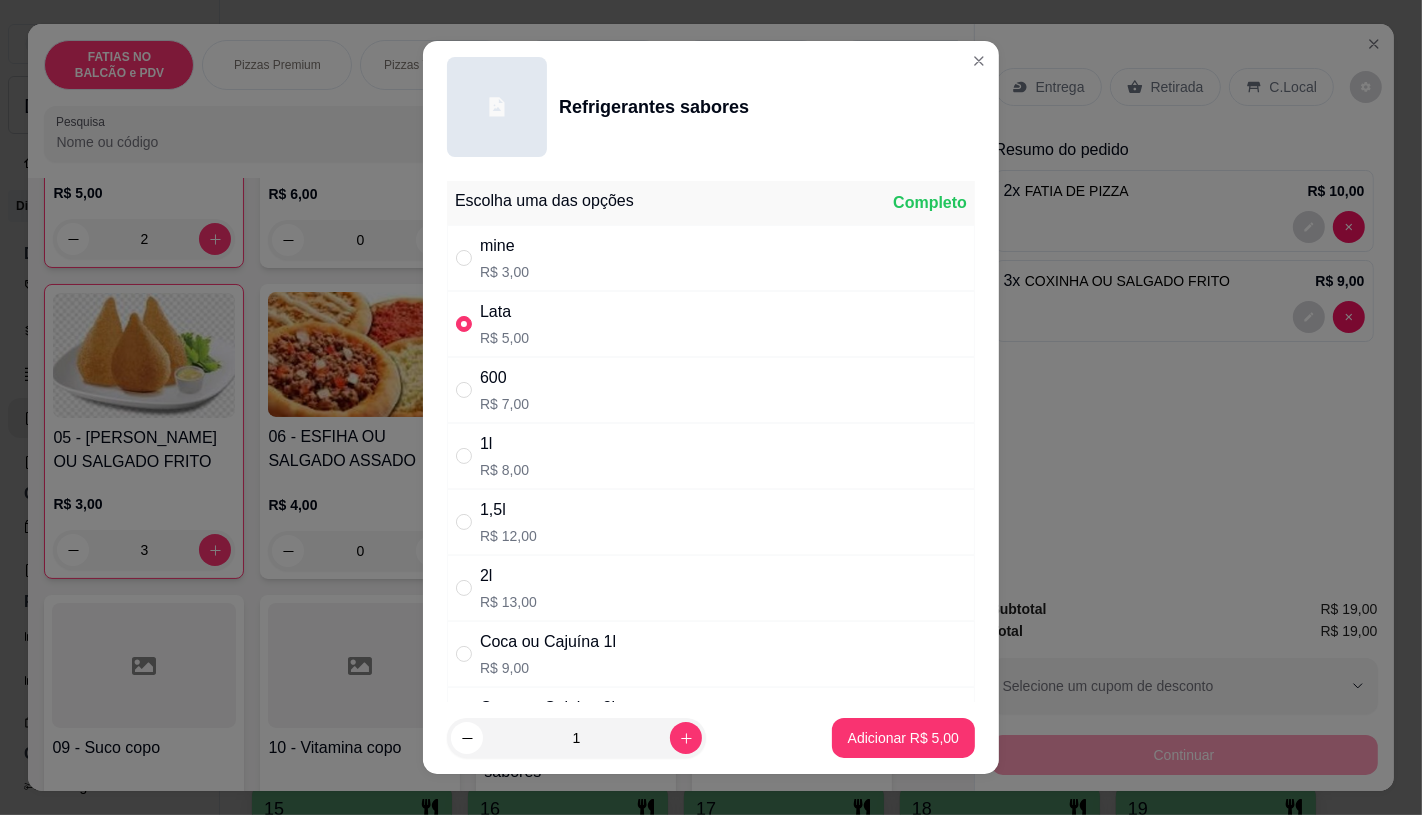 drag, startPoint x: 644, startPoint y: 741, endPoint x: 654, endPoint y: 740, distance: 10.049875 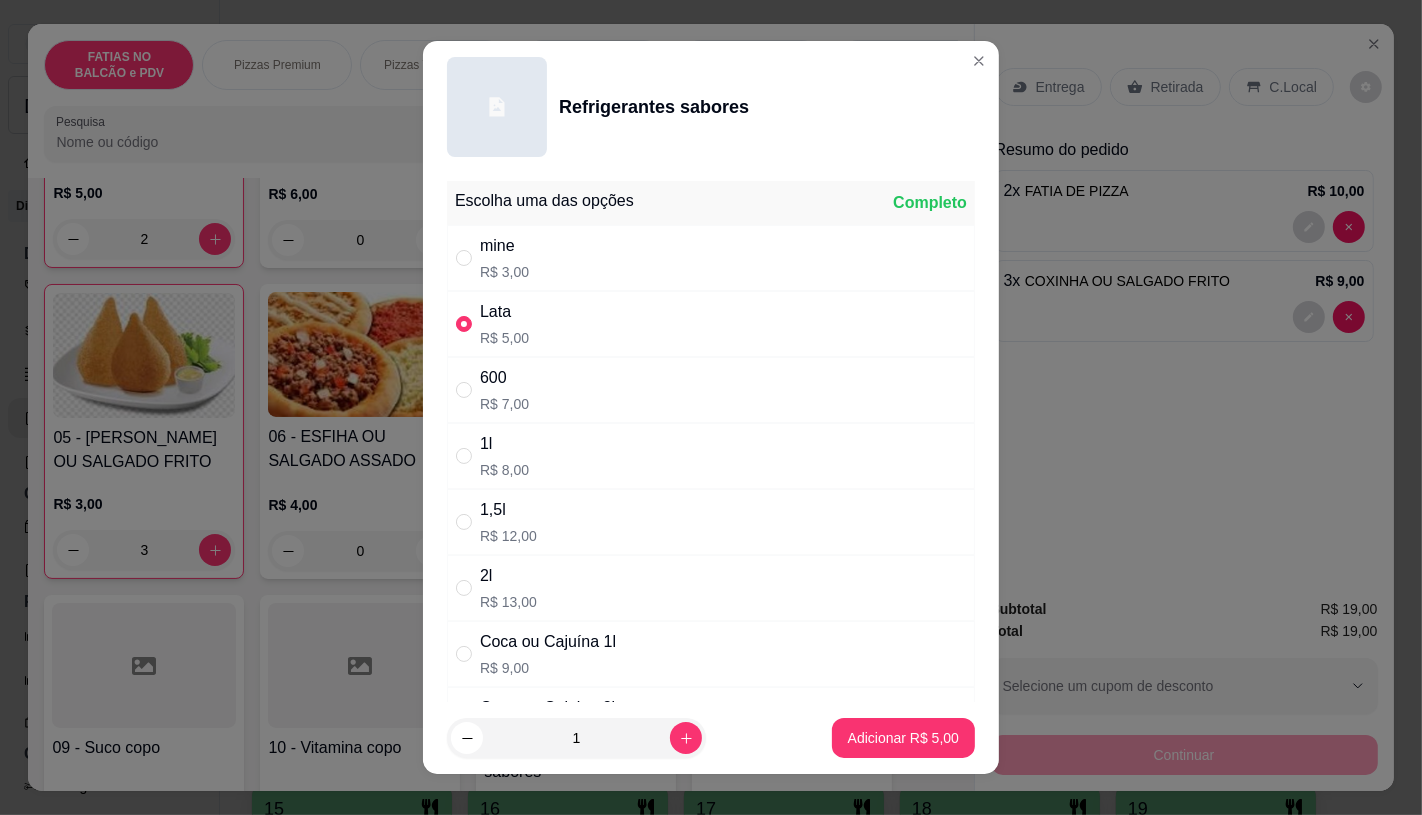 click on "1" at bounding box center (576, 738) 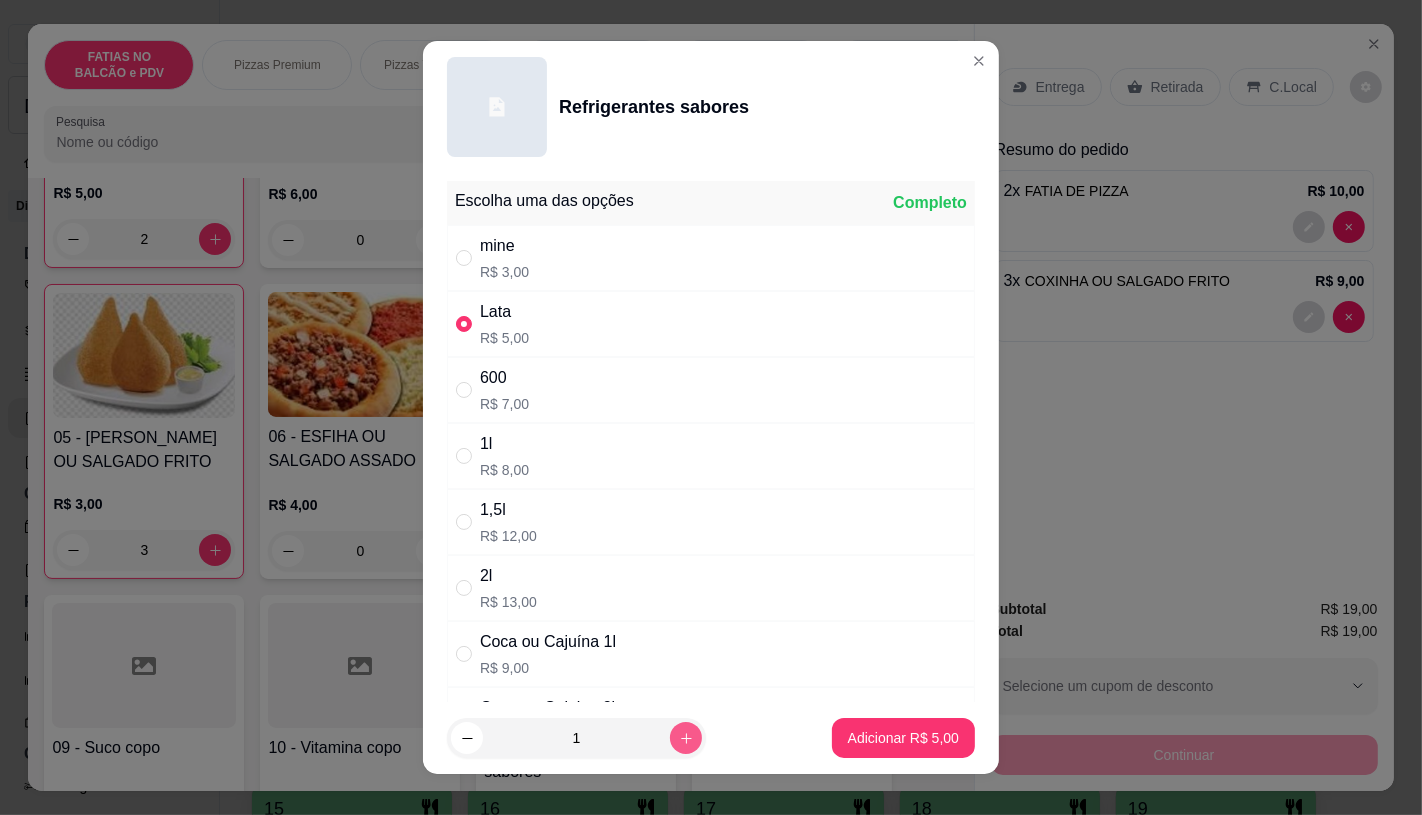click at bounding box center (686, 738) 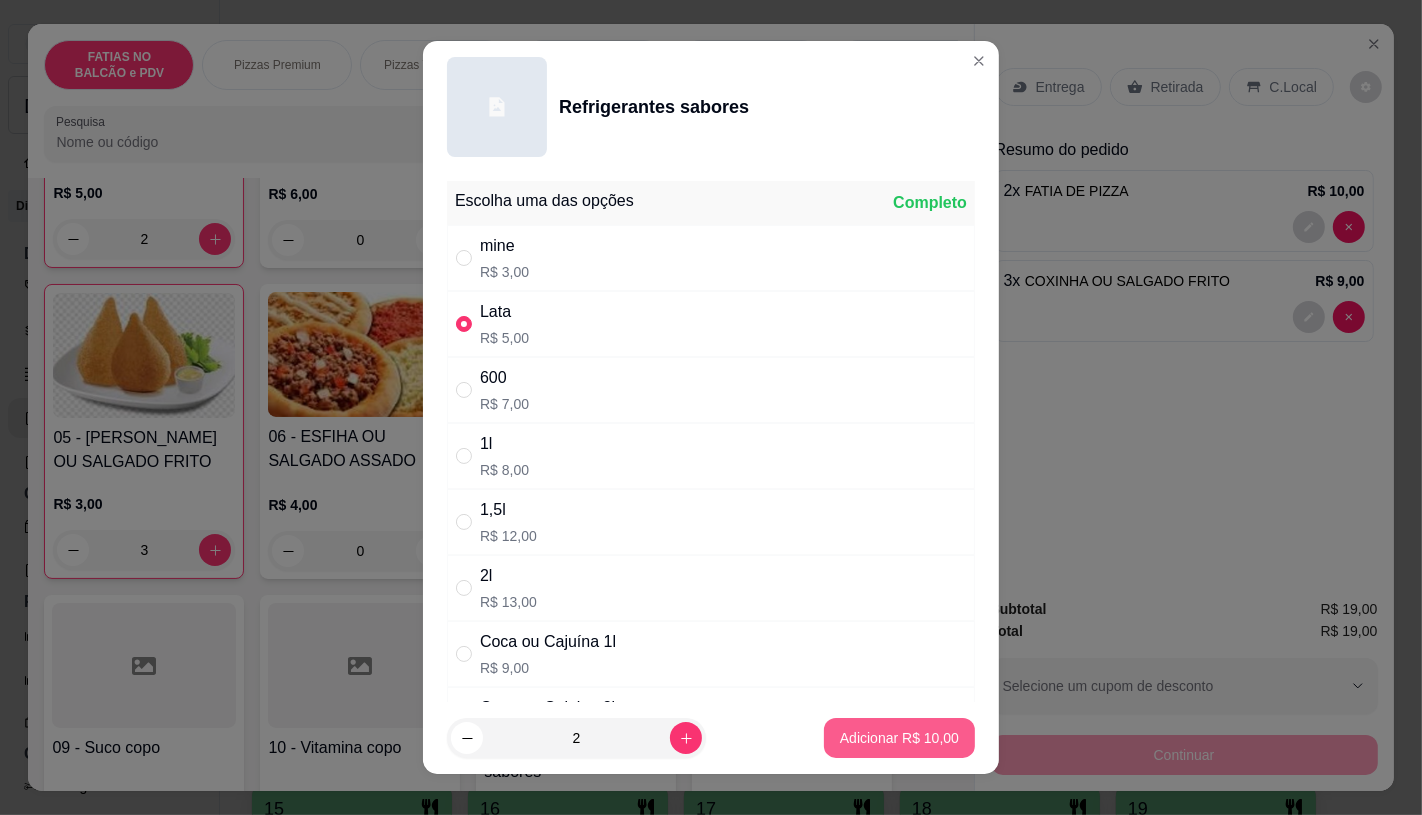 click on "Adicionar   R$ 10,00" at bounding box center (899, 738) 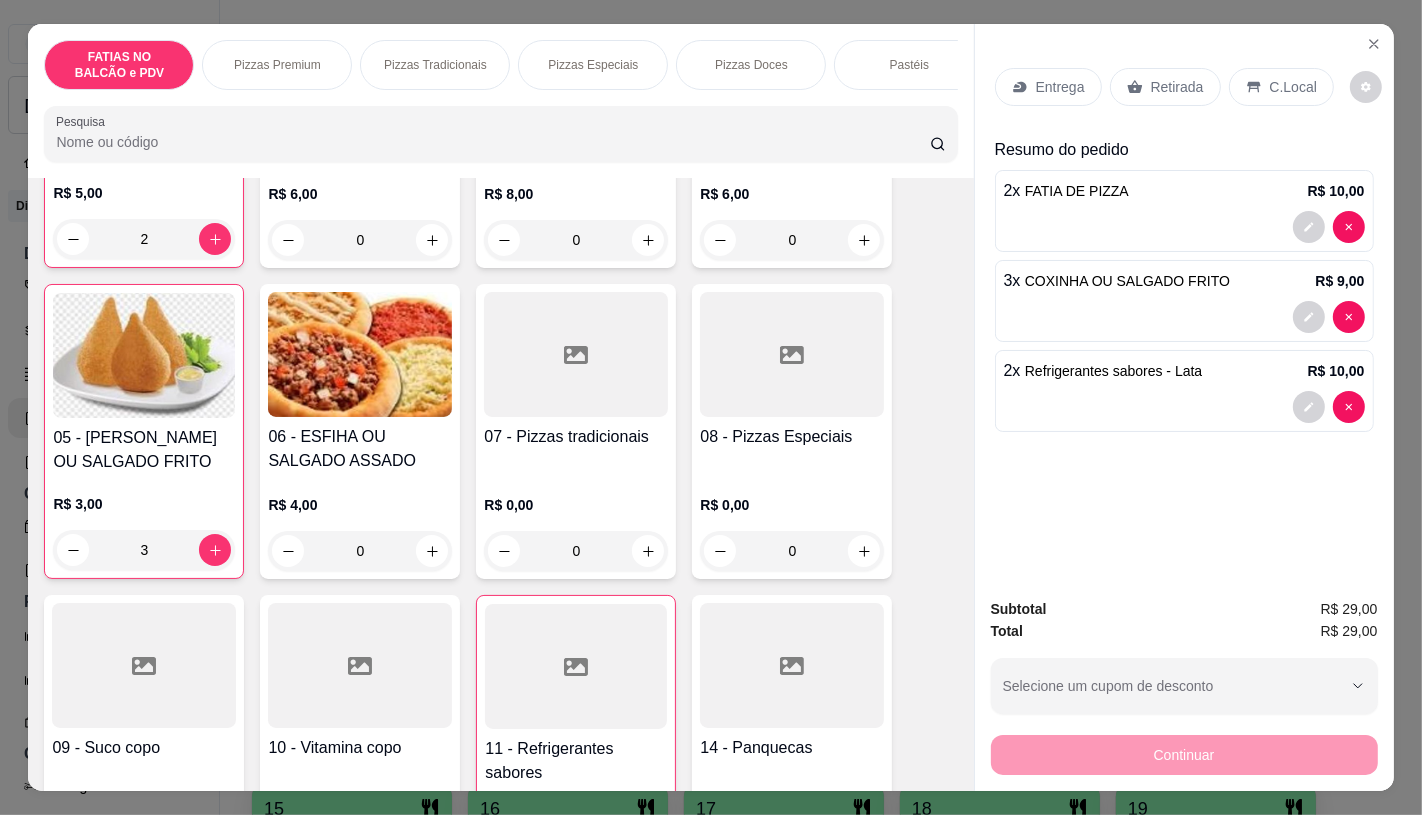click on "Retirada" at bounding box center [1165, 87] 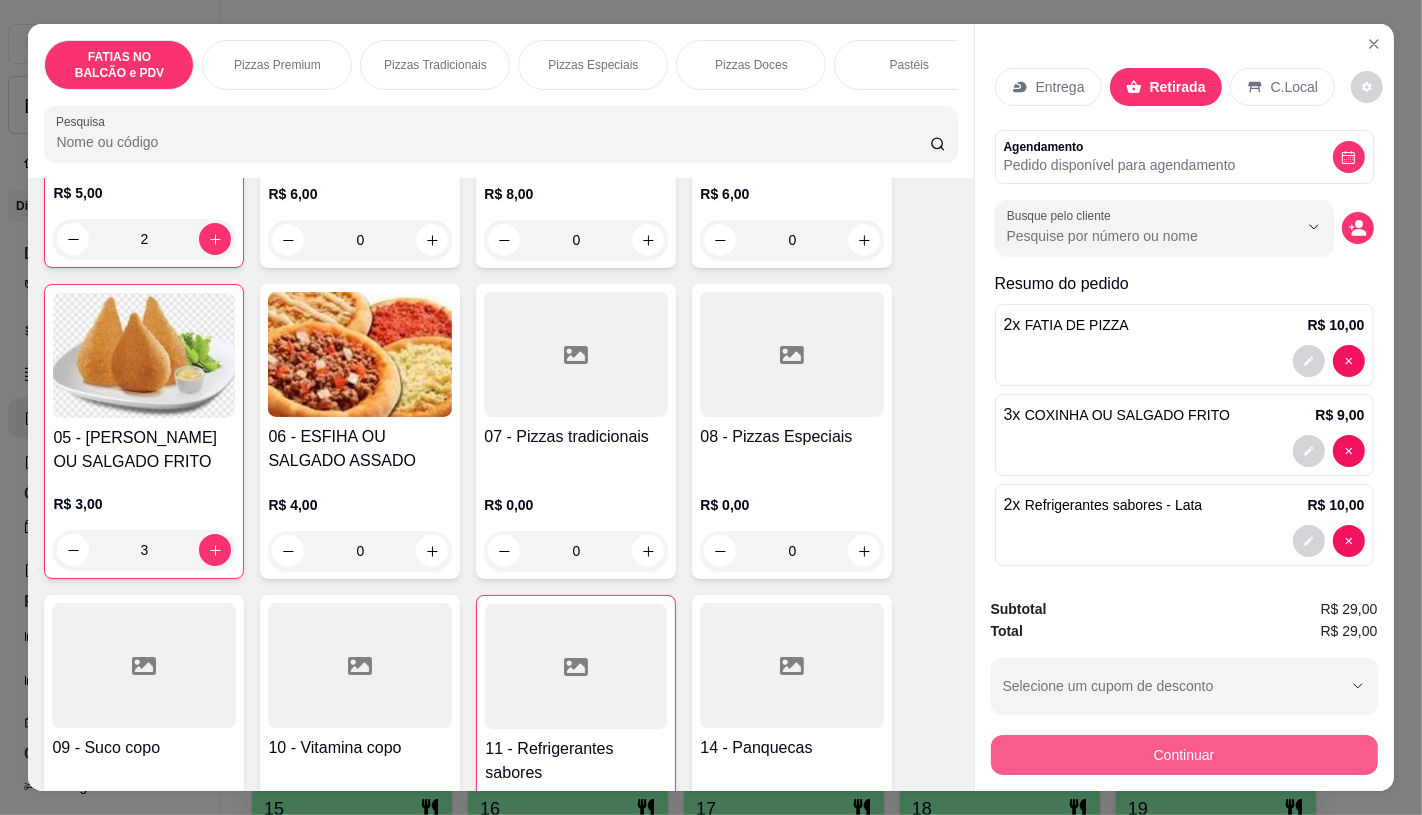 click on "Continuar" at bounding box center [1184, 755] 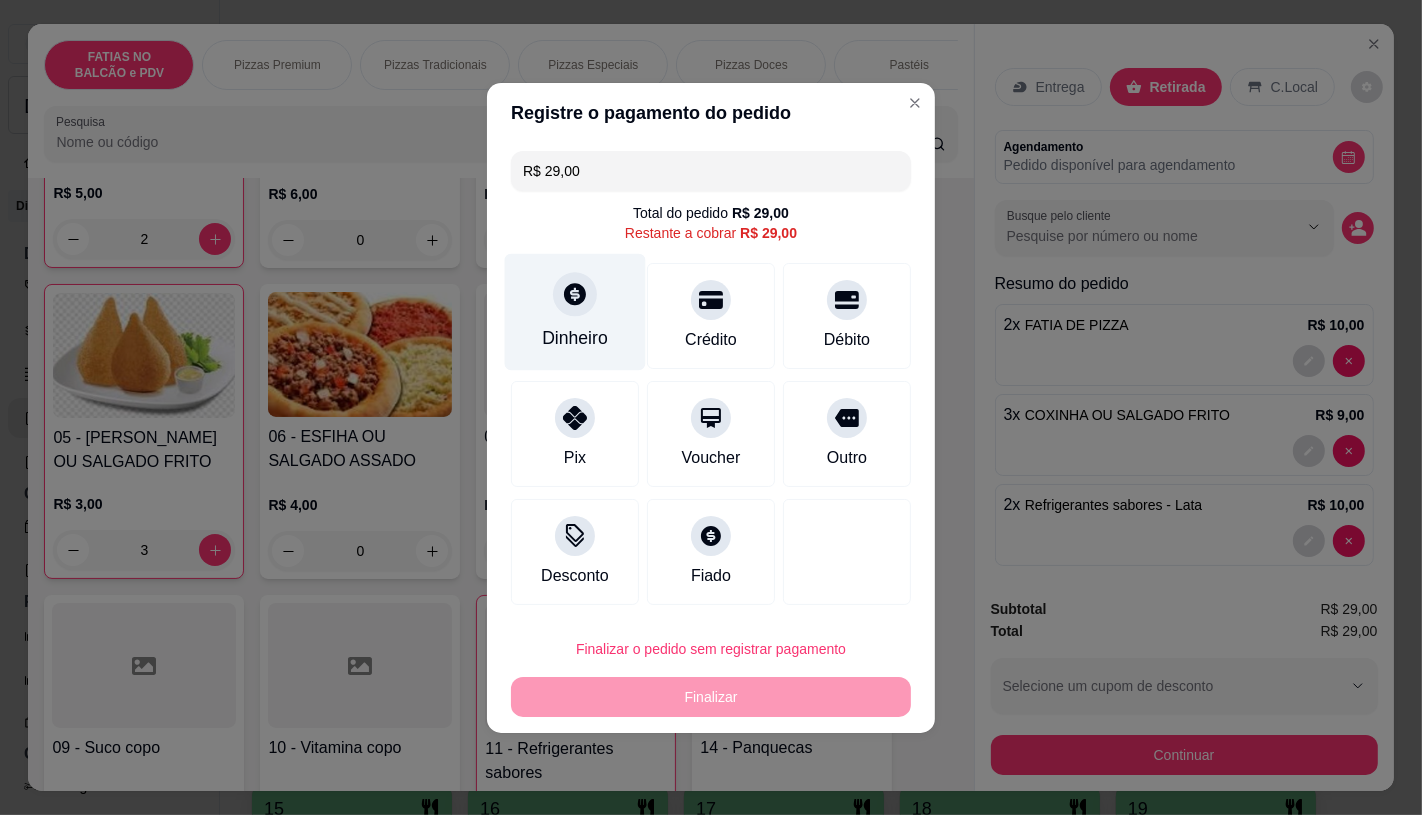 click on "Dinheiro" at bounding box center (575, 311) 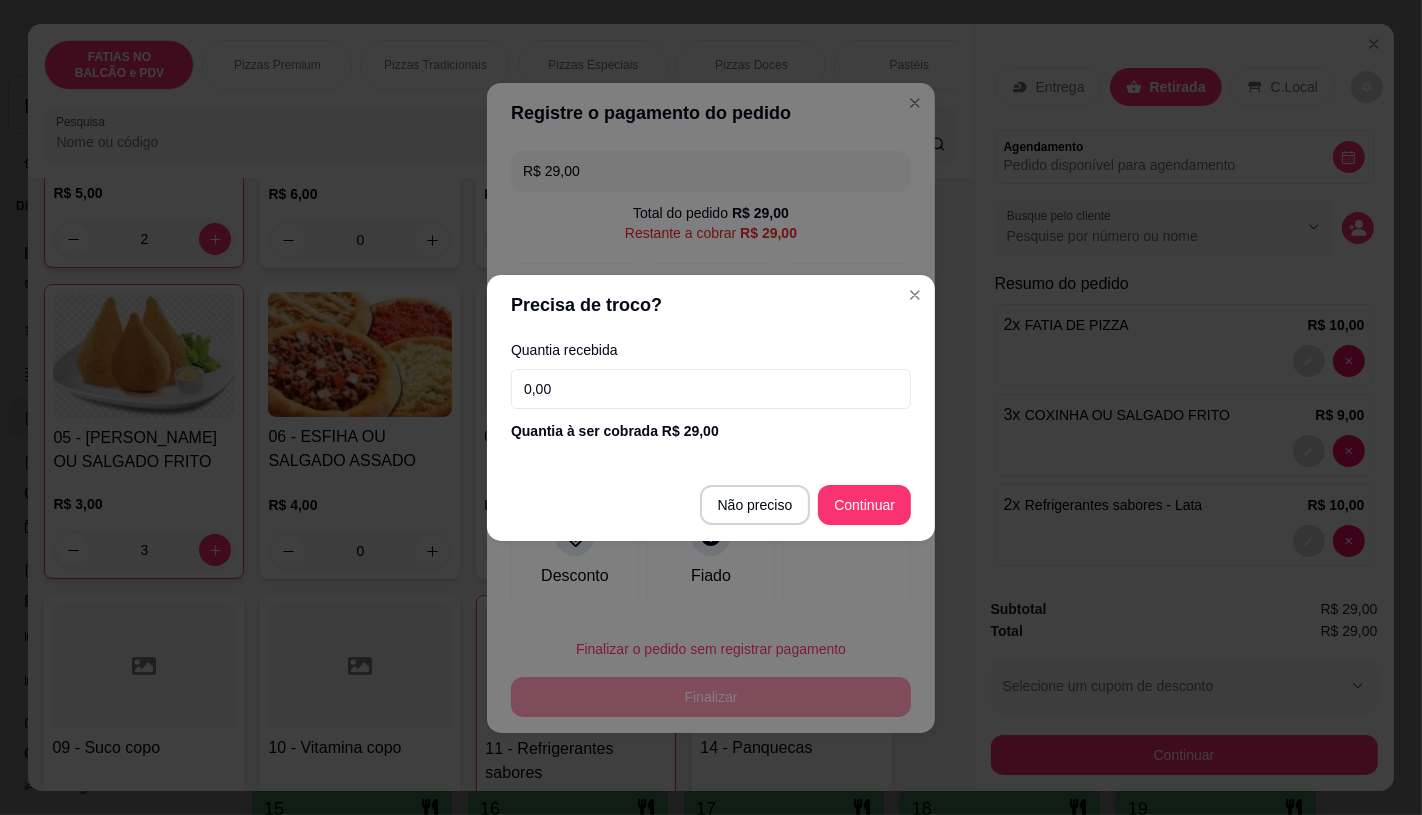 click on "Precisa de troco?" at bounding box center [711, 305] 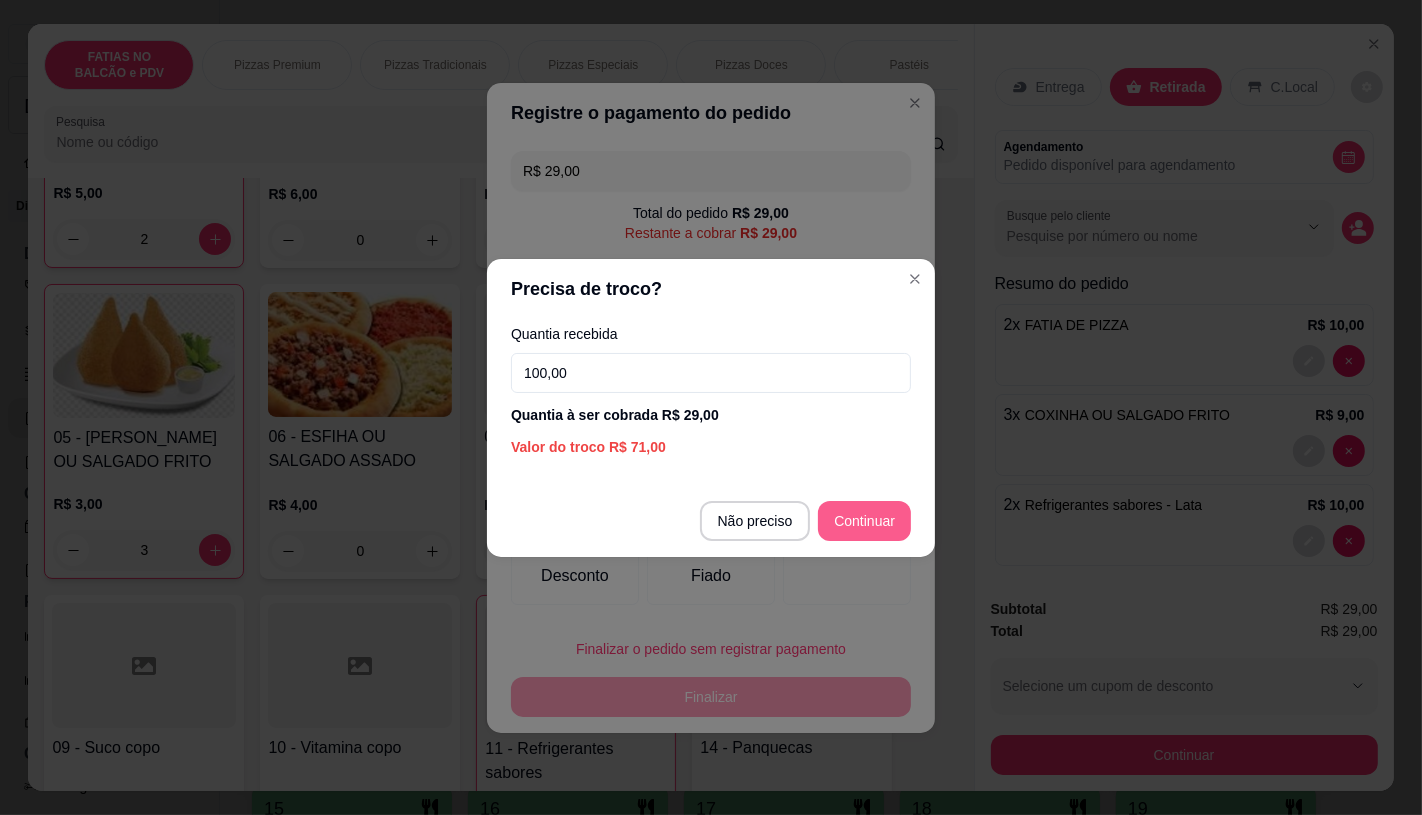type on "100,00" 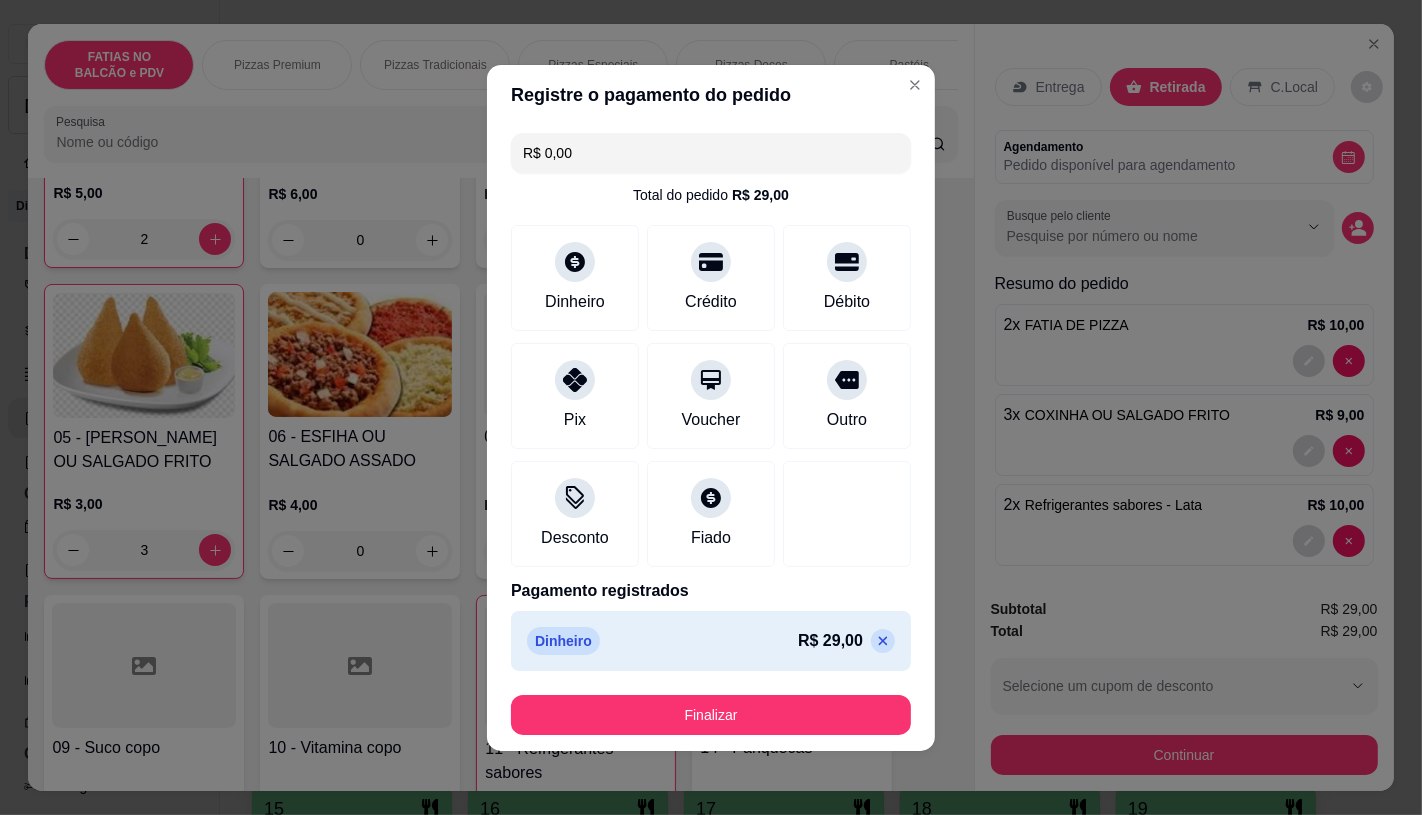 type on "R$ 0,00" 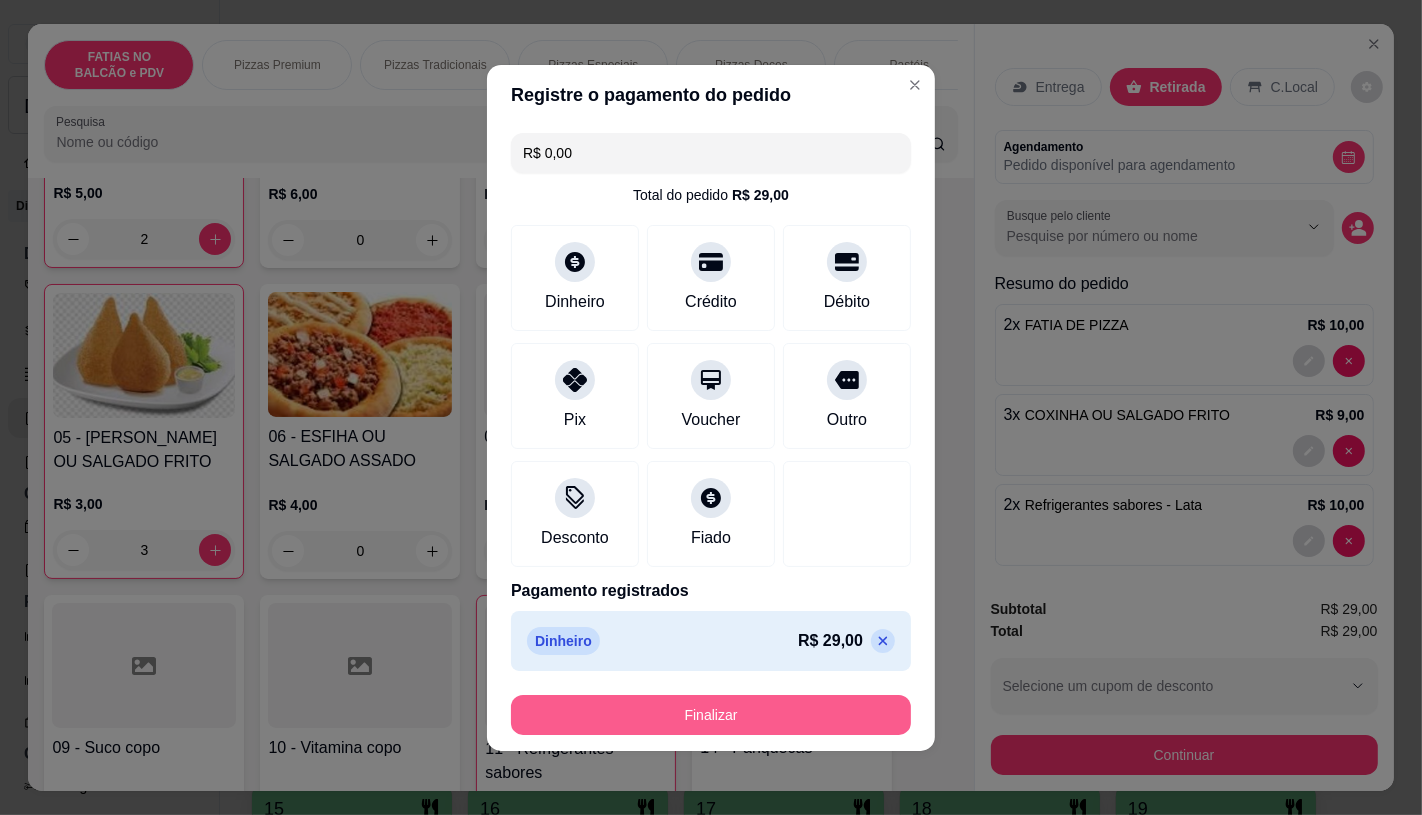 click on "Finalizar" at bounding box center (711, 715) 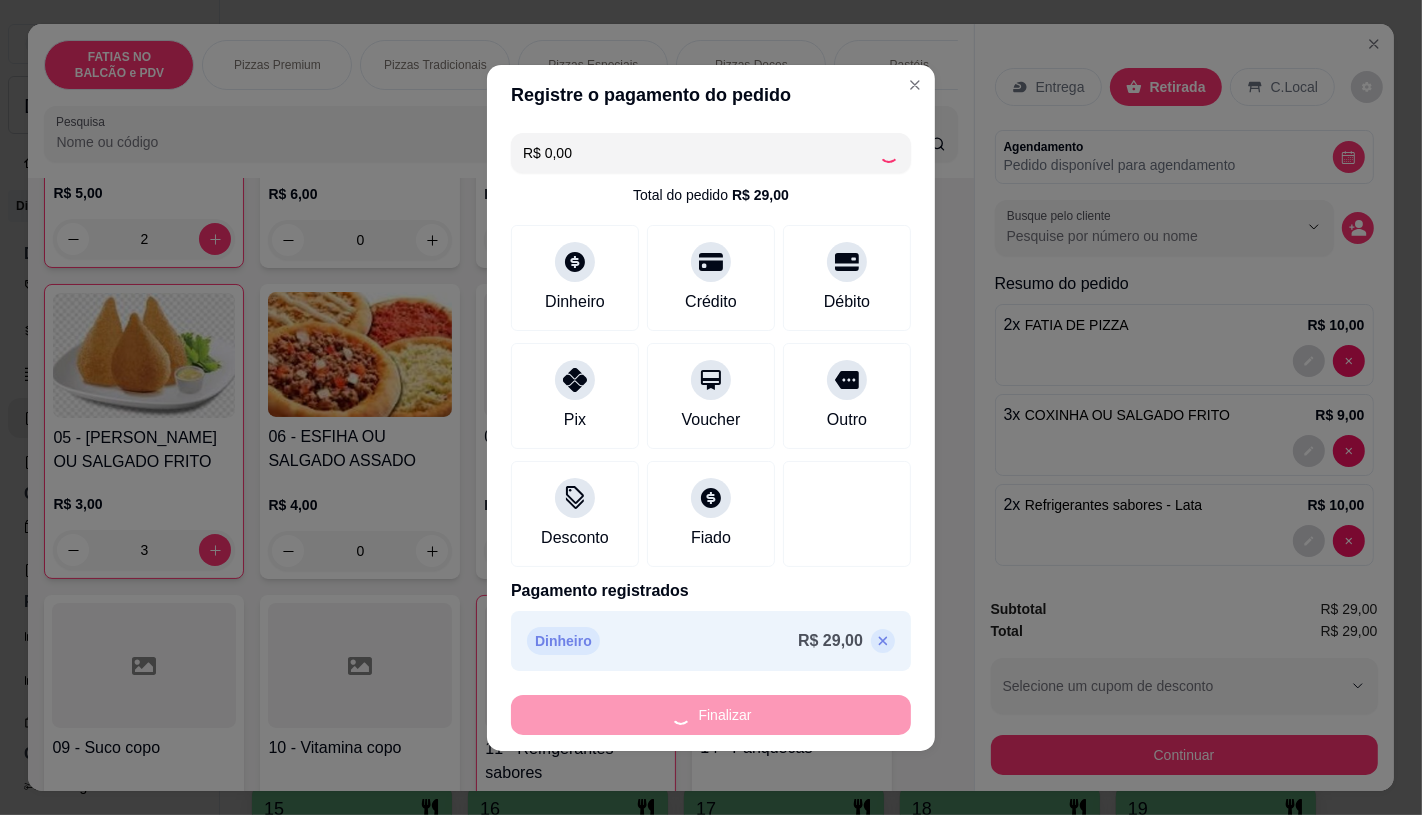 type on "0" 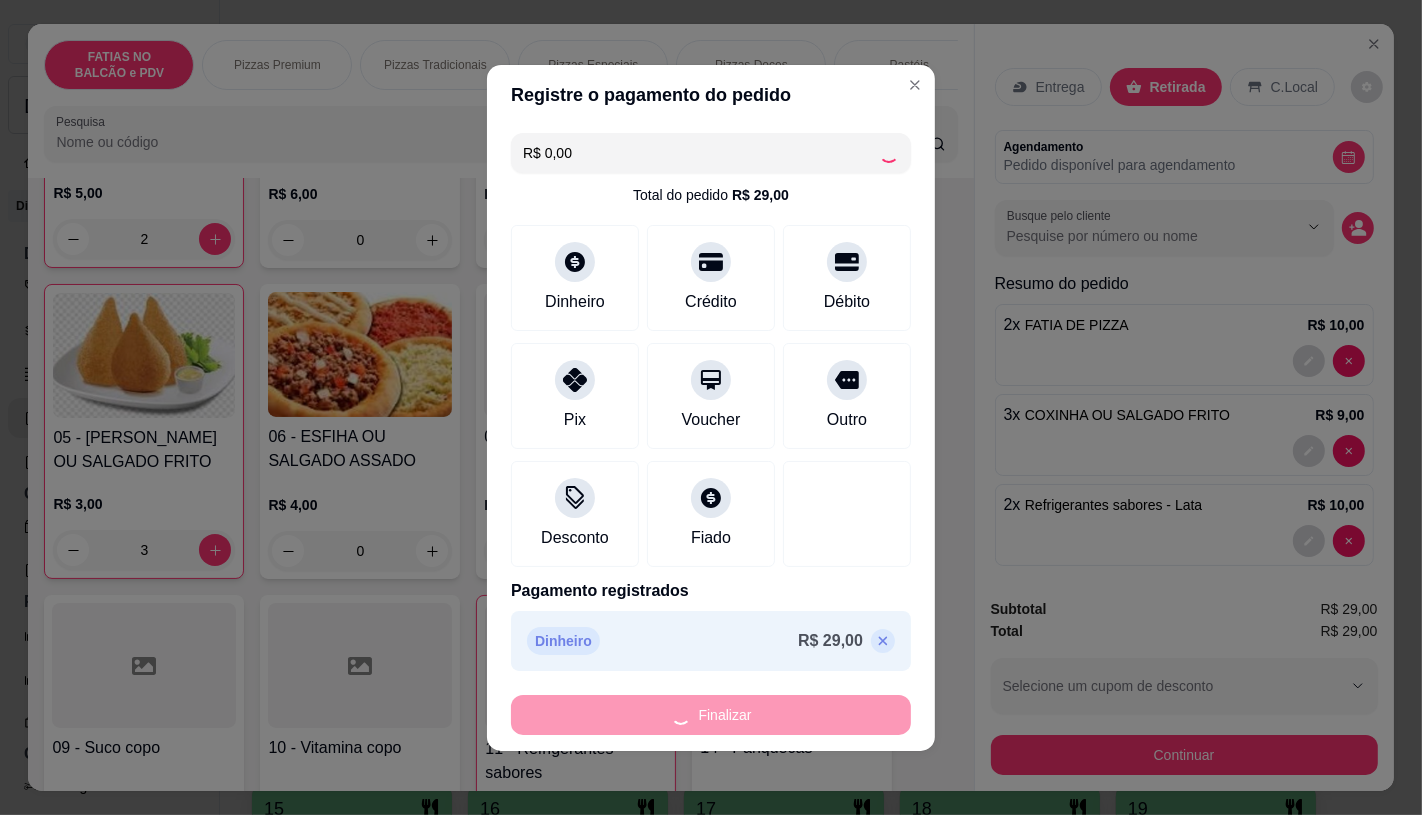 type on "0" 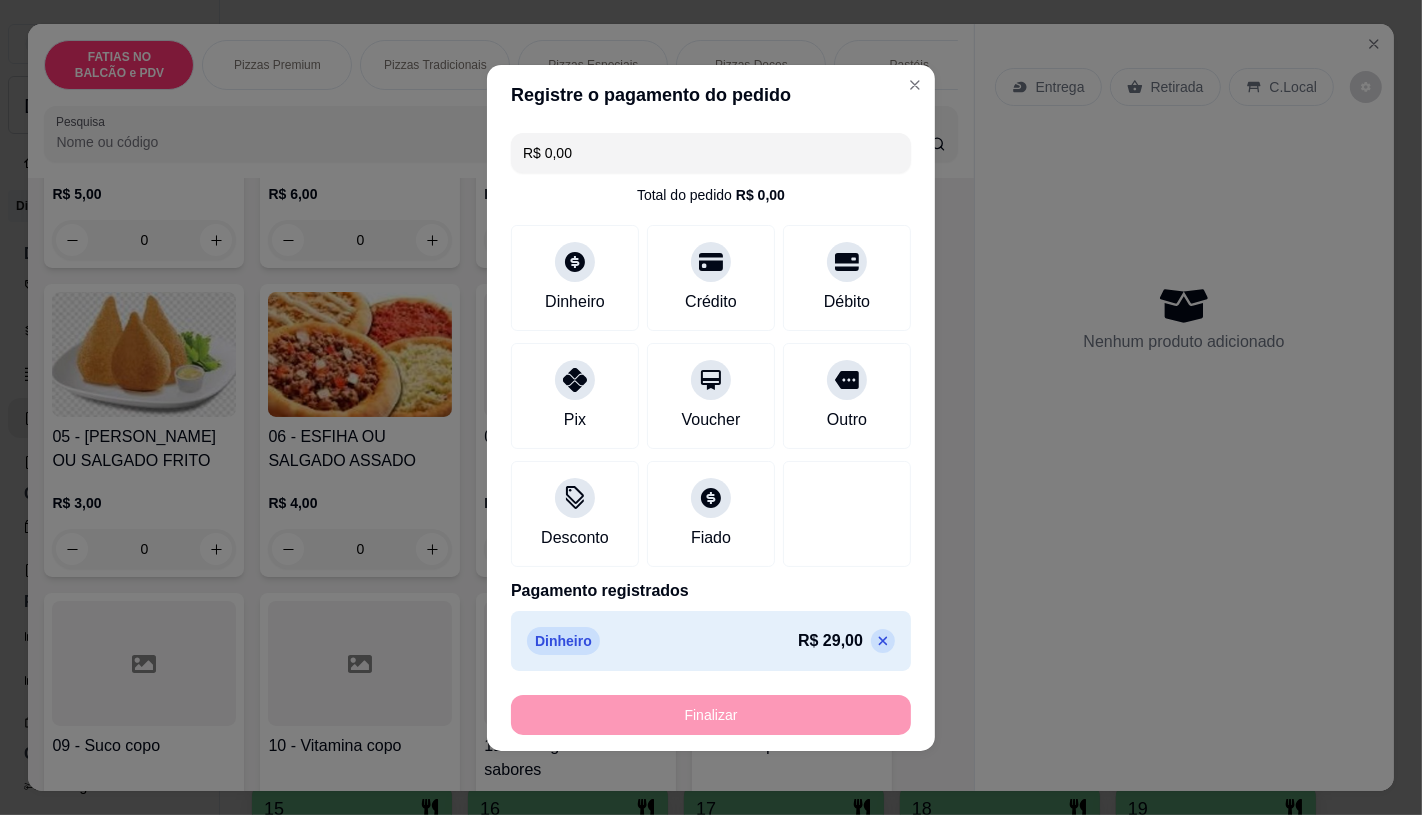 type on "-R$ 29,00" 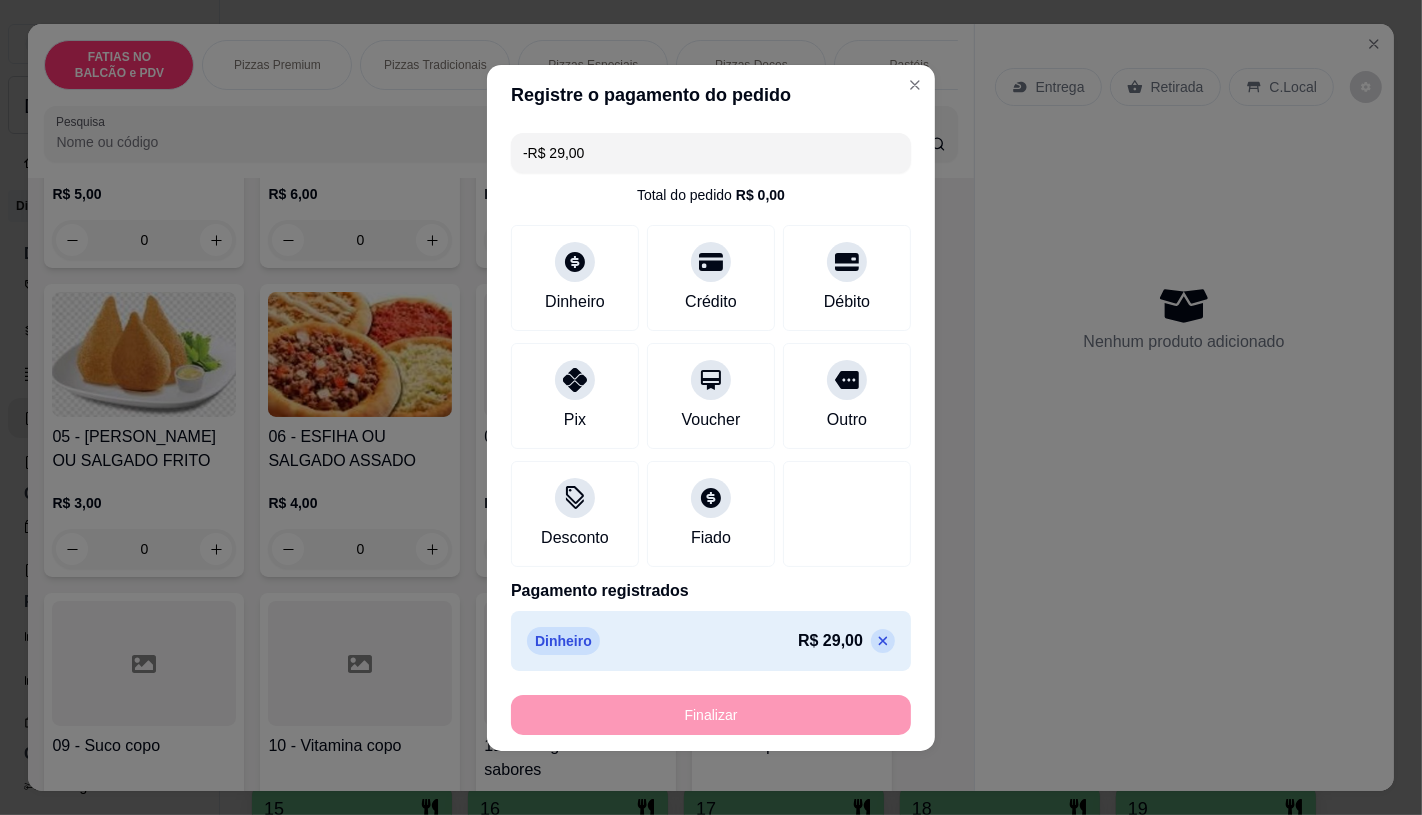 scroll, scrollTop: 334, scrollLeft: 0, axis: vertical 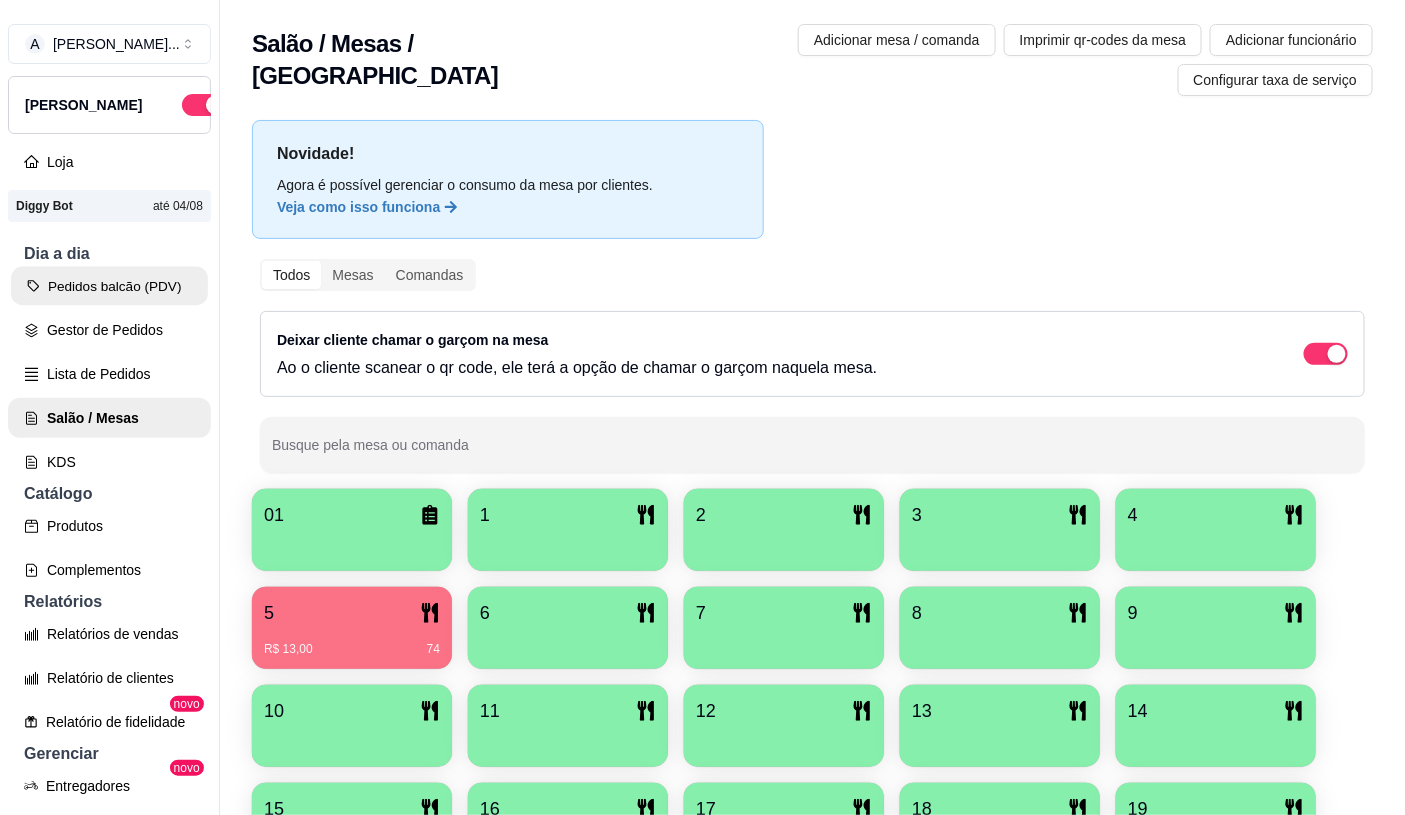click on "Pedidos balcão (PDV)" at bounding box center (109, 286) 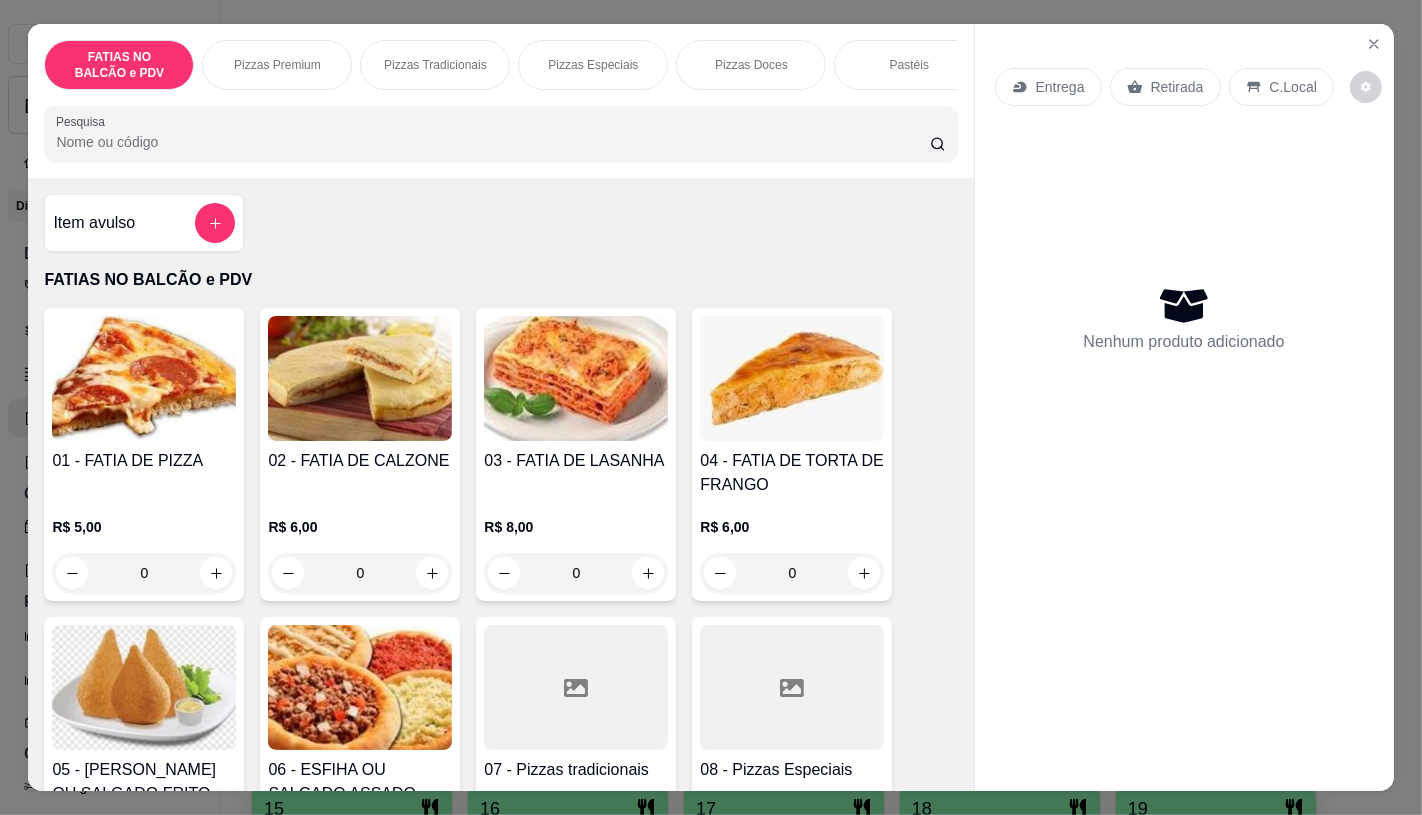 click 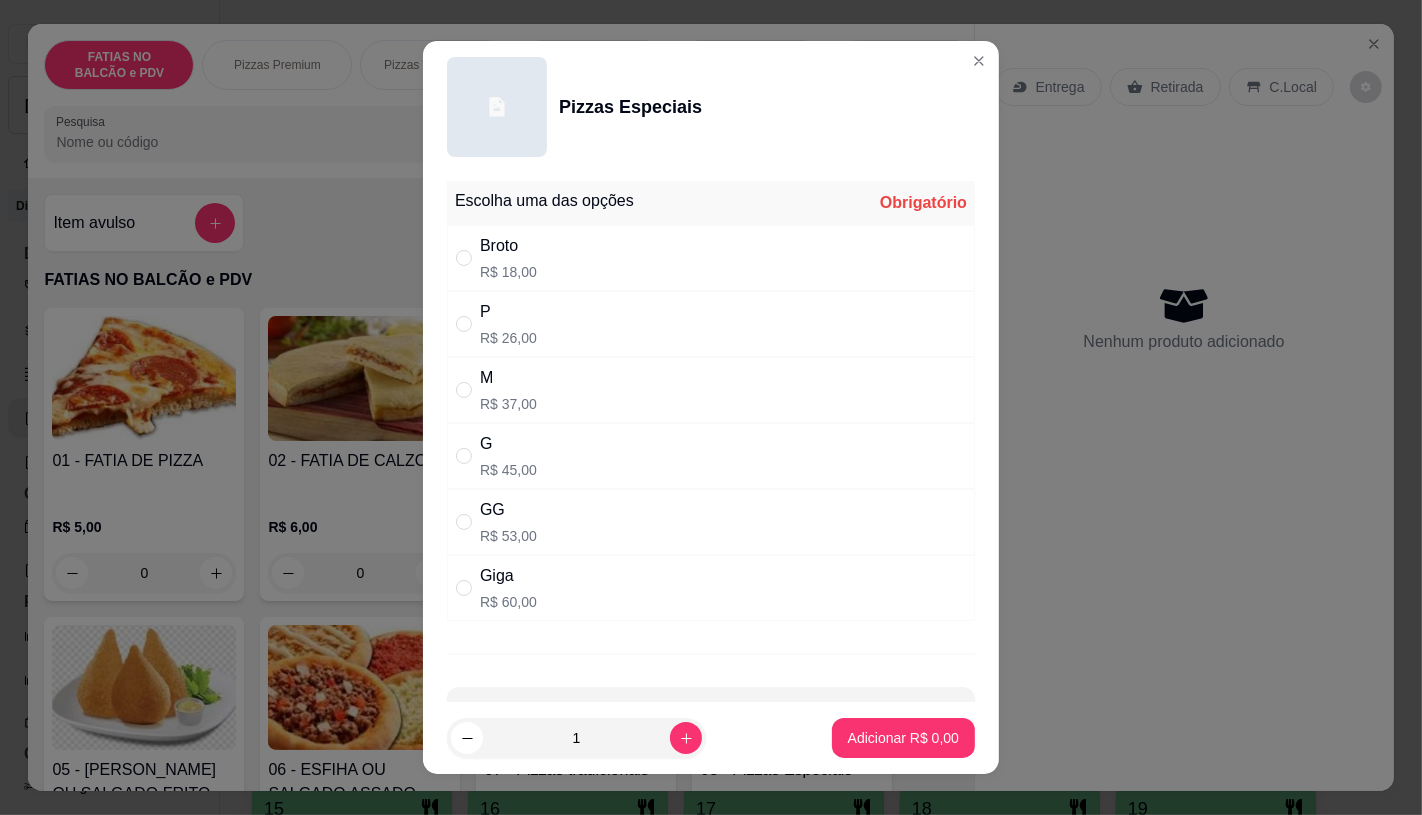 click on "P R$ 26,00" at bounding box center [711, 324] 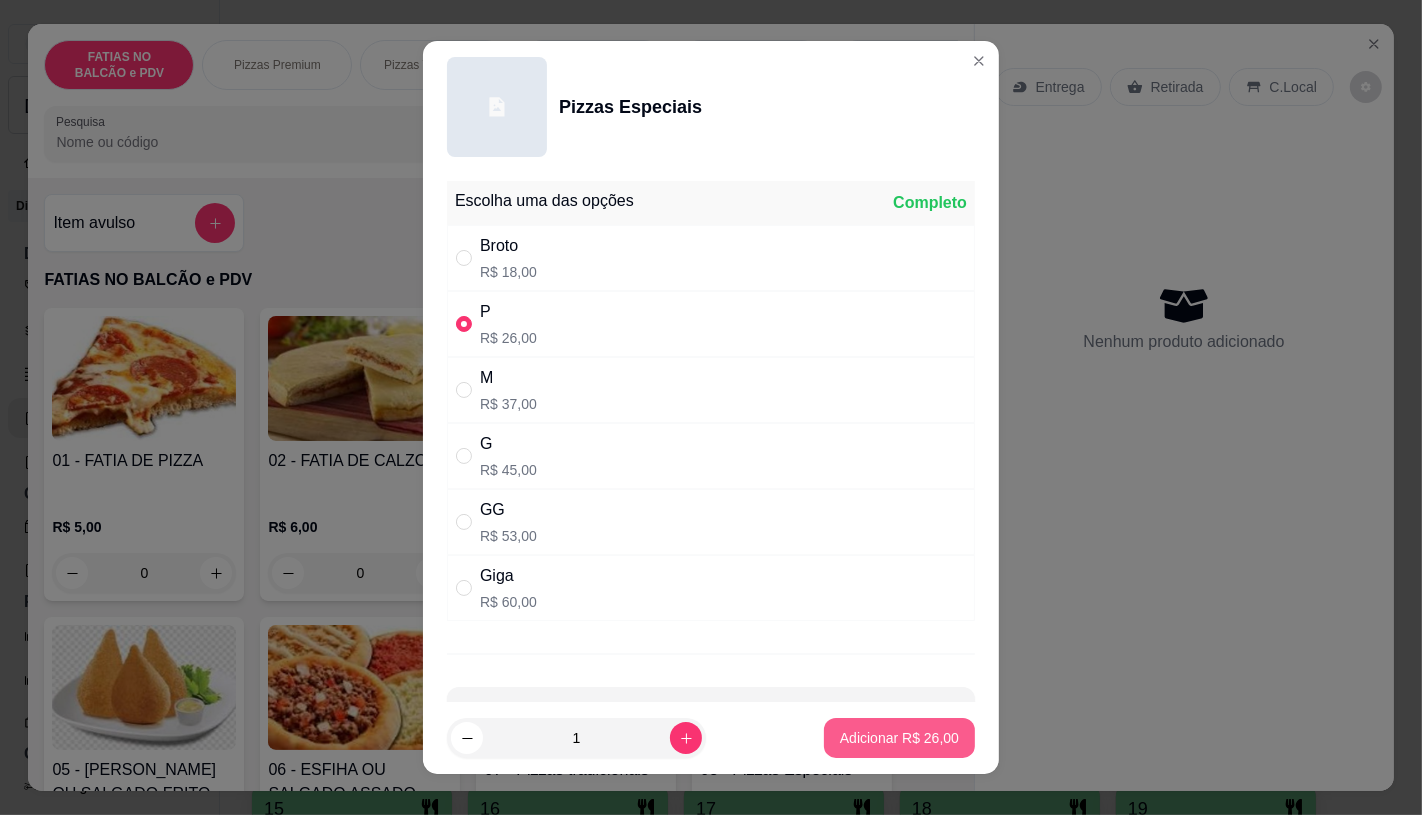 click on "Adicionar   R$ 26,00" at bounding box center (899, 738) 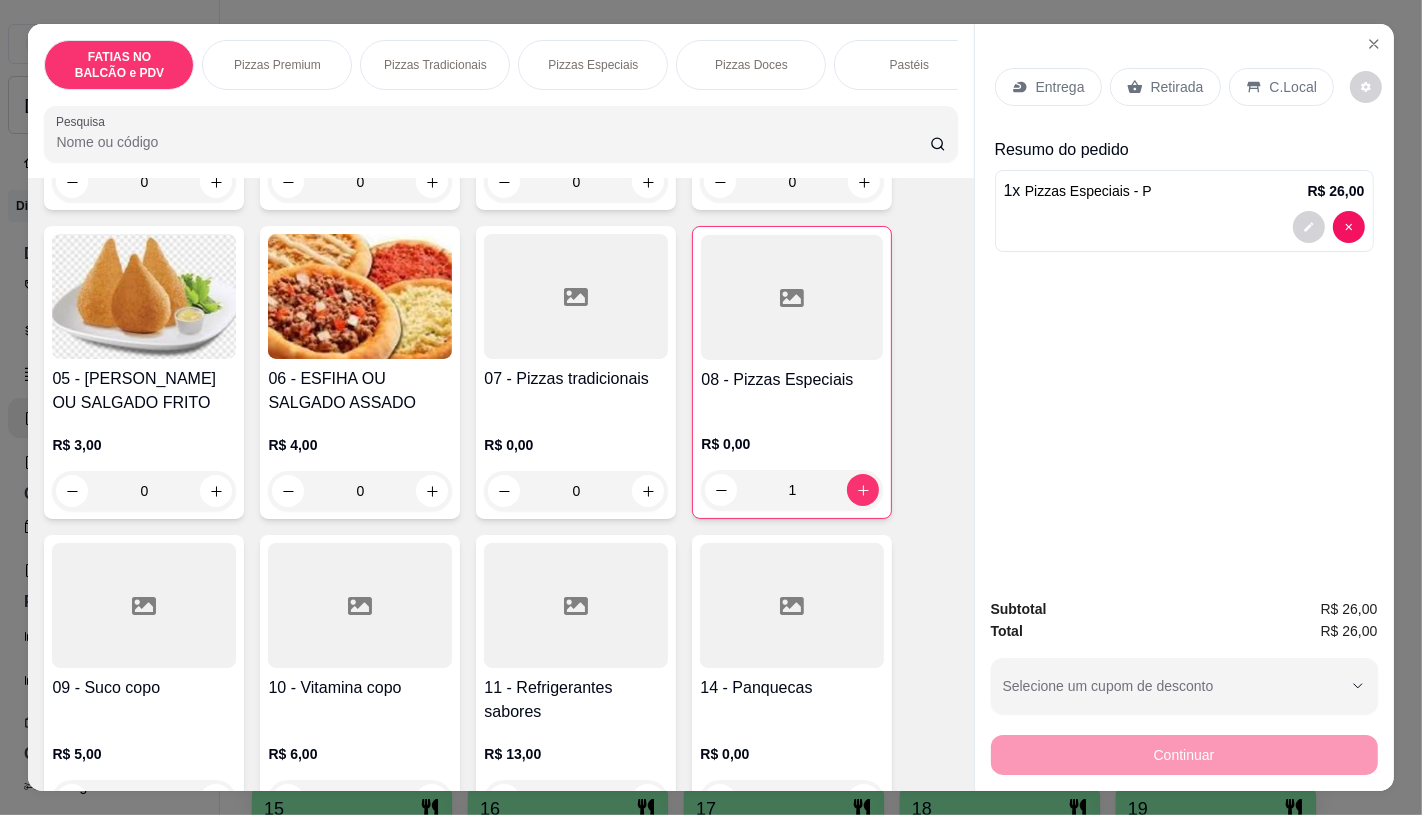 scroll, scrollTop: 444, scrollLeft: 0, axis: vertical 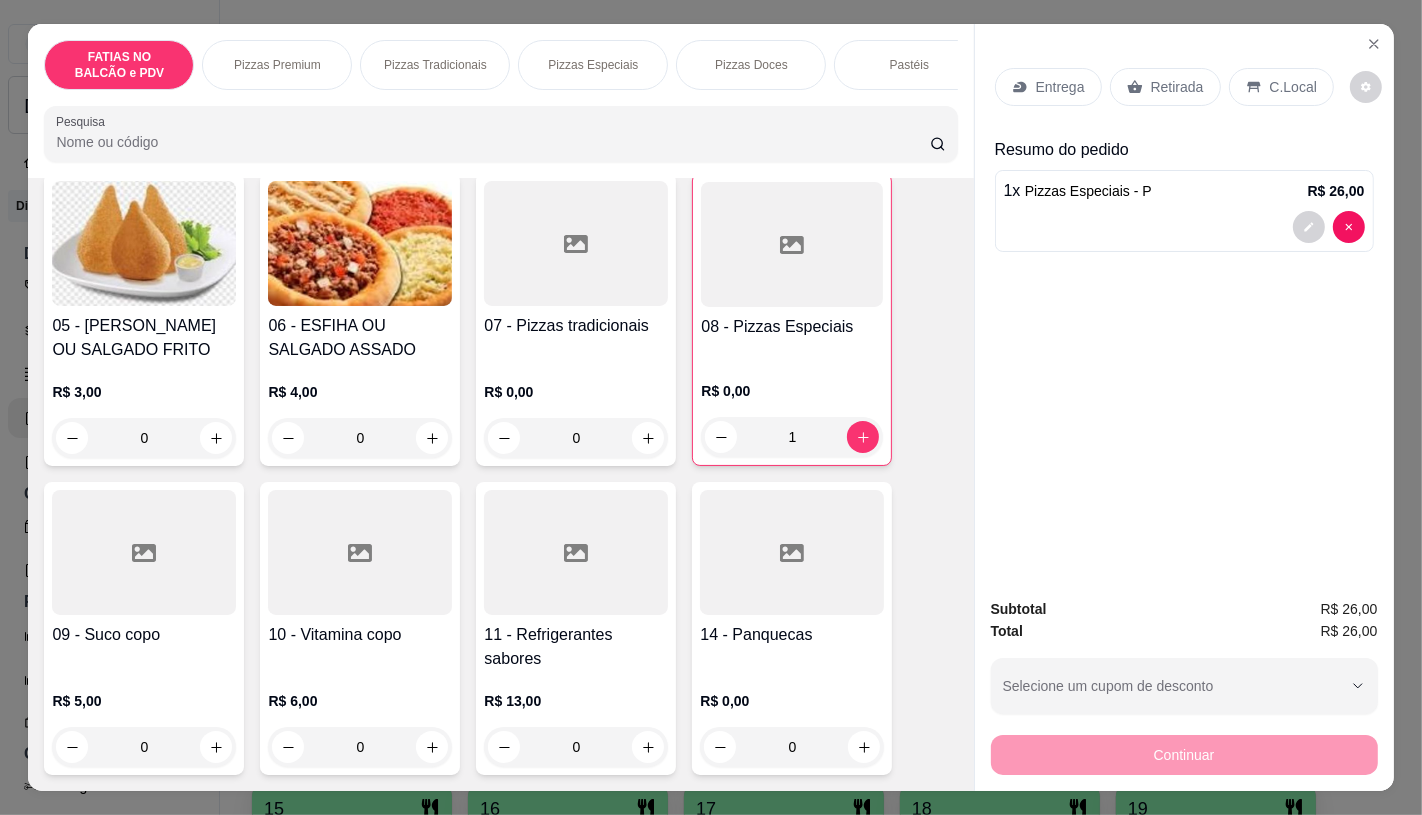 click at bounding box center [576, 552] 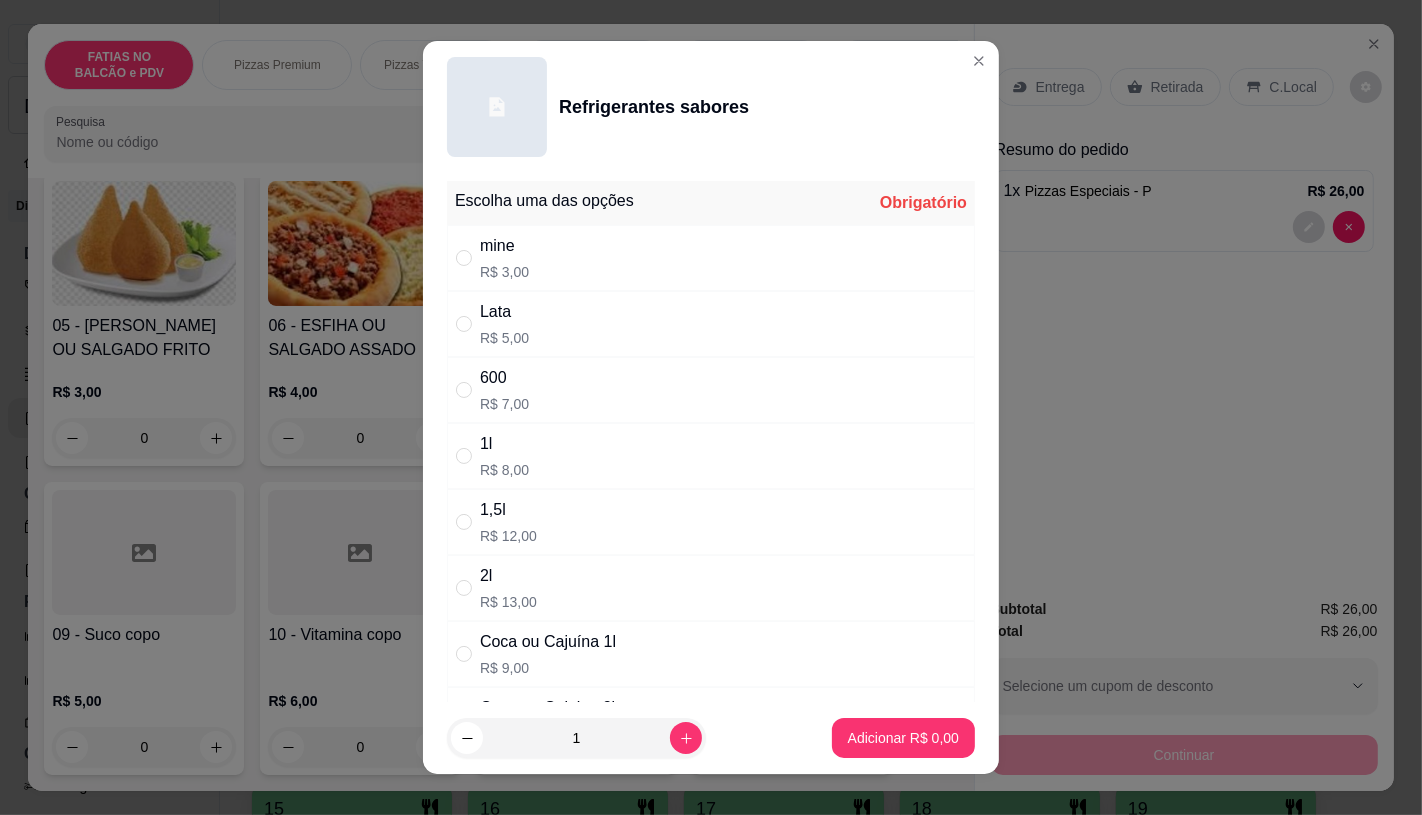 click on "600" at bounding box center [504, 378] 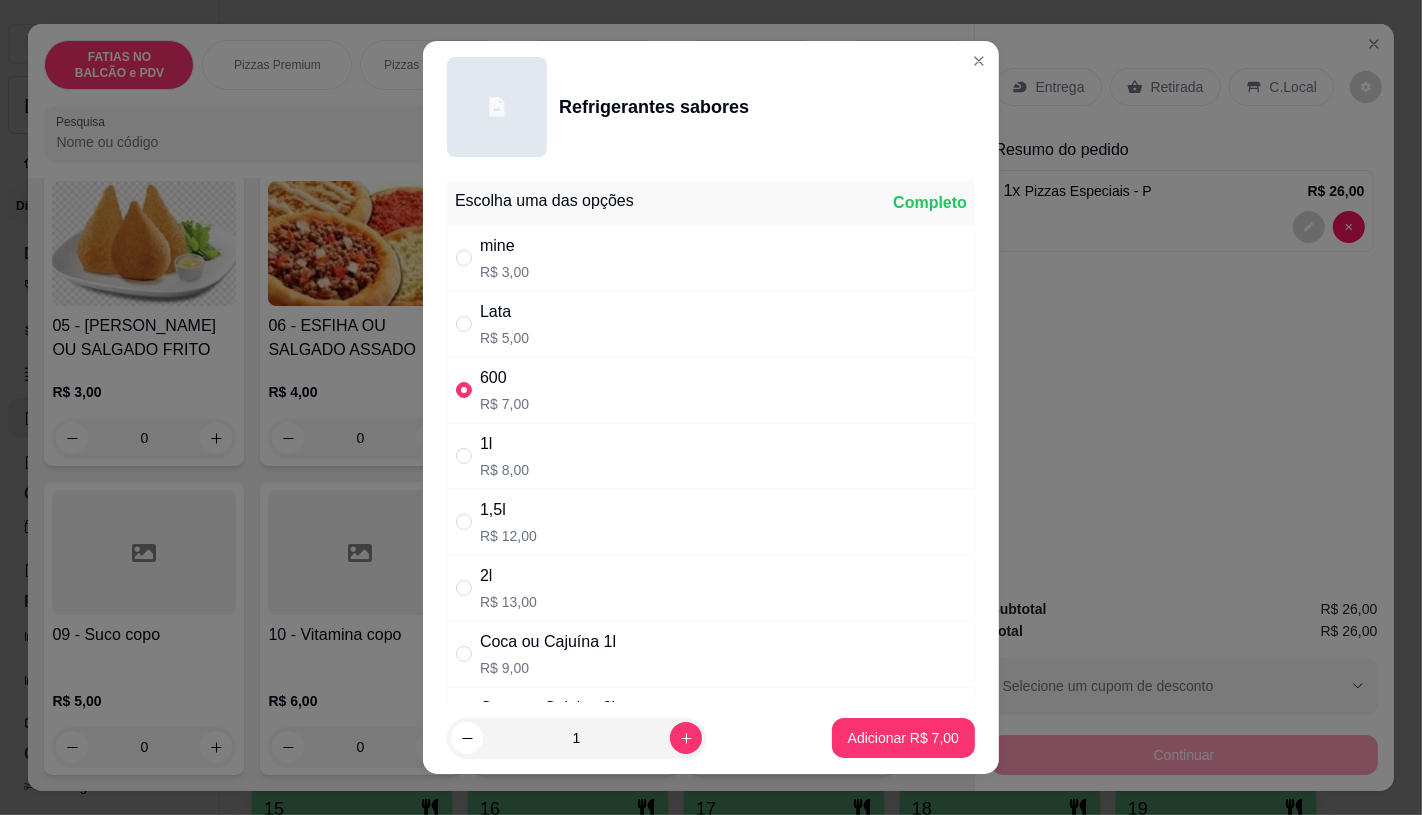 click on "Adicionar   R$ 7,00" at bounding box center [903, 738] 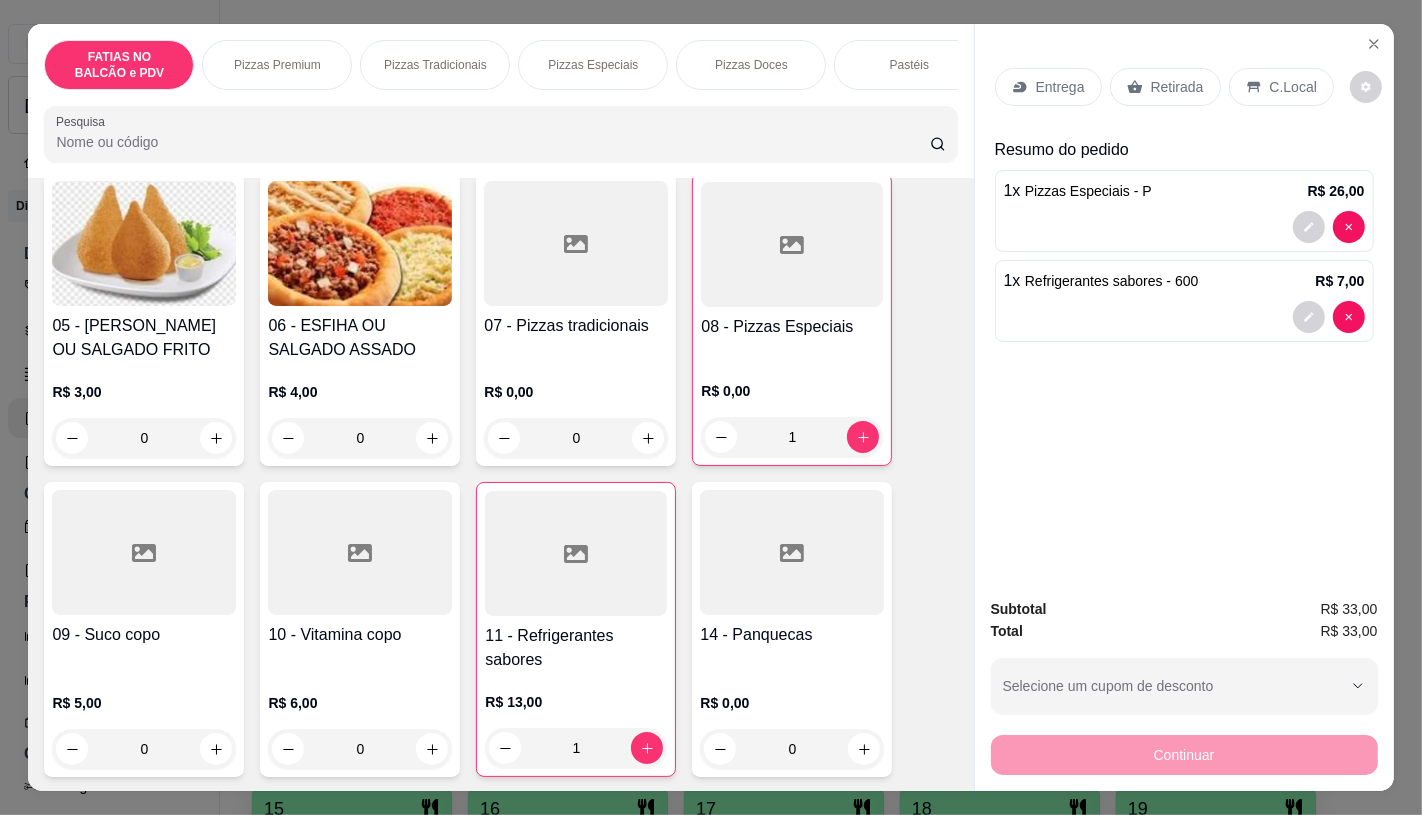 type on "1" 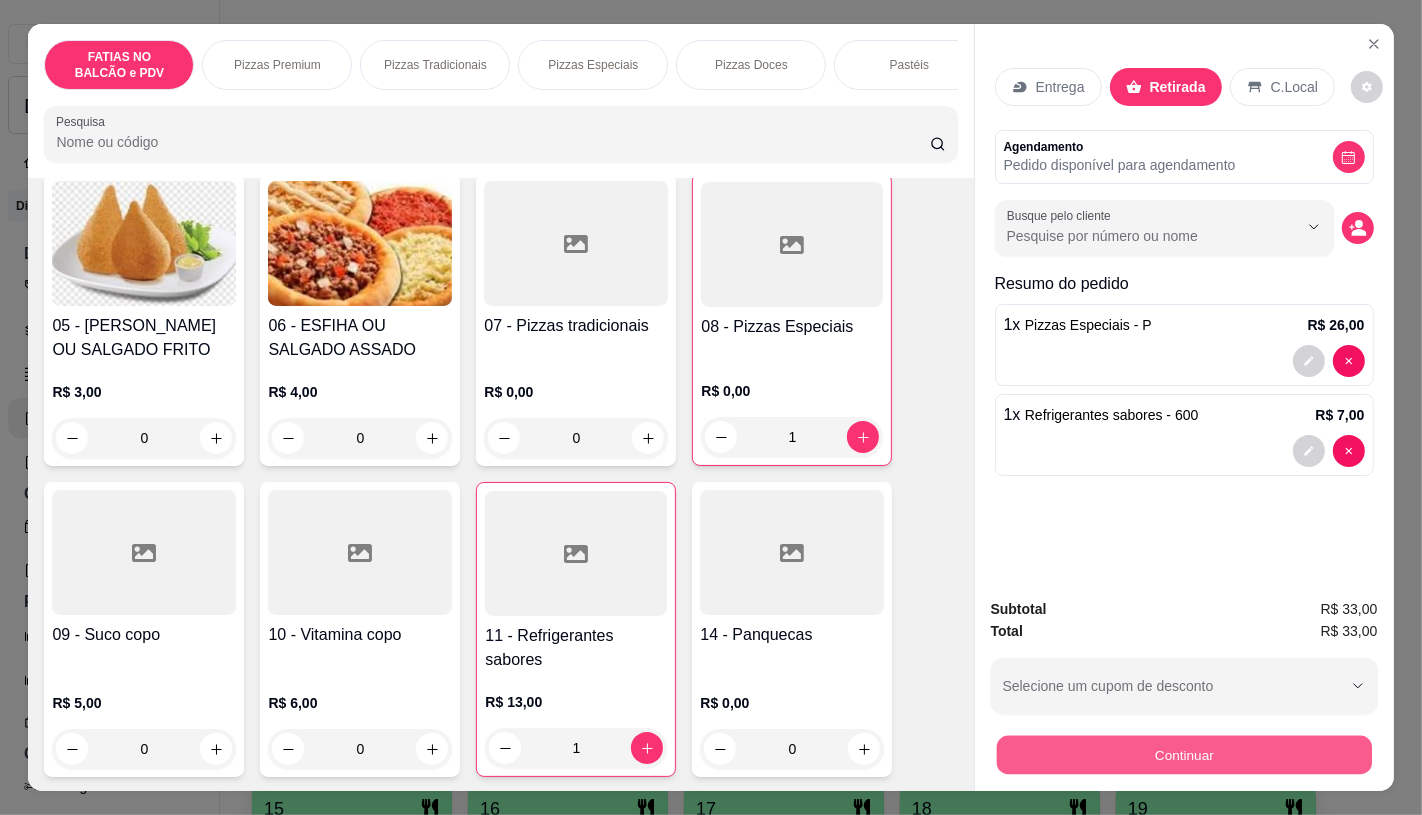 click on "Continuar" at bounding box center [1183, 754] 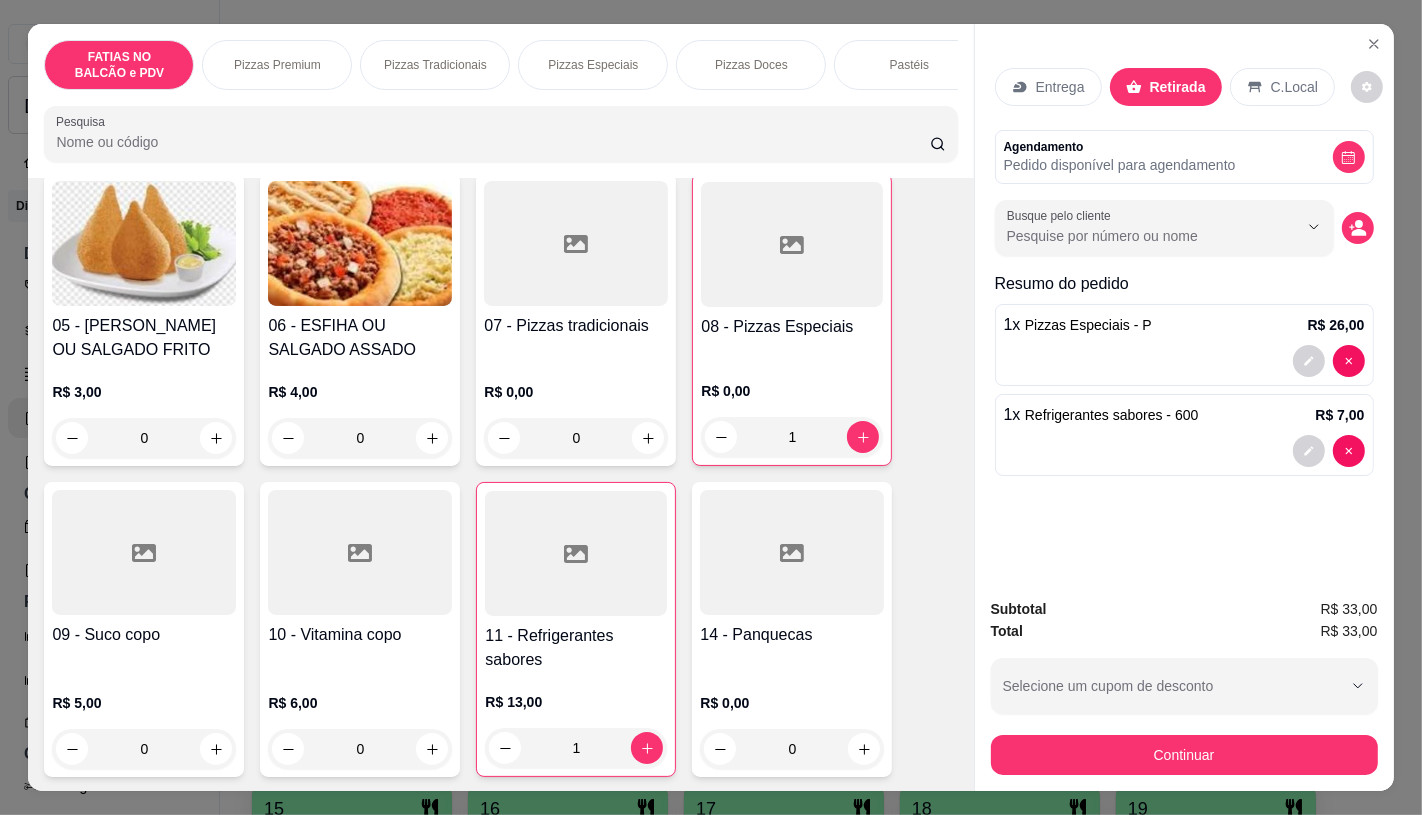 click on "Dinheiro" at bounding box center (575, 311) 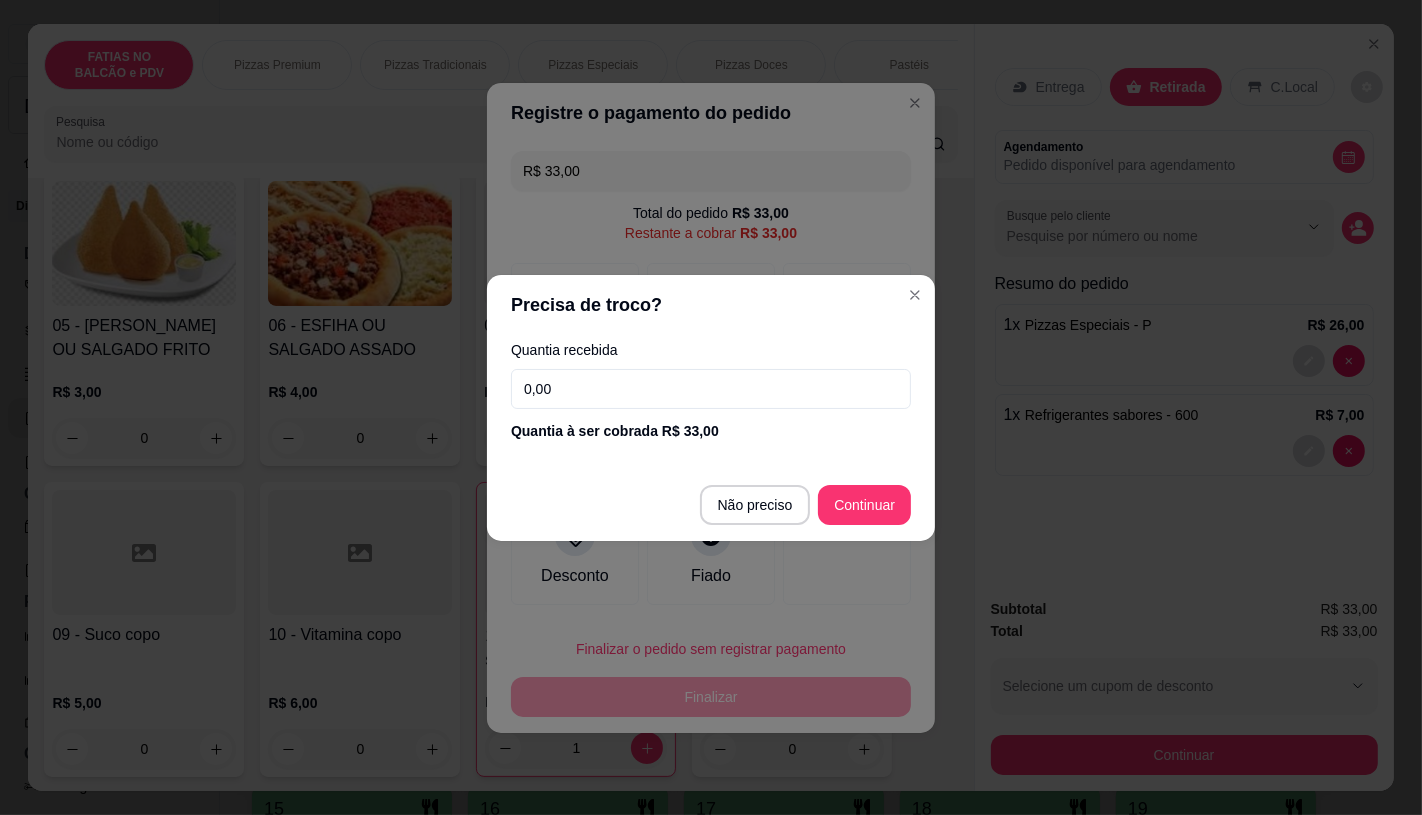 click on "0,00" at bounding box center [711, 389] 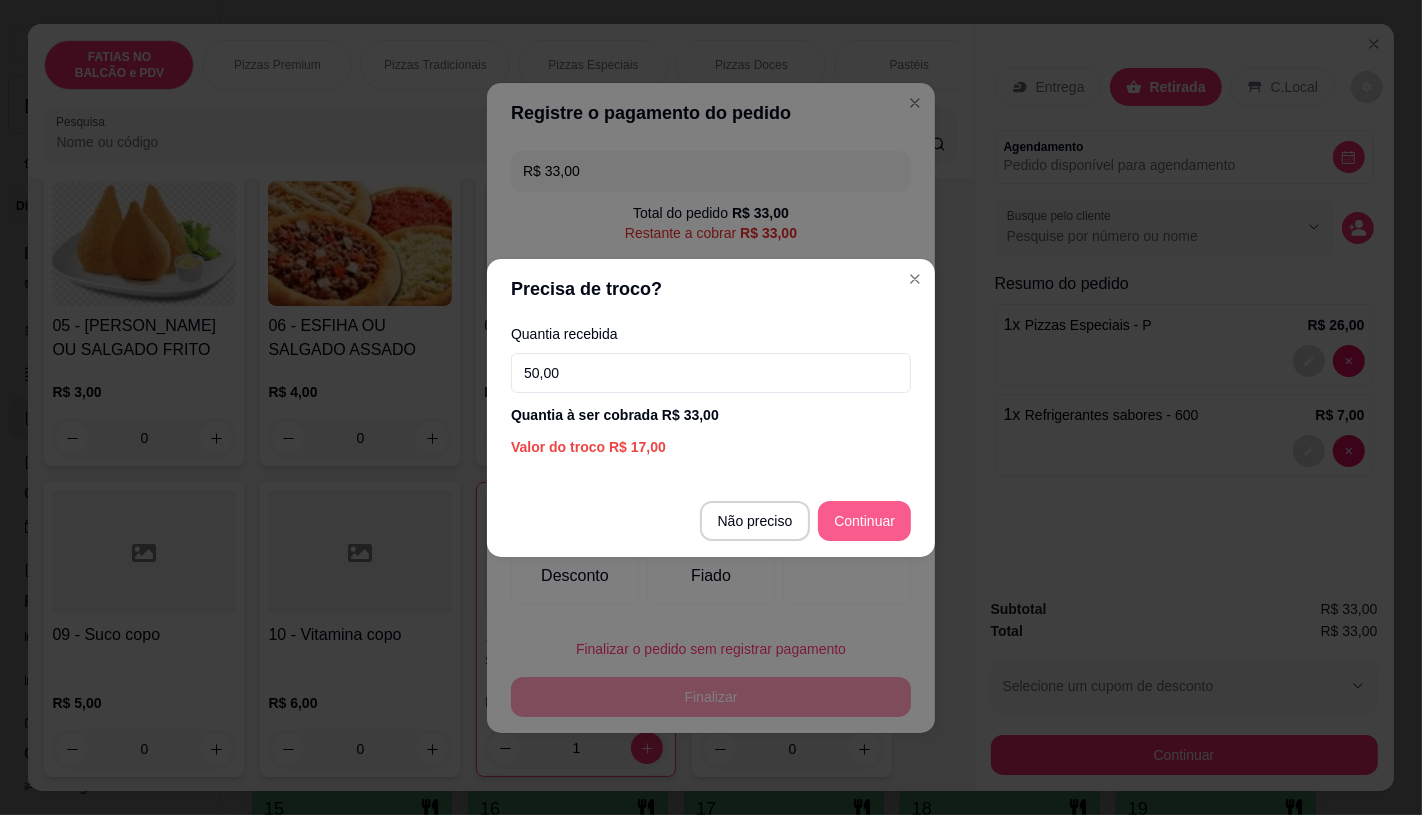type on "50,00" 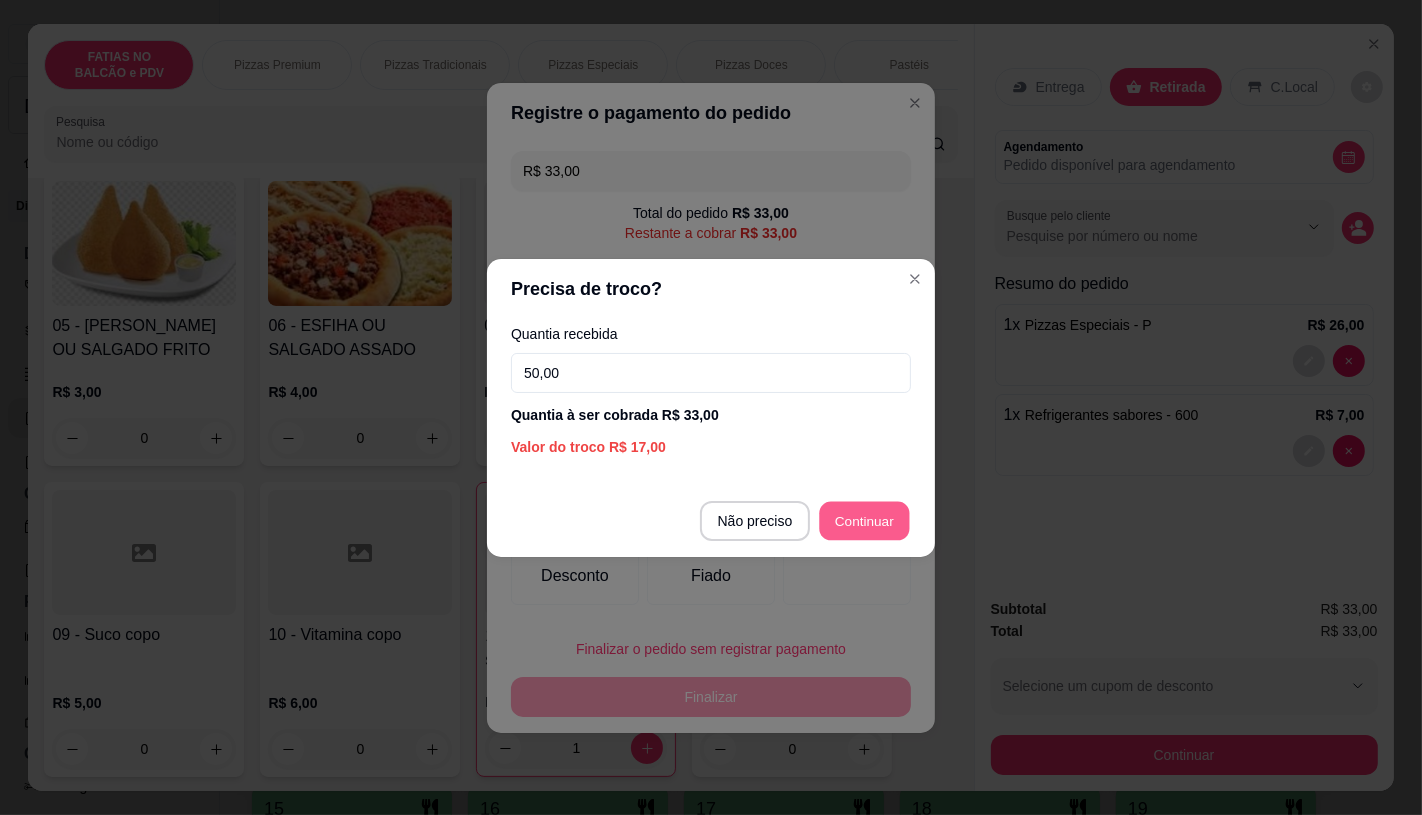 type on "R$ 0,00" 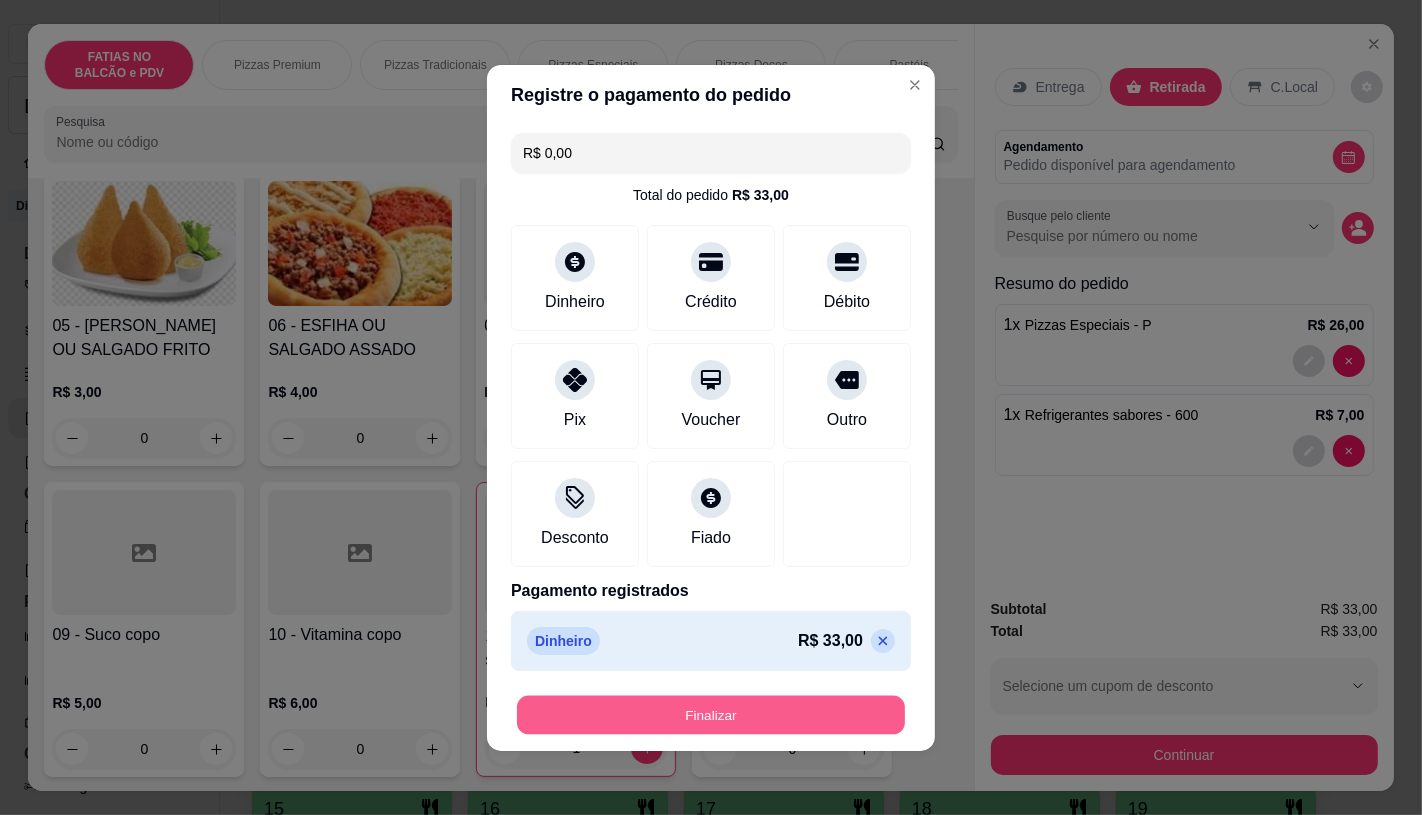 click on "Finalizar" at bounding box center (711, 714) 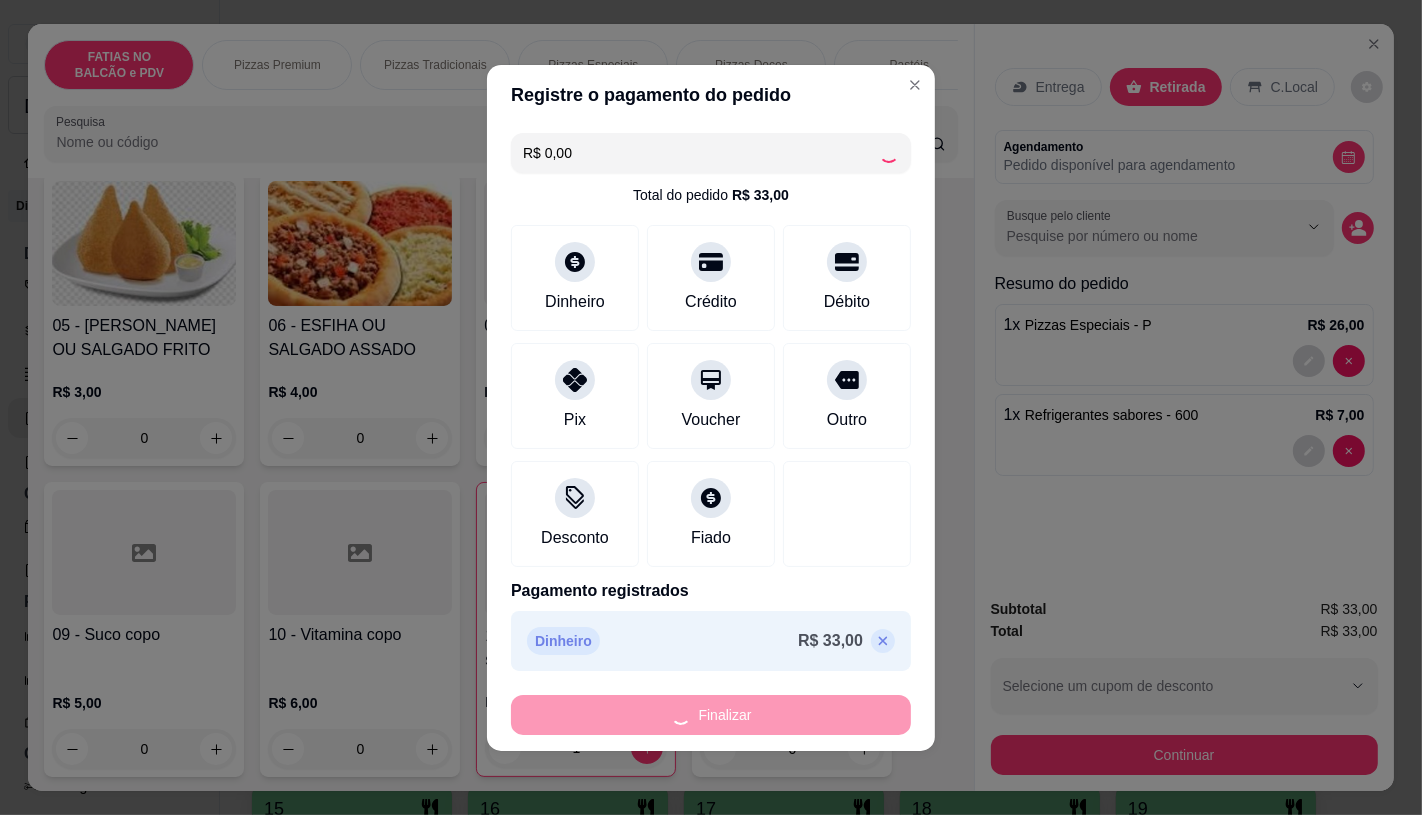 type on "0" 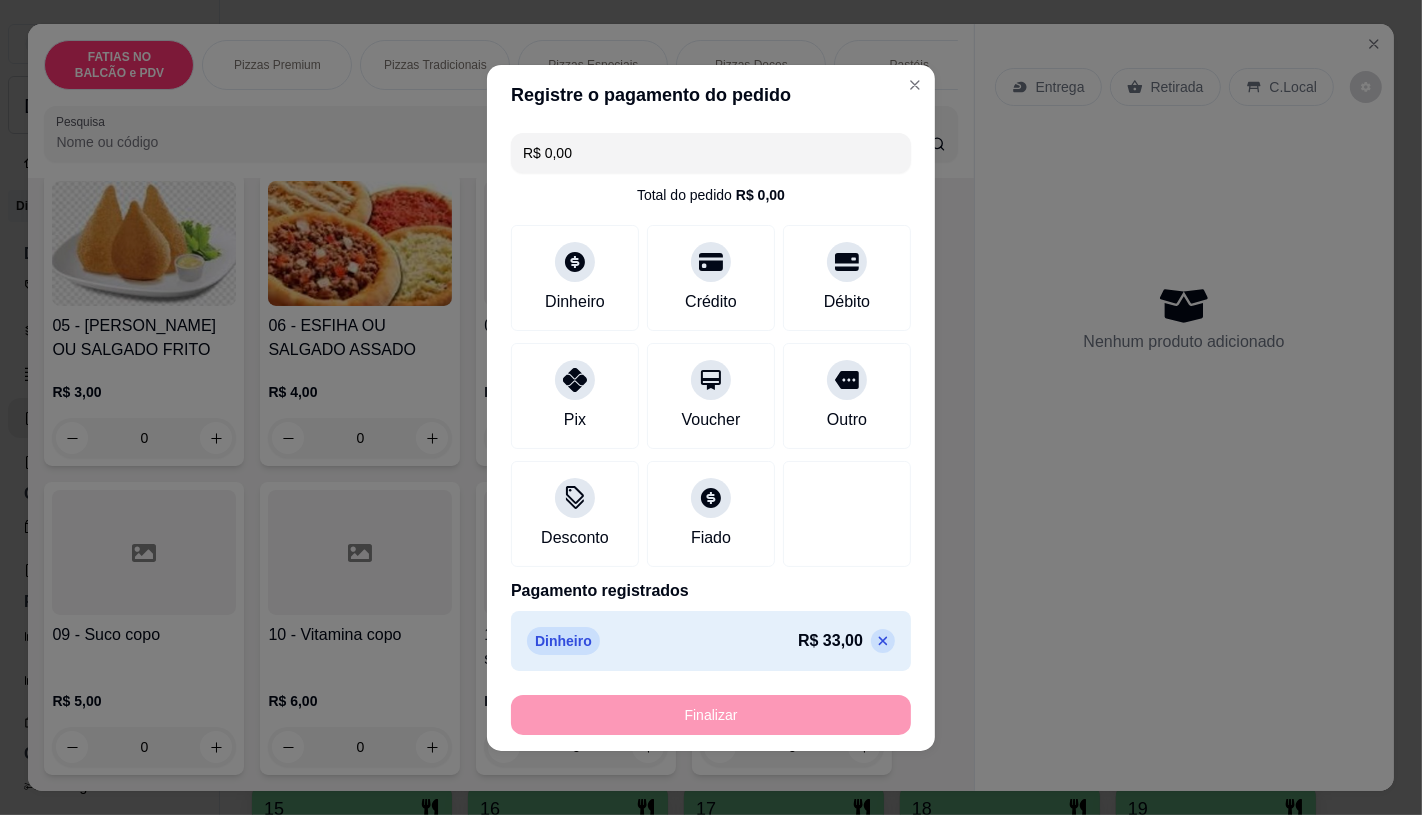 type on "-R$ 33,00" 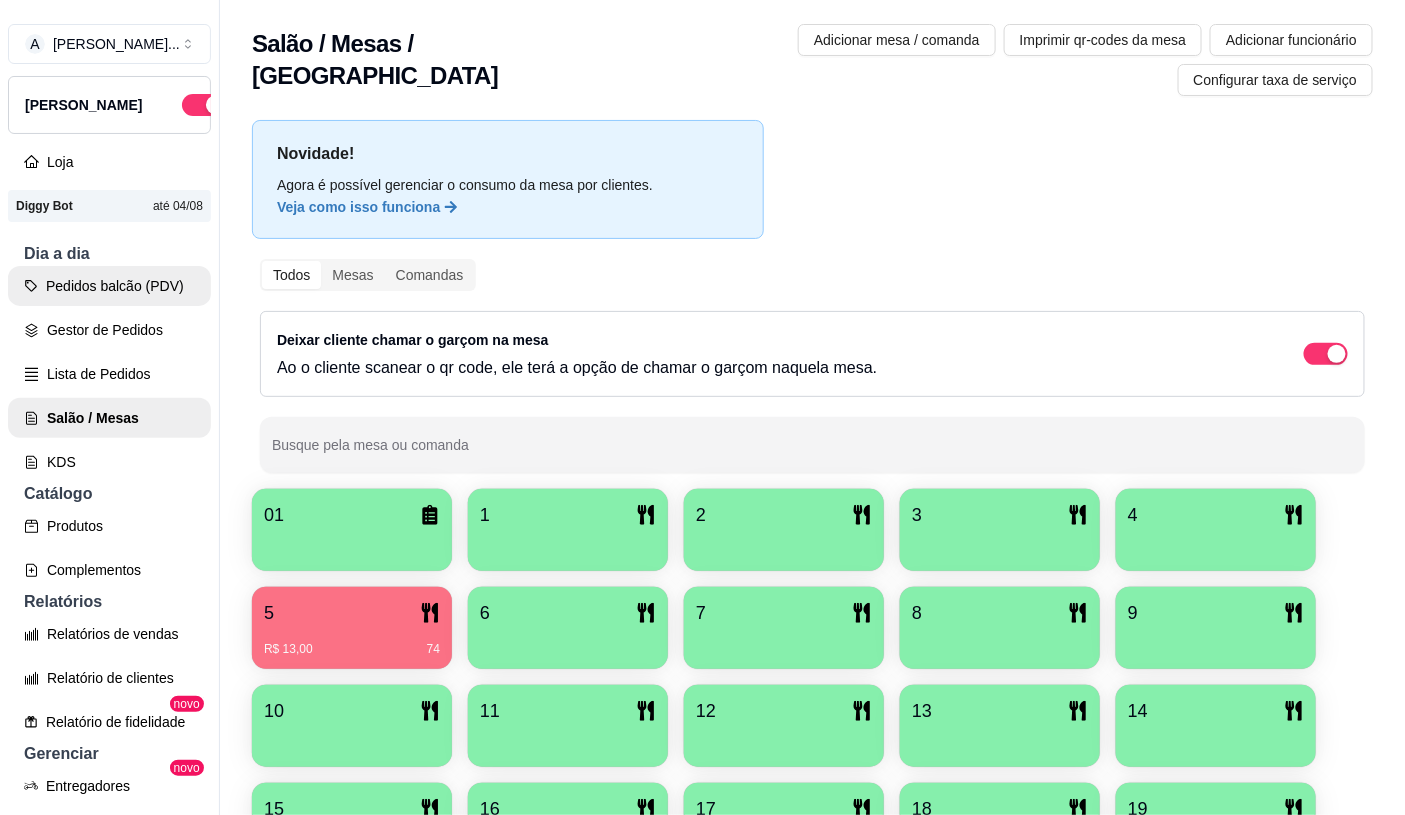 click on "Pedidos balcão (PDV)" at bounding box center [109, 286] 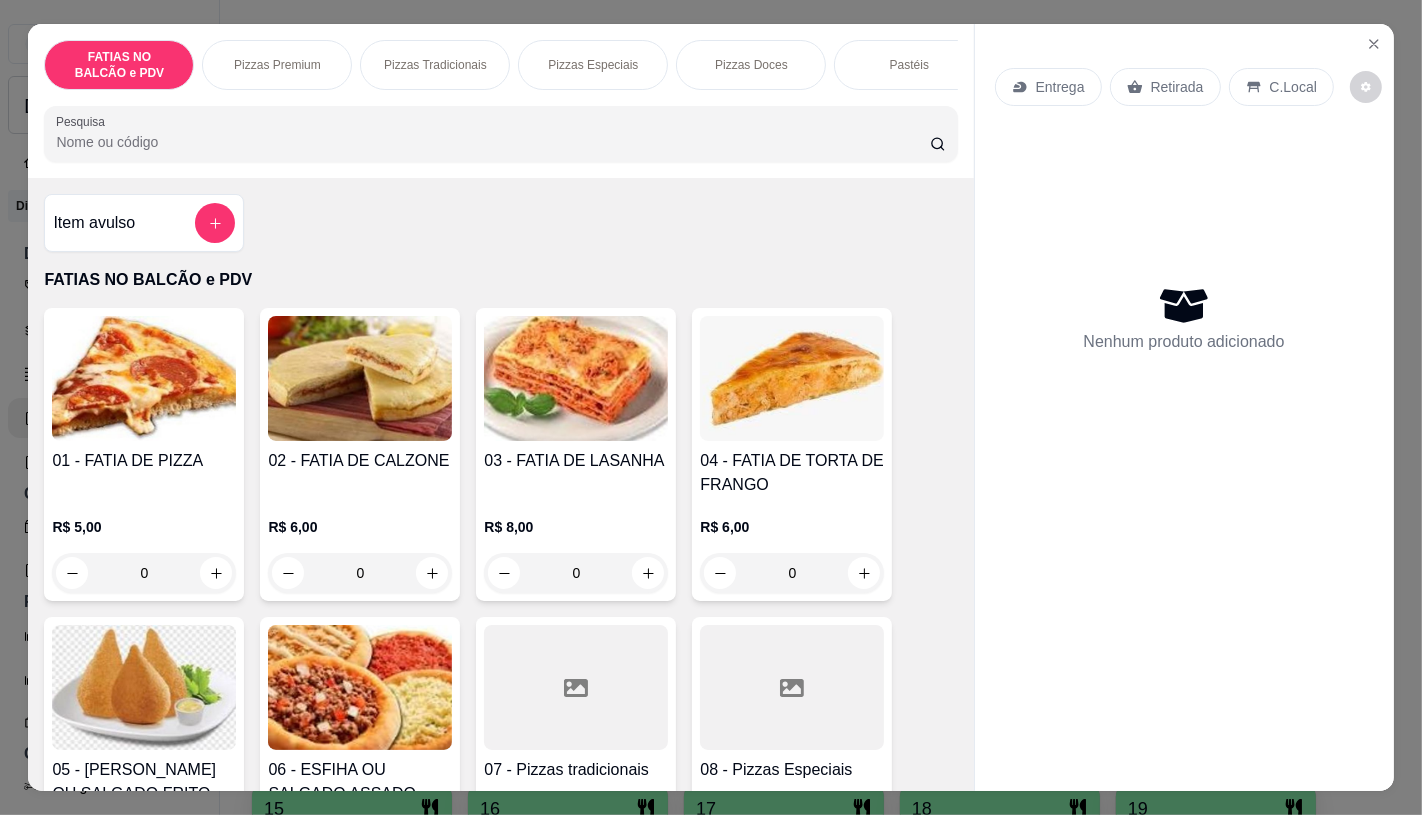 scroll, scrollTop: 333, scrollLeft: 0, axis: vertical 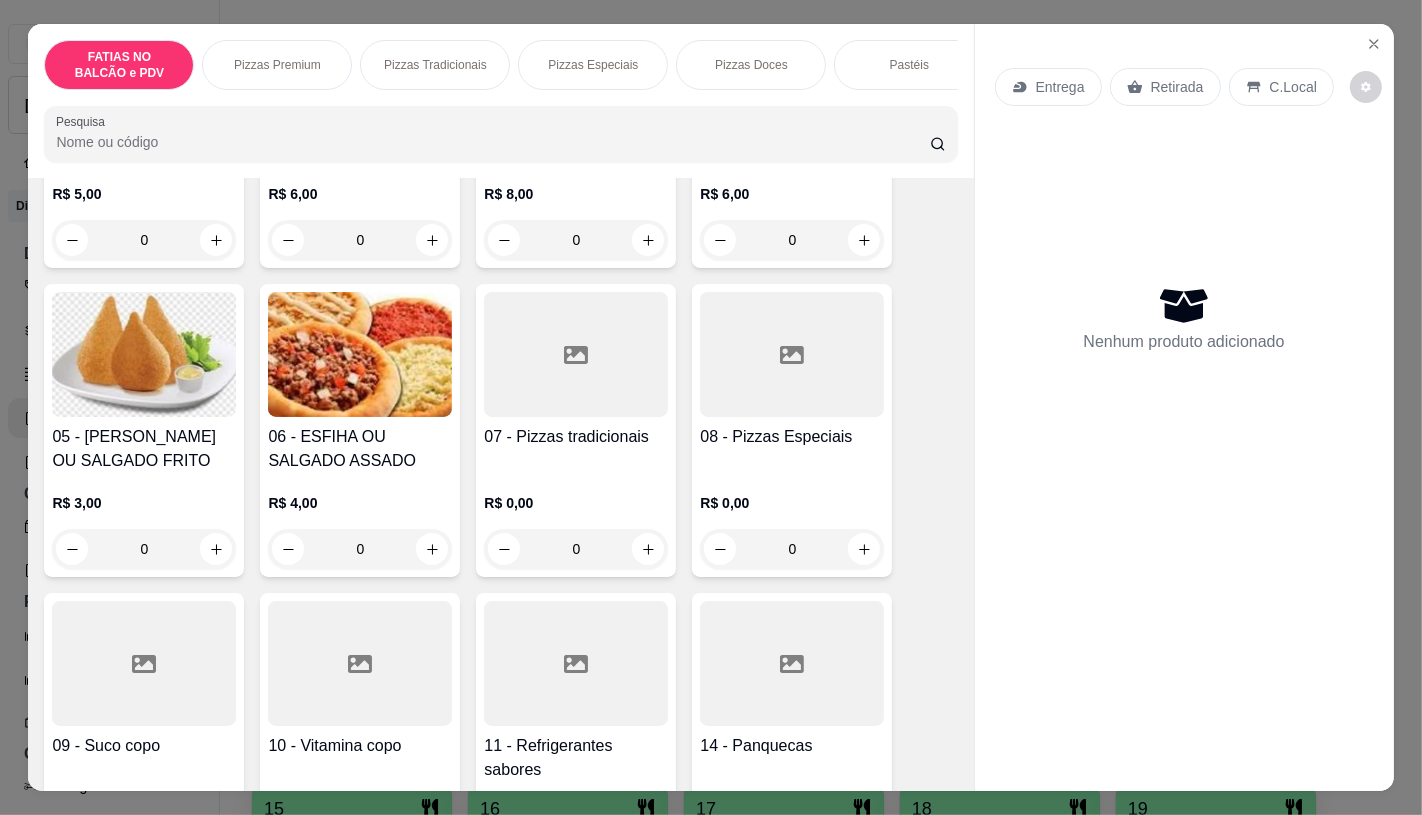click on "R$ 0,00" at bounding box center (792, 503) 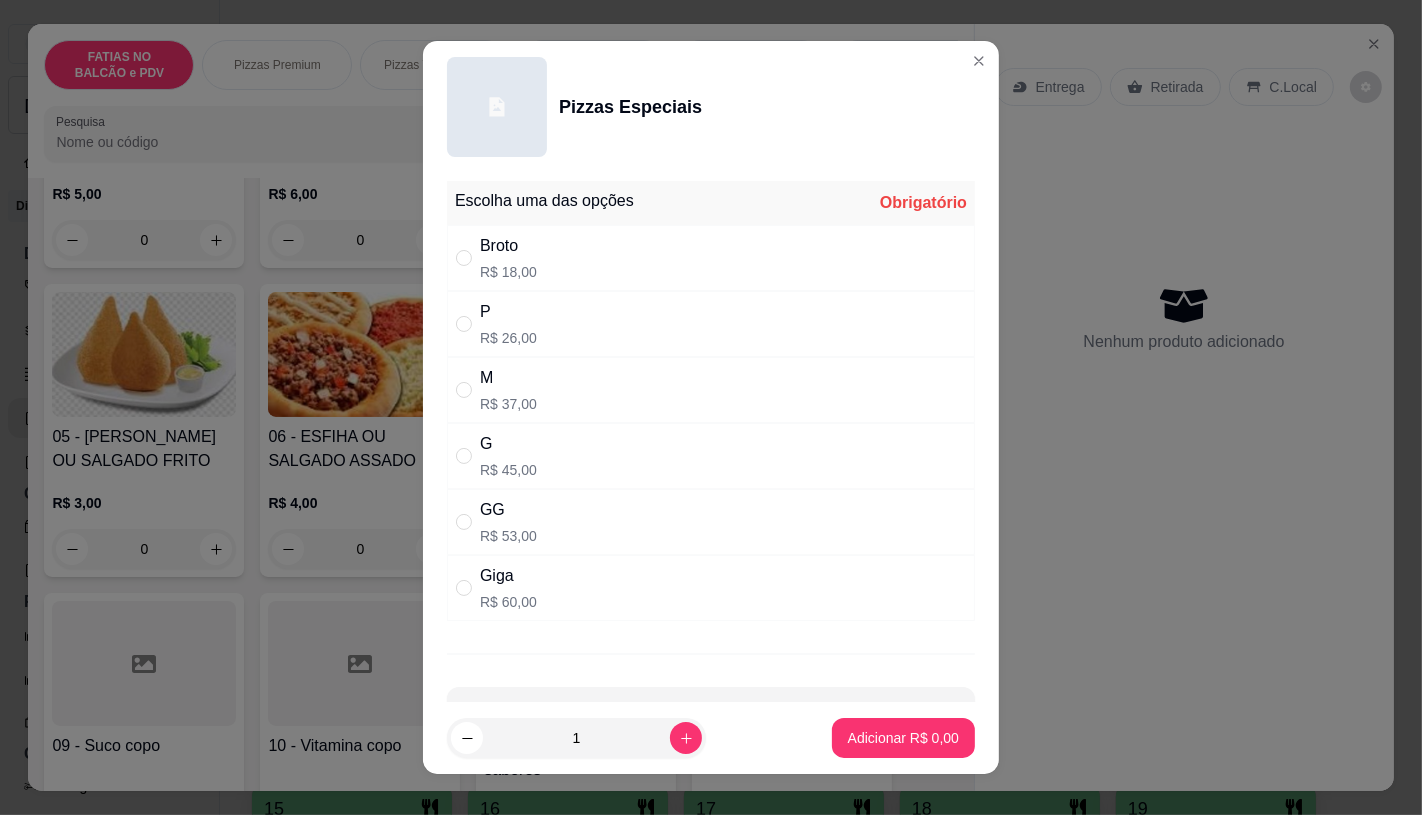 click on "Giga" at bounding box center (508, 576) 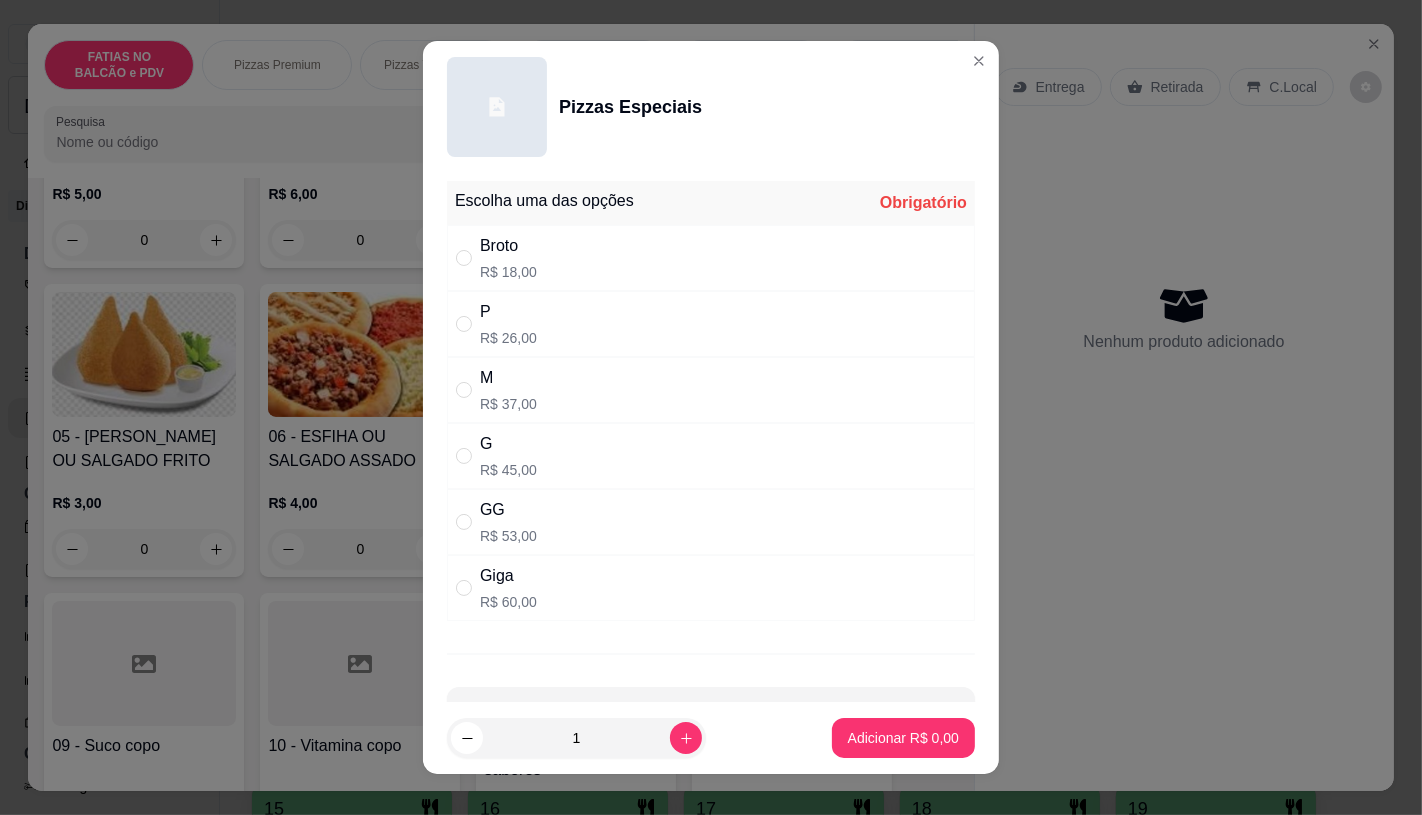 radio on "true" 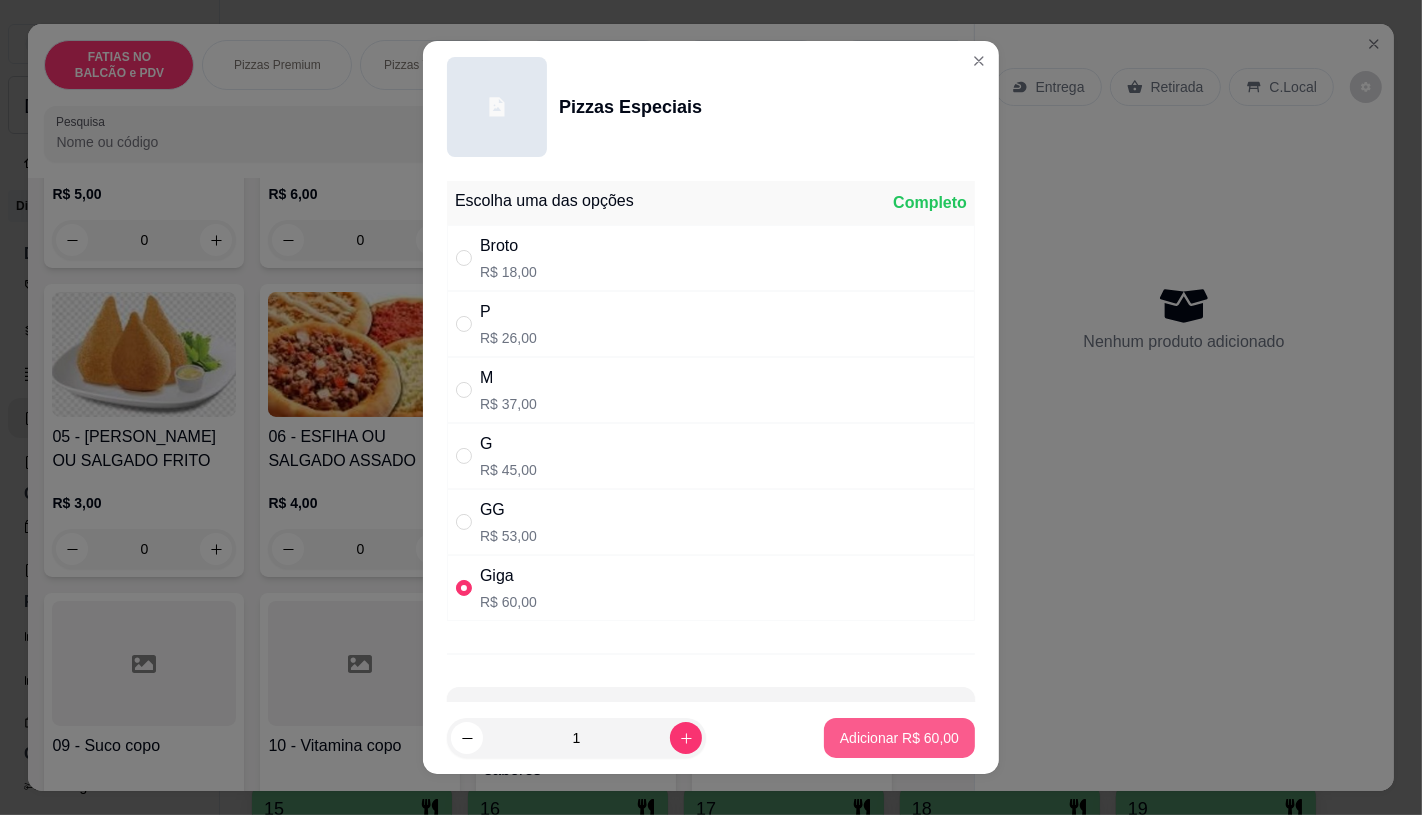 click on "Adicionar   R$ 60,00" at bounding box center [899, 738] 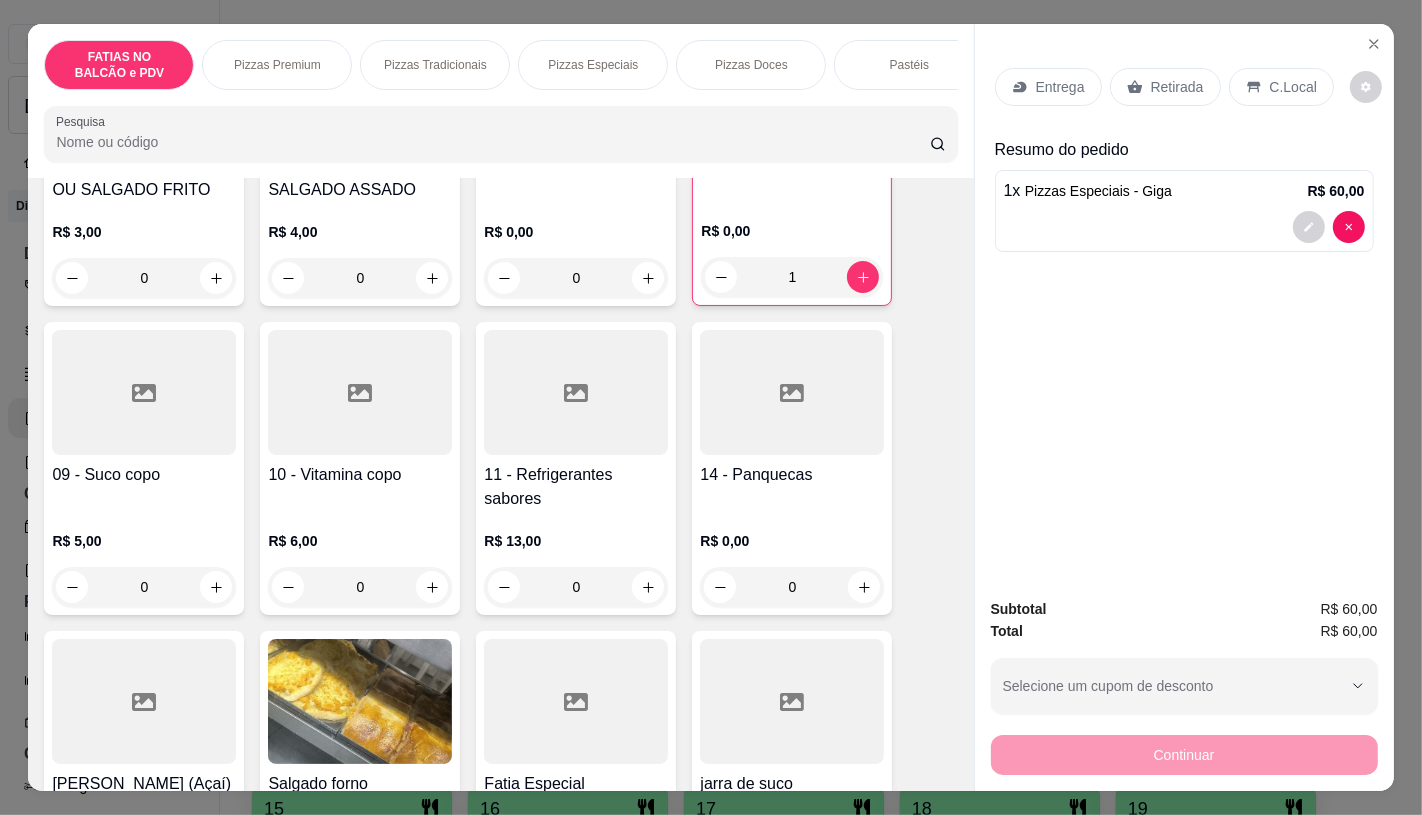 scroll, scrollTop: 666, scrollLeft: 0, axis: vertical 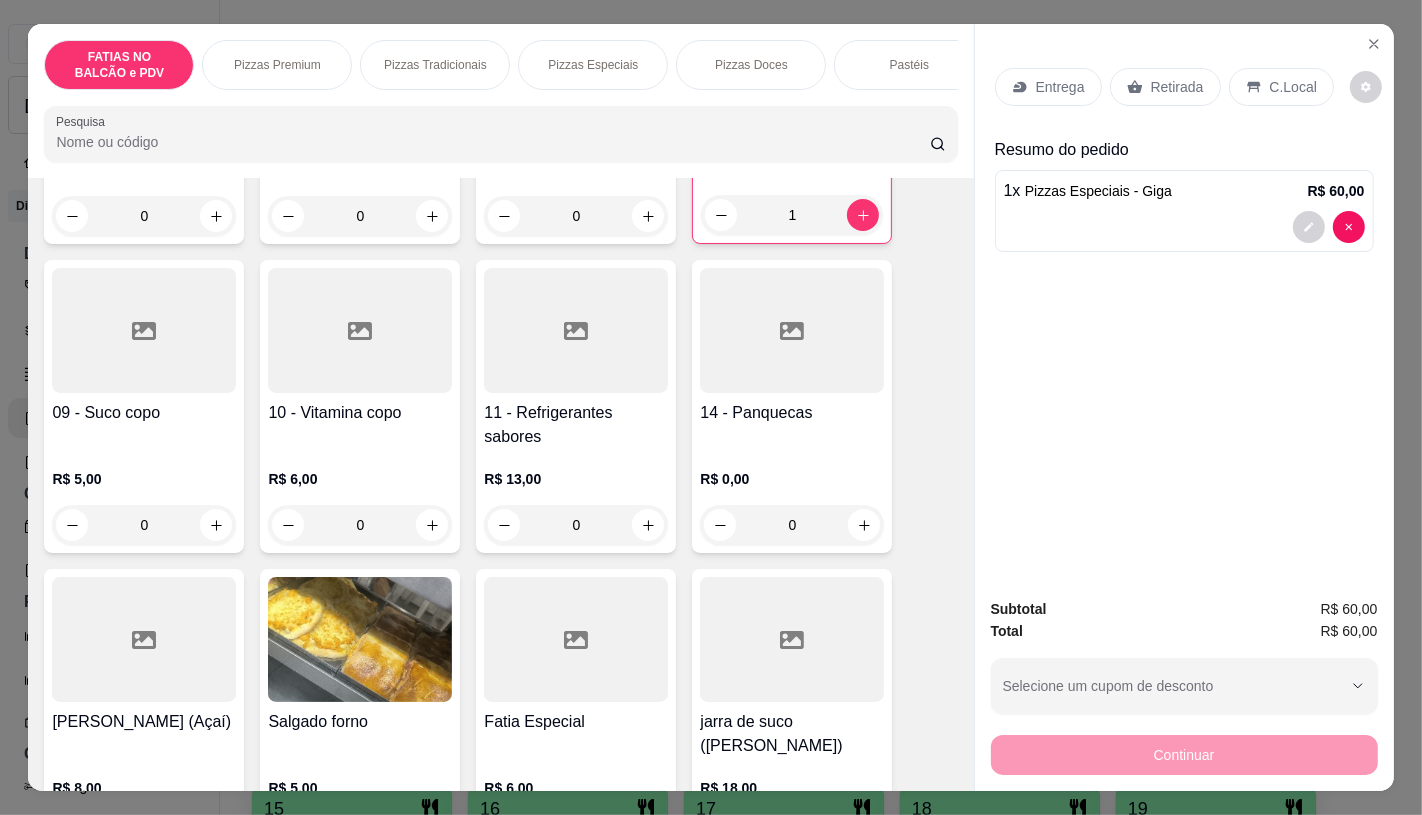 click at bounding box center [576, 639] 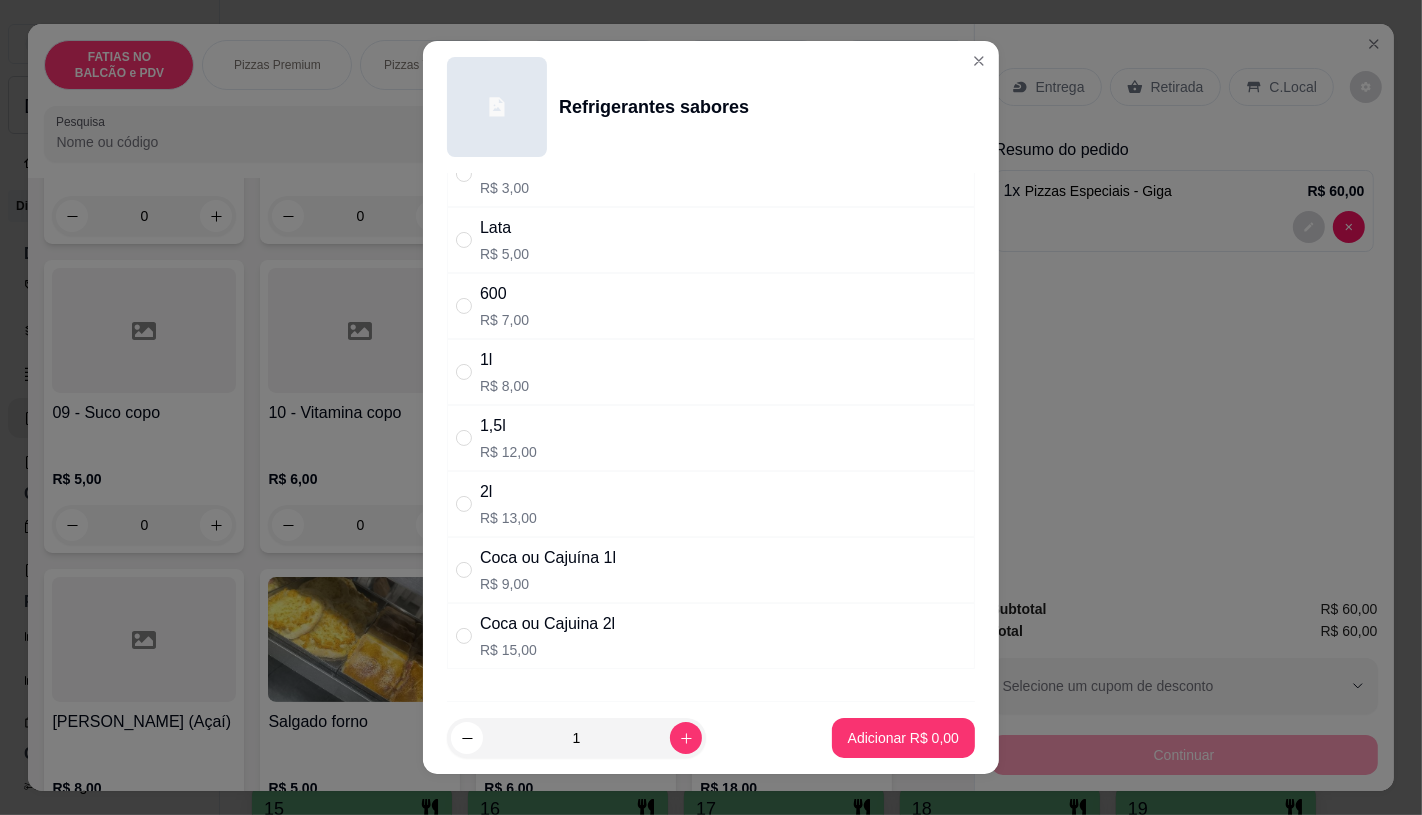 scroll, scrollTop: 111, scrollLeft: 0, axis: vertical 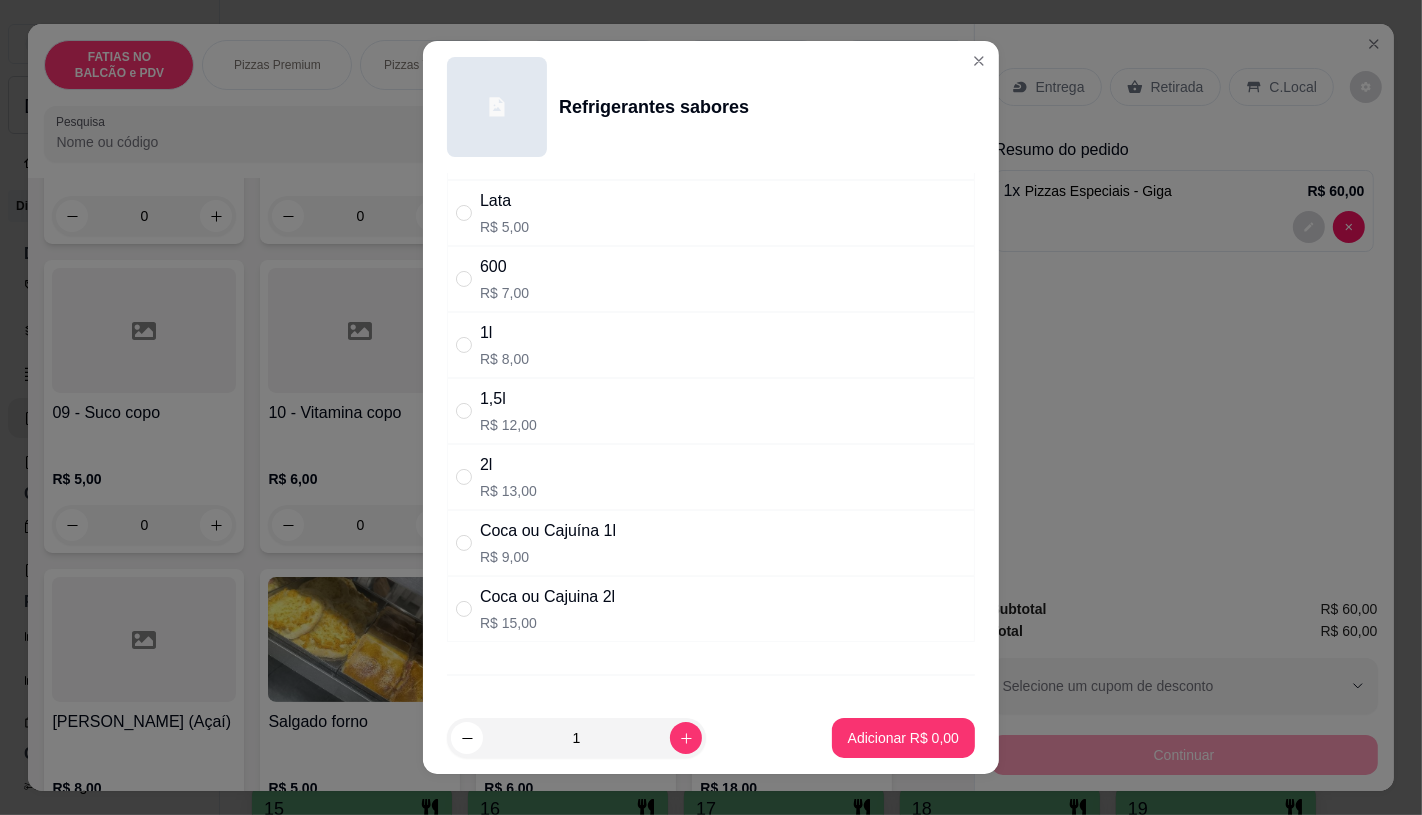 click on "Coca ou Cajuina 2l" at bounding box center [547, 597] 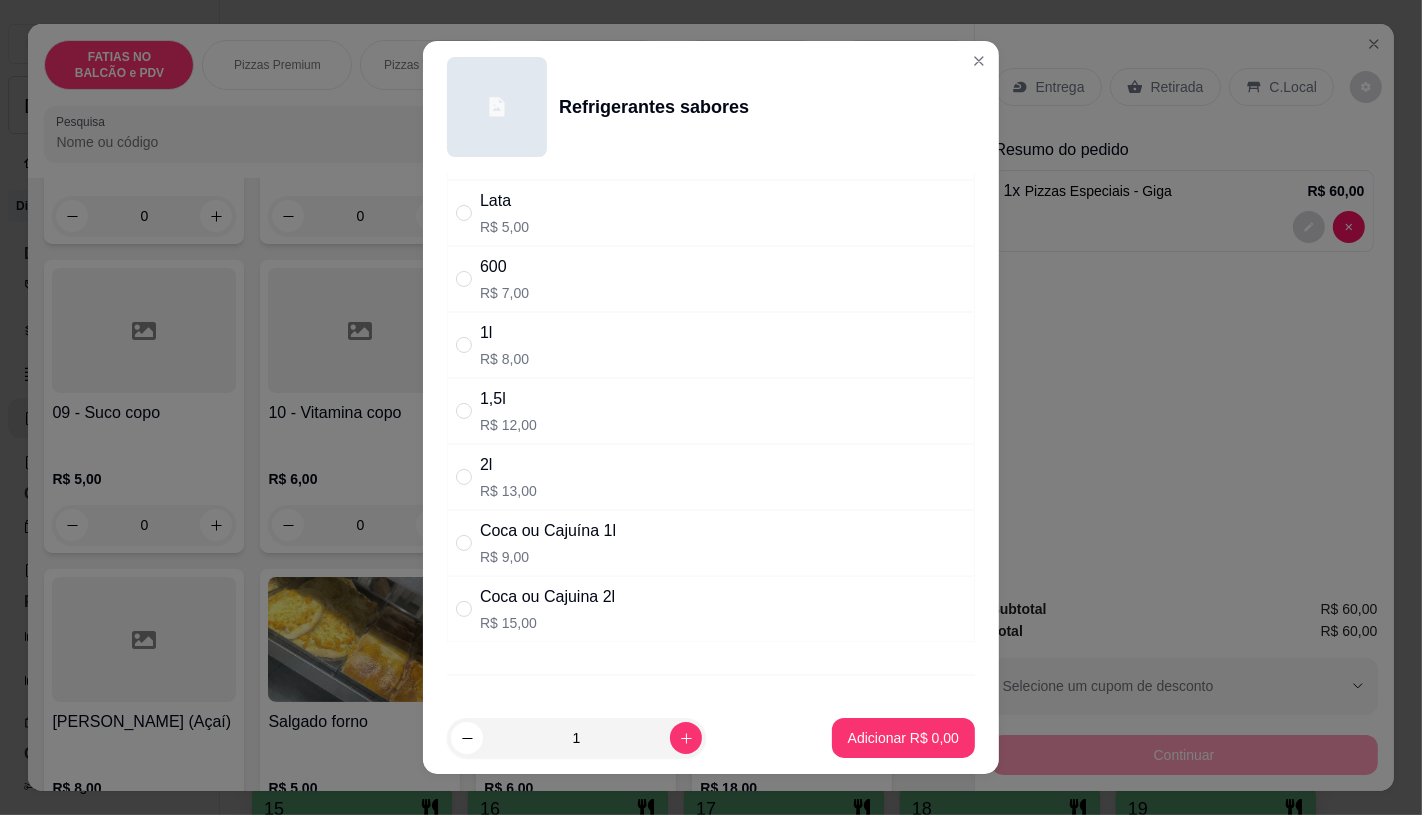 radio on "true" 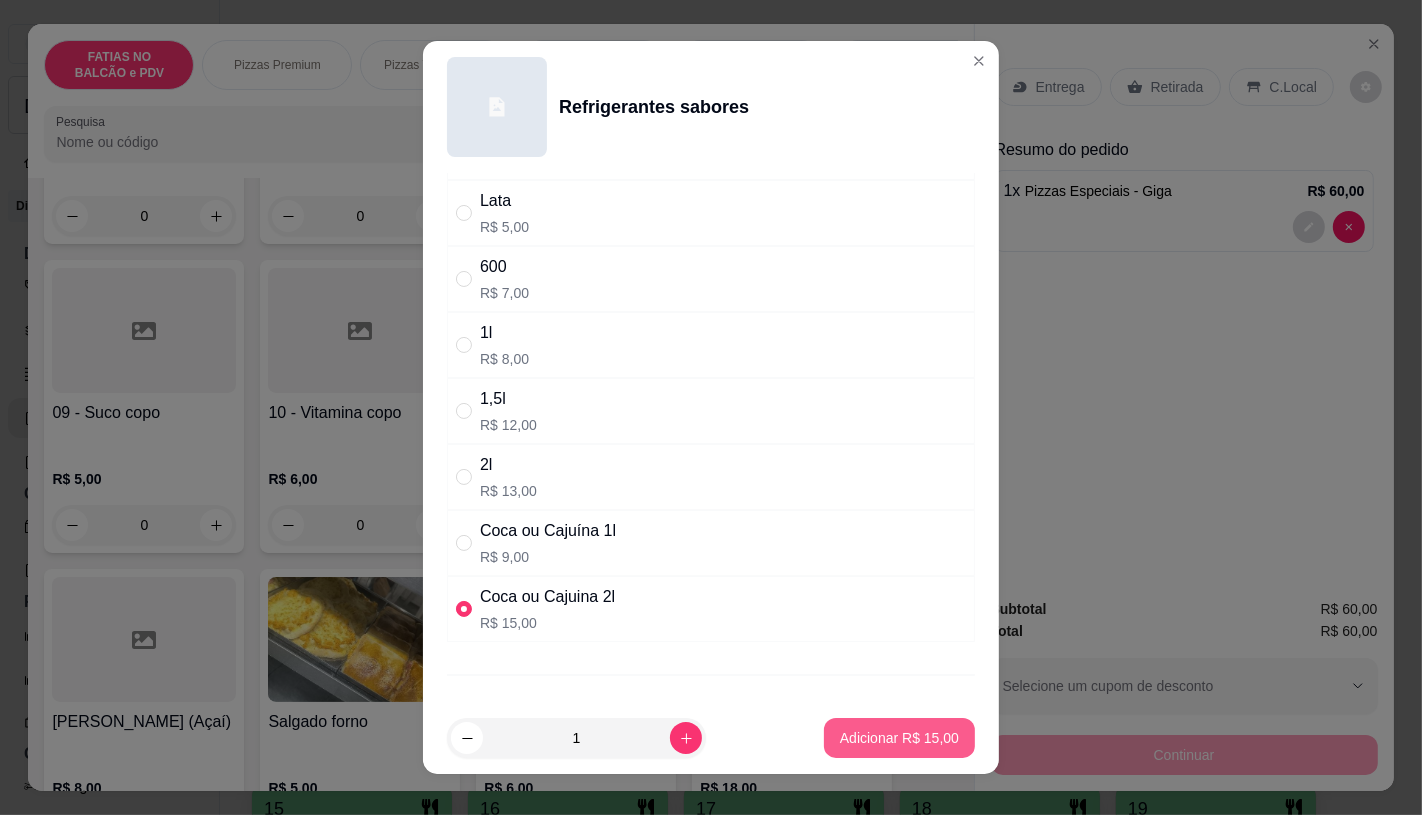 click on "Adicionar   R$ 15,00" at bounding box center (899, 738) 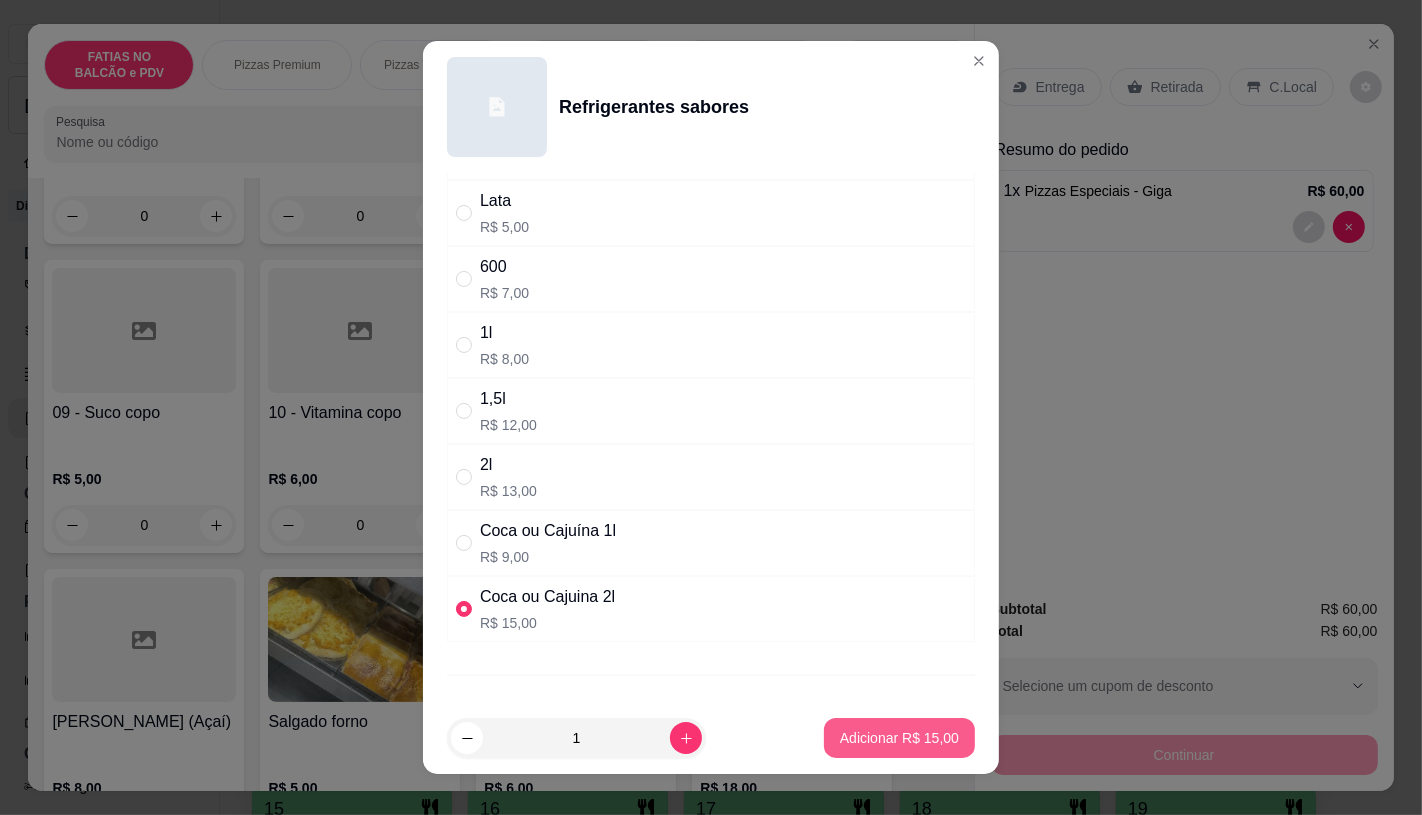 type on "1" 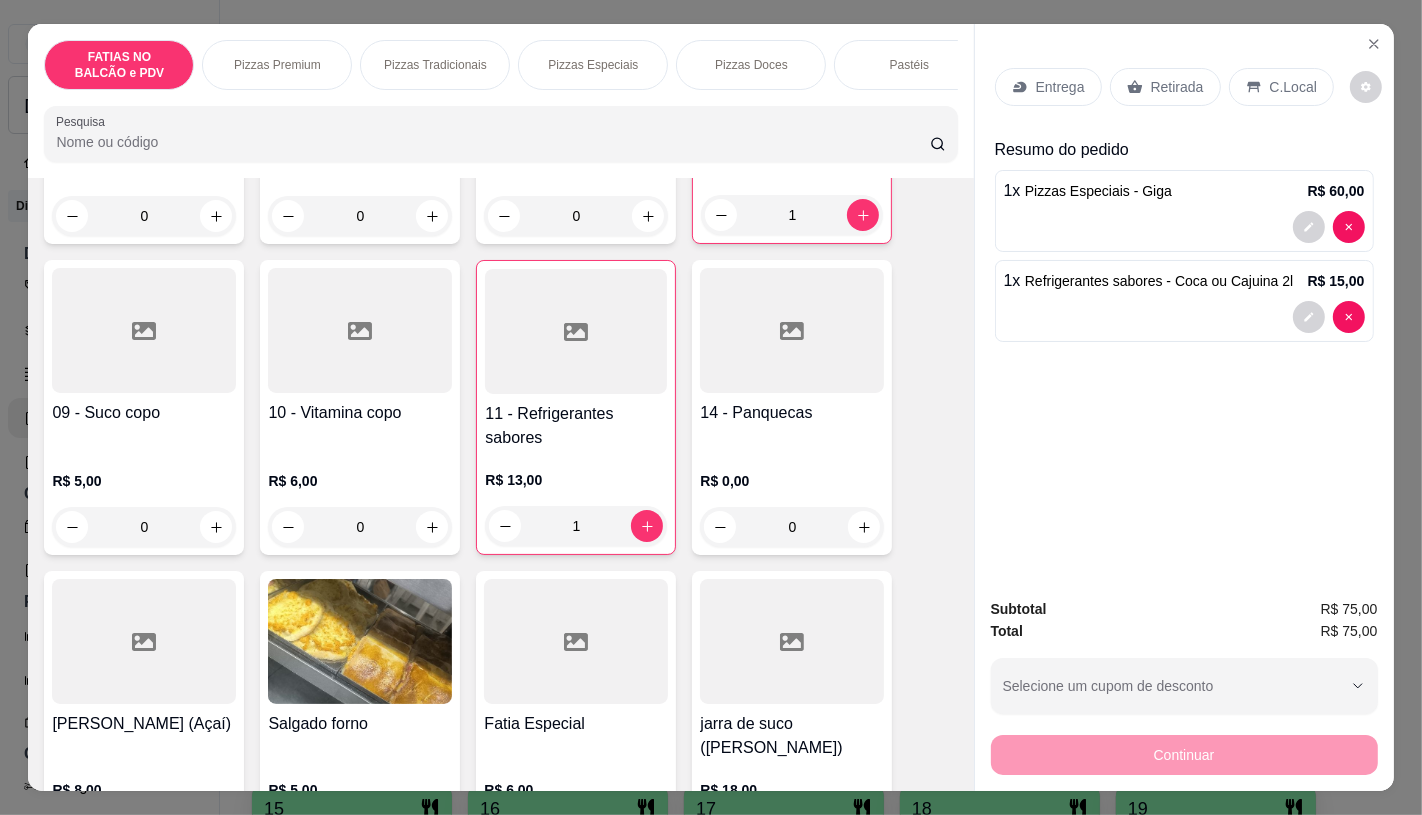 click on "Retirada" at bounding box center [1165, 87] 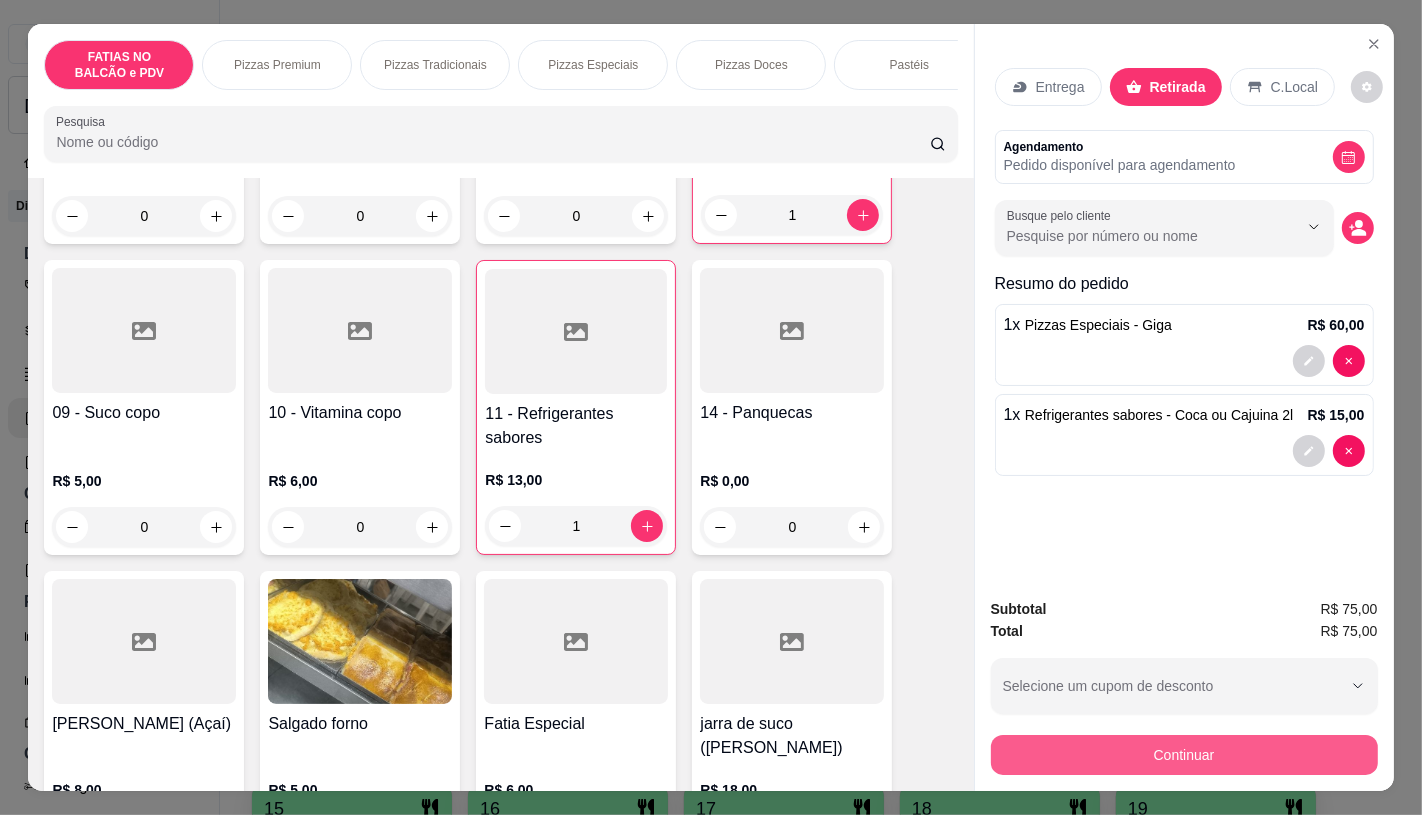 click on "Continuar" at bounding box center (1184, 755) 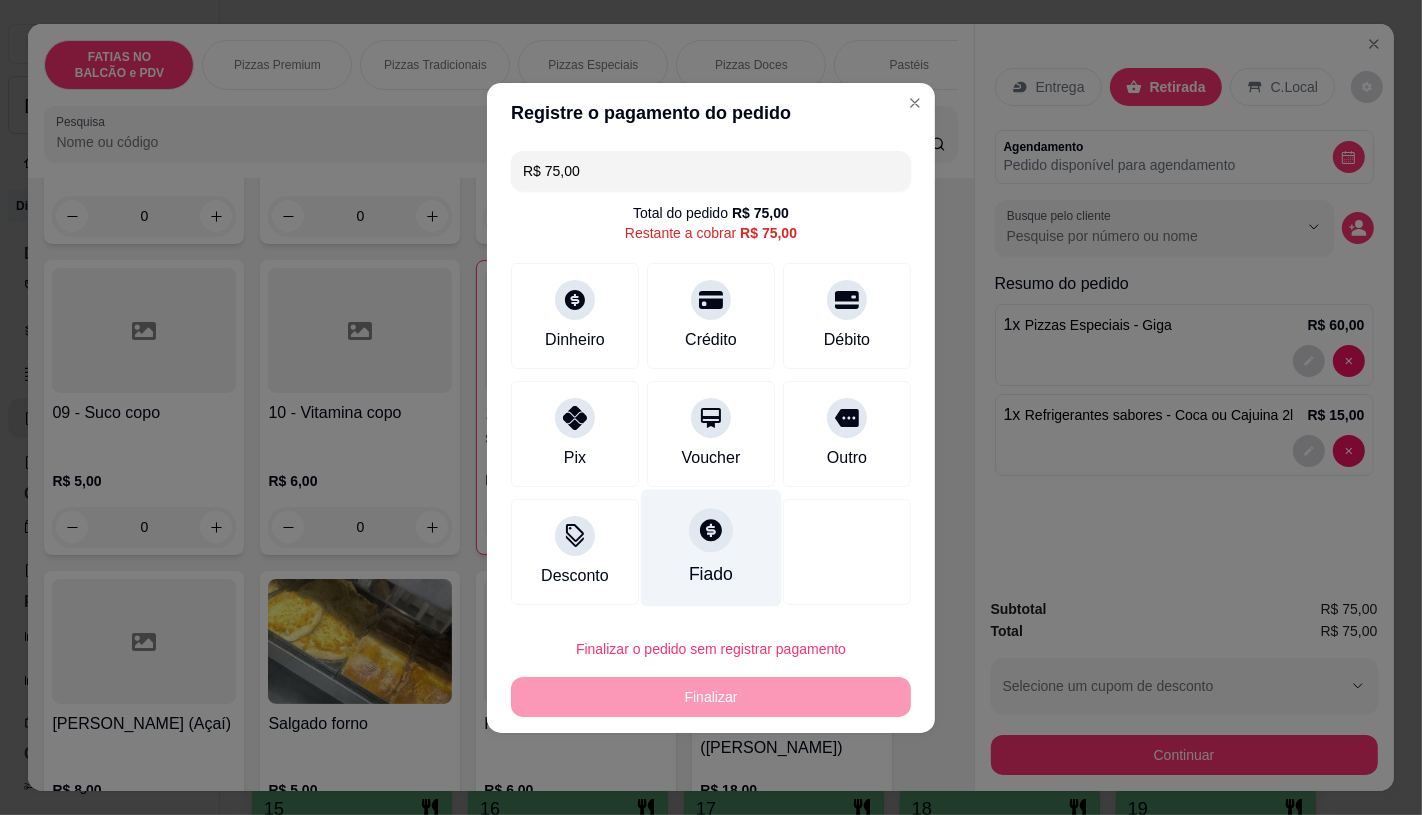 click at bounding box center [711, 530] 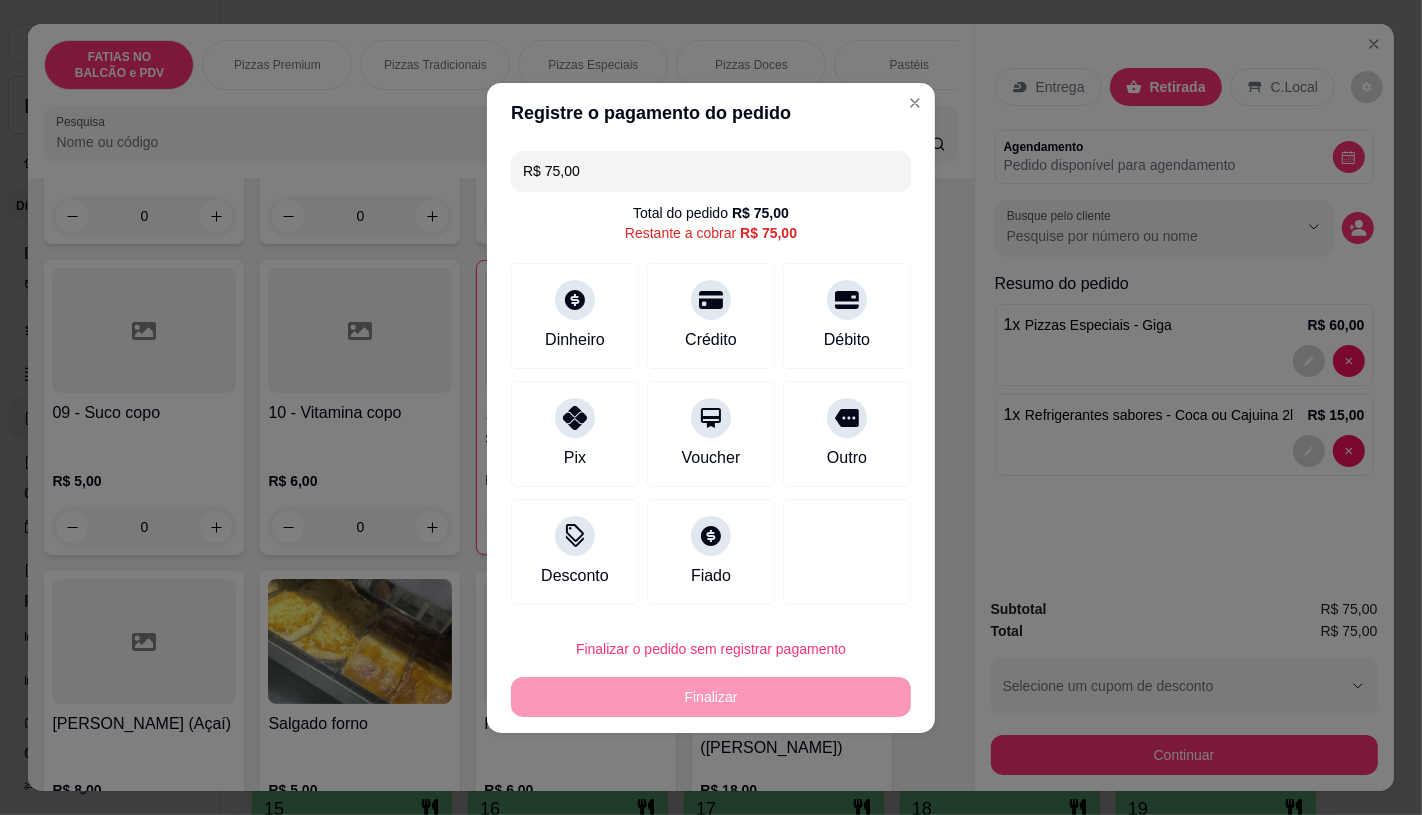 click on "R$ 75,00 Total do pedido   R$ 75,00 Restante a cobrar   R$ 75,00 Dinheiro Crédito Débito Pix Voucher Outro Desconto Fiado" at bounding box center (711, 378) 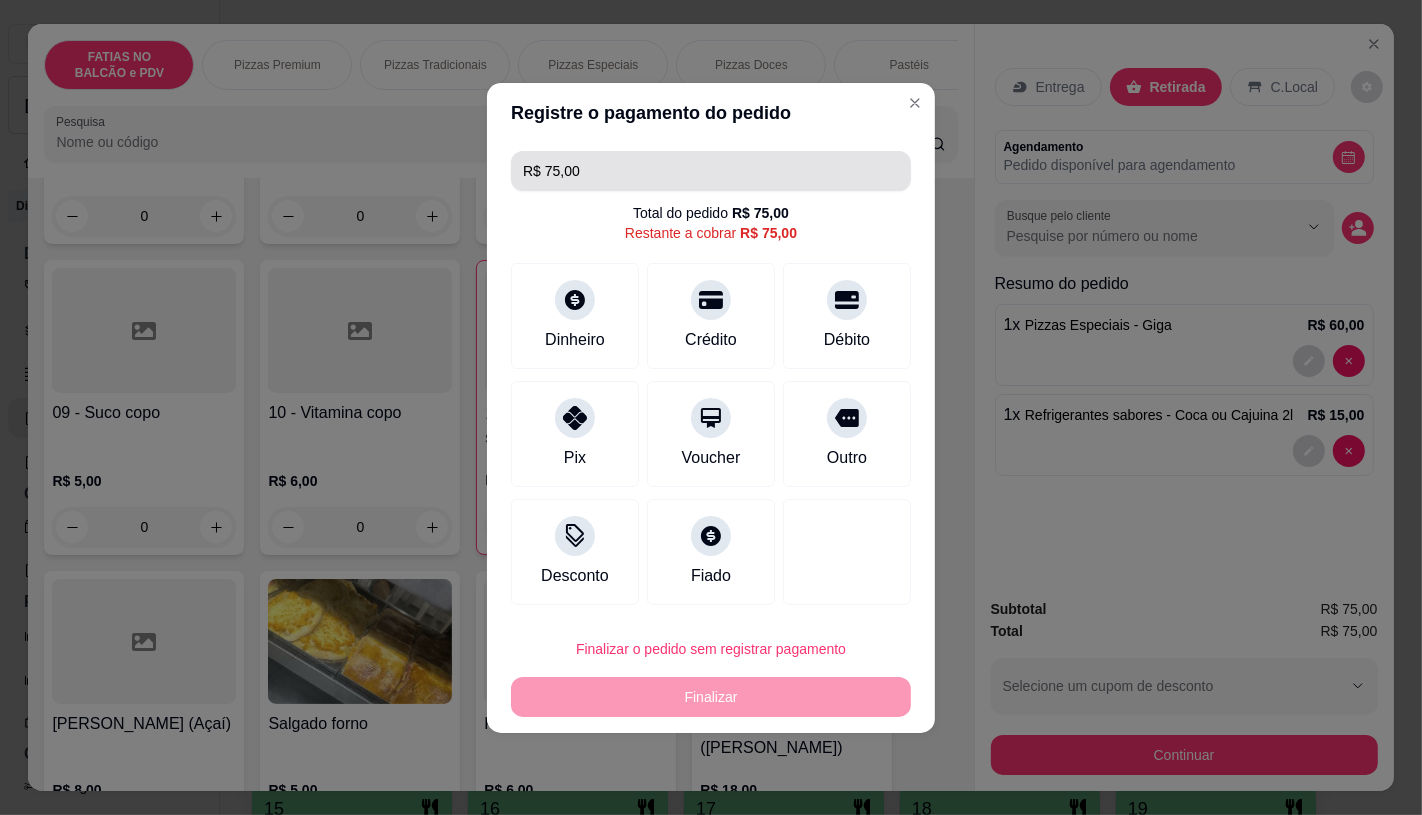 click on "R$ 75,00" at bounding box center [711, 171] 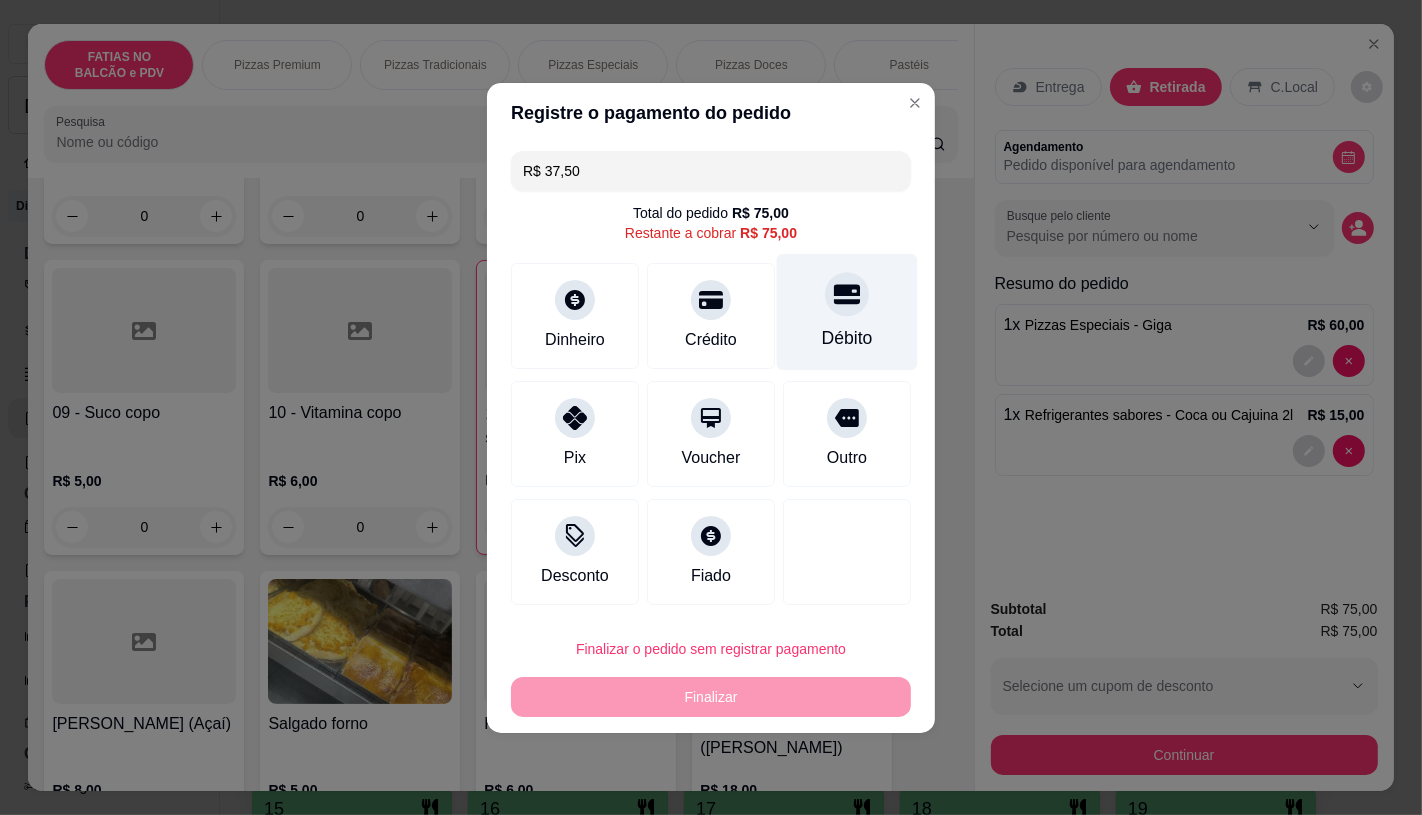 click on "Débito" at bounding box center [847, 311] 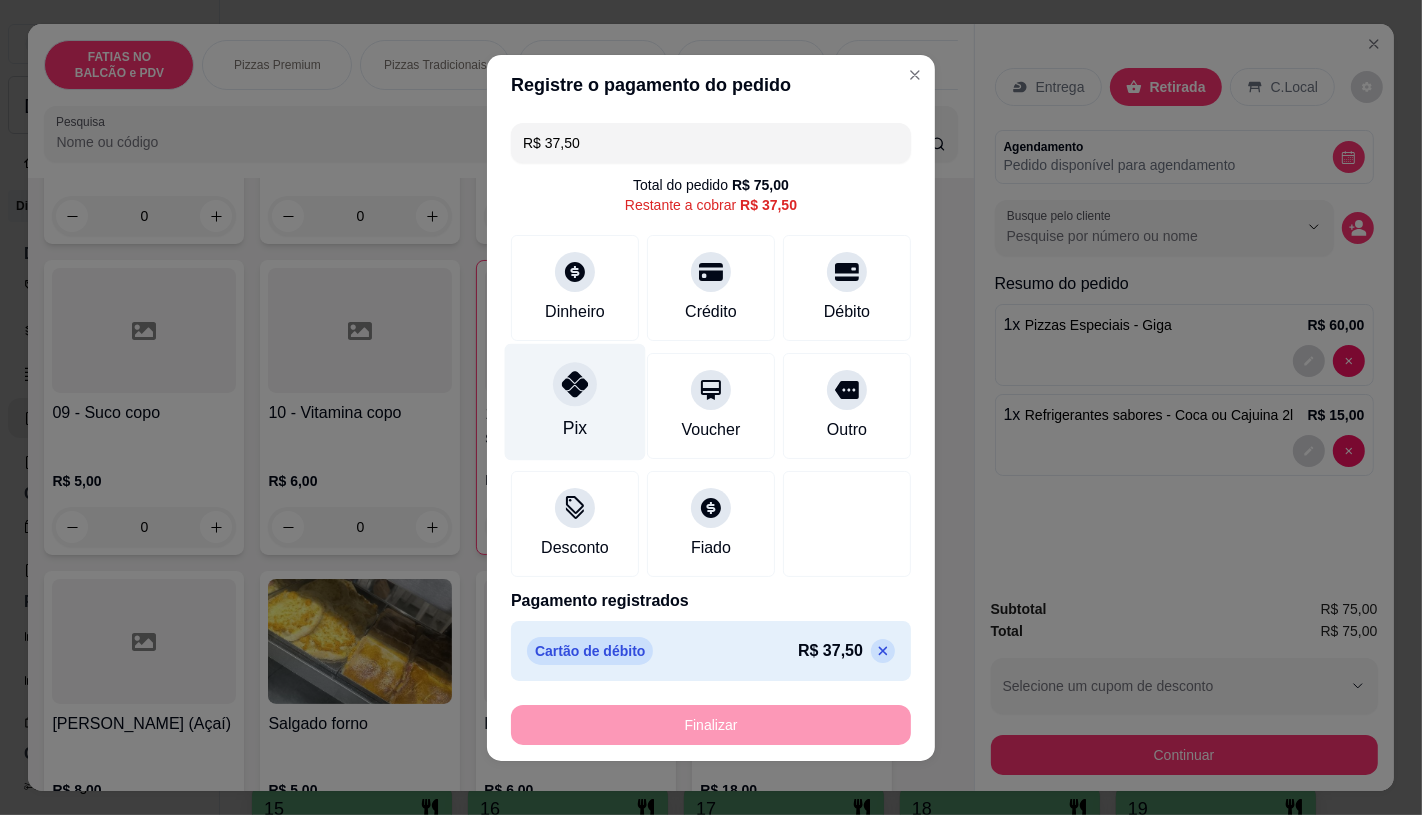 click at bounding box center (575, 384) 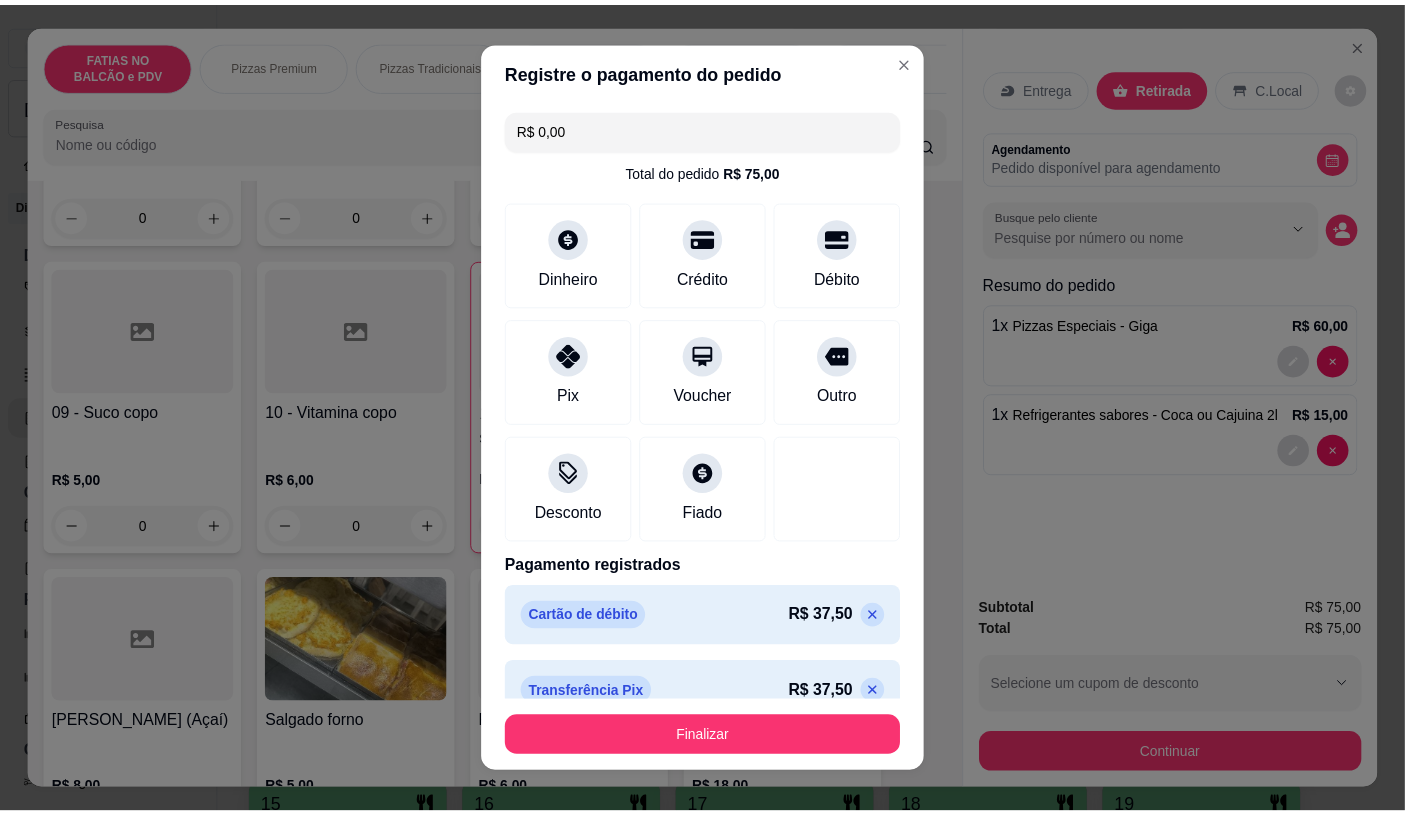 scroll, scrollTop: 27, scrollLeft: 0, axis: vertical 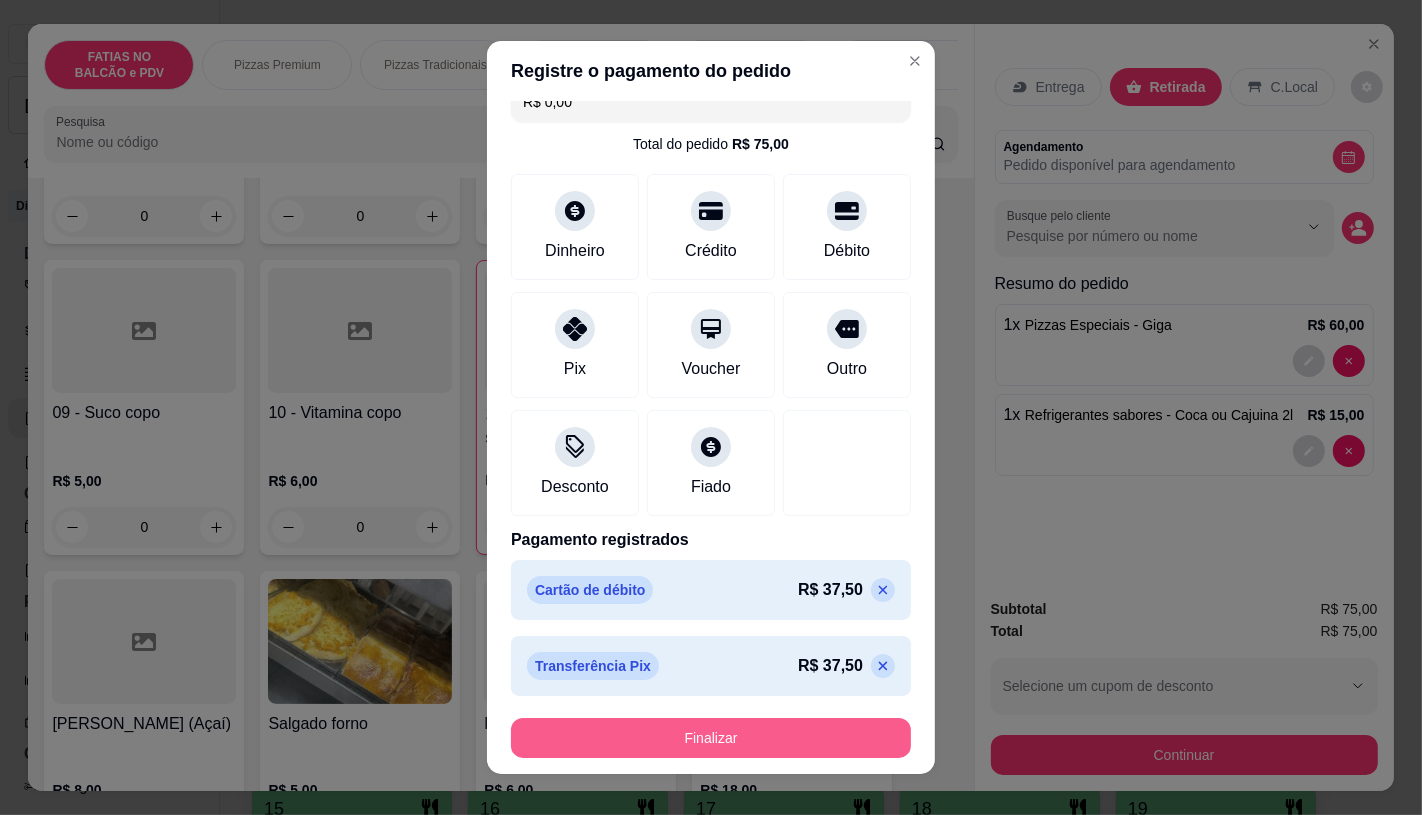 click on "Finalizar" at bounding box center [711, 738] 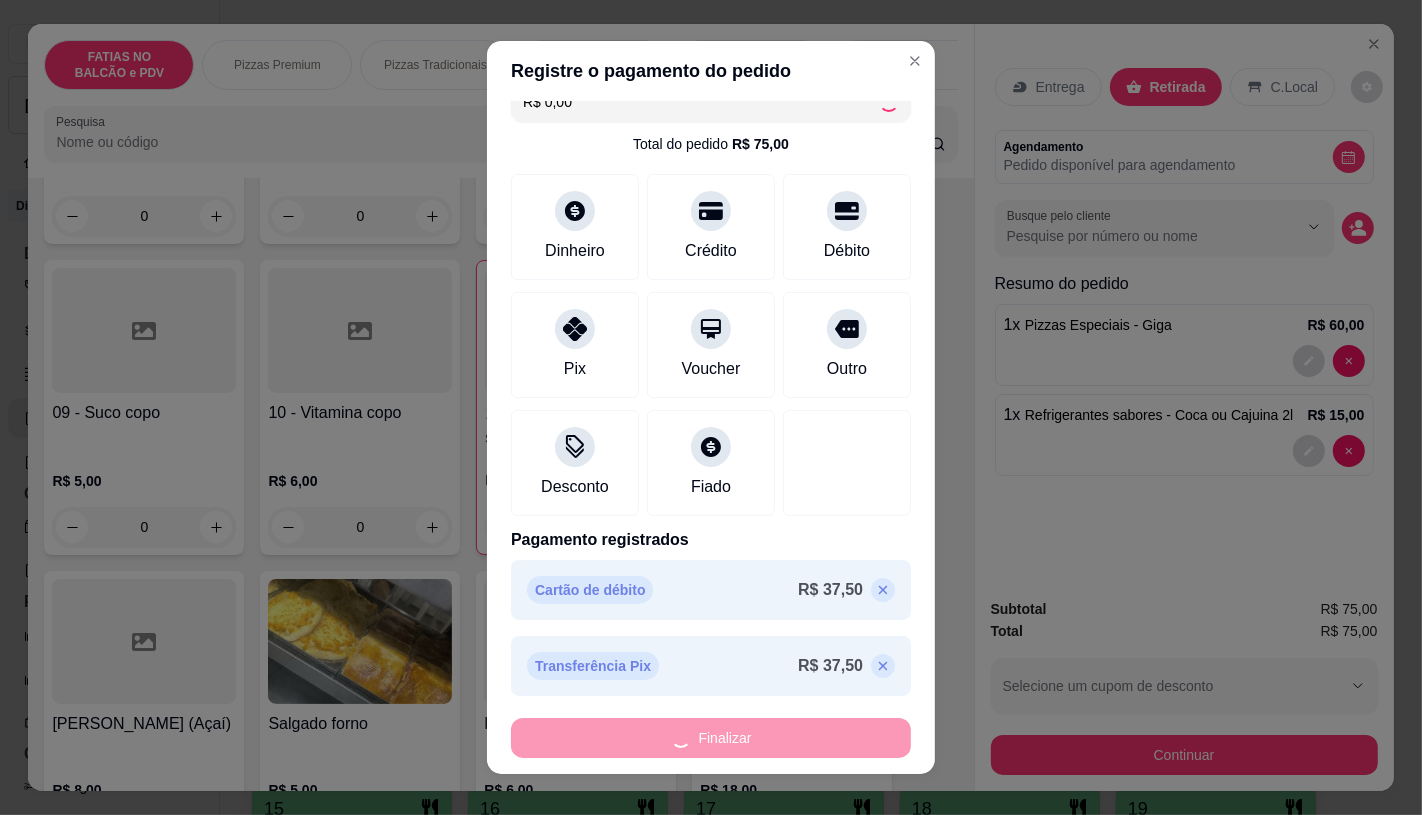 type on "0" 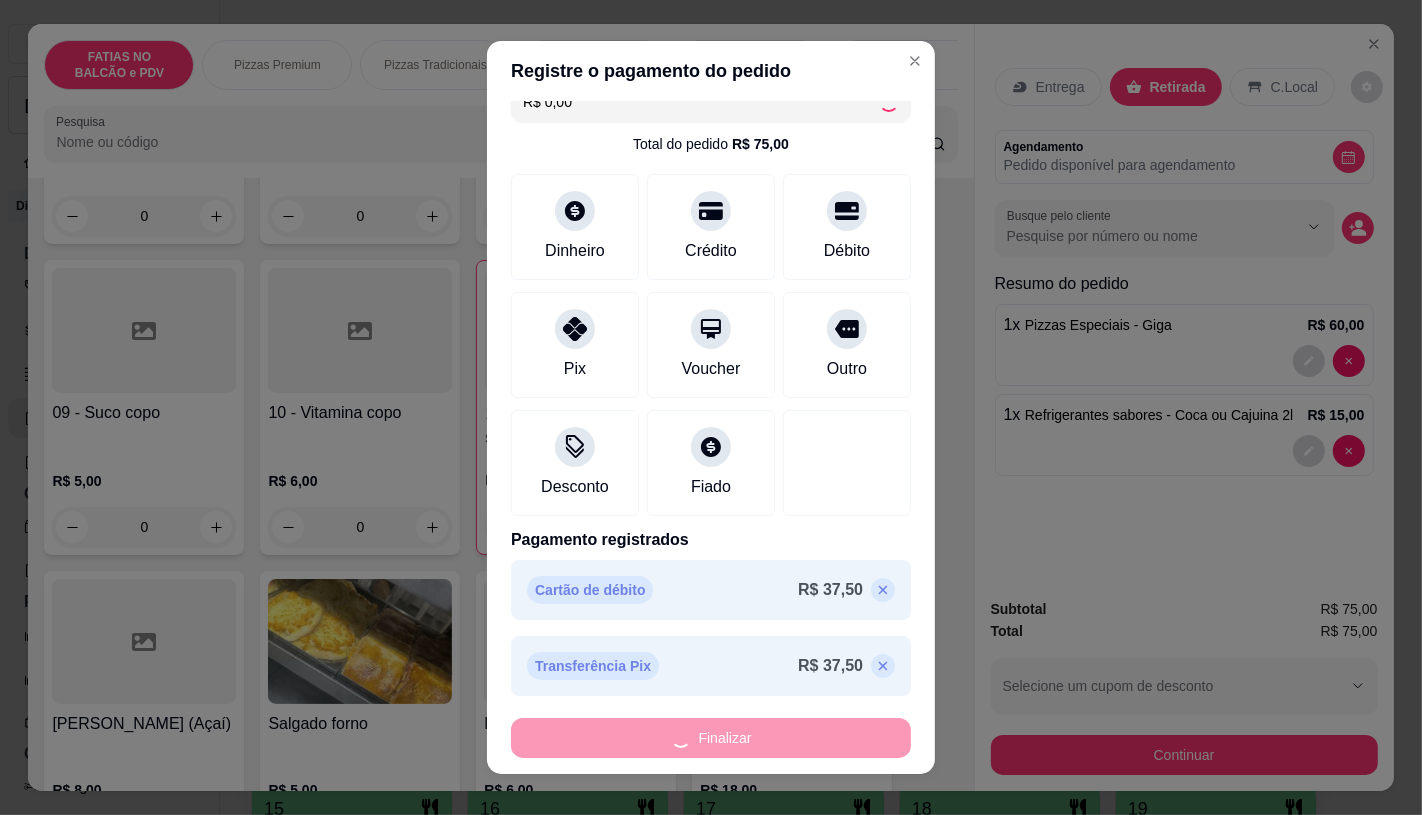 type on "0" 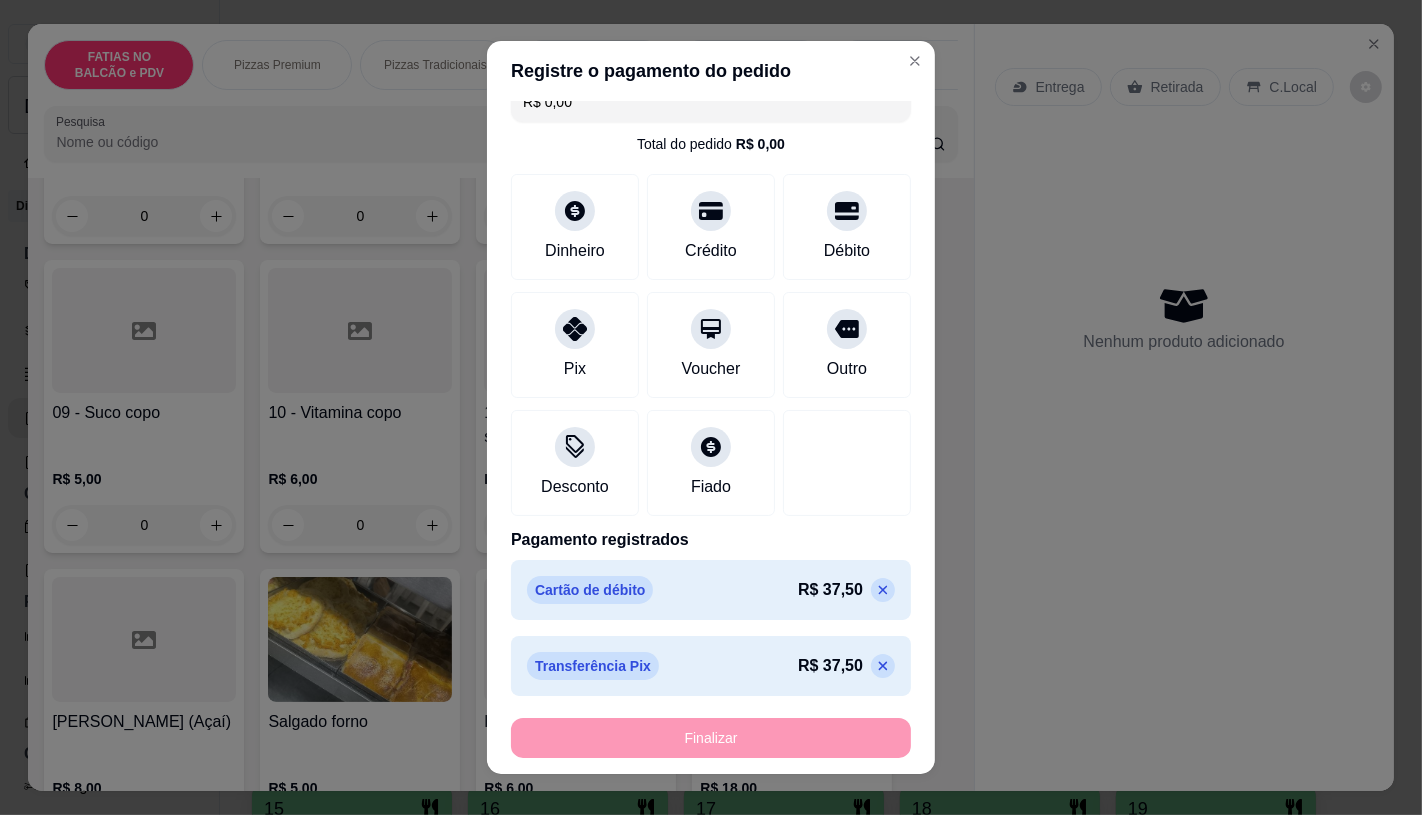 type on "-R$ 75,00" 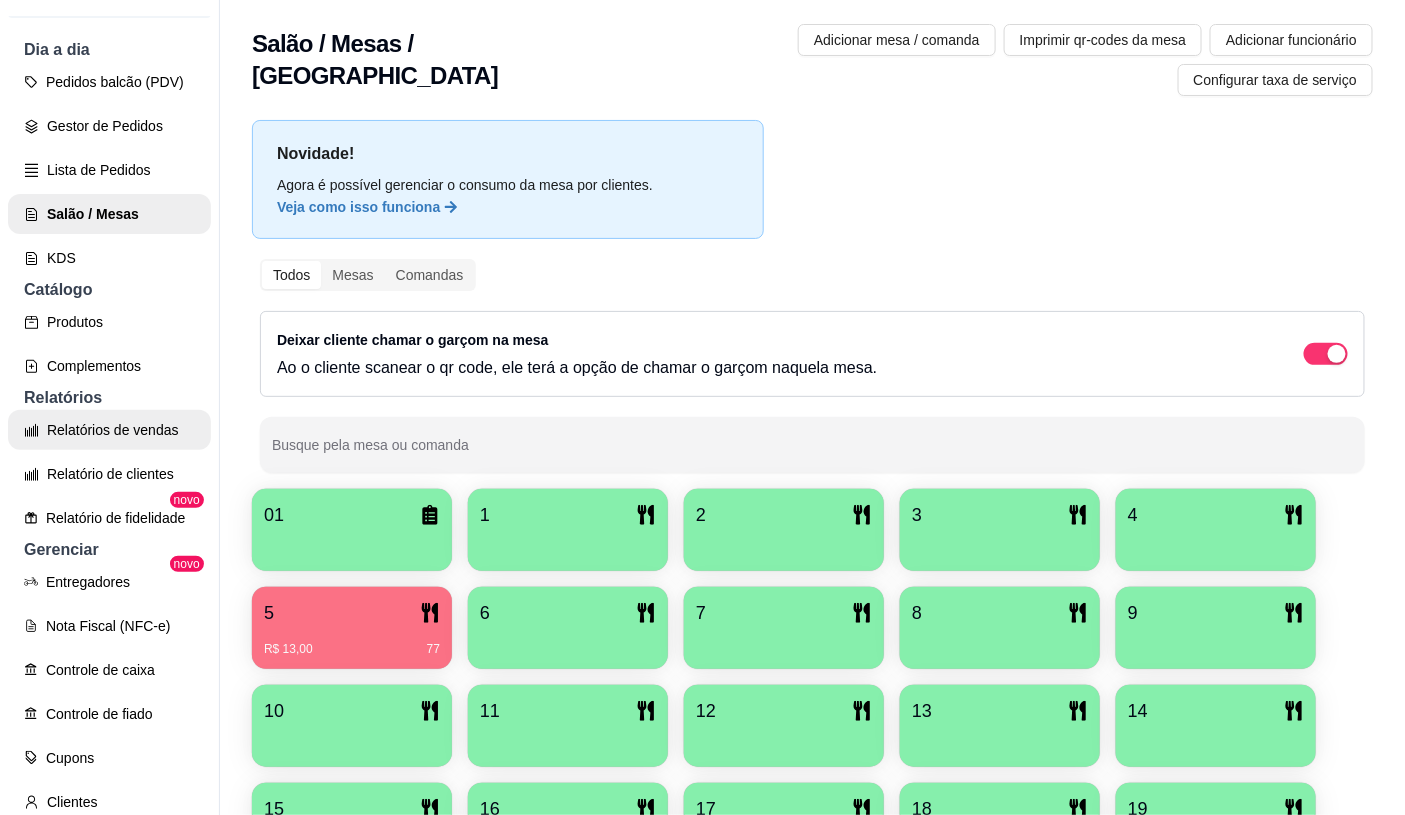 scroll, scrollTop: 222, scrollLeft: 0, axis: vertical 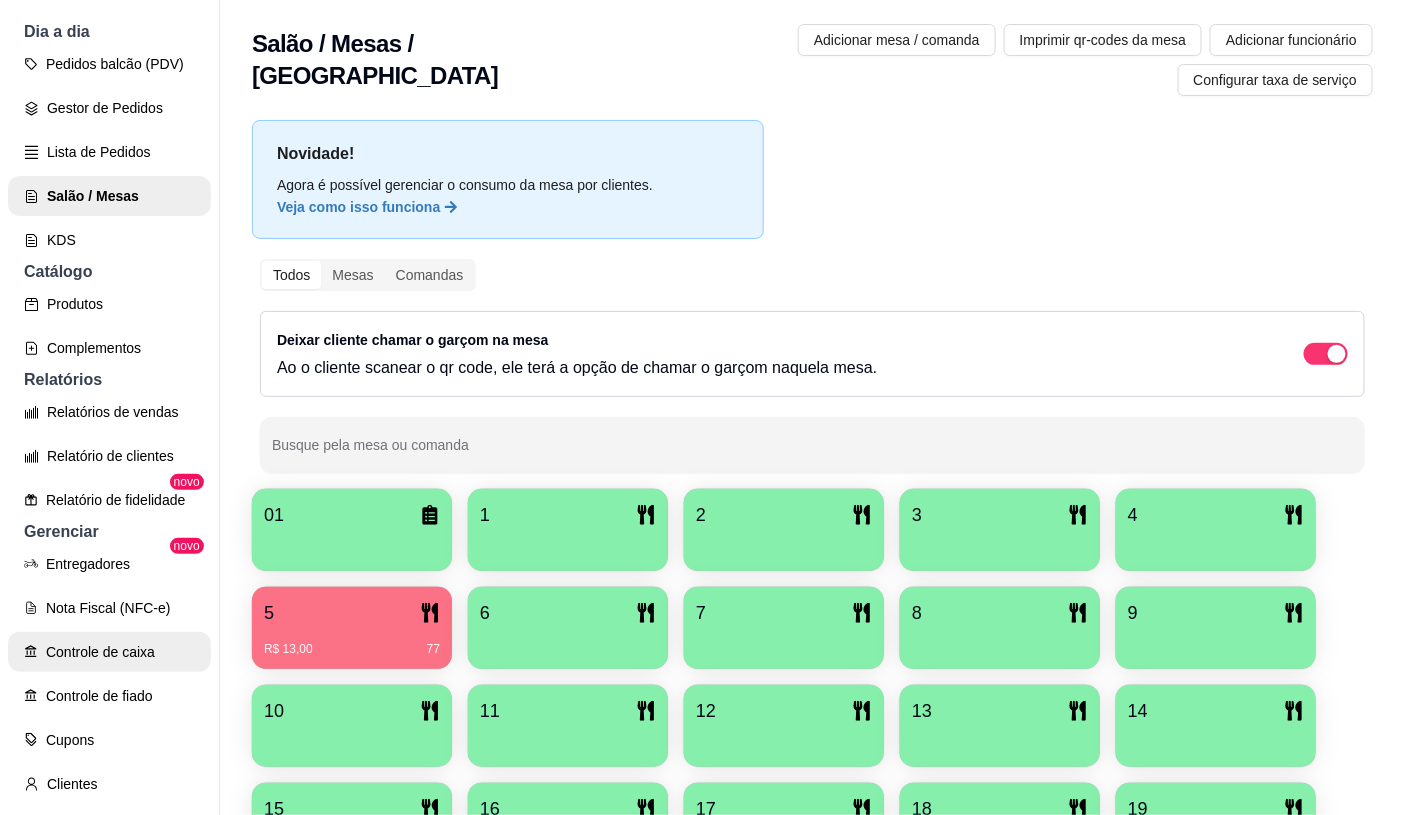 click on "Controle de caixa" at bounding box center (109, 652) 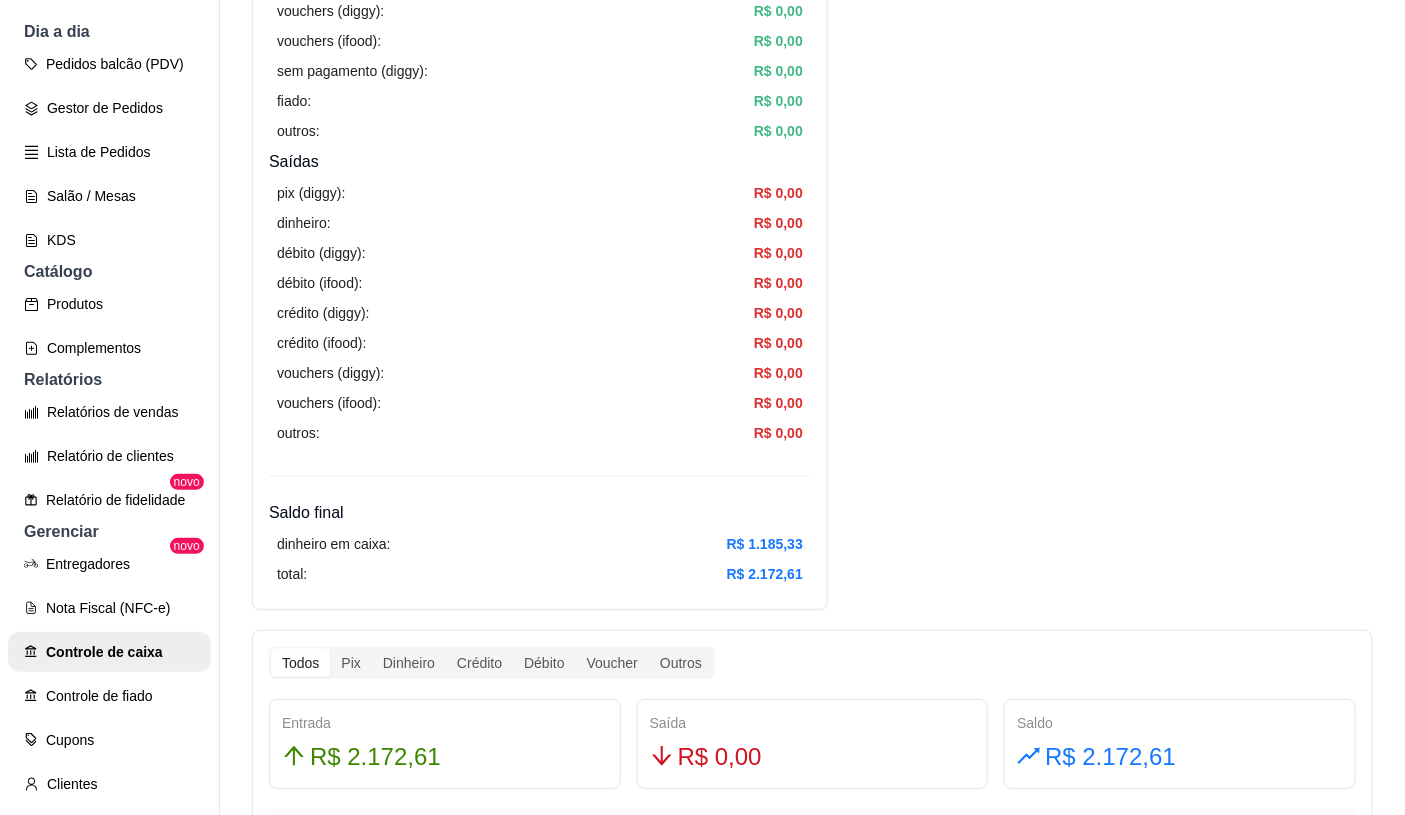 scroll, scrollTop: 222, scrollLeft: 0, axis: vertical 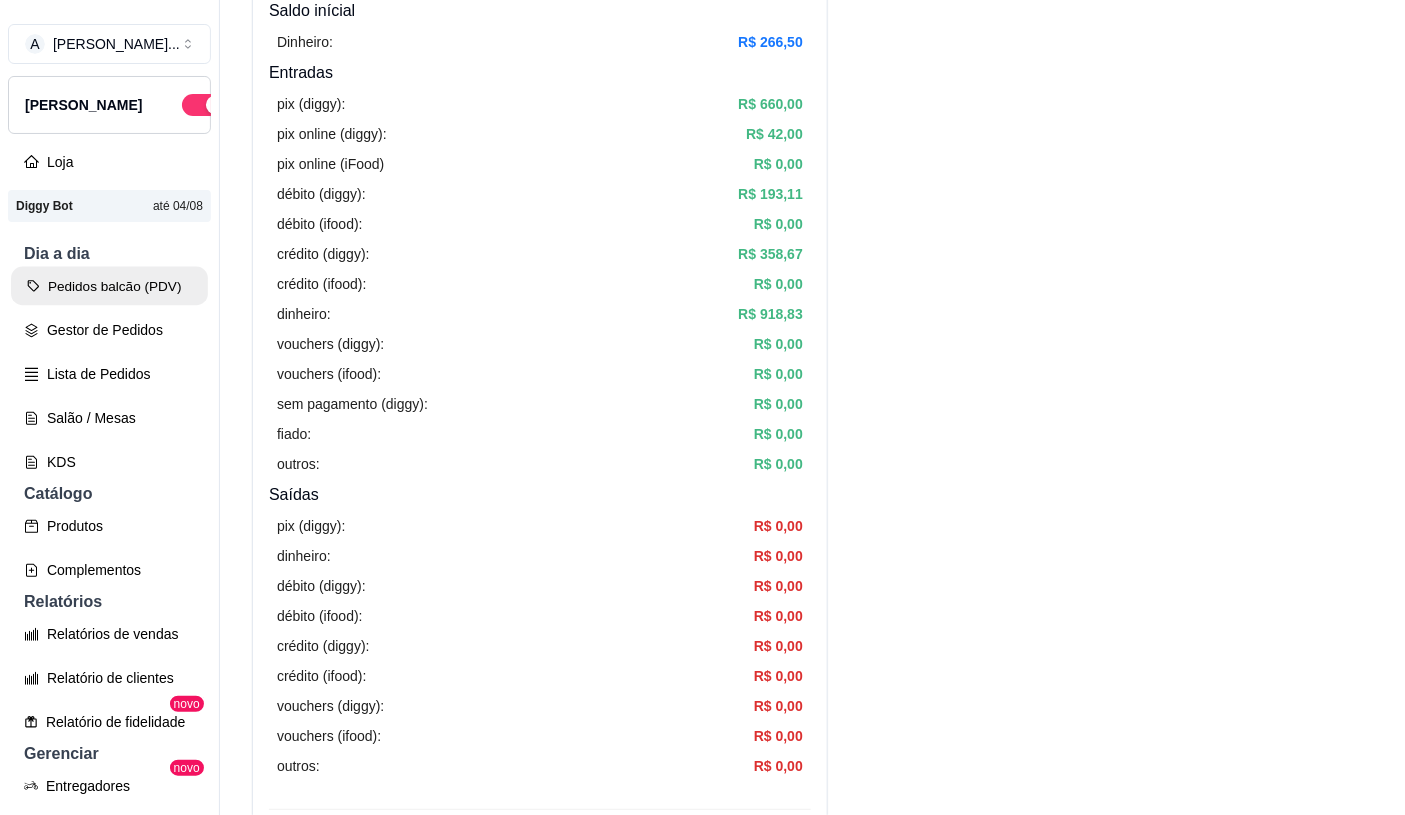 click on "Pedidos balcão (PDV)" at bounding box center (109, 286) 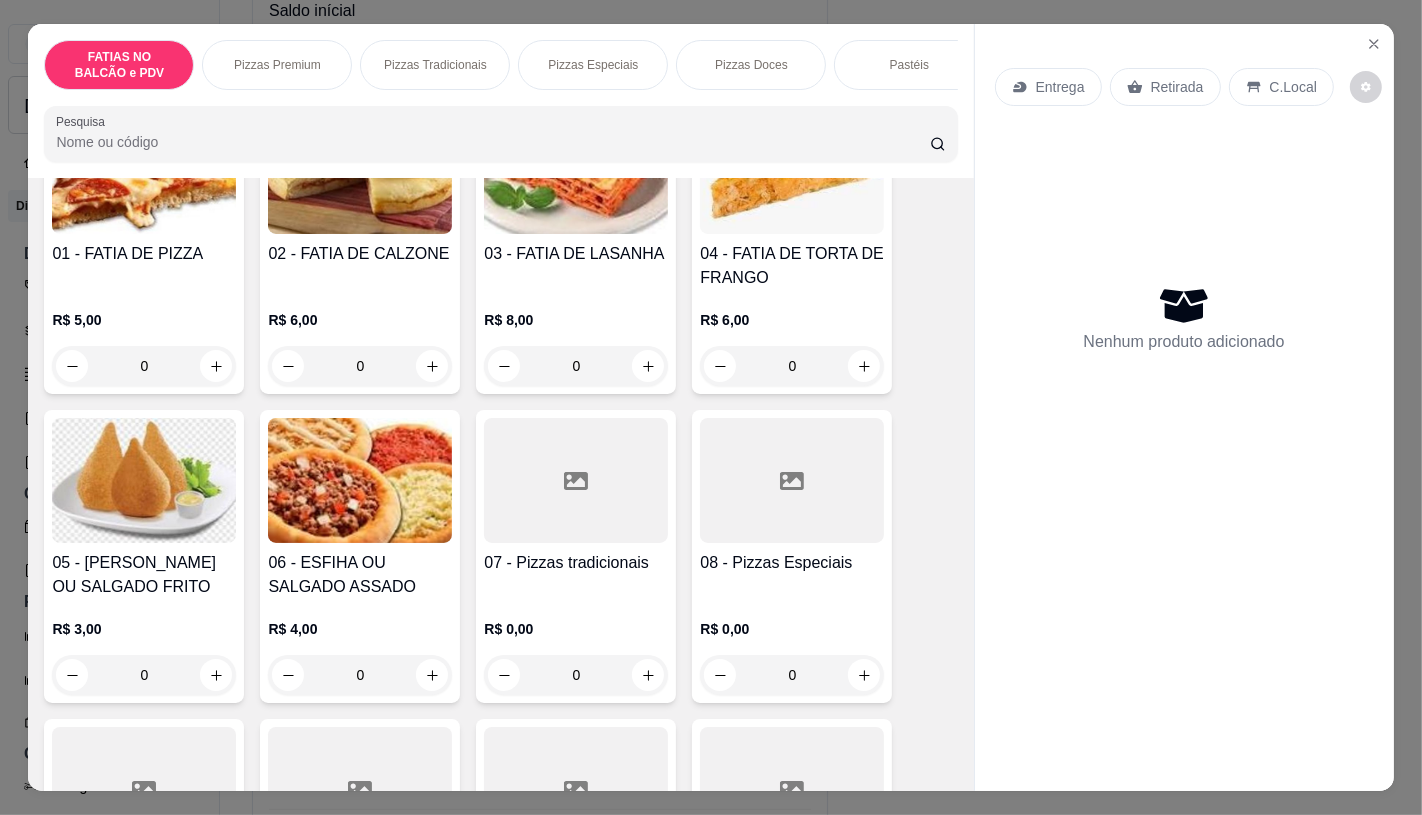 scroll, scrollTop: 222, scrollLeft: 0, axis: vertical 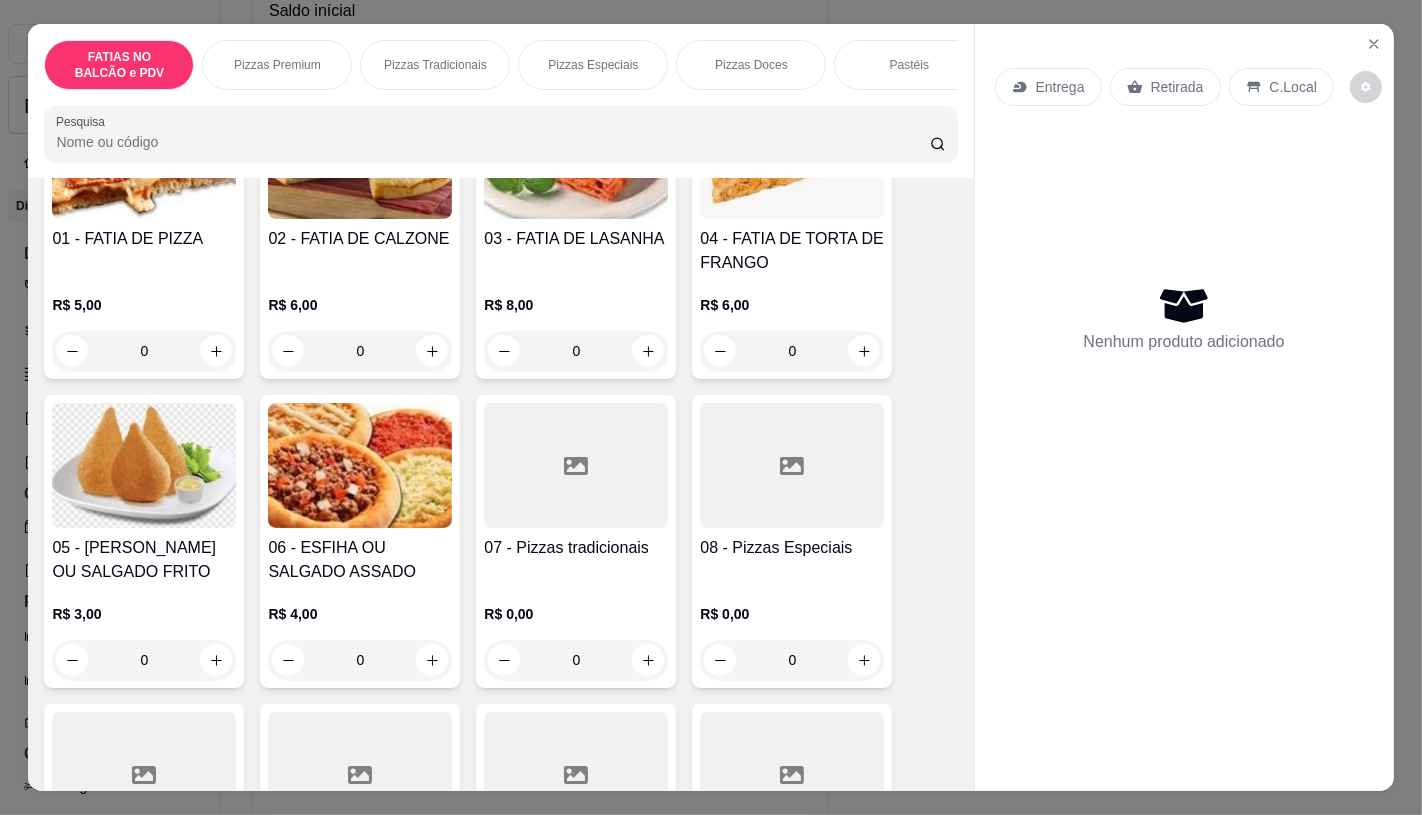 click on "0" at bounding box center [792, 660] 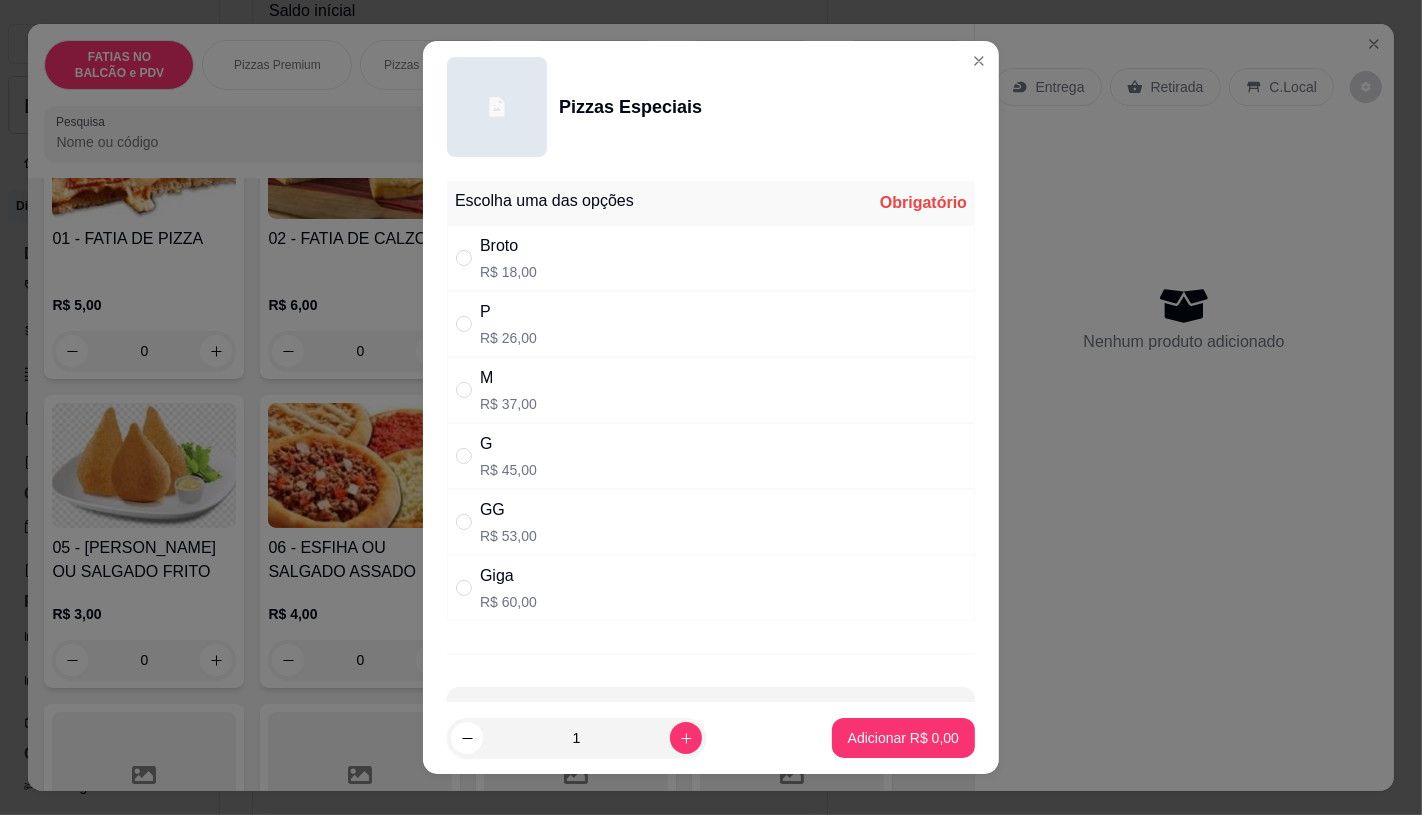 click on "GG" at bounding box center (508, 510) 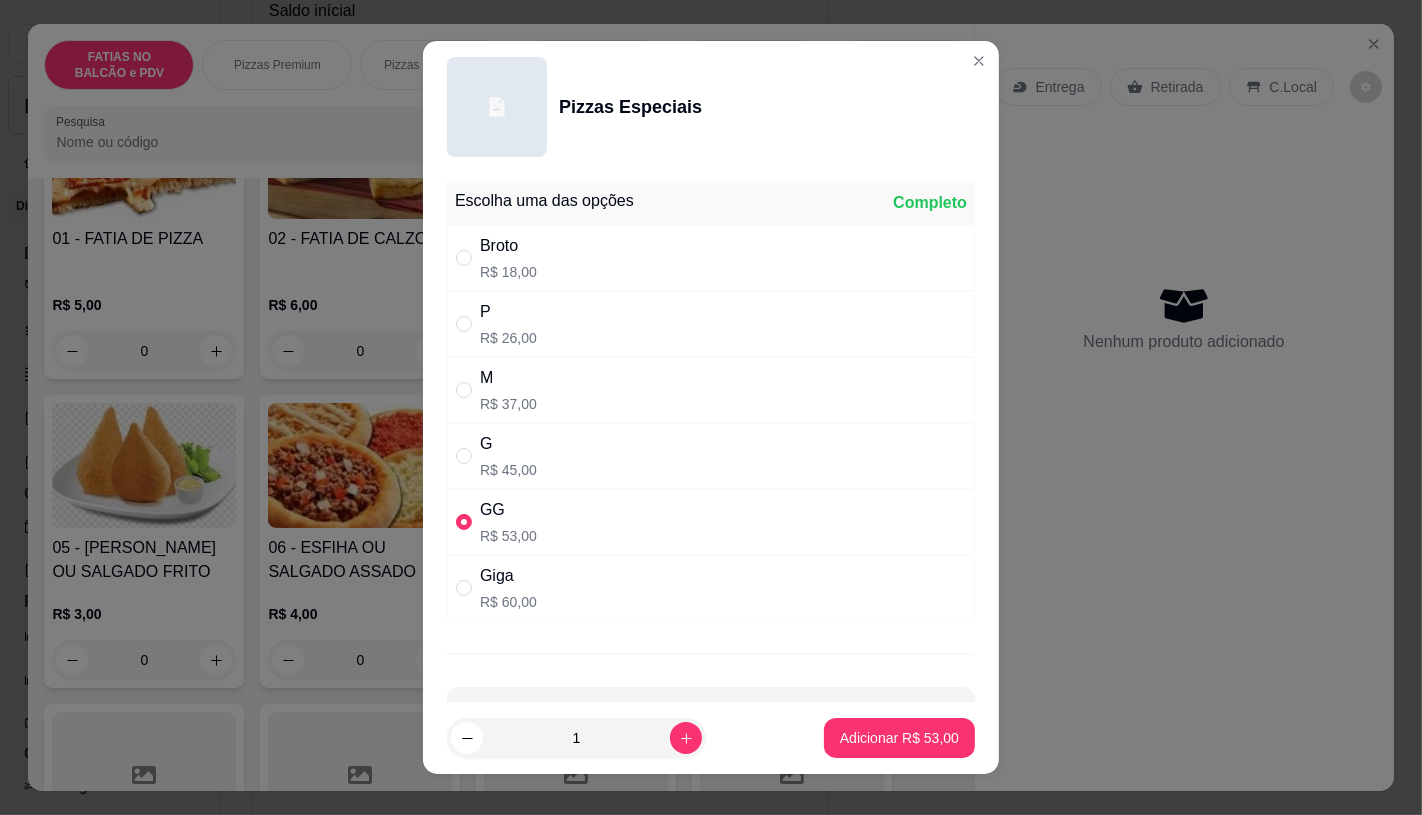 click on "1 Adicionar   R$ 53,00" at bounding box center (711, 738) 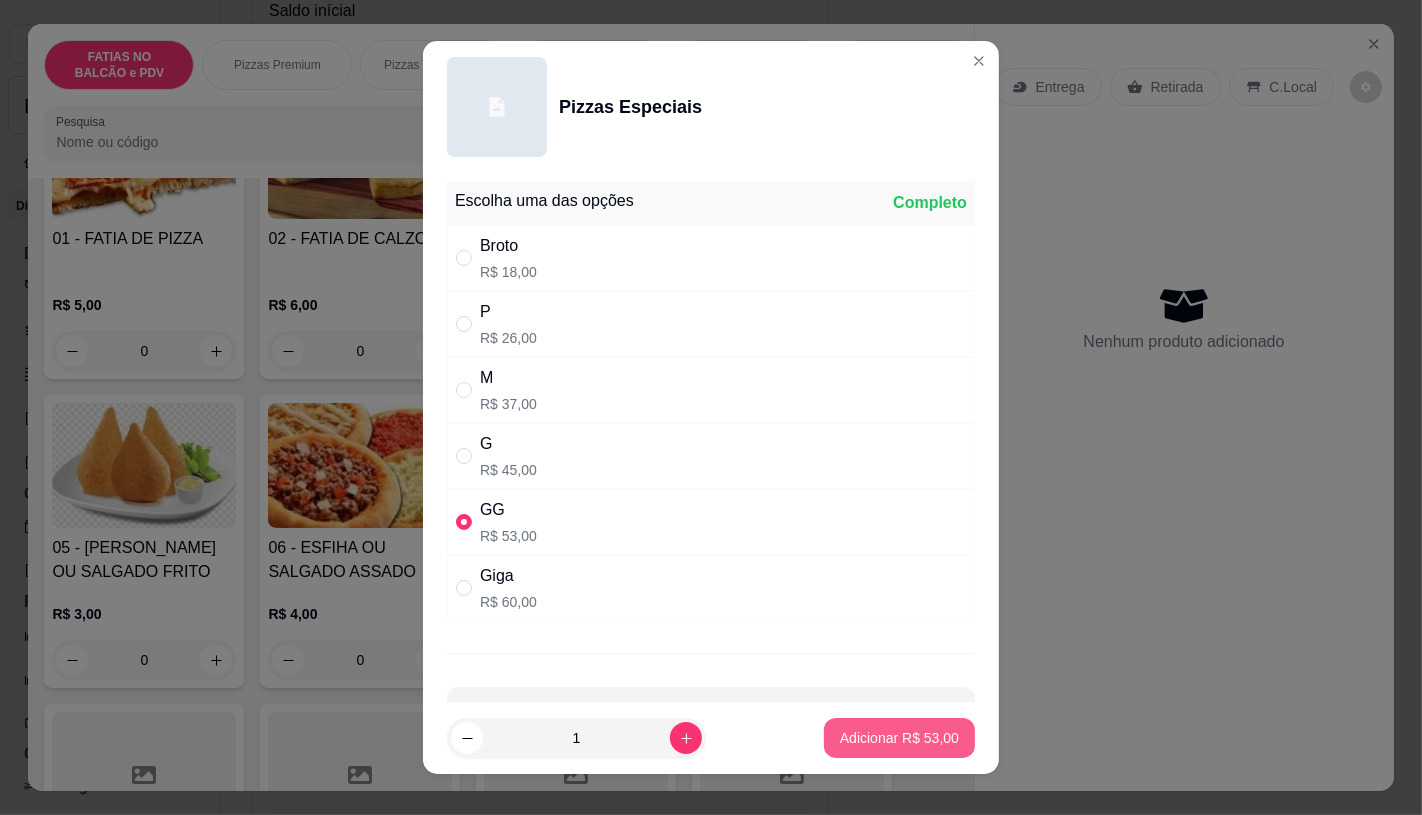 click on "Adicionar   R$ 53,00" at bounding box center [899, 738] 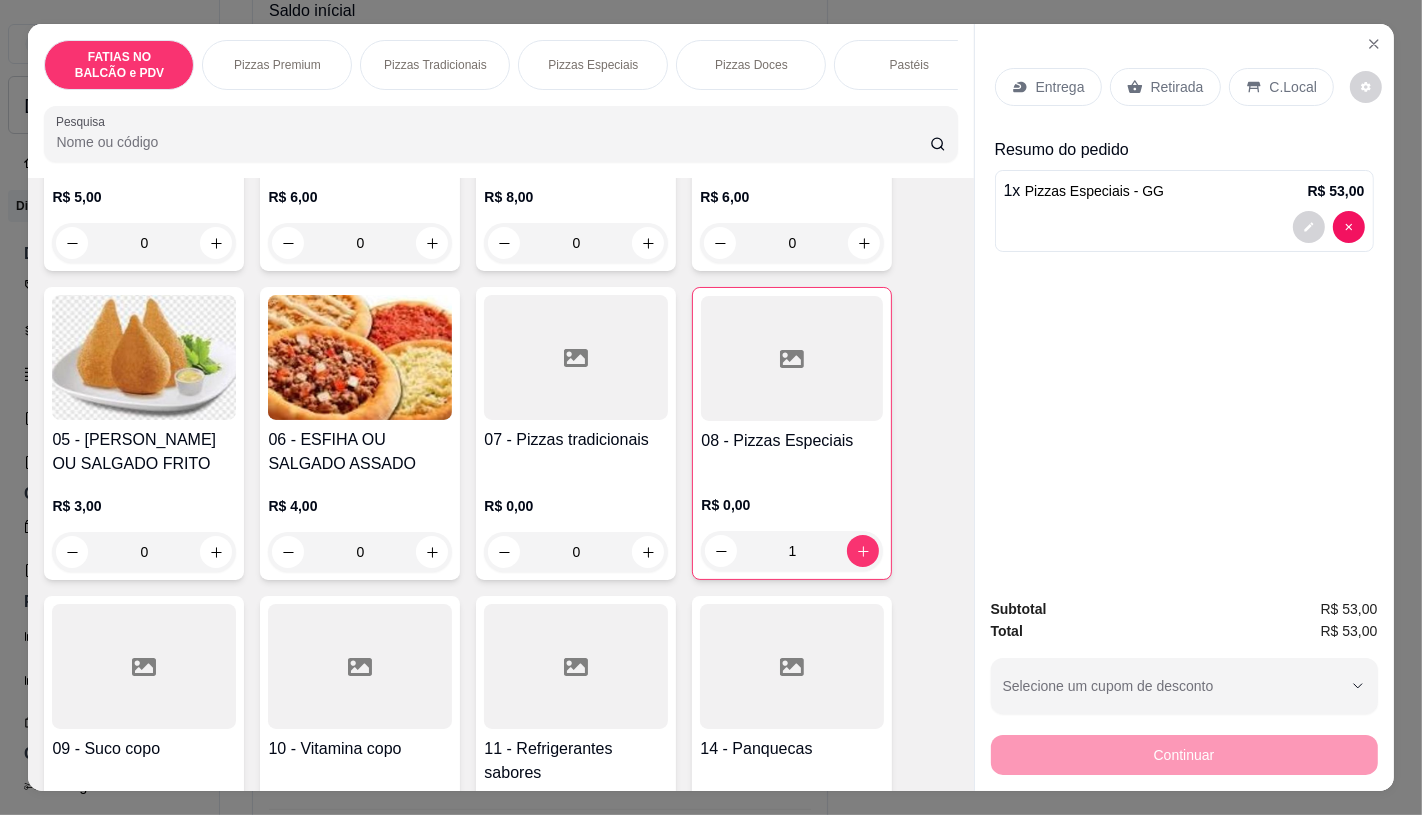 scroll, scrollTop: 444, scrollLeft: 0, axis: vertical 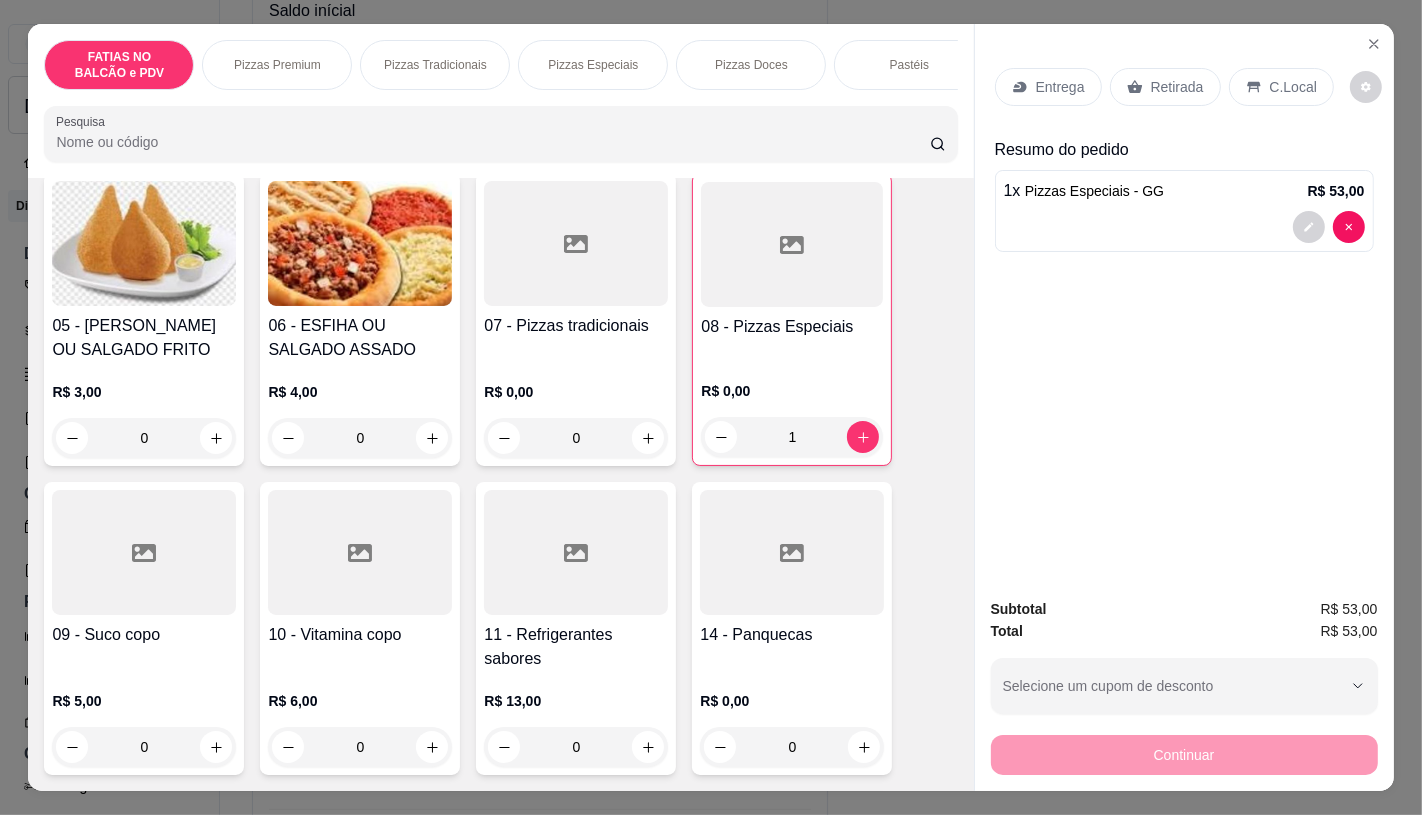 click at bounding box center [576, 552] 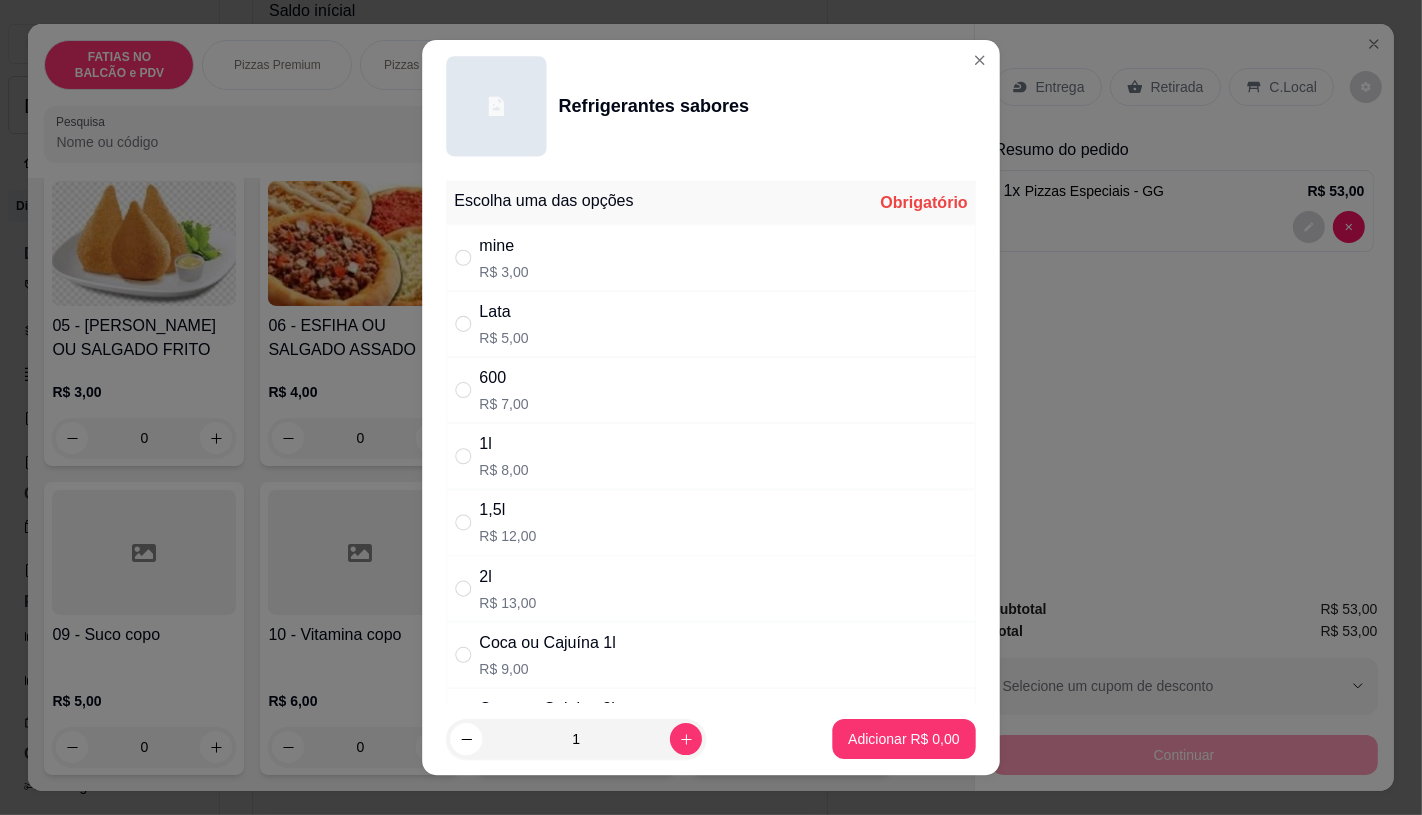 scroll, scrollTop: 201, scrollLeft: 0, axis: vertical 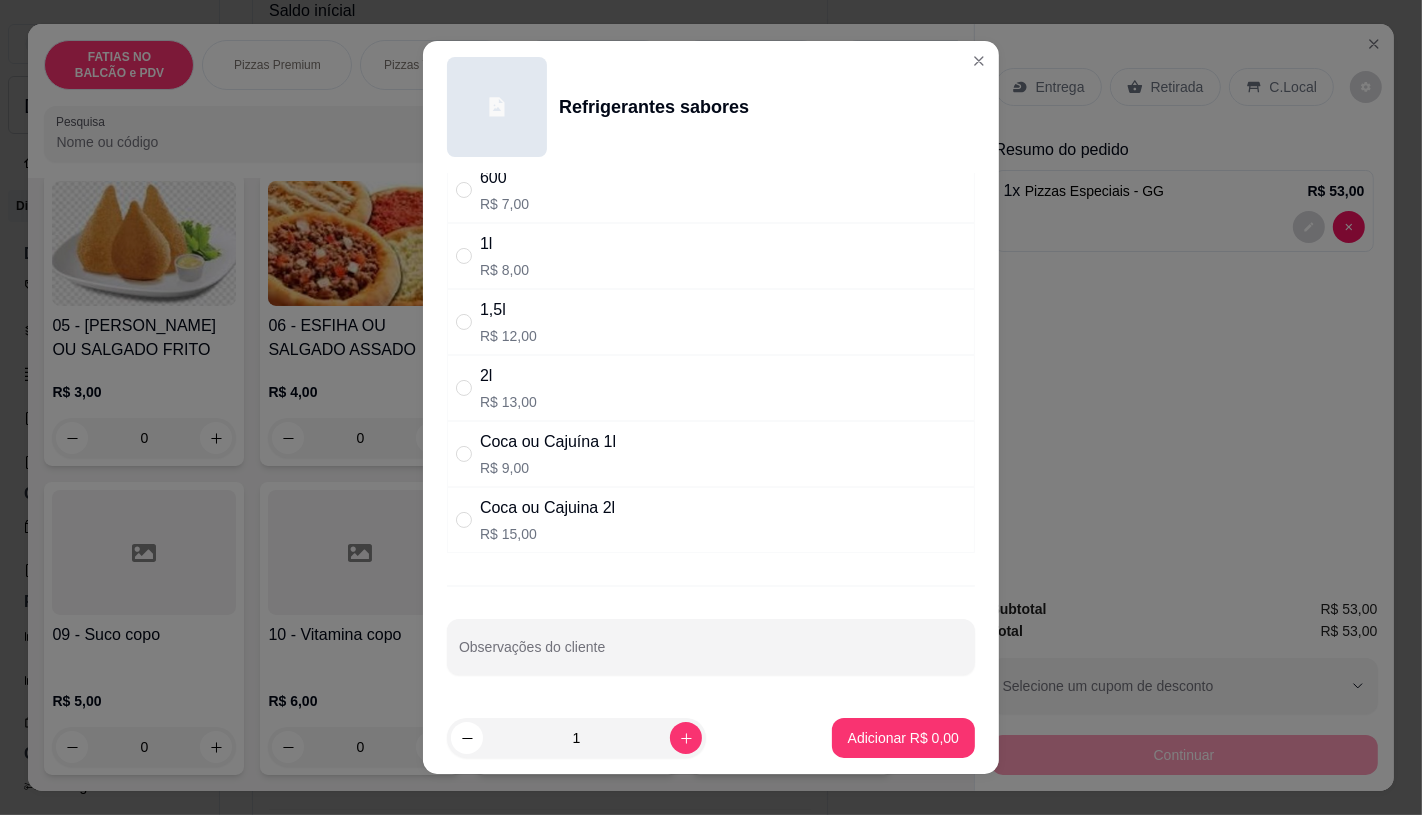 click on "Coca ou Cajuina 2l" at bounding box center (547, 508) 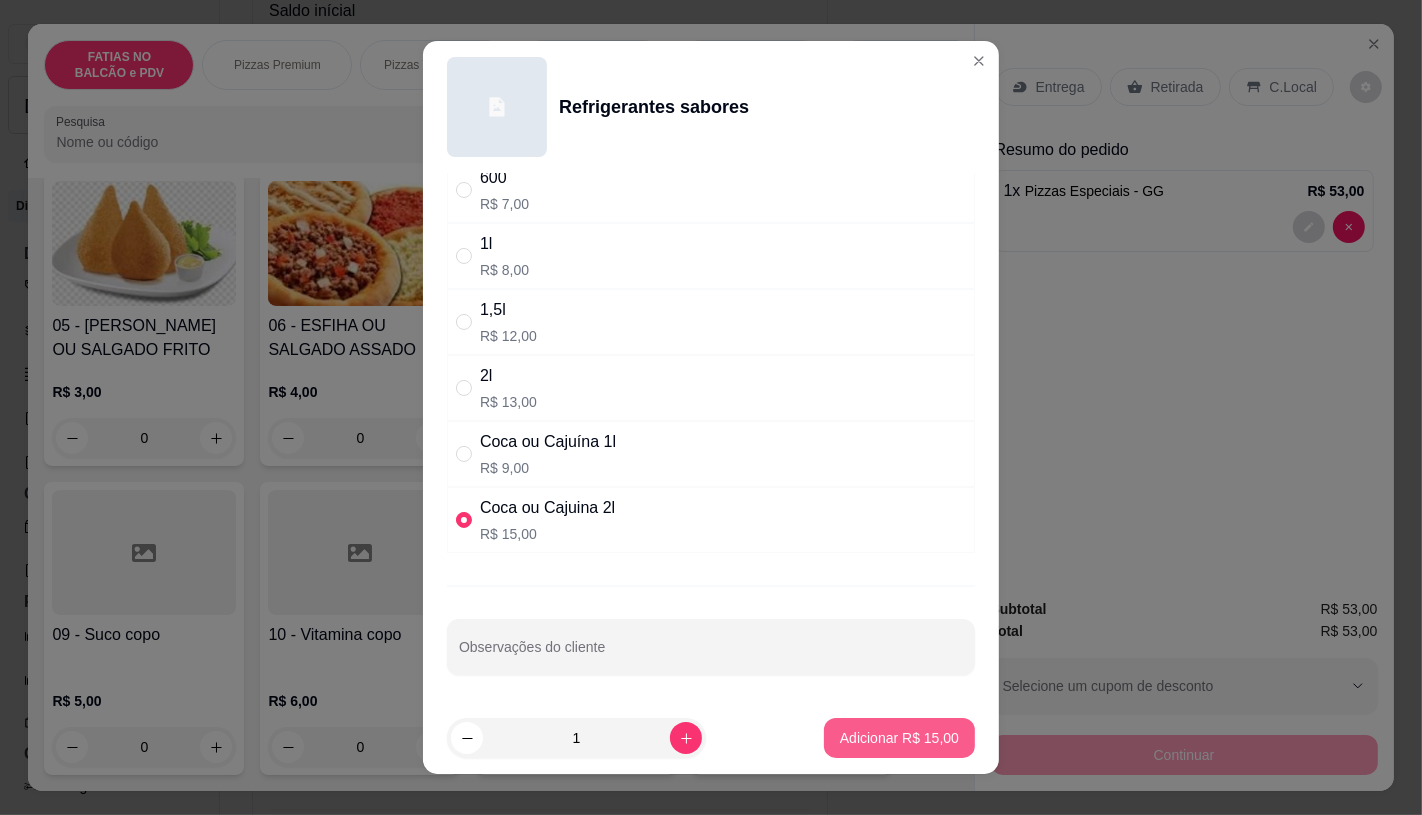 click on "Adicionar   R$ 15,00" at bounding box center (899, 738) 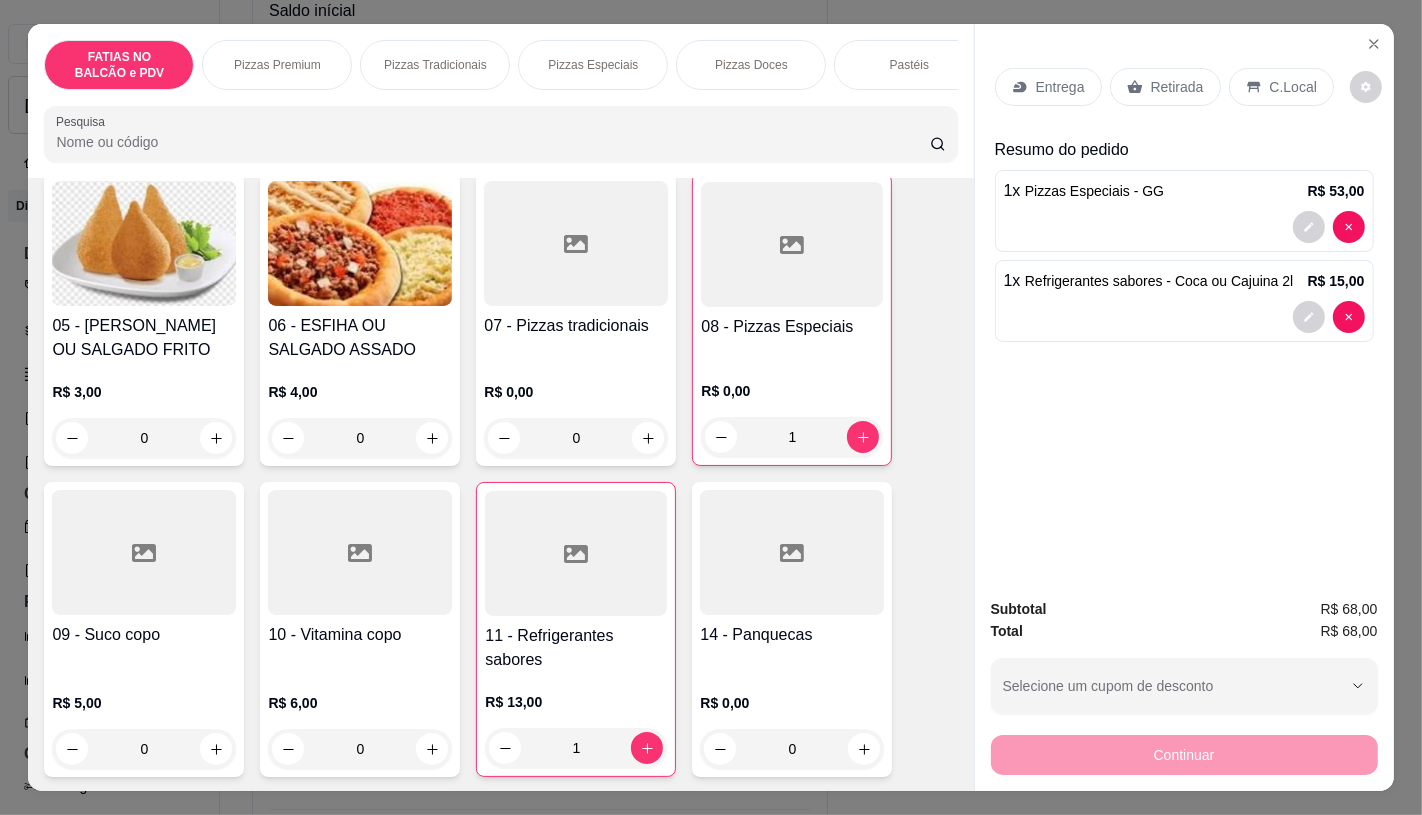 scroll, scrollTop: 0, scrollLeft: 2080, axis: horizontal 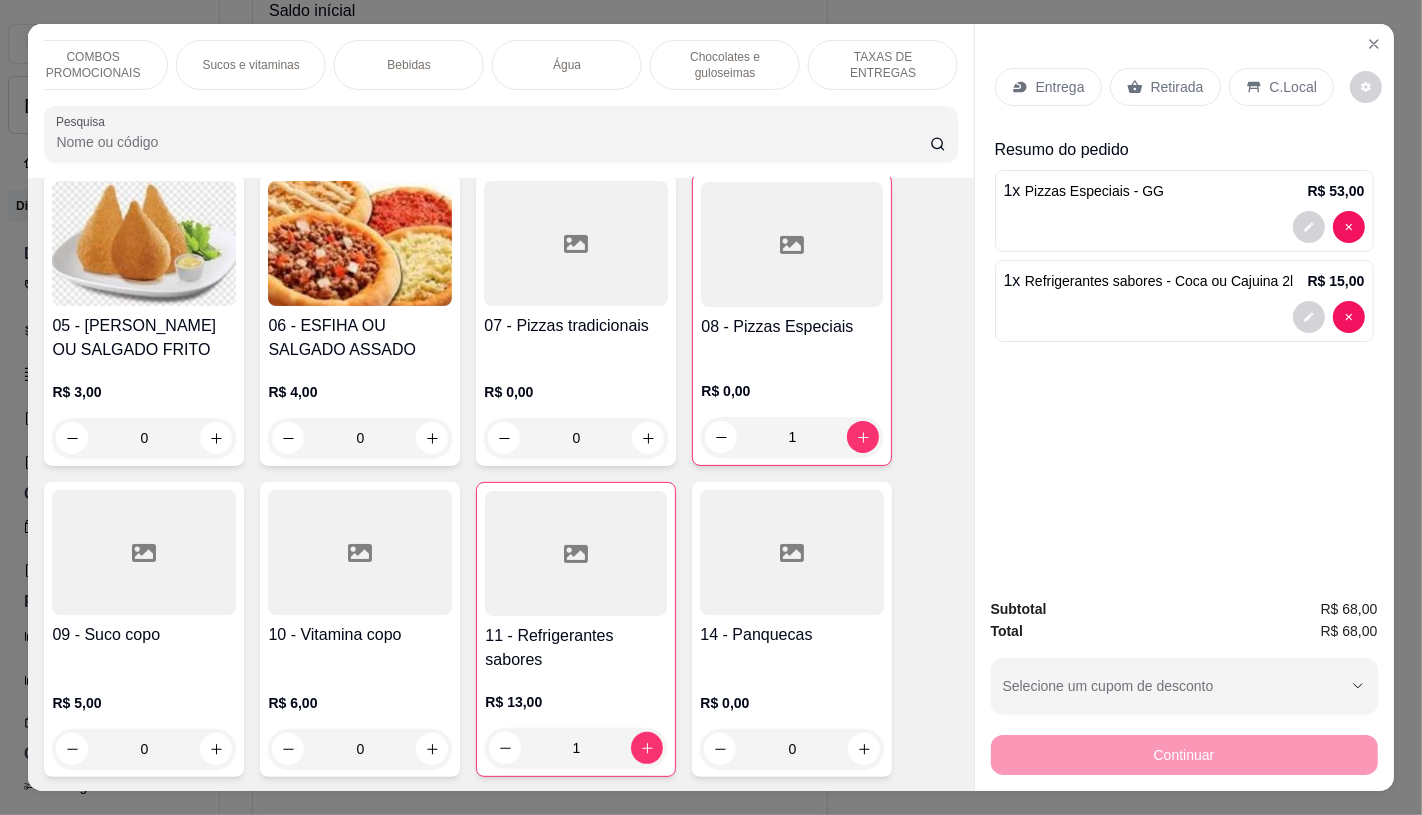 click on "TAXAS DE ENTREGAS" at bounding box center [883, 65] 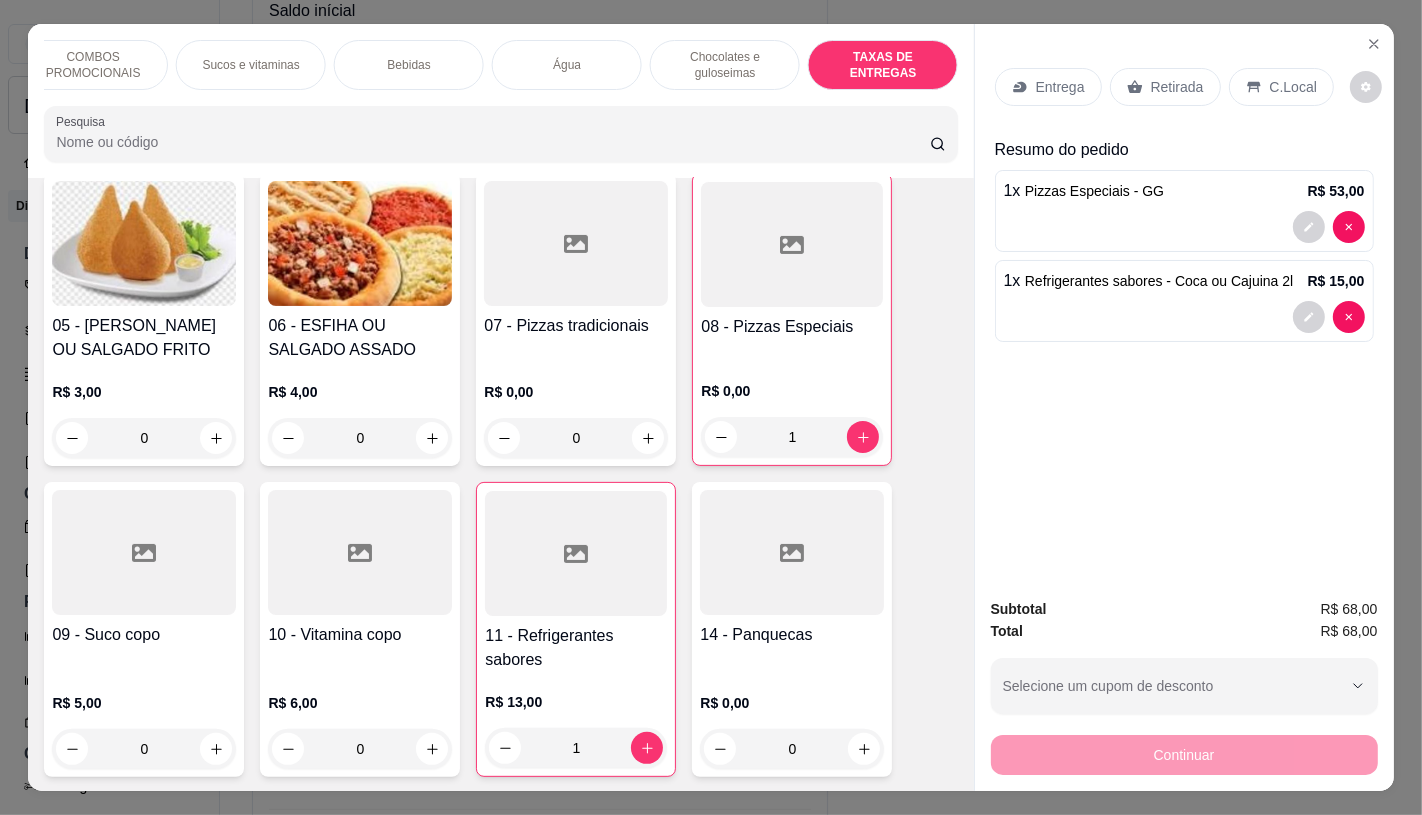 scroll, scrollTop: 13375, scrollLeft: 0, axis: vertical 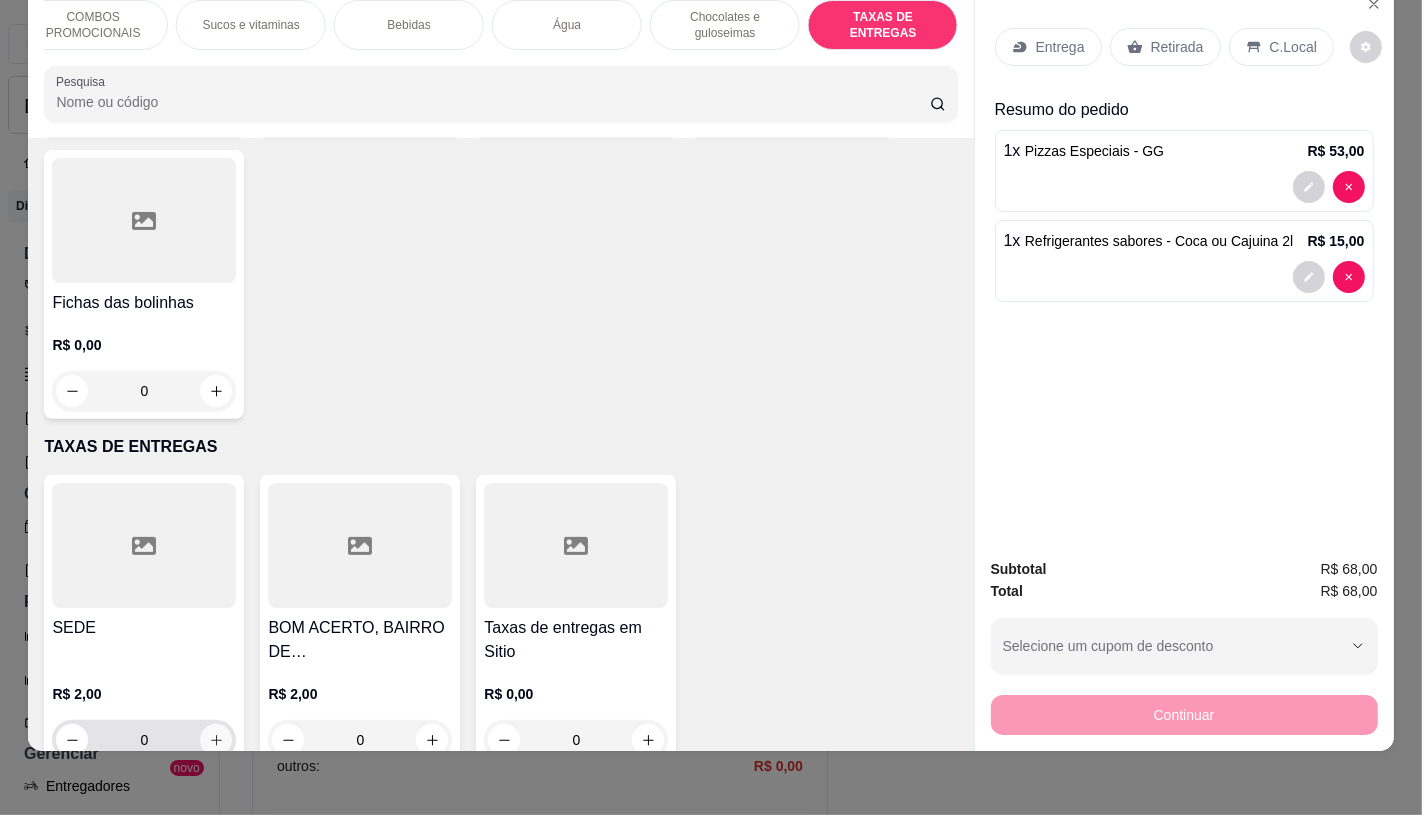 click at bounding box center [216, 740] 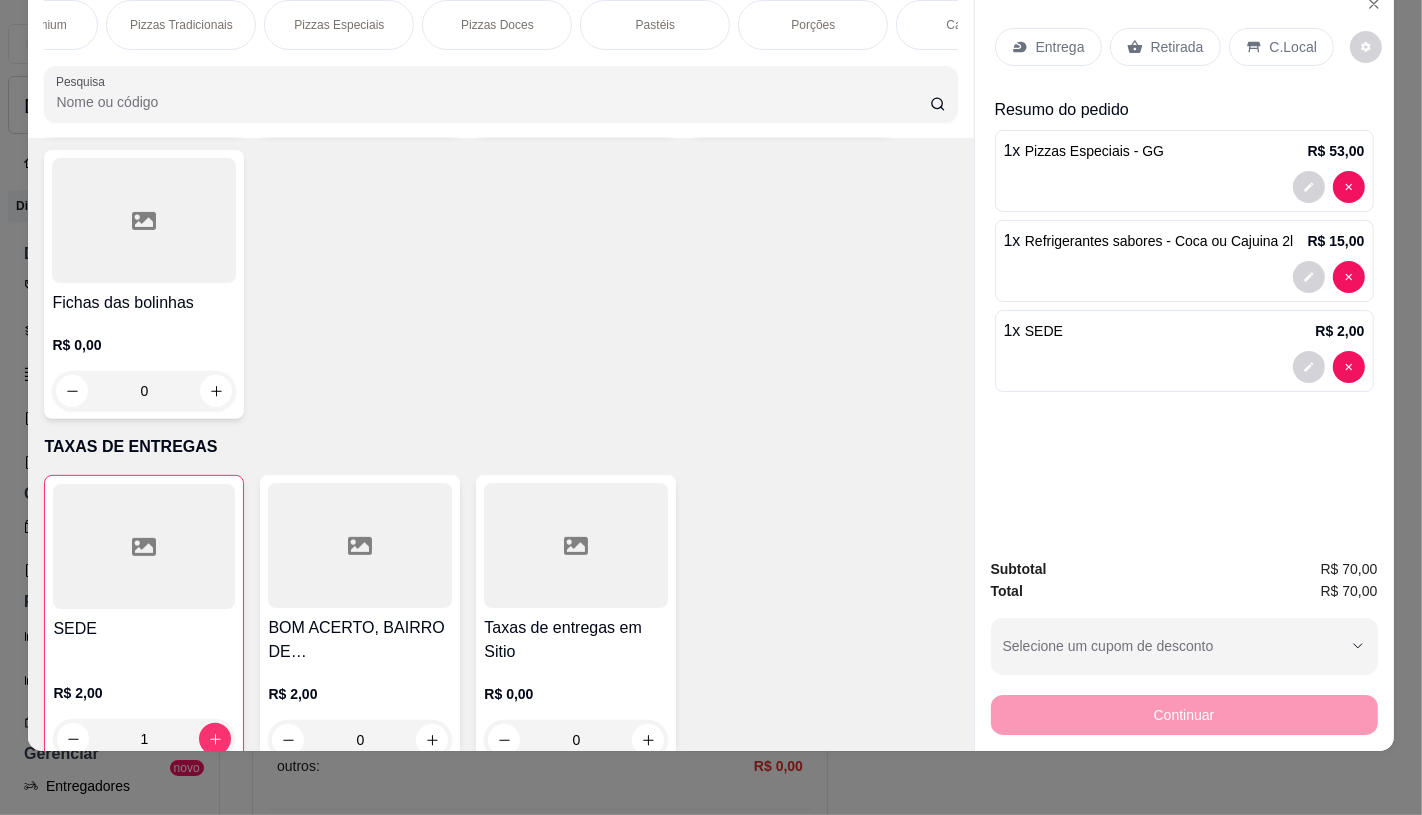 scroll, scrollTop: 0, scrollLeft: 64, axis: horizontal 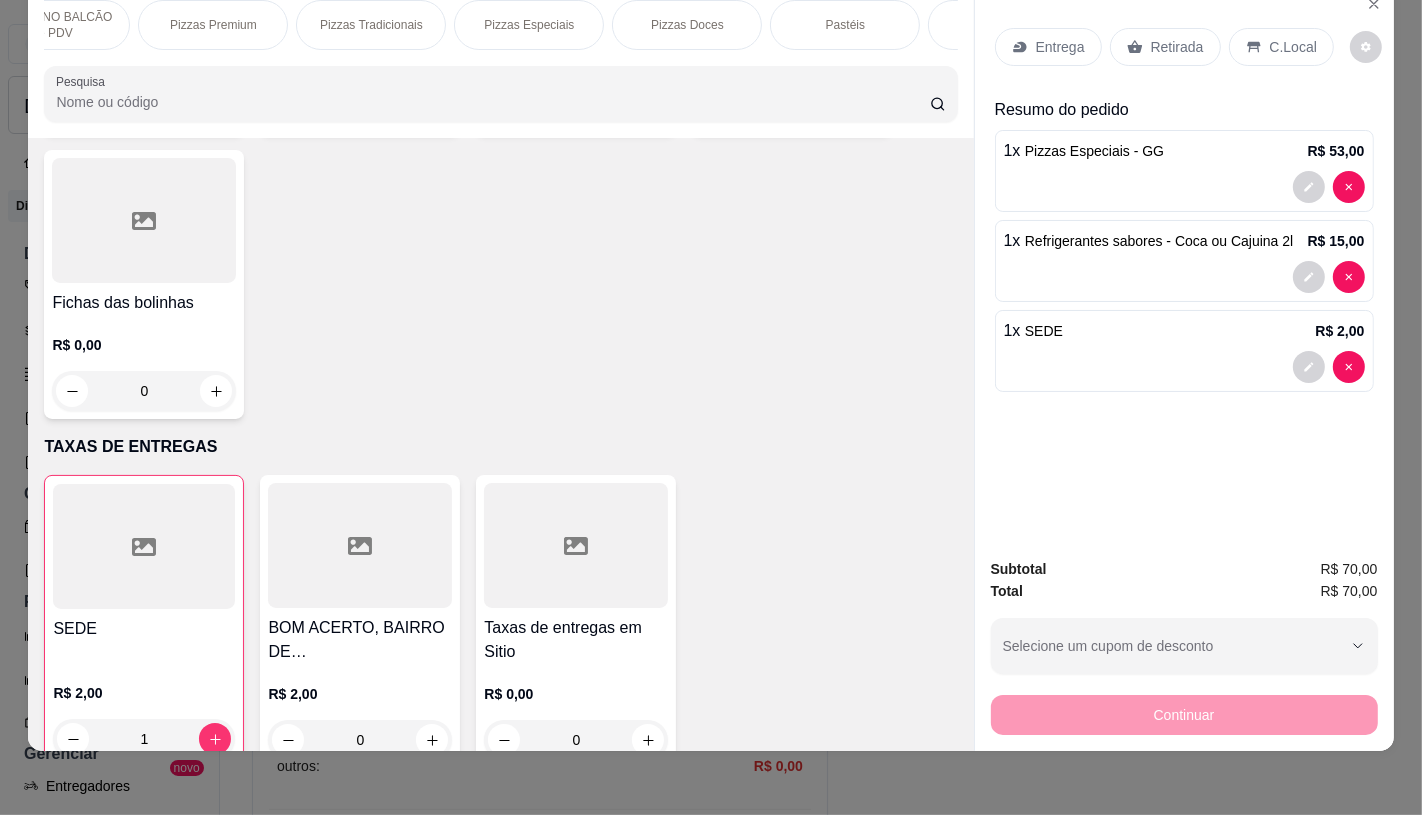 click on "FATIAS NO BALCÃO e PDV" at bounding box center [55, 25] 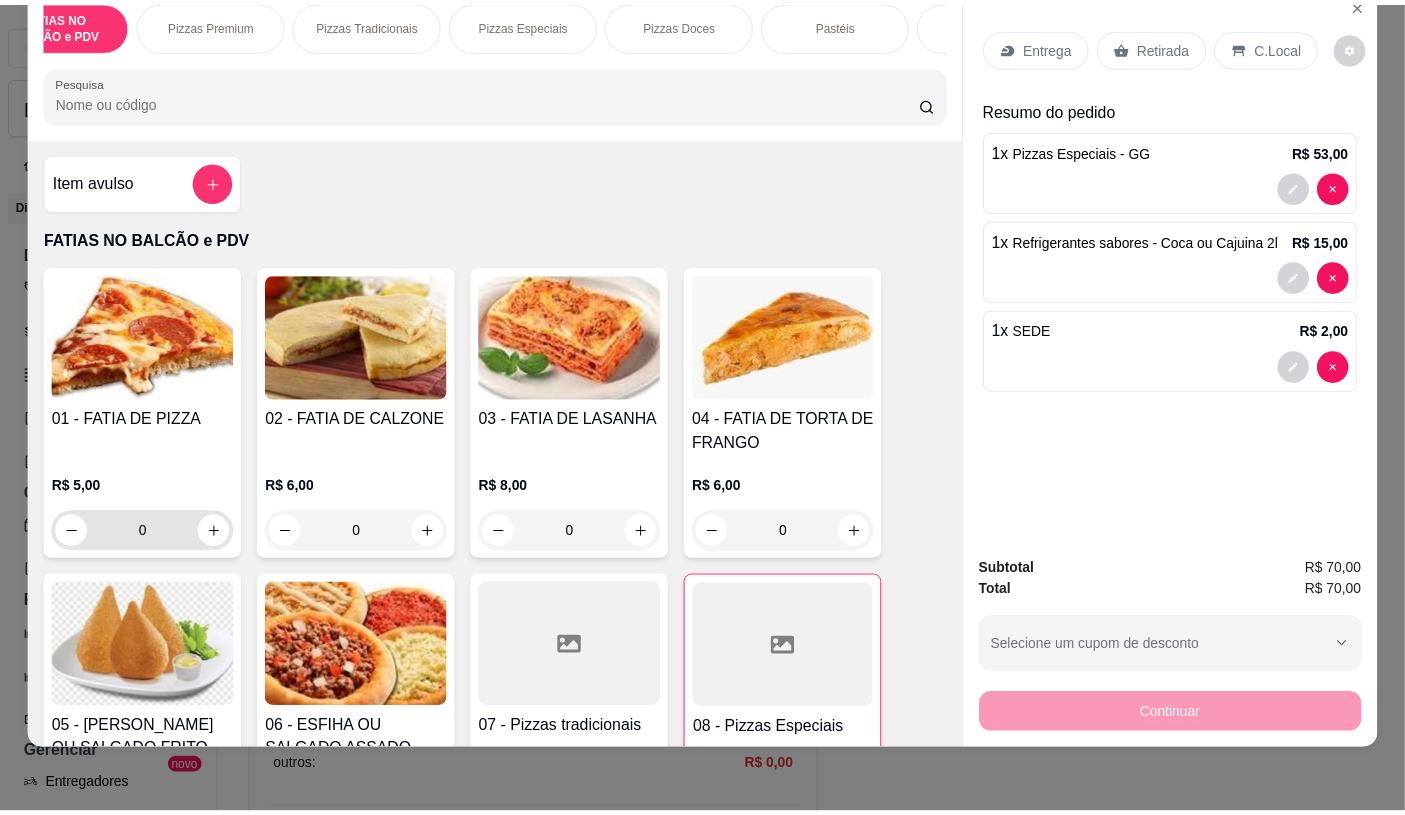 scroll, scrollTop: 0, scrollLeft: 0, axis: both 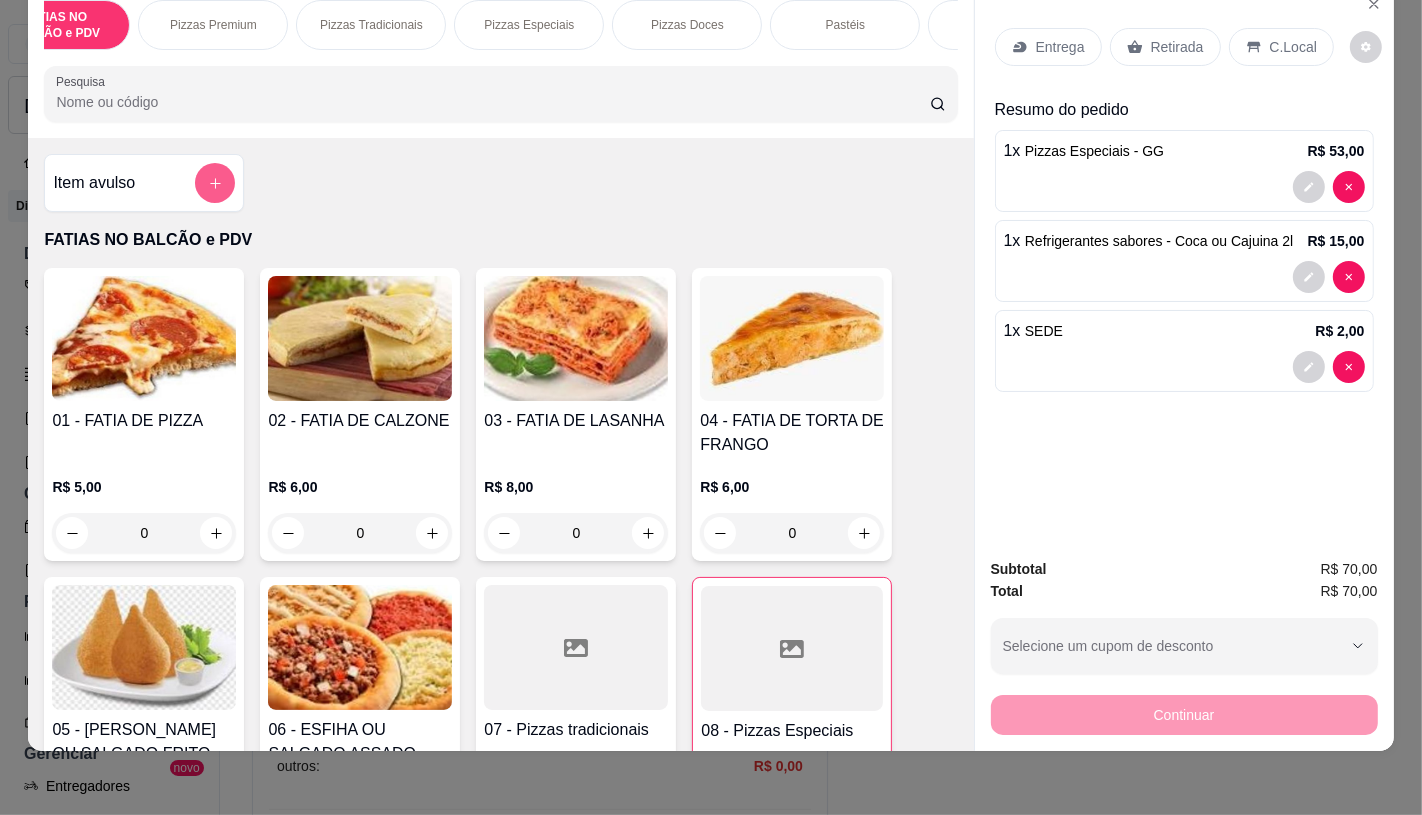 click at bounding box center [215, 183] 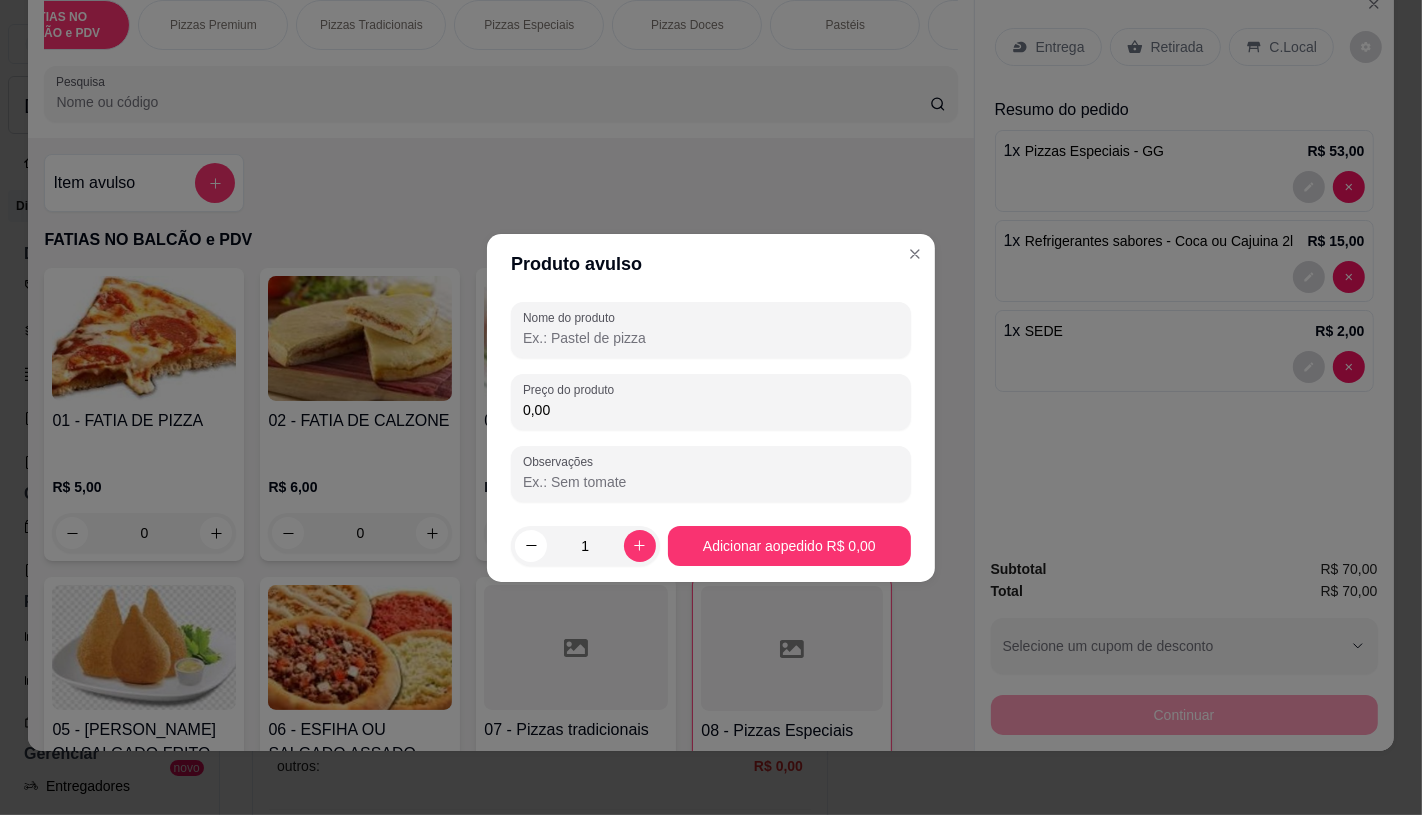 click on "Nome do produto" at bounding box center [711, 338] 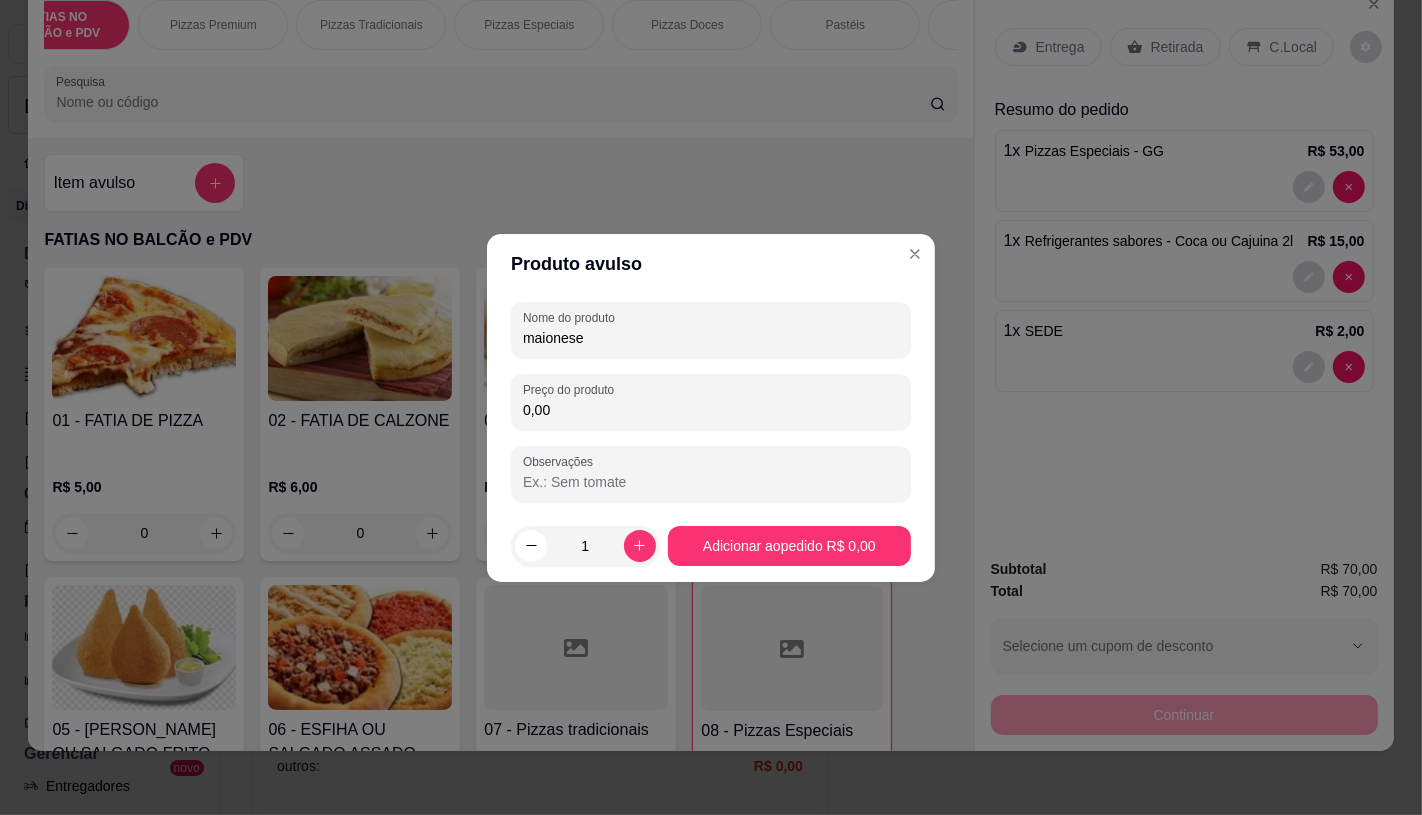type on "maionese" 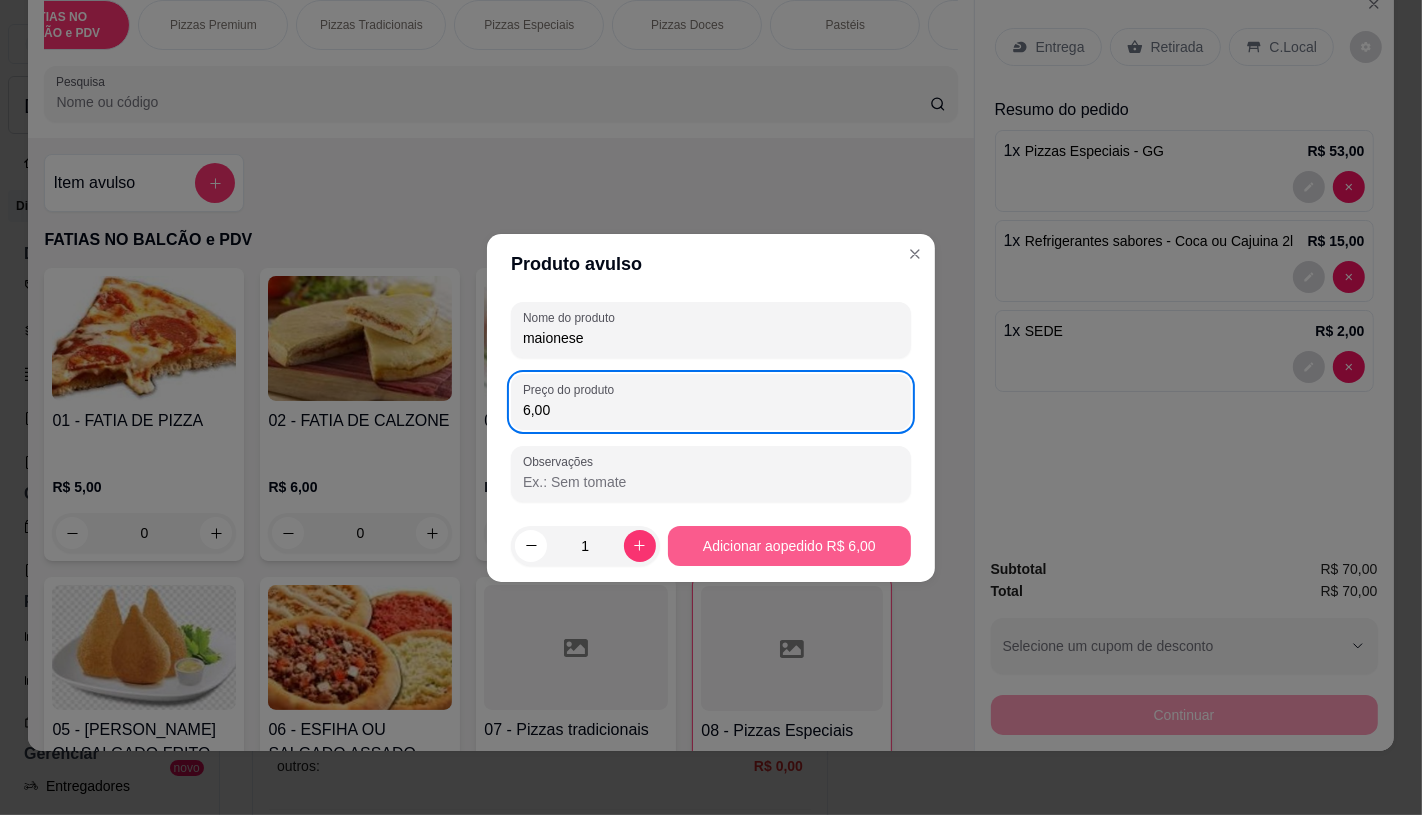 type on "6,00" 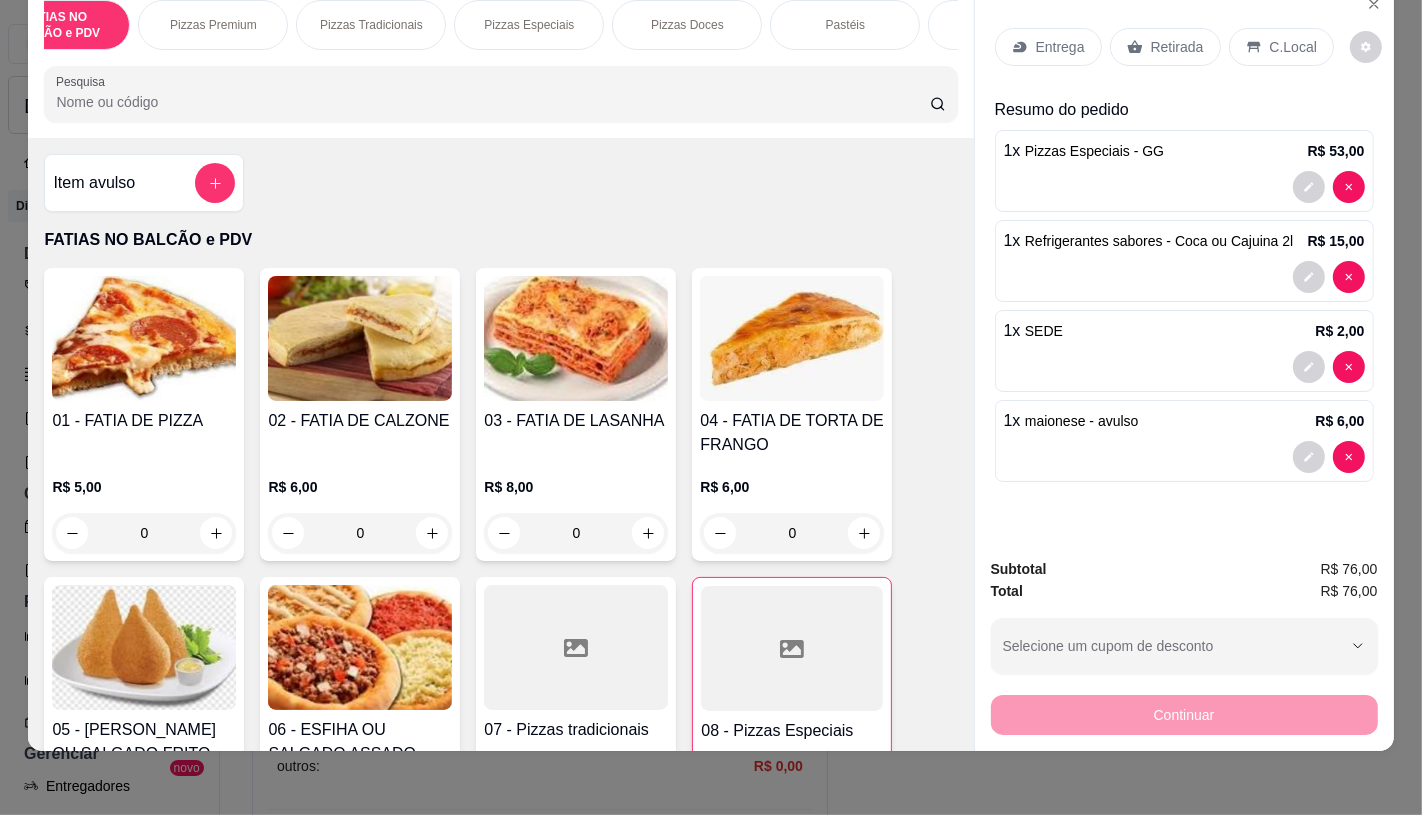 click on "Retirada" at bounding box center (1165, 47) 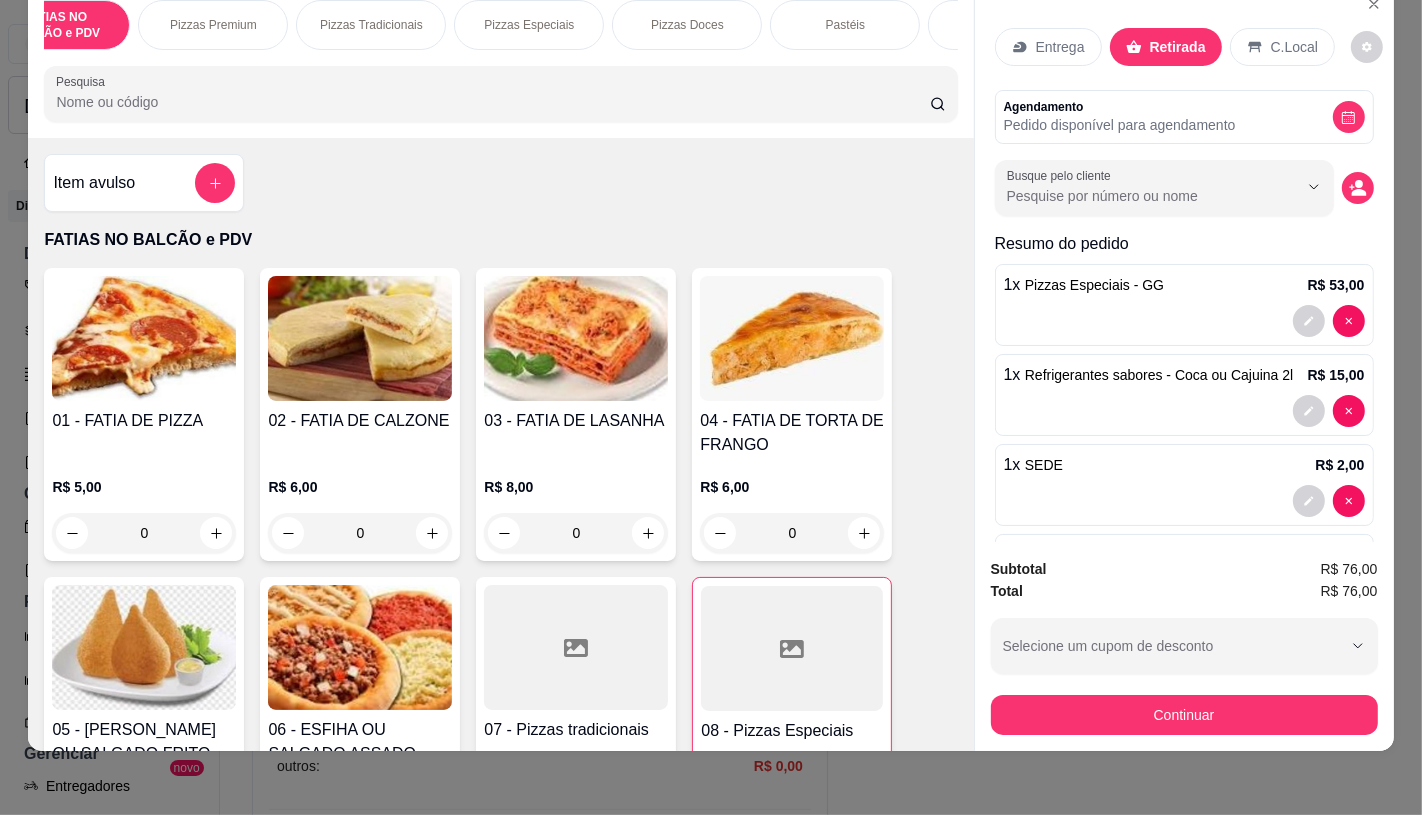 click on "Subtotal R$ 76,00 Total R$ 76,00 Selecione um cupom de desconto GANHEI5 Selecione um cupom de desconto Continuar" at bounding box center (1184, 646) 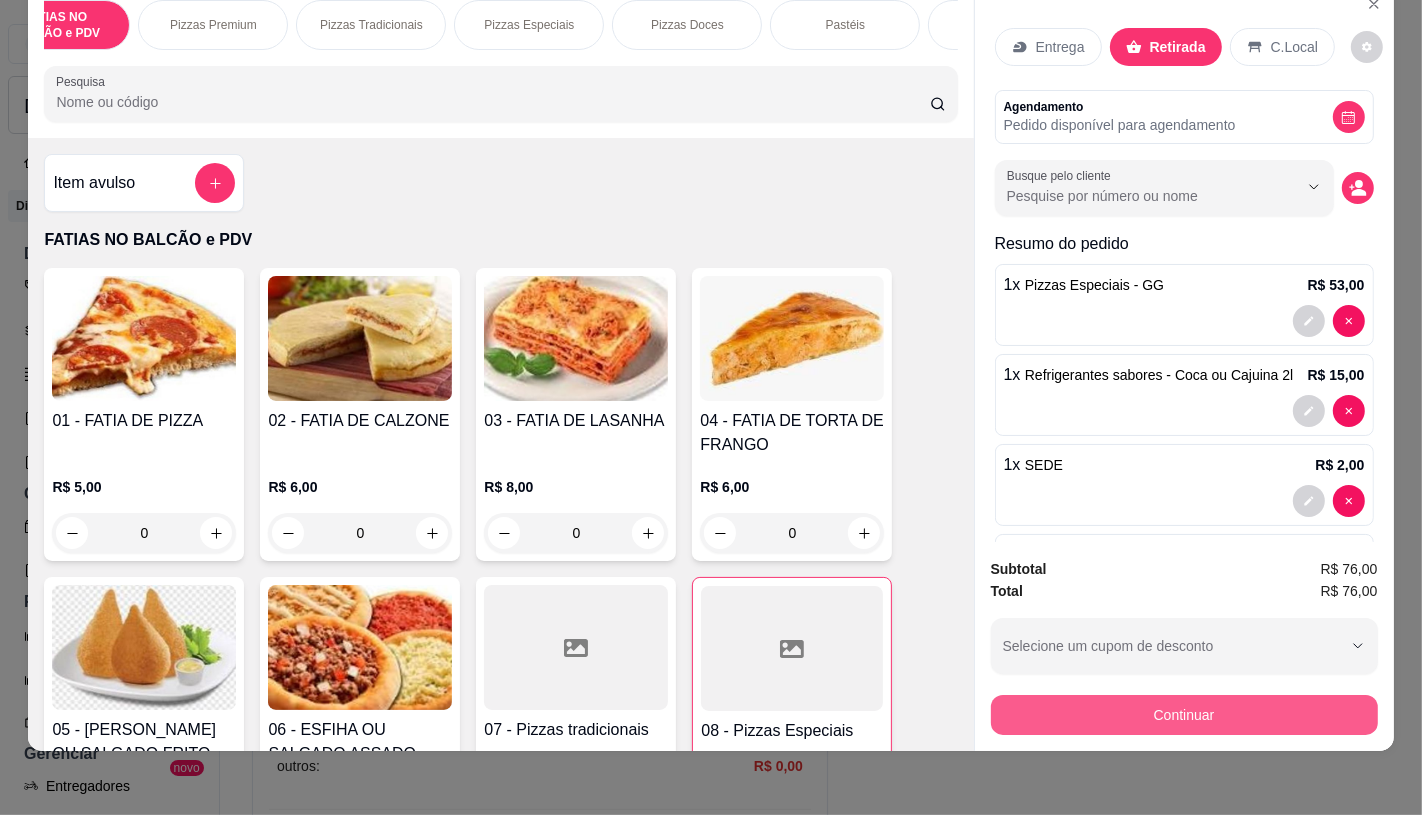 click on "Continuar" at bounding box center [1184, 715] 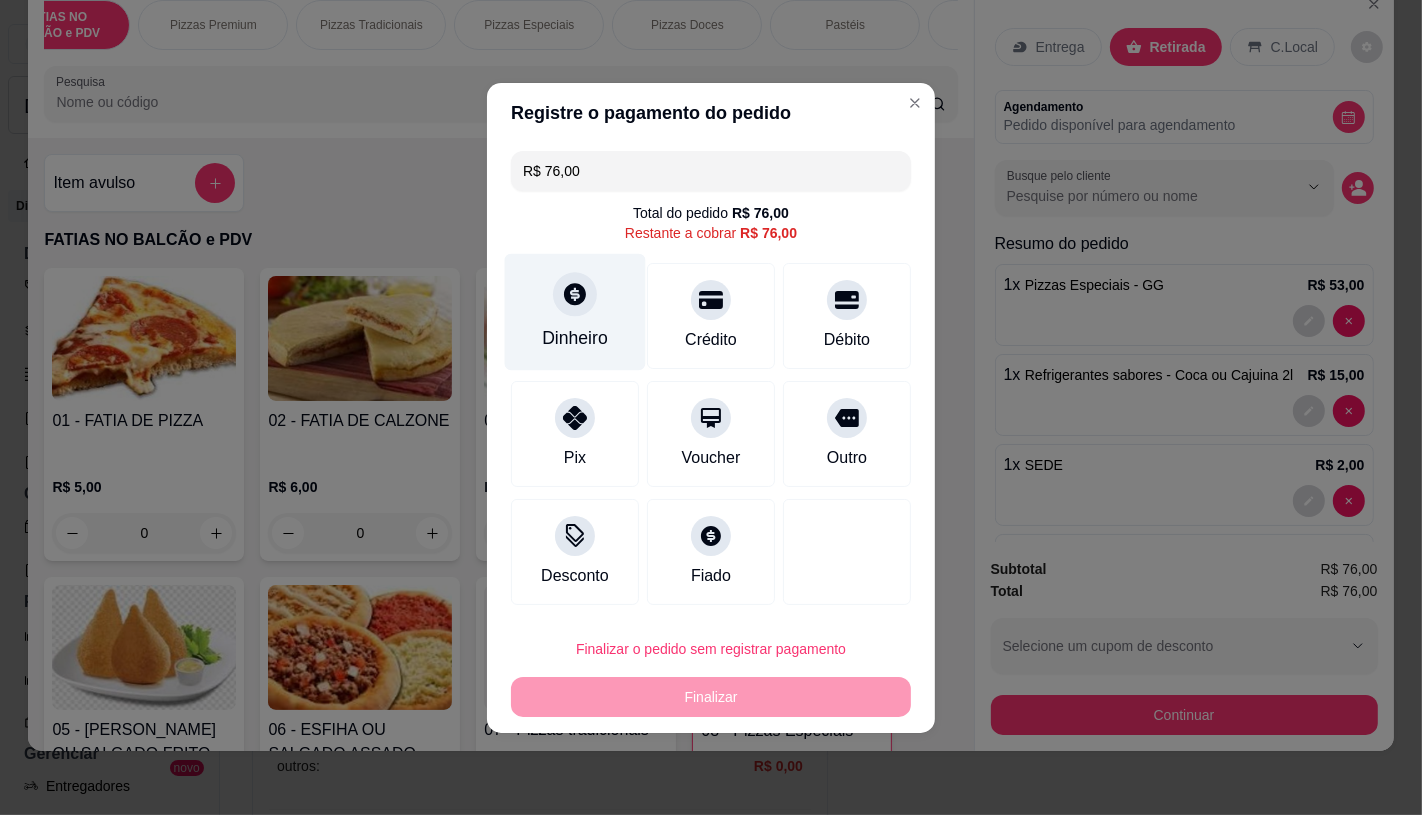 click on "Dinheiro" at bounding box center (575, 311) 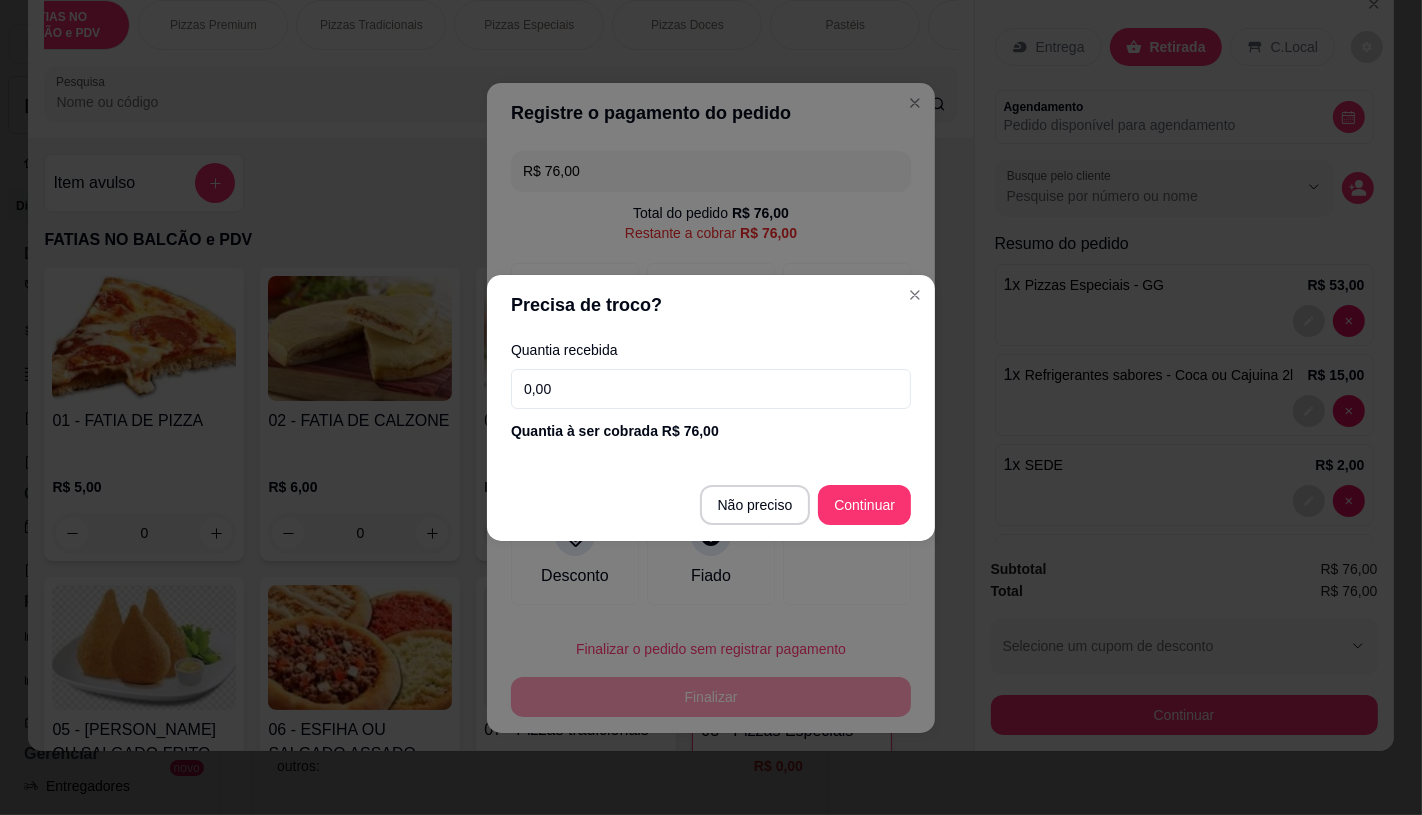 click on "Não preciso Continuar" at bounding box center [711, 505] 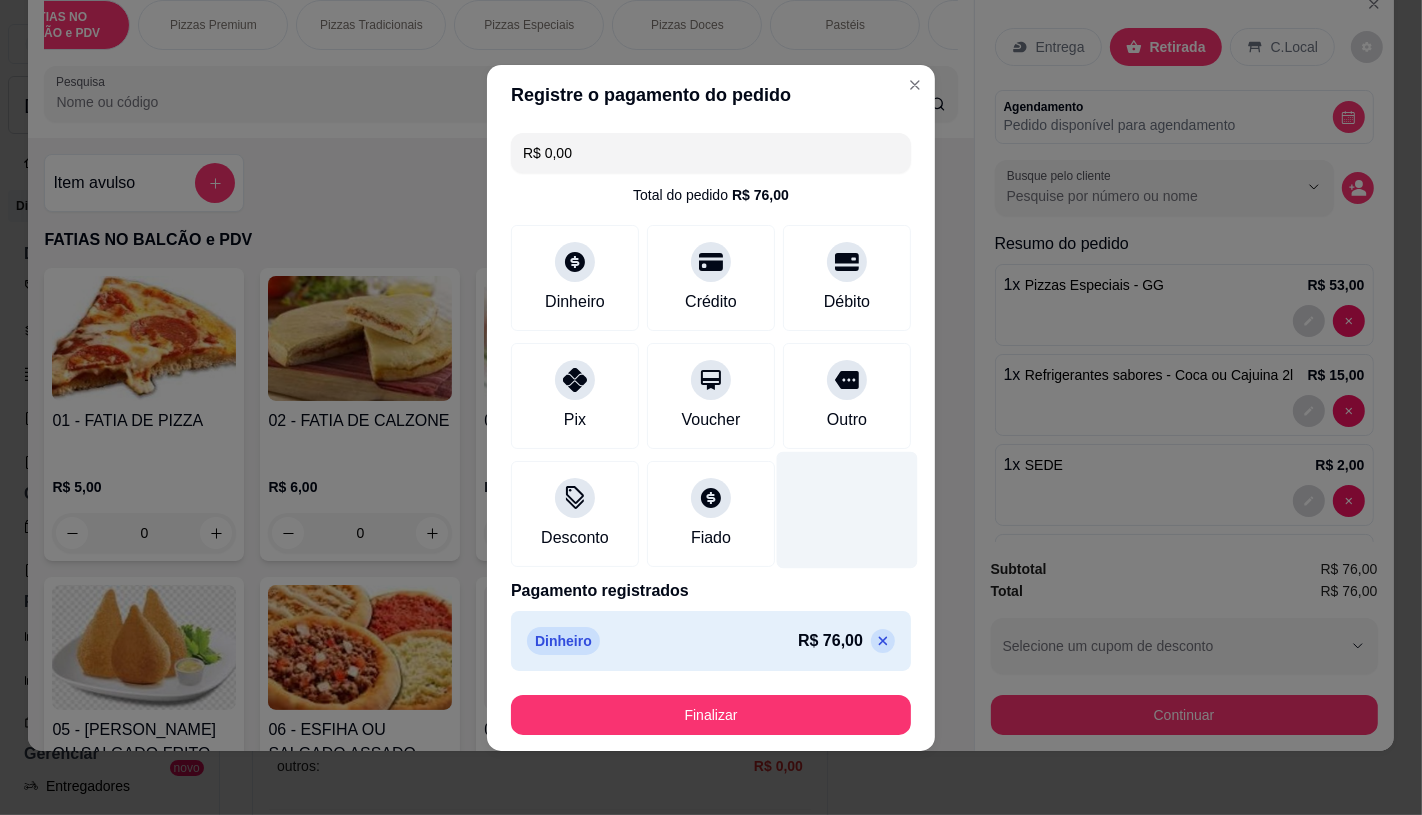 type on "R$ 0,00" 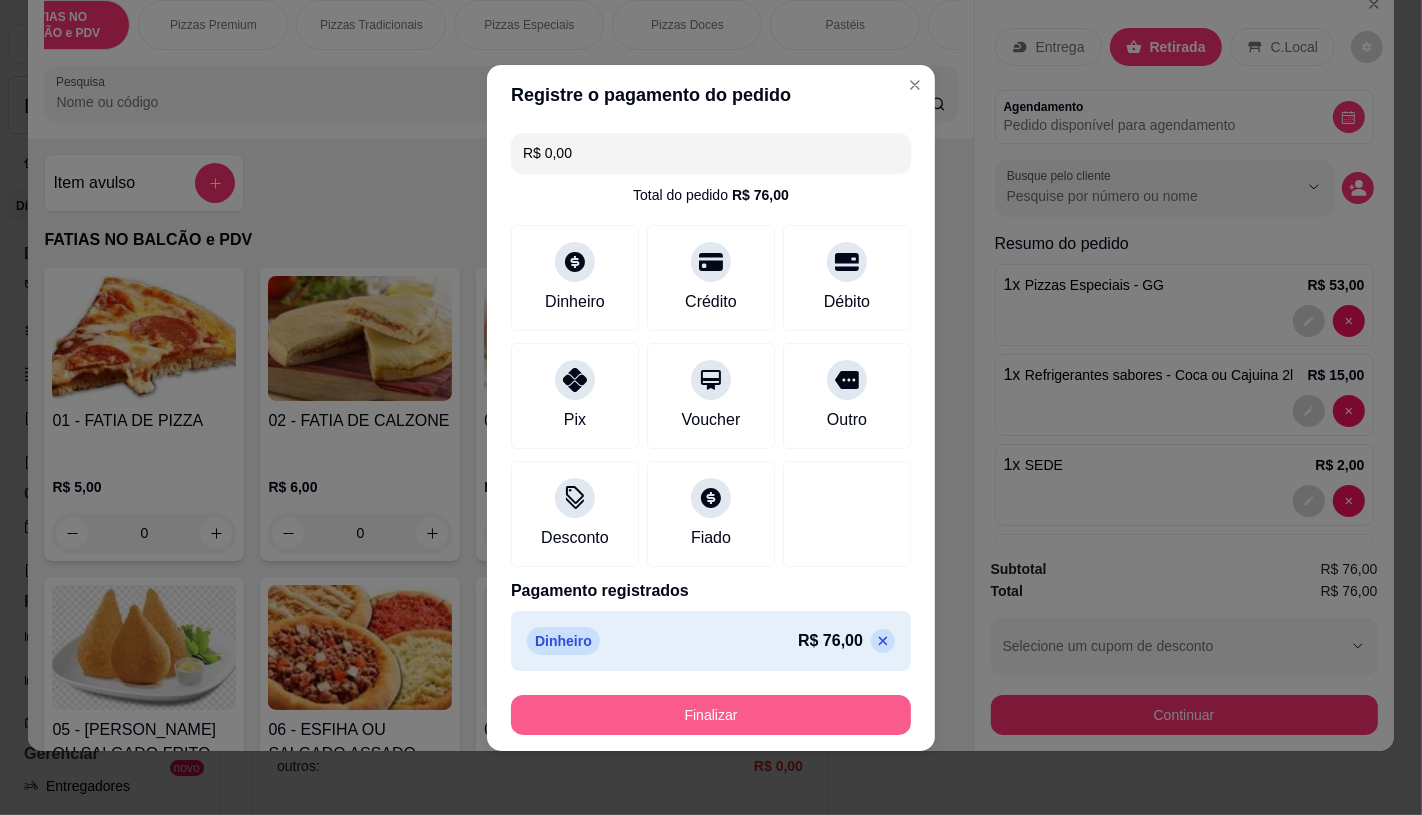 click on "Finalizar" at bounding box center [711, 715] 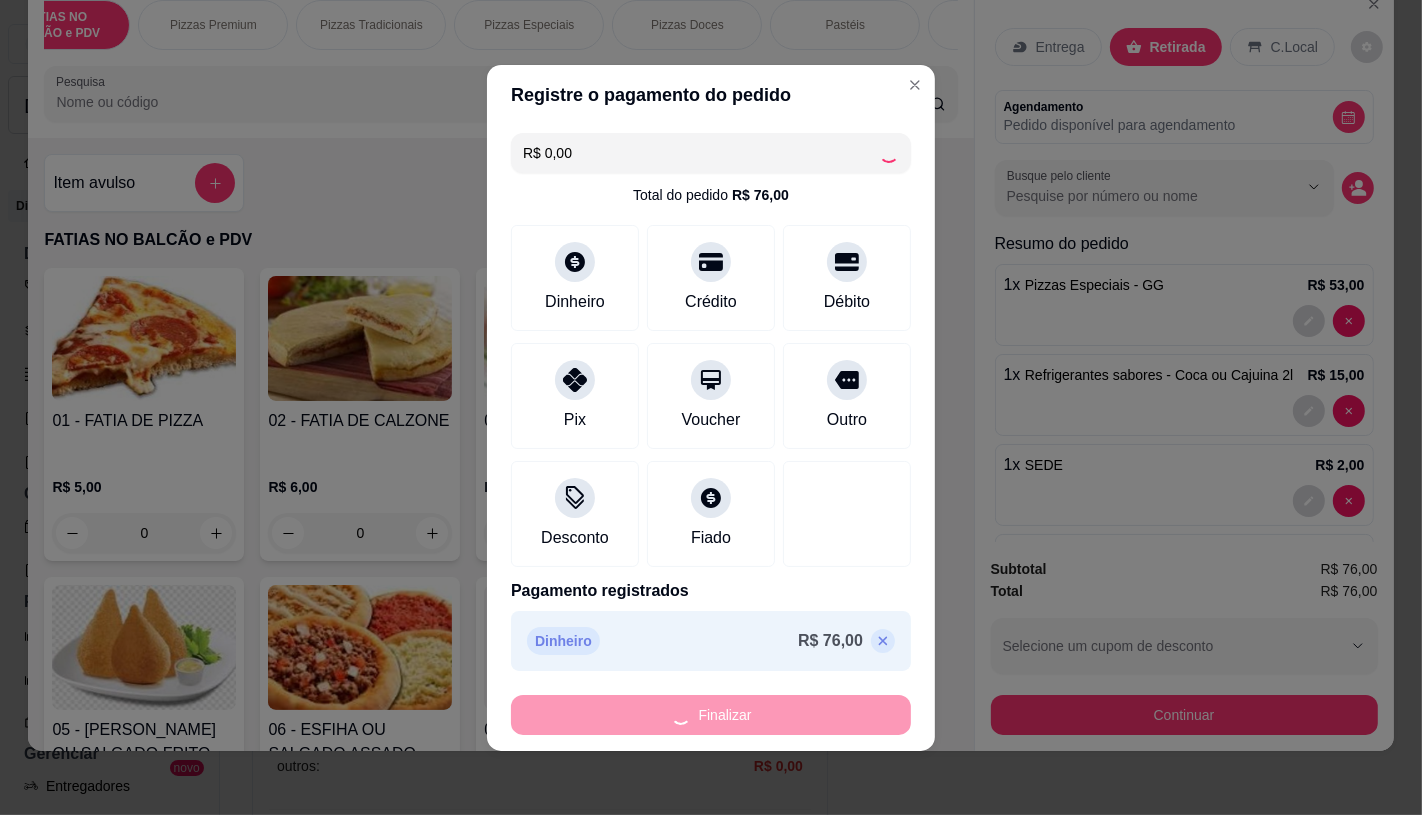 type on "0" 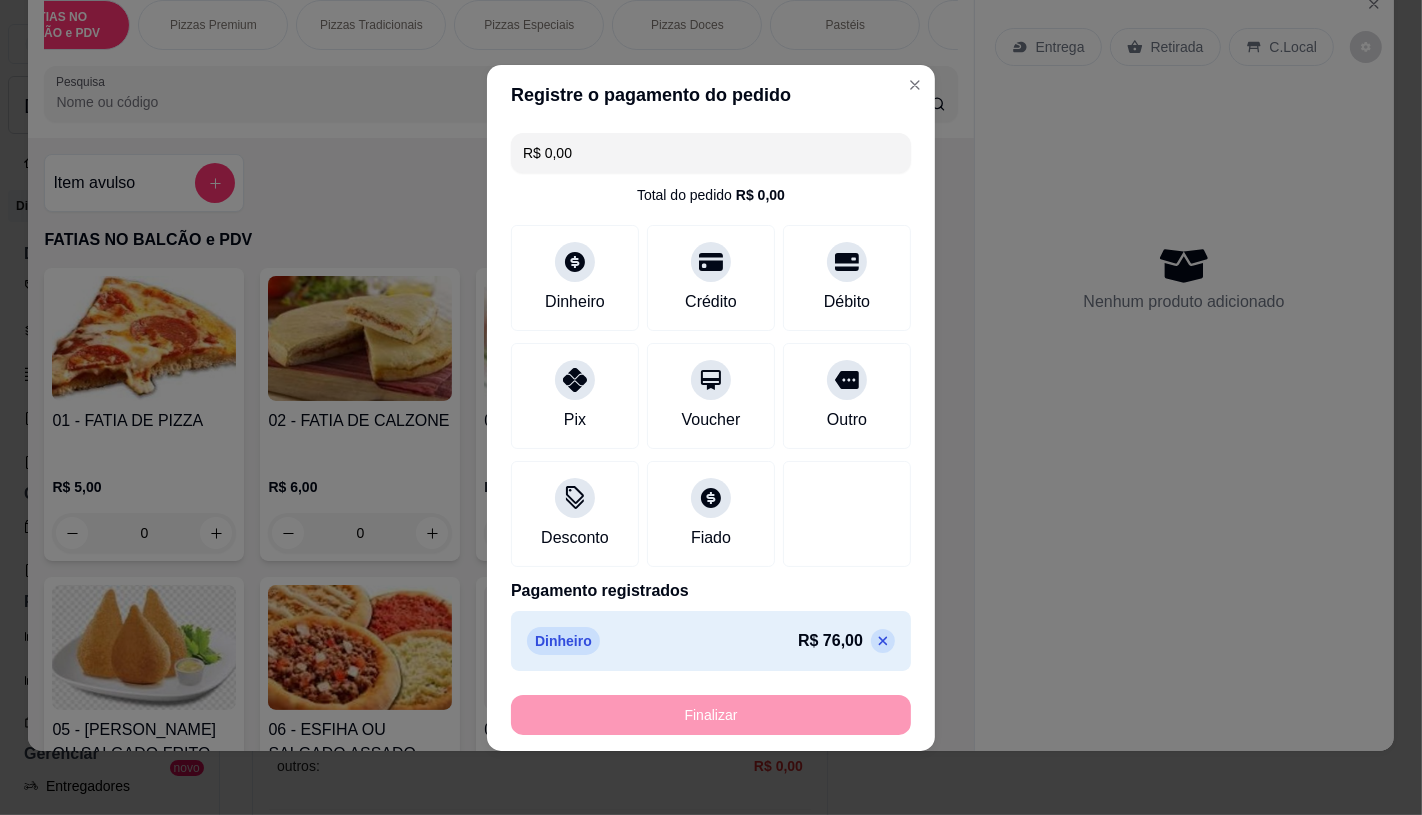 type on "-R$ 76,00" 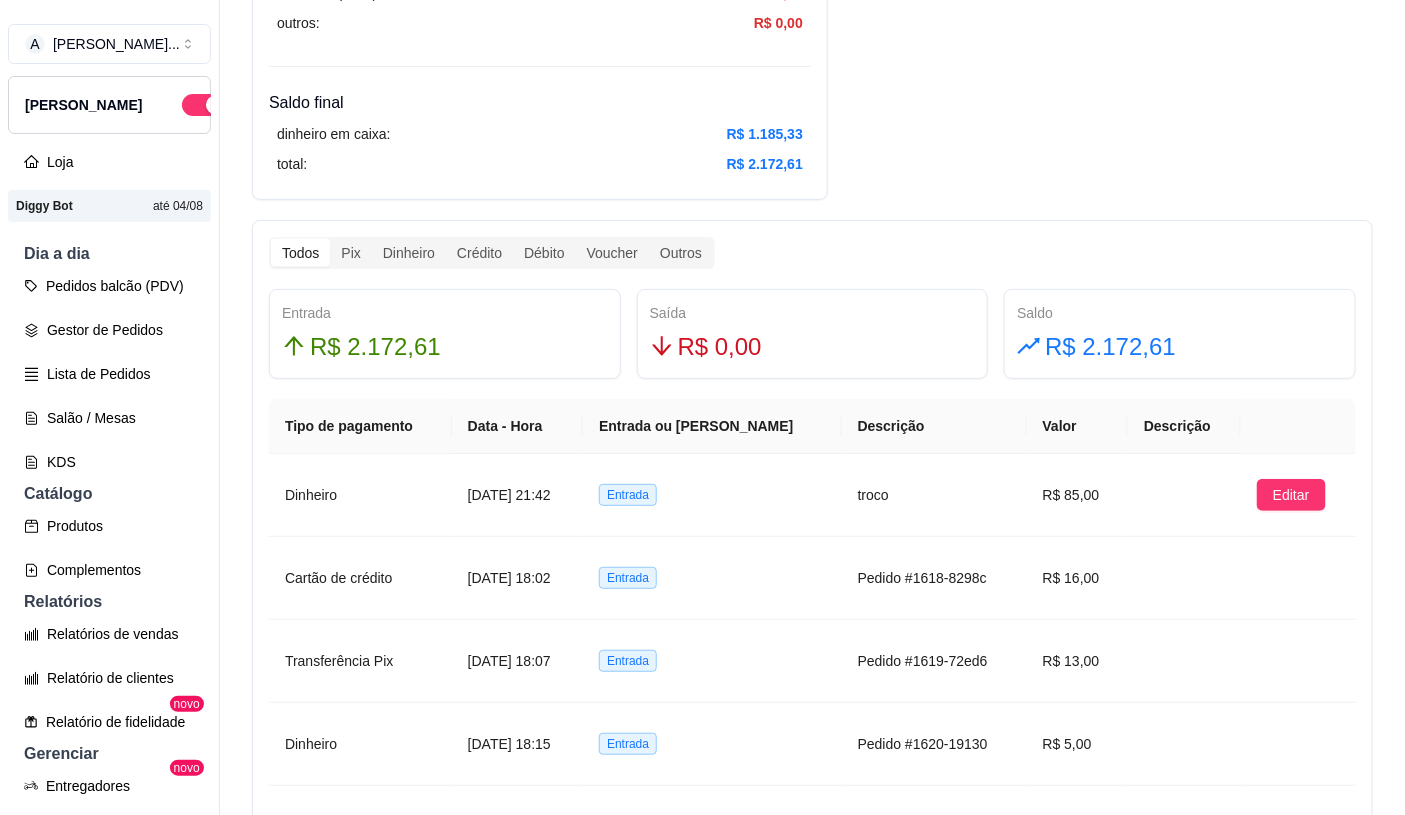 scroll, scrollTop: 1000, scrollLeft: 0, axis: vertical 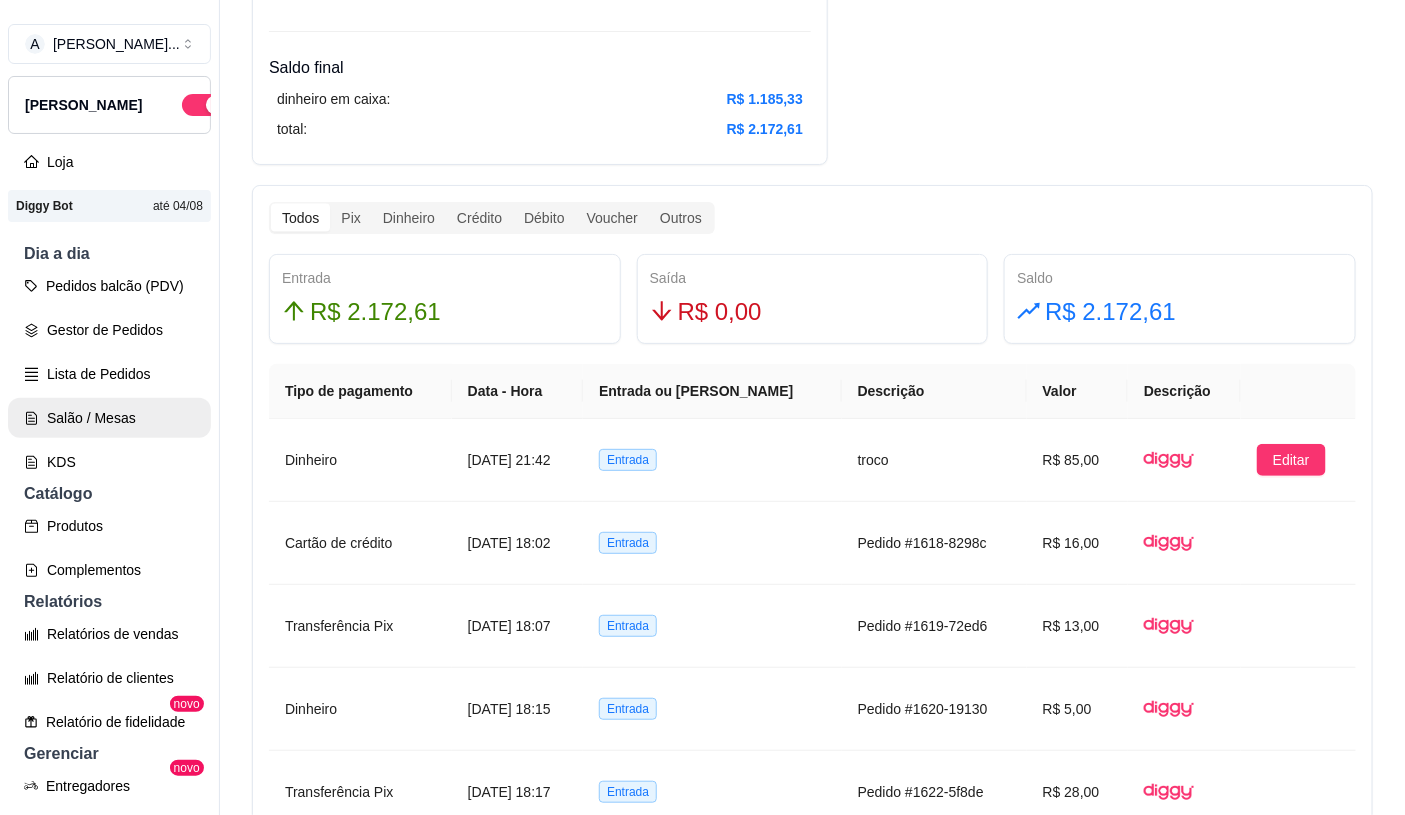 click on "Salão / Mesas" at bounding box center (109, 418) 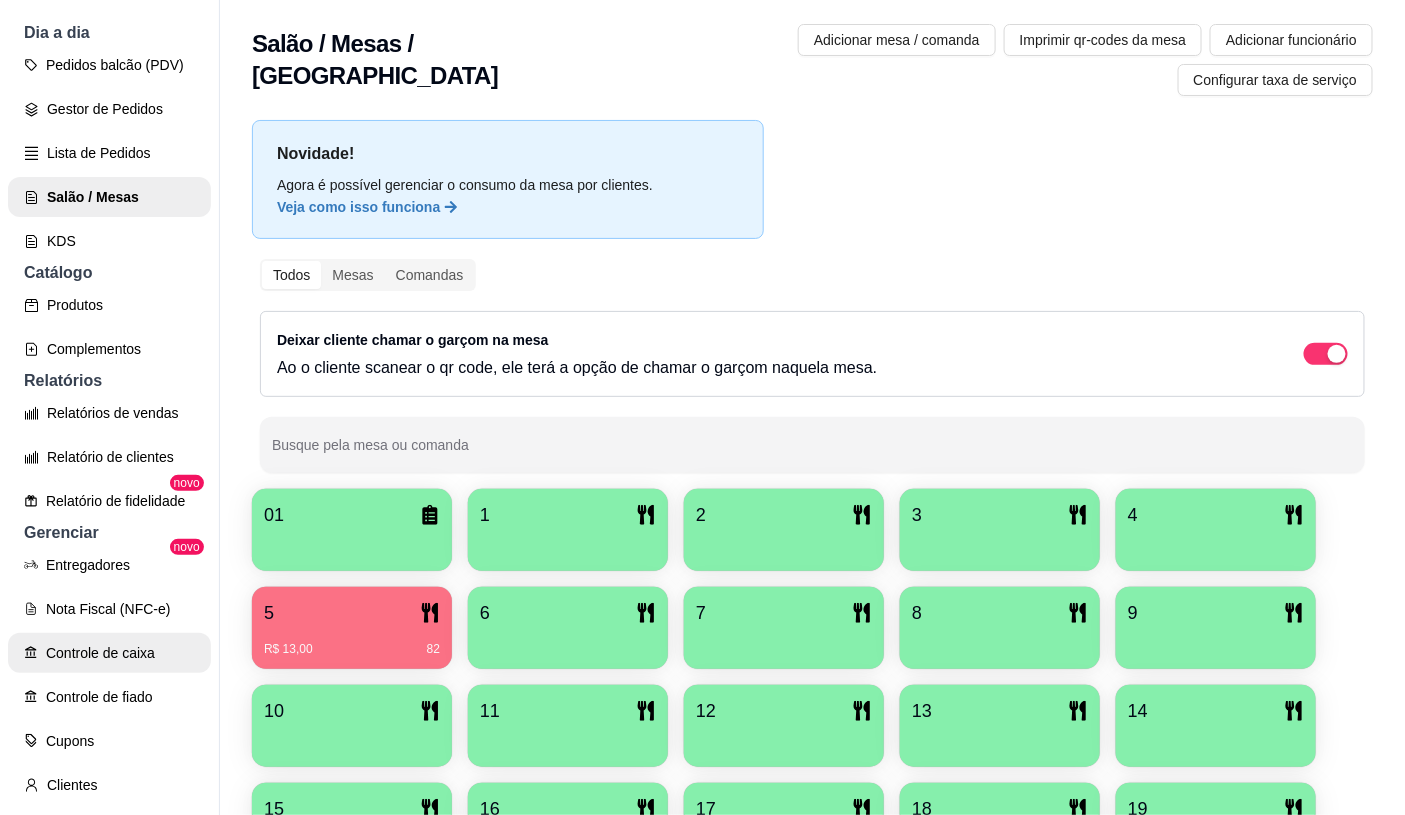 scroll, scrollTop: 222, scrollLeft: 0, axis: vertical 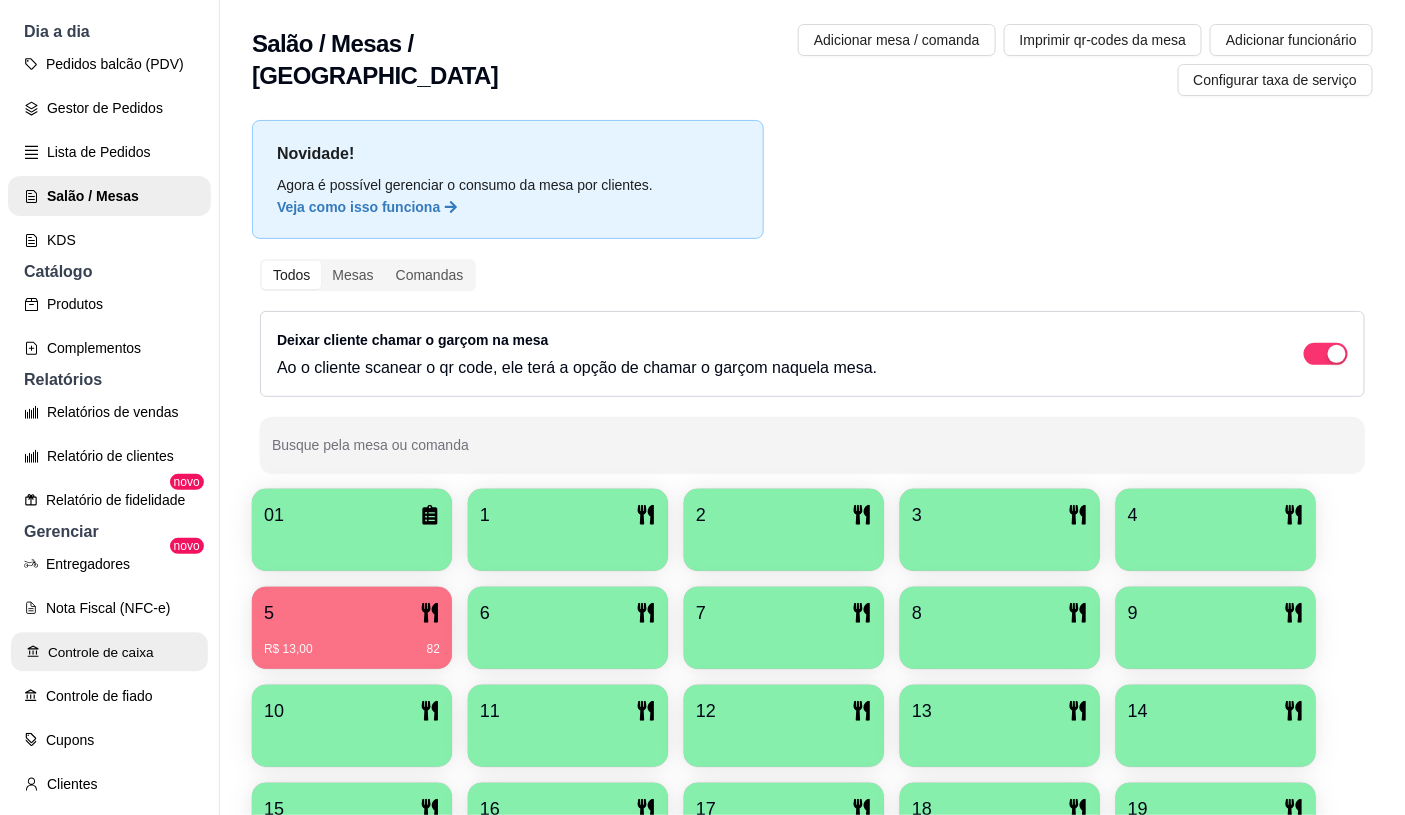 click on "Controle de caixa" at bounding box center [109, 652] 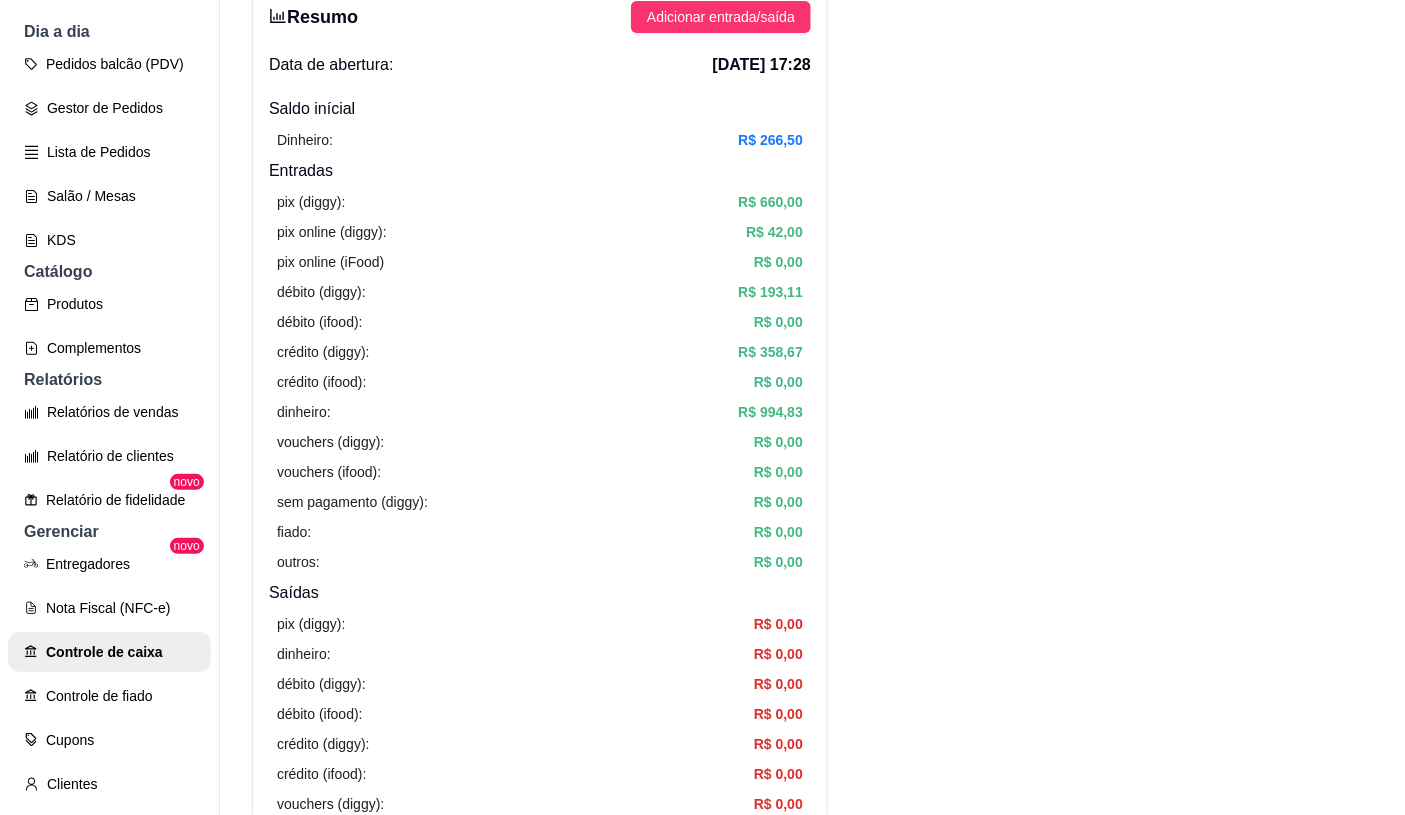 scroll, scrollTop: 0, scrollLeft: 0, axis: both 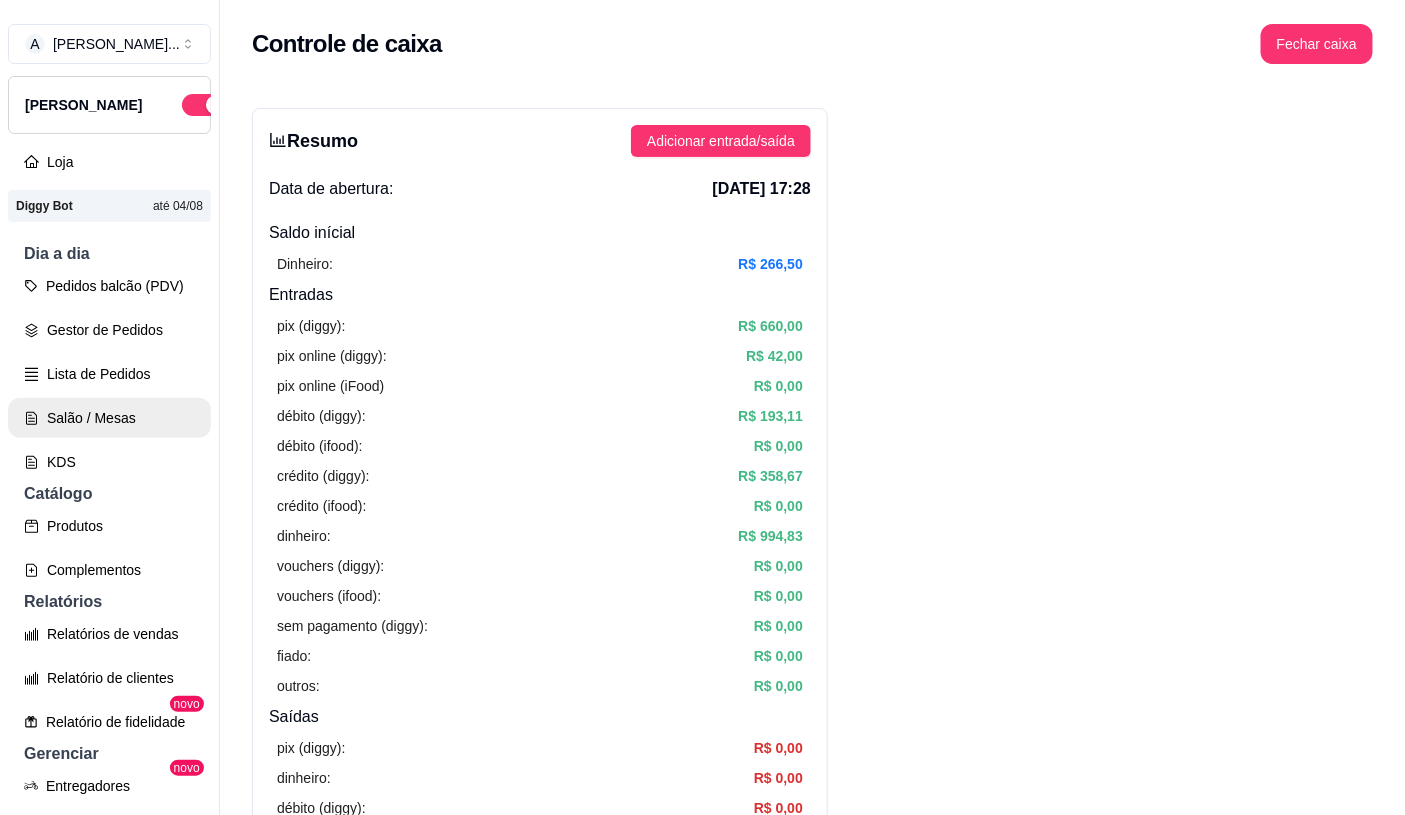 click on "Salão / Mesas" at bounding box center [109, 418] 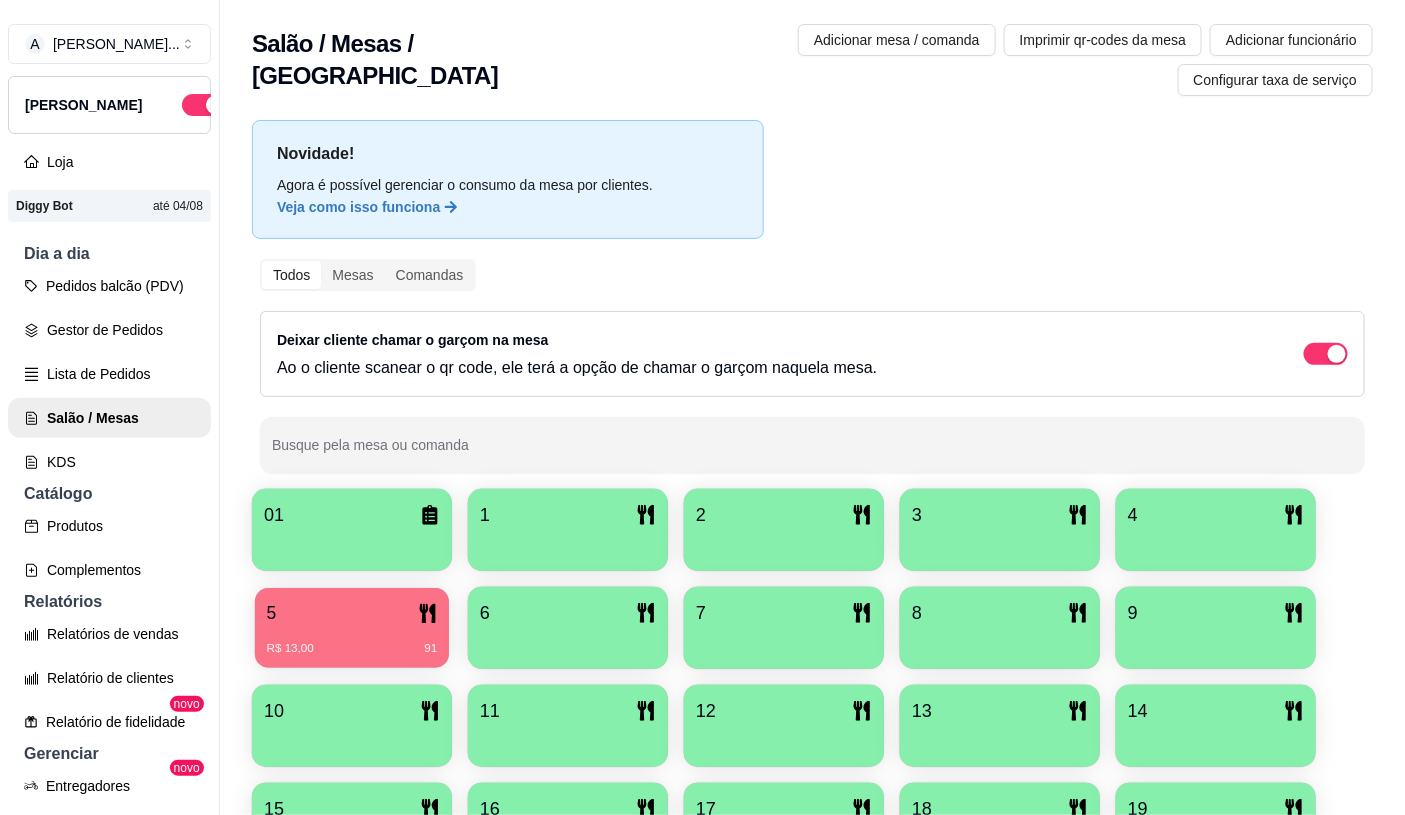 click on "R$ 13,00" at bounding box center [290, 649] 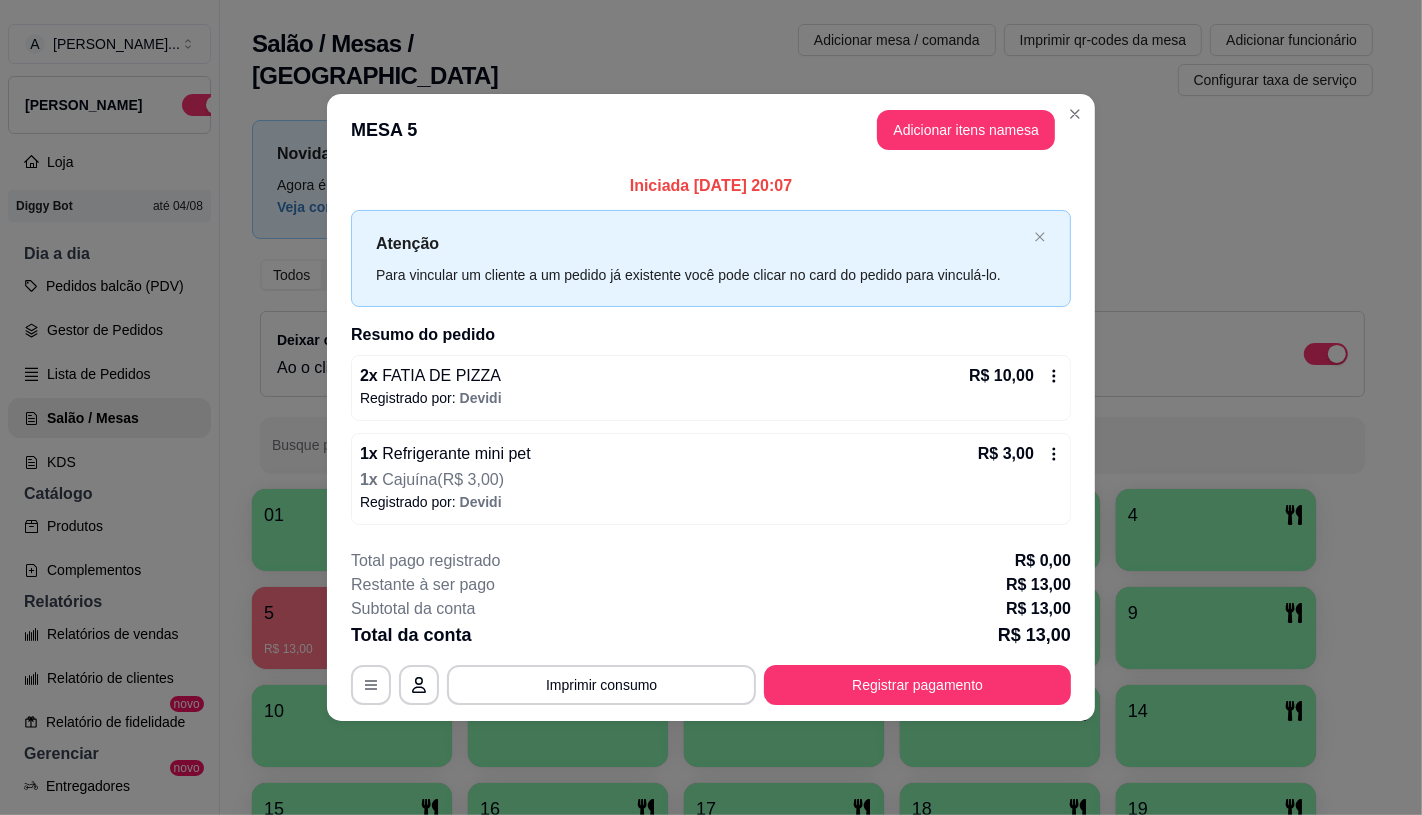click on "Registrado por:   Devidi" at bounding box center (711, 398) 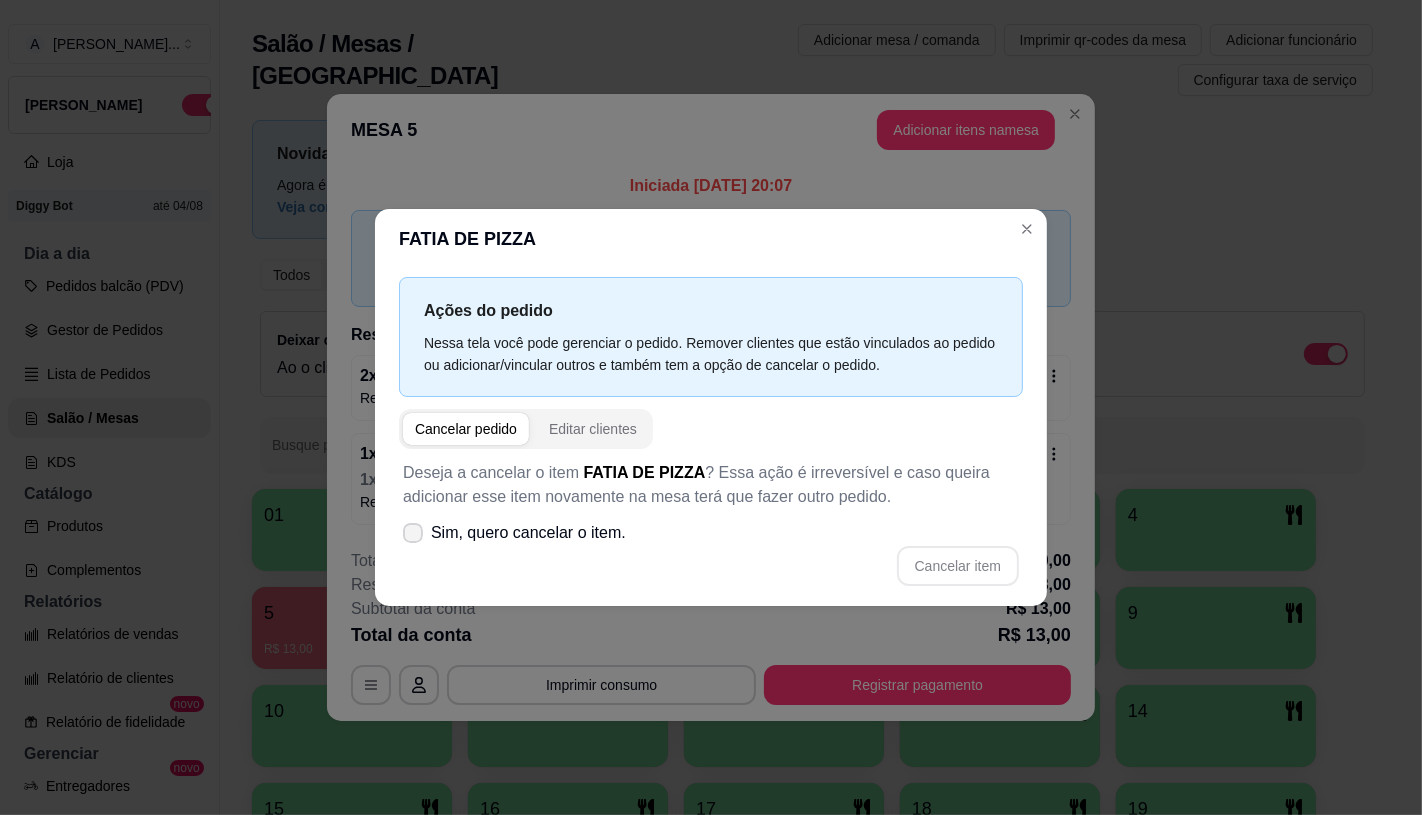 click on "Sim, quero cancelar o item." at bounding box center (528, 533) 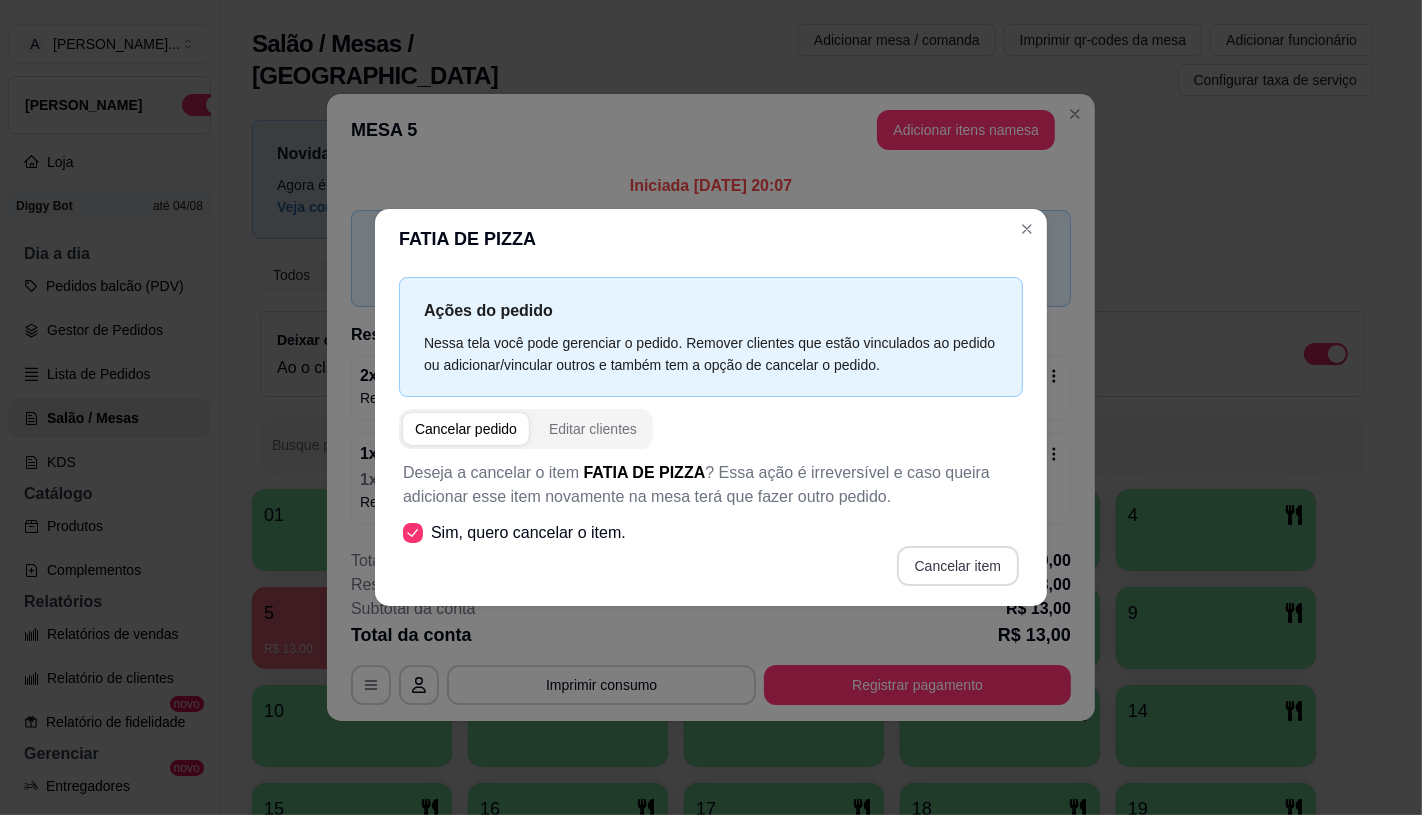 click on "Cancelar item" at bounding box center (958, 566) 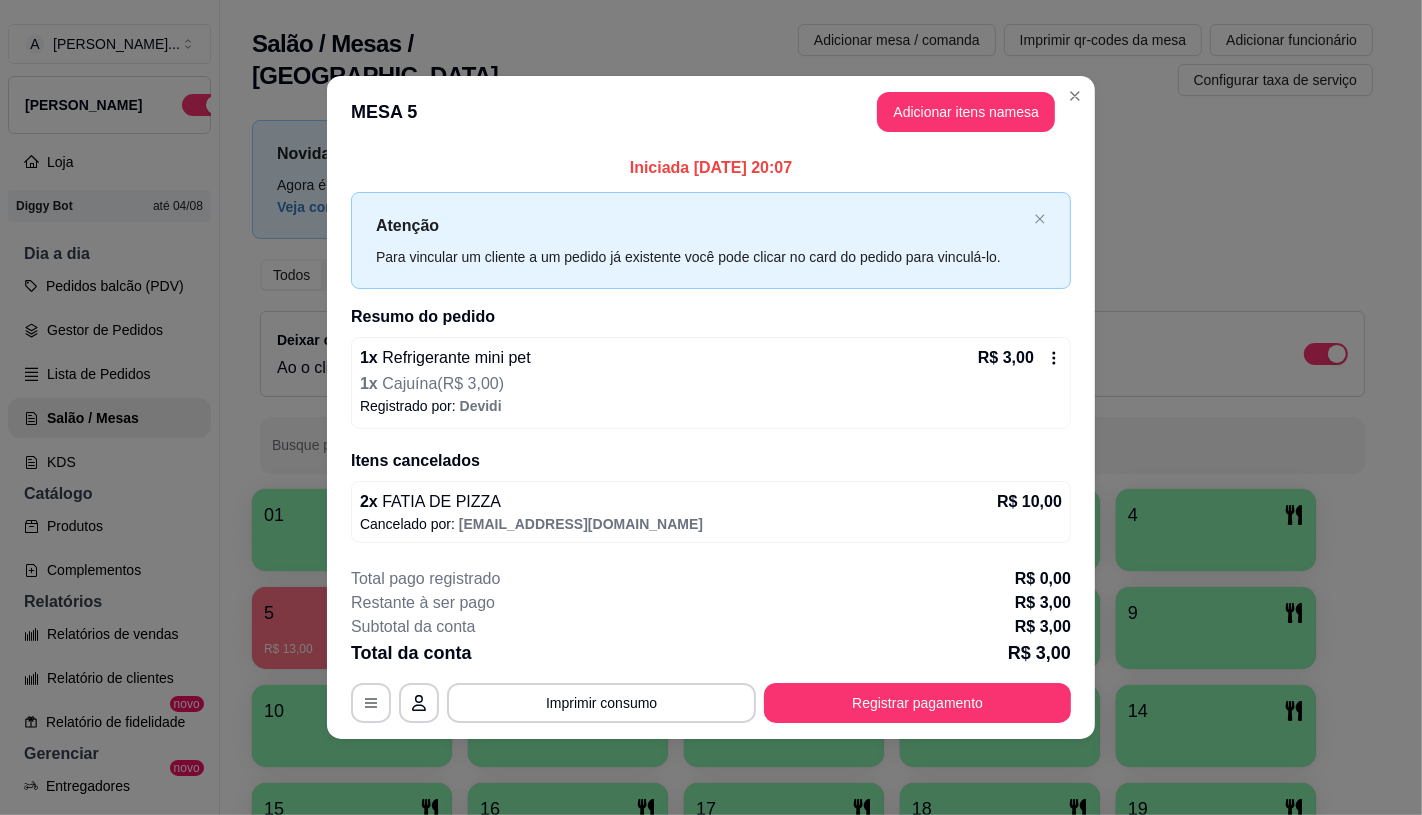 click on "Registrado por:   Devidi" at bounding box center (711, 406) 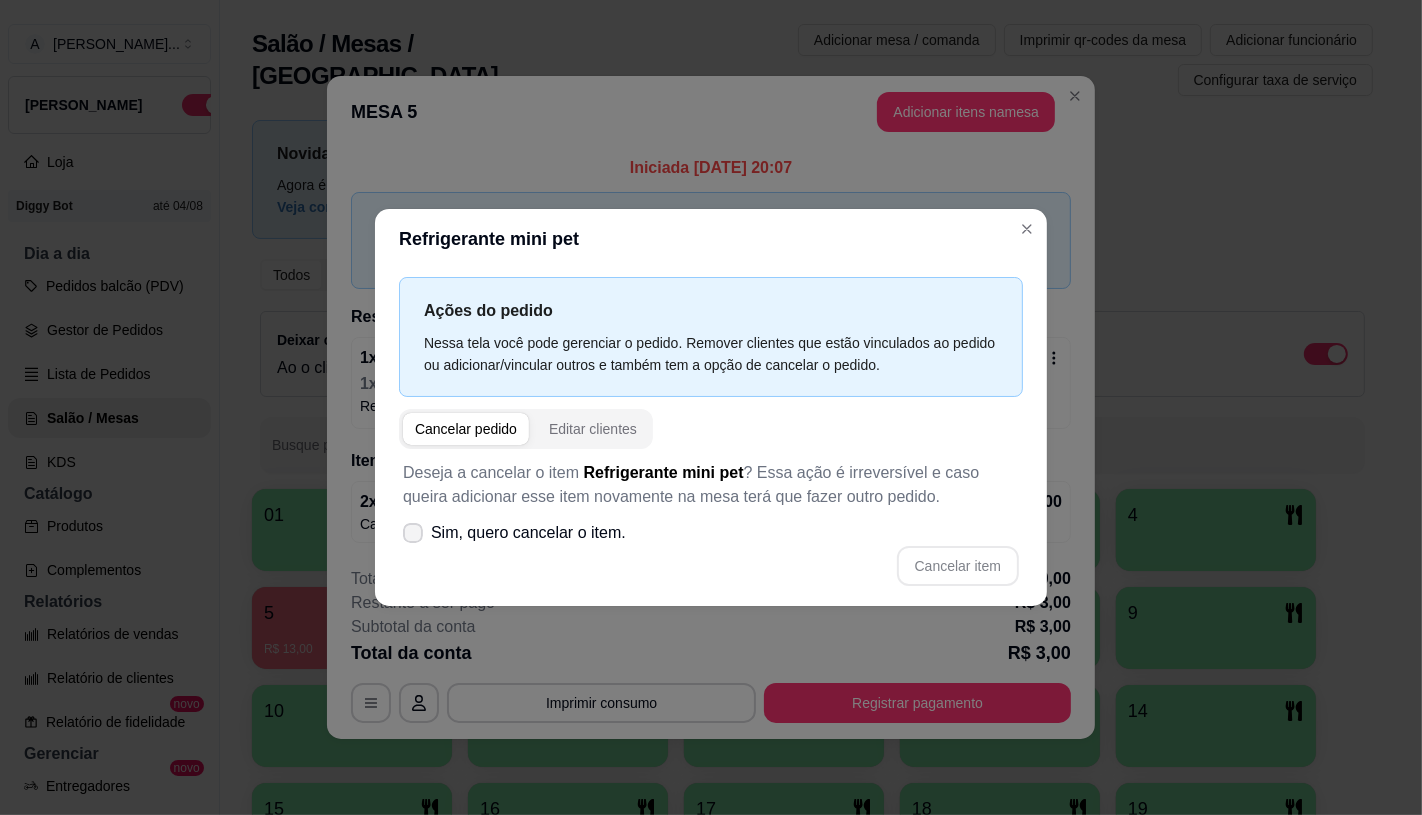 click on "Sim, quero cancelar o item." at bounding box center (528, 533) 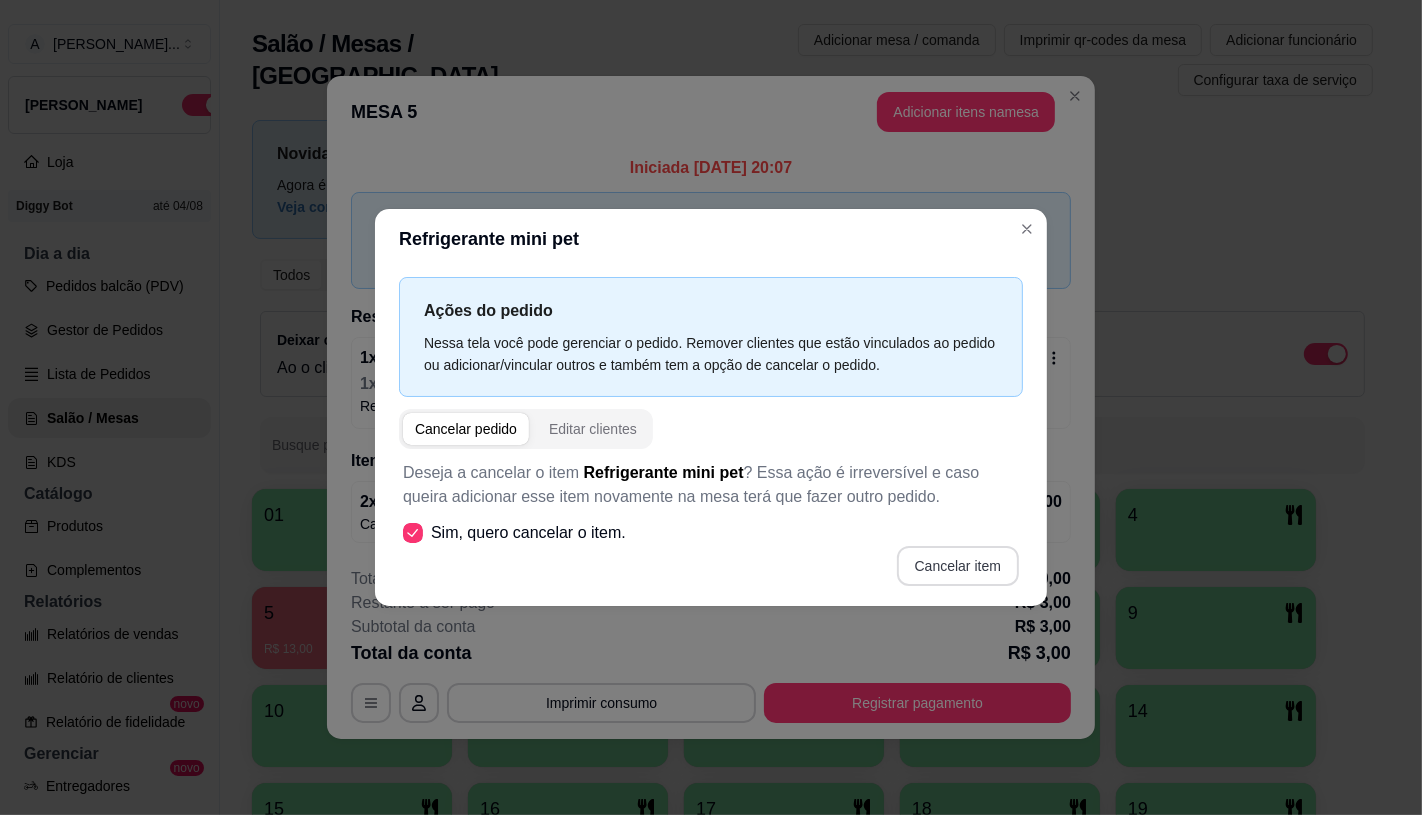 click on "Cancelar item" at bounding box center [958, 566] 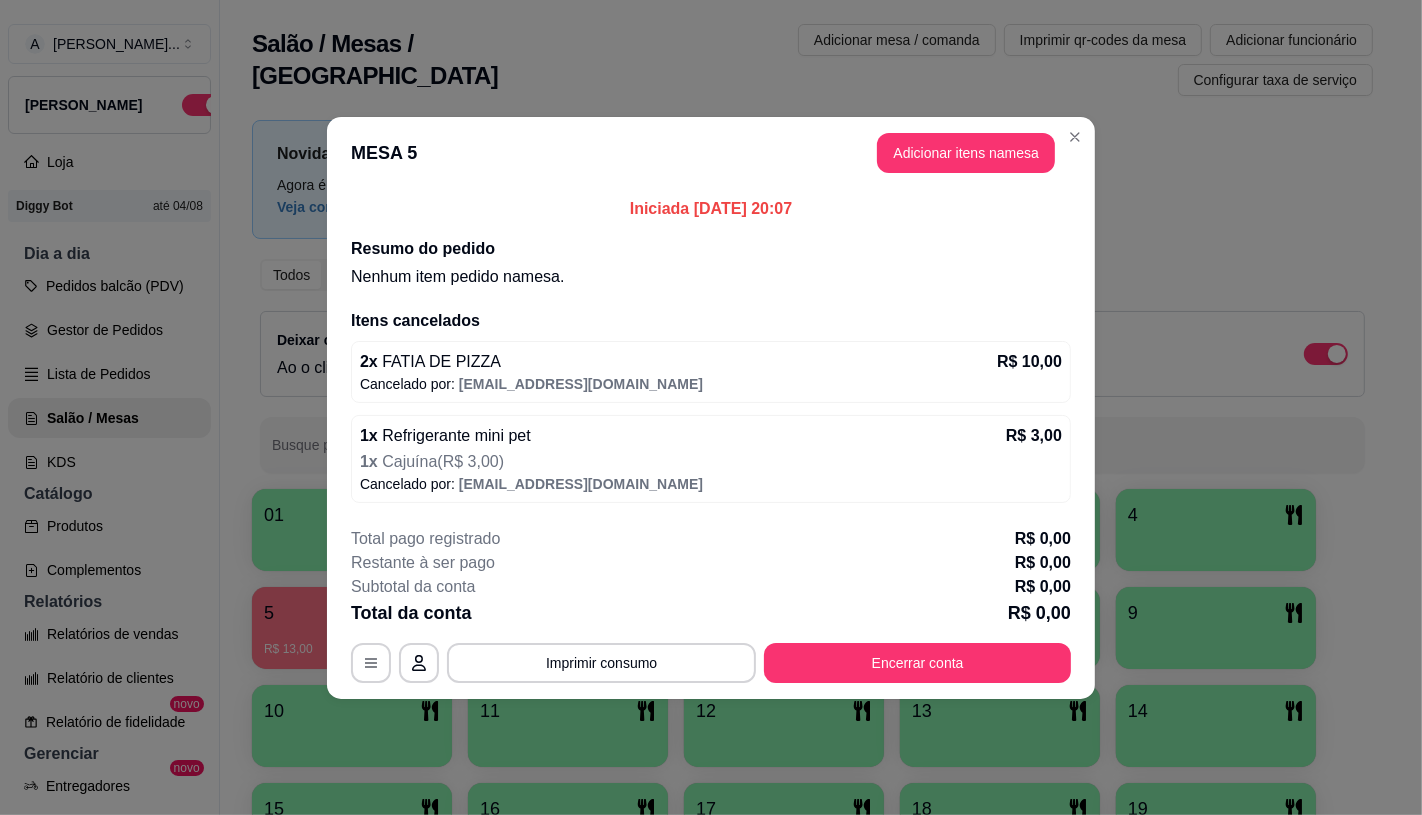 click on "Total pago registrado R$ 0,00 Restante à ser pago R$ 0,00 Subtotal da conta R$ 0,00 Total da conta R$ 0,00 MESA  5 Tempo de permanência:   91  minutos Cod. Segurança:   8896 Qtd. de Pedidos:   1 Clientes da mesa:   ** CONSUMO ** ** TOTAL ** Subtotal 0,00 Total 0,00 Imprimir consumo Encerrar conta" at bounding box center (711, 605) 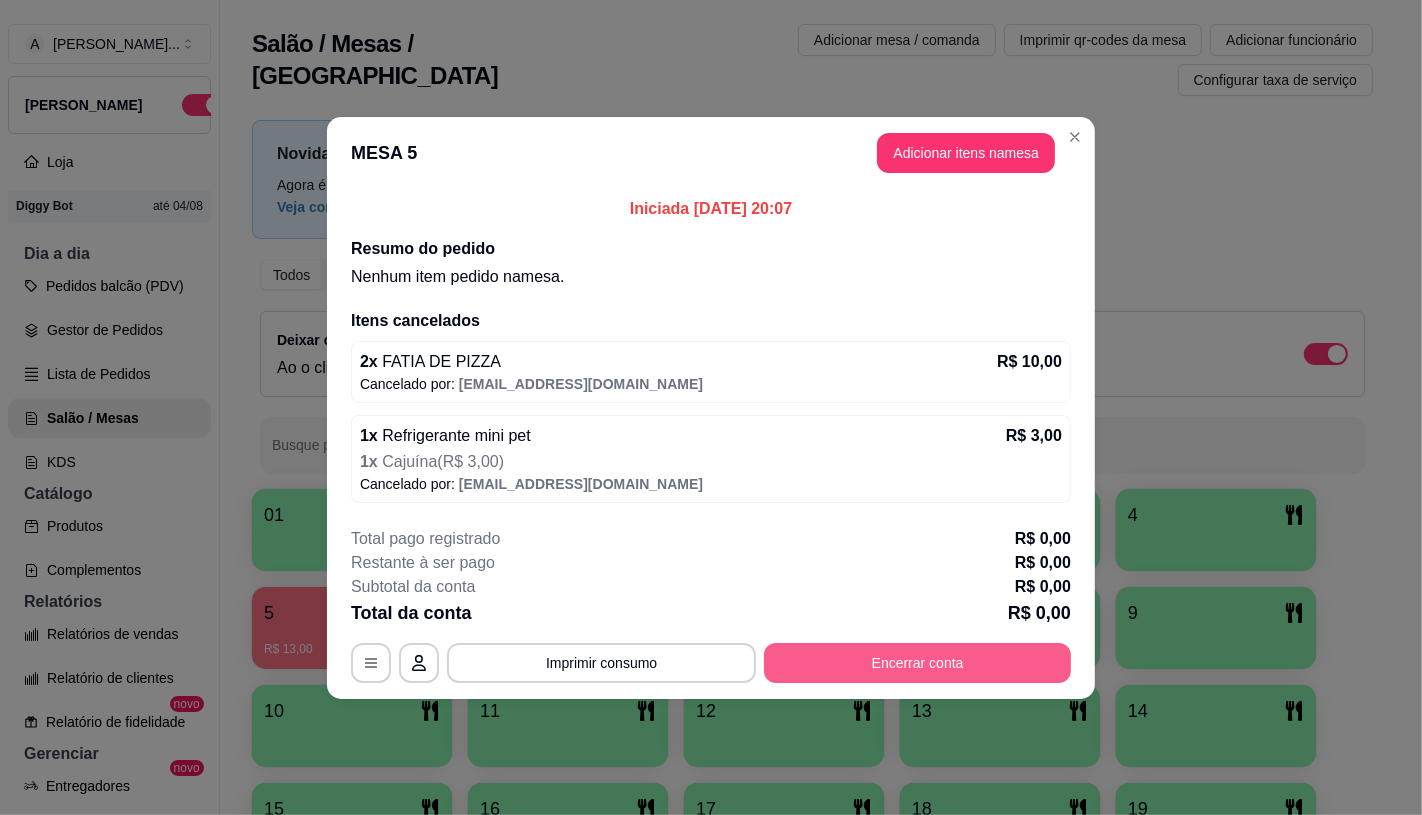 click on "Encerrar conta" at bounding box center (917, 663) 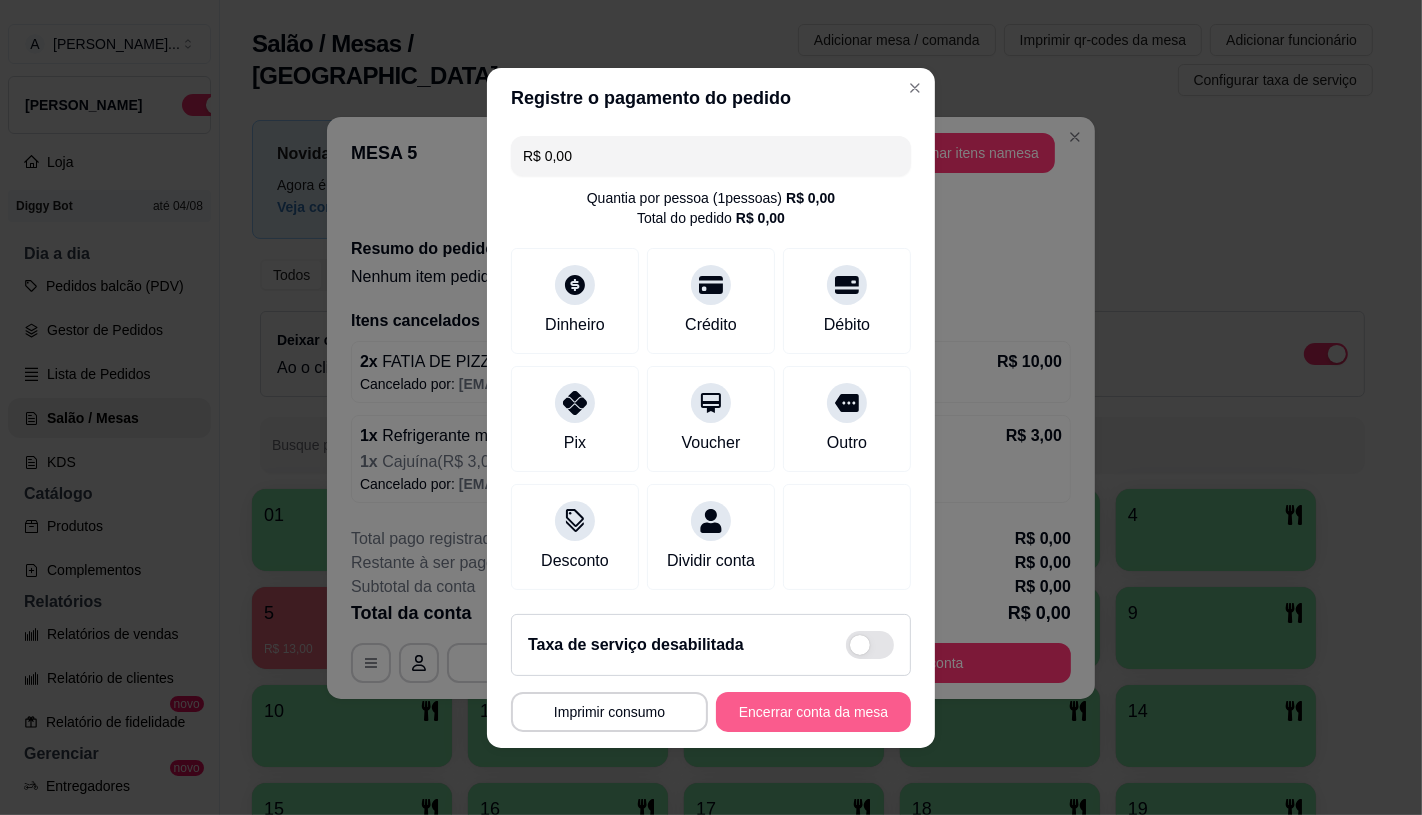 click on "Encerrar conta da mesa" at bounding box center (813, 712) 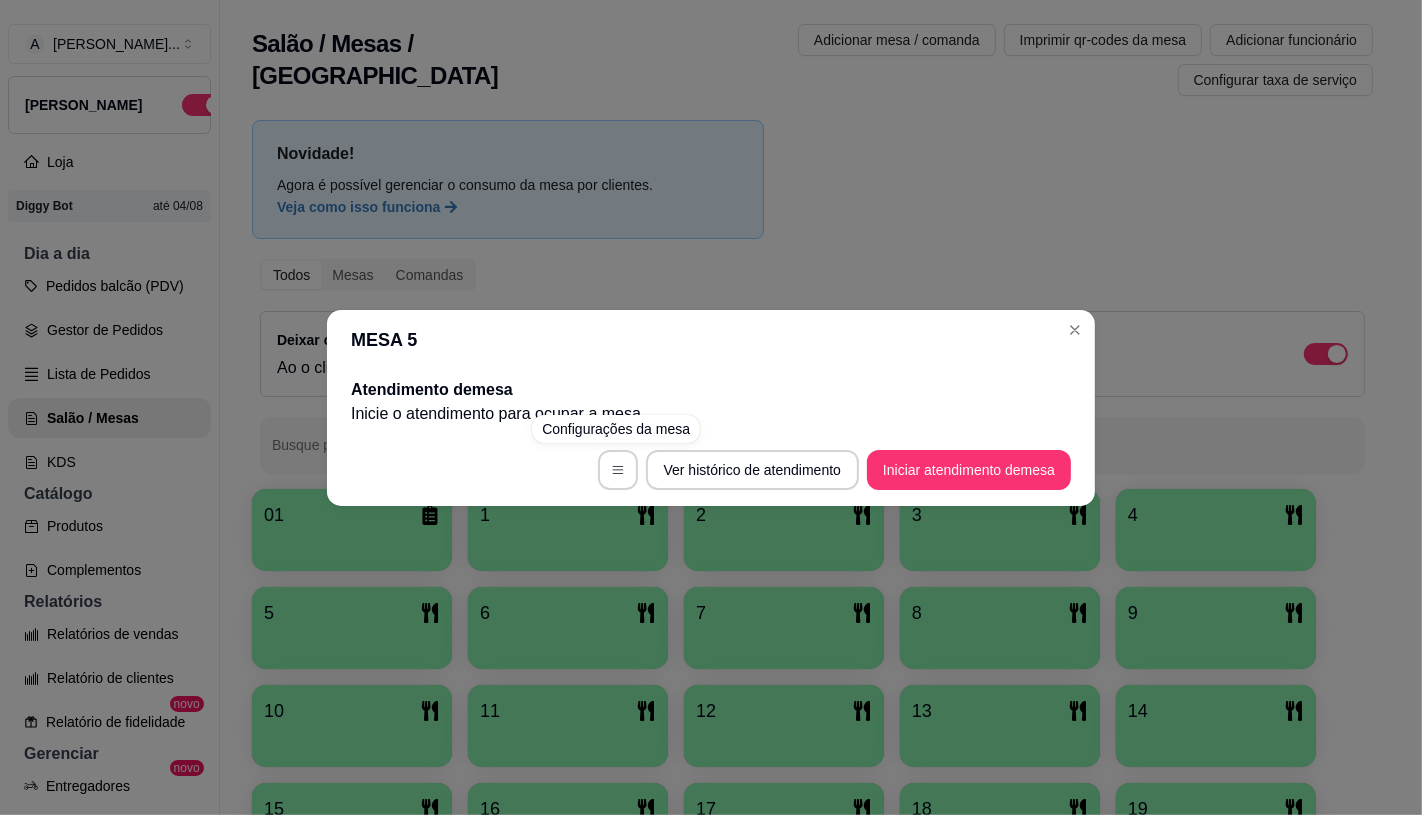 click on "MESA 5 Atendimento de  mesa Inicie o atendimento para ocupar a   mesa . Ver histórico de atendimento Iniciar atendimento de  mesa" at bounding box center (711, 407) 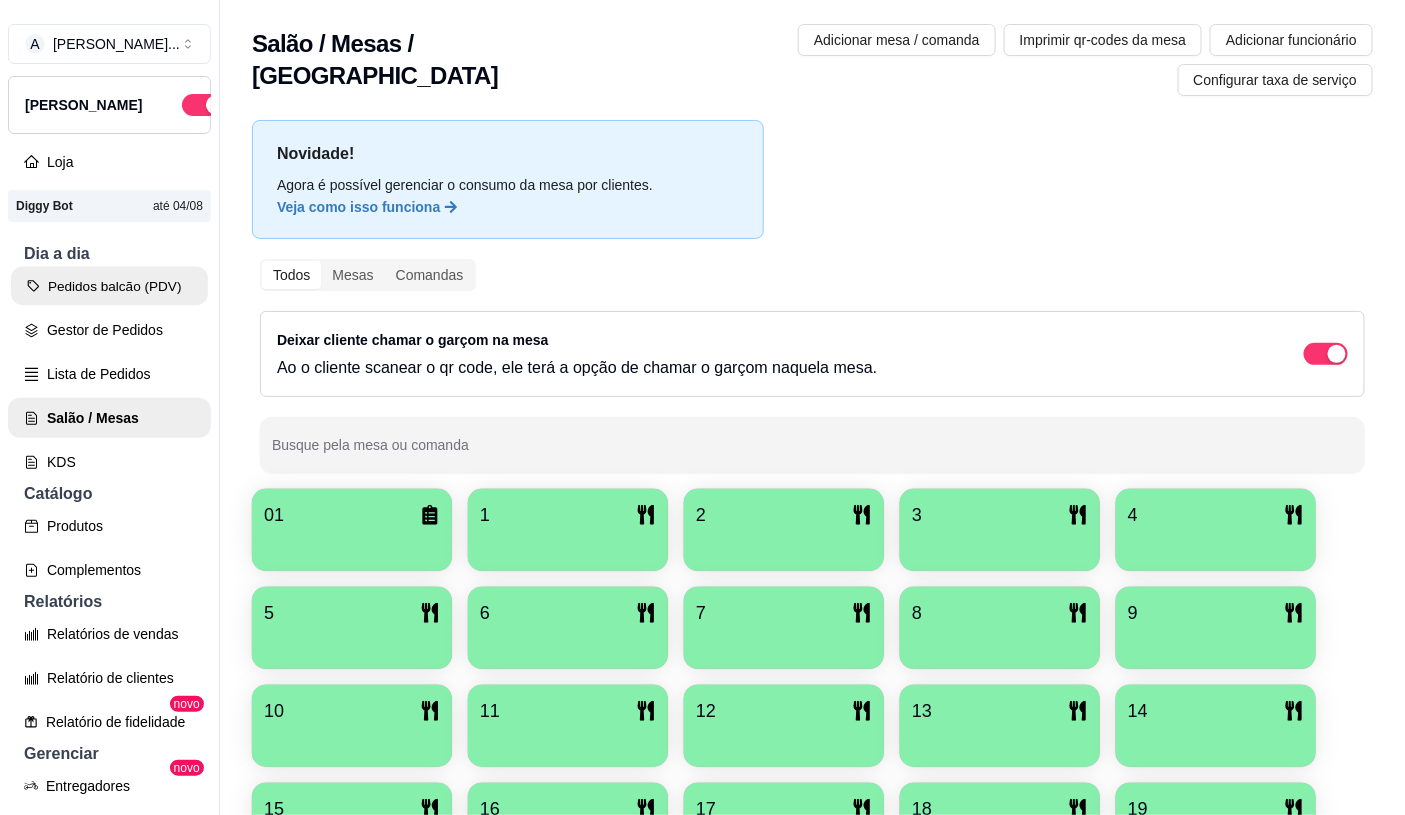 click on "Pedidos balcão (PDV)" at bounding box center [109, 286] 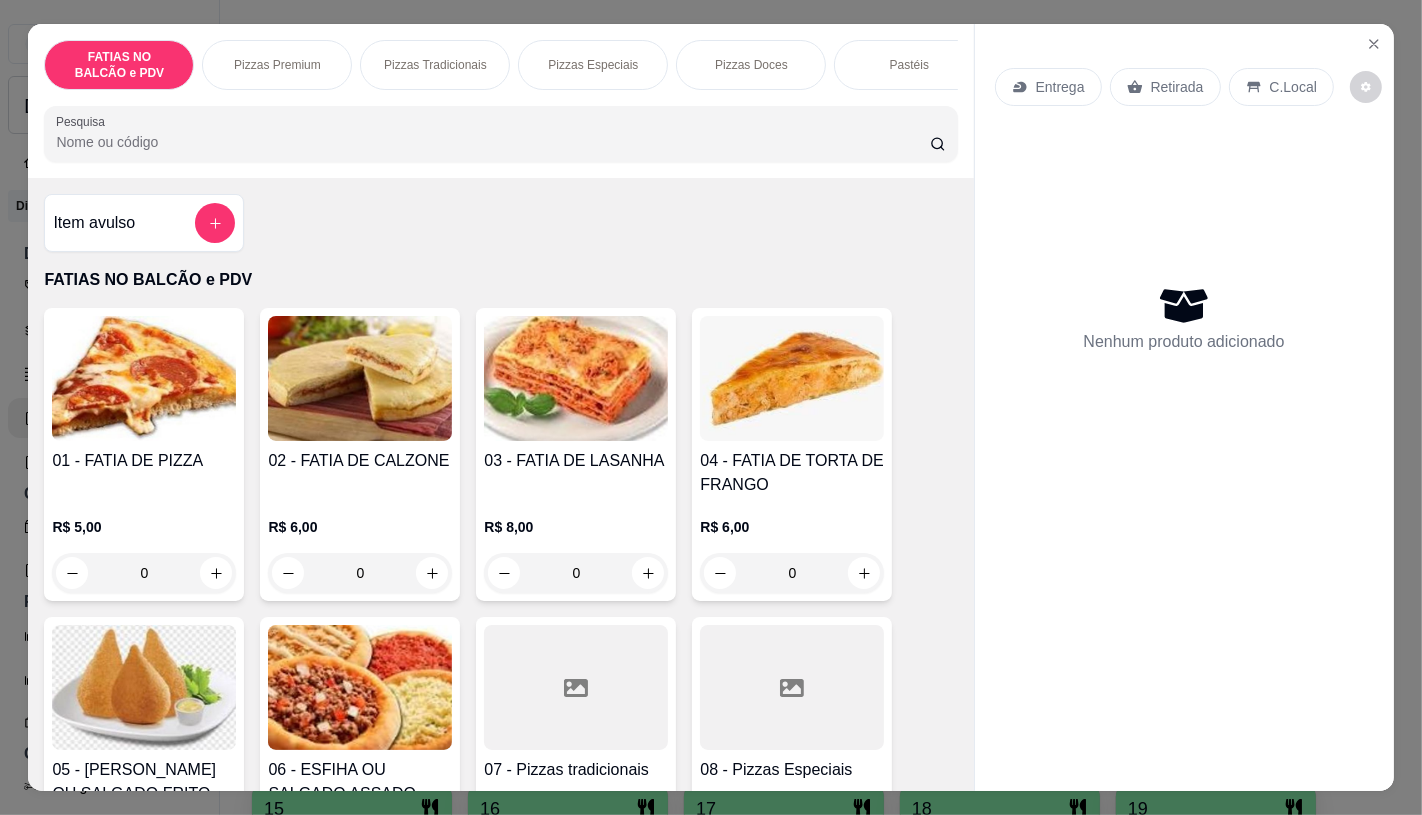click on "0" at bounding box center (144, 573) 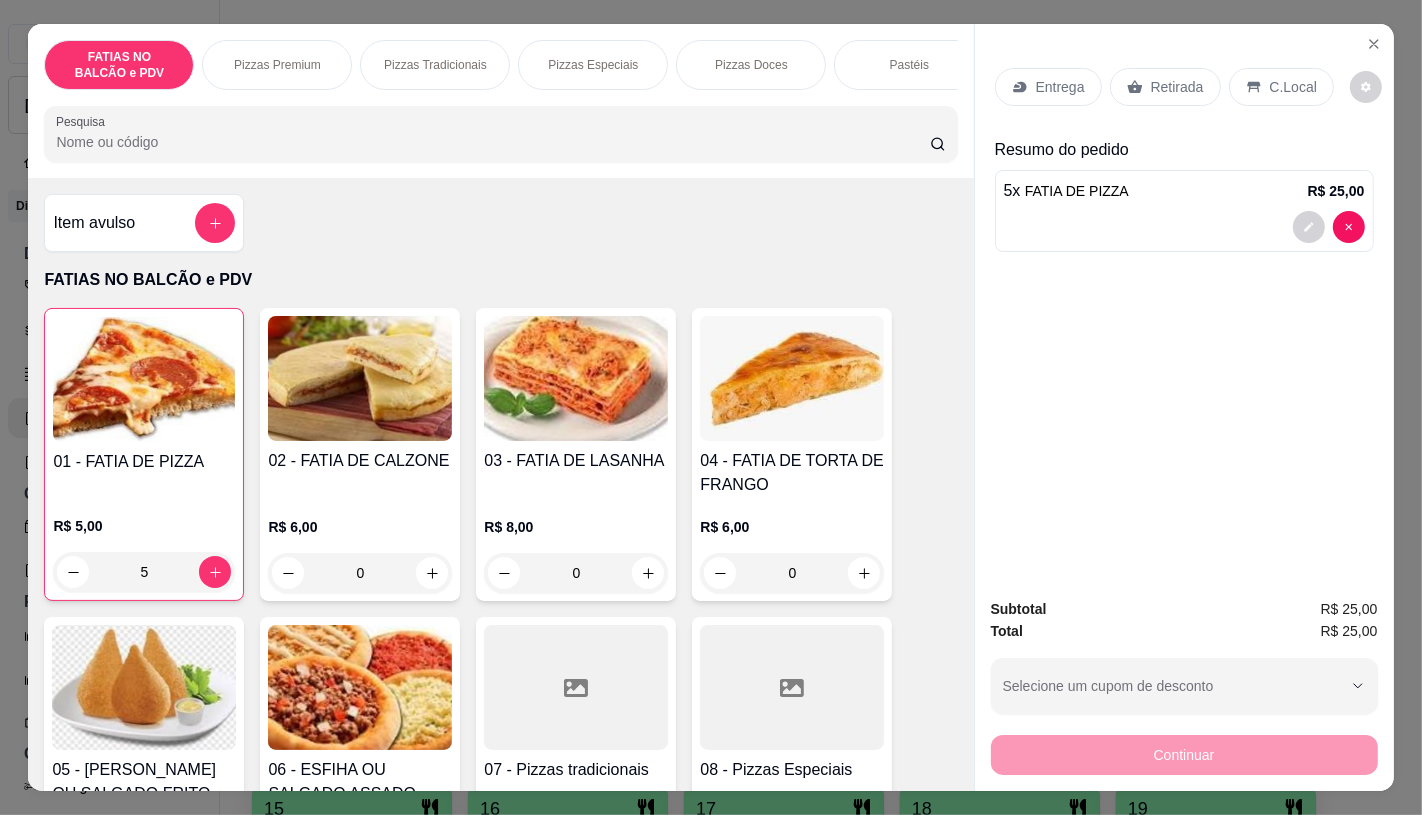 type on "5" 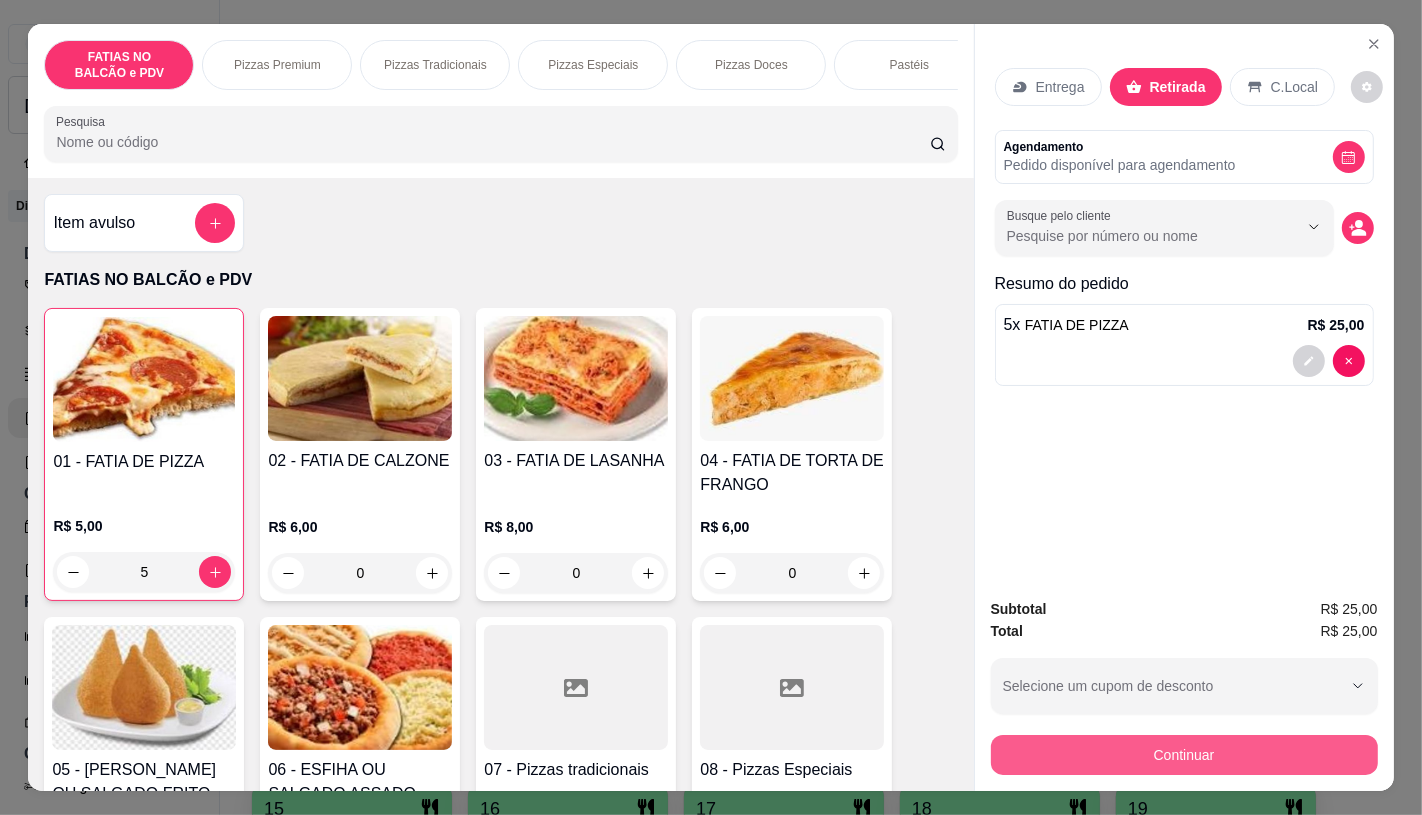 click on "Continuar" at bounding box center [1184, 755] 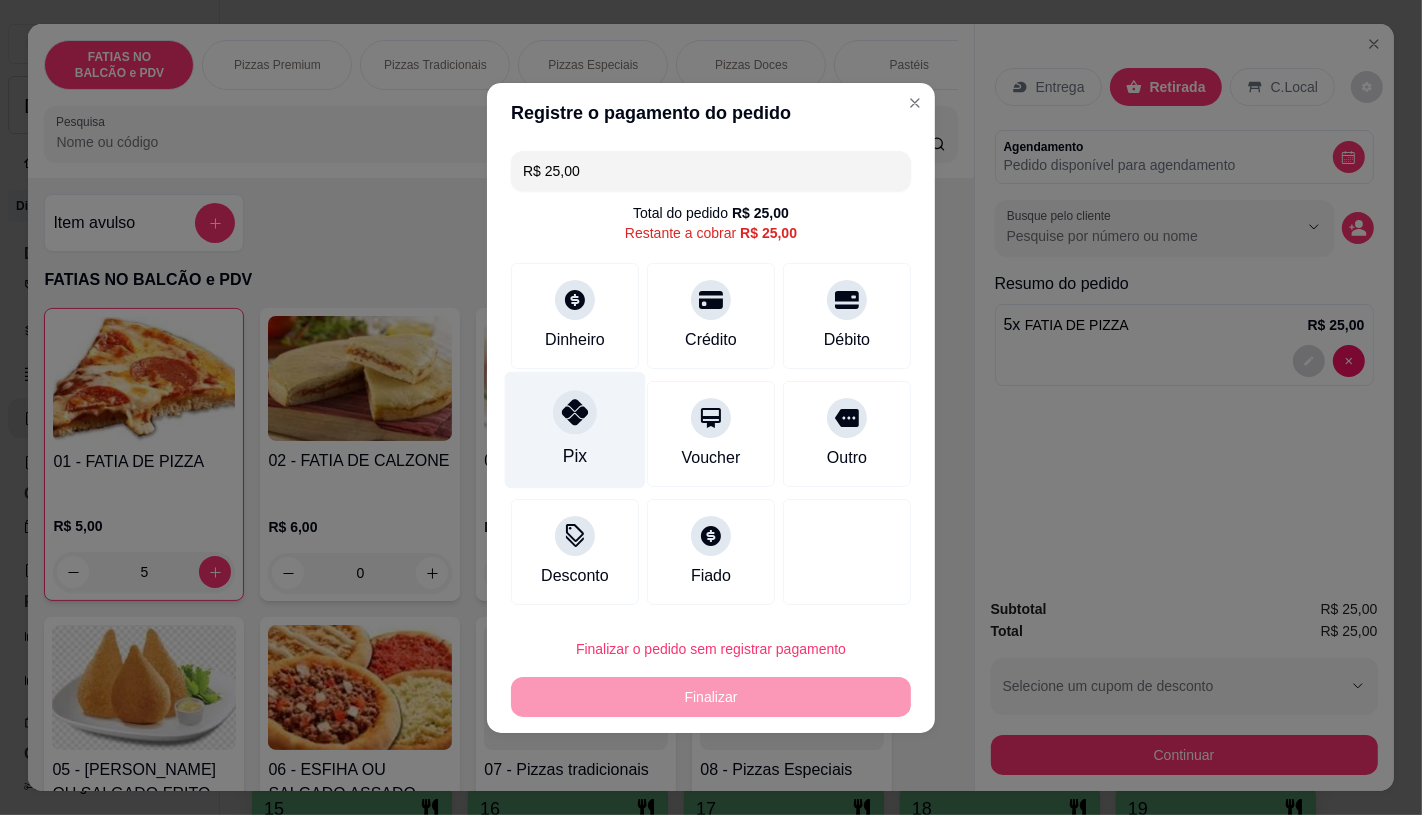 click on "Pix" at bounding box center (575, 456) 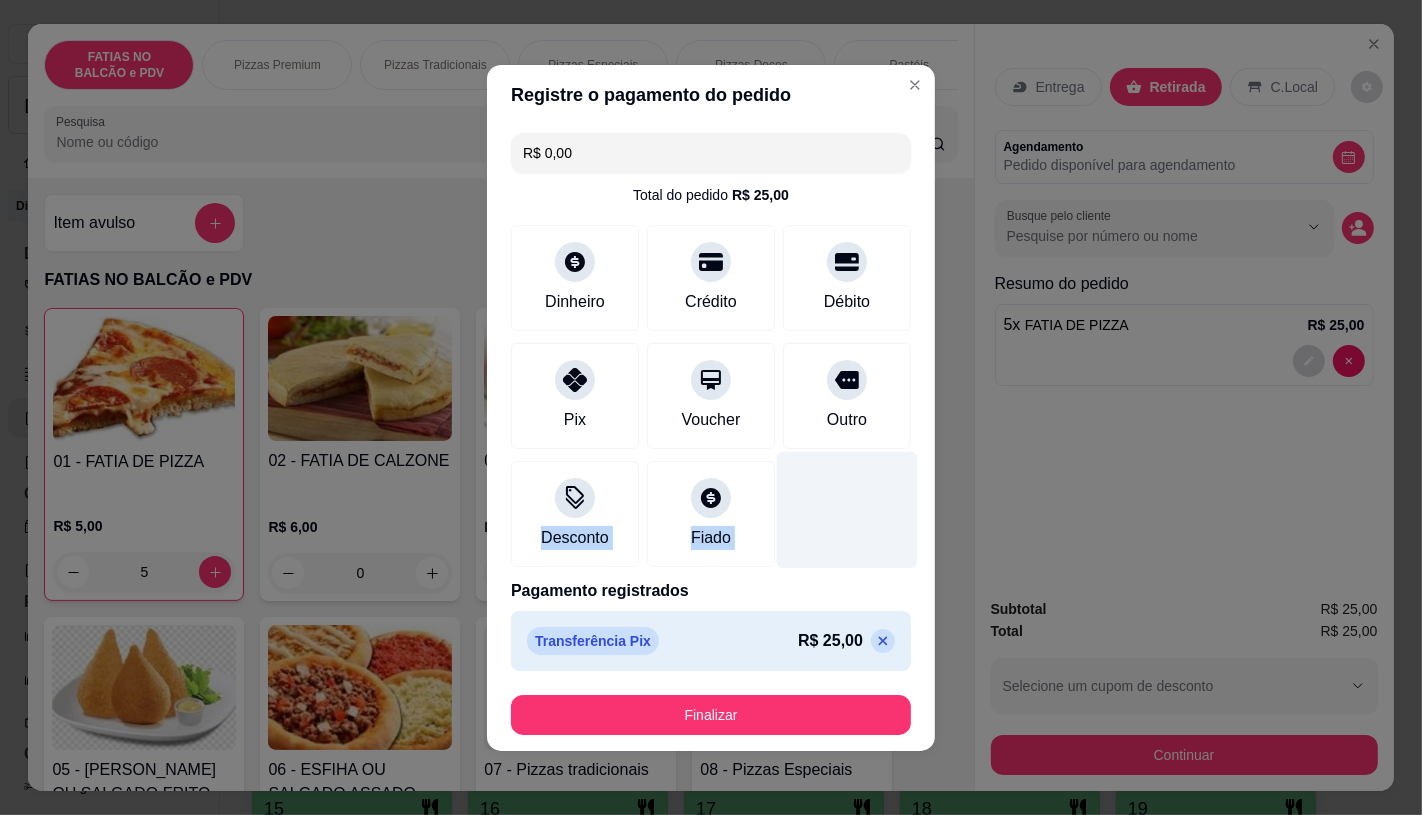drag, startPoint x: 904, startPoint y: 416, endPoint x: 773, endPoint y: 553, distance: 189.55211 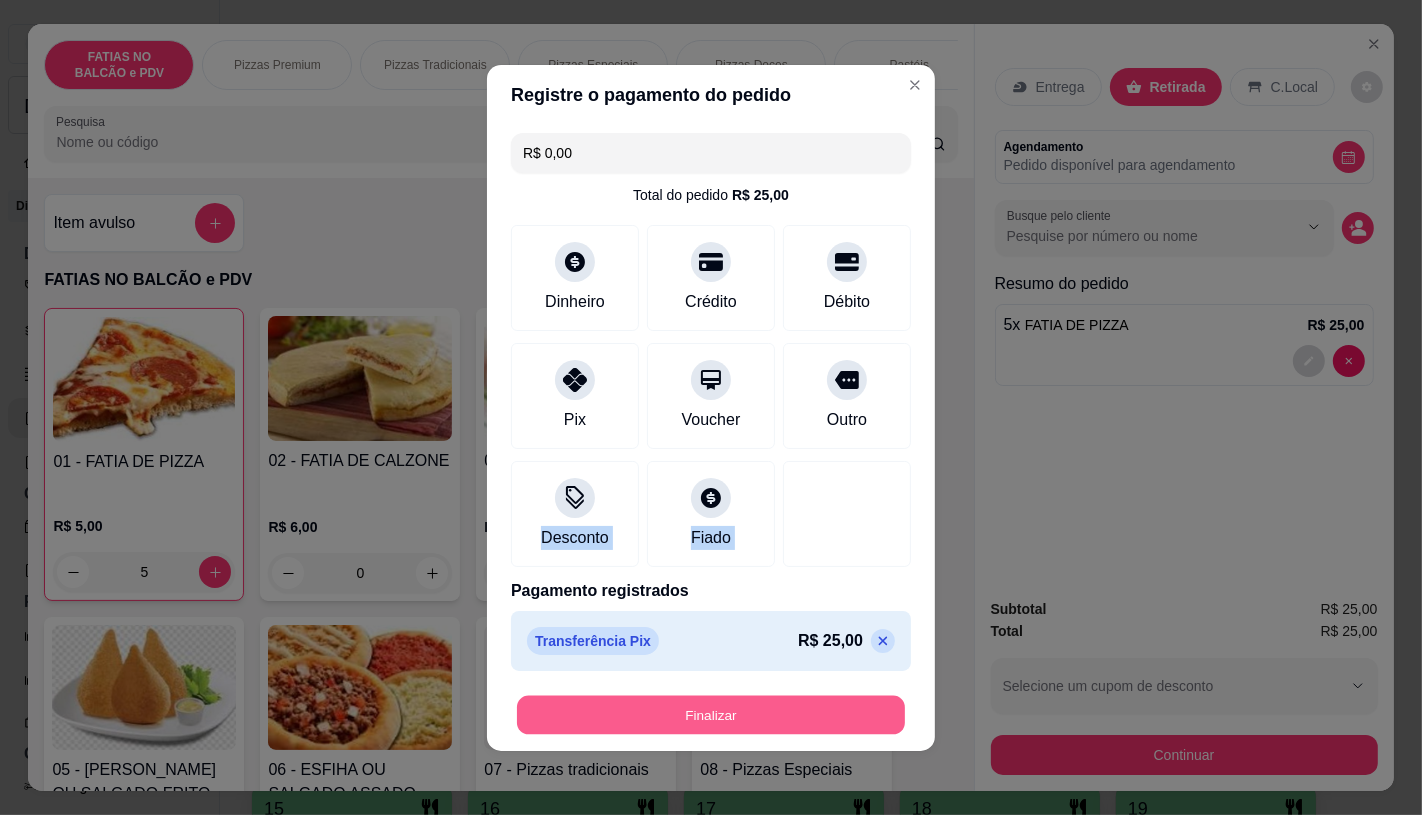 click on "Finalizar" at bounding box center (711, 714) 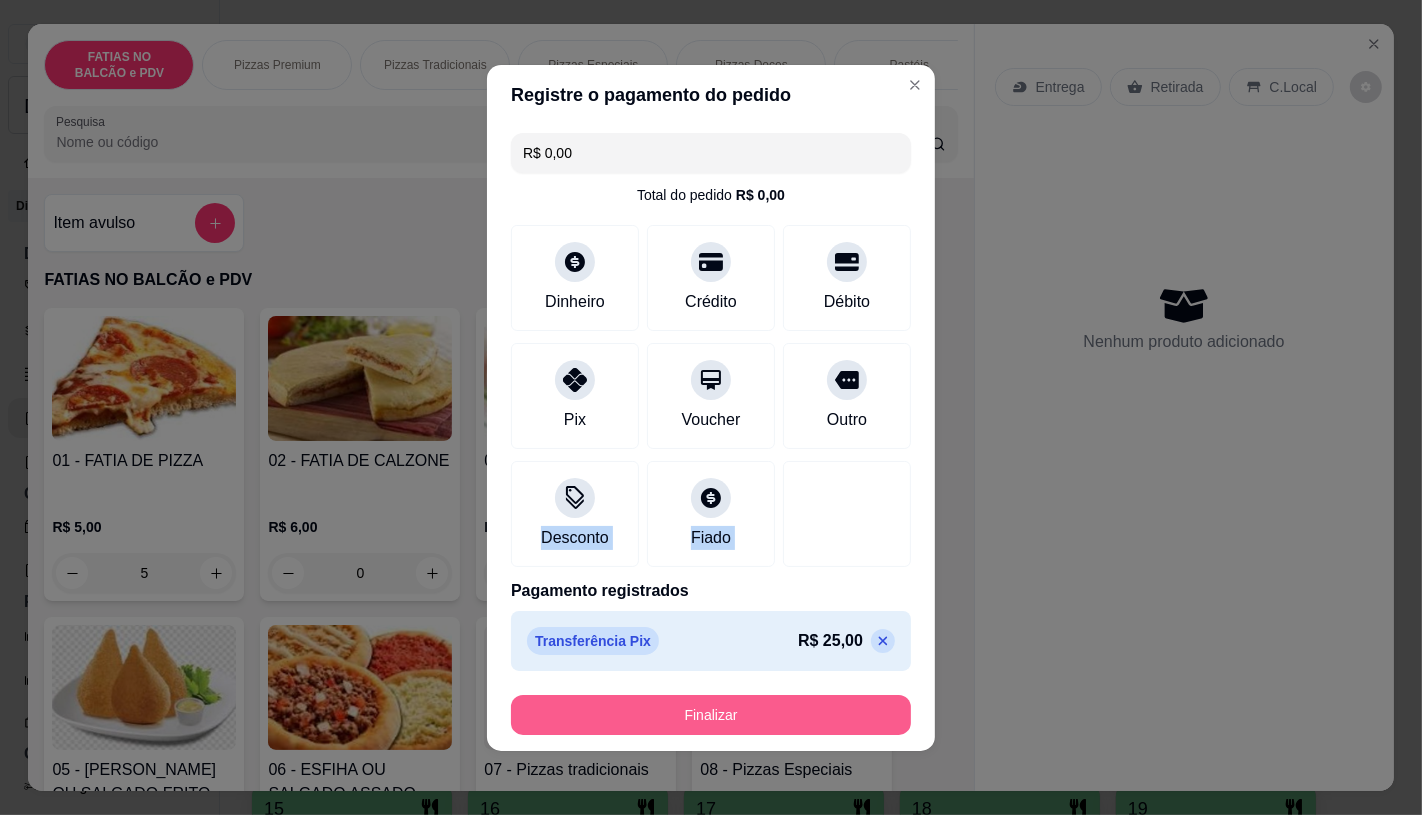 type on "0" 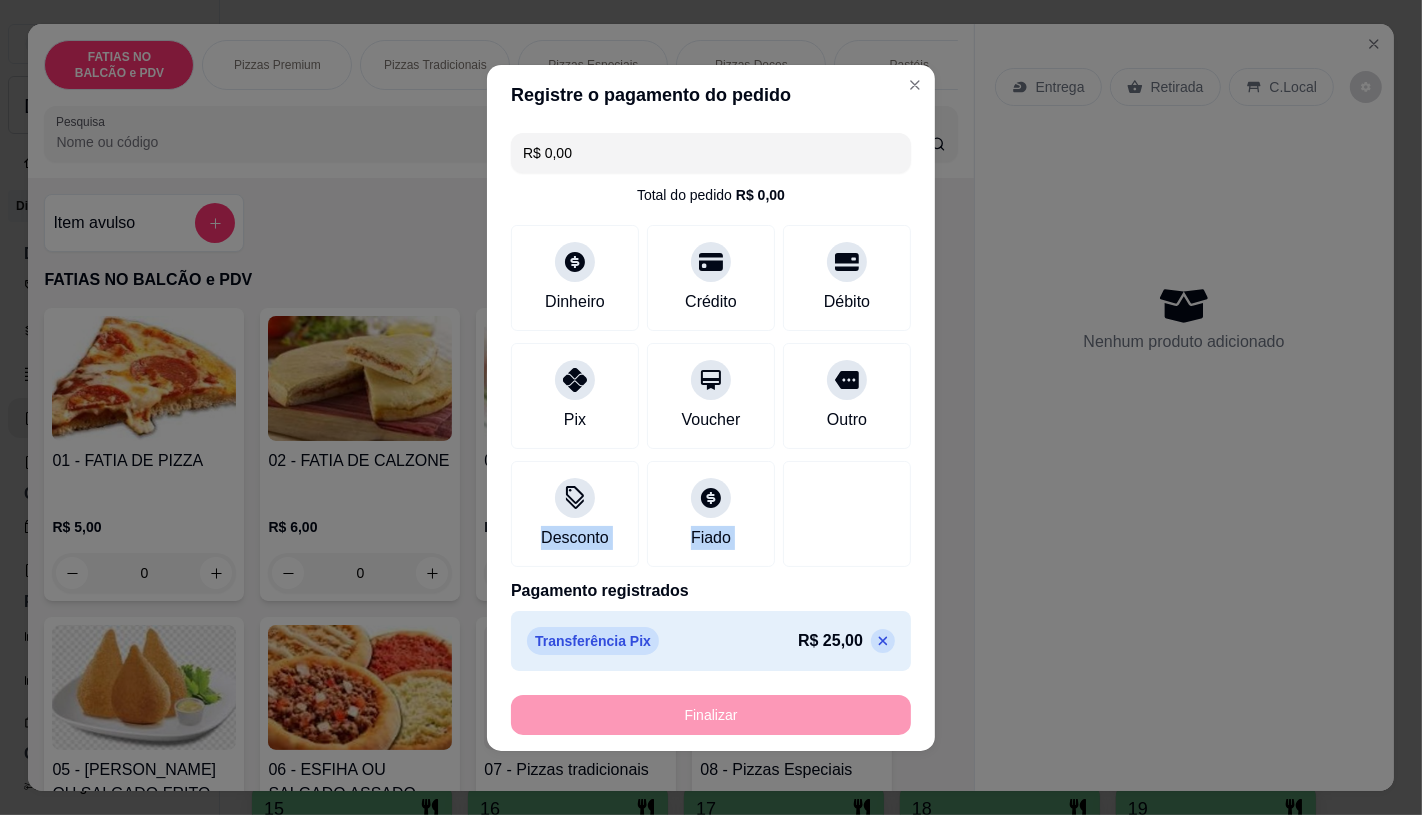 type on "-R$ 25,00" 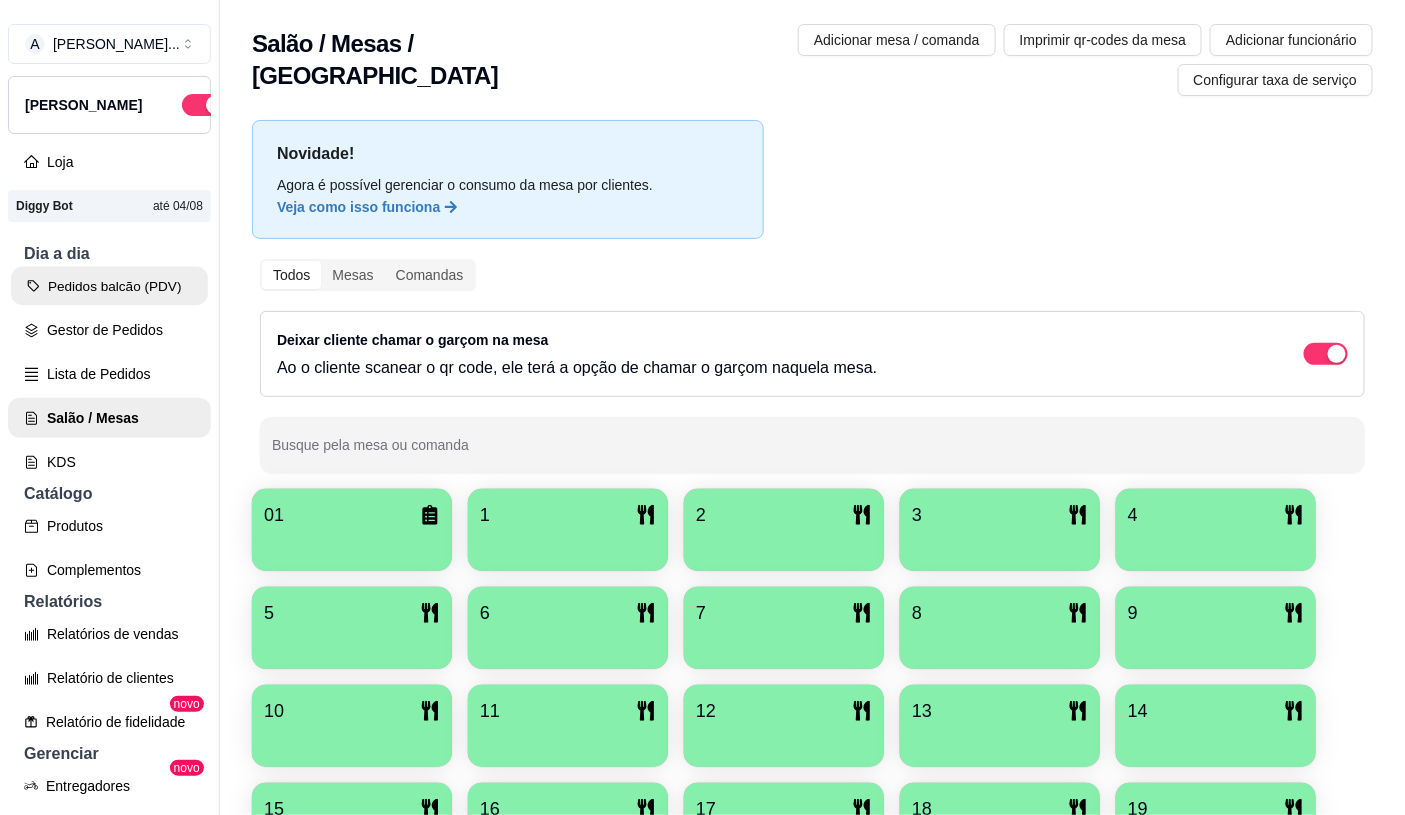 click on "Pedidos balcão (PDV)" at bounding box center [109, 286] 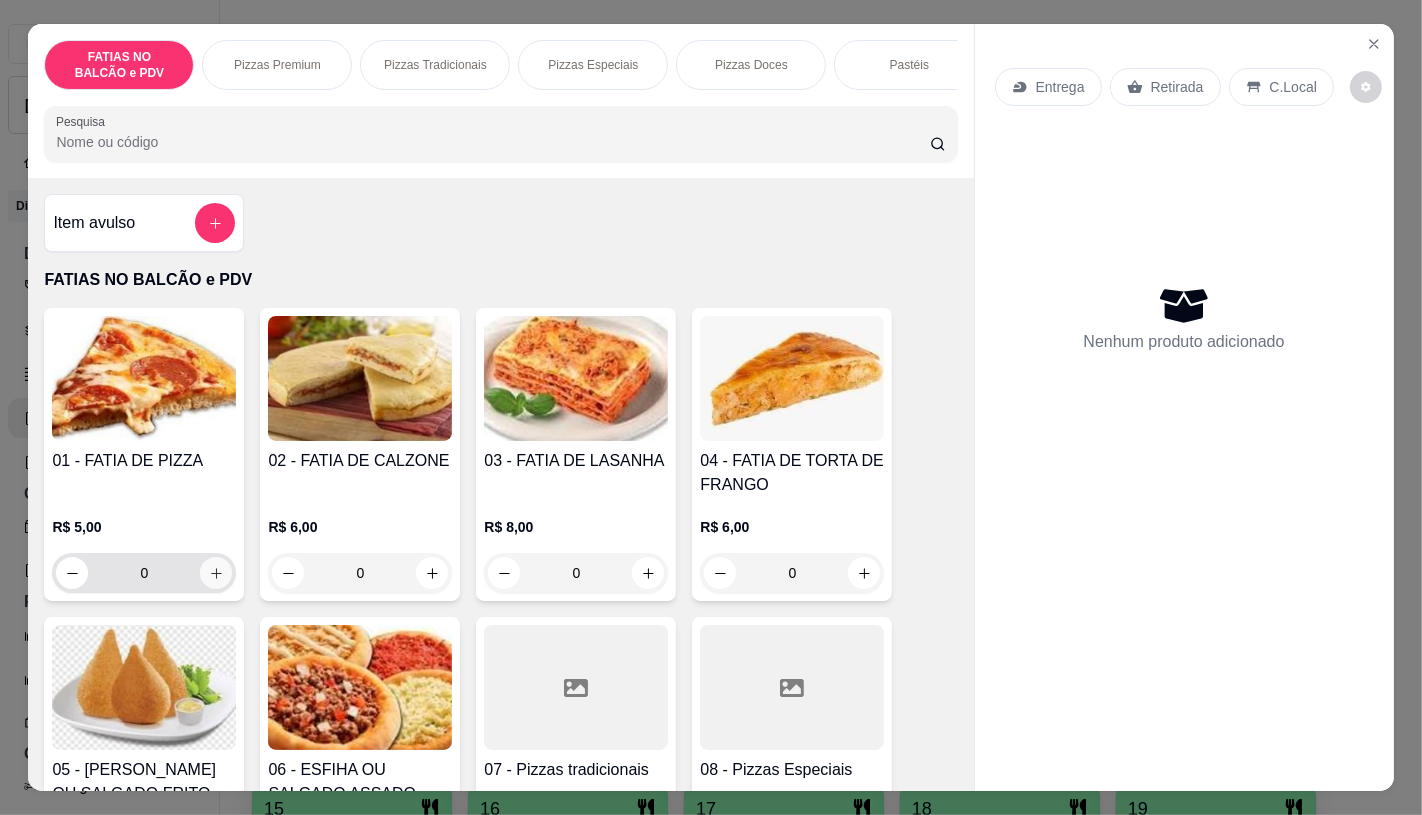 click 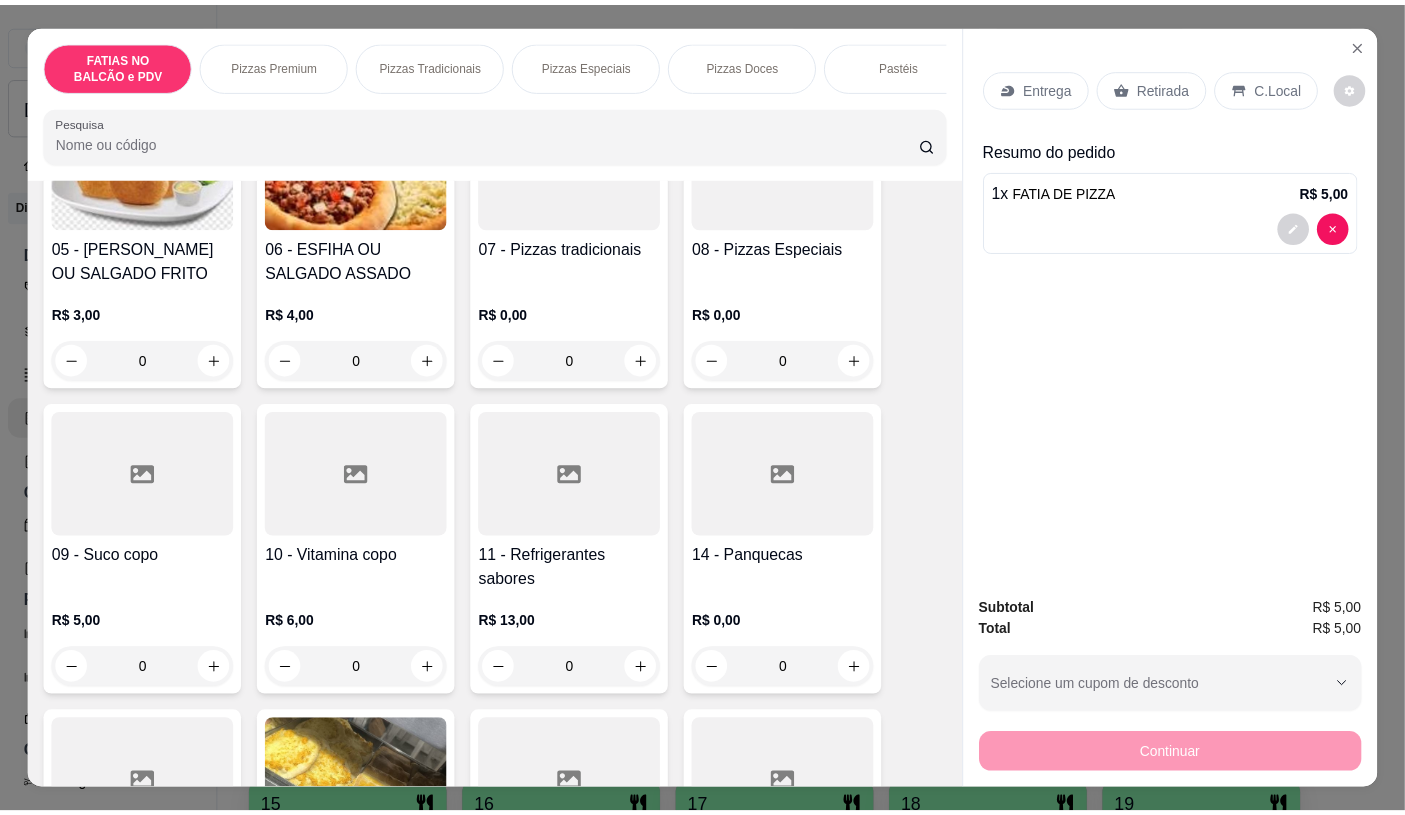 scroll, scrollTop: 666, scrollLeft: 0, axis: vertical 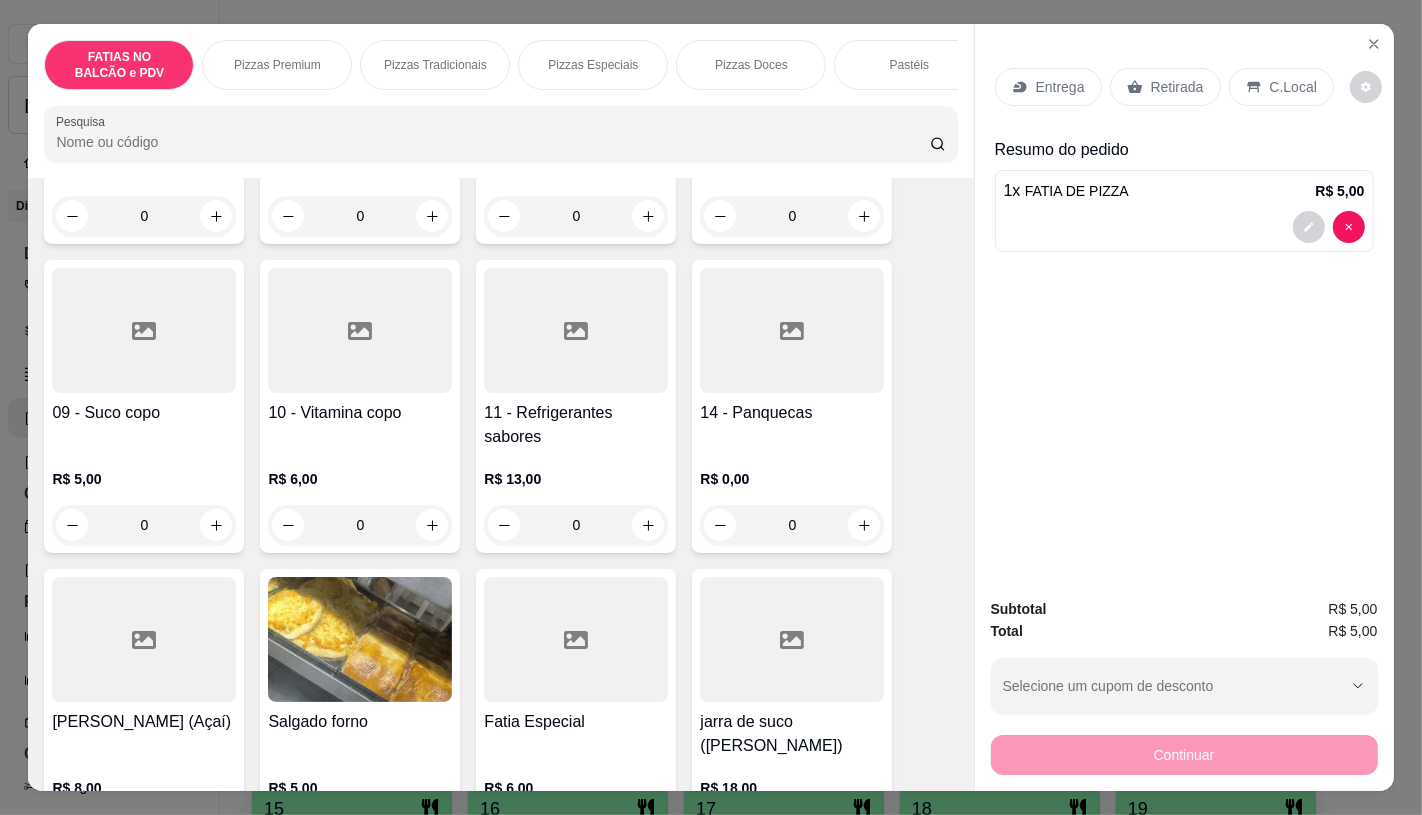 click on "11 - Refrigerantes sabores" at bounding box center [576, 425] 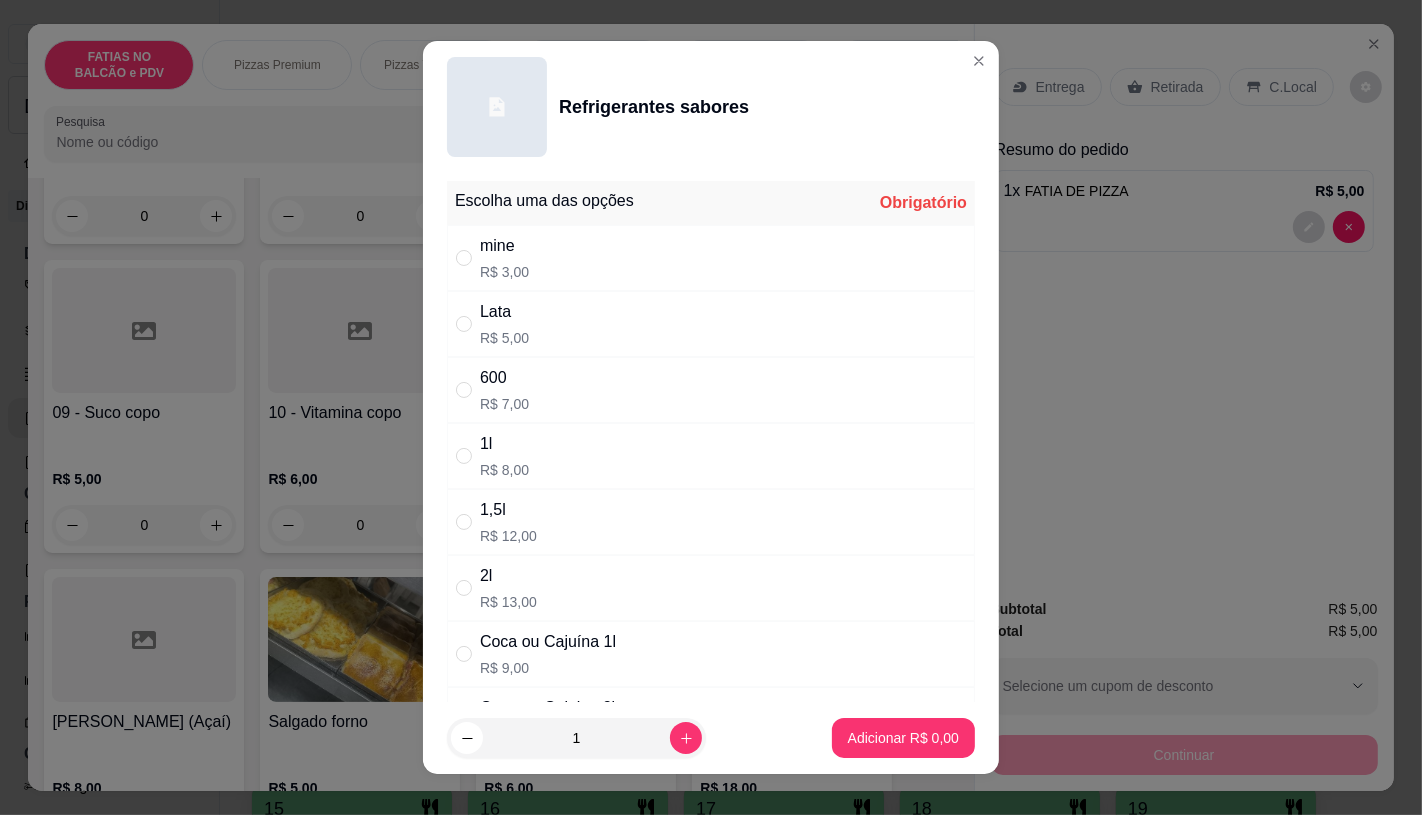 click on "R$ 3,00" at bounding box center (504, 272) 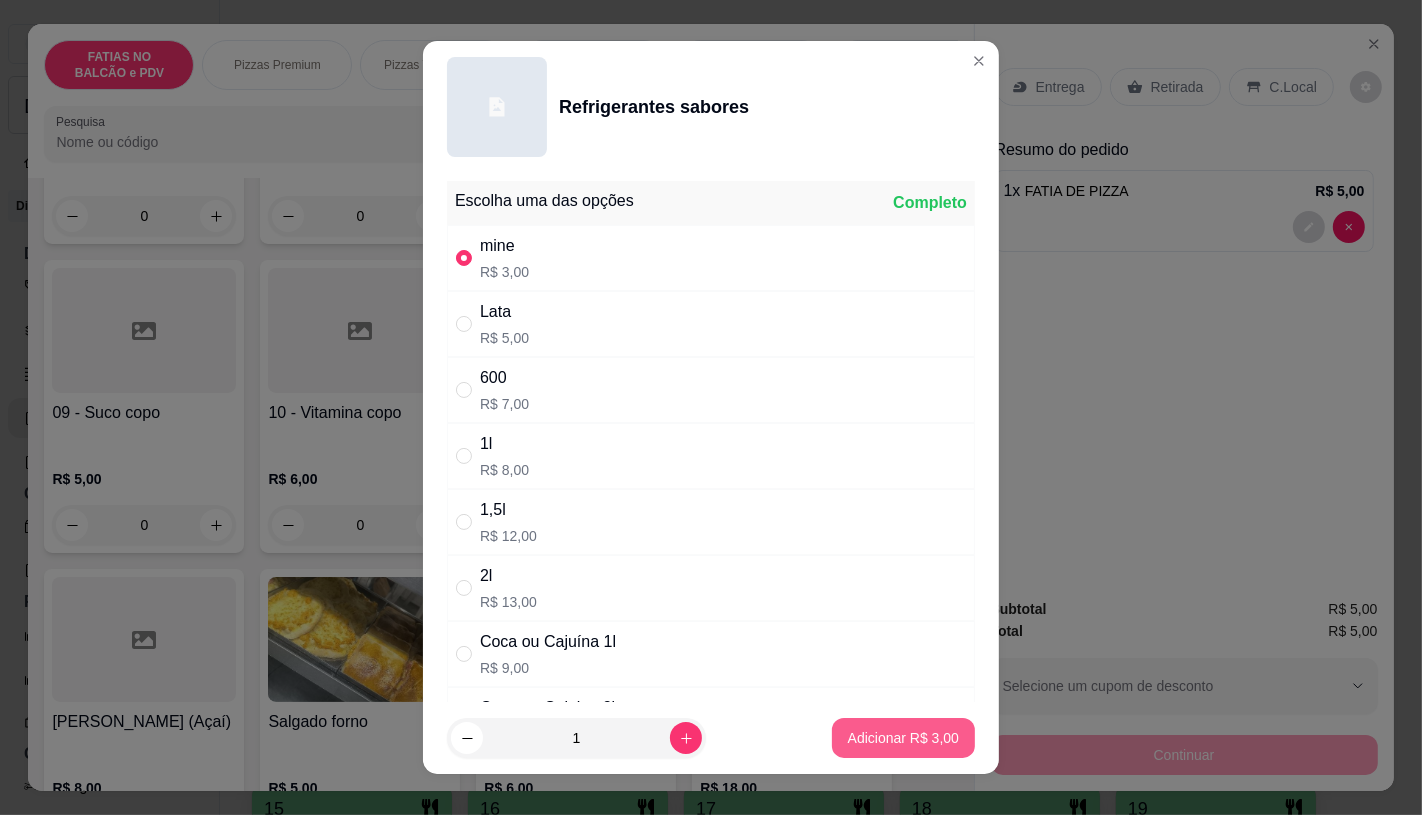 click on "Adicionar   R$ 3,00" at bounding box center [903, 738] 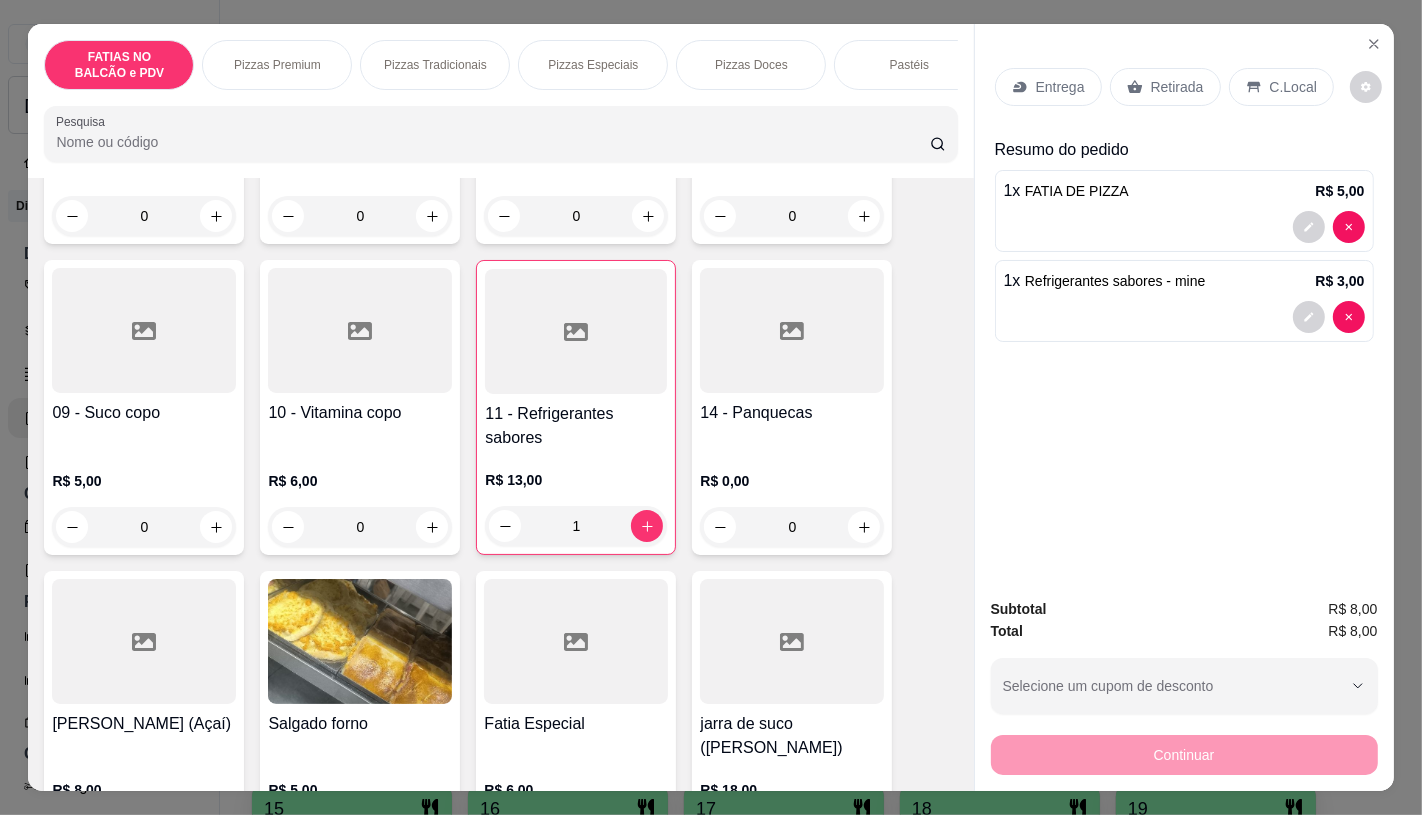 click on "Retirada" at bounding box center [1165, 87] 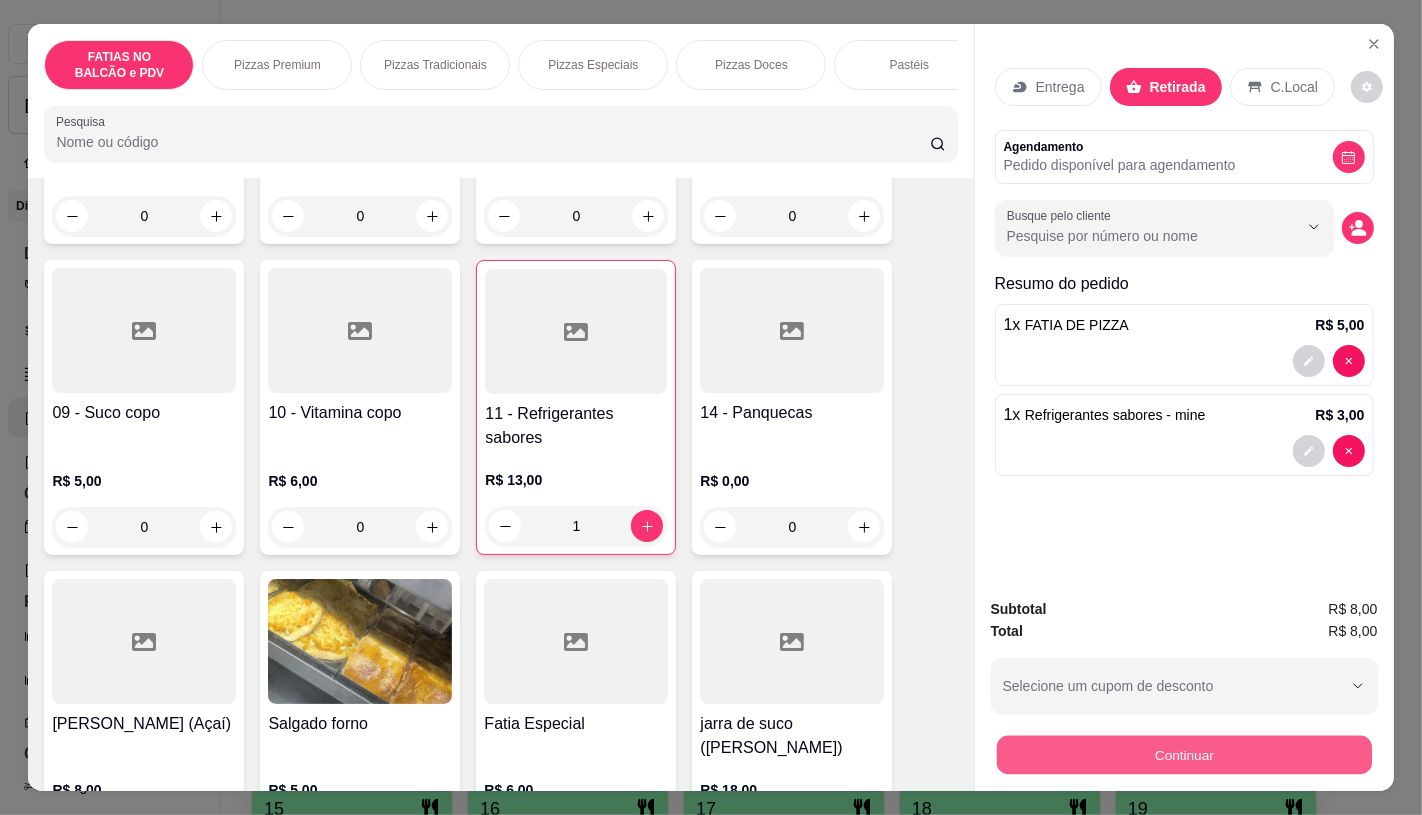 click on "Continuar" at bounding box center [1183, 754] 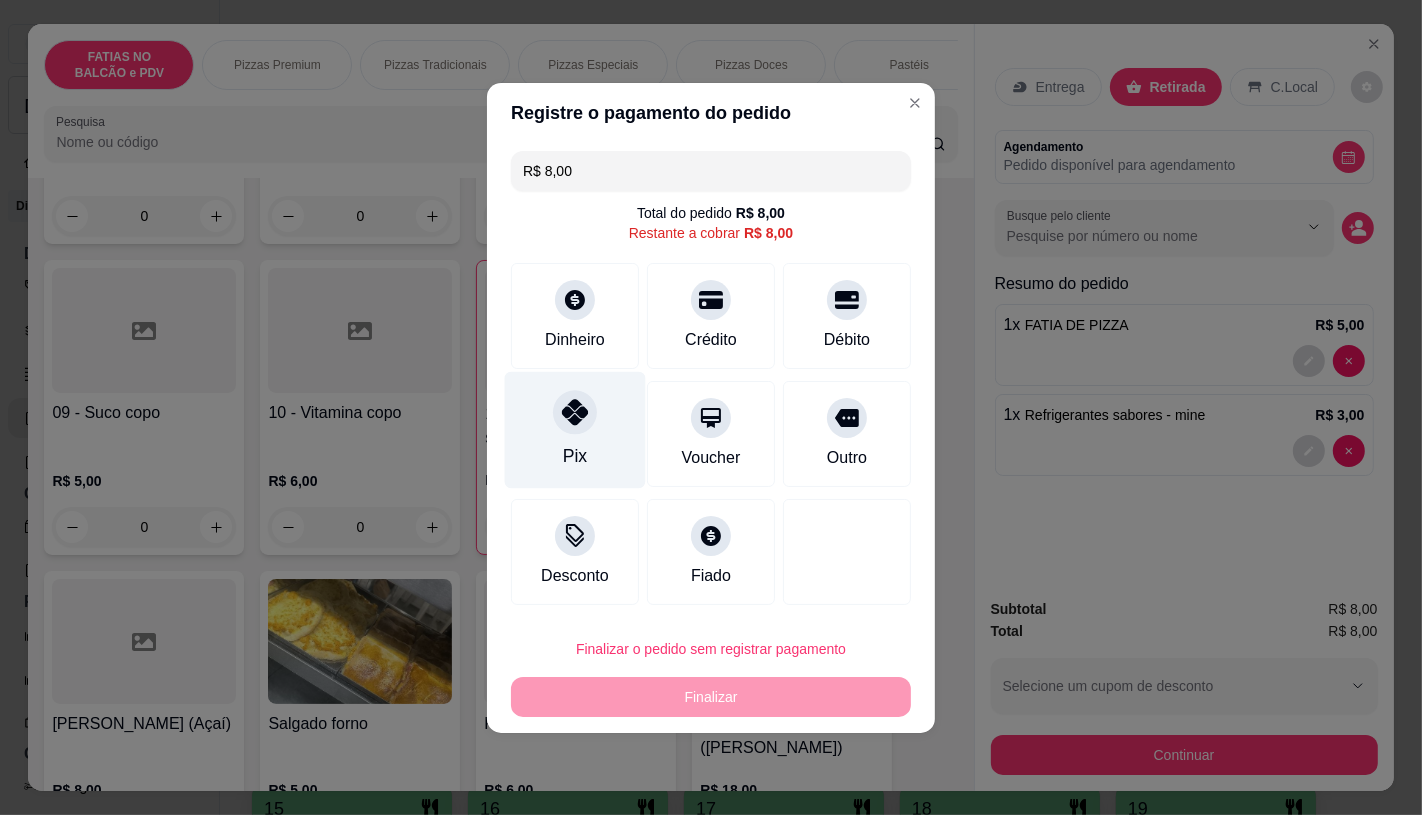 click 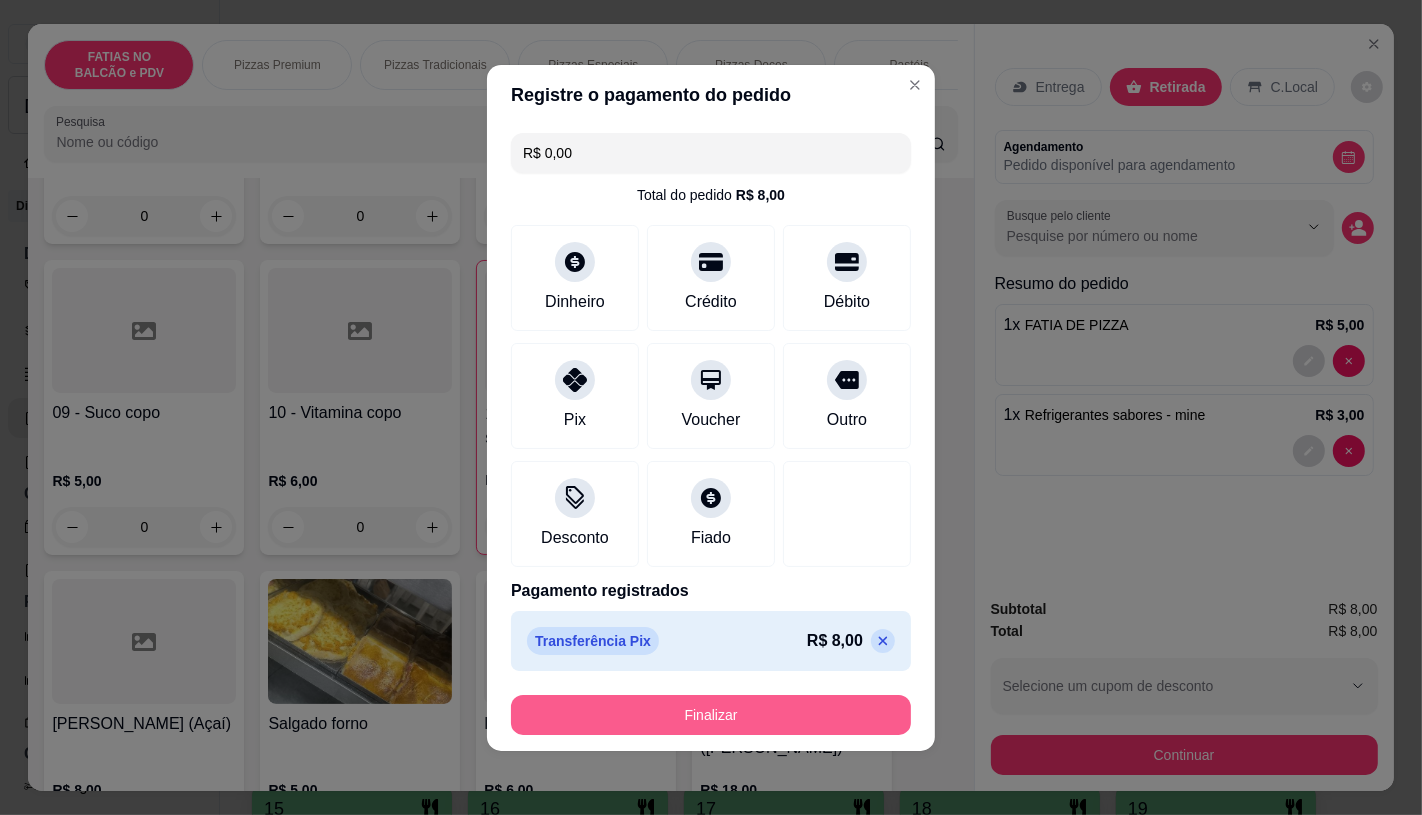click on "Finalizar" at bounding box center (711, 715) 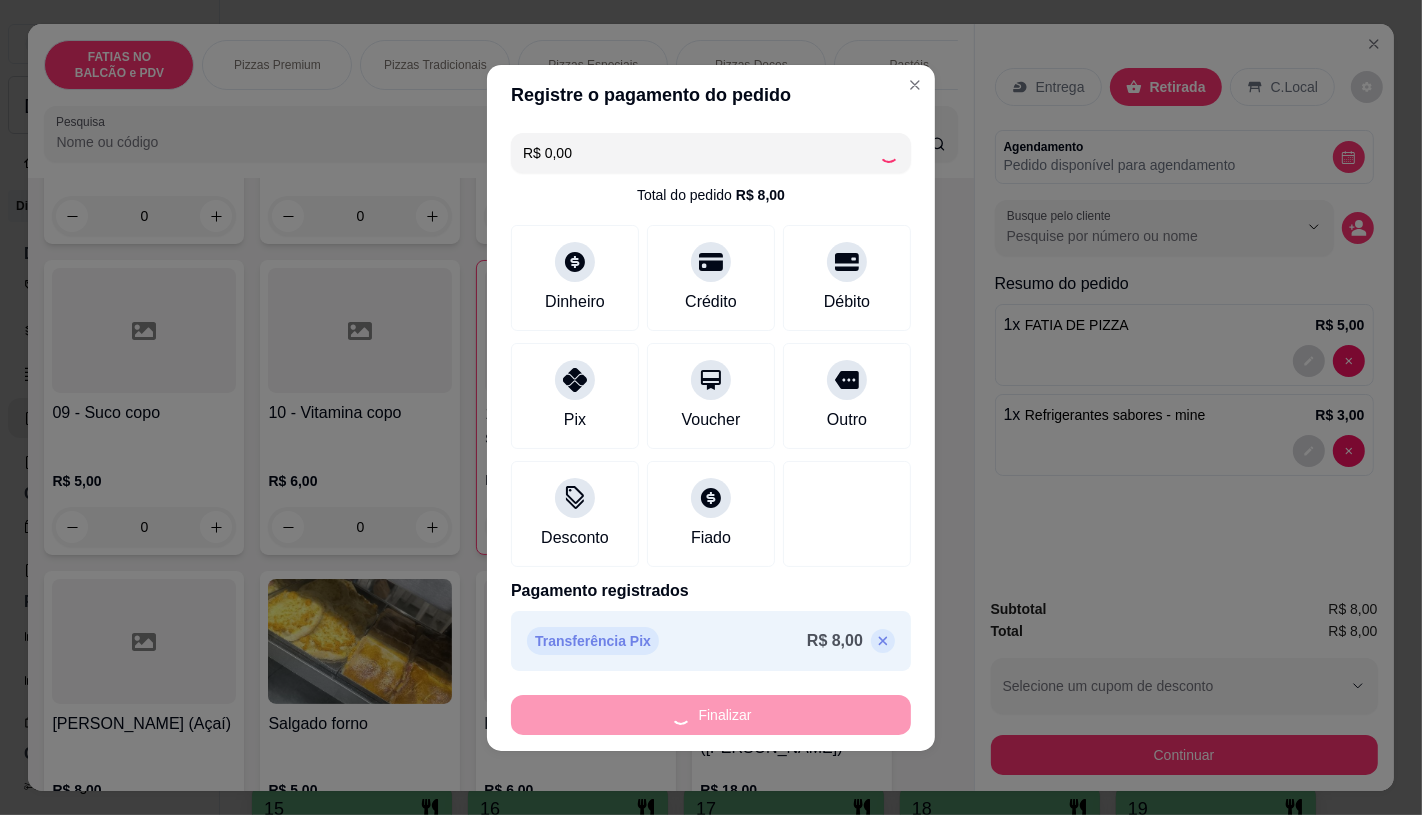 type on "0" 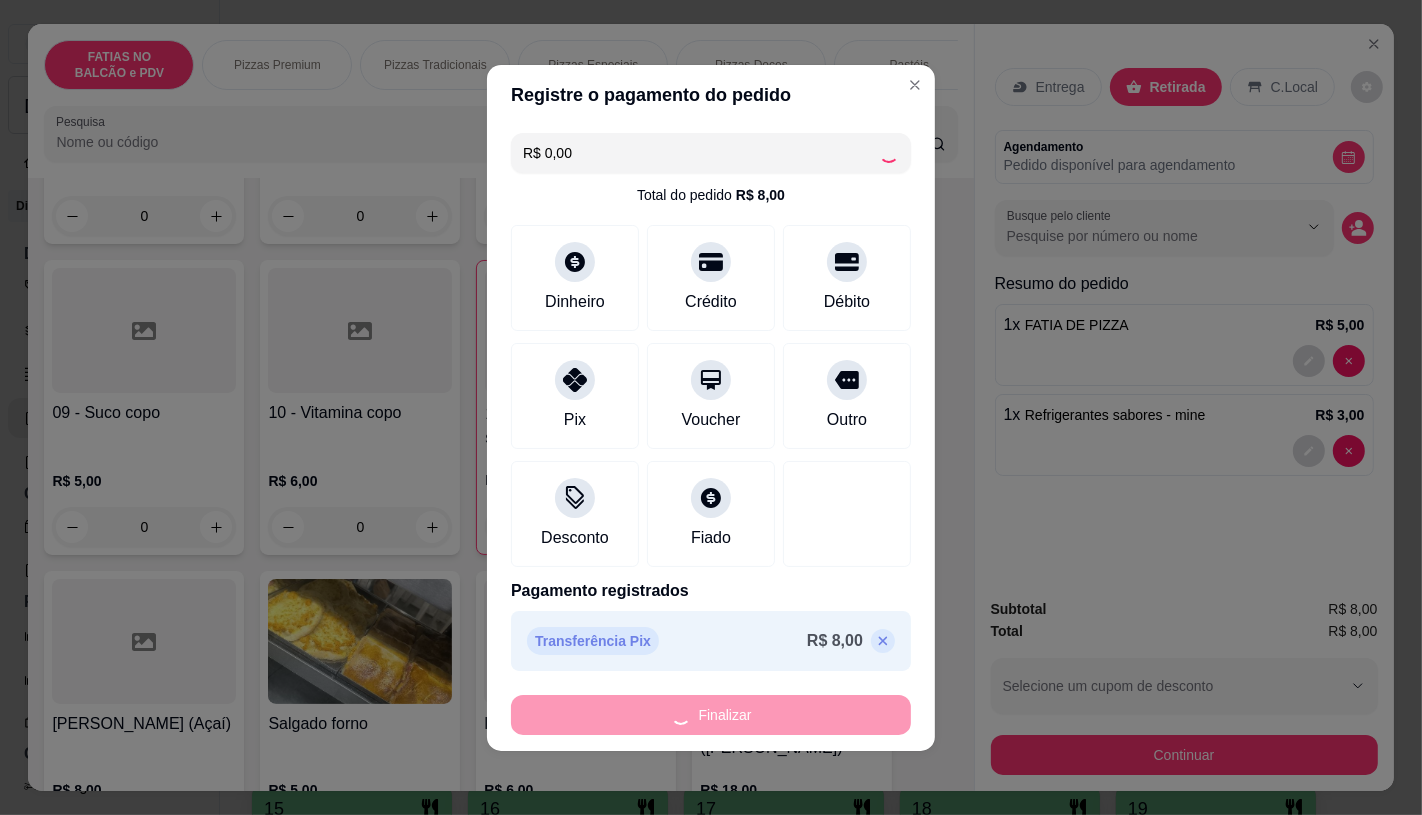 type on "0" 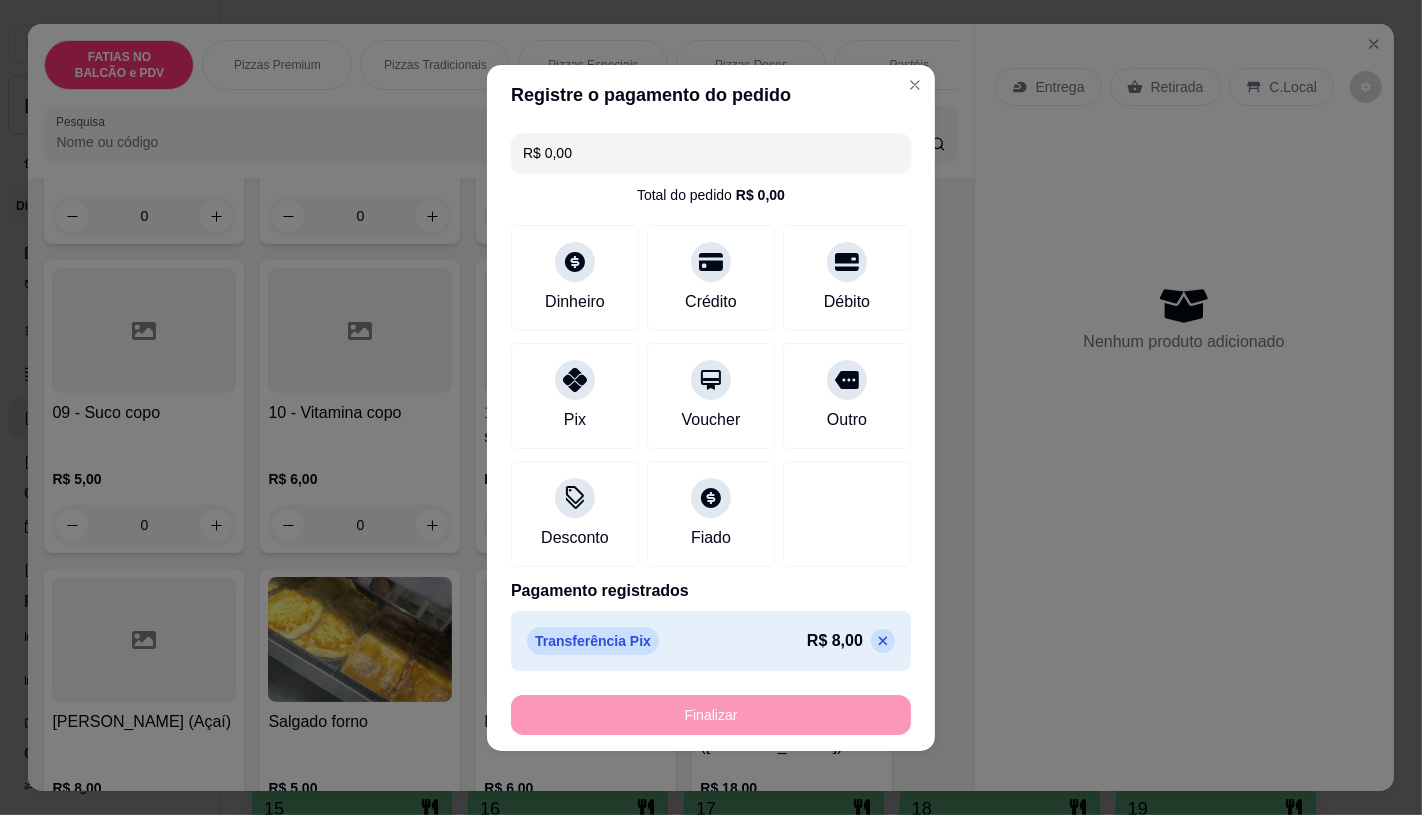 type on "-R$ 8,00" 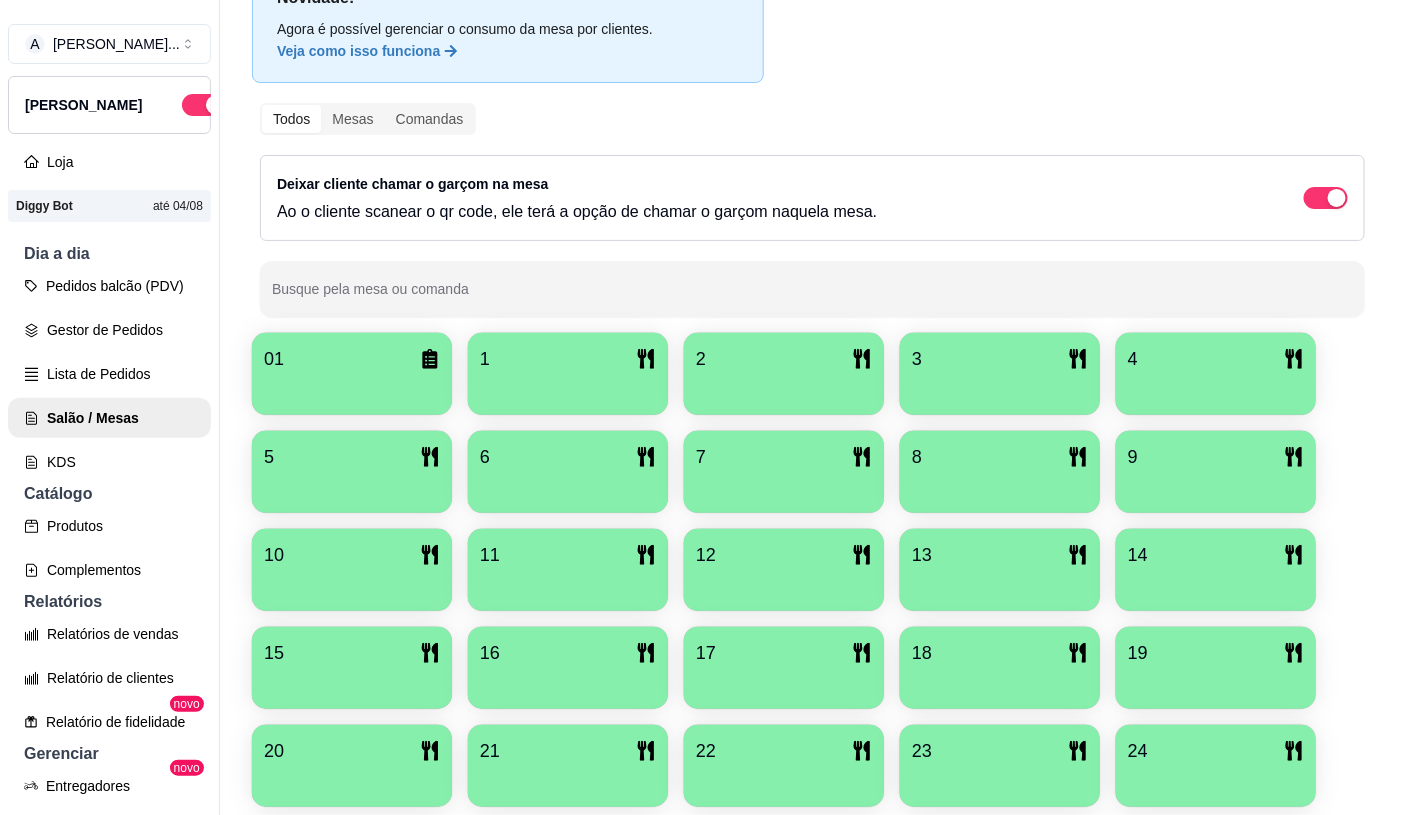 scroll, scrollTop: 428, scrollLeft: 0, axis: vertical 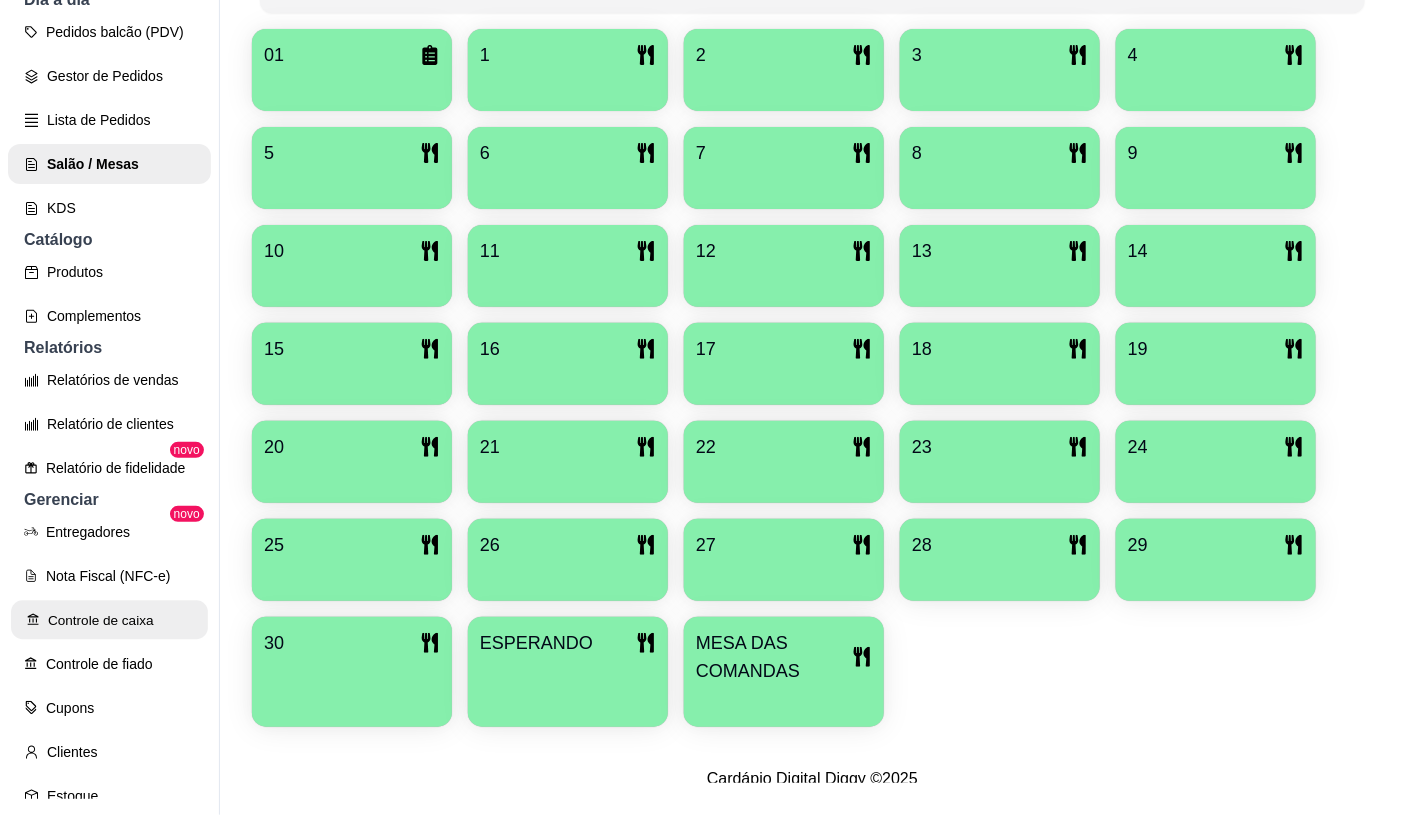 click on "Controle de caixa" at bounding box center (109, 620) 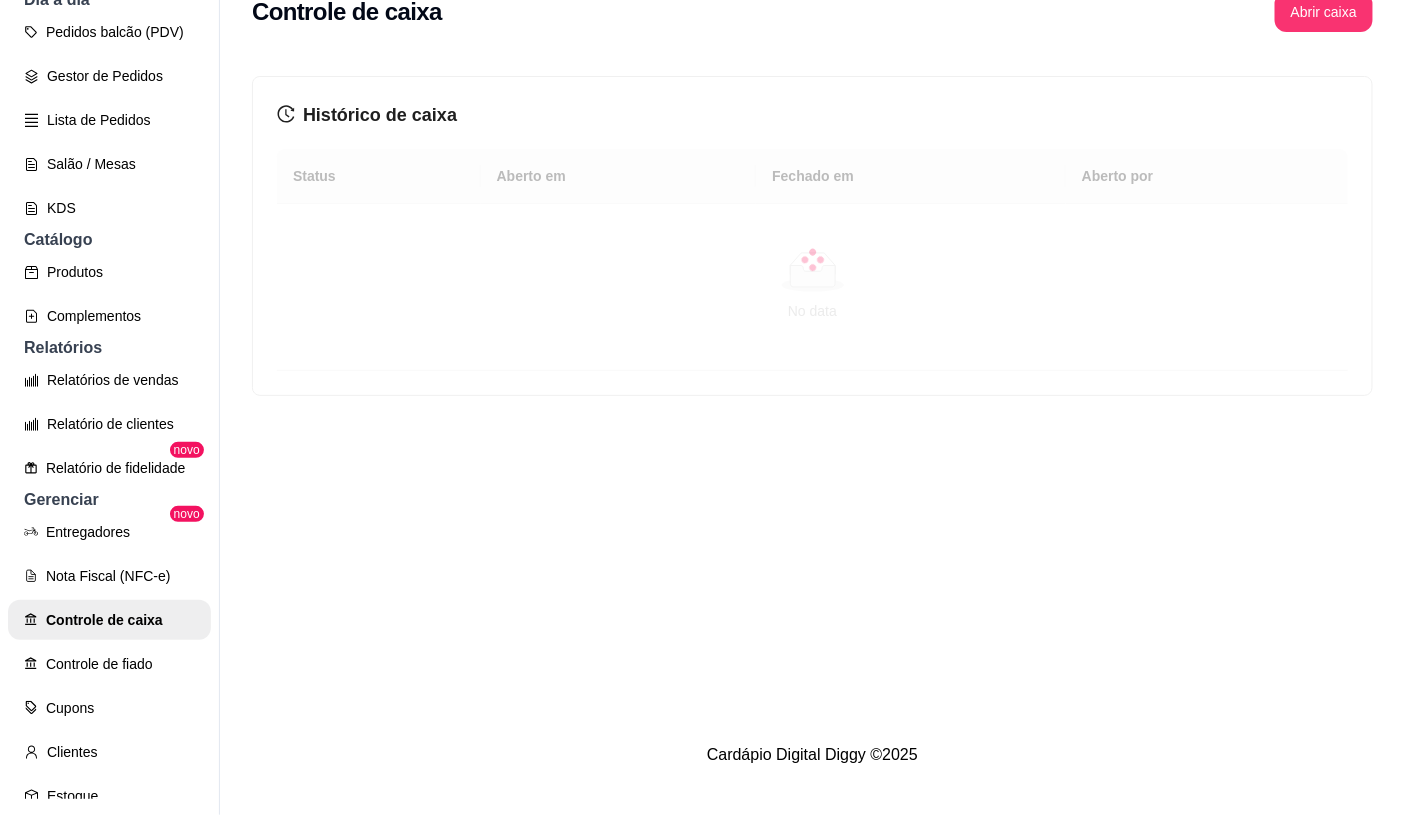 scroll, scrollTop: 0, scrollLeft: 0, axis: both 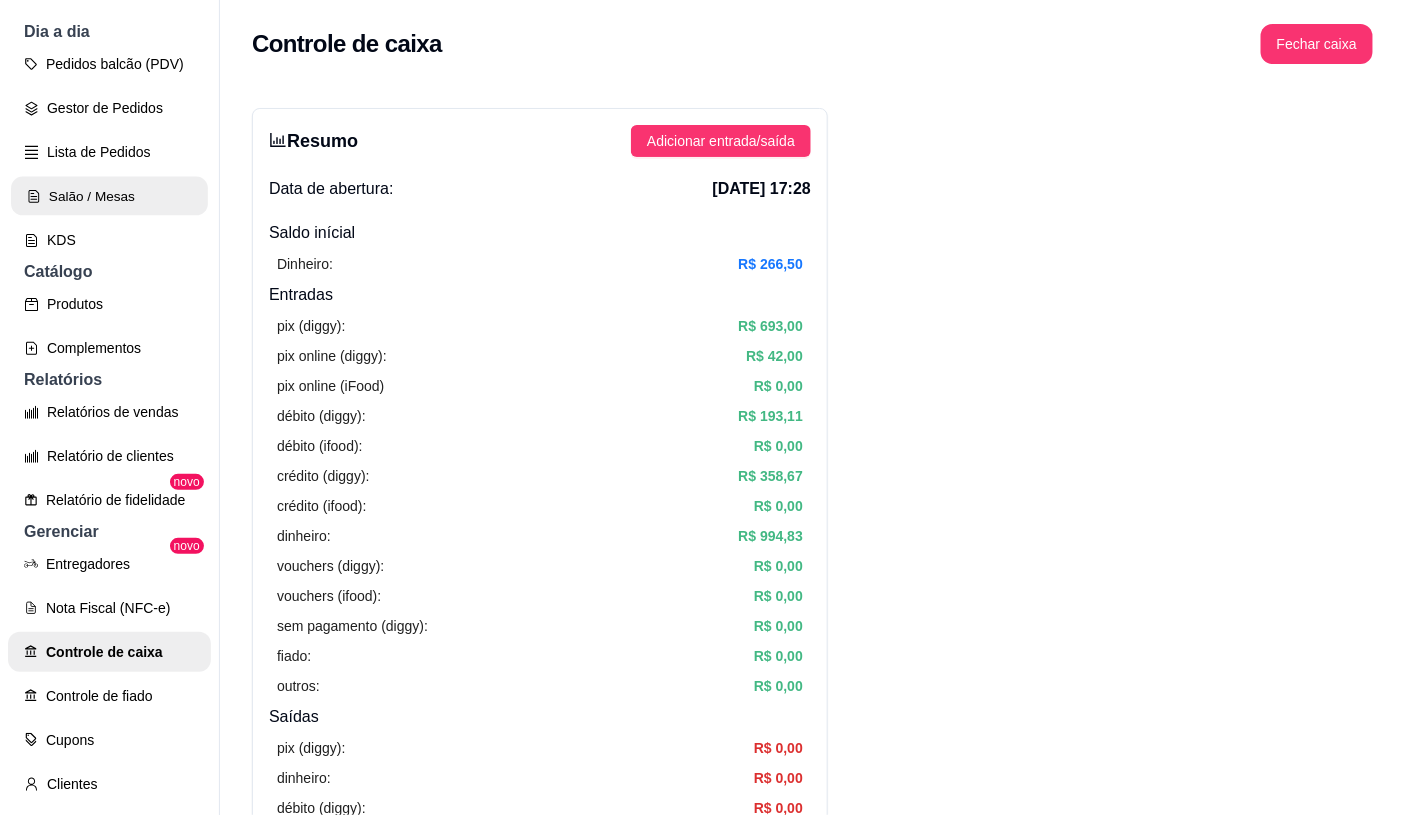 click on "Salão / Mesas" at bounding box center [109, 196] 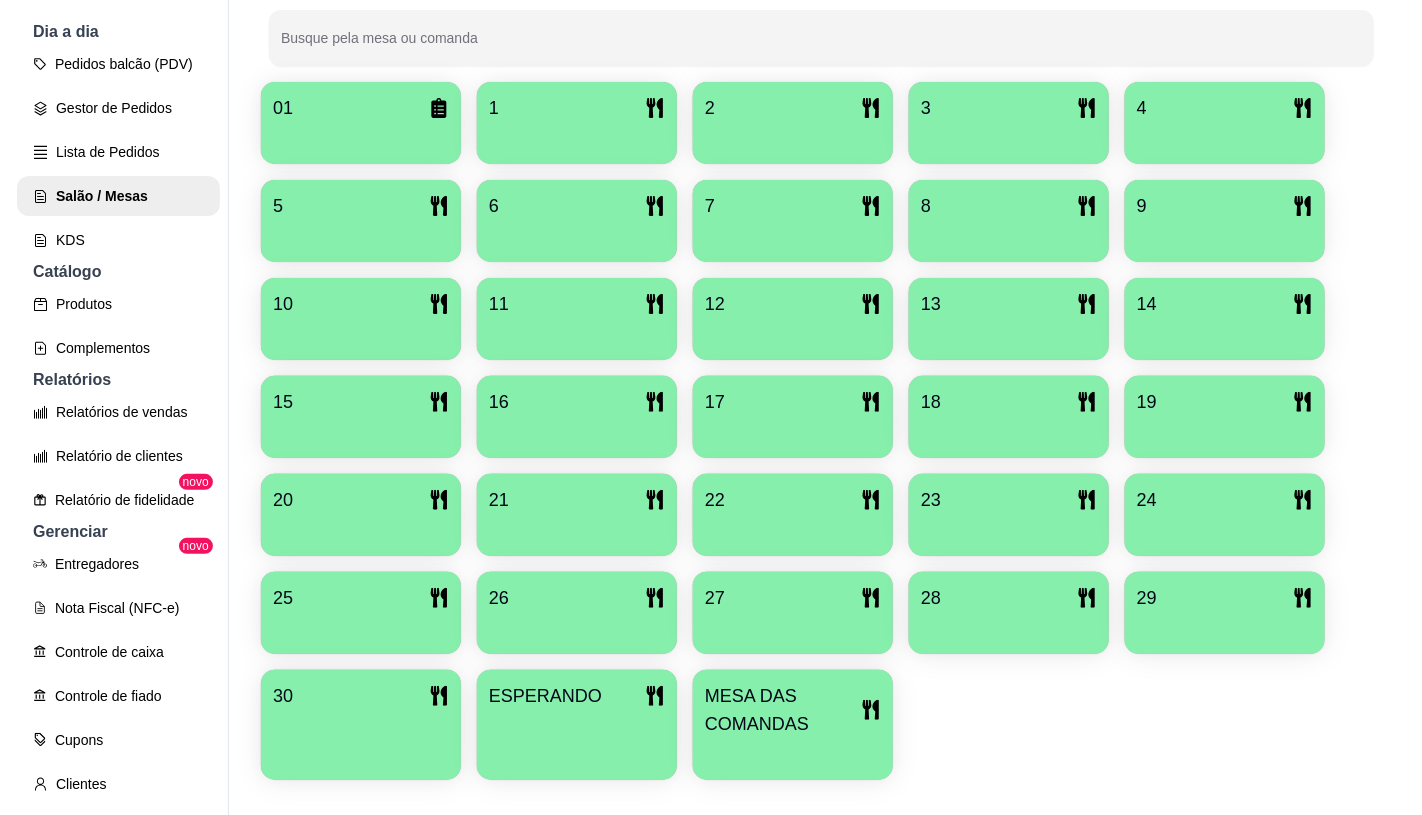 scroll, scrollTop: 428, scrollLeft: 0, axis: vertical 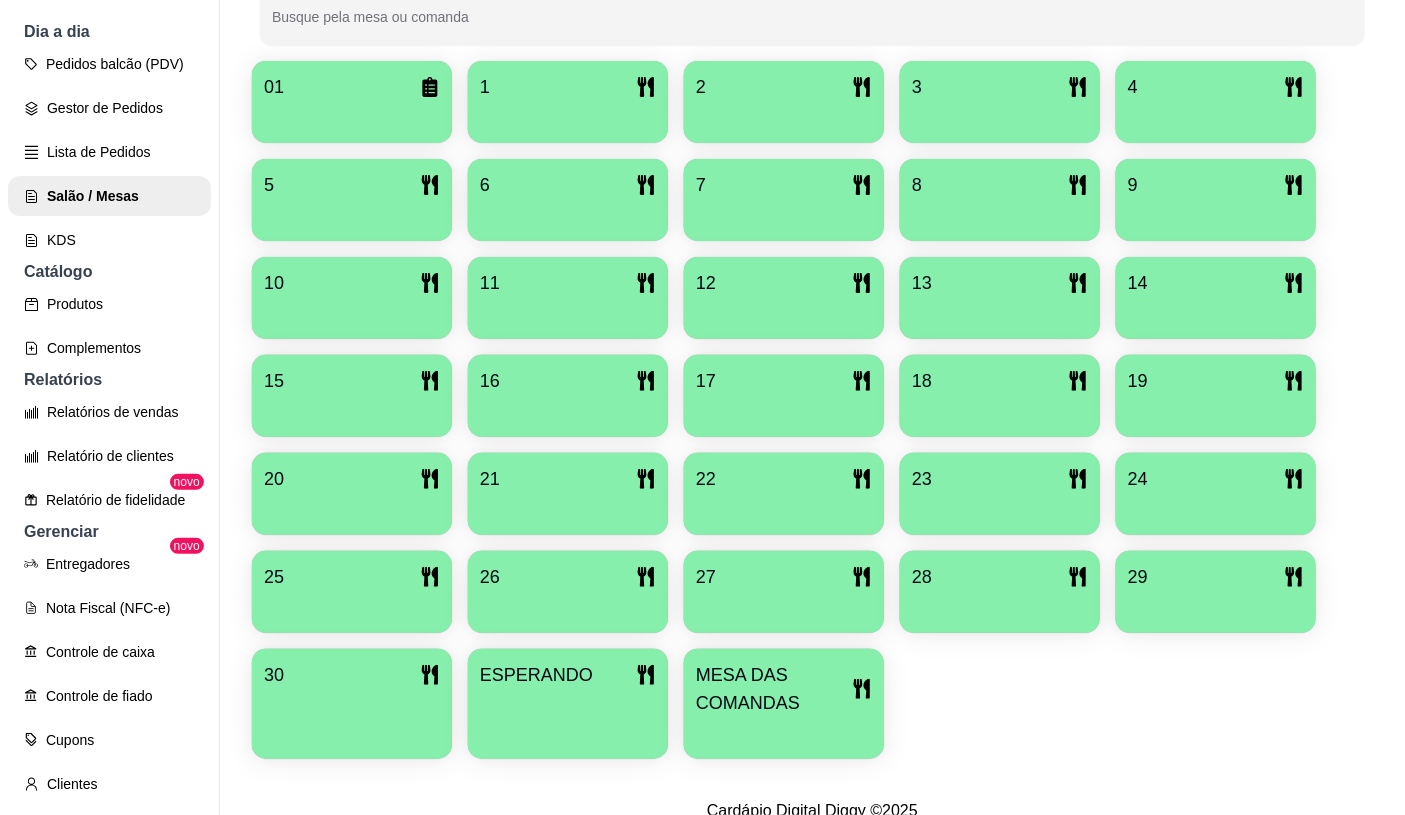 click at bounding box center (784, 732) 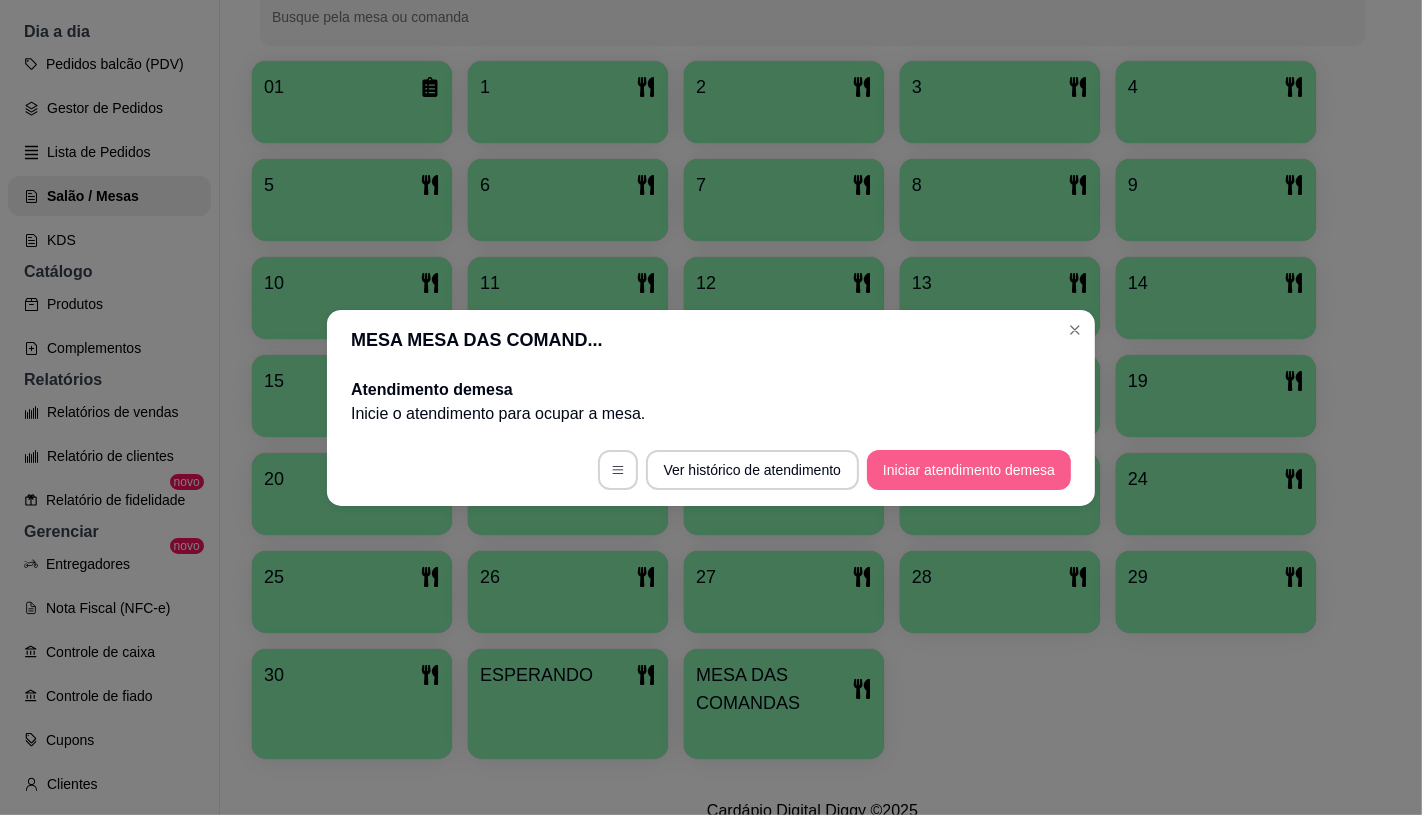 click on "Iniciar atendimento de  mesa" at bounding box center (969, 470) 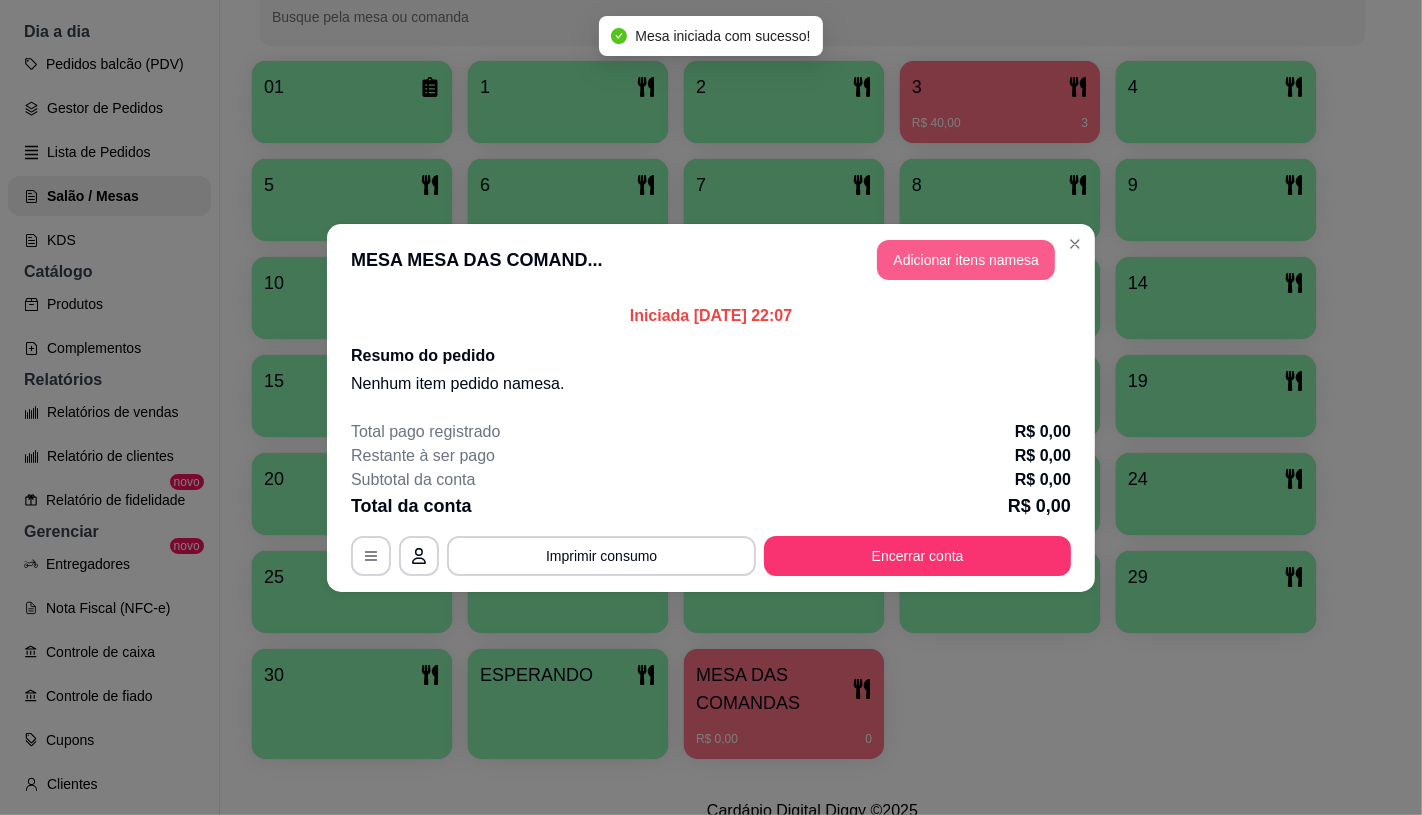 click on "Adicionar itens na  mesa" at bounding box center (966, 260) 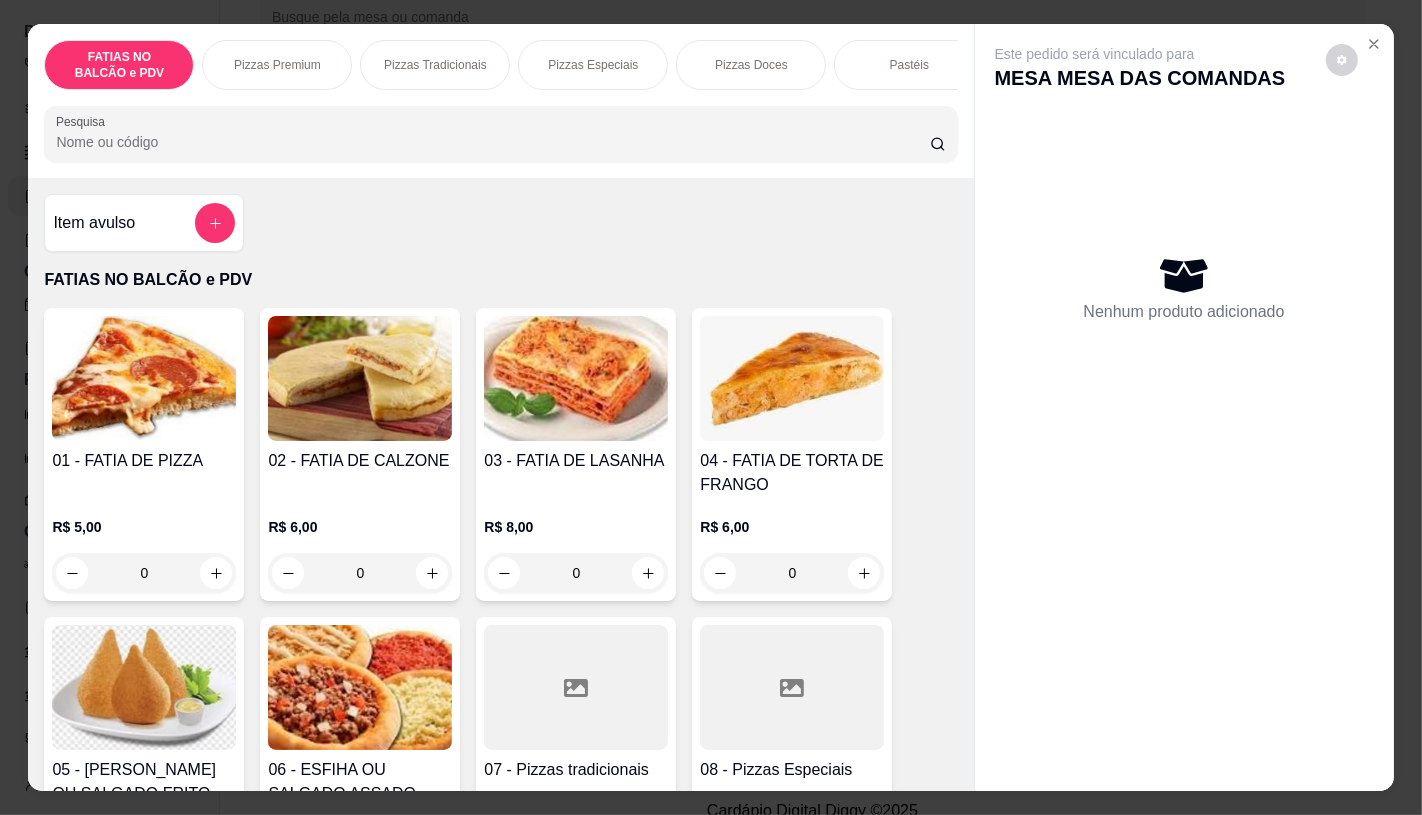 click at bounding box center [792, 687] 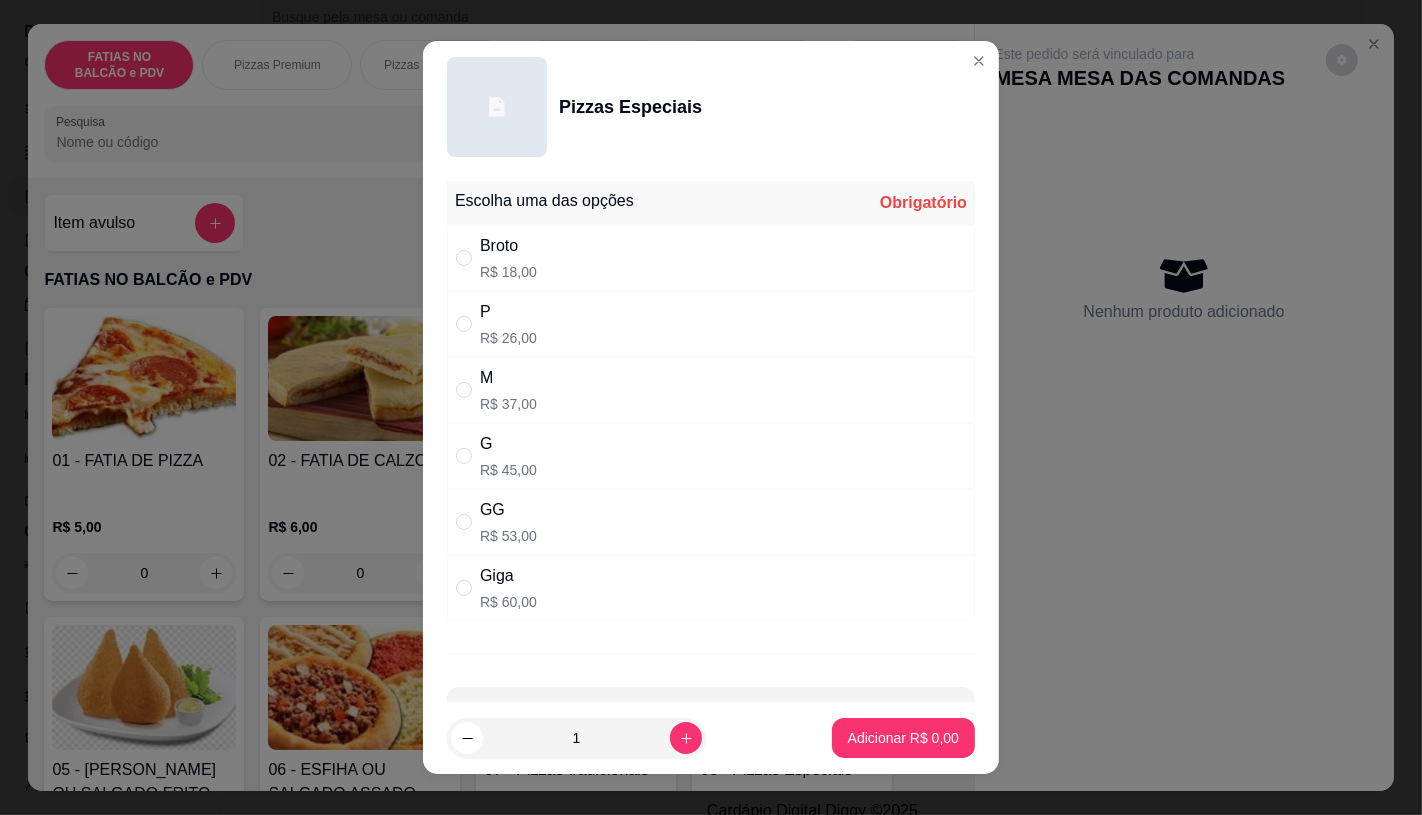 click on "GG" at bounding box center (508, 510) 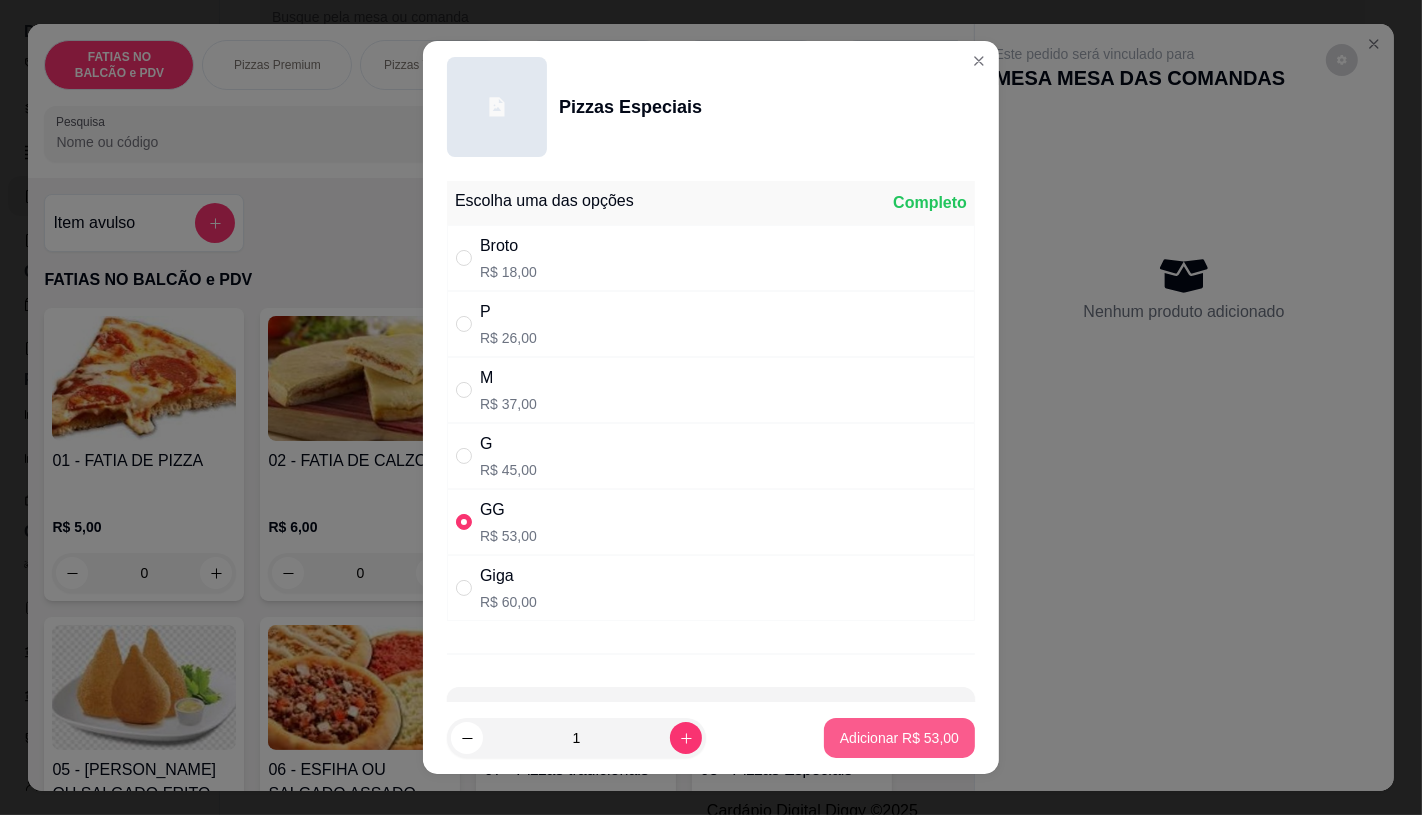click on "Adicionar   R$ 53,00" at bounding box center [899, 738] 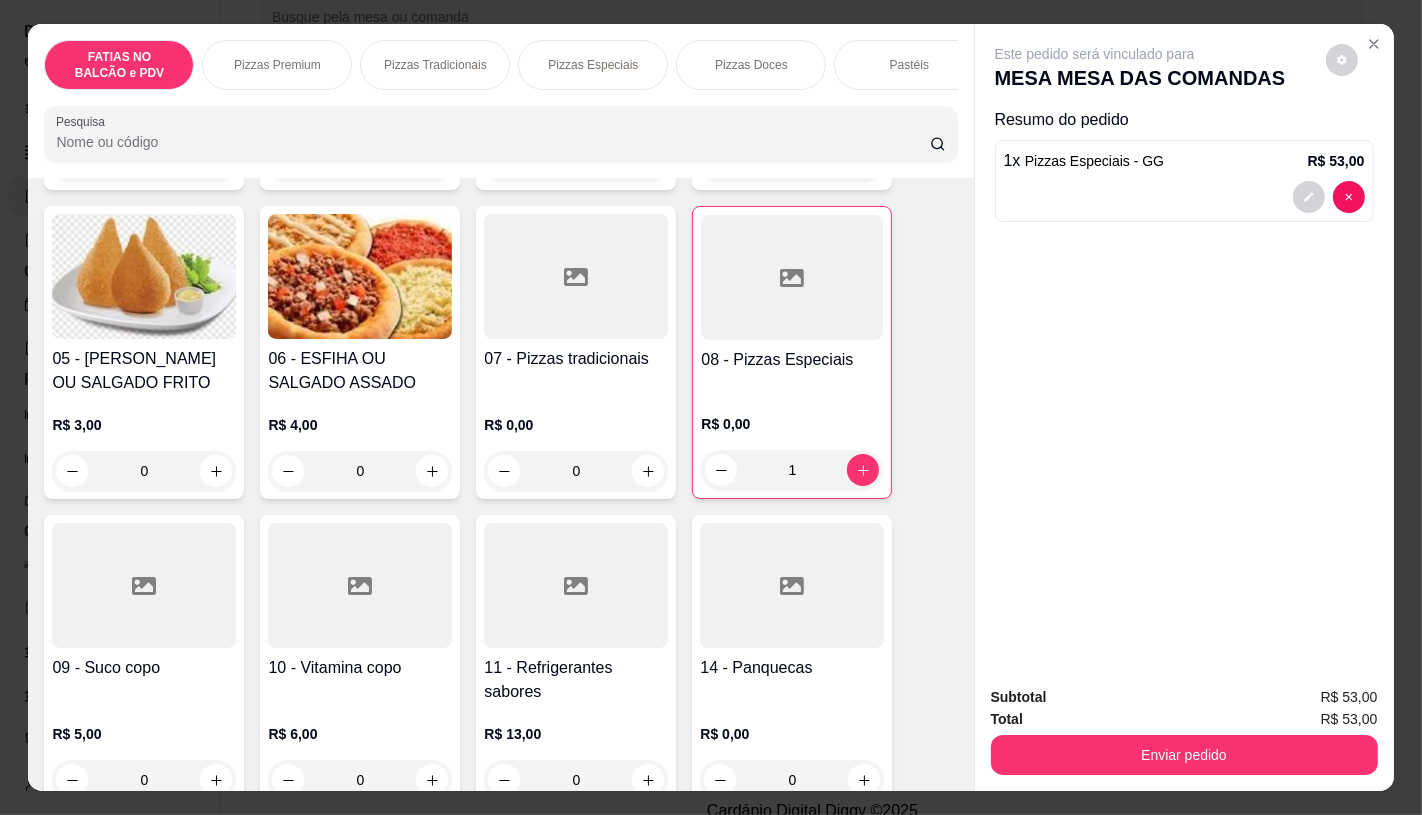 scroll, scrollTop: 444, scrollLeft: 0, axis: vertical 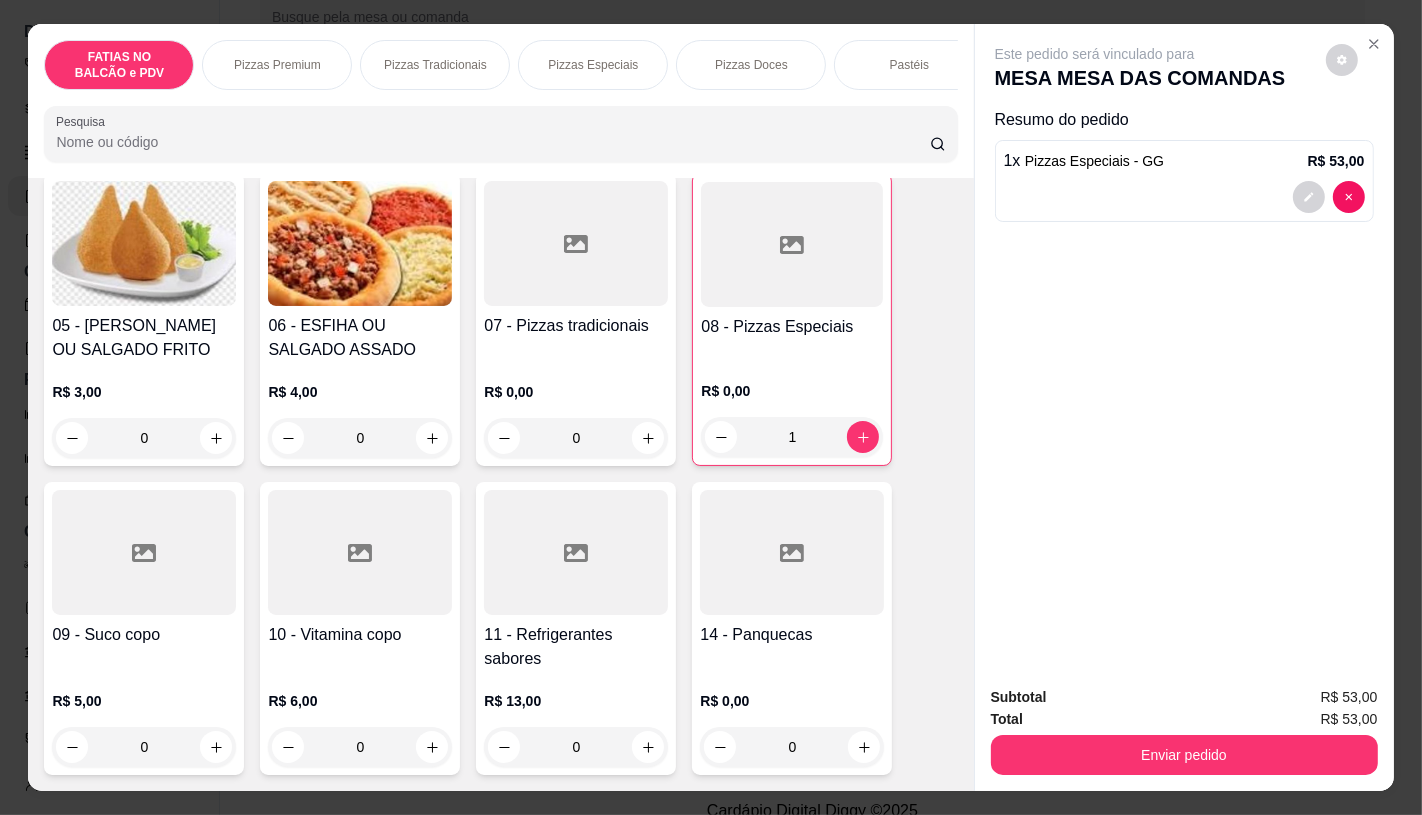 click on "11 - Refrigerantes sabores    R$ 13,00 0" at bounding box center [576, 628] 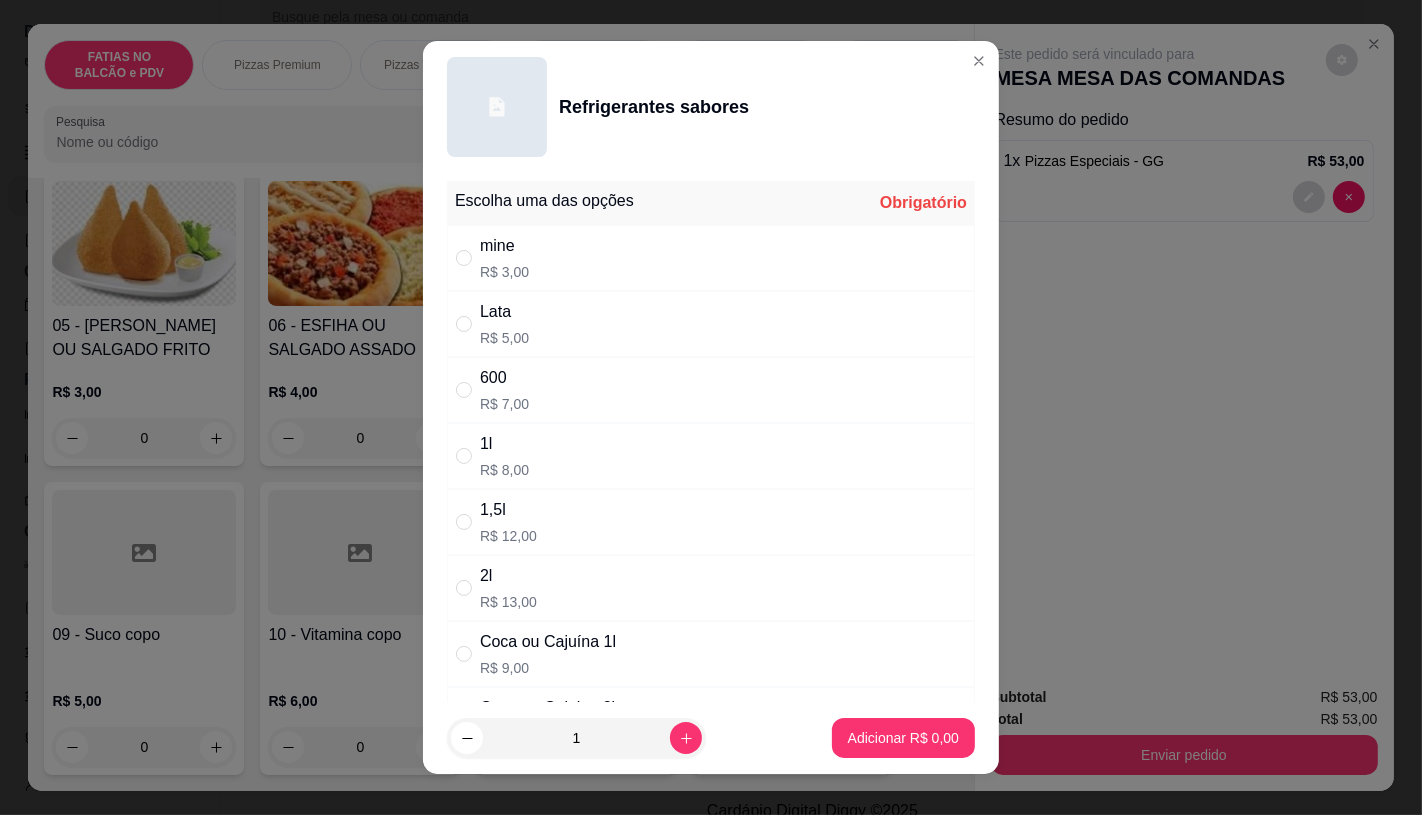 scroll, scrollTop: 111, scrollLeft: 0, axis: vertical 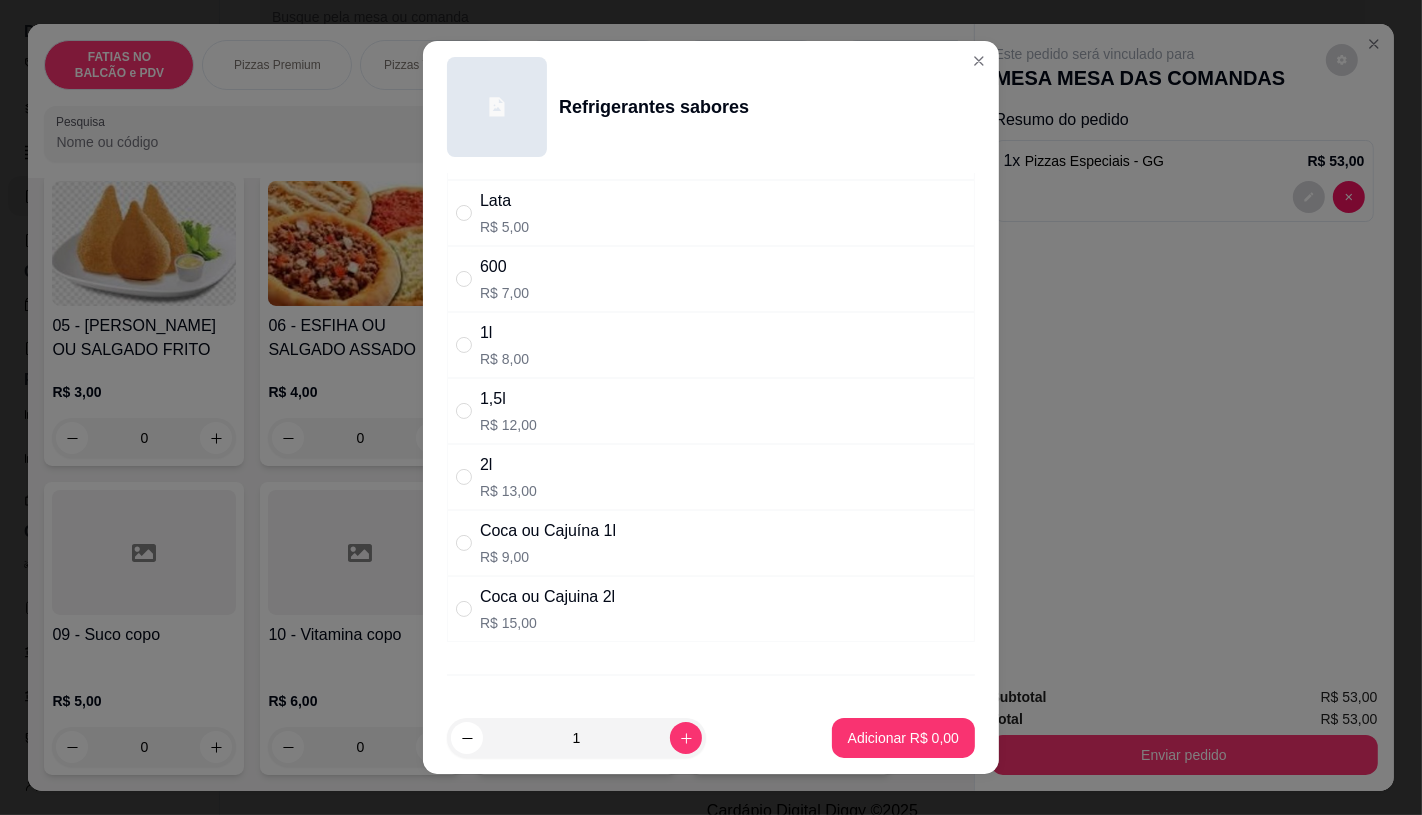 click on "Coca ou Cajuina 2l" at bounding box center [547, 597] 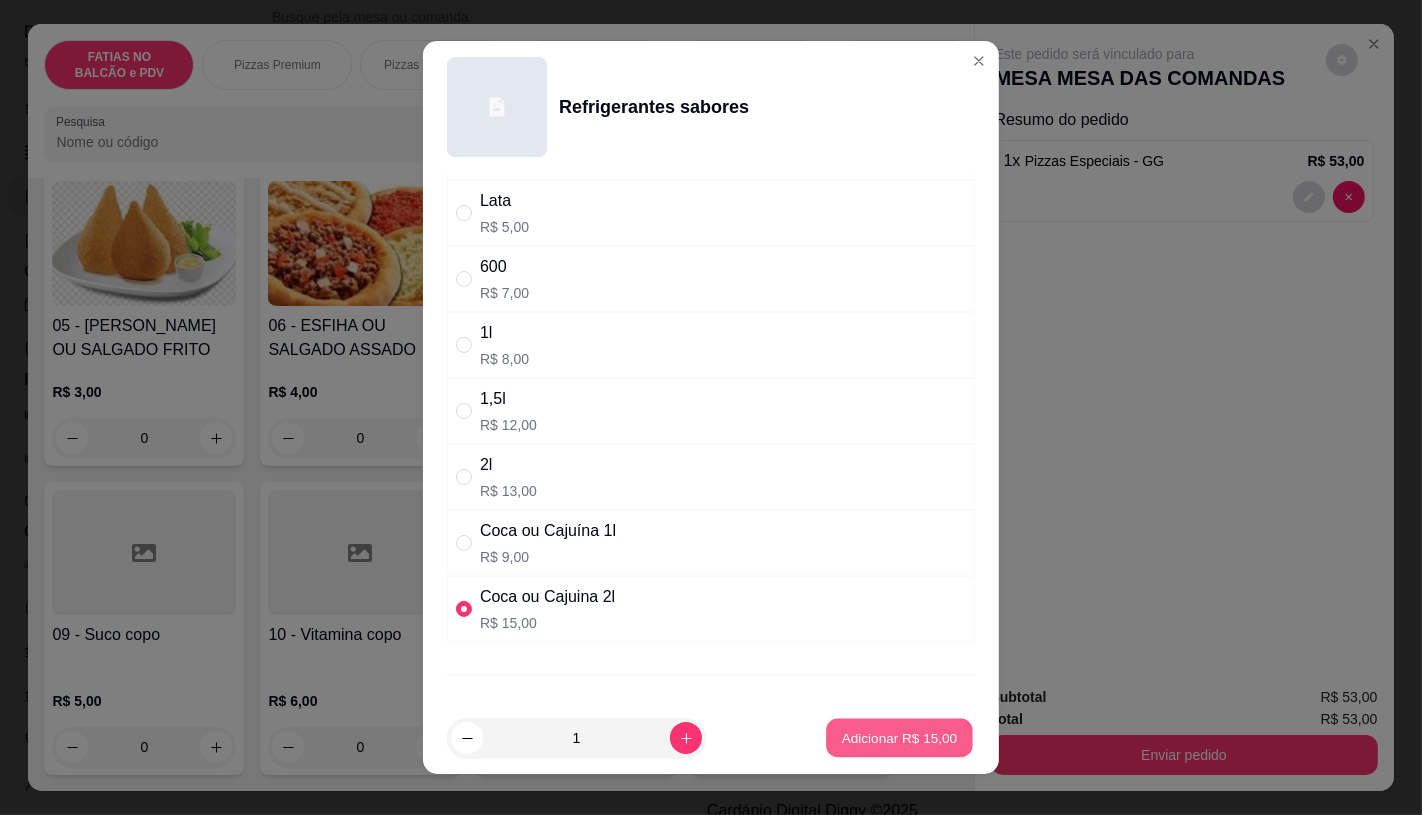 click on "Adicionar   R$ 15,00" at bounding box center [900, 738] 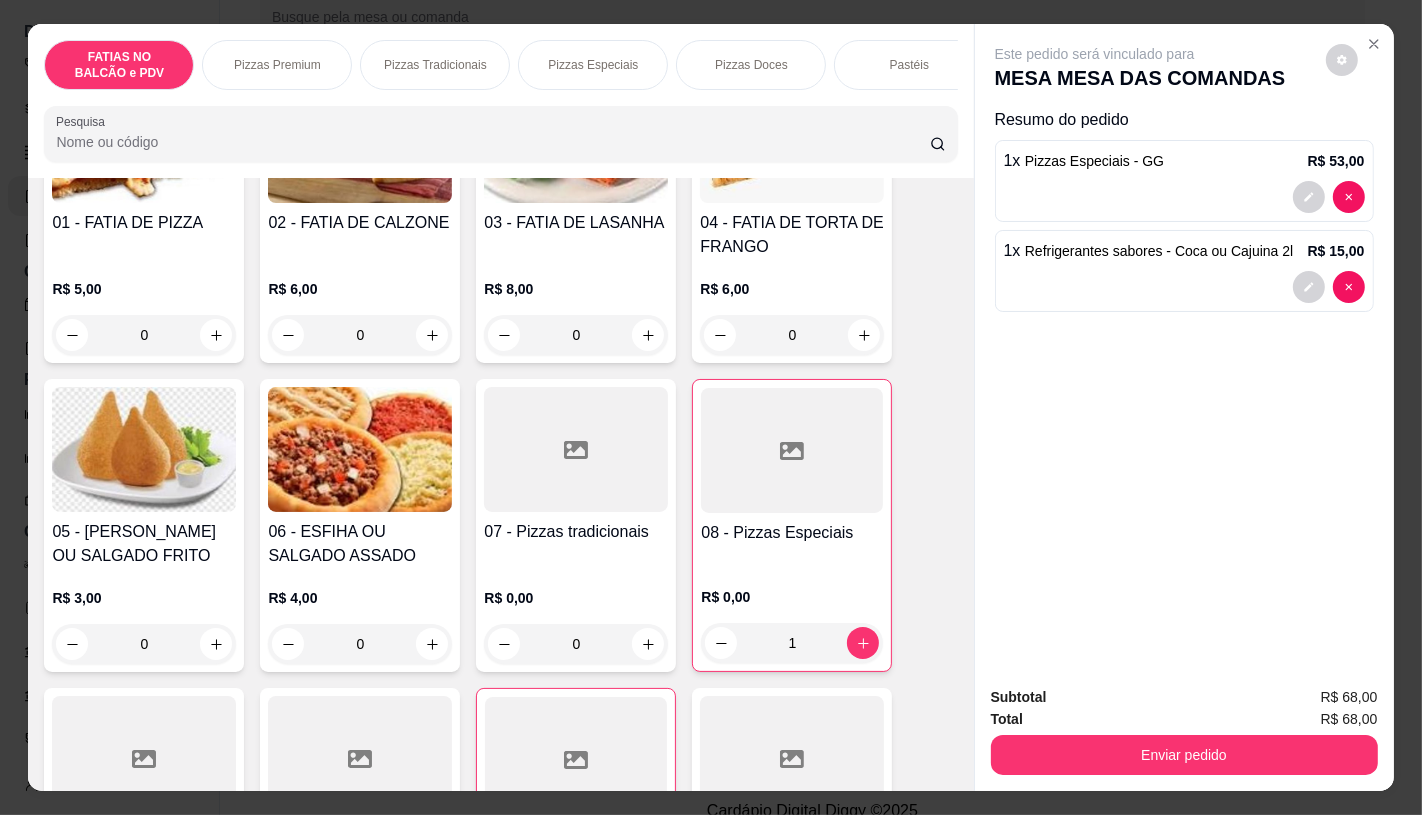scroll, scrollTop: 222, scrollLeft: 0, axis: vertical 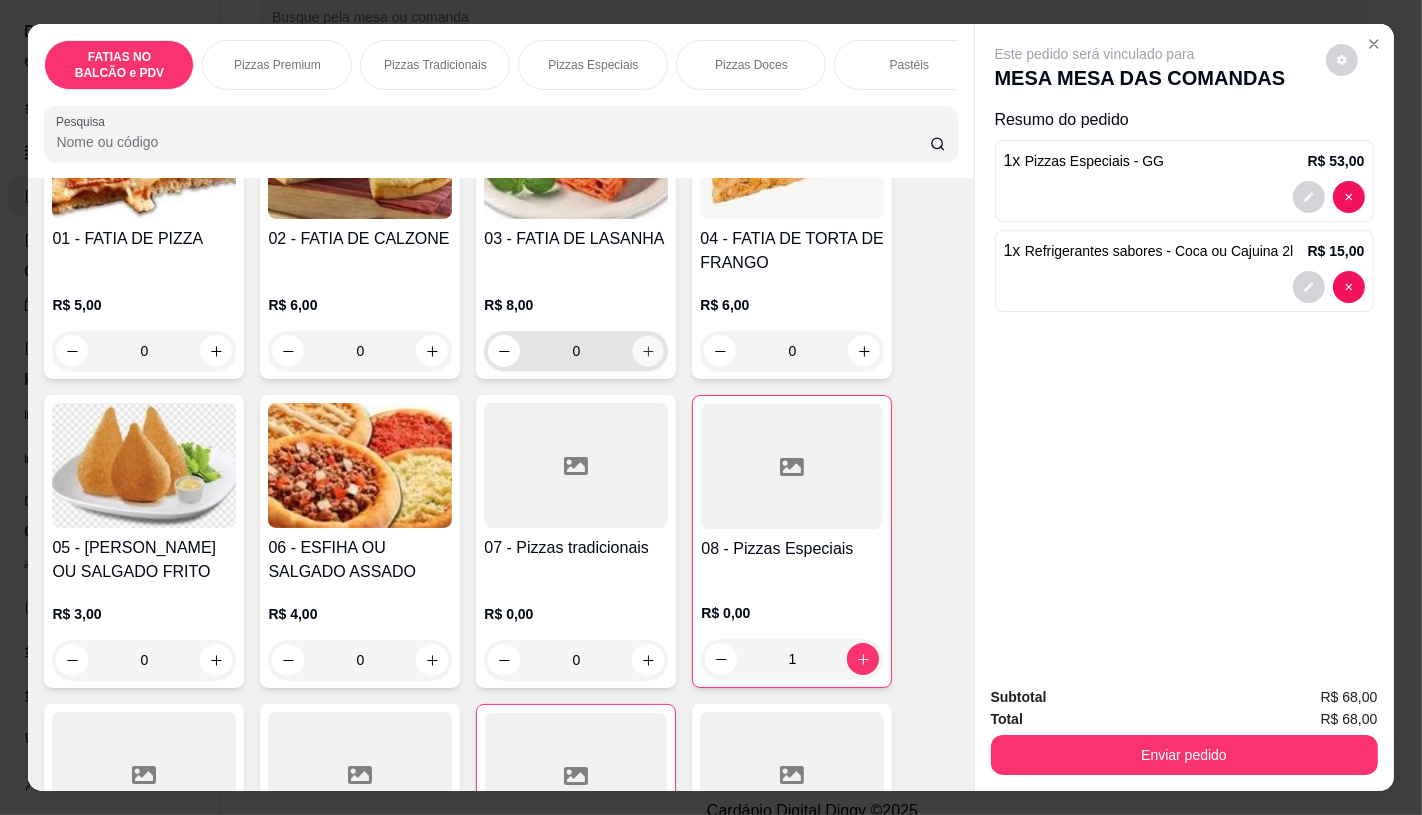 click at bounding box center [648, 351] 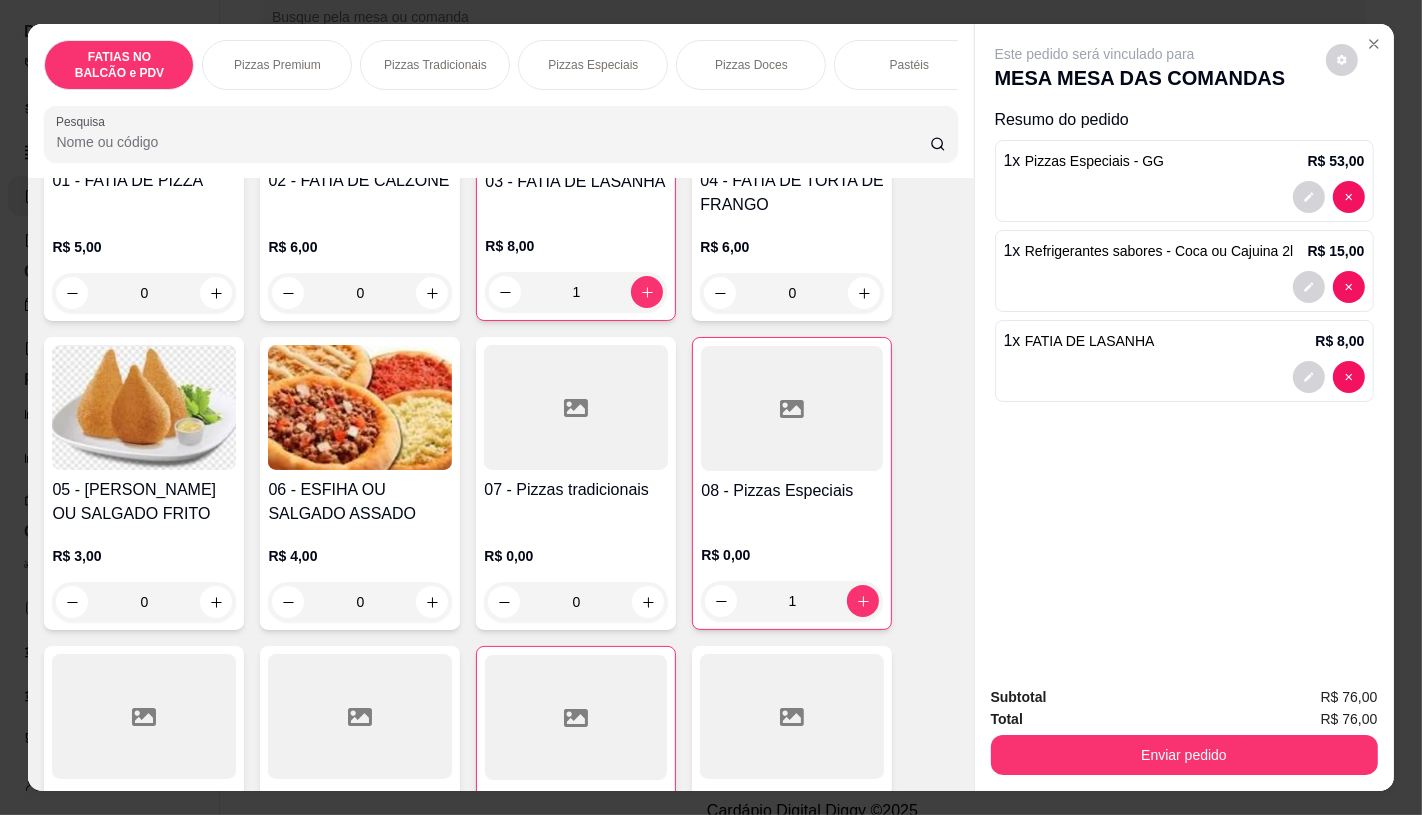 scroll, scrollTop: 333, scrollLeft: 0, axis: vertical 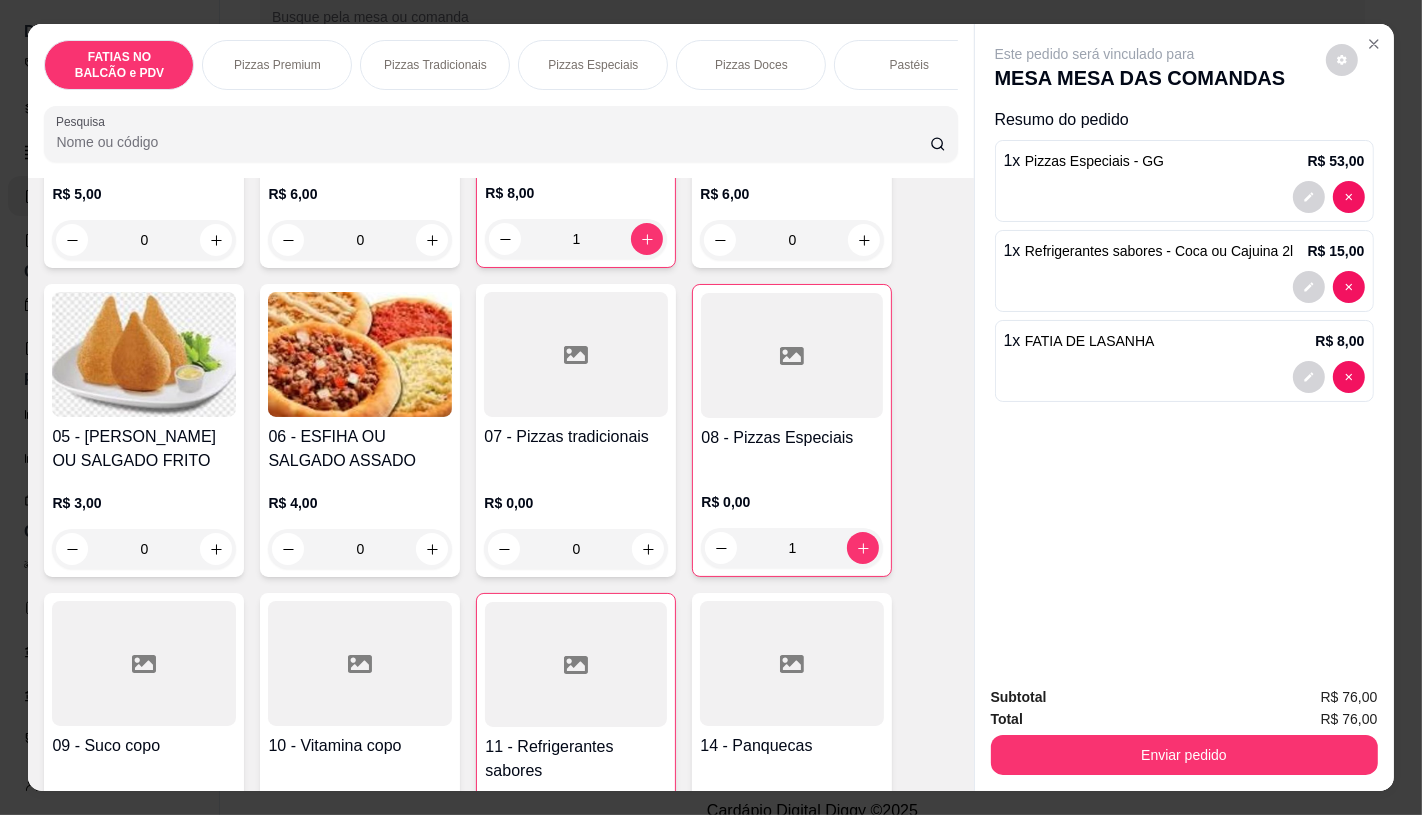 click at bounding box center (144, 663) 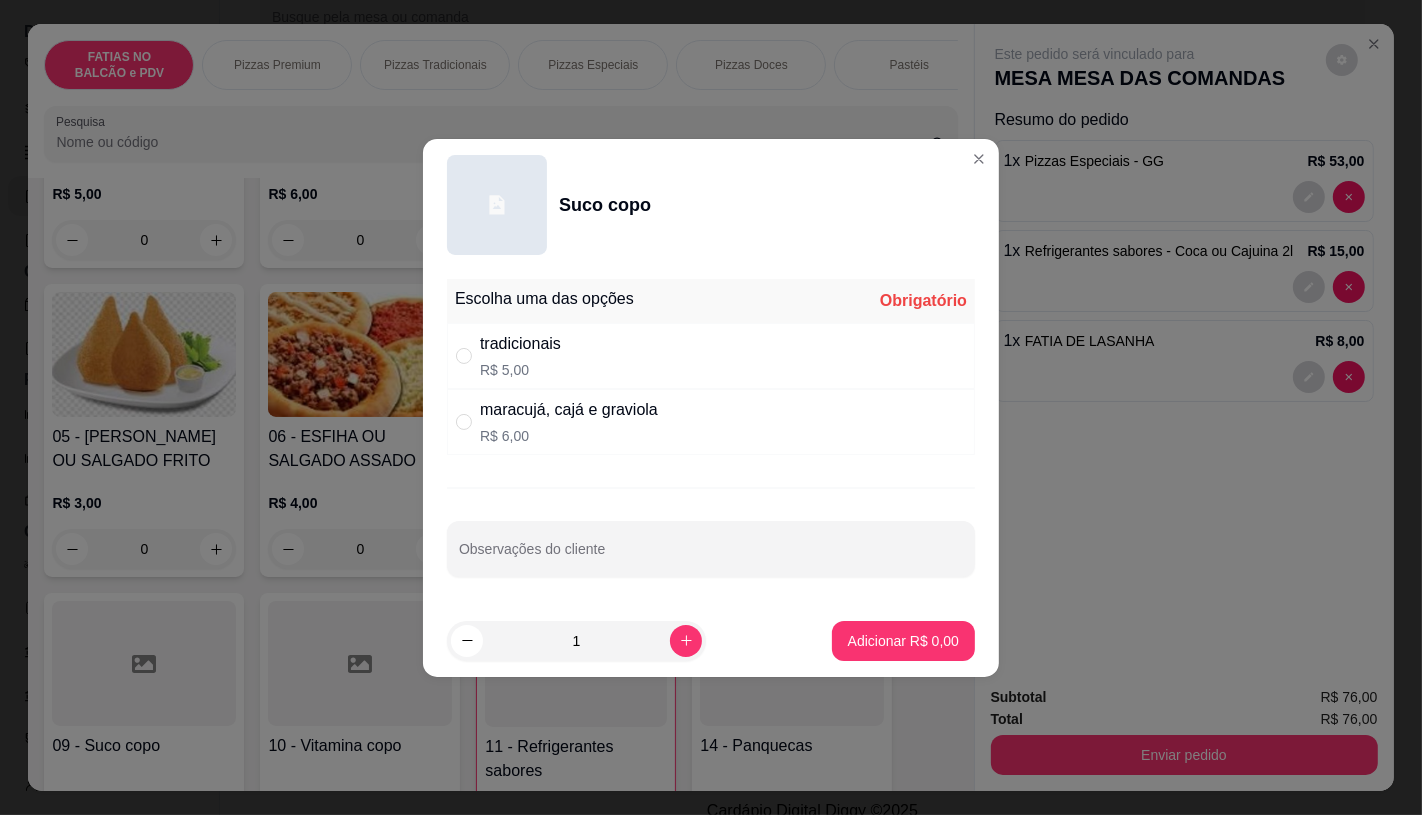 click on "R$ 5,00" at bounding box center [520, 370] 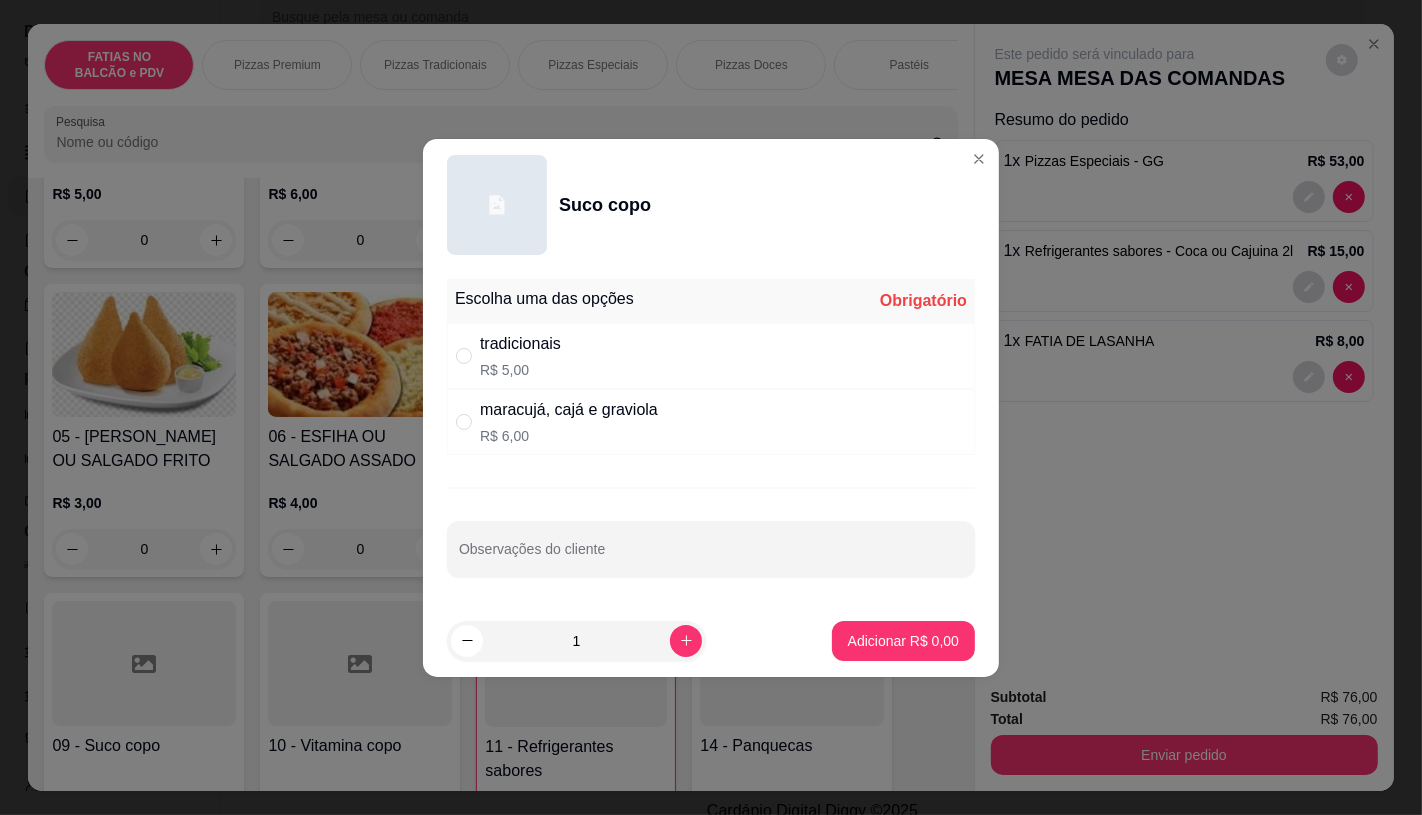 radio on "true" 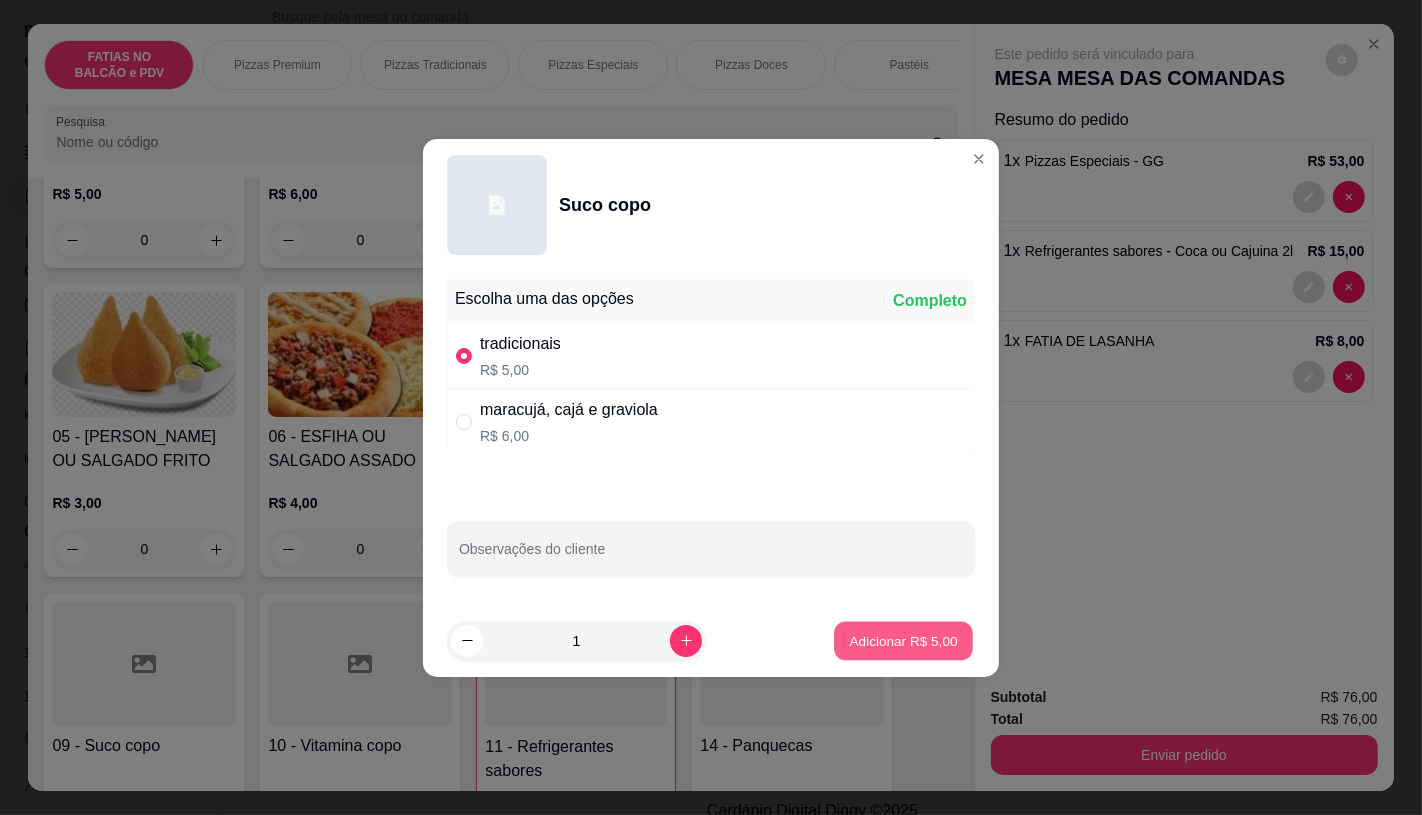 click on "Adicionar   R$ 5,00" at bounding box center [903, 640] 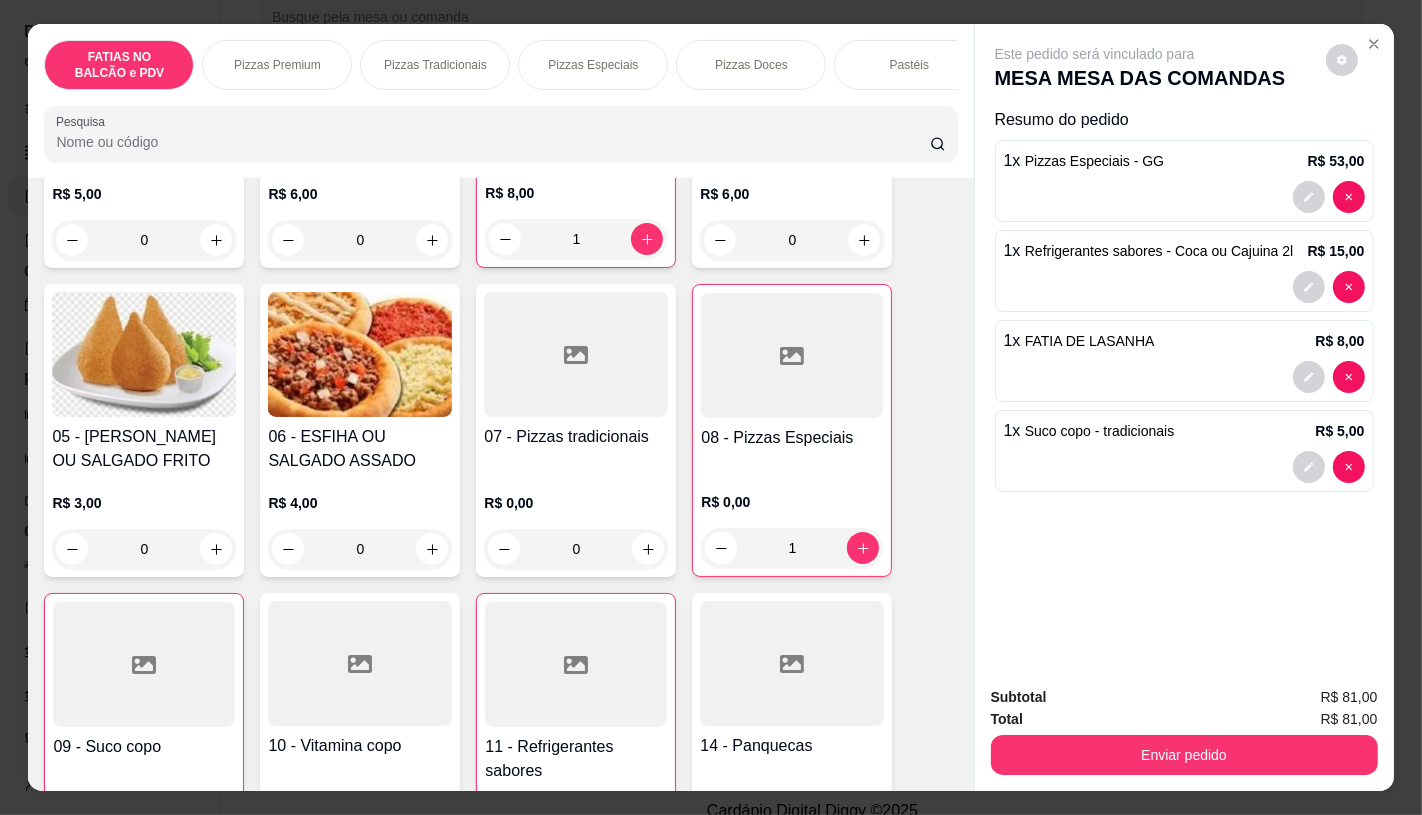 scroll, scrollTop: 0, scrollLeft: 2080, axis: horizontal 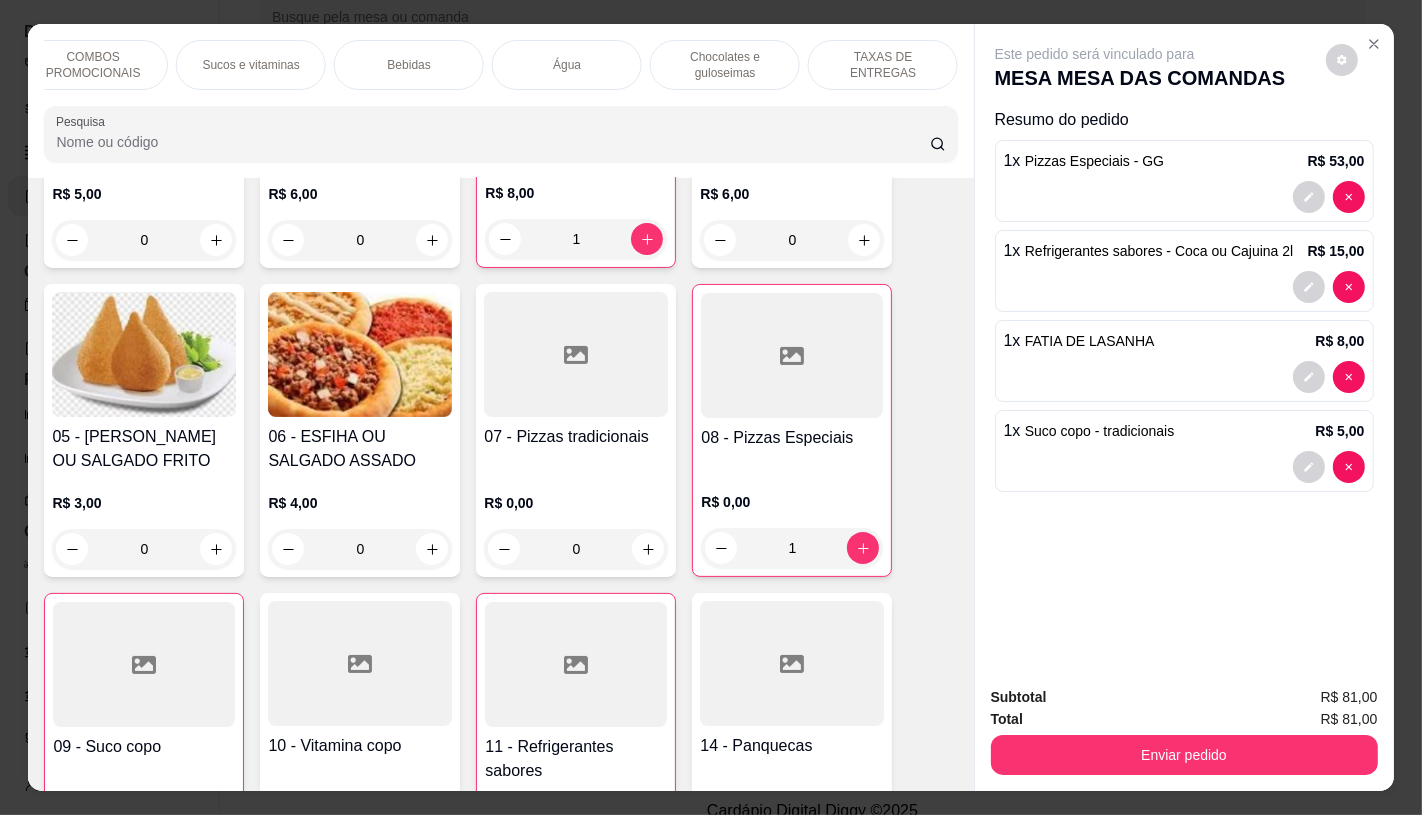click on "TAXAS DE ENTREGAS" at bounding box center [883, 65] 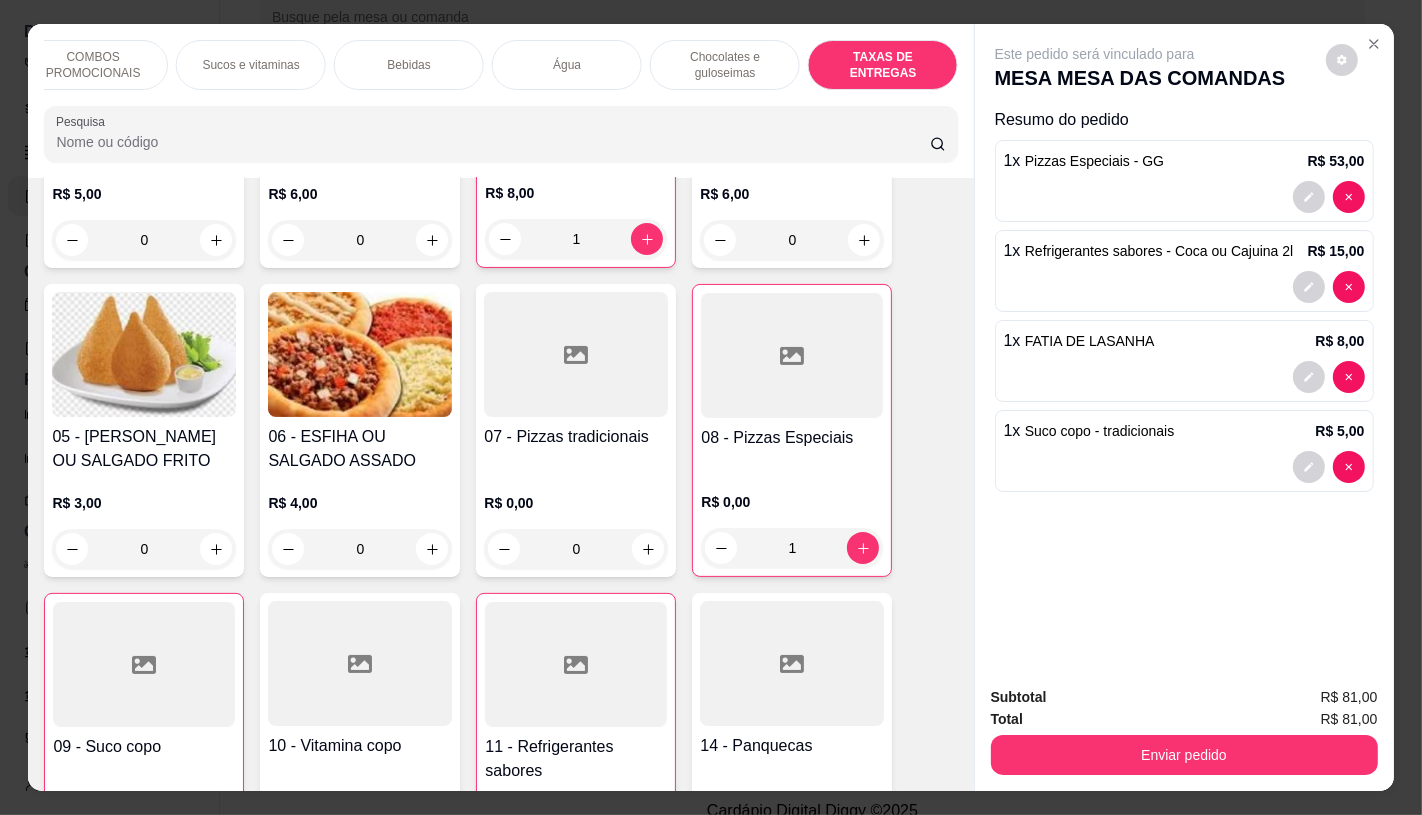scroll, scrollTop: 13375, scrollLeft: 0, axis: vertical 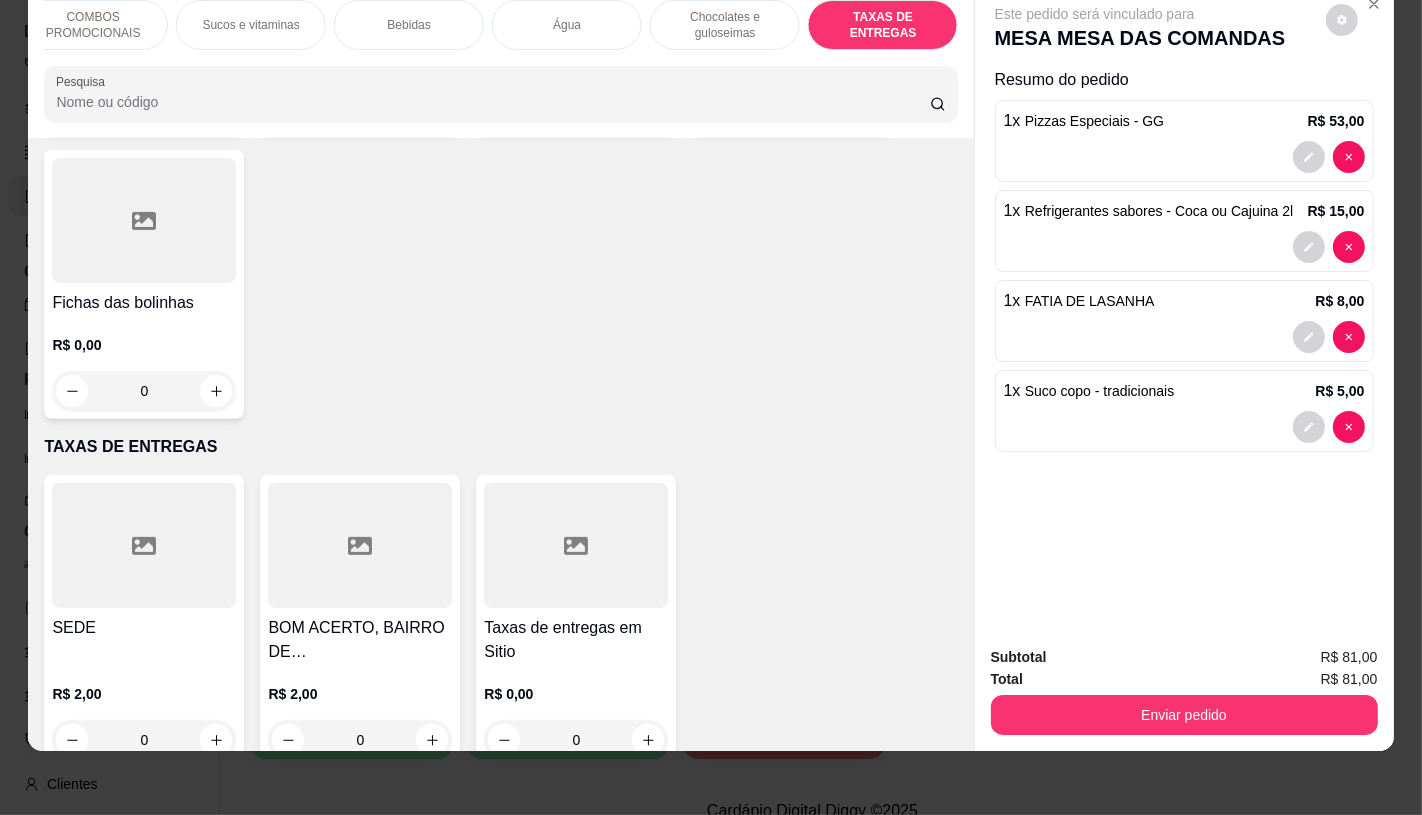 click at bounding box center (576, 545) 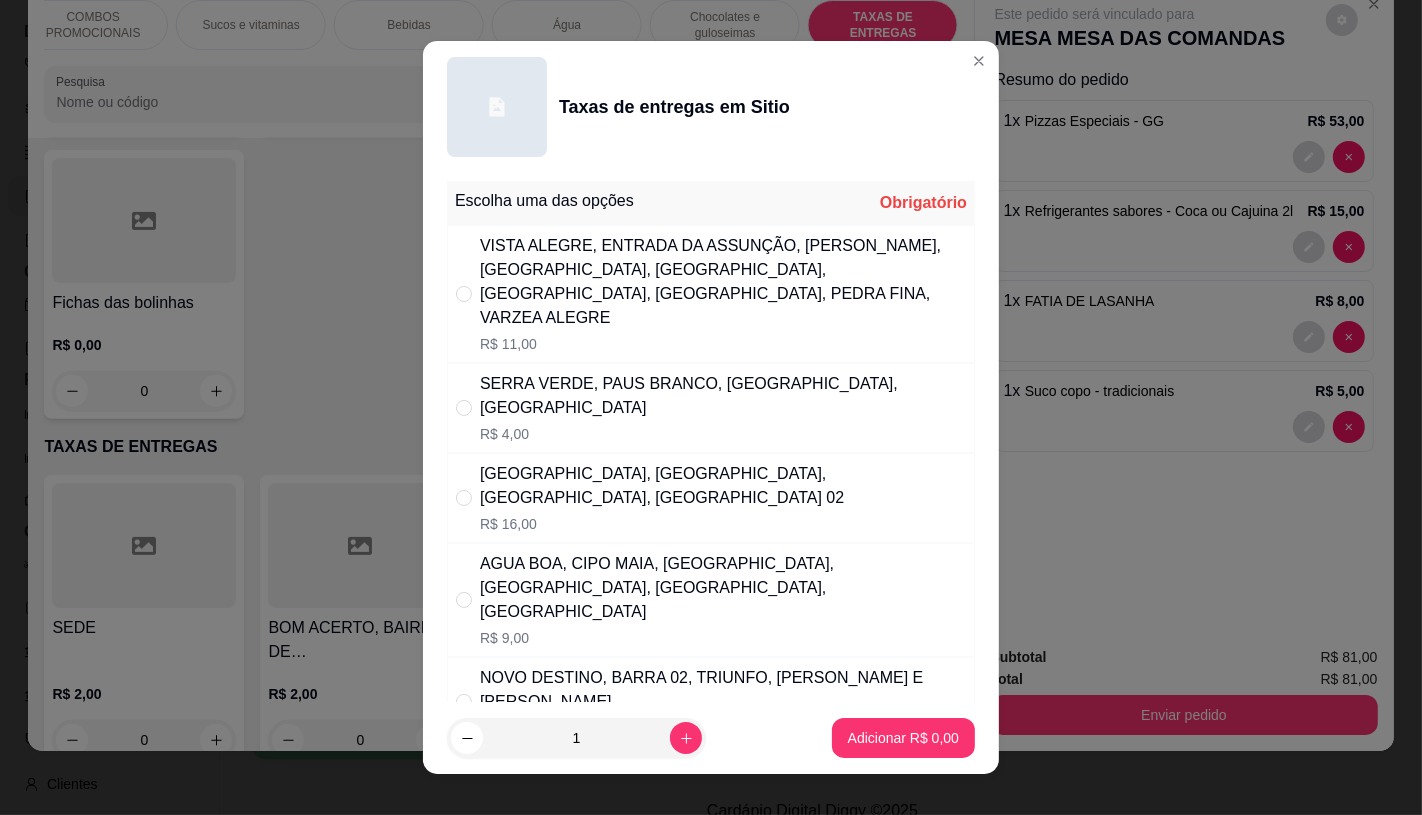 click on "SERRA VERDE, PAUS BRANCO, ALTO DA GALINHA, ALTO ALEGRE R$ 4,00" at bounding box center (723, 408) 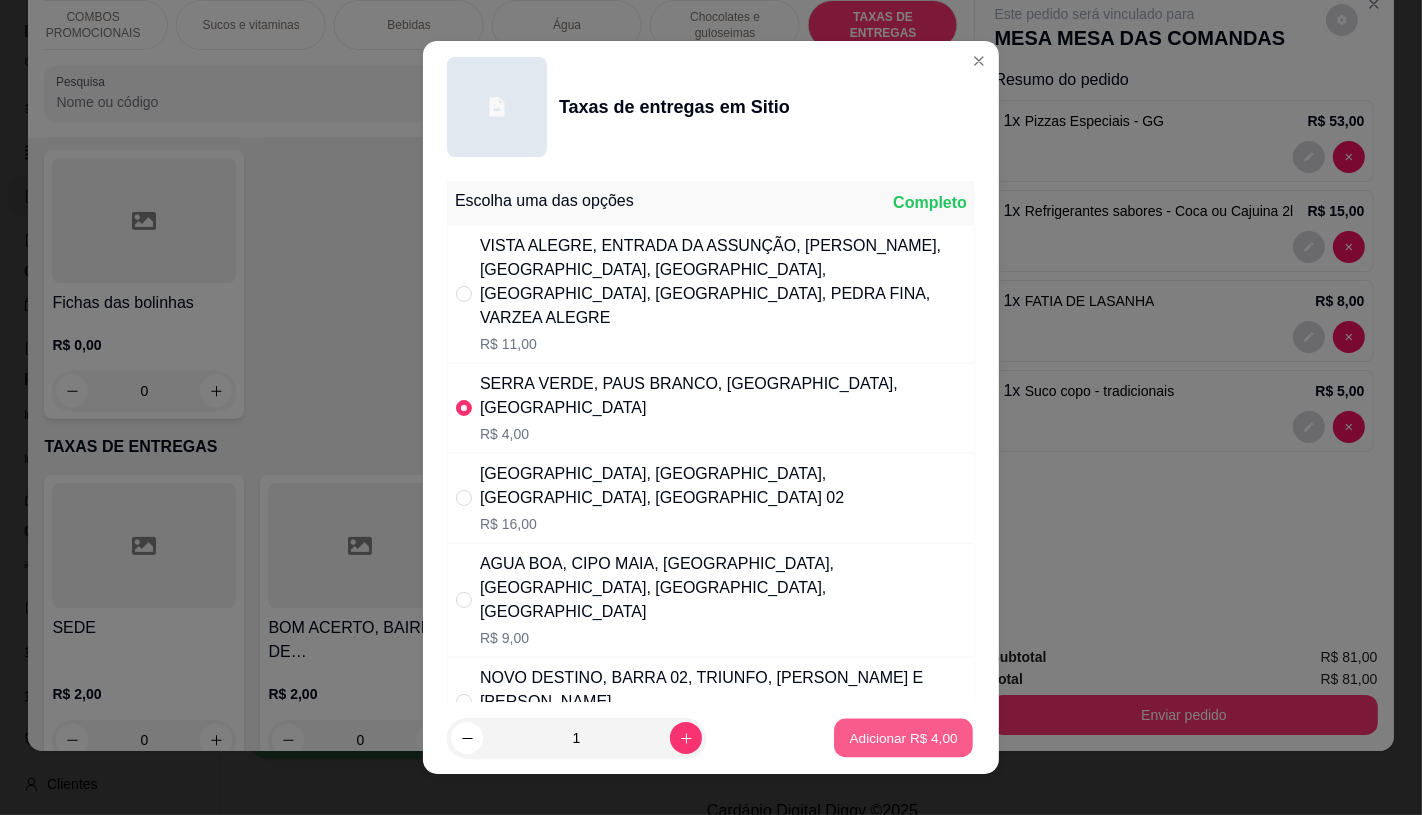 click on "Adicionar   R$ 4,00" at bounding box center (903, 738) 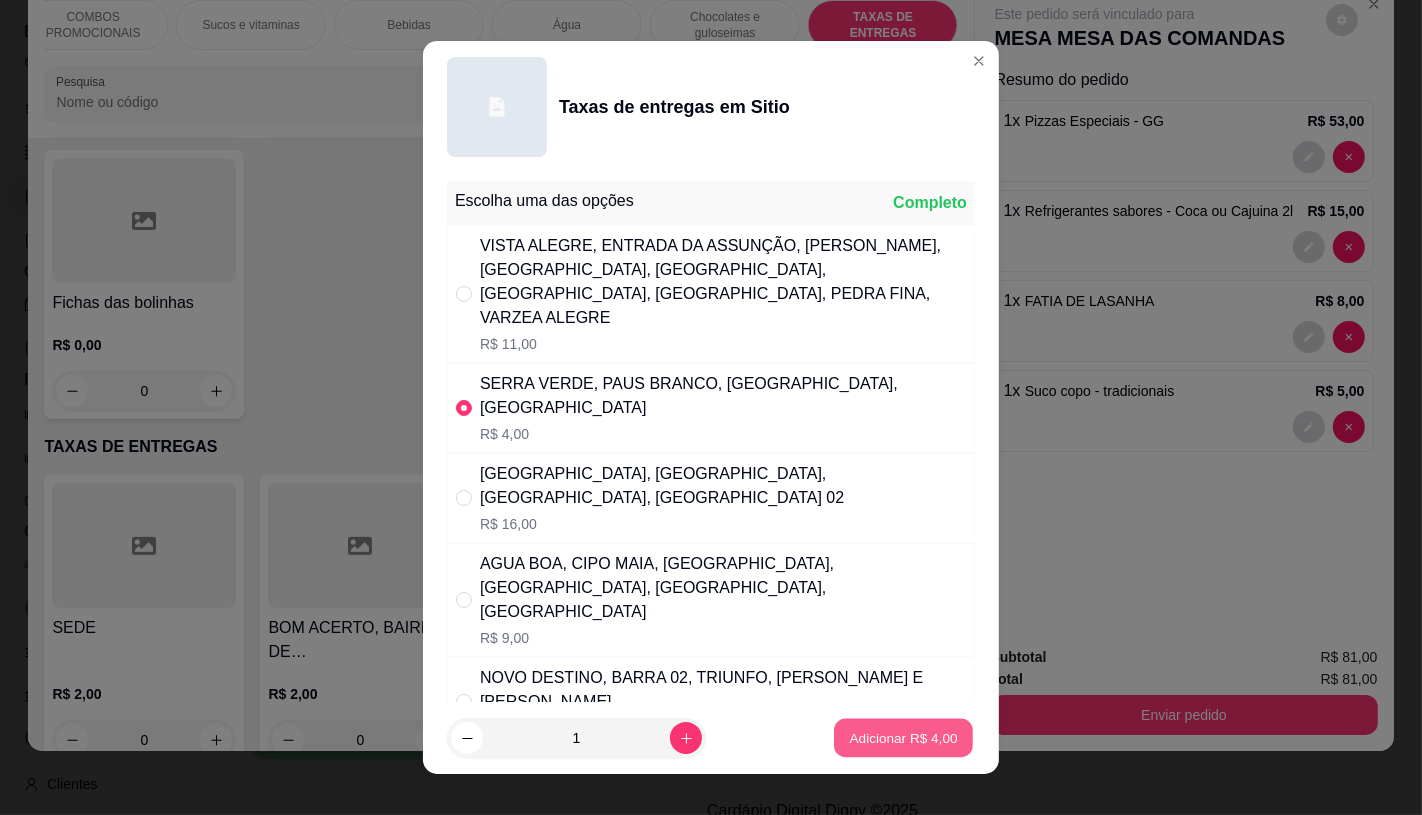 type on "1" 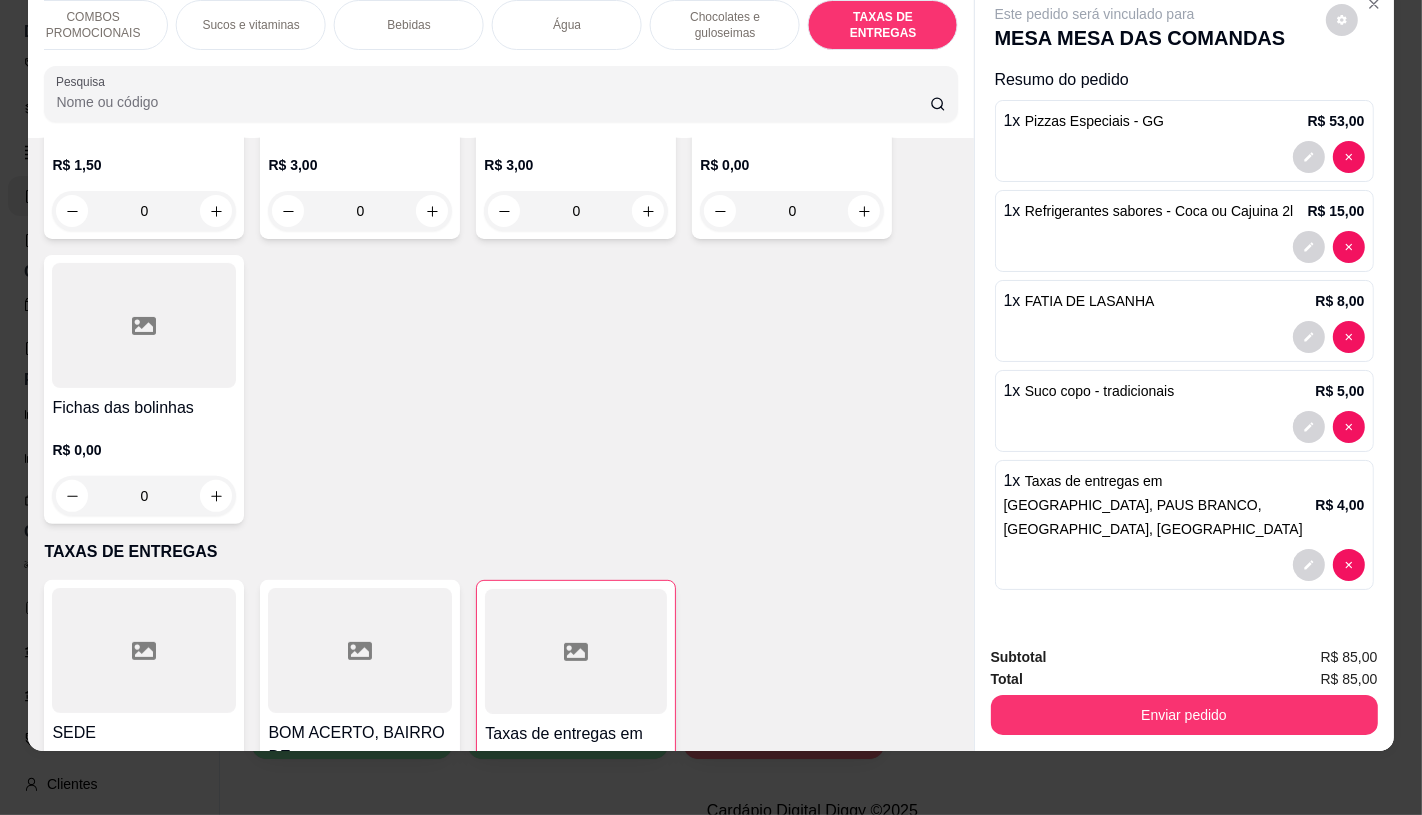 scroll, scrollTop: 13264, scrollLeft: 0, axis: vertical 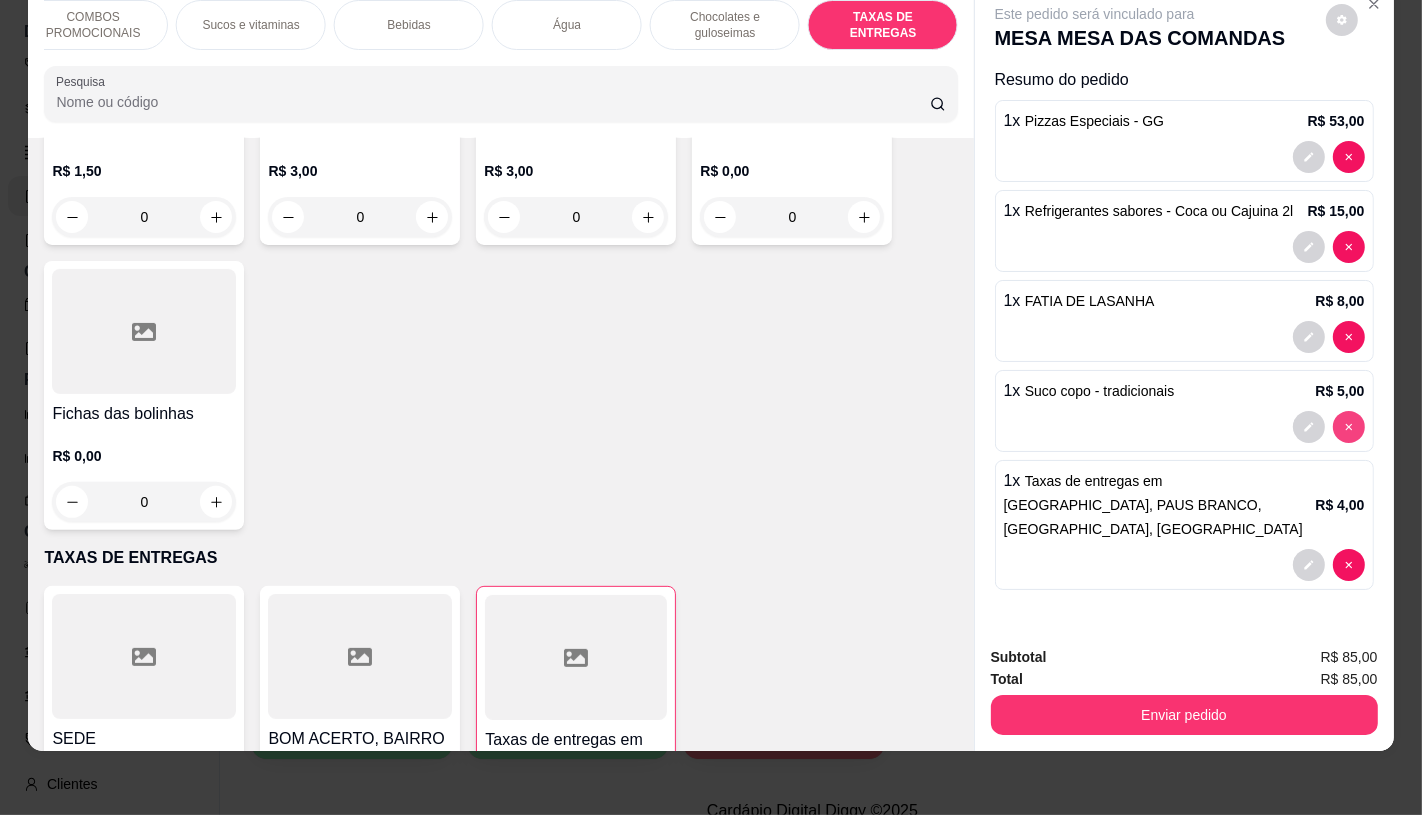 type on "0" 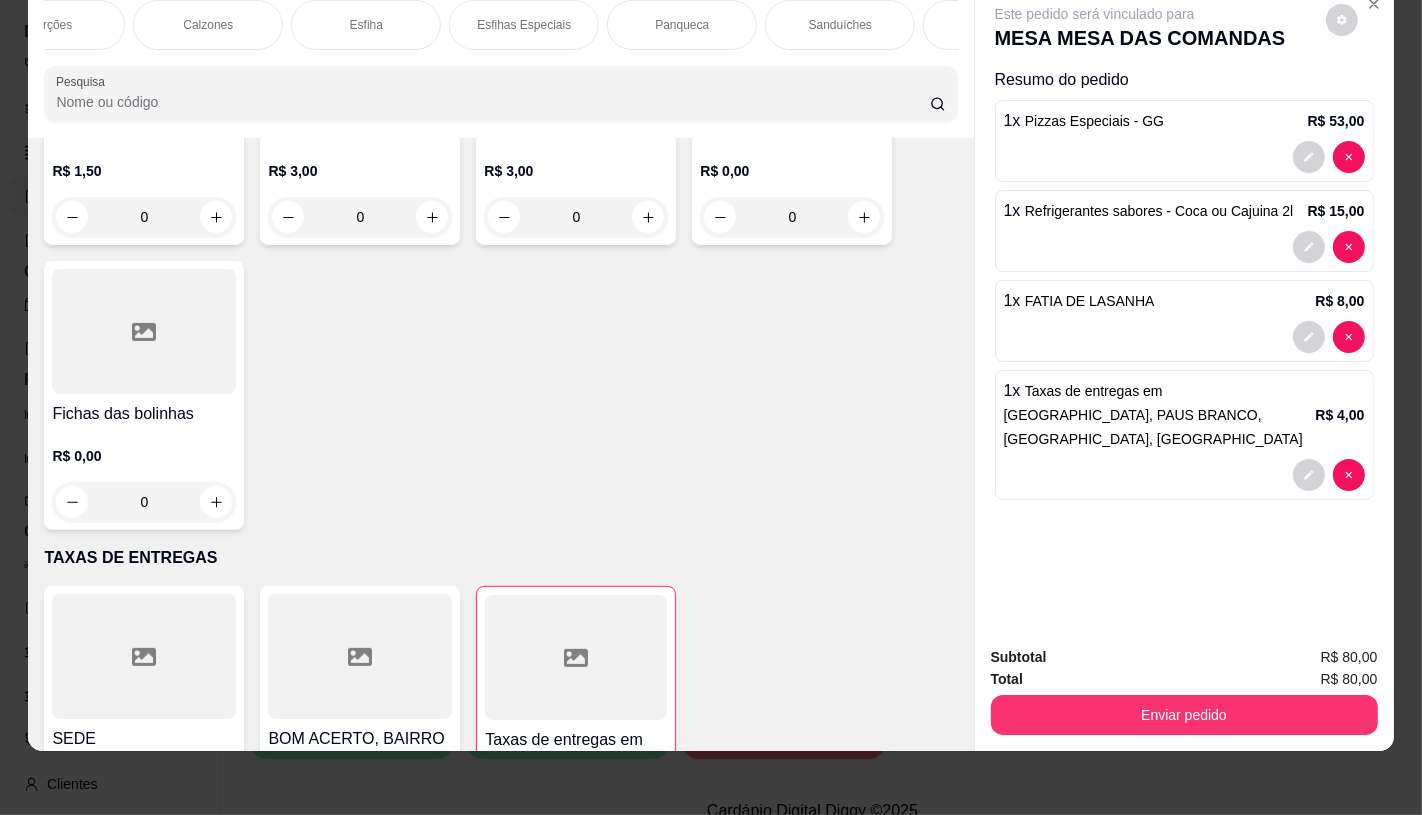 scroll, scrollTop: 0, scrollLeft: 472, axis: horizontal 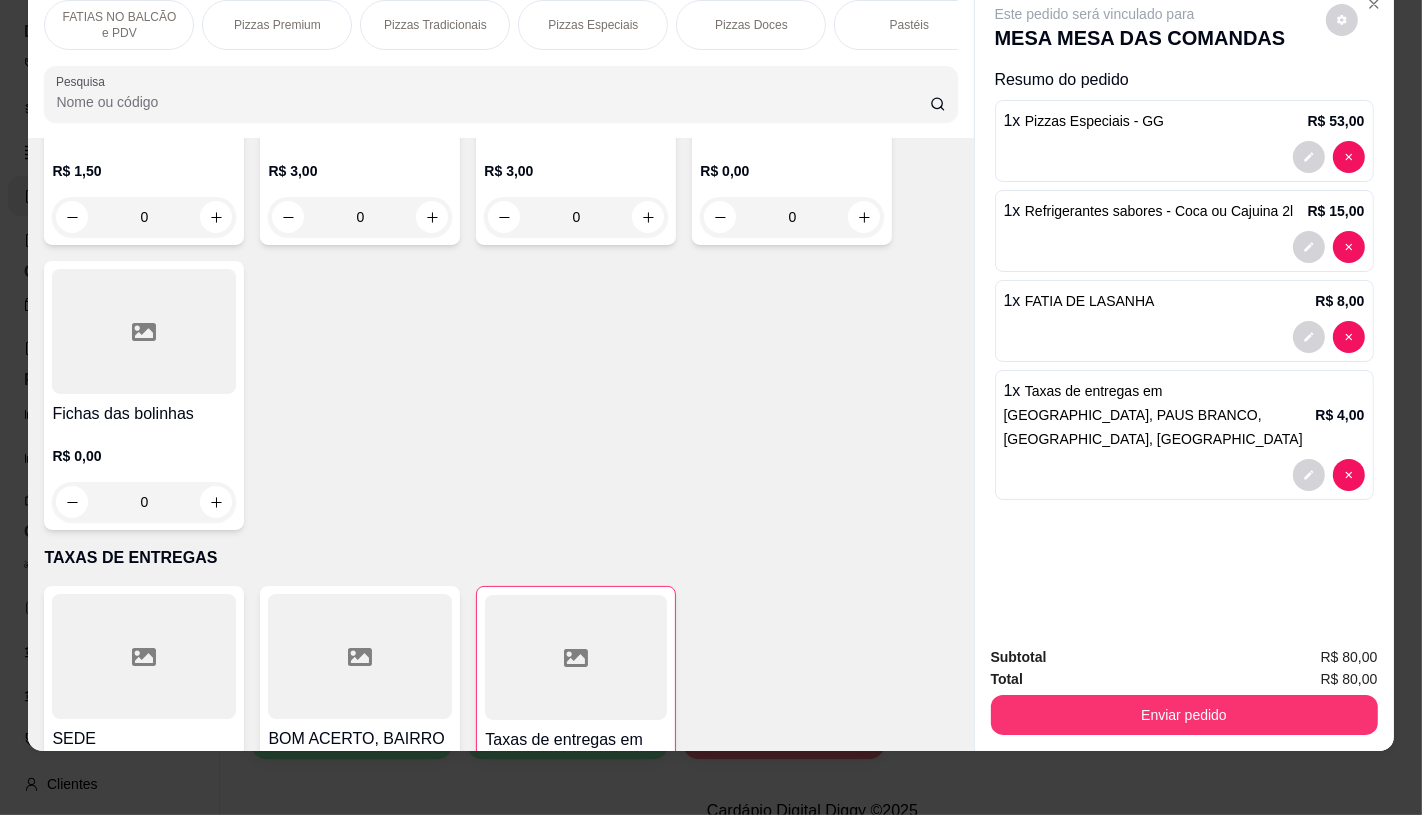 drag, startPoint x: 74, startPoint y: 23, endPoint x: 170, endPoint y: 405, distance: 393.87814 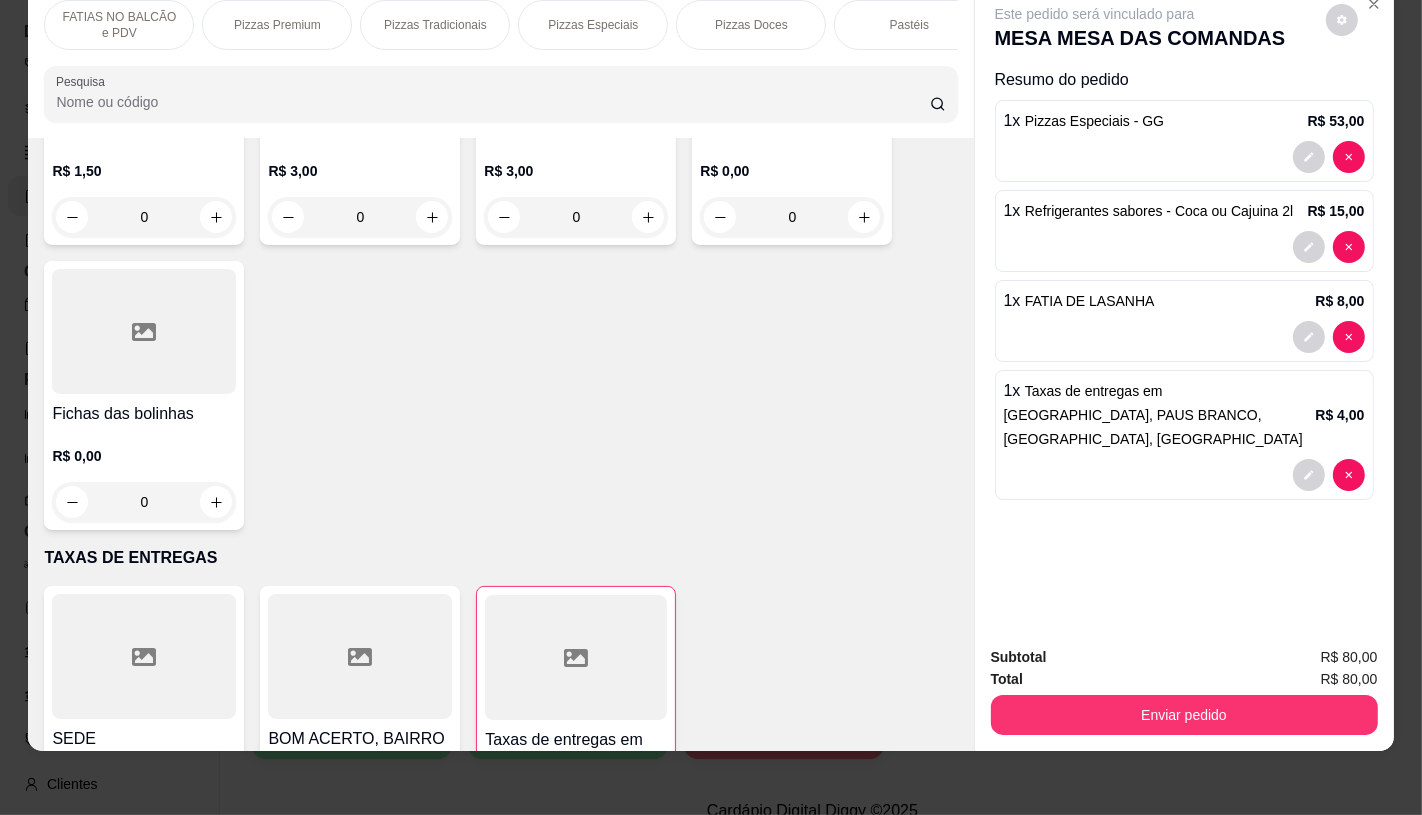 click on "FATIAS NO BALCÃO e PDV" at bounding box center [119, 25] 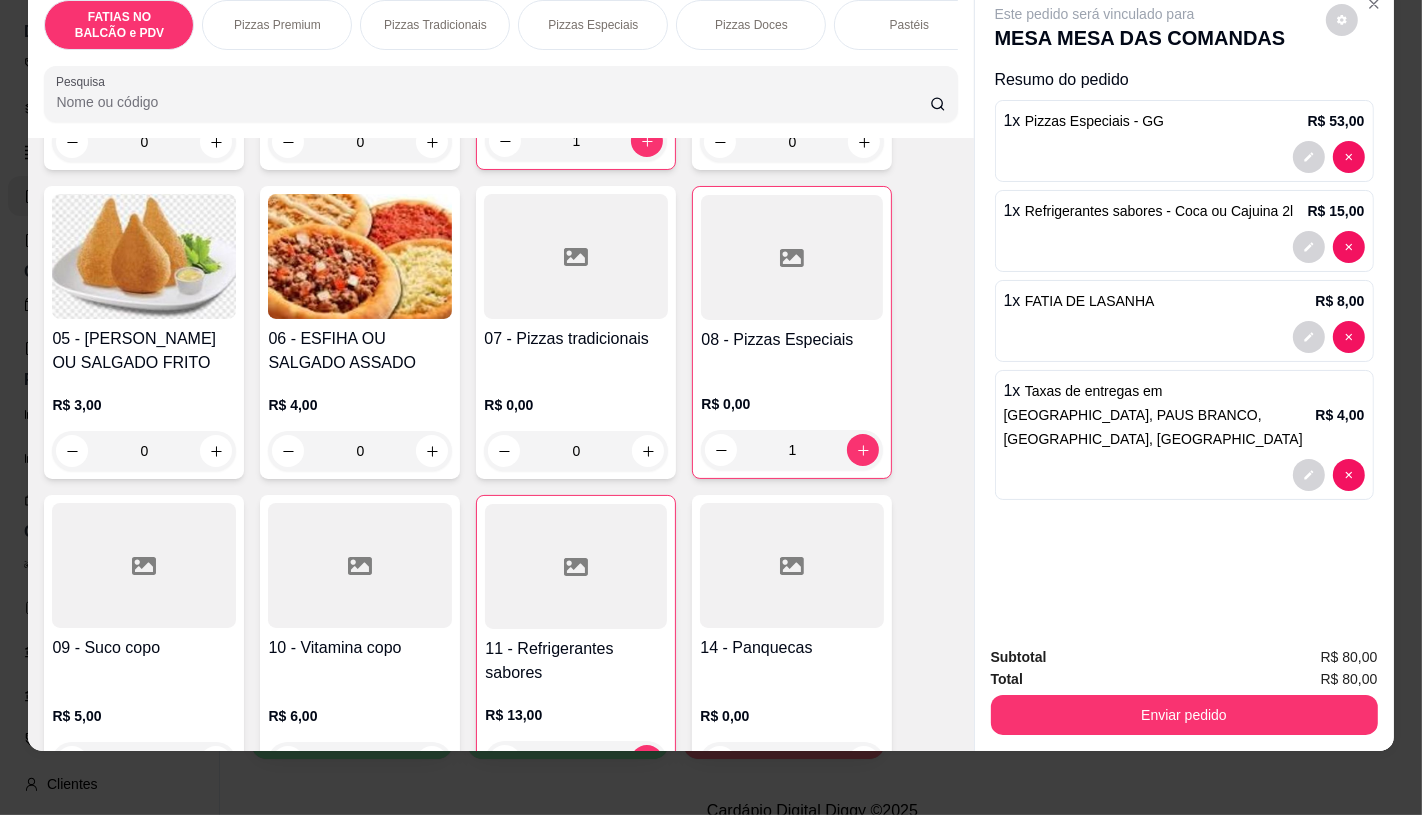 scroll, scrollTop: 423, scrollLeft: 0, axis: vertical 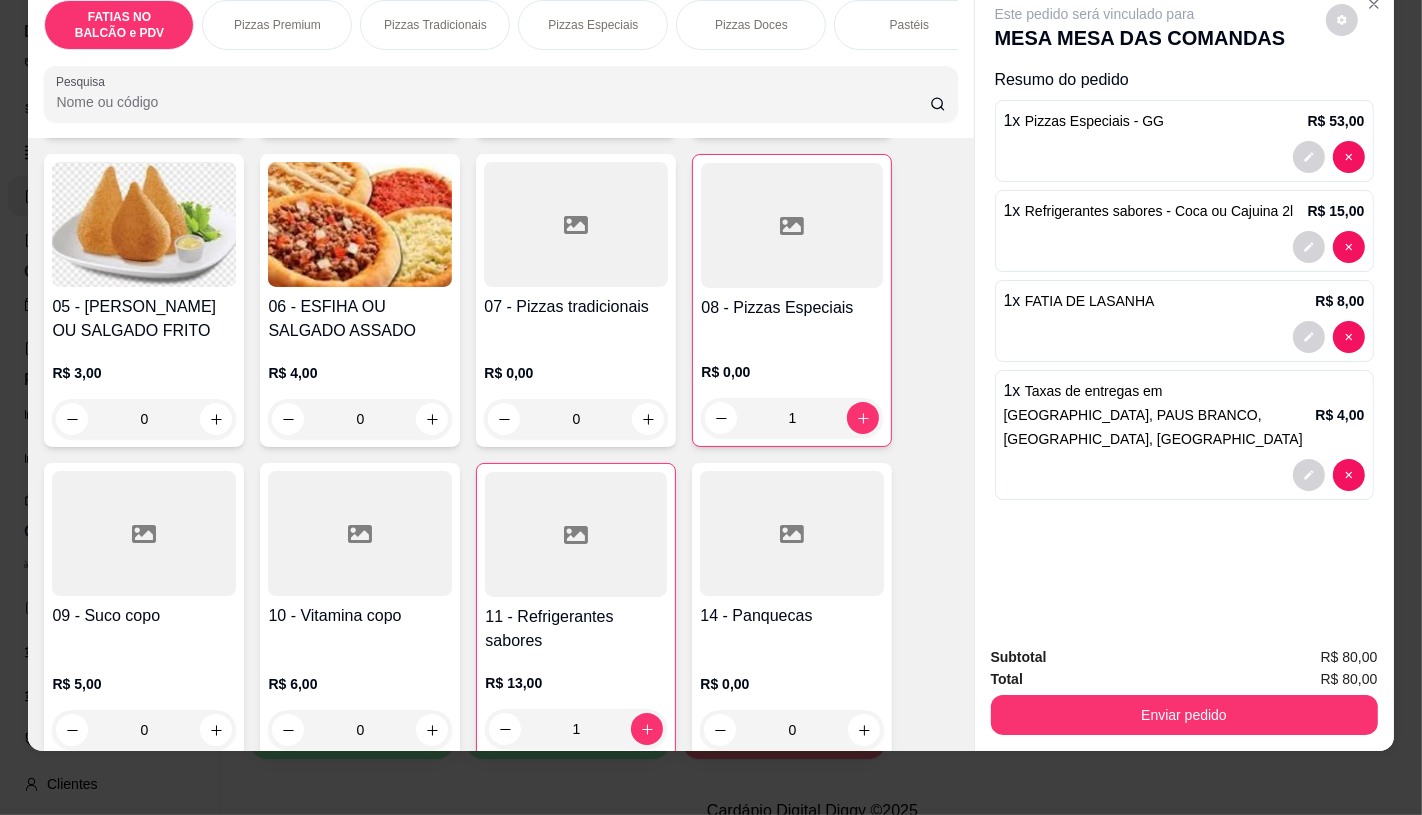 click at bounding box center (144, 533) 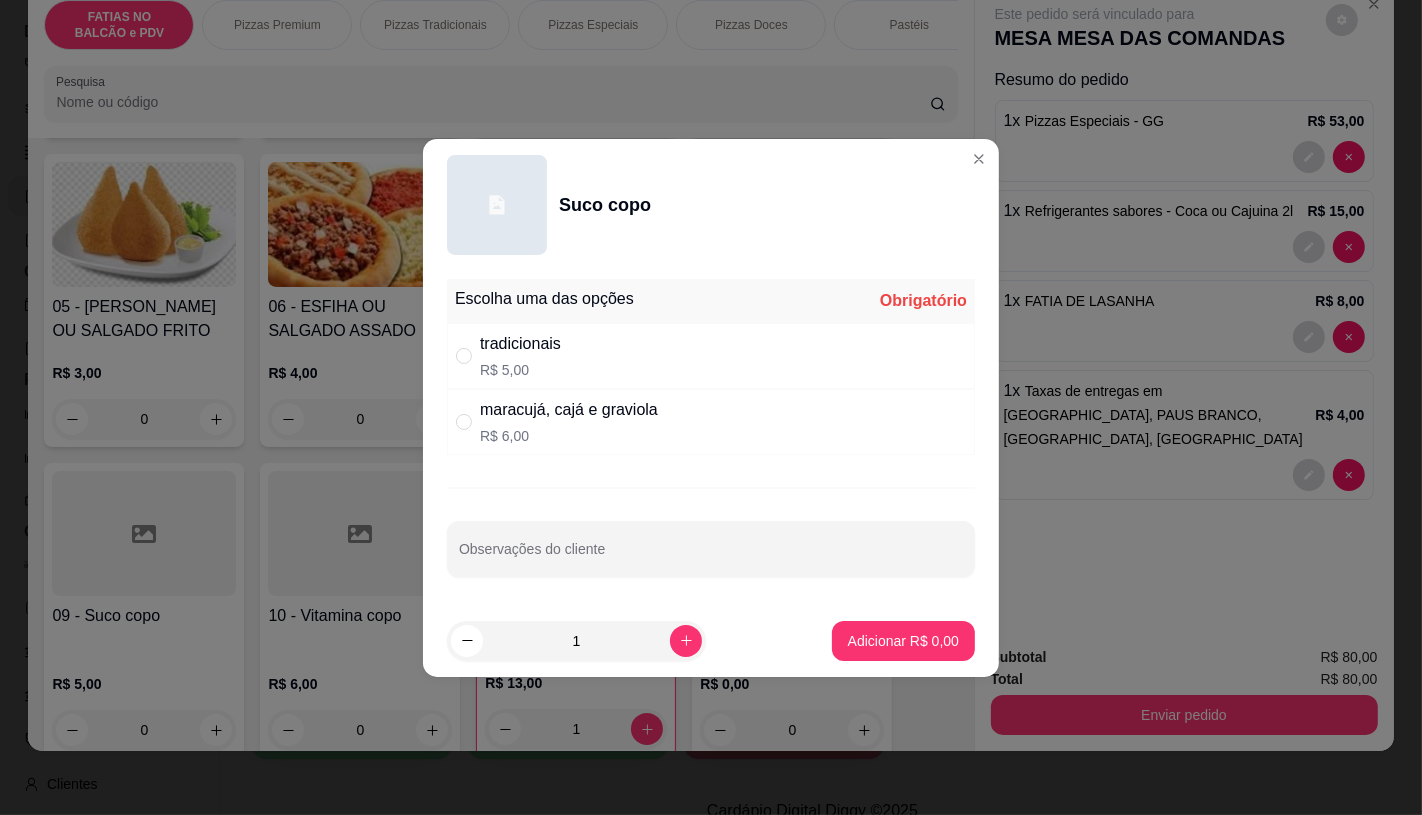 click on "maracujá, cajá e graviola" at bounding box center (569, 410) 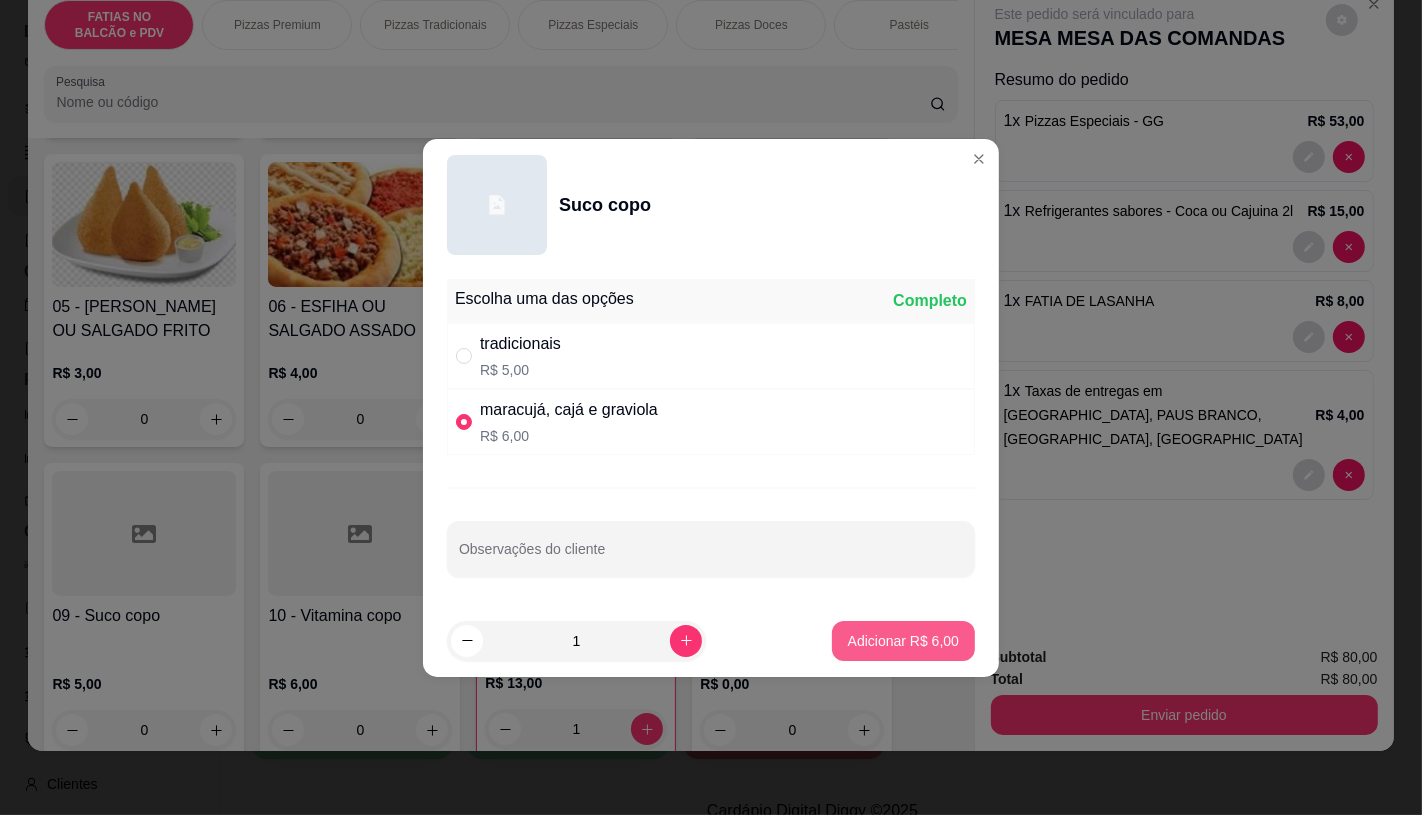 click on "Adicionar   R$ 6,00" at bounding box center (903, 641) 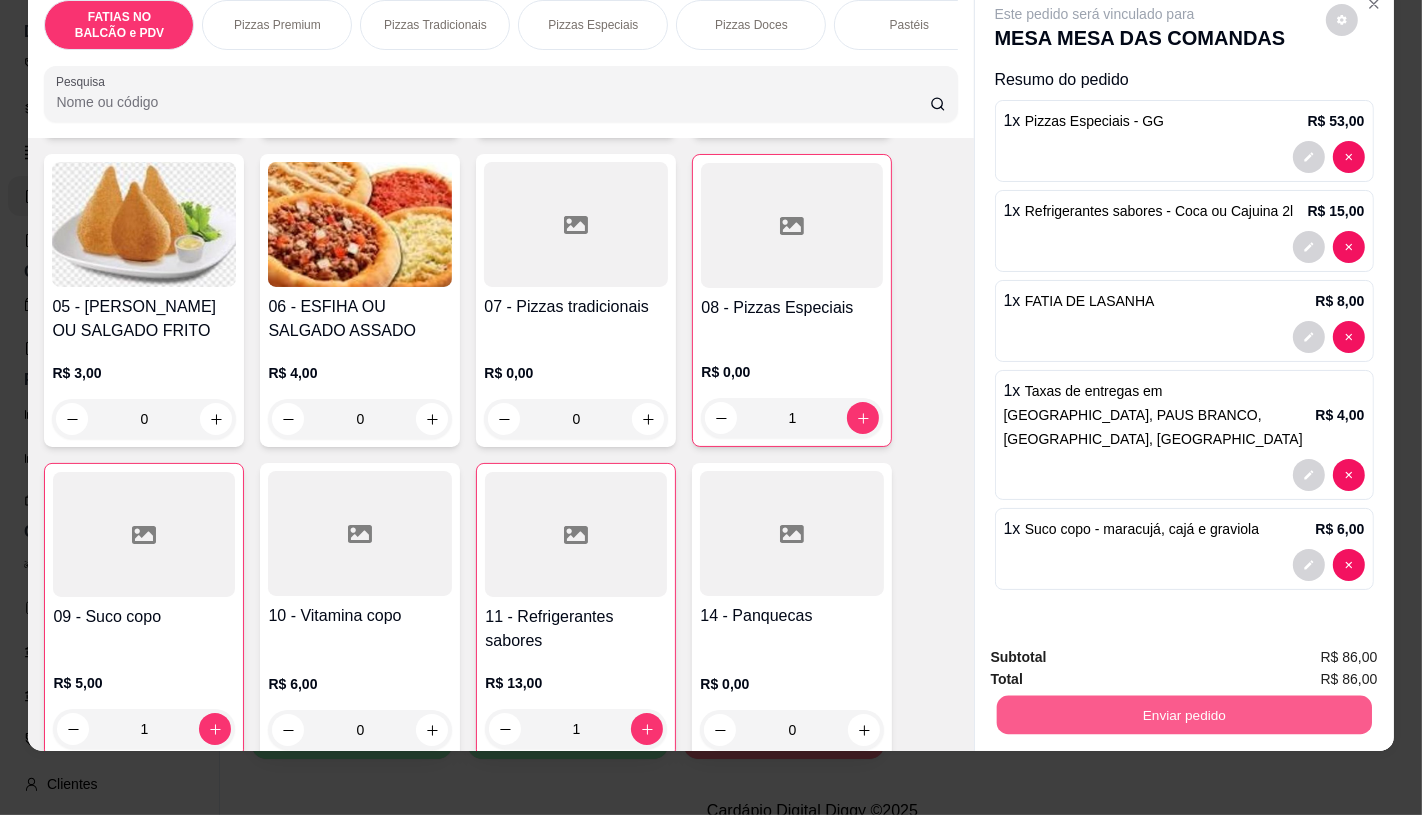 click on "Enviar pedido" at bounding box center [1183, 714] 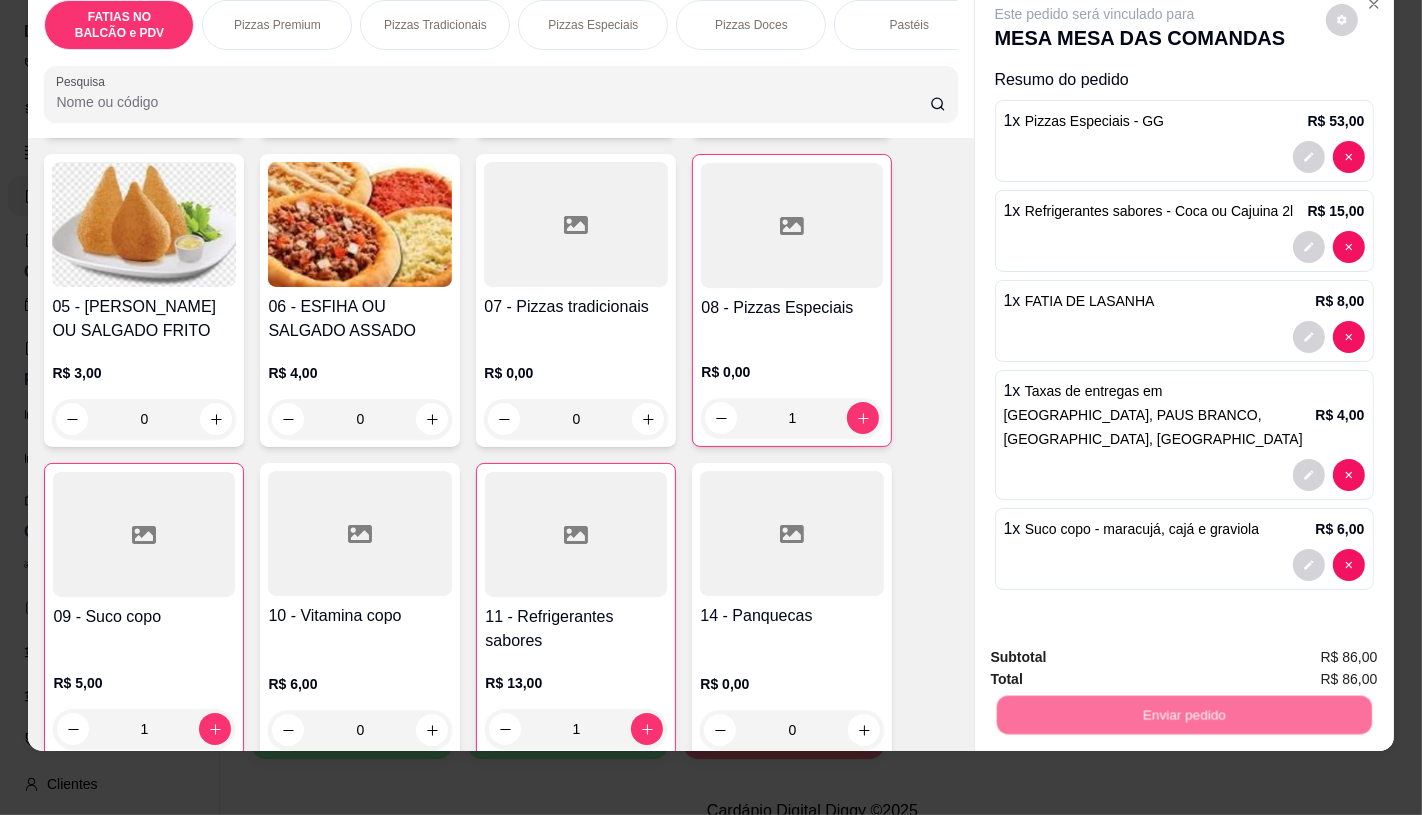 click on "Não registrar e enviar pedido" at bounding box center (1117, 650) 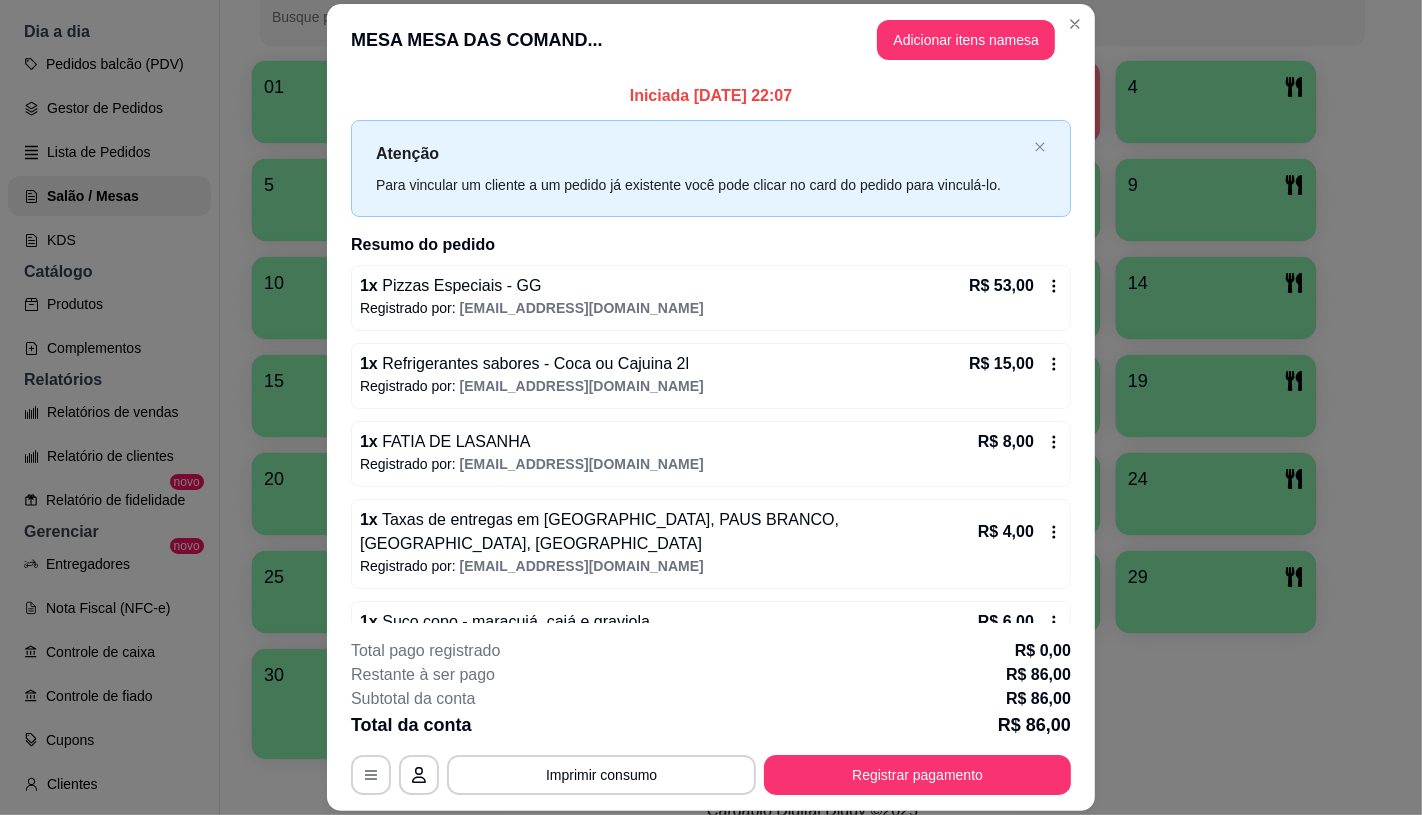 scroll, scrollTop: 52, scrollLeft: 0, axis: vertical 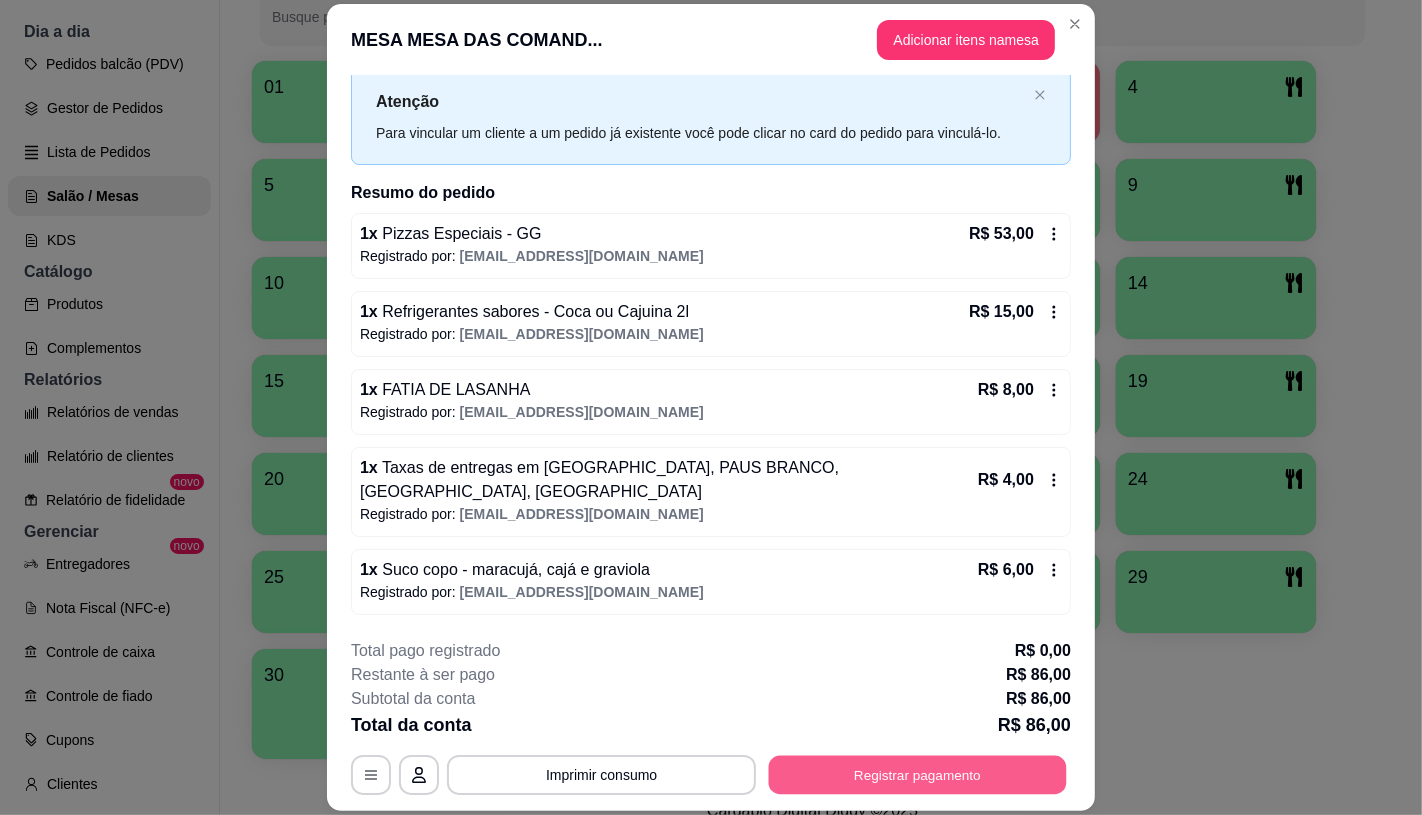 click on "Registrar pagamento" at bounding box center (918, 775) 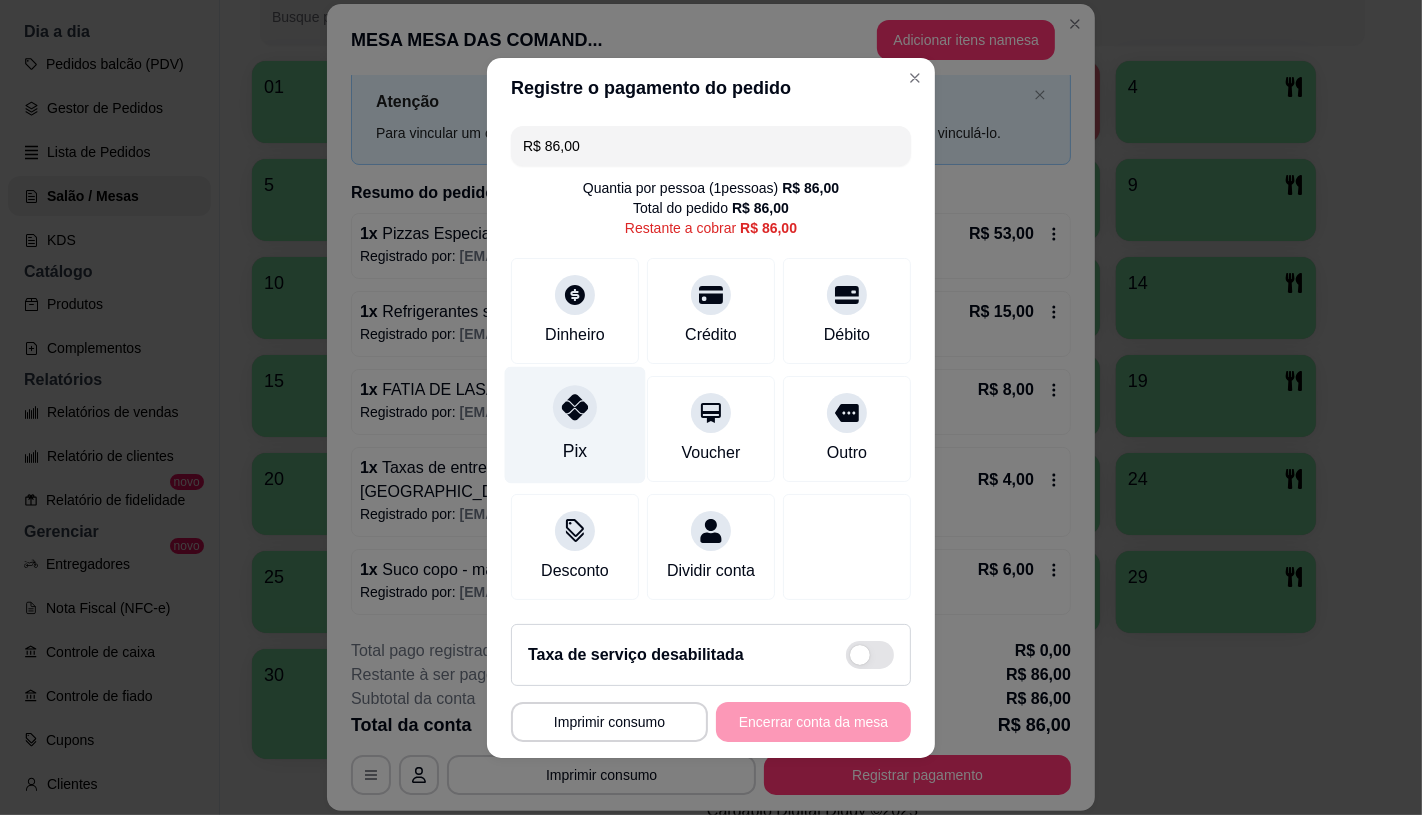 click on "Pix" at bounding box center (575, 424) 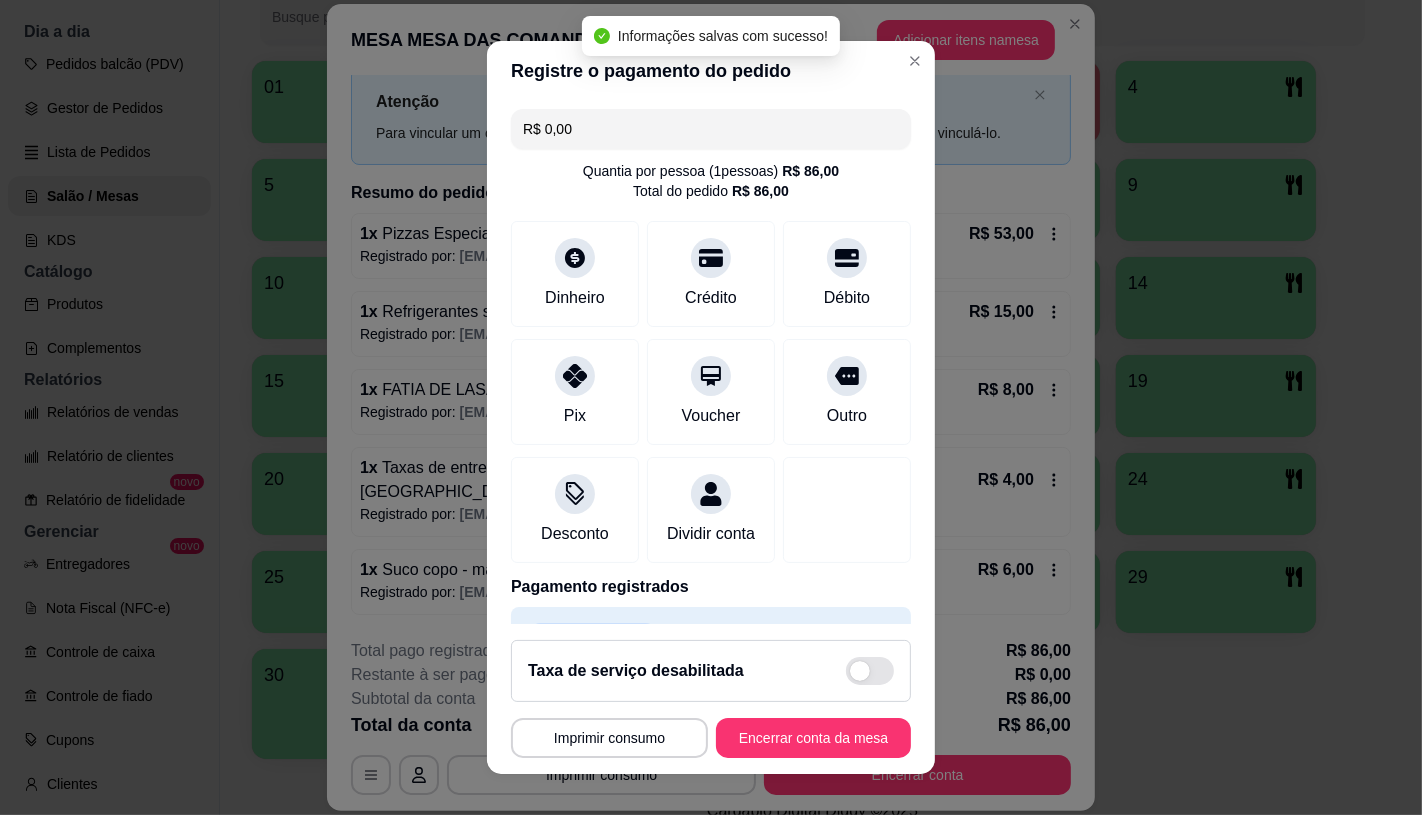 type on "R$ 0,00" 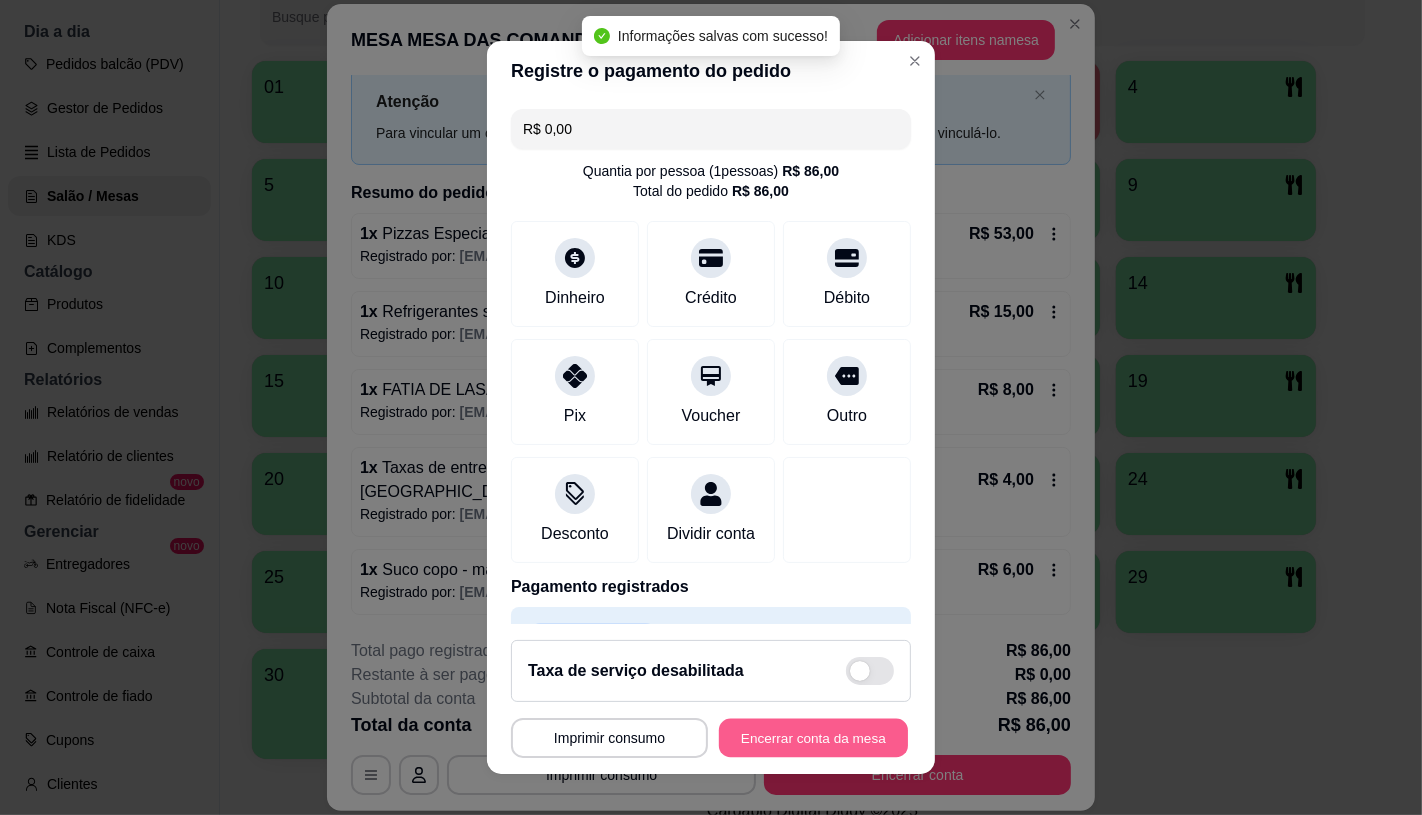 click on "Encerrar conta da mesa" at bounding box center (813, 738) 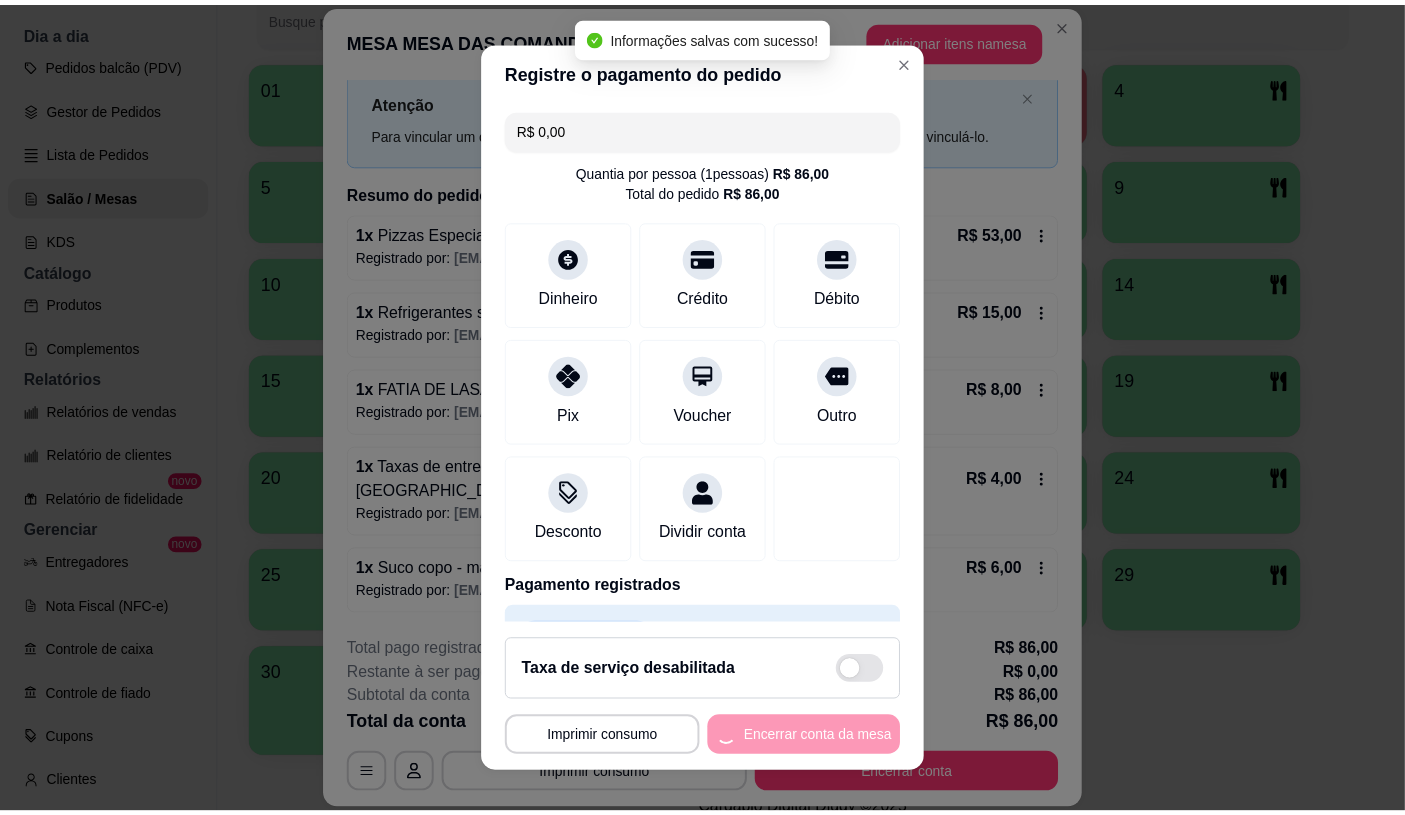 scroll, scrollTop: 0, scrollLeft: 0, axis: both 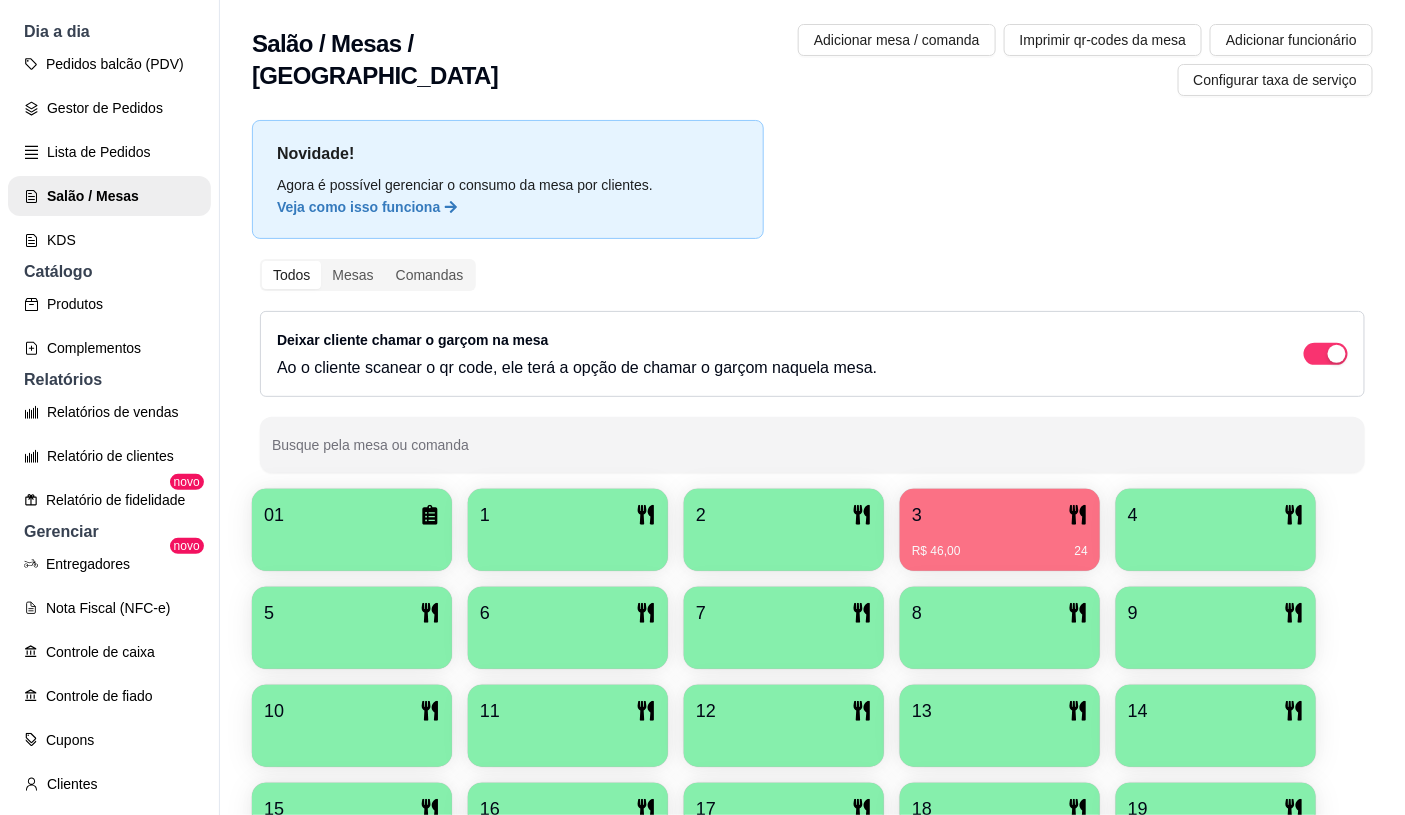 click on "R$ 46,00" at bounding box center [936, 551] 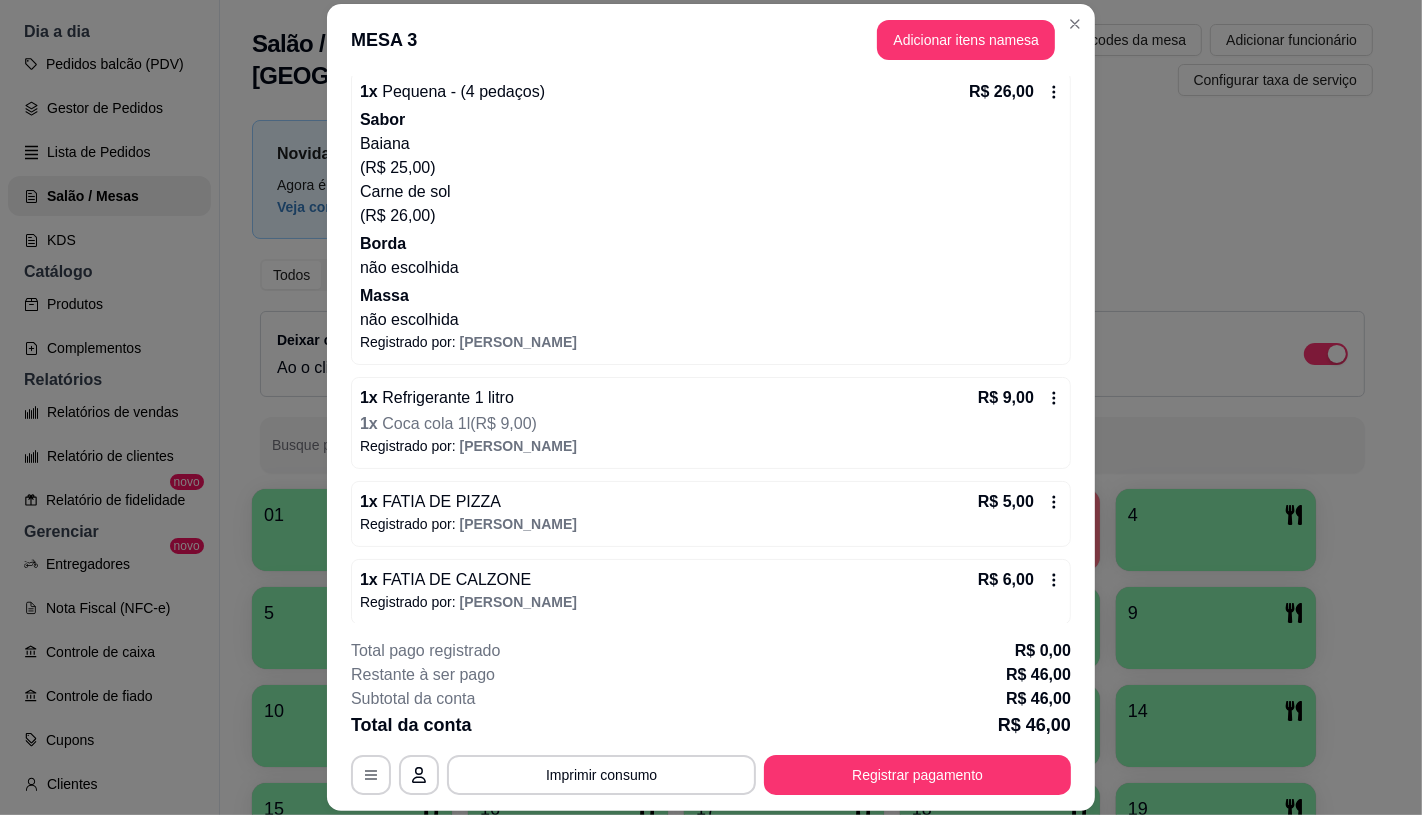 scroll, scrollTop: 204, scrollLeft: 0, axis: vertical 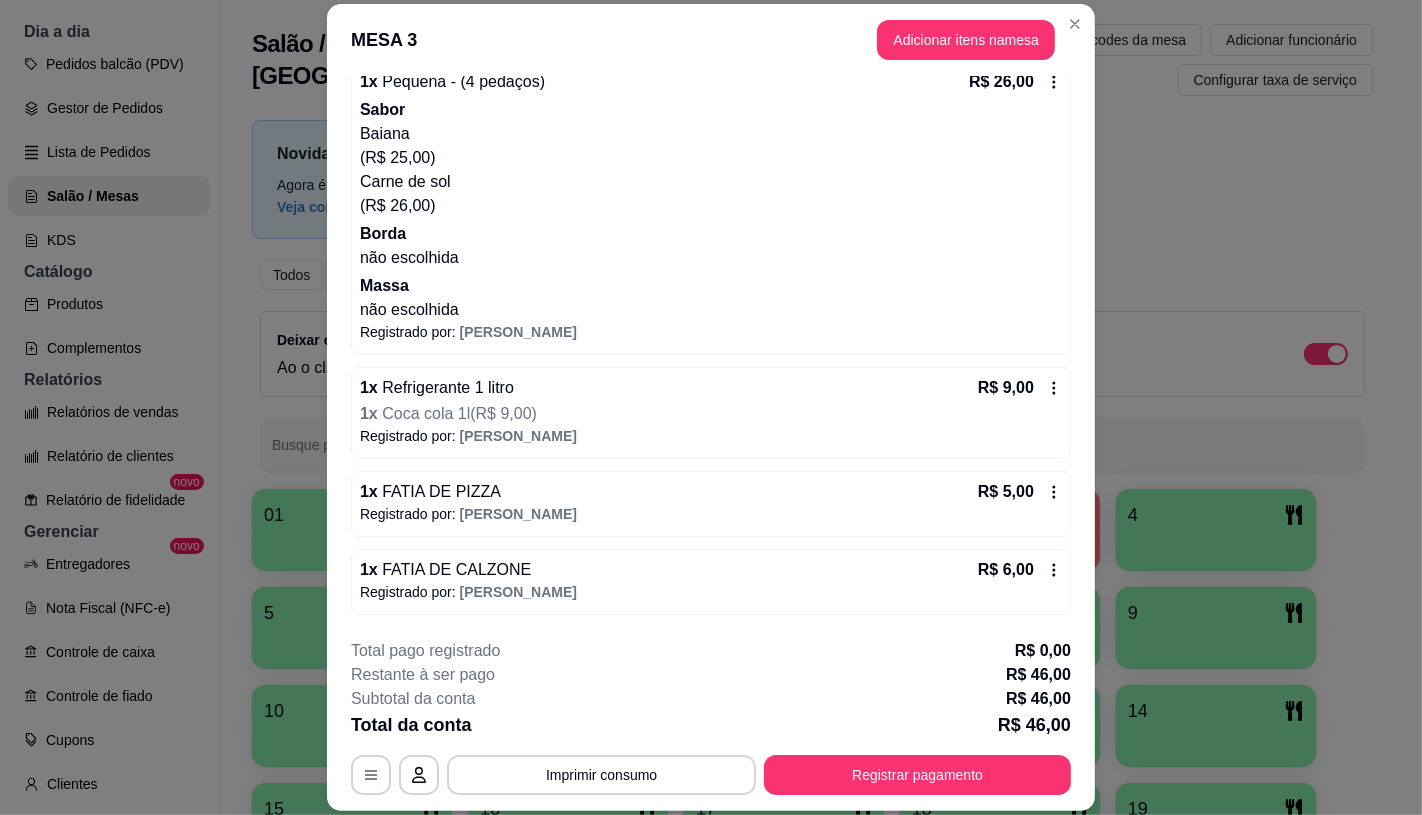 click on "Registrado por:   julia" at bounding box center (711, 514) 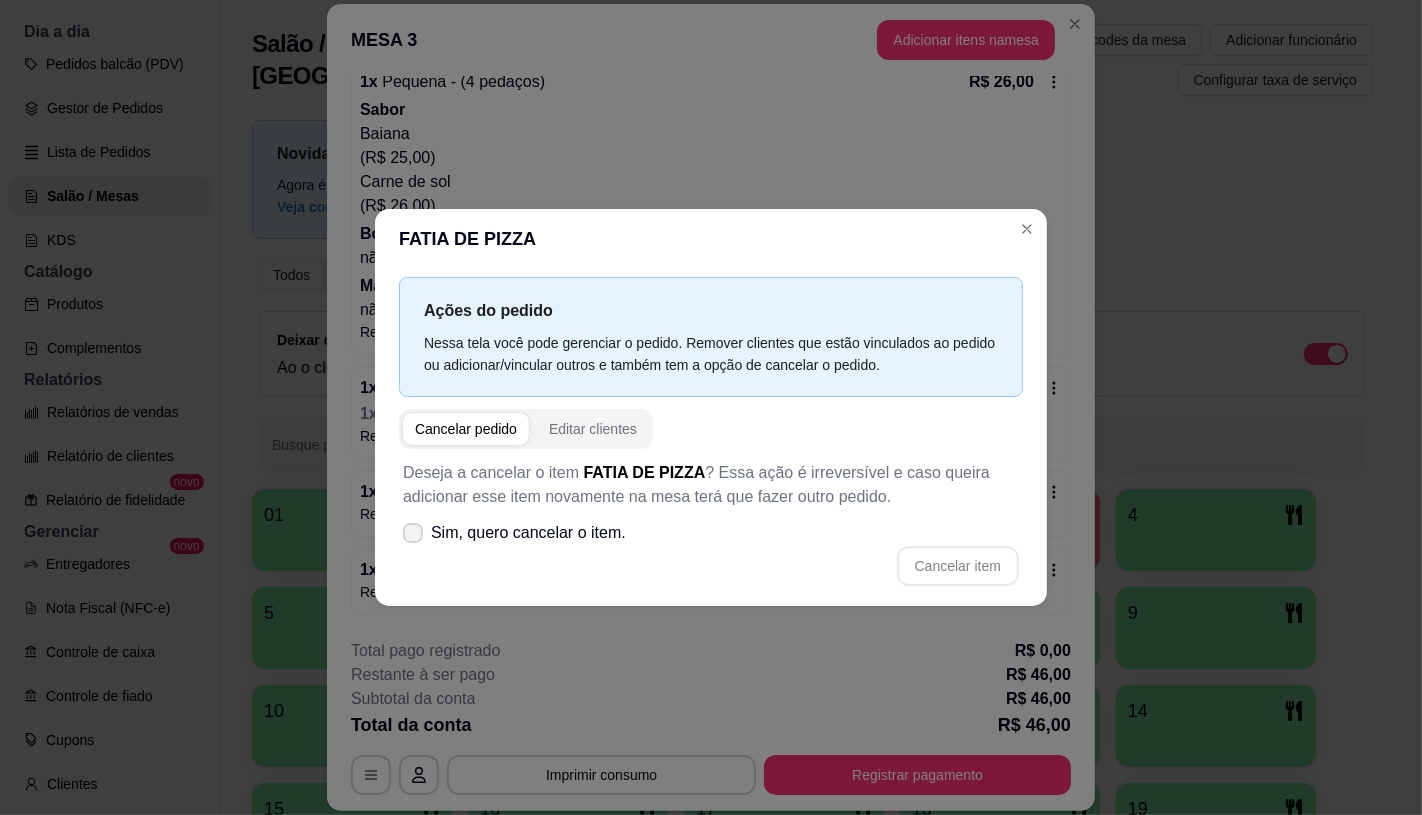 click on "Sim, quero cancelar o item." at bounding box center (528, 533) 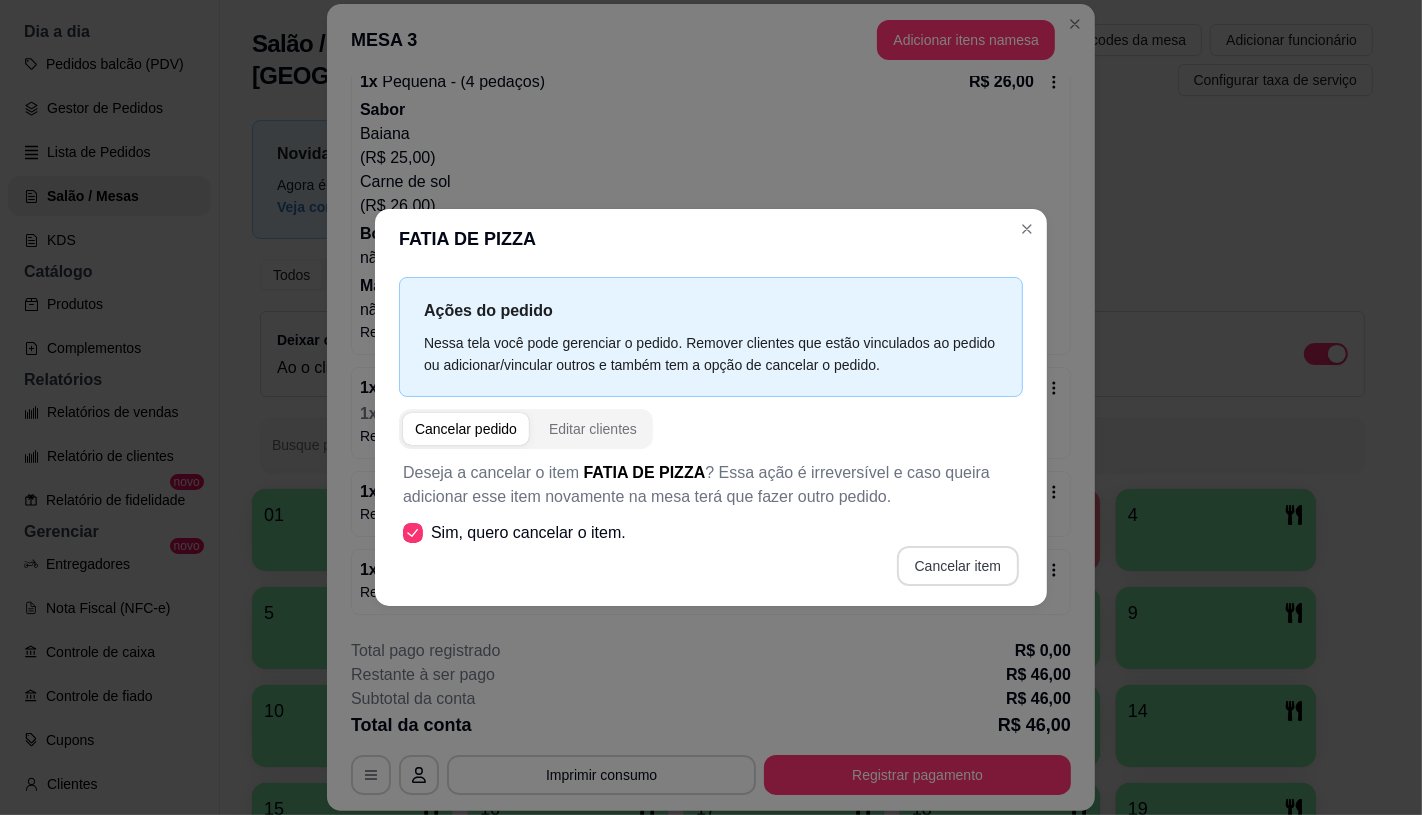 click on "Cancelar item" at bounding box center (958, 566) 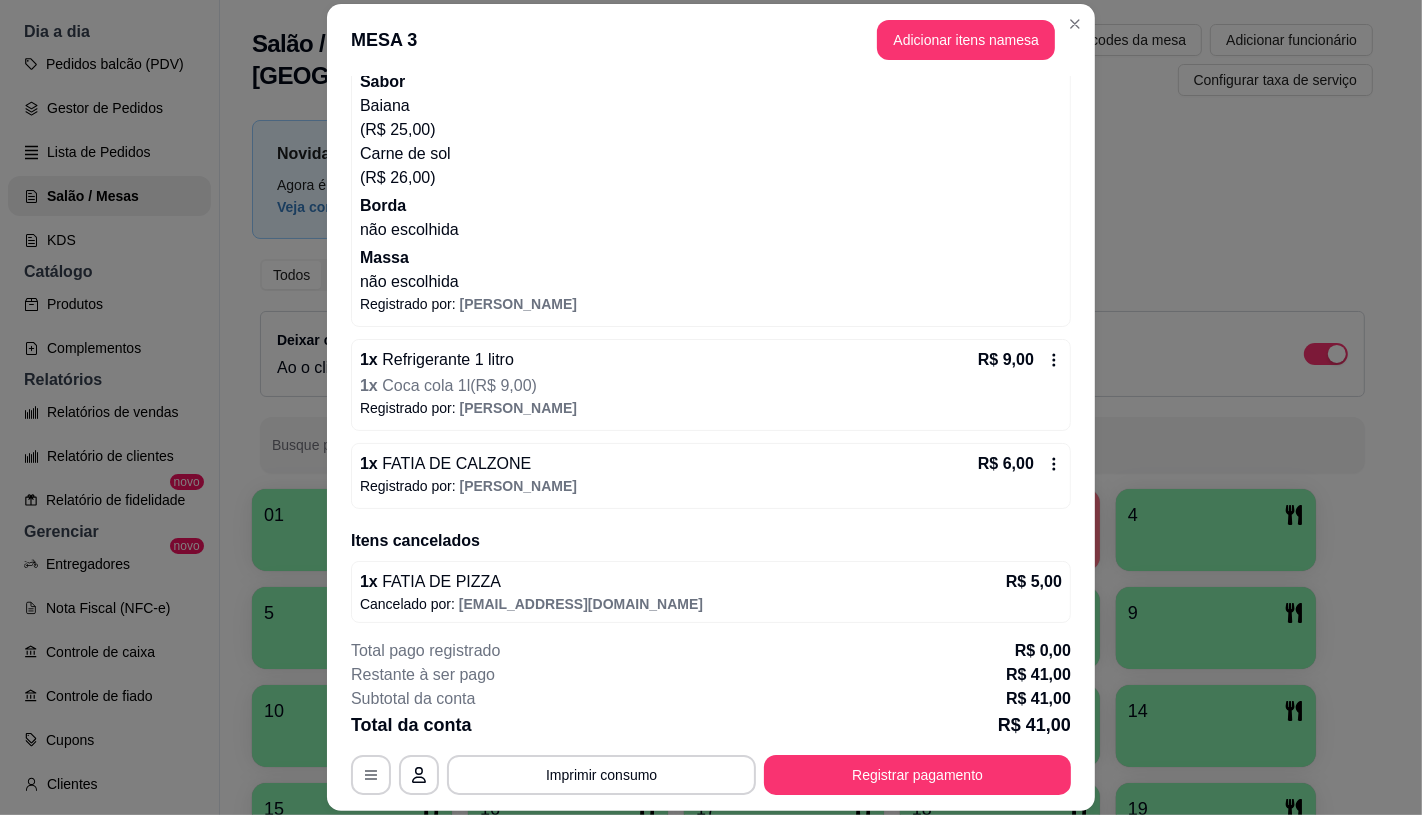 scroll, scrollTop: 240, scrollLeft: 0, axis: vertical 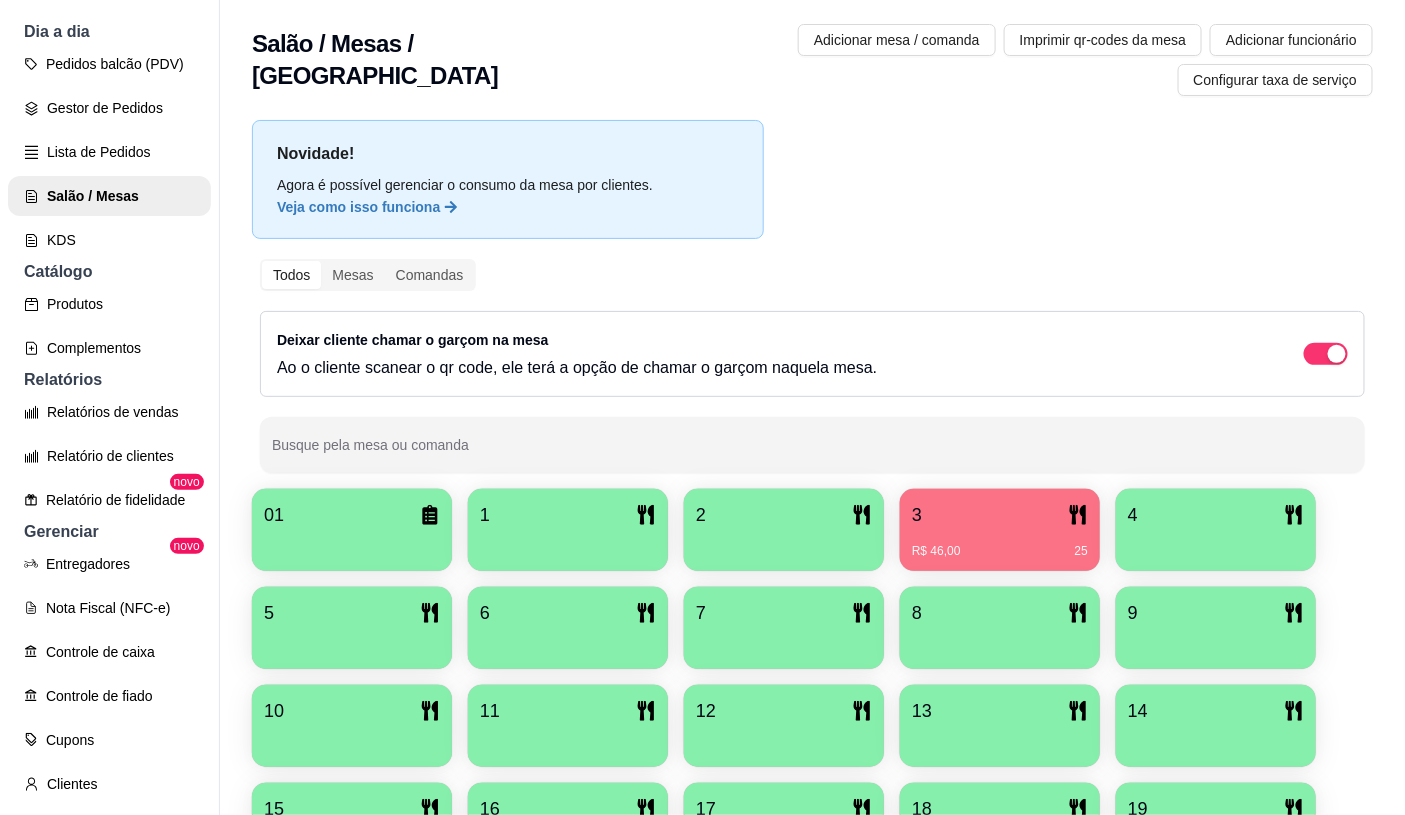 click on "3" at bounding box center [917, 515] 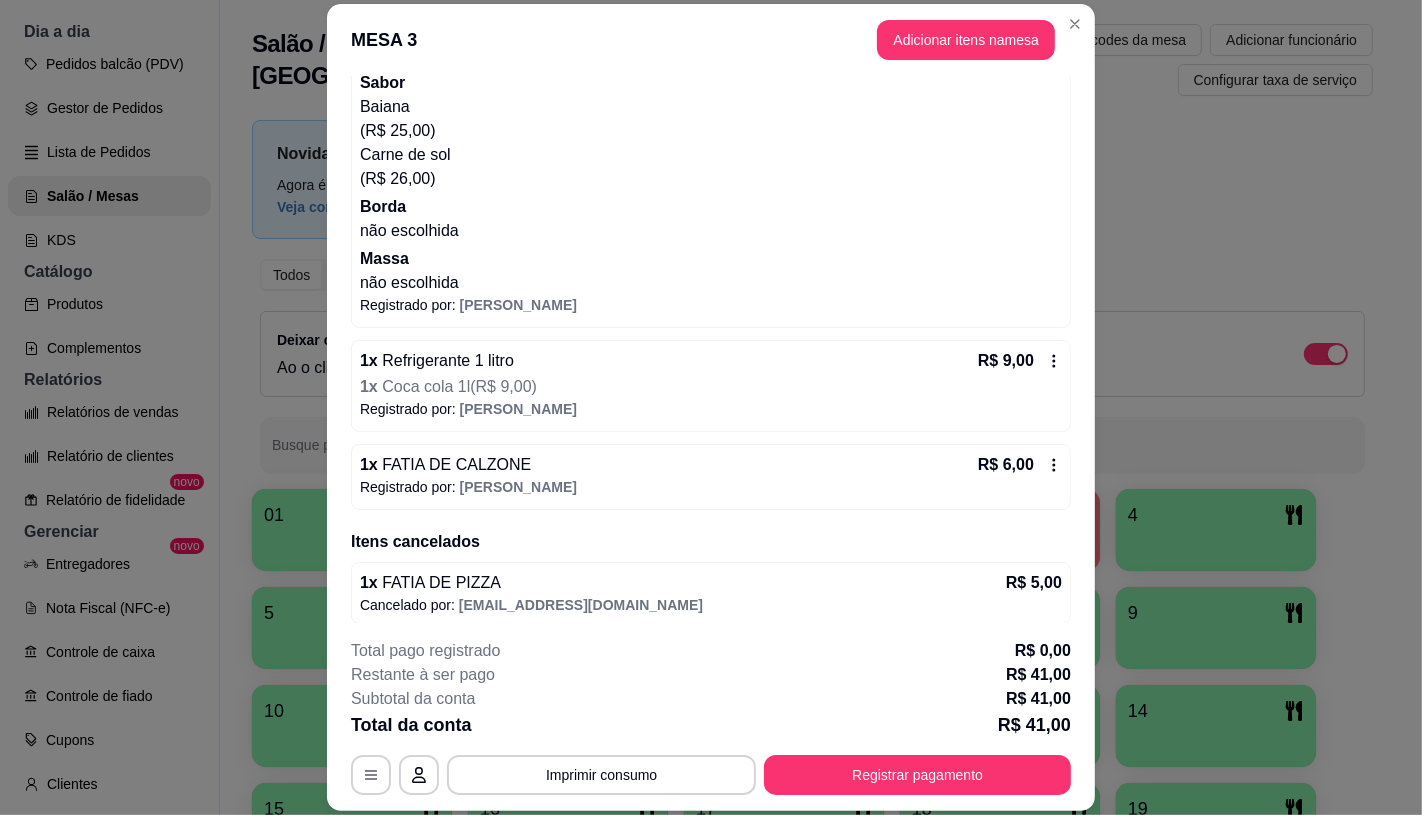 scroll, scrollTop: 240, scrollLeft: 0, axis: vertical 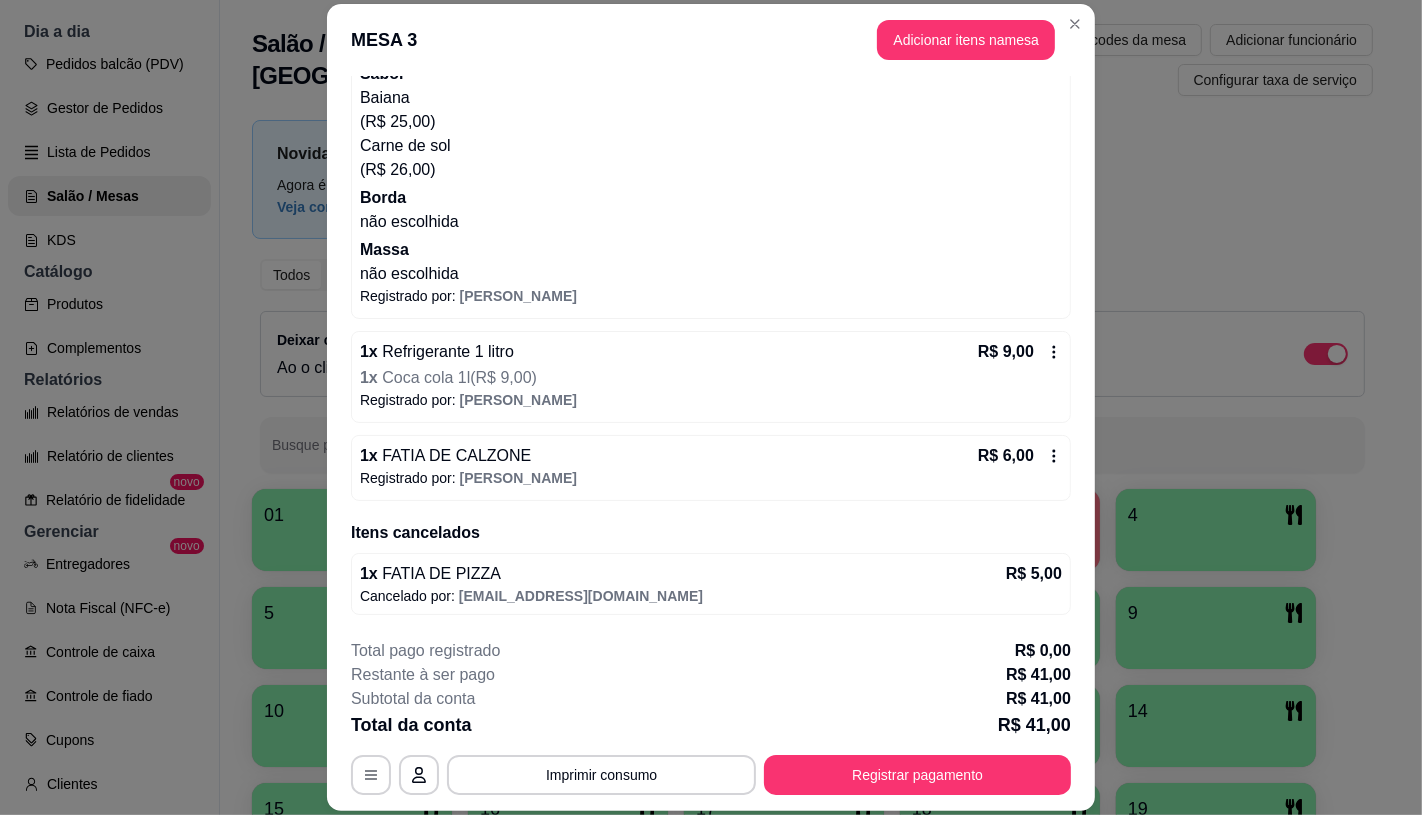 click on "**********" at bounding box center (711, 717) 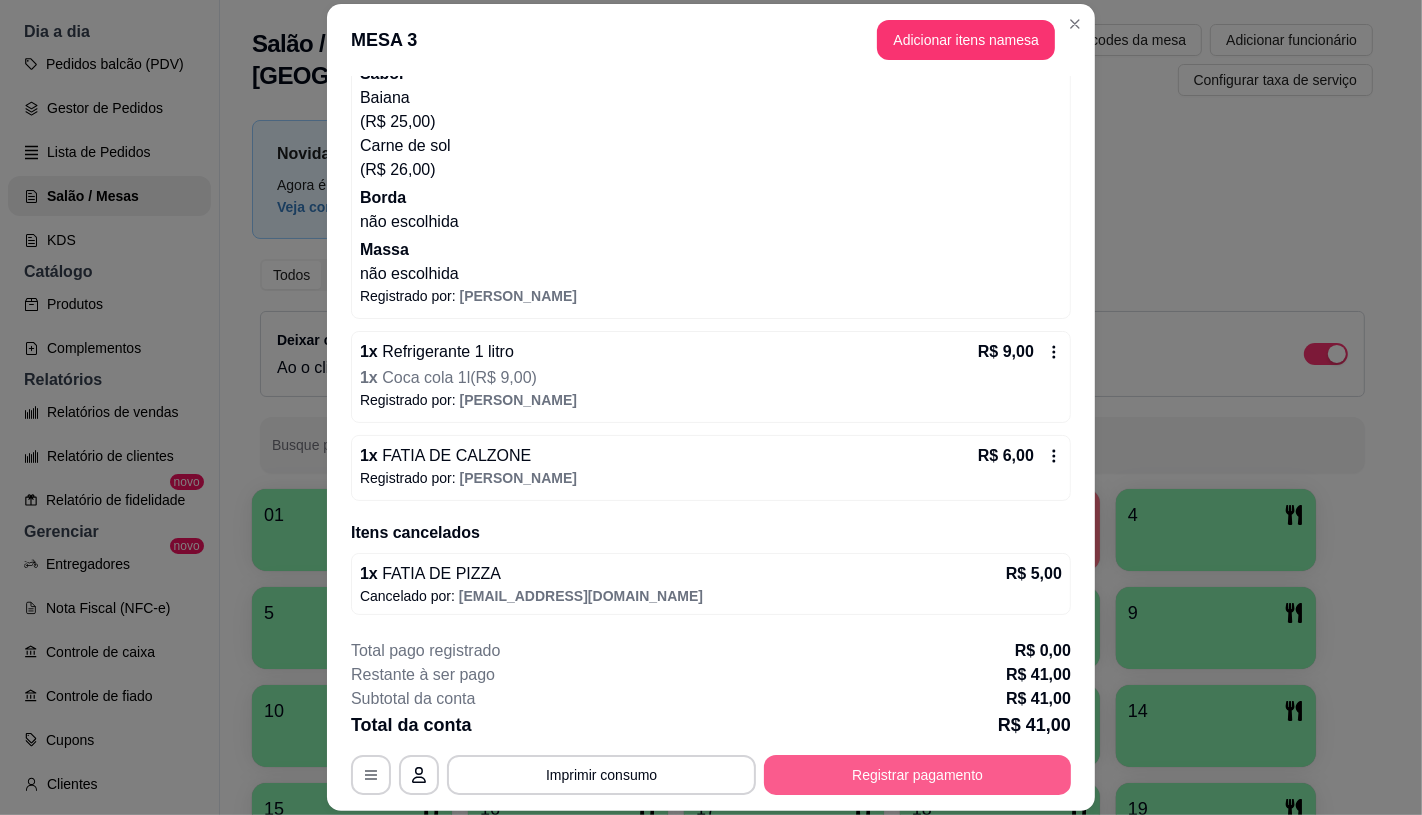 click on "Registrar pagamento" at bounding box center [917, 775] 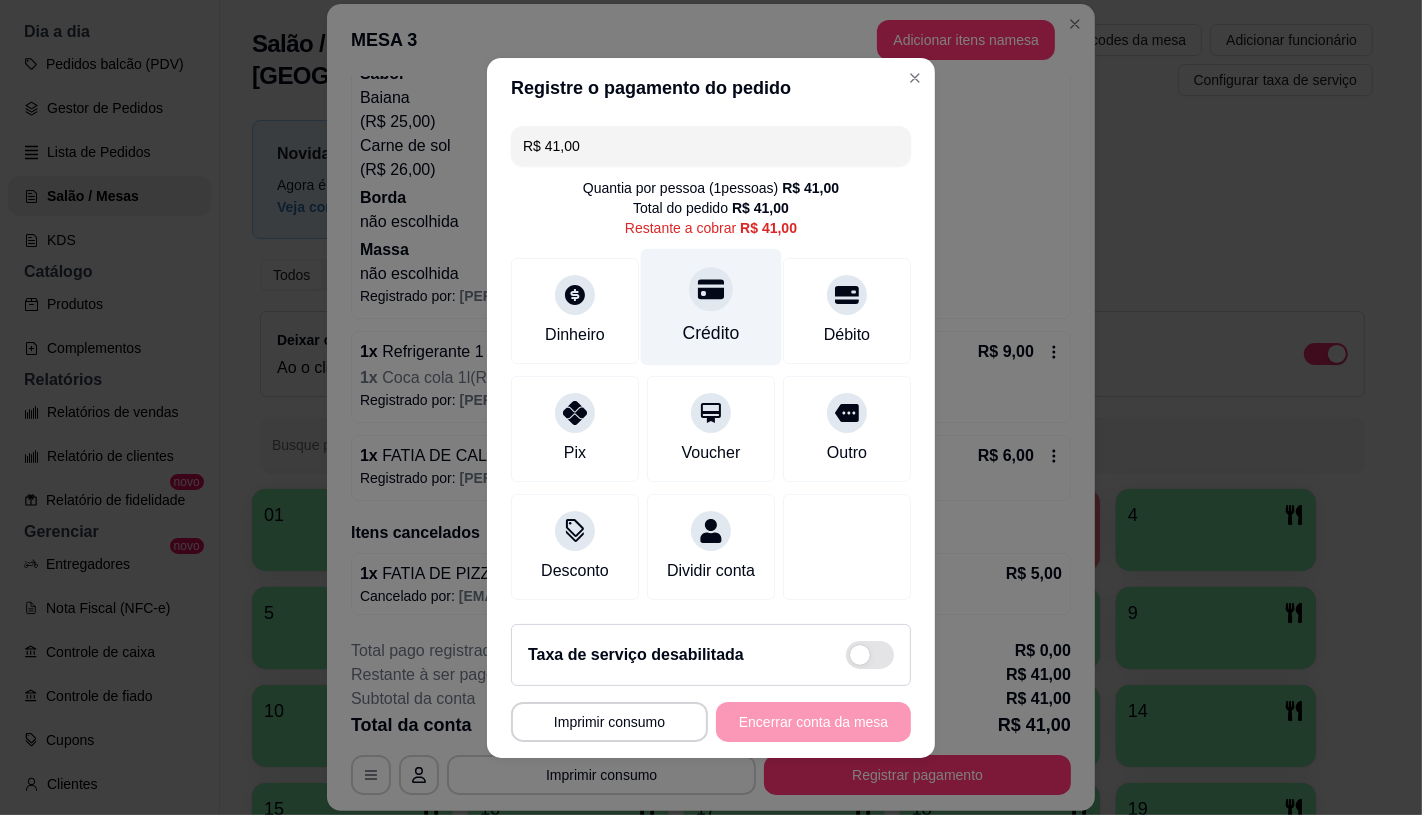 click at bounding box center (711, 289) 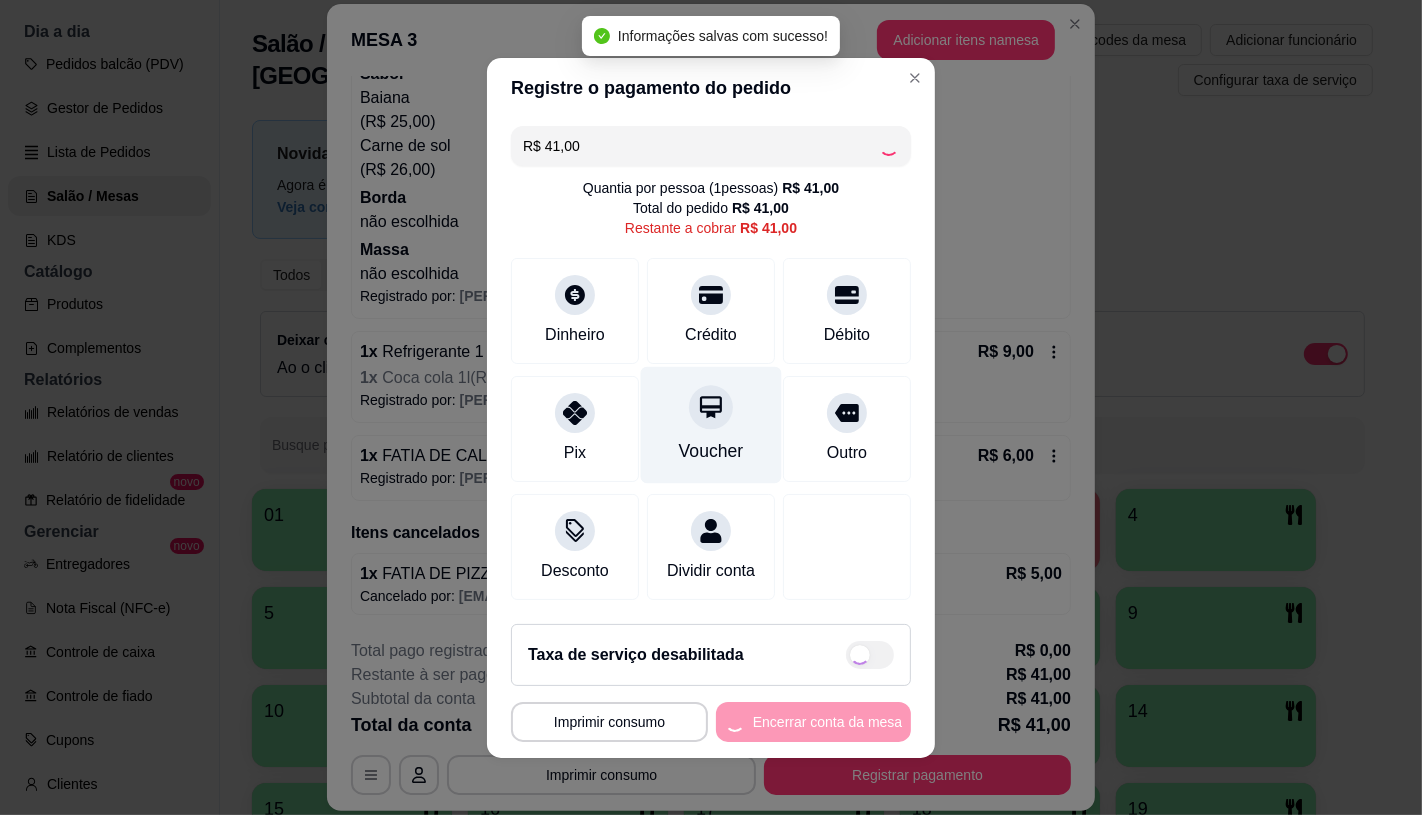 type on "R$ 0,00" 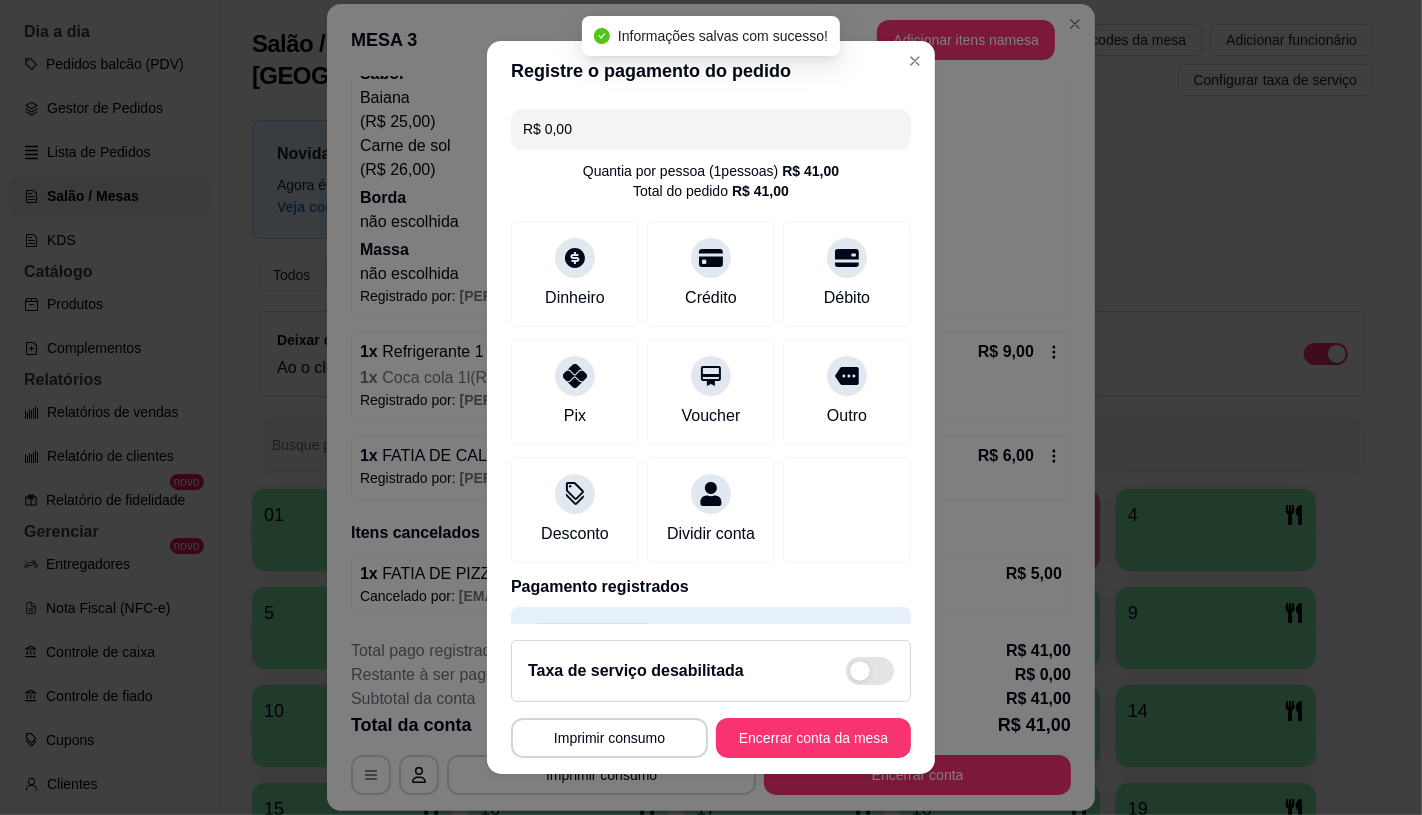 scroll, scrollTop: 74, scrollLeft: 0, axis: vertical 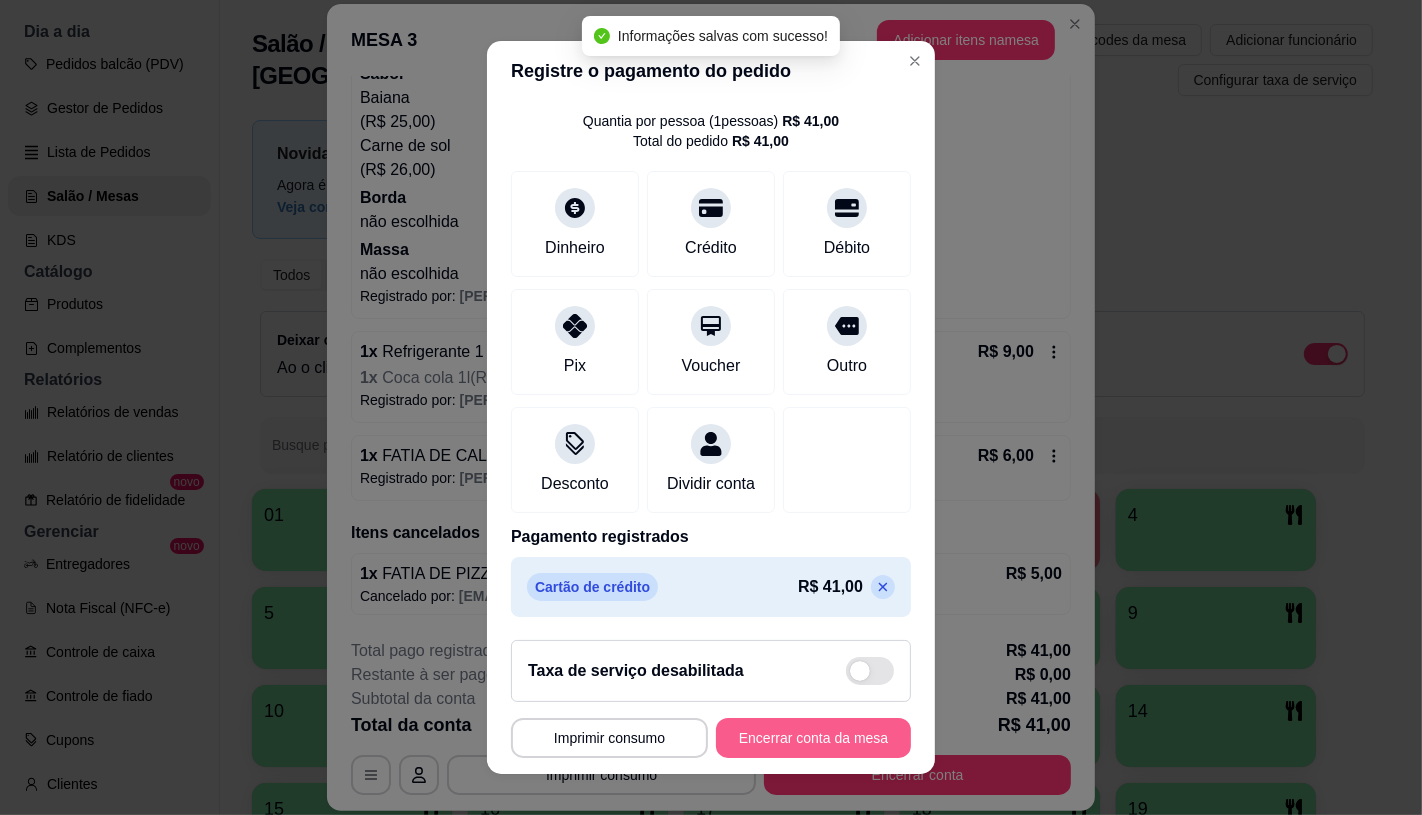 click on "Encerrar conta da mesa" at bounding box center (813, 738) 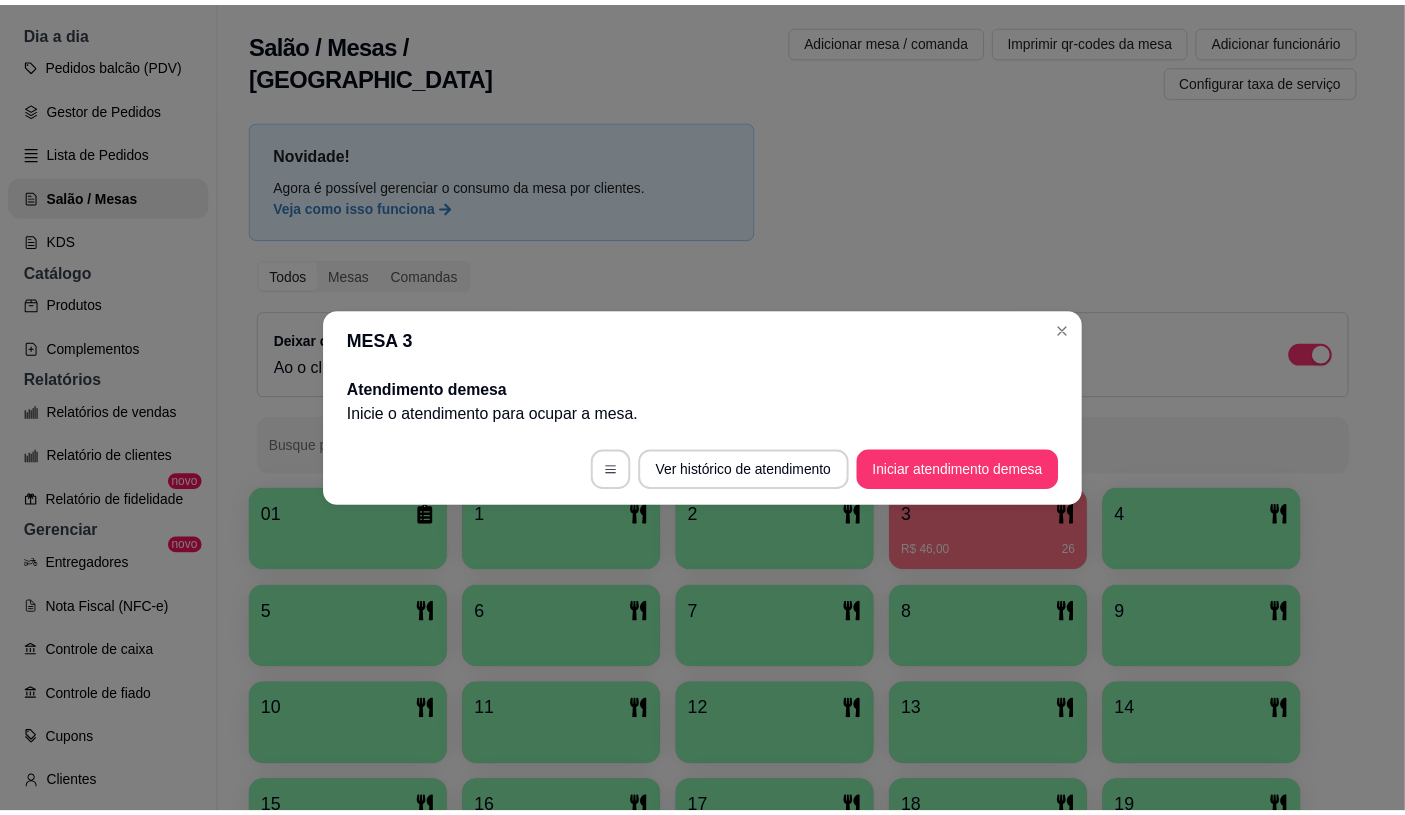 scroll, scrollTop: 0, scrollLeft: 0, axis: both 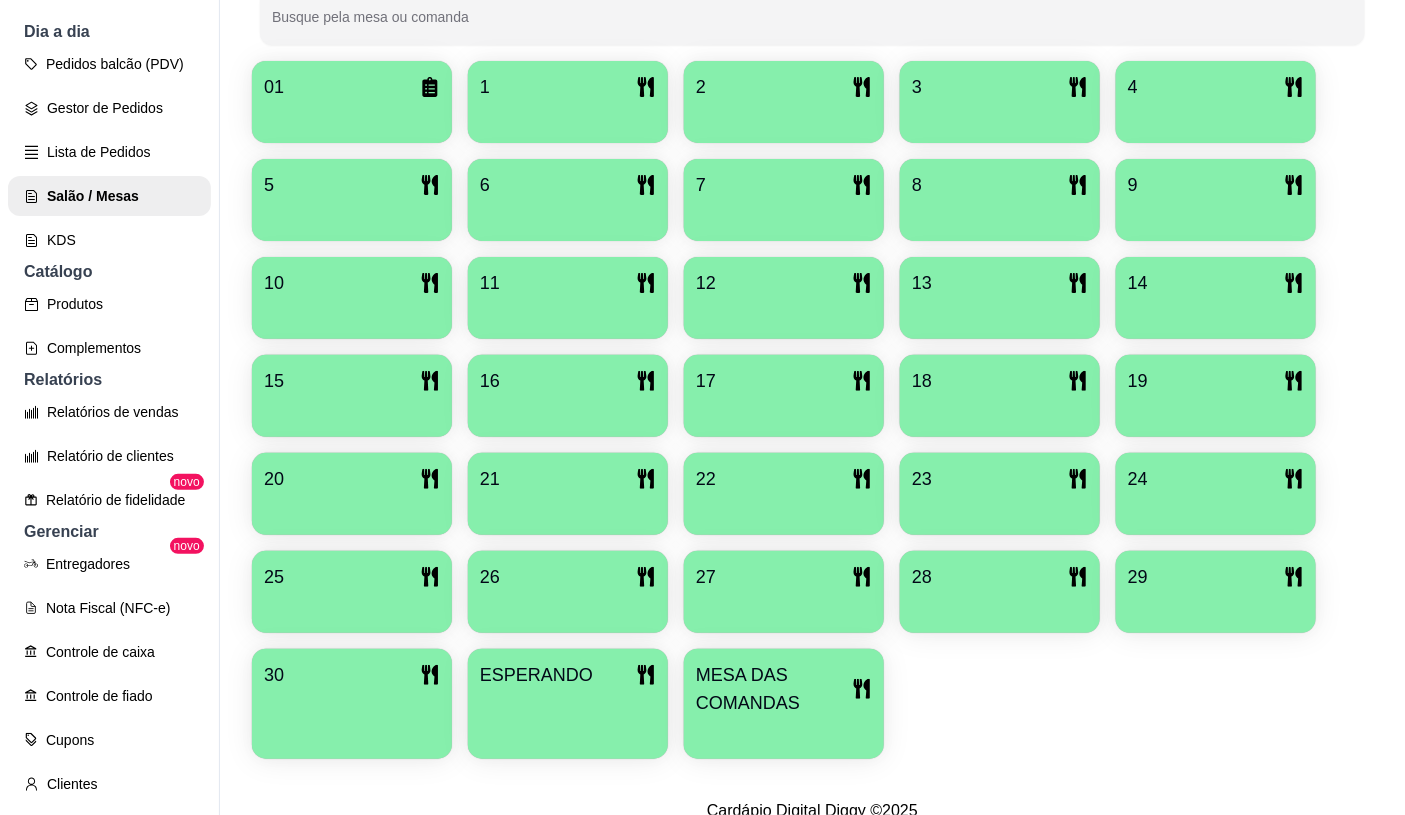 click at bounding box center (784, 732) 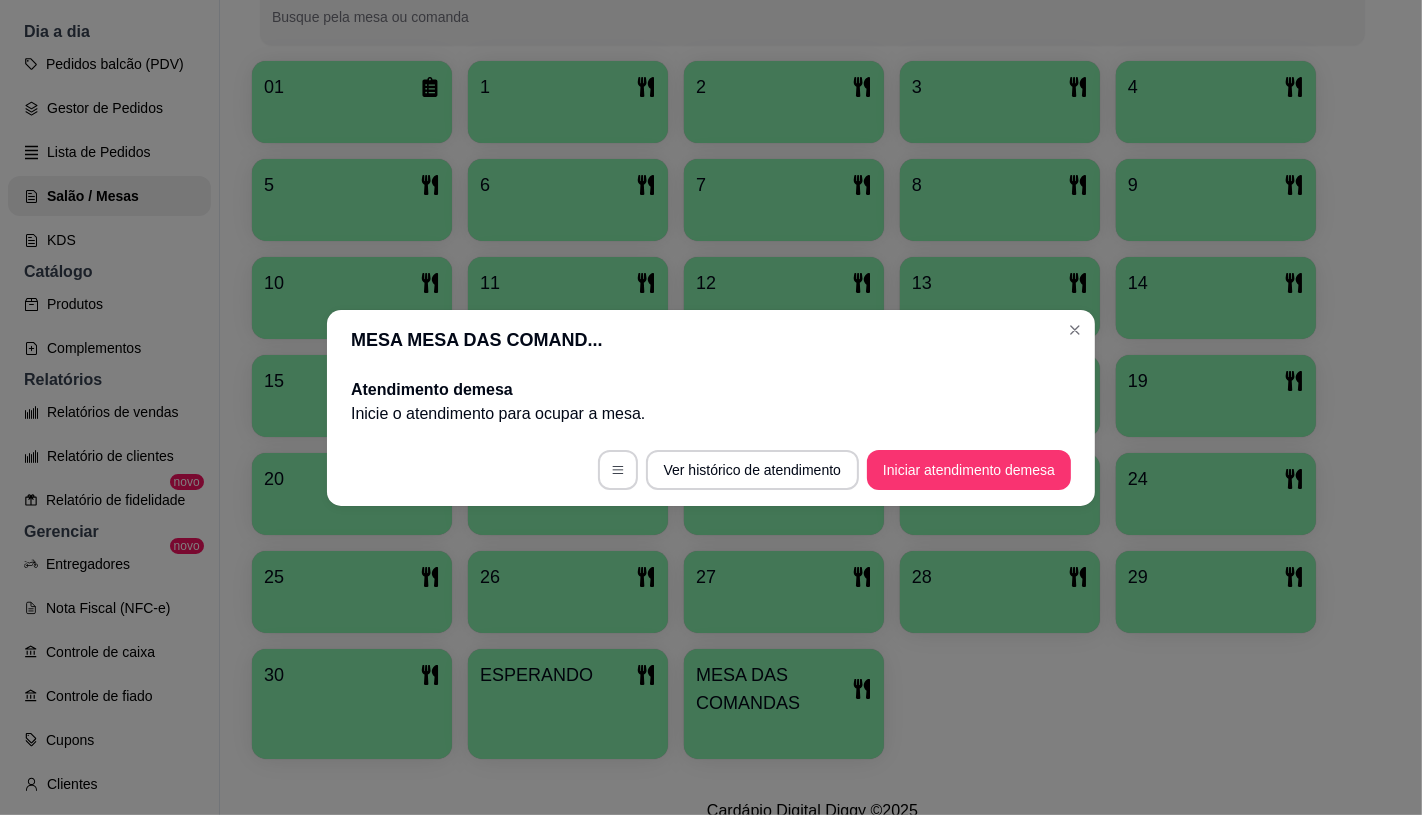 click on "Iniciar atendimento de  mesa" at bounding box center (969, 470) 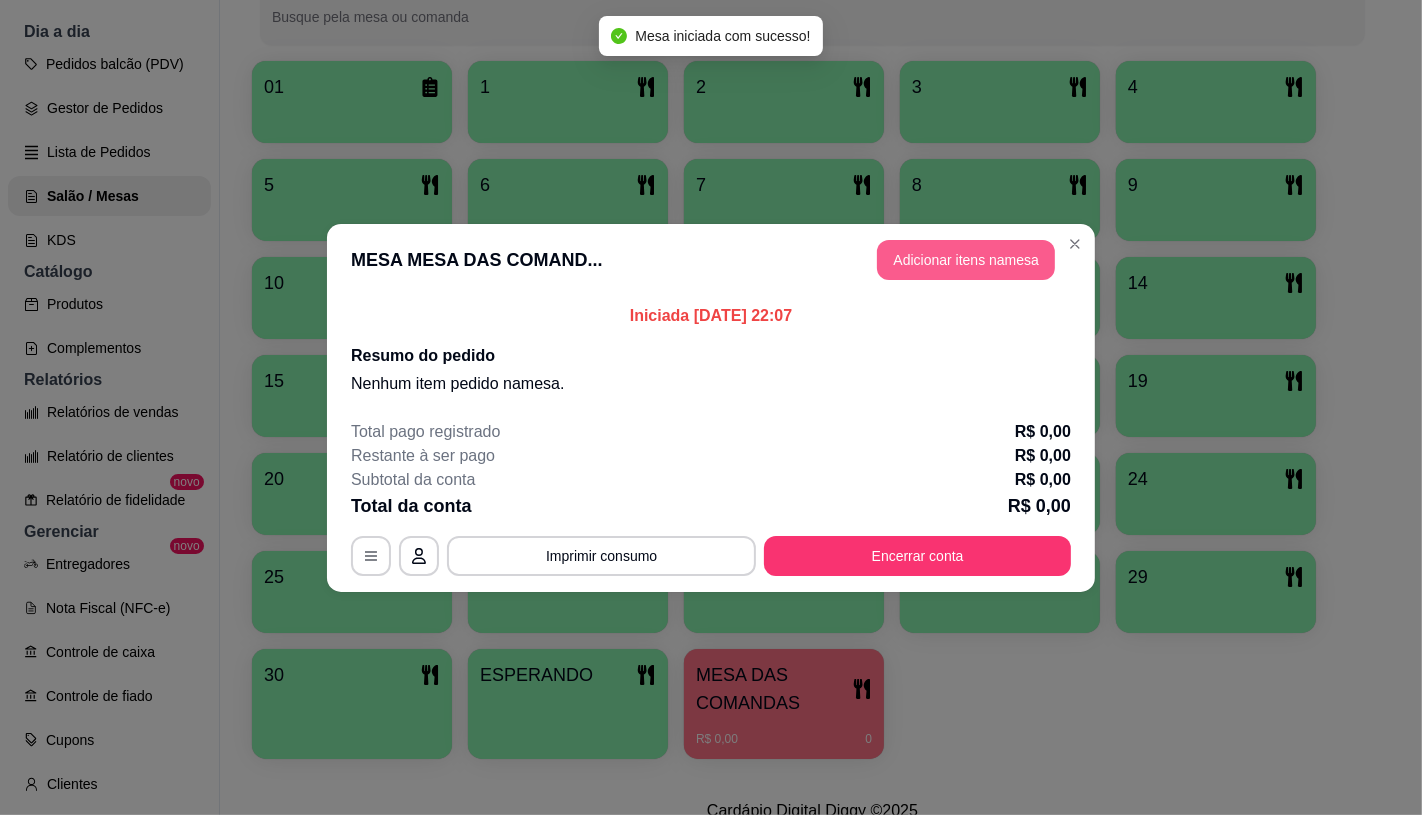 click on "Adicionar itens na  mesa" at bounding box center (966, 260) 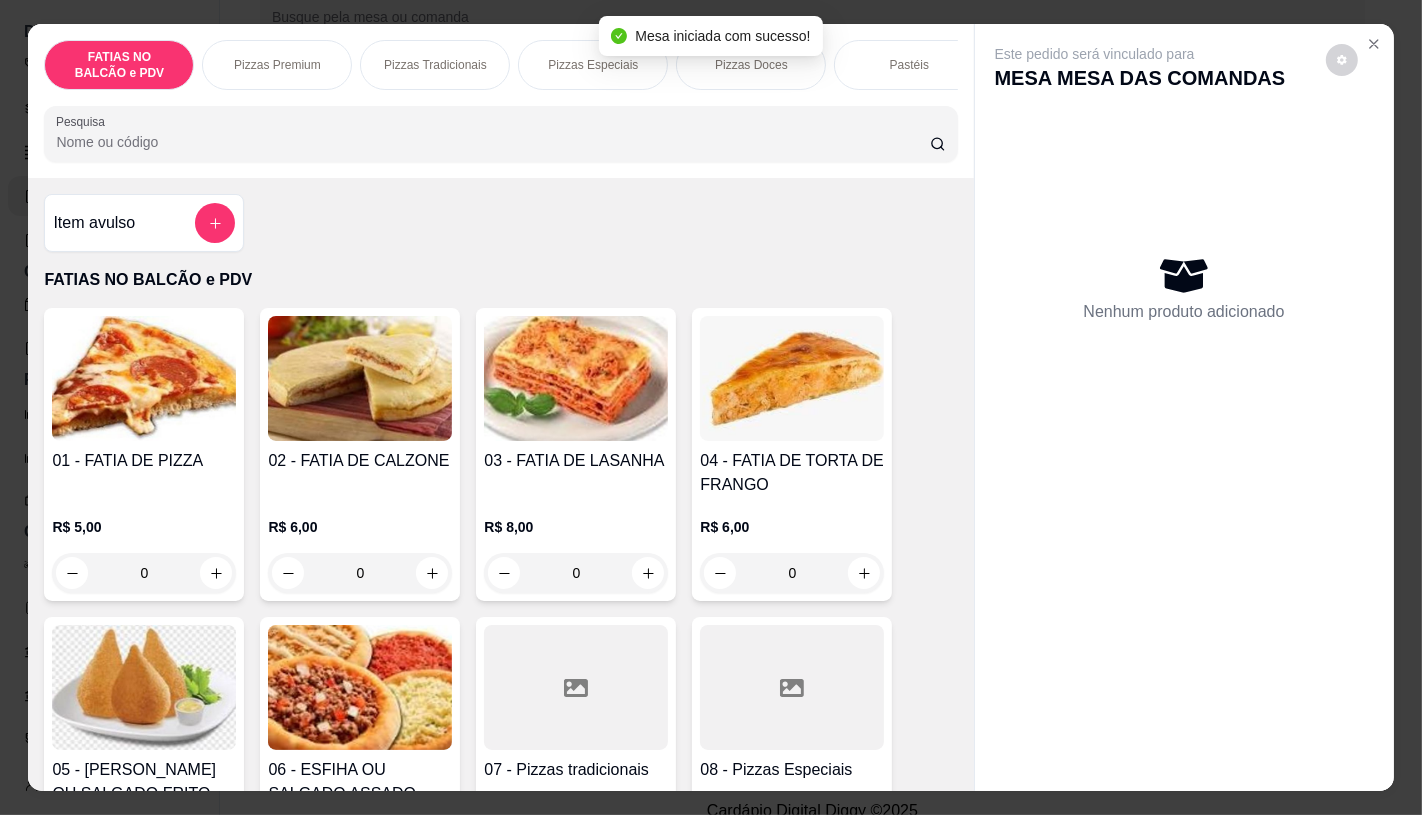 click on "Pizzas Especiais" at bounding box center [593, 65] 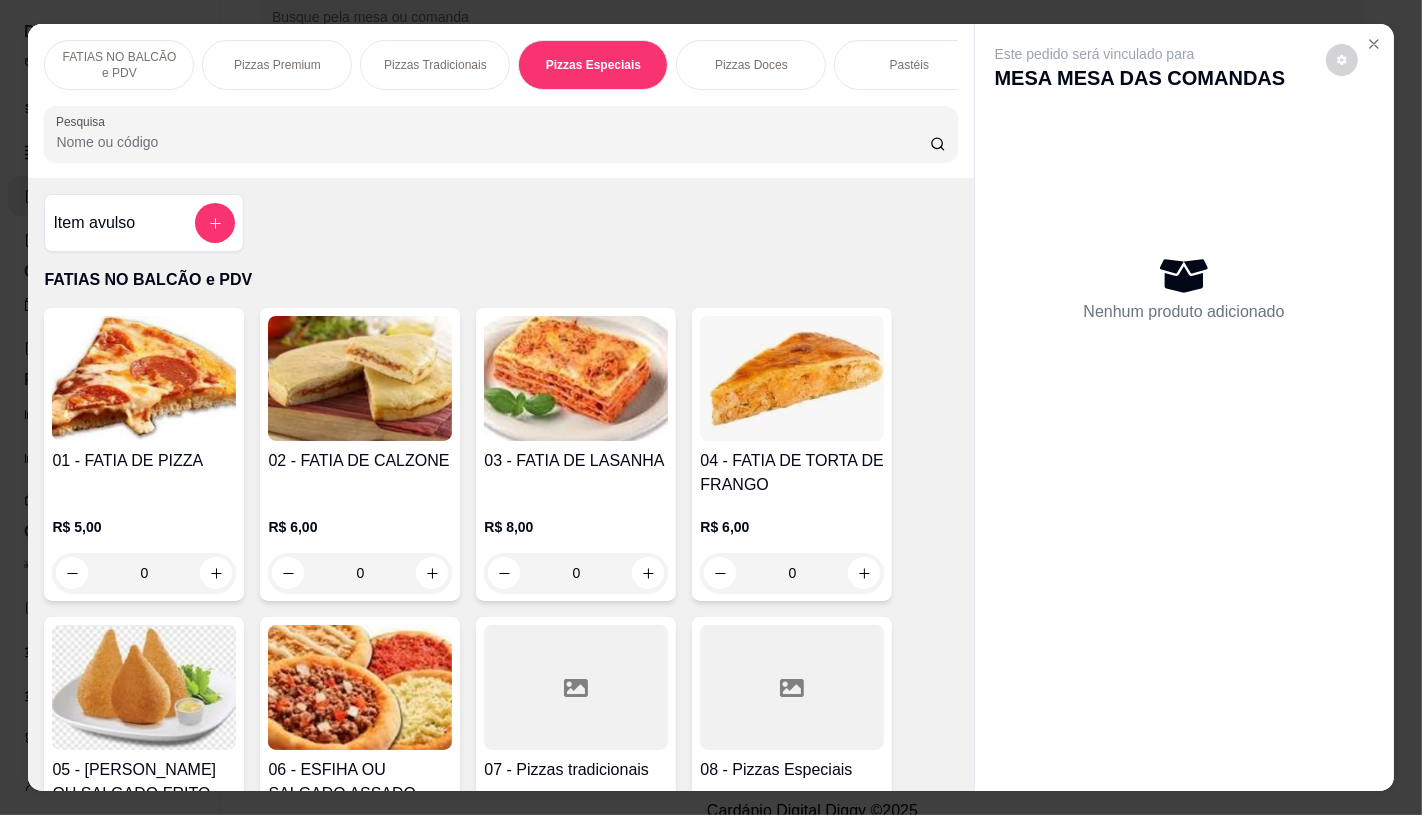 scroll, scrollTop: 2798, scrollLeft: 0, axis: vertical 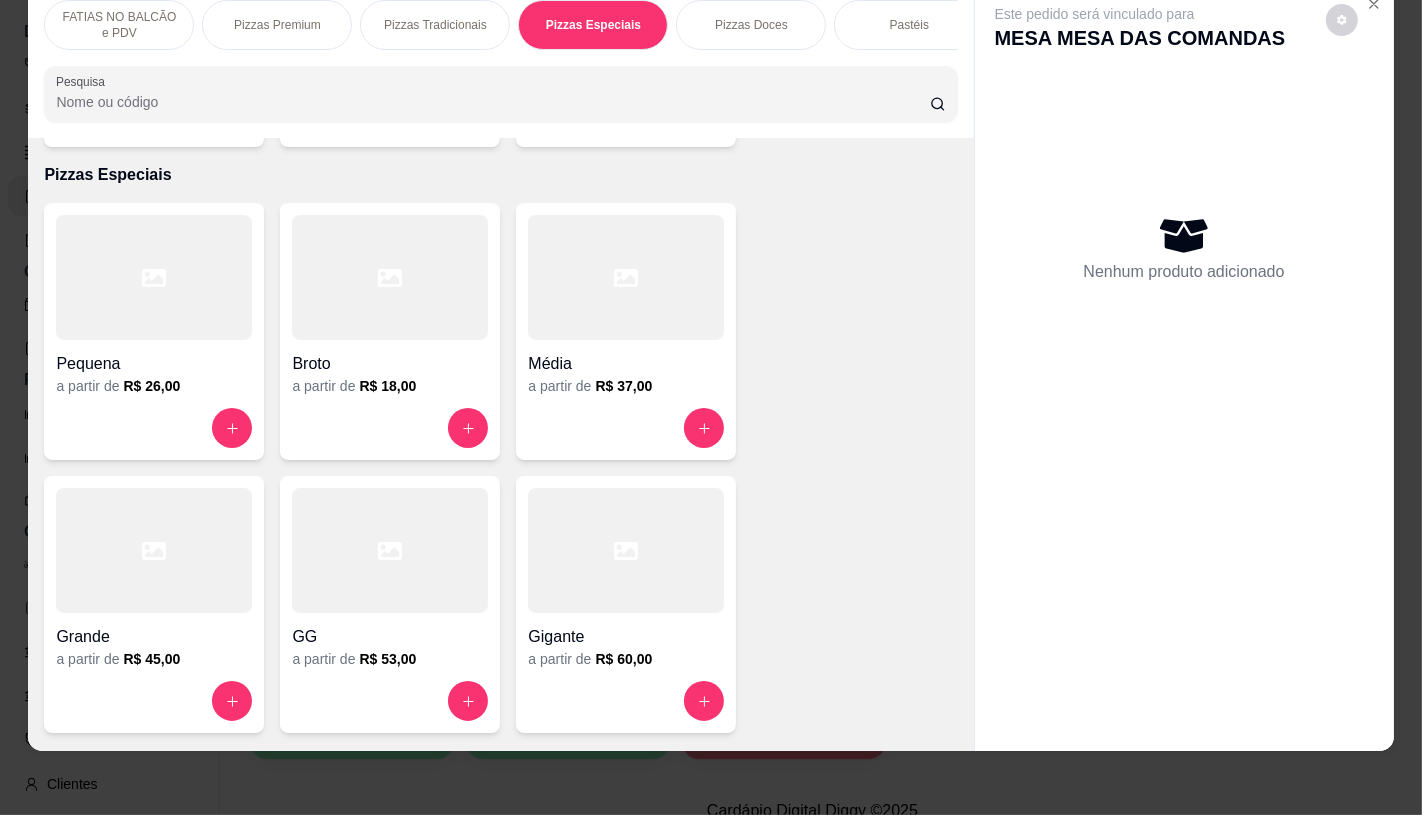 click on "Média a partir de     R$ 37,00" at bounding box center (626, 331) 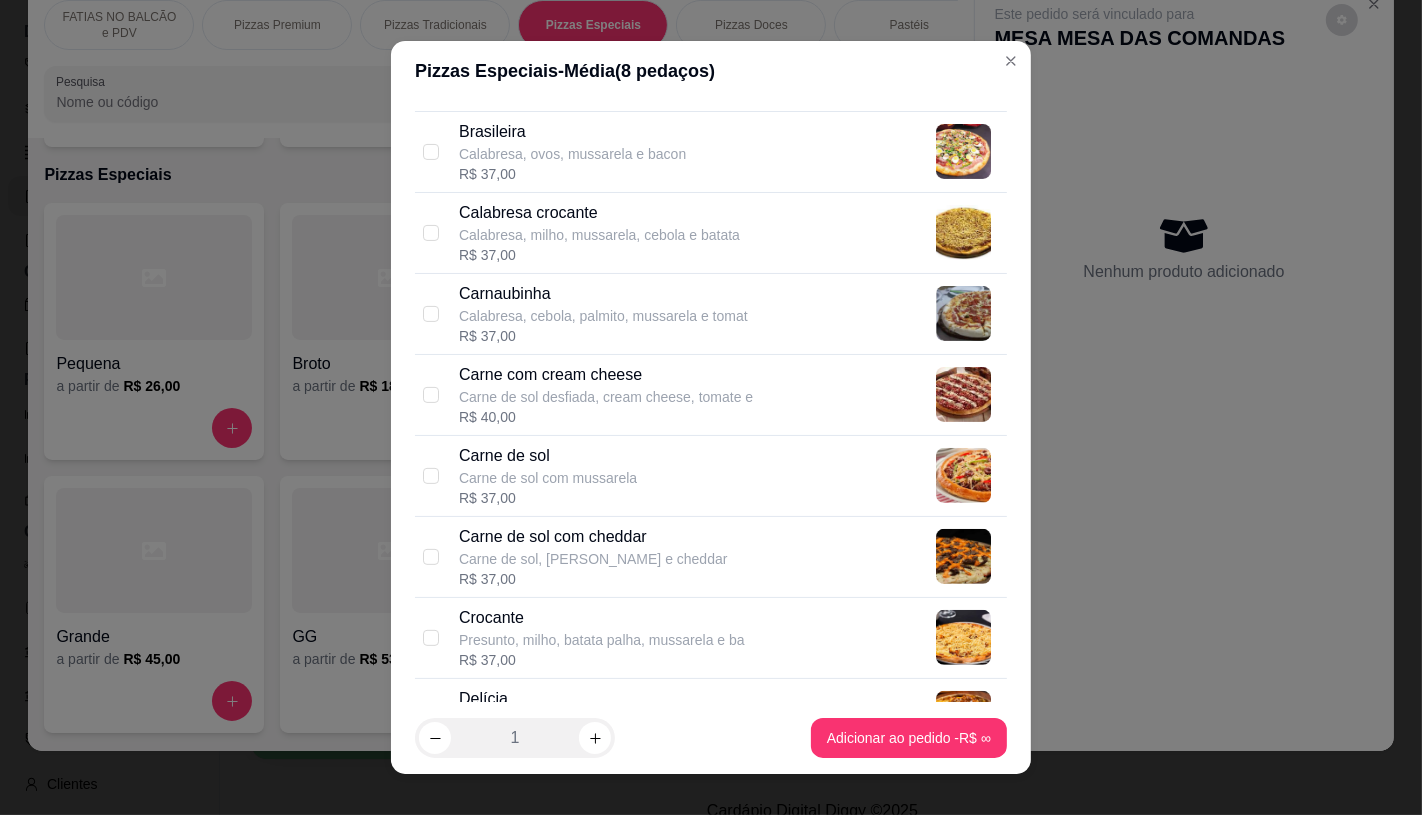 scroll, scrollTop: 666, scrollLeft: 0, axis: vertical 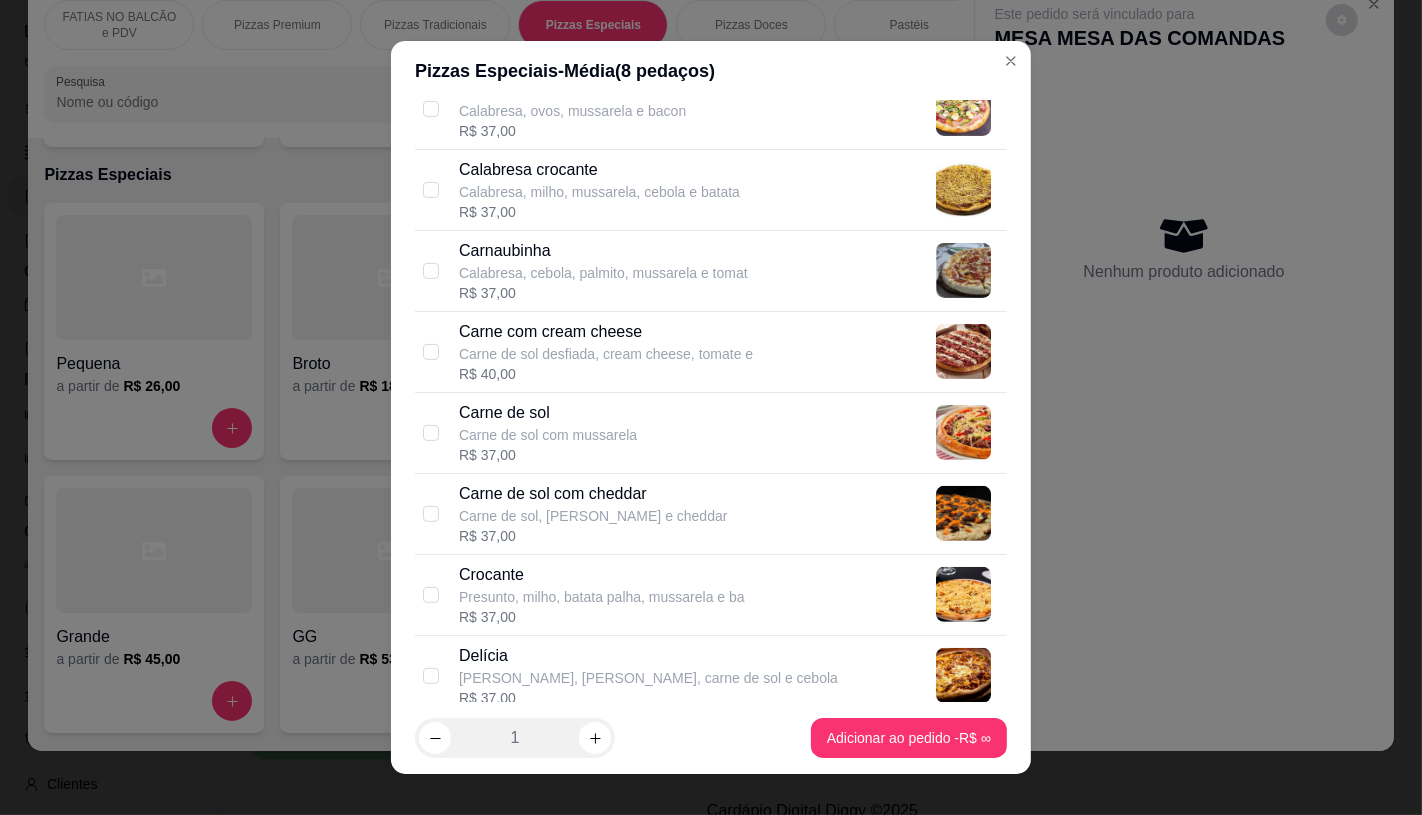 click on "R$ 40,00" at bounding box center (606, 374) 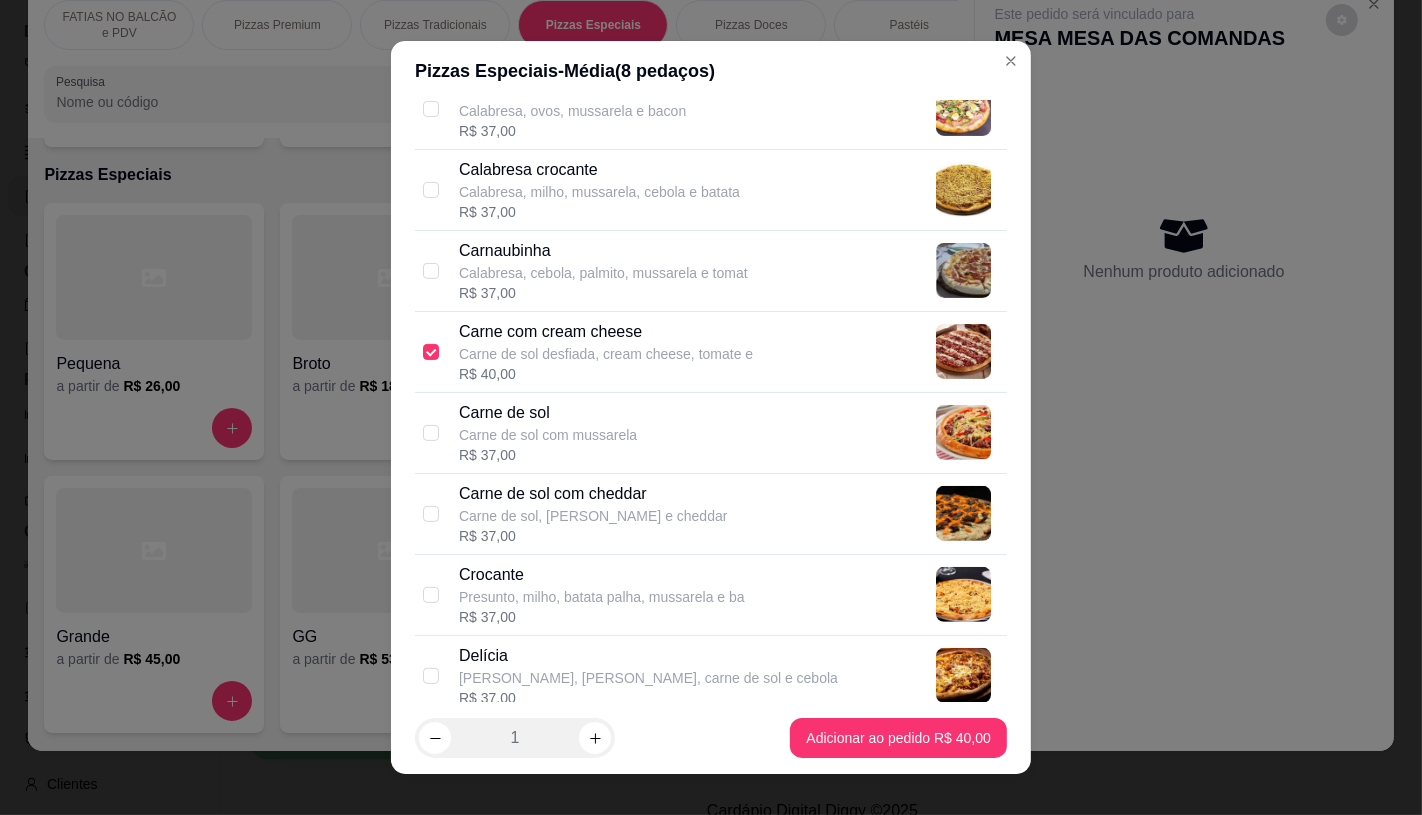 click on "Carne de sol com mussarela" at bounding box center [548, 435] 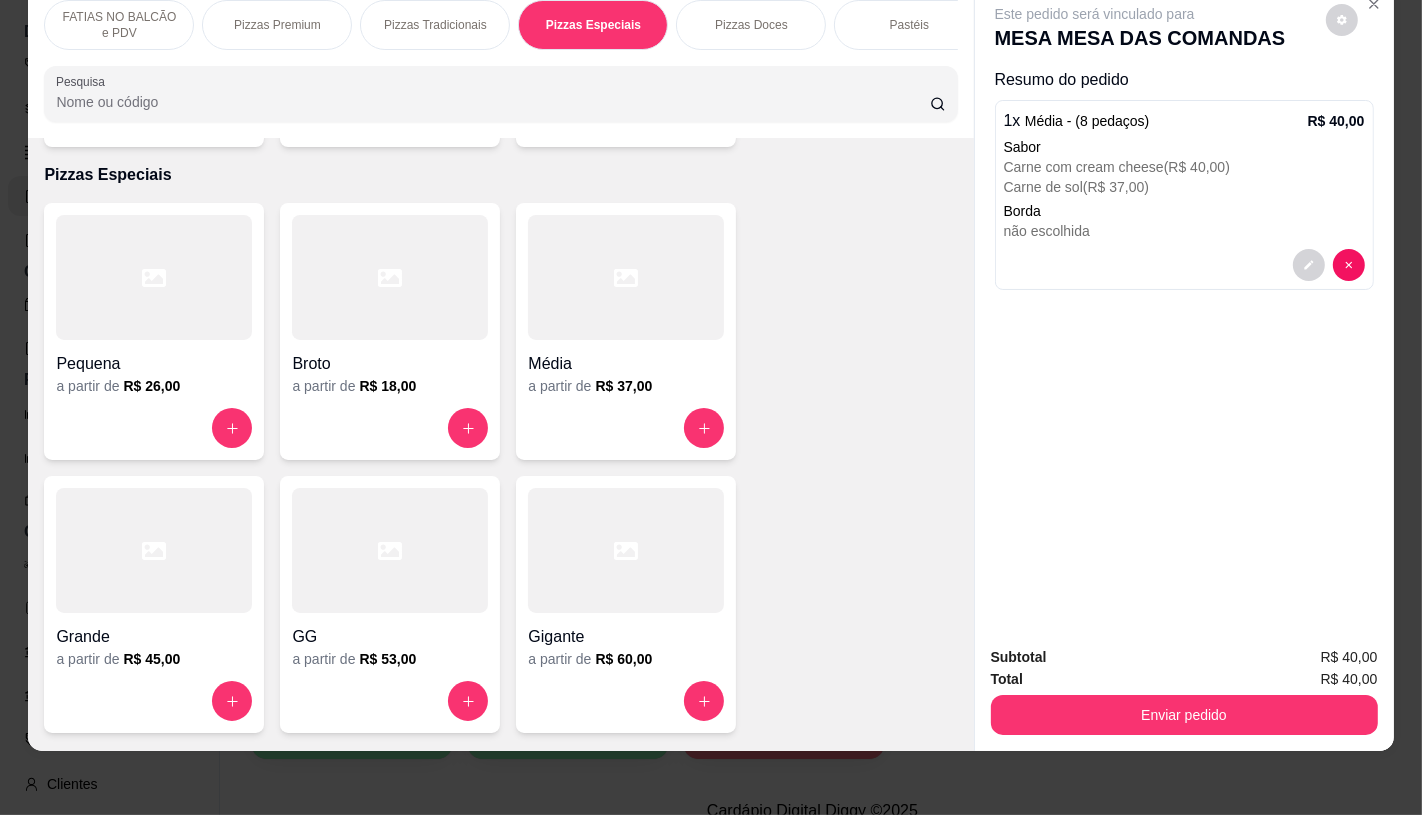 click on "FATIAS NO BALCÃO e PDV" at bounding box center [119, 25] 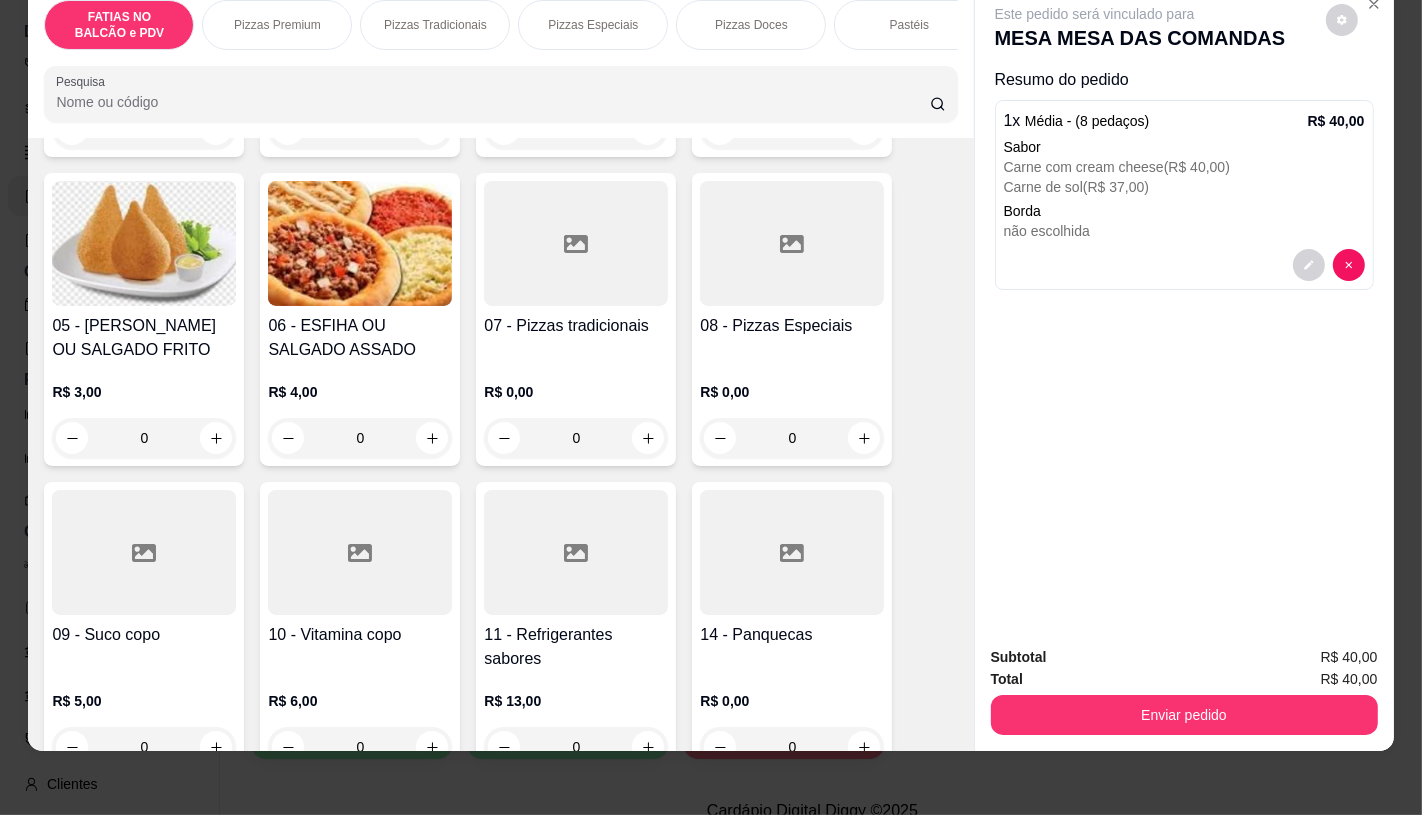 scroll, scrollTop: 423, scrollLeft: 0, axis: vertical 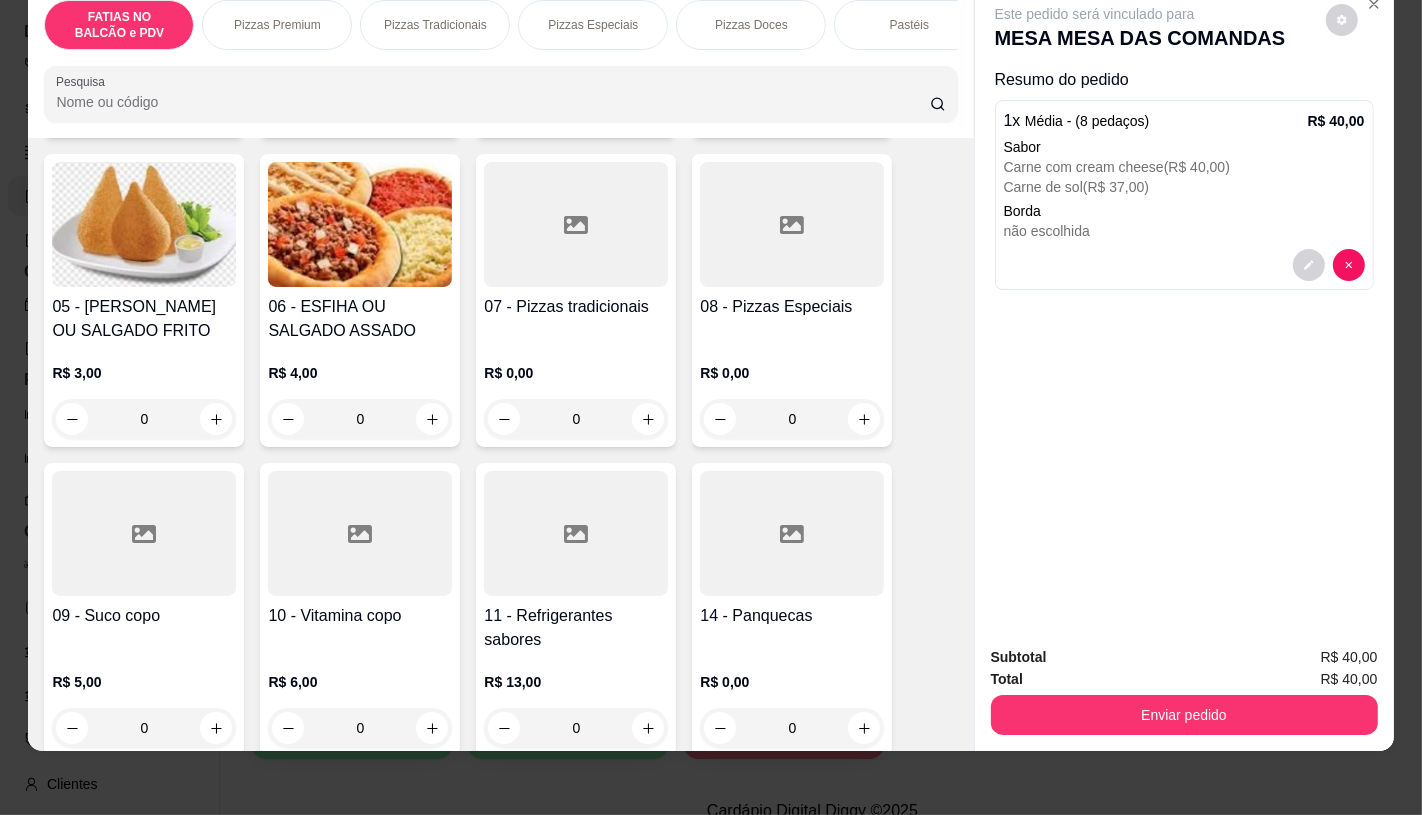 click at bounding box center (576, 533) 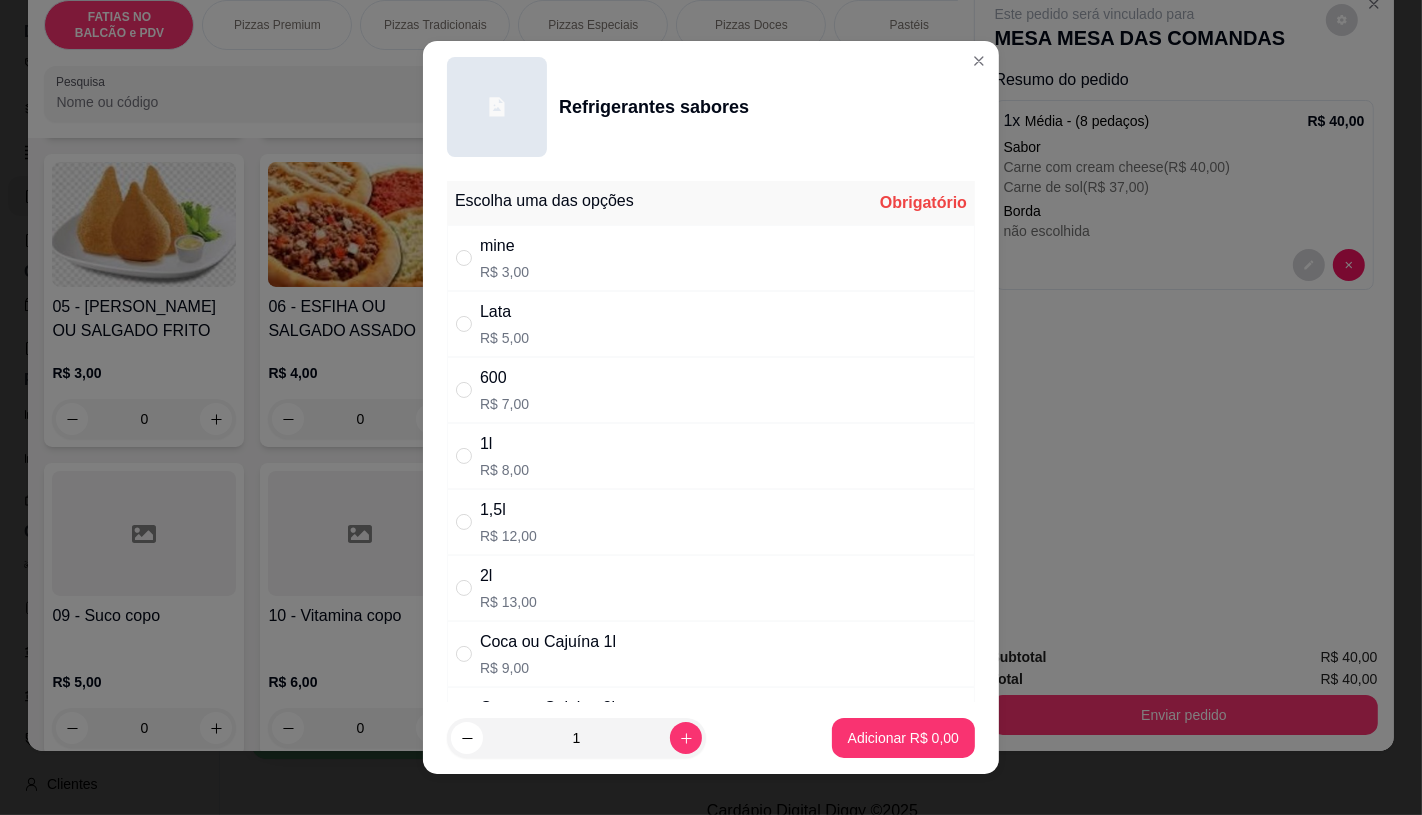 click on "Coca ou Cajuína 1l" at bounding box center [548, 642] 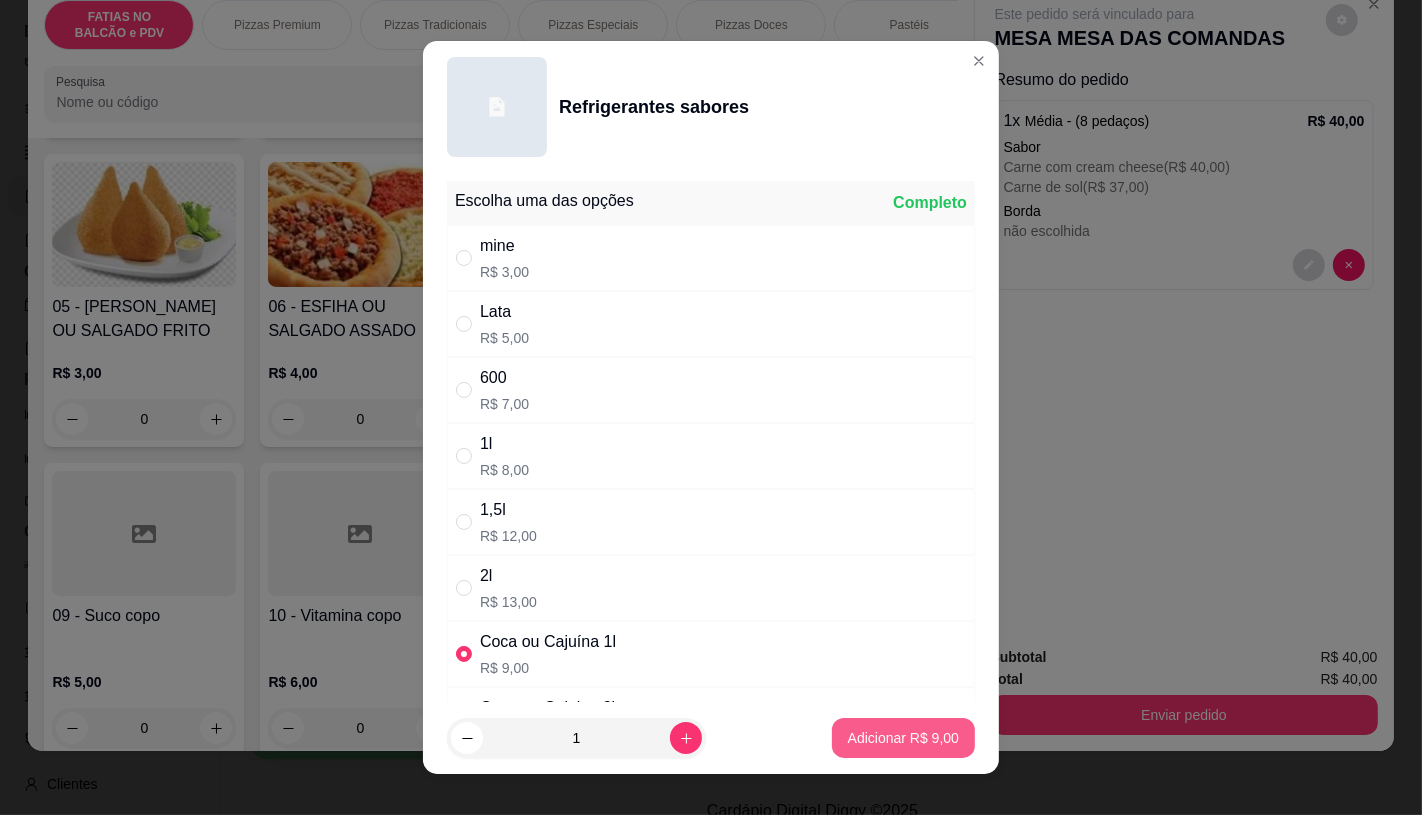 click on "Adicionar   R$ 9,00" at bounding box center [903, 738] 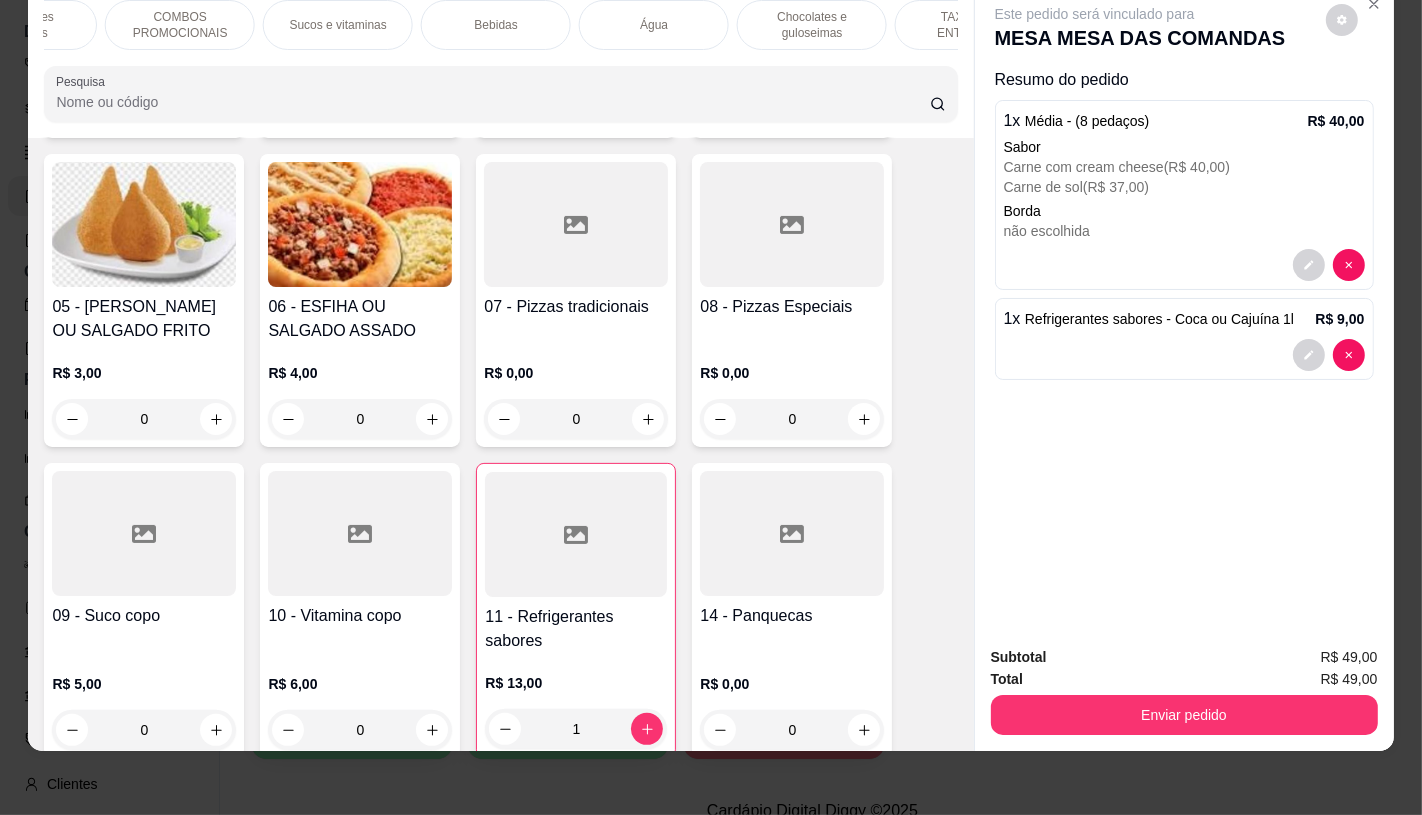 scroll, scrollTop: 0, scrollLeft: 2000, axis: horizontal 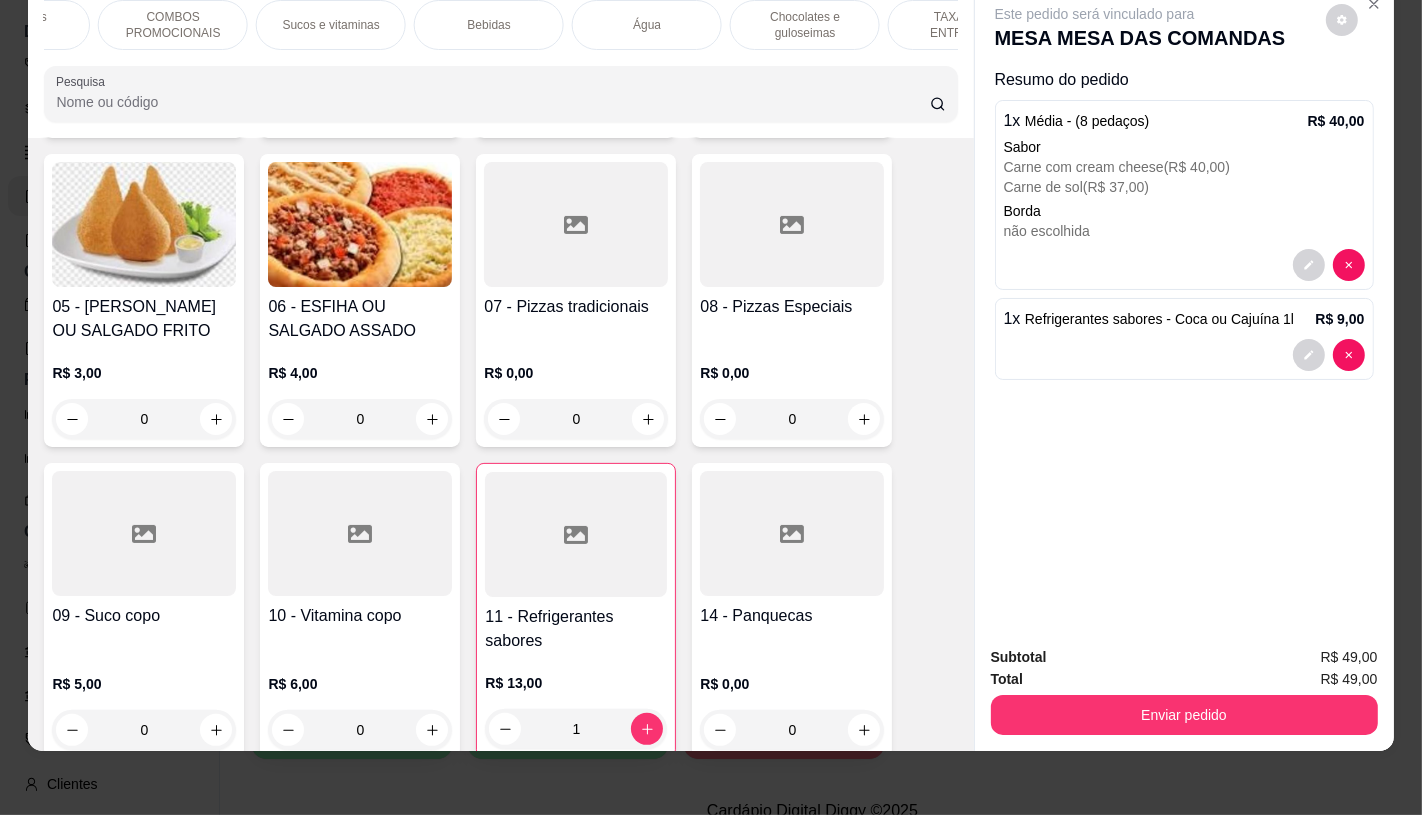 click on "TAXAS DE ENTREGAS" at bounding box center [963, 25] 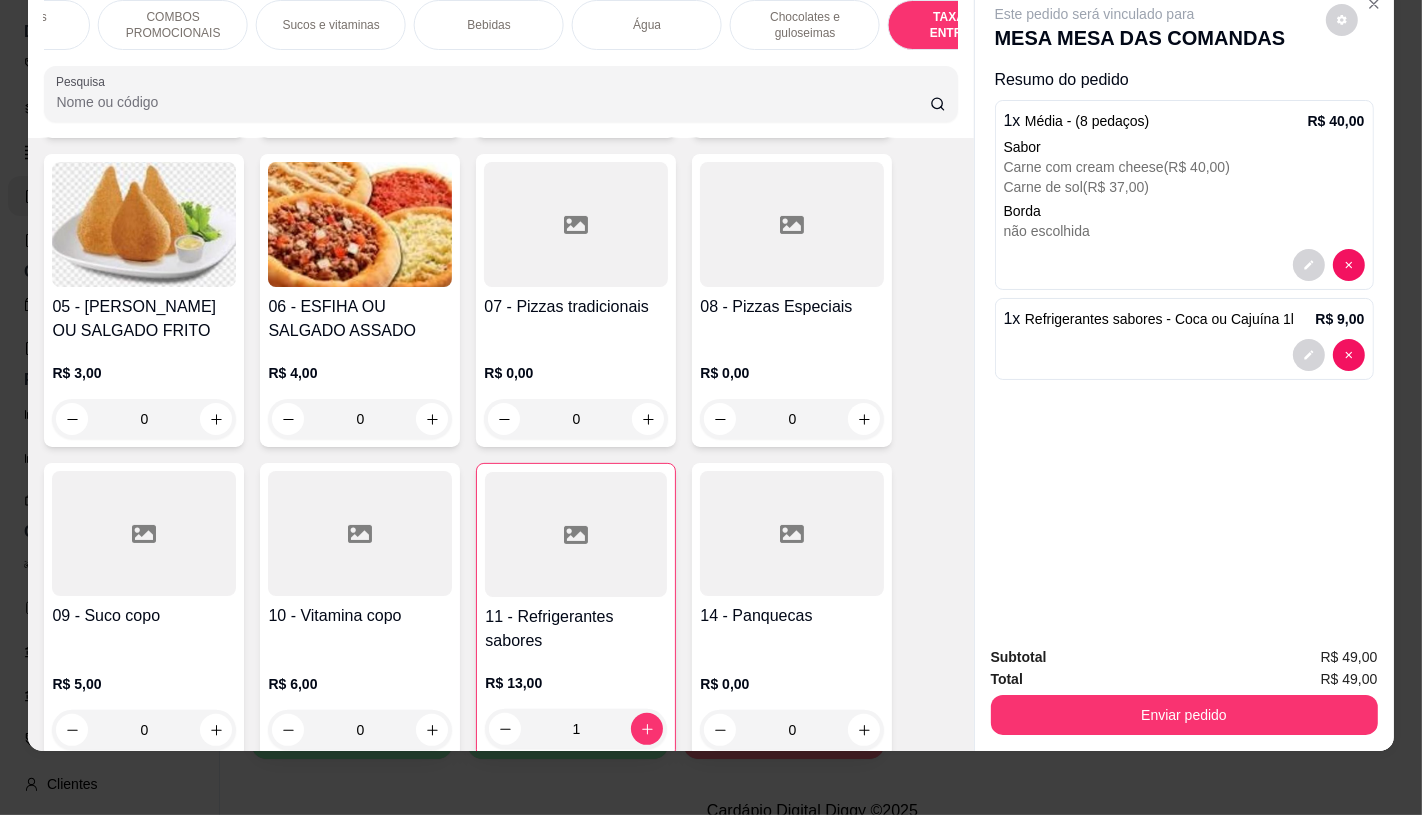 scroll, scrollTop: 13375, scrollLeft: 0, axis: vertical 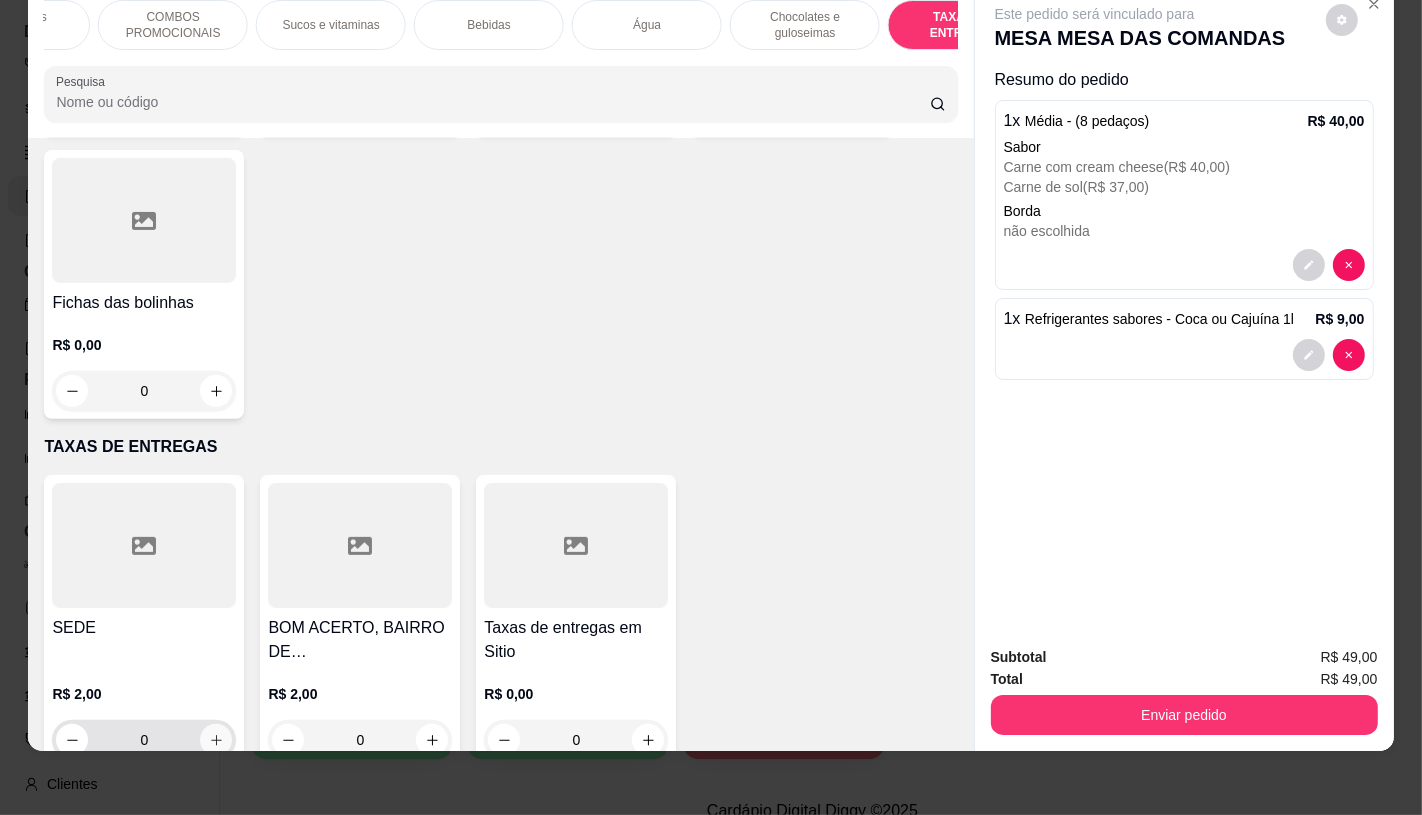 click 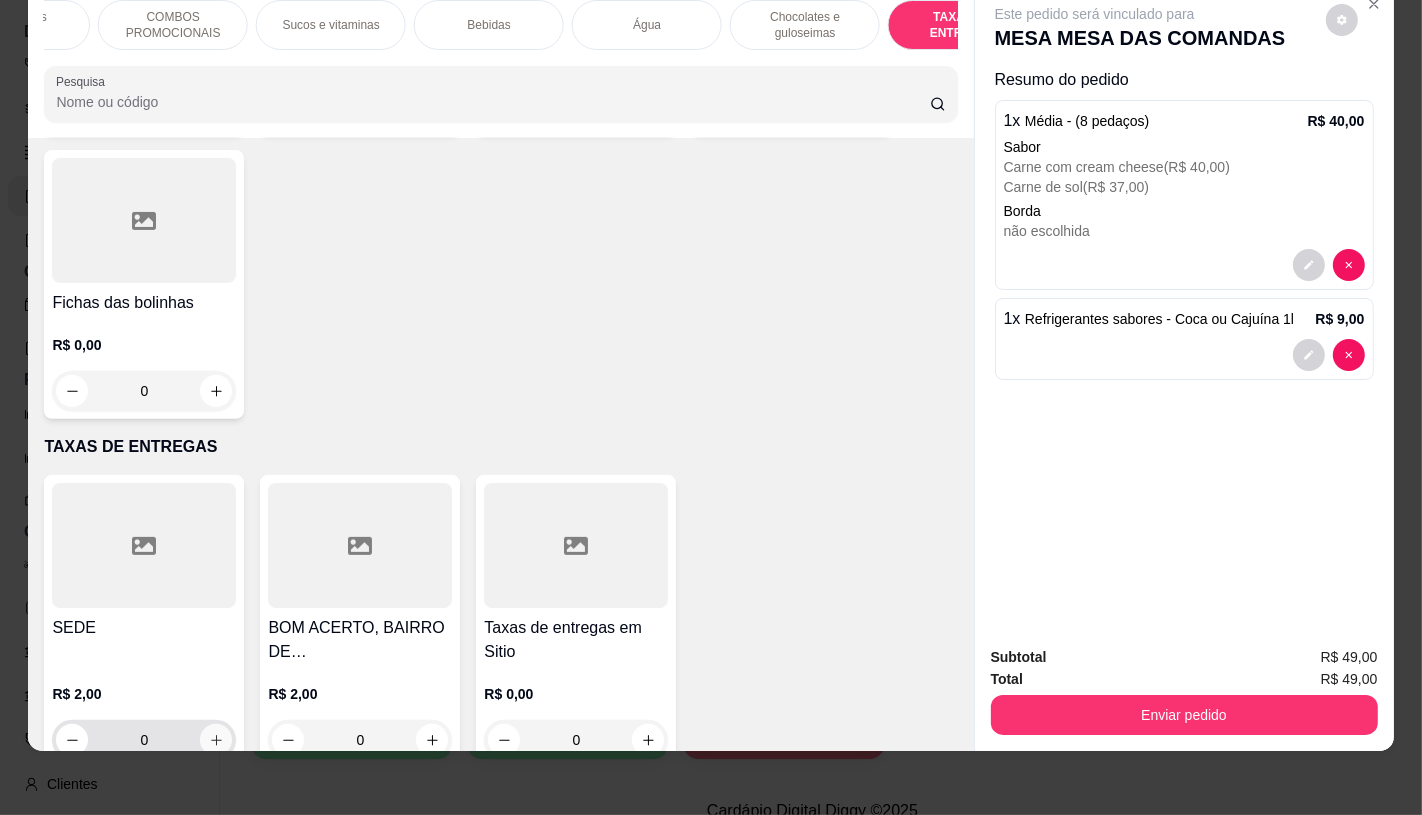 type on "1" 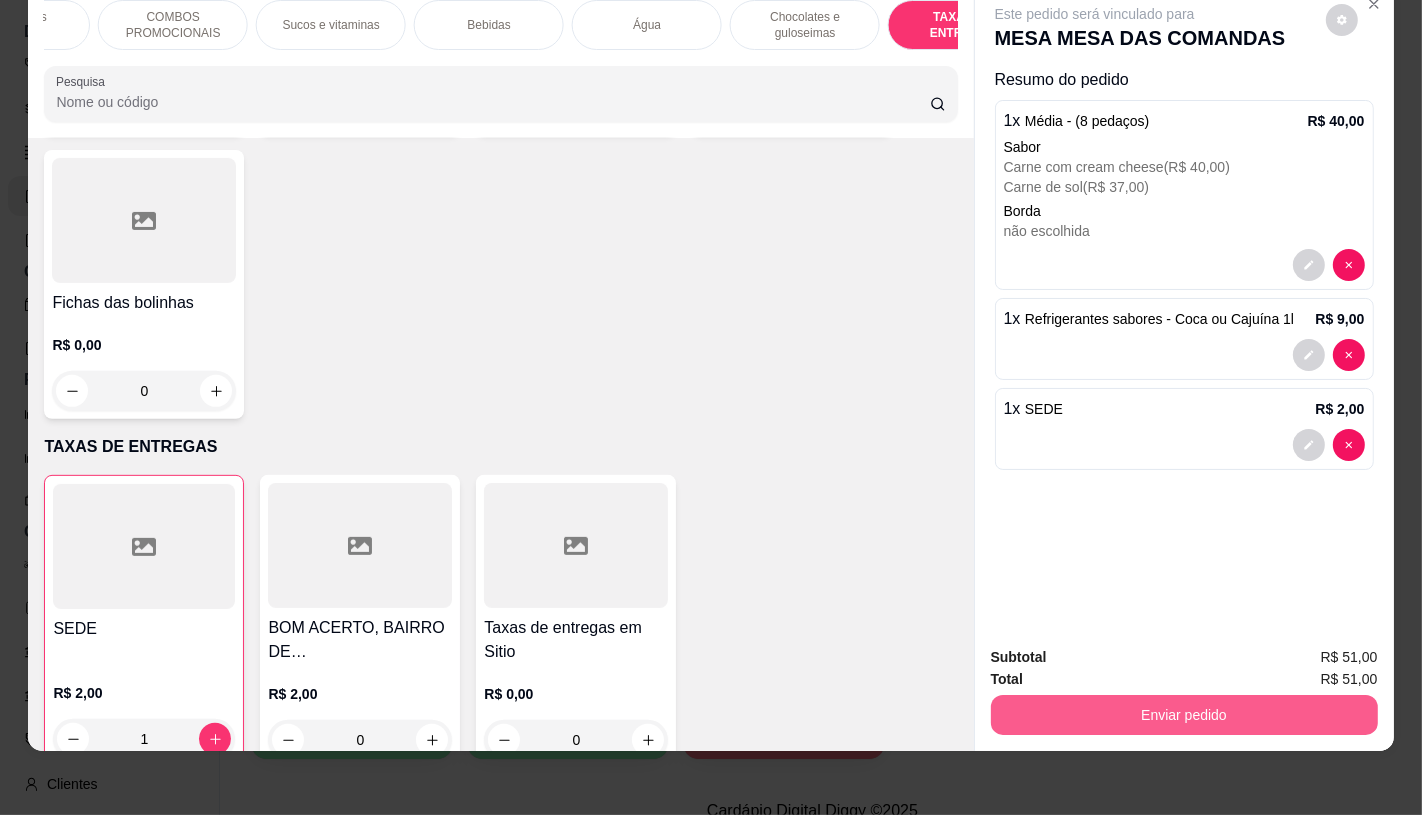 click on "Enviar pedido" at bounding box center [1184, 715] 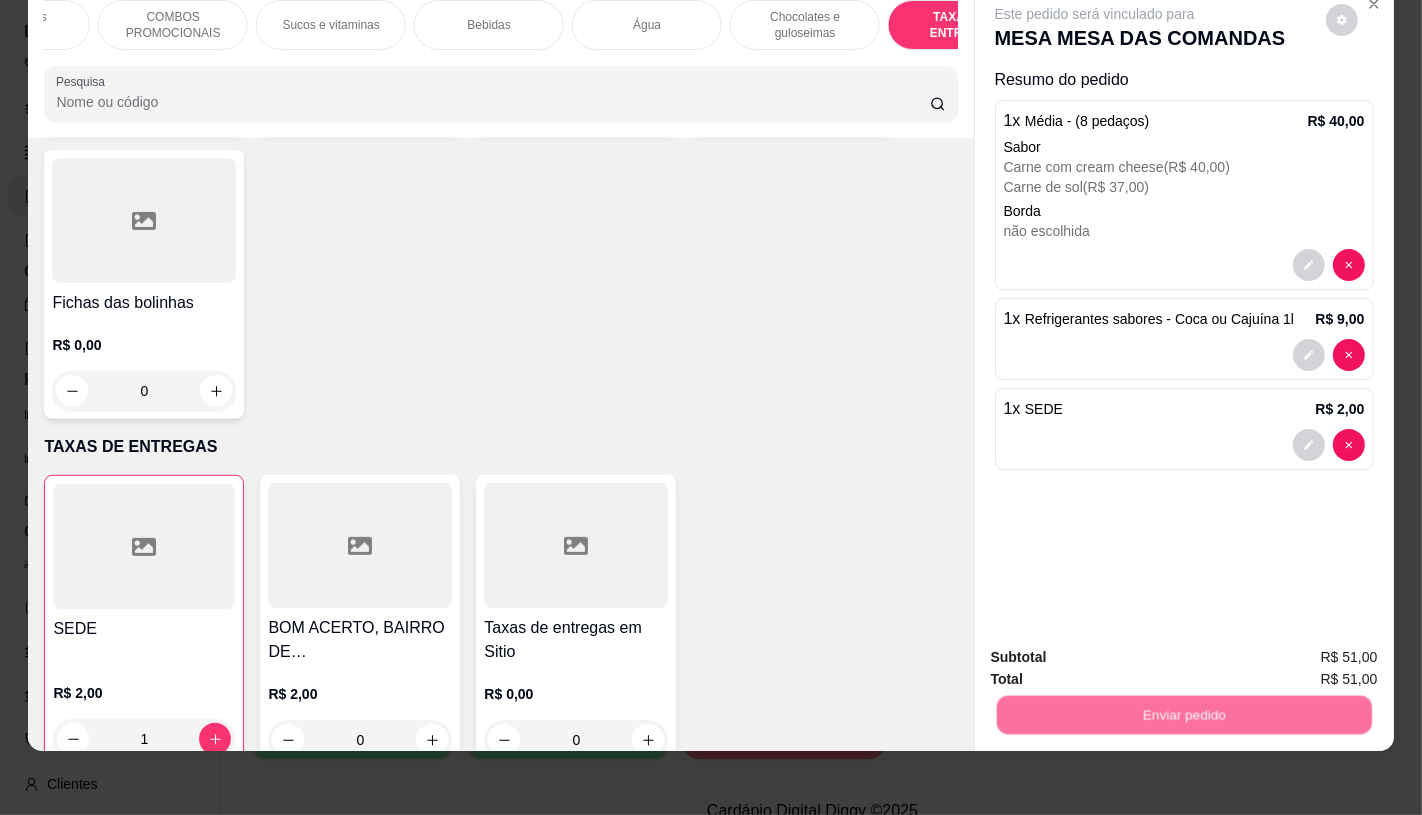 click on "Não registrar e enviar pedido" at bounding box center [1117, 650] 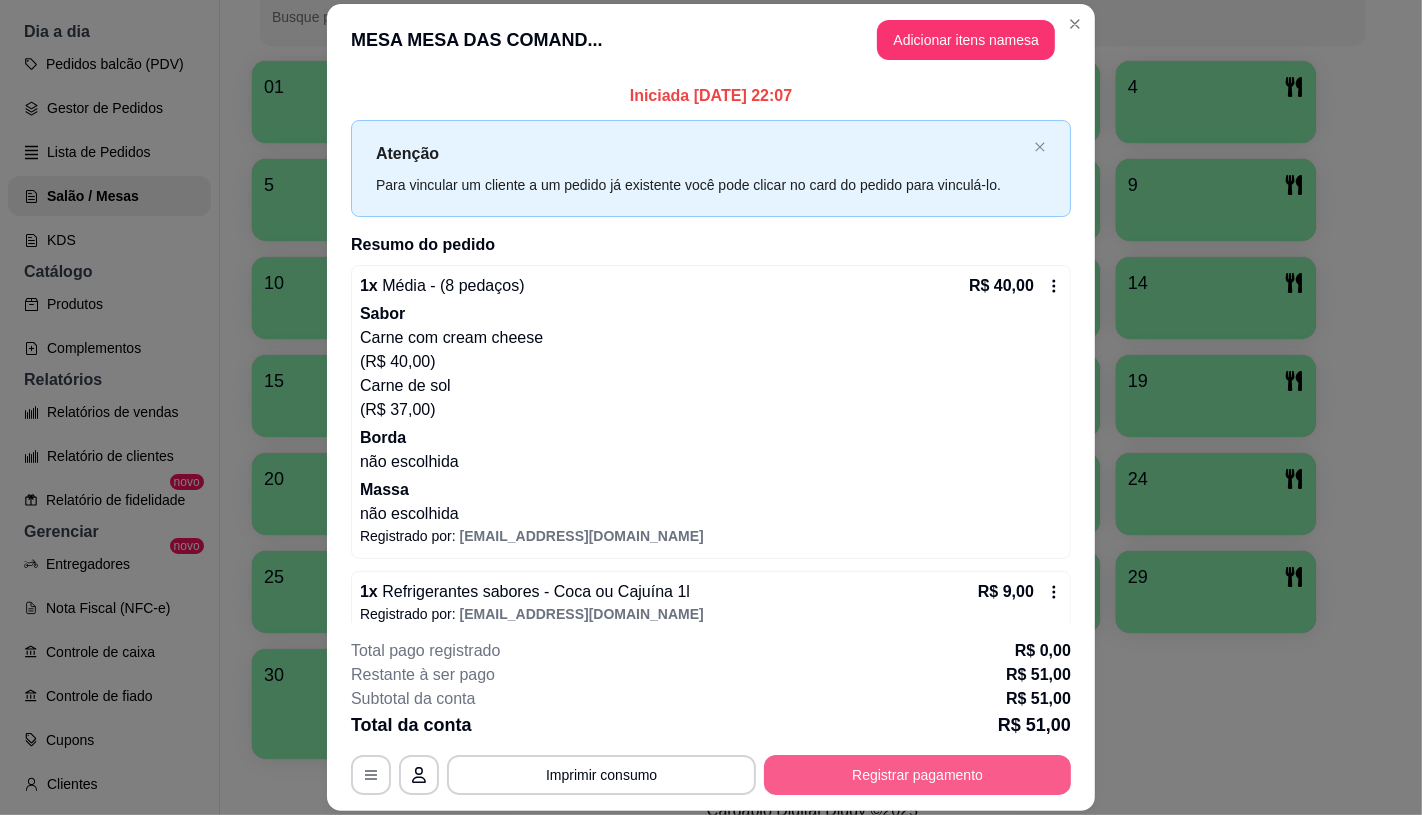 click on "Registrar pagamento" at bounding box center (917, 775) 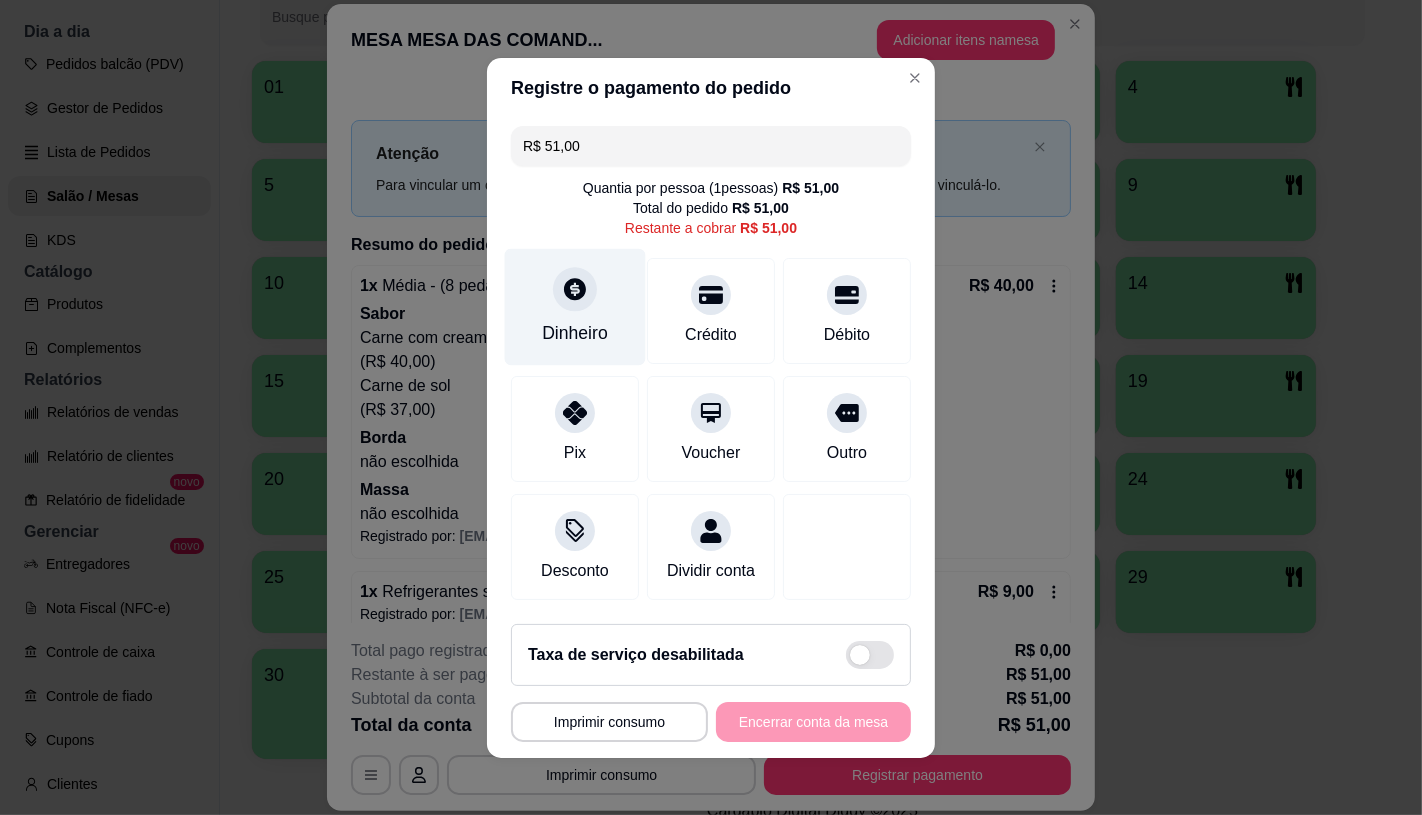 click on "Dinheiro" at bounding box center (575, 333) 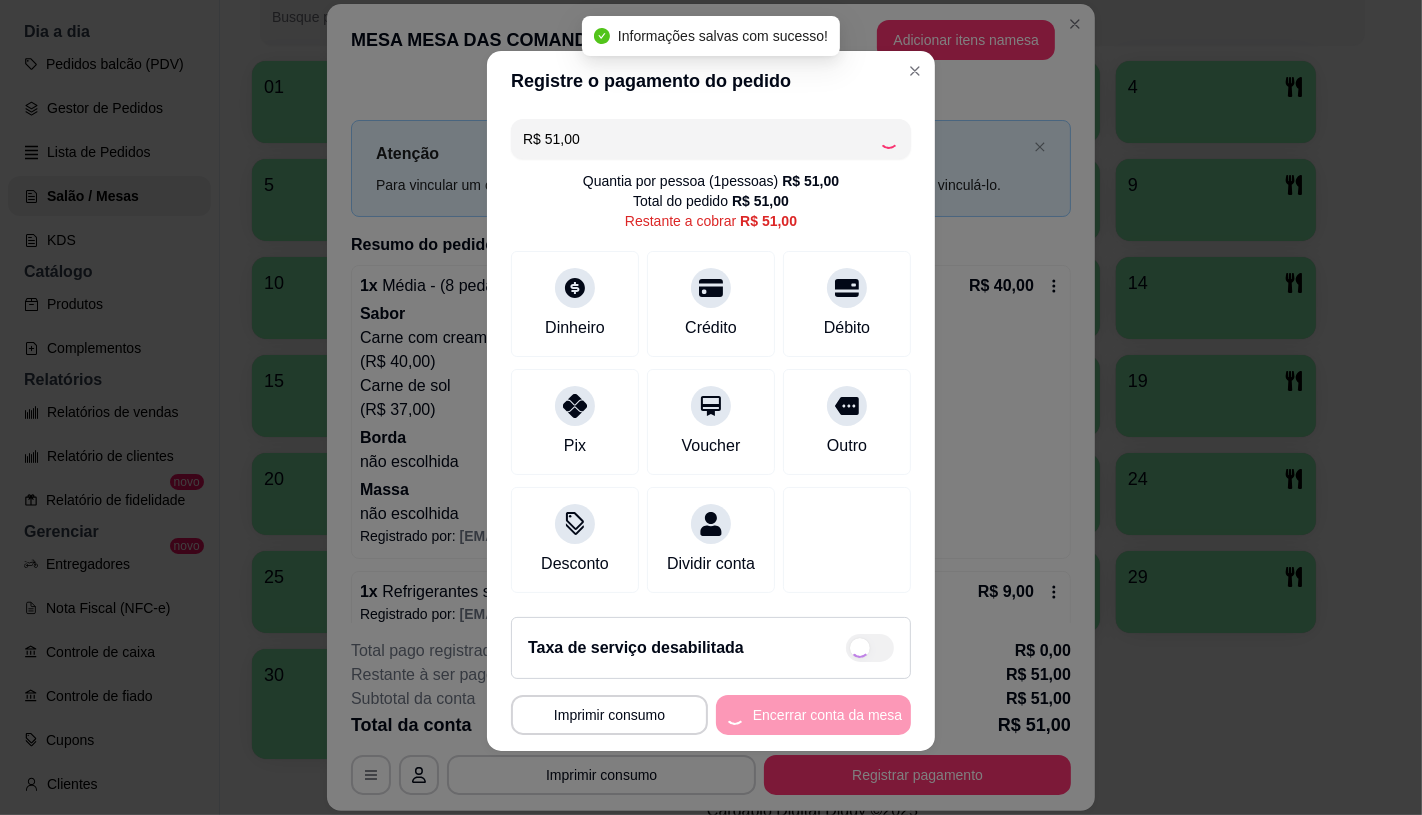 type on "R$ 0,00" 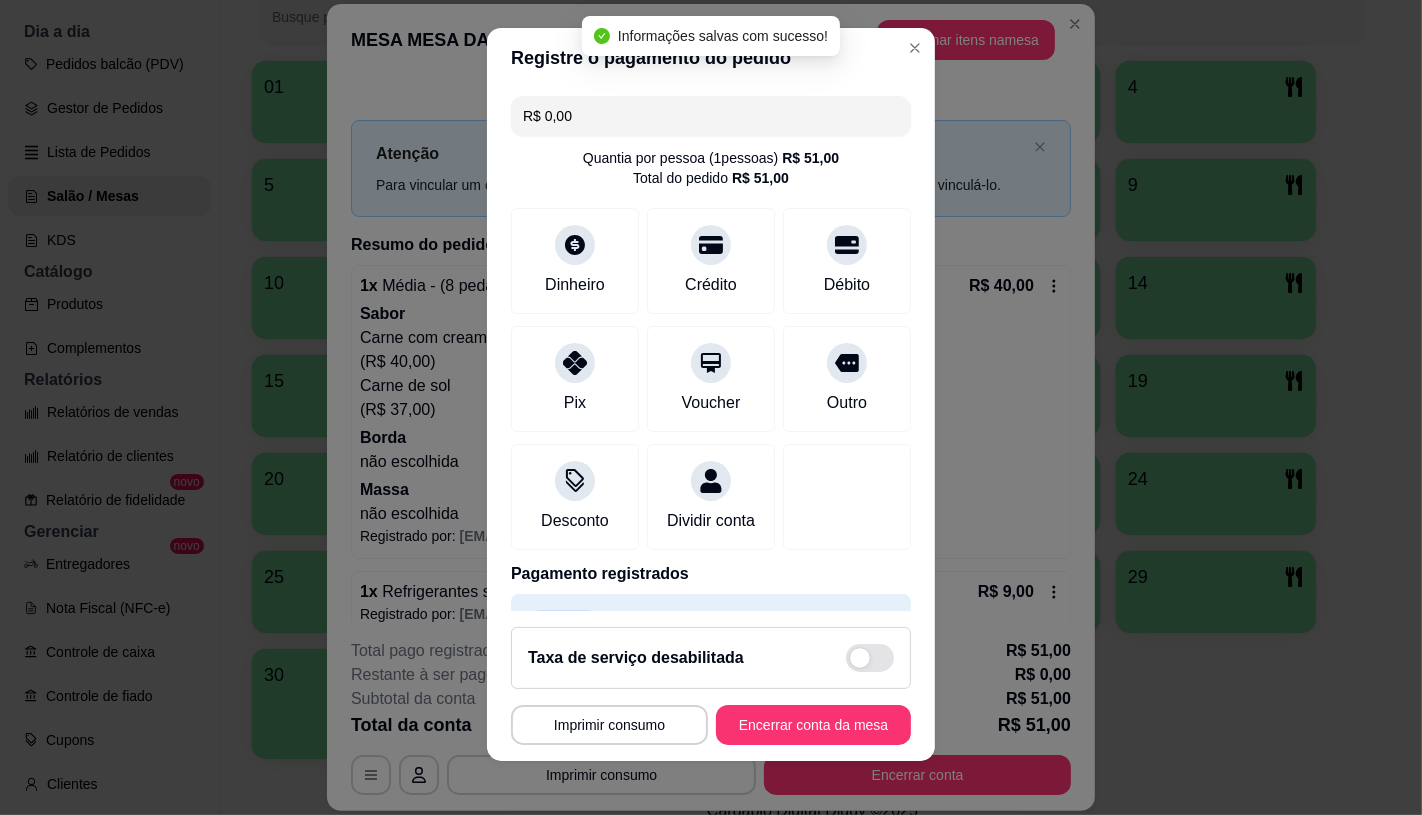 scroll, scrollTop: 14, scrollLeft: 0, axis: vertical 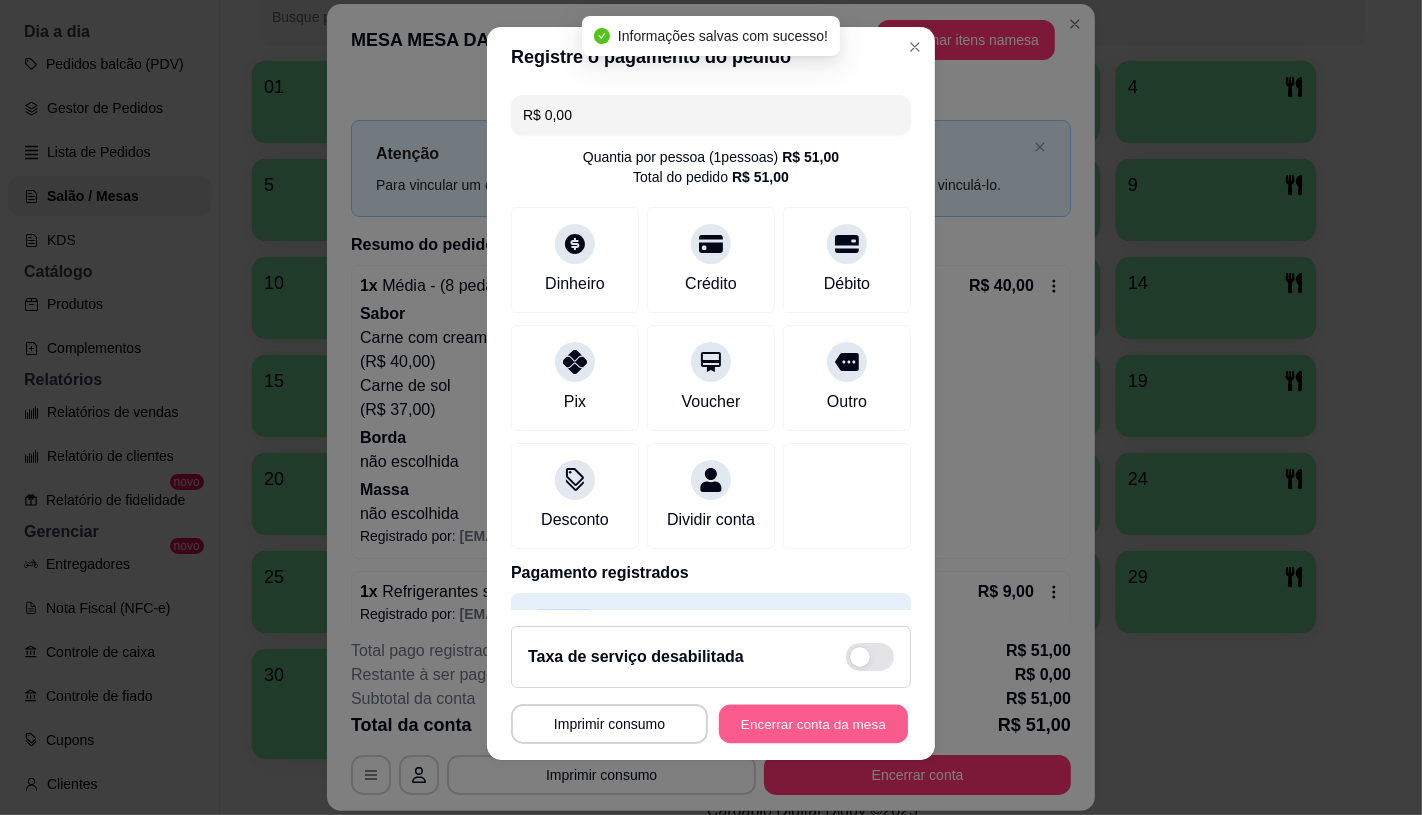 click on "Encerrar conta da mesa" at bounding box center [813, 724] 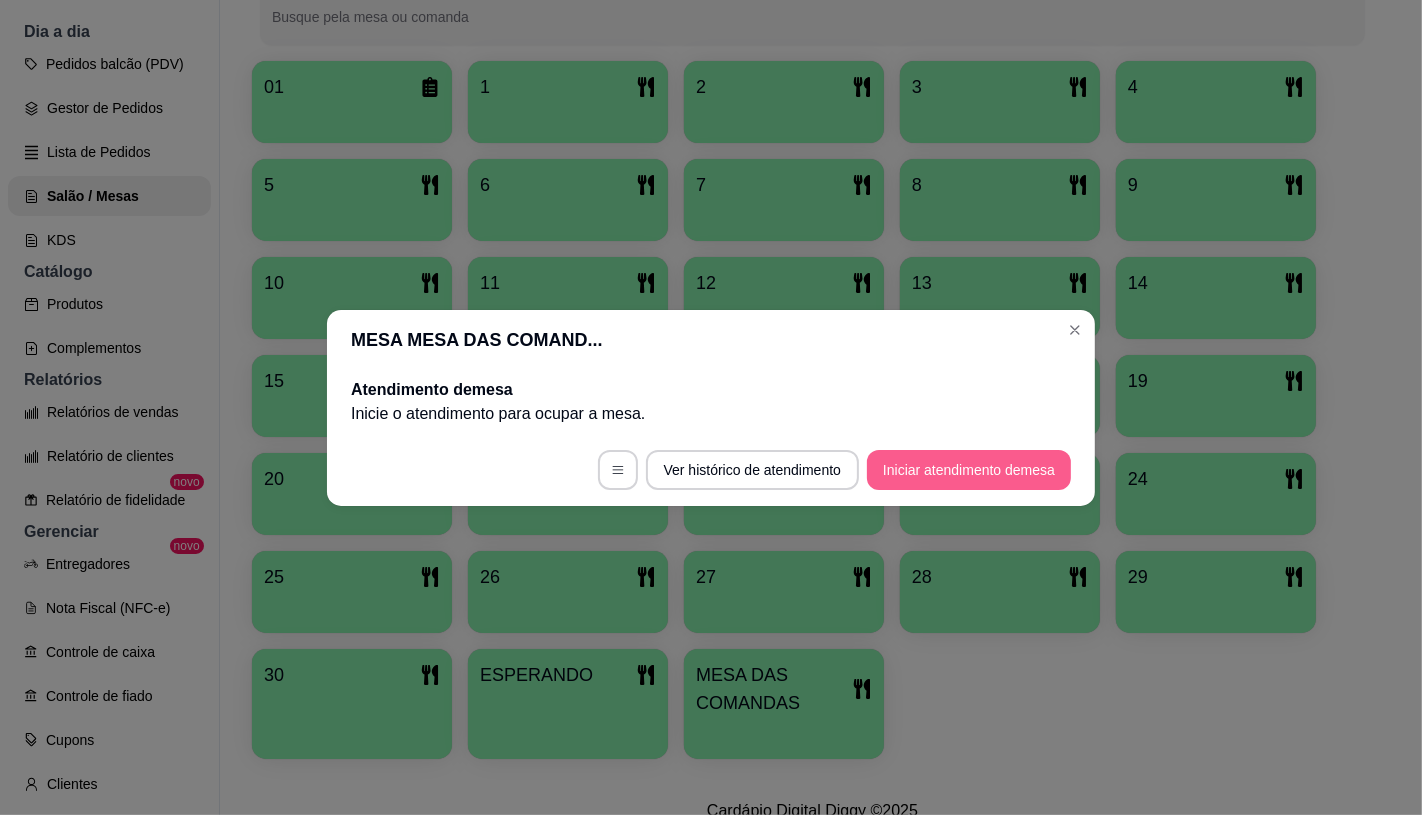 click on "Iniciar atendimento de  mesa" at bounding box center (969, 470) 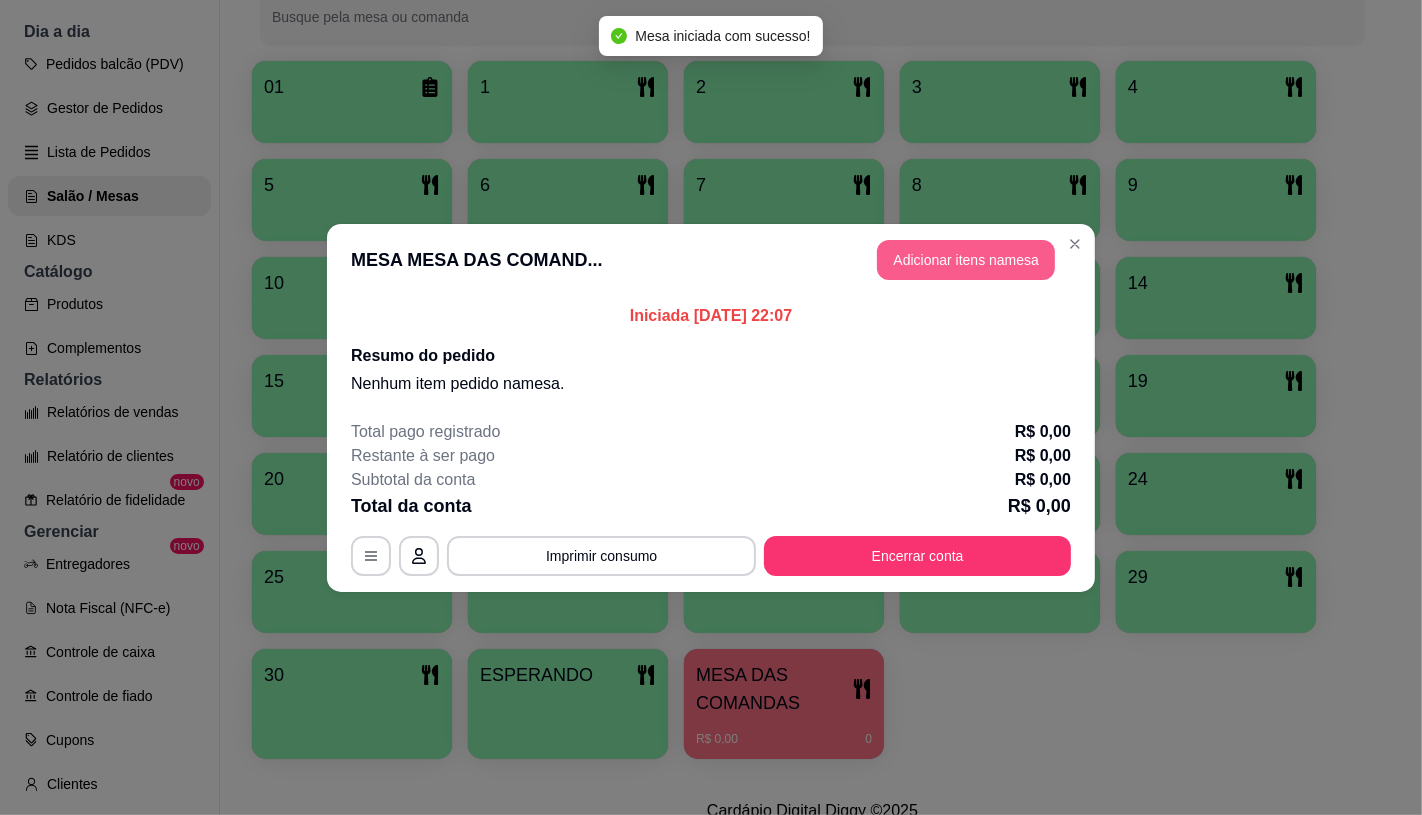 click on "Adicionar itens na  mesa" at bounding box center [966, 260] 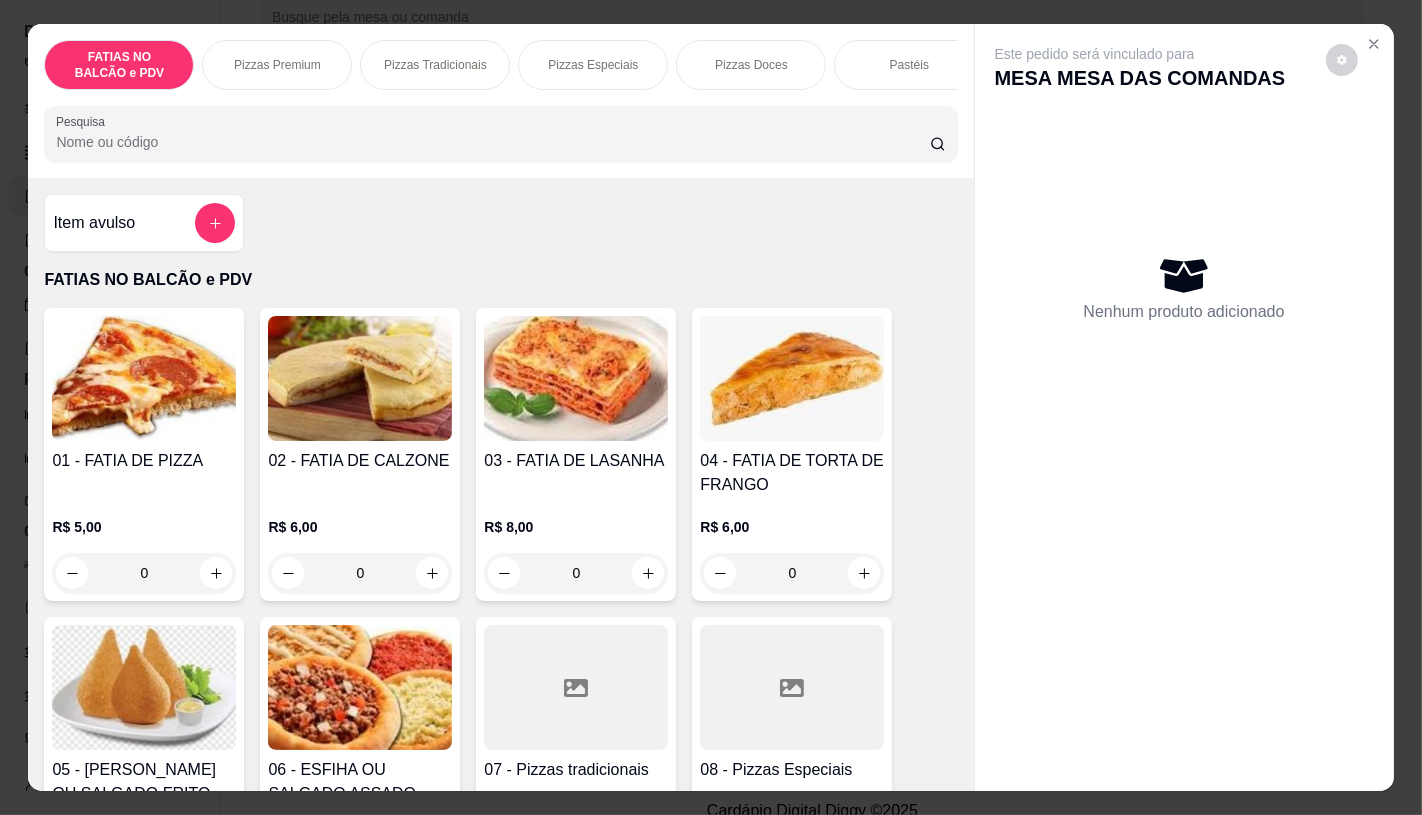 click 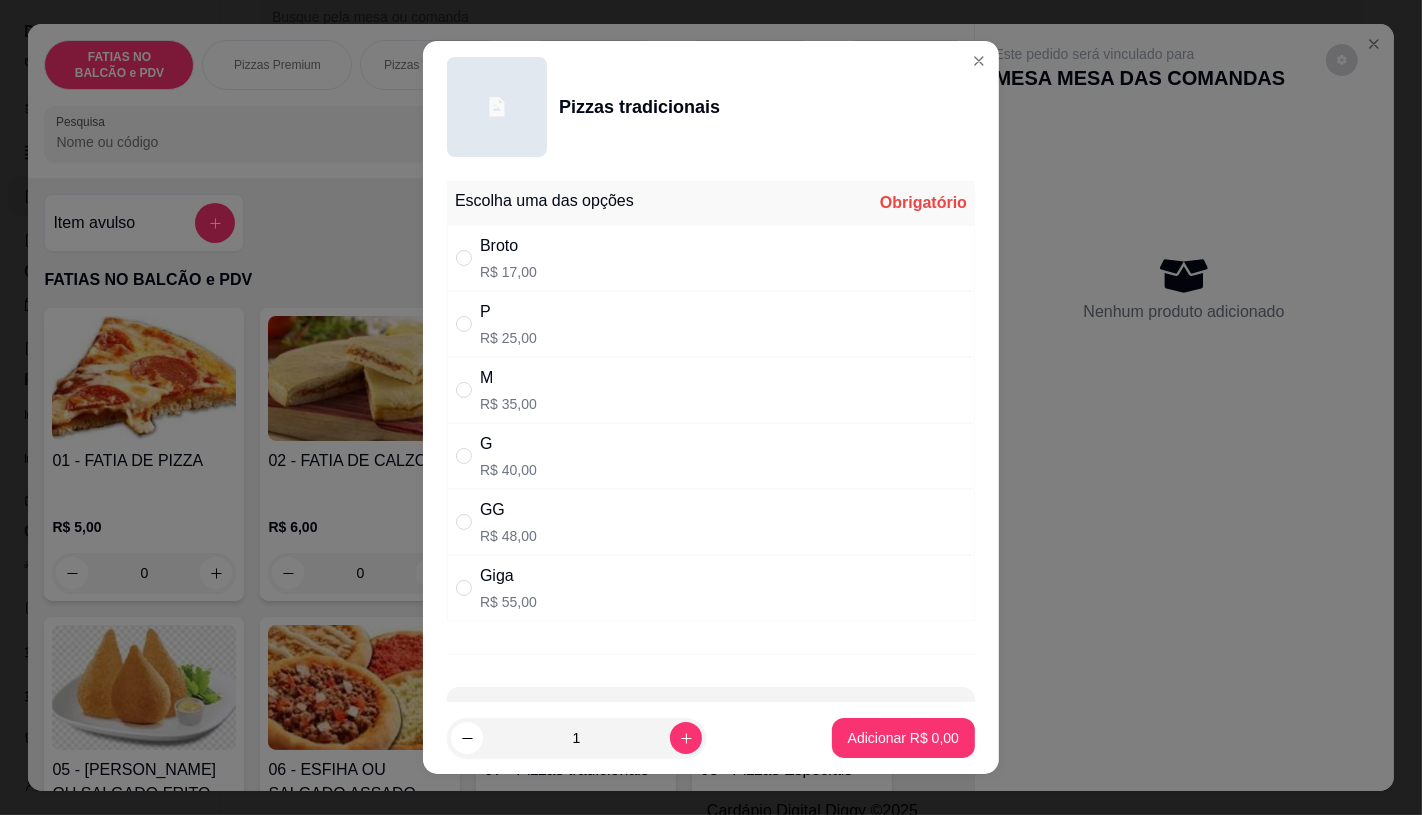 click on "R$ 40,00" at bounding box center [508, 470] 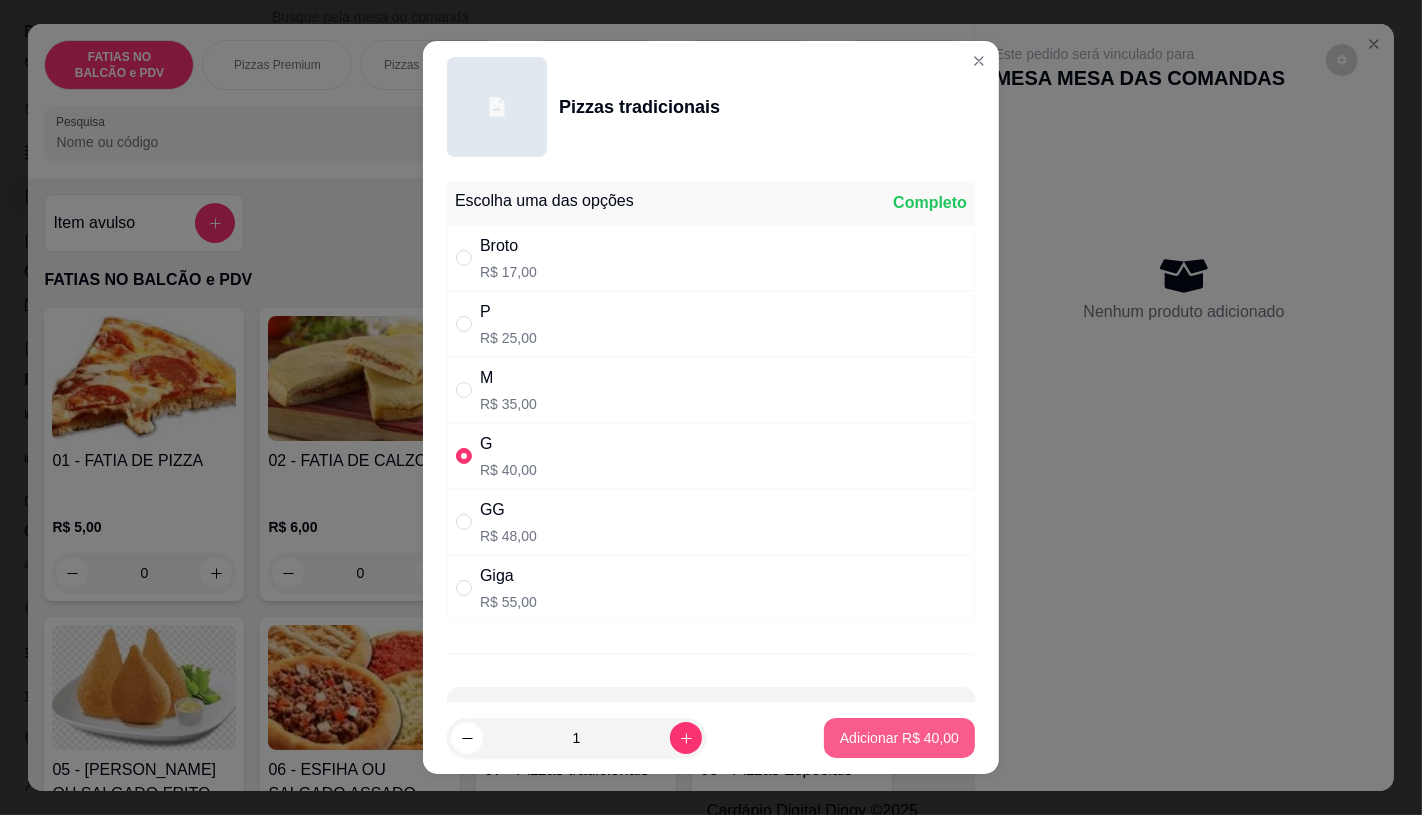click on "Adicionar   R$ 40,00" at bounding box center (899, 738) 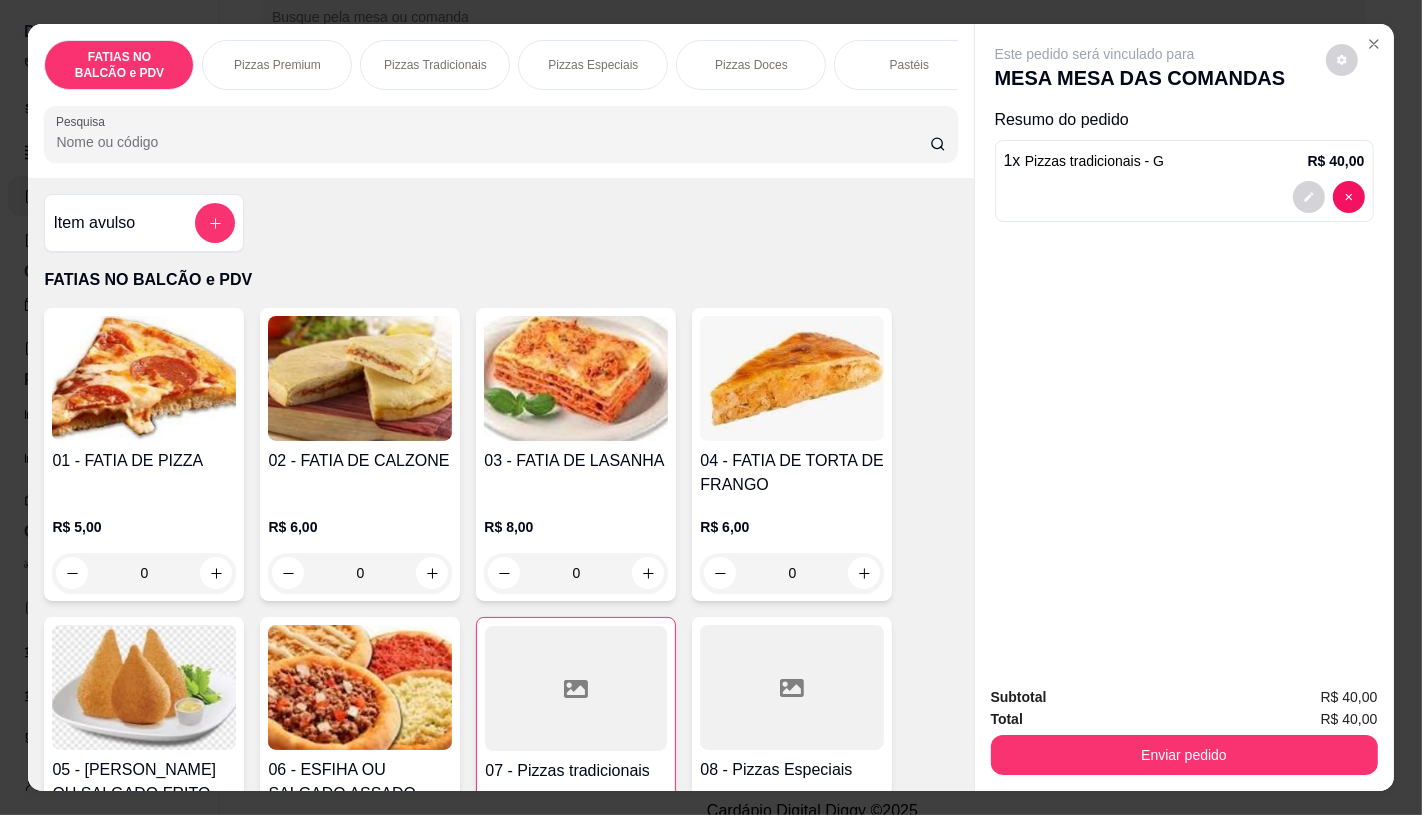 scroll, scrollTop: 0, scrollLeft: 2080, axis: horizontal 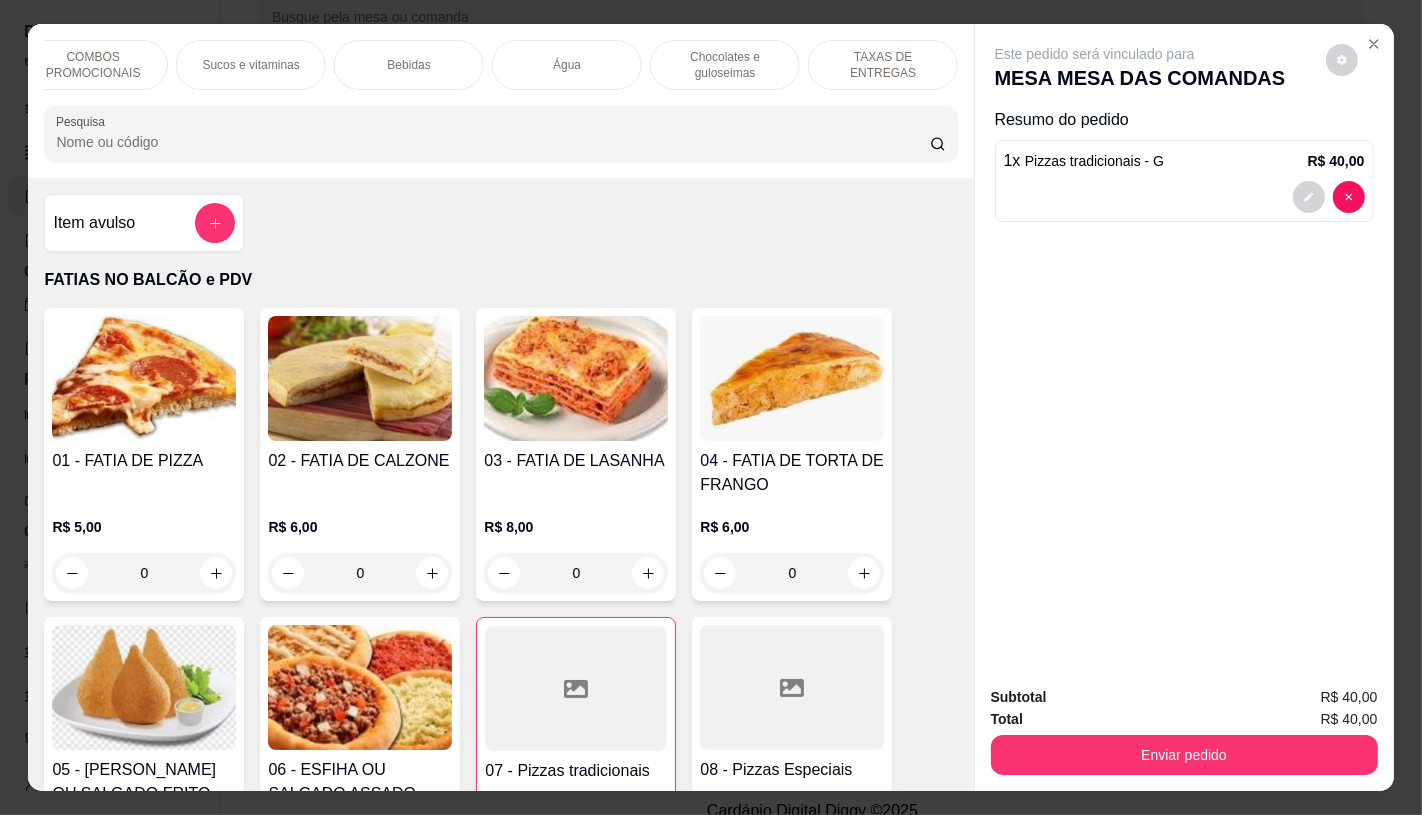 click on "TAXAS DE ENTREGAS" at bounding box center [883, 65] 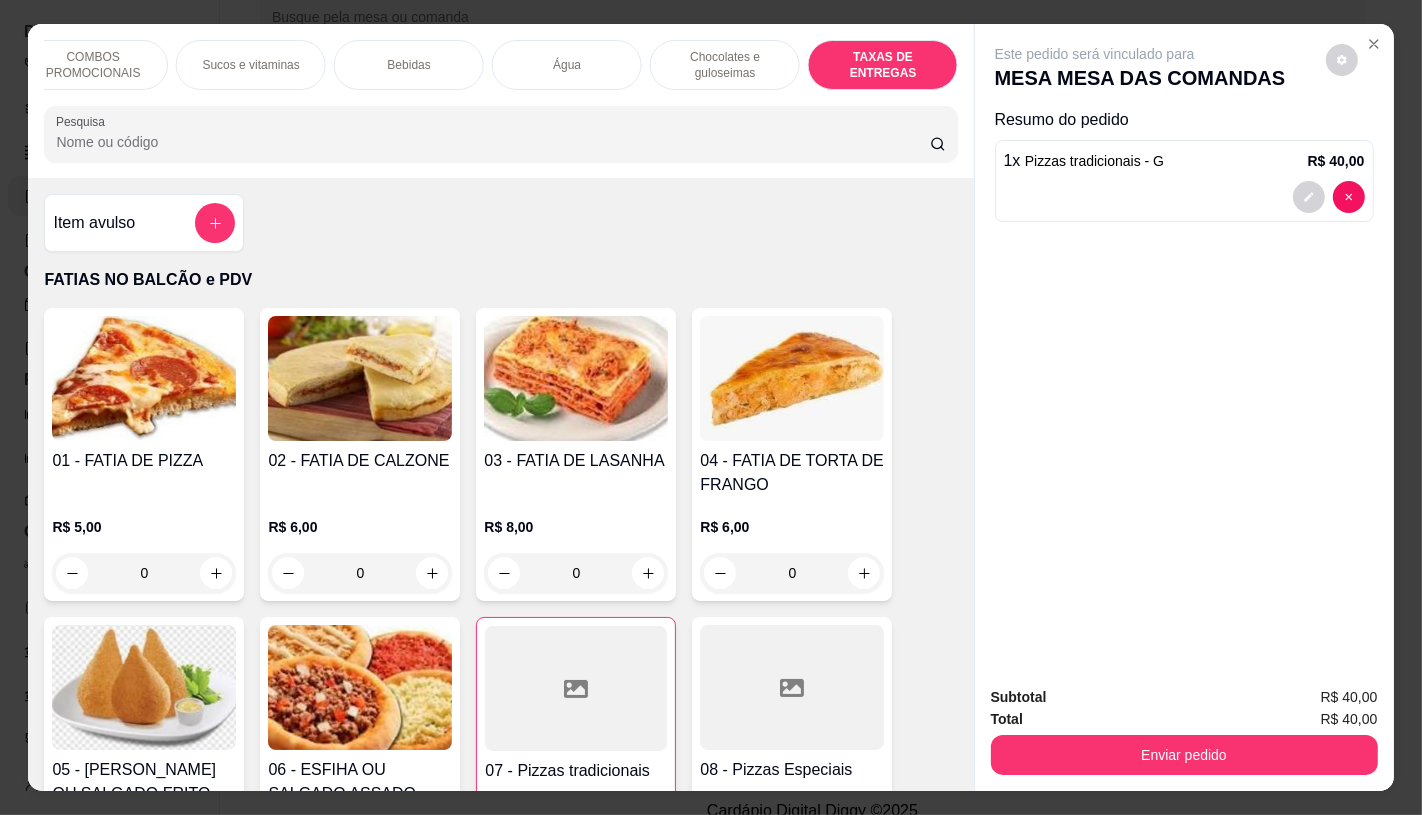 scroll, scrollTop: 13373, scrollLeft: 0, axis: vertical 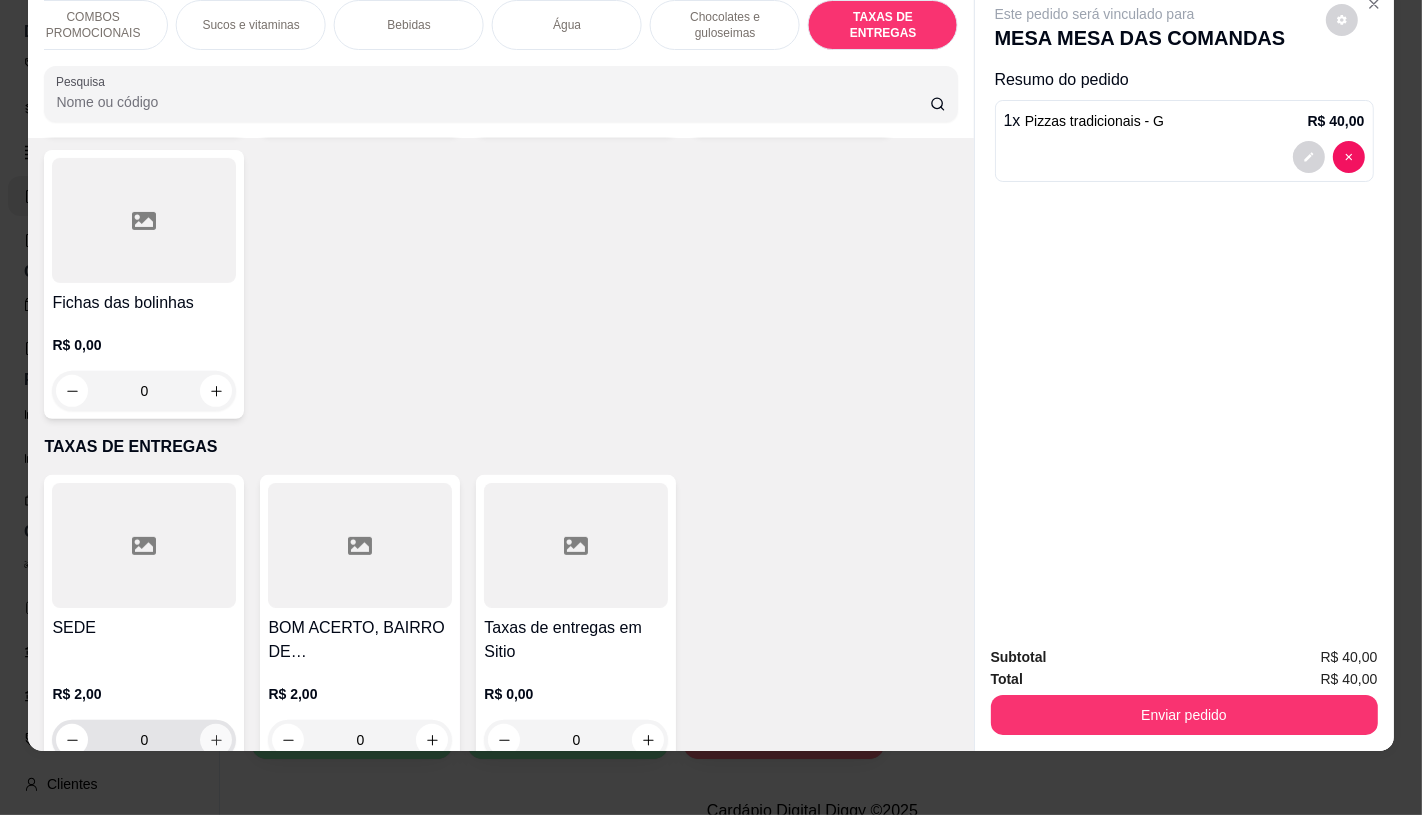 click 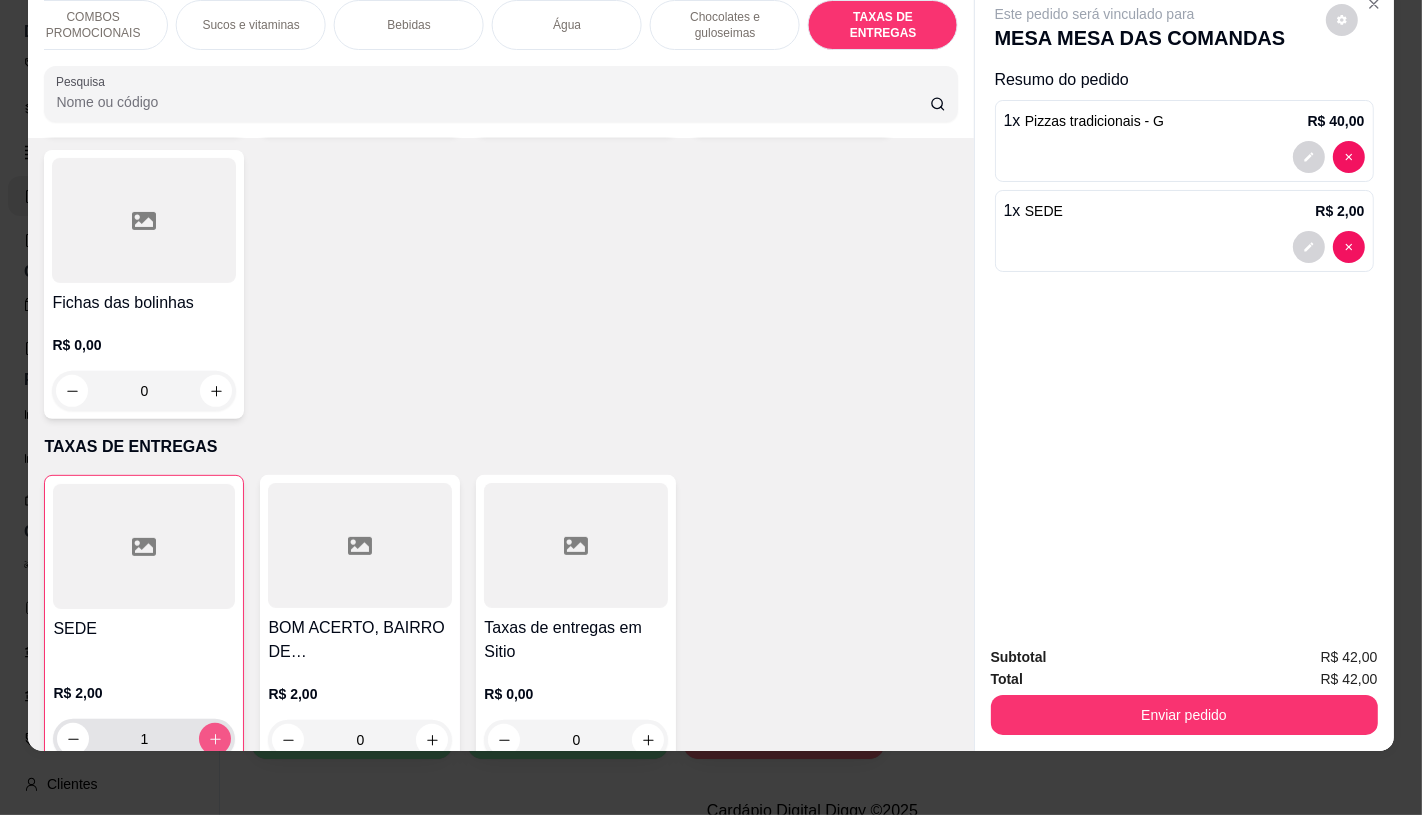 type on "1" 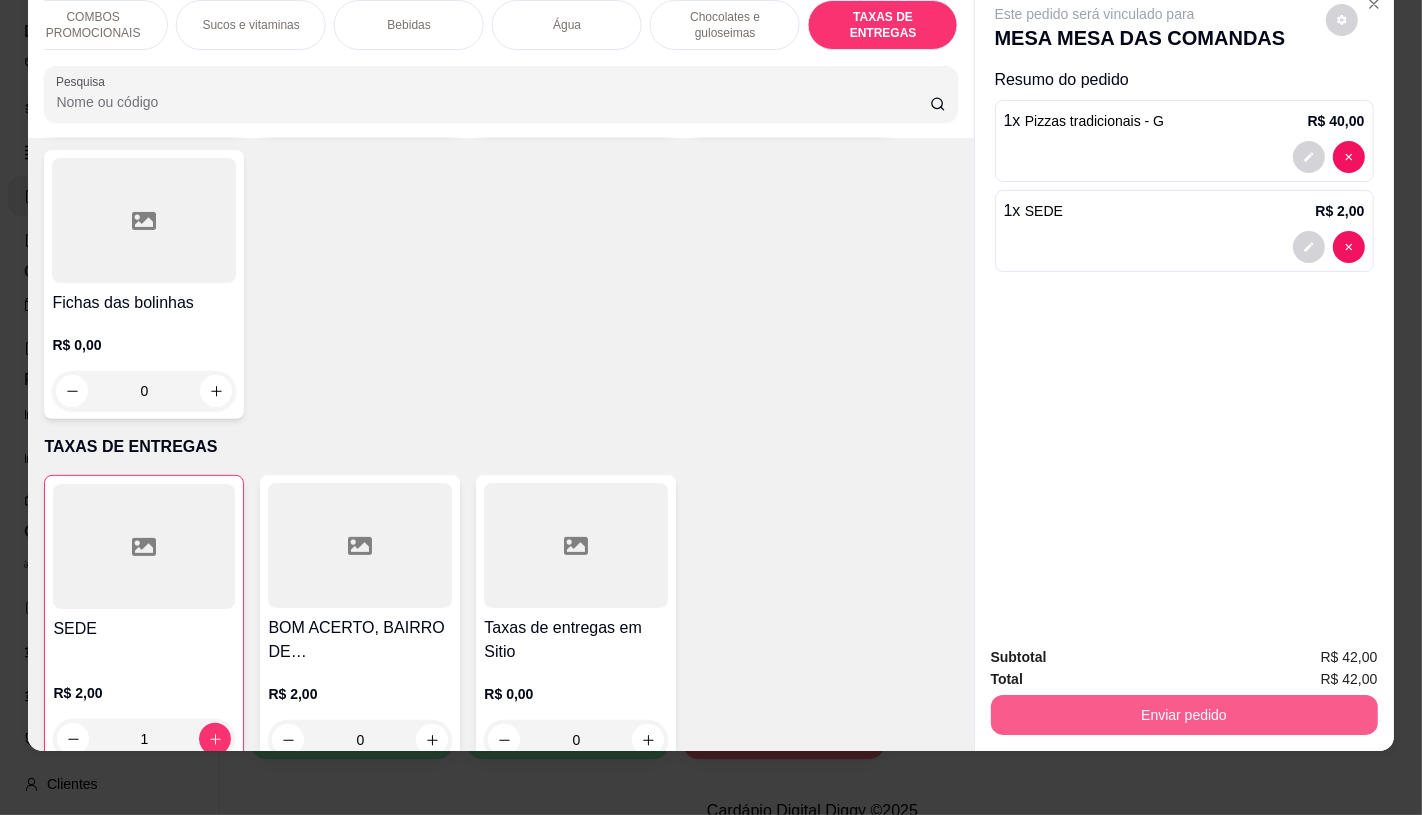 click on "Enviar pedido" at bounding box center (1184, 715) 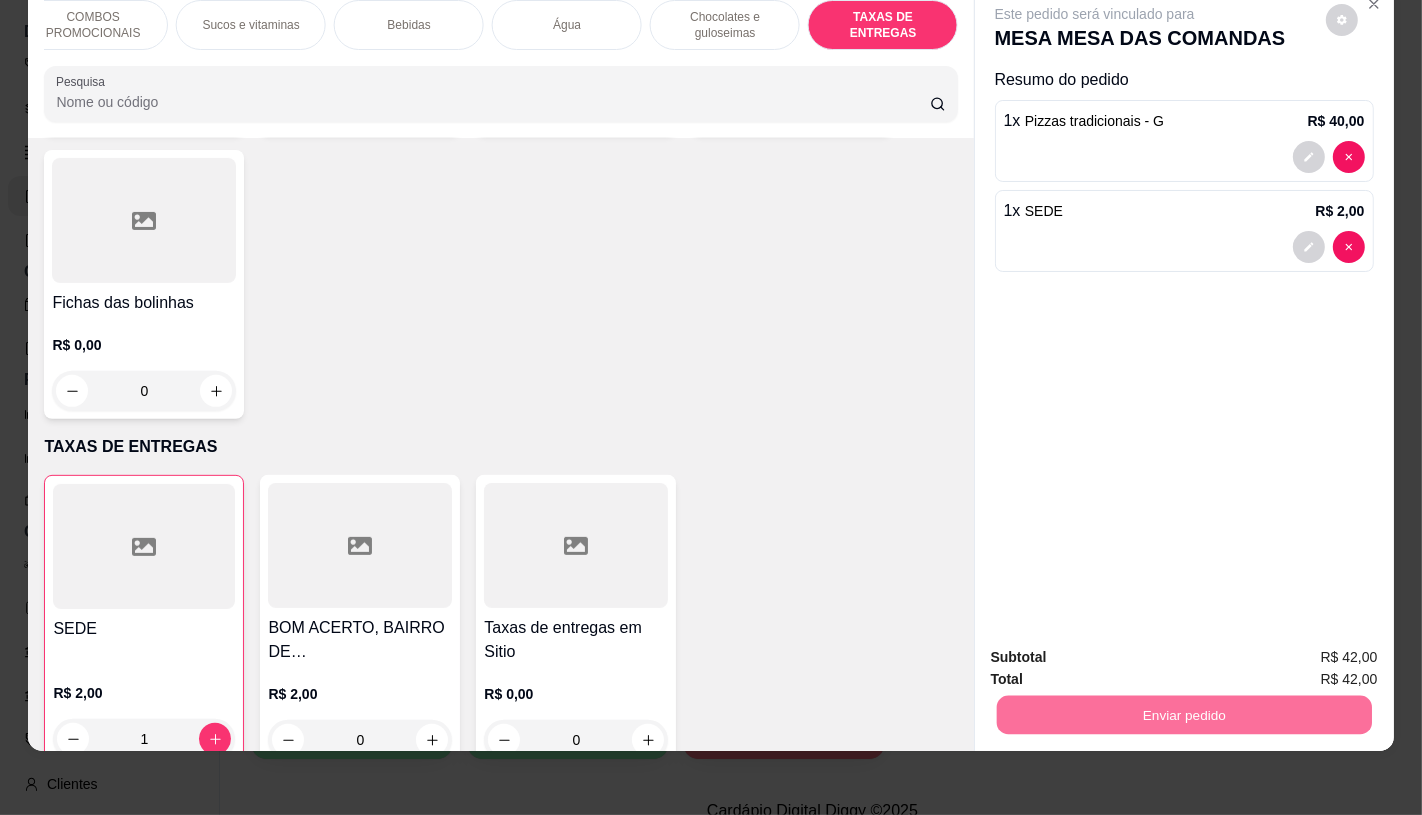 click on "Não registrar e enviar pedido" at bounding box center [1117, 650] 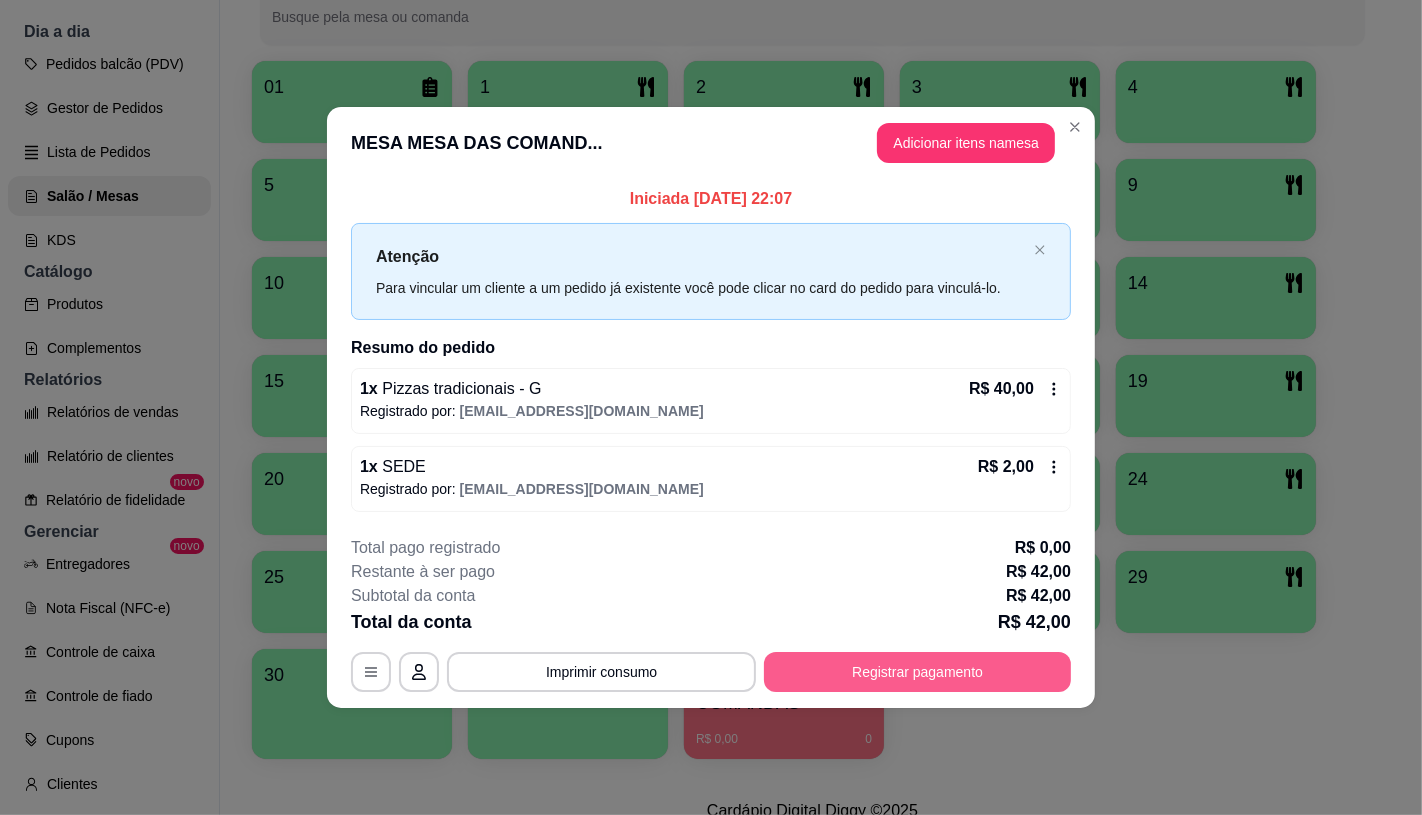 click on "Registrar pagamento" at bounding box center [917, 672] 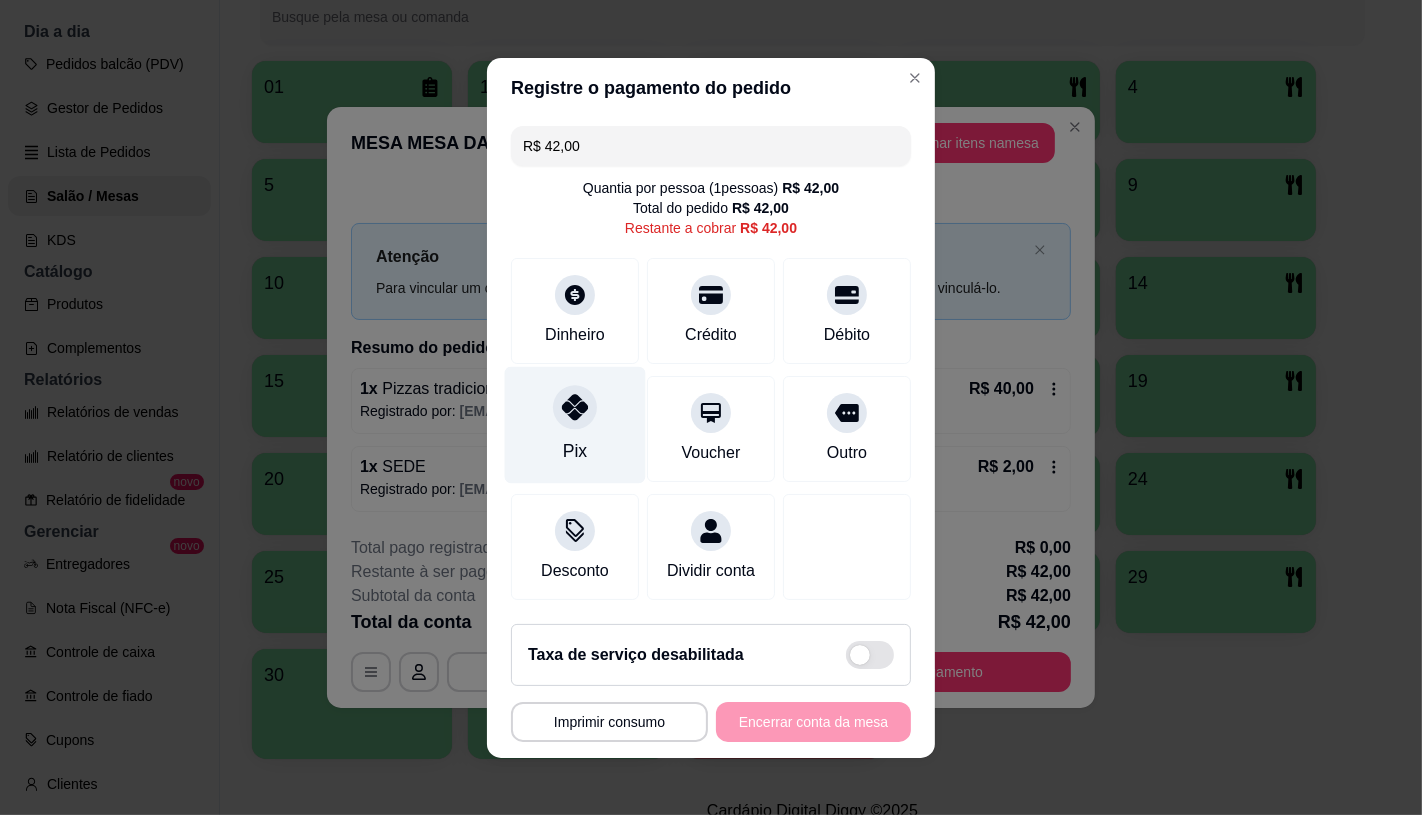 click on "Pix" at bounding box center [575, 424] 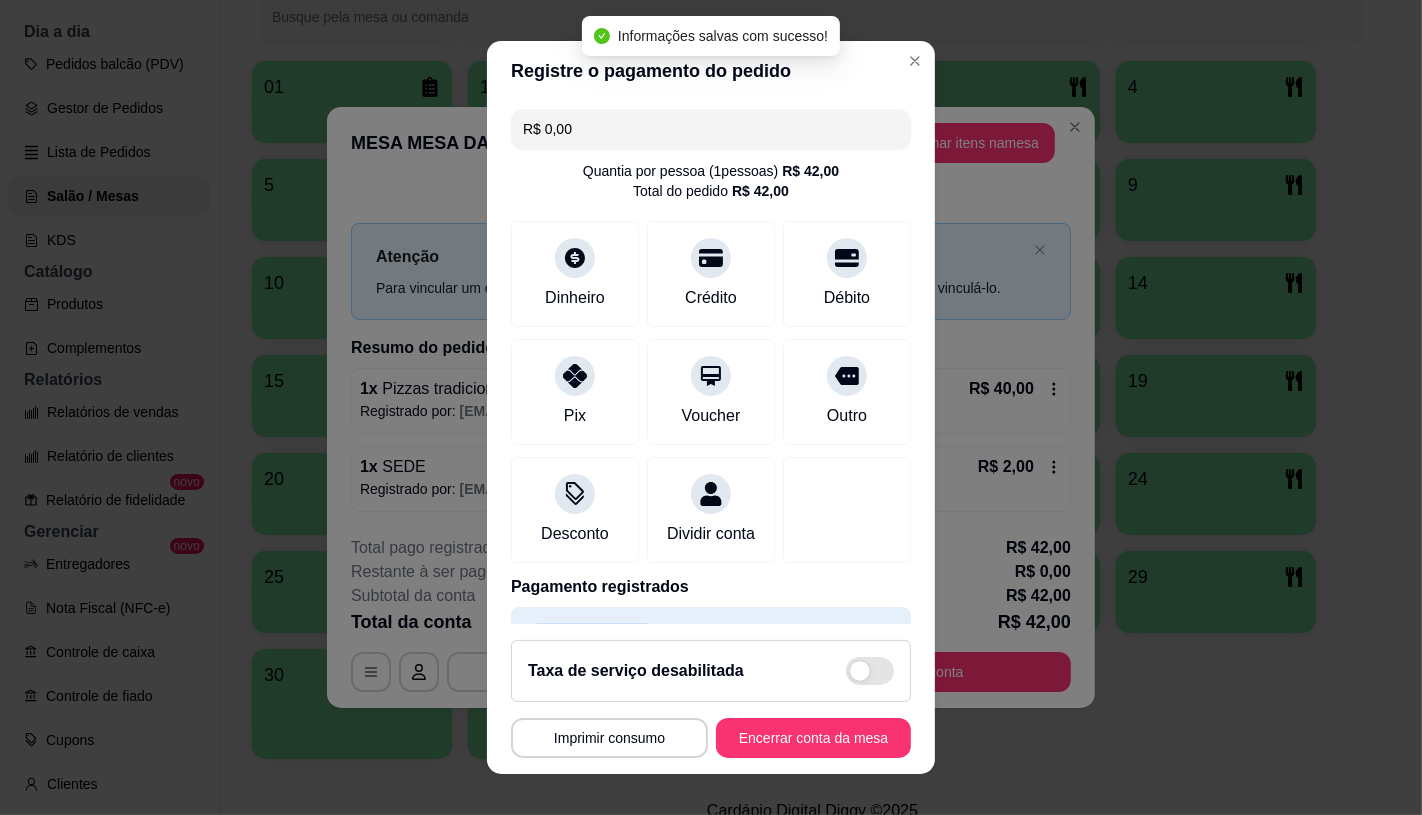 type on "R$ 0,00" 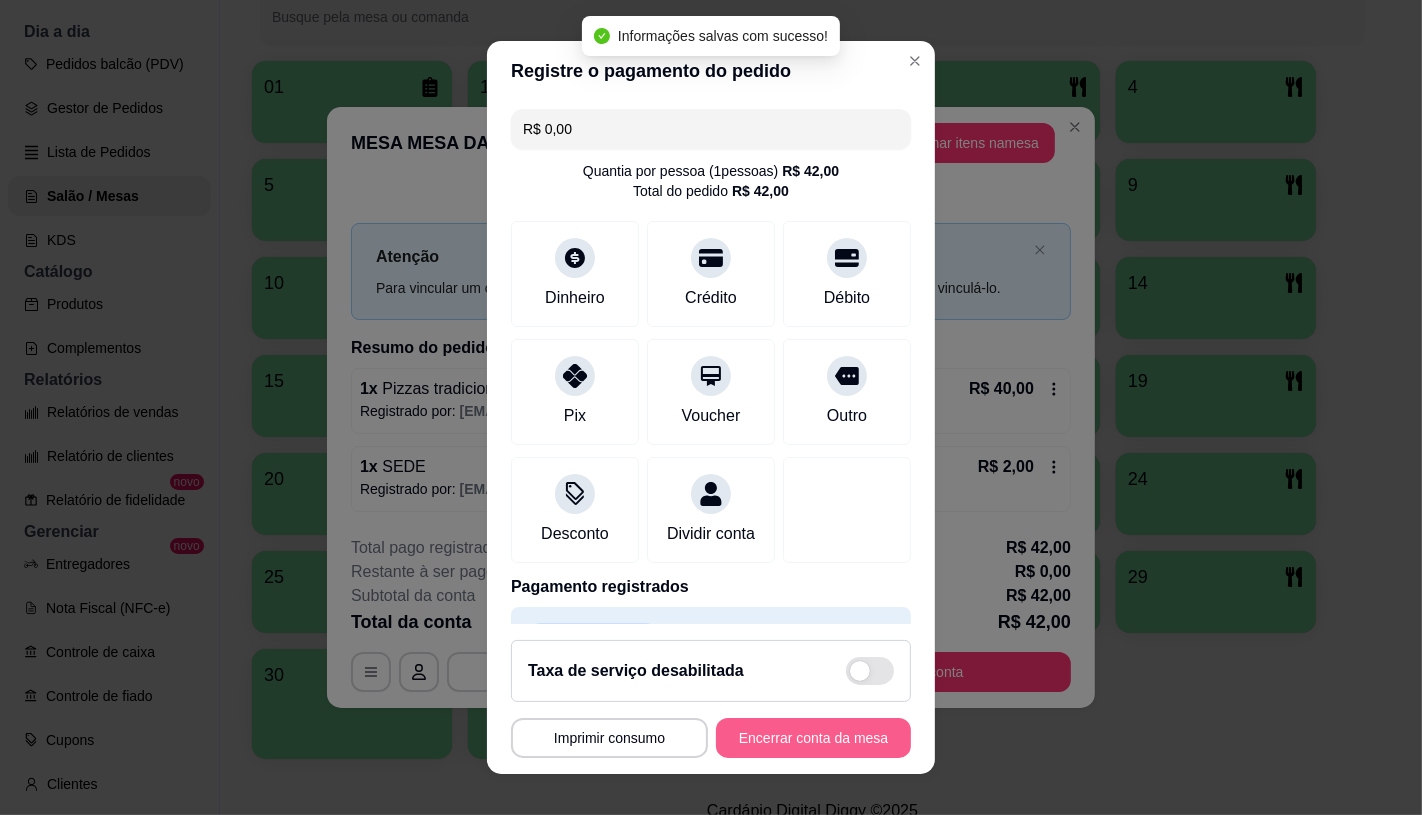 click on "Encerrar conta da mesa" at bounding box center [813, 738] 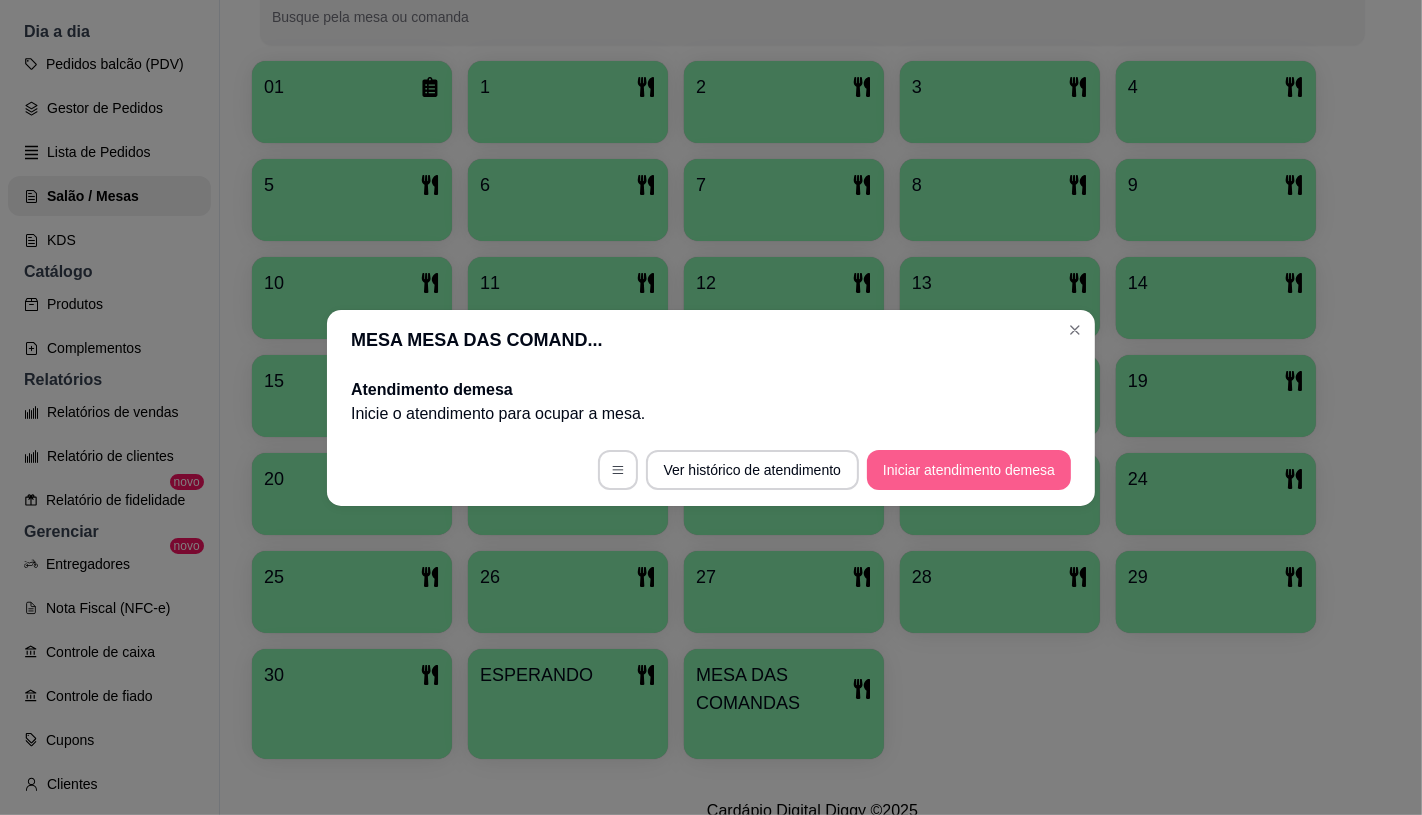 click on "Iniciar atendimento de  mesa" at bounding box center (969, 470) 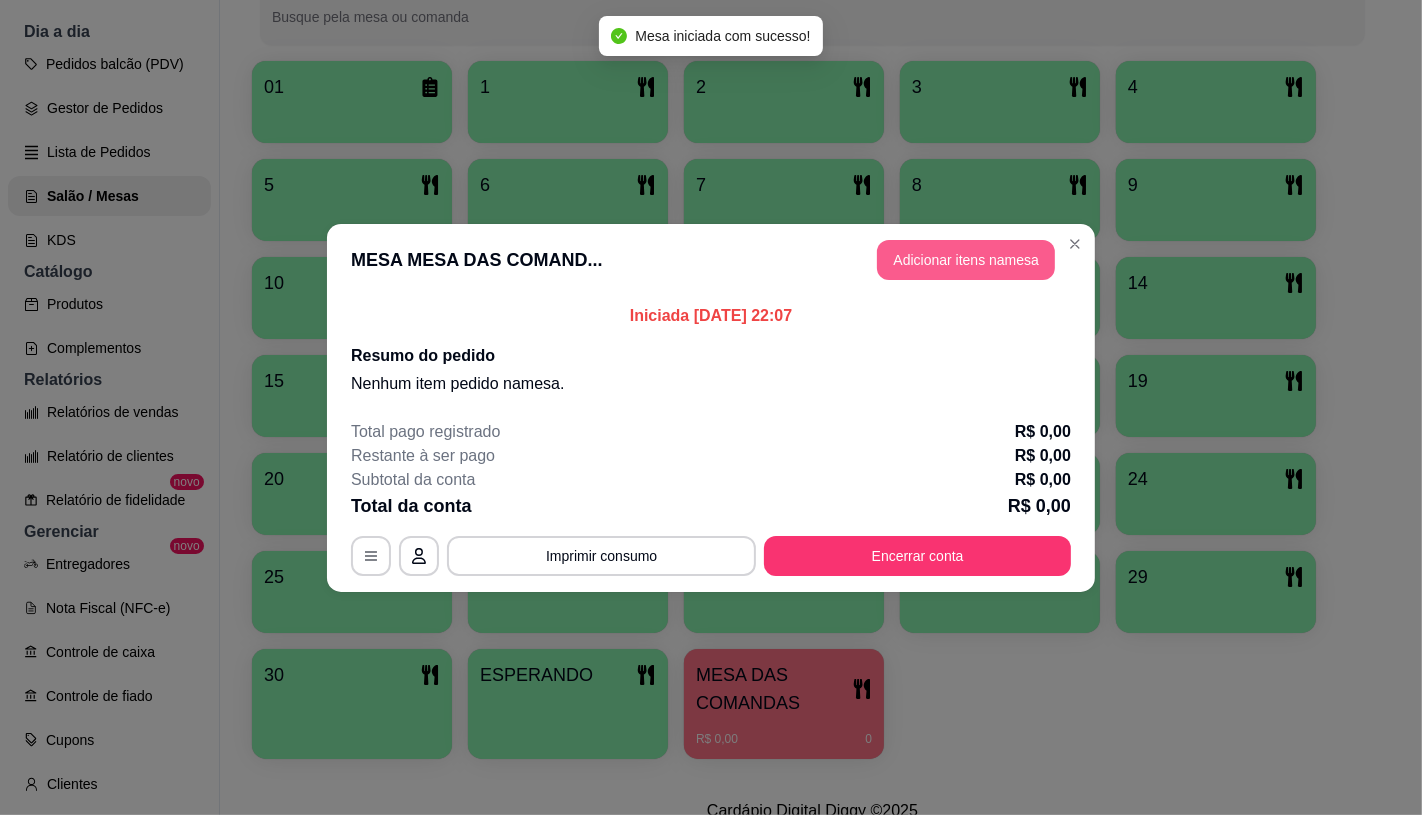 click on "Adicionar itens na  mesa" at bounding box center (966, 260) 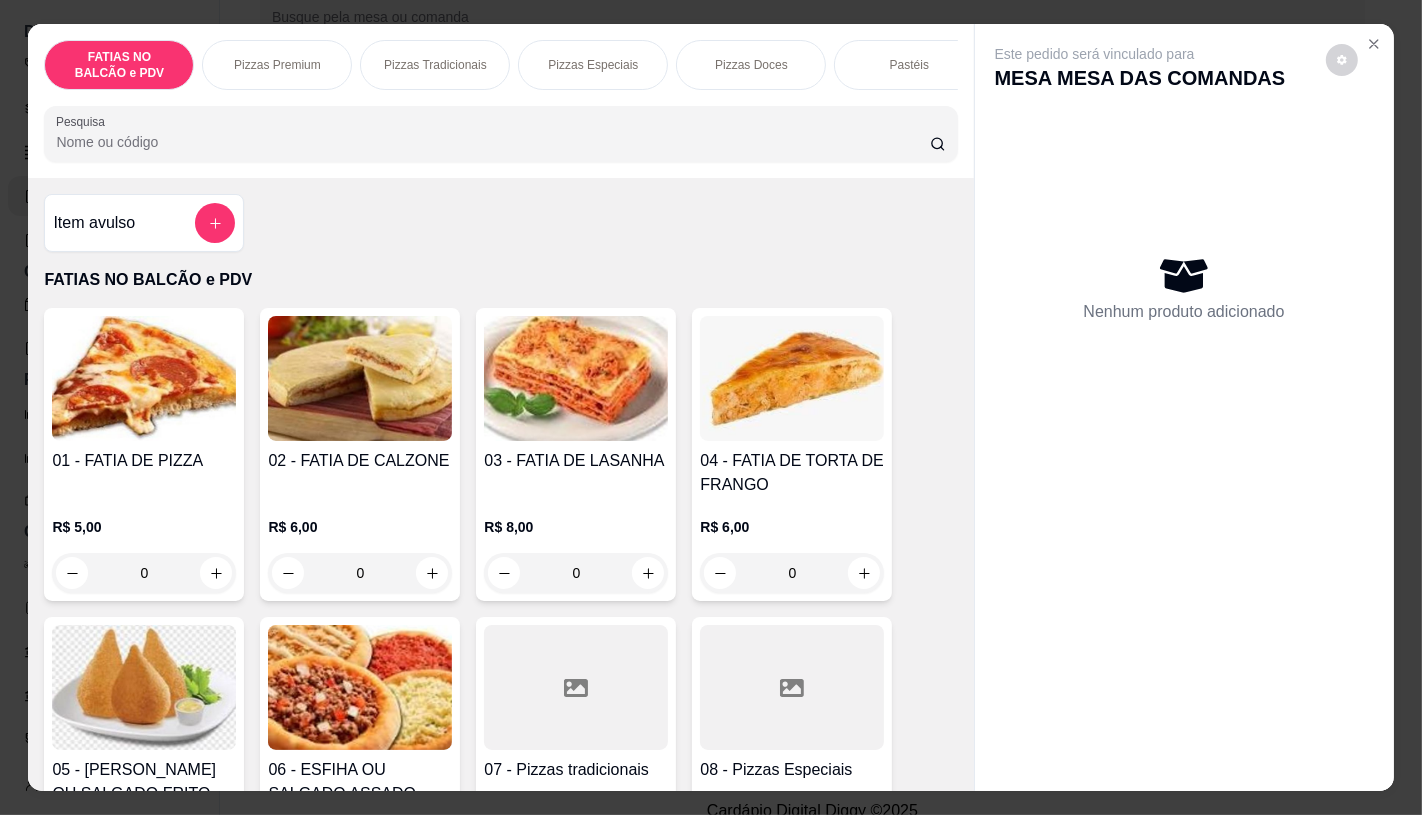 scroll, scrollTop: 0, scrollLeft: 2080, axis: horizontal 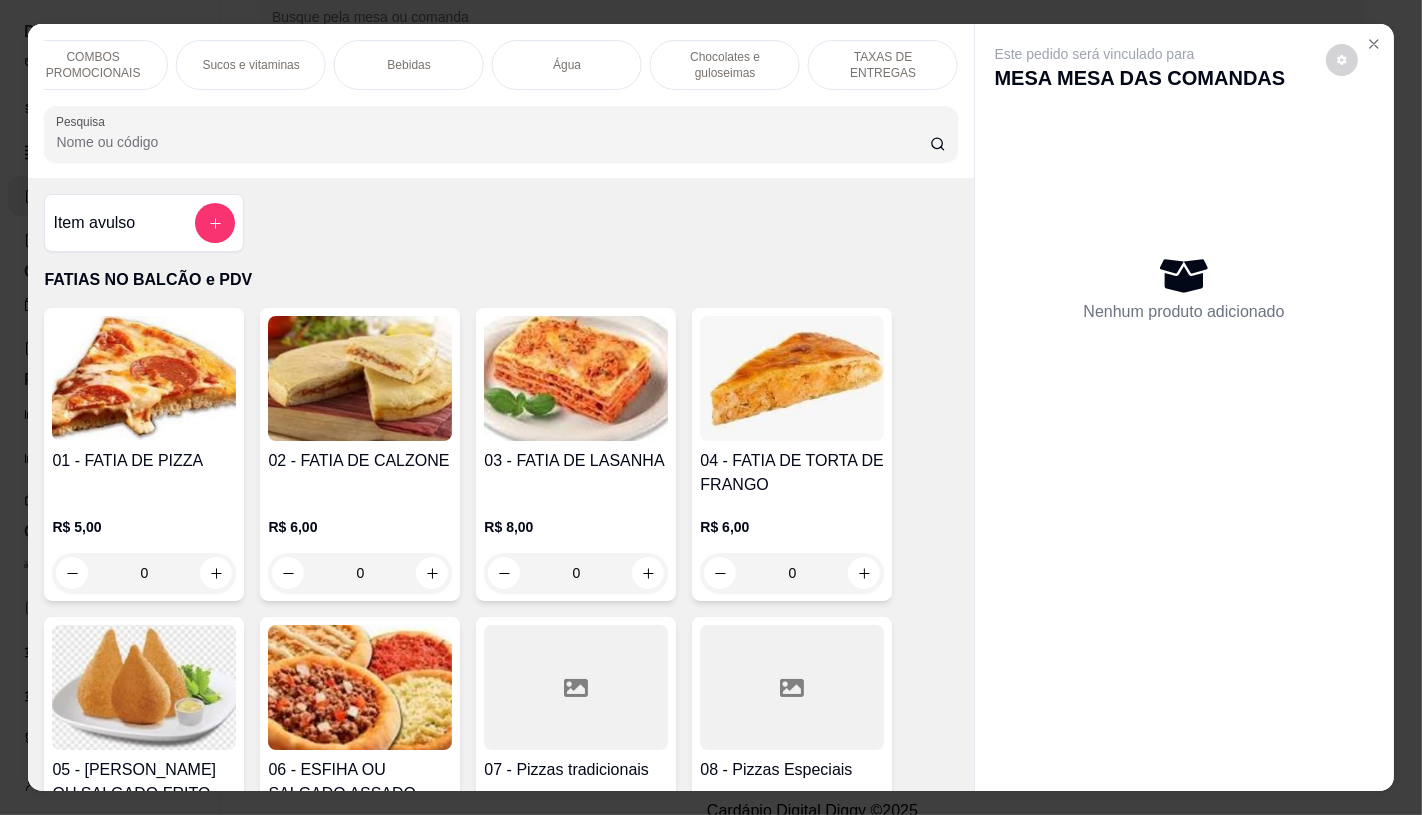 click on "TAXAS DE ENTREGAS" at bounding box center [883, 65] 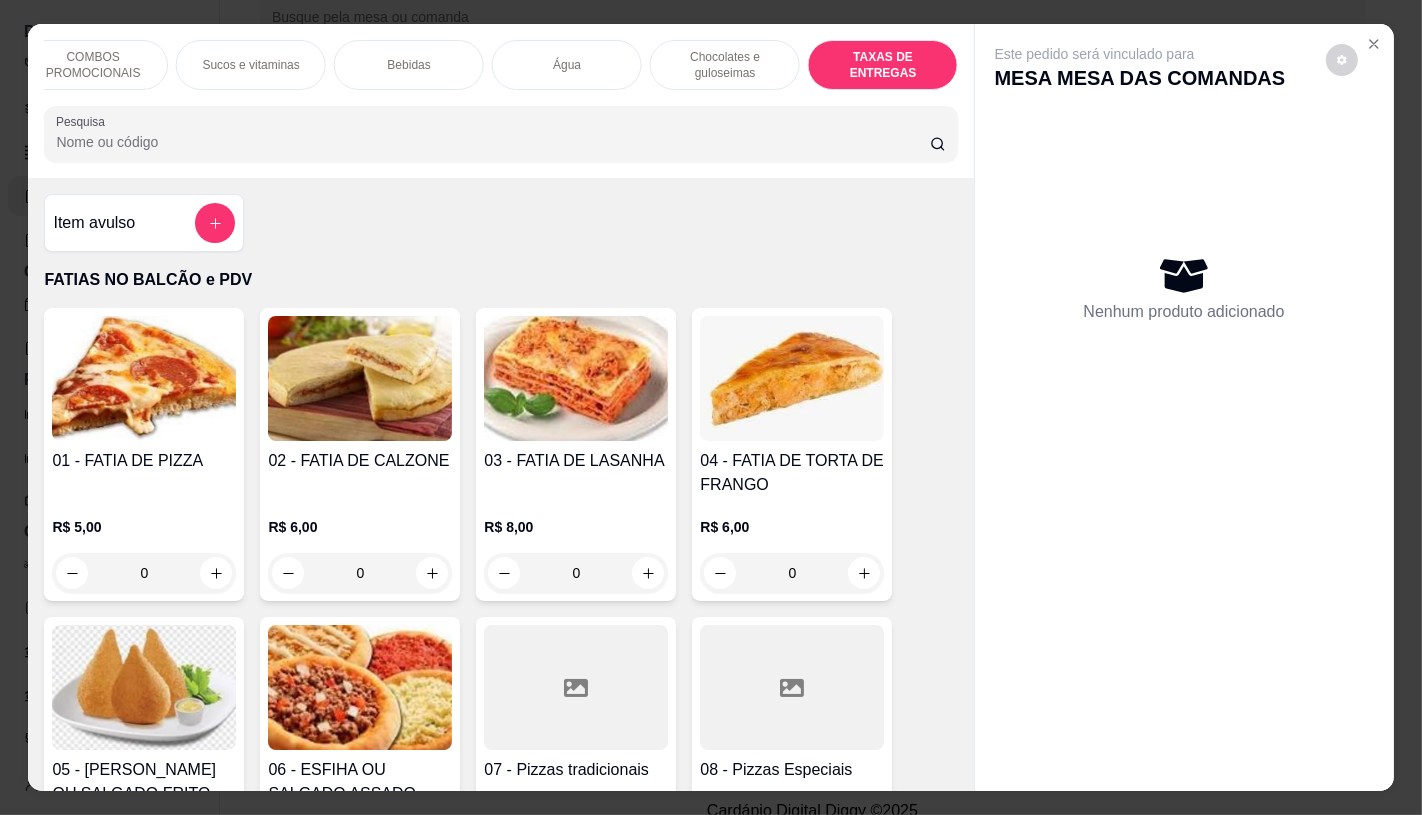 scroll, scrollTop: 13373, scrollLeft: 0, axis: vertical 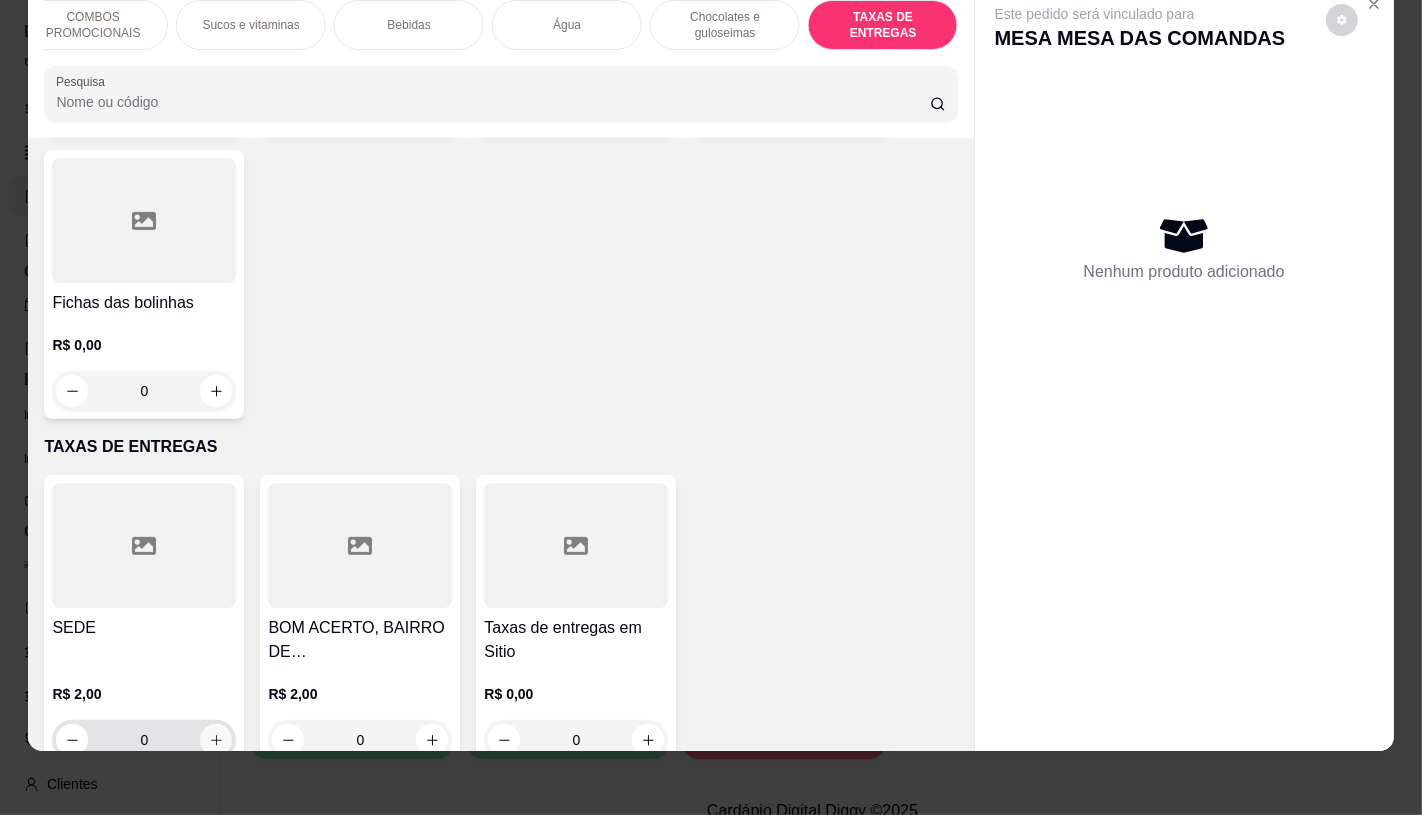 click 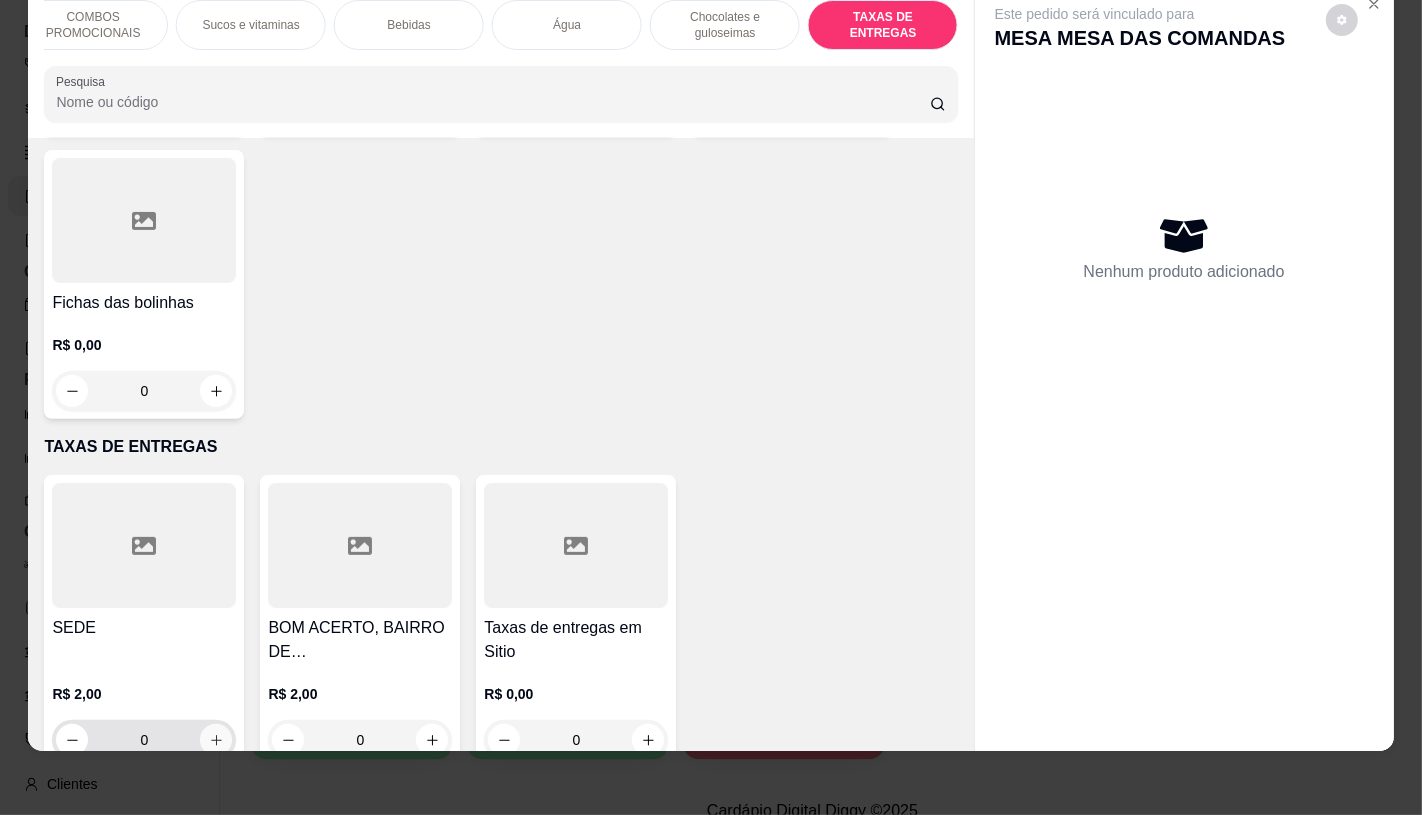 type on "1" 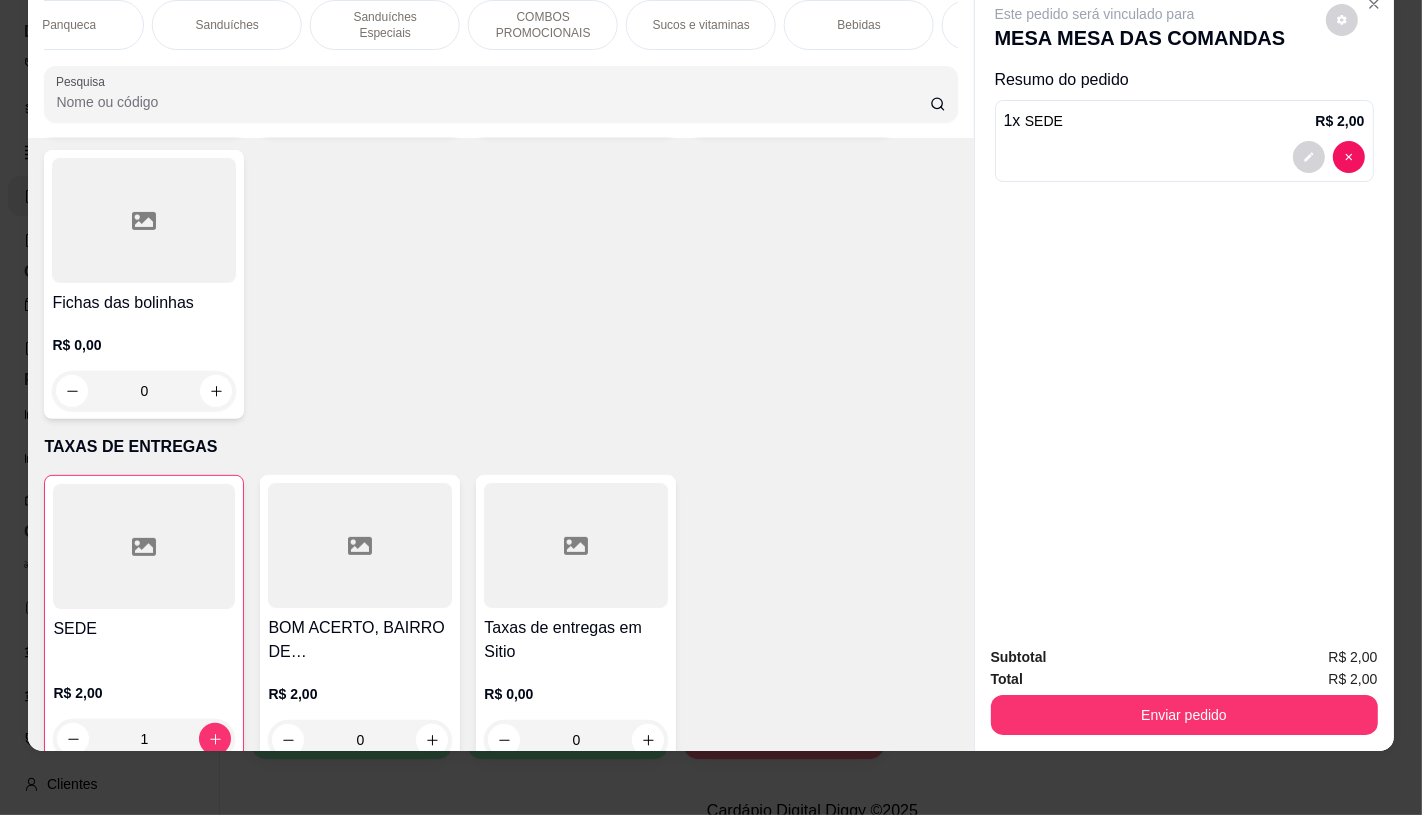 scroll, scrollTop: 0, scrollLeft: 1451, axis: horizontal 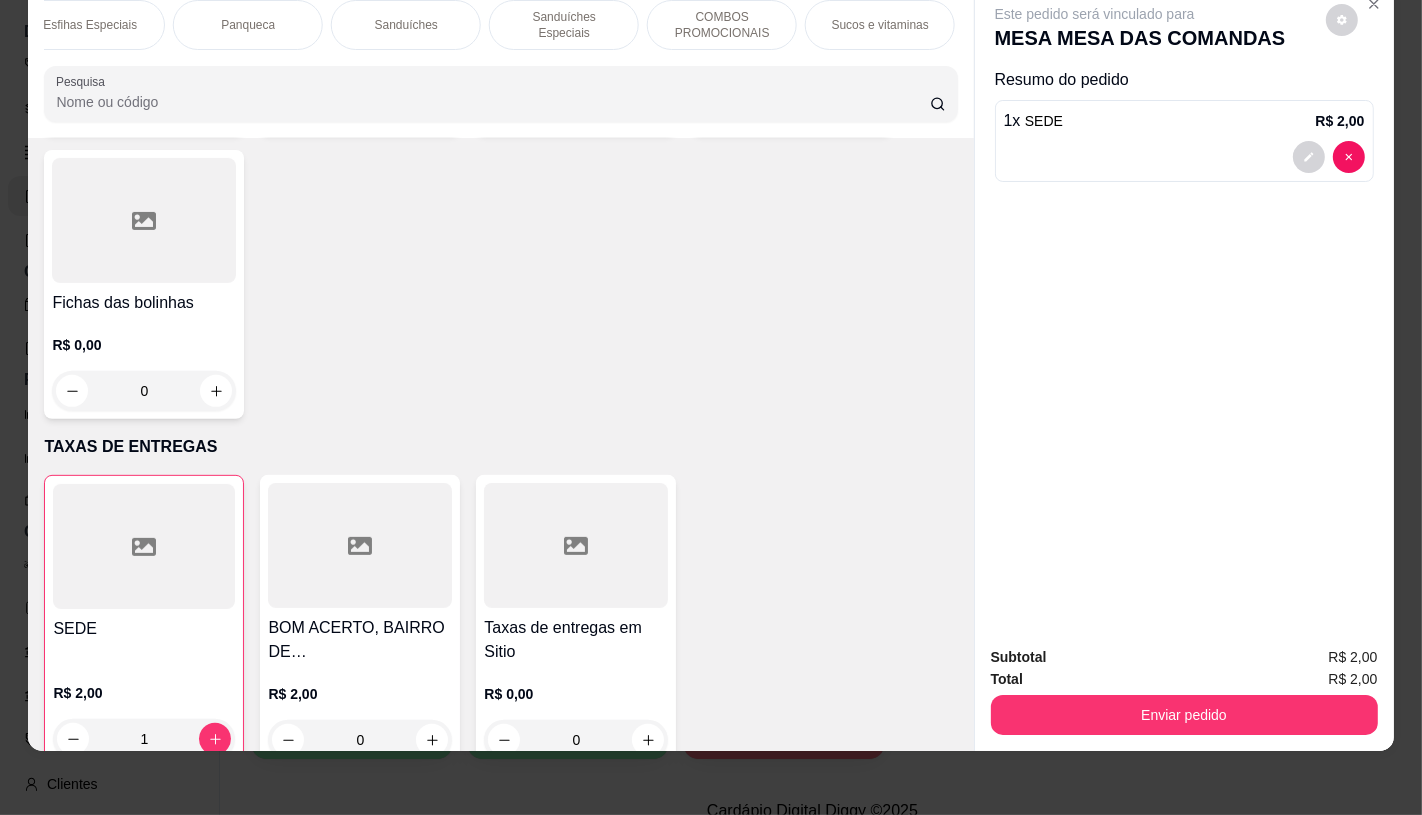 click on "Sanduíches" at bounding box center (406, 25) 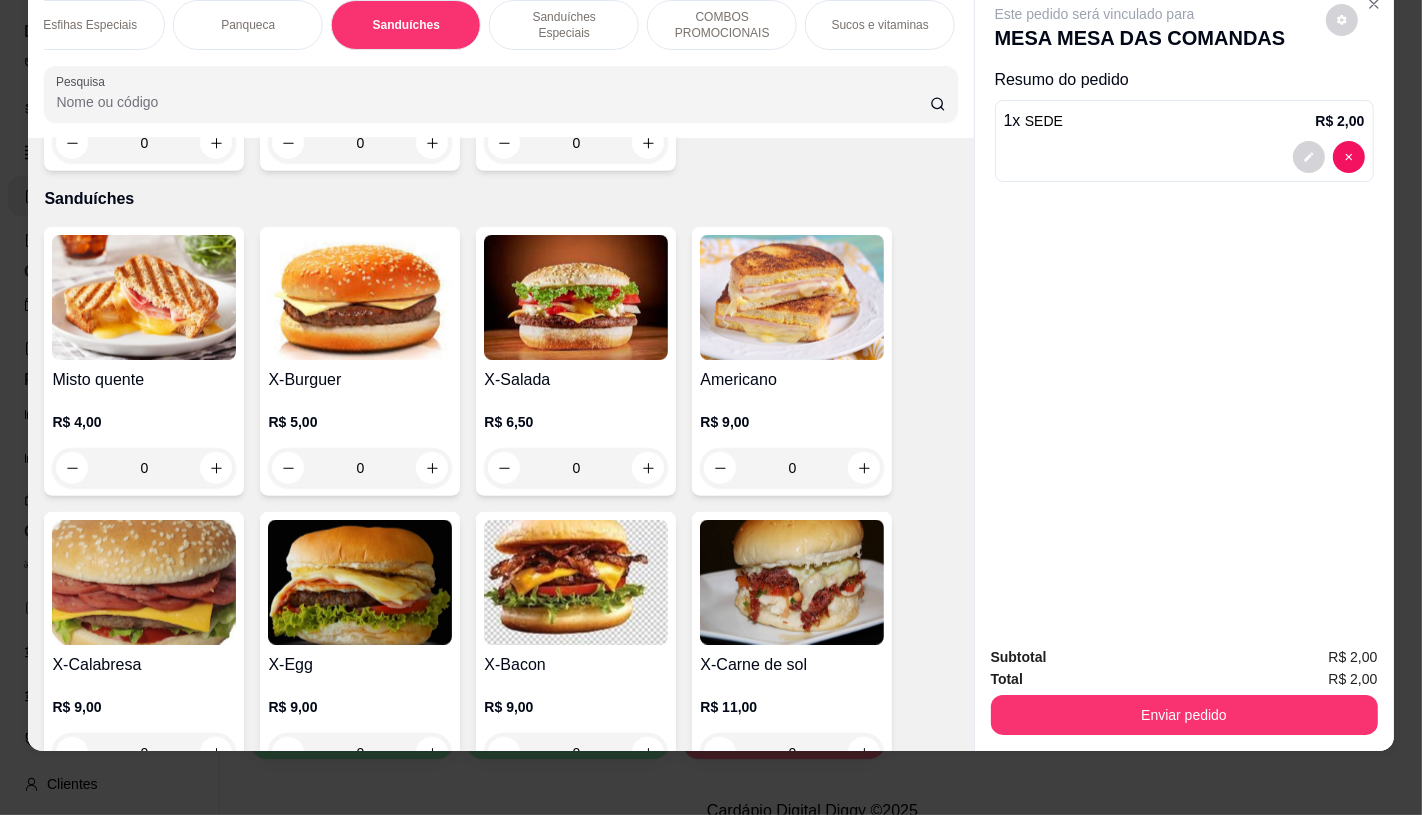 scroll, scrollTop: 8416, scrollLeft: 0, axis: vertical 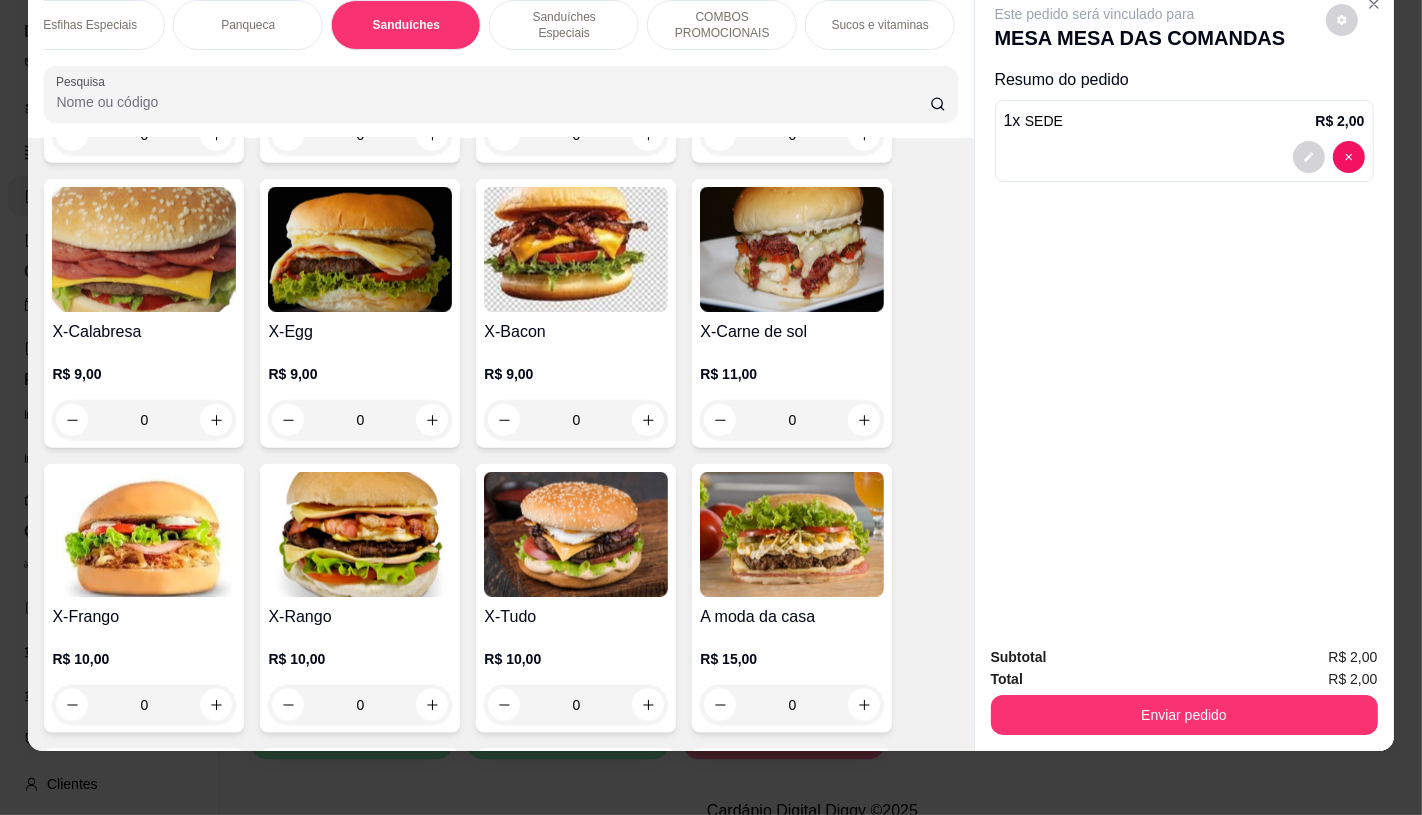 click on "X-Tudo" at bounding box center [576, 617] 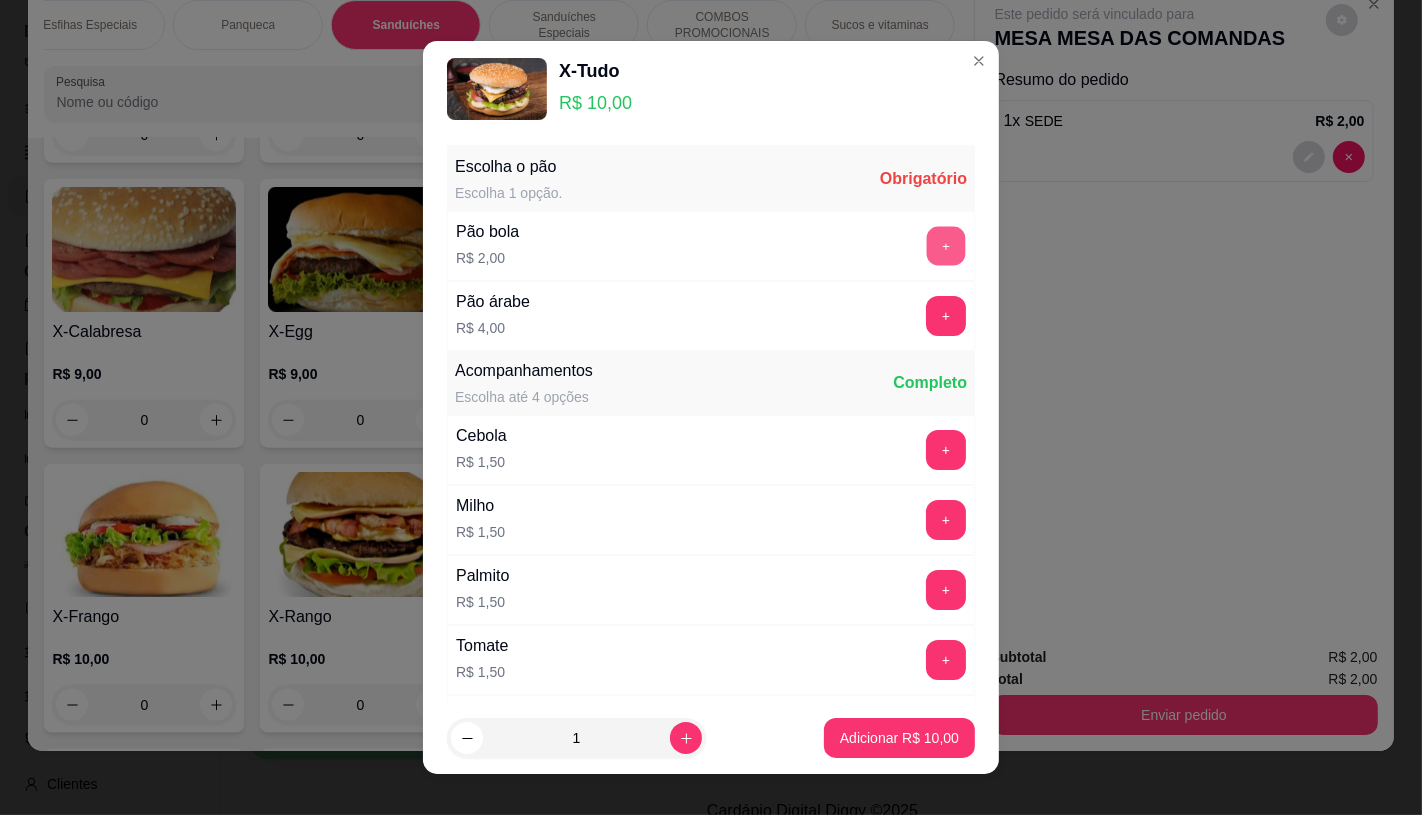 click on "+" at bounding box center [946, 245] 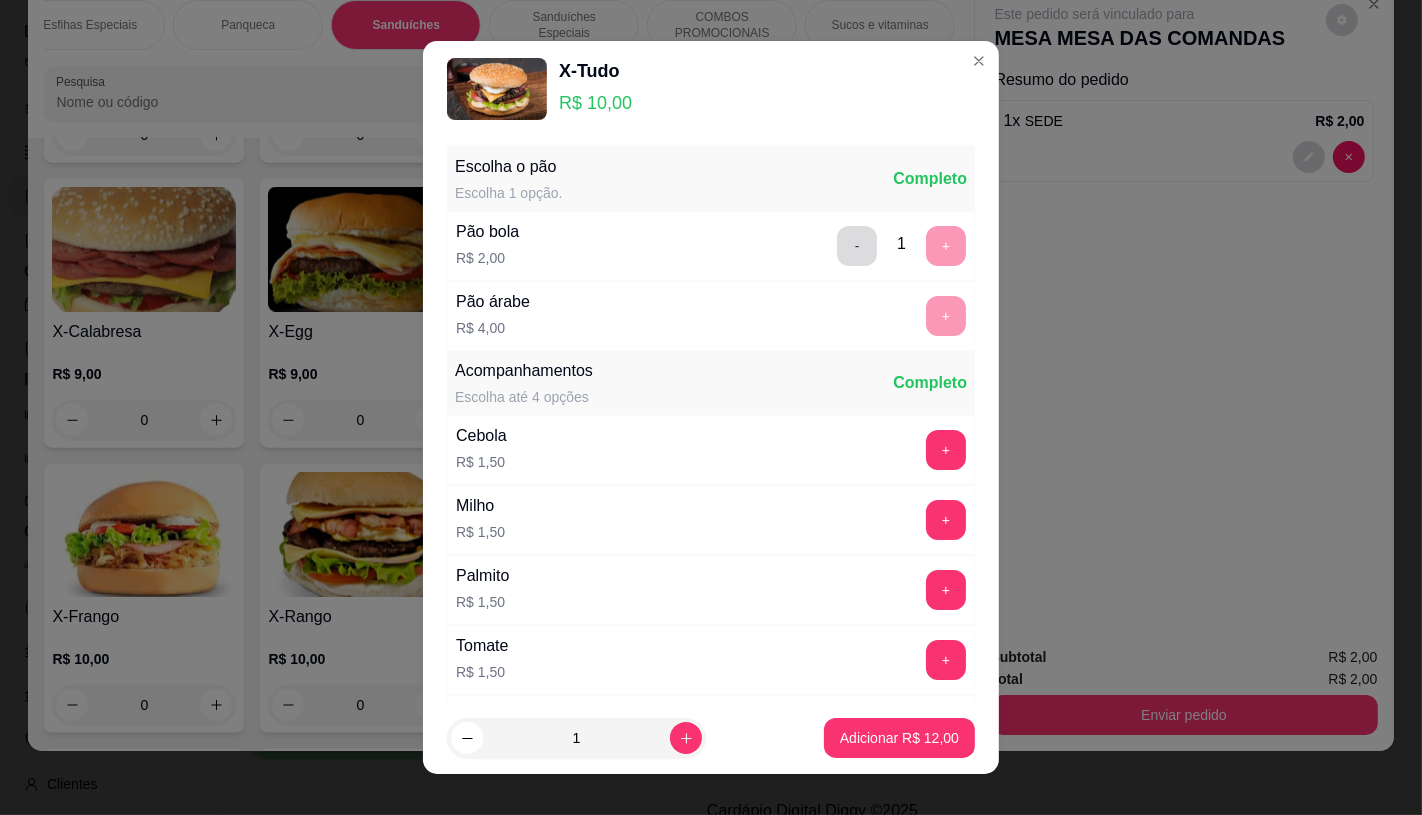 click on "-" at bounding box center [857, 246] 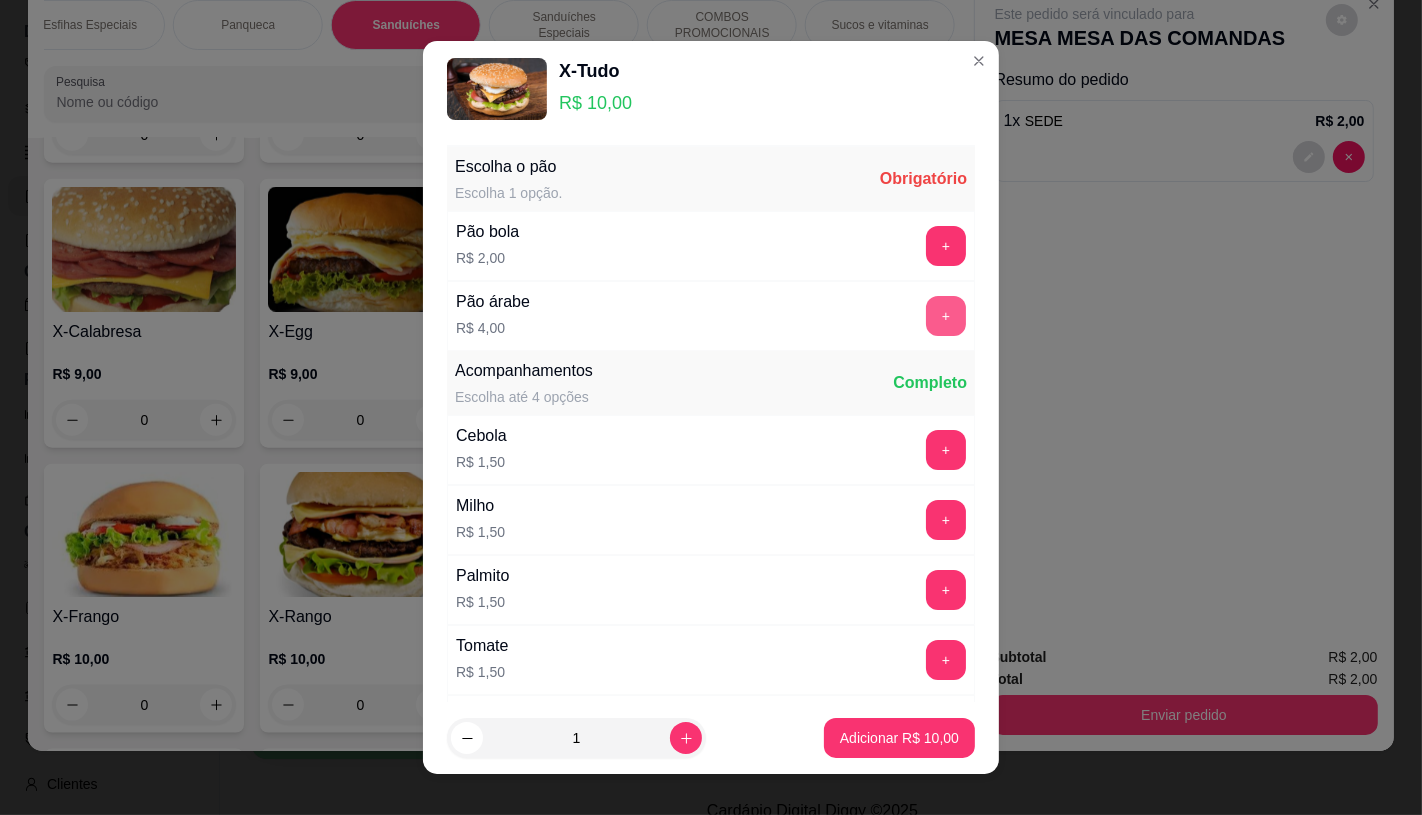 click on "+" at bounding box center (946, 316) 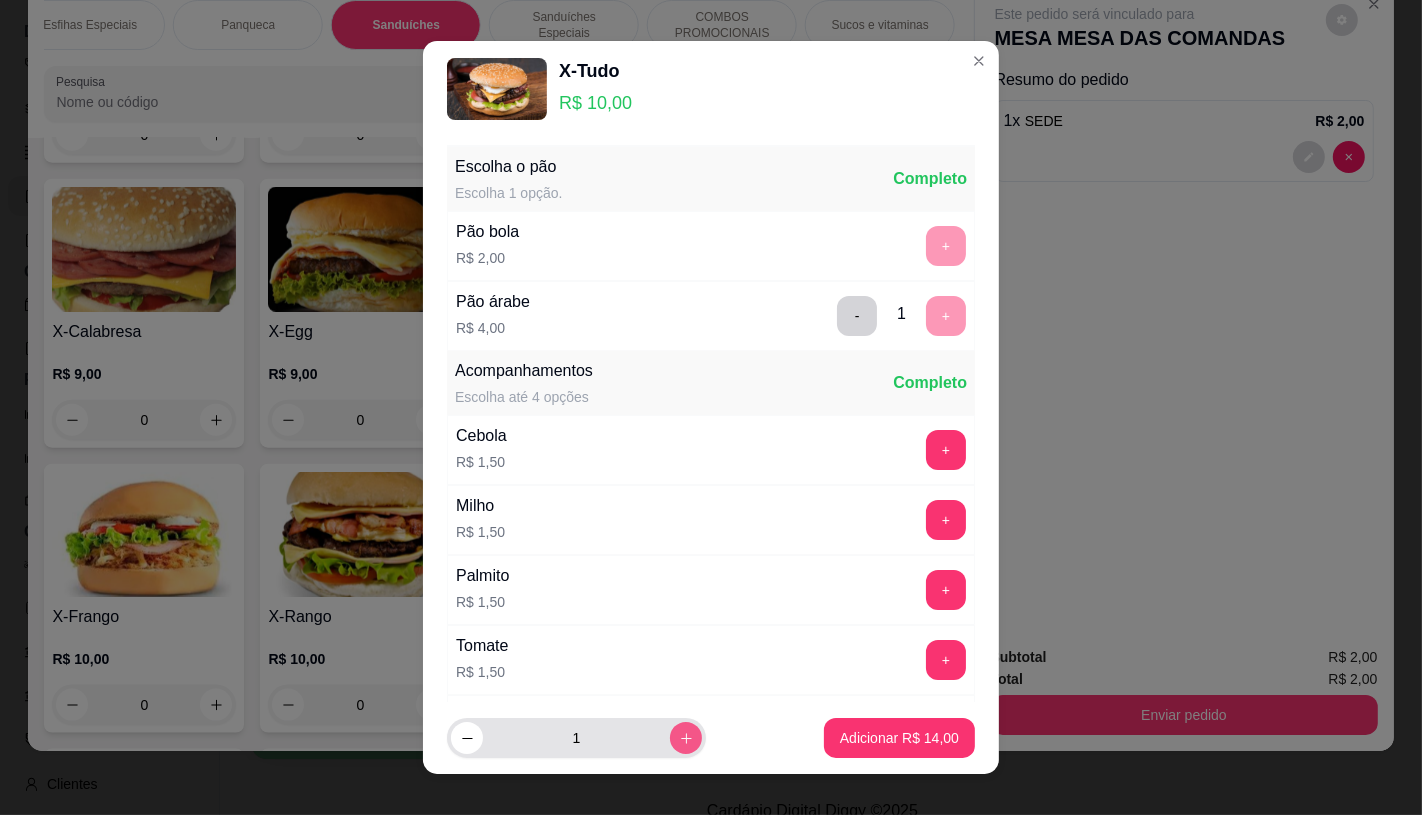 click at bounding box center (686, 738) 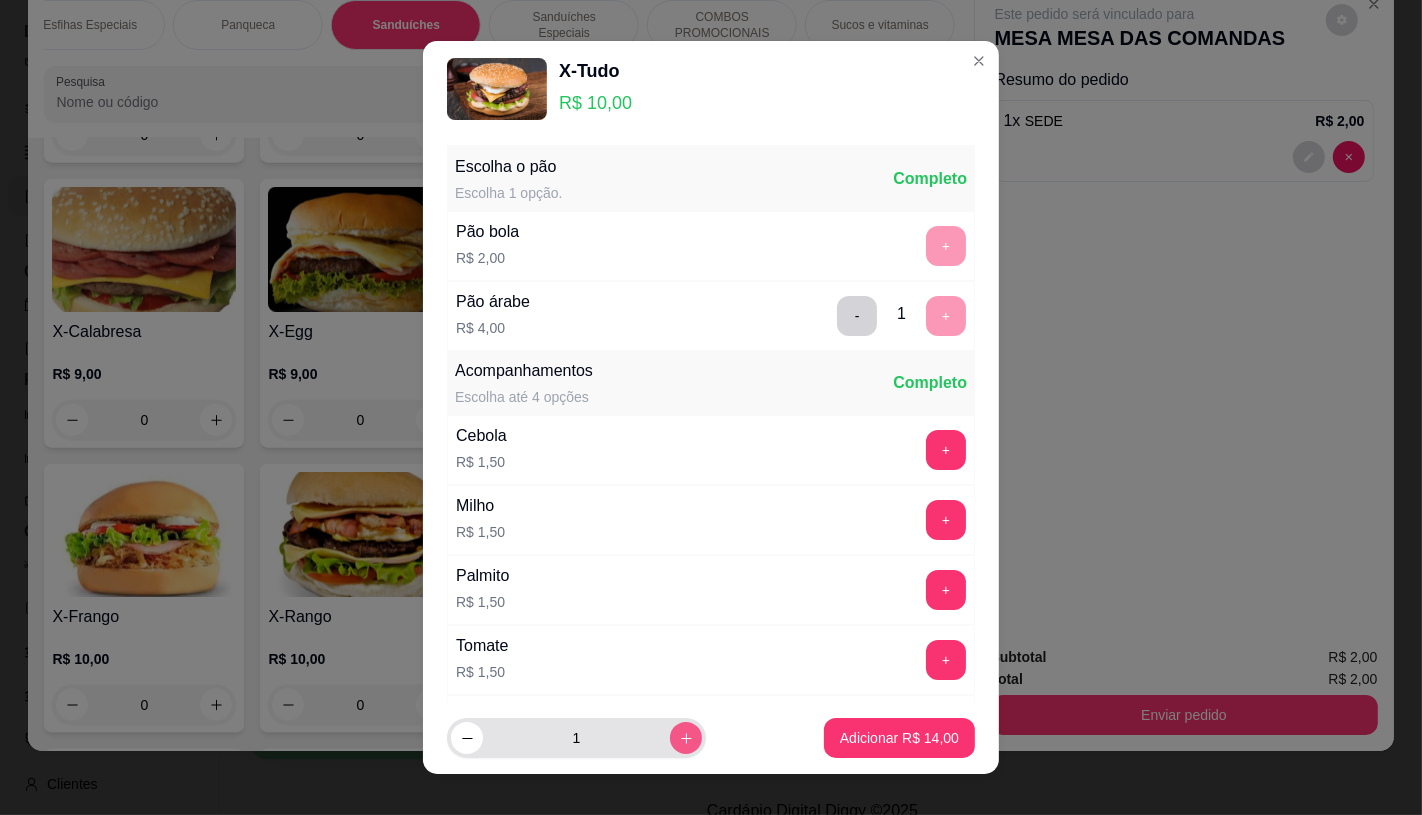 type on "2" 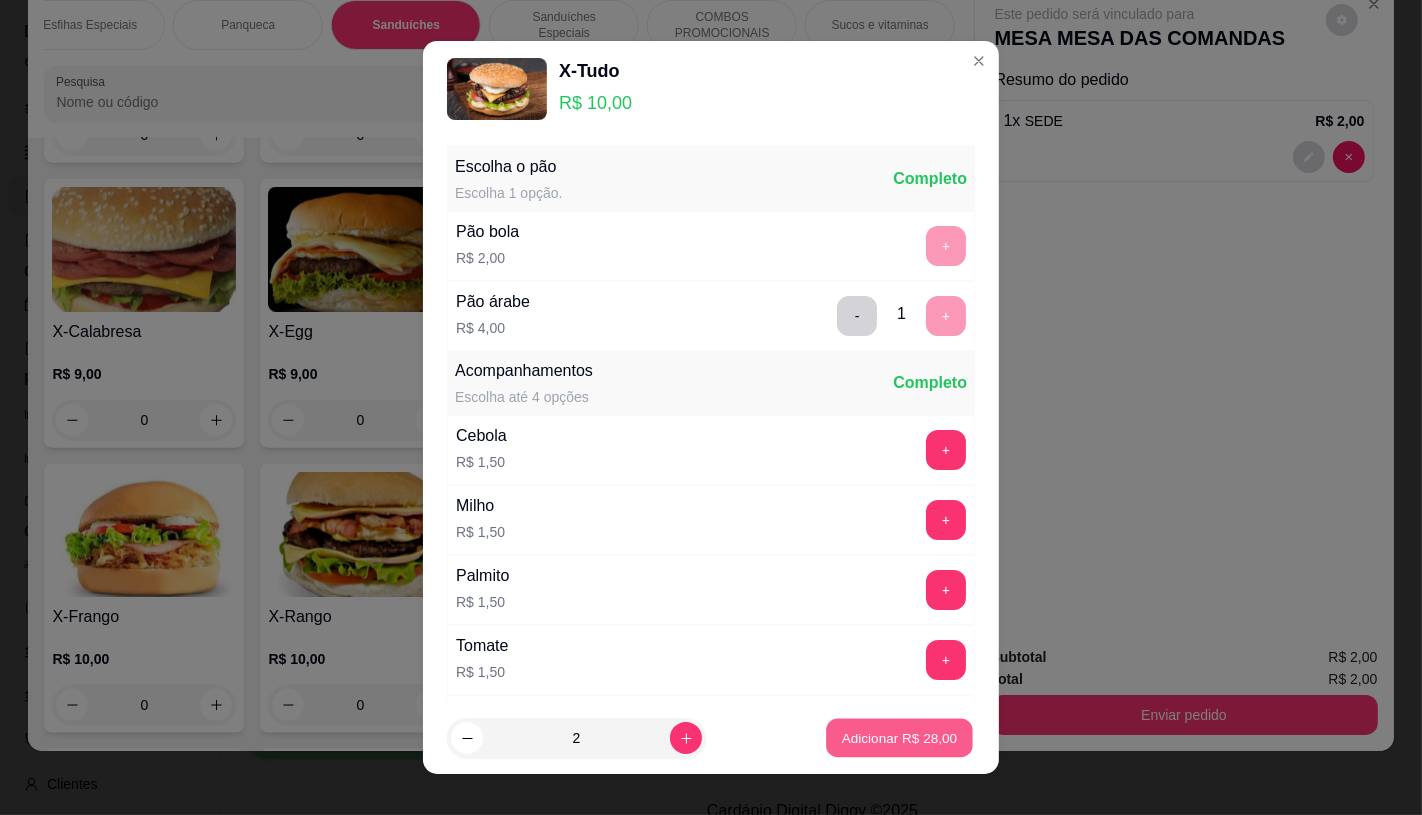 click on "Adicionar   R$ 28,00" at bounding box center [900, 738] 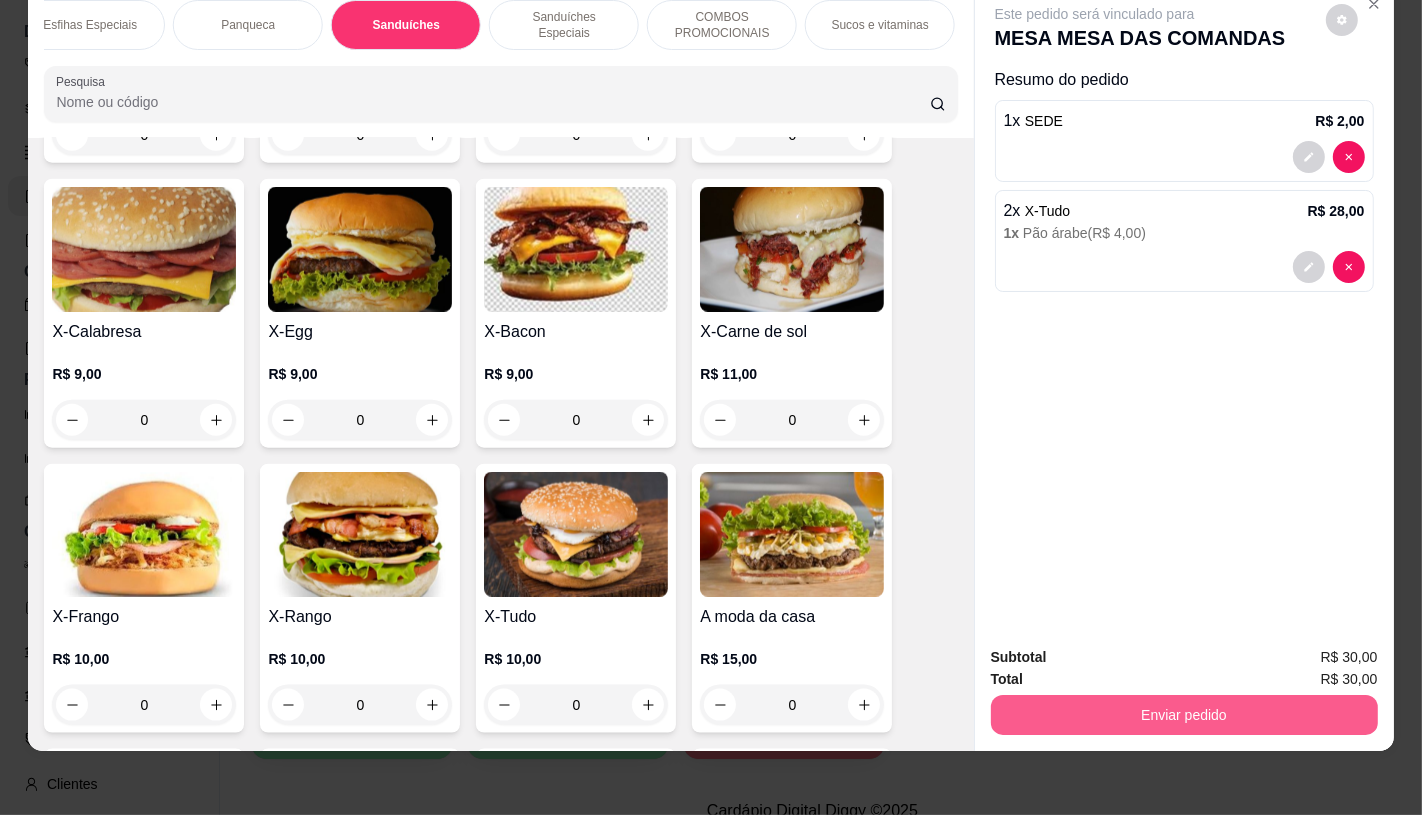click on "Enviar pedido" at bounding box center [1184, 715] 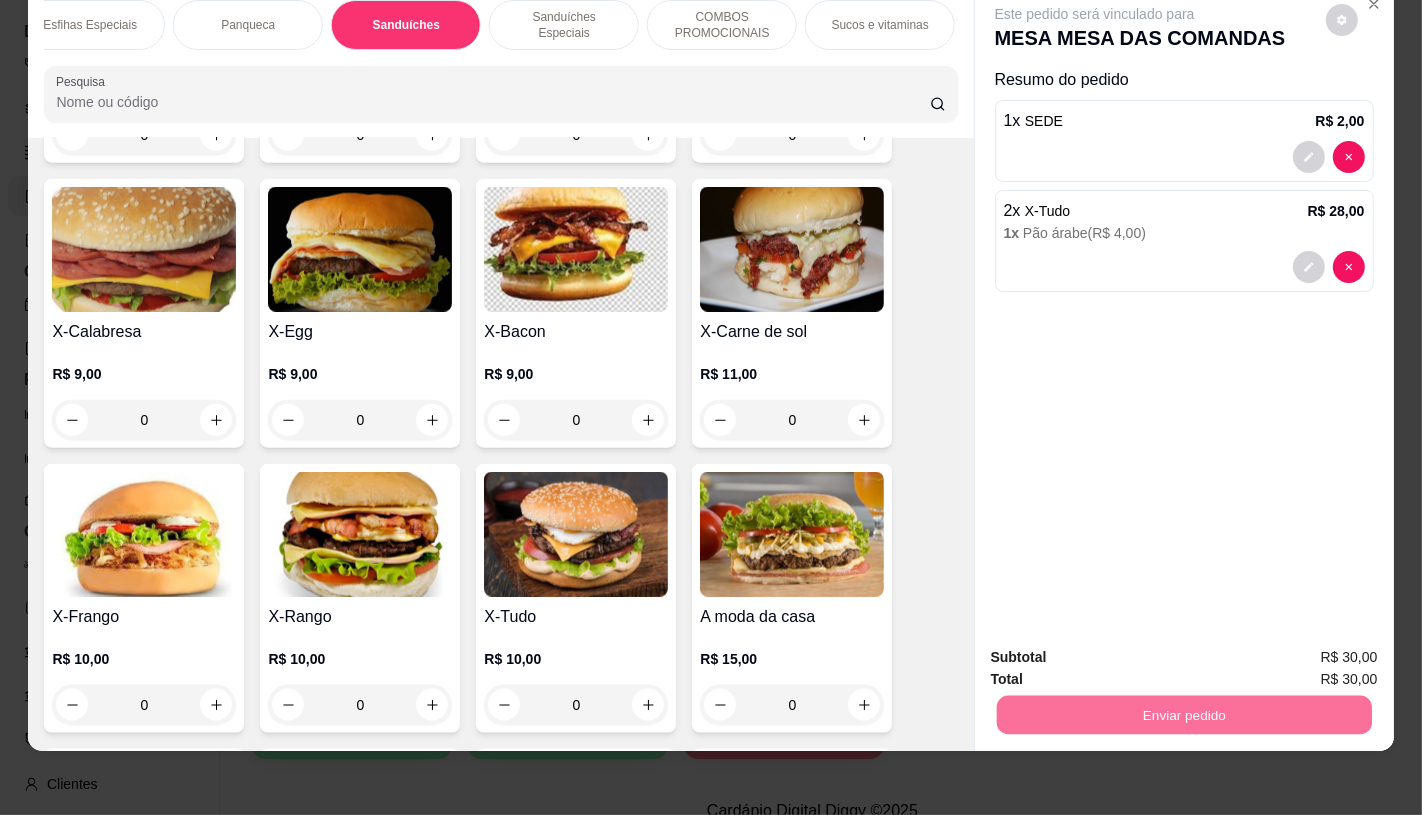 click on "Não registrar e enviar pedido" at bounding box center [1117, 650] 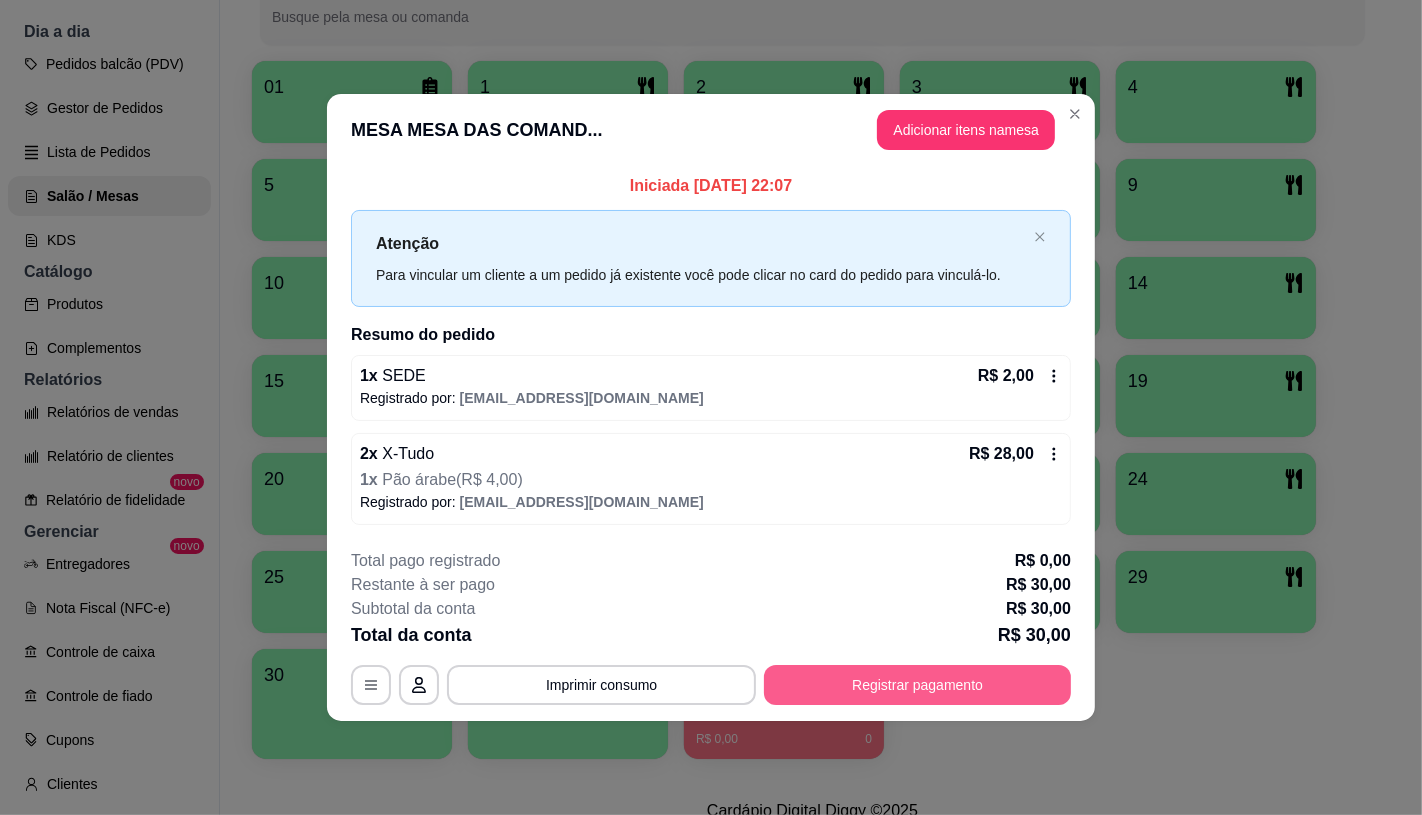 click on "Registrar pagamento" at bounding box center [917, 685] 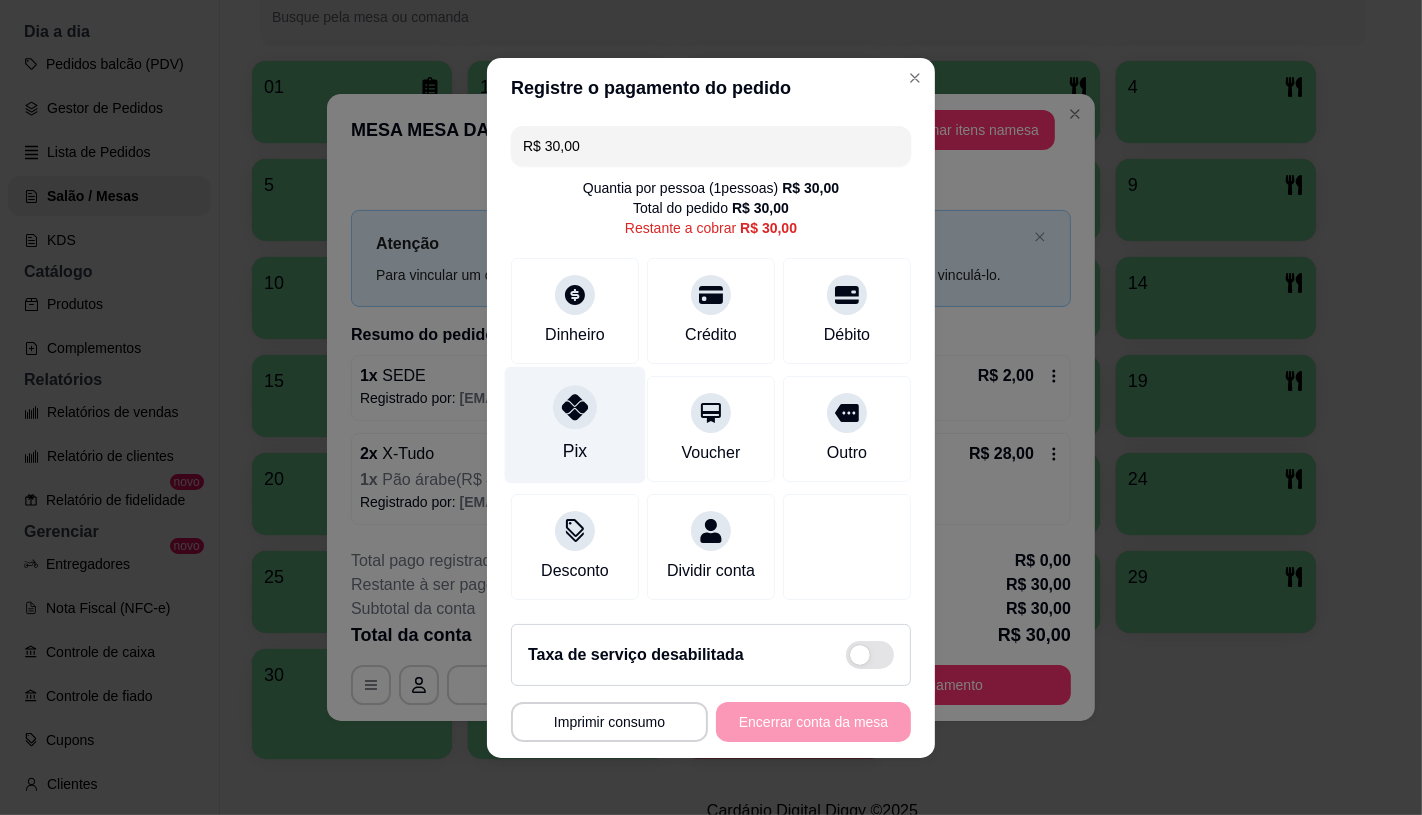 click on "Pix" at bounding box center (575, 424) 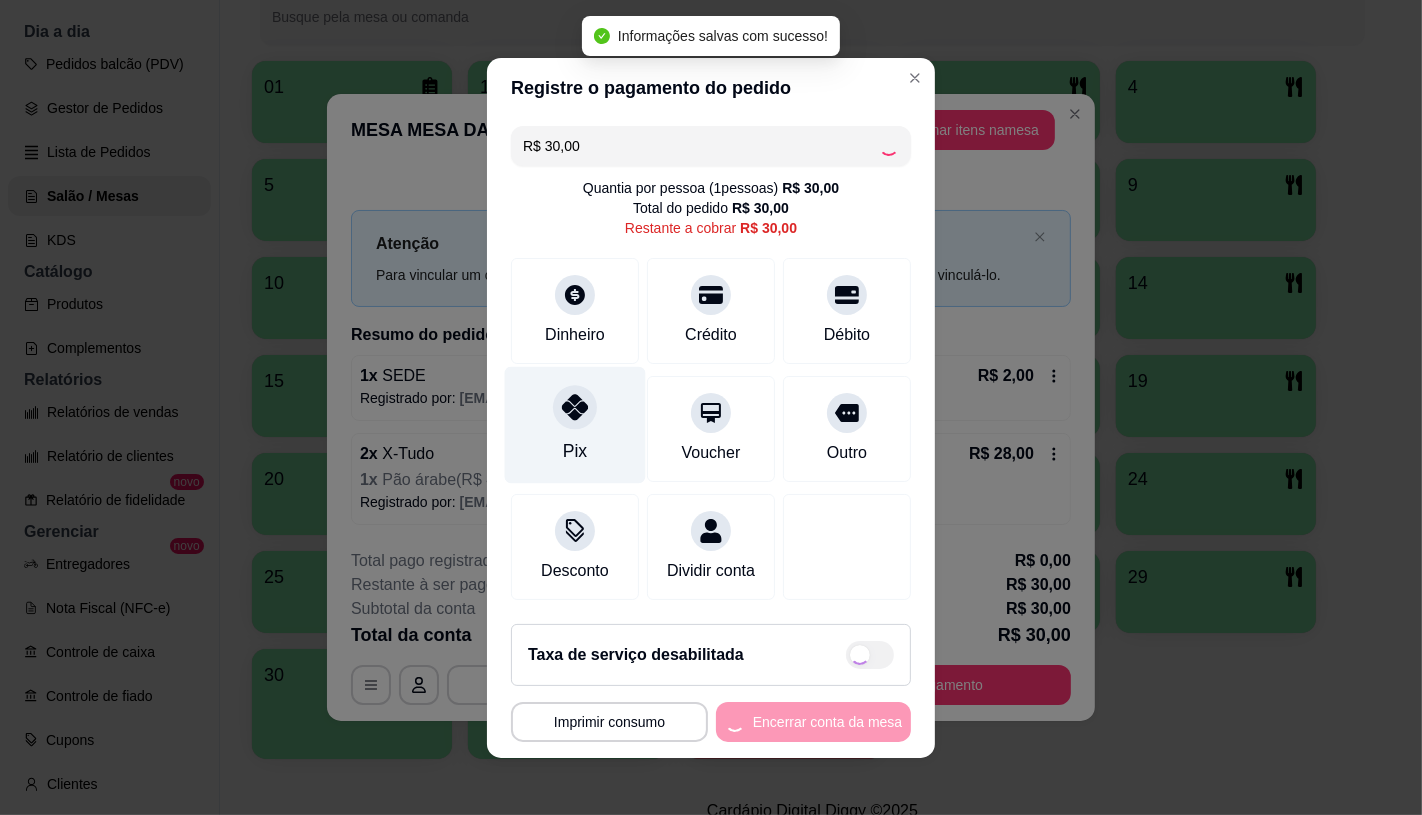 type on "R$ 0,00" 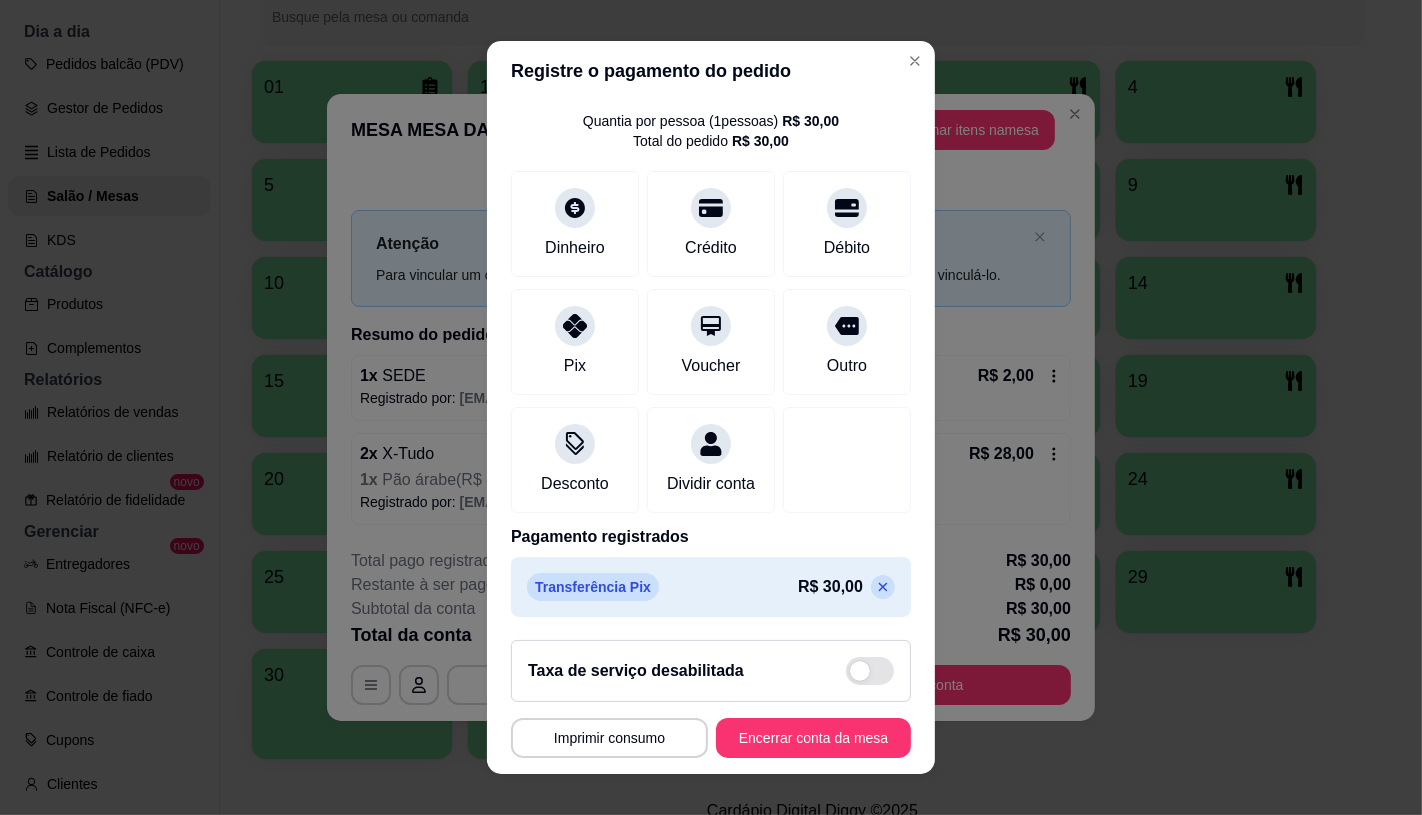 scroll, scrollTop: 74, scrollLeft: 0, axis: vertical 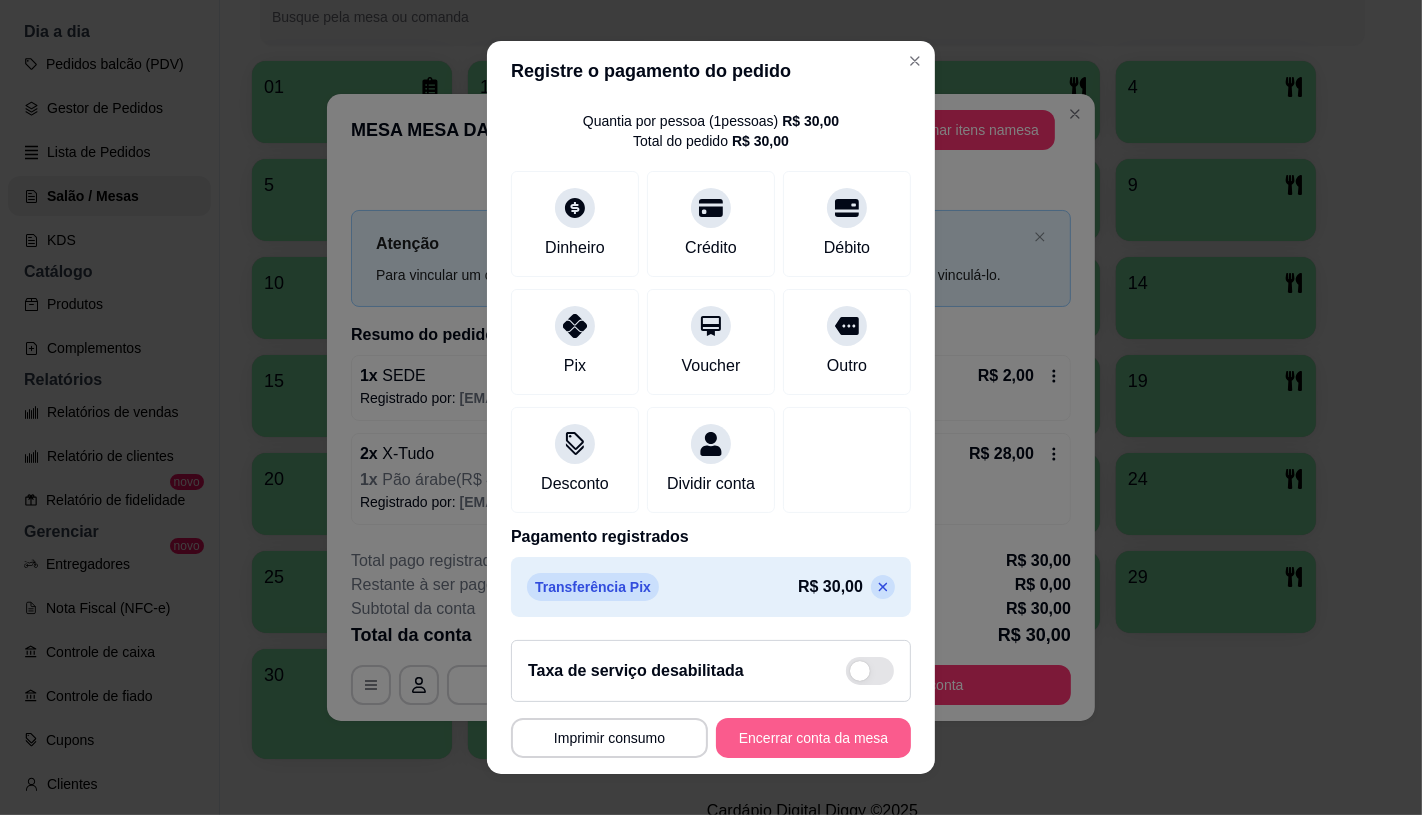 click on "Encerrar conta da mesa" at bounding box center [813, 738] 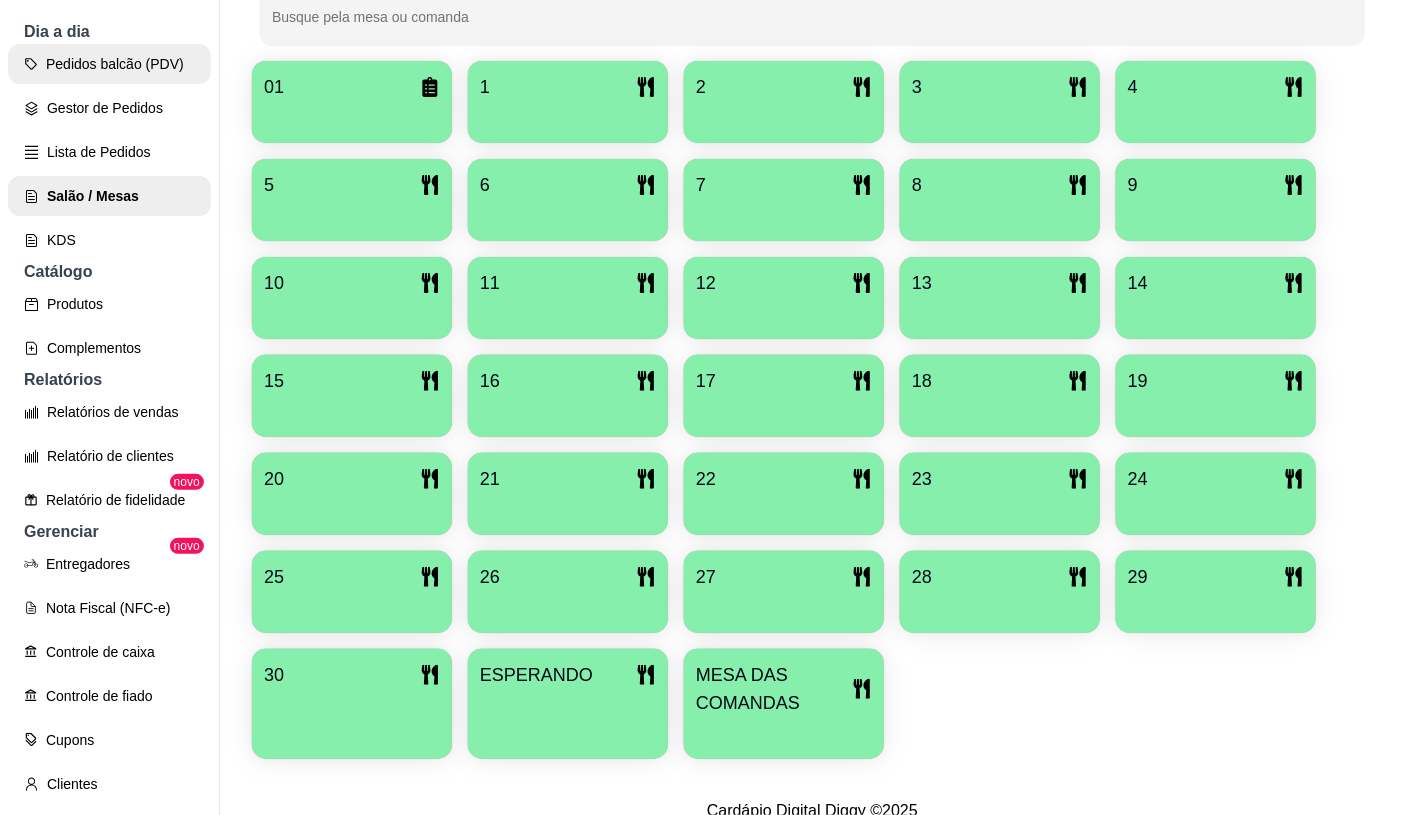 click on "Pedidos balcão (PDV)" at bounding box center (109, 64) 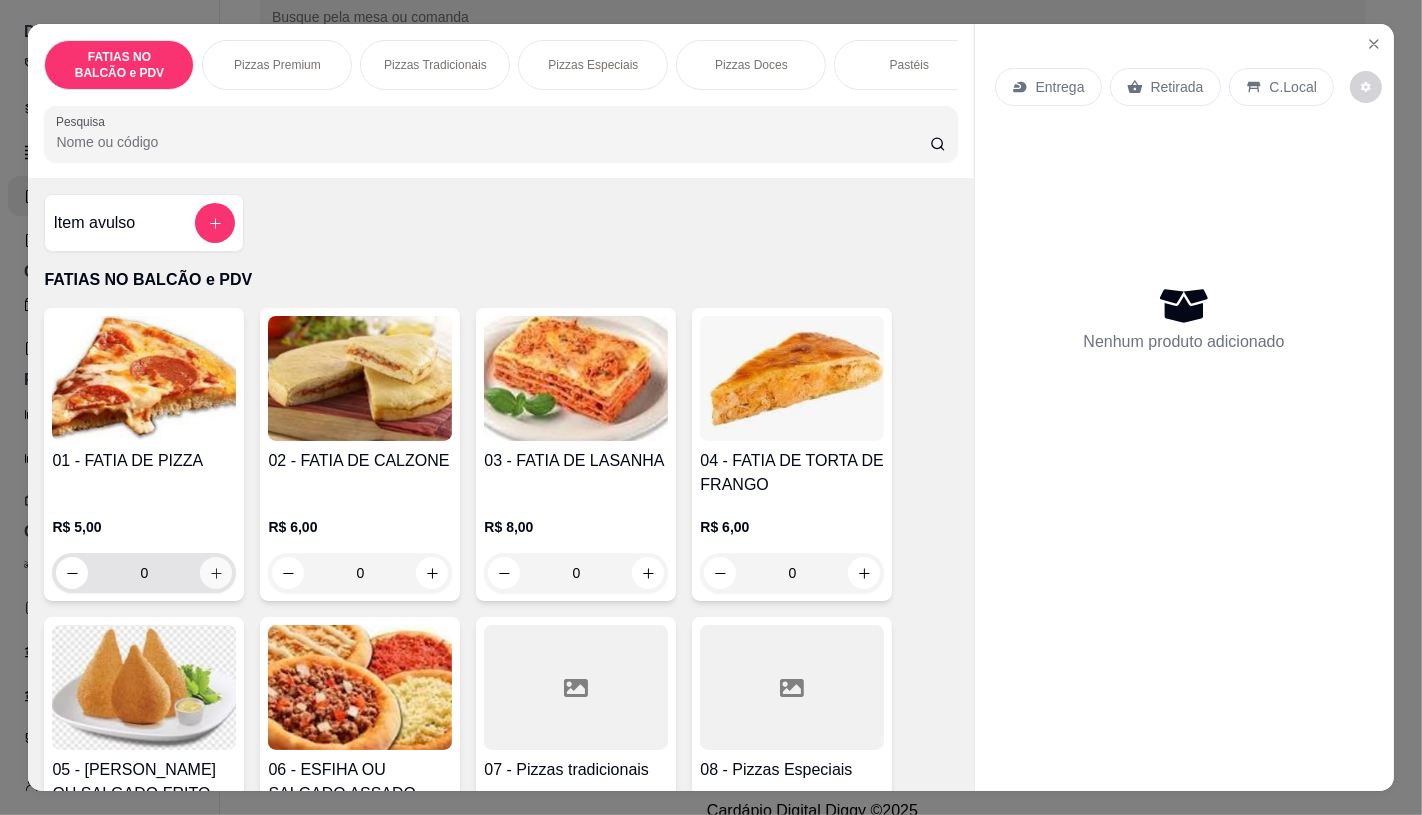 click 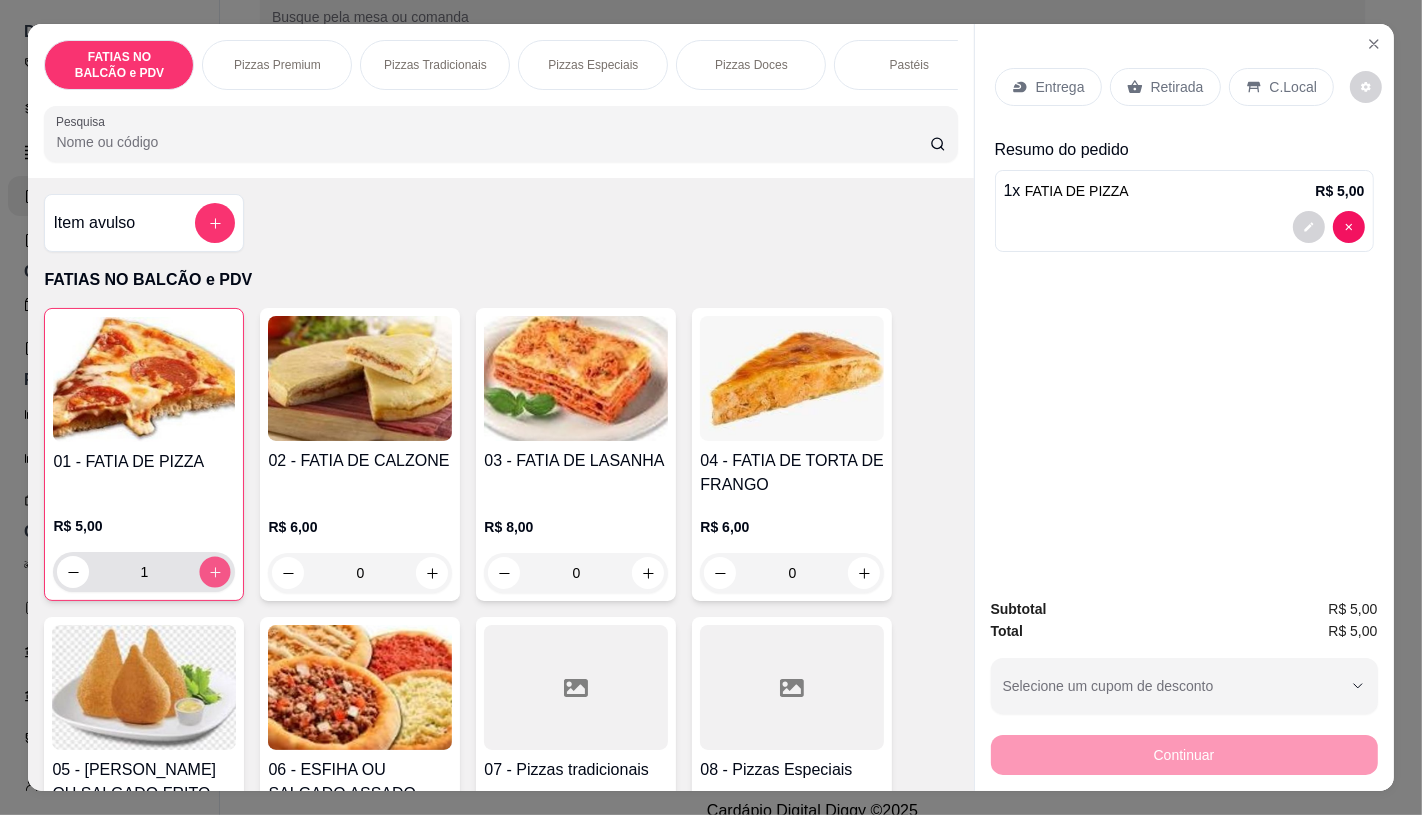 click 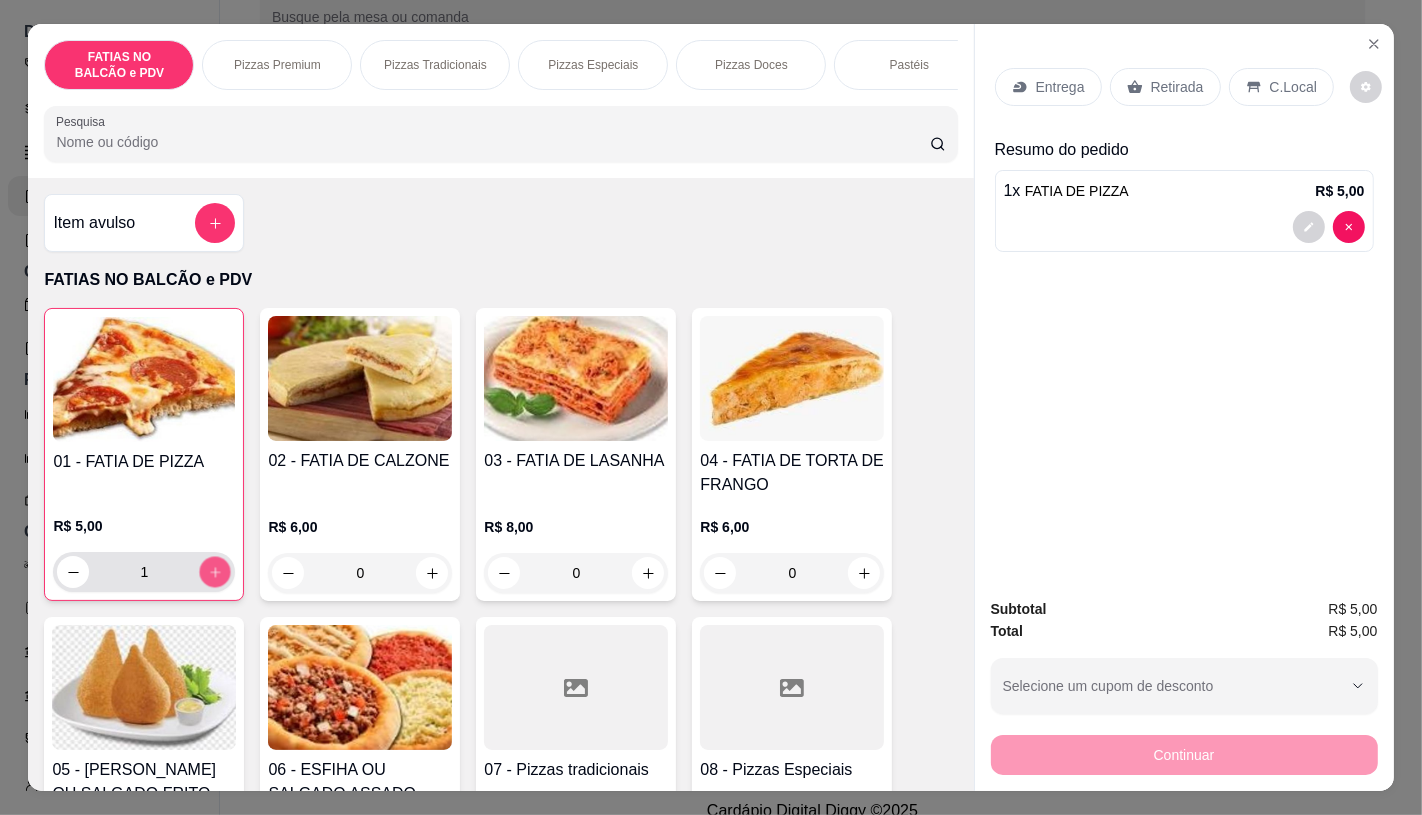 type on "2" 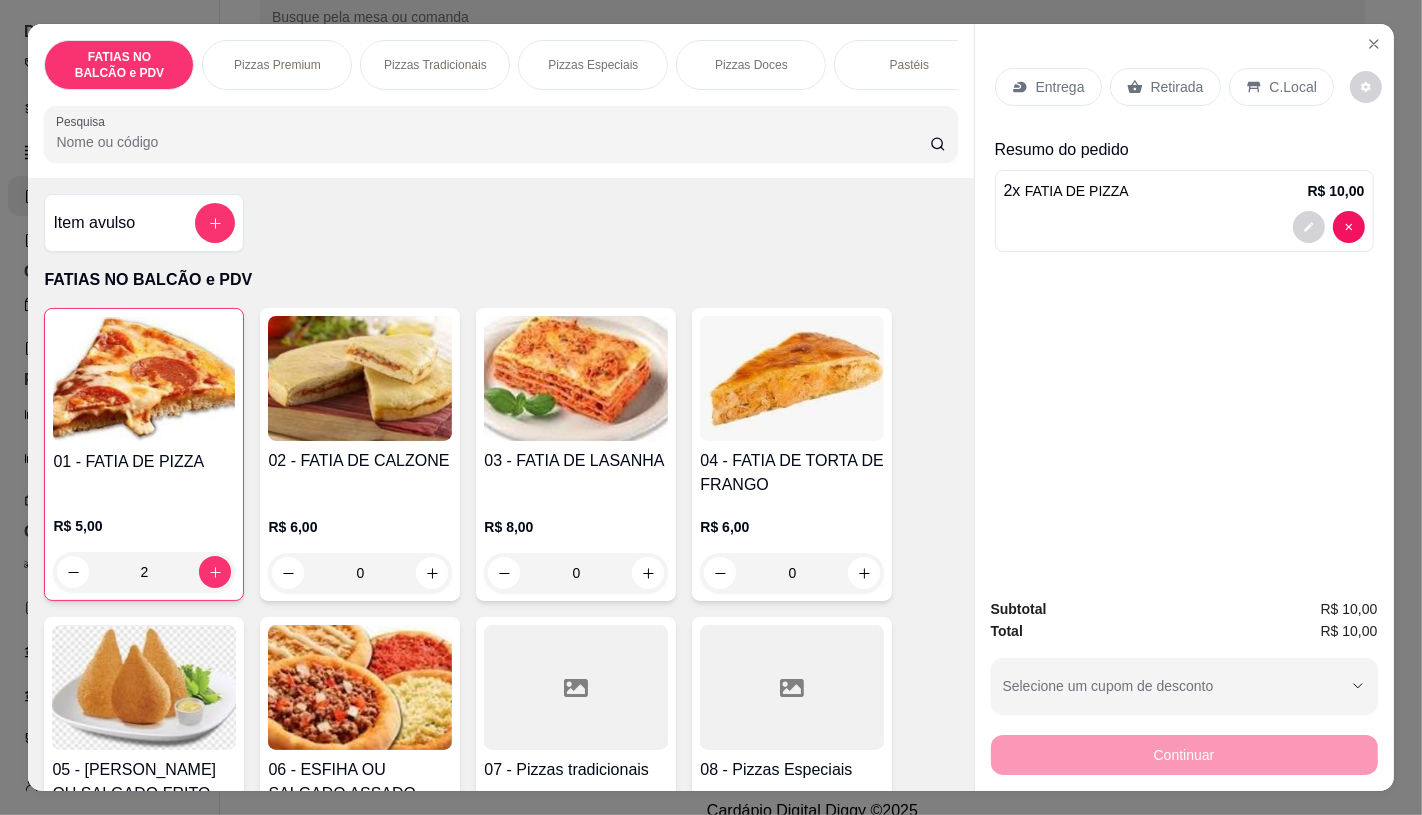 click on "Retirada" at bounding box center [1177, 87] 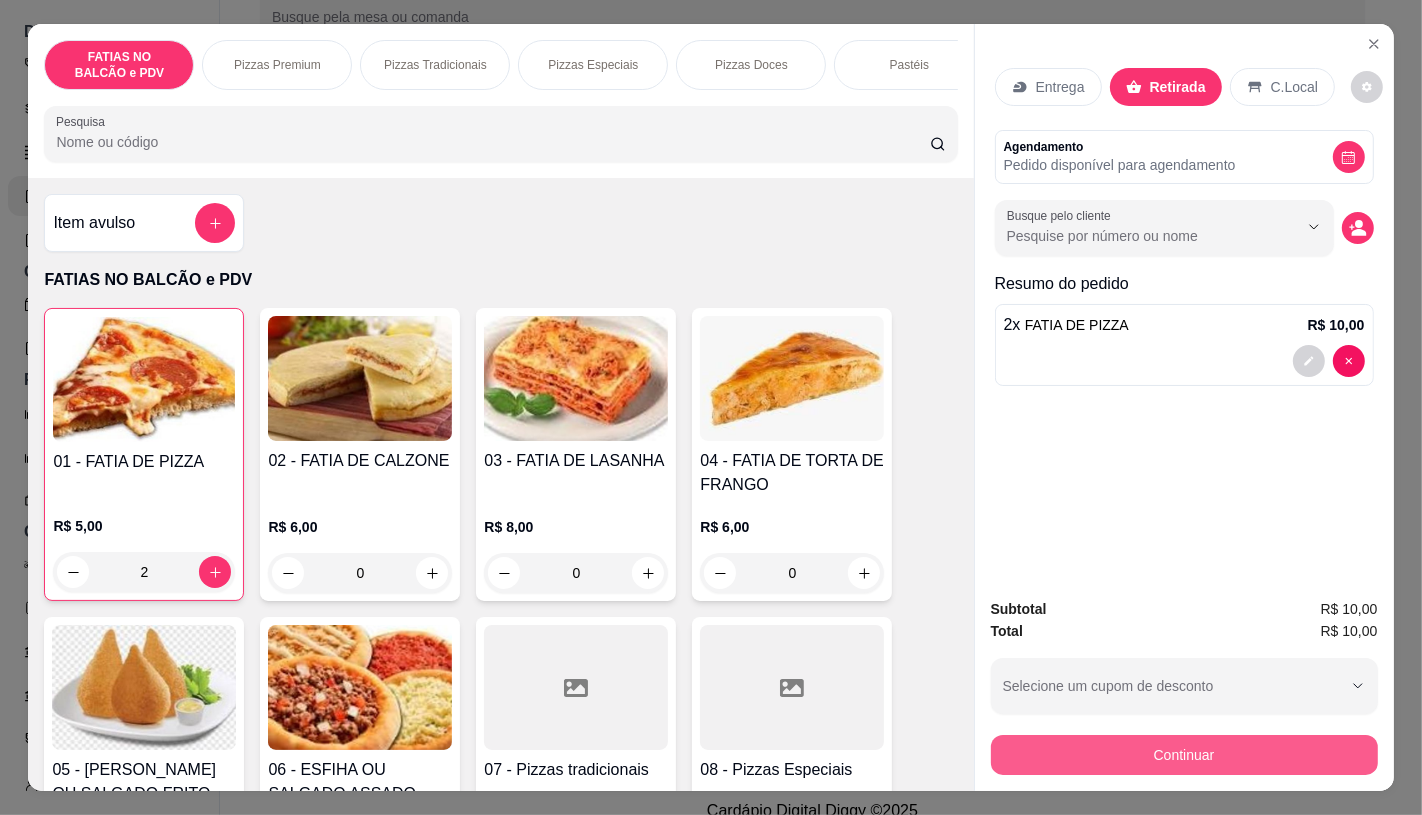 click on "Continuar" at bounding box center [1184, 755] 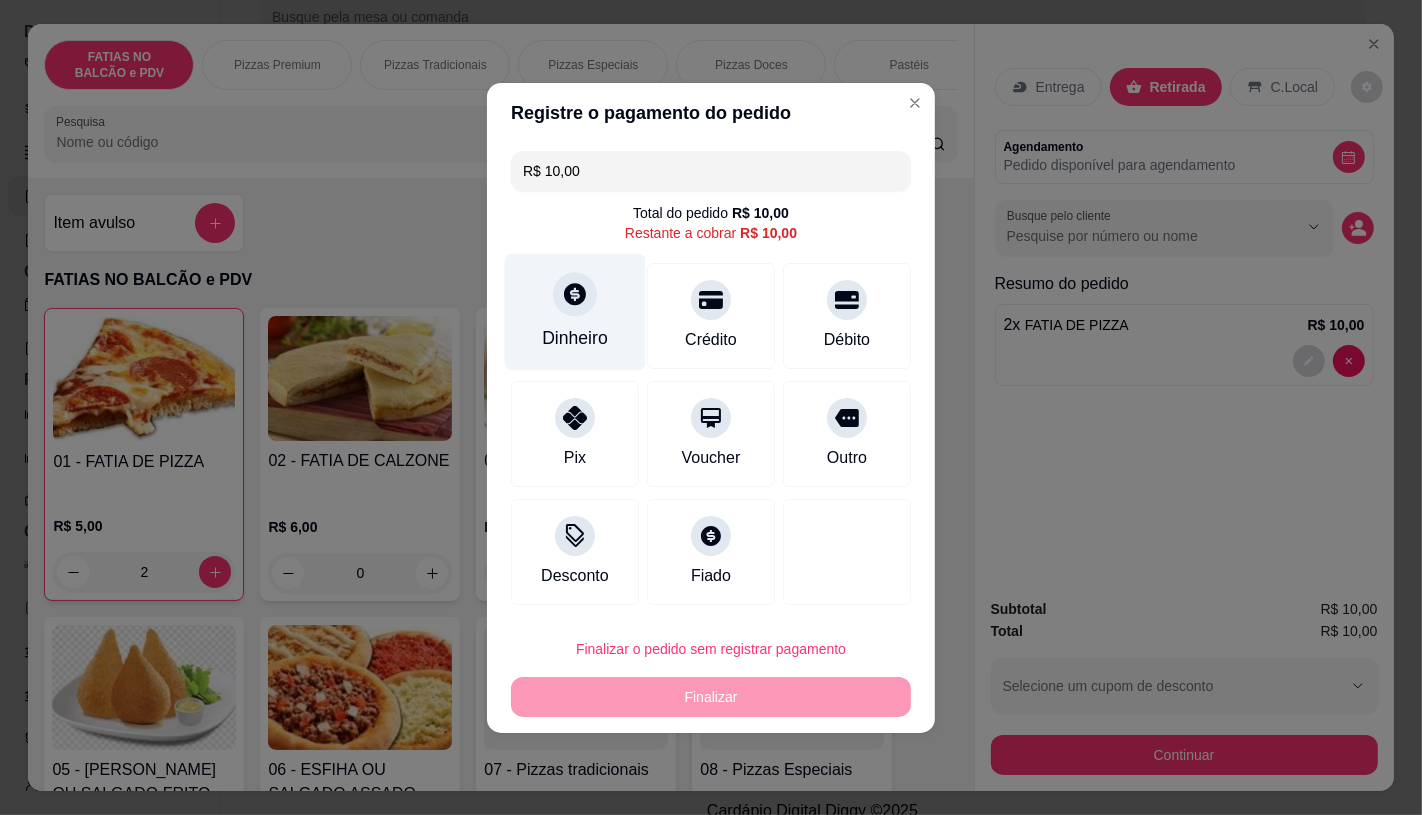click 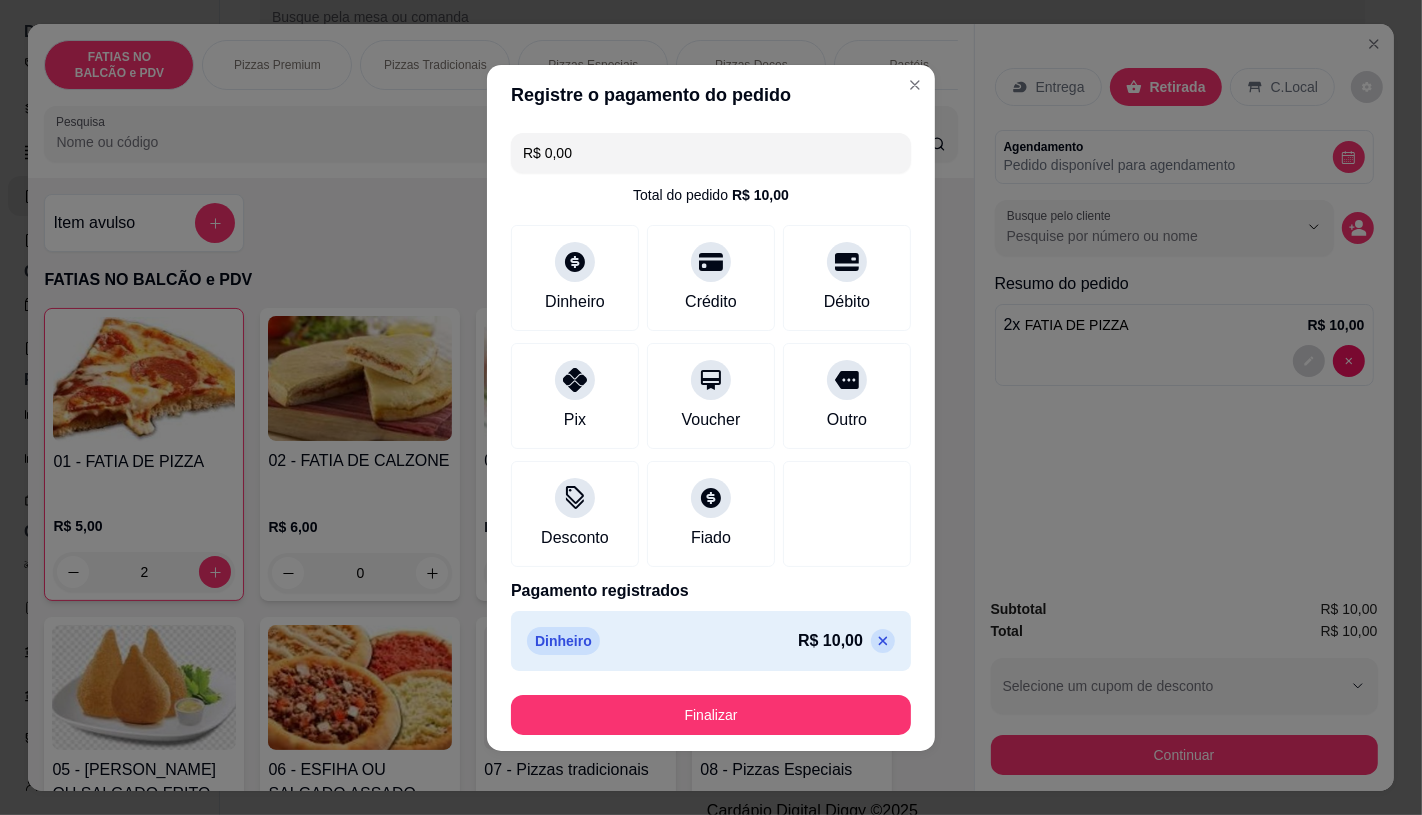 type on "R$ 0,00" 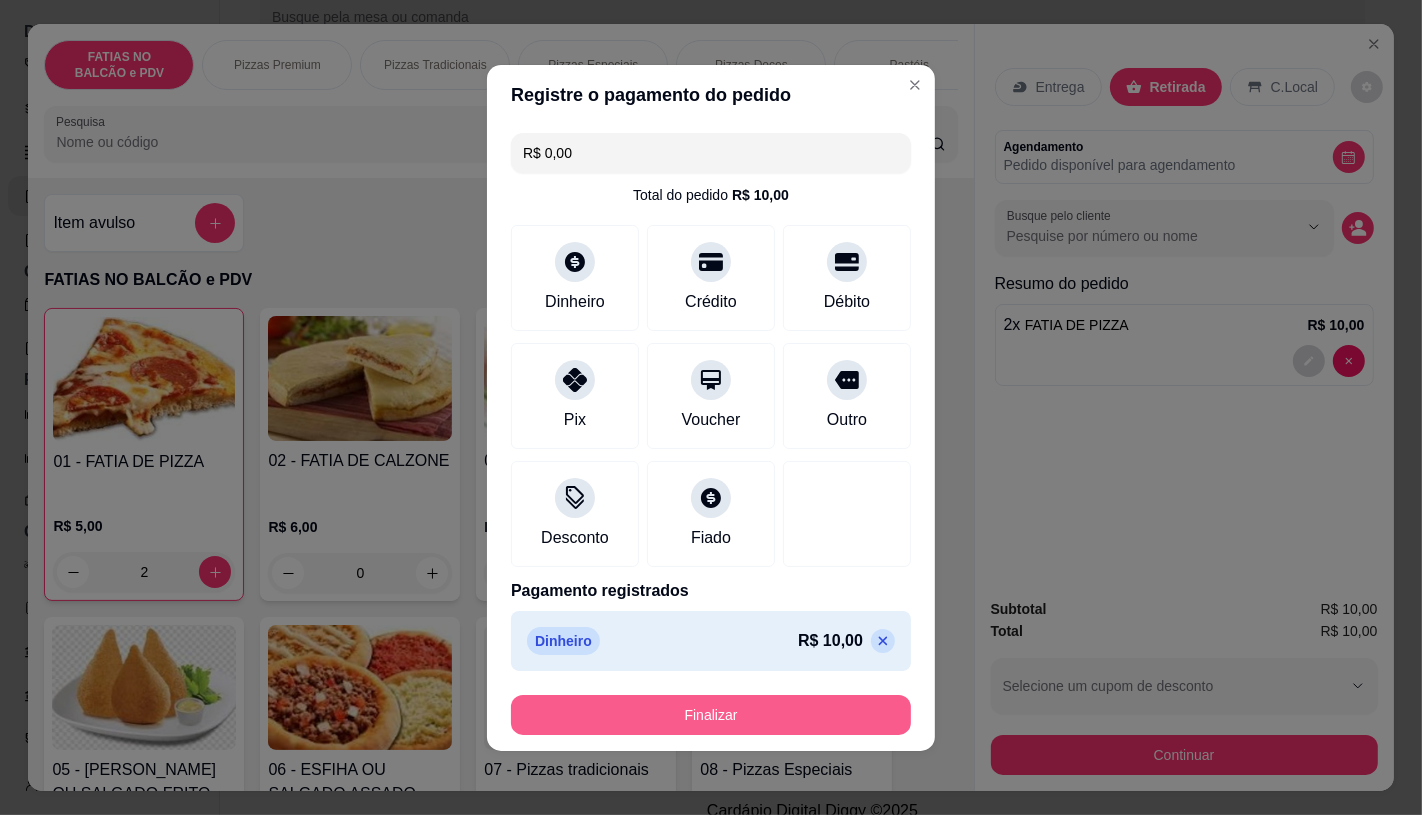 click on "Finalizar" at bounding box center [711, 715] 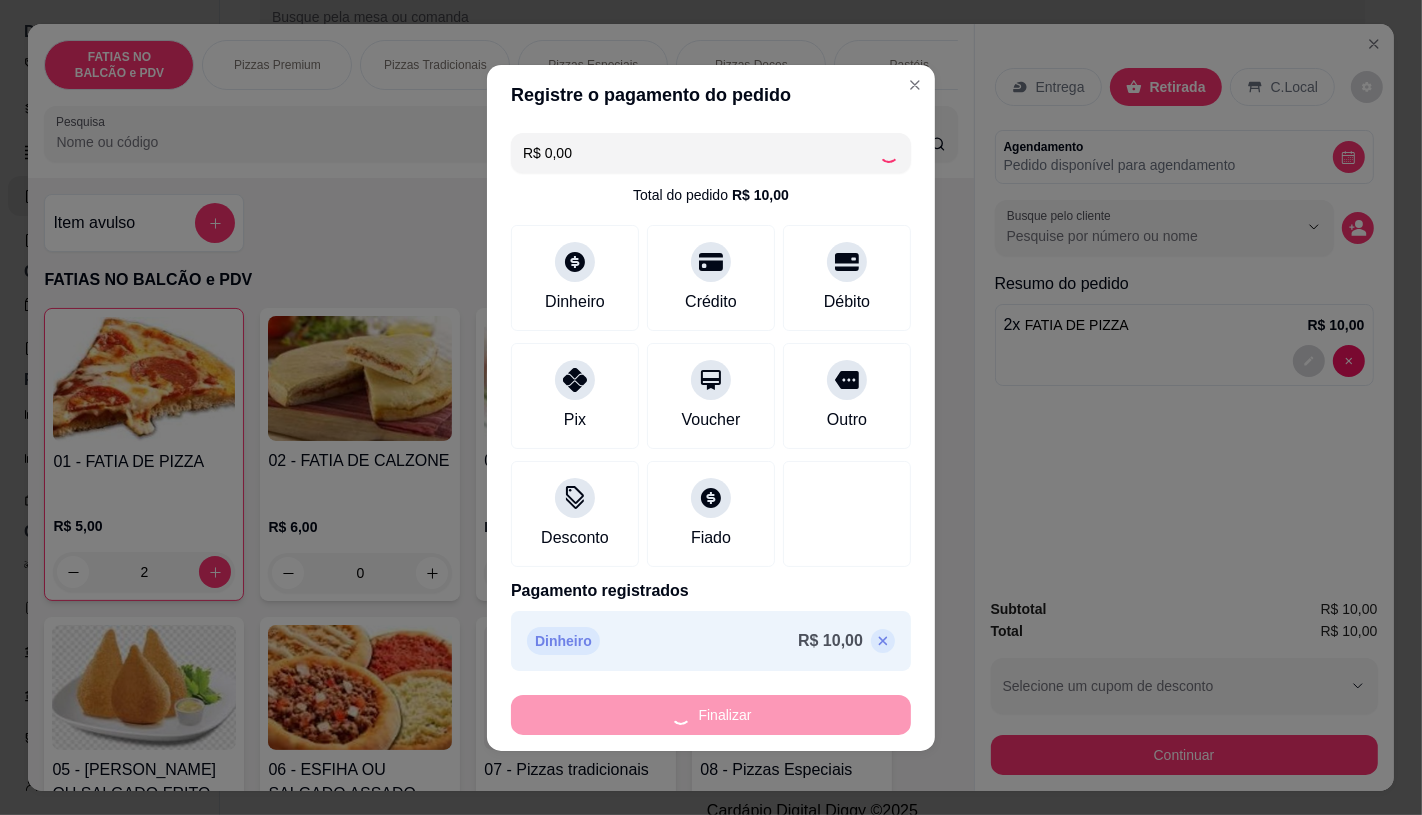 type on "0" 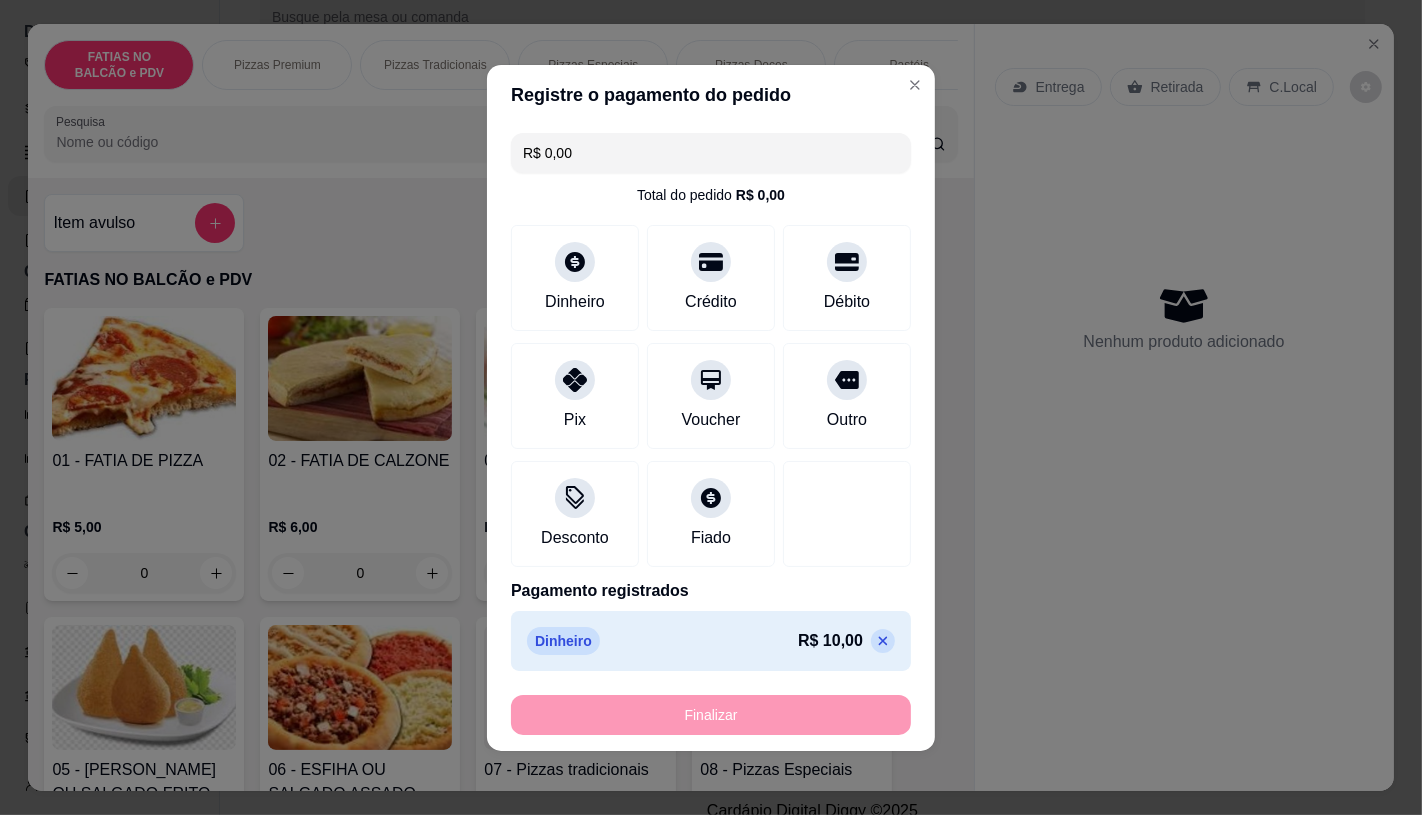type on "-R$ 10,00" 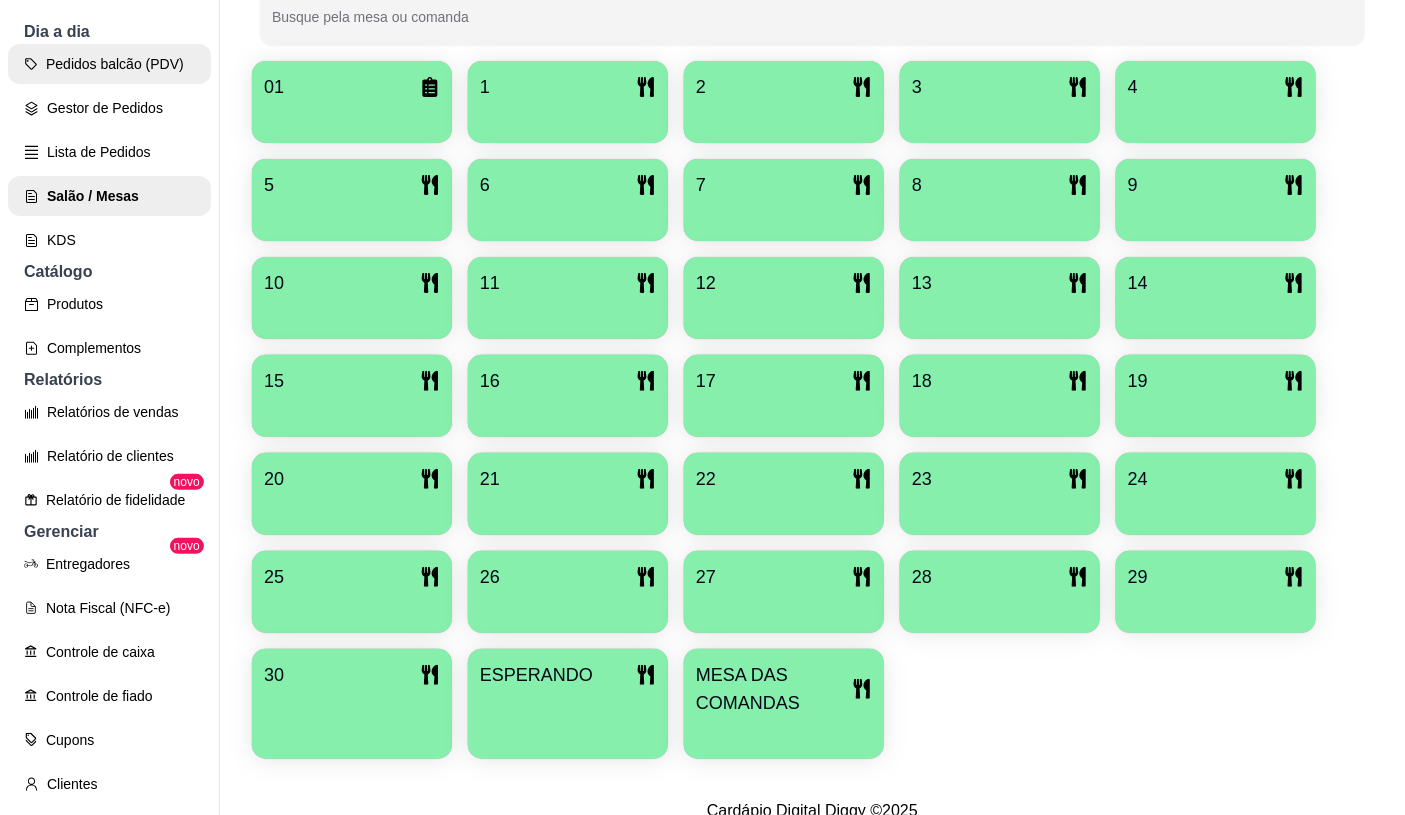 click on "Pedidos balcão (PDV)" at bounding box center (109, 64) 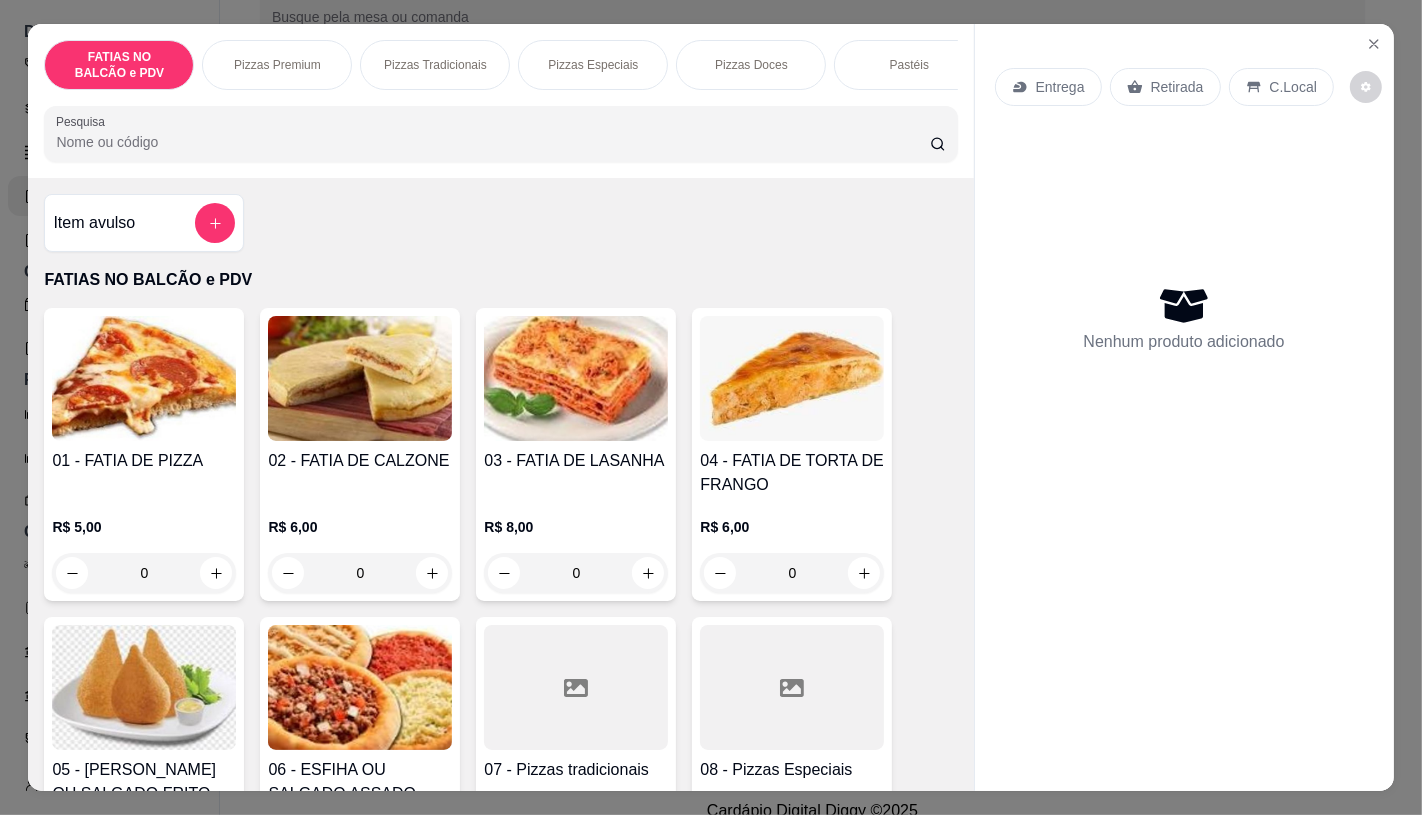 scroll, scrollTop: 222, scrollLeft: 0, axis: vertical 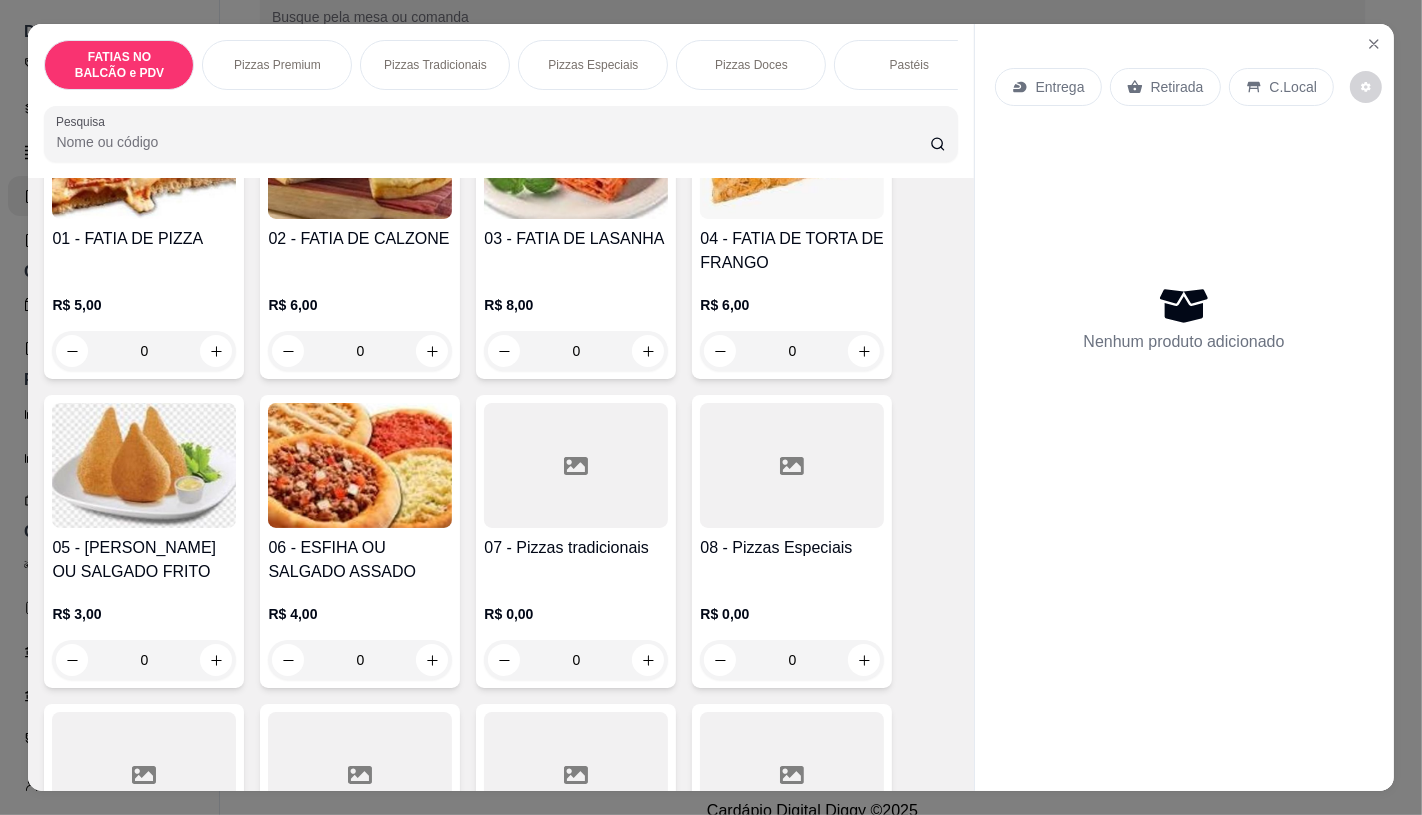 click at bounding box center [576, 774] 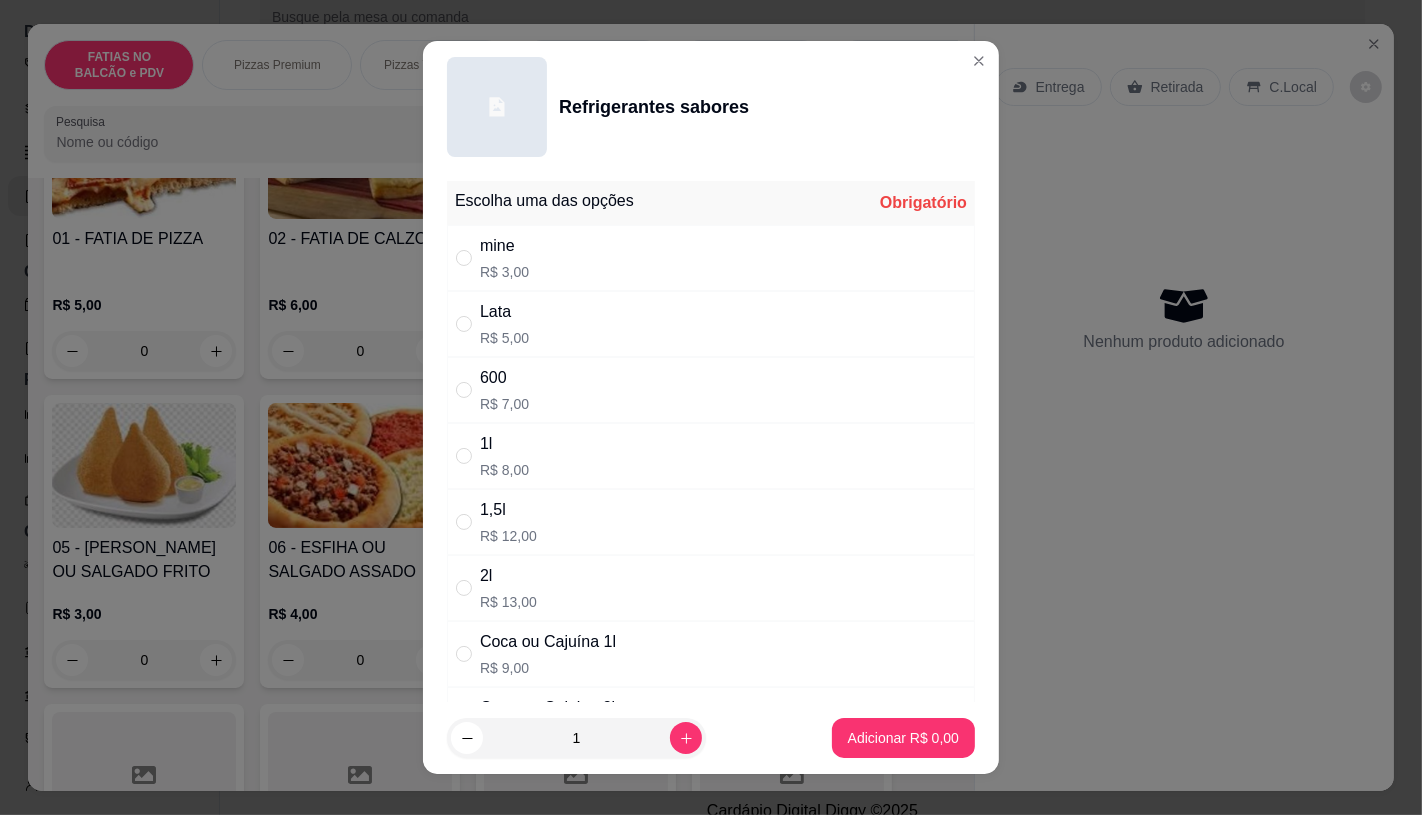 click on "Lata R$ 5,00" at bounding box center [711, 324] 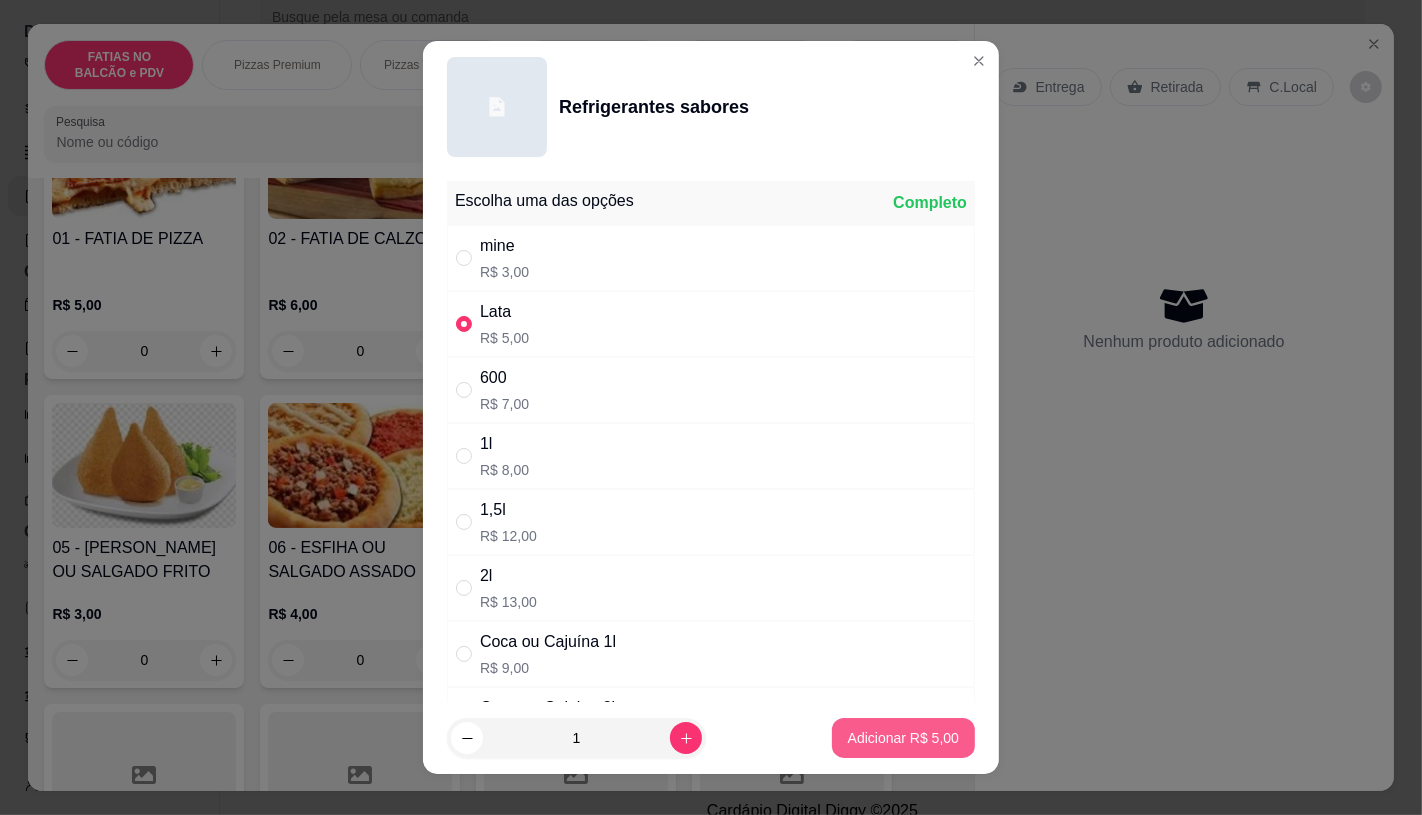 click on "Adicionar   R$ 5,00" at bounding box center [903, 738] 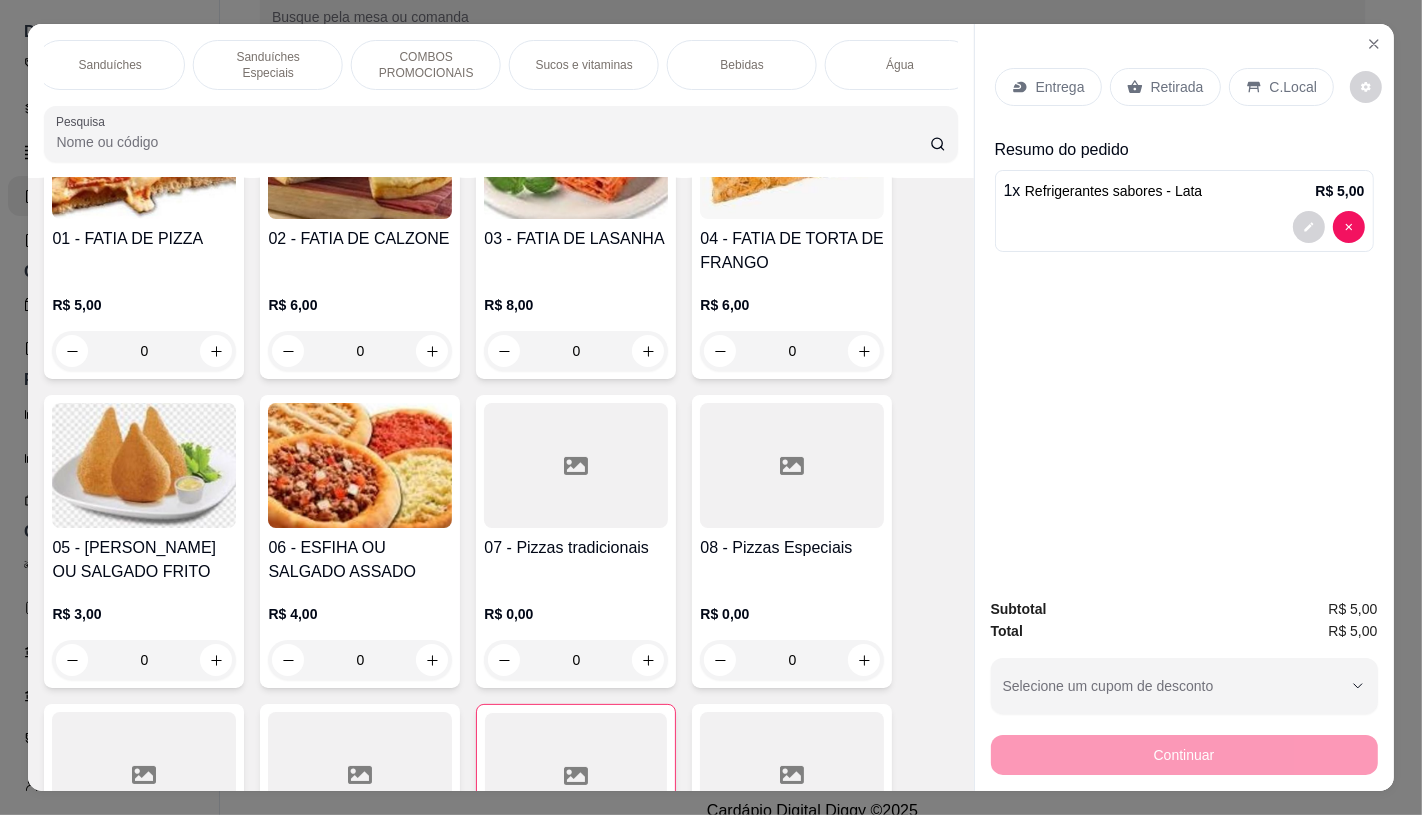 scroll, scrollTop: 0, scrollLeft: 1737, axis: horizontal 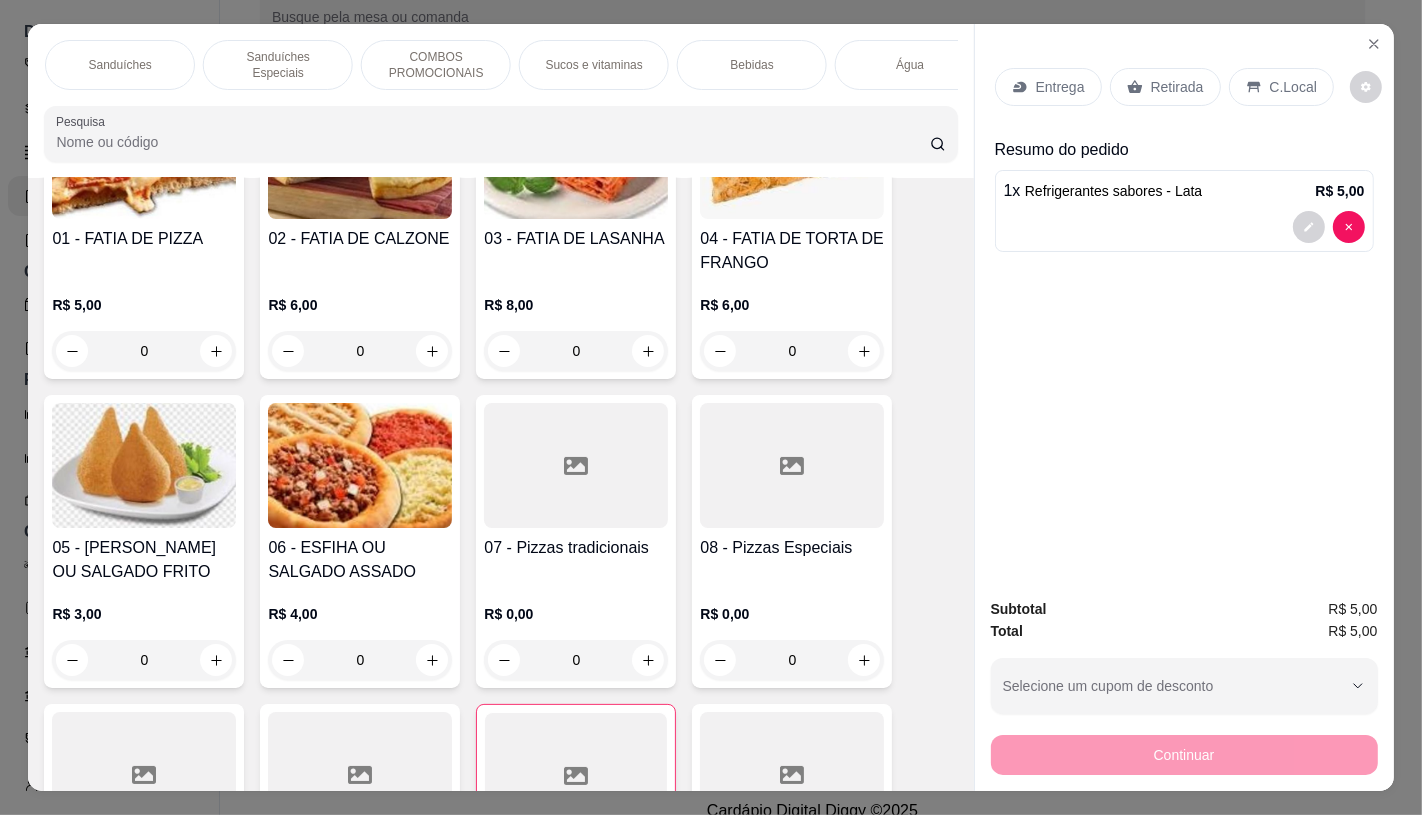 click on "Sanduíches" at bounding box center [120, 65] 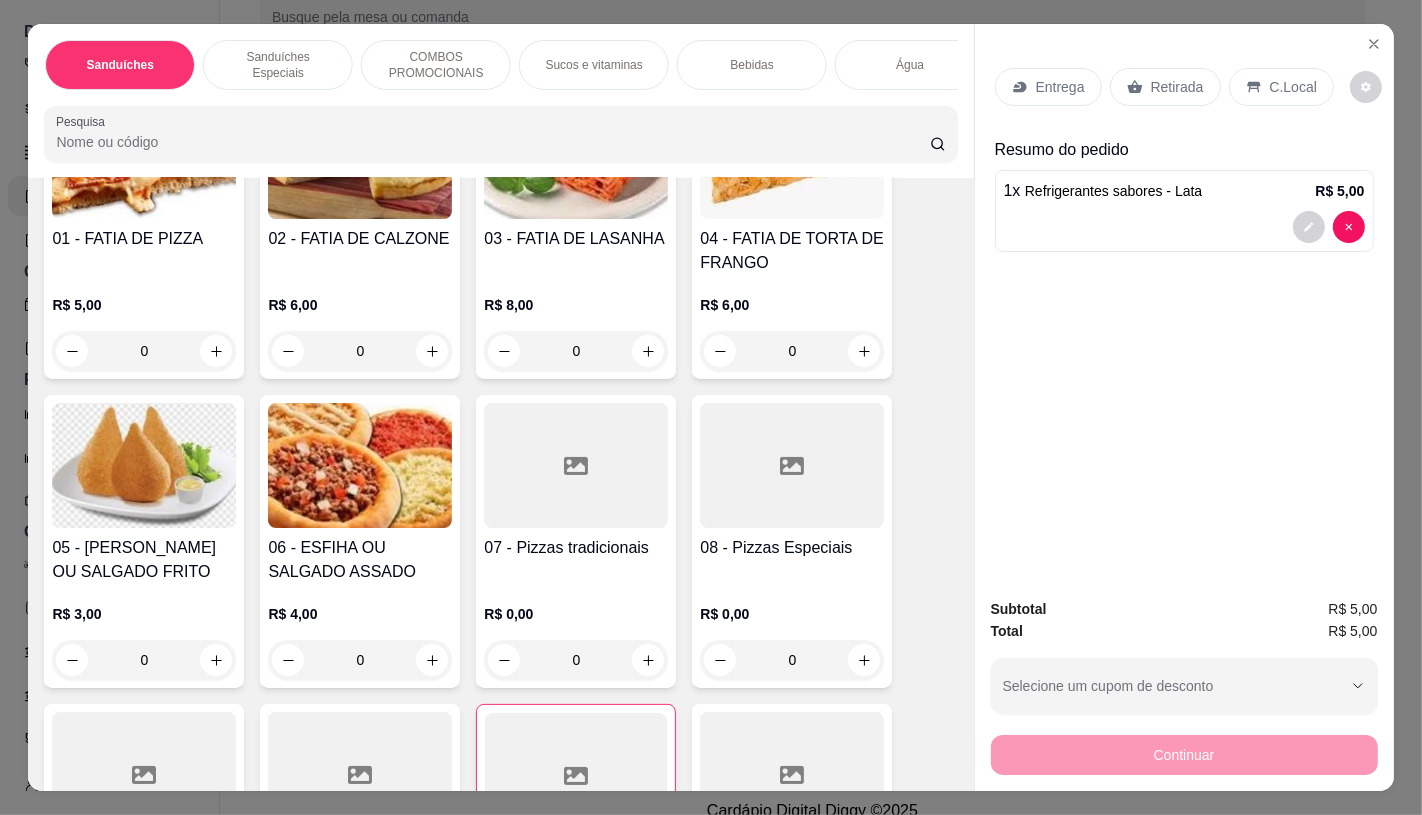 scroll, scrollTop: 8085, scrollLeft: 0, axis: vertical 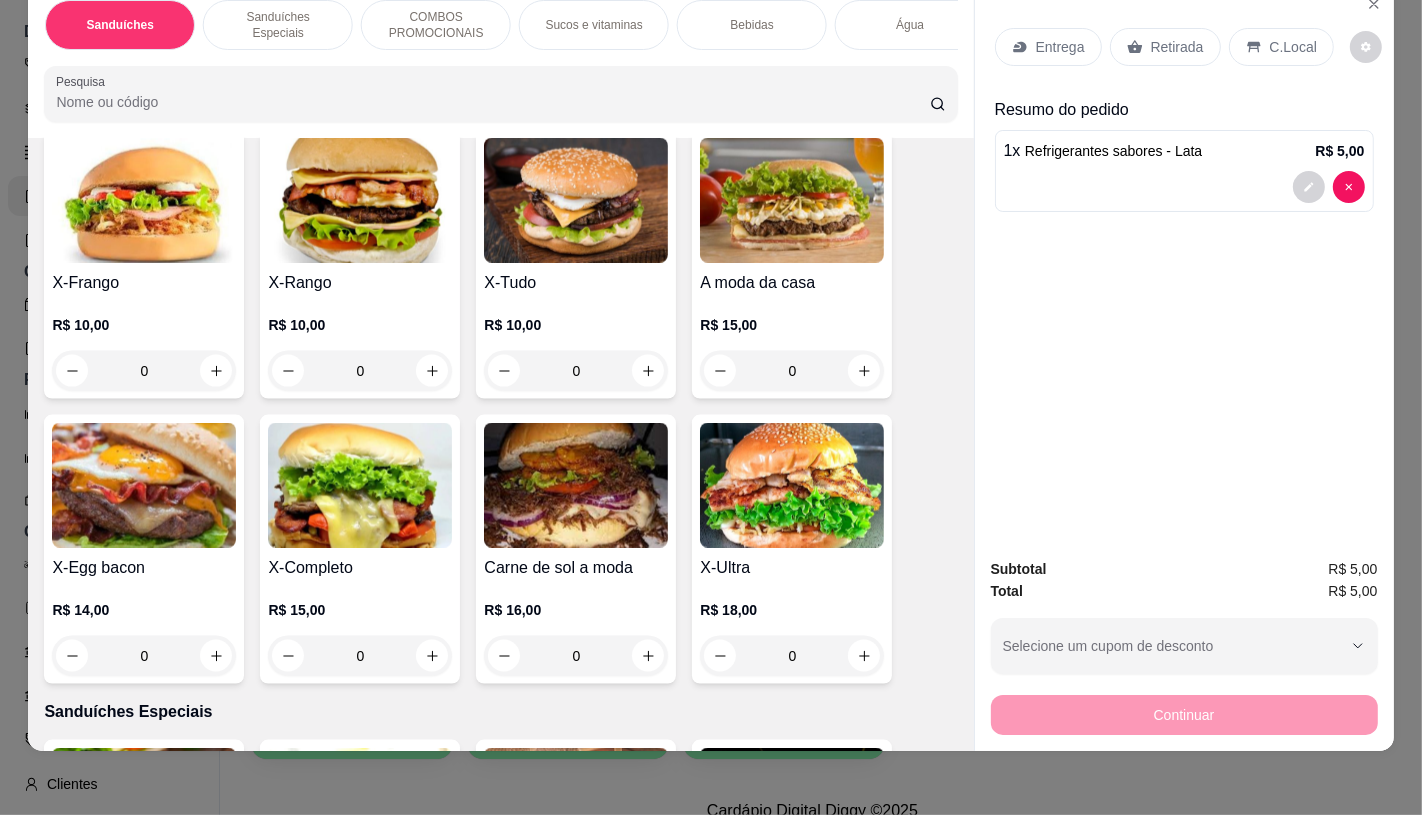 click at bounding box center [360, 485] 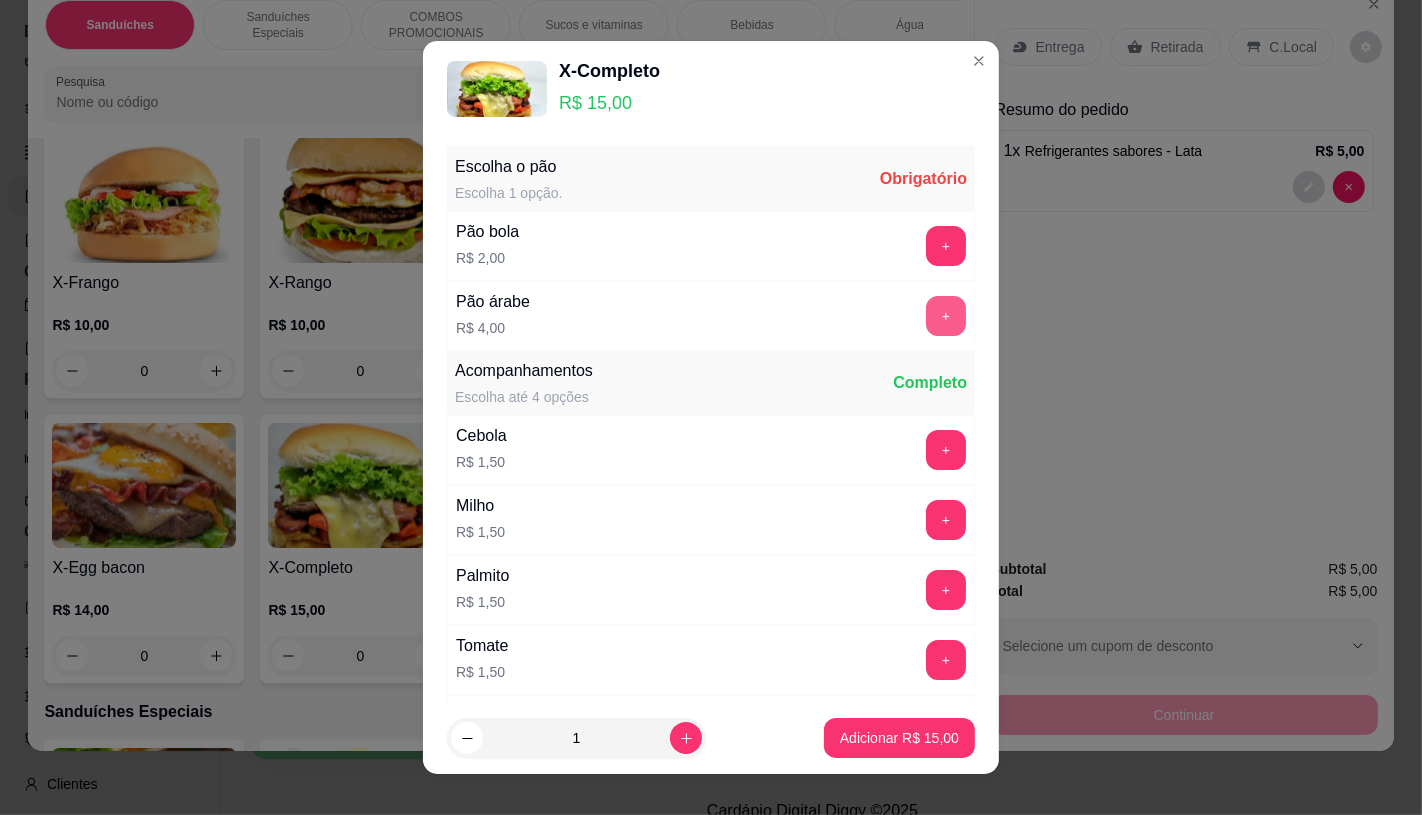 click on "+" at bounding box center [946, 316] 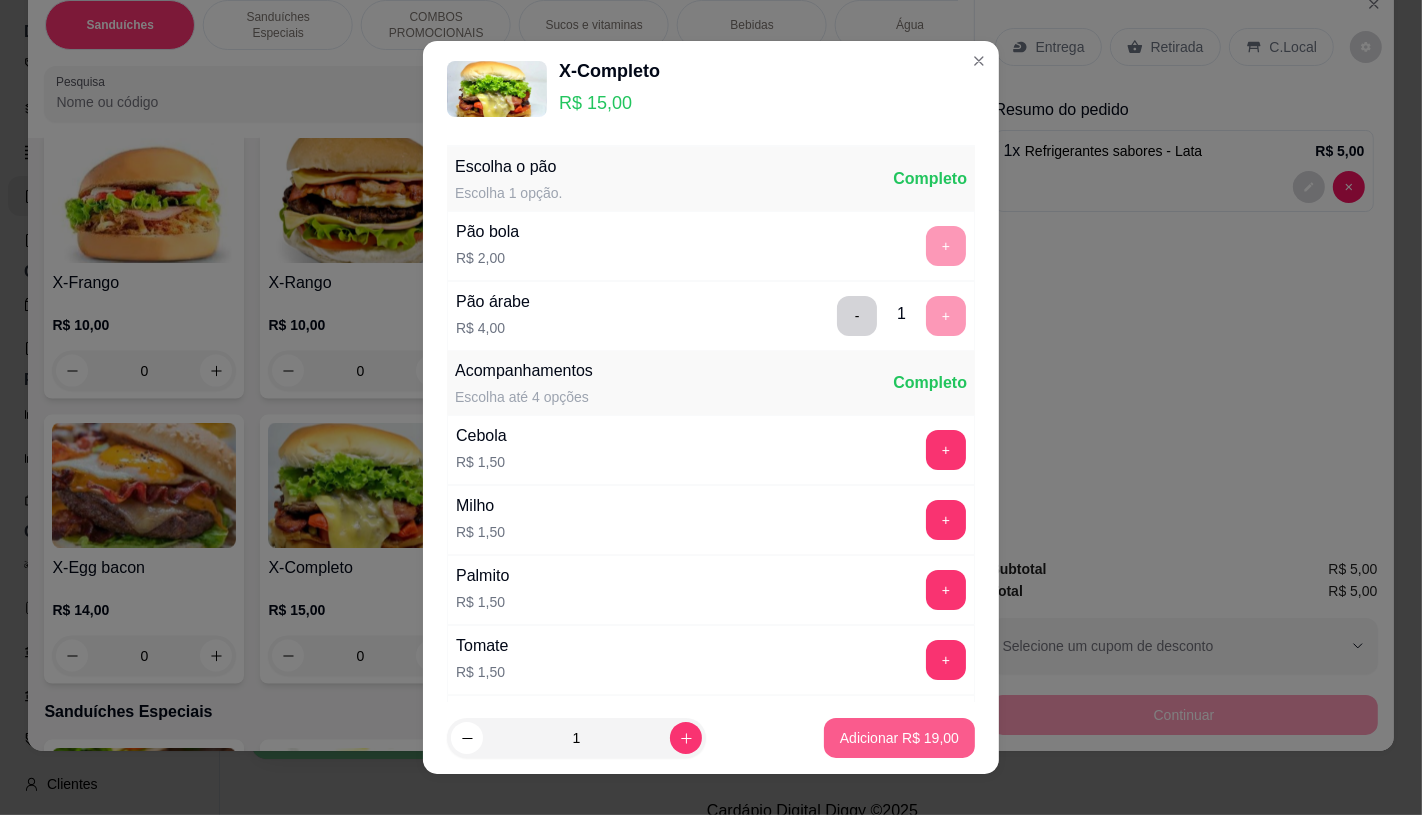 click on "Adicionar   R$ 19,00" at bounding box center [899, 738] 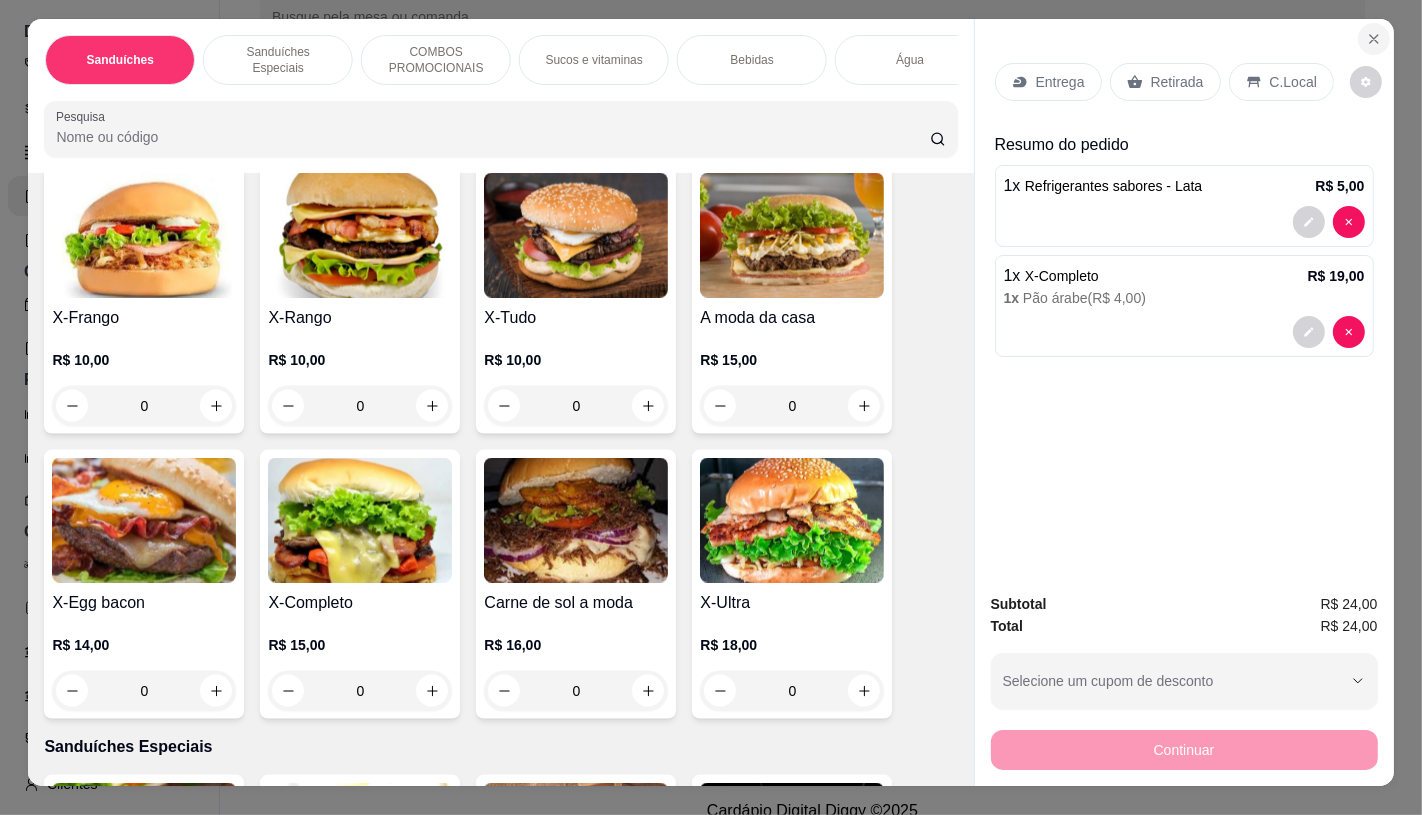 scroll, scrollTop: 0, scrollLeft: 0, axis: both 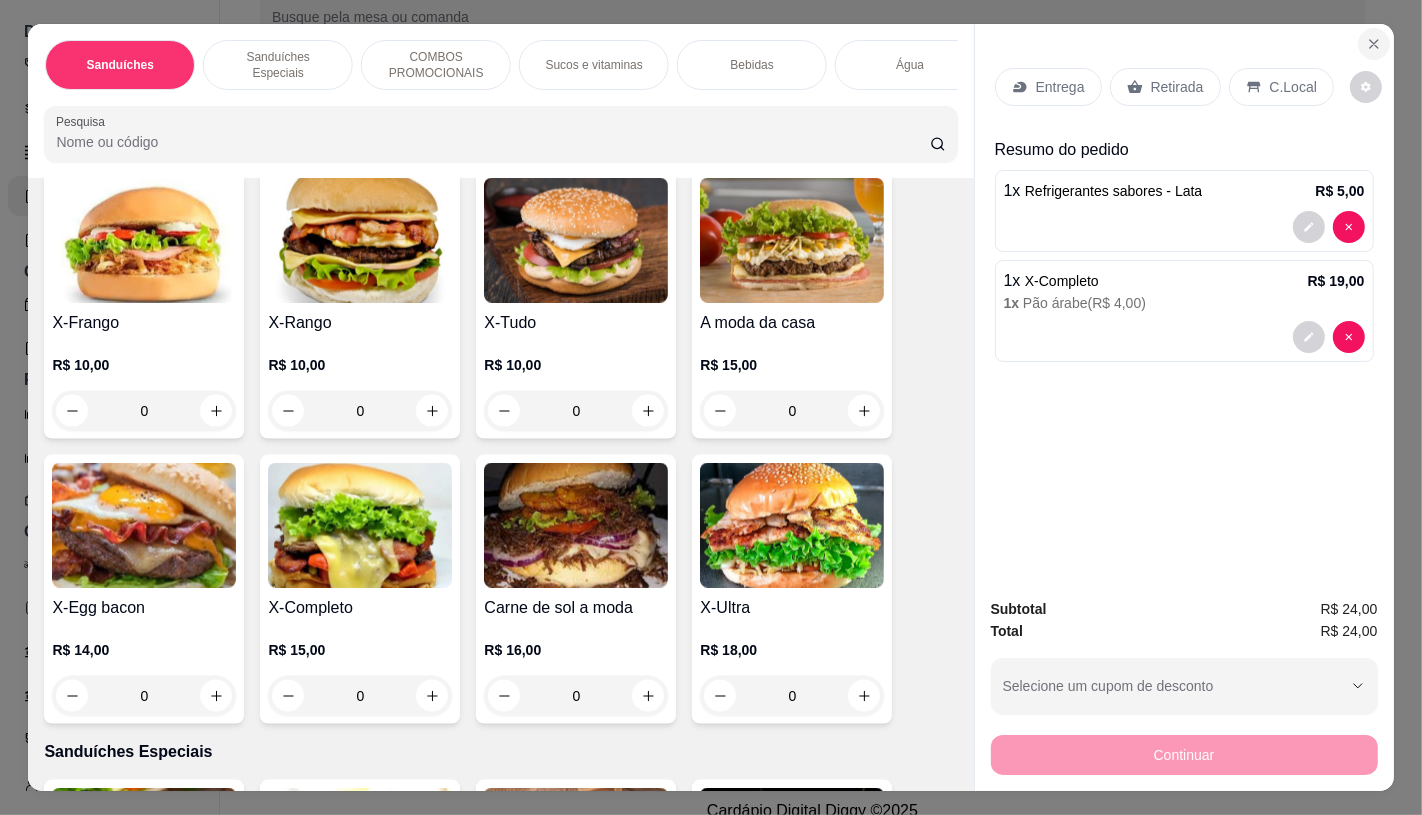 click 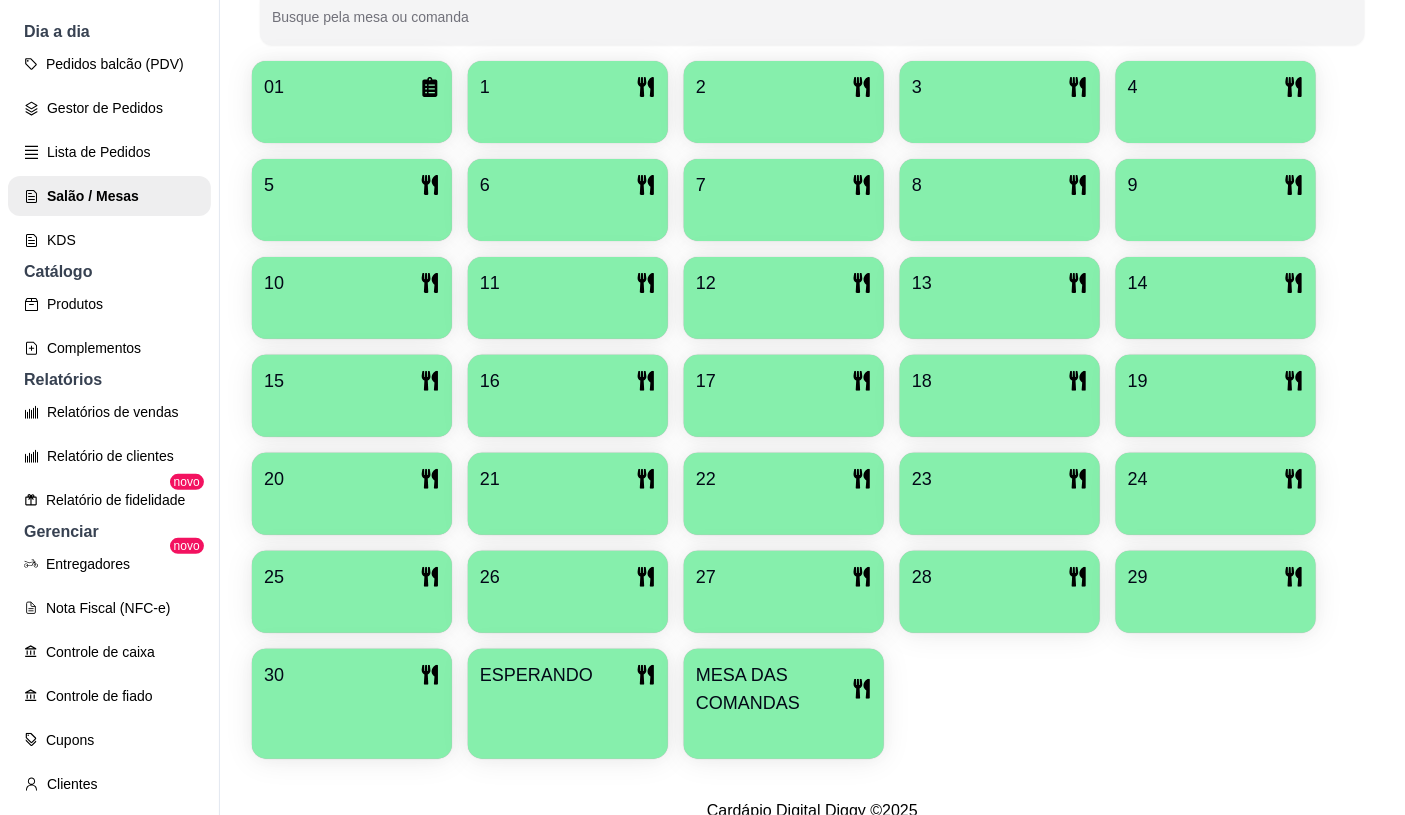 click on "MESA DAS COMANDAS" at bounding box center [784, 704] 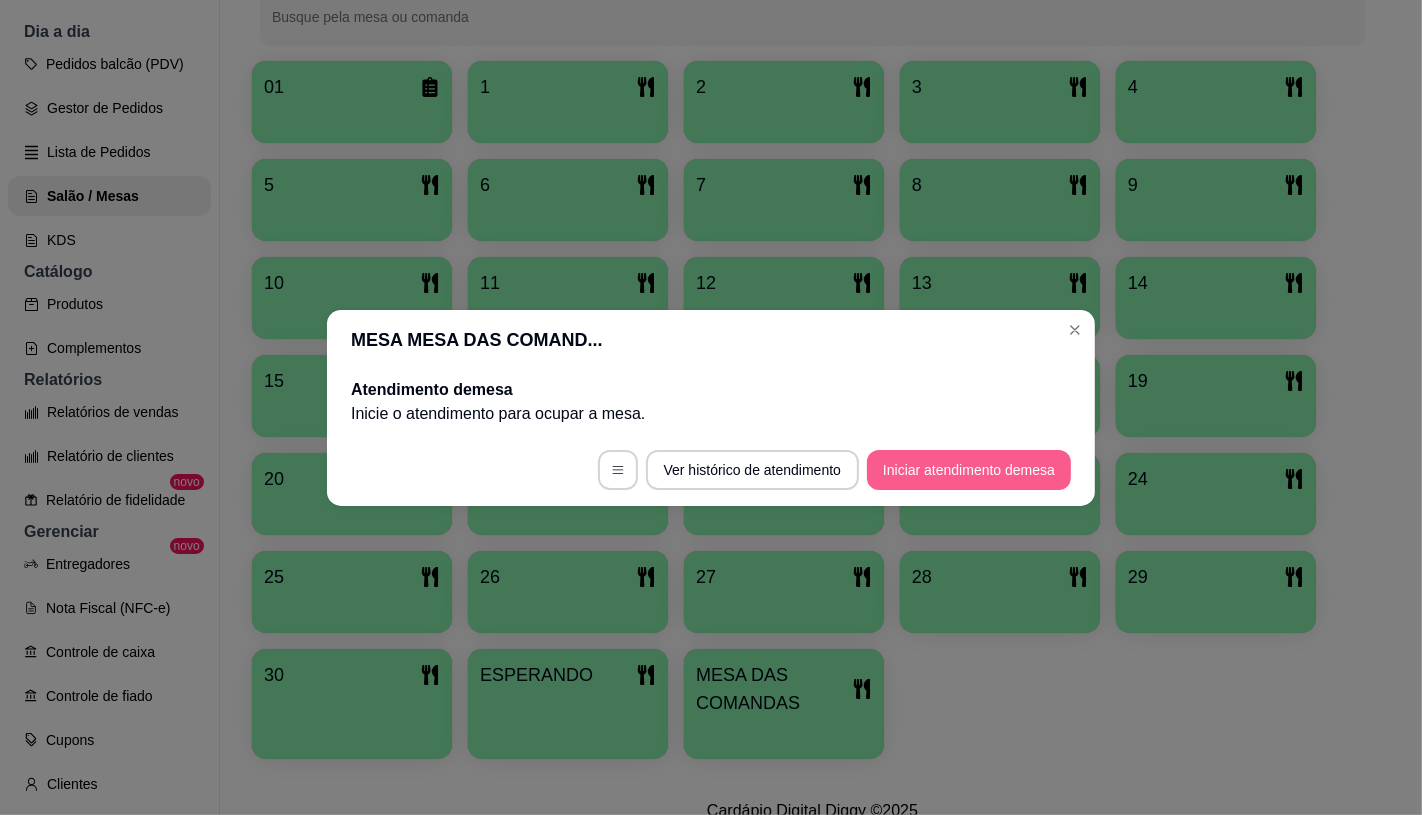 click on "Iniciar atendimento de  mesa" at bounding box center [969, 470] 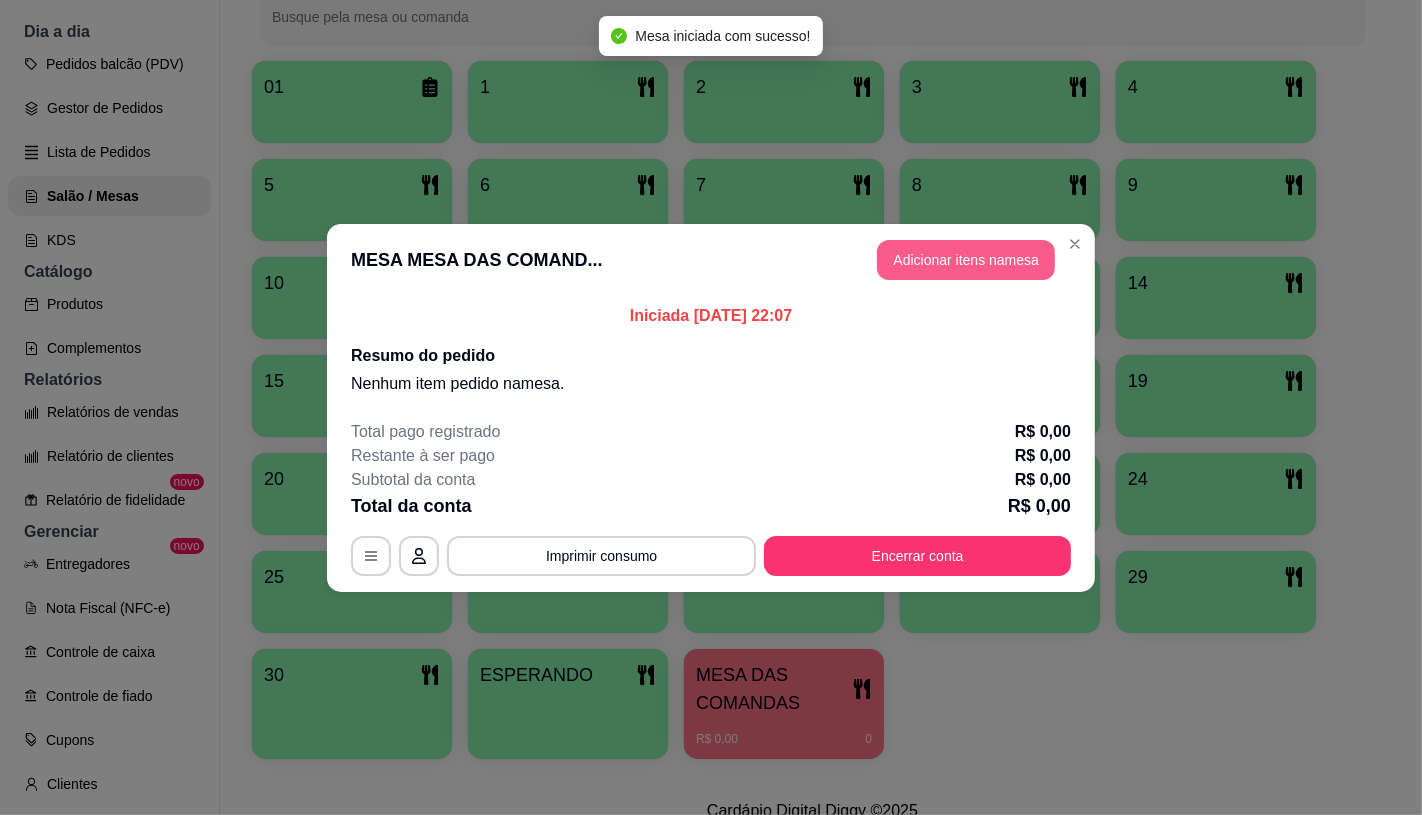 click on "Adicionar itens na  mesa" at bounding box center (966, 260) 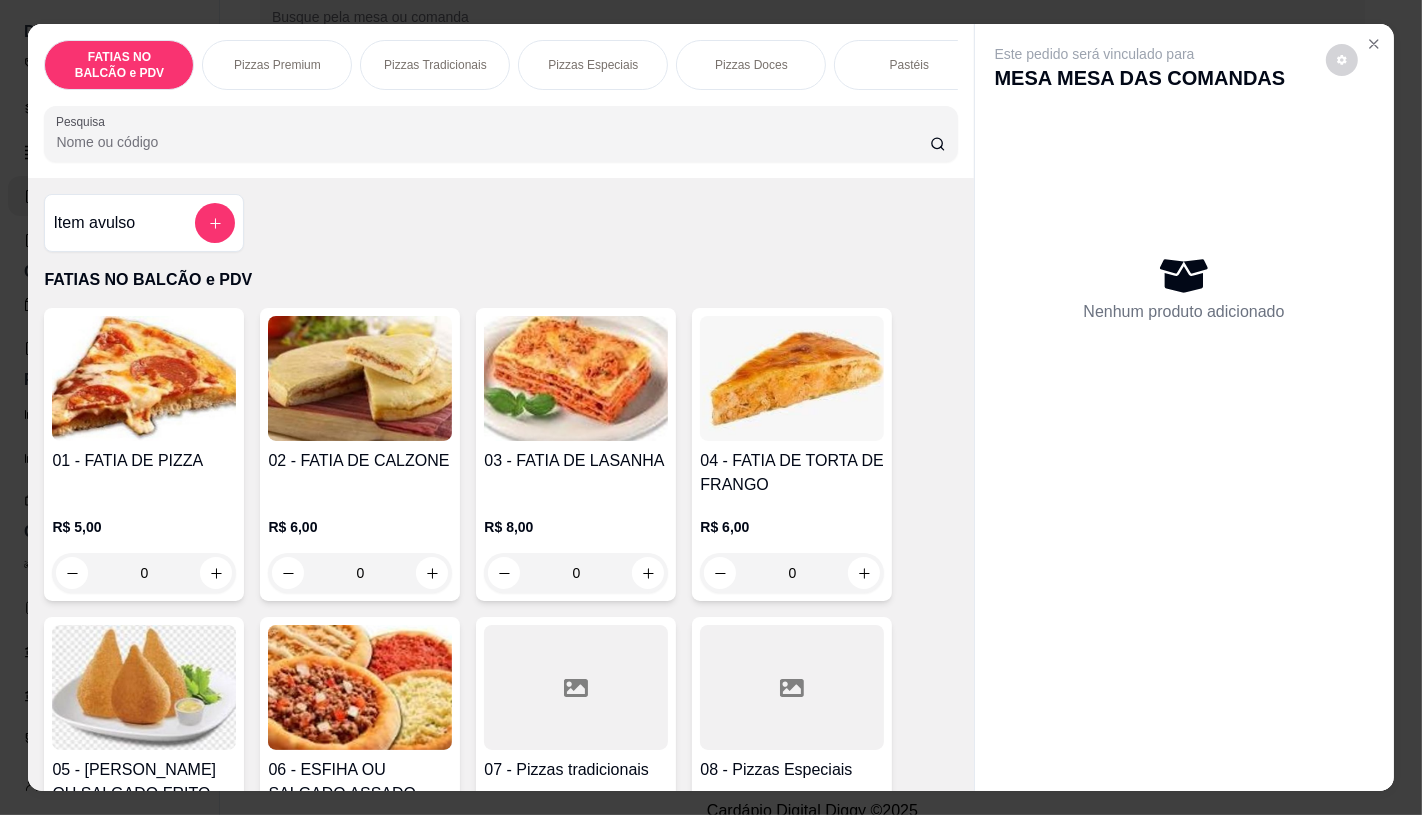 click at bounding box center (792, 687) 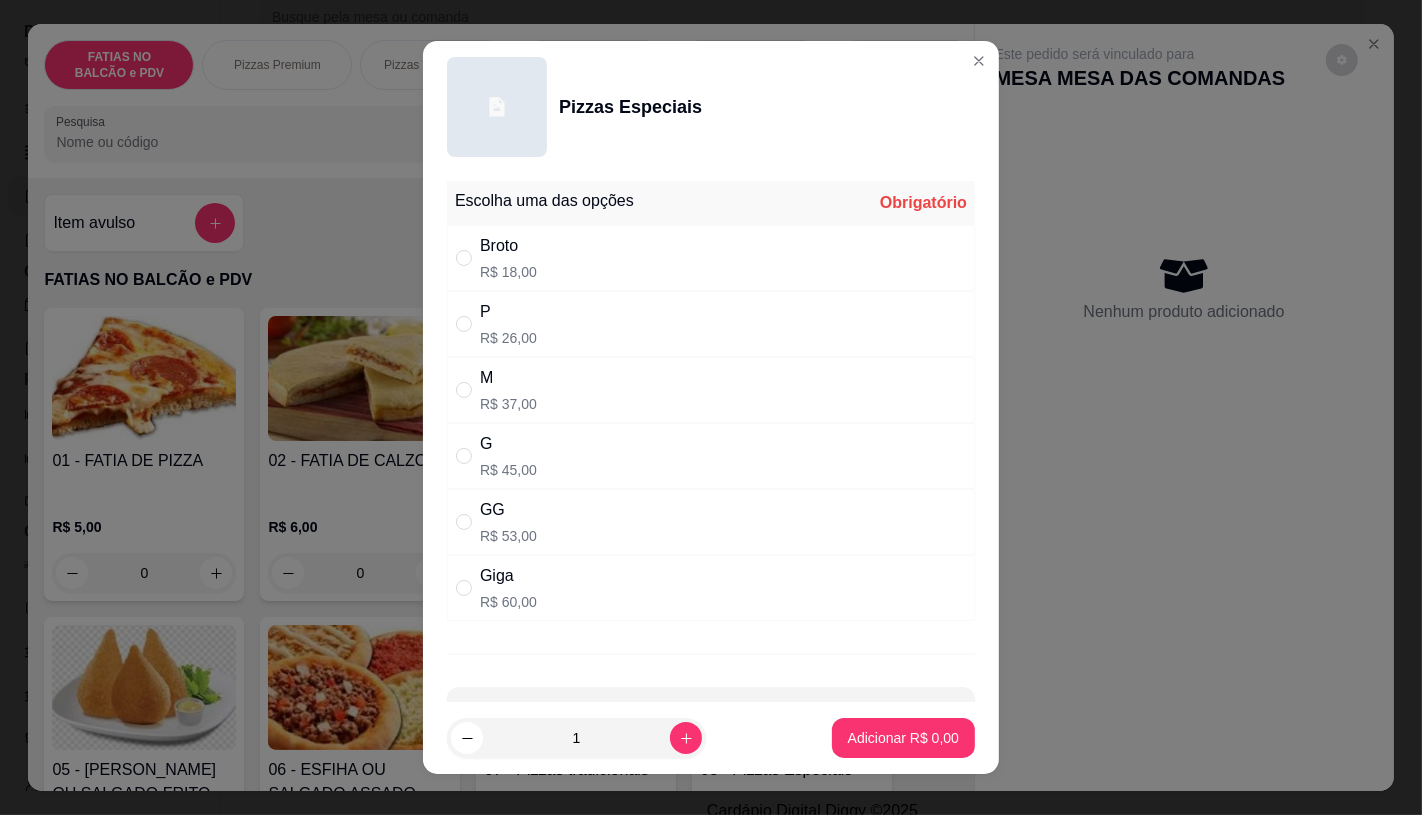 click on "G" at bounding box center (508, 444) 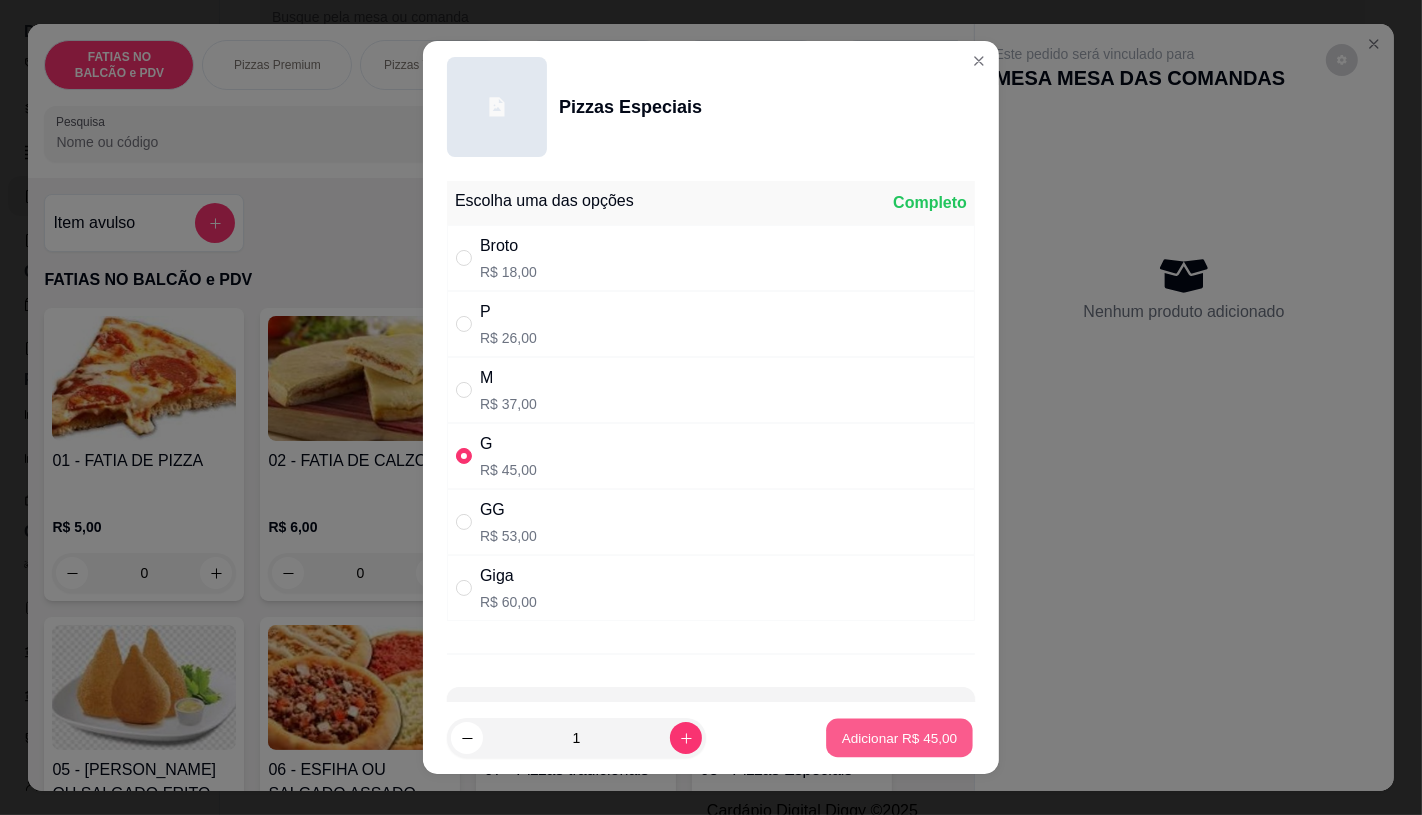 click on "Adicionar   R$ 45,00" at bounding box center [900, 738] 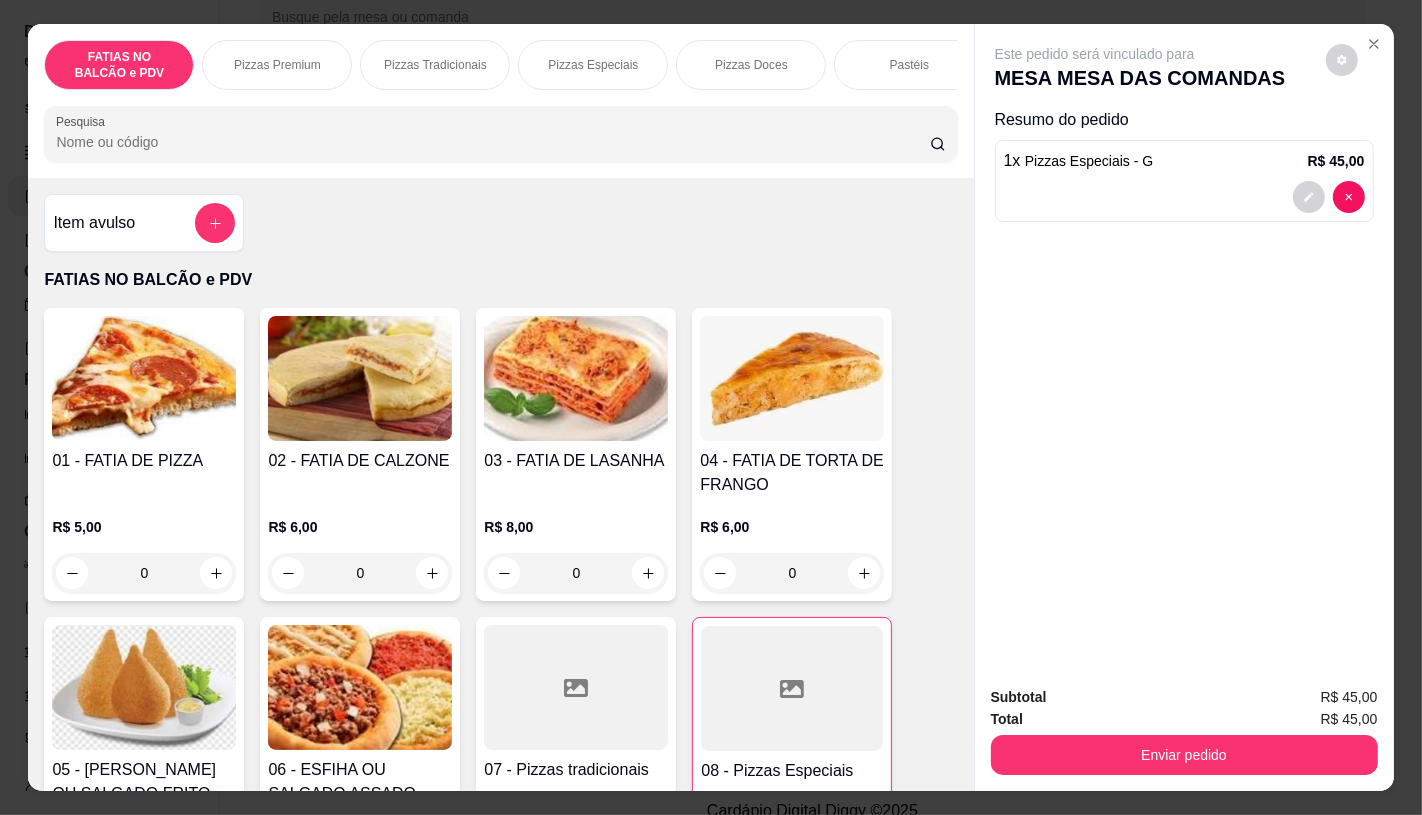 scroll, scrollTop: 0, scrollLeft: 2076, axis: horizontal 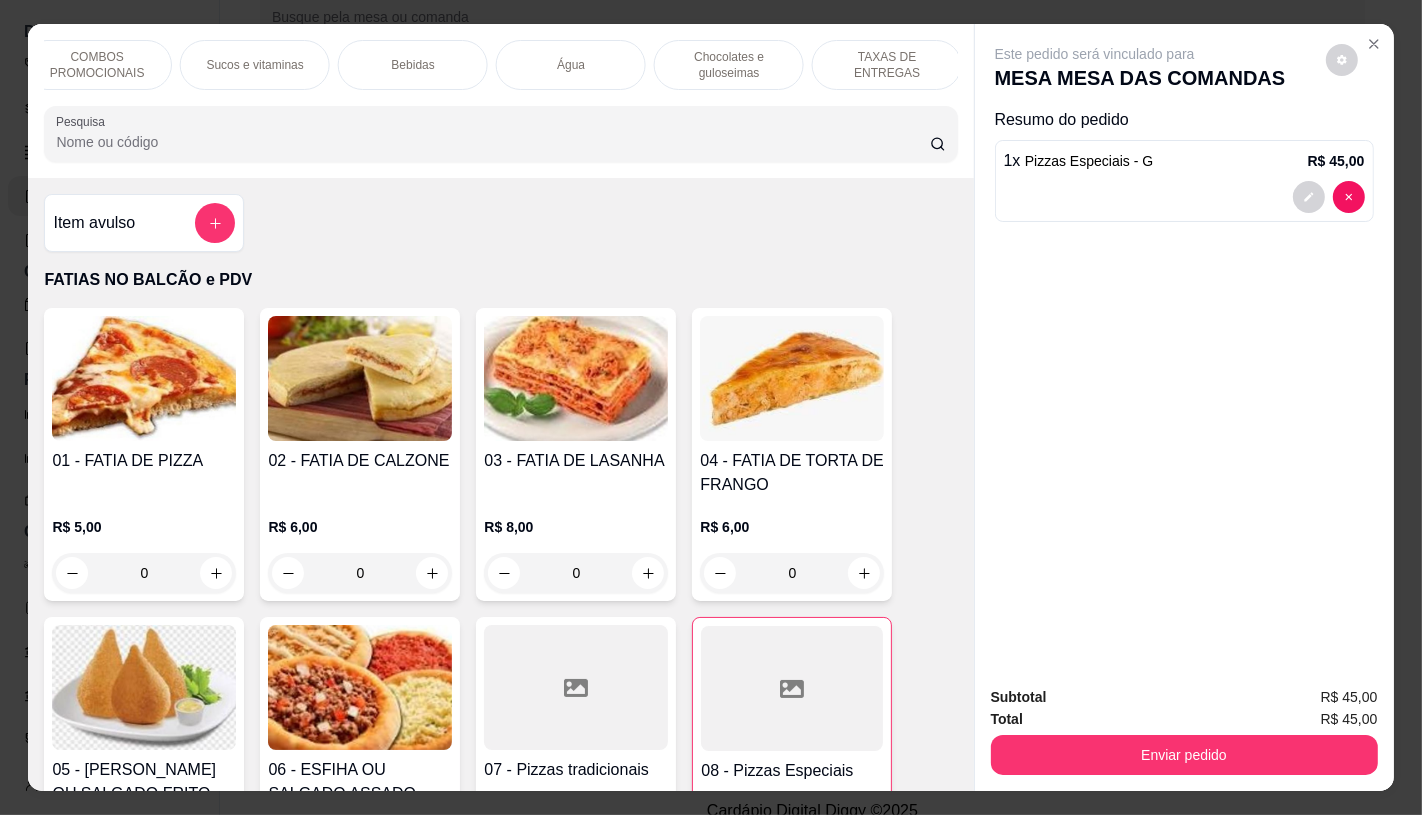 click on "TAXAS DE ENTREGAS" at bounding box center (887, 65) 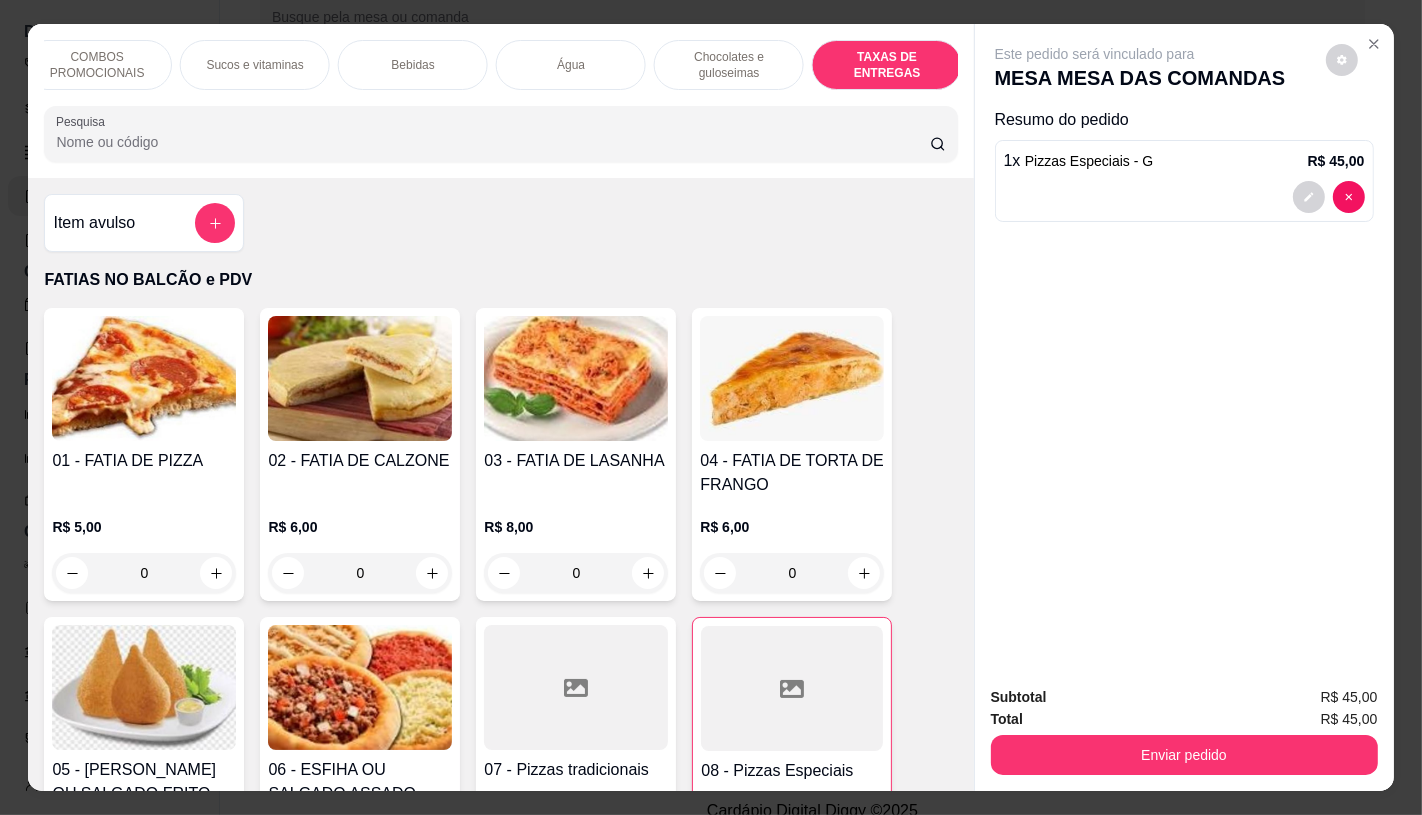 scroll, scrollTop: 13373, scrollLeft: 0, axis: vertical 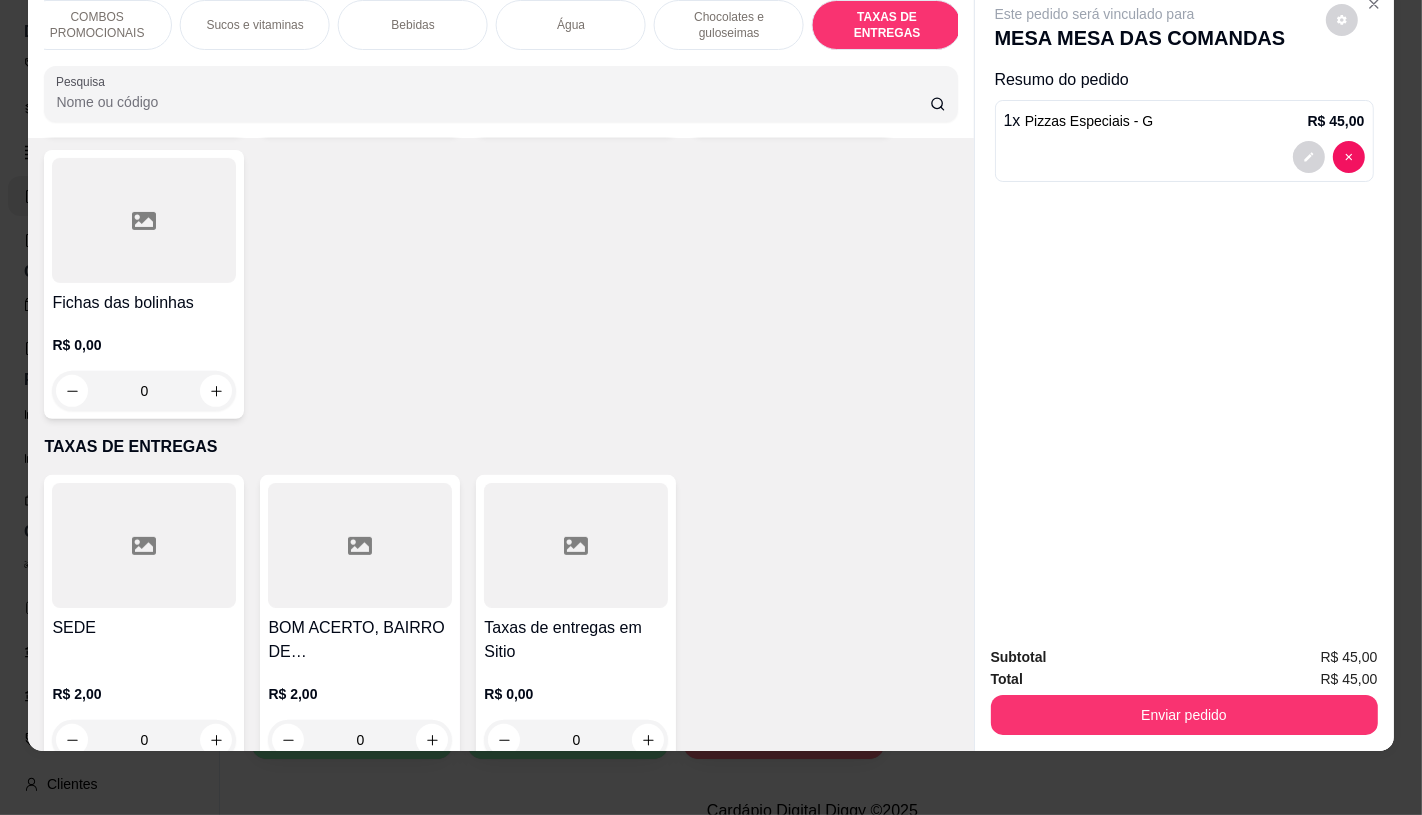 click on "Taxas de entregas em Sitio    R$ 0,00 0" at bounding box center [576, 621] 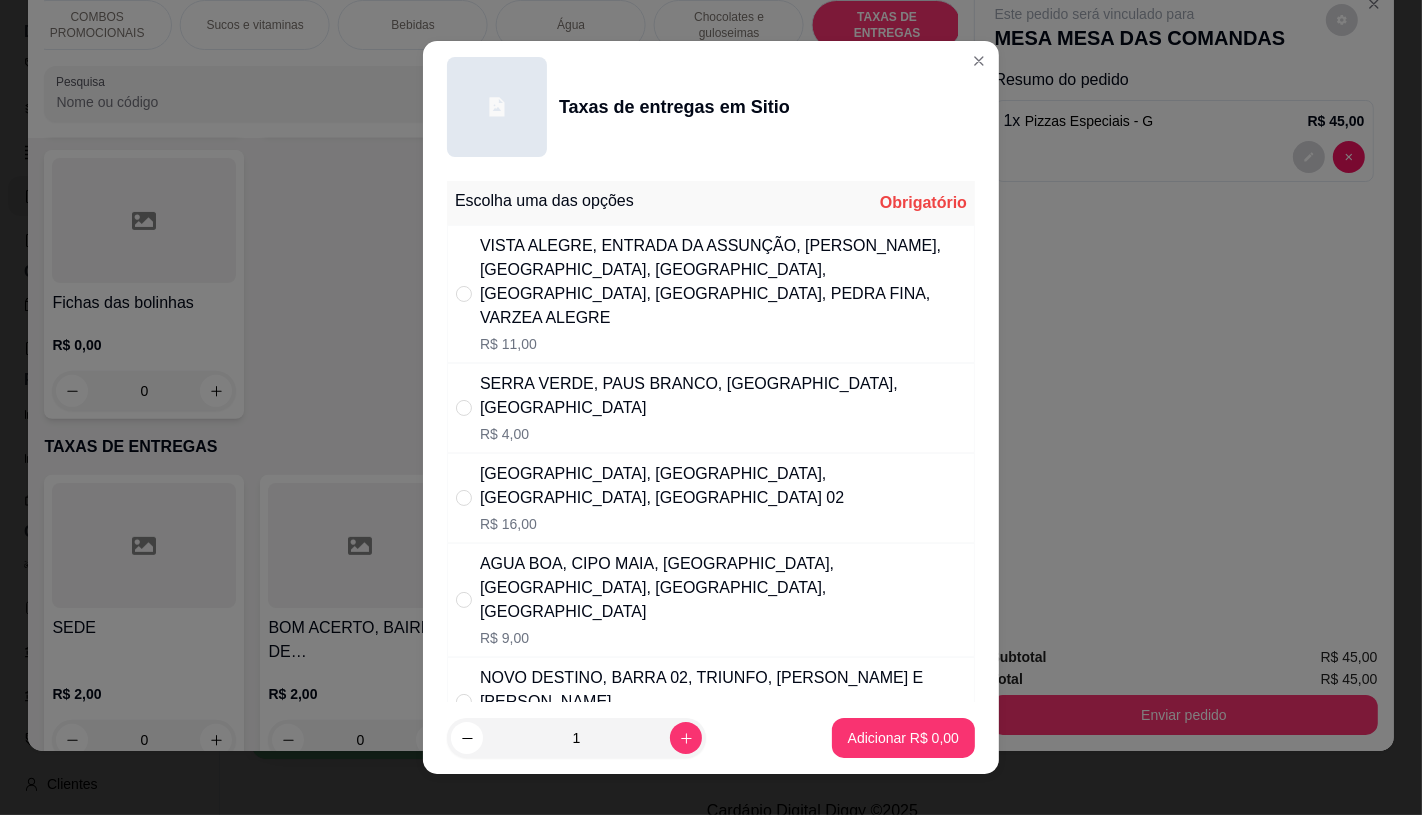 click on "SERRA VERDE, PAUS BRANCO, [GEOGRAPHIC_DATA], [GEOGRAPHIC_DATA]" at bounding box center [723, 396] 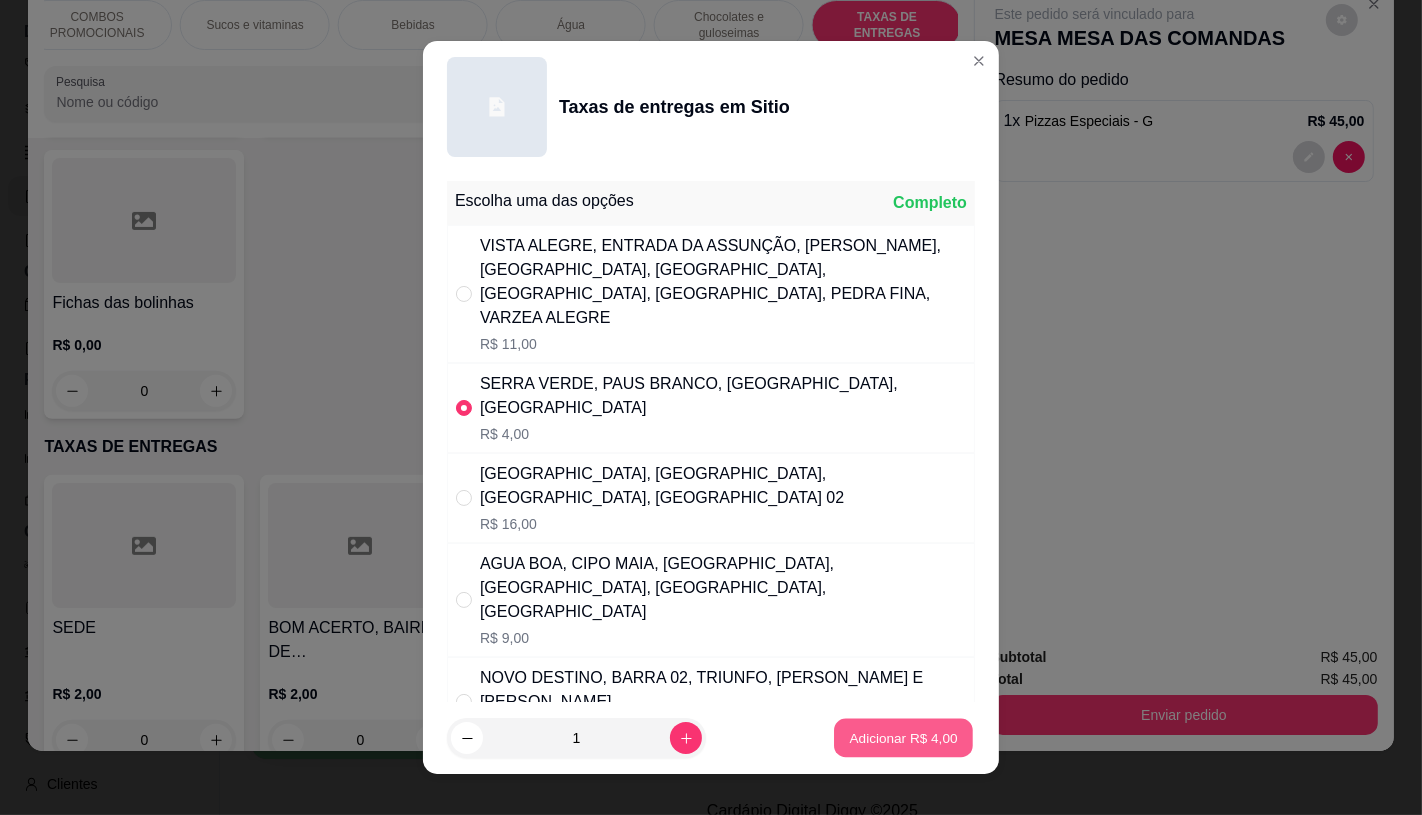 click on "Adicionar   R$ 4,00" at bounding box center (903, 738) 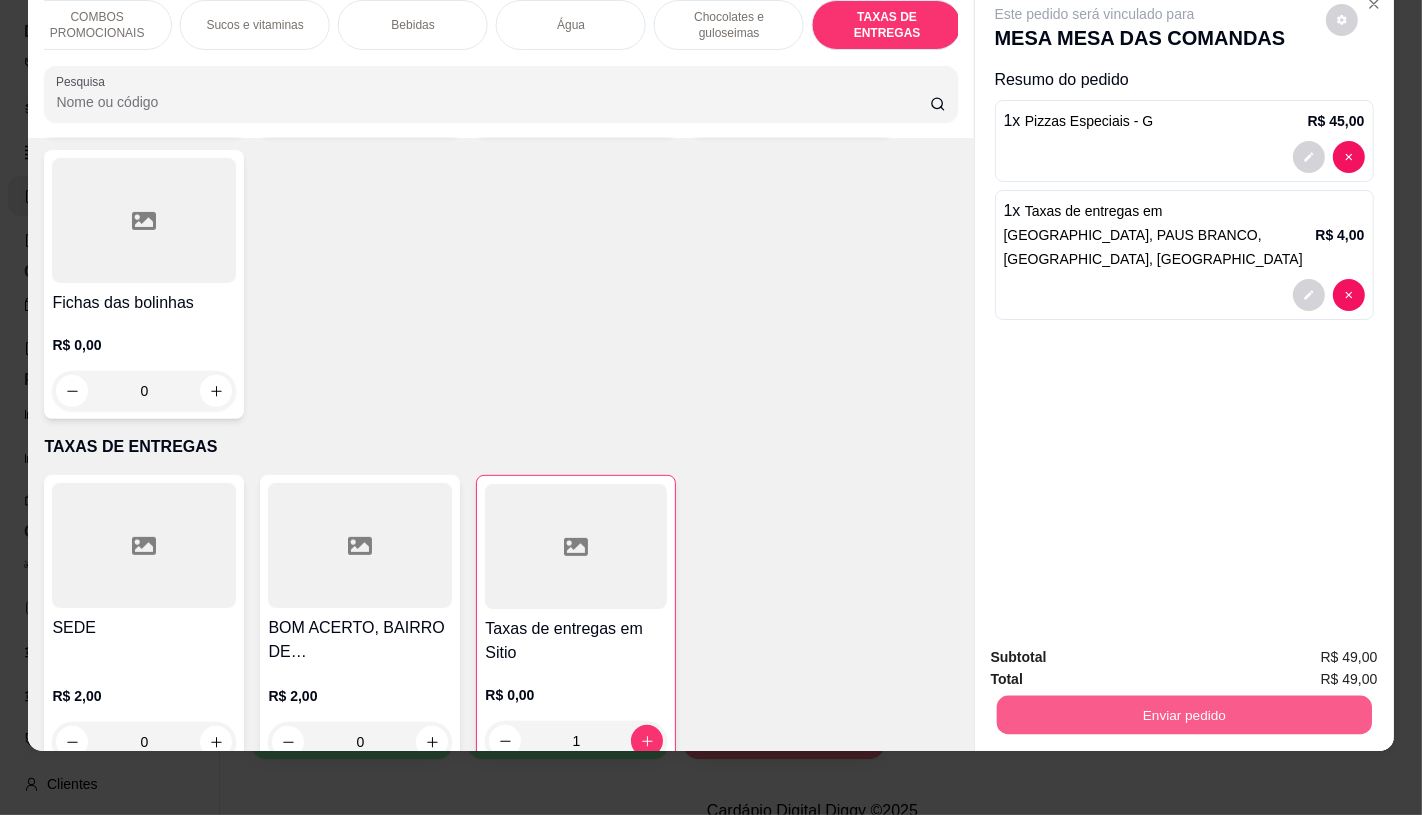 click on "Enviar pedido" at bounding box center [1183, 714] 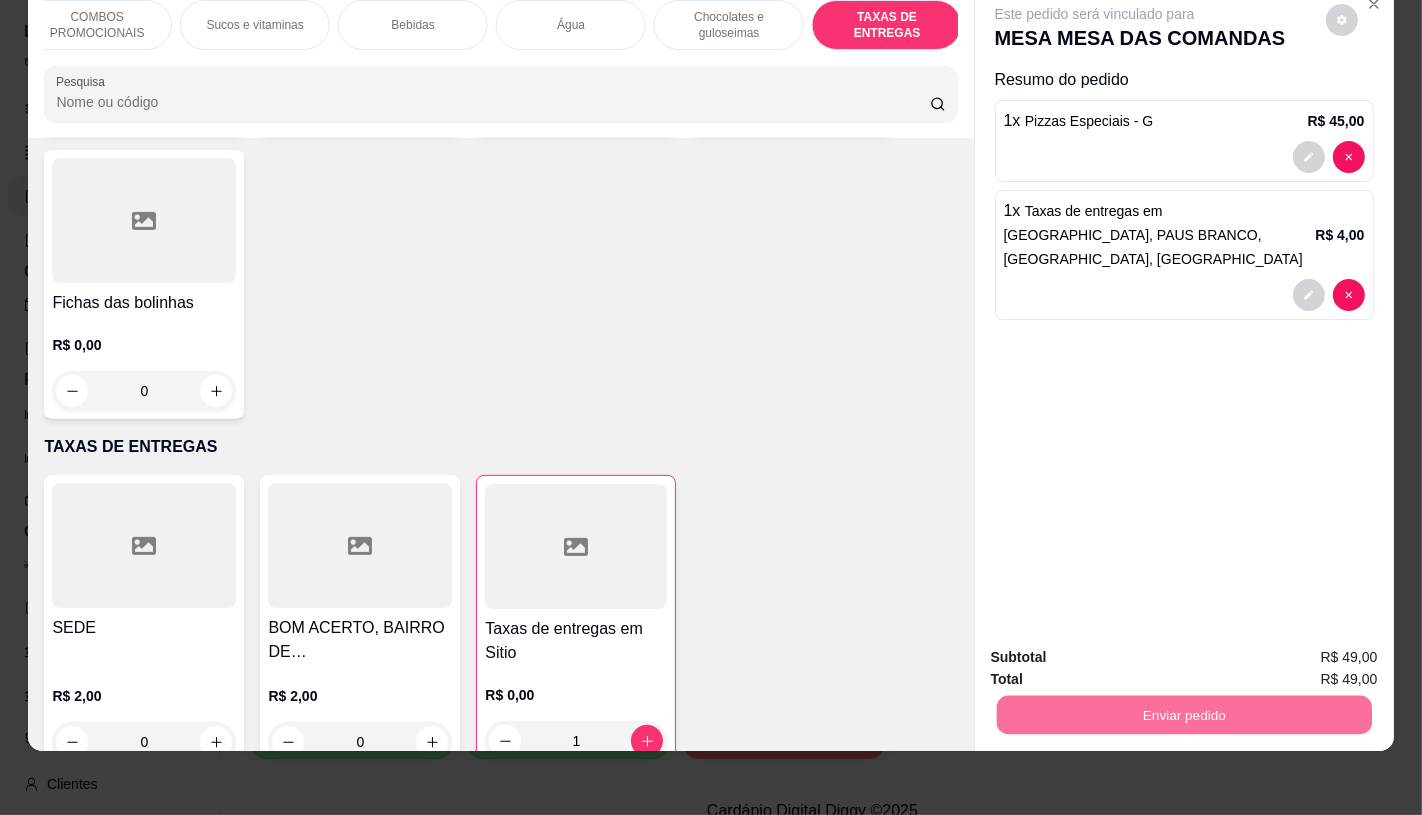 click on "Não registrar e enviar pedido" at bounding box center [1117, 650] 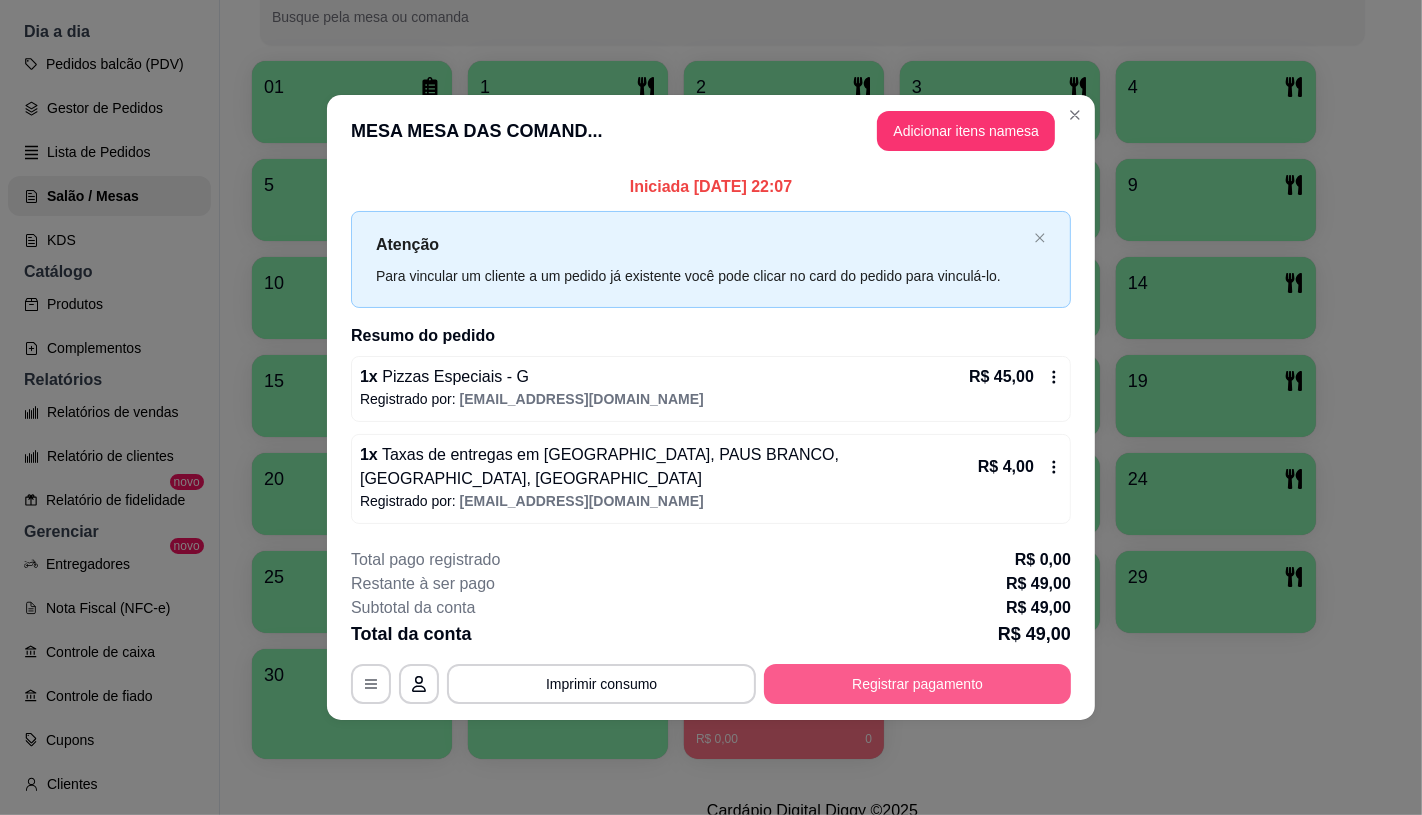 click on "Registrar pagamento" at bounding box center (917, 684) 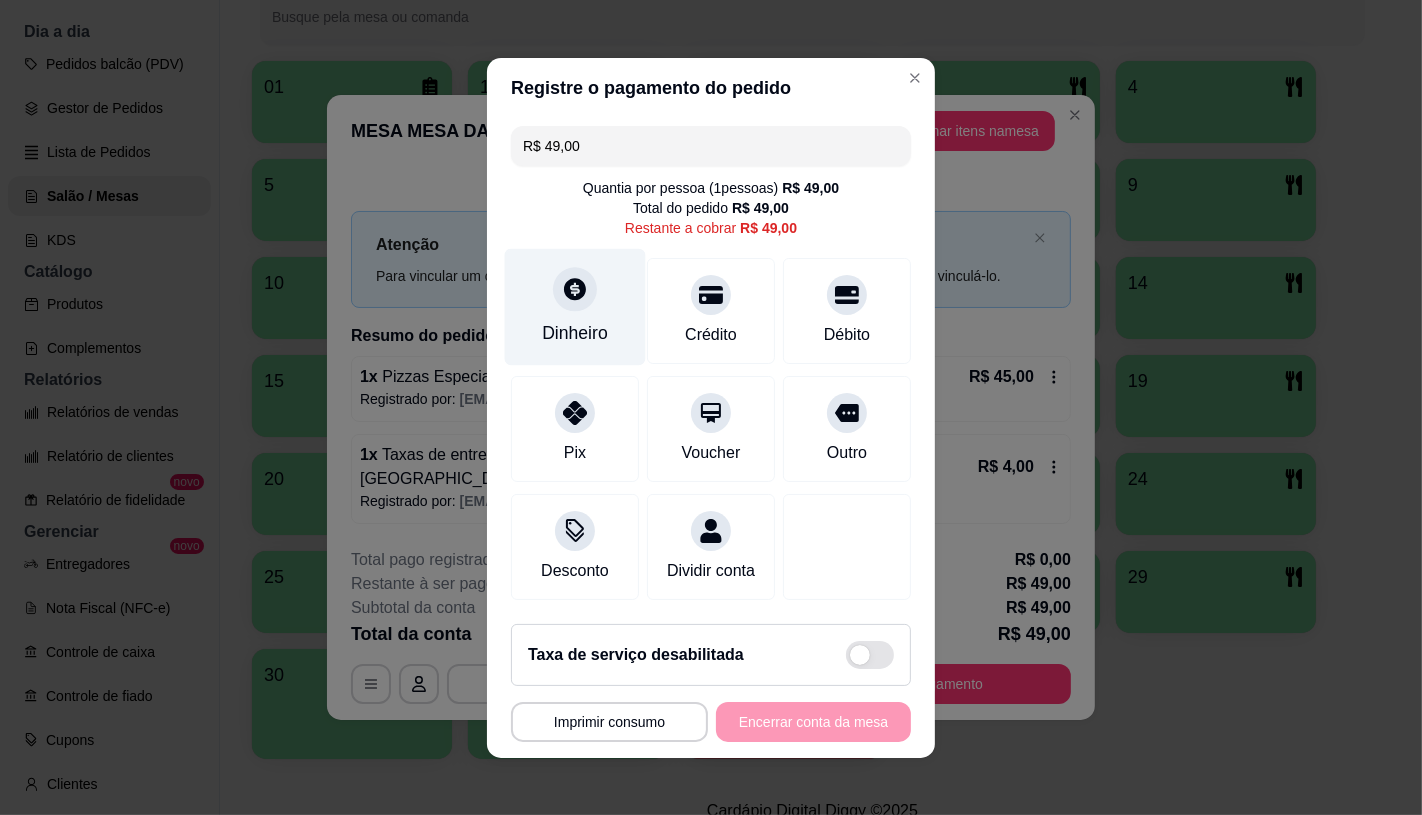 click on "Dinheiro" at bounding box center [575, 333] 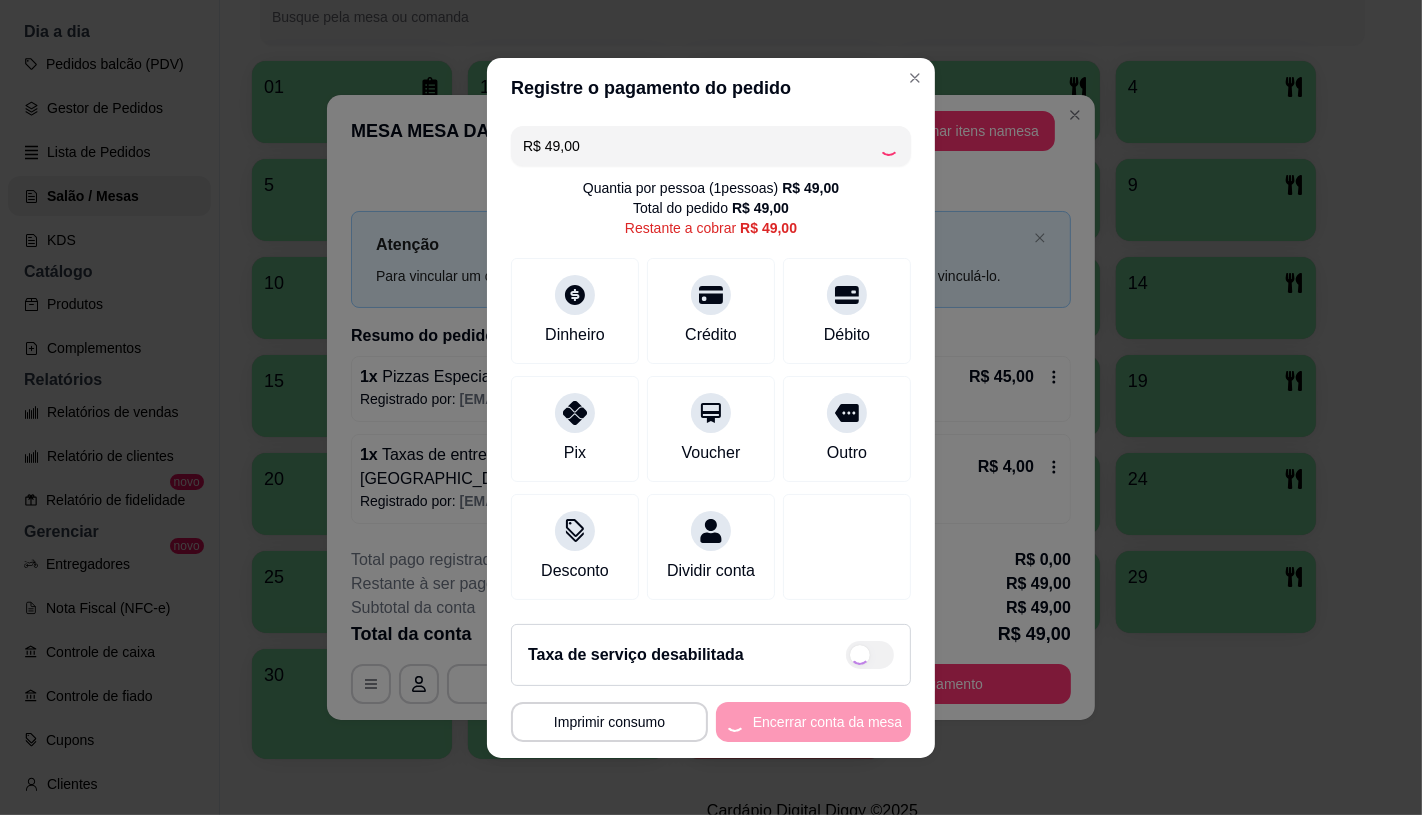 type on "R$ 0,00" 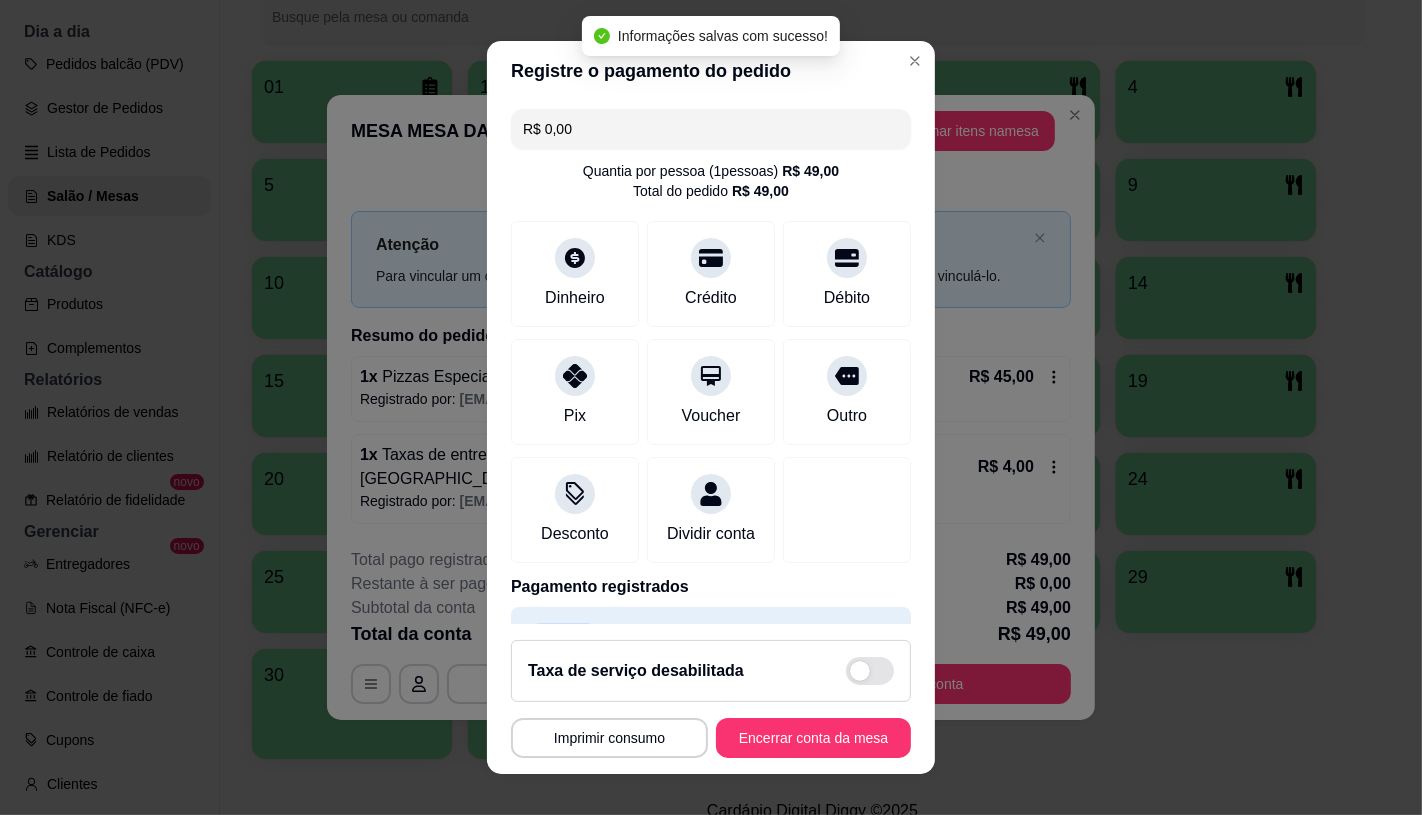 scroll, scrollTop: 74, scrollLeft: 0, axis: vertical 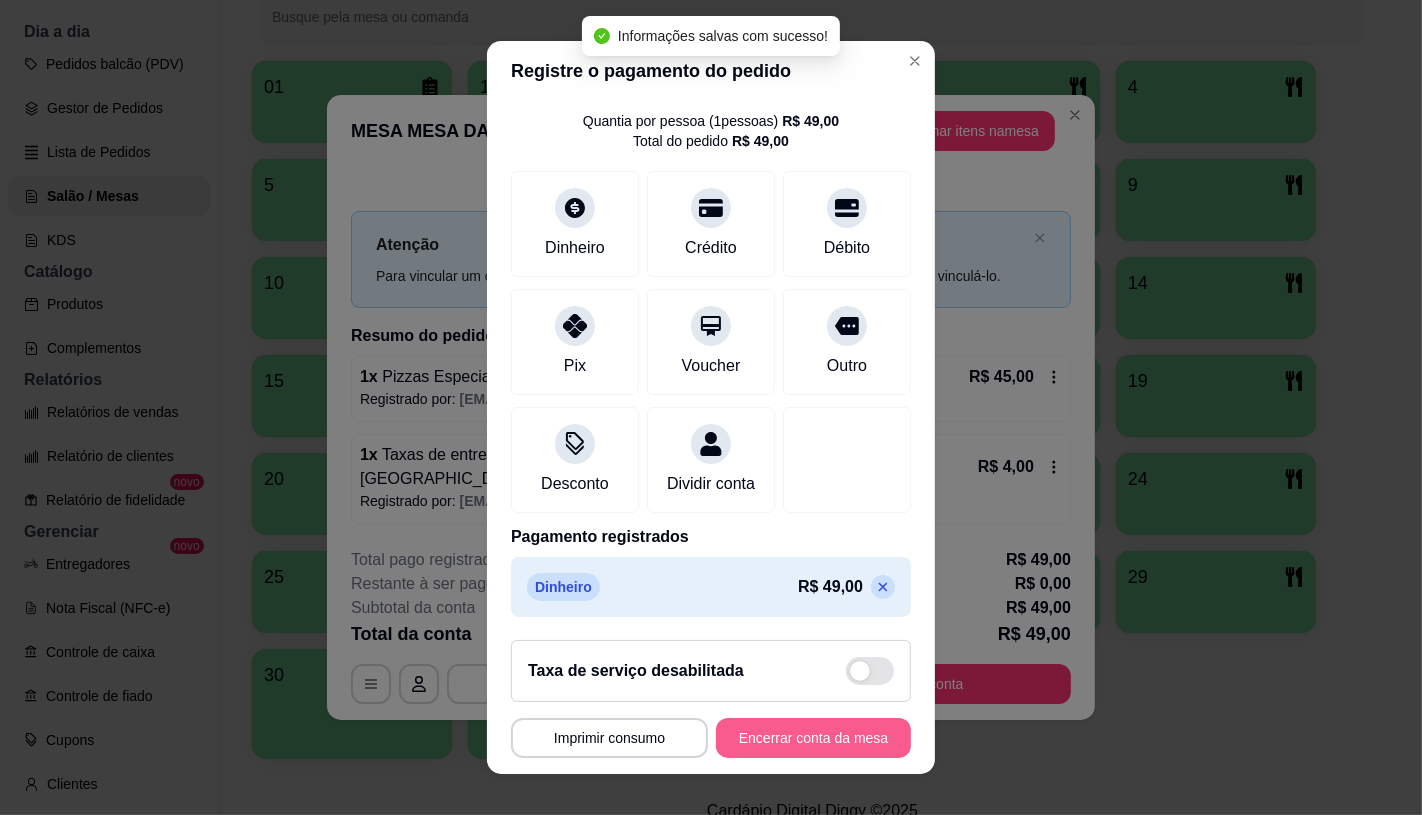 click on "Encerrar conta da mesa" at bounding box center (813, 738) 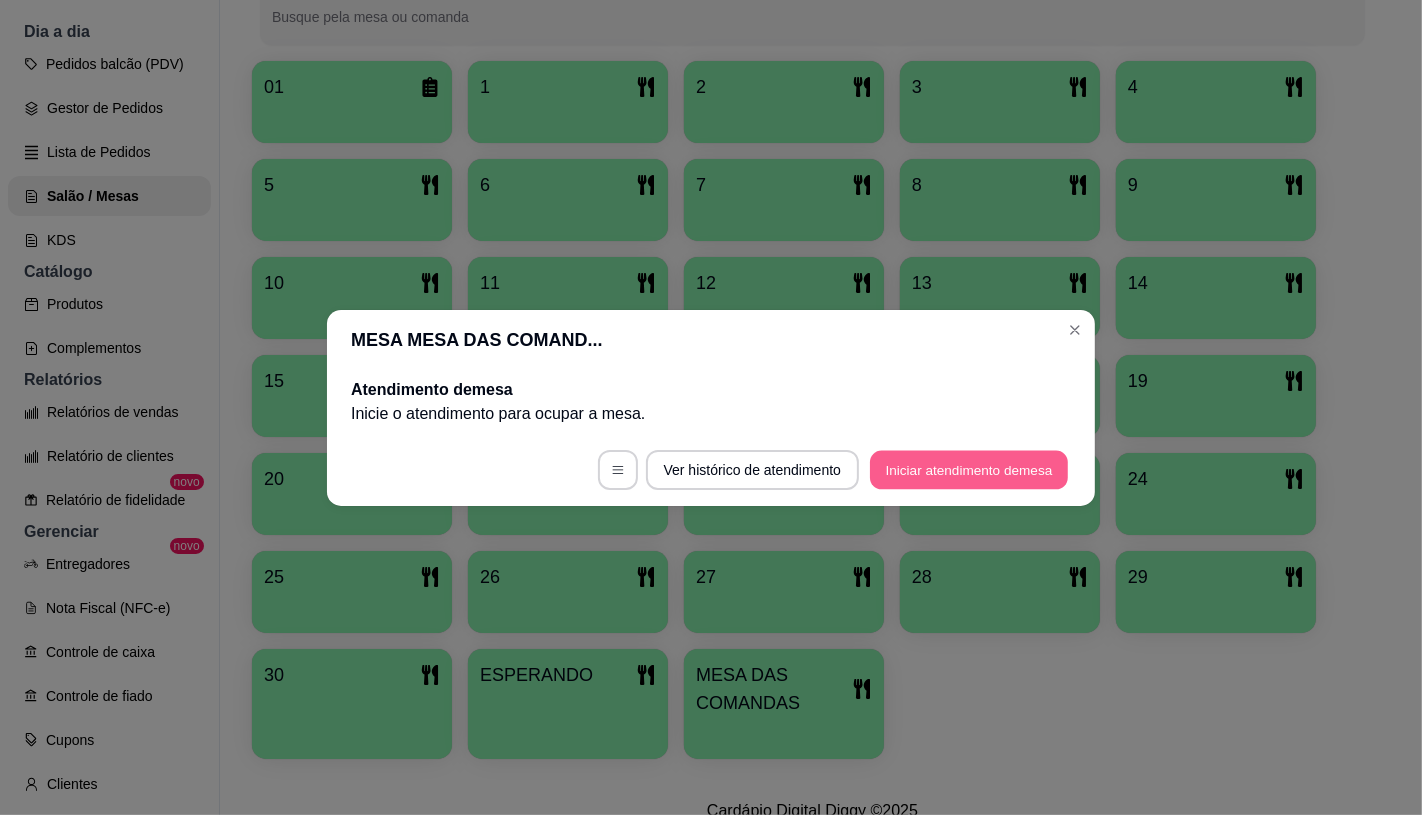 click on "Iniciar atendimento de  mesa" at bounding box center (969, 469) 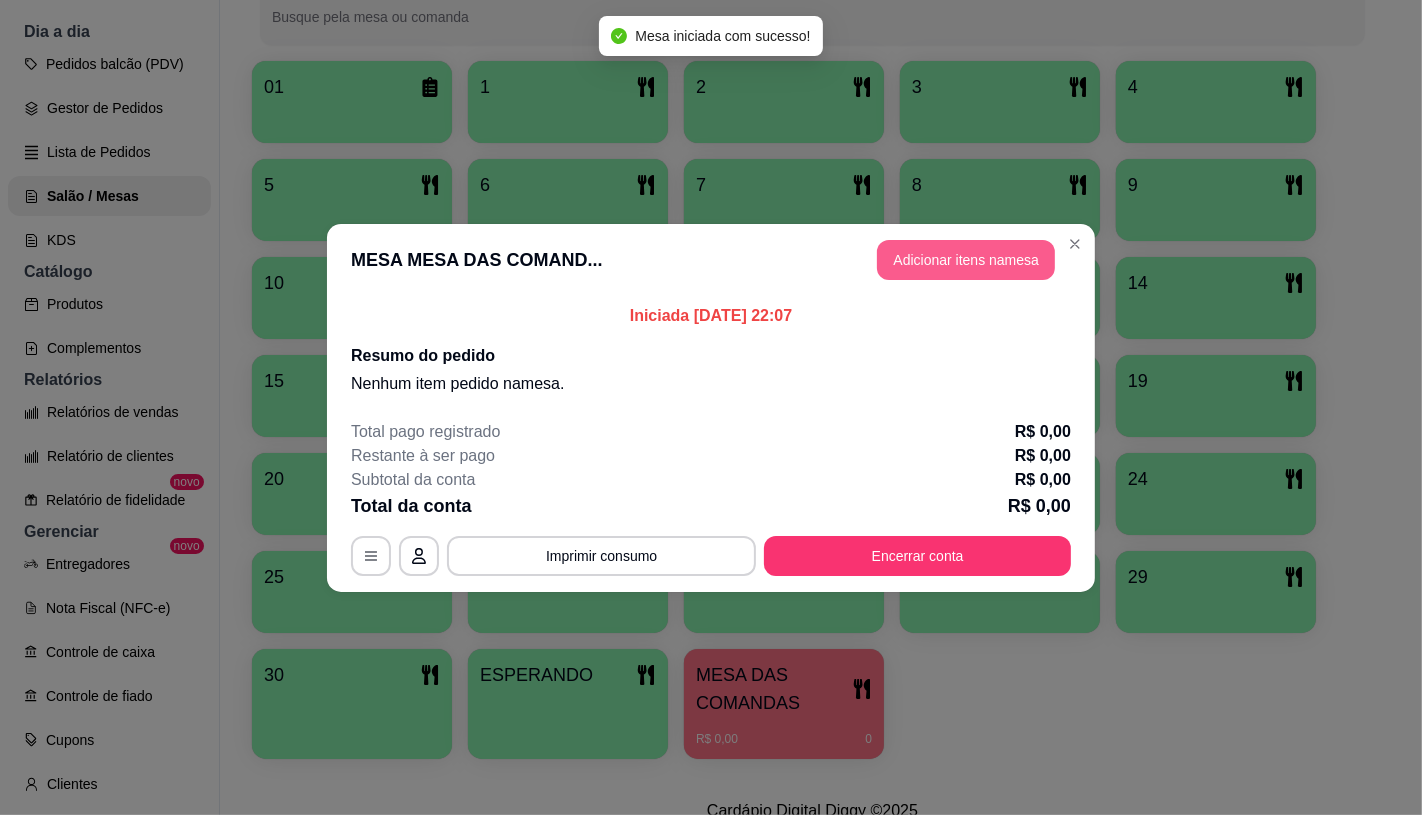 click on "Adicionar itens na  mesa" at bounding box center [966, 260] 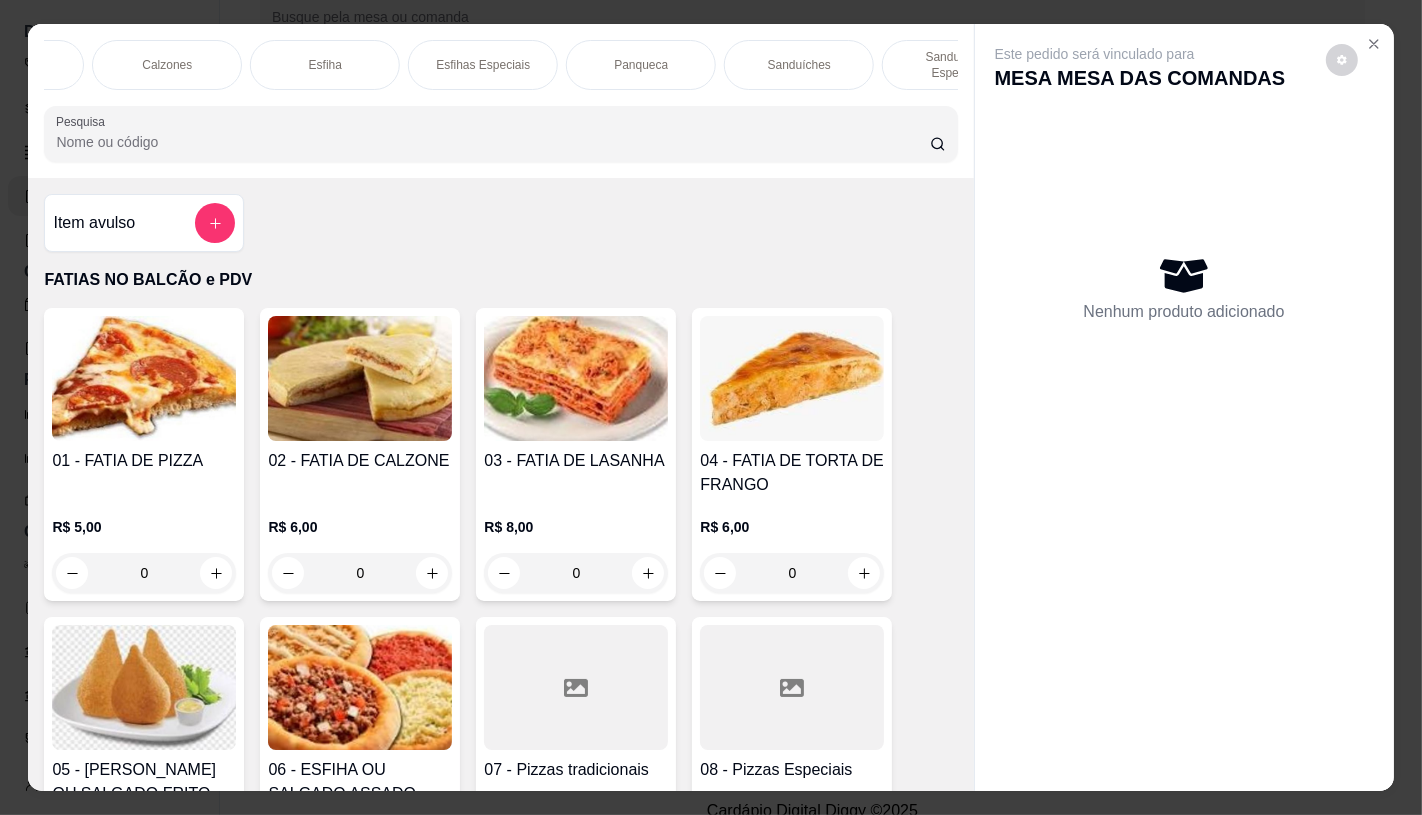 scroll, scrollTop: 0, scrollLeft: 948, axis: horizontal 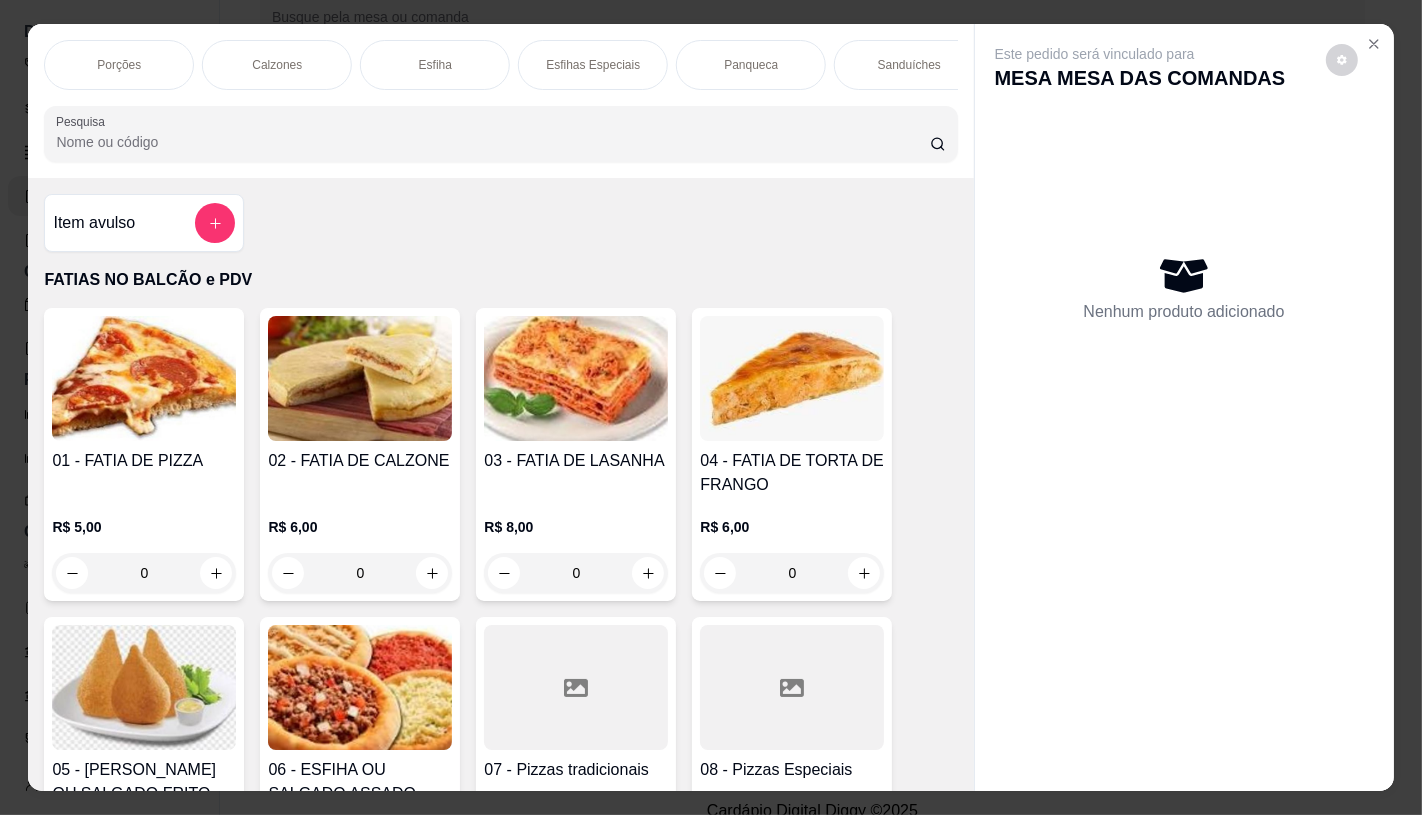 click on "Calzones" at bounding box center (277, 65) 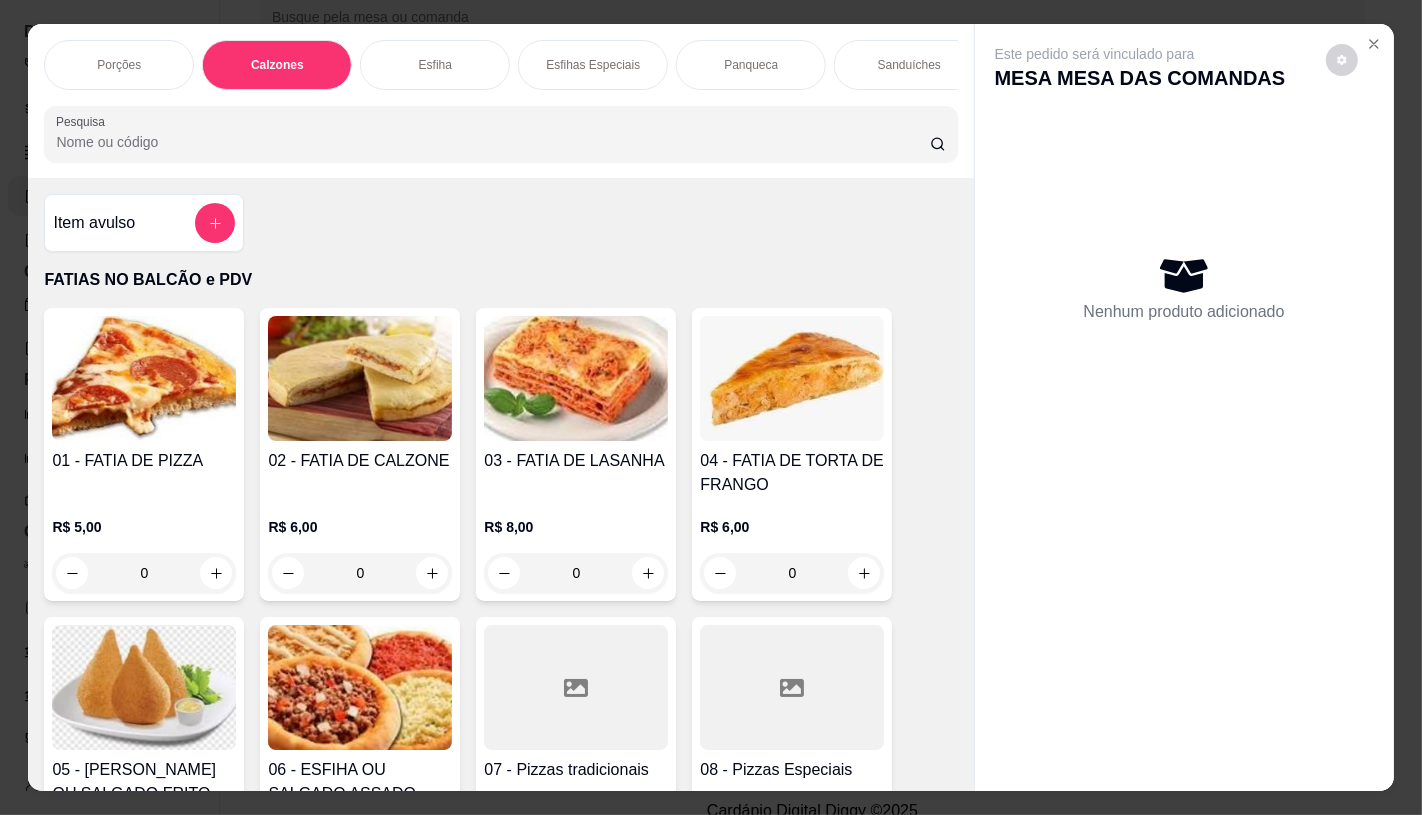 scroll, scrollTop: 5238, scrollLeft: 0, axis: vertical 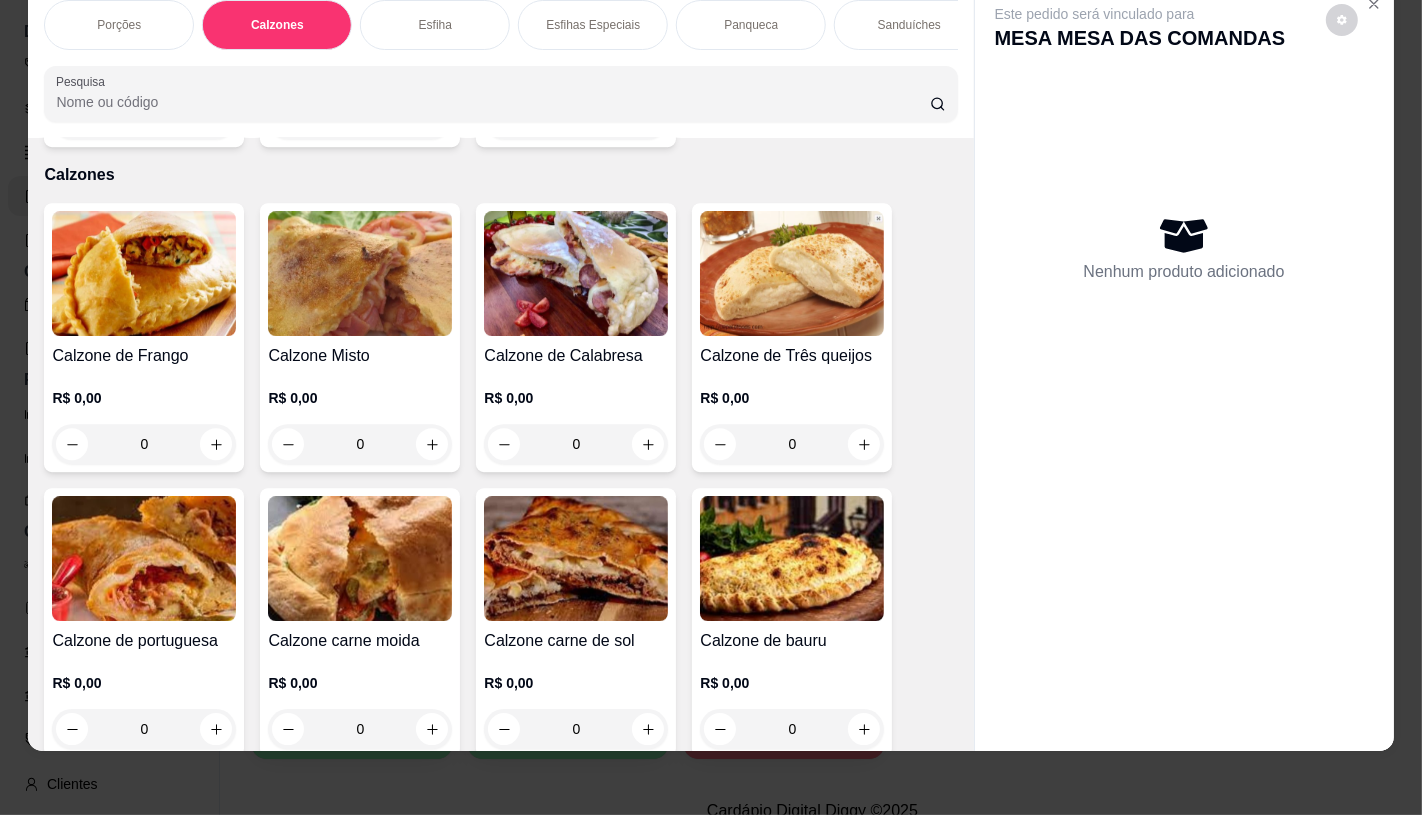 click at bounding box center [576, 558] 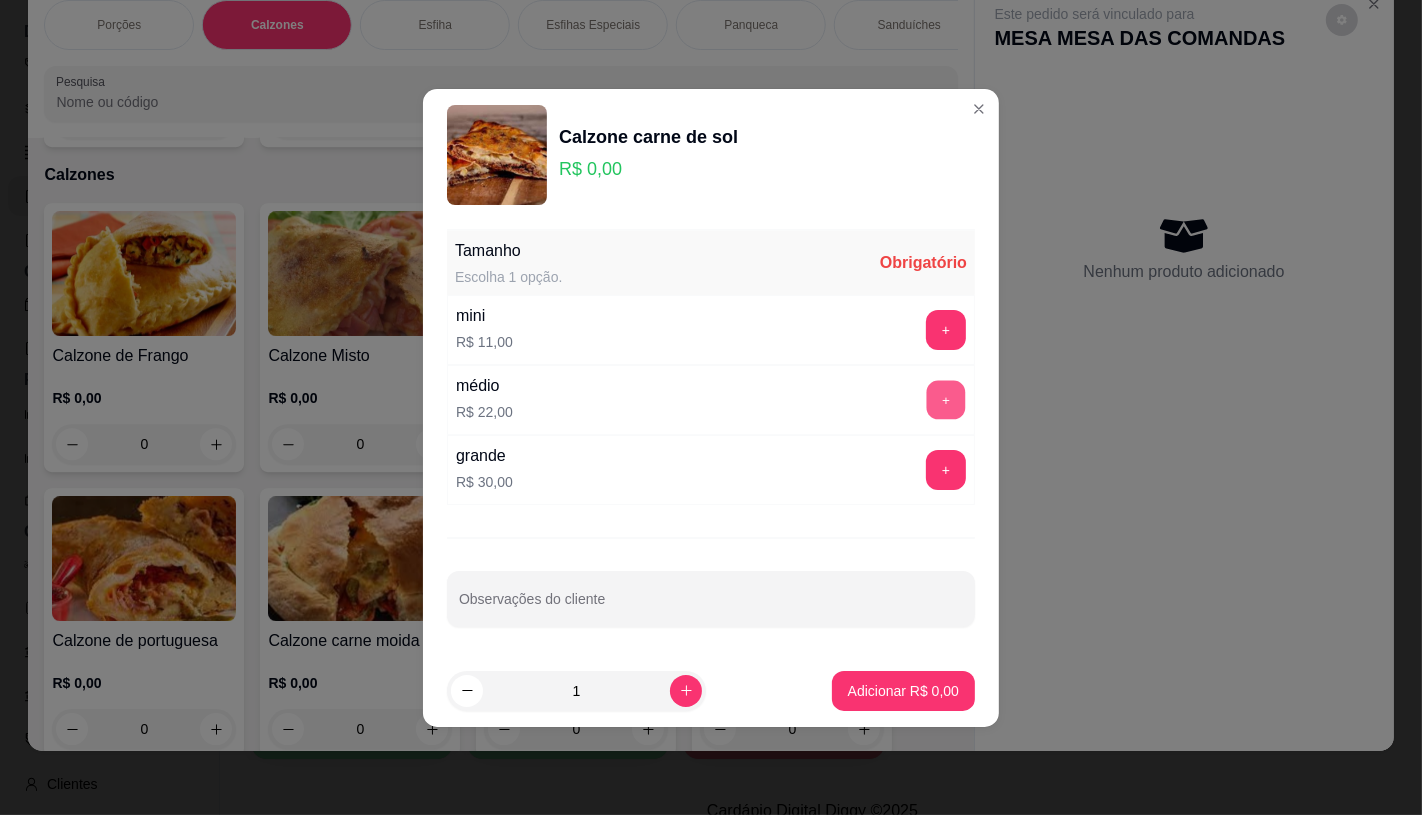 click on "+" at bounding box center (946, 399) 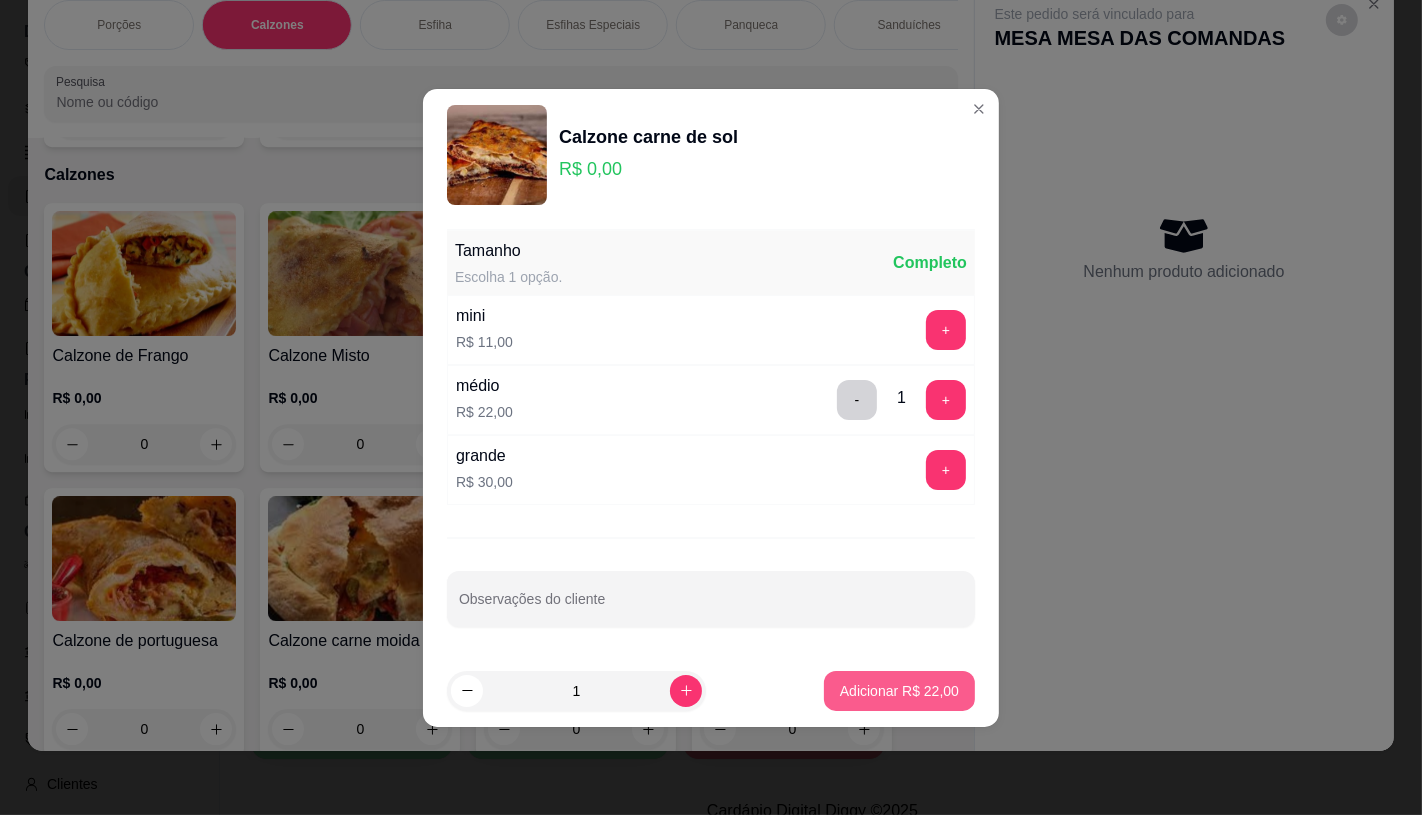 click on "Adicionar   R$ 22,00" at bounding box center (899, 691) 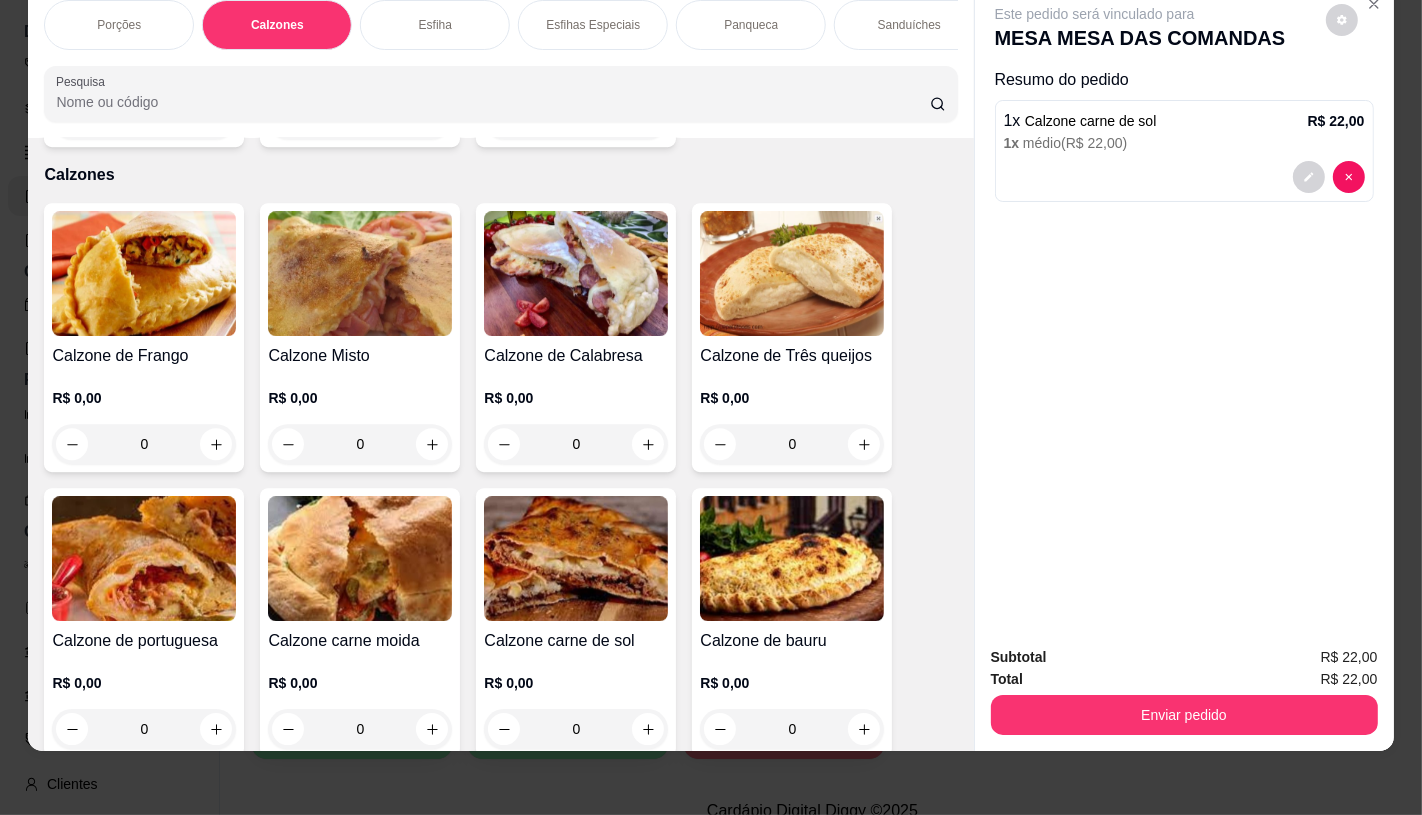 scroll, scrollTop: 0, scrollLeft: 0, axis: both 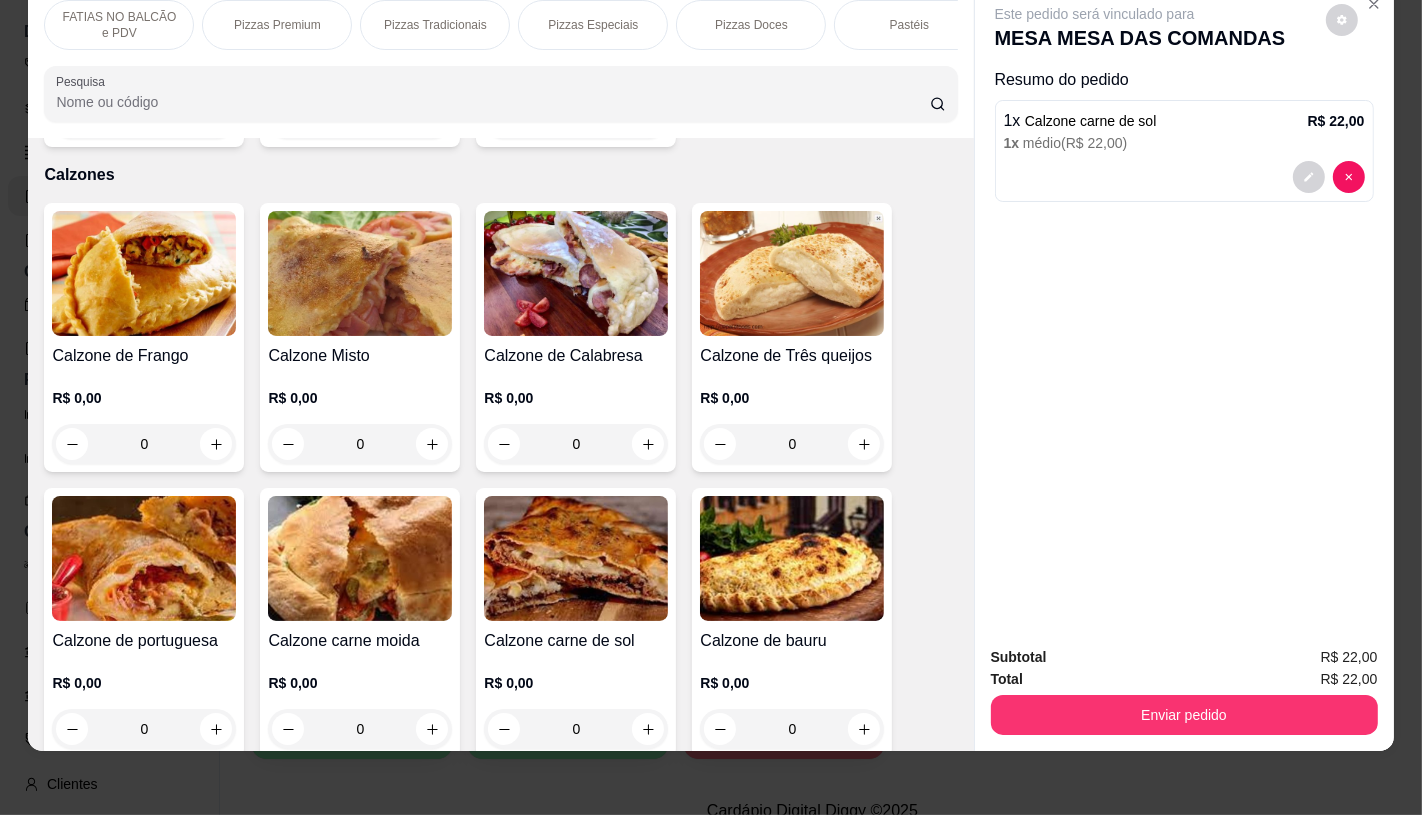 click on "FATIAS NO BALCÃO e PDV" at bounding box center [119, 25] 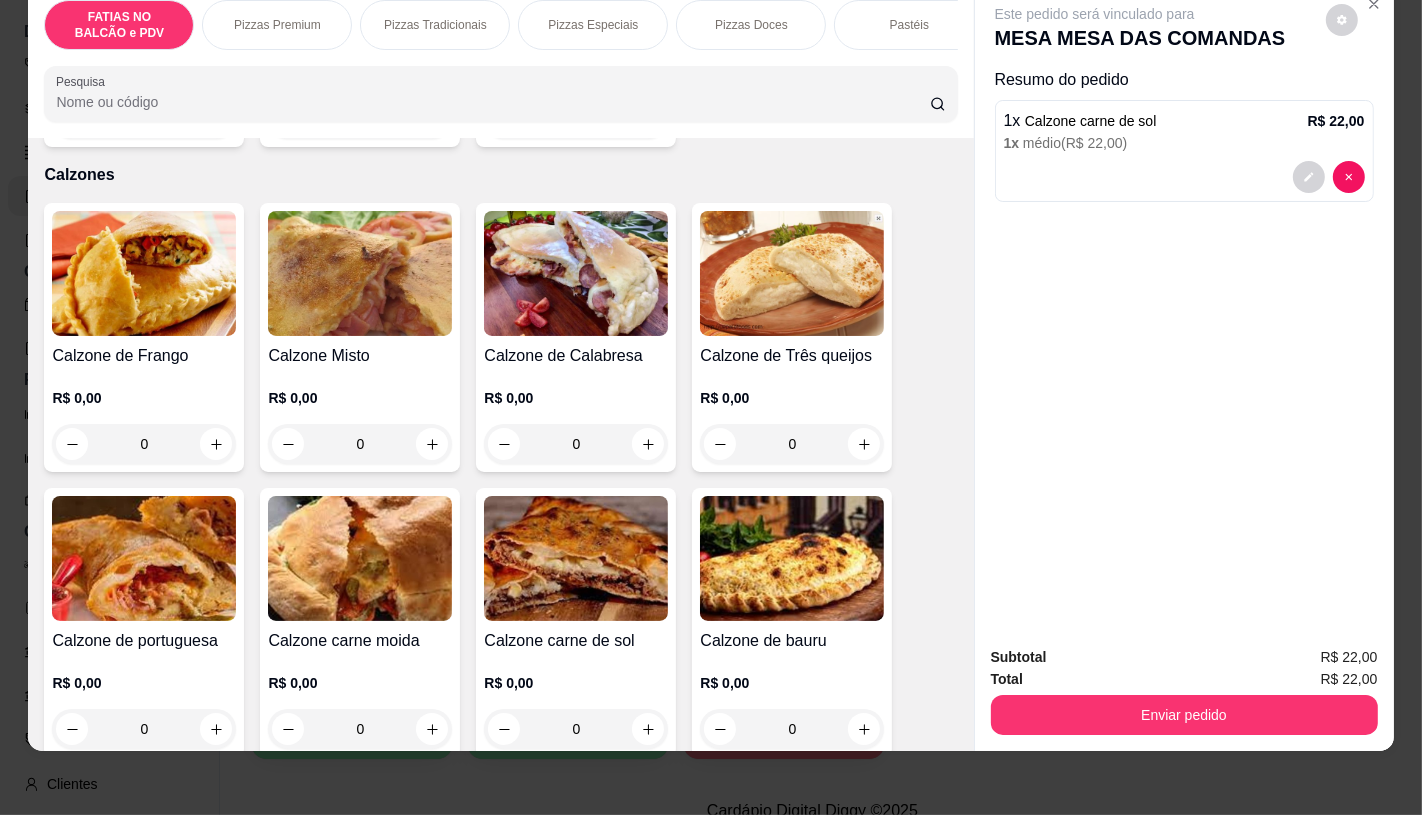 scroll, scrollTop: 90, scrollLeft: 0, axis: vertical 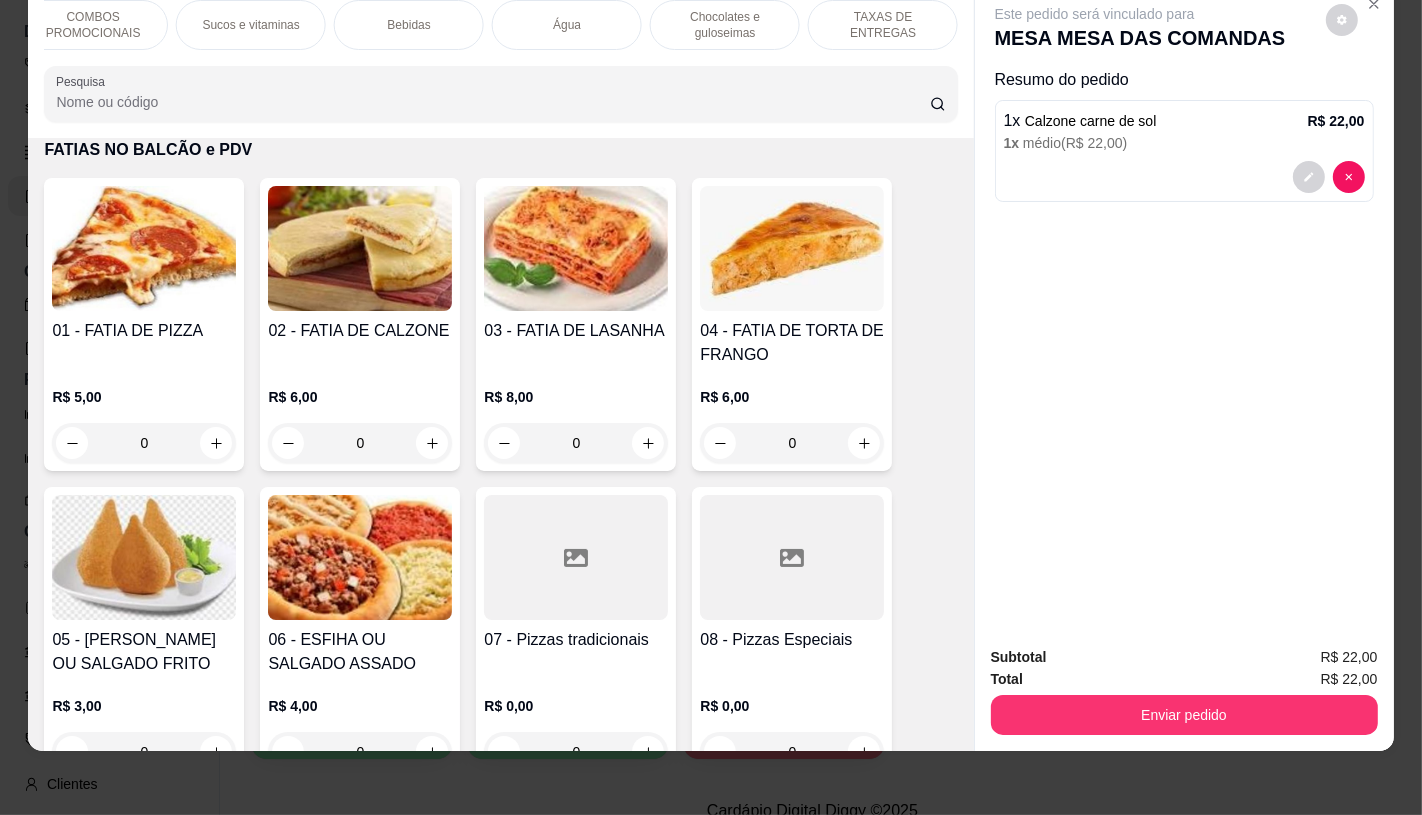 click on "TAXAS DE ENTREGAS" at bounding box center [883, 25] 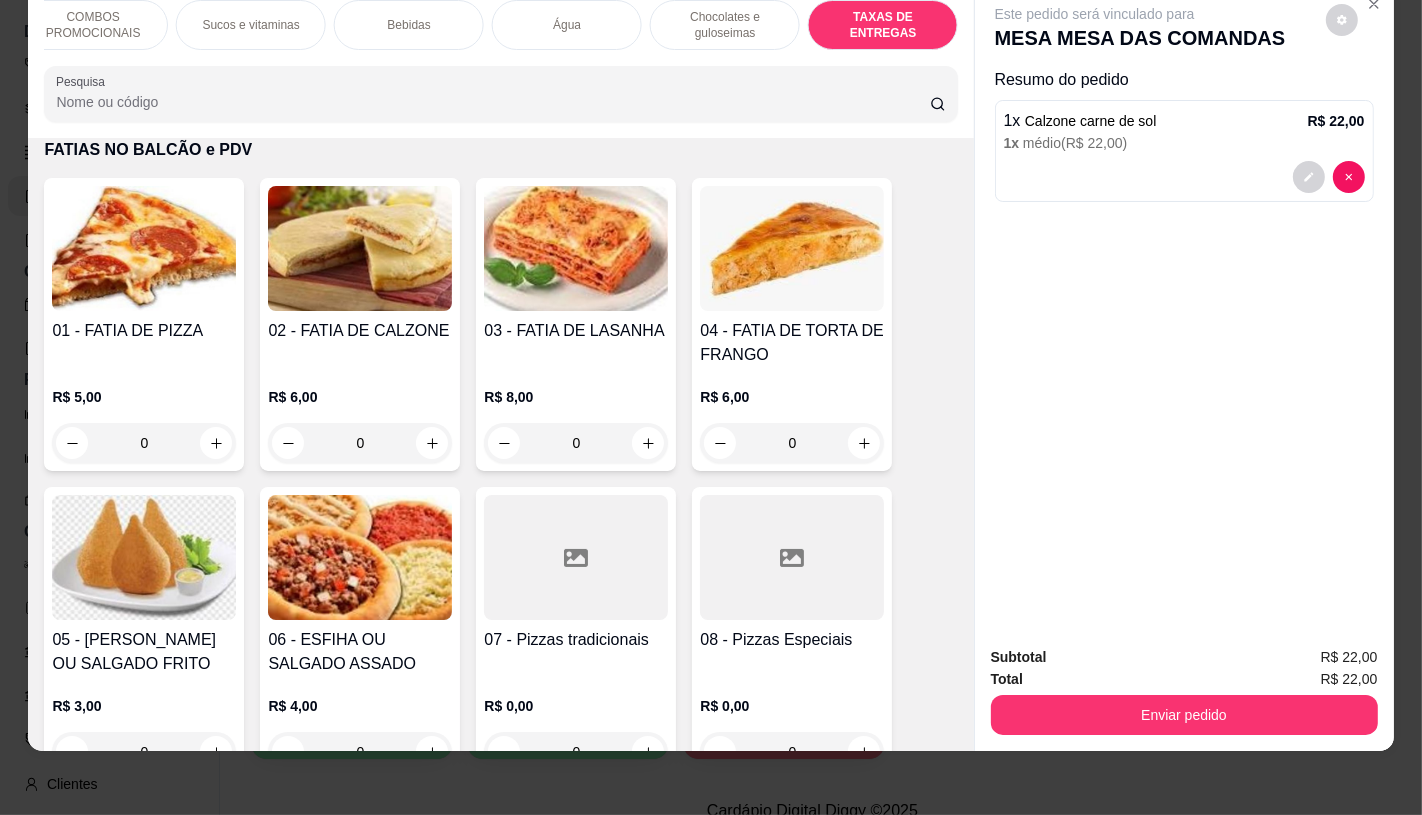 scroll, scrollTop: 13373, scrollLeft: 0, axis: vertical 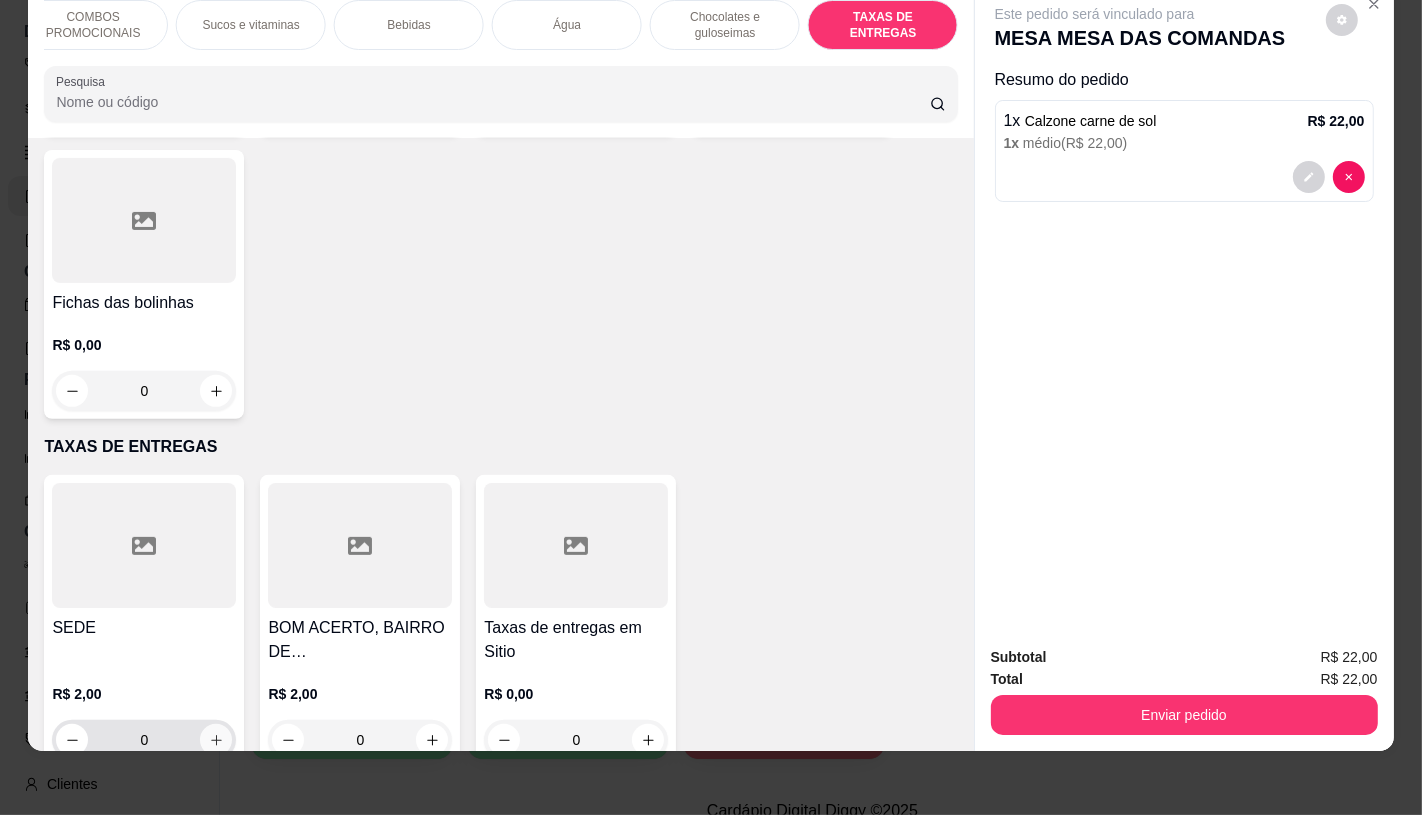 click at bounding box center [216, 740] 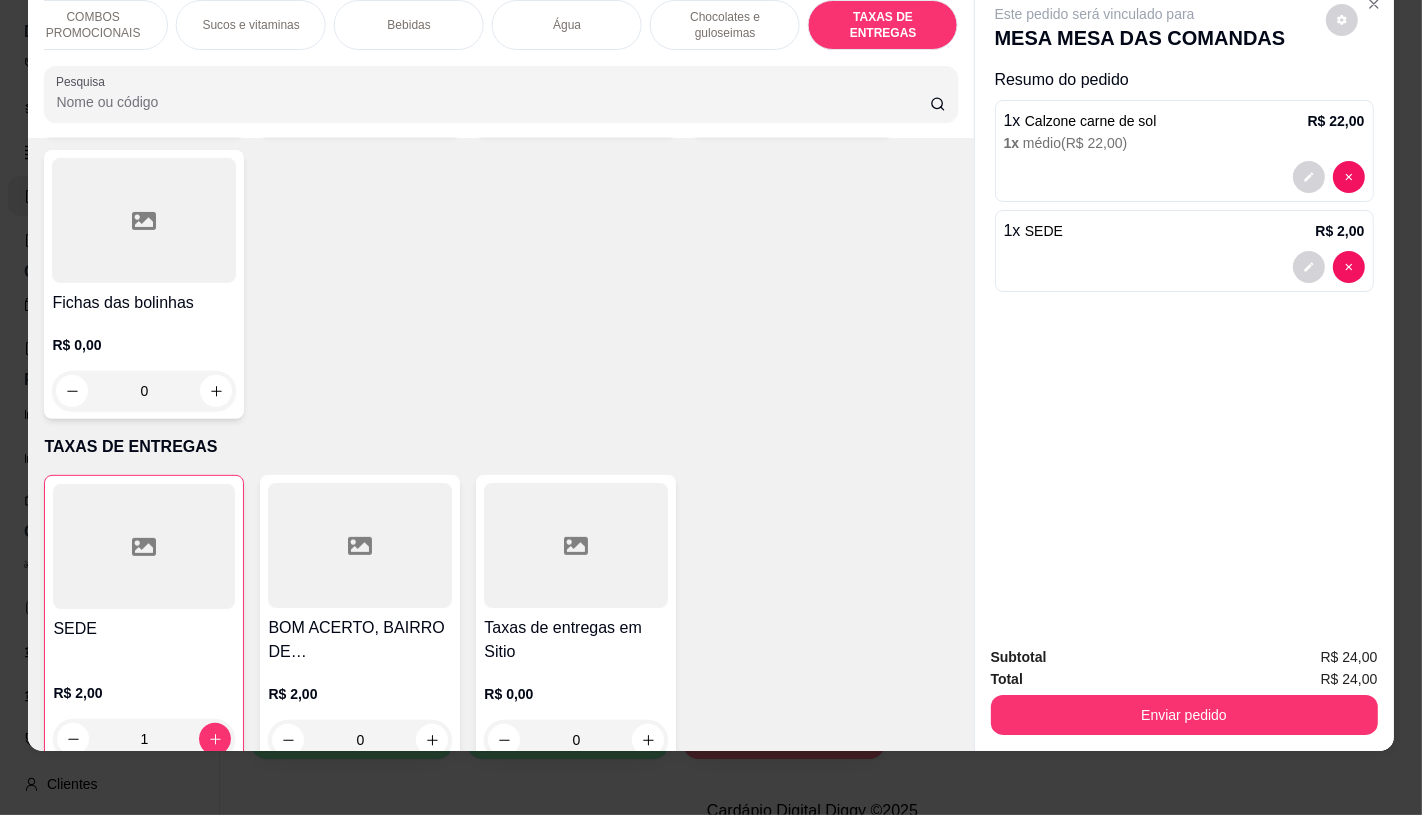 click on "Subtotal R$ 24,00 Total R$ 24,00 Enviar pedido" at bounding box center (1184, 690) 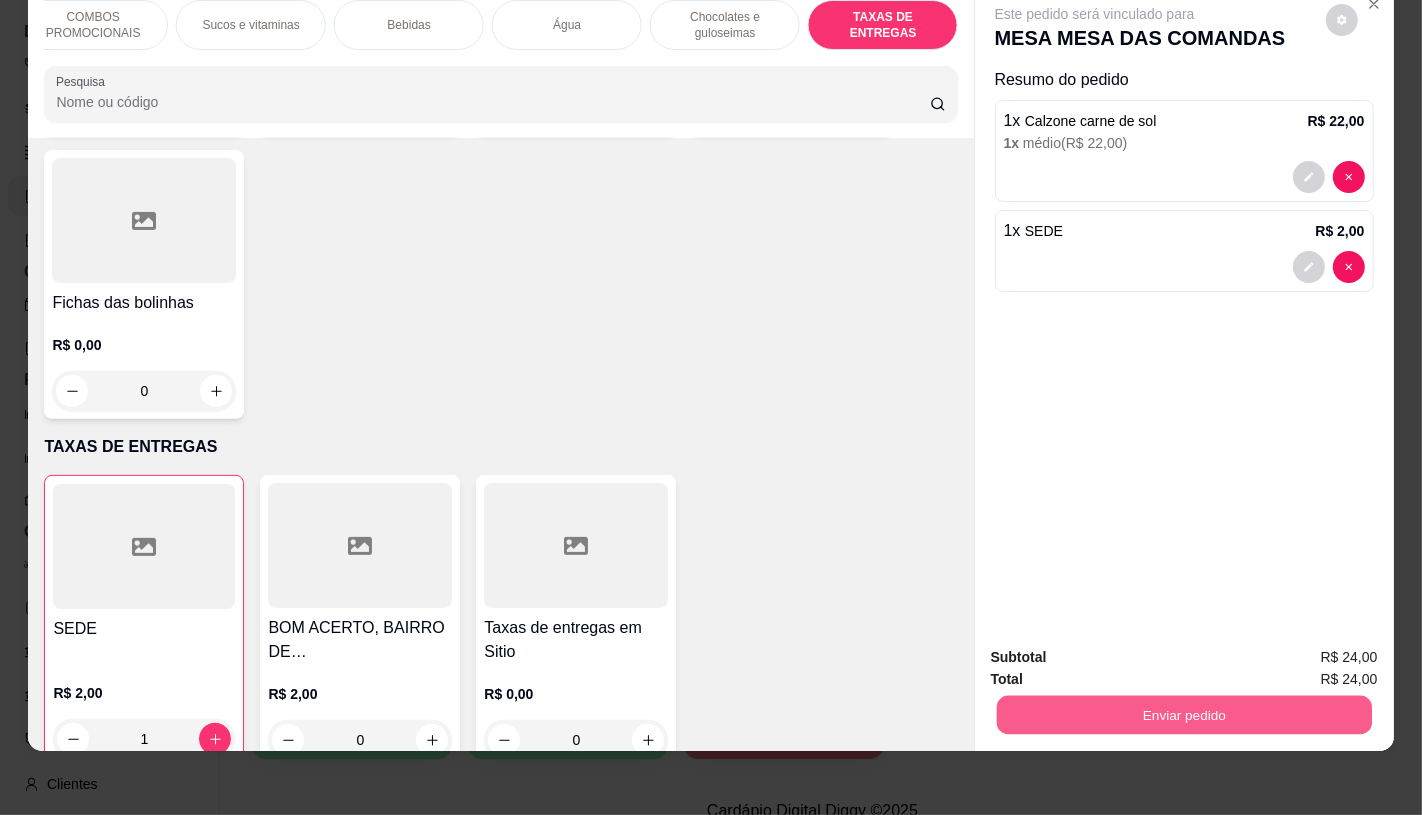 click on "Enviar pedido" at bounding box center (1183, 714) 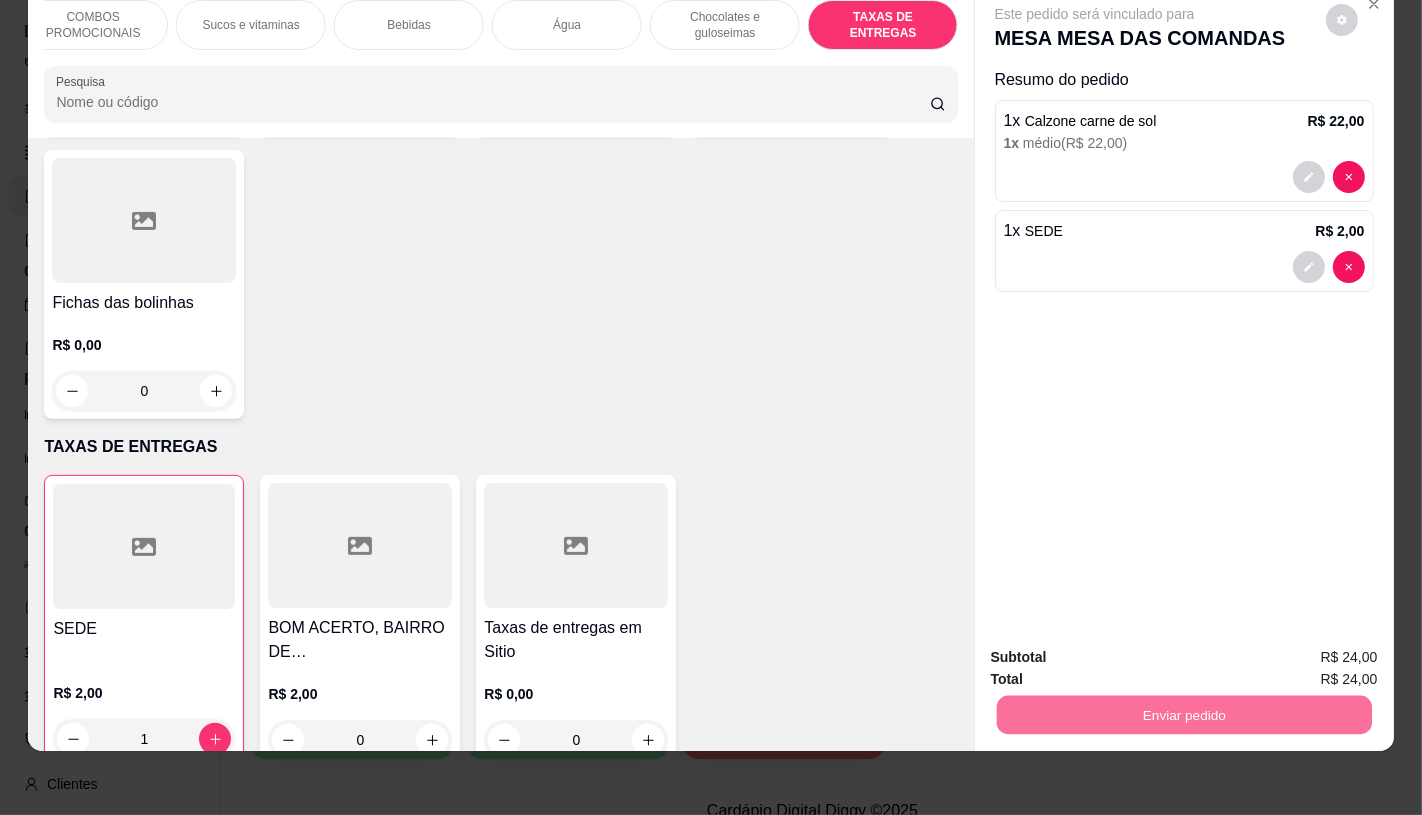click on "Não registrar e enviar pedido" at bounding box center (1117, 649) 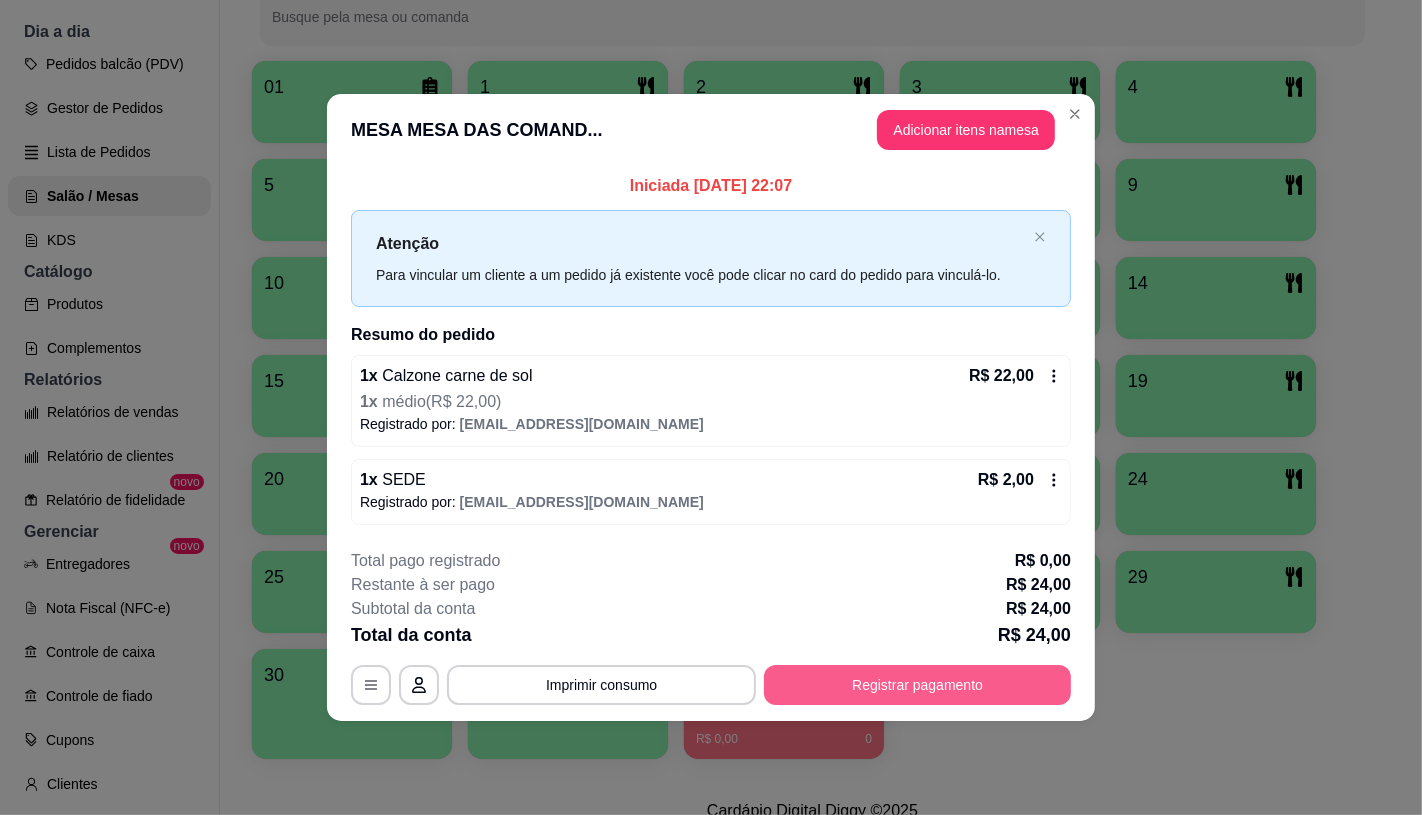 click on "Registrar pagamento" at bounding box center [917, 685] 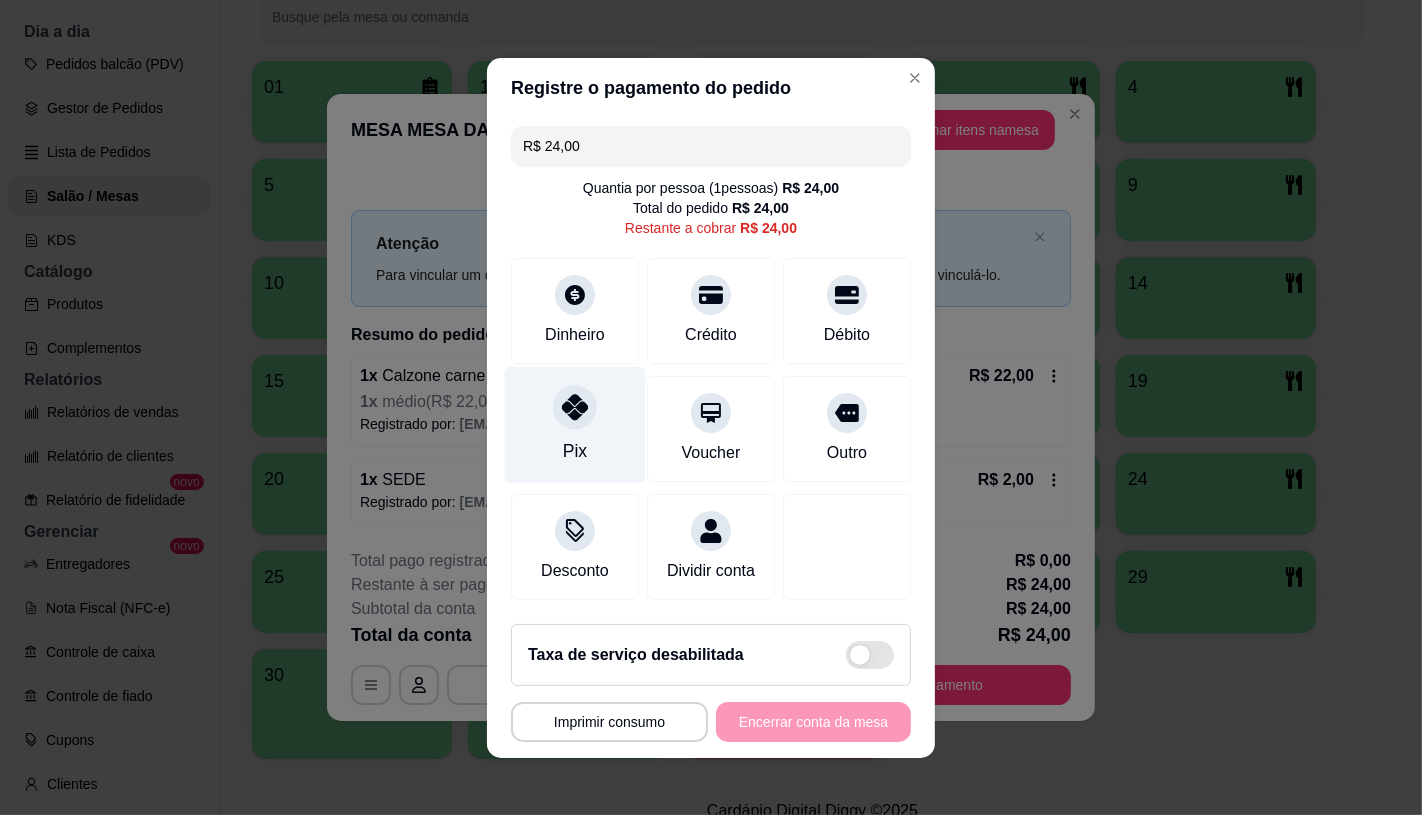 click on "Pix" at bounding box center (575, 451) 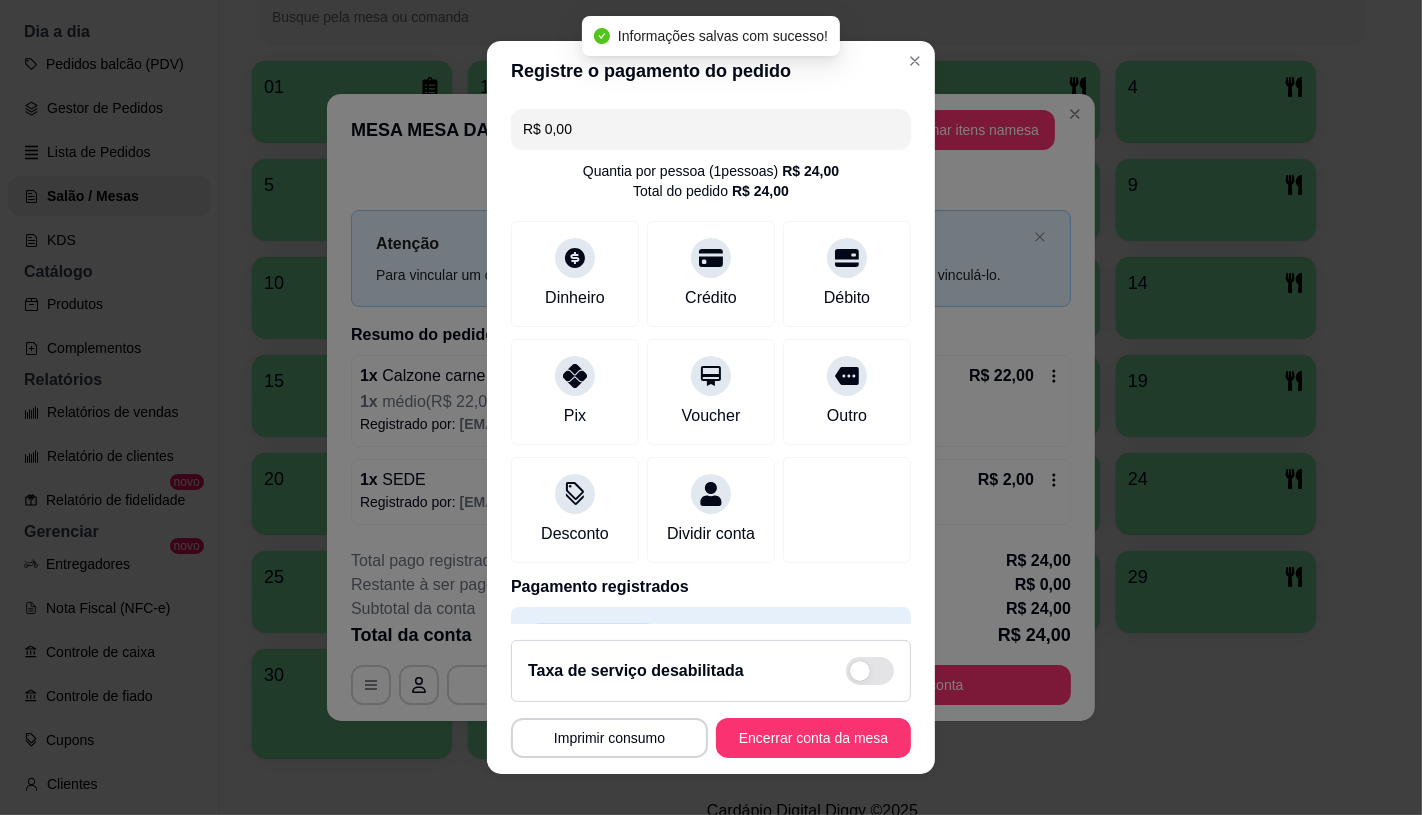 type on "R$ 0,00" 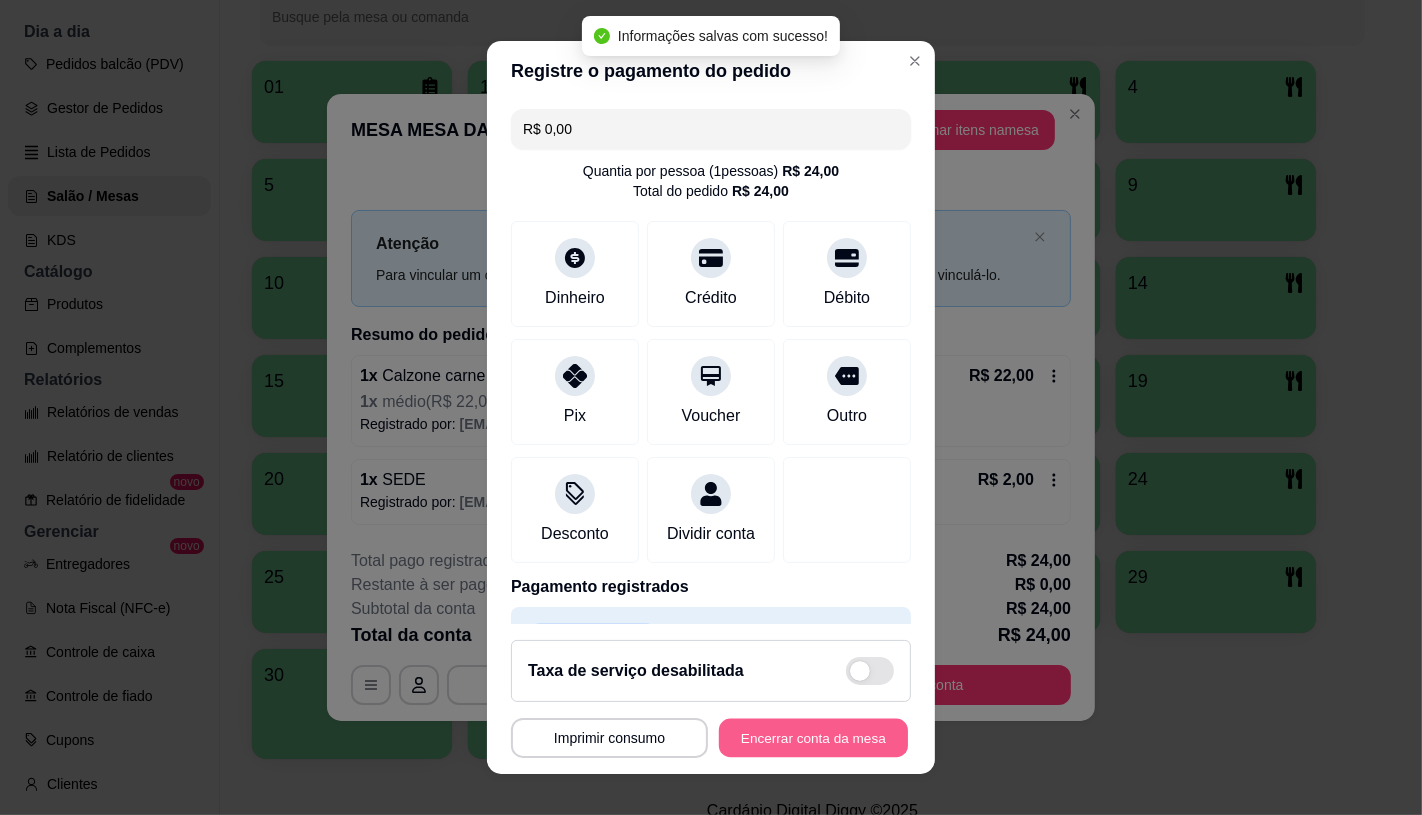 click on "Encerrar conta da mesa" at bounding box center (813, 738) 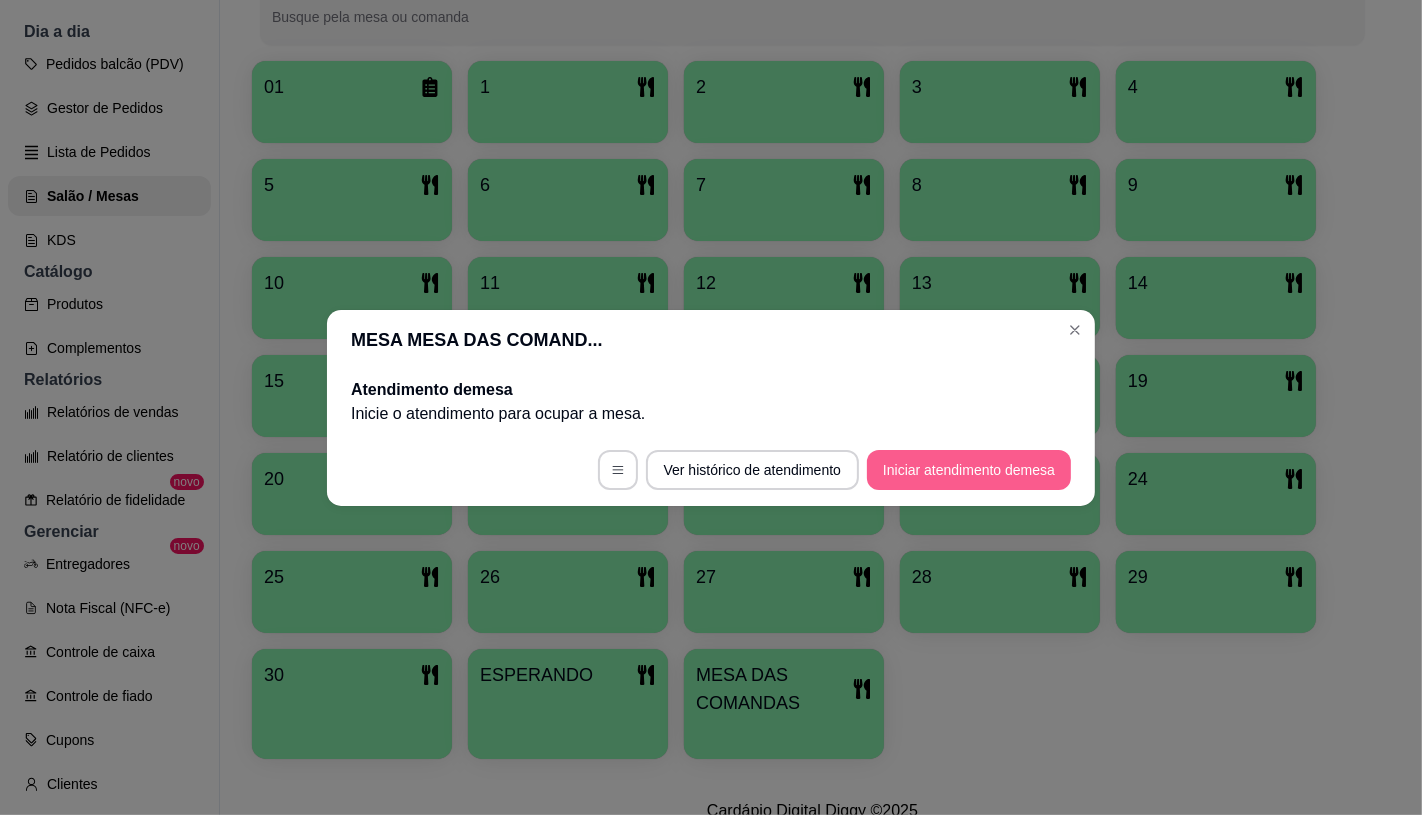 click on "Iniciar atendimento de  mesa" at bounding box center [969, 470] 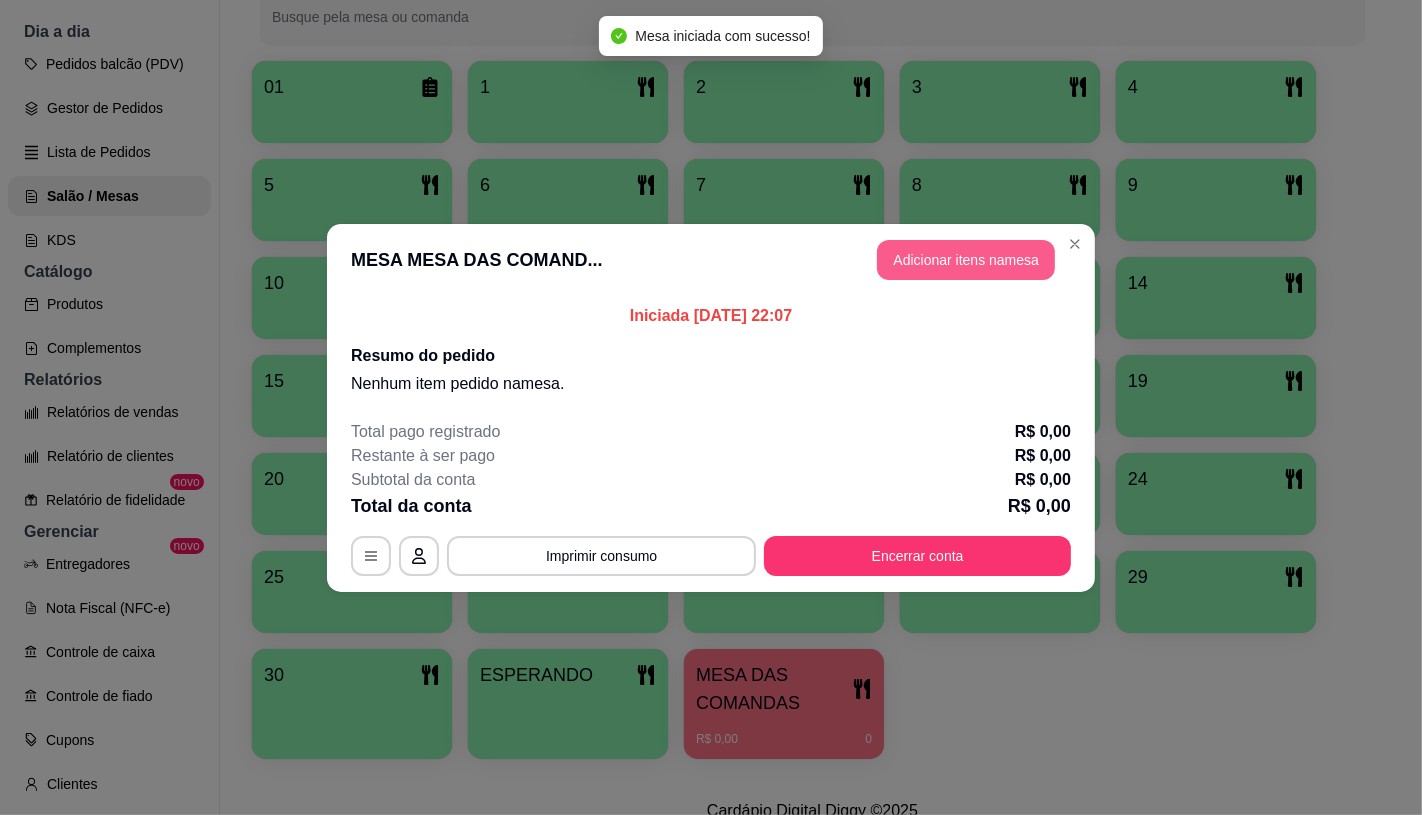 click on "Adicionar itens na  mesa" at bounding box center (966, 260) 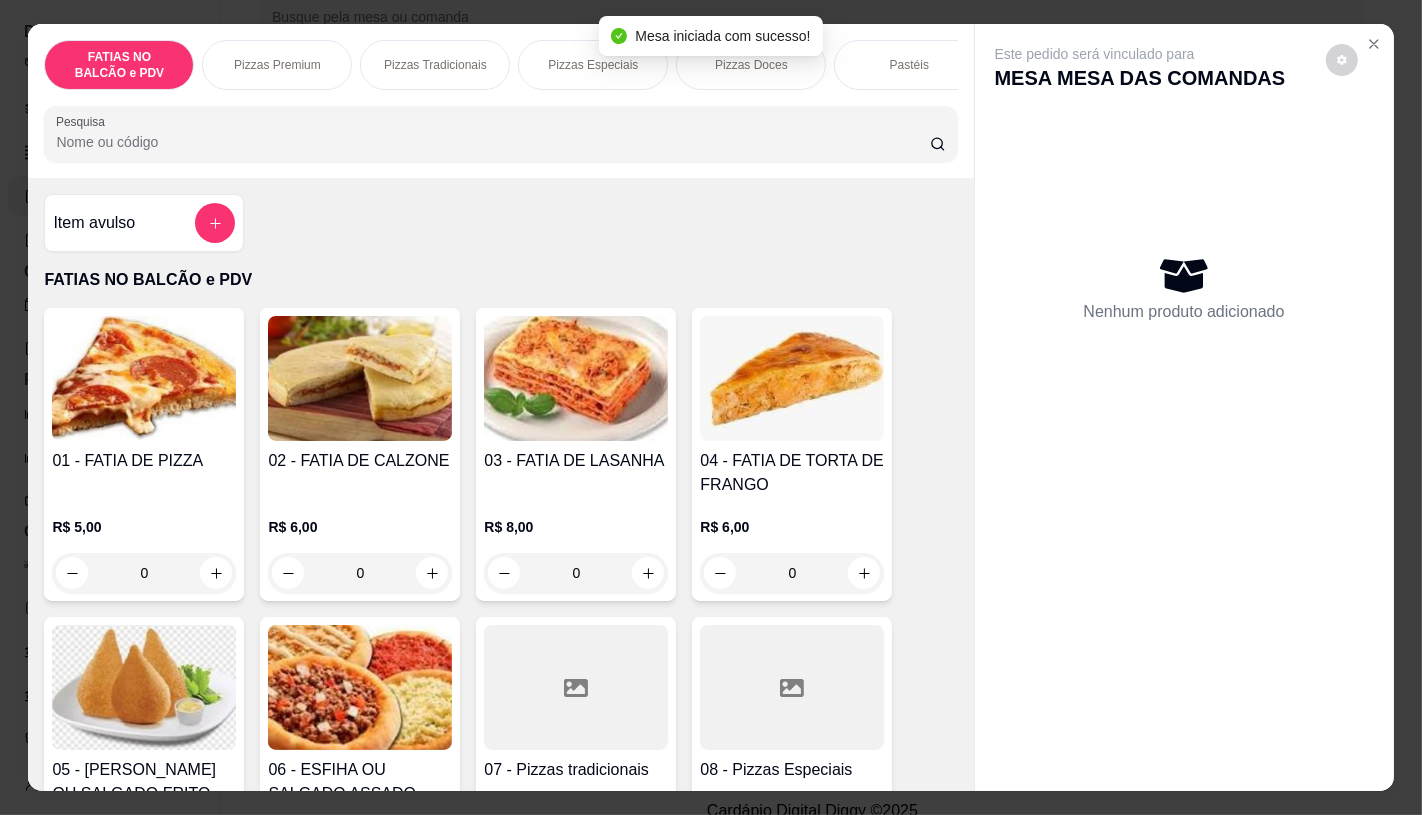 scroll, scrollTop: 111, scrollLeft: 0, axis: vertical 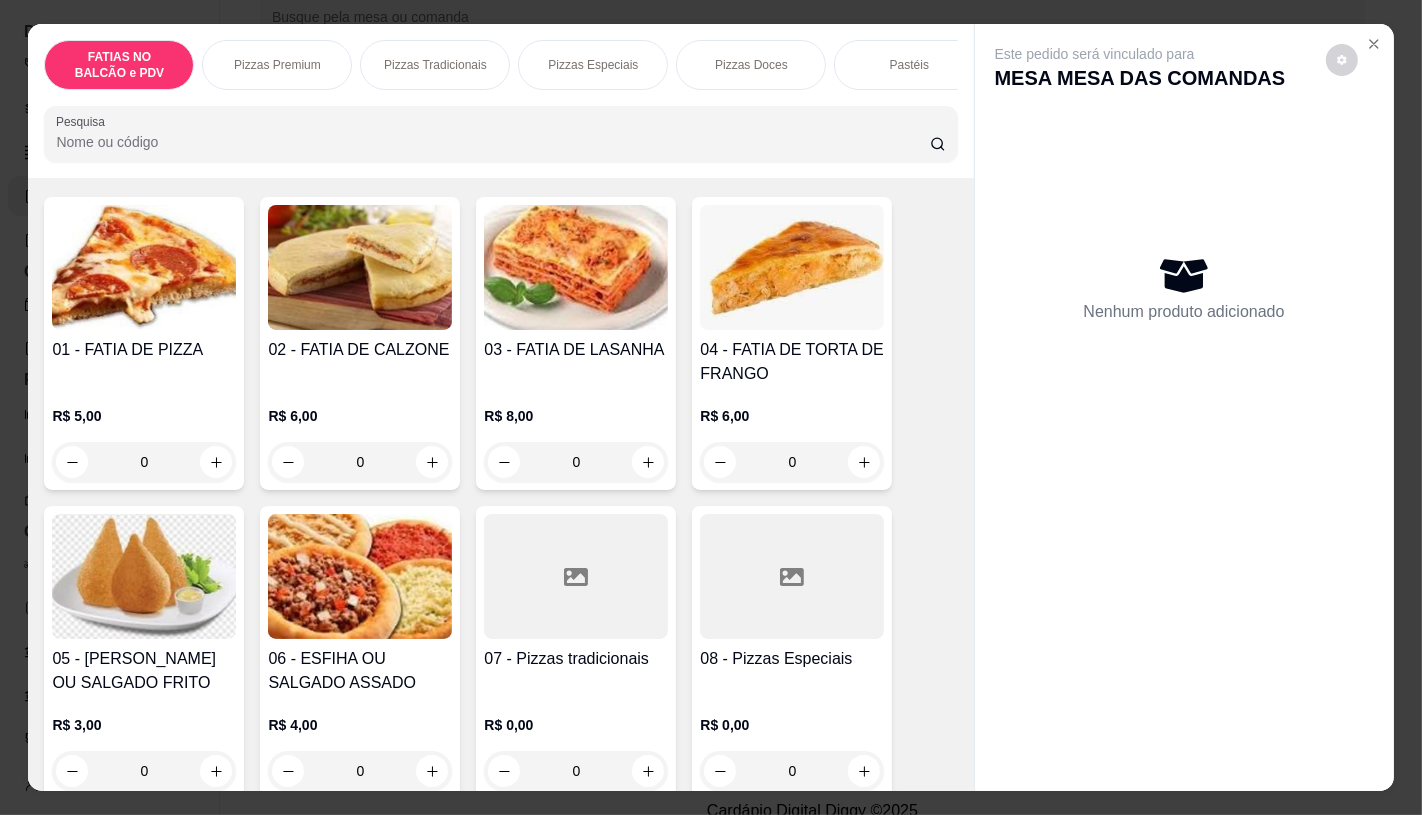 click at bounding box center (576, 576) 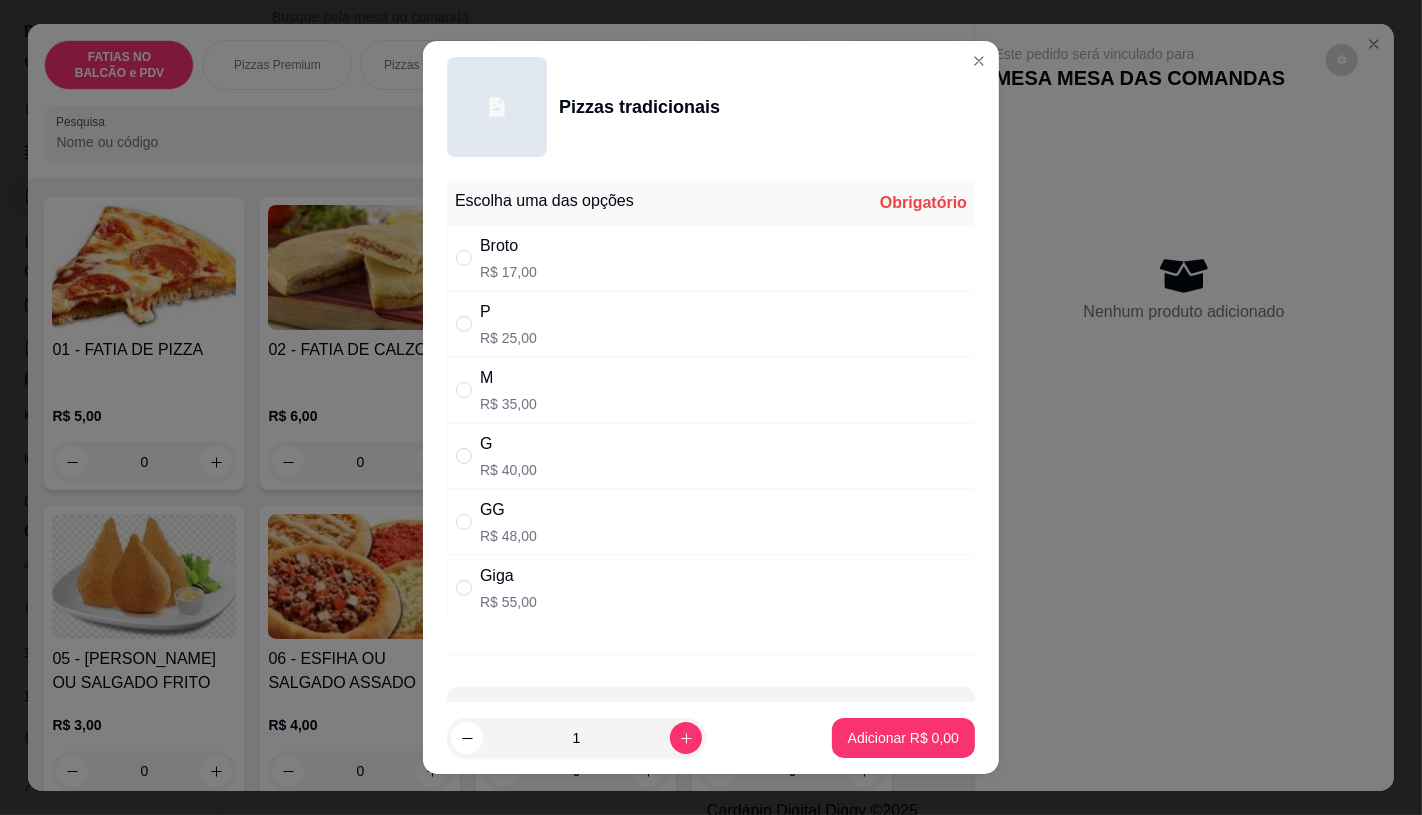 click on "GG" at bounding box center [508, 510] 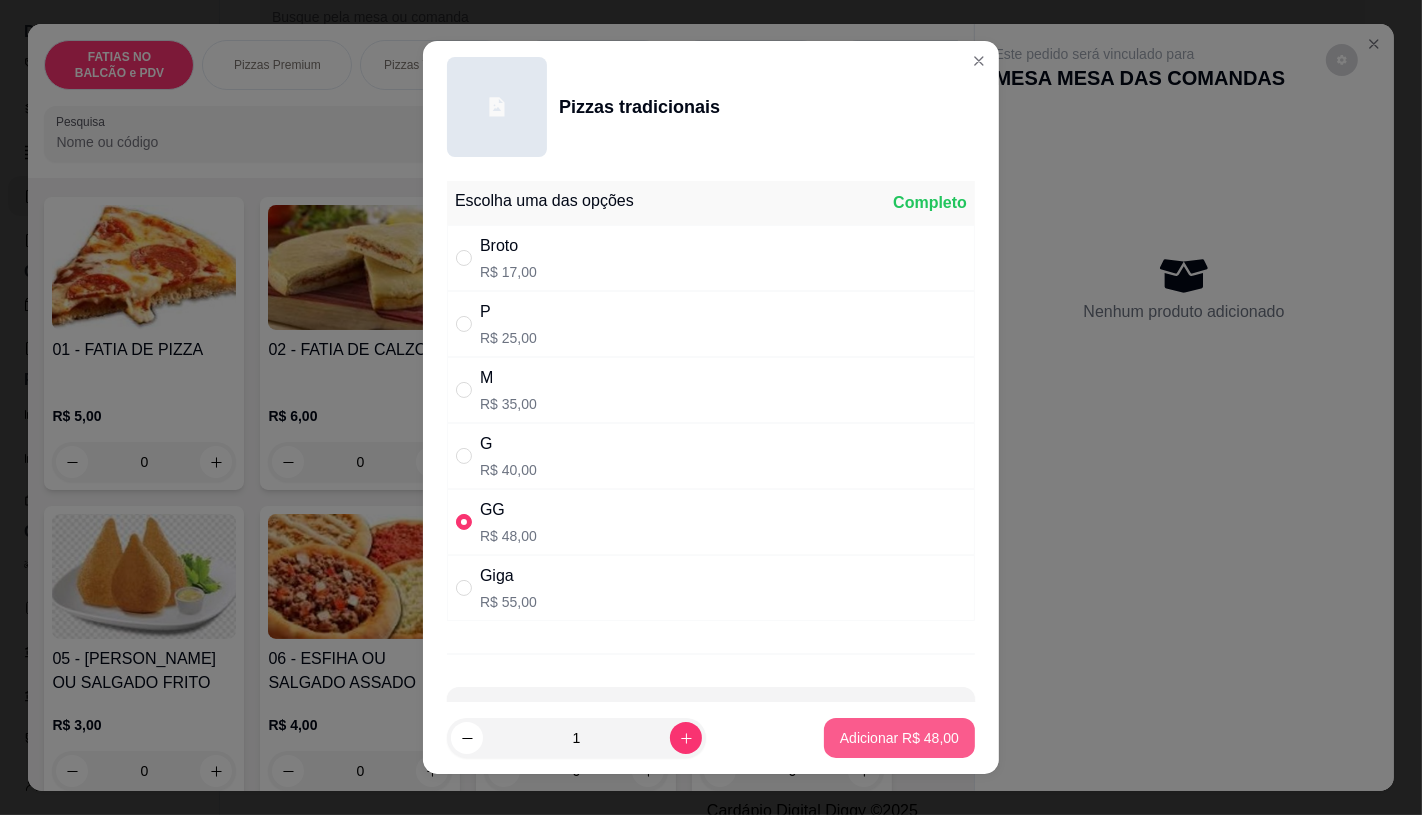 click on "Adicionar   R$ 48,00" at bounding box center [899, 738] 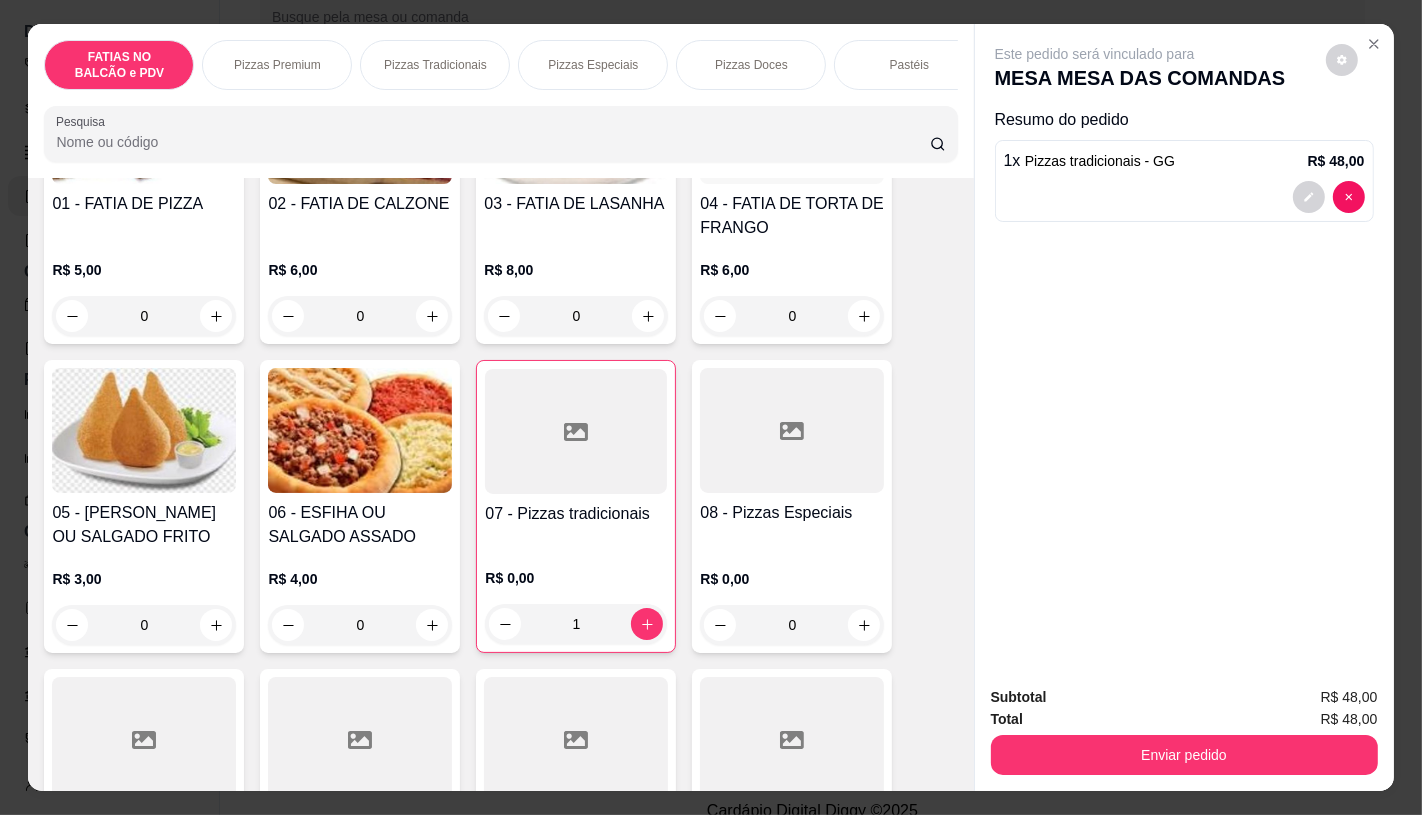 scroll, scrollTop: 333, scrollLeft: 0, axis: vertical 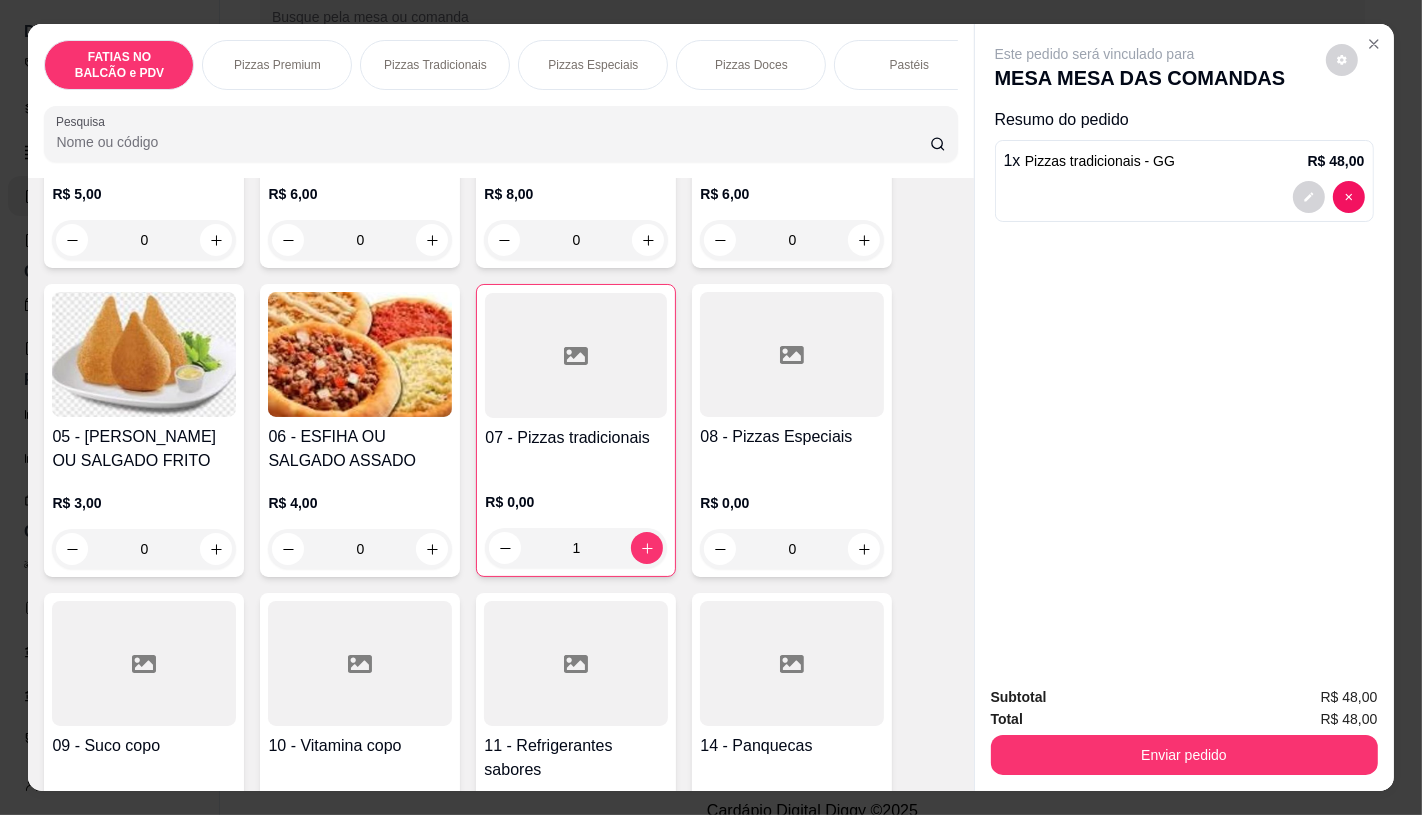 click at bounding box center (576, 663) 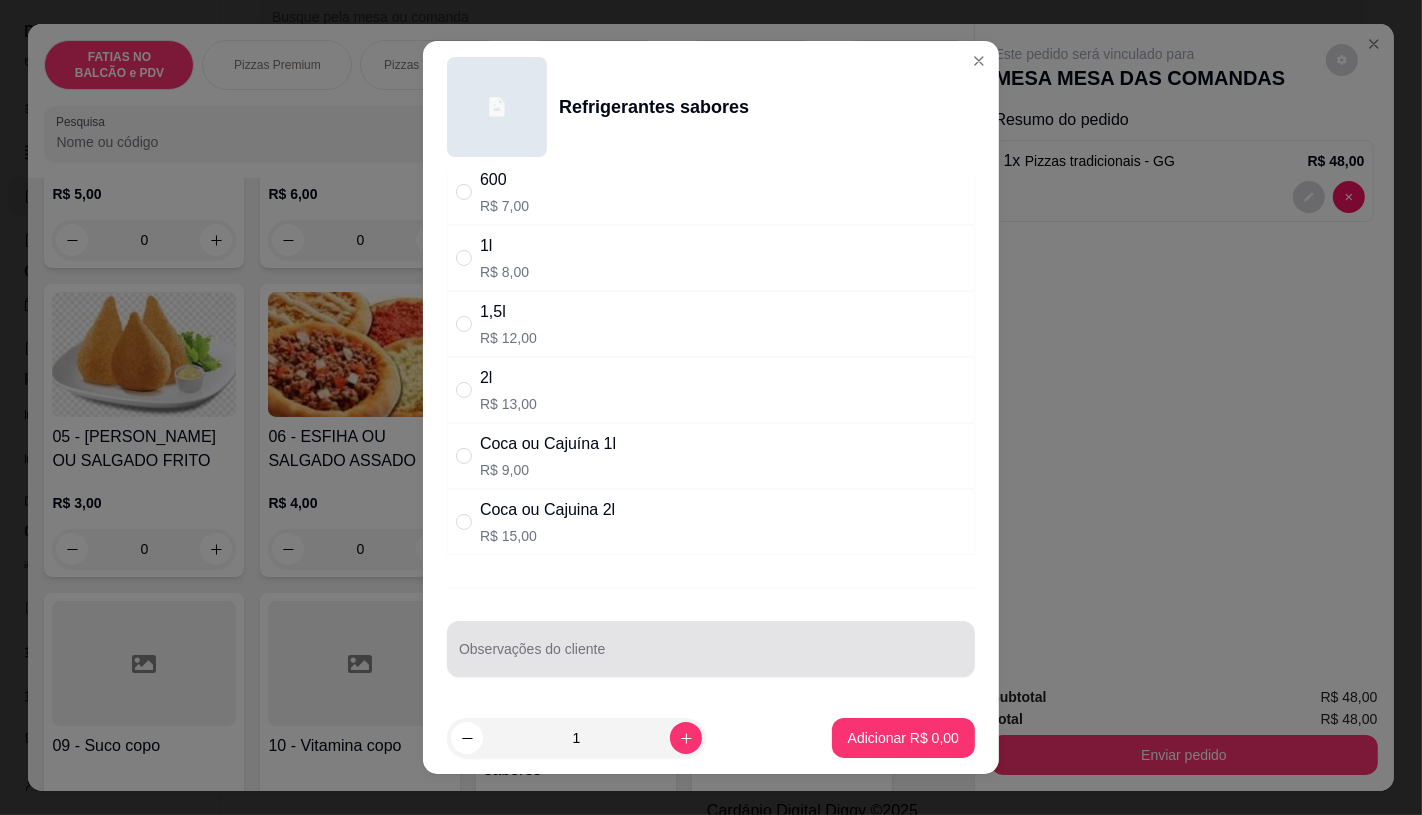 scroll, scrollTop: 201, scrollLeft: 0, axis: vertical 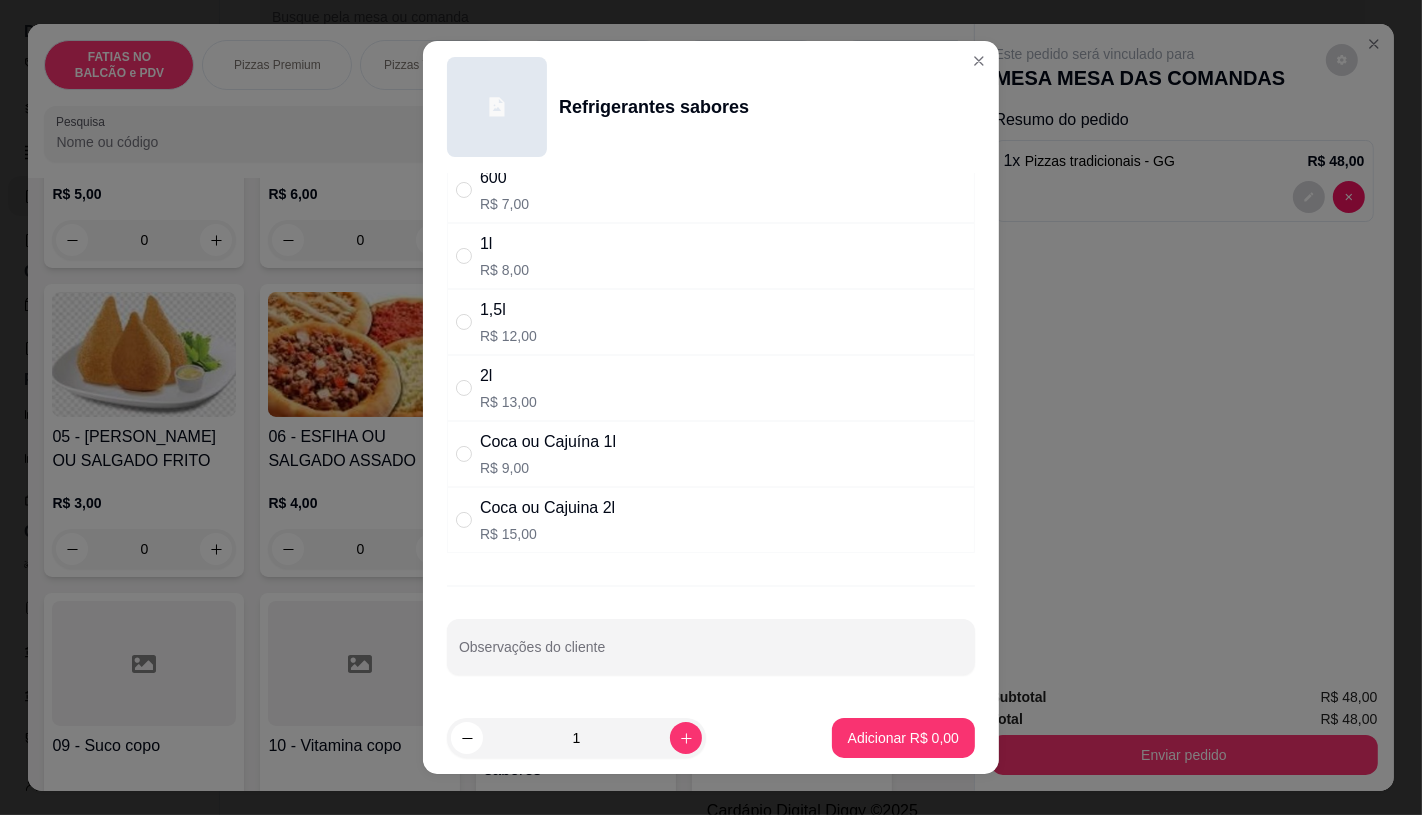 click on "Coca ou Cajuina 2l" at bounding box center (547, 508) 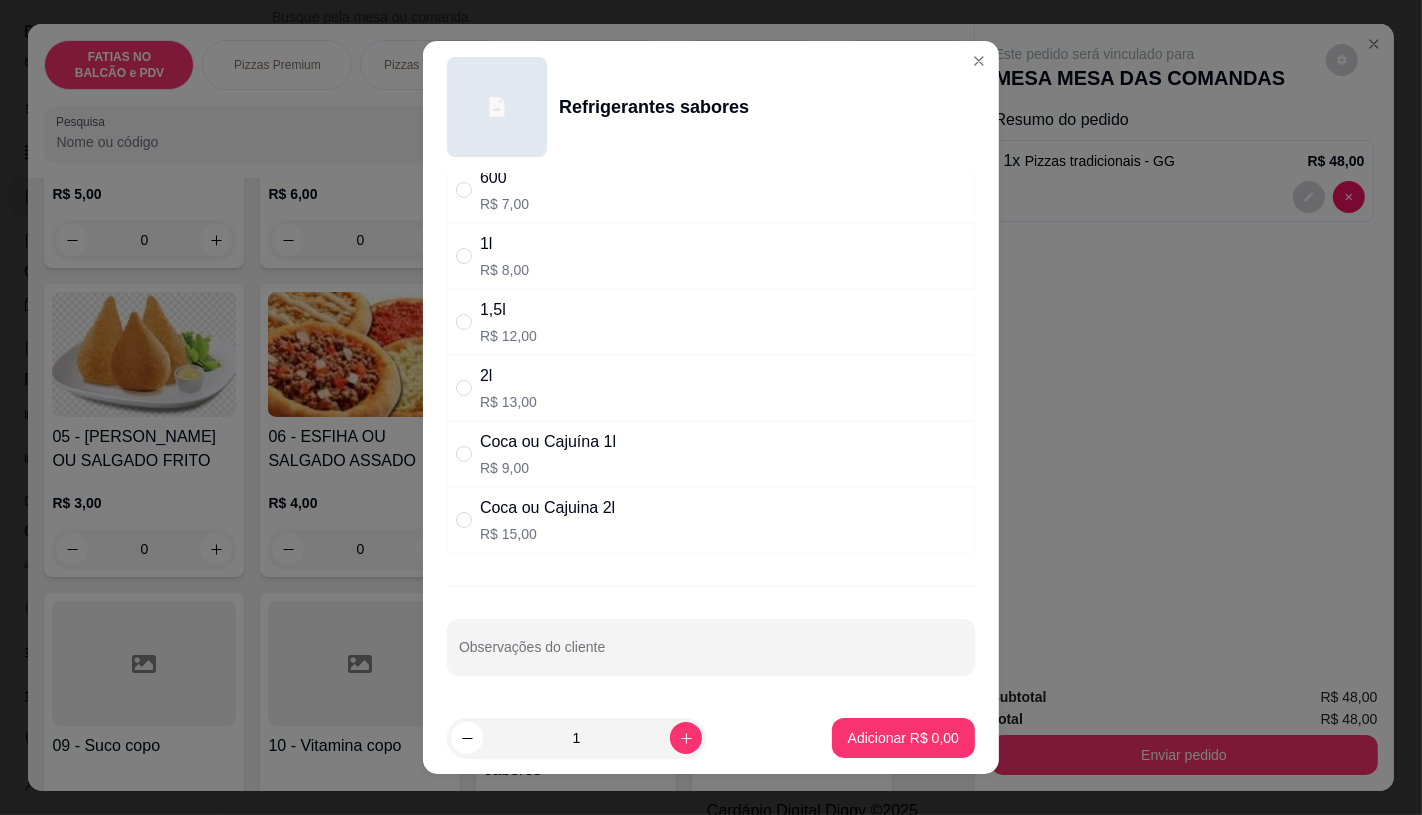 radio on "true" 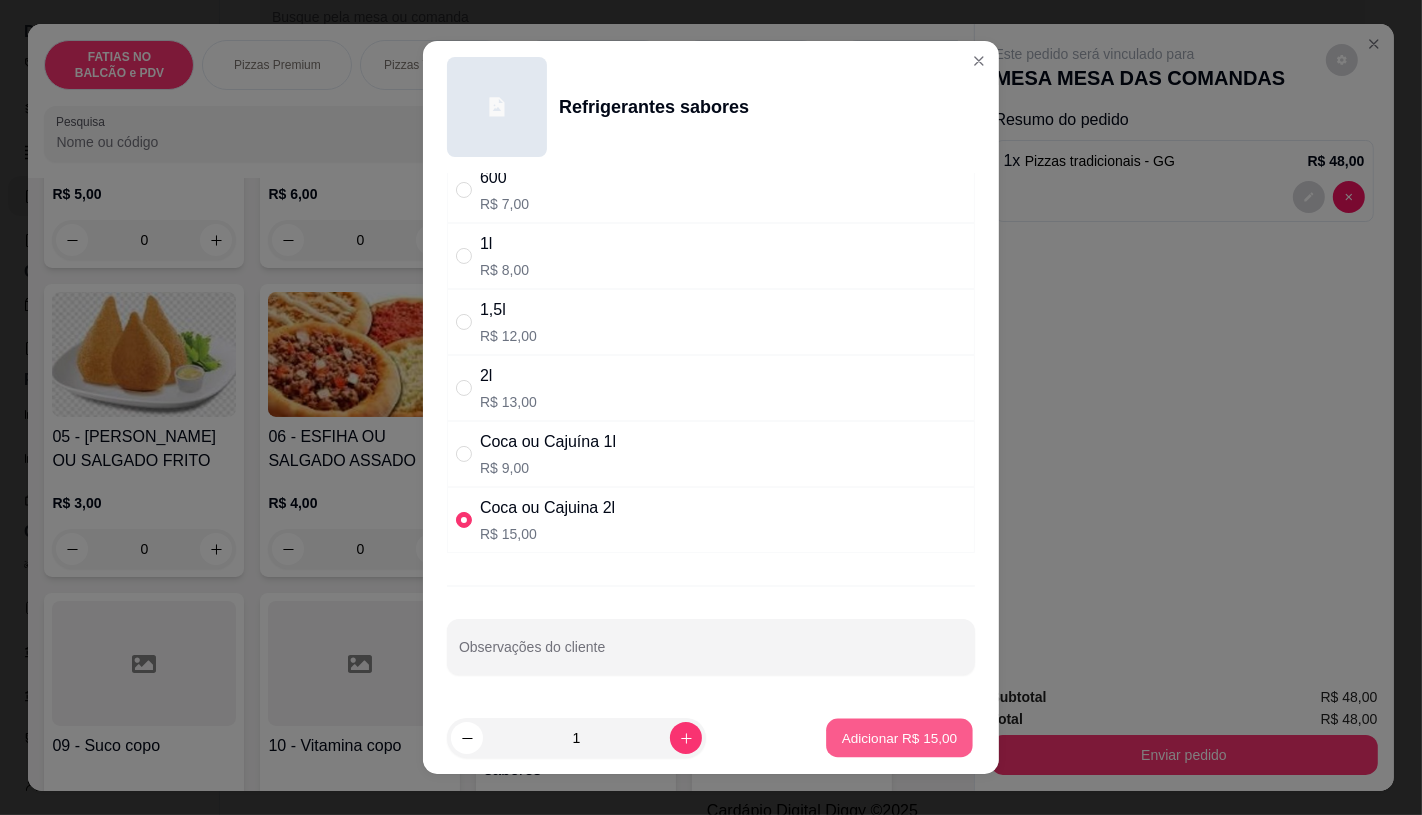 click on "Adicionar   R$ 15,00" at bounding box center (900, 738) 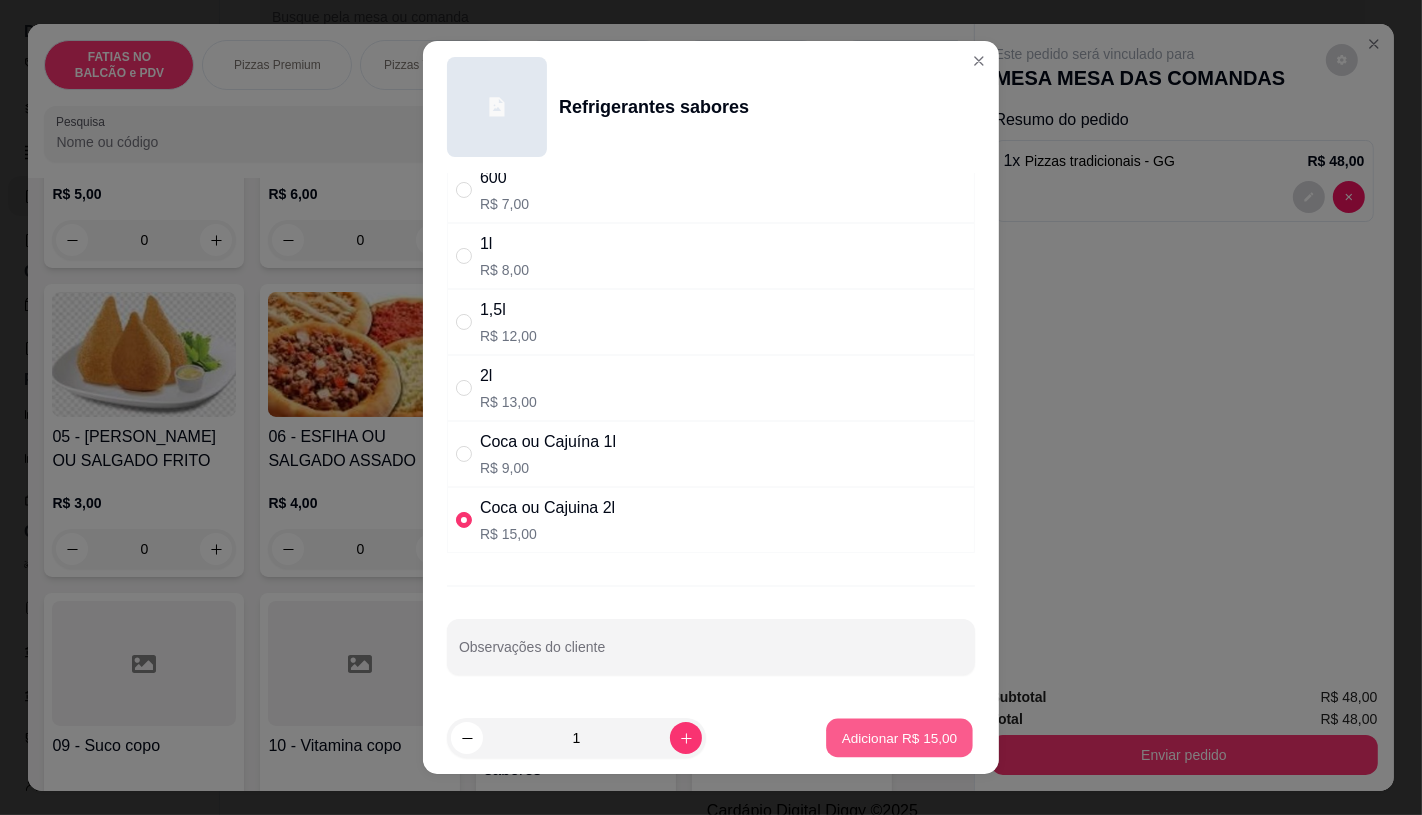 type on "1" 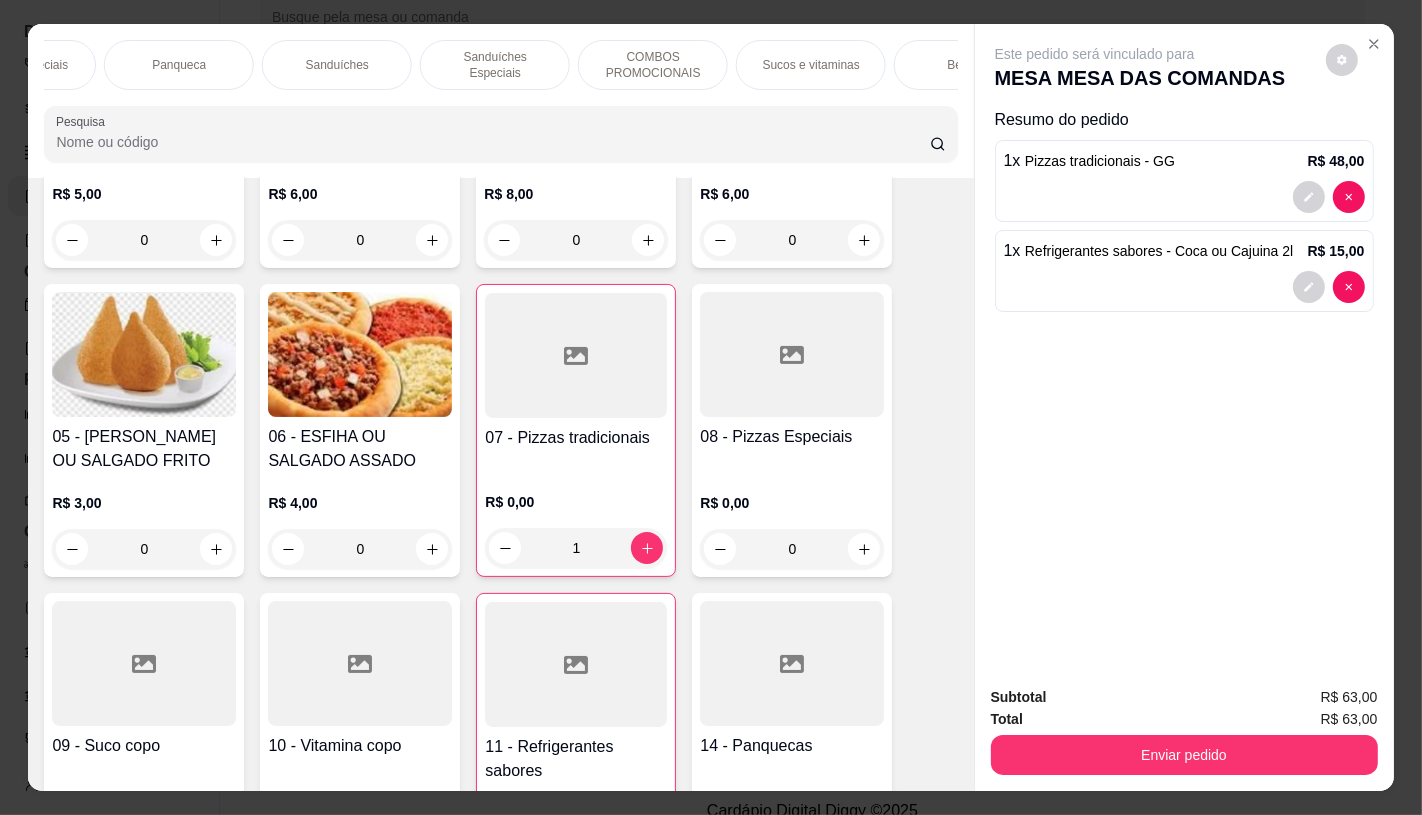 scroll, scrollTop: 0, scrollLeft: 2080, axis: horizontal 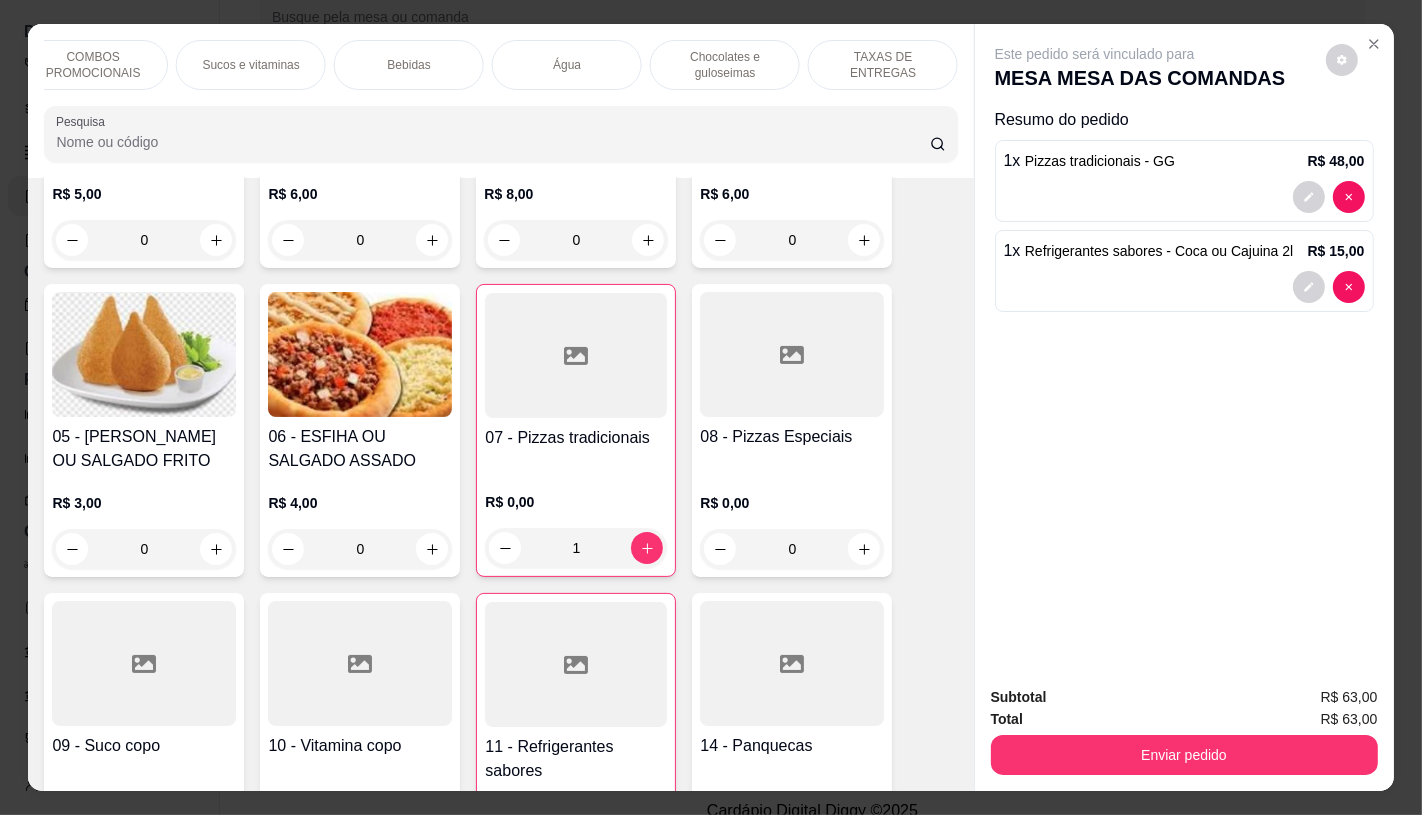 click on "TAXAS DE ENTREGAS" at bounding box center (883, 65) 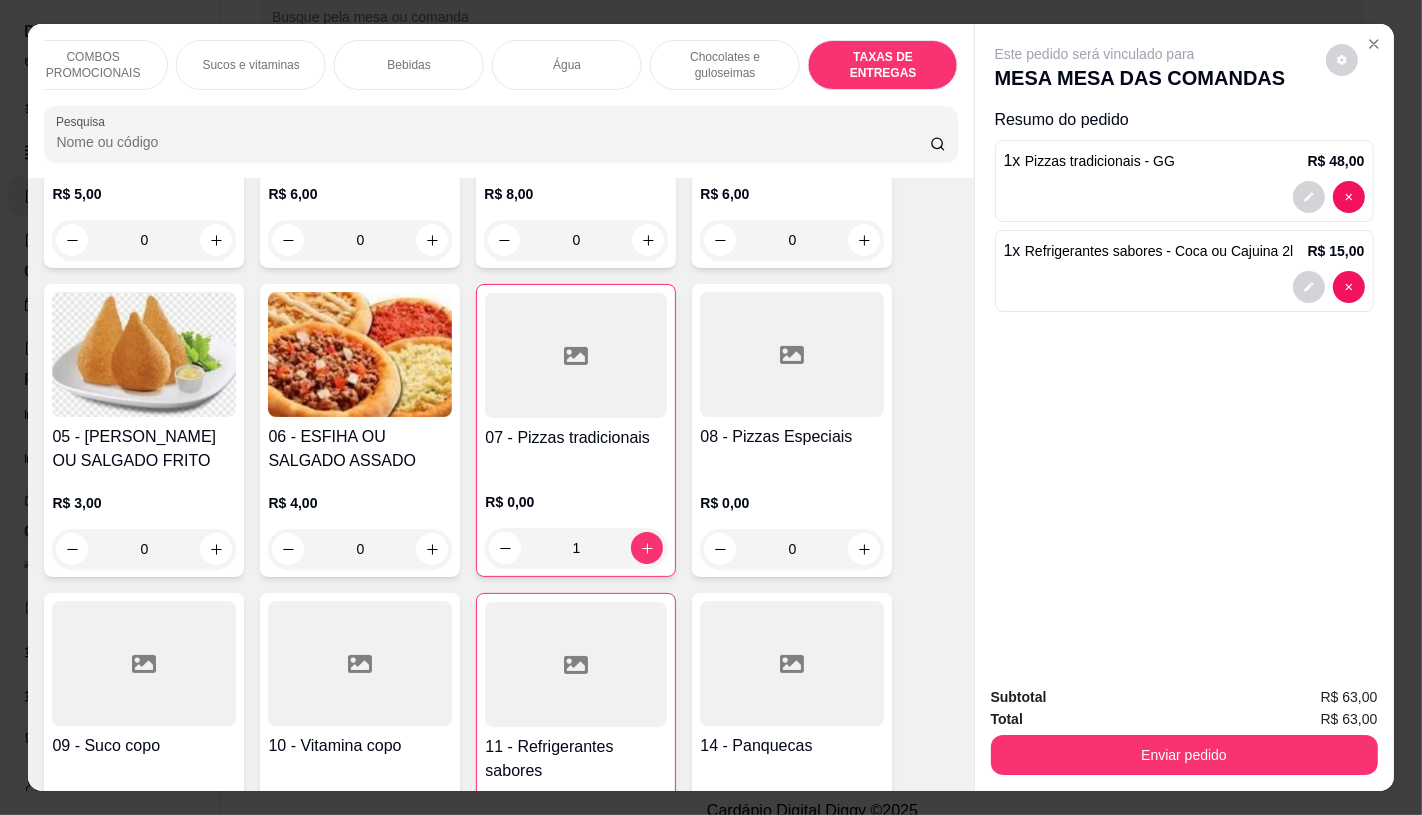 scroll, scrollTop: 13375, scrollLeft: 0, axis: vertical 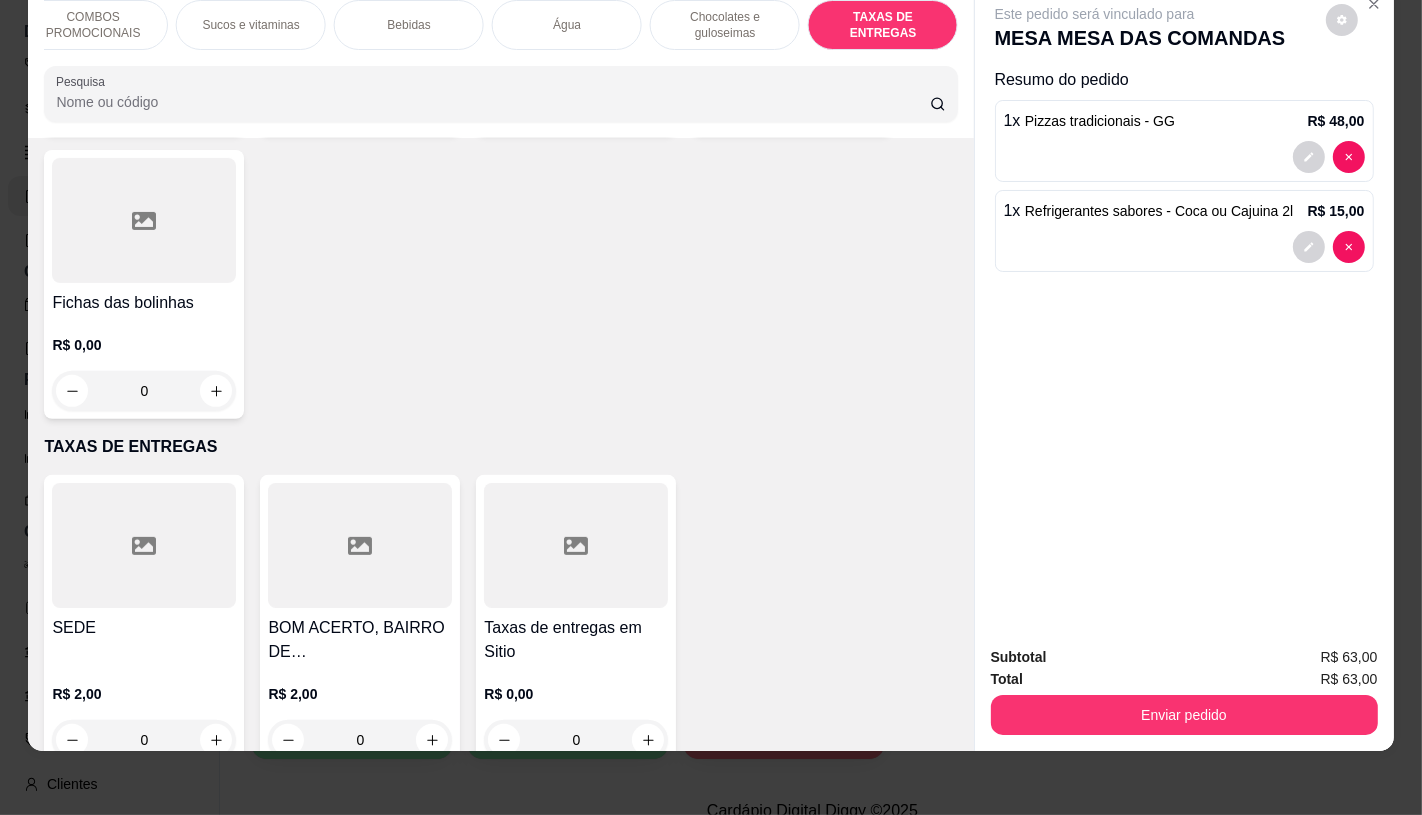 click at bounding box center (576, 545) 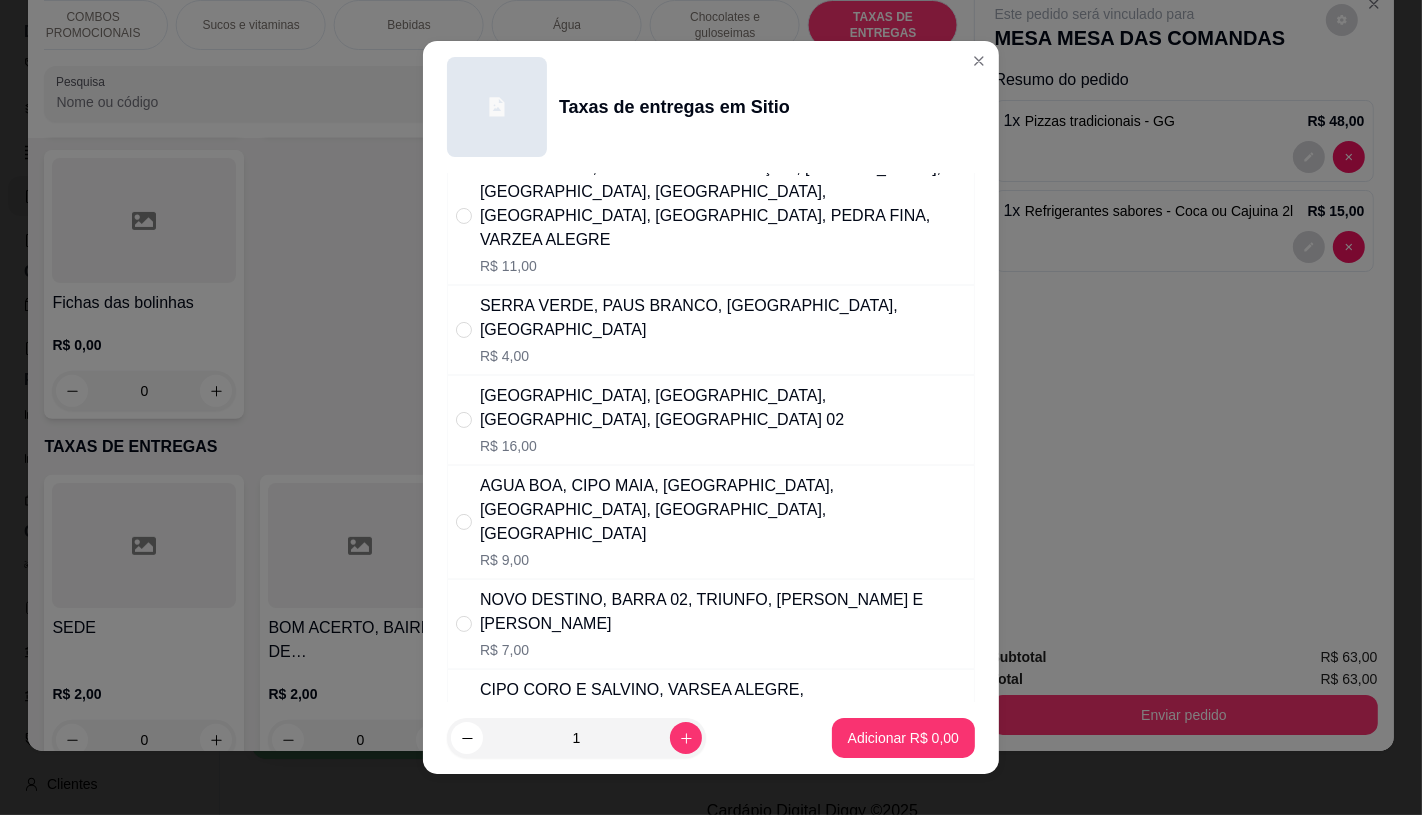 scroll, scrollTop: 111, scrollLeft: 0, axis: vertical 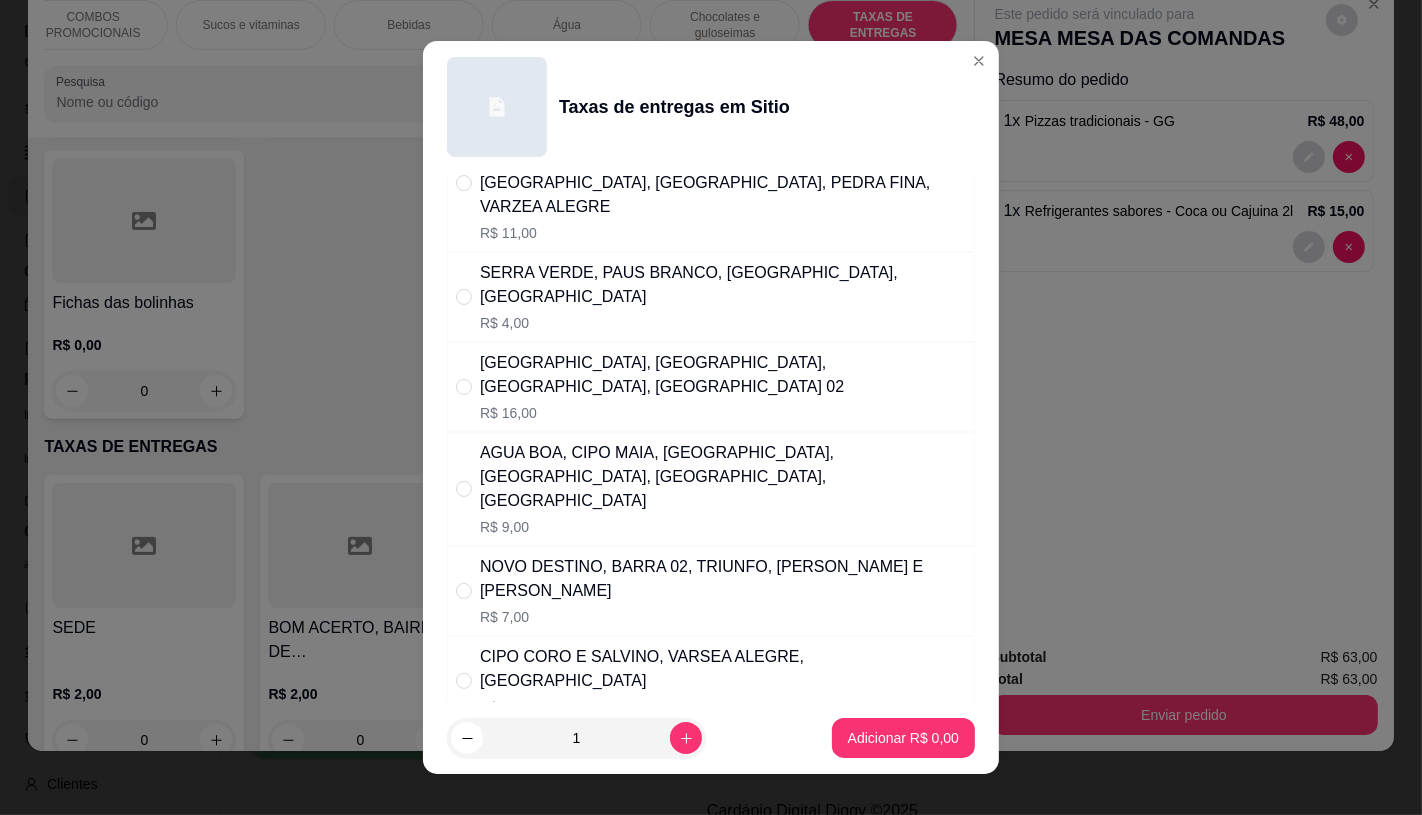 click on "CIPO CORO E SALVINO, VARSEA ALEGRE, [GEOGRAPHIC_DATA]" at bounding box center (723, 669) 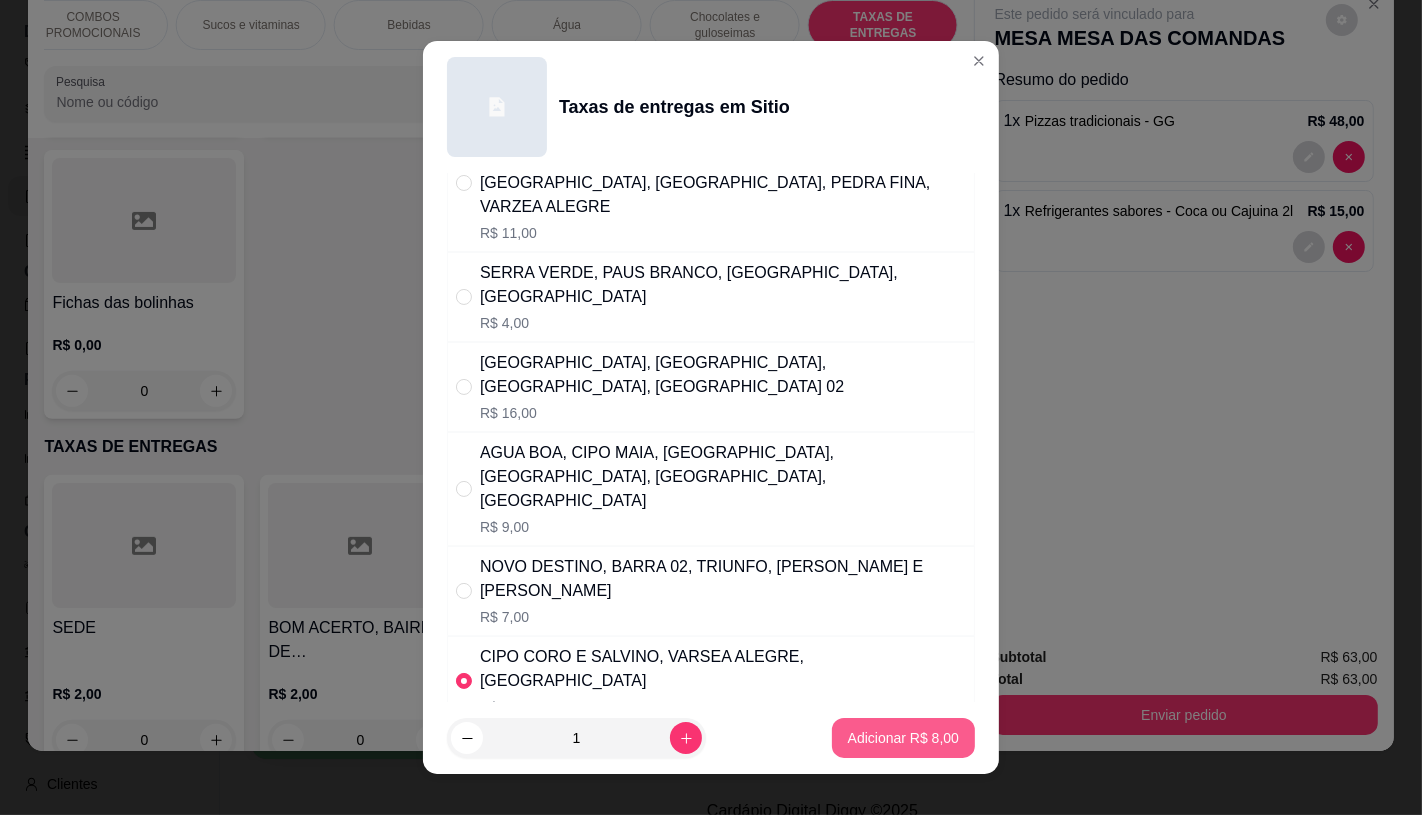 click on "Adicionar   R$ 8,00" at bounding box center [903, 738] 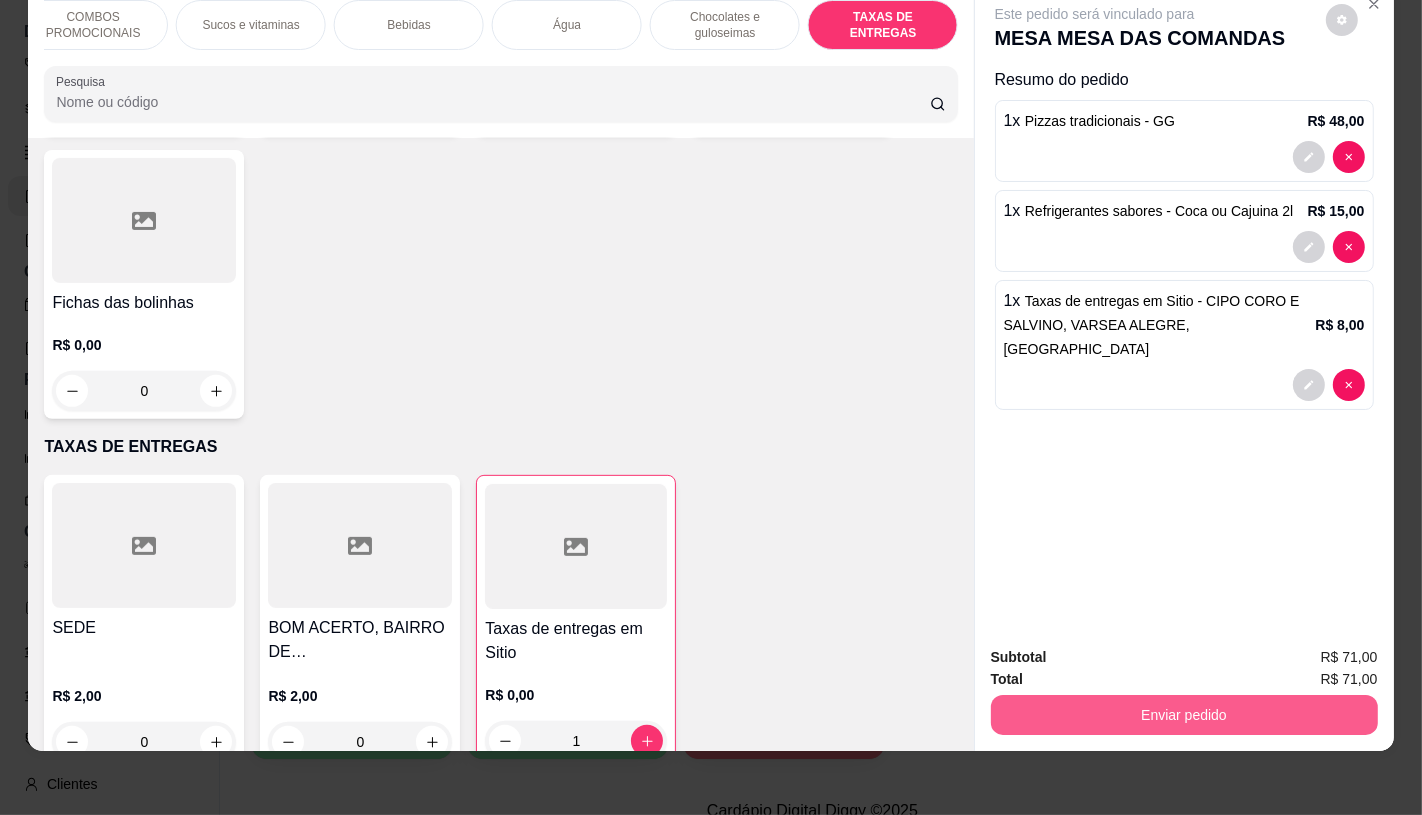 click on "Enviar pedido" at bounding box center [1184, 715] 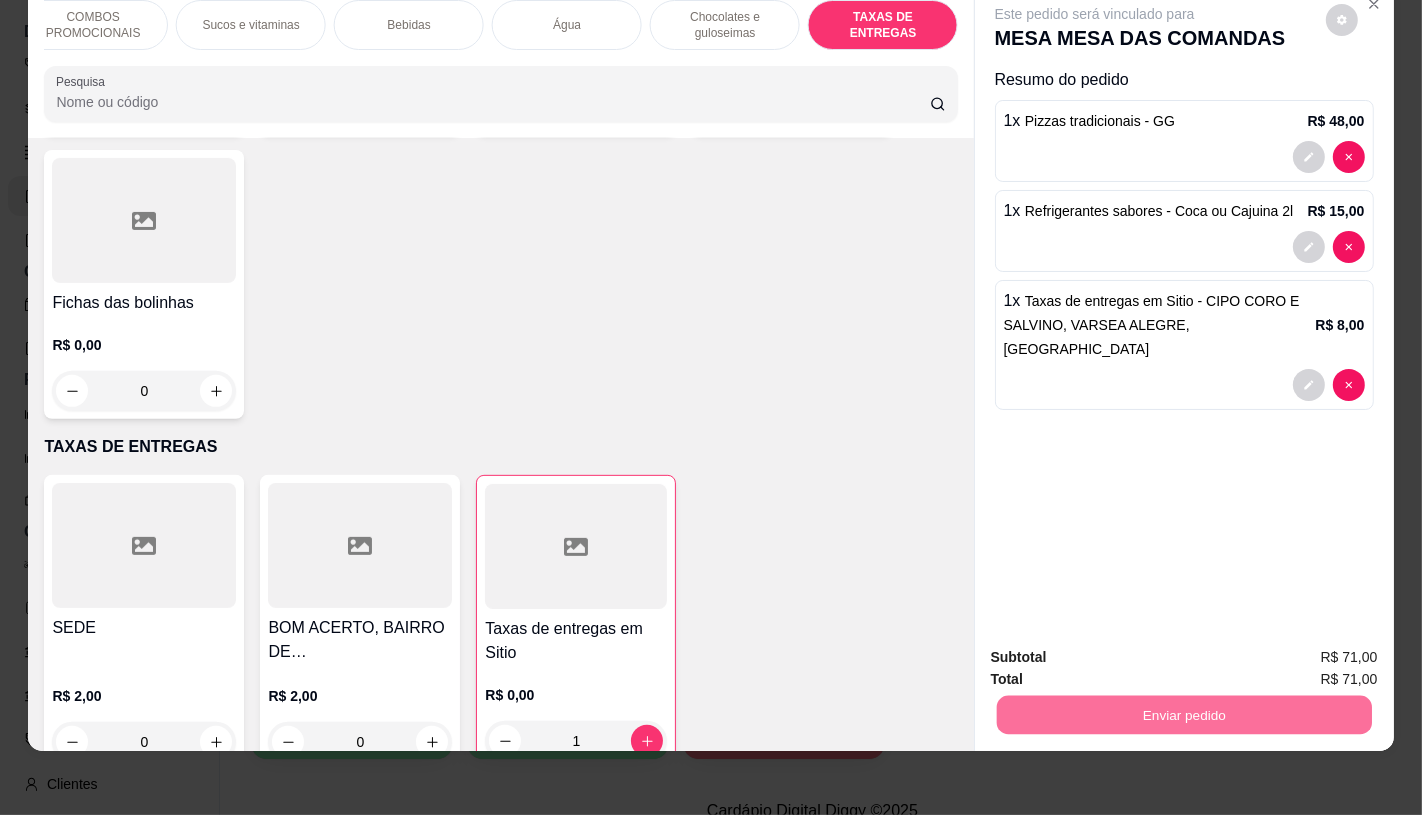 click on "Não registrar e enviar pedido" at bounding box center [1117, 649] 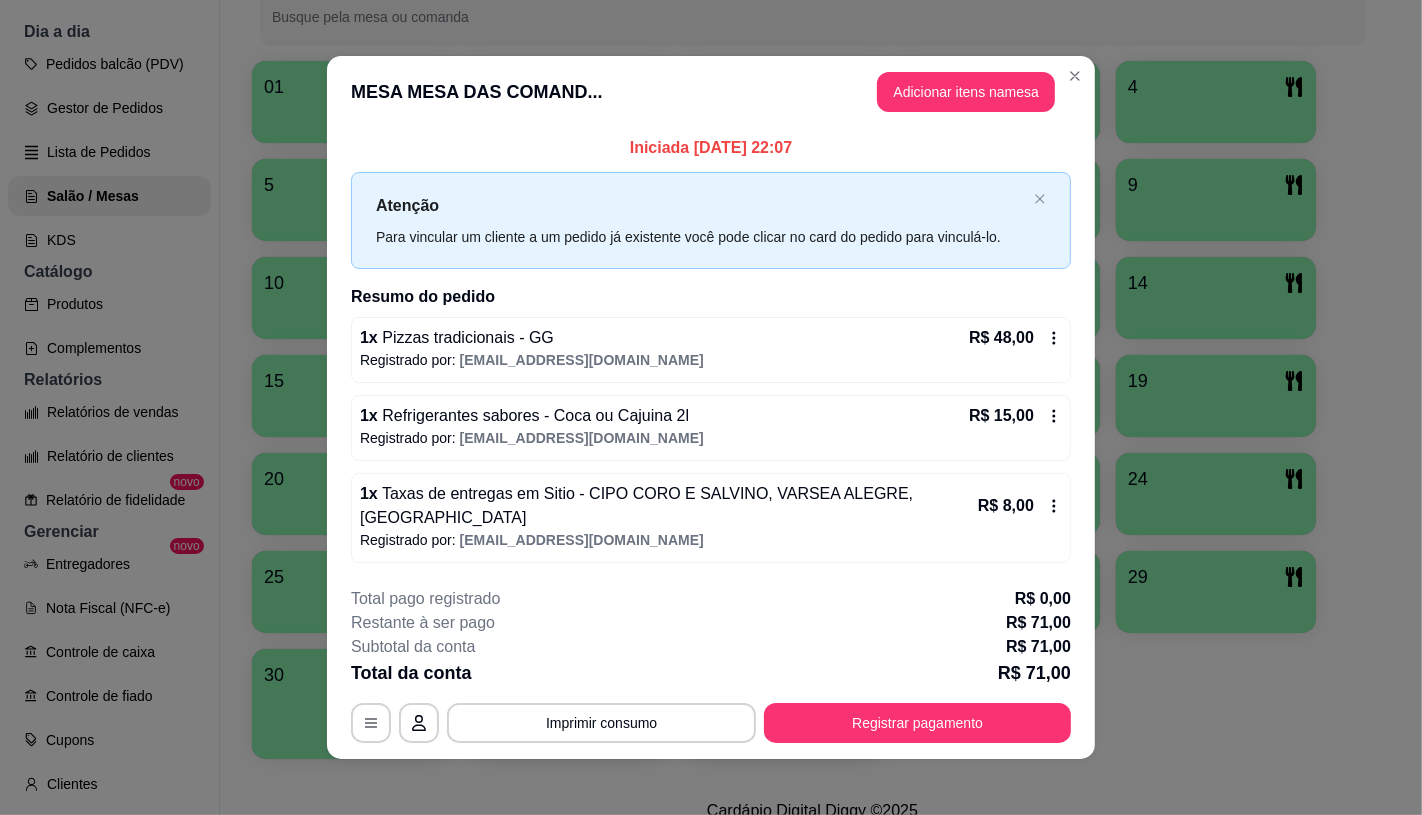 click on "Registrar pagamento" at bounding box center [917, 723] 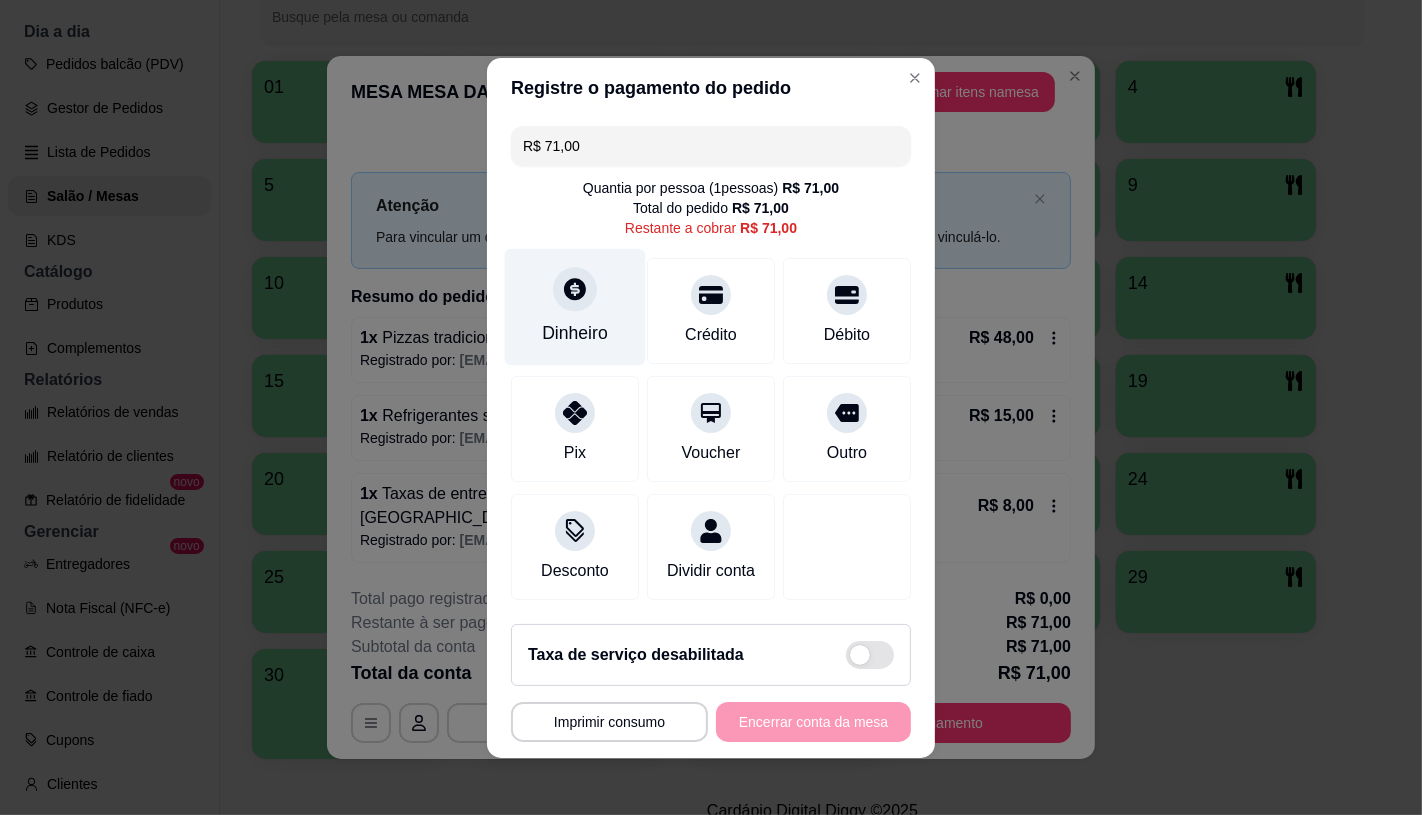 click on "Dinheiro" at bounding box center [575, 306] 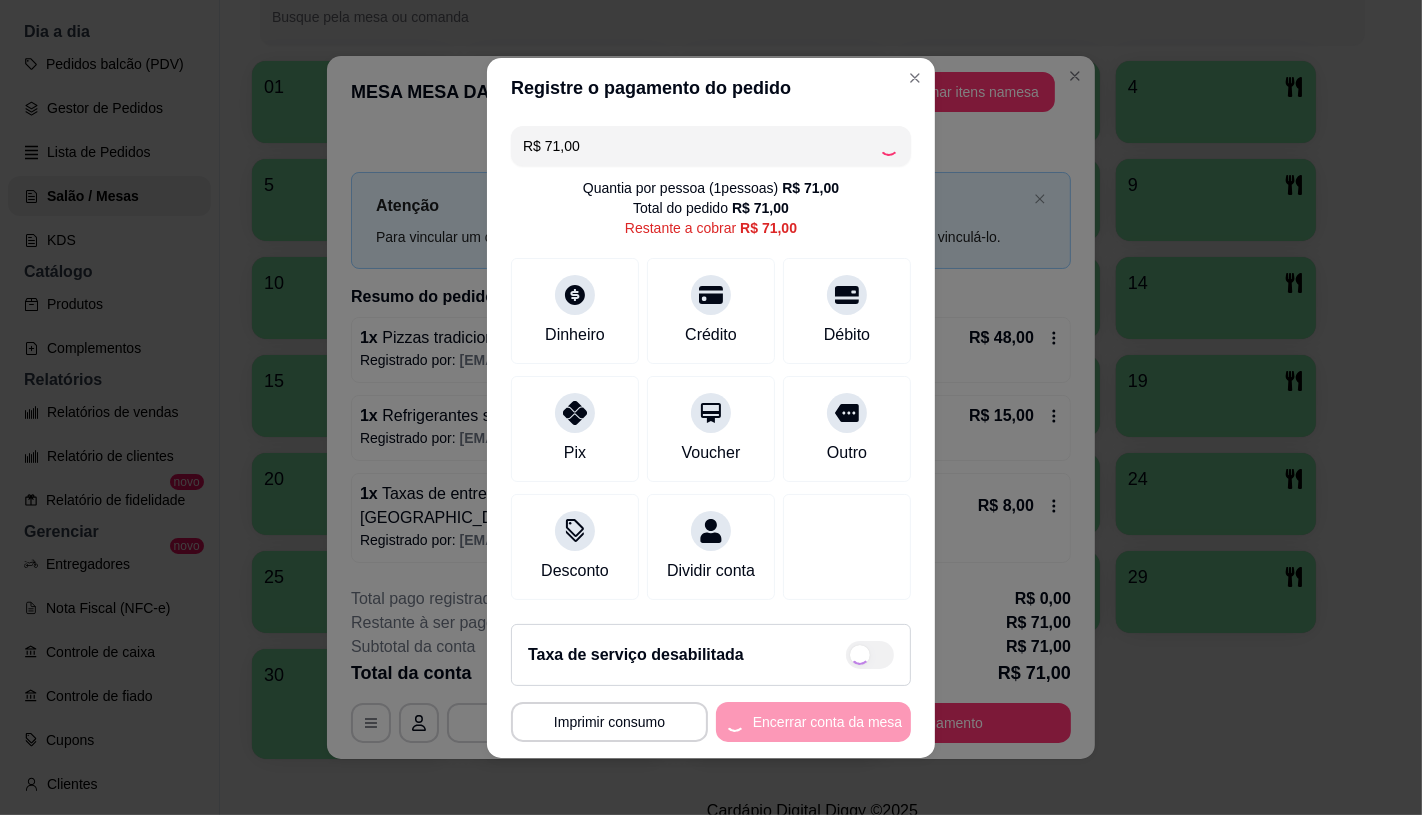 type on "R$ 0,00" 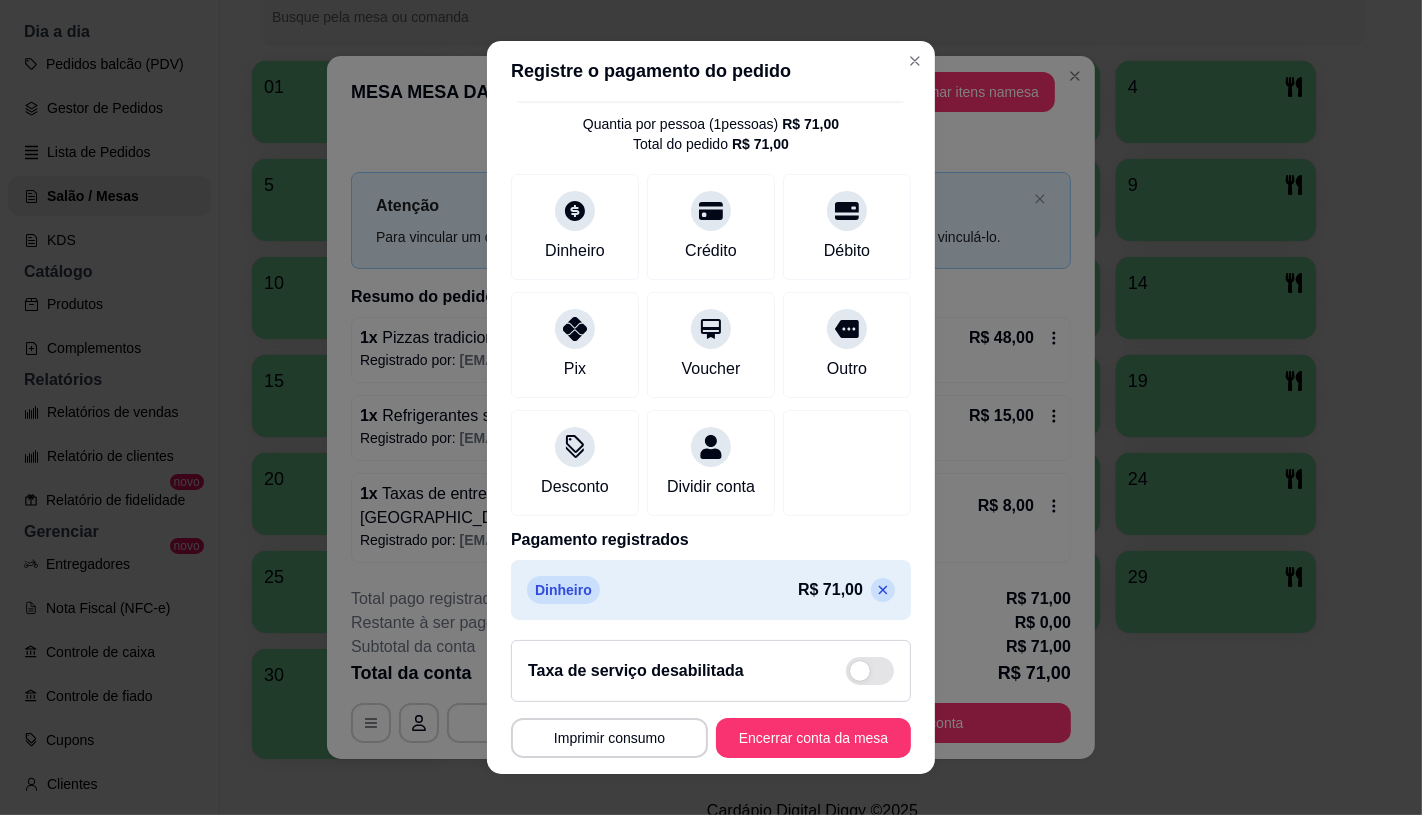 scroll, scrollTop: 74, scrollLeft: 0, axis: vertical 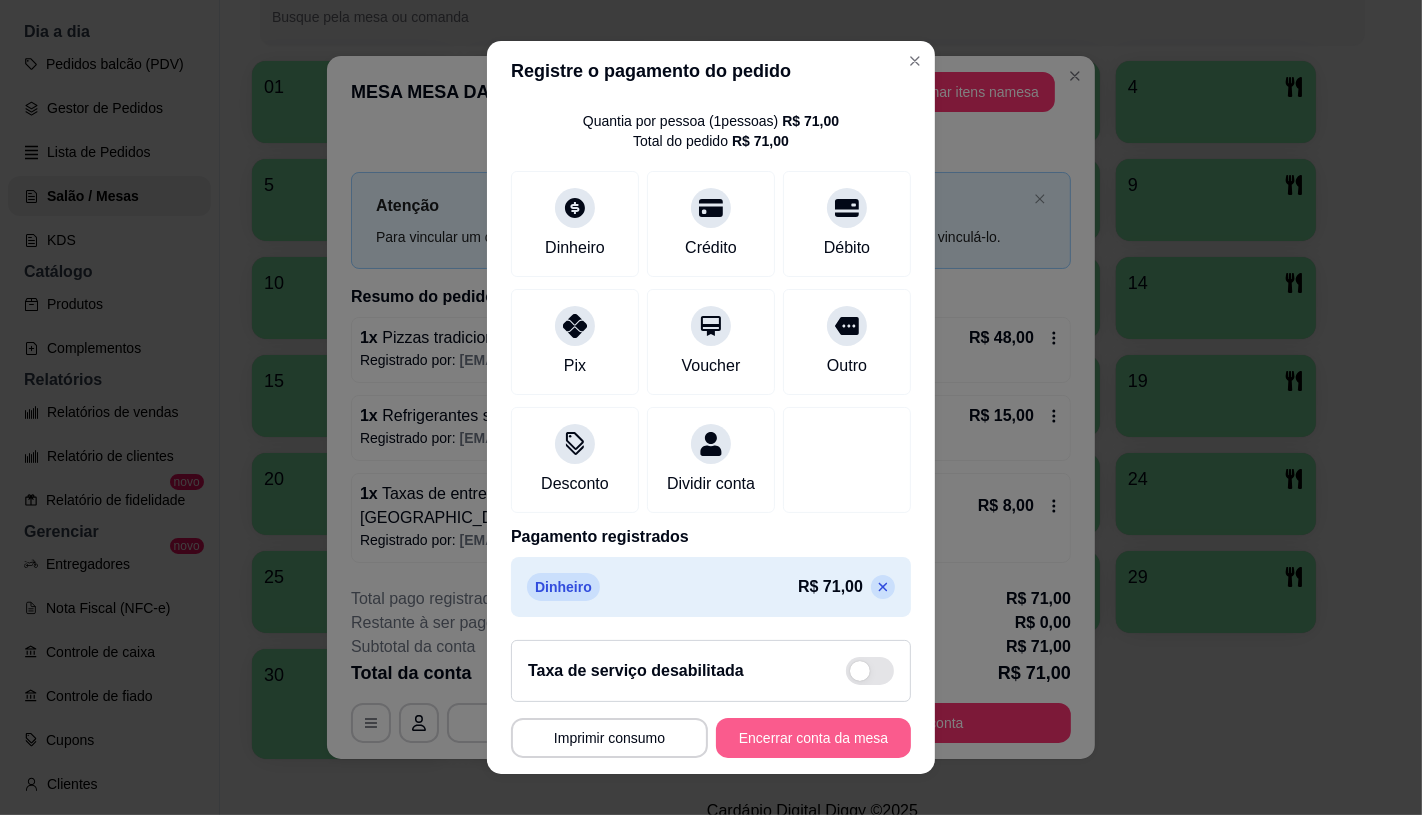 click on "Encerrar conta da mesa" at bounding box center (813, 738) 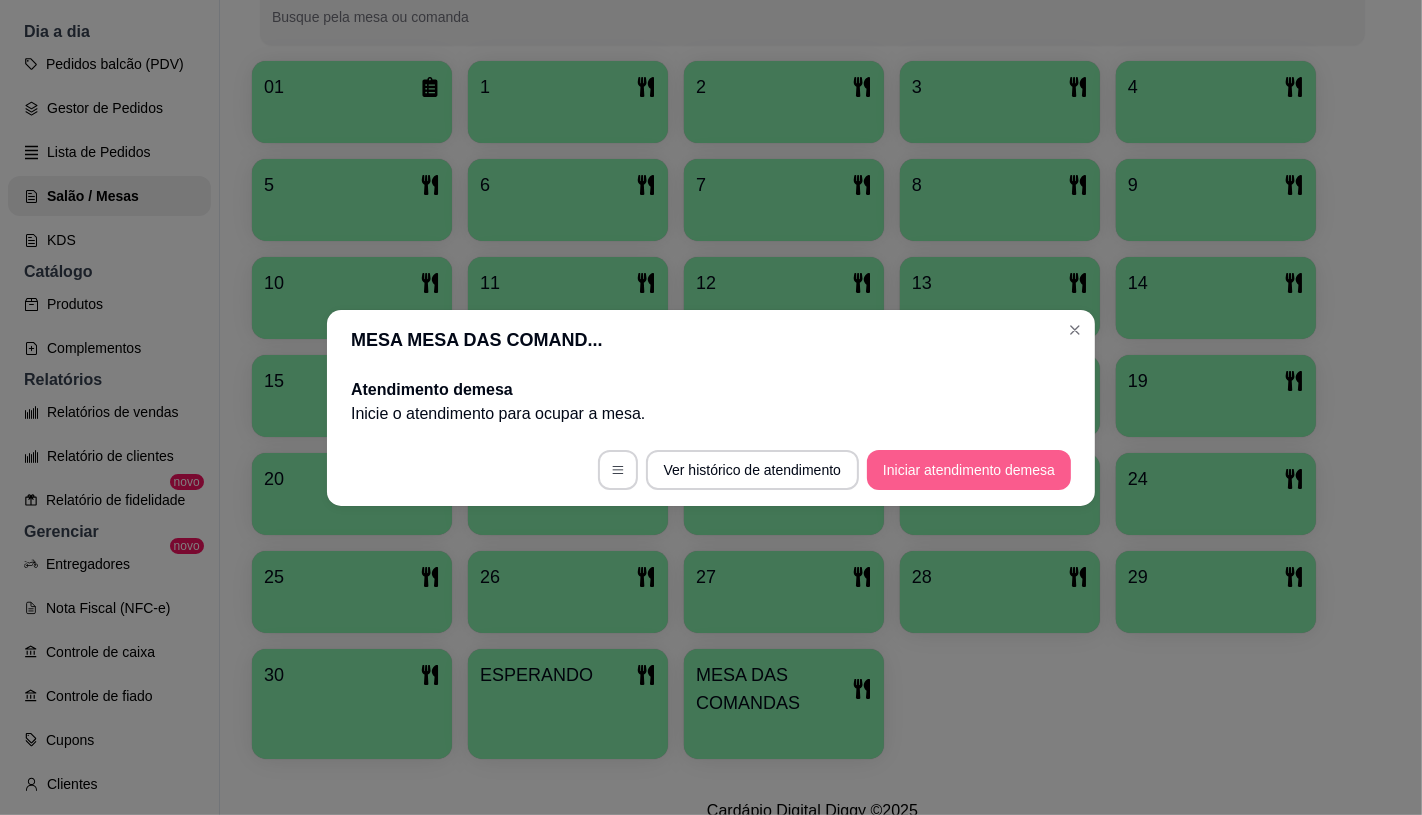 click on "Iniciar atendimento de  mesa" at bounding box center (969, 470) 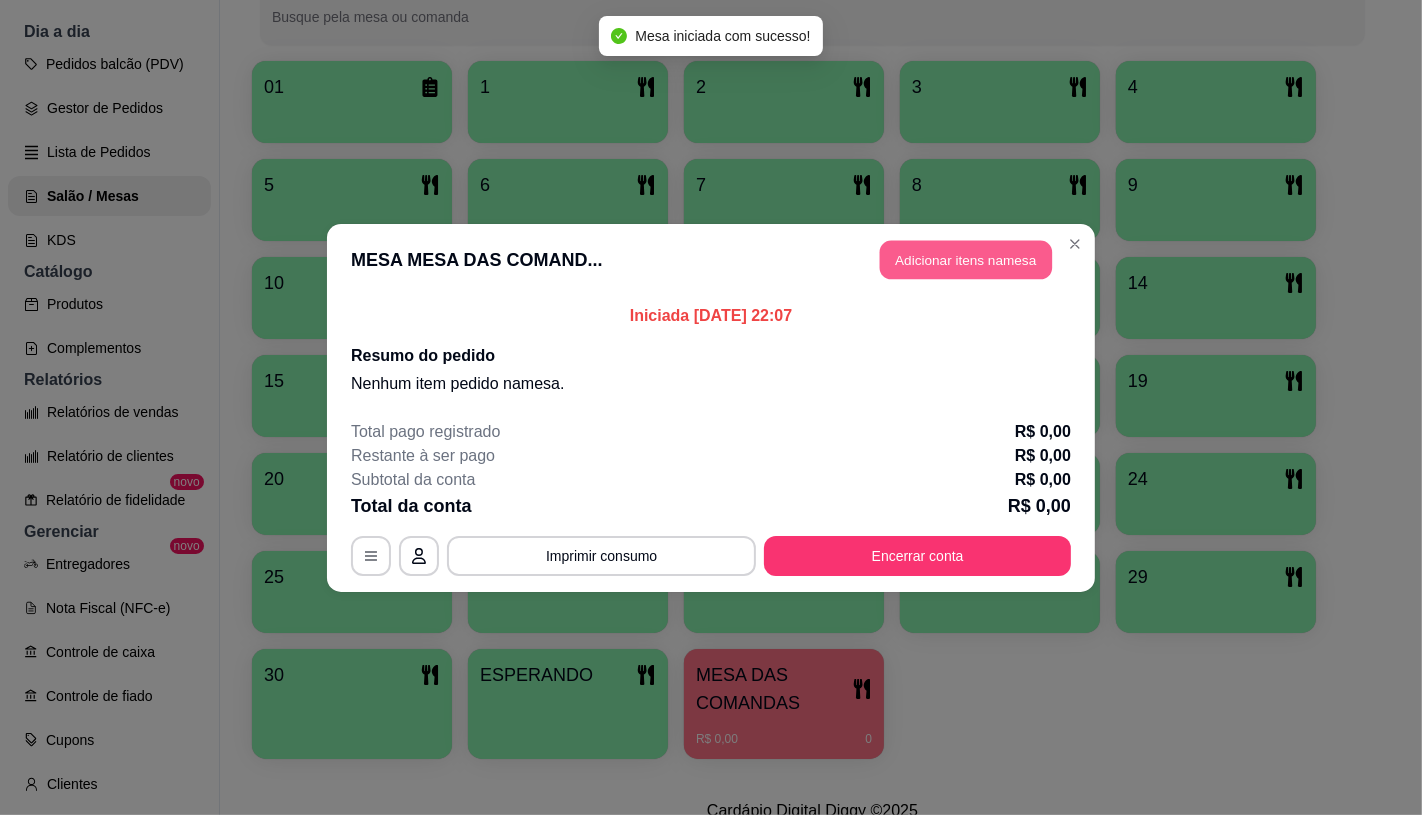 click on "Adicionar itens na  mesa" at bounding box center (966, 259) 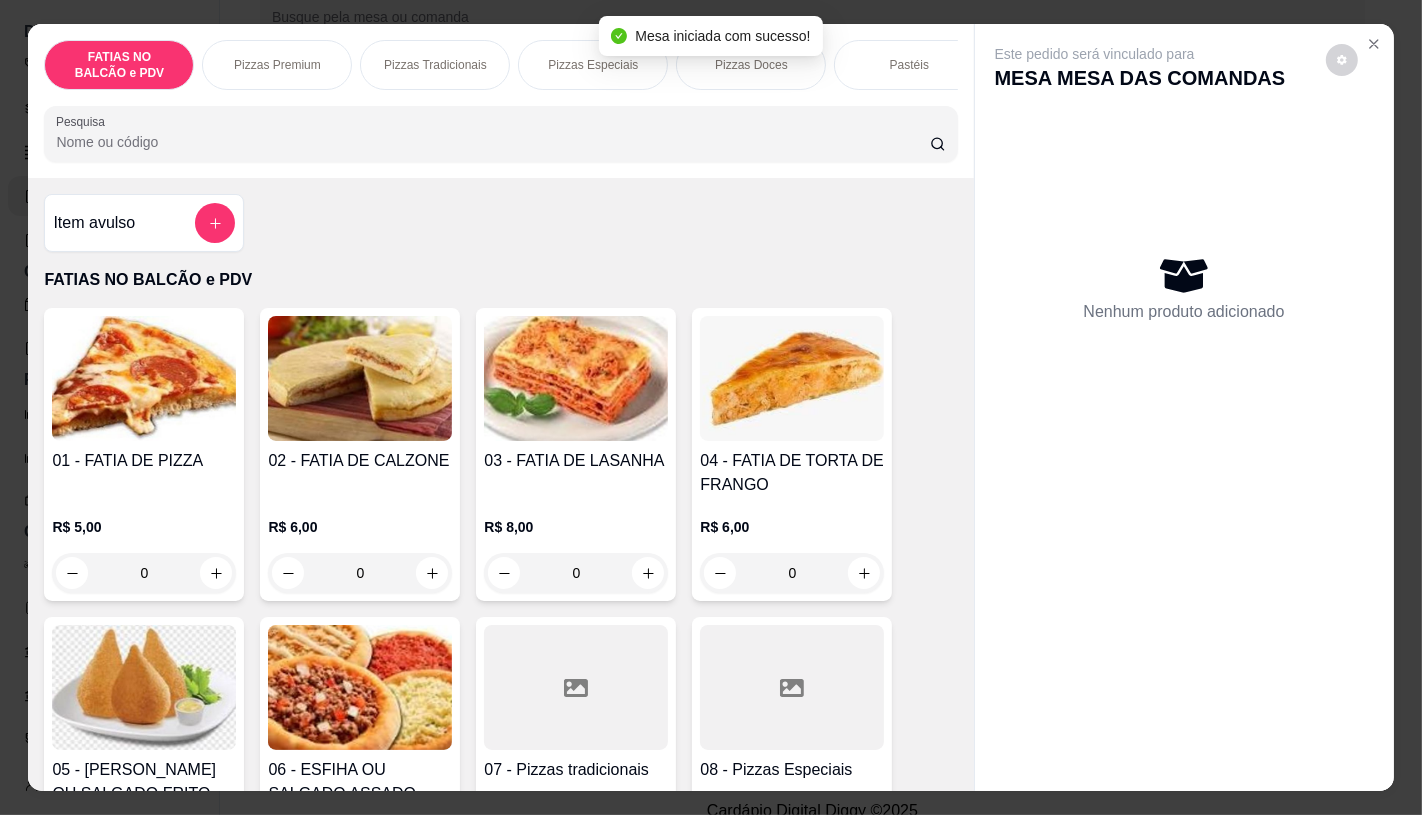 click at bounding box center (792, 687) 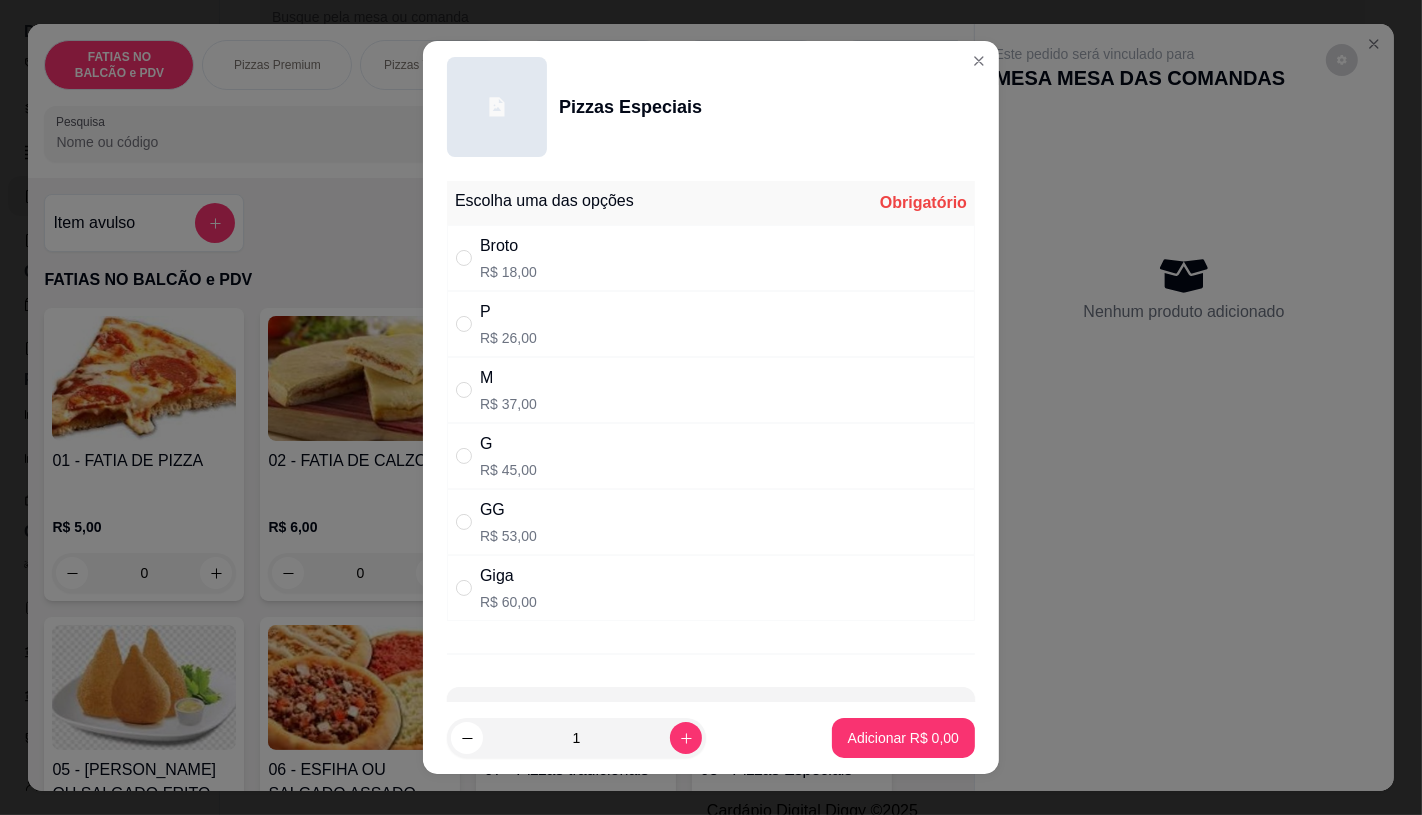 click on "Giga R$ 60,00" at bounding box center (711, 588) 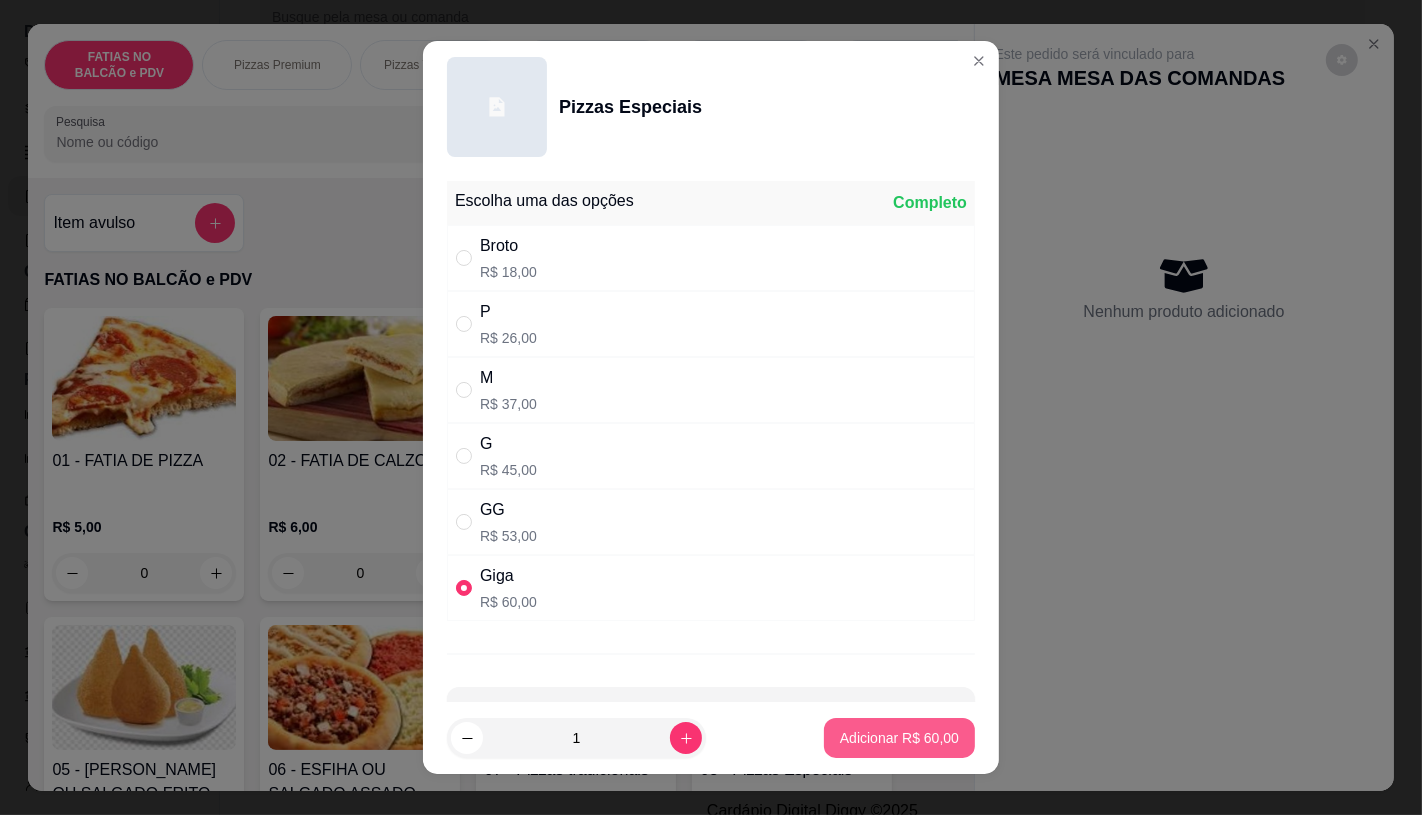 click on "Adicionar   R$ 60,00" at bounding box center [899, 738] 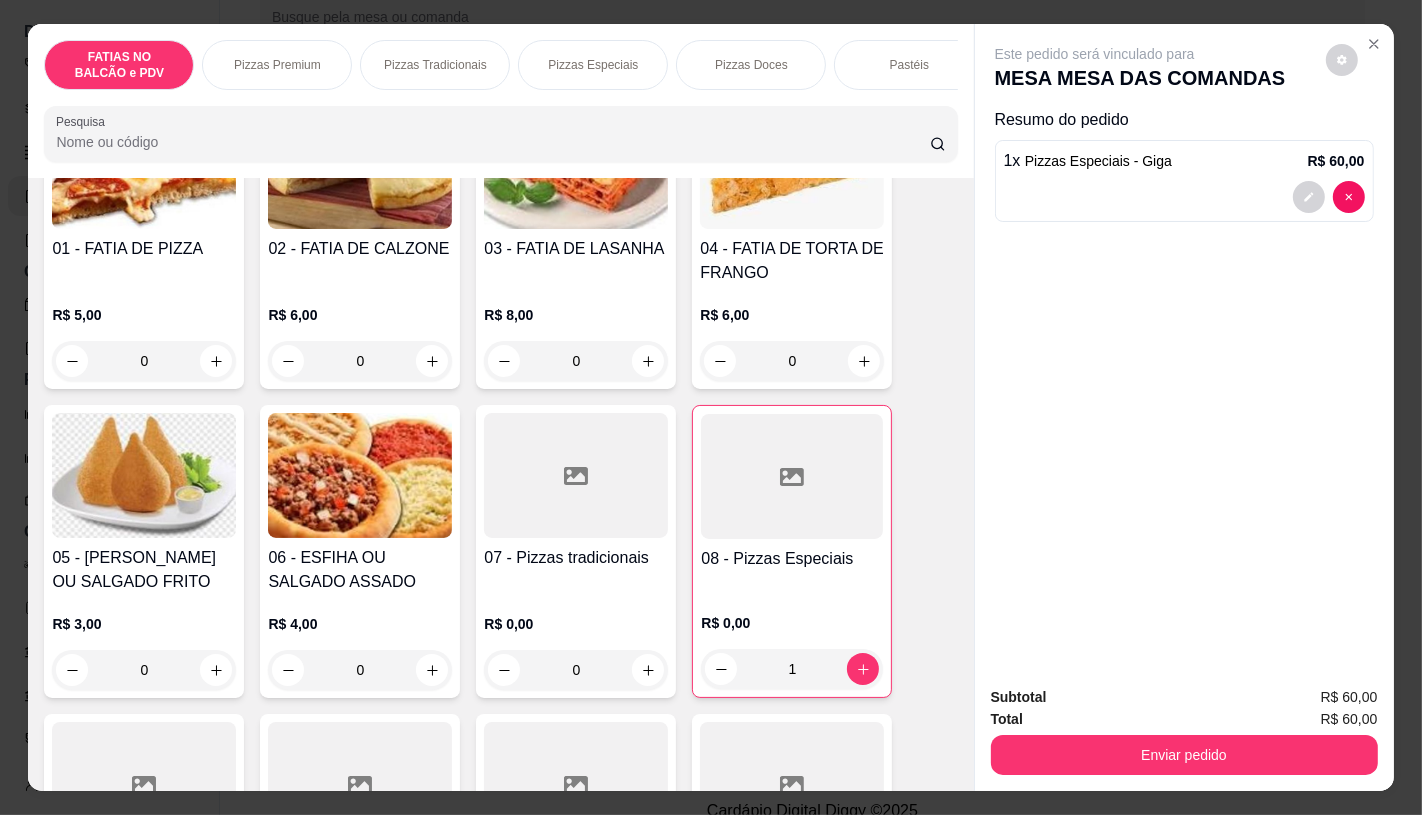 scroll, scrollTop: 222, scrollLeft: 0, axis: vertical 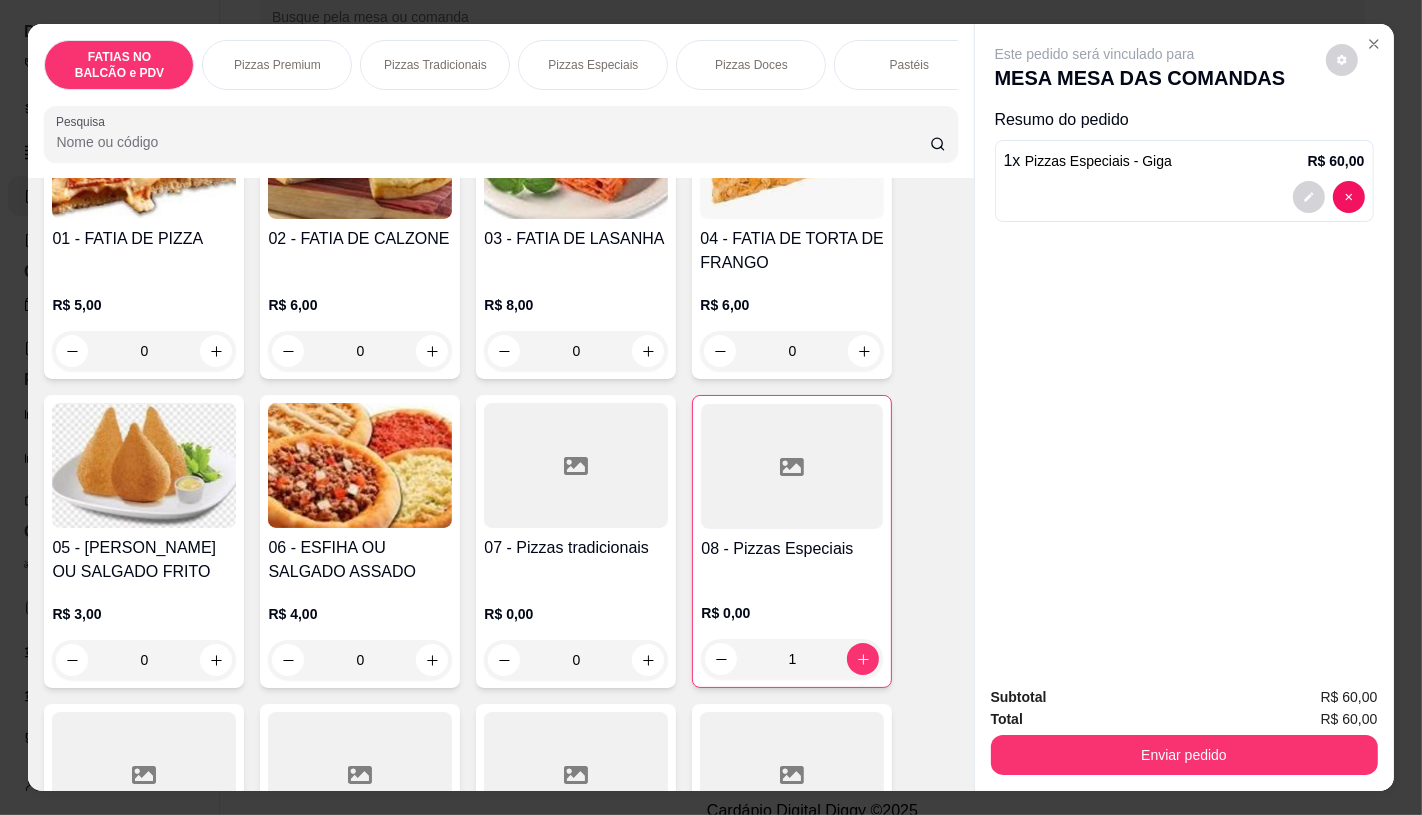 click at bounding box center (576, 774) 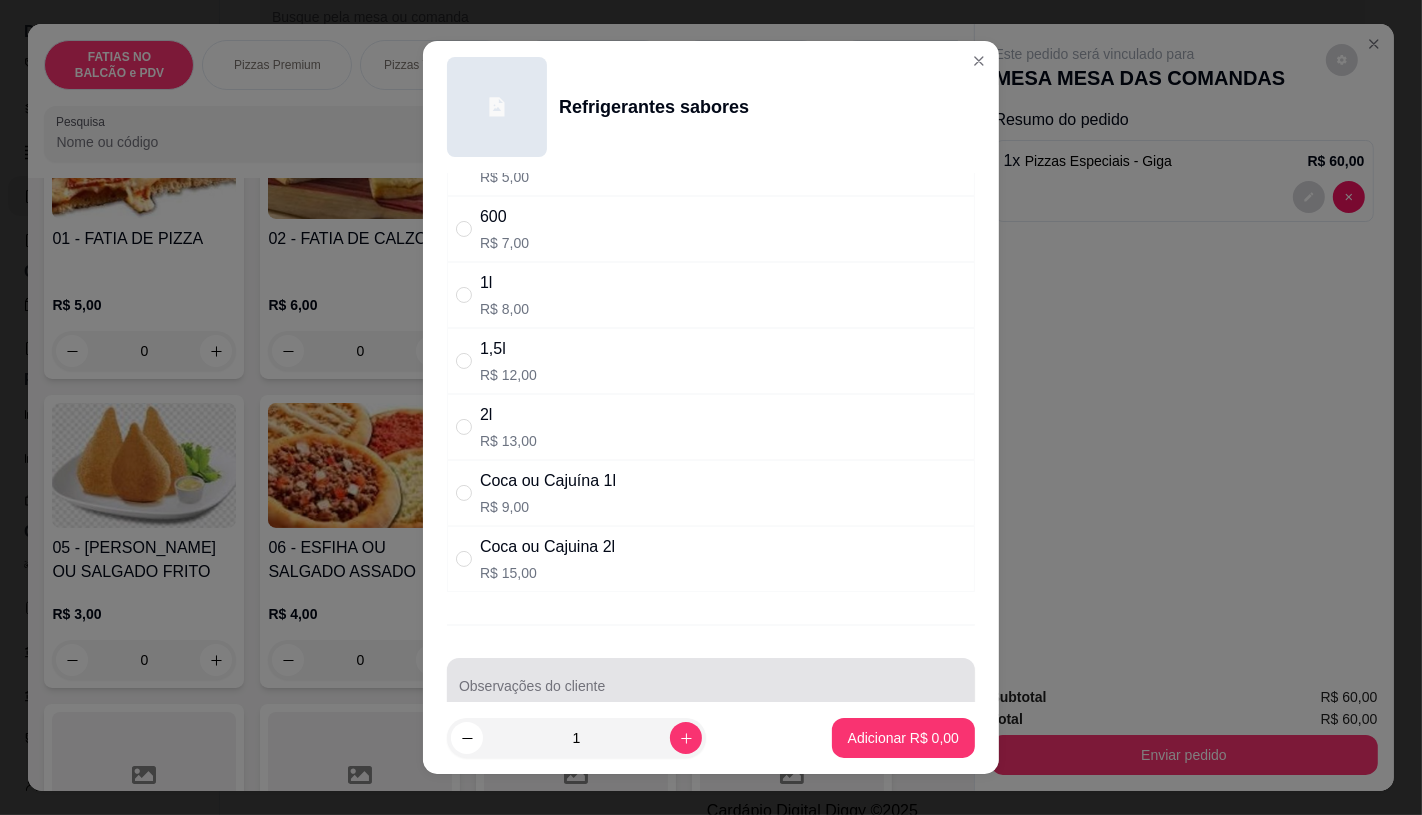 scroll, scrollTop: 201, scrollLeft: 0, axis: vertical 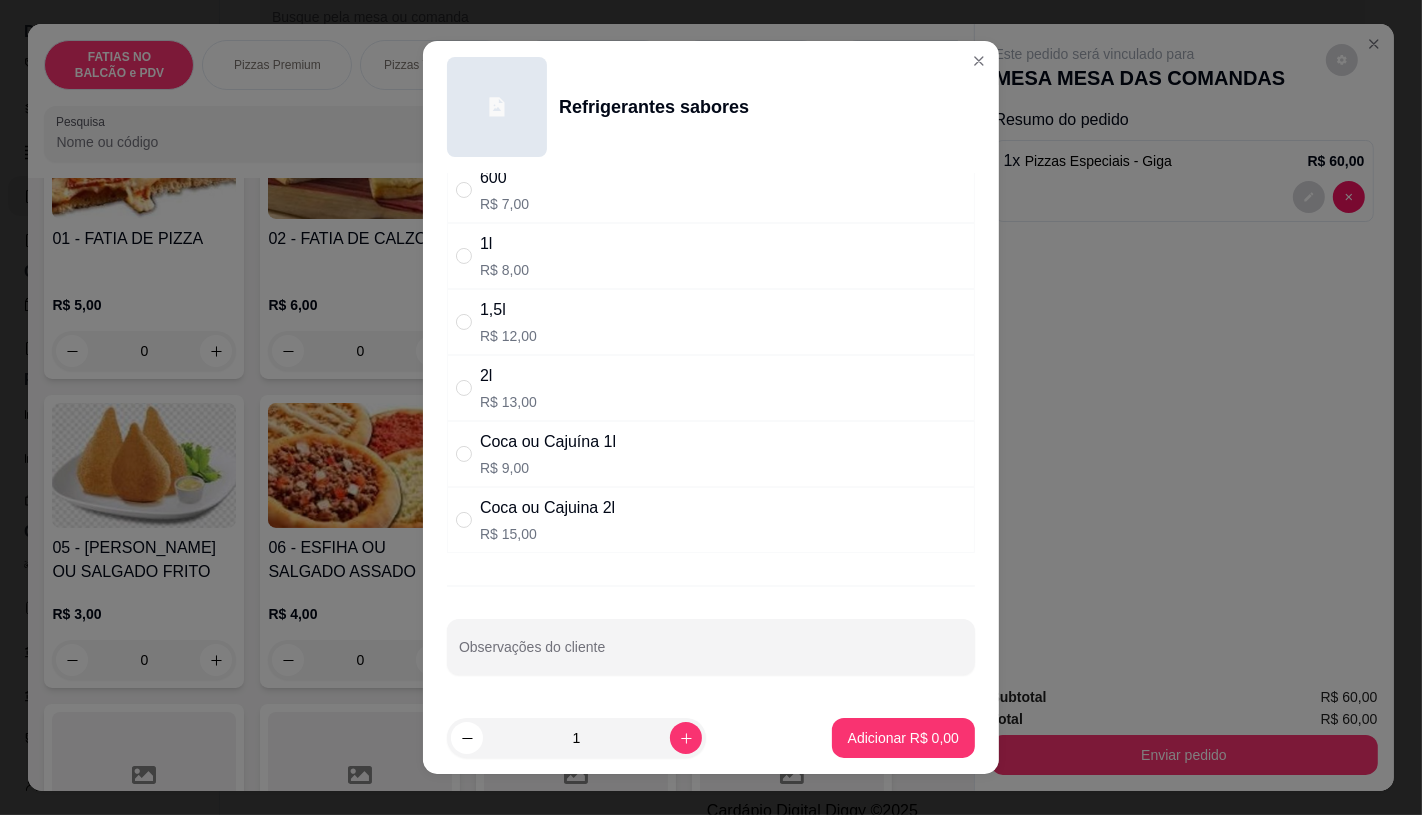 click on "R$ 15,00" at bounding box center (547, 534) 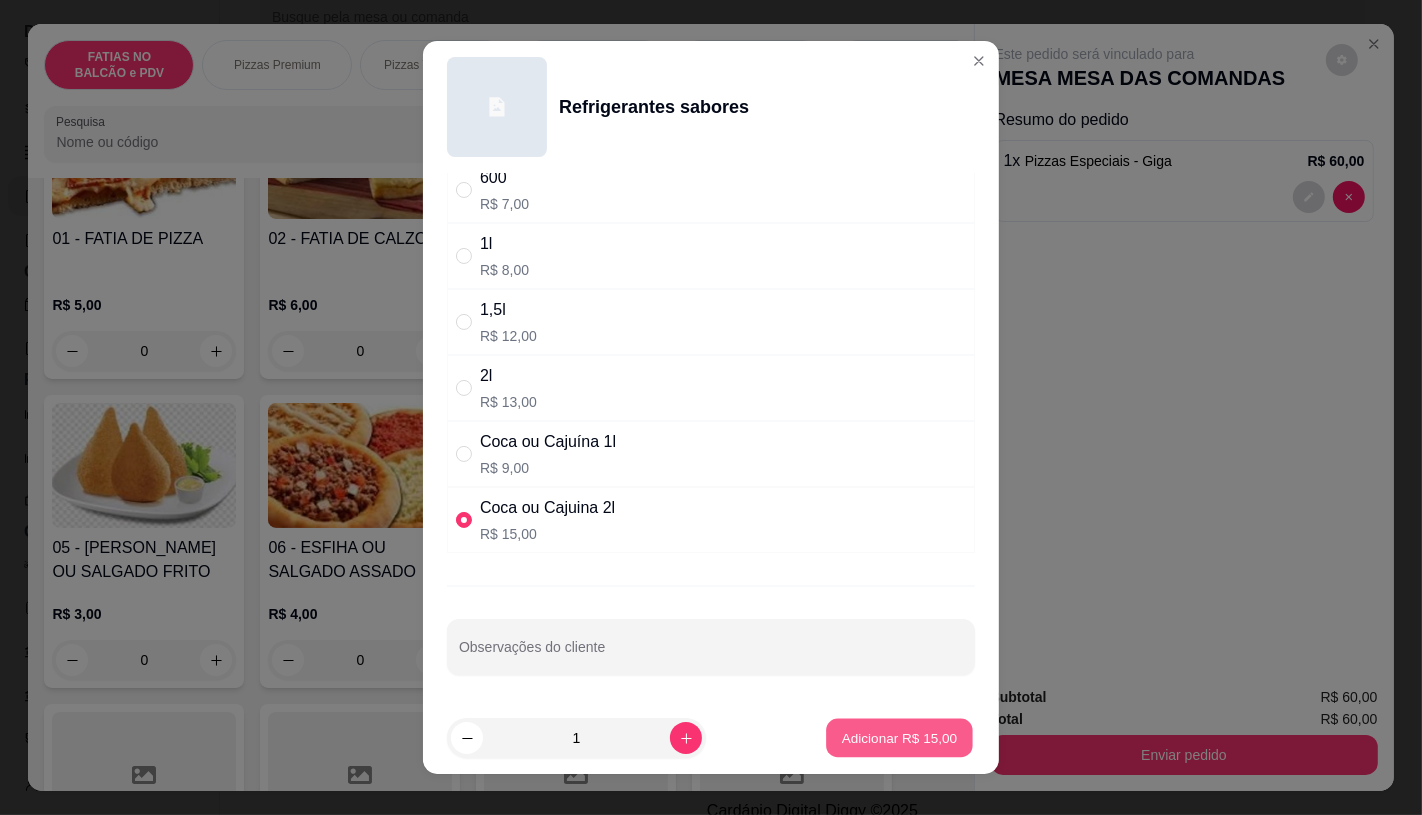 click on "Adicionar   R$ 15,00" at bounding box center [900, 738] 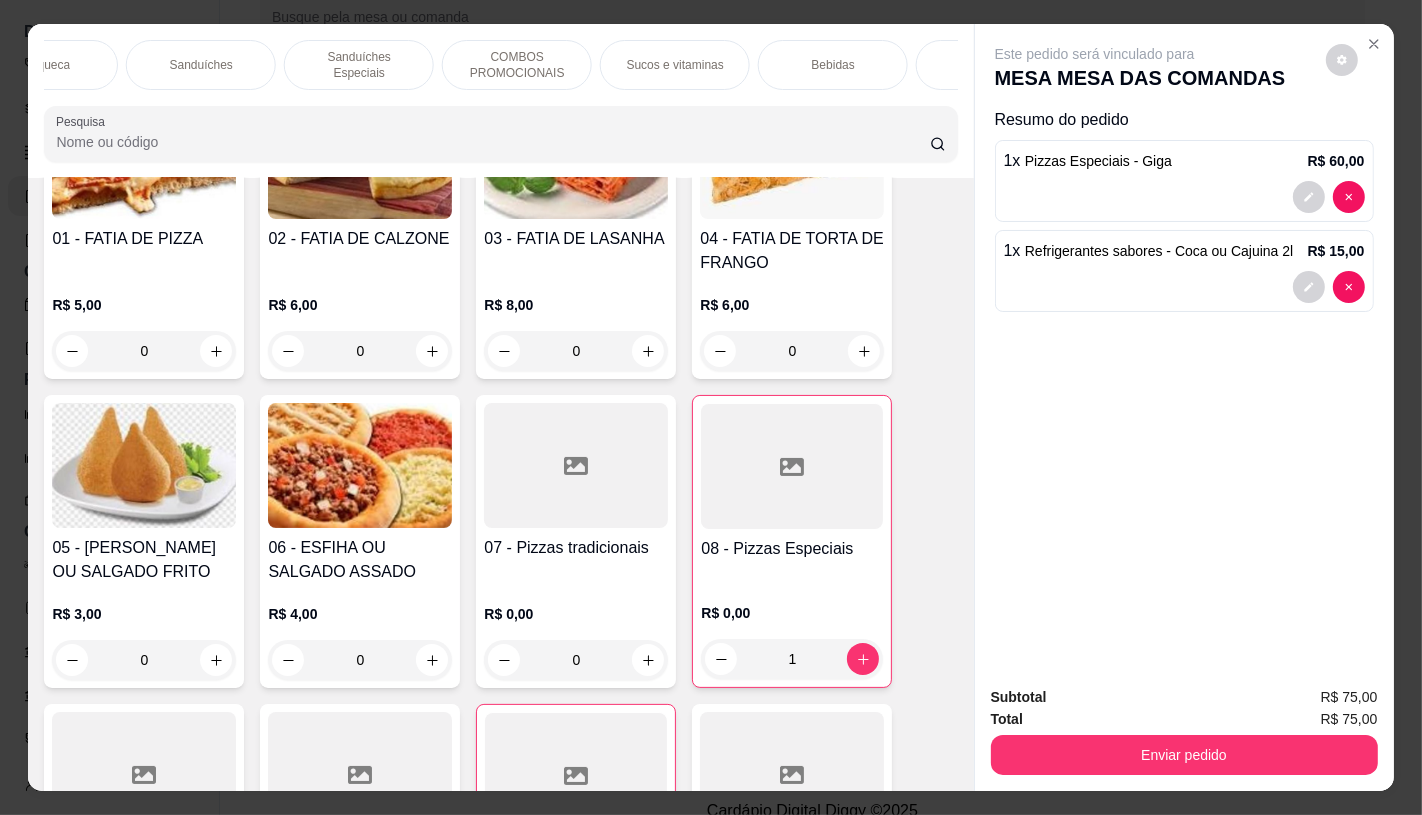 scroll, scrollTop: 0, scrollLeft: 1717, axis: horizontal 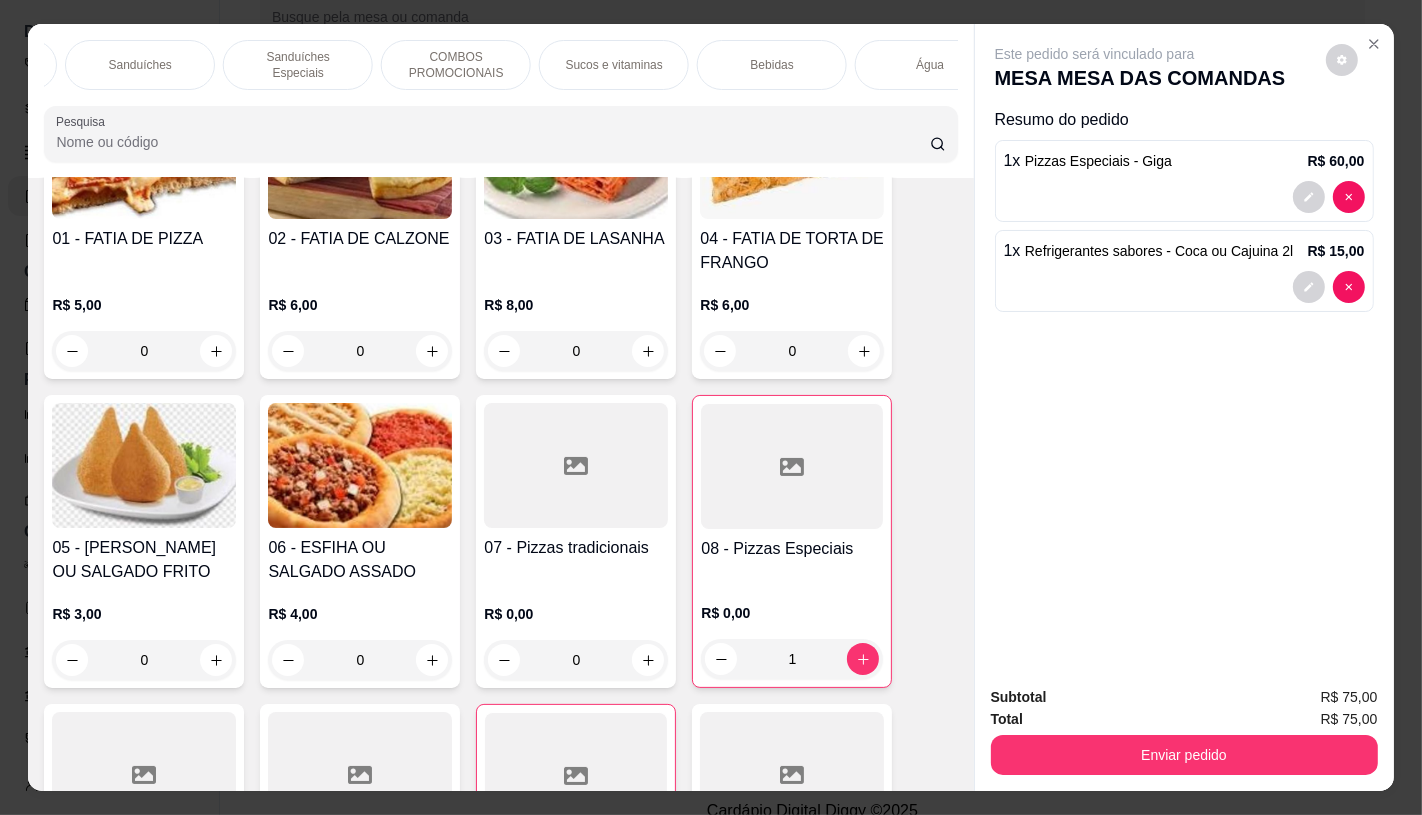 click on "Água" at bounding box center [930, 65] 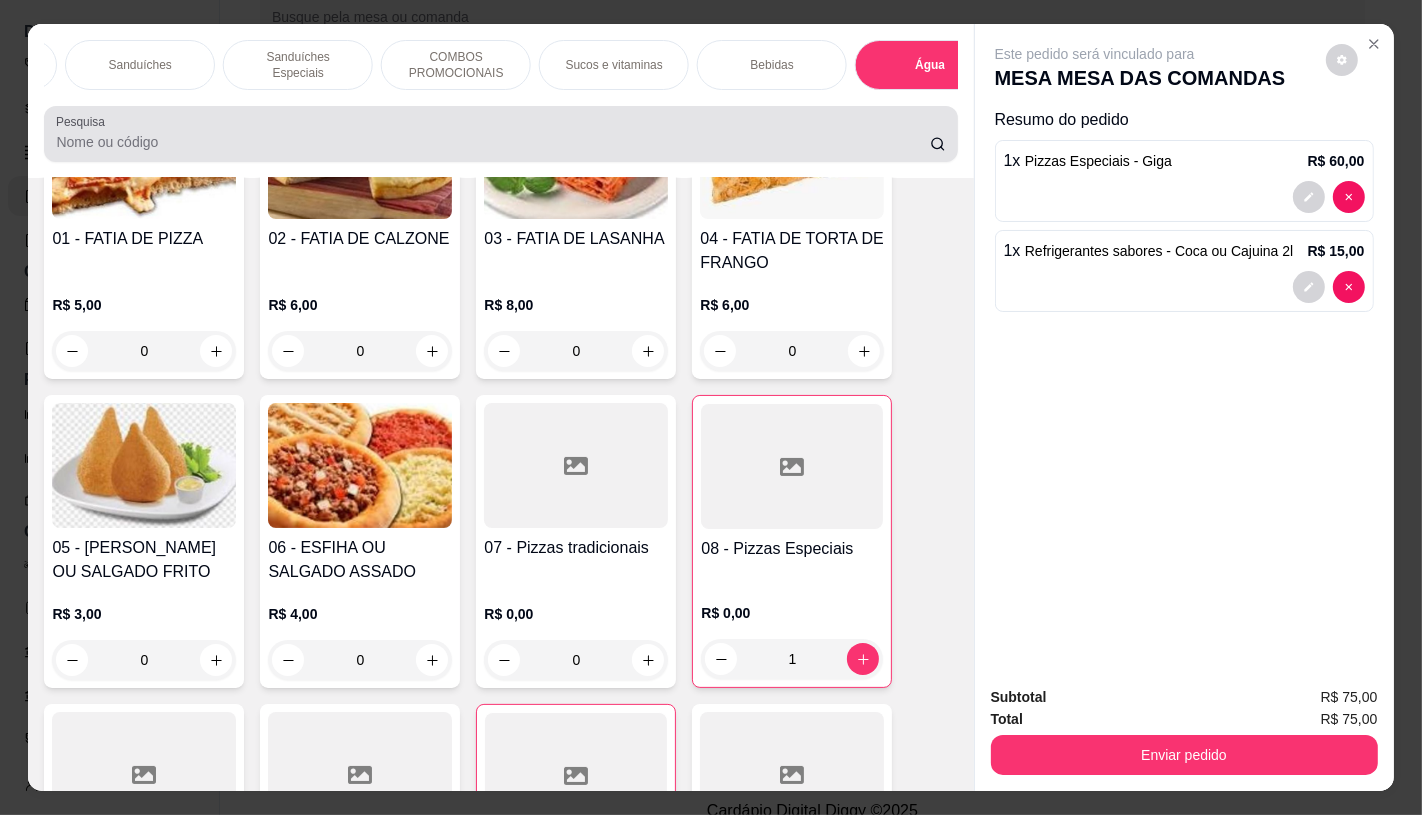scroll, scrollTop: 12687, scrollLeft: 0, axis: vertical 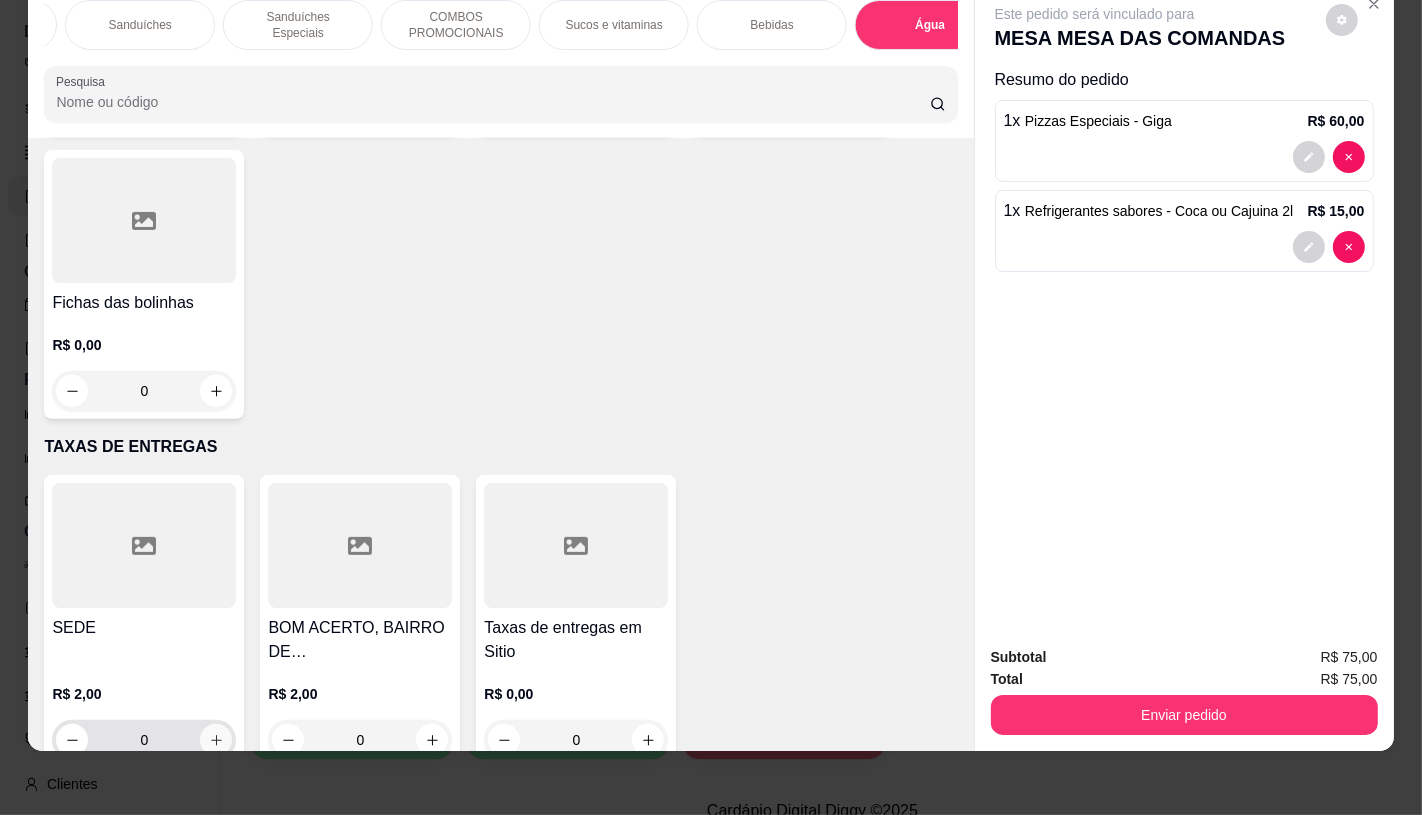 click at bounding box center [216, 740] 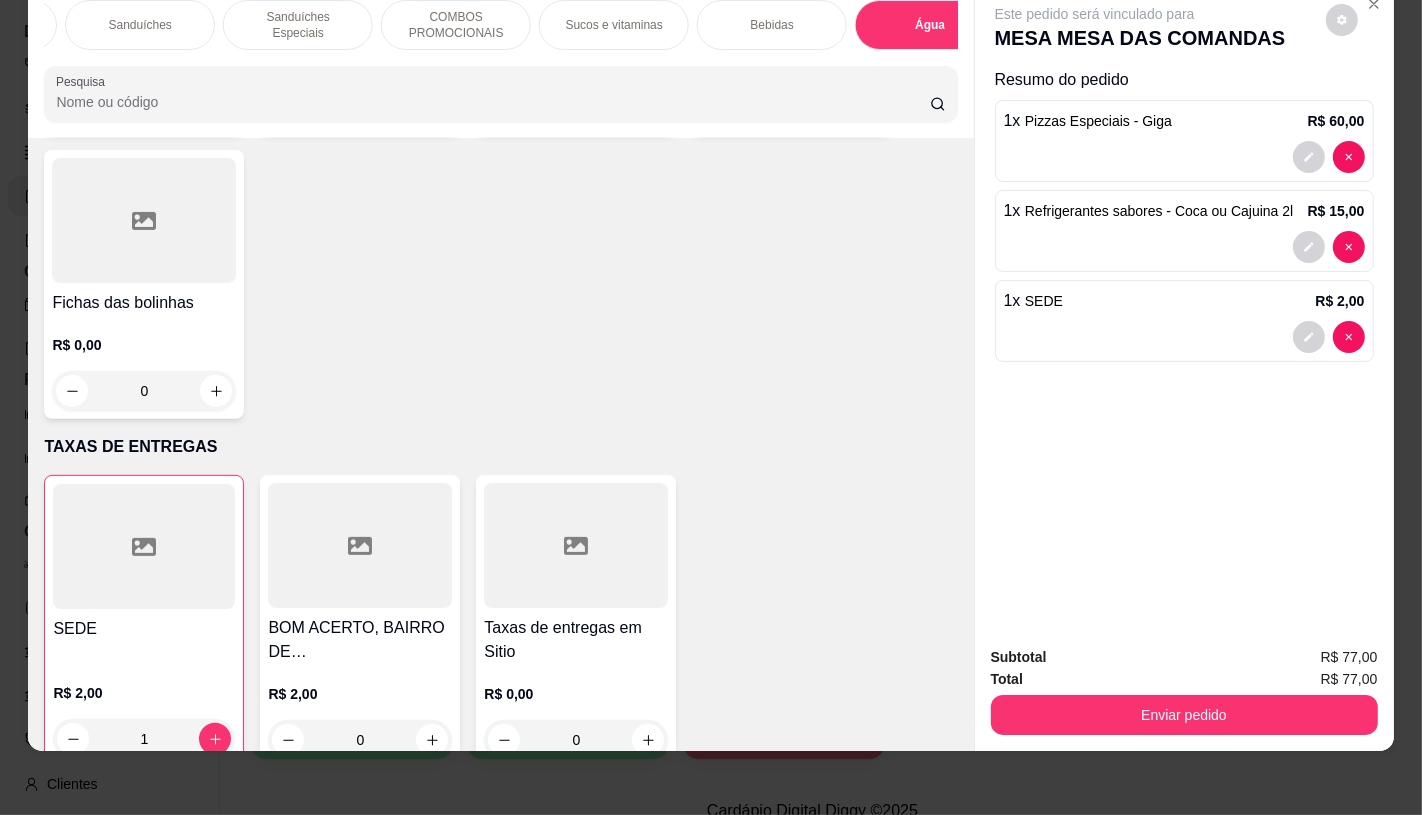 click on "Enviar pedido" at bounding box center [1184, 712] 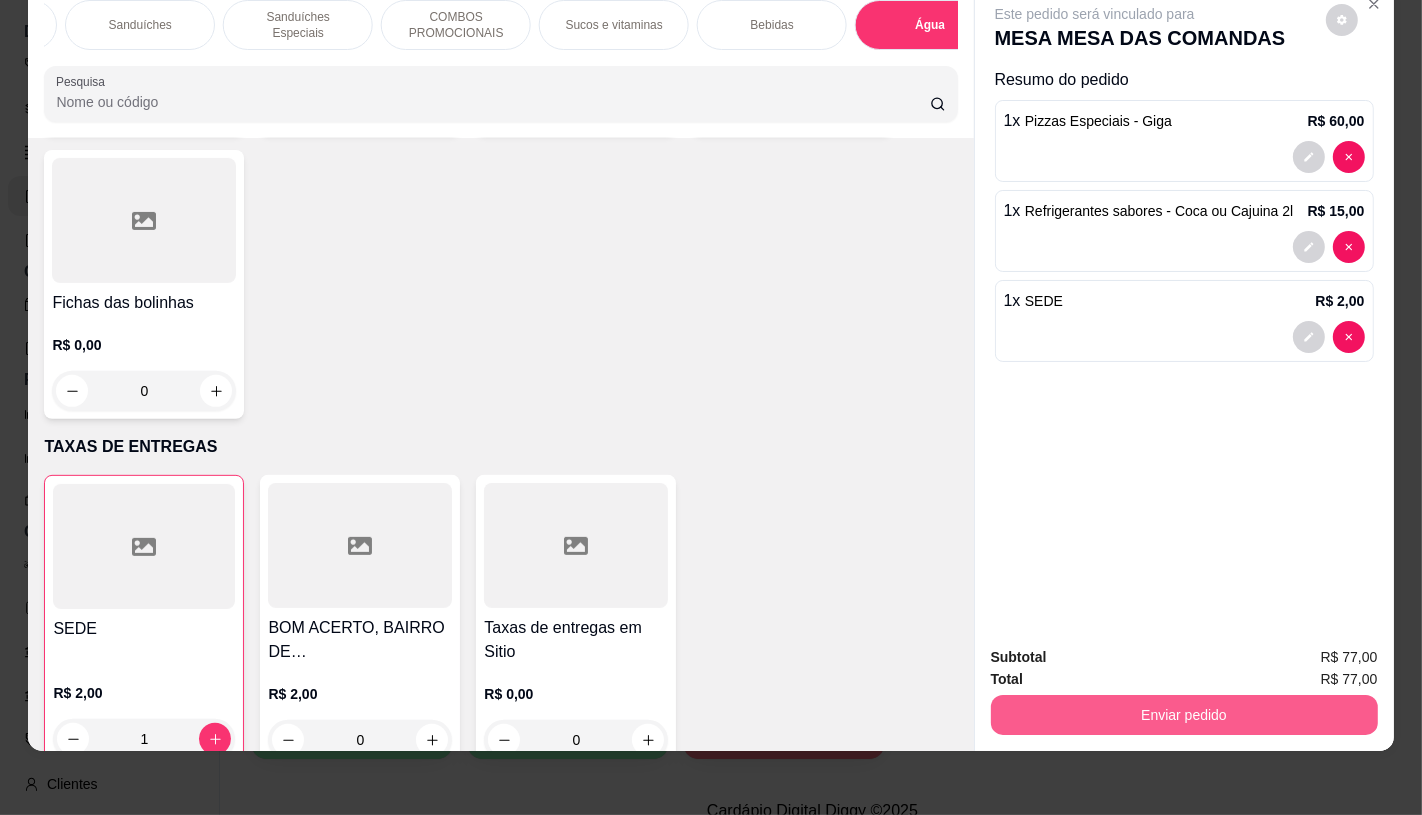 click on "Enviar pedido" at bounding box center (1184, 715) 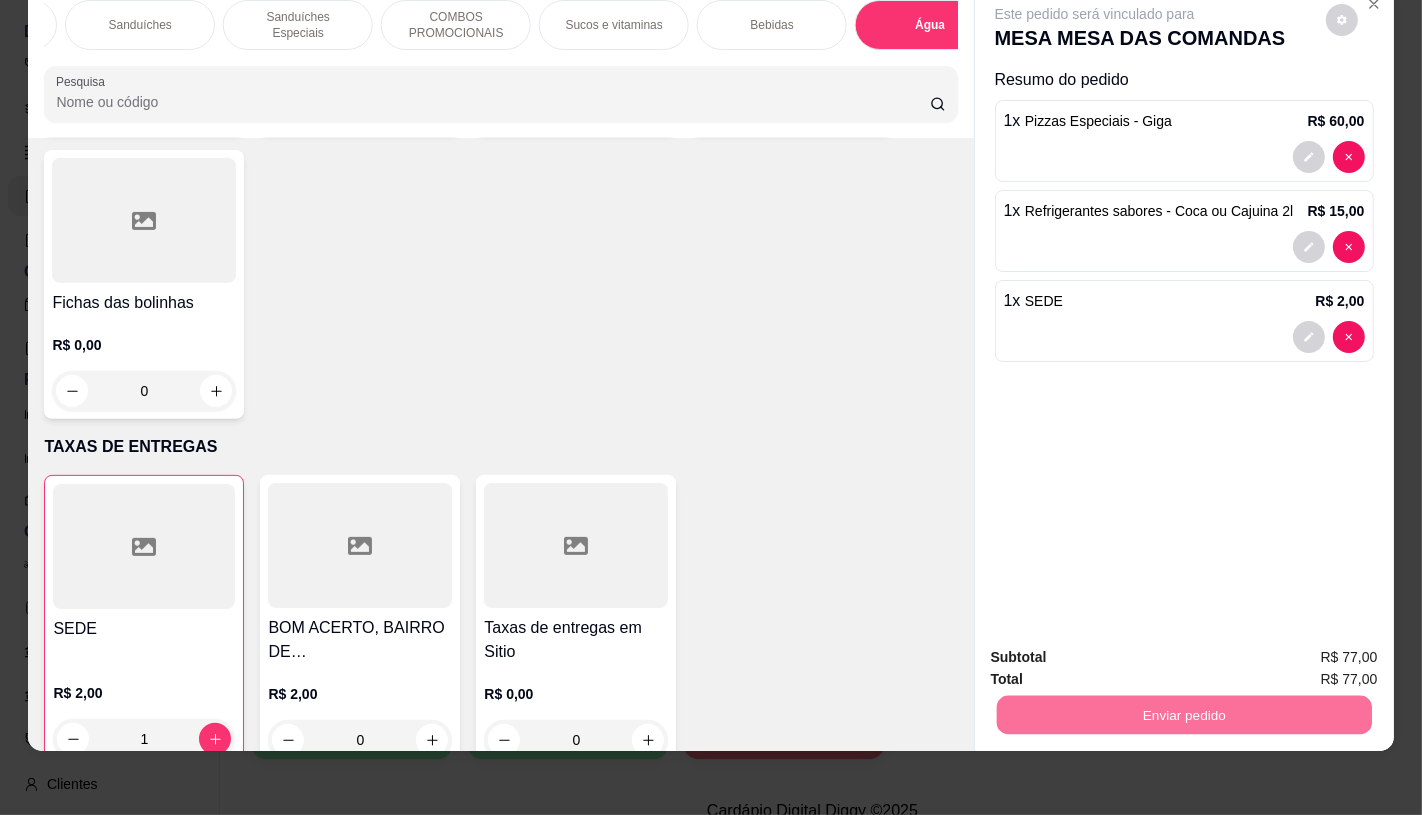 click on "Não registrar e enviar pedido" at bounding box center (1117, 650) 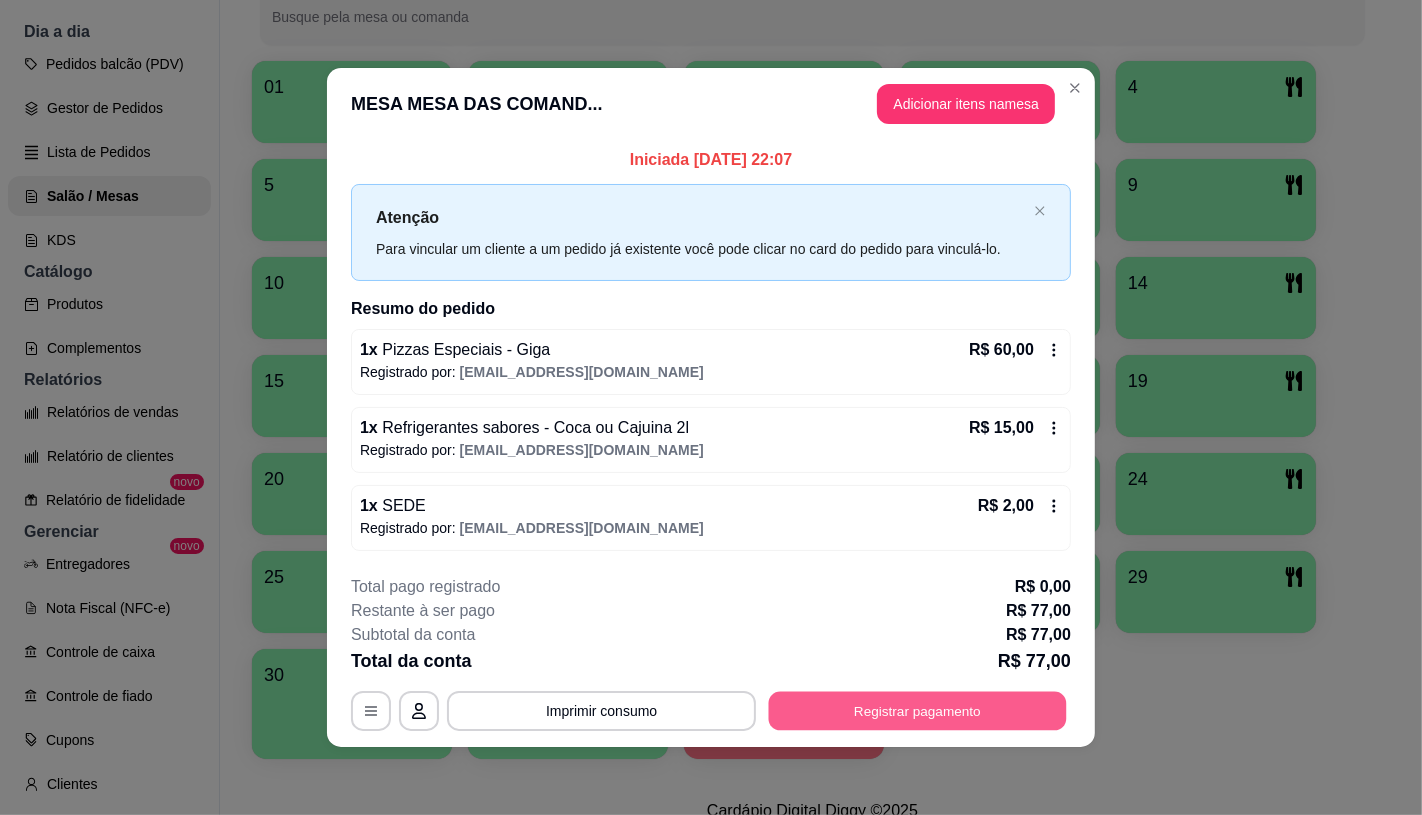 click on "Registrar pagamento" at bounding box center (918, 711) 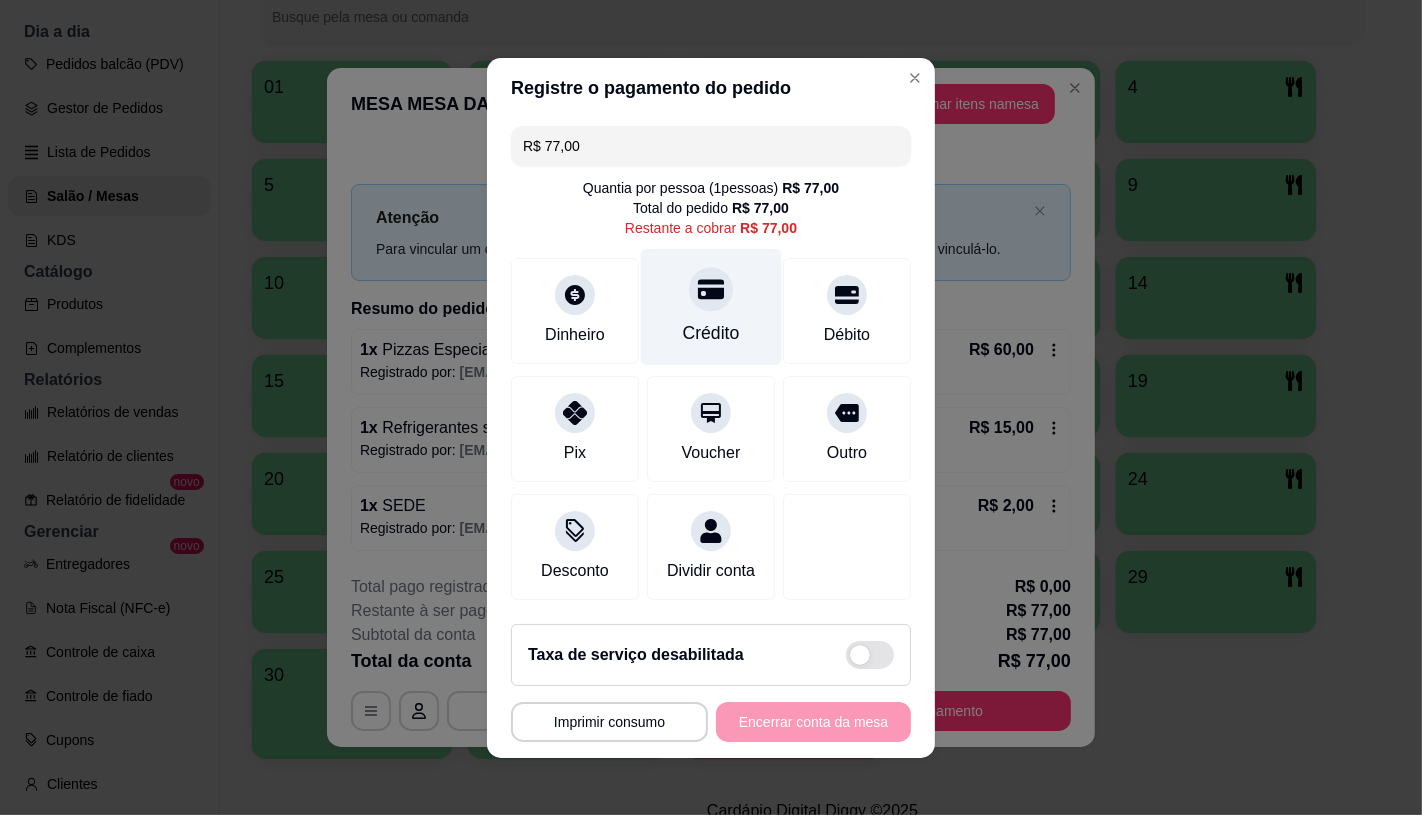 click on "Crédito" at bounding box center (711, 306) 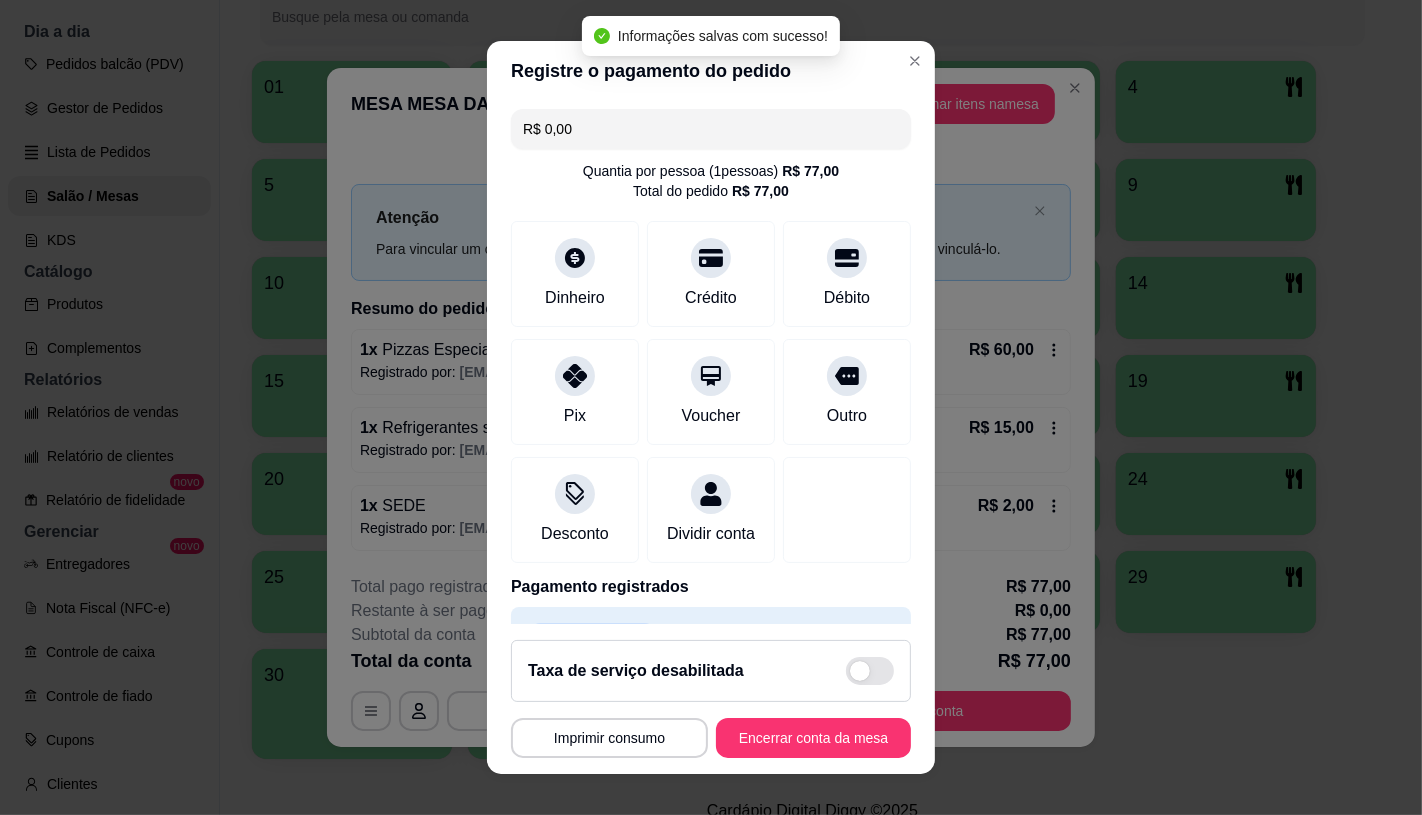 type on "R$ 0,00" 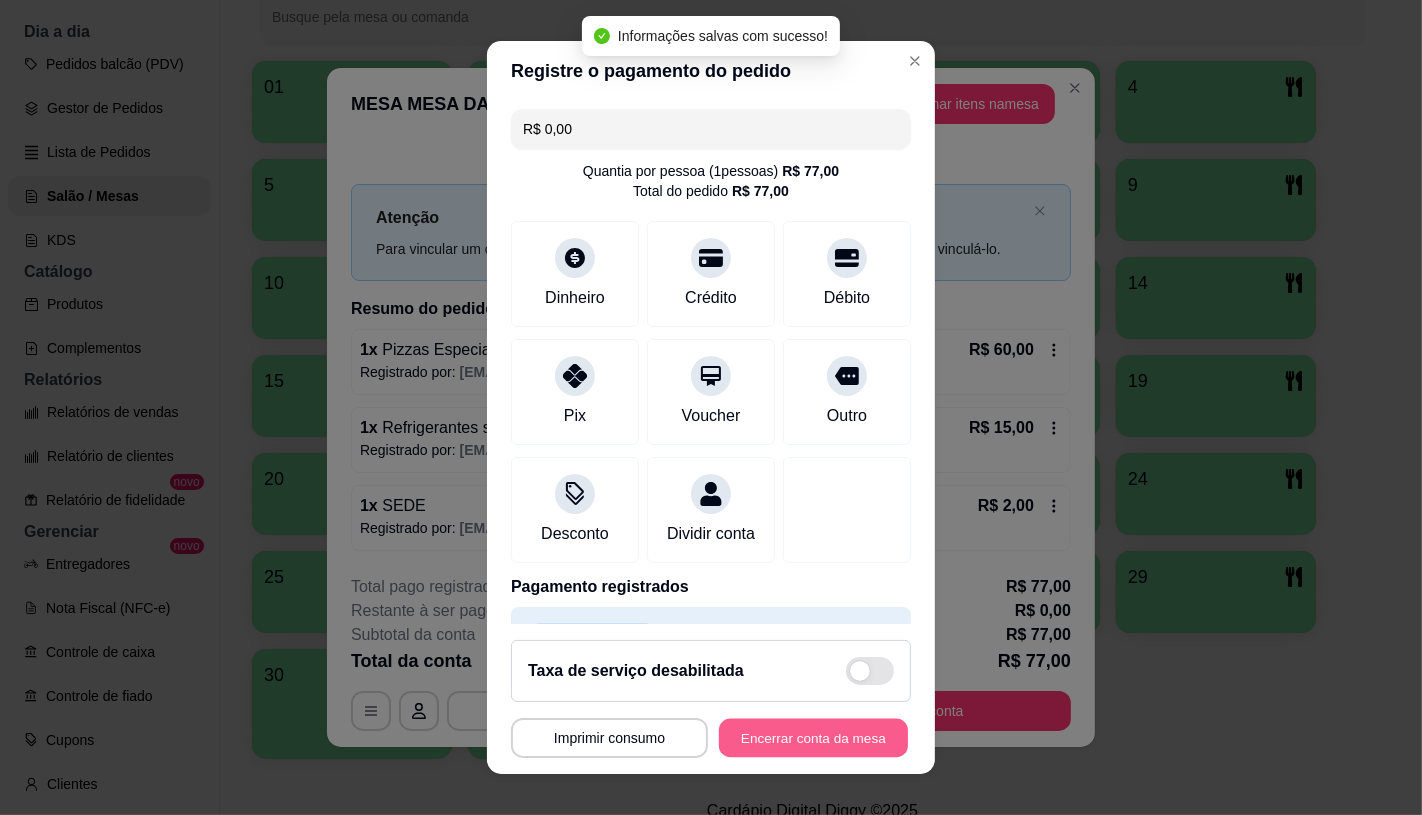 click on "Encerrar conta da mesa" at bounding box center [813, 738] 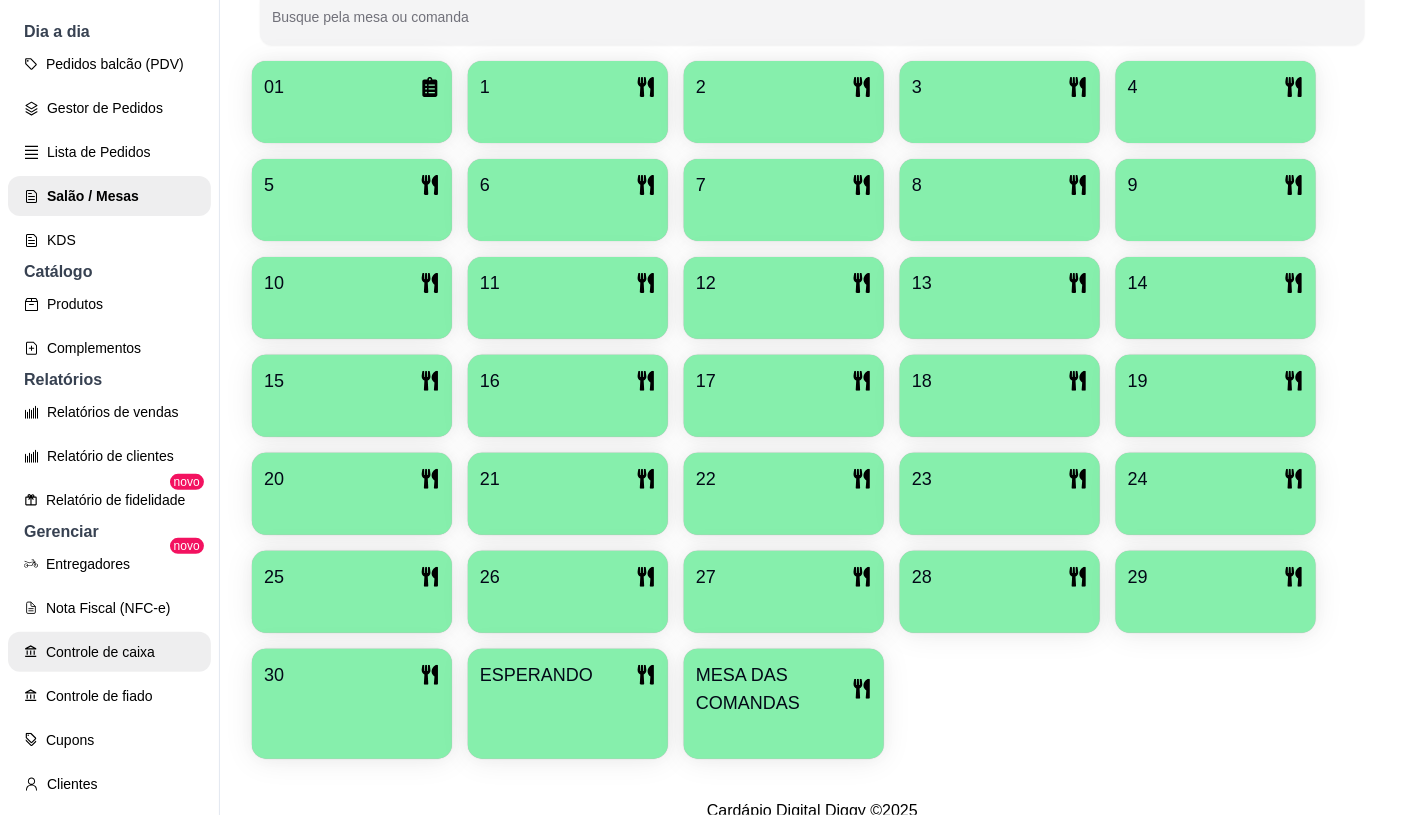 click on "Controle de caixa" at bounding box center (109, 652) 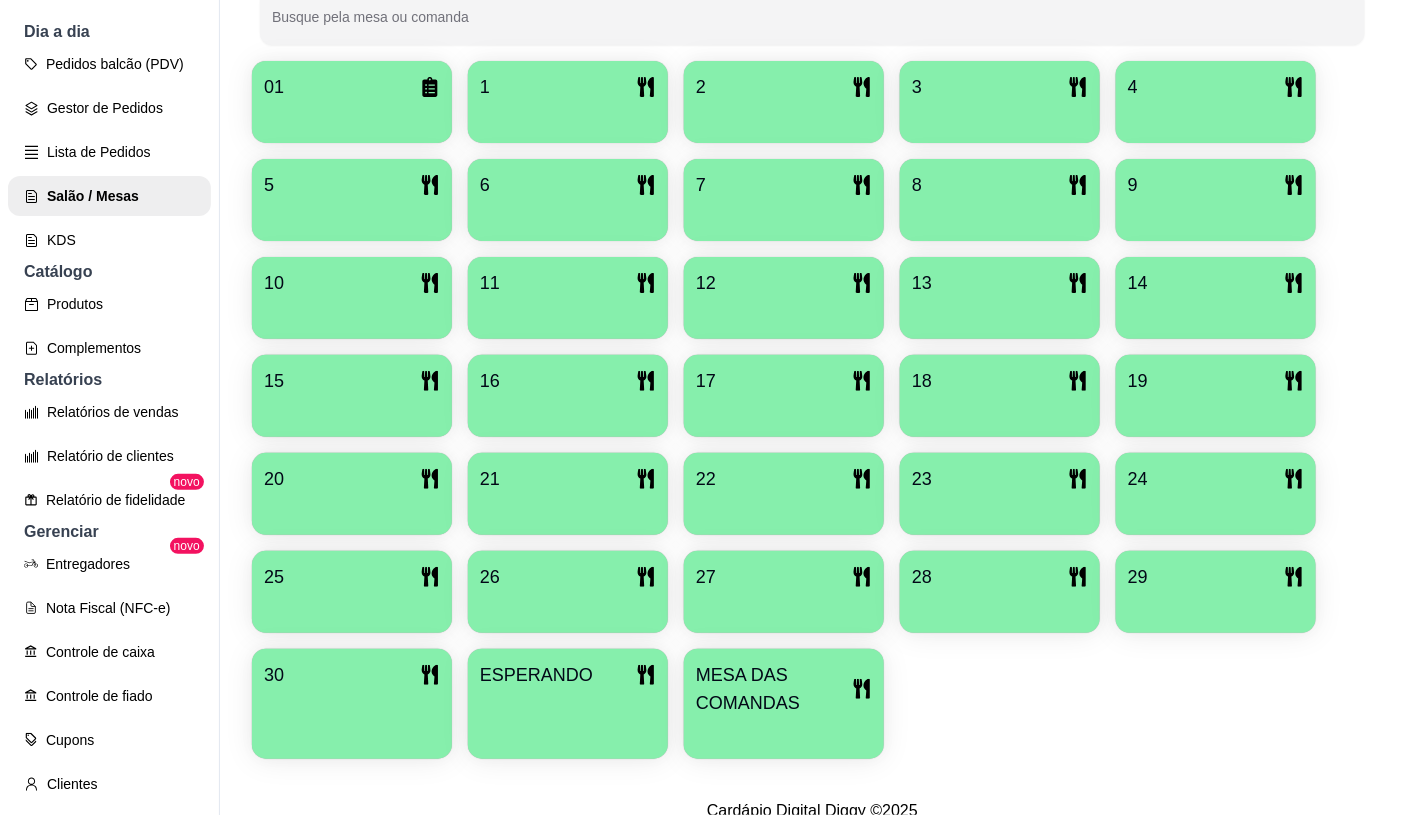 click on "Entregadores novo Nota Fiscal (NFC-e) Controle de caixa Controle de fiado Cupons Clientes Estoque Configurações" at bounding box center (109, 718) 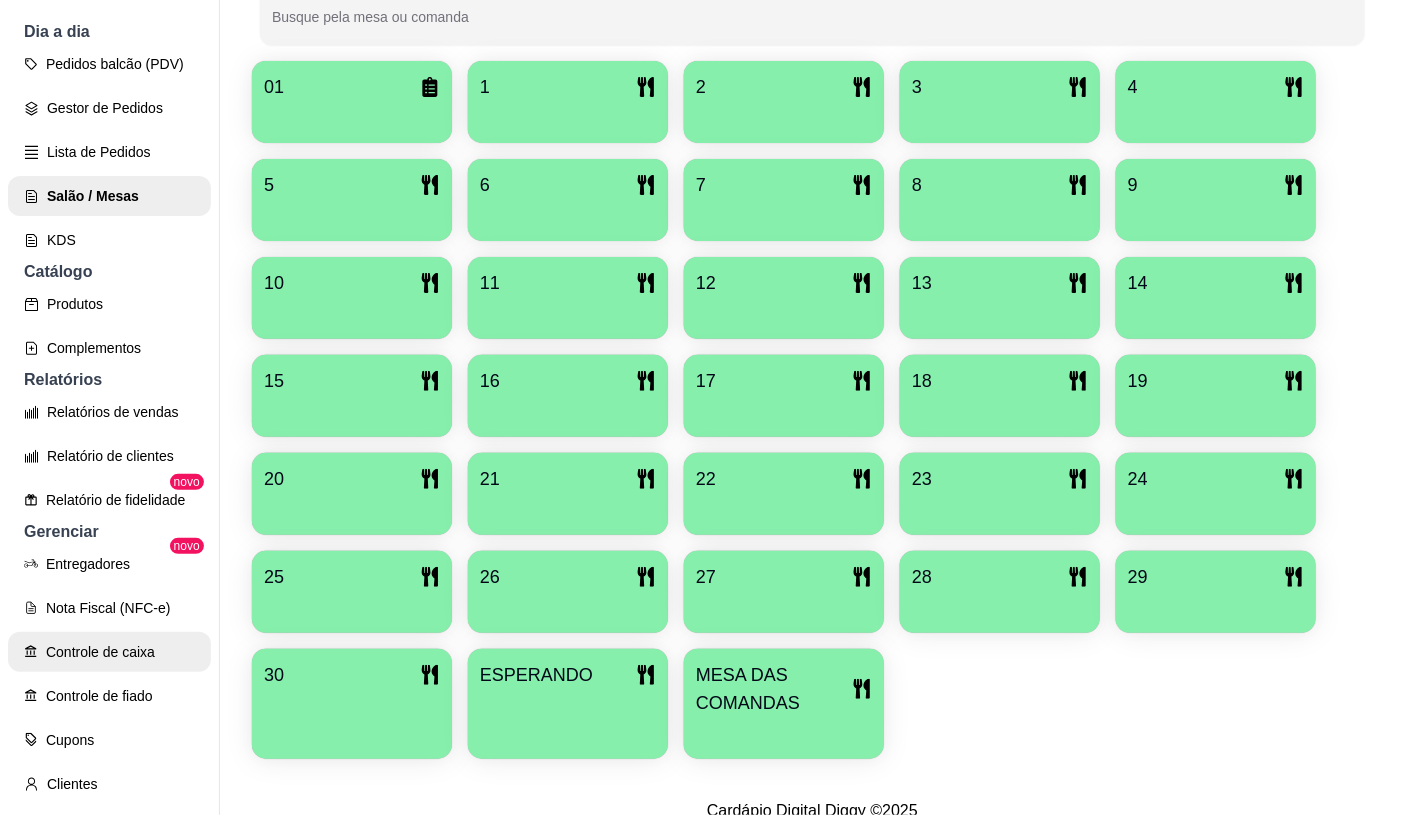 click on "Entregadores novo Nota Fiscal (NFC-e) Controle de caixa Controle de fiado Cupons Clientes Estoque Configurações" at bounding box center [109, 718] 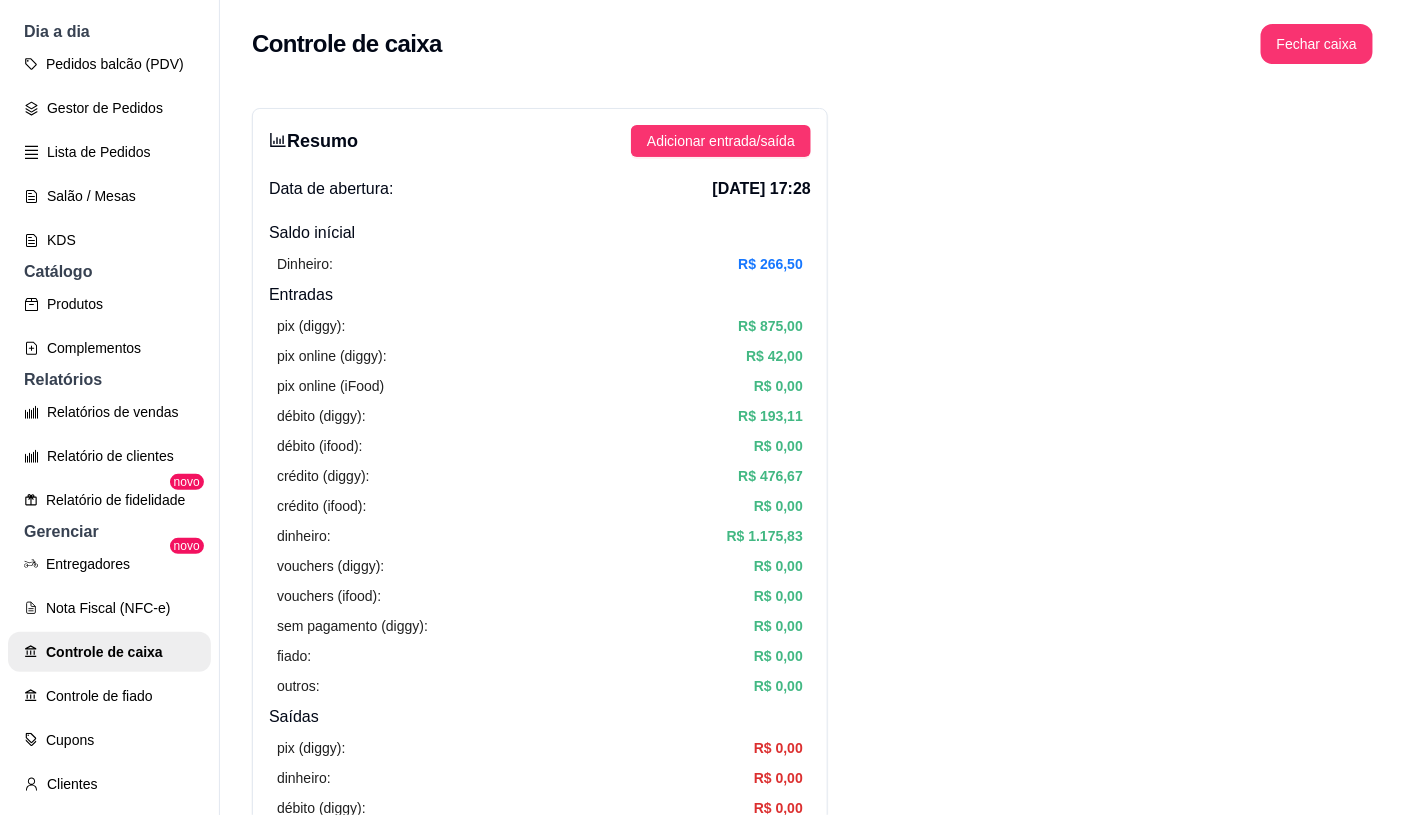 scroll, scrollTop: 666, scrollLeft: 0, axis: vertical 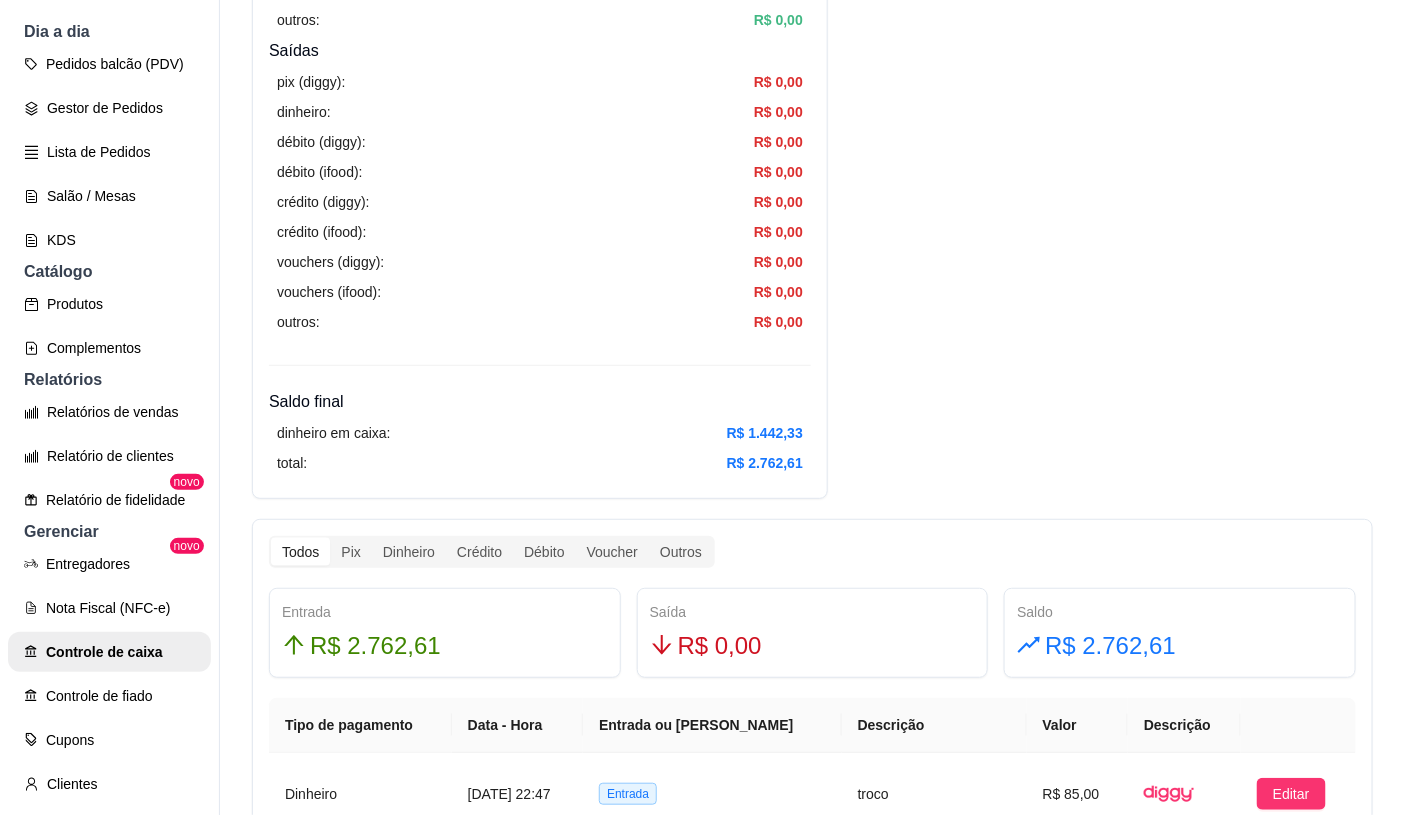 click on "Resumo Adicionar entrada/saída Data de abertura: 17 de jul de 2025 às 17:28 Saldo inícial Dinheiro: R$ 266,50 Entradas pix (diggy): R$ 875,00 pix online (diggy): R$ 42,00 pix online (iFood) R$ 0,00 débito (diggy): R$ 193,11 débito (ifood): R$ 0,00 crédito (diggy): R$ 476,67 crédito (ifood): R$ 0,00 dinheiro: R$ 1.175,83 vouchers (diggy): R$ 0,00 vouchers (ifood): R$ 0,00 sem pagamento (diggy): R$ 0,00 fiado: R$ 0,00 outros: R$ 0,00 Saídas pix (diggy): R$ 0,00 dinheiro: R$ 0,00 débito (diggy): R$ 0,00 débito (ifood): R$ 0,00 crédito (diggy): R$ 0,00 crédito (ifood): R$ 0,00 vouchers (diggy): R$ 0,00 vouchers (ifood): R$ 0,00 outros: R$ 0,00 Saldo final dinheiro em caixa: R$ 1.442,33 total: R$ 2.762,61 Todos Pix Dinheiro Crédito Débito Voucher Outros Entrada R$ 2.762,61 Saída R$ 0,00 Saldo R$ 2.762,61 Tipo de pagamento Data - Hora Entrada ou Saída Descrição Valor Descrição Dinheiro 17 de jul de 2025 às 22:47 Entrada troco R$ 85,00 Editar Cartão de crédito 1 2" at bounding box center [812, 946] 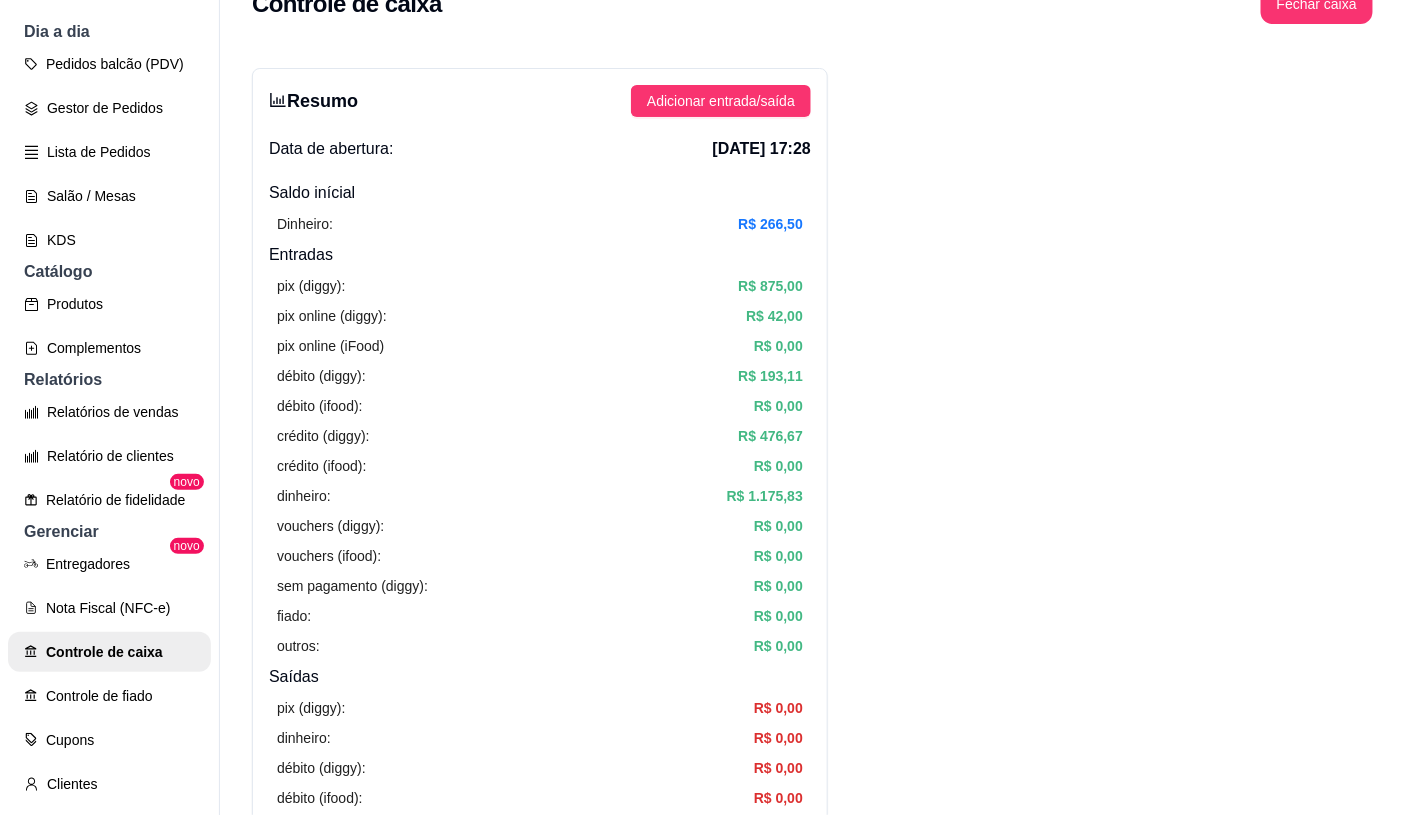 scroll, scrollTop: 0, scrollLeft: 0, axis: both 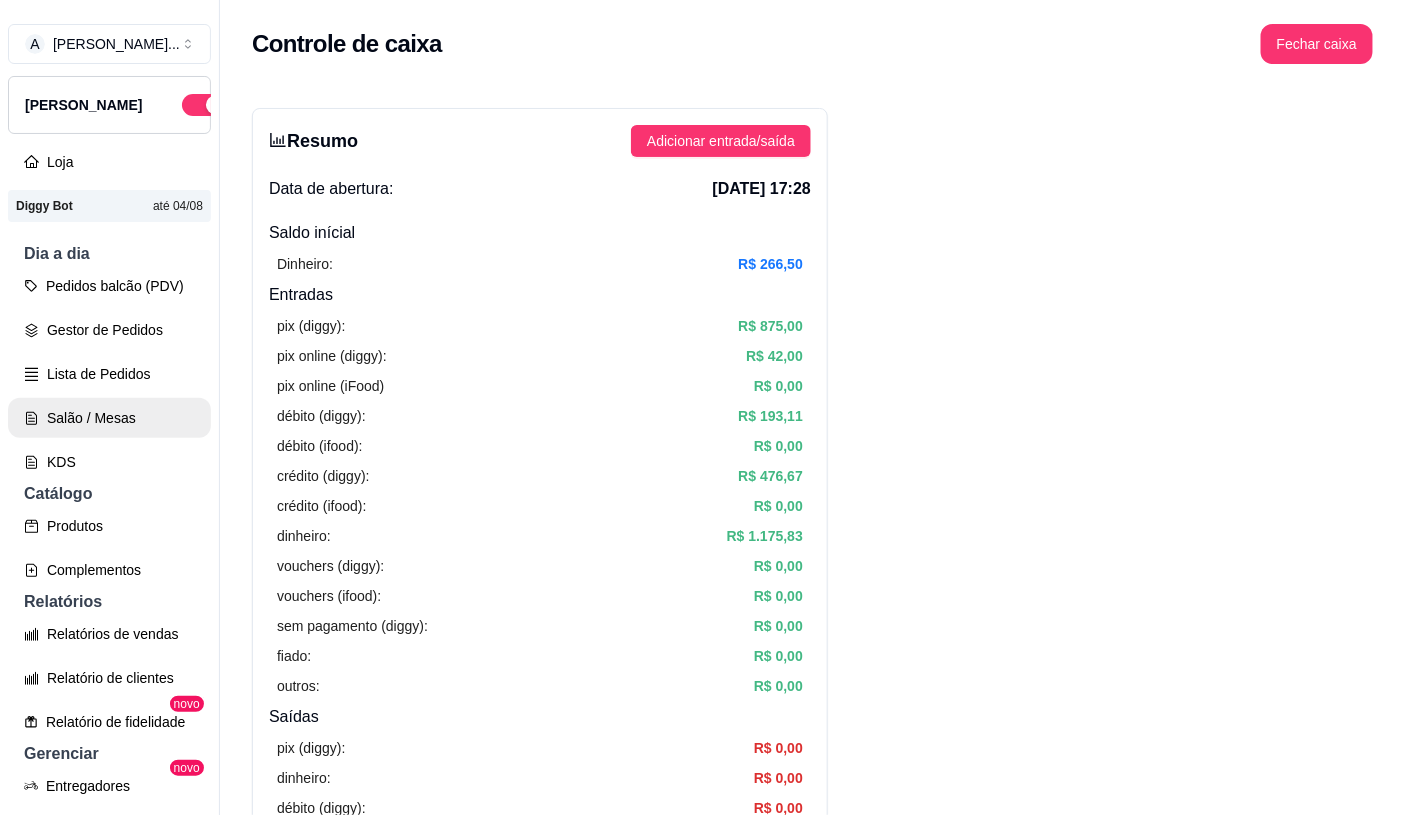click on "Salão / Mesas" at bounding box center (109, 418) 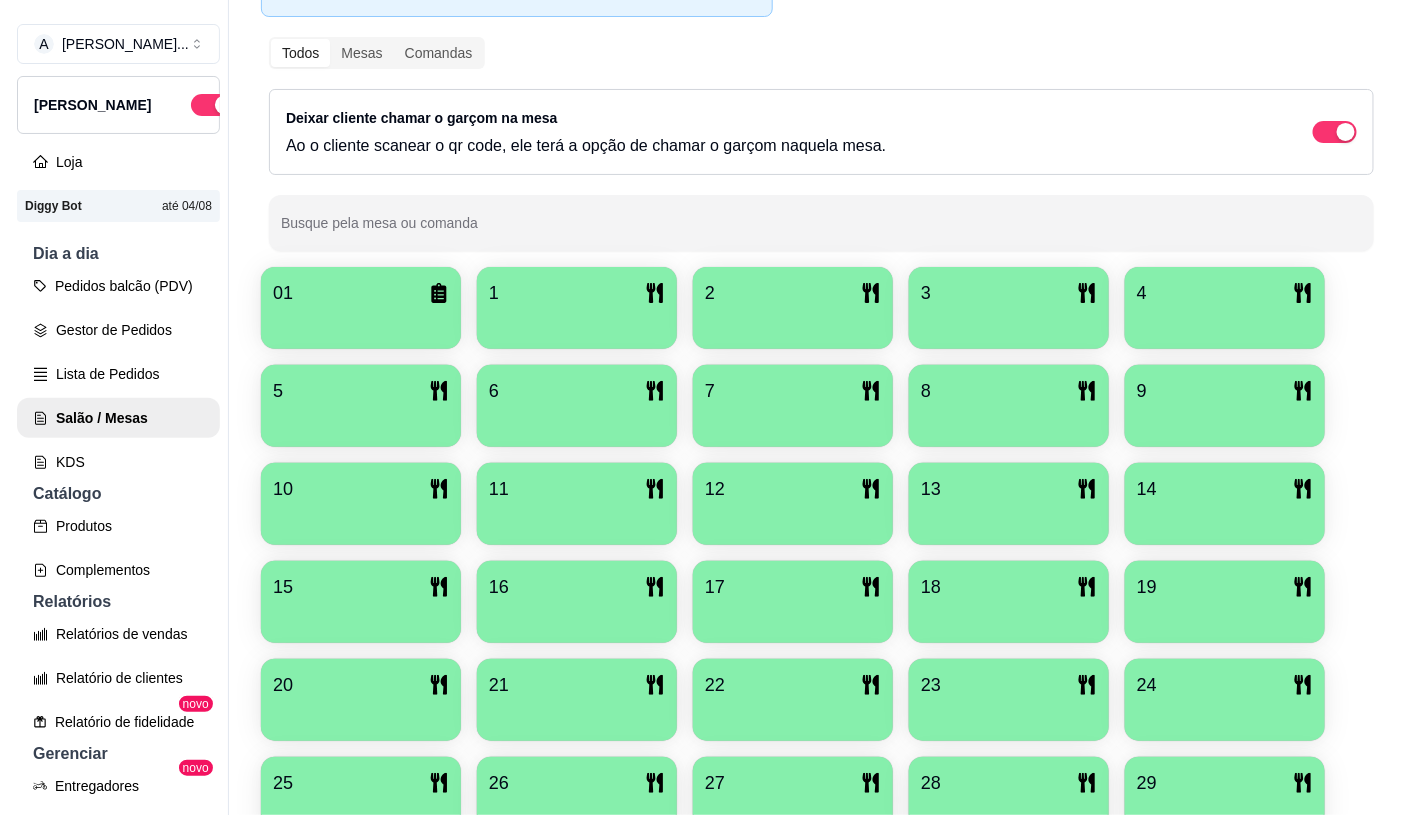 scroll, scrollTop: 428, scrollLeft: 0, axis: vertical 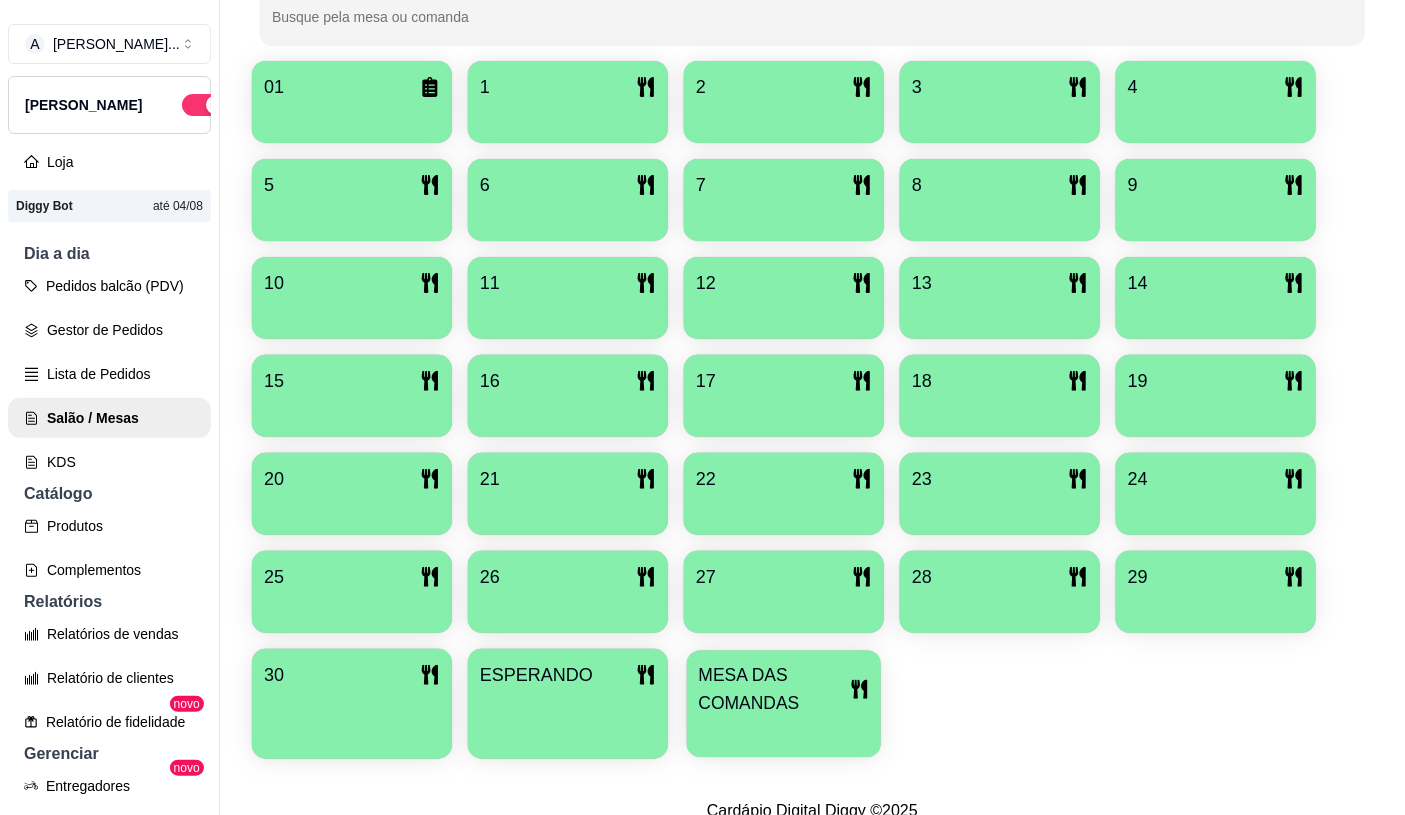 click on "MESA DAS COMANDAS" at bounding box center [774, 689] 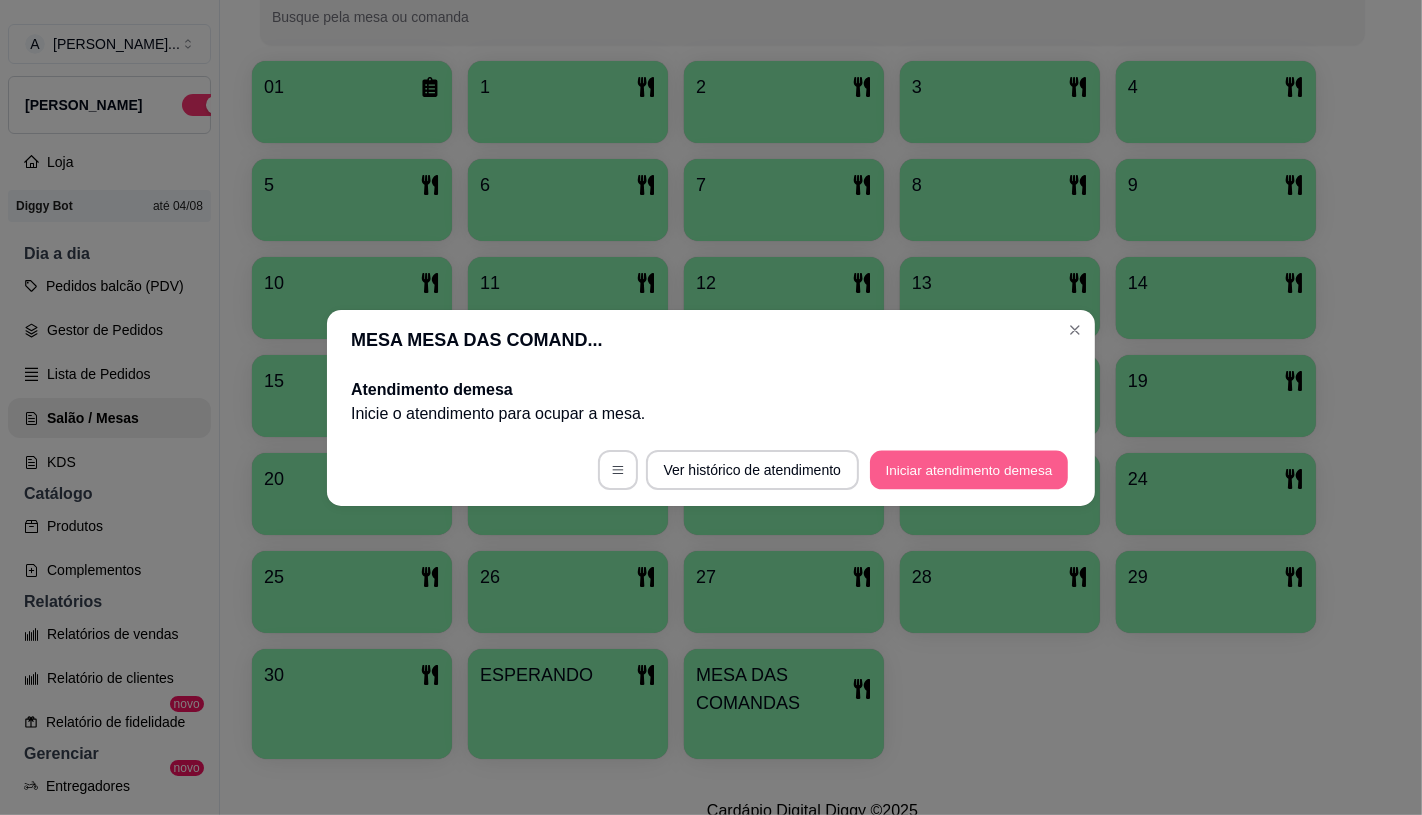 click on "Iniciar atendimento de  mesa" at bounding box center (969, 469) 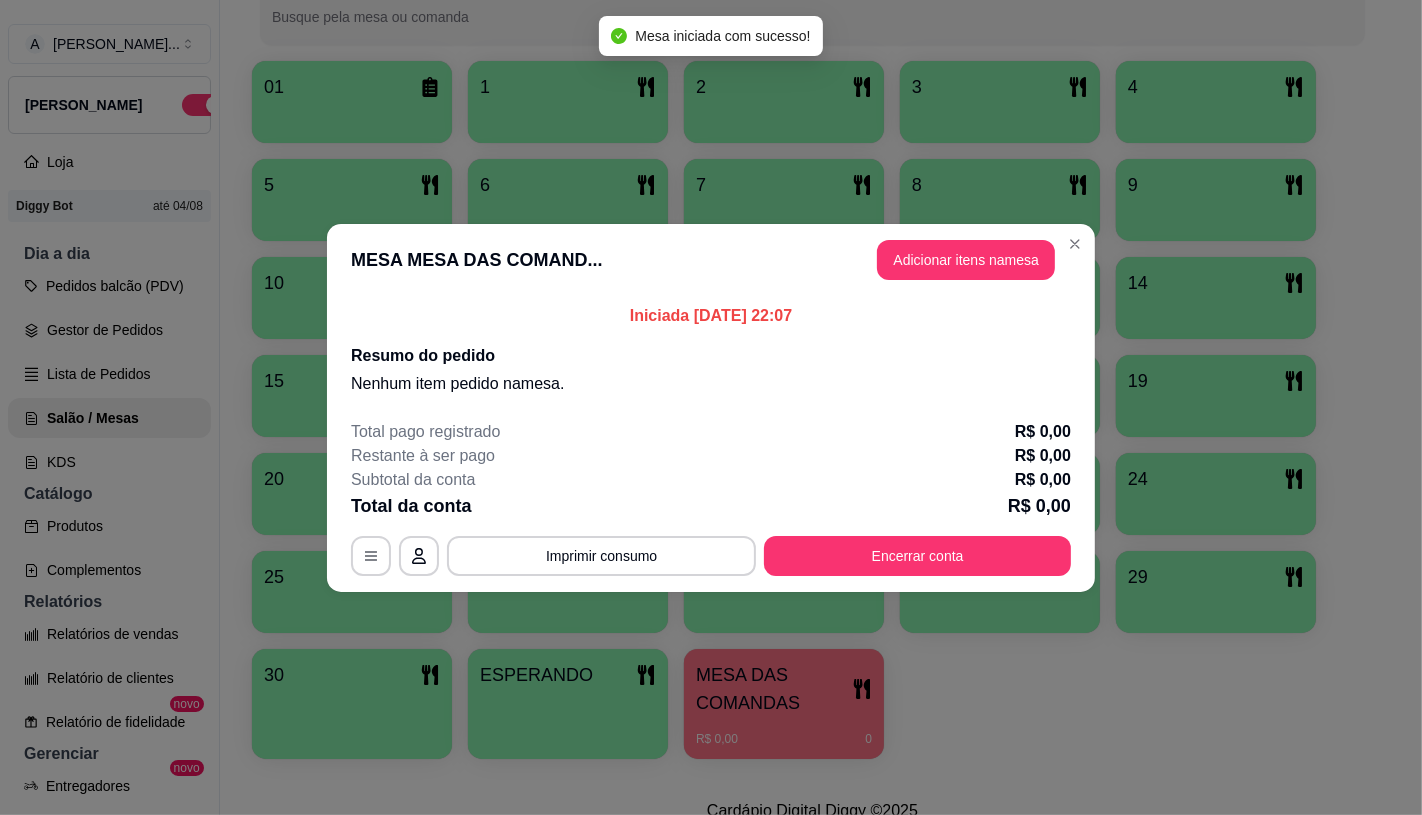 click on "MESA MESA DAS COMAND... Adicionar itens na  mesa" at bounding box center [711, 260] 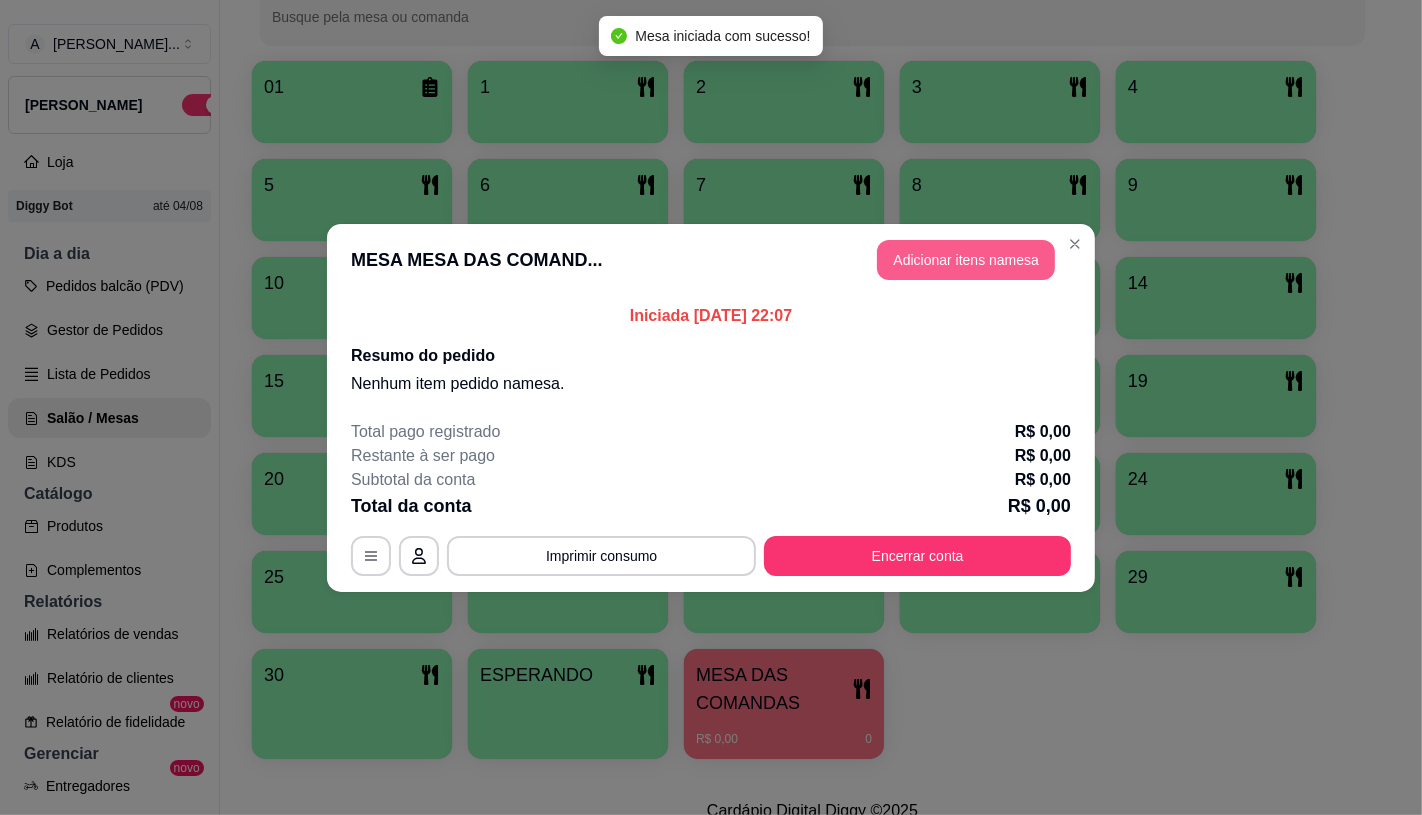 click on "Adicionar itens na  mesa" at bounding box center [966, 260] 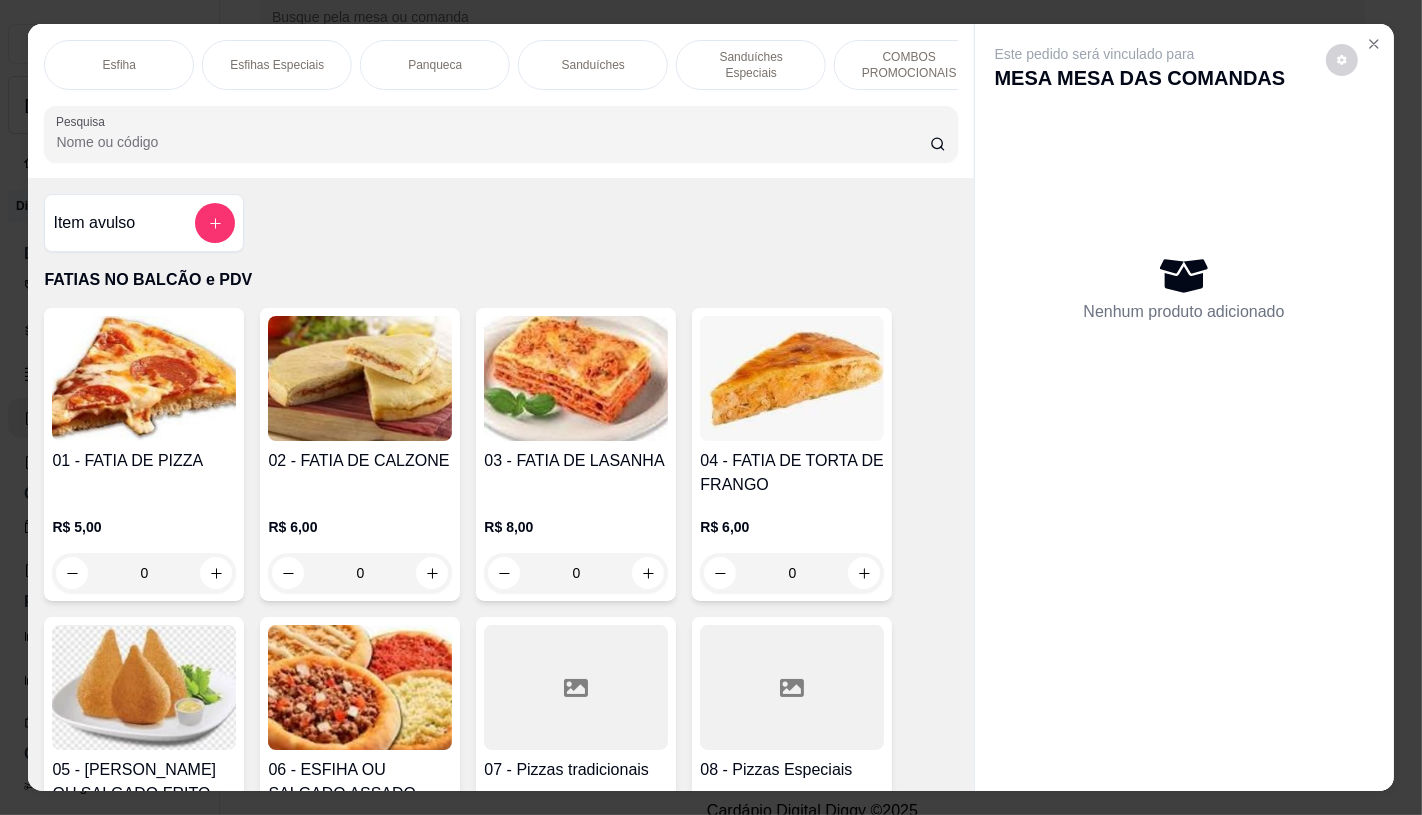 scroll, scrollTop: 0, scrollLeft: 1250, axis: horizontal 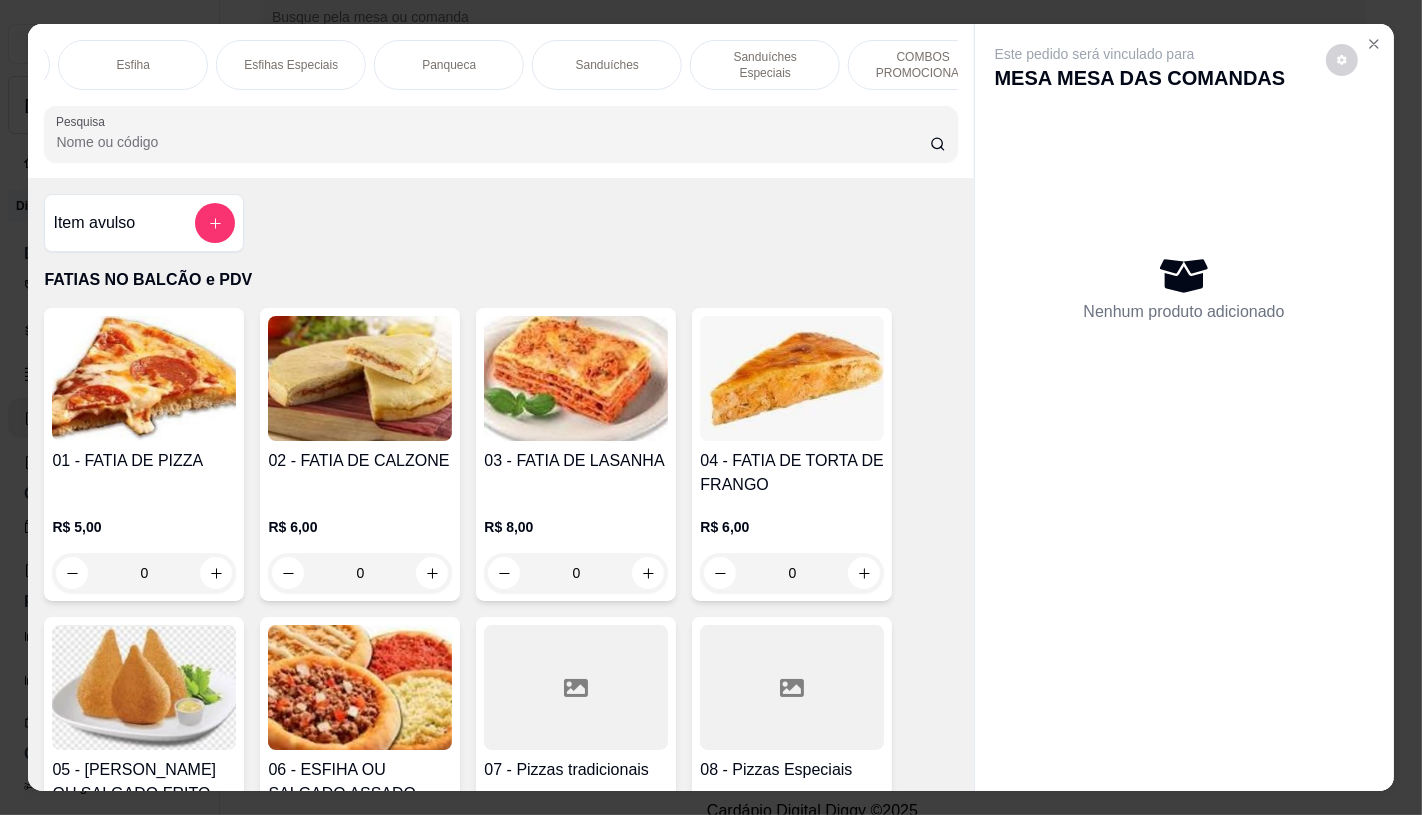 click on "Panqueca" at bounding box center [449, 65] 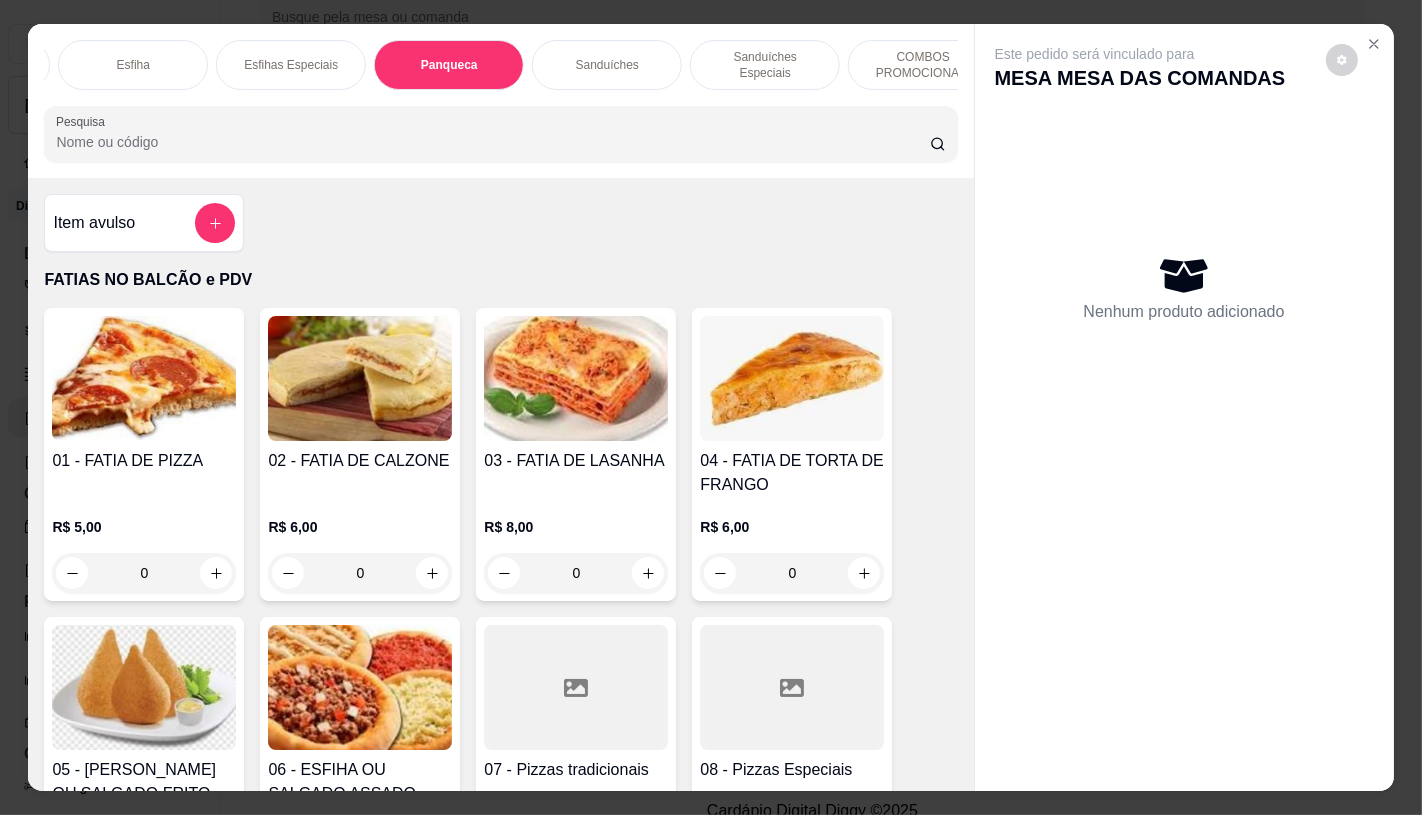 scroll, scrollTop: 7448, scrollLeft: 0, axis: vertical 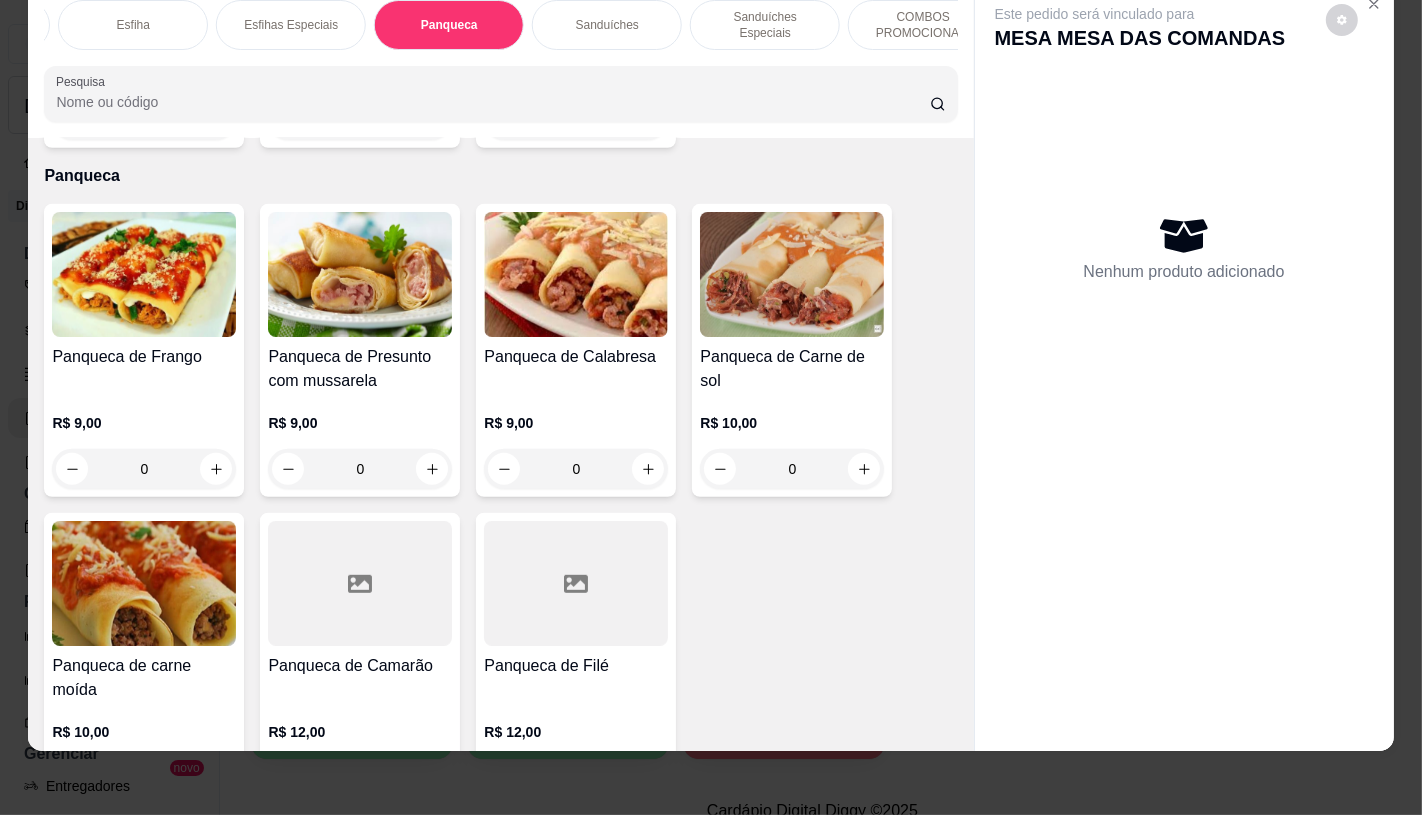 click at bounding box center [360, 274] 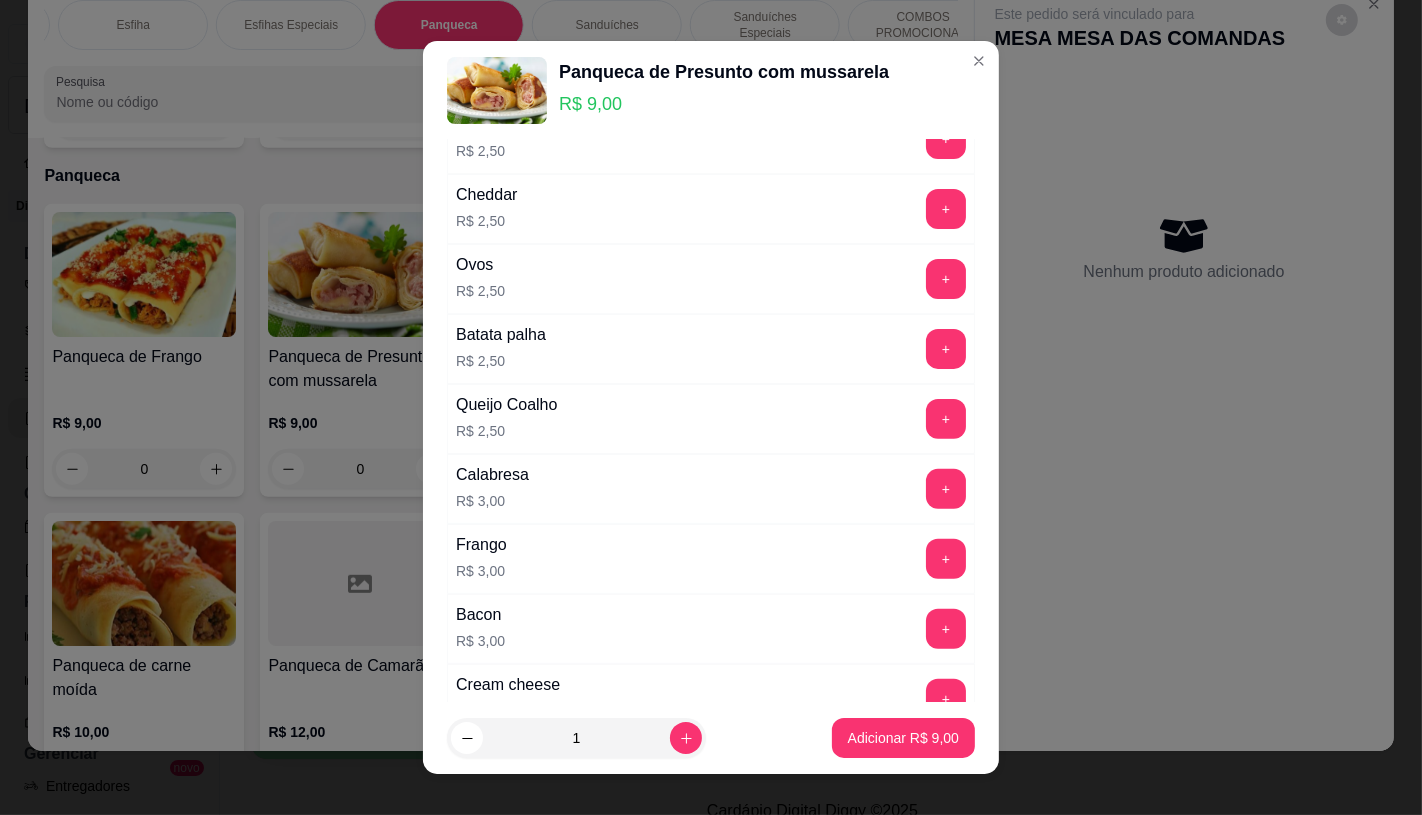 scroll, scrollTop: 555, scrollLeft: 0, axis: vertical 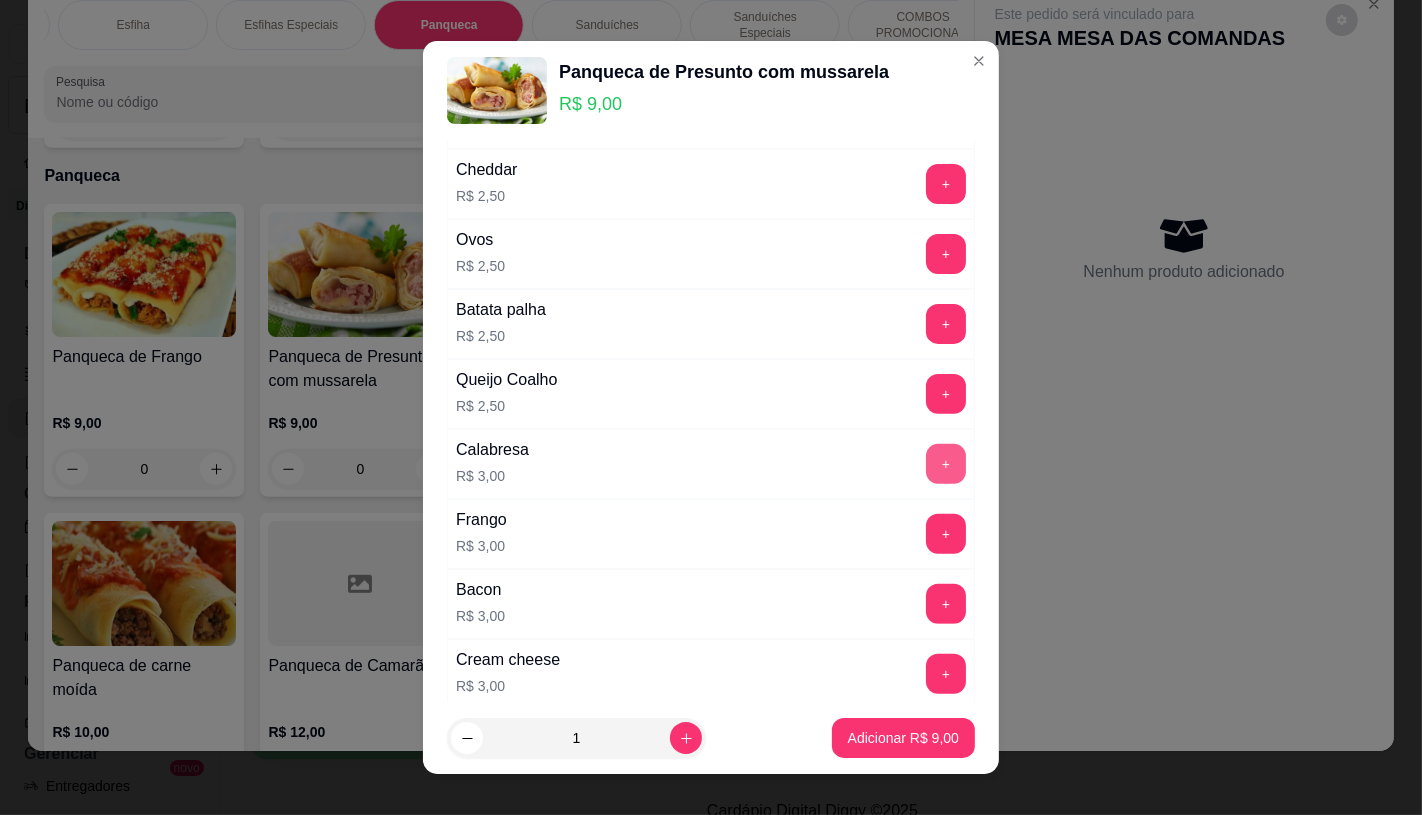 click on "+" at bounding box center (946, 464) 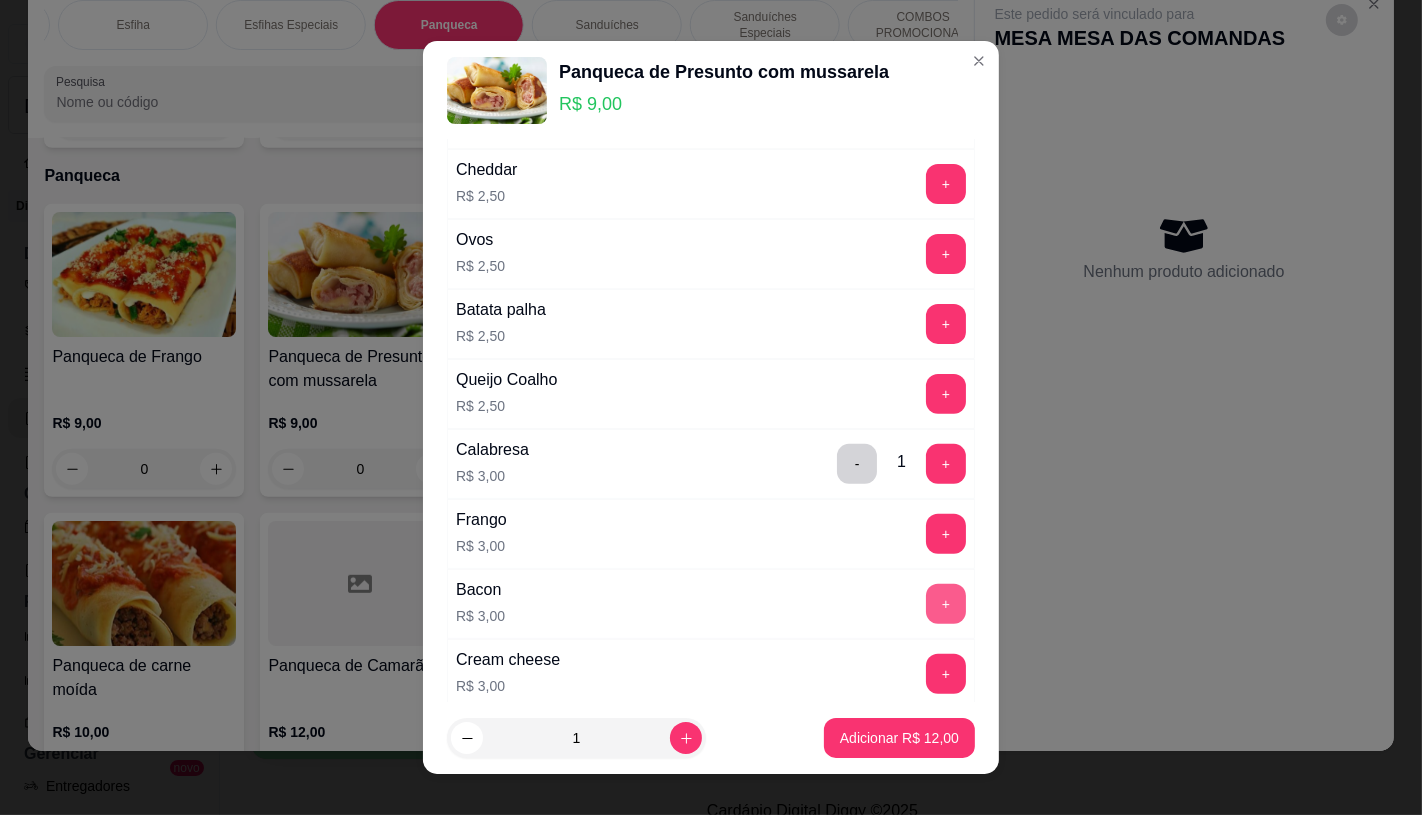 click on "+" at bounding box center (946, 604) 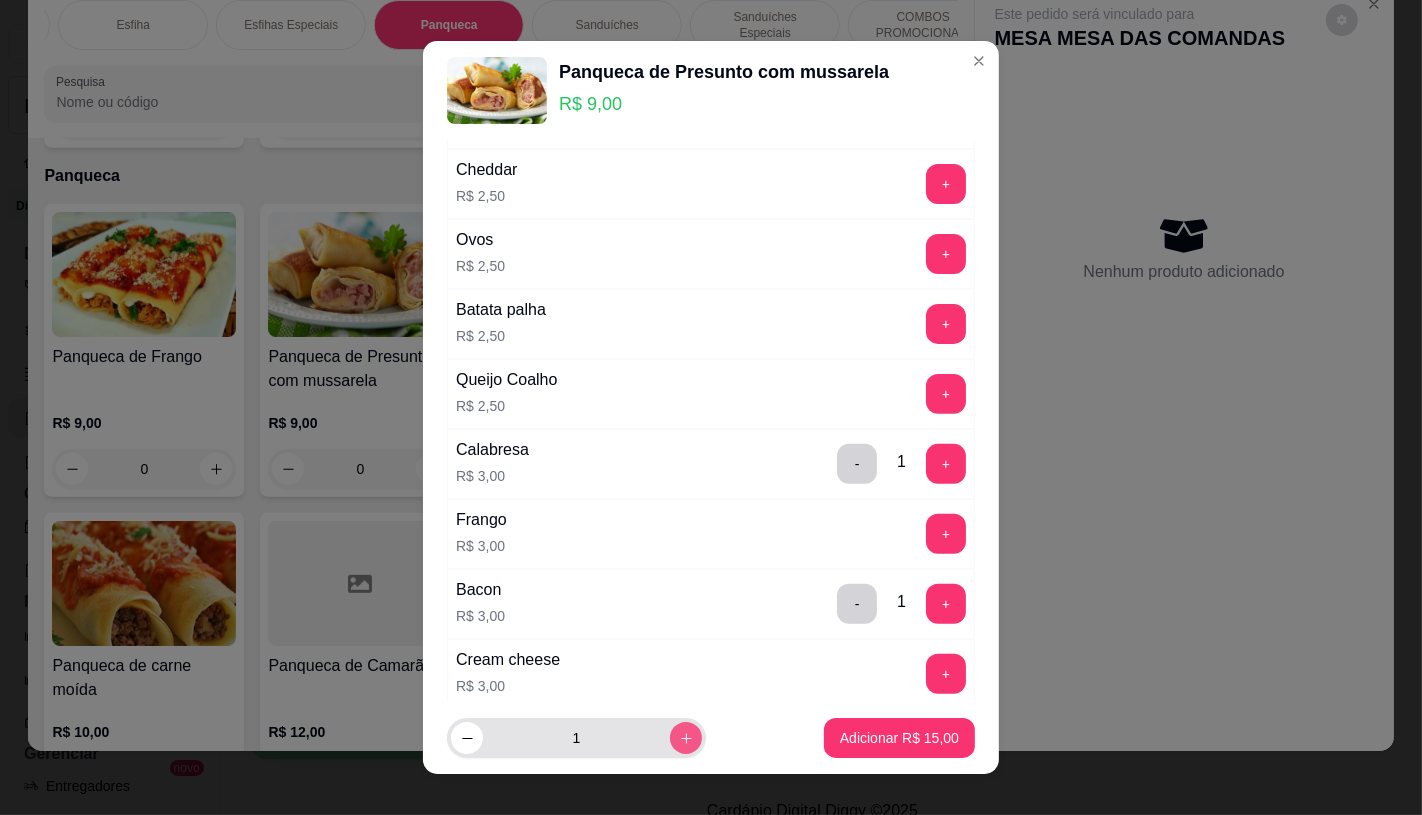 click at bounding box center [686, 738] 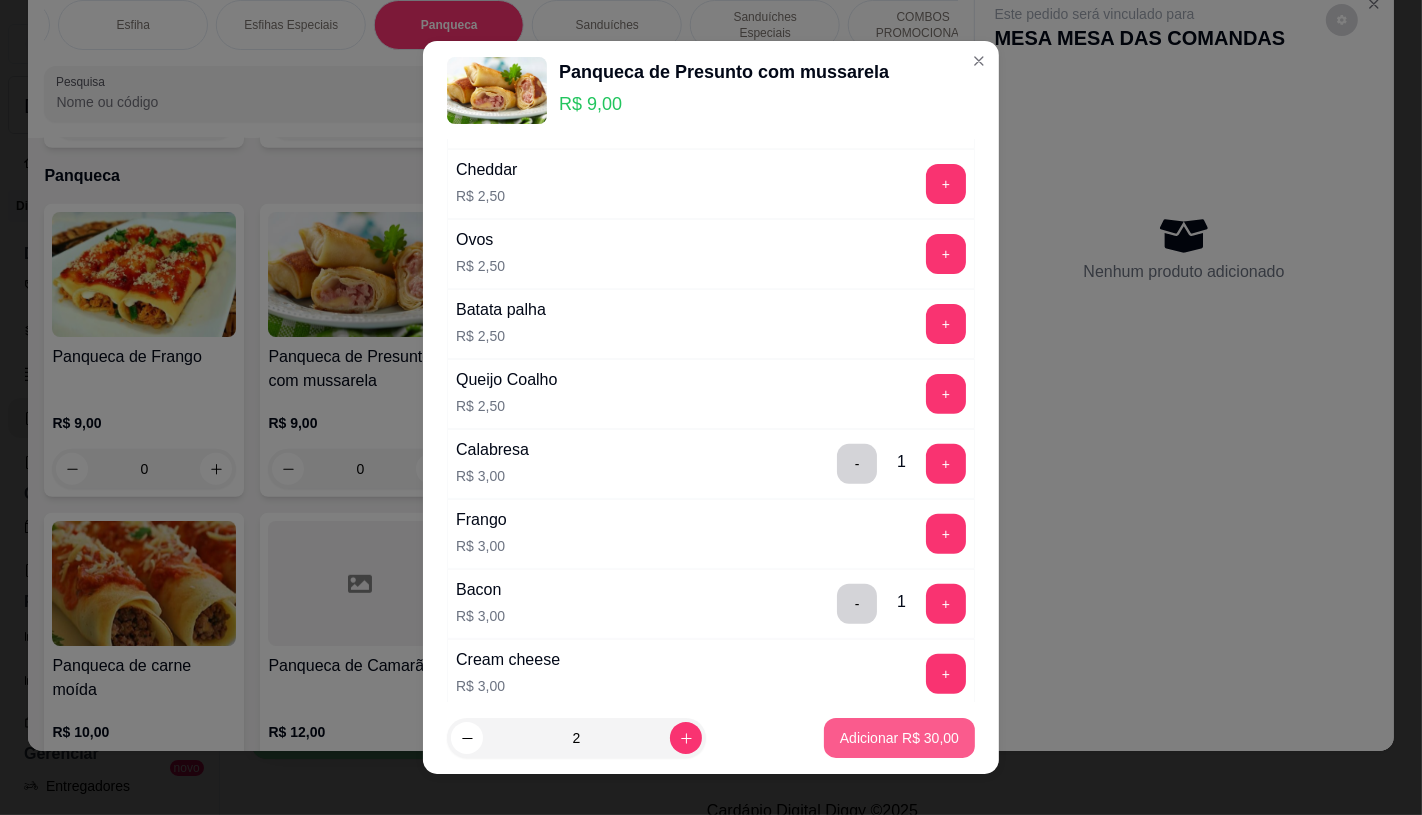 click on "Adicionar   R$ 30,00" at bounding box center [899, 738] 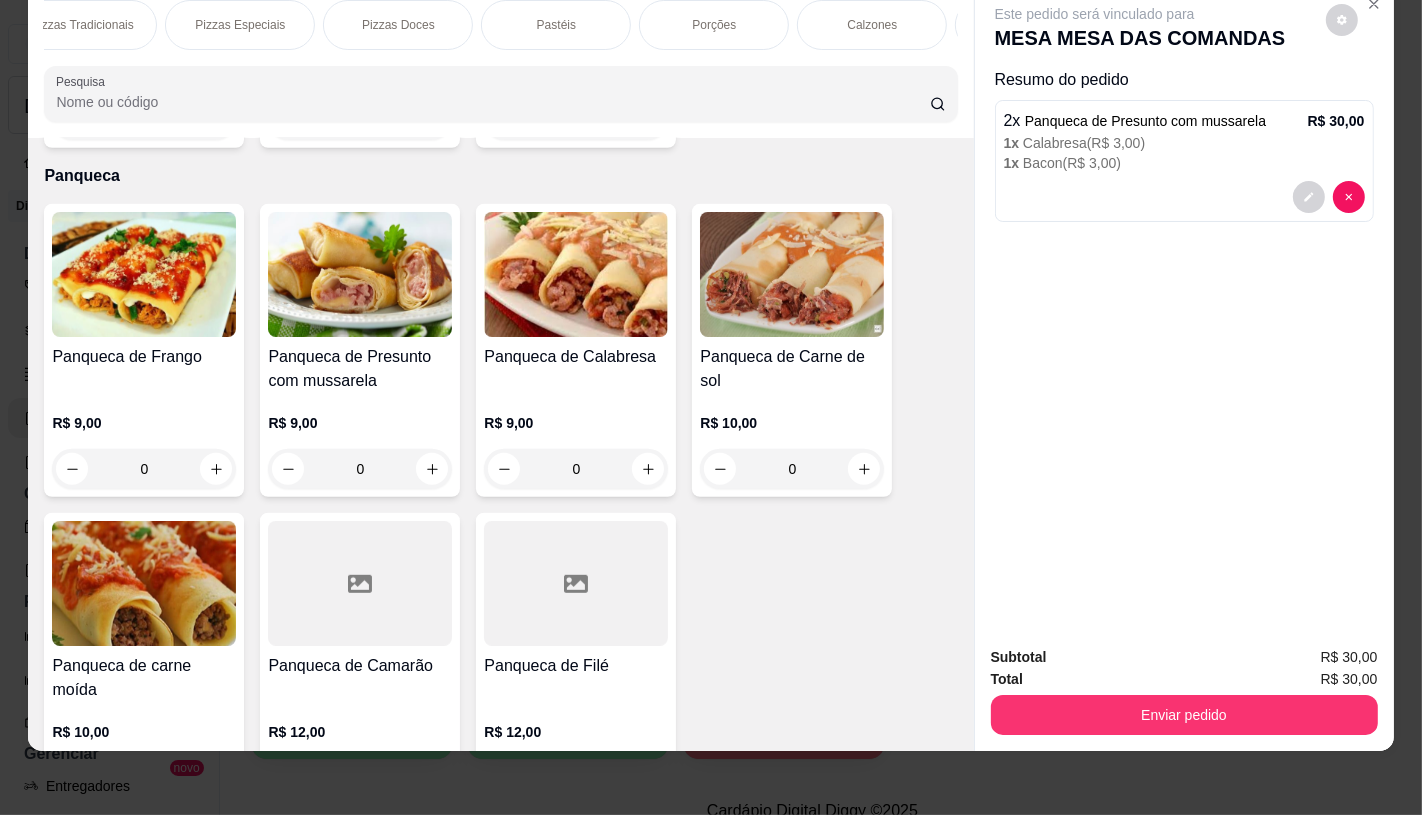 scroll, scrollTop: 0, scrollLeft: 0, axis: both 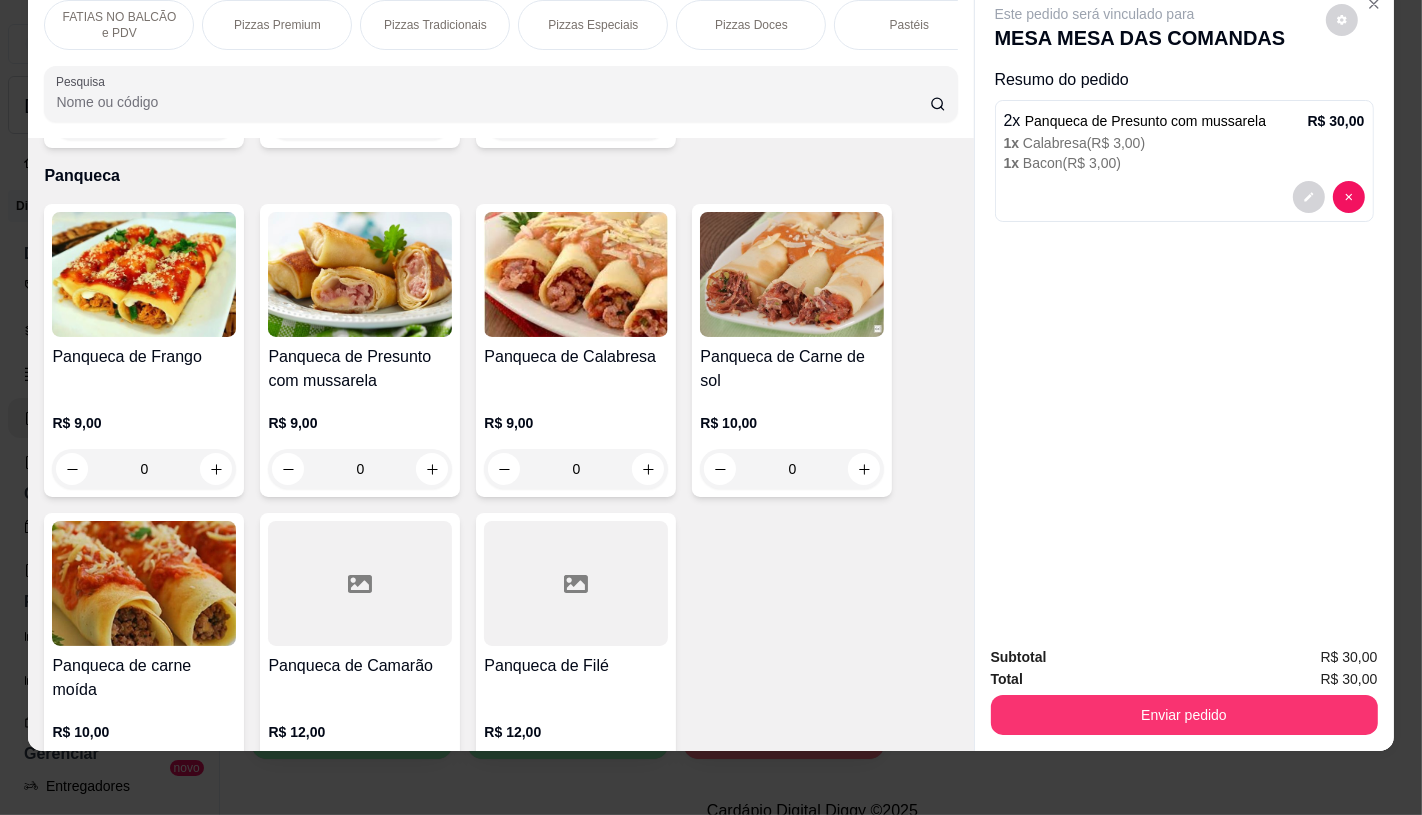 click on "FATIAS NO BALCÃO e PDV" at bounding box center [119, 25] 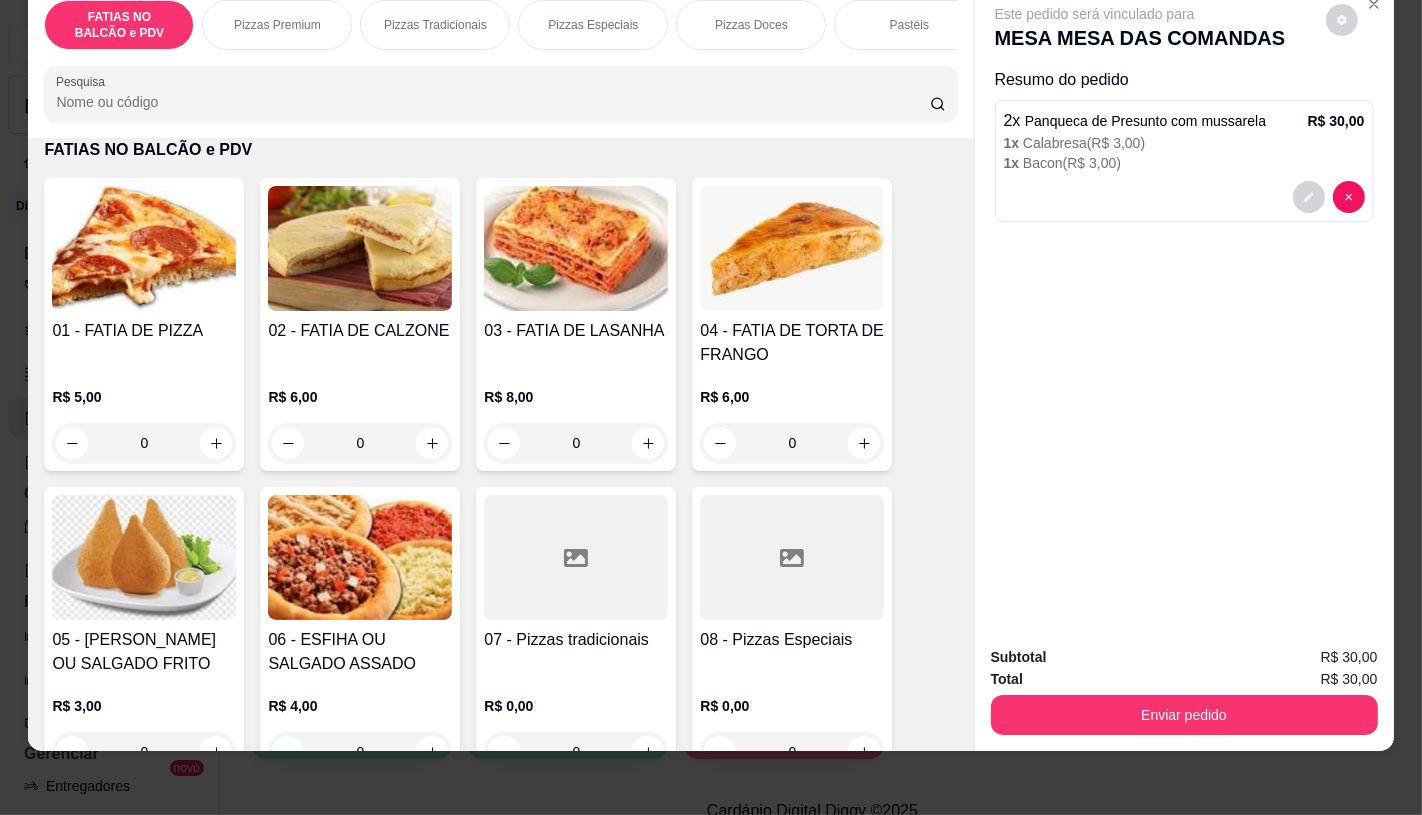scroll, scrollTop: 201, scrollLeft: 0, axis: vertical 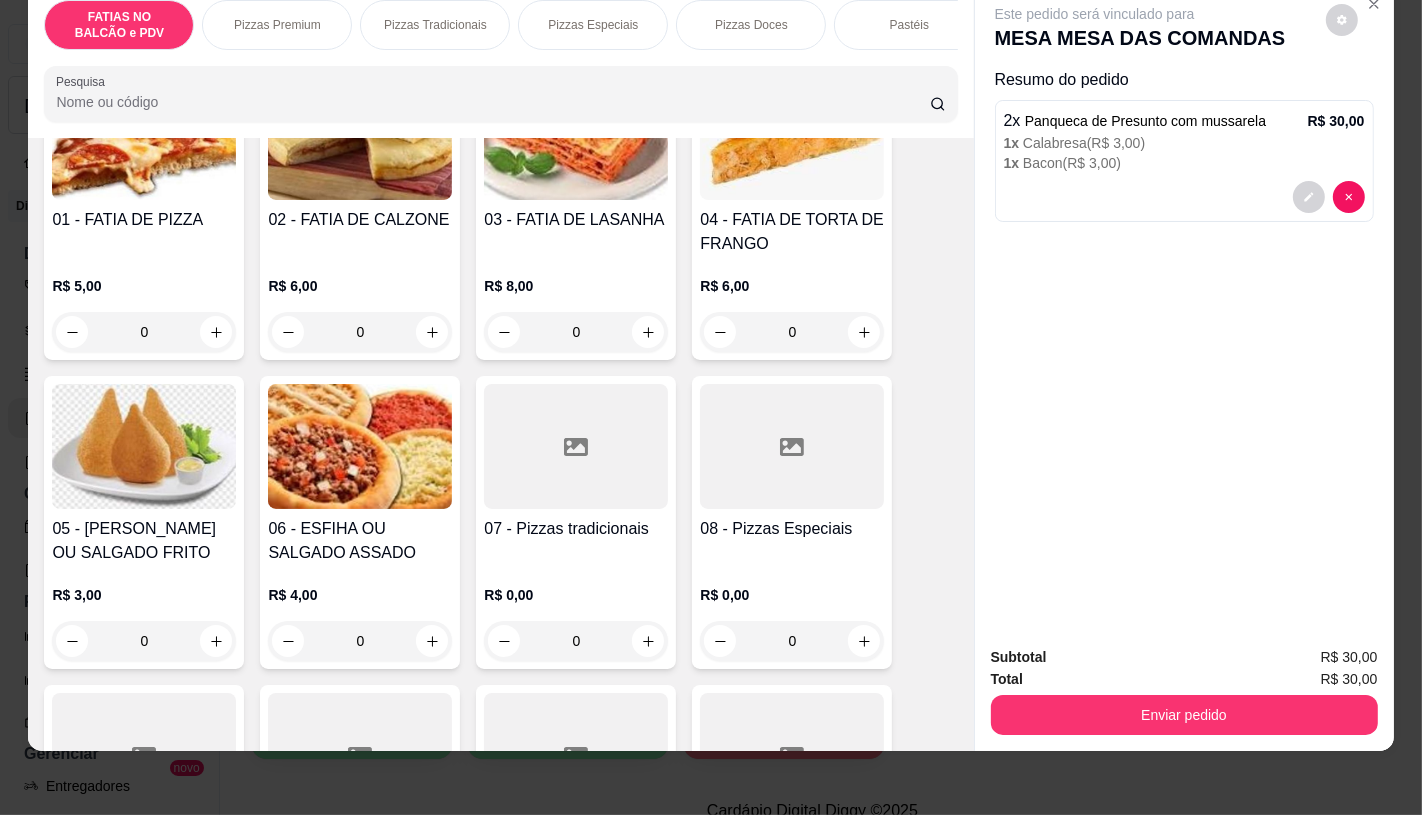 click at bounding box center [792, 446] 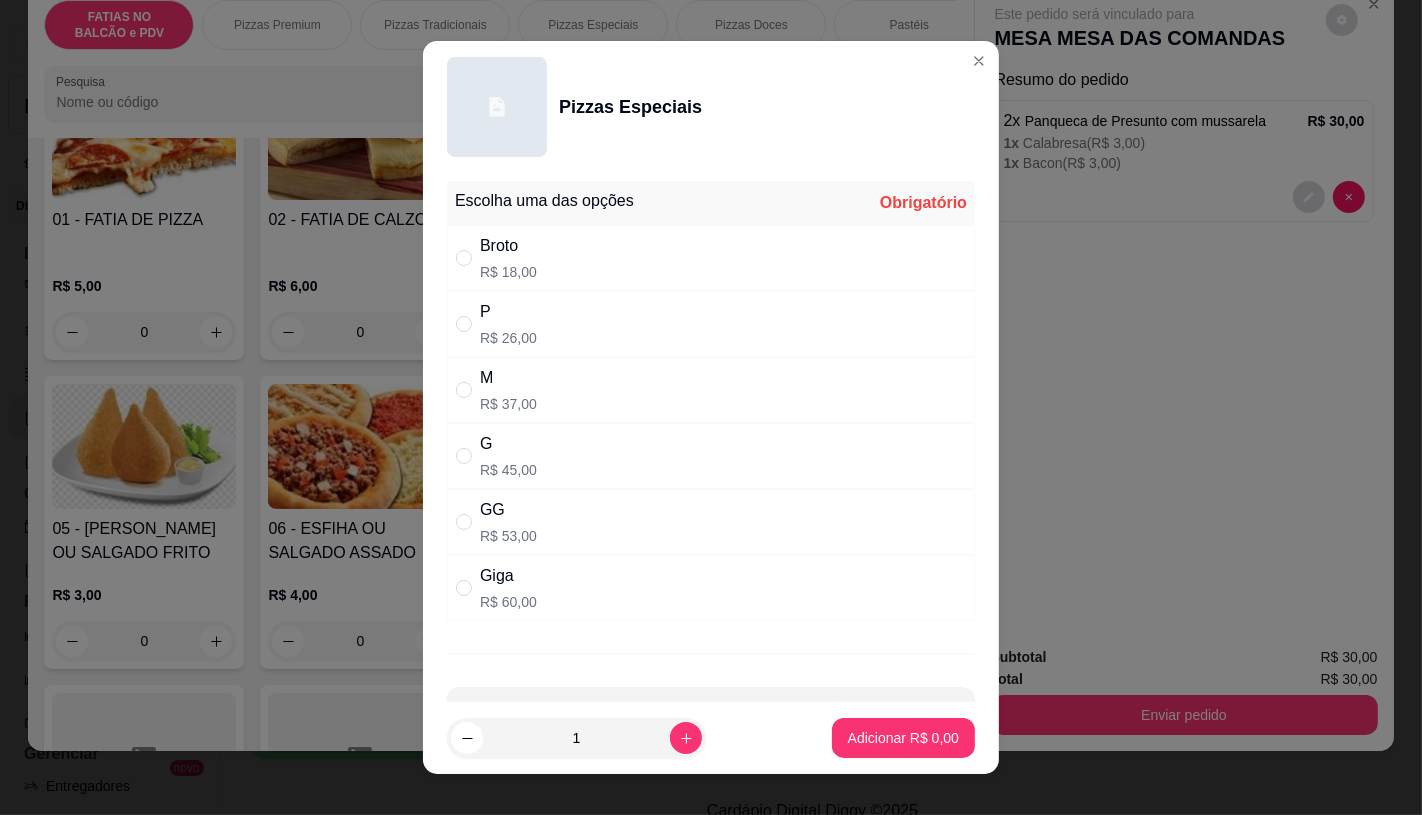 click on "M R$ 37,00" at bounding box center [711, 390] 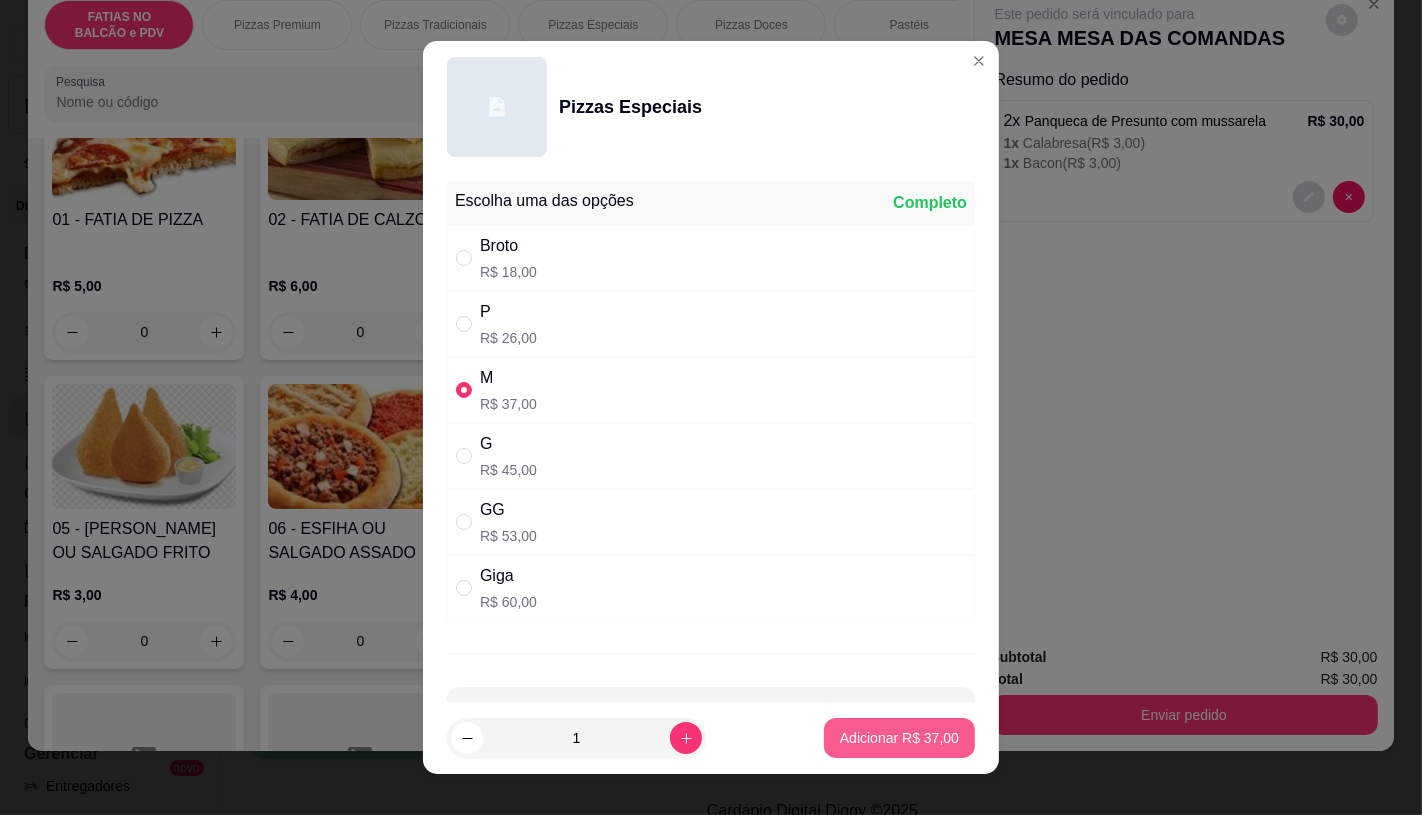 click on "Adicionar   R$ 37,00" at bounding box center [899, 738] 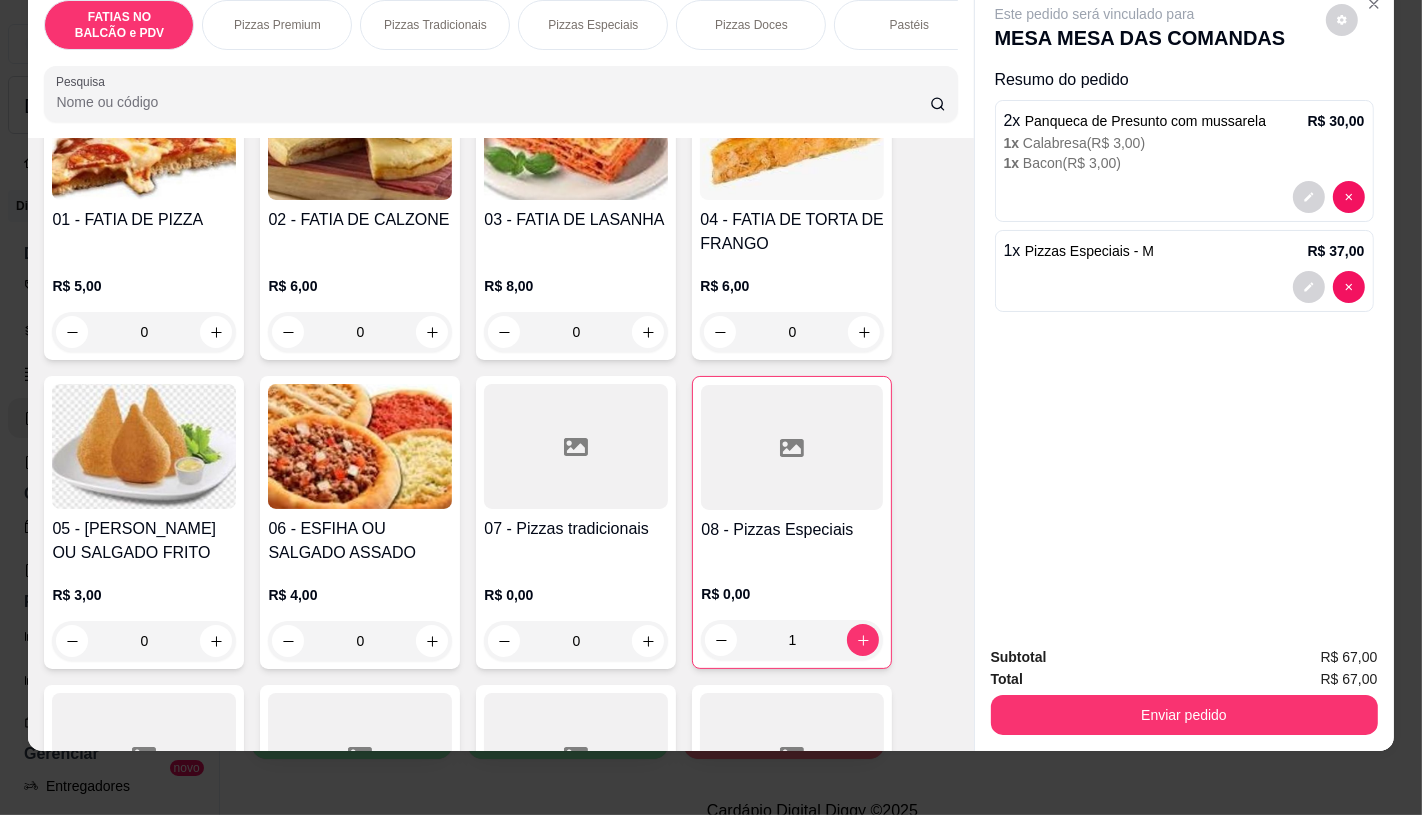 scroll, scrollTop: 423, scrollLeft: 0, axis: vertical 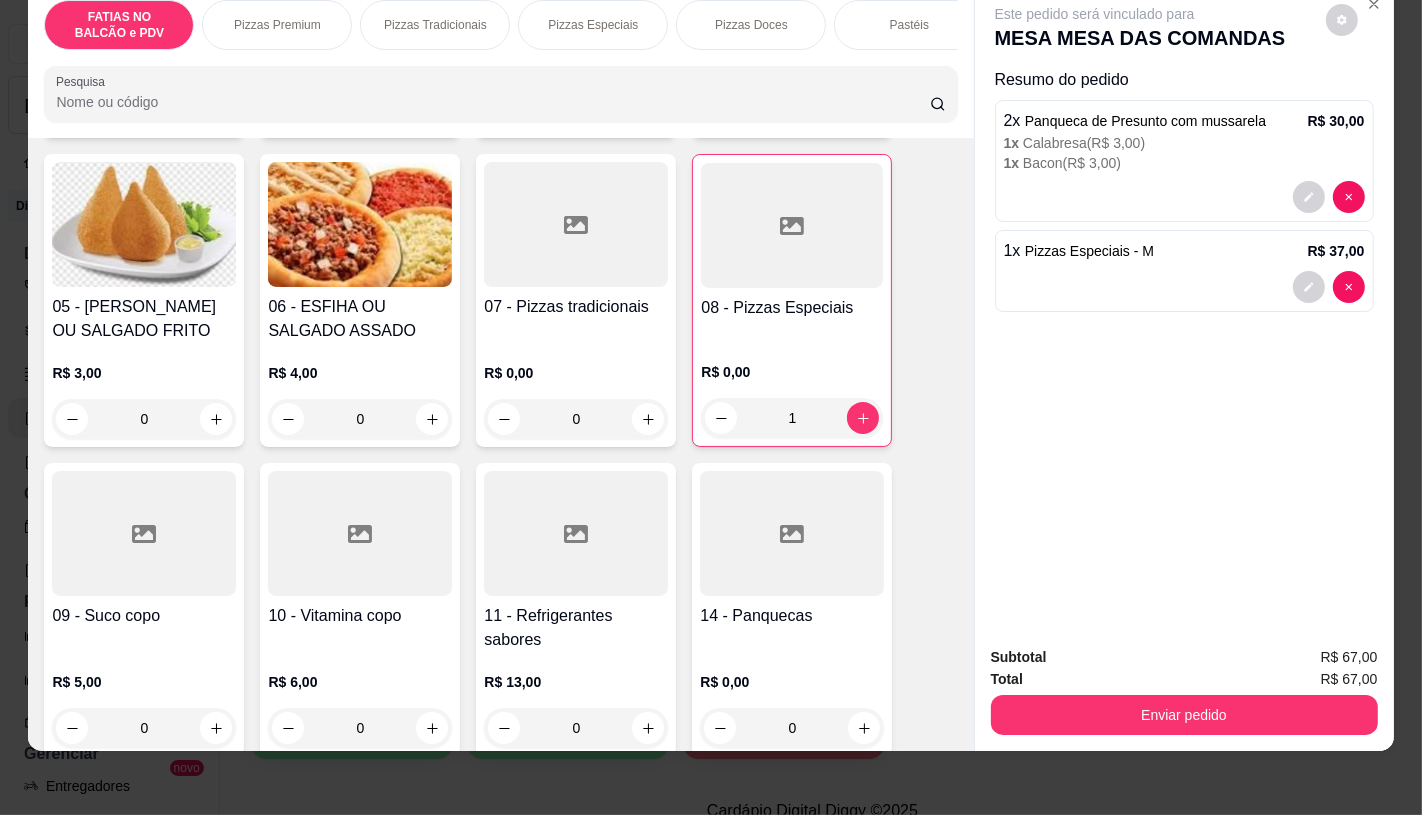 click at bounding box center (576, 533) 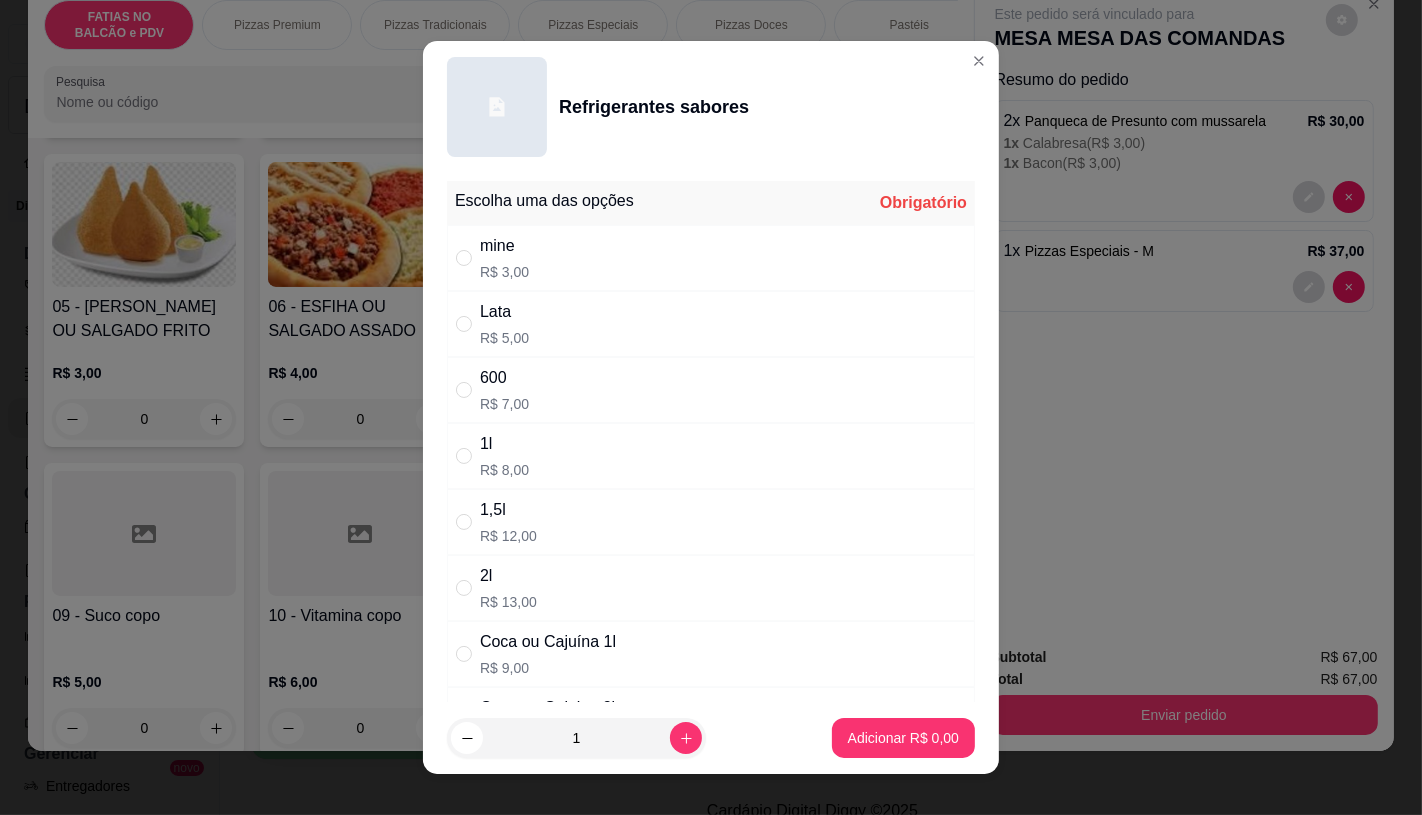 click on "600 R$ 7,00" at bounding box center (711, 390) 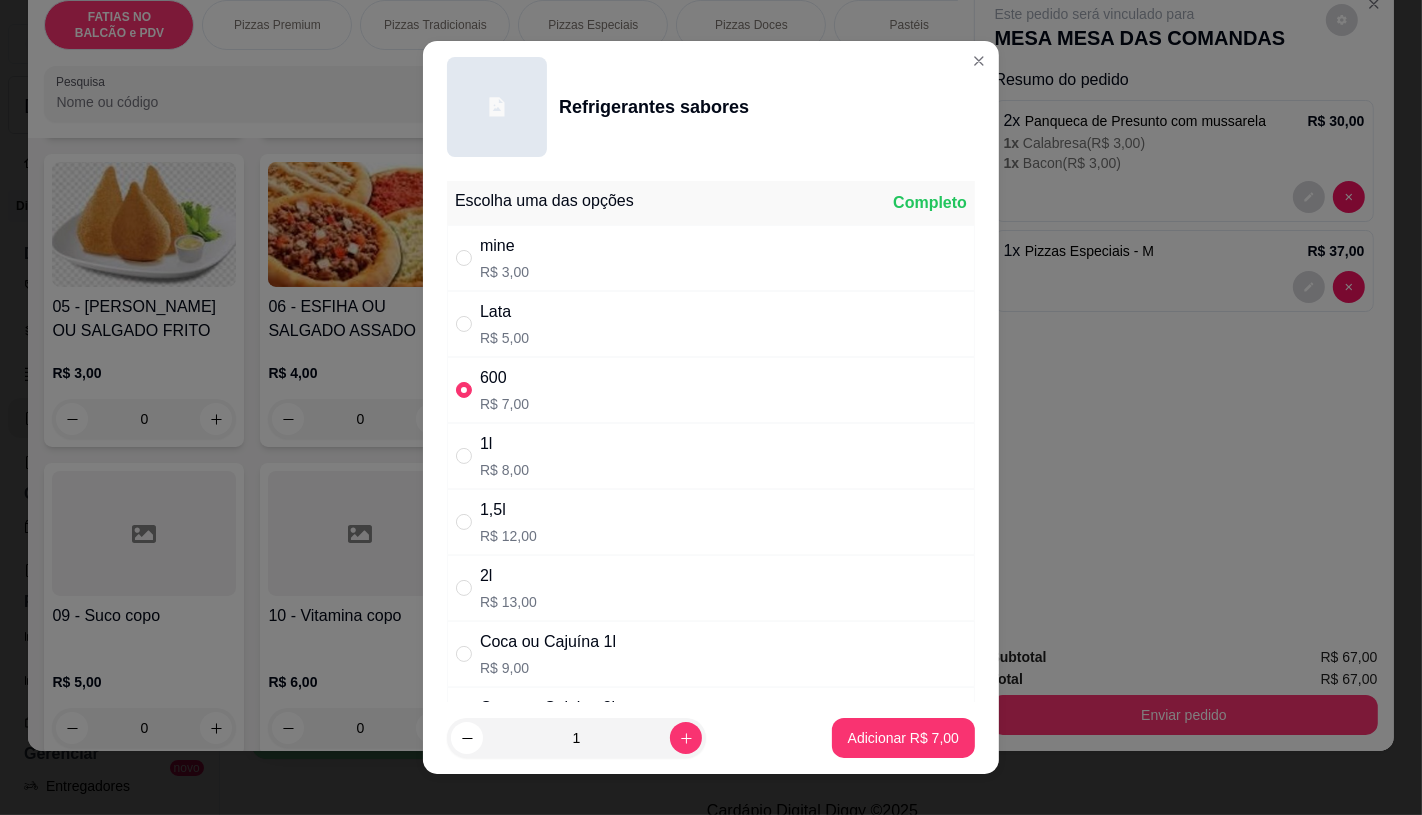 click on "1l R$ 8,00" at bounding box center (711, 456) 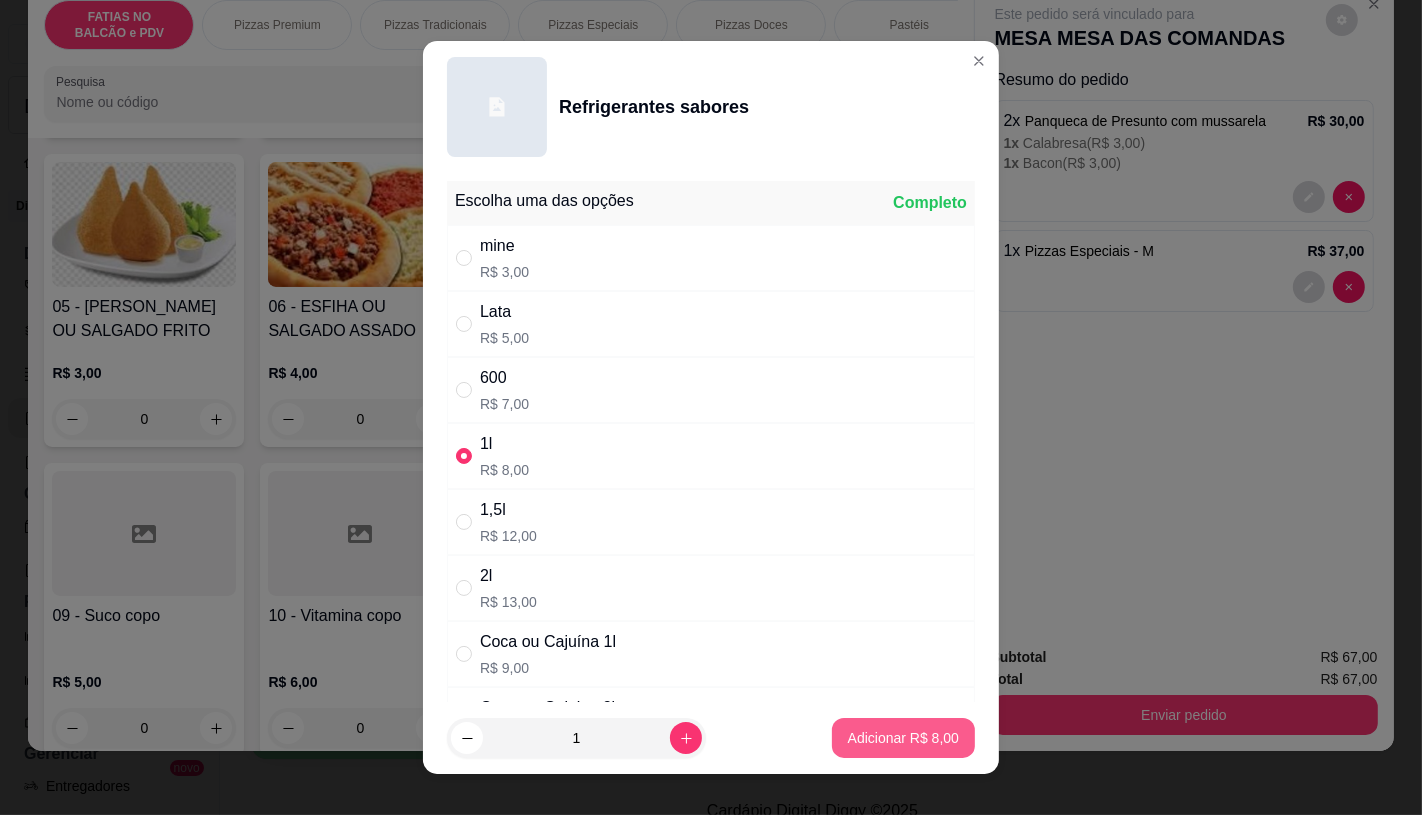 click on "Adicionar   R$ 8,00" at bounding box center (903, 738) 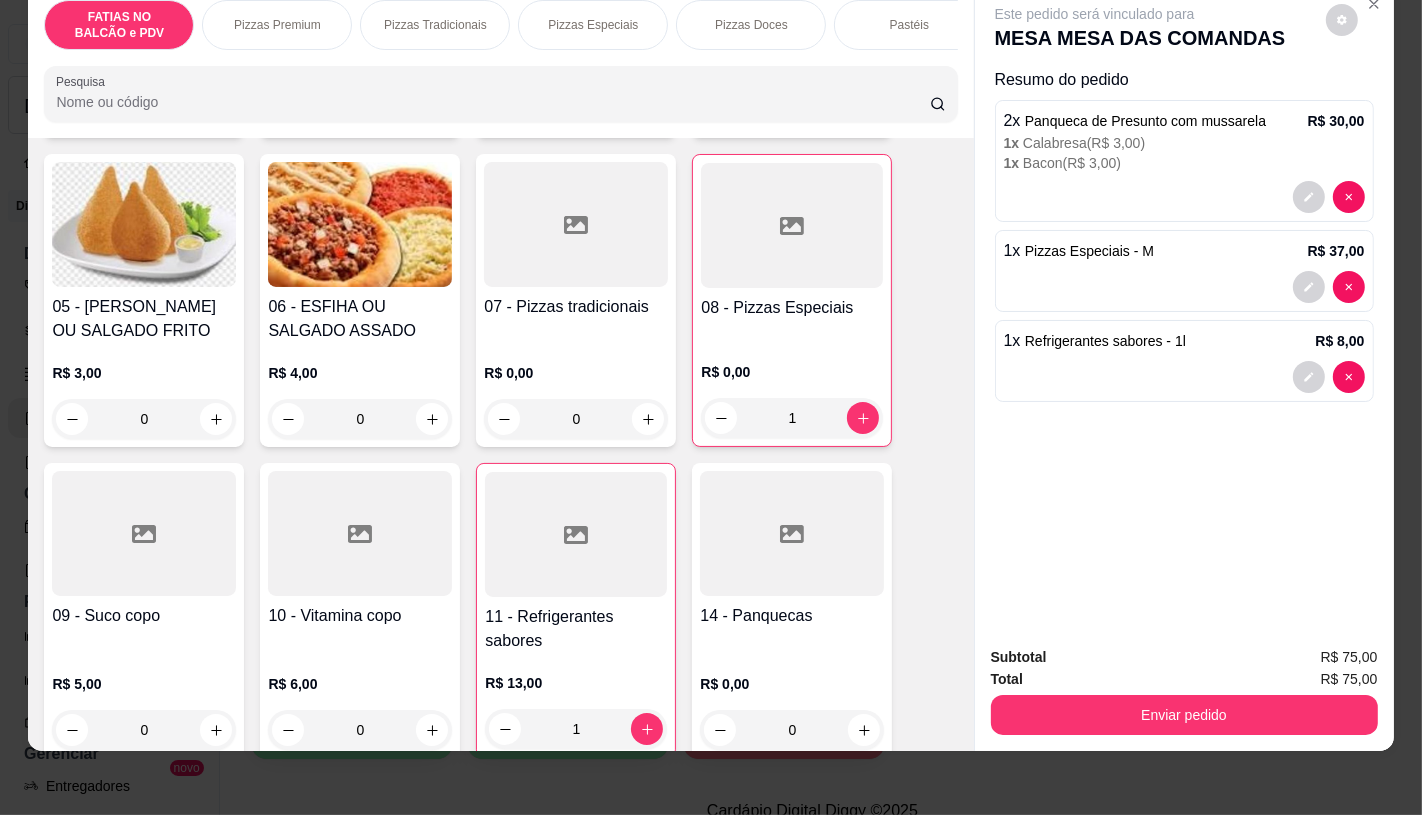 scroll, scrollTop: 0, scrollLeft: 2080, axis: horizontal 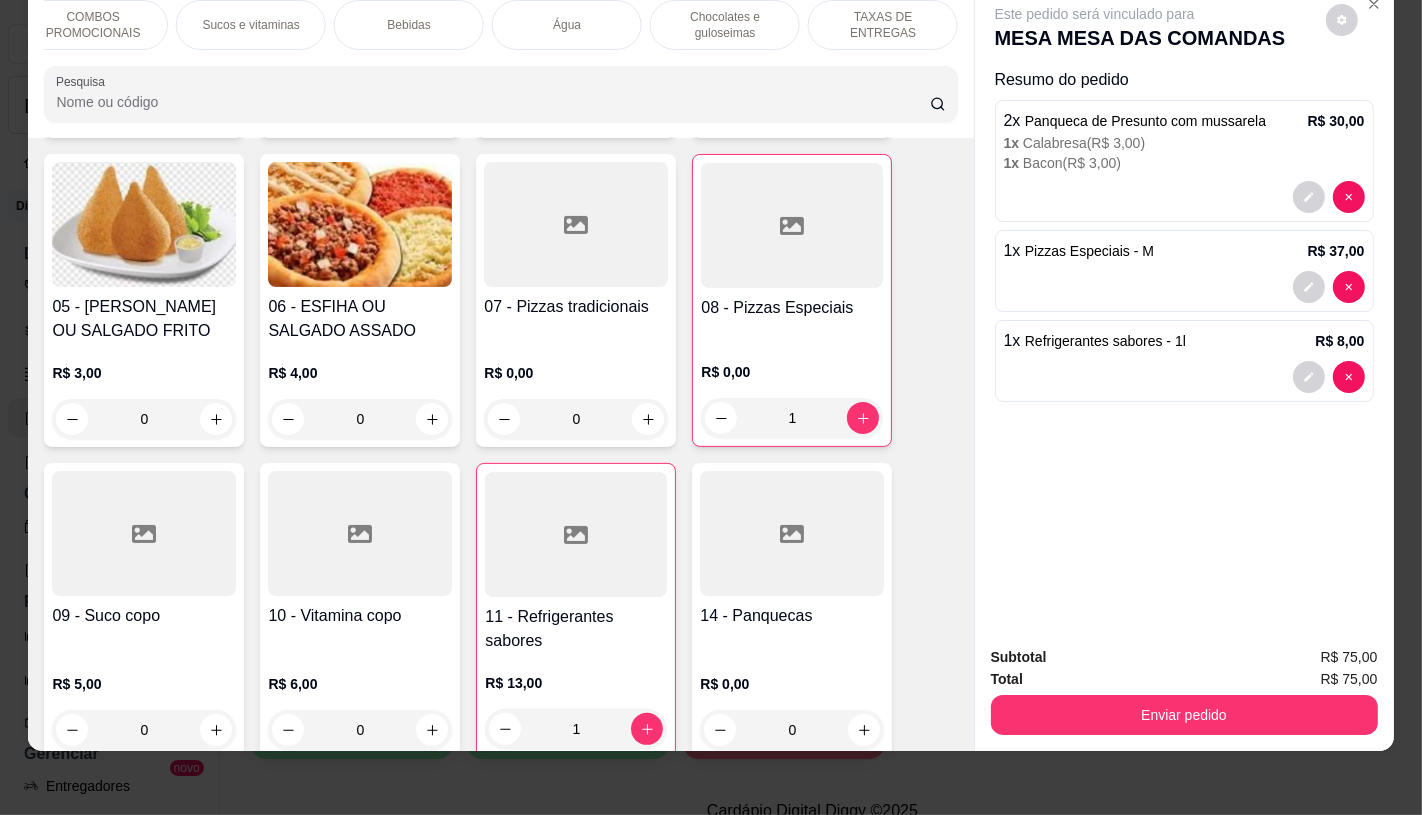 click on "TAXAS DE ENTREGAS" at bounding box center [883, 25] 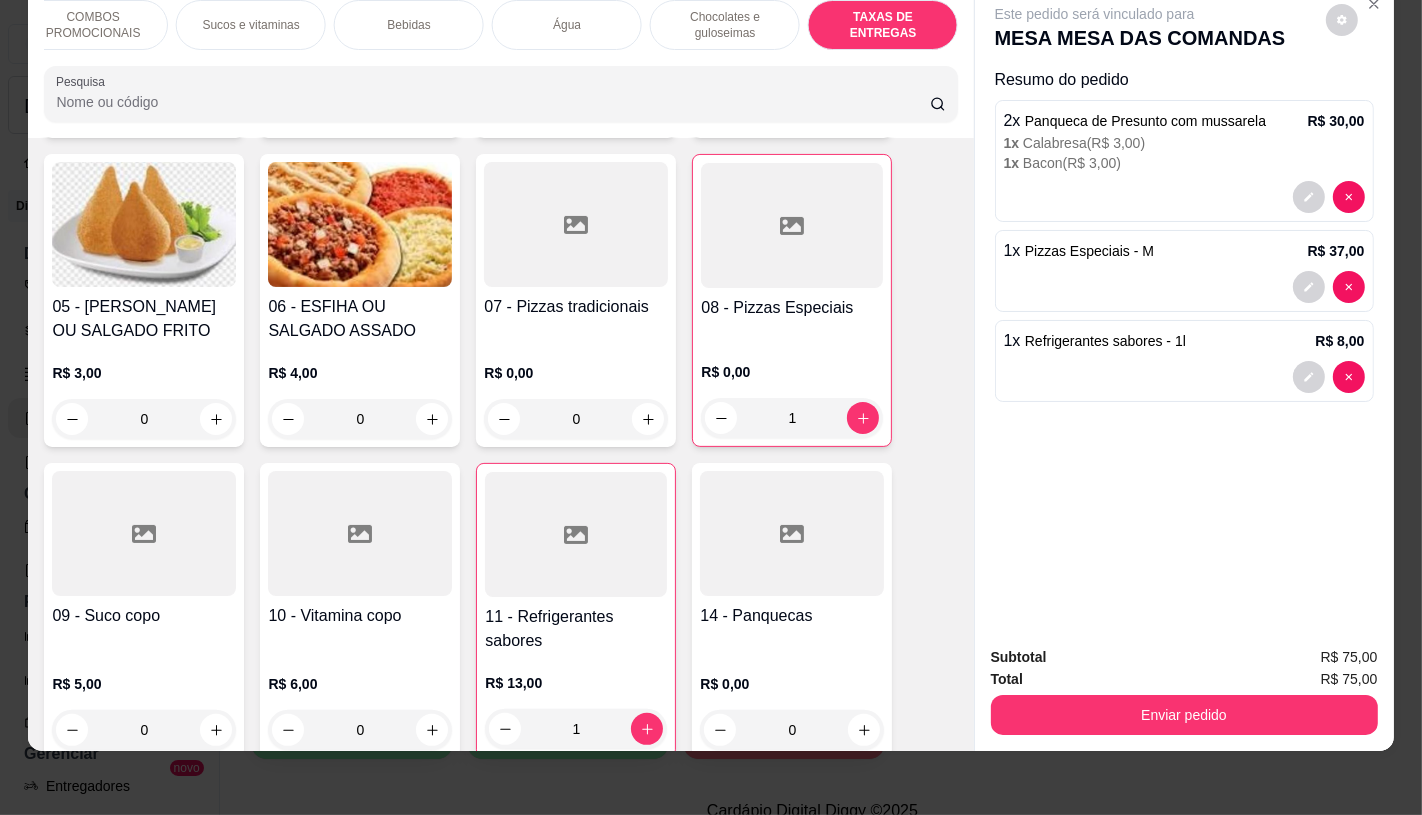 scroll, scrollTop: 13375, scrollLeft: 0, axis: vertical 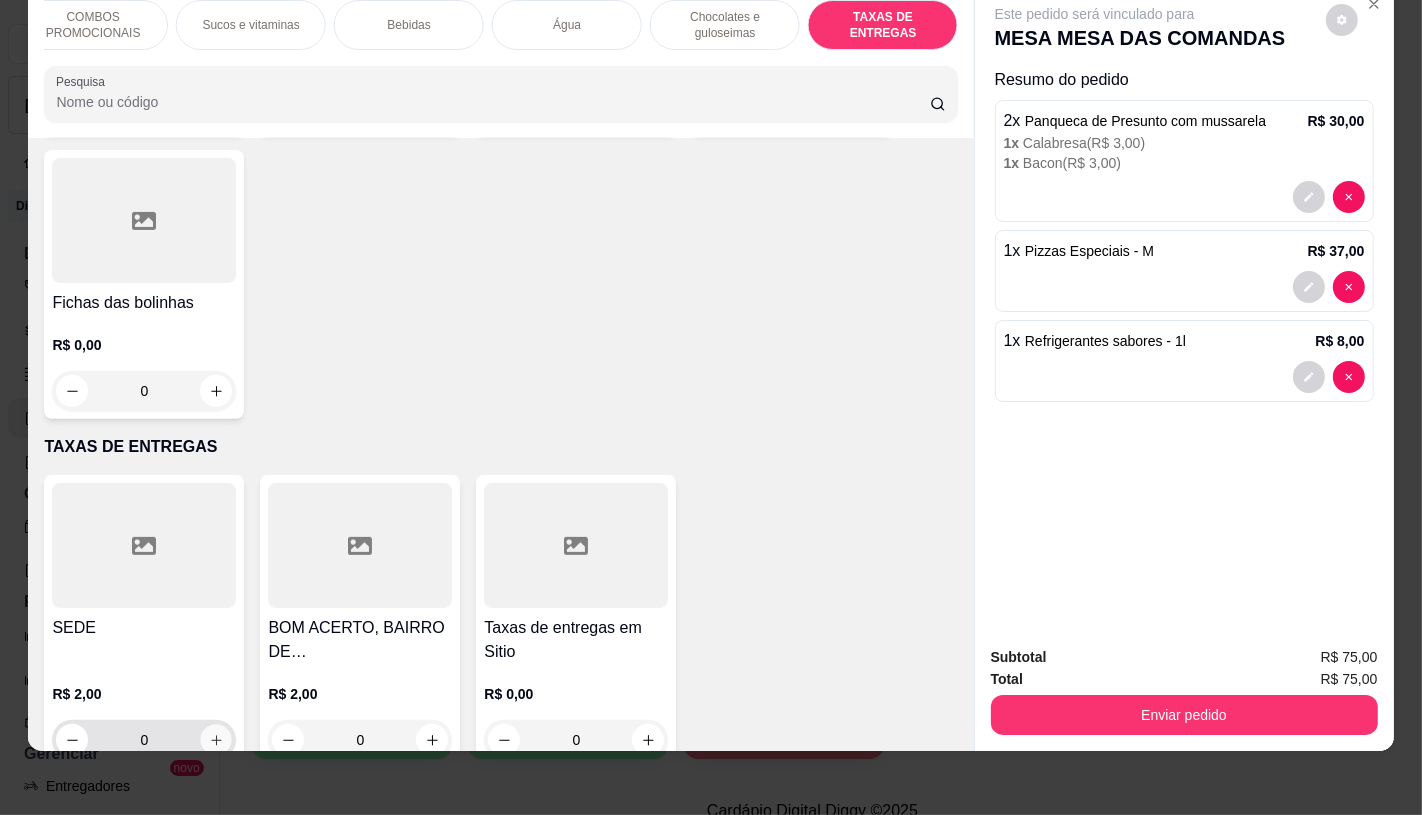 click 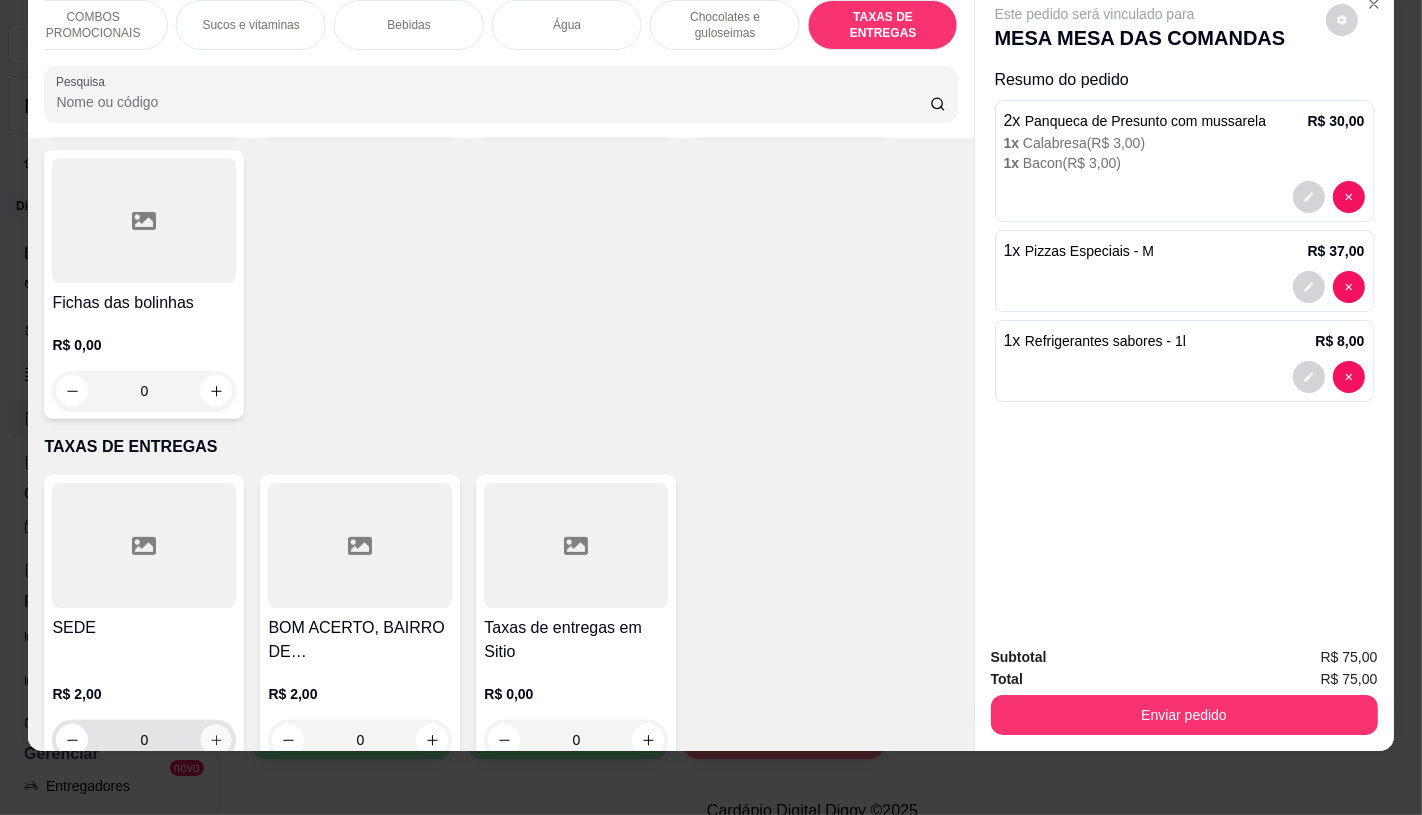 click 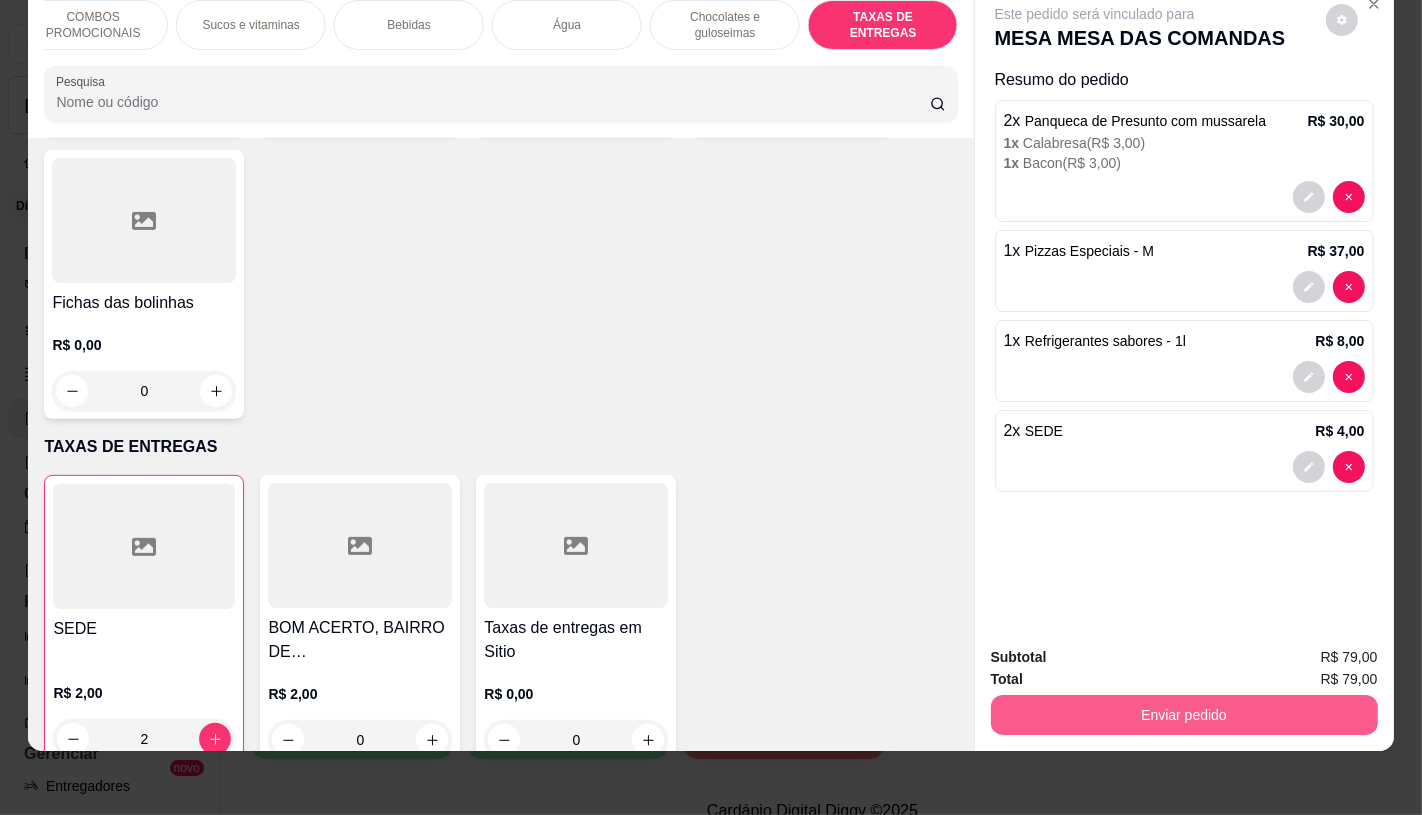click on "Enviar pedido" at bounding box center [1184, 715] 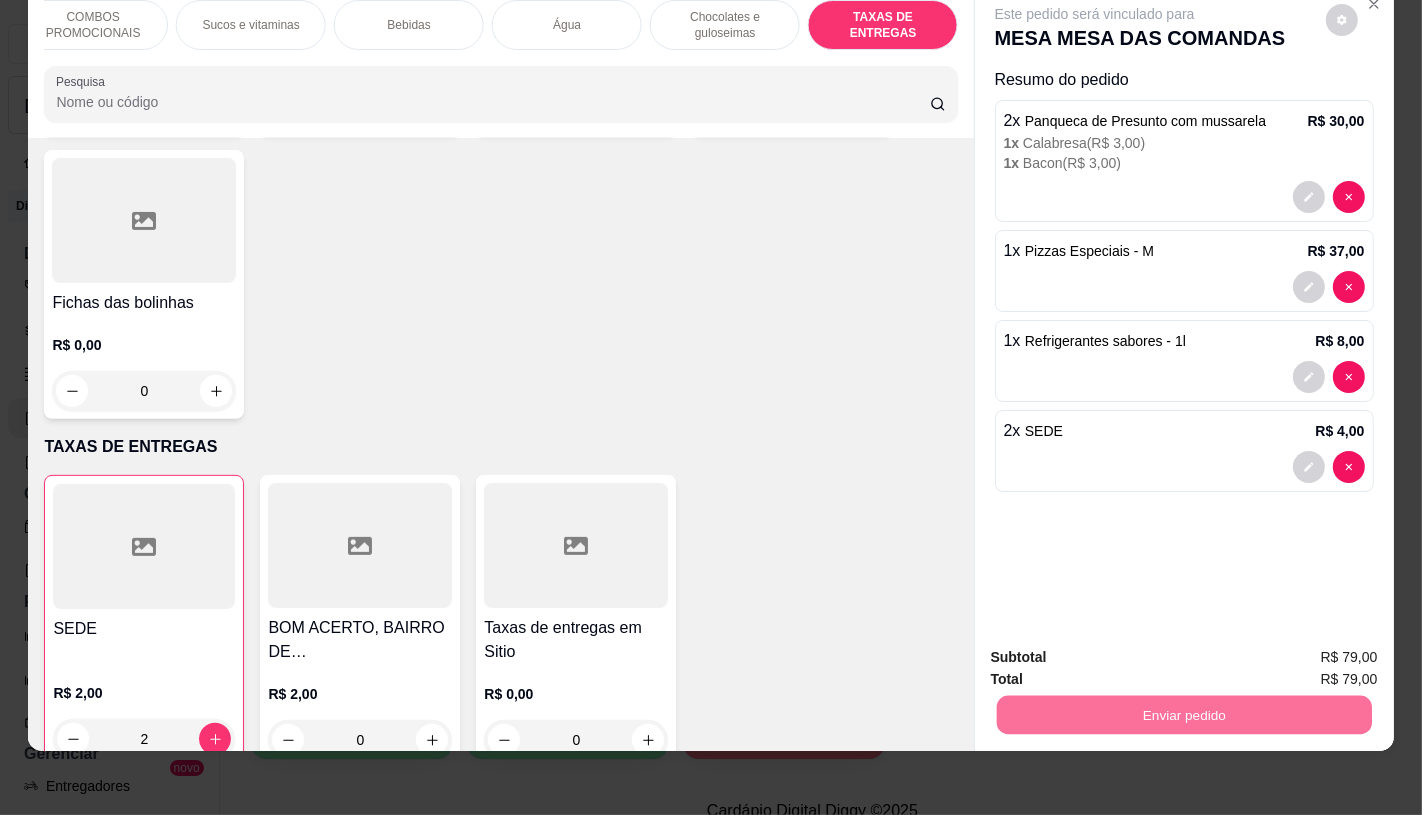 click on "Não registrar e enviar pedido" at bounding box center [1117, 650] 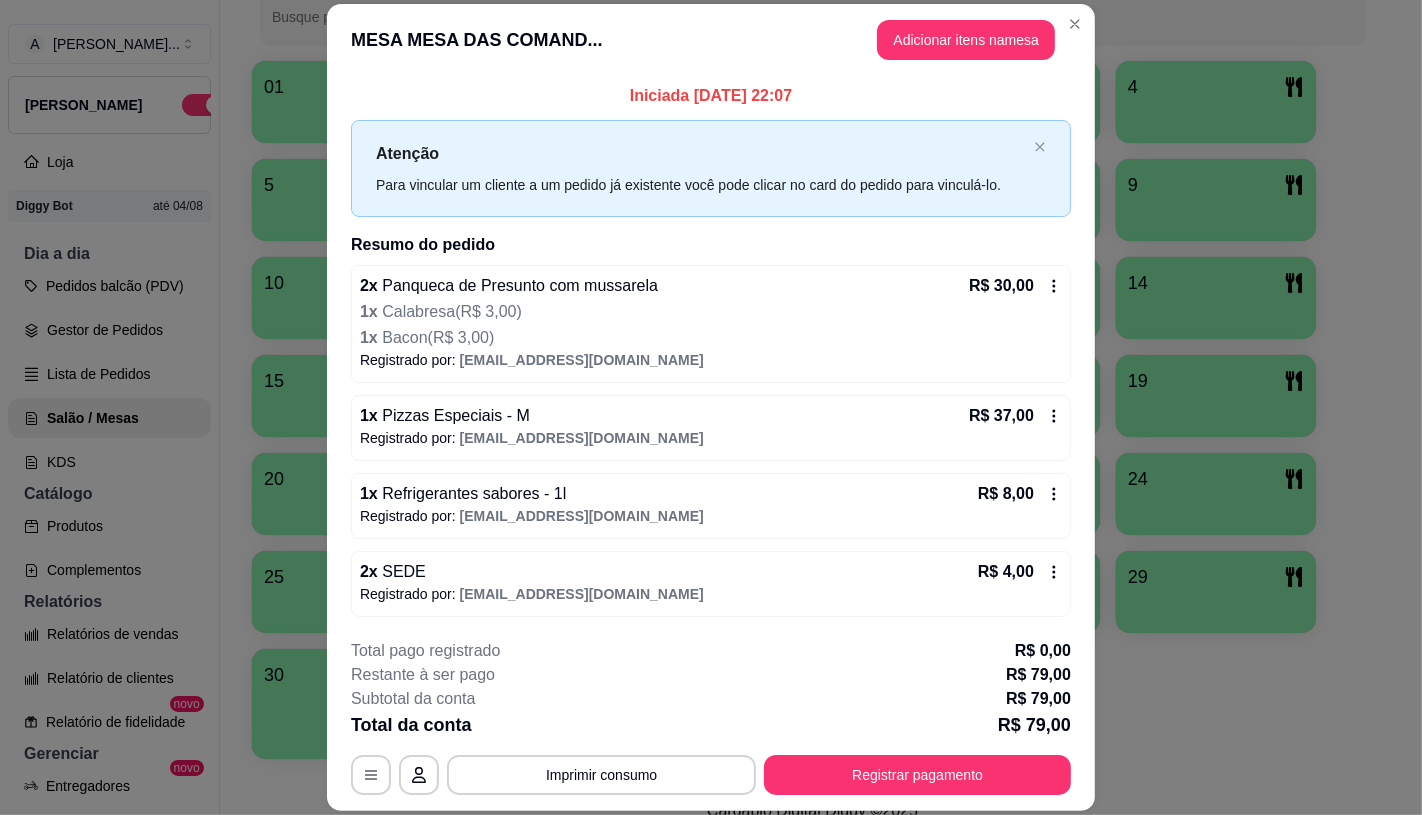 click on "**********" at bounding box center (711, 717) 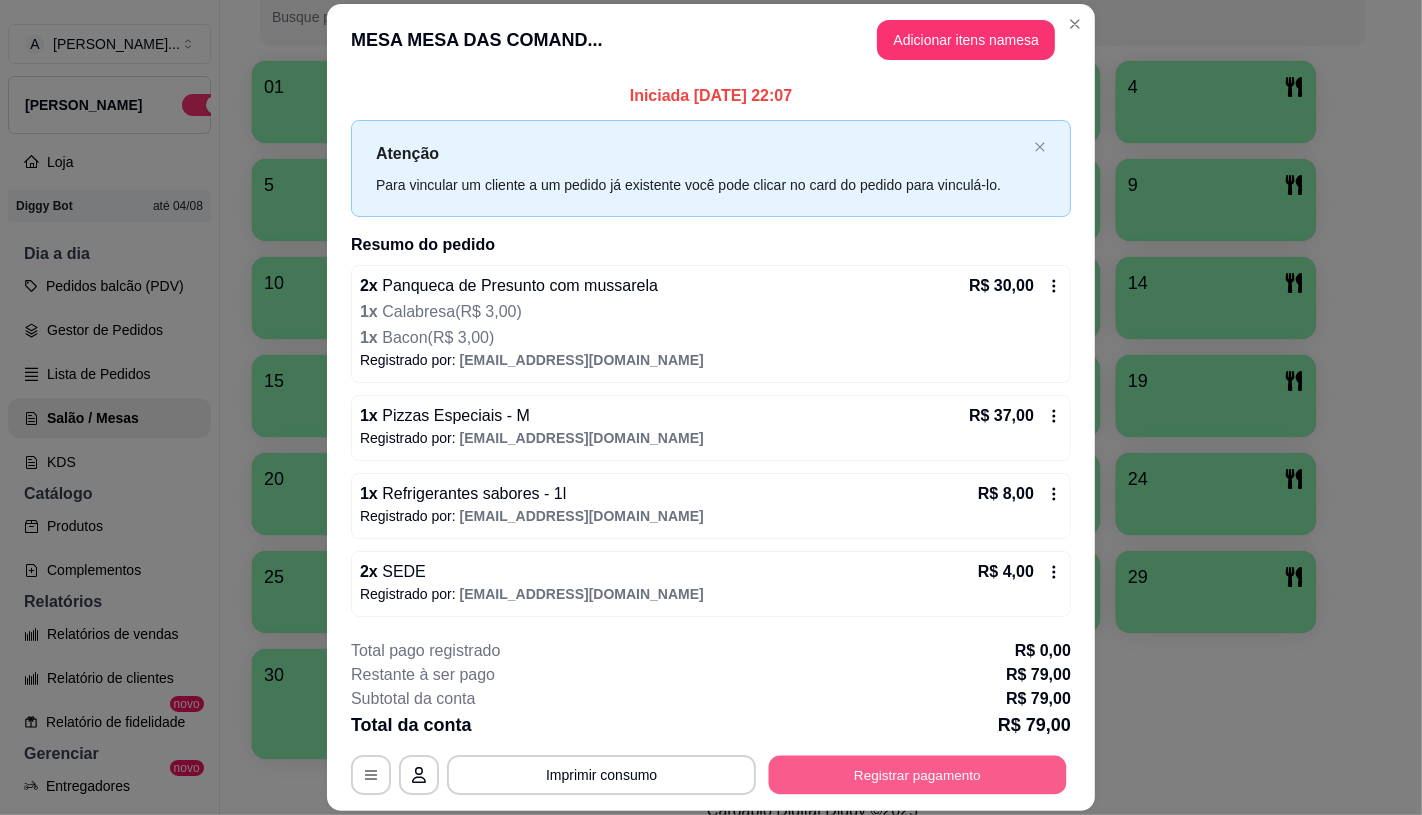click on "Registrar pagamento" at bounding box center (918, 775) 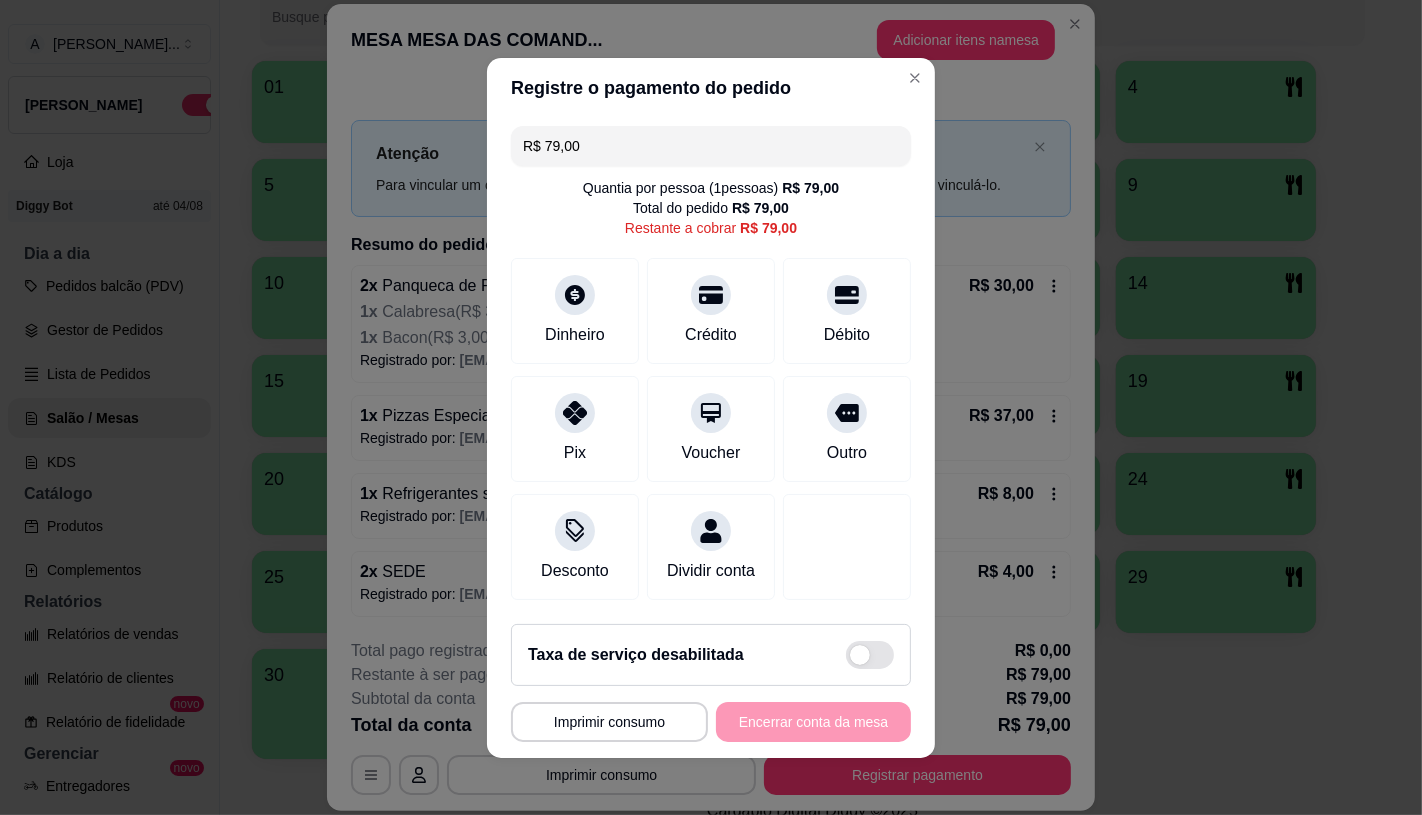 click on "R$ 79,00" at bounding box center [711, 146] 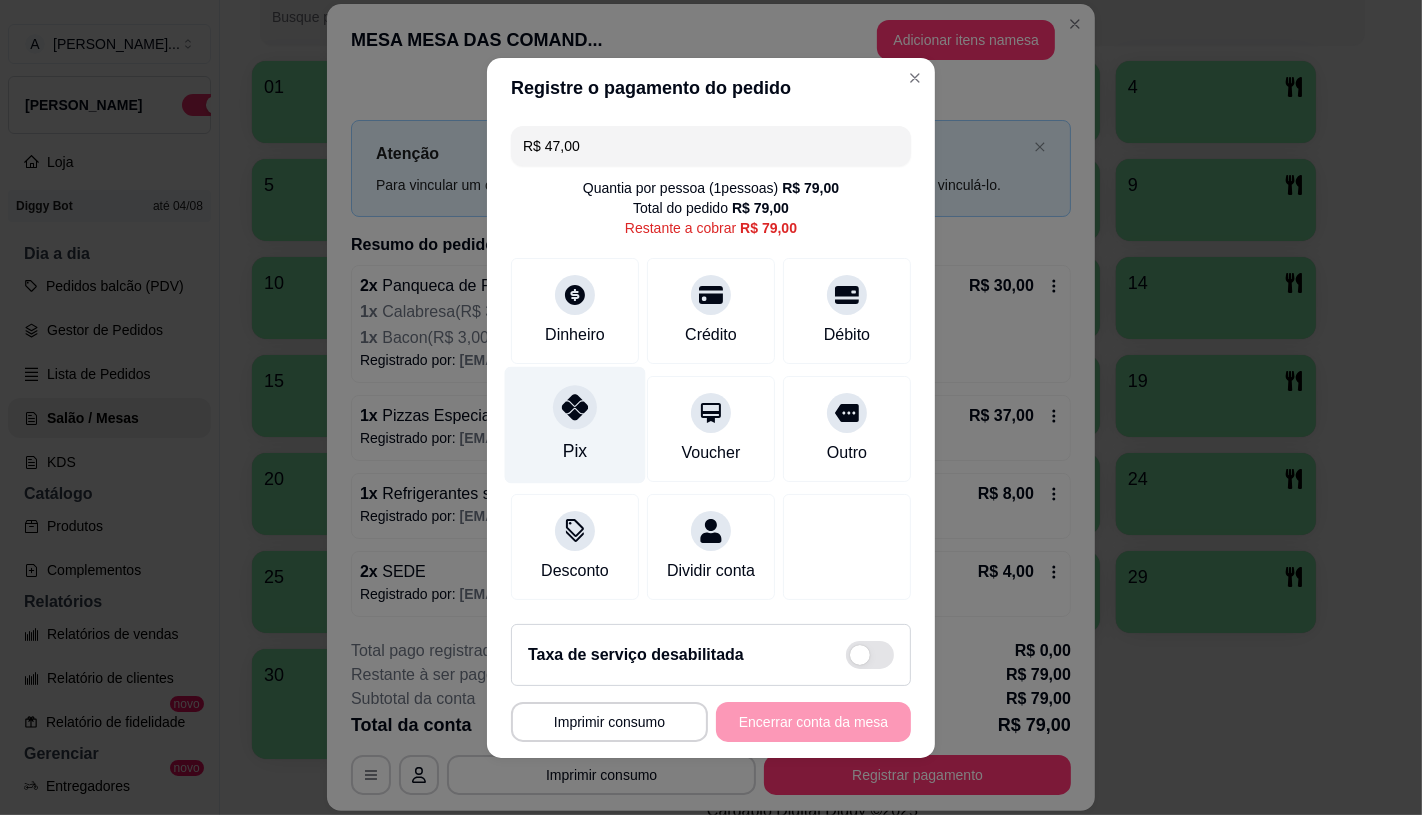 click 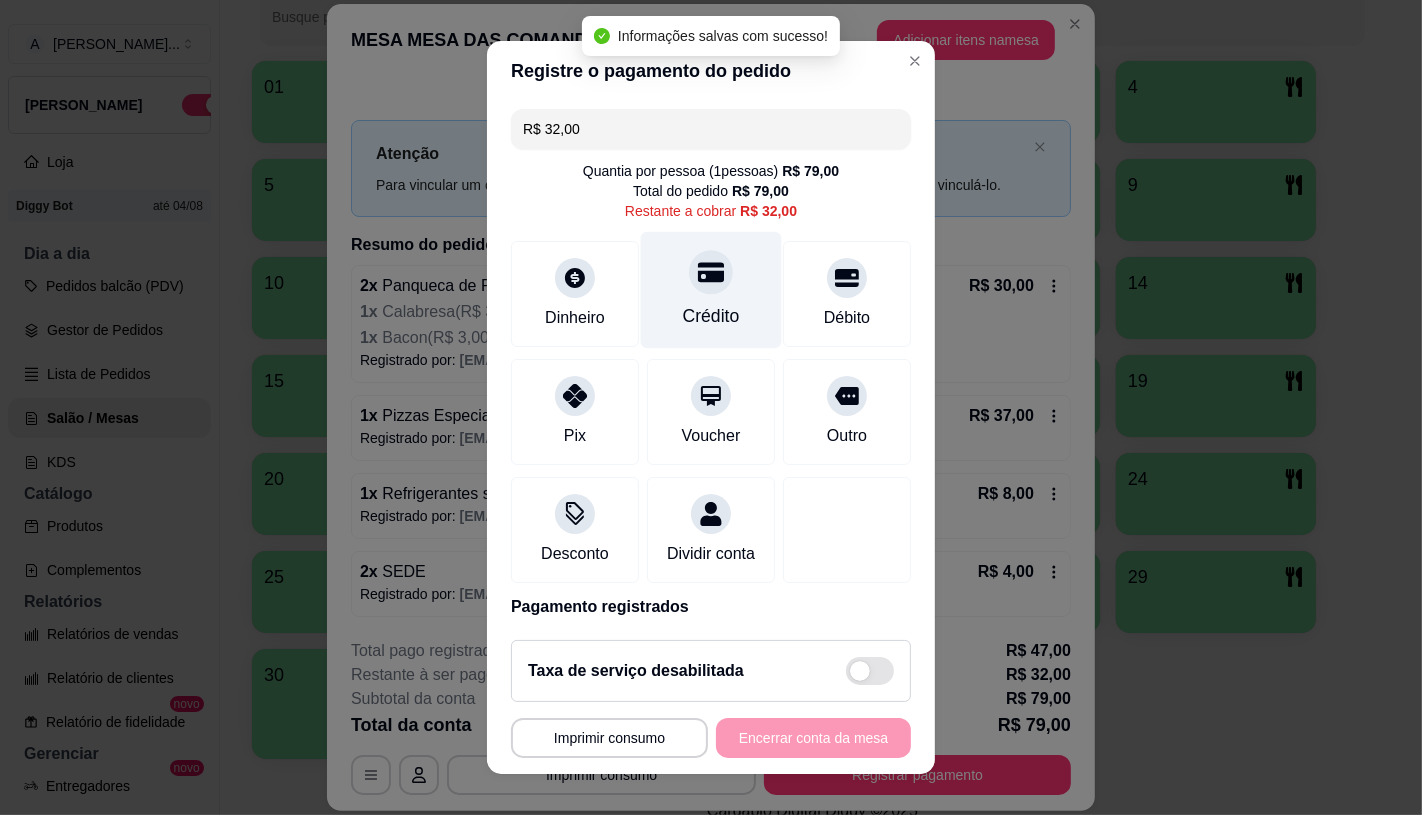 click on "Crédito" at bounding box center [711, 316] 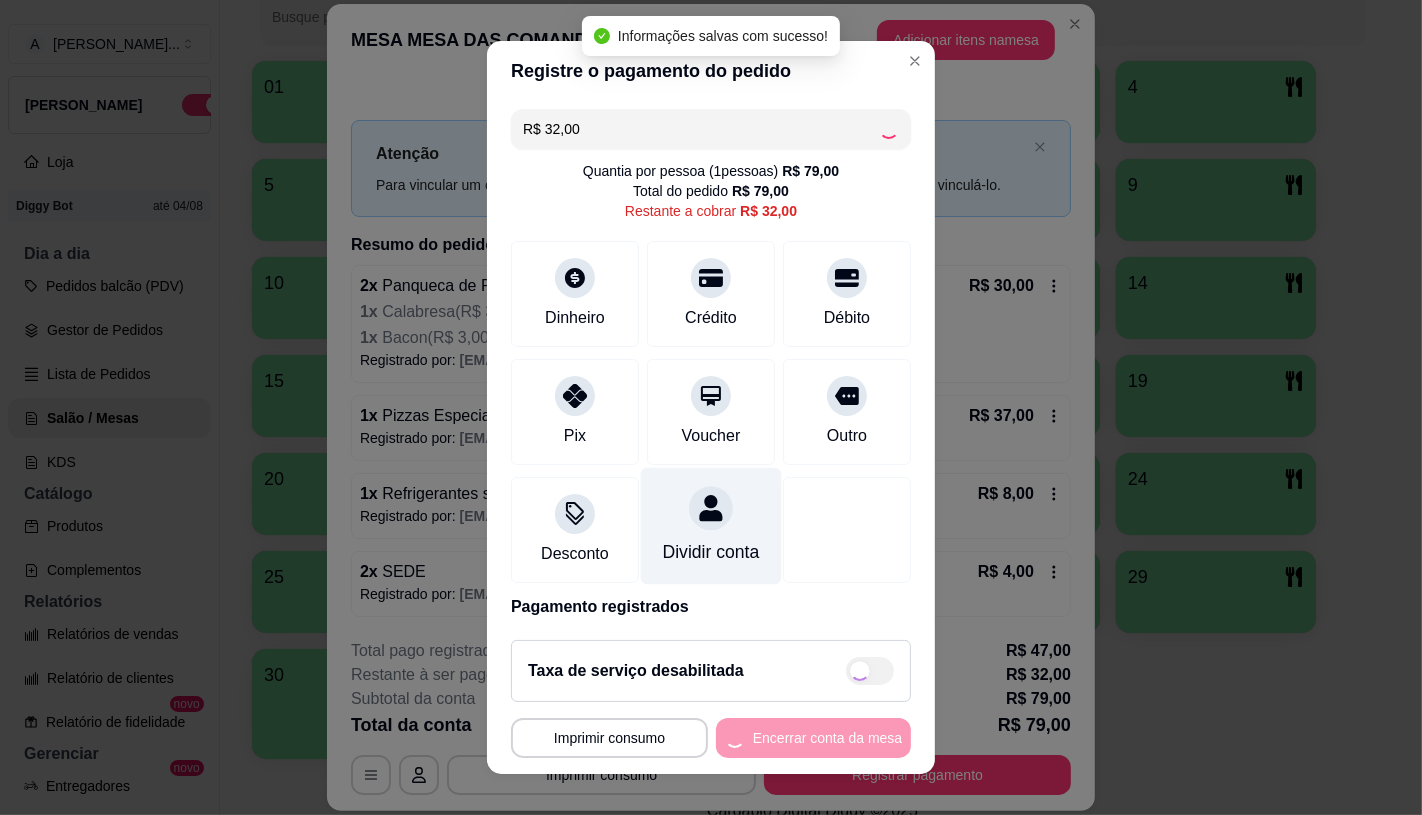 type on "R$ 0,00" 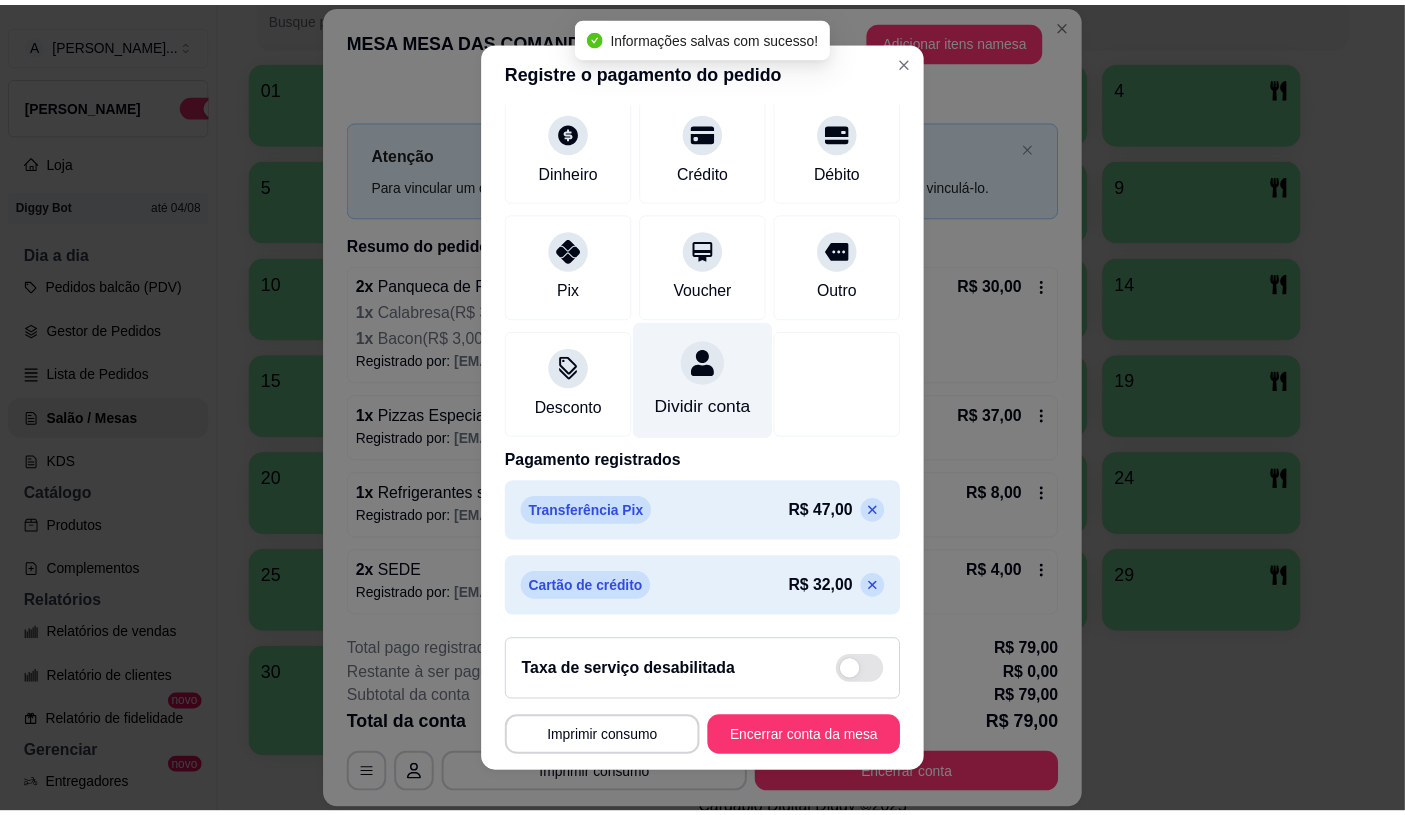 scroll, scrollTop: 151, scrollLeft: 0, axis: vertical 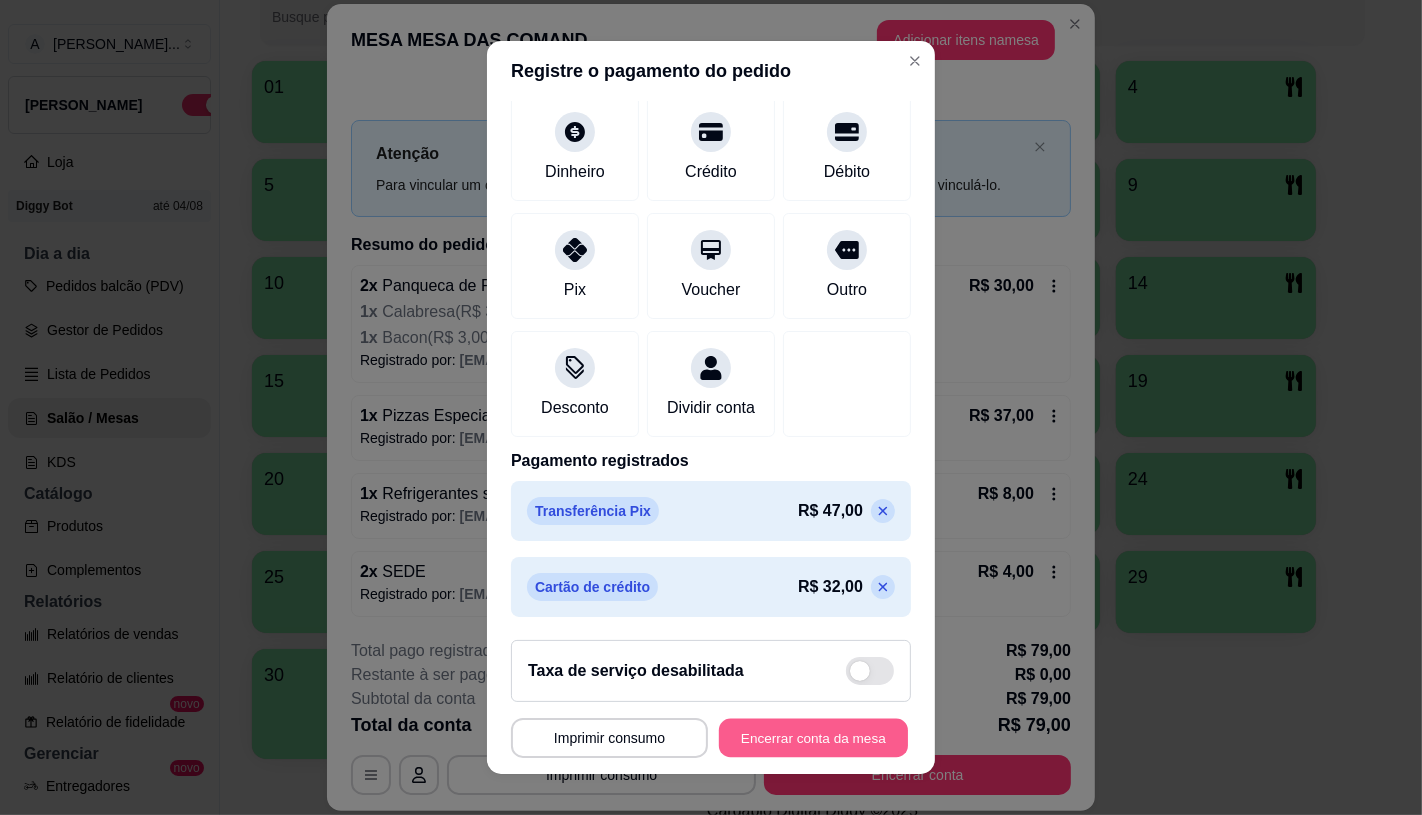 click on "Encerrar conta da mesa" at bounding box center (813, 738) 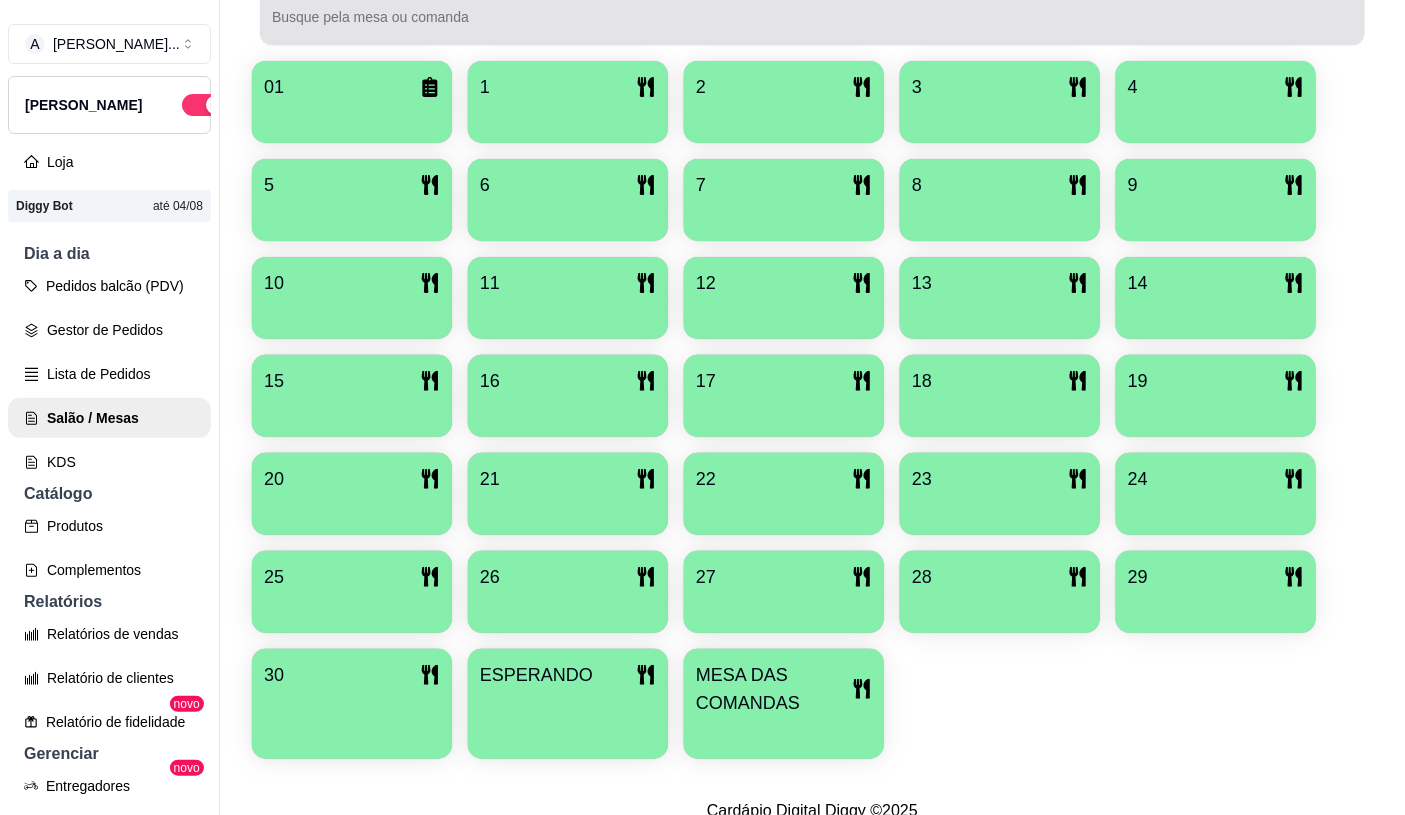 click on "Busque pela mesa ou comanda" at bounding box center (812, 17) 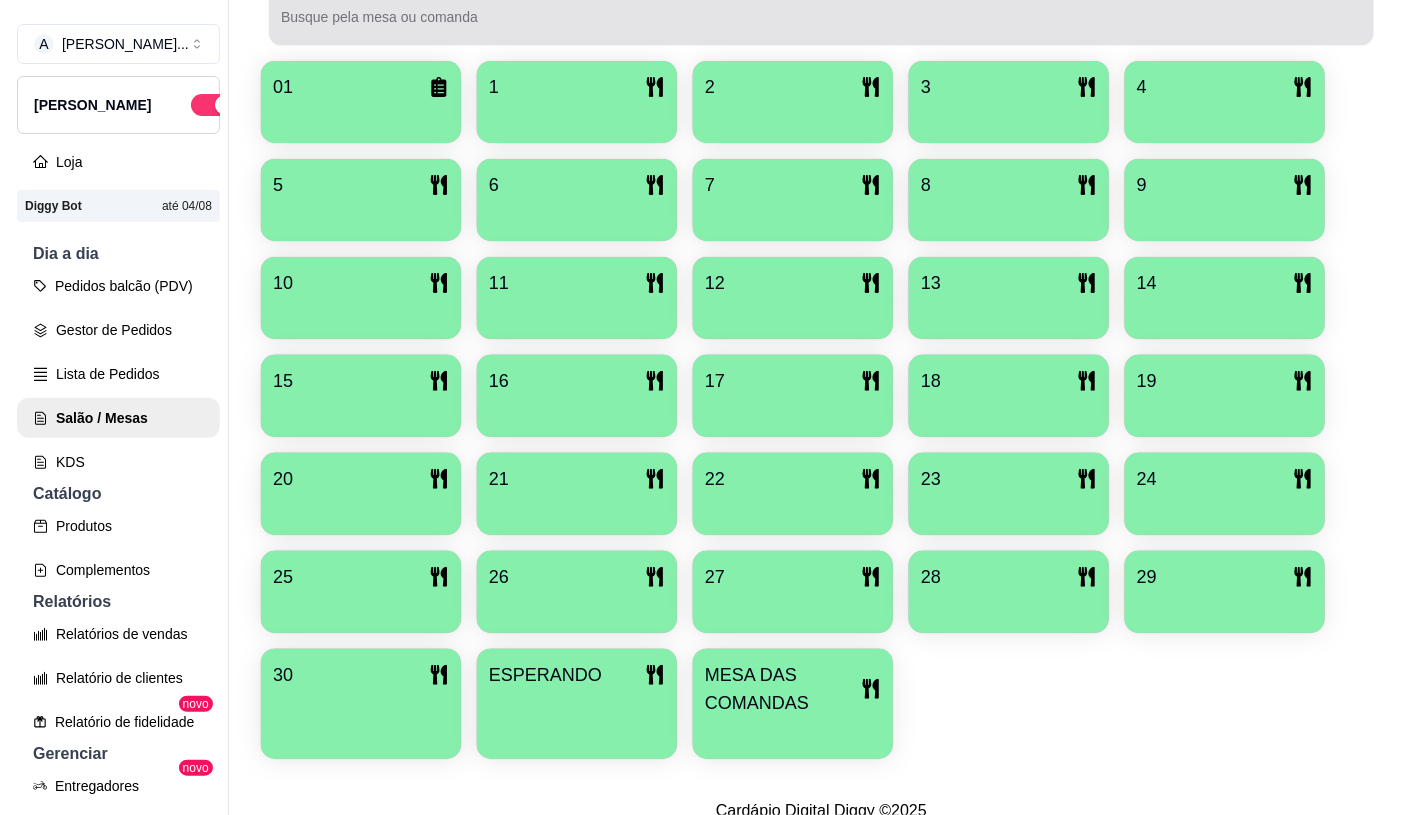 scroll, scrollTop: 14, scrollLeft: 0, axis: vertical 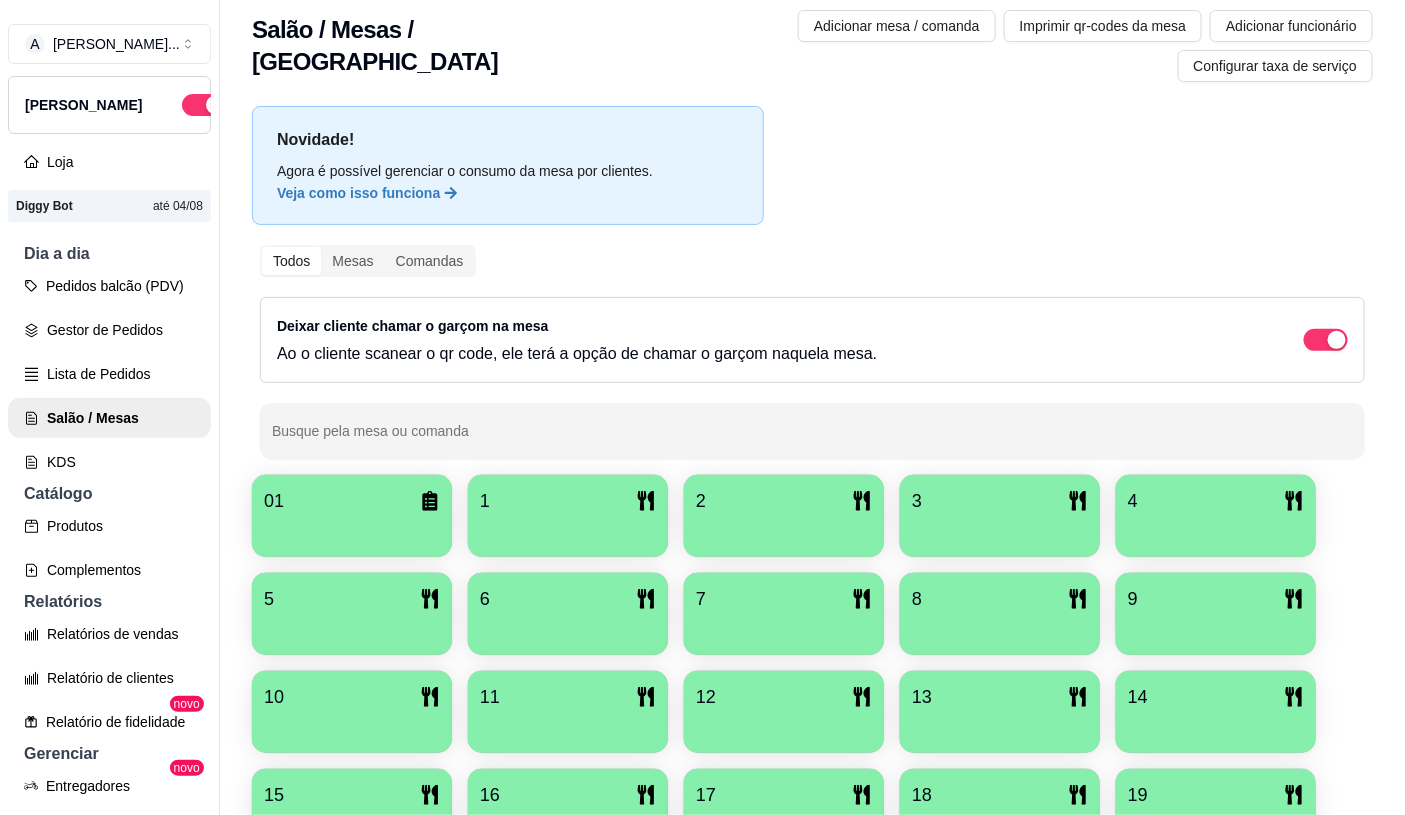 click on "Novidade! Agora é possível gerenciar o consumo da mesa por clientes.   Veja como isso funciona Todos Mesas Comandas Deixar cliente chamar o garçom na mesa Ao o cliente scanear o qr code, ele terá a opção de chamar o garçom naquela mesa. Busque pela mesa ou comanda
01 1 2 3 4 5 6 7 8 9 10 11 12 13 14 15 16 17 18 19 20 21 22 23 24 25 26 27 28 29 30 ESPERANDO  MESA DAS COMANDAS" at bounding box center (812, 645) 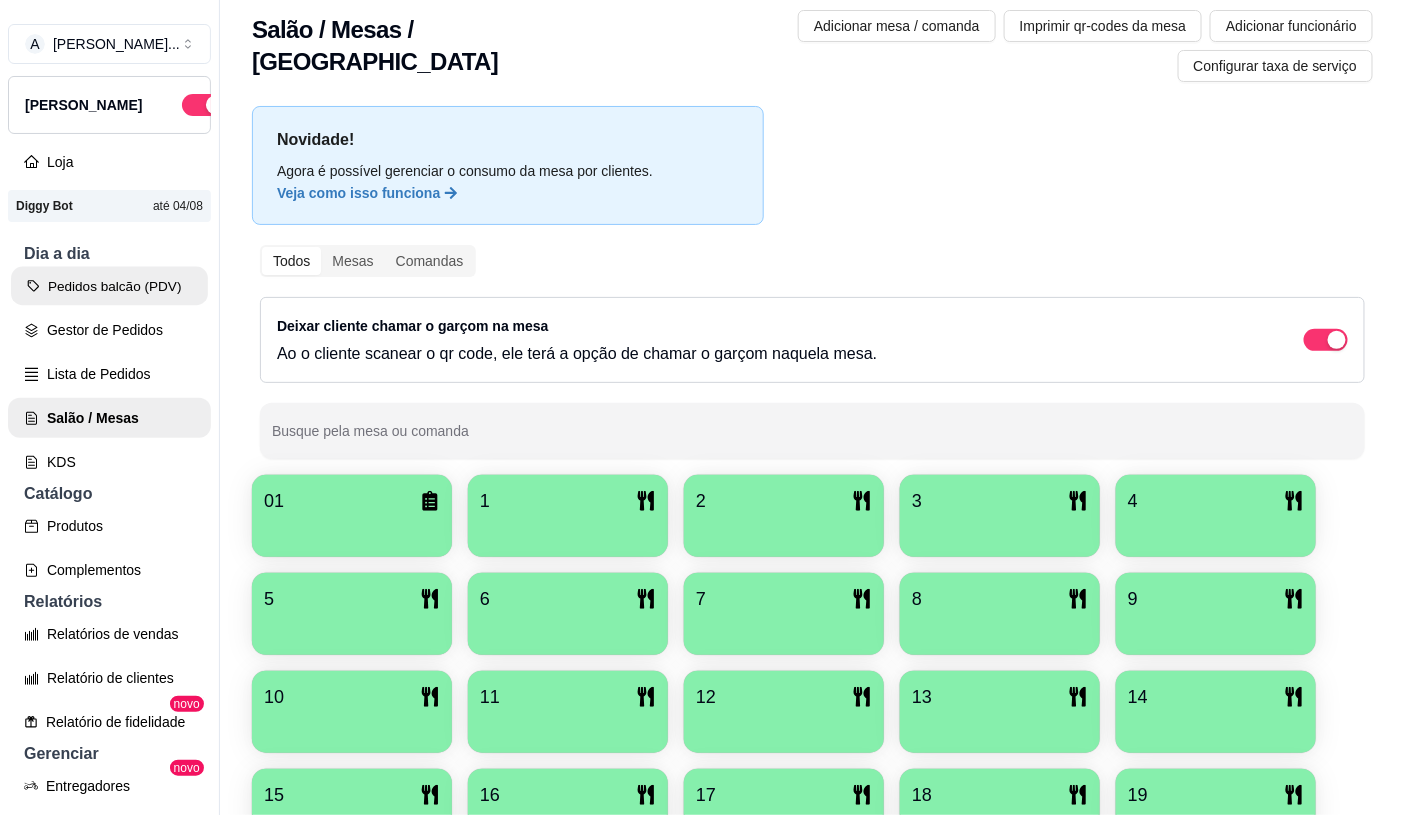 click on "Pedidos balcão (PDV)" at bounding box center (109, 286) 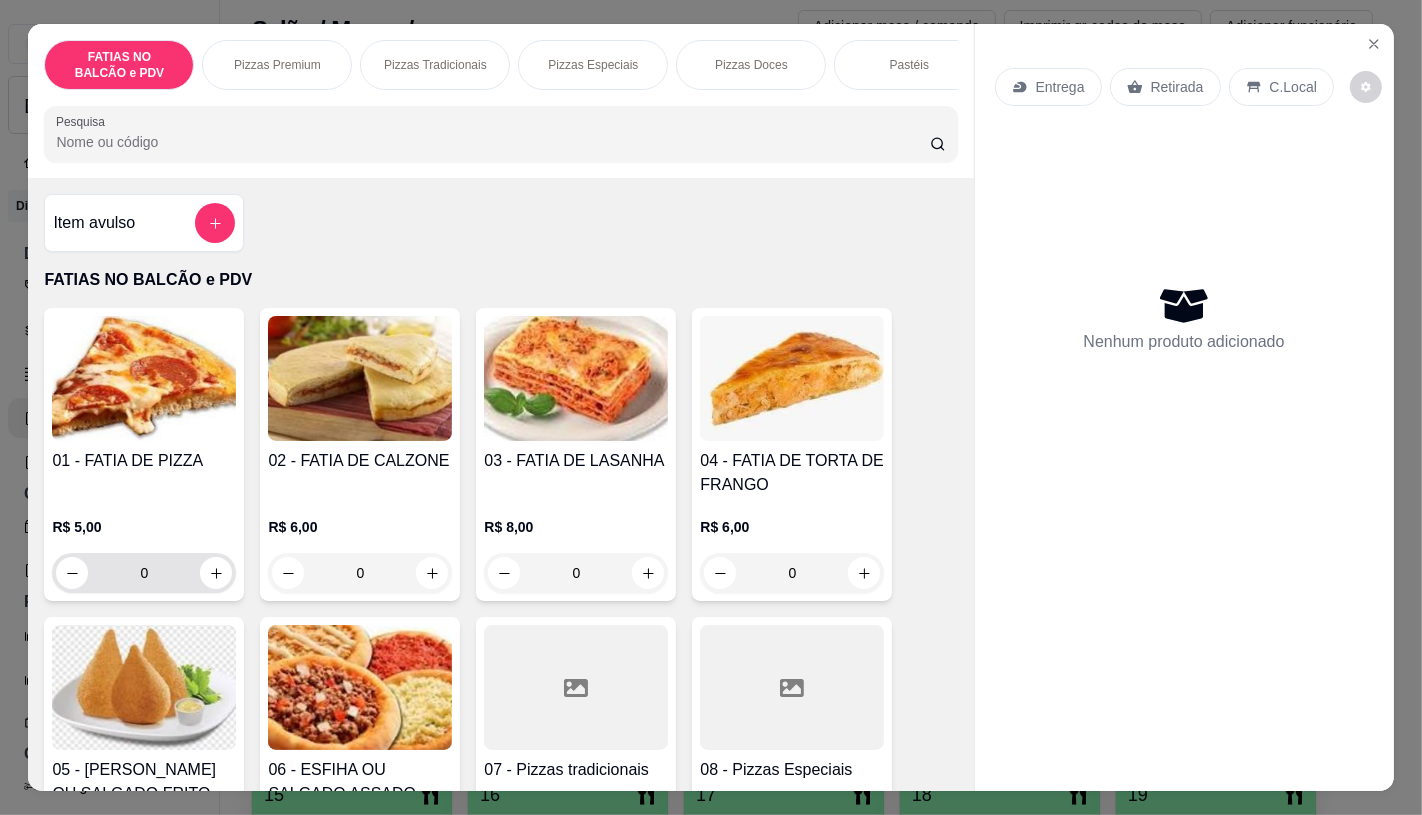 click on "0" at bounding box center [144, 573] 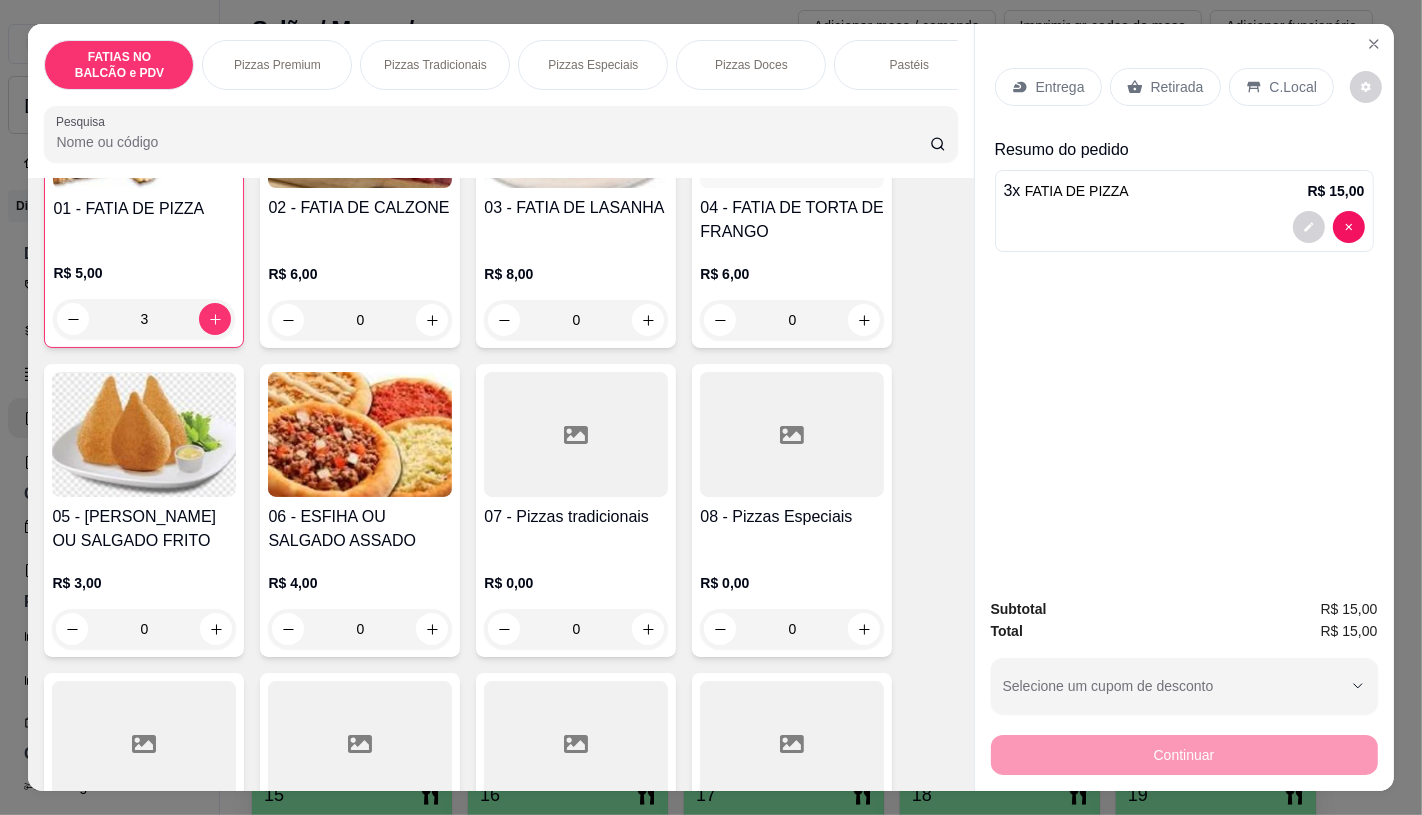 scroll, scrollTop: 444, scrollLeft: 0, axis: vertical 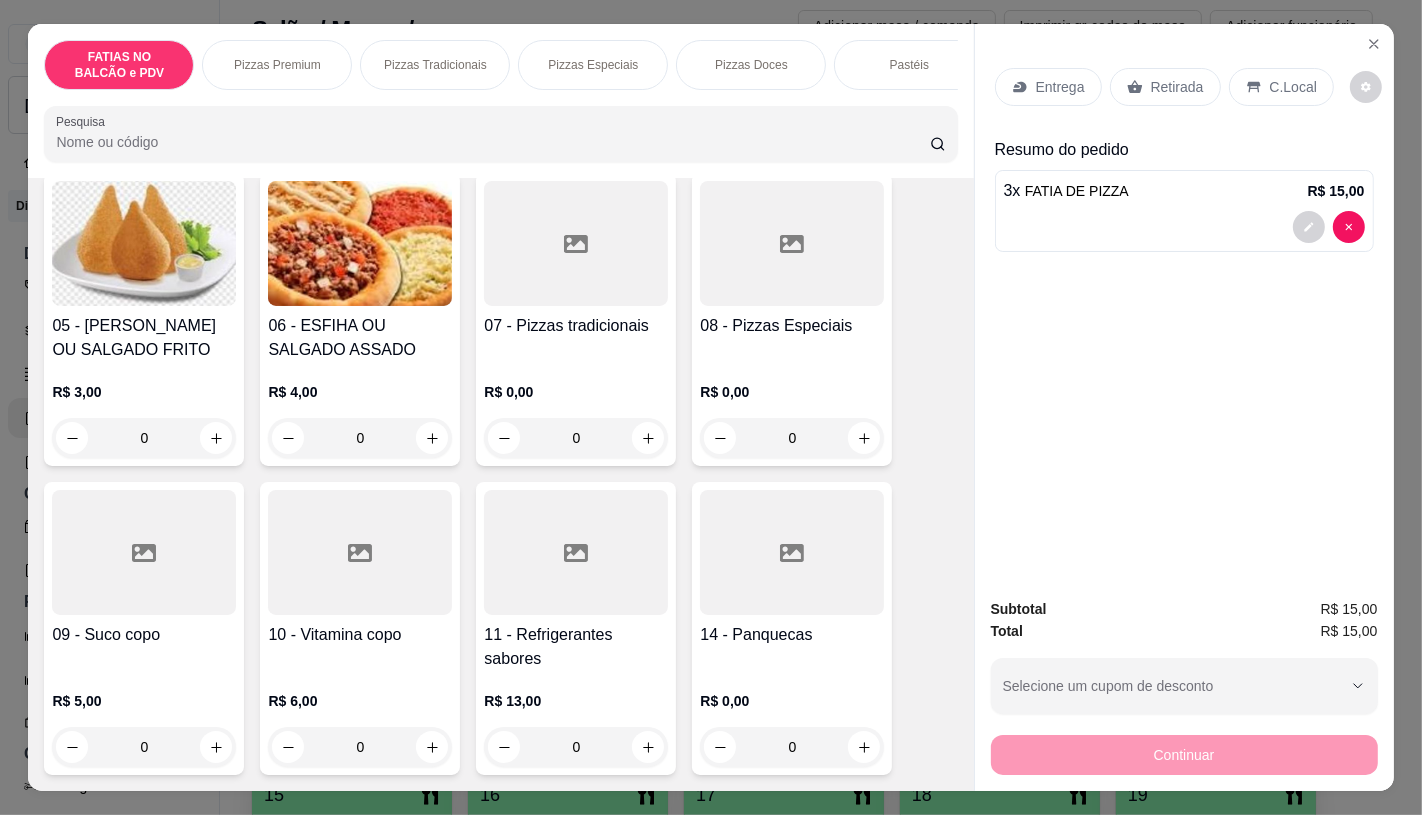 type on "3" 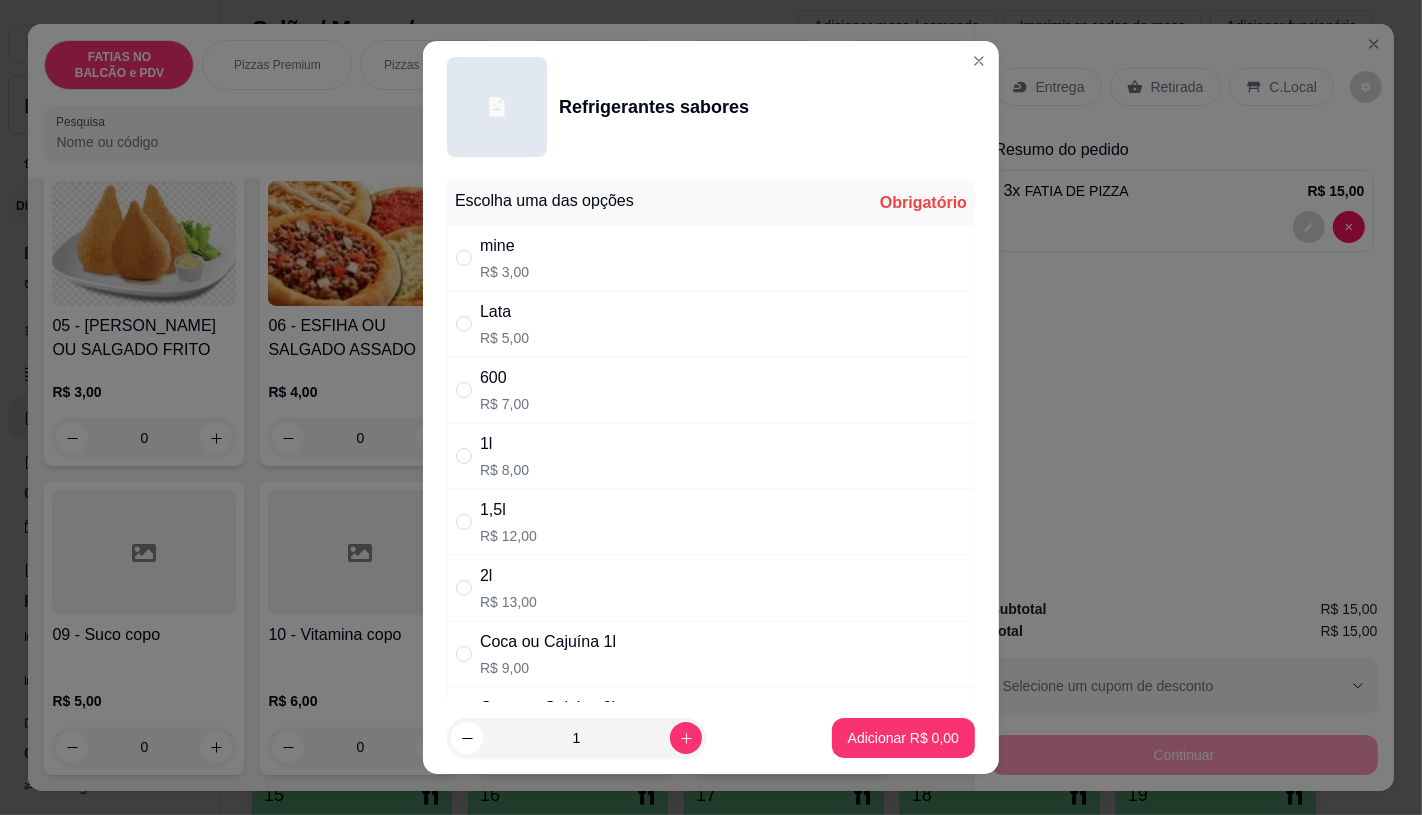 click on "Coca ou Cajuína 1l" at bounding box center (548, 642) 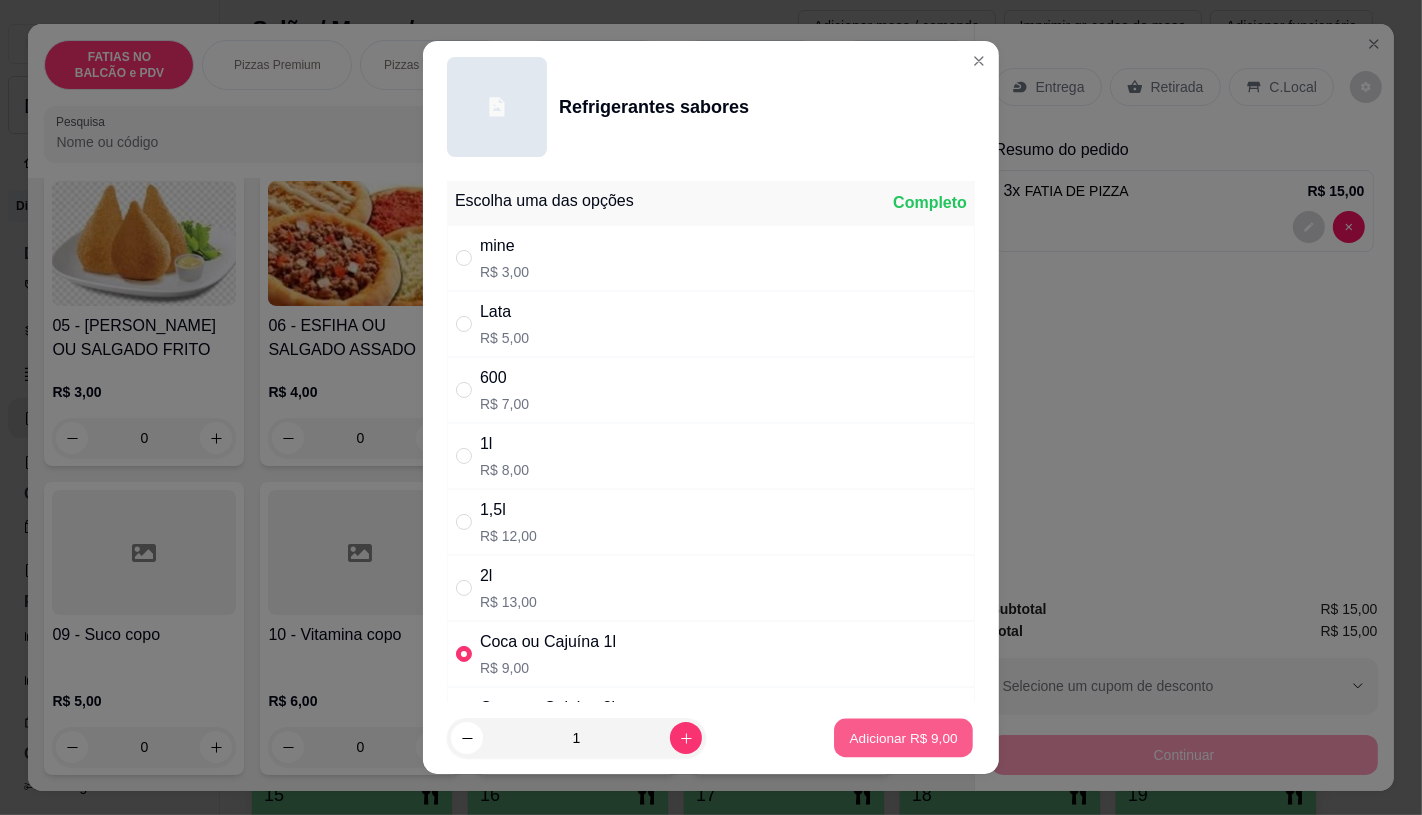 click on "Adicionar   R$ 9,00" at bounding box center [903, 738] 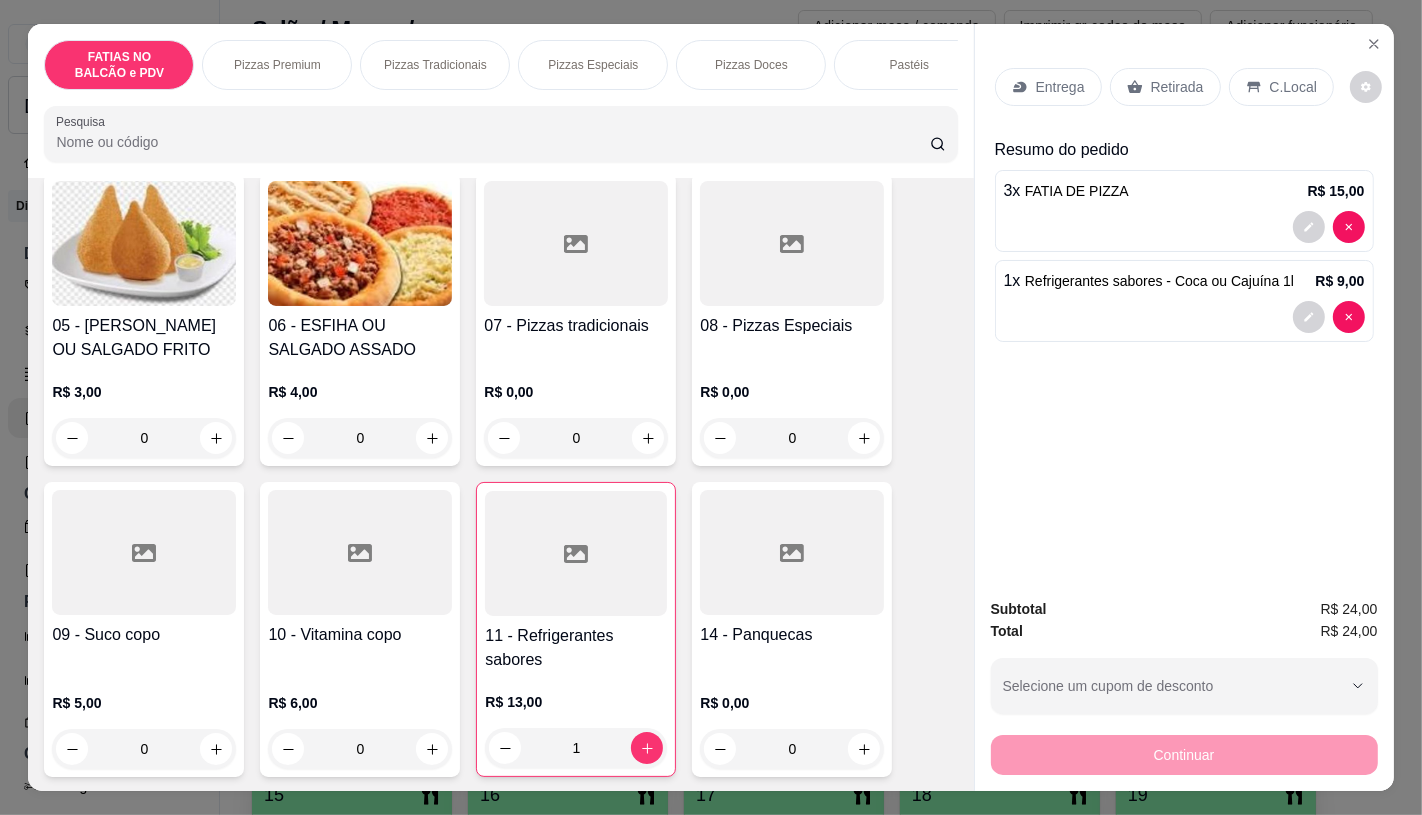 click 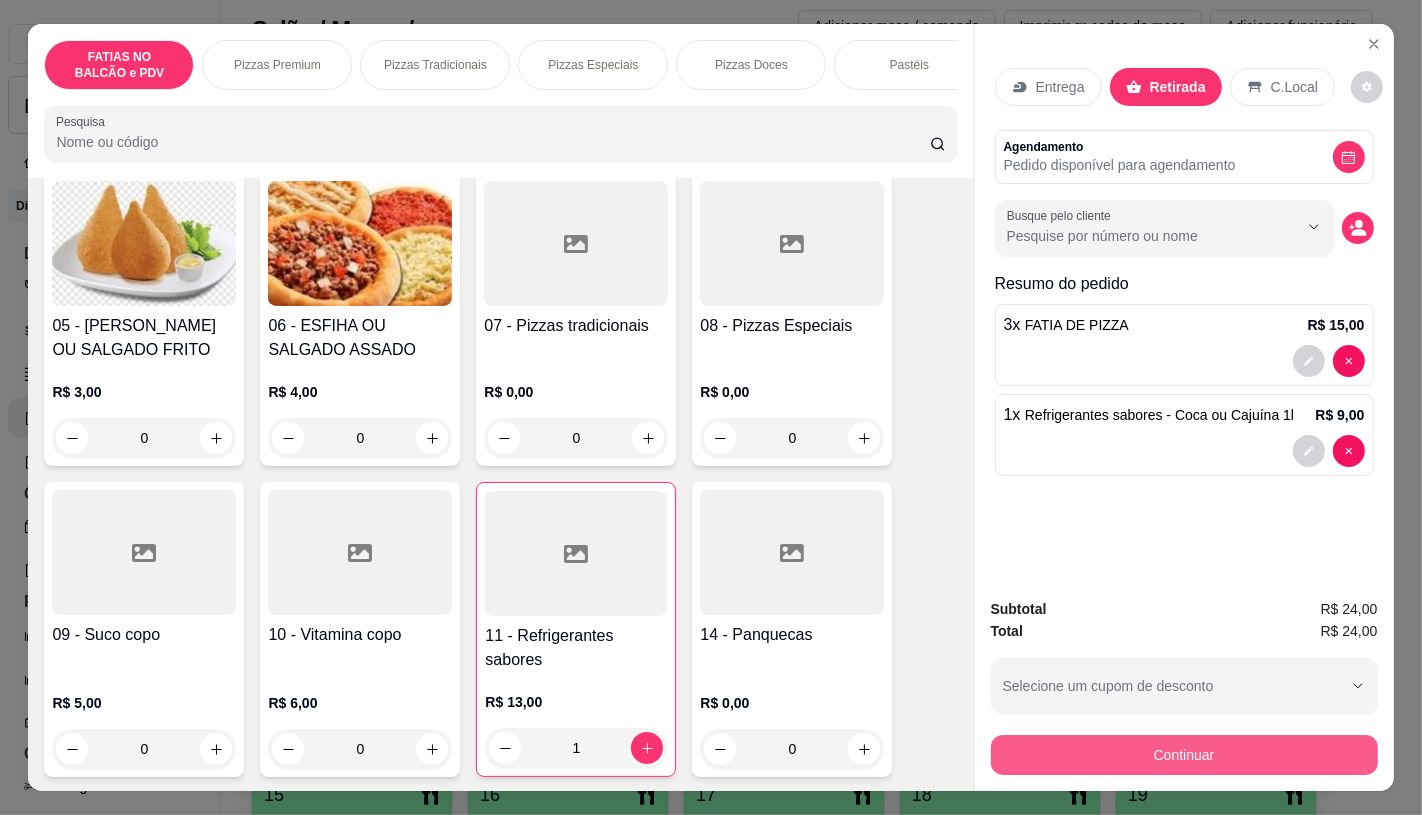 click on "Continuar" at bounding box center (1184, 755) 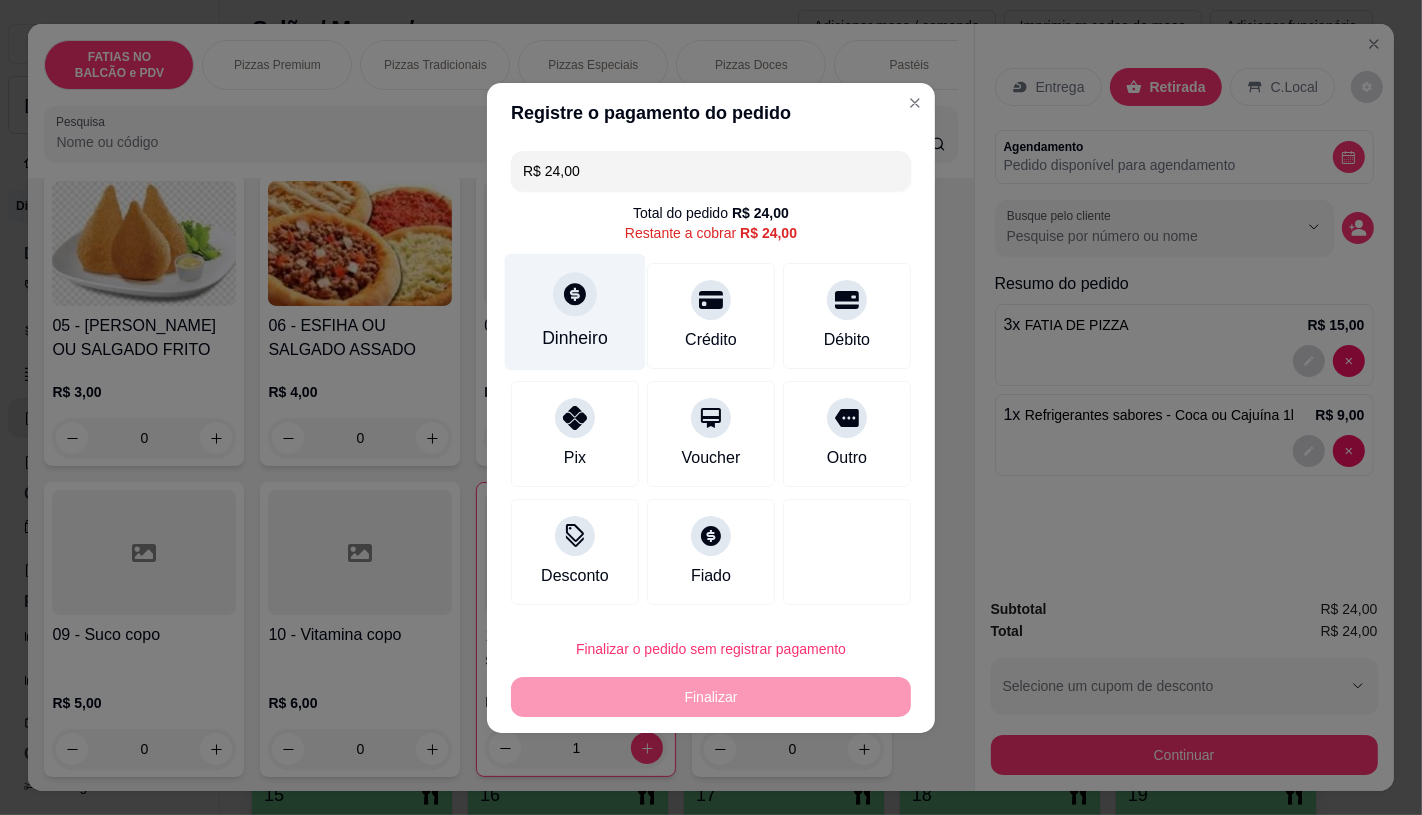 click on "Dinheiro" at bounding box center (575, 311) 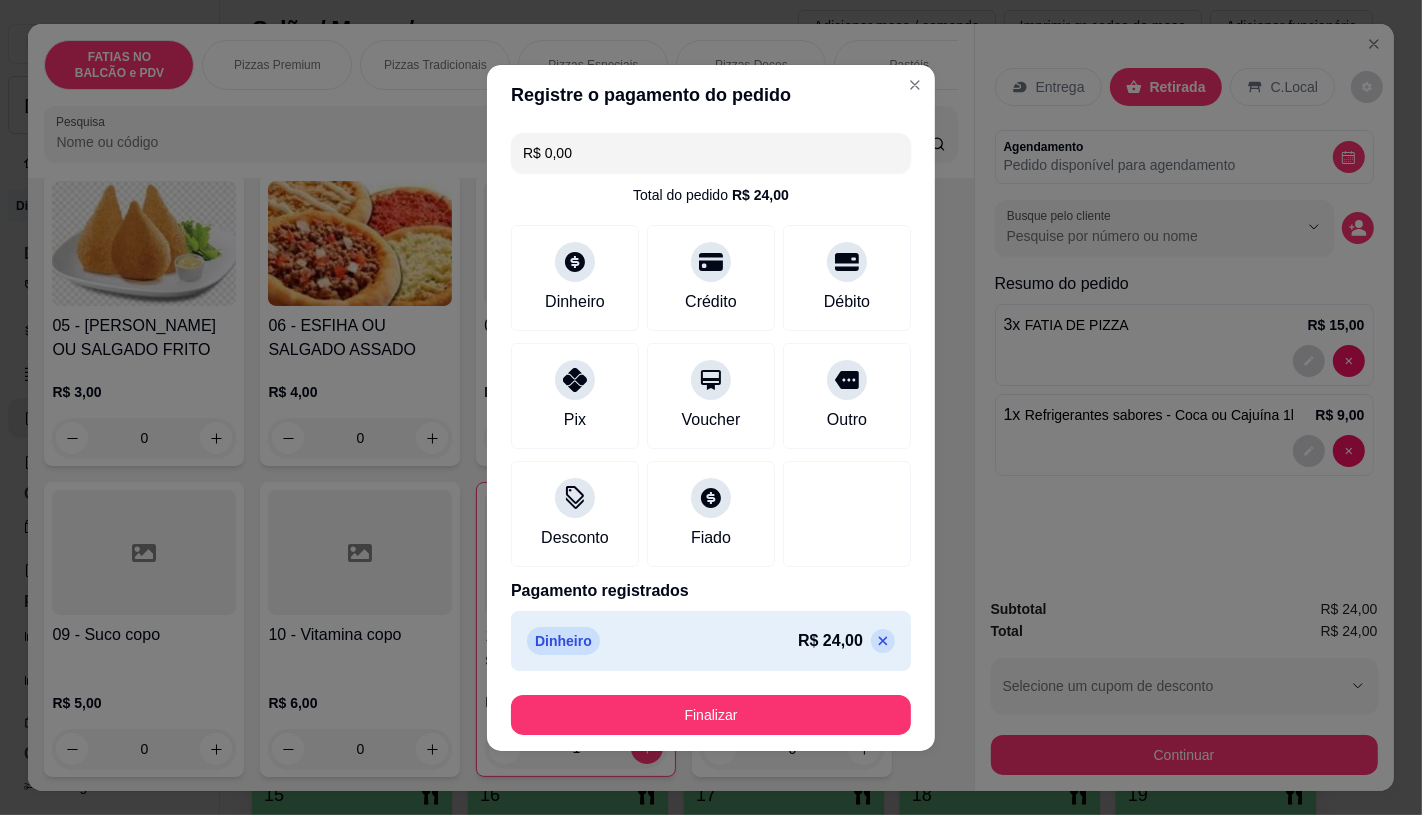 type on "R$ 0,00" 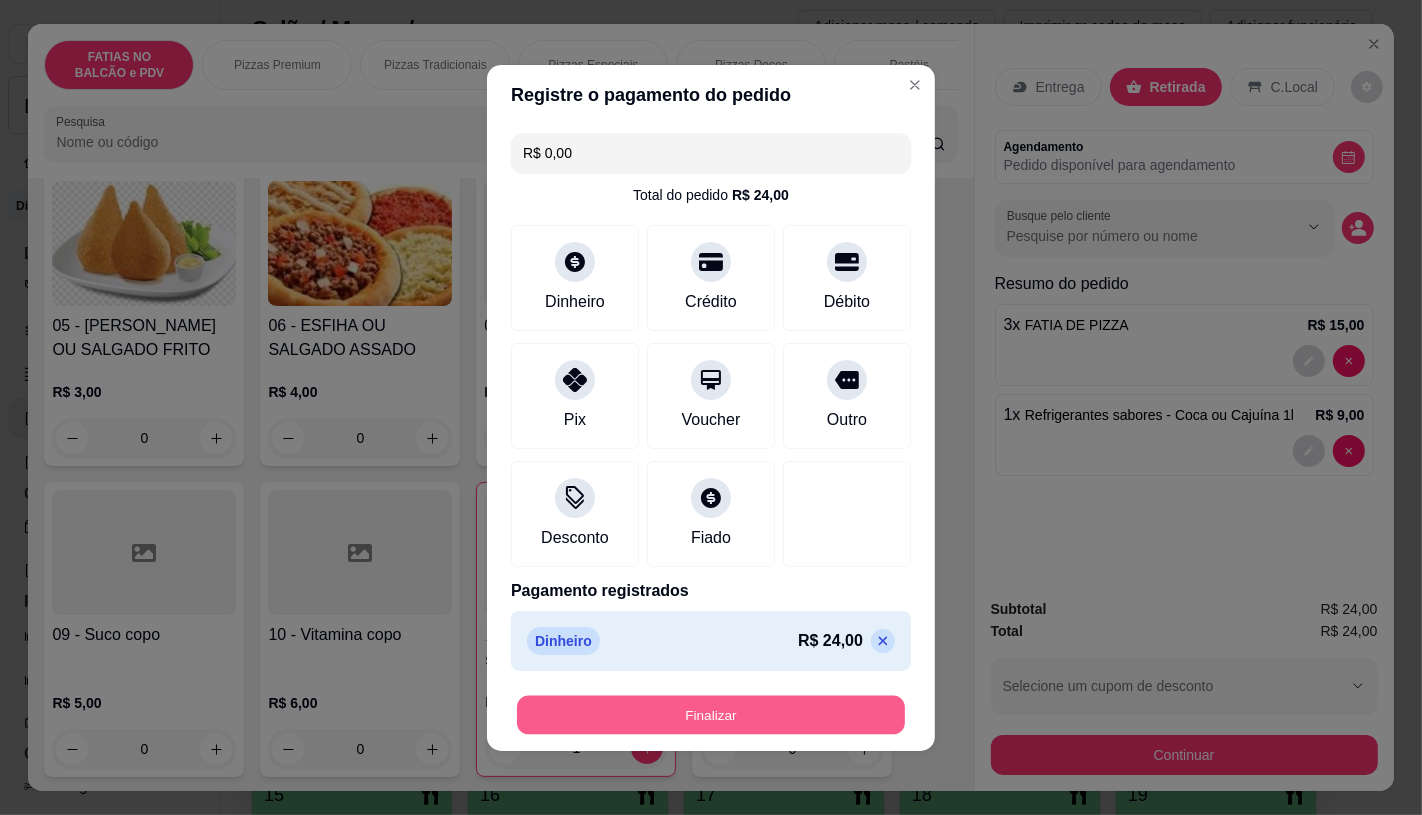 click on "Finalizar" at bounding box center (711, 714) 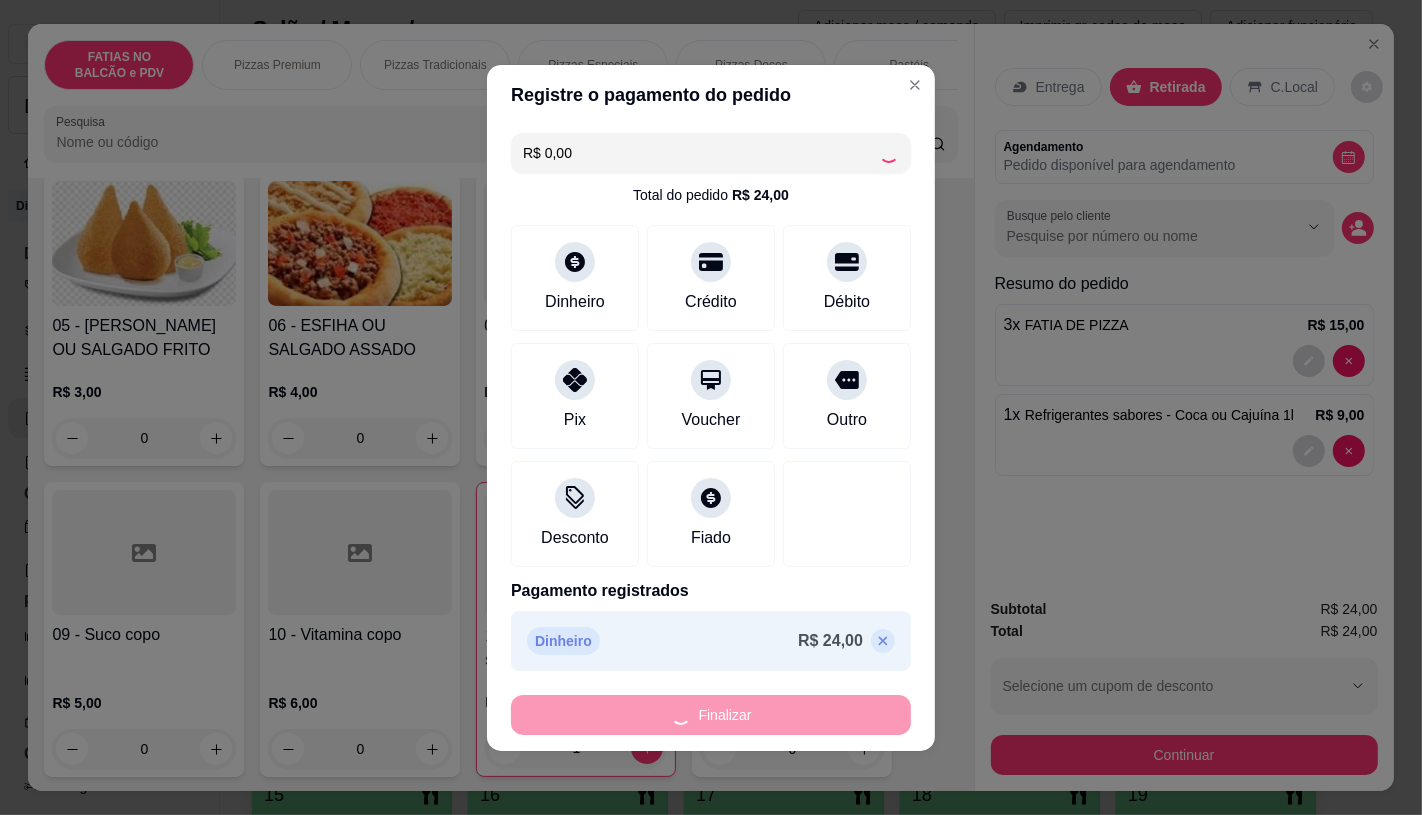 type on "0" 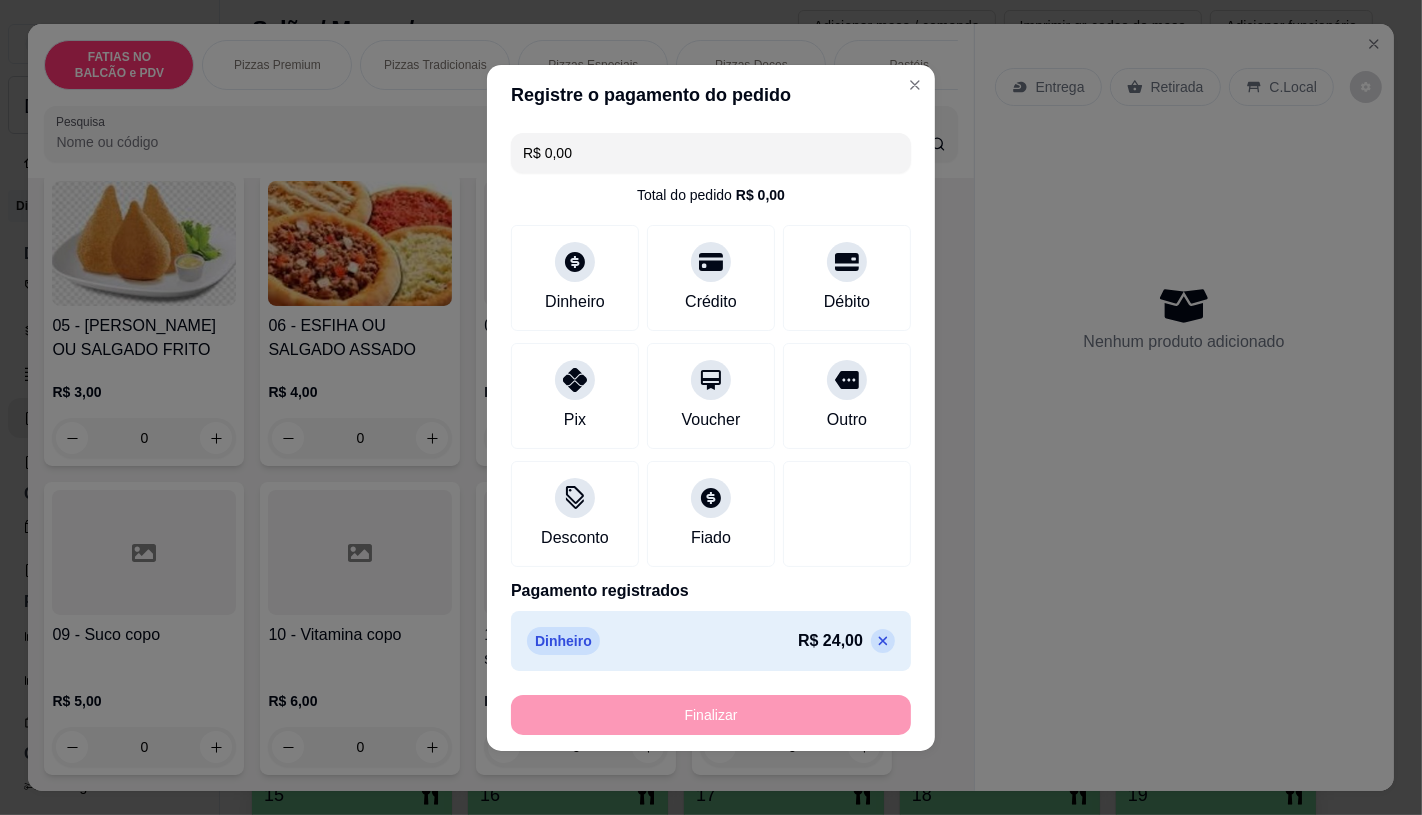 type on "-R$ 24,00" 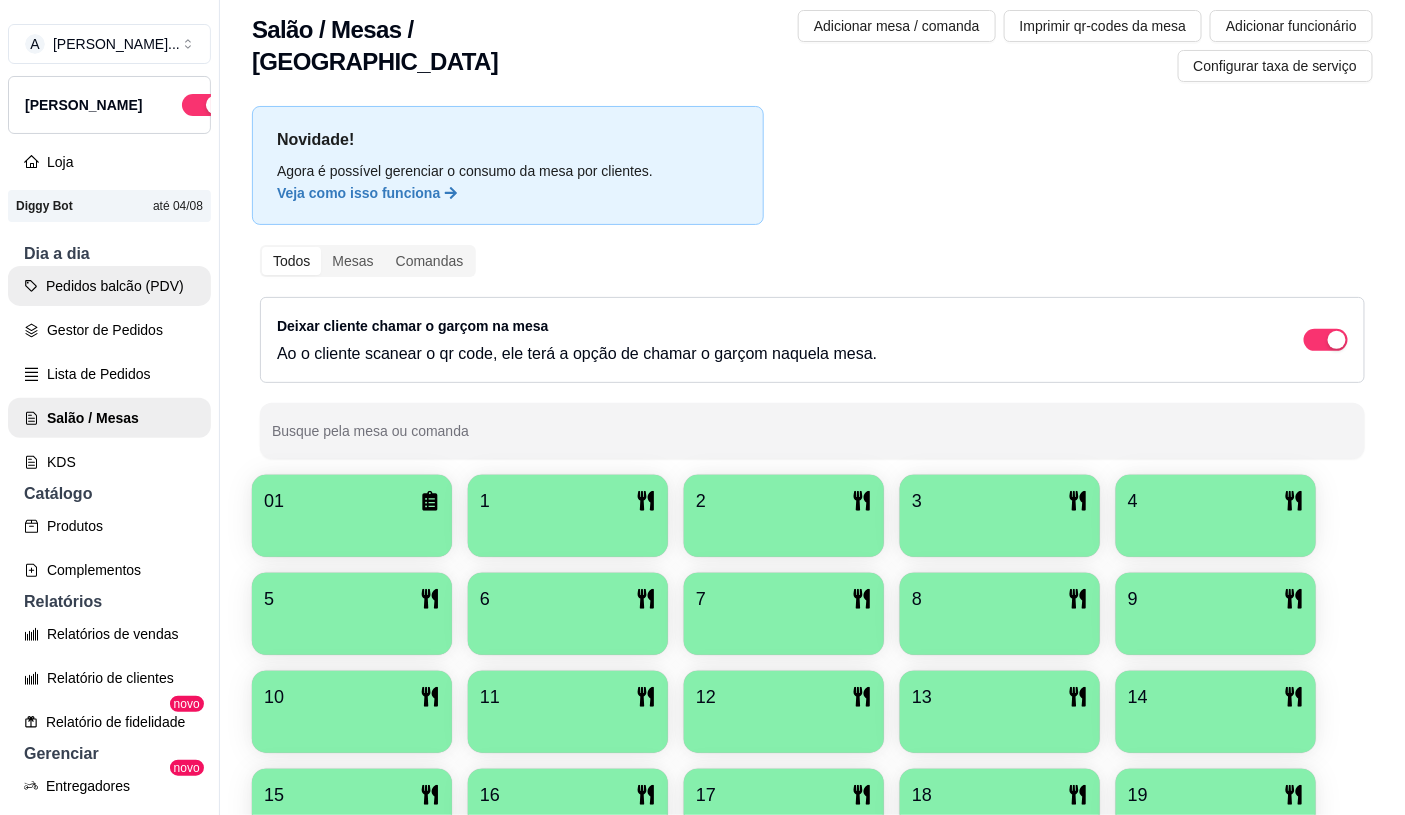click on "Pedidos balcão (PDV)" at bounding box center (109, 286) 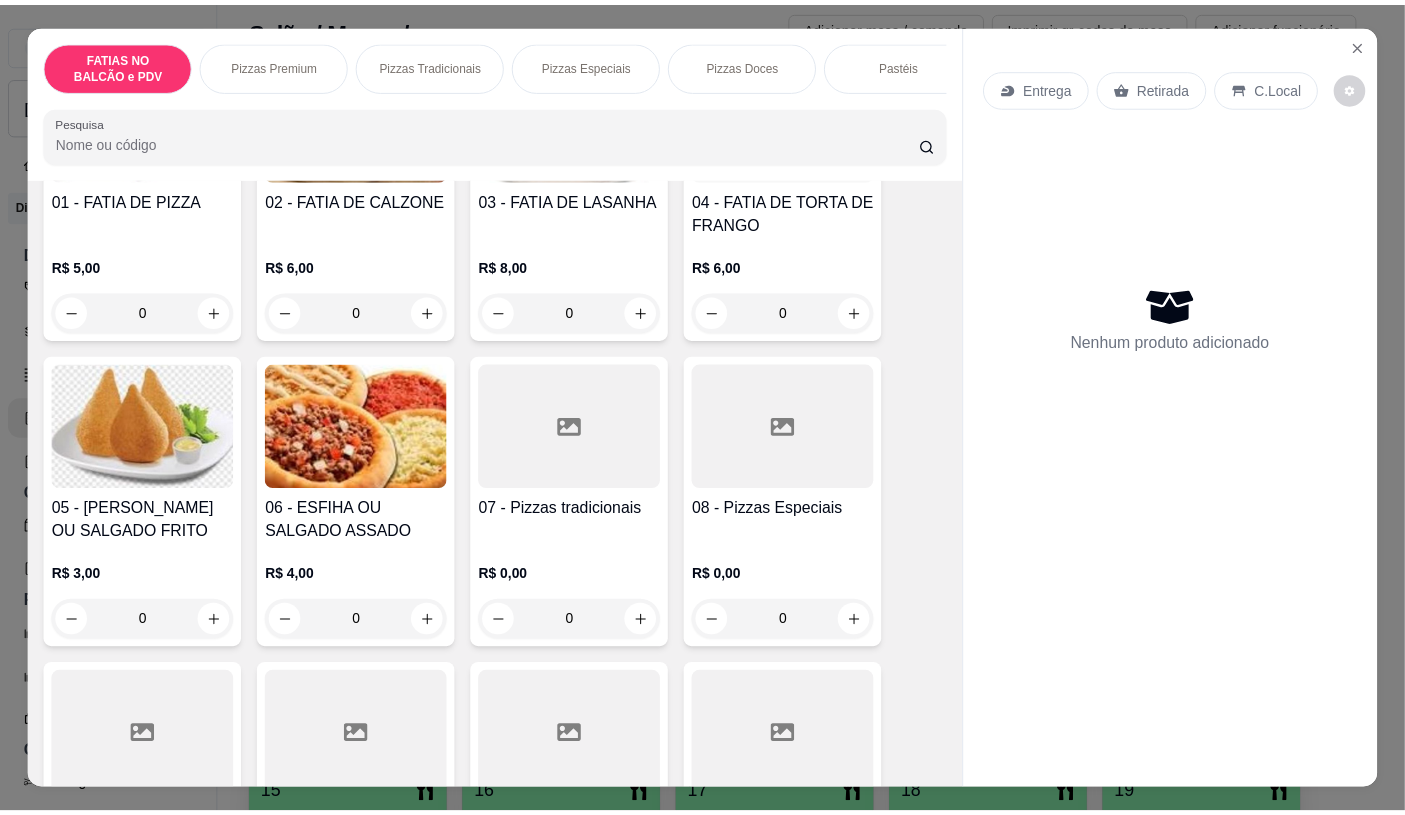 scroll, scrollTop: 333, scrollLeft: 0, axis: vertical 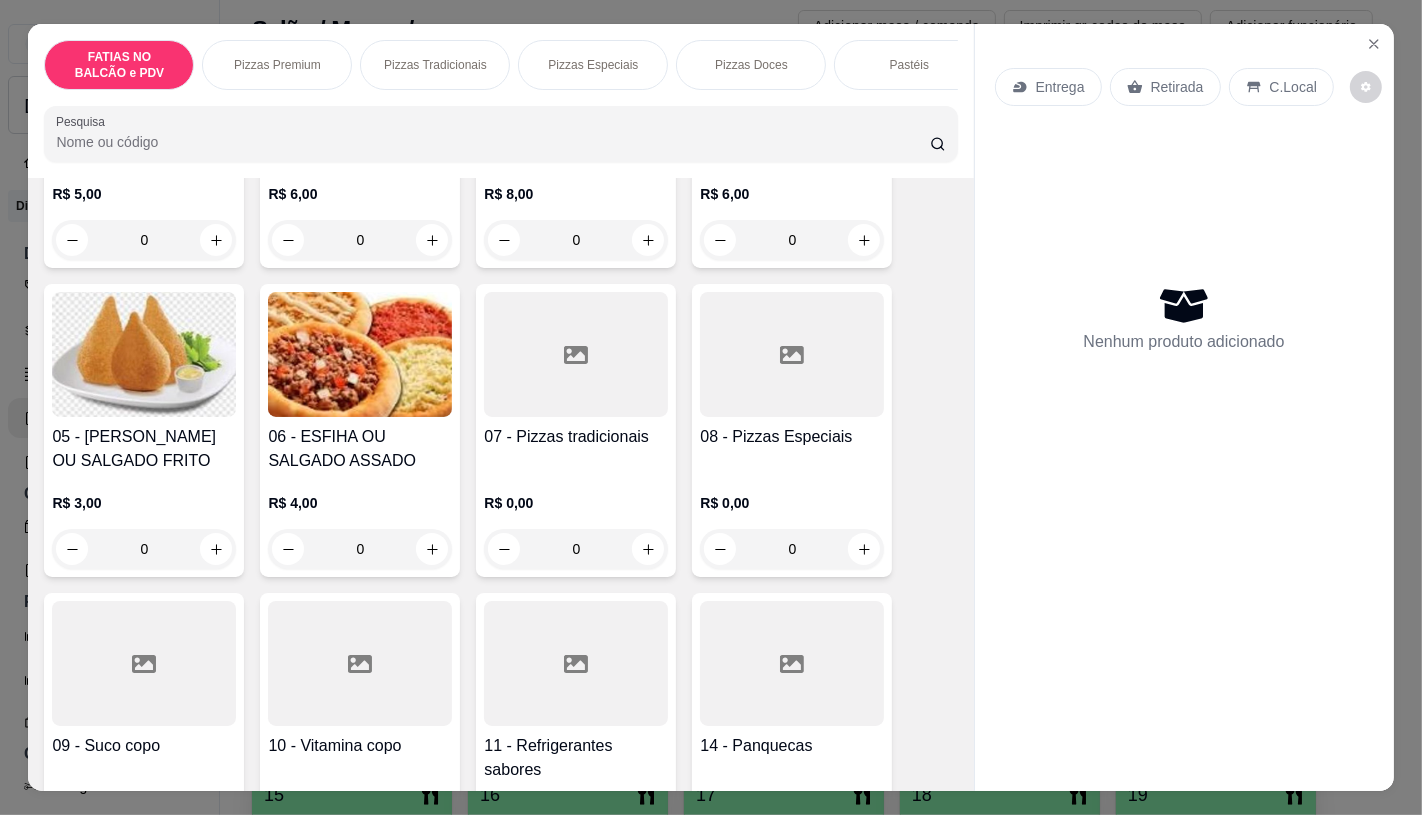 click on "R$ 0,00" at bounding box center [576, 503] 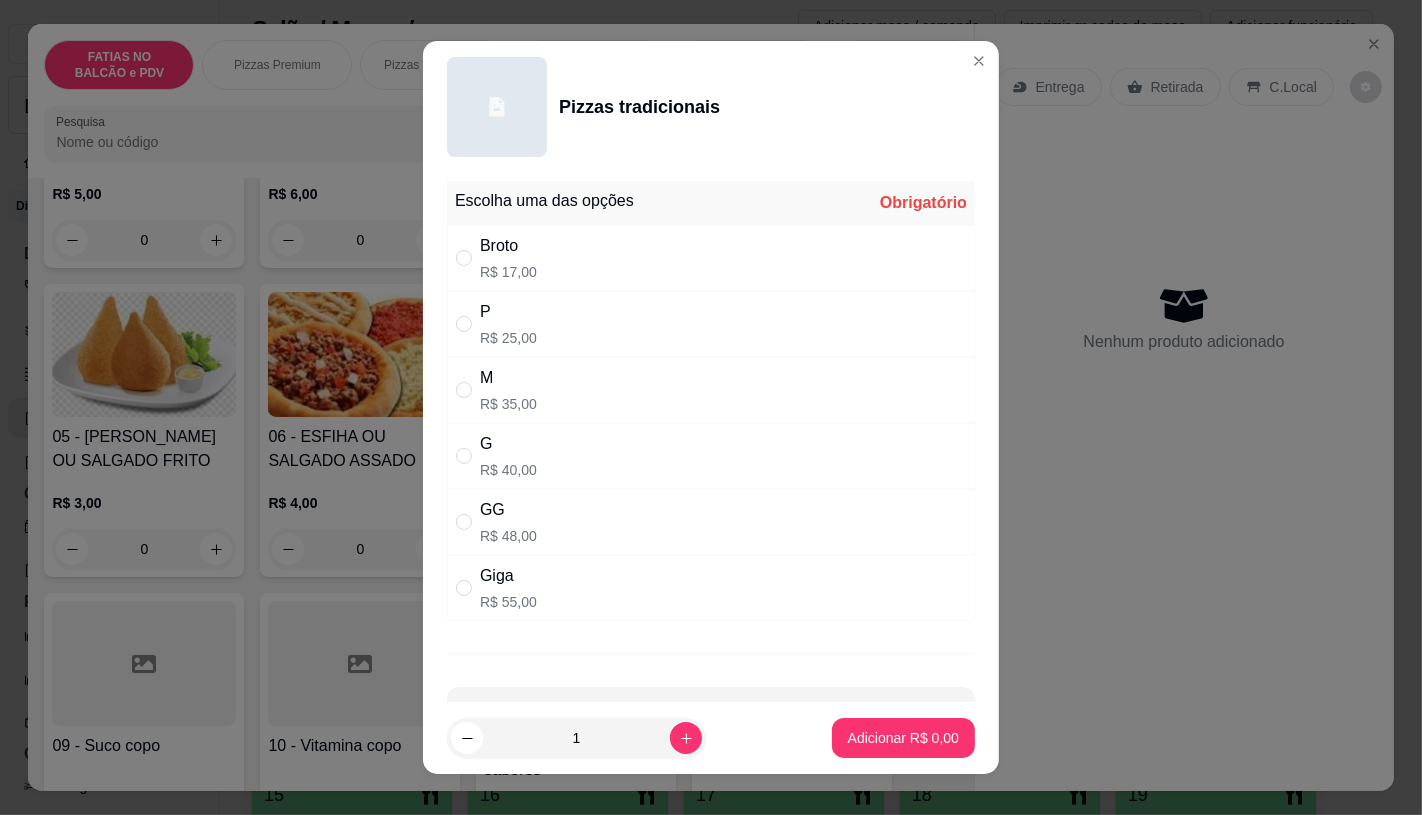click on "R$ 48,00" at bounding box center [508, 536] 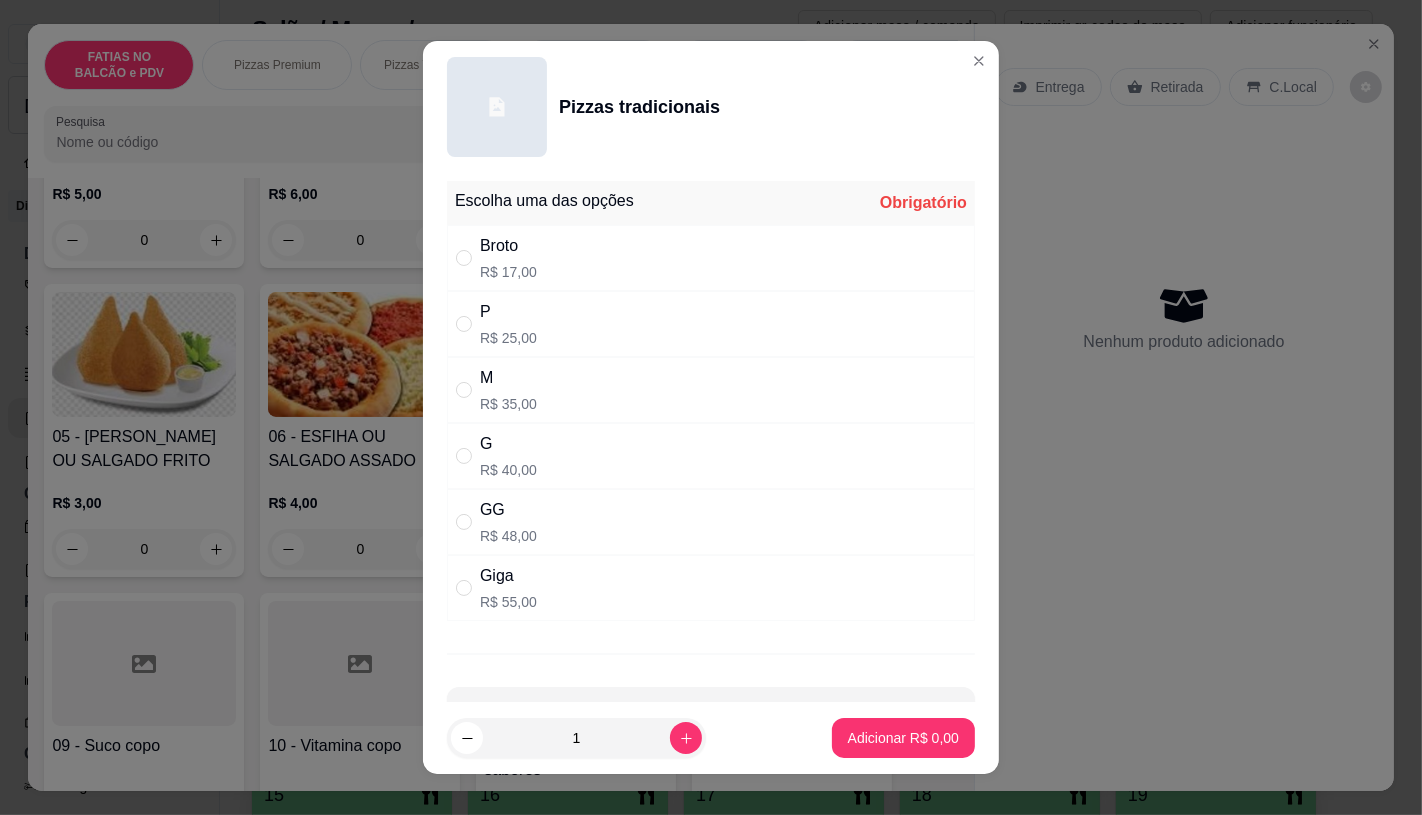 radio on "true" 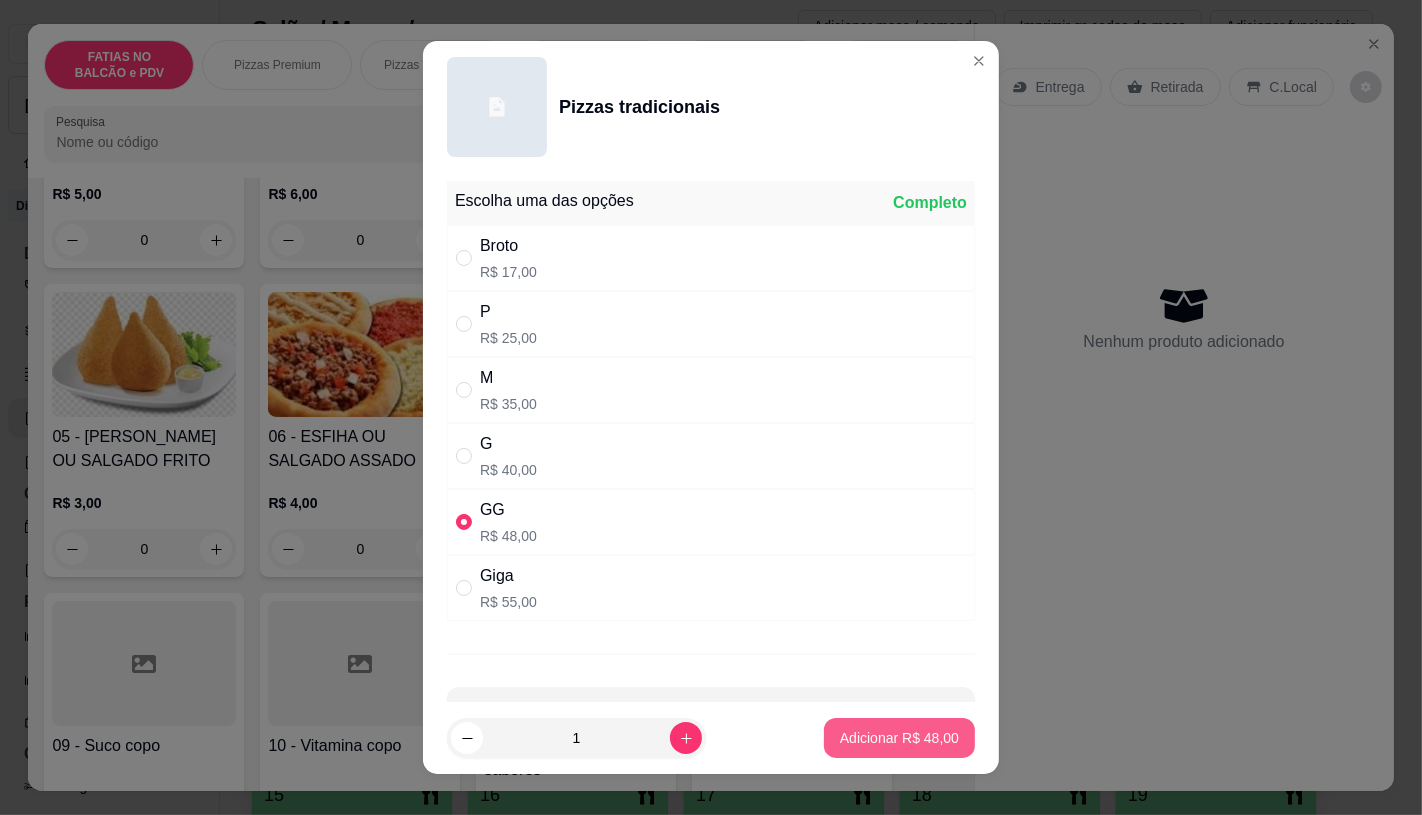 click on "Adicionar   R$ 48,00" at bounding box center (899, 738) 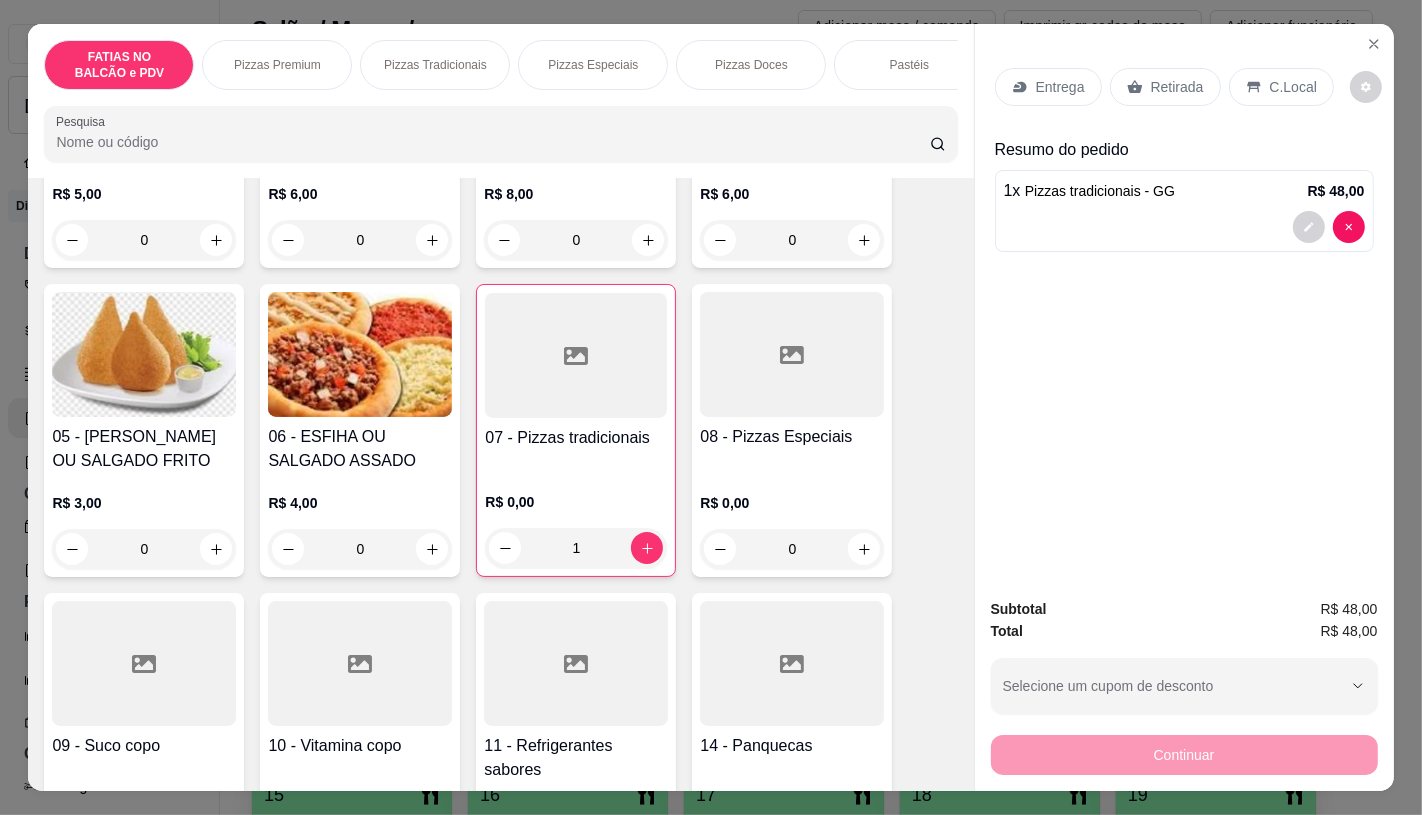 click on "Retirada" at bounding box center [1165, 87] 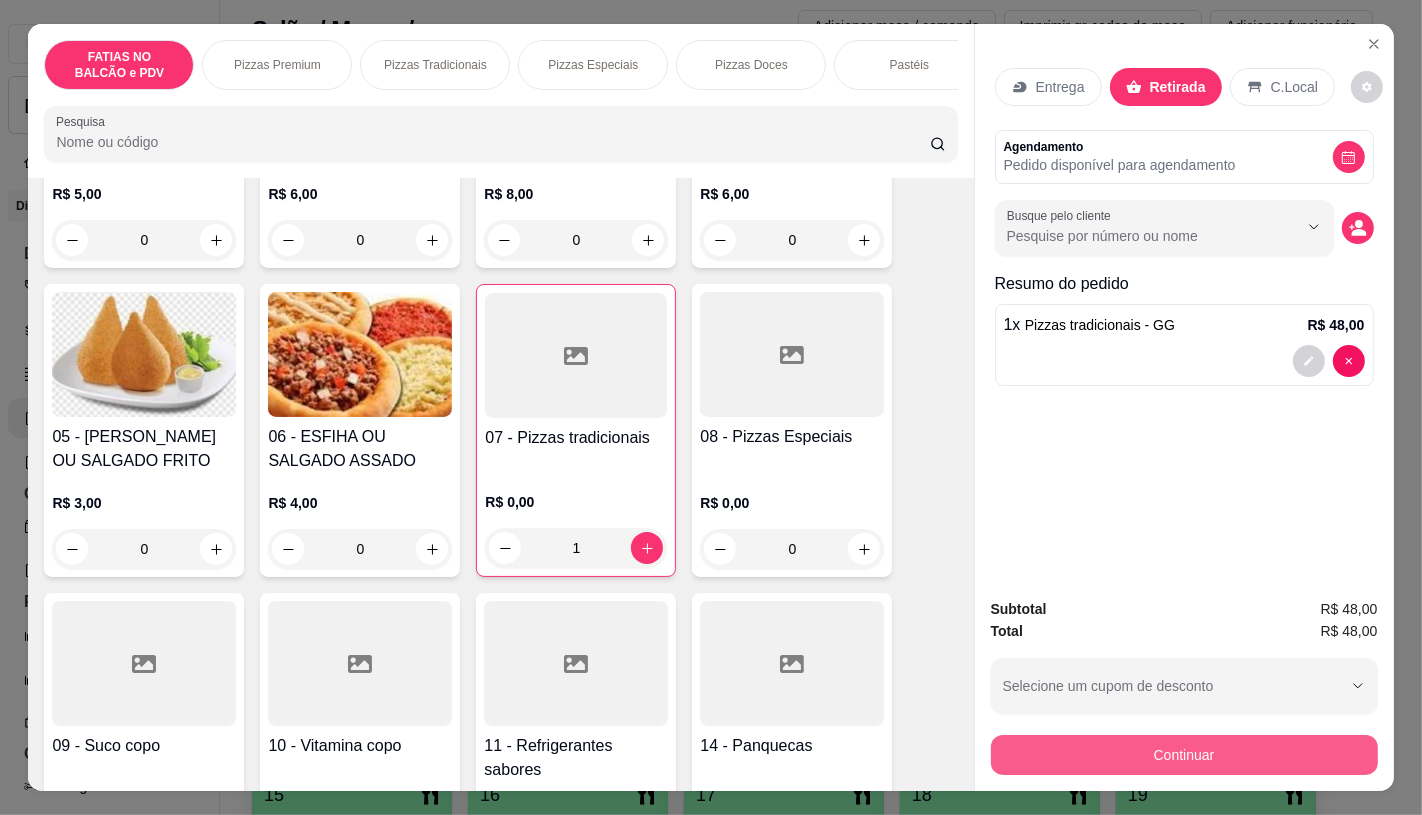 click on "Continuar" at bounding box center [1184, 755] 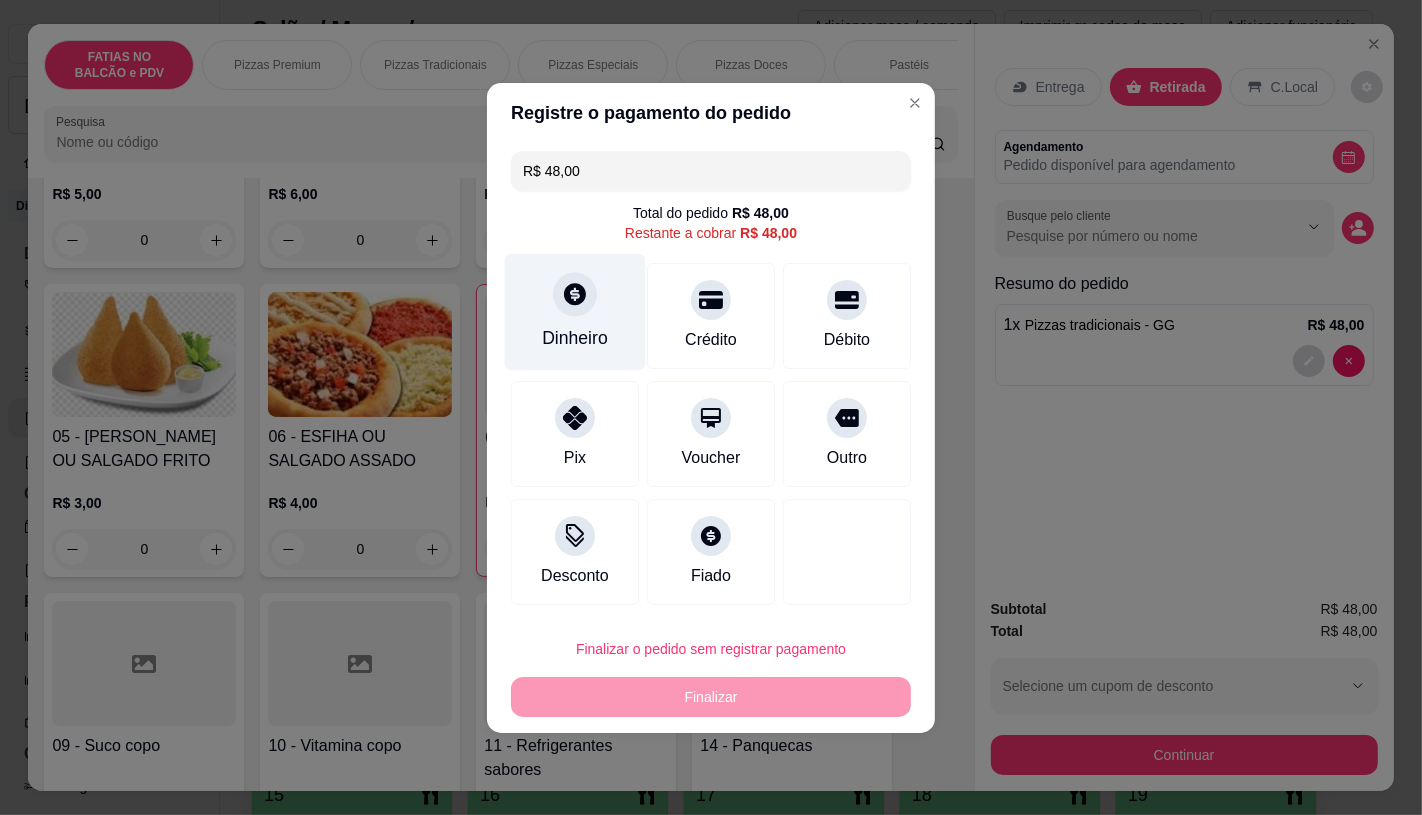 click 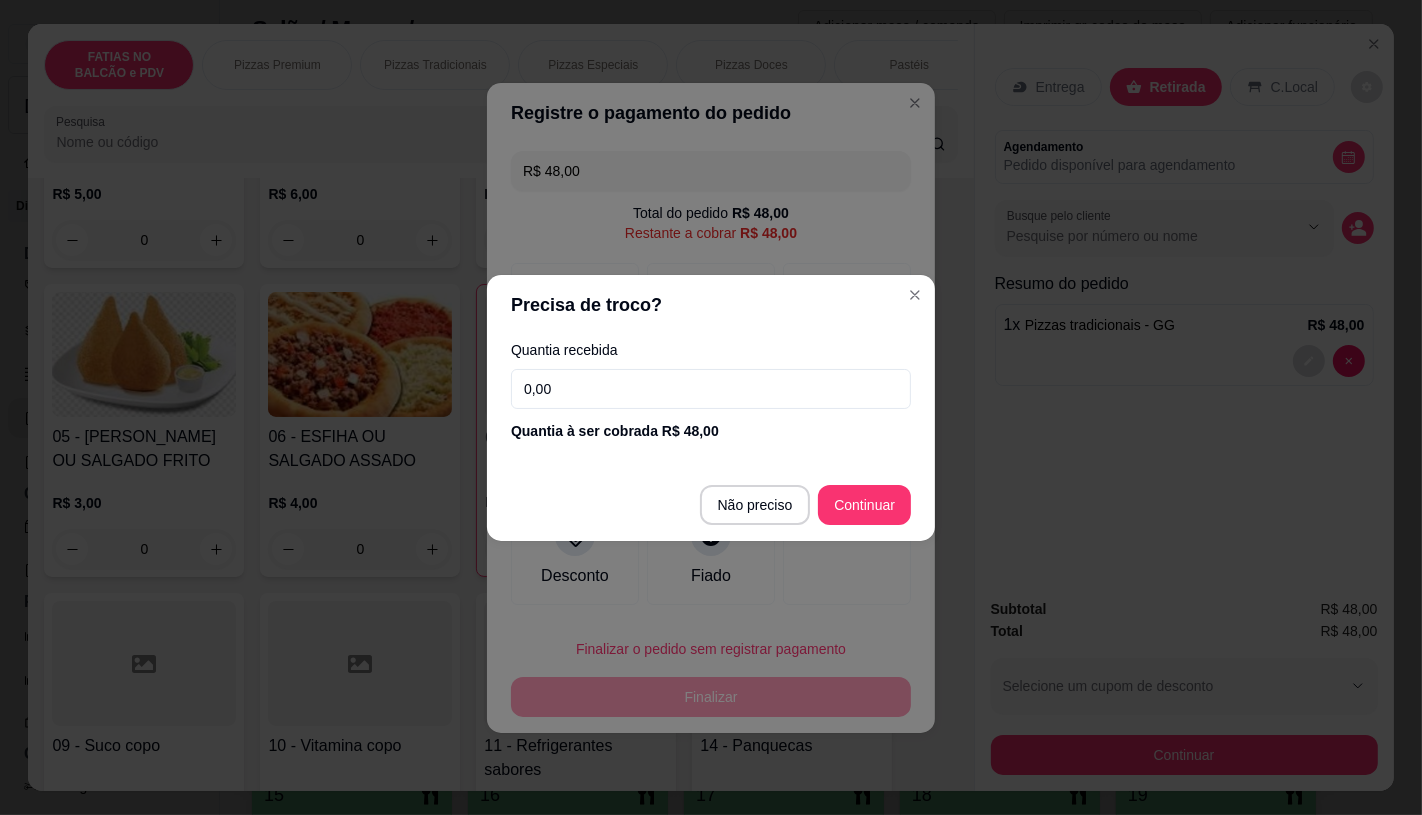 click on "0,00" at bounding box center (711, 389) 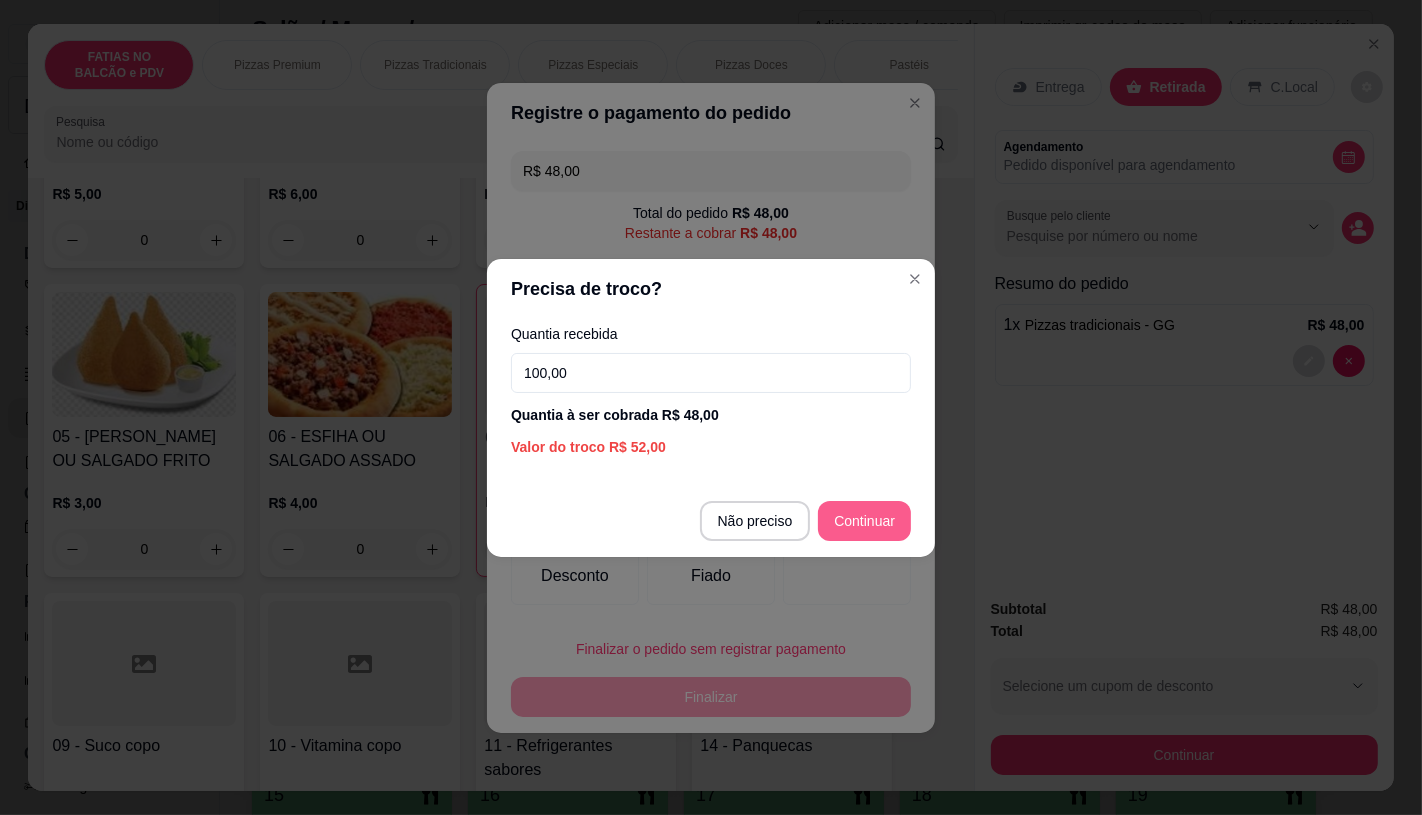 type on "100,00" 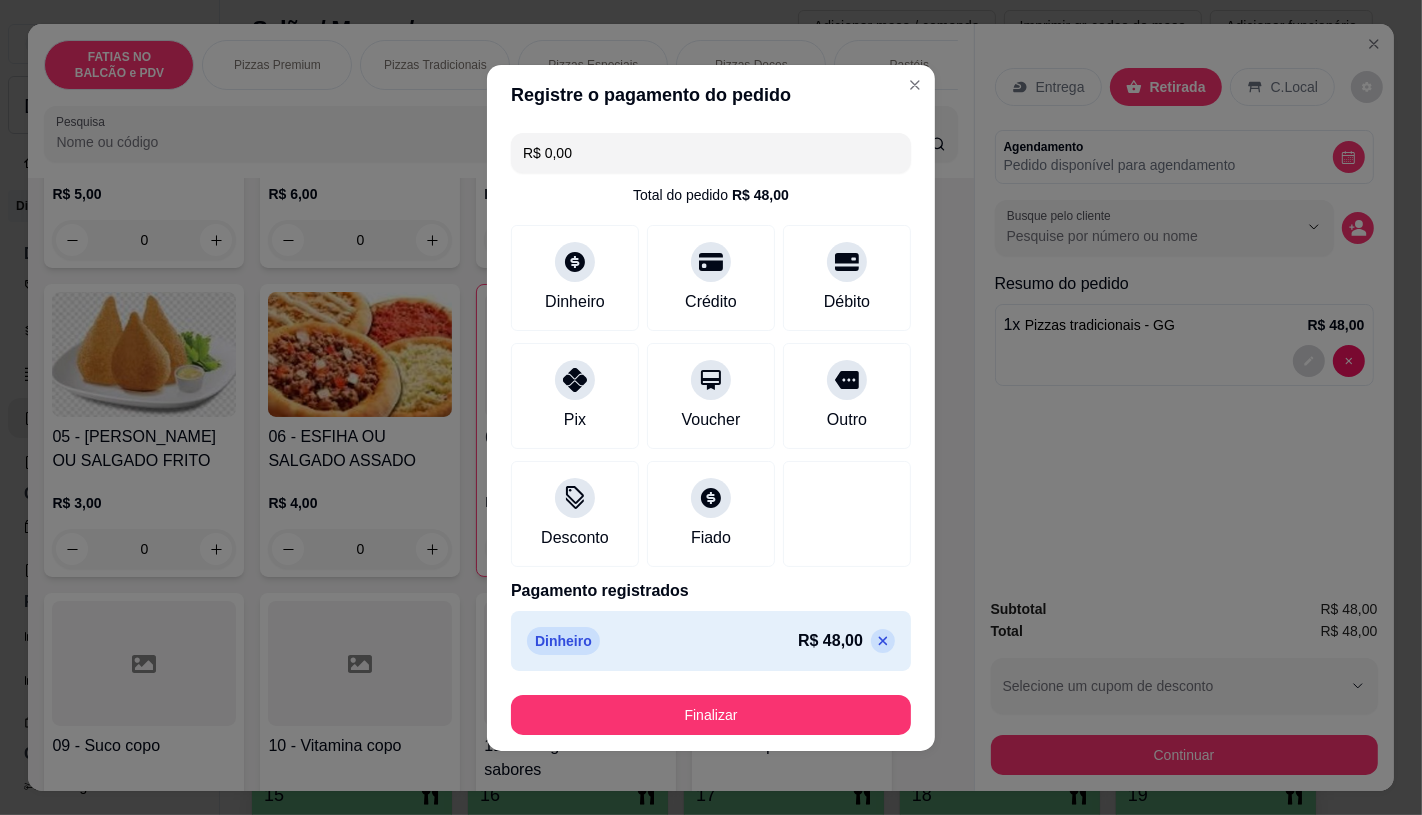 type on "R$ 0,00" 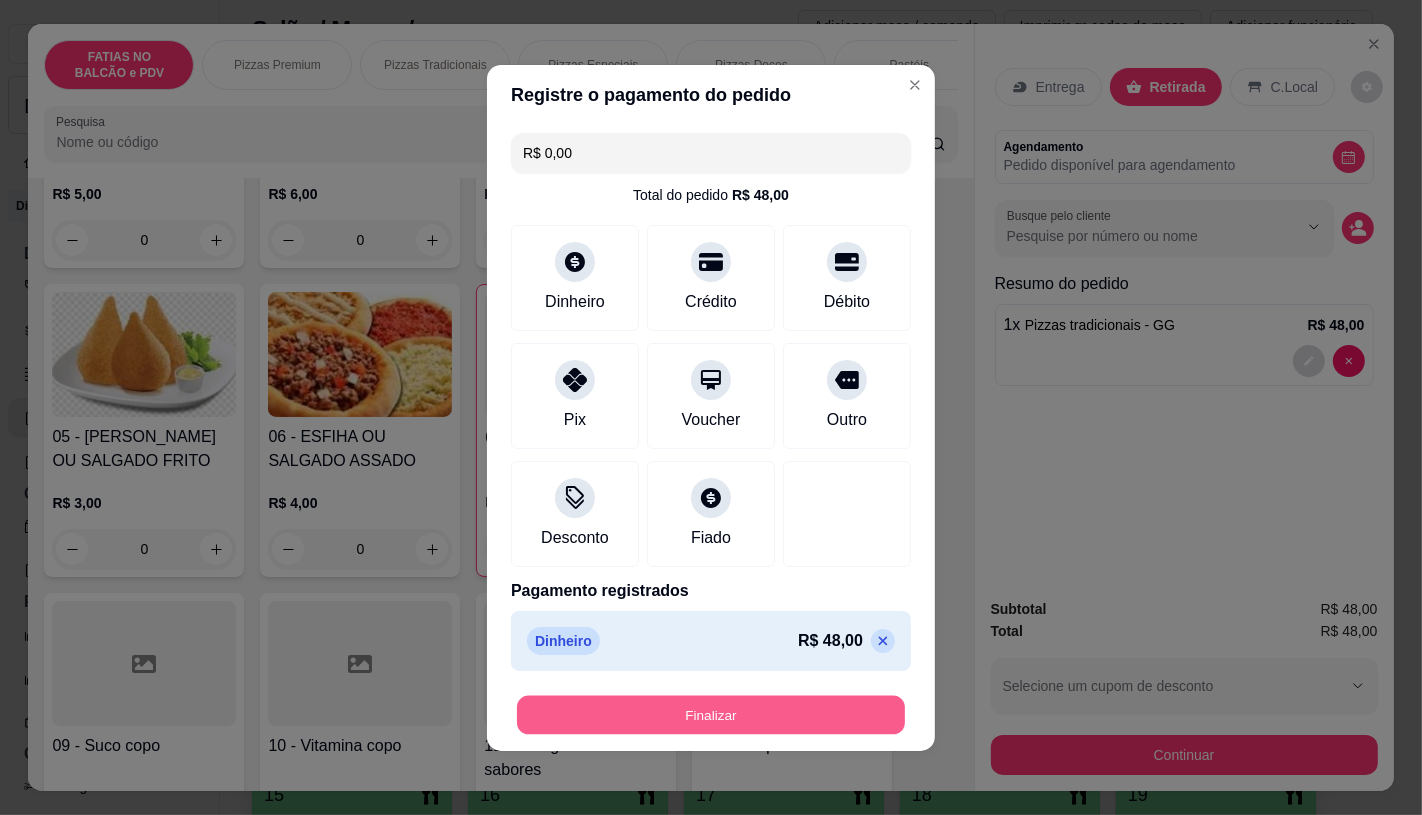 click on "Finalizar" at bounding box center (711, 714) 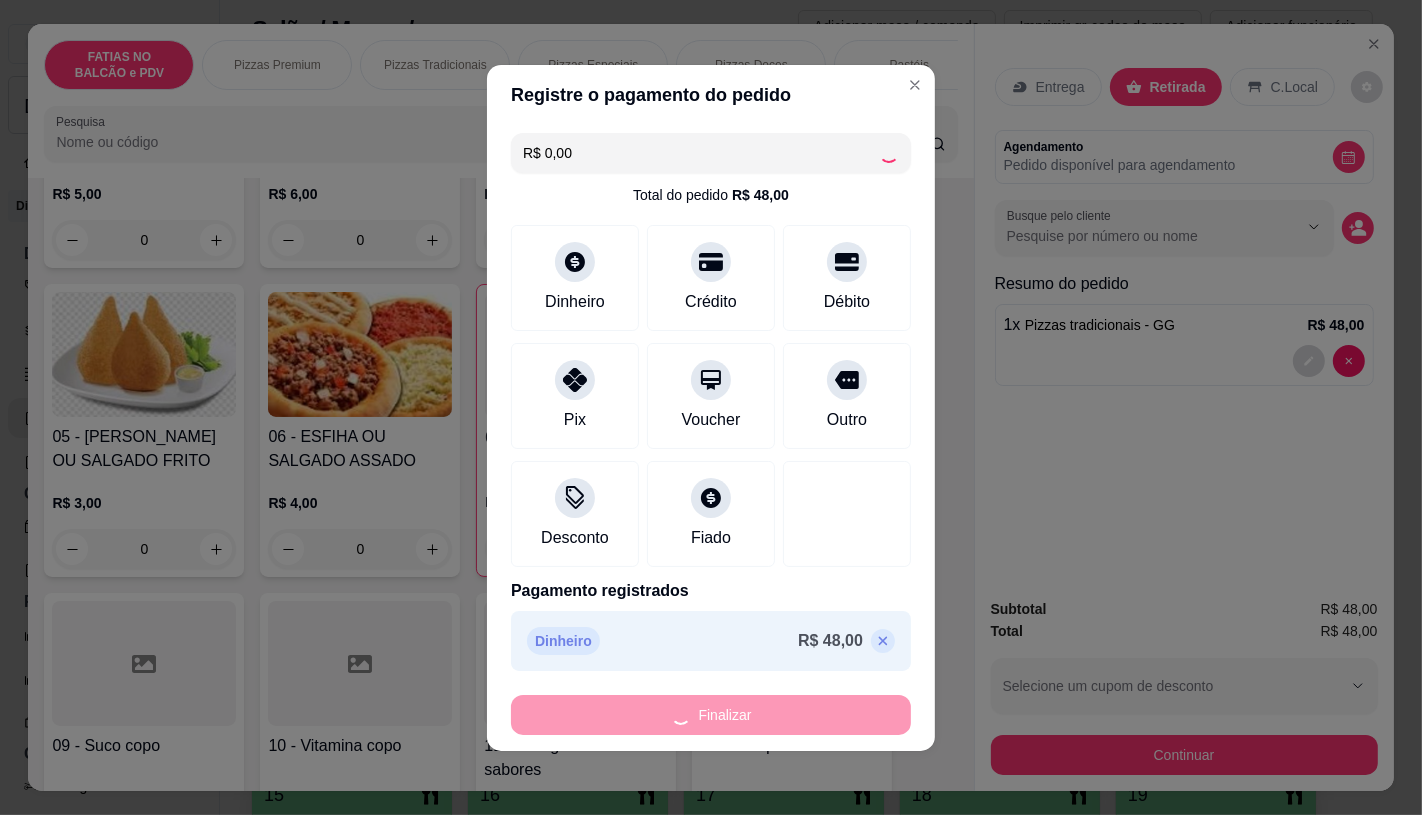 type on "0" 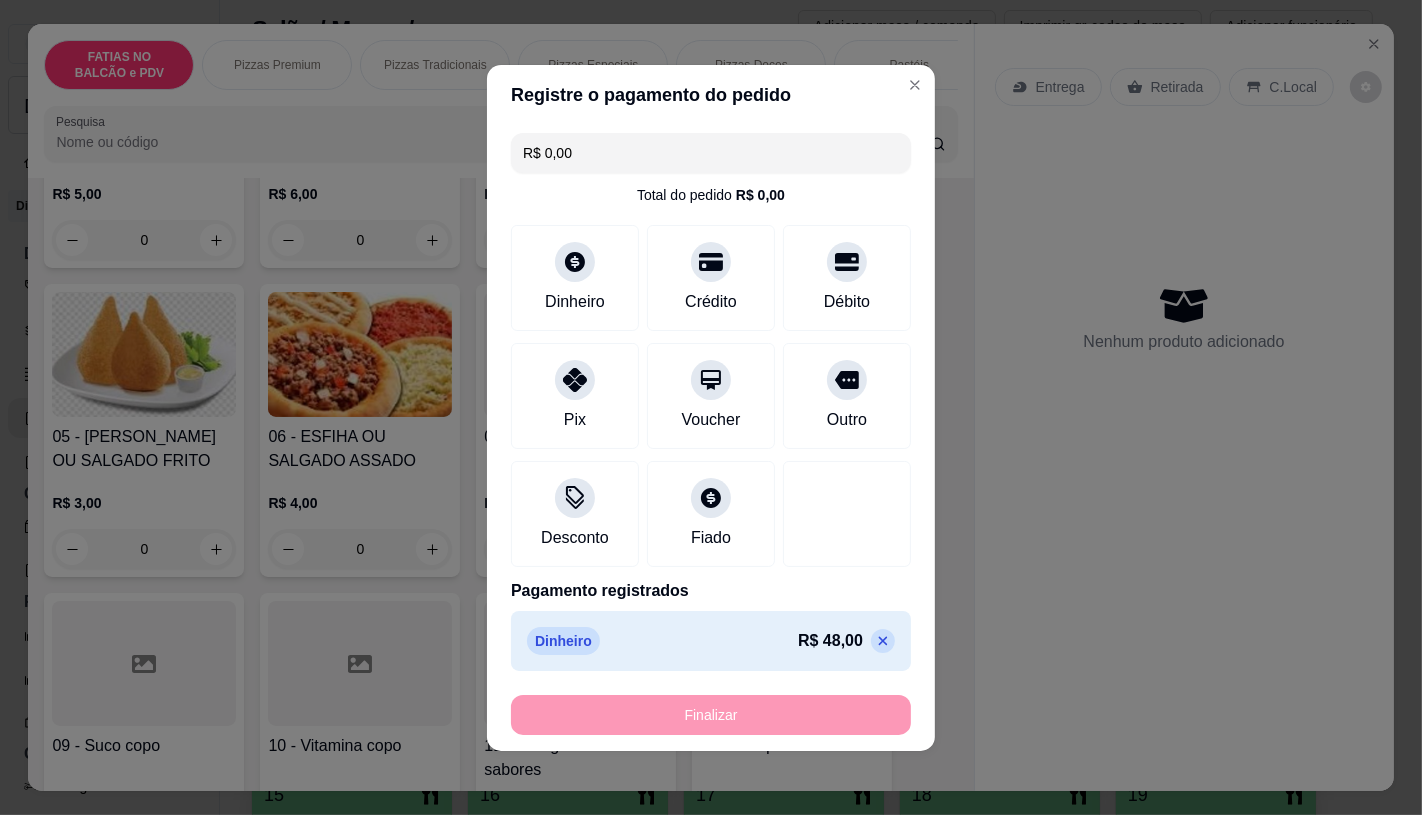 type on "-R$ 48,00" 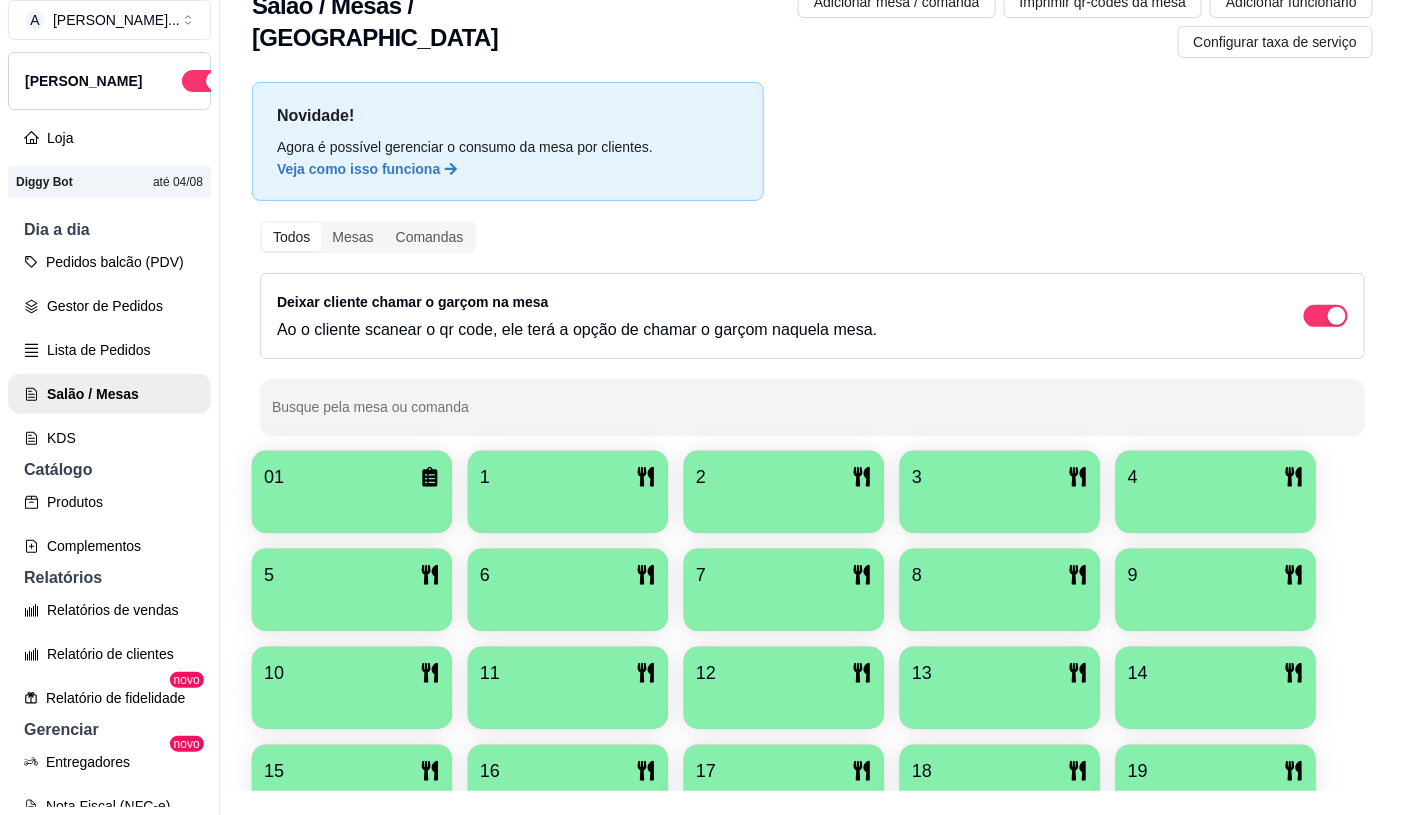 scroll, scrollTop: 32, scrollLeft: 0, axis: vertical 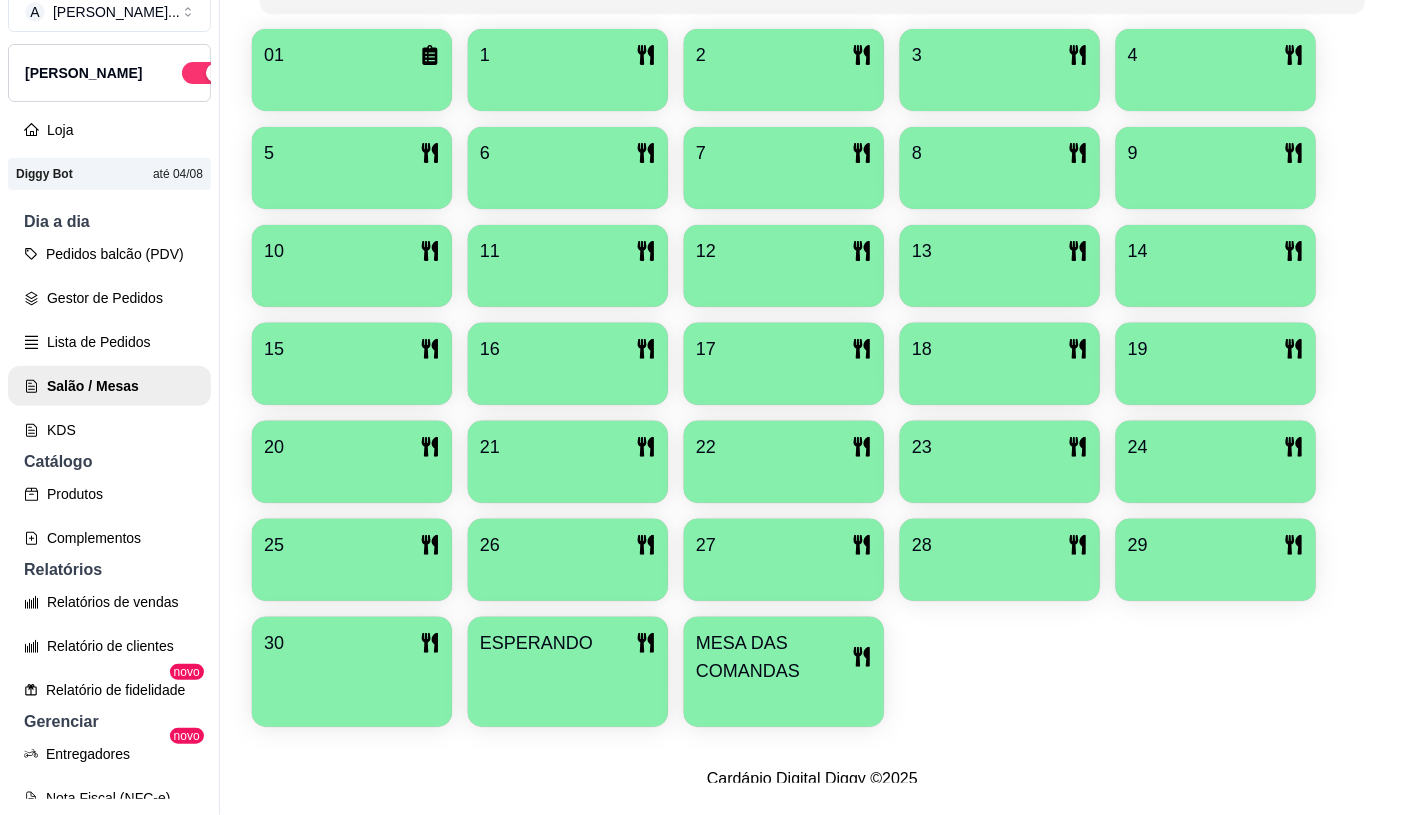 click on "MESA DAS COMANDAS" at bounding box center (774, 657) 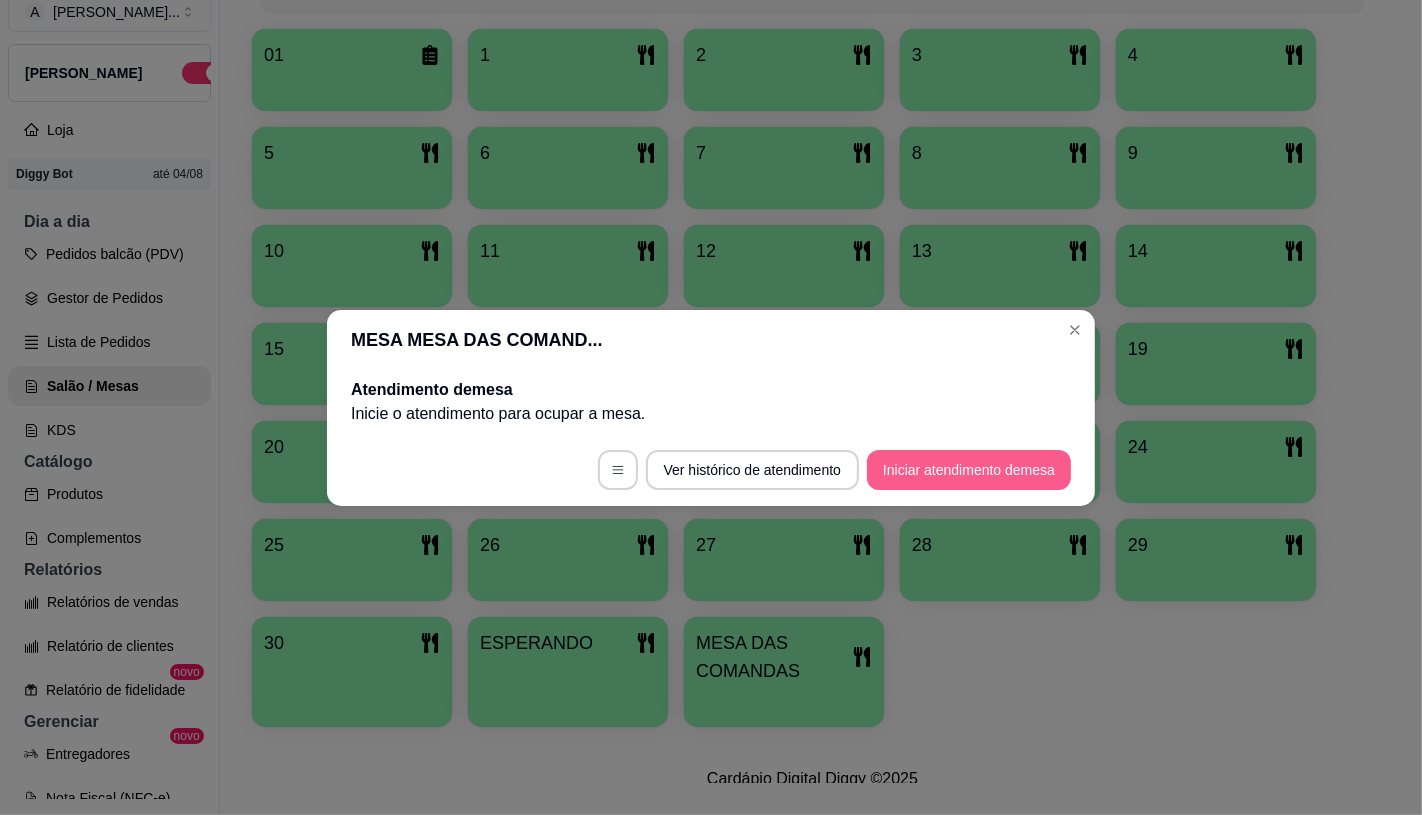 click on "Iniciar atendimento de  mesa" at bounding box center [969, 470] 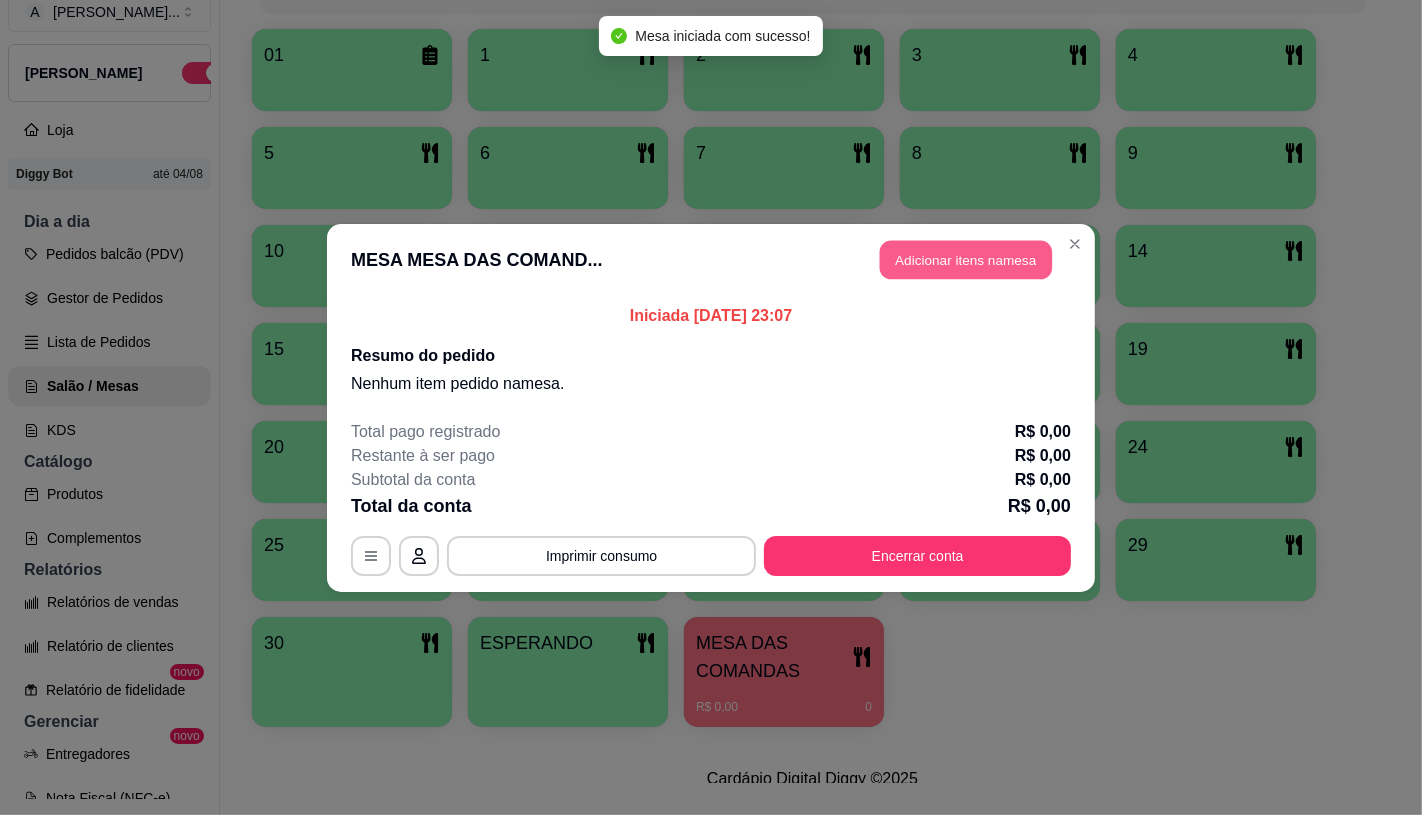 click on "Adicionar itens na  mesa" at bounding box center [966, 259] 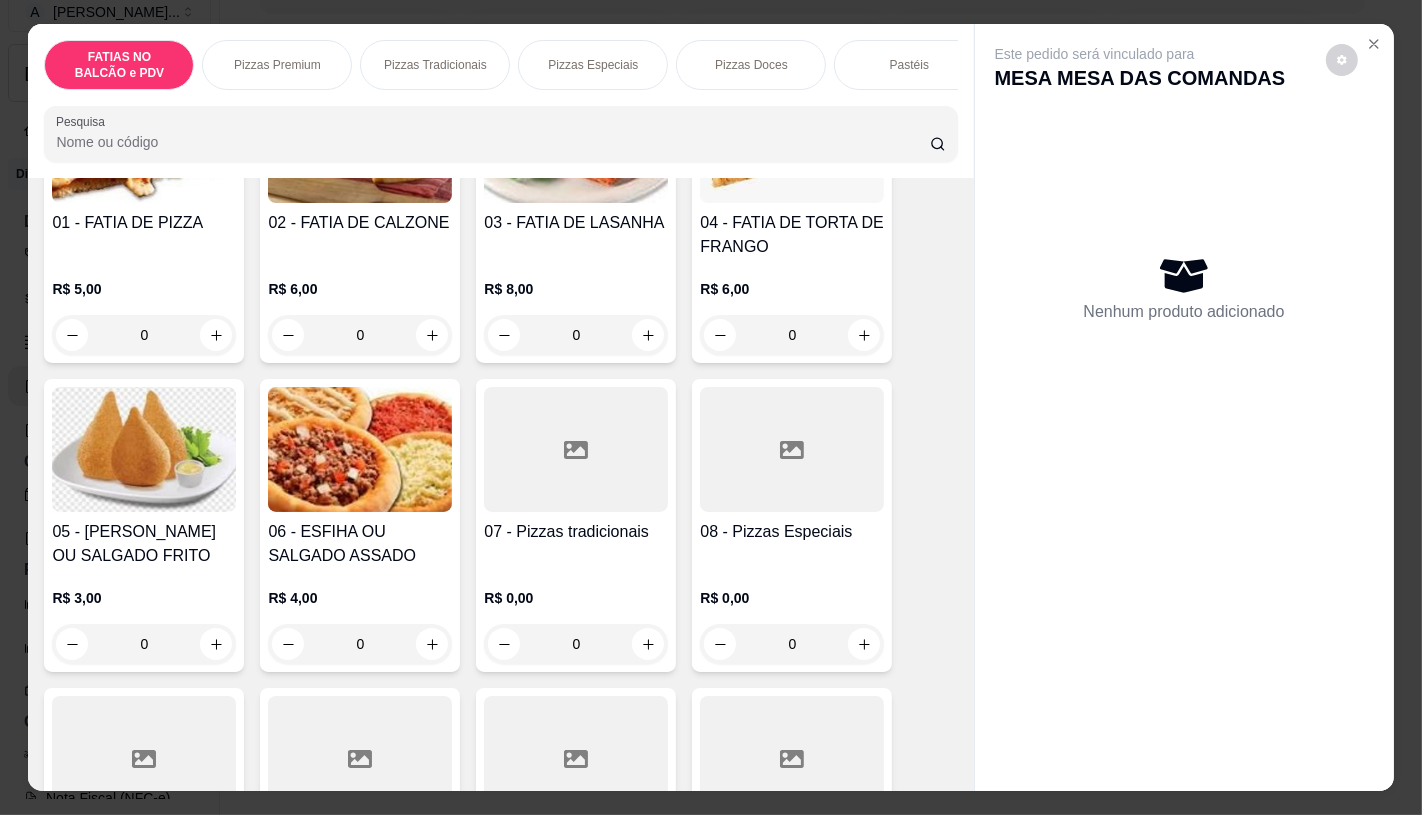scroll, scrollTop: 444, scrollLeft: 0, axis: vertical 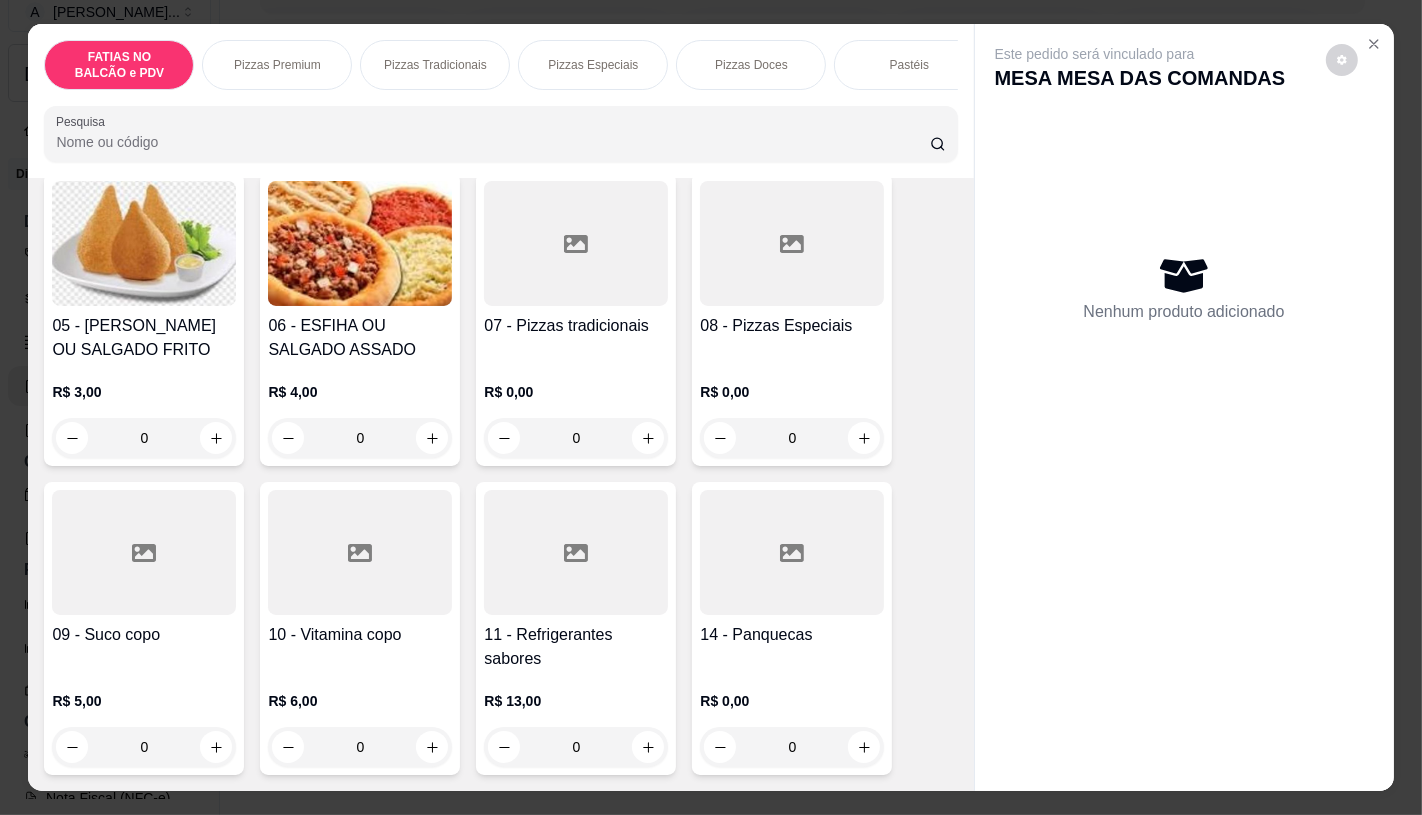 click at bounding box center (792, 552) 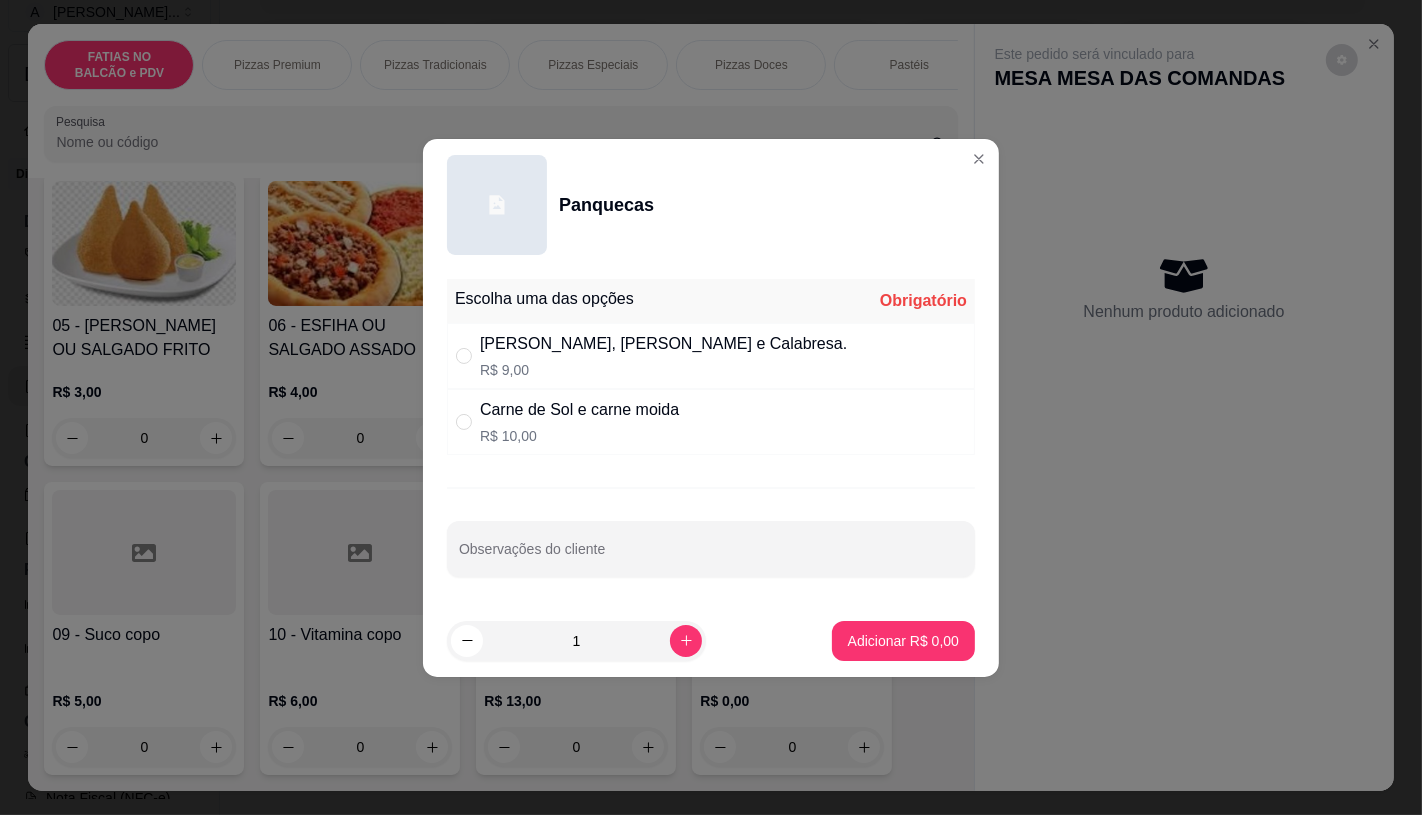 click on "Frango, Mista e Calabresa. R$ 9,00" at bounding box center (711, 356) 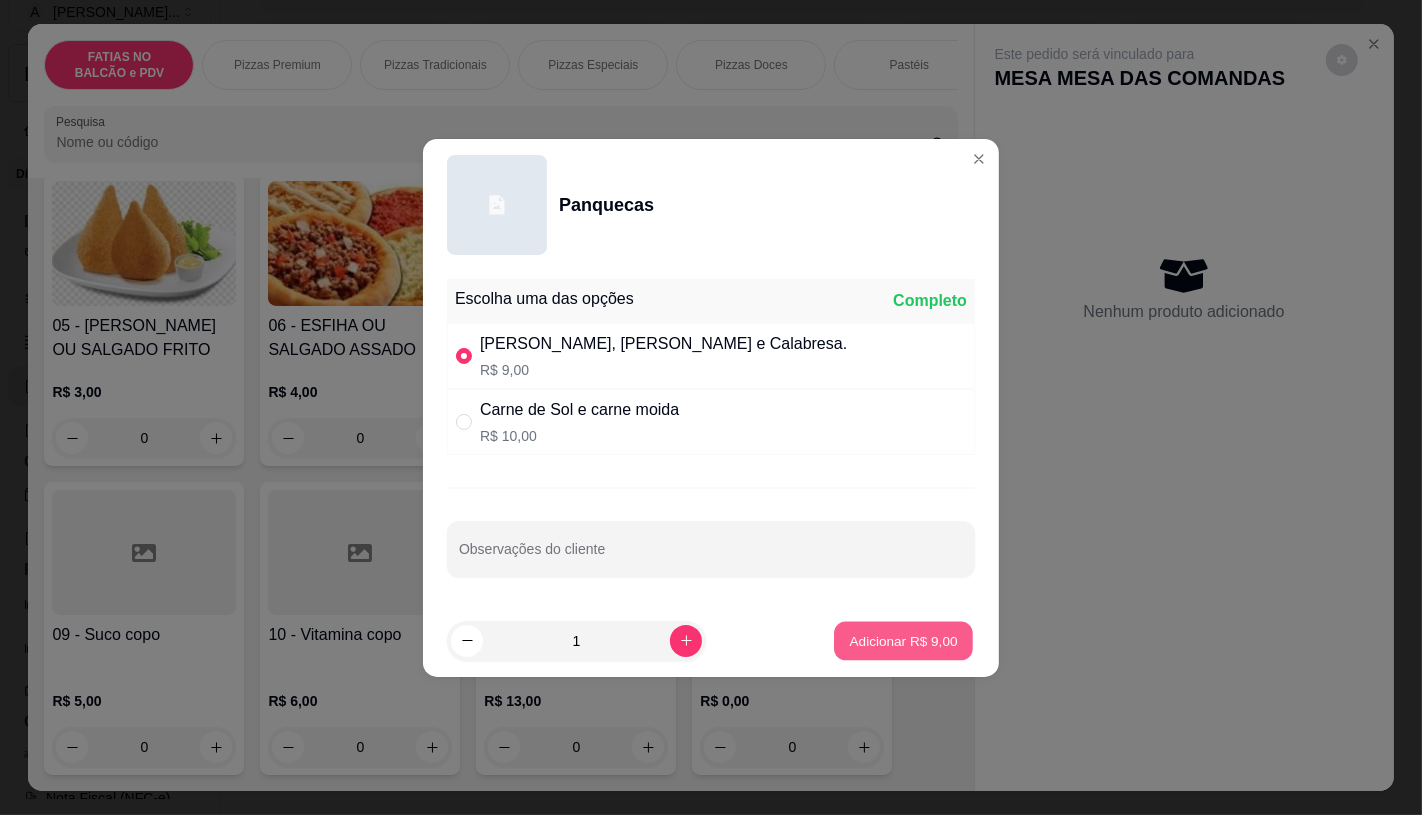 click on "Adicionar   R$ 9,00" at bounding box center (903, 640) 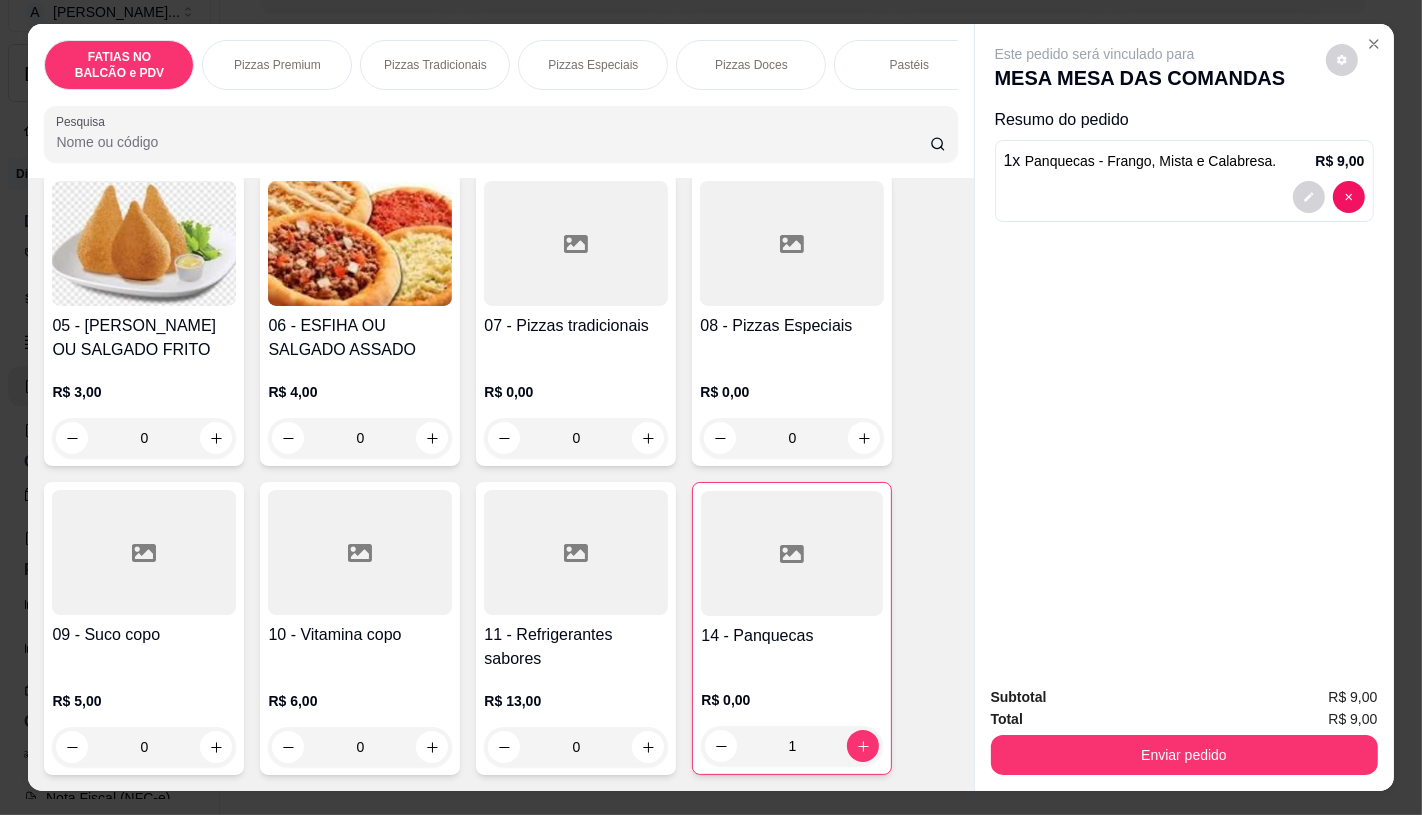 click on "14 - Panquecas" at bounding box center [792, 647] 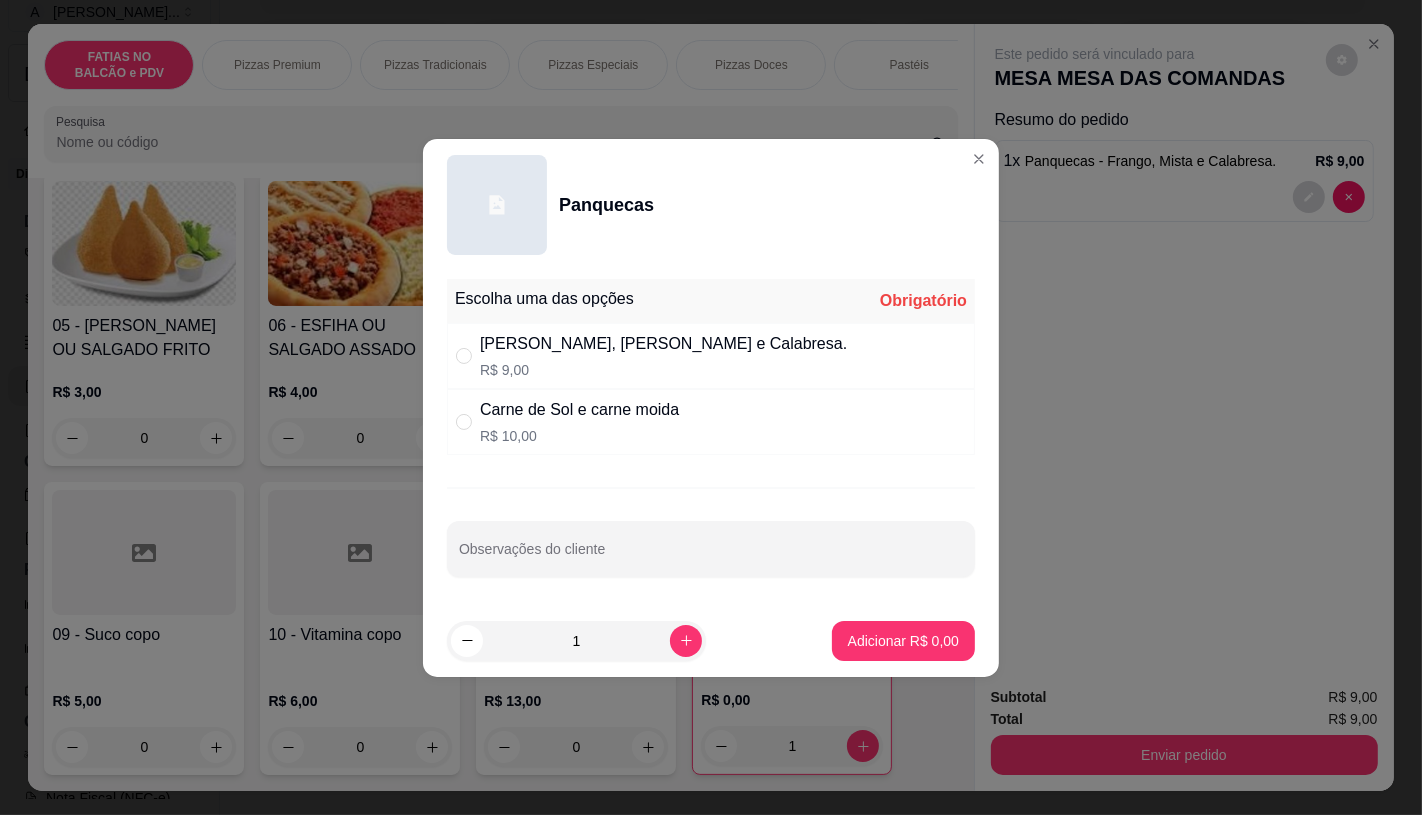 drag, startPoint x: 624, startPoint y: 435, endPoint x: 624, endPoint y: 422, distance: 13 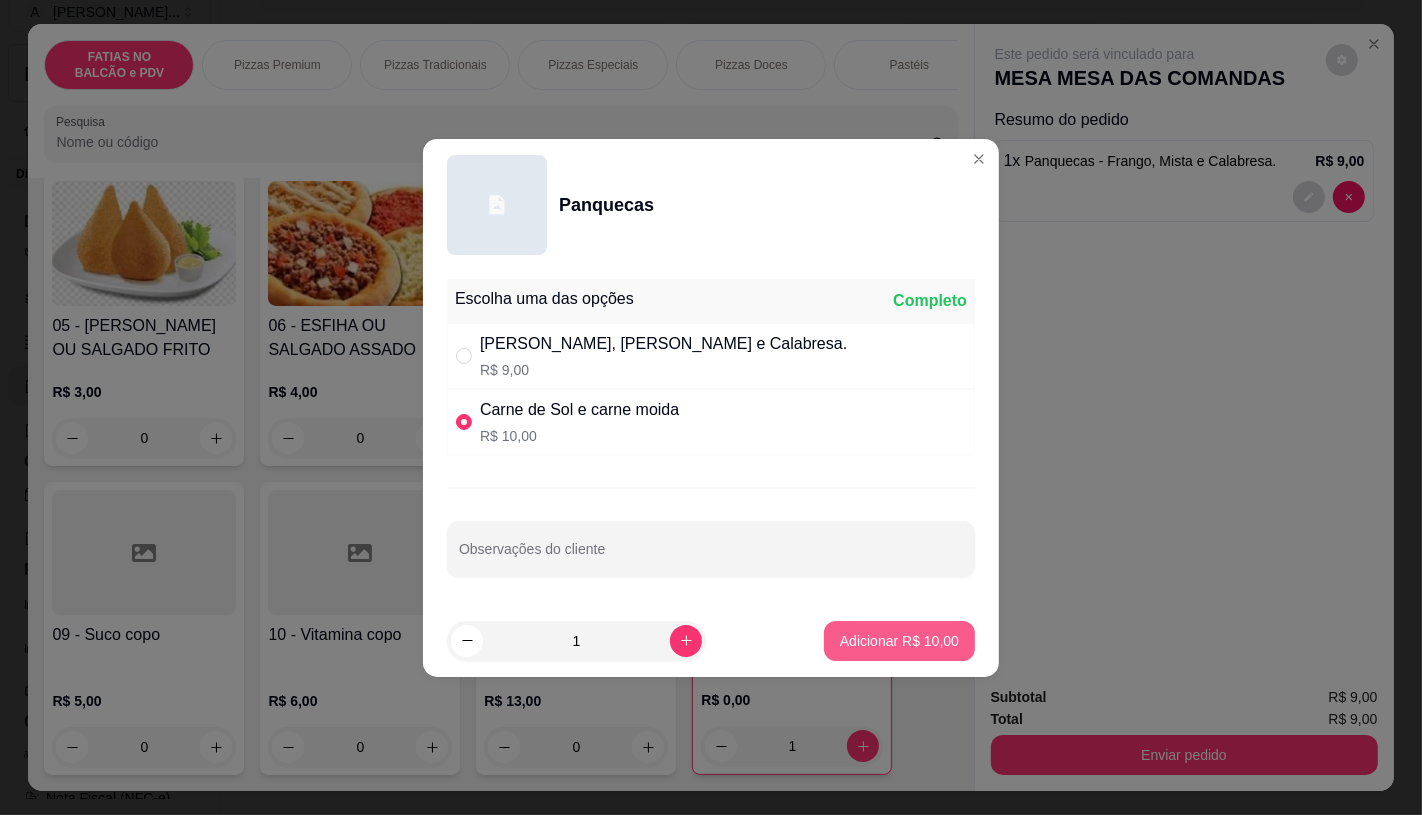 click on "Adicionar   R$ 10,00" at bounding box center (899, 641) 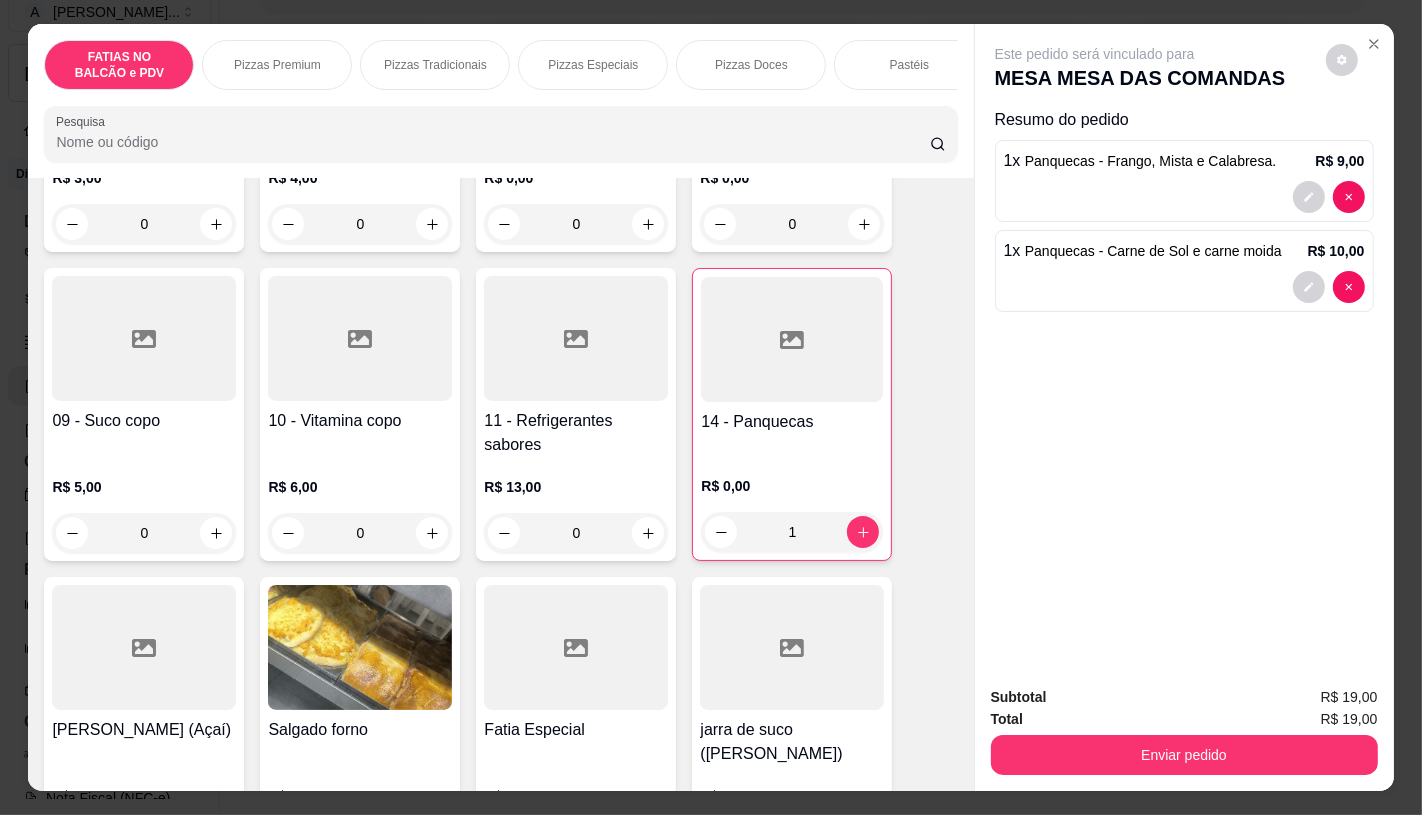 scroll, scrollTop: 666, scrollLeft: 0, axis: vertical 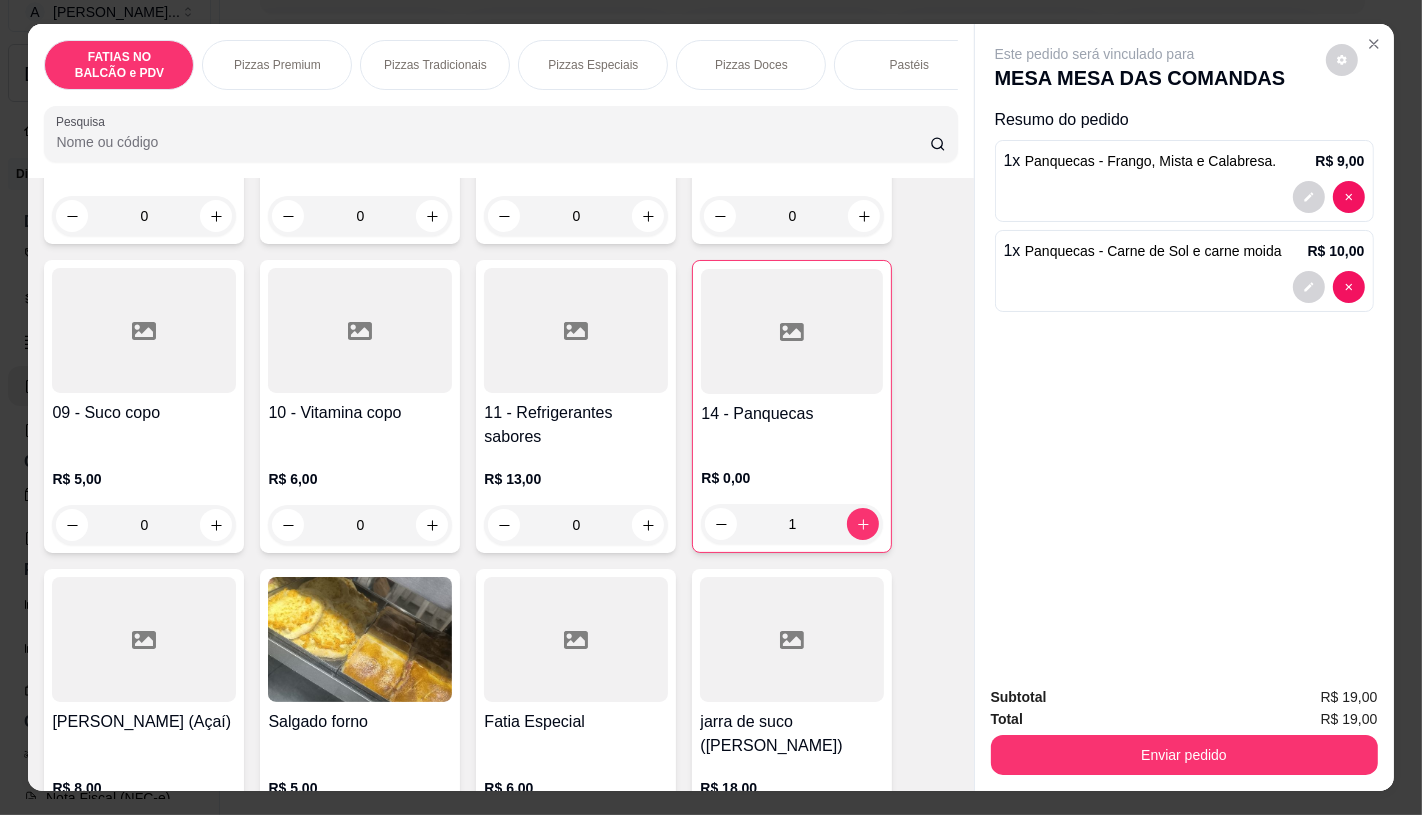 click at bounding box center [576, 639] 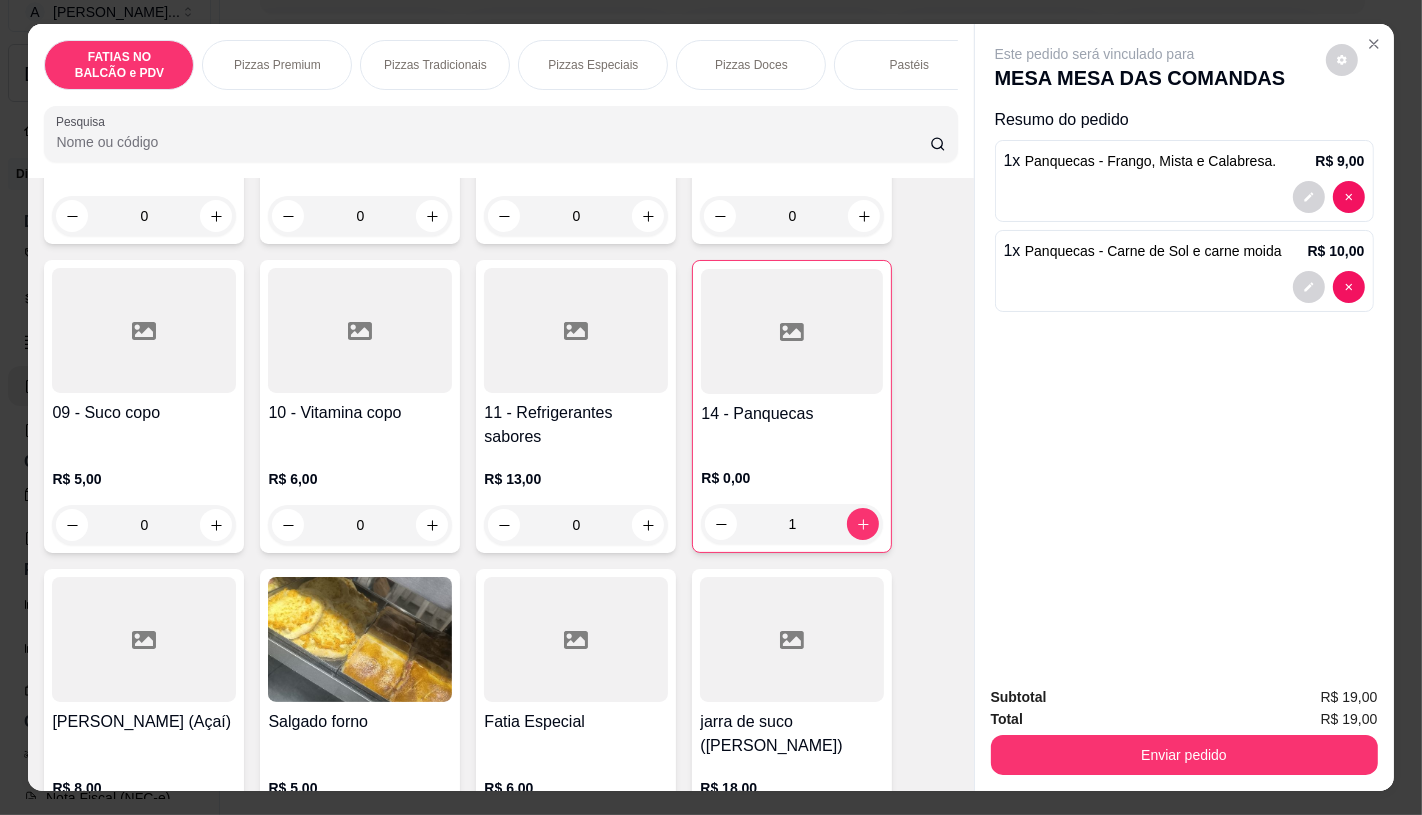 click on "11 - Refrigerantes sabores    R$ 13,00 0" at bounding box center (576, 406) 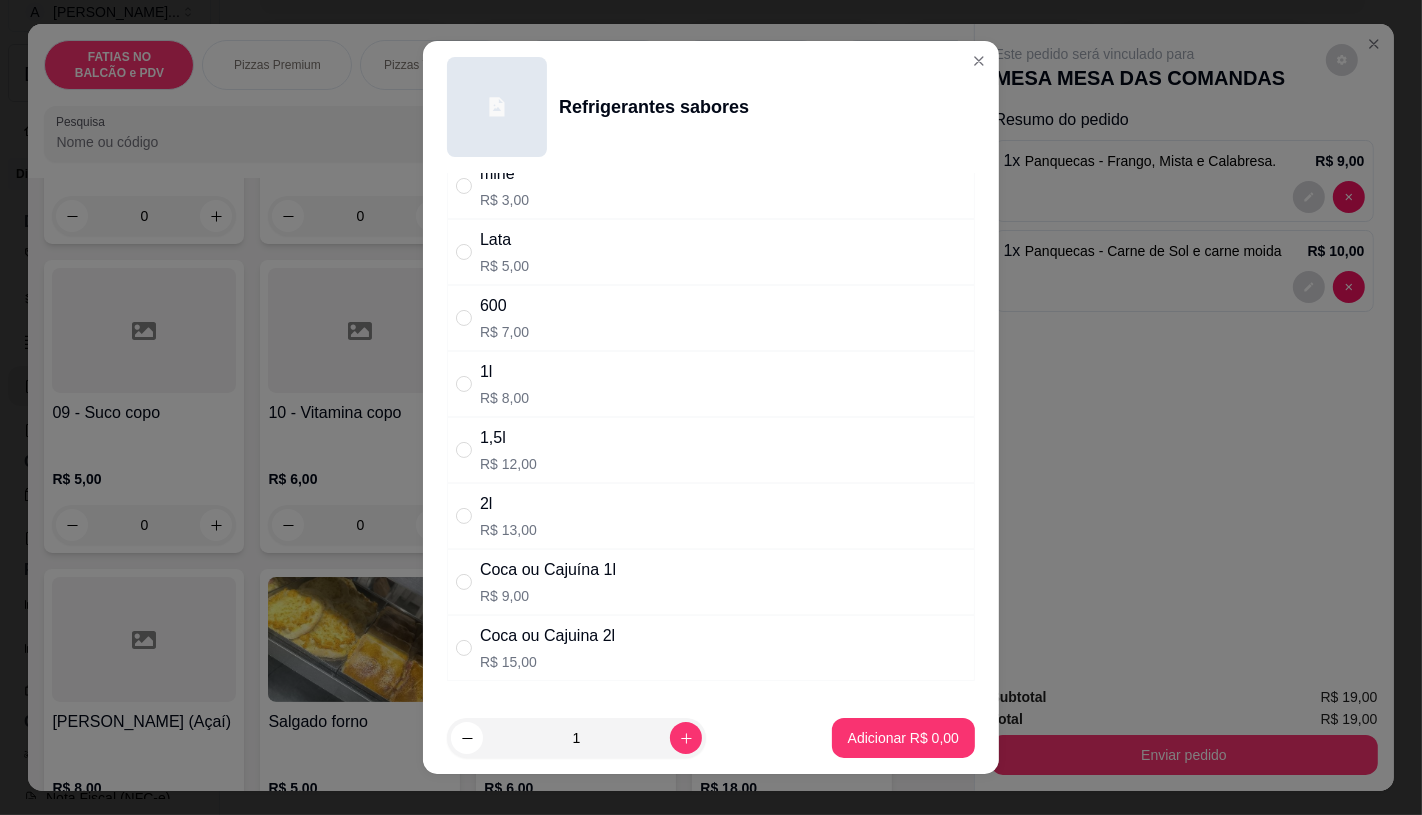 scroll, scrollTop: 111, scrollLeft: 0, axis: vertical 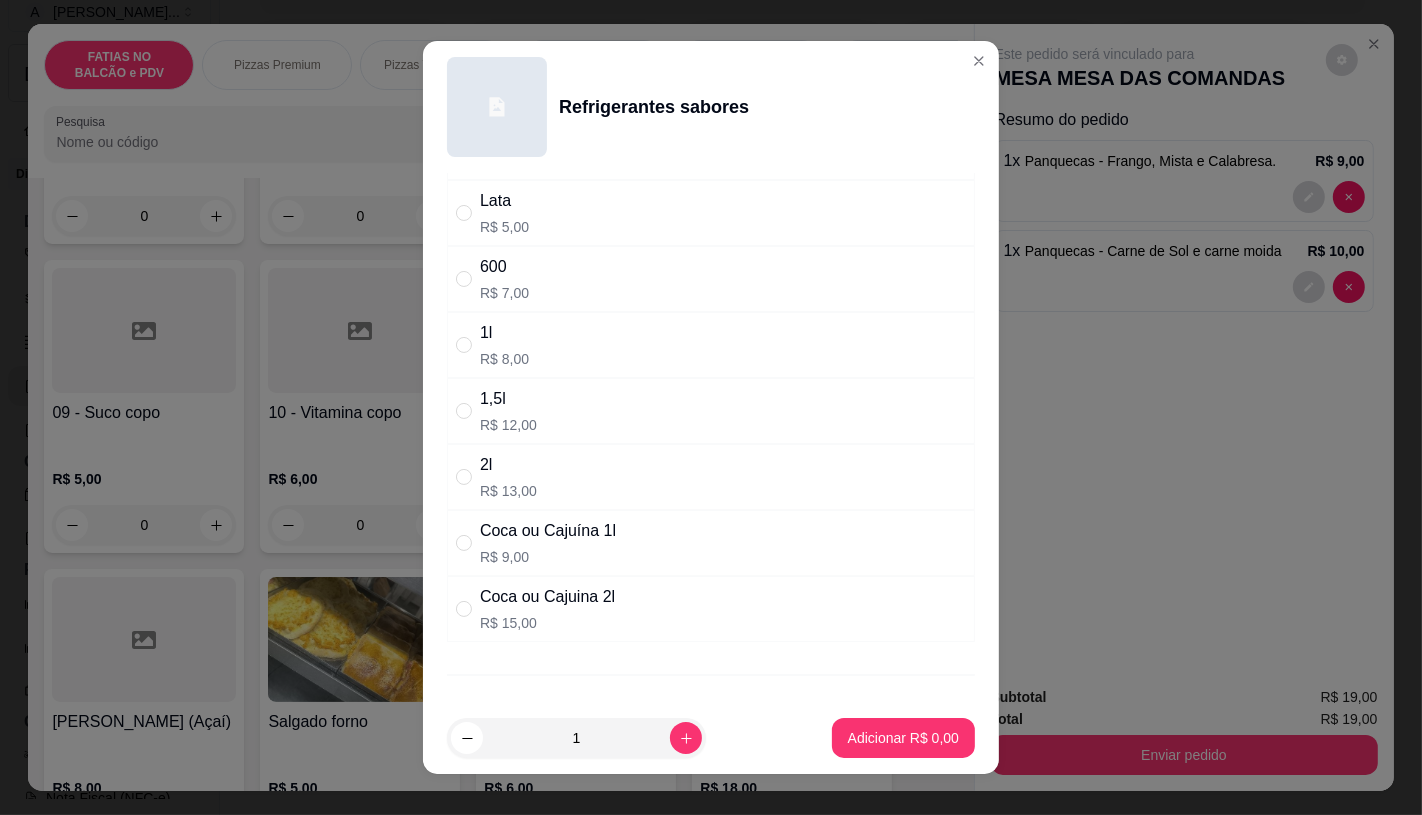 click on "Coca ou Cajuína 1l" at bounding box center [548, 531] 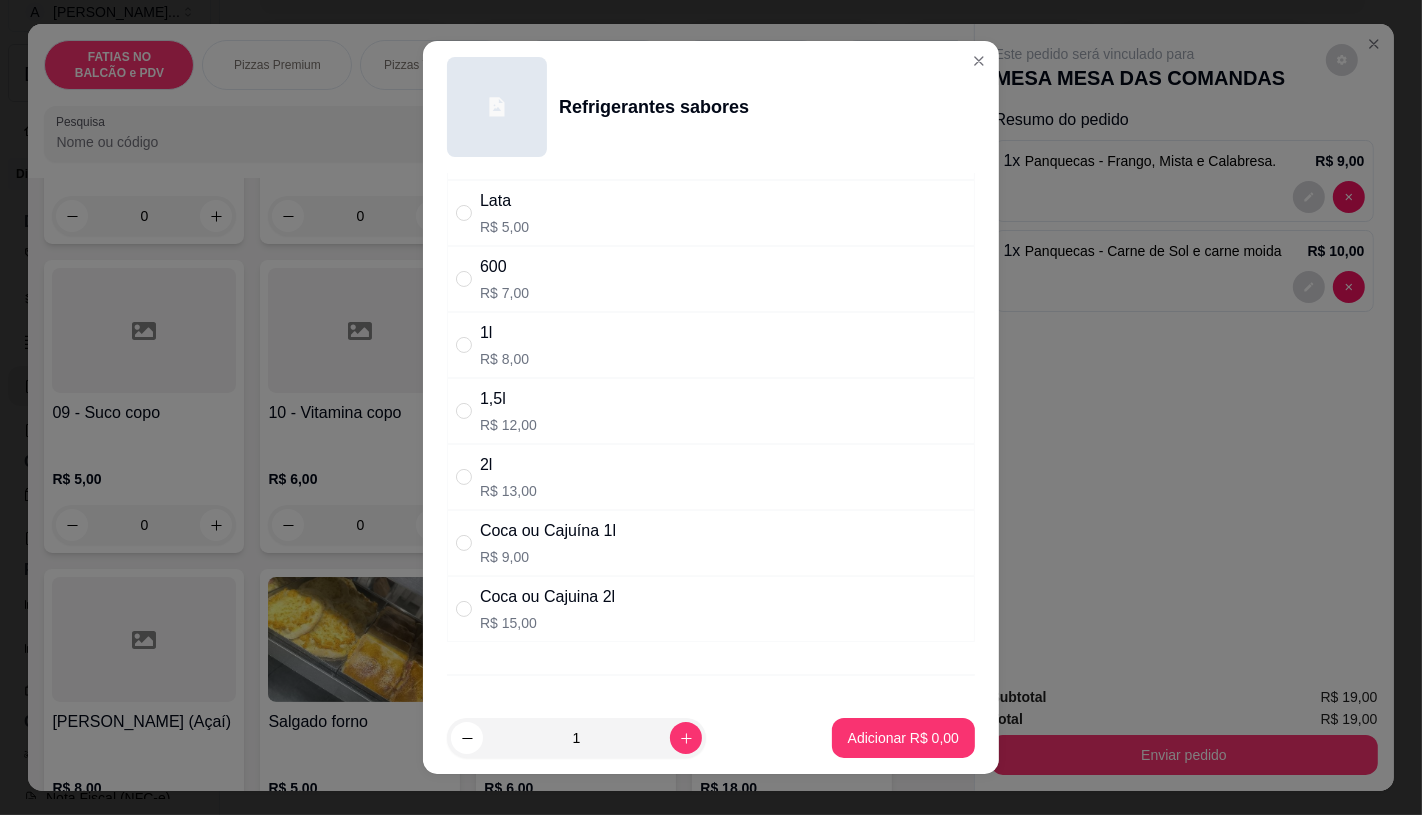 radio on "true" 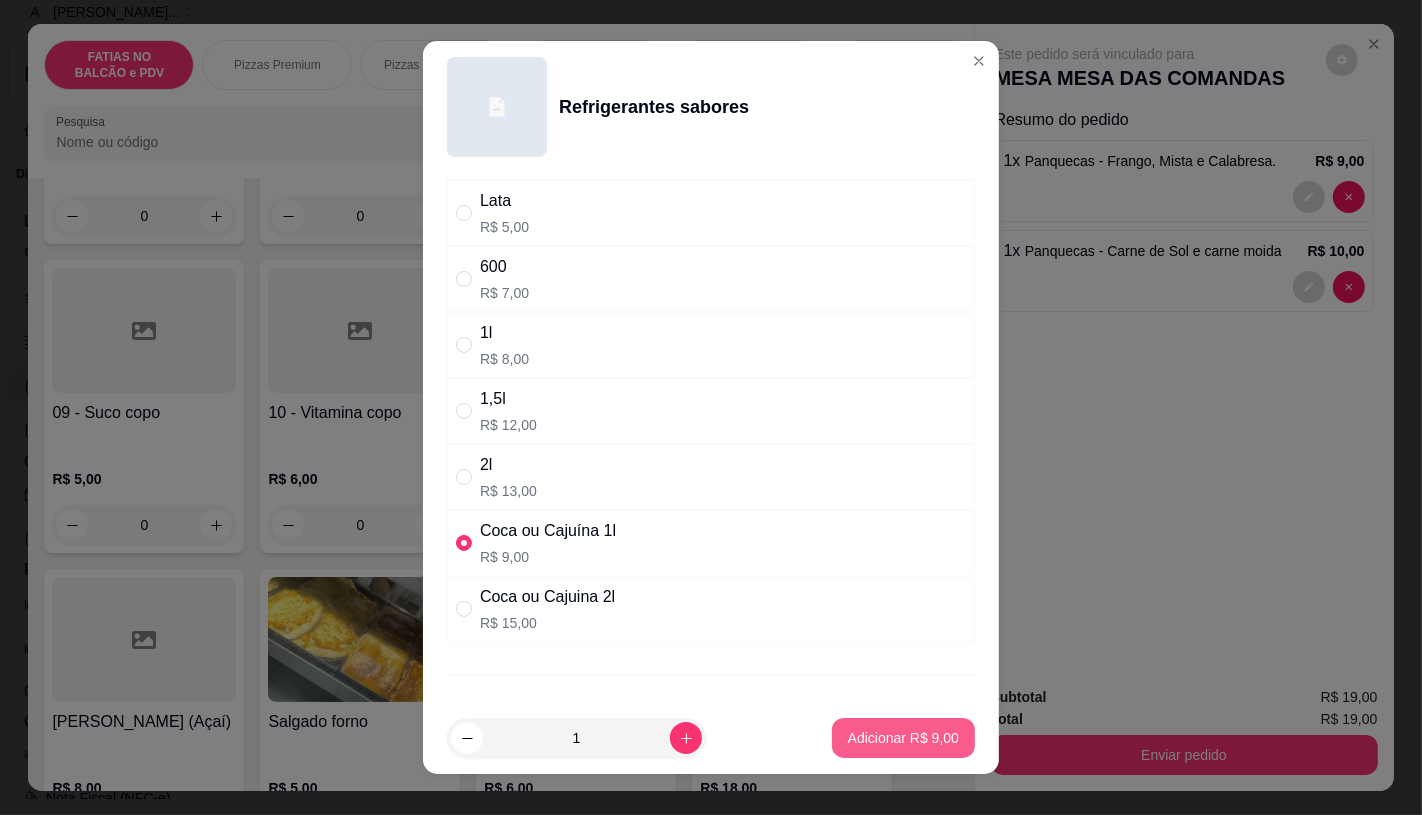 click on "Adicionar   R$ 9,00" at bounding box center [903, 738] 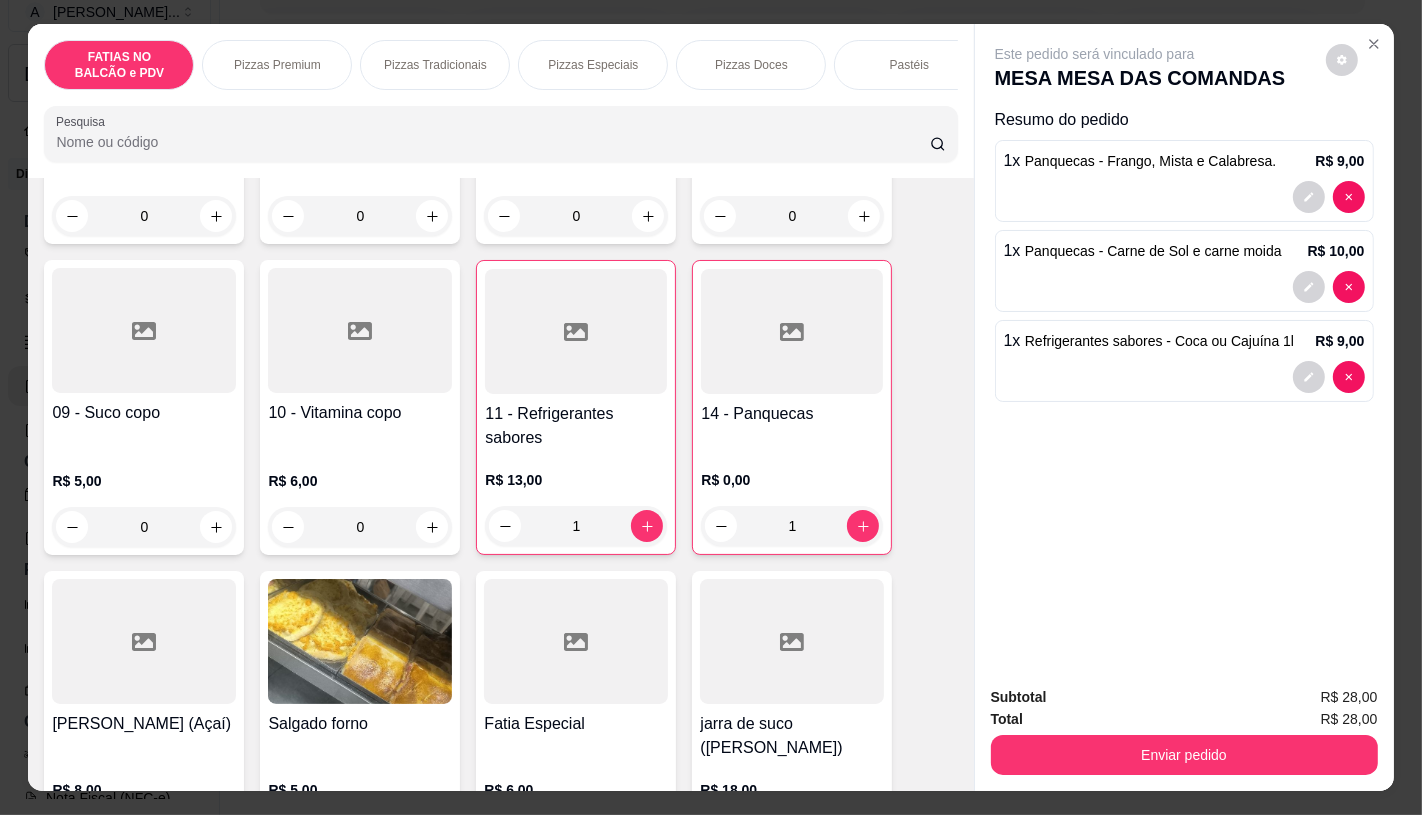 scroll, scrollTop: 0, scrollLeft: 2080, axis: horizontal 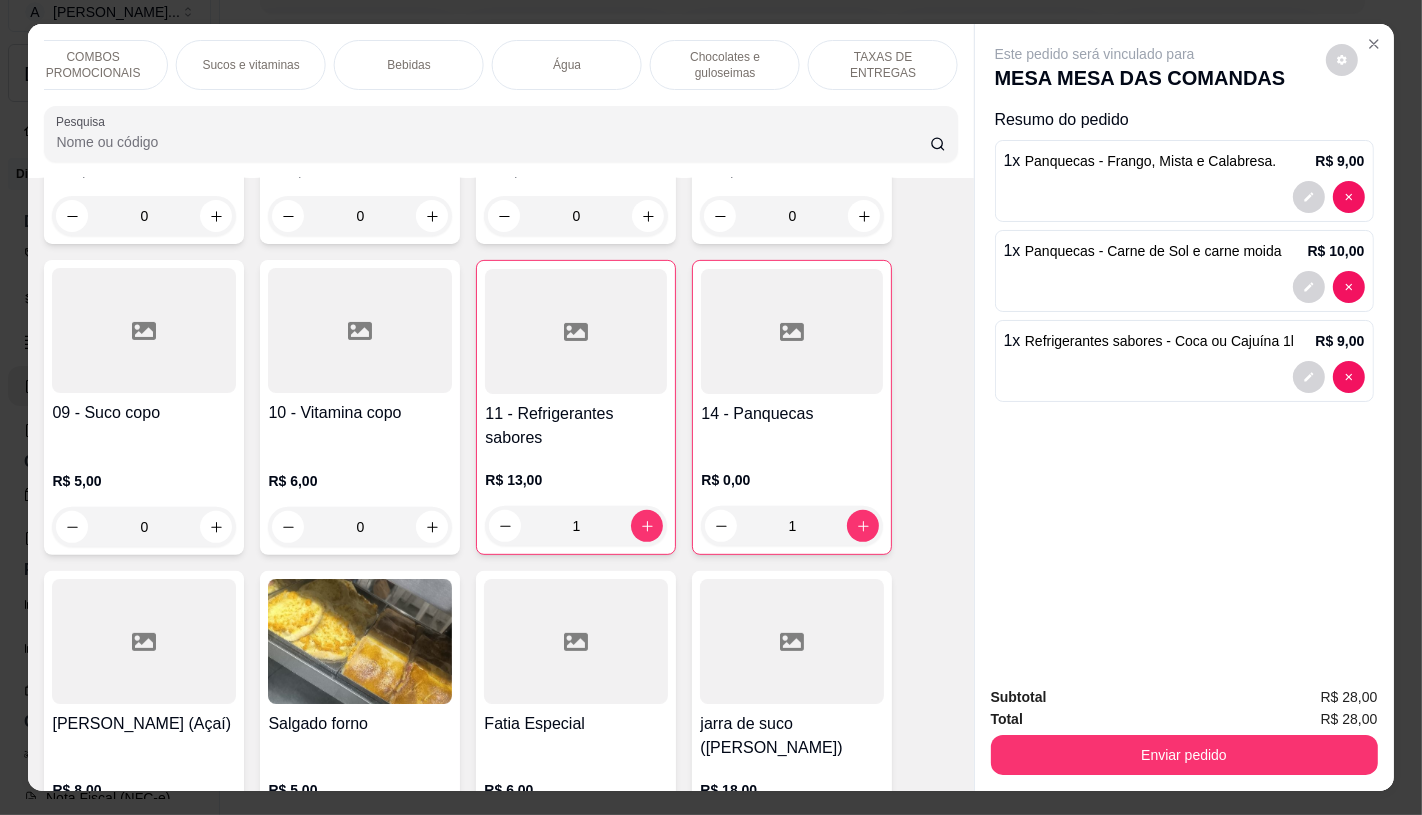 click on "TAXAS DE ENTREGAS" at bounding box center (883, 65) 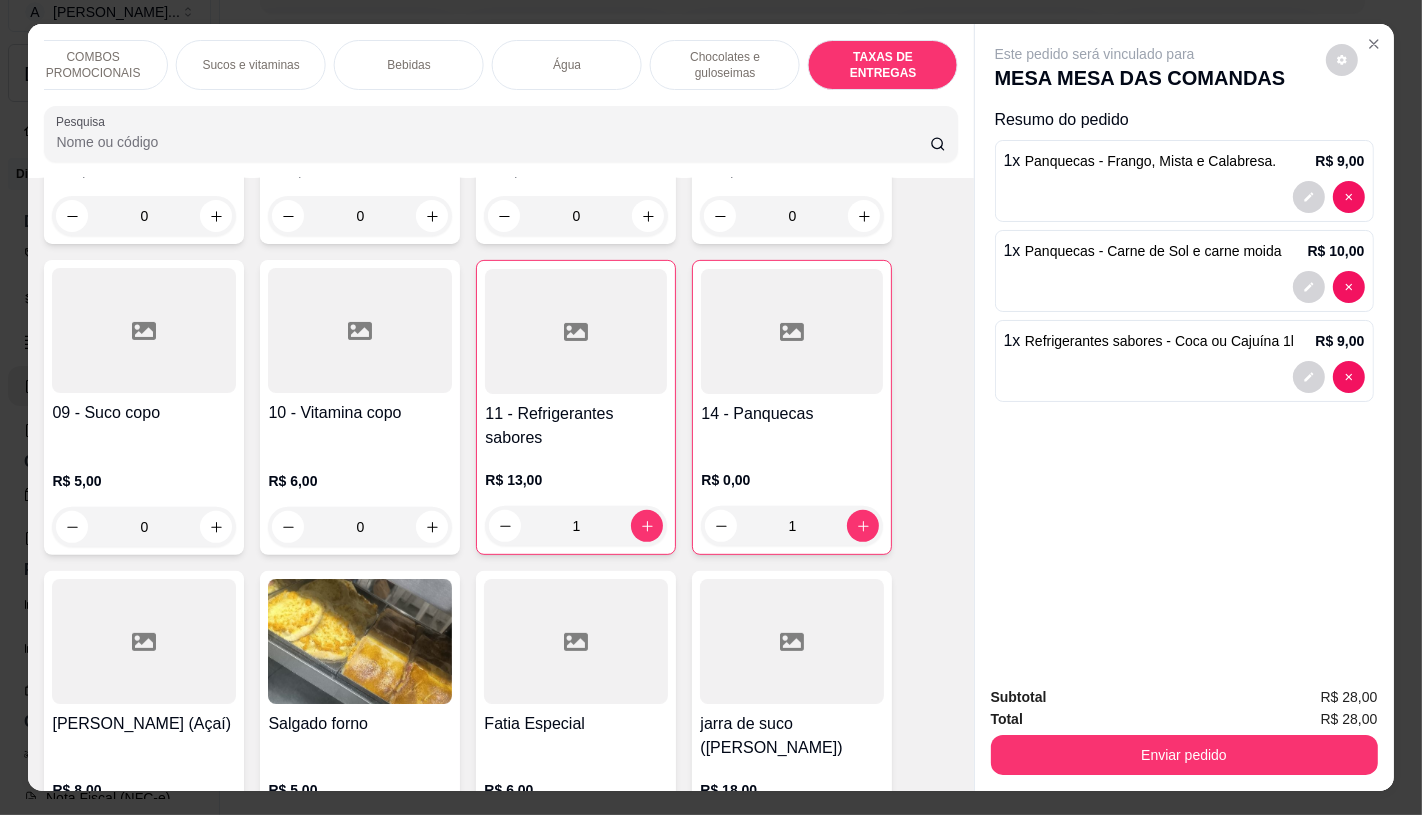 scroll, scrollTop: 13375, scrollLeft: 0, axis: vertical 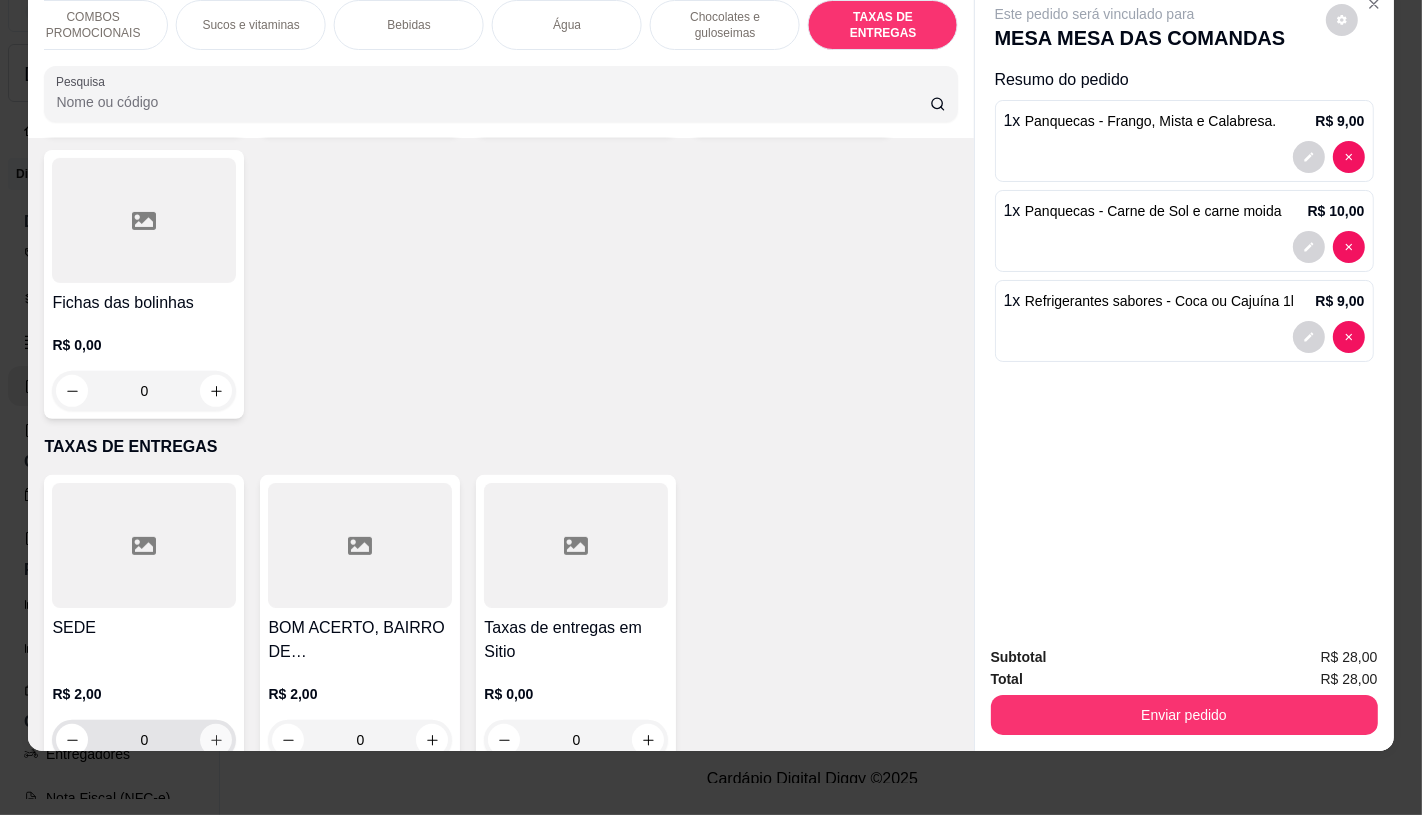 click 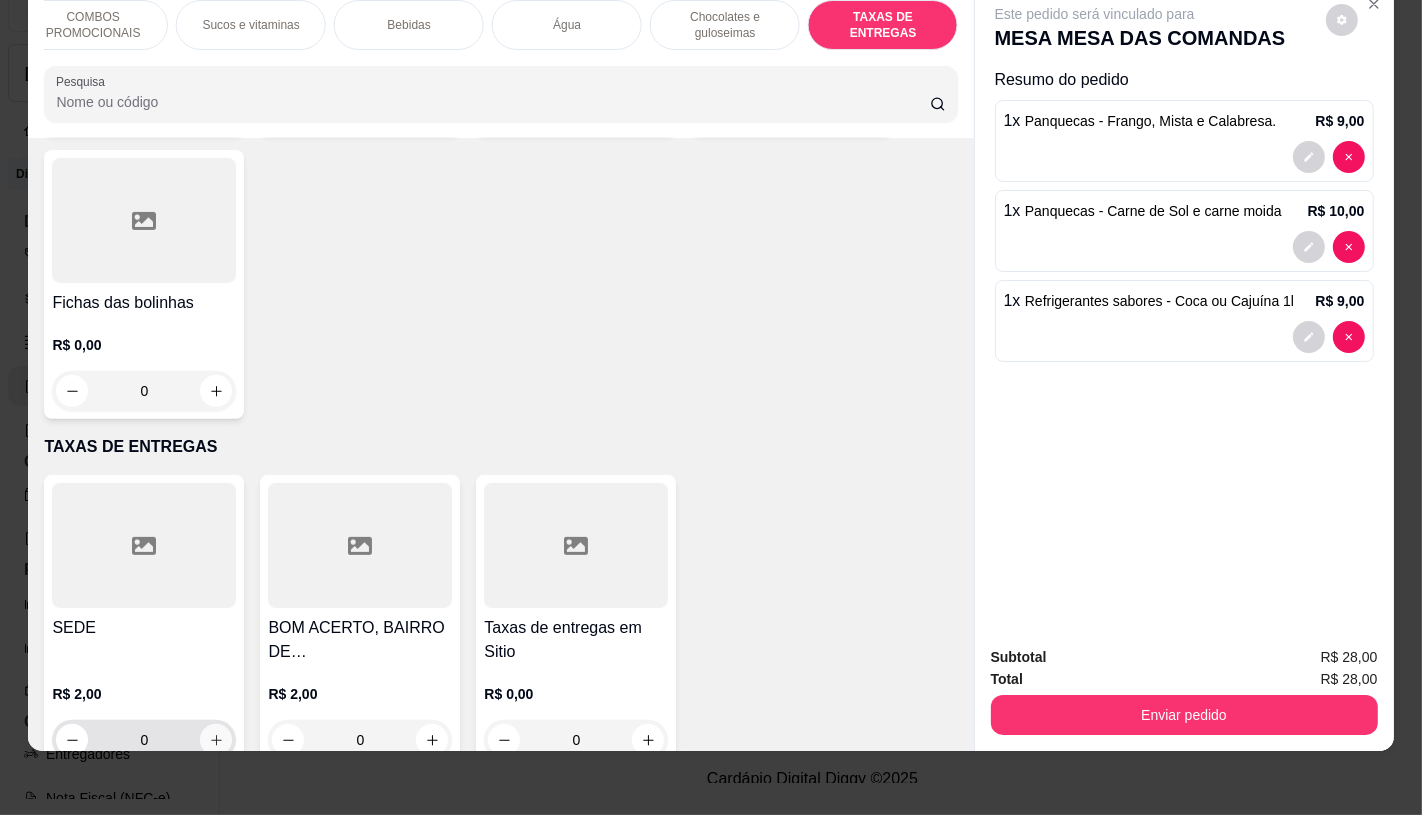 type on "1" 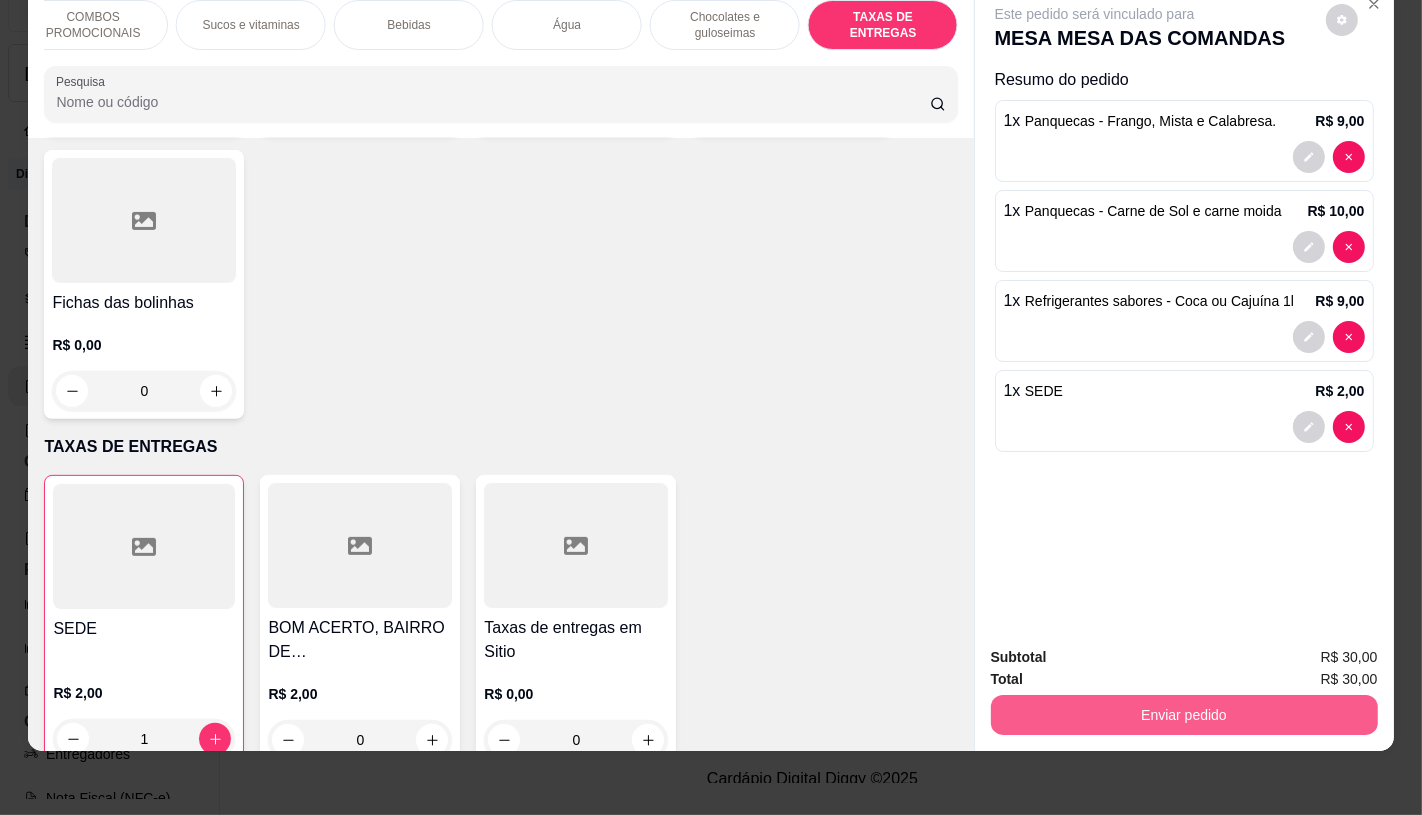 click on "Enviar pedido" at bounding box center [1184, 715] 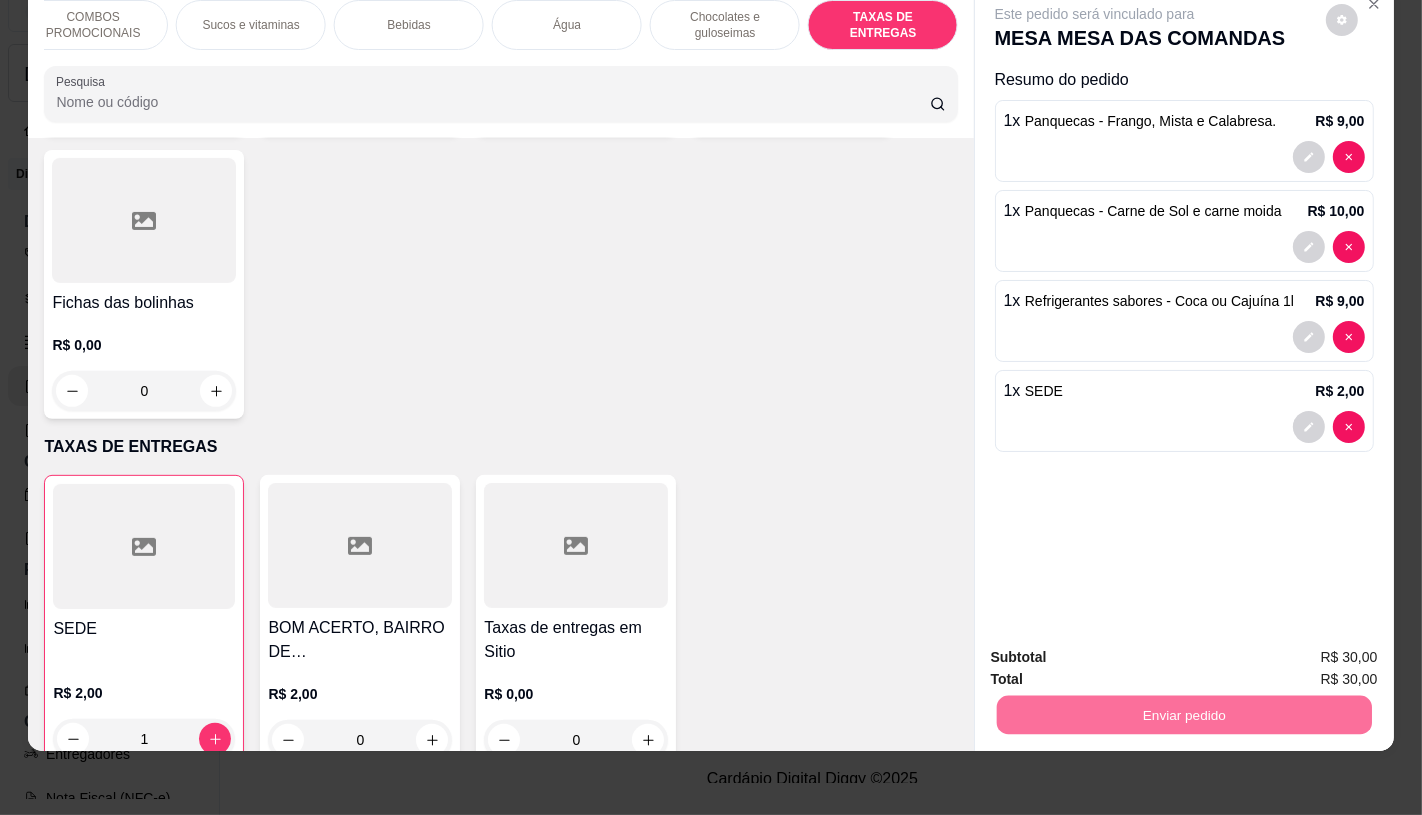 click on "Não registrar e enviar pedido" at bounding box center (1117, 650) 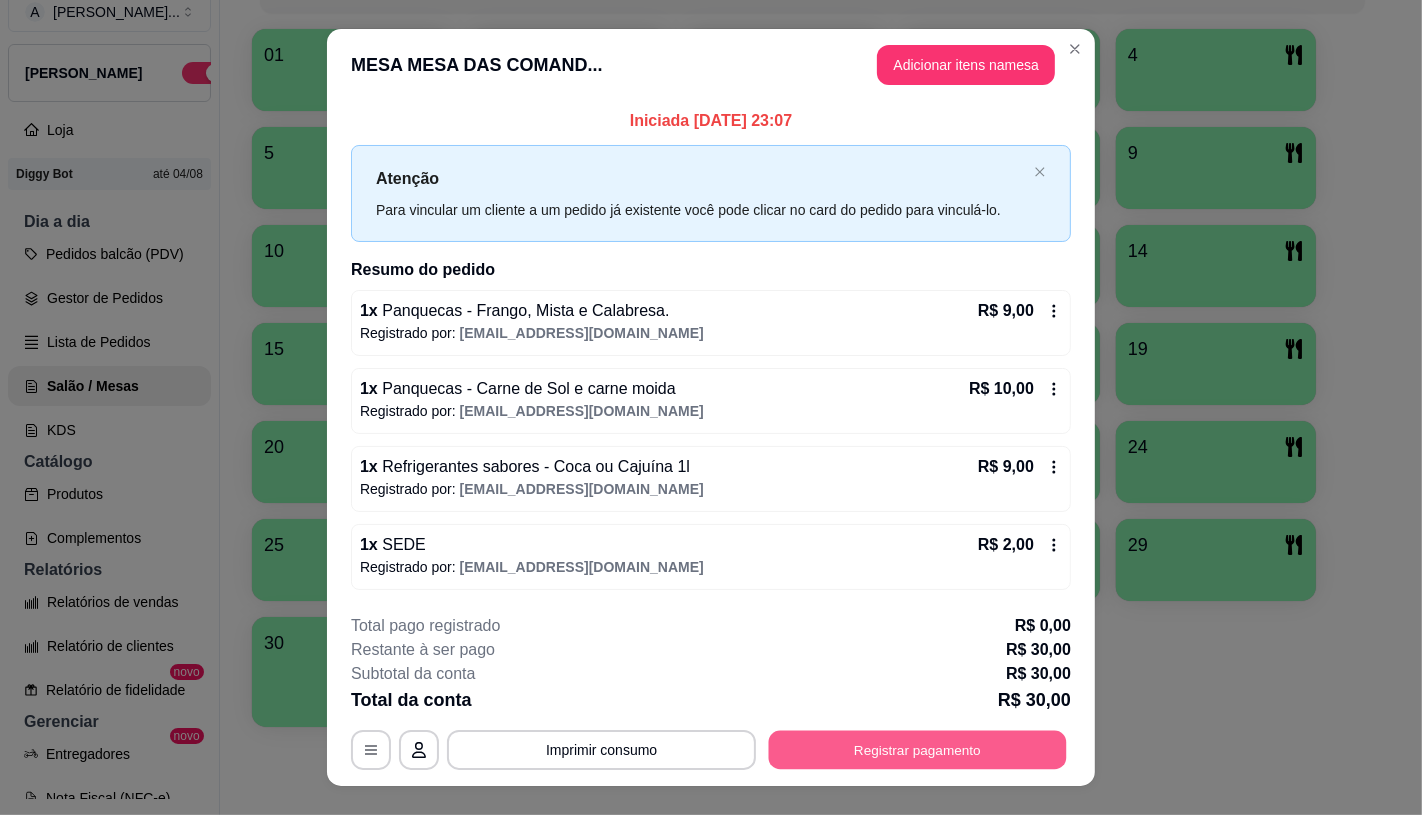 click on "Registrar pagamento" at bounding box center (918, 750) 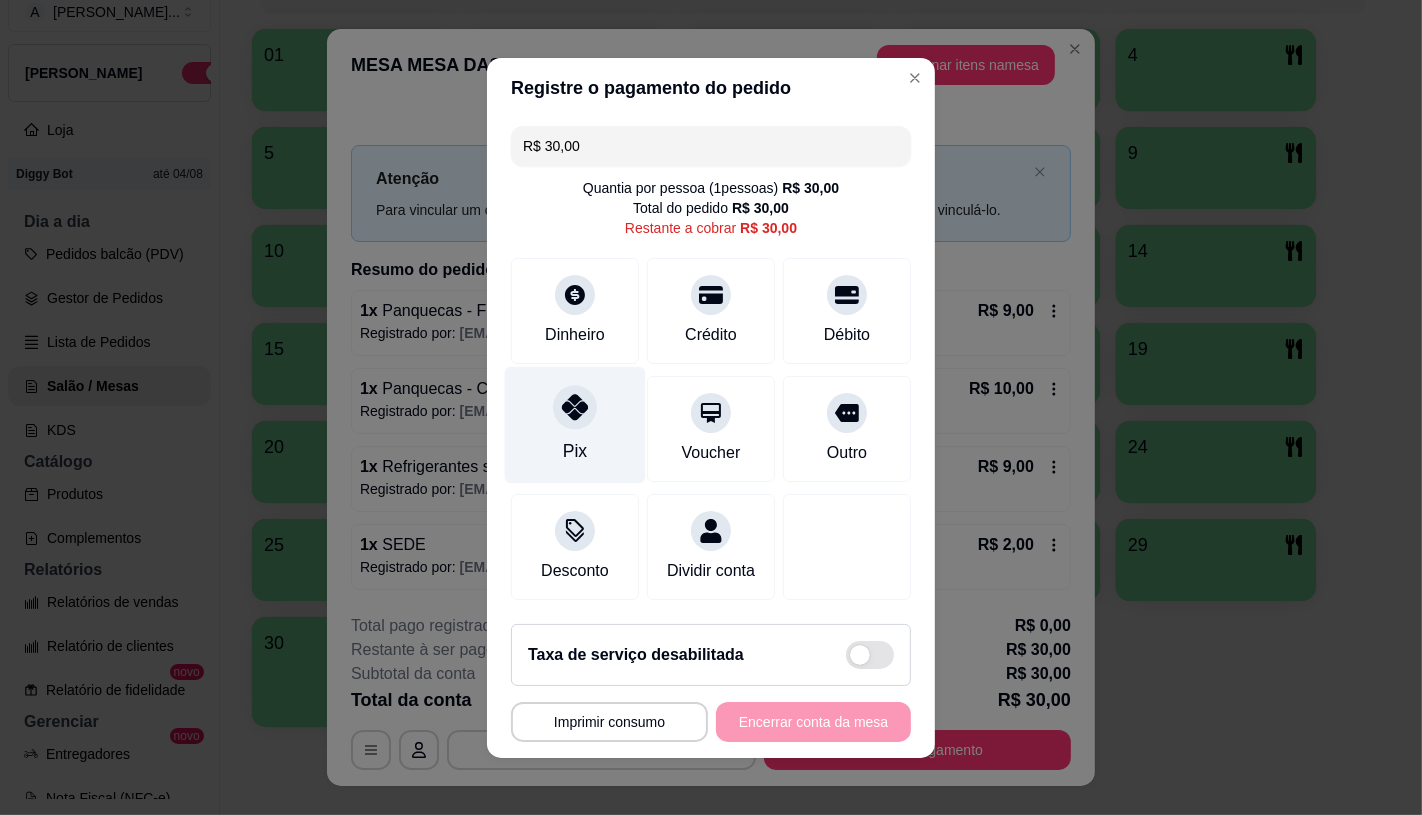 click on "Pix" at bounding box center (575, 424) 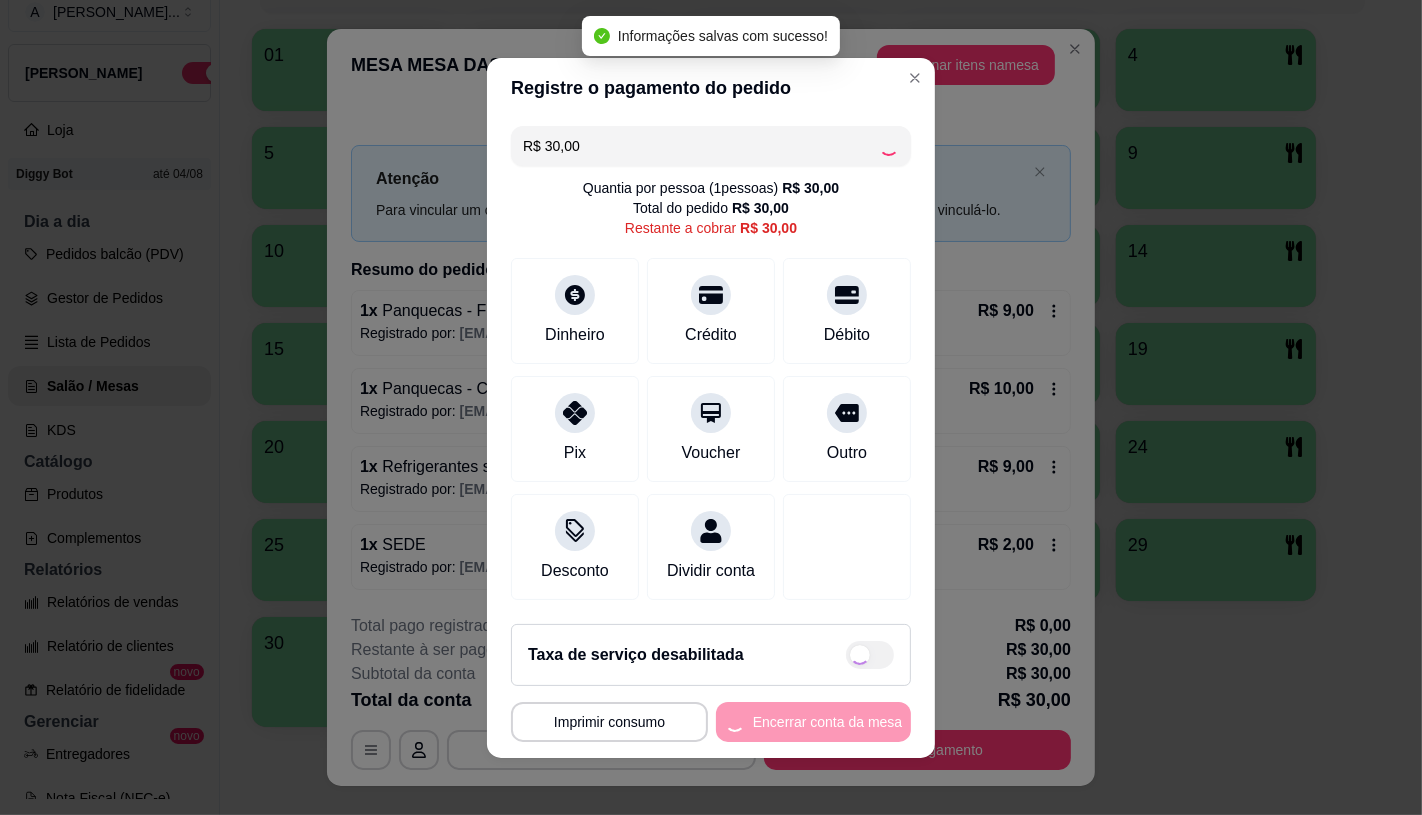 type on "R$ 0,00" 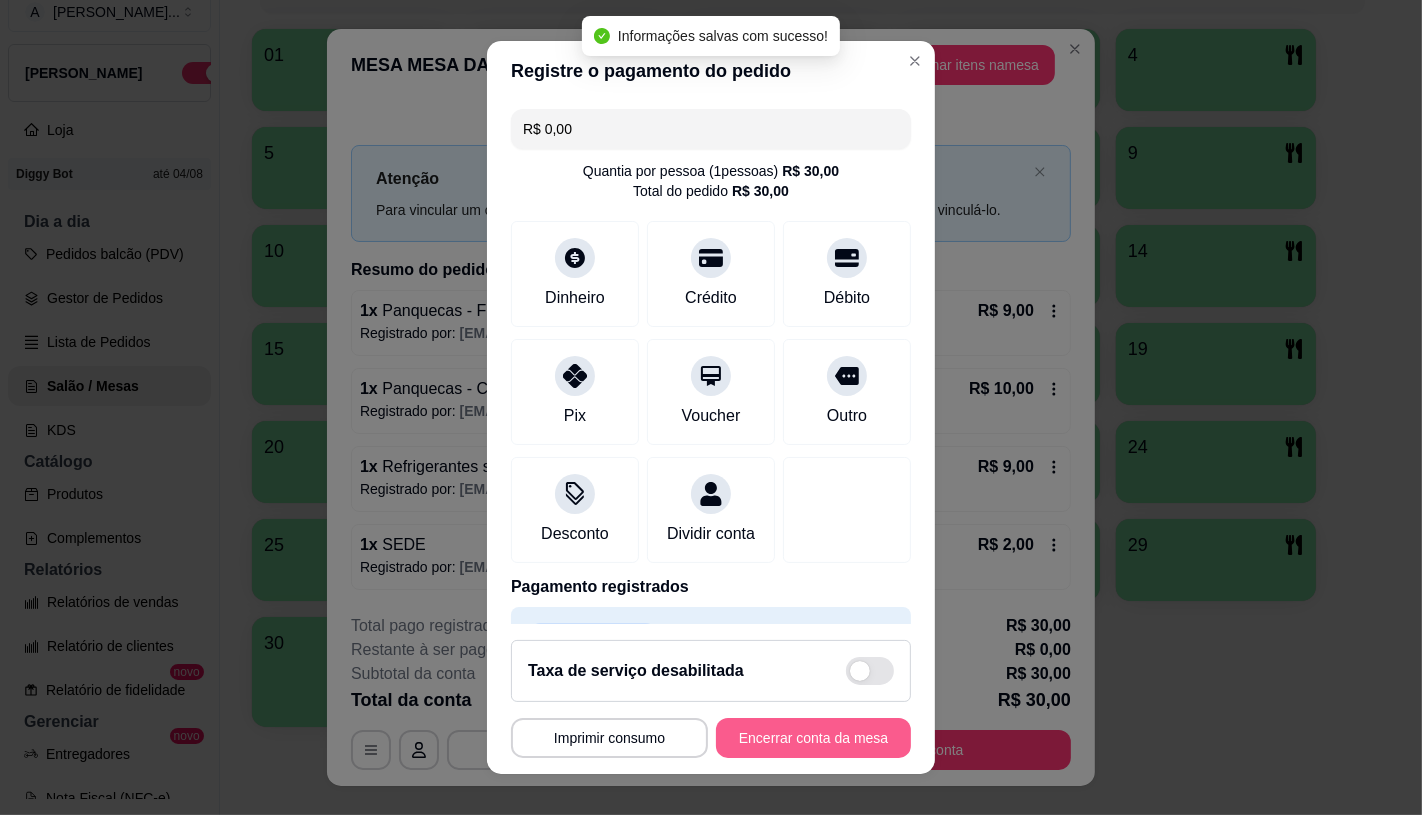 click on "Encerrar conta da mesa" at bounding box center (813, 738) 